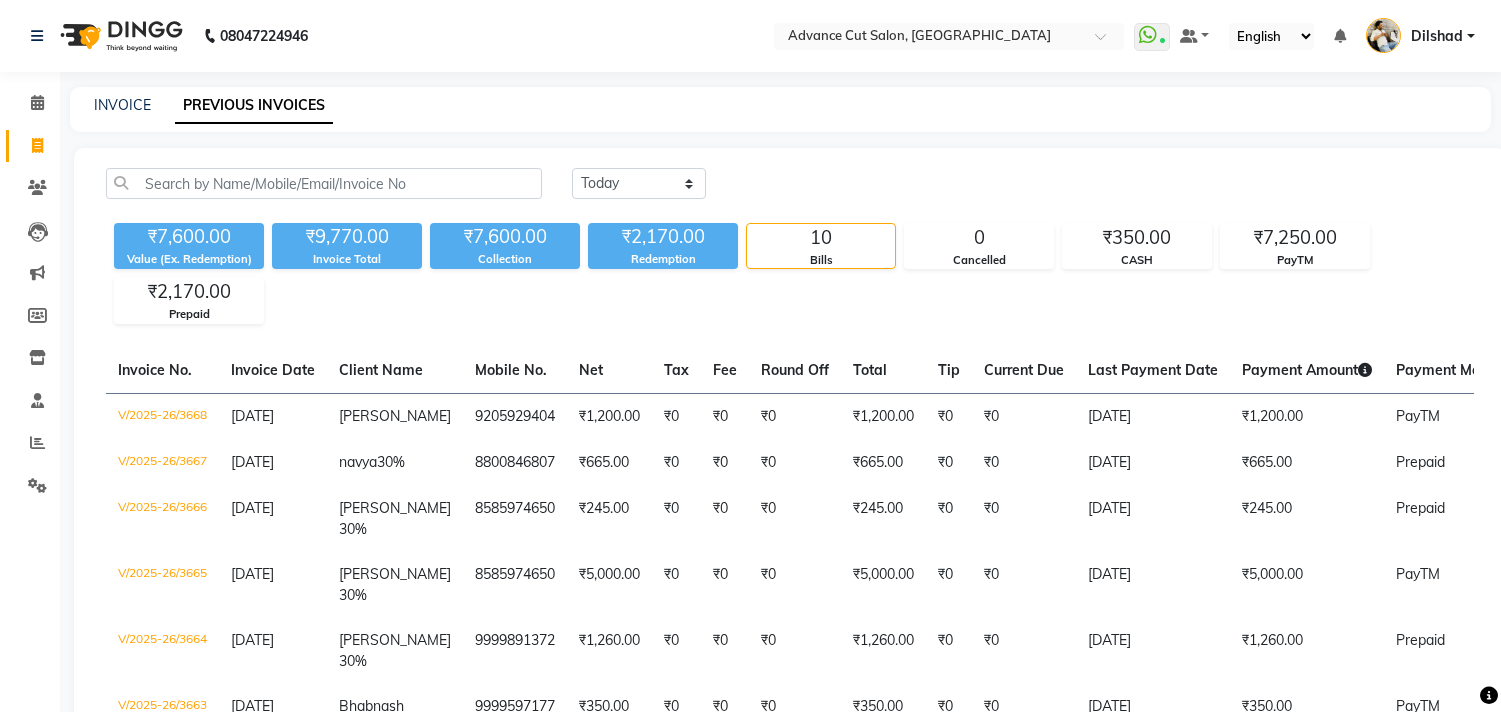 scroll, scrollTop: 0, scrollLeft: 0, axis: both 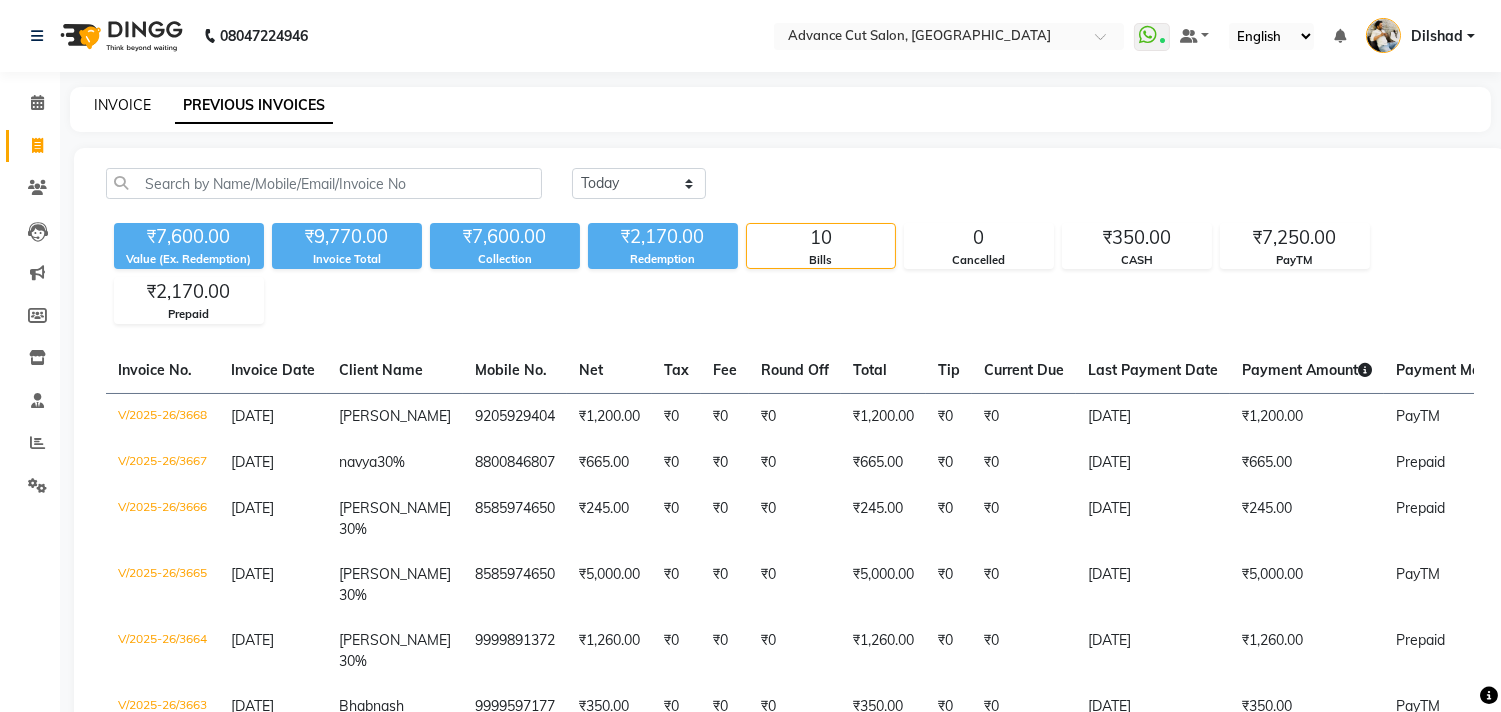 click on "INVOICE" 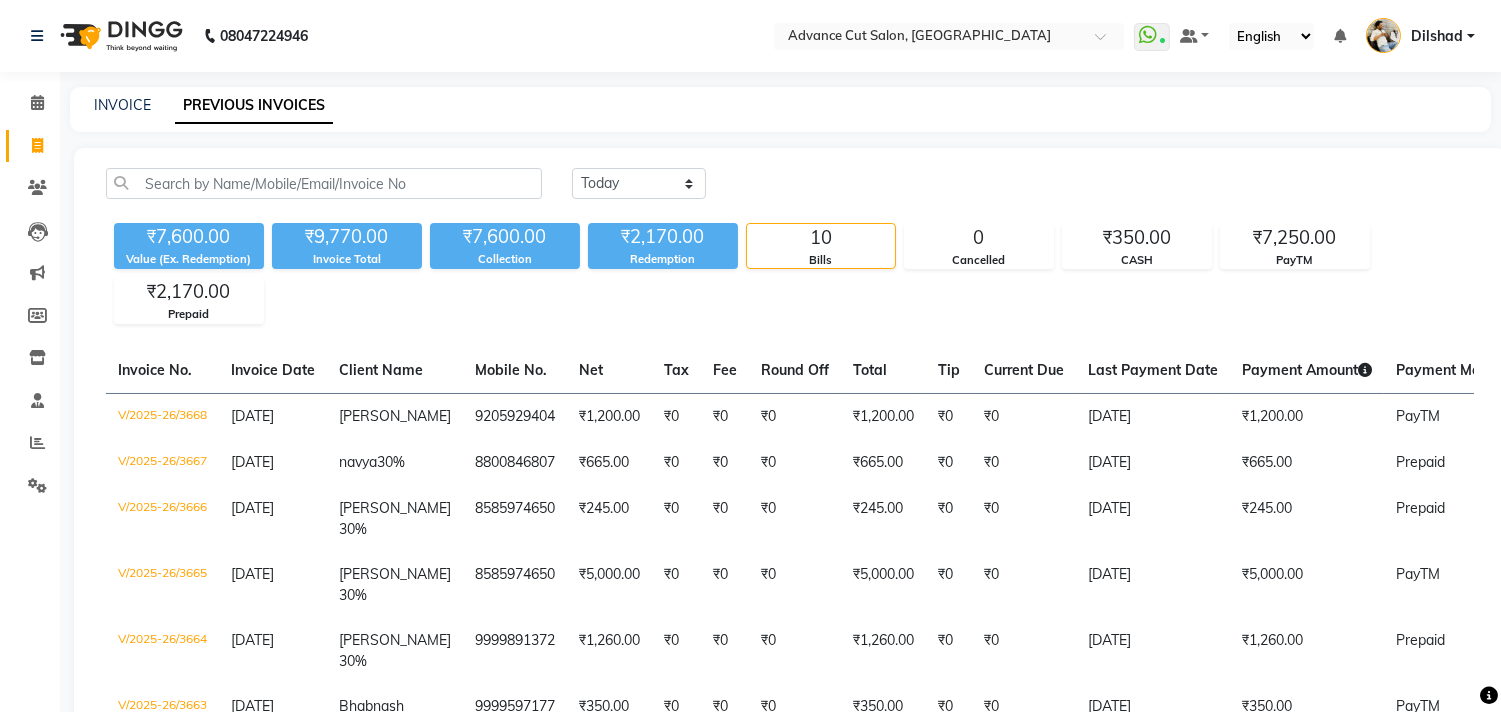 select on "service" 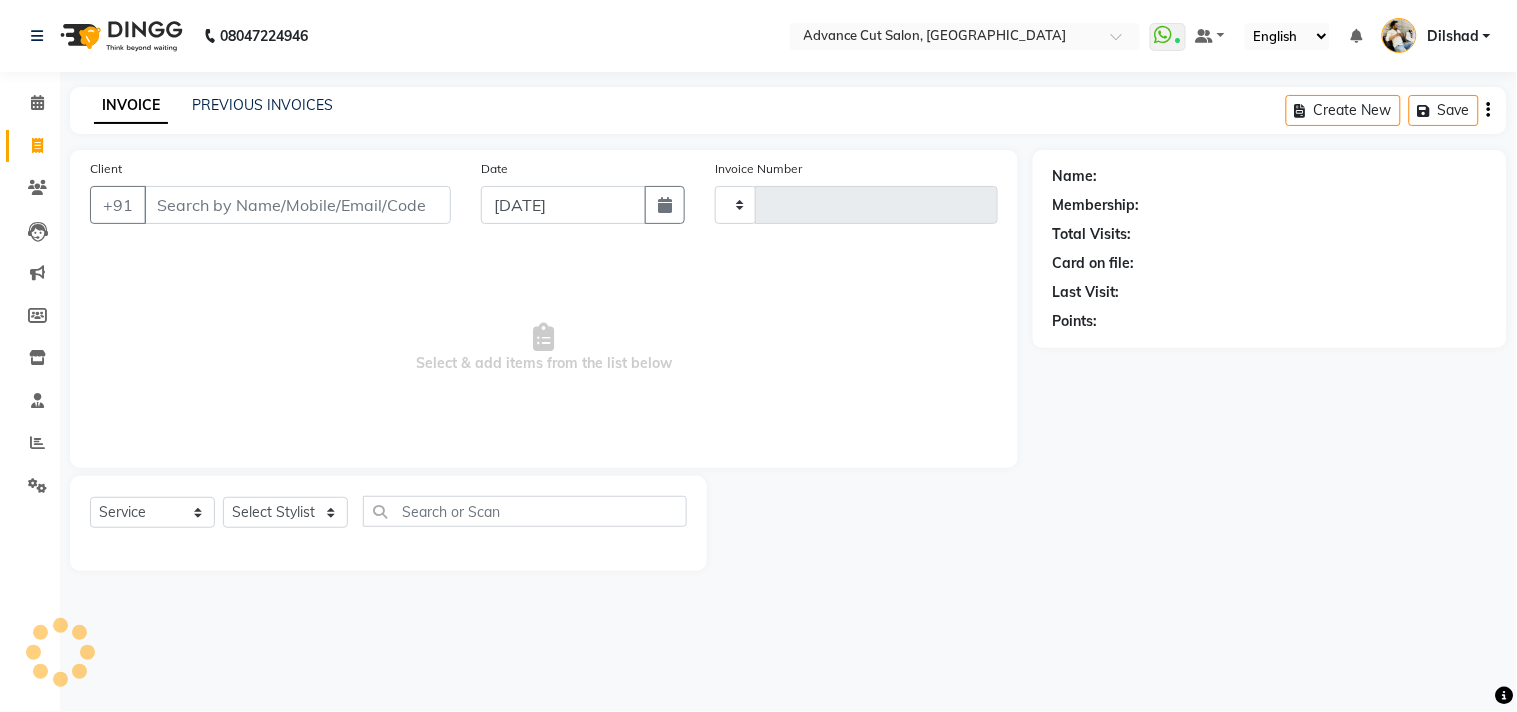 type on "3669" 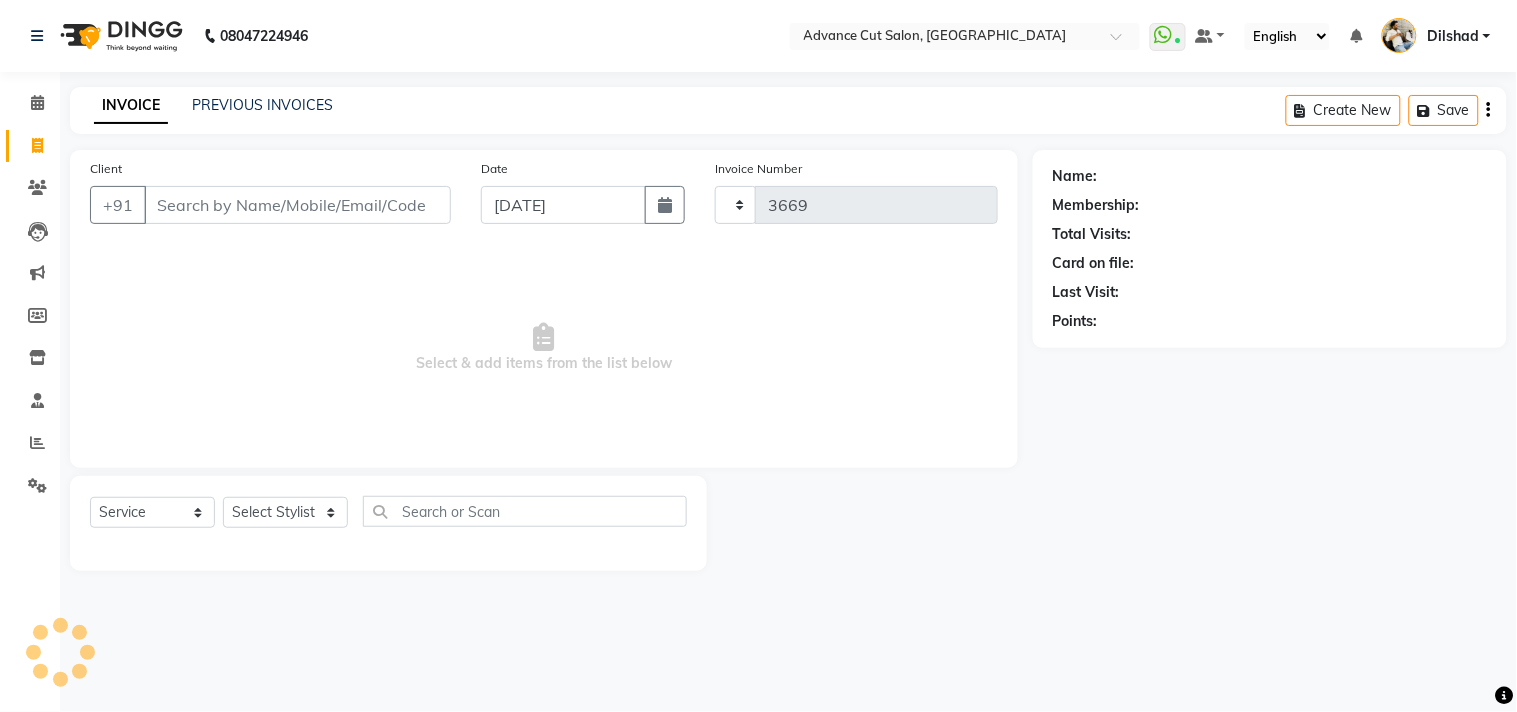 select on "922" 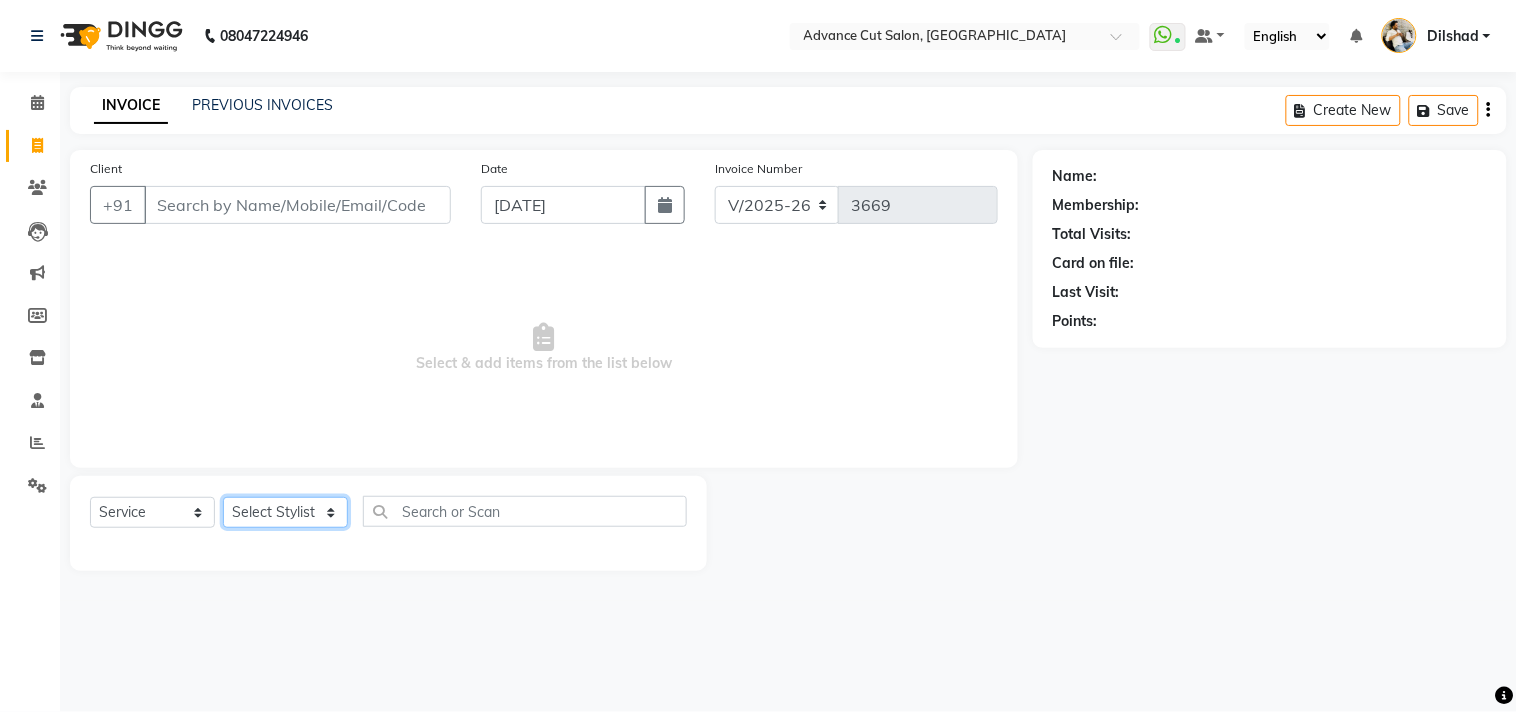 click on "Select Stylist [PERSON_NAME] Avinash Dilshad [PERSON_NAME] [PERSON_NAME] [PERSON_NAME] [PERSON_NAME]  [PERSON_NAME] [PERSON_NAME]  [PERSON_NAME] [PERSON_NAME]" 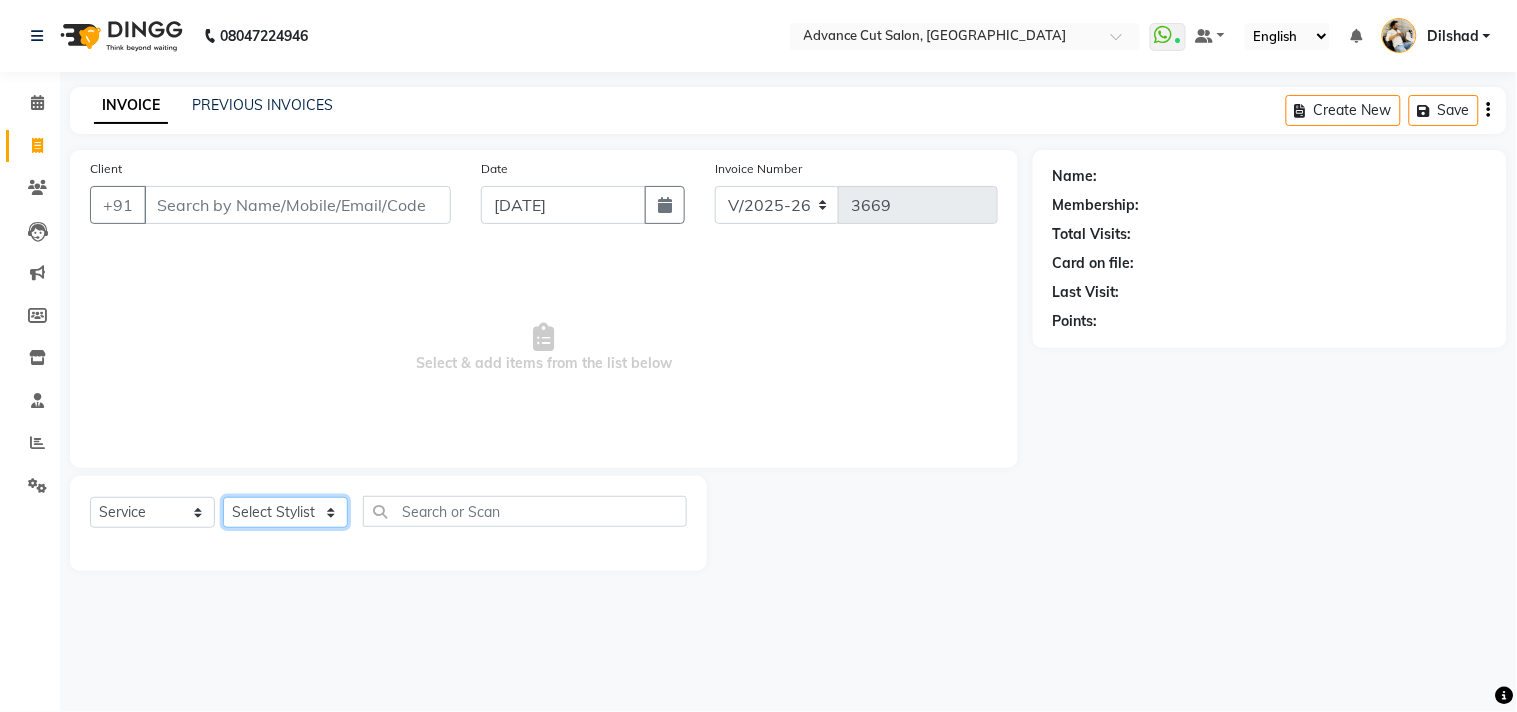 select on "35524" 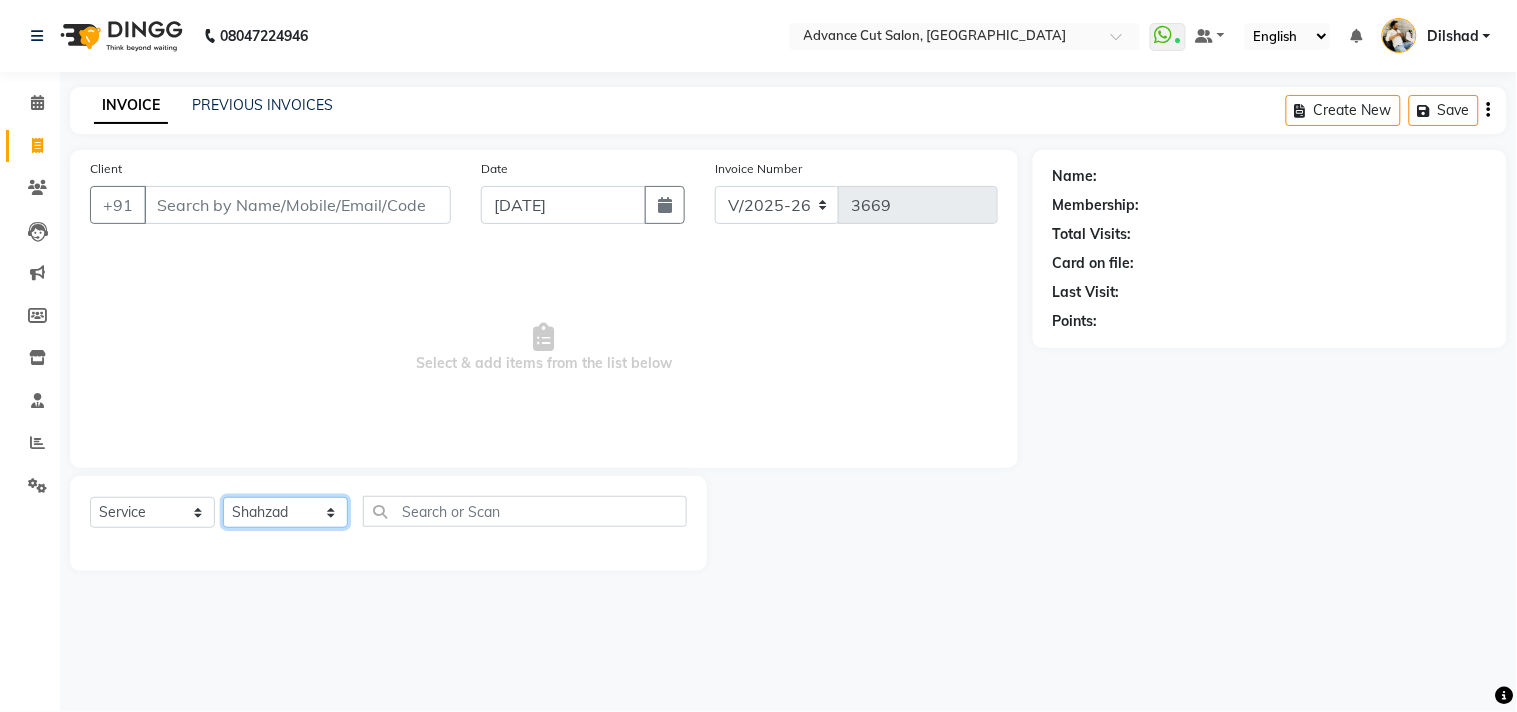 click on "Select Stylist [PERSON_NAME] Avinash Dilshad [PERSON_NAME] [PERSON_NAME] [PERSON_NAME] [PERSON_NAME]  [PERSON_NAME] [PERSON_NAME]  [PERSON_NAME] [PERSON_NAME]" 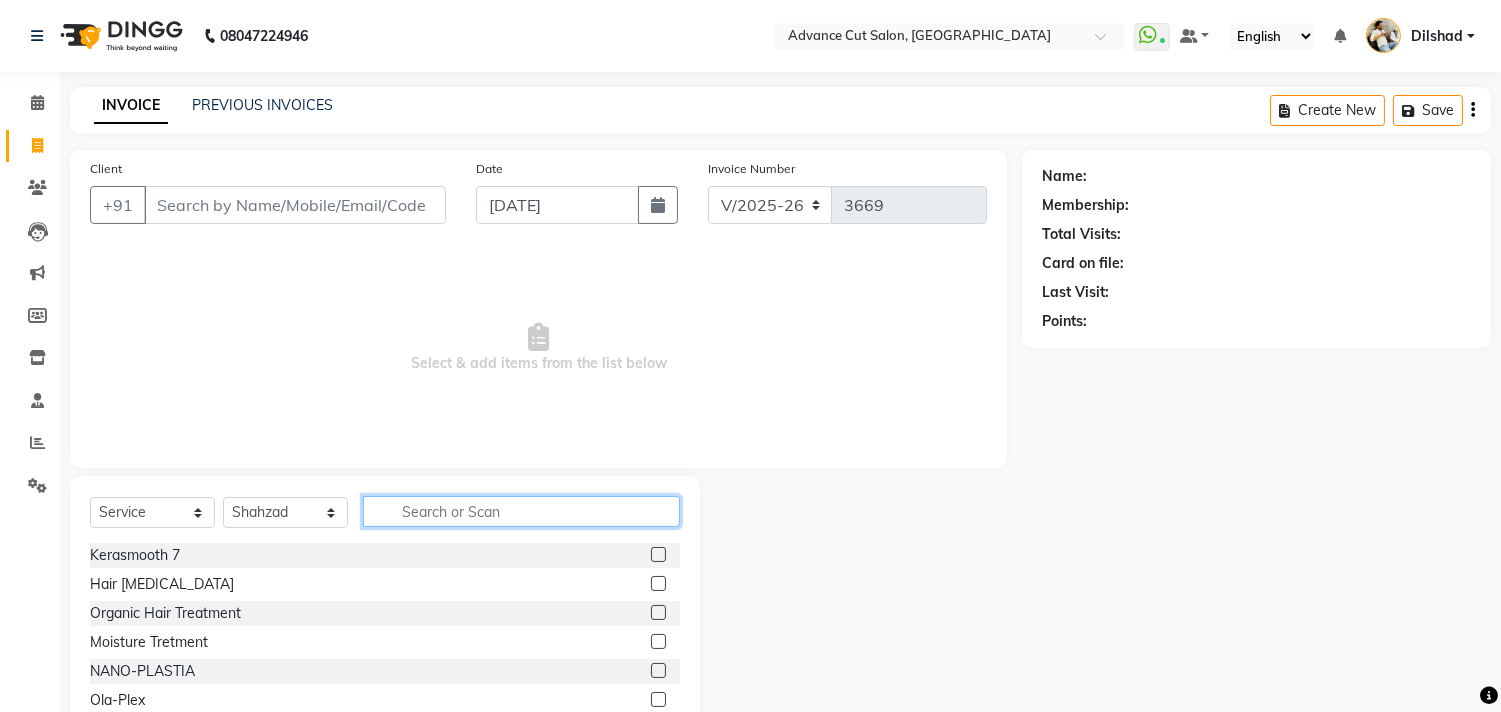 click 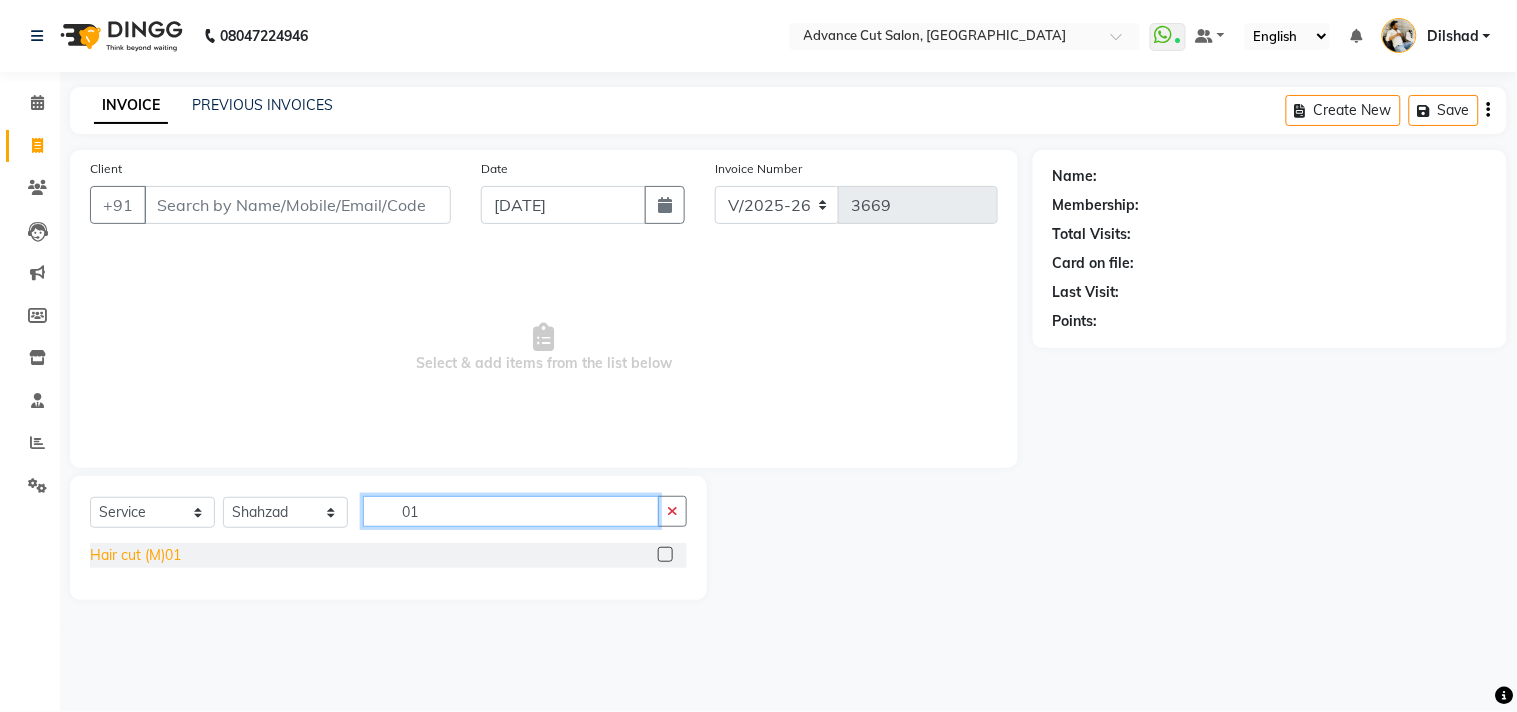 type on "01" 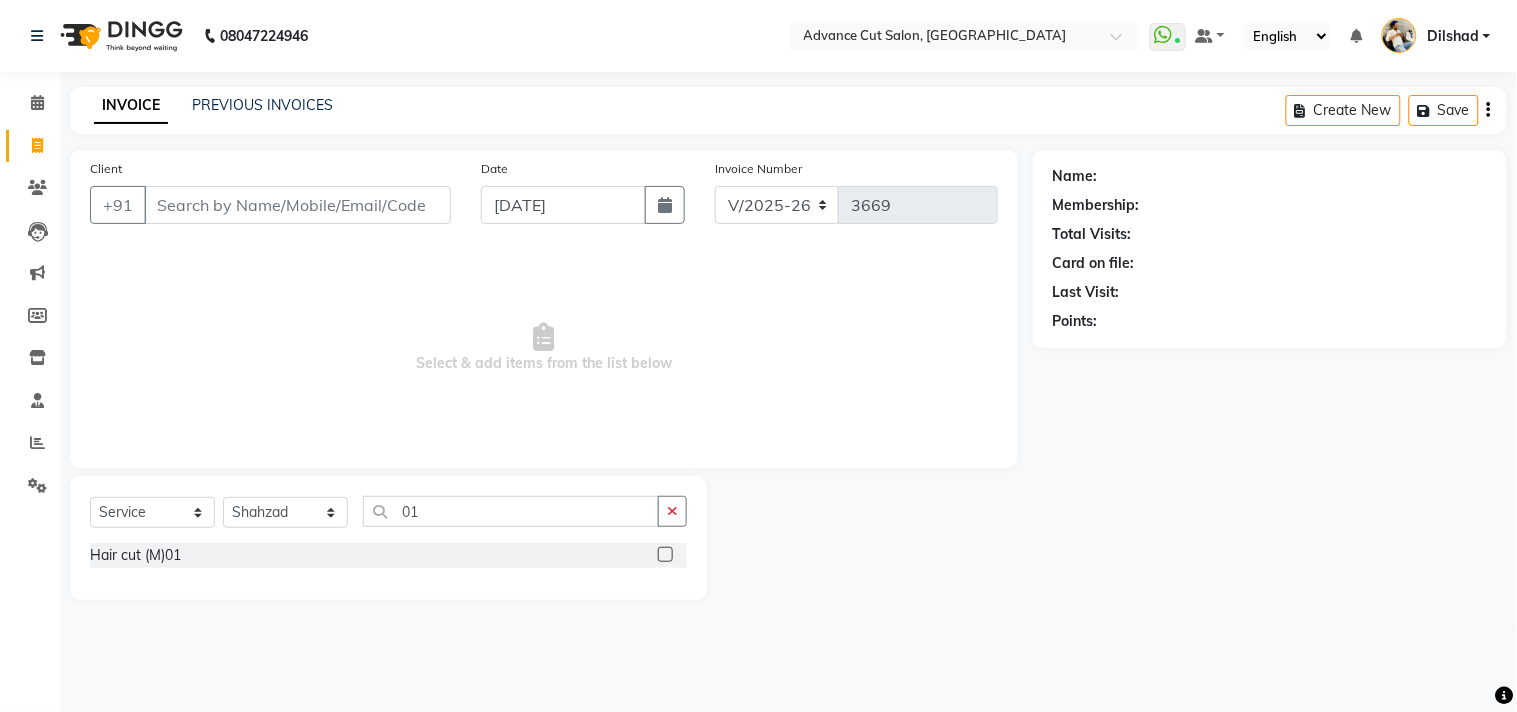 drag, startPoint x: 142, startPoint y: 556, endPoint x: 384, endPoint y: 508, distance: 246.71442 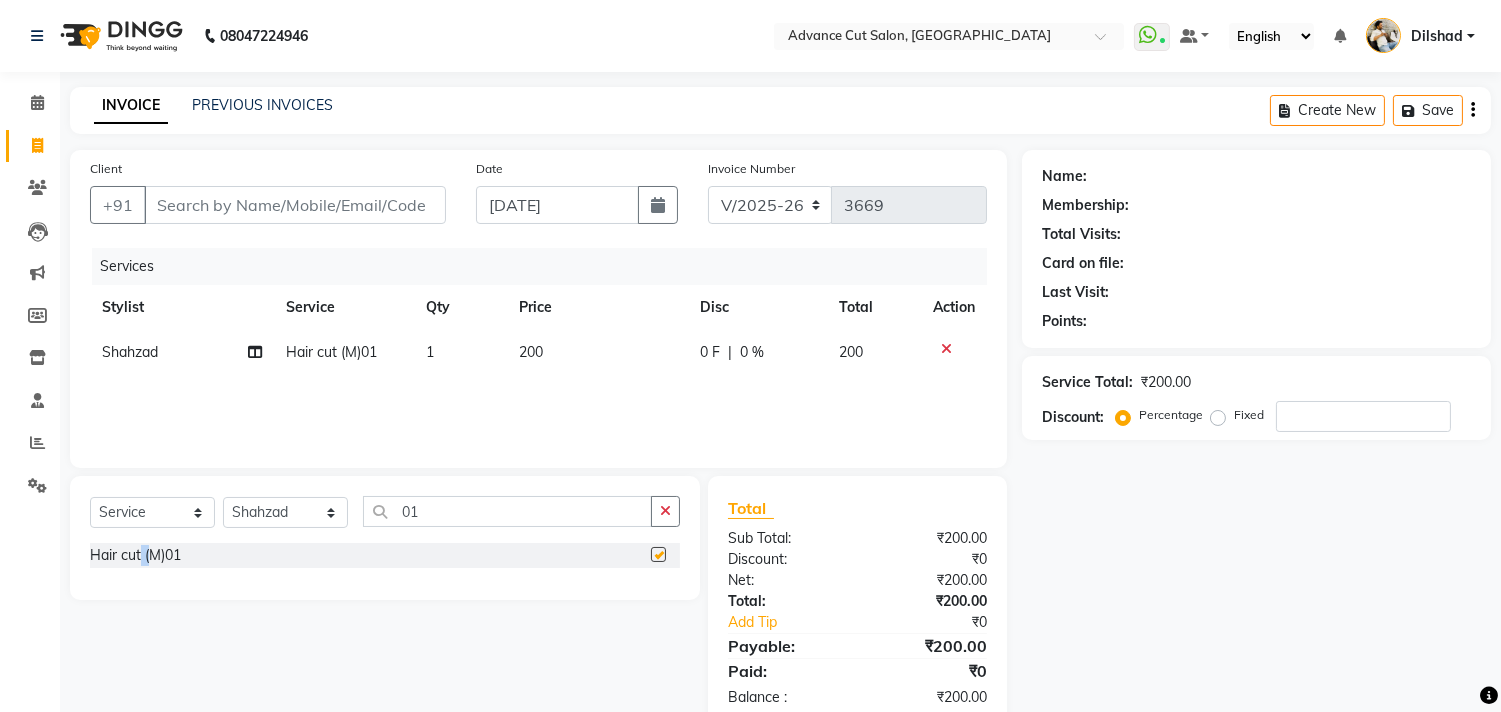 checkbox on "false" 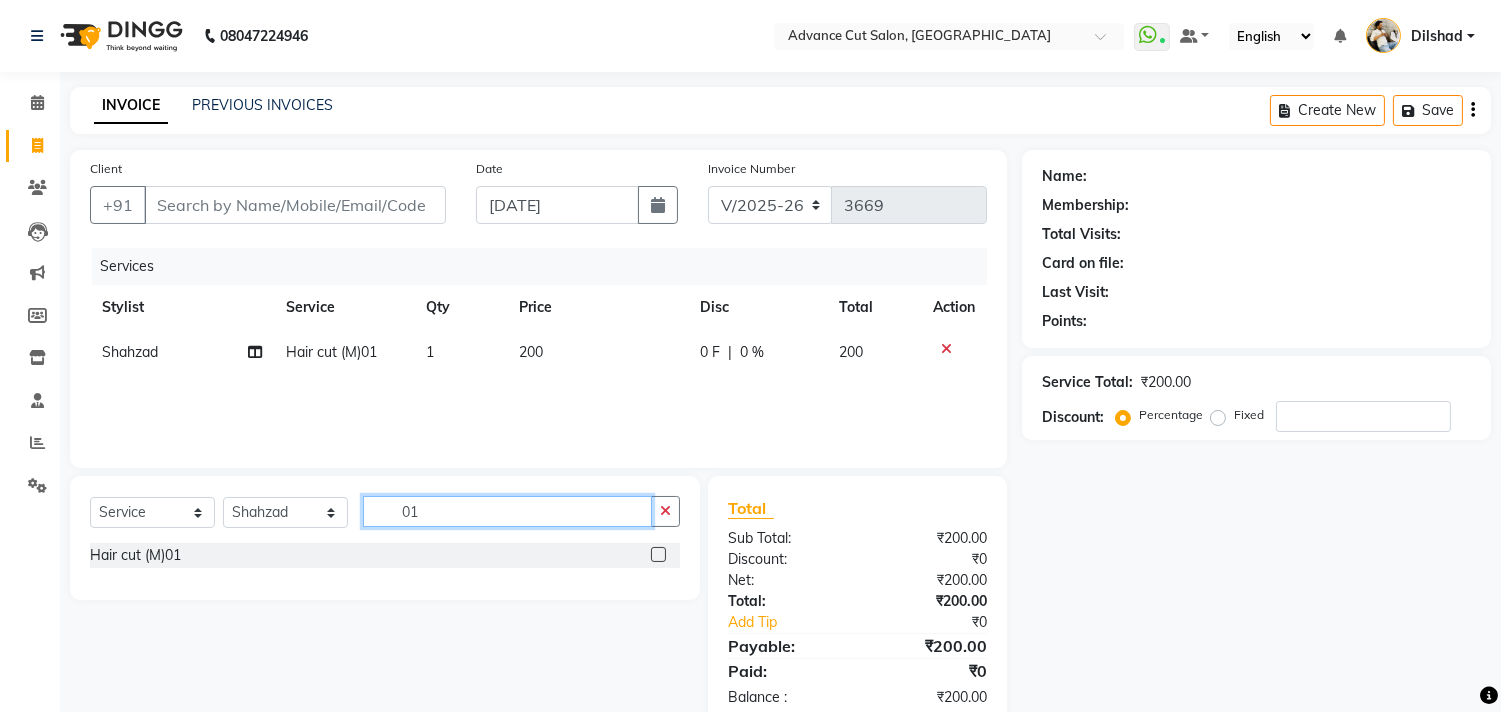 click on "01" 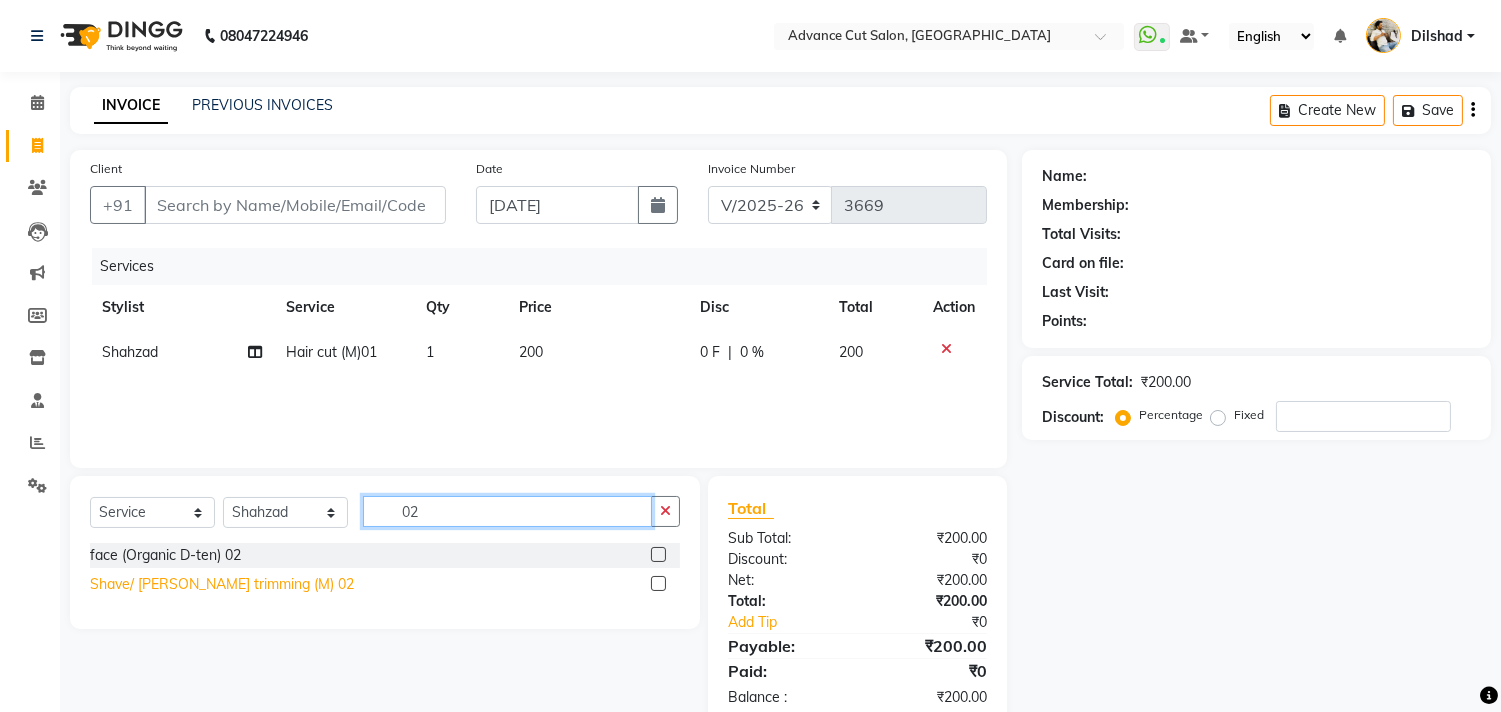 type on "02" 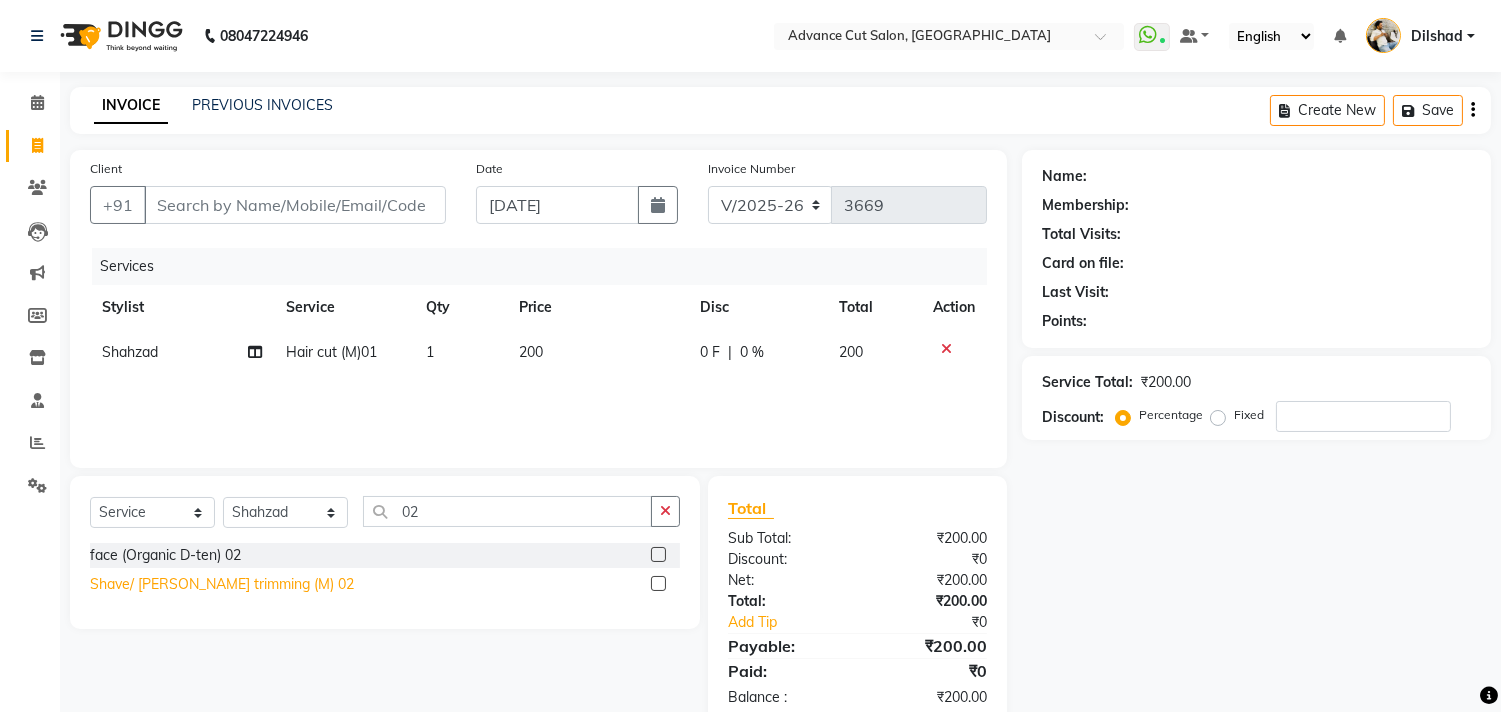 click on "Shave/ [PERSON_NAME] trimming (M) 02" 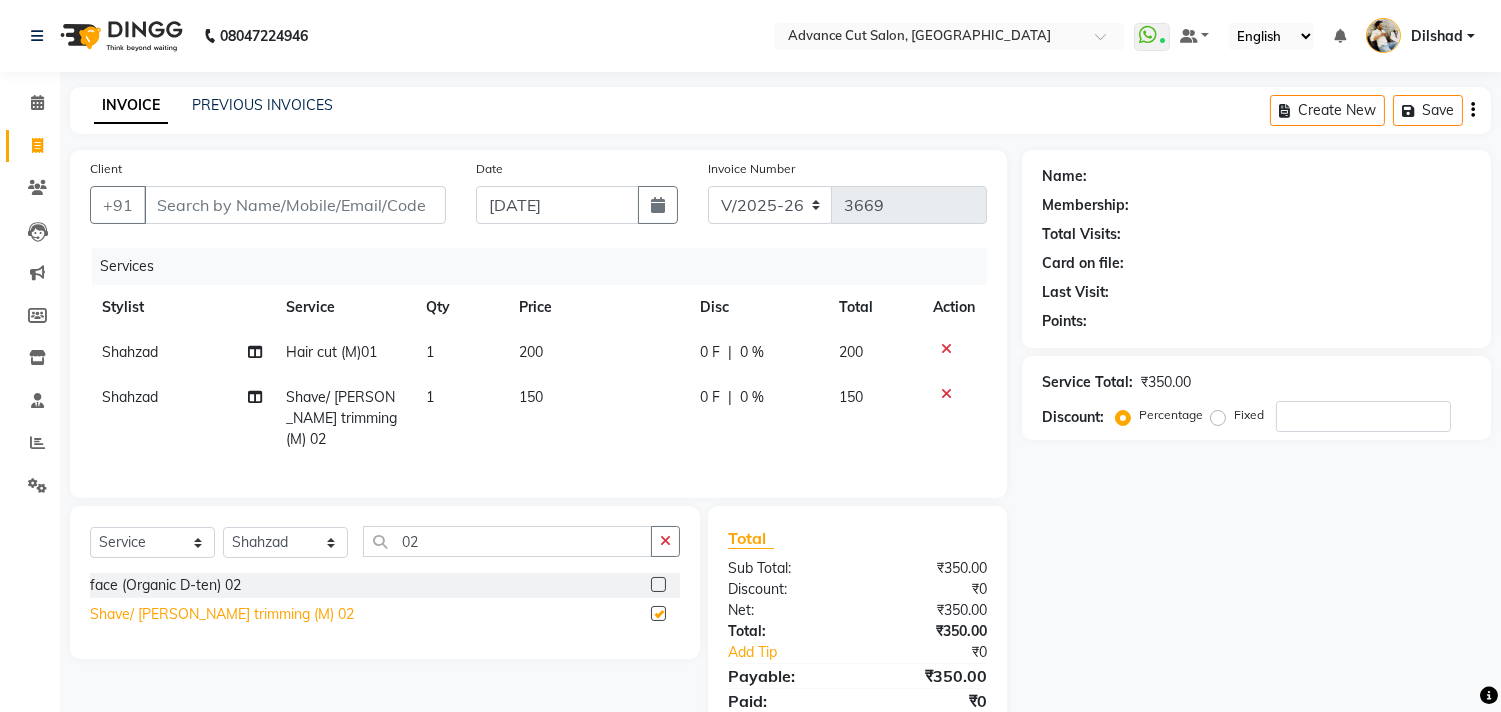 checkbox on "false" 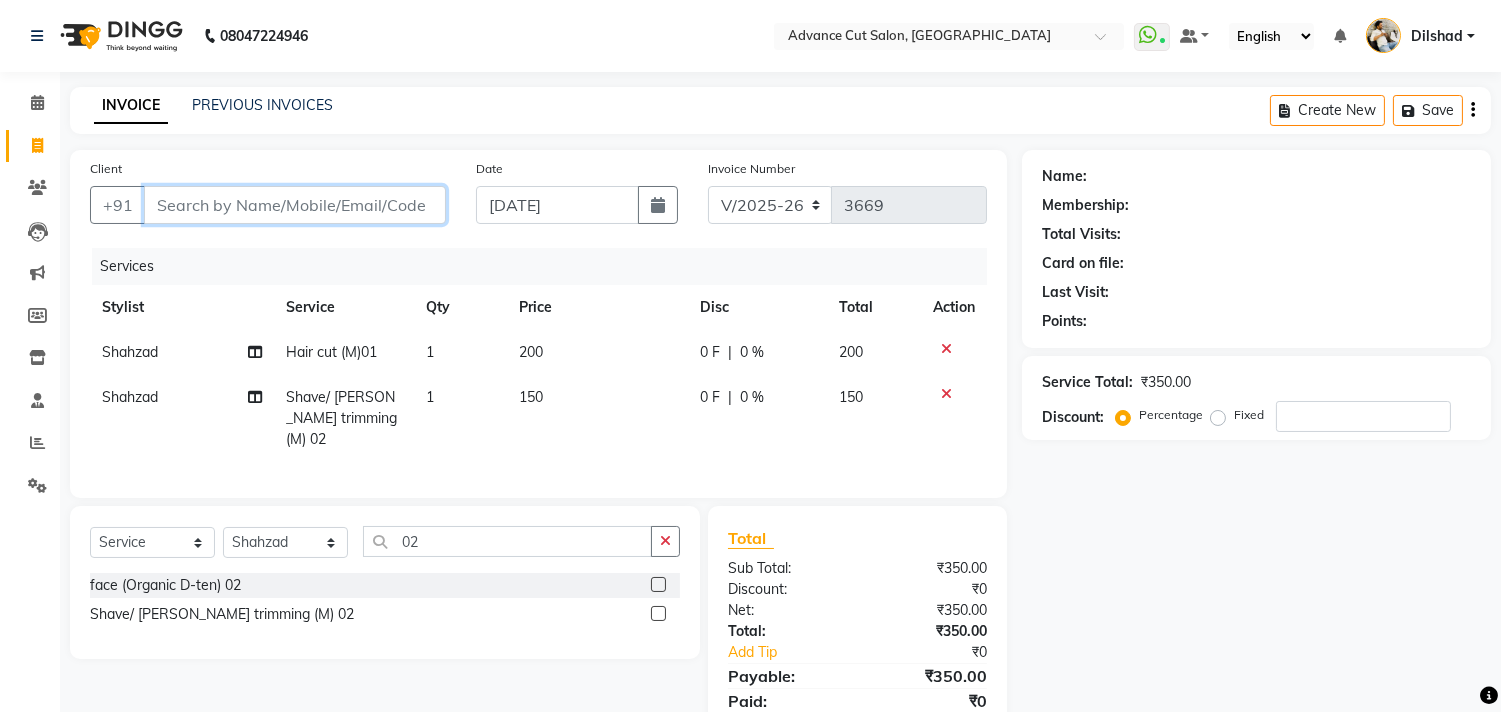 drag, startPoint x: 150, startPoint y: 203, endPoint x: 164, endPoint y: 198, distance: 14.866069 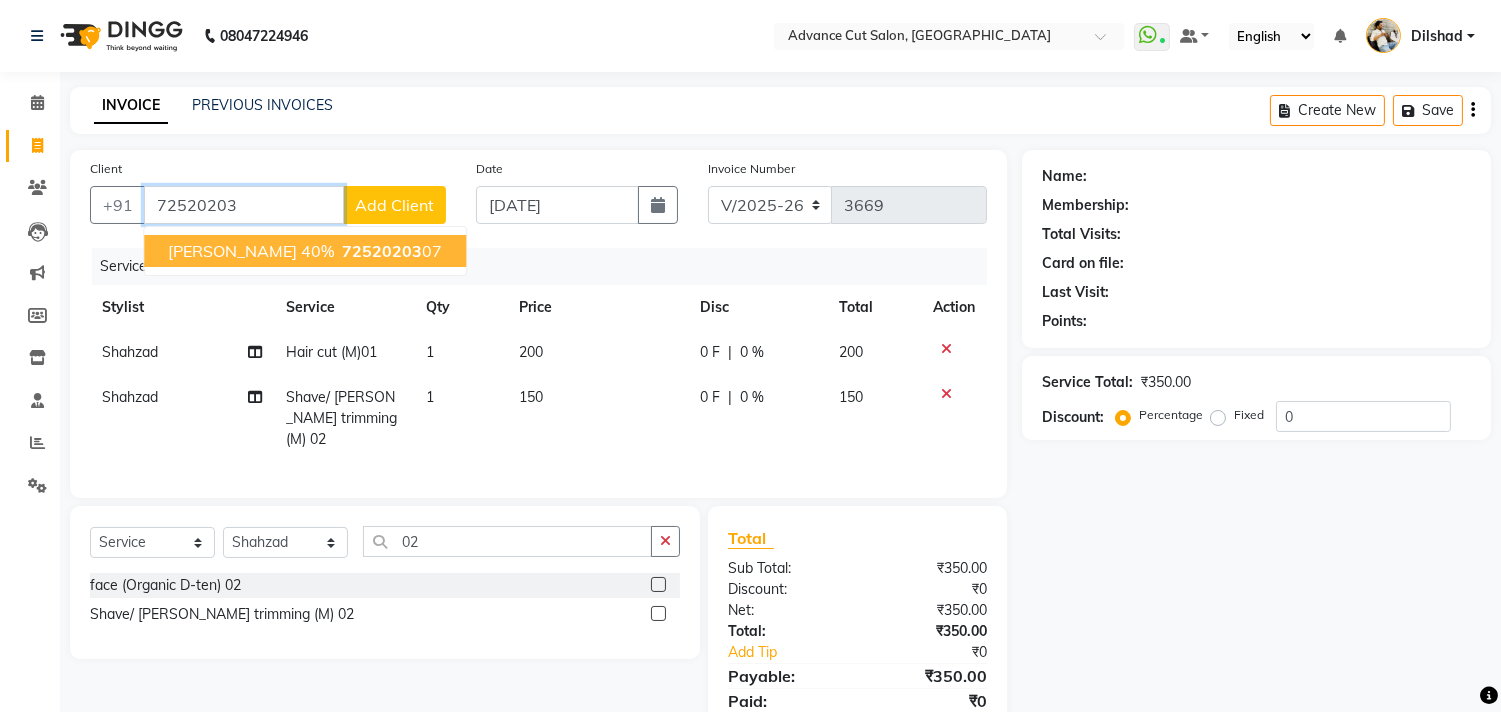 click on "[PERSON_NAME] 40%   72520203 07" at bounding box center (305, 251) 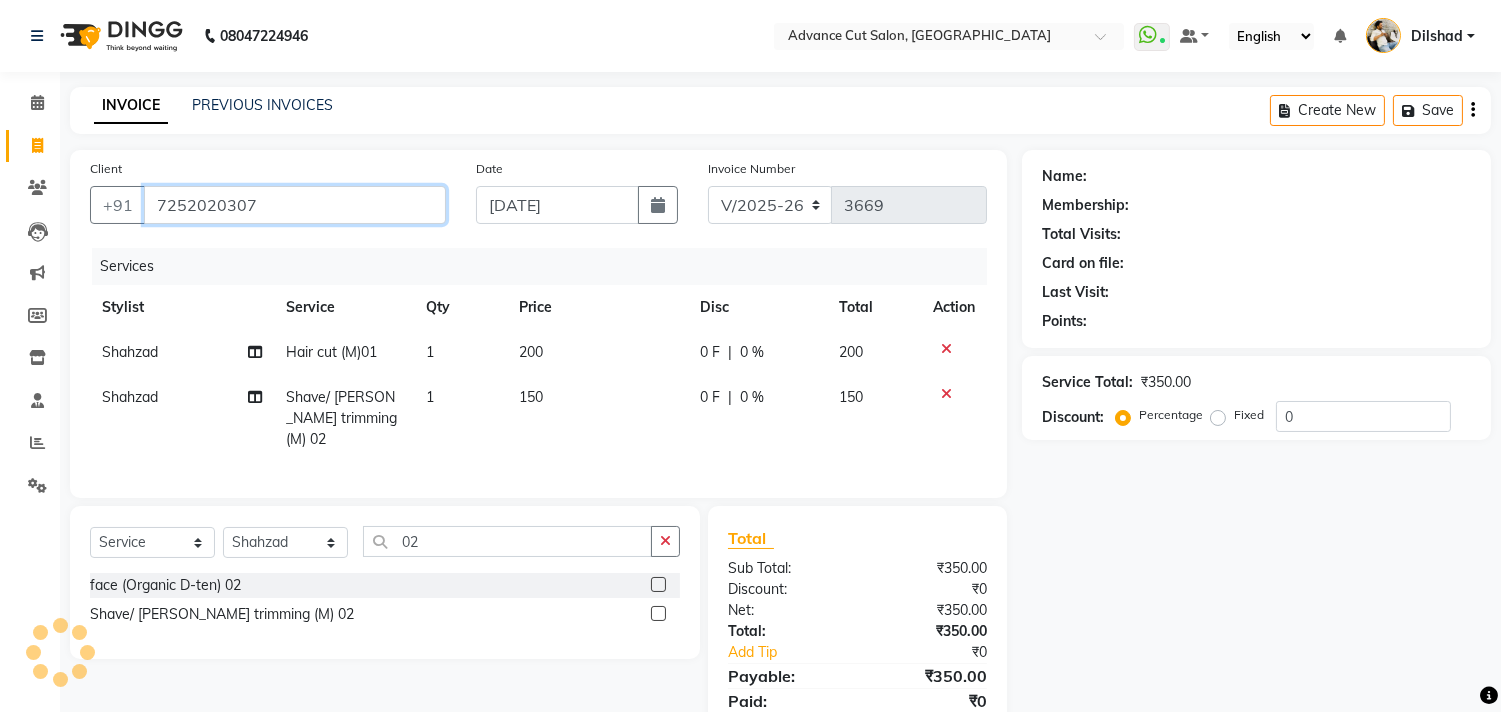 type on "7252020307" 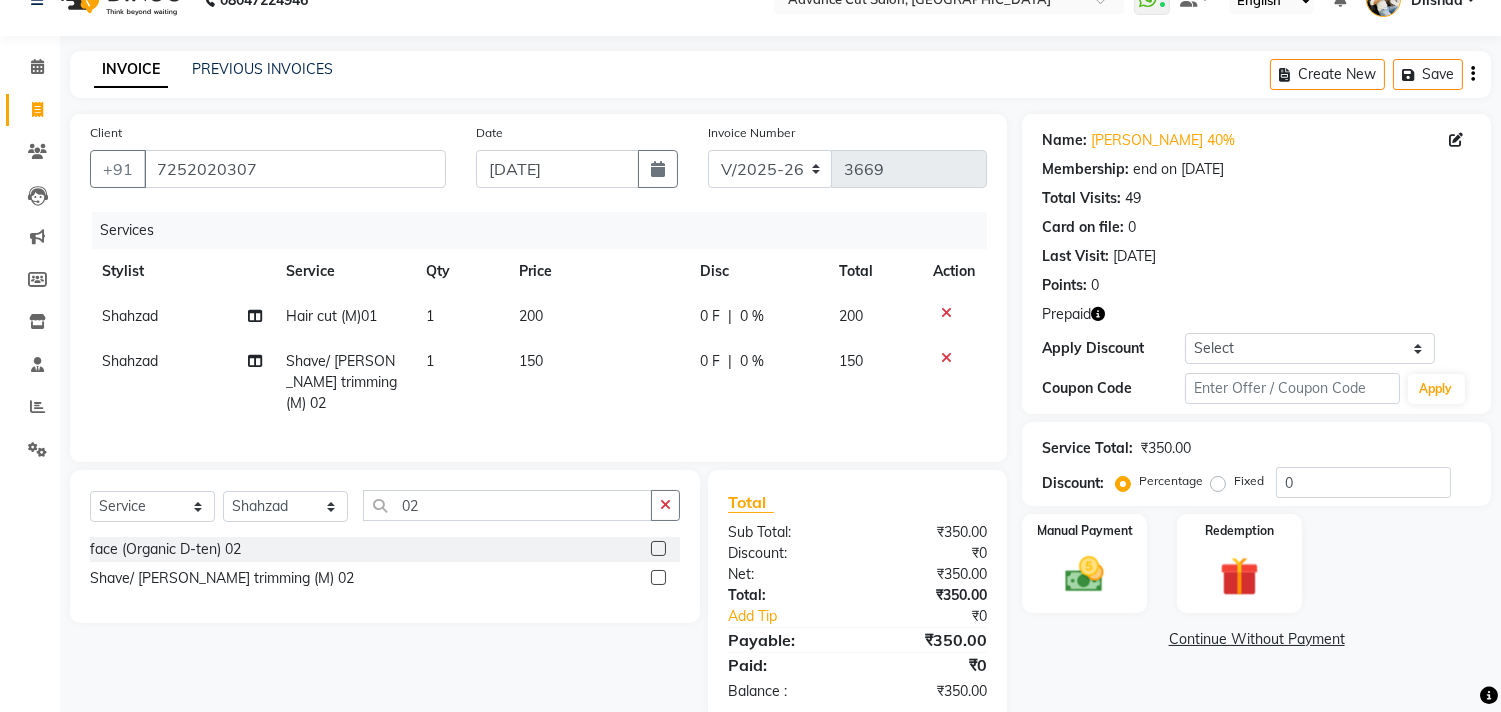 scroll, scrollTop: 72, scrollLeft: 0, axis: vertical 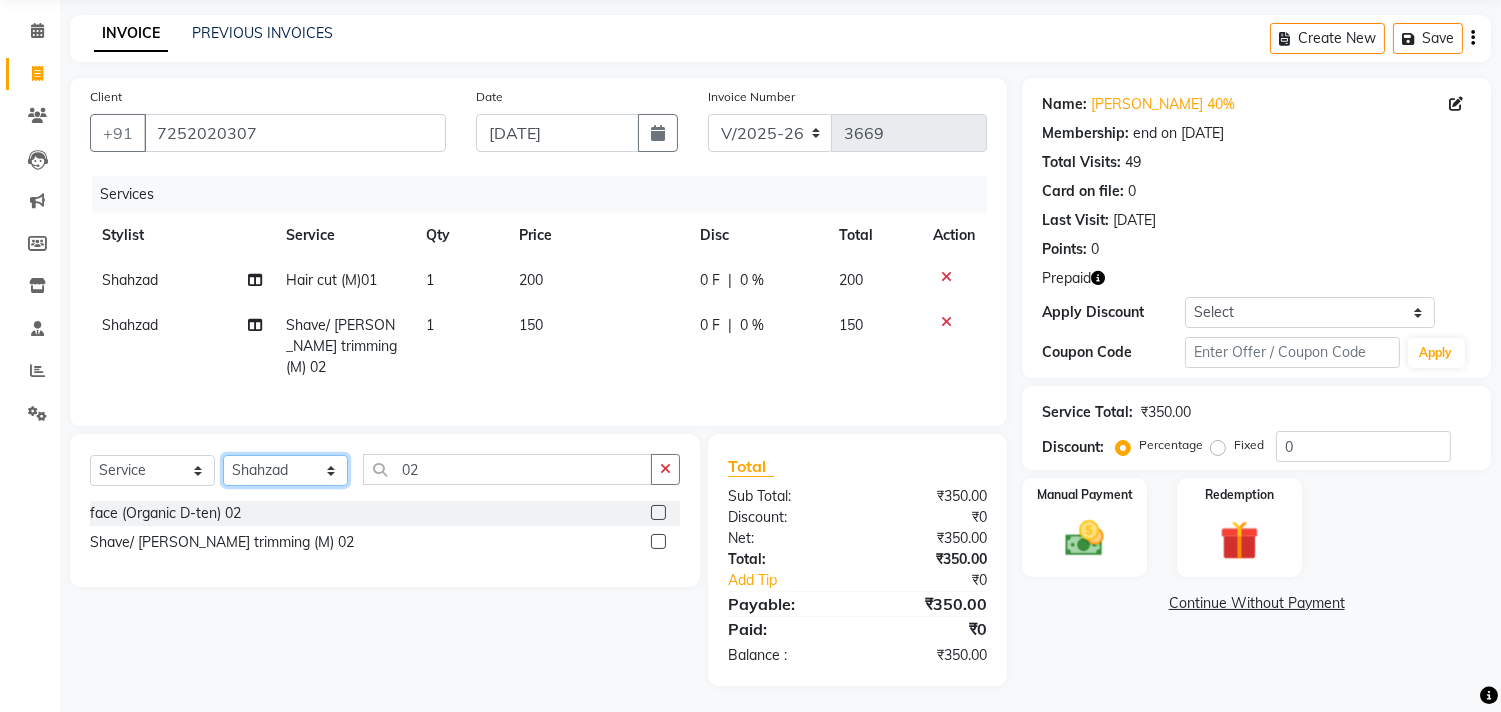 click on "Select Stylist [PERSON_NAME] Avinash Dilshad [PERSON_NAME] [PERSON_NAME] [PERSON_NAME] [PERSON_NAME]  [PERSON_NAME] [PERSON_NAME]  [PERSON_NAME] [PERSON_NAME]" 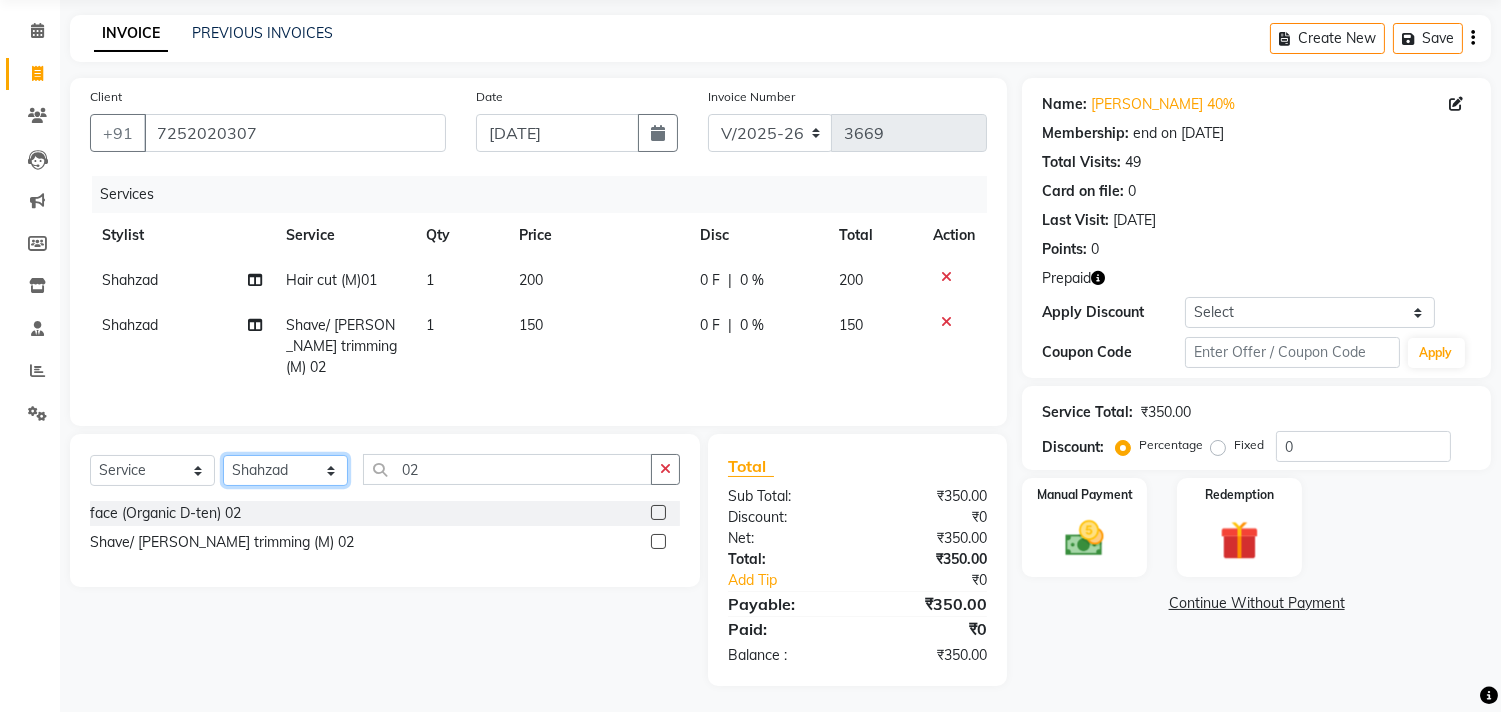 select on "25769" 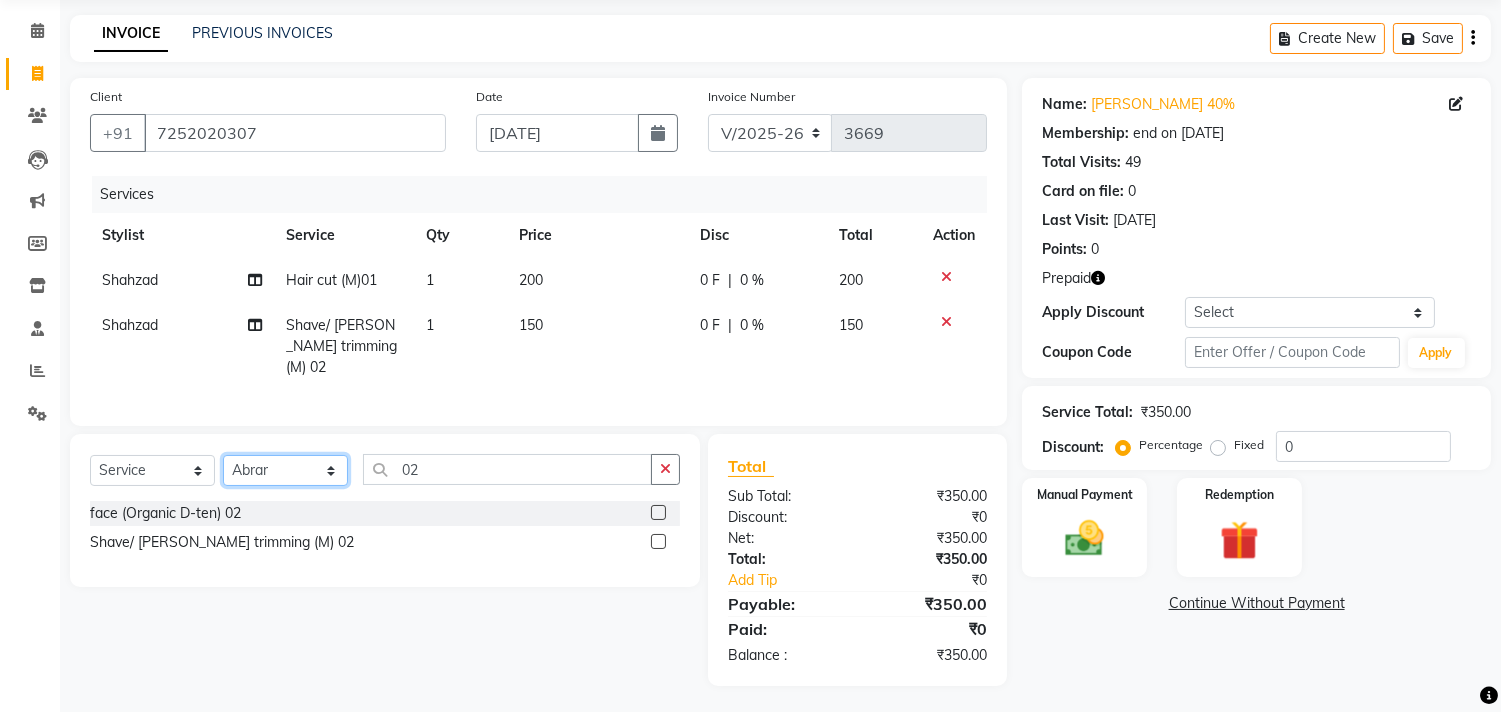 click on "Select Stylist [PERSON_NAME] Avinash Dilshad [PERSON_NAME] [PERSON_NAME] [PERSON_NAME] [PERSON_NAME]  [PERSON_NAME] [PERSON_NAME]  [PERSON_NAME] [PERSON_NAME]" 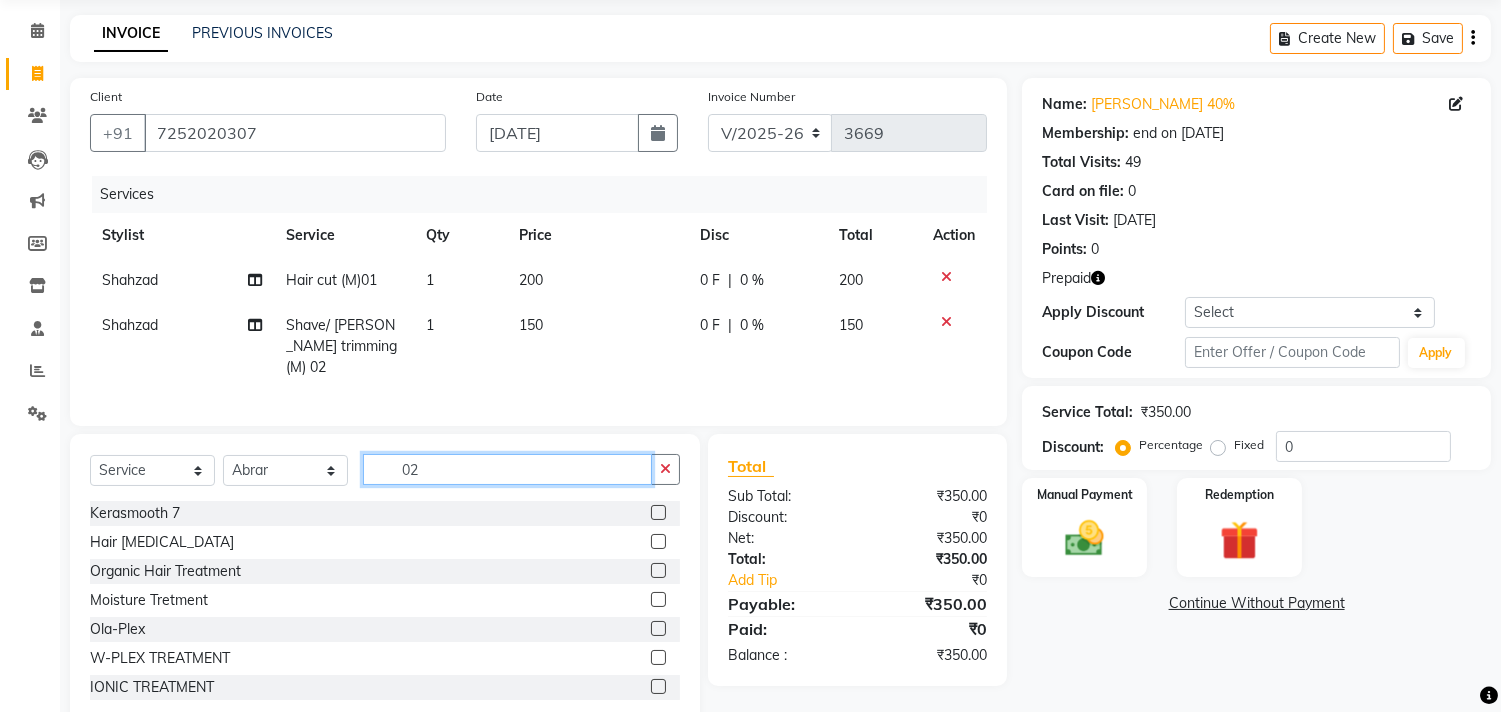 click on "02" 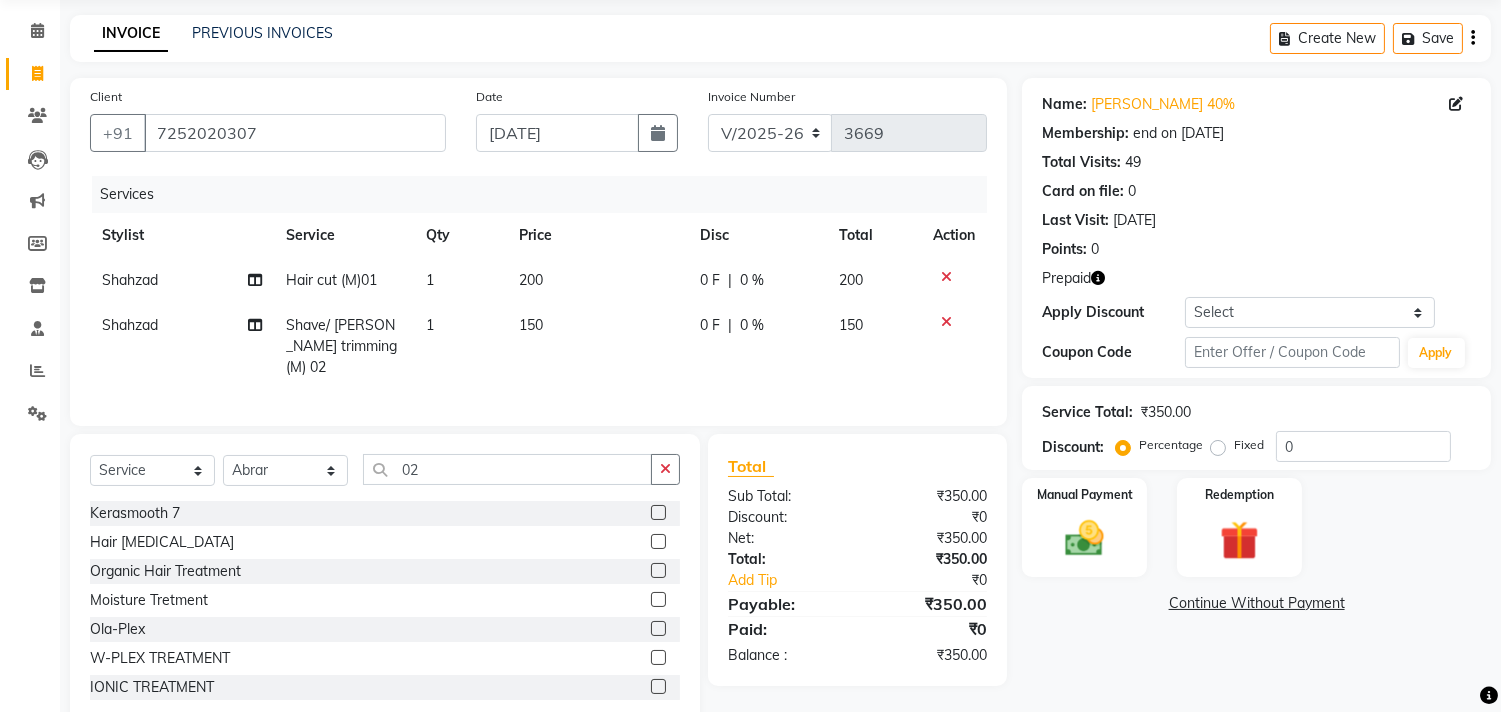 click on "Select  Service  Product  Membership  Package Voucher Prepaid Gift Card  Select Stylist [PERSON_NAME] Avinash Dilshad [PERSON_NAME] [PERSON_NAME] [PERSON_NAME] [PERSON_NAME]  [PERSON_NAME] [PERSON_NAME]  [PERSON_NAME] [PERSON_NAME] 02" 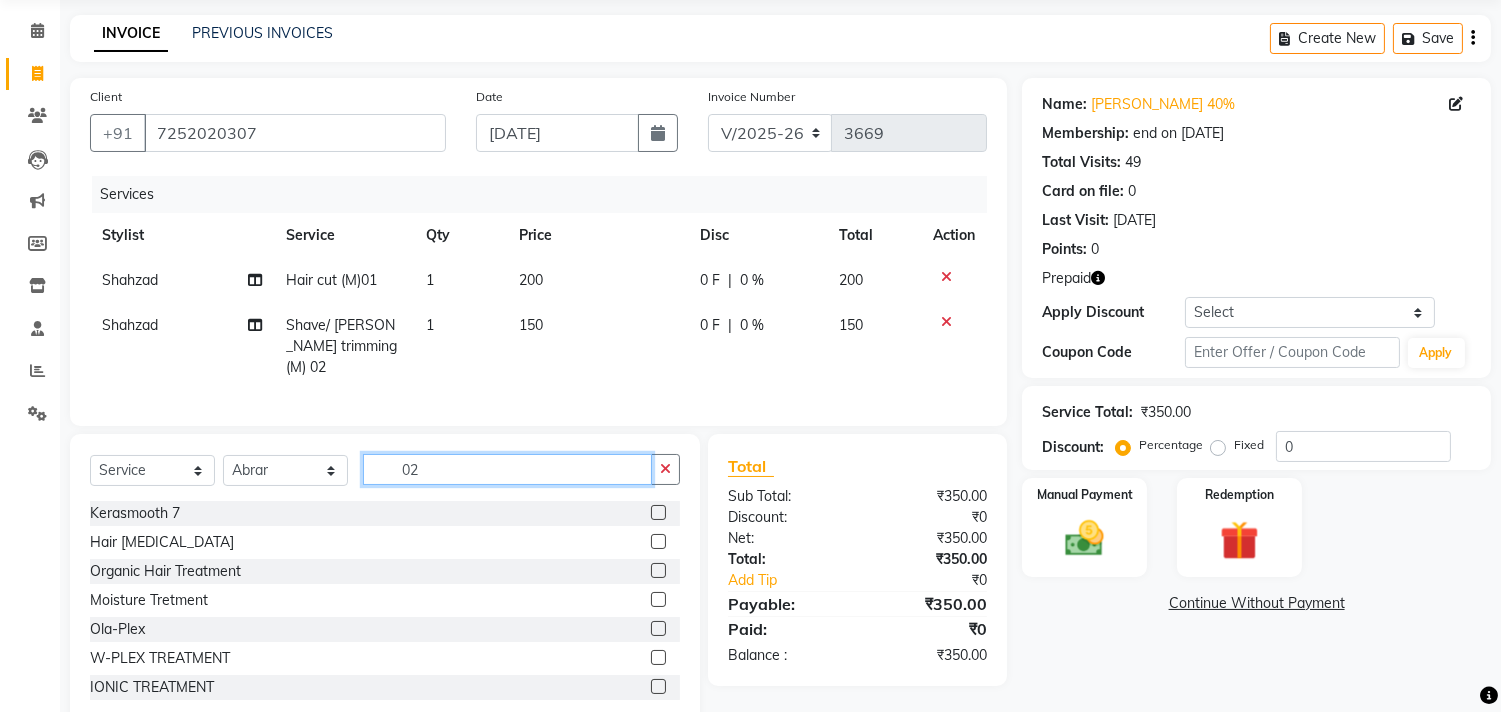 click on "02" 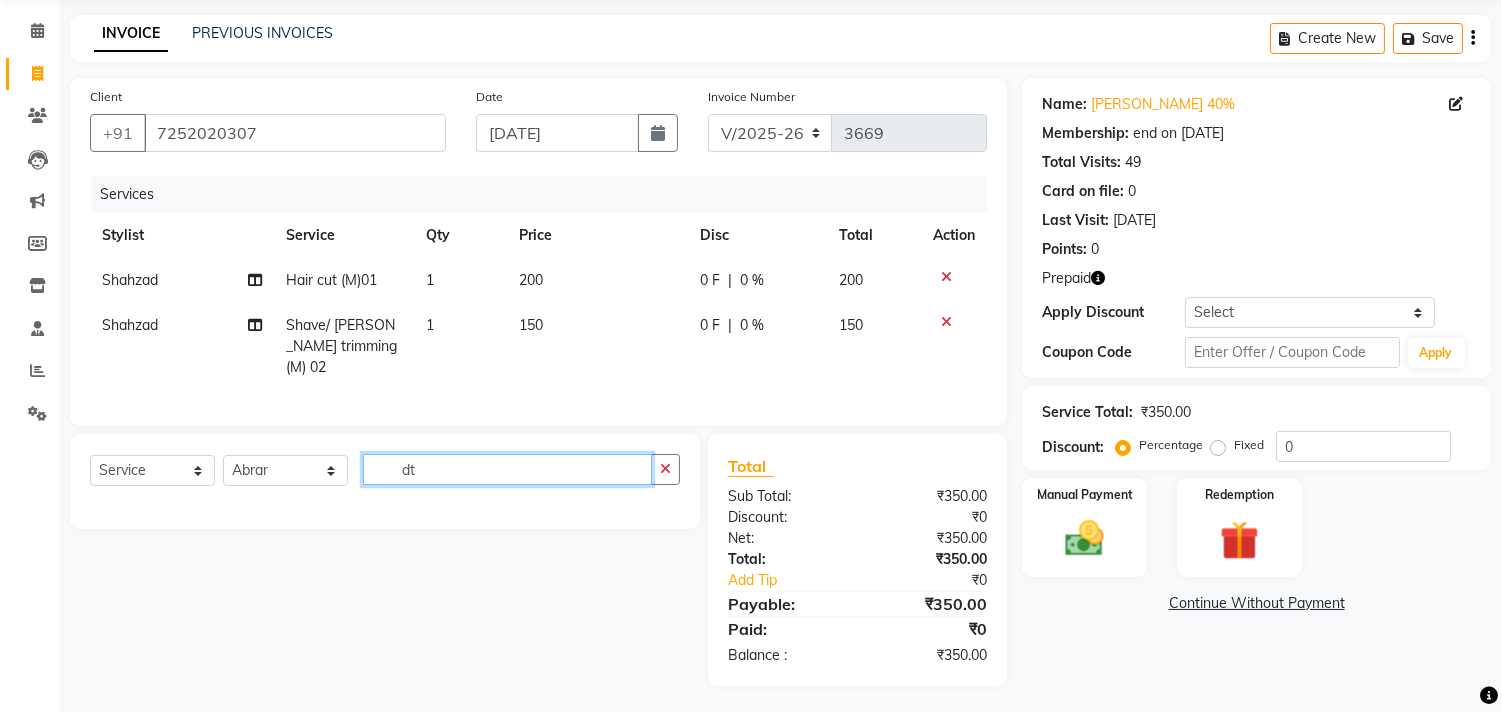 type on "d" 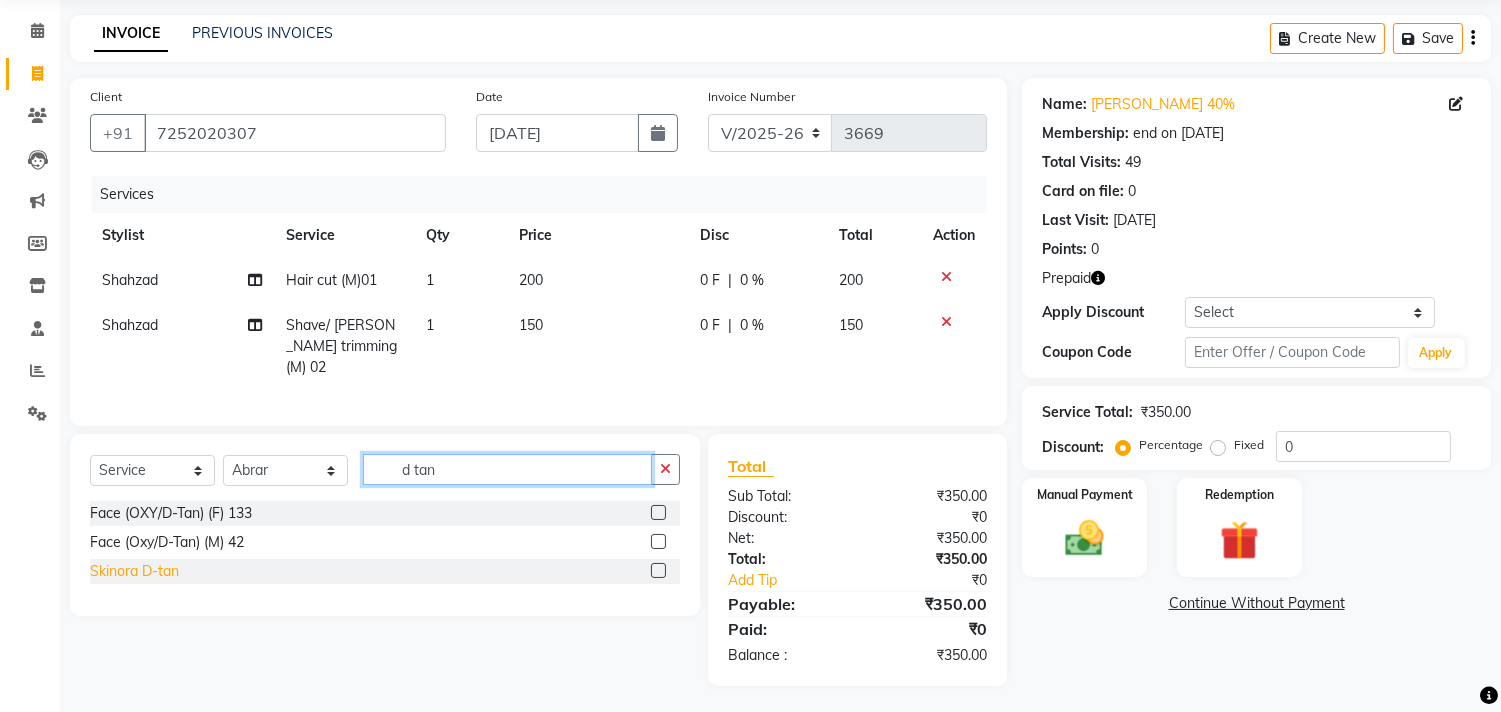 type on "d tan" 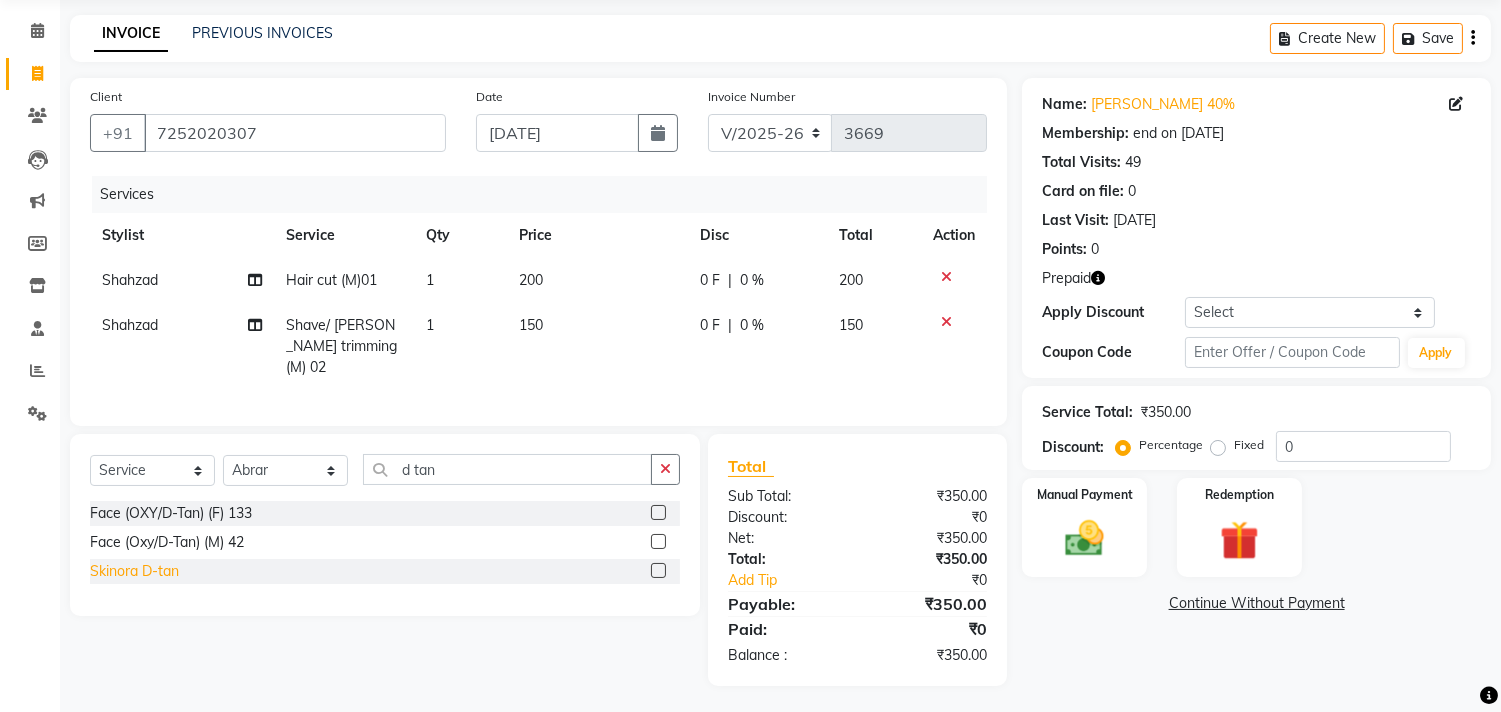 click on "Skinora D-tan" 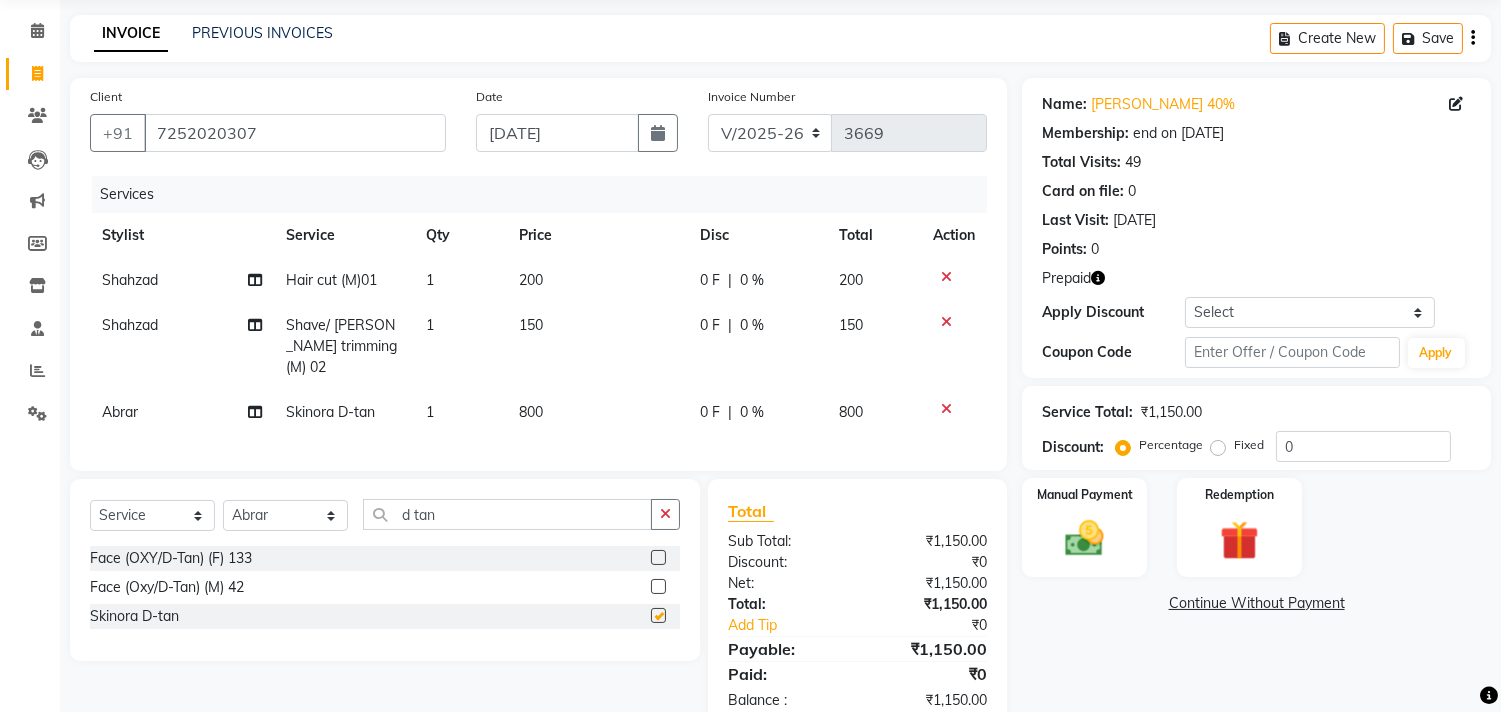 checkbox on "false" 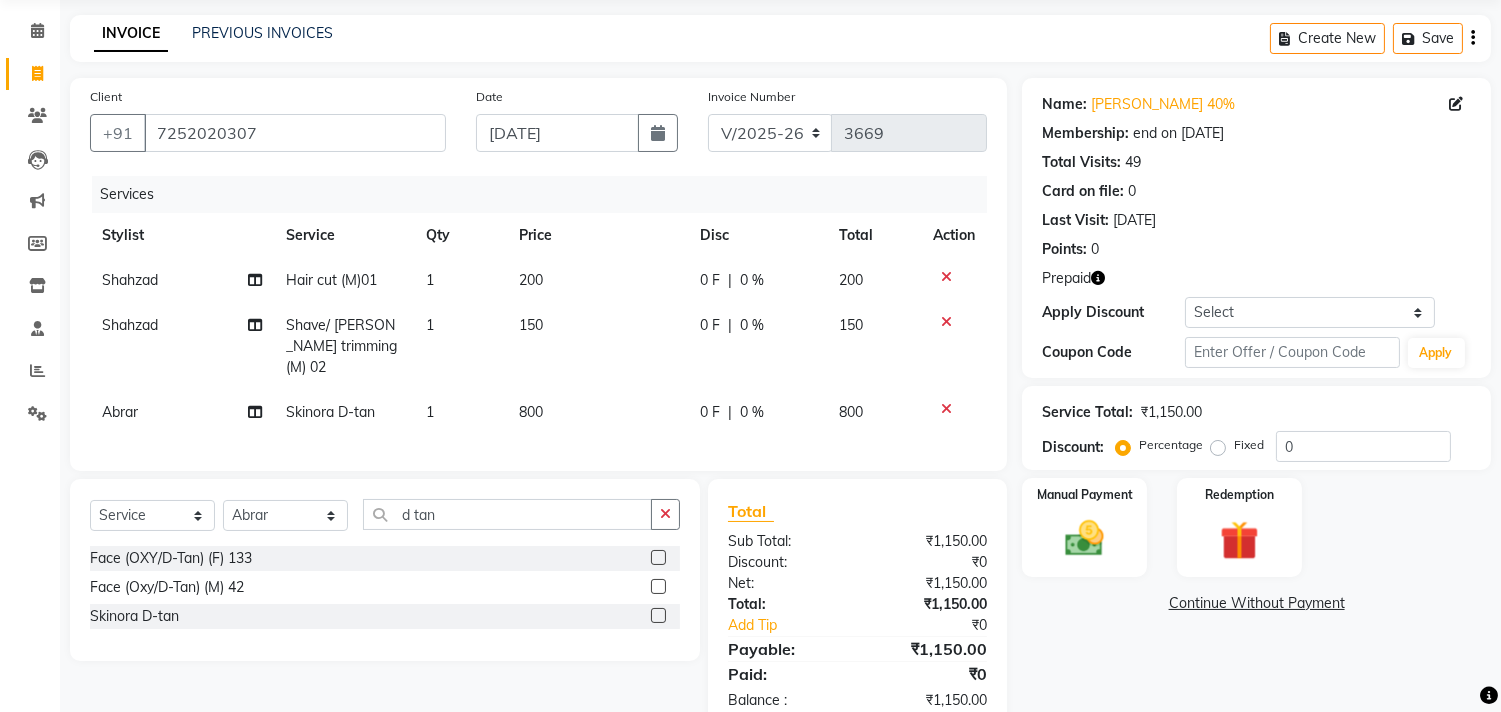 click on "800" 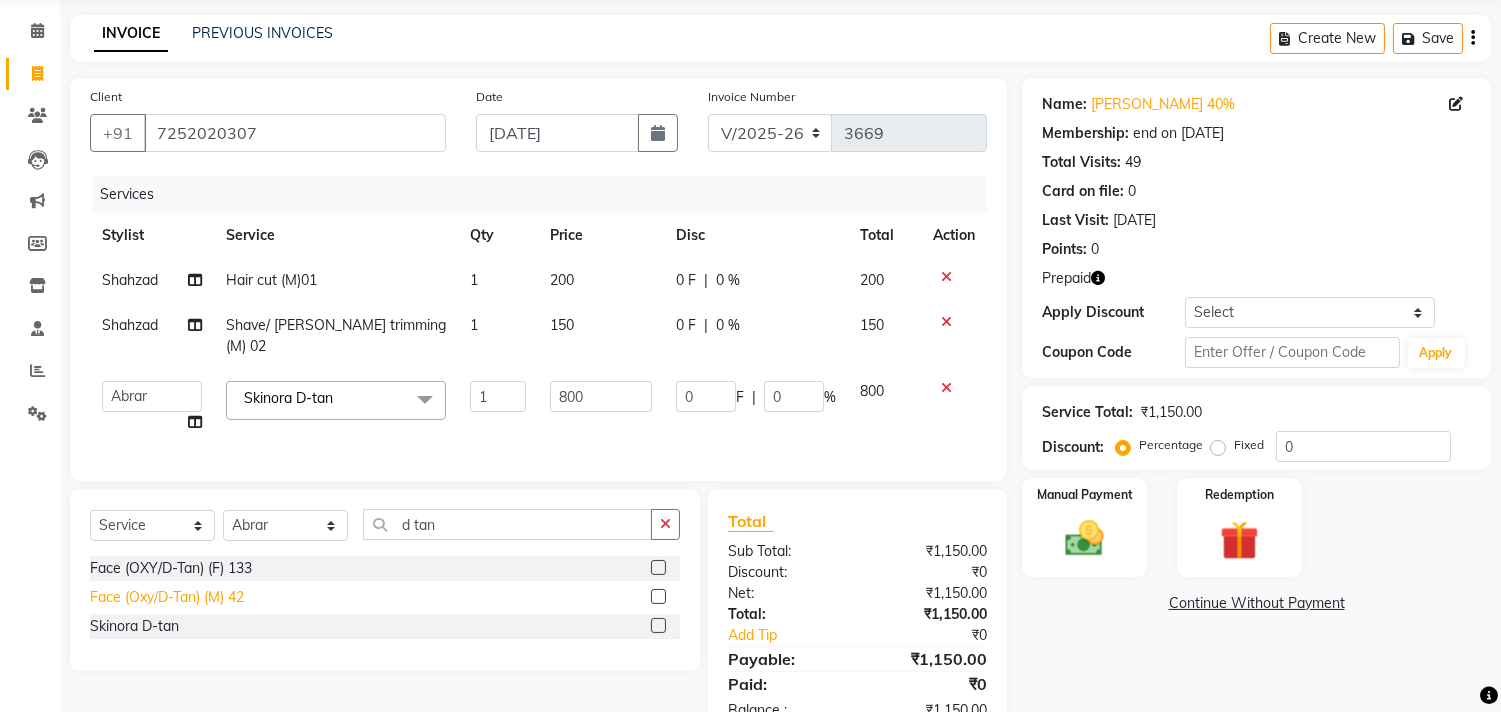 click on "Face (Oxy/D-Tan) (M) 42" 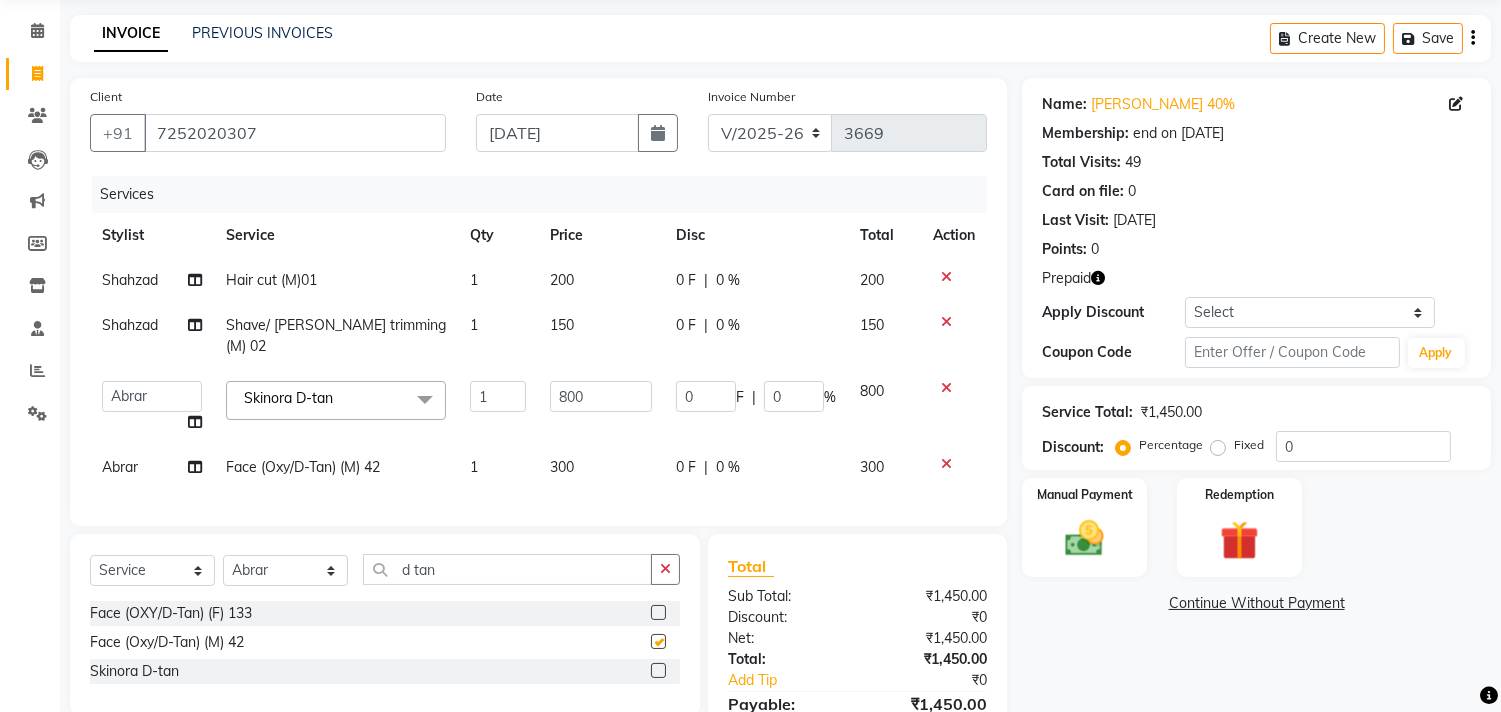 checkbox on "false" 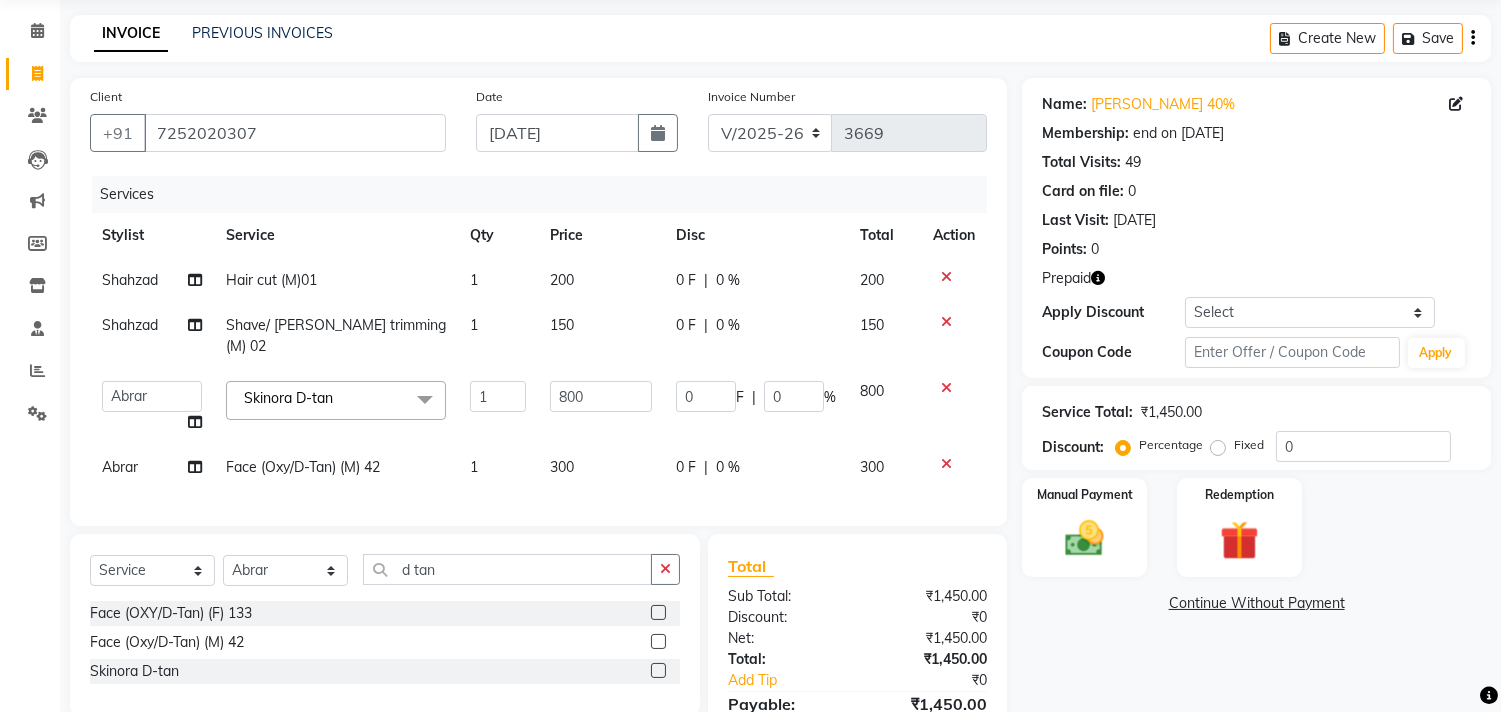 click 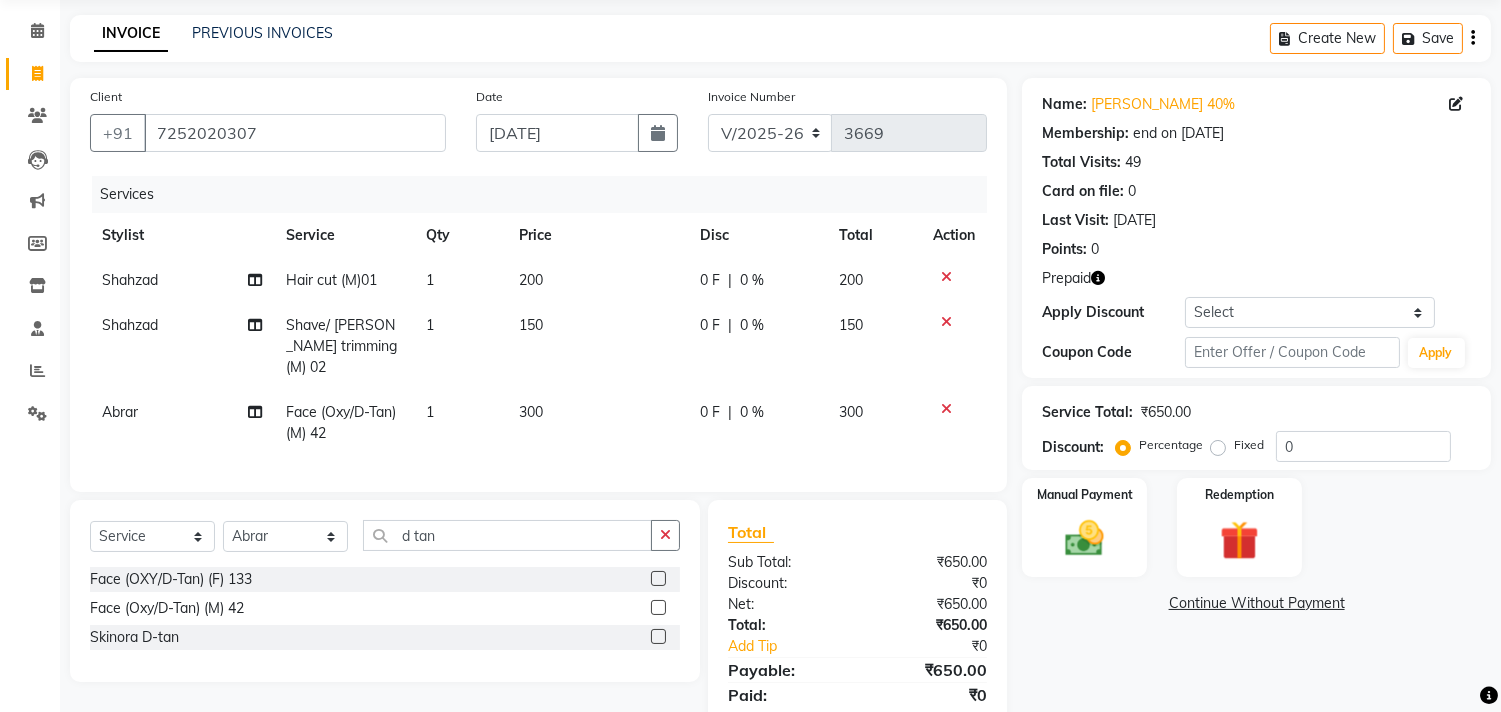 click on "300" 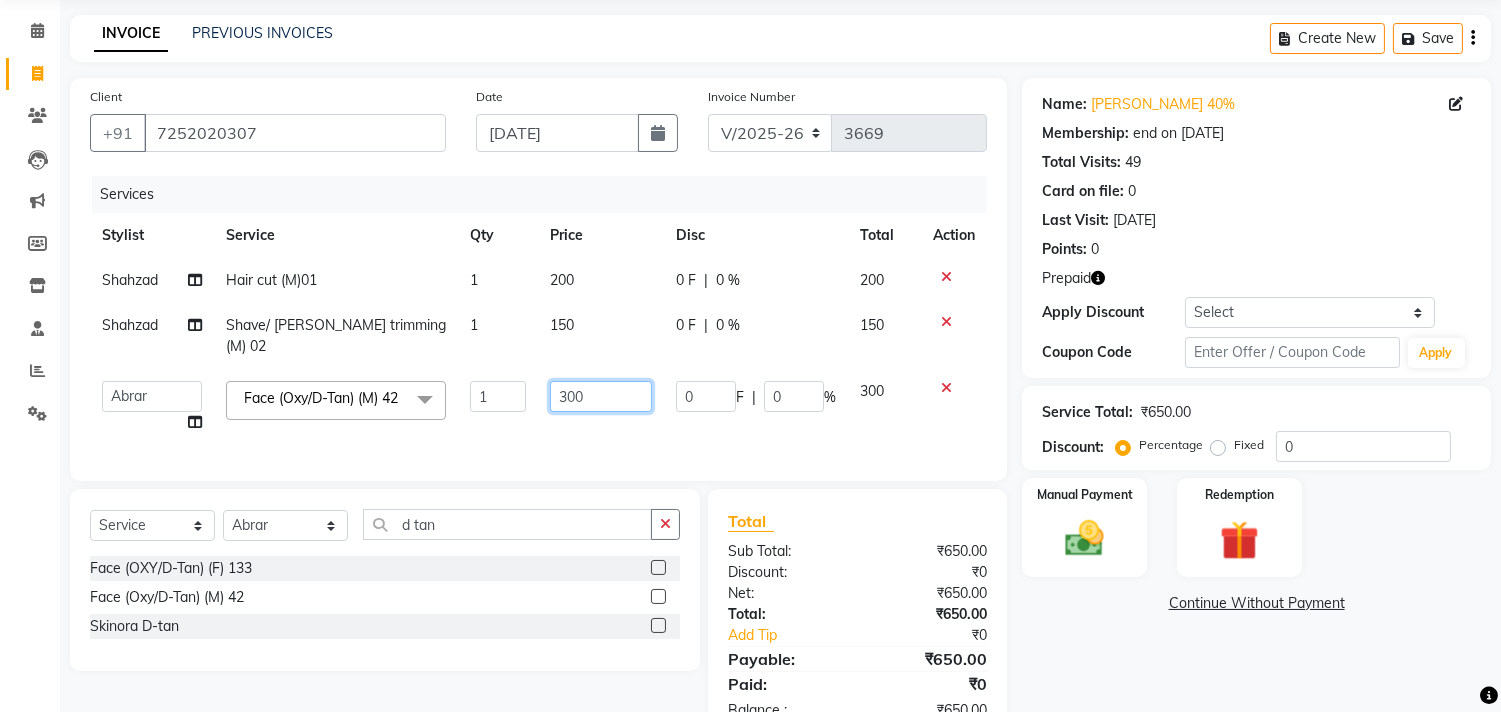 drag, startPoint x: 618, startPoint y: 378, endPoint x: 511, endPoint y: 383, distance: 107.11676 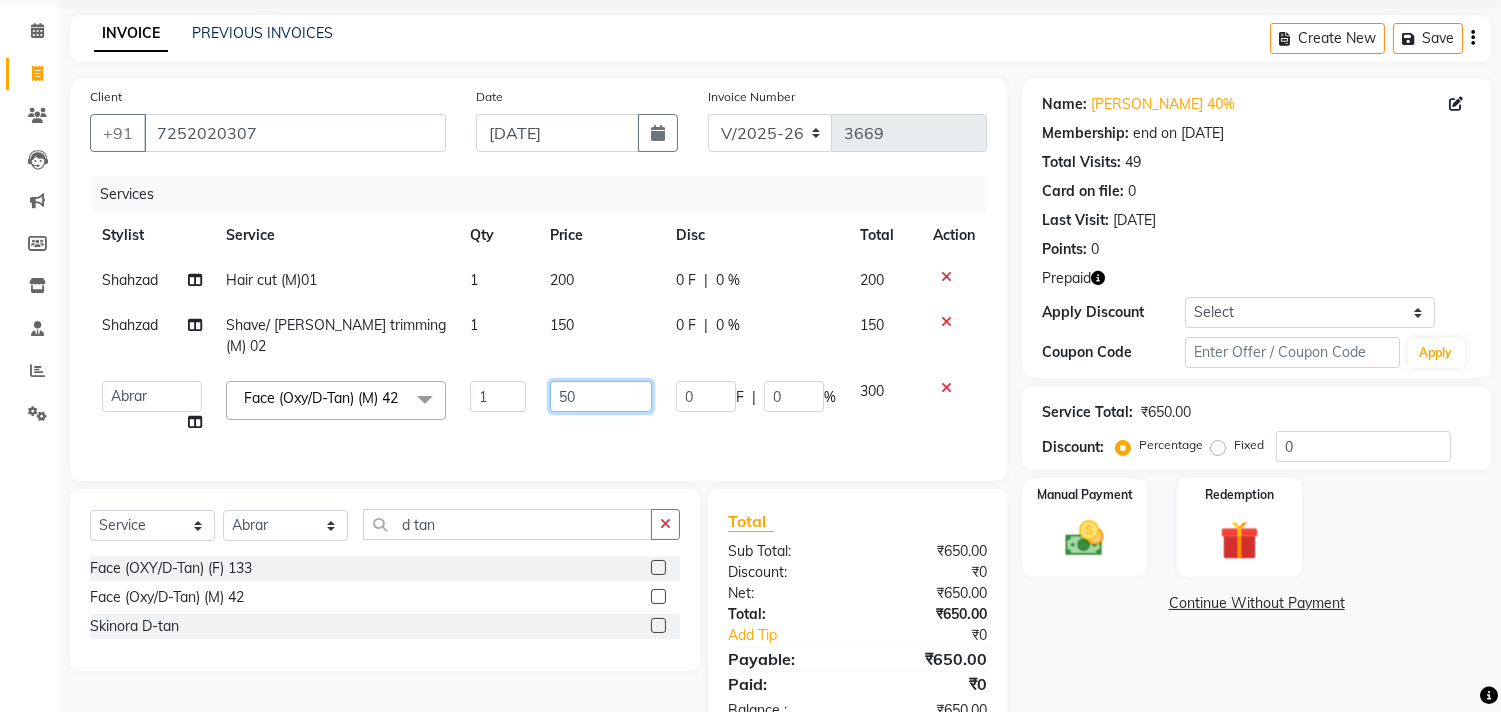 type on "500" 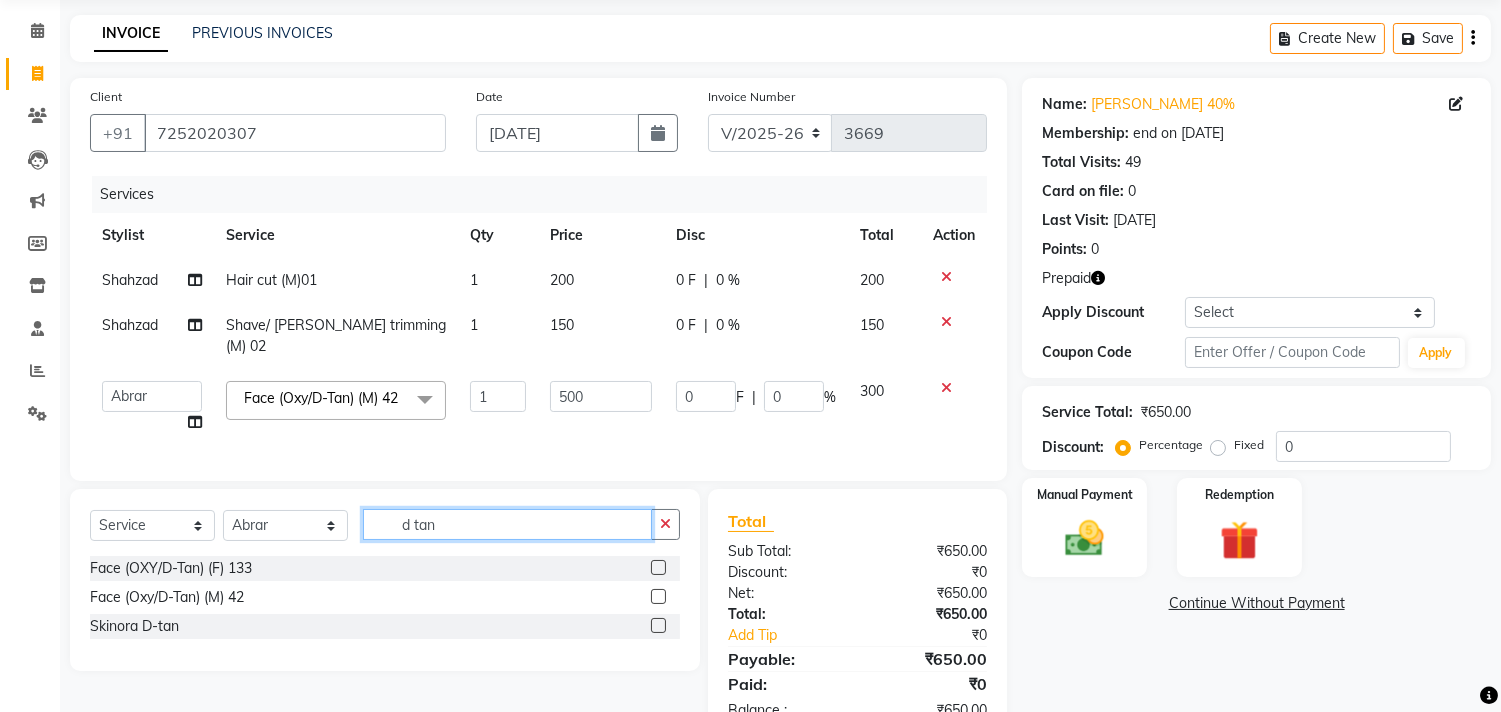 click on "d tan" 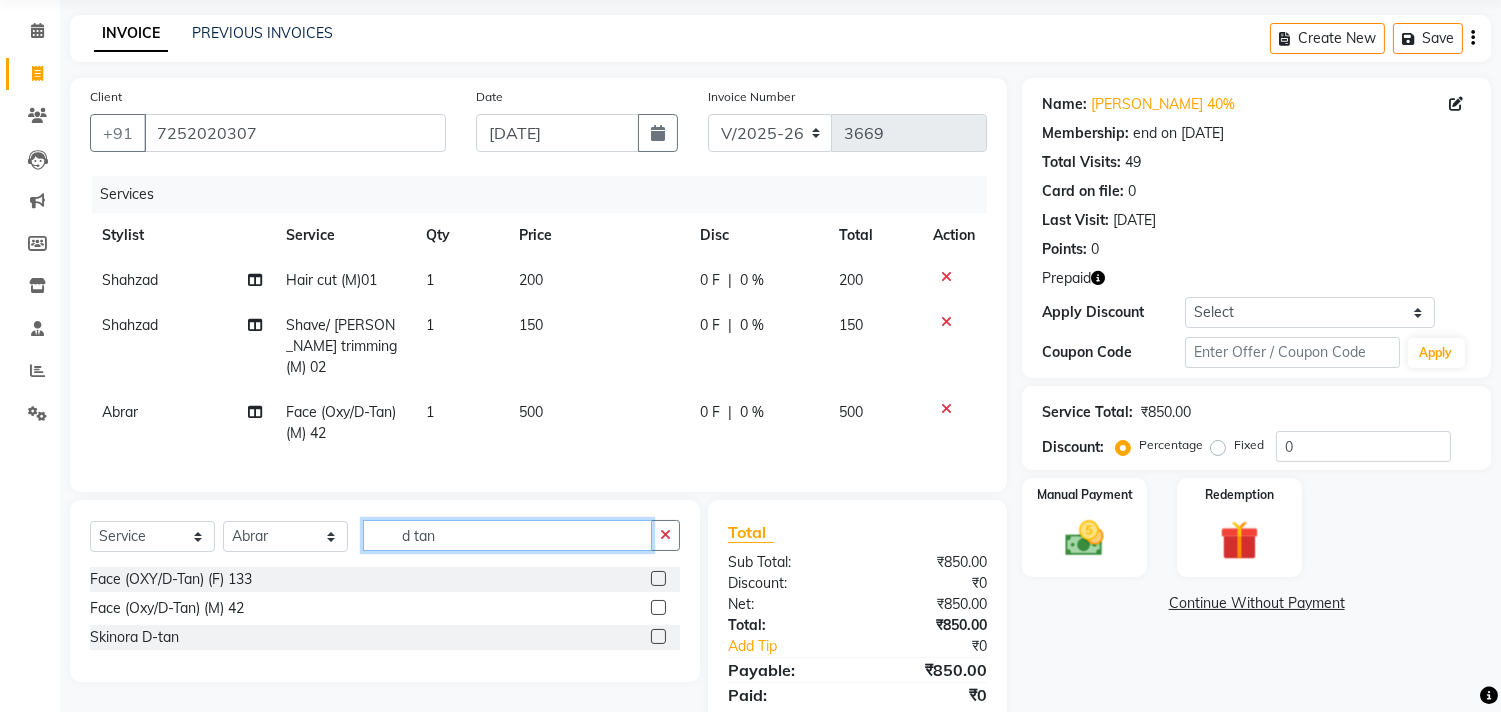 click on "d tan" 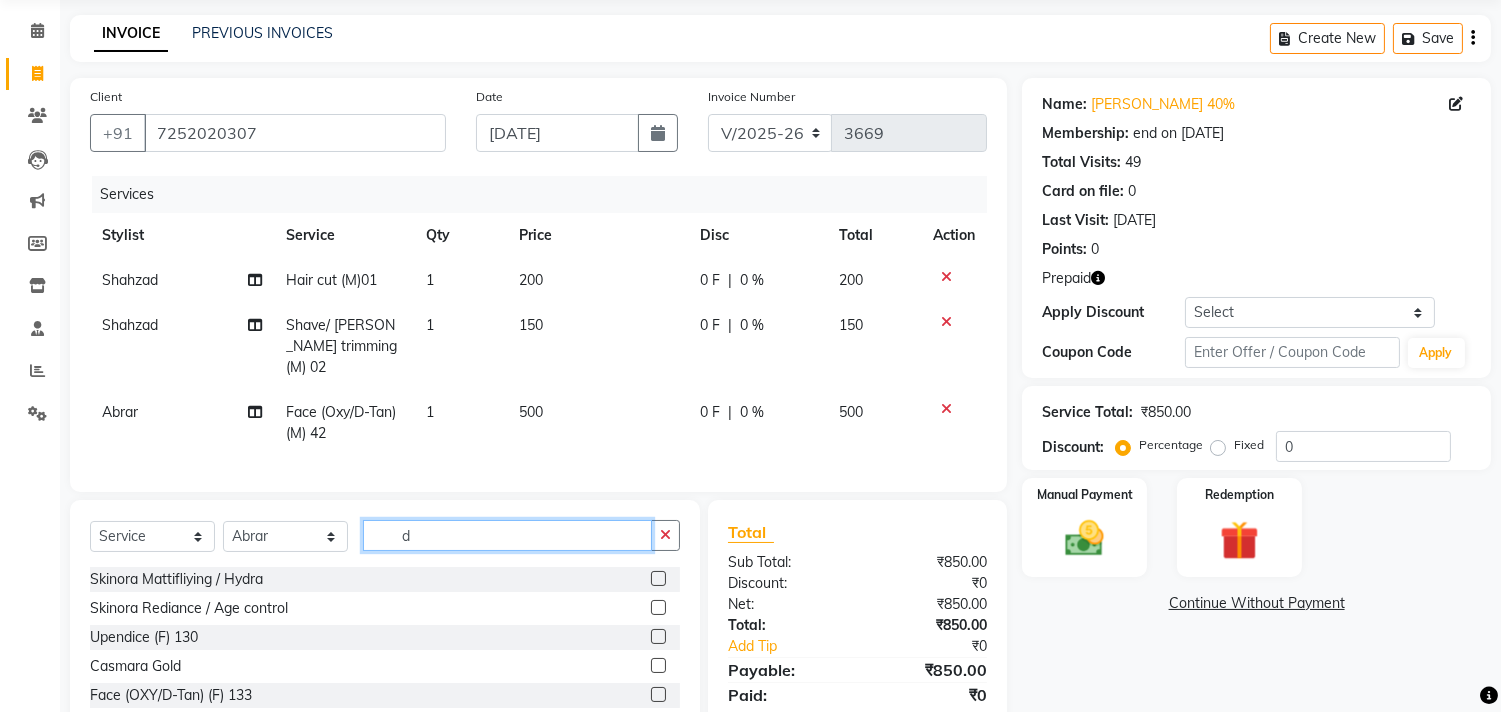 type on "d" 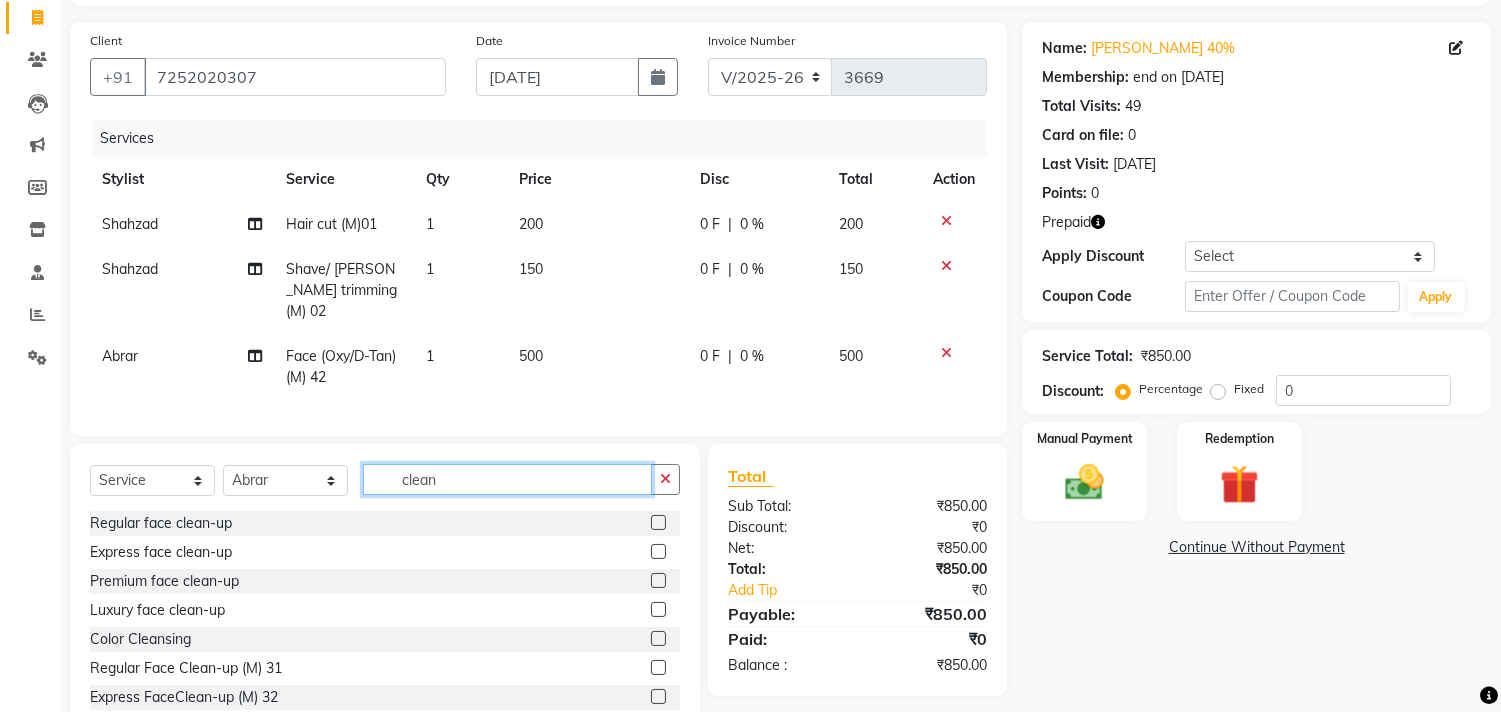 scroll, scrollTop: 181, scrollLeft: 0, axis: vertical 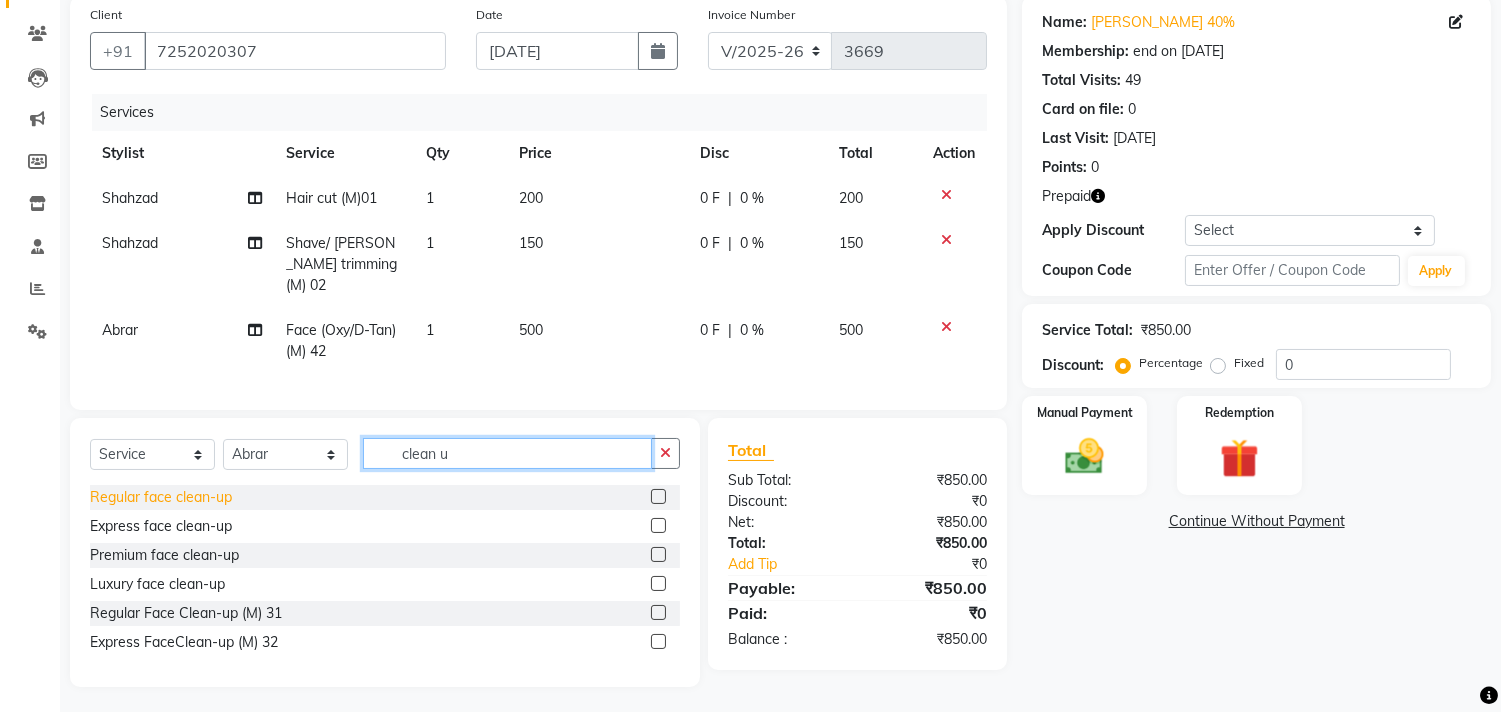 type on "clean u" 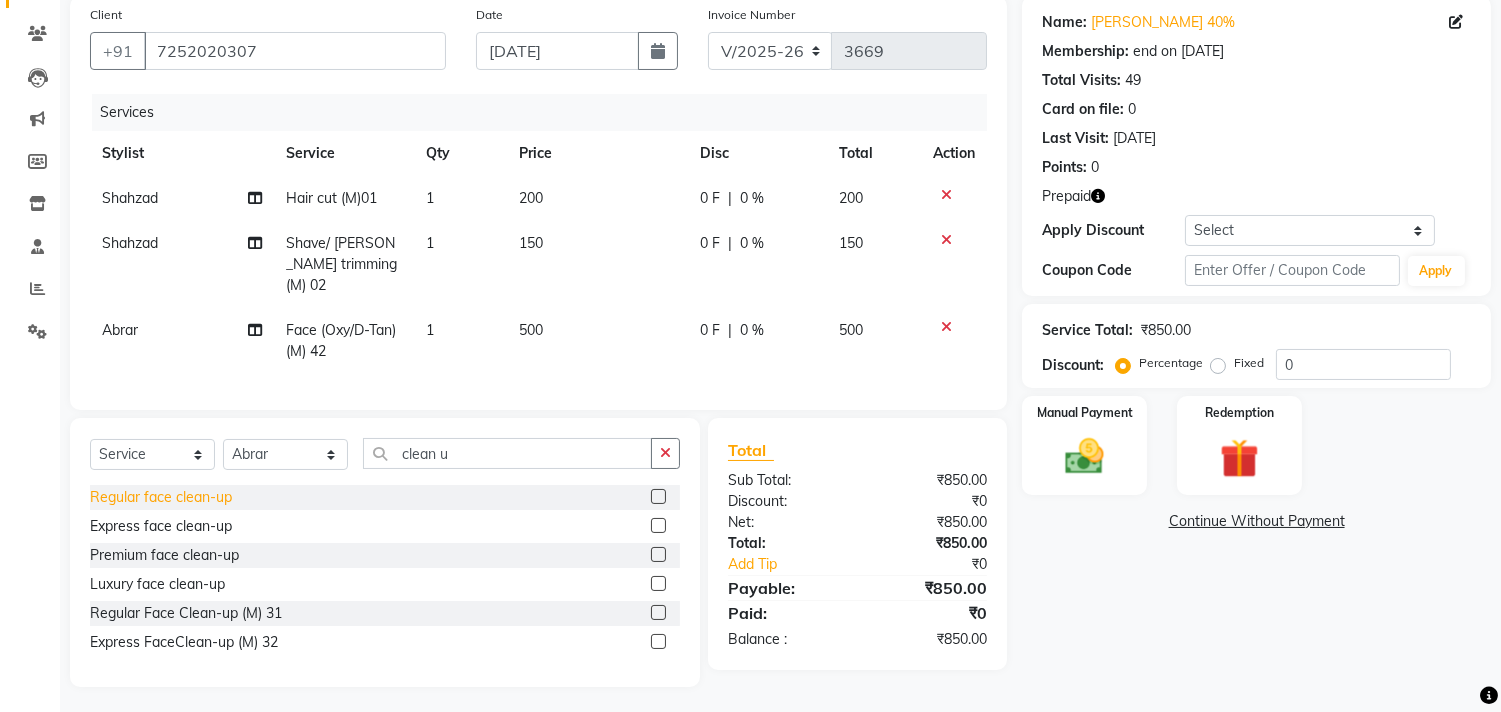 click on "Regular face clean-up" 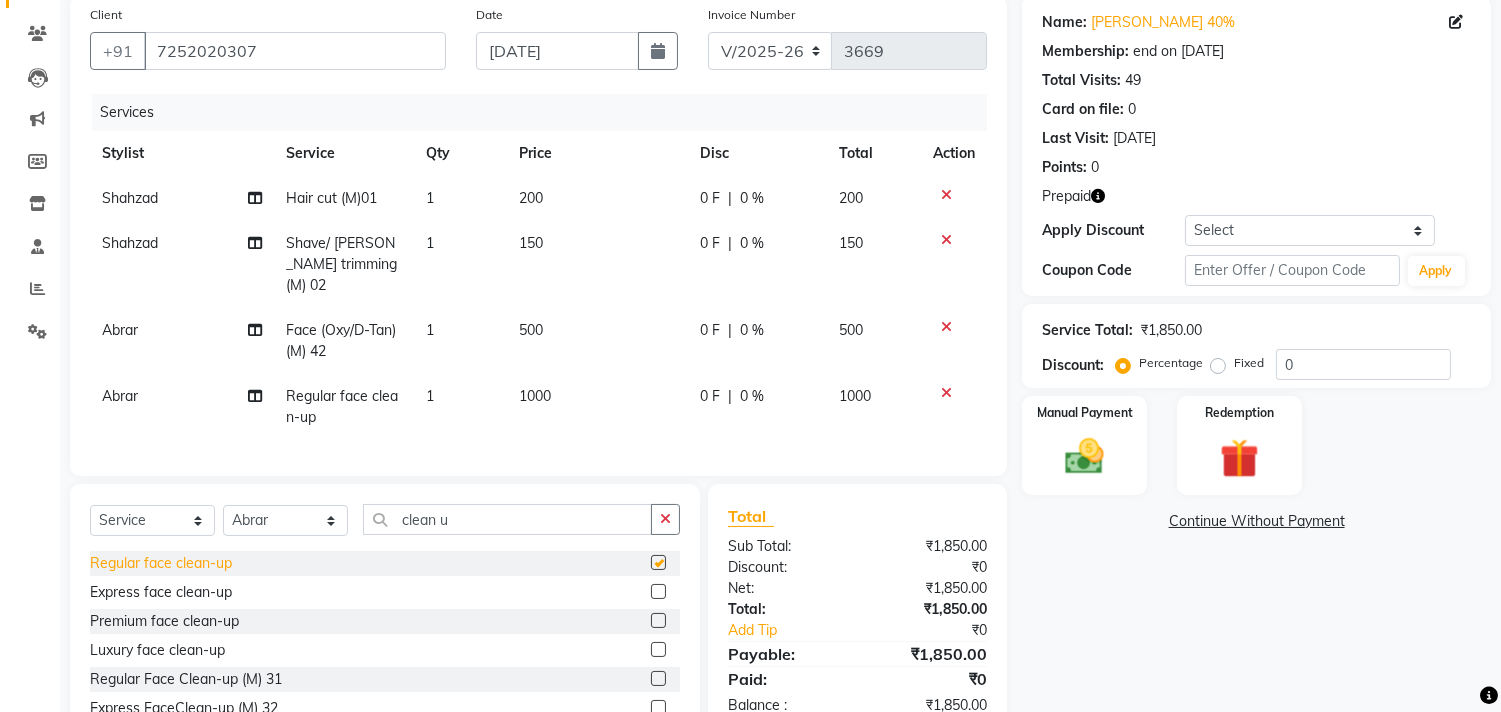 checkbox on "false" 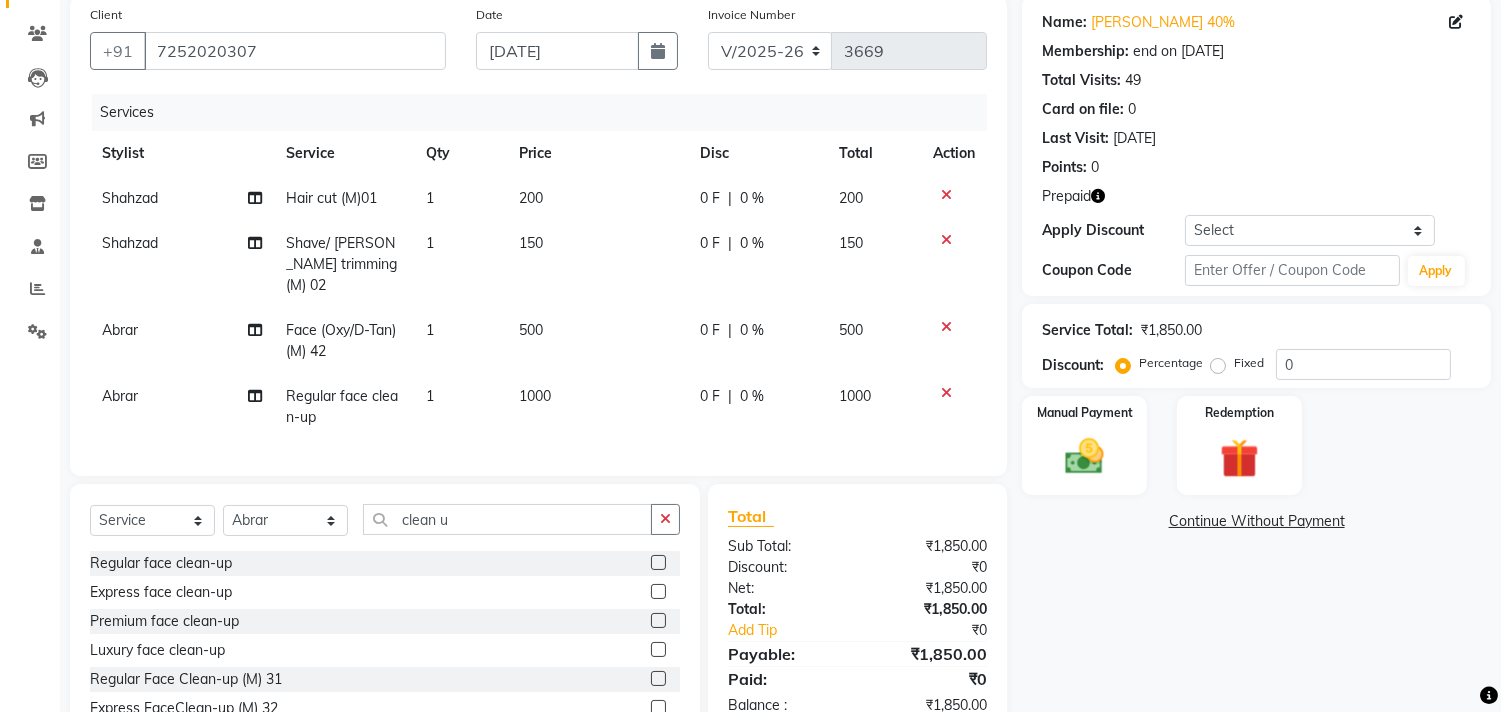 scroll, scrollTop: 221, scrollLeft: 0, axis: vertical 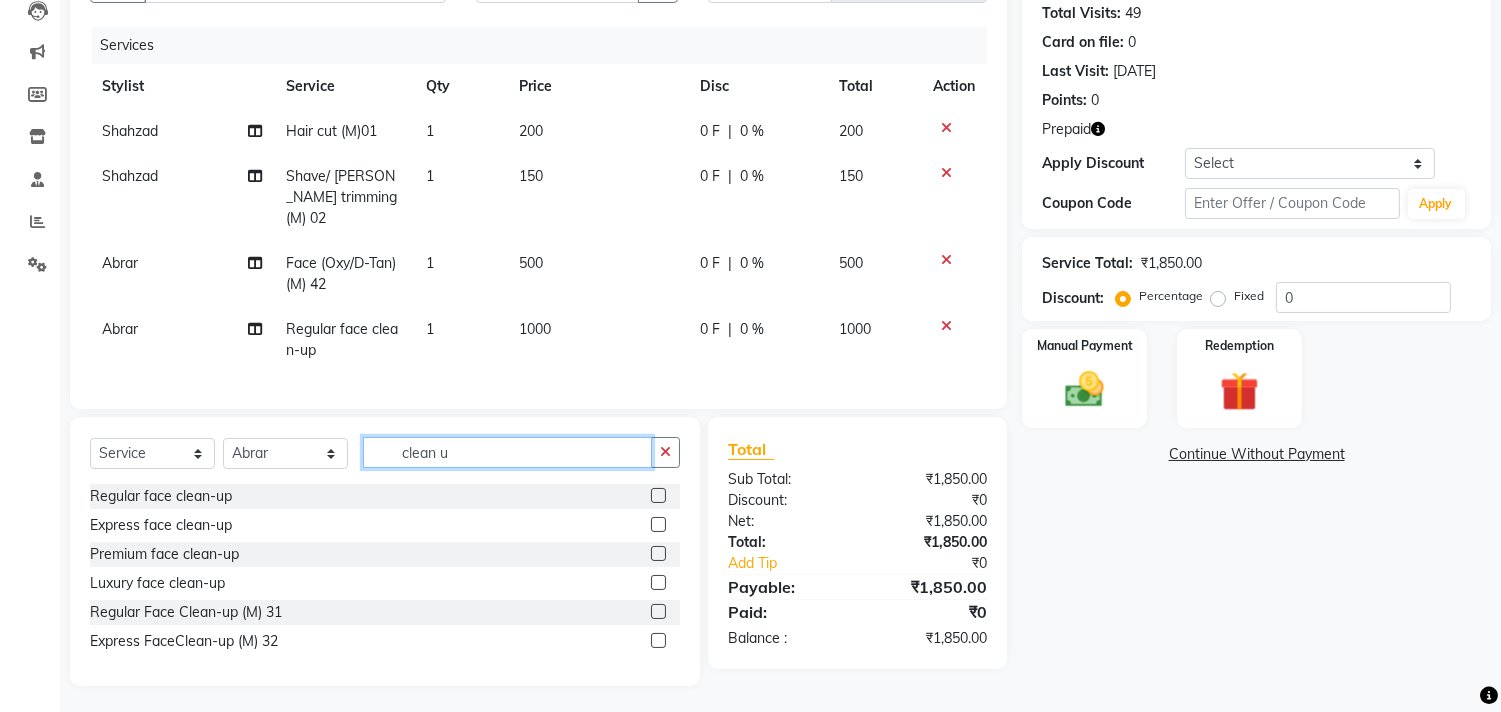 click on "clean u" 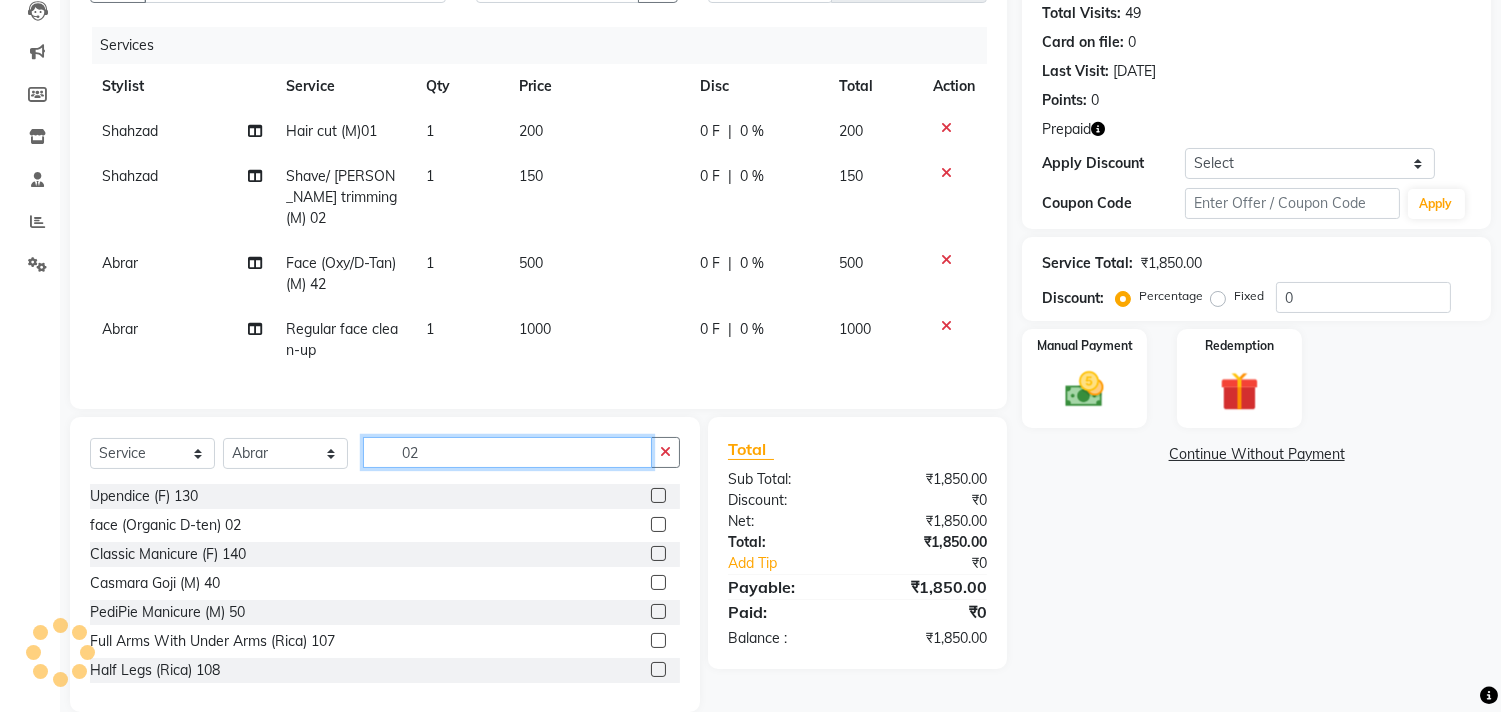 scroll, scrollTop: 203, scrollLeft: 0, axis: vertical 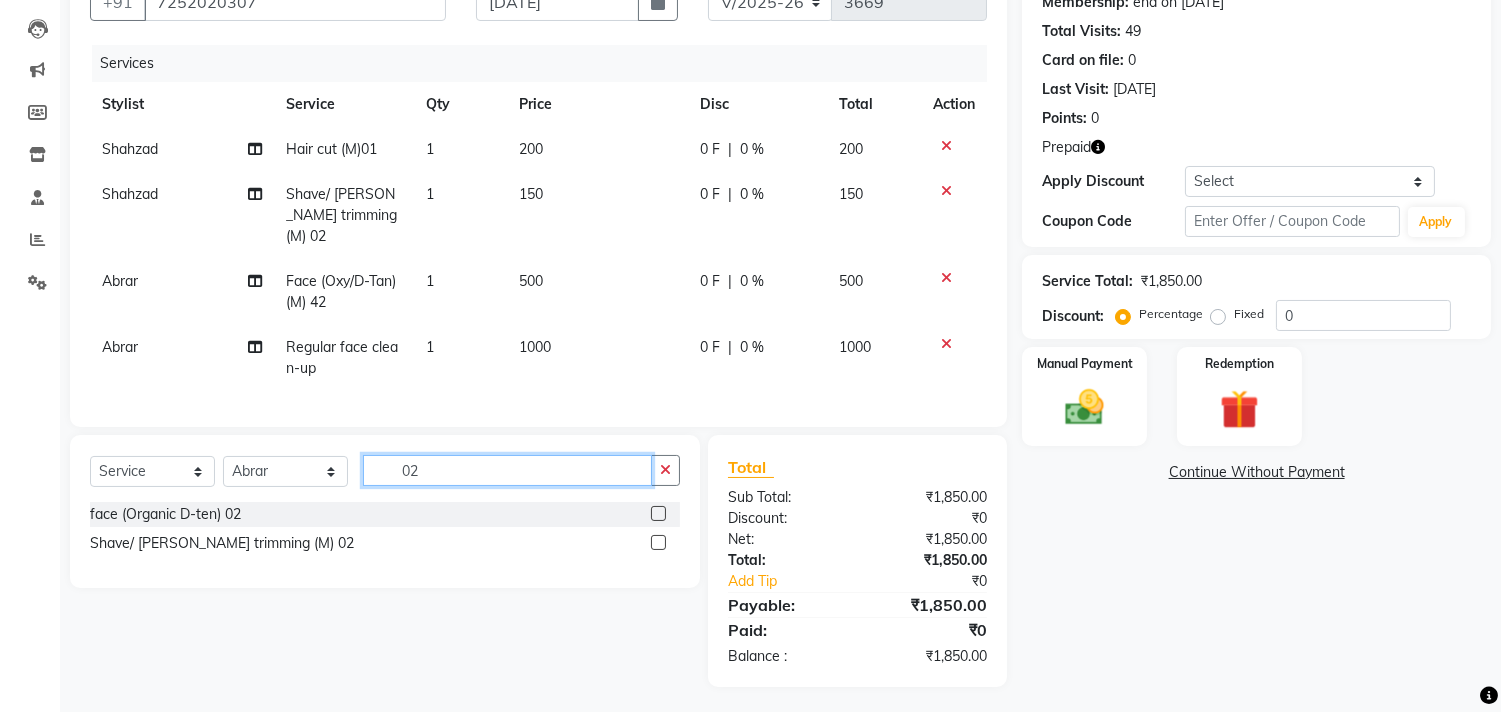 type on "02" 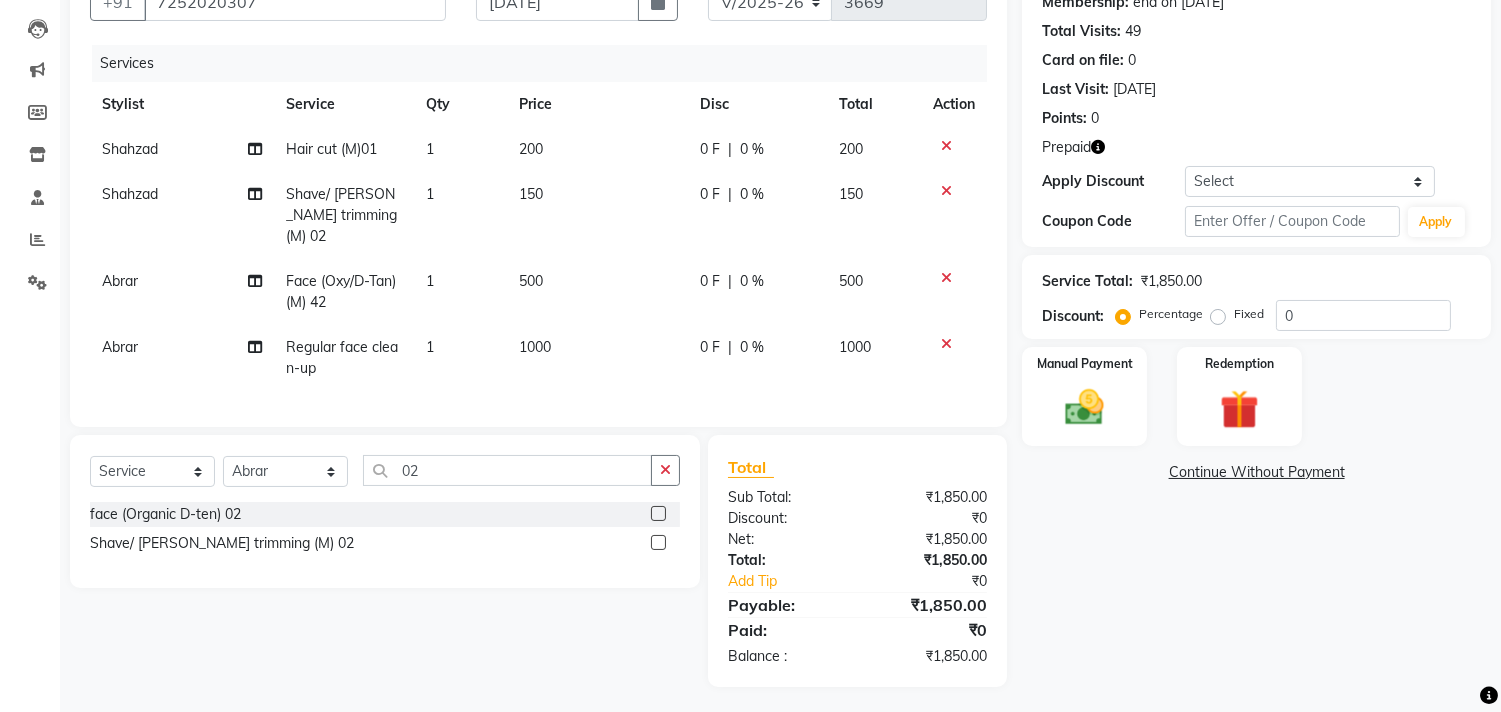click on "Shave/ [PERSON_NAME] trimming (M) 02" 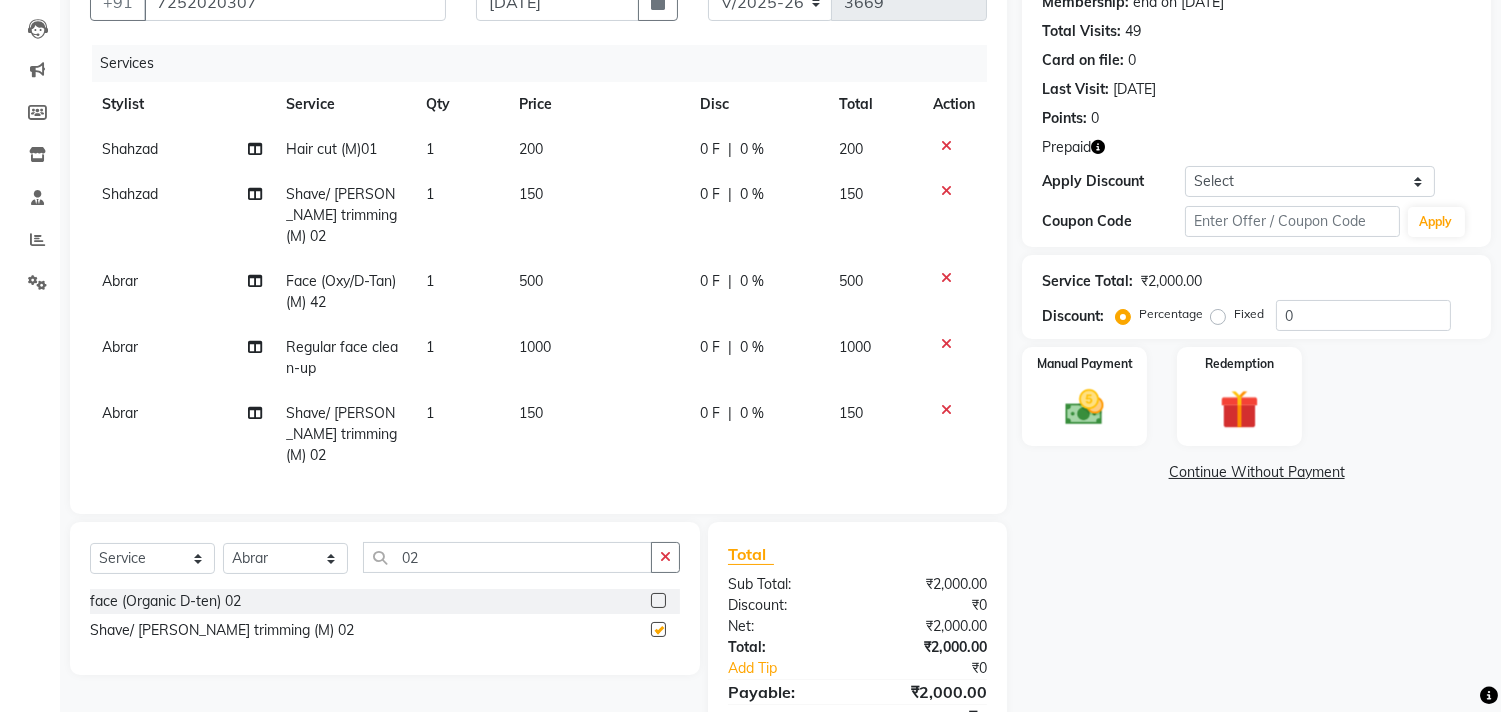 checkbox on "false" 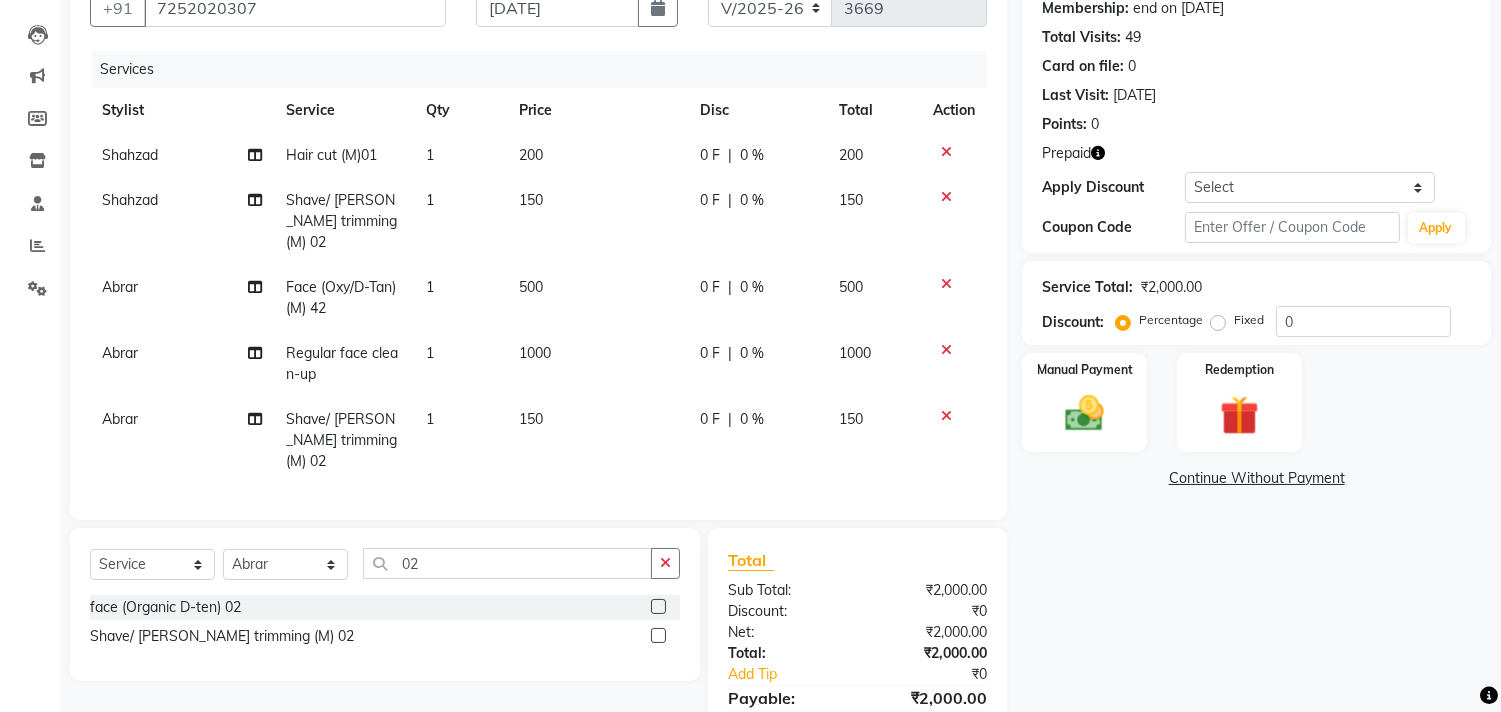 scroll, scrollTop: 158, scrollLeft: 0, axis: vertical 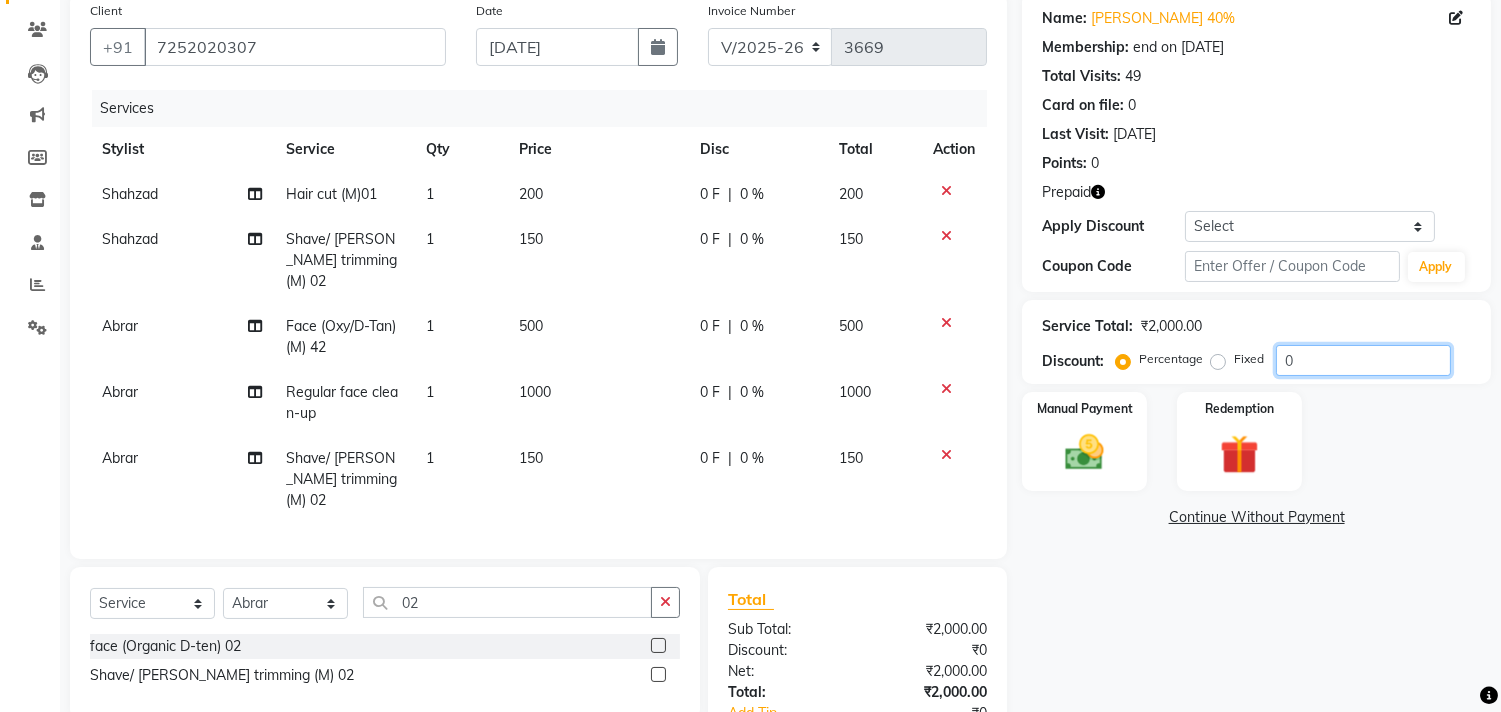 click on "0" 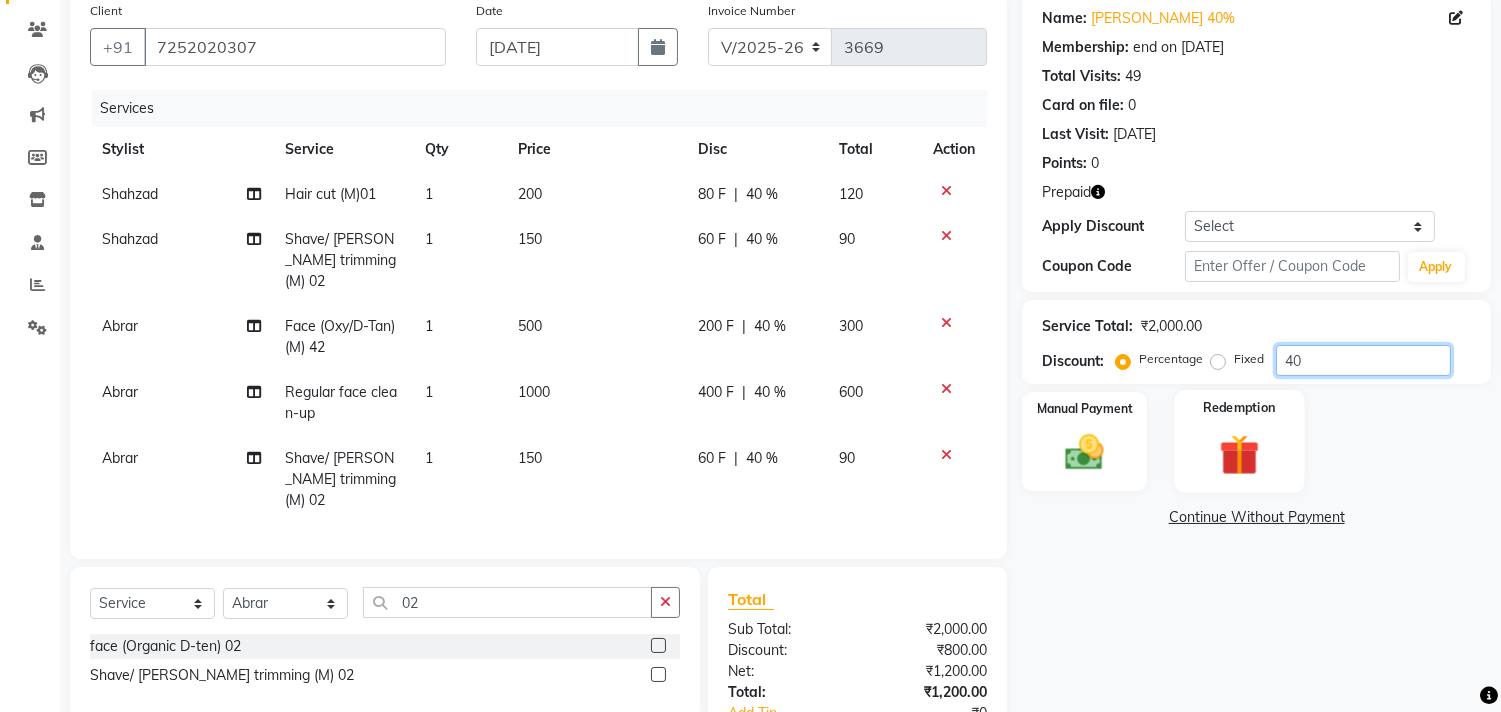 type on "40" 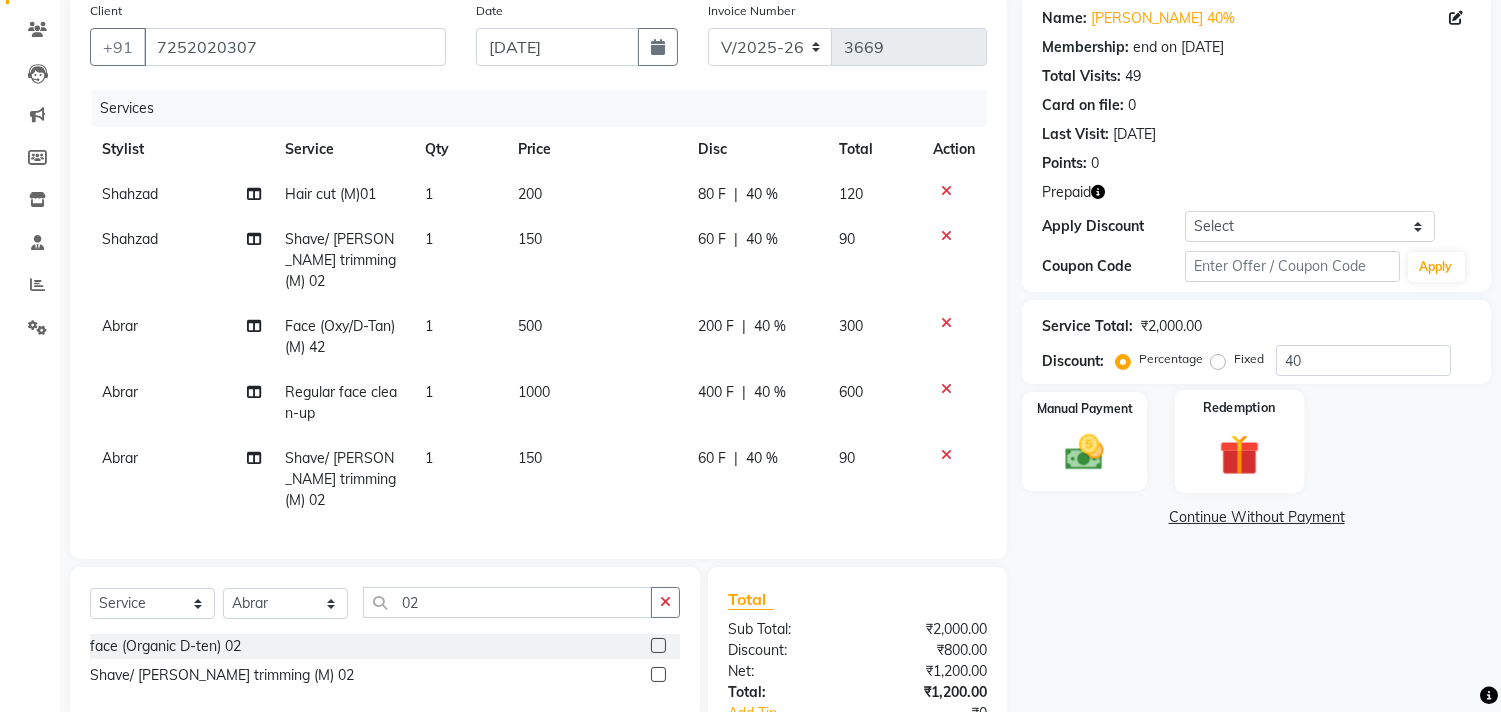 click on "Redemption" 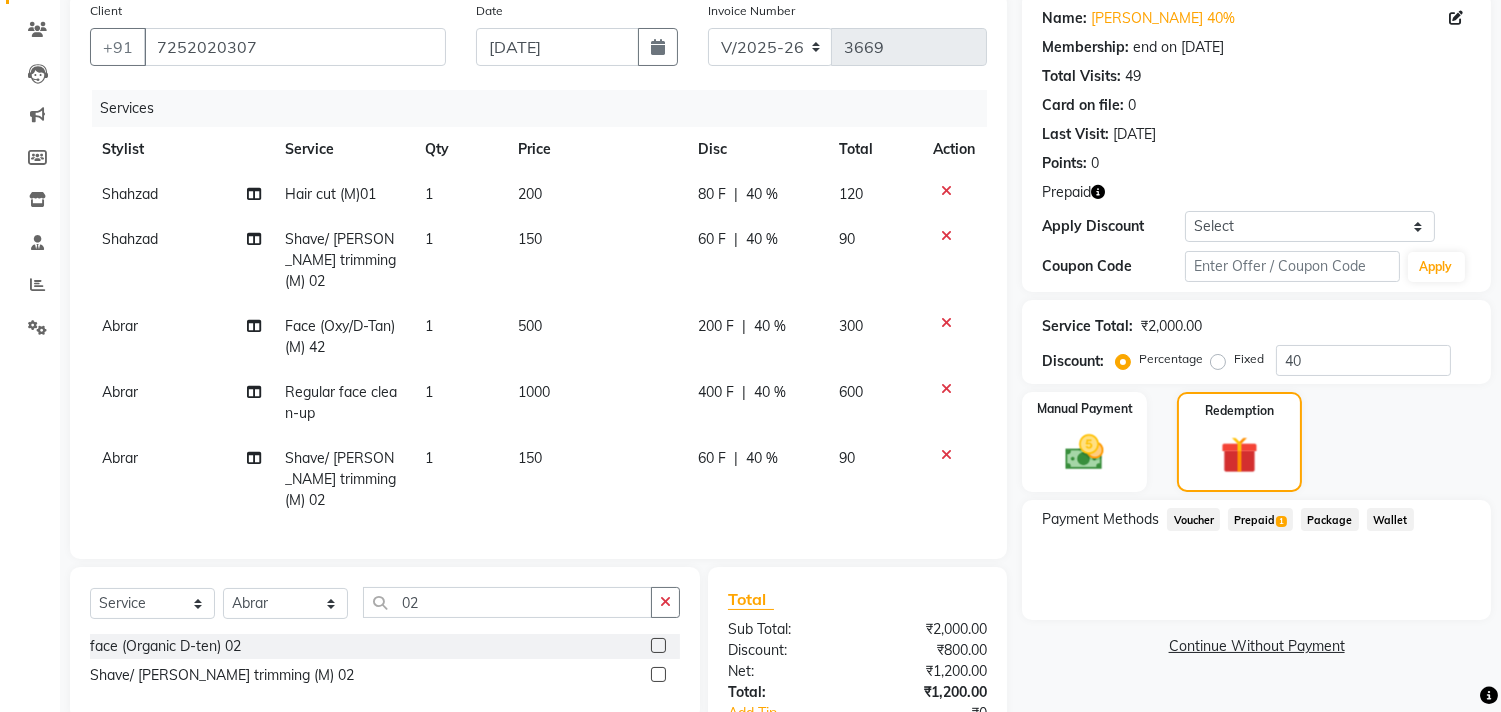 click on "Prepaid  1" 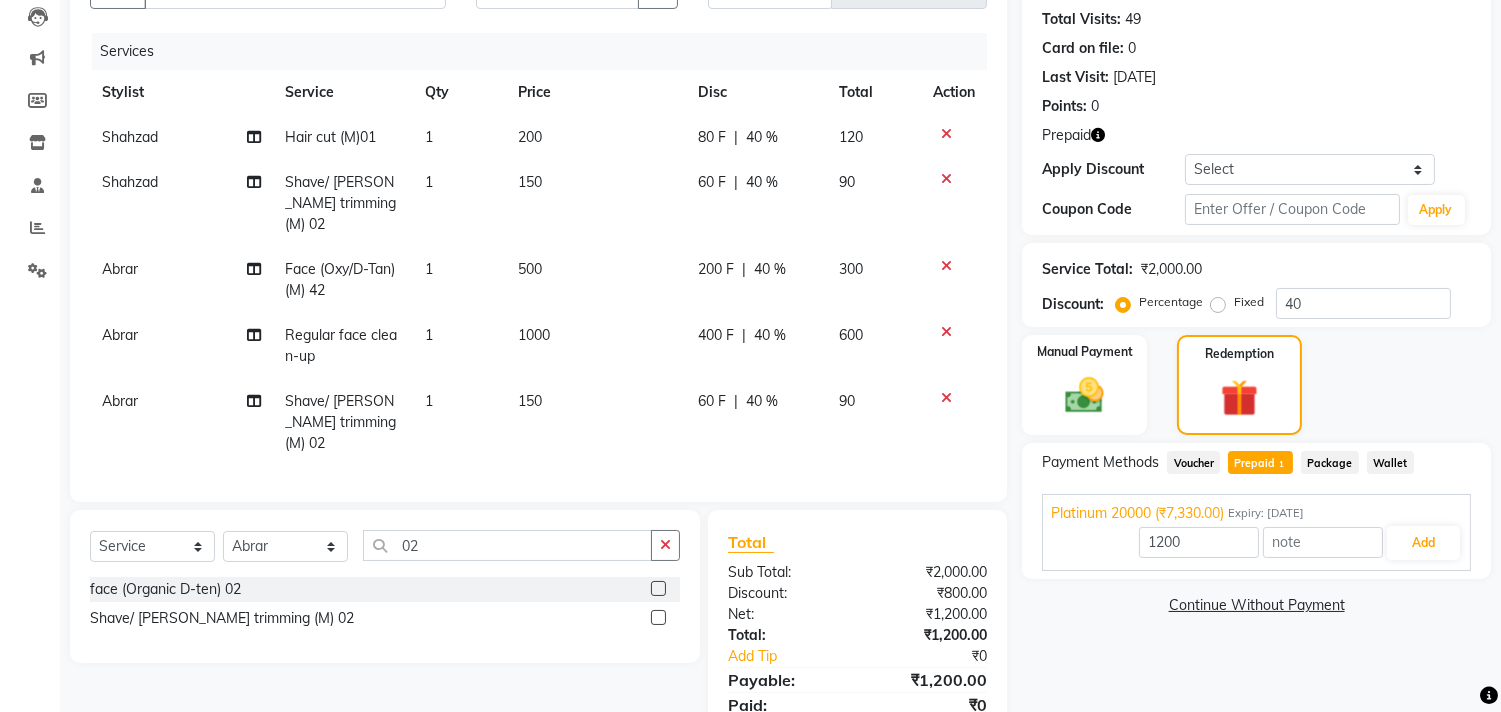 scroll, scrollTop: 270, scrollLeft: 0, axis: vertical 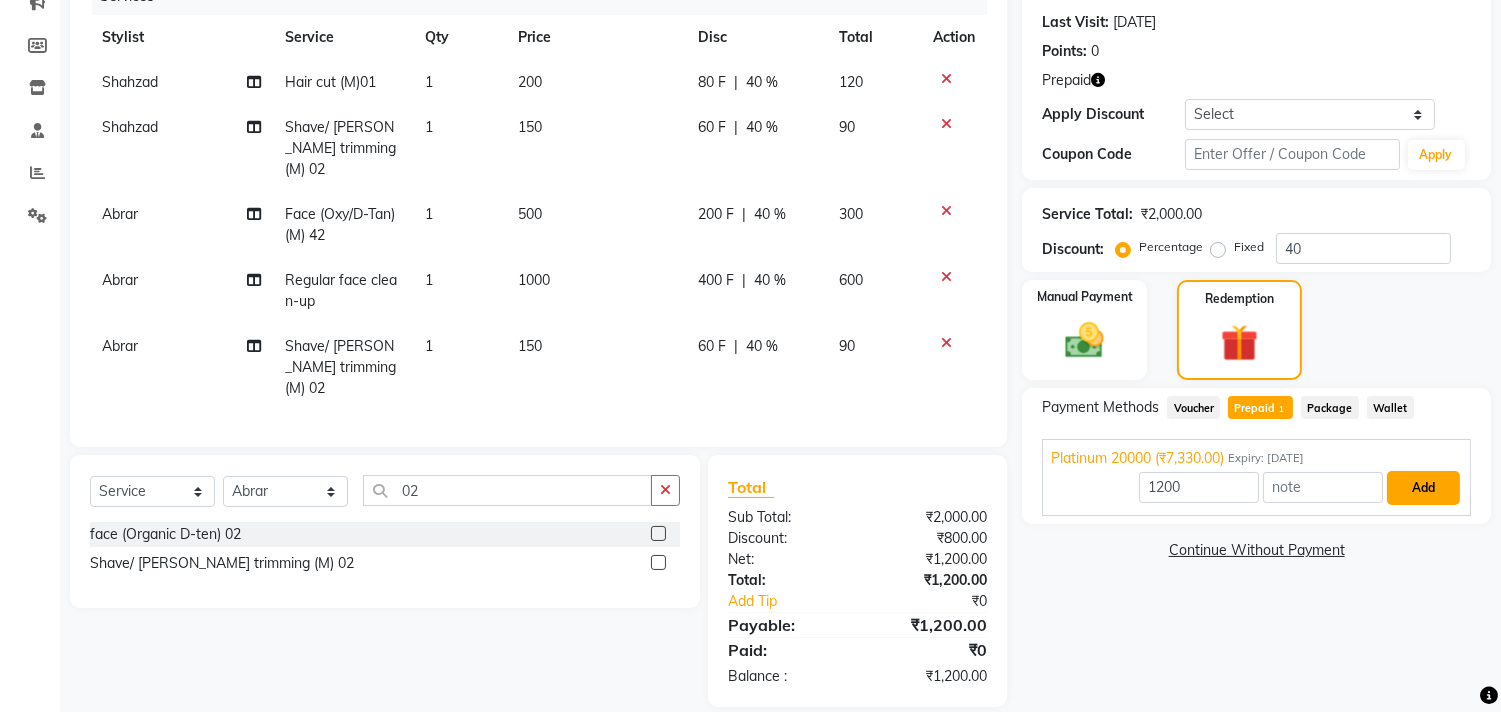 click on "Add" at bounding box center (1423, 488) 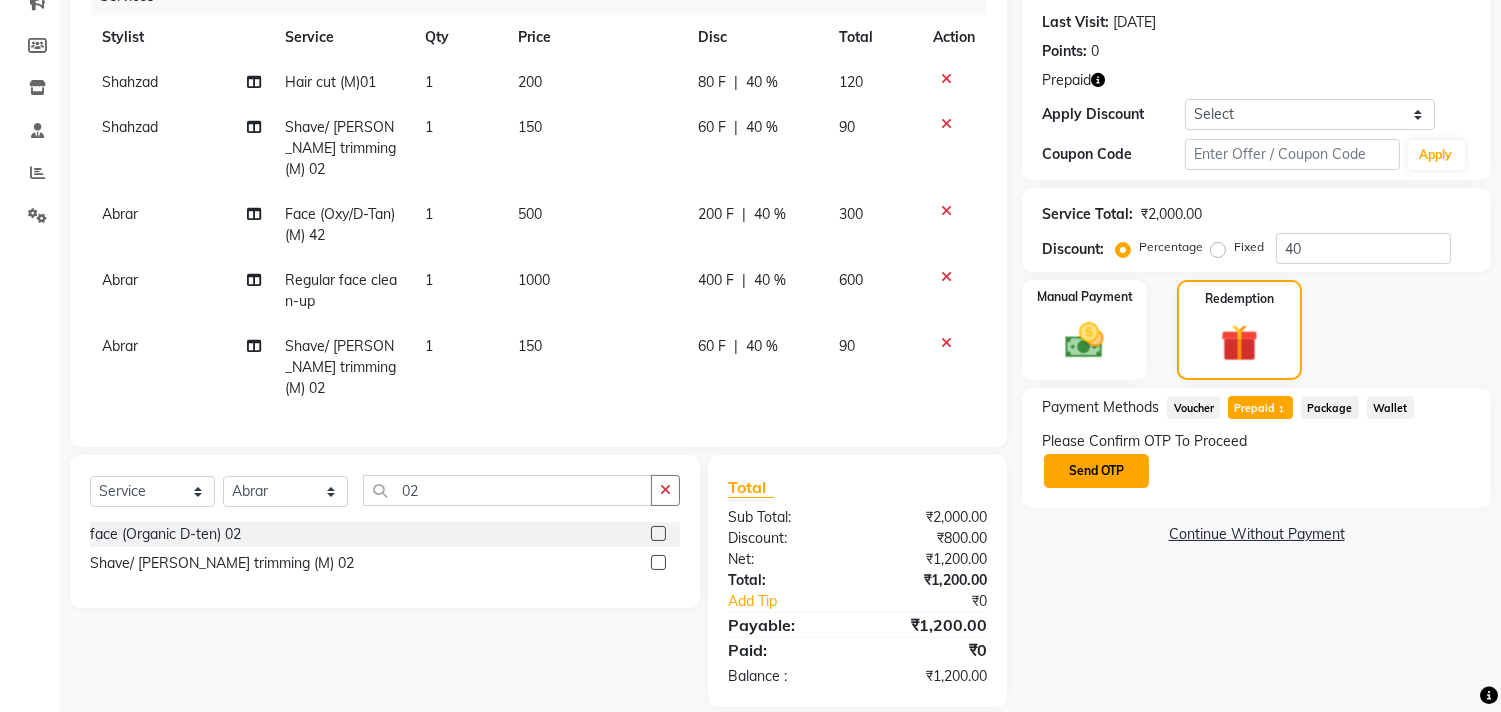click on "Send OTP" 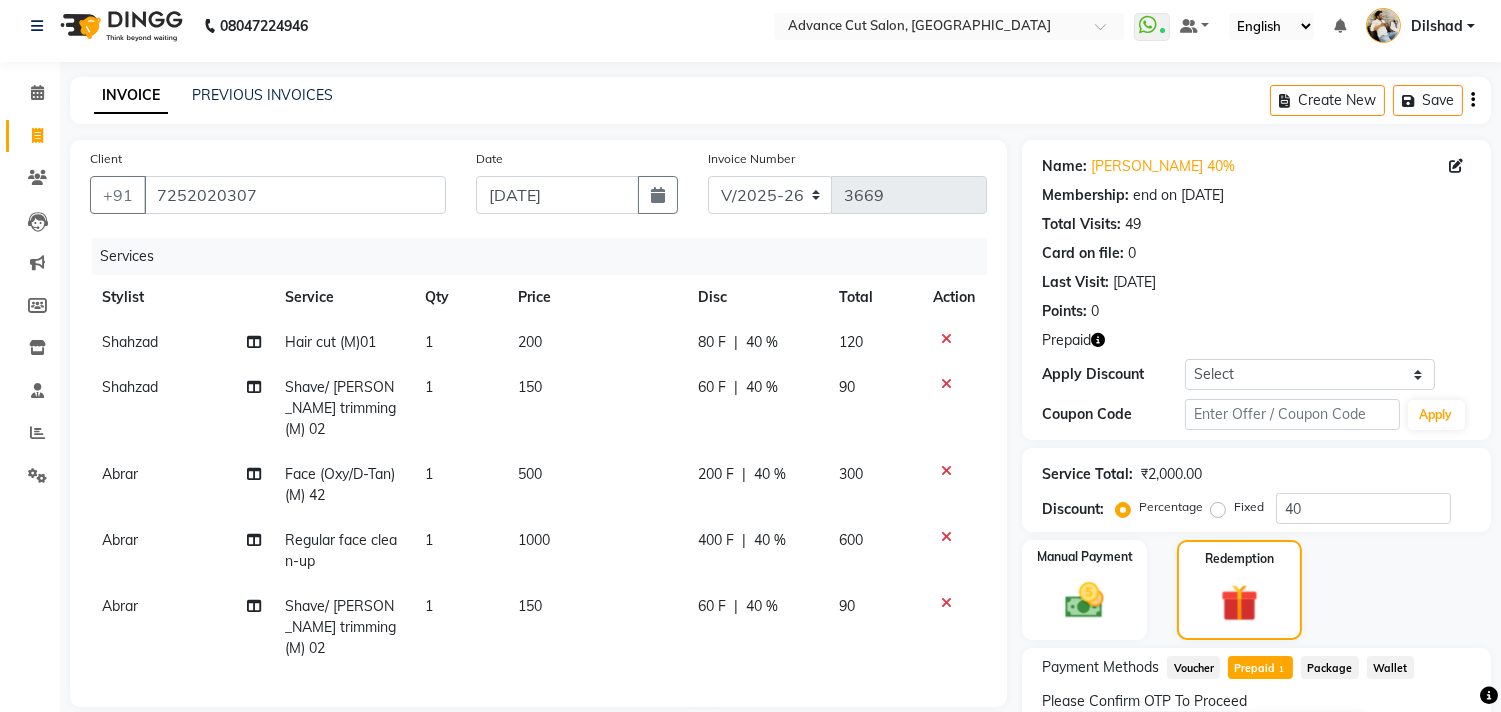 scroll, scrollTop: 0, scrollLeft: 0, axis: both 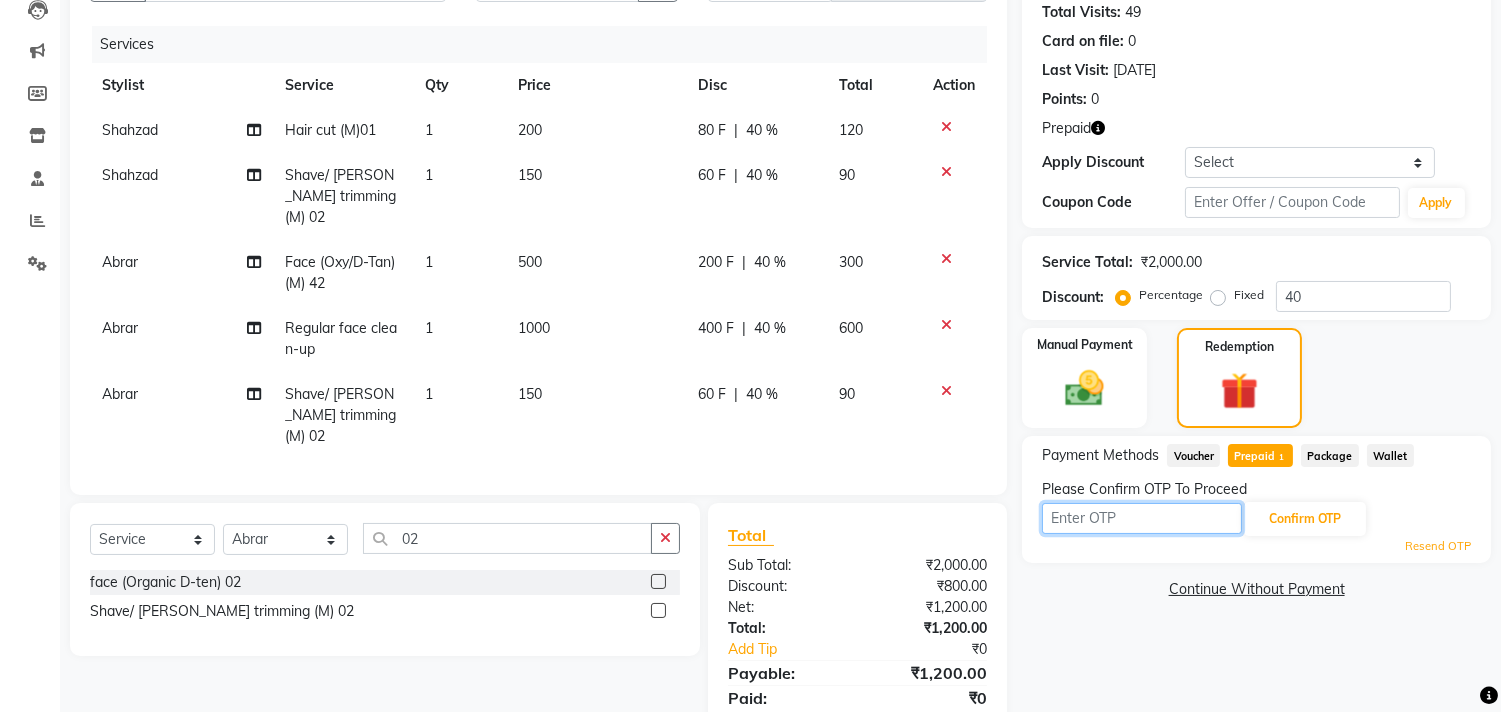 drag, startPoint x: 1142, startPoint y: 515, endPoint x: 1142, endPoint y: 500, distance: 15 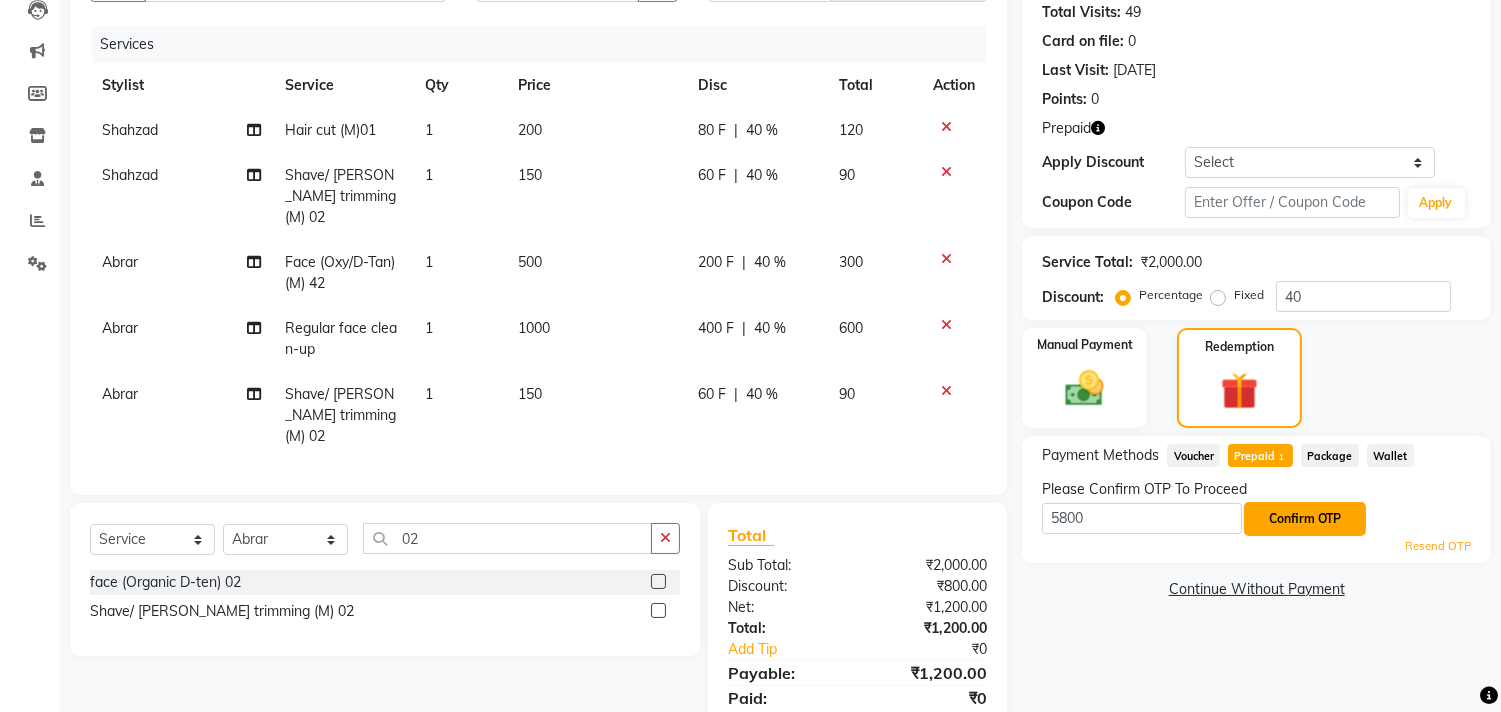 click on "Confirm OTP" 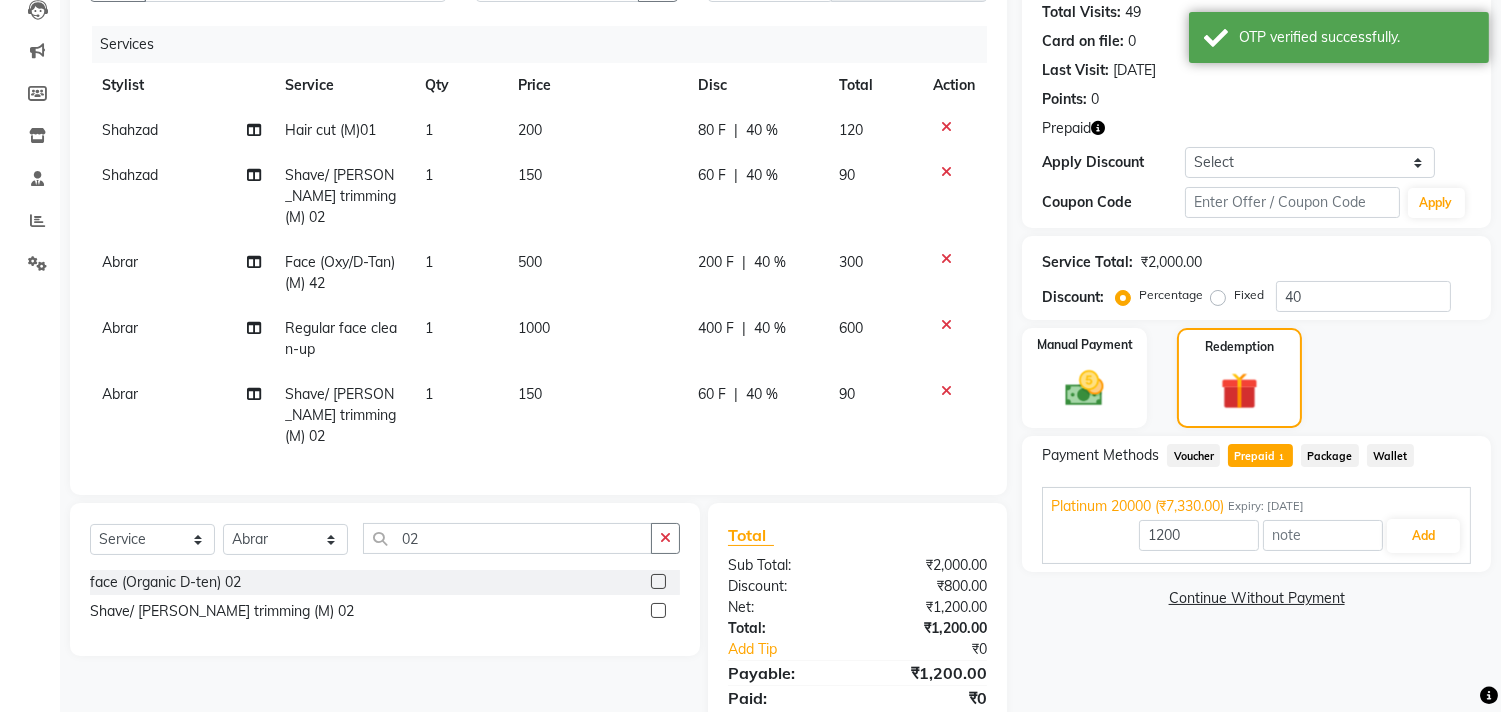 scroll, scrollTop: 270, scrollLeft: 0, axis: vertical 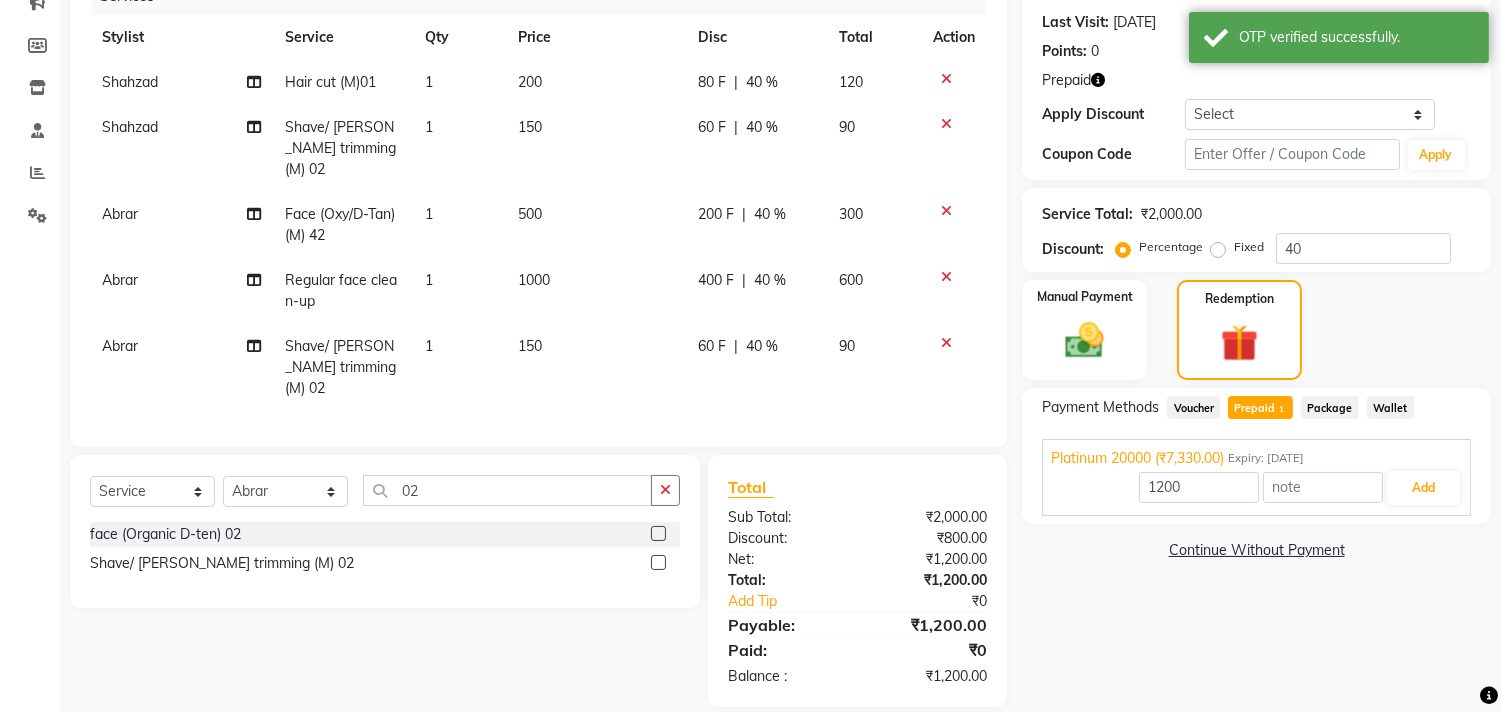 click on "Platinum 20000 (₹7,330.00) Expiry: 11-05-2026" at bounding box center [1256, 458] 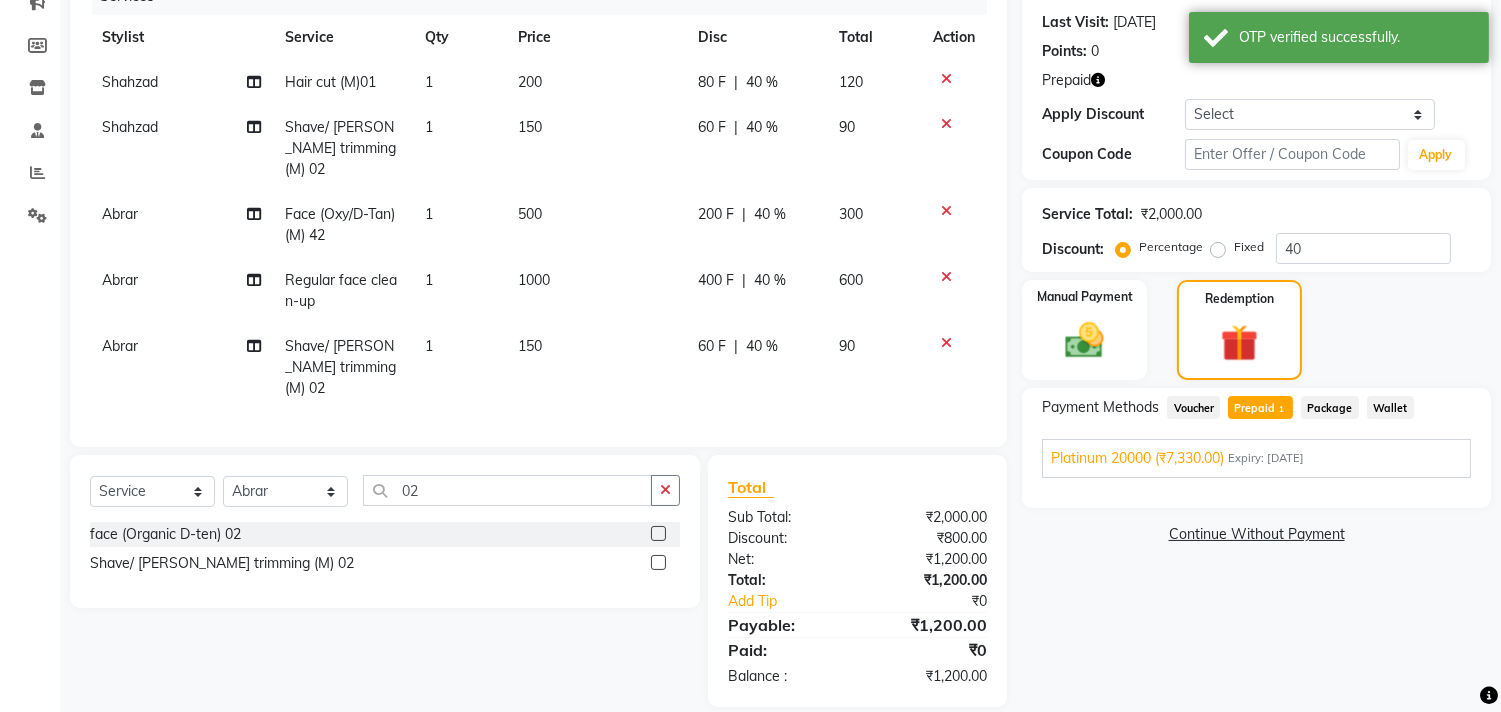click on "Platinum 20000 (₹7,330.00) Expiry: 11-05-2026 1200 Add" at bounding box center (1256, 458) 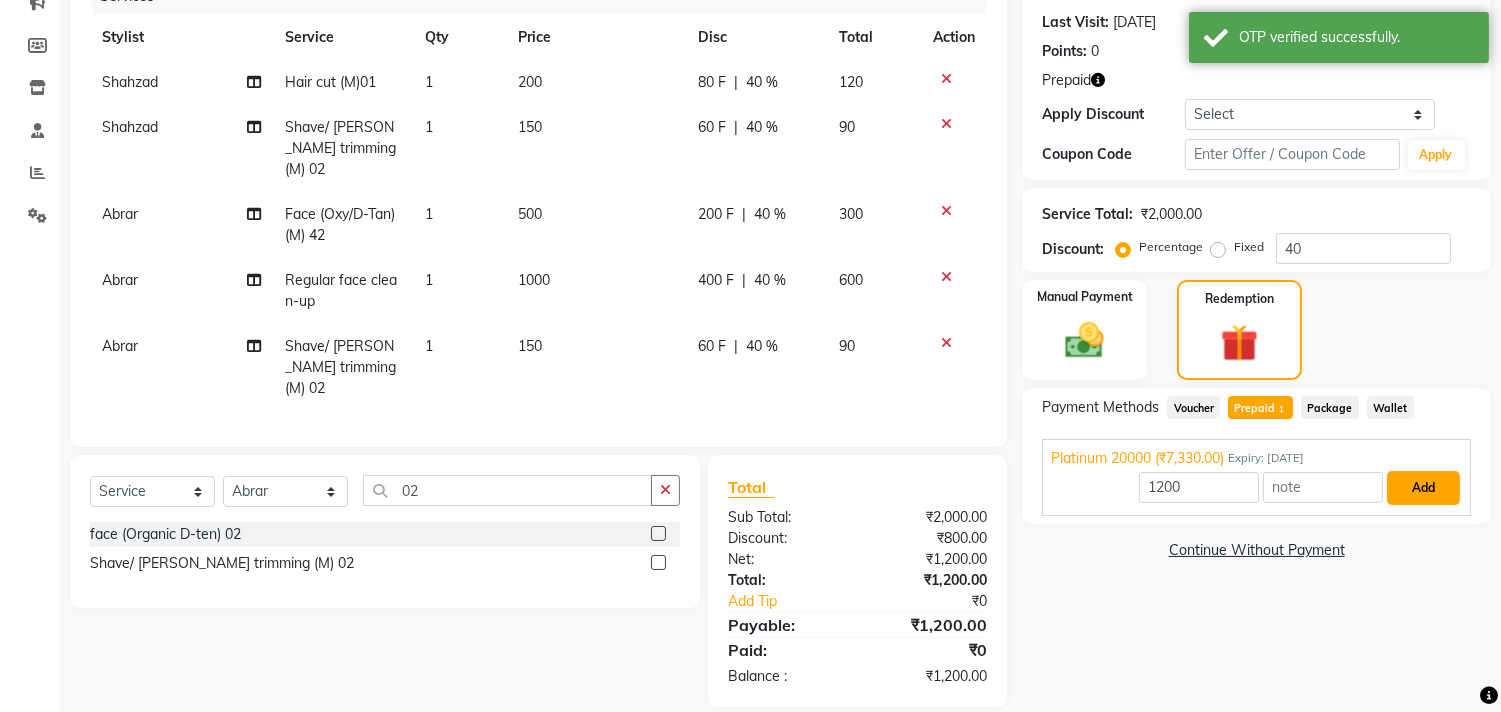 click on "Add" at bounding box center (1423, 488) 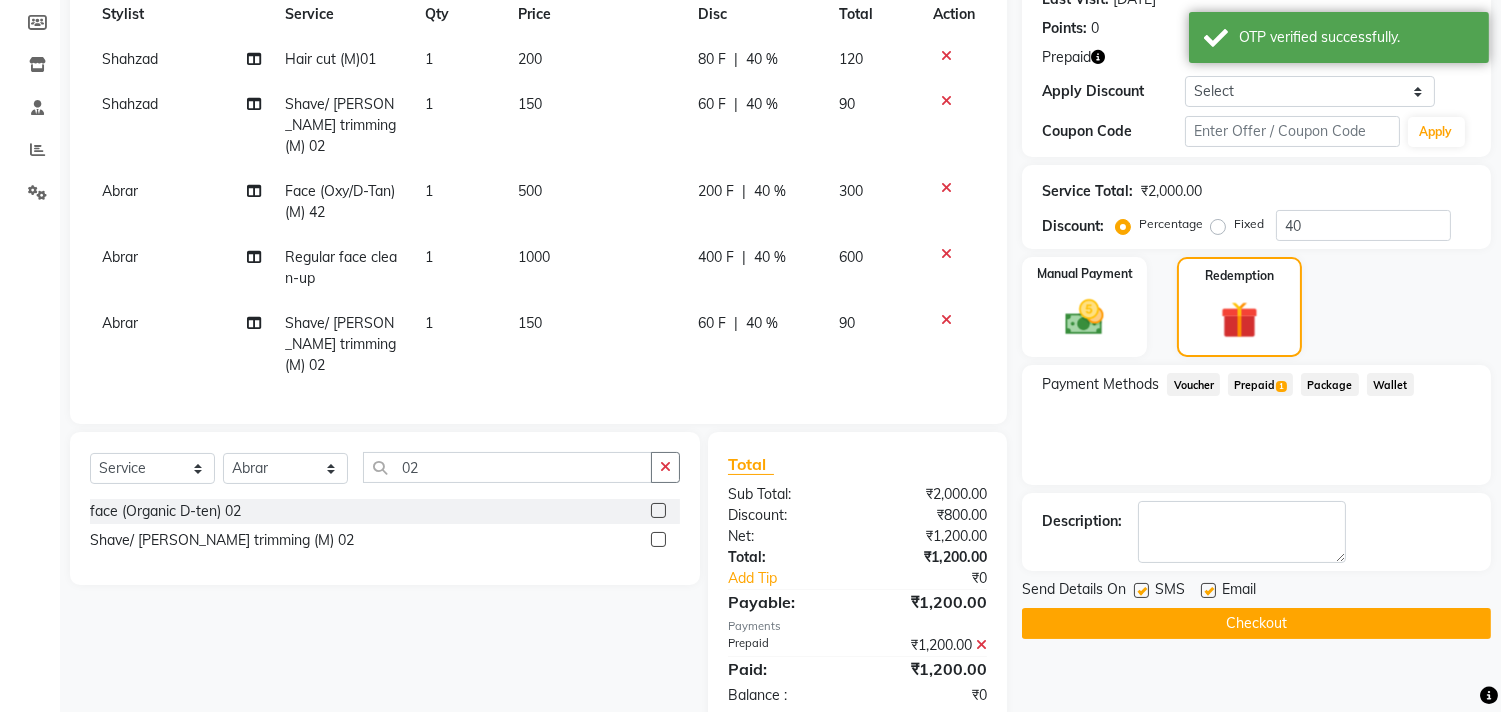 scroll, scrollTop: 311, scrollLeft: 0, axis: vertical 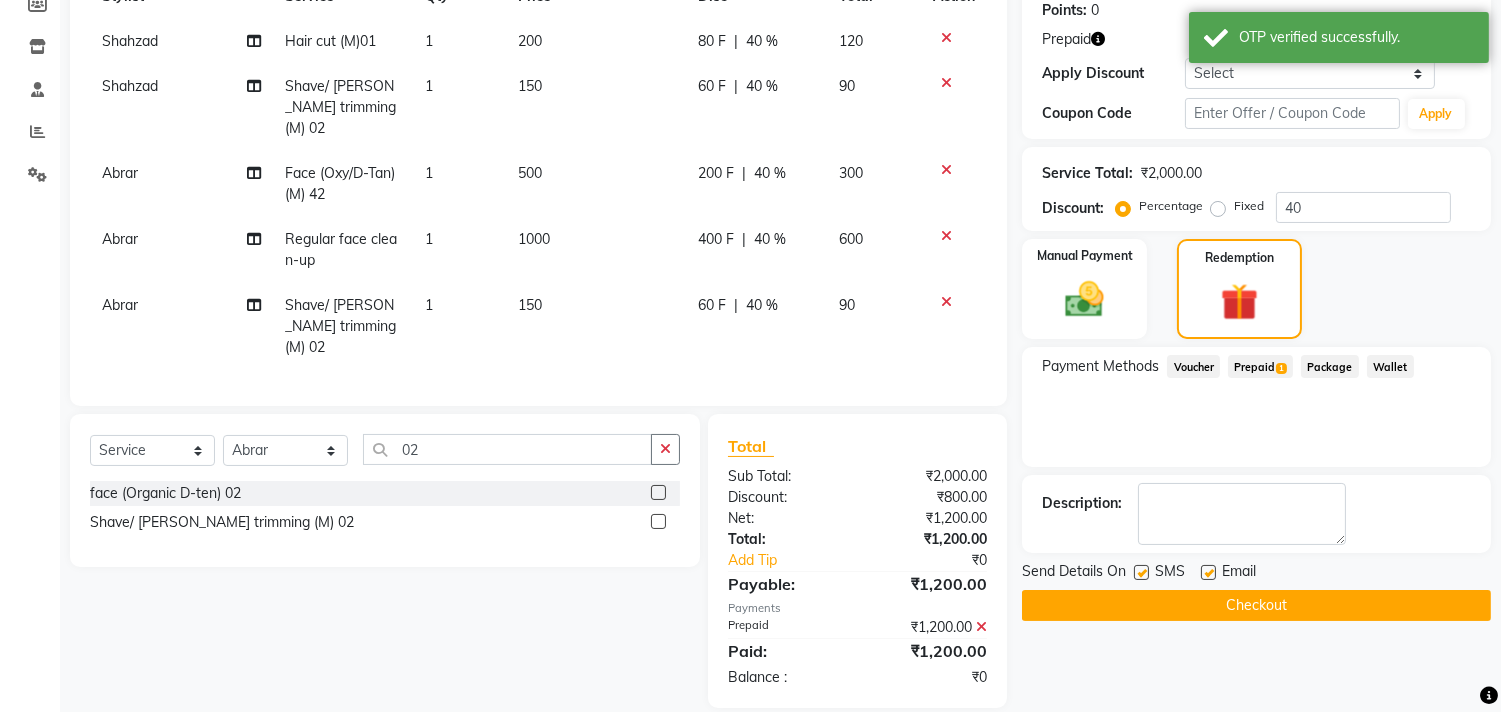 click on "Checkout" 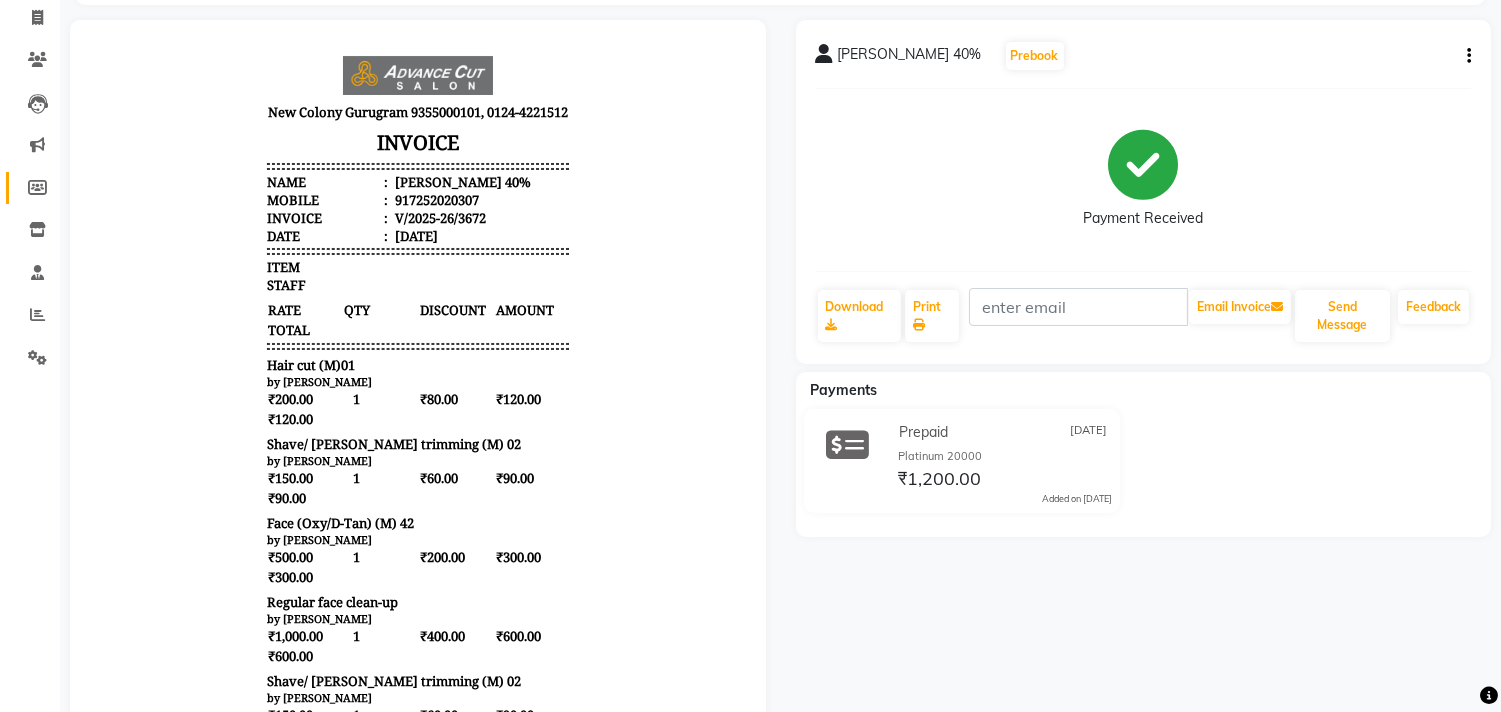 scroll, scrollTop: 0, scrollLeft: 0, axis: both 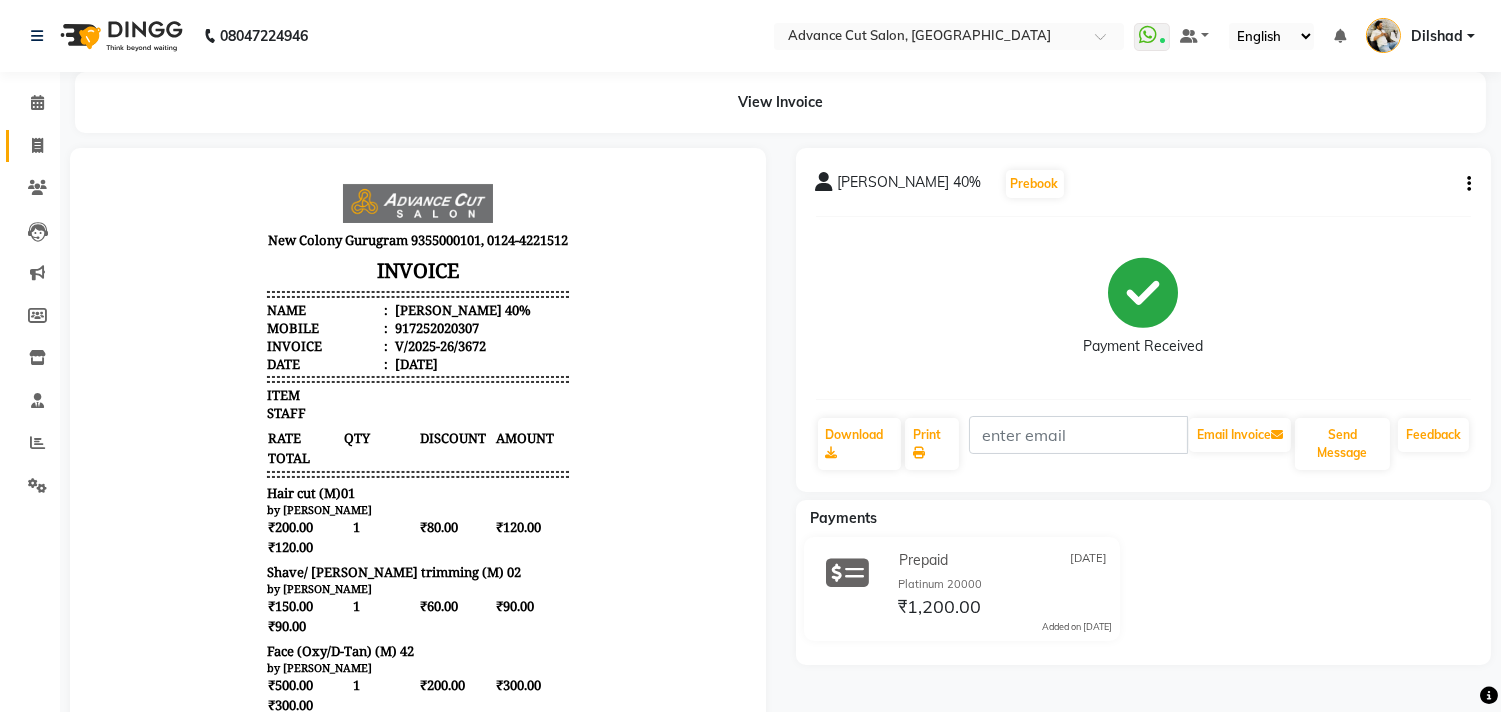 click 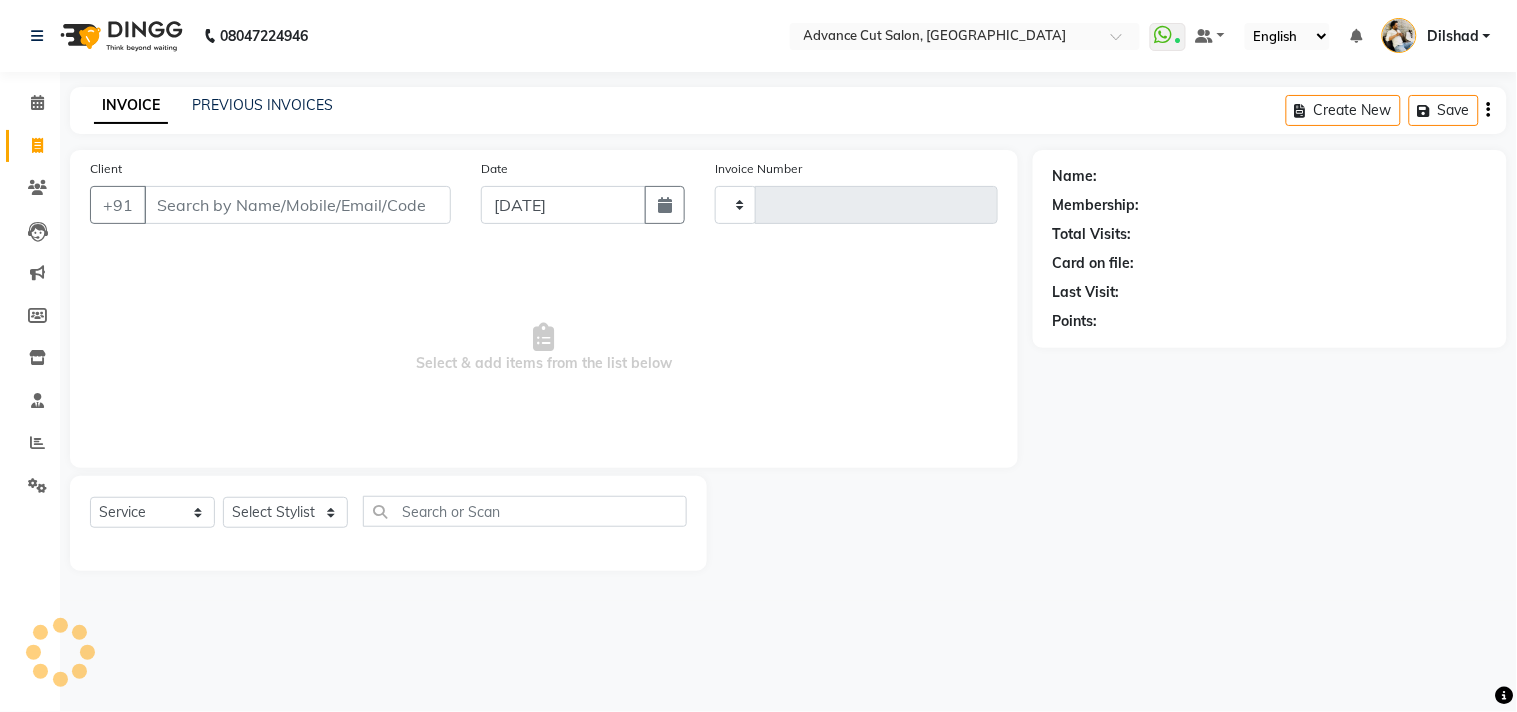 type on "3673" 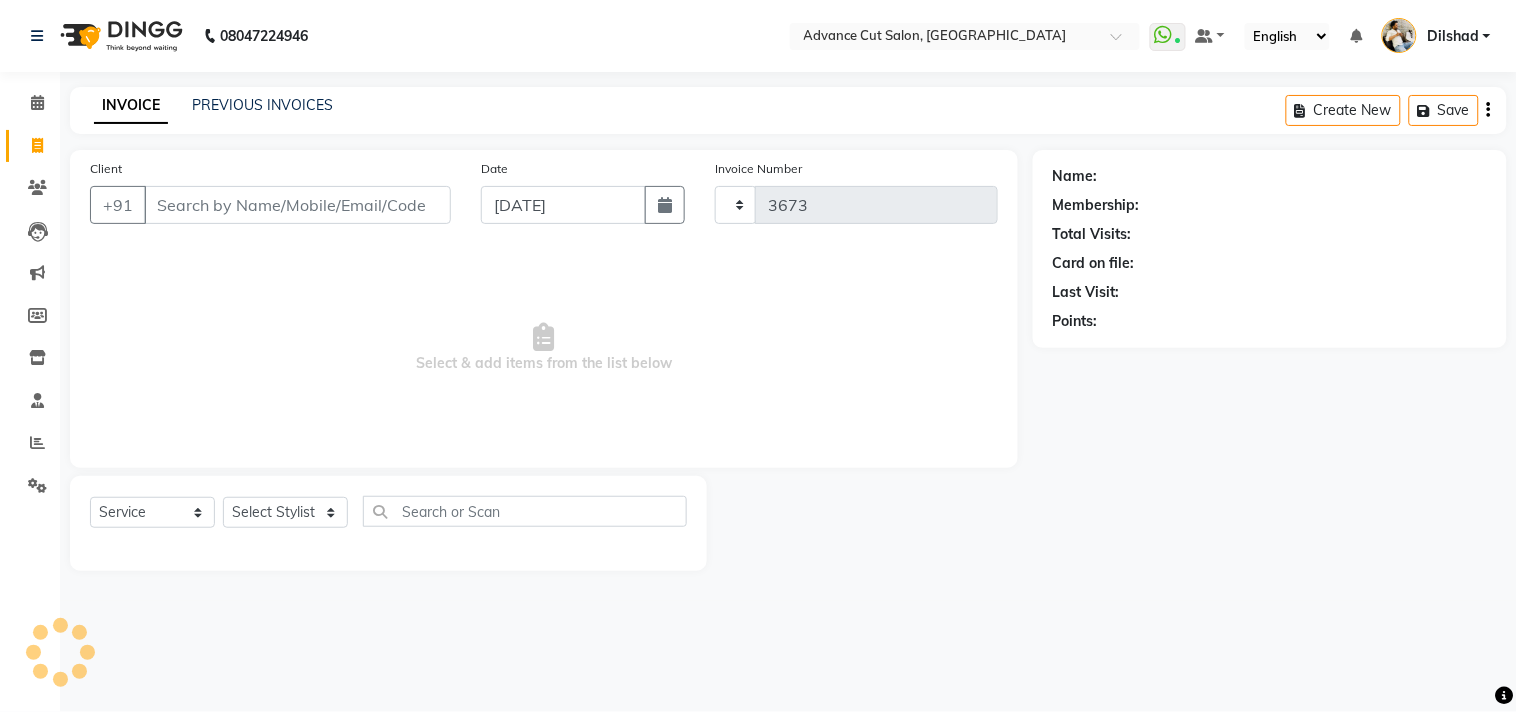 select on "922" 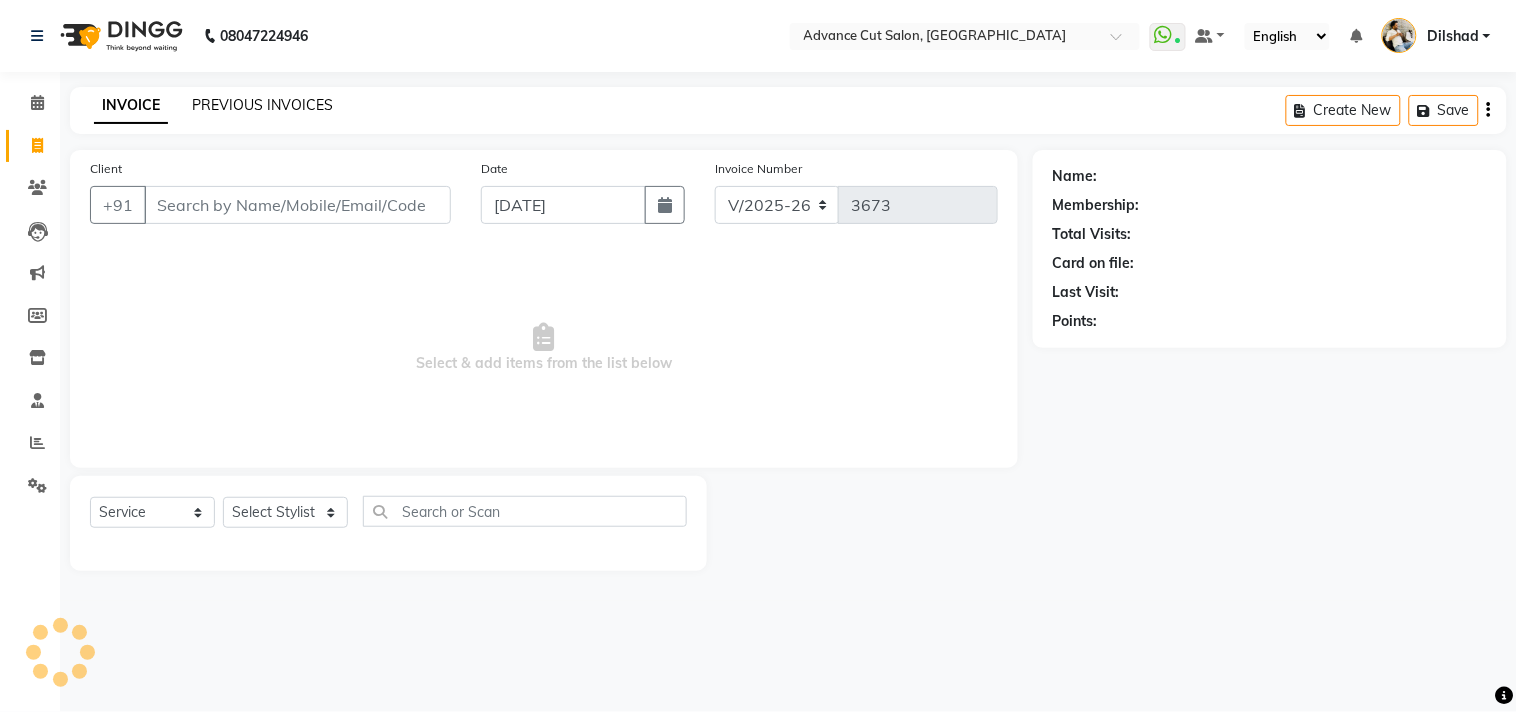 click on "PREVIOUS INVOICES" 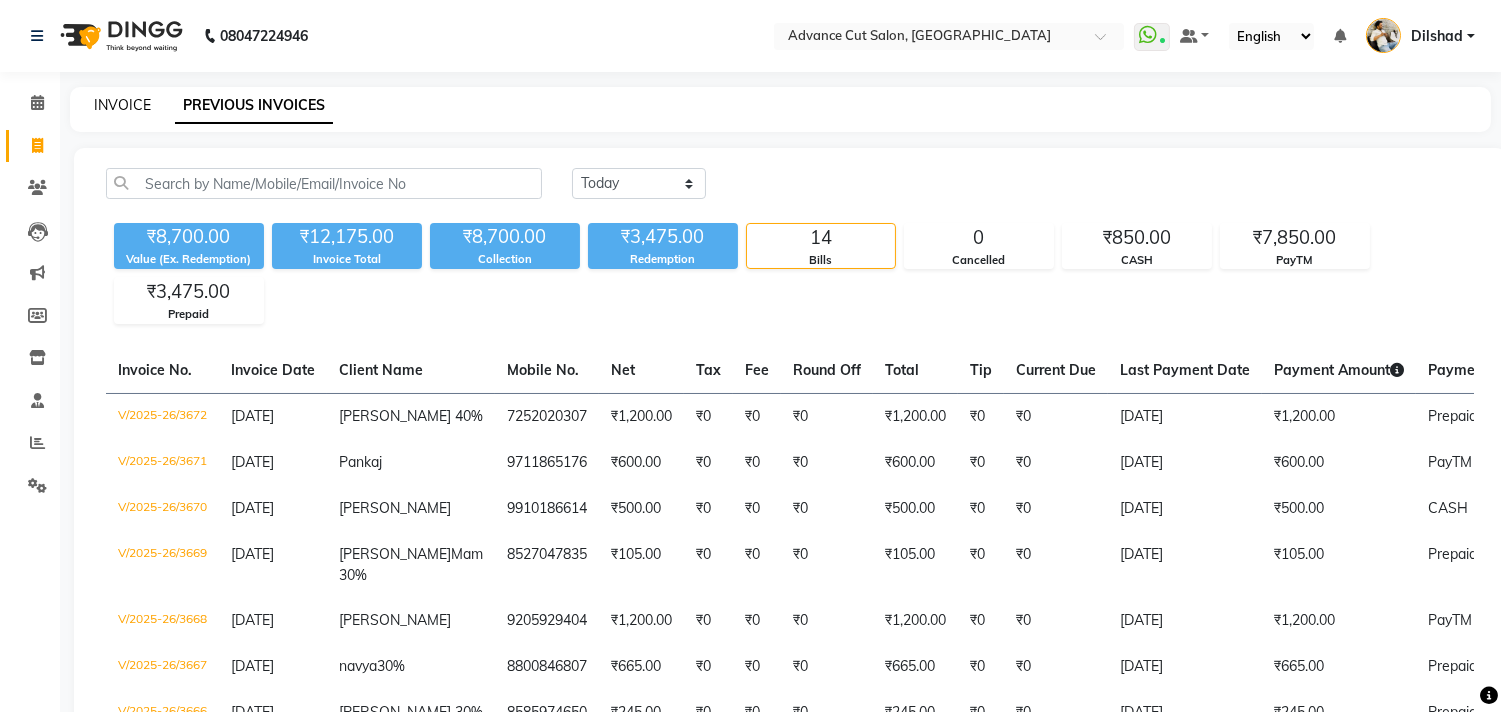 click on "INVOICE" 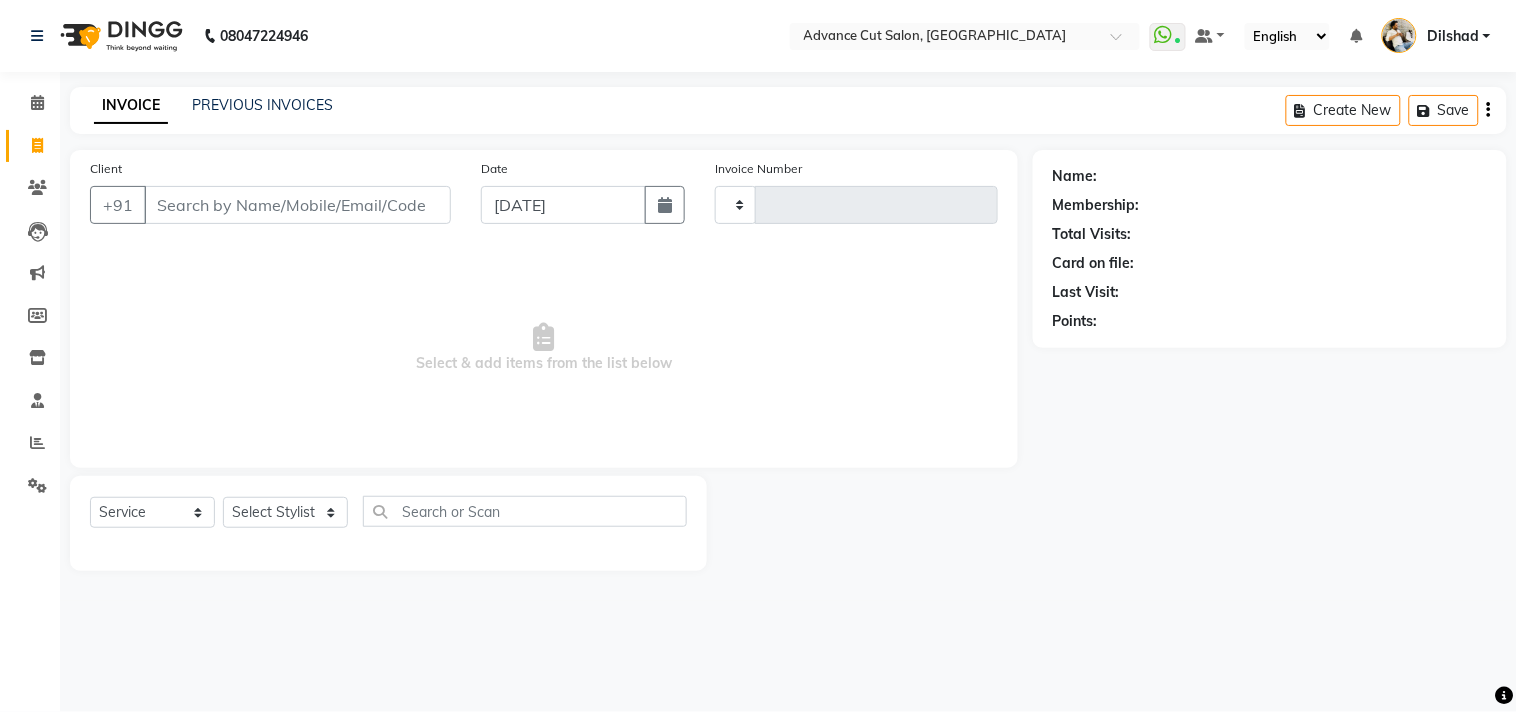 type on "3673" 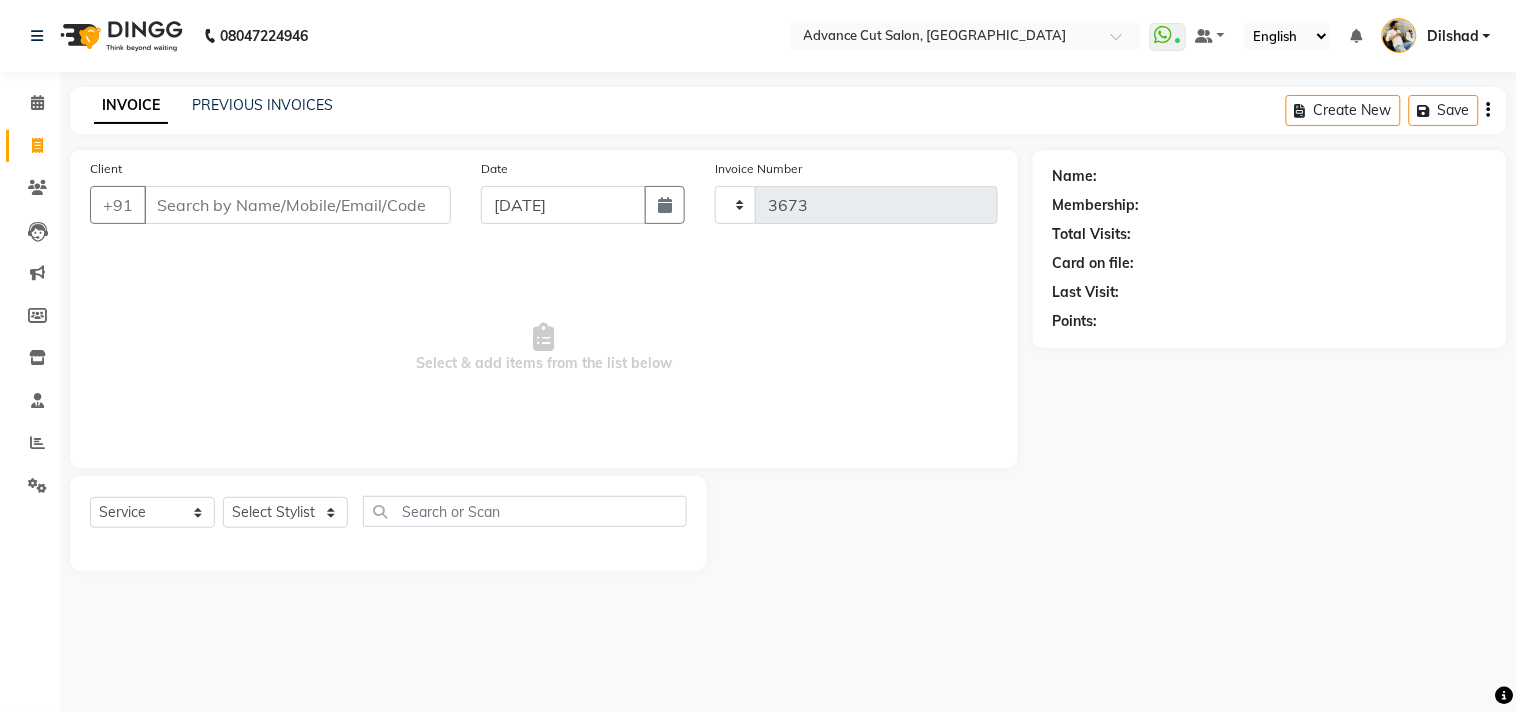 select on "922" 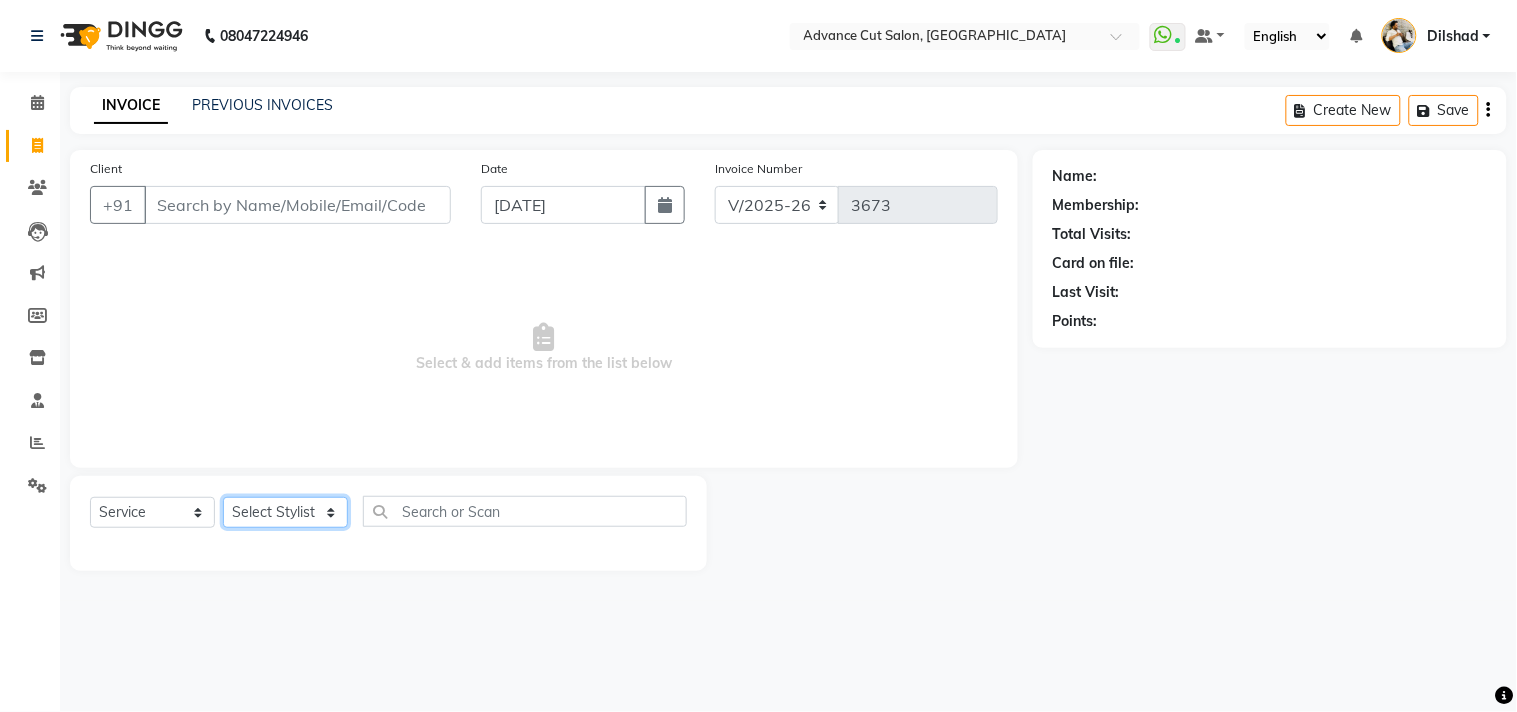 click on "Select Stylist Abrar Alam Avinash Dilshad Lallan Meenu Nabeel Nafeesh Ahmad Naved O.P. Sharma  Pryag Sahil Samar Shahzad  SHWETA SINGH Zarina" 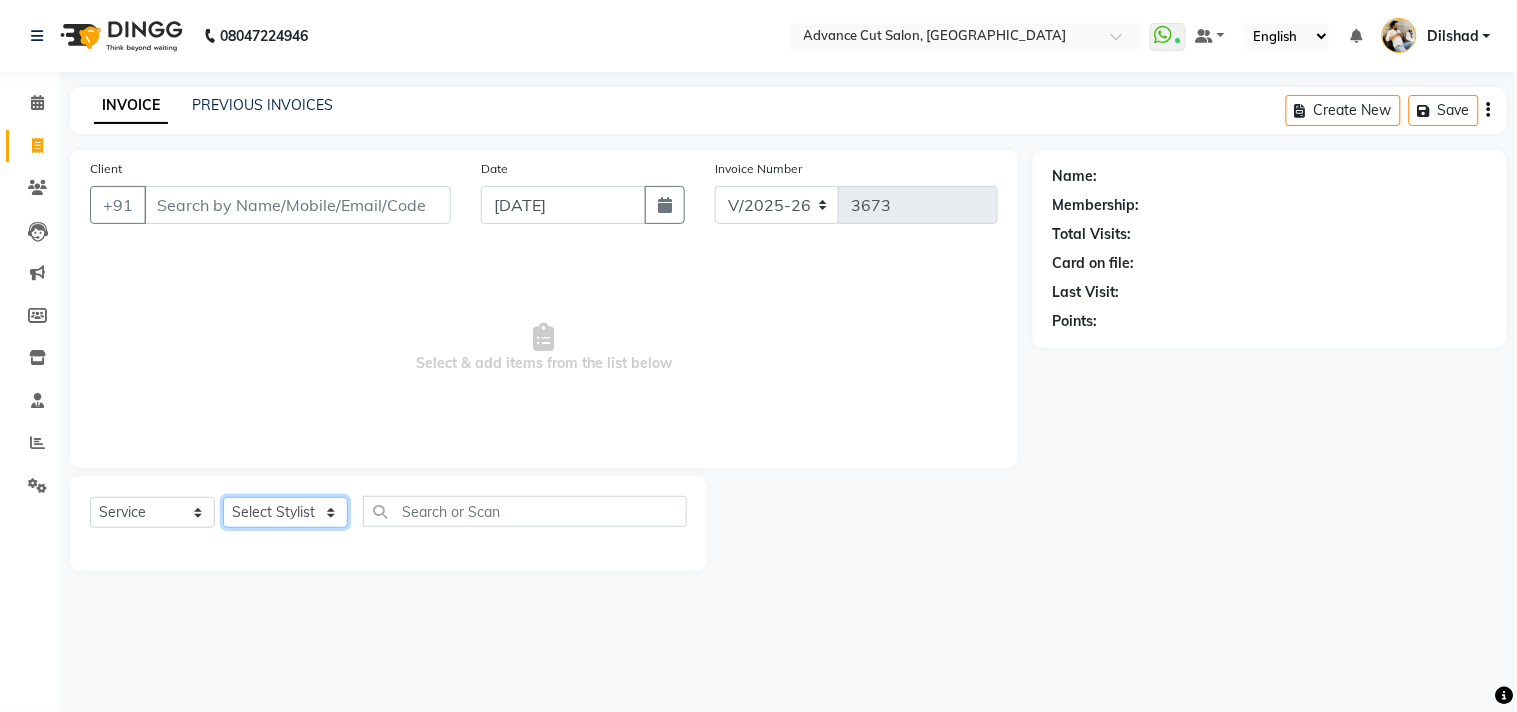 select on "25769" 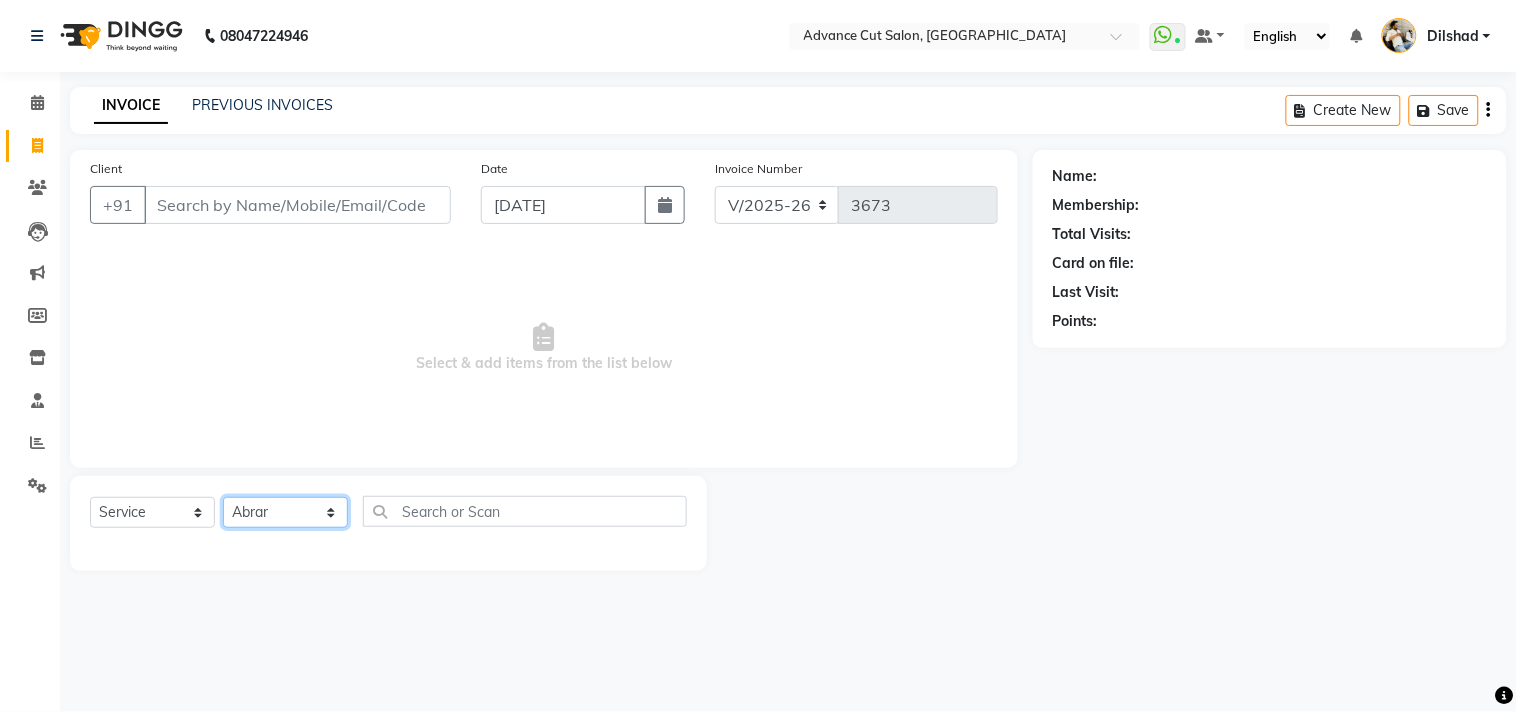 click on "Select Stylist Abrar Alam Avinash Dilshad Lallan Meenu Nabeel Nafeesh Ahmad Naved O.P. Sharma  Pryag Sahil Samar Shahzad  SHWETA SINGH Zarina" 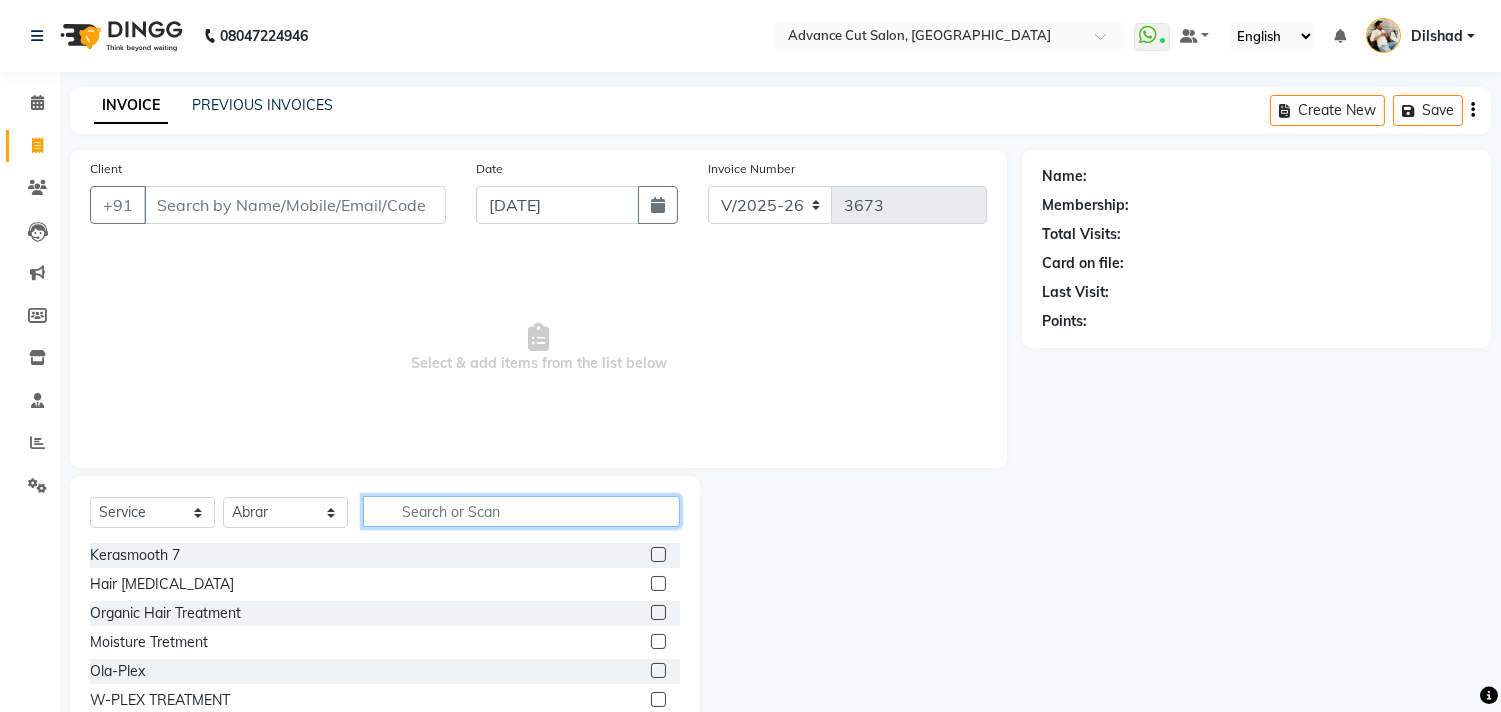 click 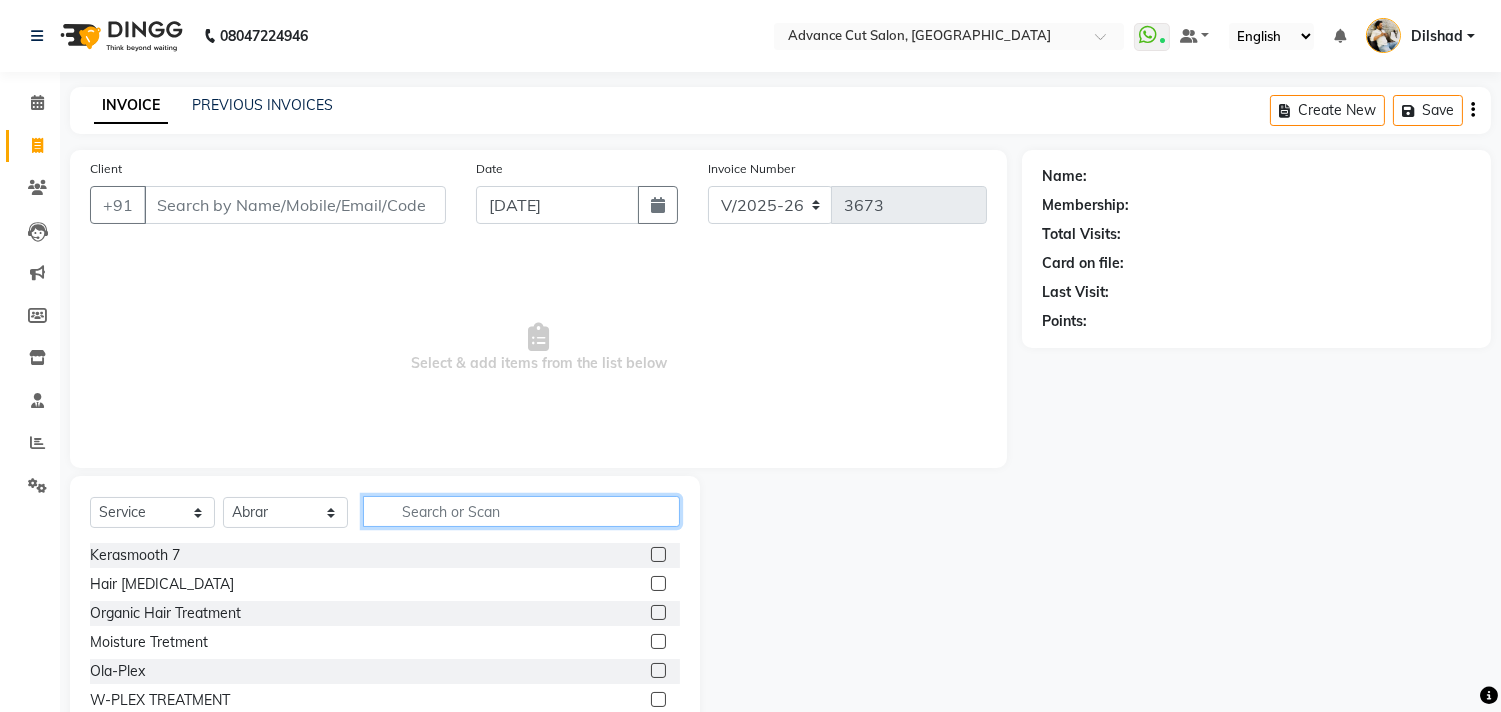 type on "0" 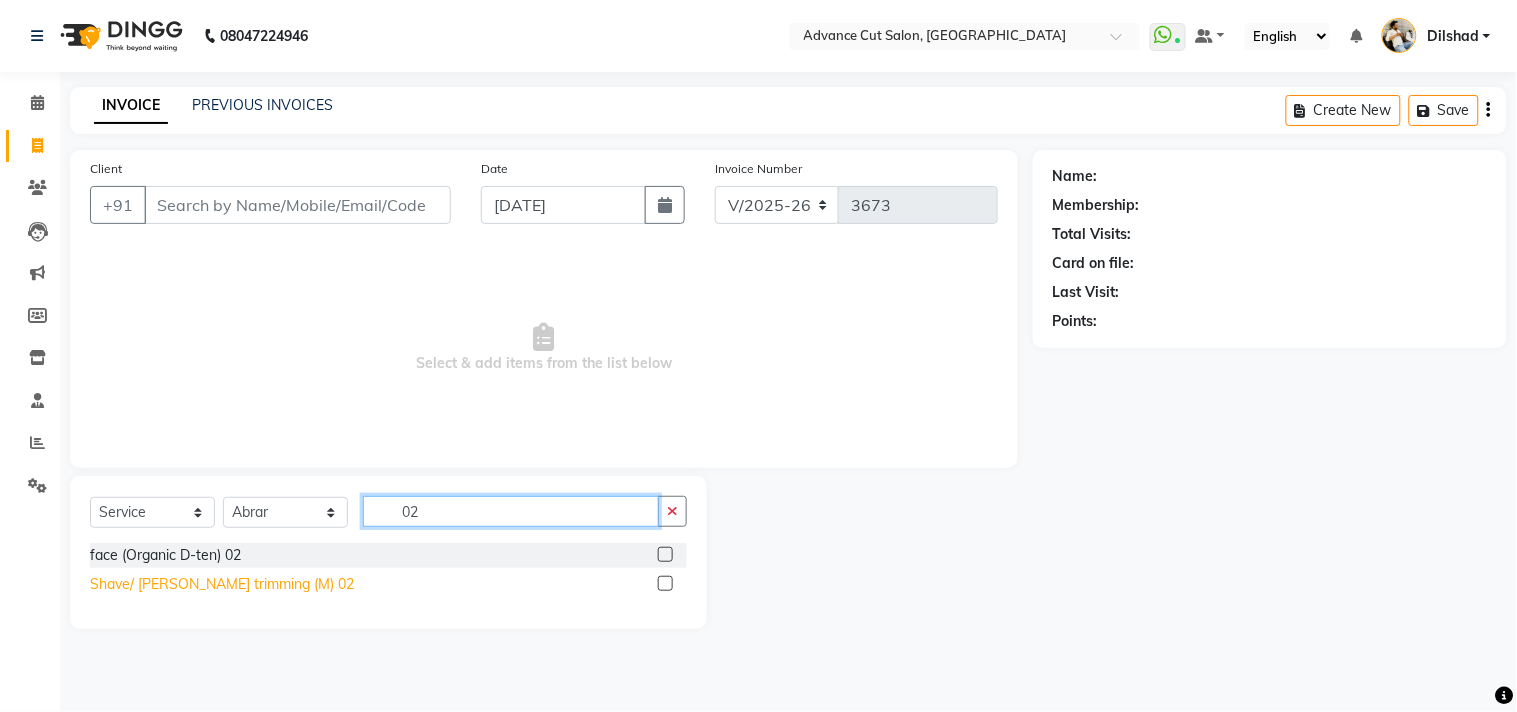 type on "02" 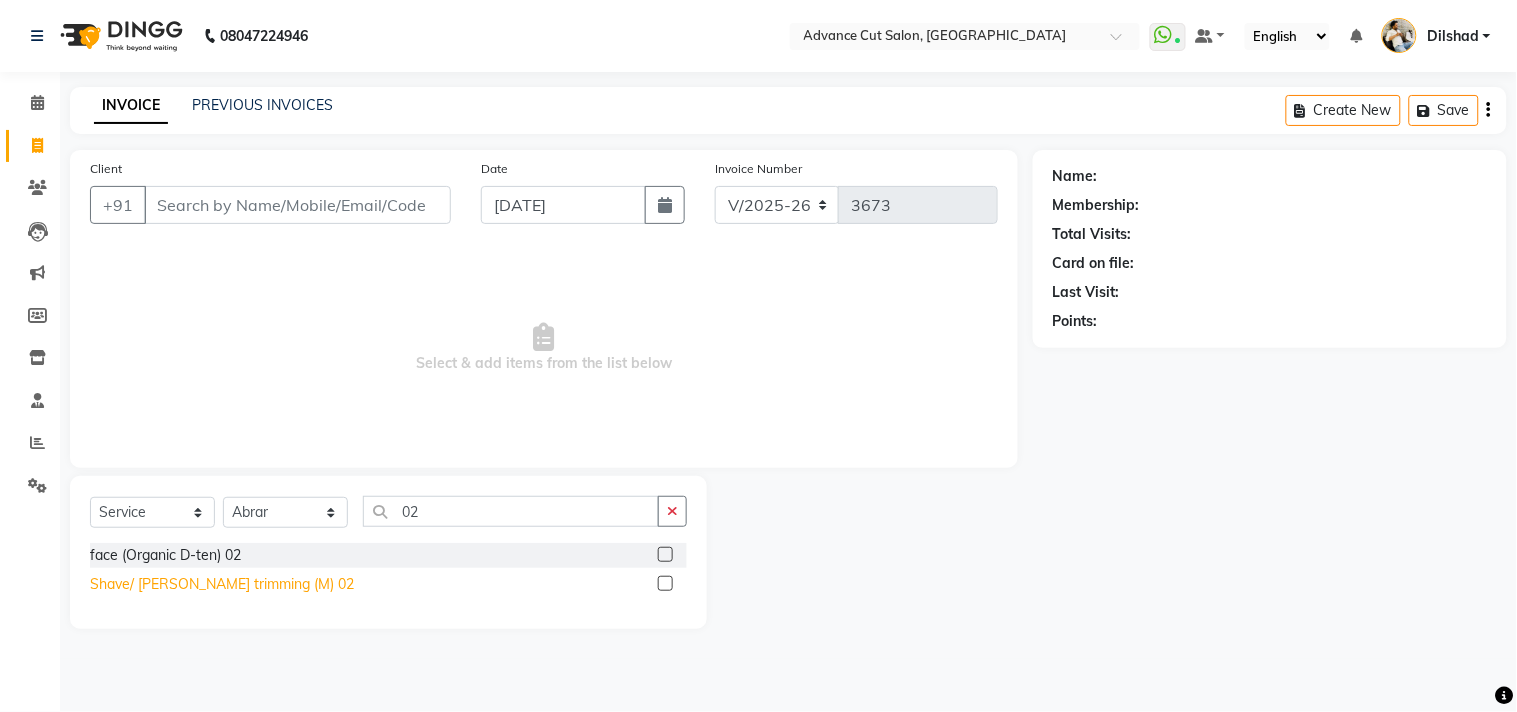 click on "Shave/ [PERSON_NAME] trimming (M) 02" 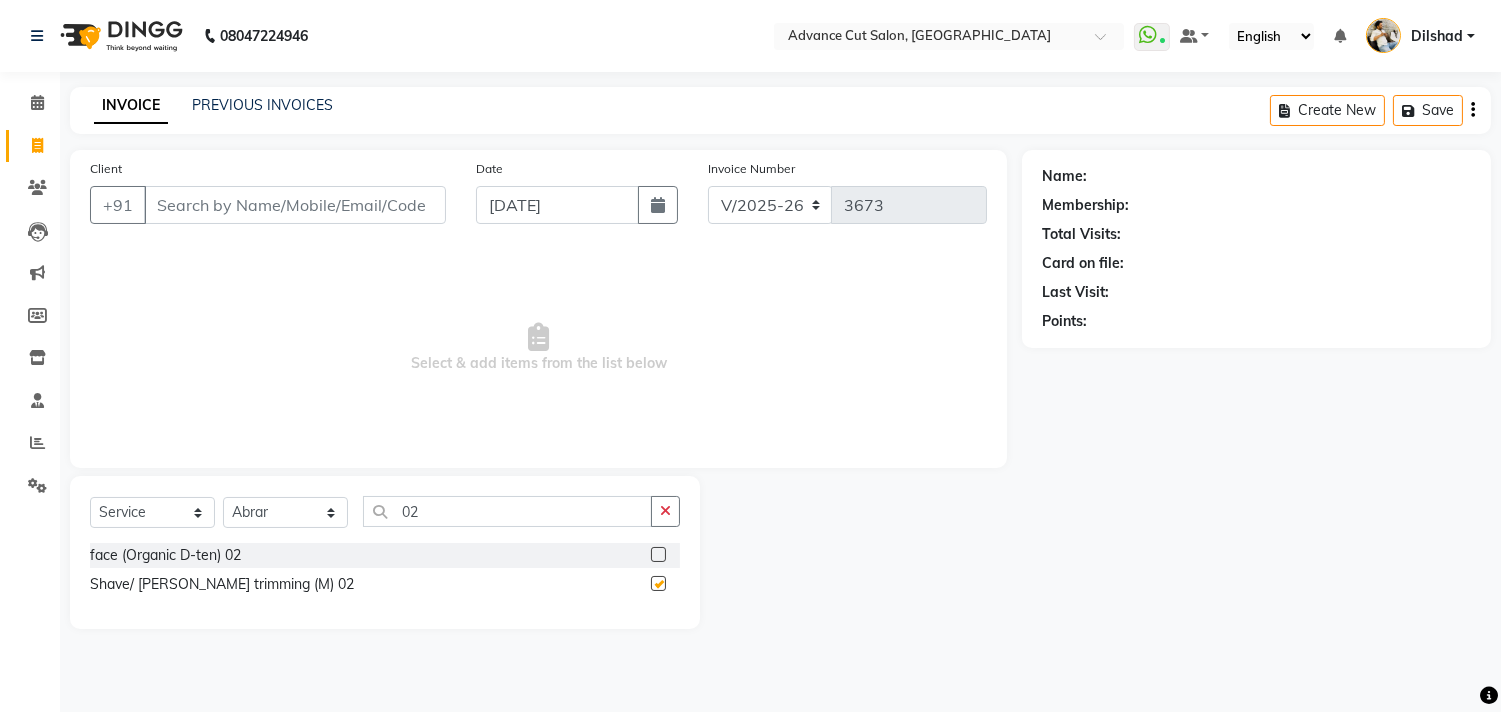 checkbox on "false" 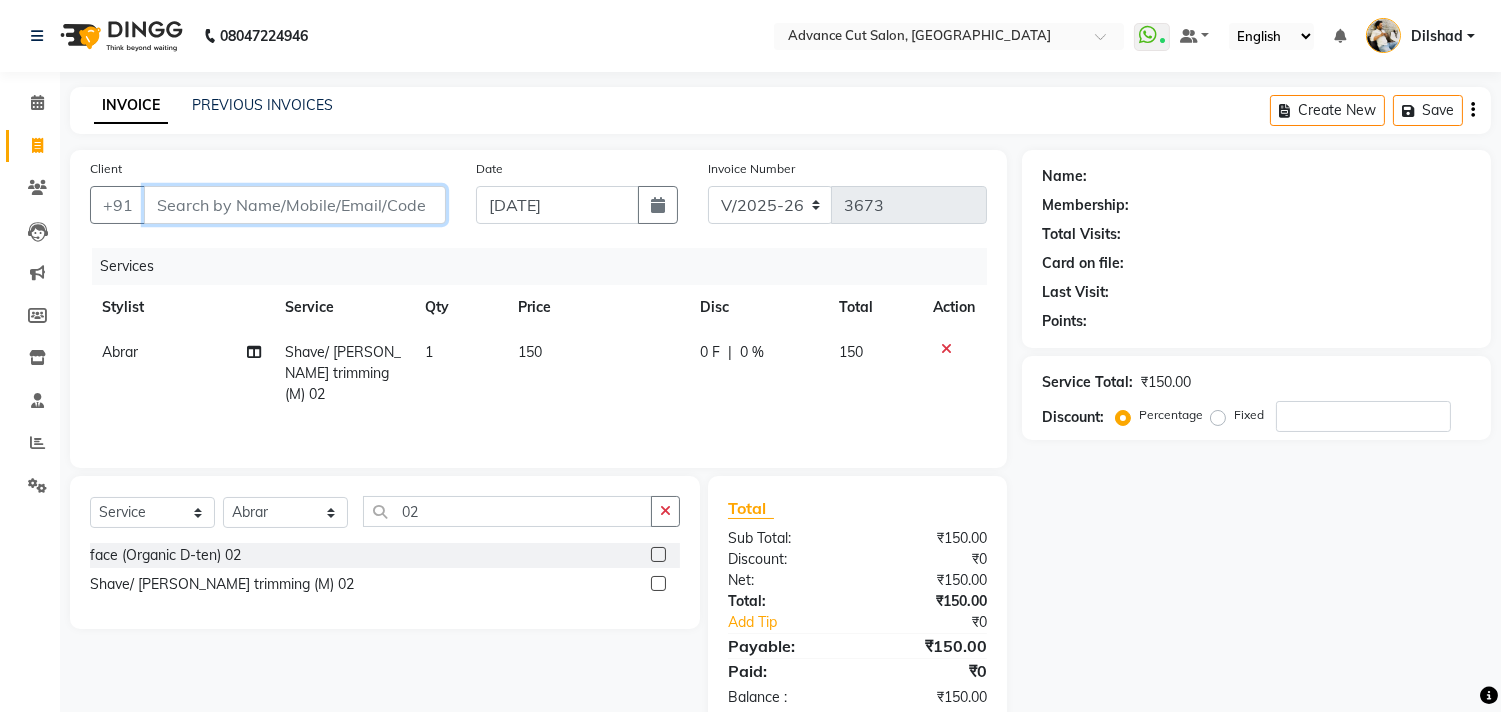 click on "Client" at bounding box center [295, 205] 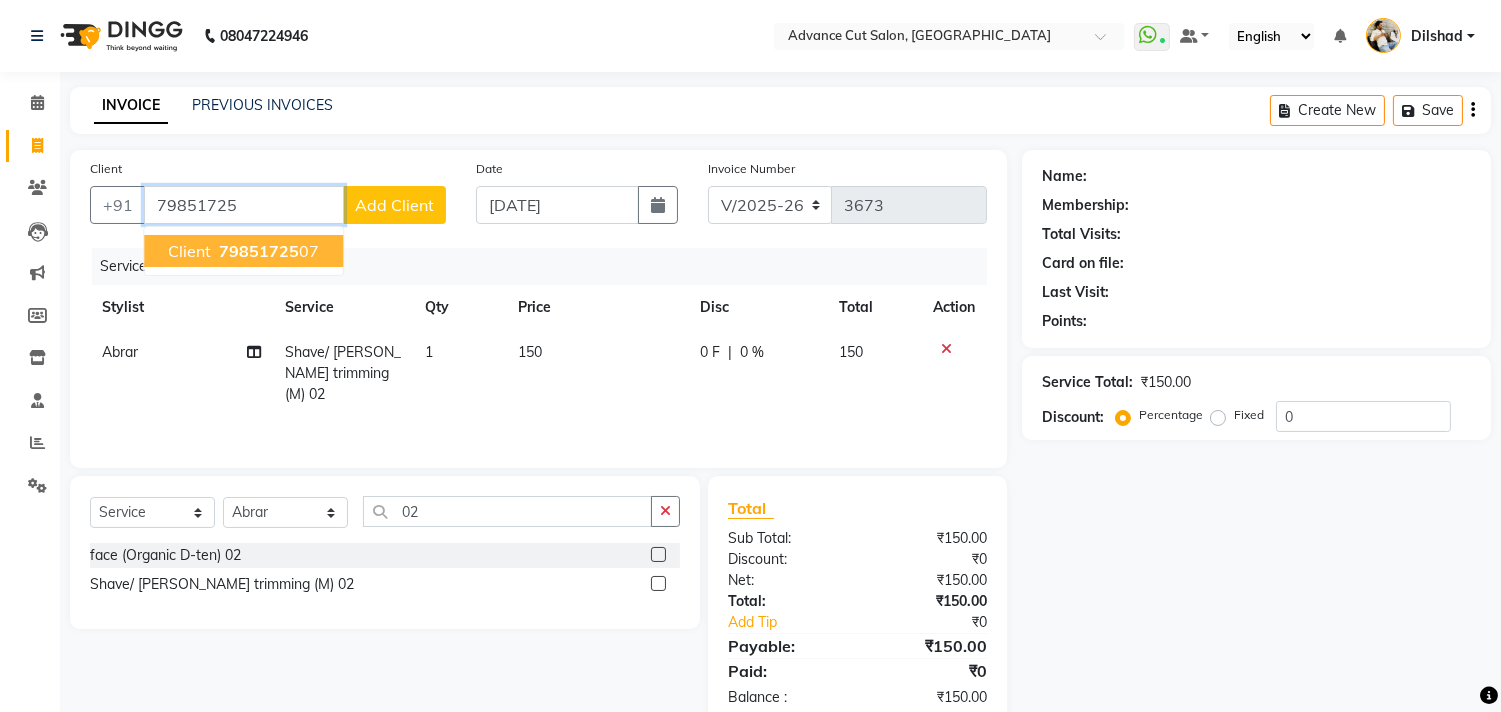 click on "client   79851725 07" at bounding box center (243, 251) 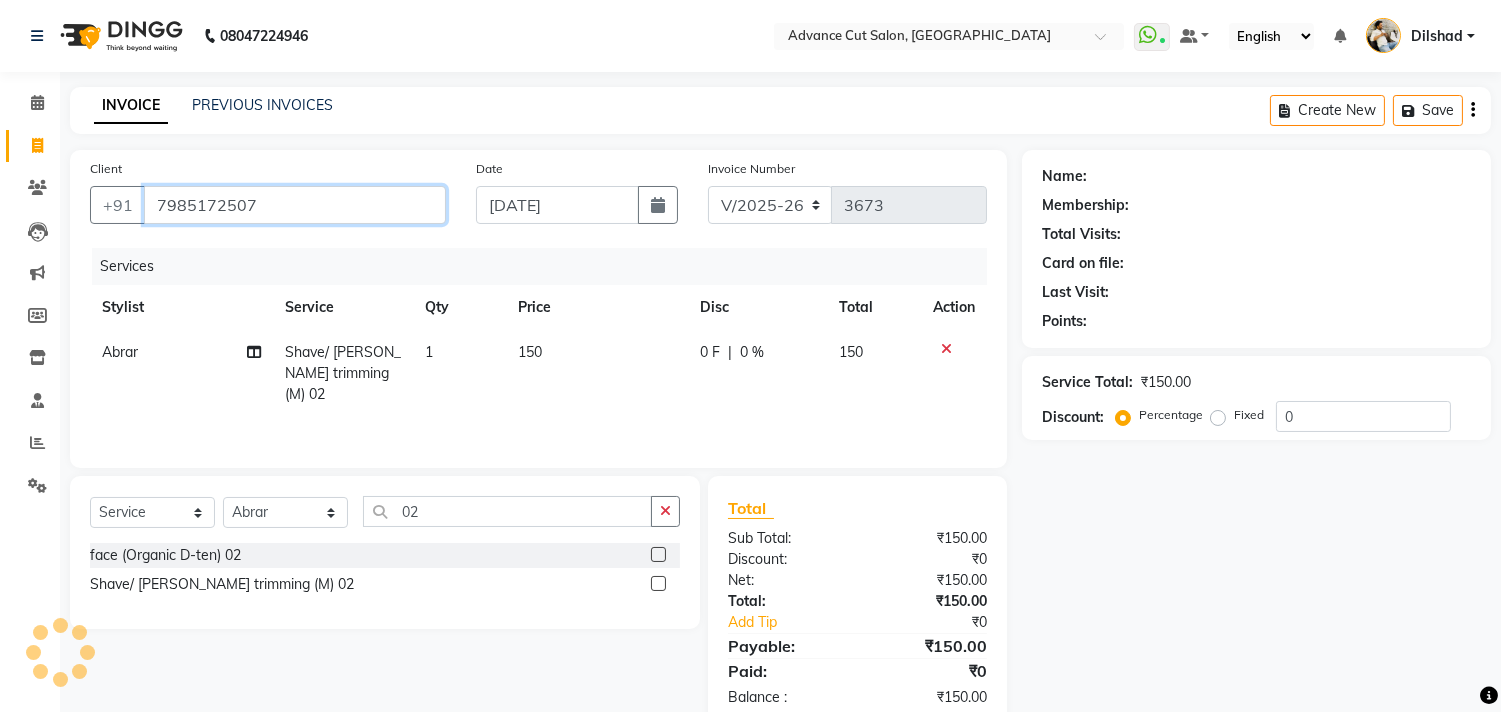 type on "7985172507" 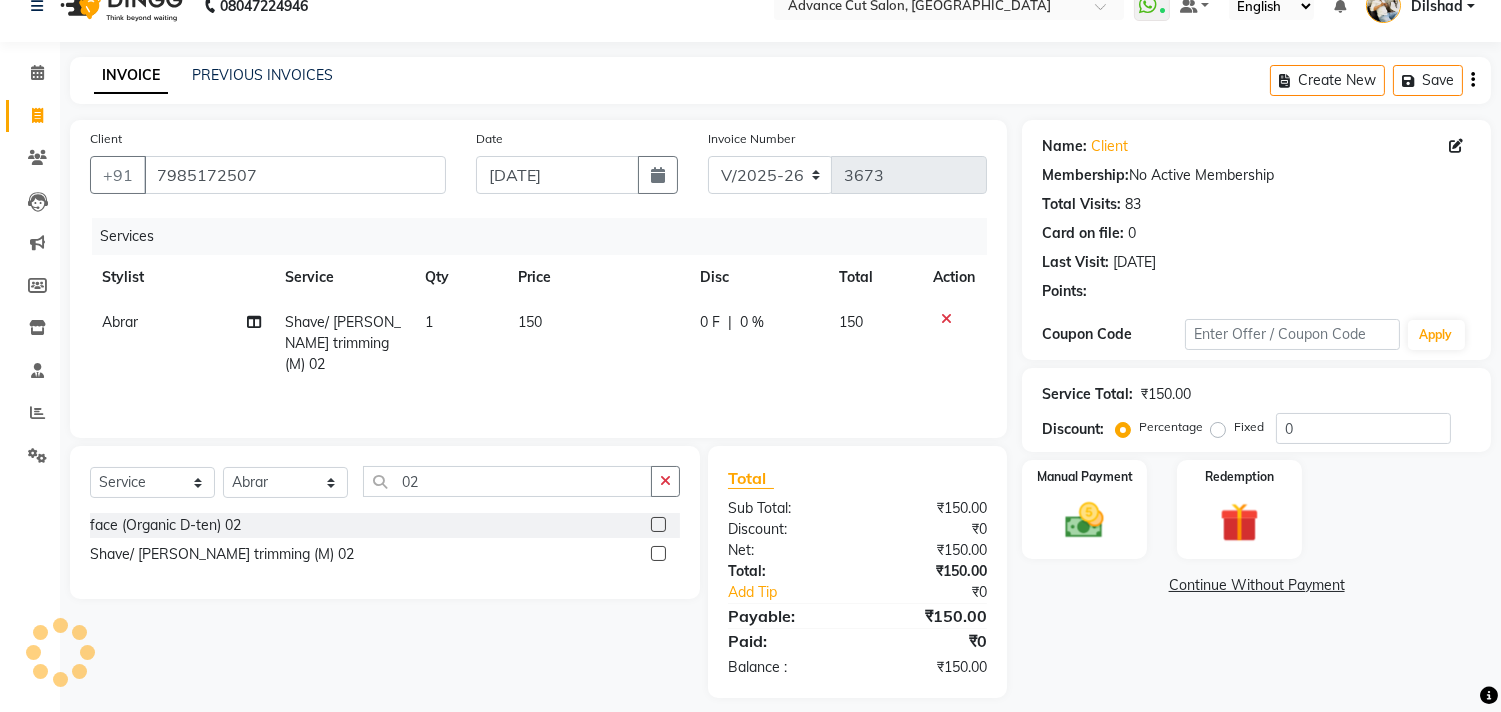 scroll, scrollTop: 46, scrollLeft: 0, axis: vertical 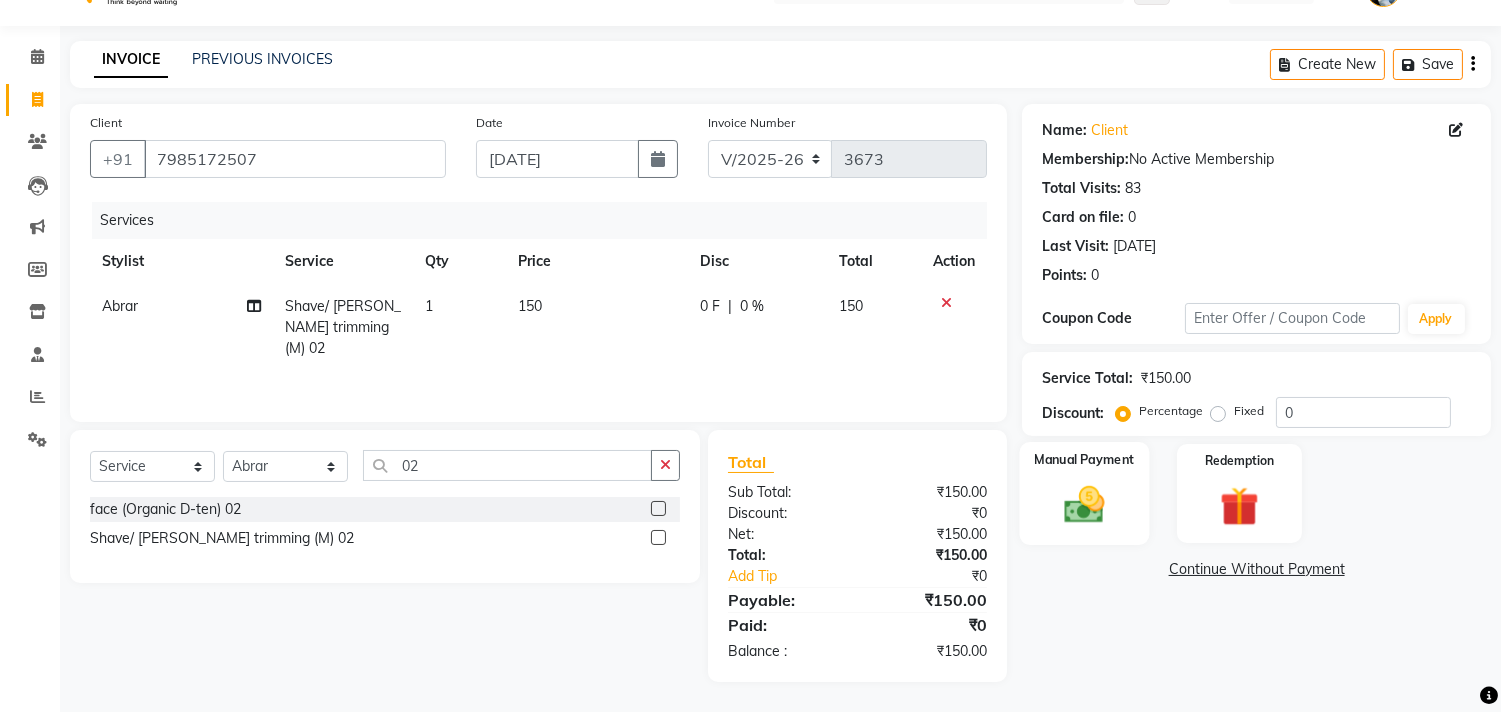 click 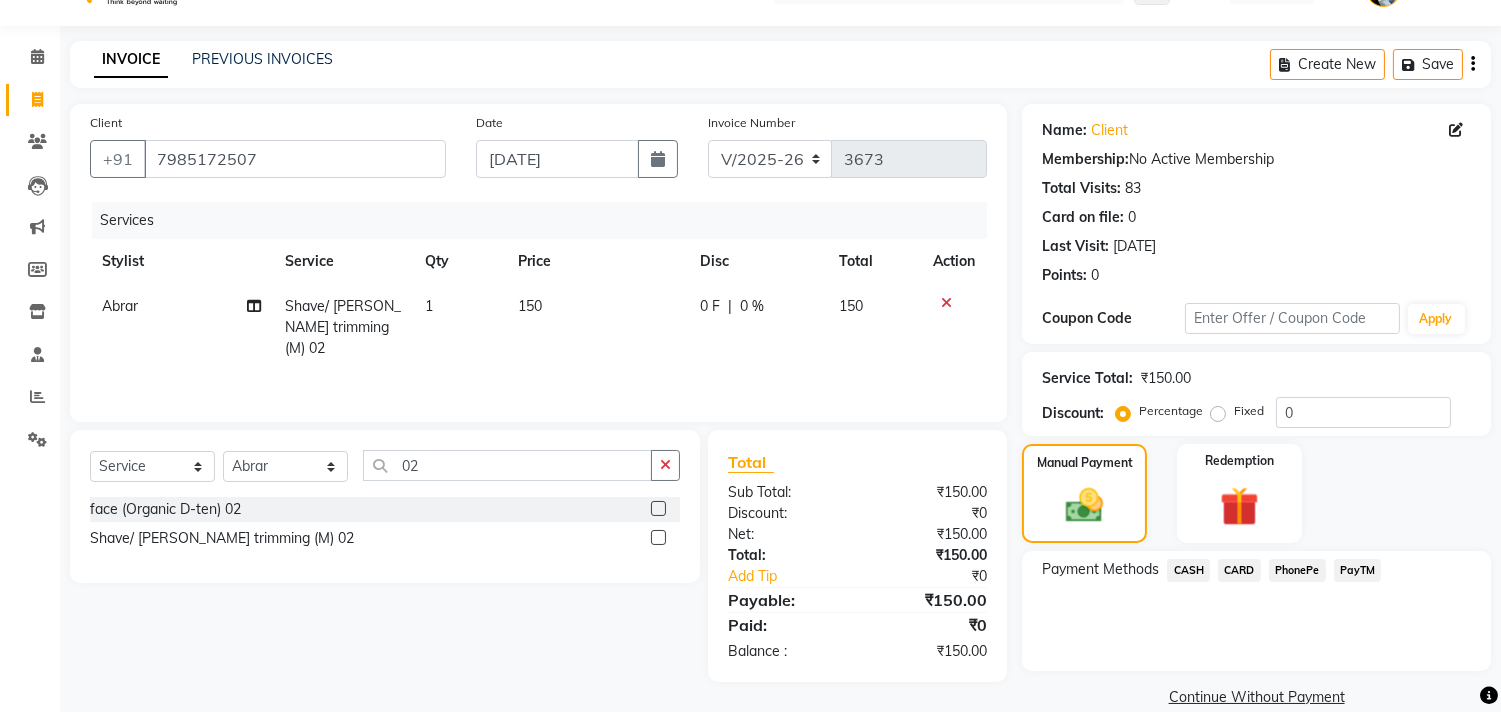 drag, startPoint x: 1348, startPoint y: 562, endPoint x: 1371, endPoint y: 582, distance: 30.479502 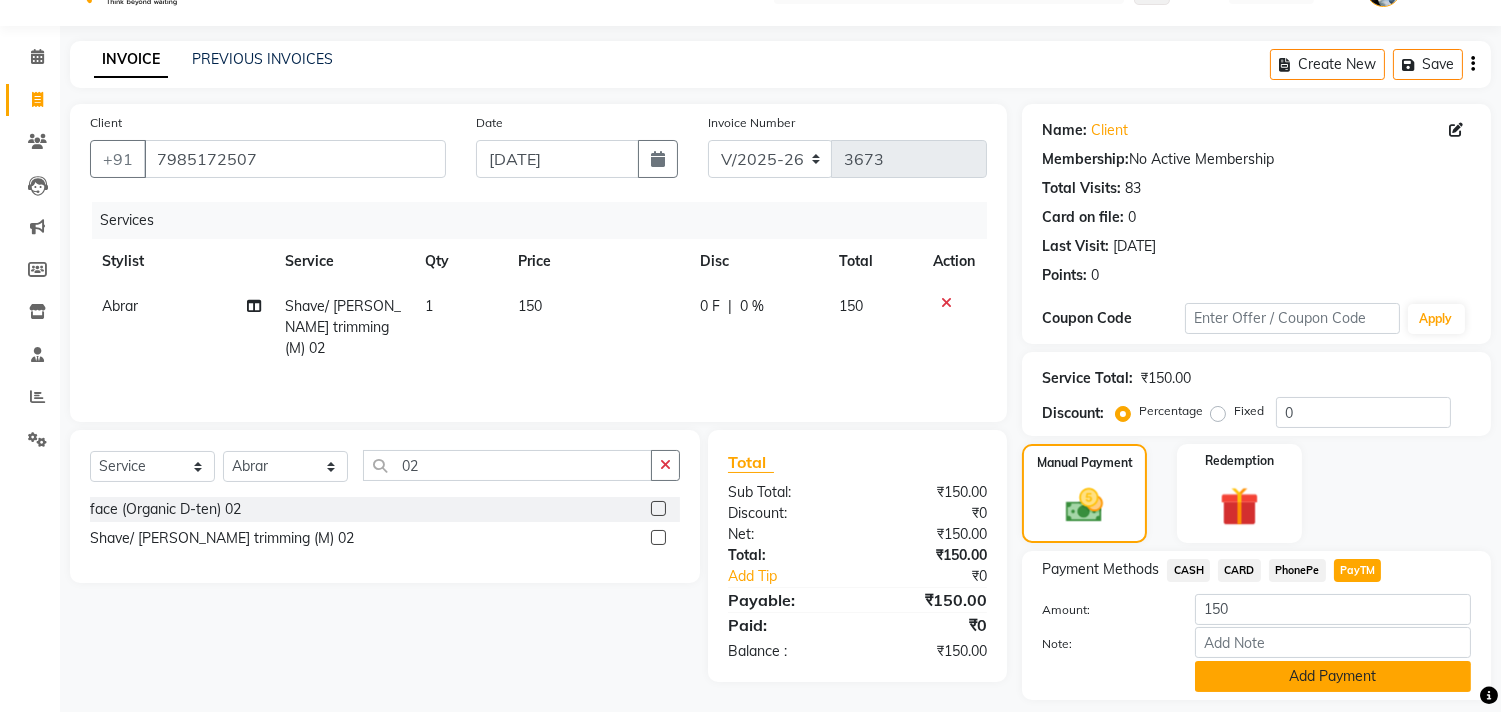 click on "Add Payment" 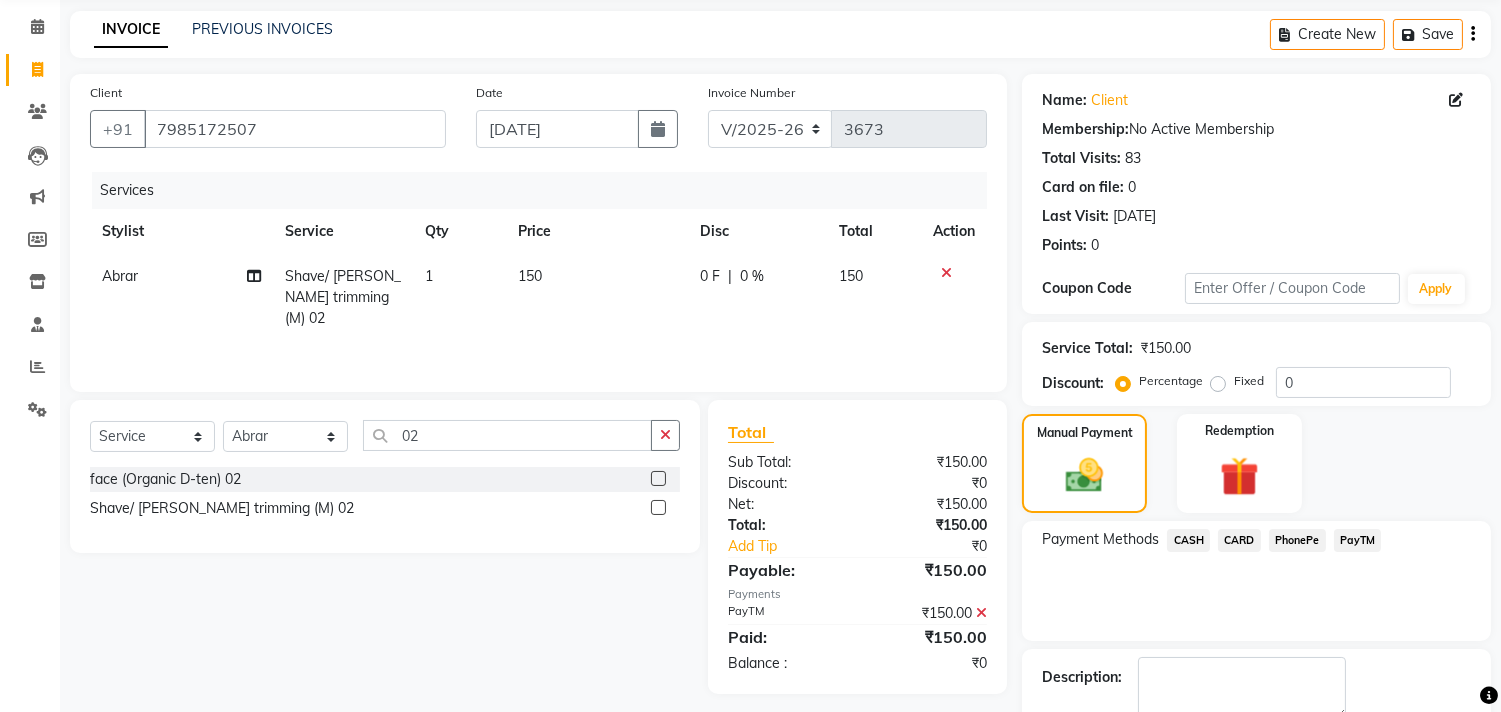 scroll, scrollTop: 187, scrollLeft: 0, axis: vertical 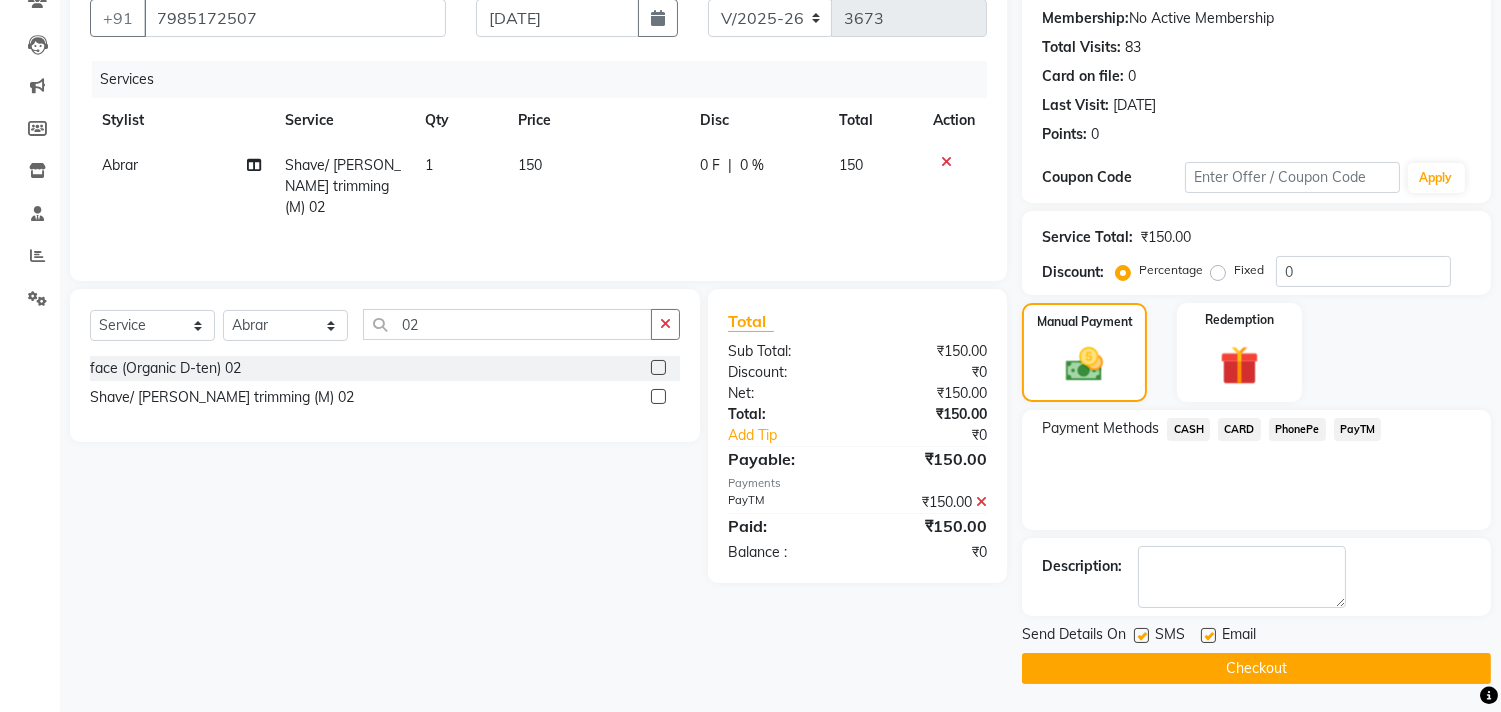 click on "Send Details On SMS Email" 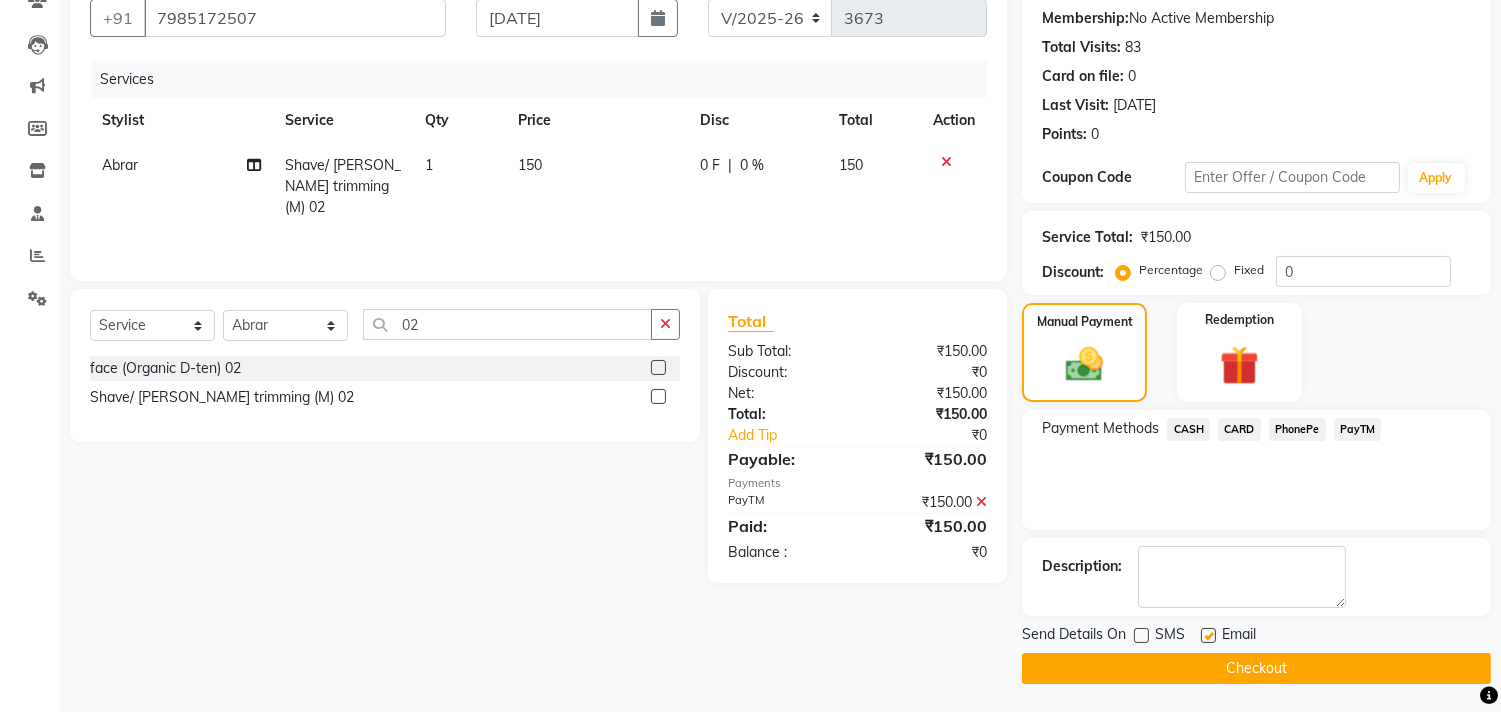 click on "Checkout" 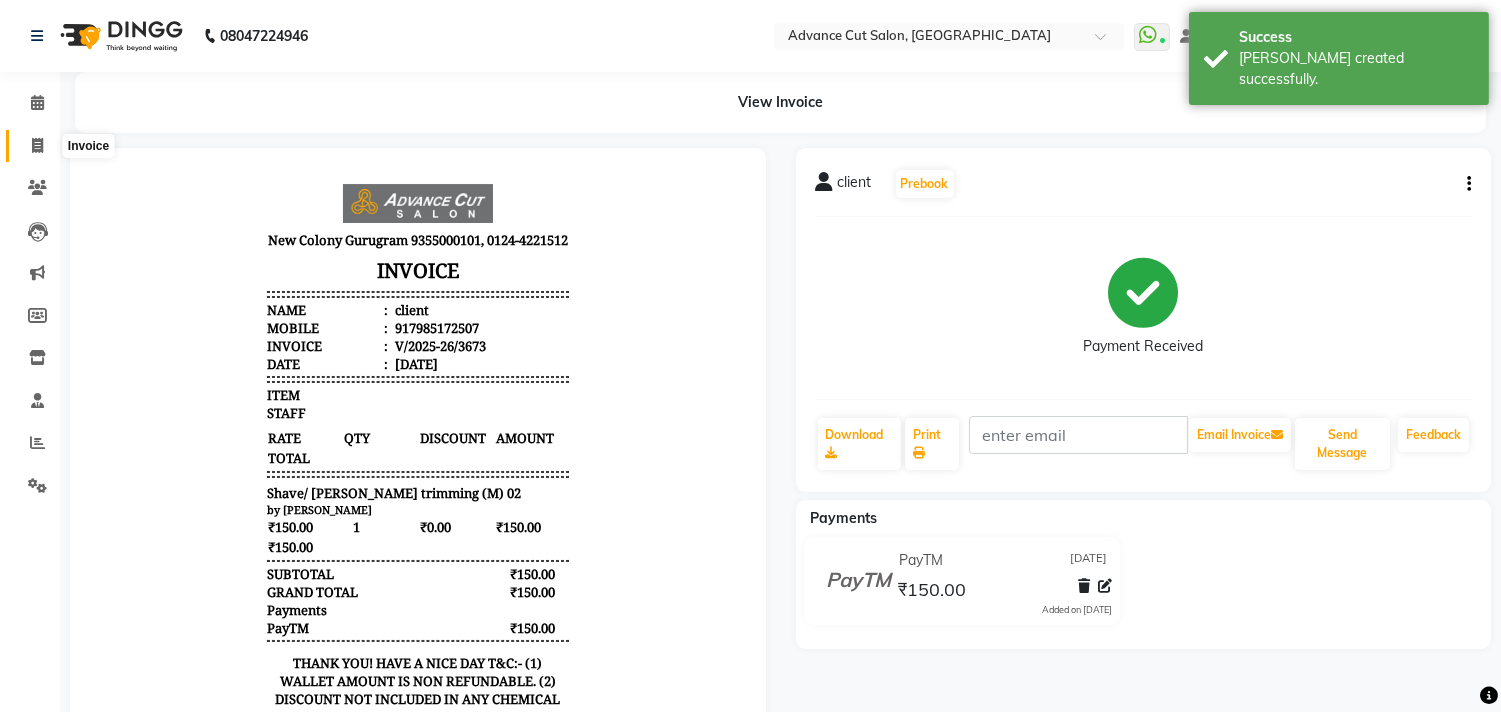 scroll, scrollTop: 0, scrollLeft: 0, axis: both 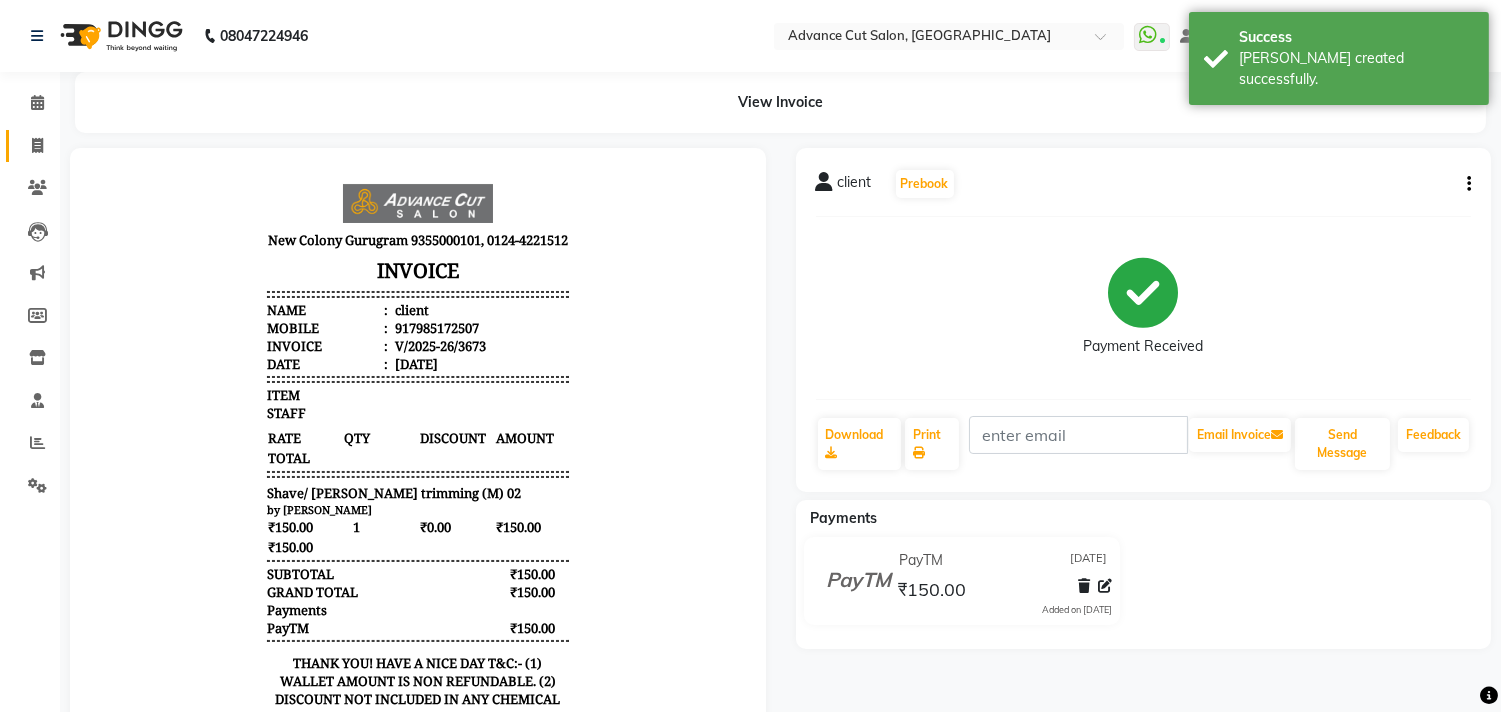 click 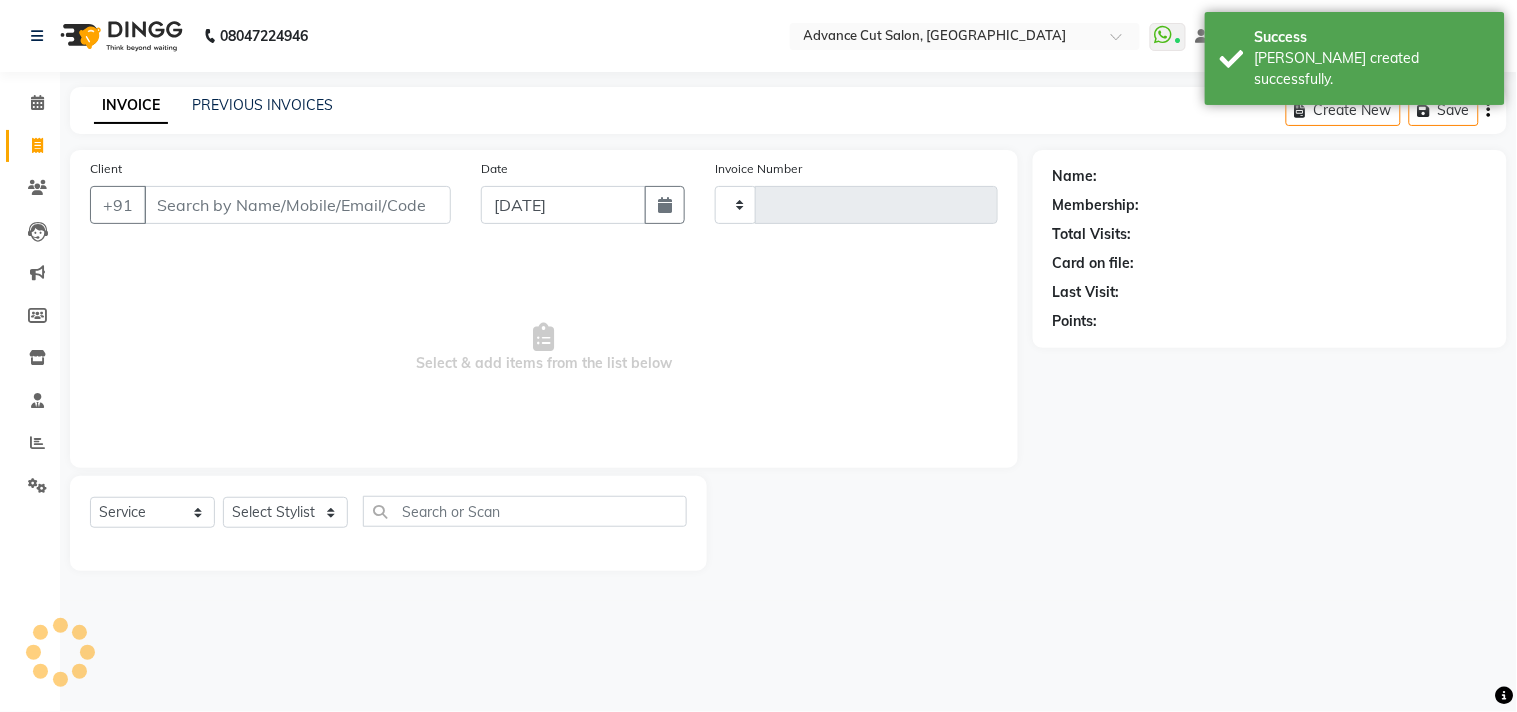 type on "3674" 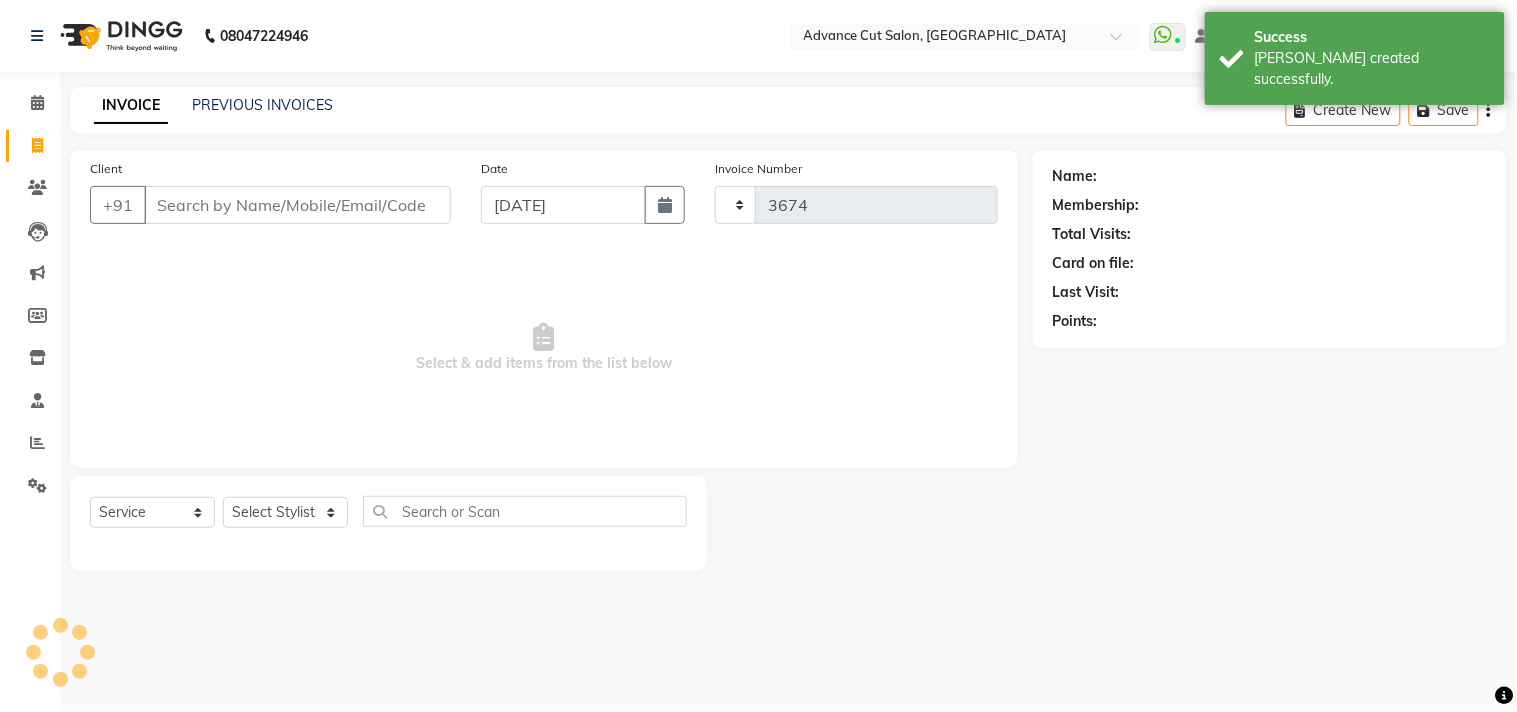 select on "922" 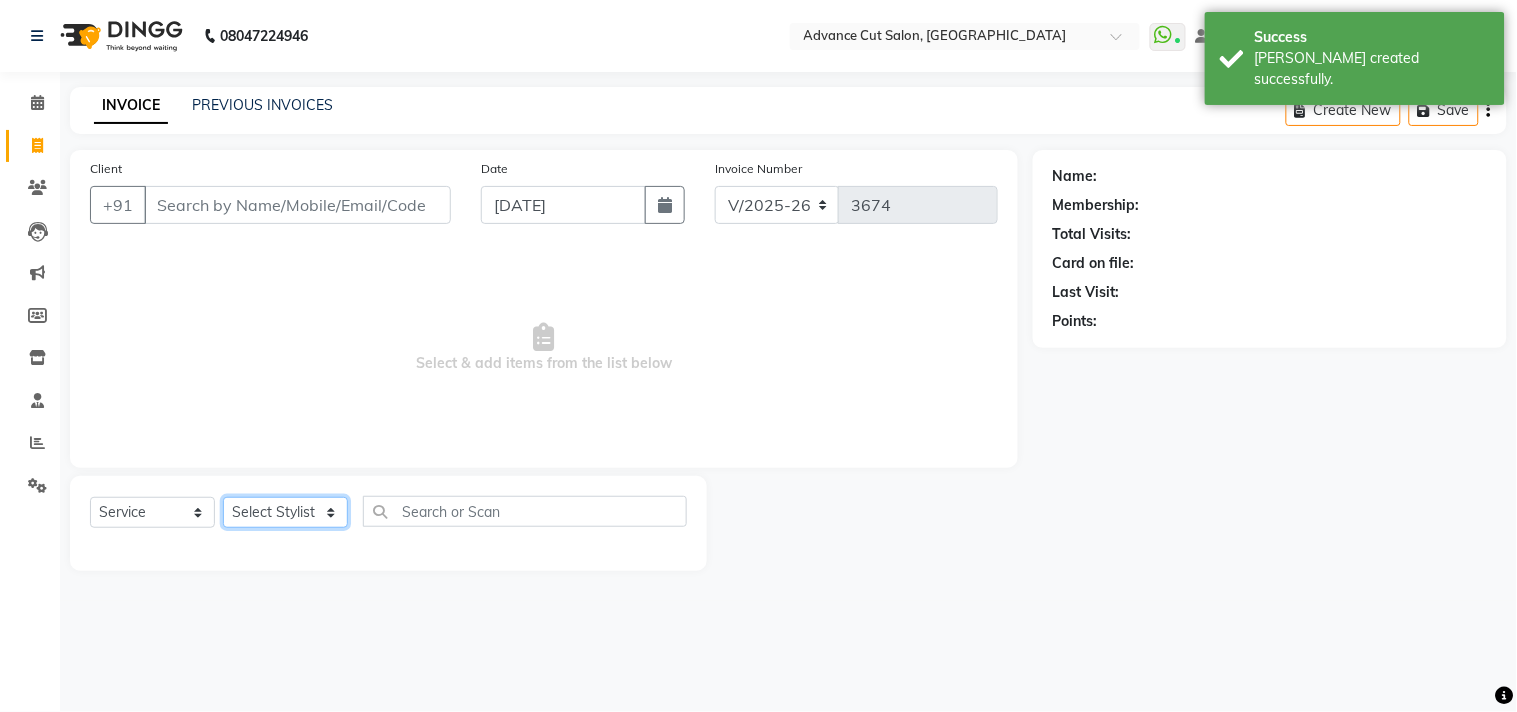 click on "Select Stylist Abrar Alam Avinash Dilshad Lallan Meenu Nabeel Nafeesh Ahmad Naved O.P. Sharma  Pryag Sahil Samar Shahzad  SHWETA SINGH Zarina" 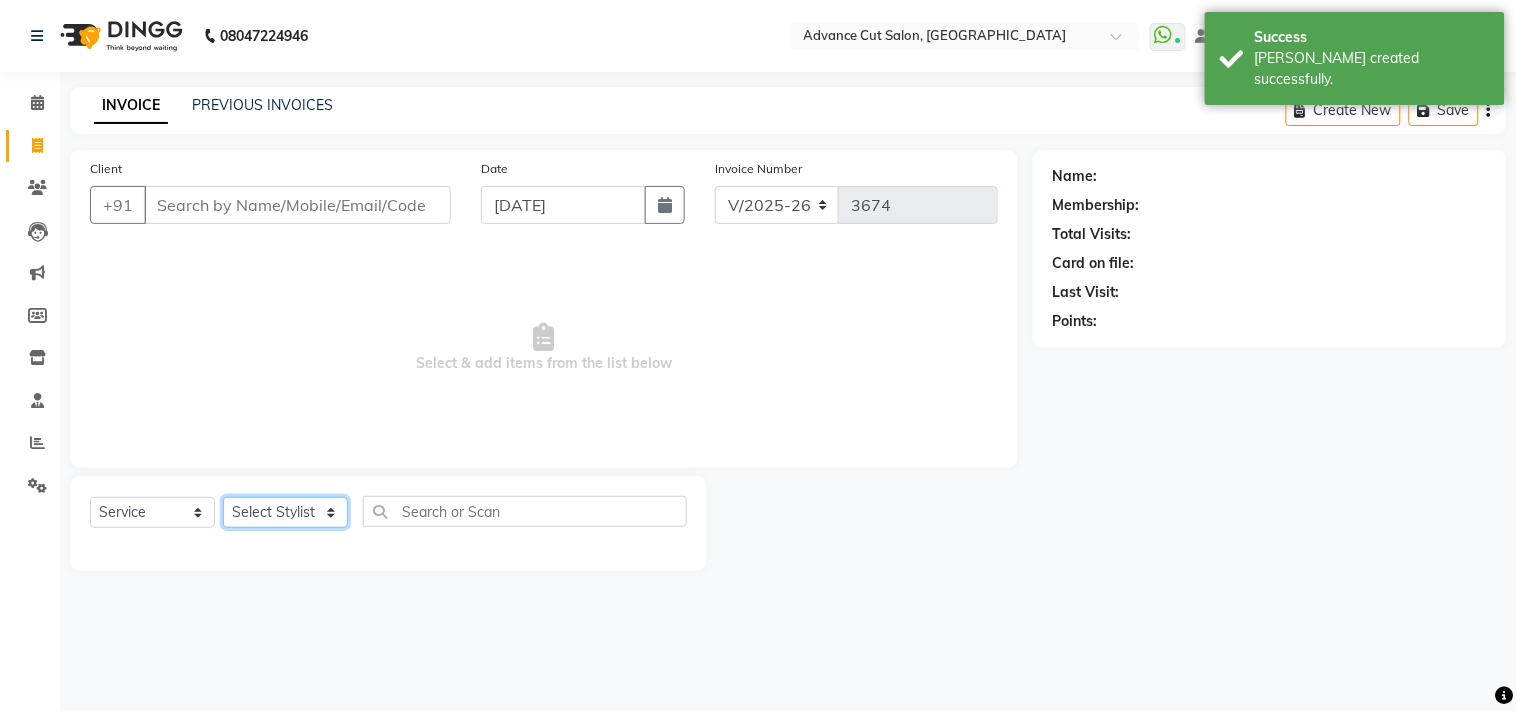 select on "15349" 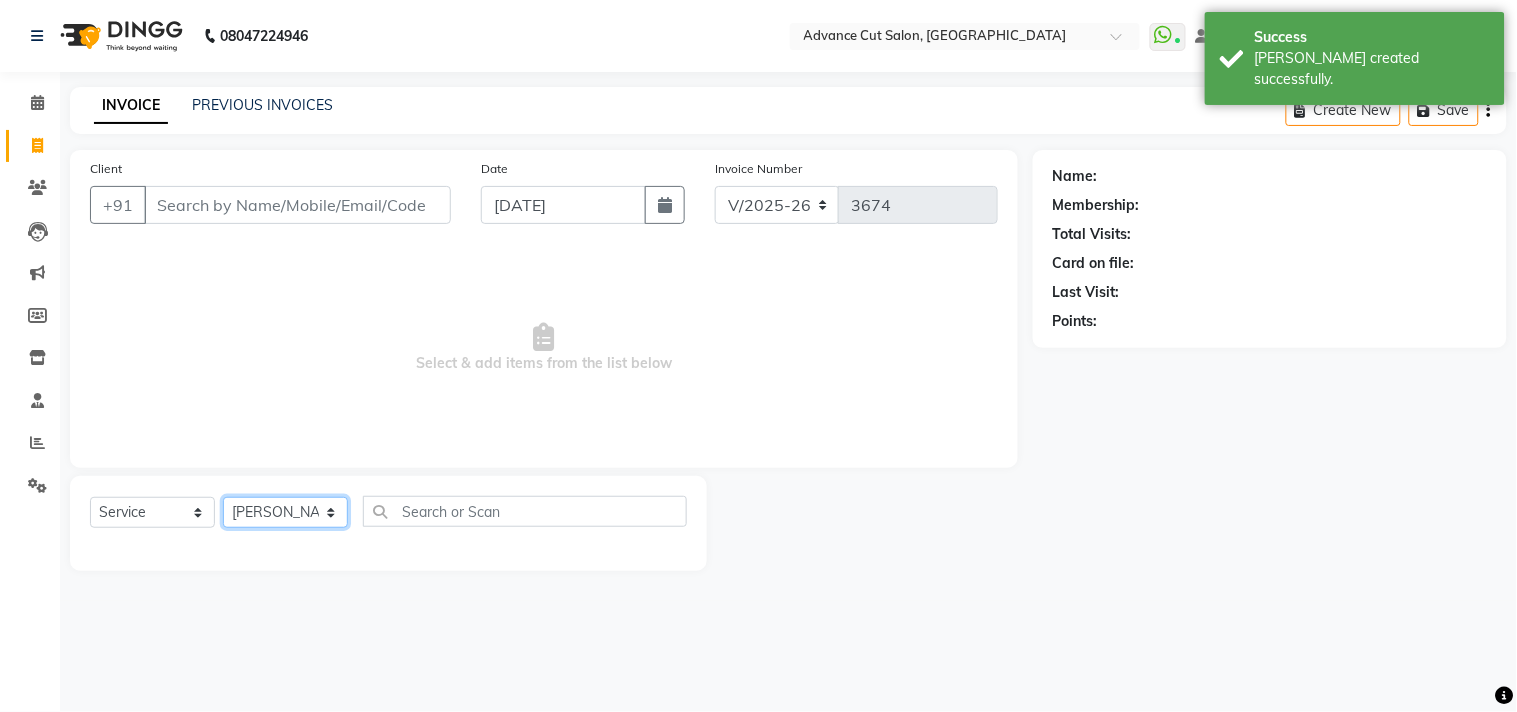 click on "Select Stylist Abrar Alam Avinash Dilshad Lallan Meenu Nabeel Nafeesh Ahmad Naved O.P. Sharma  Pryag Sahil Samar Shahzad  SHWETA SINGH Zarina" 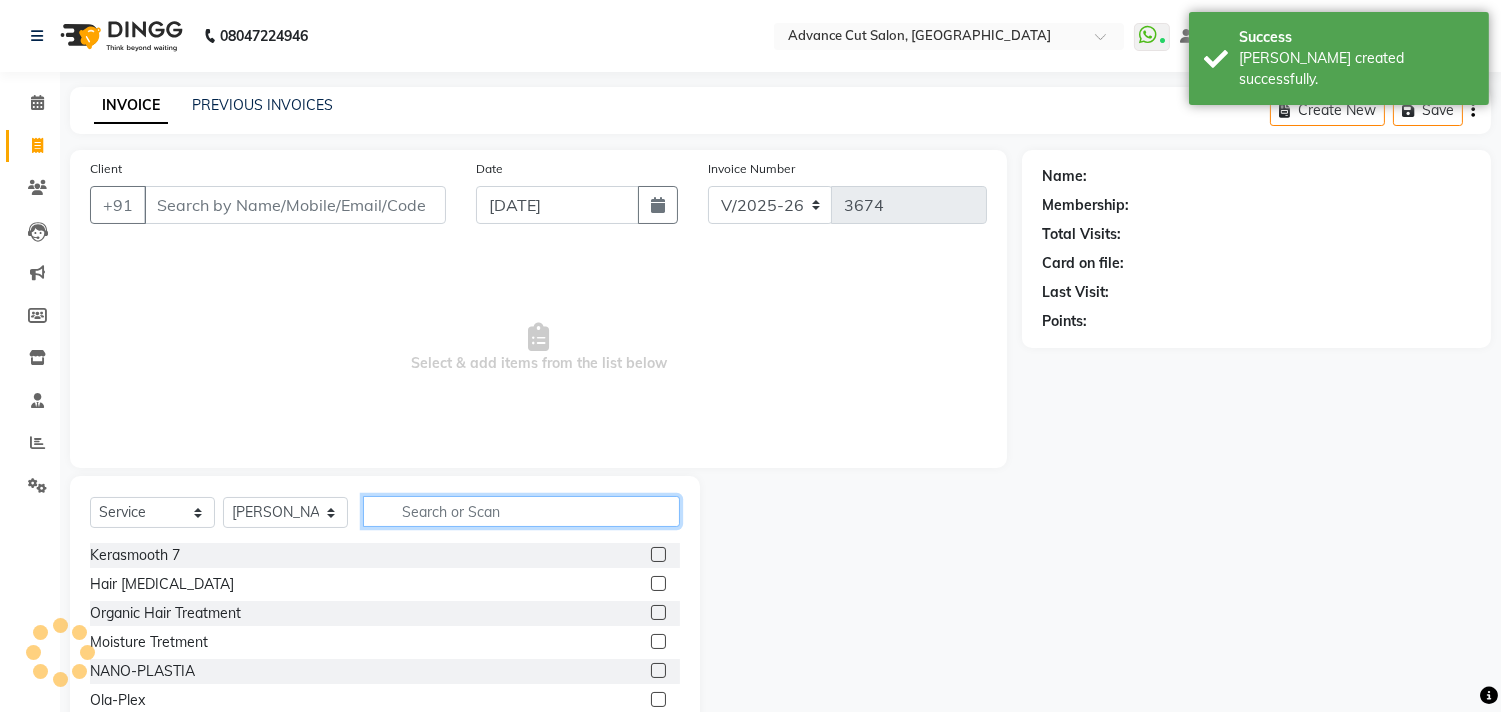 click 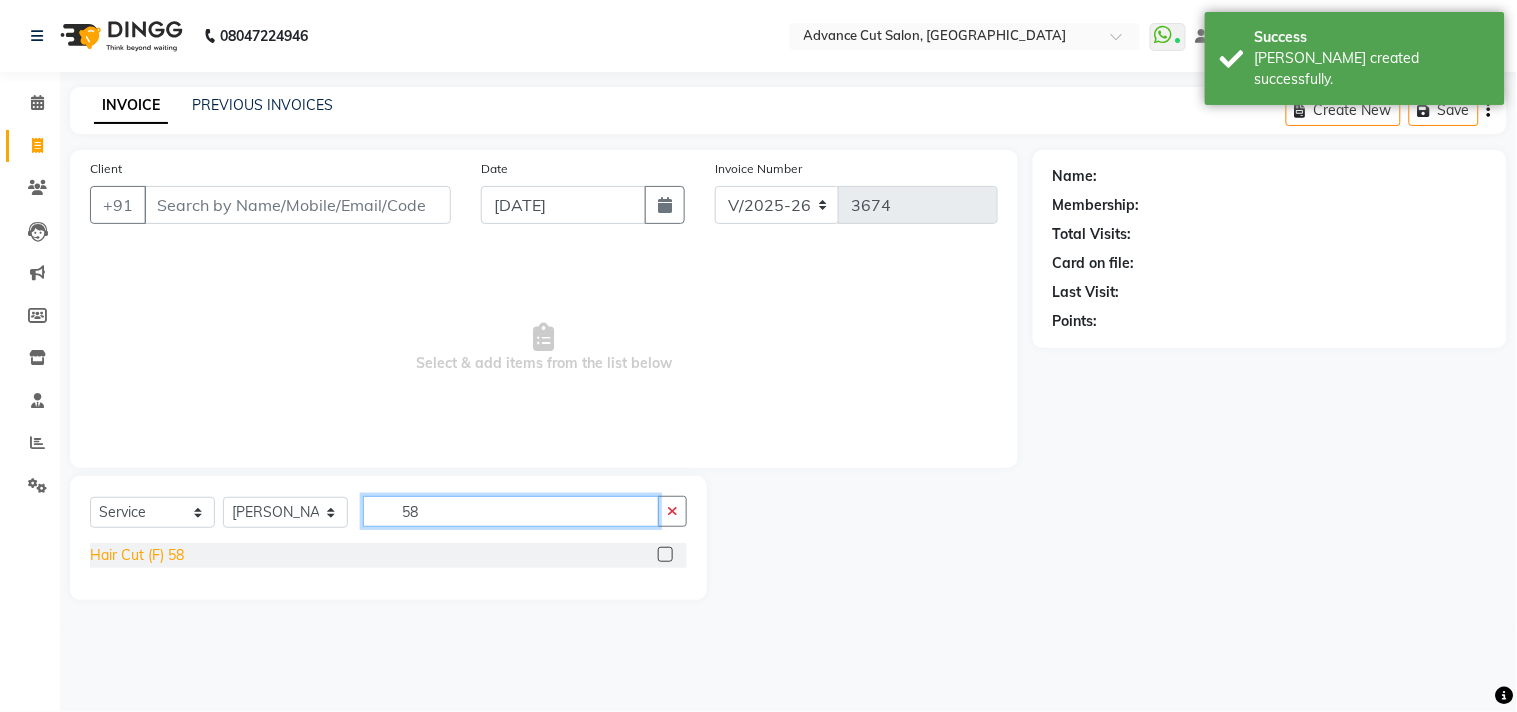 type on "58" 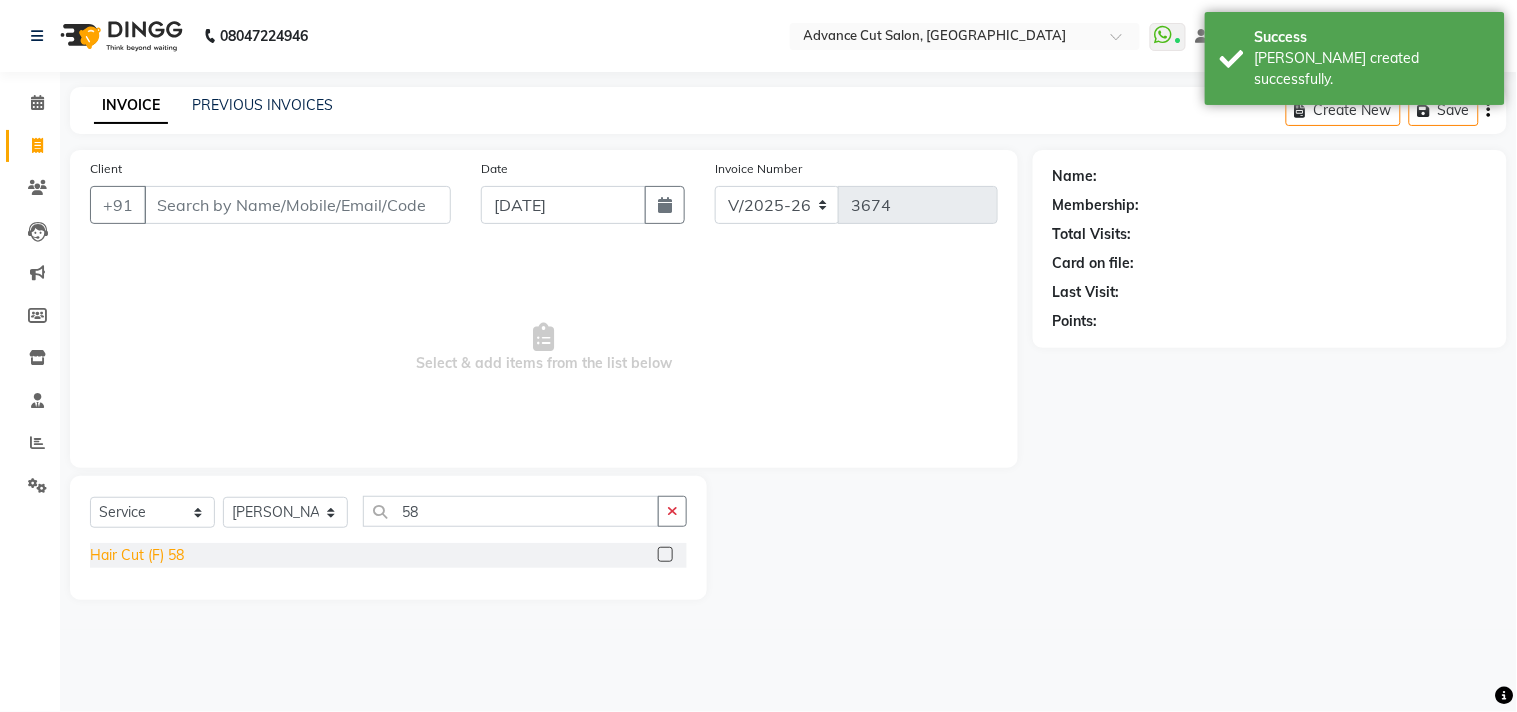 click on "Hair Cut (F) 58" 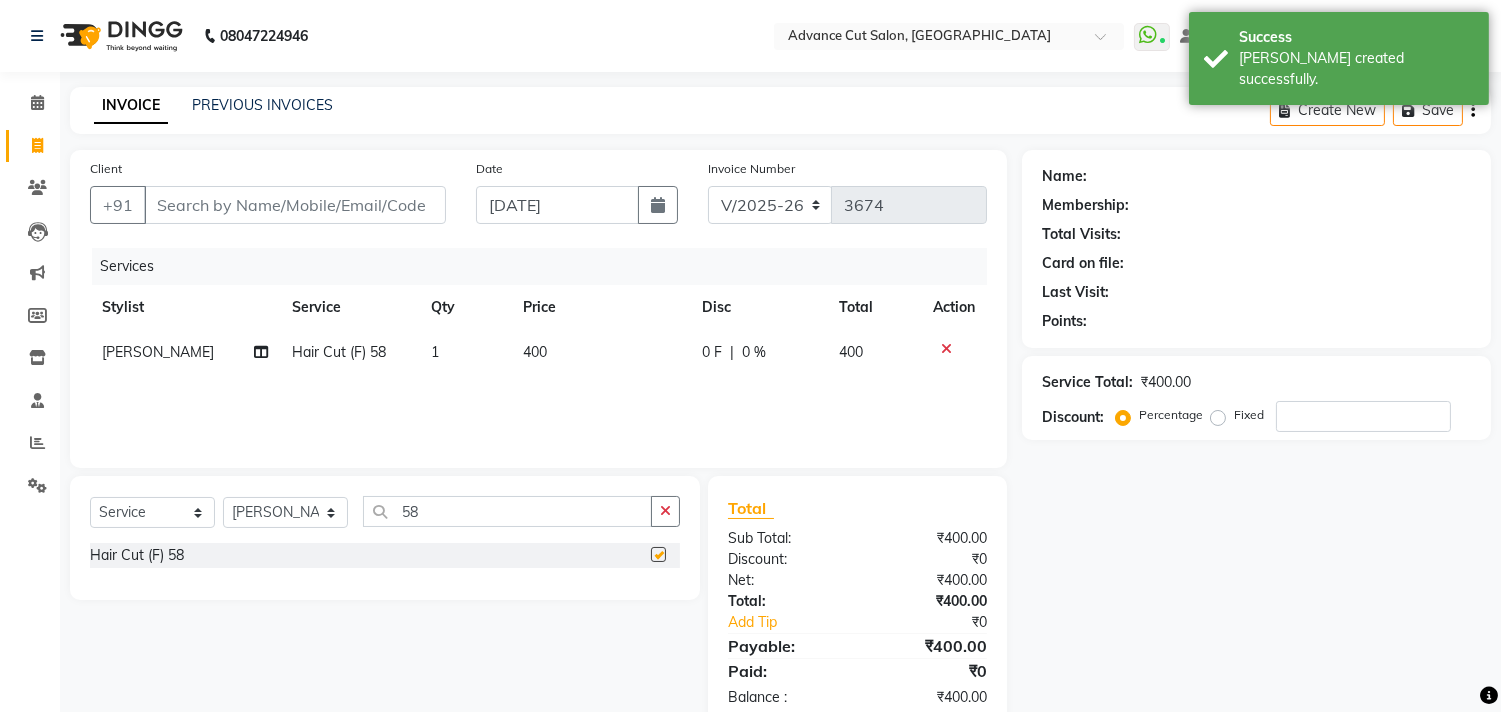 checkbox on "false" 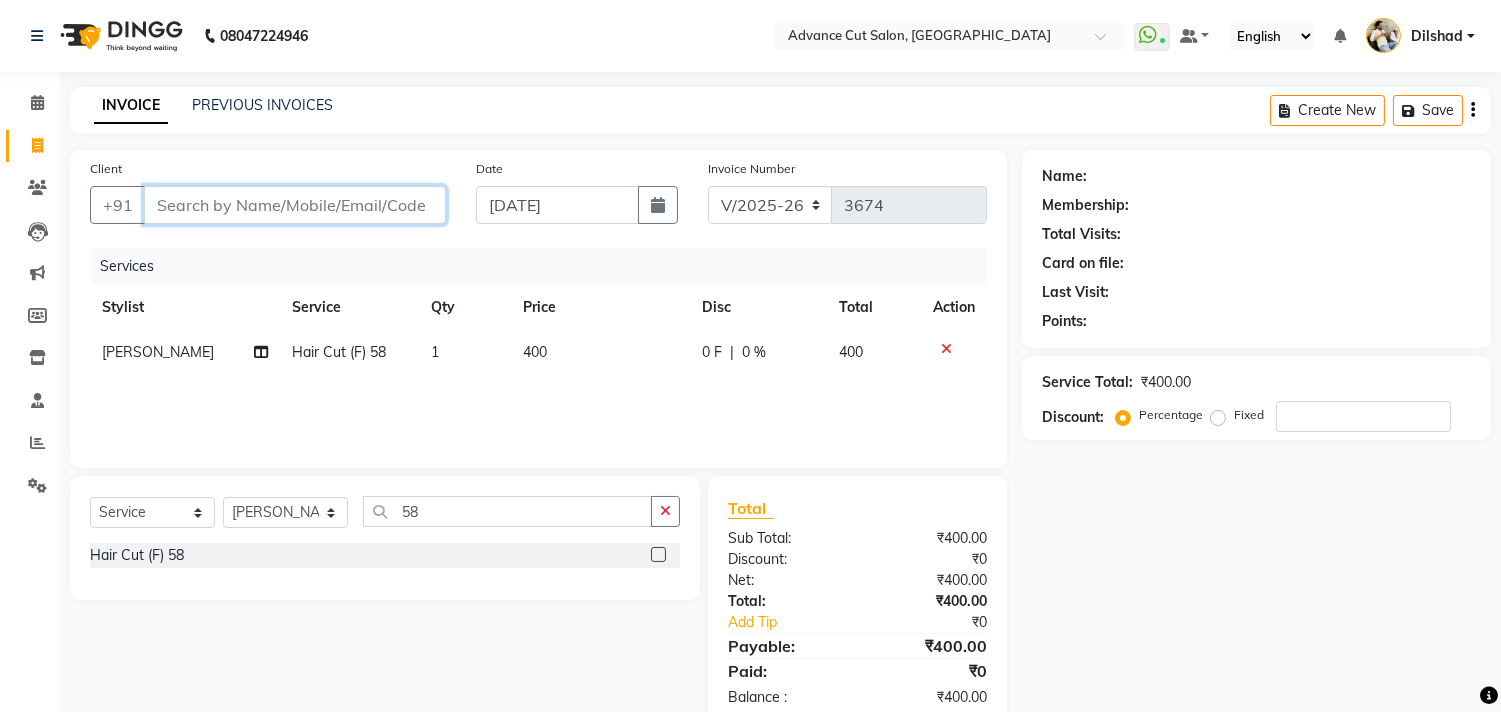 drag, startPoint x: 234, startPoint y: 205, endPoint x: 235, endPoint y: 215, distance: 10.049875 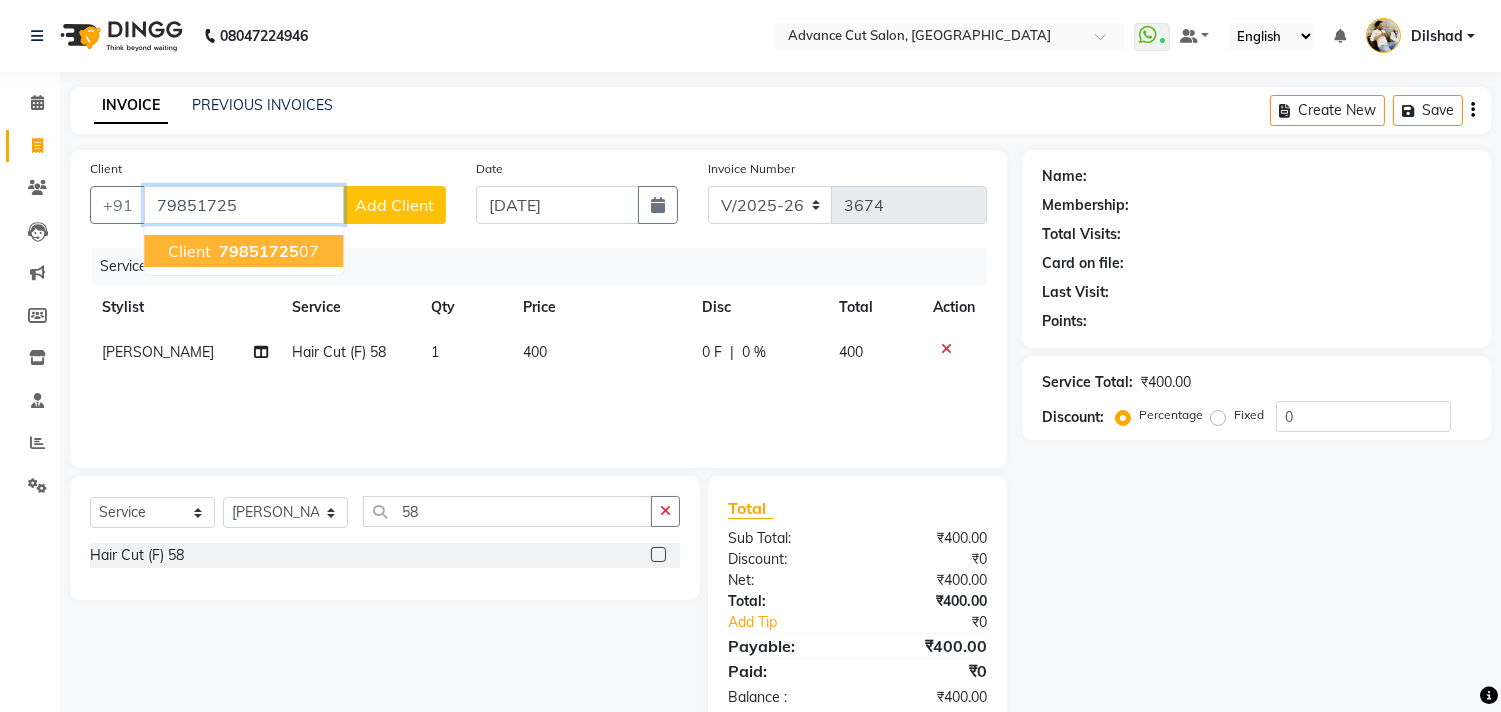 click on "client   79851725 07" at bounding box center (243, 251) 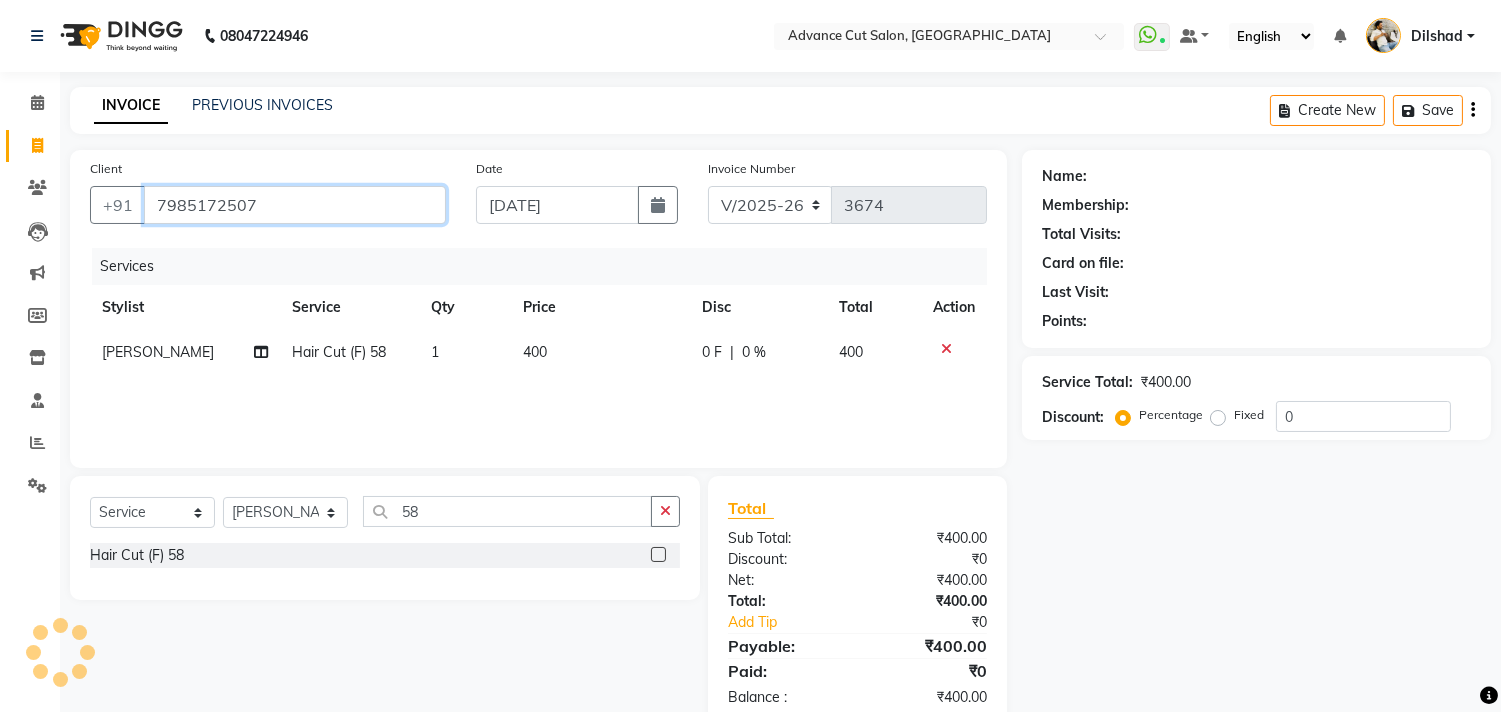type on "7985172507" 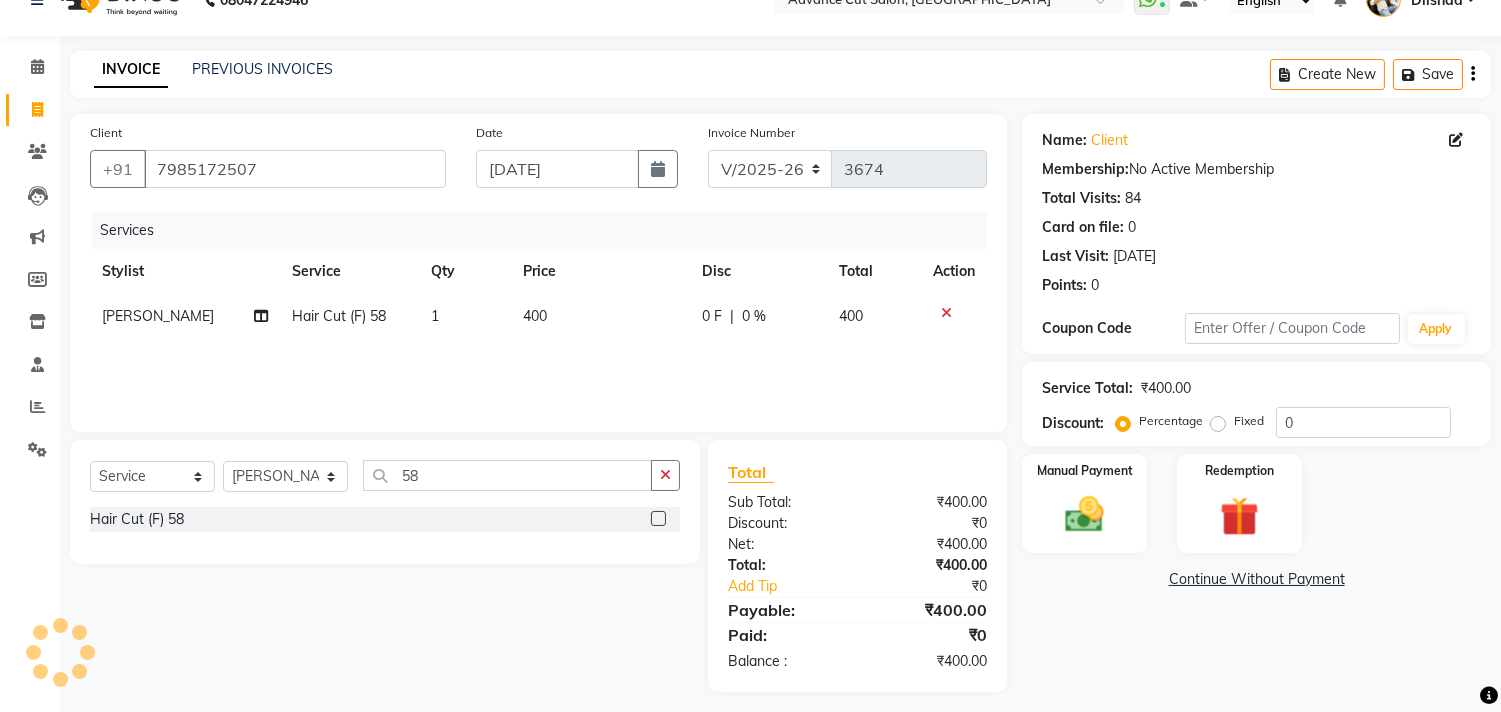 scroll, scrollTop: 46, scrollLeft: 0, axis: vertical 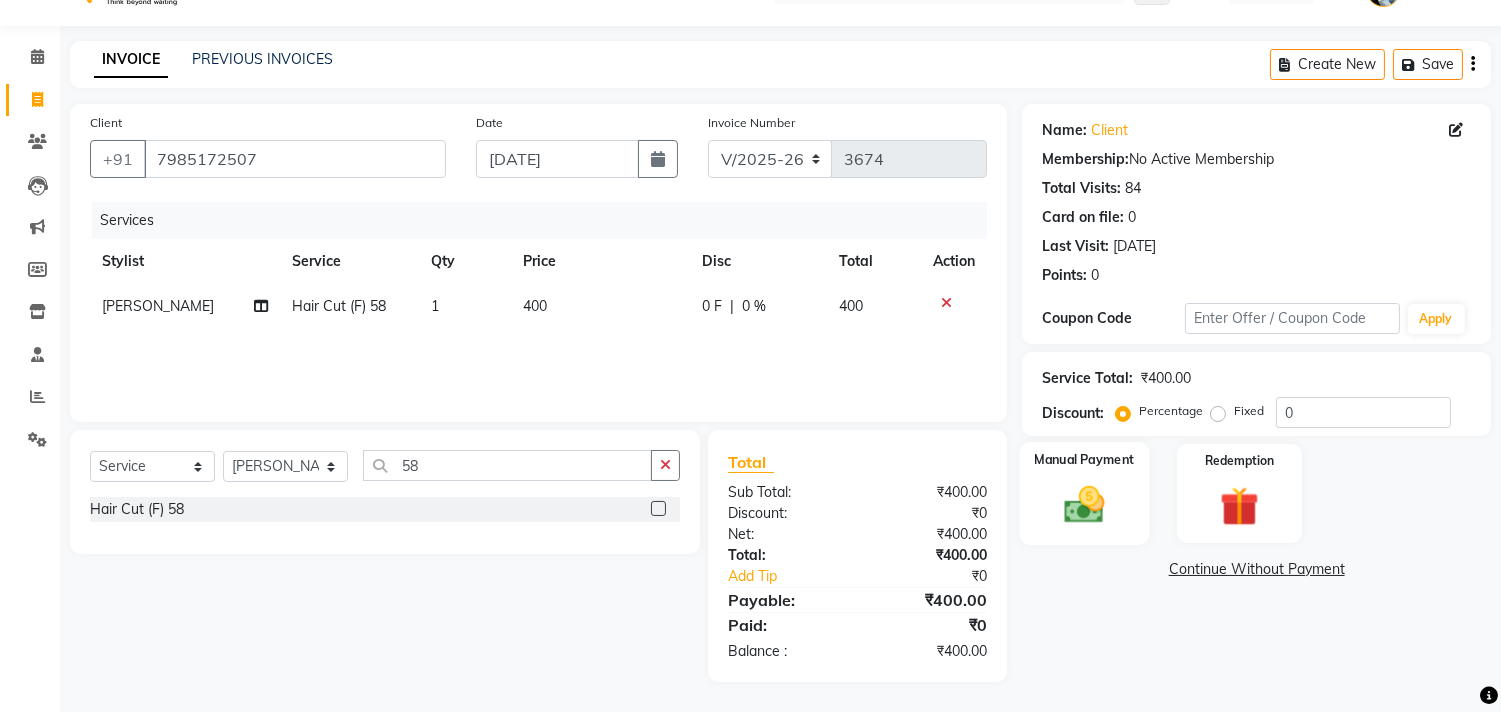 click 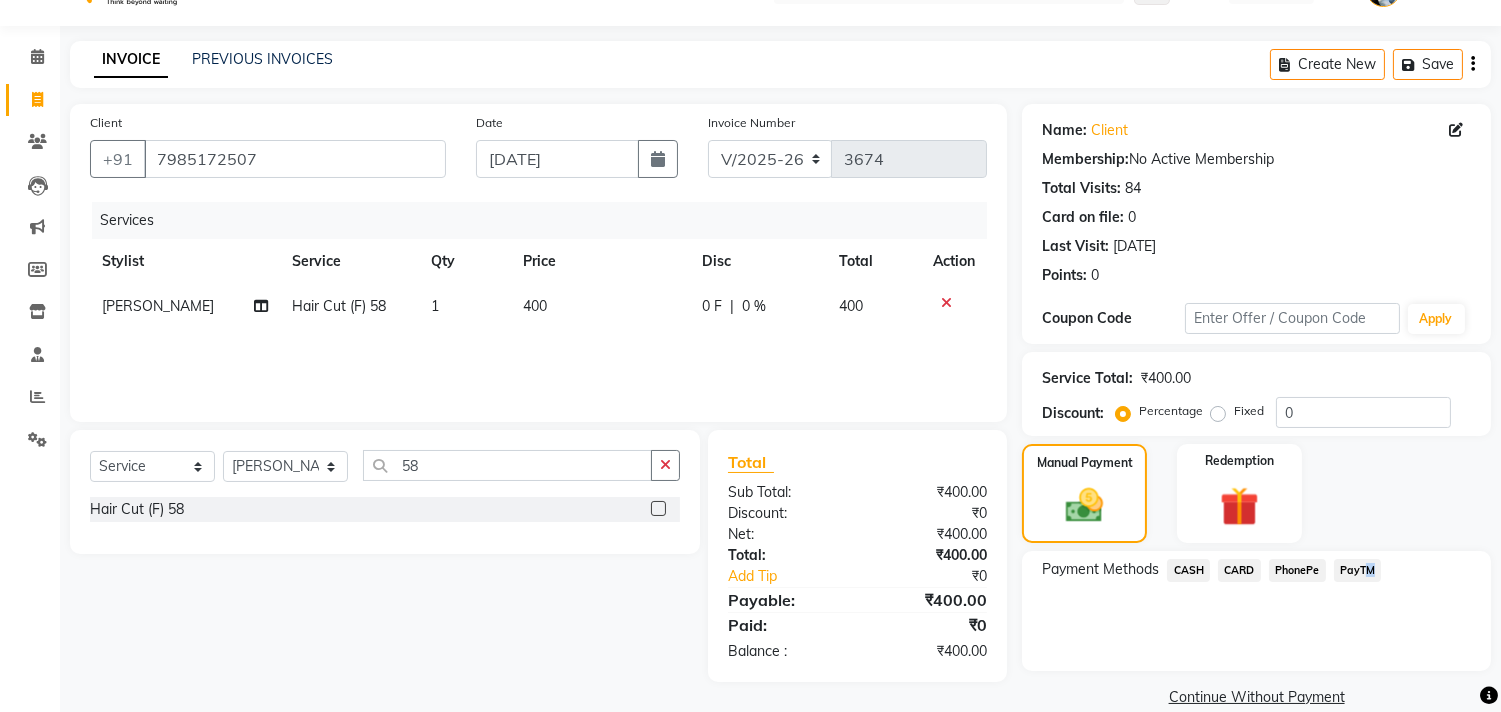 click on "PayTM" 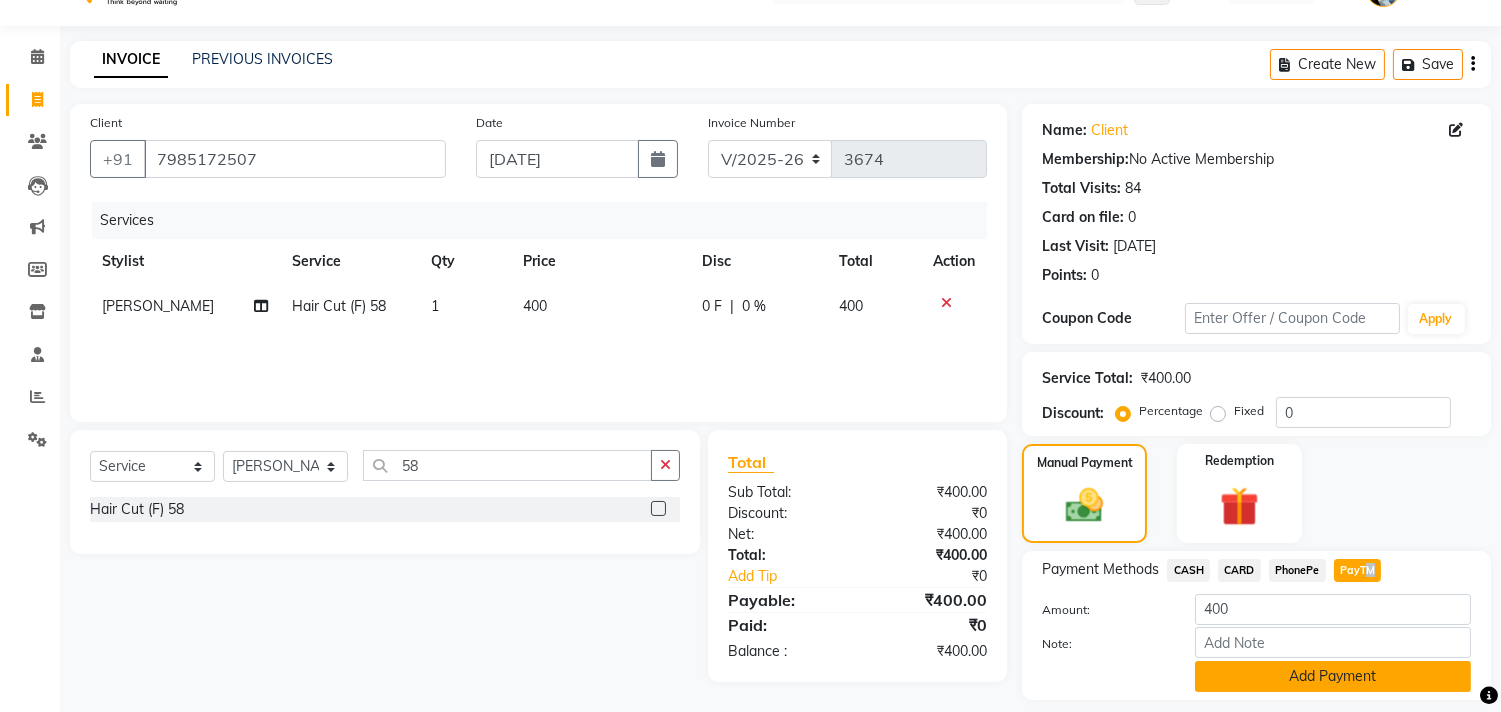 click on "Add Payment" 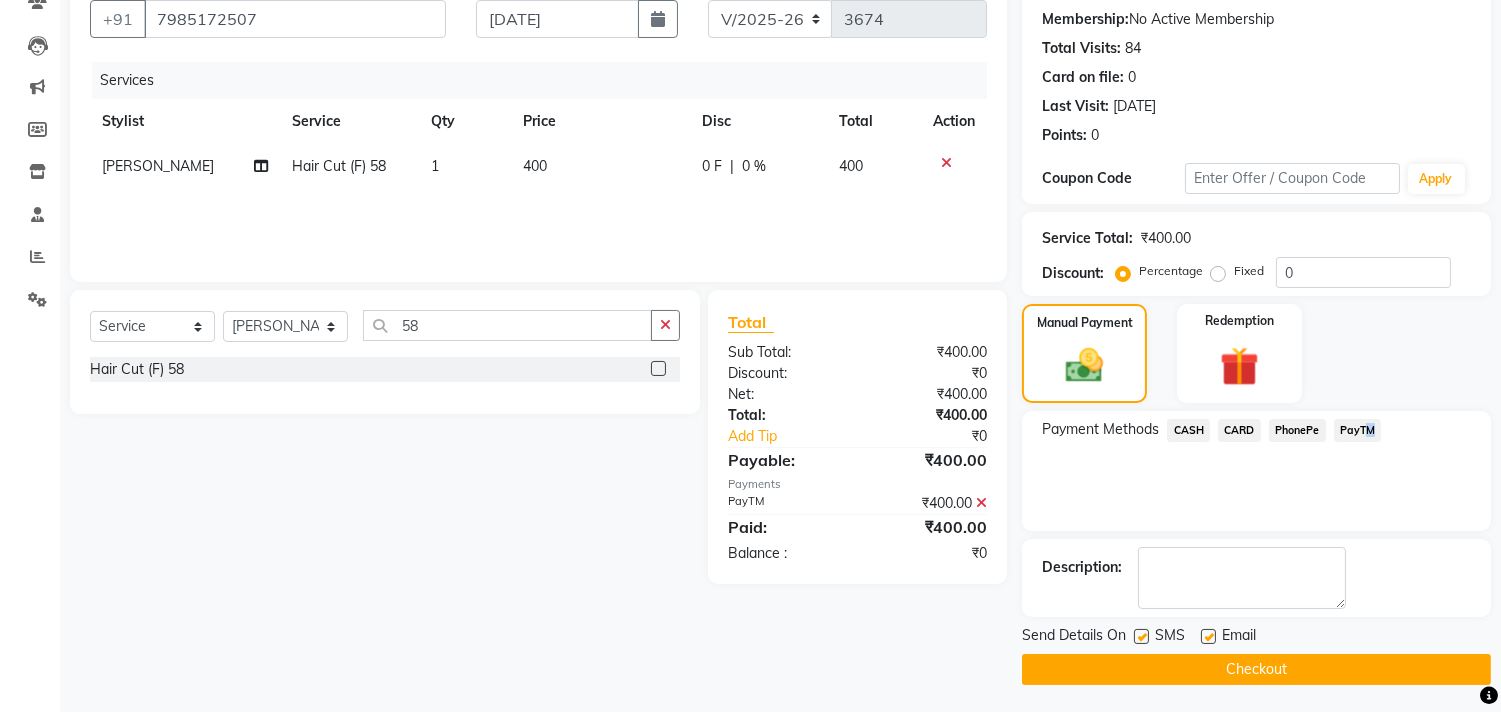 scroll, scrollTop: 187, scrollLeft: 0, axis: vertical 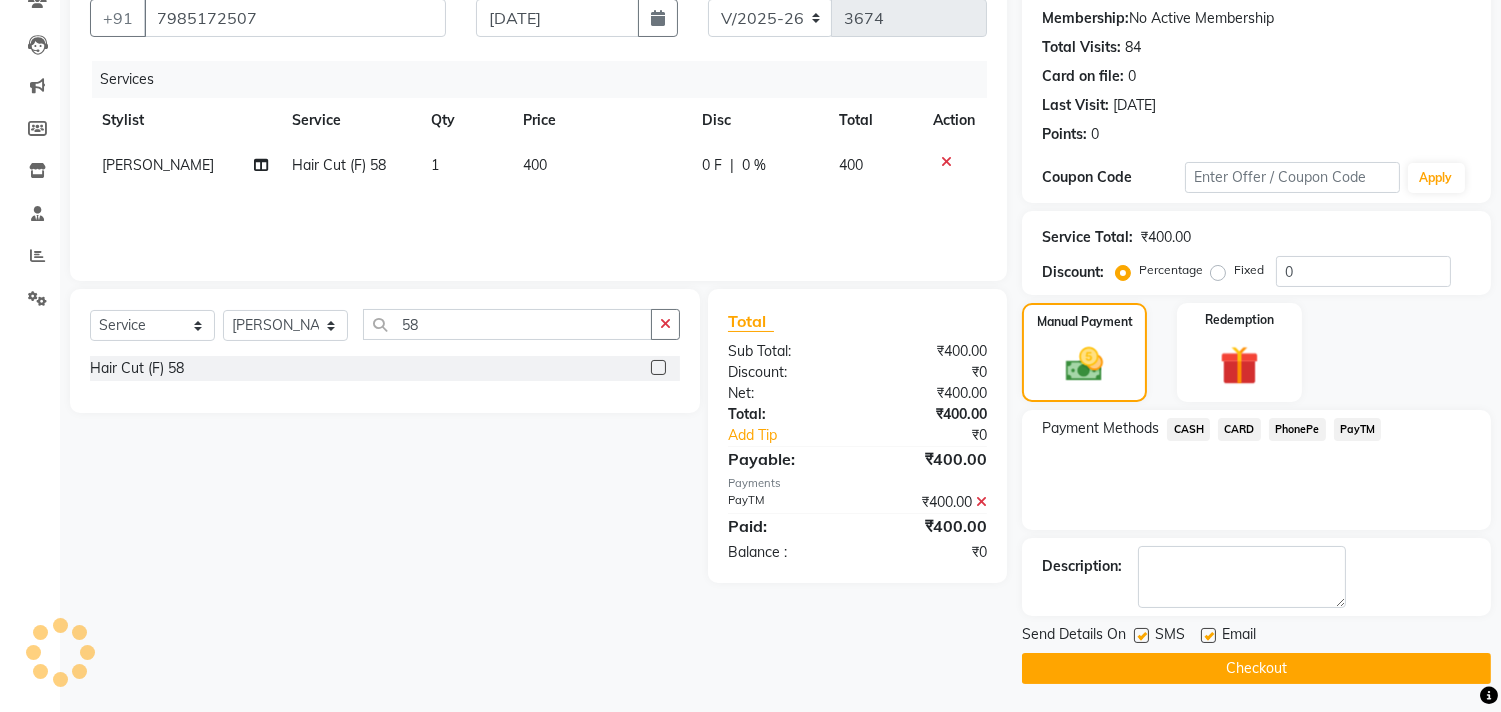 click 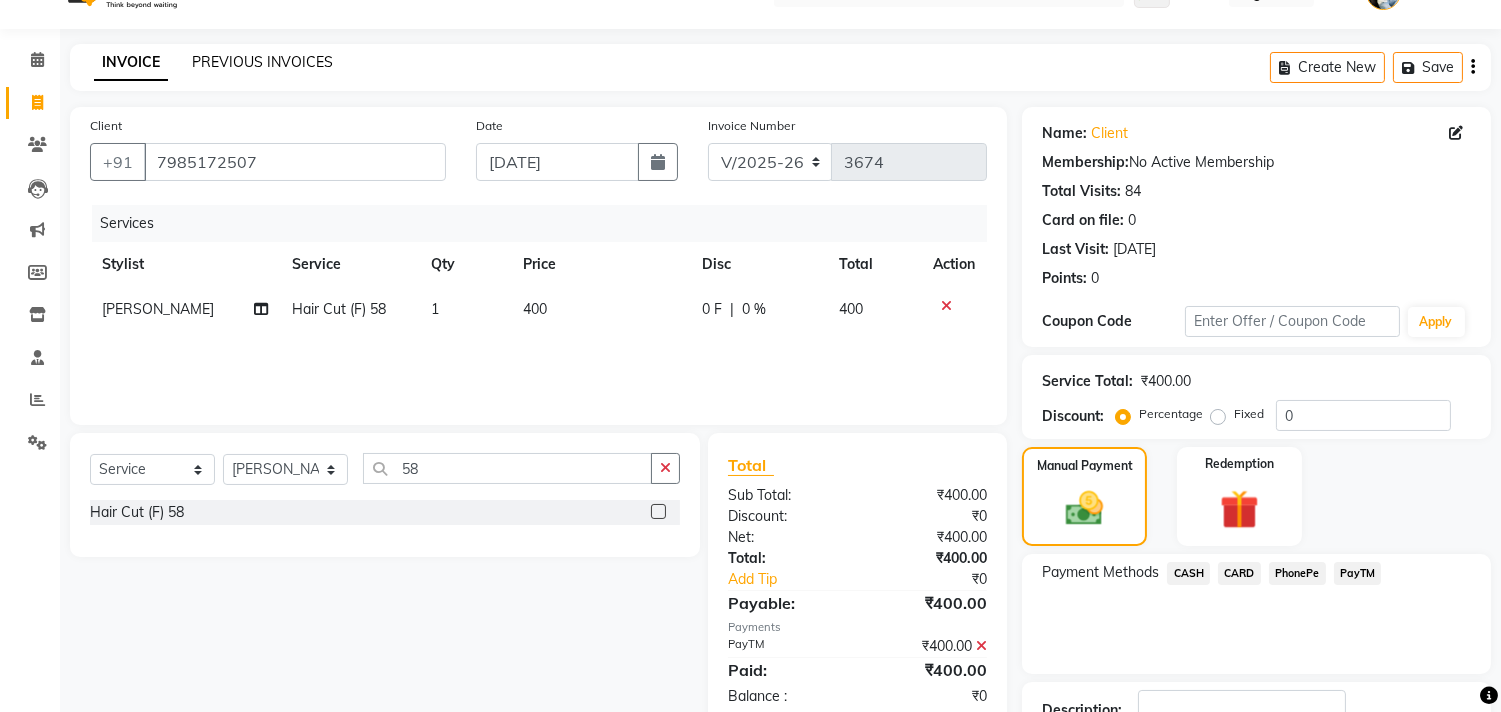 scroll, scrollTop: 0, scrollLeft: 0, axis: both 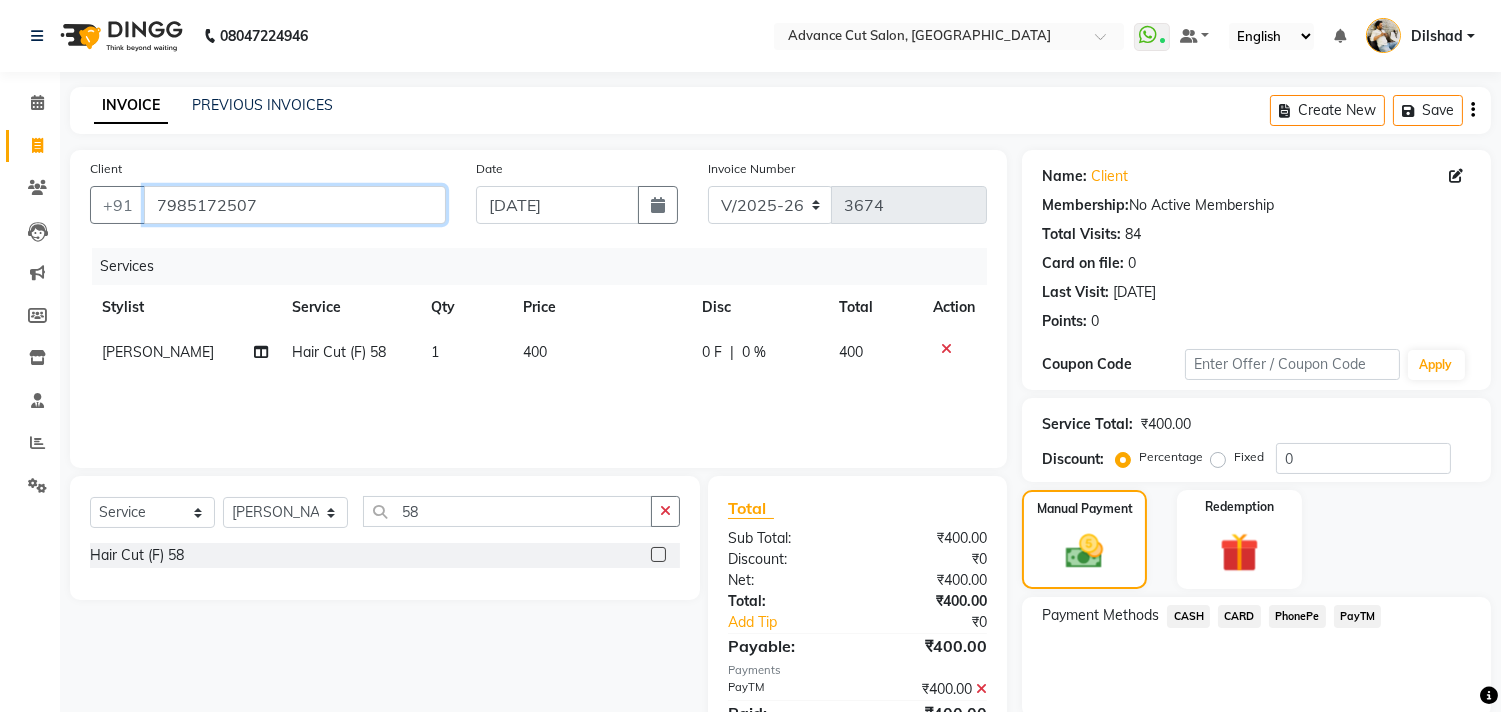 click on "7985172507" at bounding box center [295, 205] 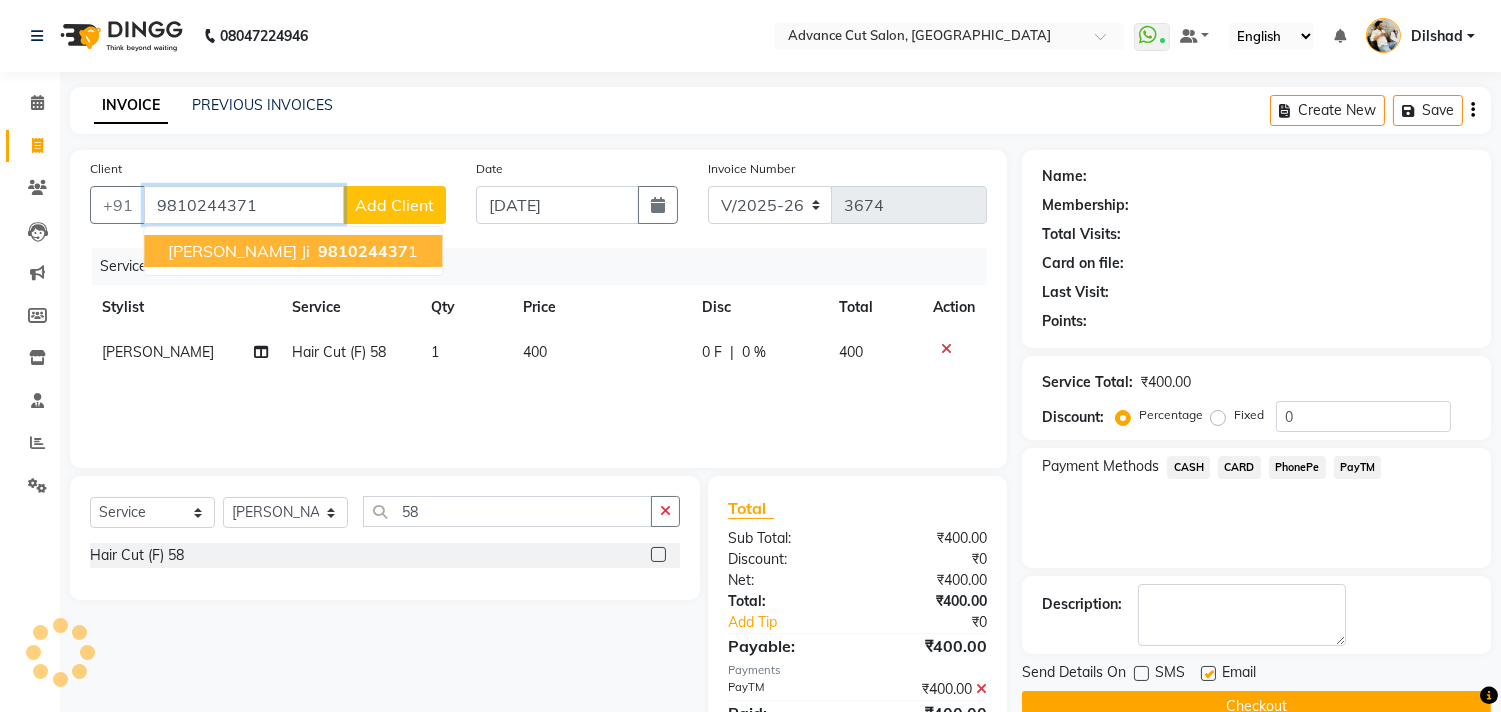 type on "9810244371" 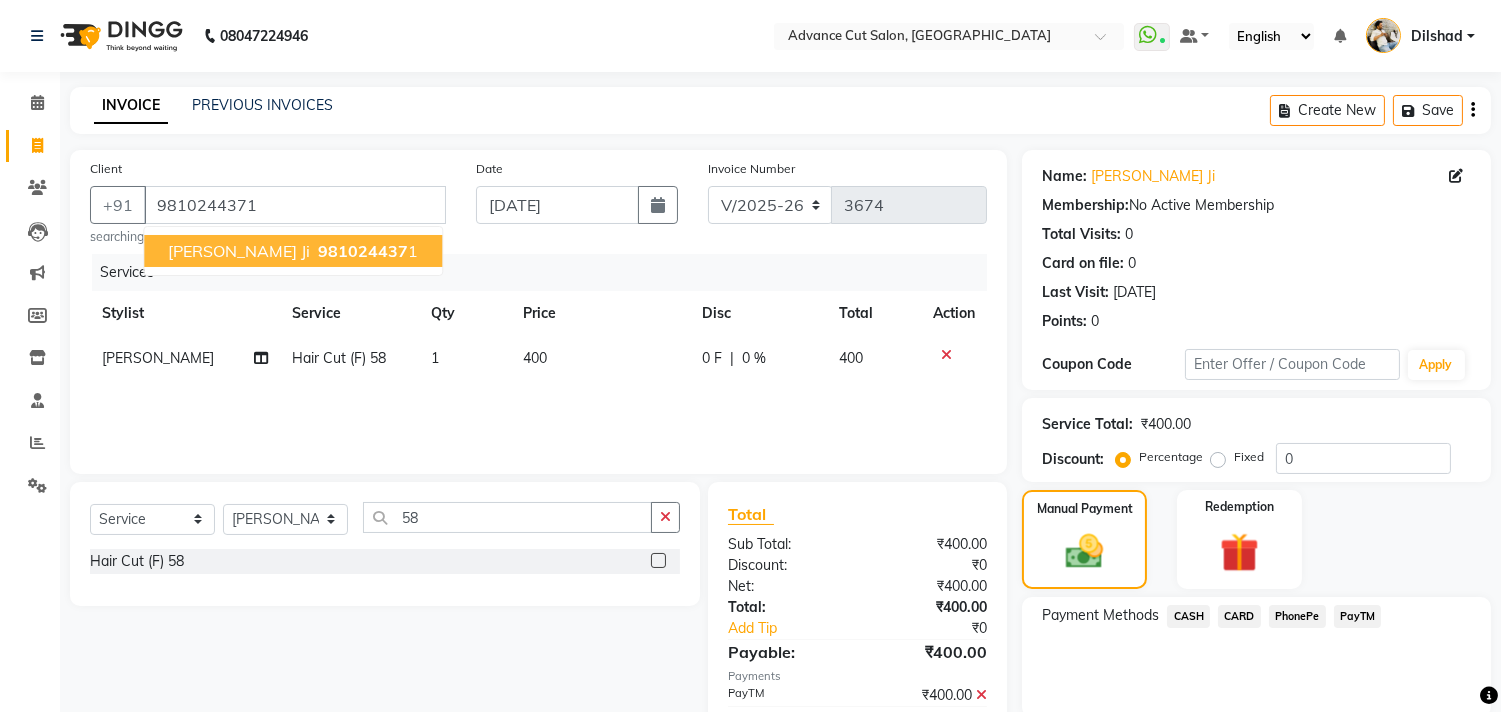 click on "Rahul Aggarwal Ji" at bounding box center (239, 251) 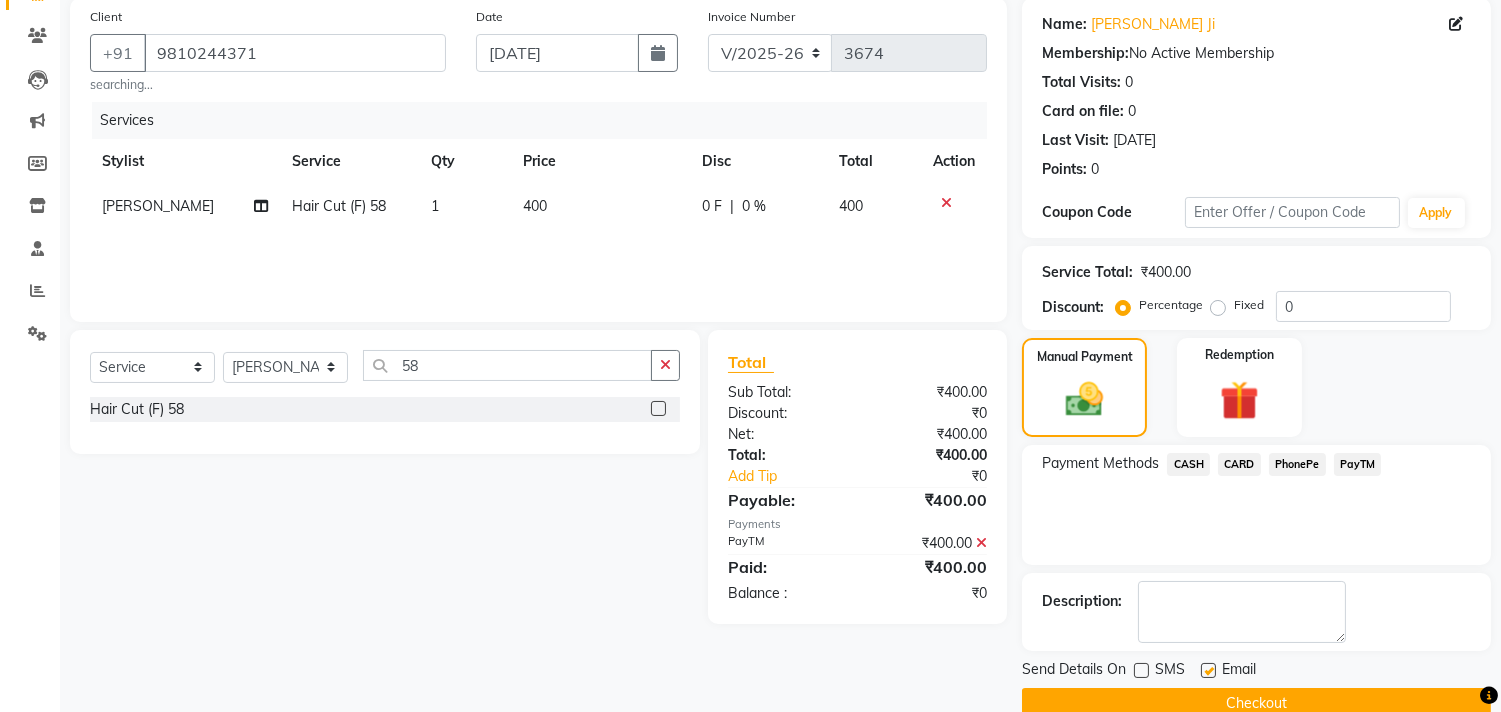 scroll, scrollTop: 187, scrollLeft: 0, axis: vertical 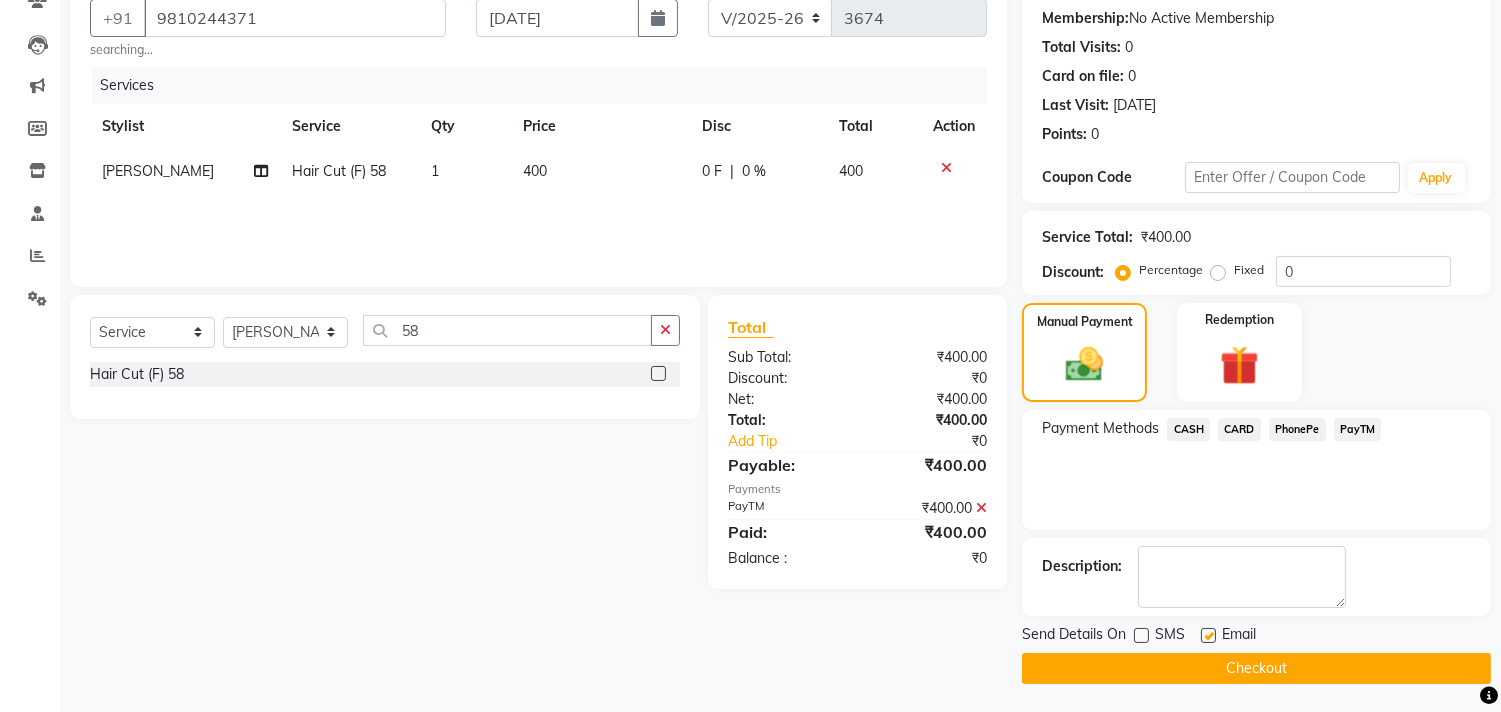 click on "SMS" 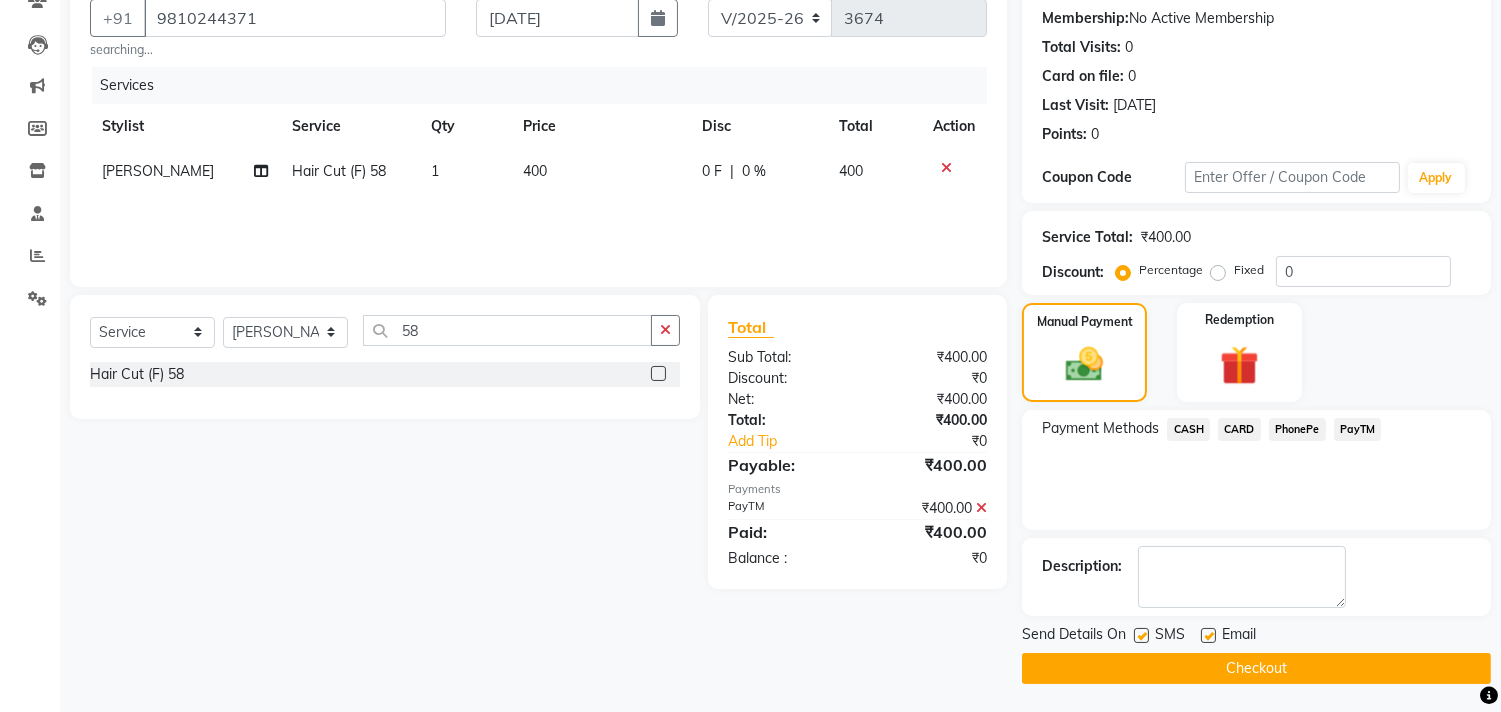 click on "Checkout" 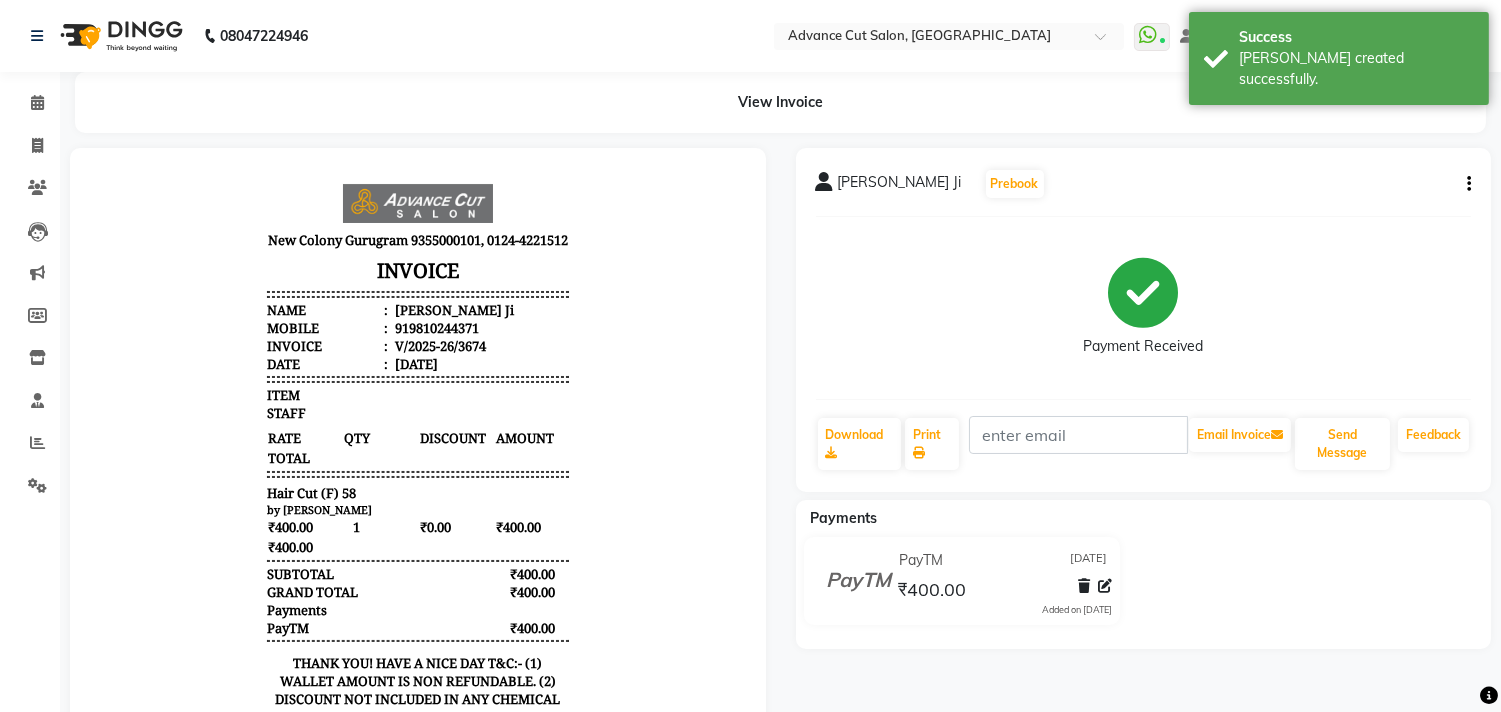 scroll, scrollTop: 0, scrollLeft: 0, axis: both 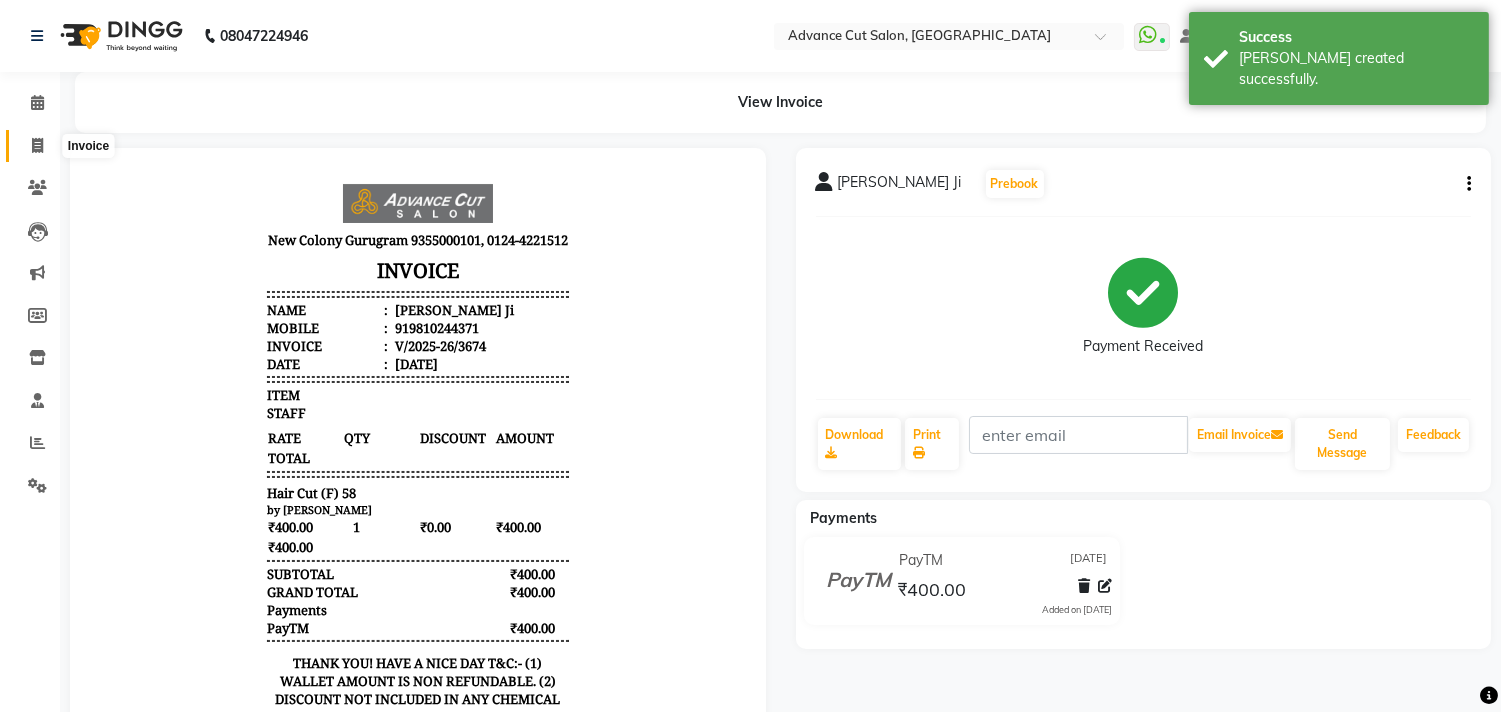click 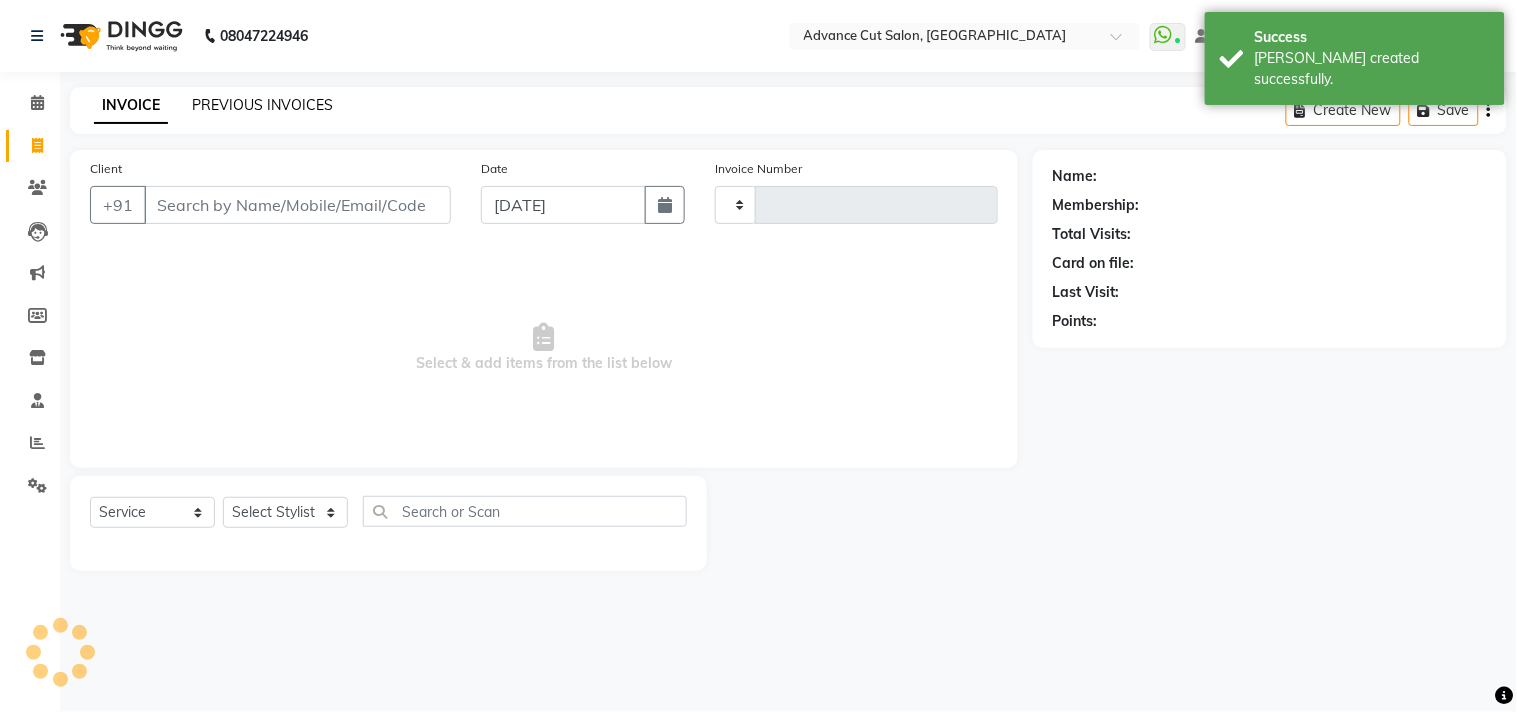 type on "3675" 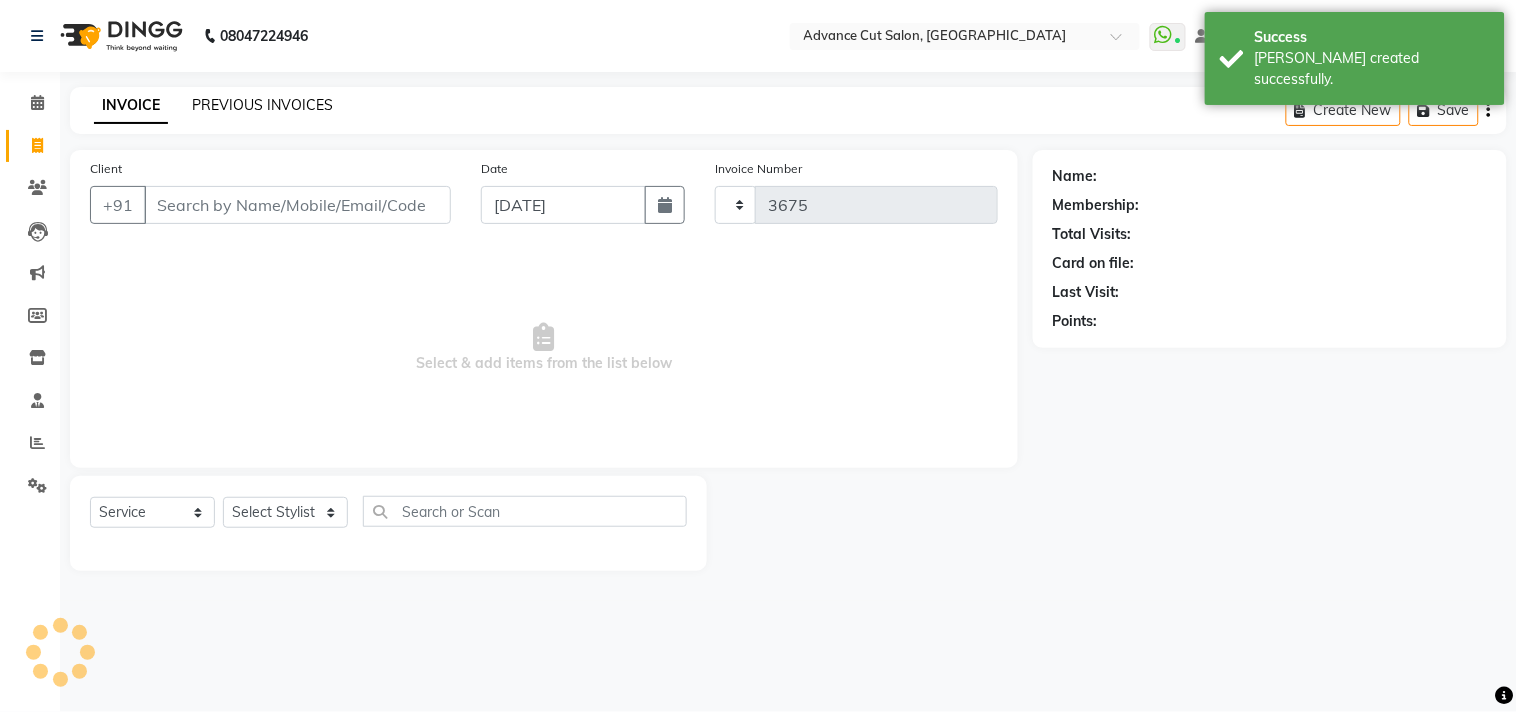 select on "922" 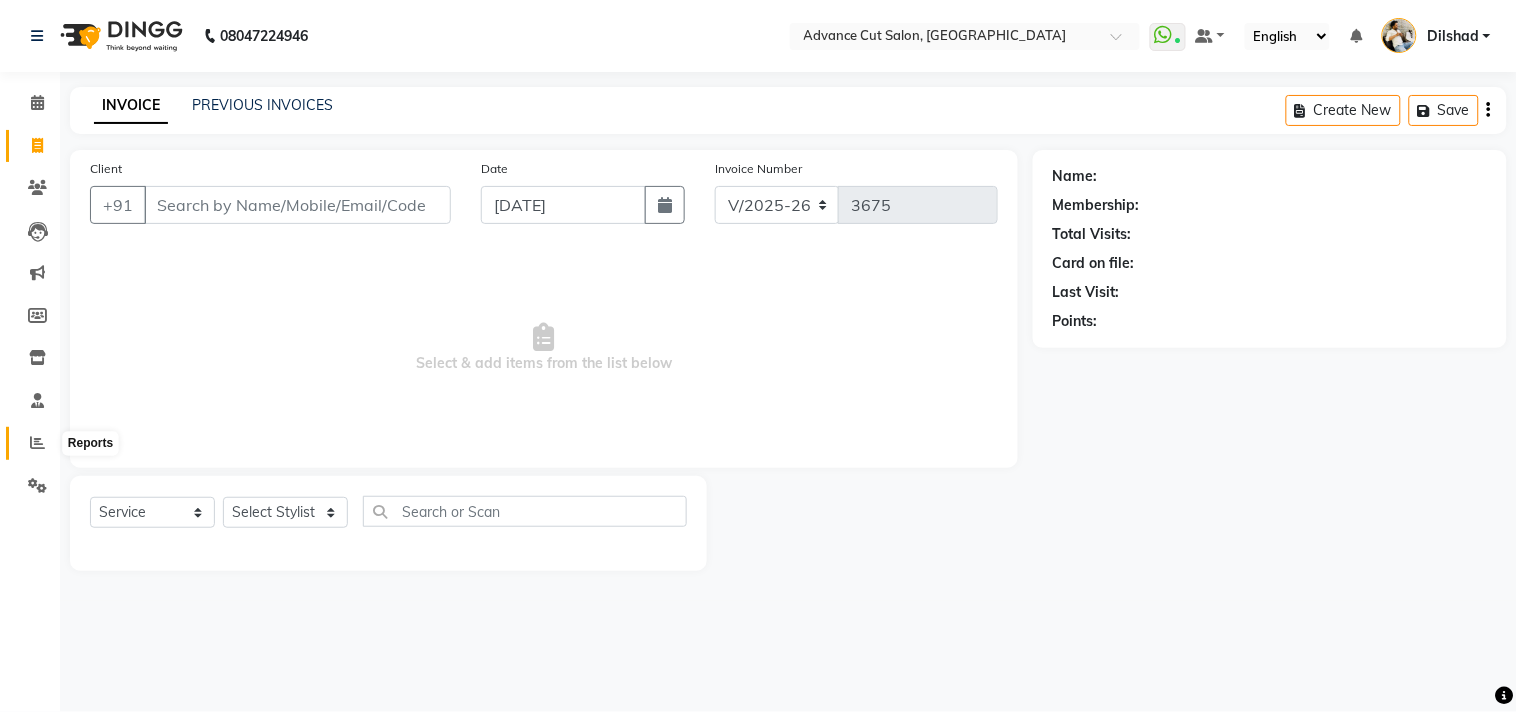click 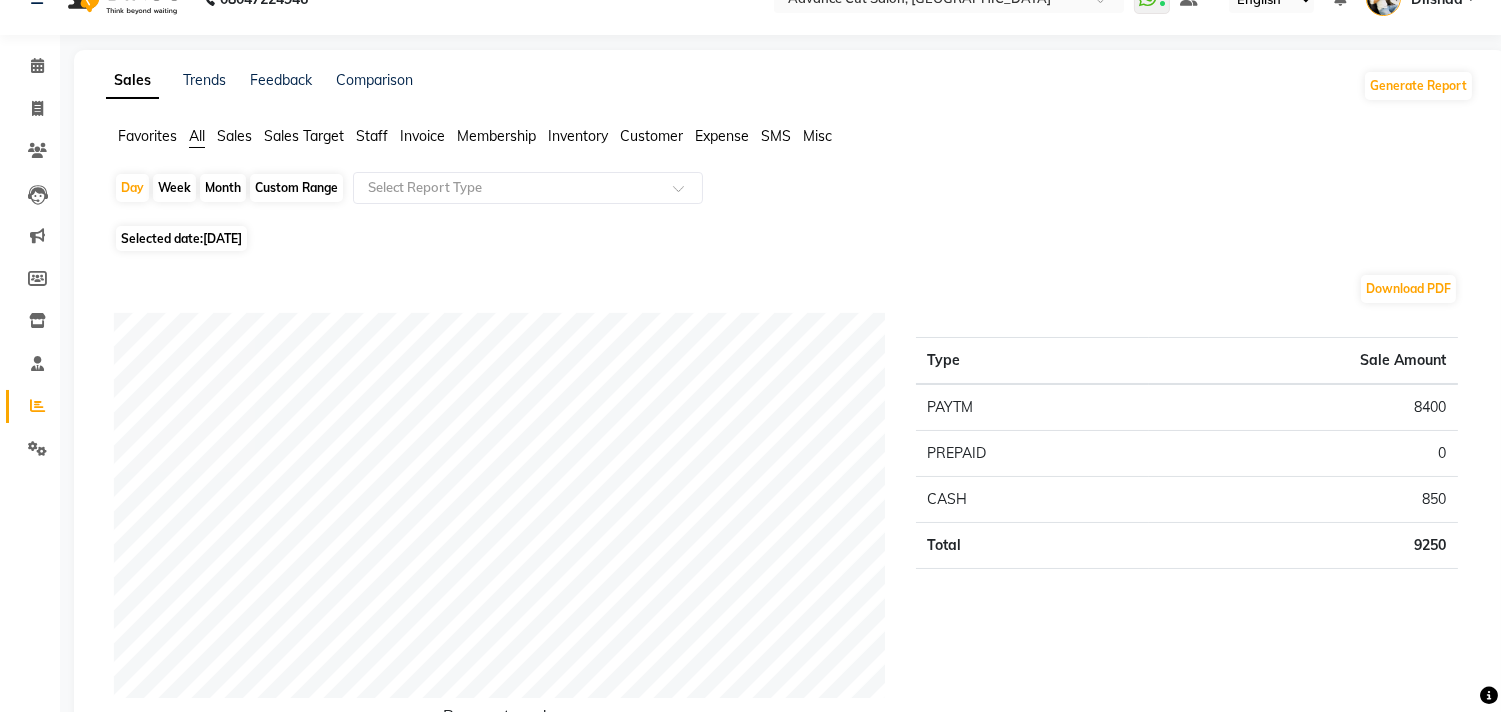 scroll, scrollTop: 0, scrollLeft: 0, axis: both 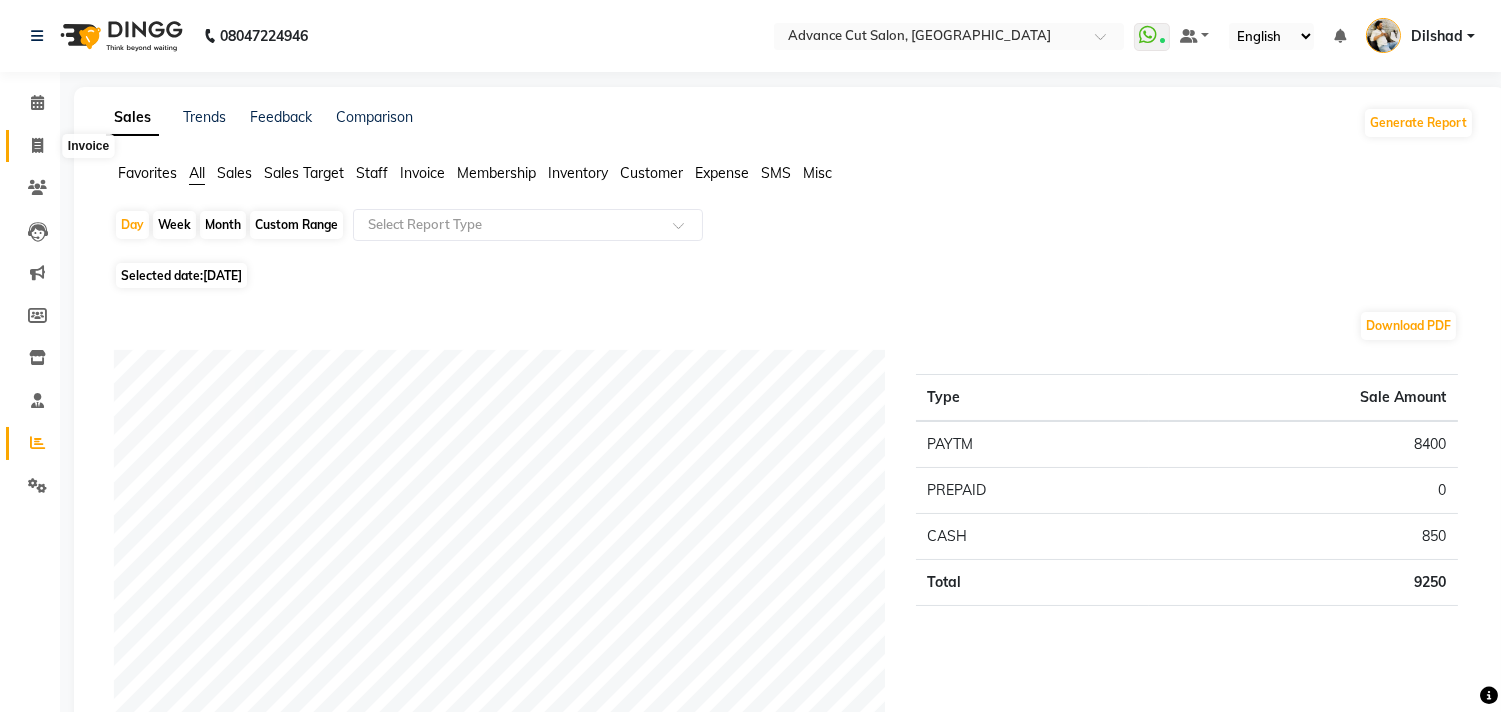 click 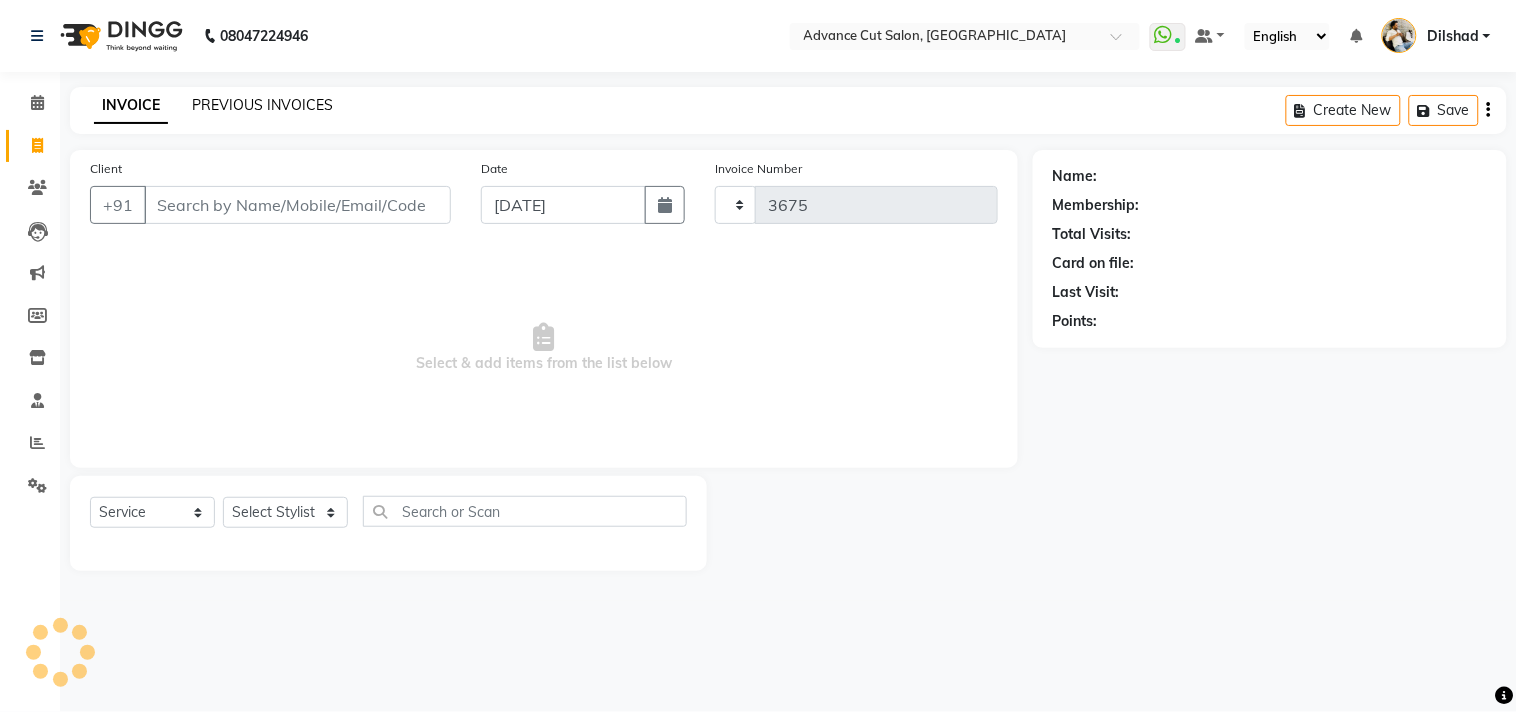 click on "PREVIOUS INVOICES" 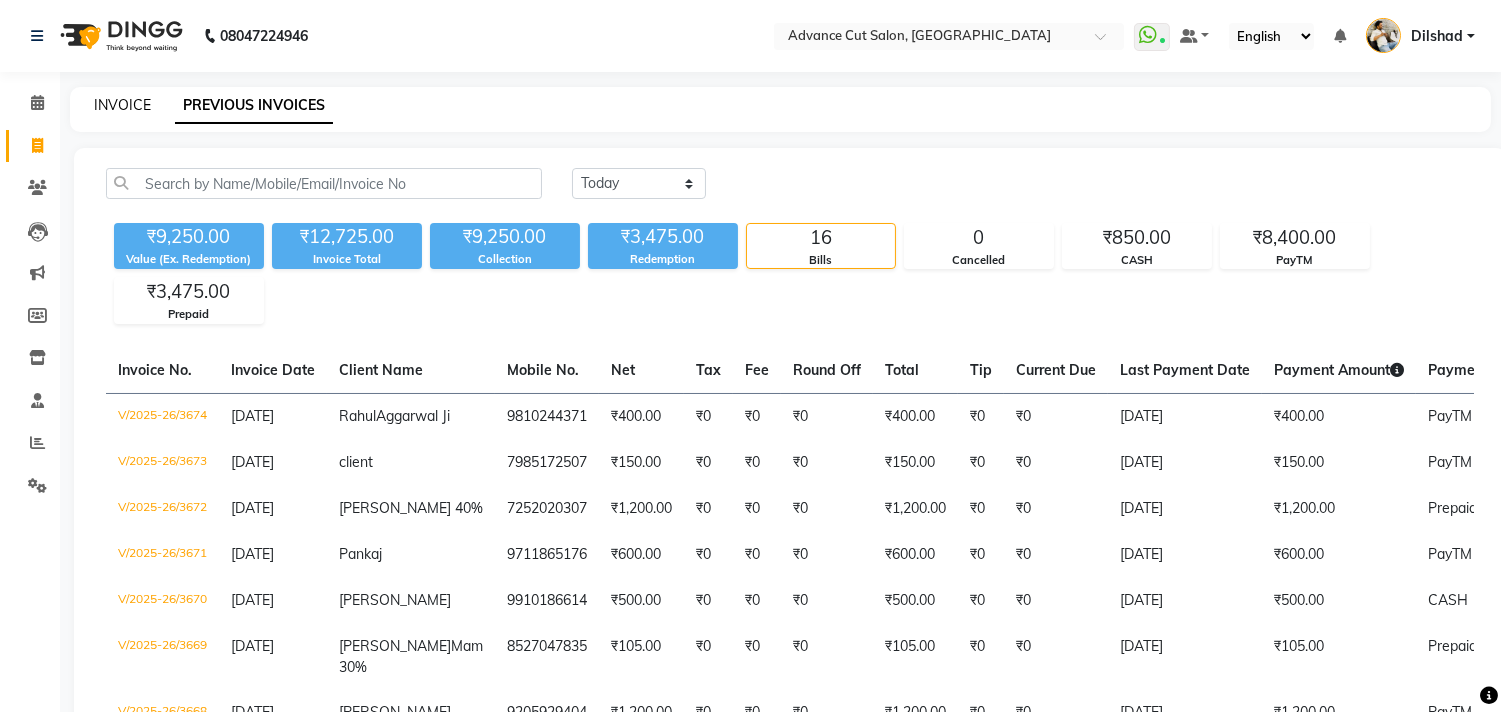 click on "INVOICE" 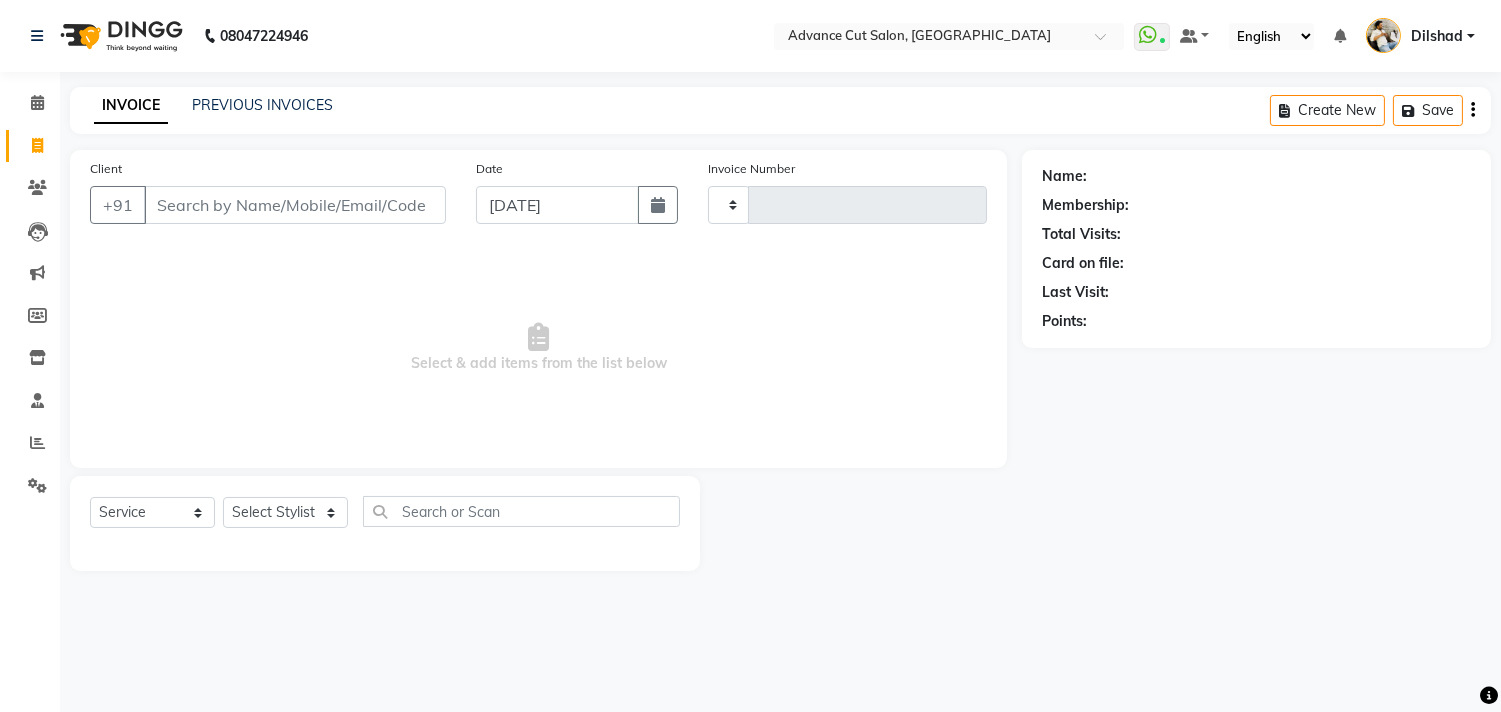 type on "3675" 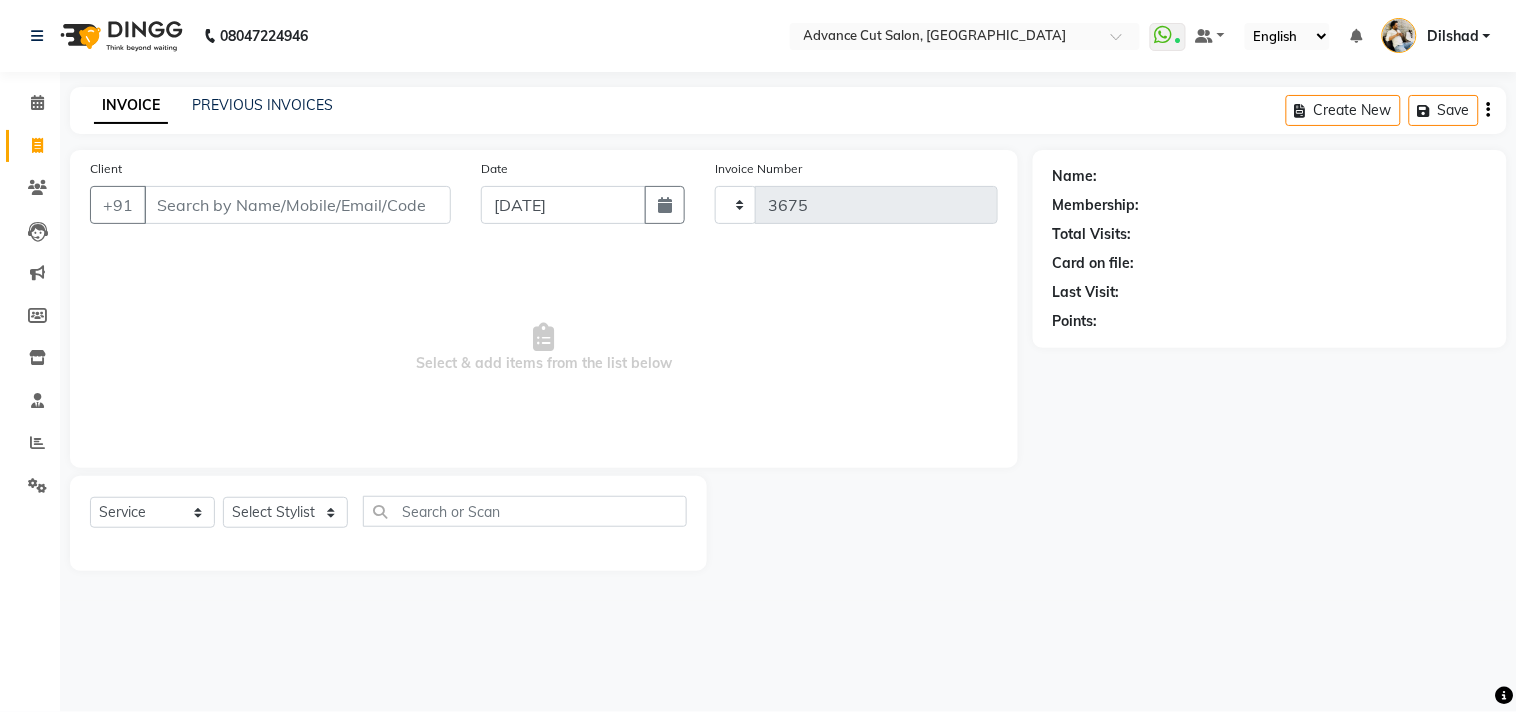 select on "922" 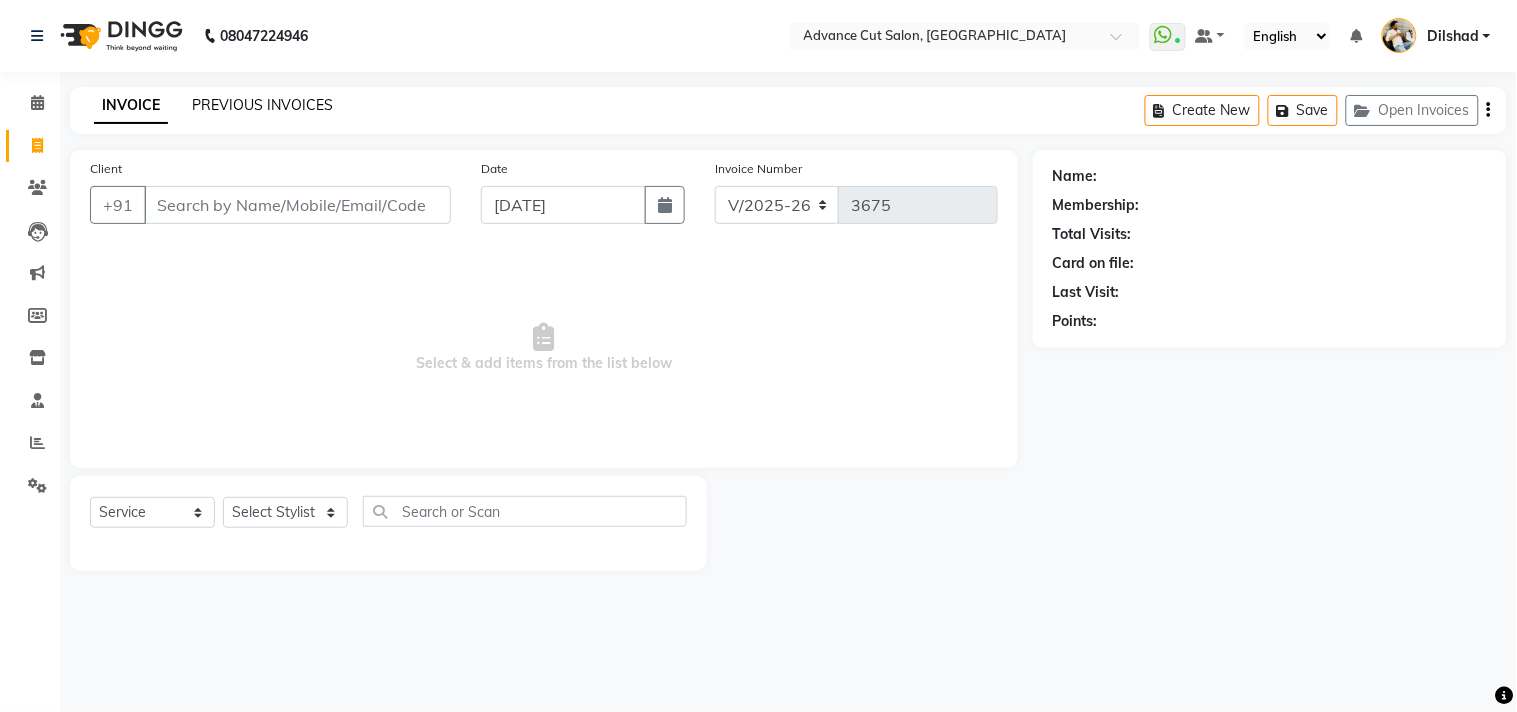 click on "PREVIOUS INVOICES" 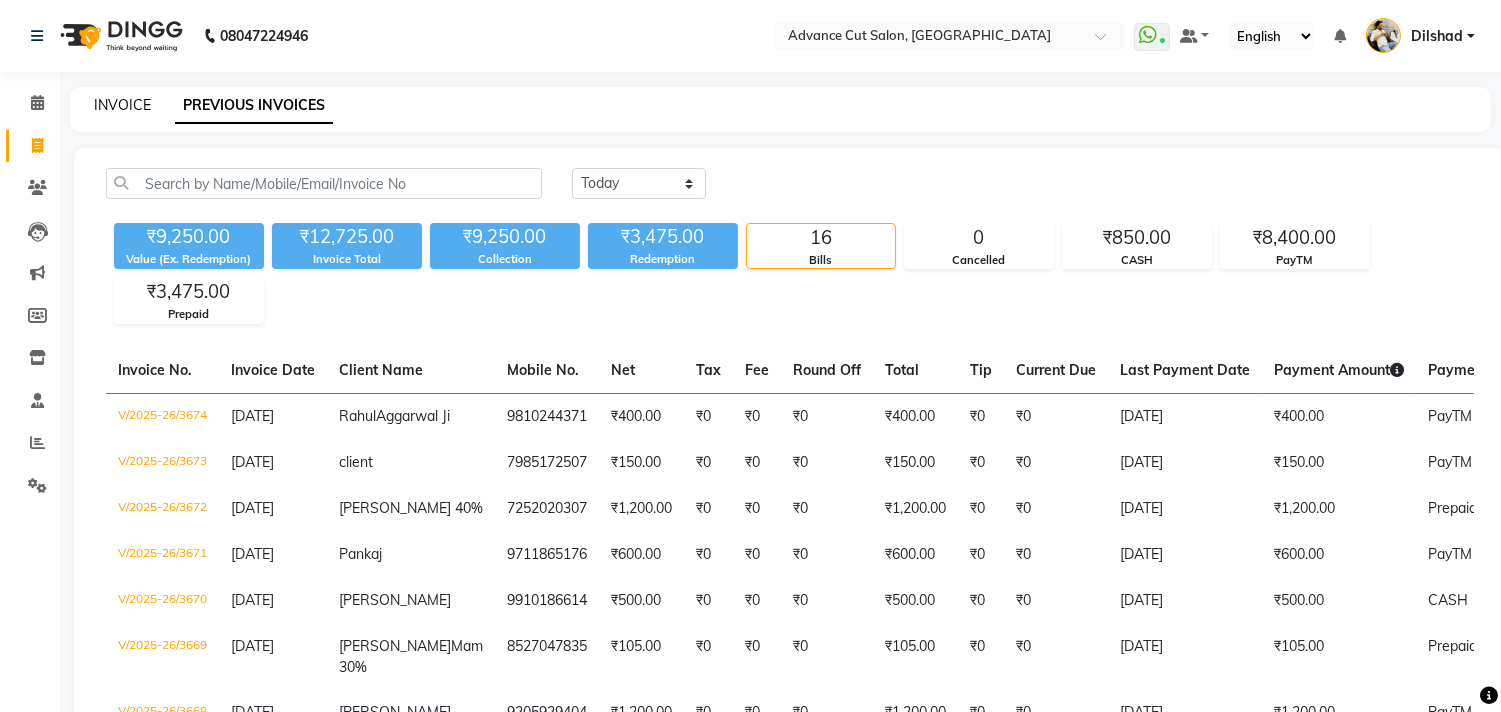 click on "INVOICE" 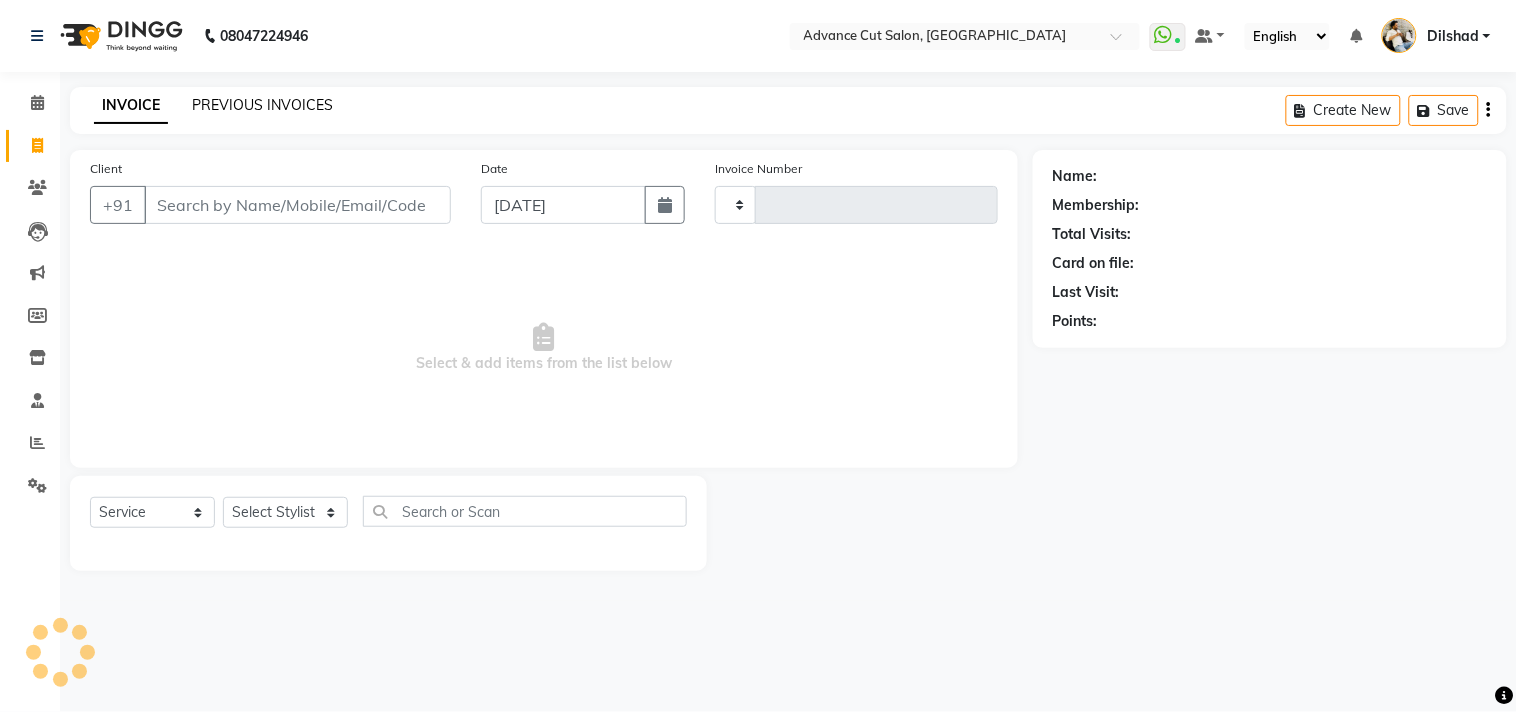 type on "3675" 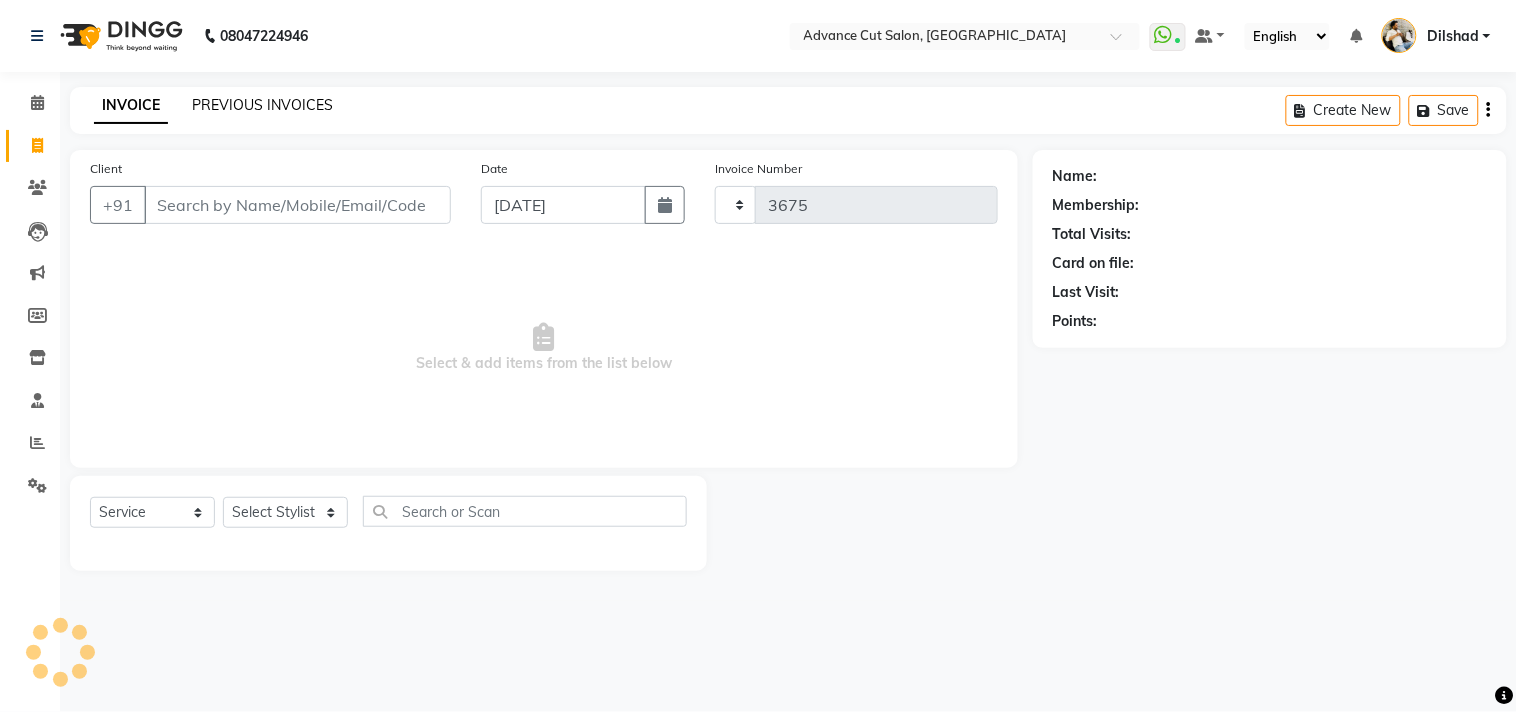 select on "922" 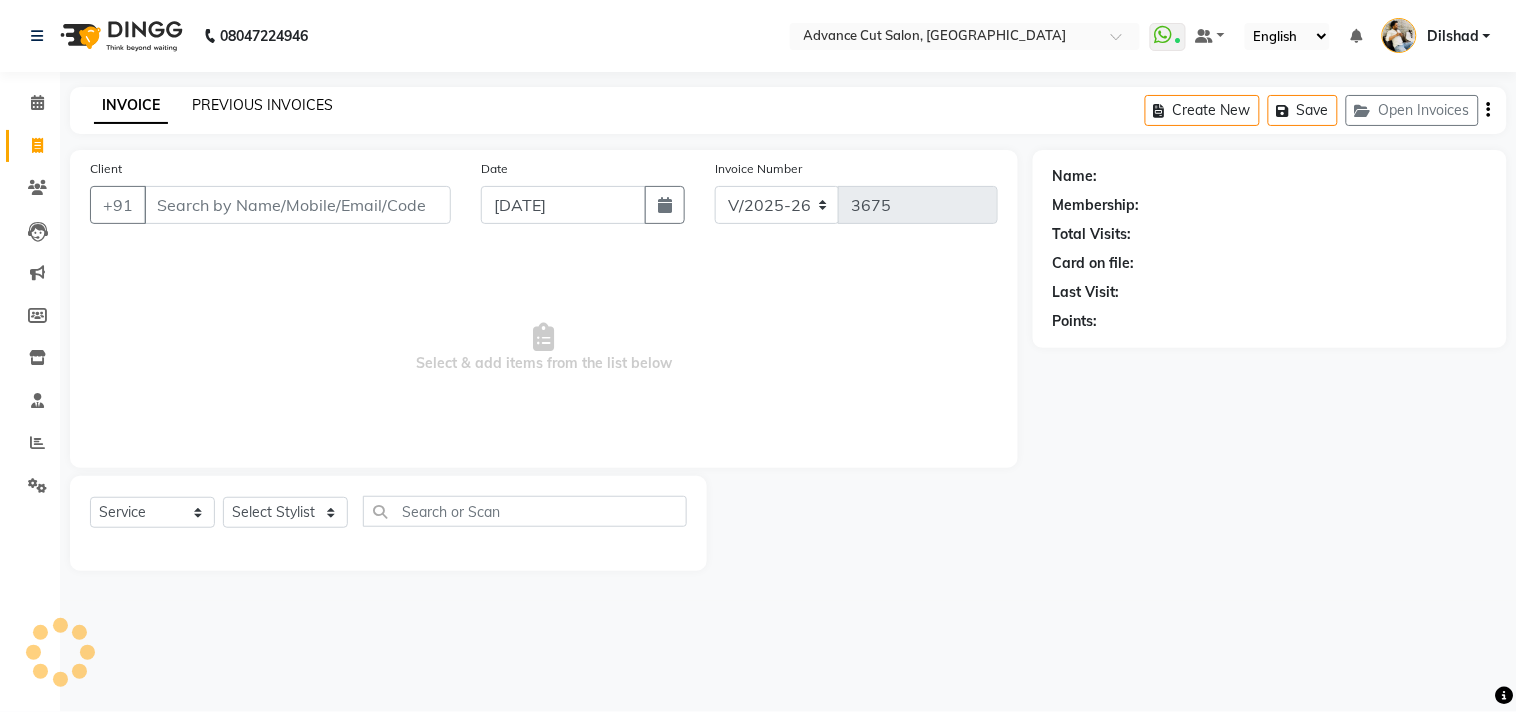 click on "PREVIOUS INVOICES" 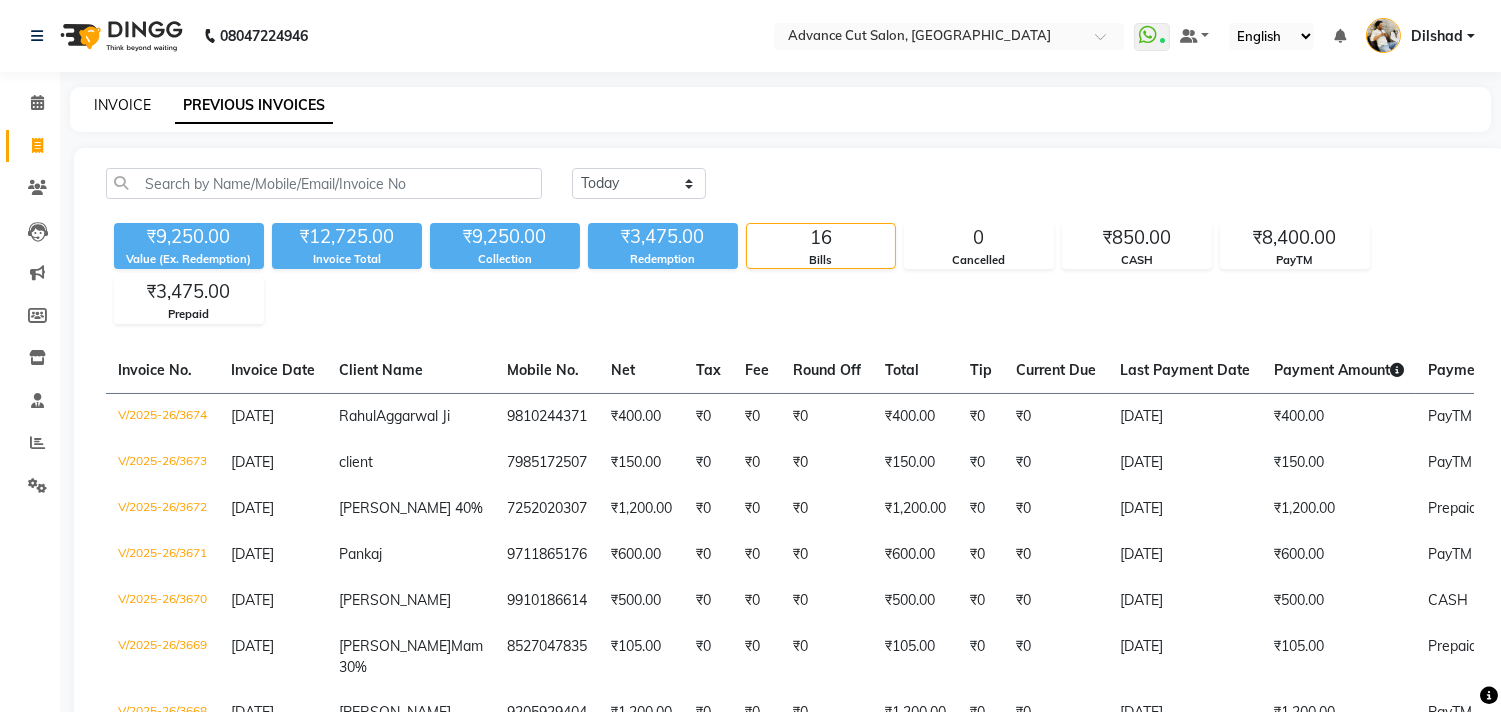 click on "INVOICE" 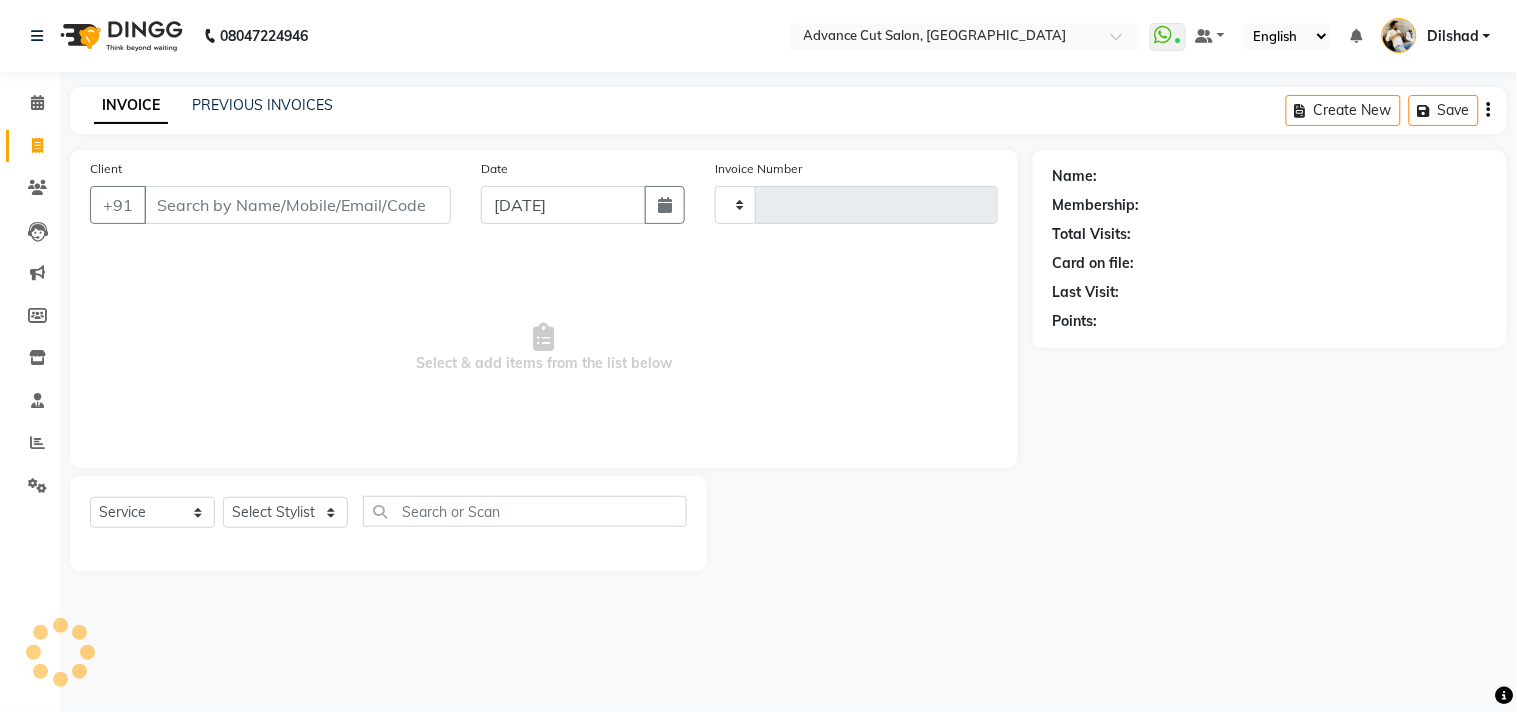 type on "3675" 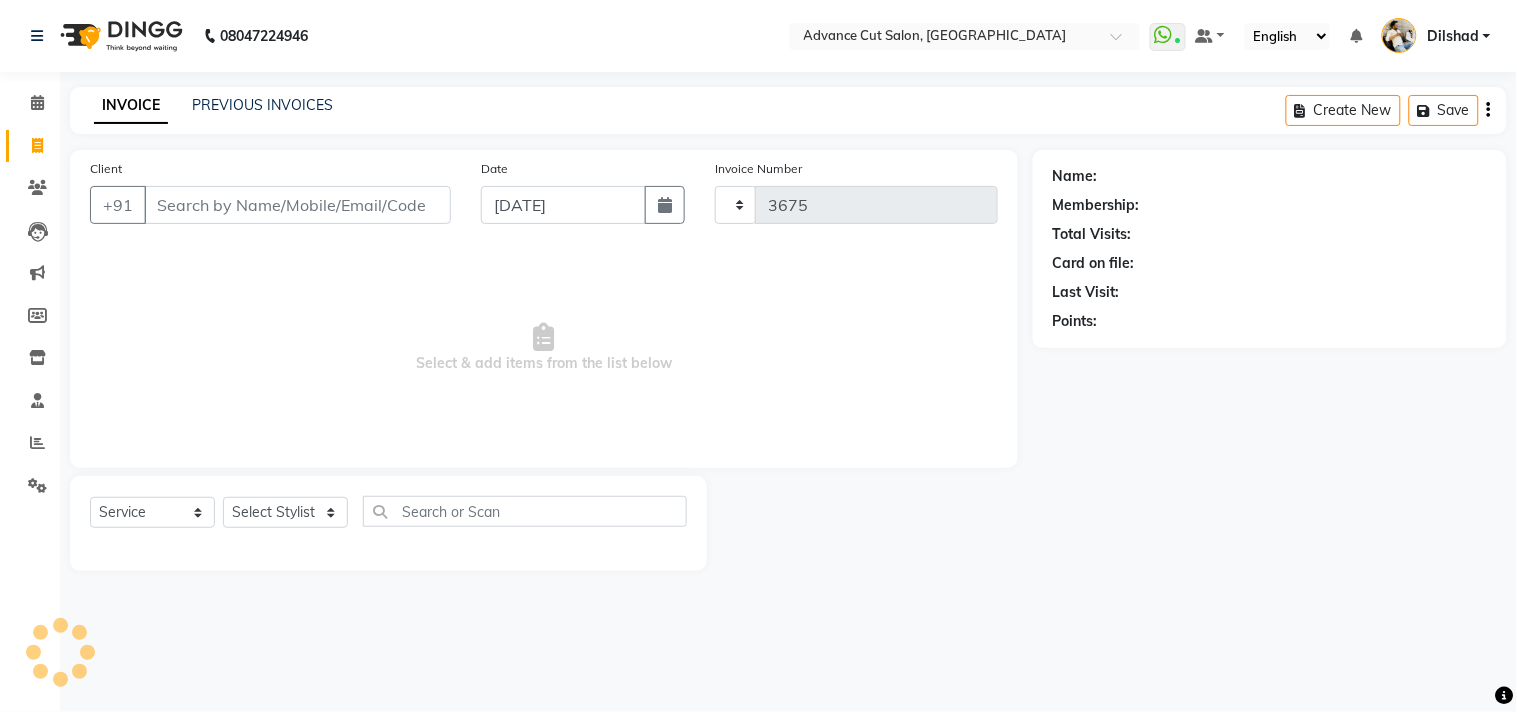select on "922" 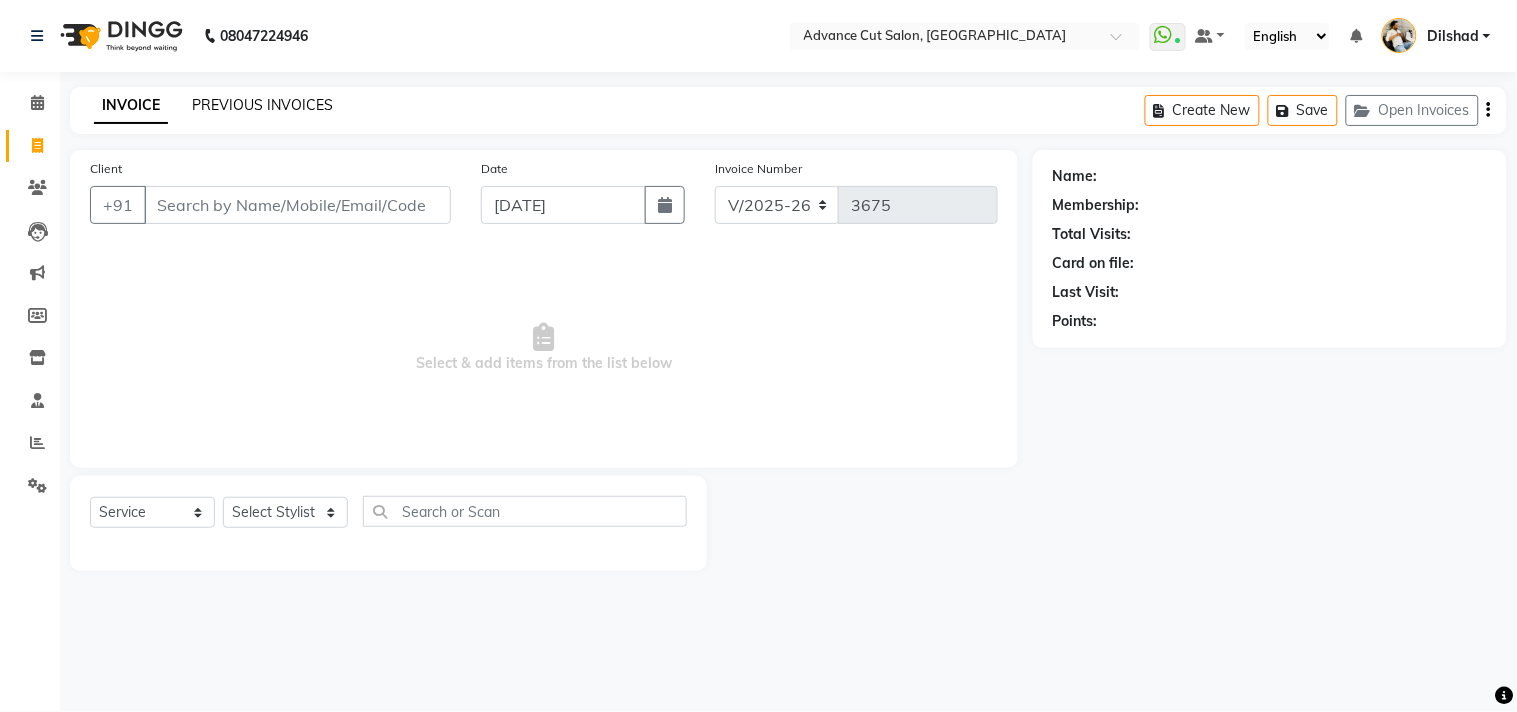 click on "PREVIOUS INVOICES" 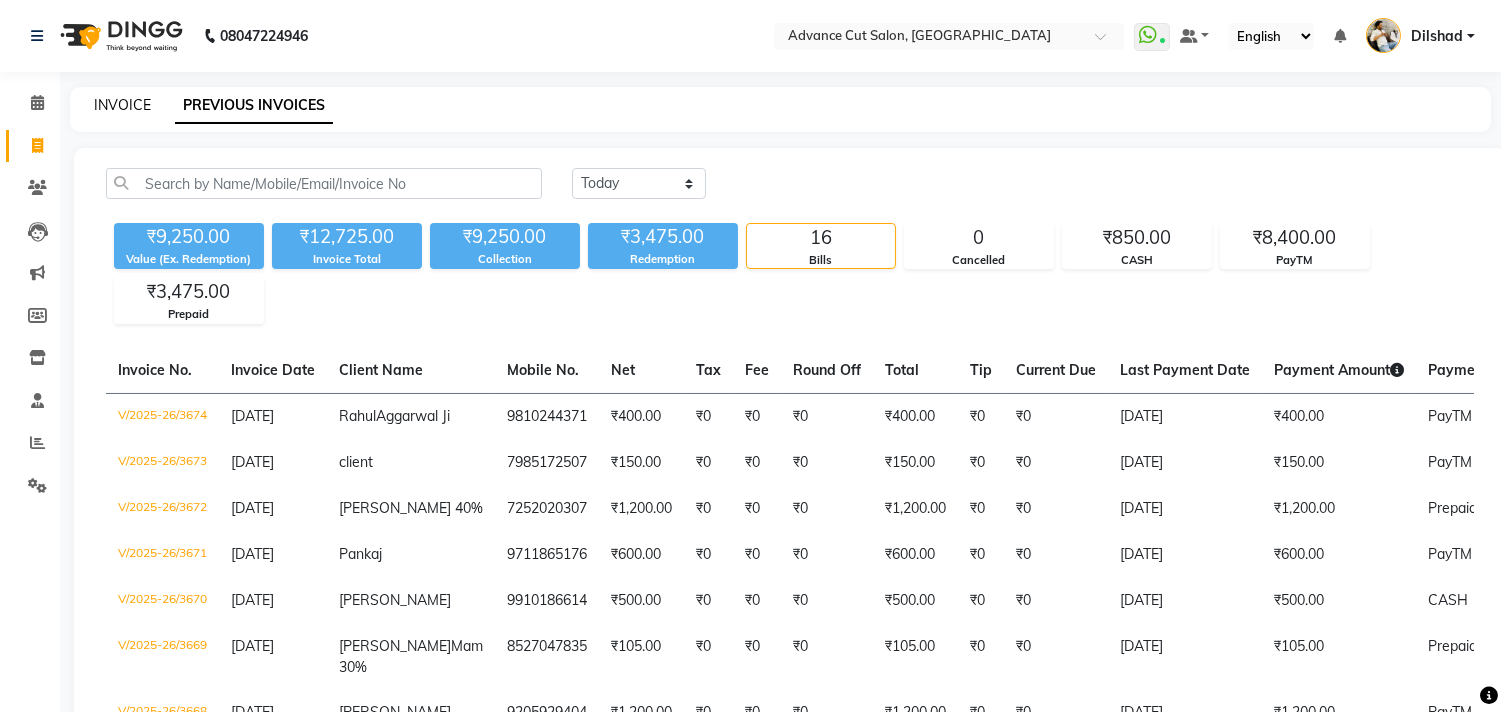 click on "INVOICE" 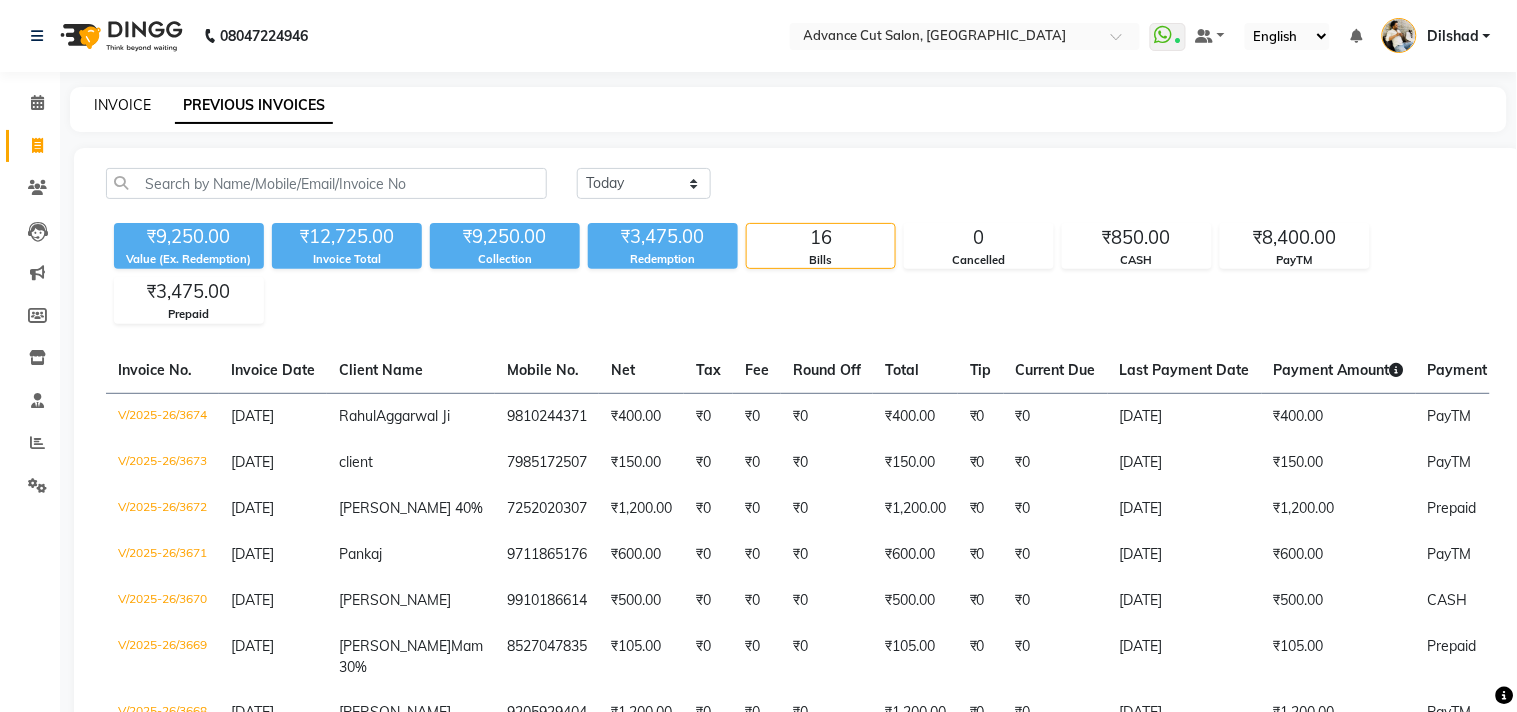 select on "922" 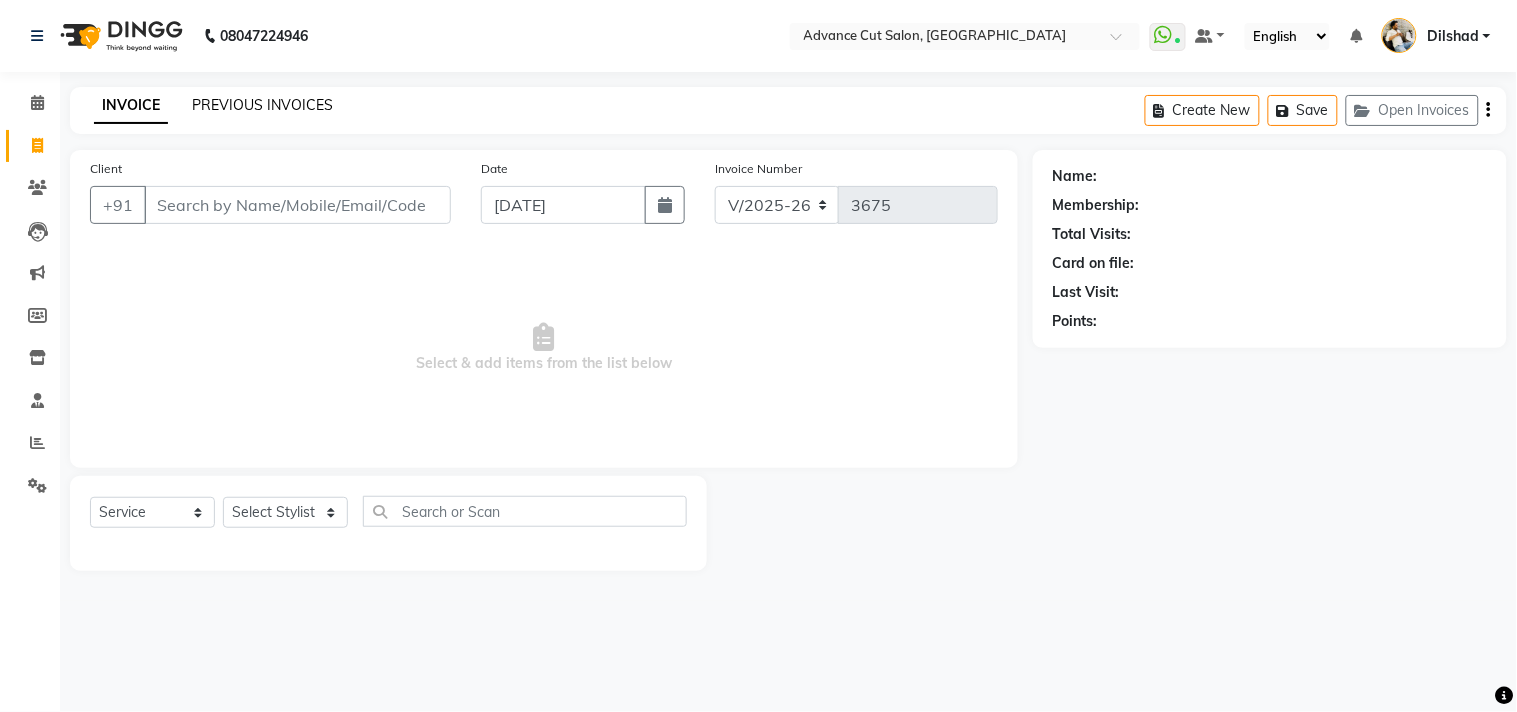 click on "PREVIOUS INVOICES" 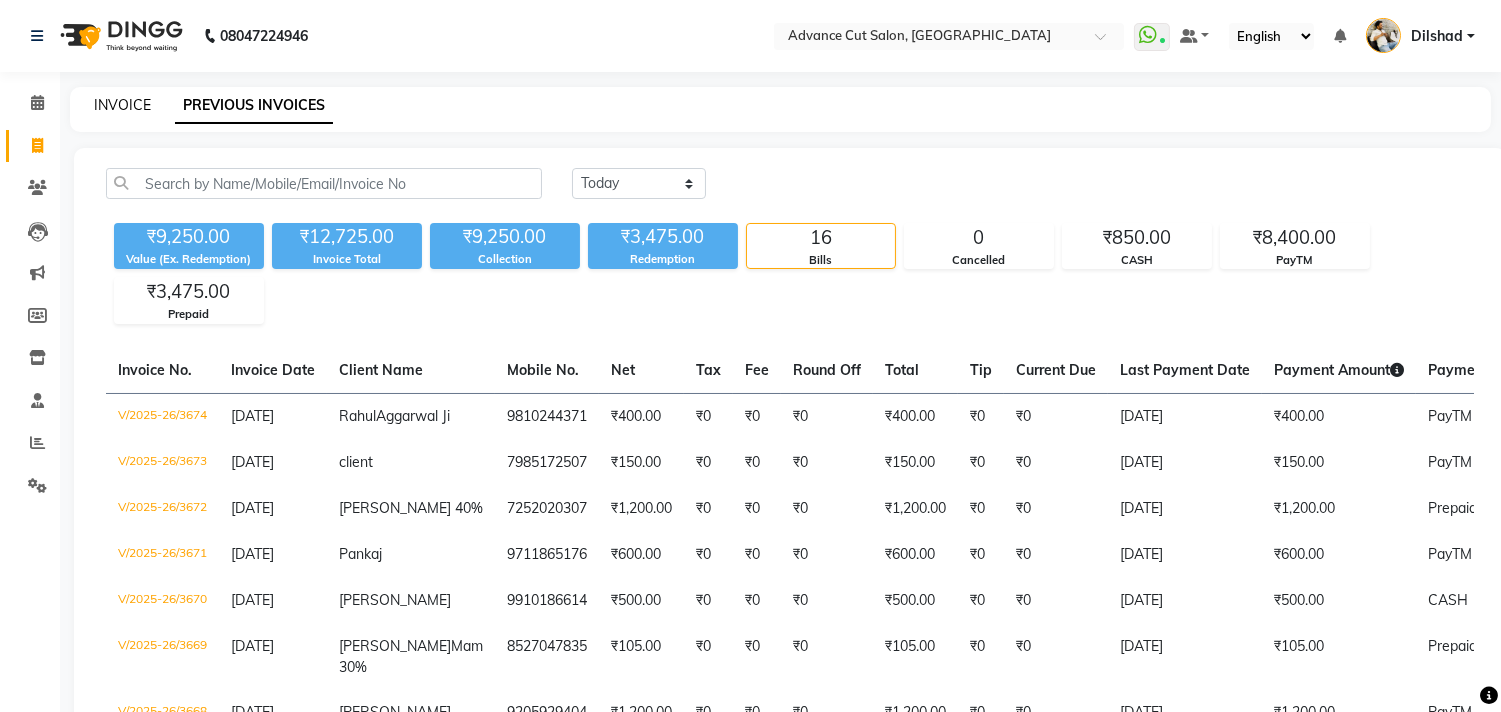 click on "INVOICE" 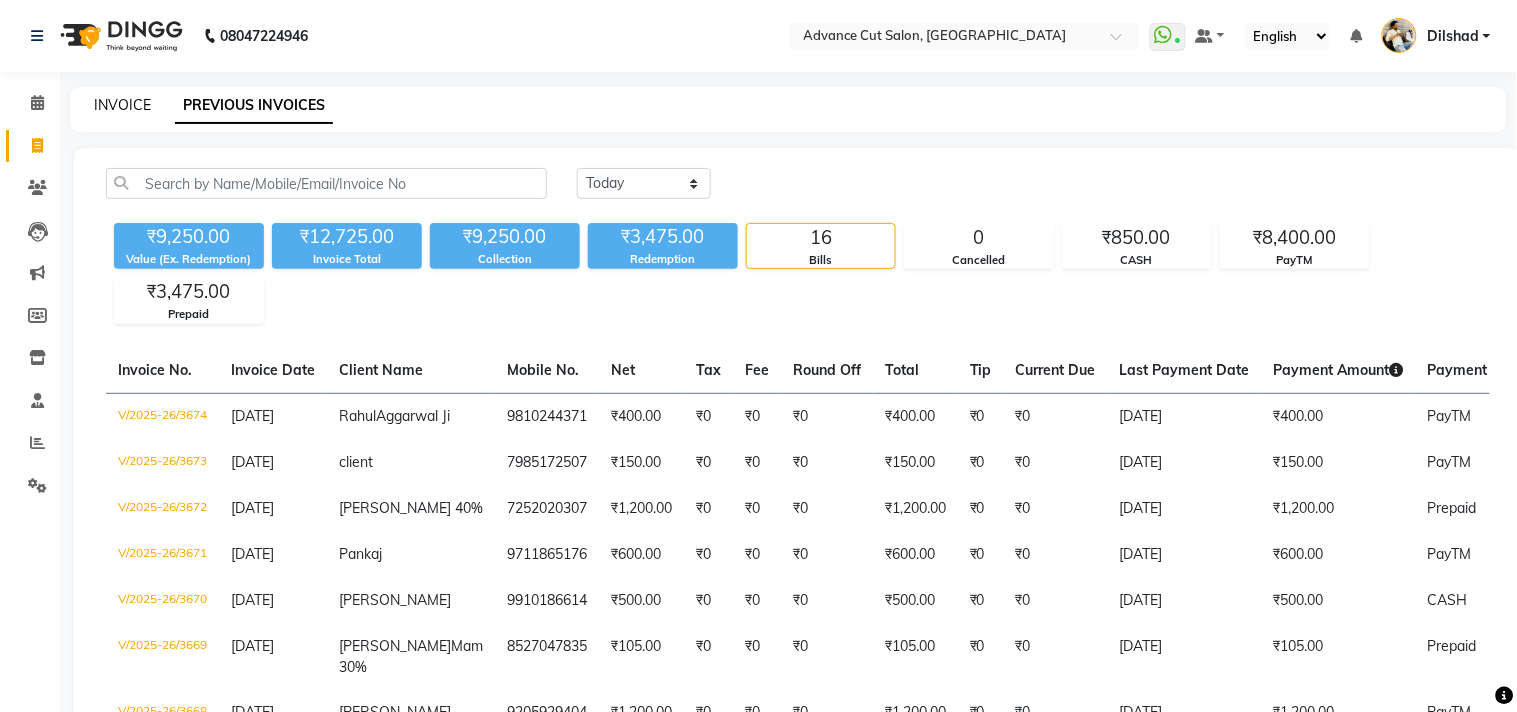 select on "service" 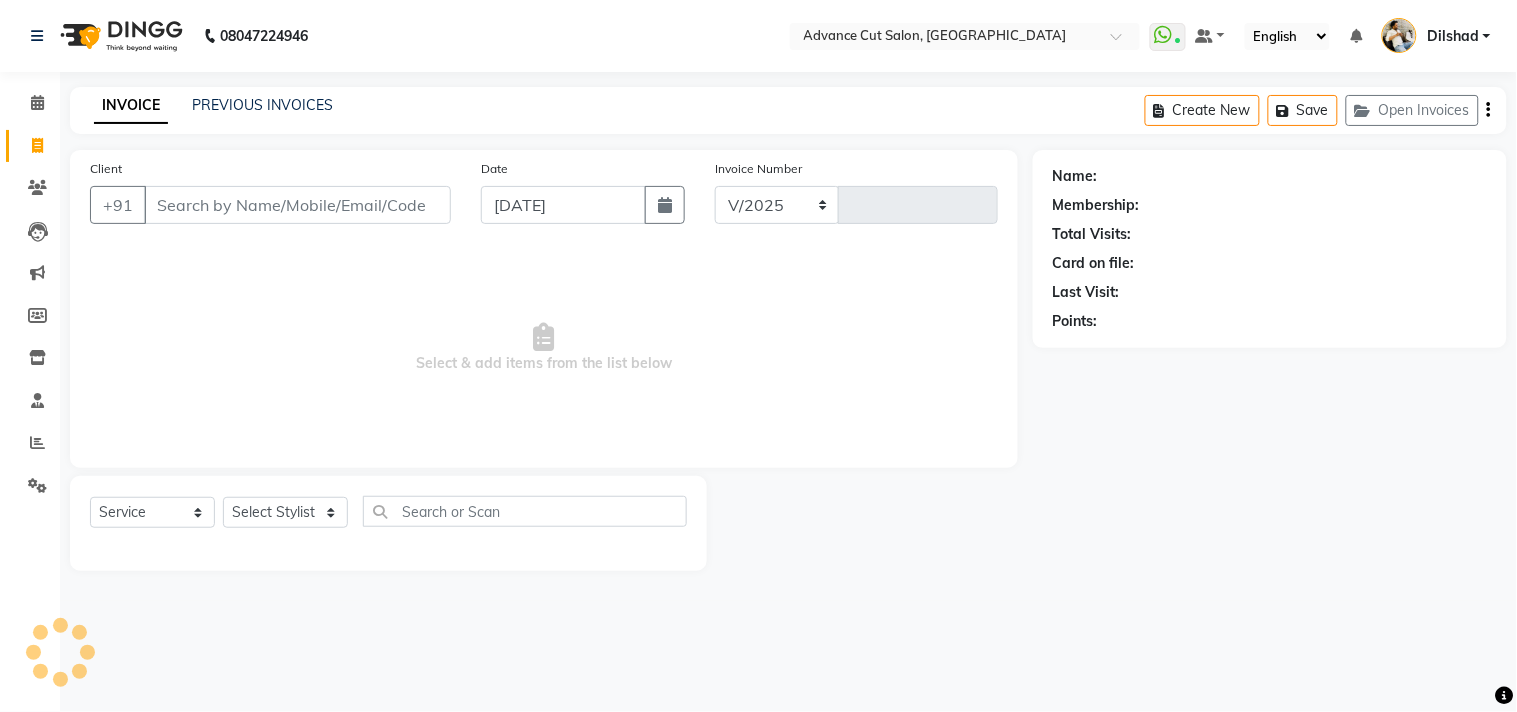 select on "922" 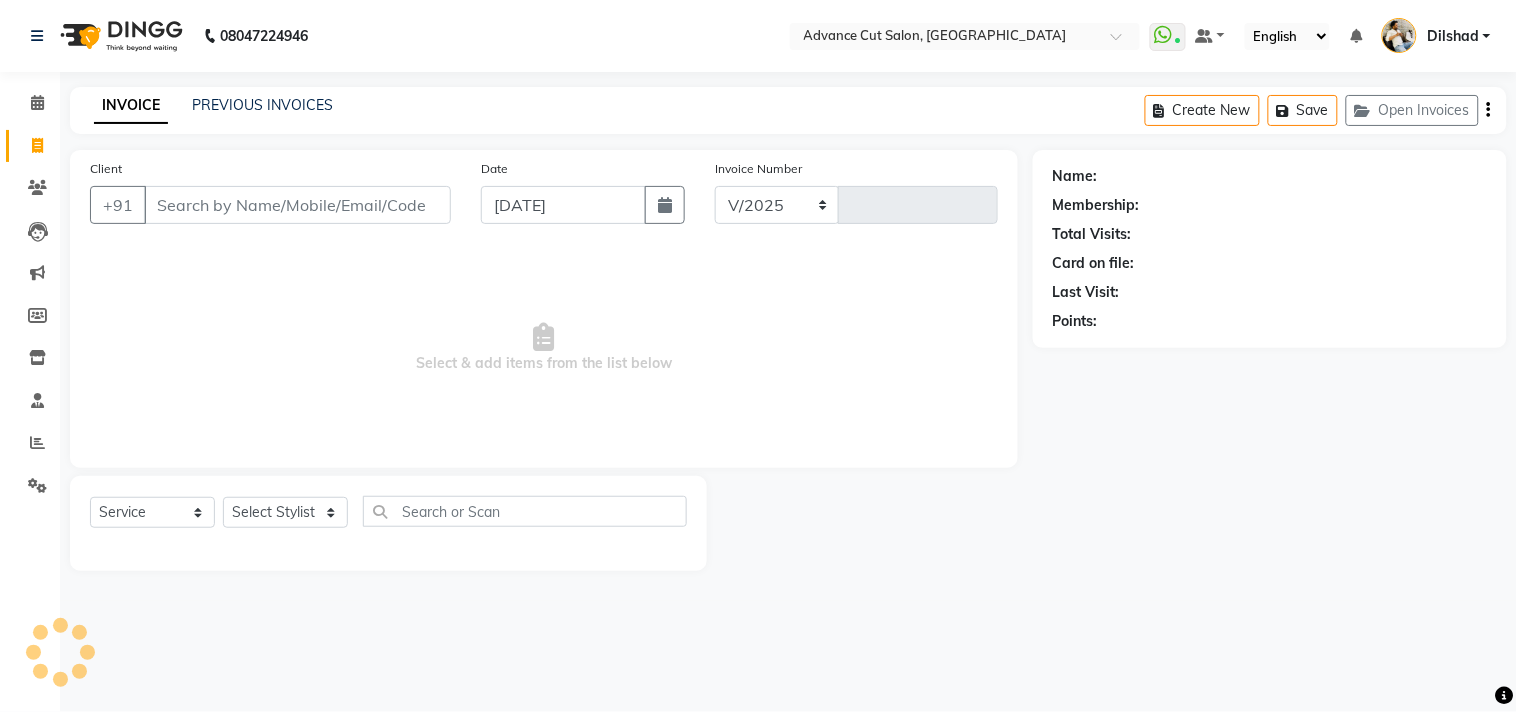 type on "3675" 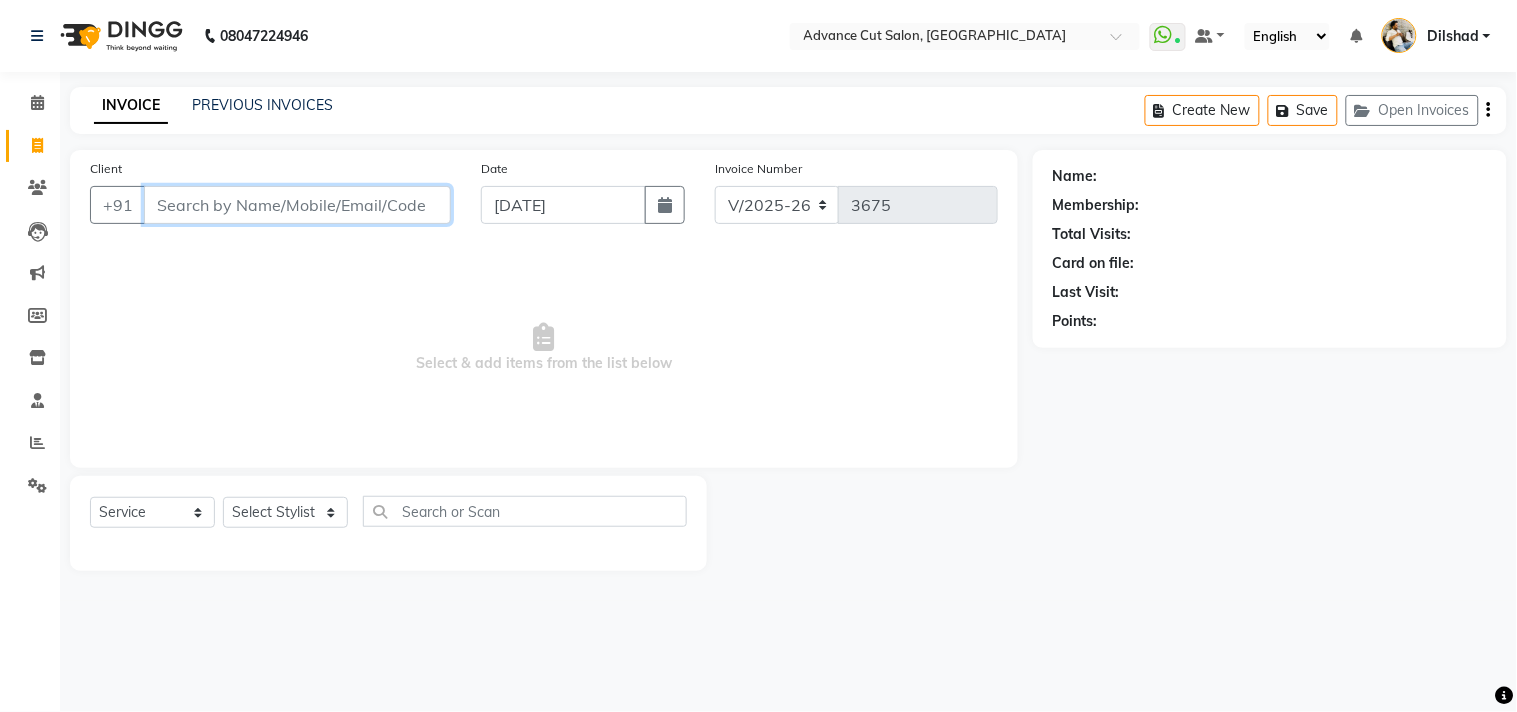 click on "Client" at bounding box center [297, 205] 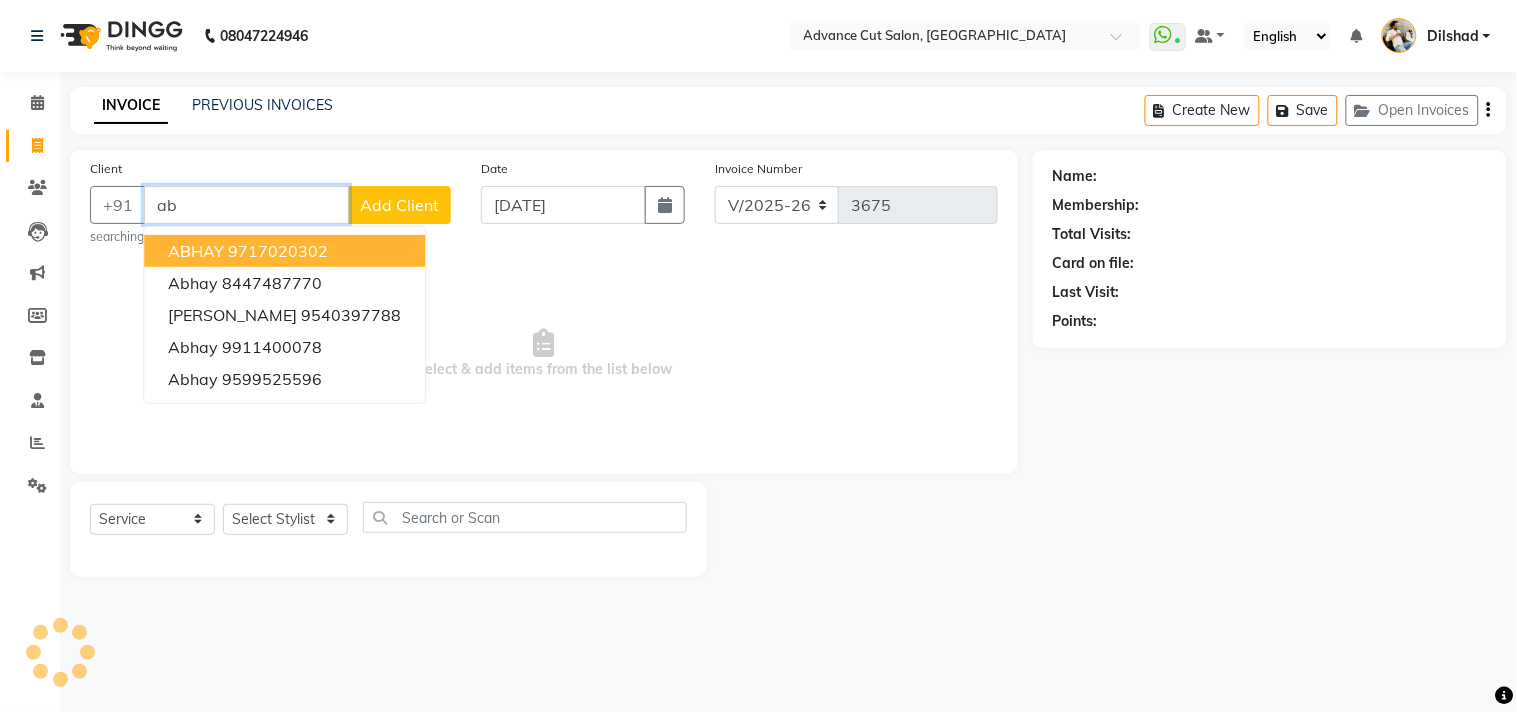 type on "a" 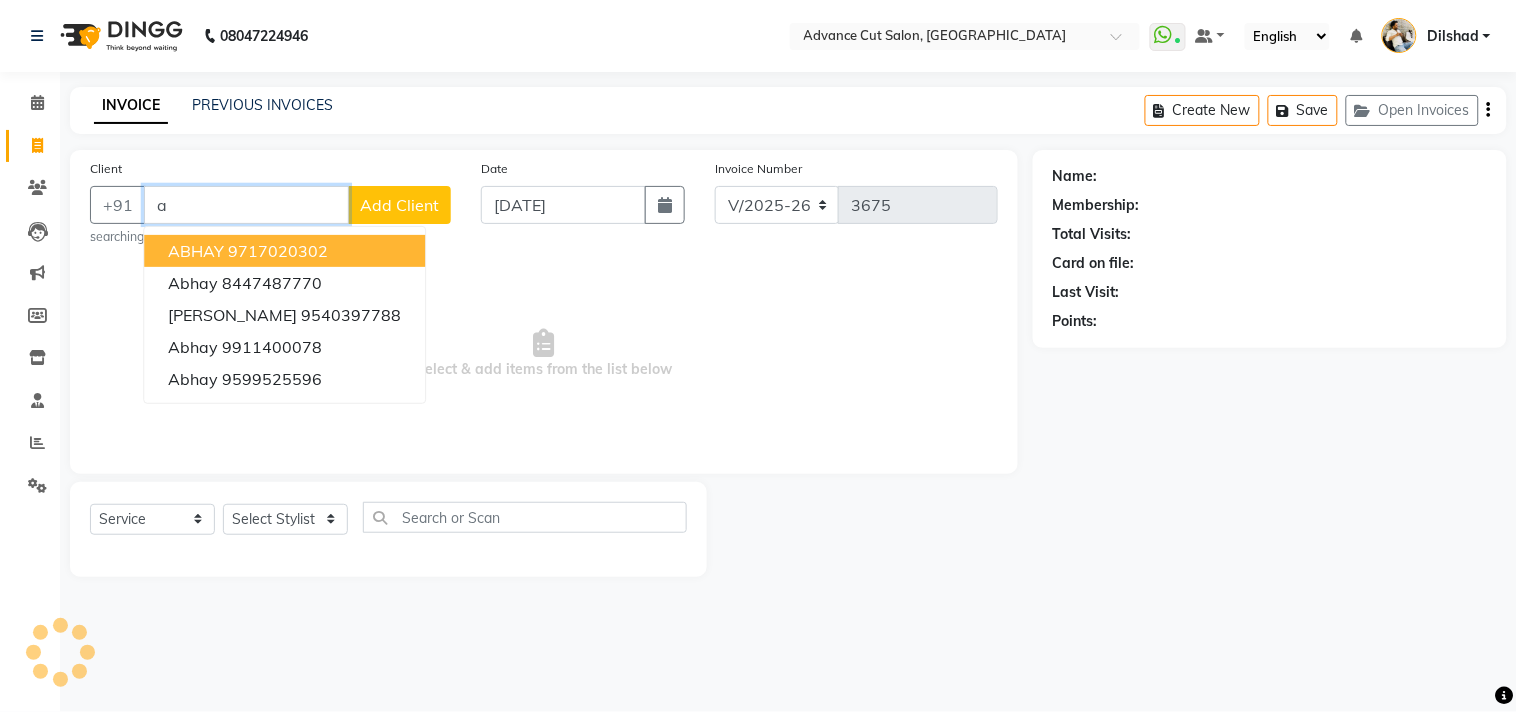 type 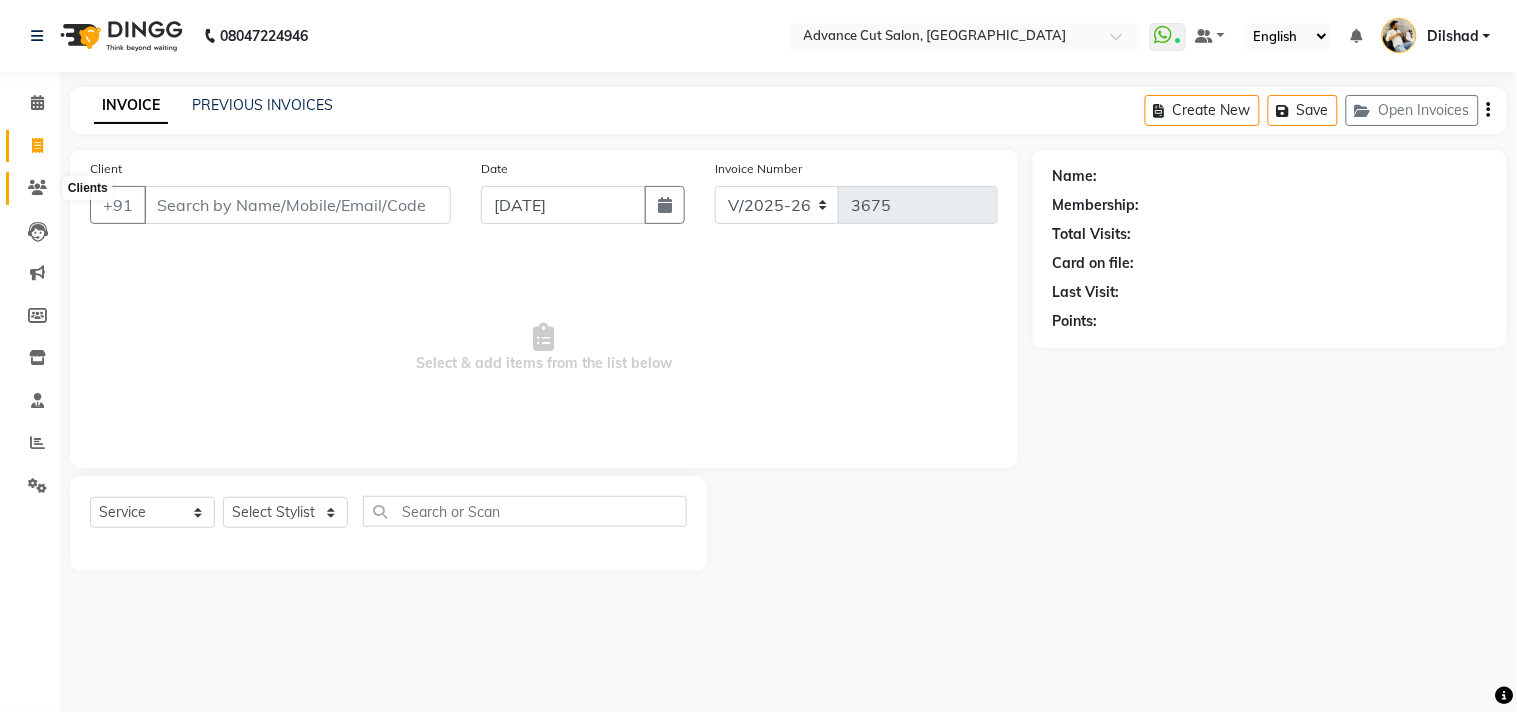 click 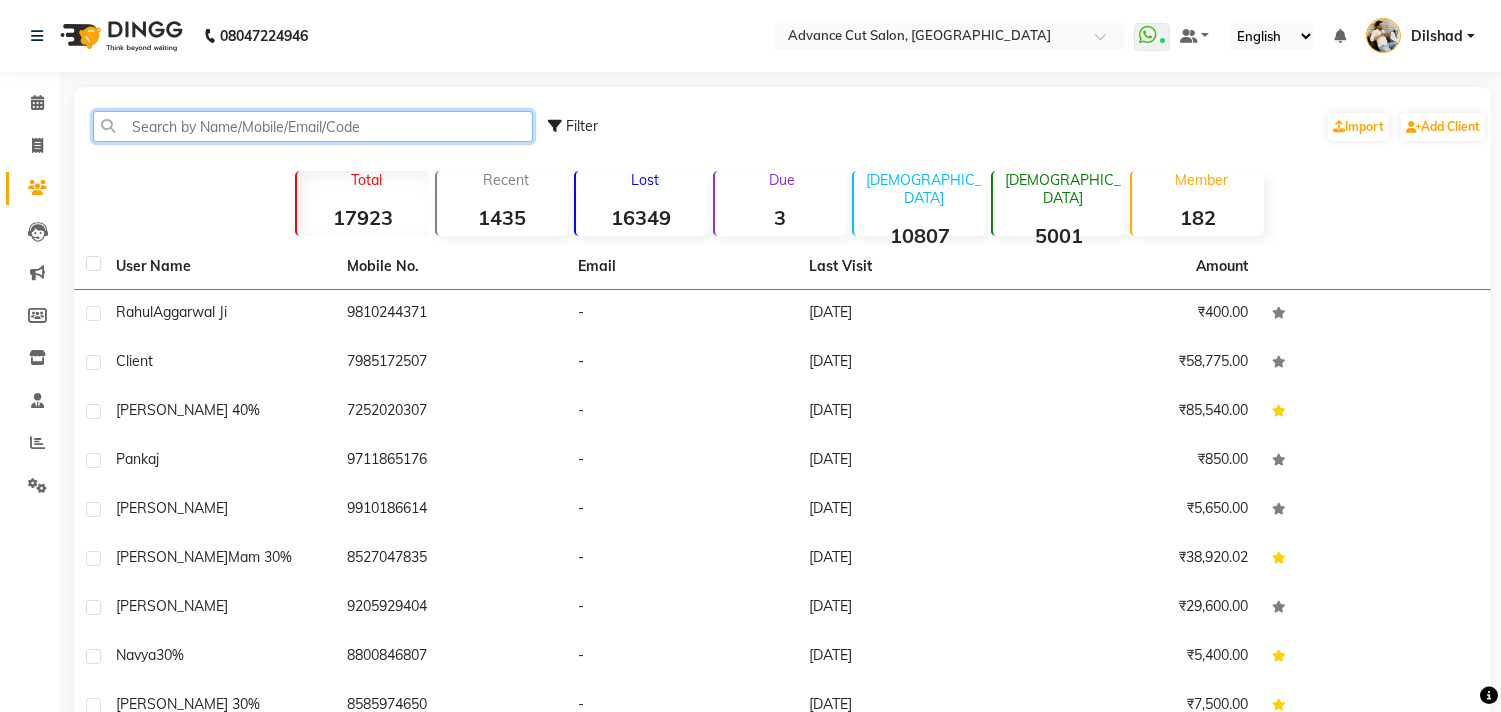 click 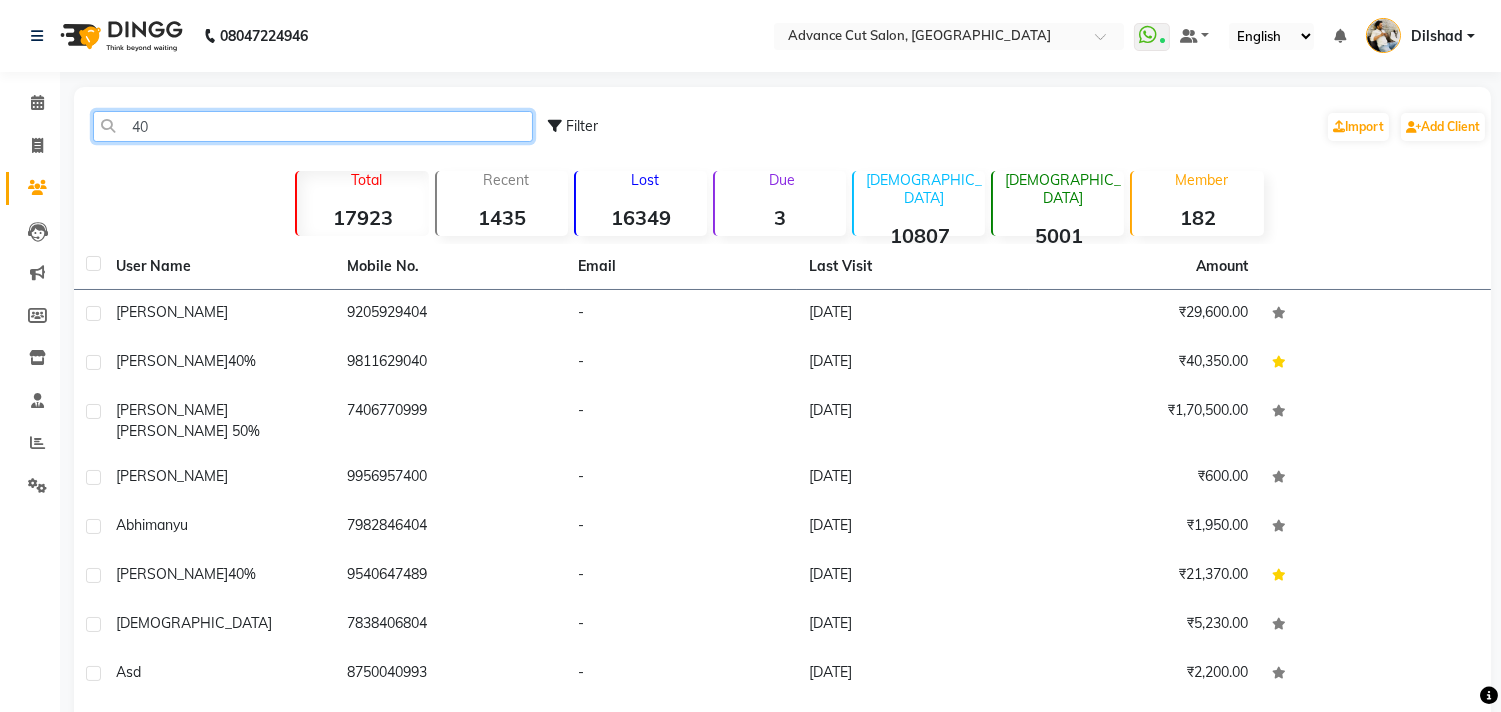 type on "4" 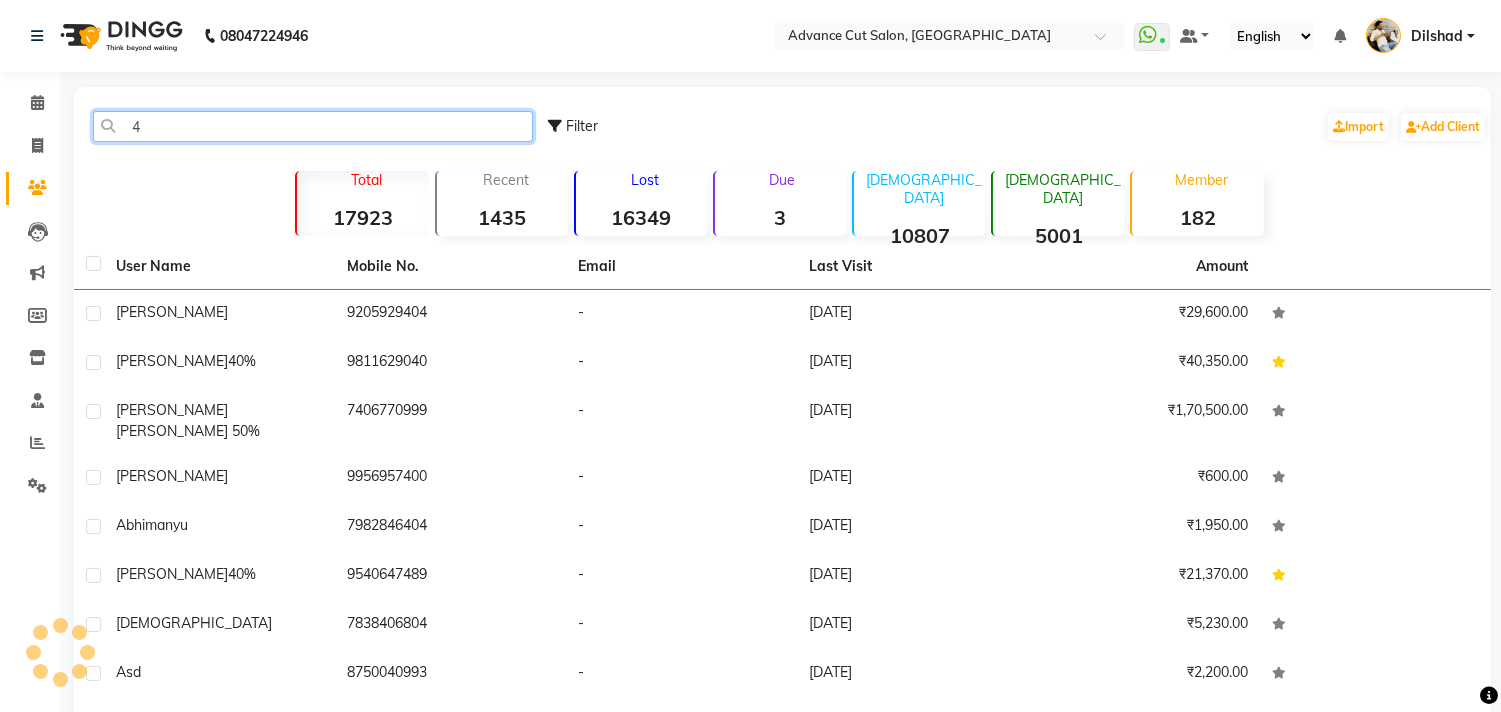 type 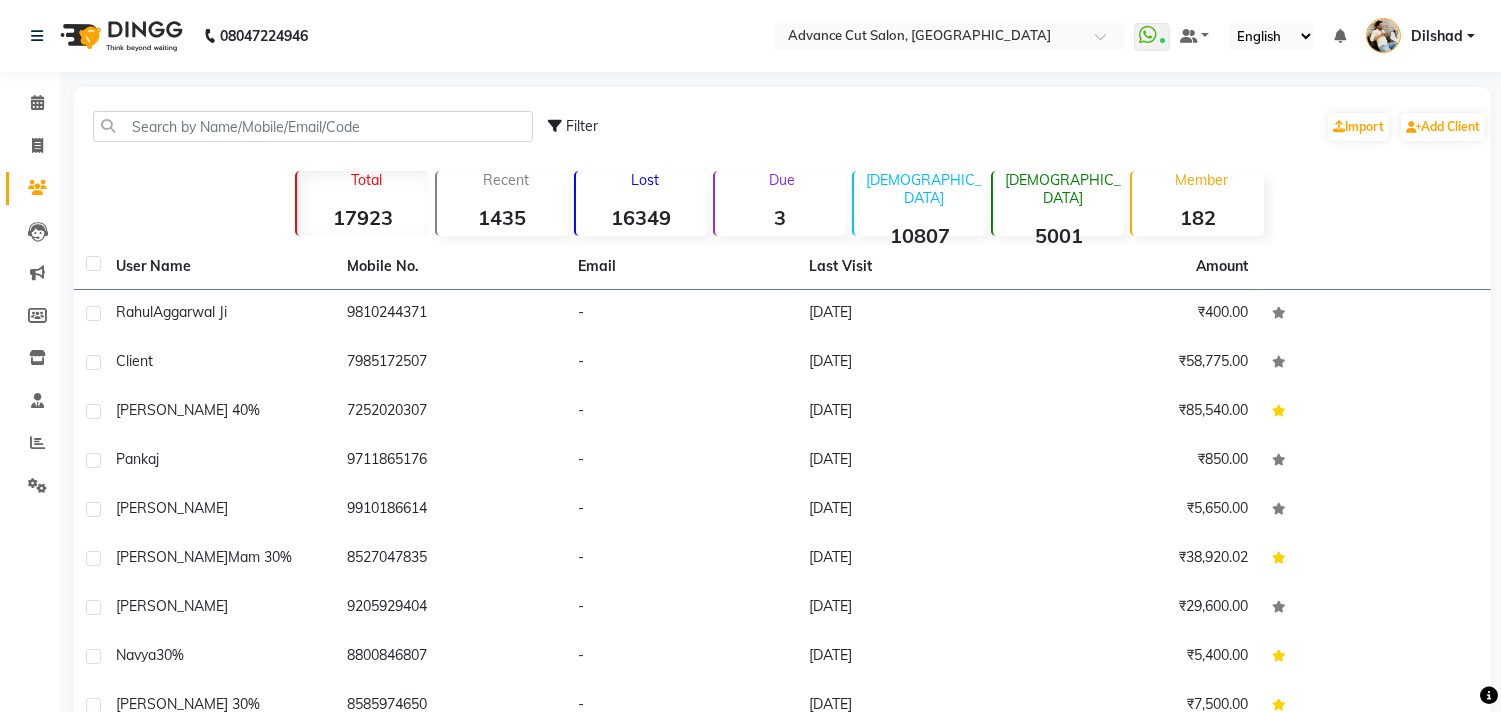 click on "182" 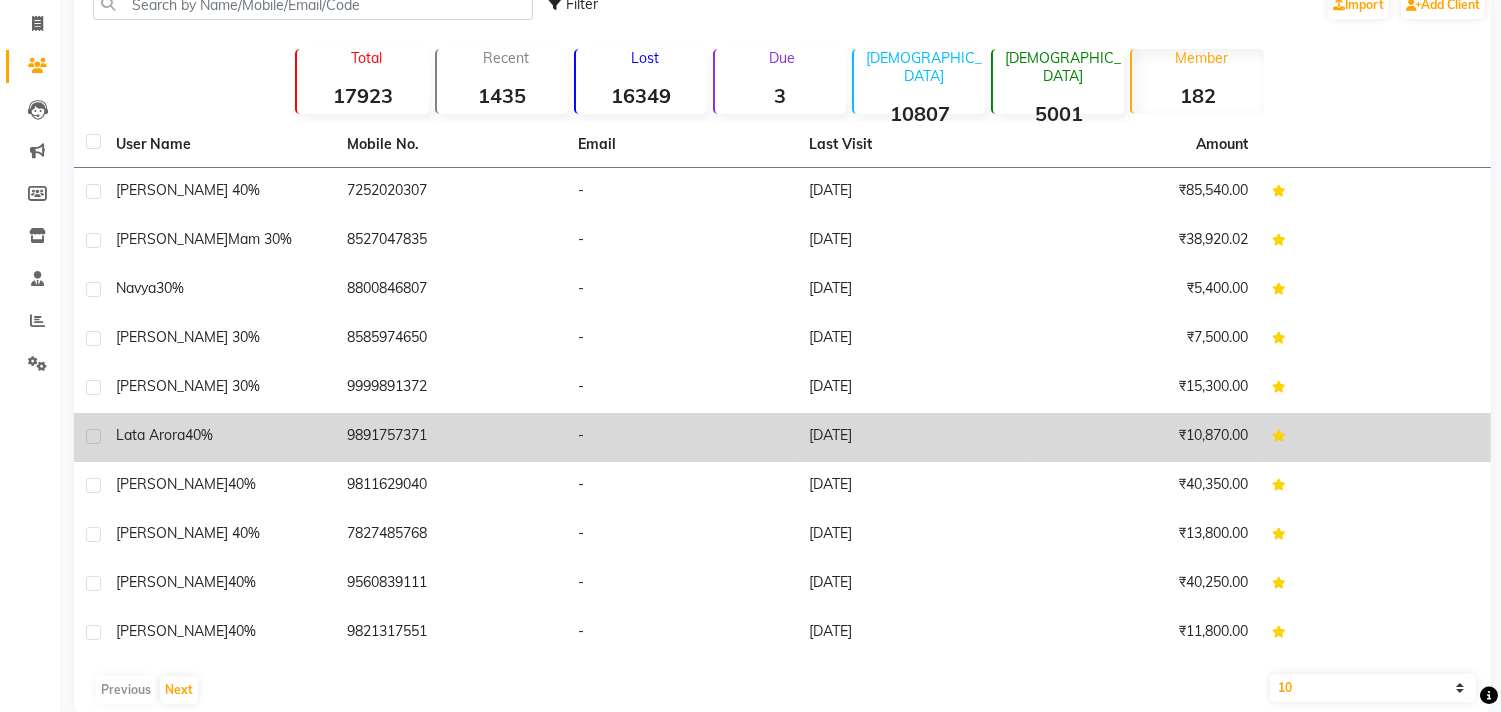 scroll, scrollTop: 153, scrollLeft: 0, axis: vertical 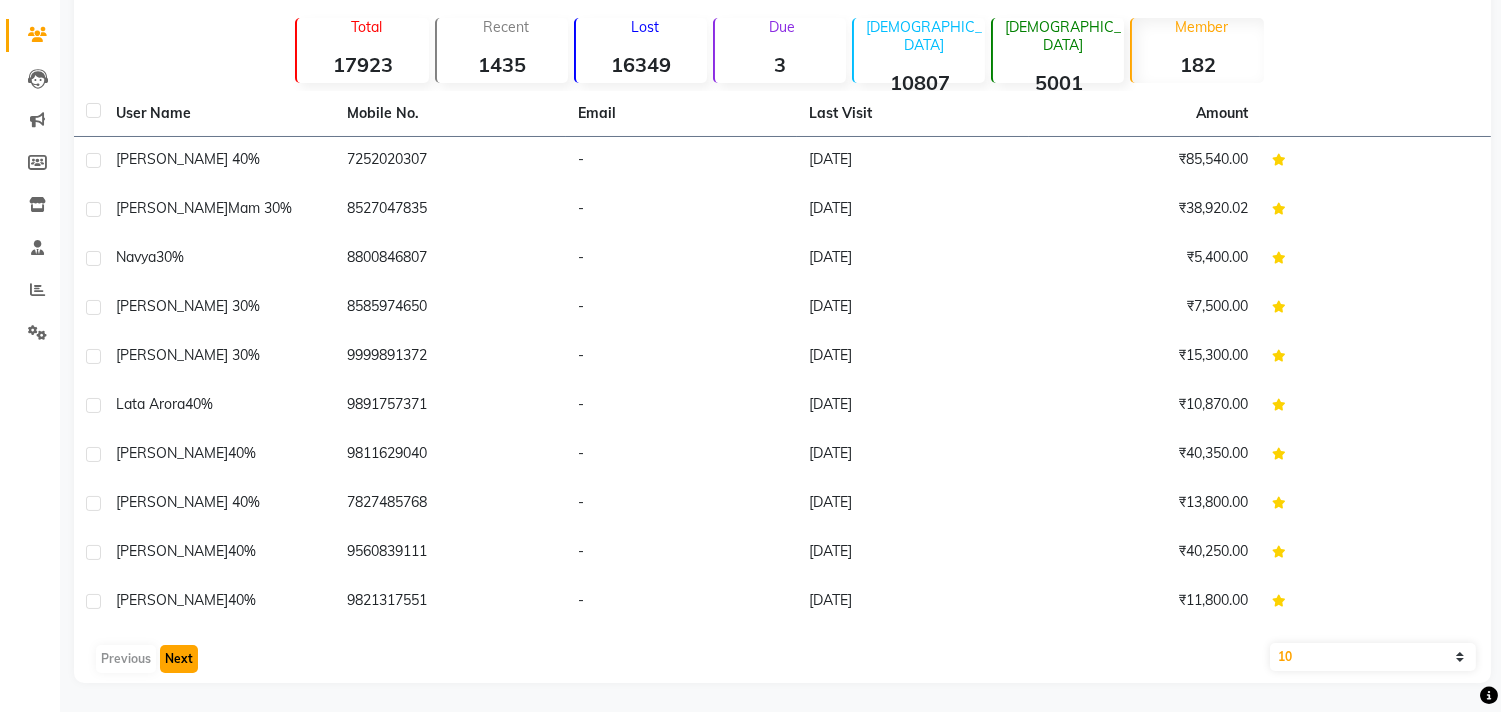 click on "Next" 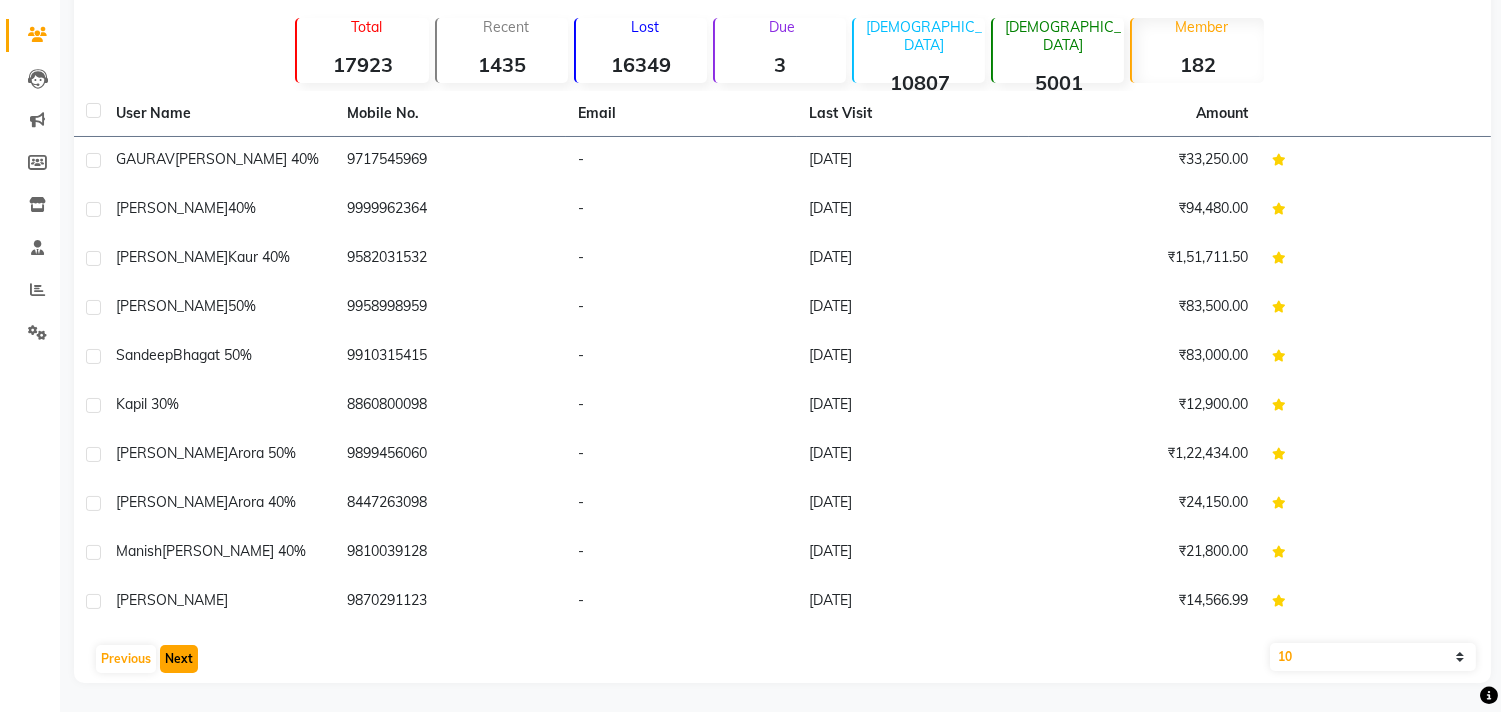 click on "Next" 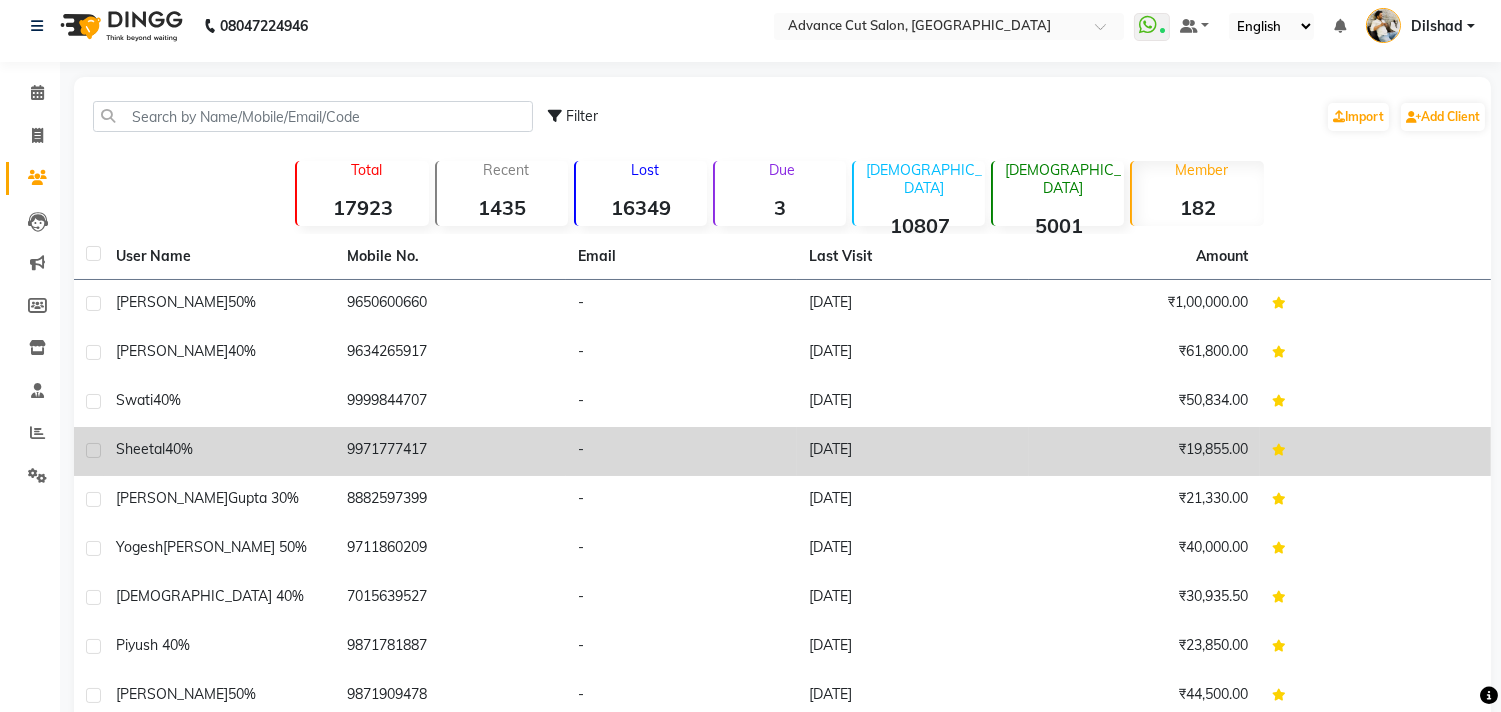 scroll, scrollTop: 0, scrollLeft: 0, axis: both 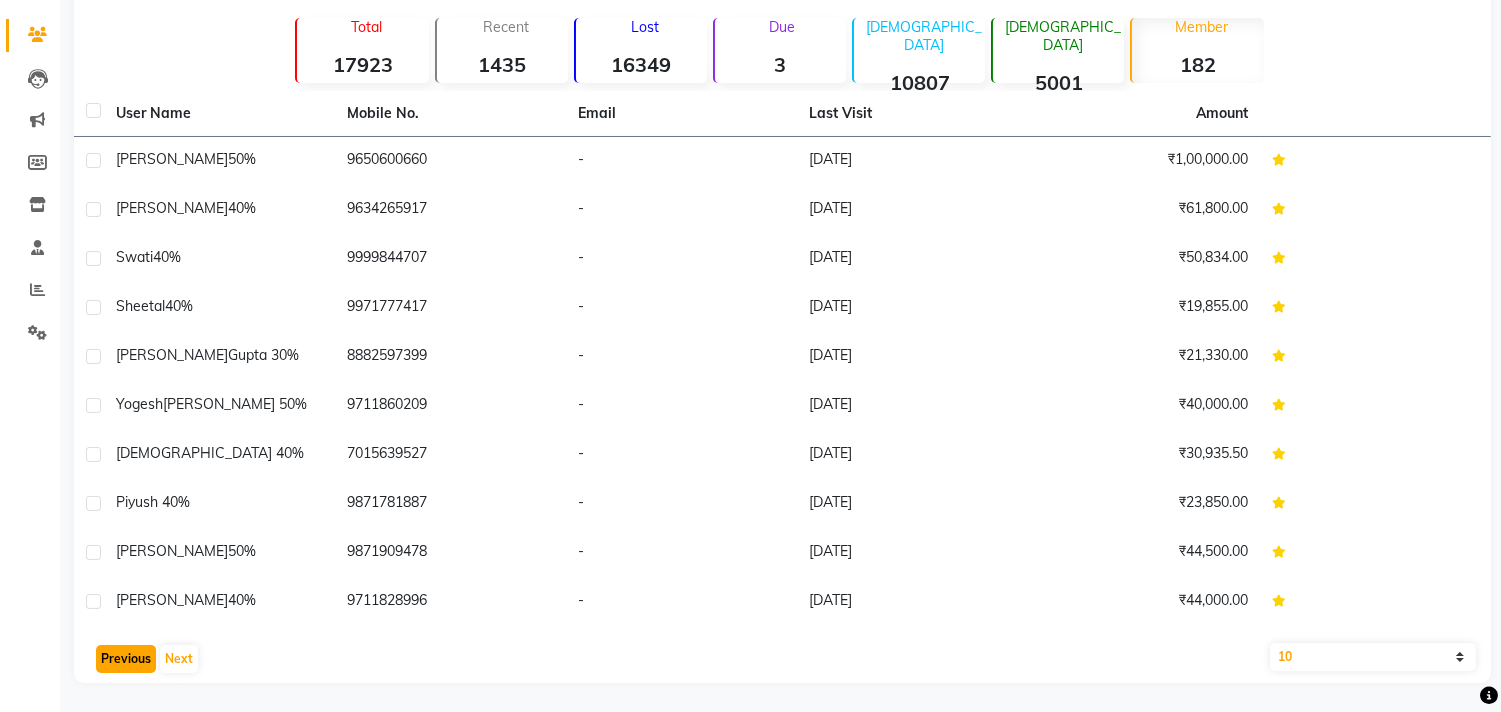 click on "Previous" 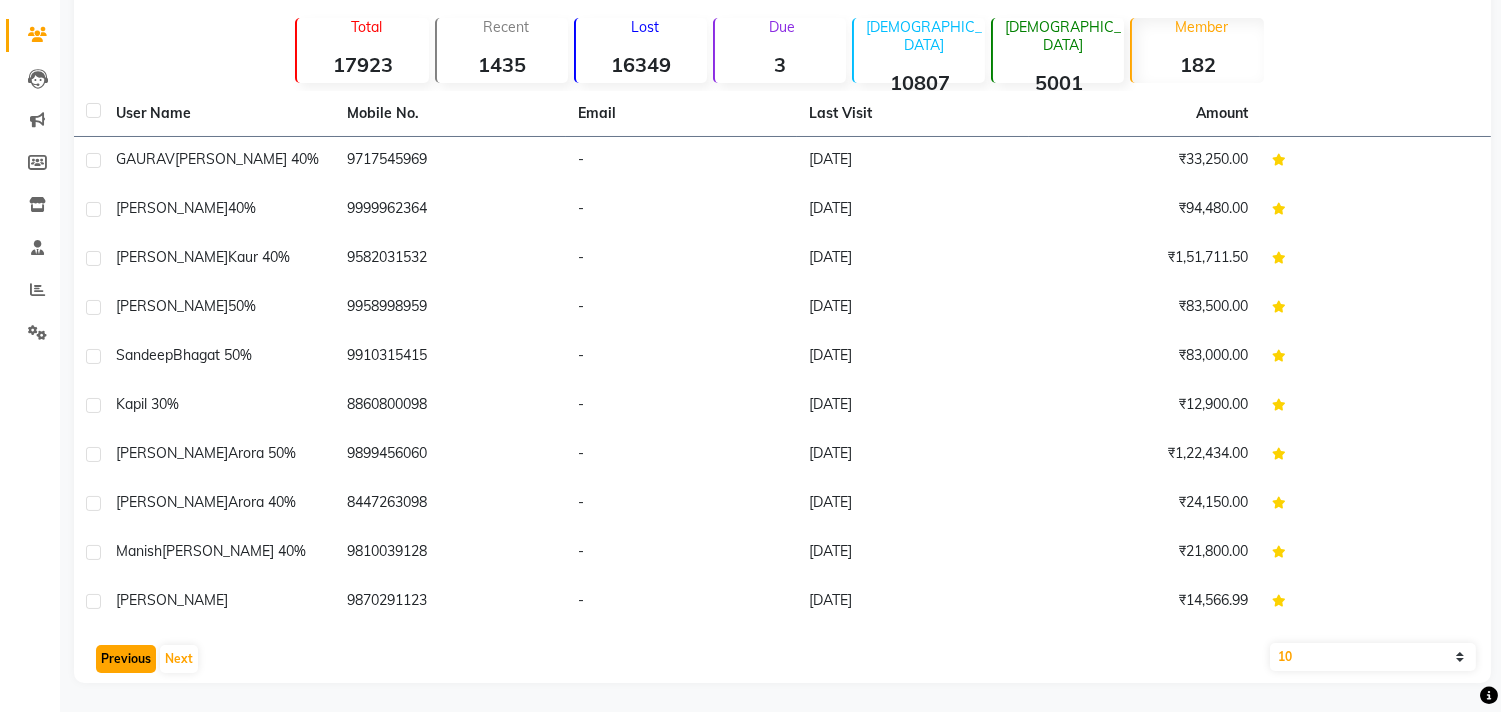 click on "Previous" 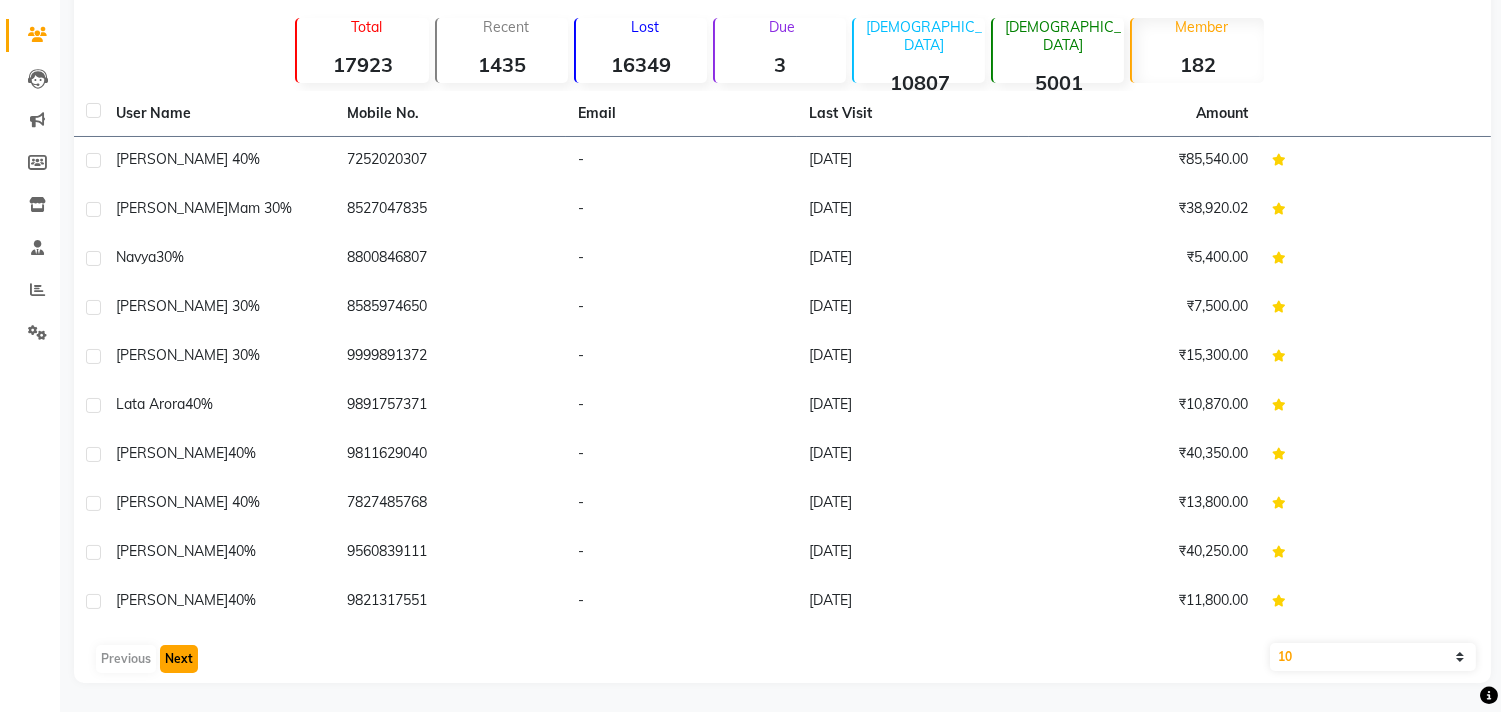 click on "Next" 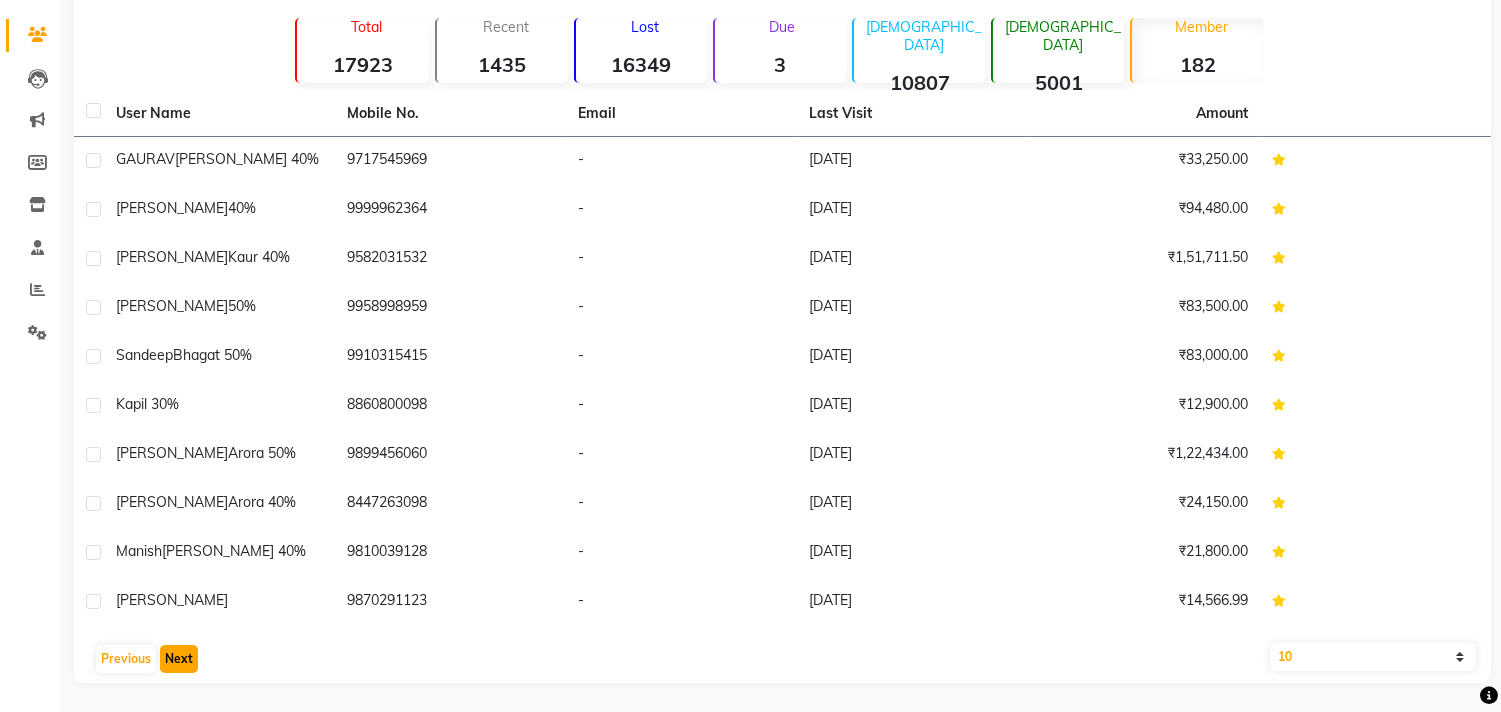 click on "Next" 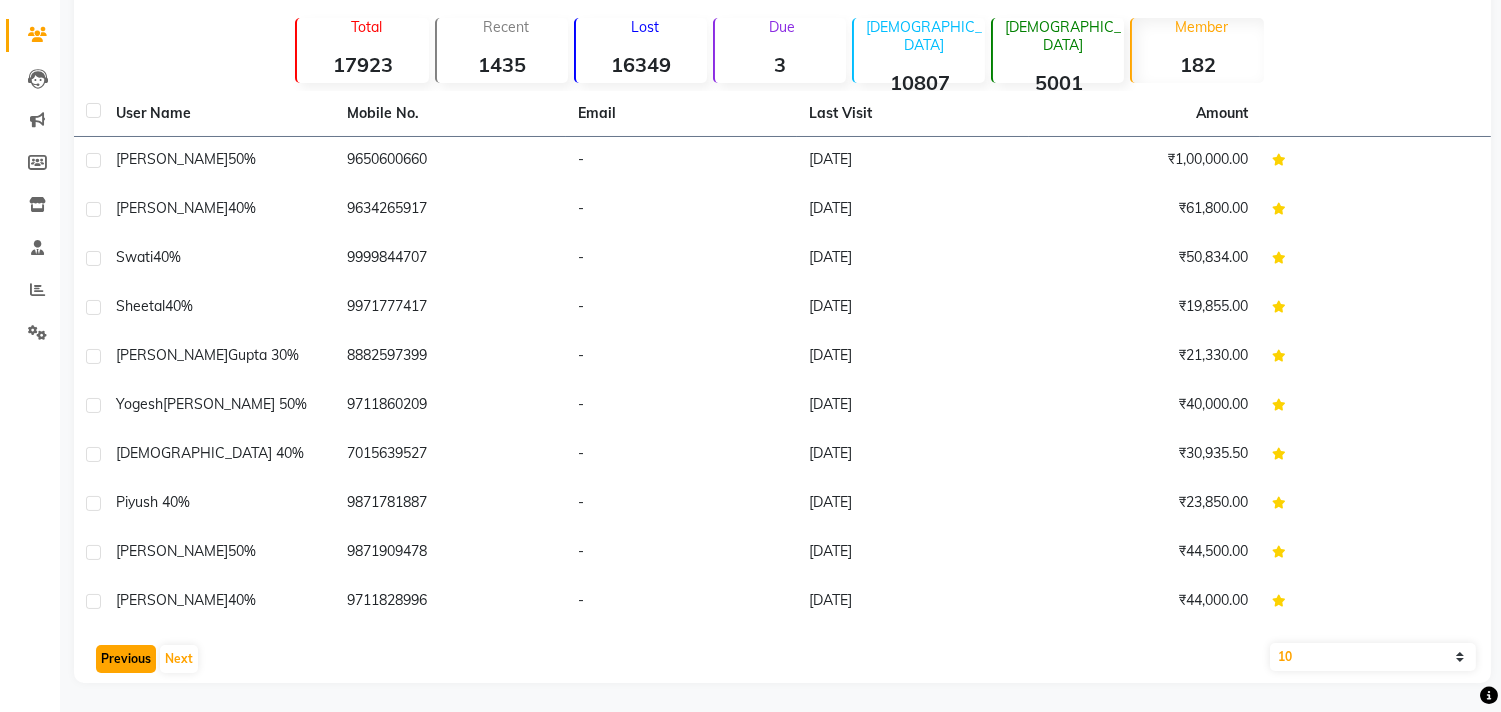 click on "Previous" 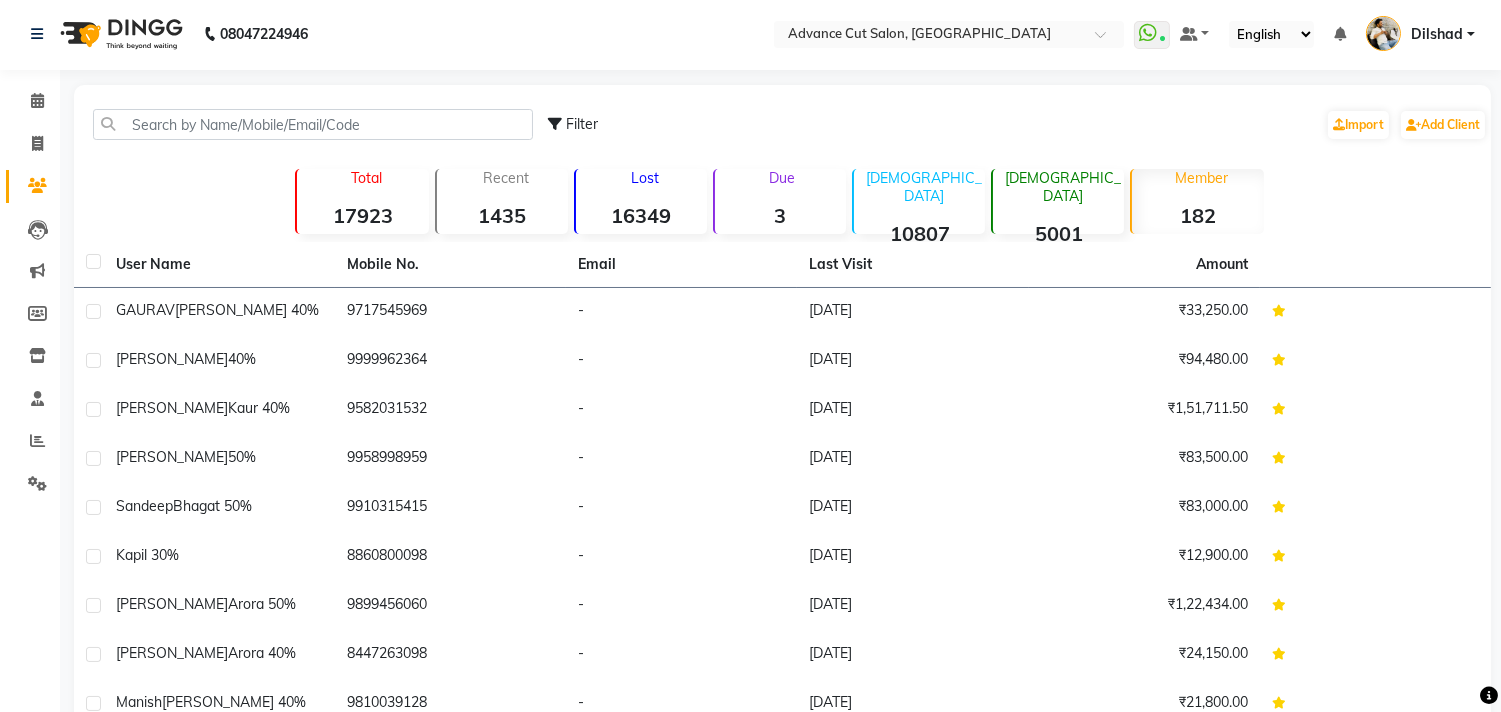 scroll, scrollTop: 0, scrollLeft: 0, axis: both 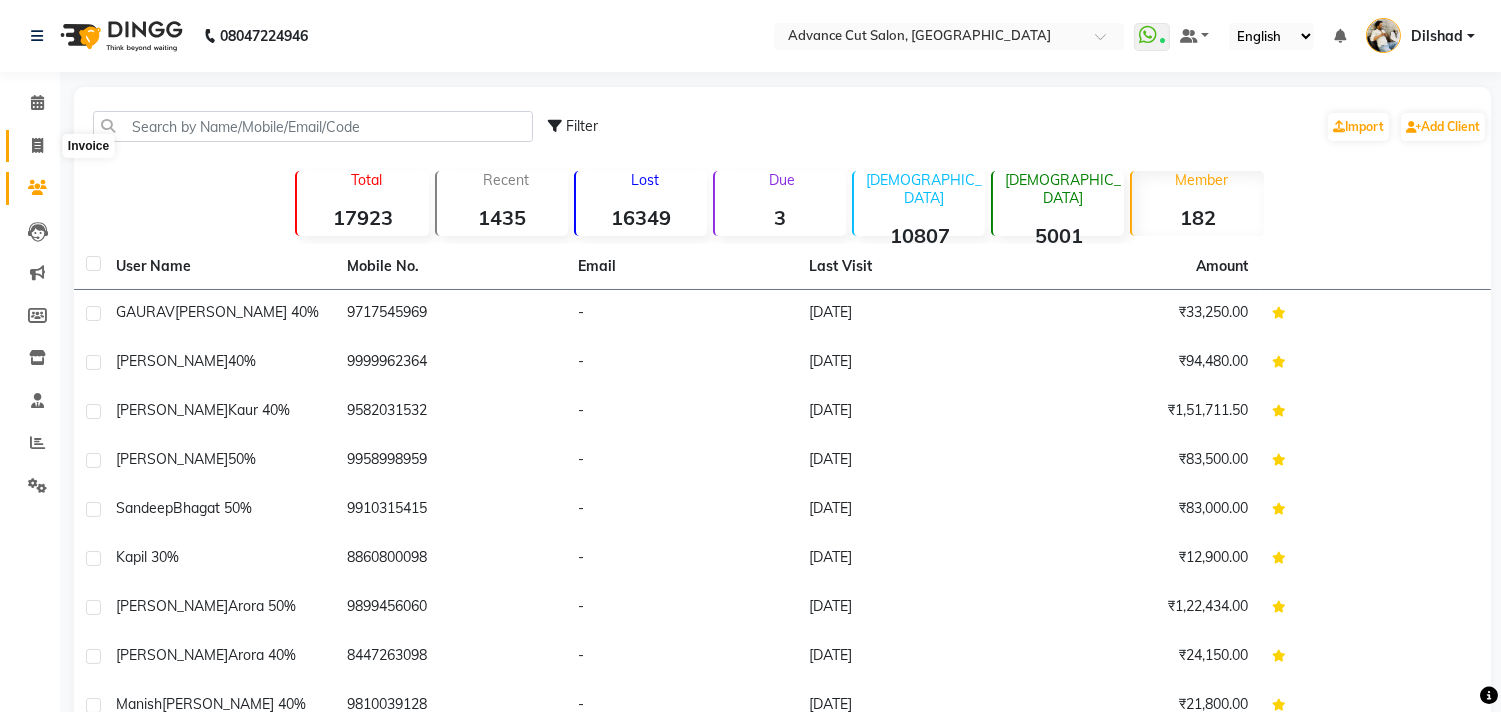 click 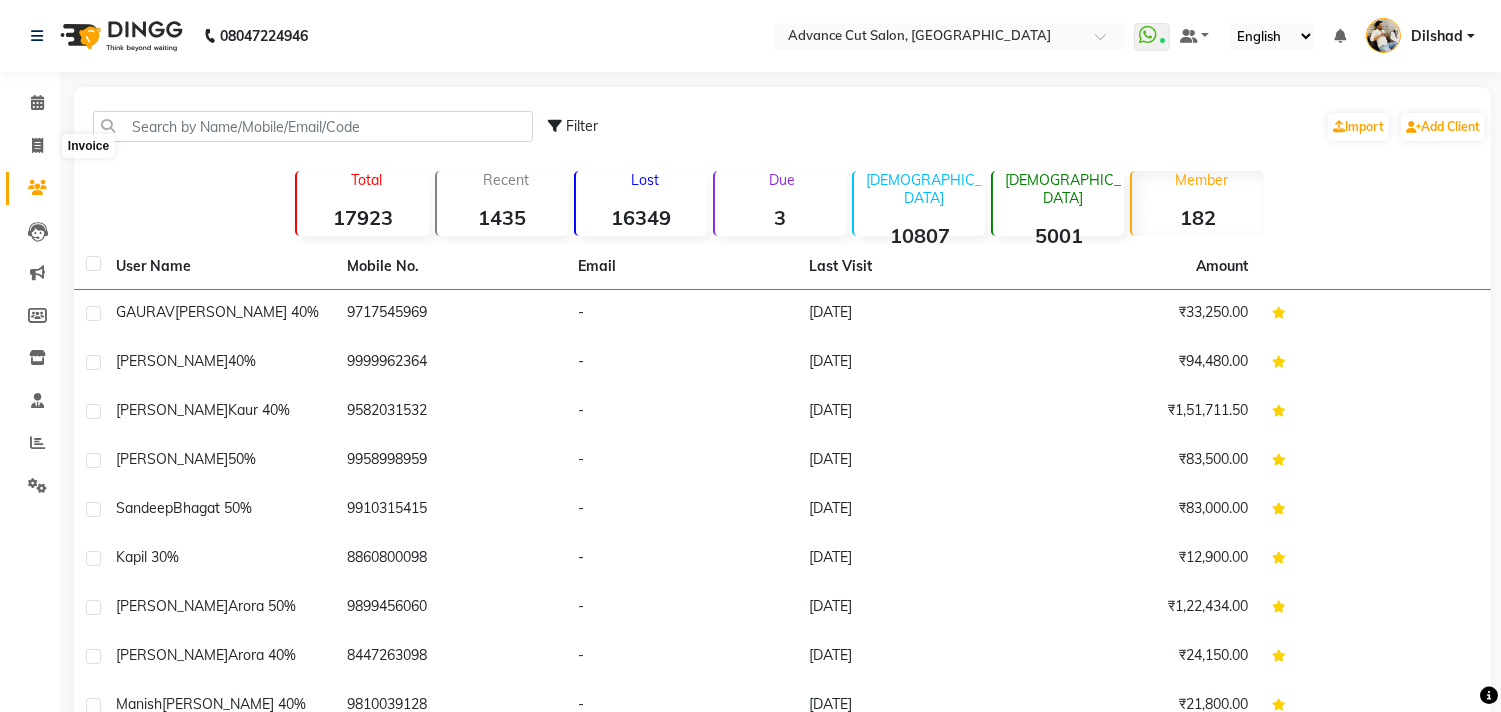 select on "service" 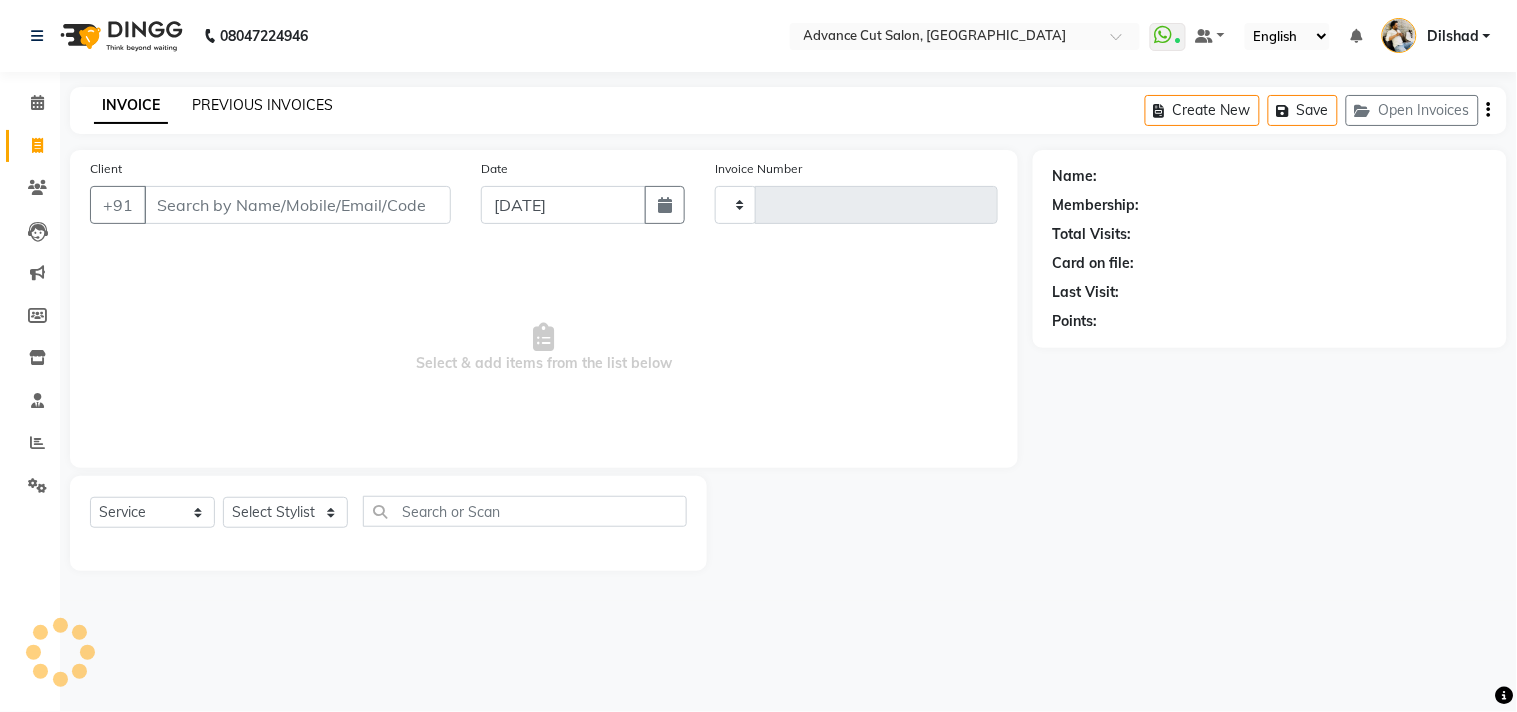 click on "PREVIOUS INVOICES" 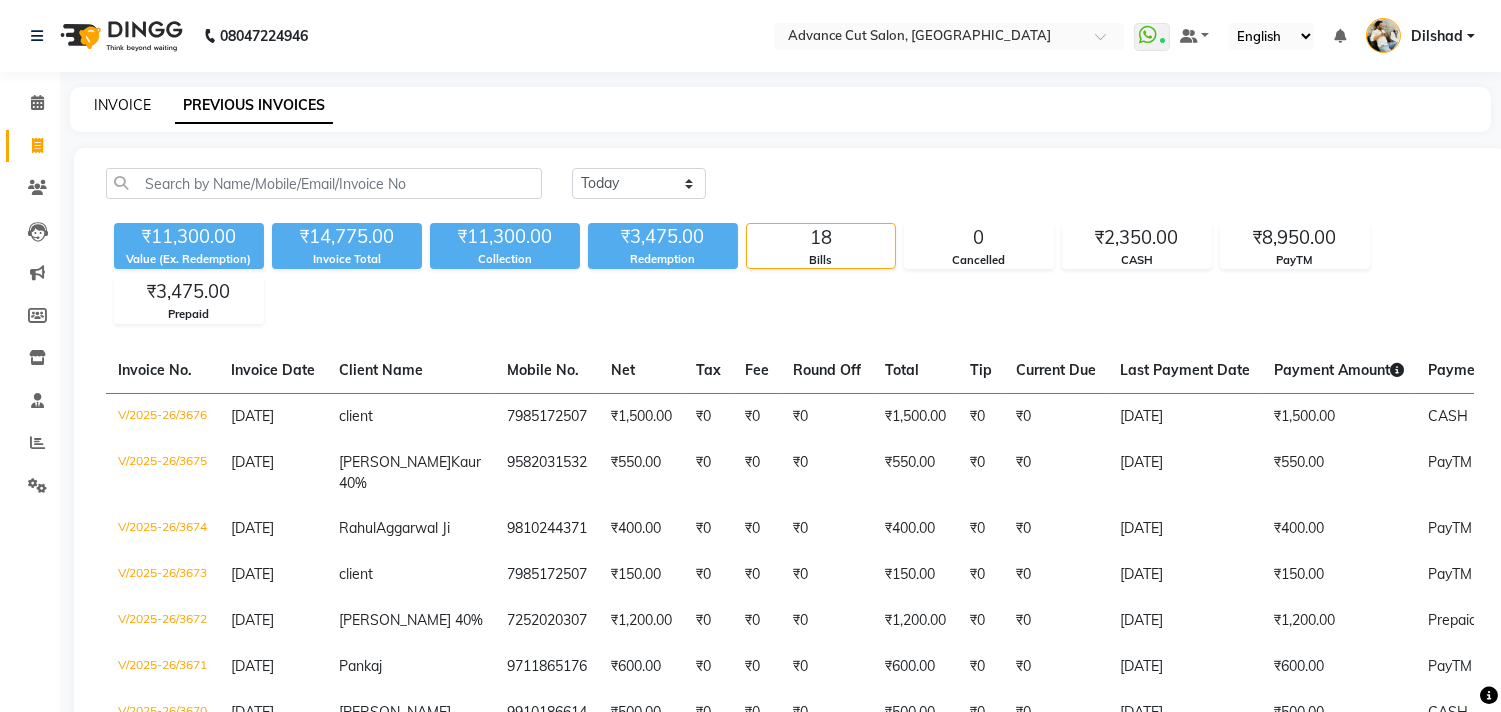 click on "INVOICE" 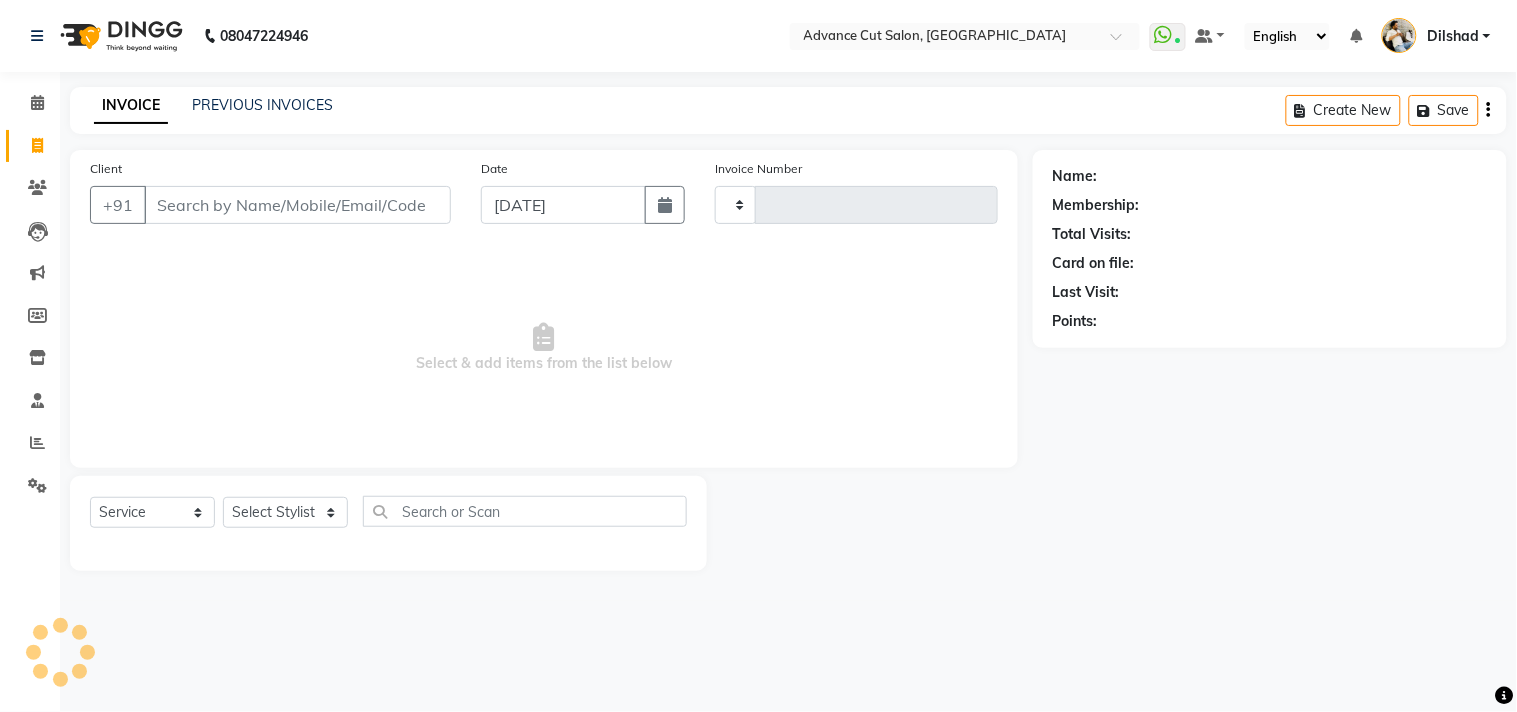 type on "3677" 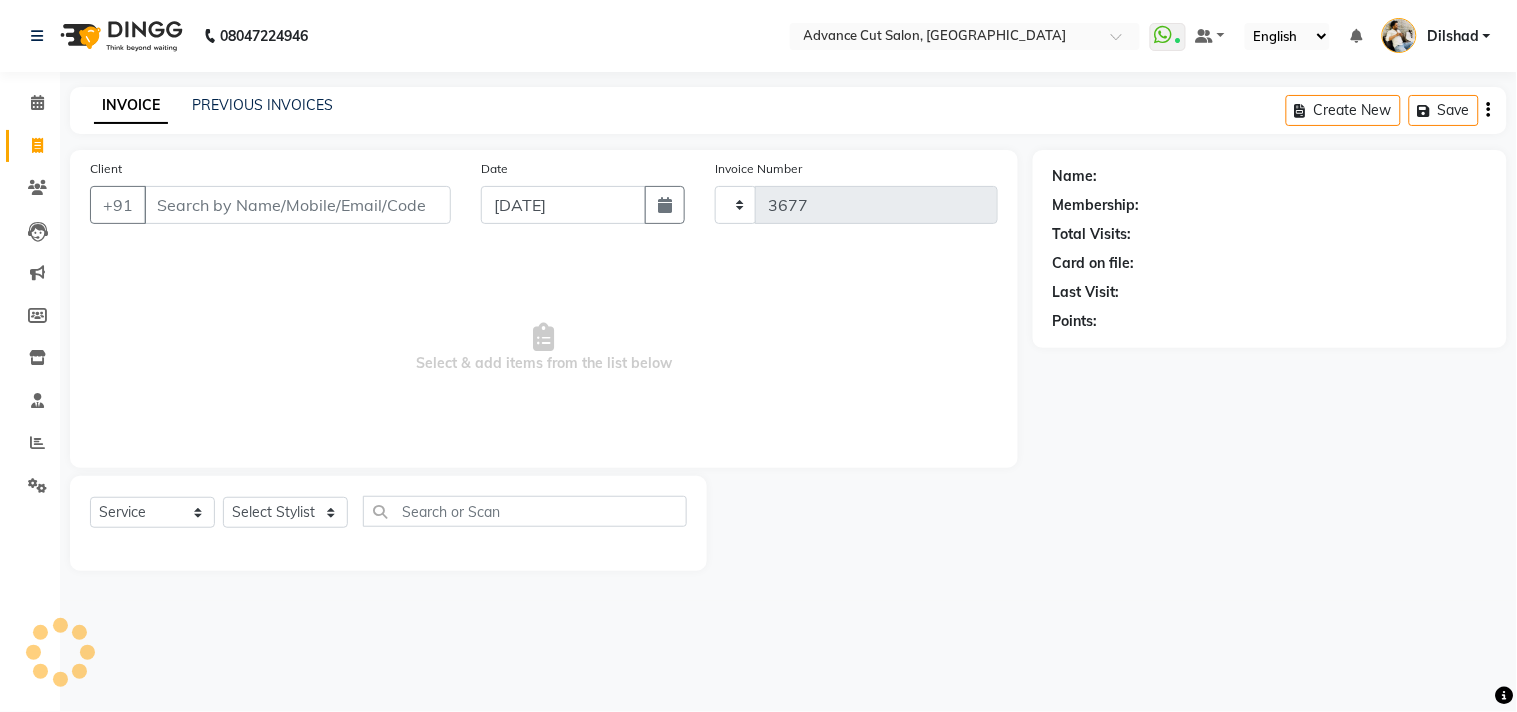 select on "922" 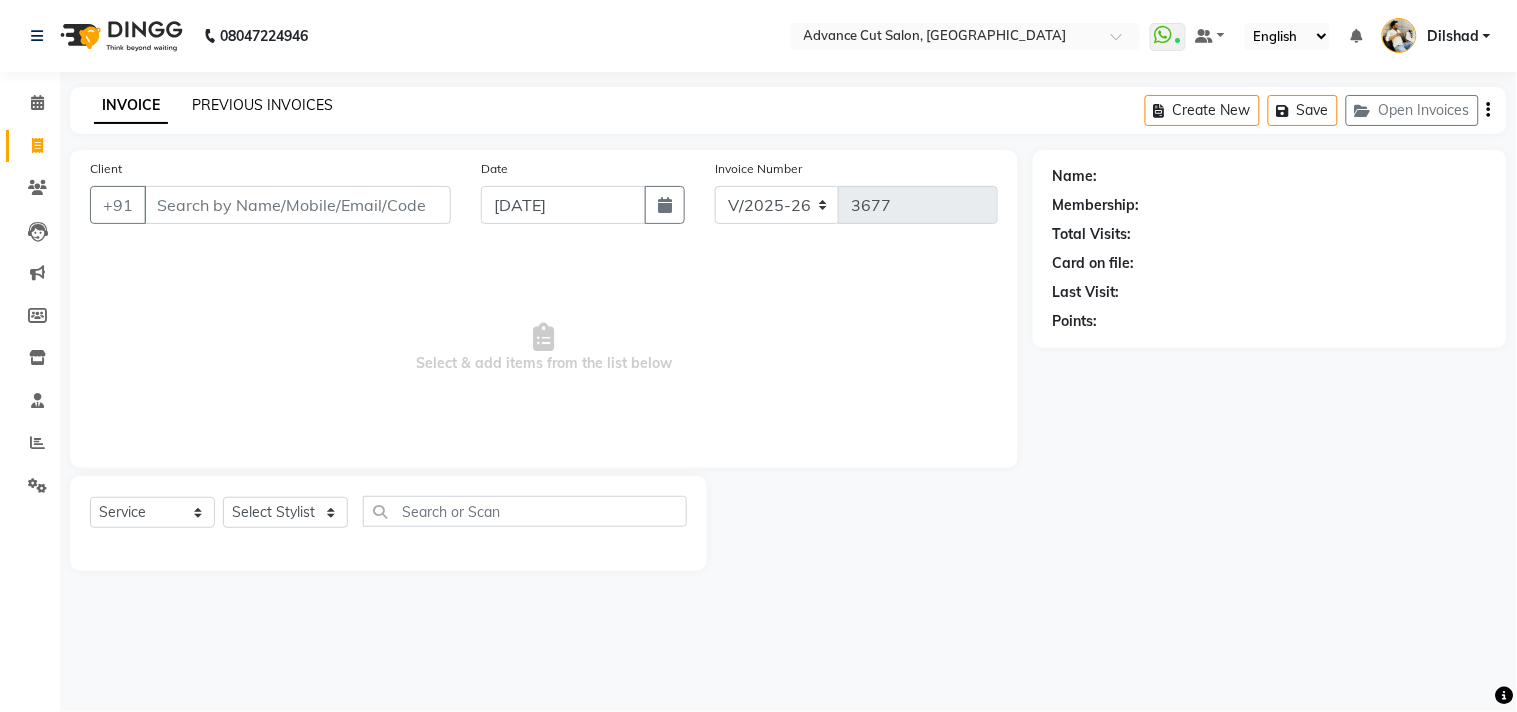 click on "PREVIOUS INVOICES" 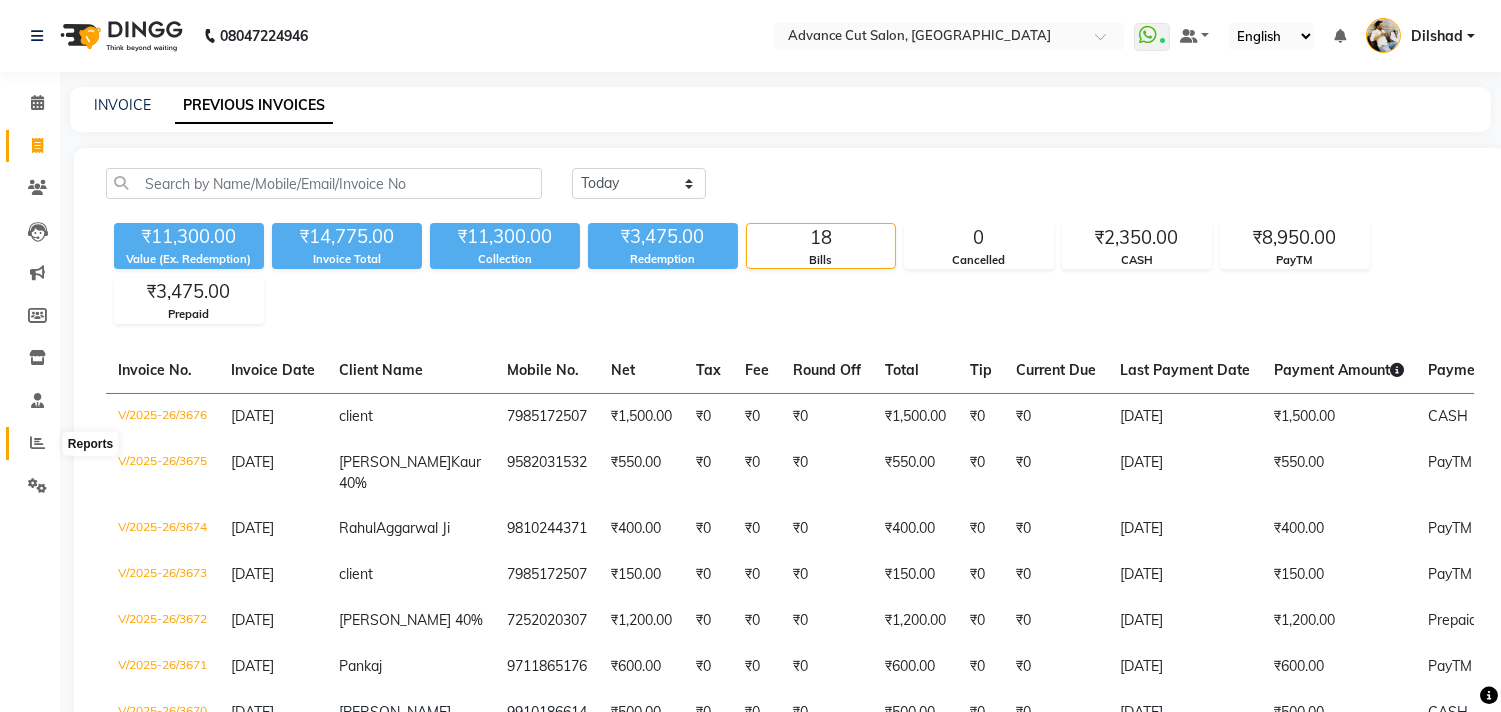click 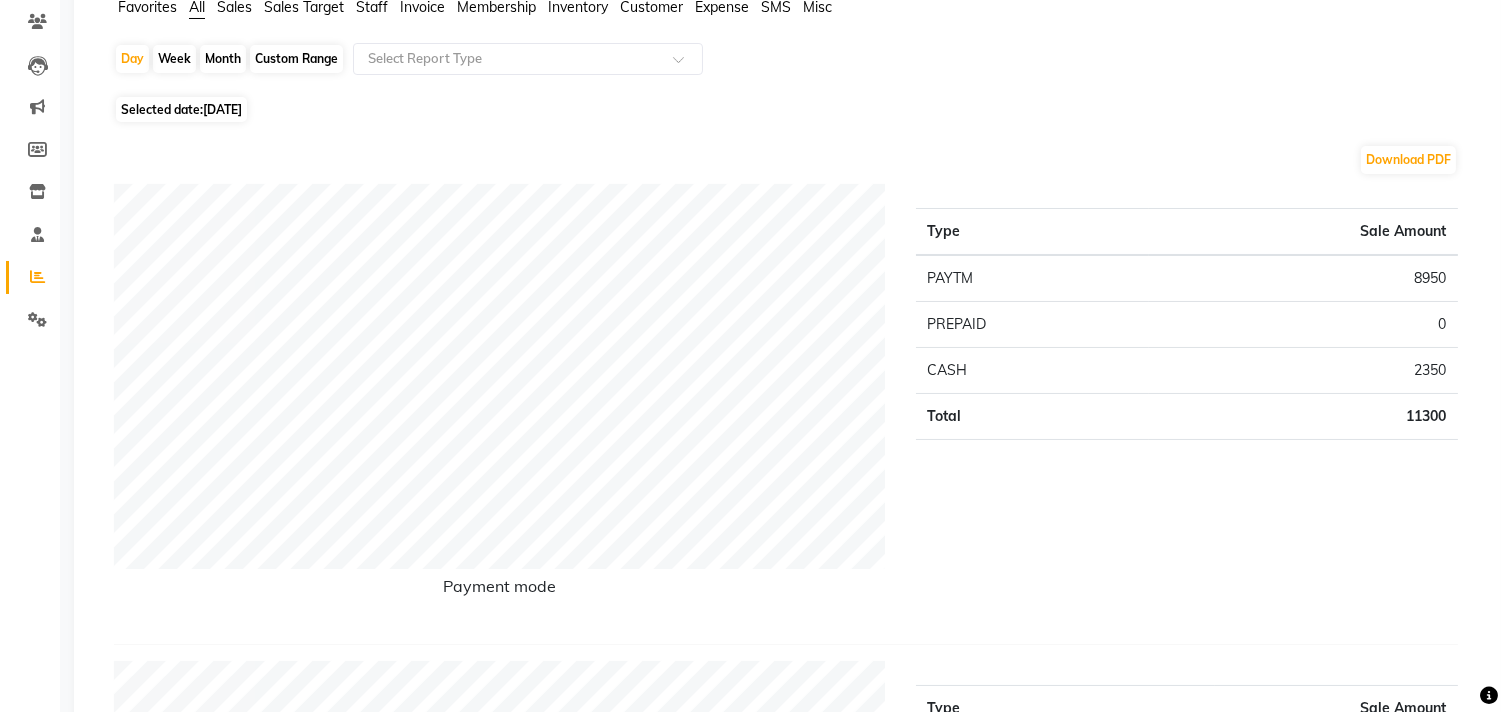 scroll, scrollTop: 0, scrollLeft: 0, axis: both 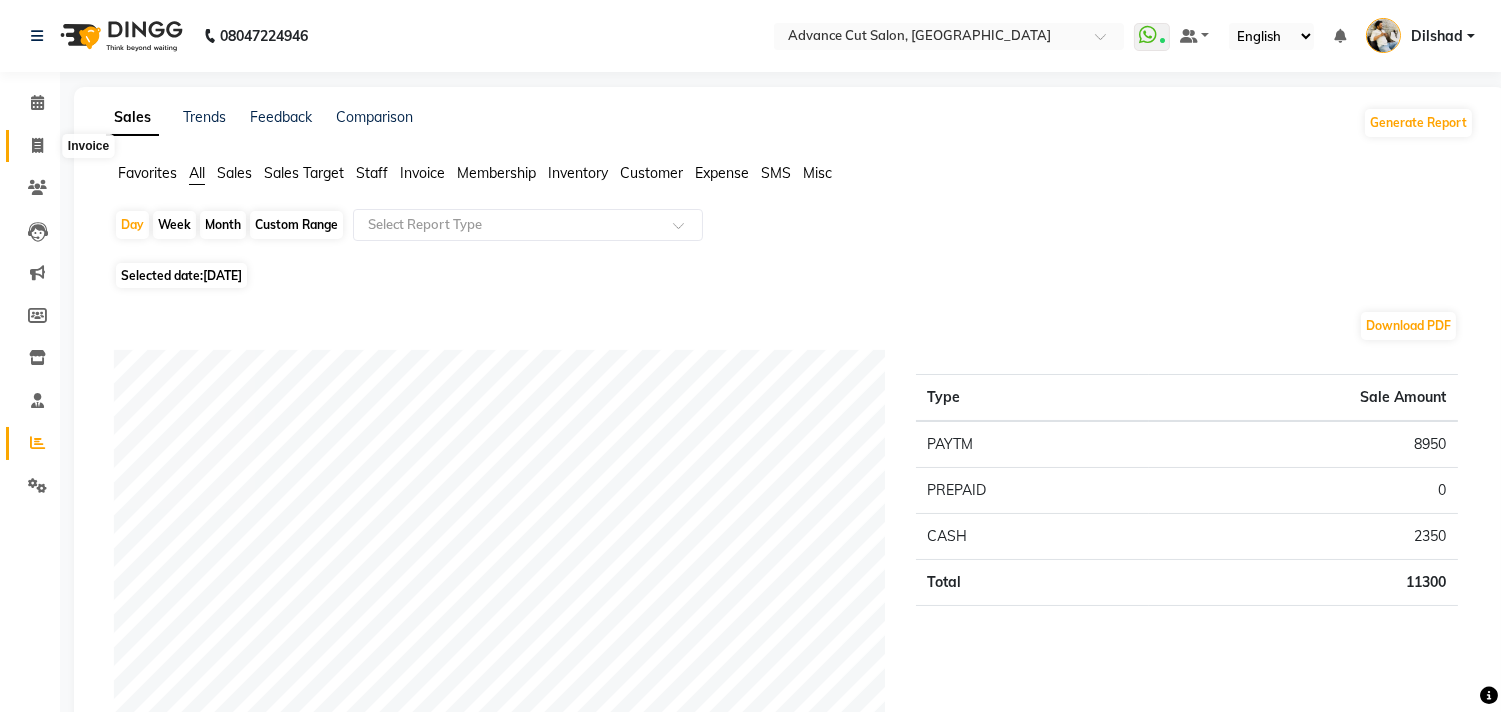 click 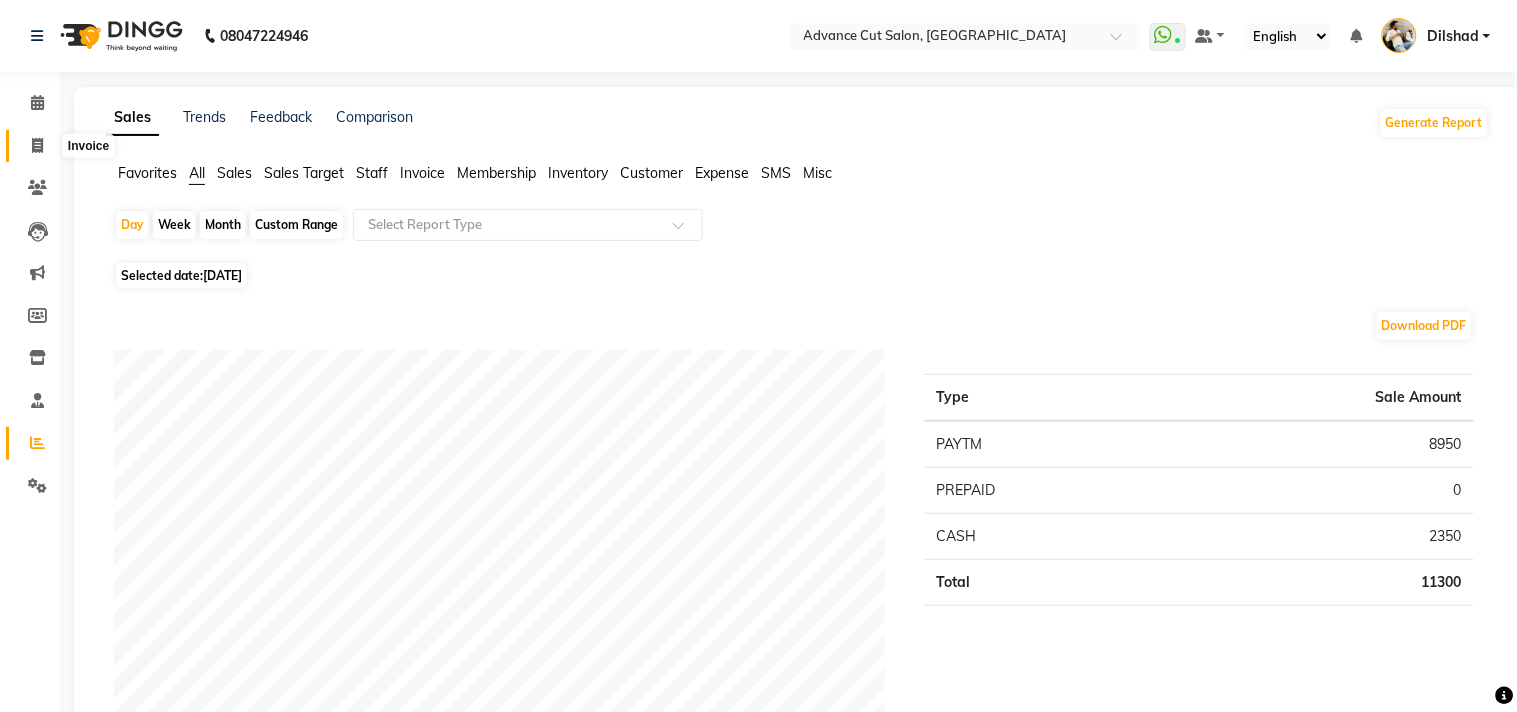 select on "service" 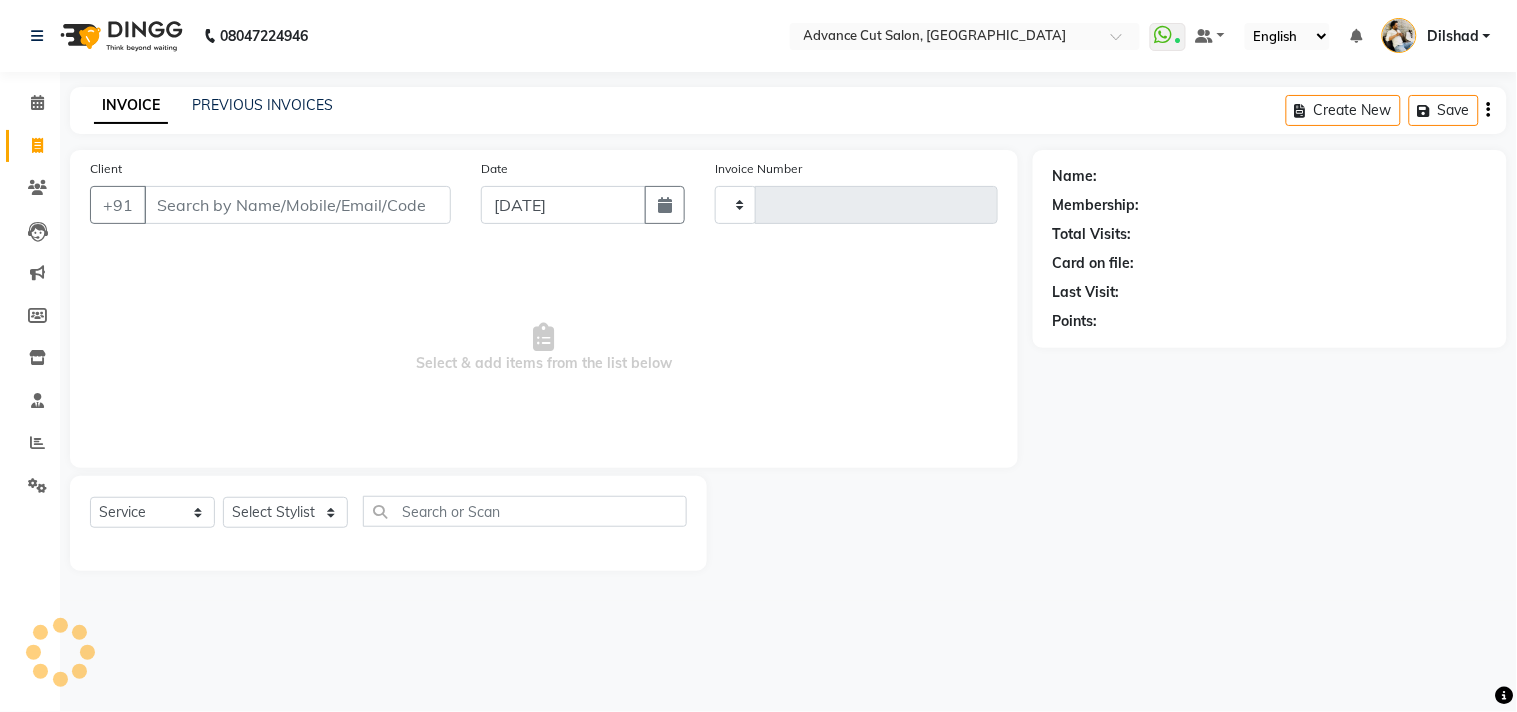 type on "3677" 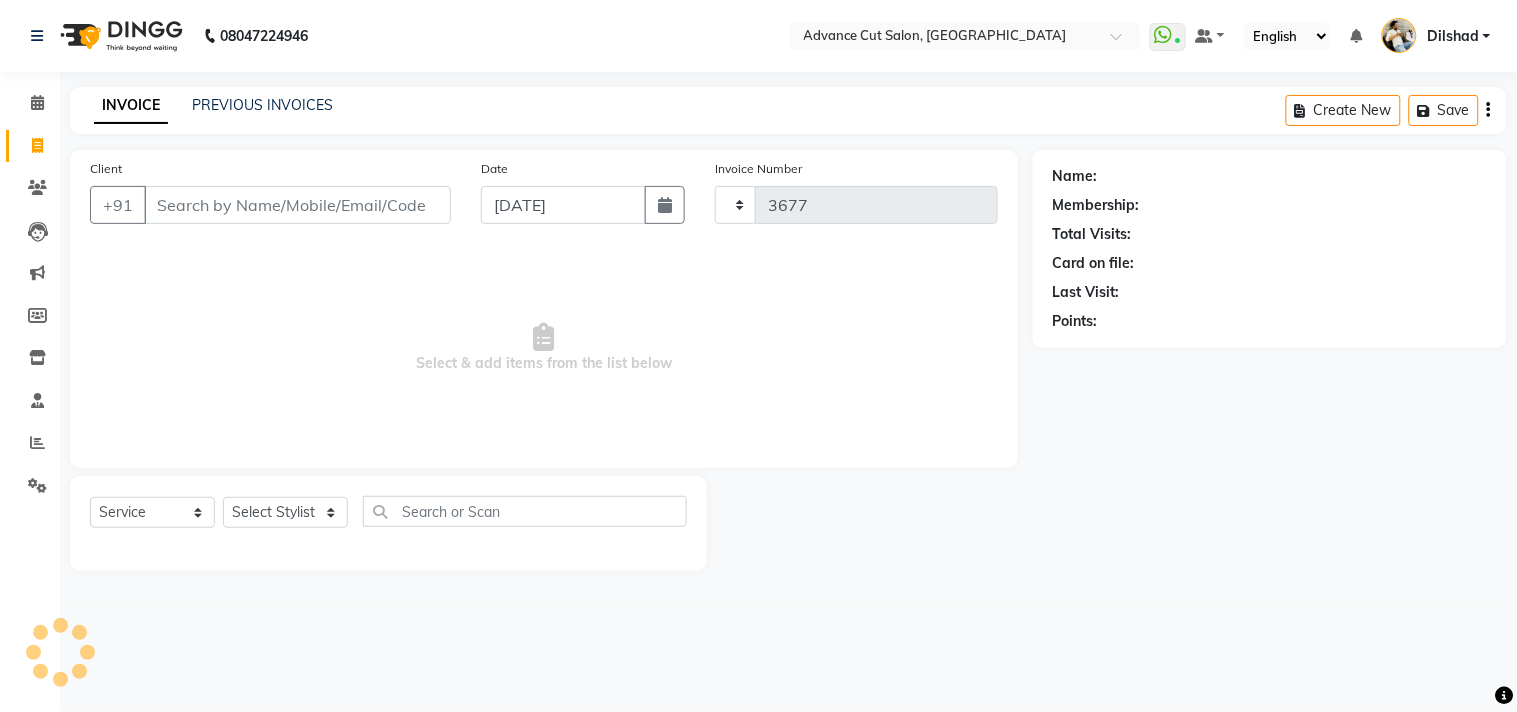 select on "922" 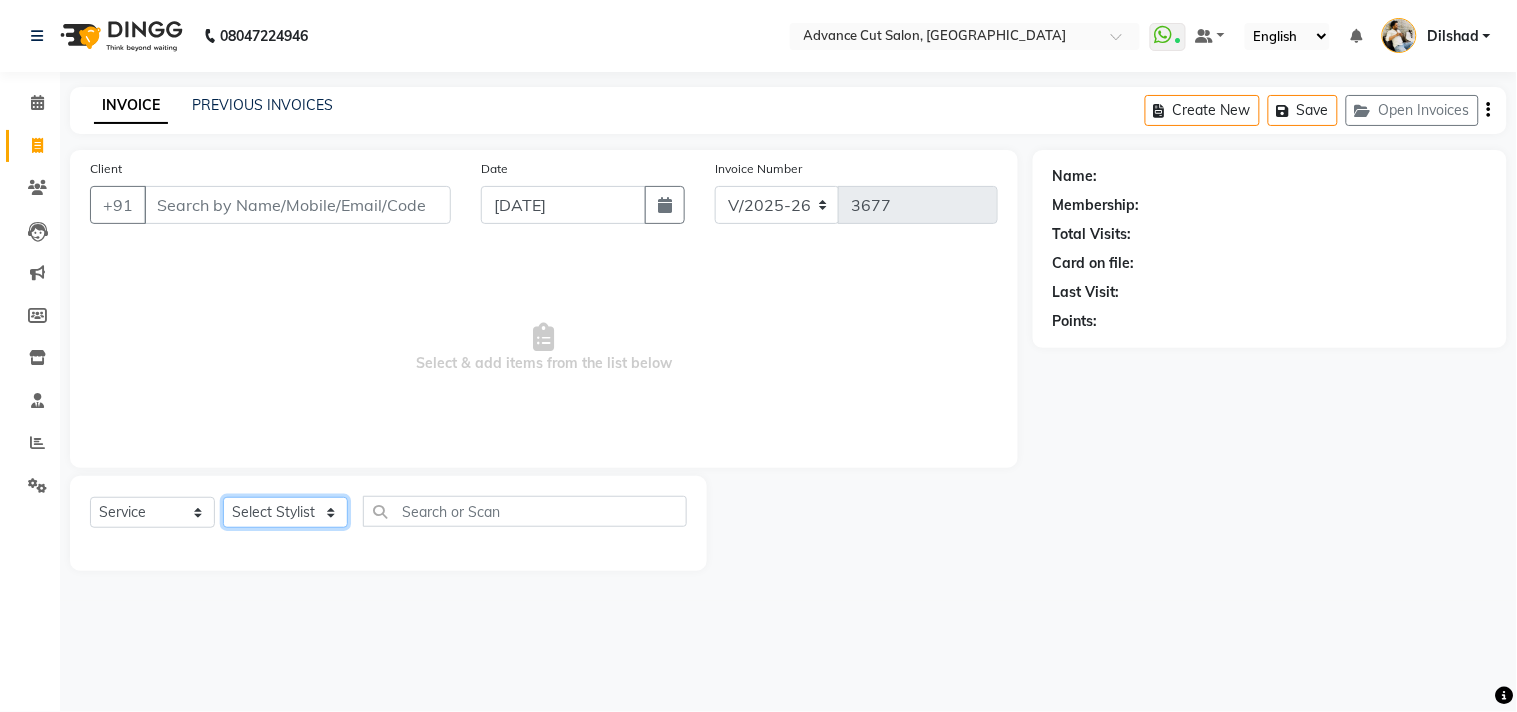 click on "Select Stylist [PERSON_NAME] Avinash Dilshad [PERSON_NAME] [PERSON_NAME] [PERSON_NAME] [PERSON_NAME]  [PERSON_NAME] [PERSON_NAME]  [PERSON_NAME] [PERSON_NAME]" 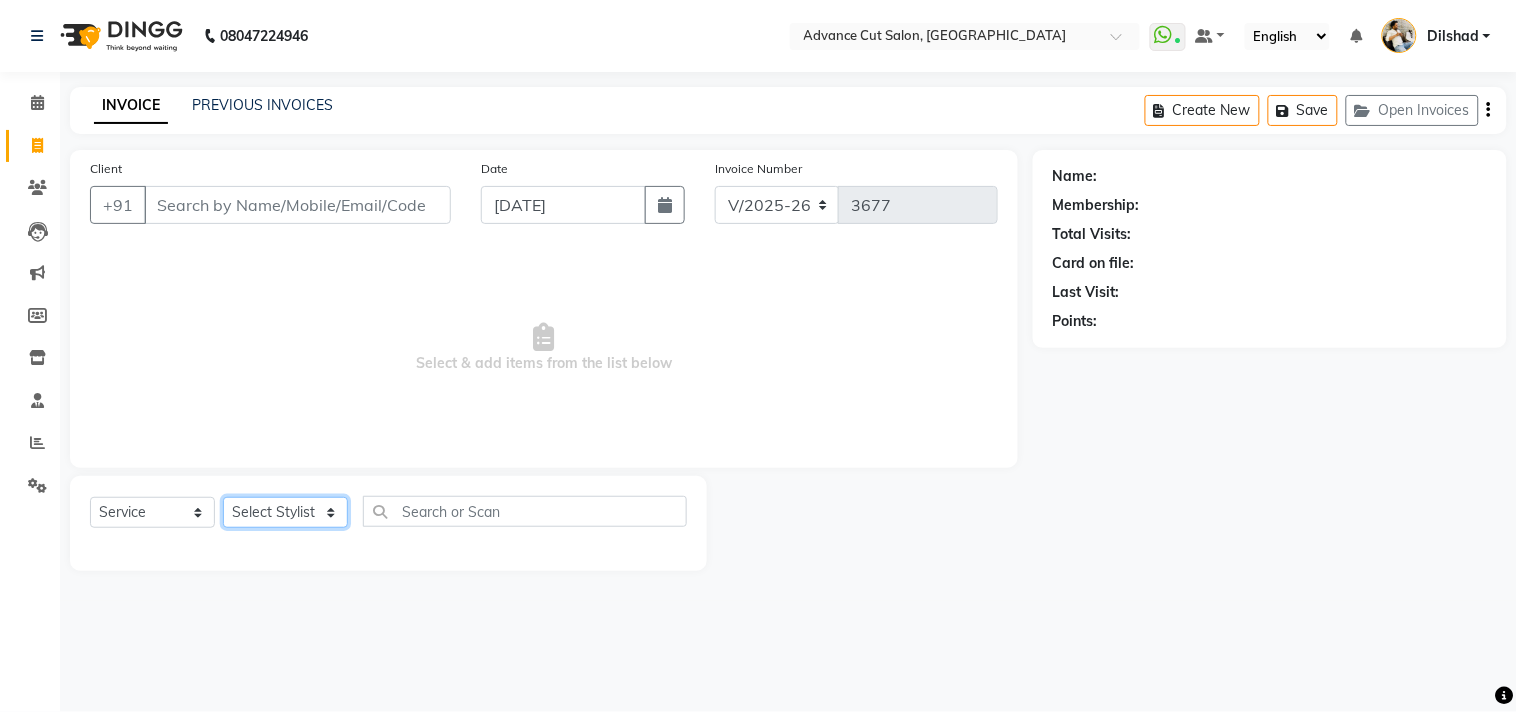 select on "35524" 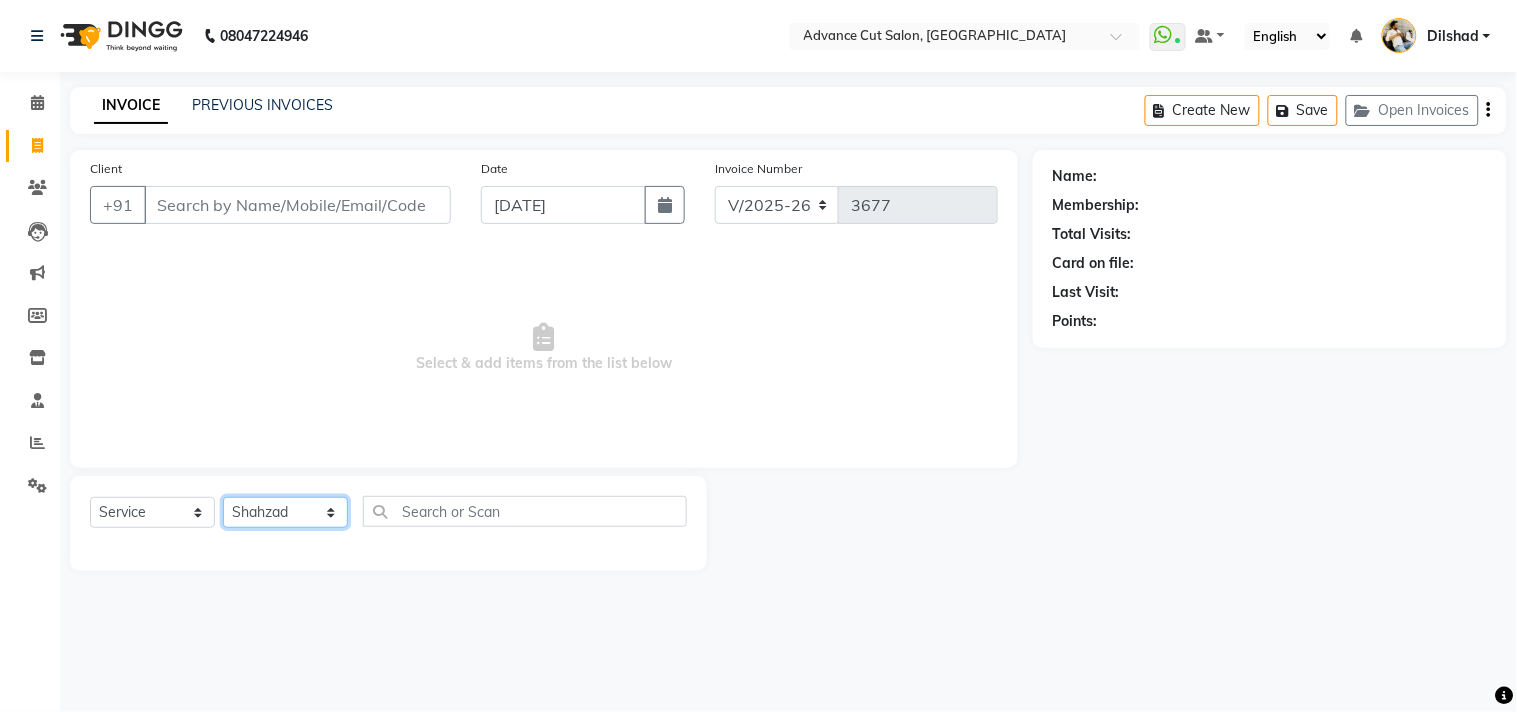 click on "Select Stylist [PERSON_NAME] Avinash Dilshad [PERSON_NAME] [PERSON_NAME] [PERSON_NAME] [PERSON_NAME]  [PERSON_NAME] [PERSON_NAME]  [PERSON_NAME] [PERSON_NAME]" 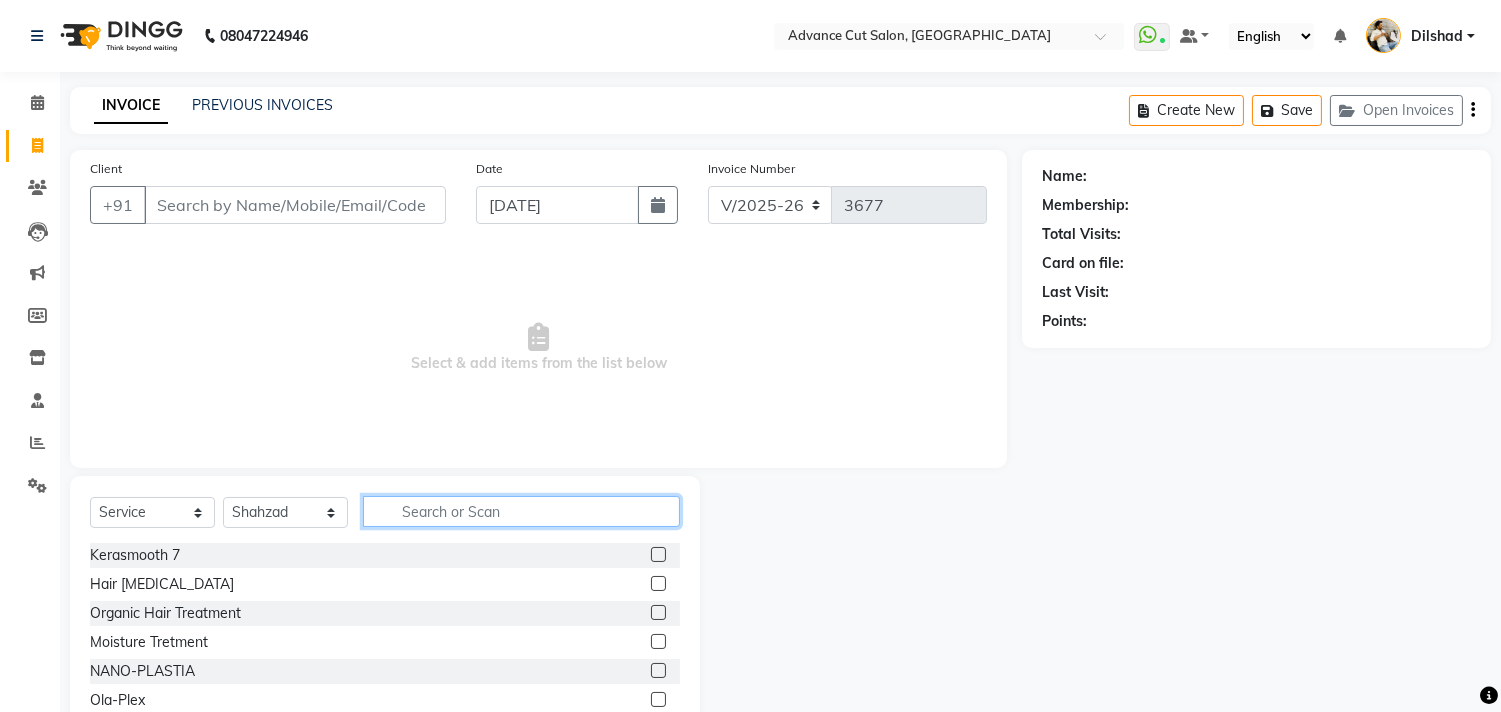 click 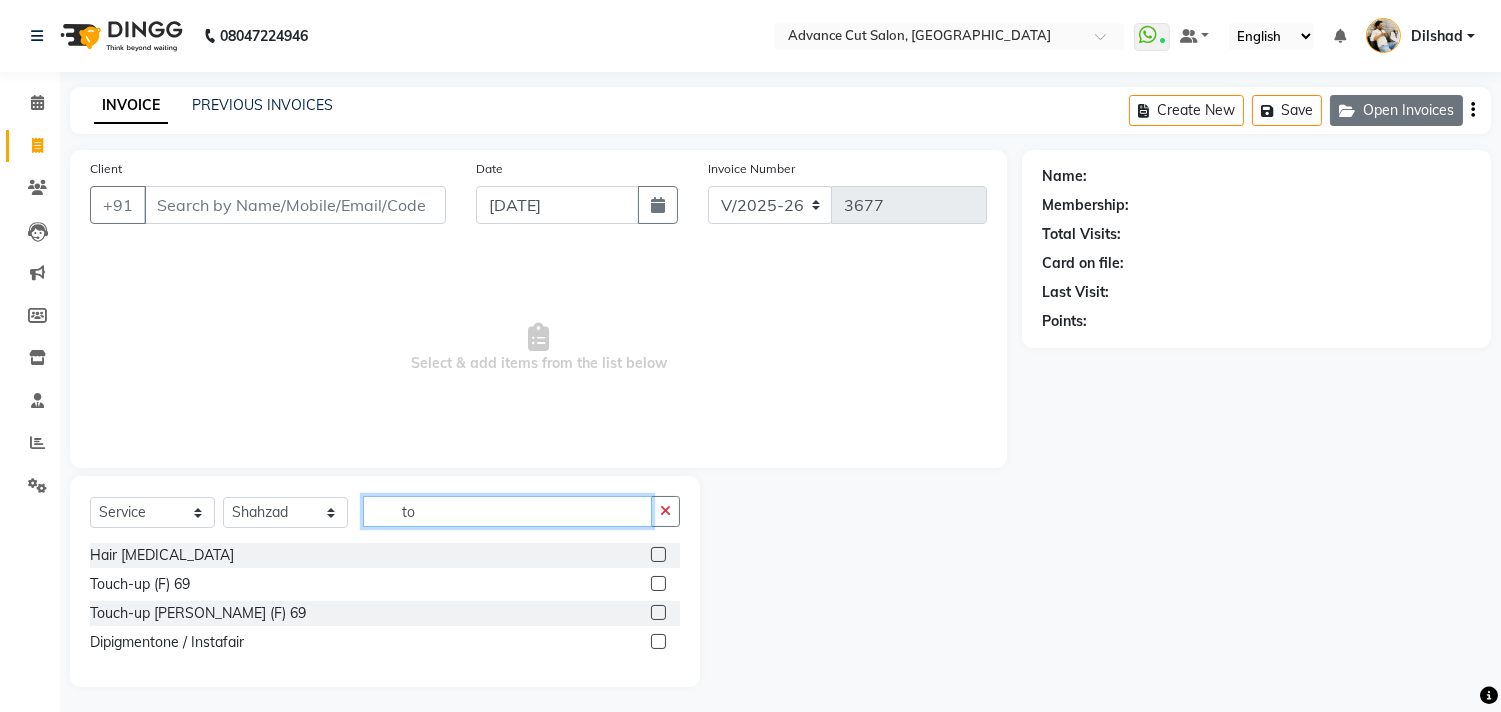 type on "to" 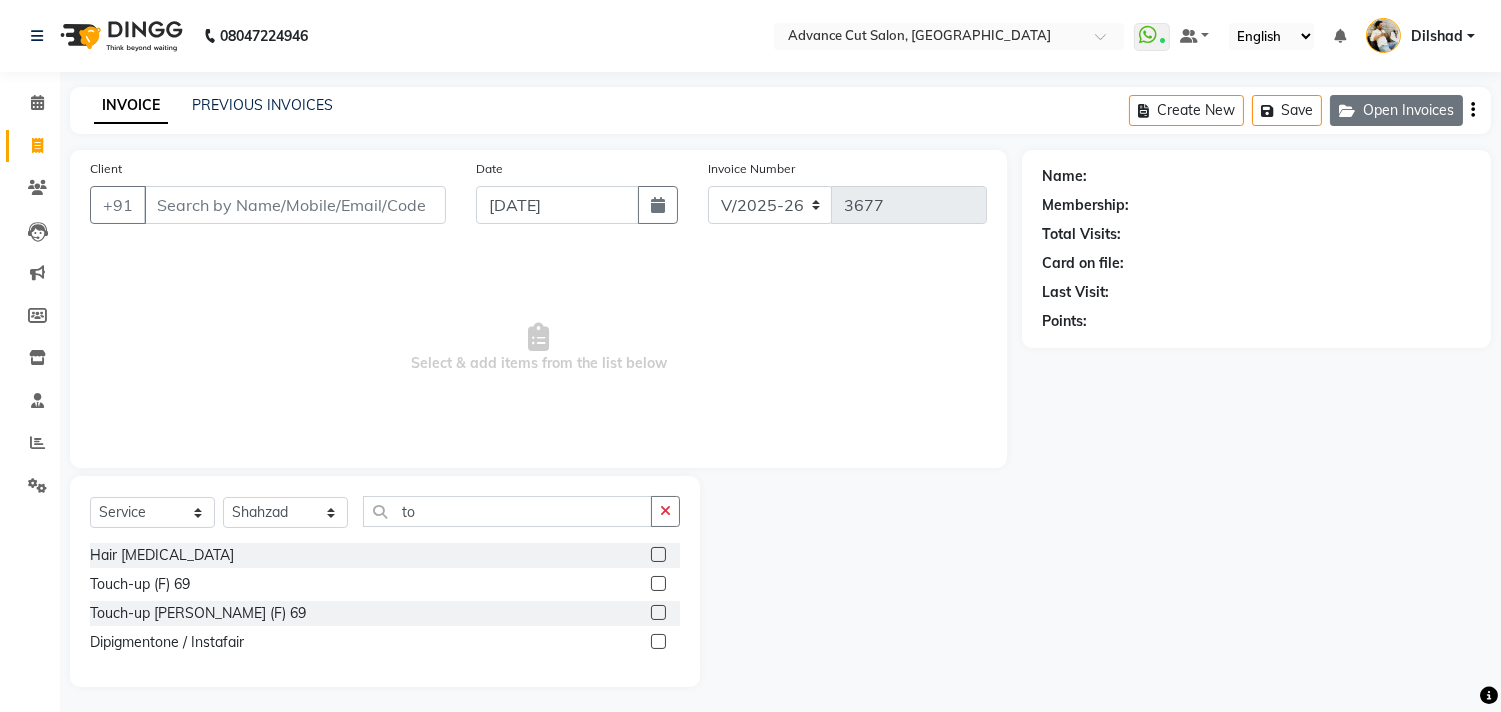 click on "Open Invoices" 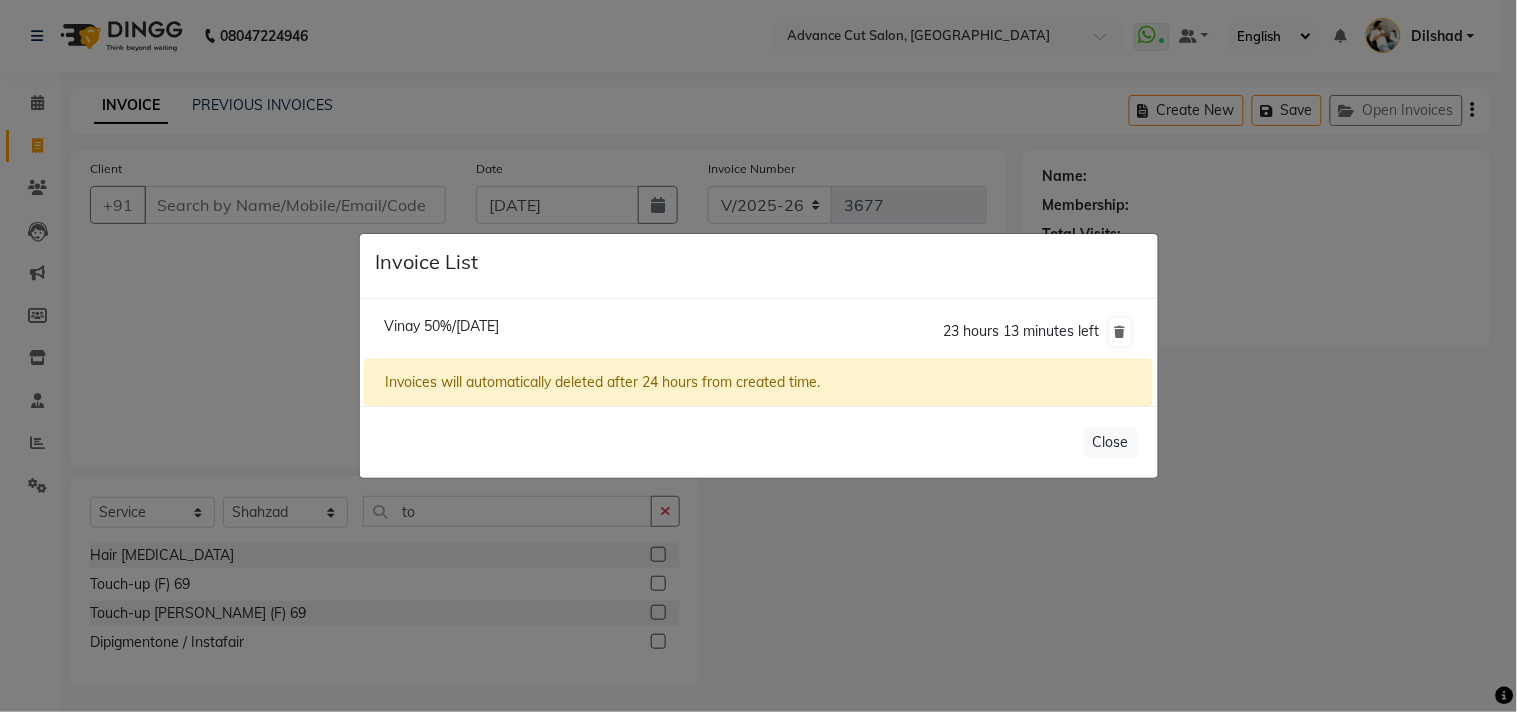 click on "Vinay 50%/11 July 2025" 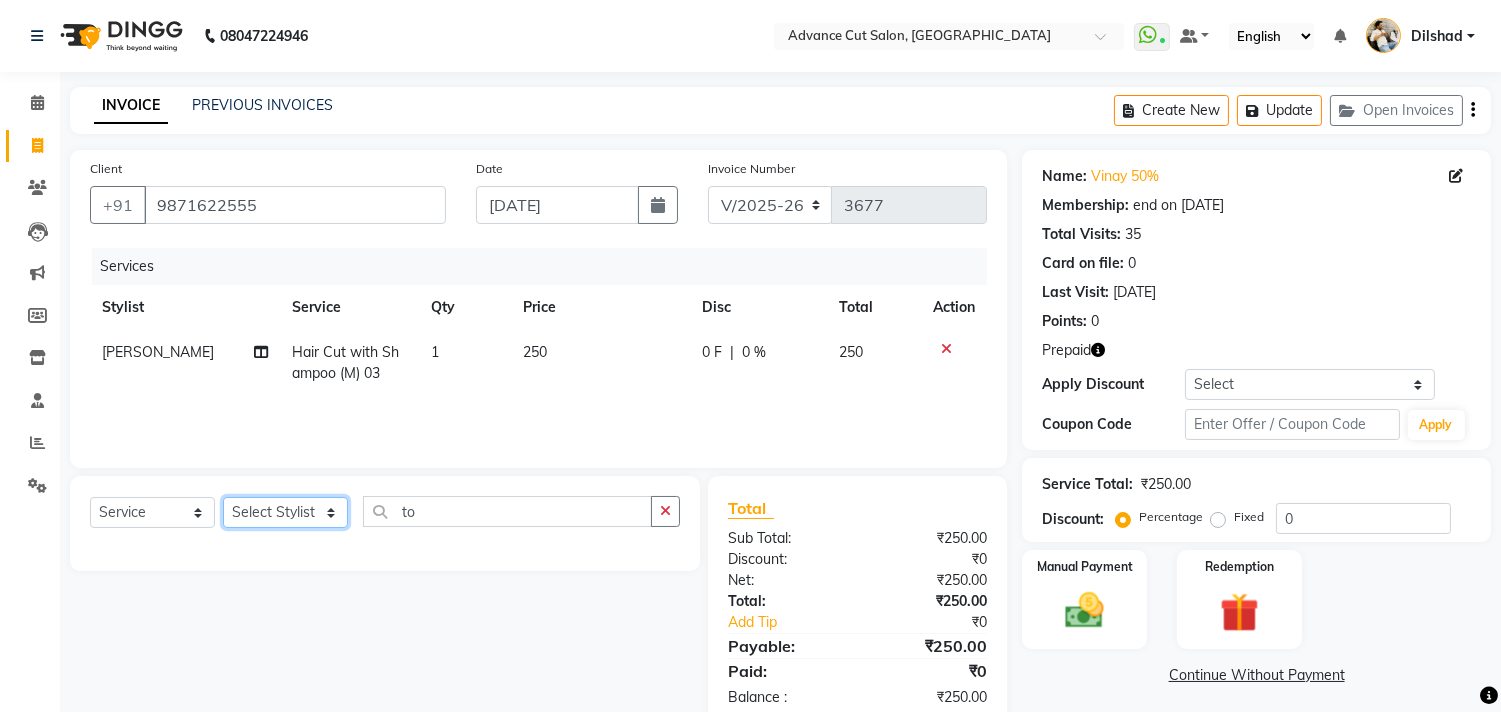 click on "Select Stylist [PERSON_NAME] Avinash Dilshad [PERSON_NAME] [PERSON_NAME] [PERSON_NAME] [PERSON_NAME]  [PERSON_NAME] [PERSON_NAME]  [PERSON_NAME] [PERSON_NAME]" 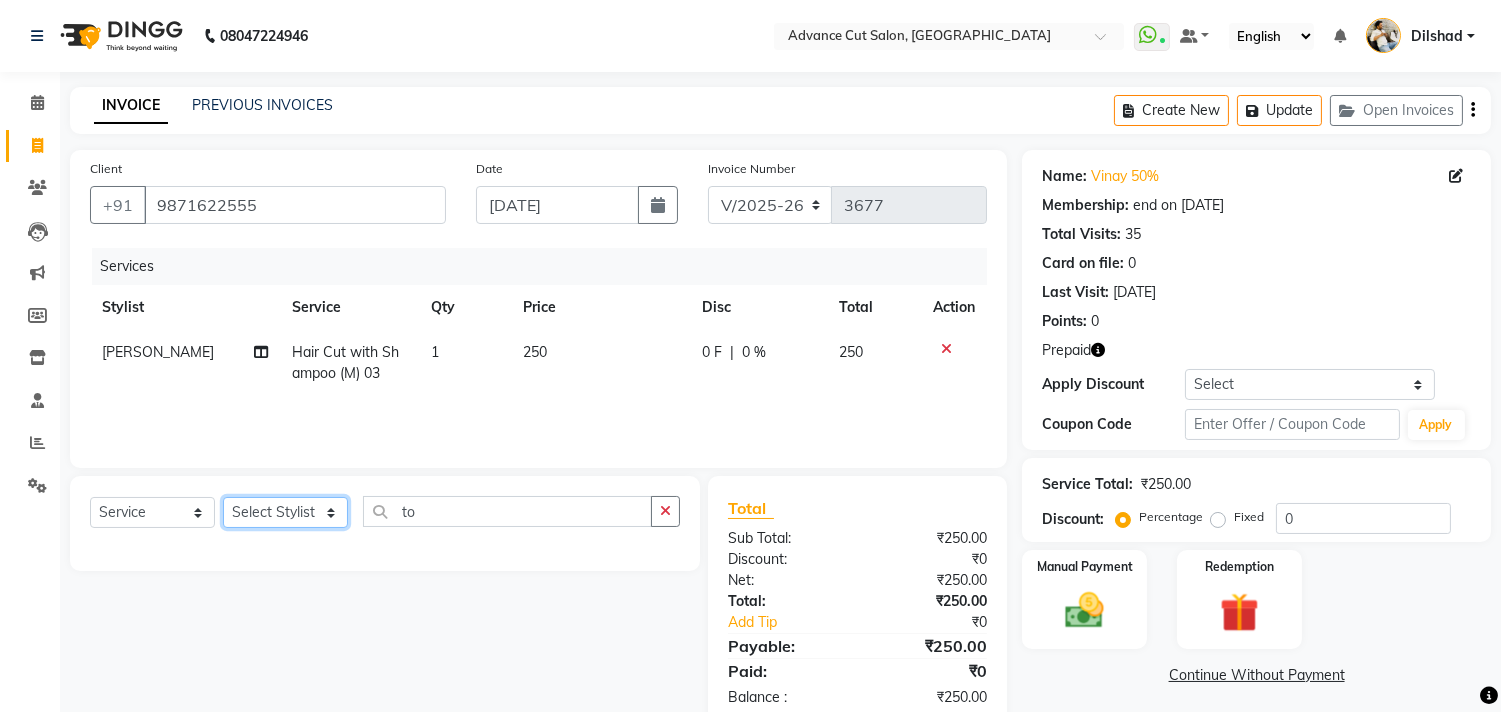 select on "35524" 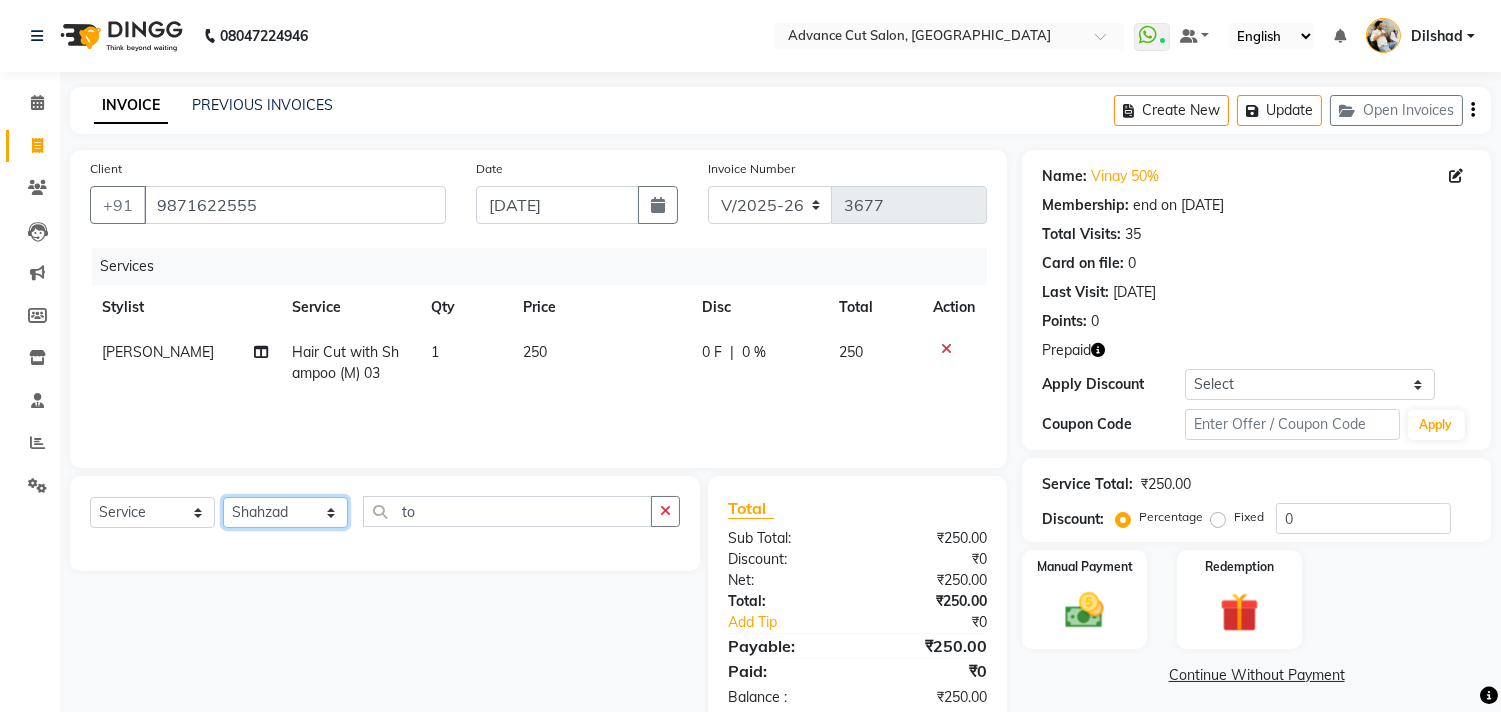 click on "Select Stylist [PERSON_NAME] Avinash Dilshad [PERSON_NAME] [PERSON_NAME] [PERSON_NAME] [PERSON_NAME]  [PERSON_NAME] [PERSON_NAME]  [PERSON_NAME] [PERSON_NAME]" 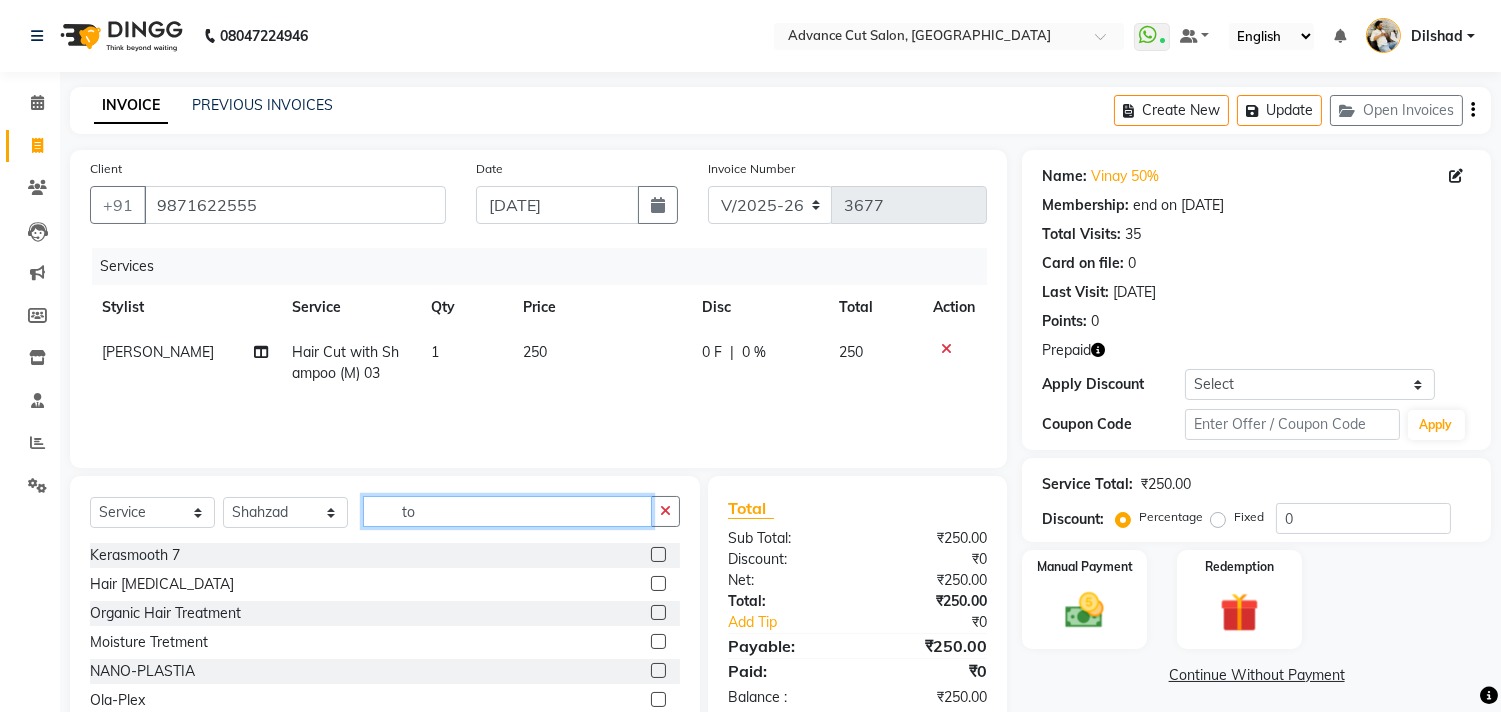 click on "to" 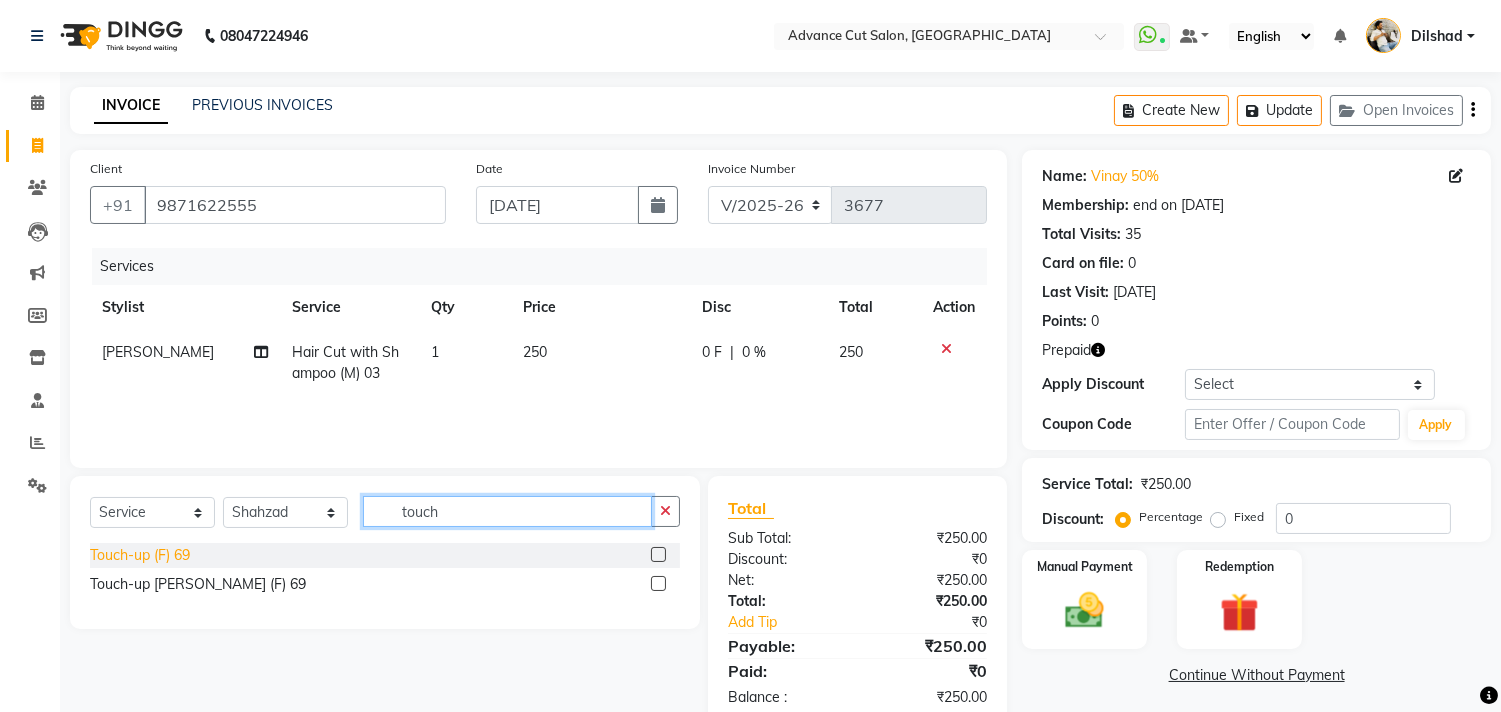 type on "touch" 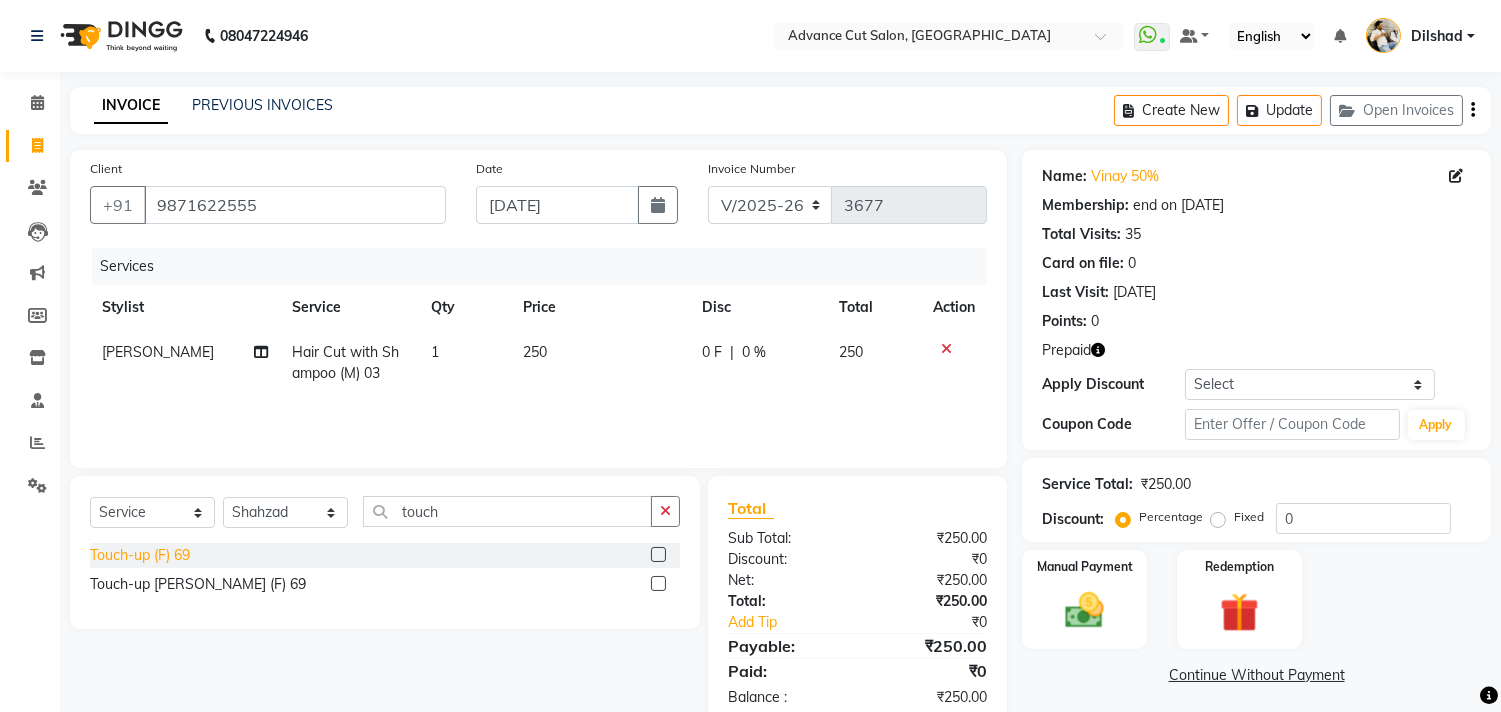 click on "Touch-up (F) 69" 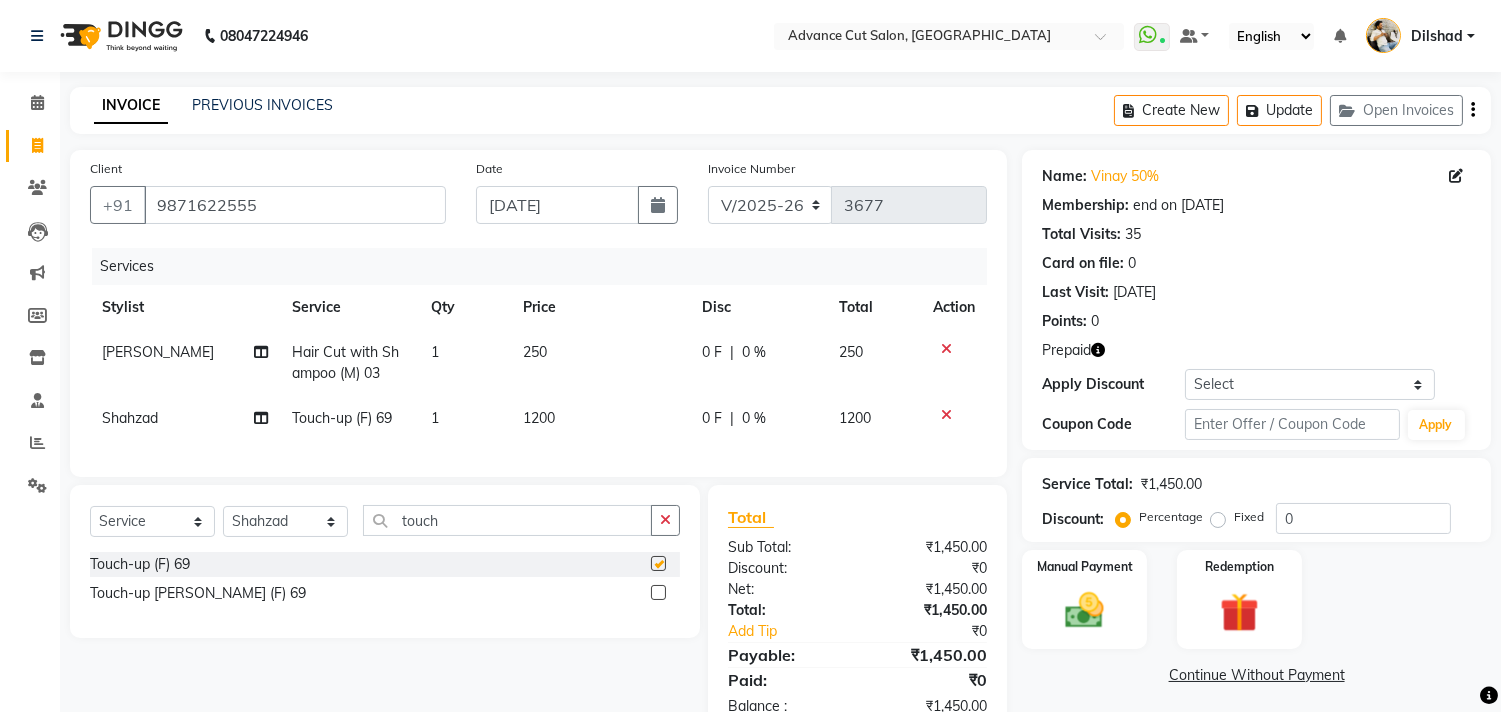 checkbox on "false" 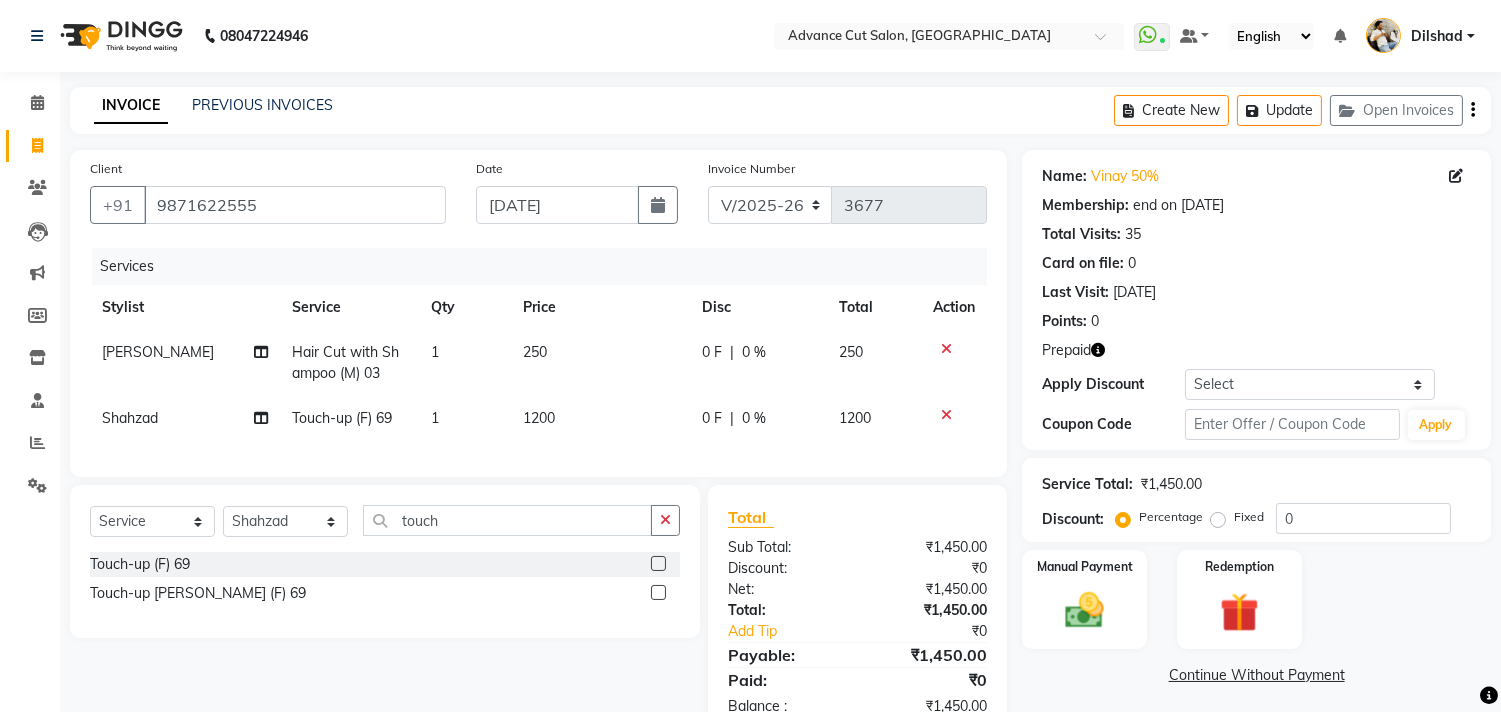click on "1" 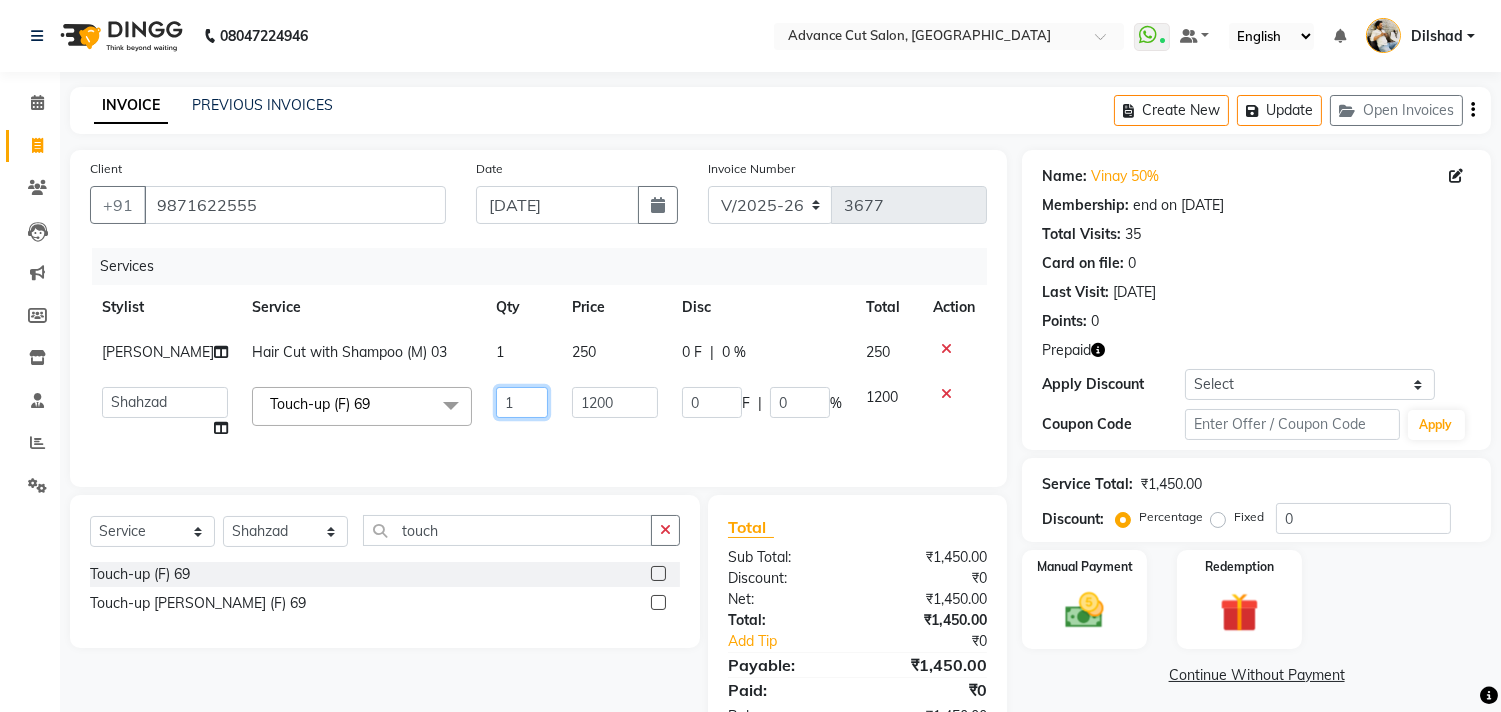click on "1" 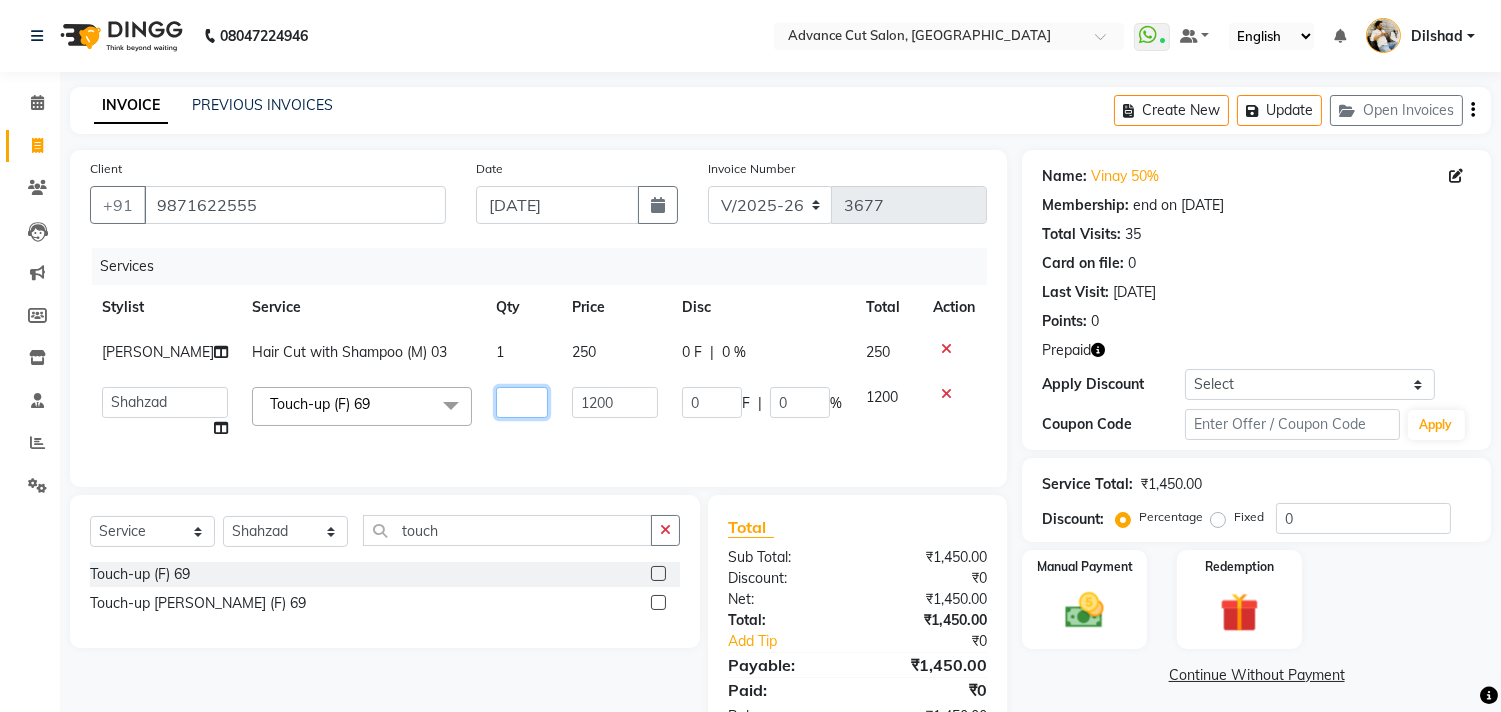 type on "2" 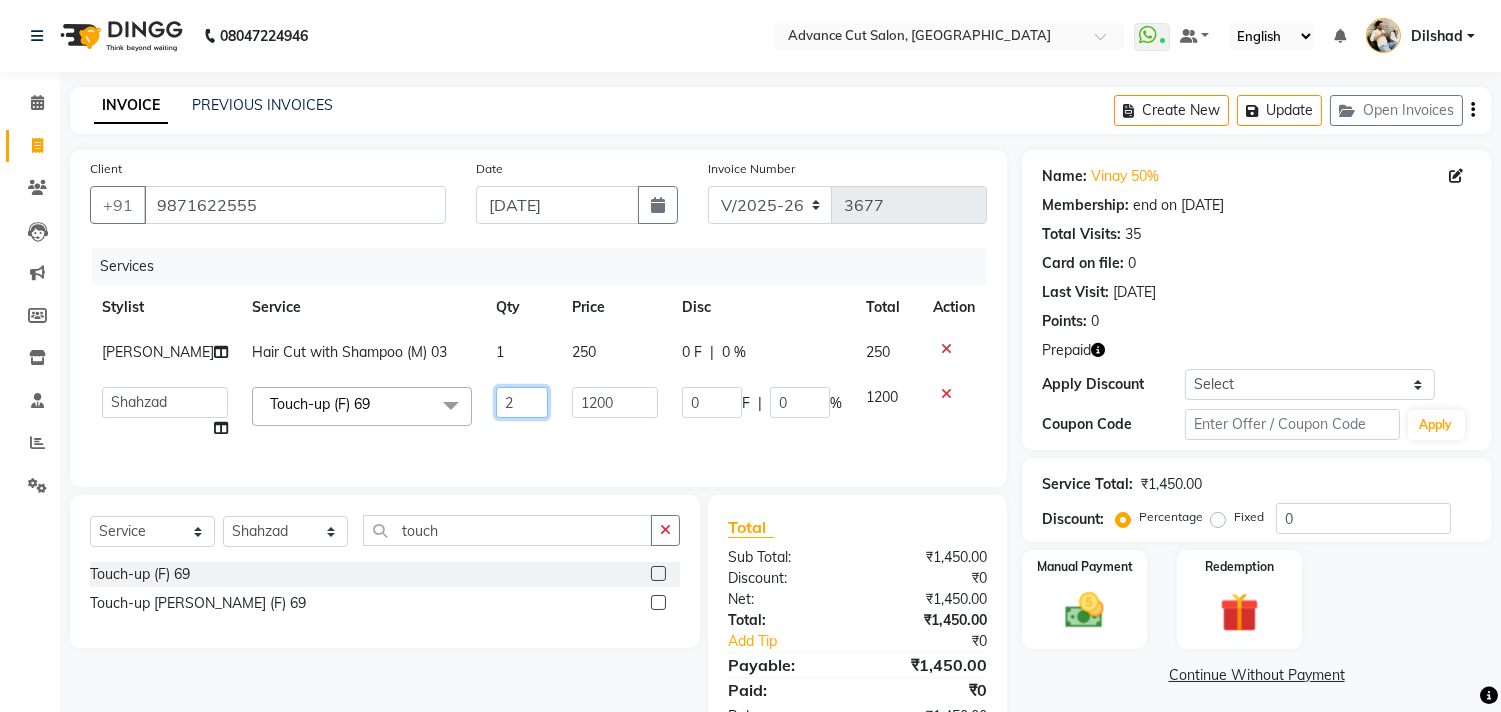 scroll, scrollTop: 102, scrollLeft: 0, axis: vertical 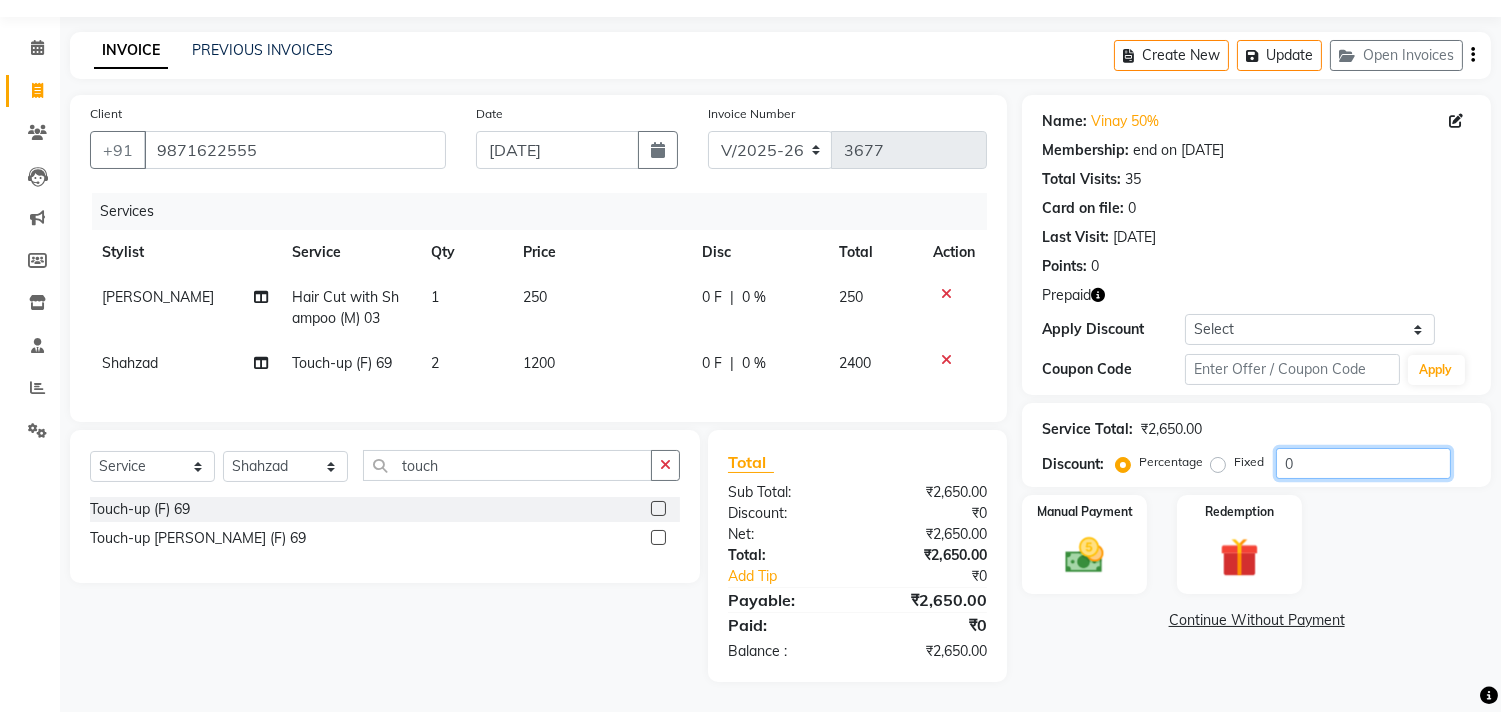 click on "Service Total:  ₹2,650.00  Discount:  Percentage   Fixed  0" 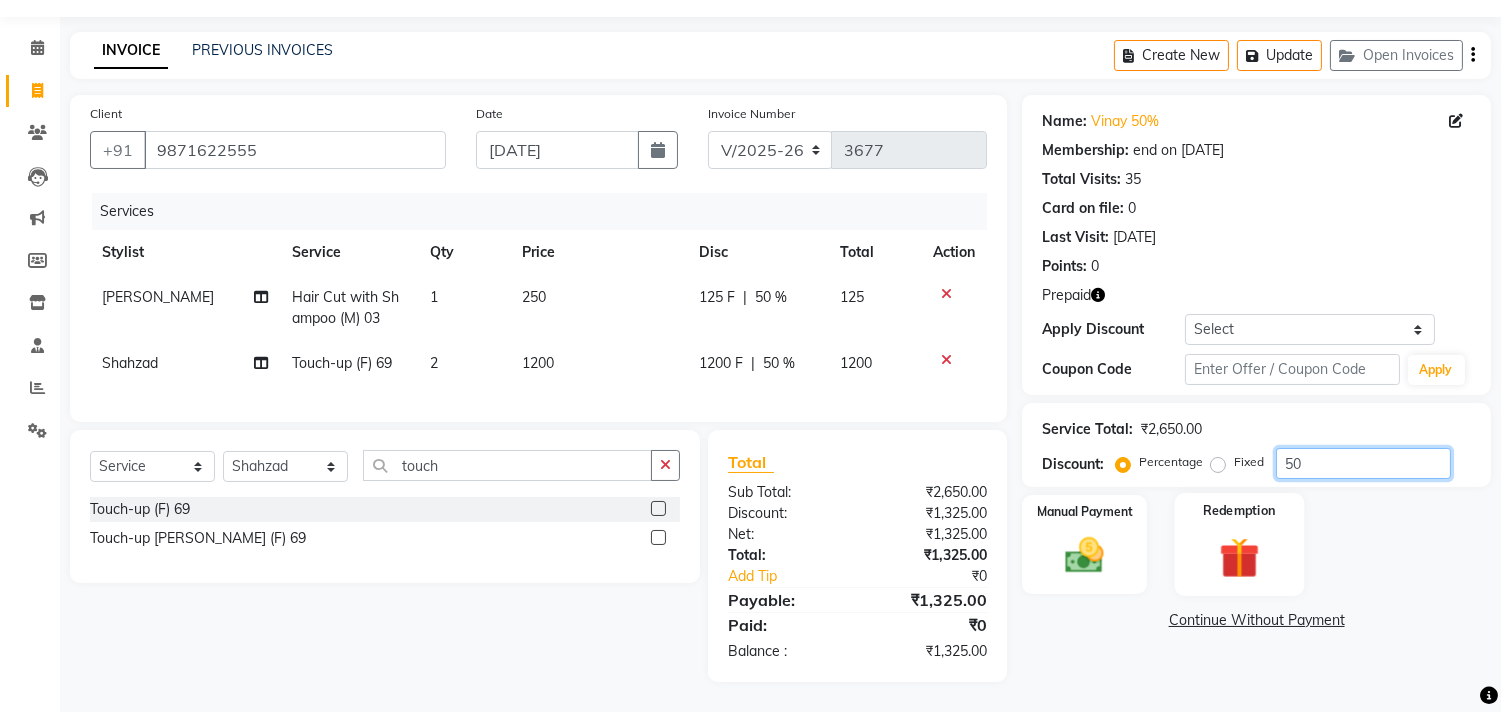 type on "50" 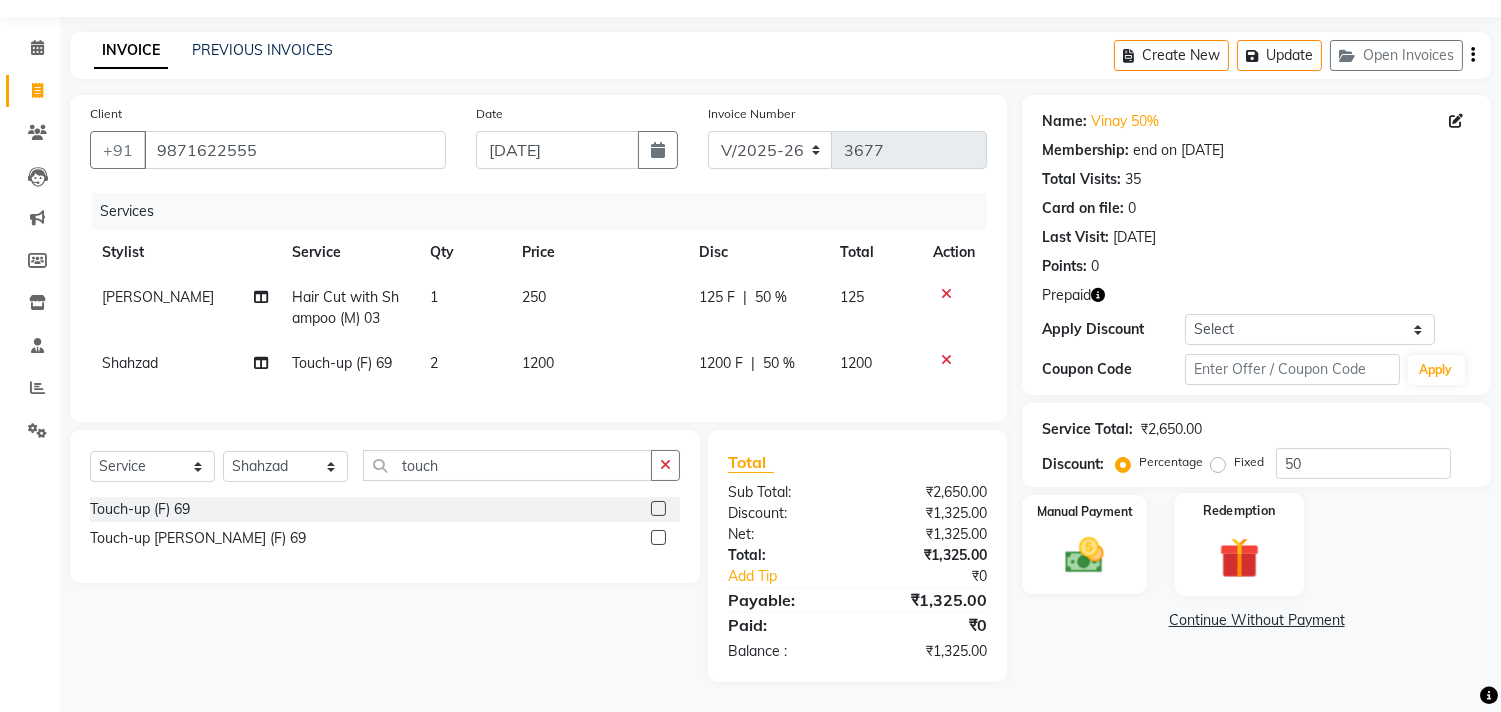 click 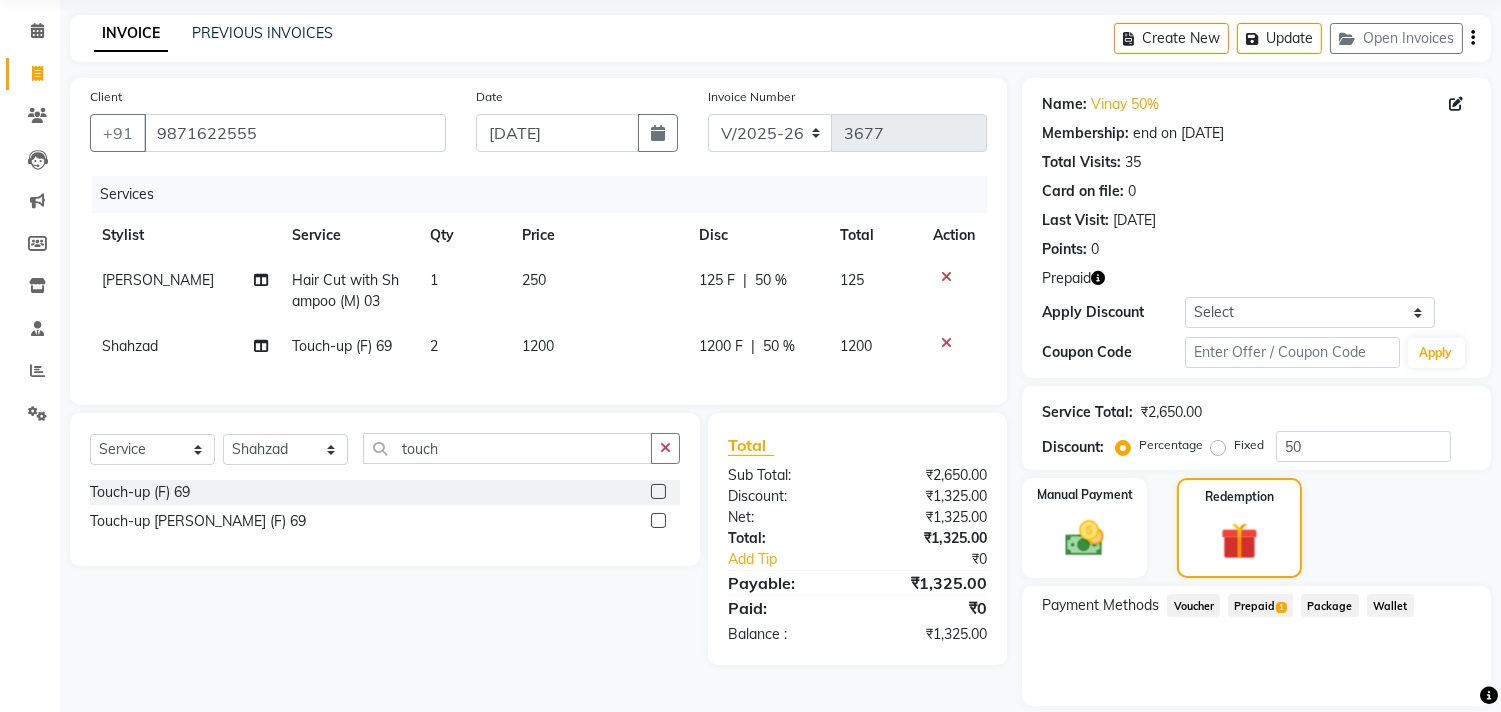 click on "Prepaid  1" 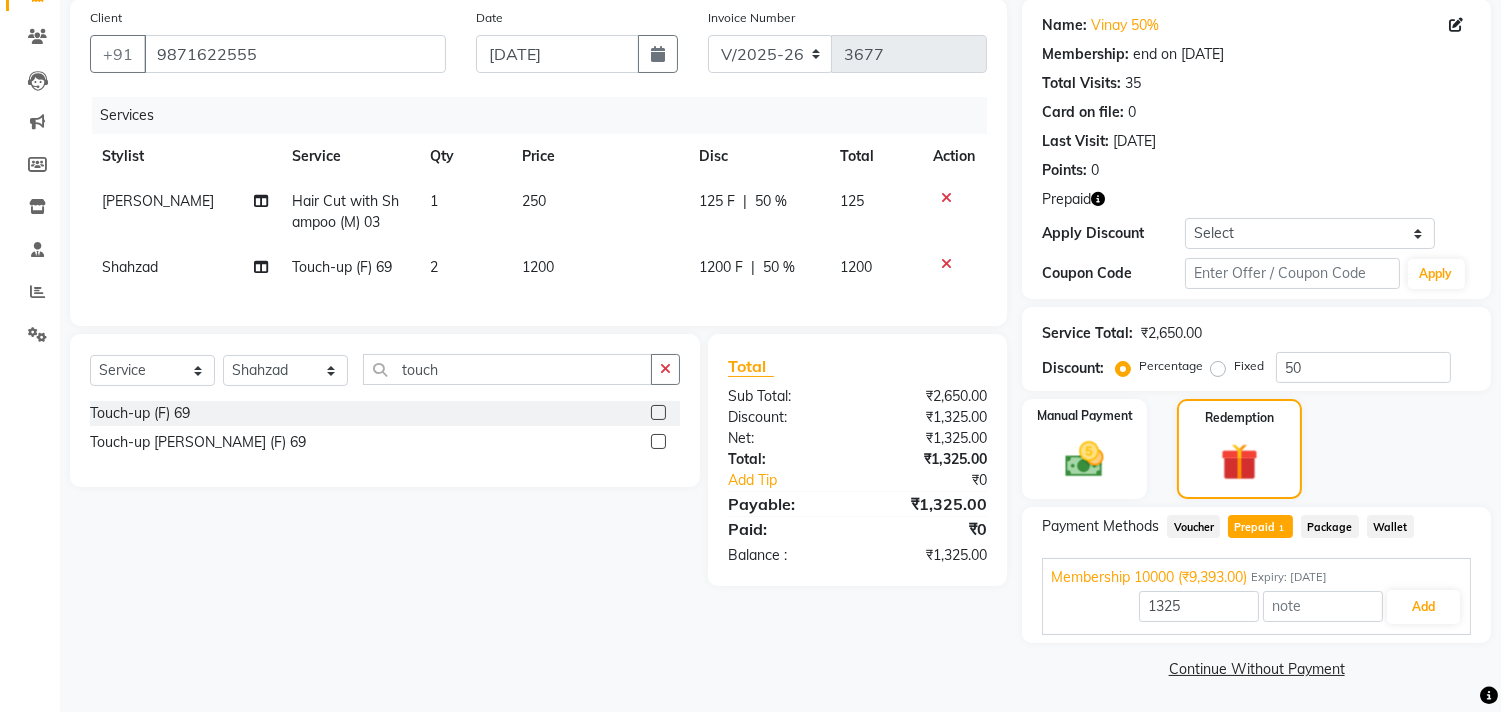 scroll, scrollTop: 152, scrollLeft: 0, axis: vertical 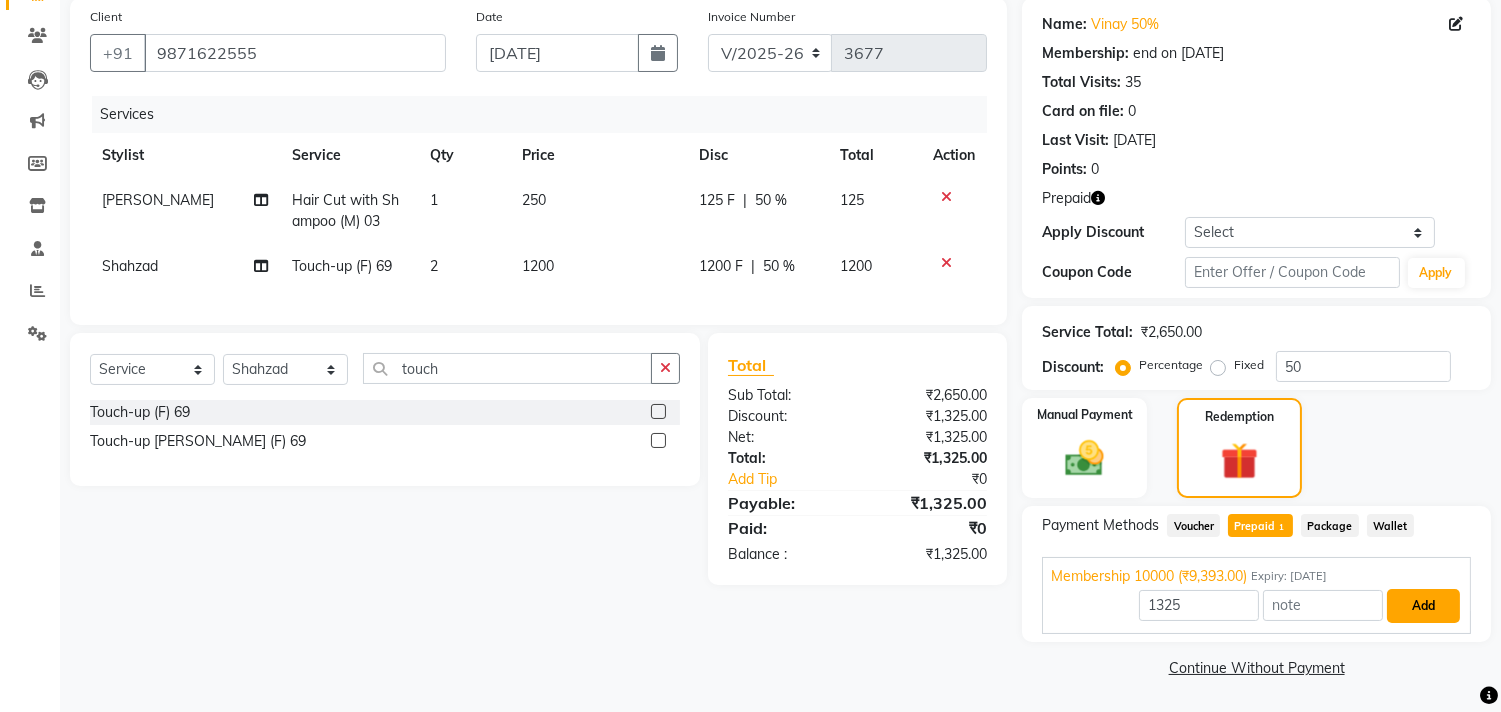 click on "Add" at bounding box center (1423, 606) 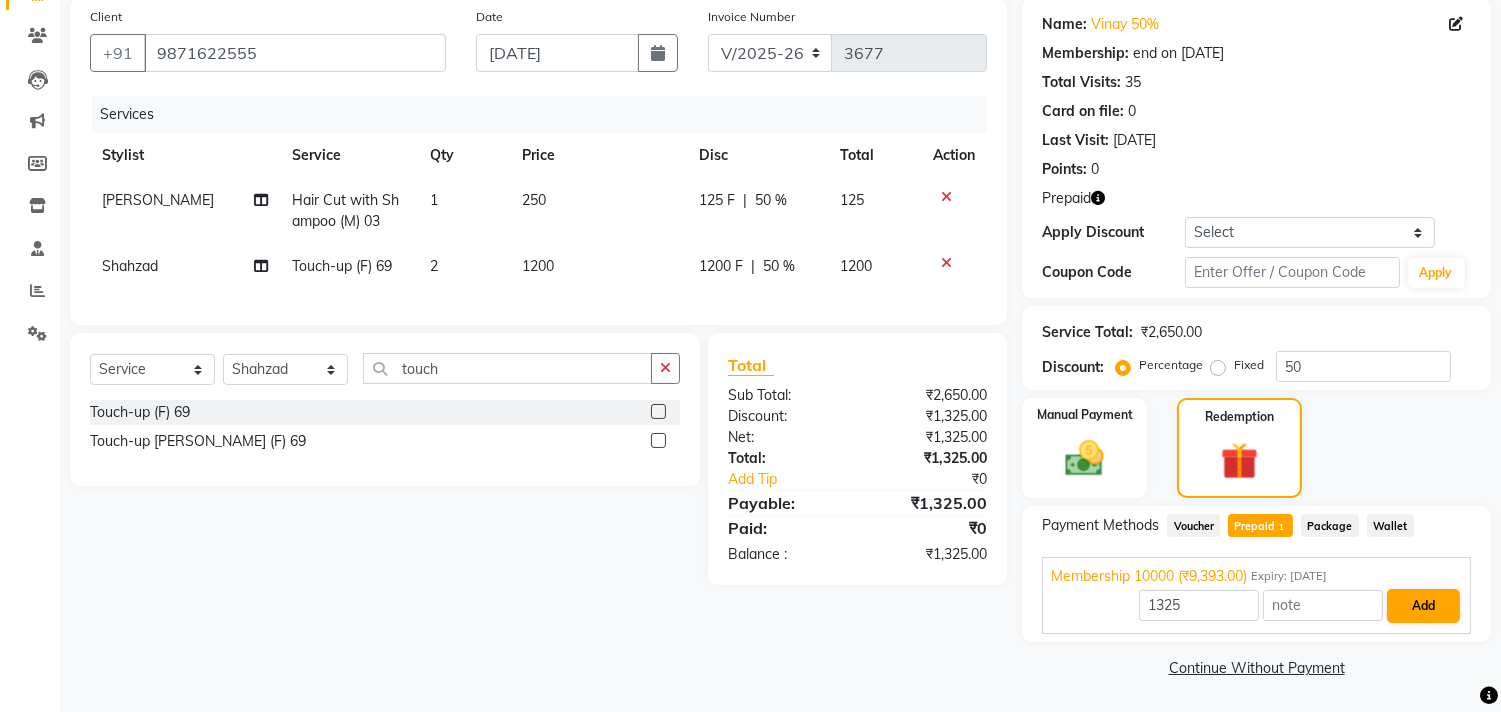 scroll, scrollTop: 135, scrollLeft: 0, axis: vertical 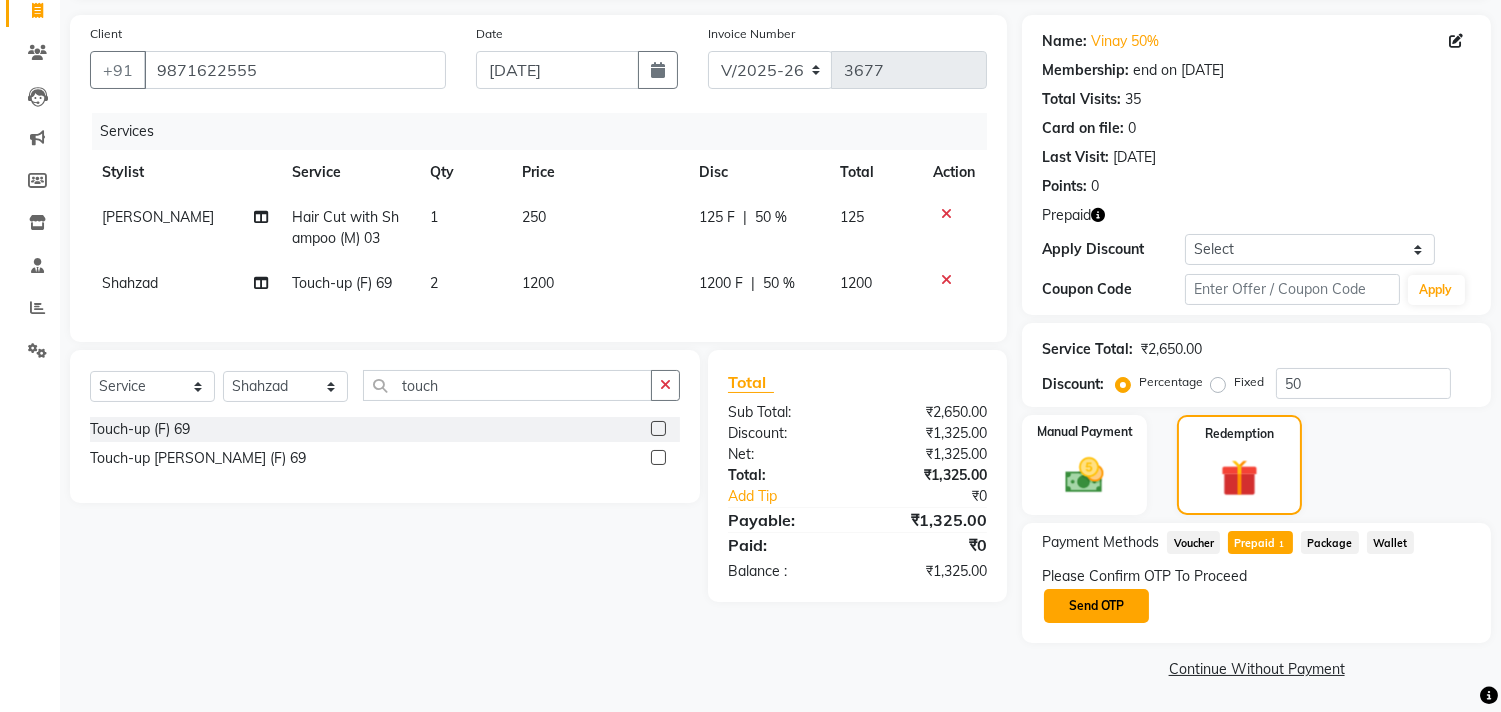 click on "Send OTP" 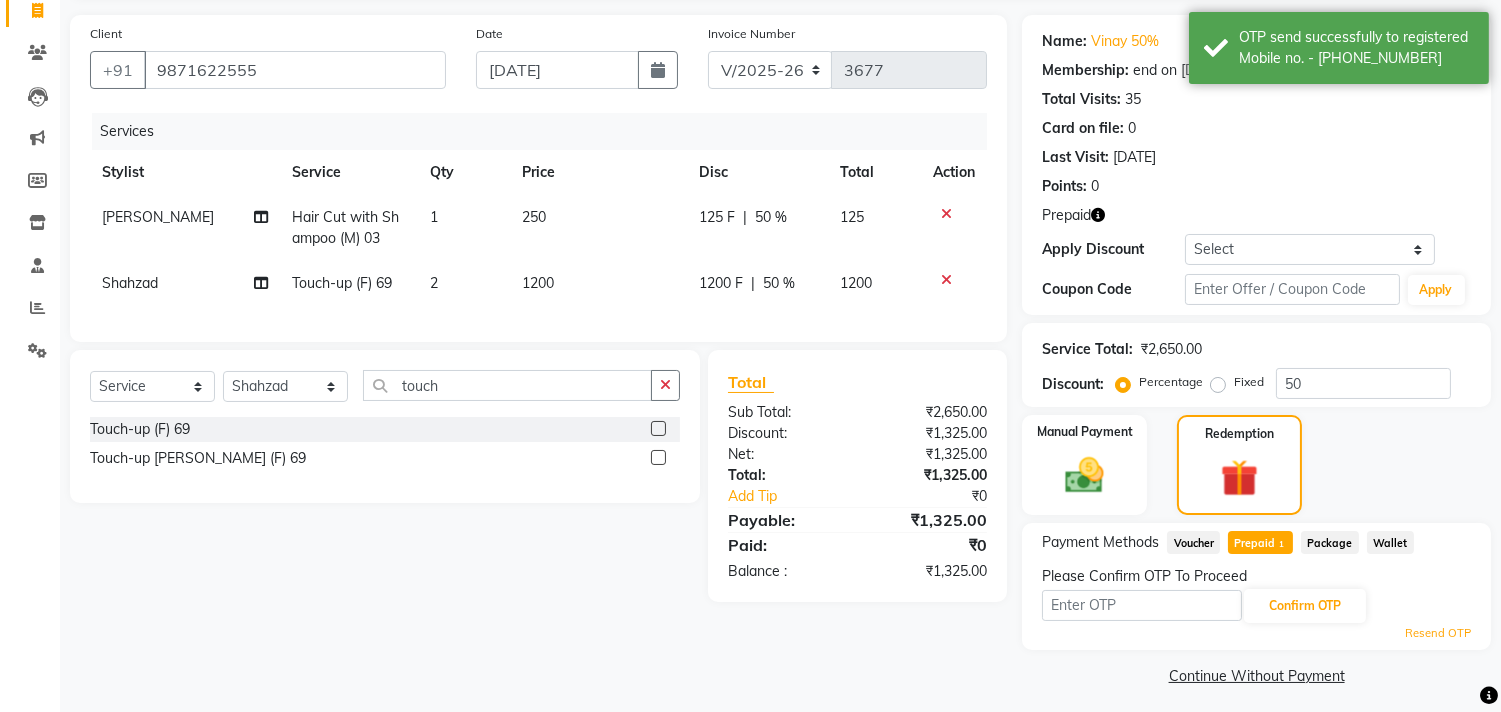 click at bounding box center [1142, 605] 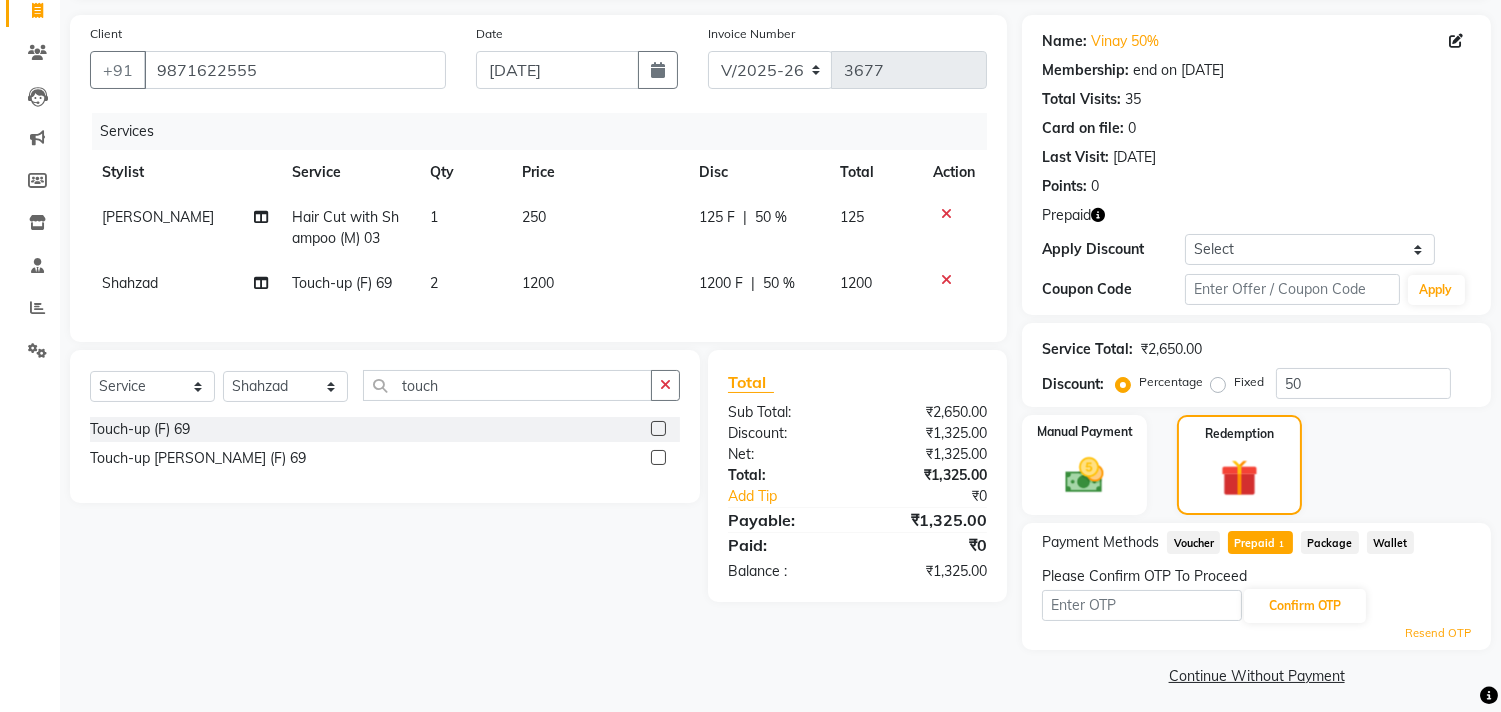 click 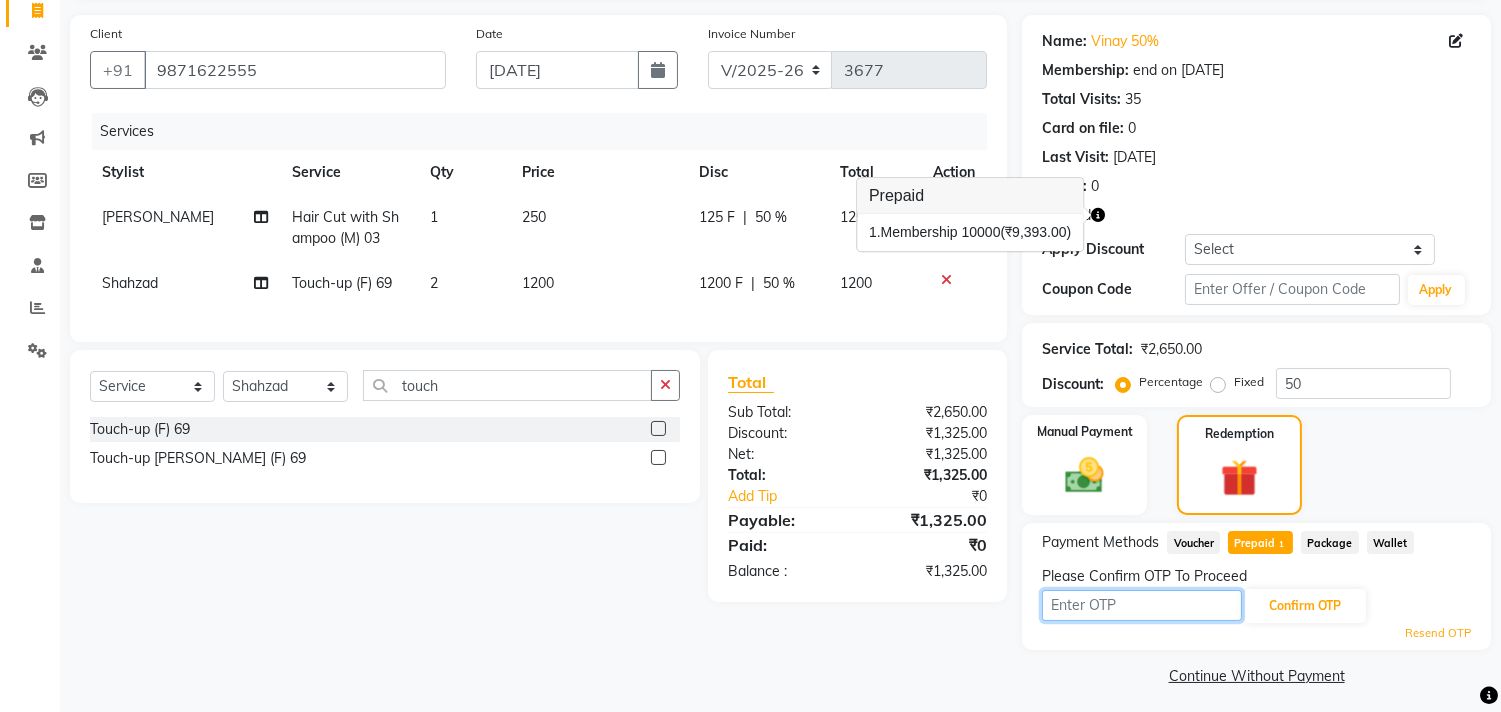 click at bounding box center (1142, 605) 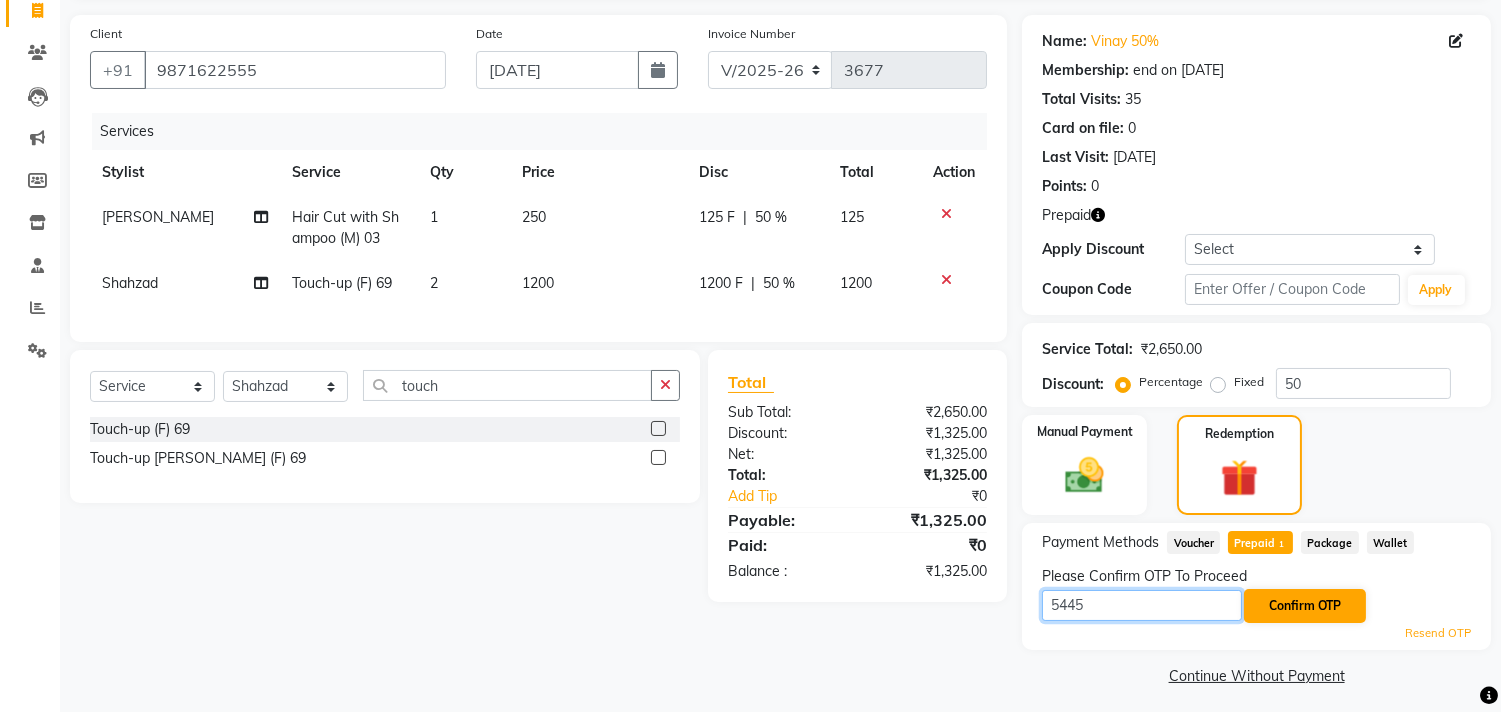 type on "5445" 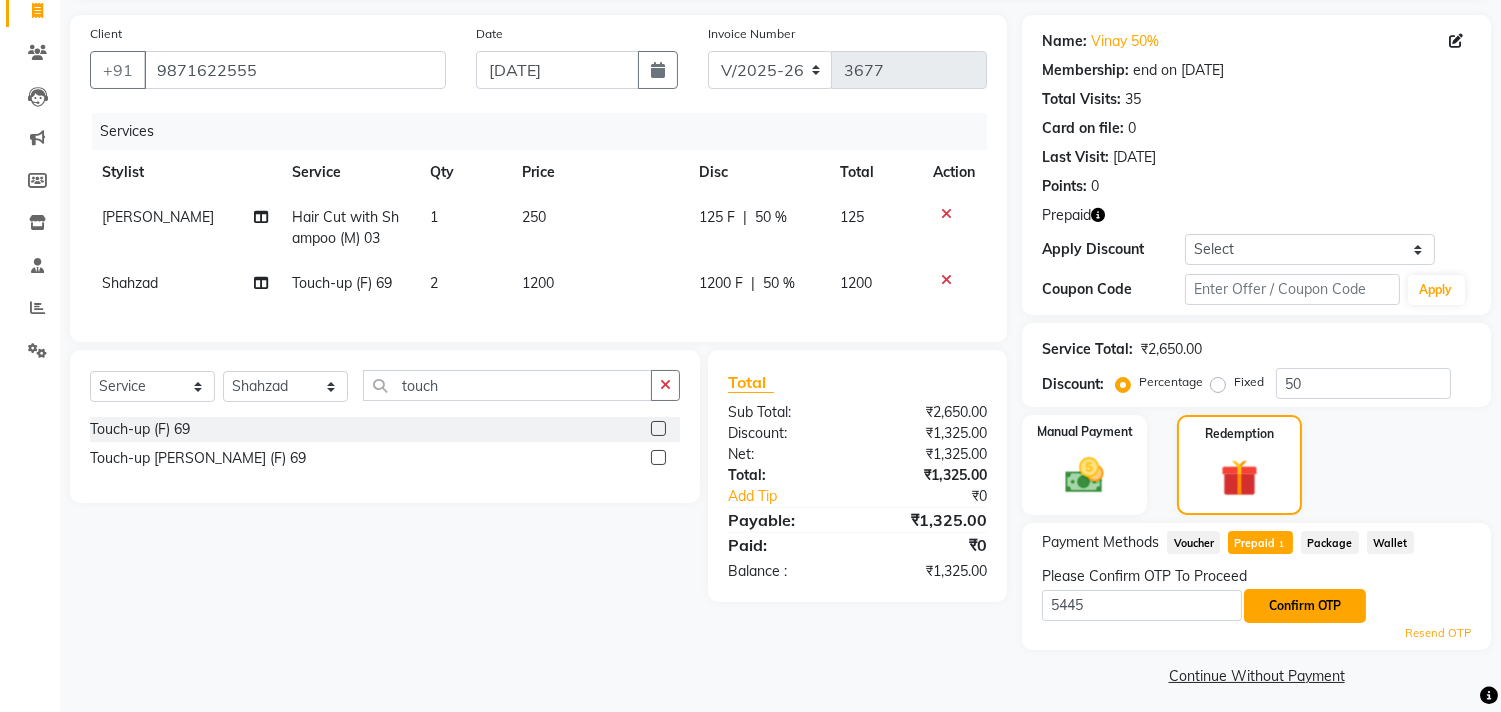click on "Confirm OTP" 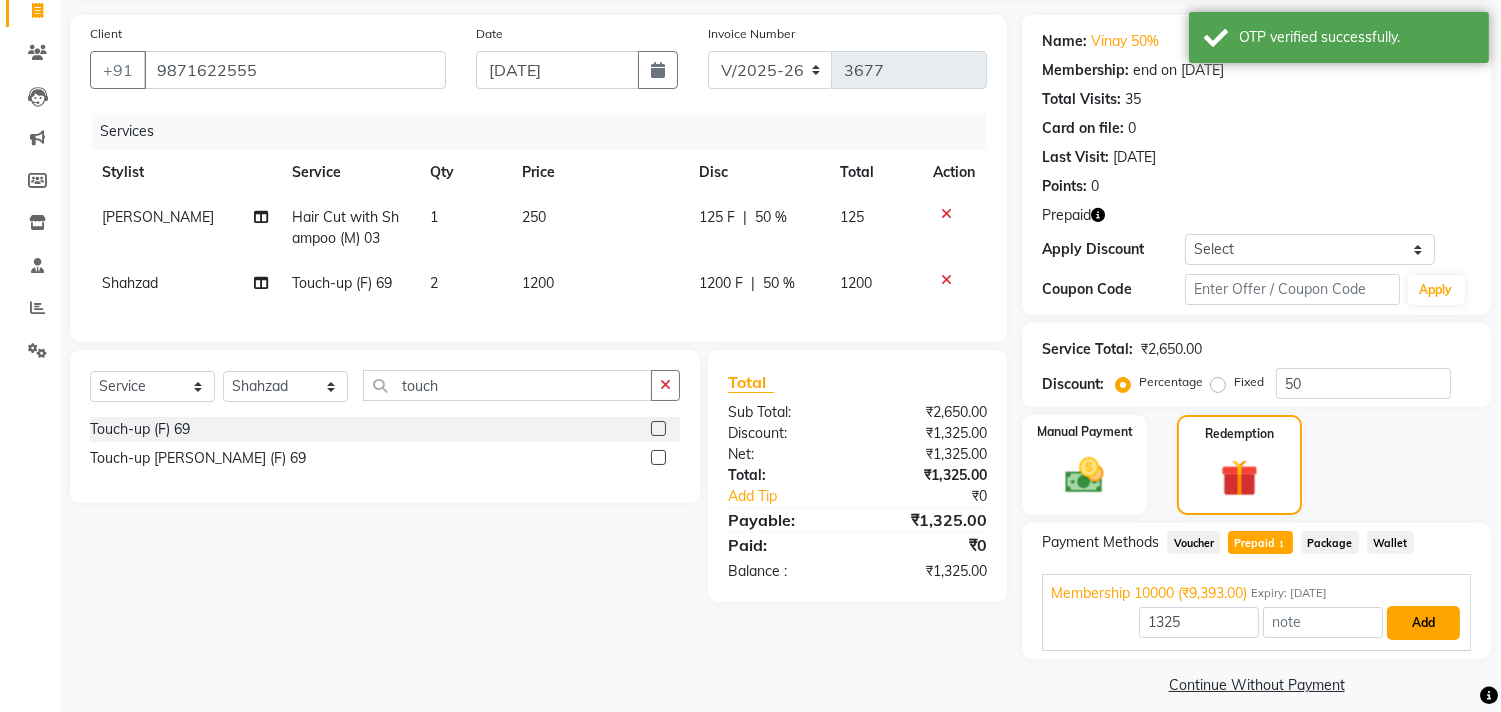 click on "Add" at bounding box center [1423, 623] 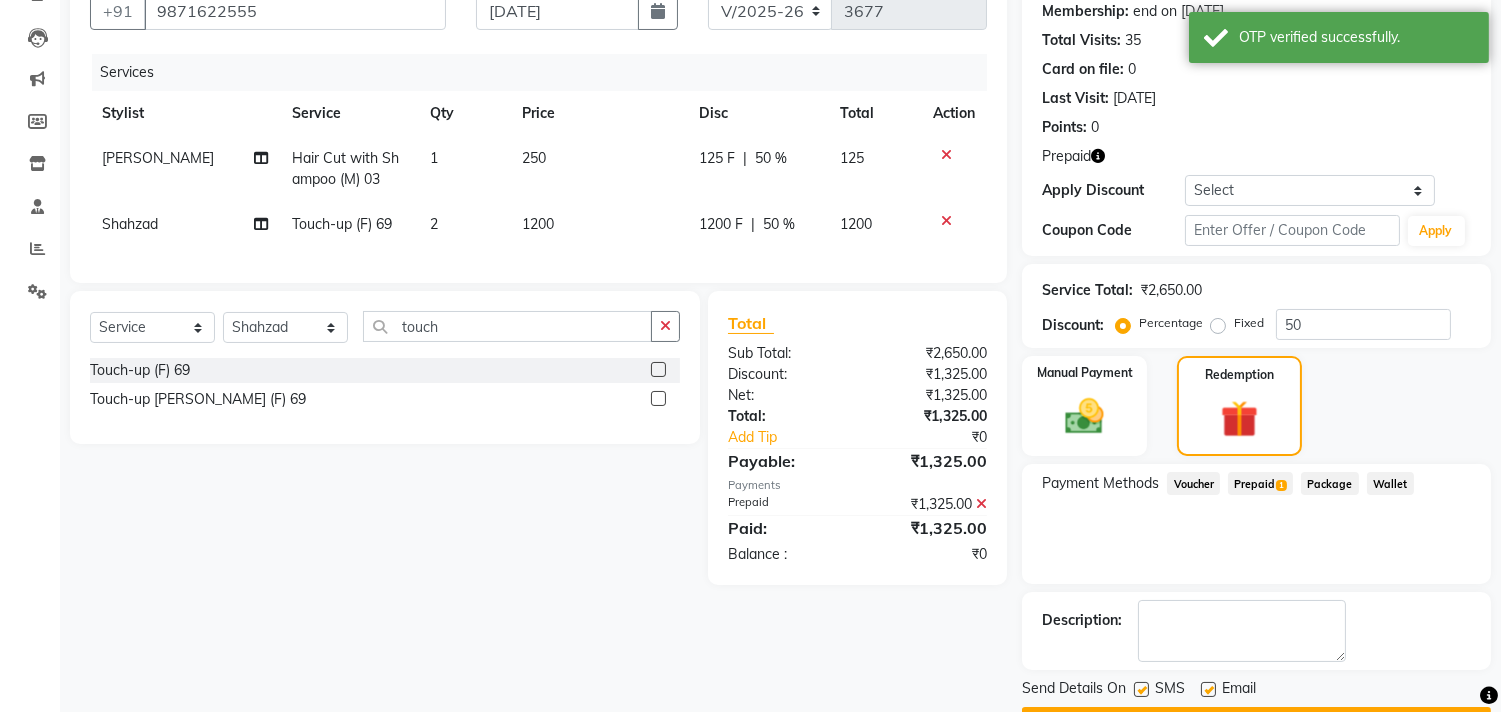 scroll, scrollTop: 248, scrollLeft: 0, axis: vertical 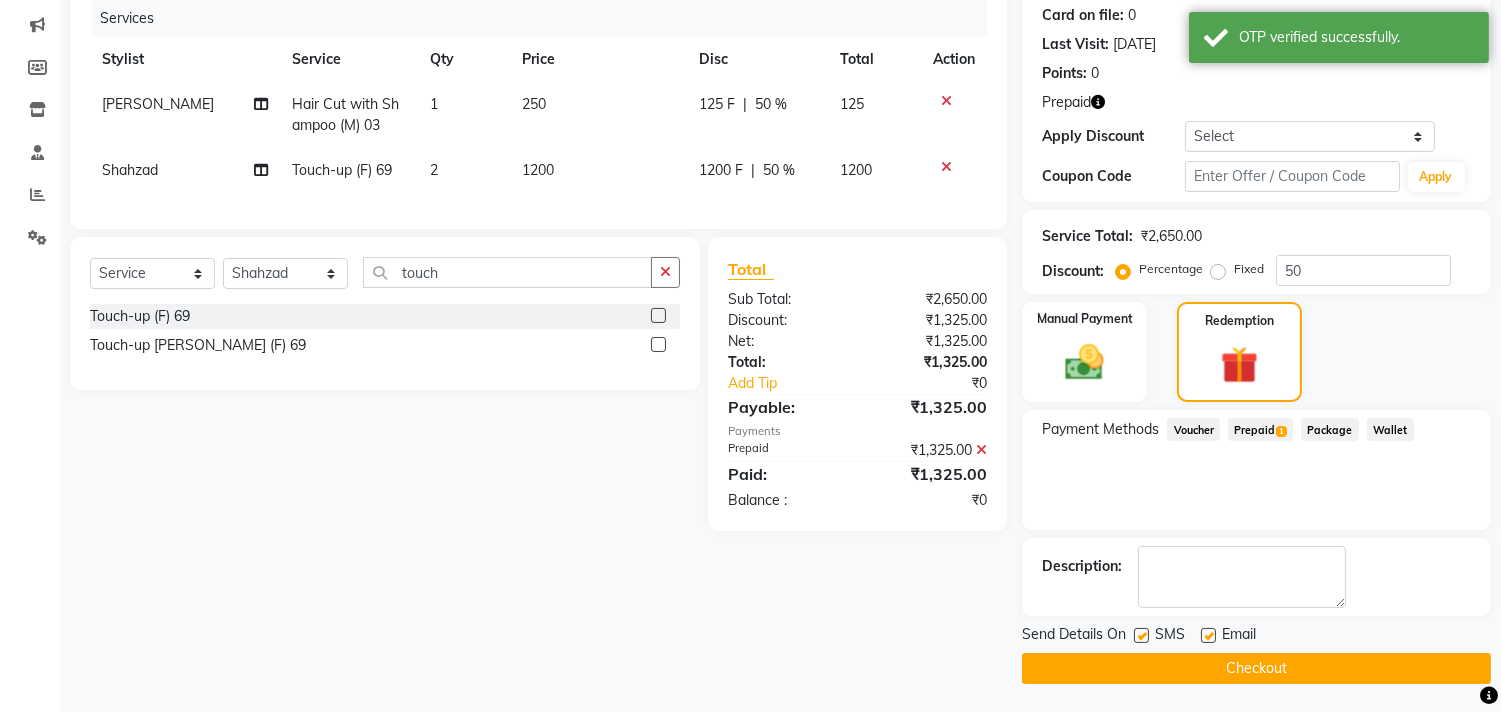 click on "Checkout" 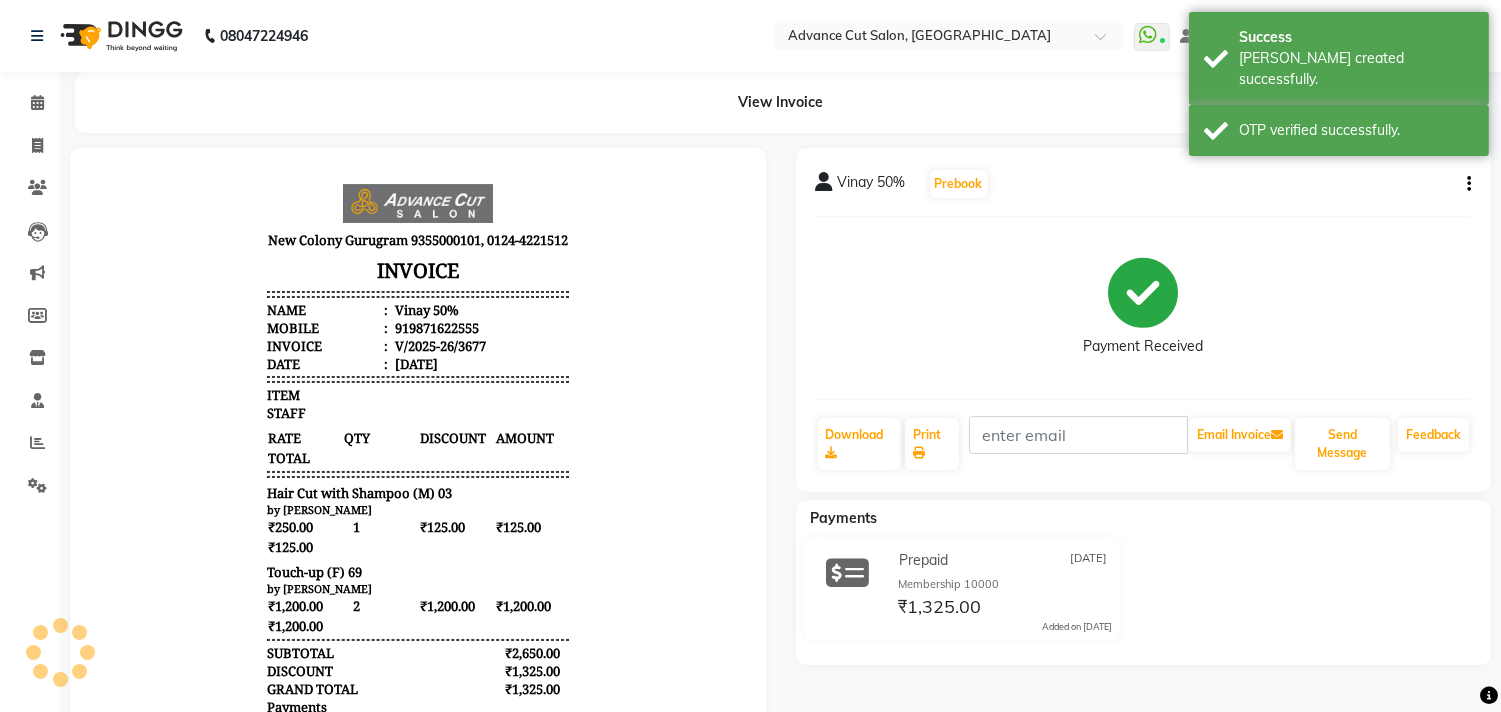 scroll, scrollTop: 0, scrollLeft: 0, axis: both 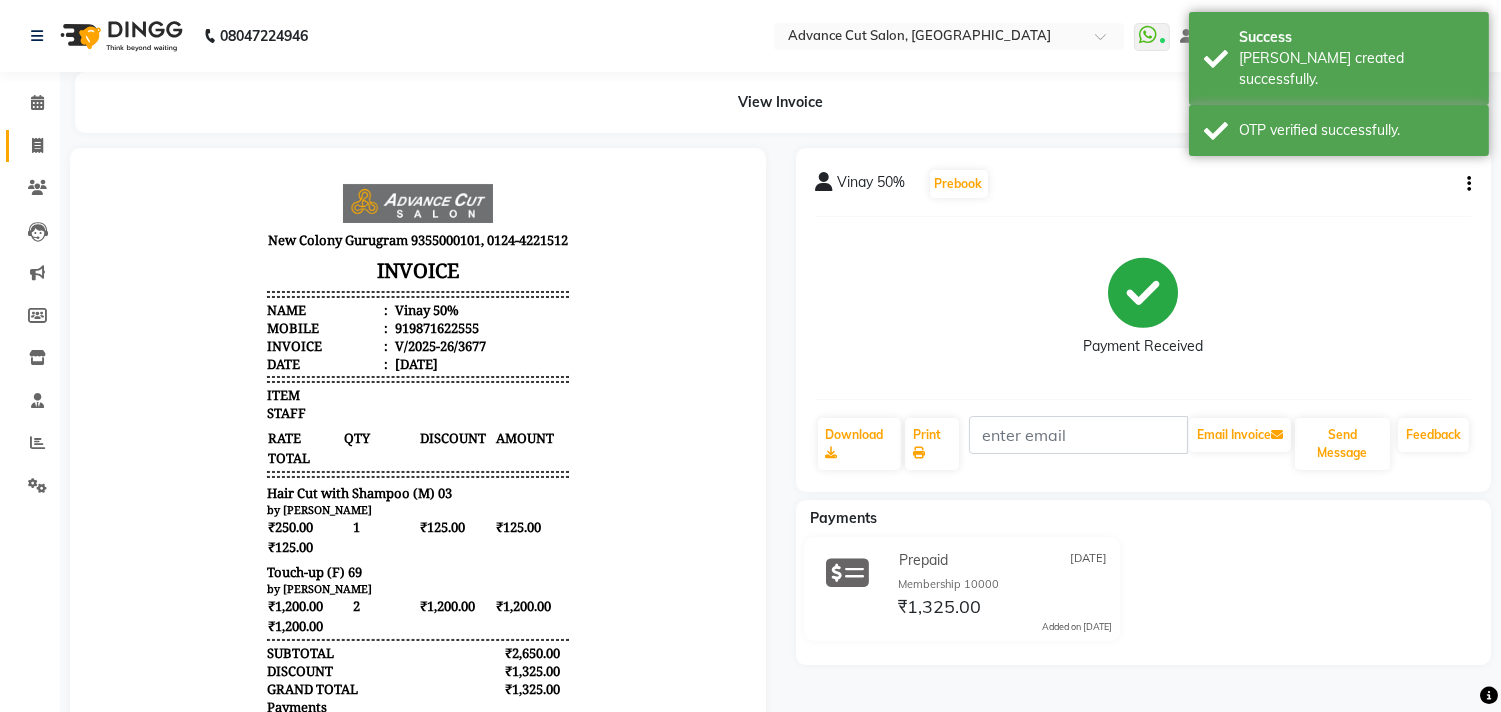 click on "Invoice" 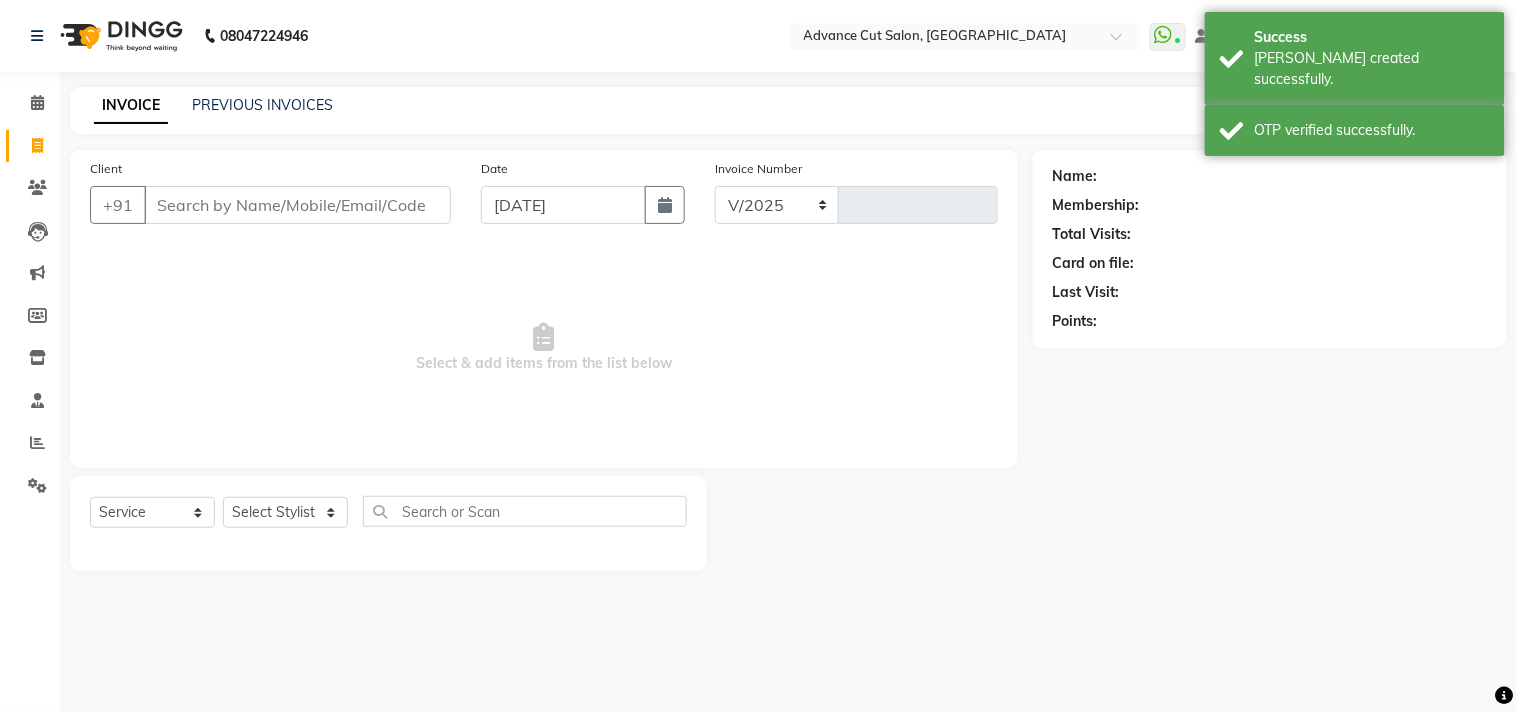 select on "922" 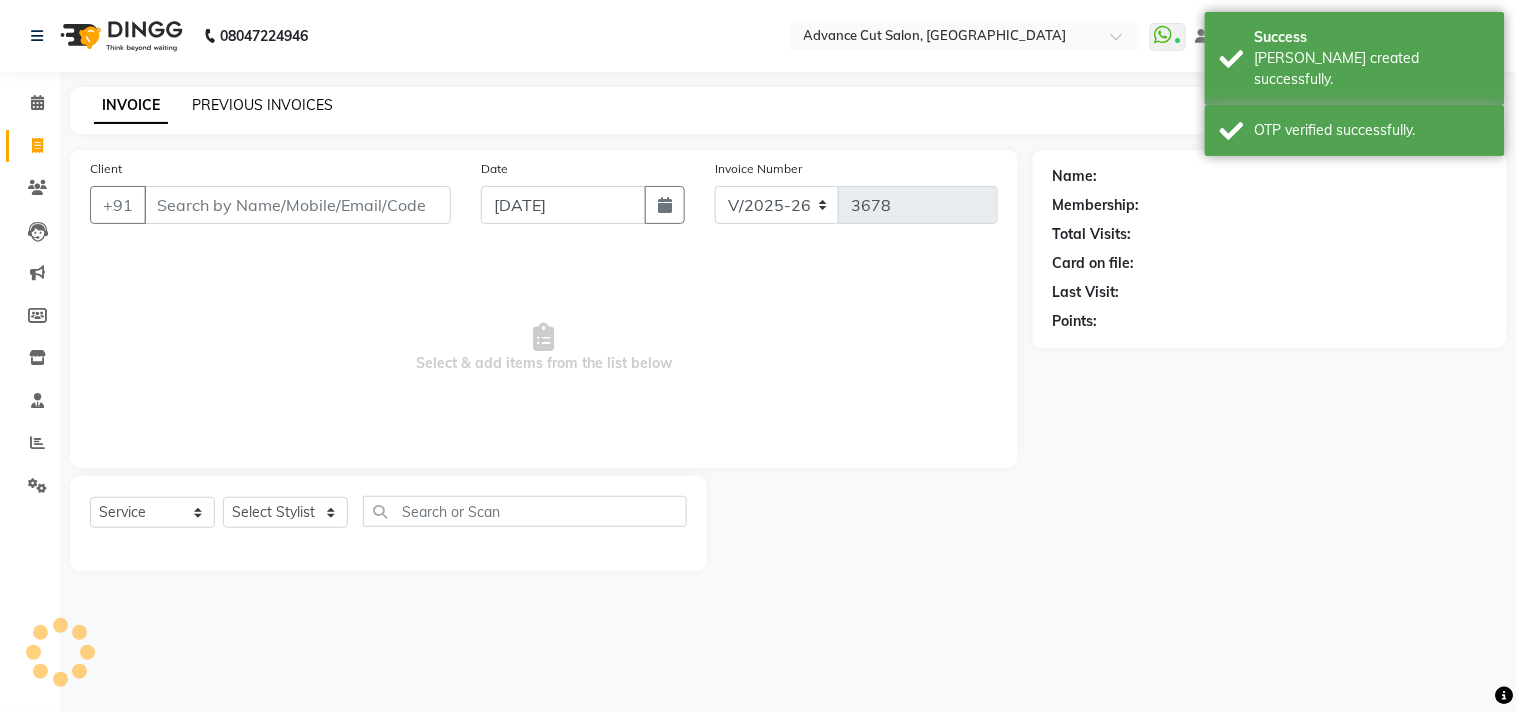 click on "PREVIOUS INVOICES" 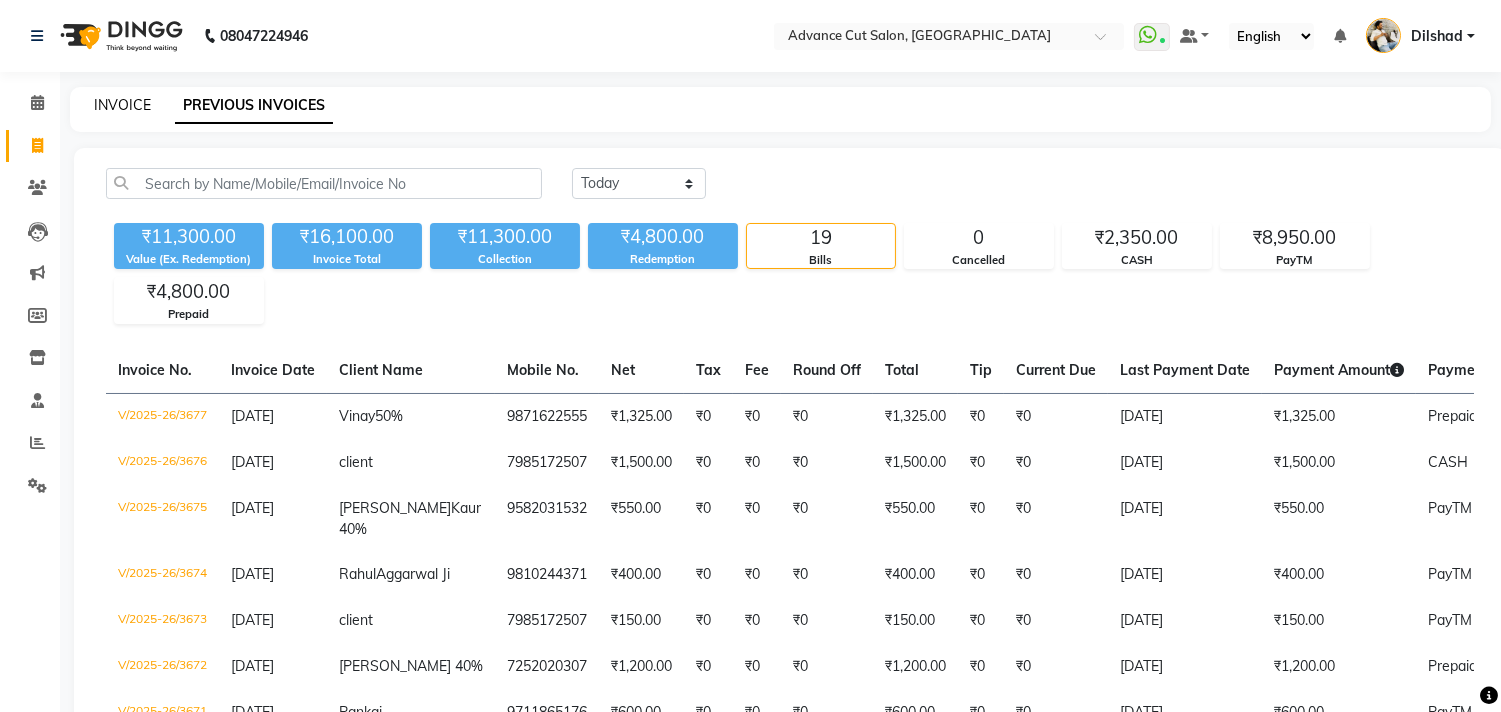 click on "INVOICE" 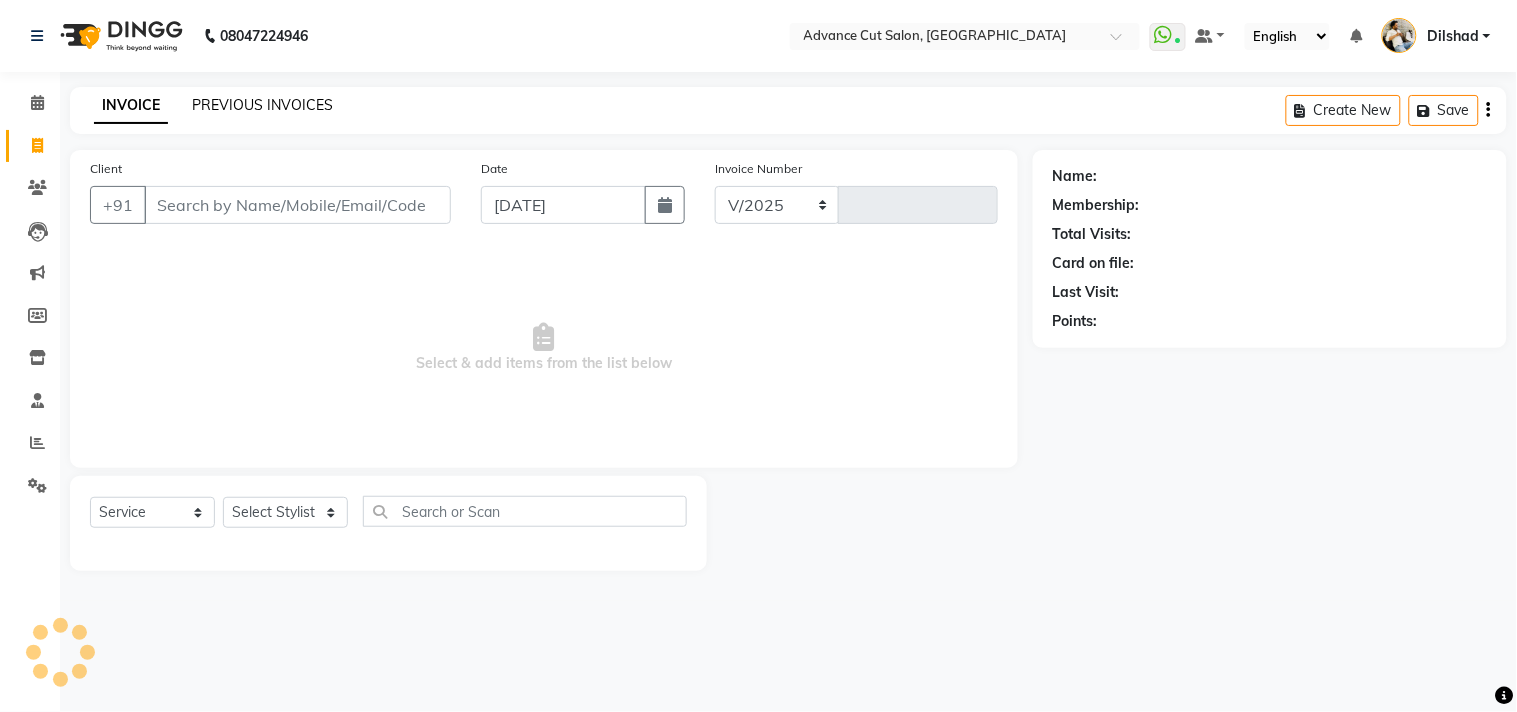 select on "922" 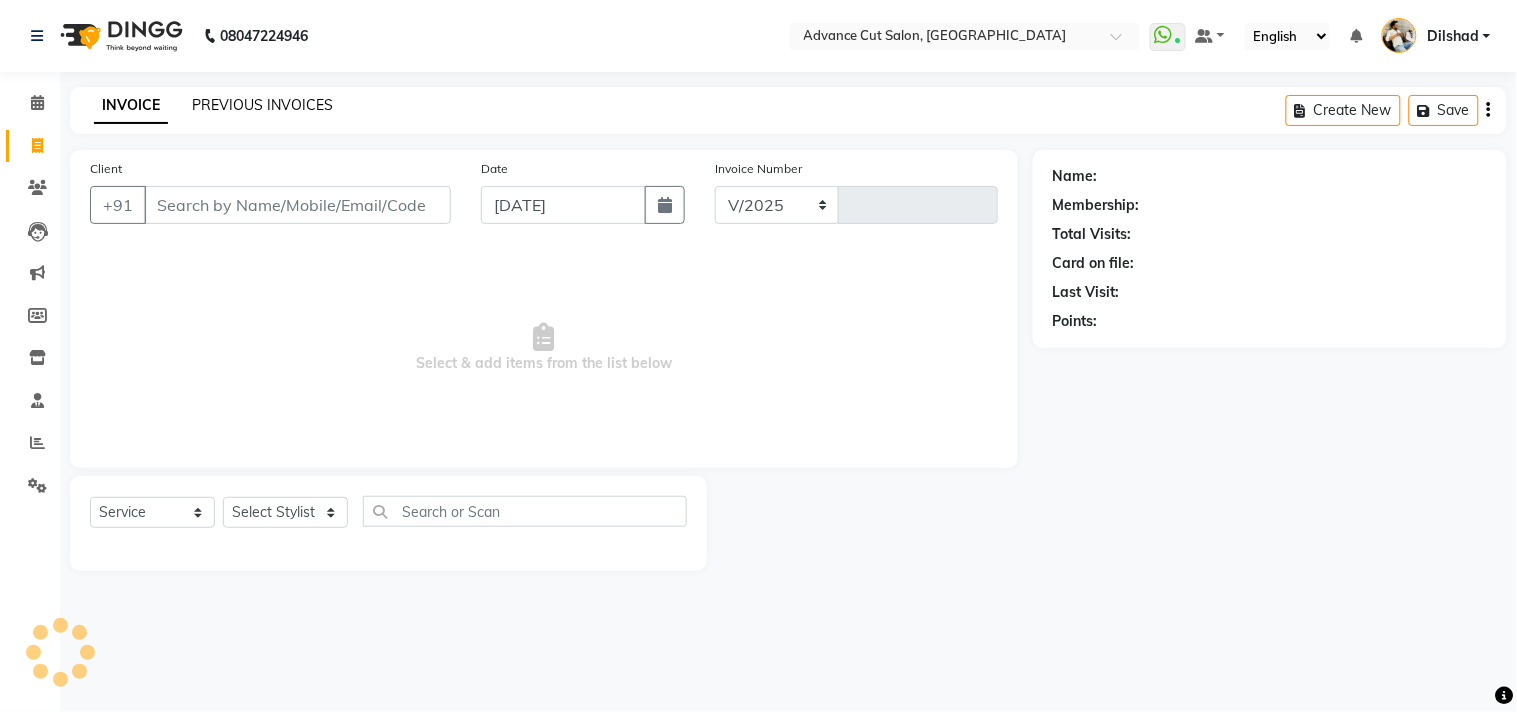 type on "3678" 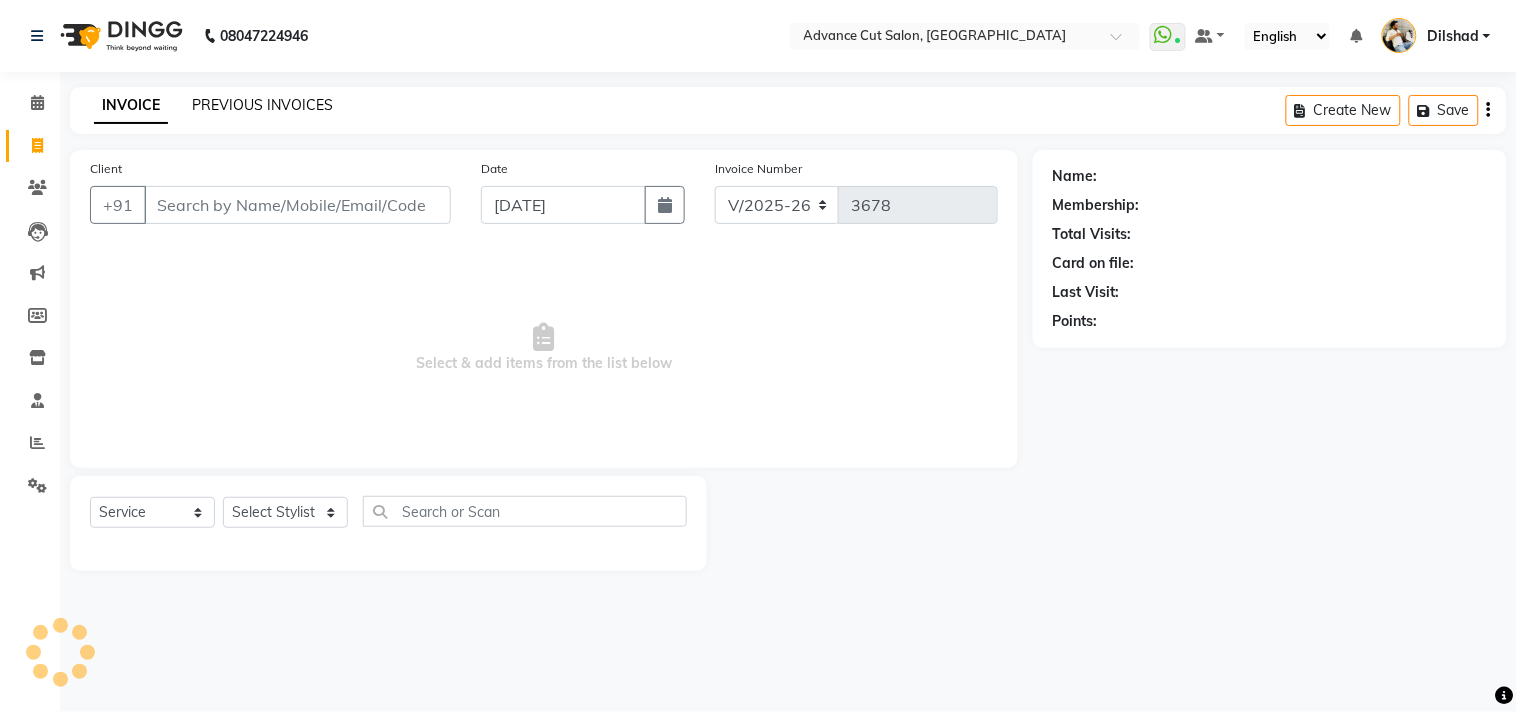 click on "PREVIOUS INVOICES" 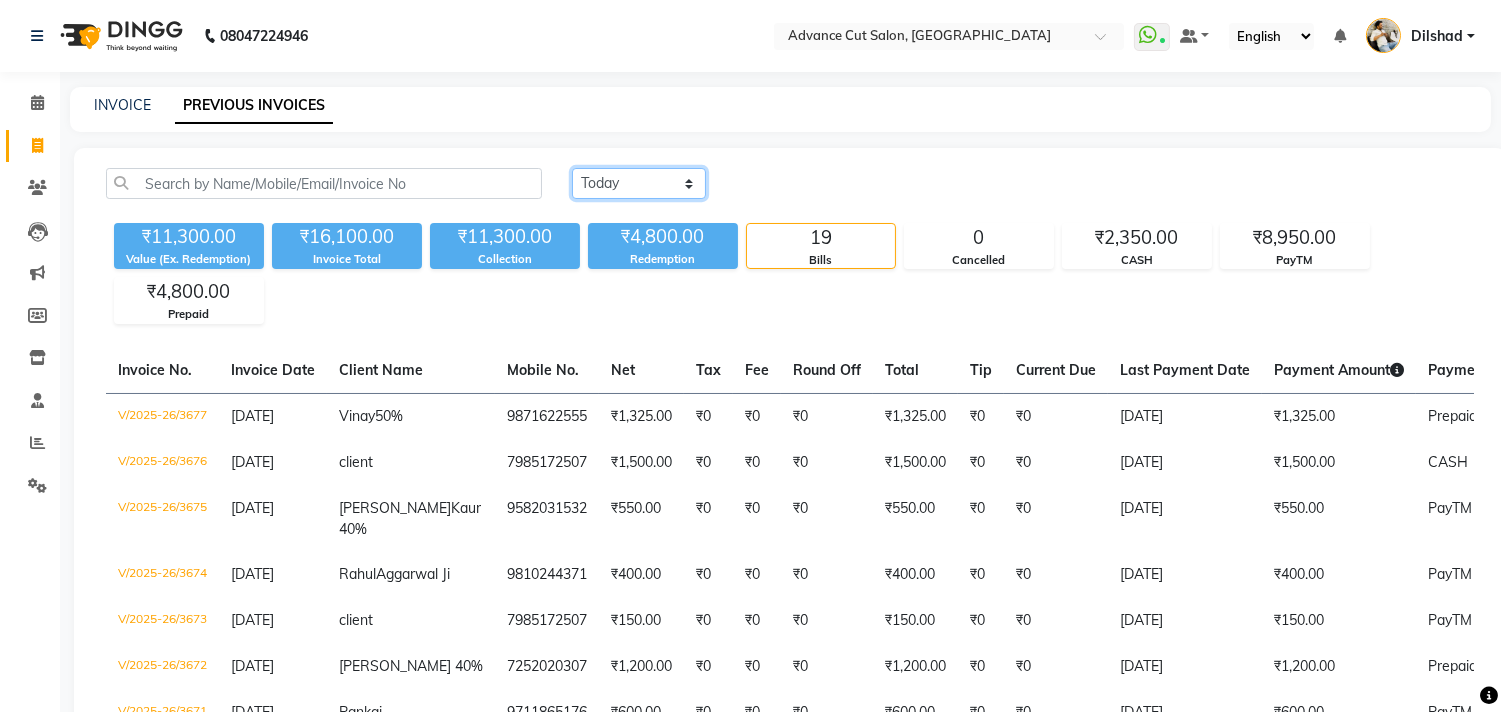 click on "Today Yesterday Custom Range" 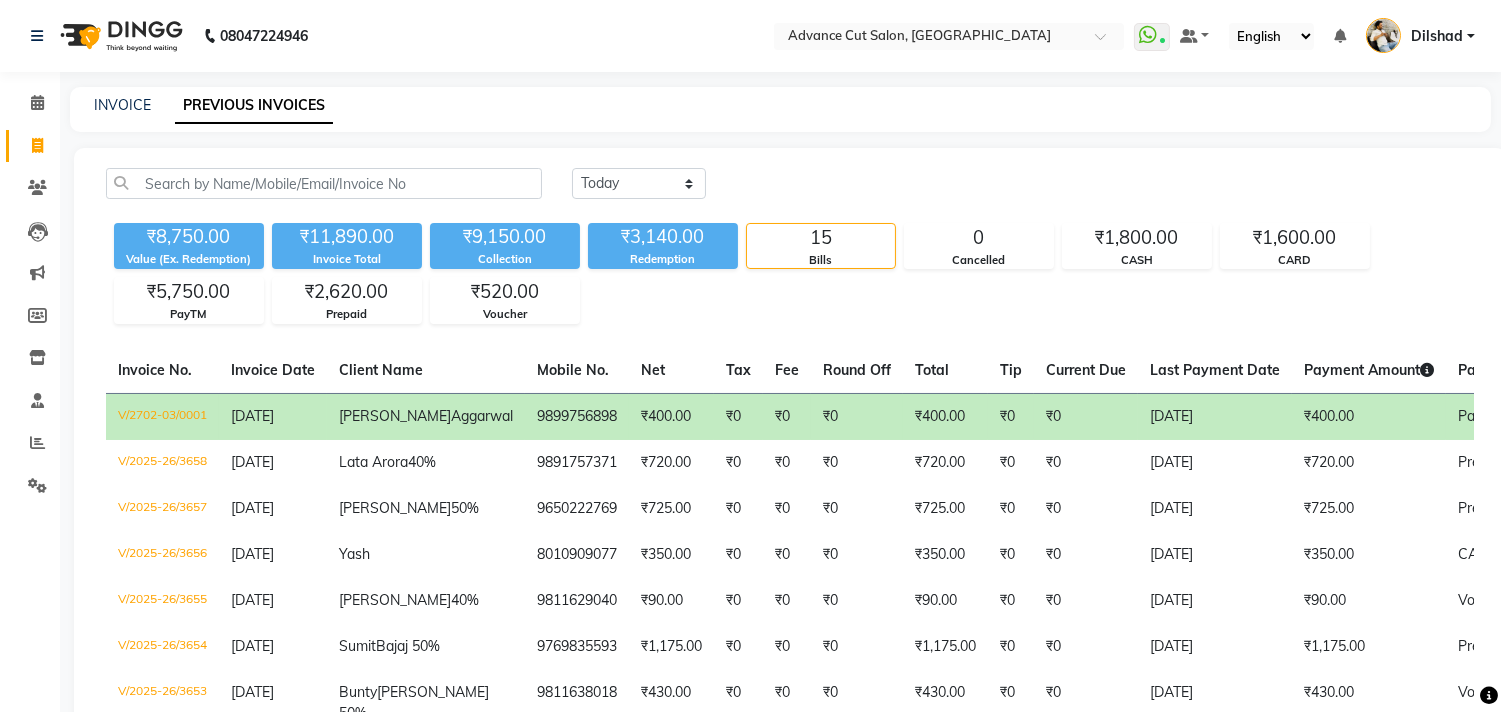 click on "INVOICE PREVIOUS INVOICES" 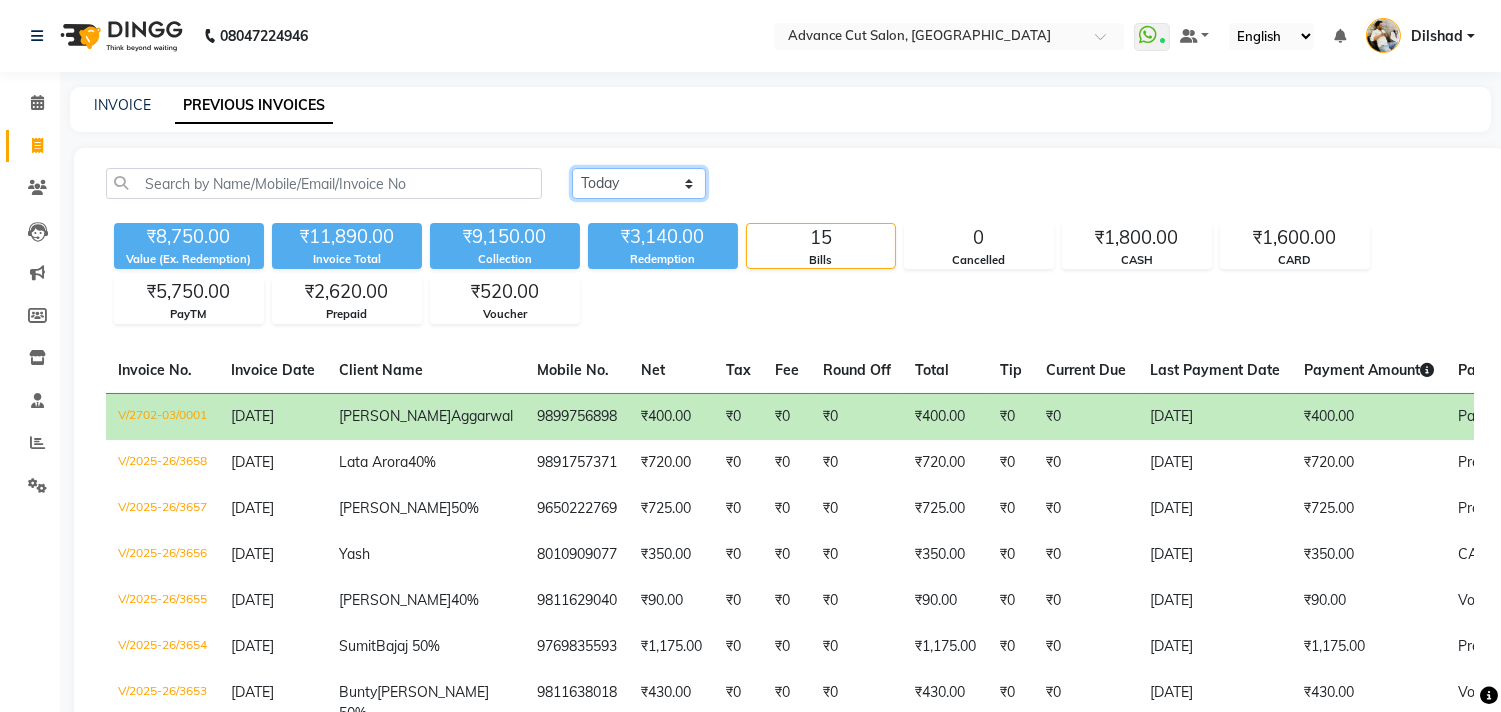 click on "Today Yesterday Custom Range" 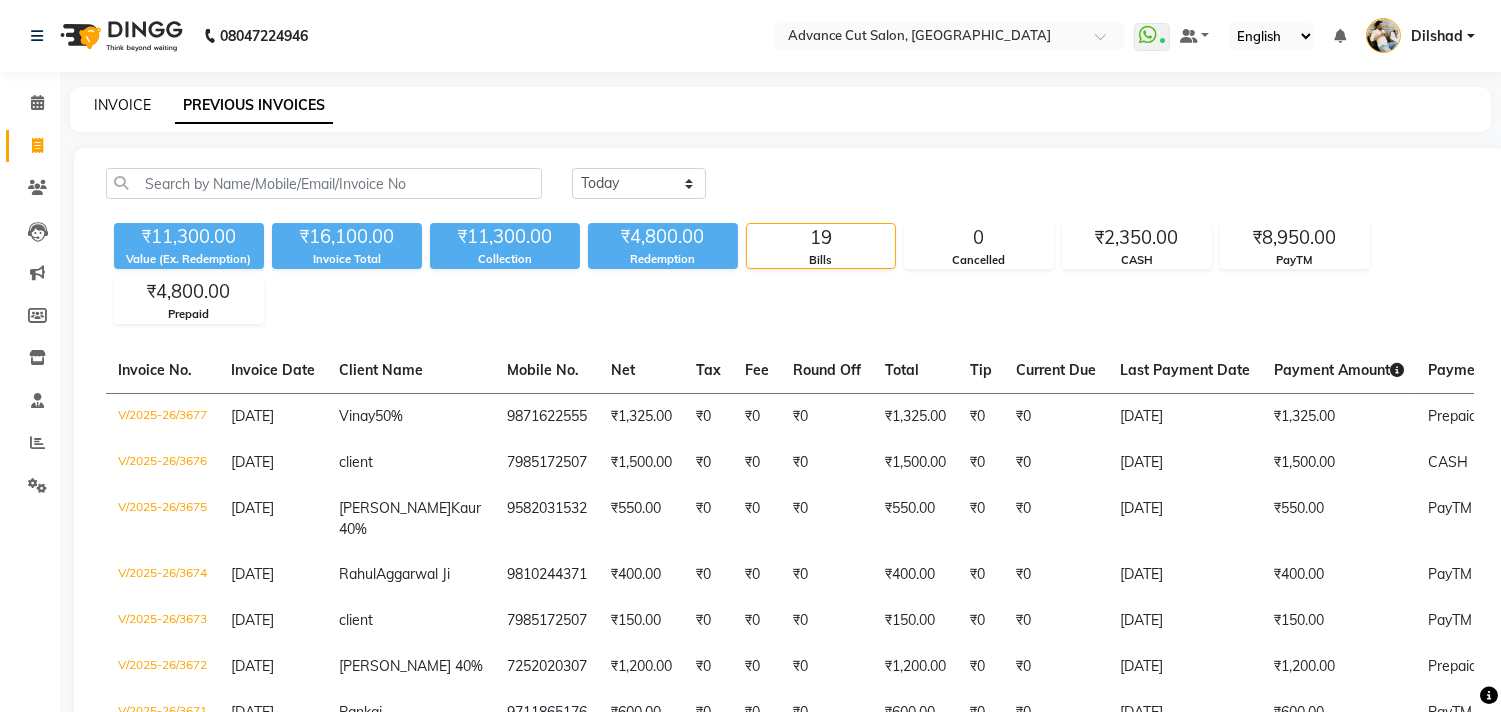 click on "INVOICE" 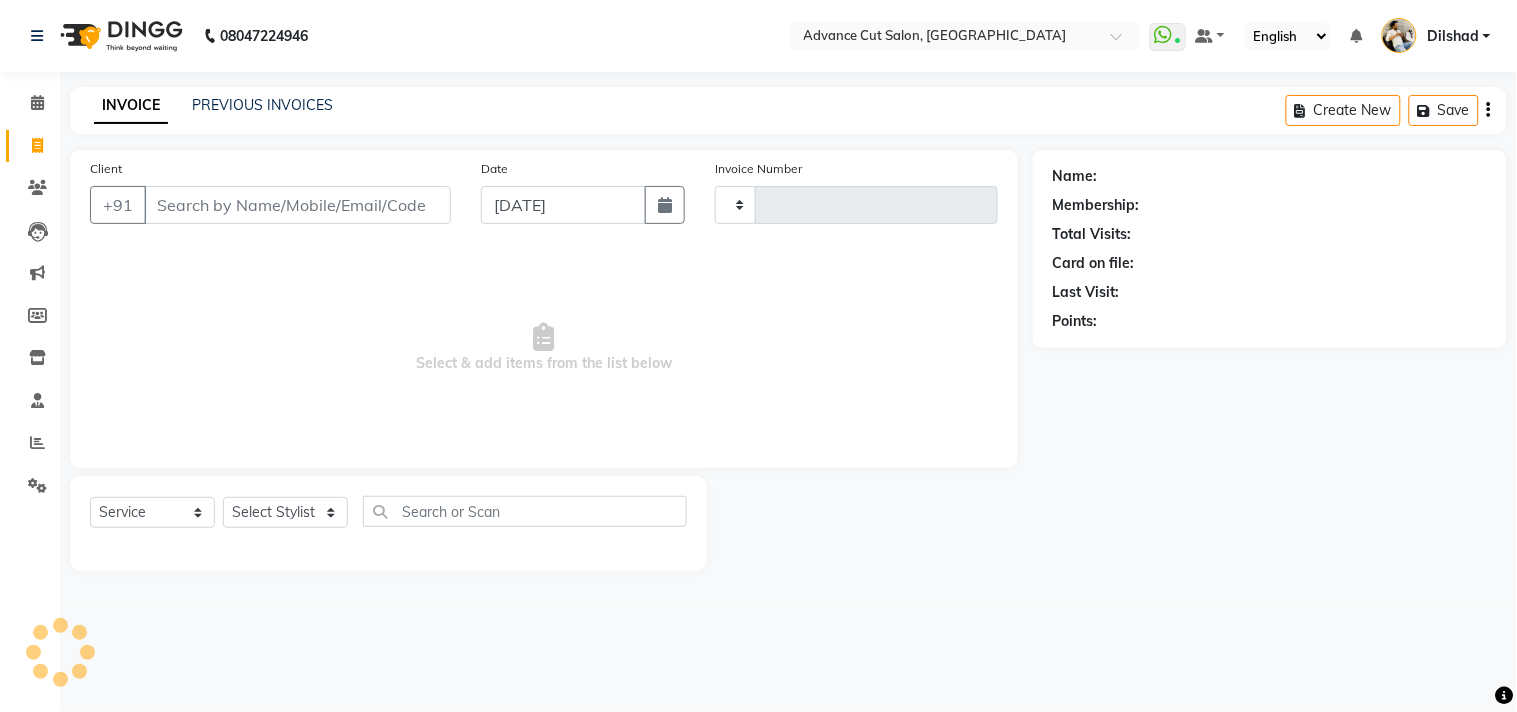 type on "3678" 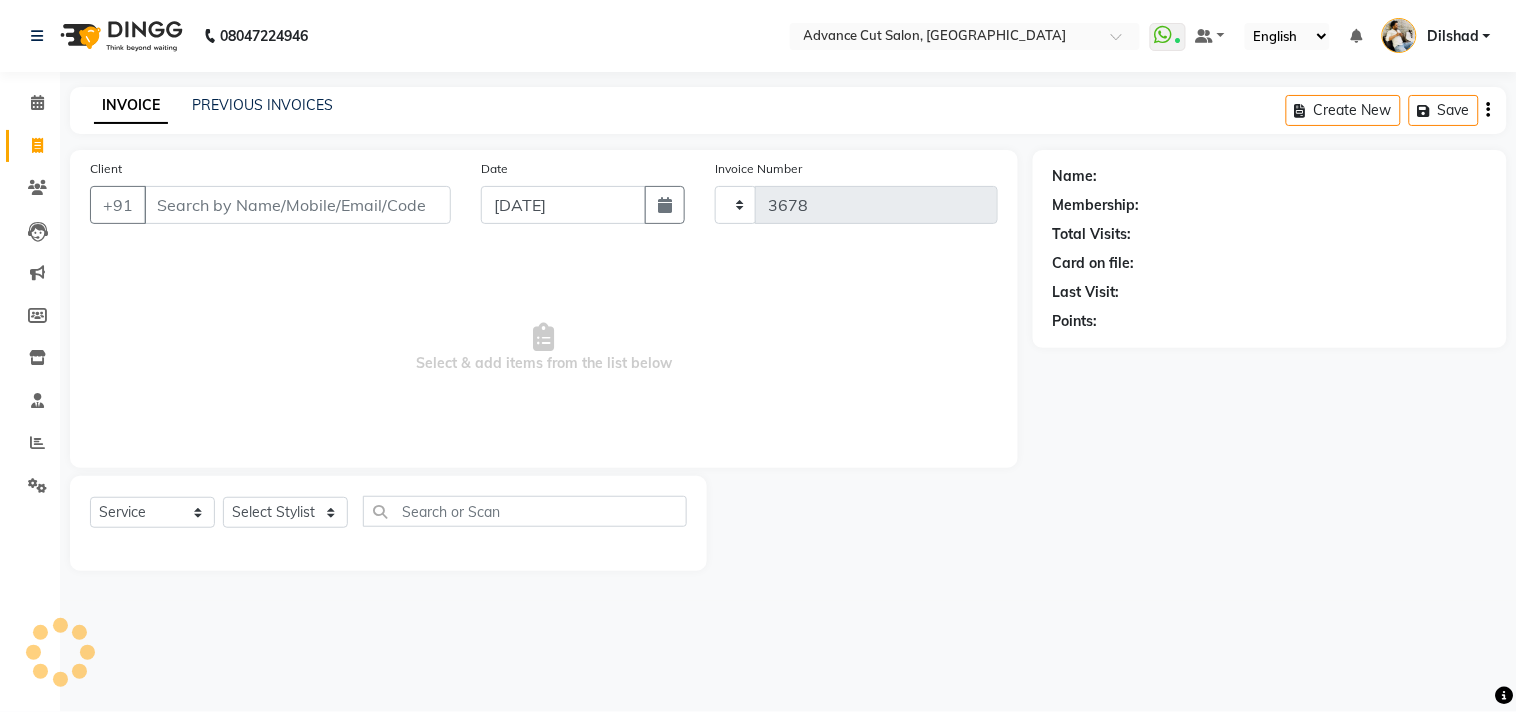 select on "922" 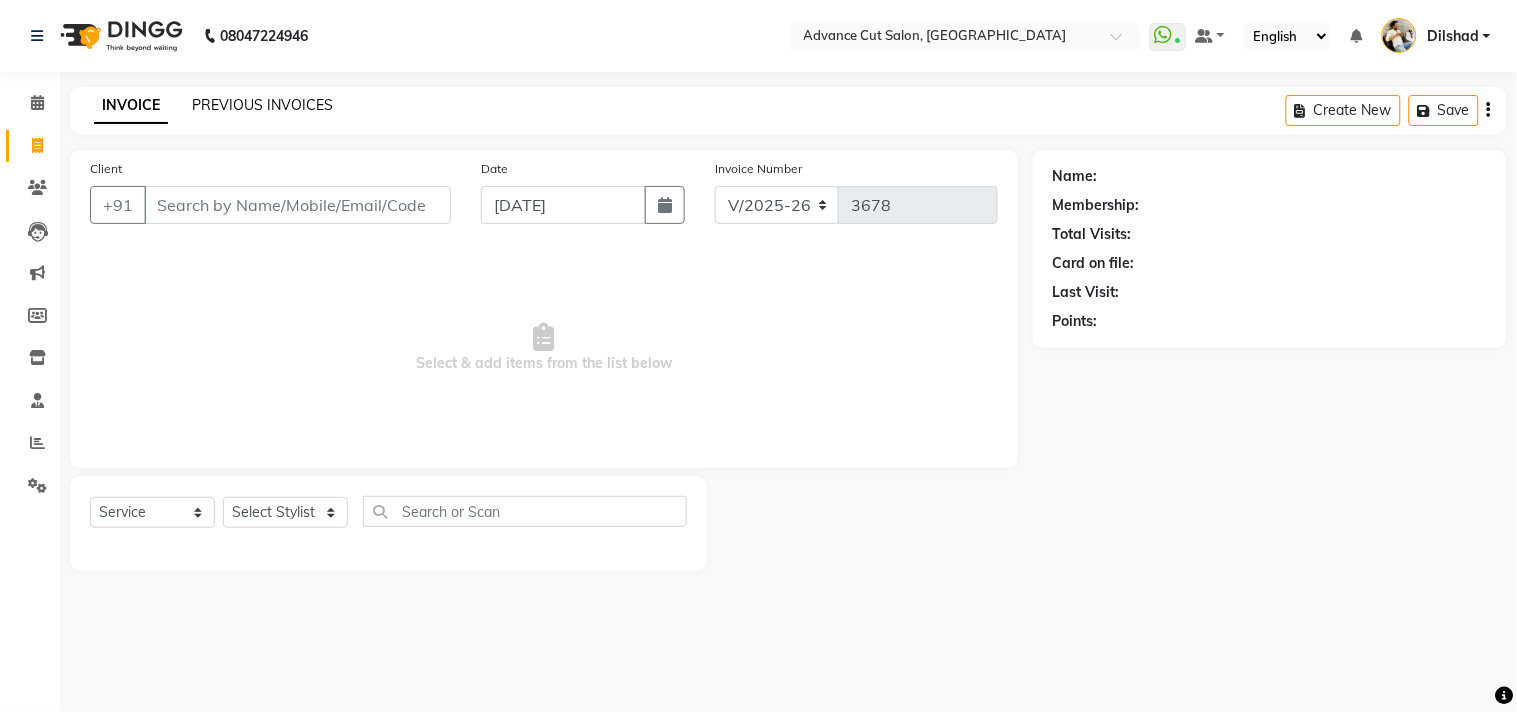 click on "PREVIOUS INVOICES" 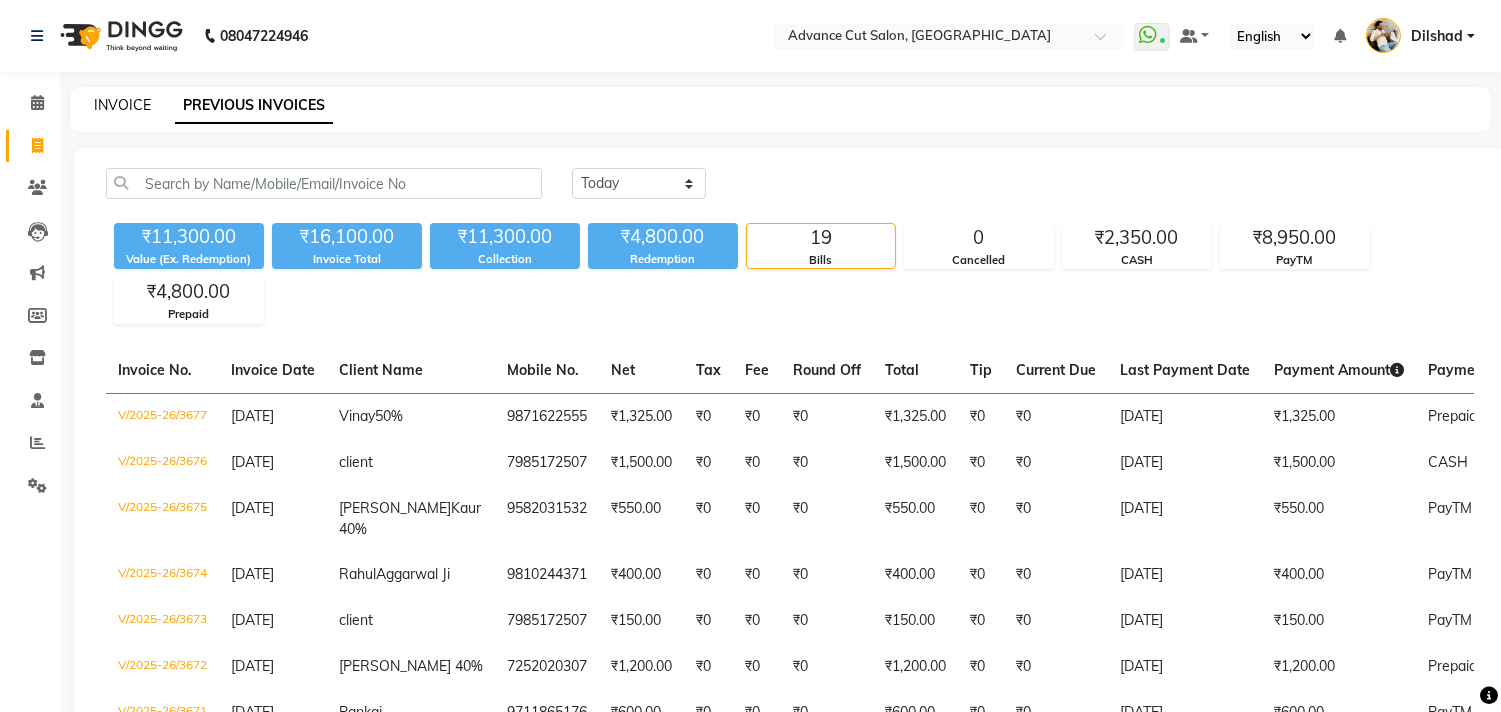 click on "INVOICE" 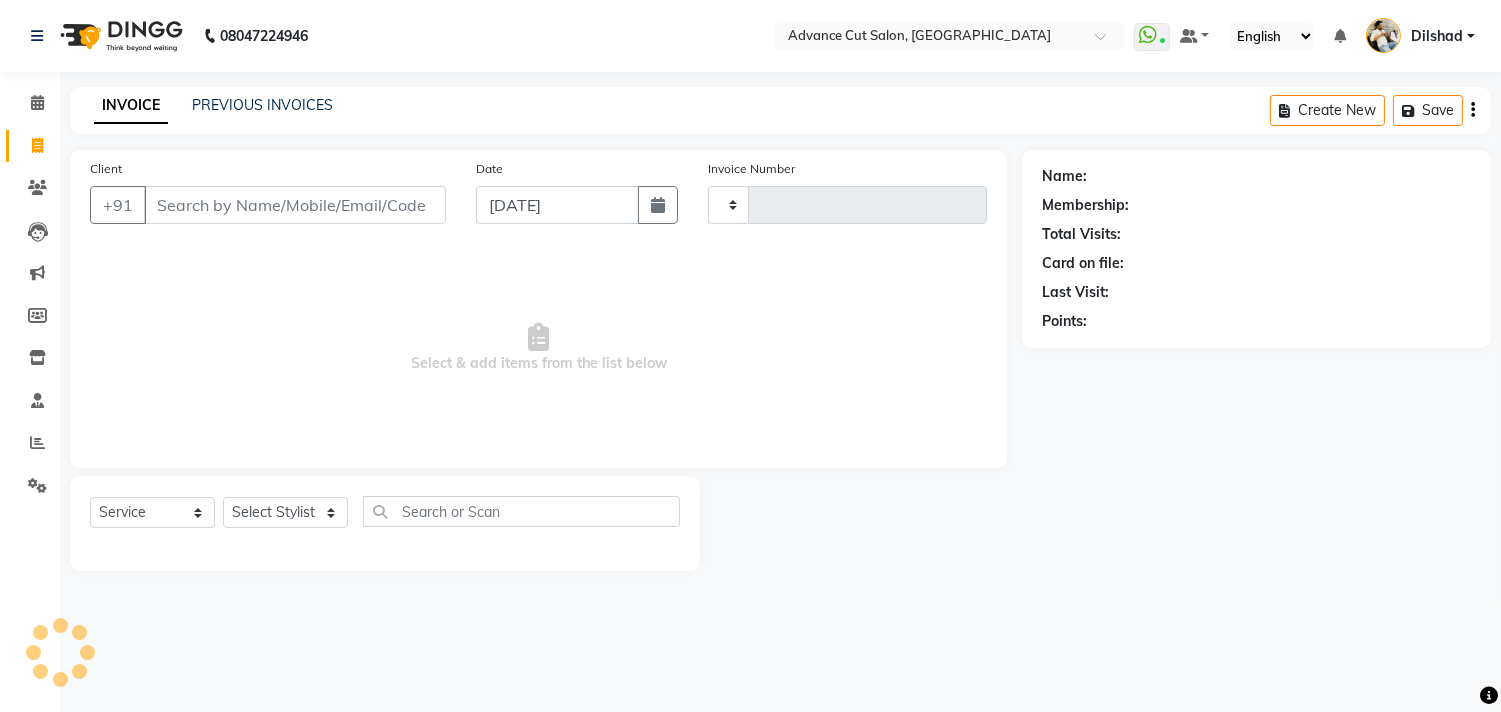 type on "3678" 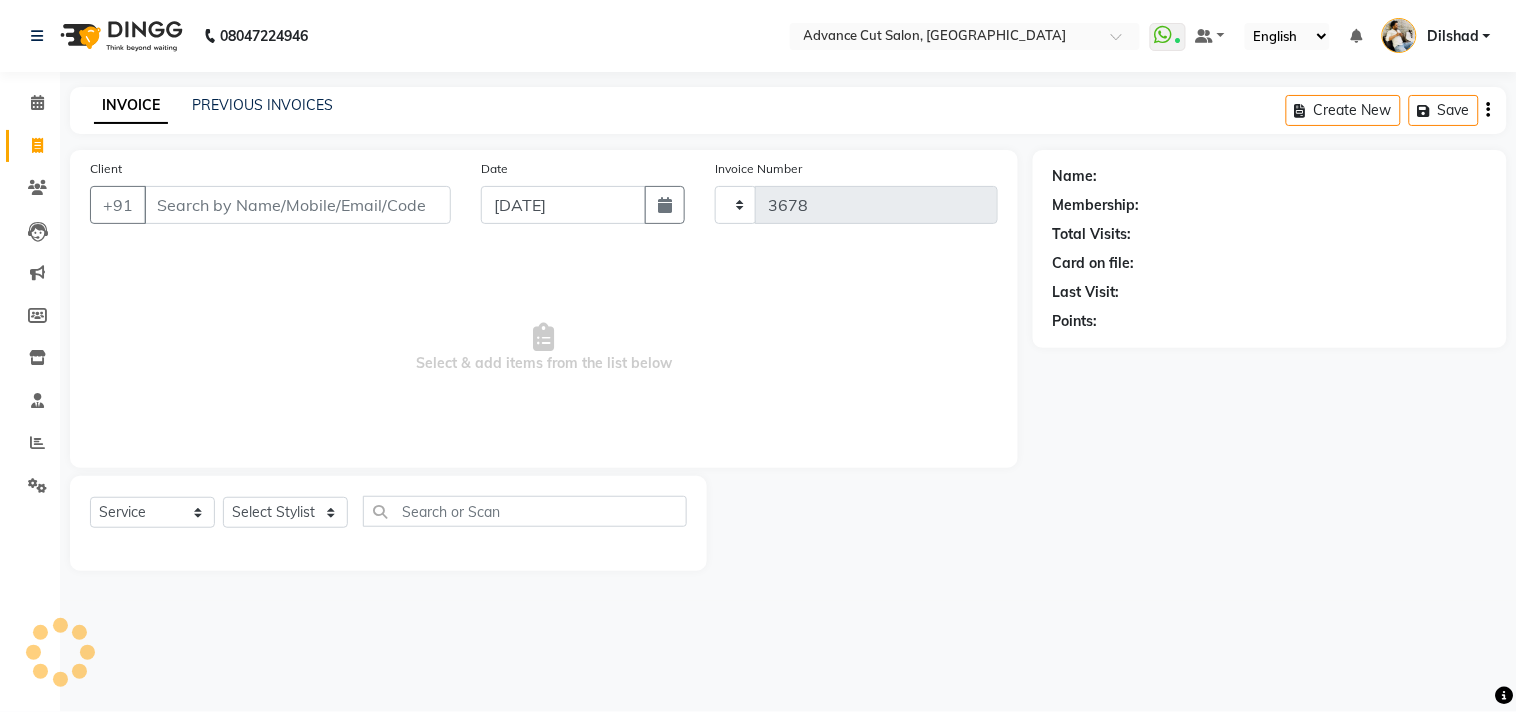 select on "922" 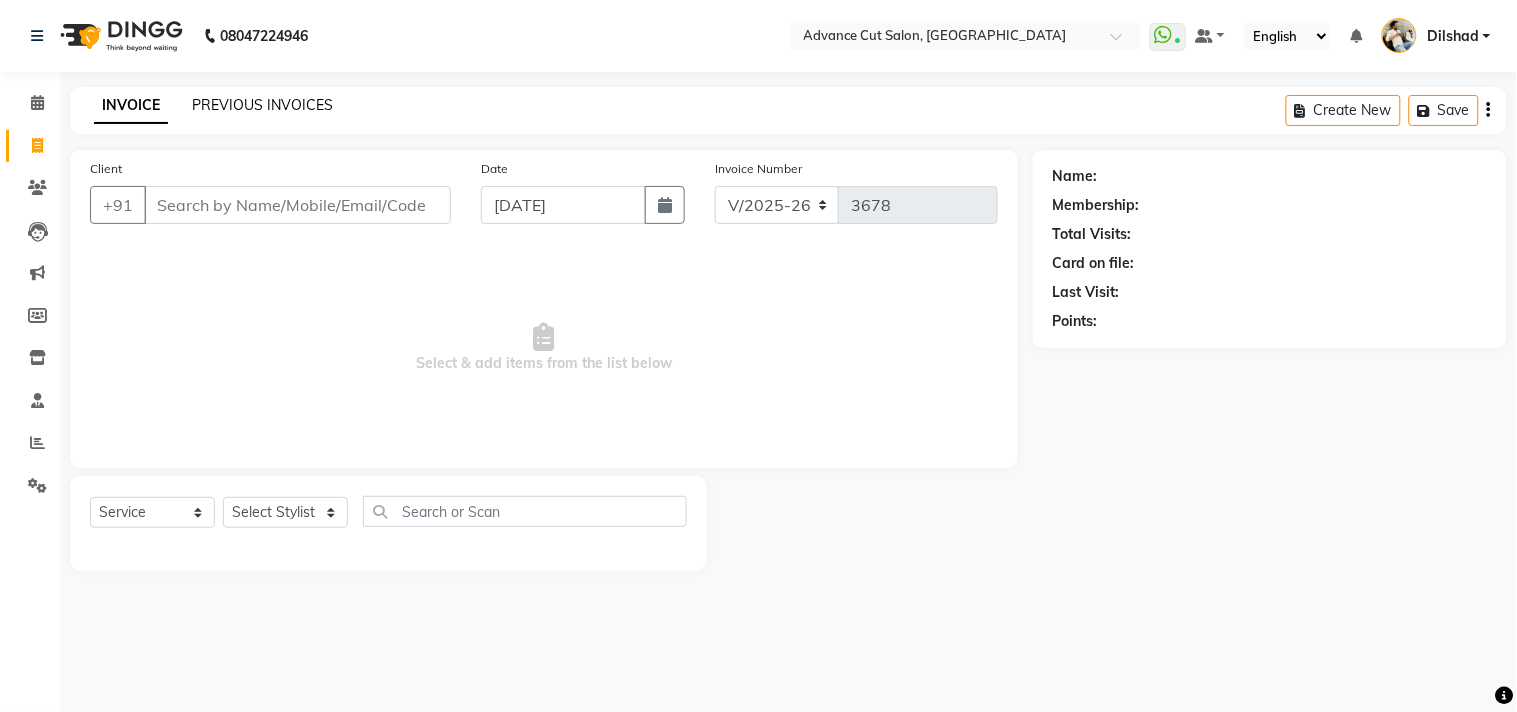 click on "PREVIOUS INVOICES" 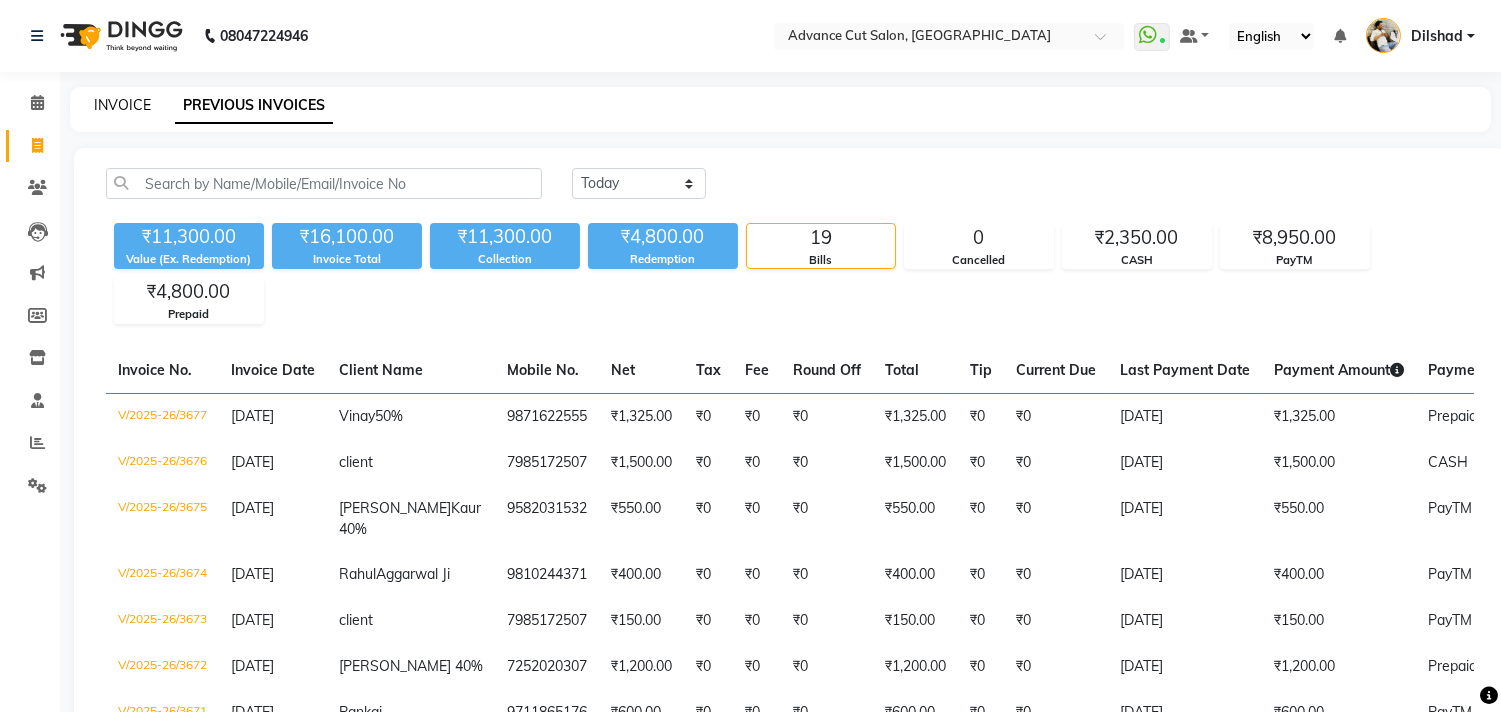click on "INVOICE" 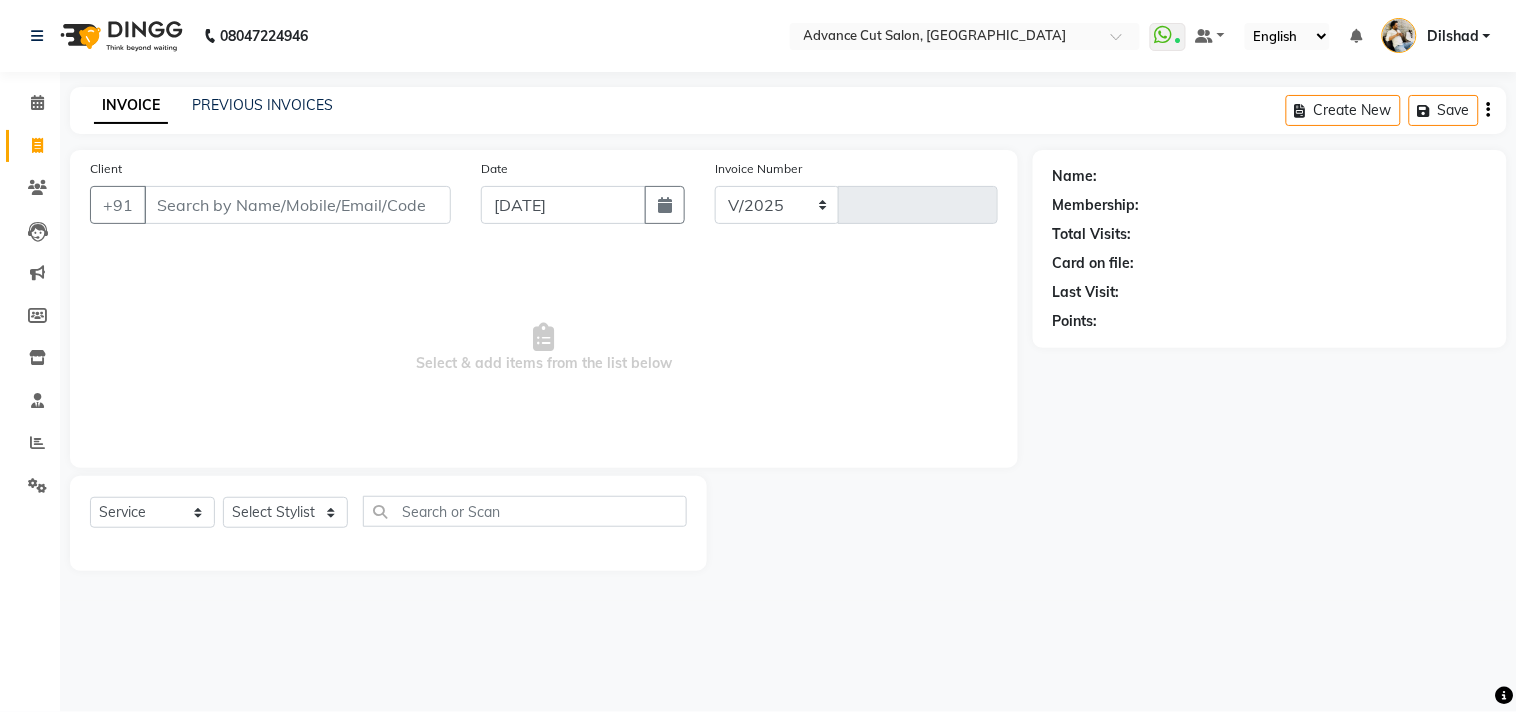 select on "922" 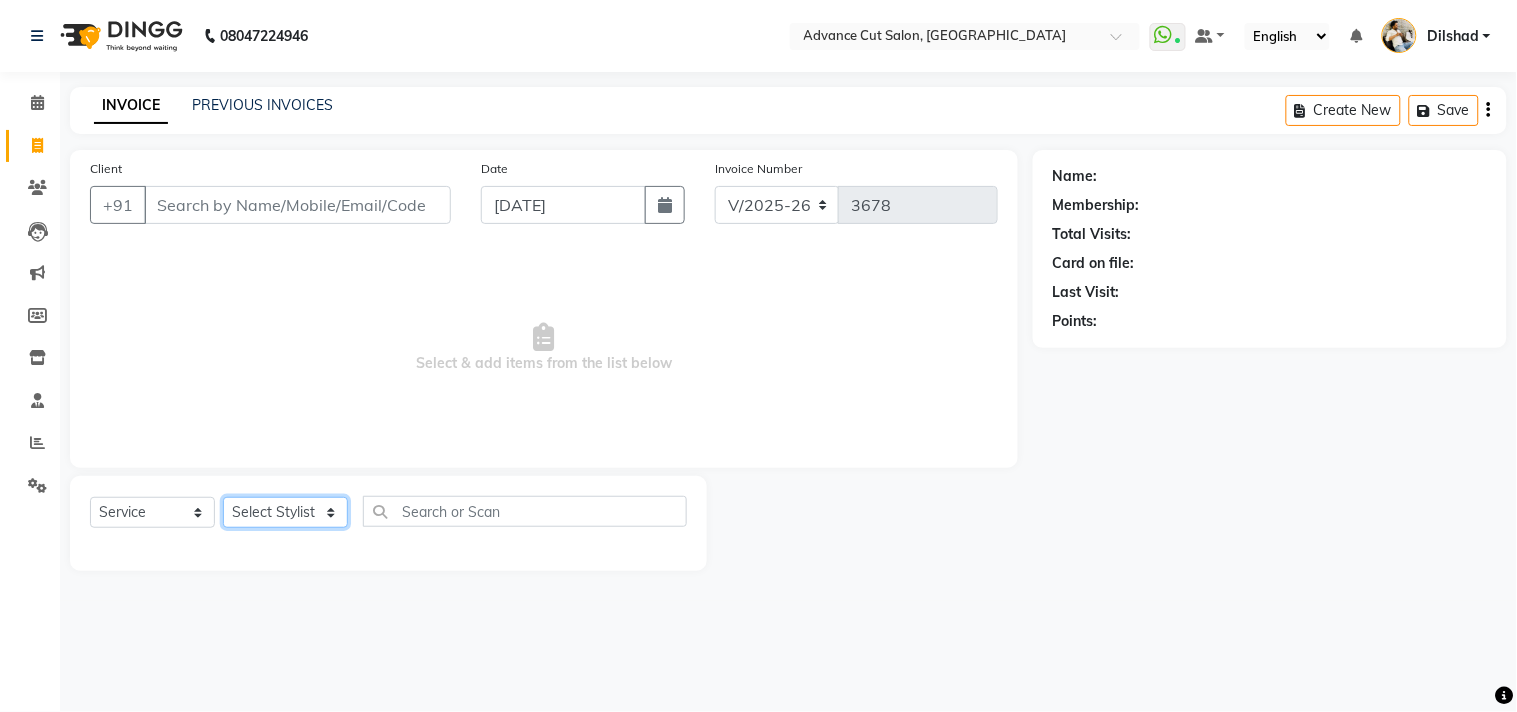 click on "Select Stylist [PERSON_NAME] Avinash Dilshad [PERSON_NAME] [PERSON_NAME] [PERSON_NAME] [PERSON_NAME]  [PERSON_NAME] [PERSON_NAME]  [PERSON_NAME] [PERSON_NAME]" 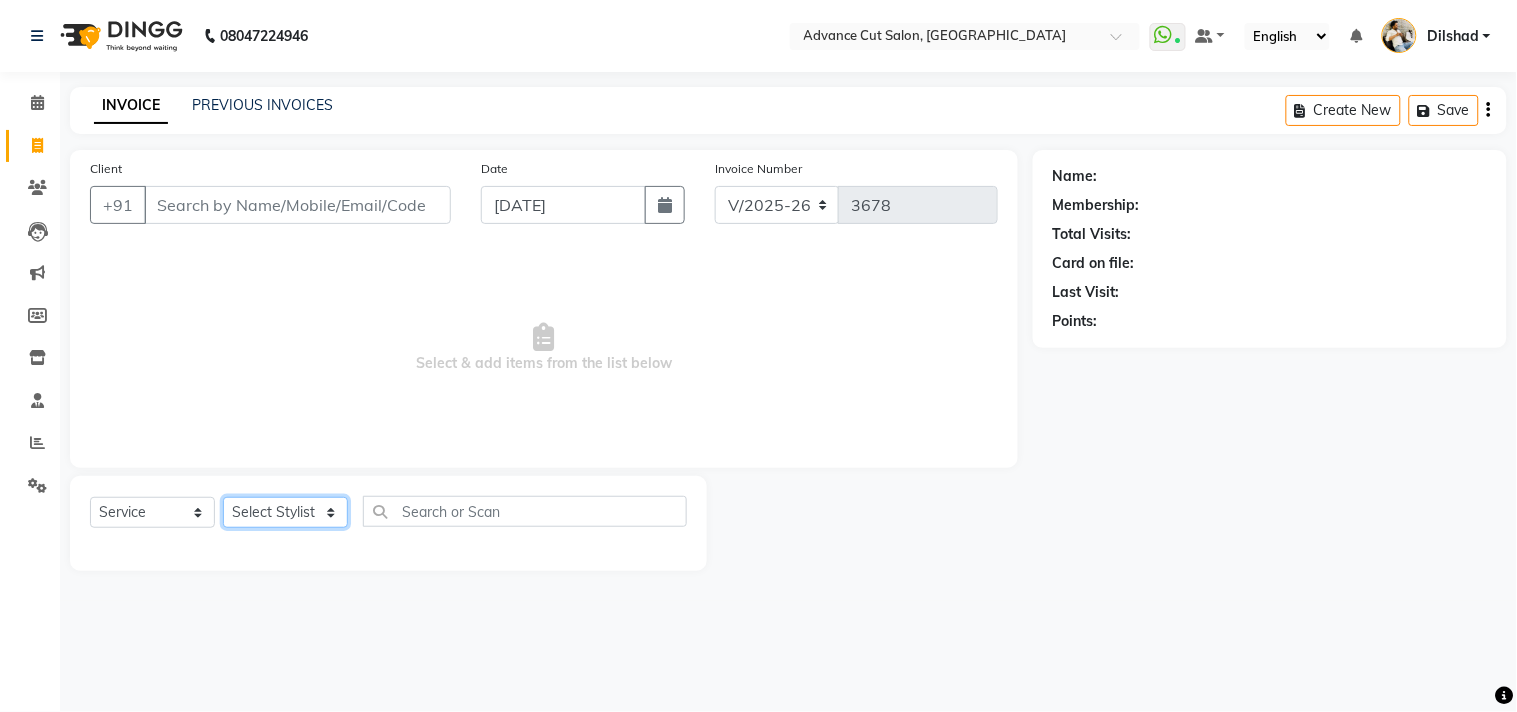 select on "25769" 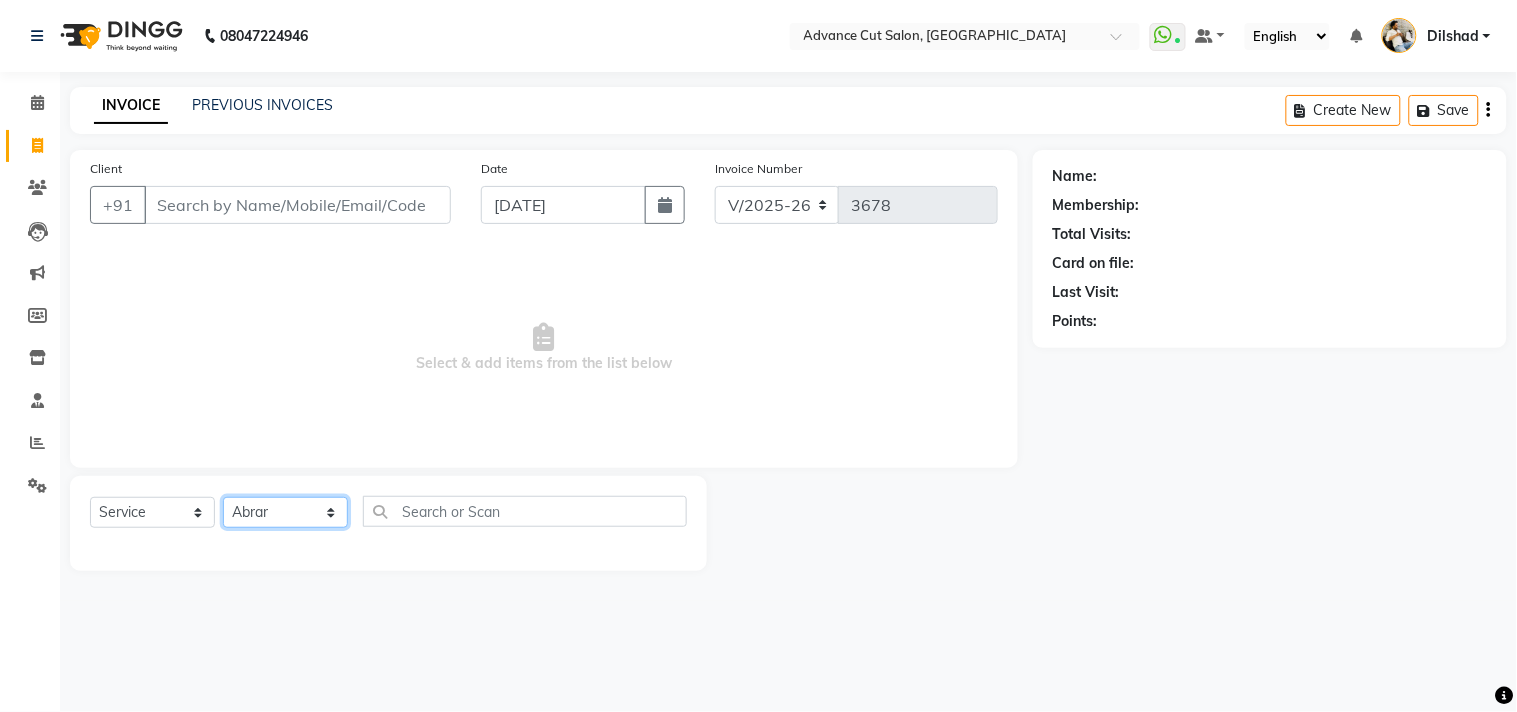 click on "Select Stylist [PERSON_NAME] Avinash Dilshad [PERSON_NAME] [PERSON_NAME] [PERSON_NAME] [PERSON_NAME]  [PERSON_NAME] [PERSON_NAME]  [PERSON_NAME] [PERSON_NAME]" 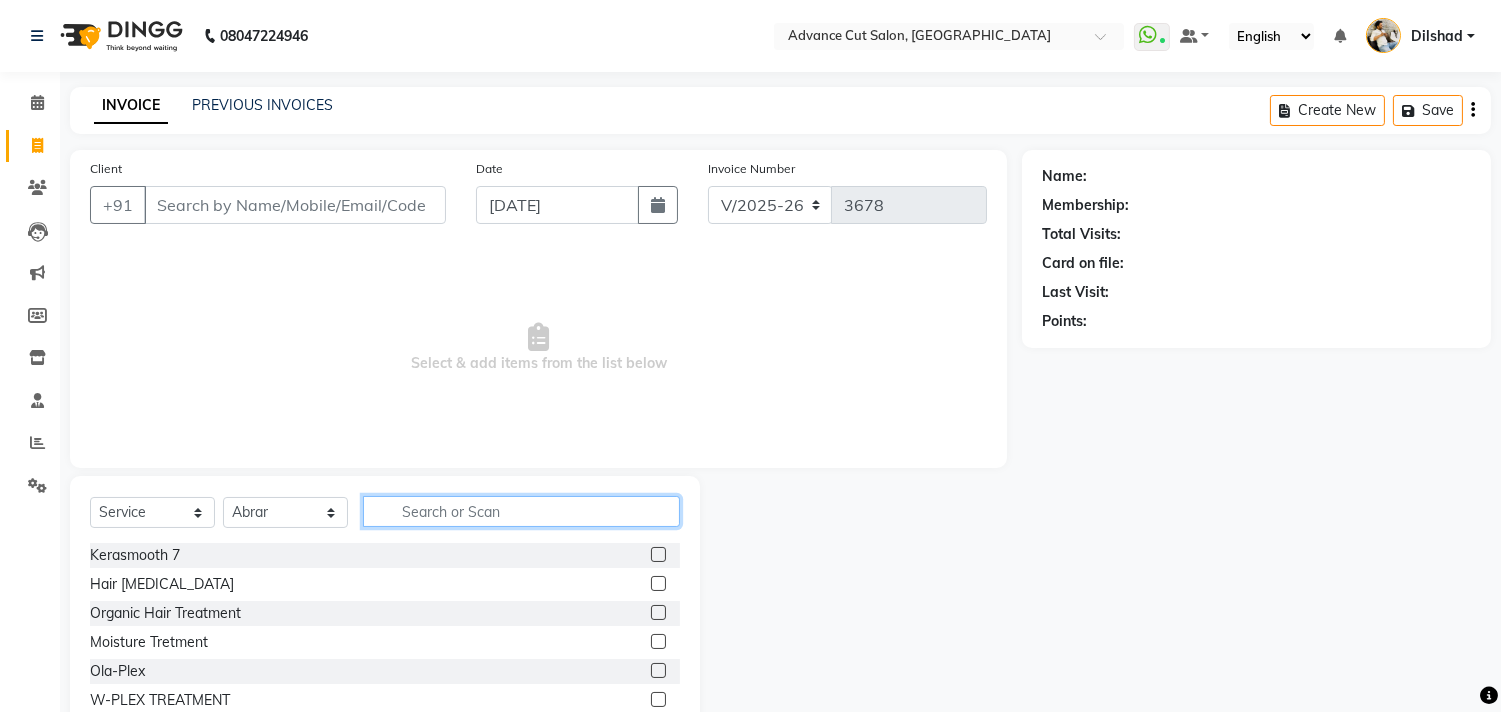 click 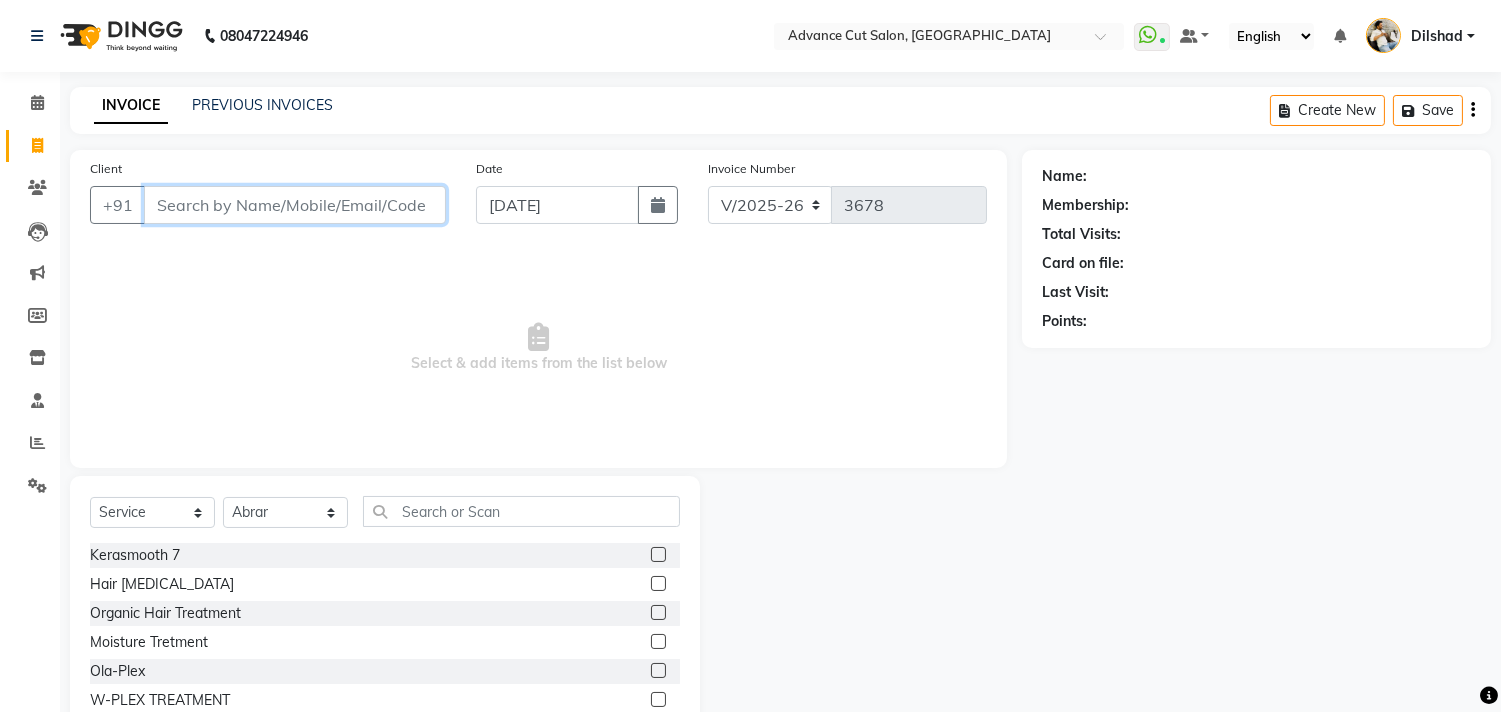 click on "Client" at bounding box center (295, 205) 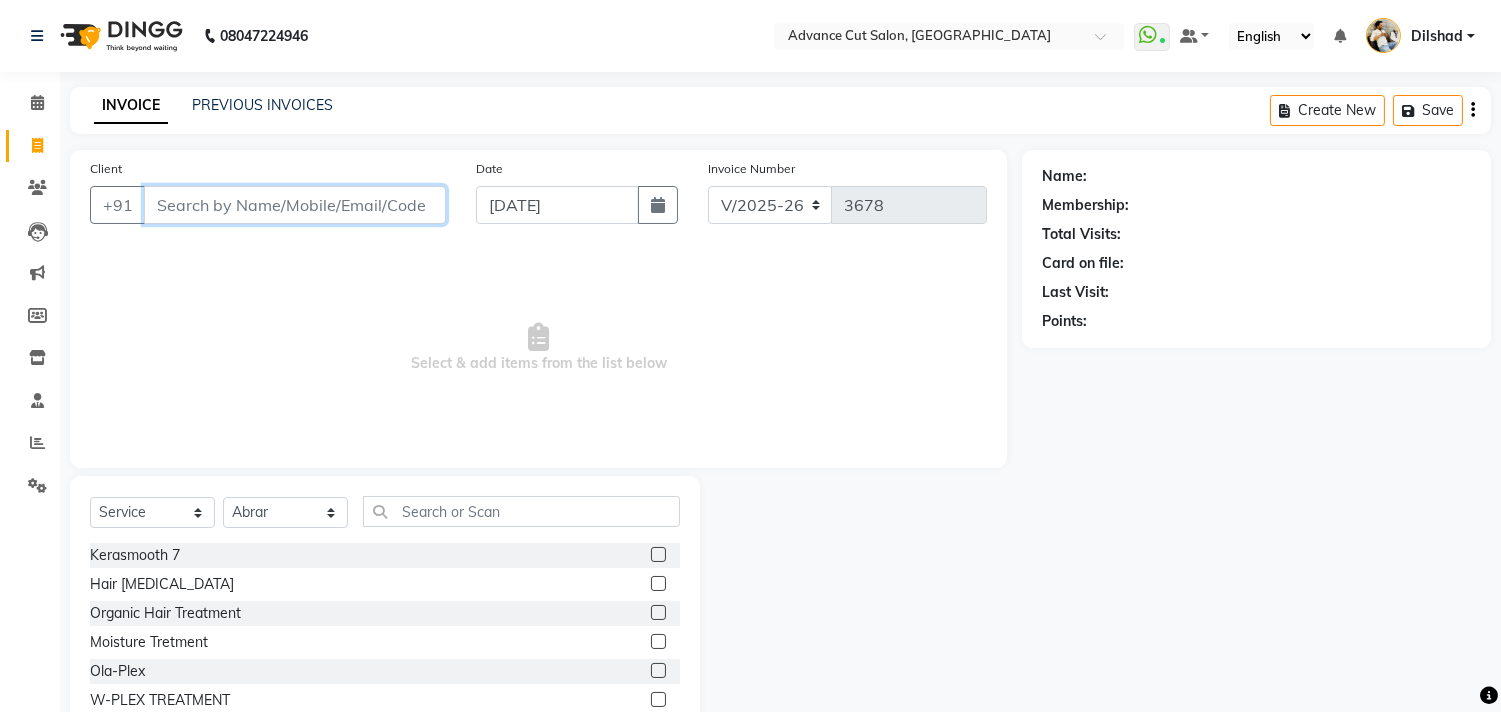 click on "Client" at bounding box center (295, 205) 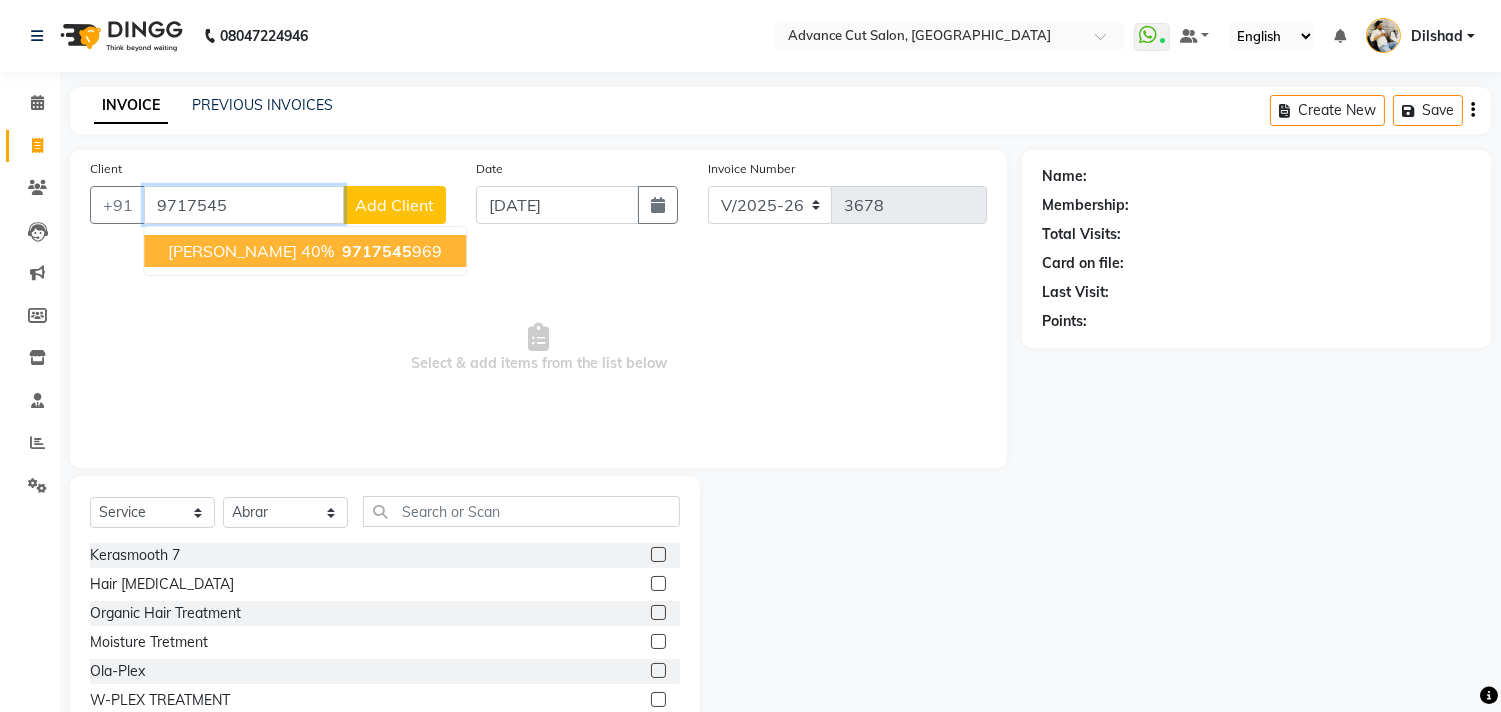 click on "GAURAV ADLAKHA 40%" at bounding box center (251, 251) 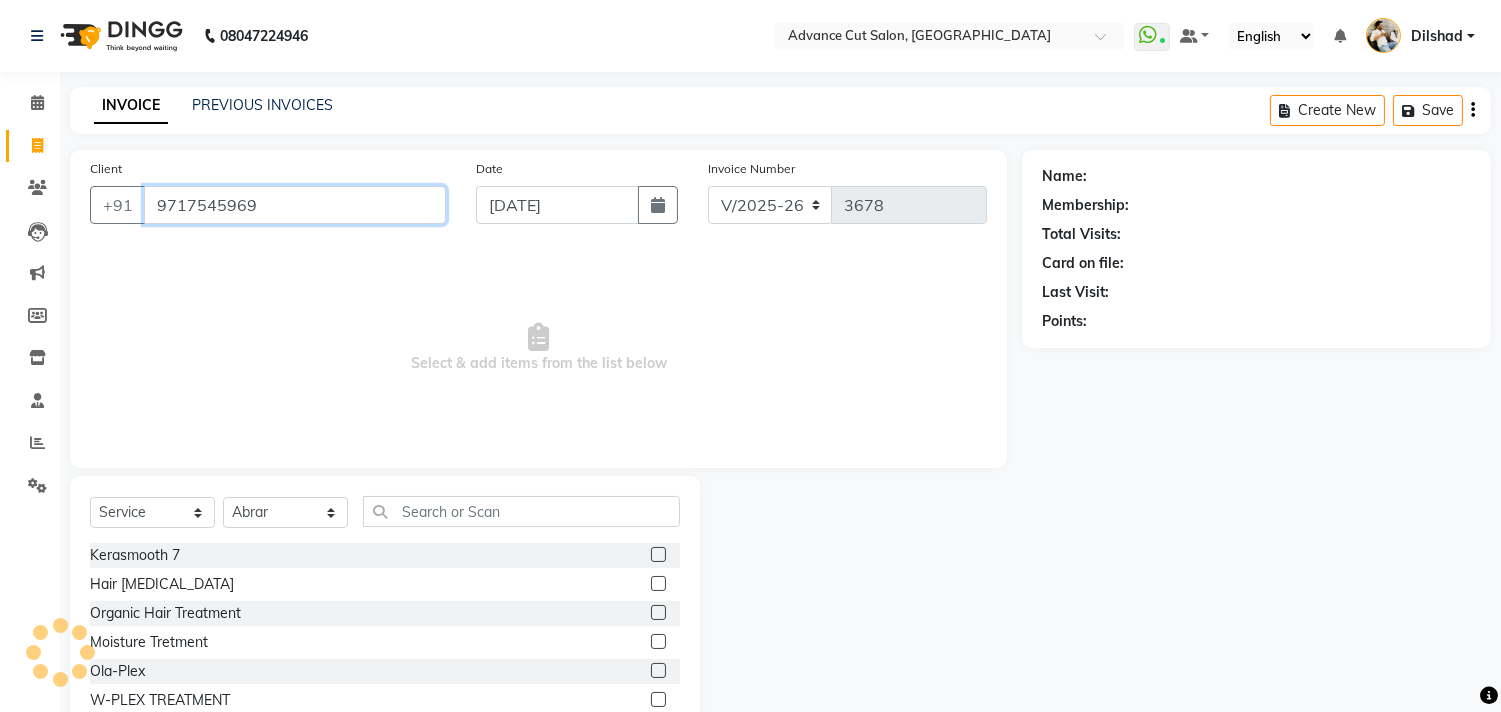 type on "9717545969" 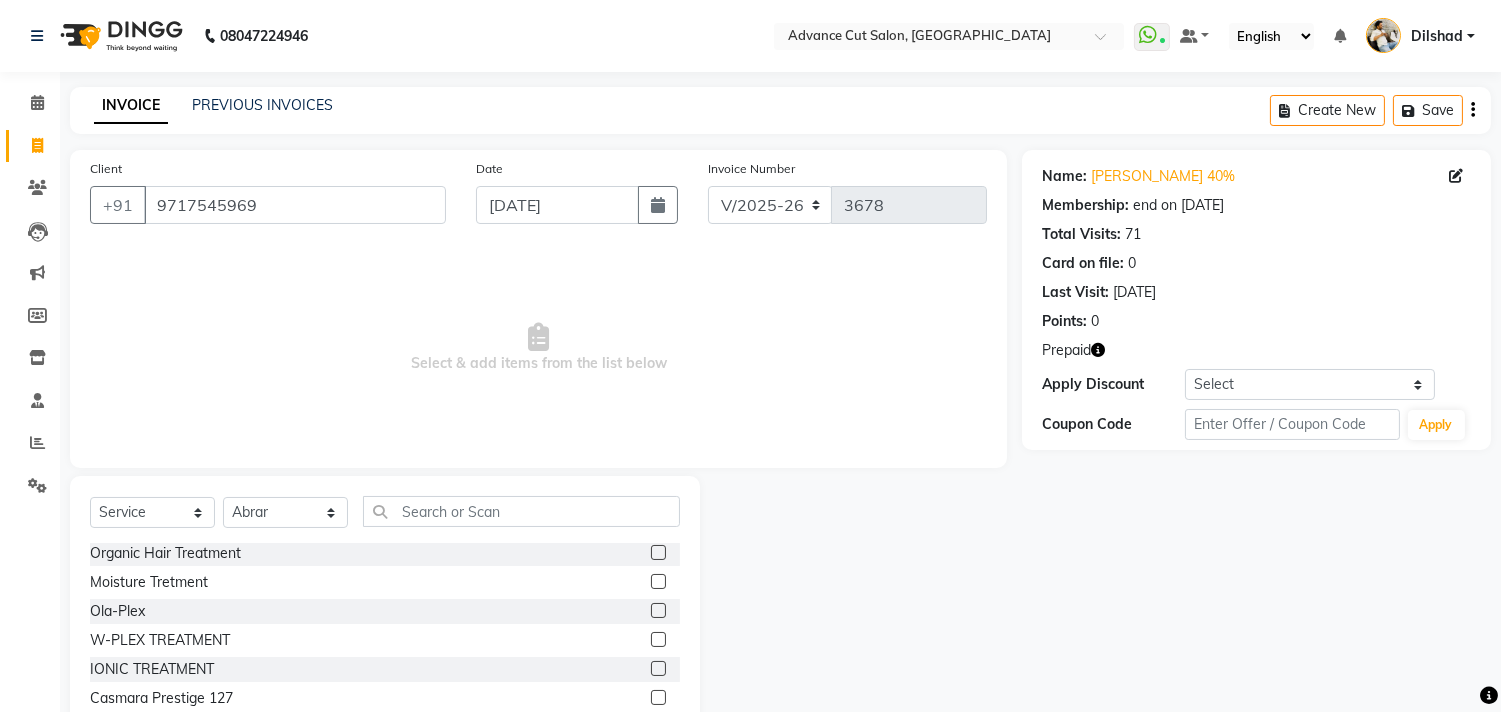 scroll, scrollTop: 111, scrollLeft: 0, axis: vertical 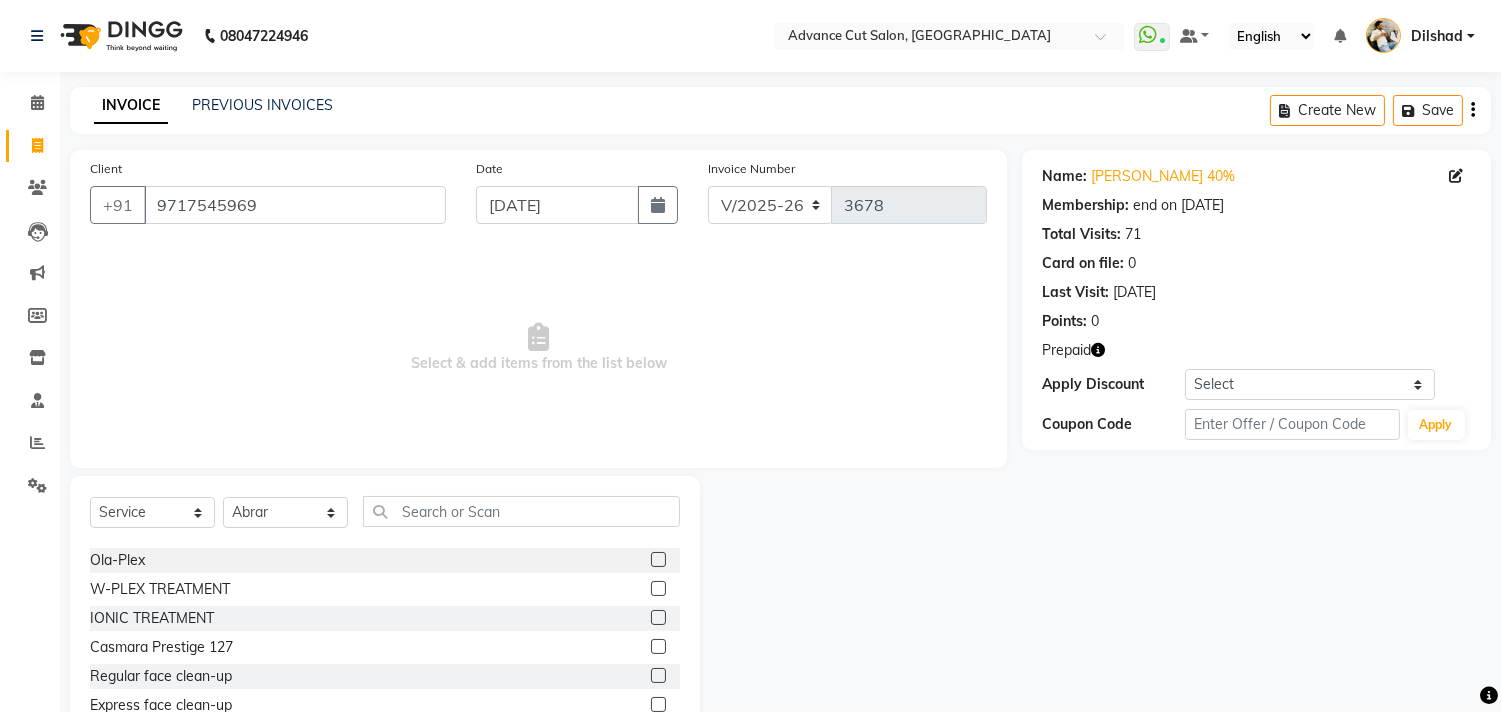 click 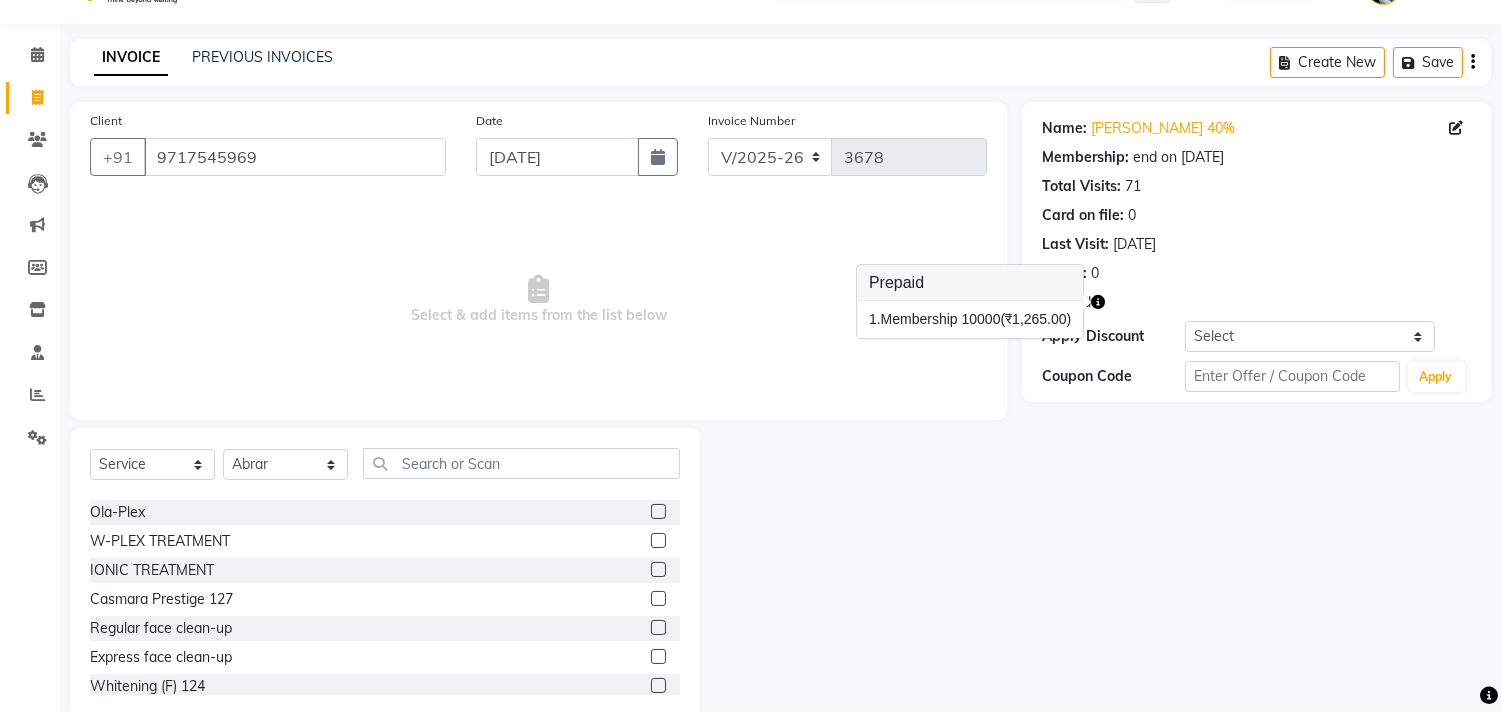 scroll, scrollTop: 88, scrollLeft: 0, axis: vertical 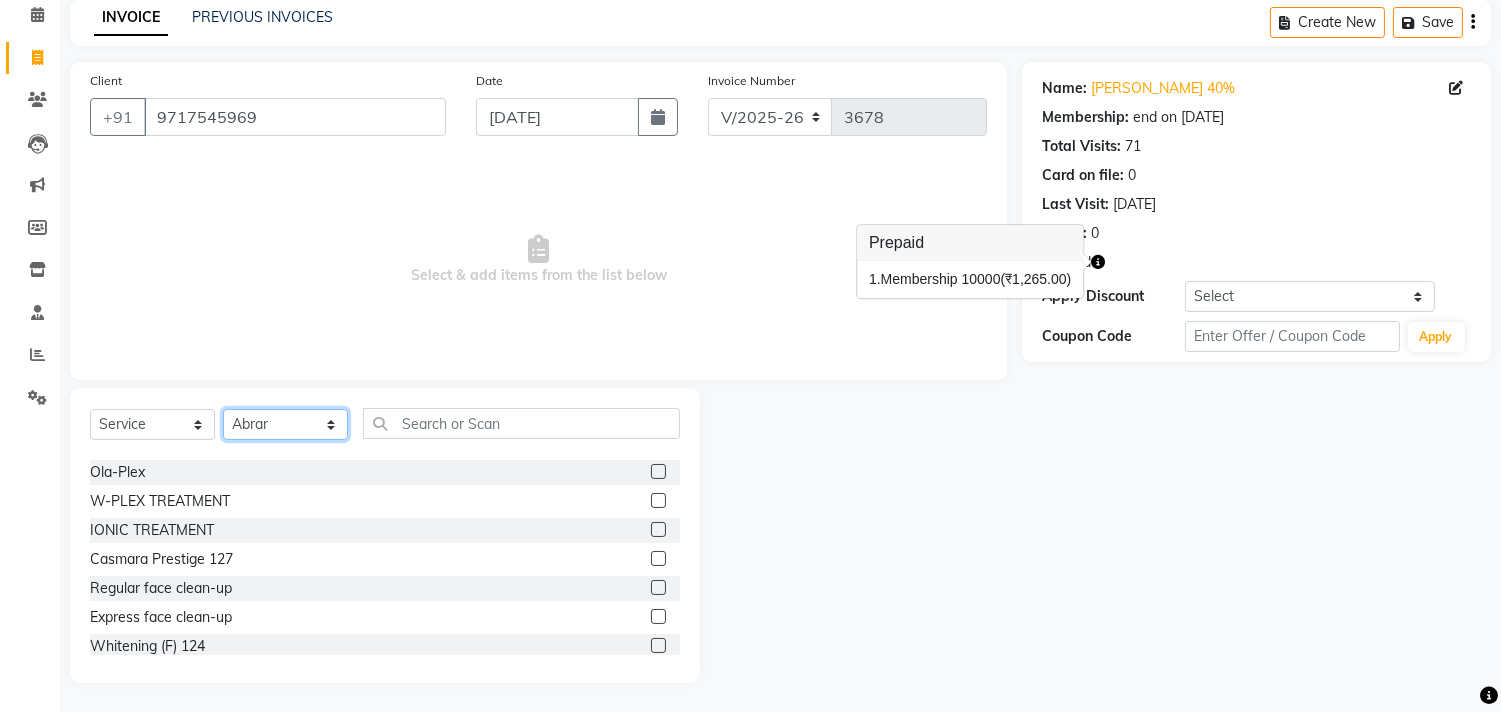 click on "Select Stylist [PERSON_NAME] Avinash Dilshad [PERSON_NAME] [PERSON_NAME] [PERSON_NAME] [PERSON_NAME]  [PERSON_NAME] [PERSON_NAME]  [PERSON_NAME] [PERSON_NAME]" 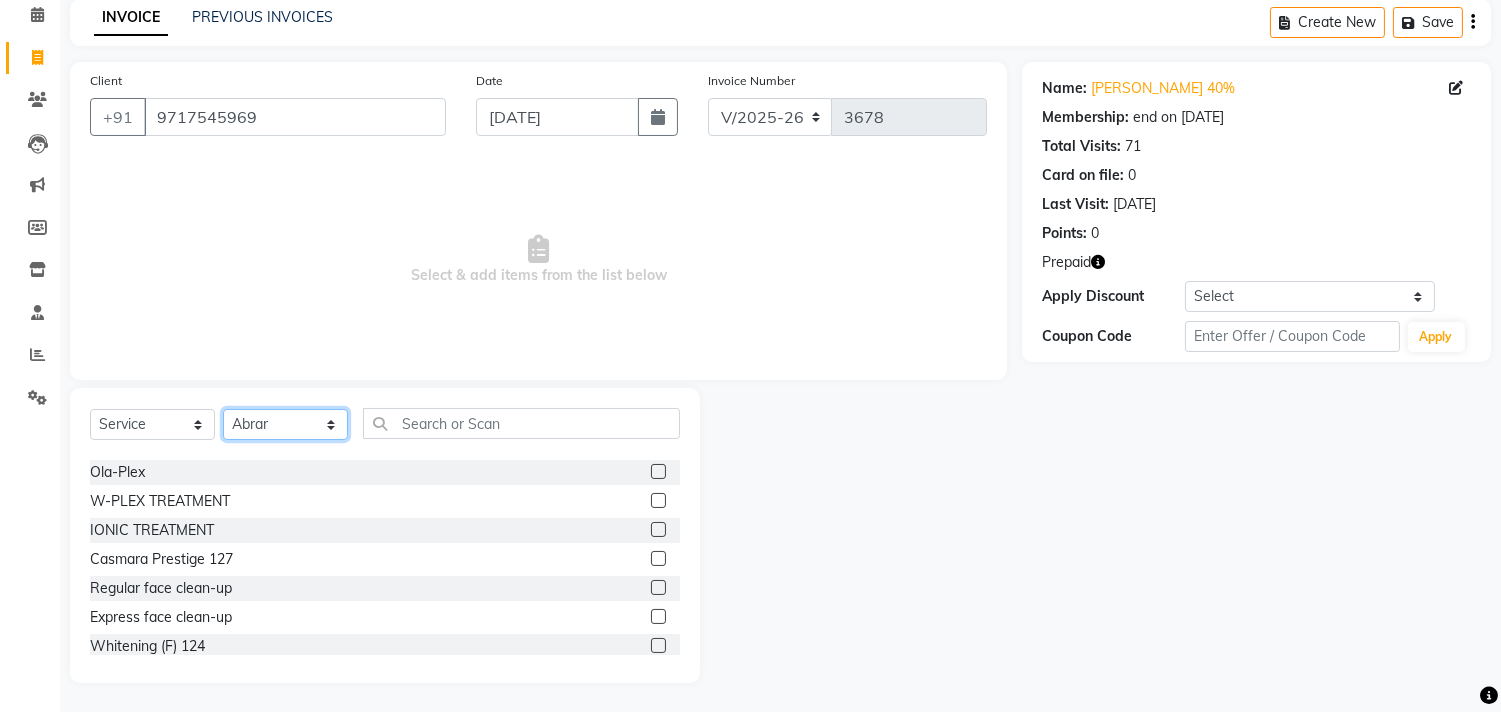 click on "Select Stylist [PERSON_NAME] Avinash Dilshad [PERSON_NAME] [PERSON_NAME] [PERSON_NAME] [PERSON_NAME]  [PERSON_NAME] [PERSON_NAME]  [PERSON_NAME] [PERSON_NAME]" 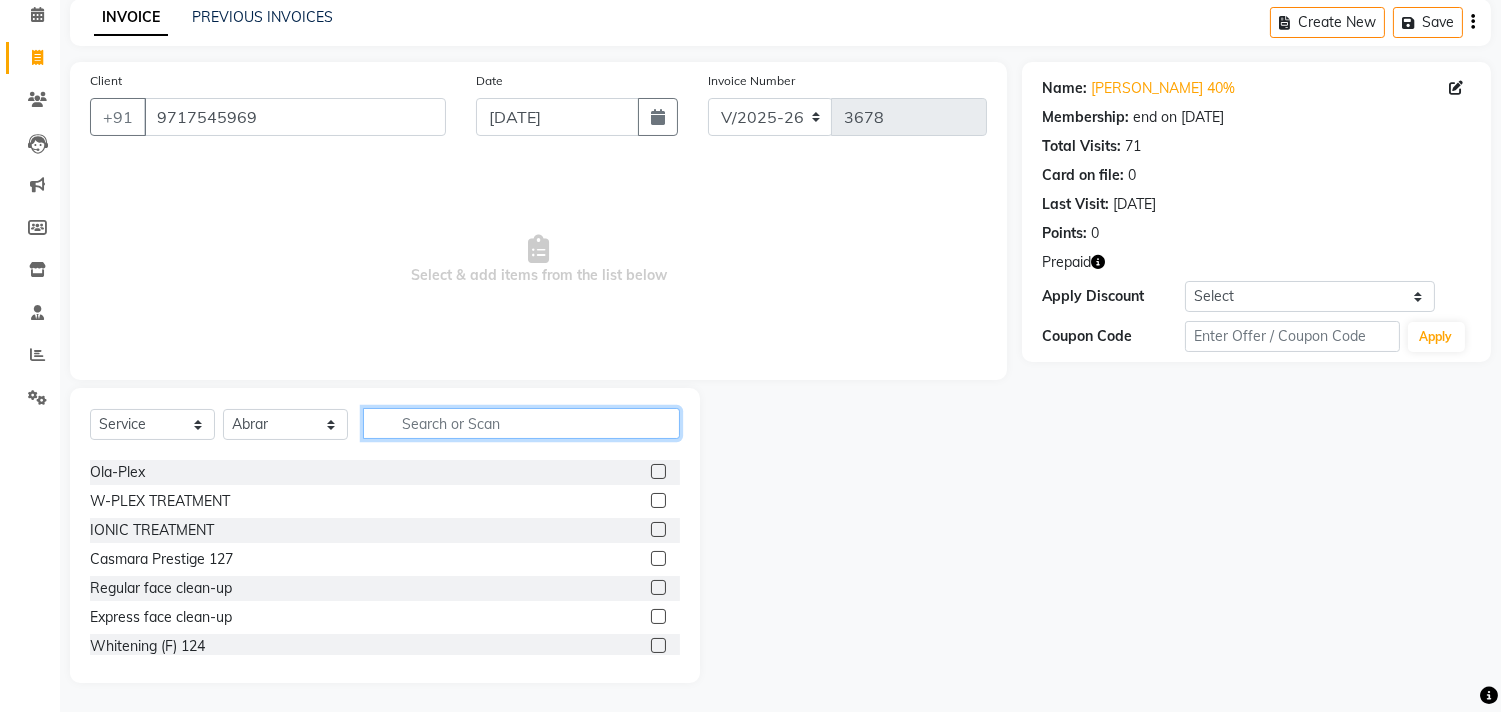 click 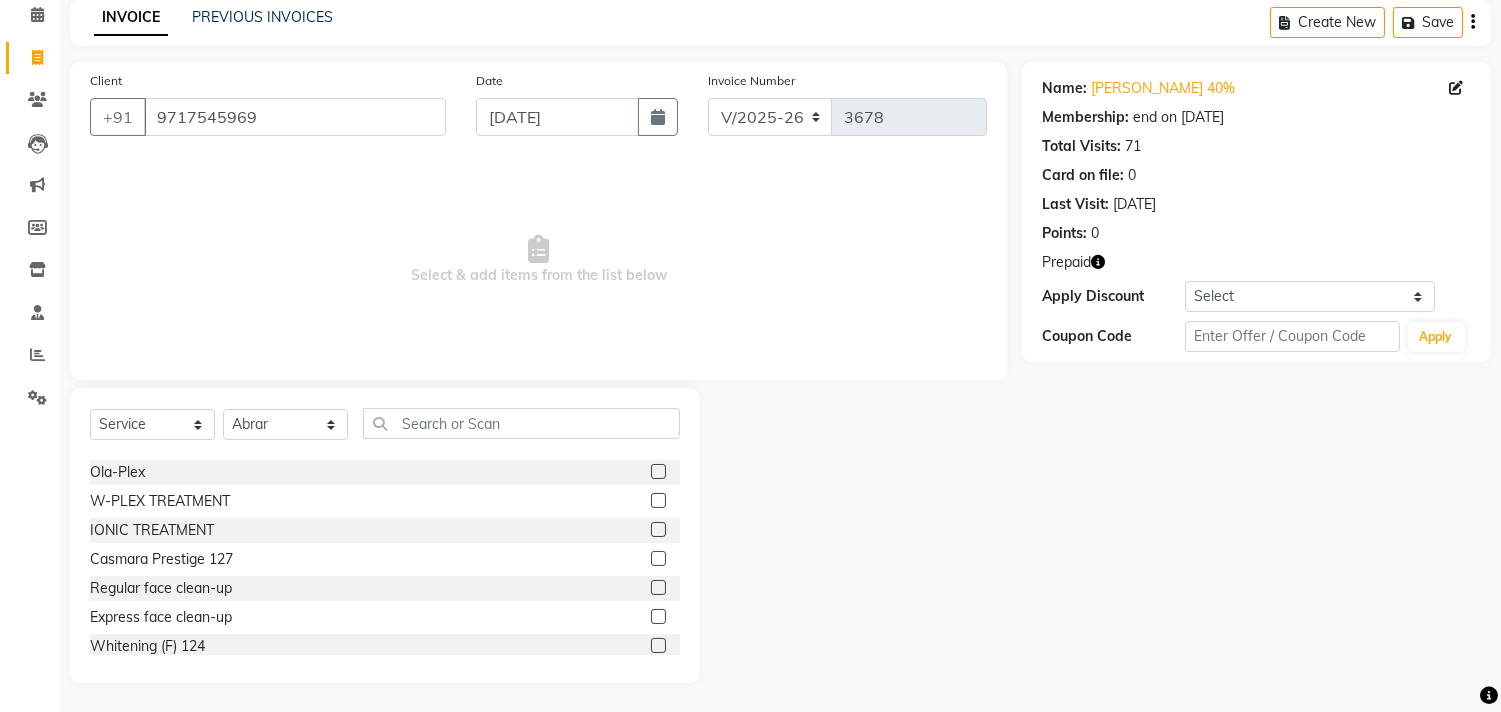click 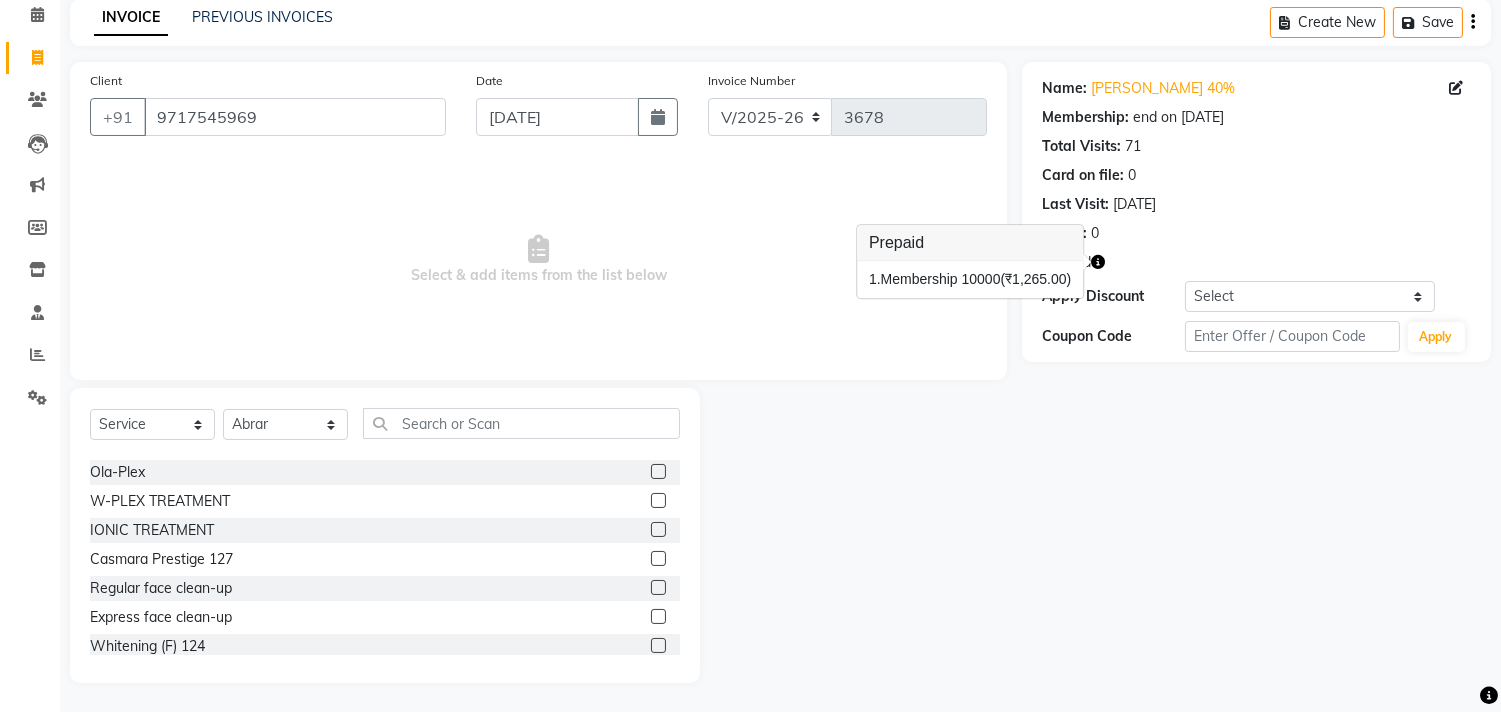 click 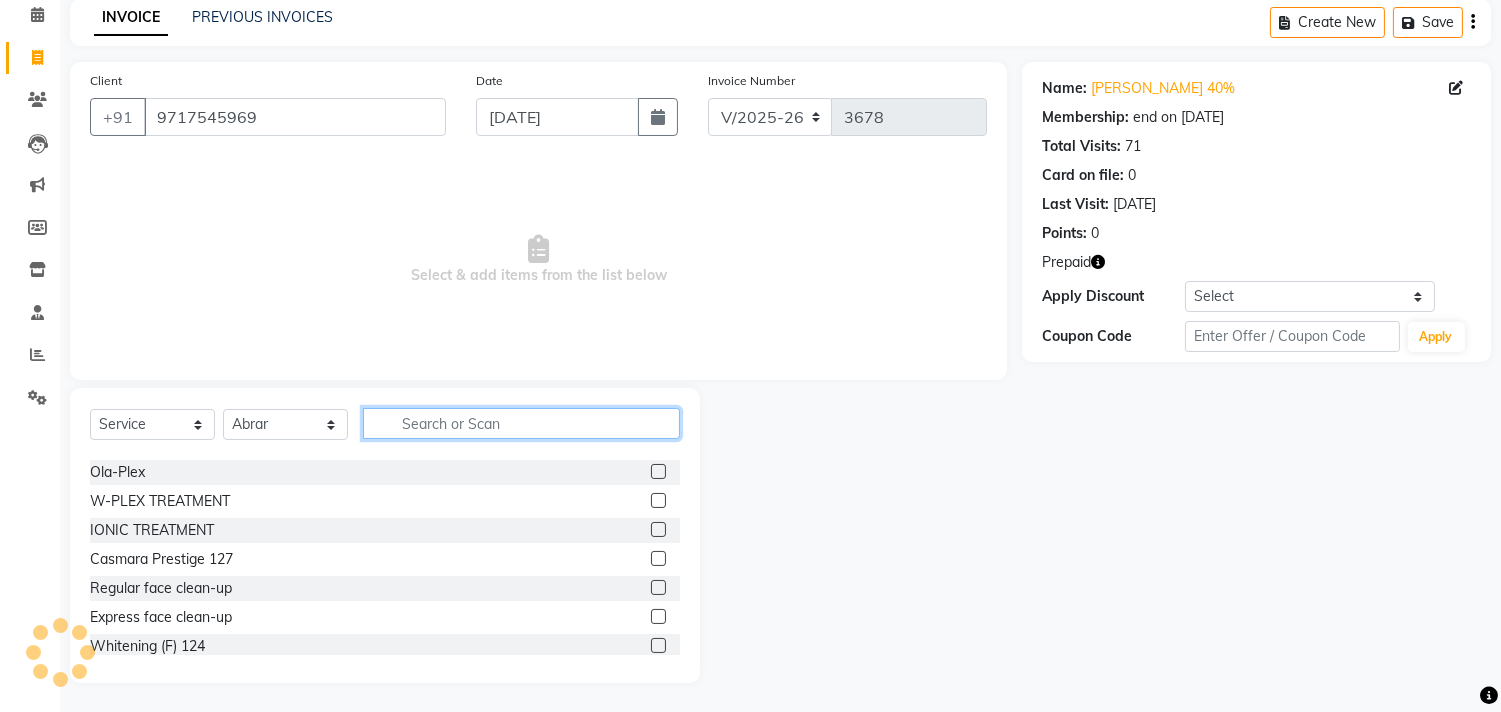click 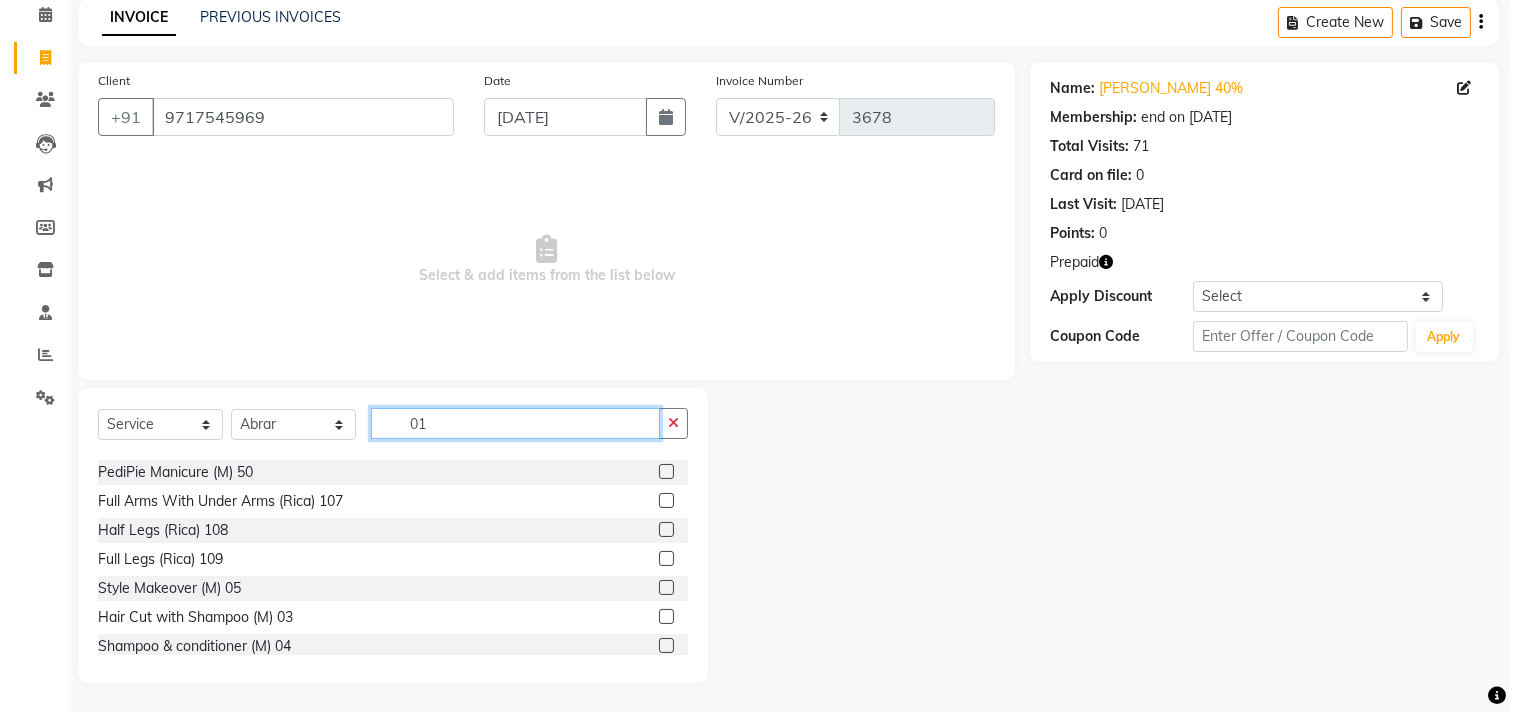 scroll, scrollTop: 0, scrollLeft: 0, axis: both 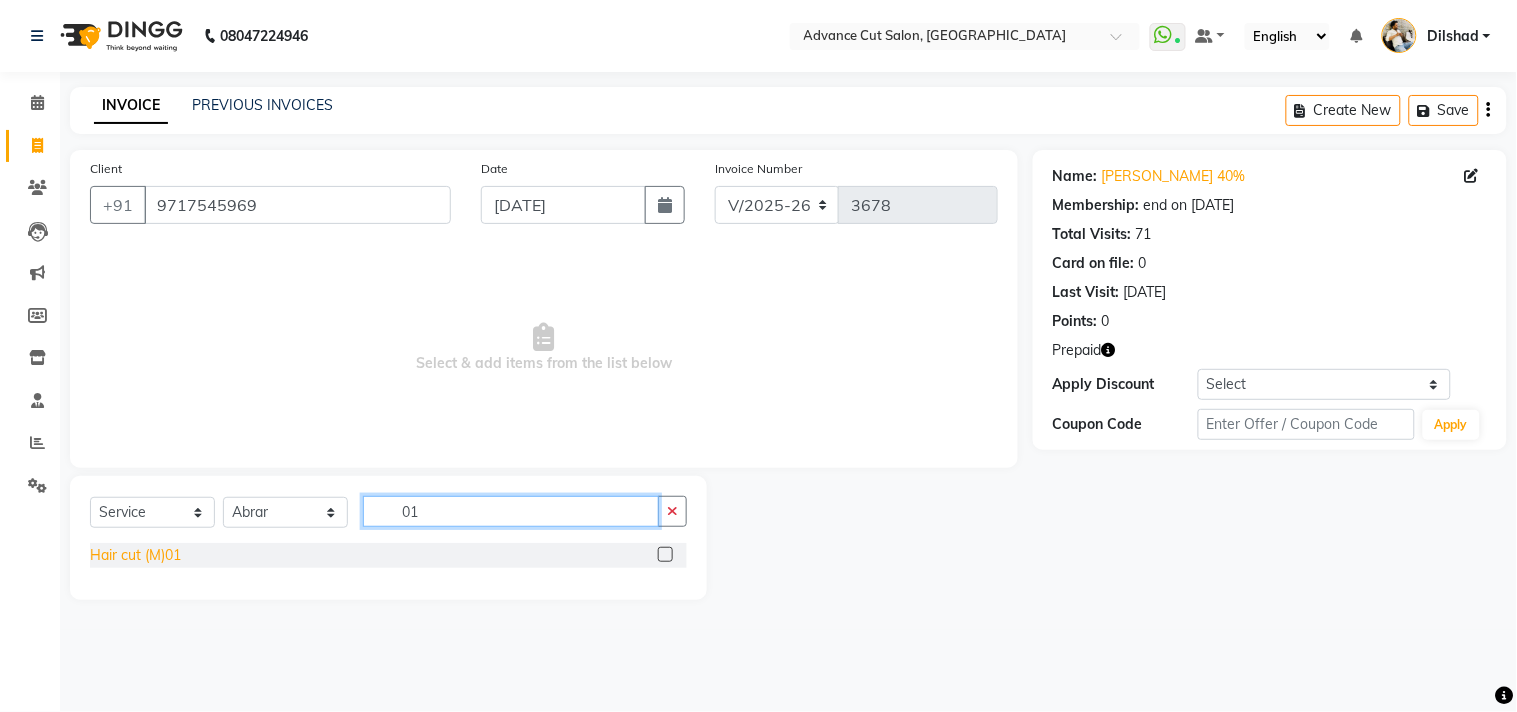 type on "01" 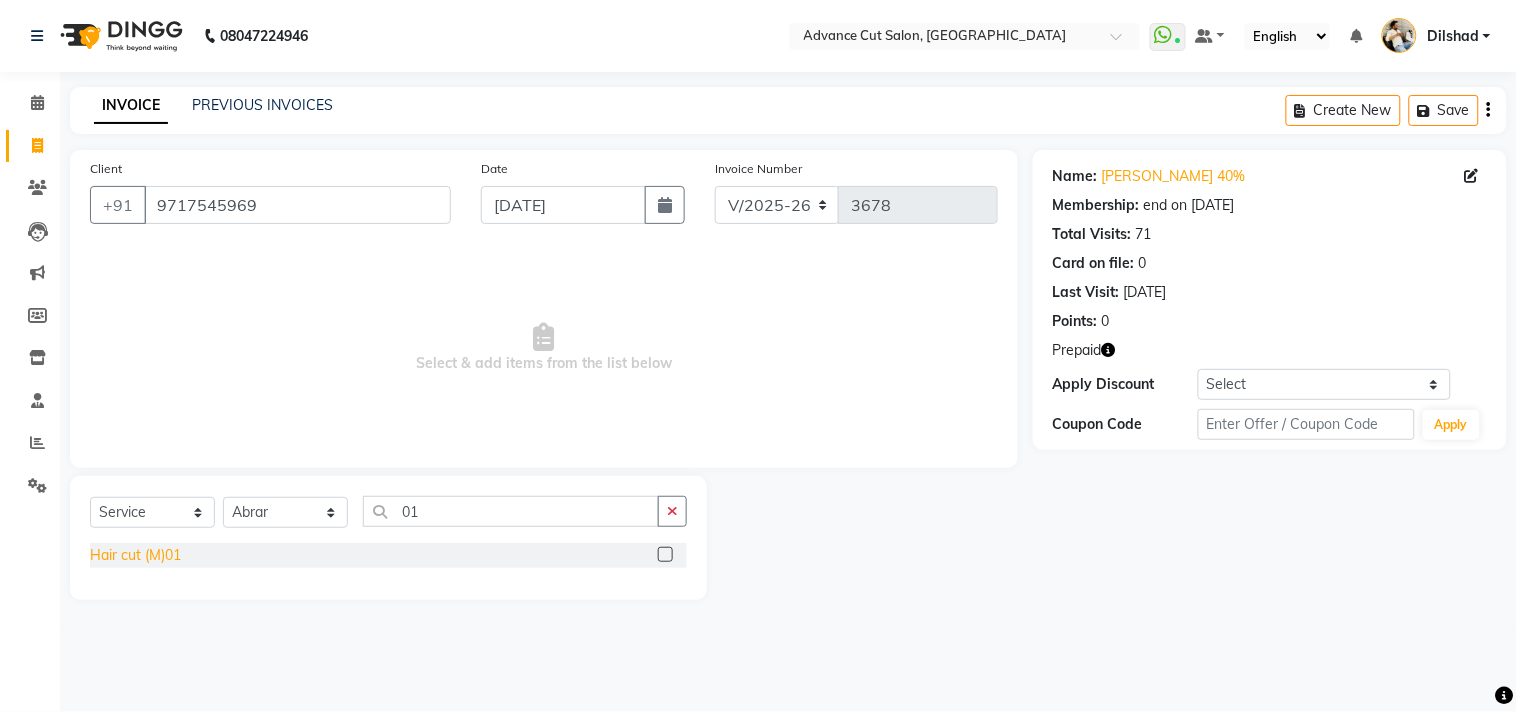 click on "Hair cut (M)01" 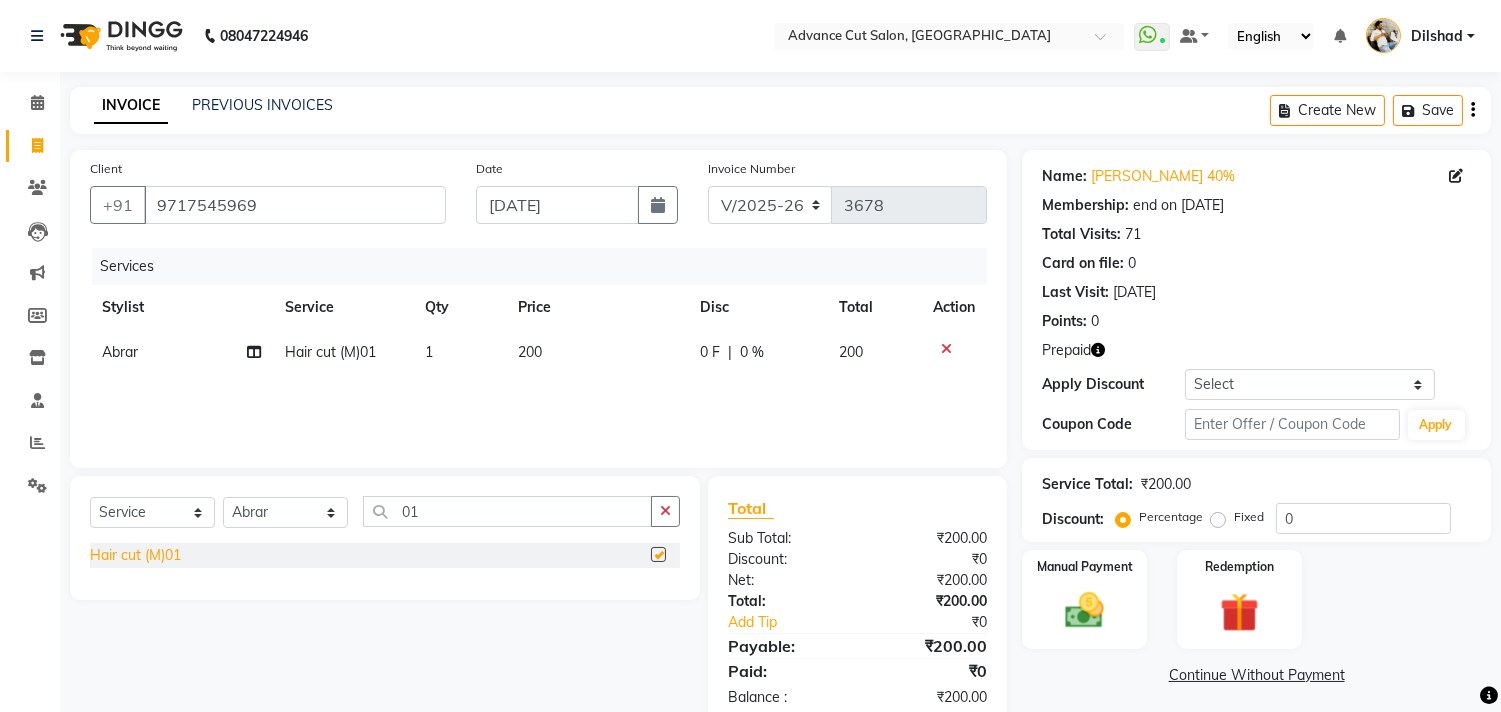 checkbox on "false" 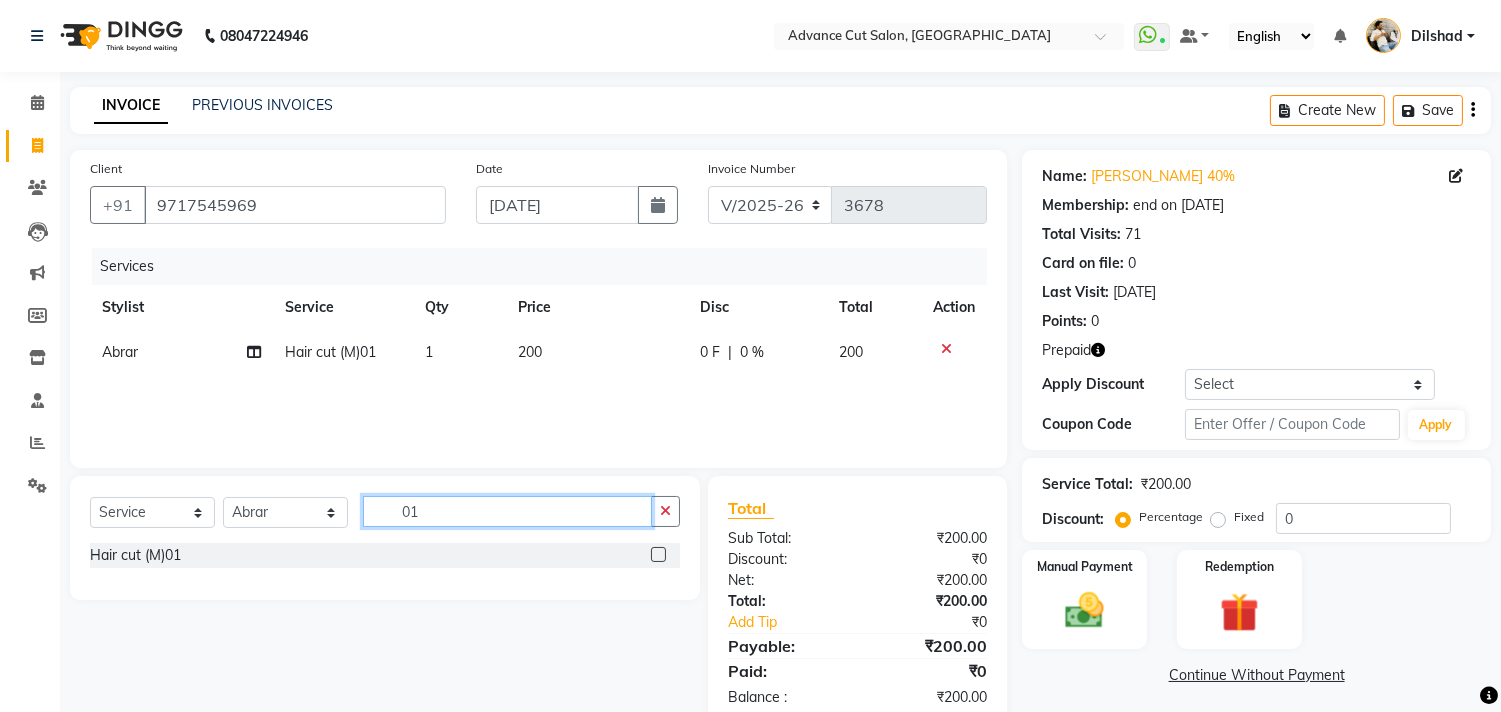 click on "01" 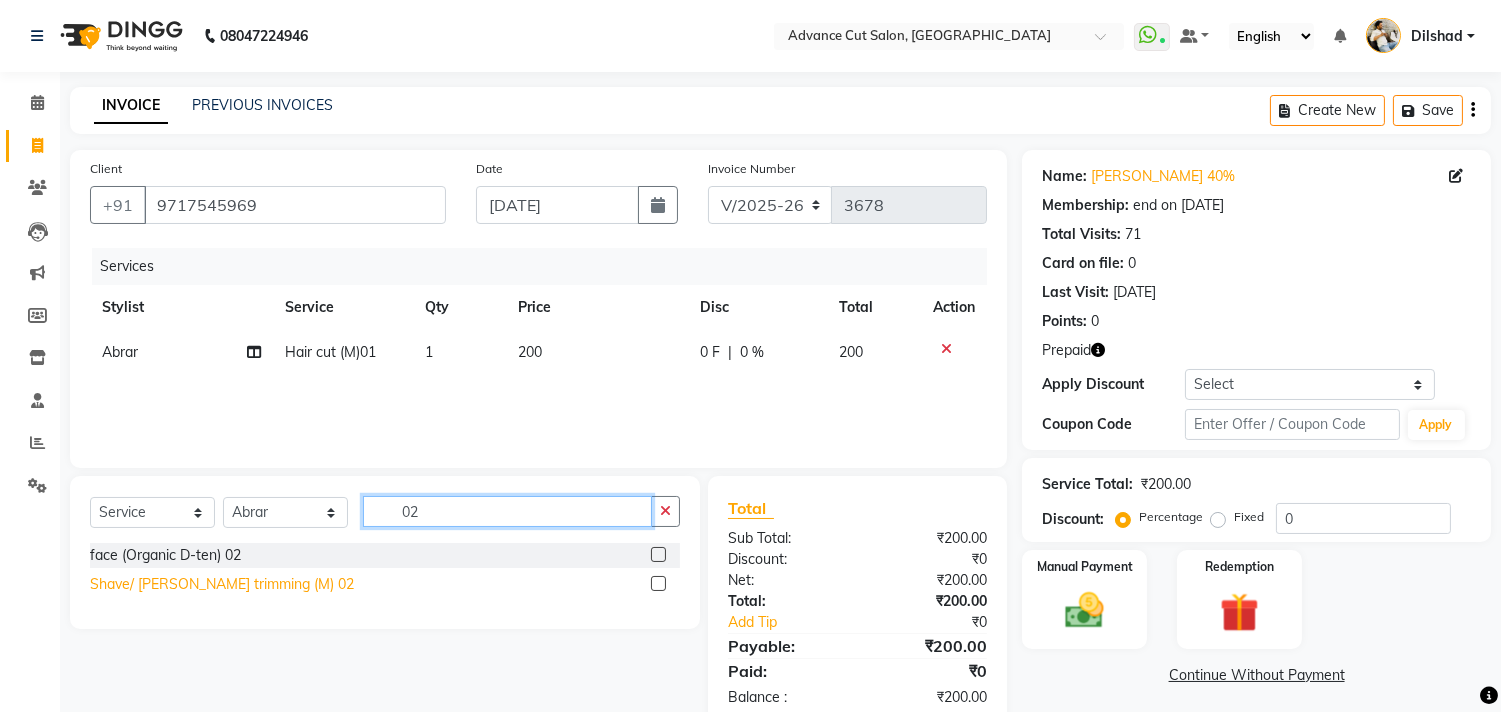 type on "02" 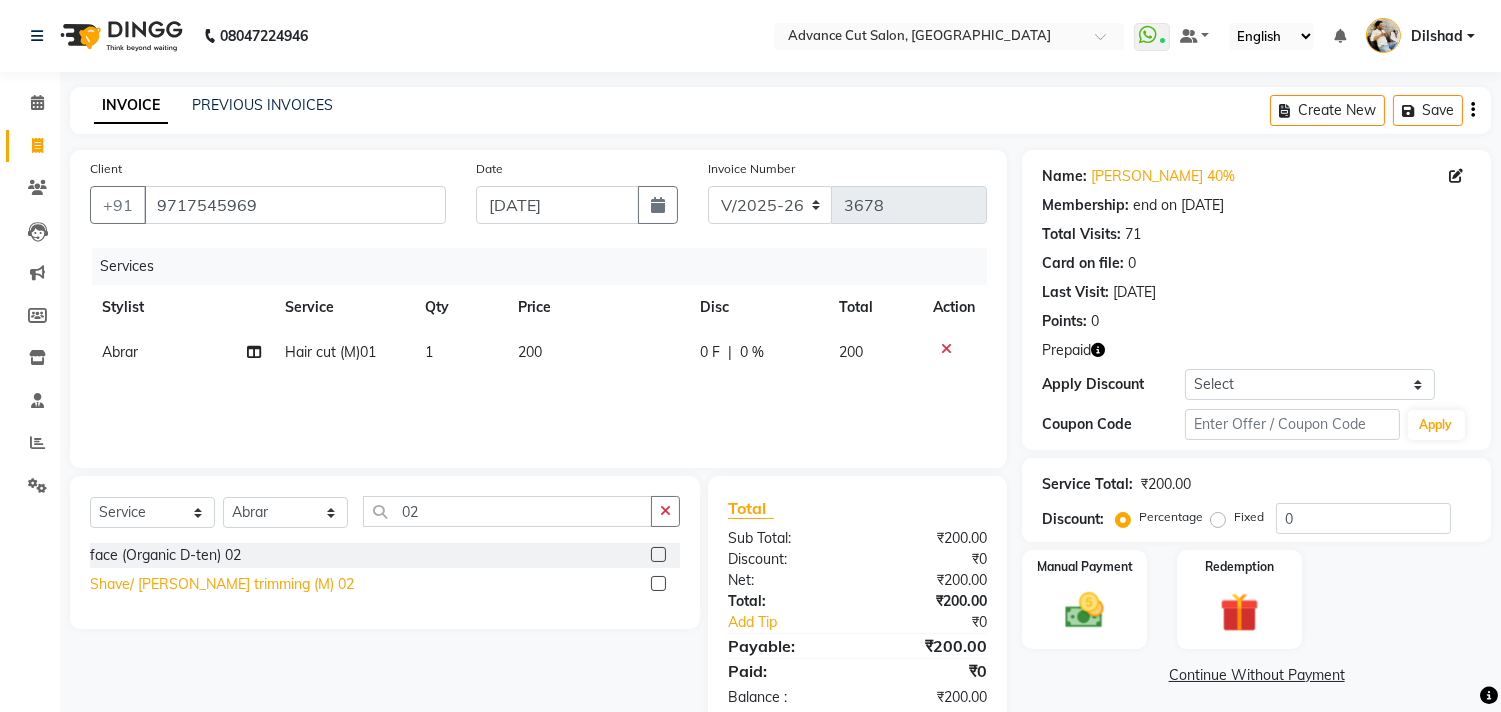 click on "Shave/ [PERSON_NAME] trimming (M) 02" 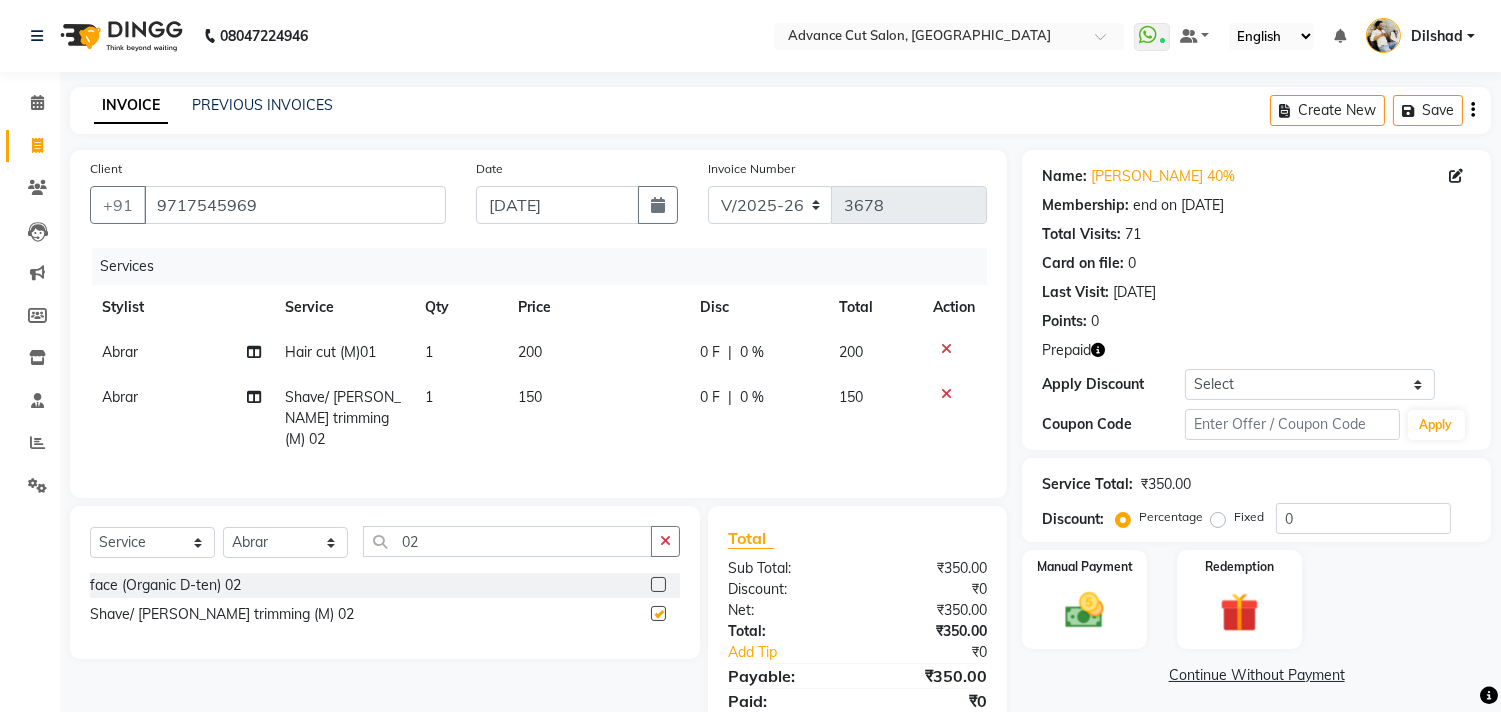 checkbox on "false" 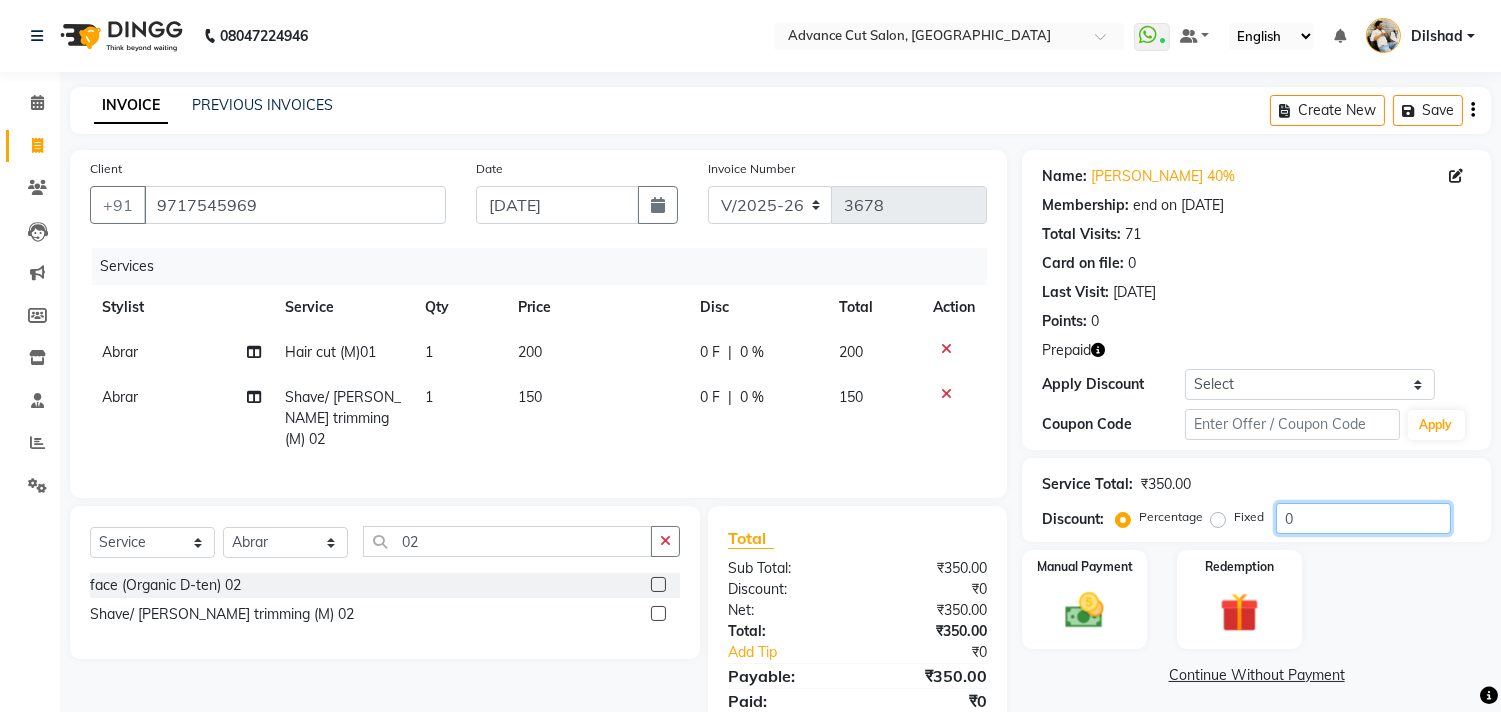 click on "0" 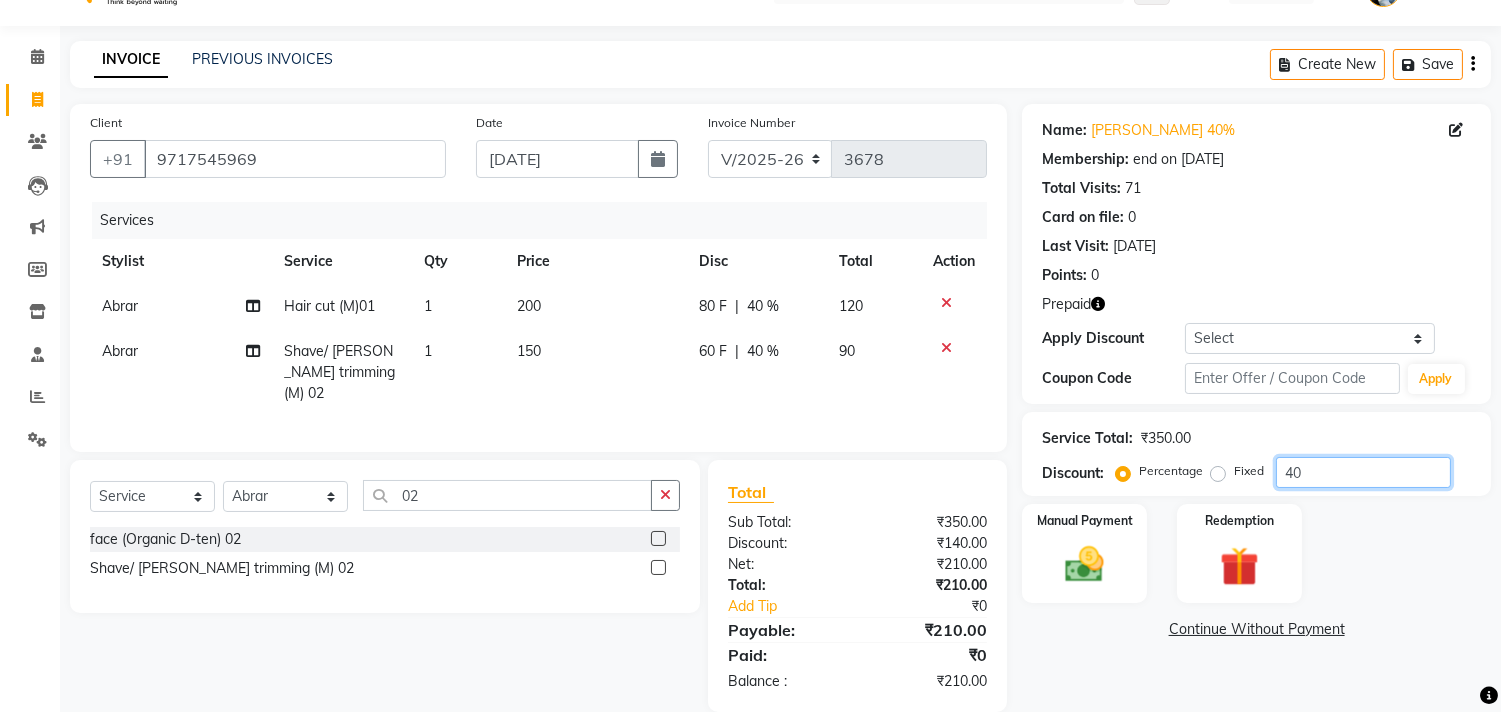 scroll, scrollTop: 72, scrollLeft: 0, axis: vertical 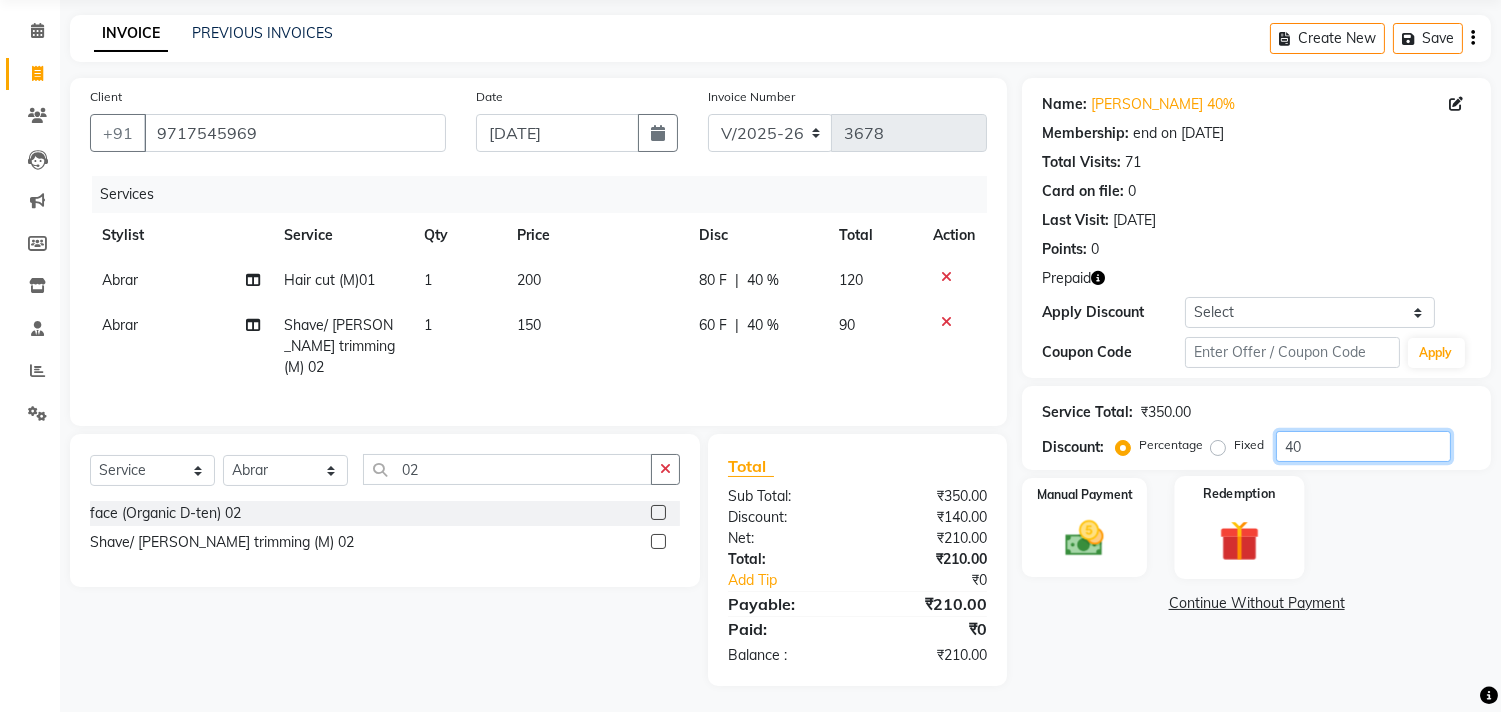 type on "40" 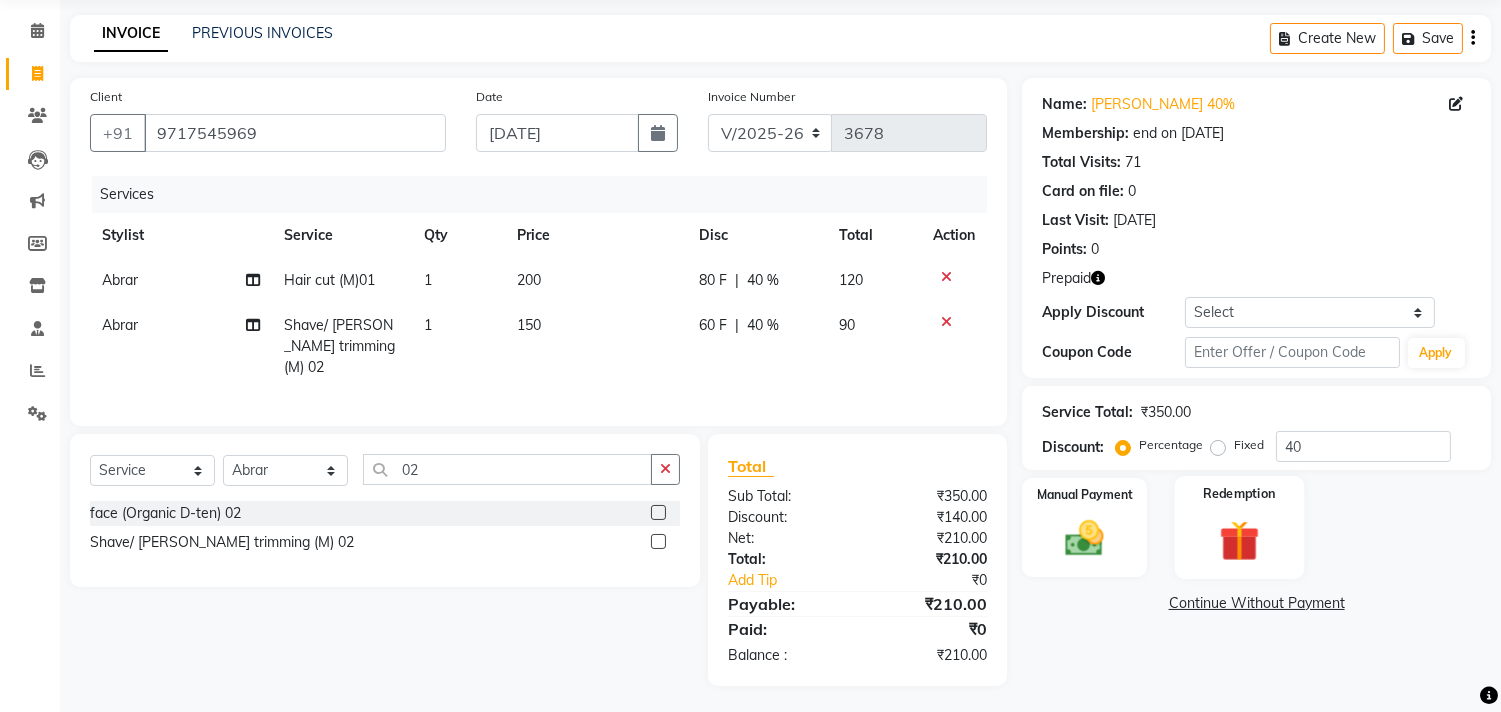 click on "Redemption" 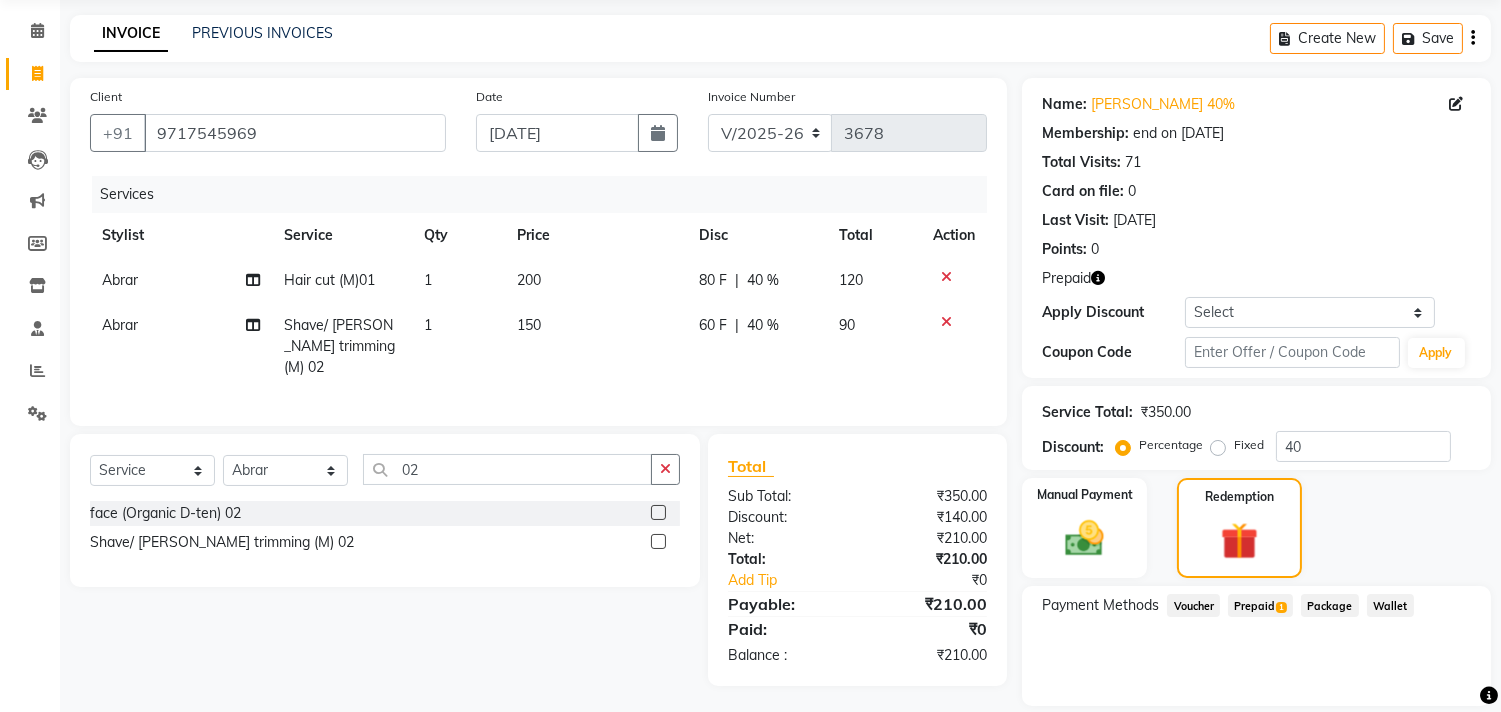 click on "Prepaid  1" 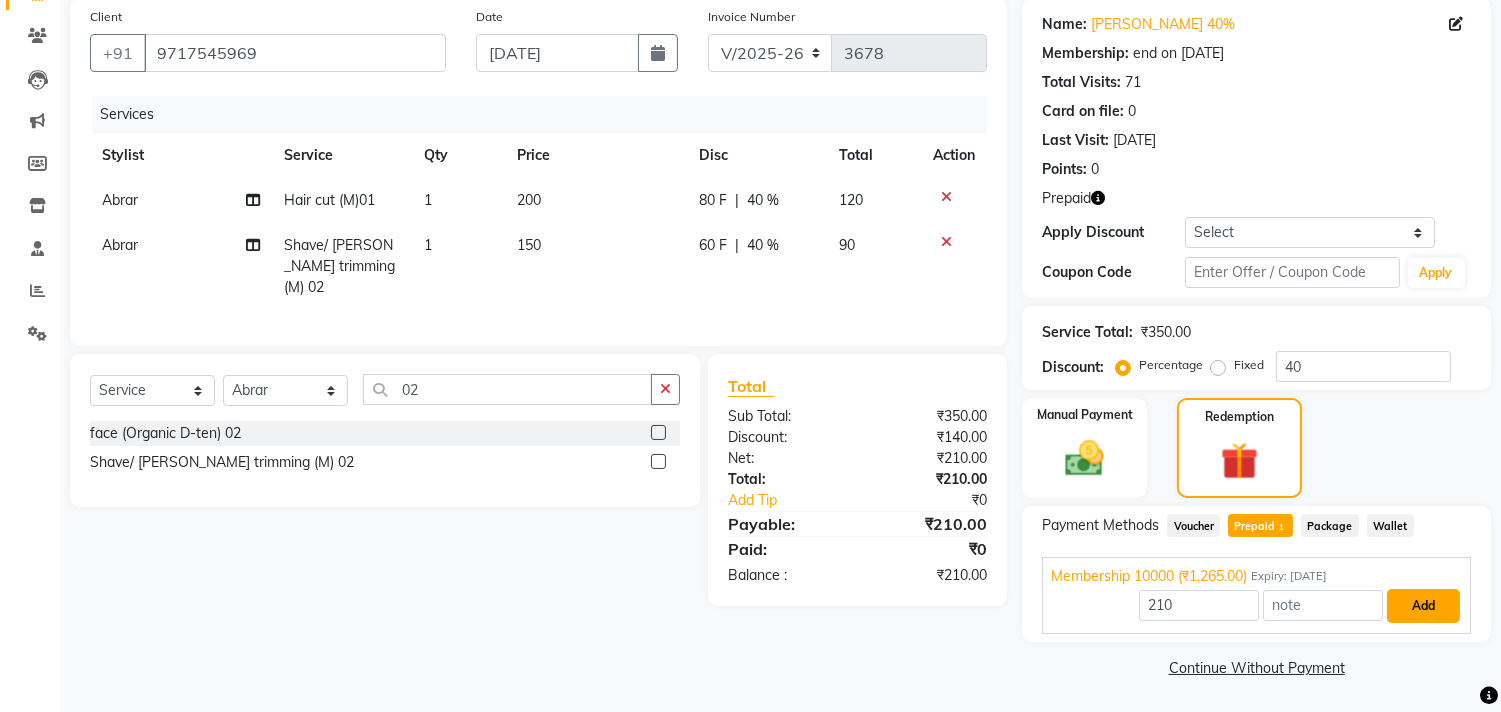 click on "Add" at bounding box center [1423, 606] 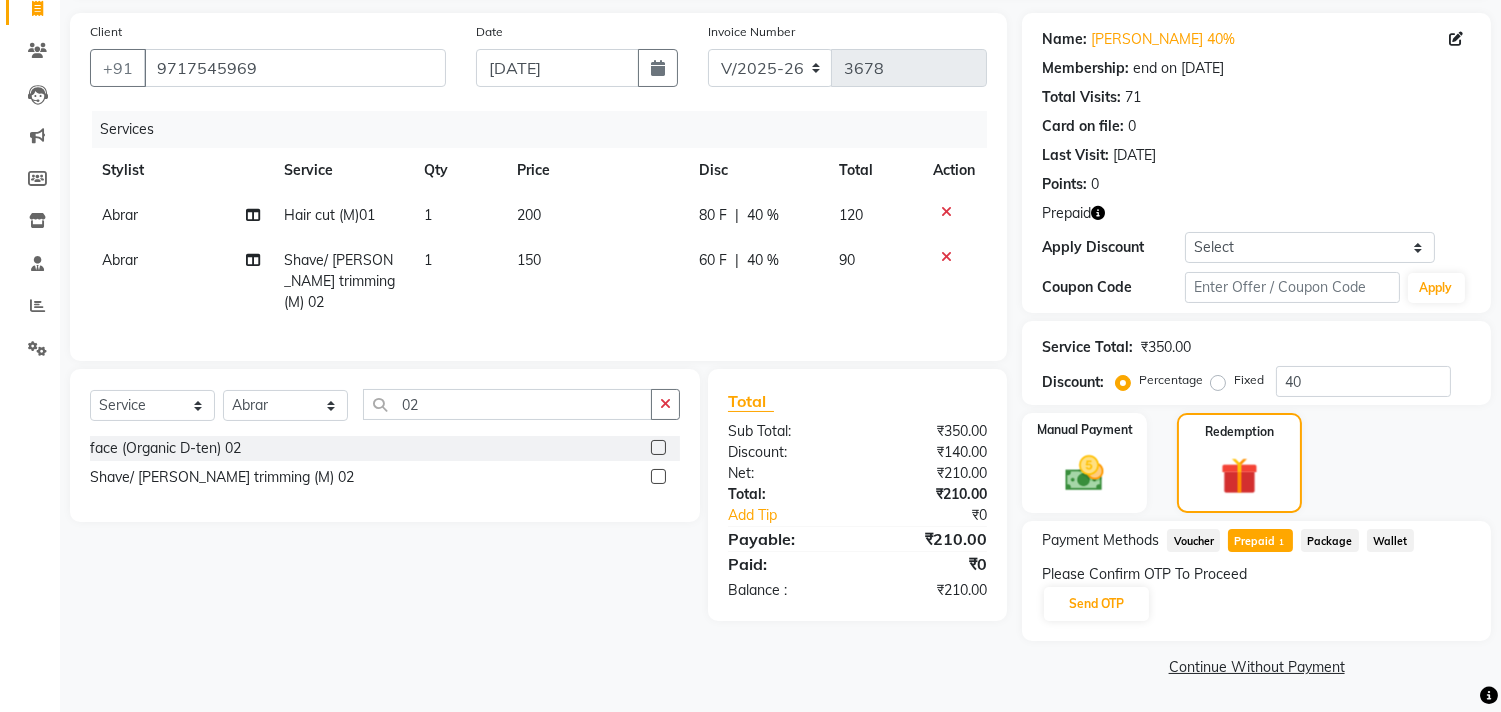 scroll, scrollTop: 135, scrollLeft: 0, axis: vertical 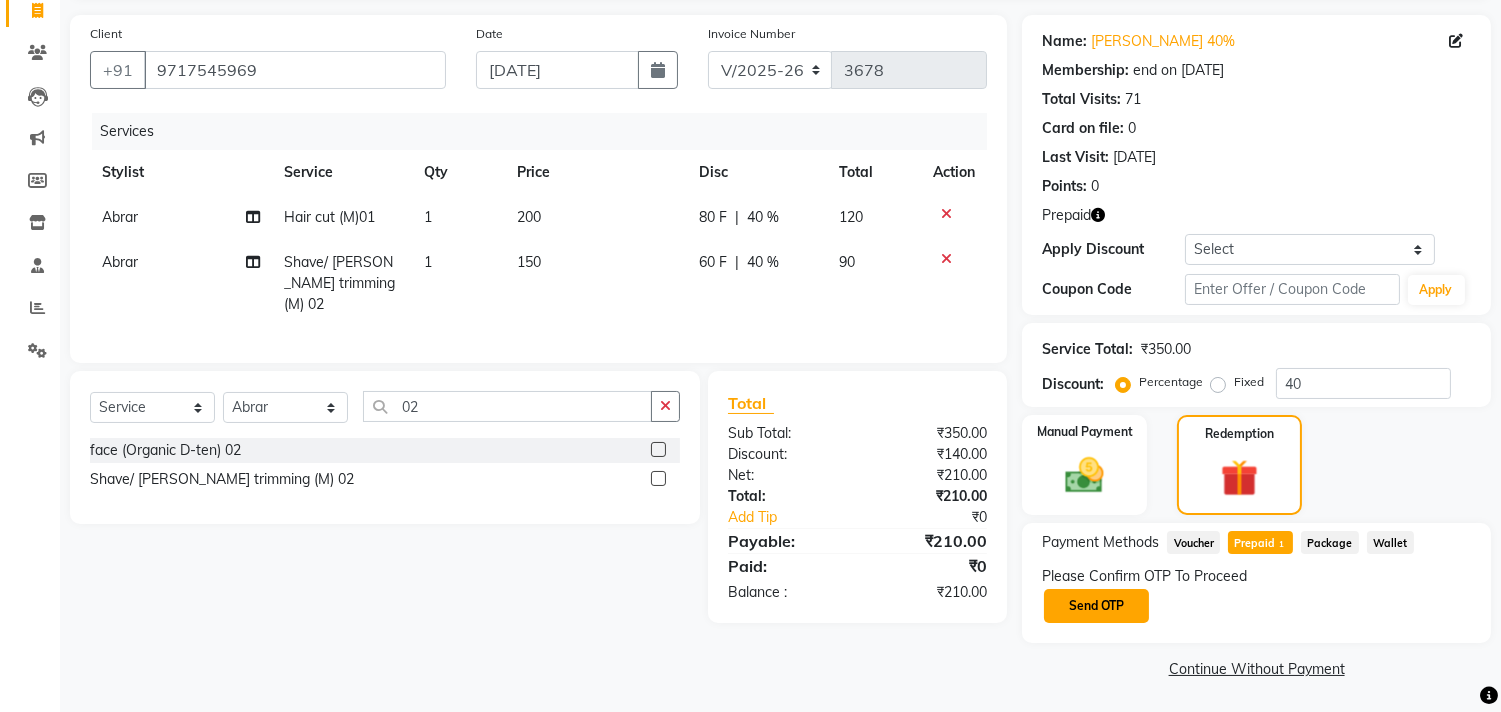 click on "Send OTP" 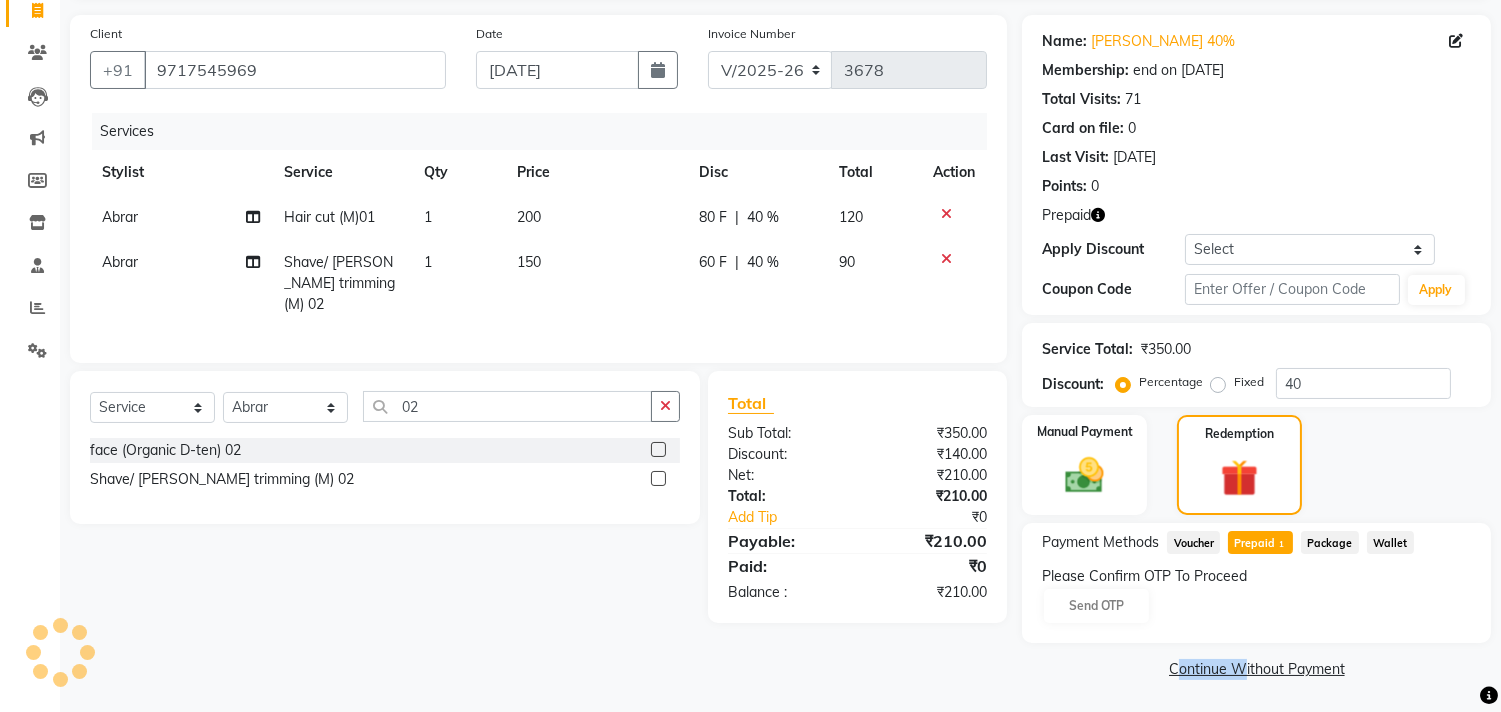 click on "Please Confirm OTP To Proceed Send OTP" 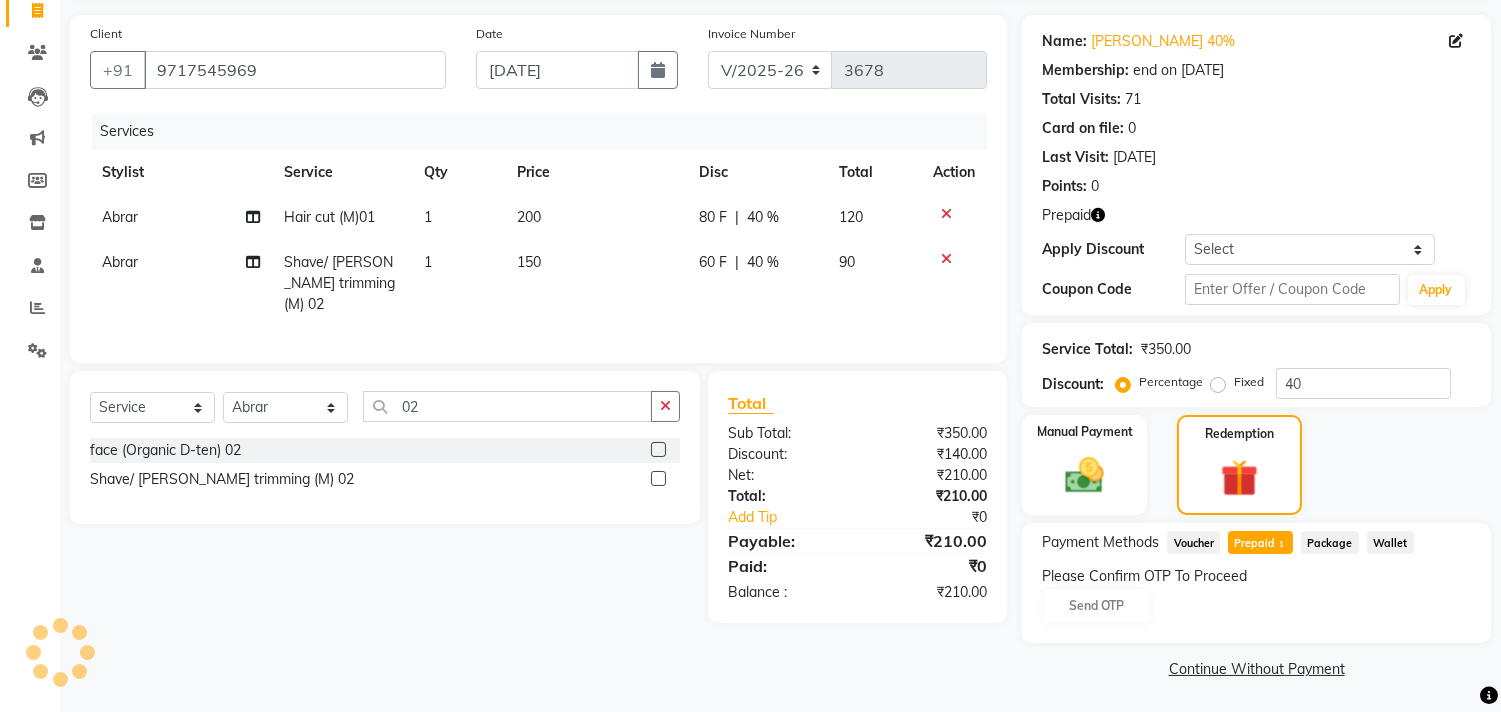 click on "Please Confirm OTP To Proceed Send OTP" 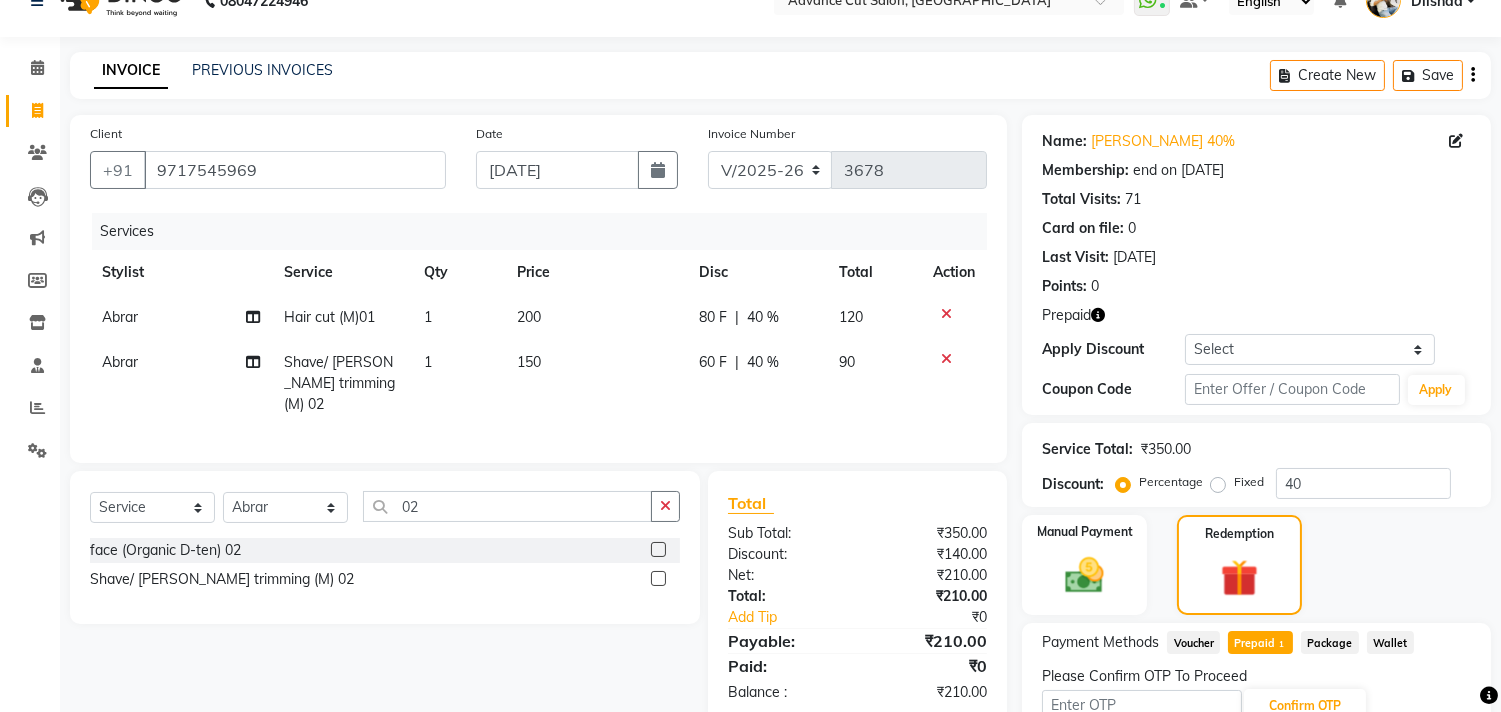 scroll, scrollTop: 111, scrollLeft: 0, axis: vertical 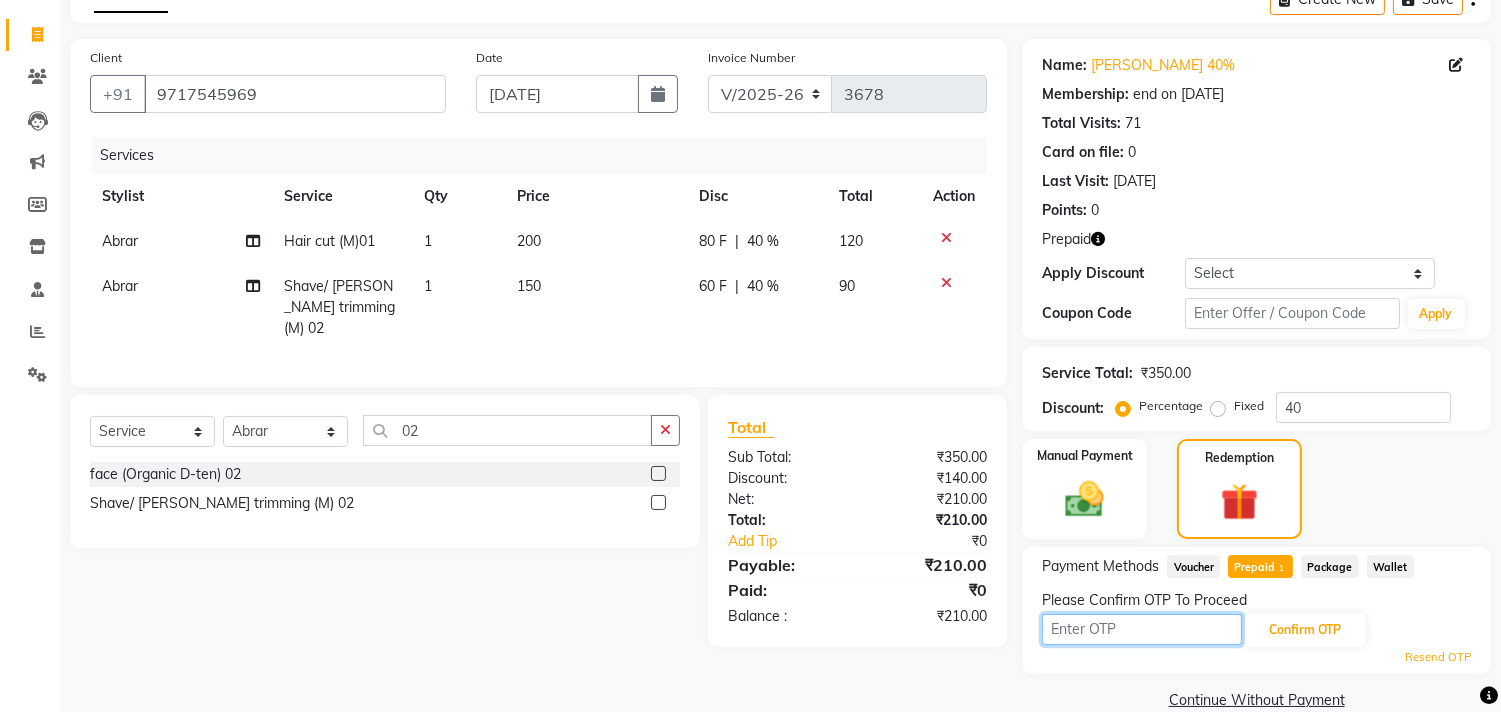 click at bounding box center [1142, 629] 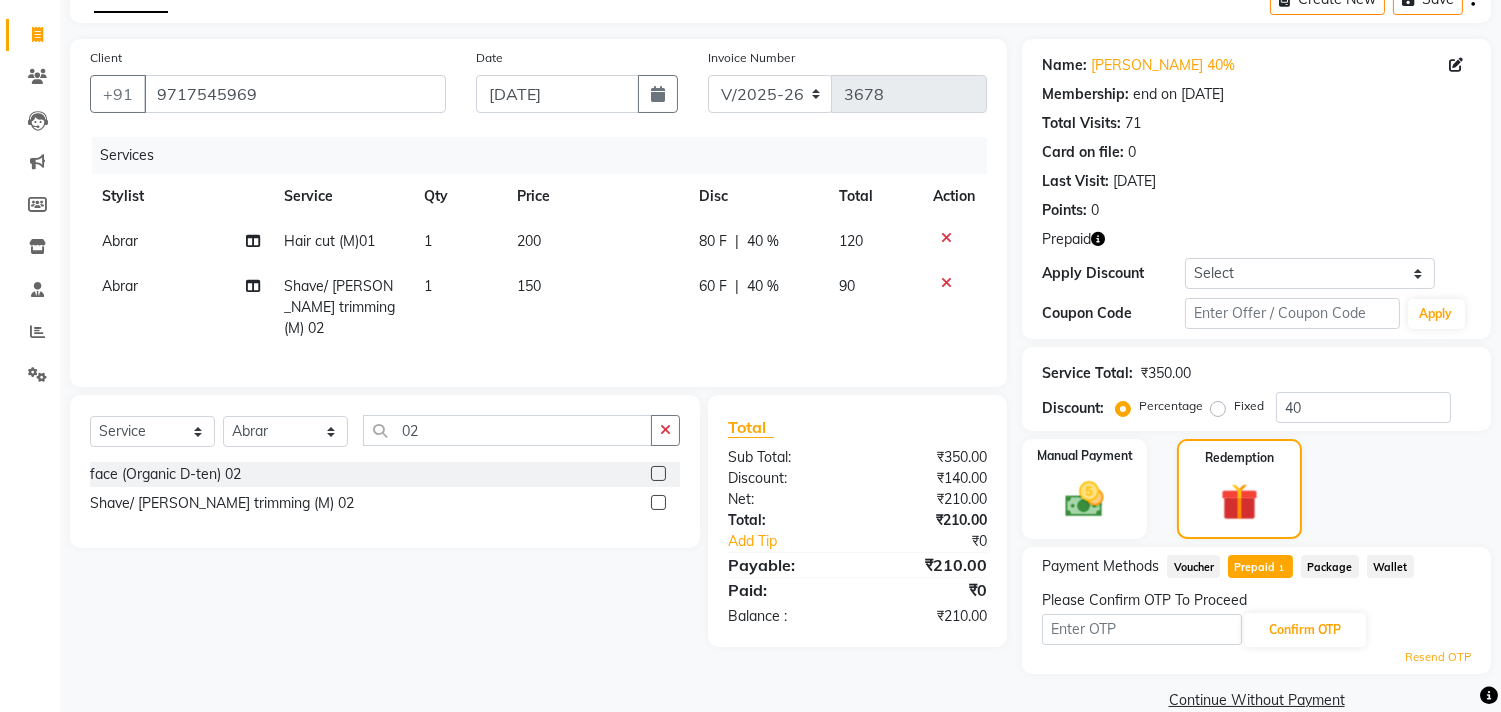 click on "Total Visits:  71" 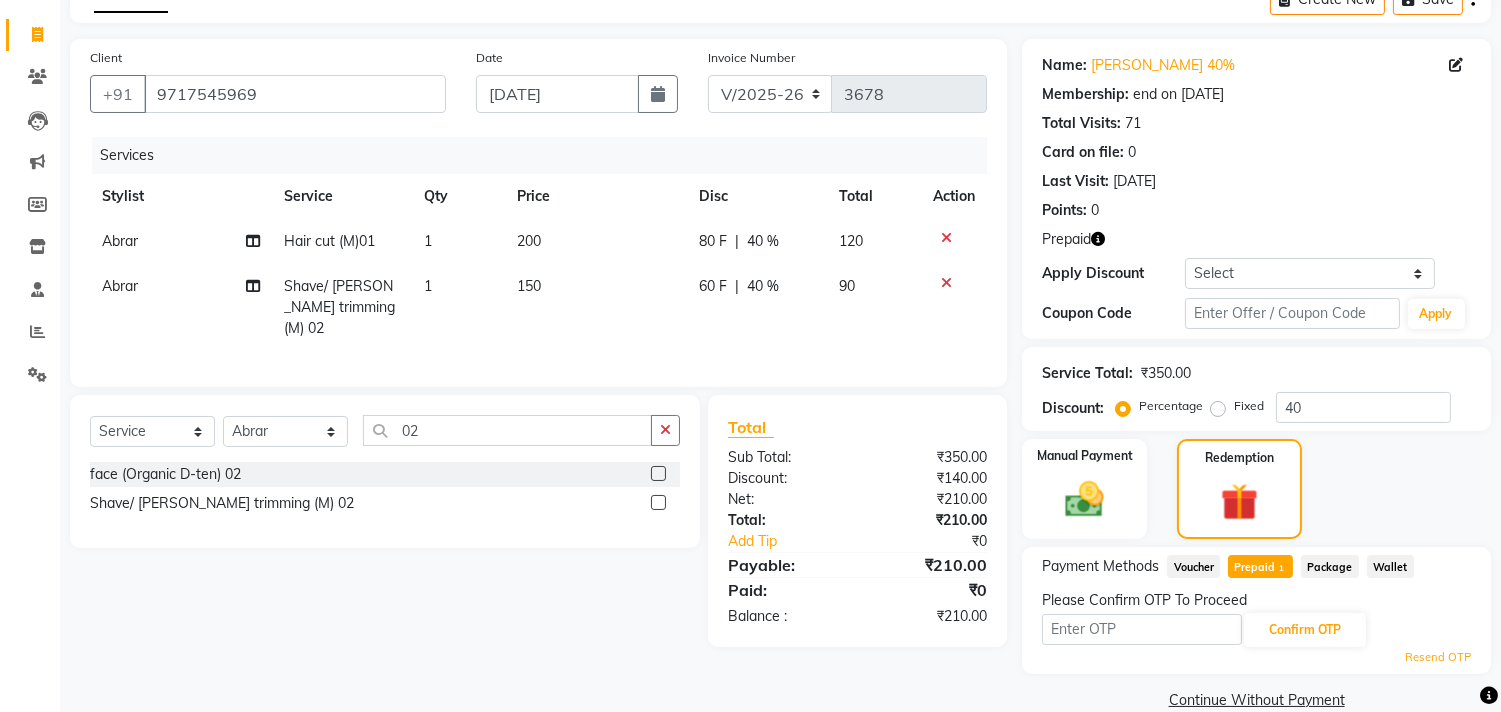 click on "Last Visit:   09-07-2025" 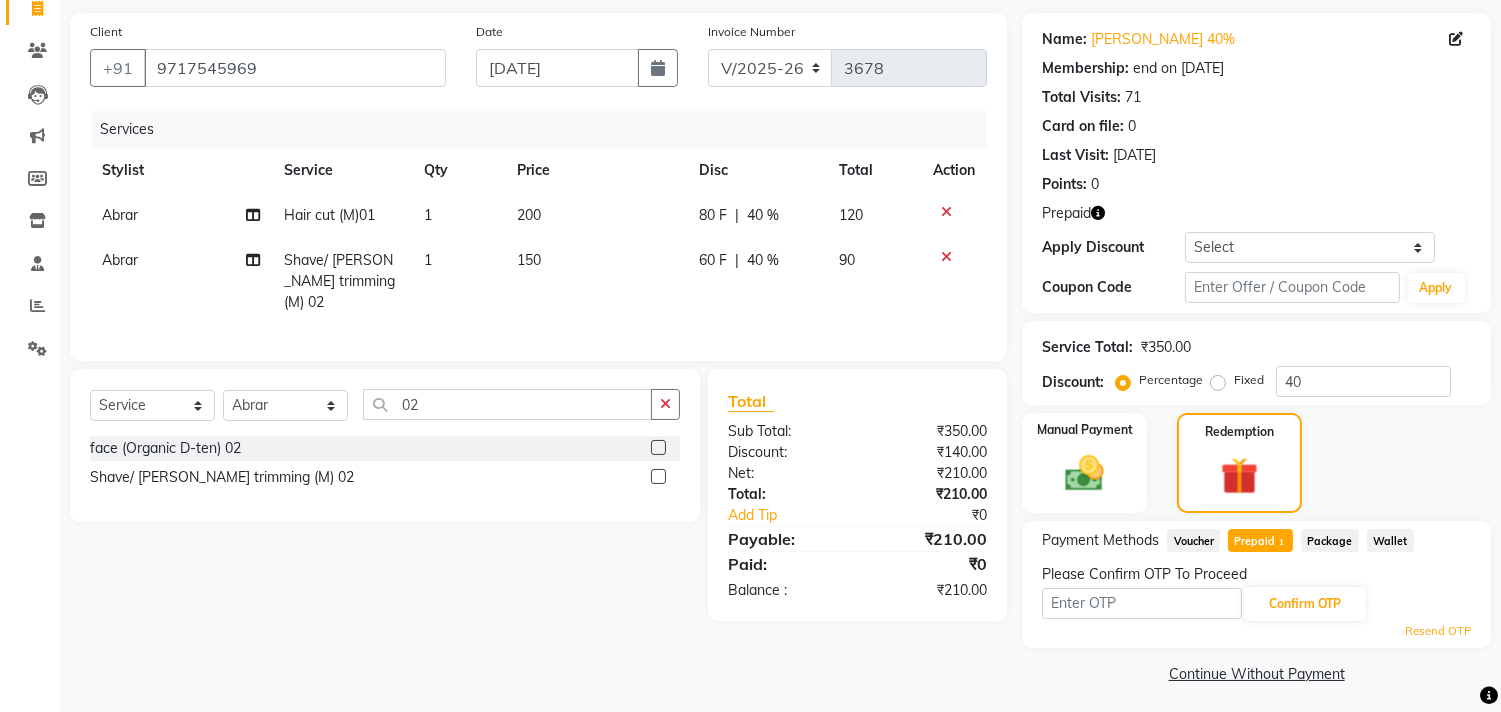 scroll, scrollTop: 143, scrollLeft: 0, axis: vertical 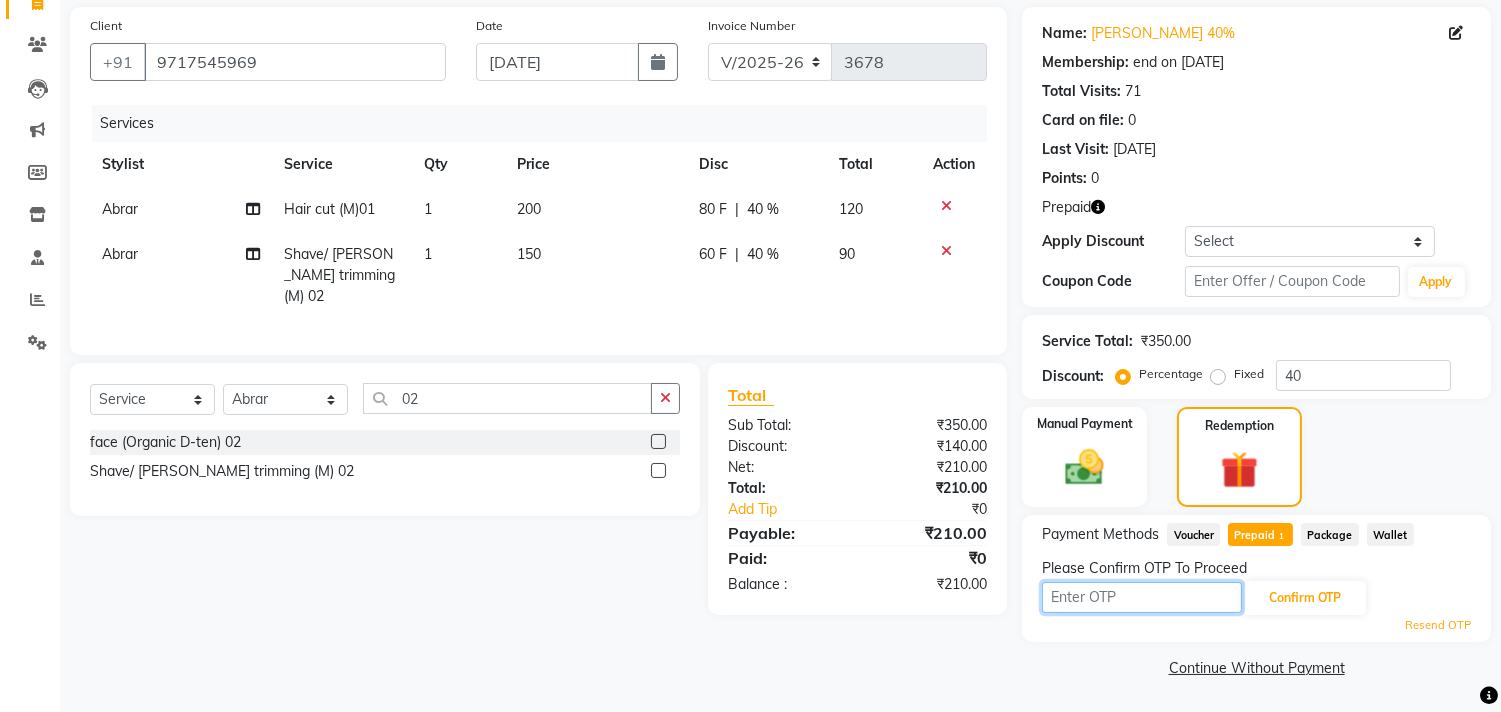 click at bounding box center (1142, 597) 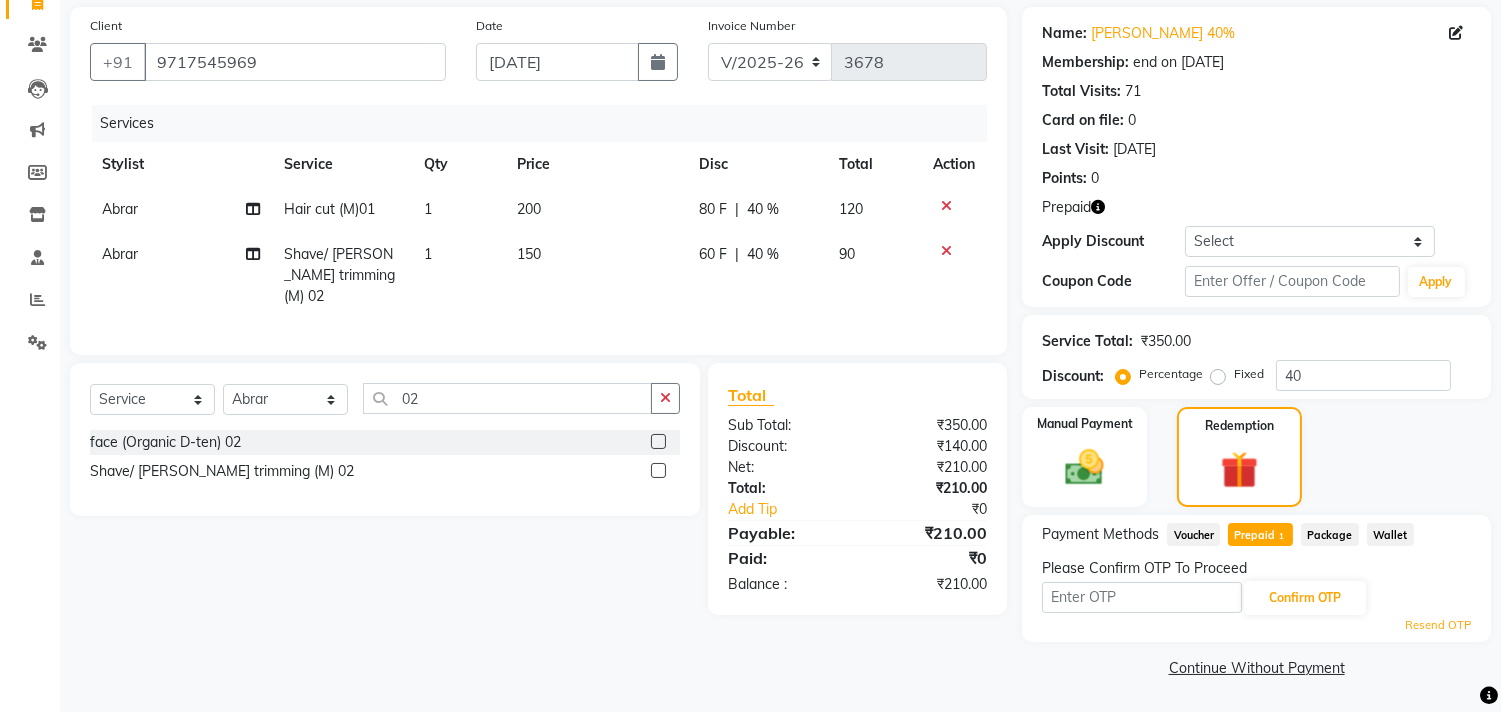 click 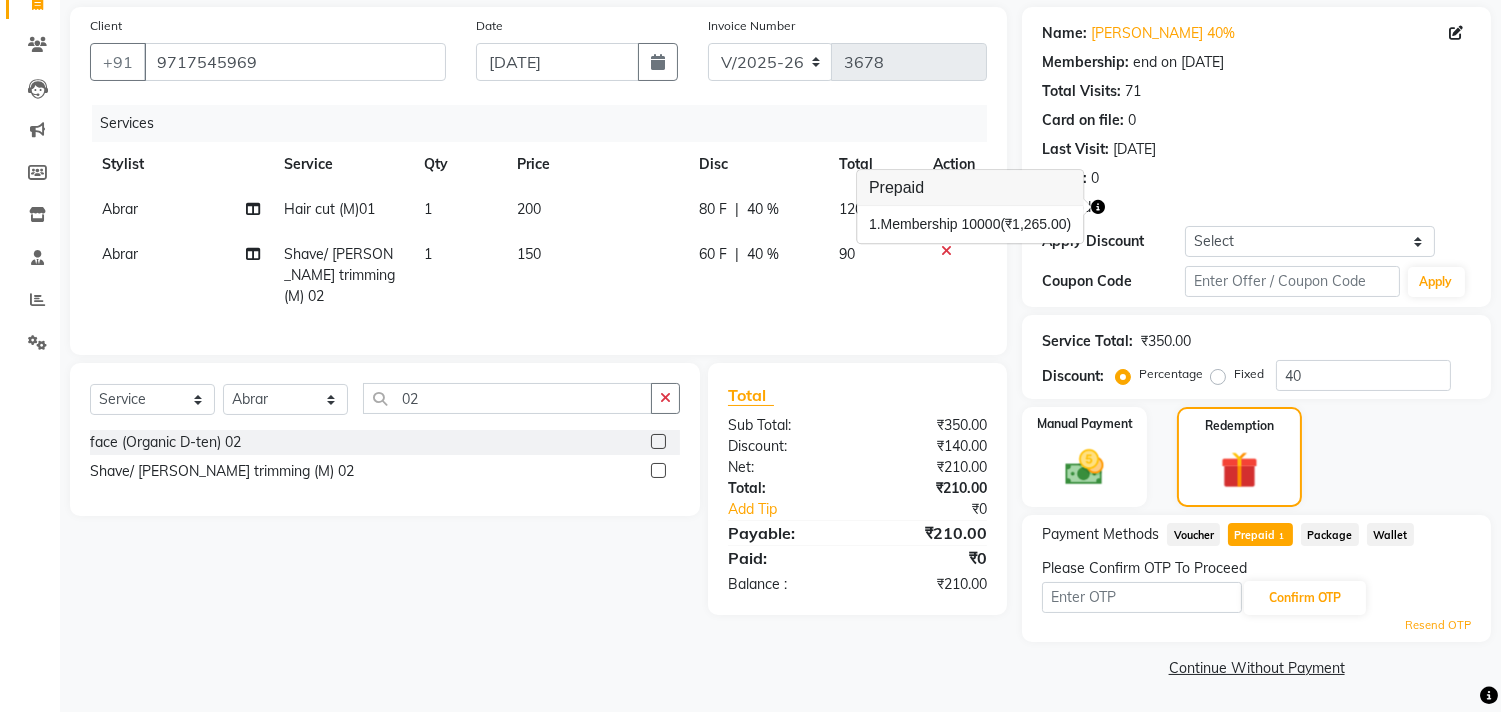 click on "Client +91 9717545969 Date 11-07-2025 Invoice Number V/2025 V/2025-26 3678 Services Stylist Service Qty Price Disc Total Action Abrar Hair cut (M)01 1 200 80 F | 40 % 120 Abrar Shave/ Beard trimming (M) 02 1 150 60 F | 40 % 90 Select  Service  Product  Membership  Package Voucher Prepaid Gift Card  Select Stylist Abrar Alam Avinash Dilshad Lallan Meenu Nabeel Nafeesh Ahmad Naved O.P. Sharma  Pryag Sahil Samar Shahzad  SHWETA SINGH Zarina 02 face (Organic D-ten) 02  Shave/ Beard trimming (M) 02  Total Sub Total: ₹350.00 Discount: ₹140.00 Net: ₹210.00 Total: ₹210.00 Add Tip ₹0 Payable: ₹210.00 Paid: ₹0 Balance   : ₹210.00" 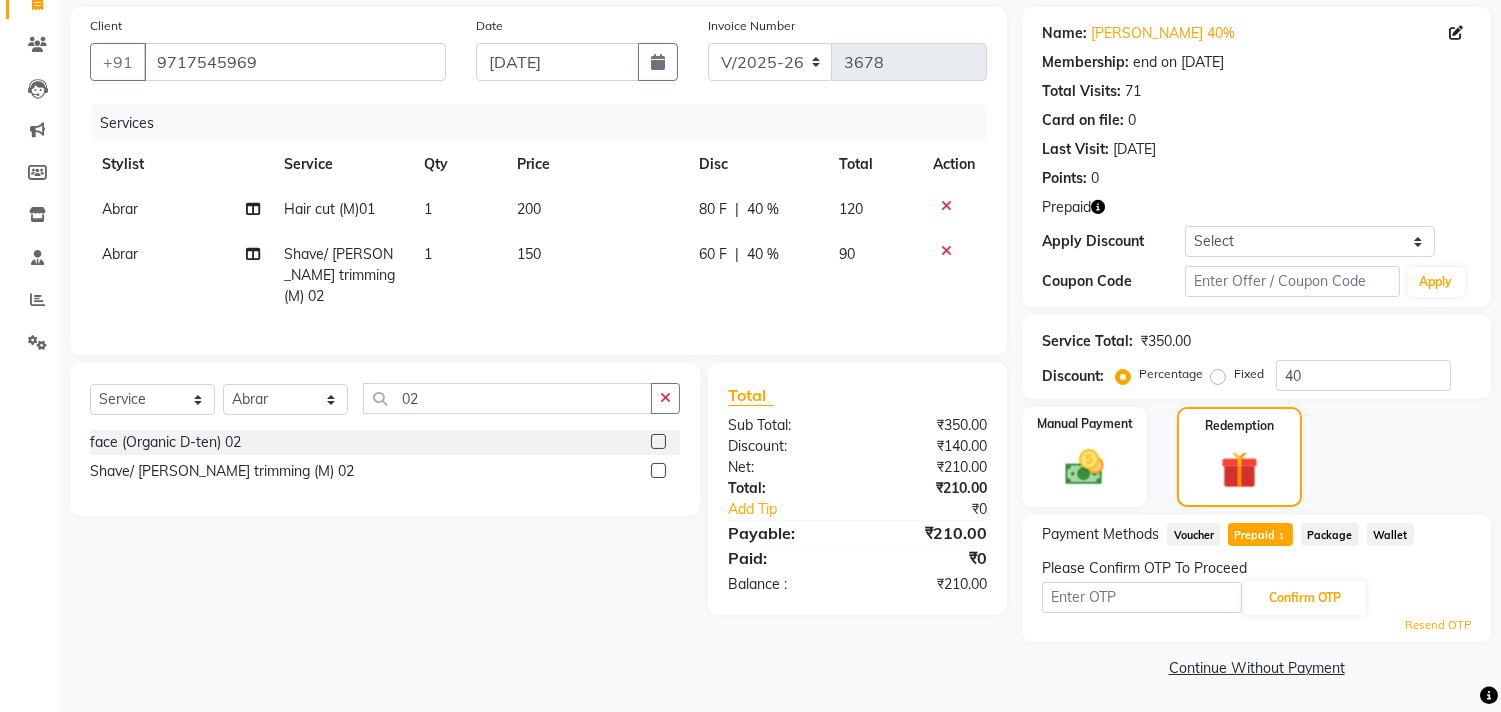click 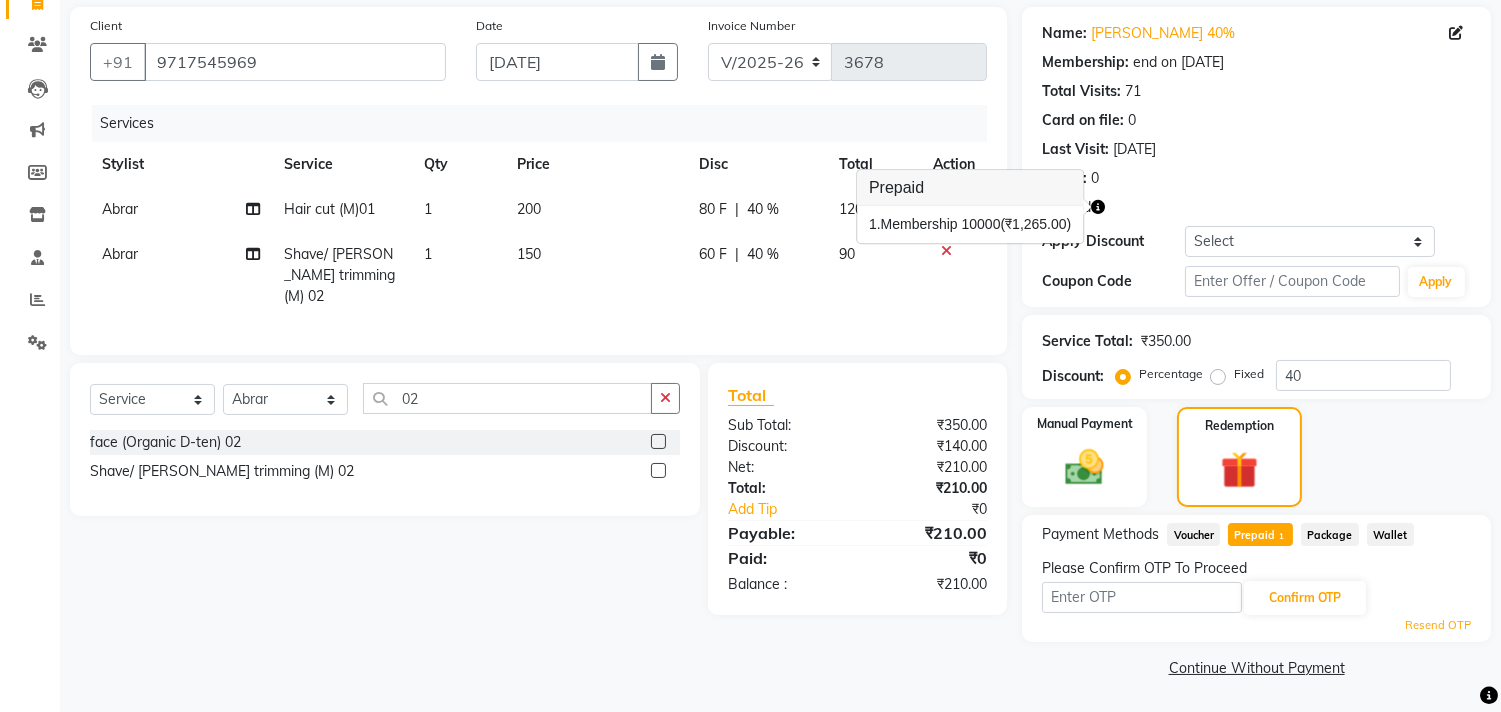 click on "Select  Service  Product  Membership  Package Voucher Prepaid Gift Card  Select Stylist Abrar Alam Avinash Dilshad Lallan Meenu Nabeel Nafeesh Ahmad Naved O.P. Sharma  Pryag Sahil Samar Shahzad  SHWETA SINGH Zarina 02 face (Organic D-ten) 02  Shave/ Beard trimming (M) 02" 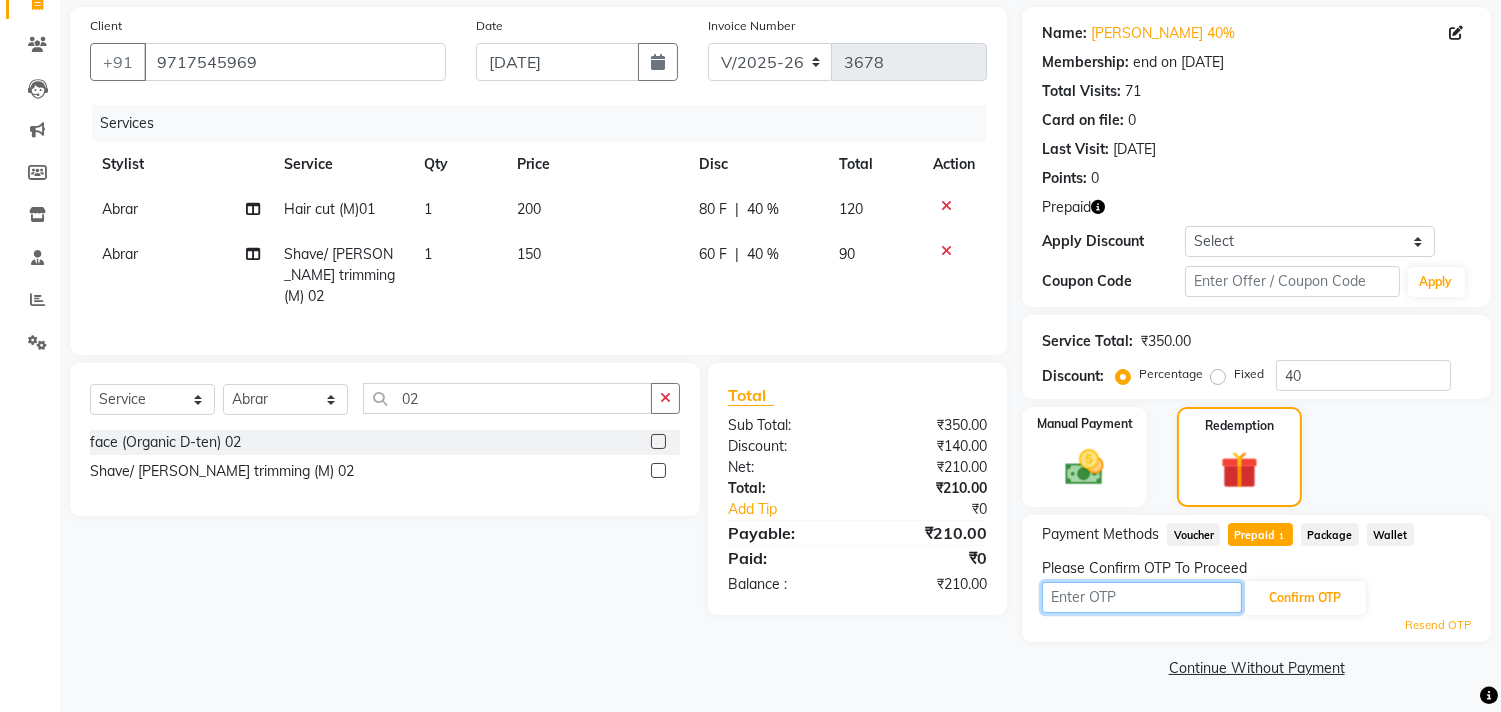 click at bounding box center [1142, 597] 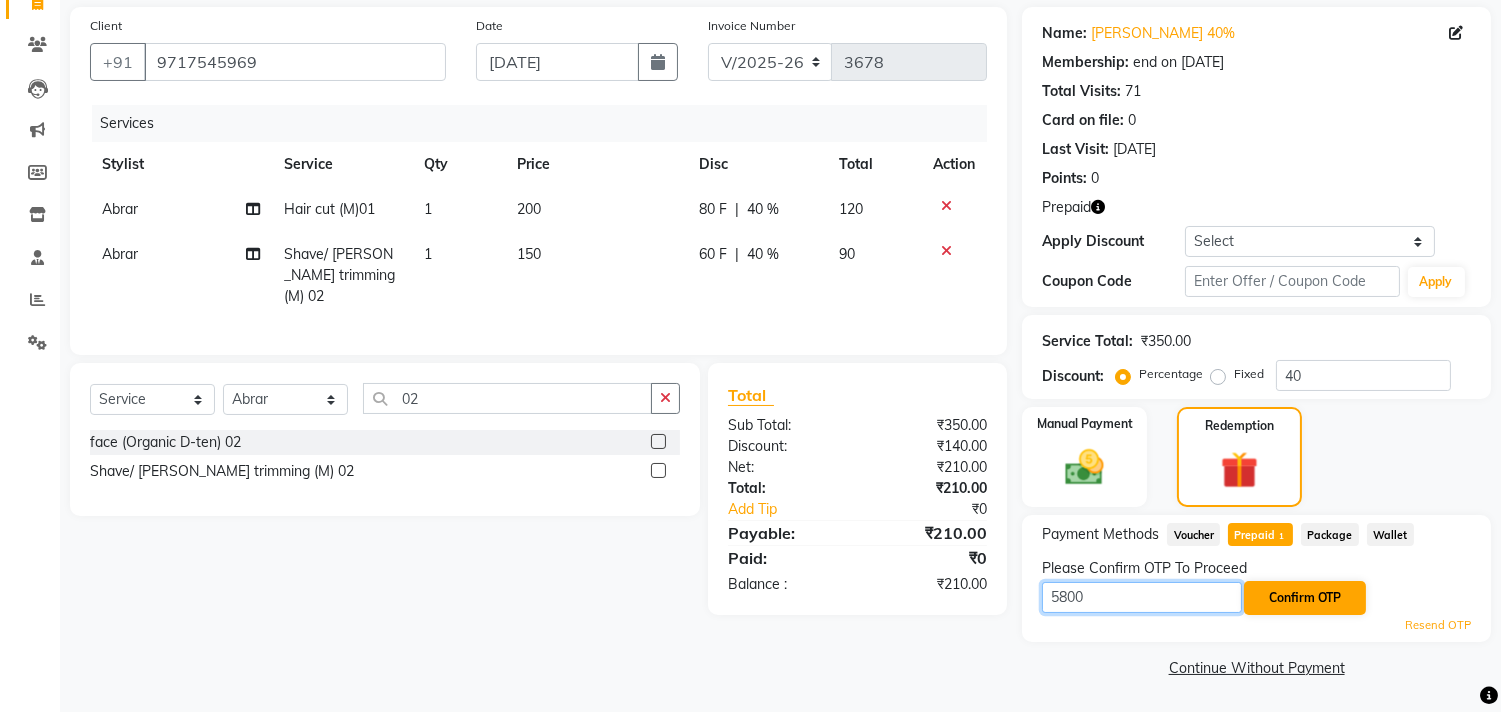 type on "5800" 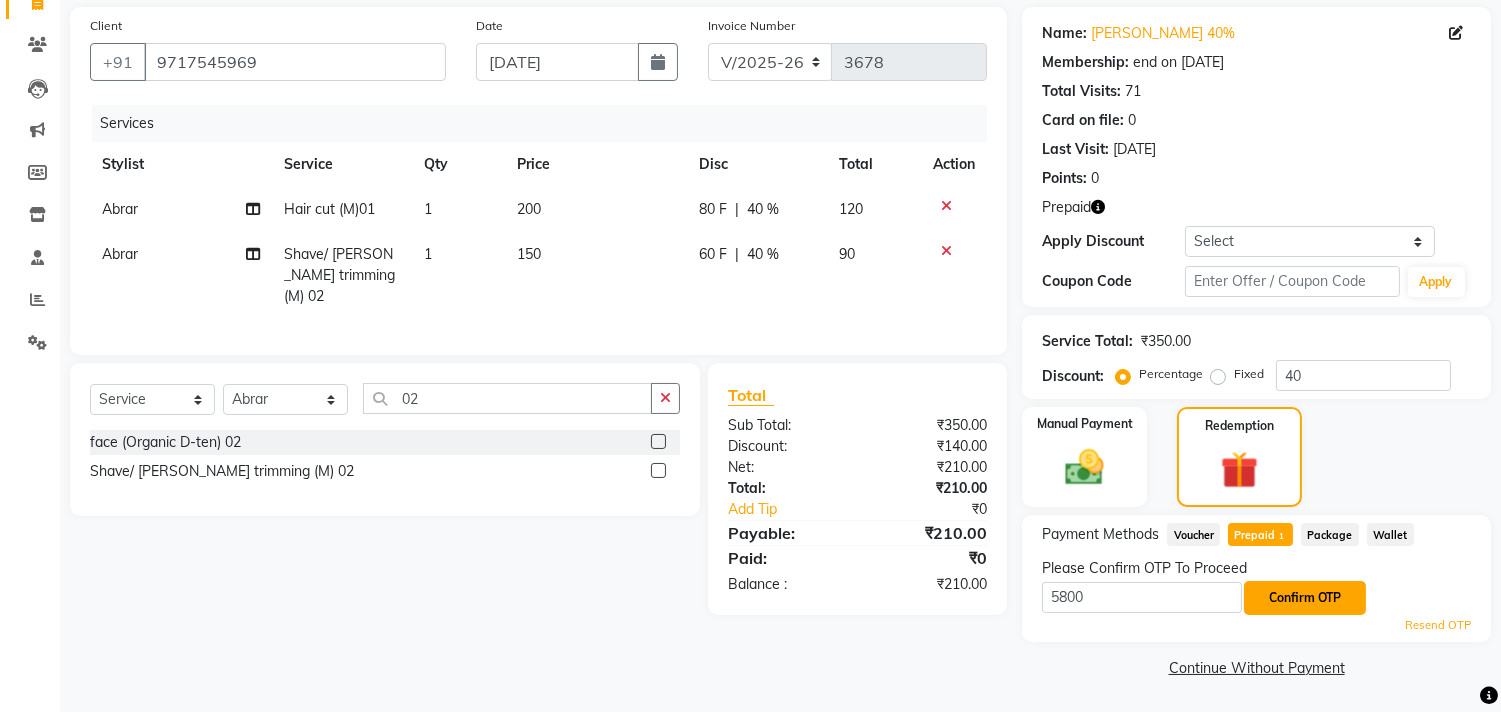 click on "Confirm OTP" 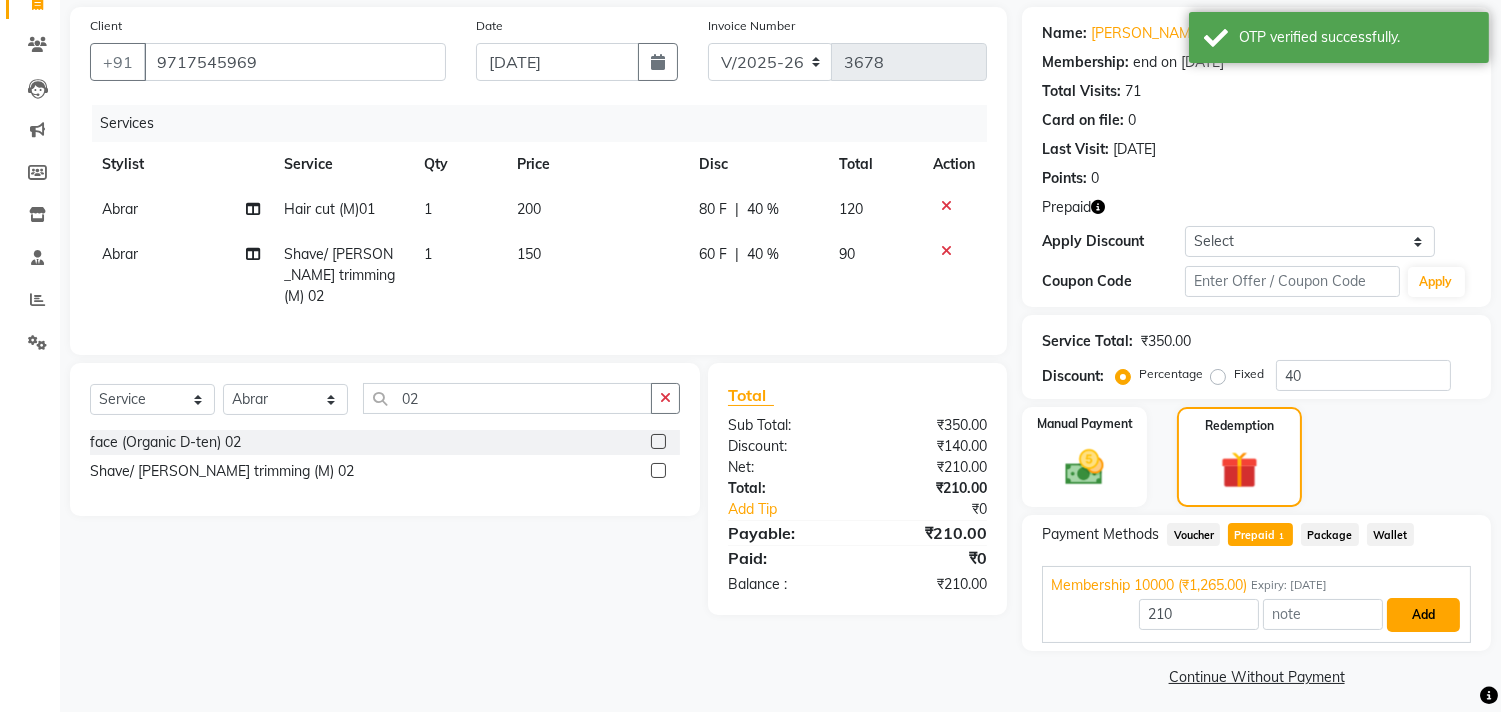 click on "Add" at bounding box center (1423, 615) 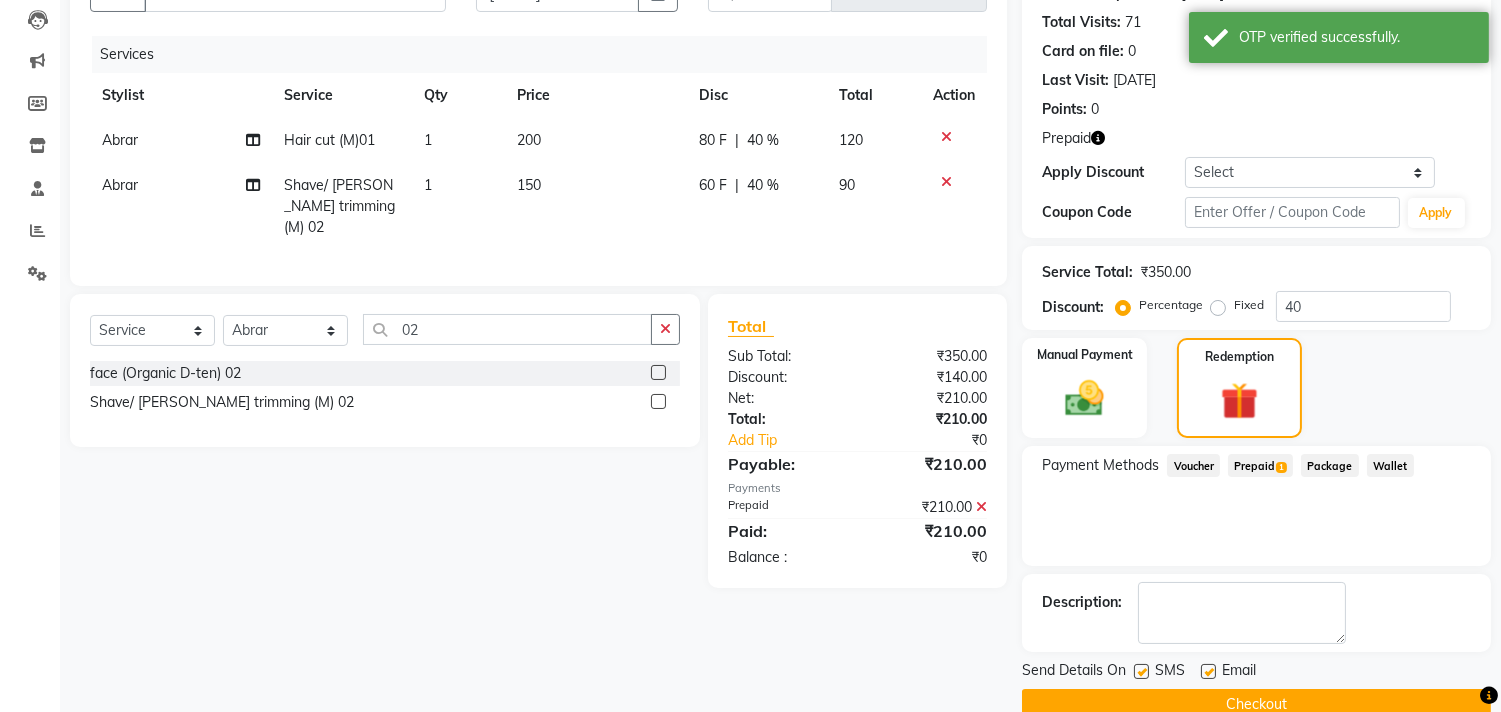 scroll, scrollTop: 248, scrollLeft: 0, axis: vertical 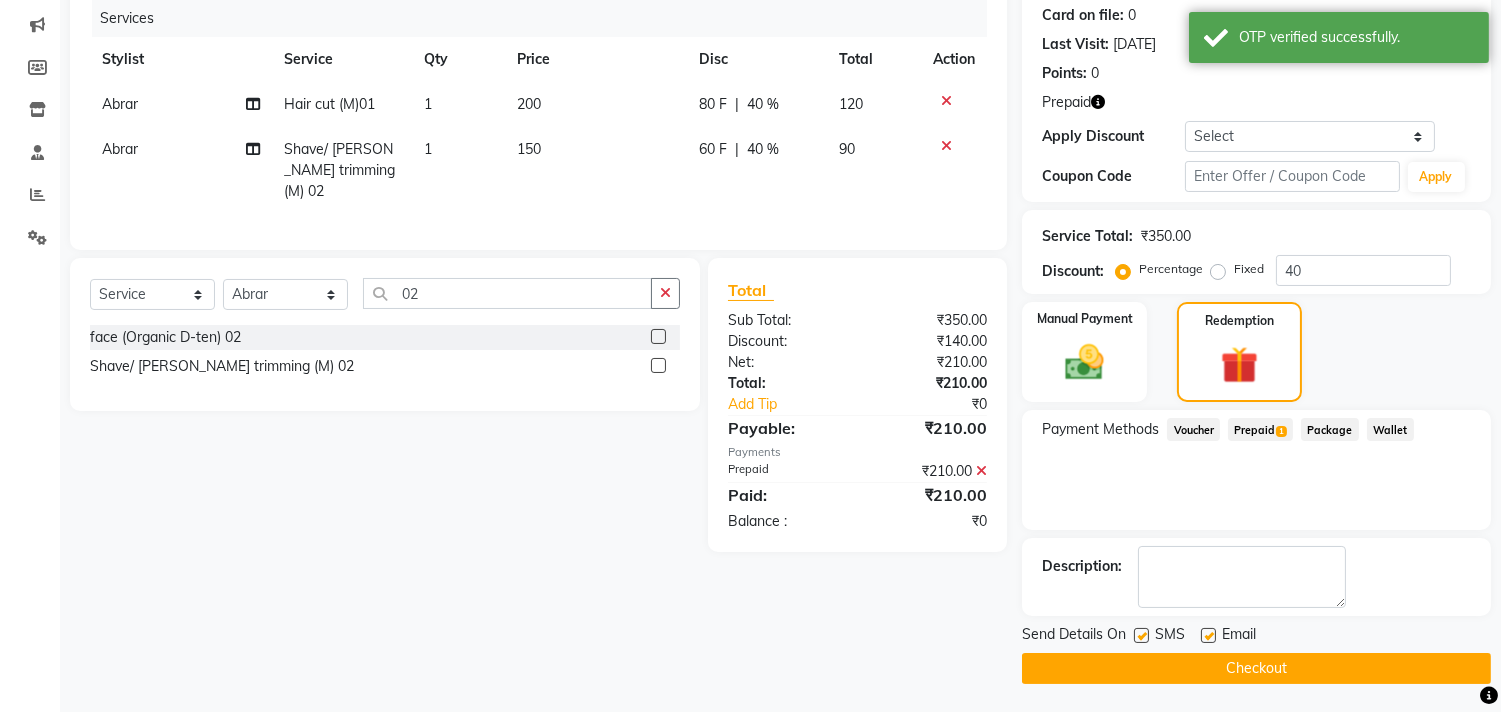 click on "Checkout" 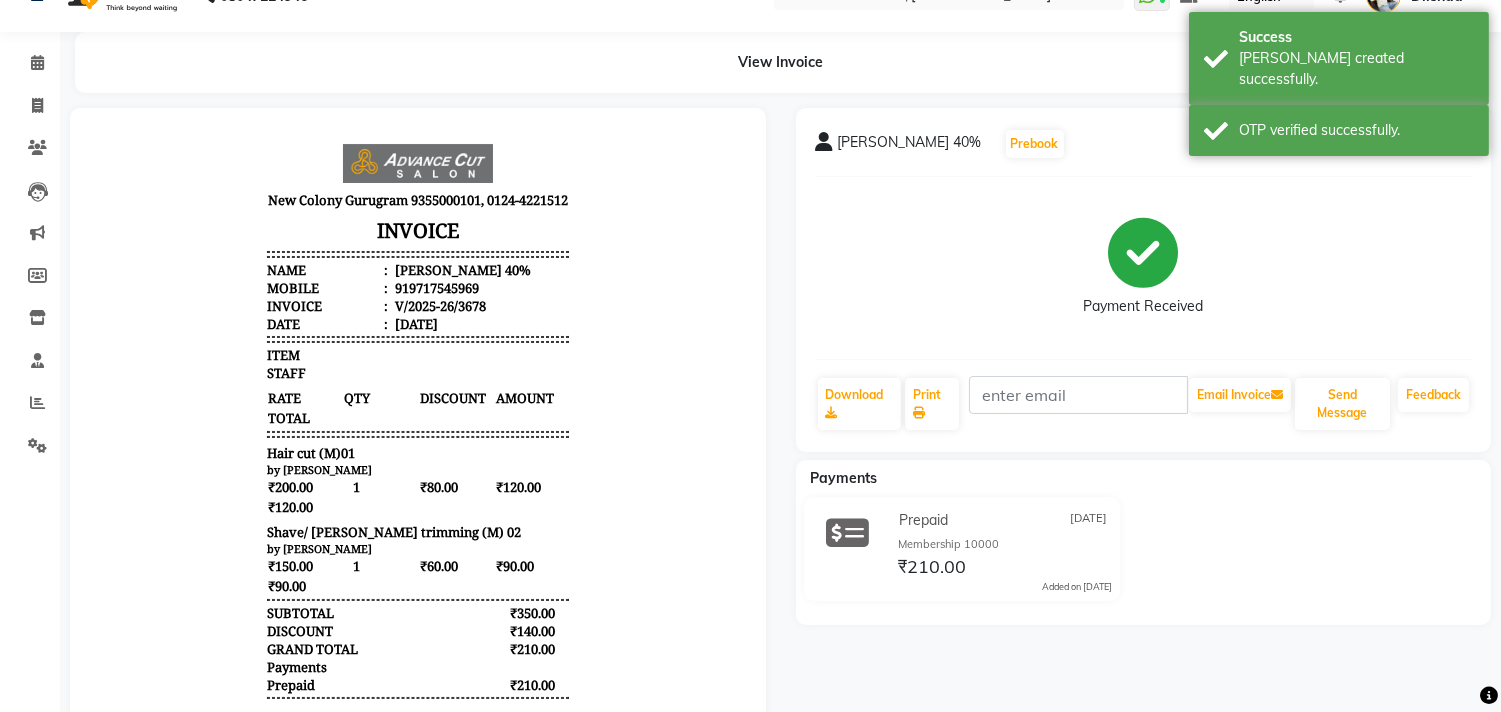 scroll, scrollTop: 0, scrollLeft: 0, axis: both 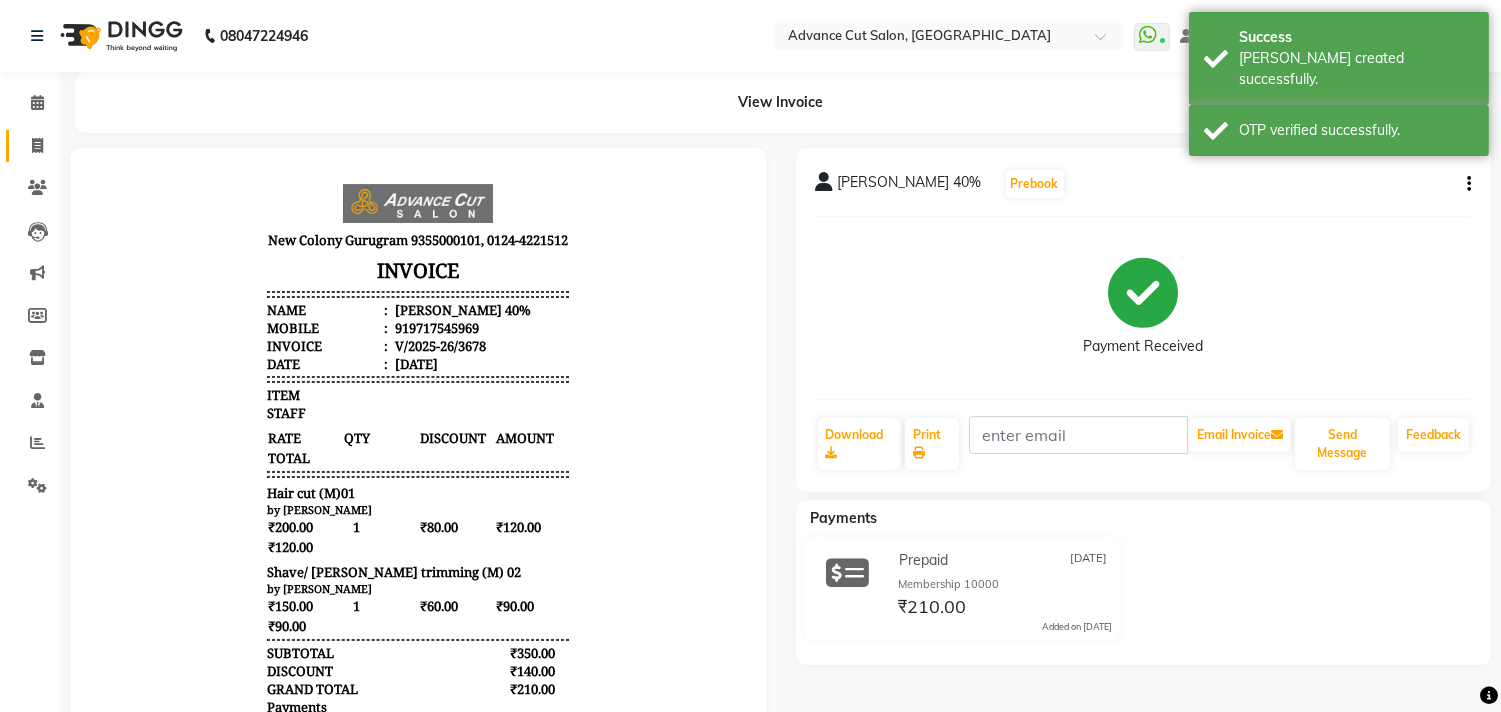 click on "Invoice" 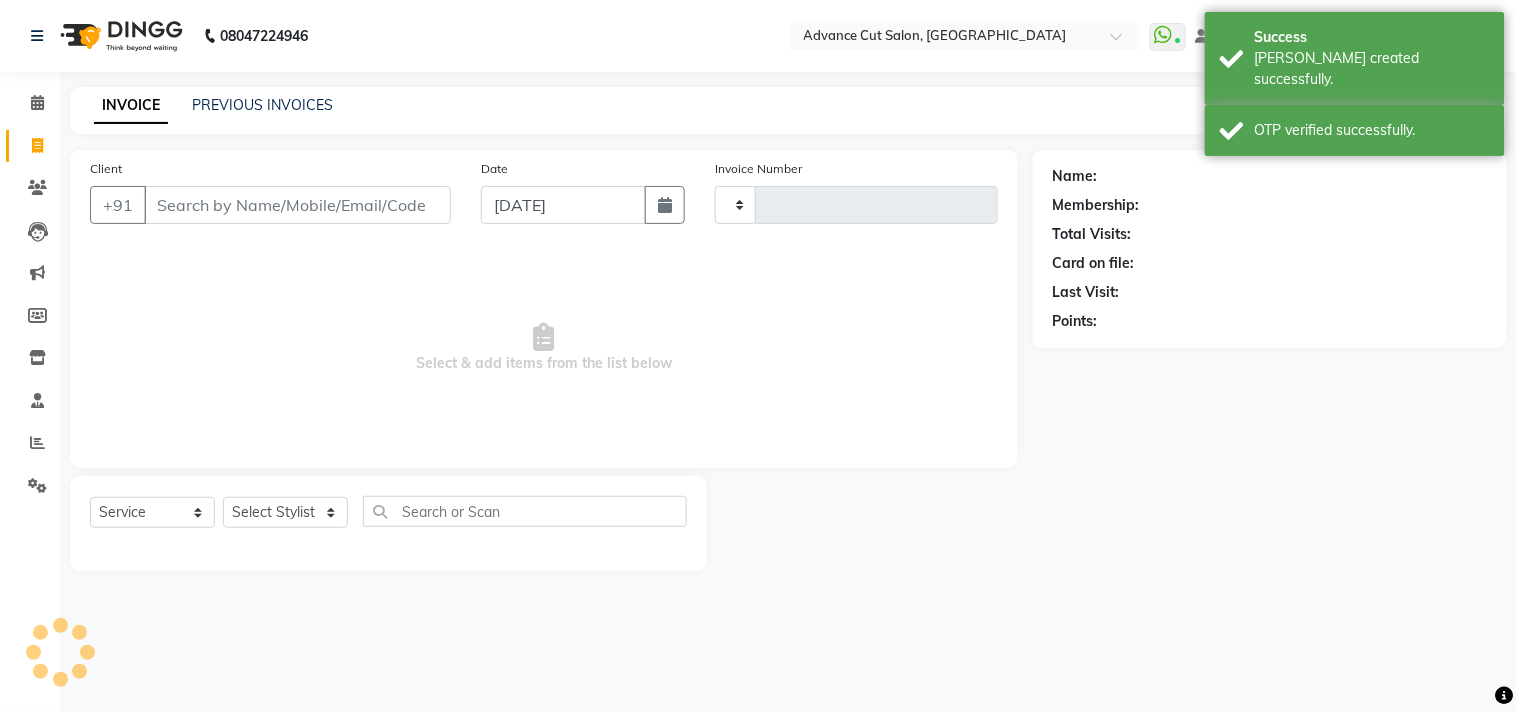 type on "3679" 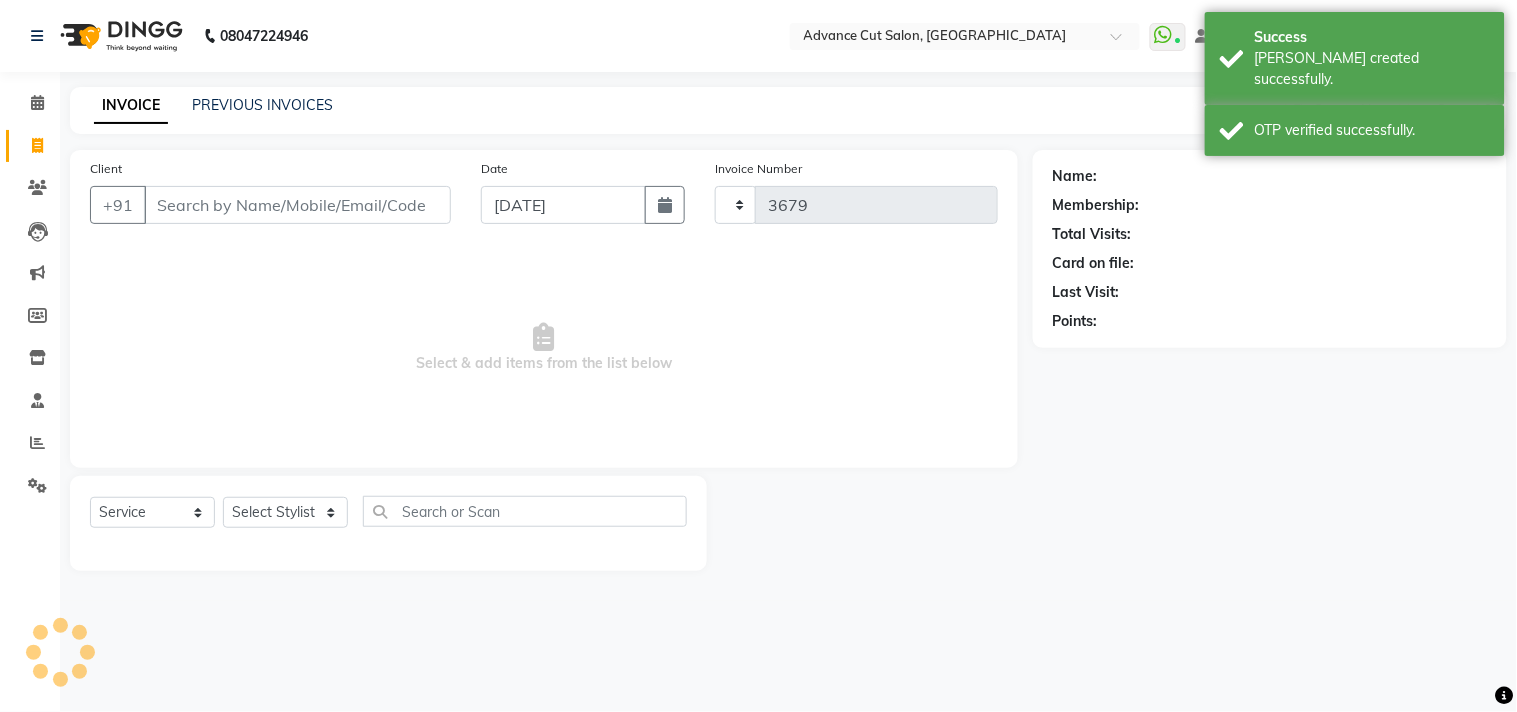 select on "922" 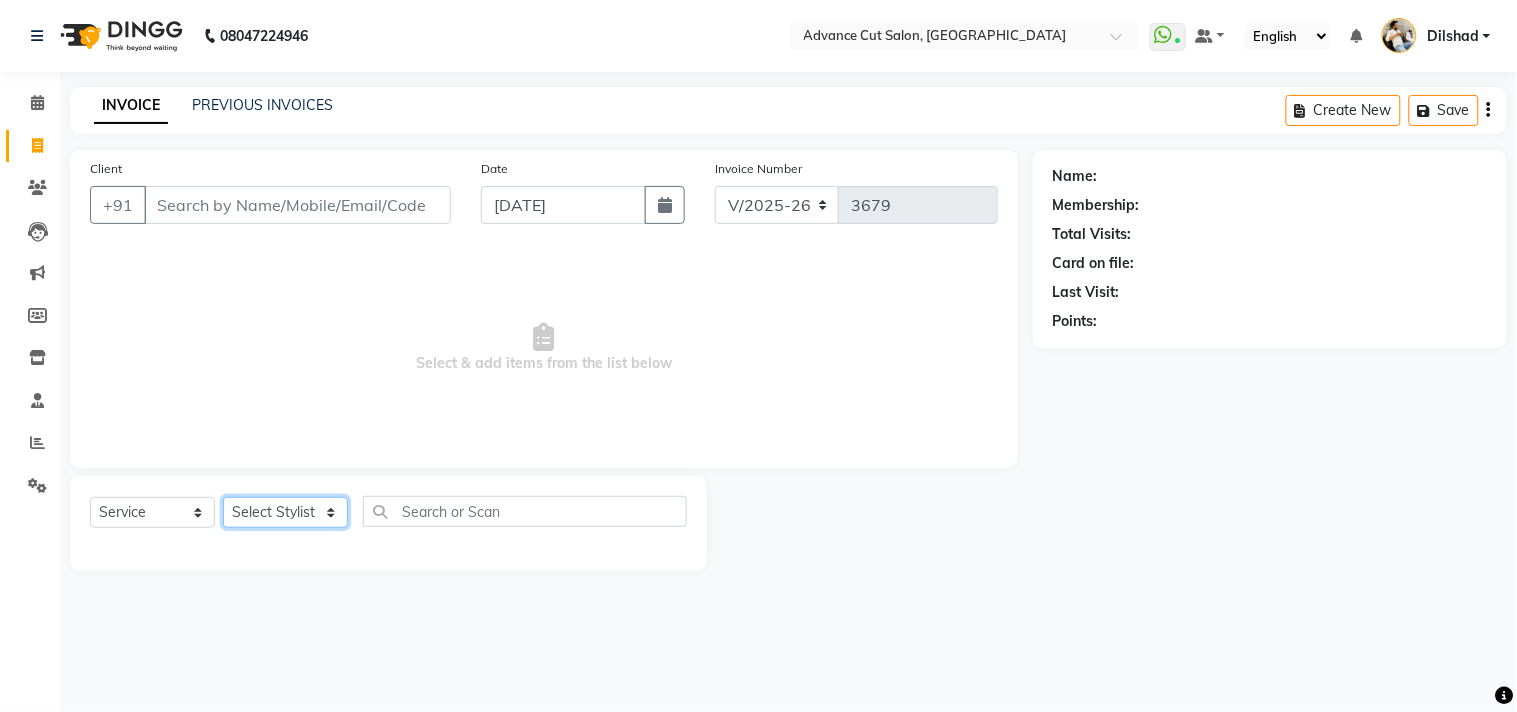 drag, startPoint x: 295, startPoint y: 511, endPoint x: 296, endPoint y: 497, distance: 14.035668 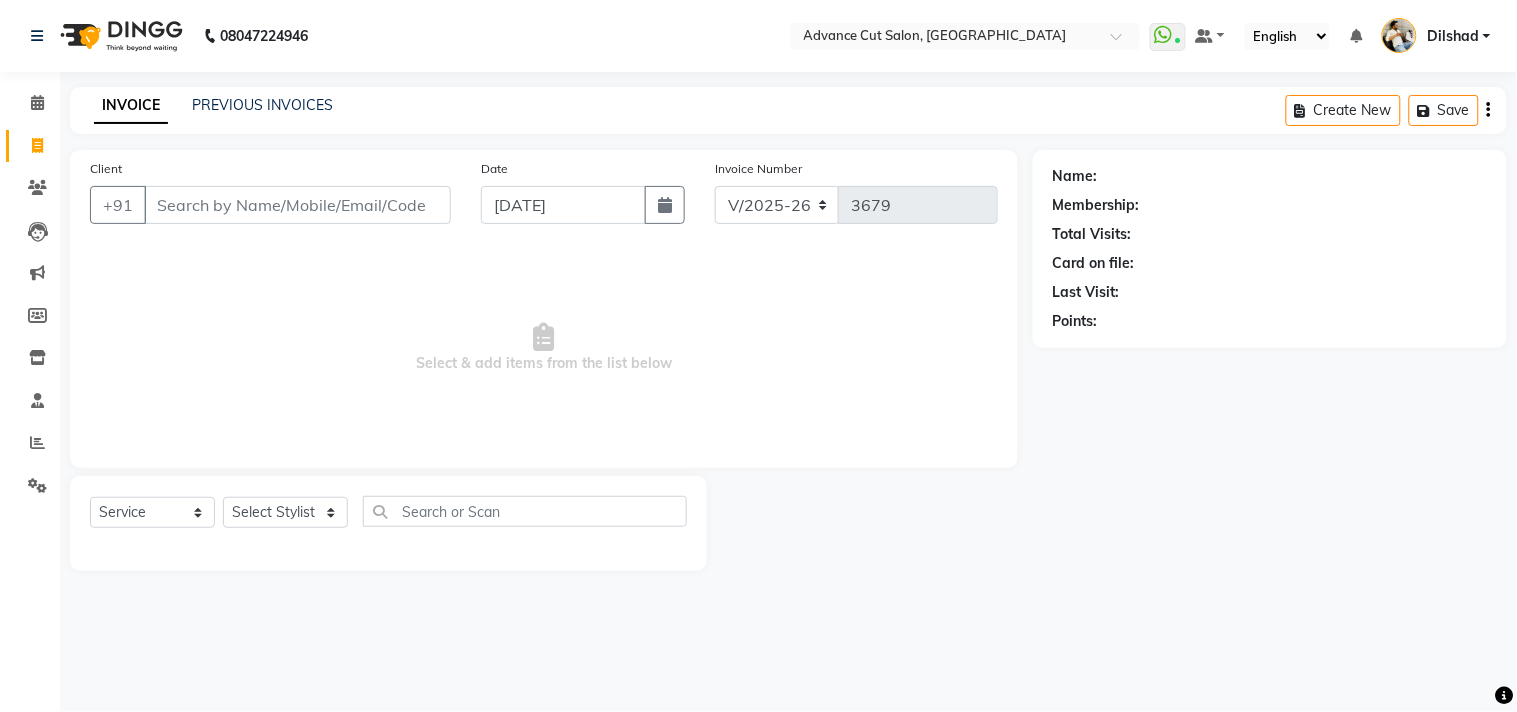 click on "Select & add items from the list below" at bounding box center (544, 348) 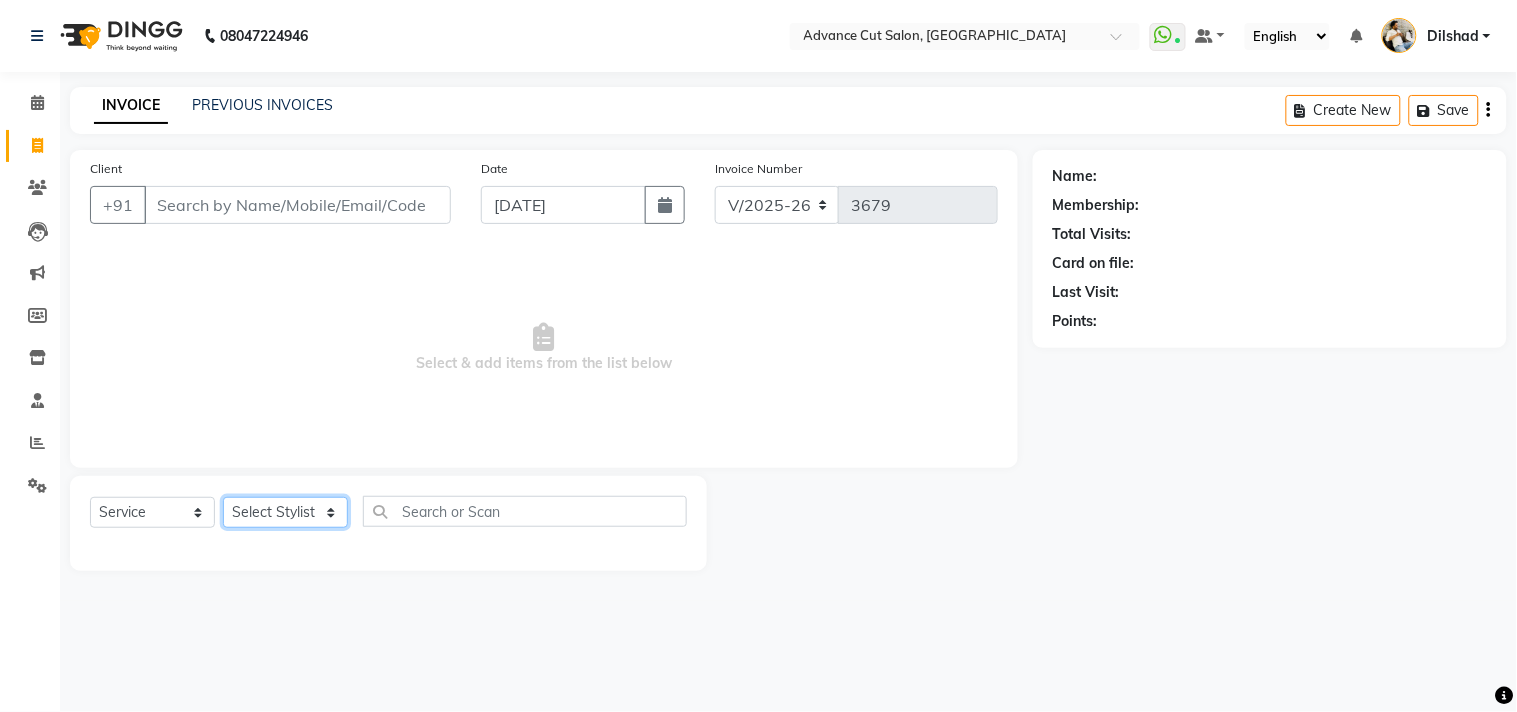click on "Select Stylist [PERSON_NAME] Avinash Dilshad [PERSON_NAME] [PERSON_NAME] [PERSON_NAME] [PERSON_NAME]  [PERSON_NAME] [PERSON_NAME]  [PERSON_NAME] [PERSON_NAME]" 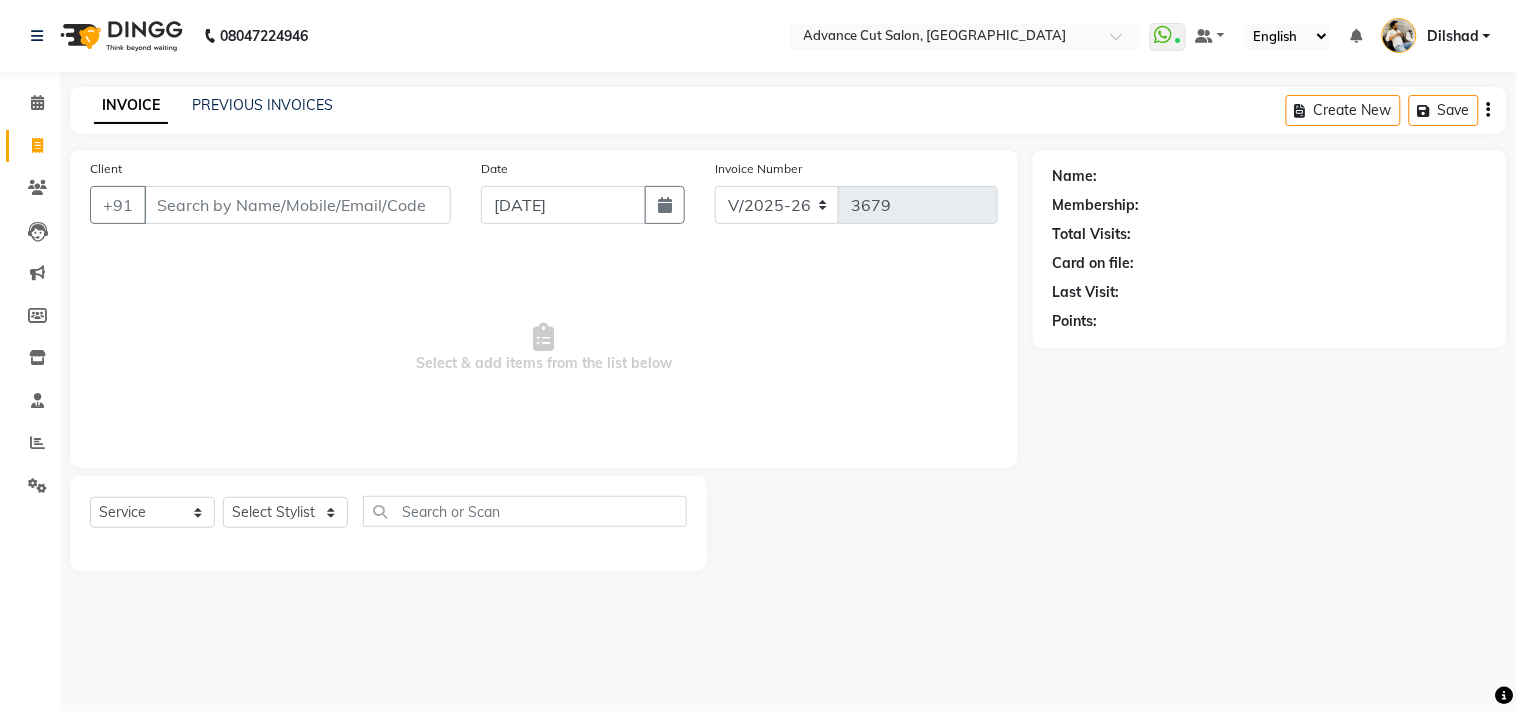 click on "Select & add items from the list below" at bounding box center [544, 348] 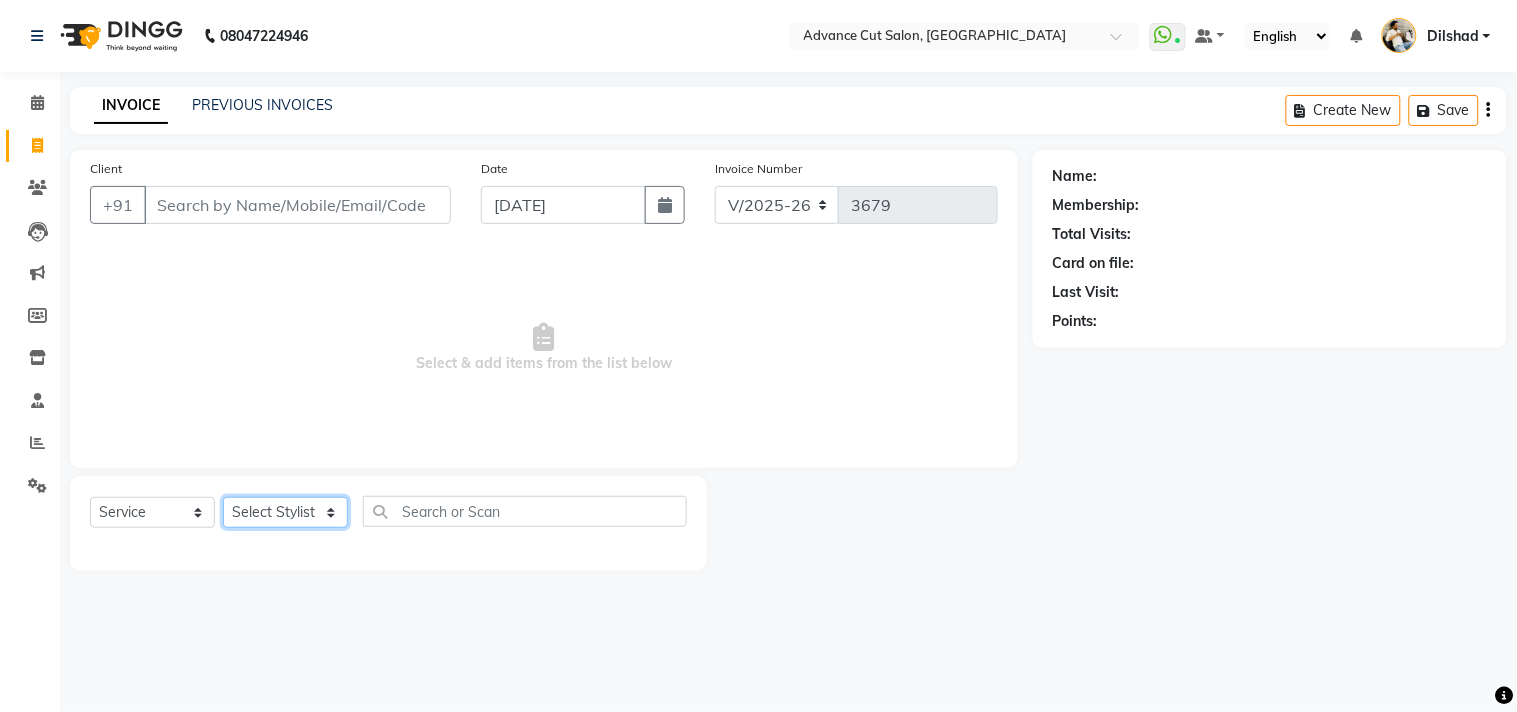 click on "Select Stylist [PERSON_NAME] Avinash Dilshad [PERSON_NAME] [PERSON_NAME] [PERSON_NAME] [PERSON_NAME]  [PERSON_NAME] [PERSON_NAME]  [PERSON_NAME] [PERSON_NAME]" 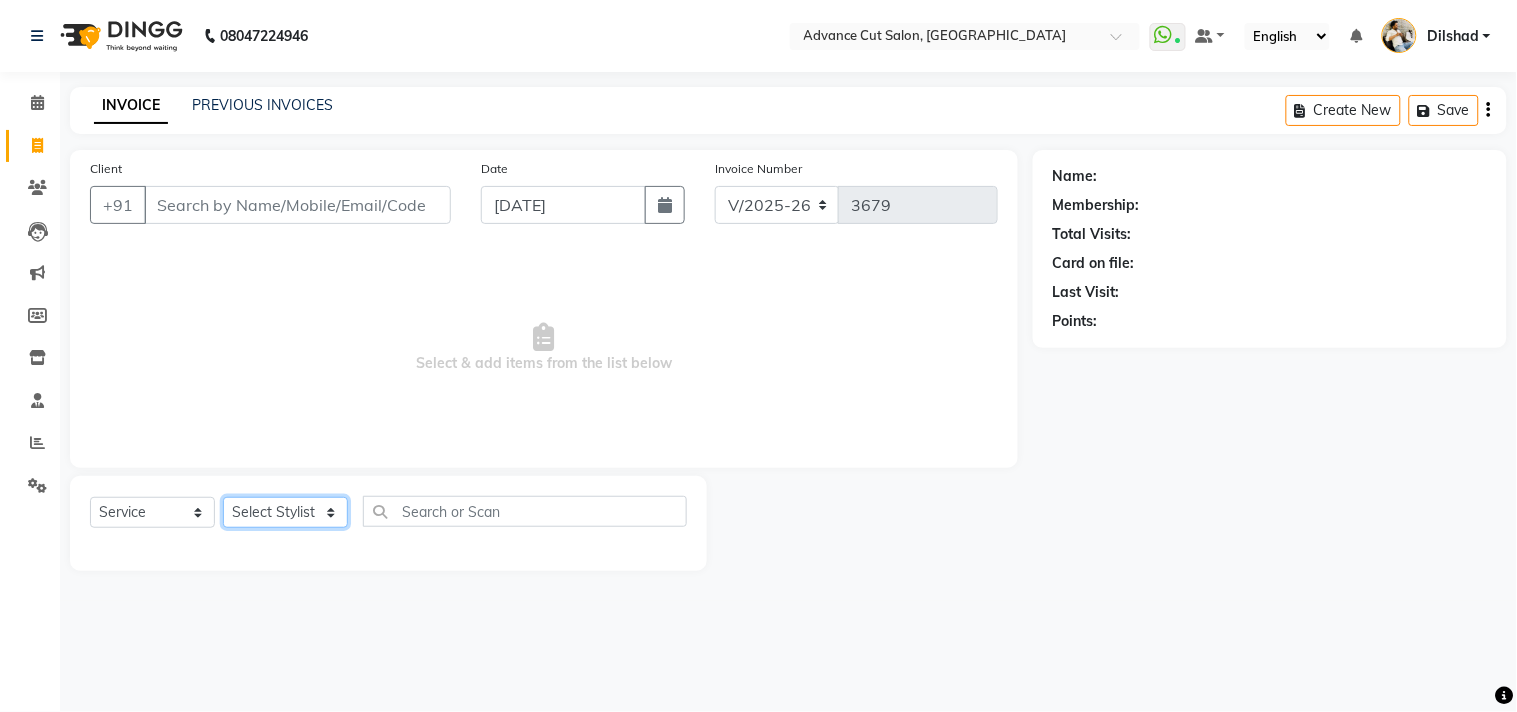 click on "Select Stylist [PERSON_NAME] Avinash Dilshad [PERSON_NAME] [PERSON_NAME] [PERSON_NAME] [PERSON_NAME]  [PERSON_NAME] [PERSON_NAME]  [PERSON_NAME] [PERSON_NAME]" 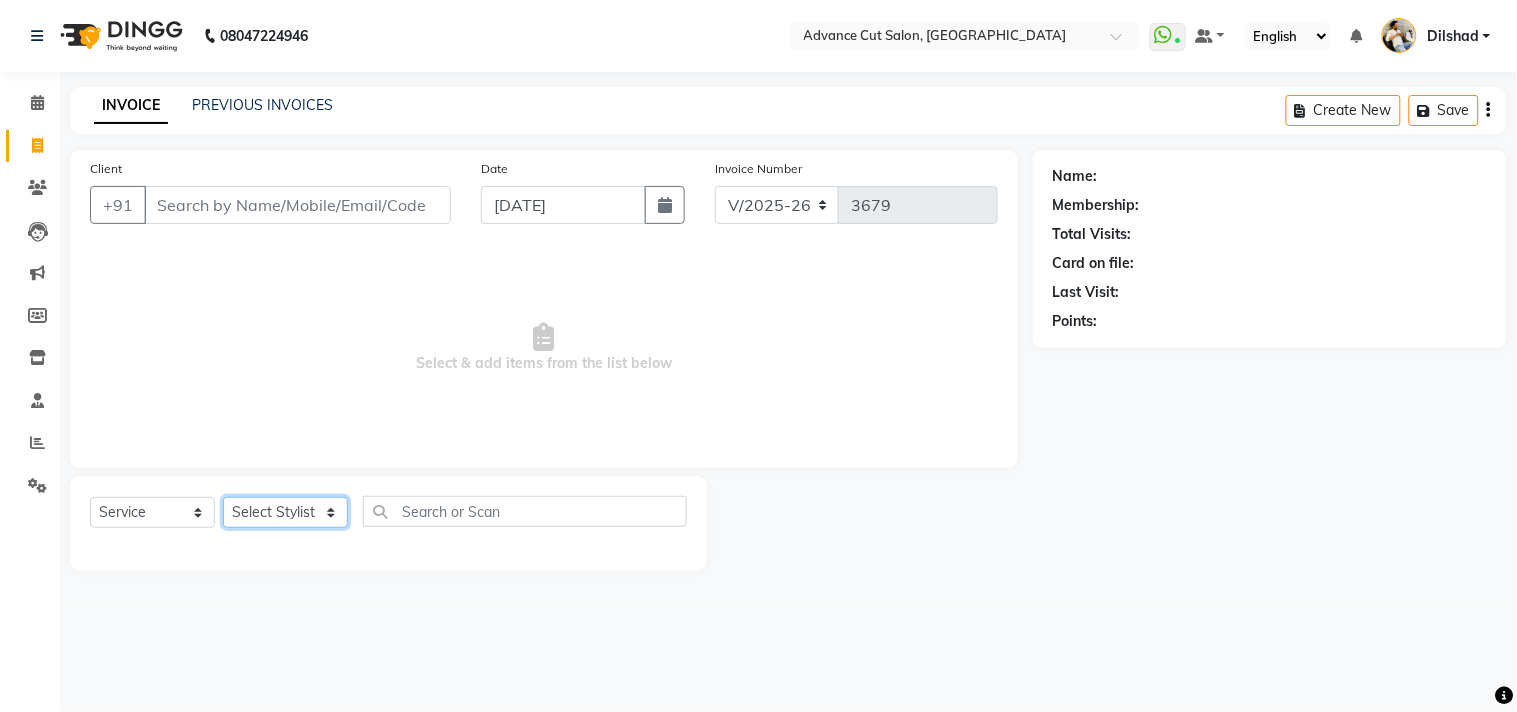 select on "85496" 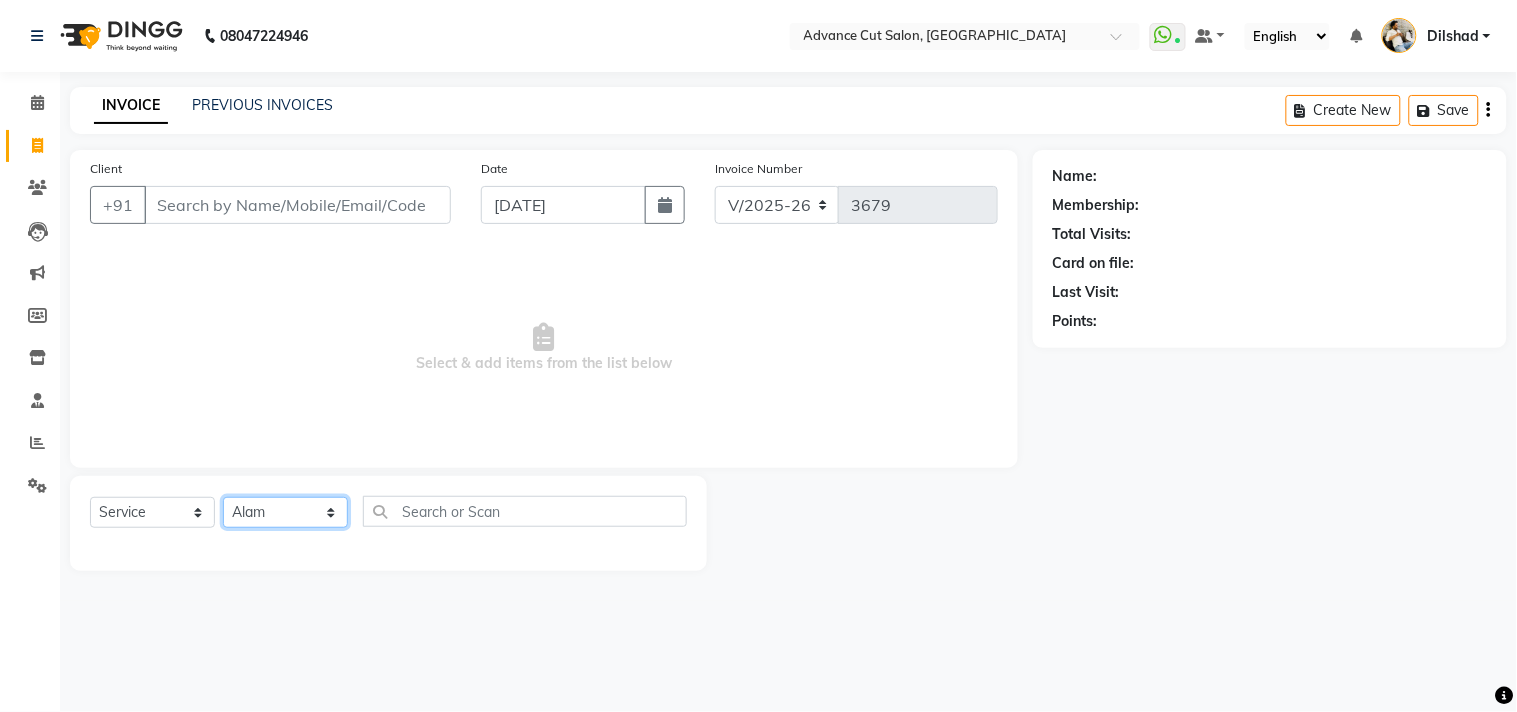 click on "Select Stylist [PERSON_NAME] Avinash Dilshad [PERSON_NAME] [PERSON_NAME] [PERSON_NAME] [PERSON_NAME]  [PERSON_NAME] [PERSON_NAME]  [PERSON_NAME] [PERSON_NAME]" 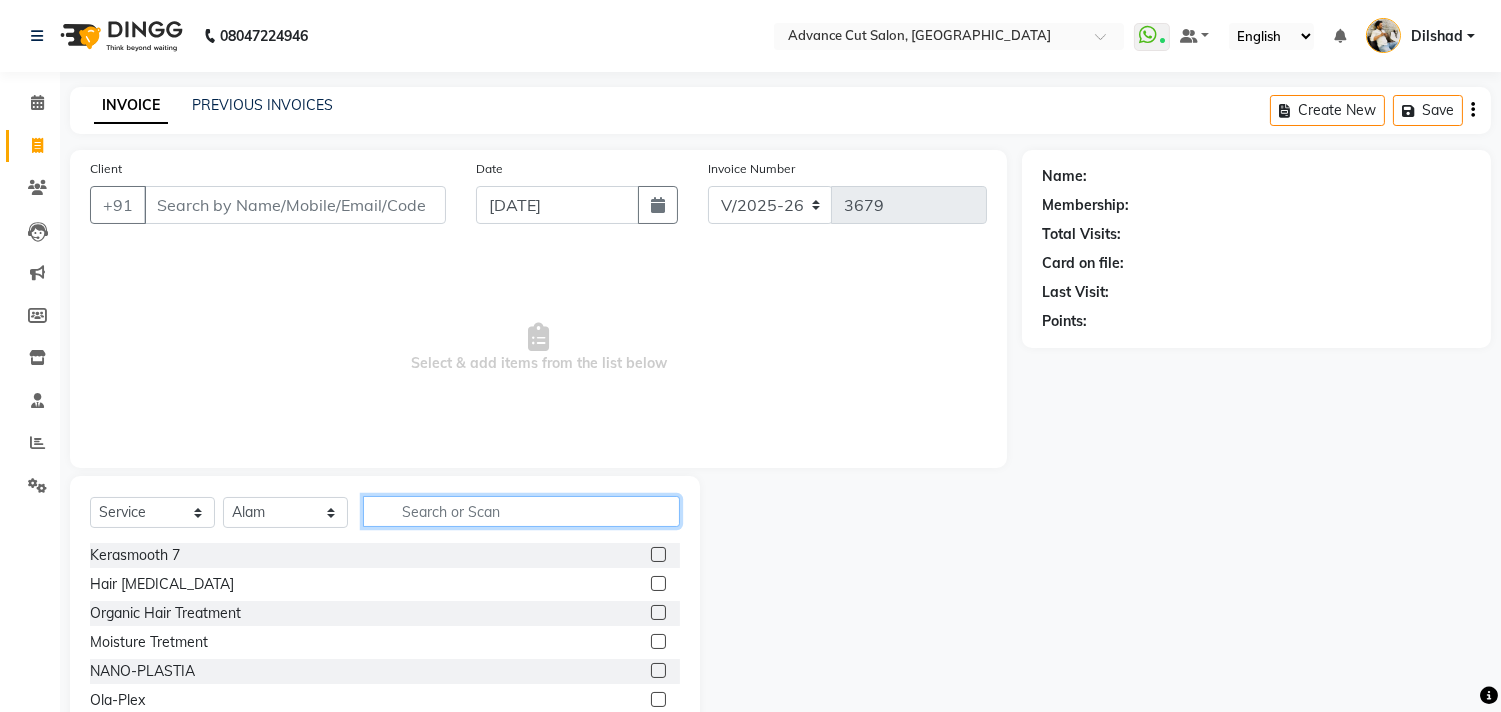 click 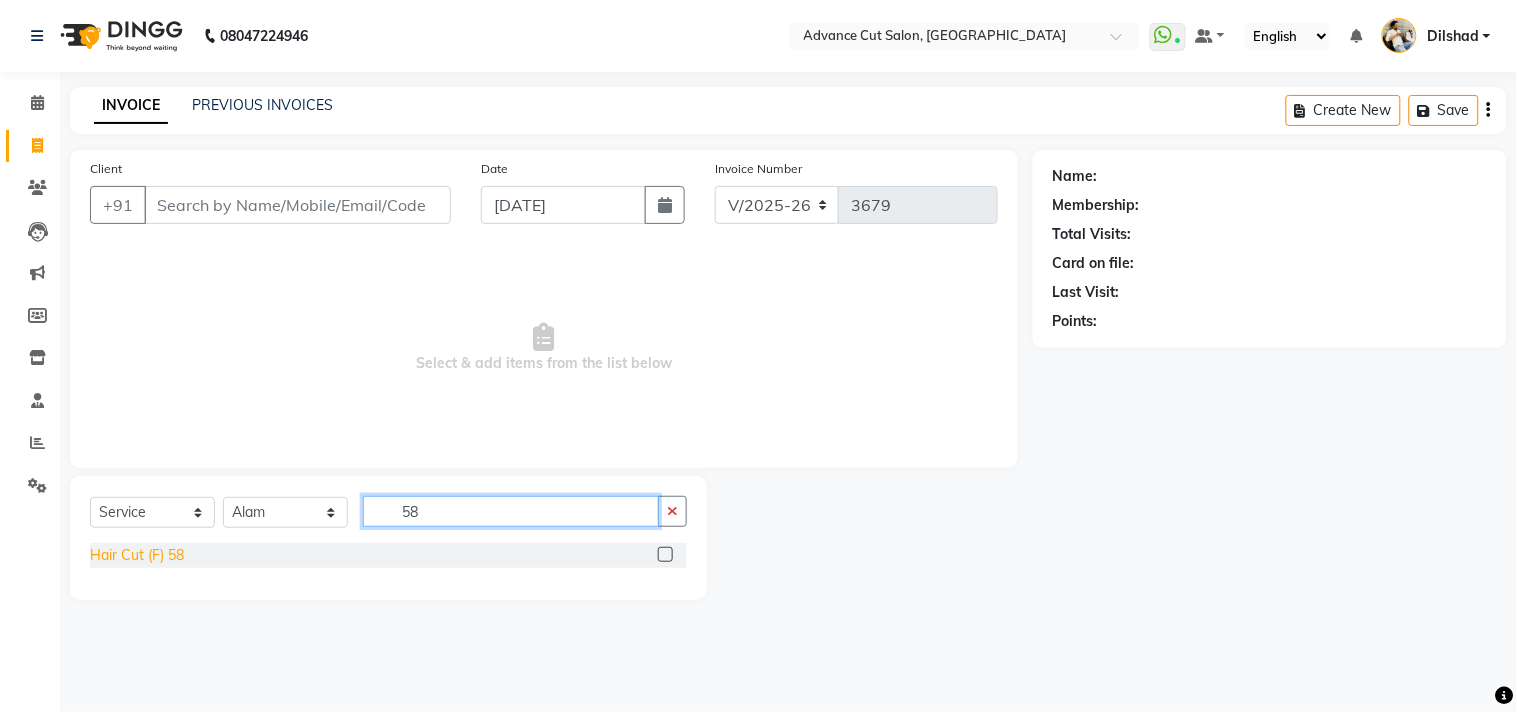 type on "58" 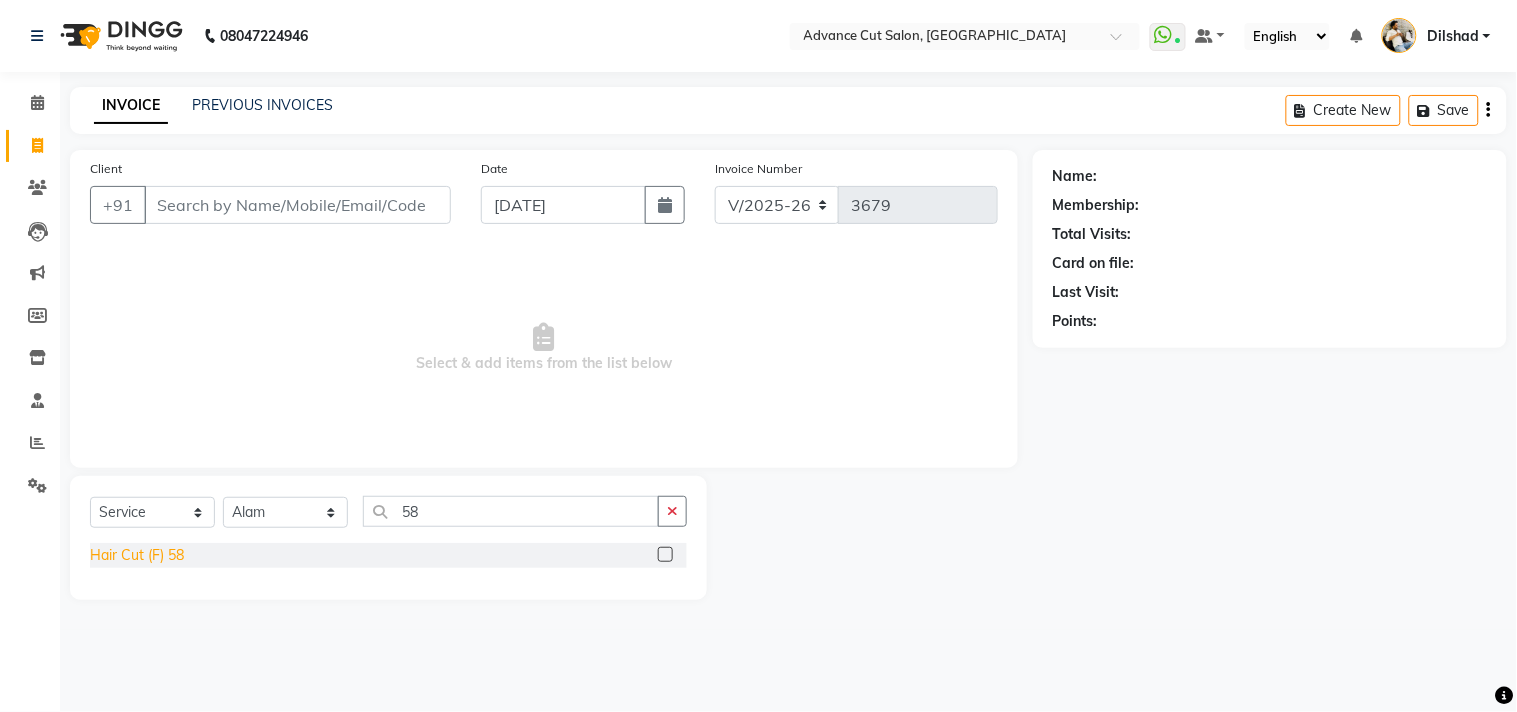 click on "Hair Cut (F) 58" 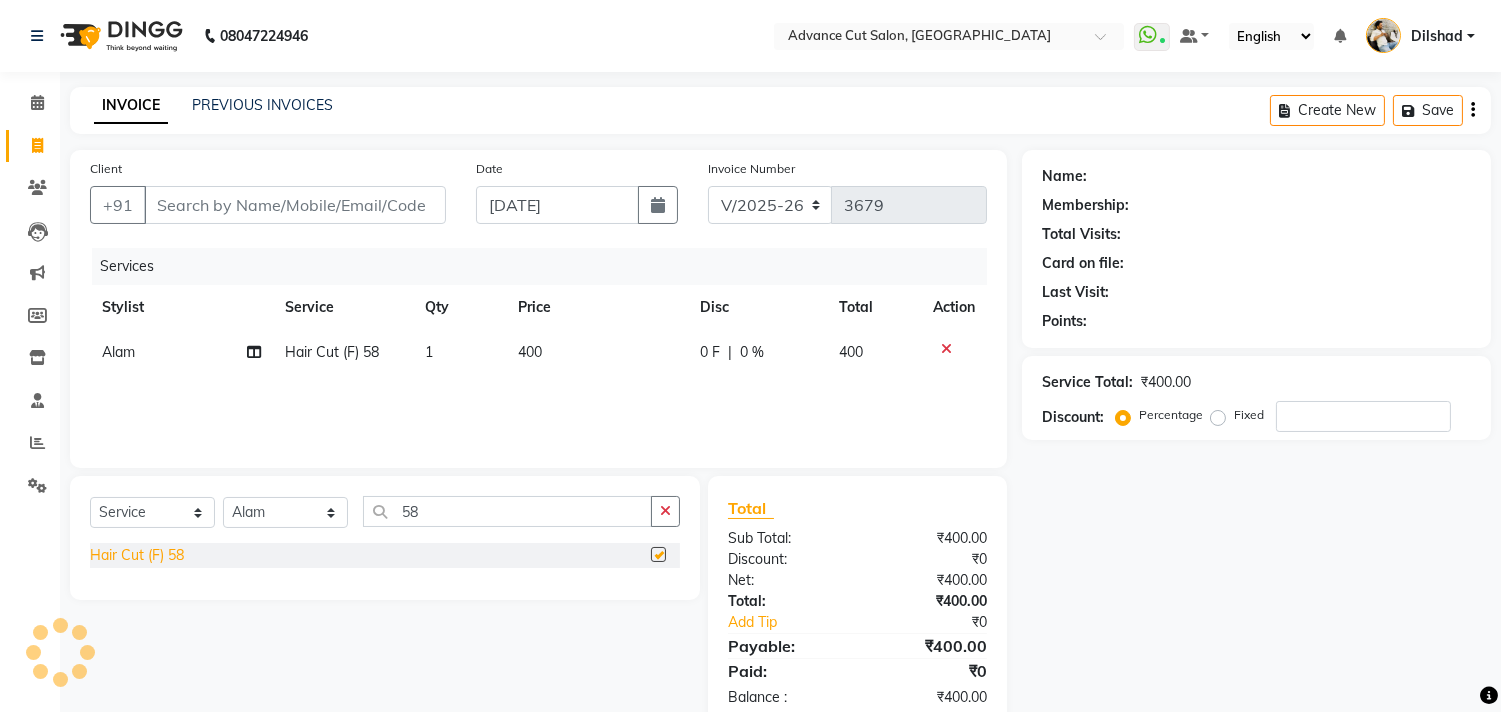 checkbox on "false" 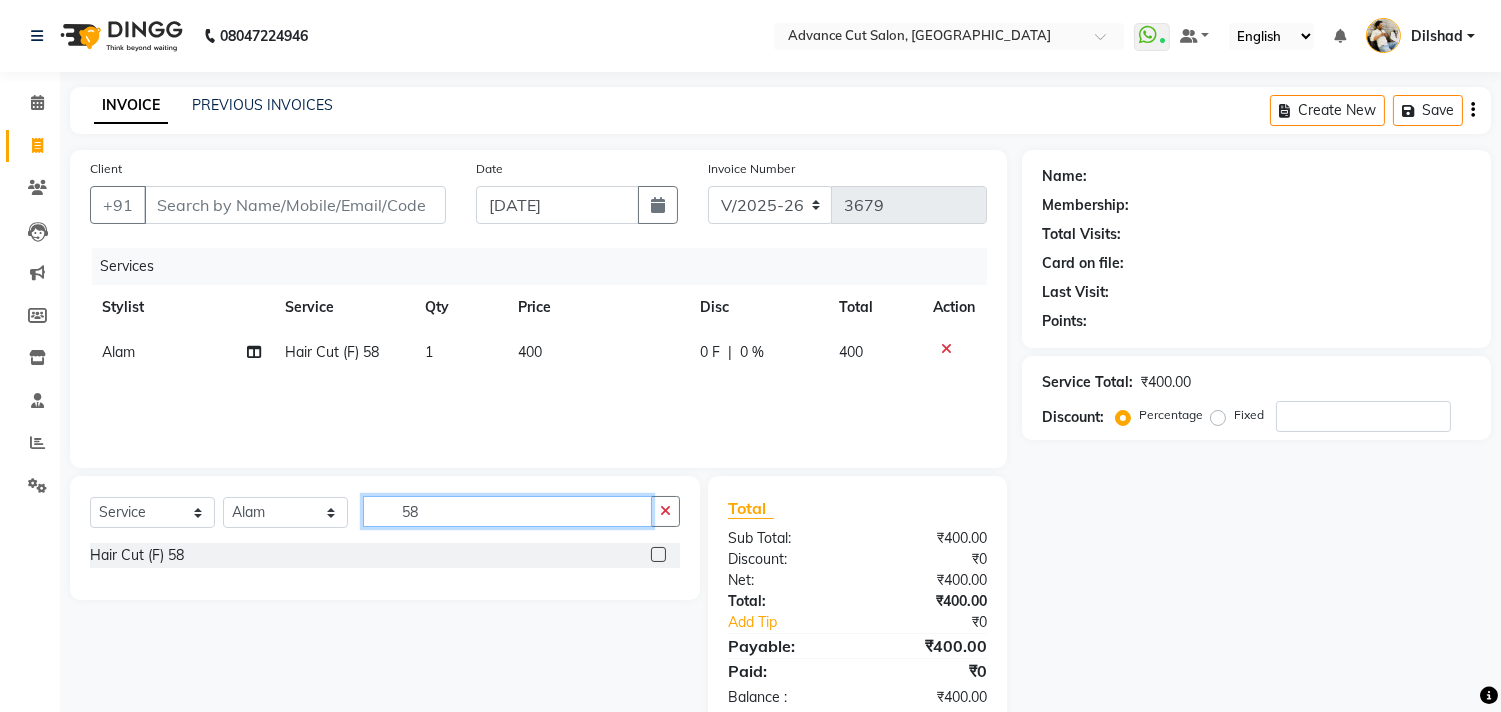 click on "58" 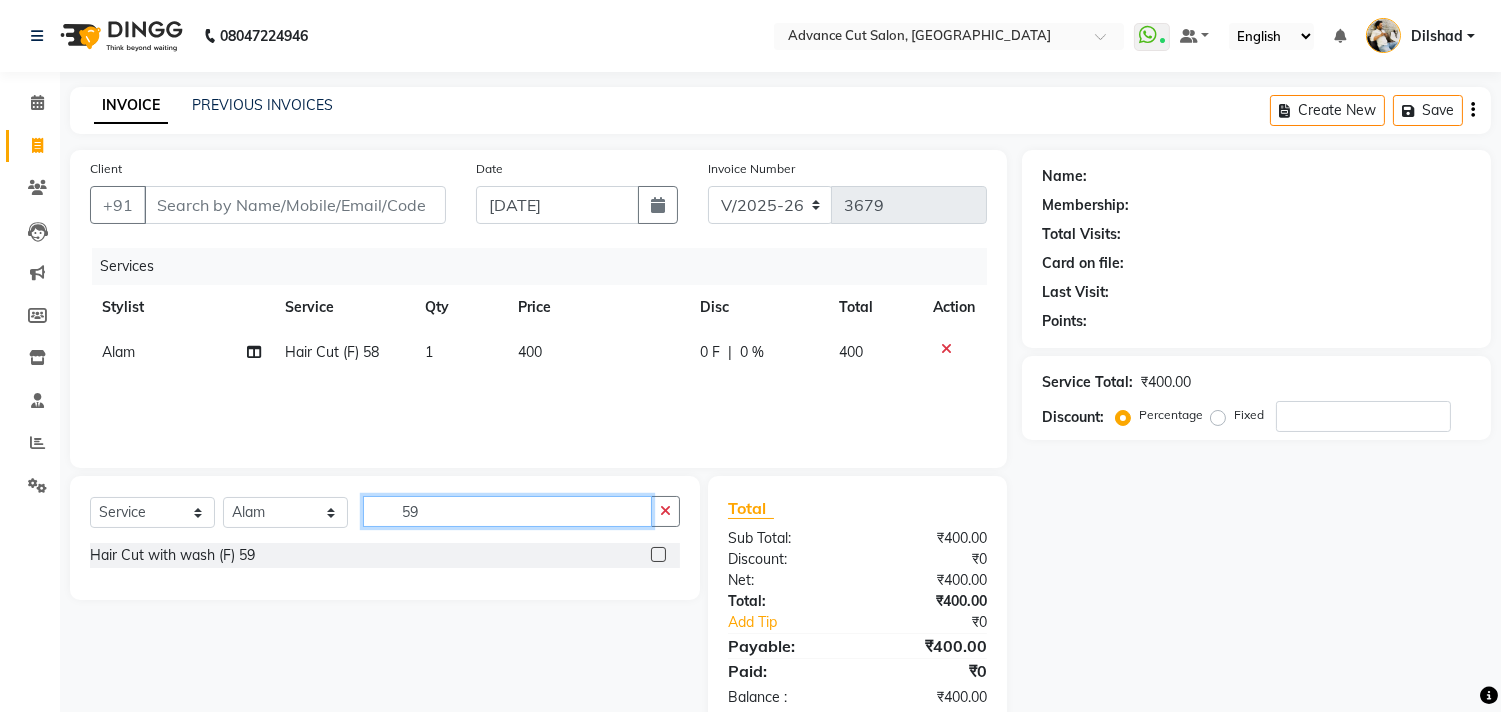 type on "59" 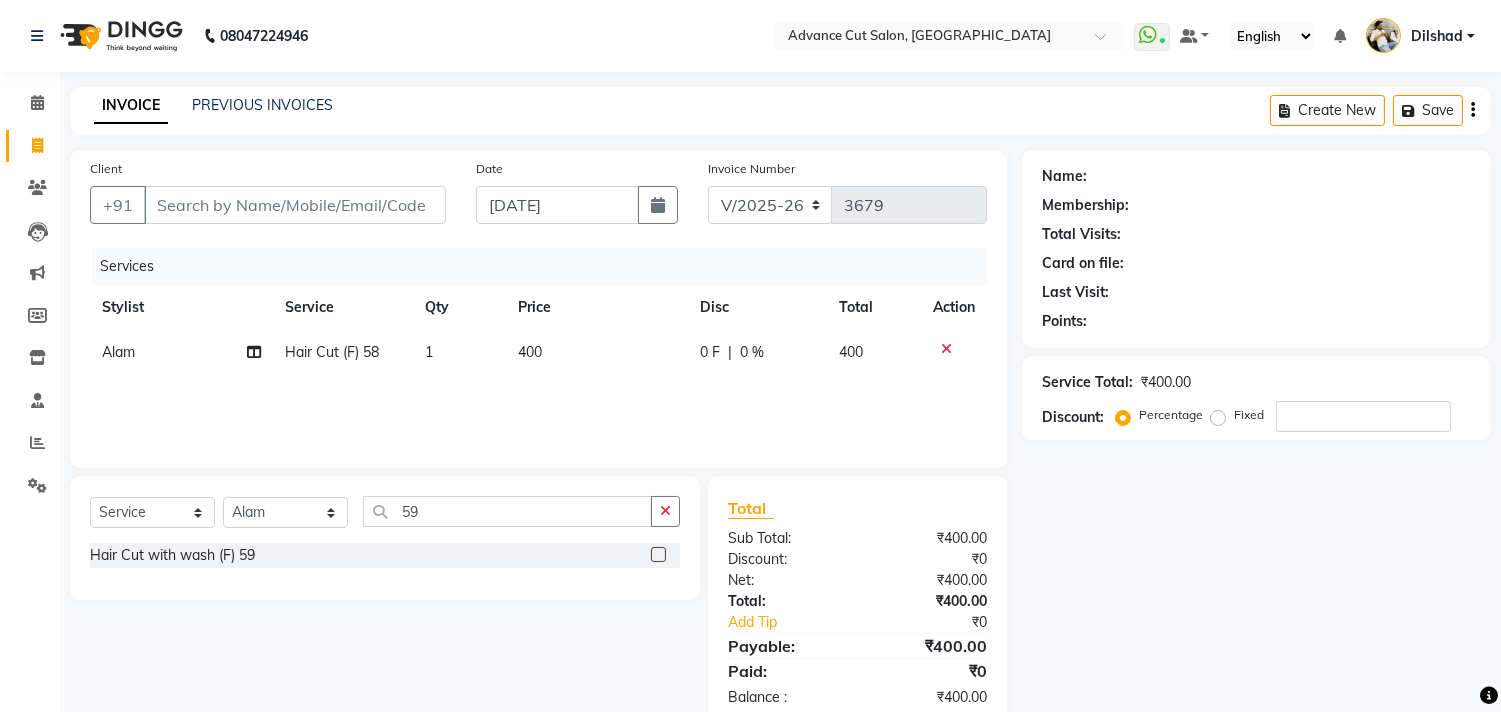 click on "Hair Cut with wash (F) 59" 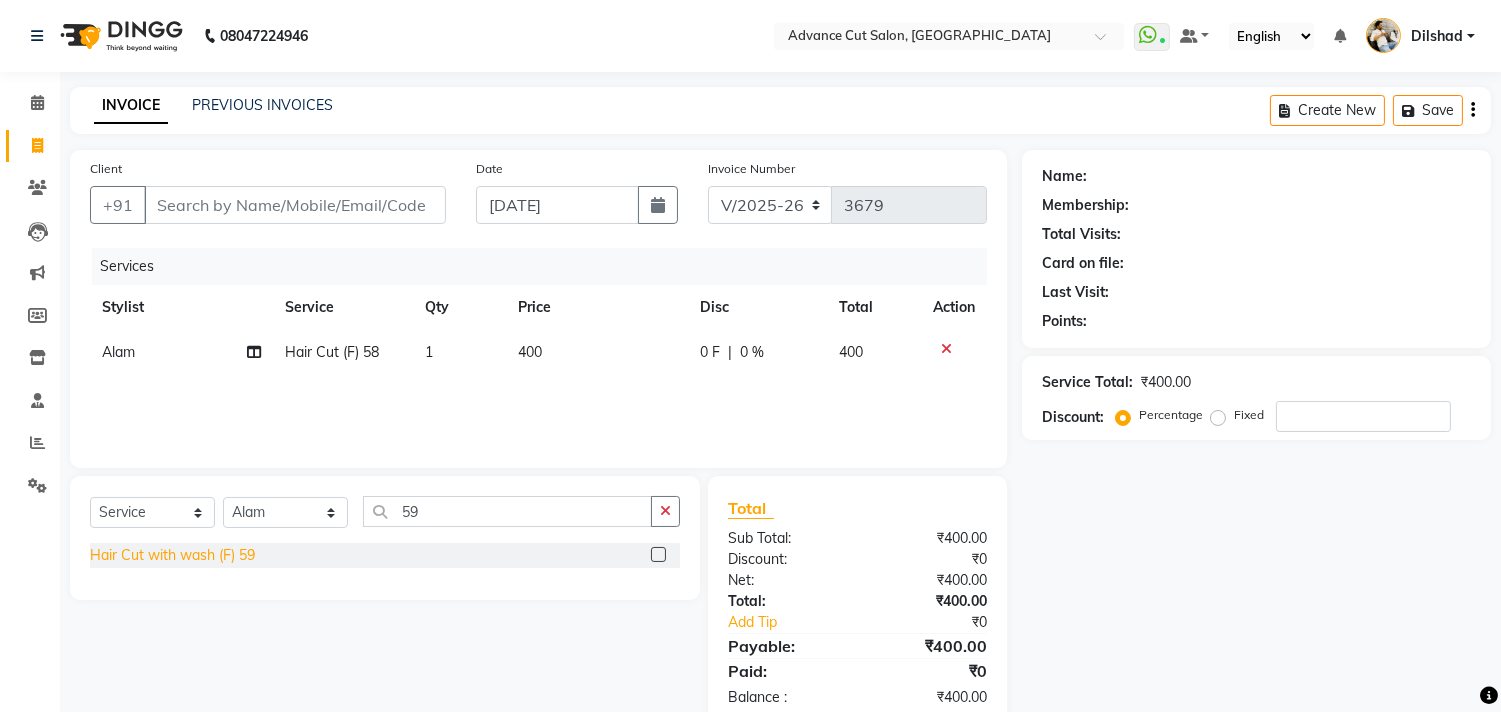 click on "Hair Cut with wash (F) 59" 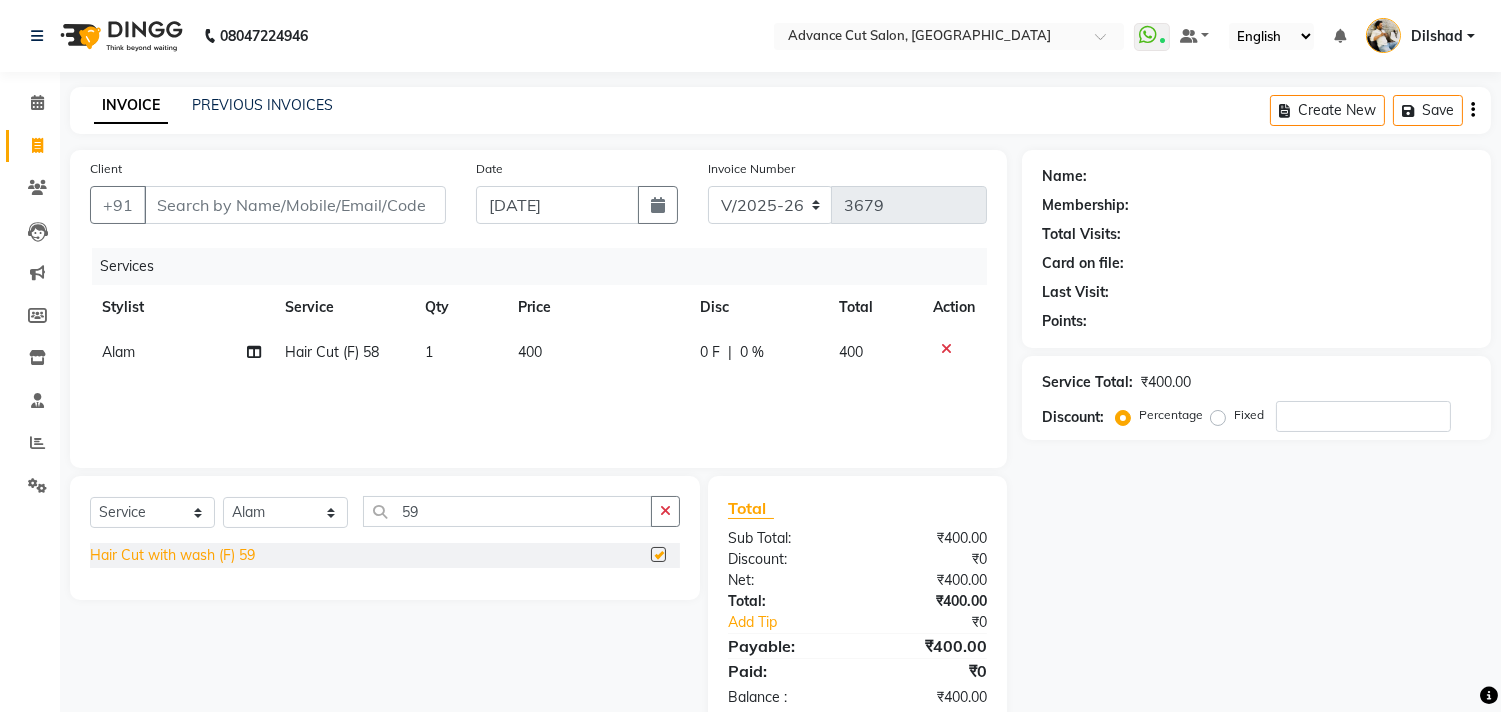 checkbox on "false" 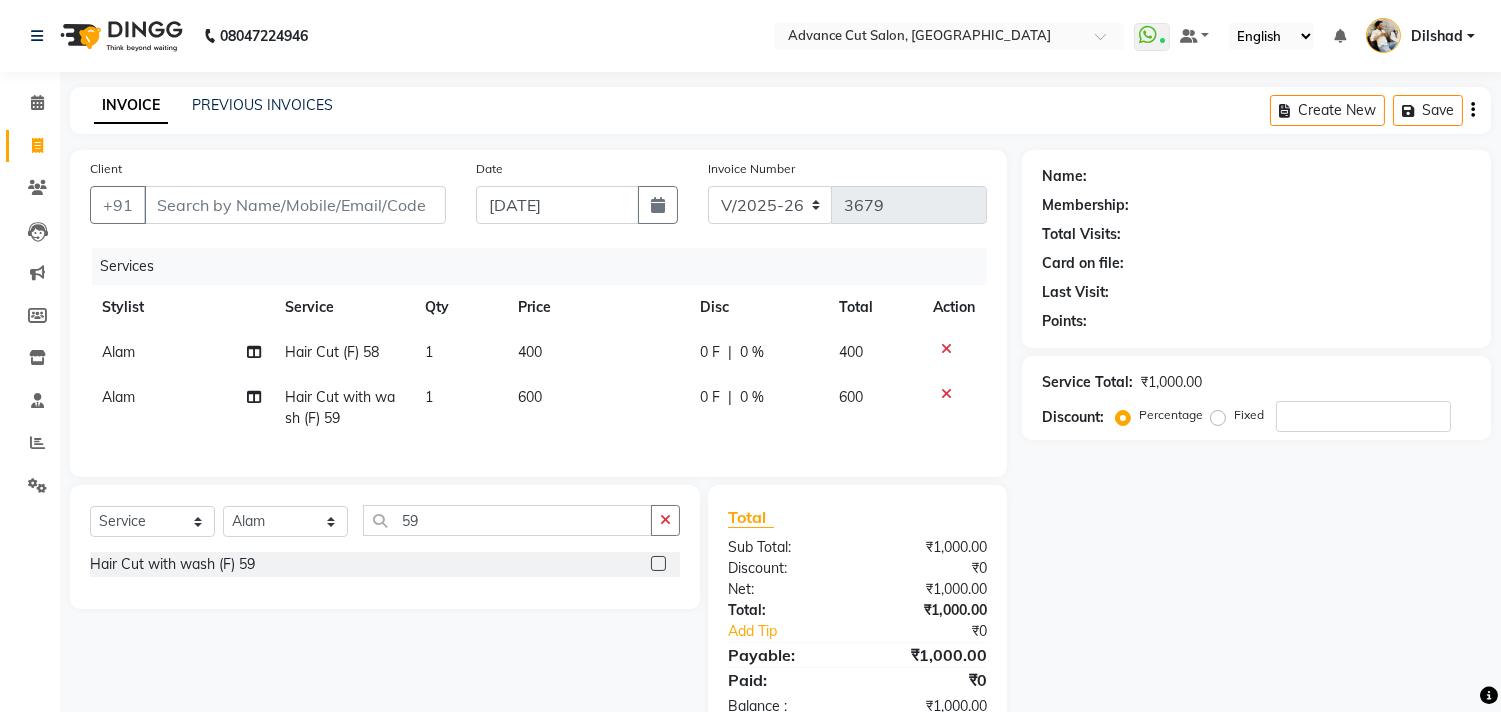 click 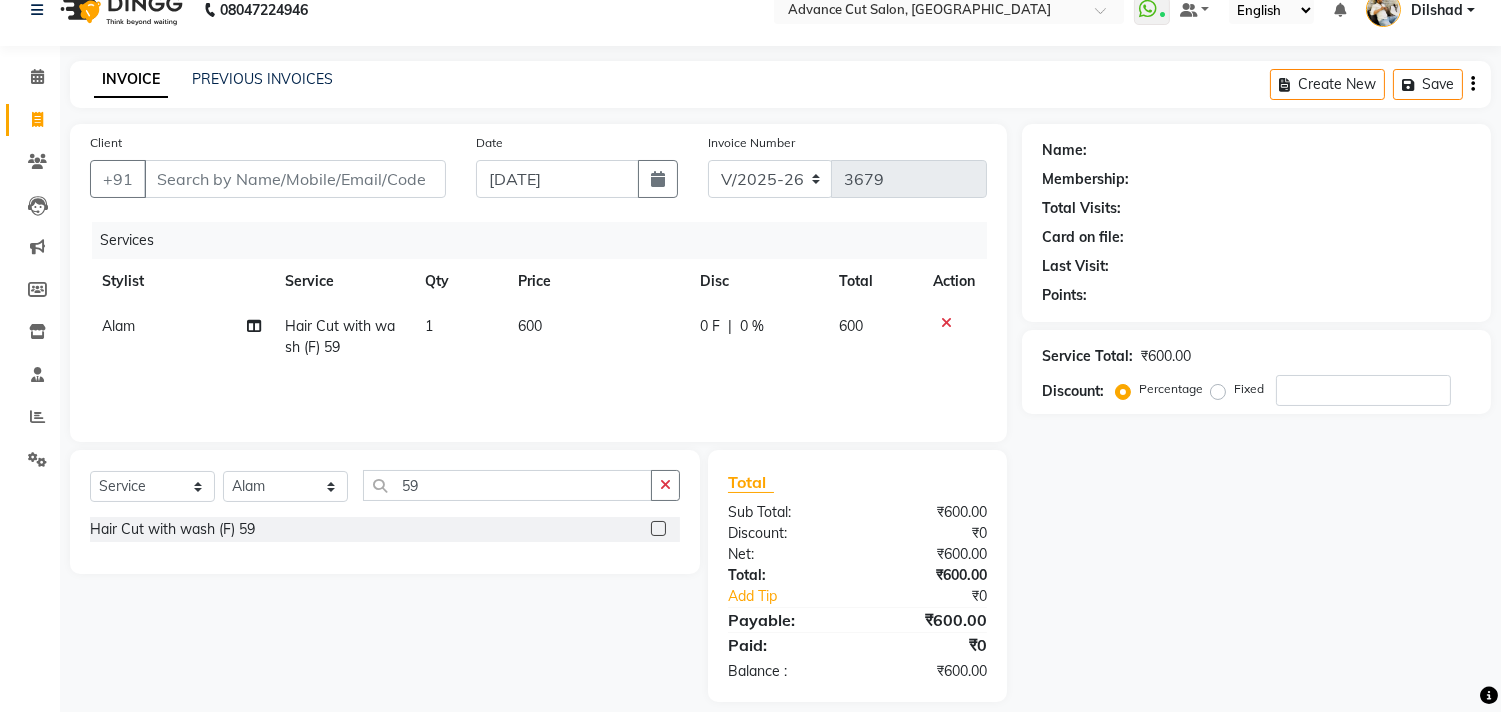 scroll, scrollTop: 46, scrollLeft: 0, axis: vertical 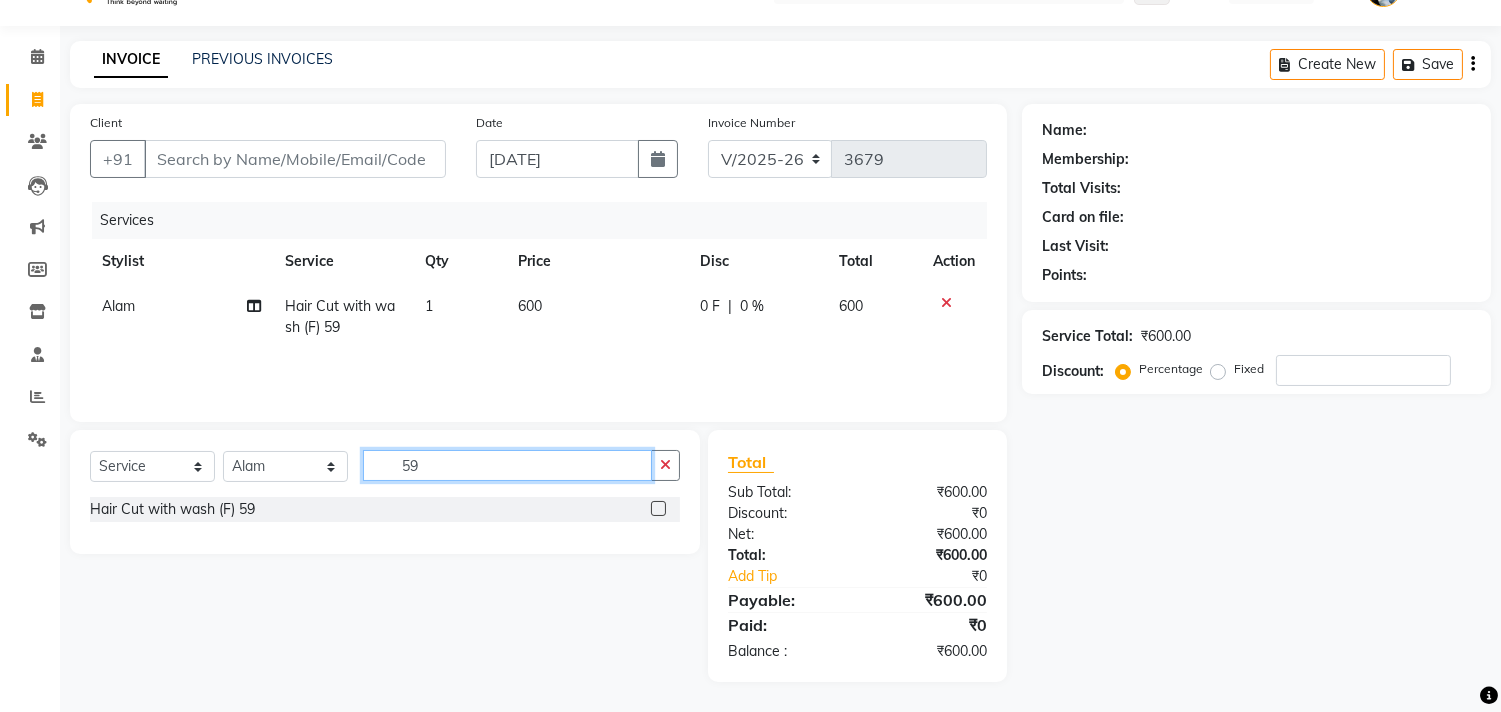 click on "59" 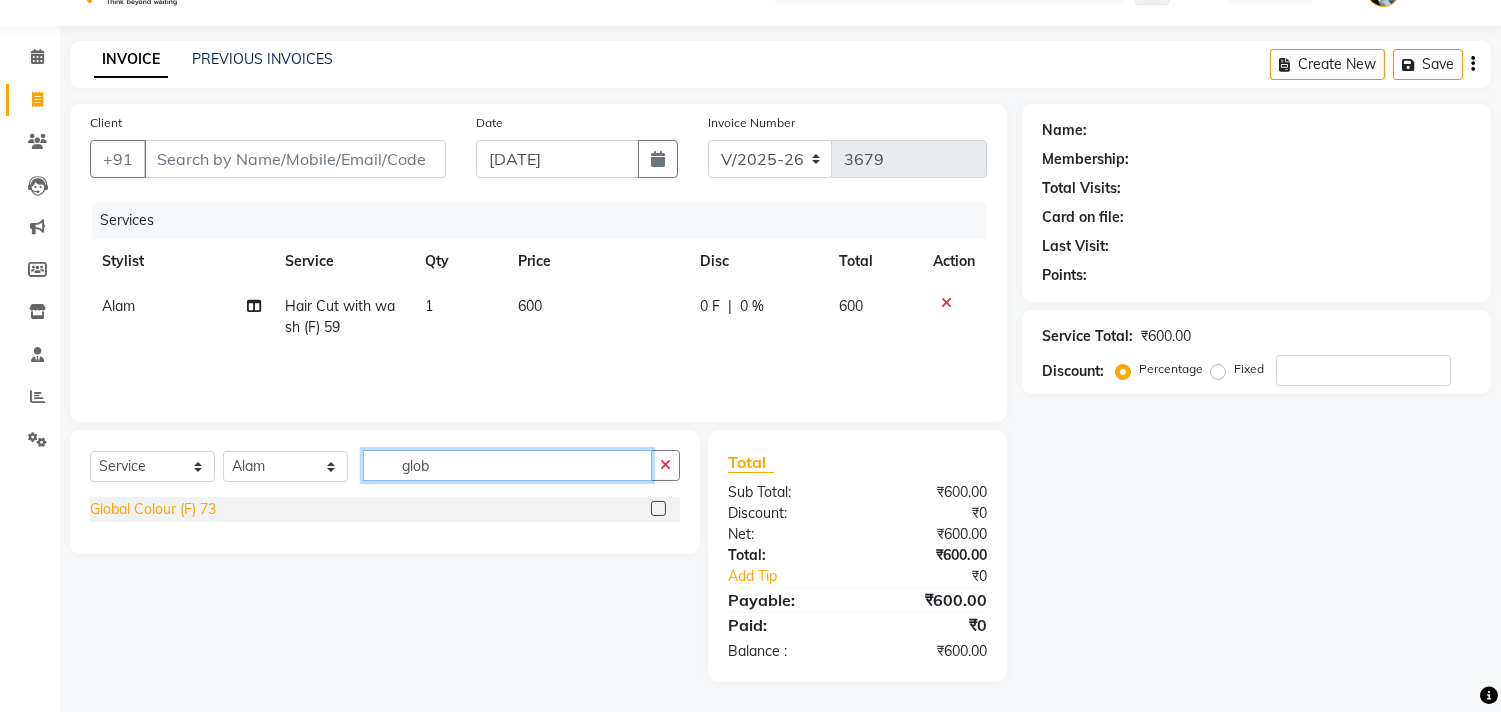 type on "glob" 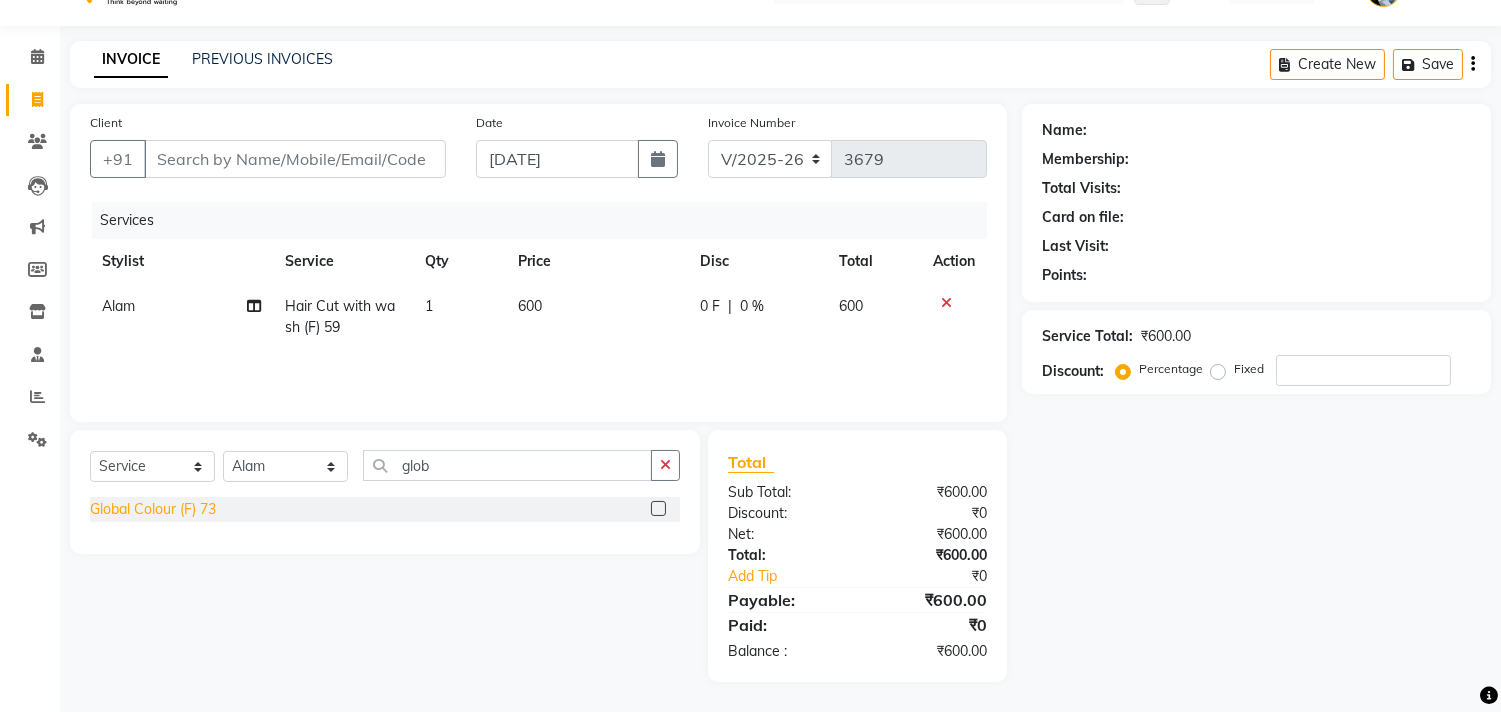 click on "Global Colour (F) 73" 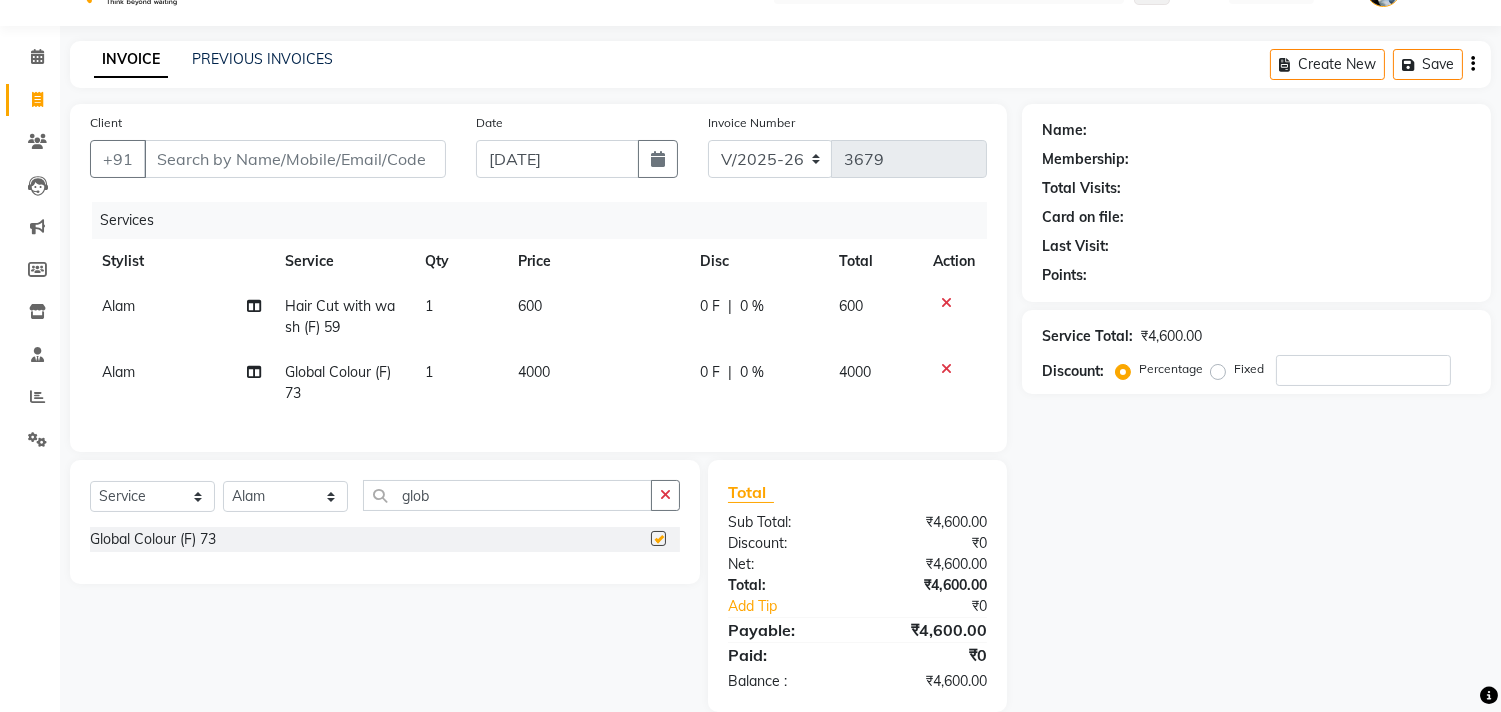 checkbox on "false" 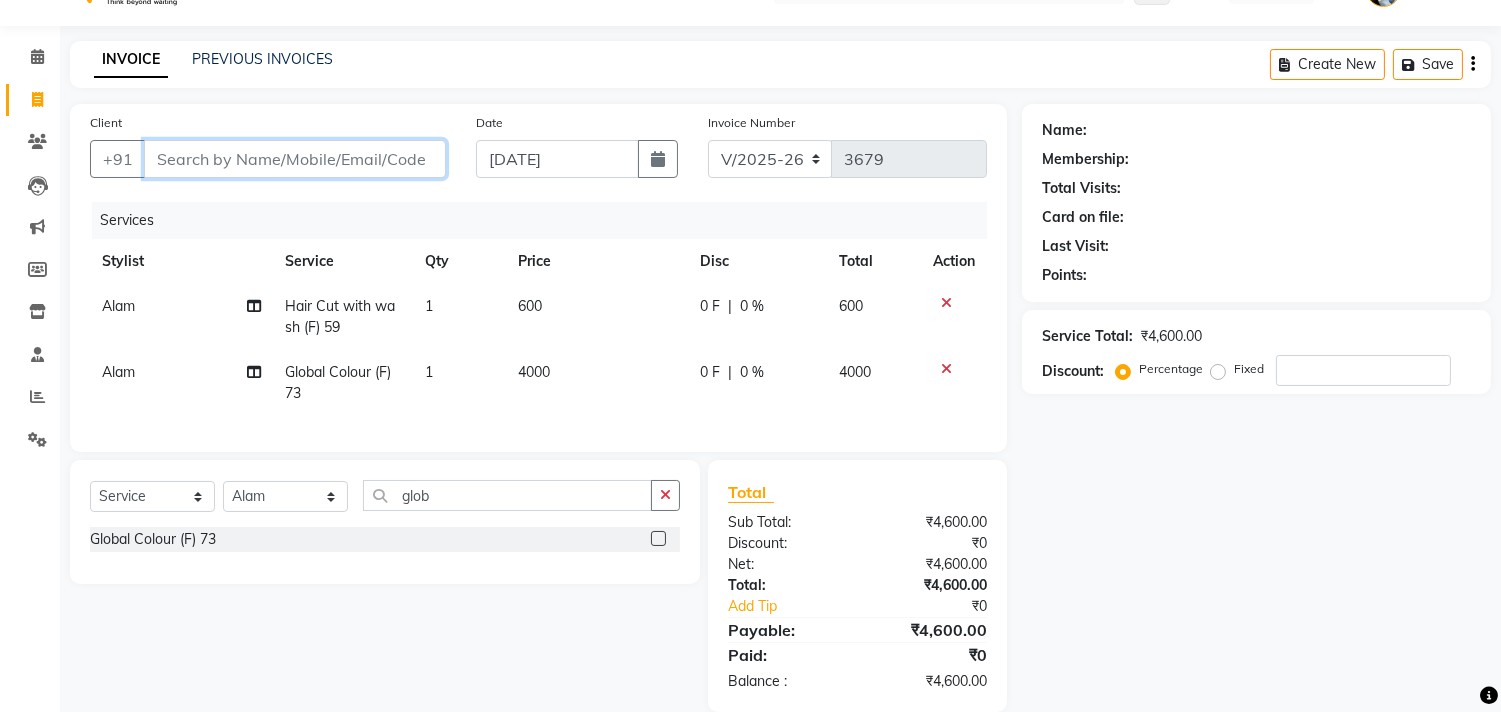 click on "Client" at bounding box center (295, 159) 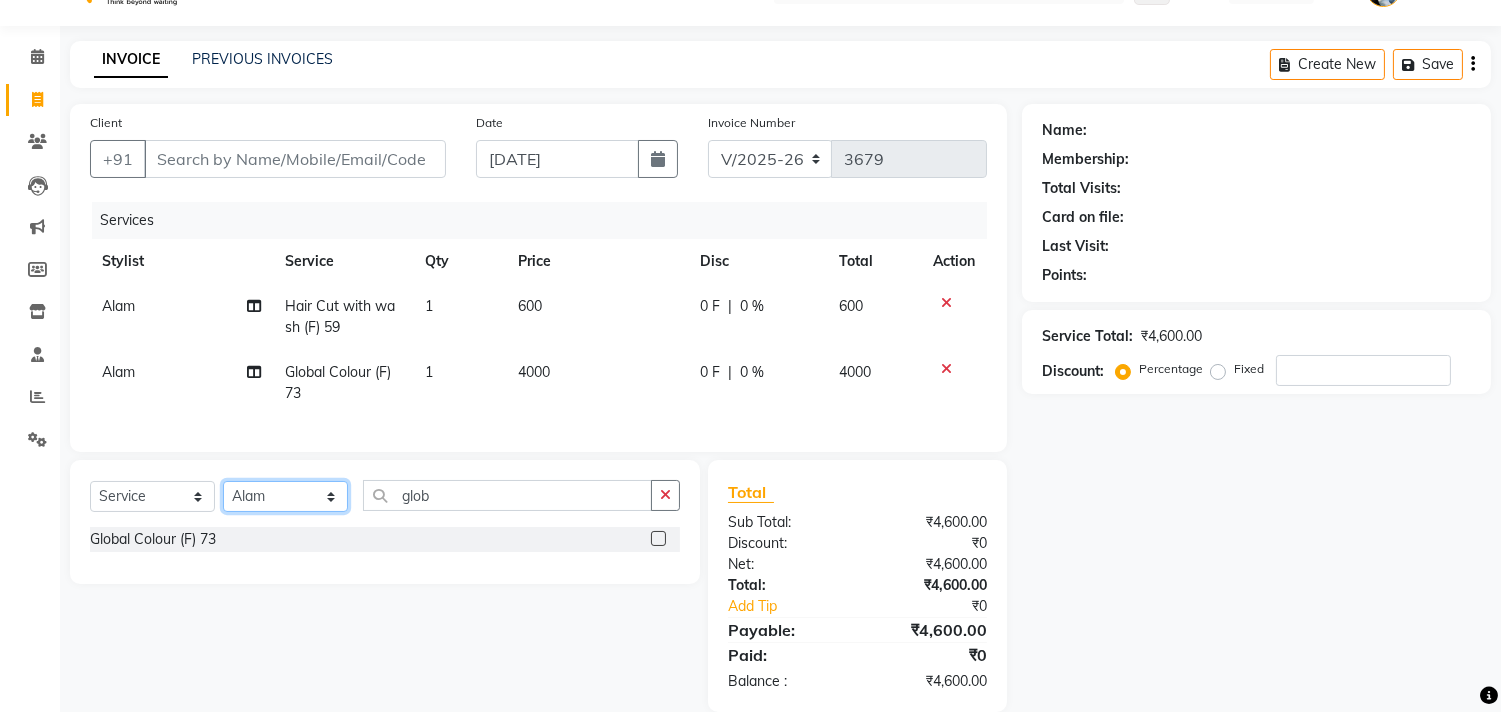 click on "Select Stylist [PERSON_NAME] Avinash Dilshad [PERSON_NAME] [PERSON_NAME] [PERSON_NAME] [PERSON_NAME]  [PERSON_NAME] [PERSON_NAME]  [PERSON_NAME] [PERSON_NAME]" 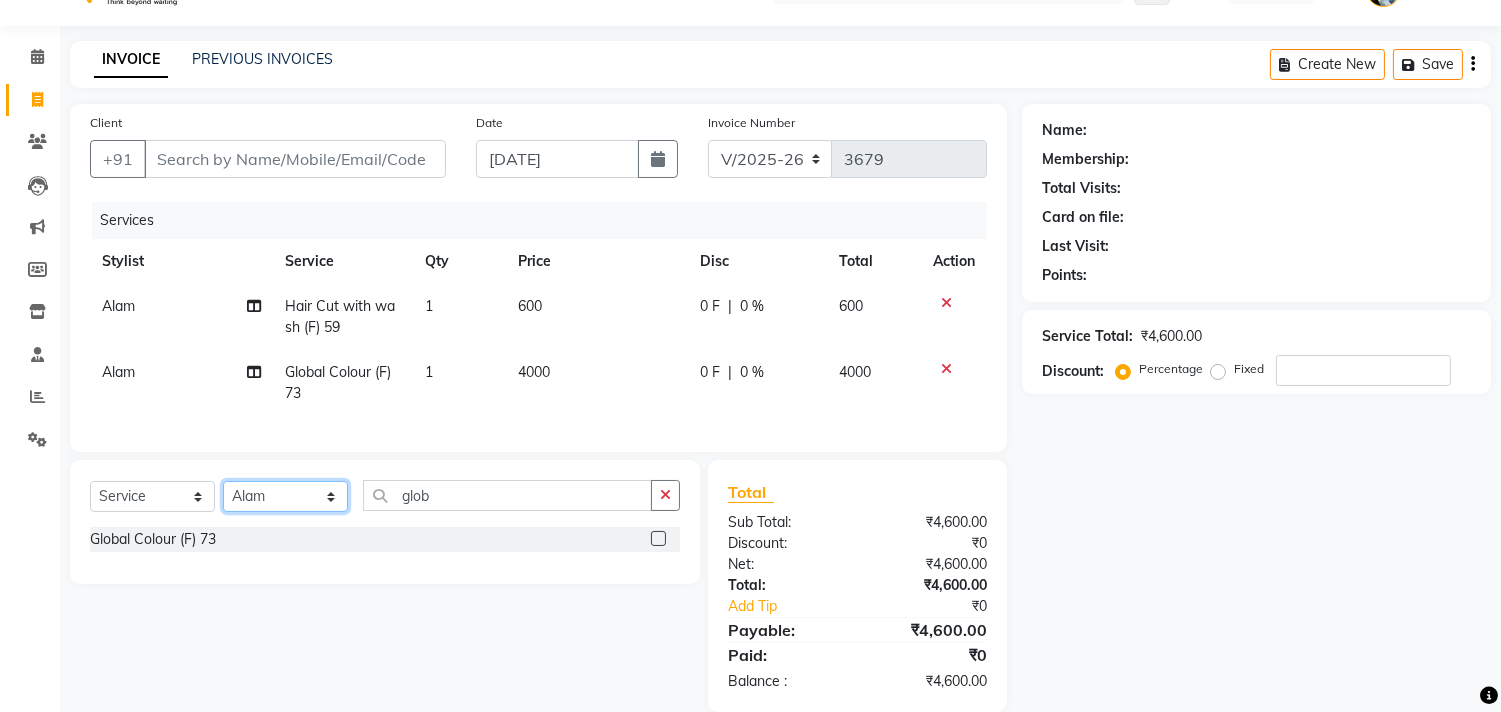 click on "Select Stylist [PERSON_NAME] Avinash Dilshad [PERSON_NAME] [PERSON_NAME] [PERSON_NAME] [PERSON_NAME]  [PERSON_NAME] [PERSON_NAME]  [PERSON_NAME] [PERSON_NAME]" 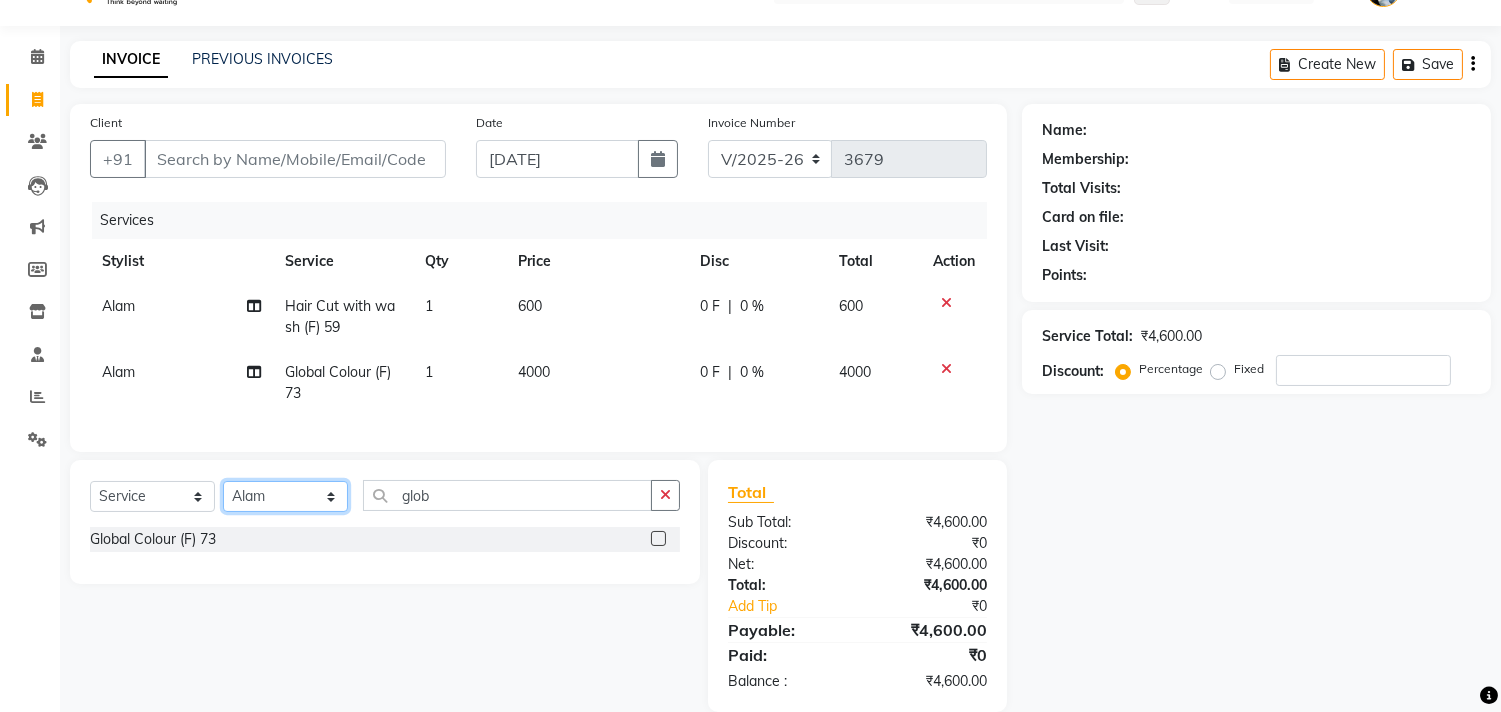 select on "15350" 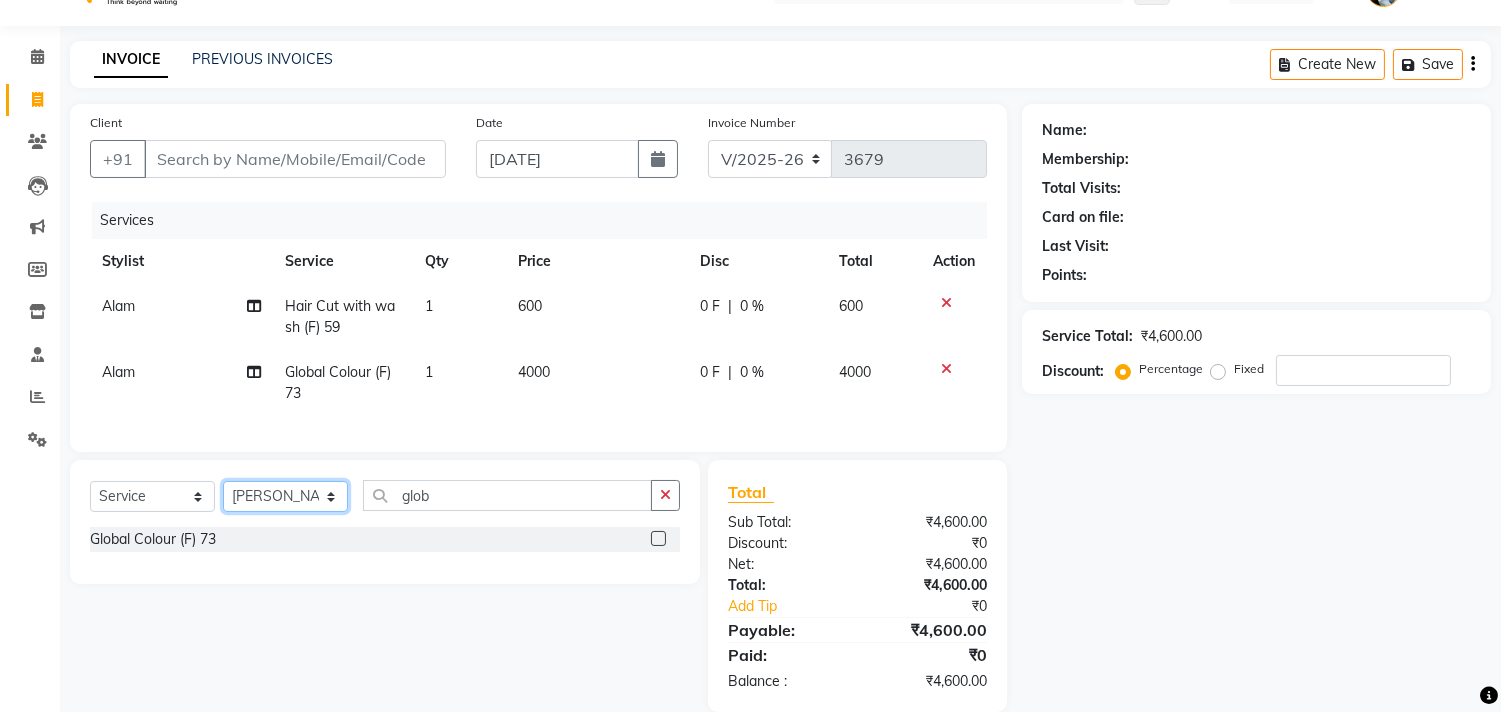 click on "Select Stylist [PERSON_NAME] Avinash Dilshad [PERSON_NAME] [PERSON_NAME] [PERSON_NAME] [PERSON_NAME]  [PERSON_NAME] [PERSON_NAME]  [PERSON_NAME] [PERSON_NAME]" 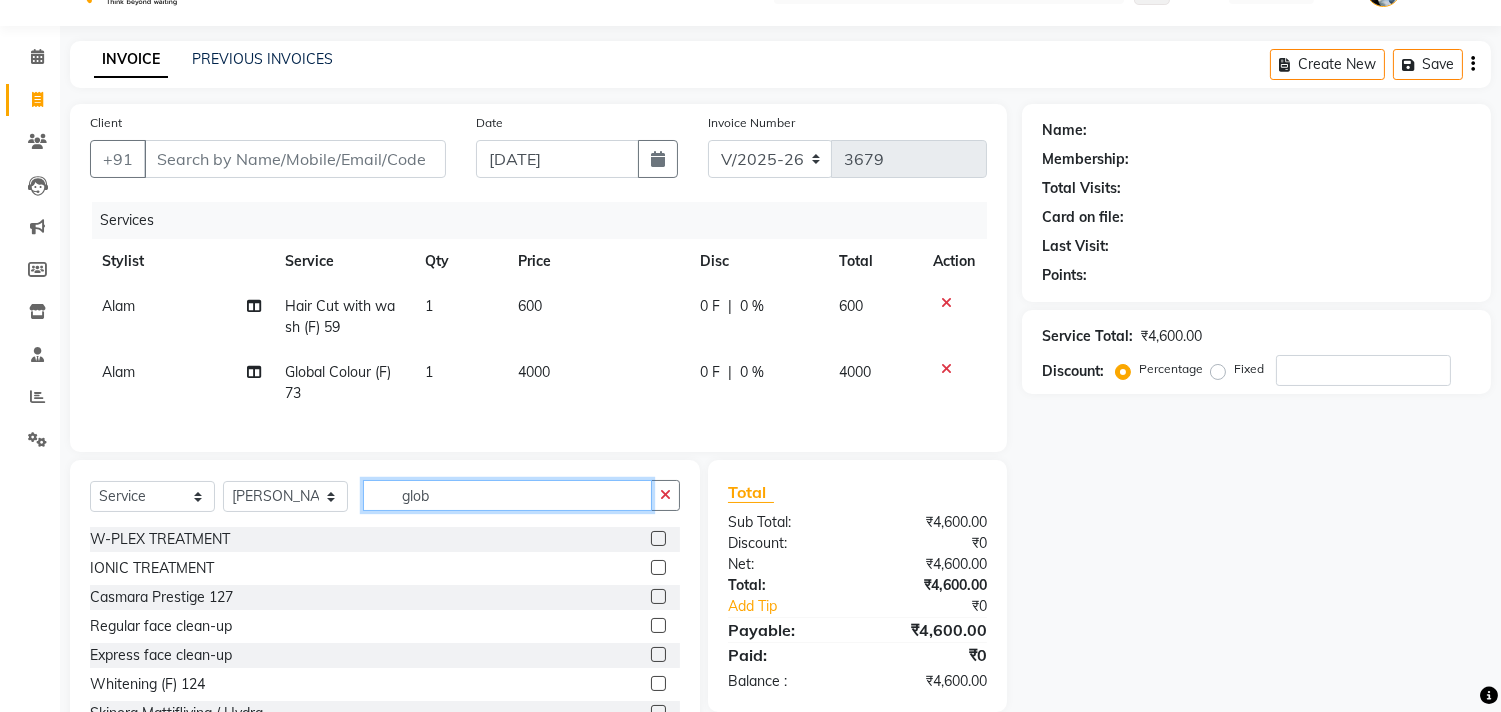 click on "glob" 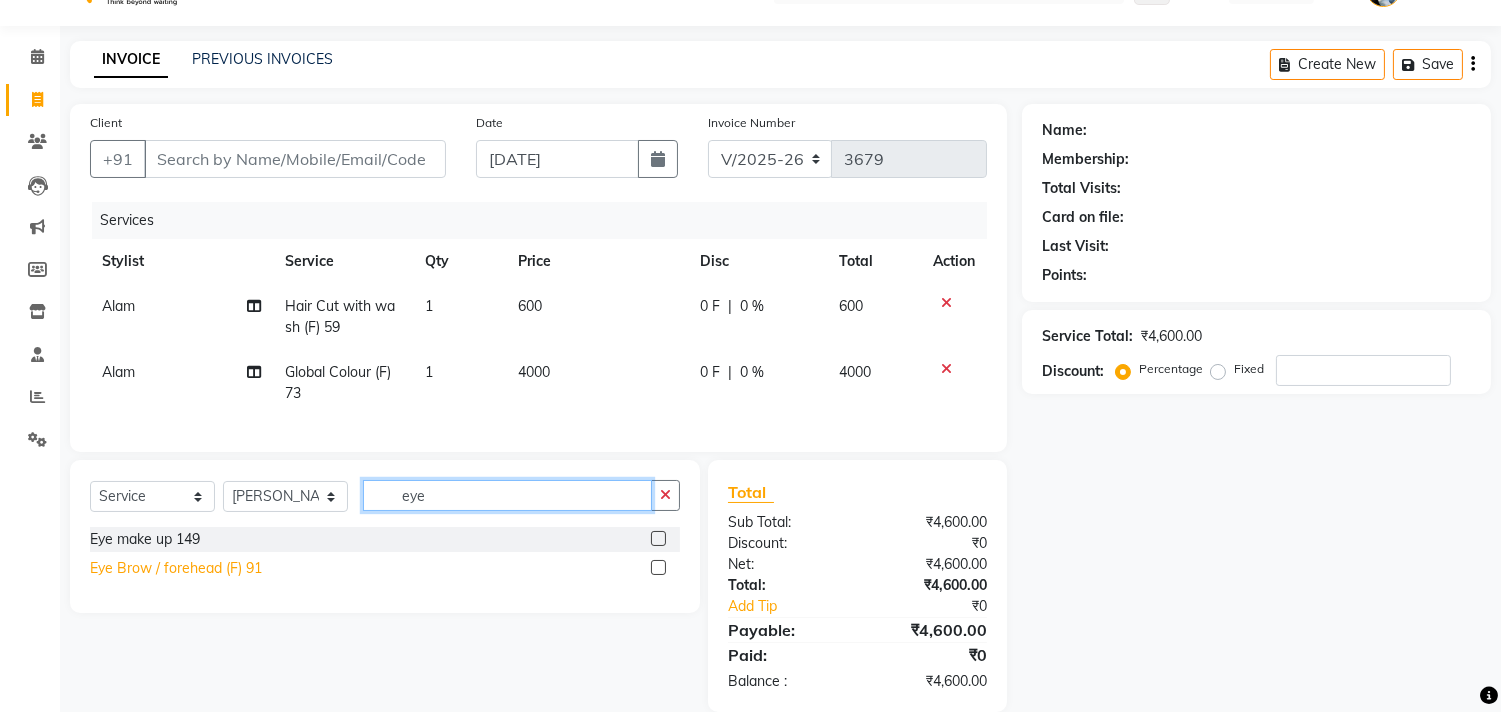 type on "eye" 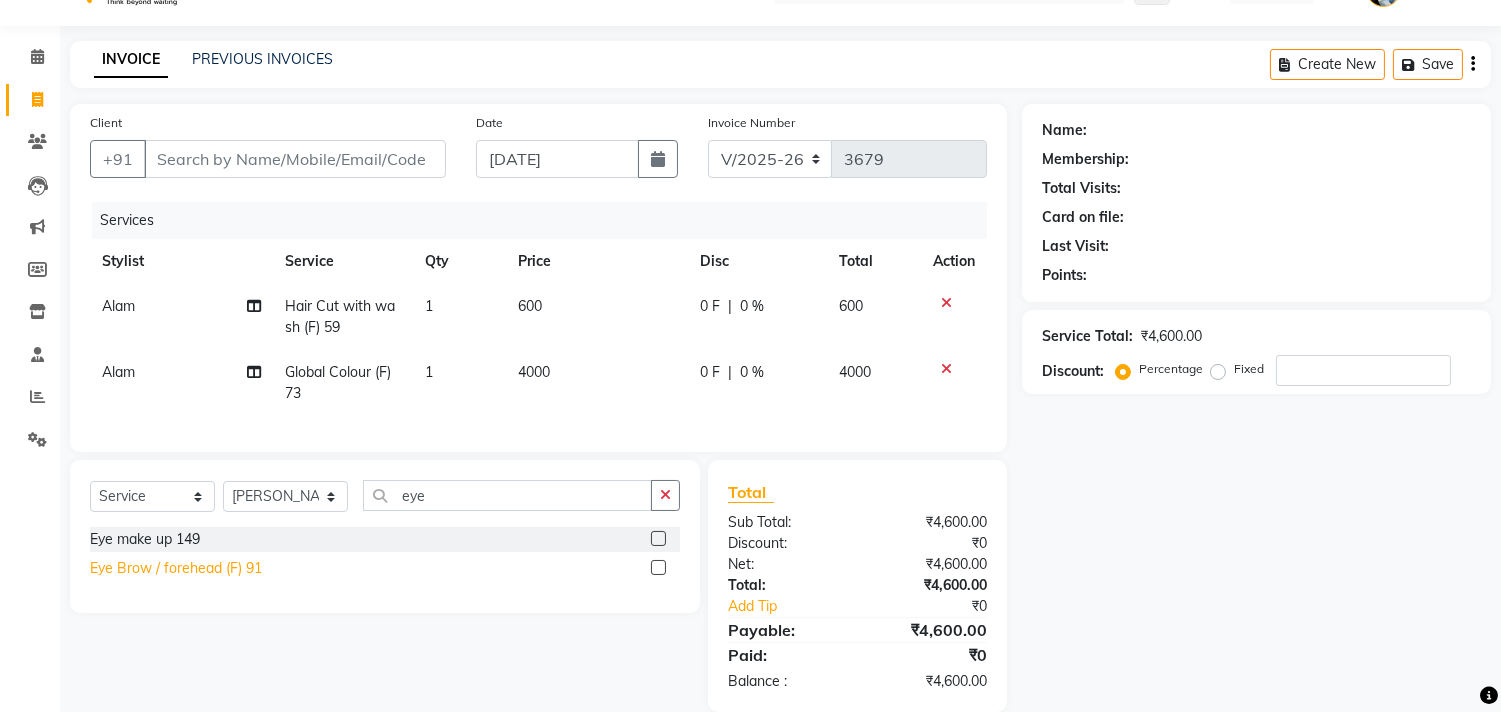 click on "Eye Brow / forehead (F) 91" 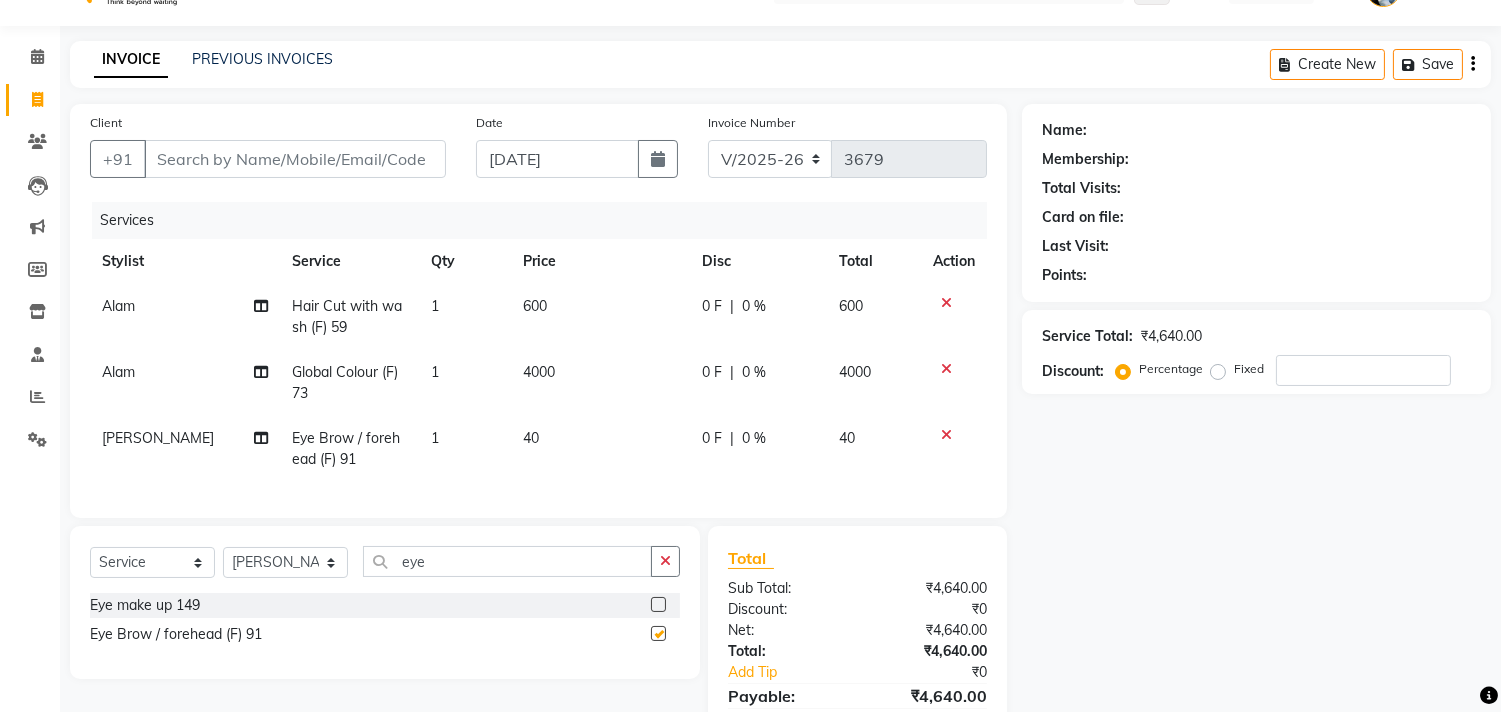 checkbox on "false" 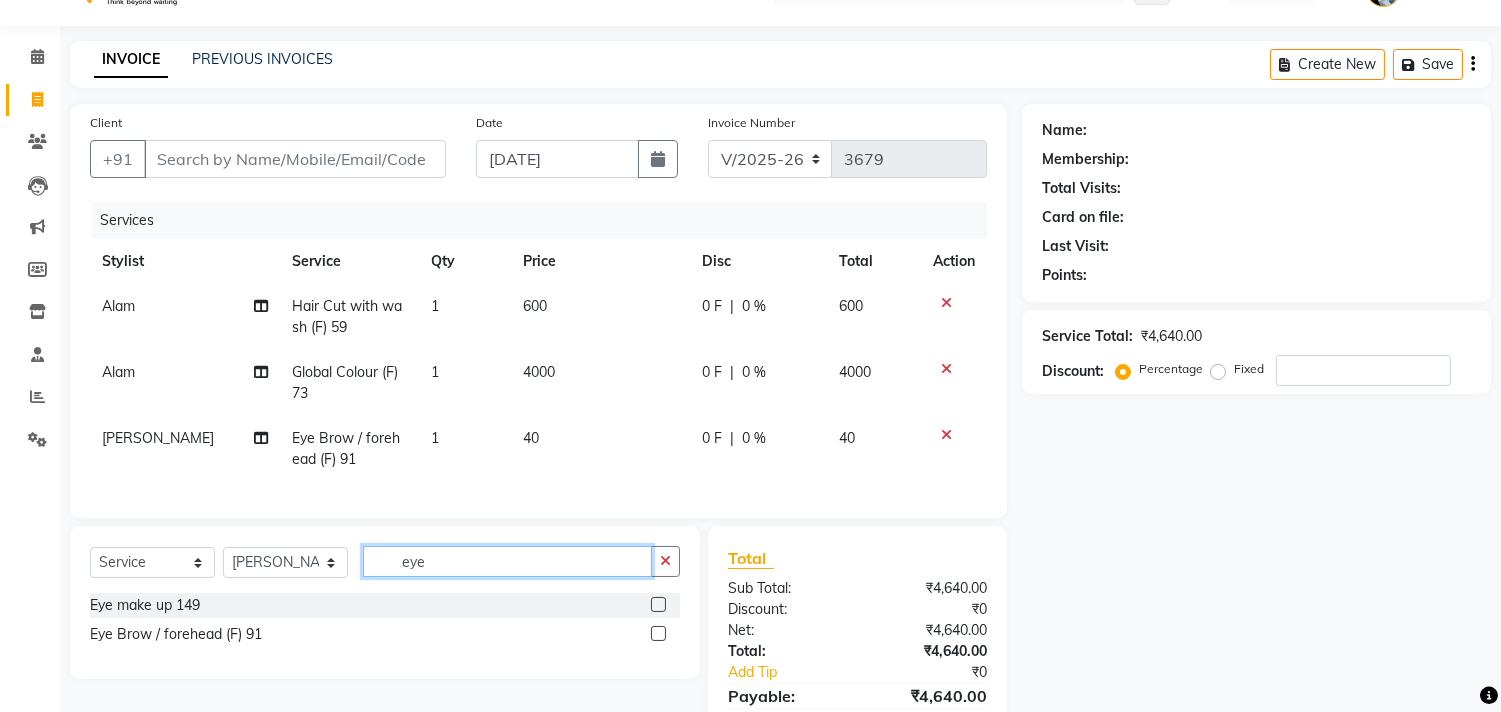click on "eye" 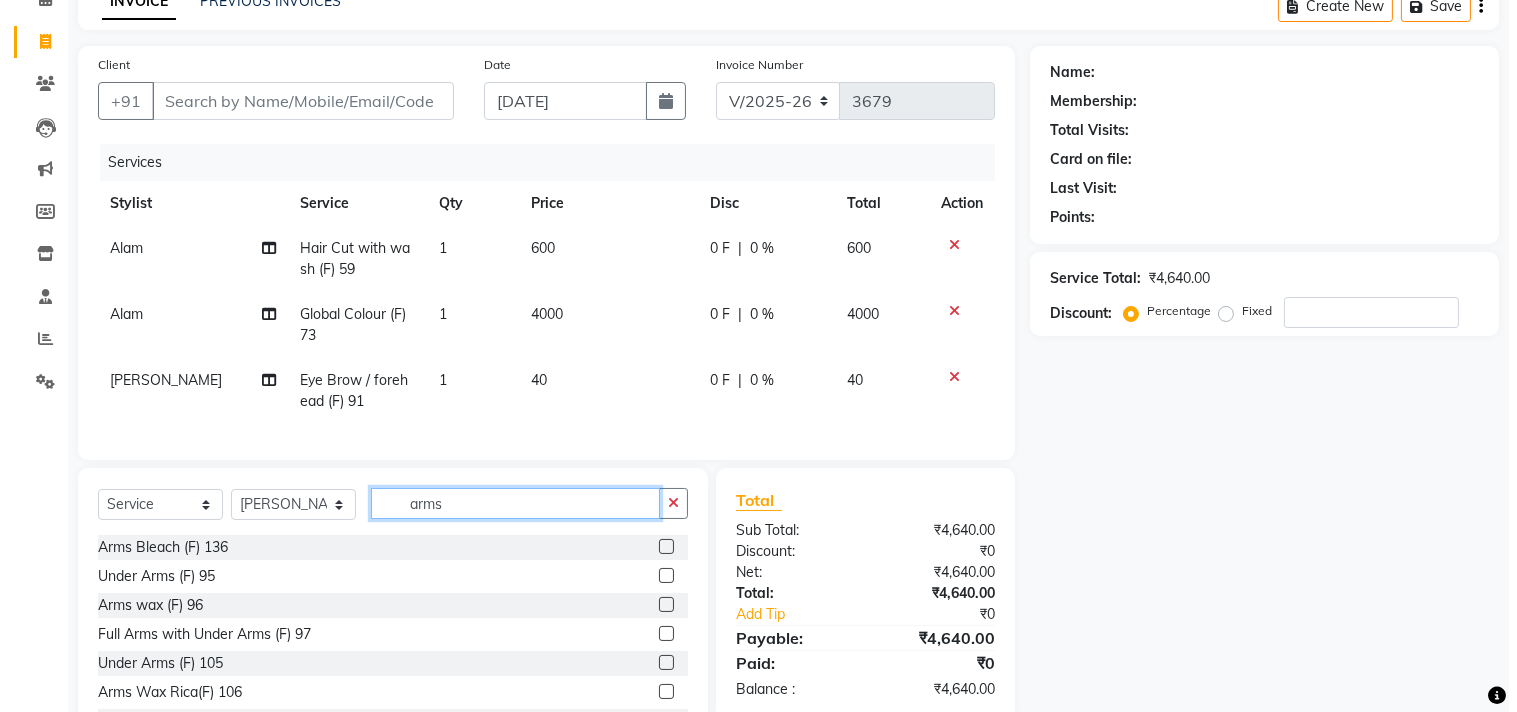 scroll, scrollTop: 157, scrollLeft: 0, axis: vertical 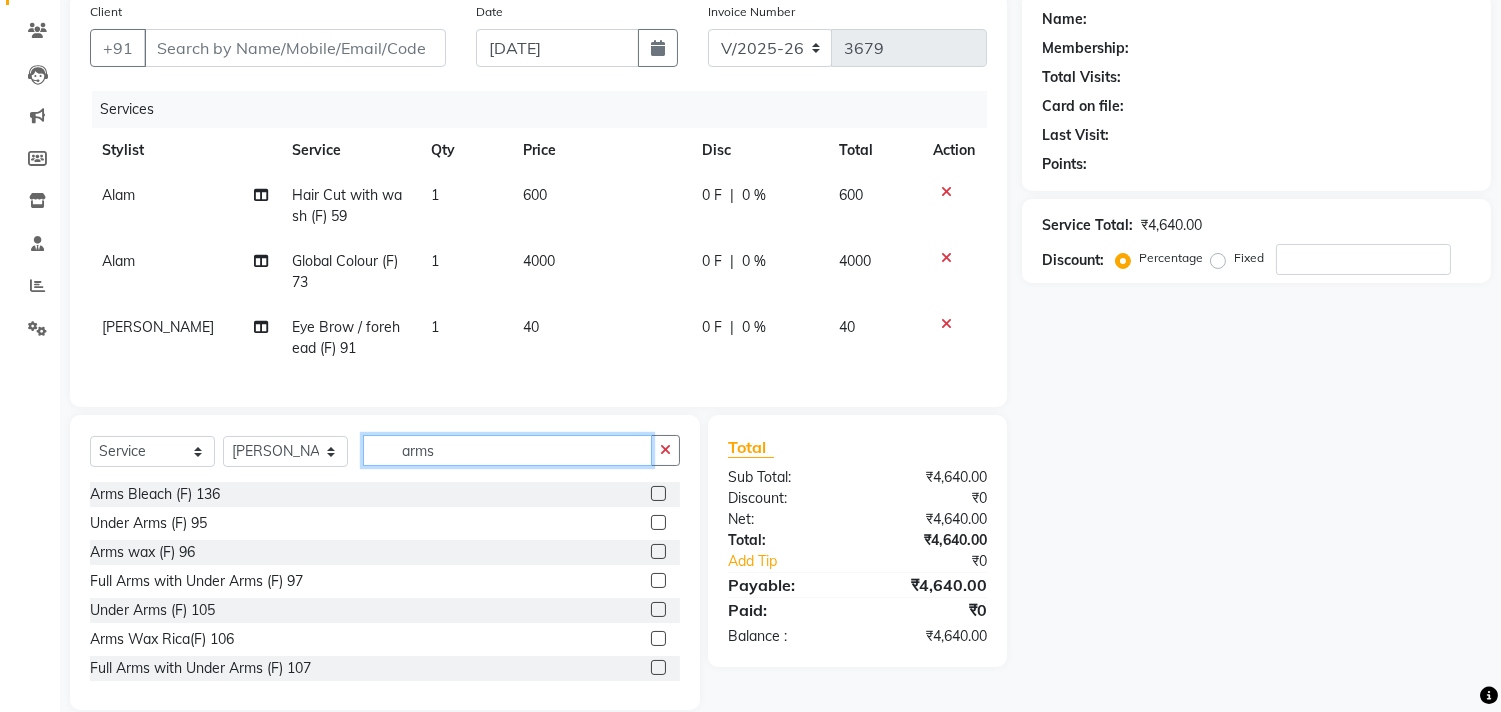 click on "arms" 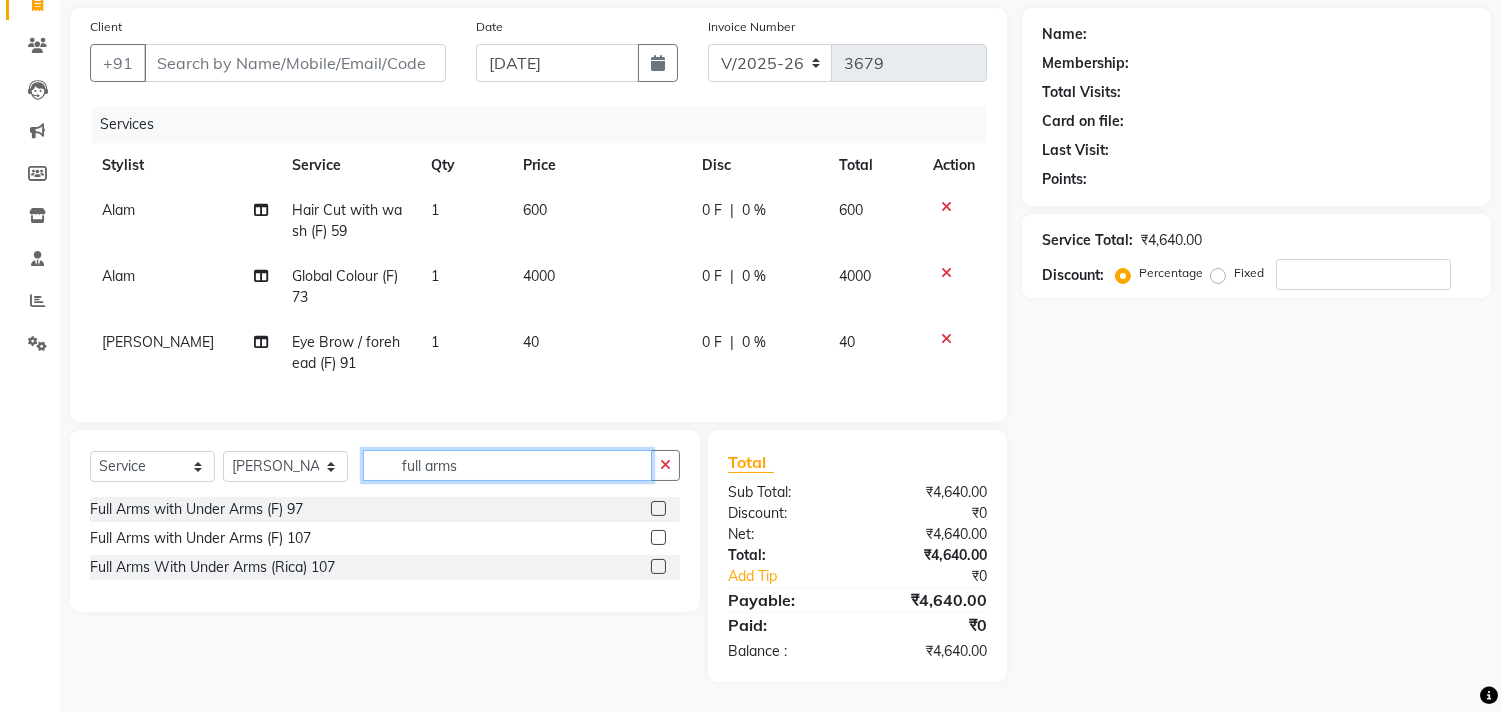 type on "full arms" 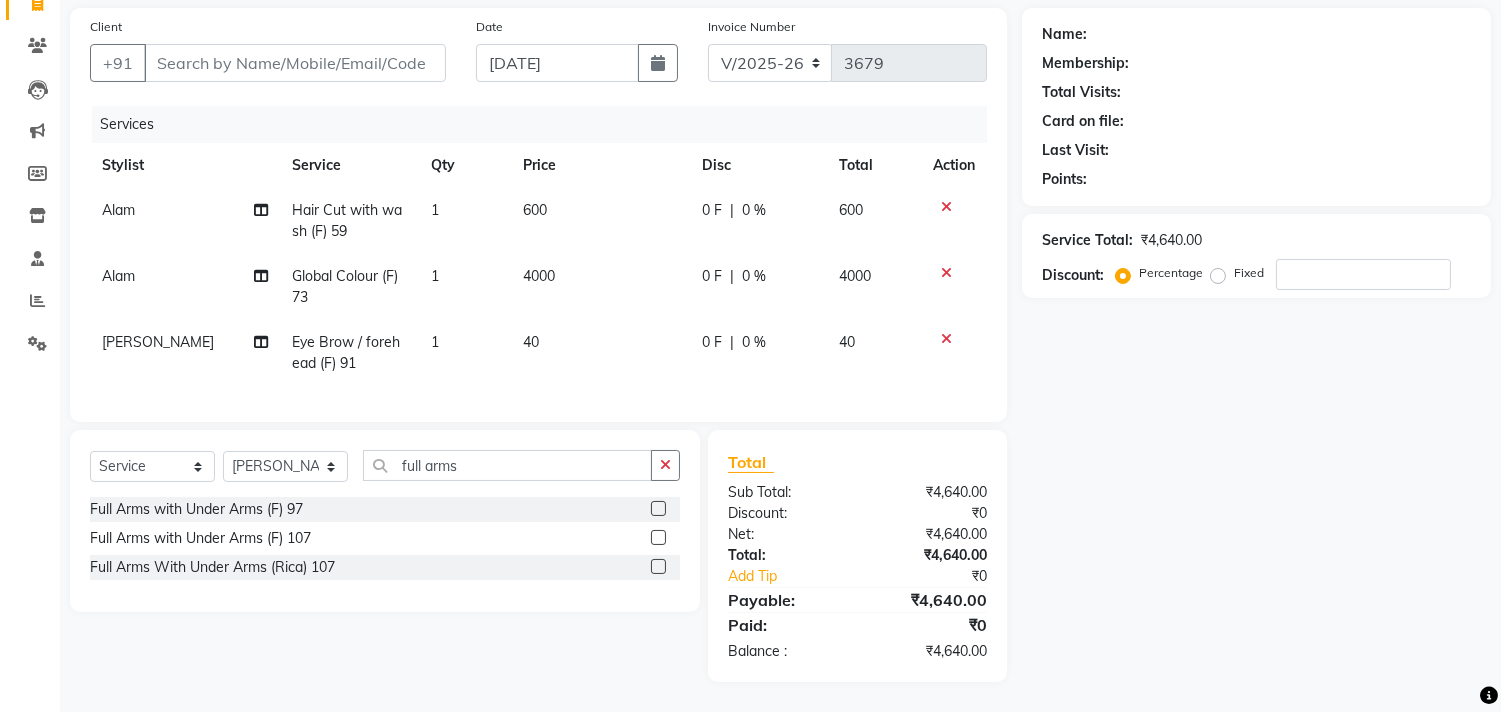 click on "Full Arms With Under Arms (Rica) 107" 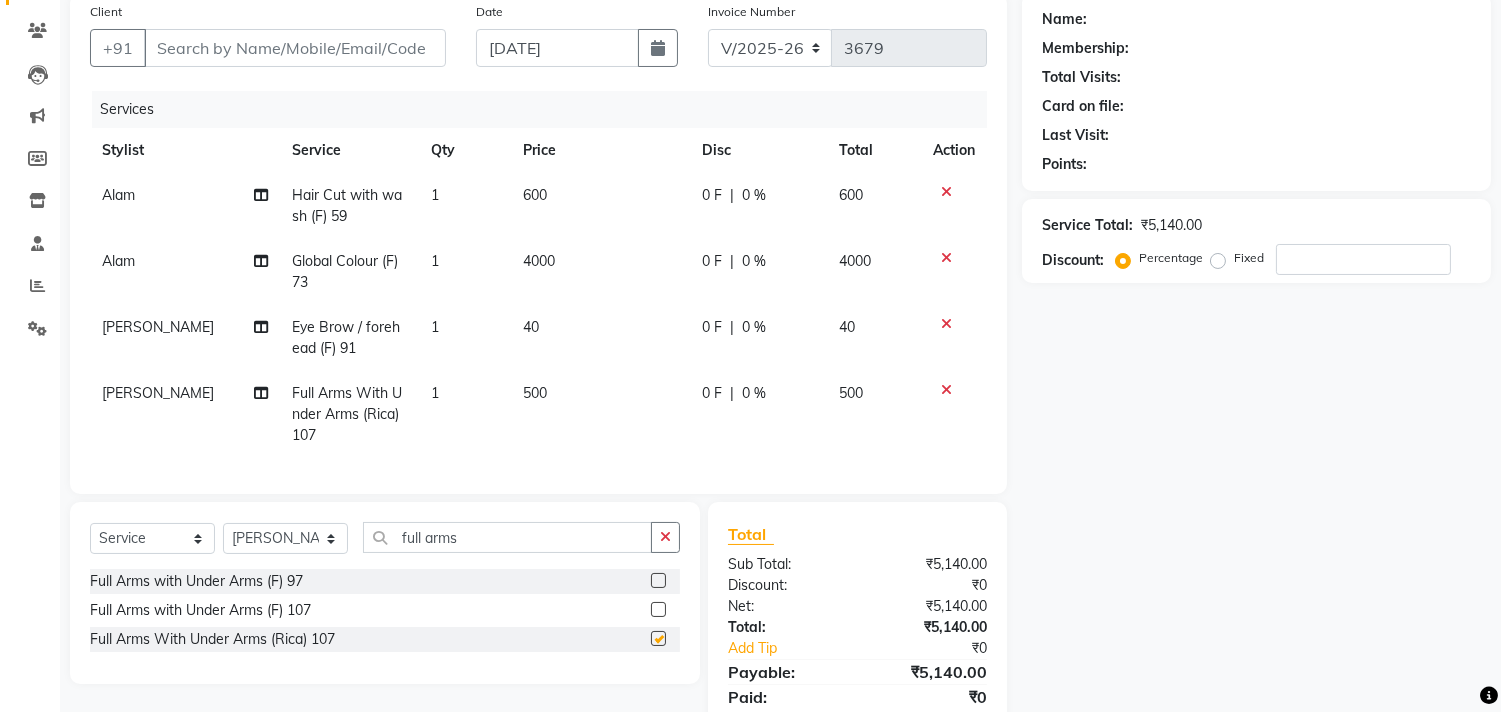 checkbox on "false" 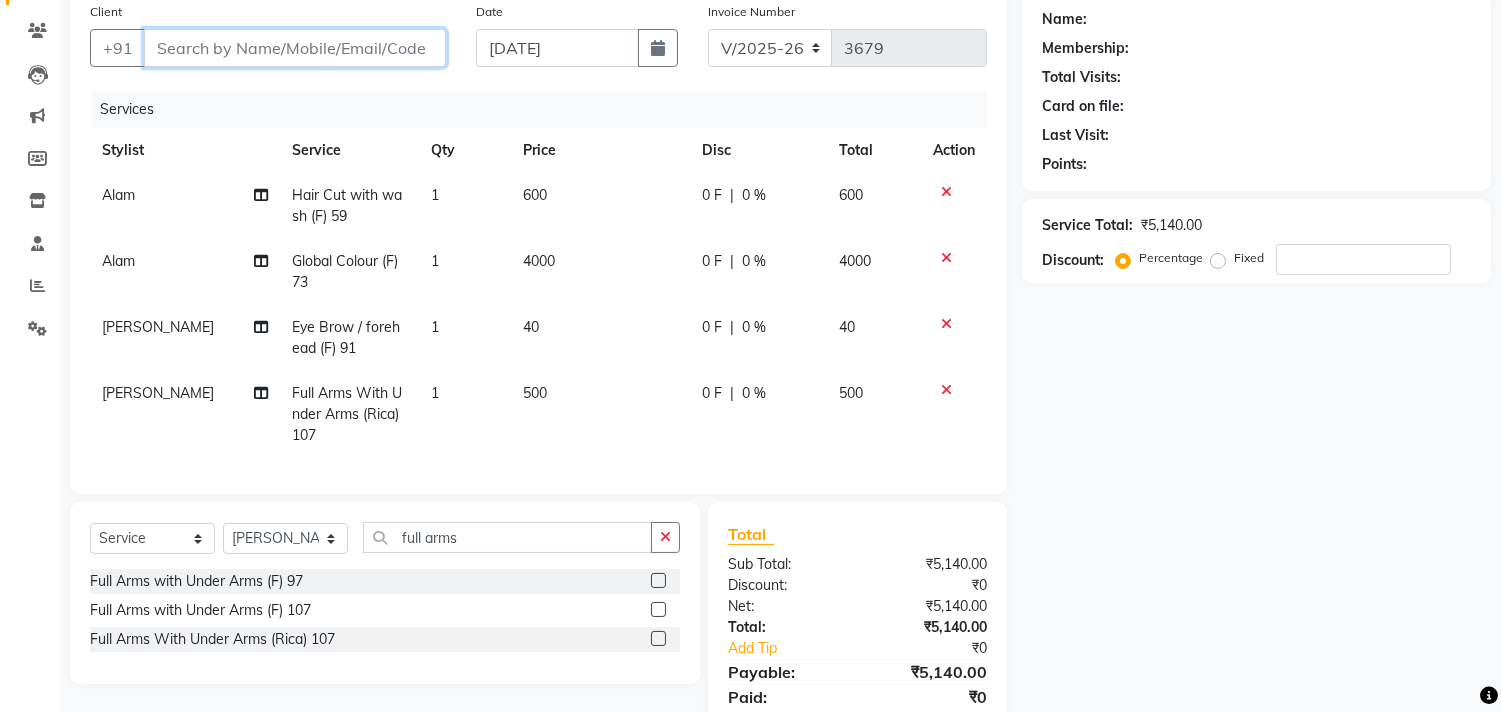 click on "Client" at bounding box center (295, 48) 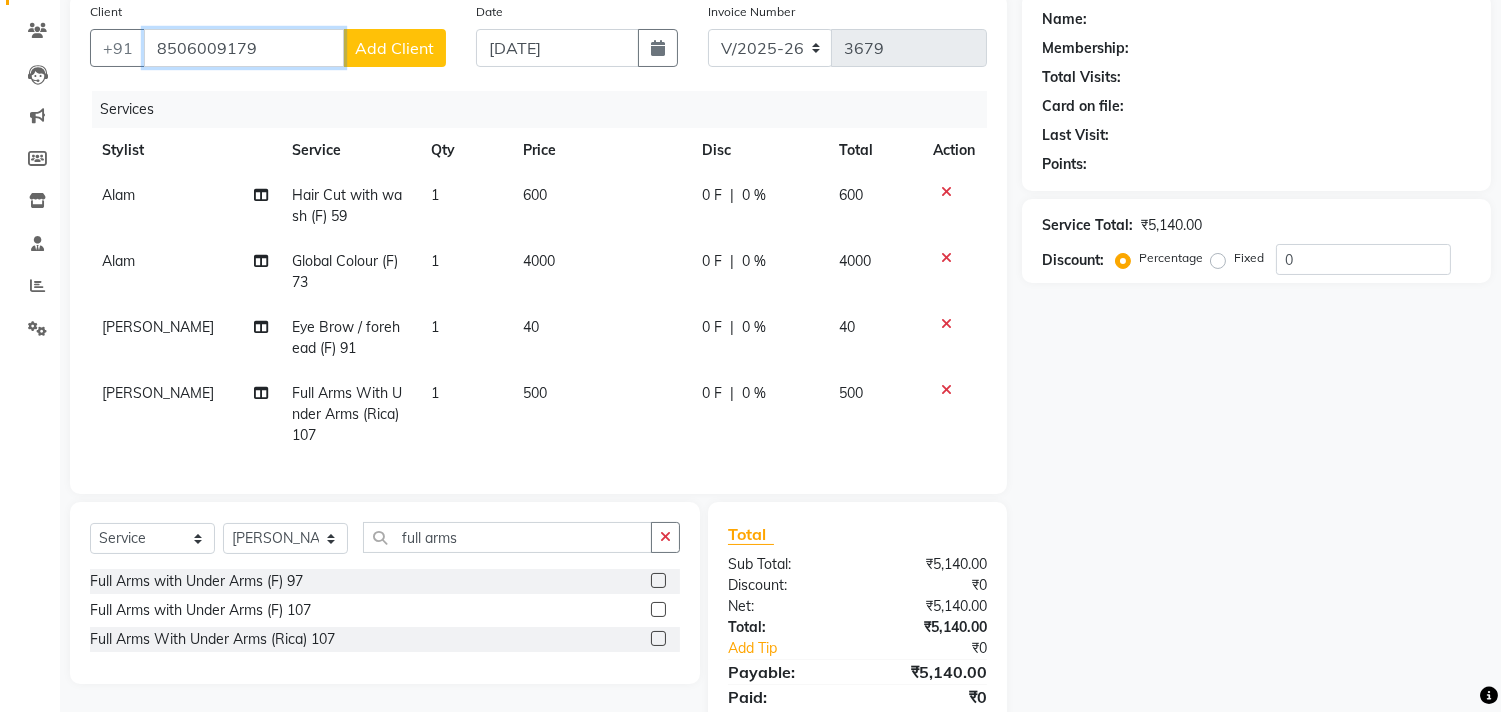 type on "8506009179" 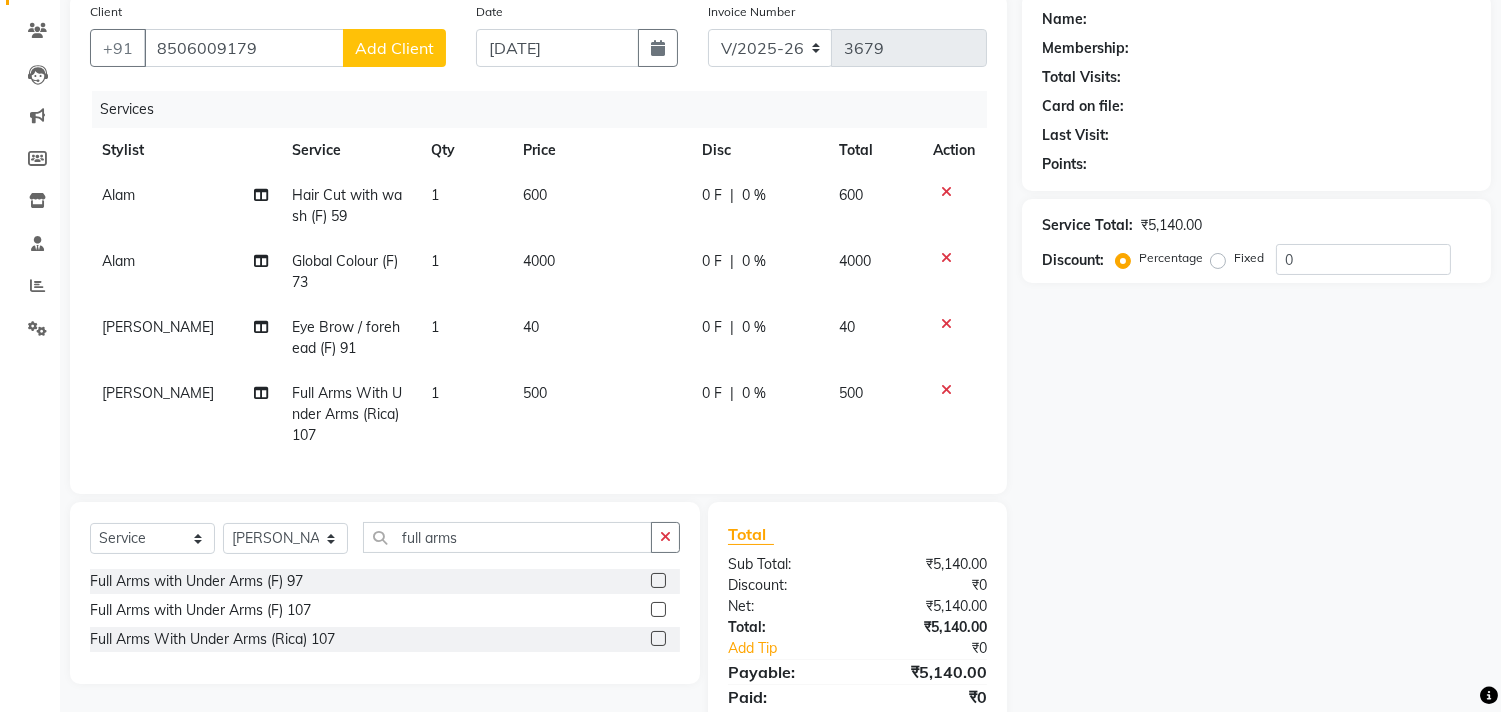 click on "Add Client" 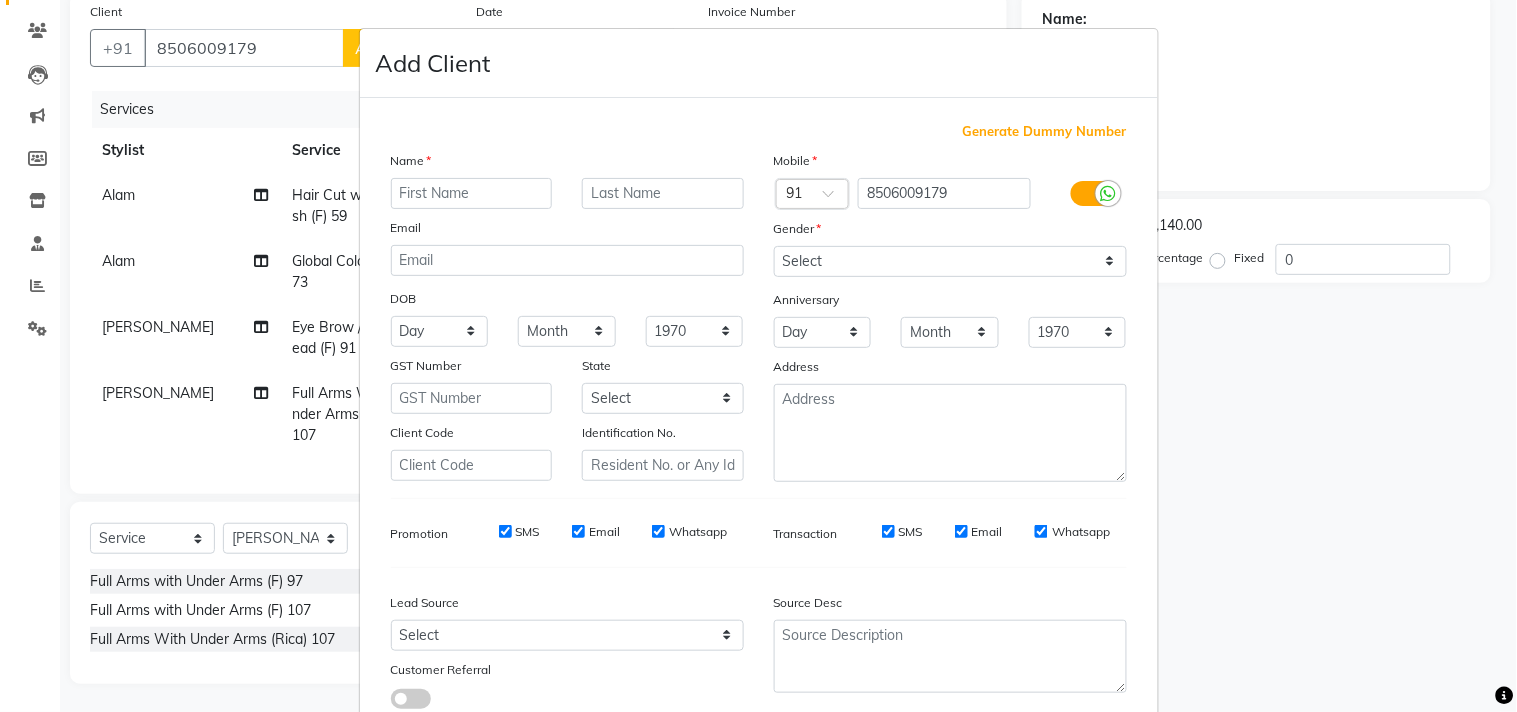 click at bounding box center (472, 193) 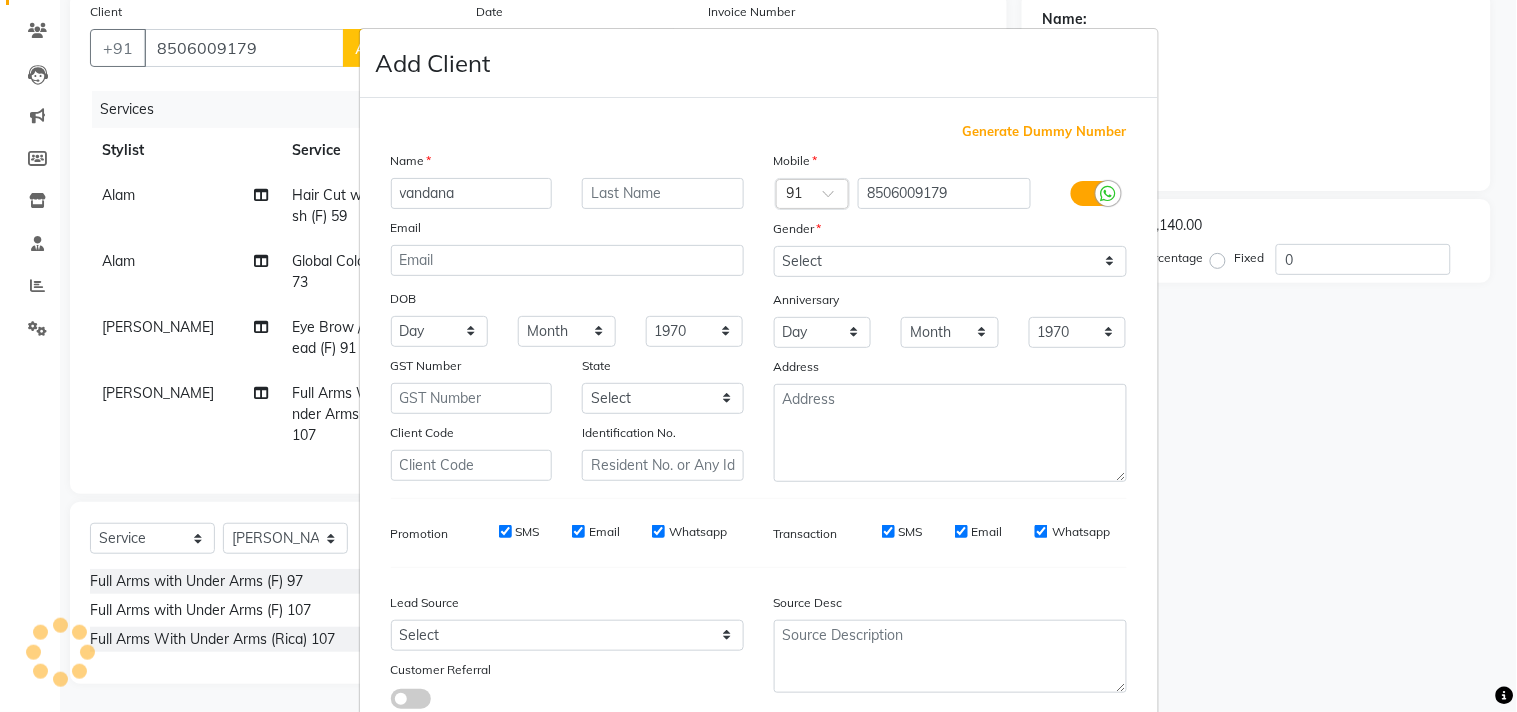 type on "vandana" 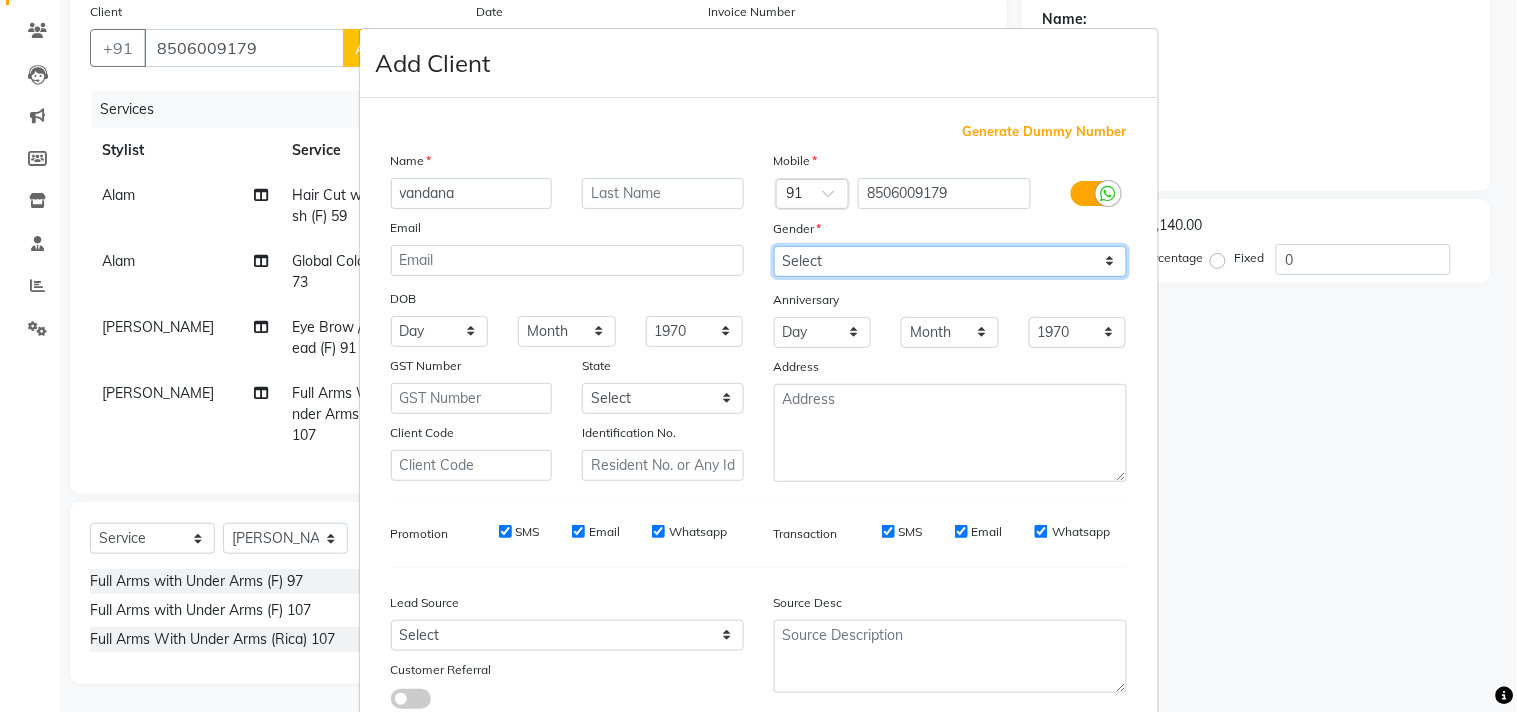 click on "Select Male Female Other Prefer Not To Say" at bounding box center (950, 261) 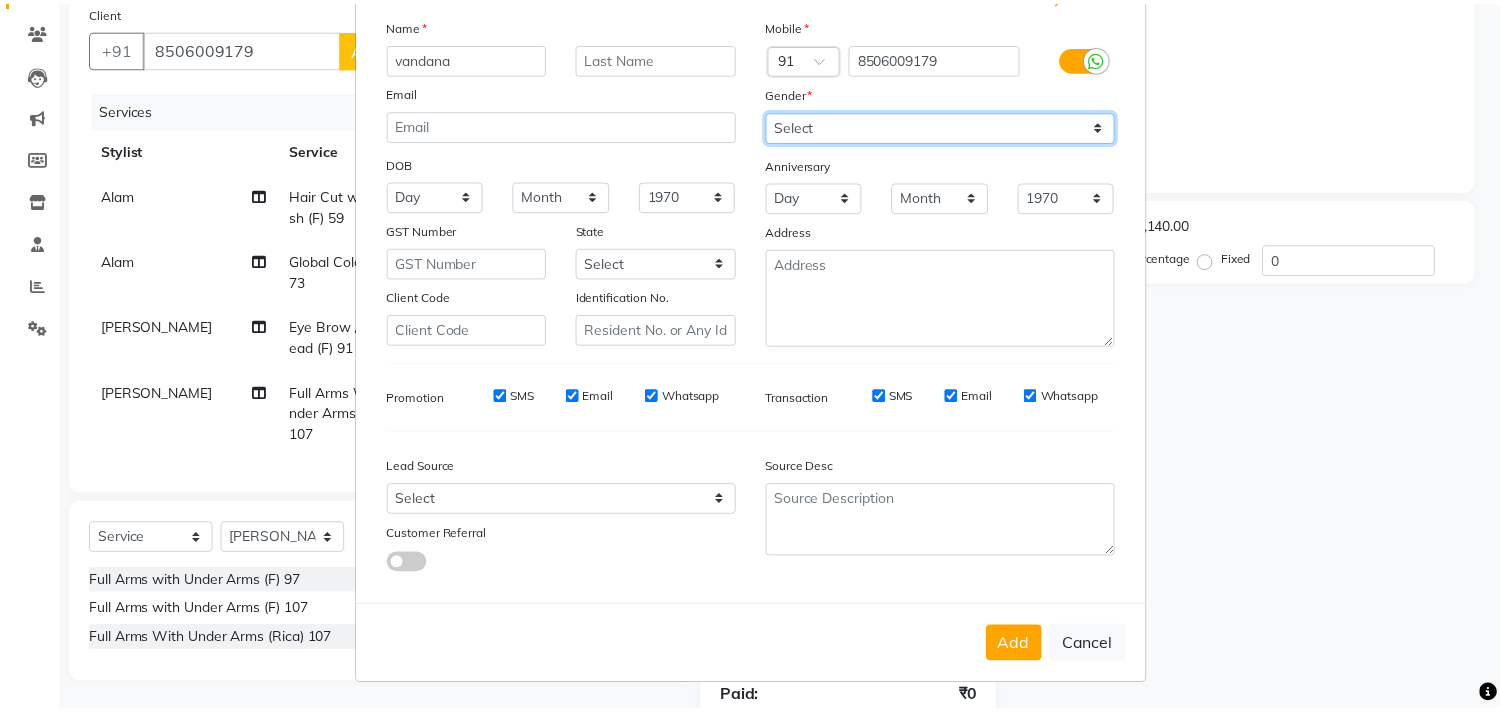 scroll, scrollTop: 138, scrollLeft: 0, axis: vertical 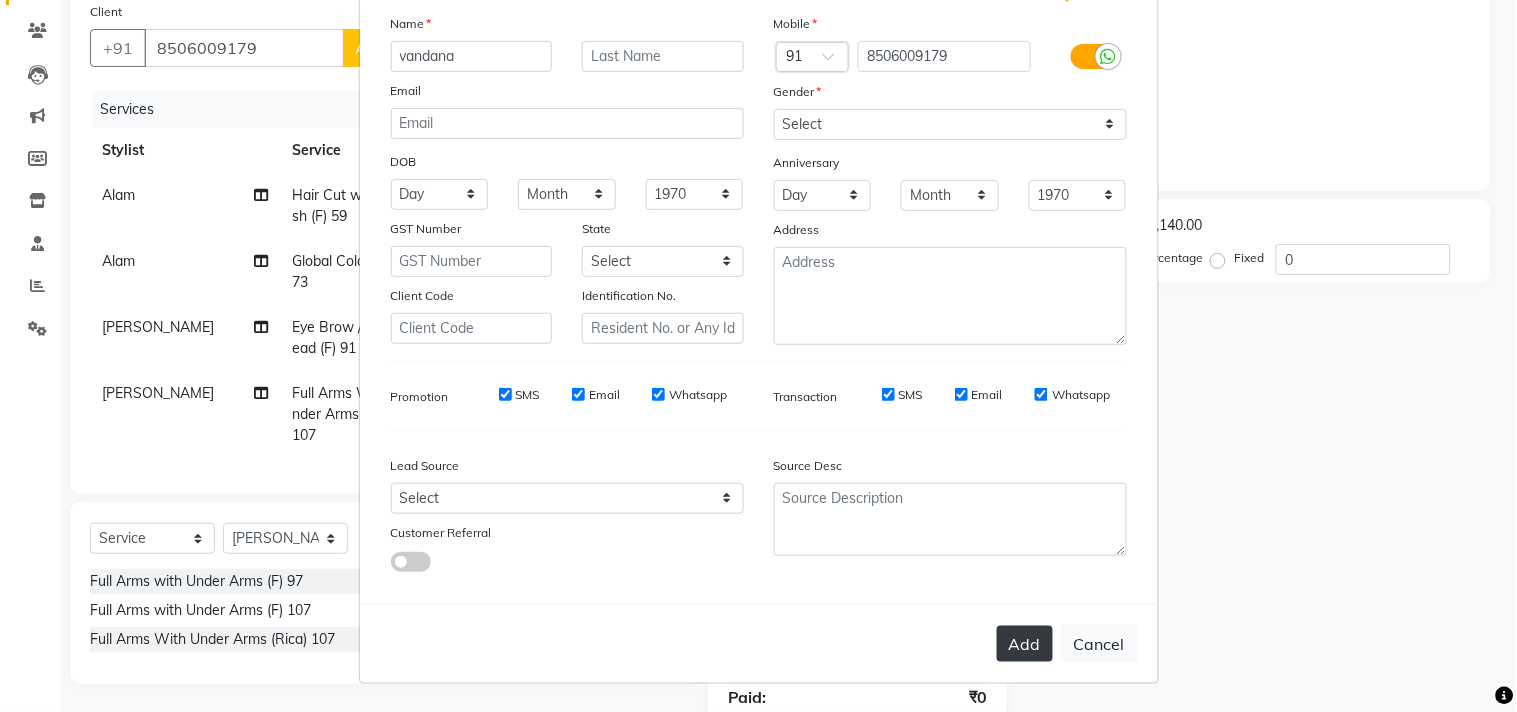 click on "Add" at bounding box center (1025, 644) 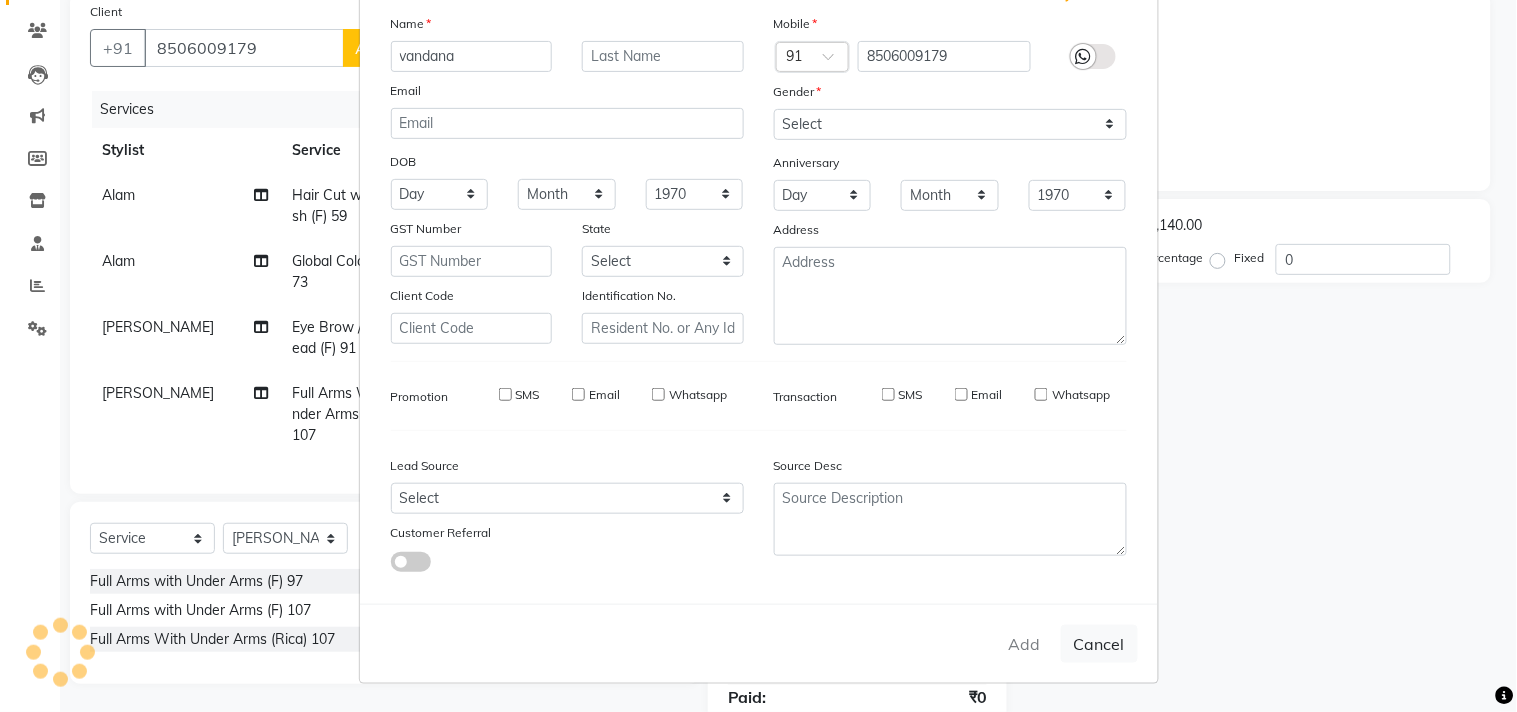 type 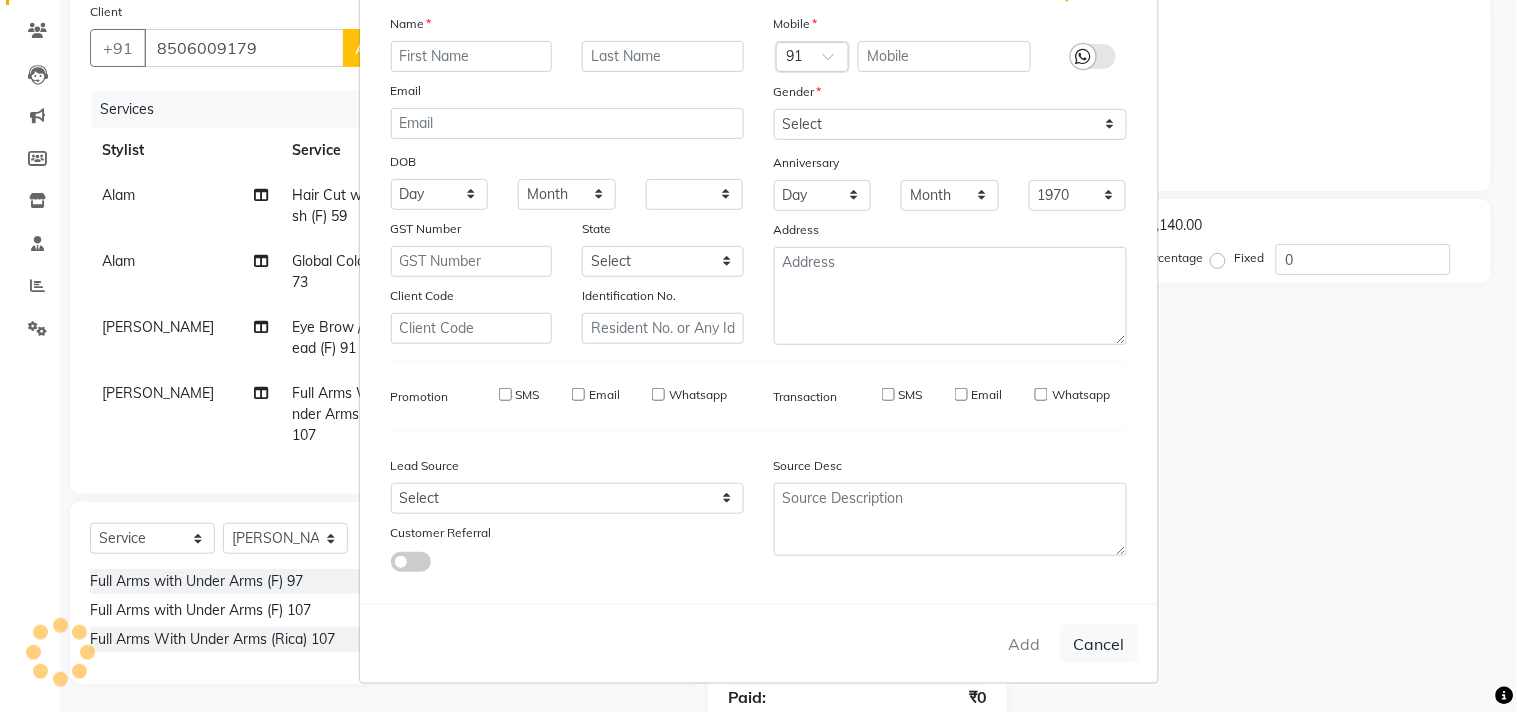 select 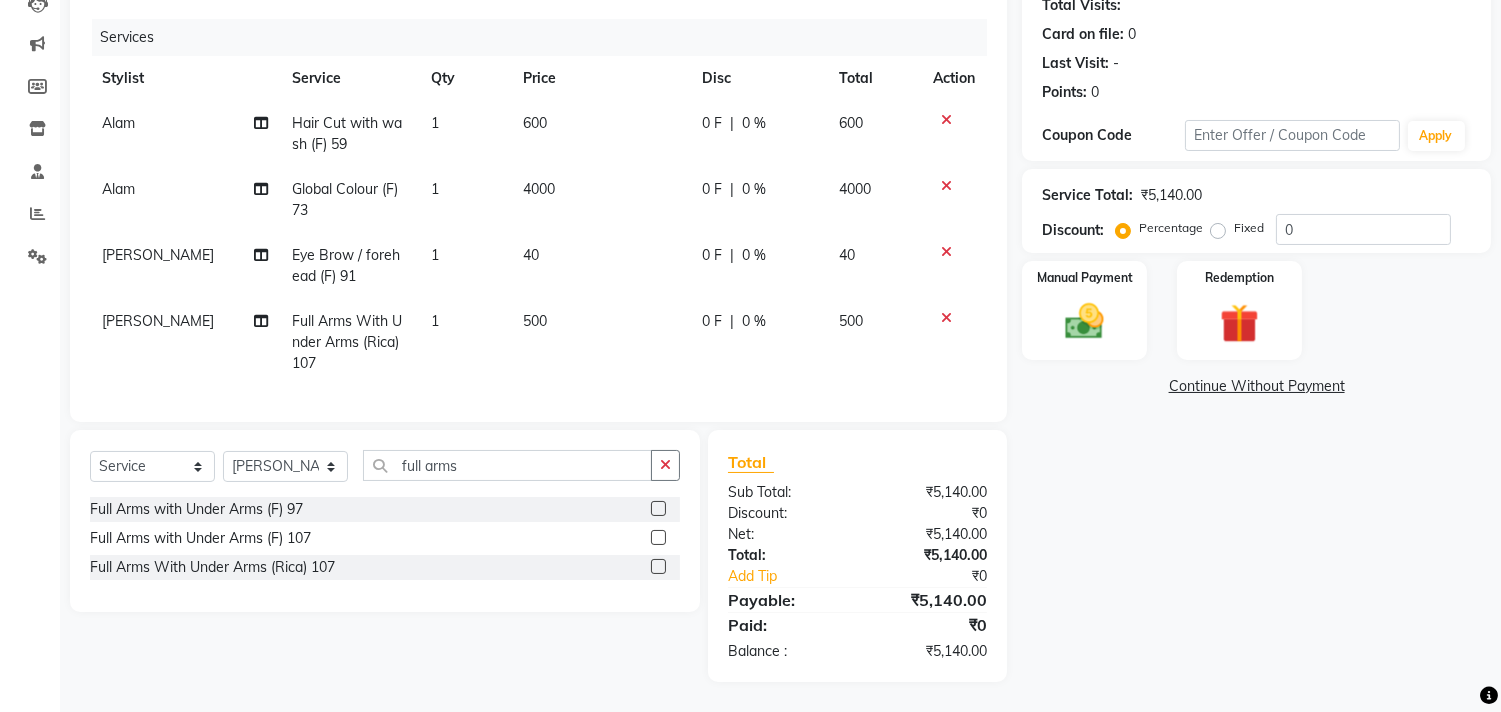 scroll, scrollTop: 134, scrollLeft: 0, axis: vertical 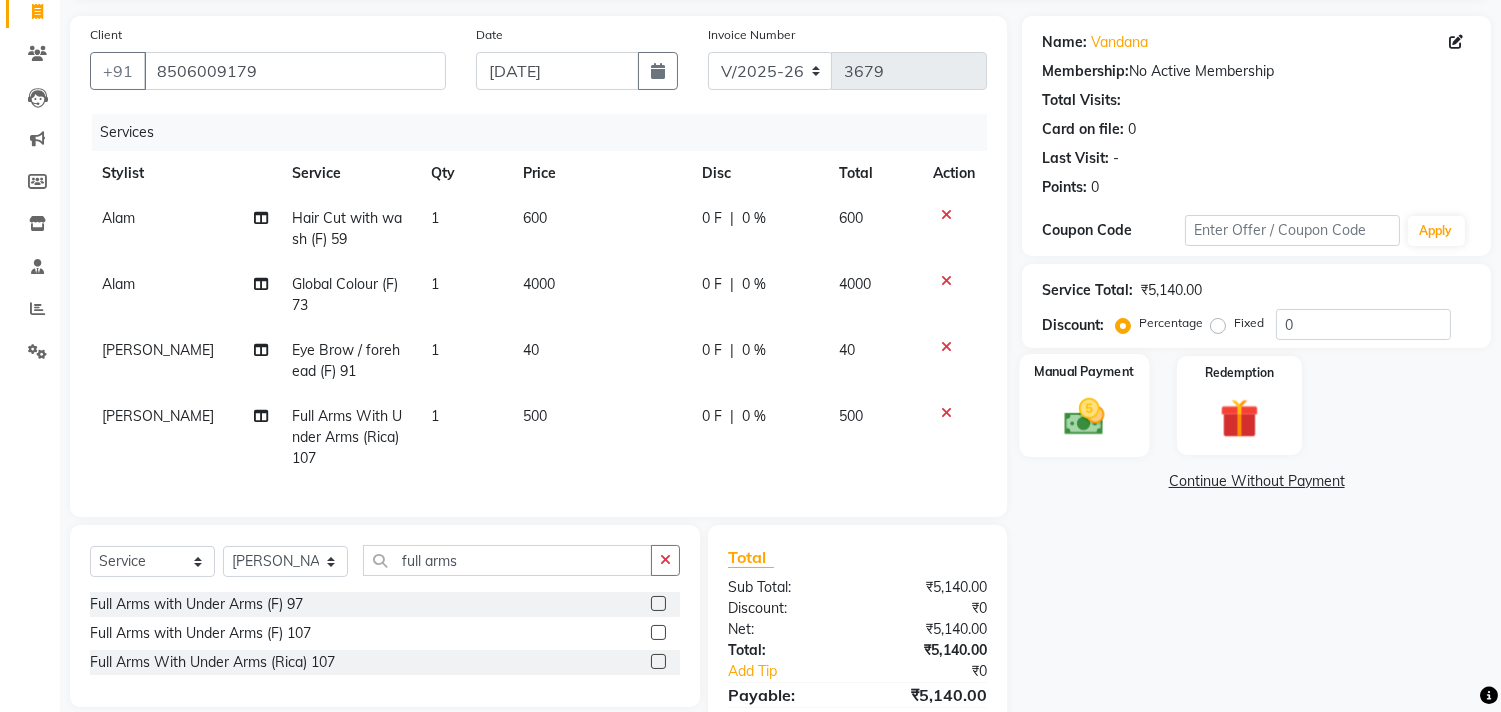 click on "Manual Payment" 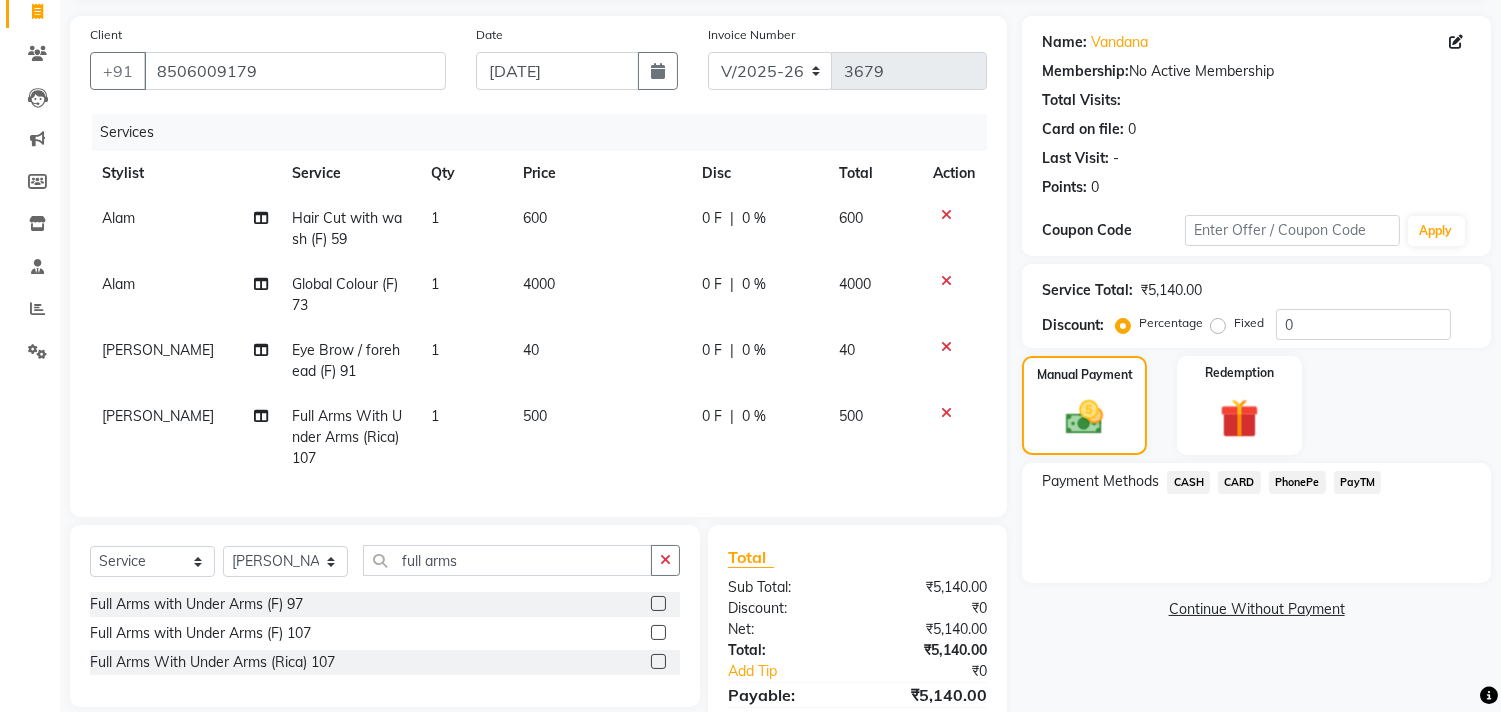 click on "CARD" 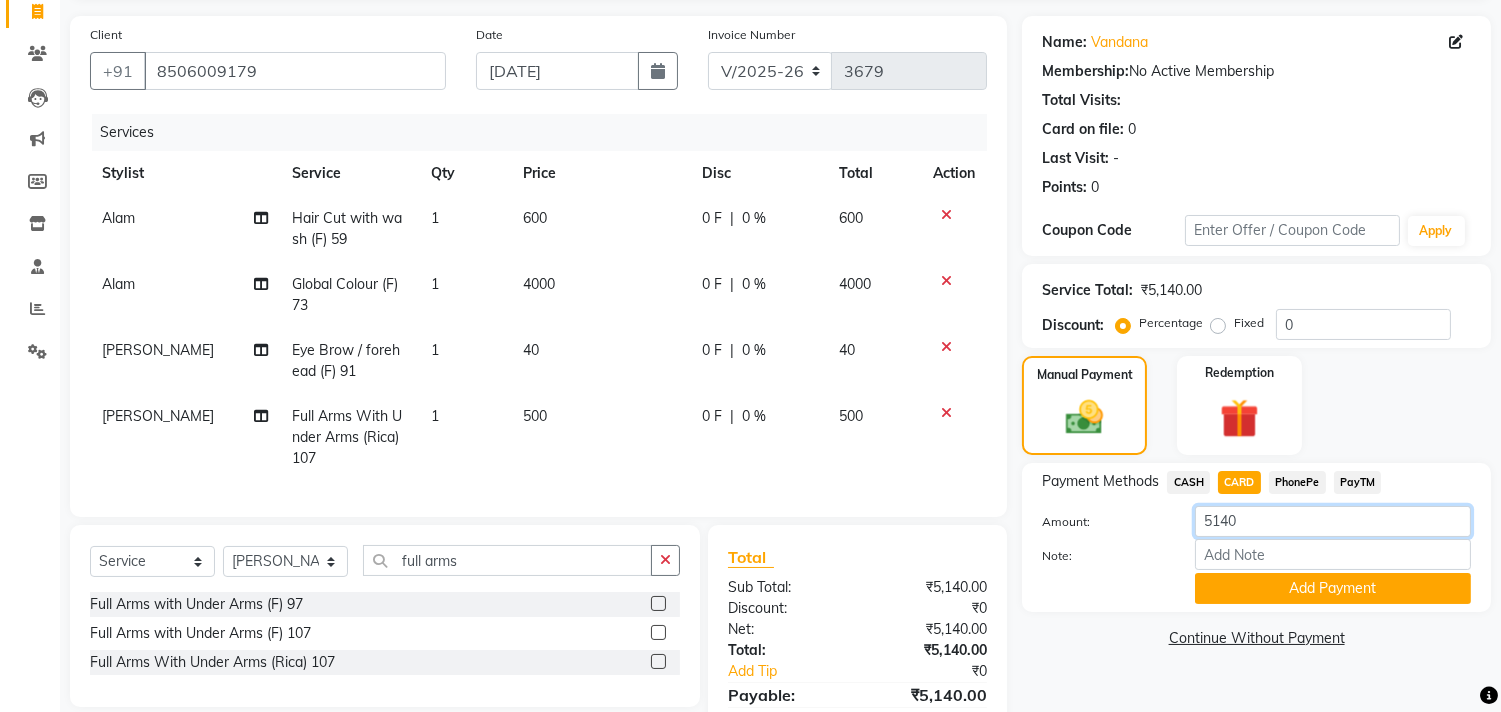 drag, startPoint x: 1253, startPoint y: 518, endPoint x: 1215, endPoint y: 517, distance: 38.013157 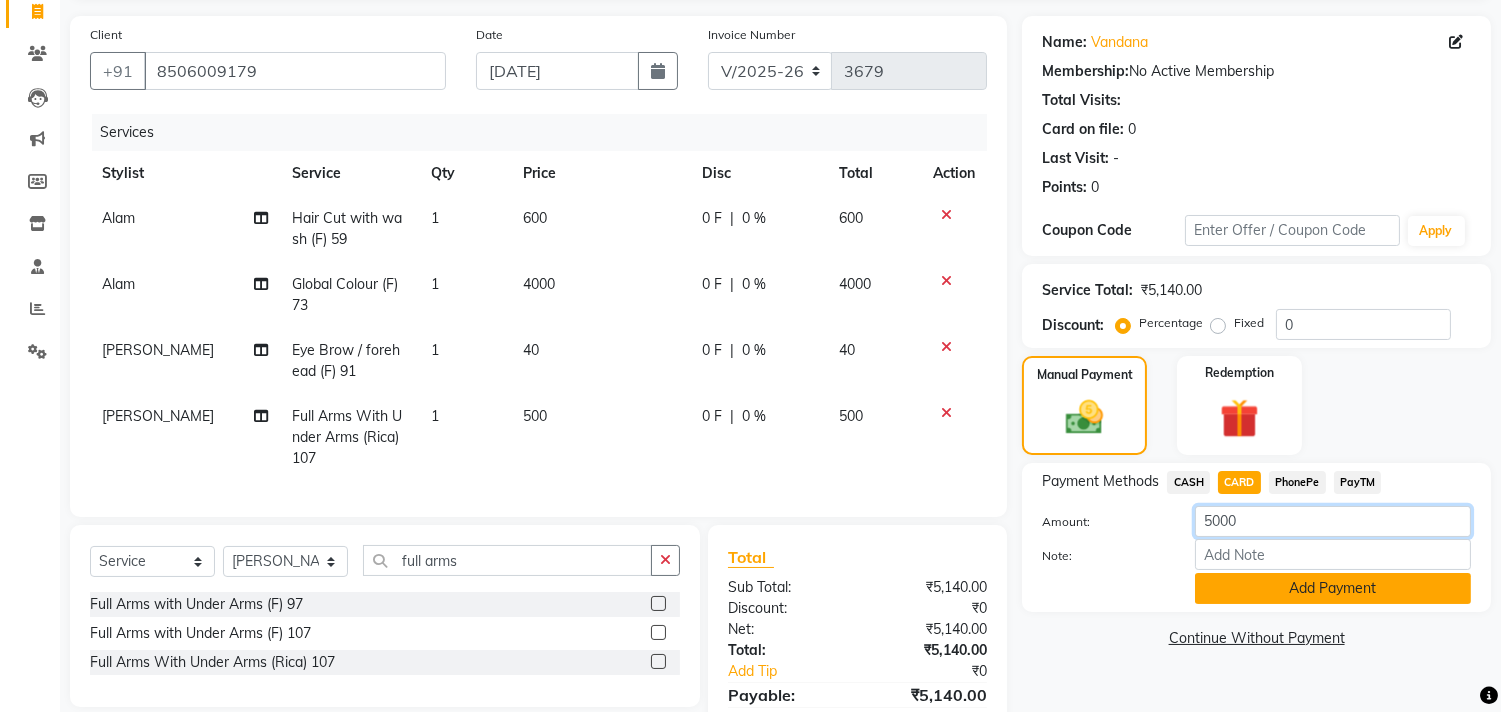 type on "5000" 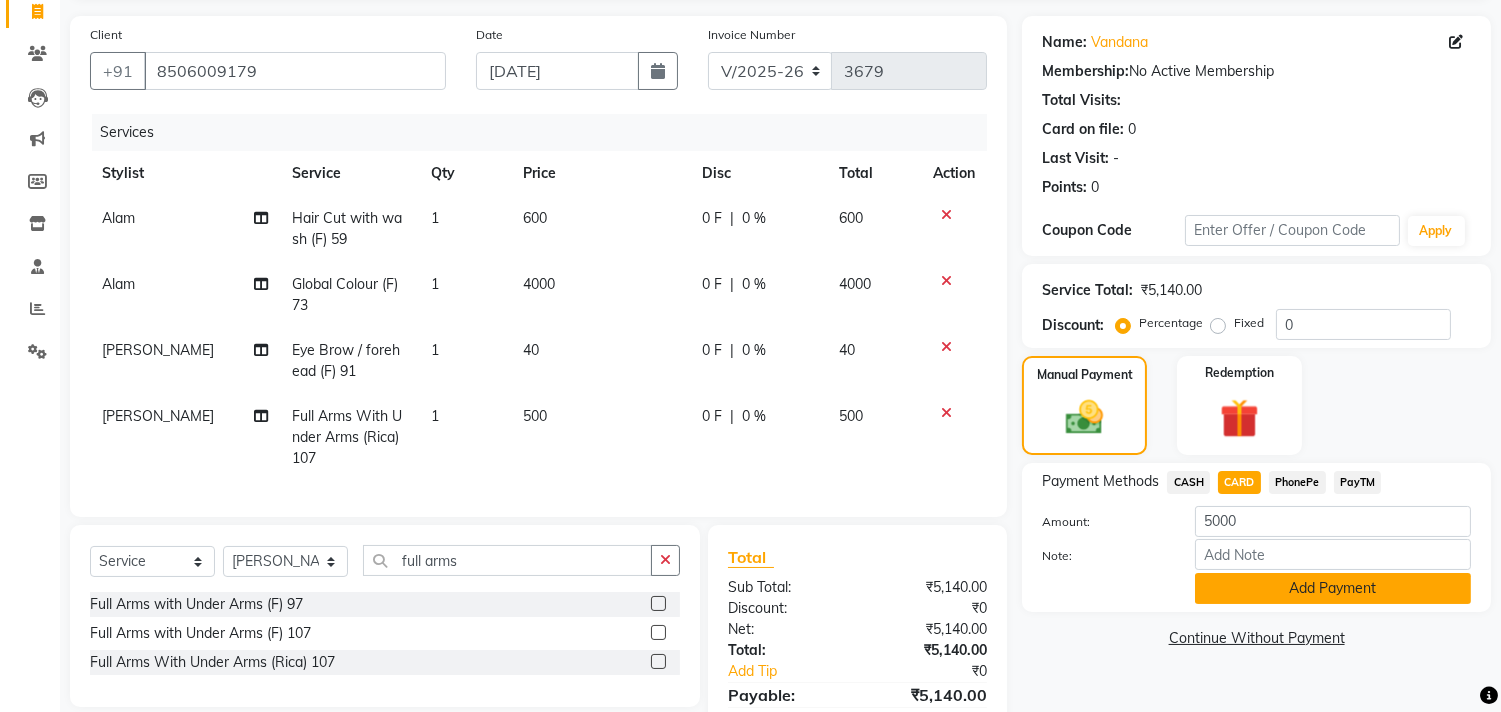 click on "Add Payment" 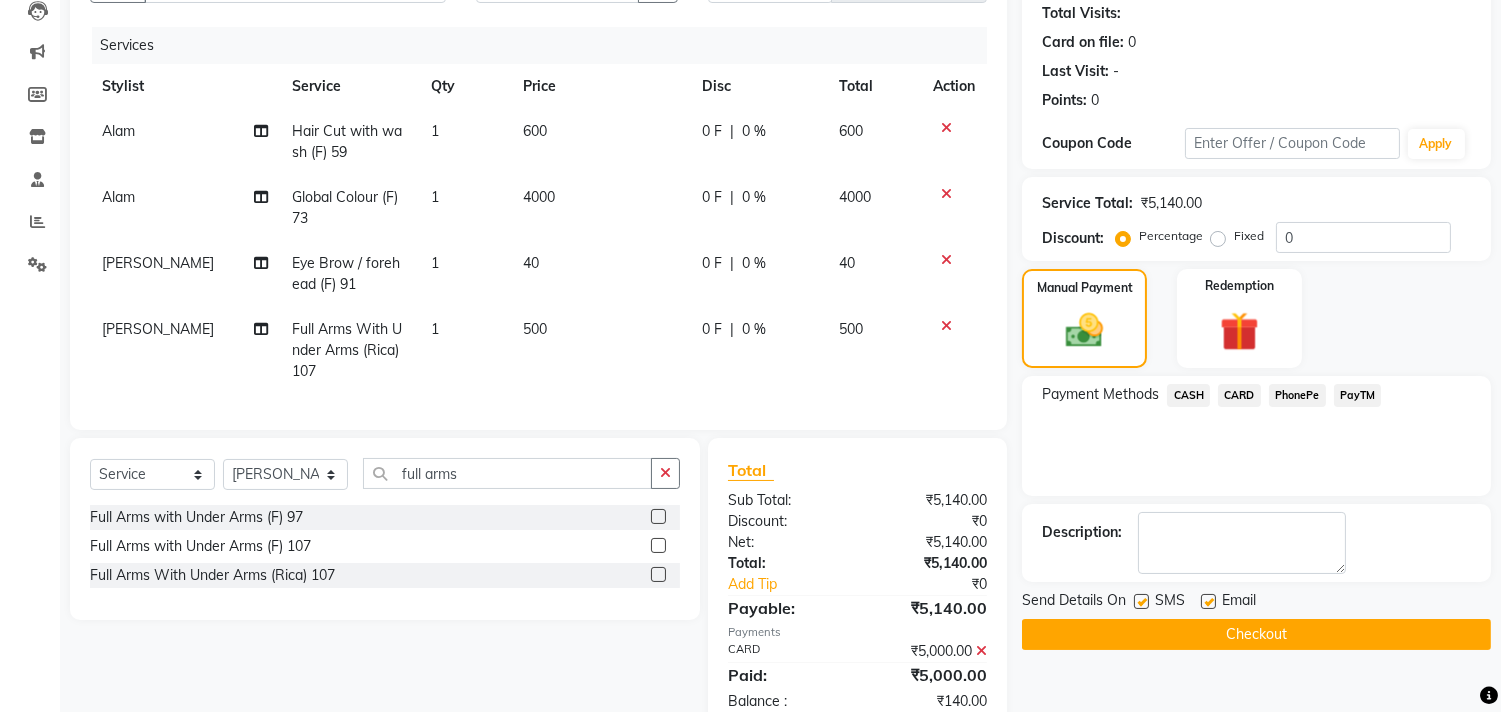 scroll, scrollTop: 222, scrollLeft: 0, axis: vertical 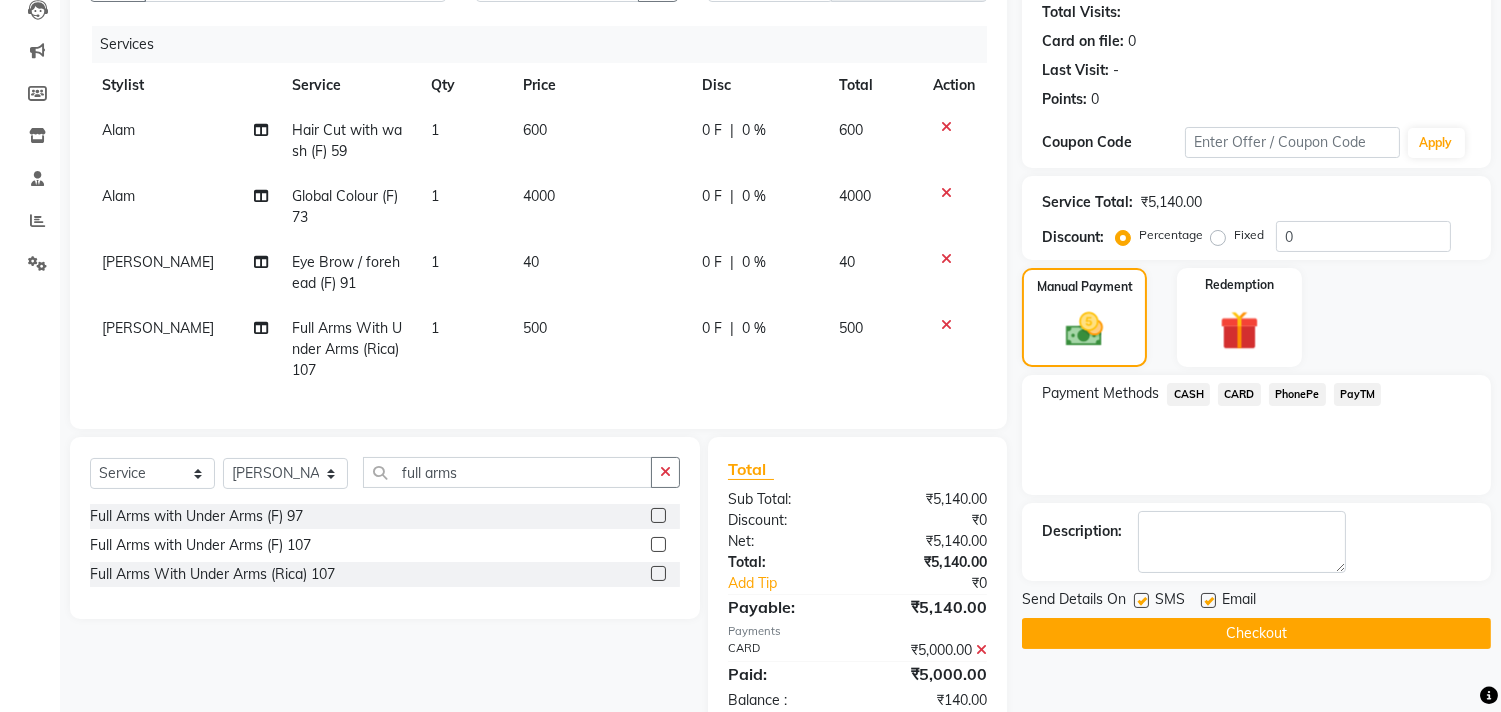 click on "PayTM" 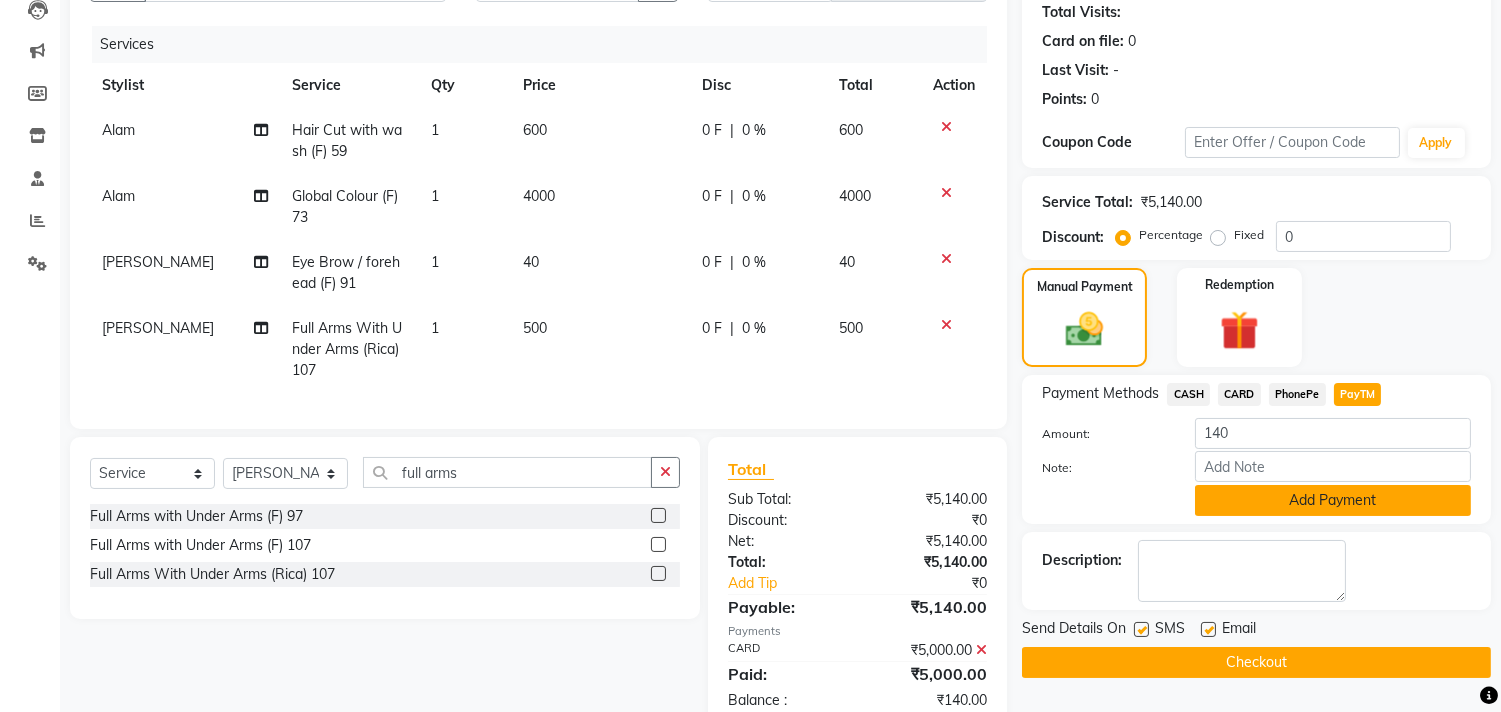 click on "Add Payment" 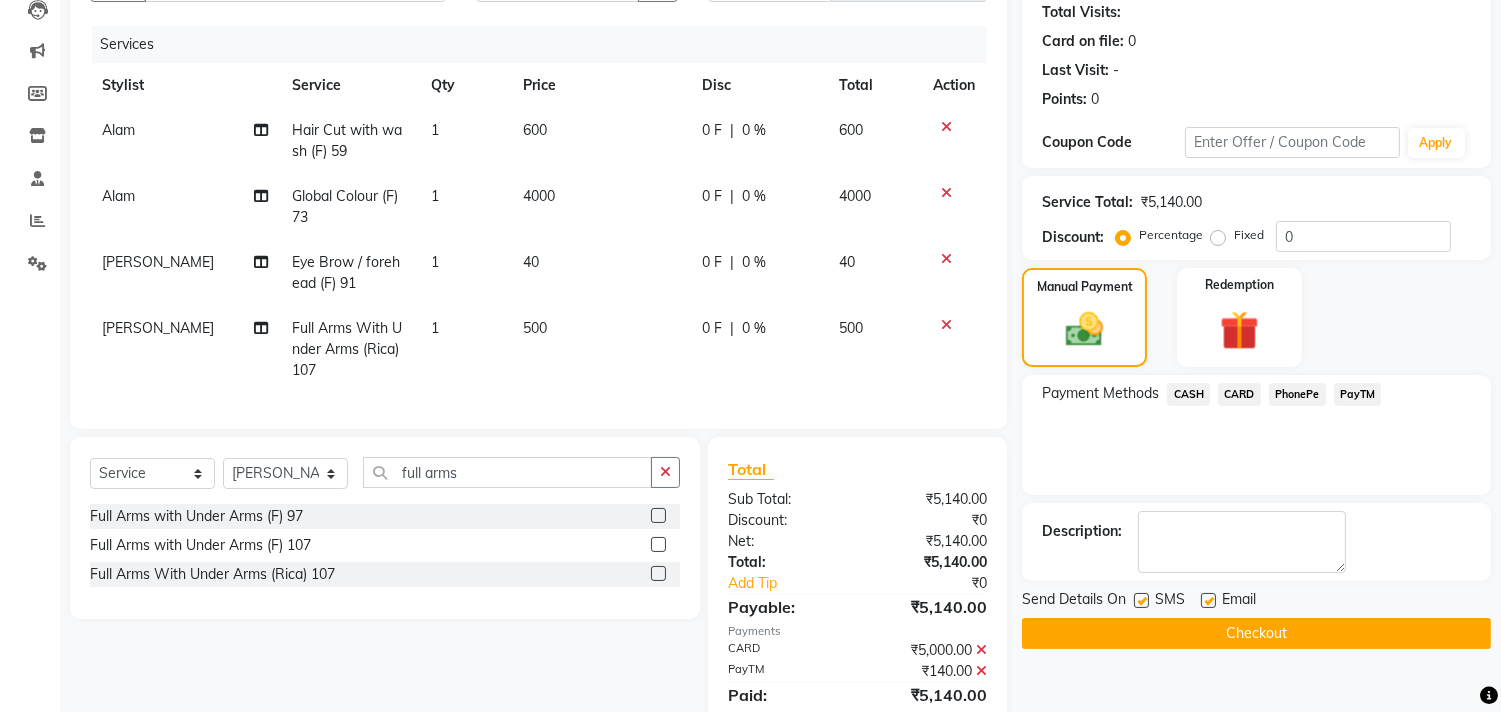 scroll, scrollTop: 308, scrollLeft: 0, axis: vertical 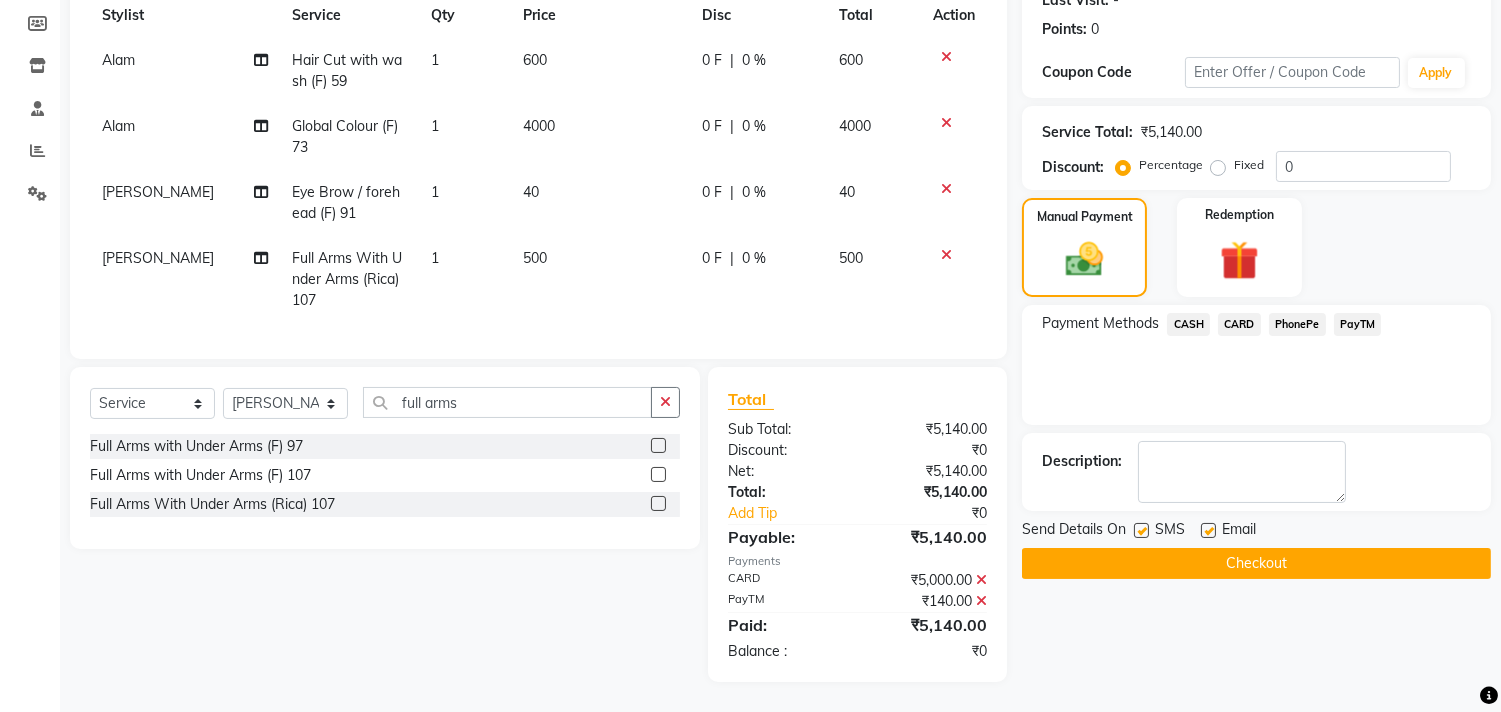 click on "Checkout" 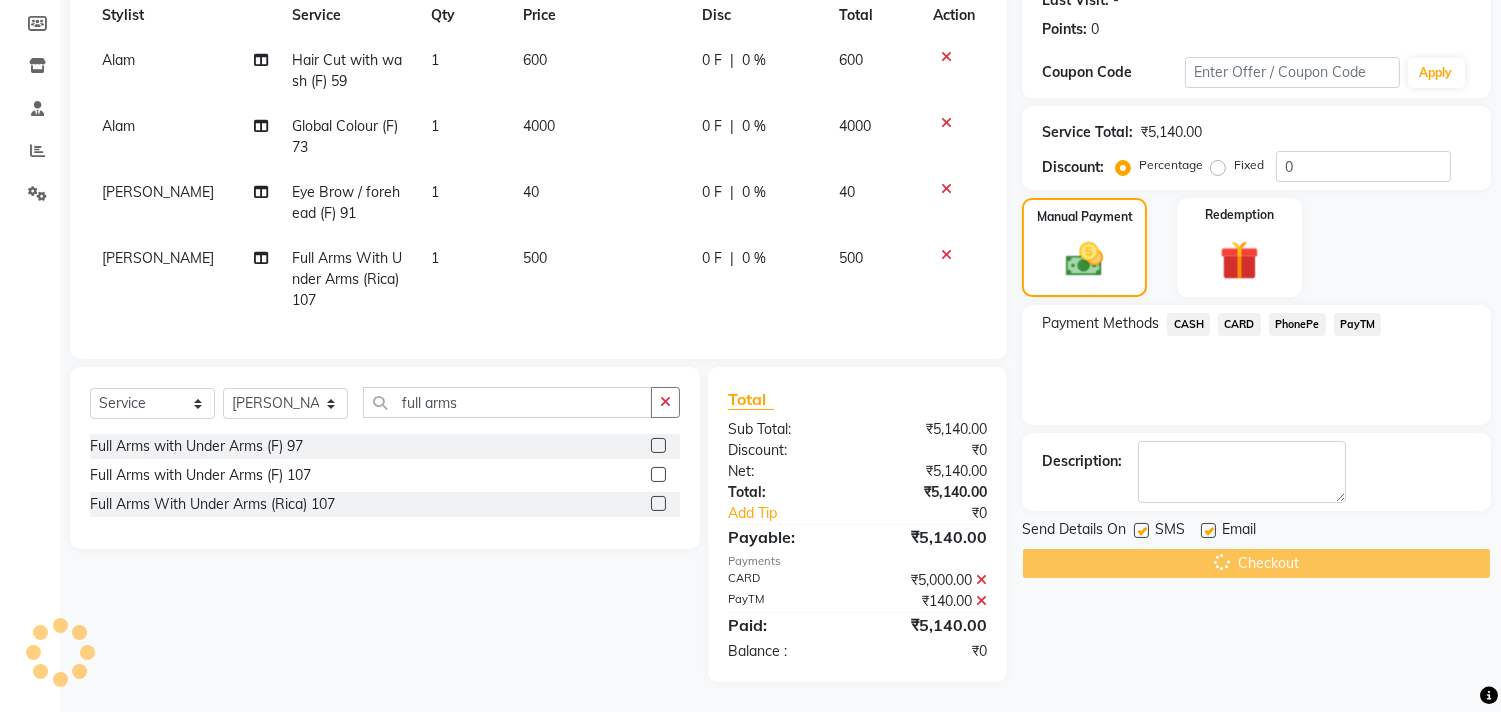 scroll, scrollTop: 0, scrollLeft: 0, axis: both 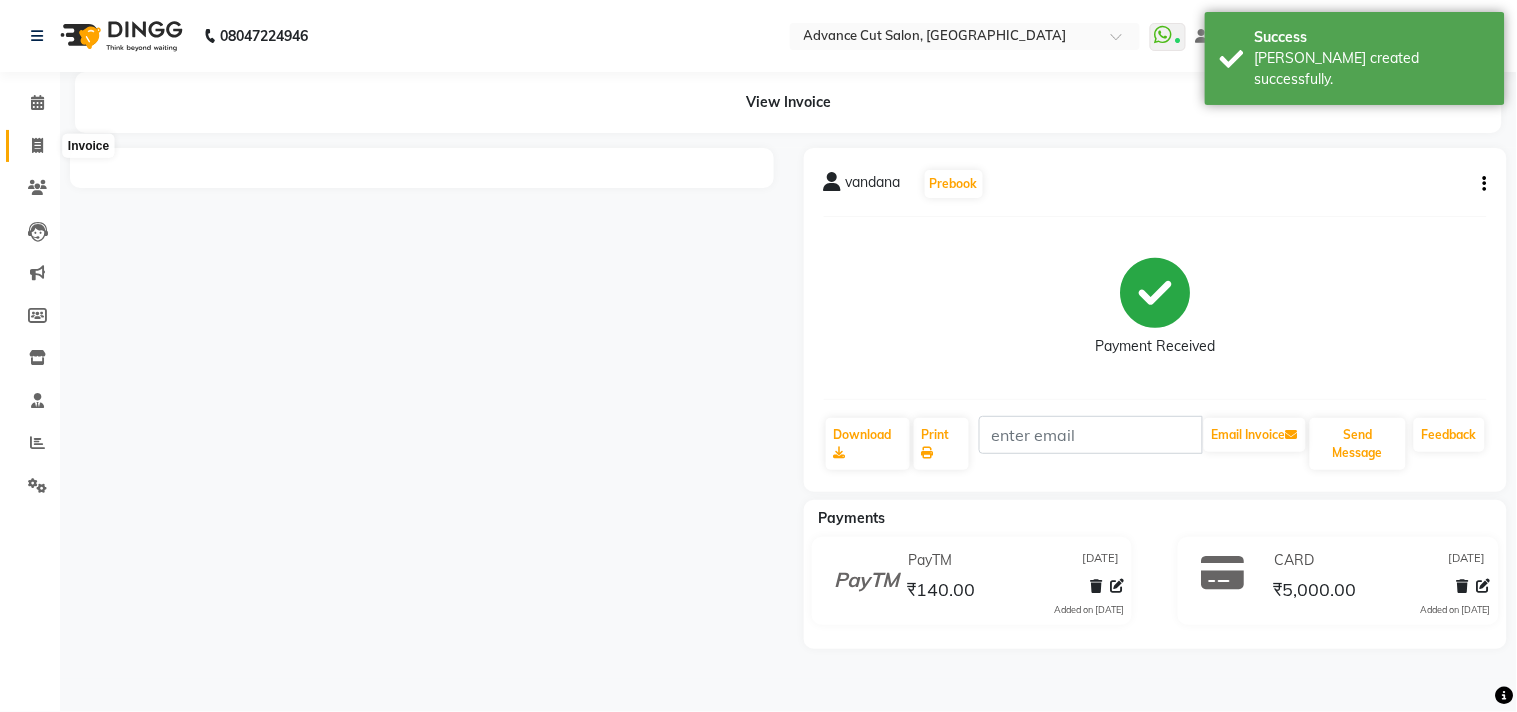 click 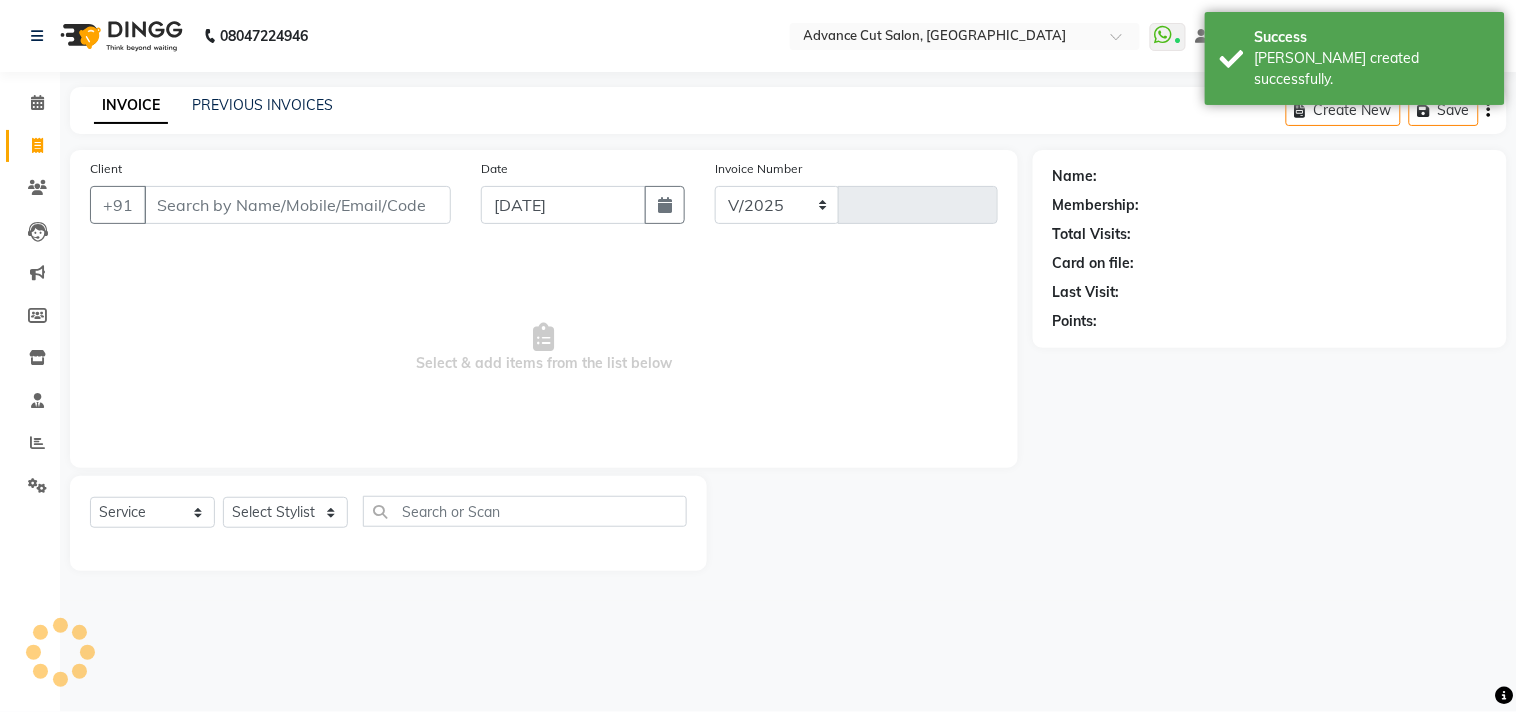 select on "922" 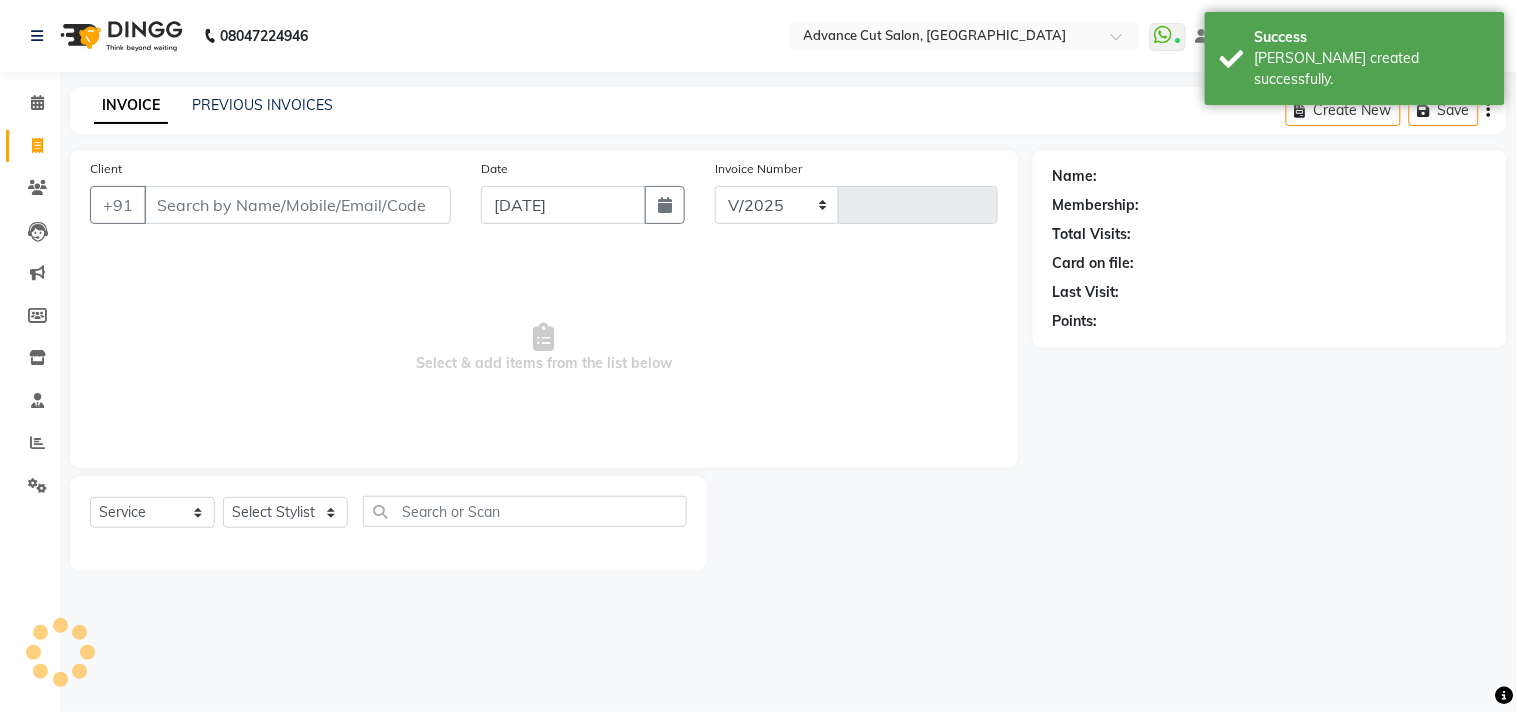 type on "3681" 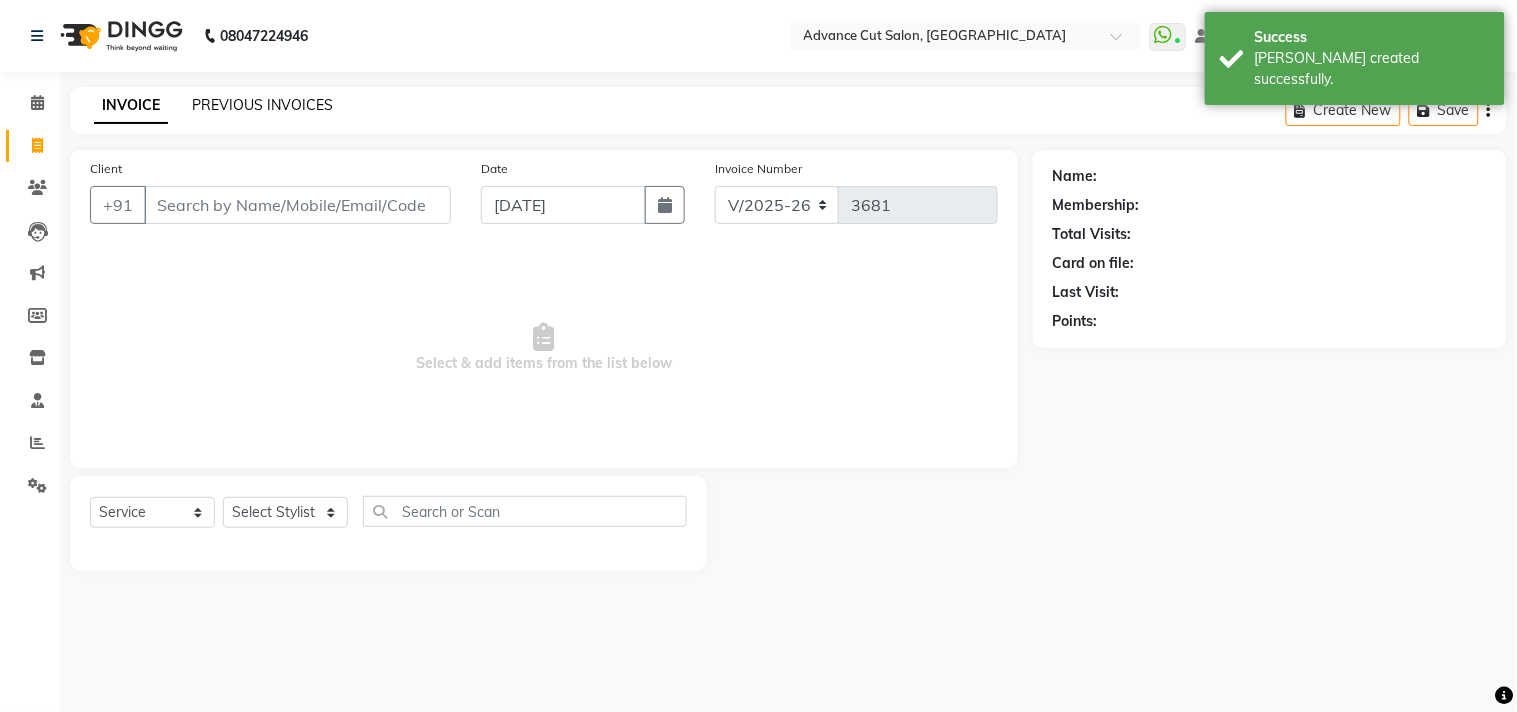 click on "PREVIOUS INVOICES" 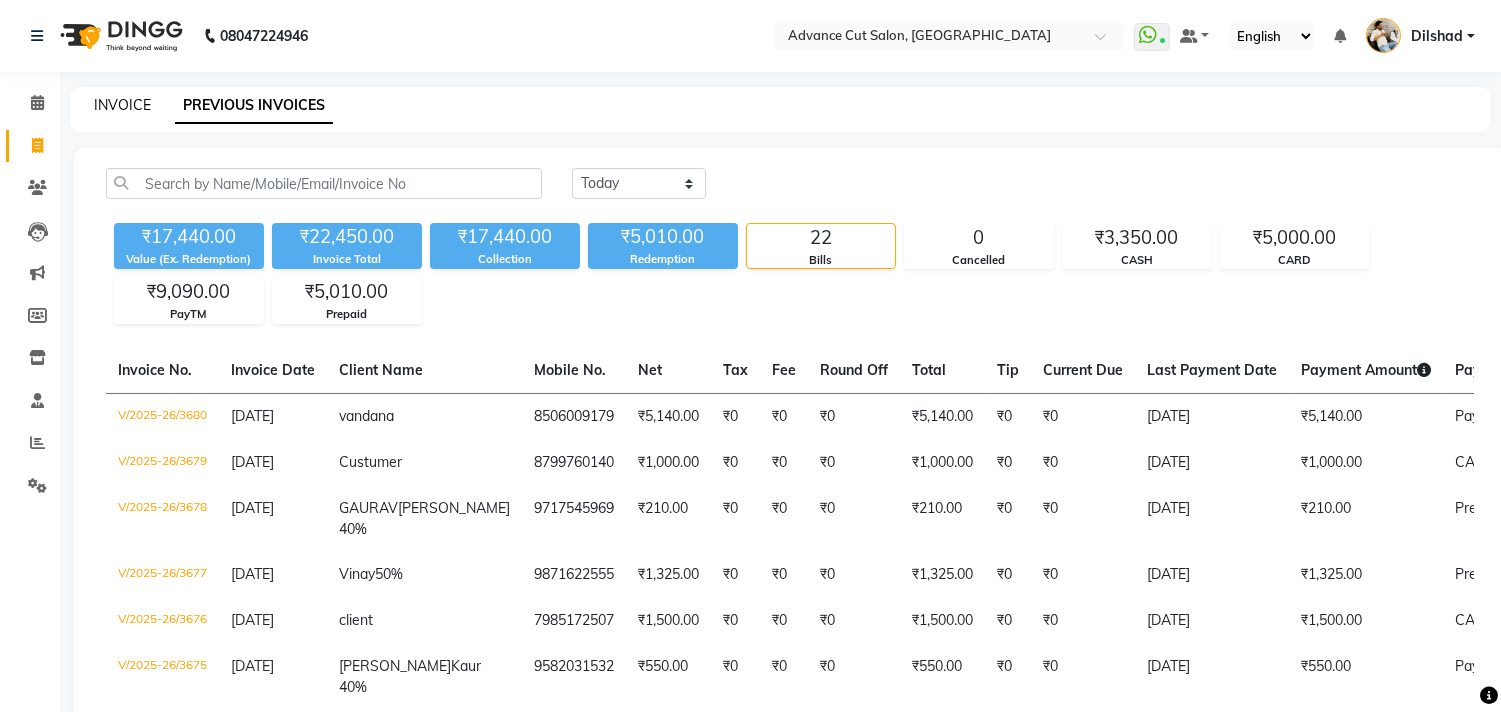 click on "INVOICE" 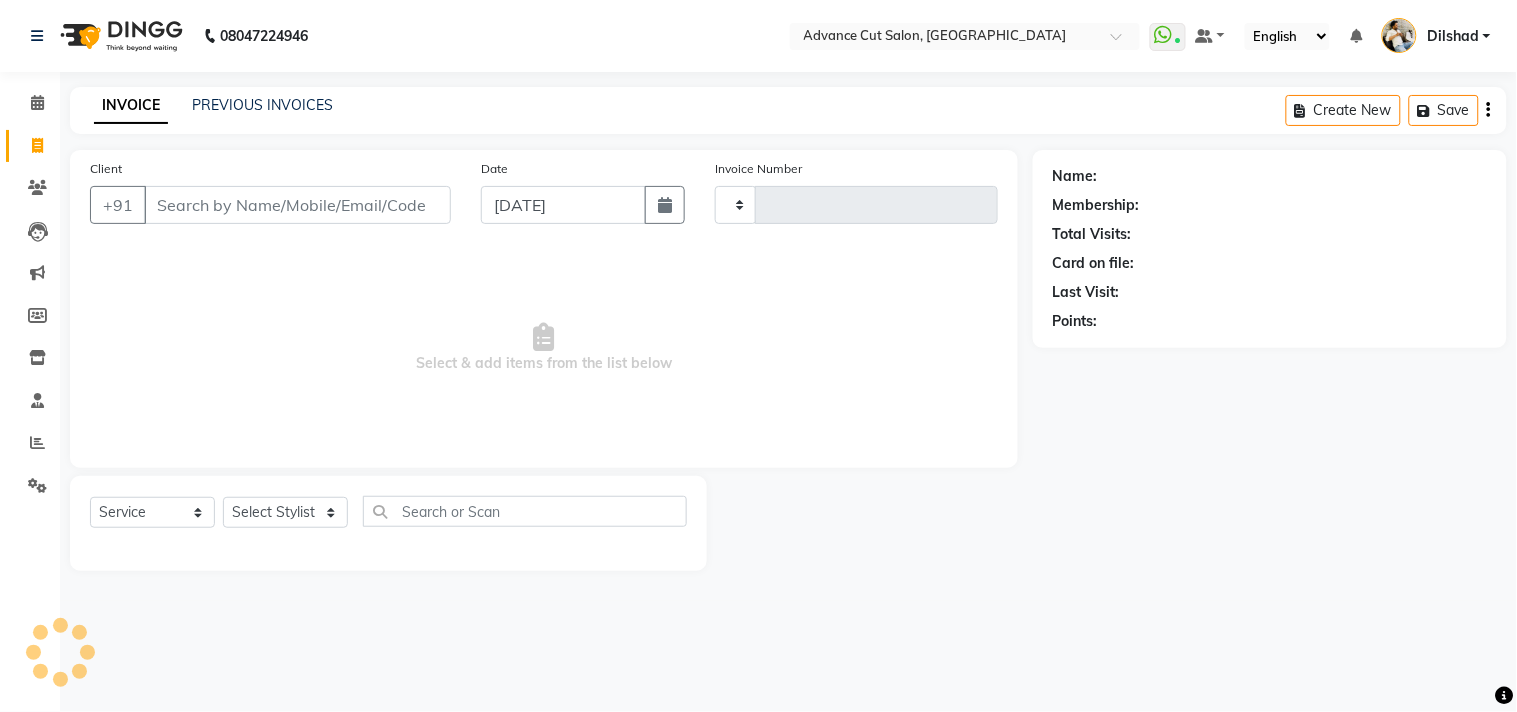 type on "3681" 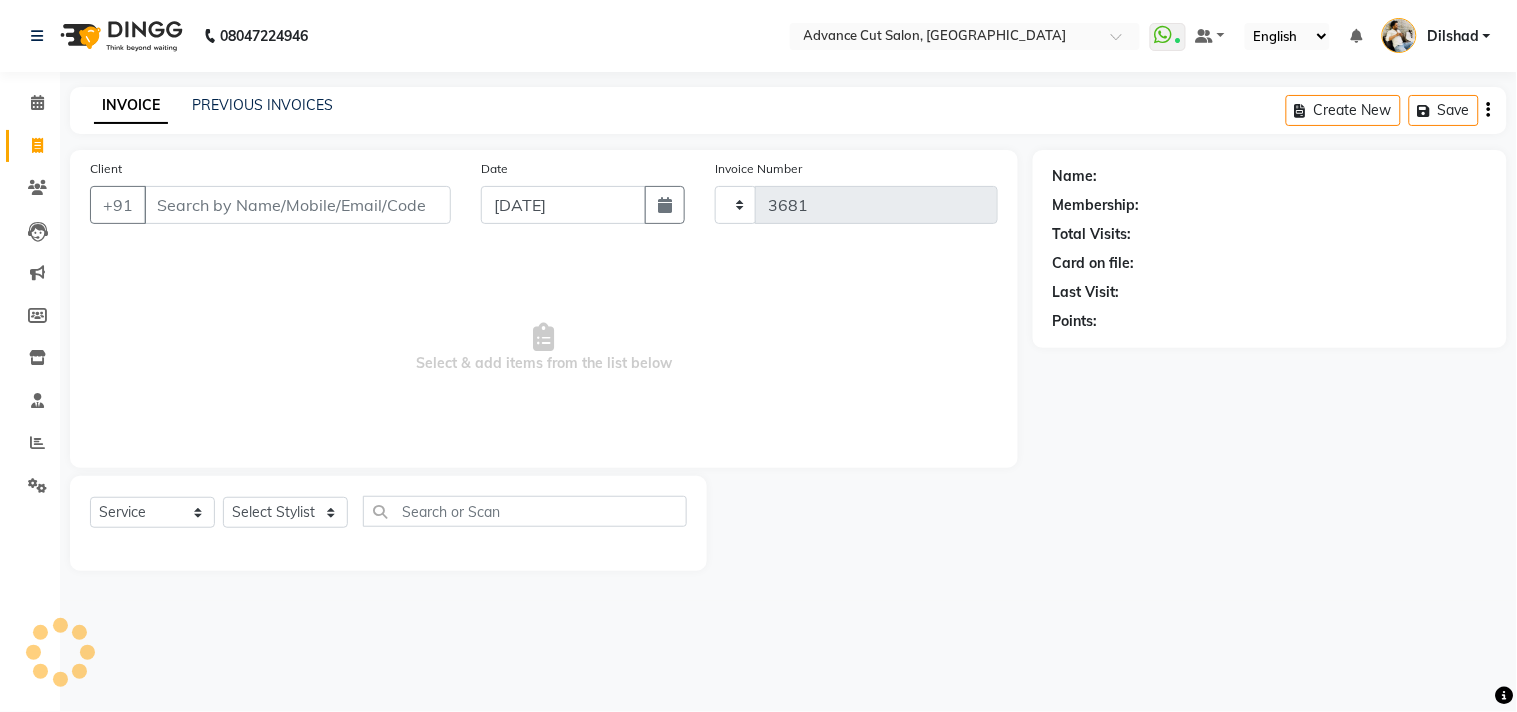 select on "922" 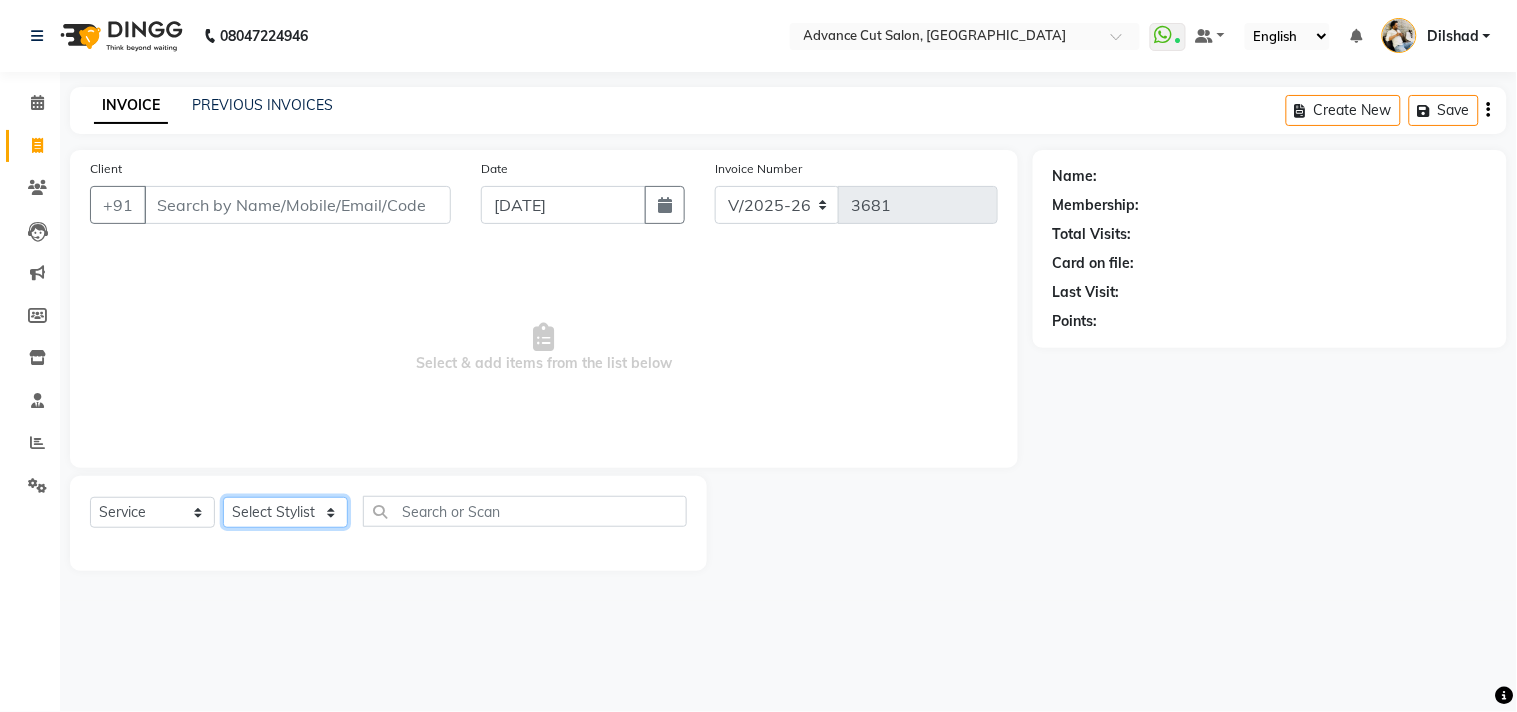drag, startPoint x: 313, startPoint y: 515, endPoint x: 318, endPoint y: 504, distance: 12.083046 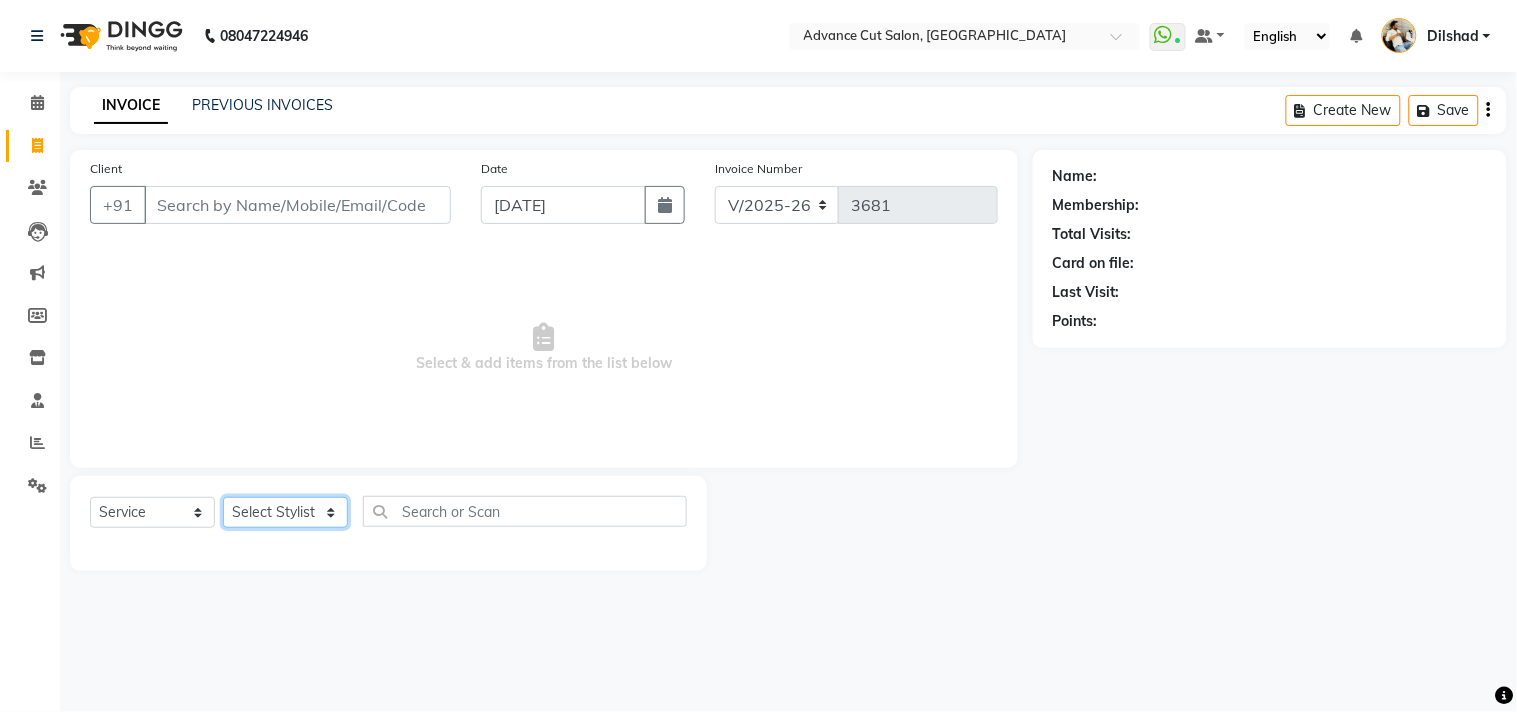 select on "15343" 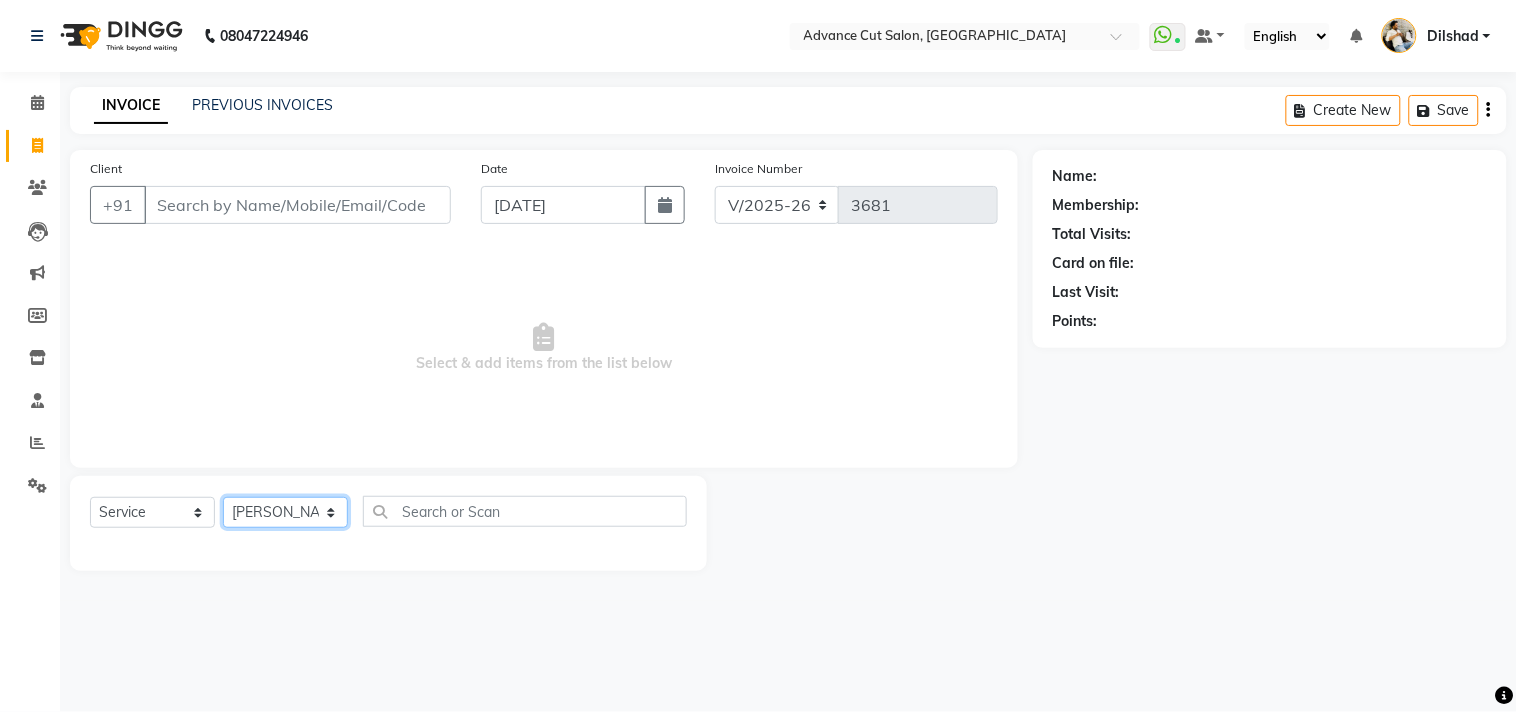 click on "Select Stylist [PERSON_NAME] Avinash Dilshad [PERSON_NAME] [PERSON_NAME] [PERSON_NAME] [PERSON_NAME]  [PERSON_NAME] [PERSON_NAME]  [PERSON_NAME] [PERSON_NAME]" 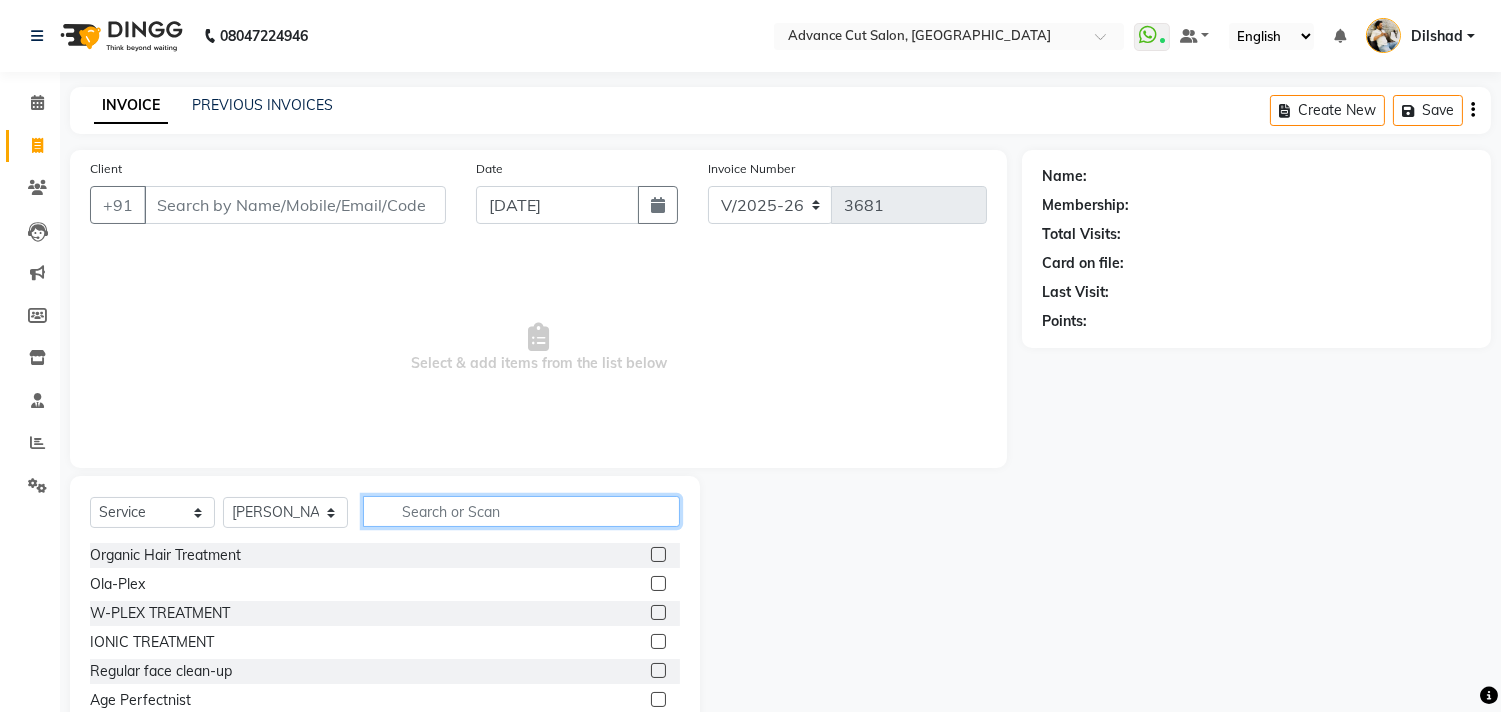 click 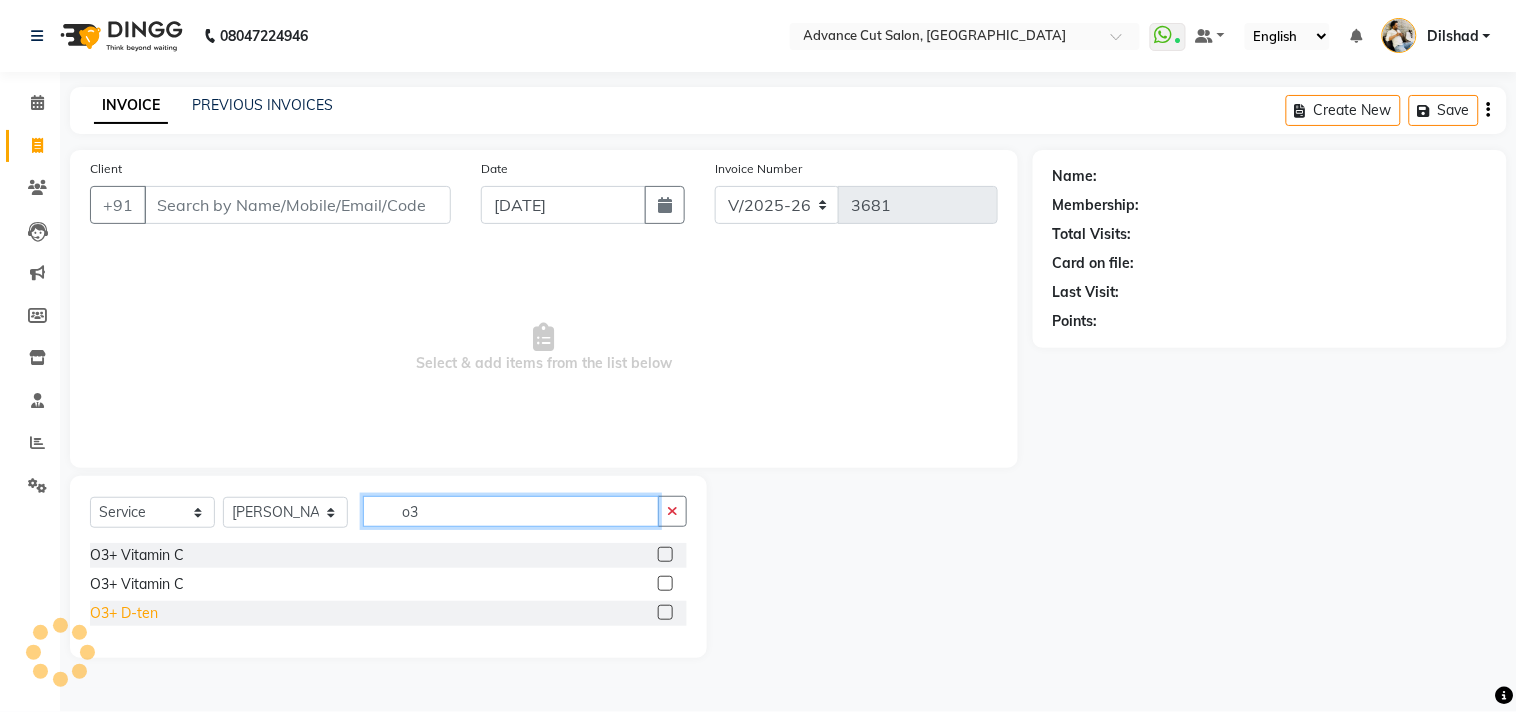 type on "o3" 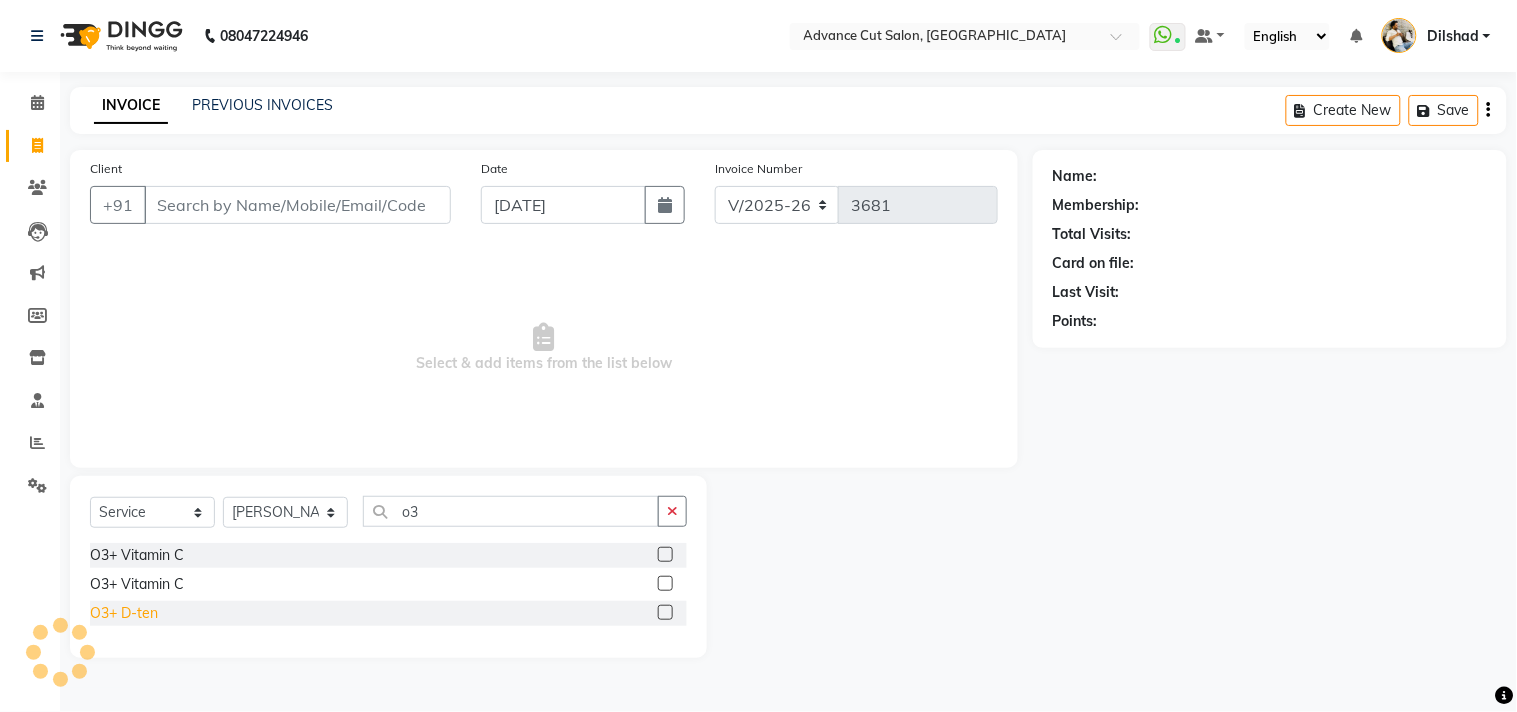 click on "O3+ D-ten" 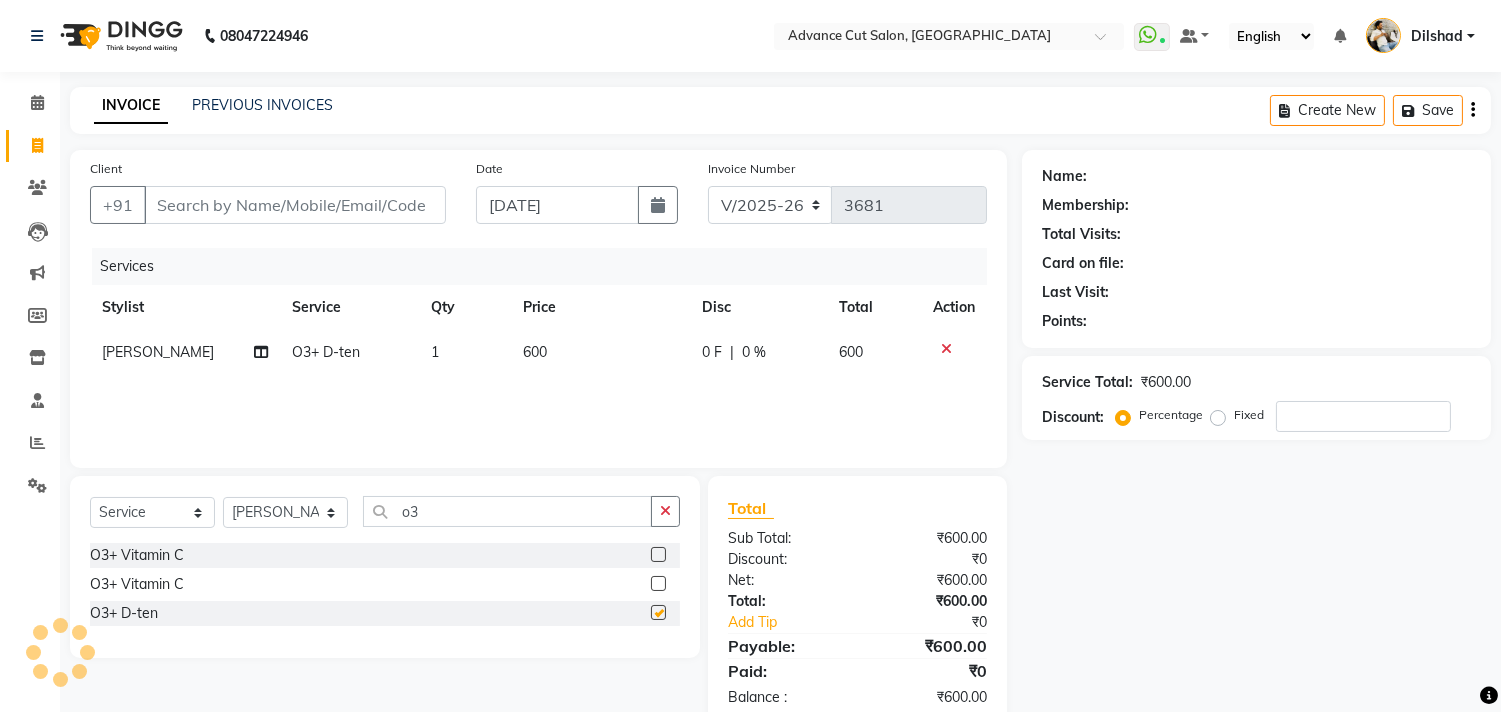 checkbox on "false" 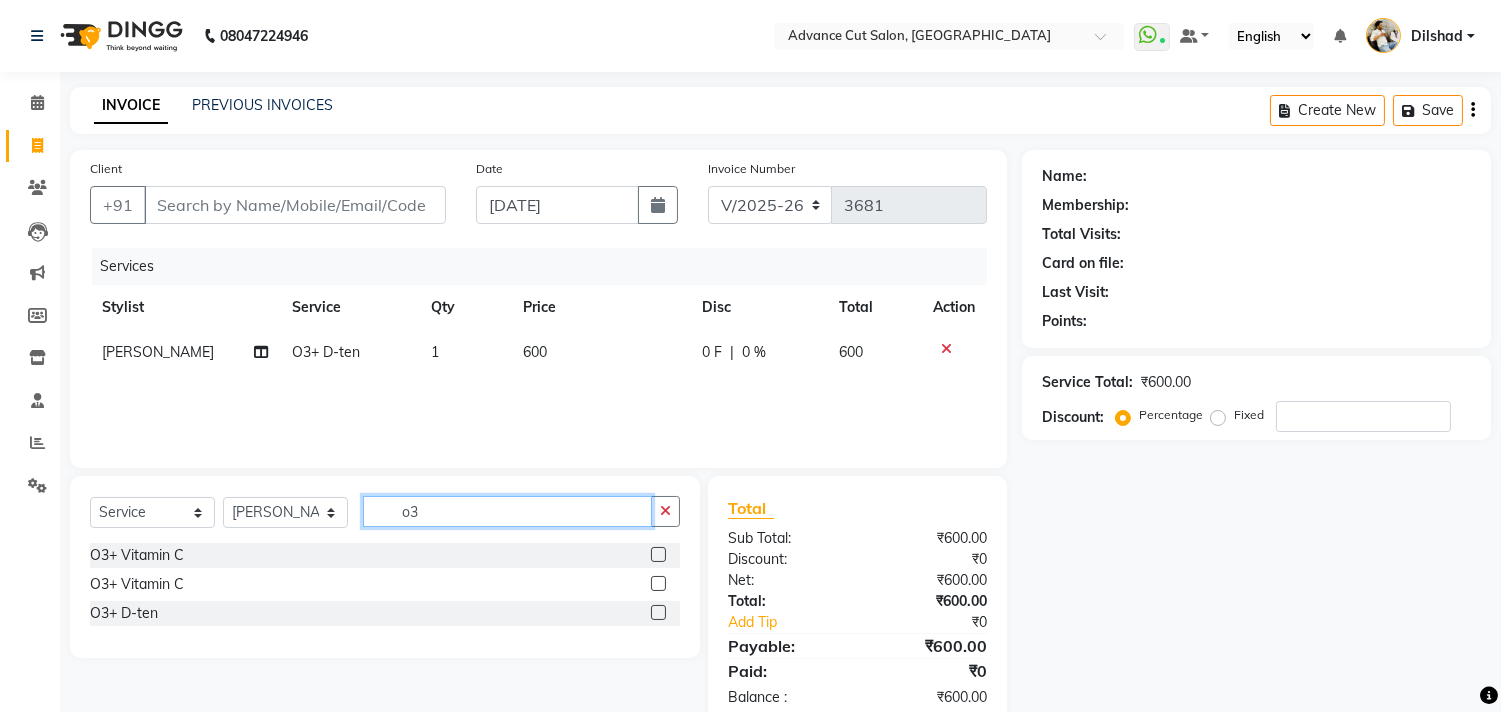 click on "o3" 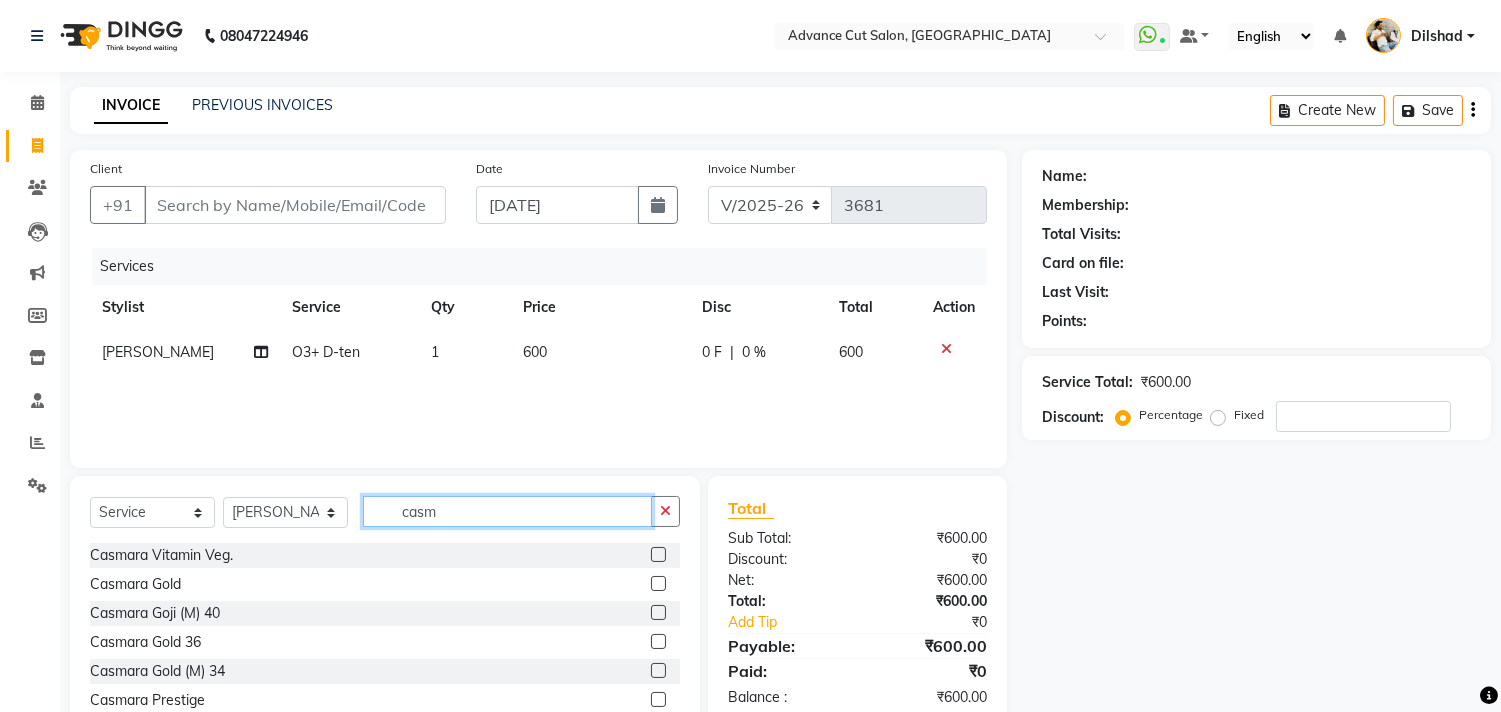type on "casma" 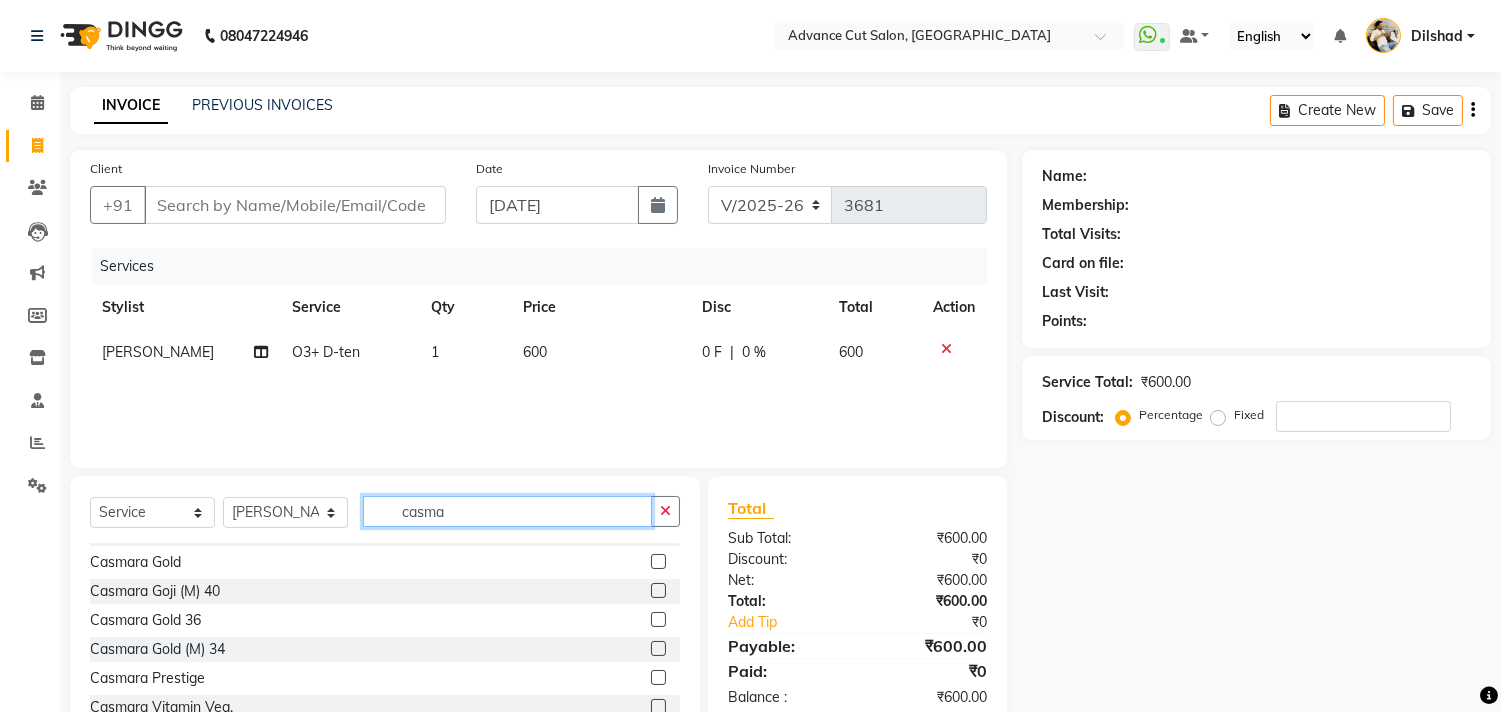scroll, scrollTop: 32, scrollLeft: 0, axis: vertical 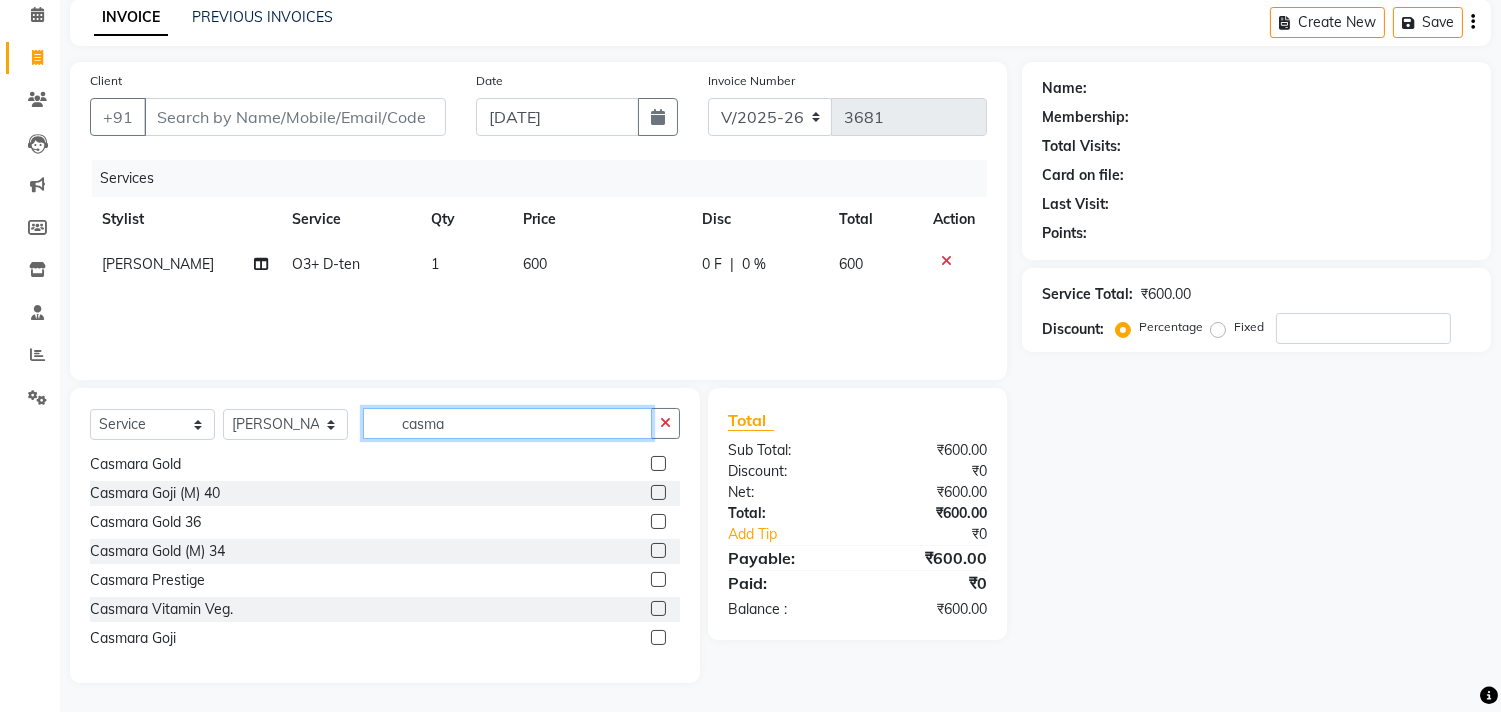 drag, startPoint x: 468, startPoint y: 422, endPoint x: 388, endPoint y: 424, distance: 80.024994 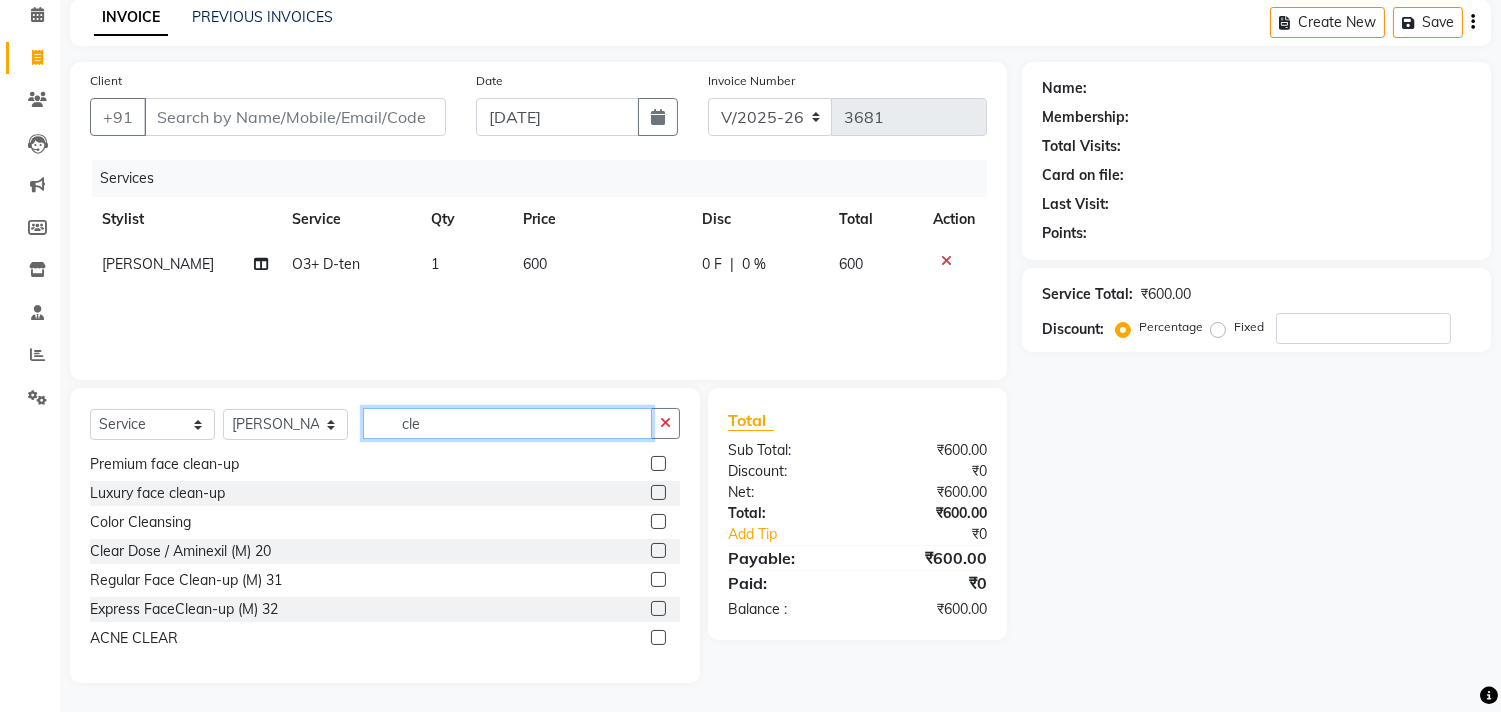 scroll, scrollTop: 32, scrollLeft: 0, axis: vertical 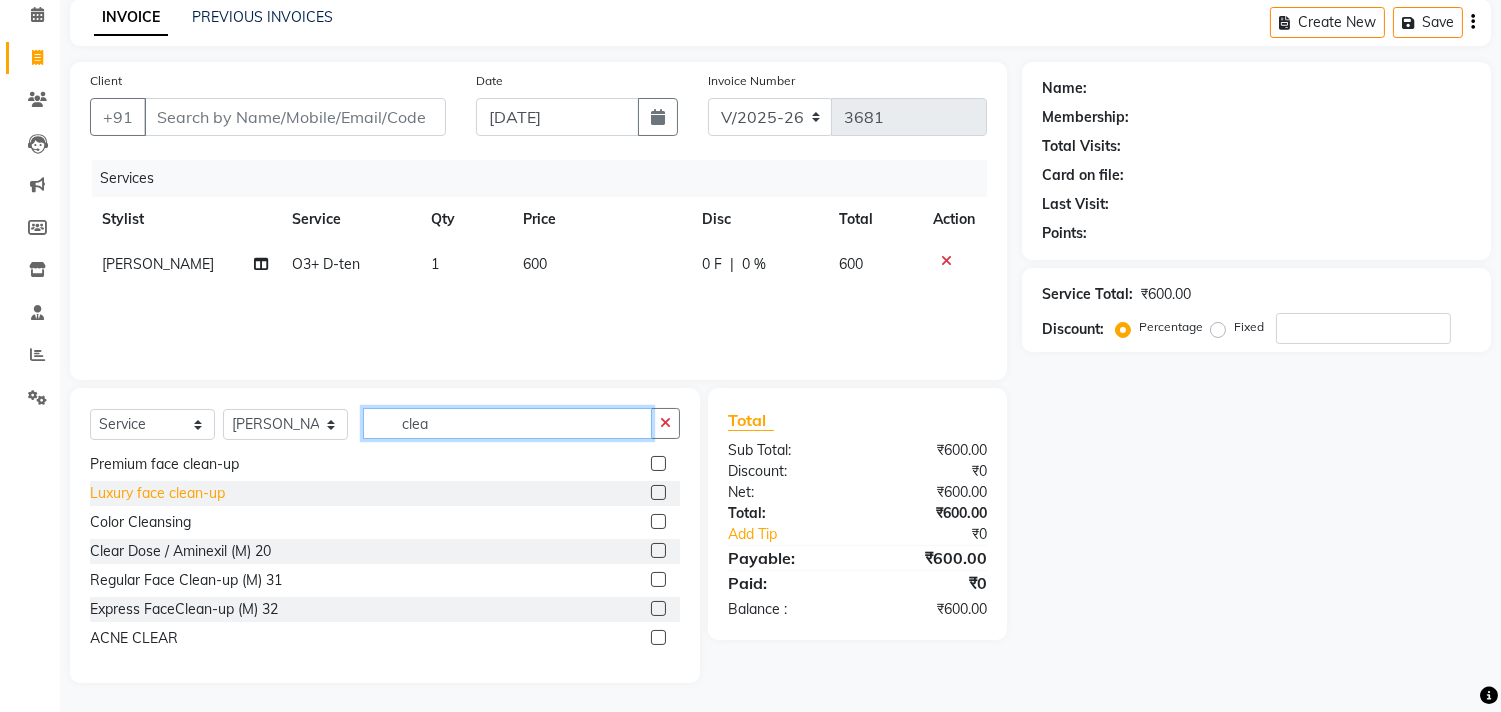 type on "clea" 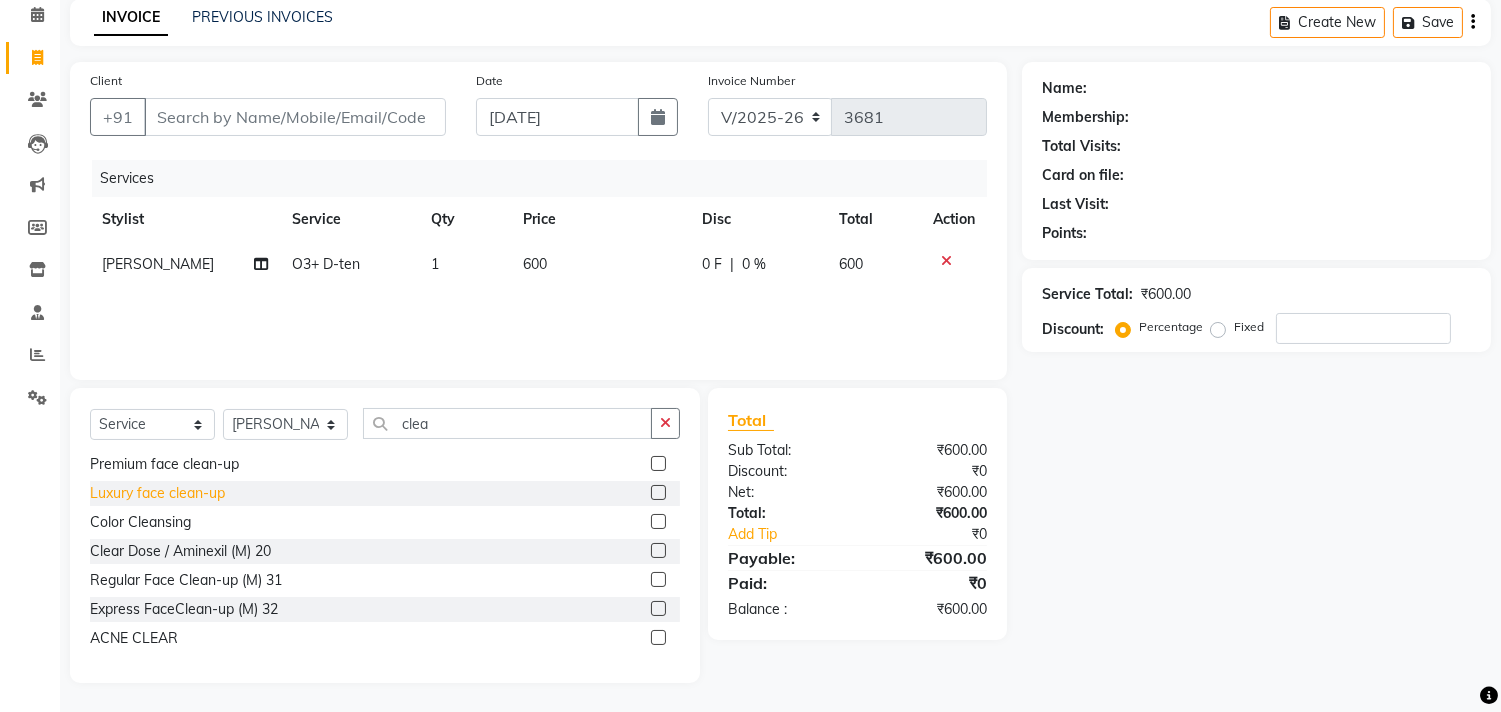 click on "Luxury face clean-up" 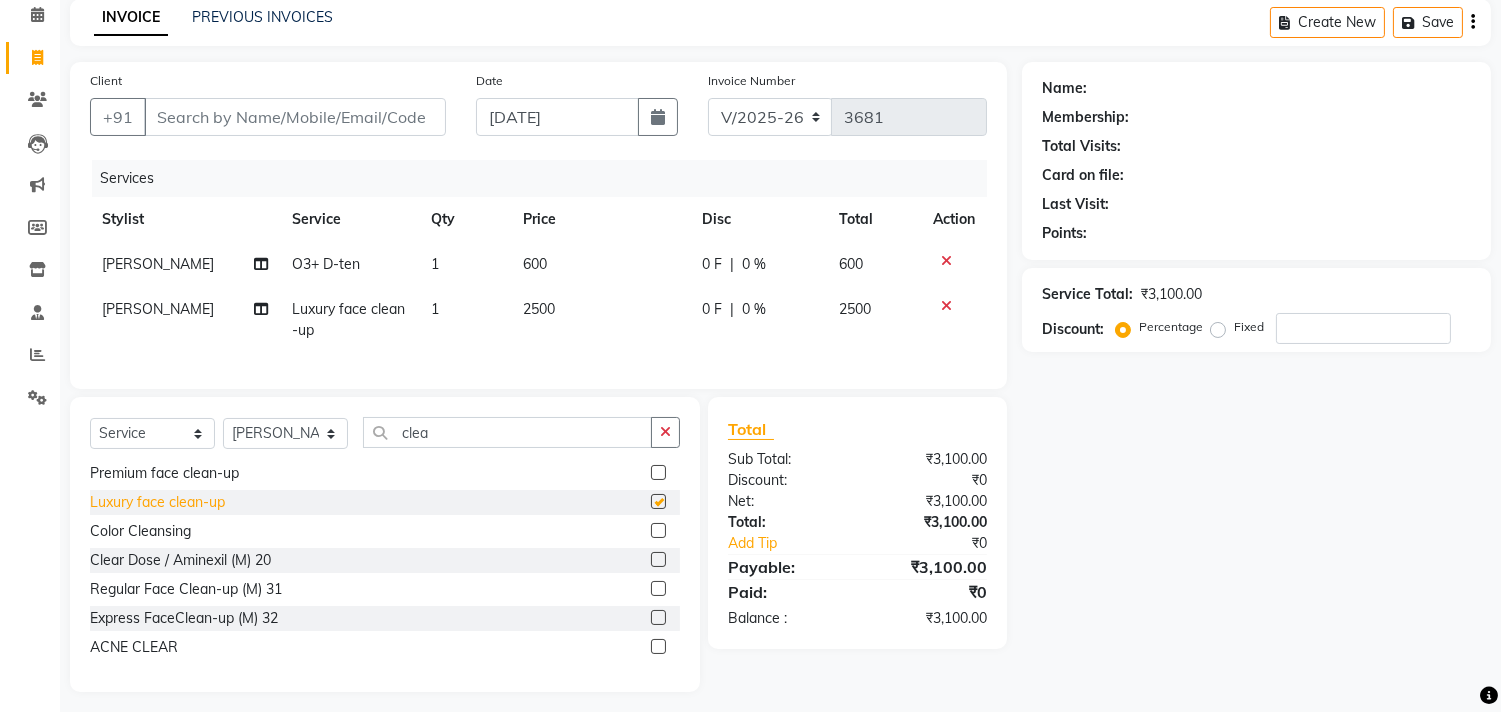 checkbox on "false" 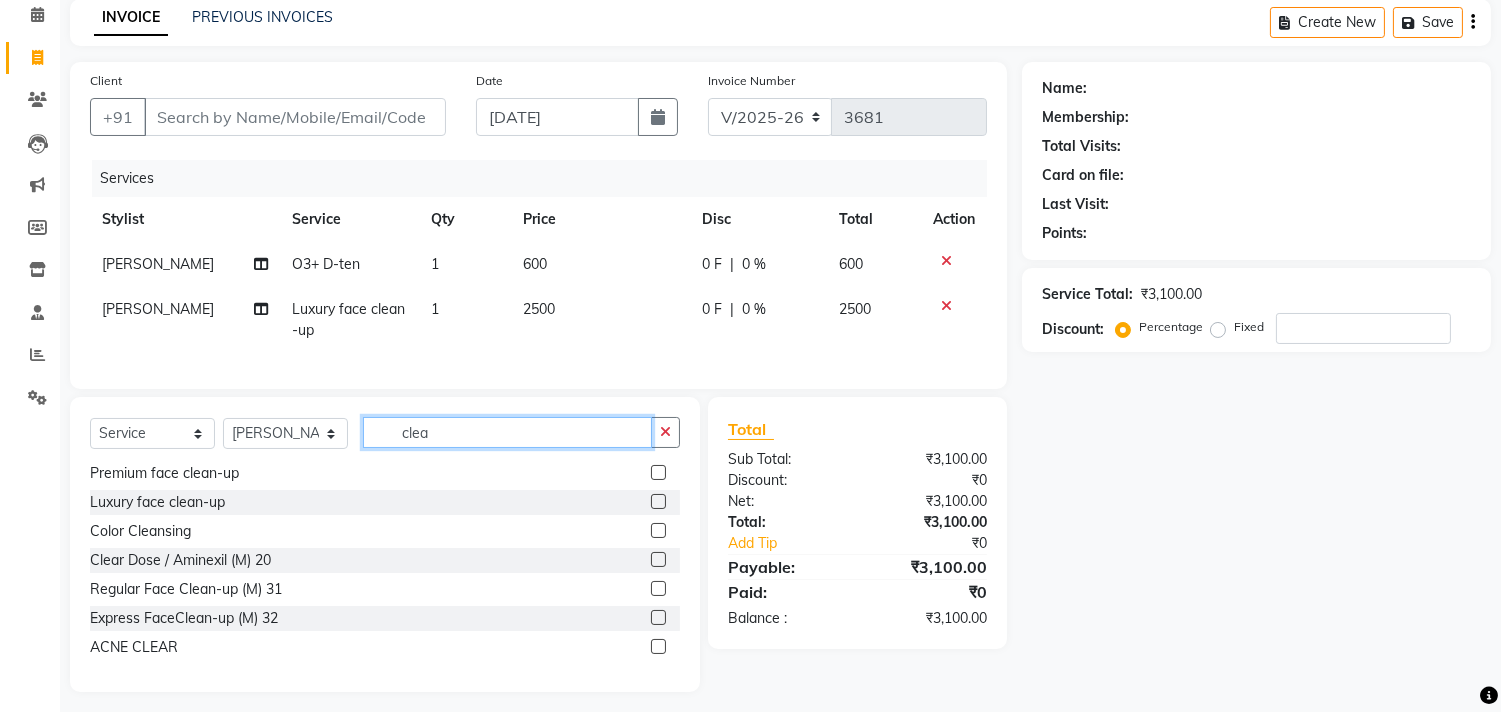 drag, startPoint x: 455, startPoint y: 443, endPoint x: 354, endPoint y: 447, distance: 101.07918 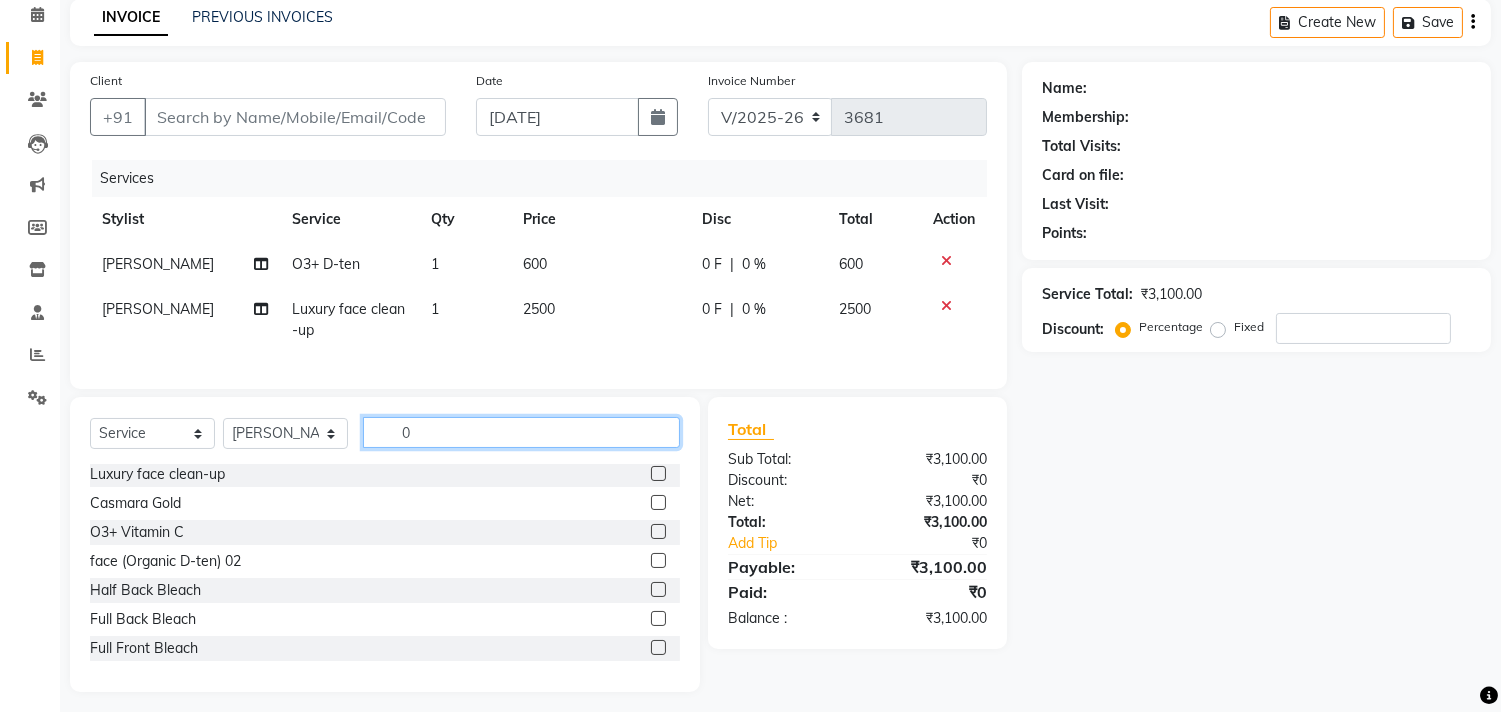 scroll, scrollTop: 0, scrollLeft: 0, axis: both 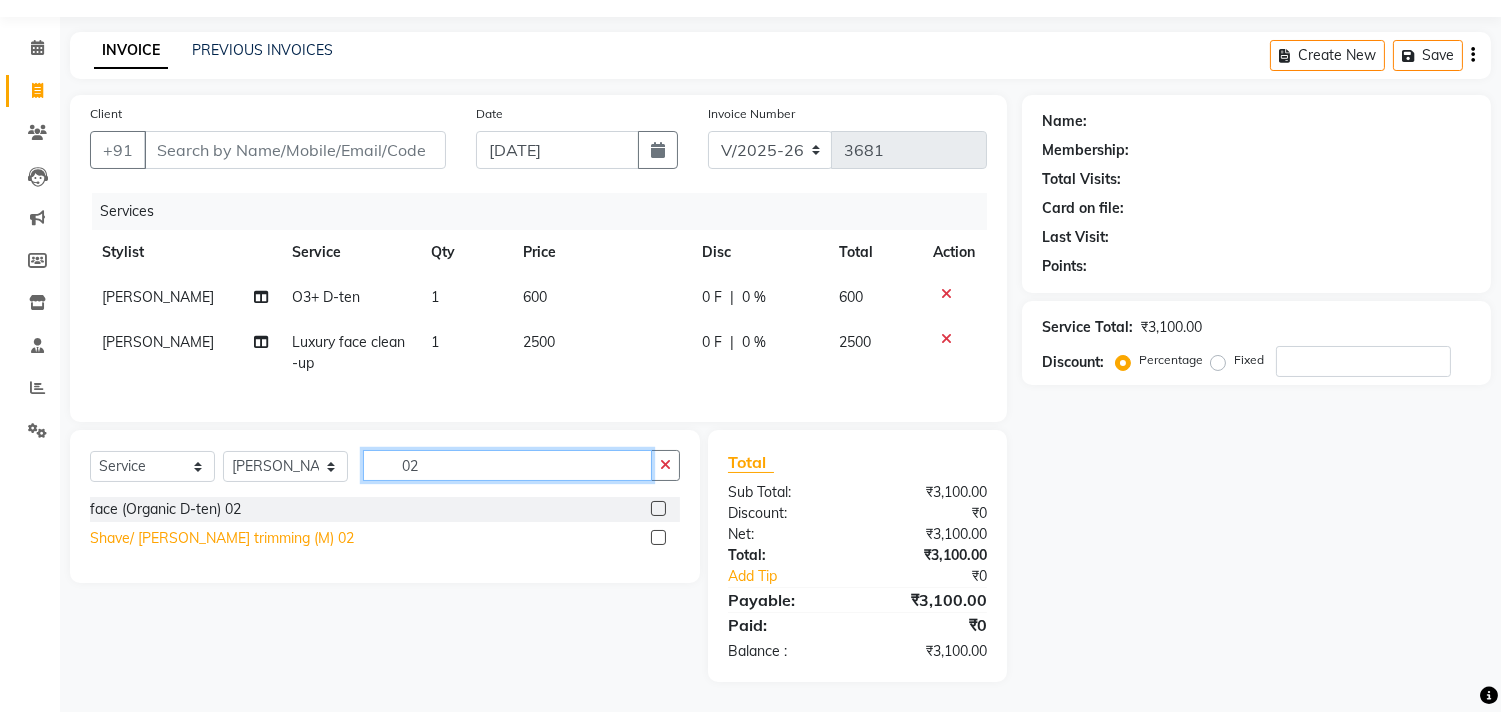 type on "02" 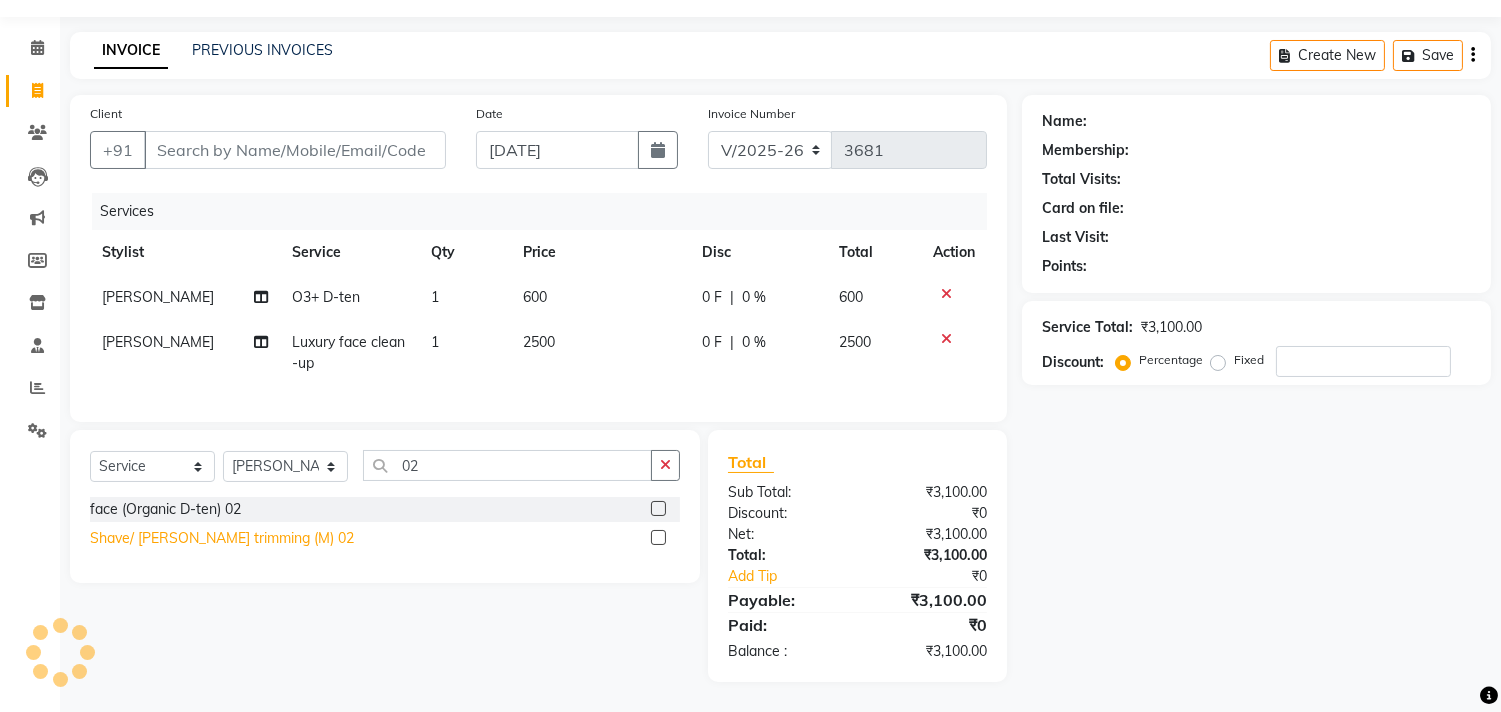 click on "Shave/ [PERSON_NAME] trimming (M) 02" 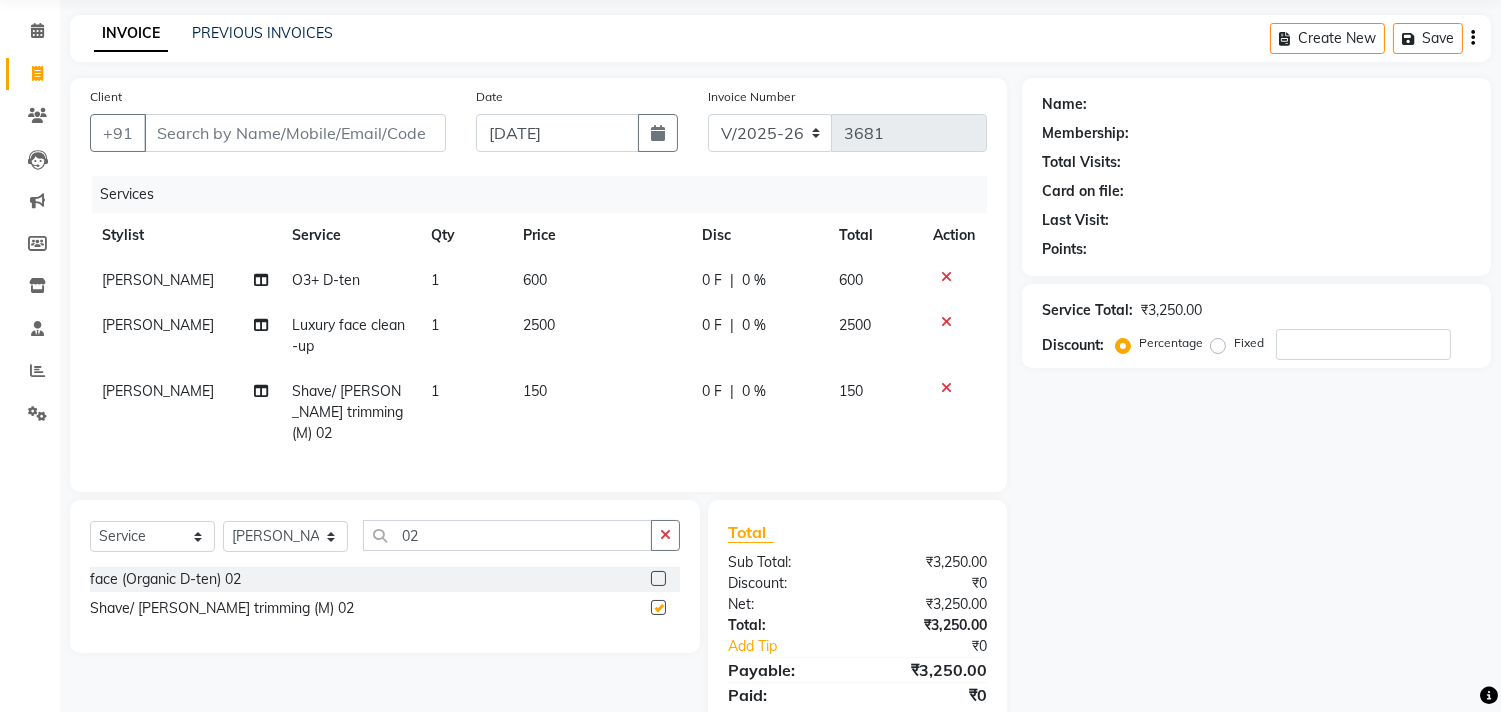 checkbox on "false" 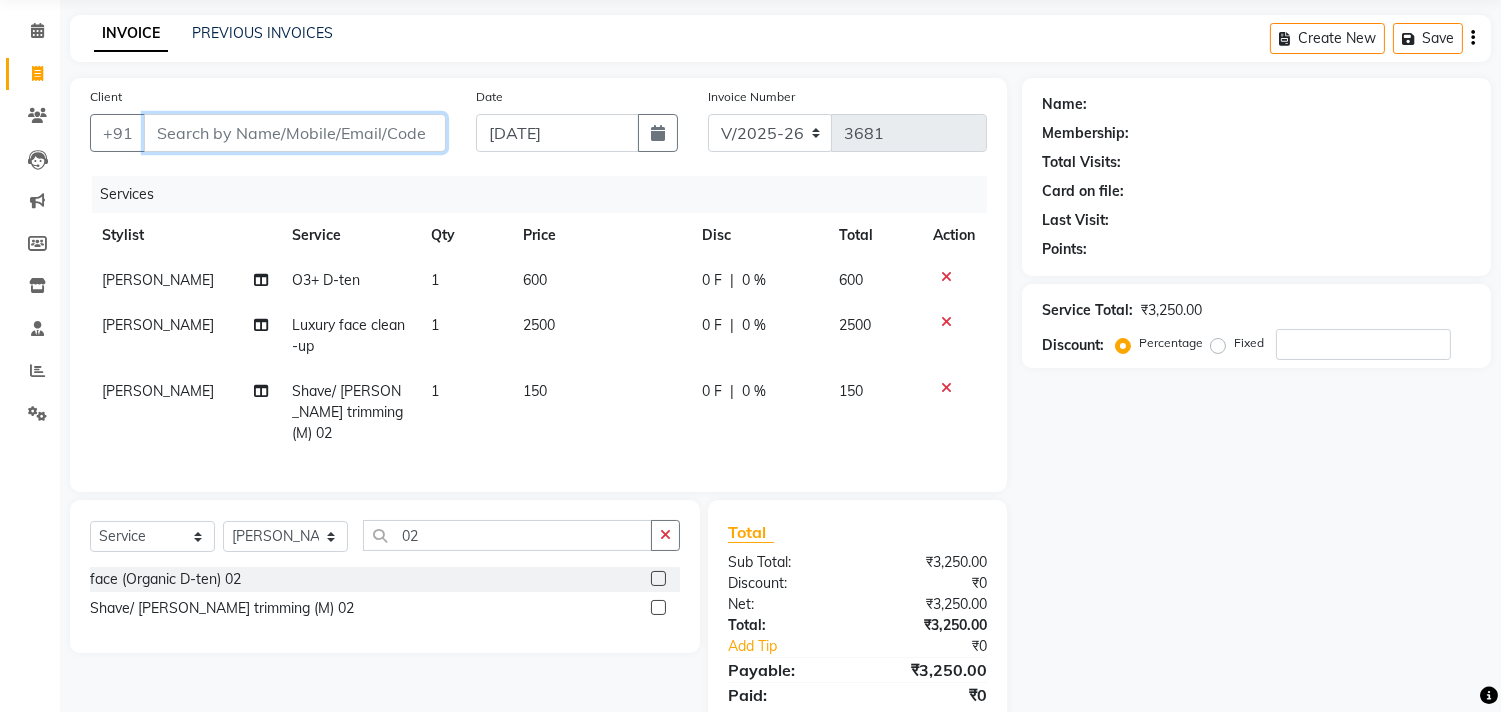 click on "Client" at bounding box center (295, 133) 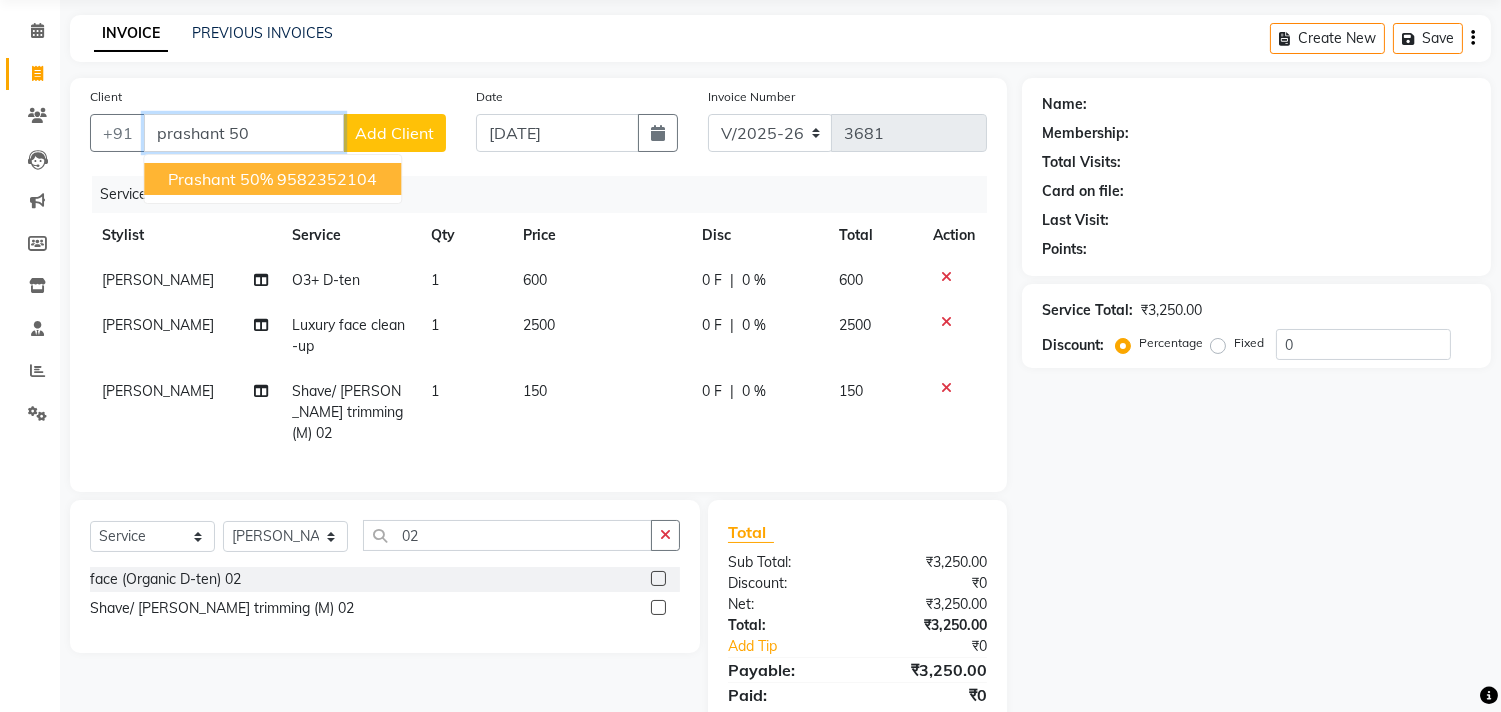 click on "Prashant 50%" at bounding box center (220, 179) 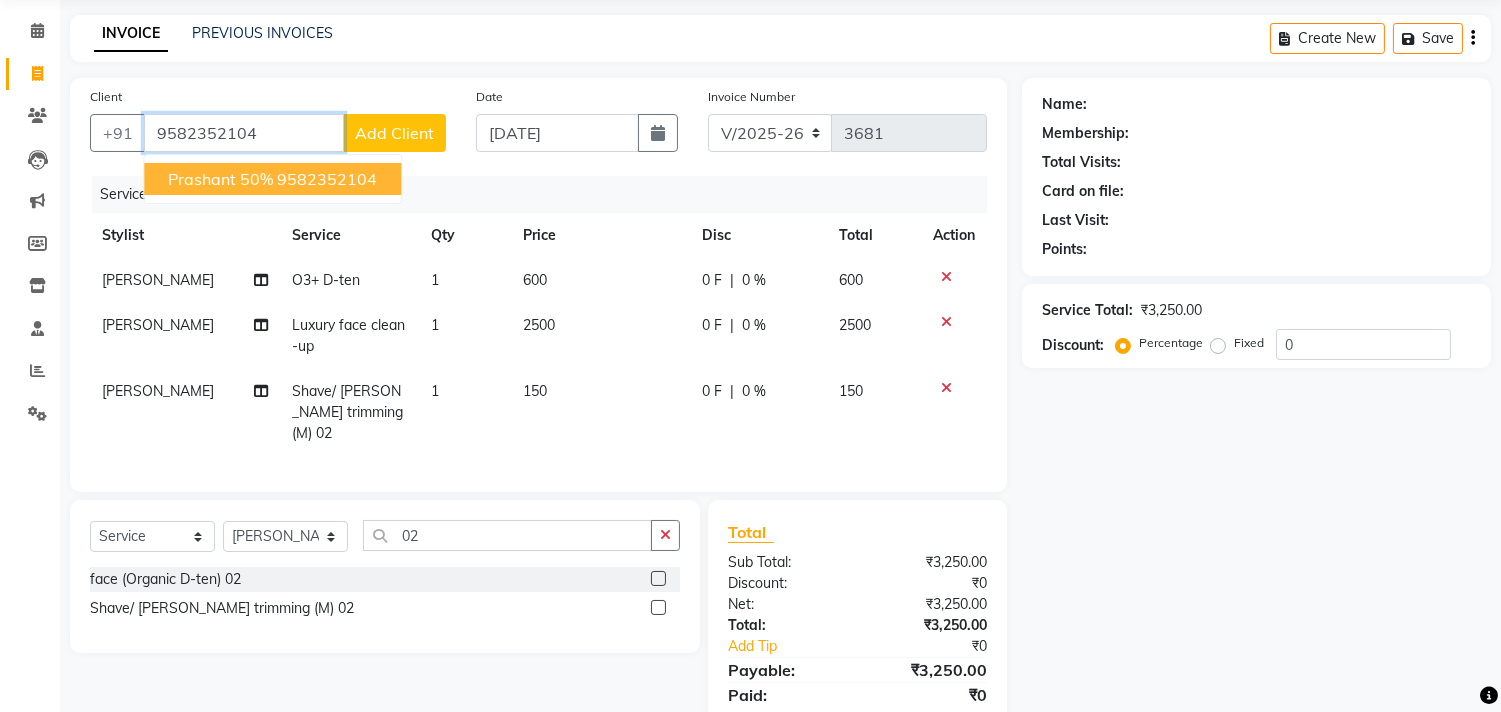 type on "9582352104" 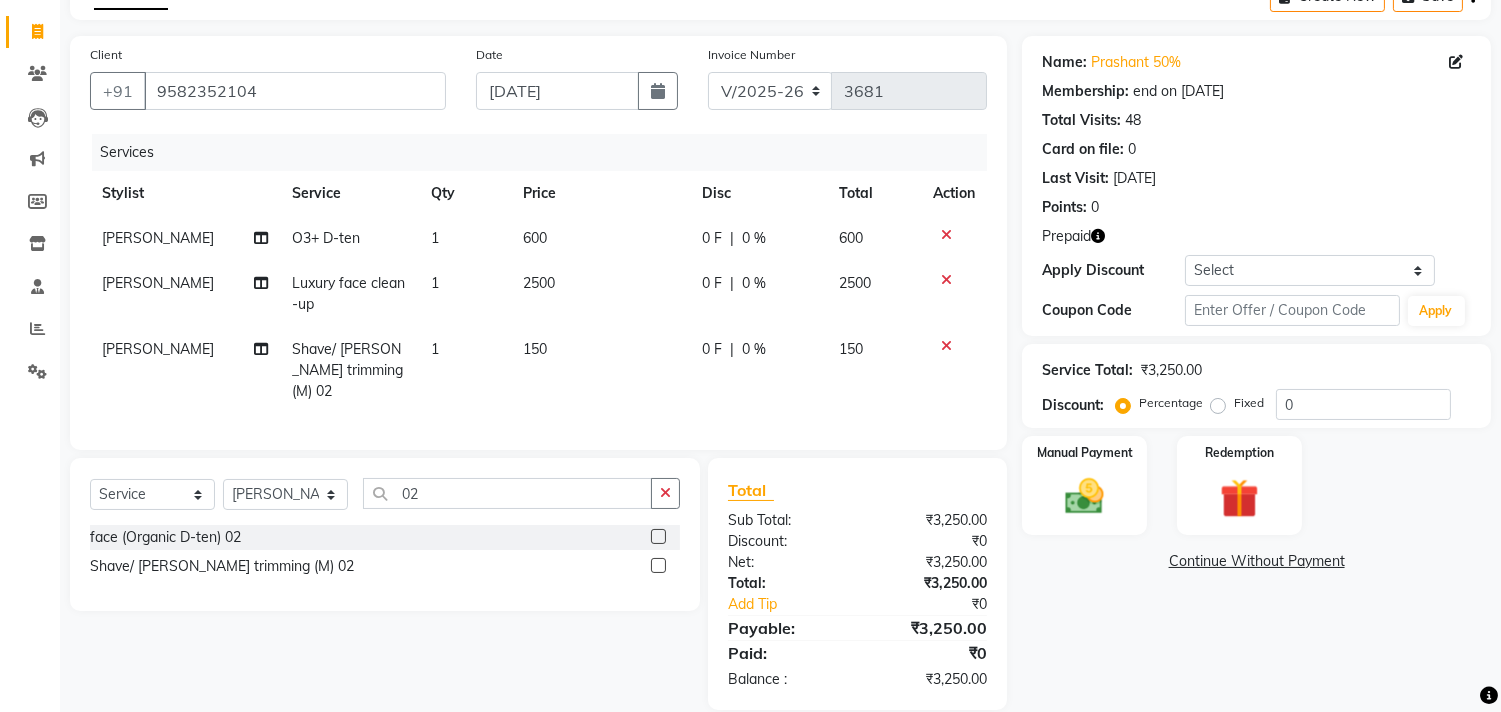 scroll, scrollTop: 137, scrollLeft: 0, axis: vertical 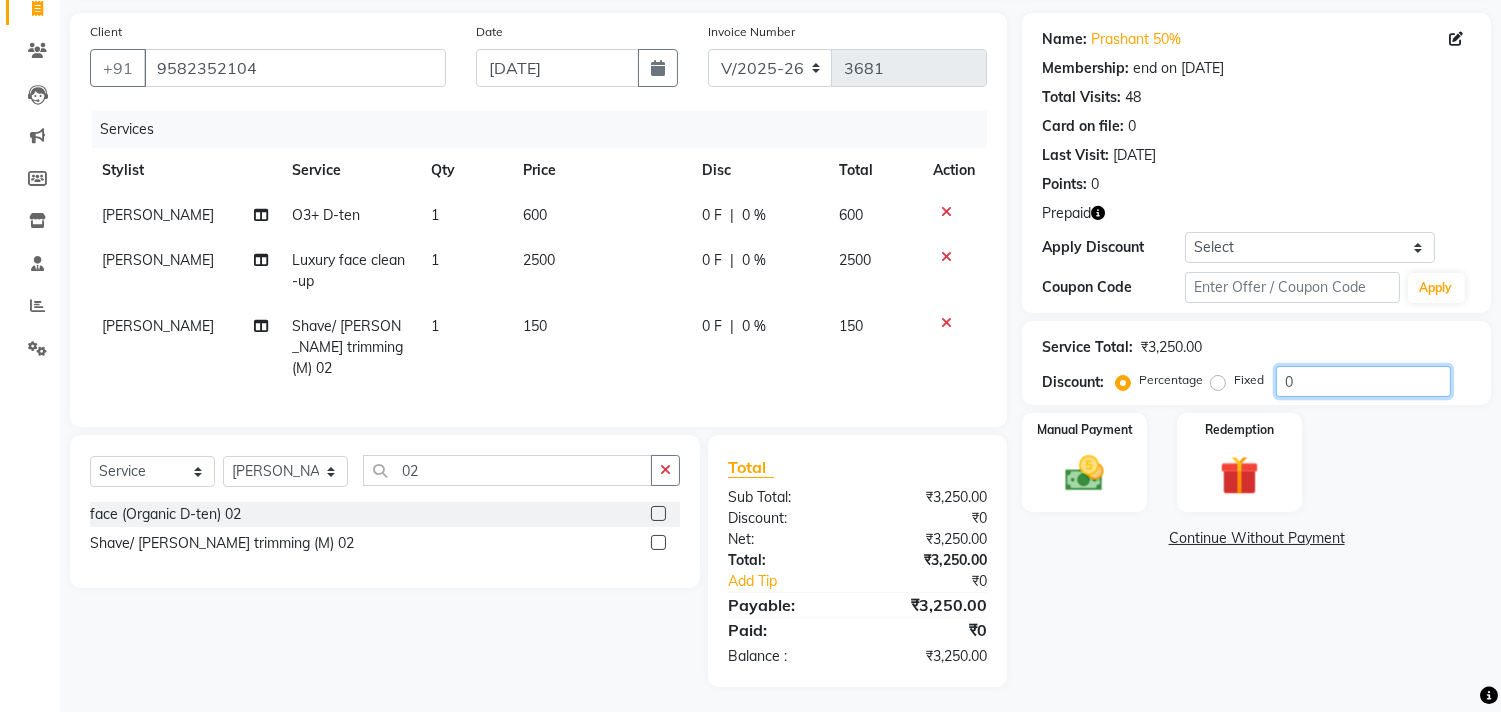 click on "0" 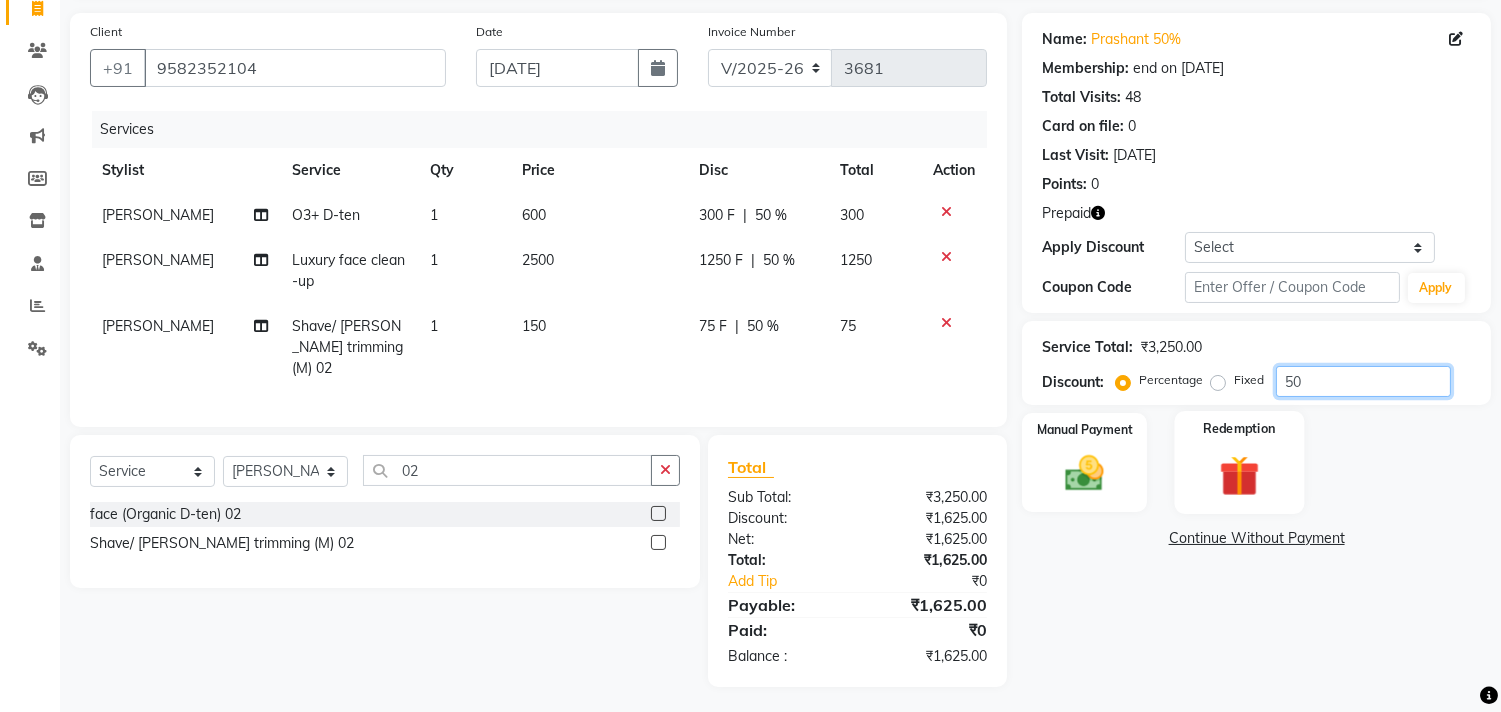 type on "50" 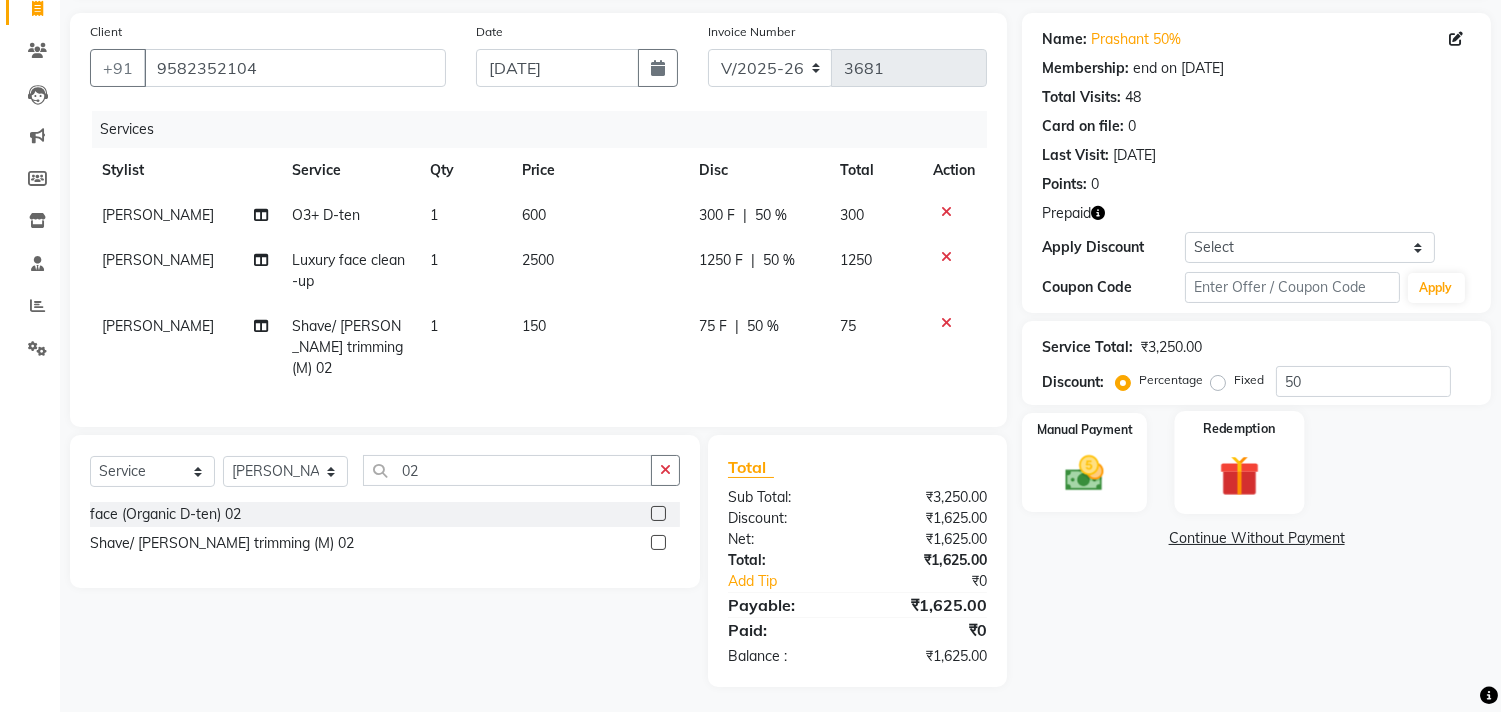click 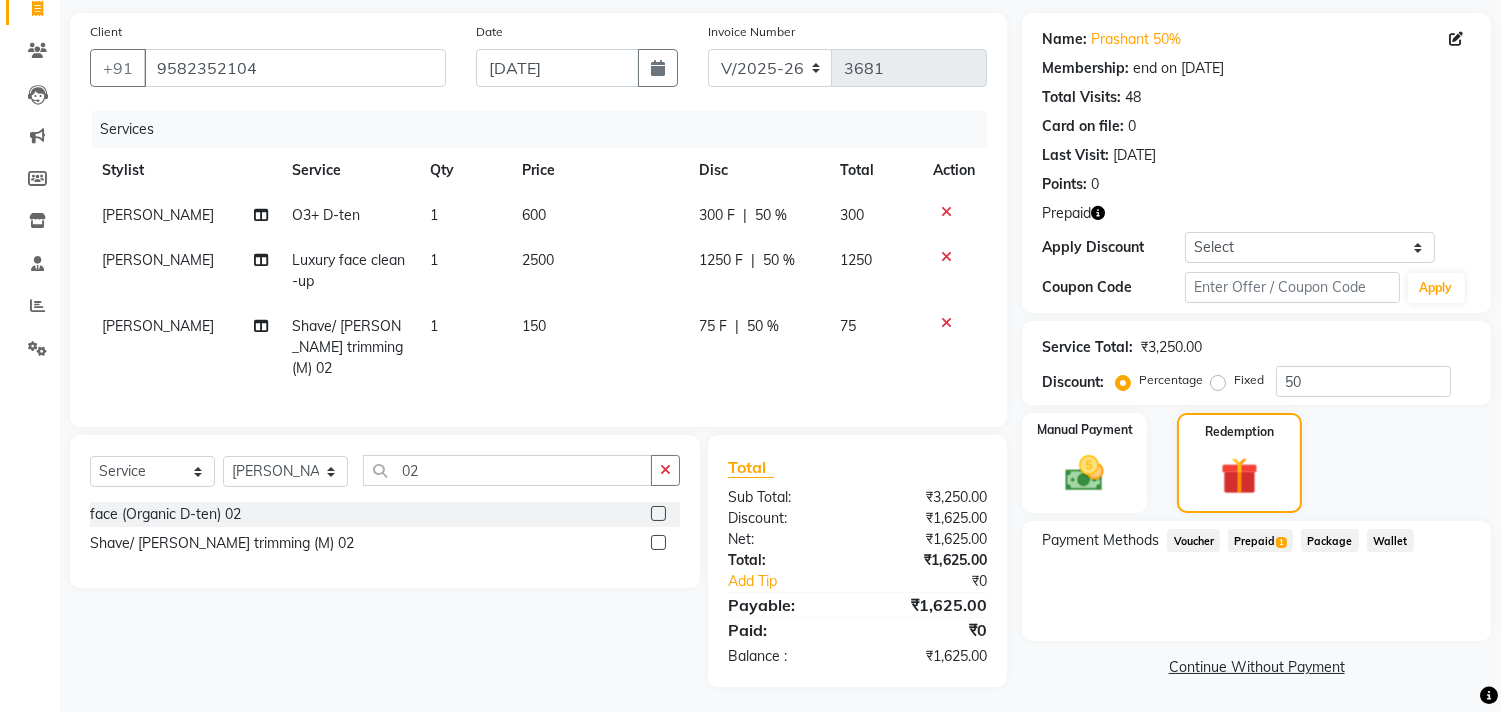 click on "Prepaid  1" 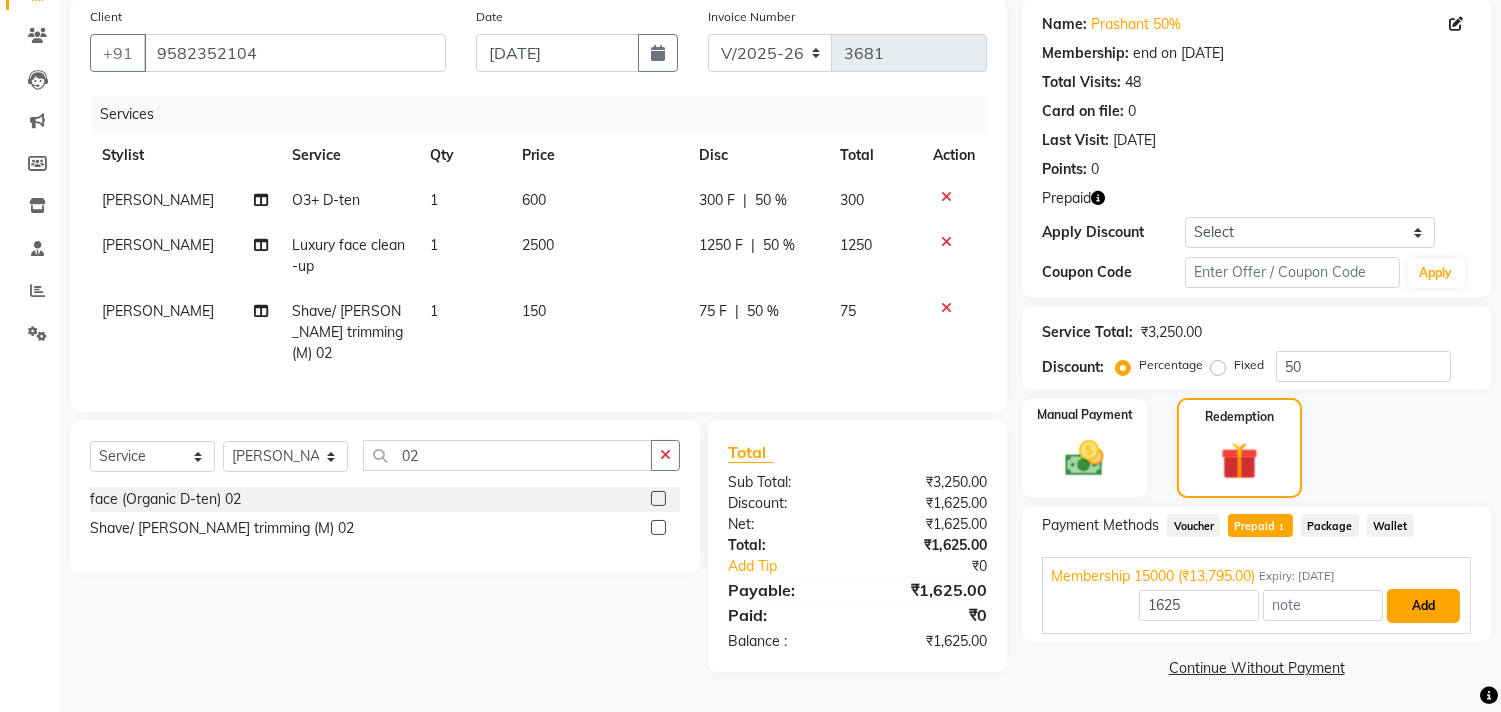 click on "Add" at bounding box center [1423, 606] 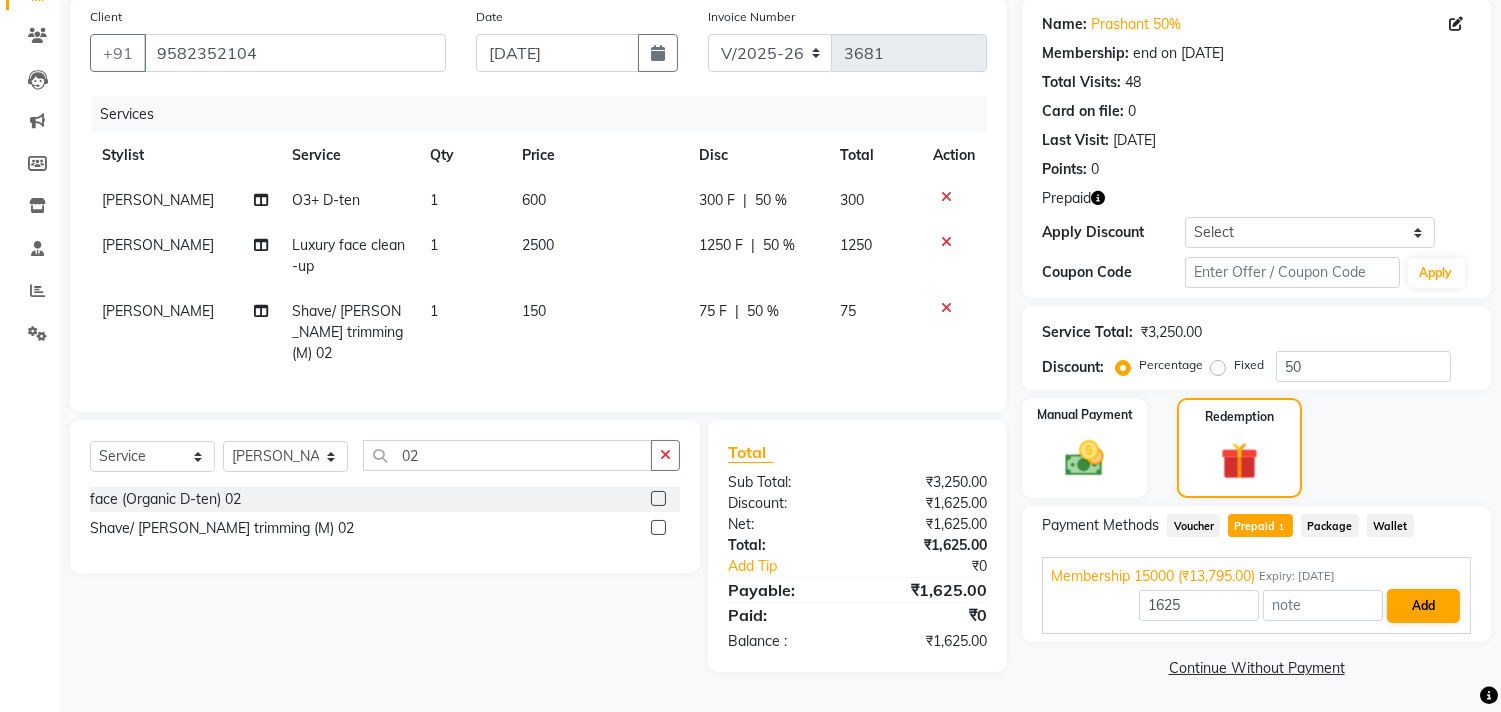 scroll, scrollTop: 137, scrollLeft: 0, axis: vertical 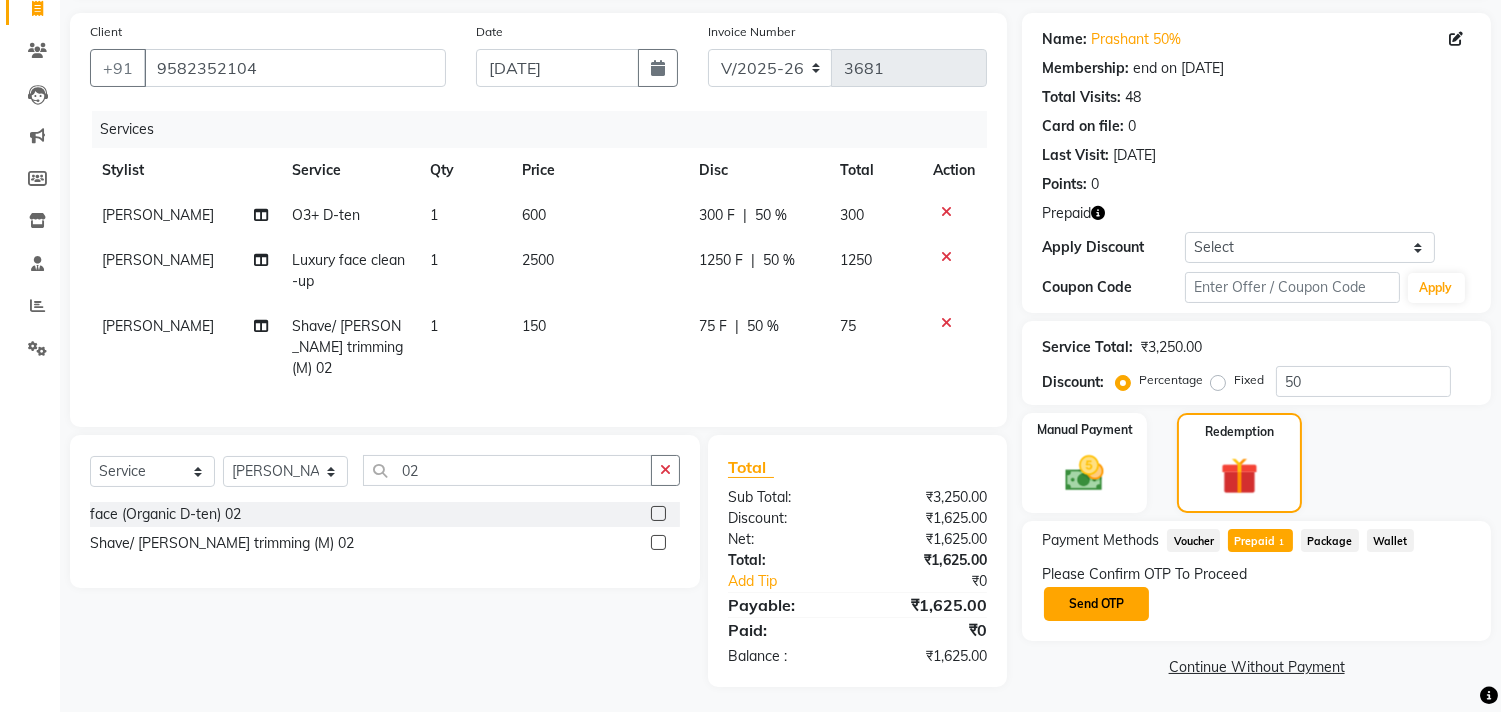 click on "Send OTP" 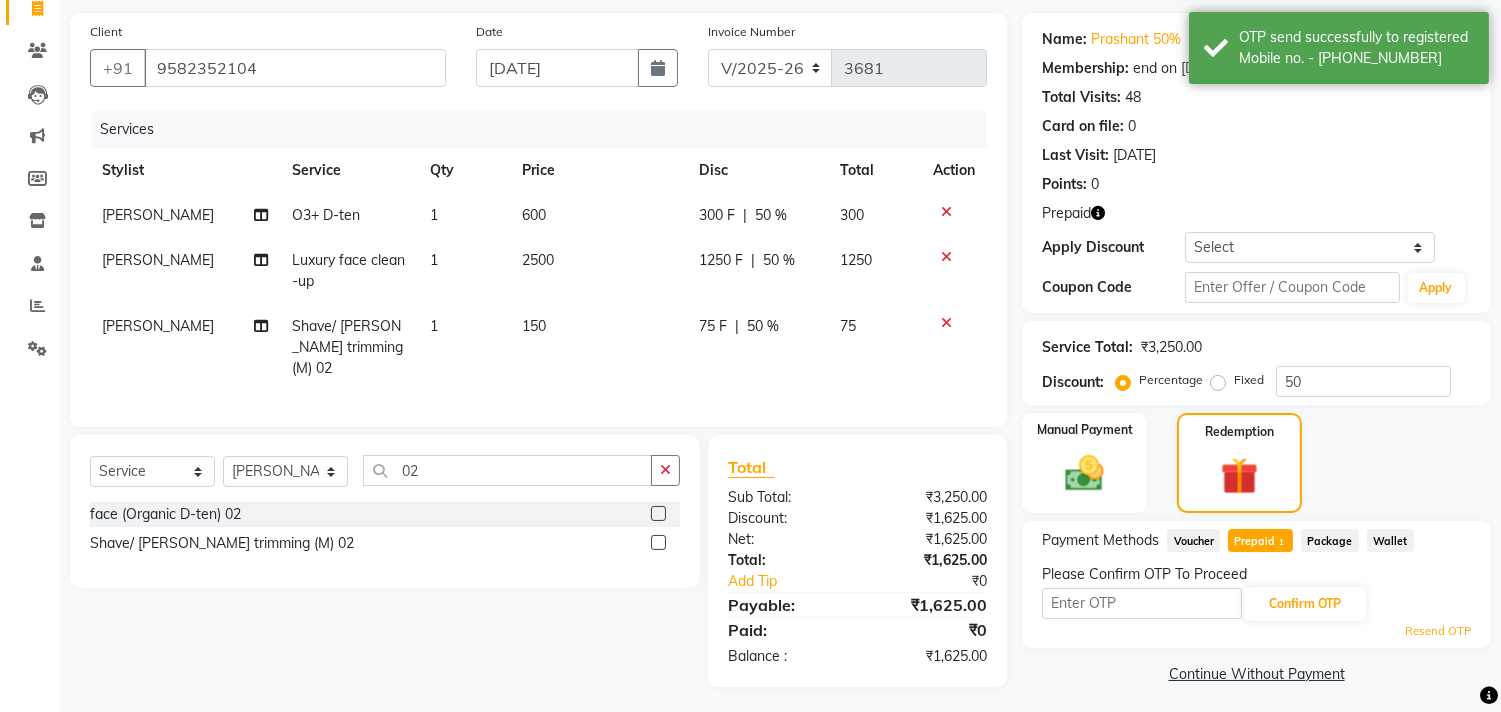 click at bounding box center (1142, 603) 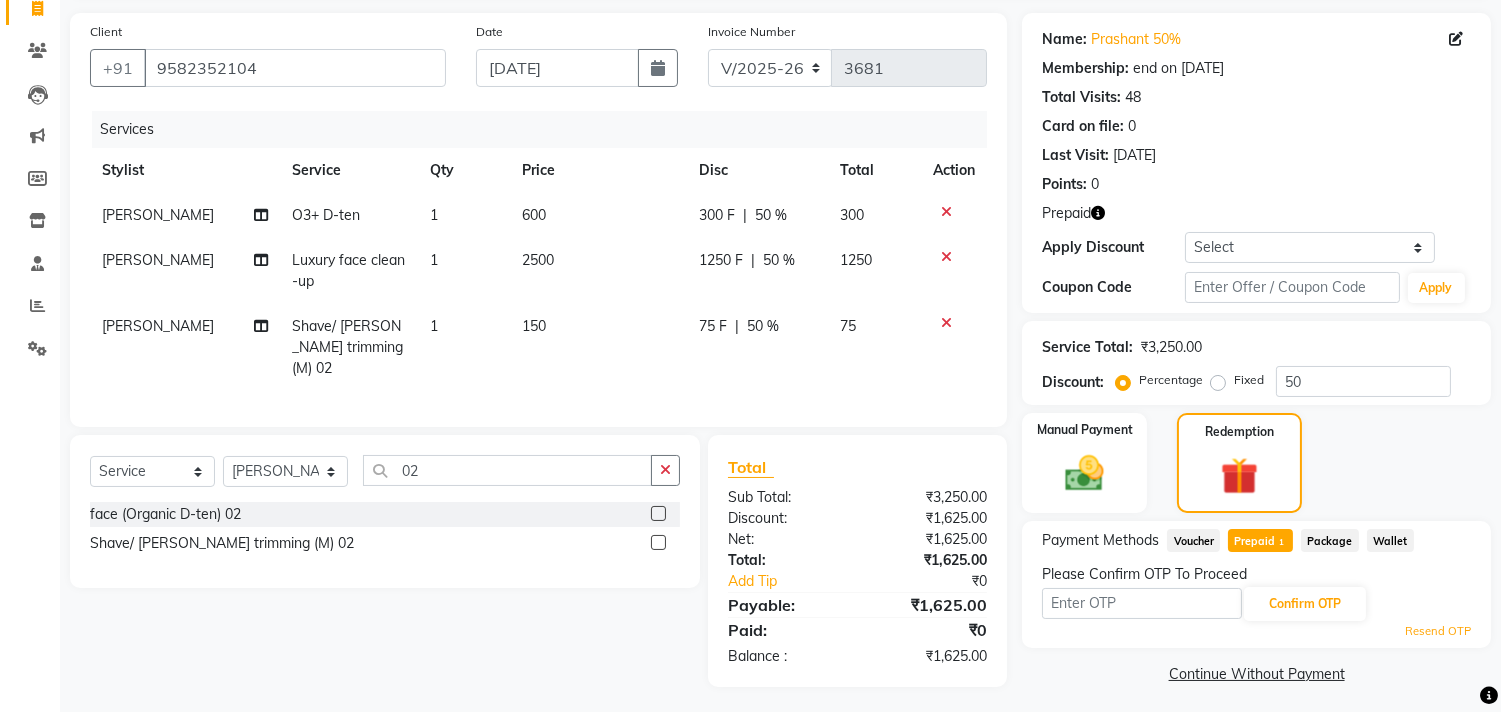 click at bounding box center [1142, 603] 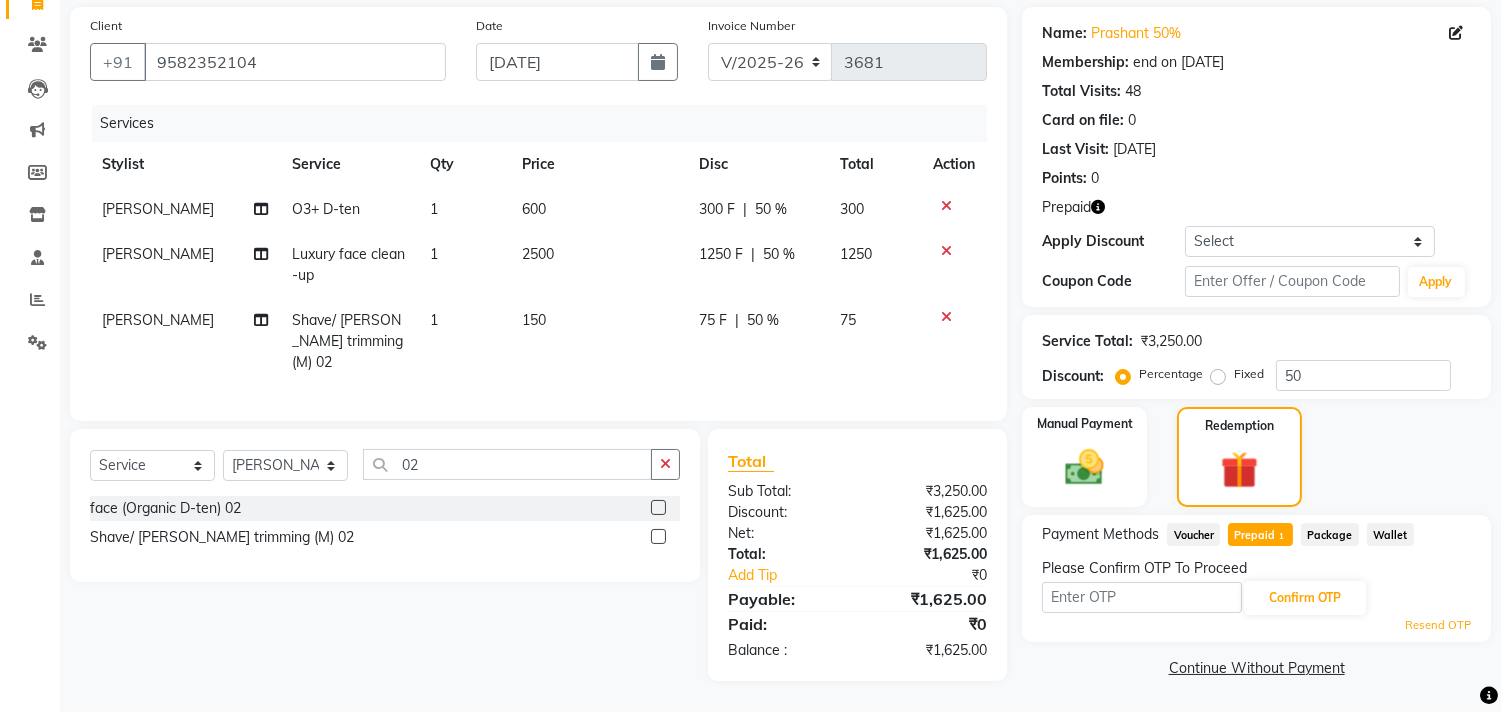 click at bounding box center (1142, 597) 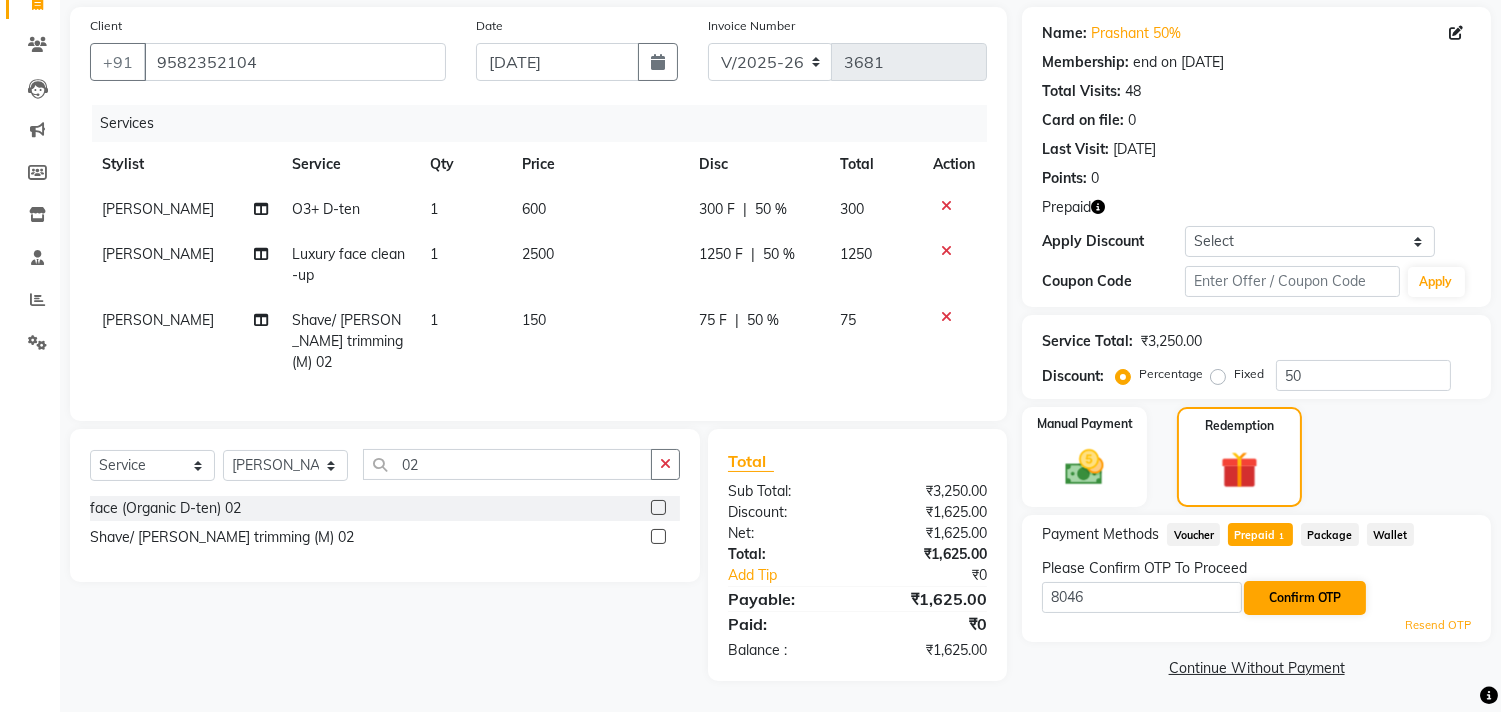 type on "8046" 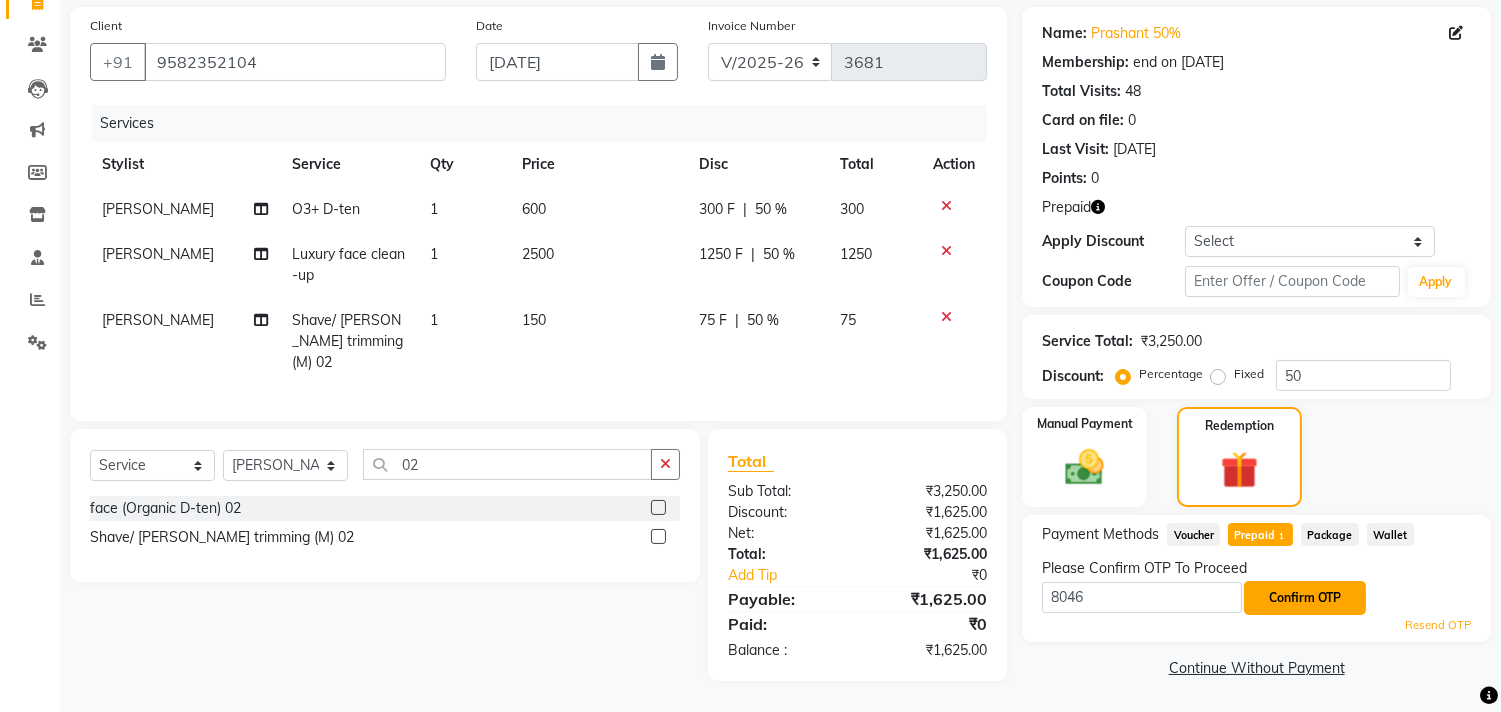 click on "Confirm OTP" 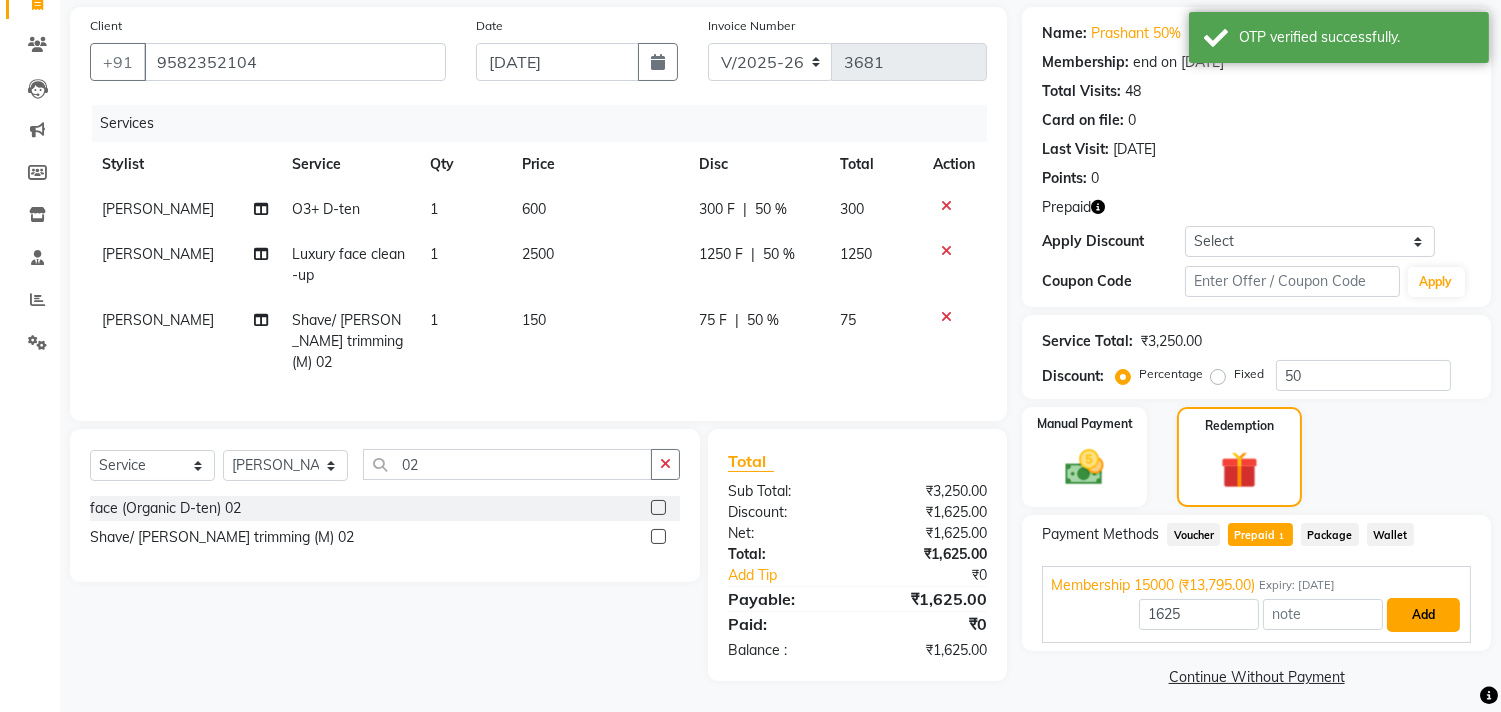 click on "Add" at bounding box center (1423, 615) 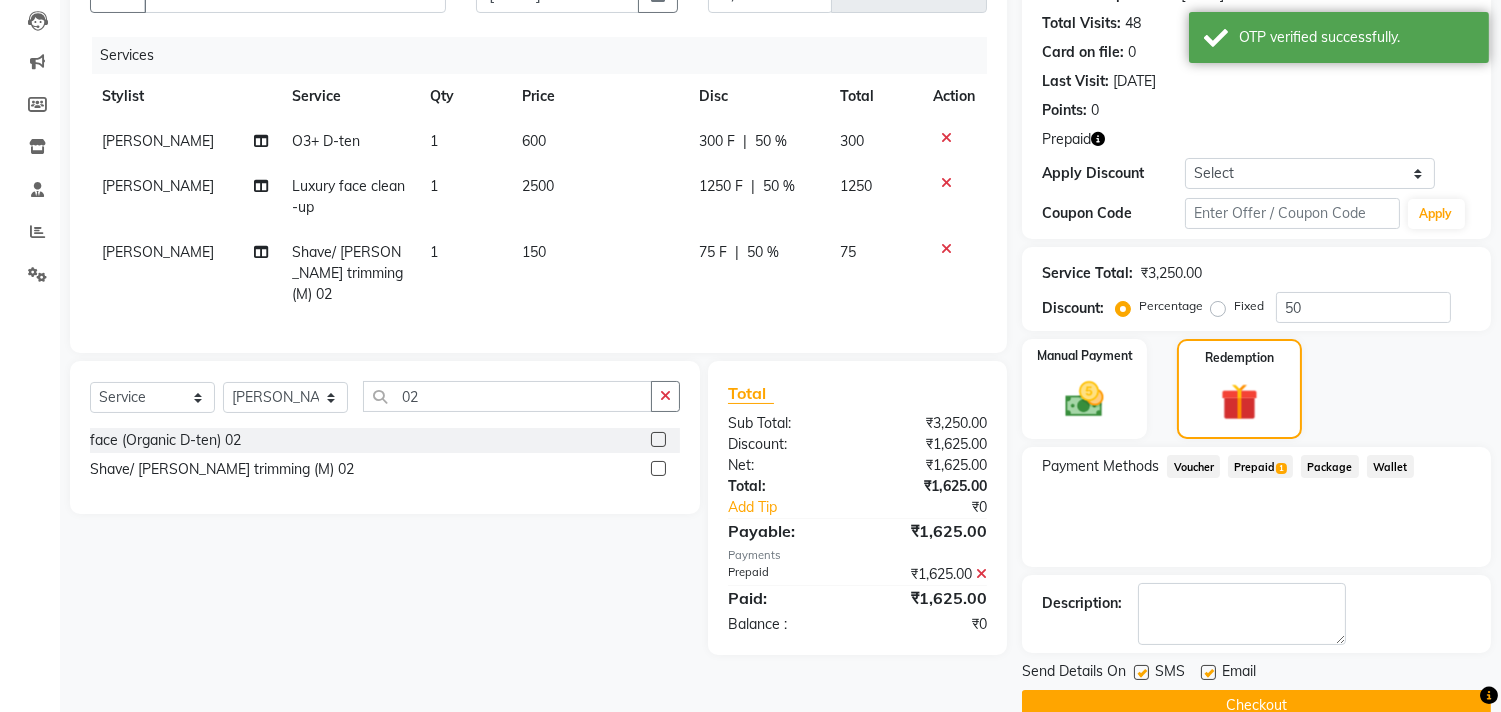 scroll, scrollTop: 248, scrollLeft: 0, axis: vertical 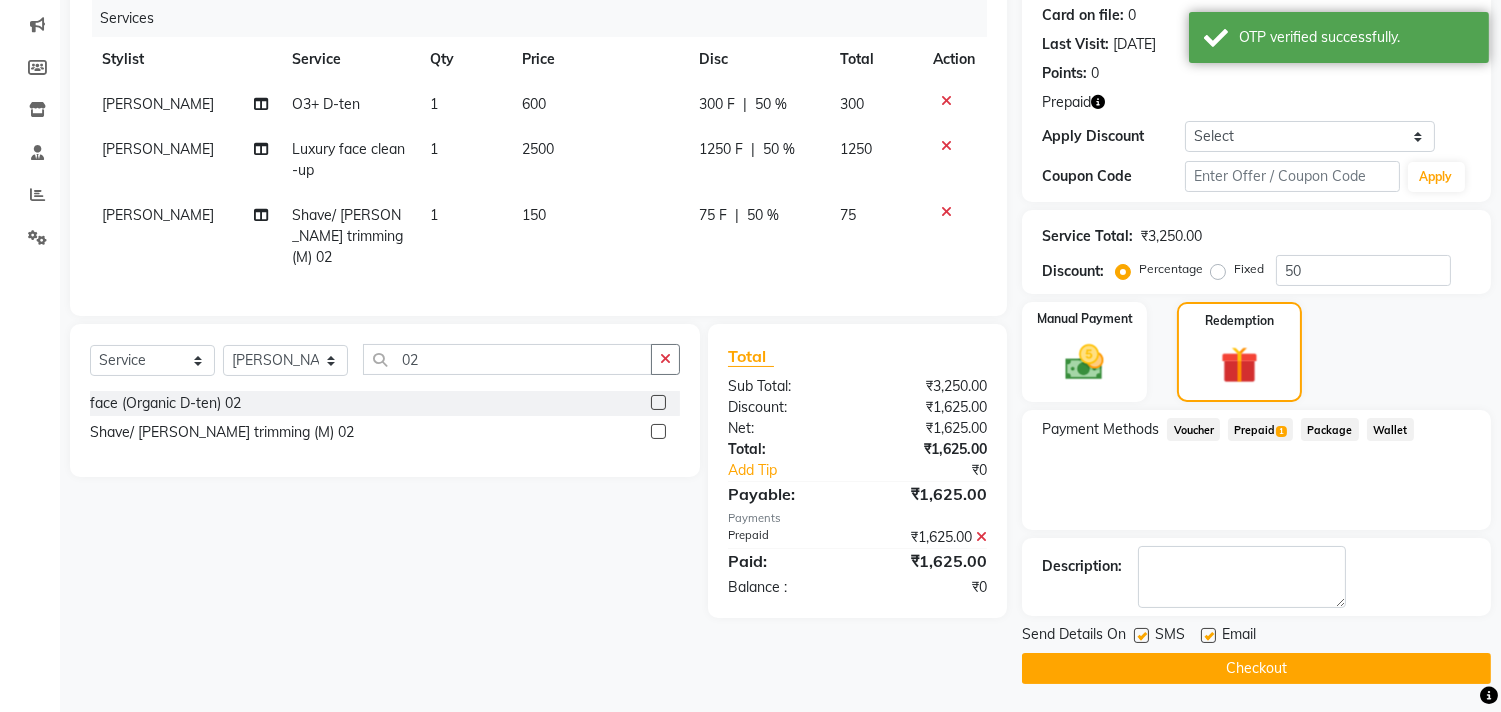 click on "Checkout" 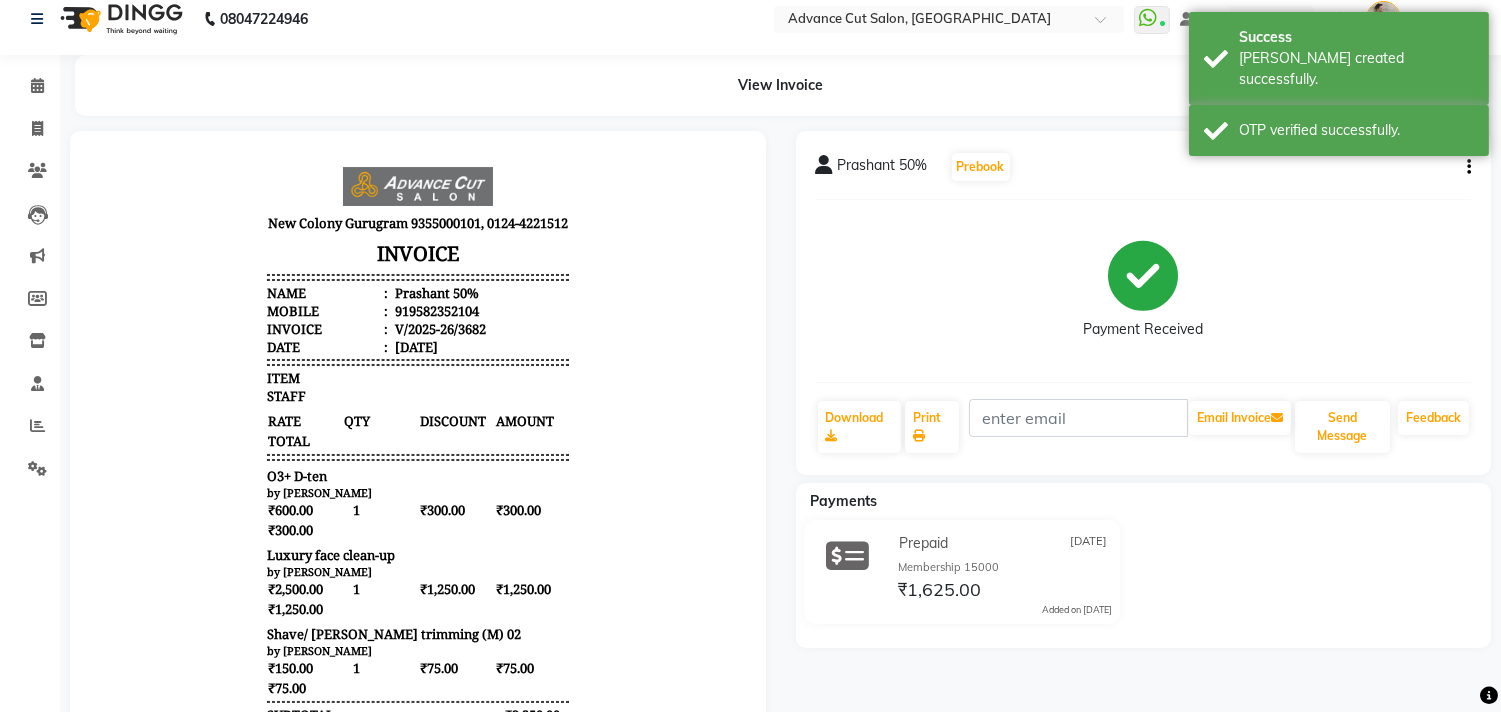scroll, scrollTop: 0, scrollLeft: 0, axis: both 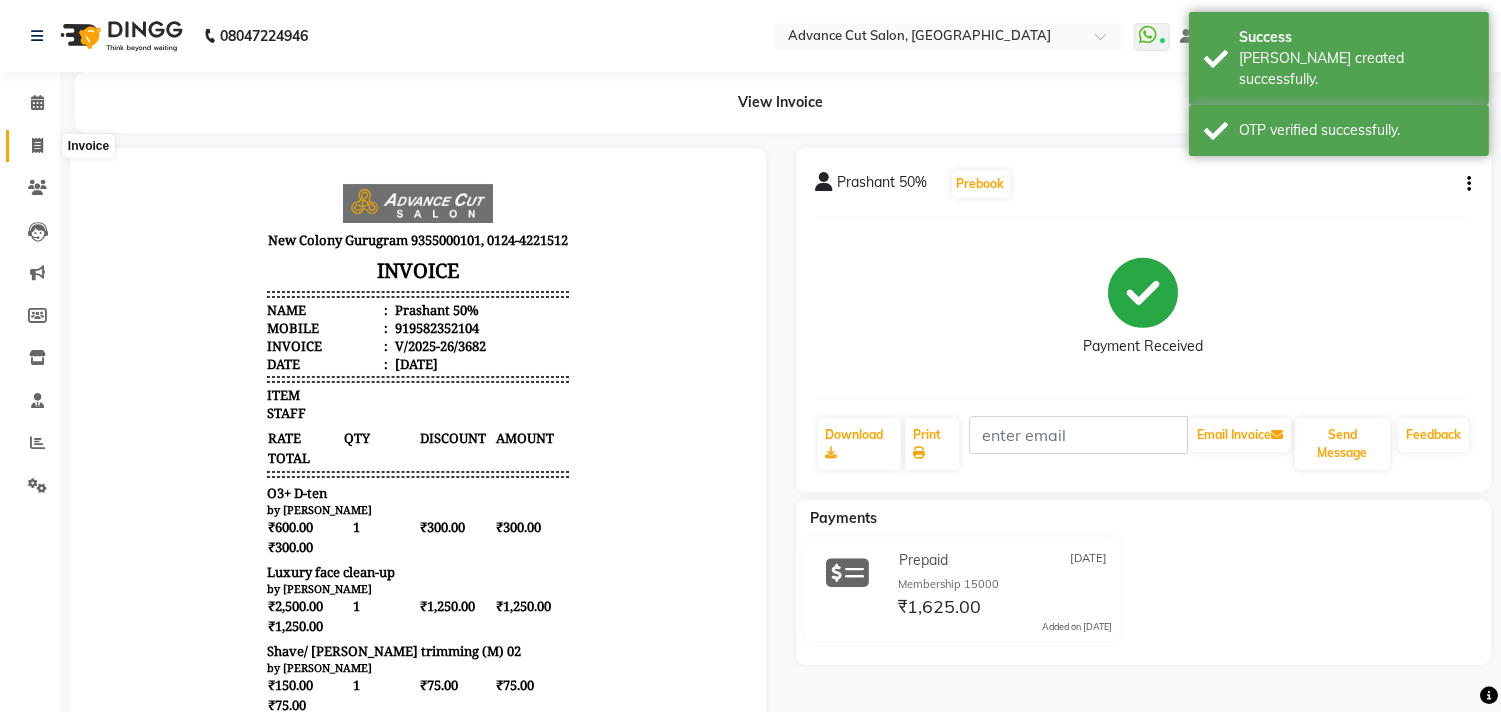 click 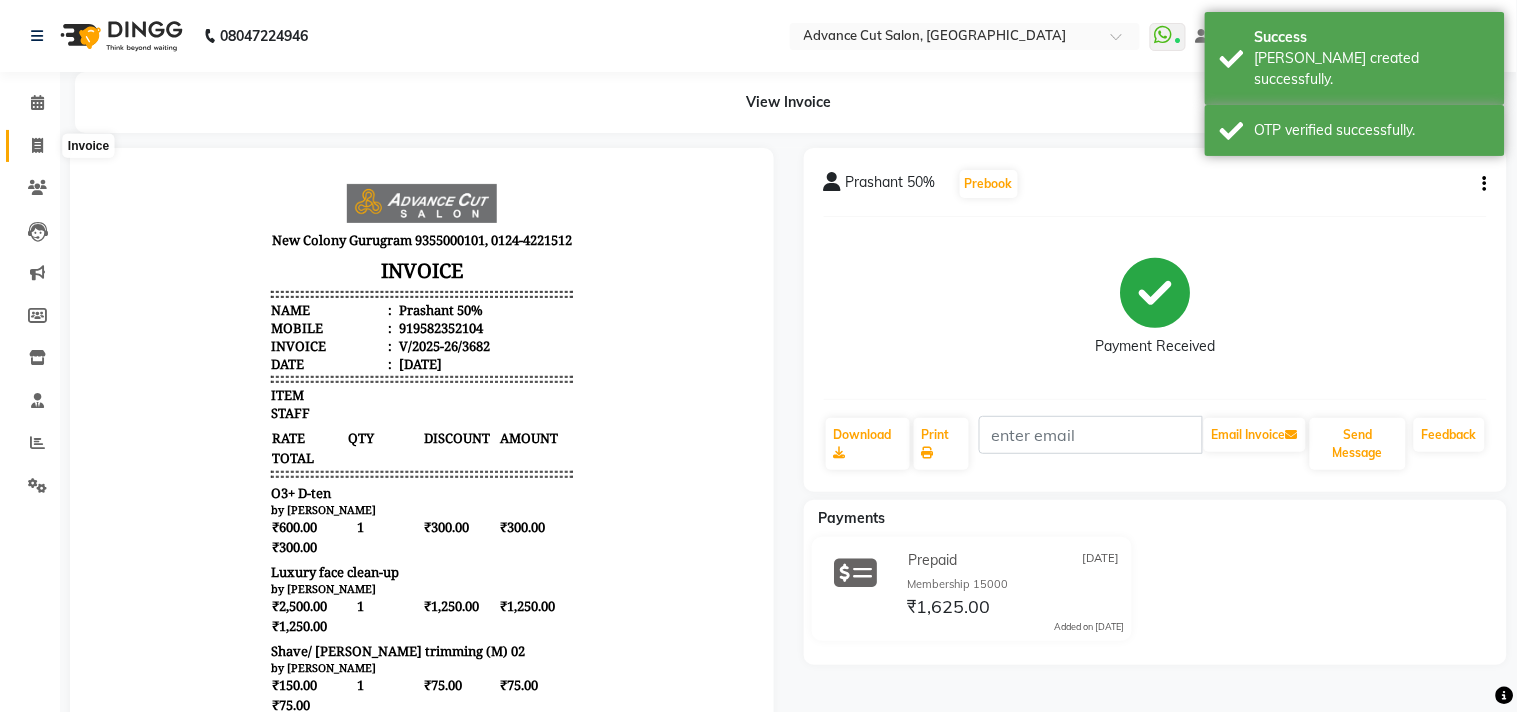 select on "service" 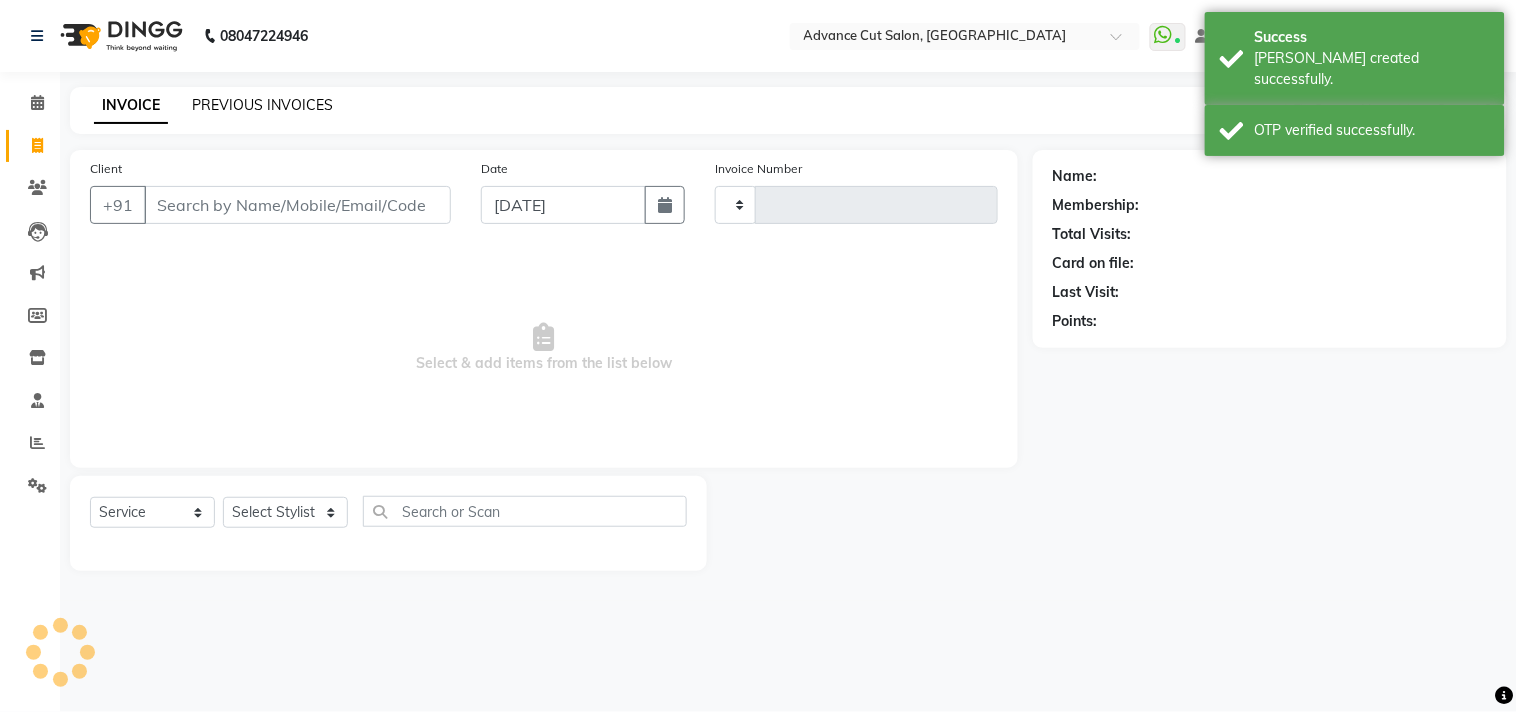type on "3683" 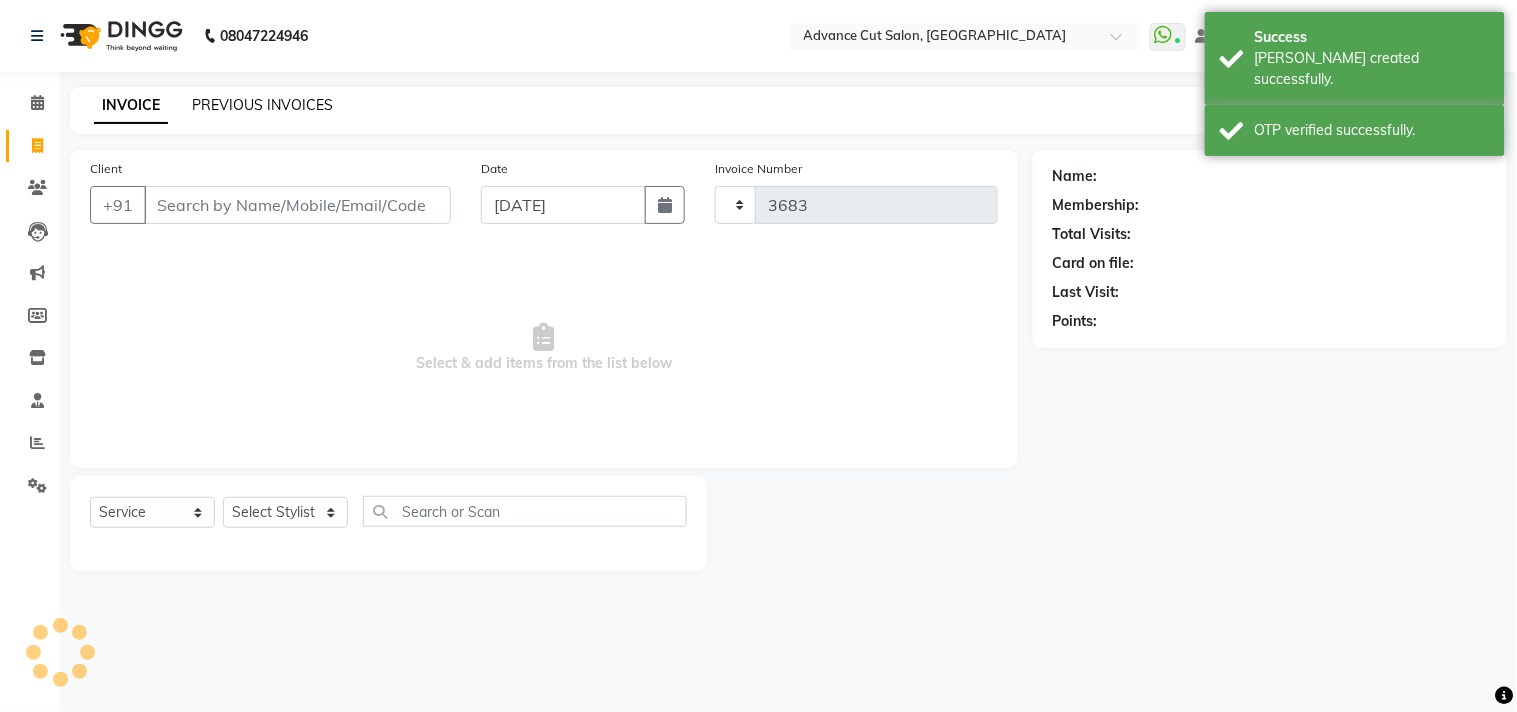 select on "922" 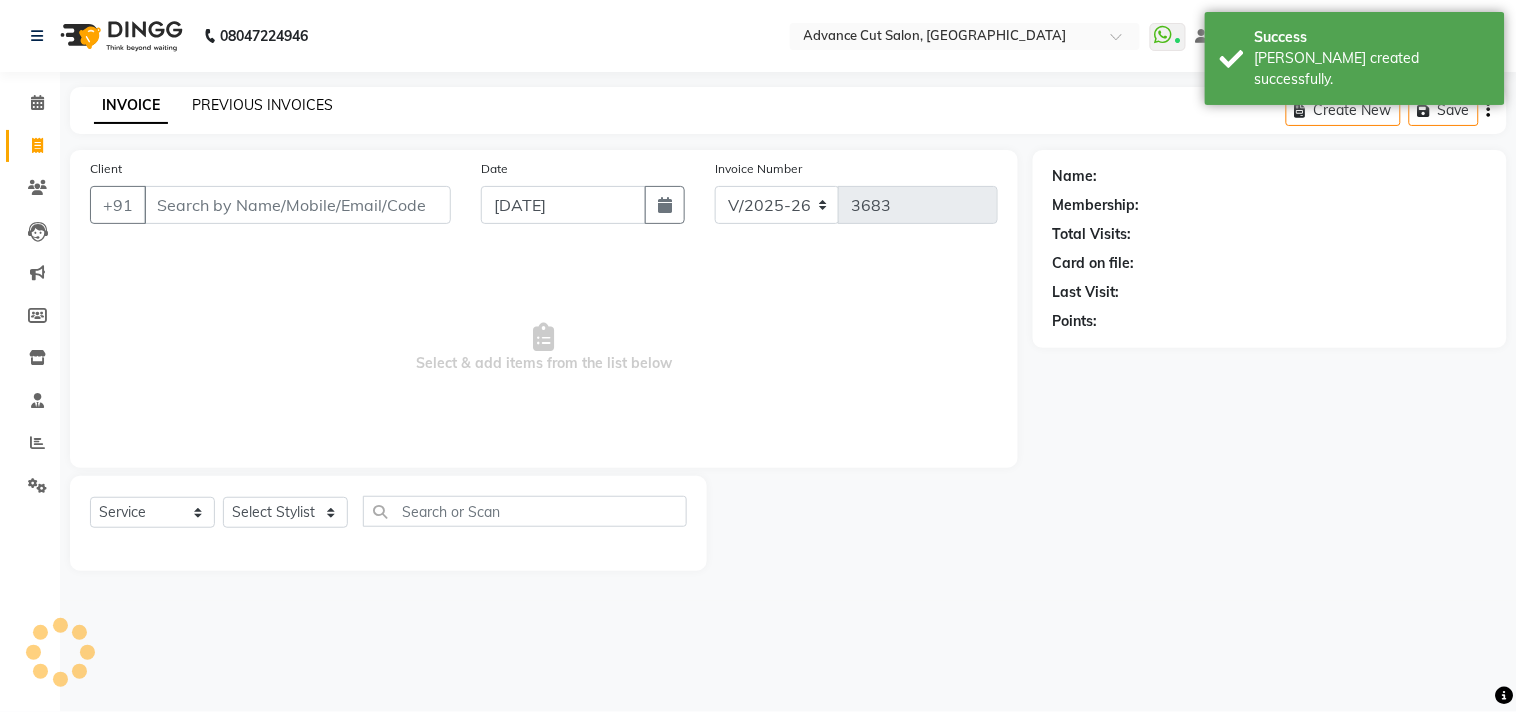click on "PREVIOUS INVOICES" 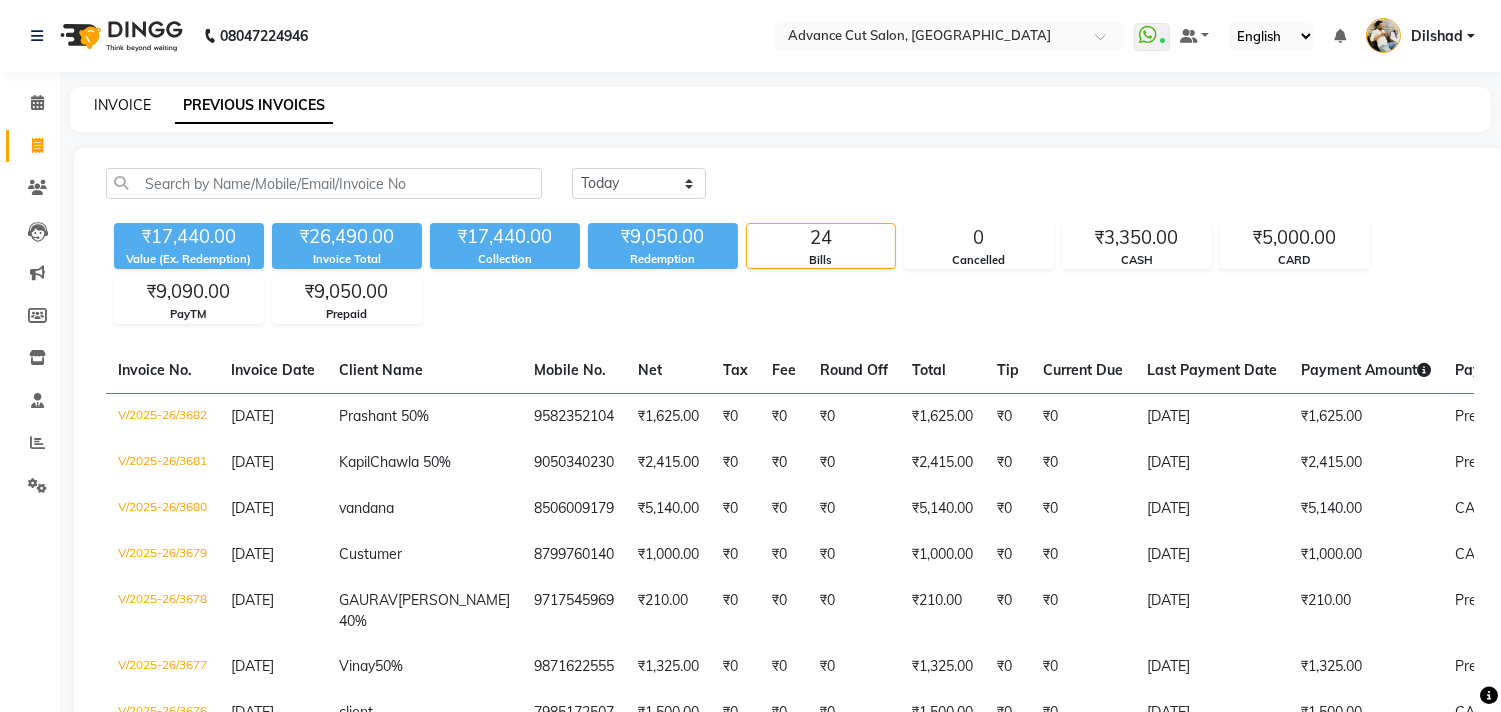 click on "INVOICE" 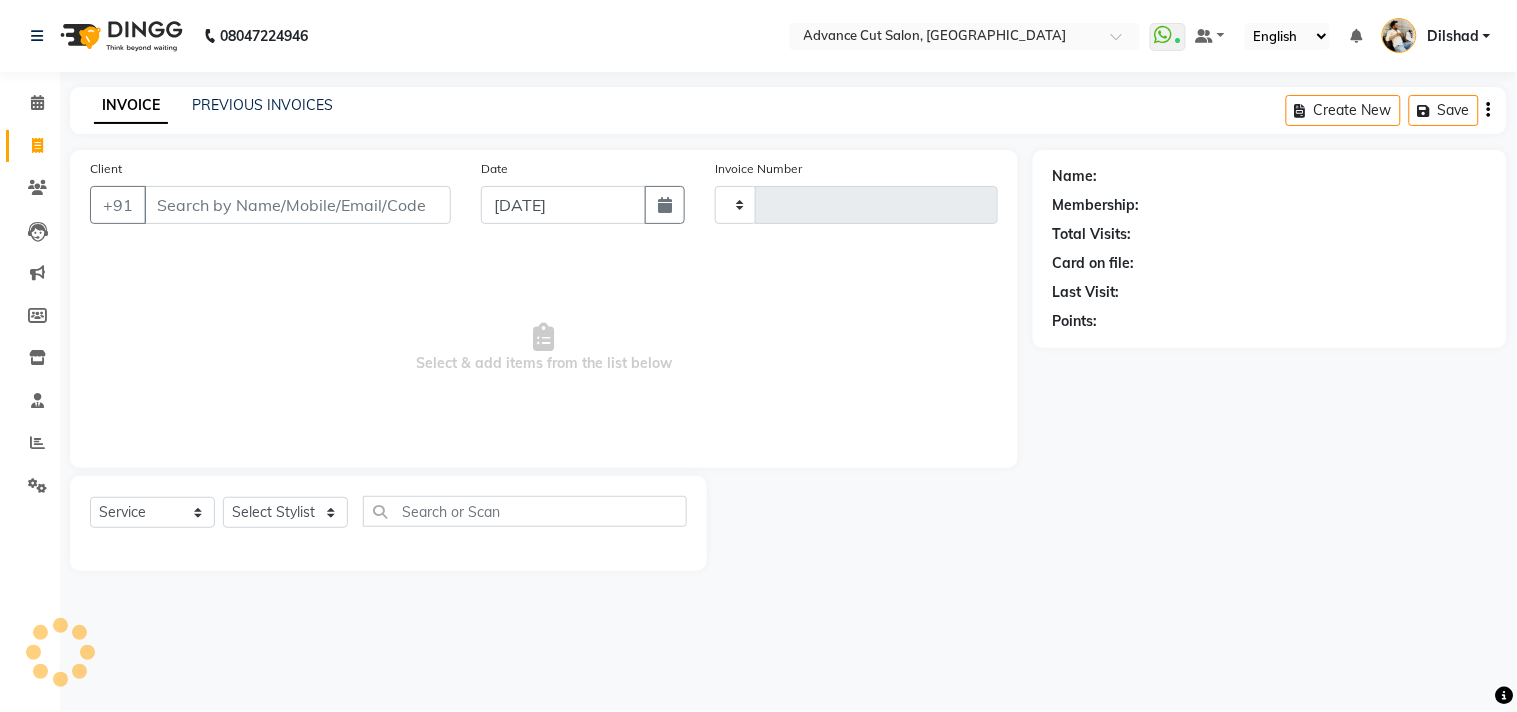 type on "3683" 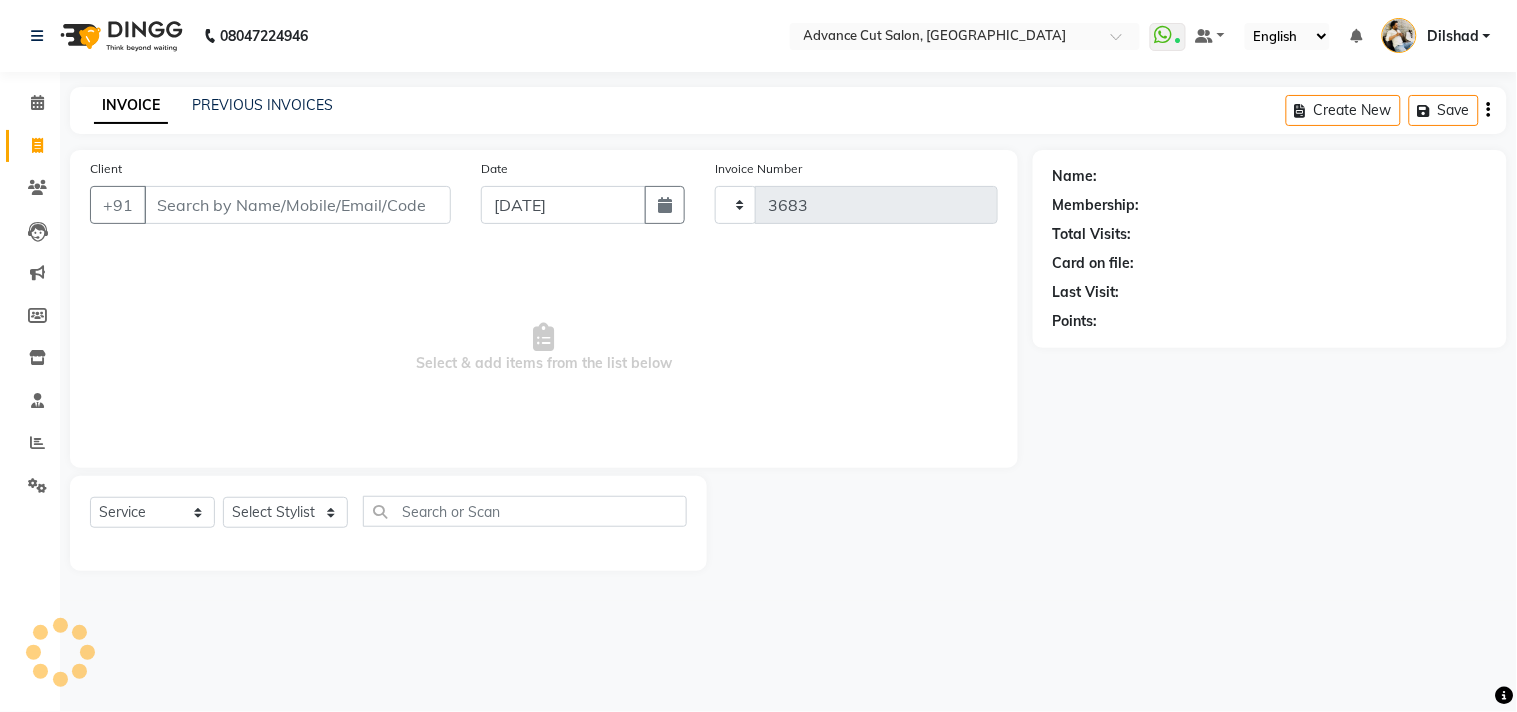 select on "922" 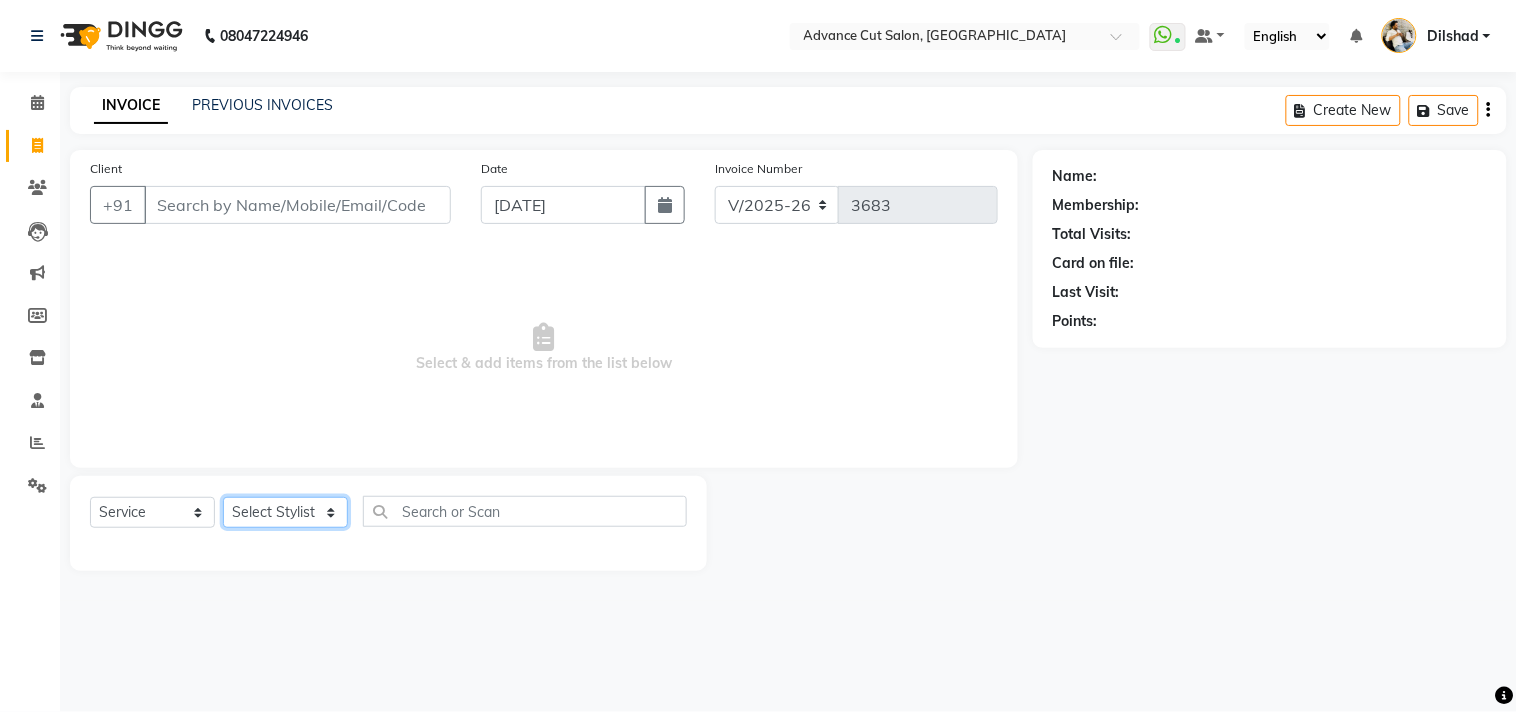 click on "Select Stylist [PERSON_NAME] Avinash Dilshad [PERSON_NAME] [PERSON_NAME] [PERSON_NAME] [PERSON_NAME]  [PERSON_NAME] [PERSON_NAME]  [PERSON_NAME] [PERSON_NAME]" 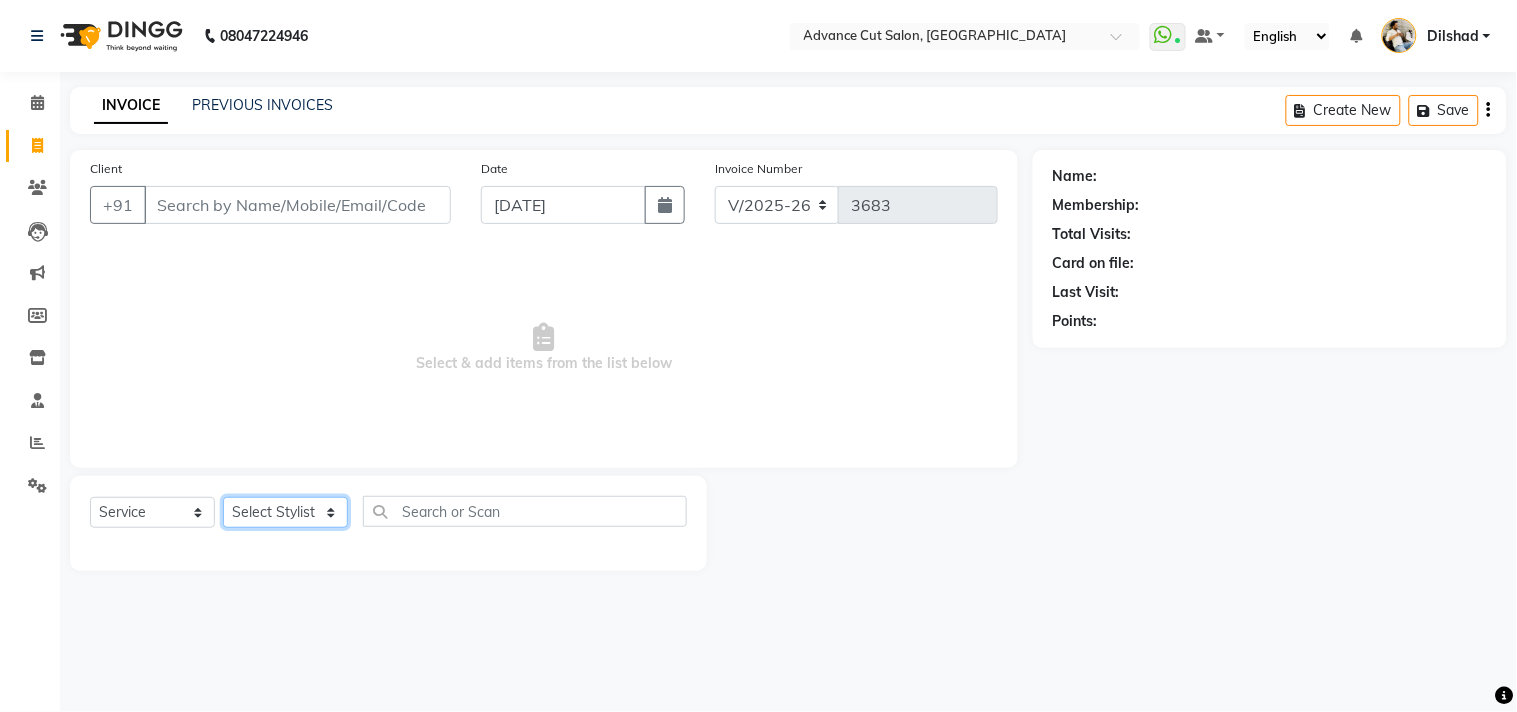 select on "85496" 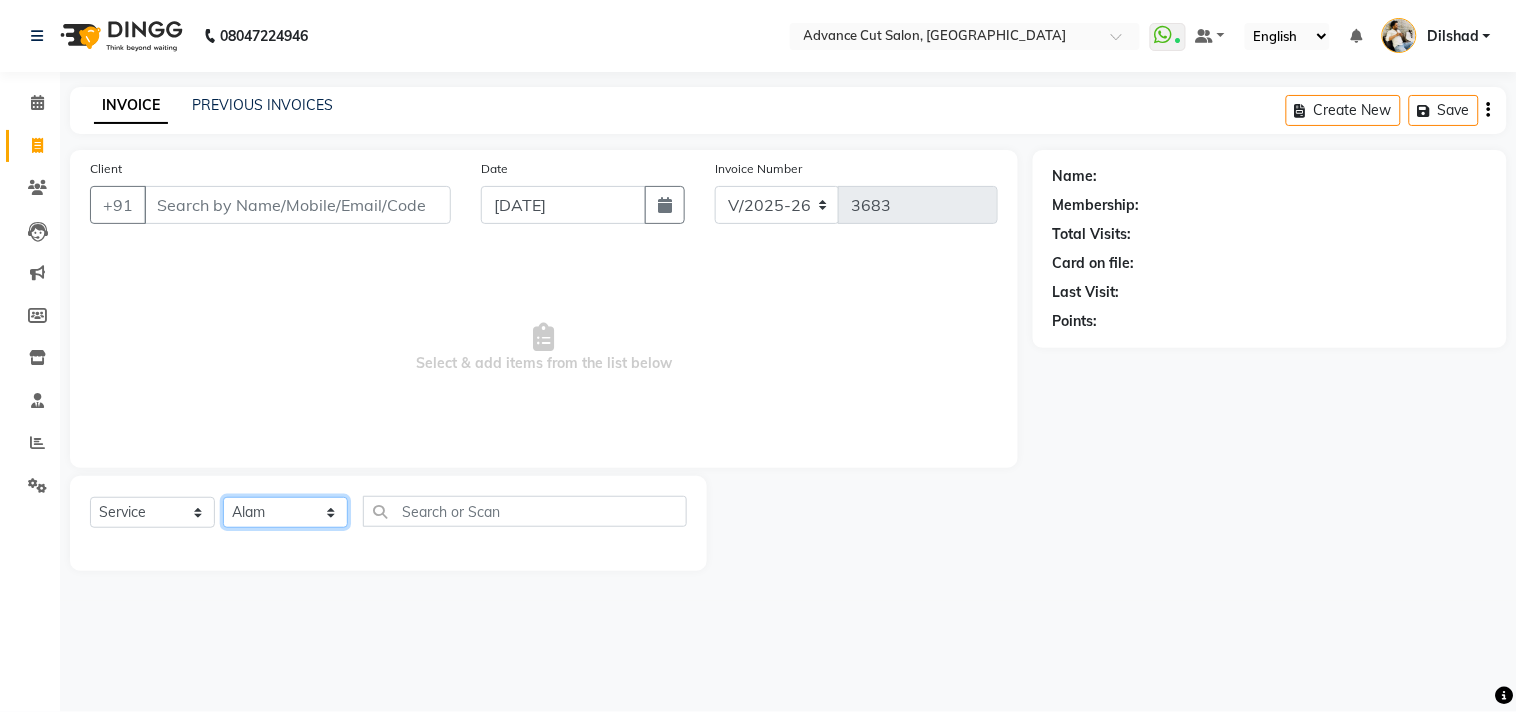 click on "Select Stylist [PERSON_NAME] Avinash Dilshad [PERSON_NAME] [PERSON_NAME] [PERSON_NAME] [PERSON_NAME]  [PERSON_NAME] [PERSON_NAME]  [PERSON_NAME] [PERSON_NAME]" 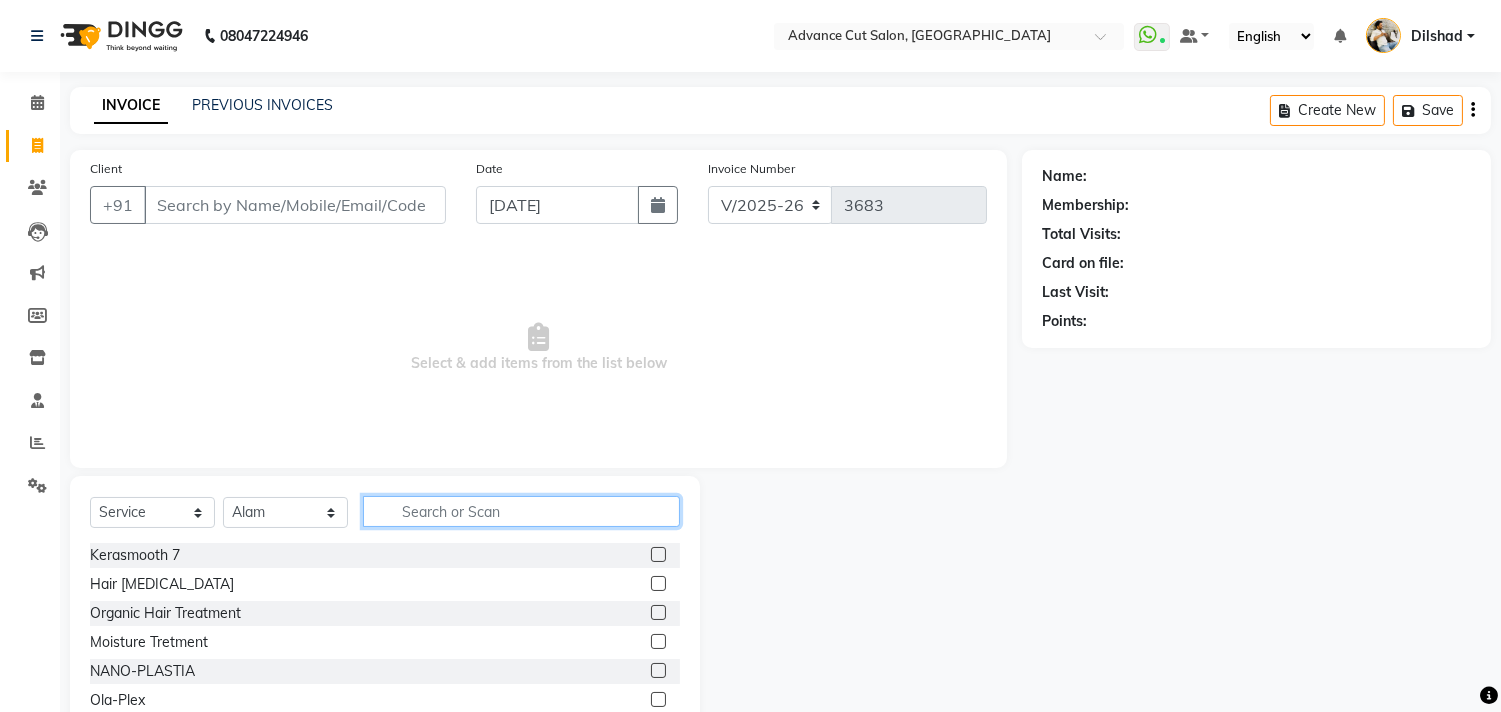 click 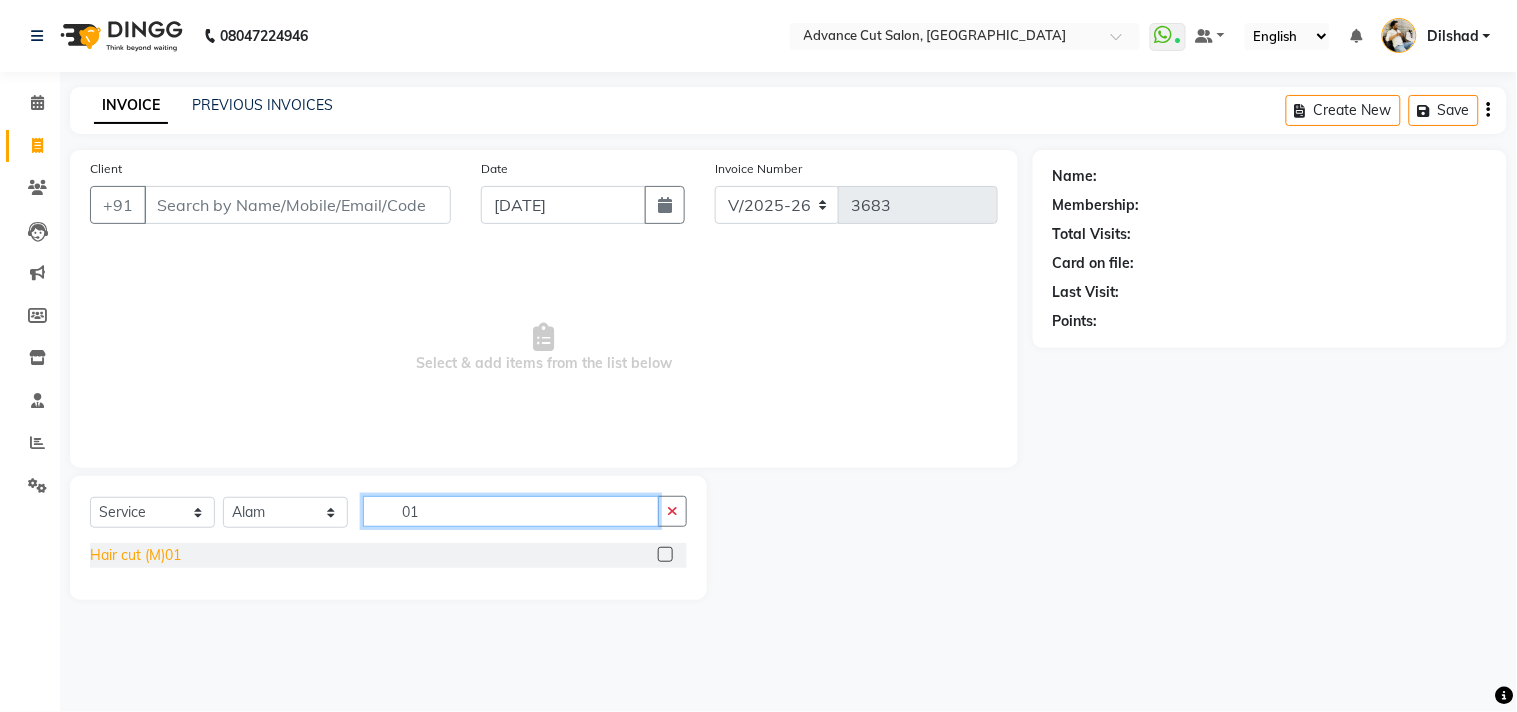 type on "01" 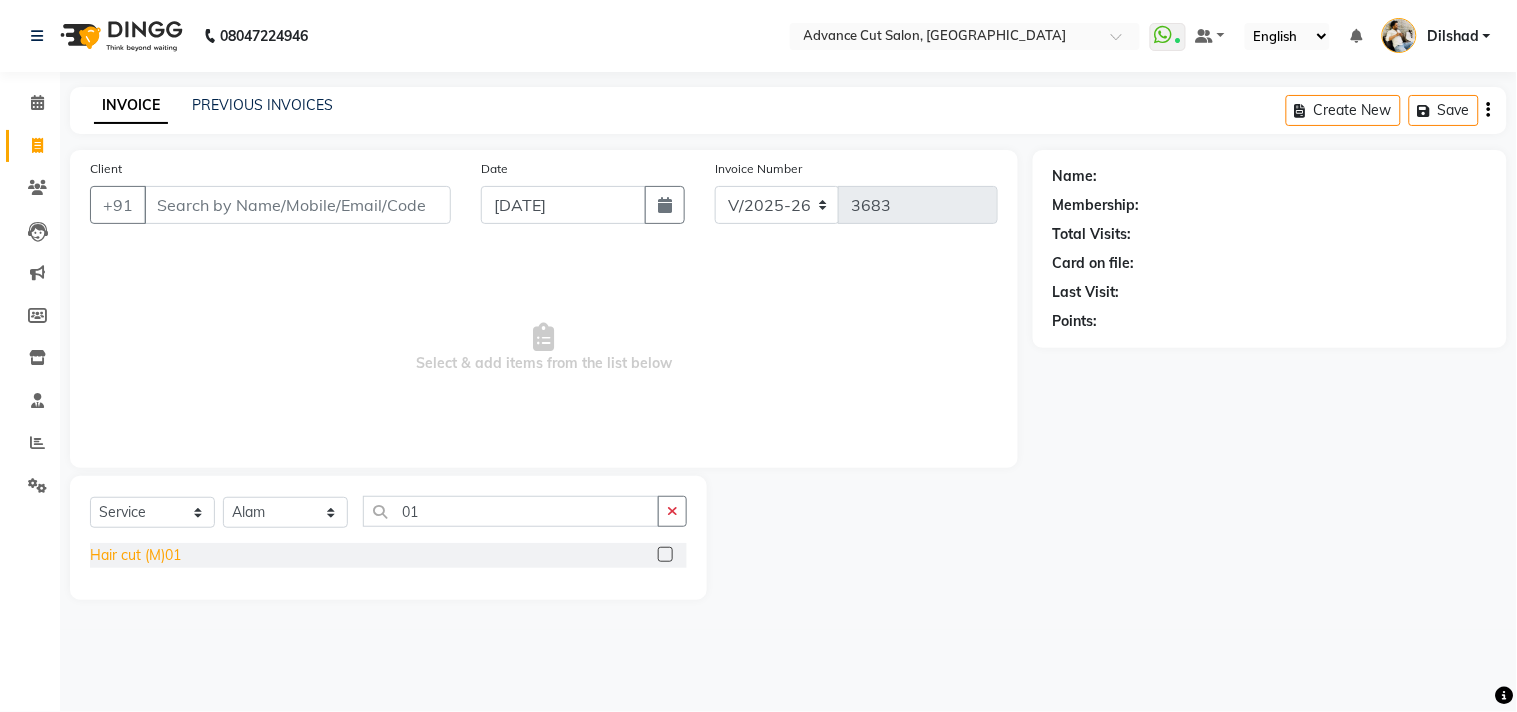 click on "Hair cut (M)01" 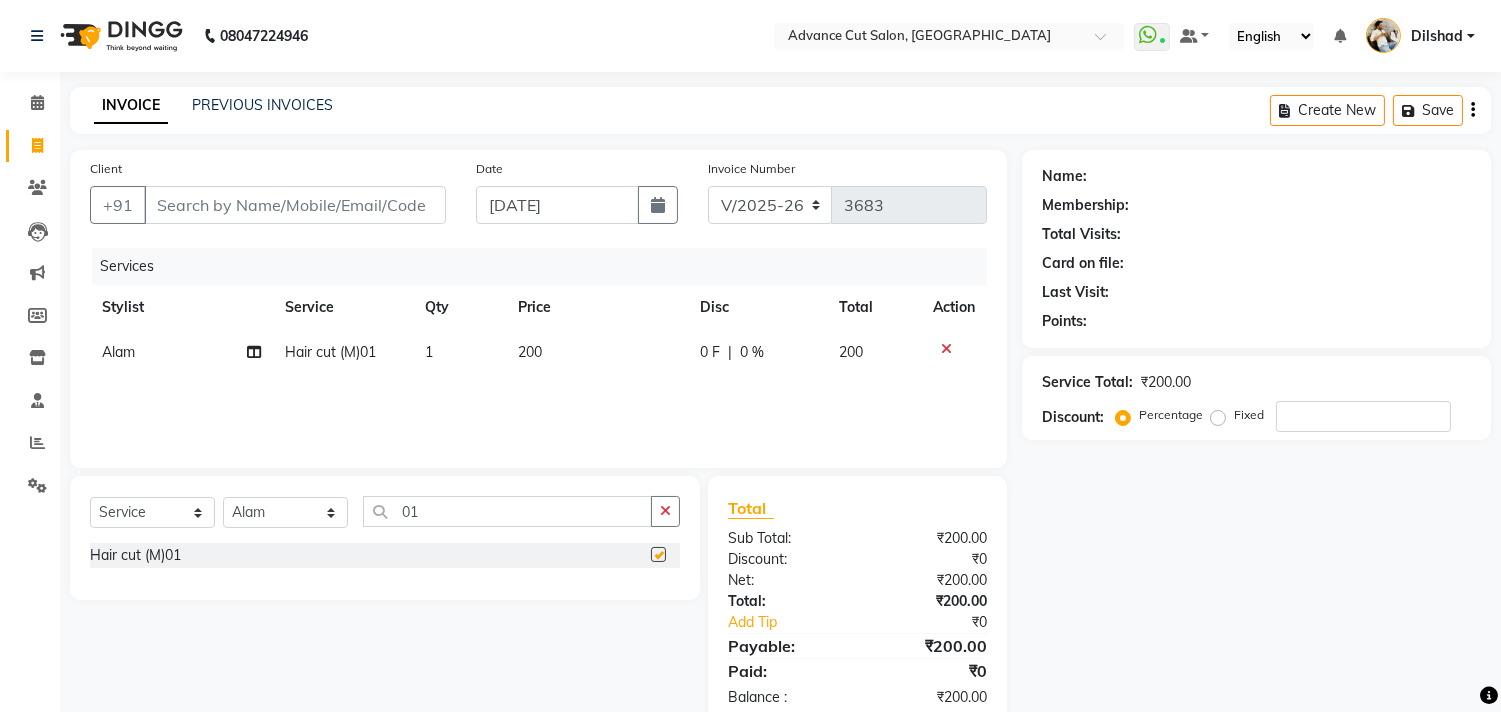 checkbox on "false" 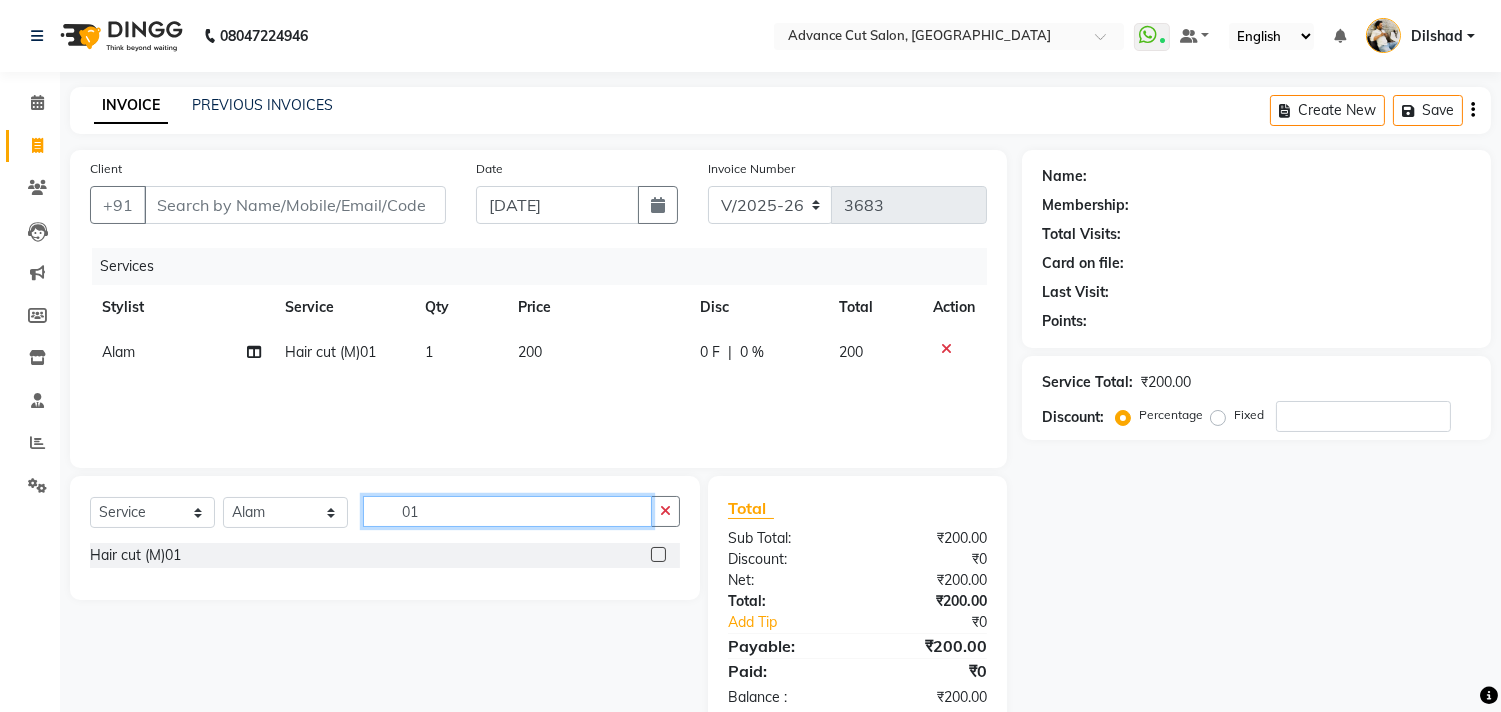 click on "01" 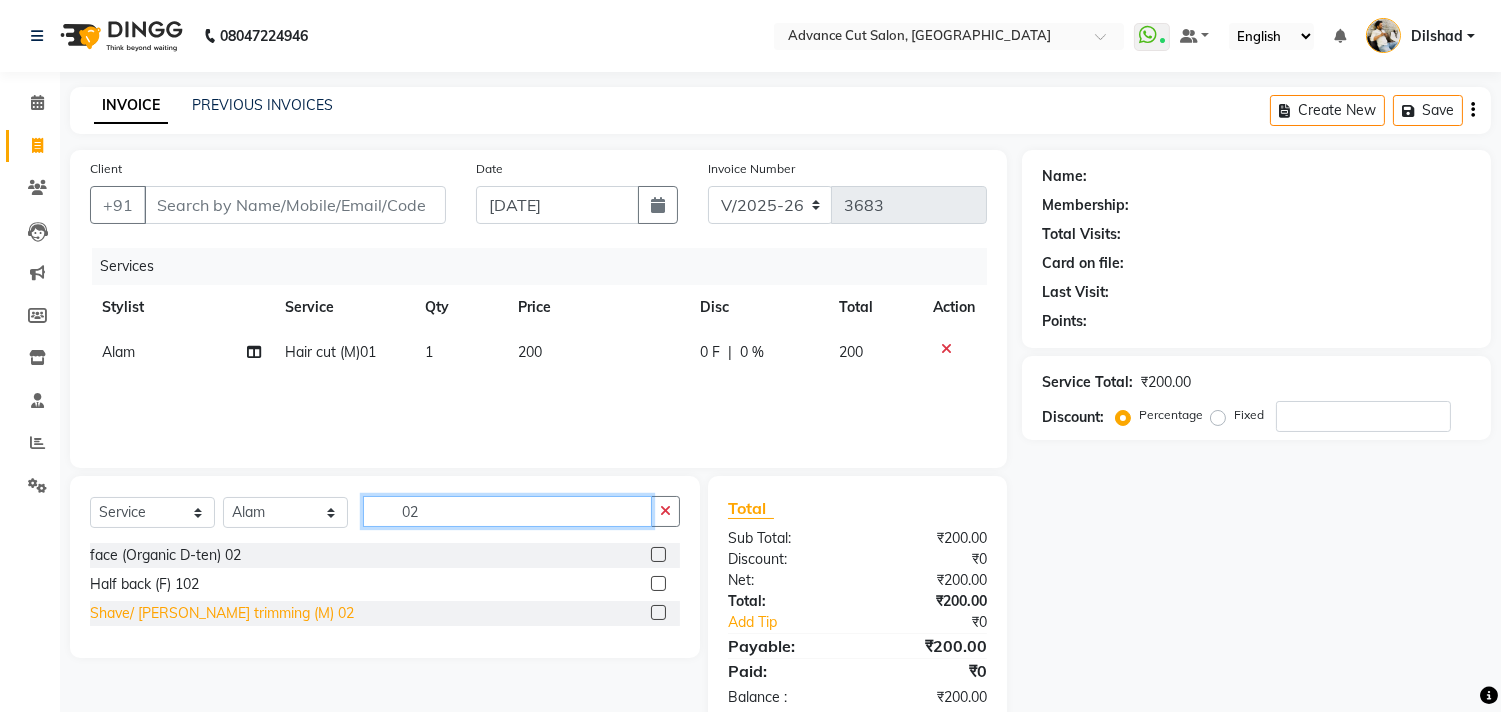 type on "02" 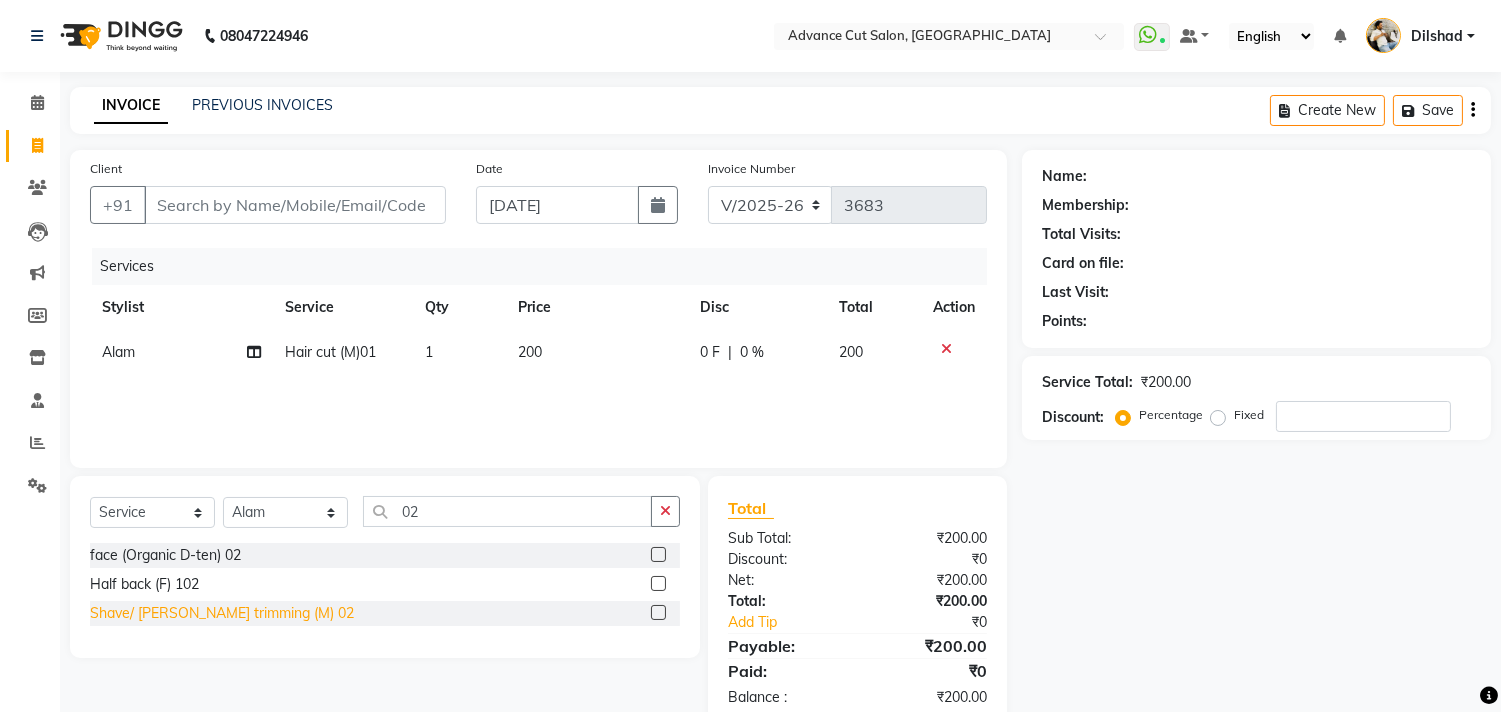 click on "Shave/ [PERSON_NAME] trimming (M) 02" 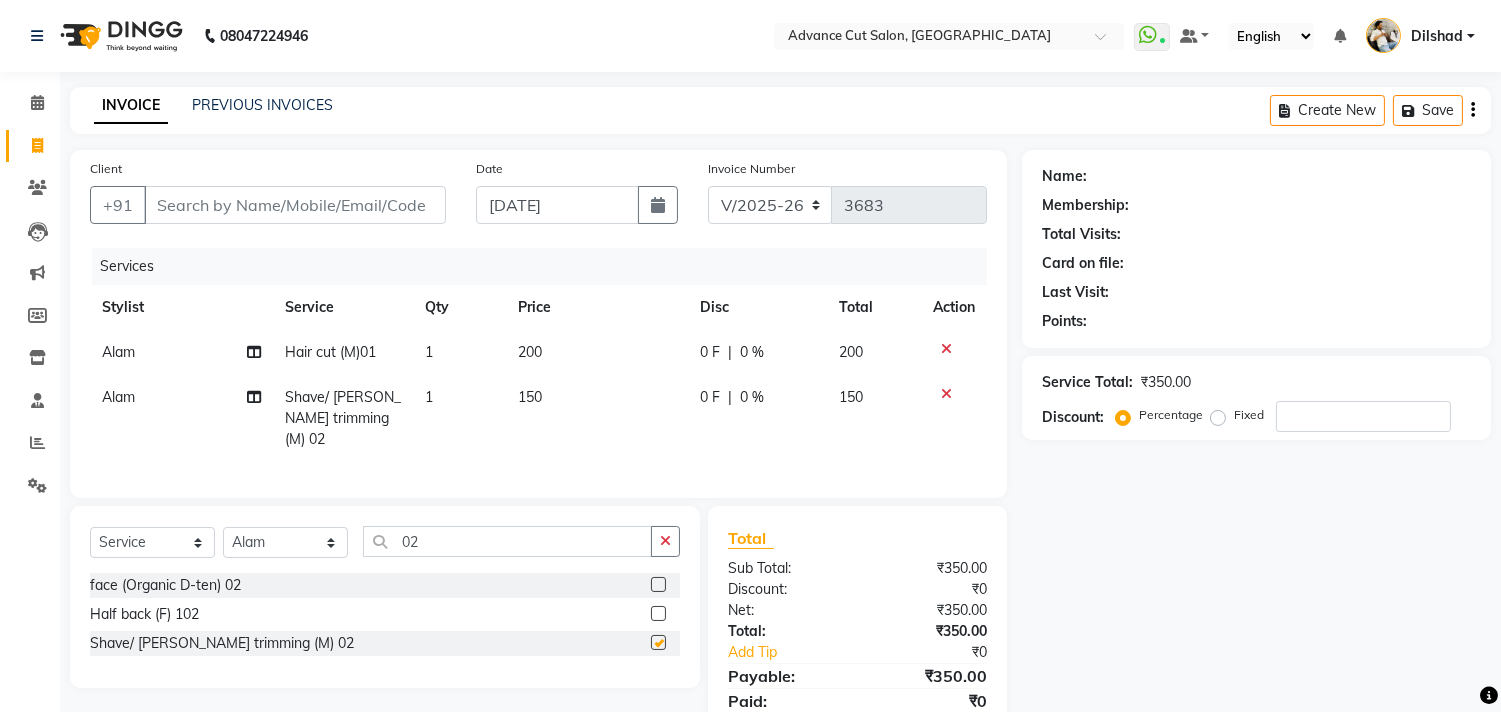 checkbox on "false" 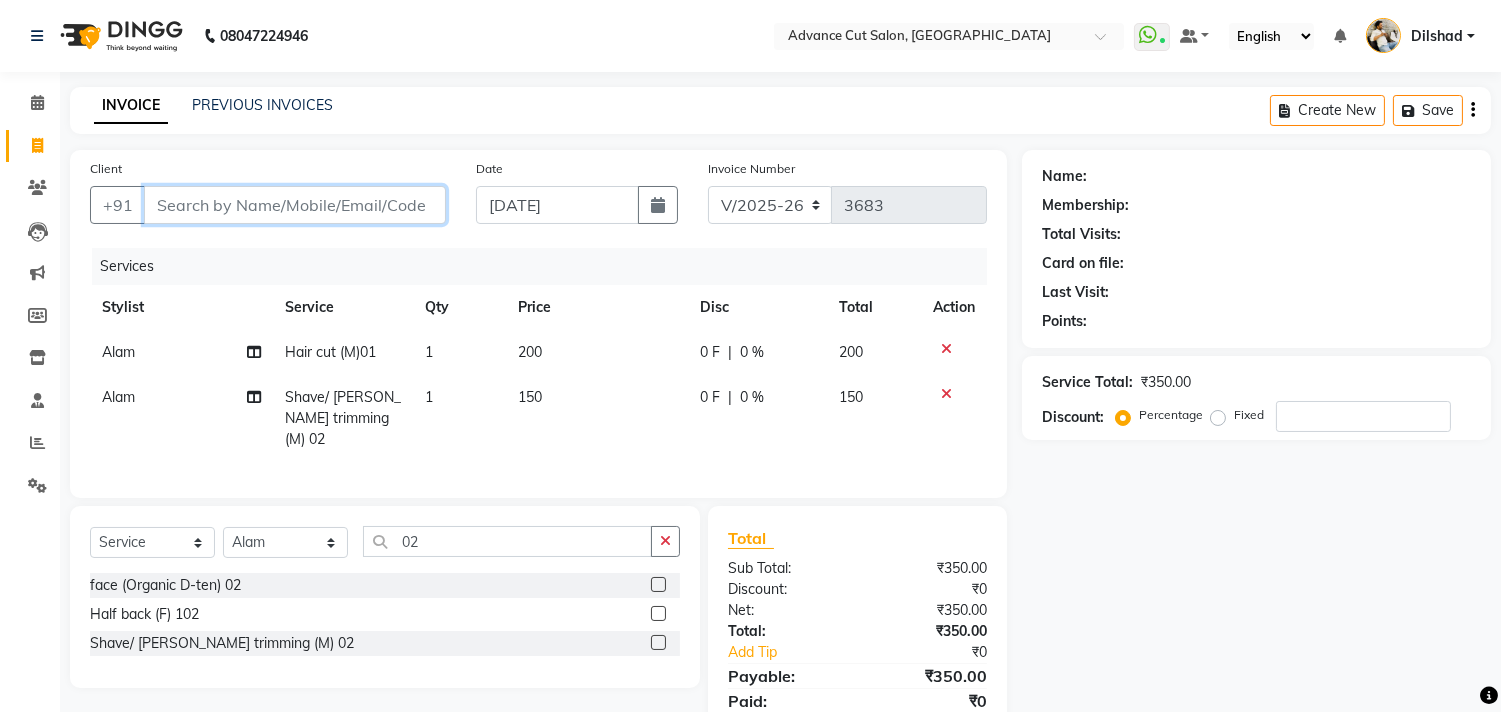 click on "Client" at bounding box center [295, 205] 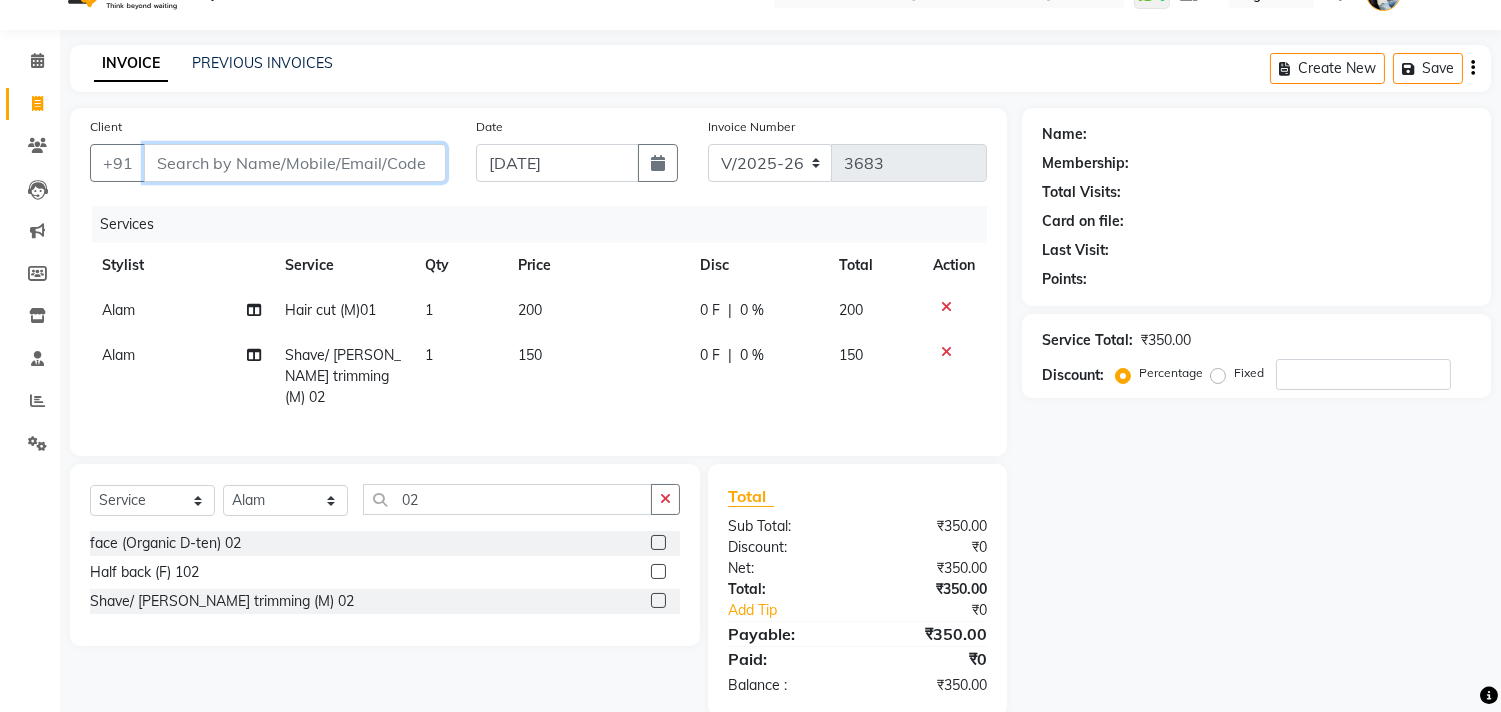 scroll, scrollTop: 72, scrollLeft: 0, axis: vertical 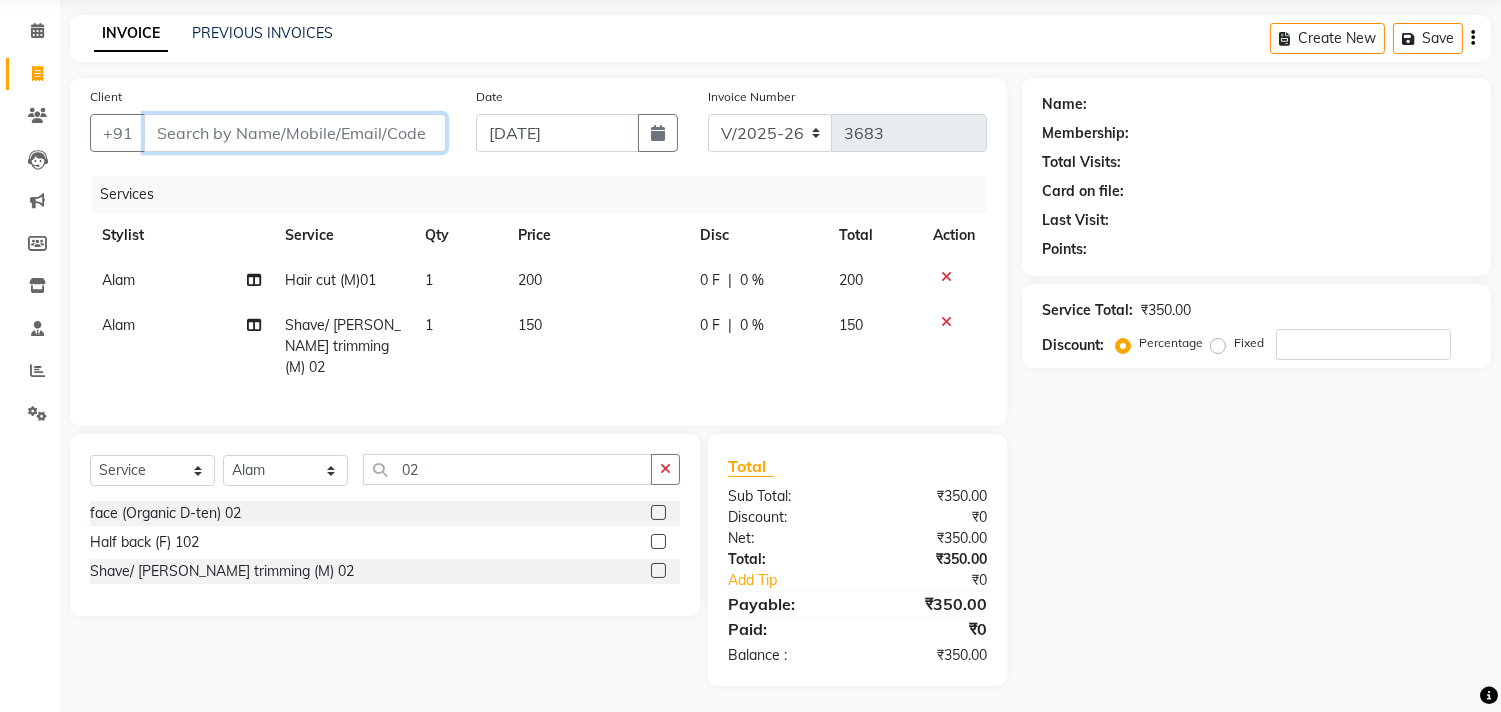click on "Client" at bounding box center (295, 133) 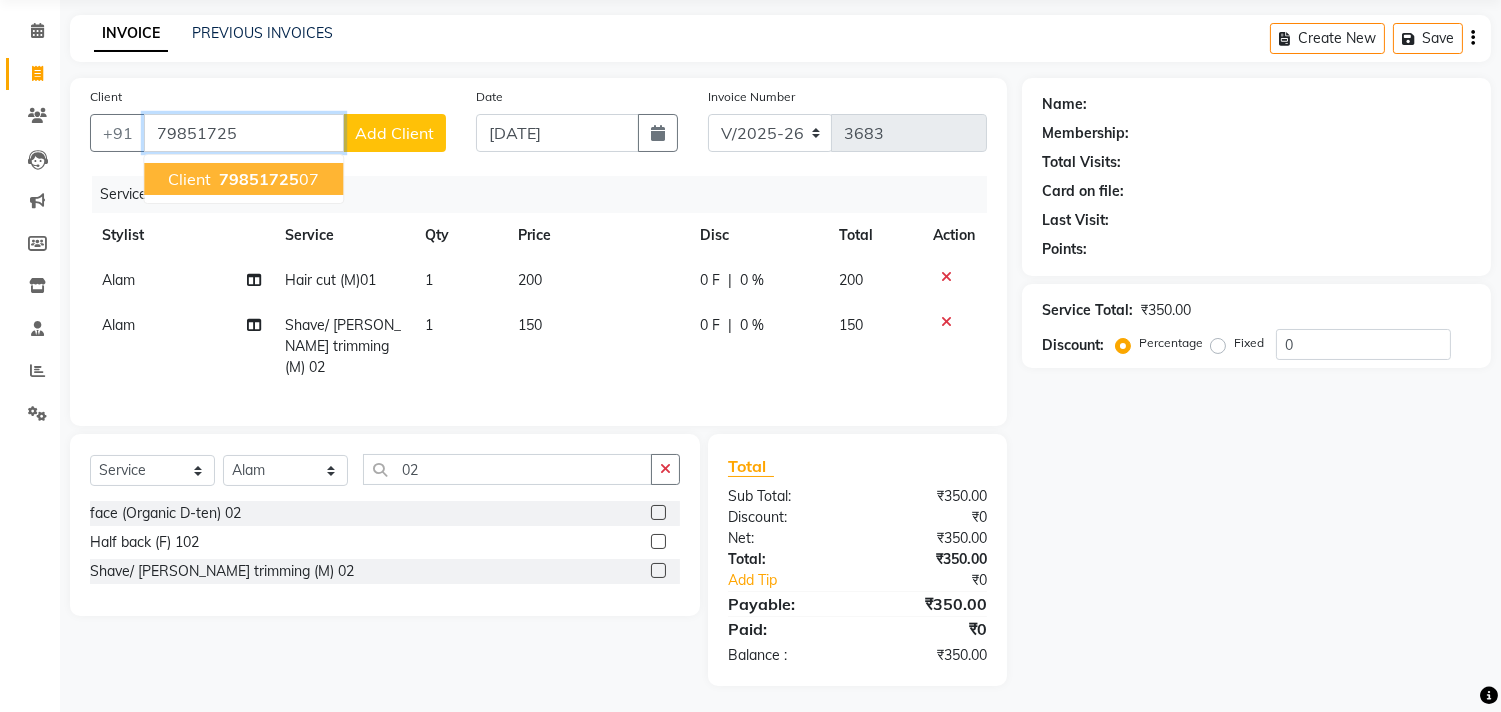 click on "client   79851725 07" at bounding box center (243, 179) 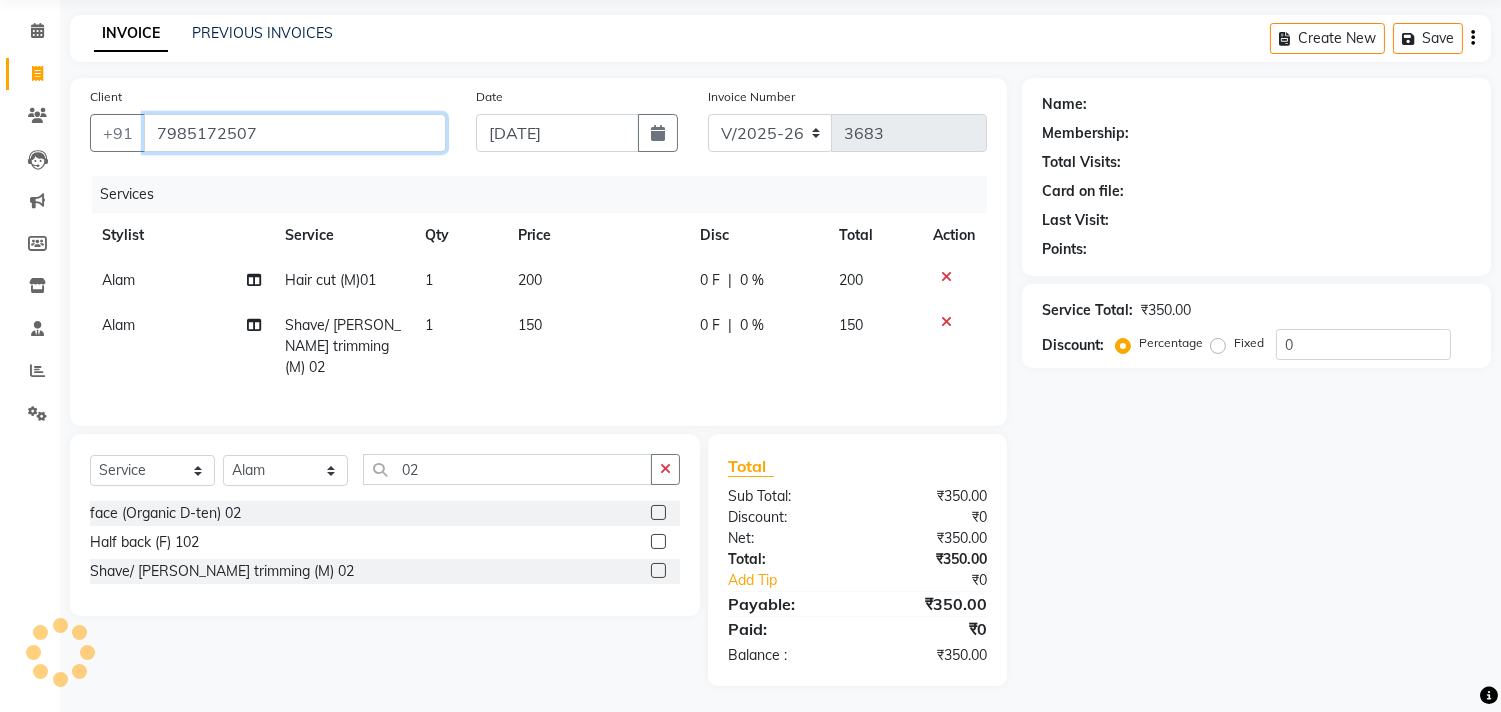 type on "7985172507" 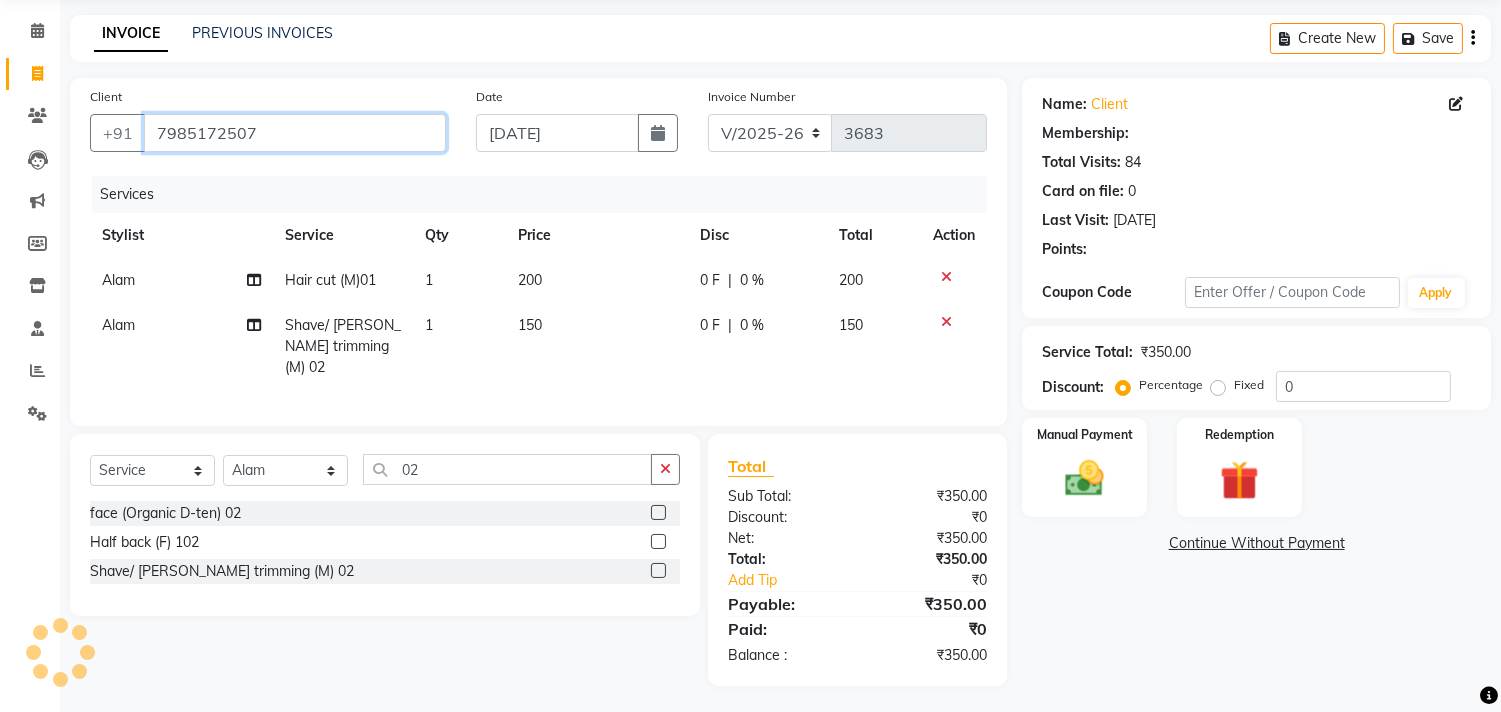 click on "7985172507" at bounding box center [295, 133] 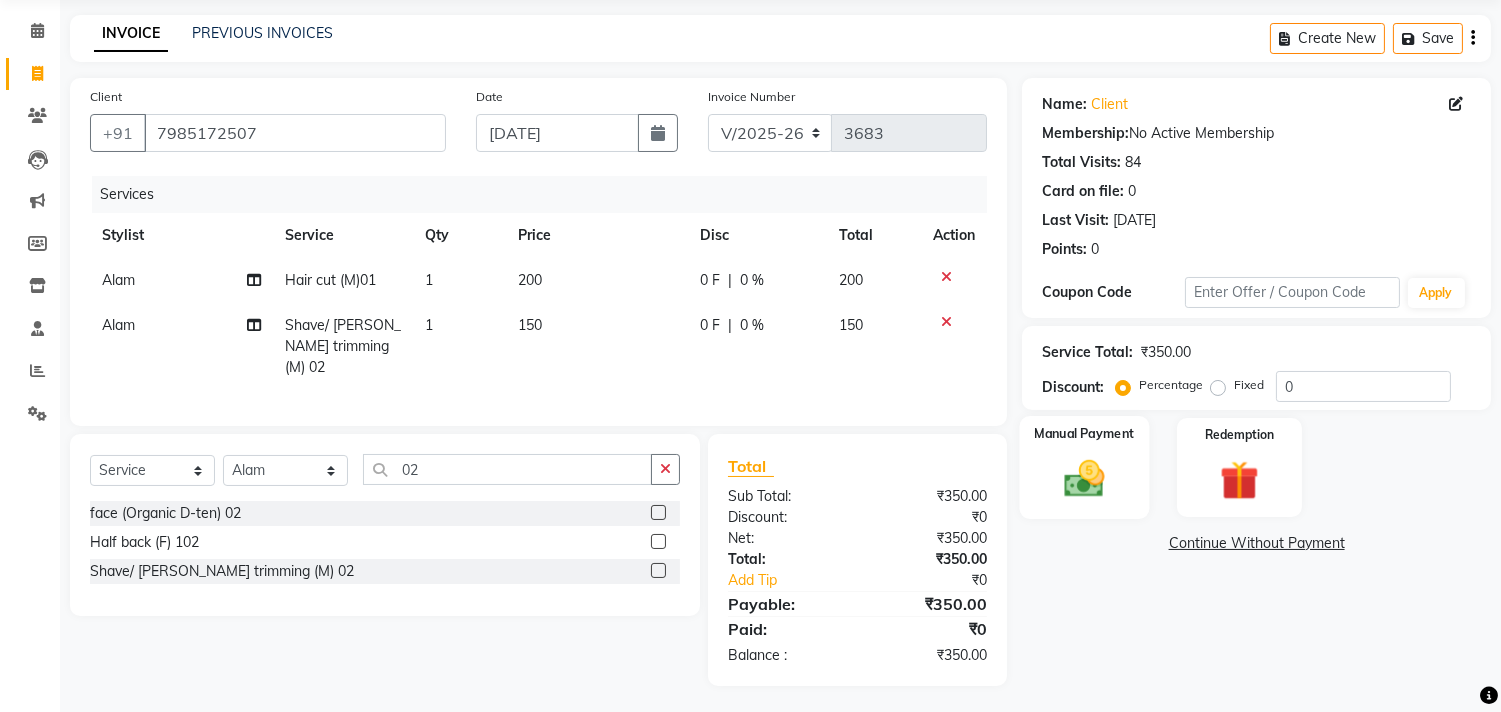 click 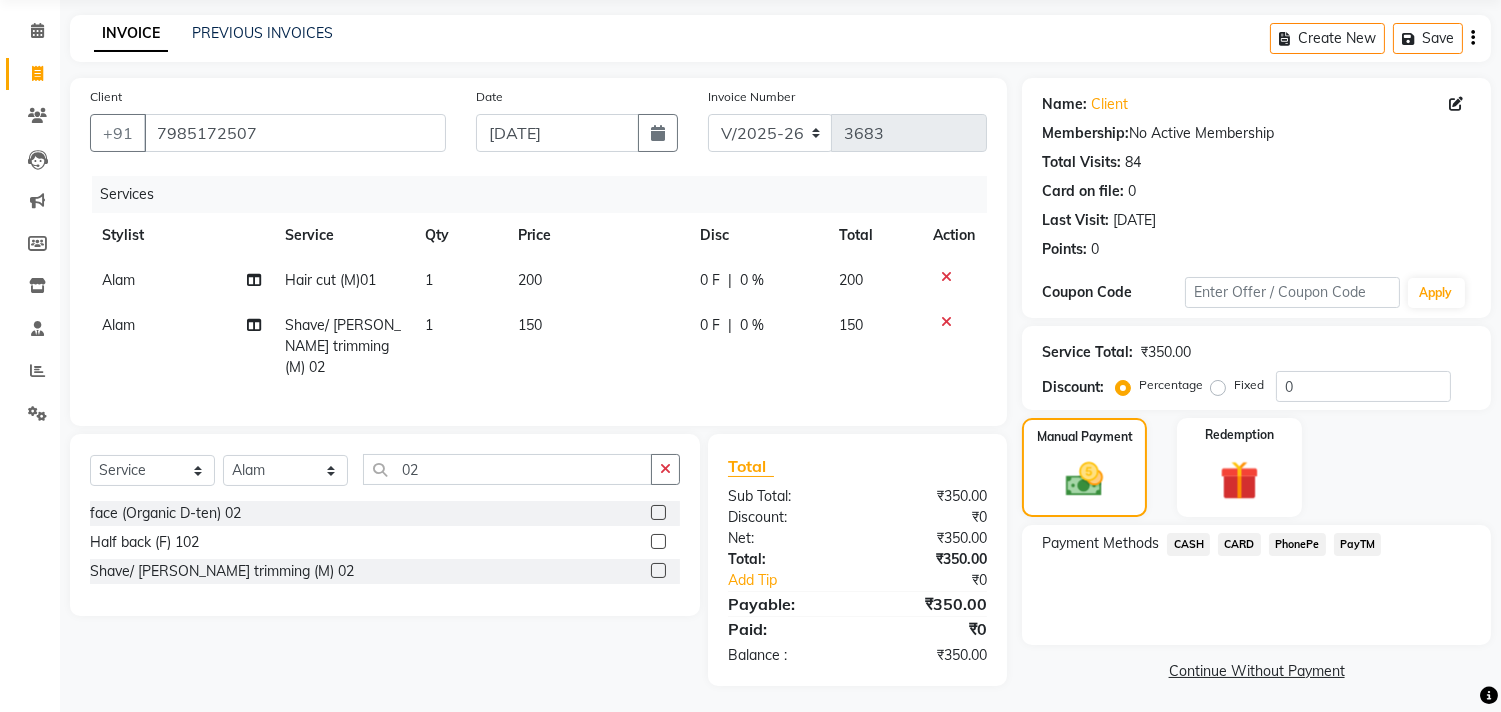 click on "PayTM" 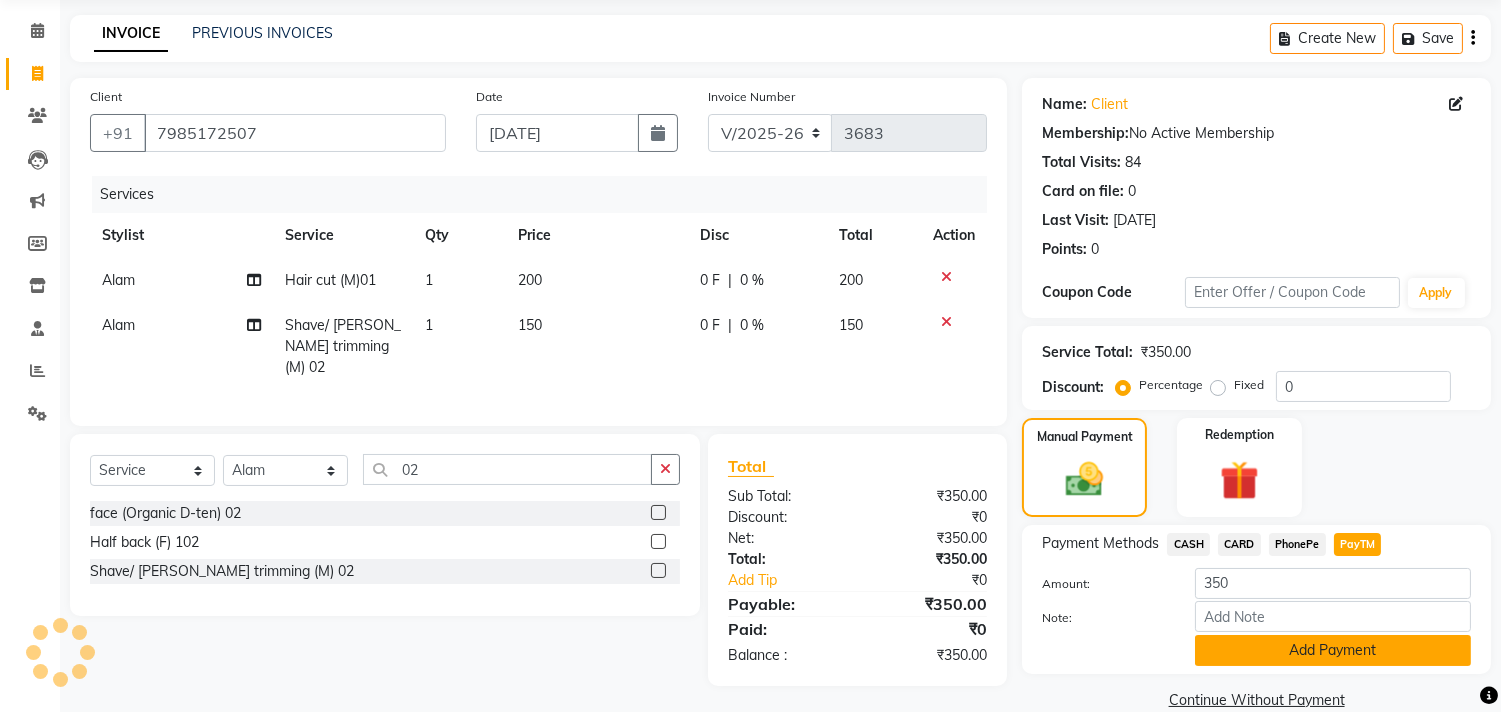 click on "Add Payment" 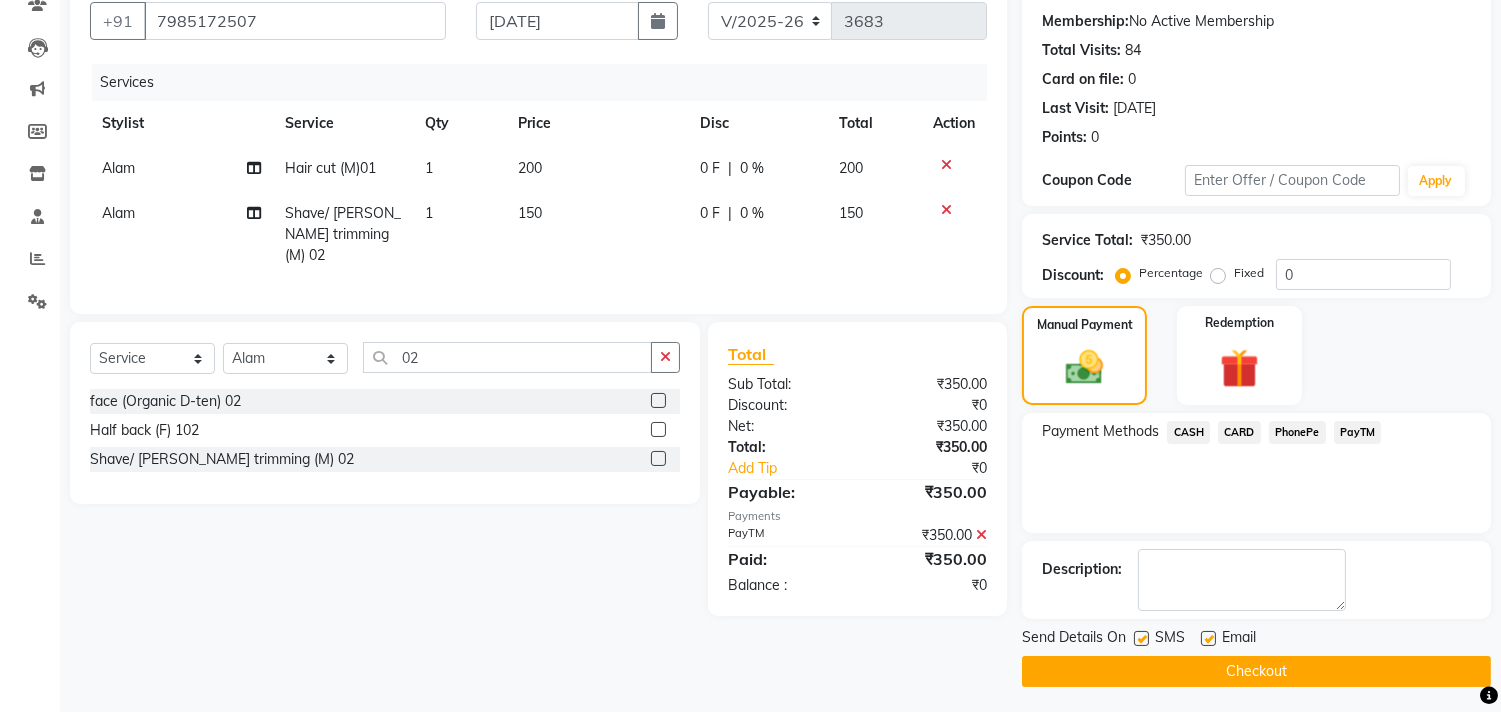 scroll, scrollTop: 187, scrollLeft: 0, axis: vertical 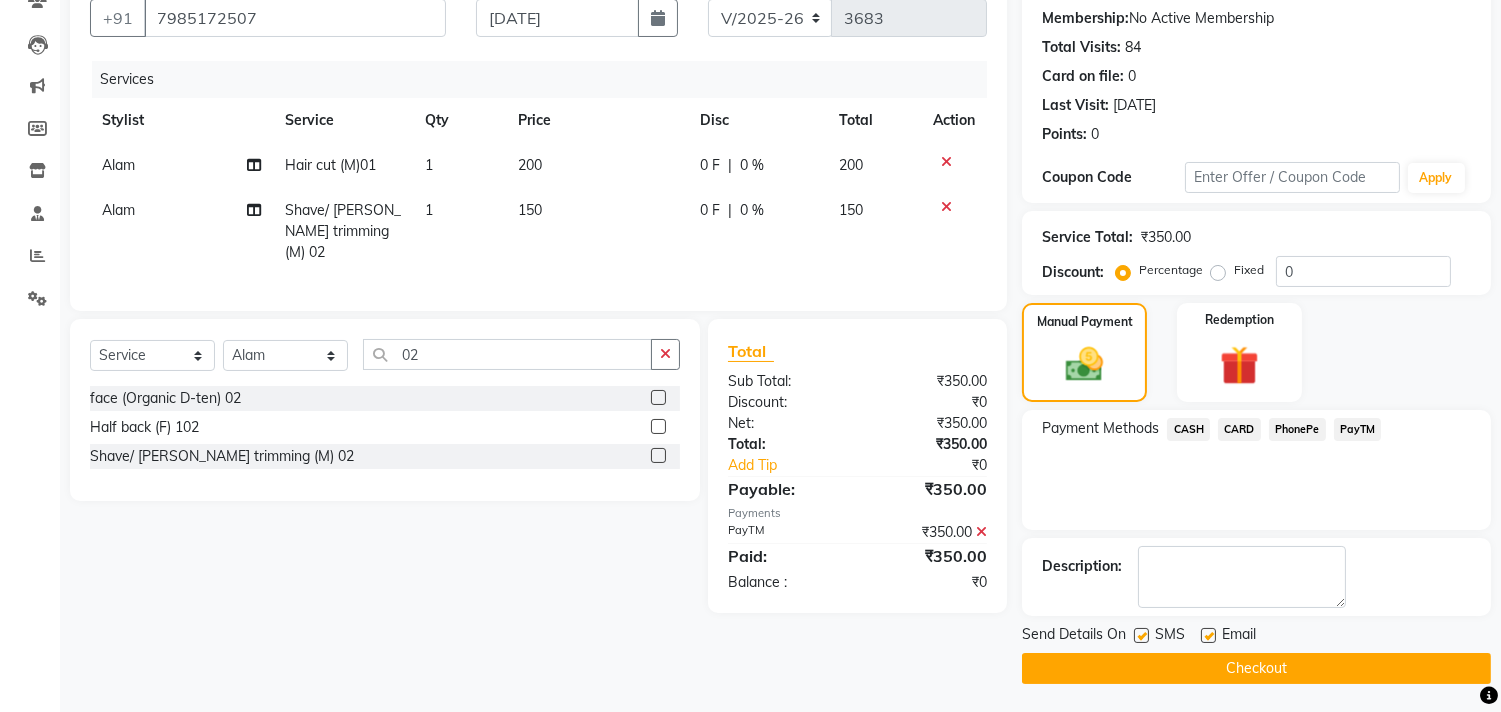 click 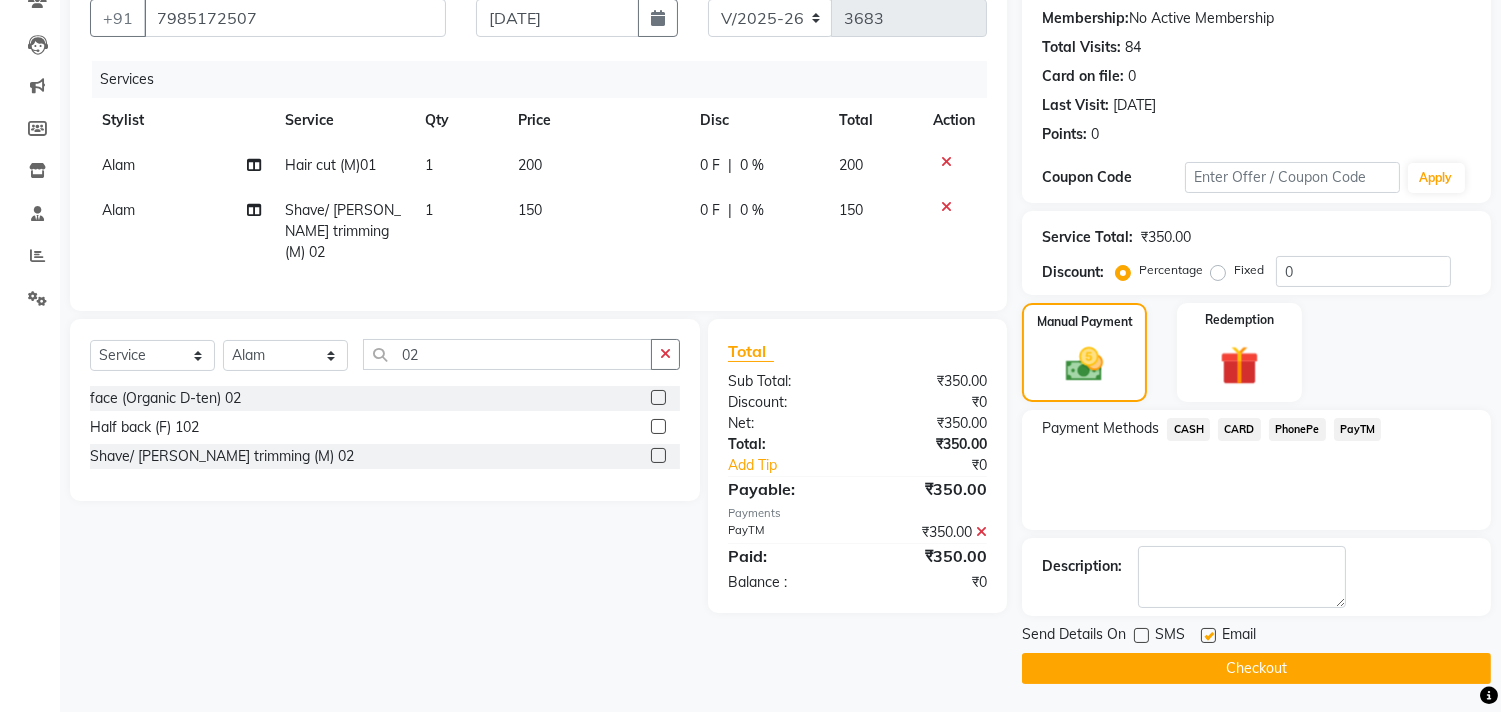 click on "Checkout" 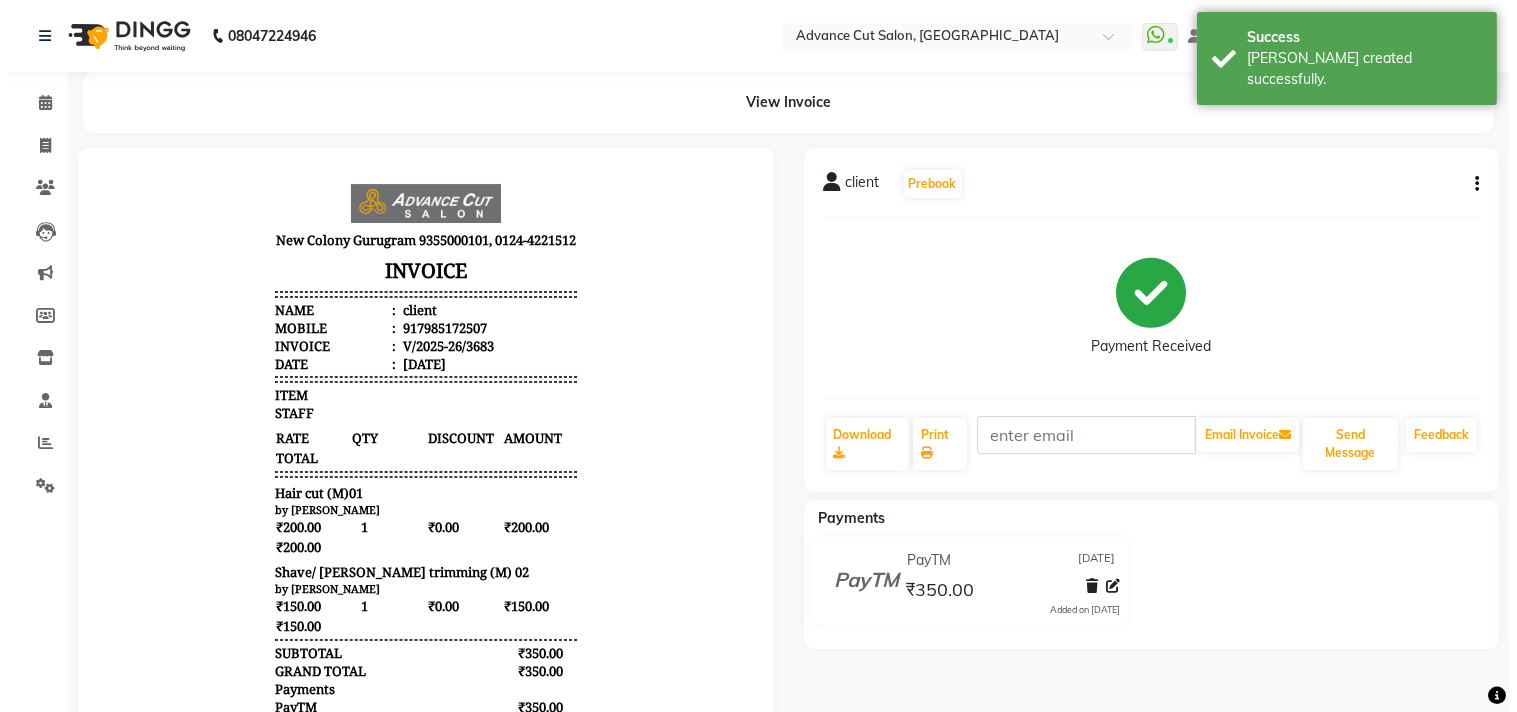 scroll, scrollTop: 0, scrollLeft: 0, axis: both 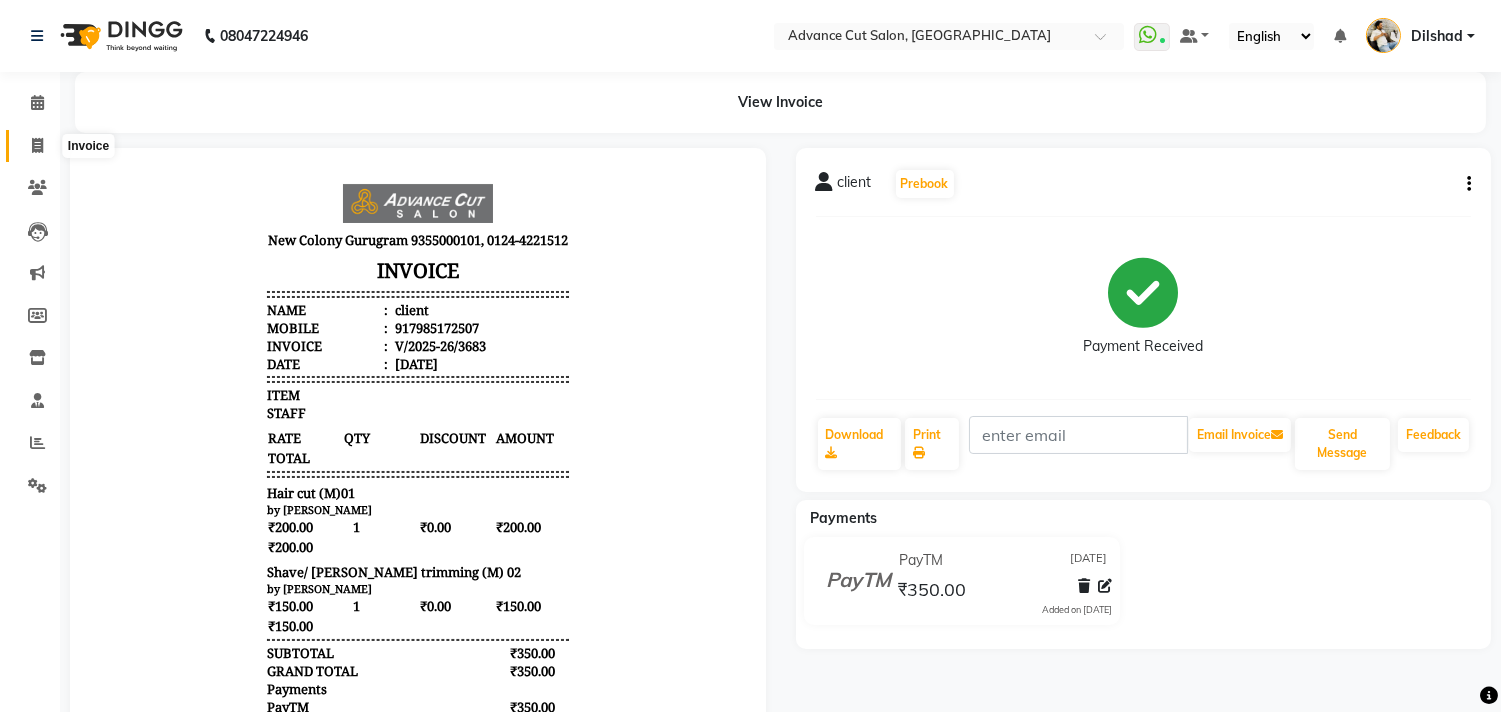 click 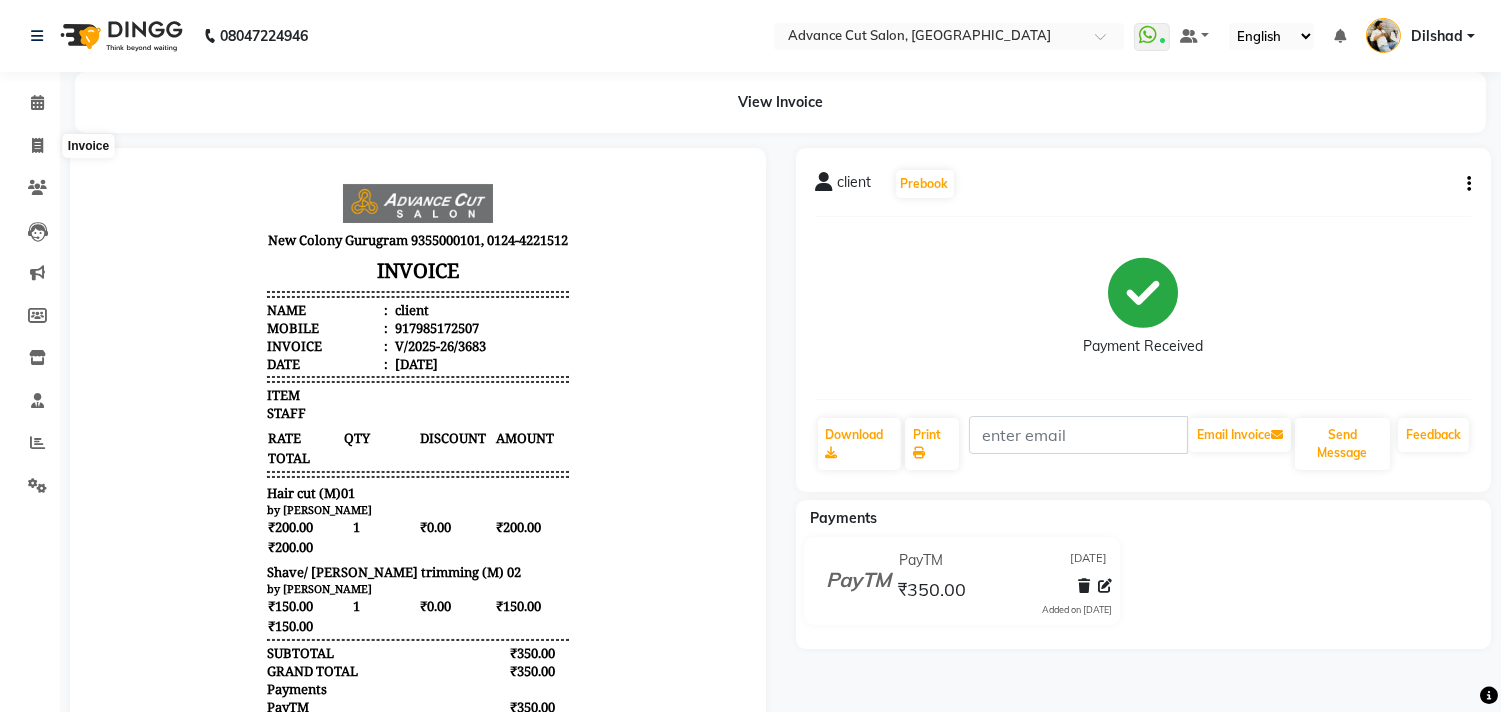select on "service" 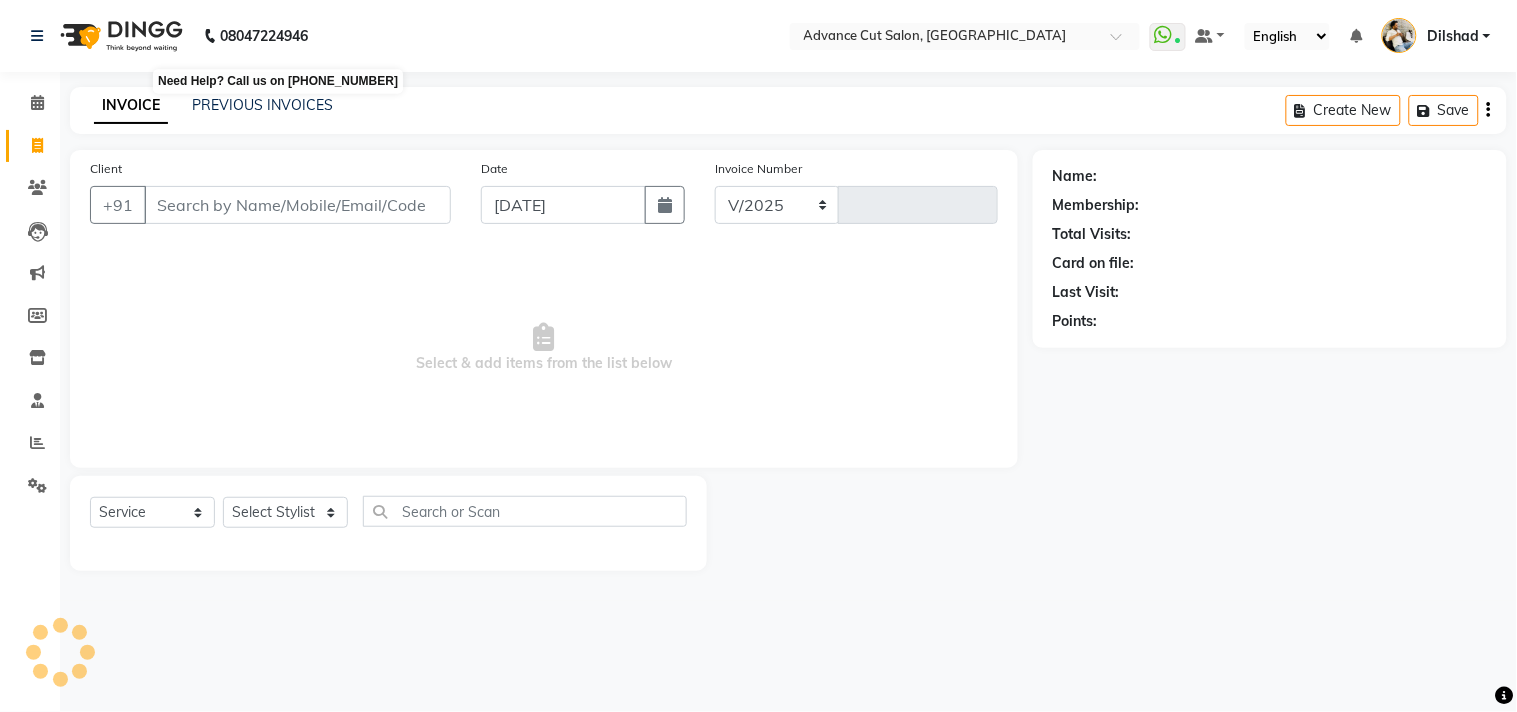 select on "922" 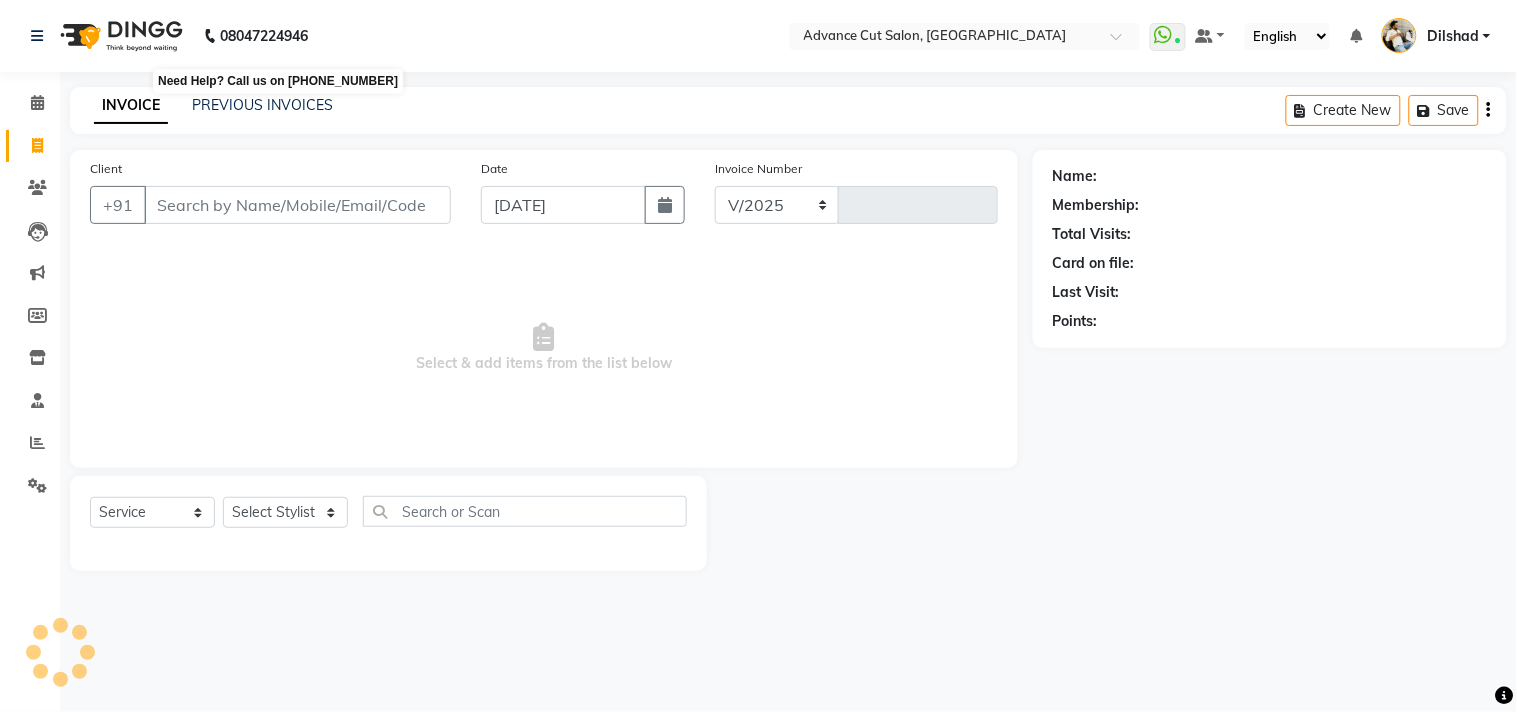 type on "3685" 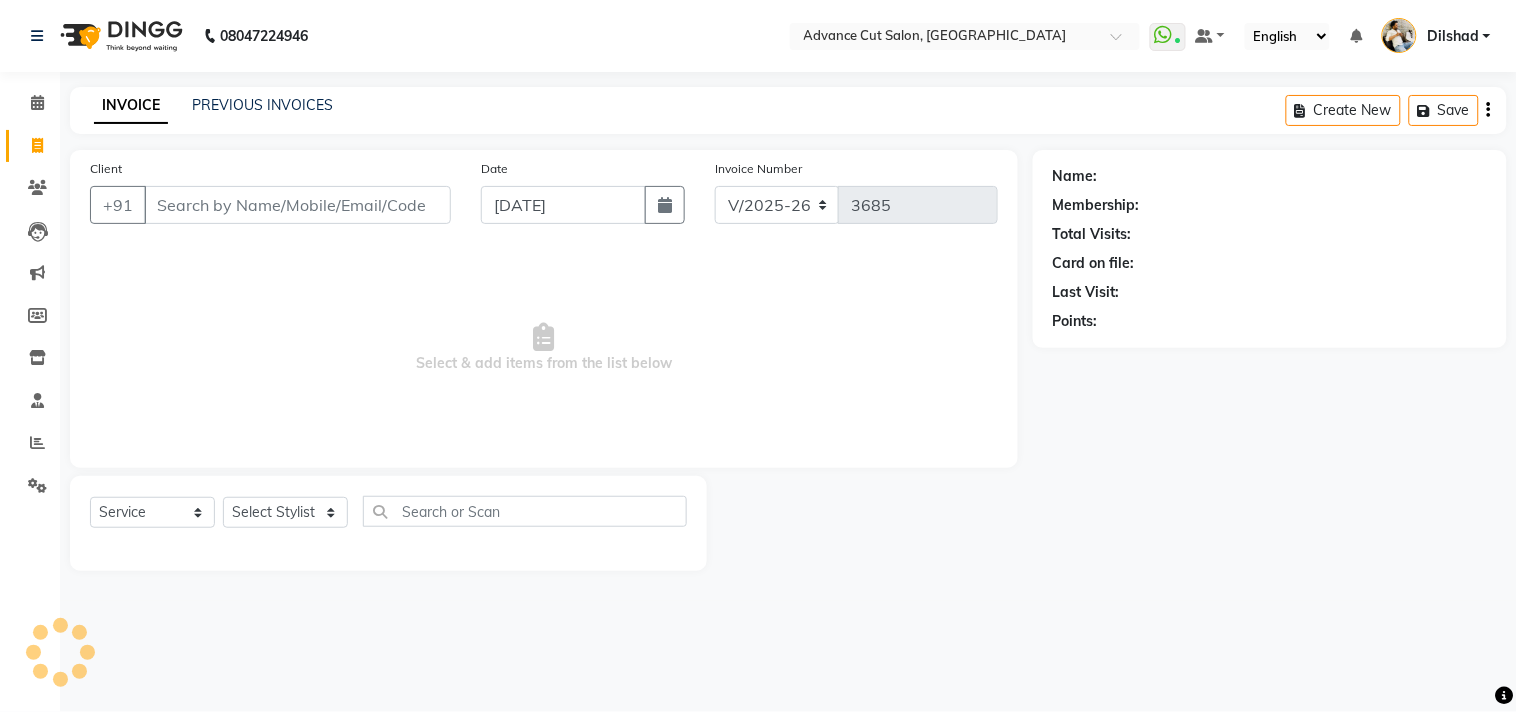 click on "PREVIOUS INVOICES" 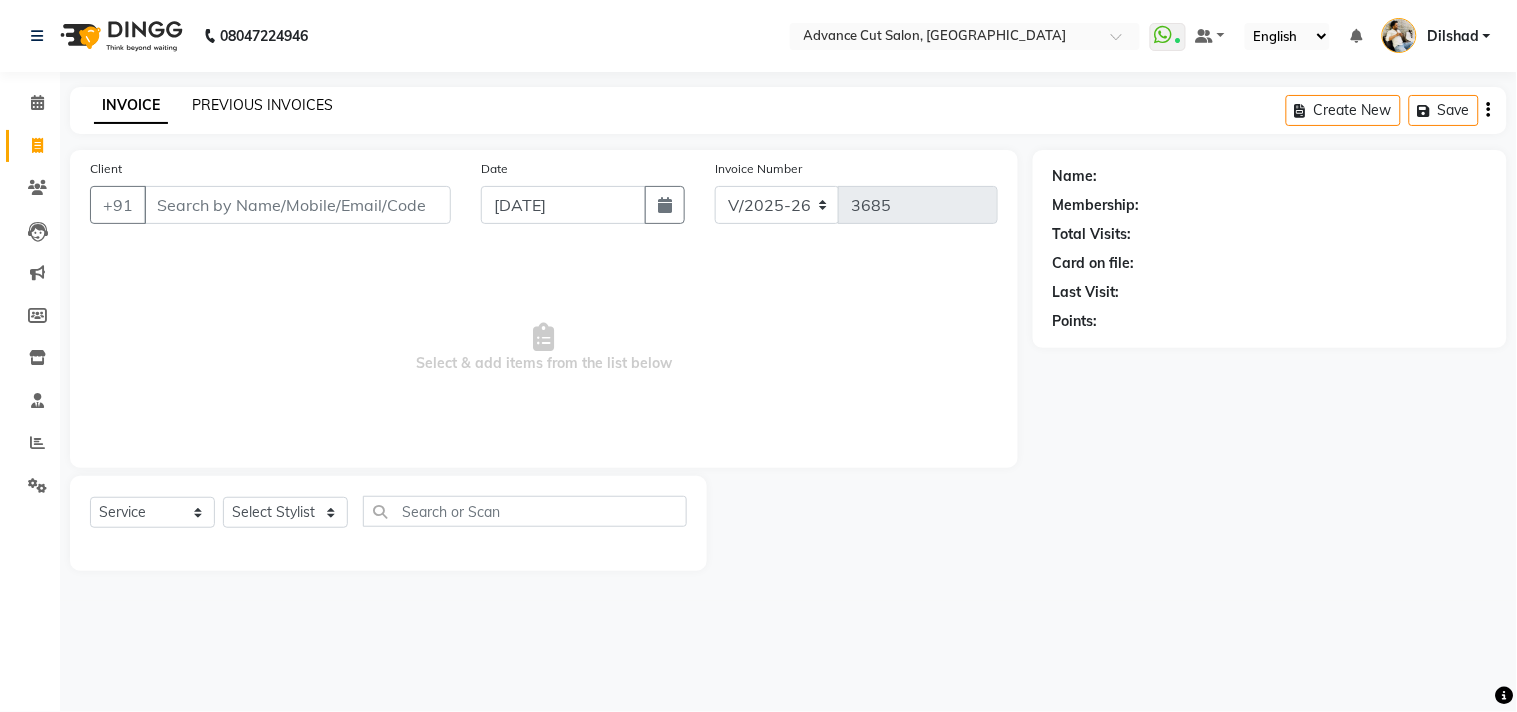 click on "PREVIOUS INVOICES" 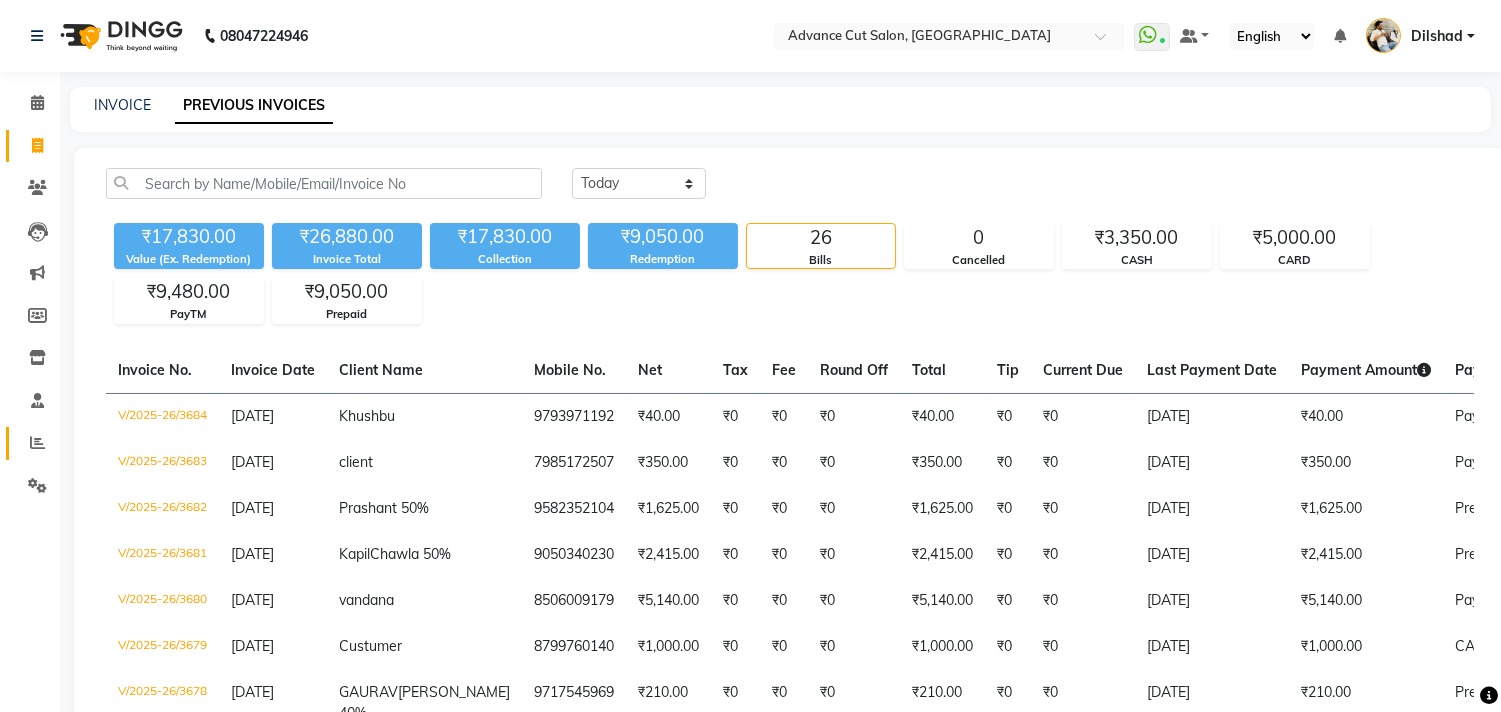 click on "Reports" 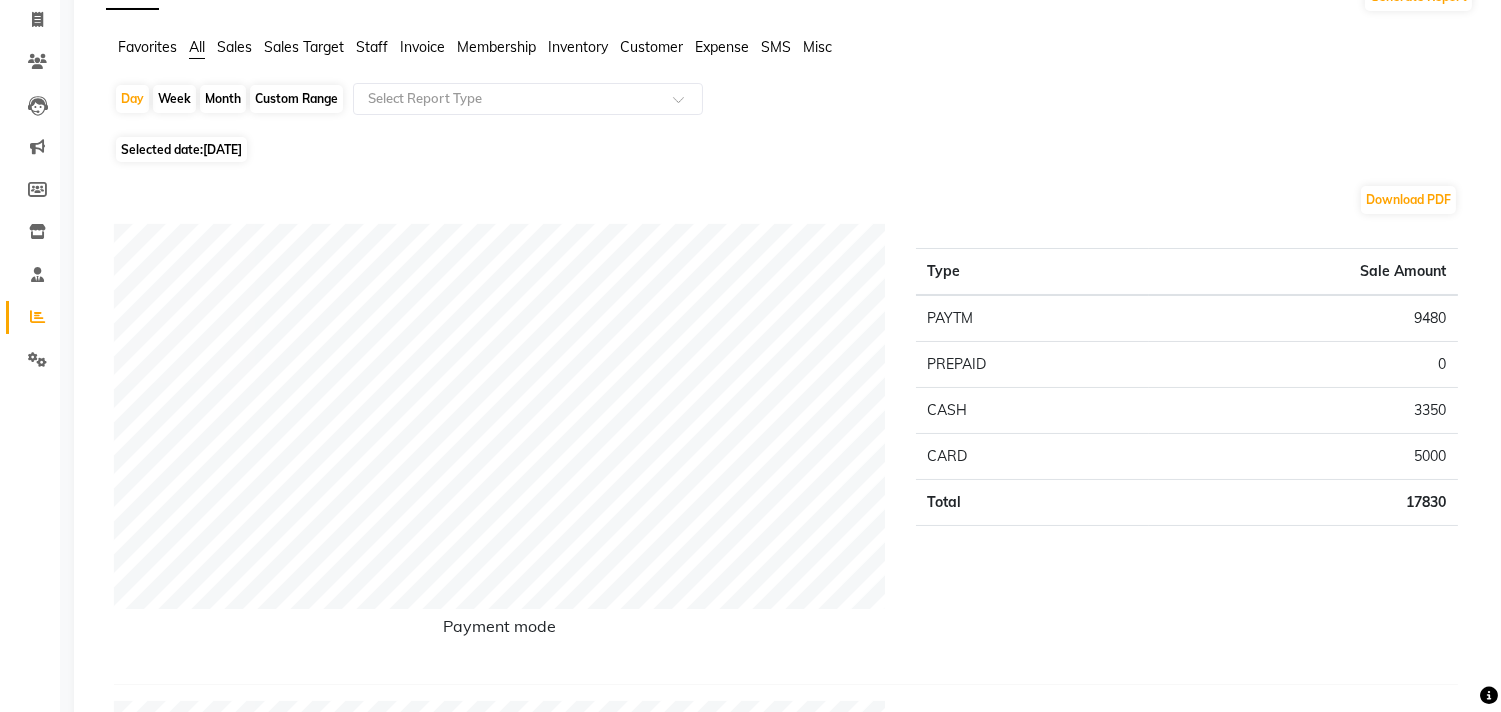 scroll, scrollTop: 0, scrollLeft: 0, axis: both 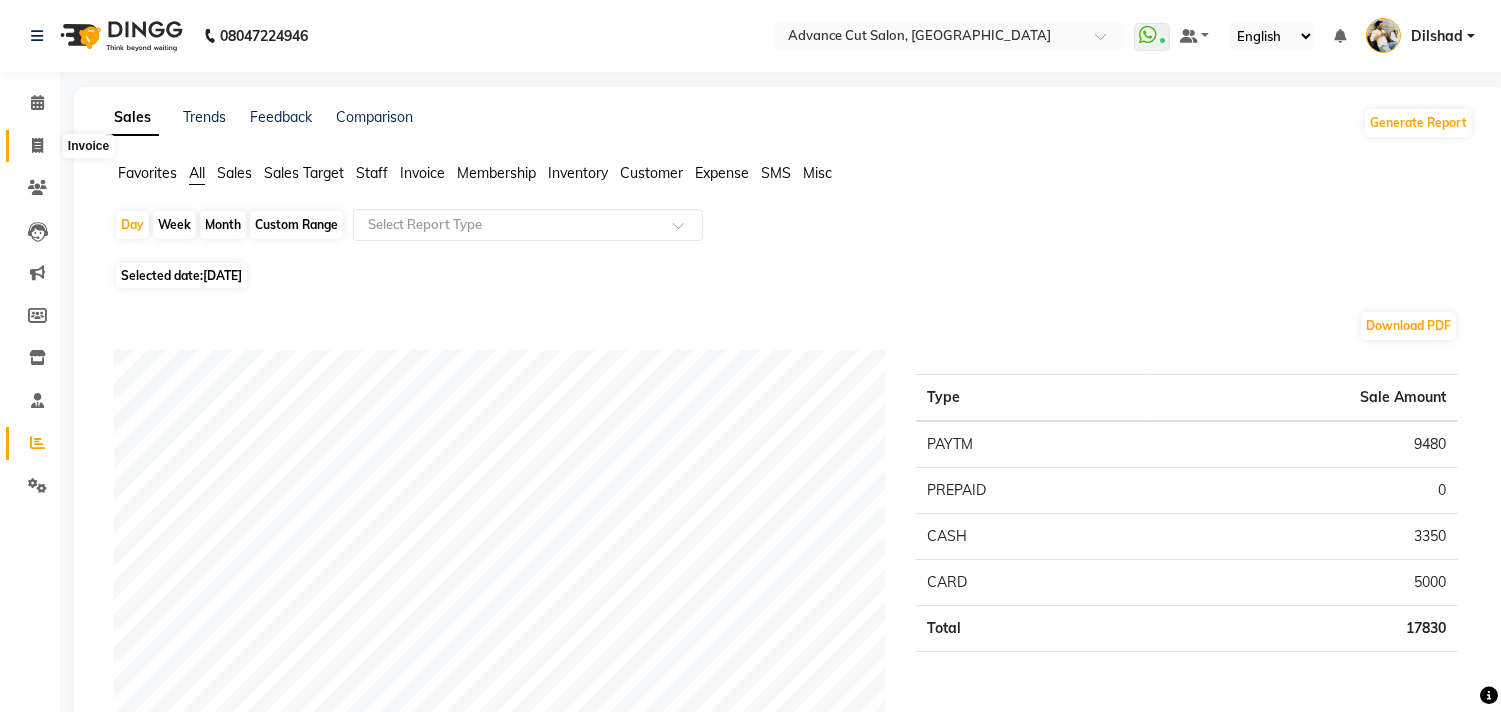 click 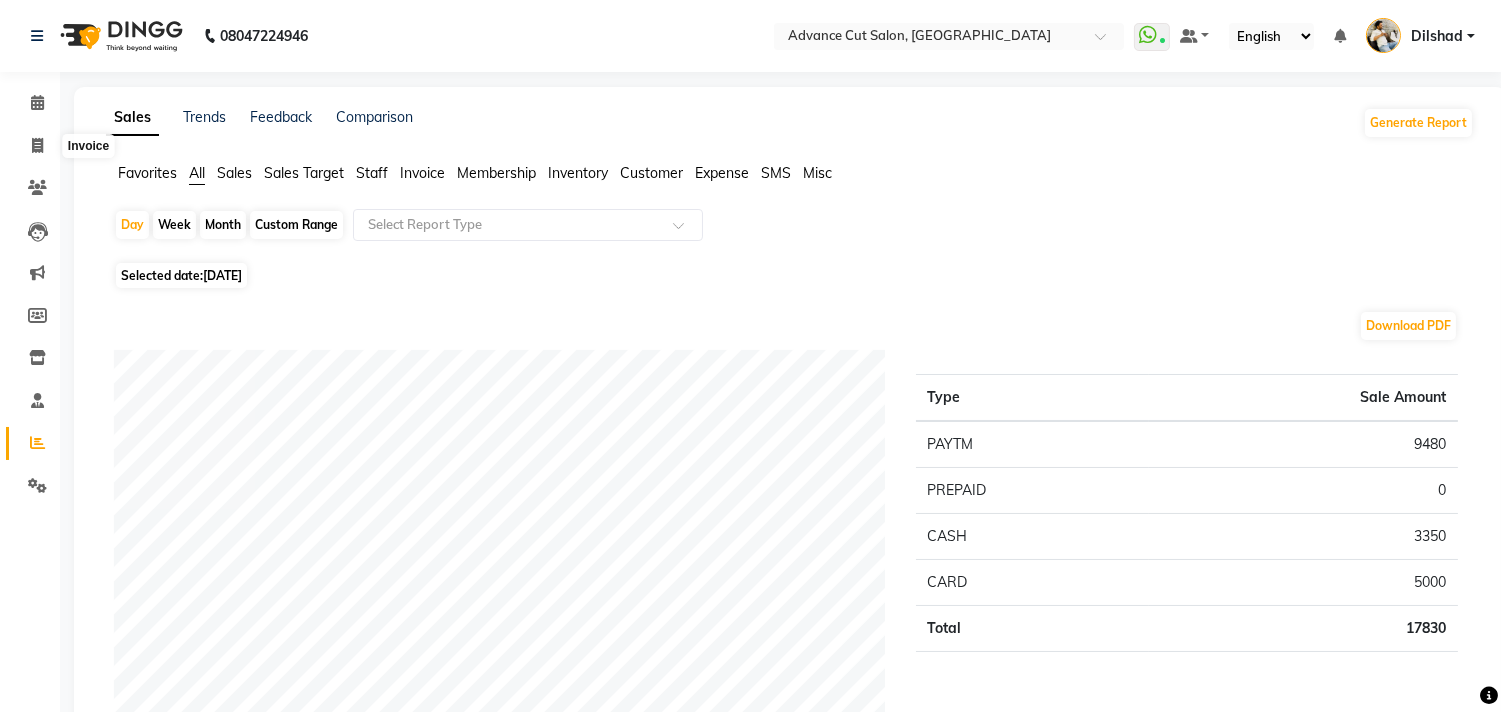 select on "service" 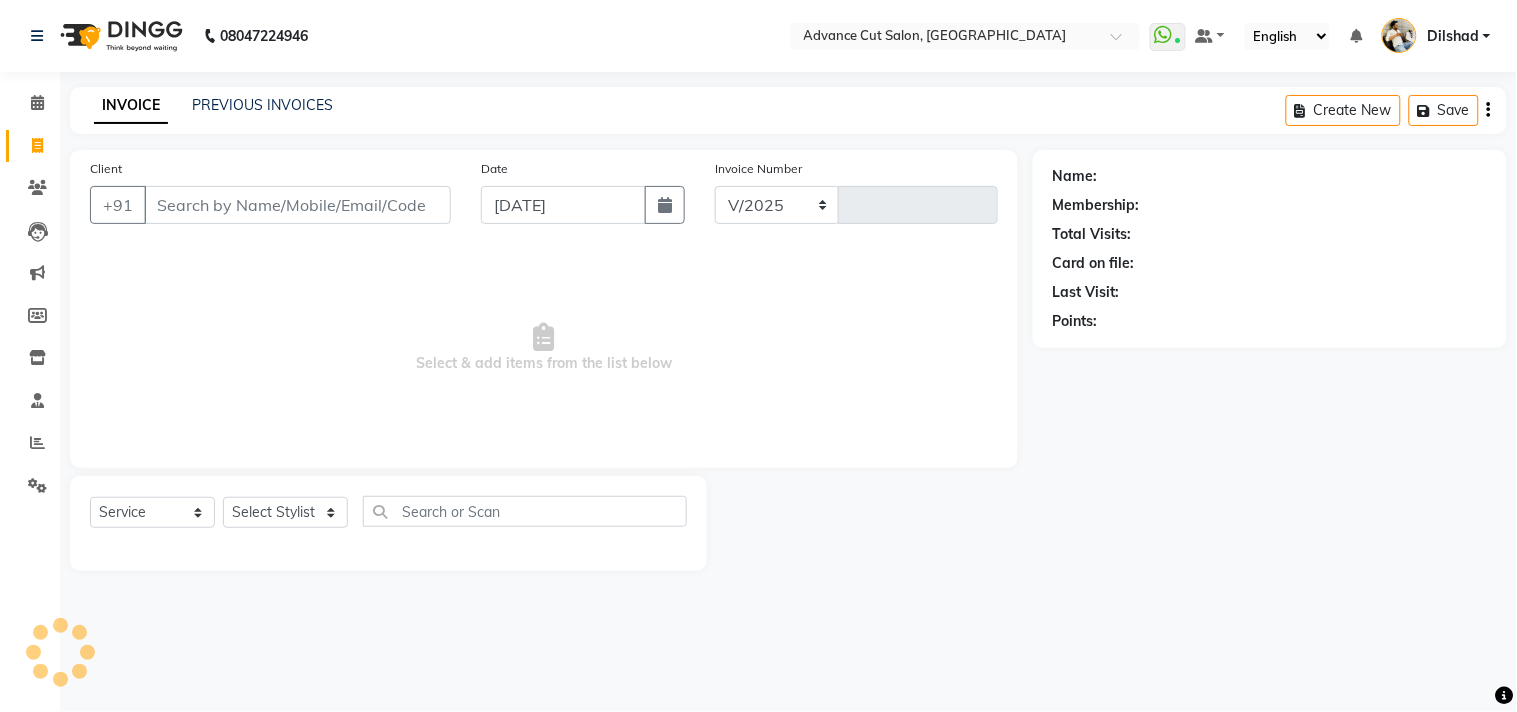 select on "922" 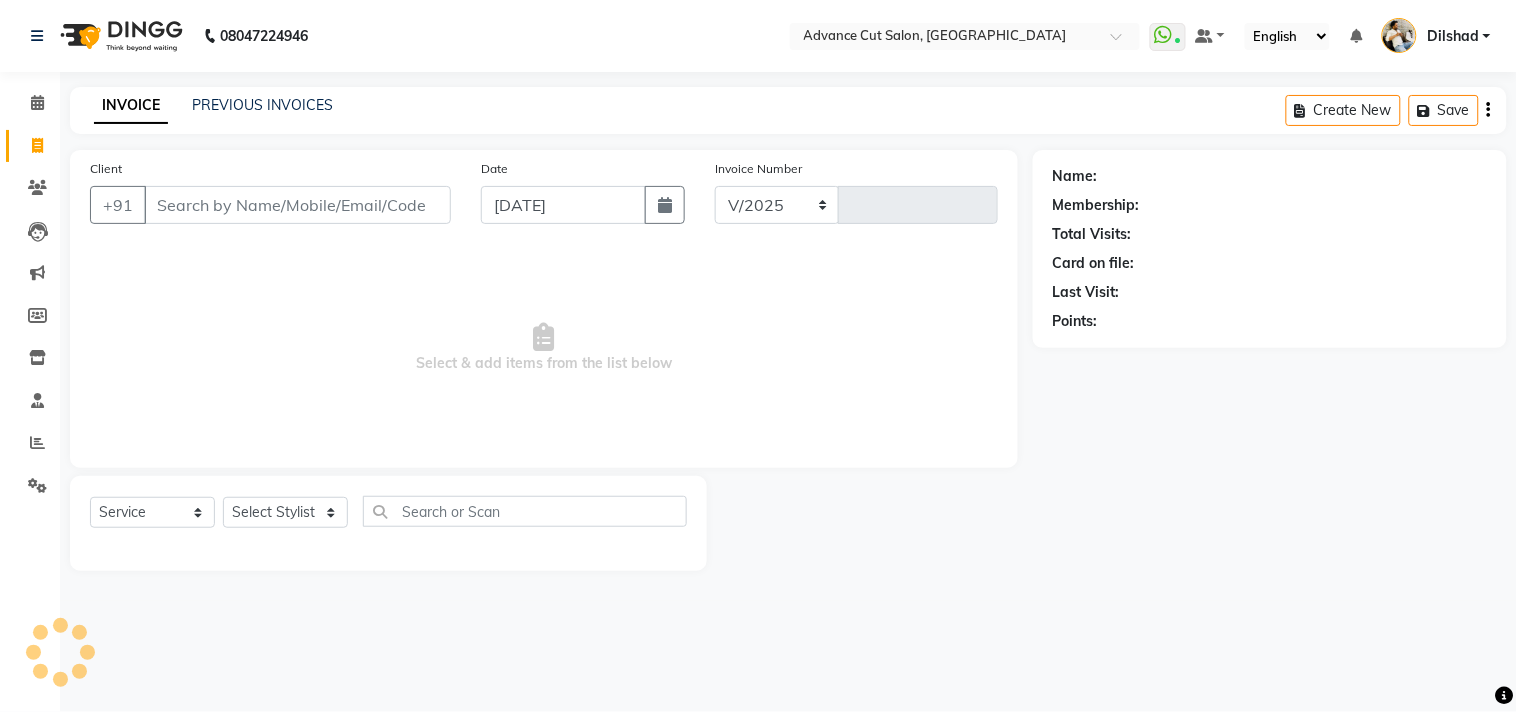 type on "3685" 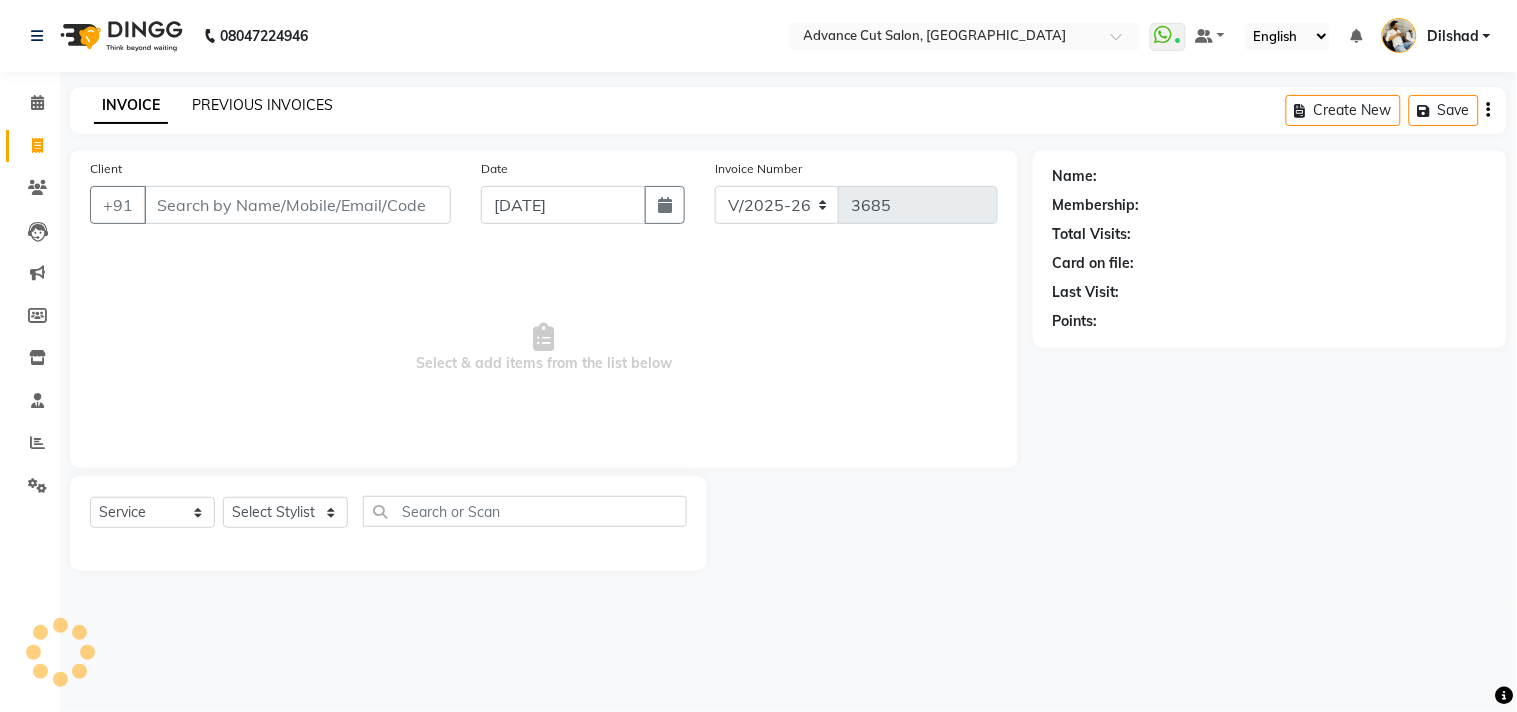 click on "PREVIOUS INVOICES" 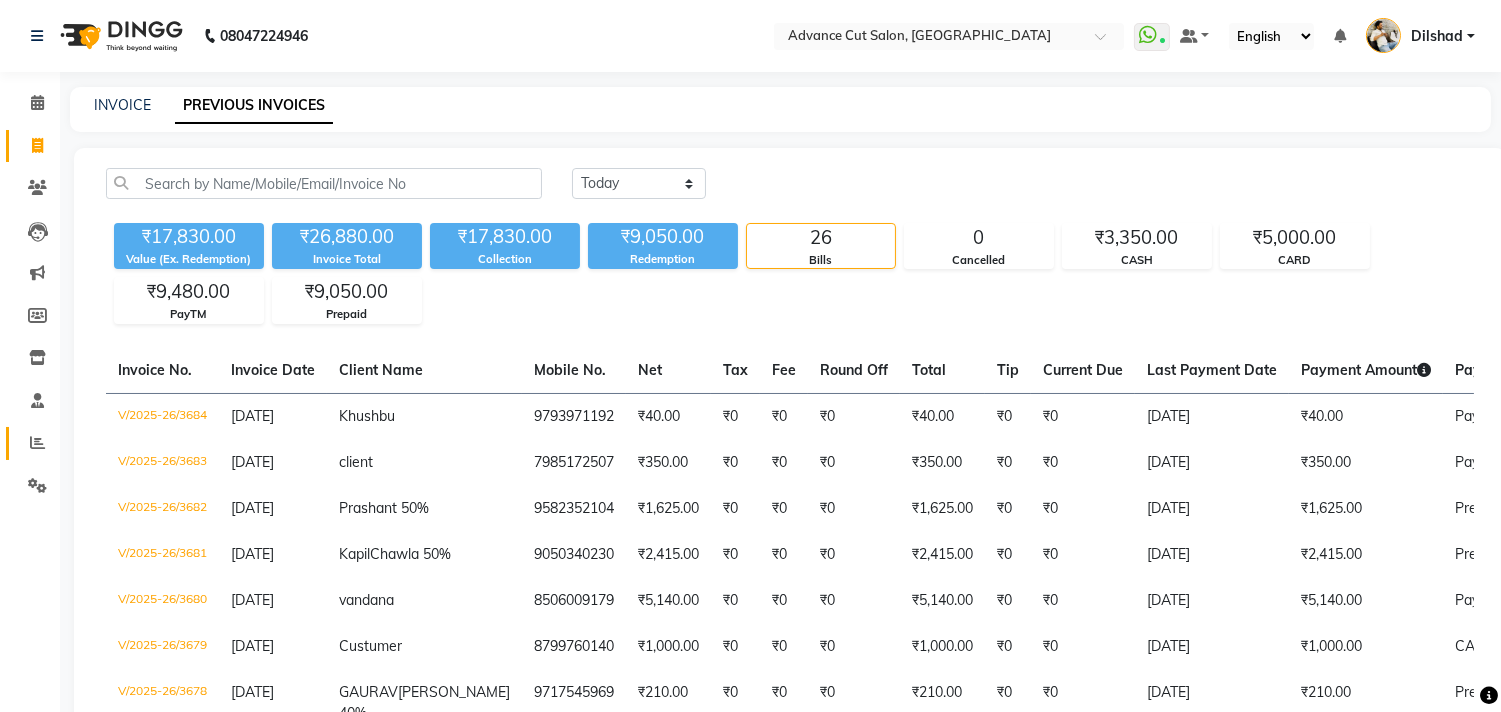 click on "Reports" 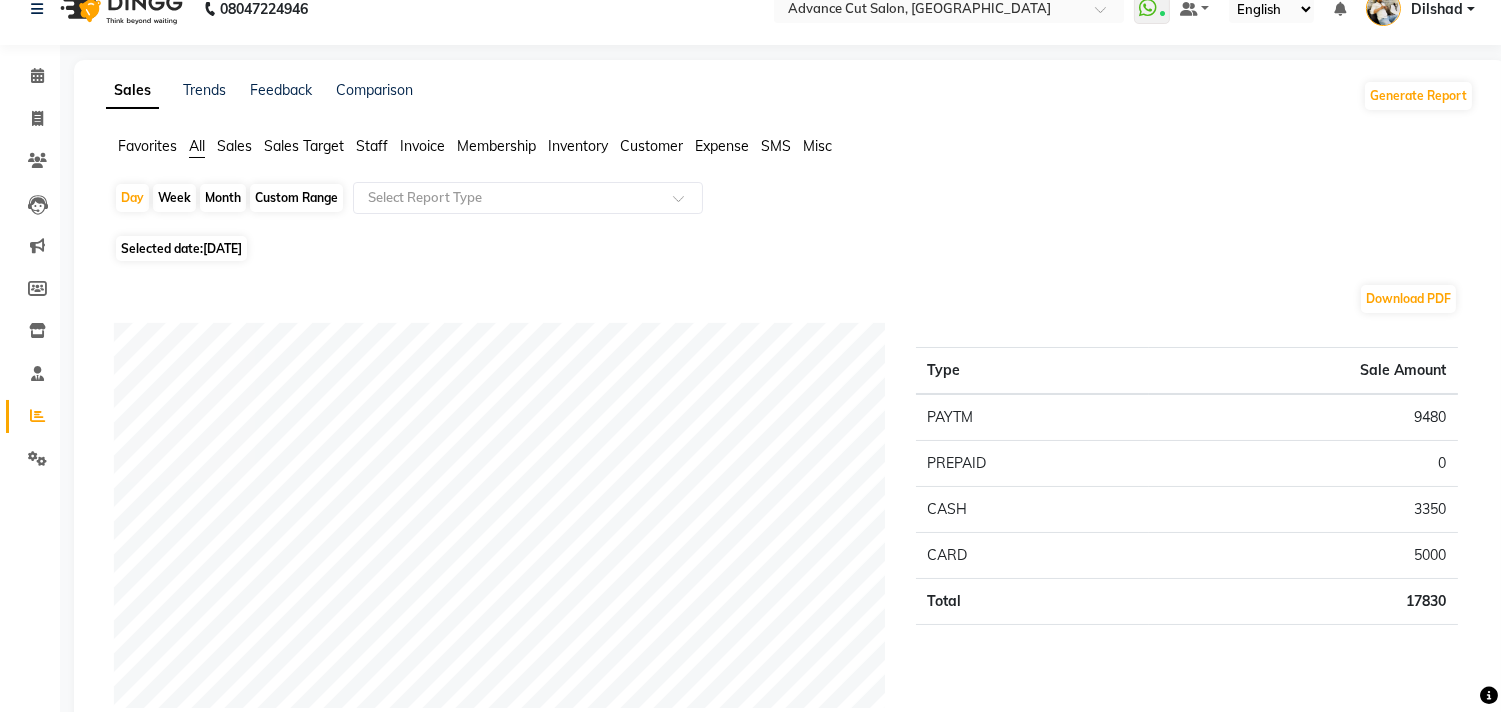 scroll, scrollTop: 0, scrollLeft: 0, axis: both 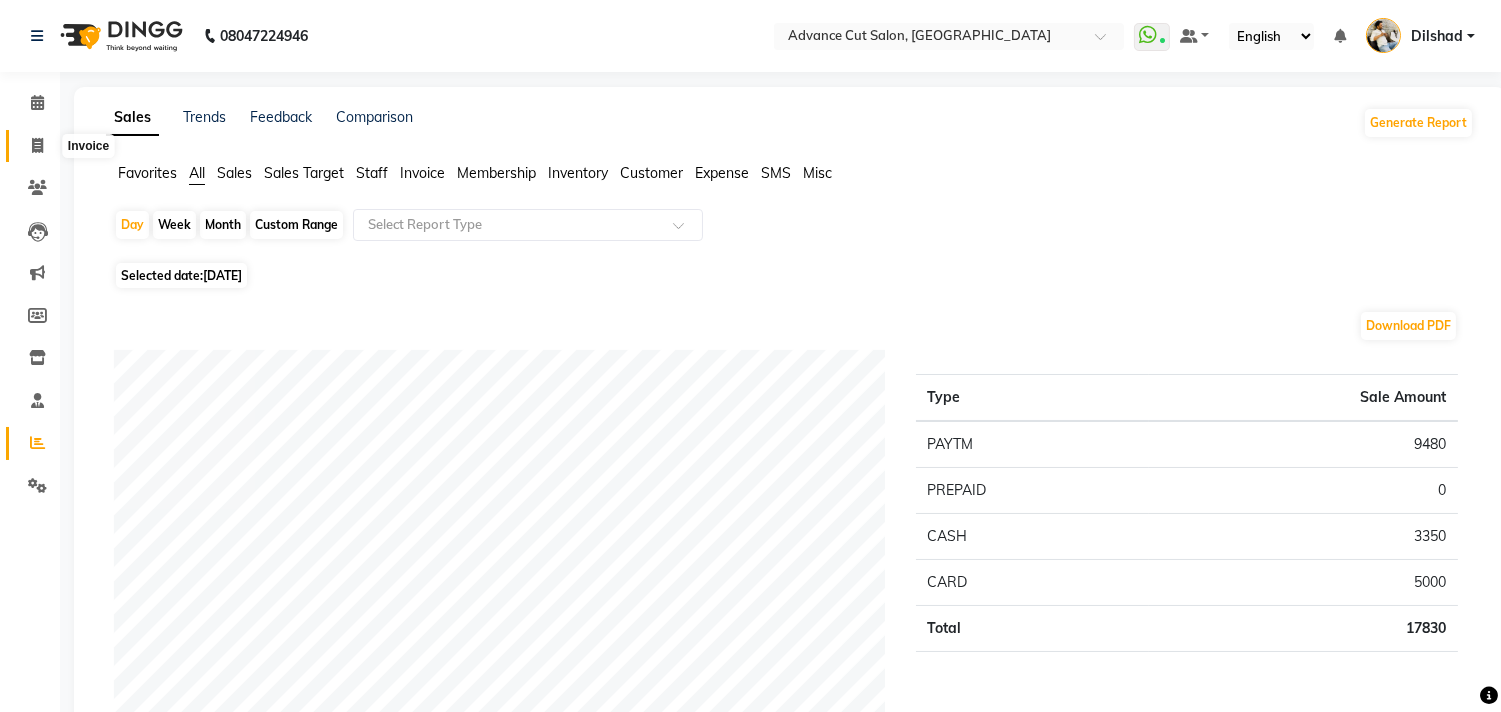 click 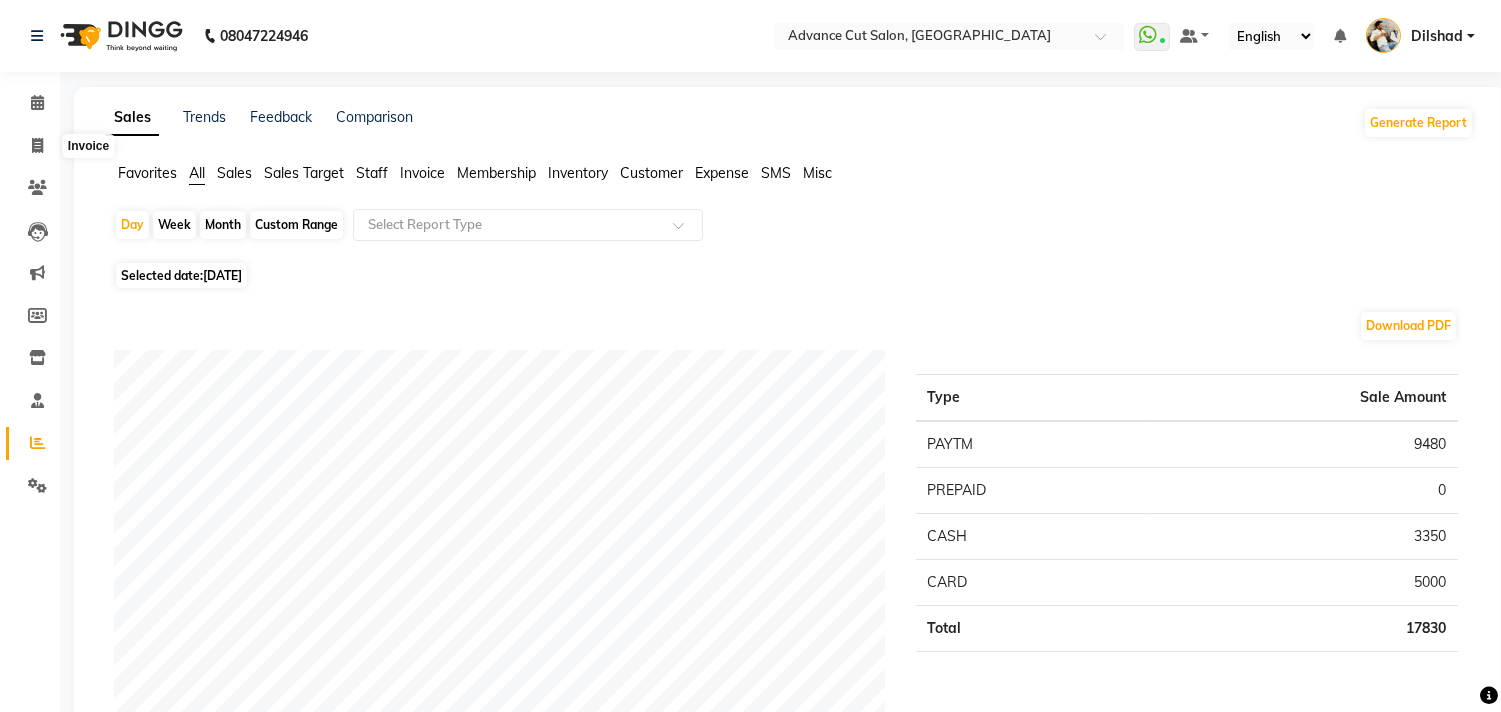 select on "service" 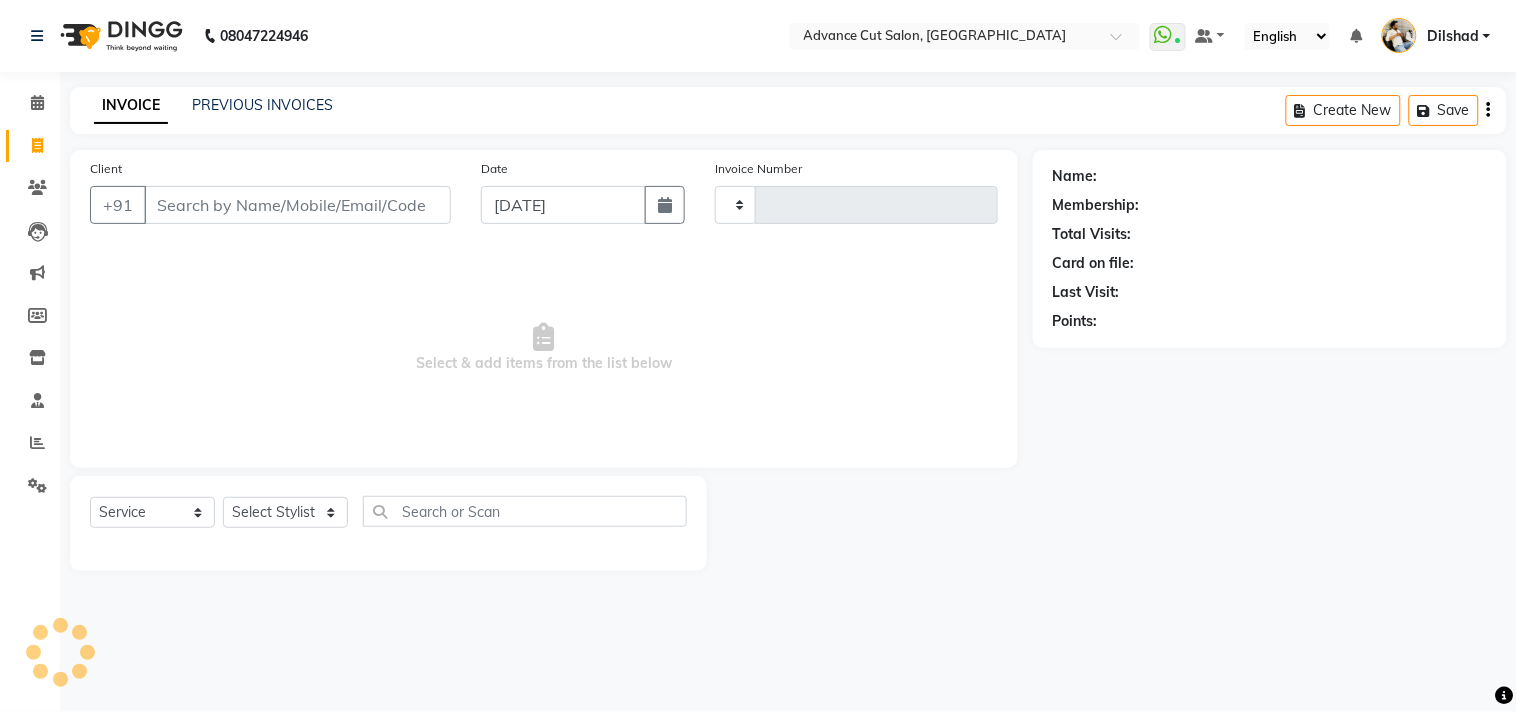 type on "3687" 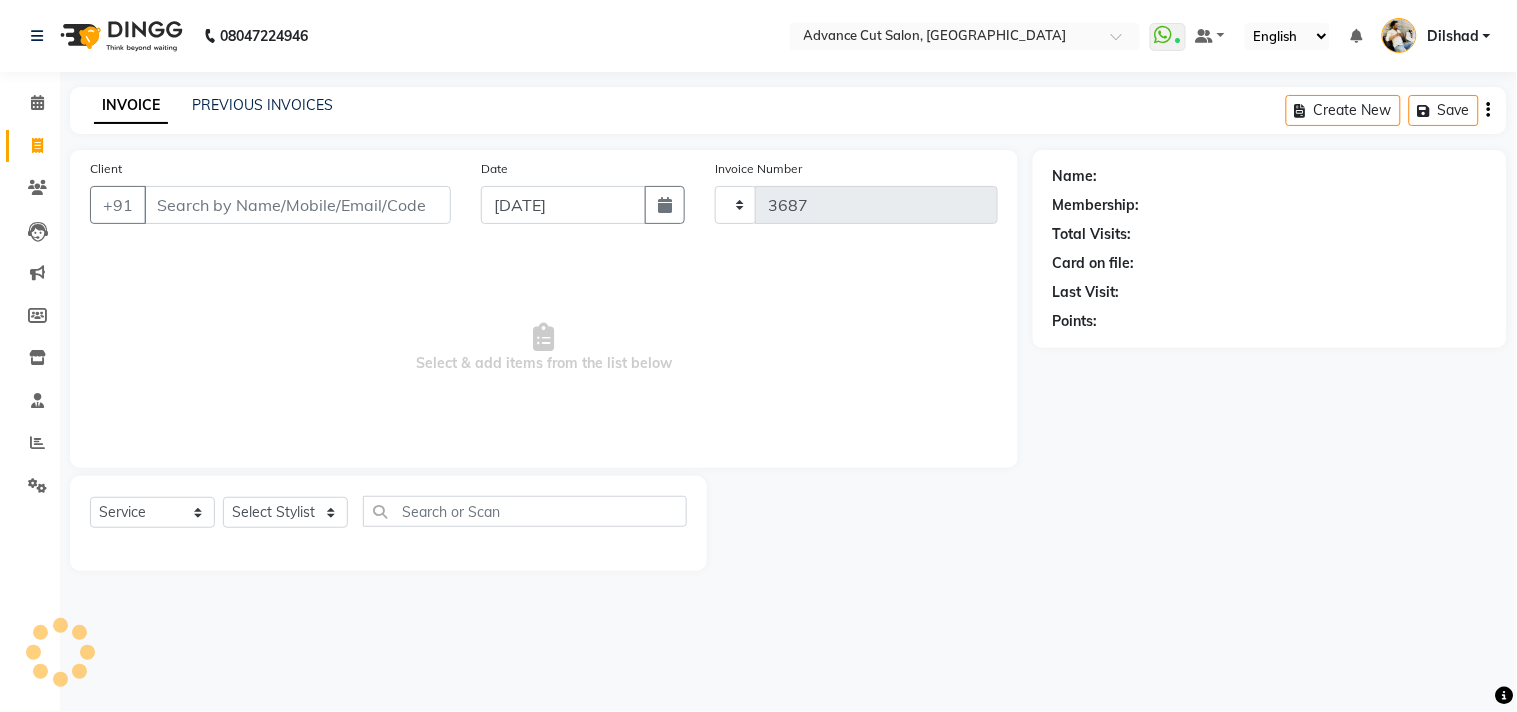 select on "922" 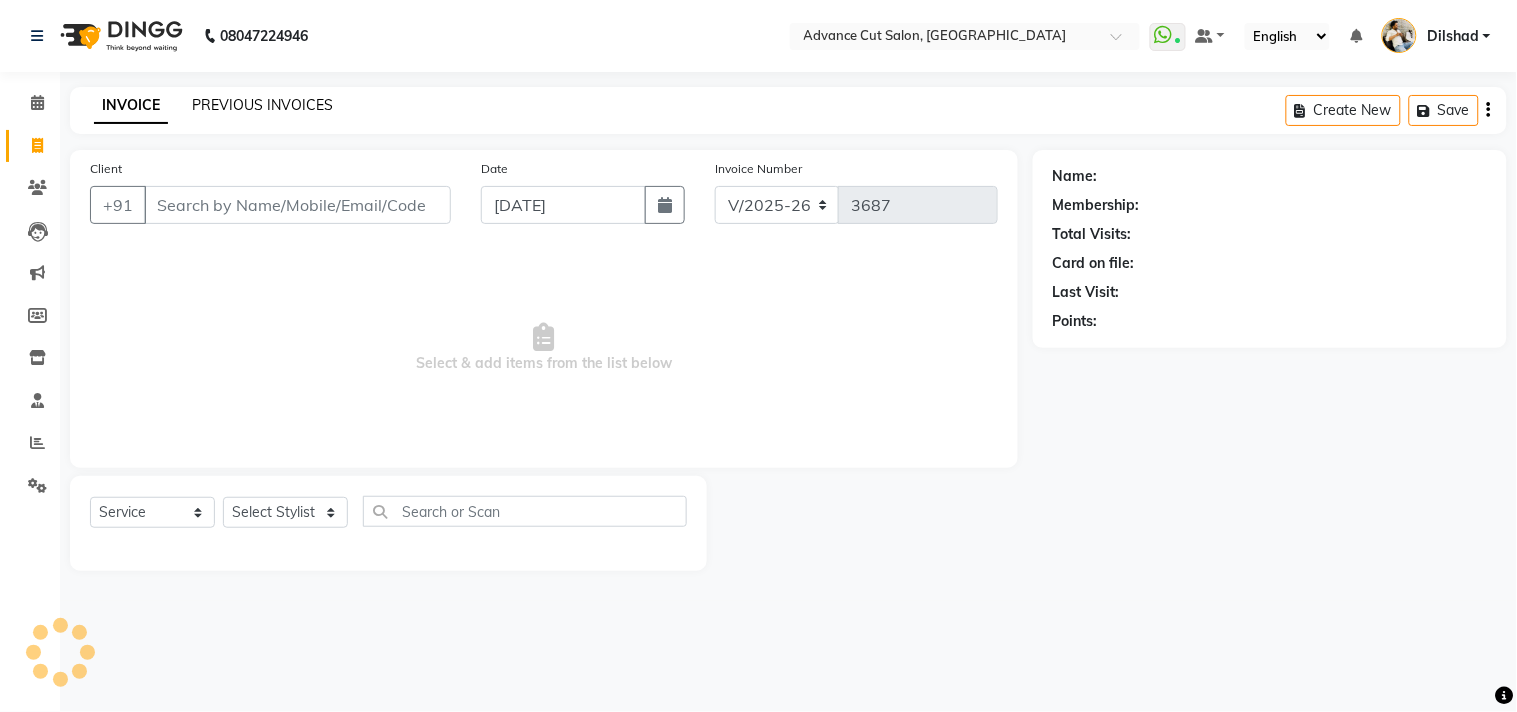 click on "PREVIOUS INVOICES" 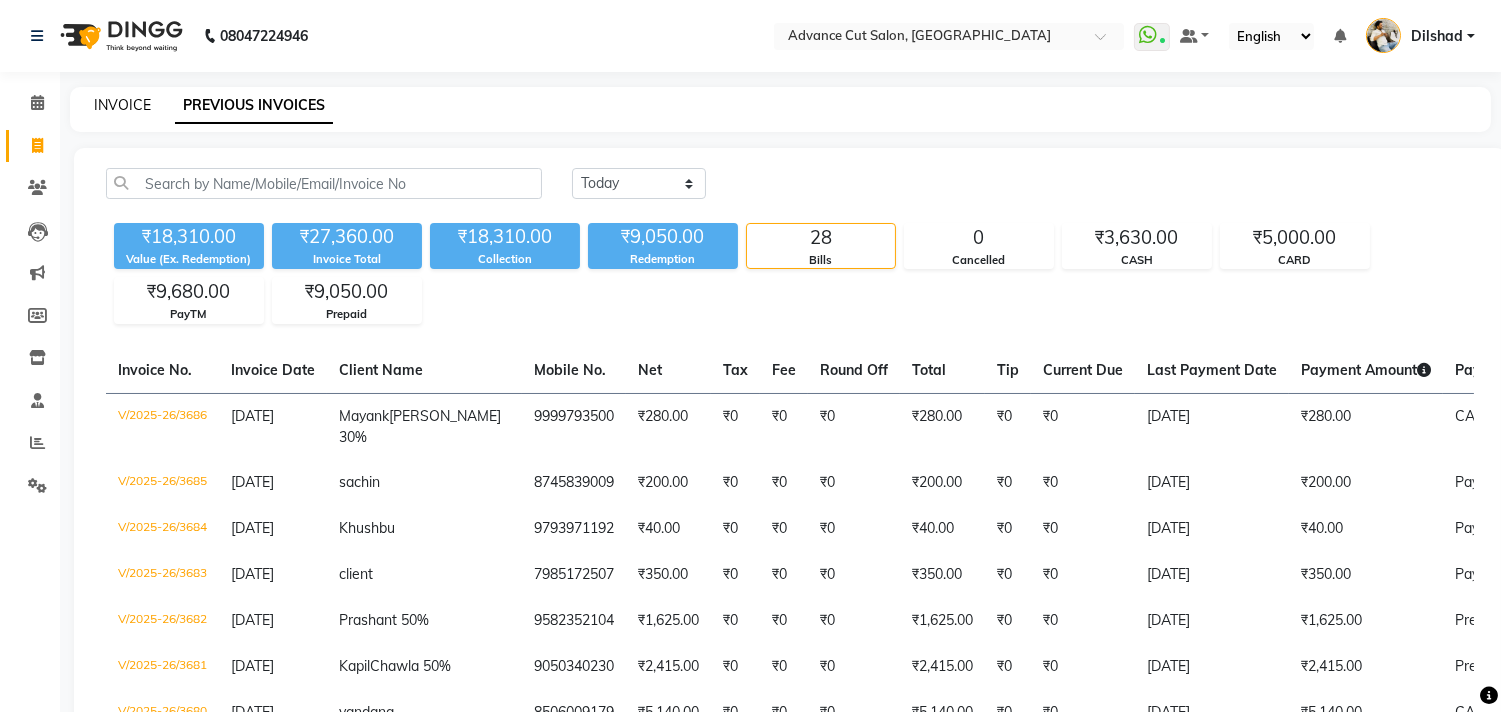 click on "INVOICE" 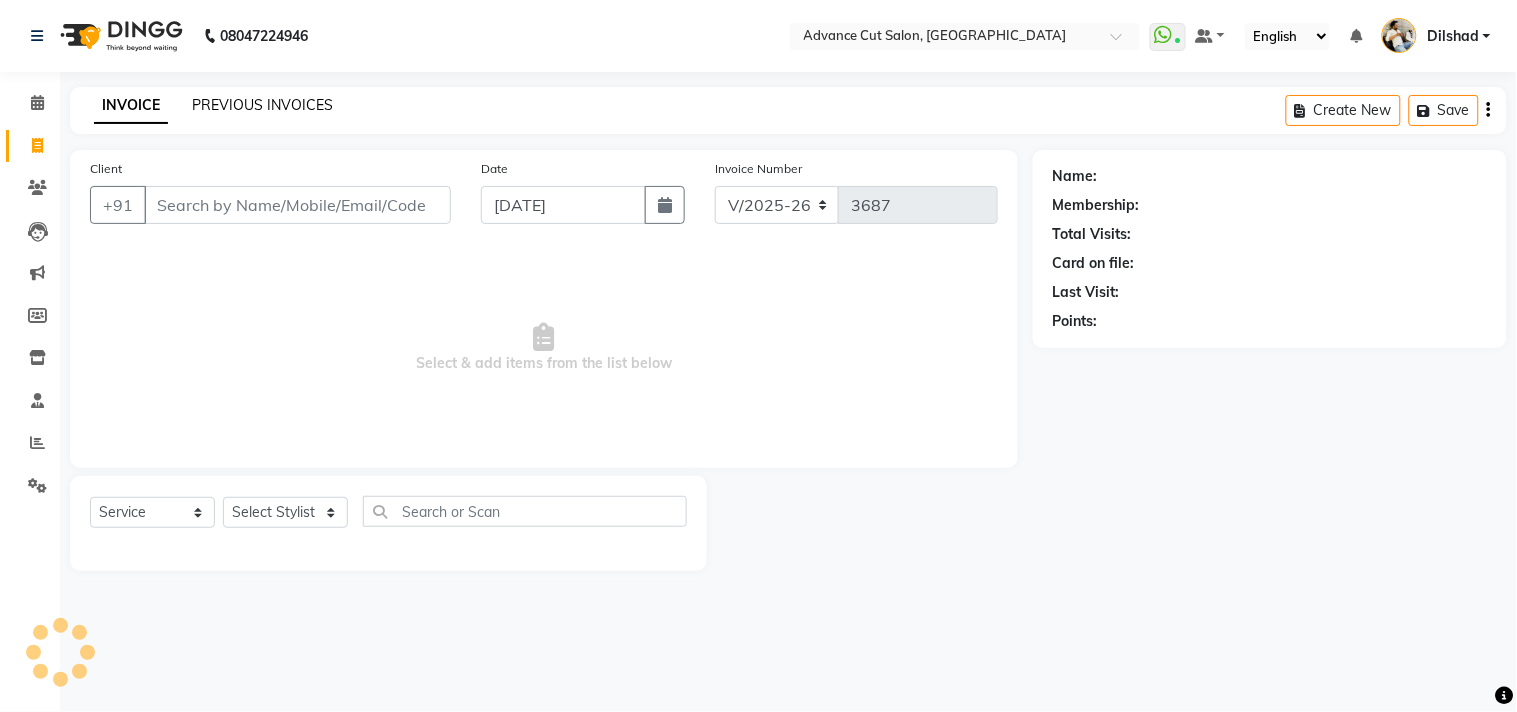 click on "PREVIOUS INVOICES" 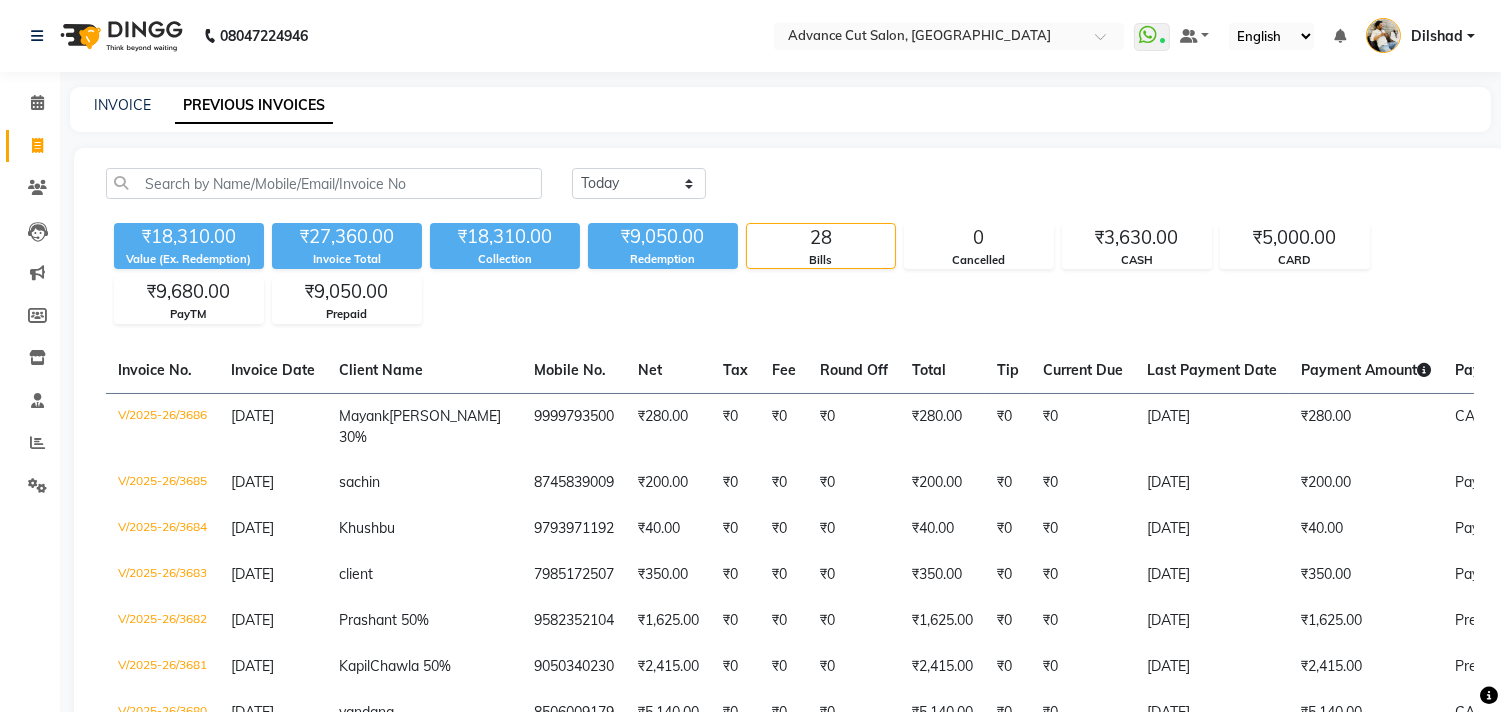 click on "INVOICE" 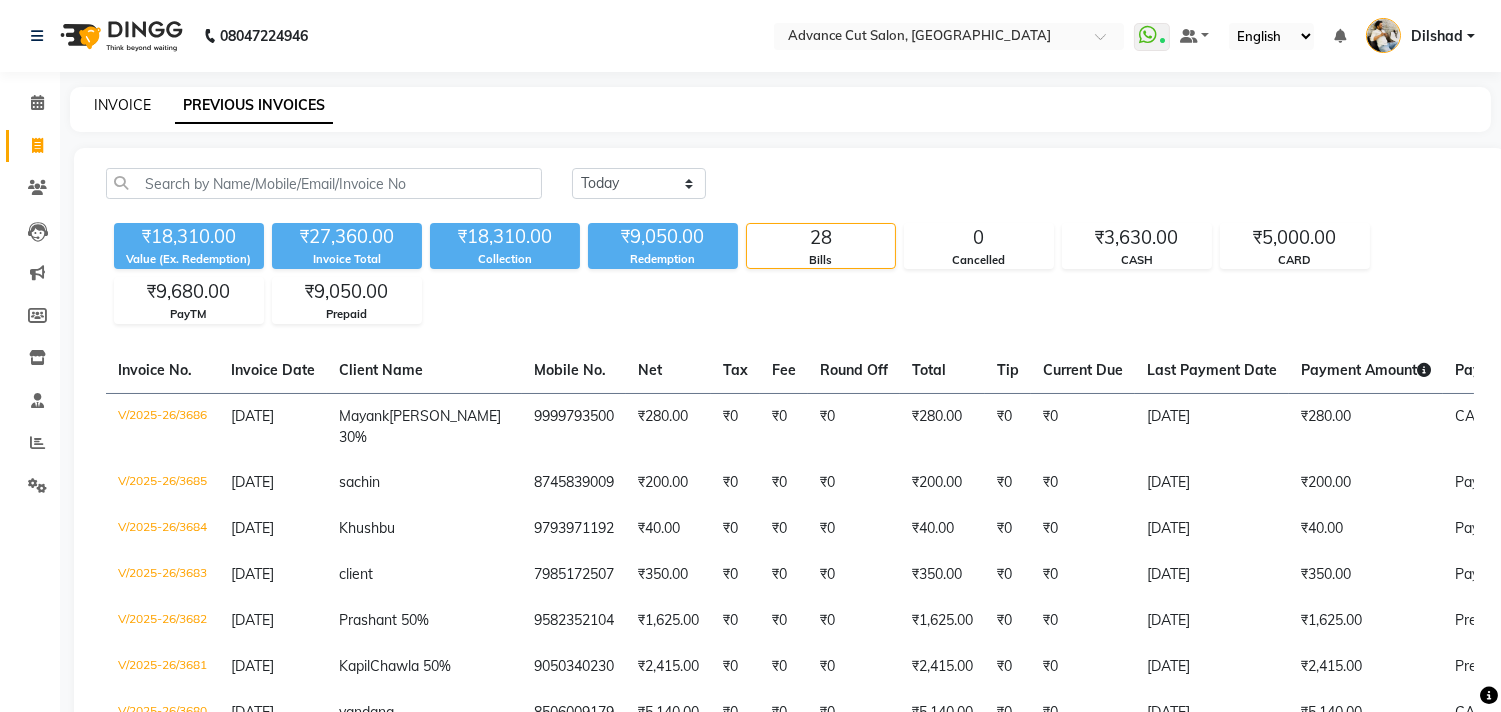 click on "INVOICE" 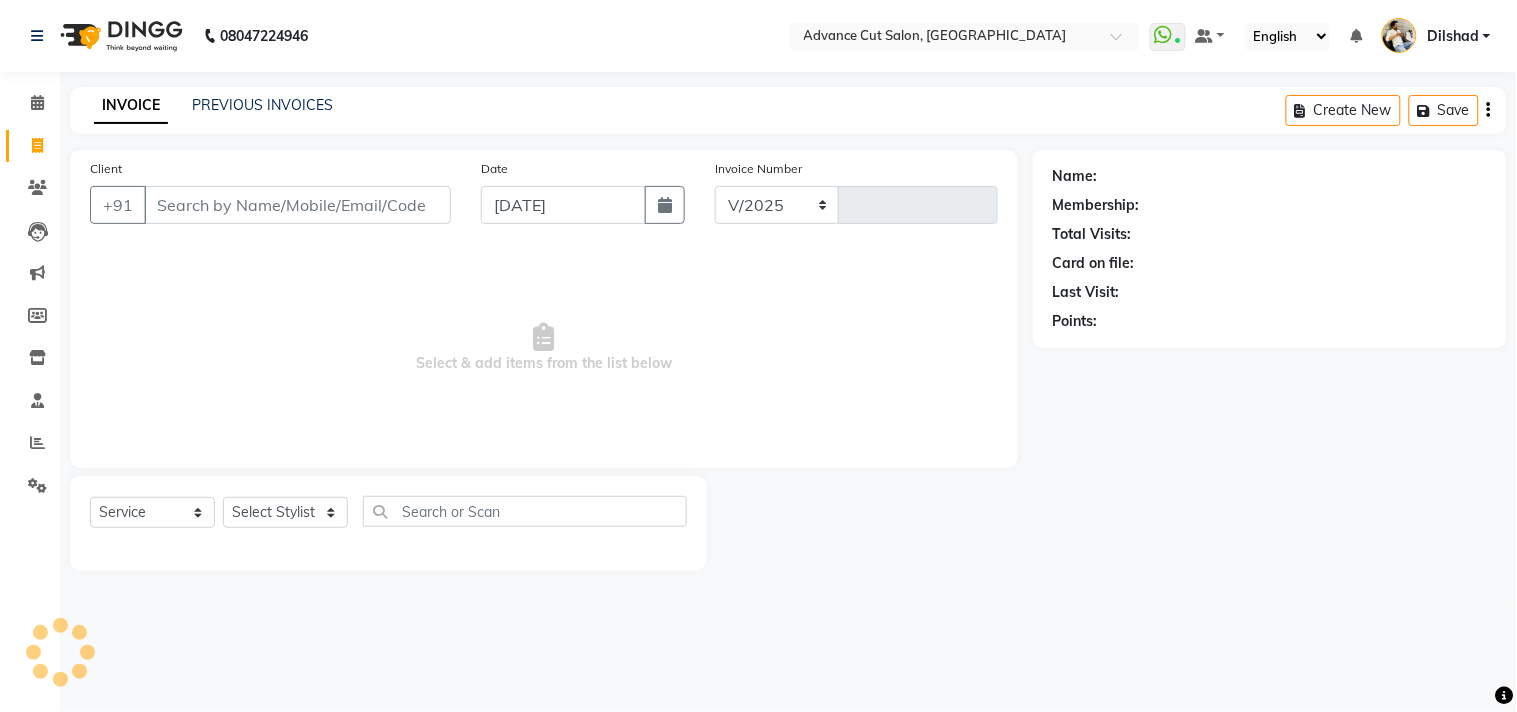 select on "922" 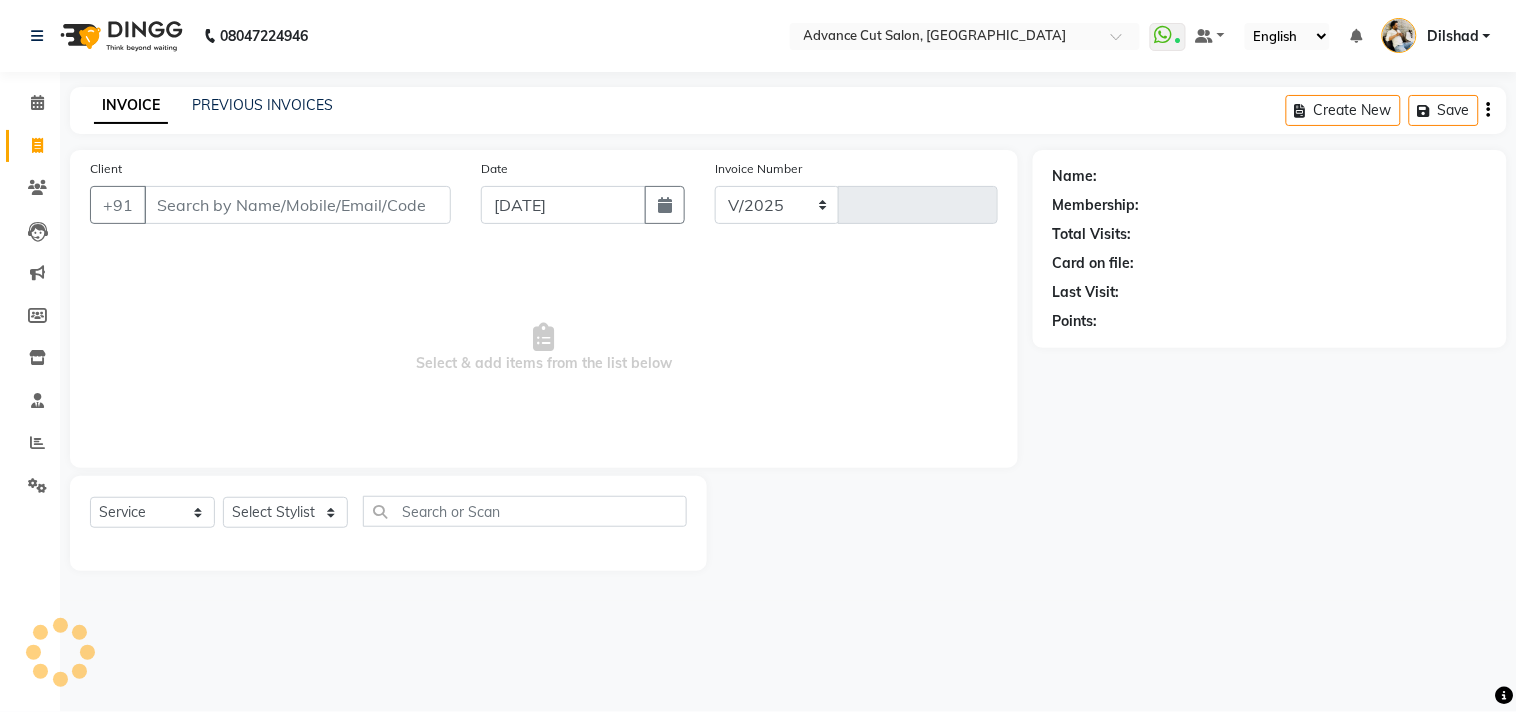 type on "3687" 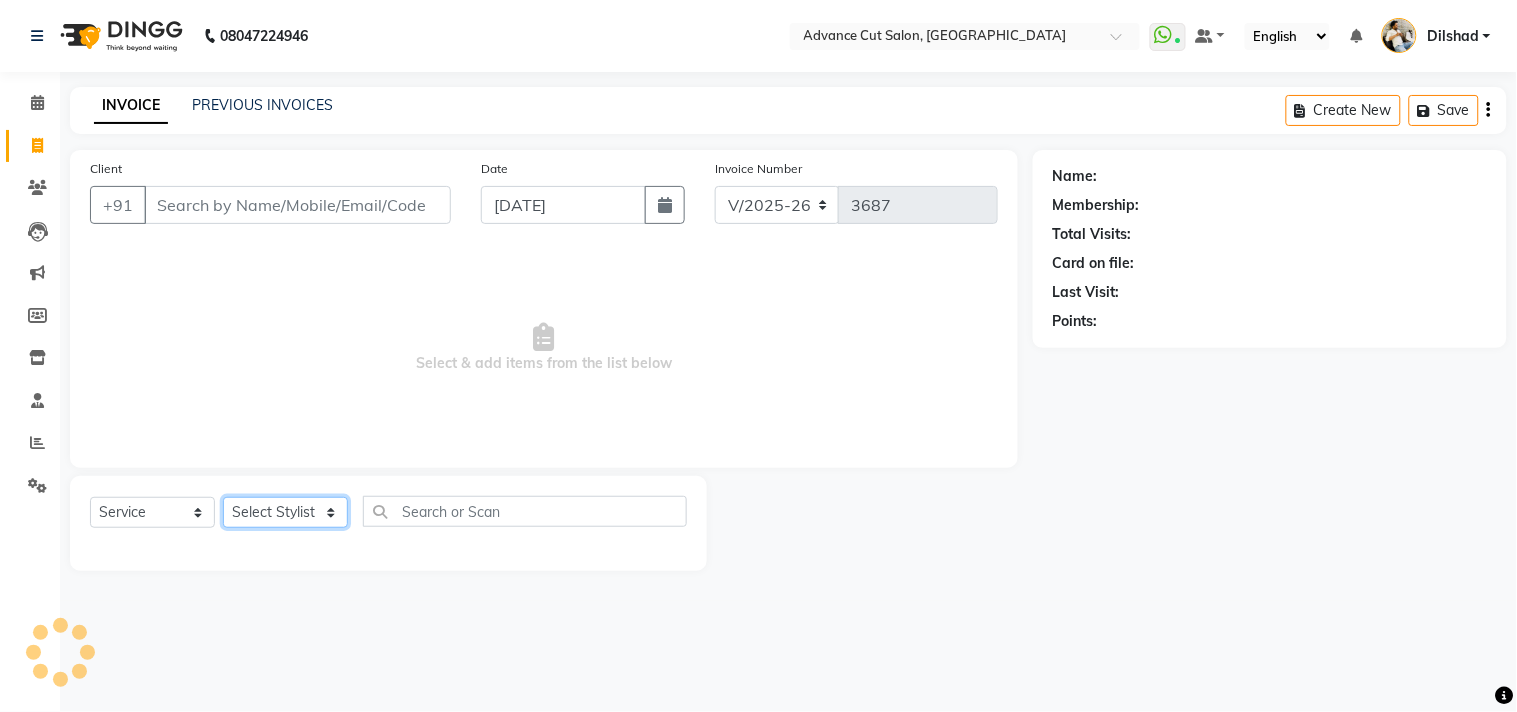 click on "Select Stylist" 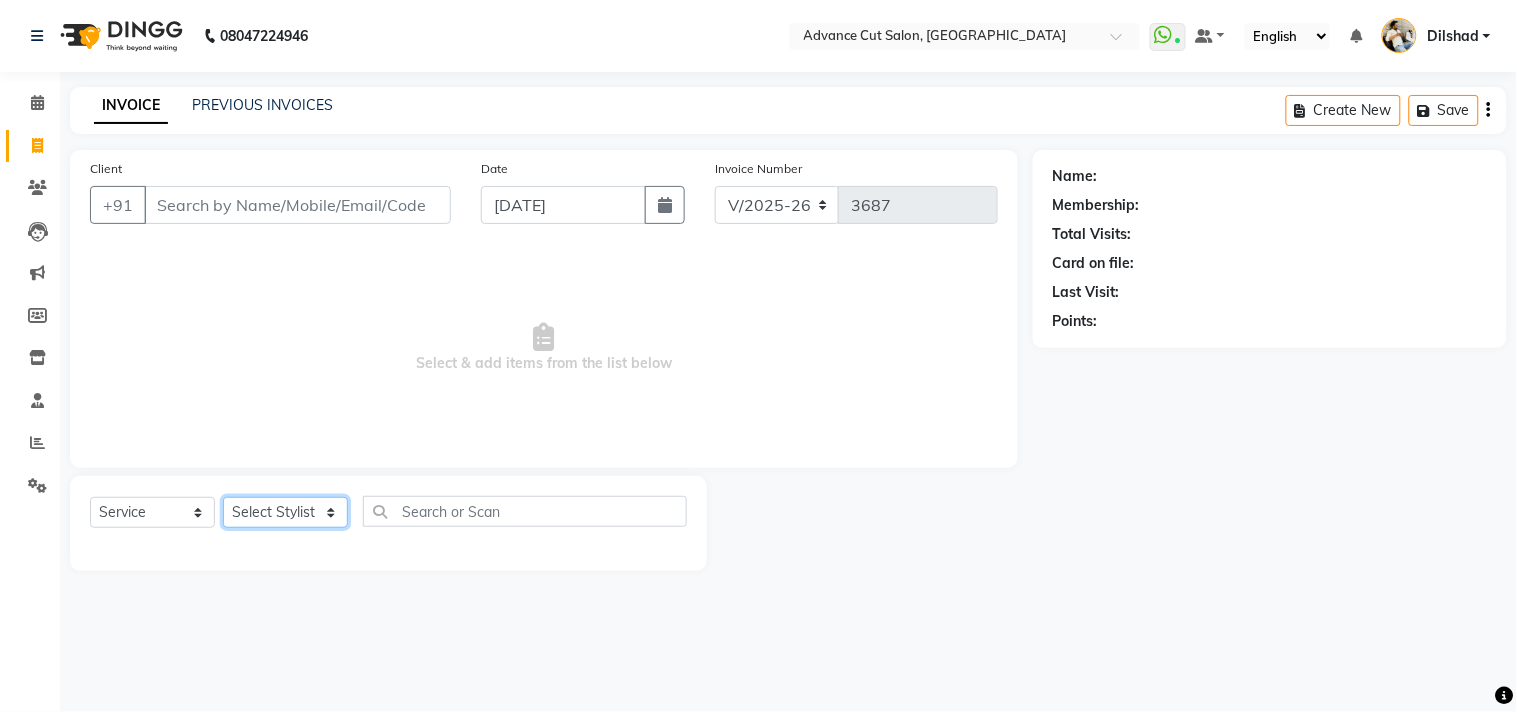 click on "Select Stylist [PERSON_NAME] Avinash Dilshad [PERSON_NAME] [PERSON_NAME] [PERSON_NAME] [PERSON_NAME]  [PERSON_NAME] [PERSON_NAME]  [PERSON_NAME] [PERSON_NAME]" 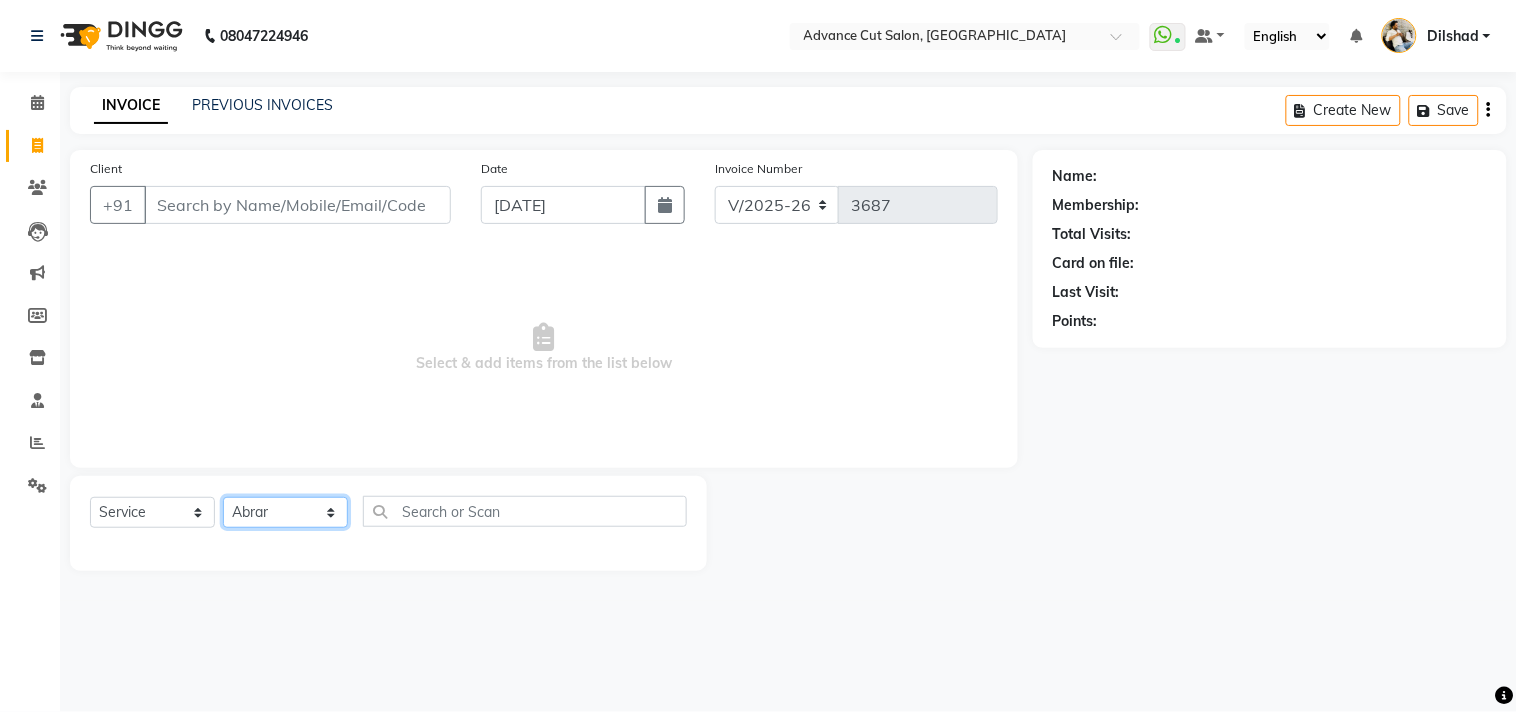 click on "Select Stylist [PERSON_NAME] Avinash Dilshad [PERSON_NAME] [PERSON_NAME] [PERSON_NAME] [PERSON_NAME]  [PERSON_NAME] [PERSON_NAME]  [PERSON_NAME] [PERSON_NAME]" 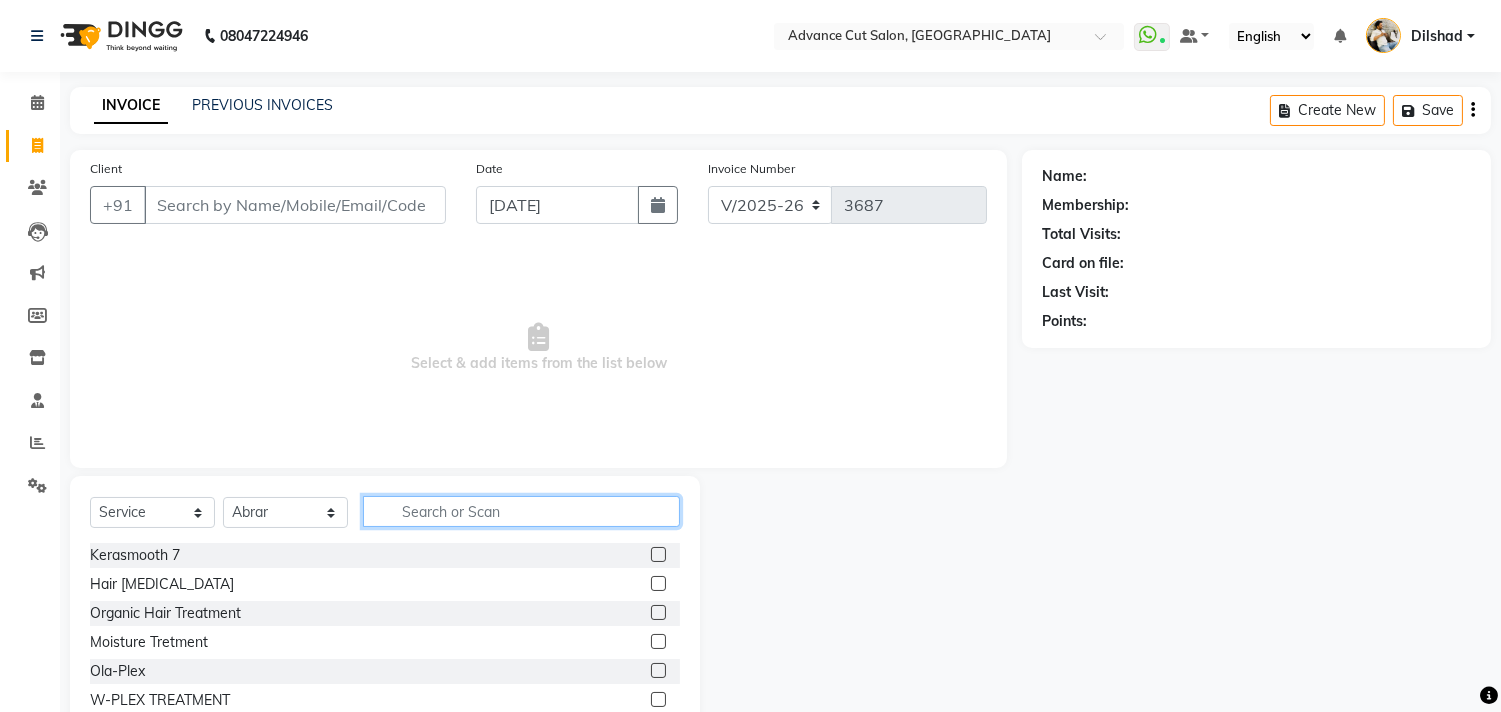 click 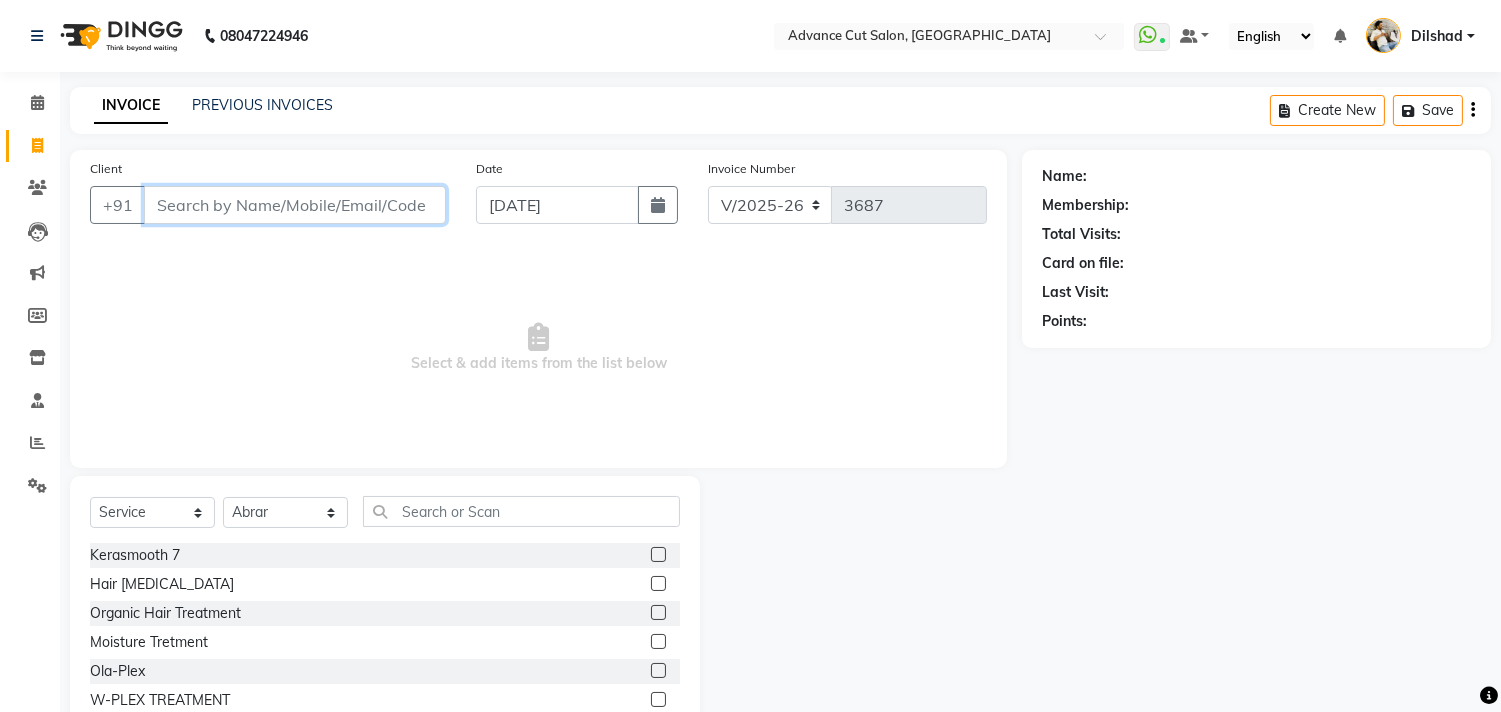 click on "Client" at bounding box center [295, 205] 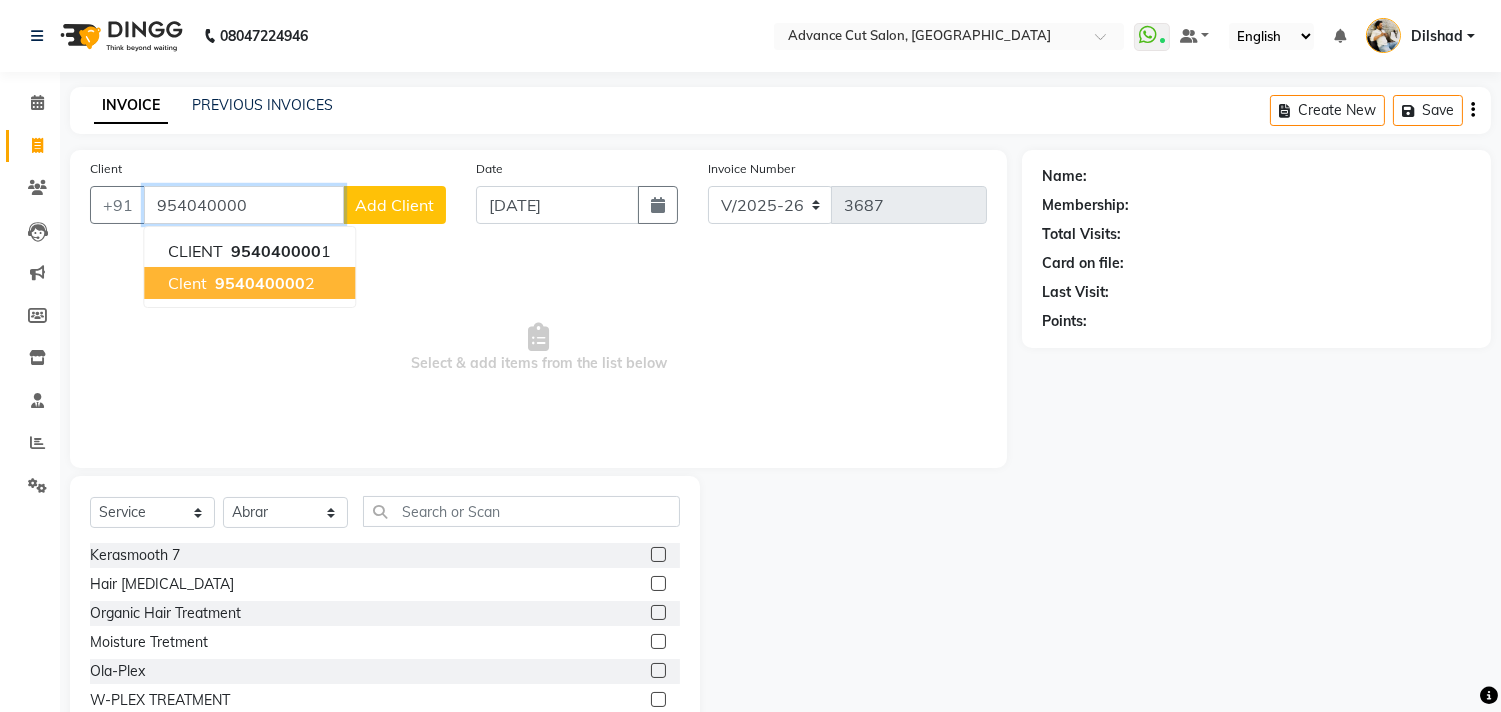 click on "Clent" at bounding box center [187, 283] 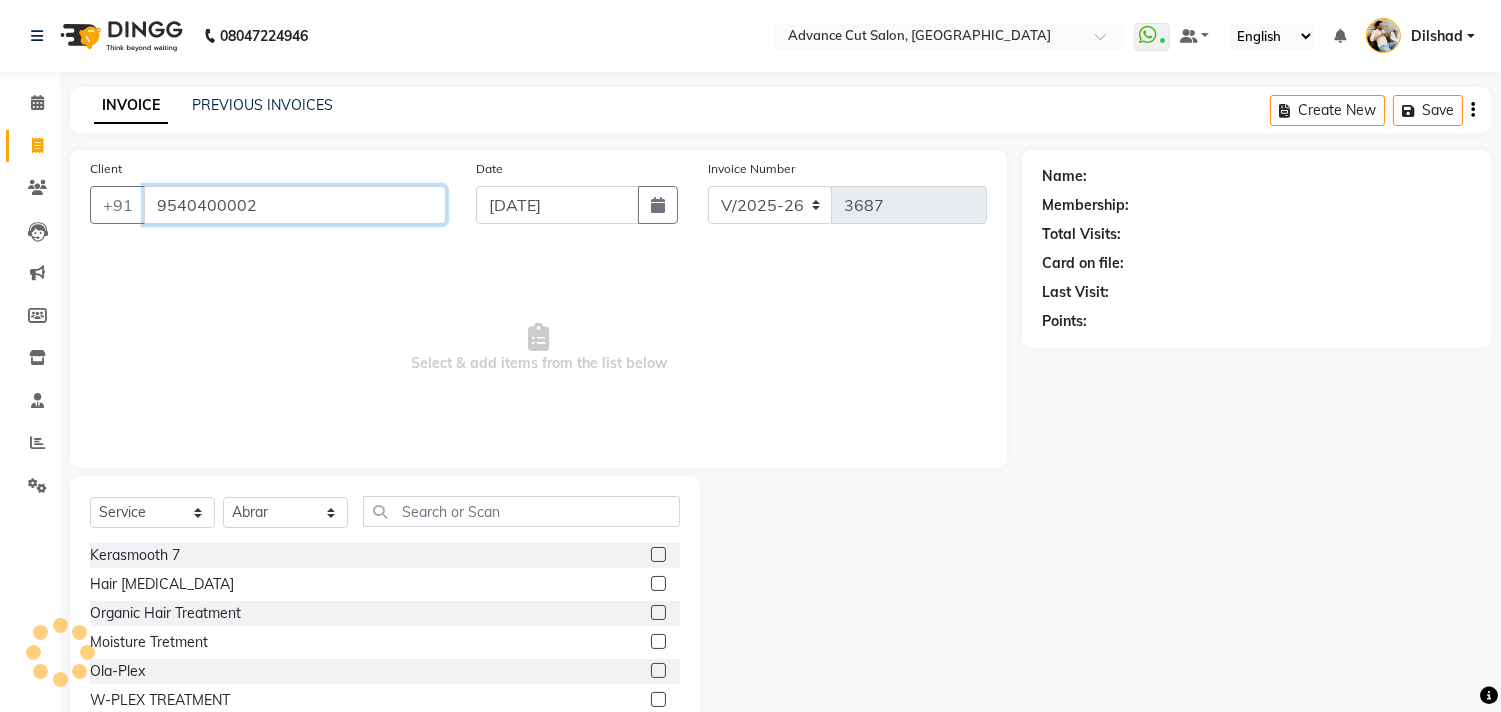 type on "9540400002" 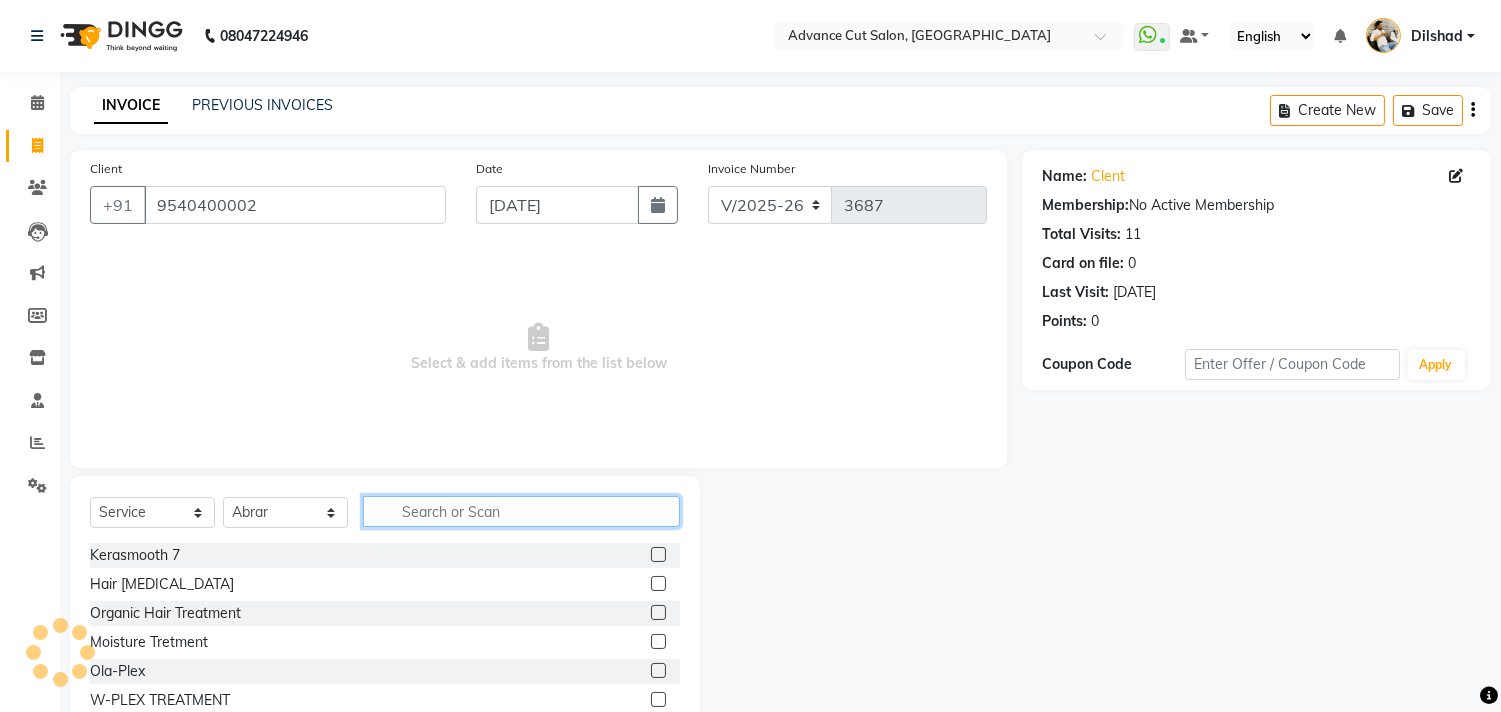 click 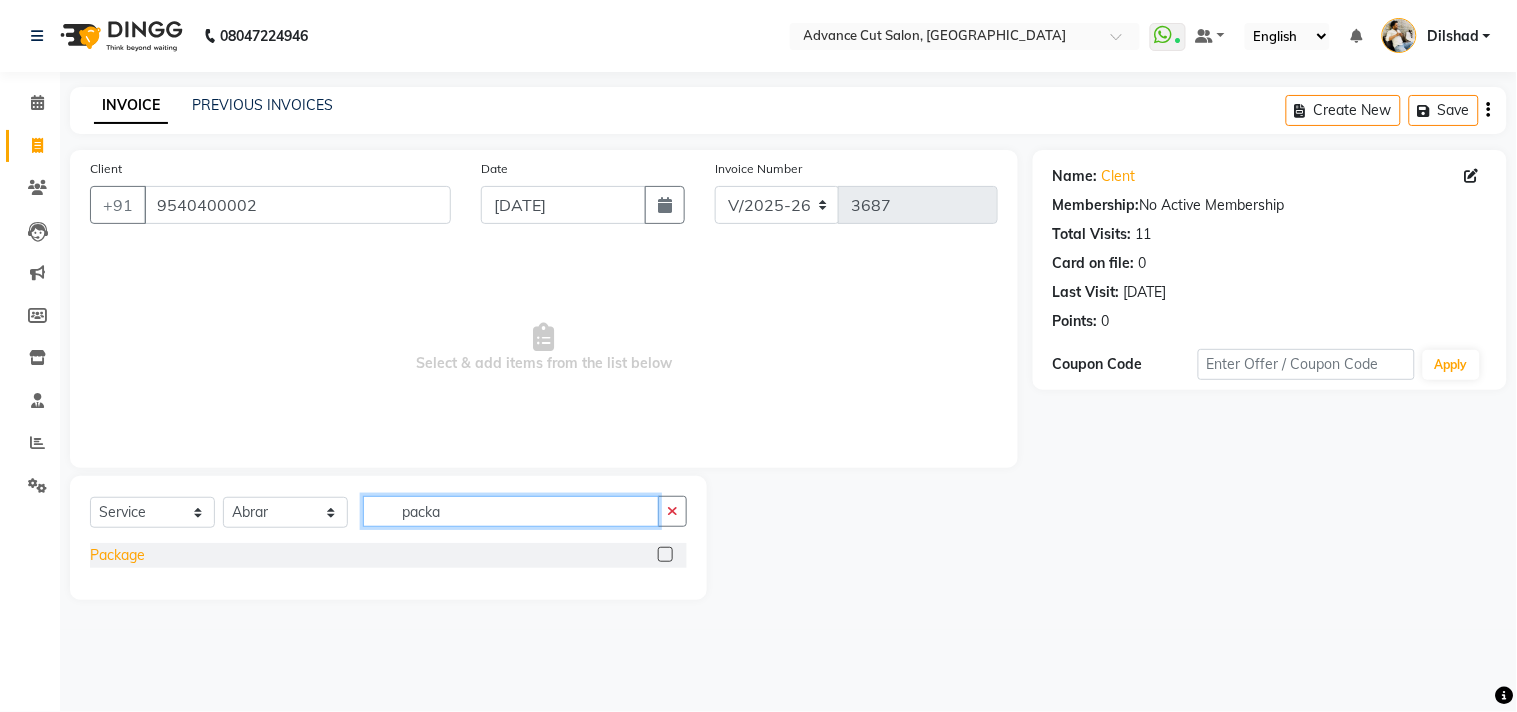 type on "packa" 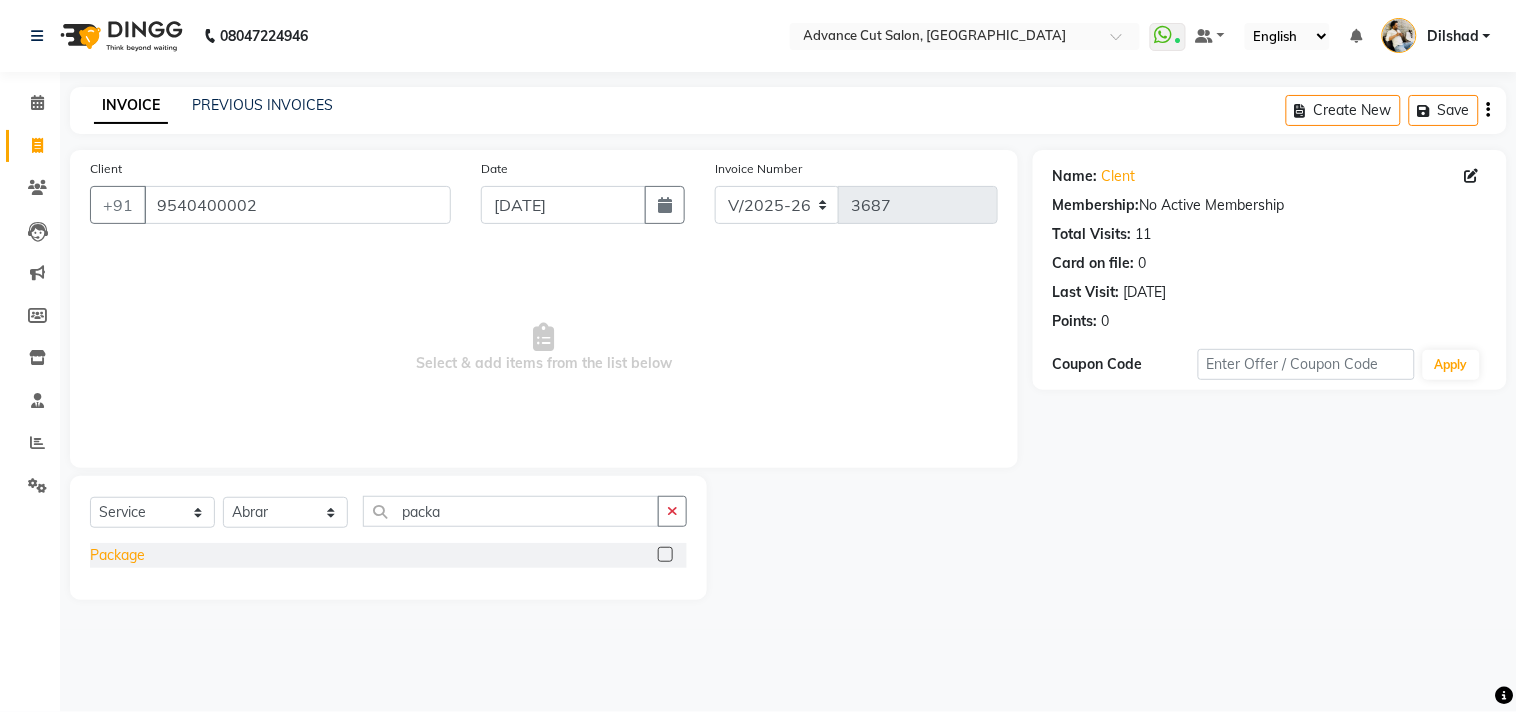 click on "Package" 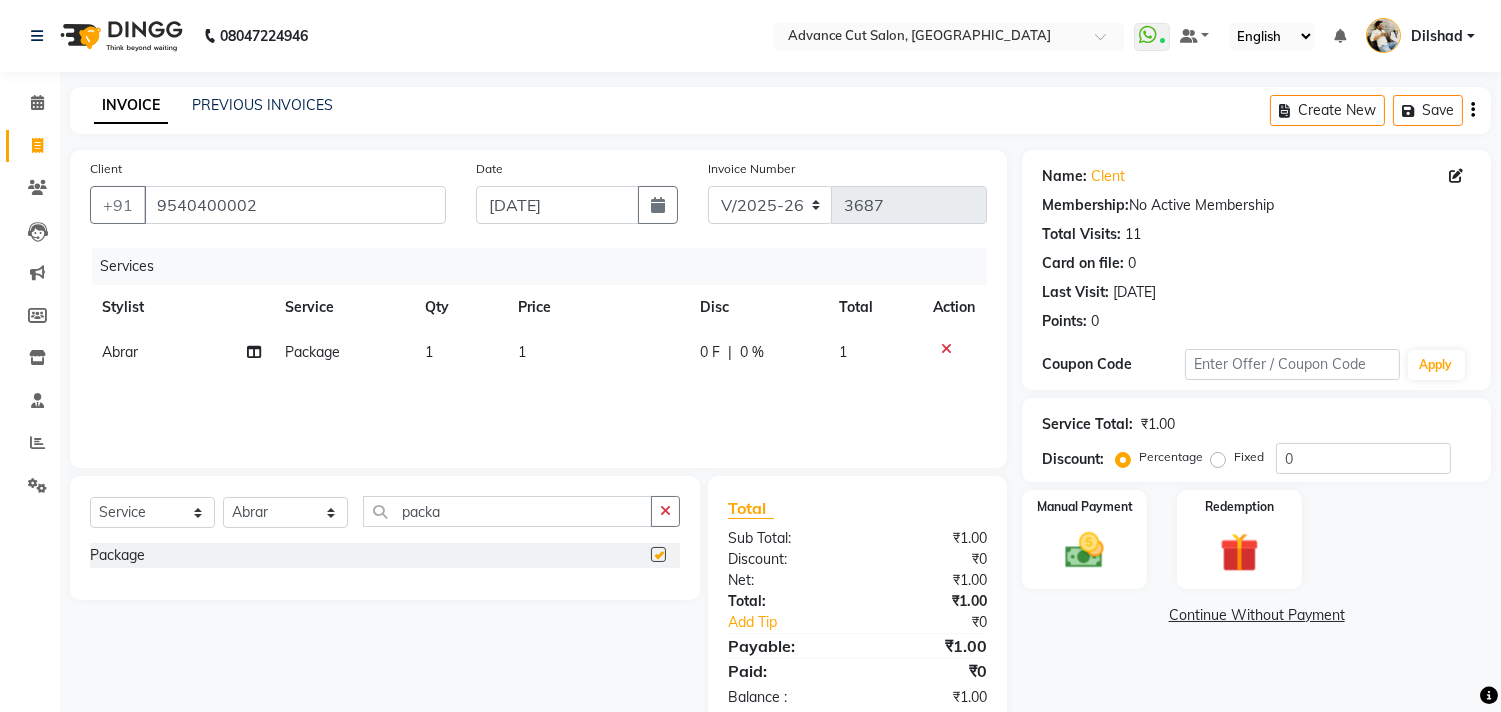 checkbox on "false" 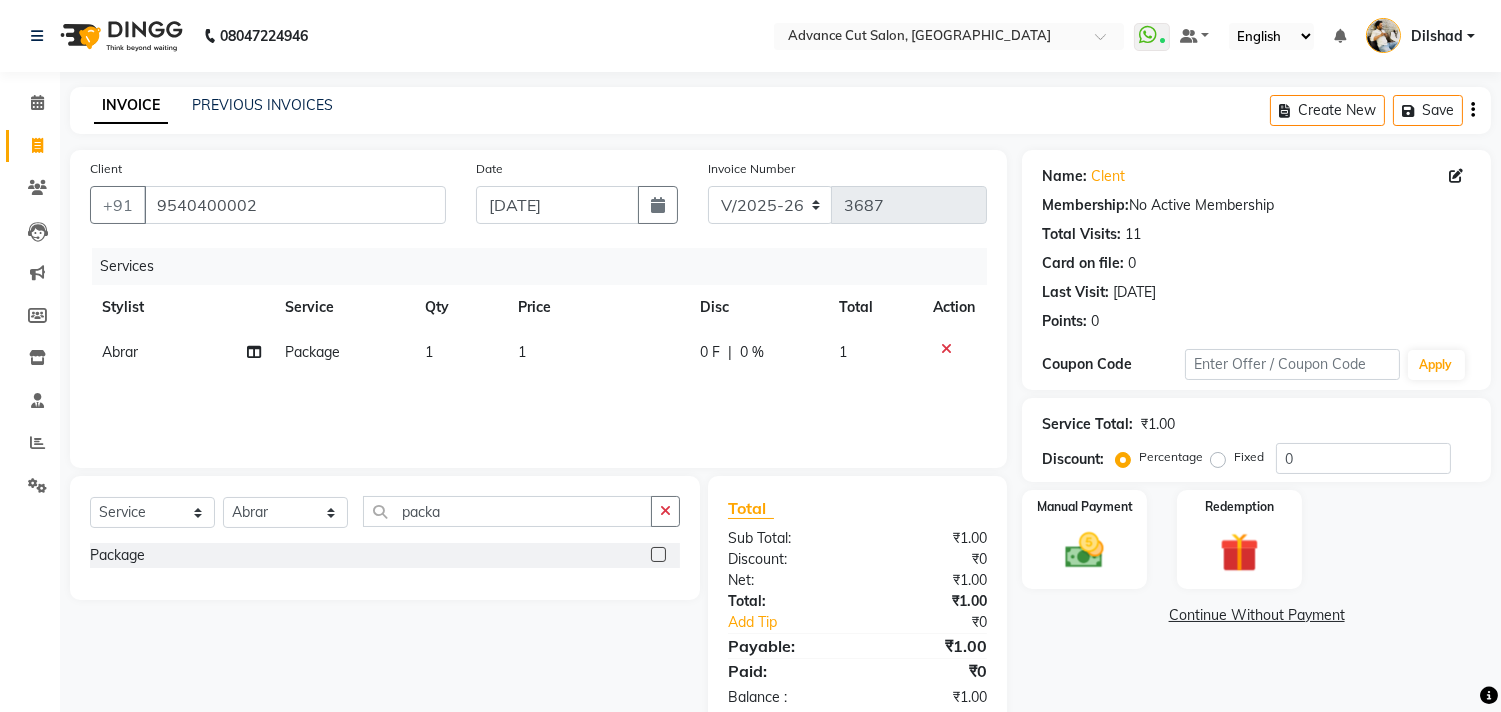 click on "1" 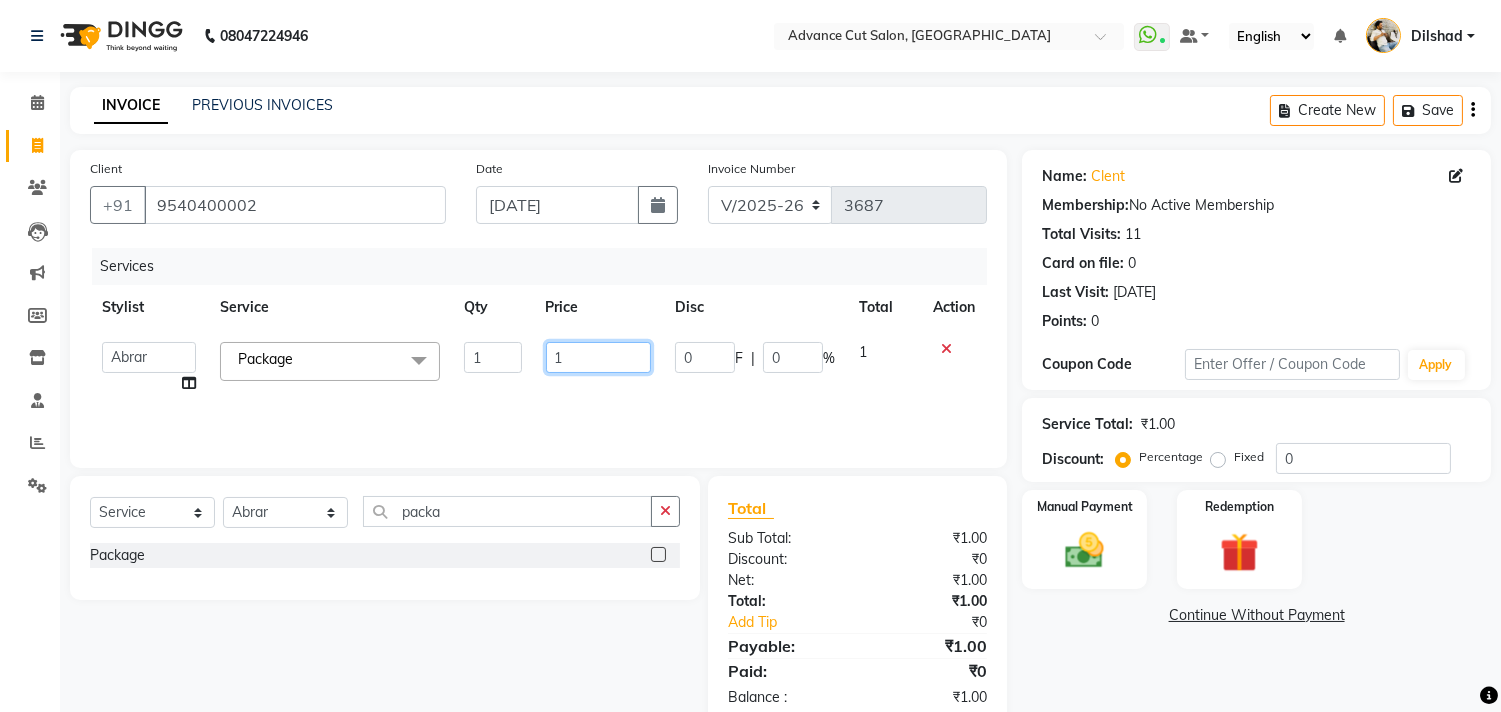 click on "1" 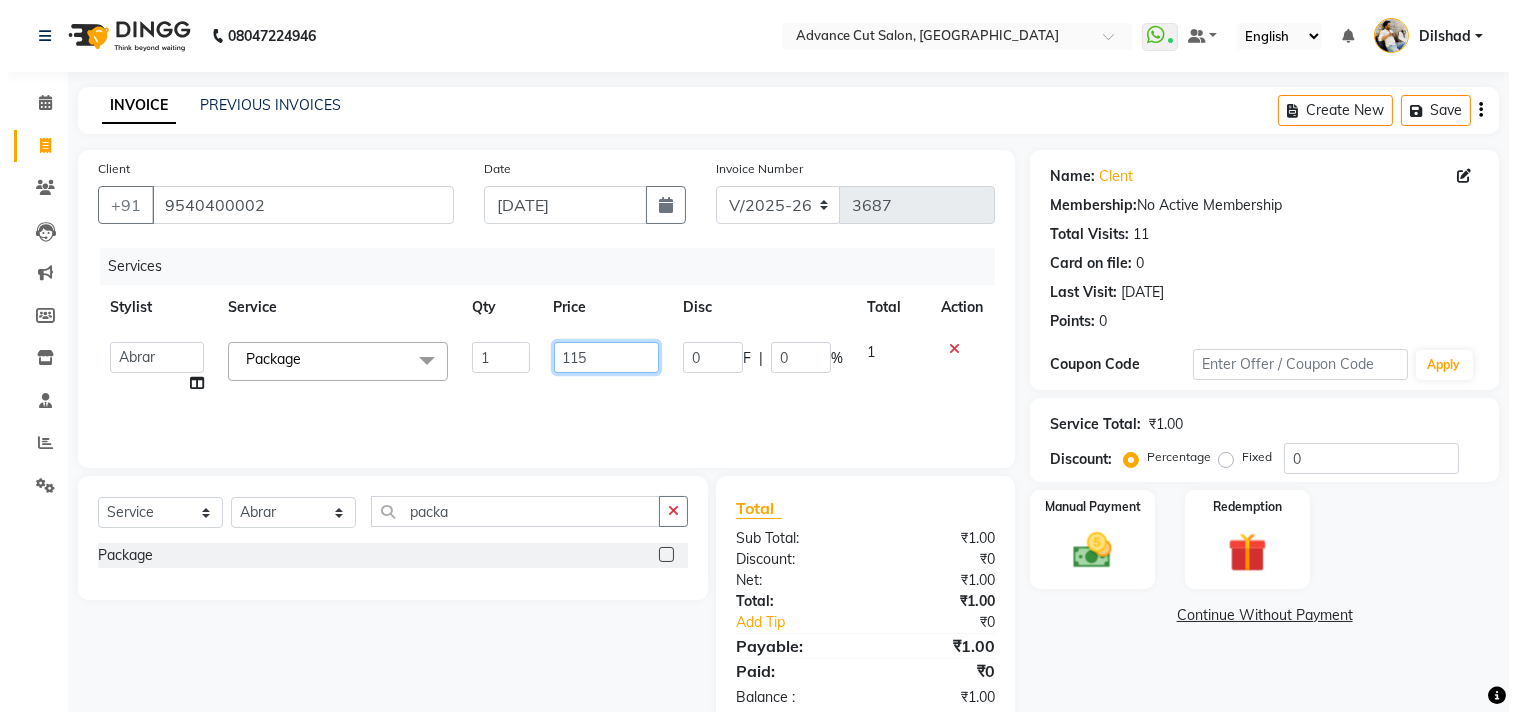 type 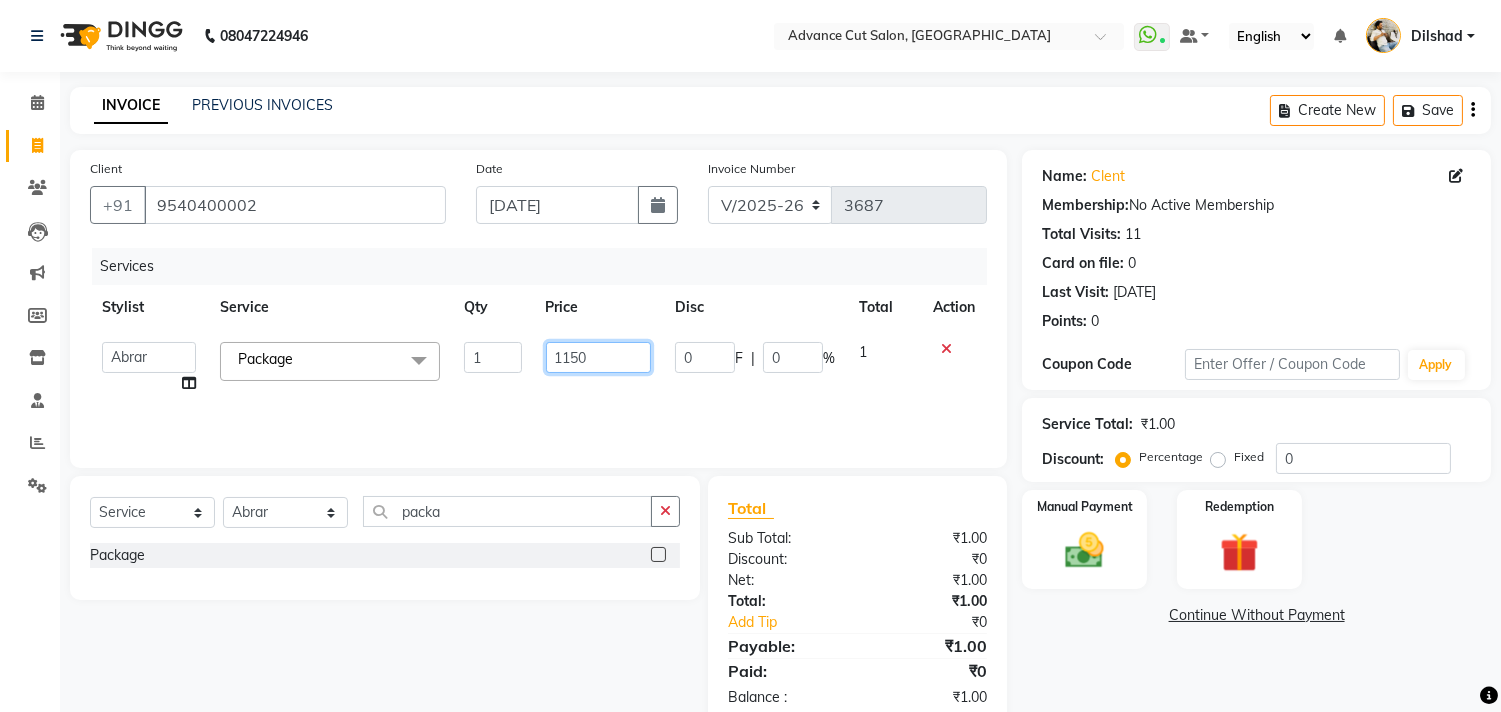 scroll, scrollTop: 46, scrollLeft: 0, axis: vertical 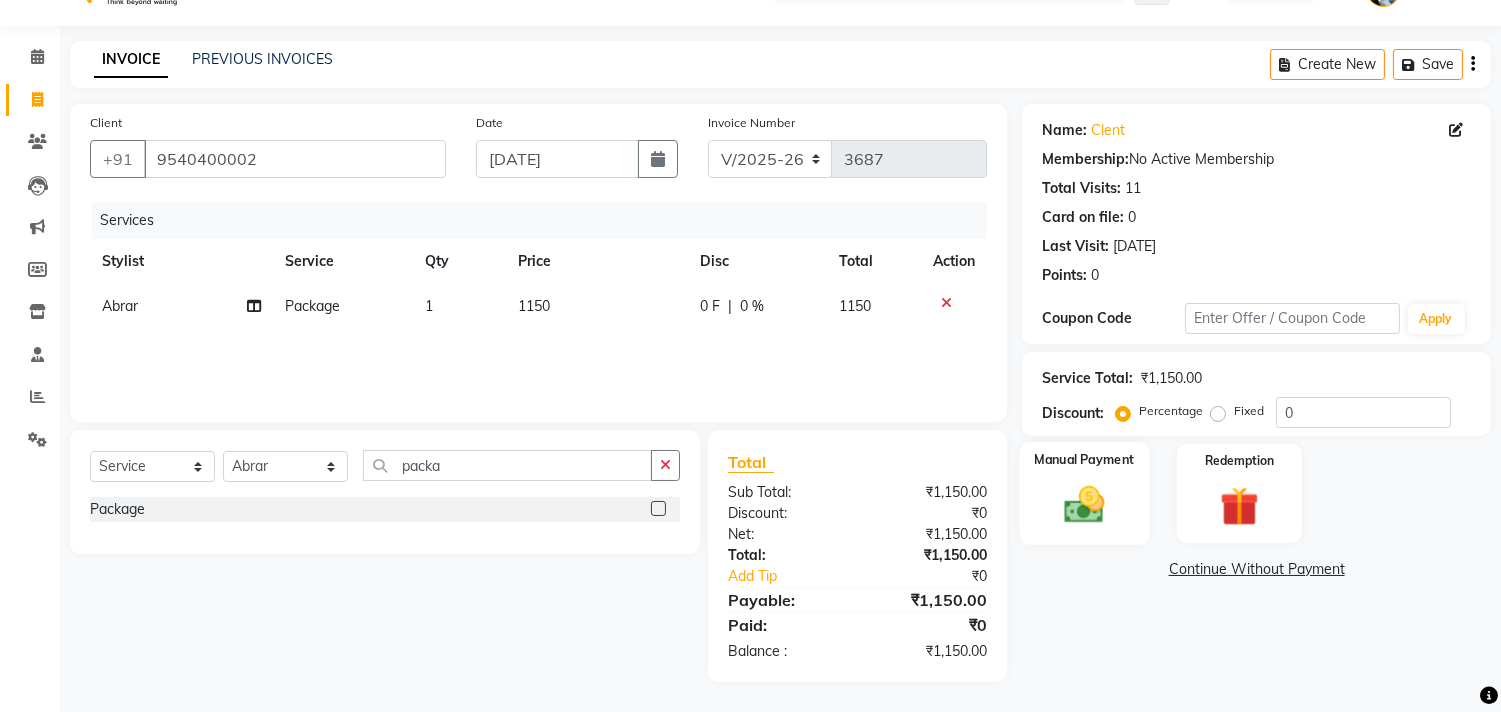 click 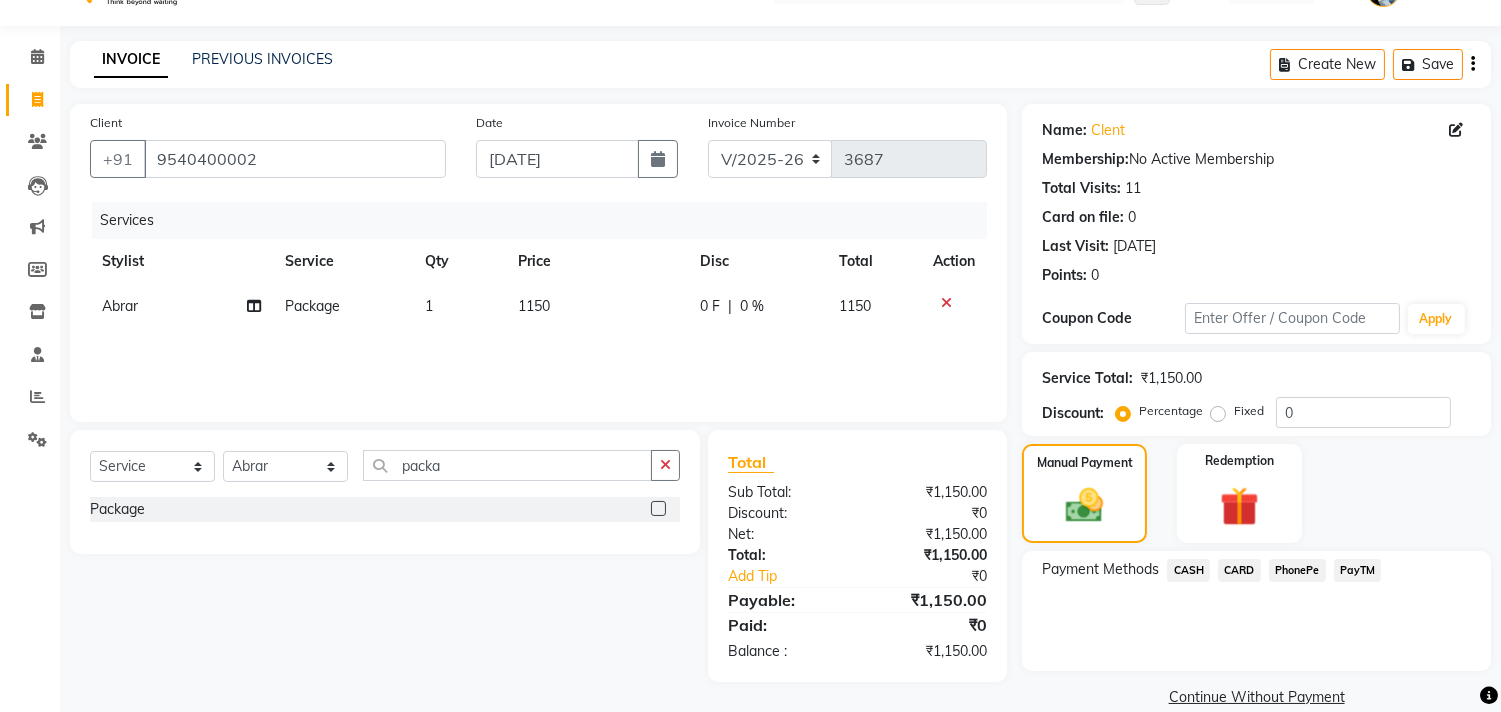 click on "PayTM" 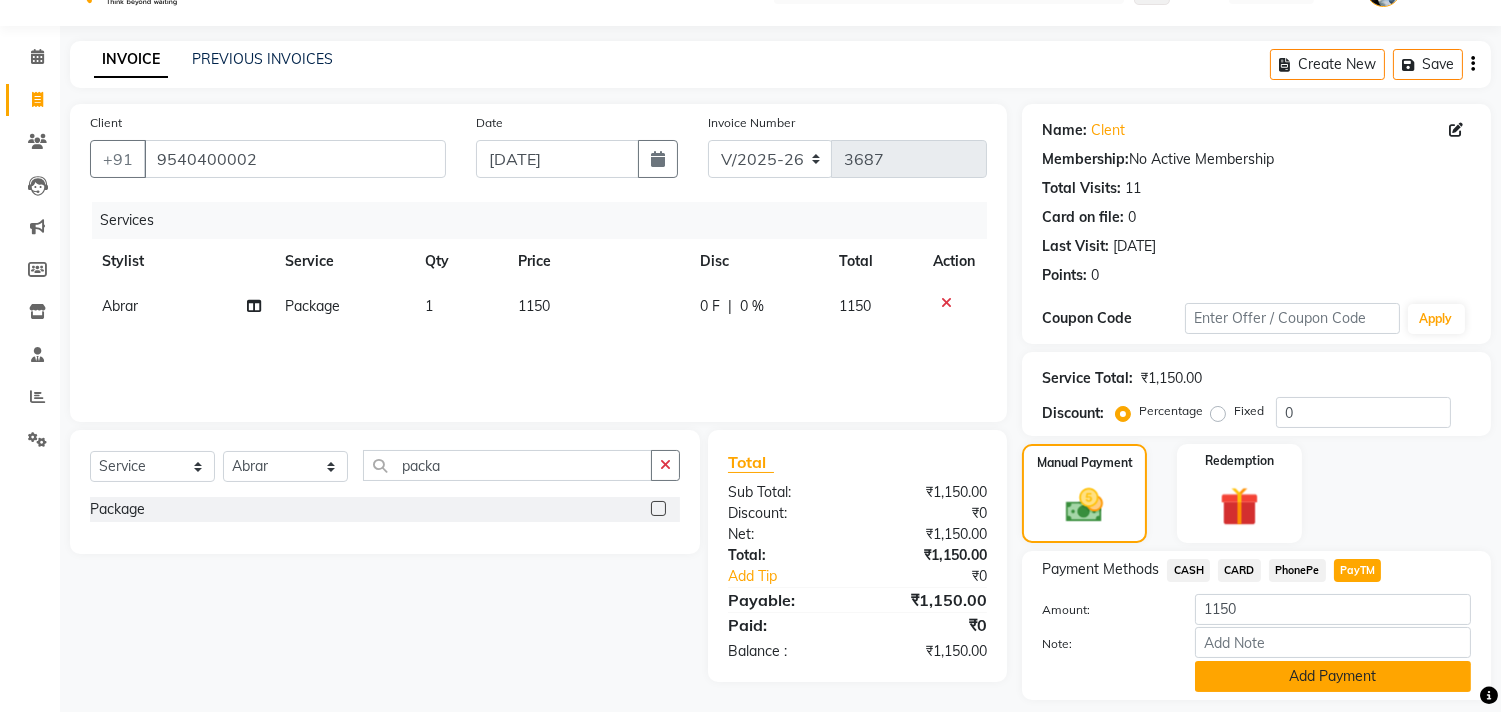 click on "Add Payment" 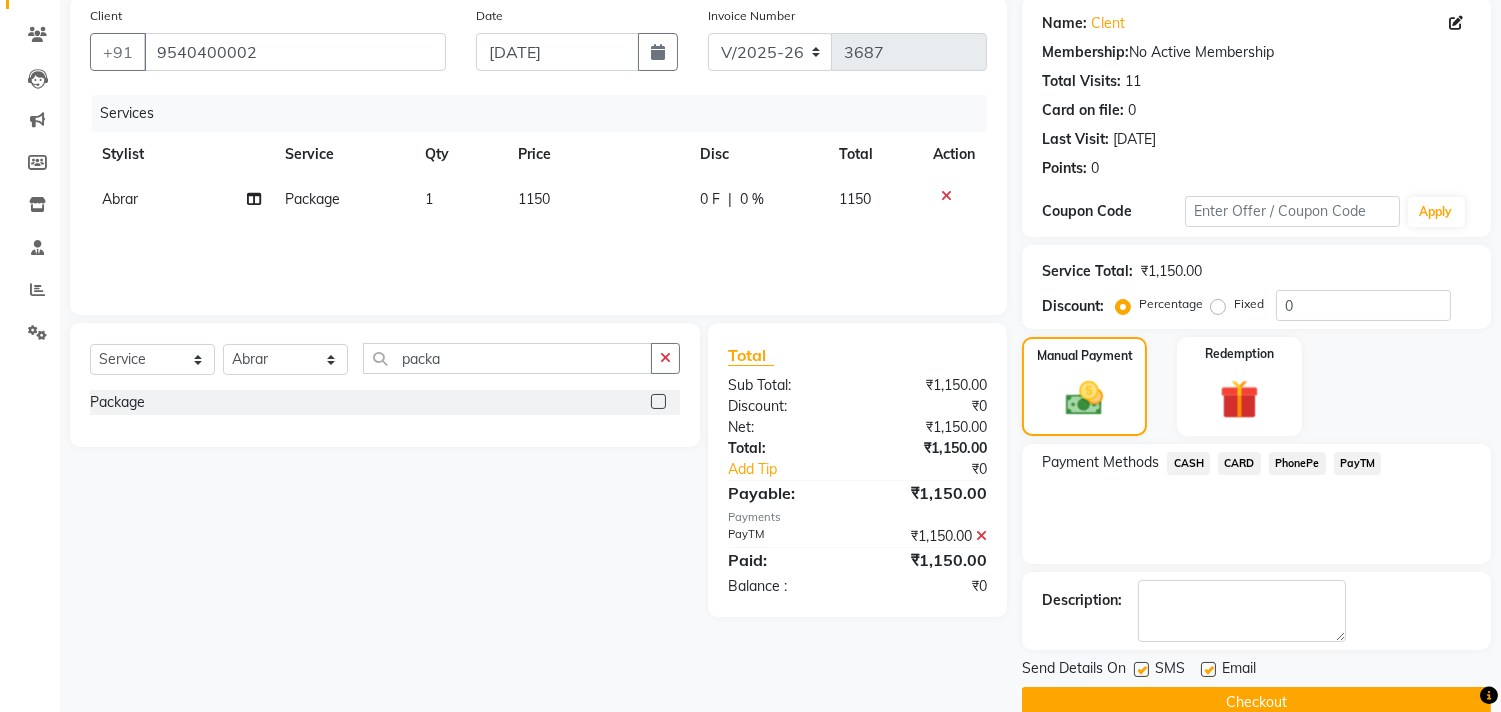 scroll, scrollTop: 157, scrollLeft: 0, axis: vertical 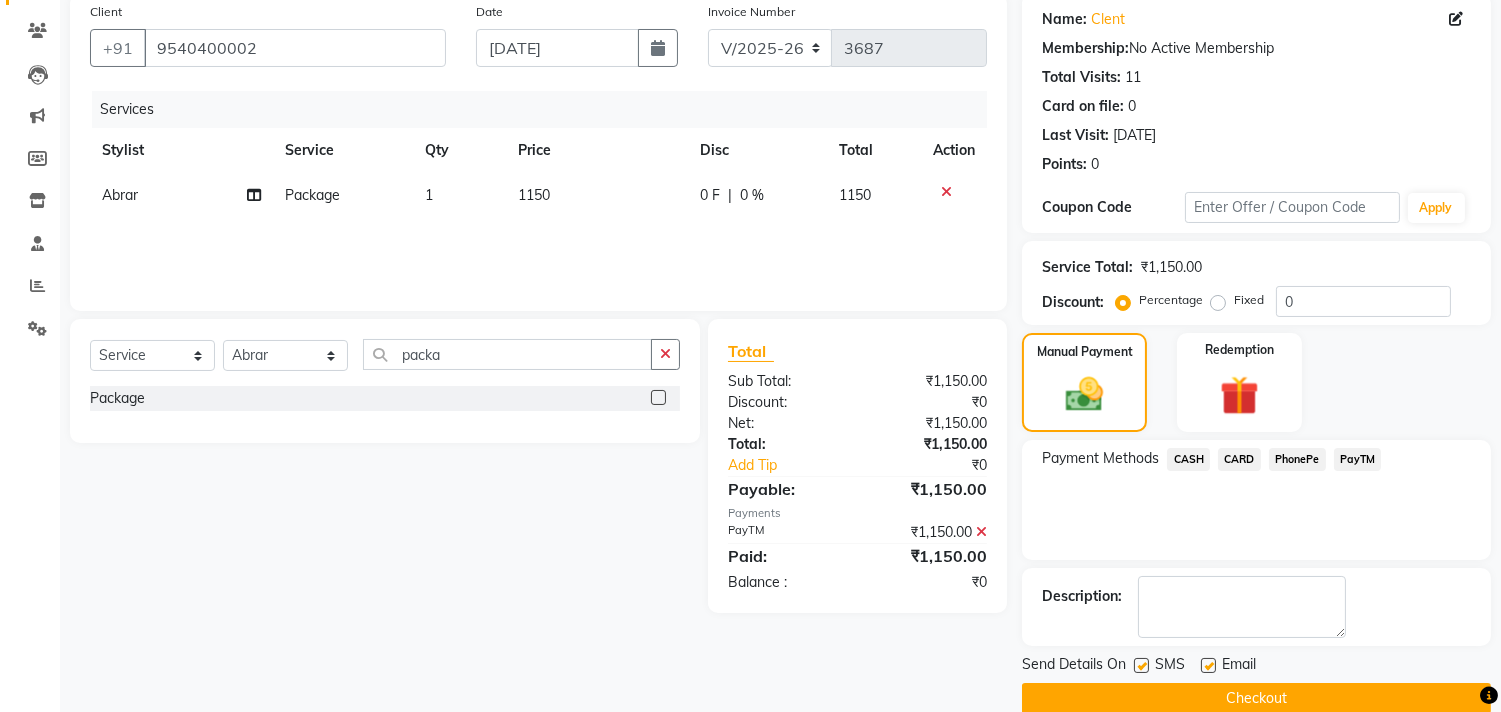 click on "Checkout" 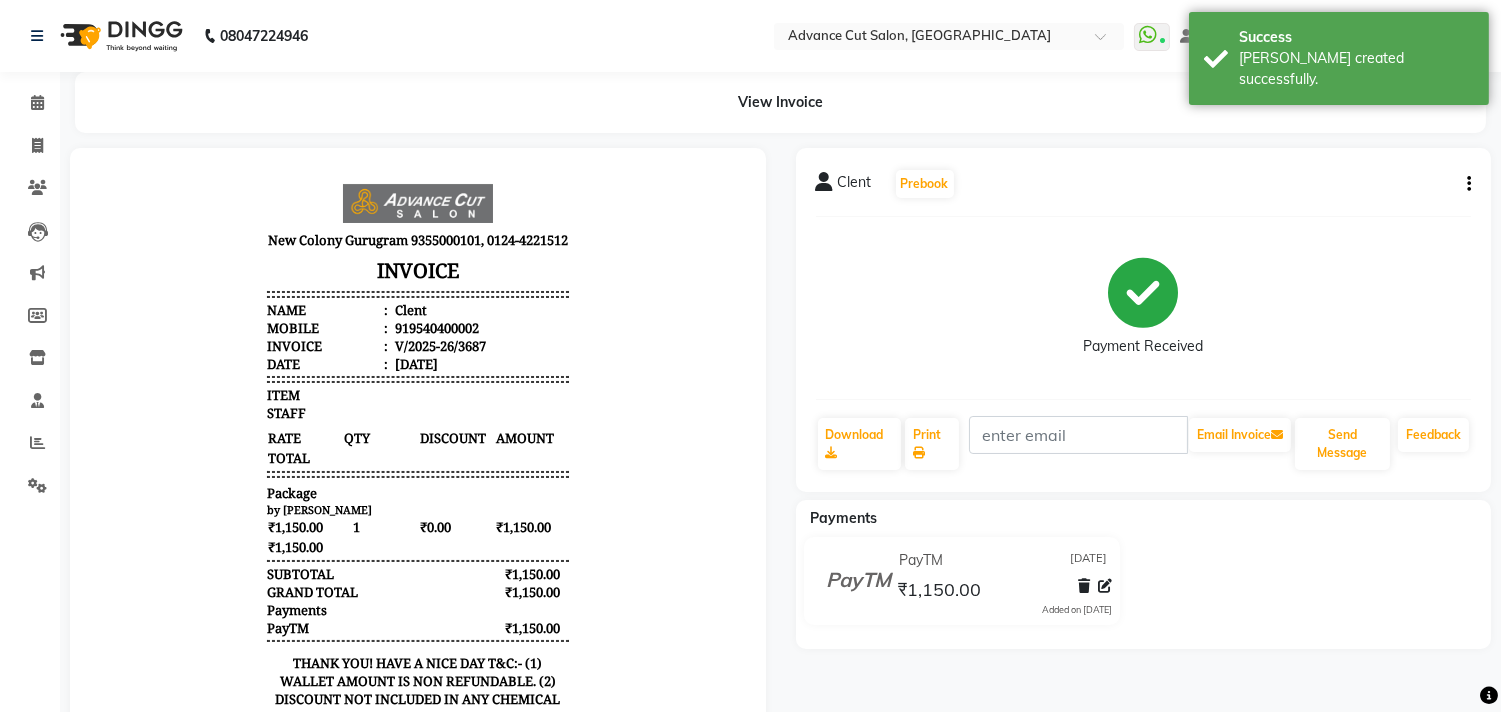 scroll, scrollTop: 0, scrollLeft: 0, axis: both 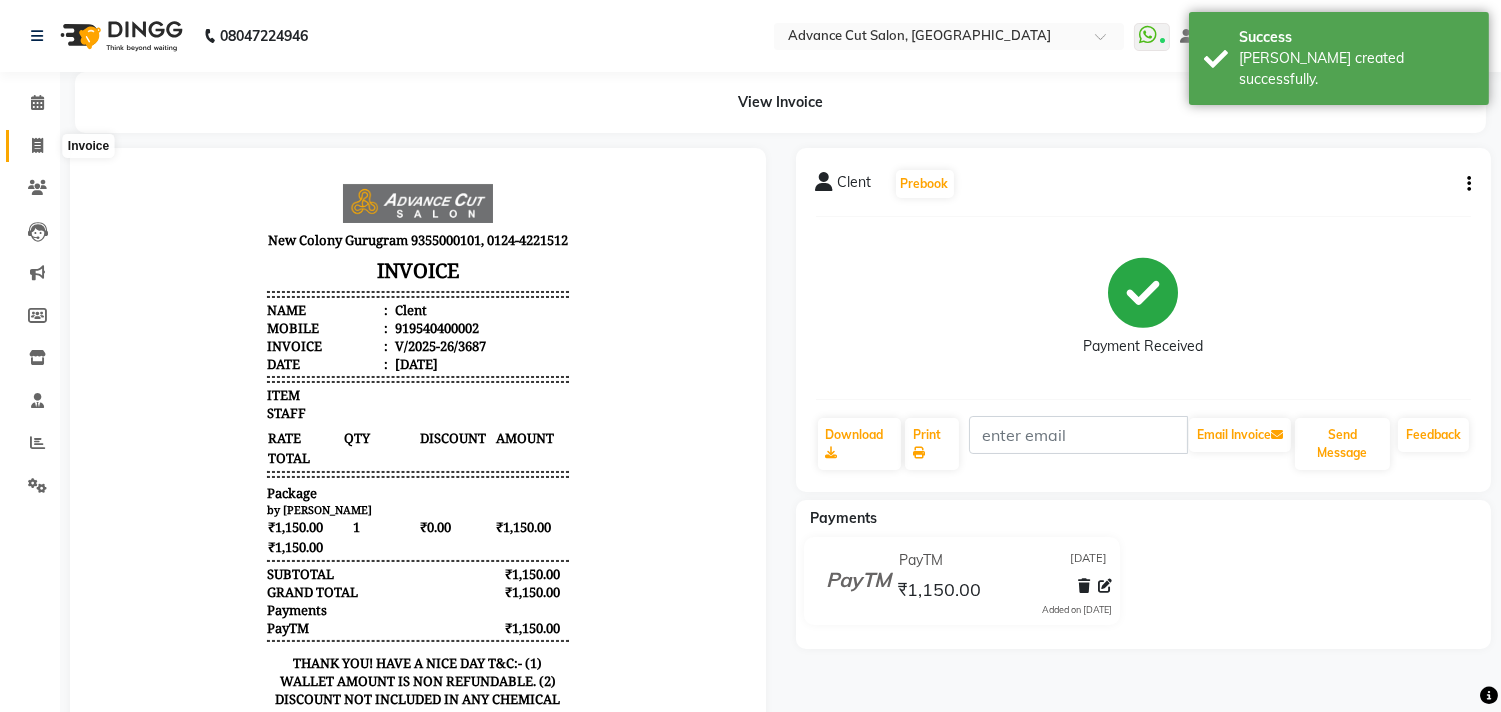 click 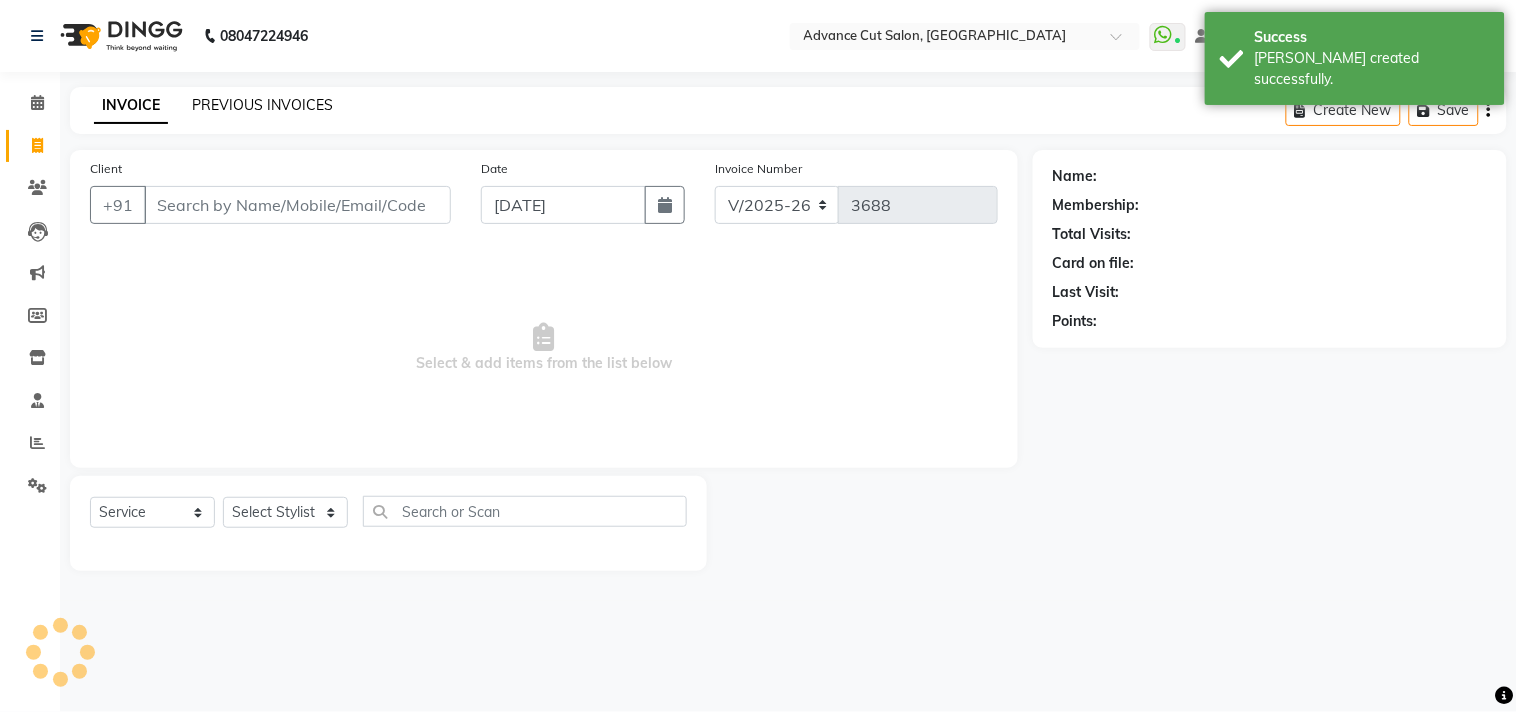 click on "PREVIOUS INVOICES" 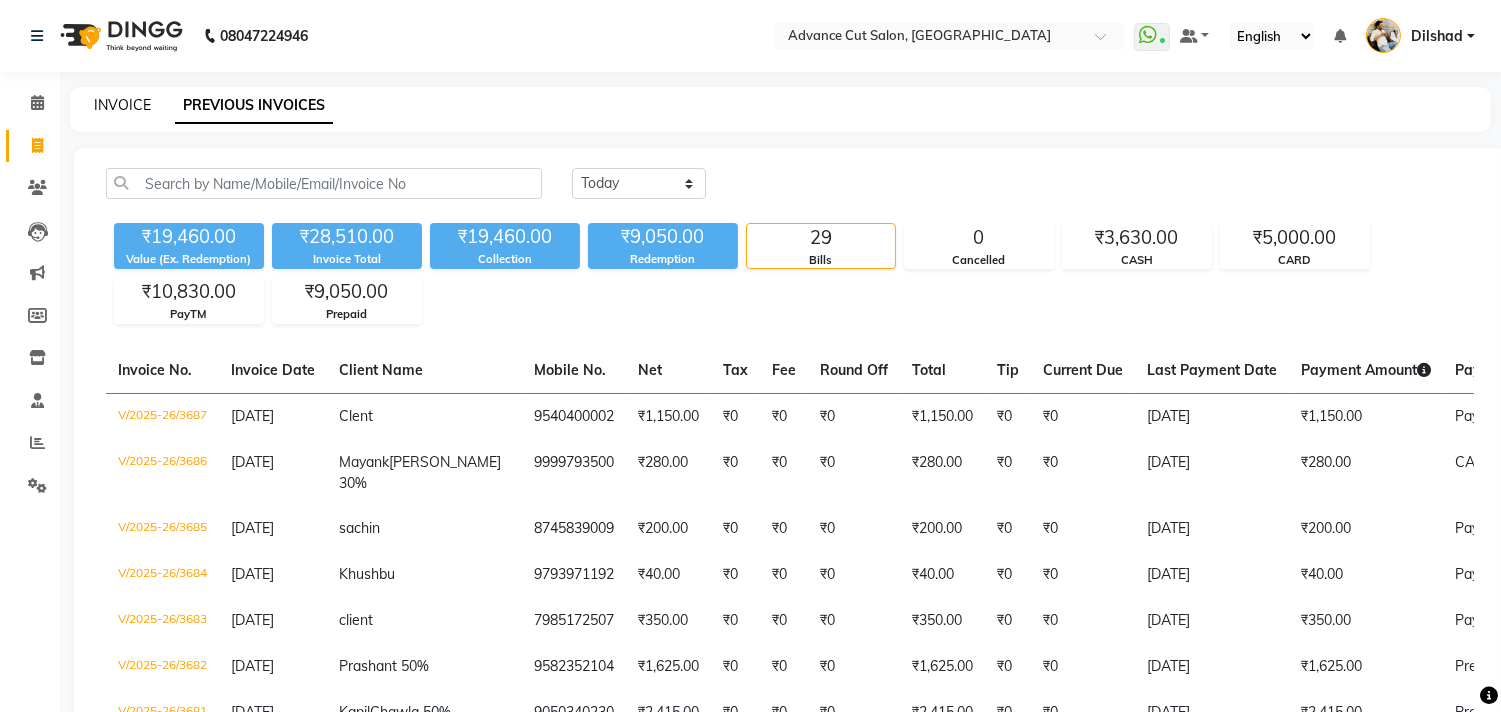 click on "INVOICE" 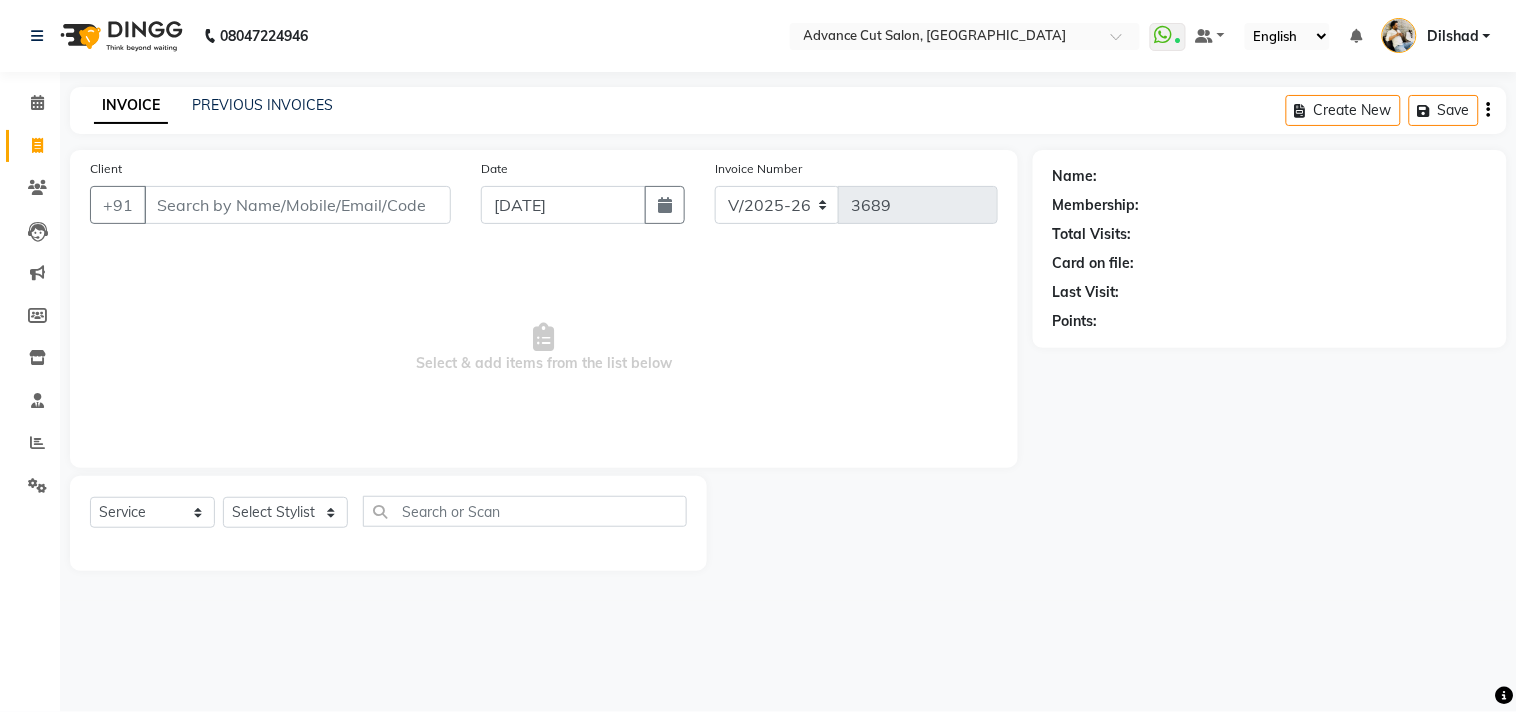 click on "Client" at bounding box center [297, 205] 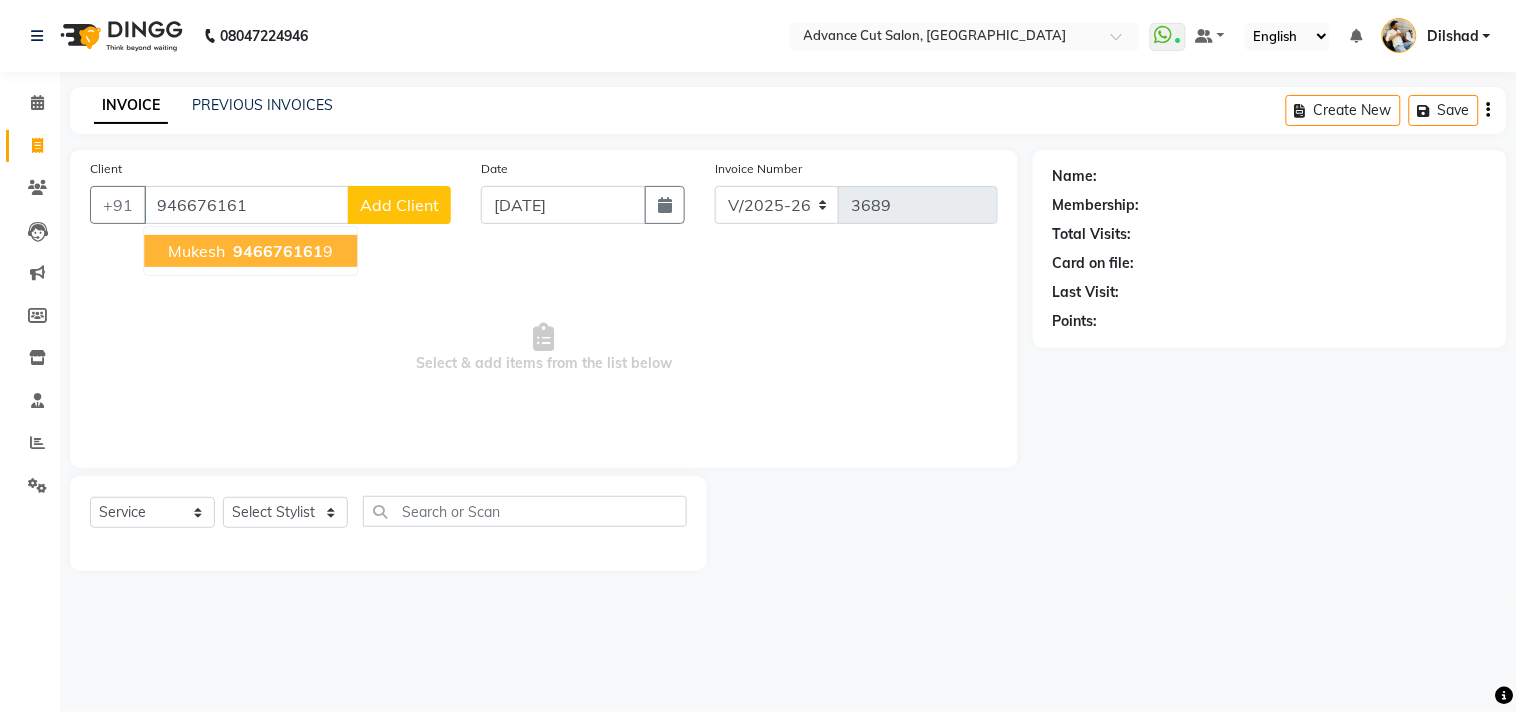click on "Mukesh" at bounding box center (196, 251) 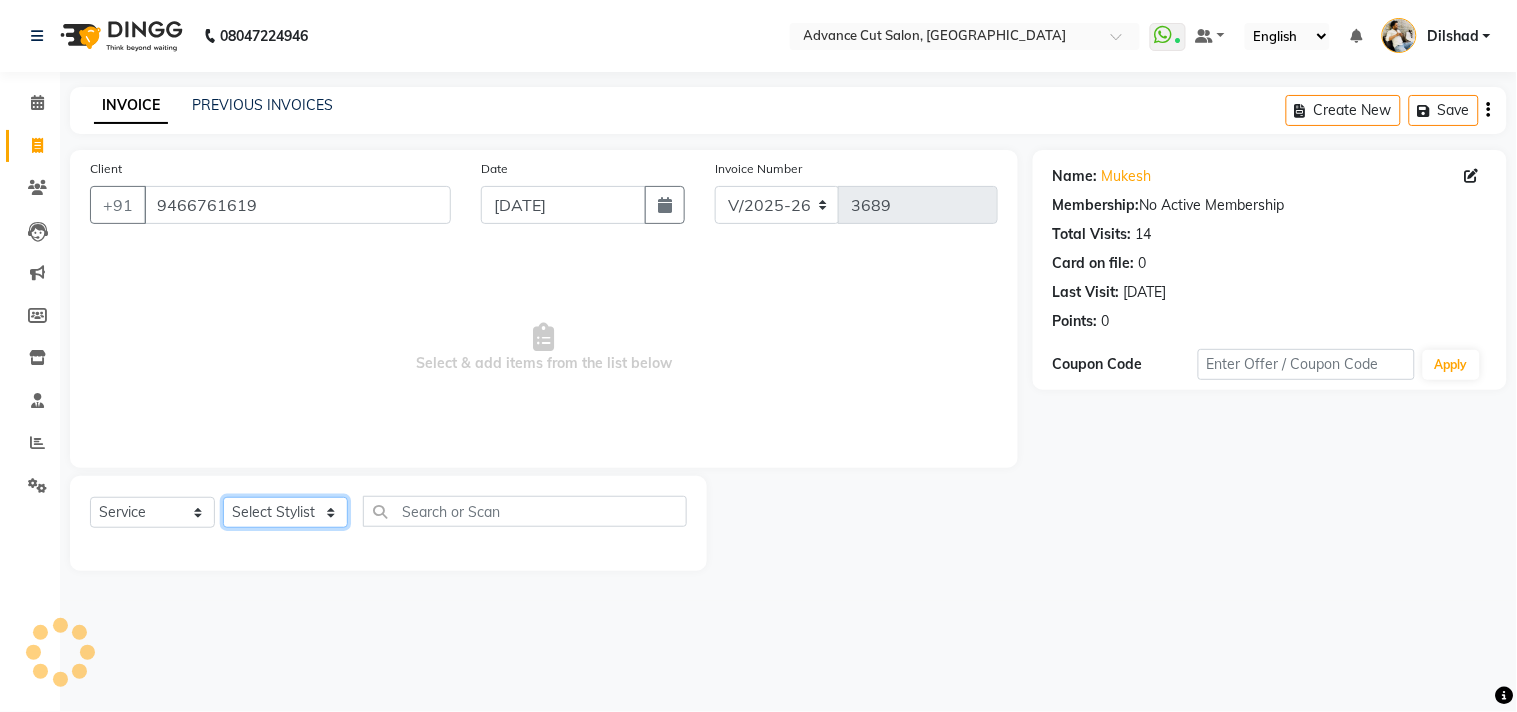 click on "Select Stylist [PERSON_NAME] Avinash Dilshad [PERSON_NAME] [PERSON_NAME] [PERSON_NAME] [PERSON_NAME]  [PERSON_NAME] [PERSON_NAME]  [PERSON_NAME] [PERSON_NAME]" 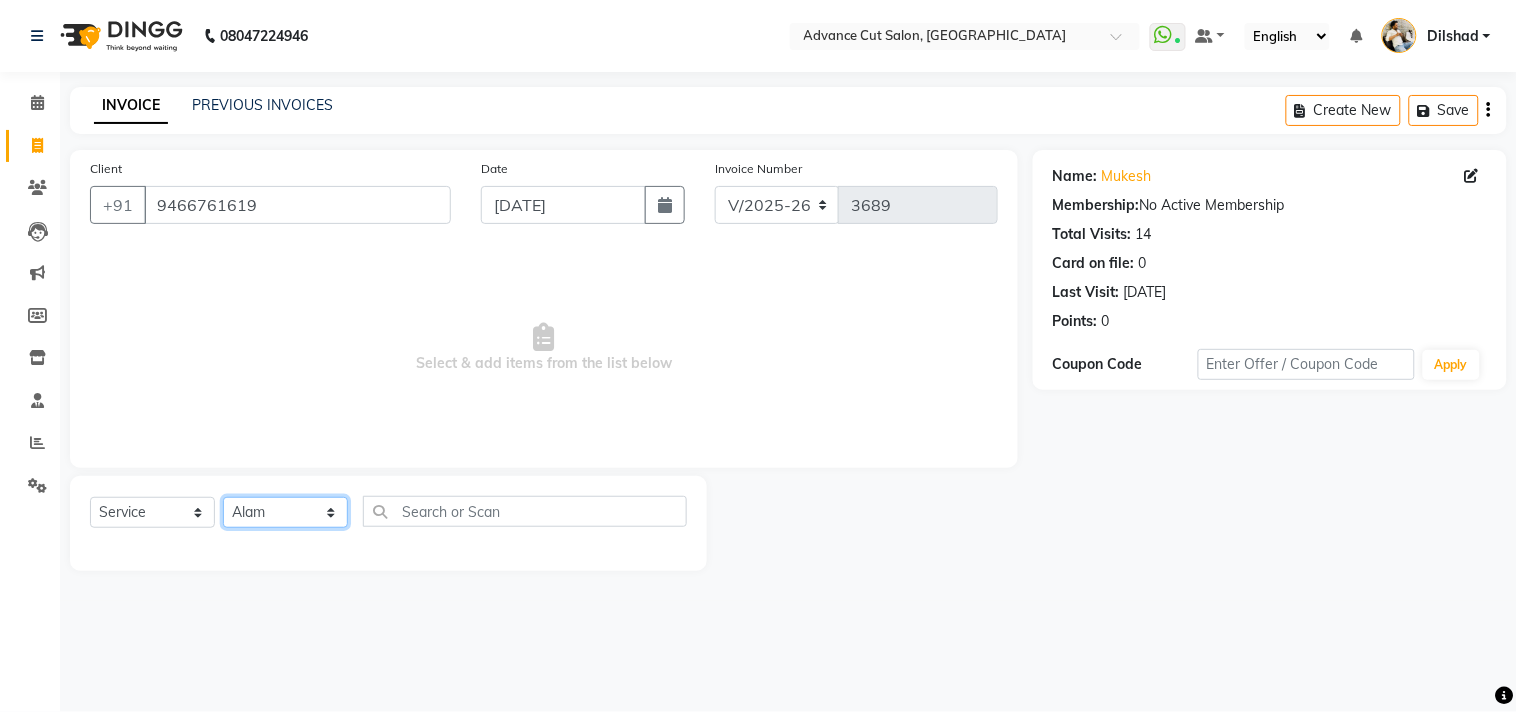 click on "Select Stylist [PERSON_NAME] Avinash Dilshad [PERSON_NAME] [PERSON_NAME] [PERSON_NAME] [PERSON_NAME]  [PERSON_NAME] [PERSON_NAME]  [PERSON_NAME] [PERSON_NAME]" 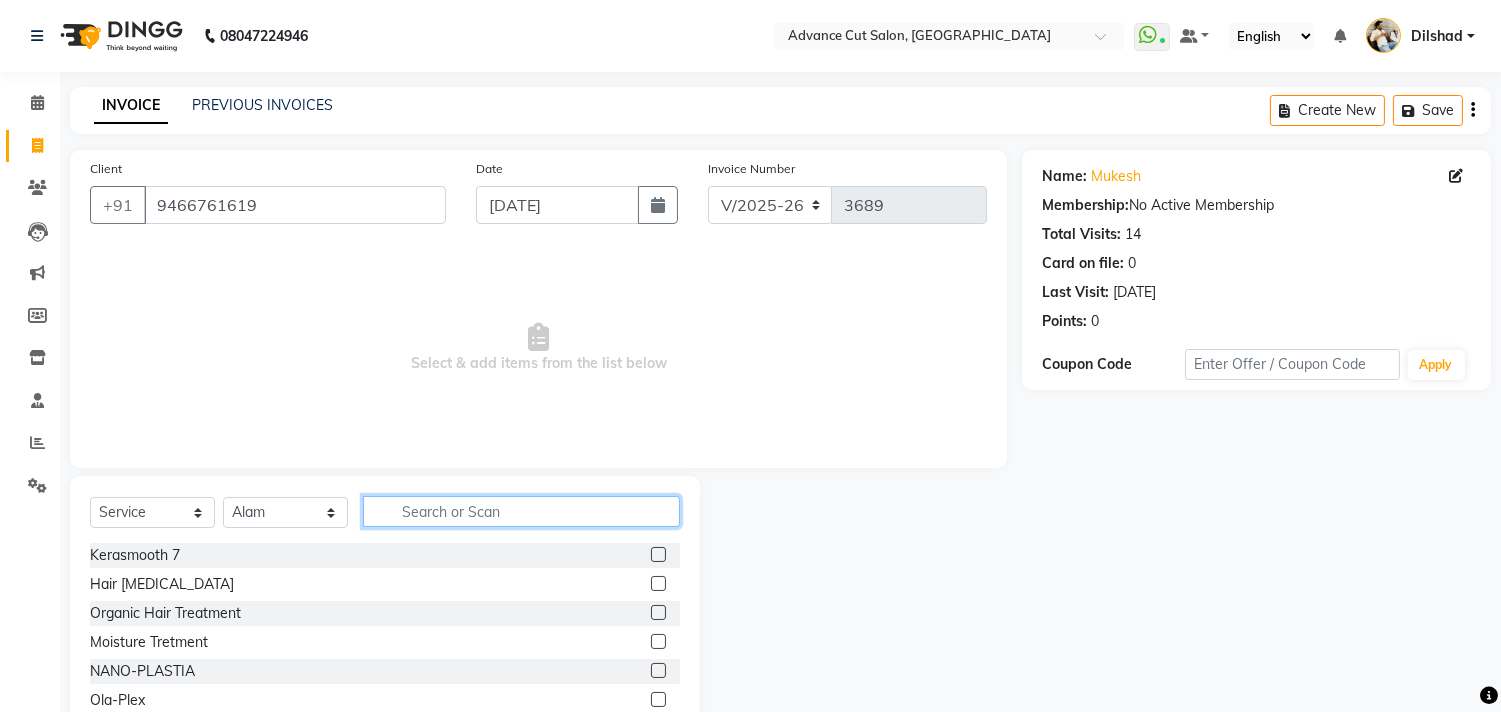 click 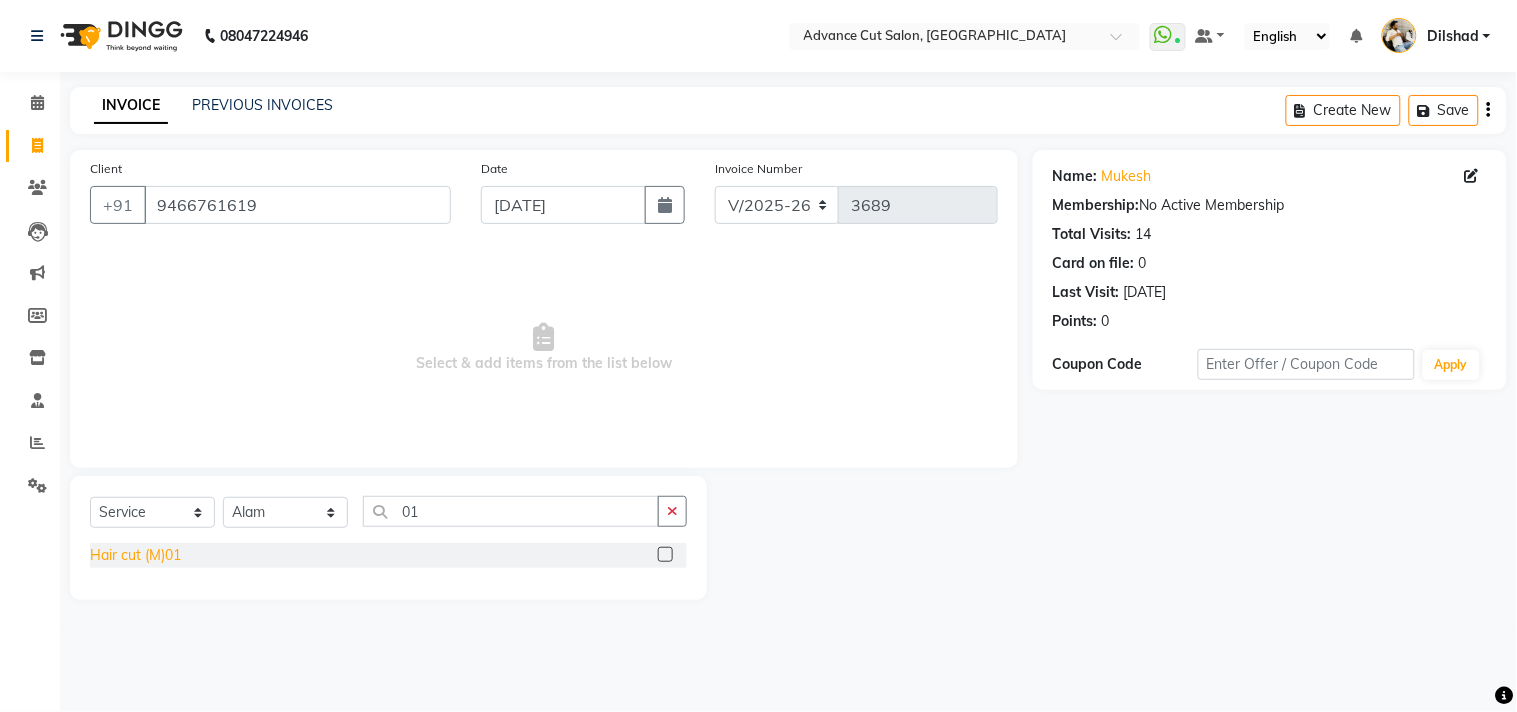 click on "Hair cut (M)01" 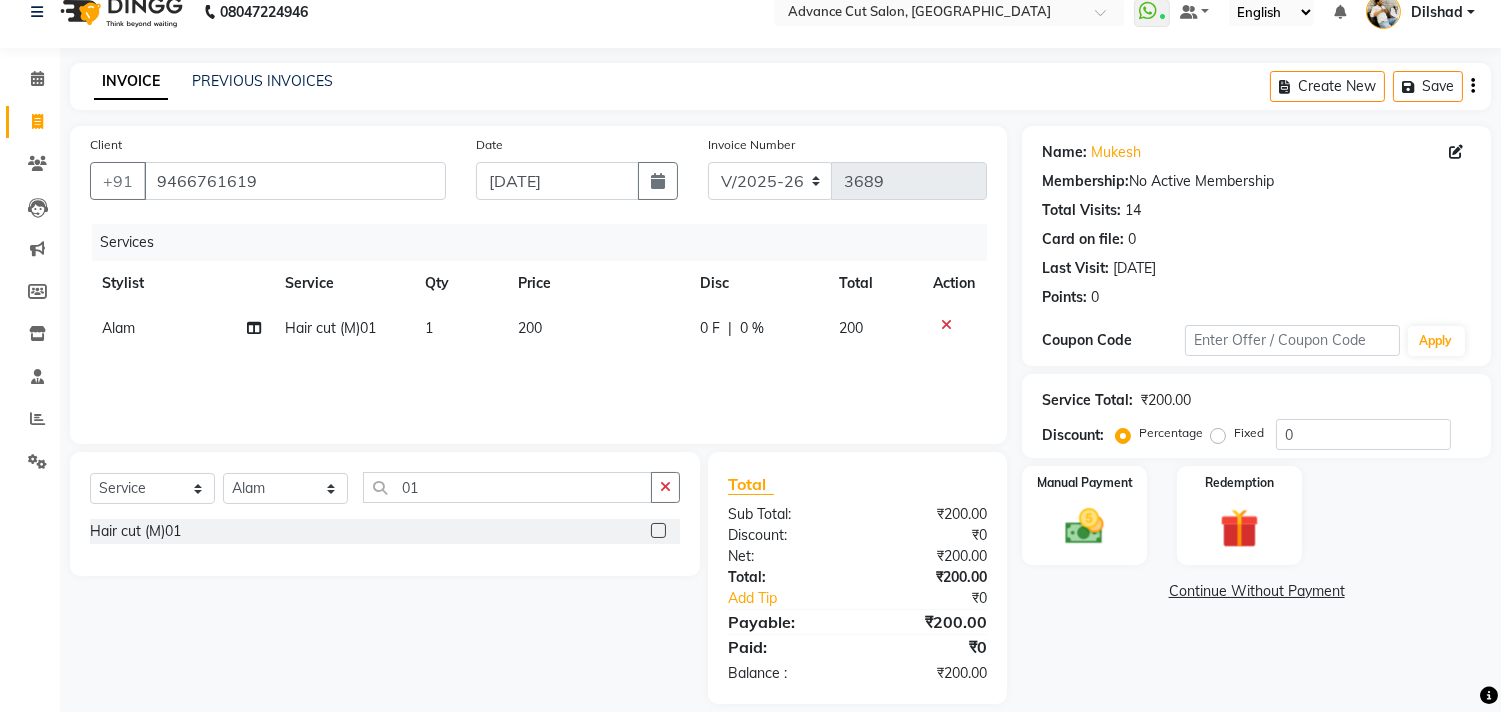 scroll, scrollTop: 46, scrollLeft: 0, axis: vertical 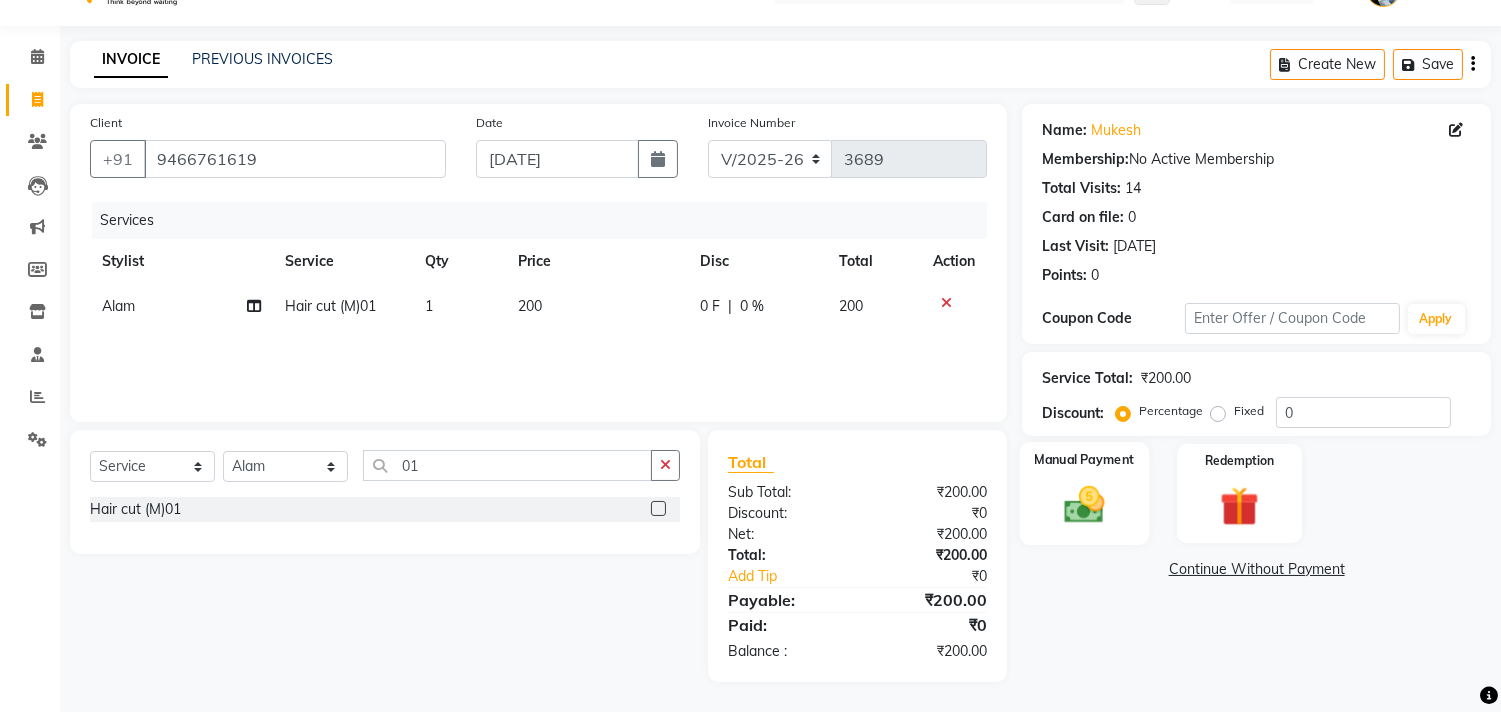 click 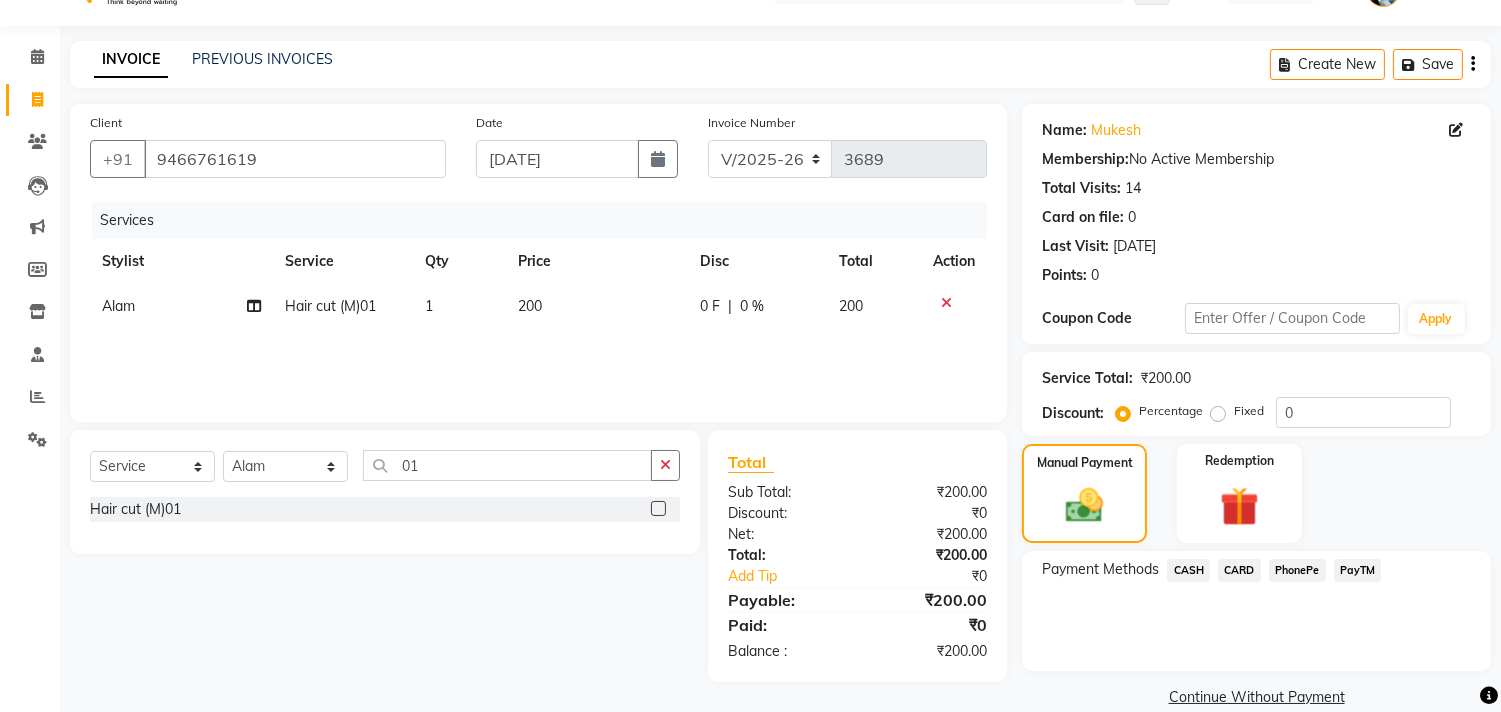 click on "CASH" 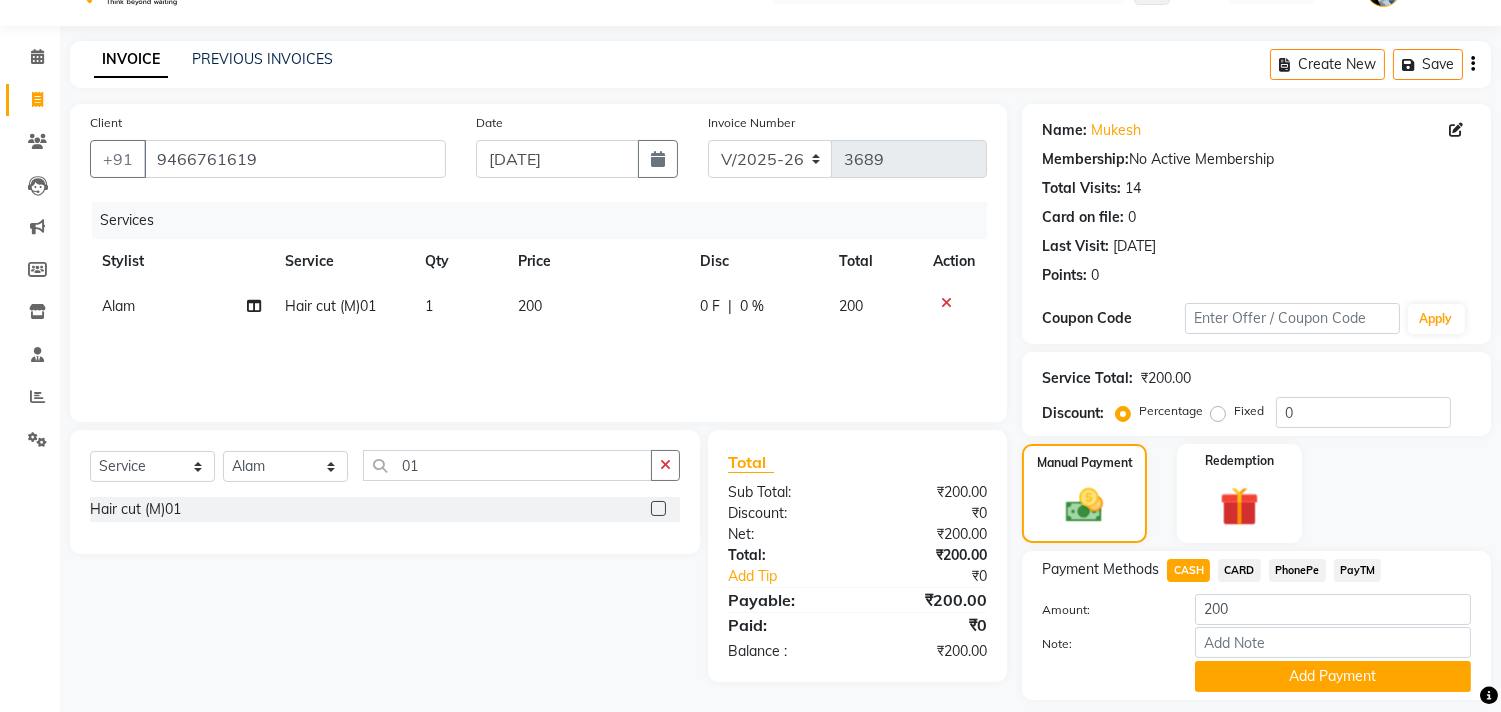 drag, startPoint x: 1298, startPoint y: 691, endPoint x: 1297, endPoint y: 664, distance: 27.018513 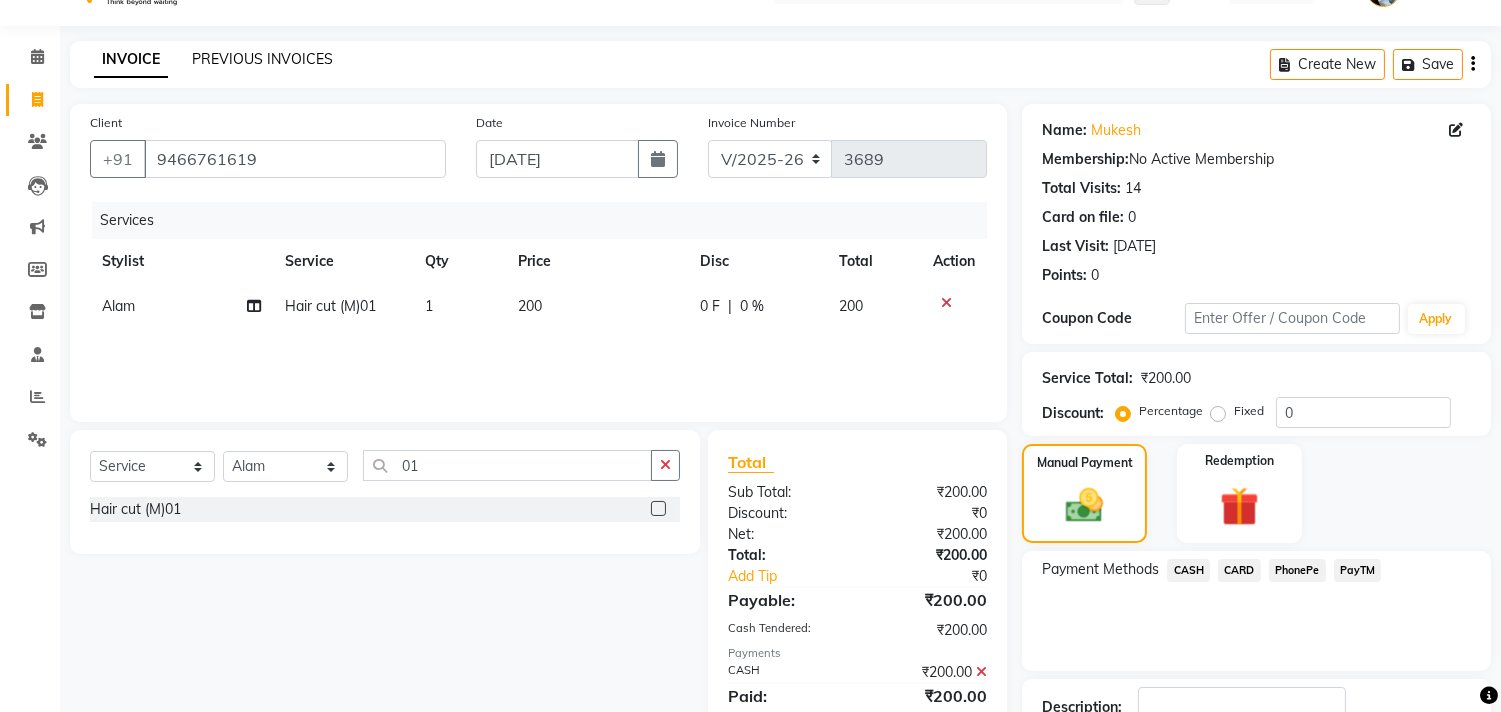 click on "PREVIOUS INVOICES" 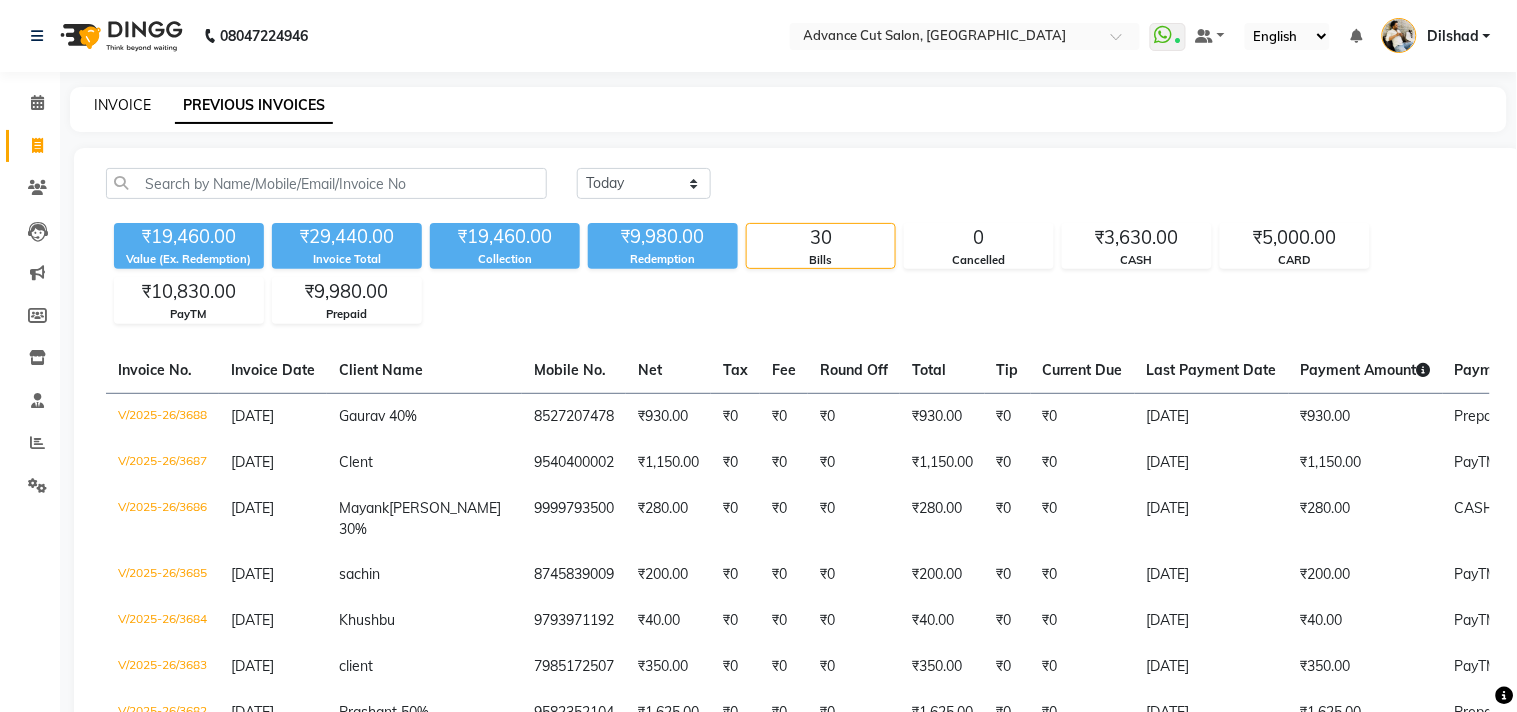 click on "INVOICE" 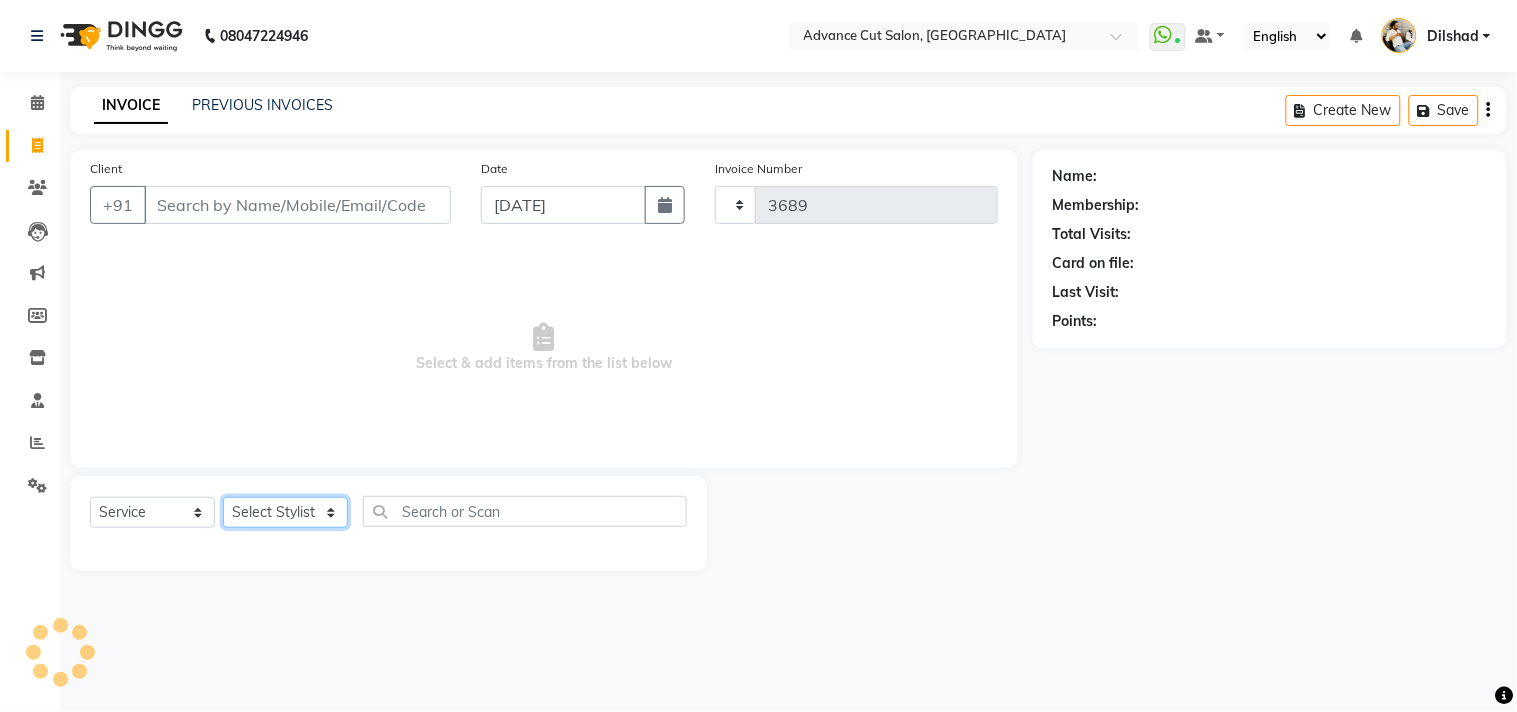 click on "Select Stylist" 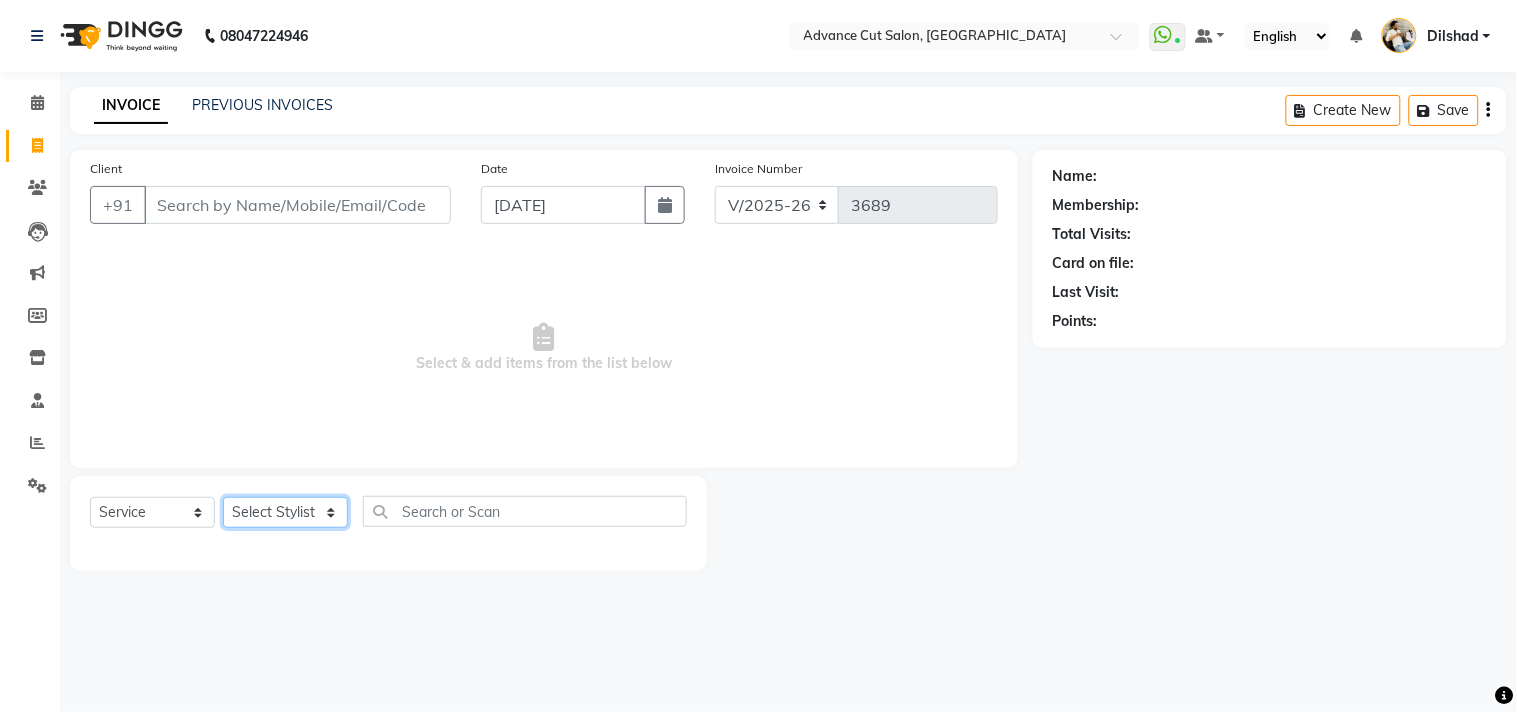 click on "Select Stylist [PERSON_NAME] Avinash Dilshad [PERSON_NAME] [PERSON_NAME] [PERSON_NAME] [PERSON_NAME]  [PERSON_NAME] [PERSON_NAME]  [PERSON_NAME] [PERSON_NAME]" 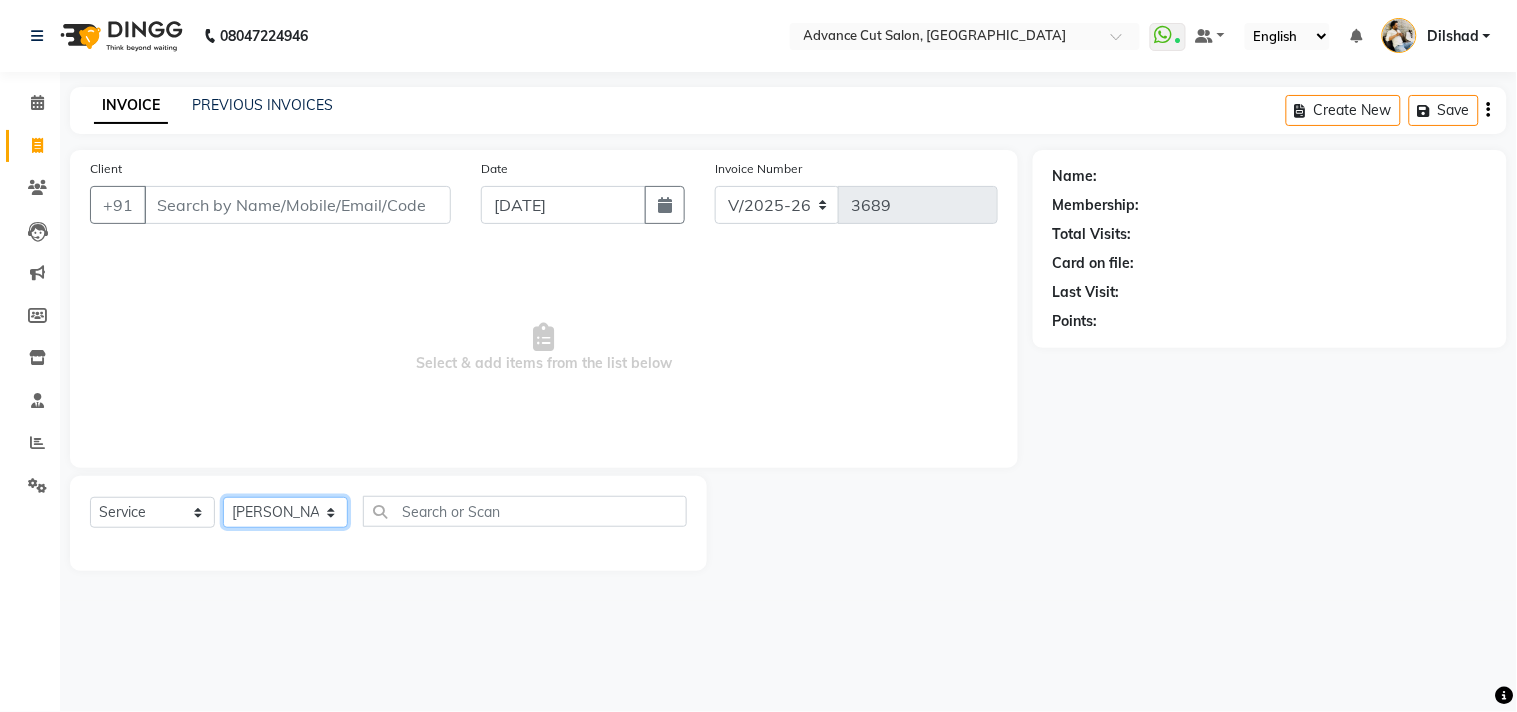 click on "Select Stylist [PERSON_NAME] Avinash Dilshad [PERSON_NAME] [PERSON_NAME] [PERSON_NAME] [PERSON_NAME]  [PERSON_NAME] [PERSON_NAME]  [PERSON_NAME] [PERSON_NAME]" 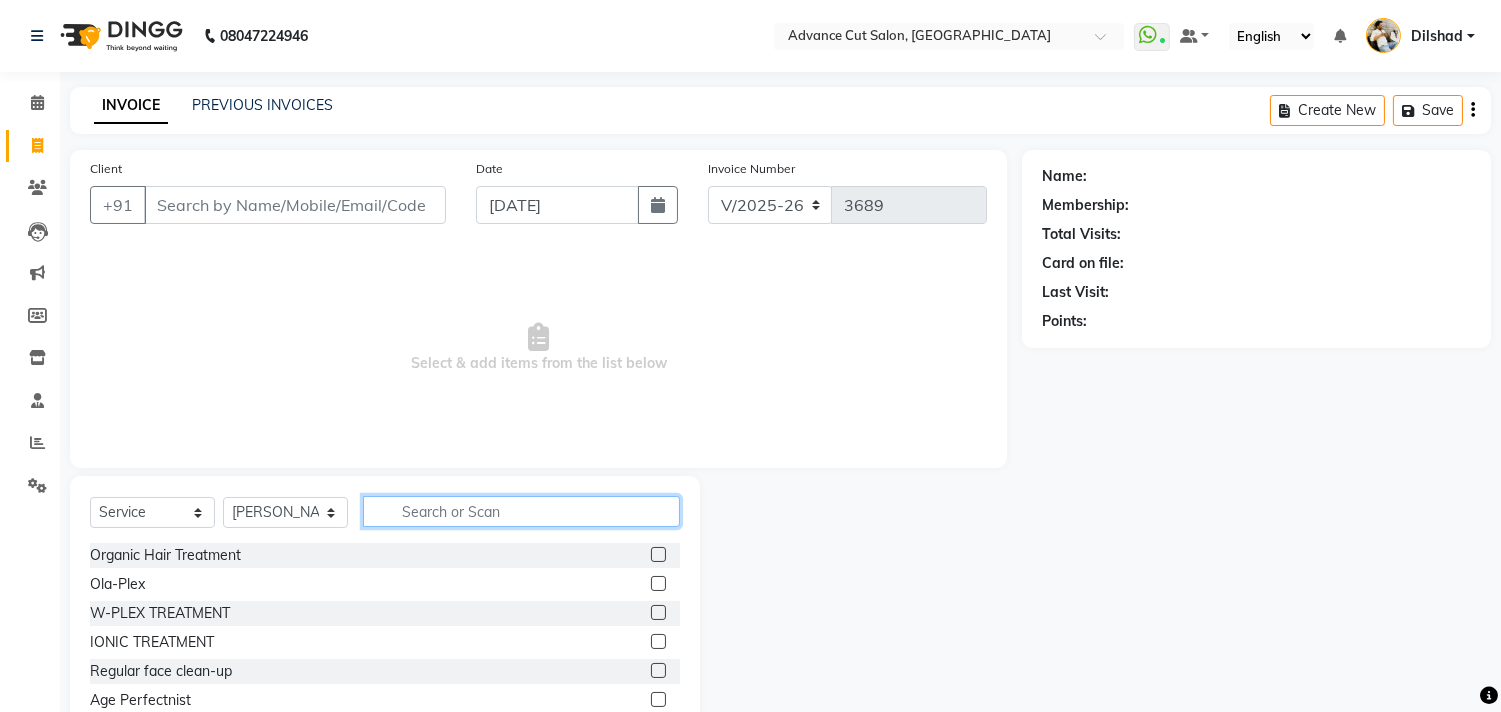 click 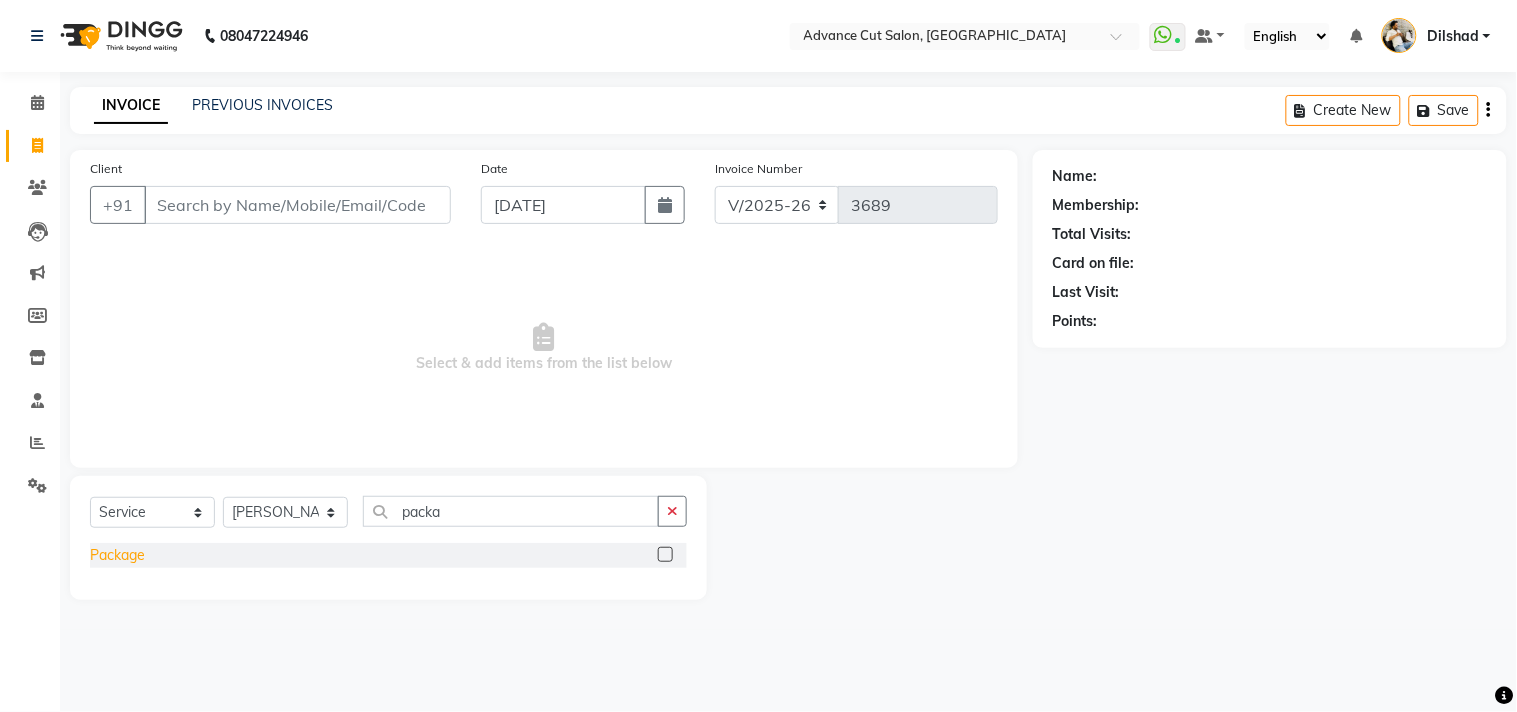 click on "Package" 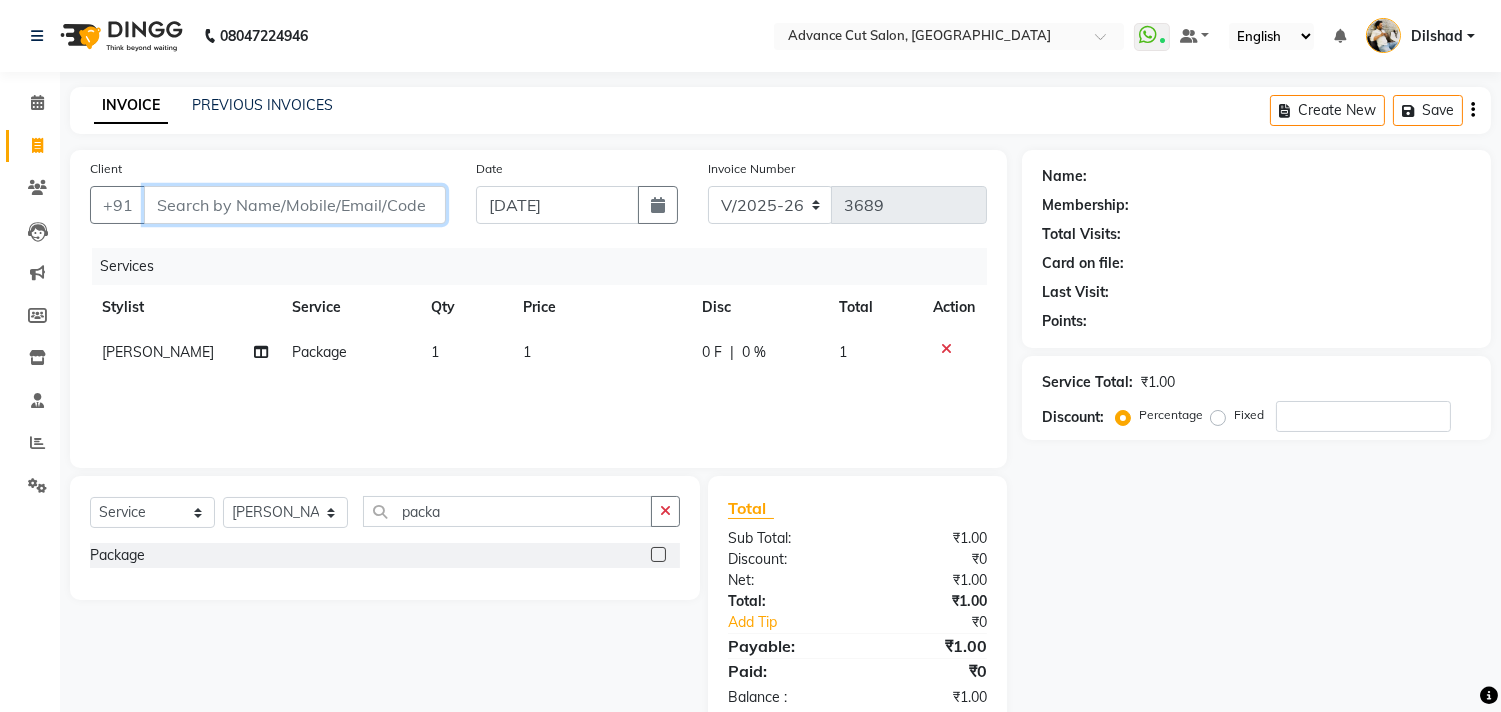 click on "Client" at bounding box center (295, 205) 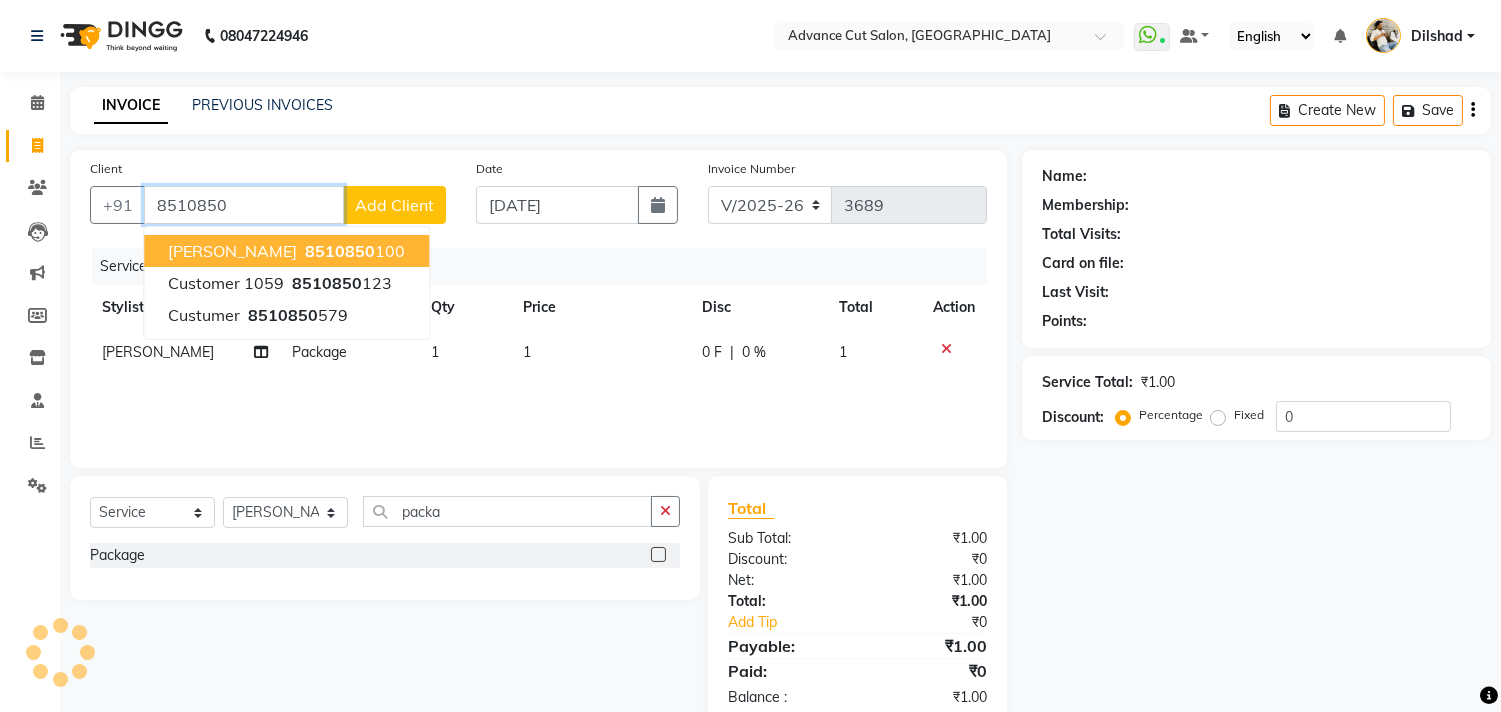 click on "HIMANSHU" at bounding box center (232, 251) 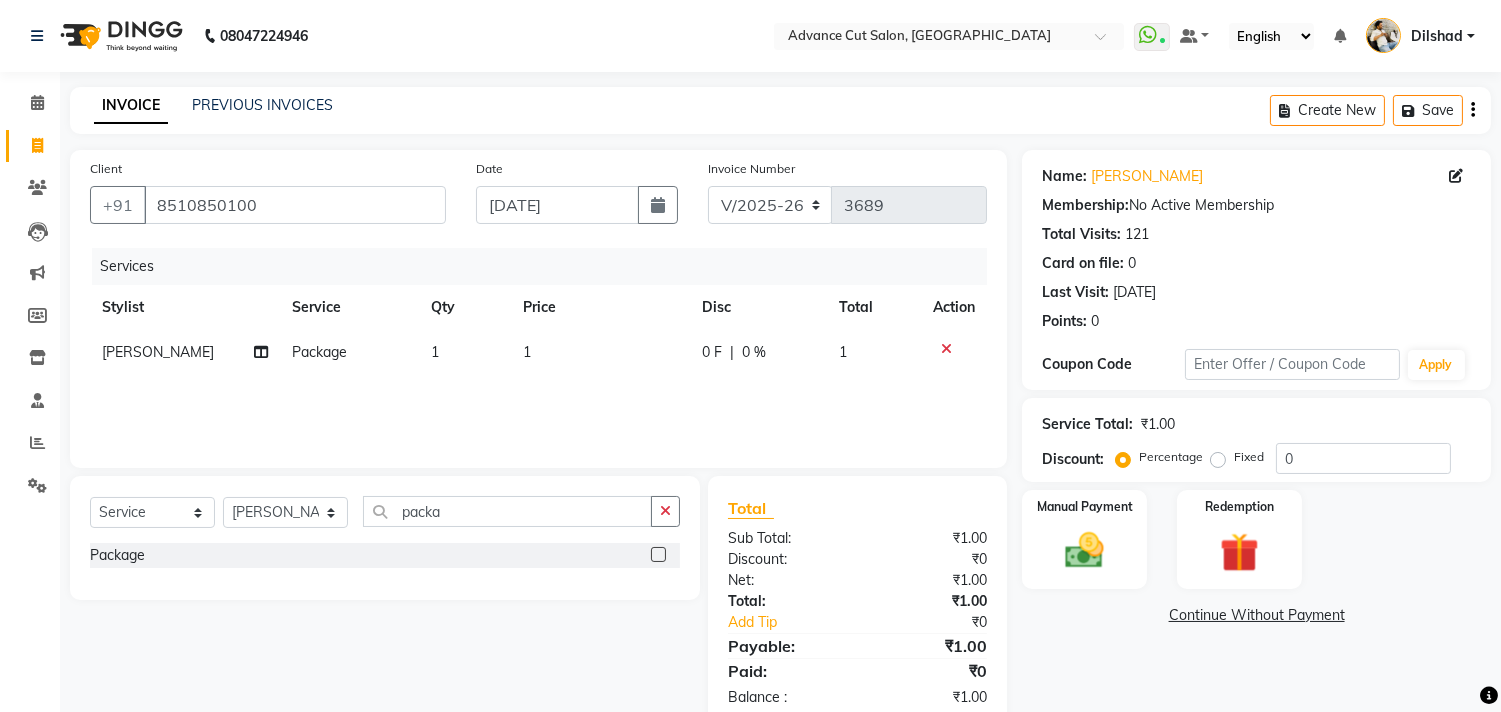 click on "1" 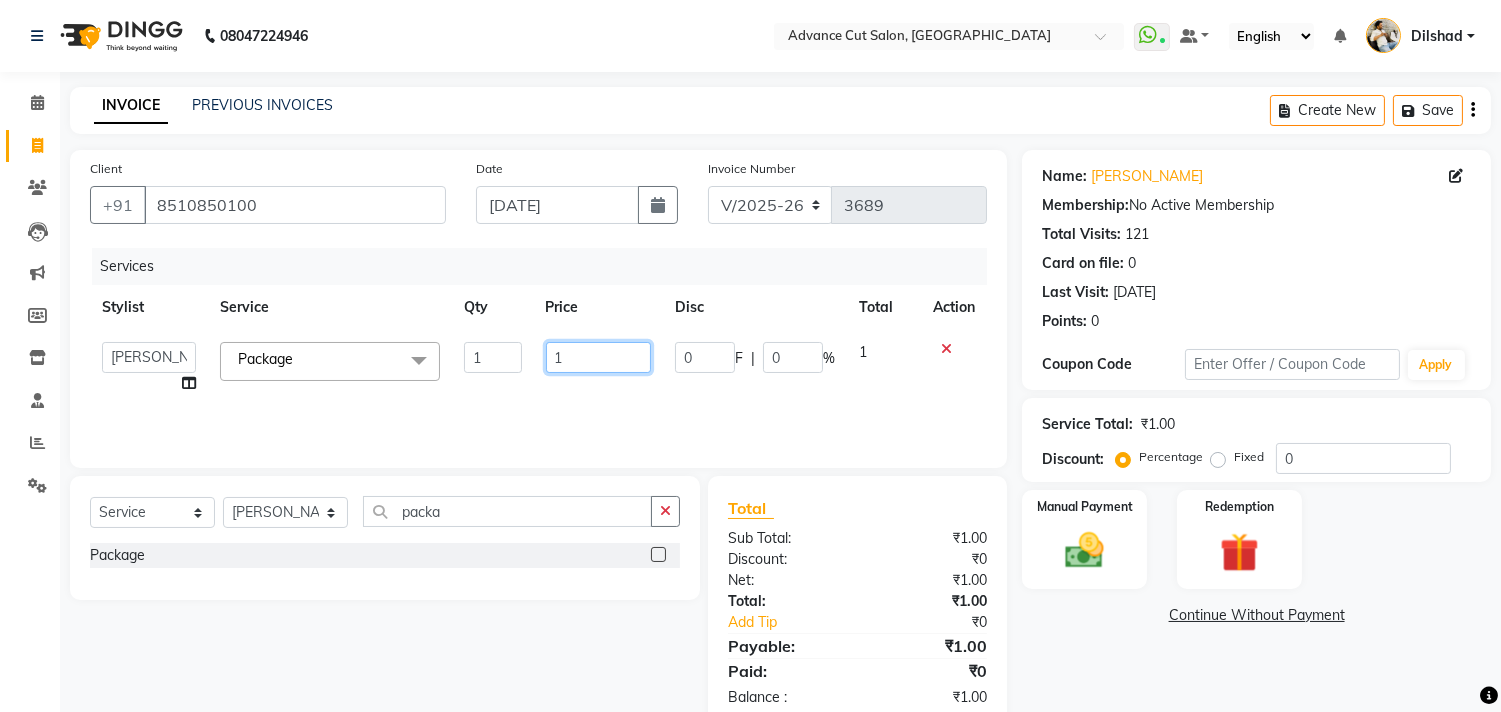 click on "1" 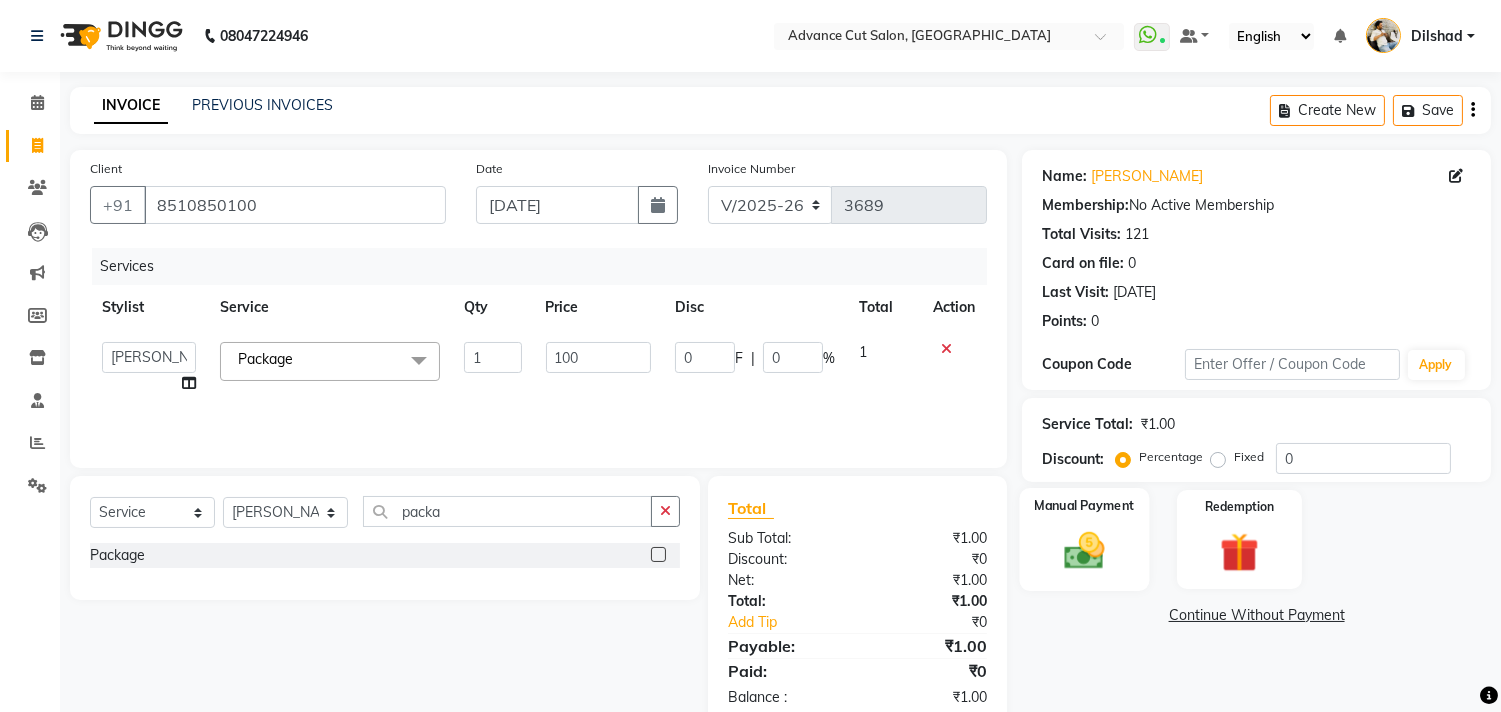 click on "Manual Payment" 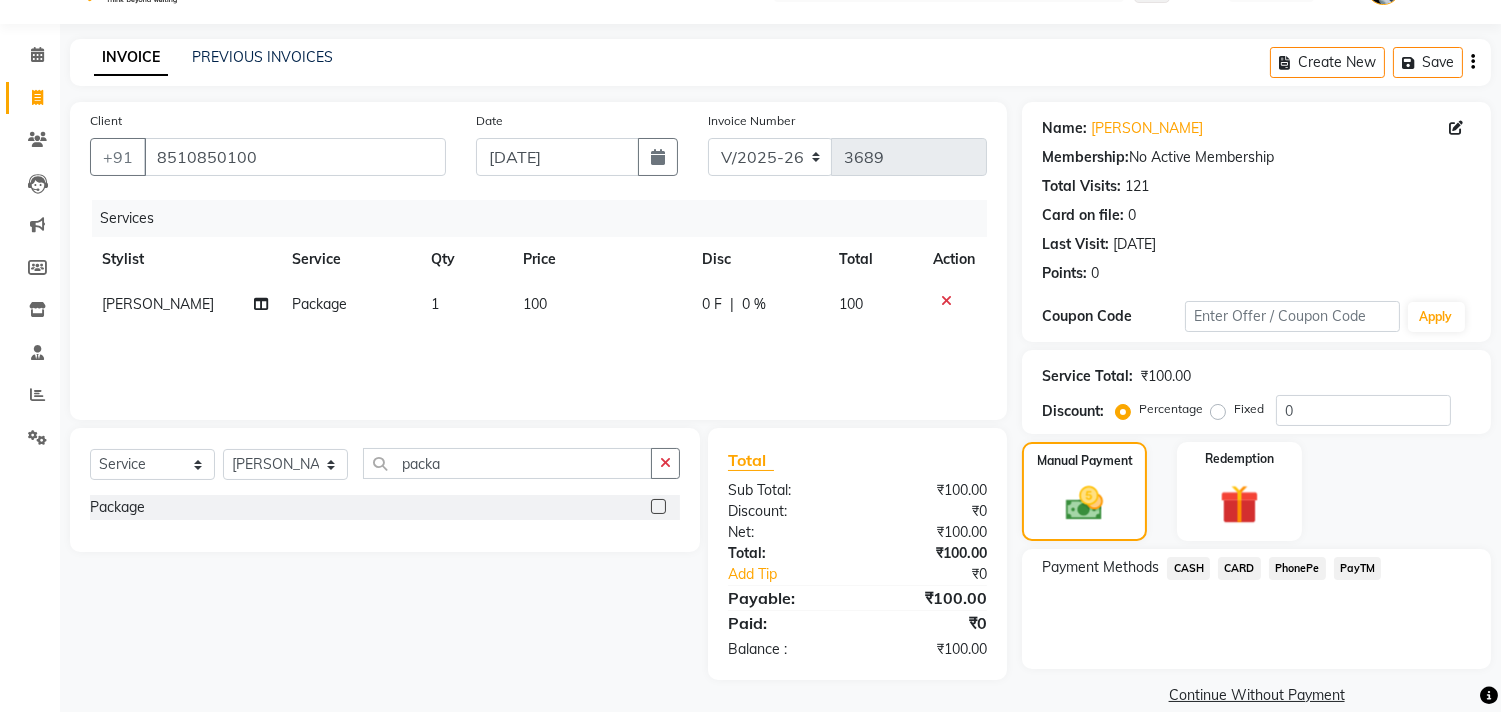 scroll, scrollTop: 74, scrollLeft: 0, axis: vertical 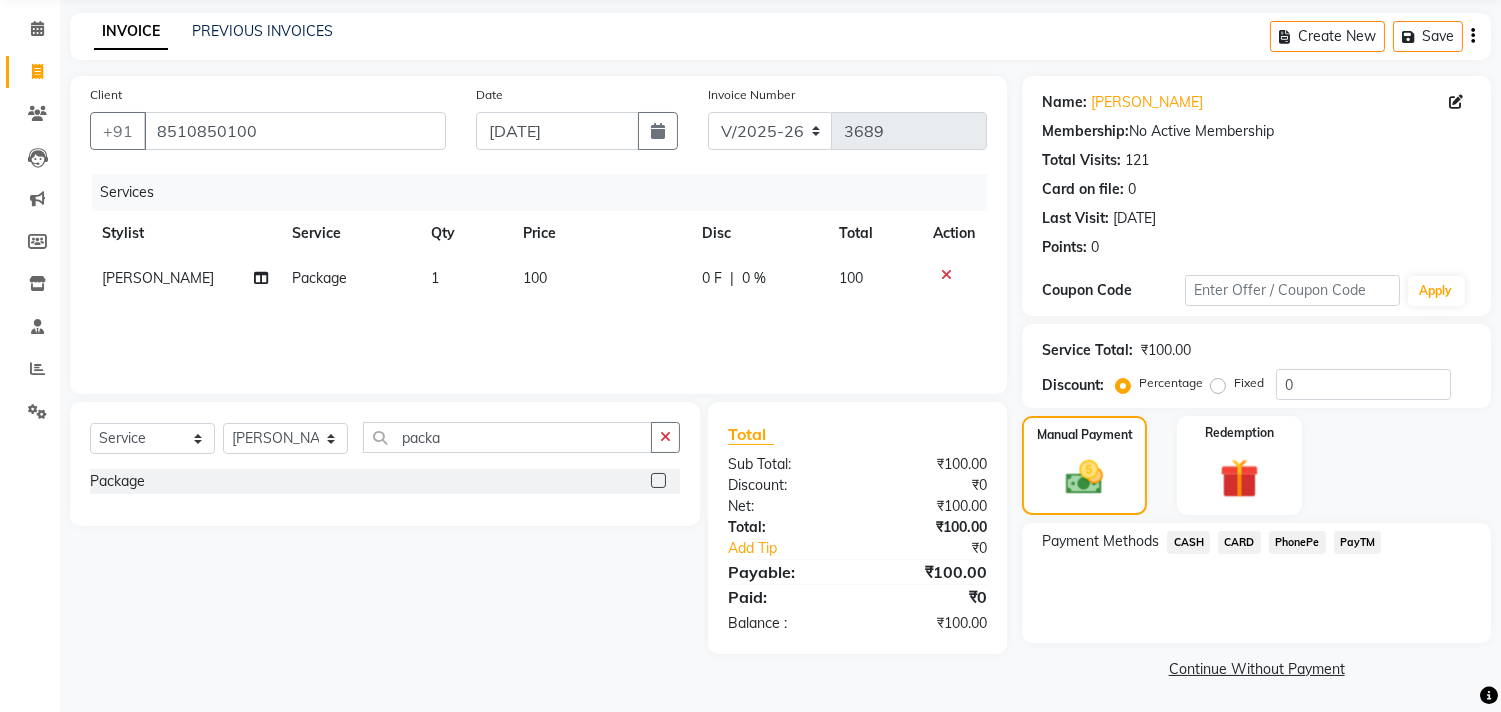 click on "CASH" 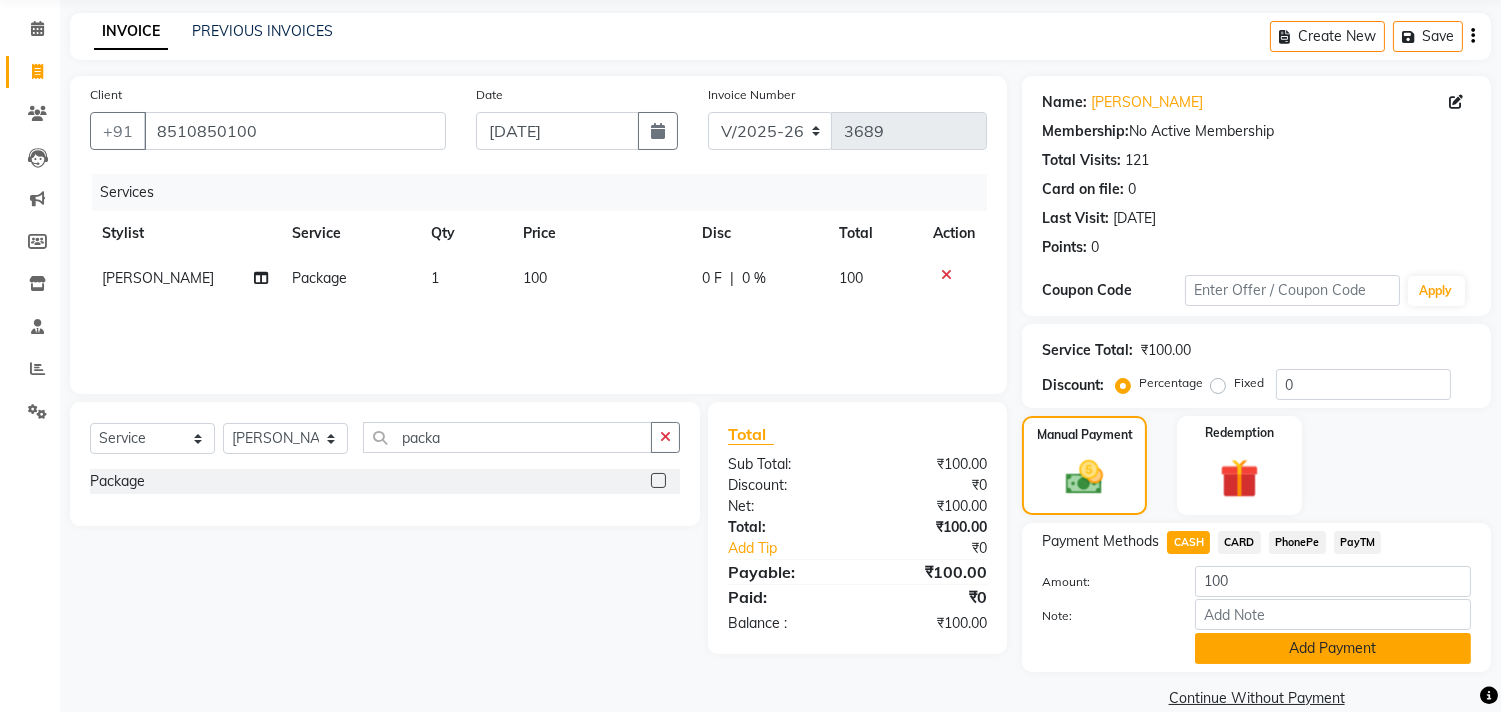 click on "Add Payment" 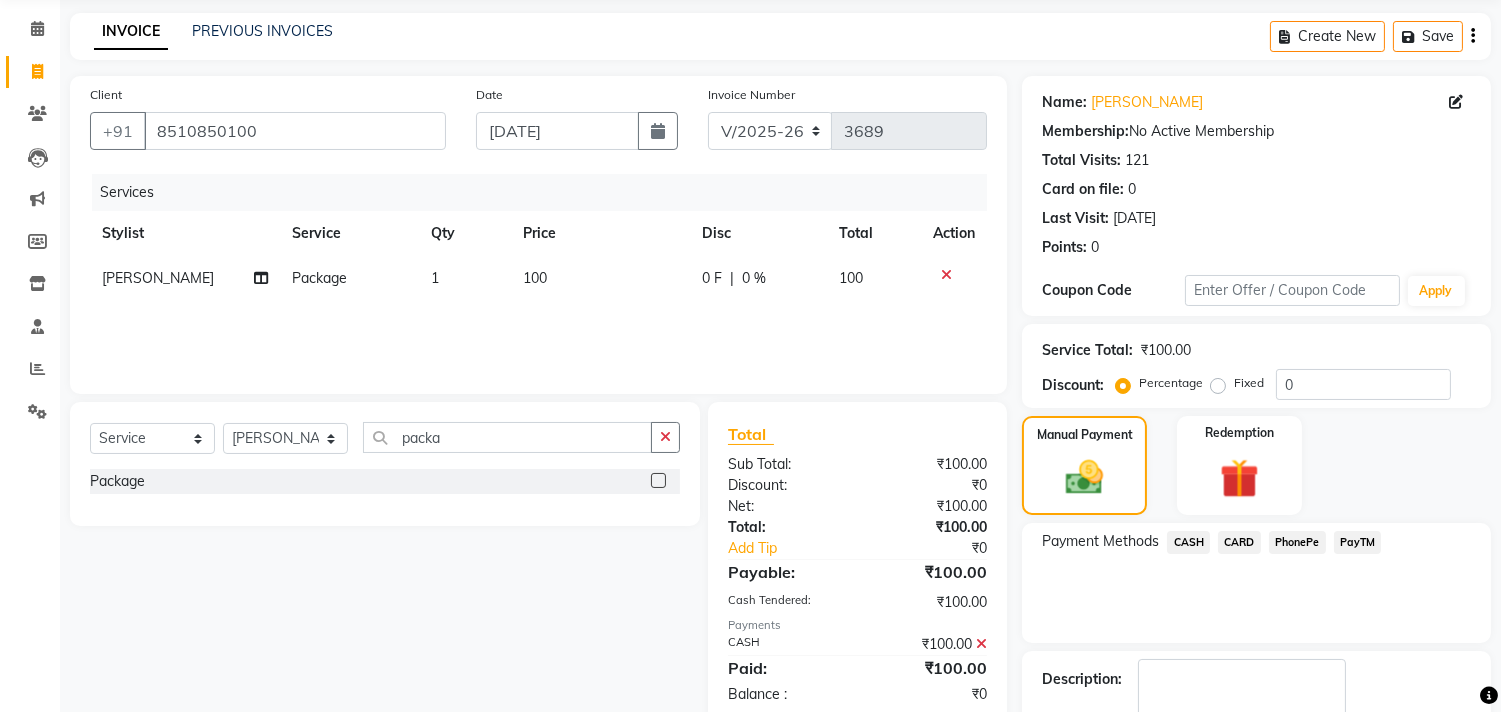 click on "100" 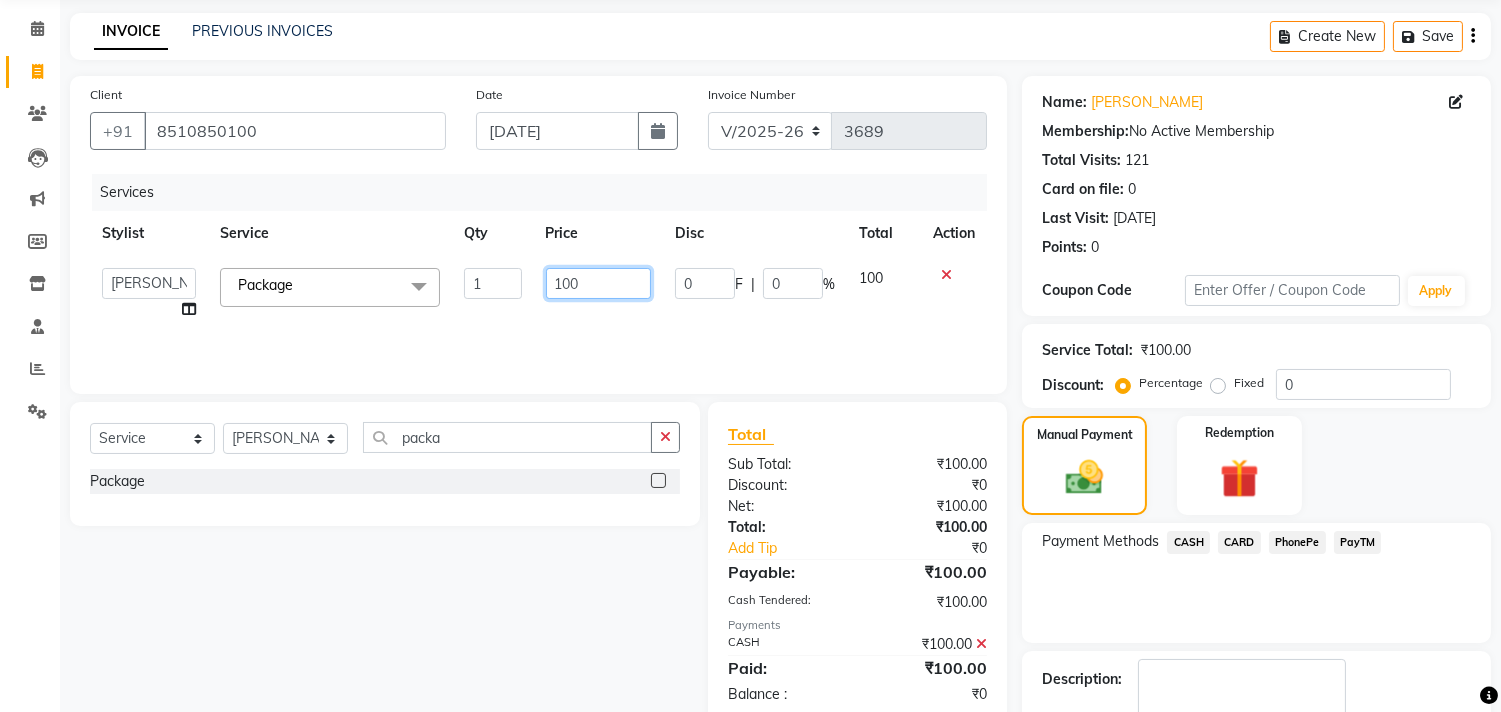 click on "100" 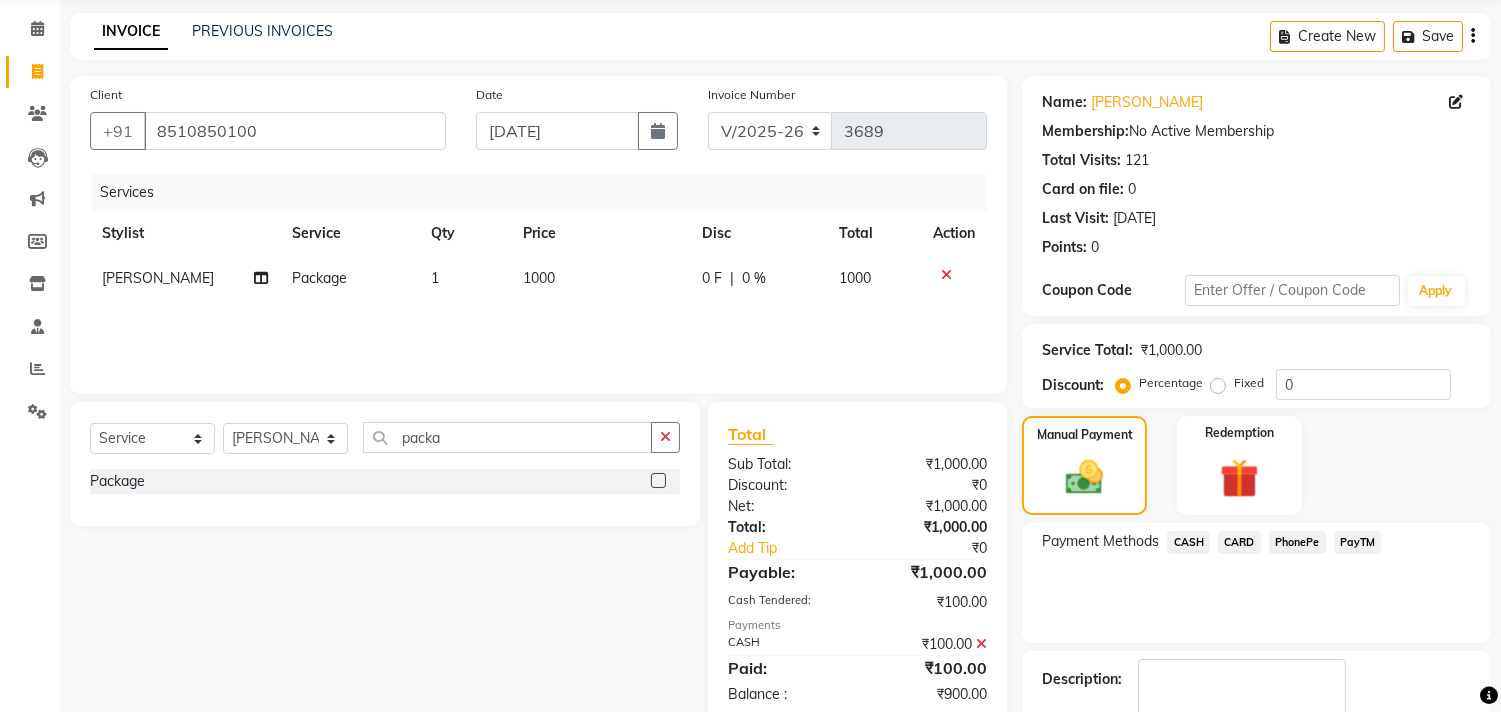 click 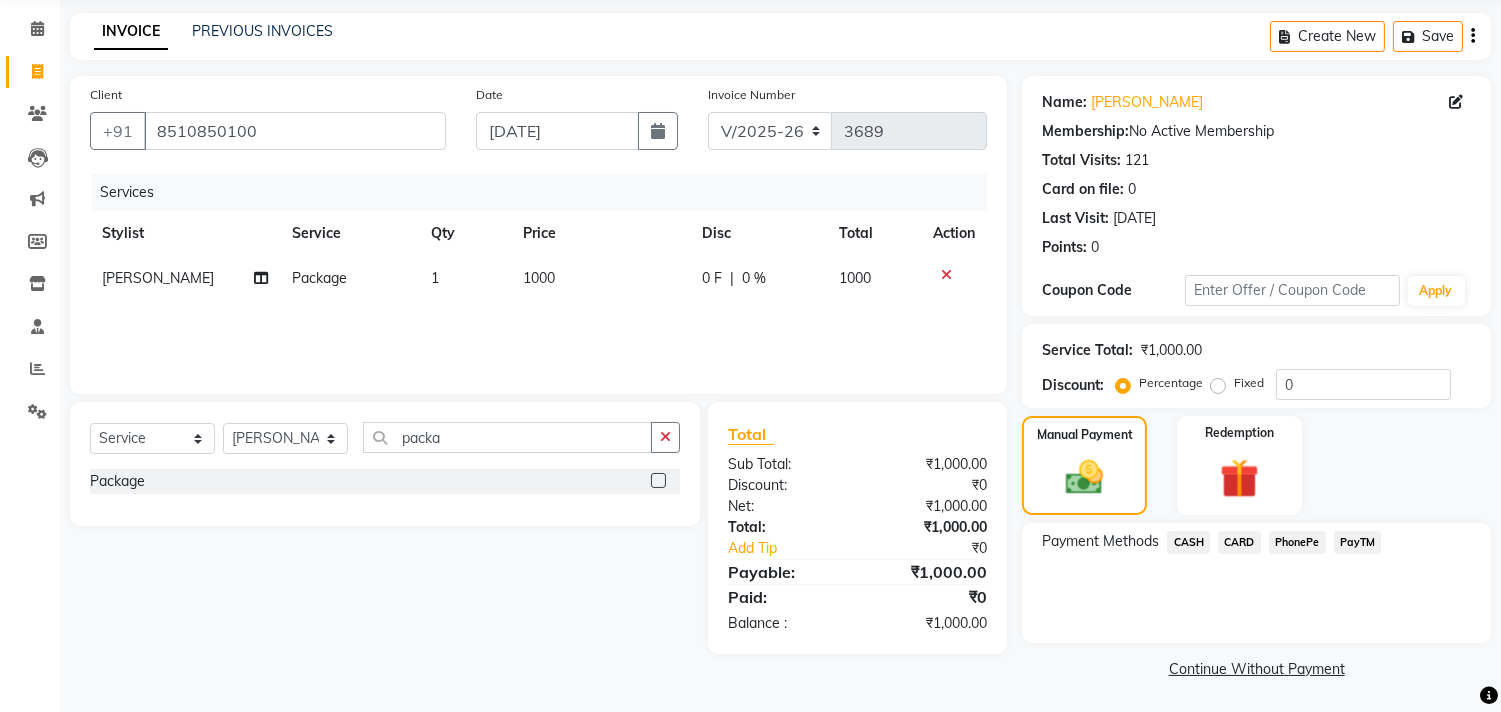 click on "CASH" 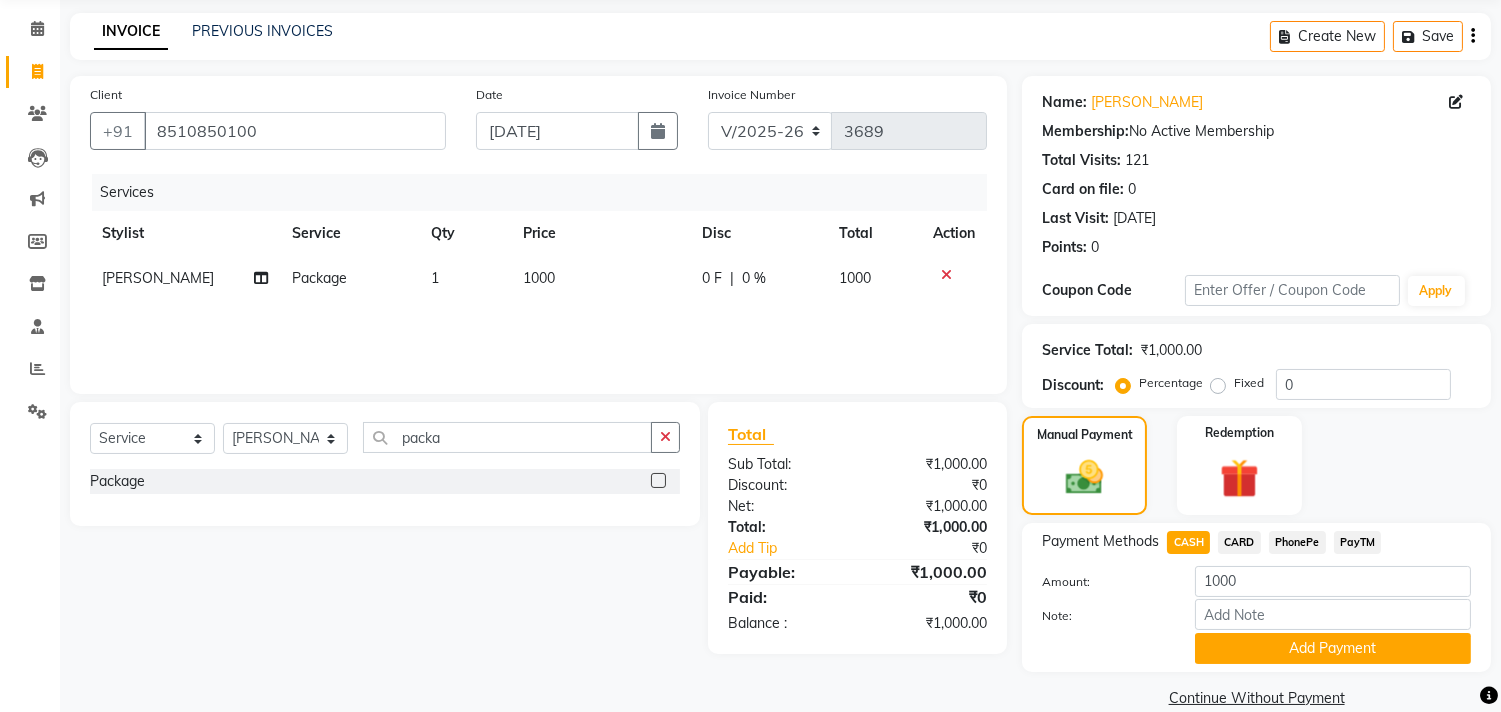 scroll, scrollTop: 104, scrollLeft: 0, axis: vertical 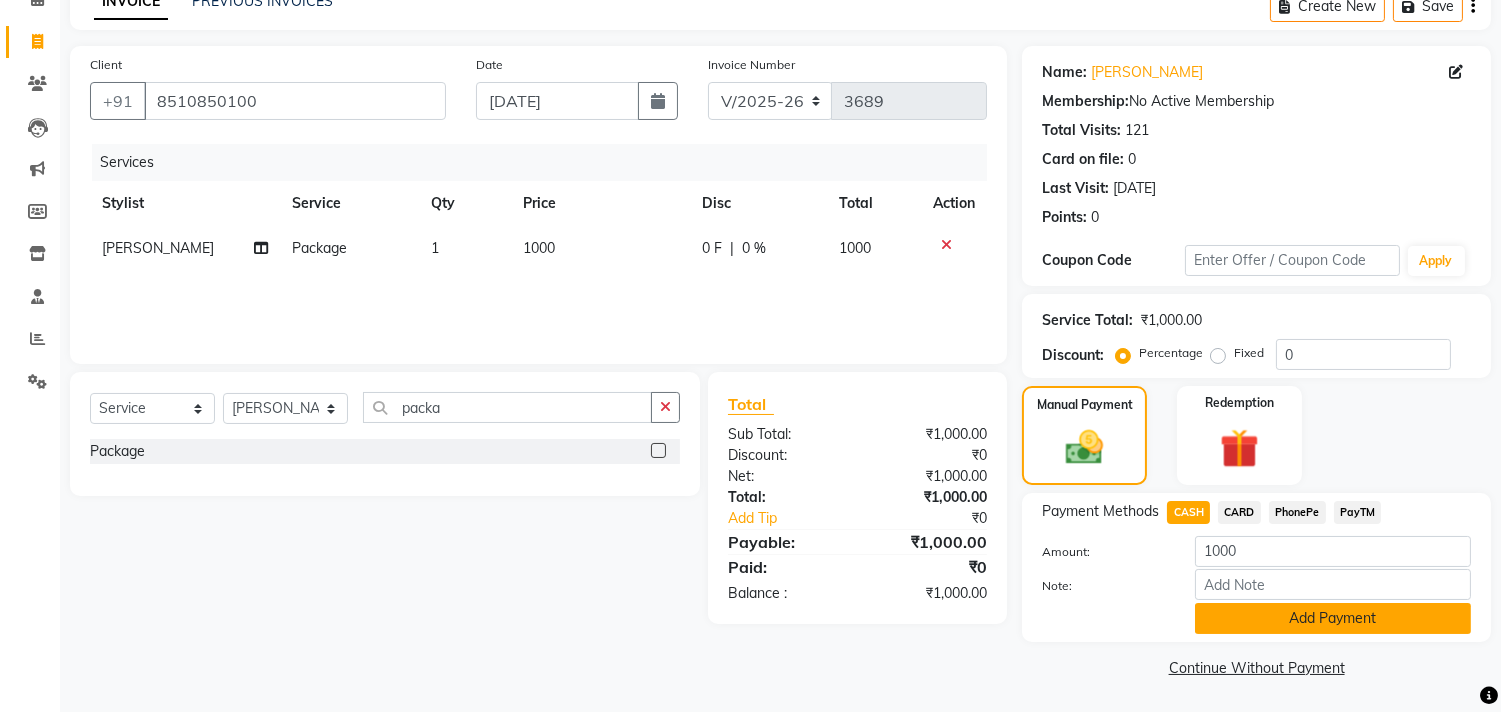 click on "Add Payment" 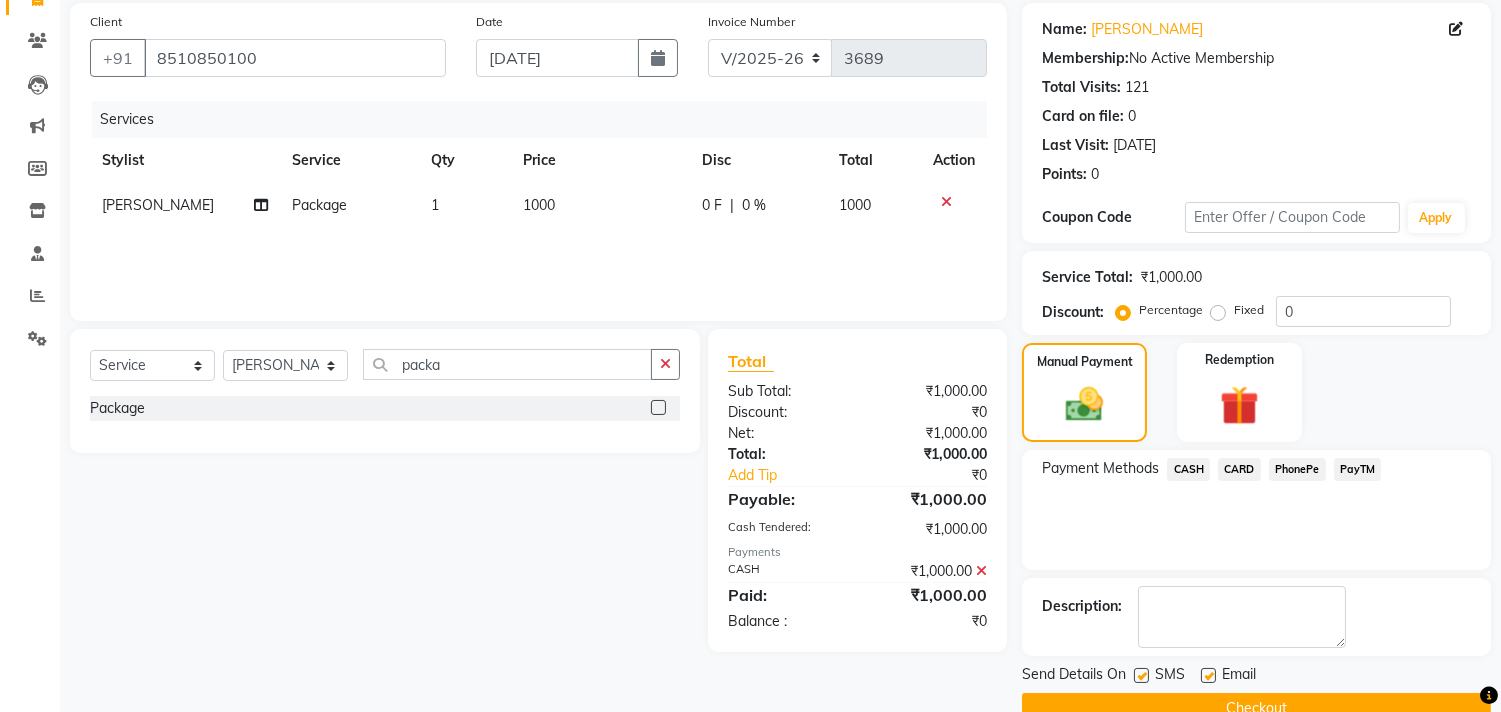 scroll, scrollTop: 187, scrollLeft: 0, axis: vertical 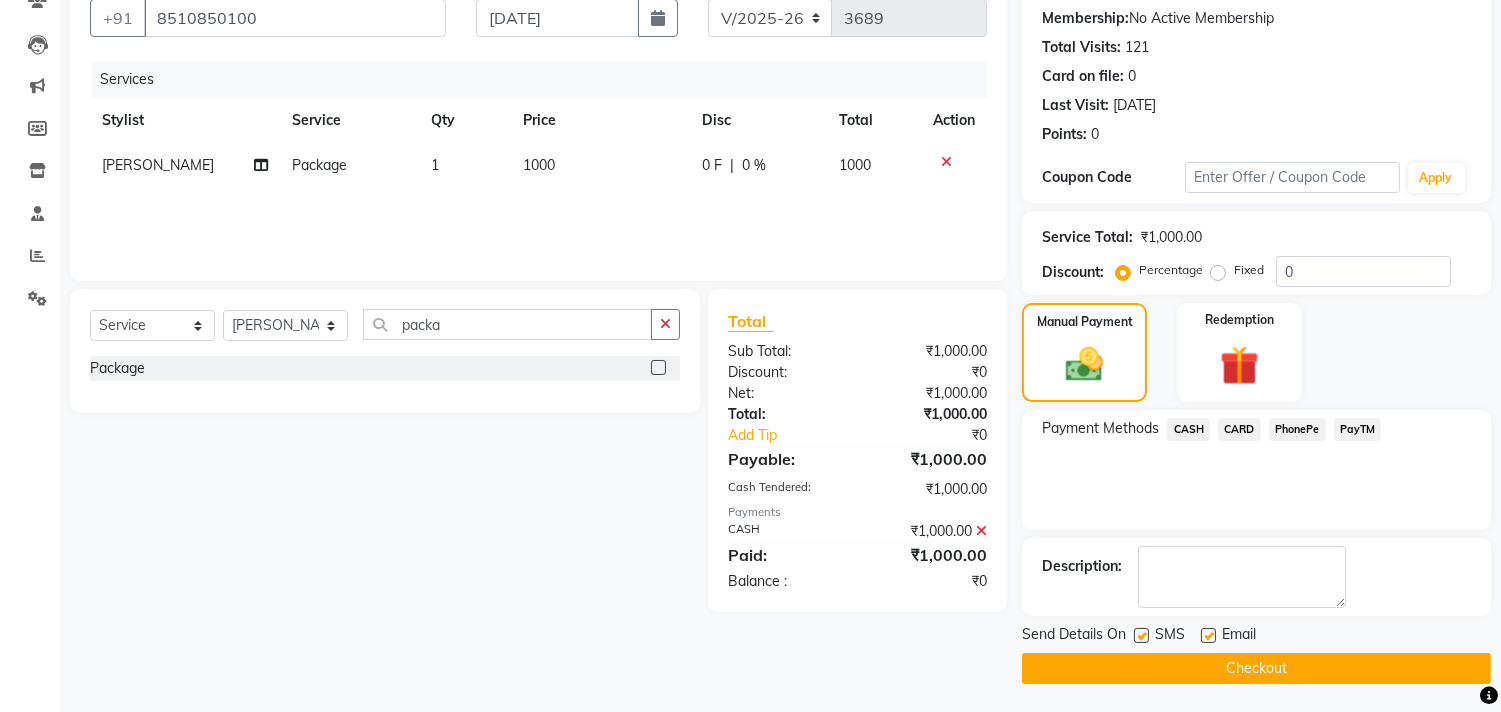click on "Checkout" 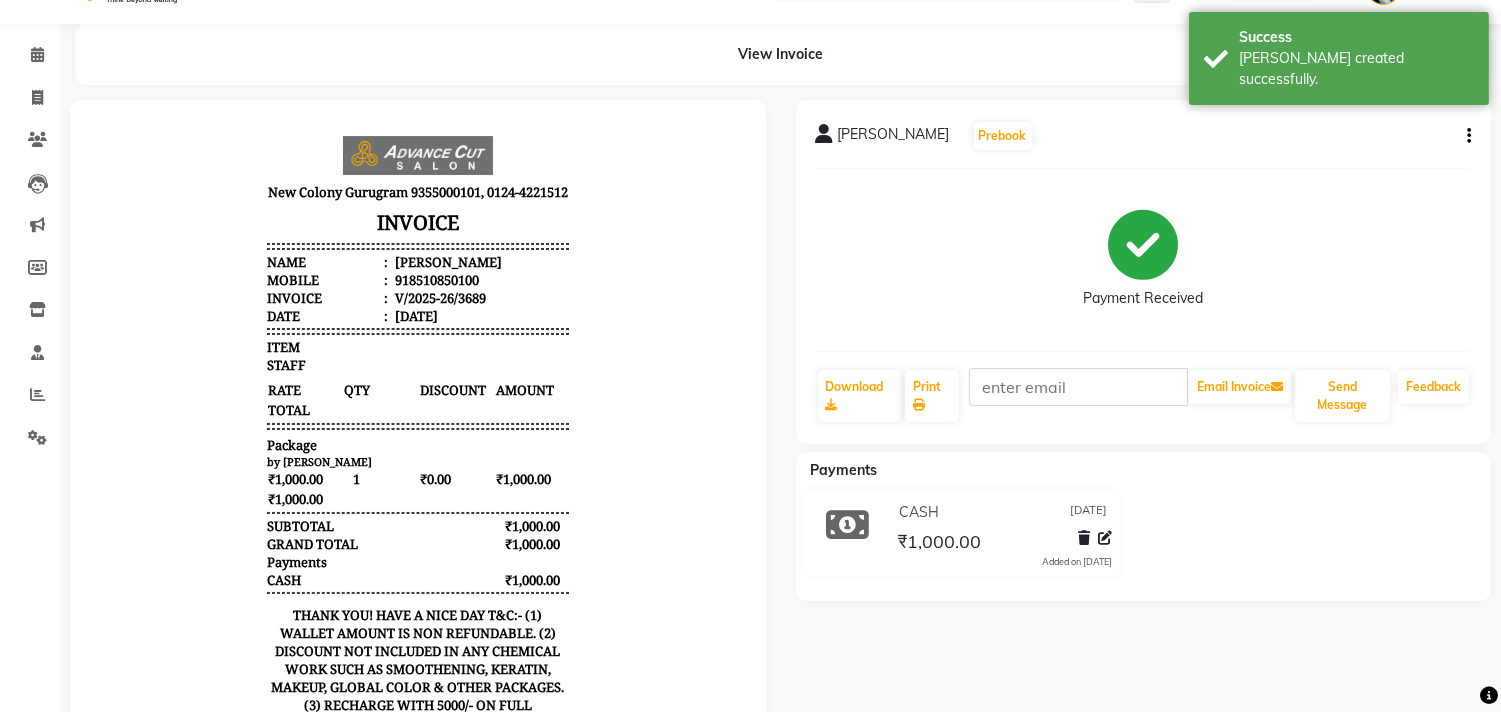 scroll, scrollTop: 0, scrollLeft: 0, axis: both 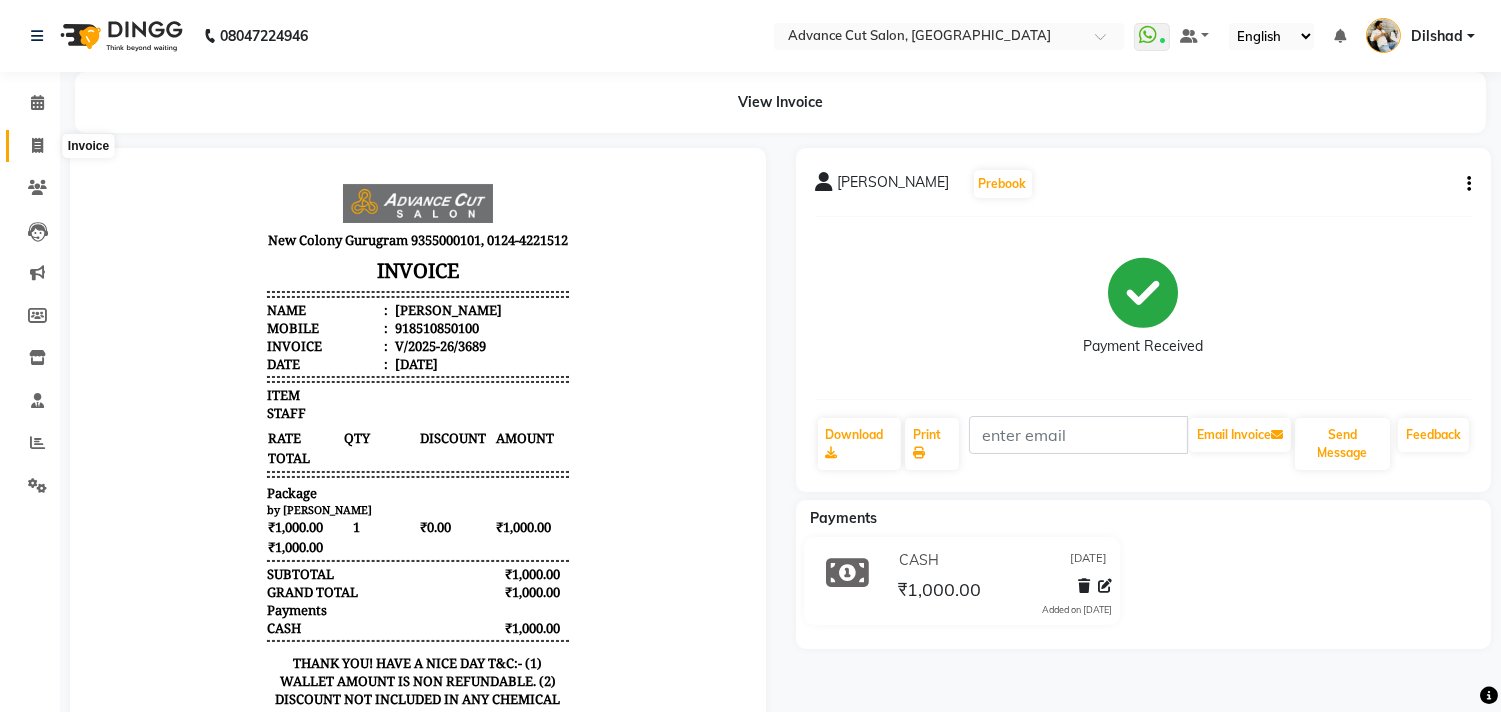 drag, startPoint x: 34, startPoint y: 148, endPoint x: 63, endPoint y: 148, distance: 29 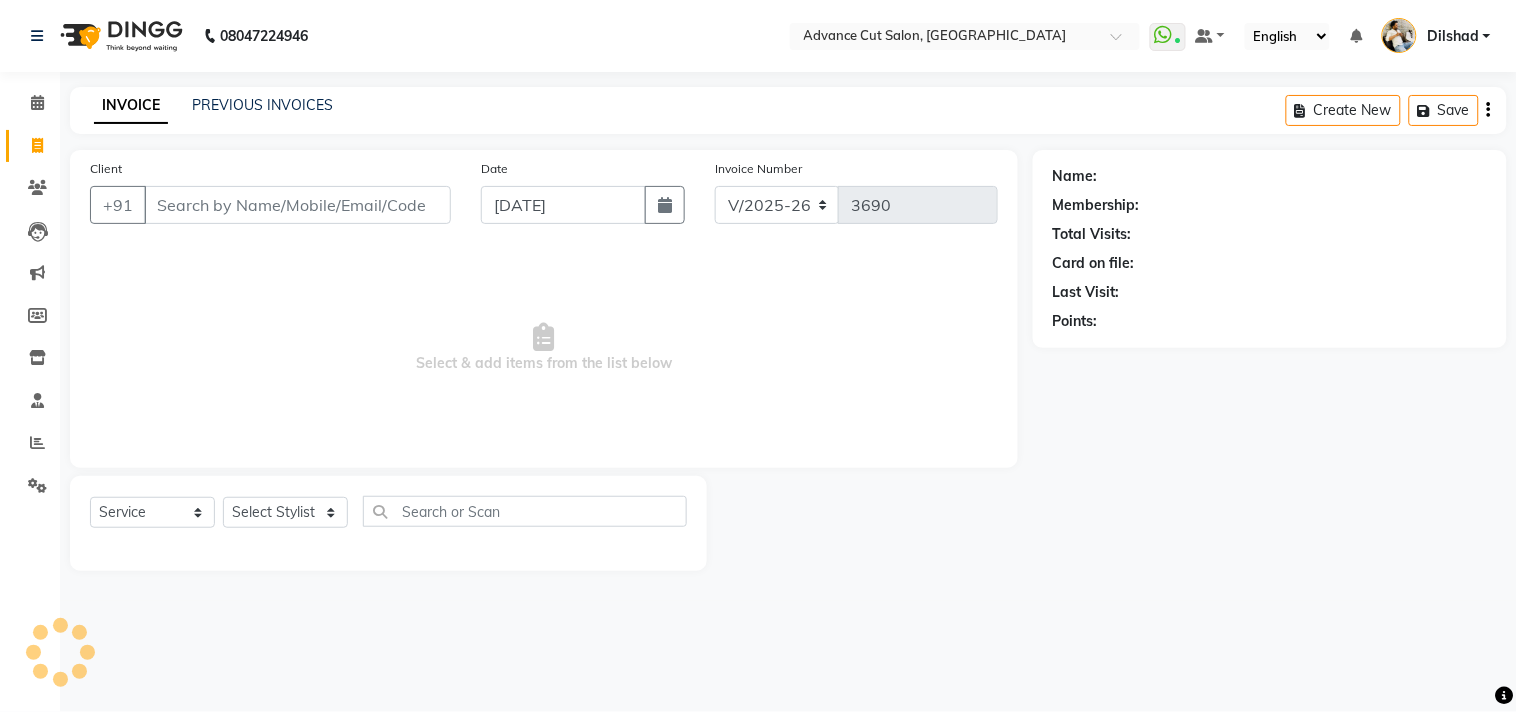 click on "Client" at bounding box center [297, 205] 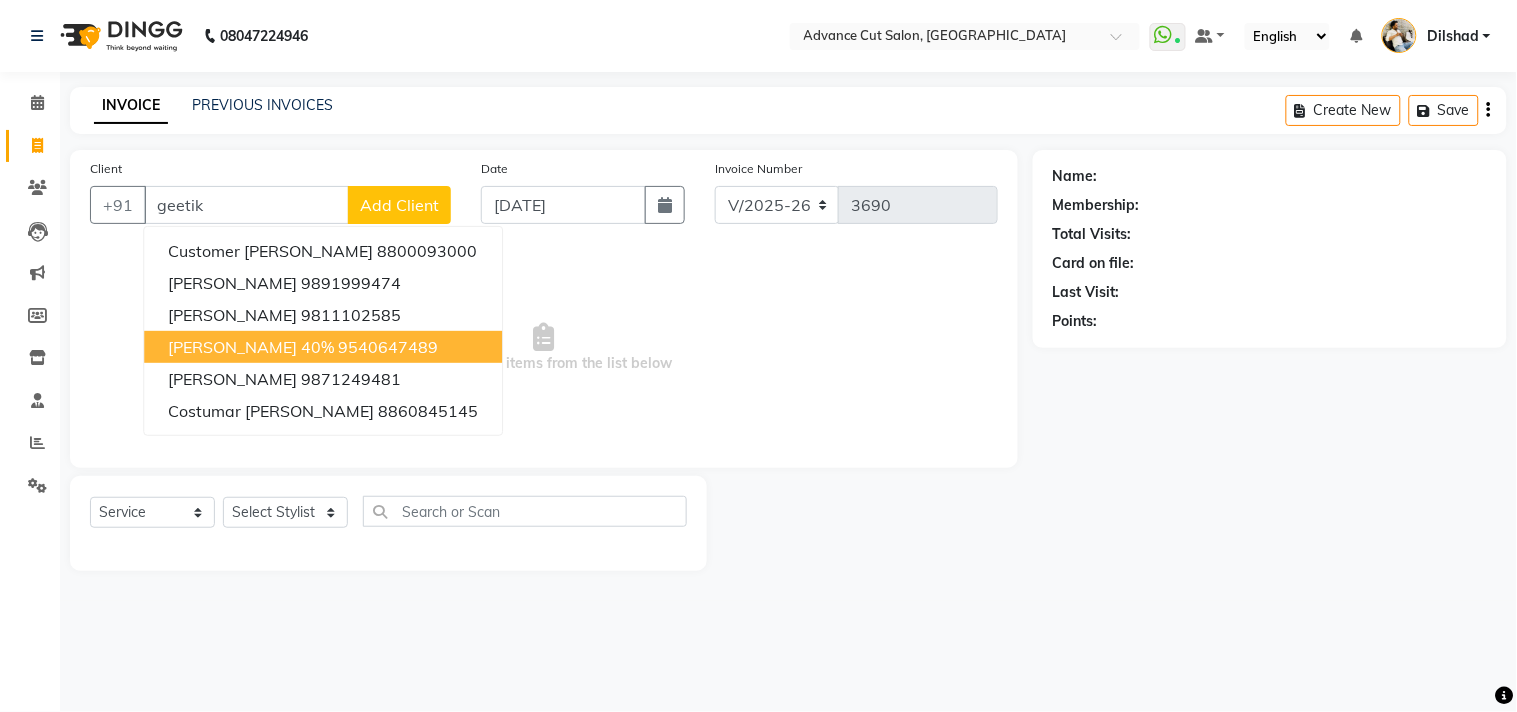 click on "Geetika 40%" at bounding box center [251, 347] 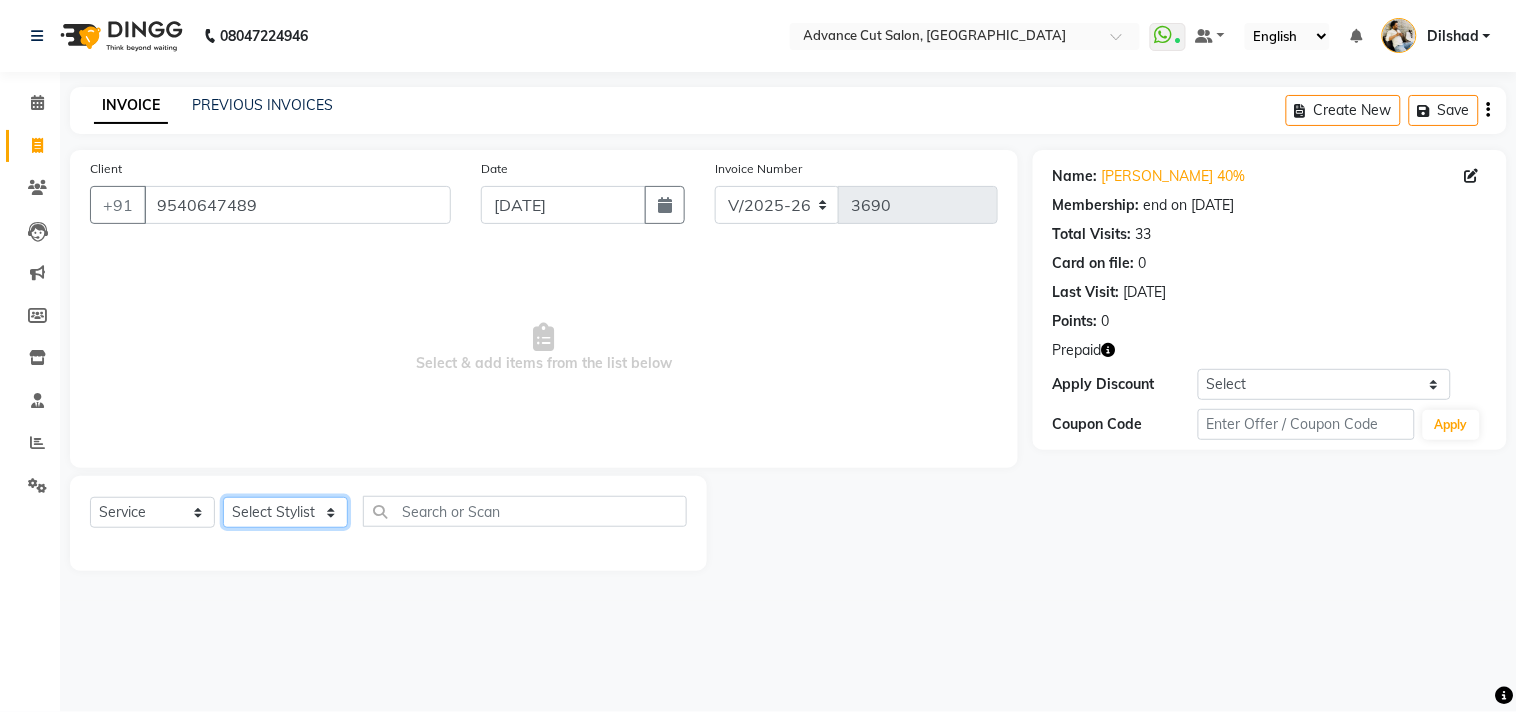 click on "Select Stylist [PERSON_NAME] Avinash Dilshad [PERSON_NAME] [PERSON_NAME] [PERSON_NAME] [PERSON_NAME]  [PERSON_NAME] [PERSON_NAME]  [PERSON_NAME] [PERSON_NAME]" 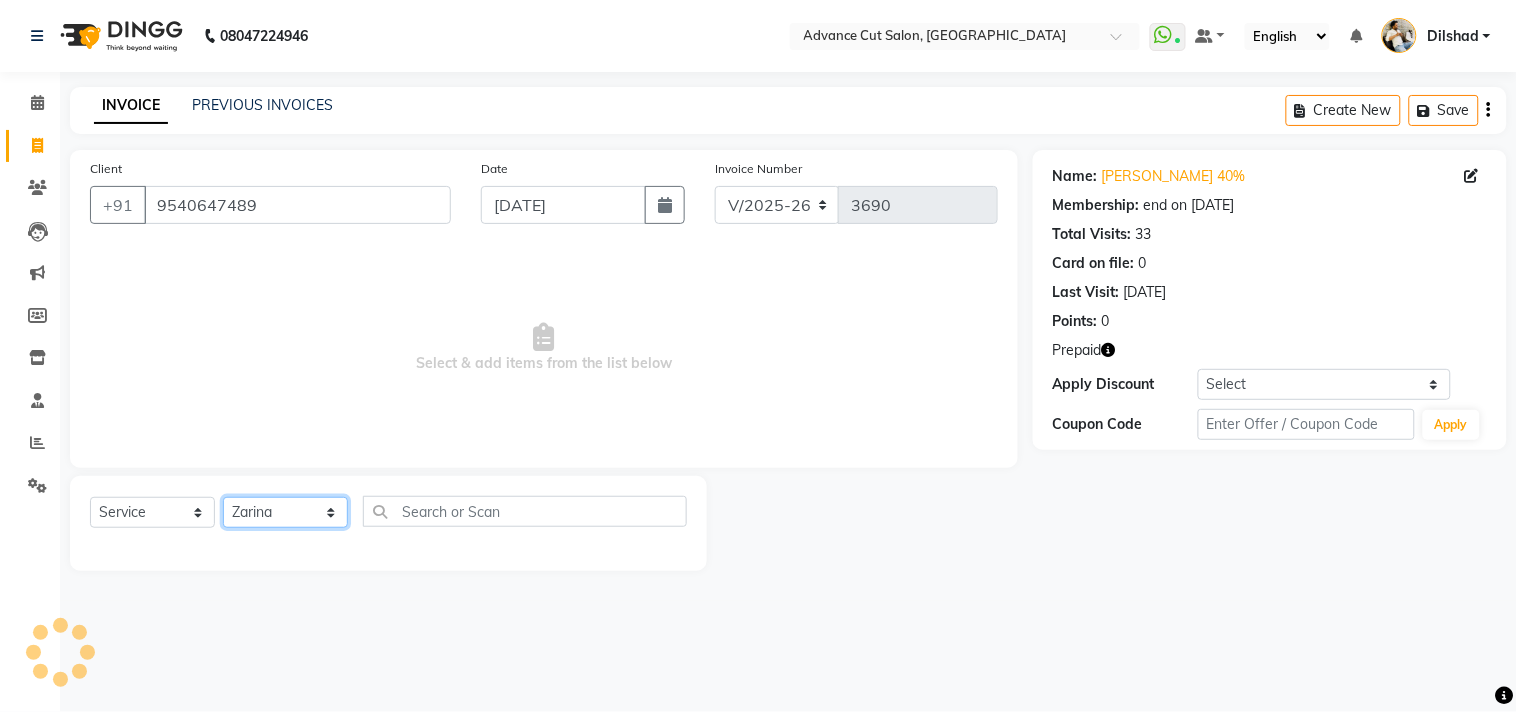 click on "Select Stylist [PERSON_NAME] Avinash Dilshad [PERSON_NAME] [PERSON_NAME] [PERSON_NAME] [PERSON_NAME]  [PERSON_NAME] [PERSON_NAME]  [PERSON_NAME] [PERSON_NAME]" 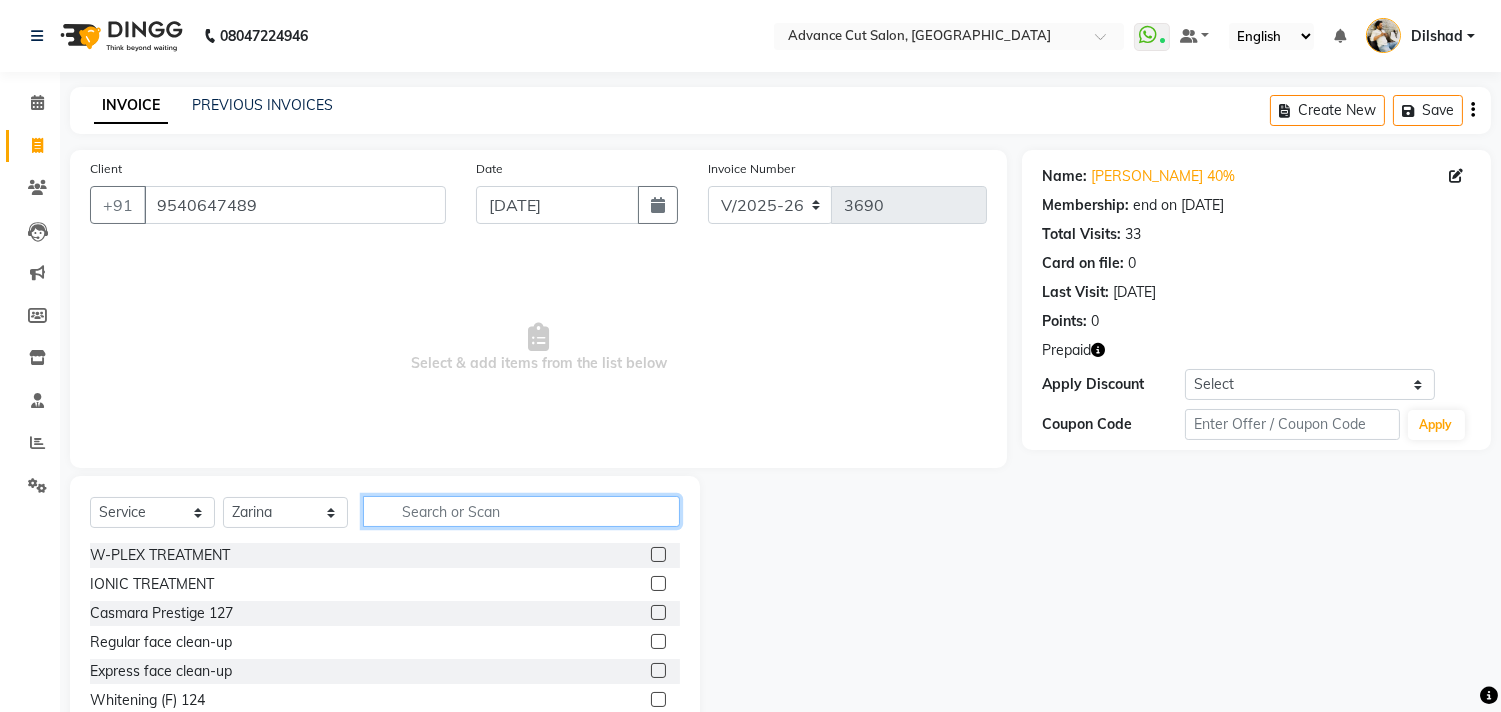 click 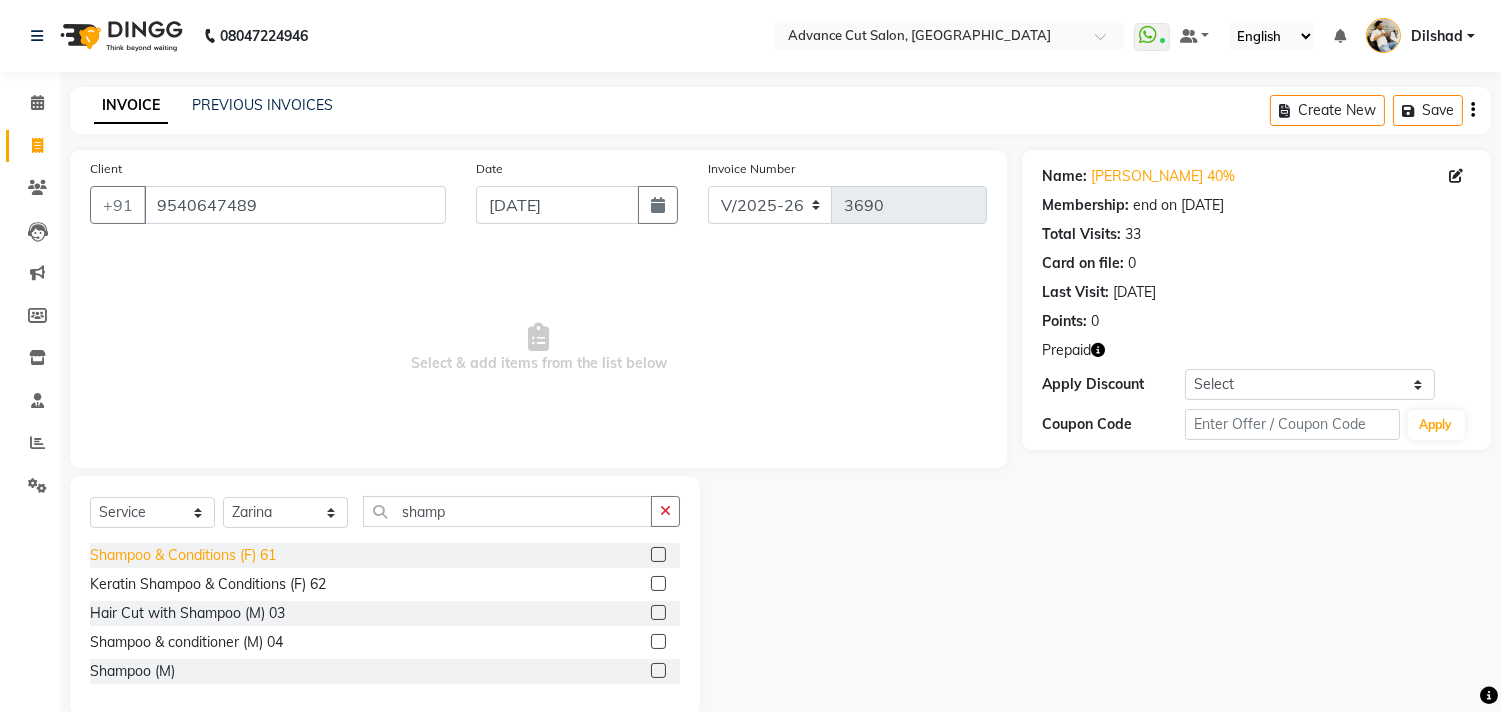 click on "Shampoo & Conditions (F) 61" 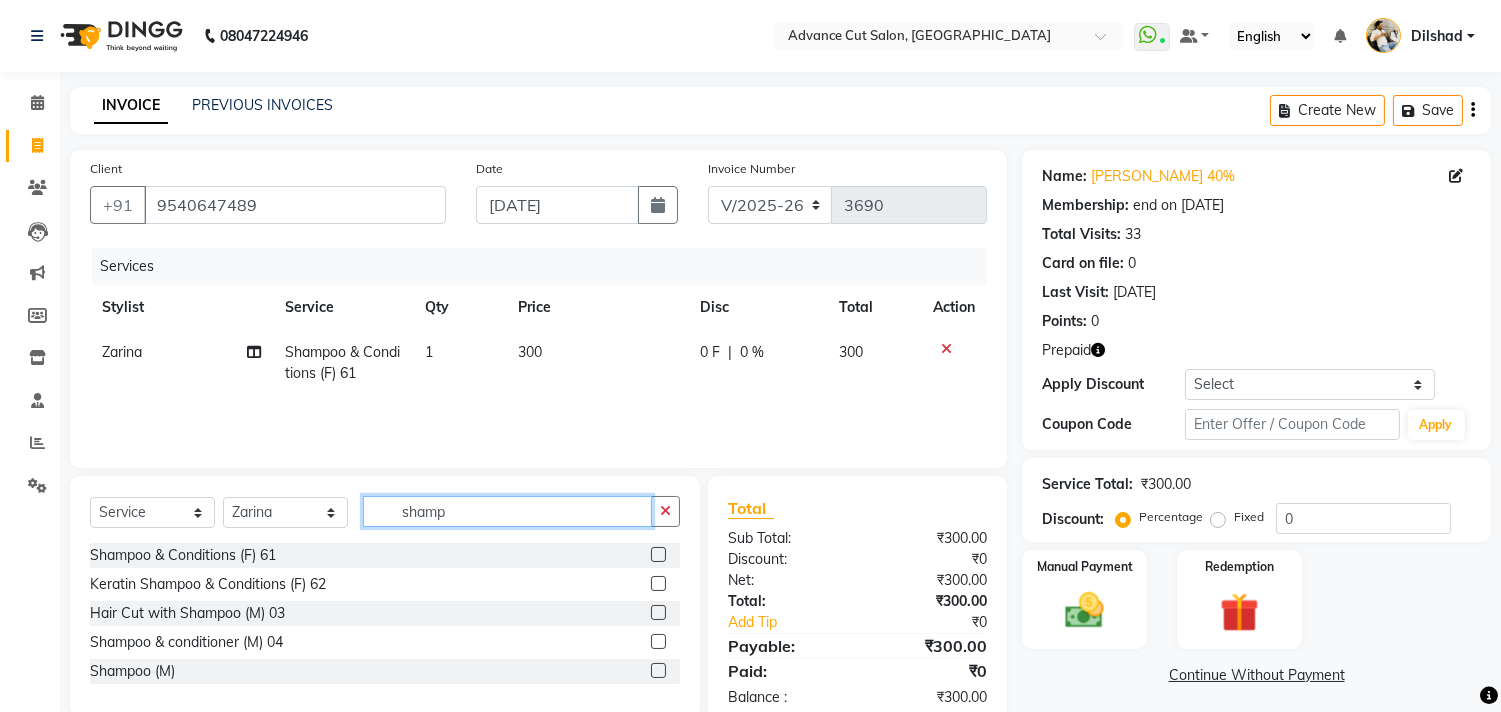 click on "shamp" 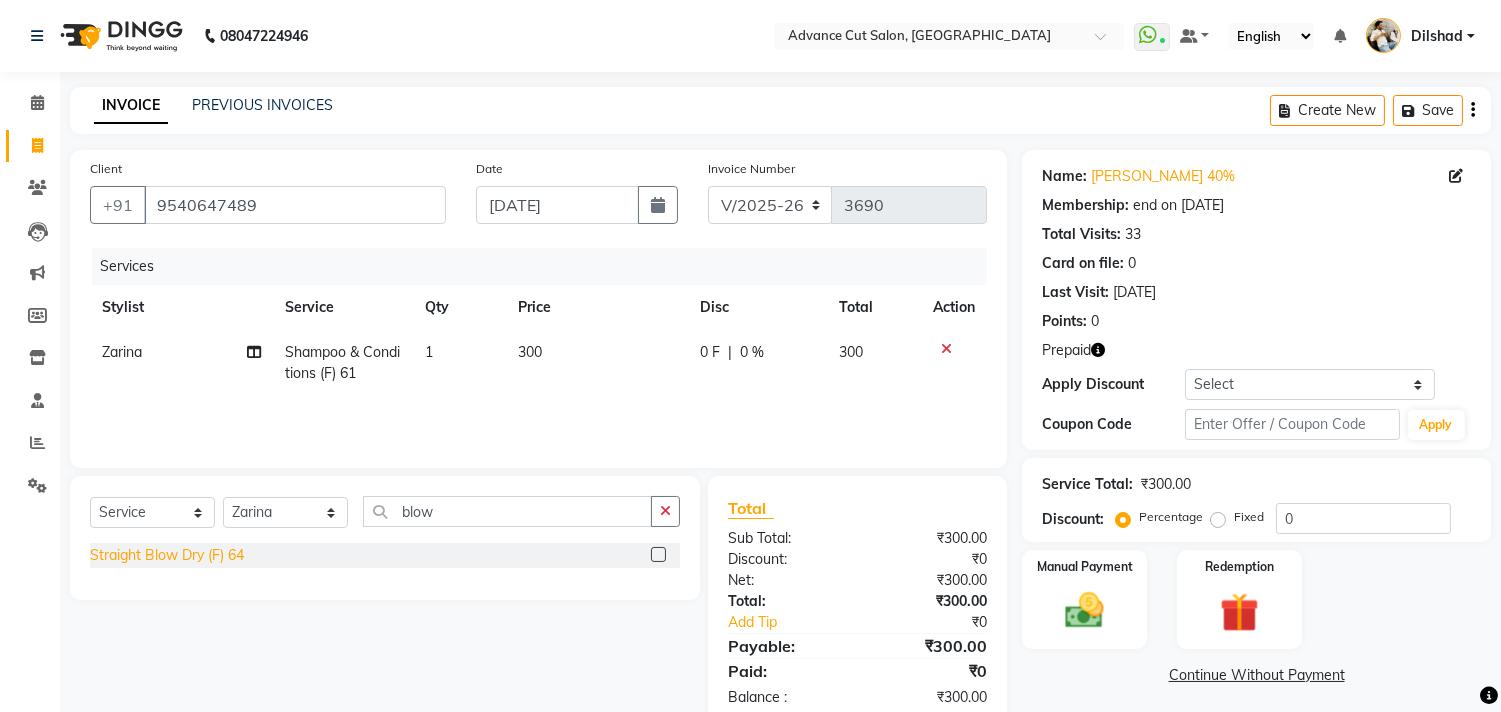 click on "Straight Blow Dry (F) 64" 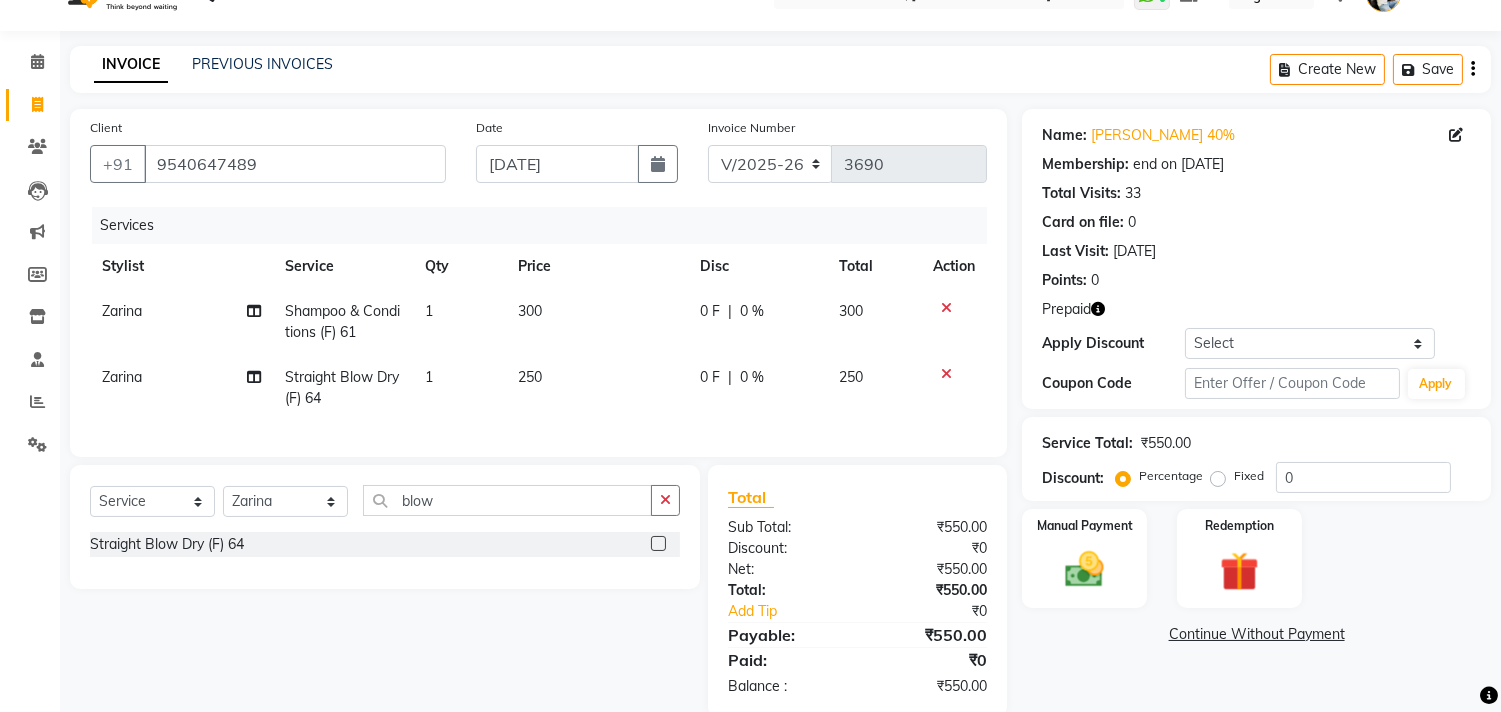 scroll, scrollTop: 0, scrollLeft: 0, axis: both 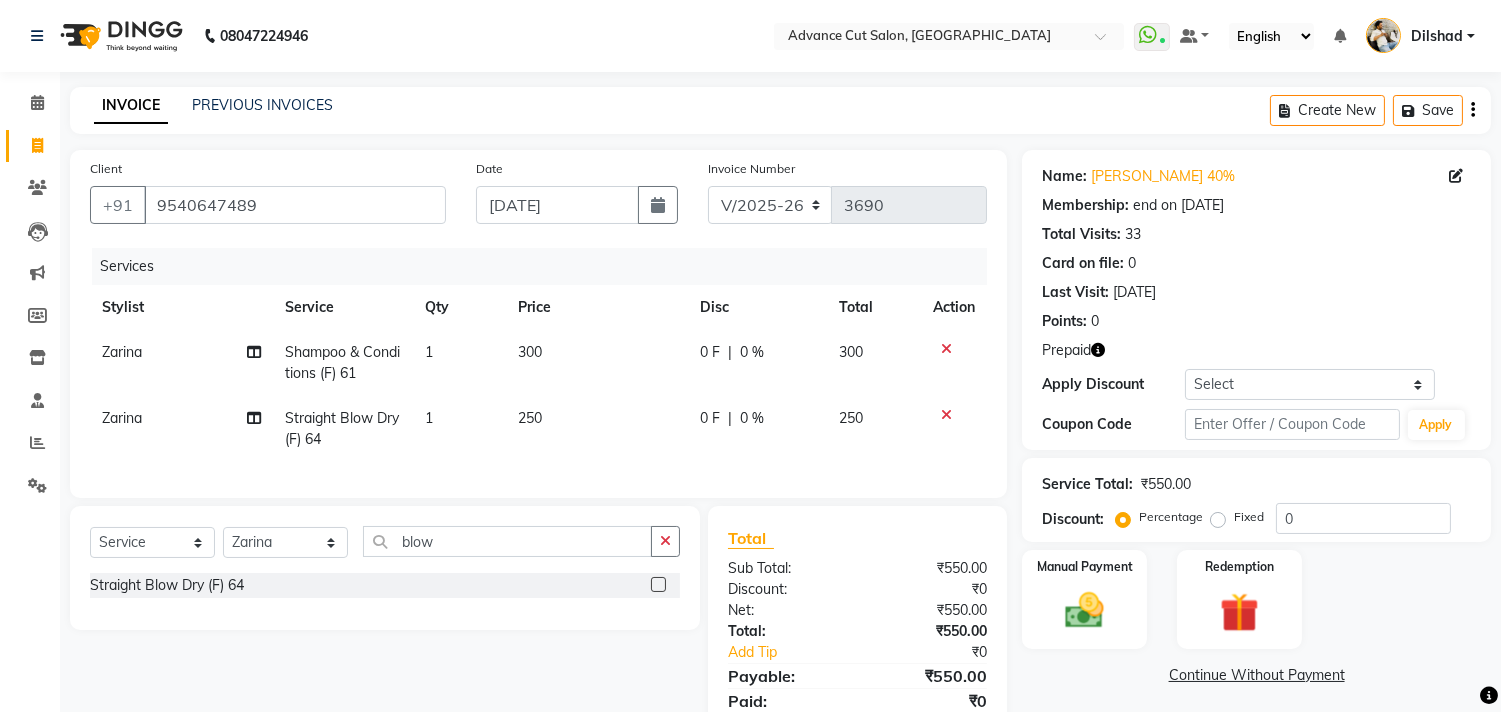 click 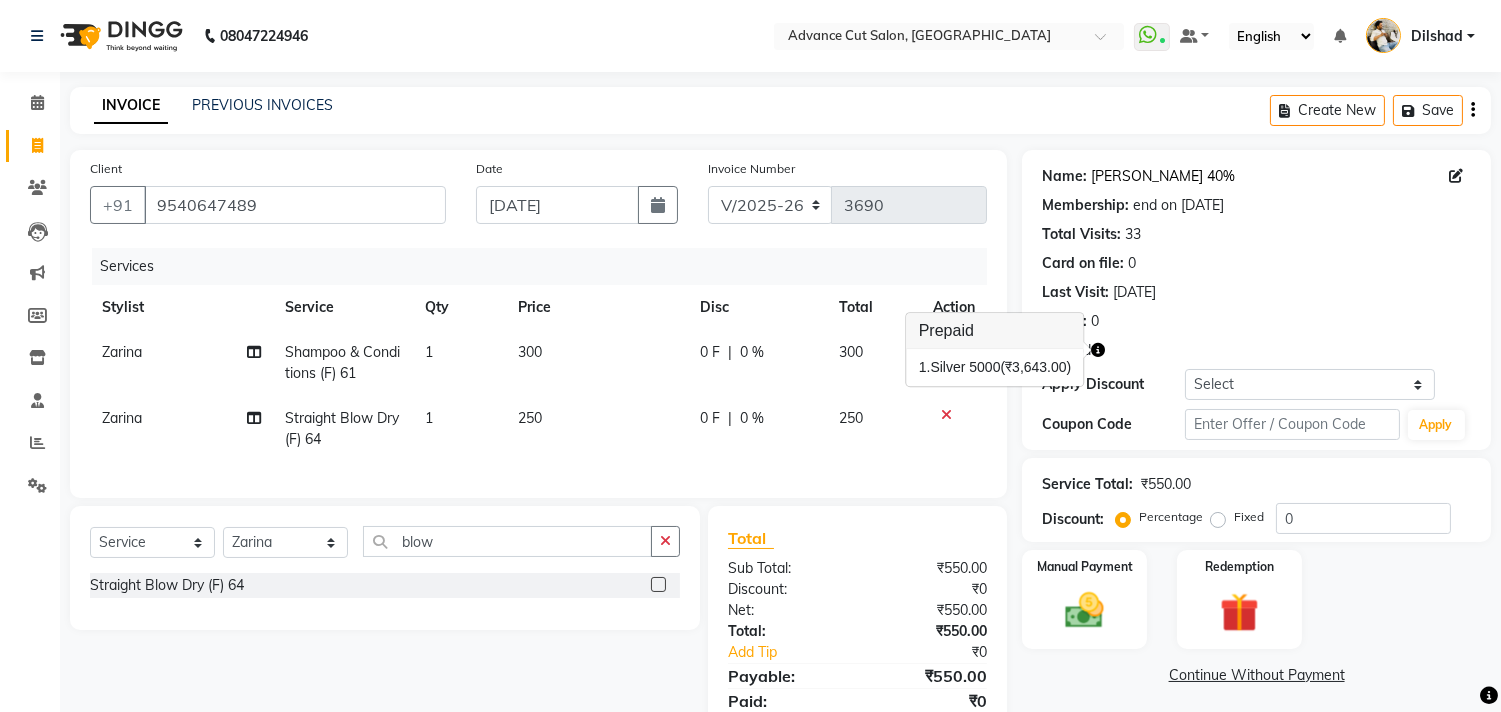 click on "Geetika 40%" 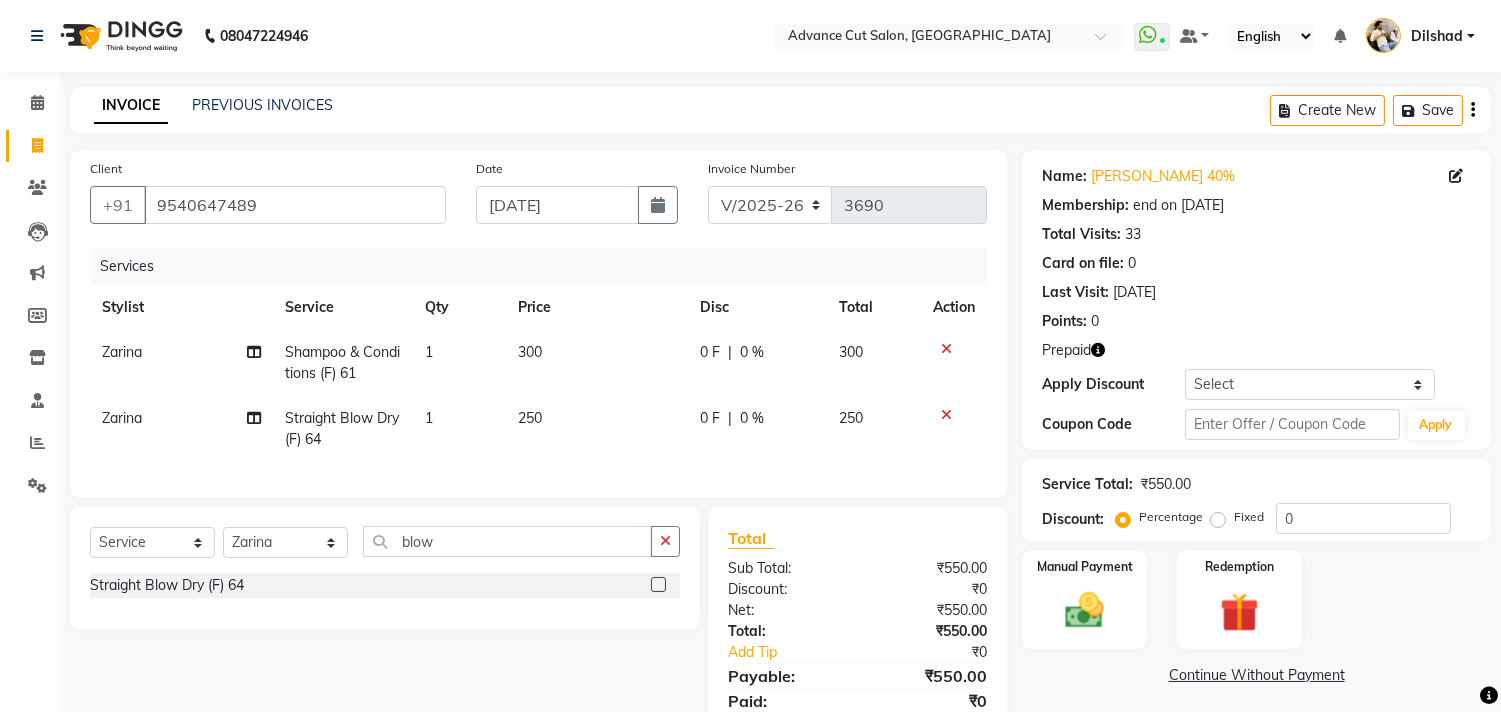 click 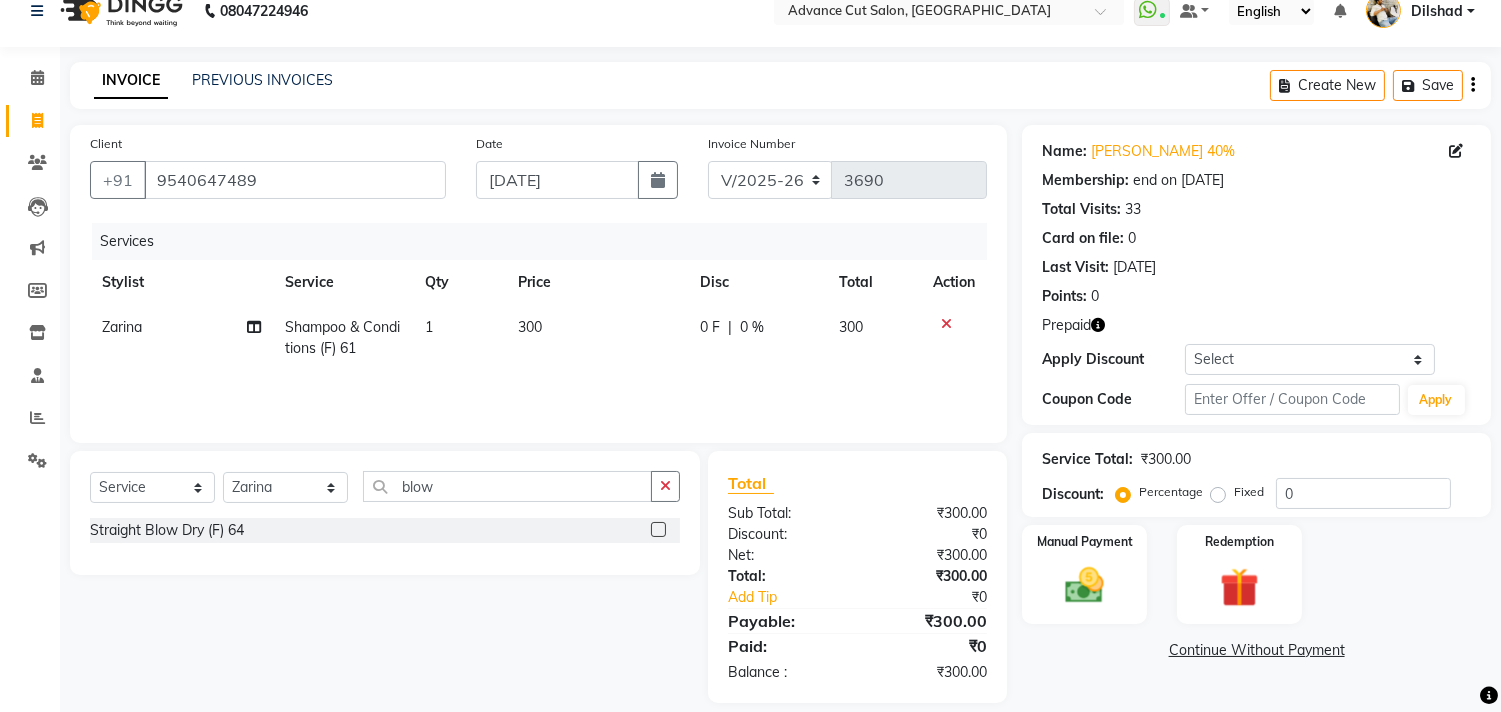 scroll, scrollTop: 46, scrollLeft: 0, axis: vertical 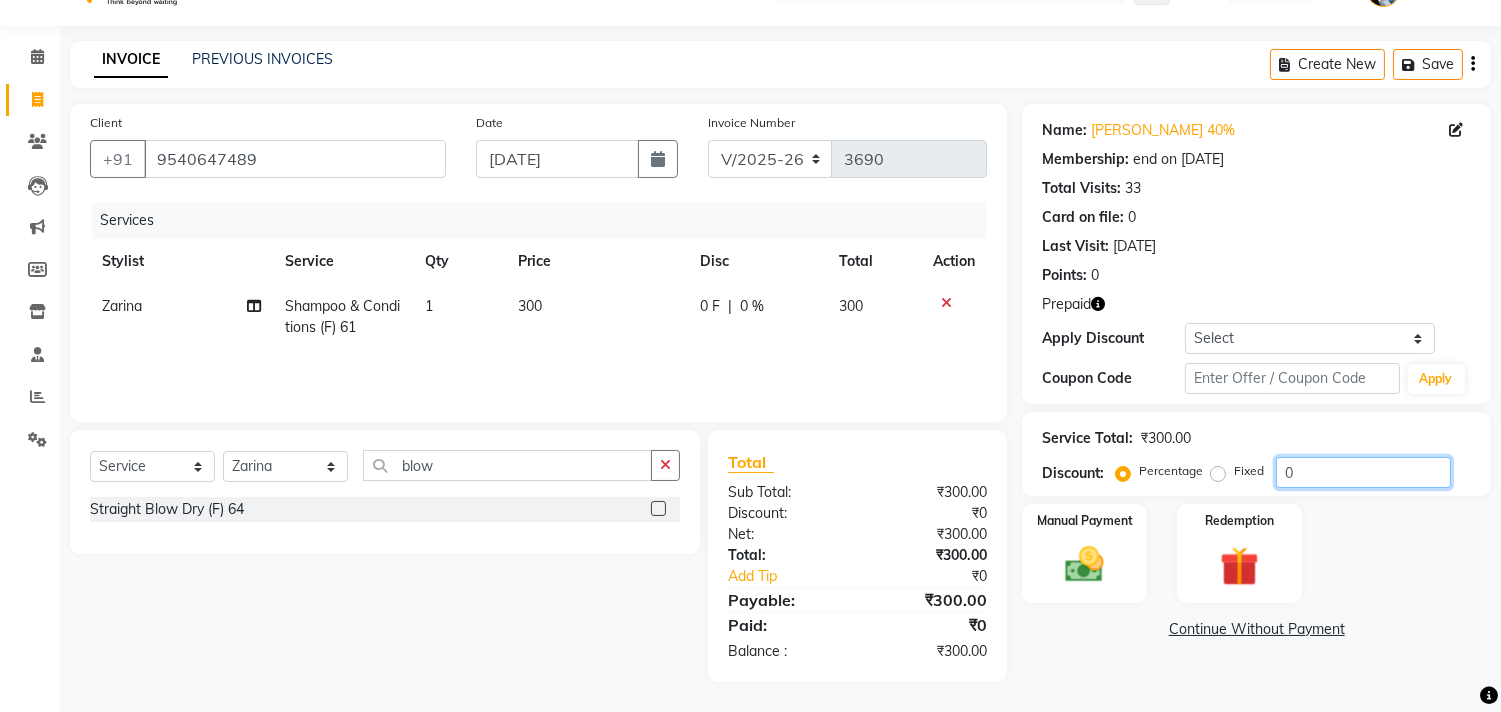 click on "0" 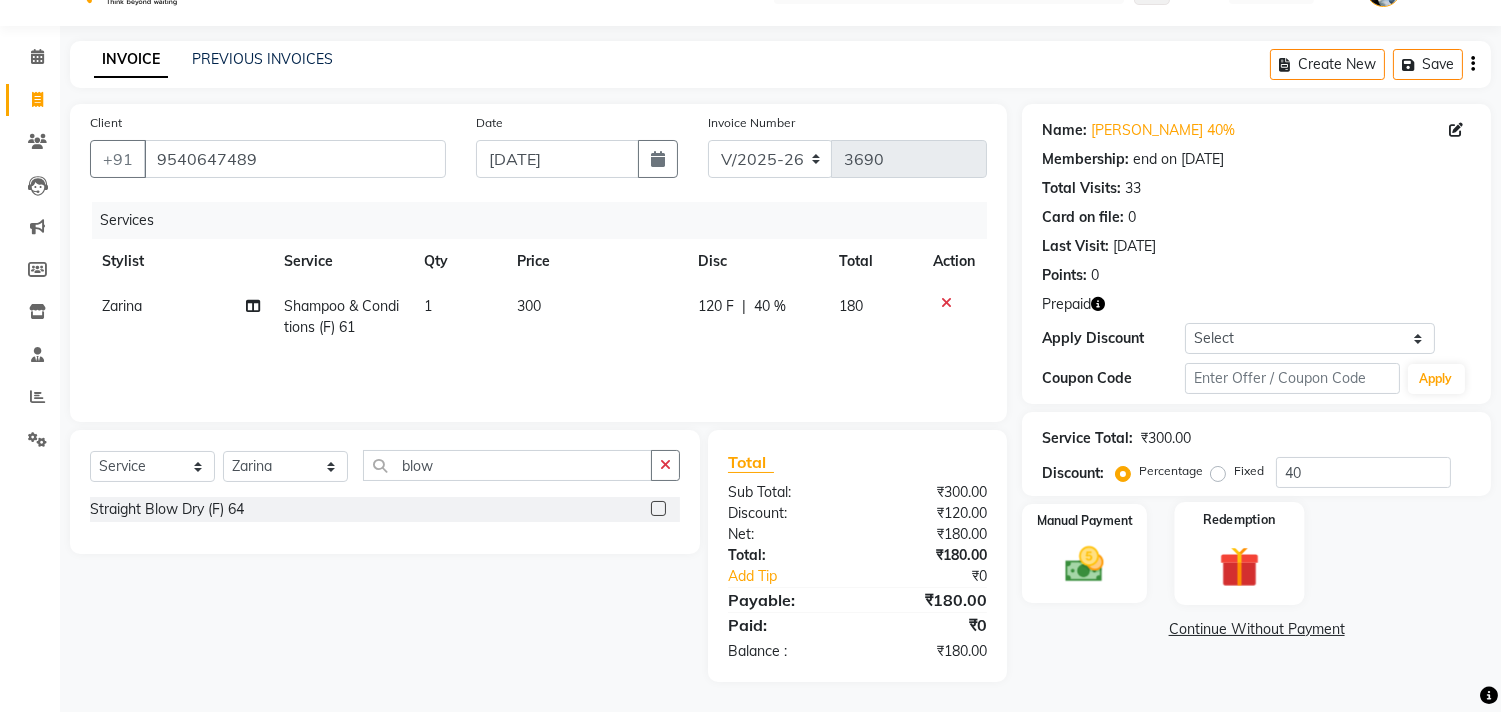click on "Redemption" 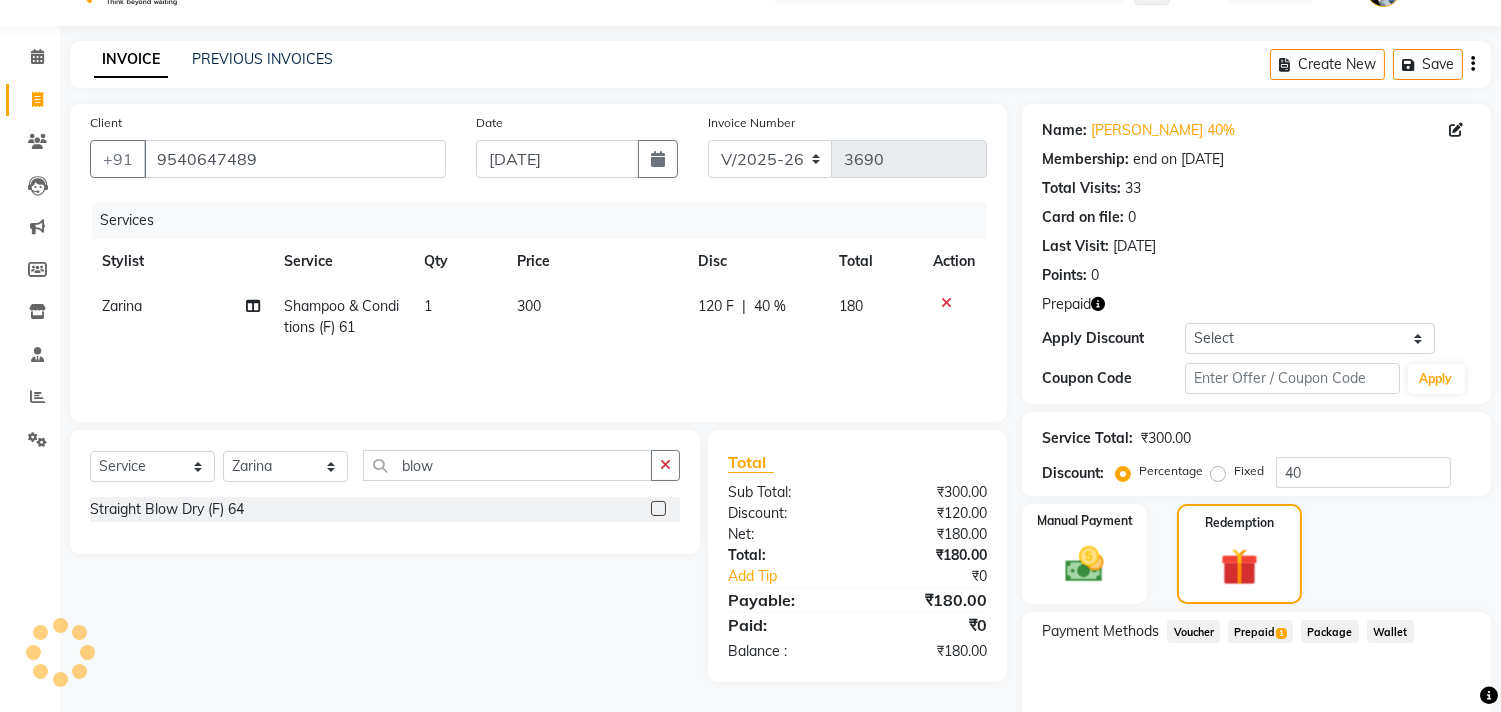 click on "Prepaid  1" 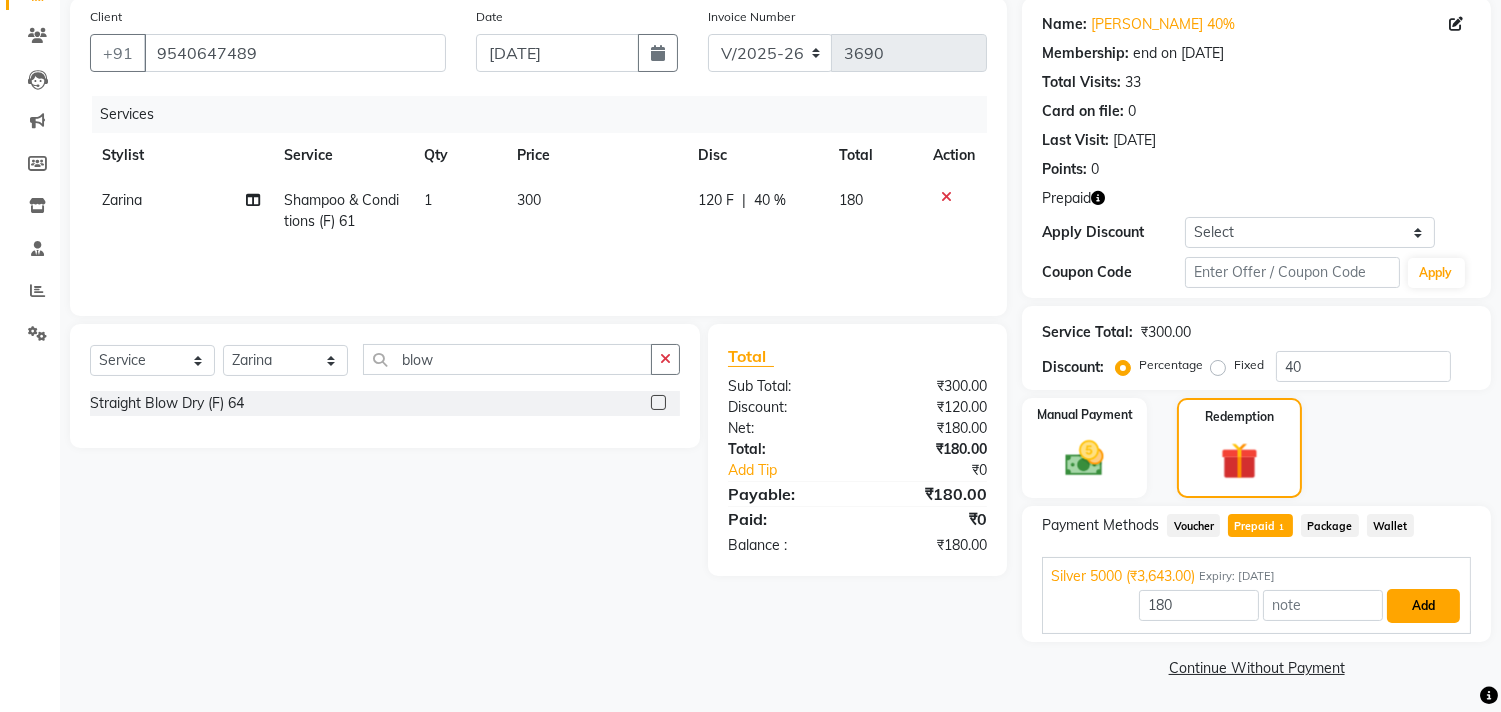 click on "Add" at bounding box center [1423, 606] 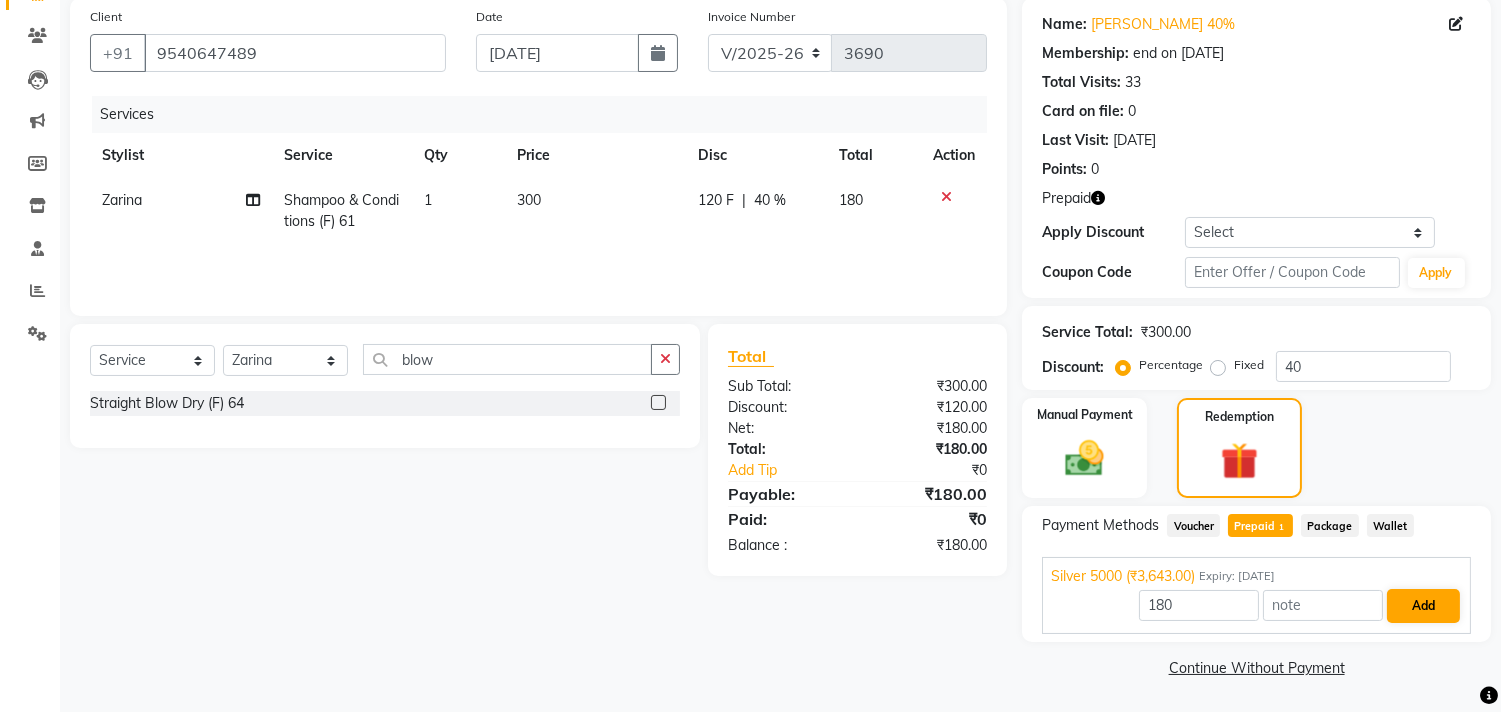 scroll, scrollTop: 135, scrollLeft: 0, axis: vertical 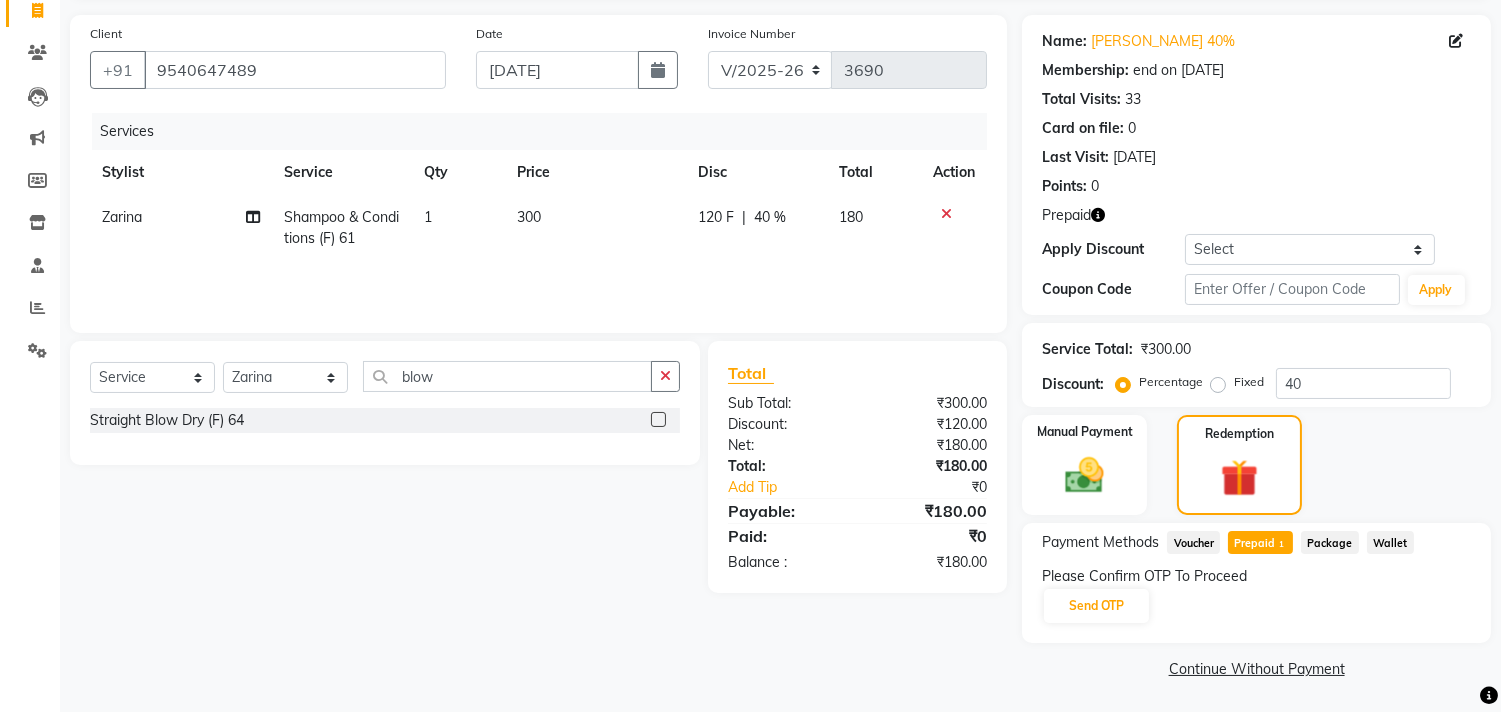 click on "Payment Methods  Voucher   Prepaid  1  Package   Wallet  Please Confirm OTP To Proceed Send OTP" 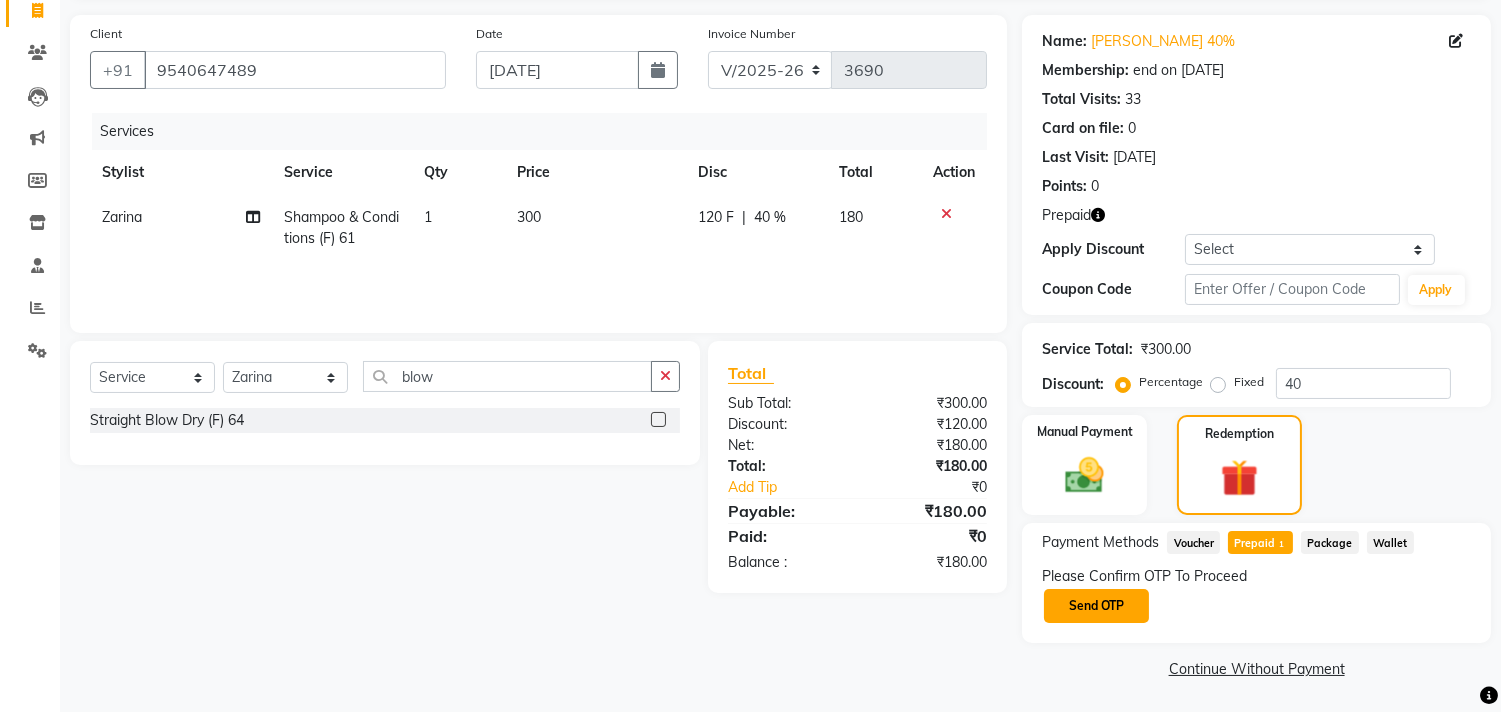 click on "Send OTP" 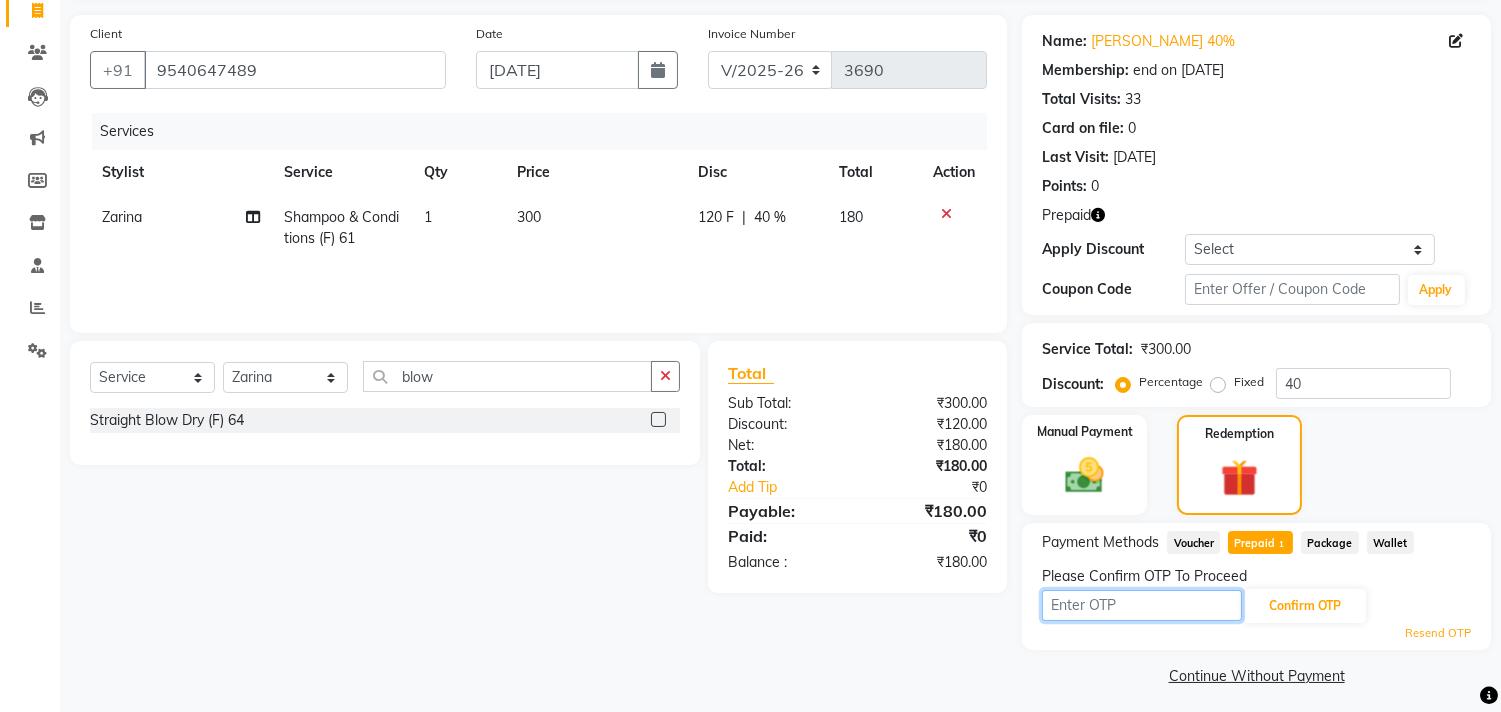 click at bounding box center [1142, 605] 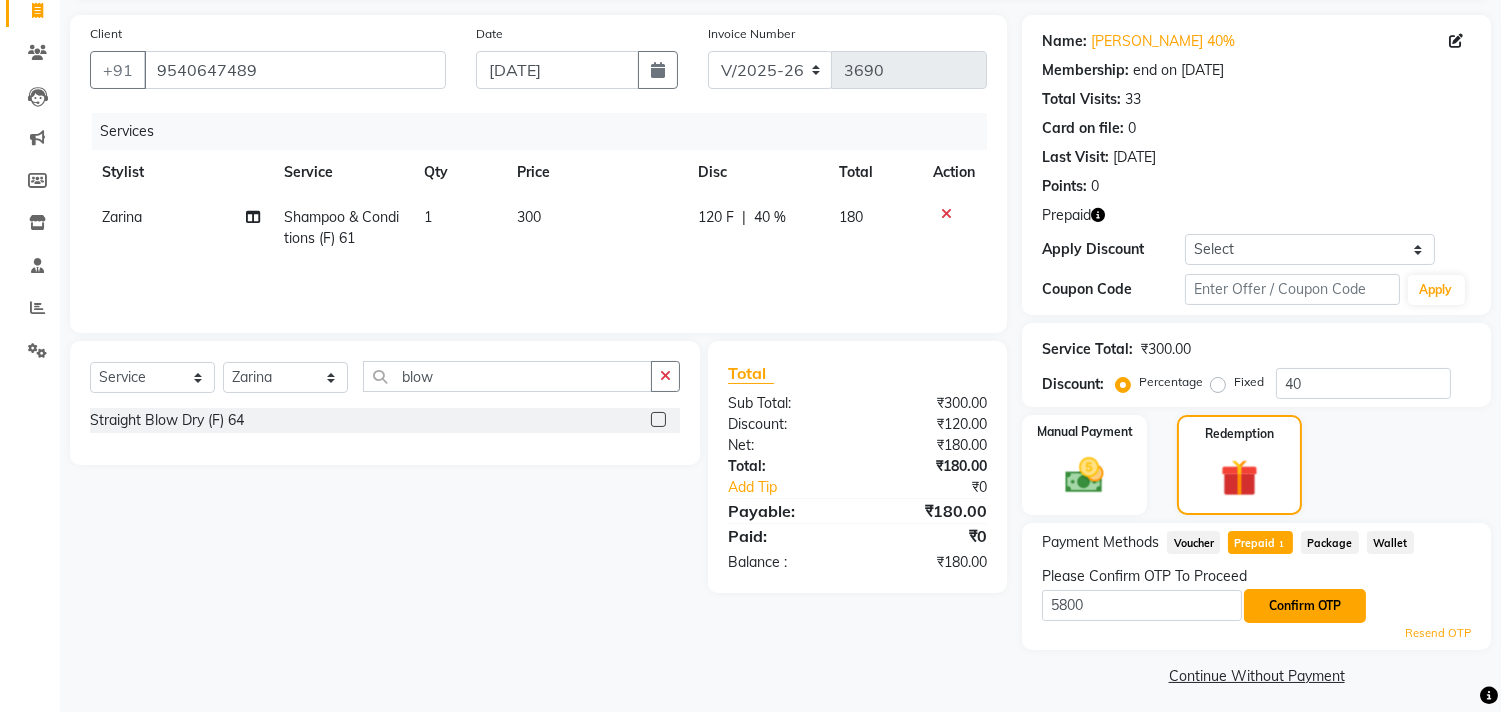 click on "Confirm OTP" 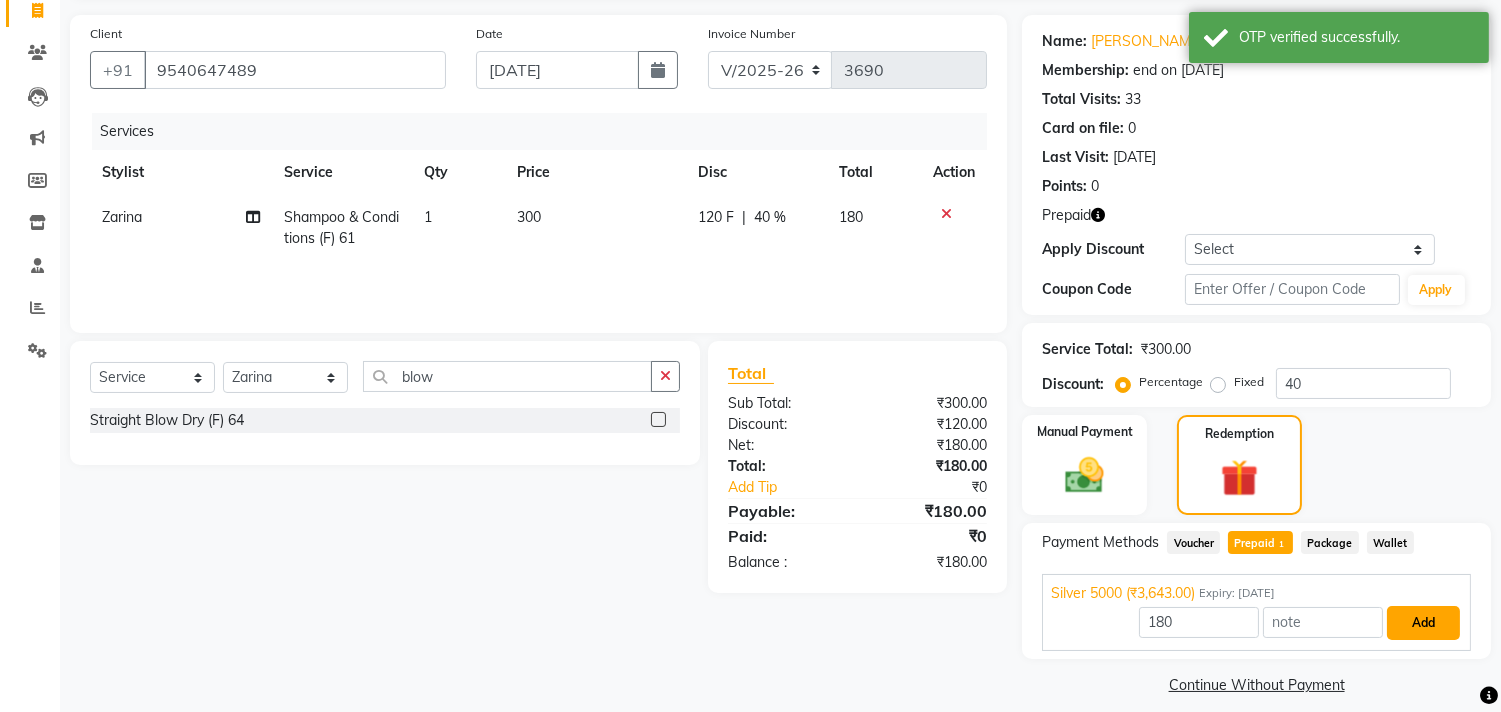 click on "Add" at bounding box center (1423, 623) 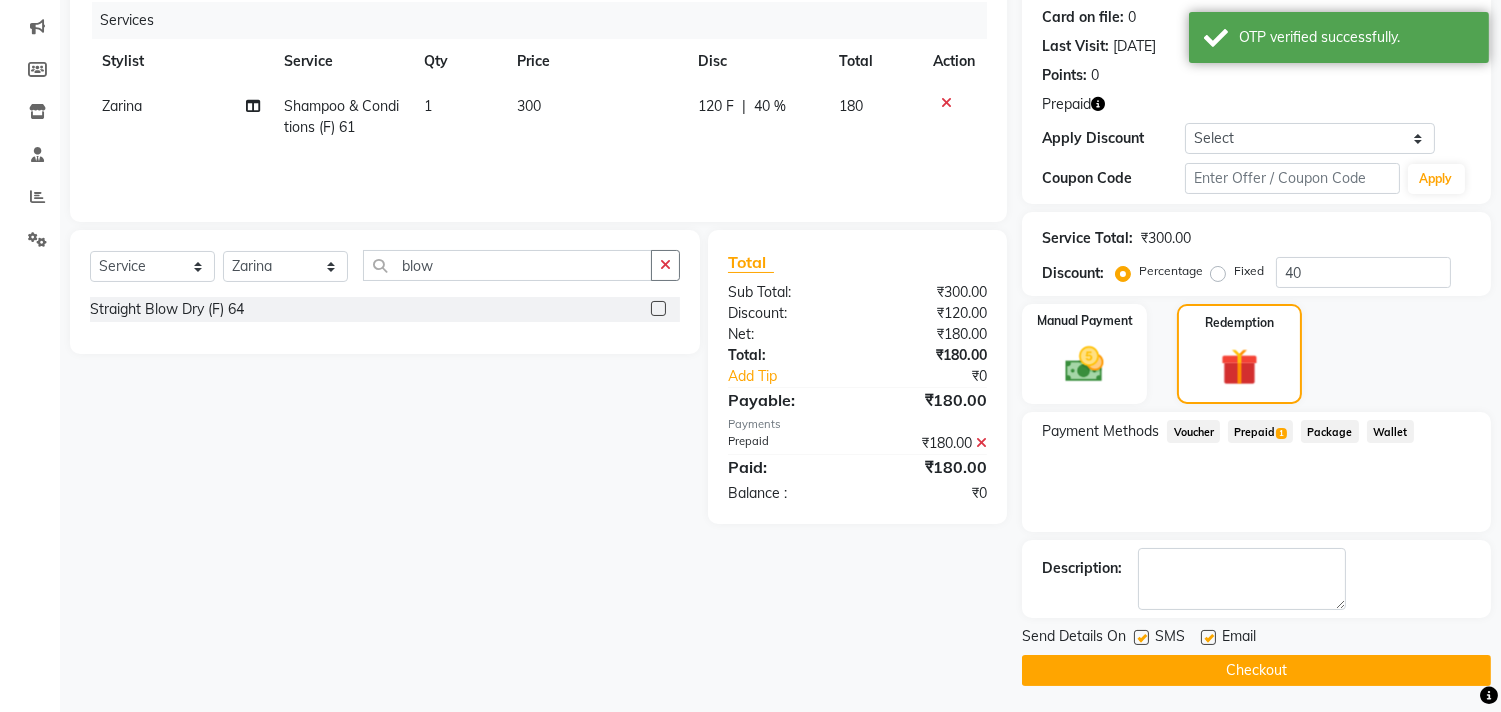 scroll, scrollTop: 248, scrollLeft: 0, axis: vertical 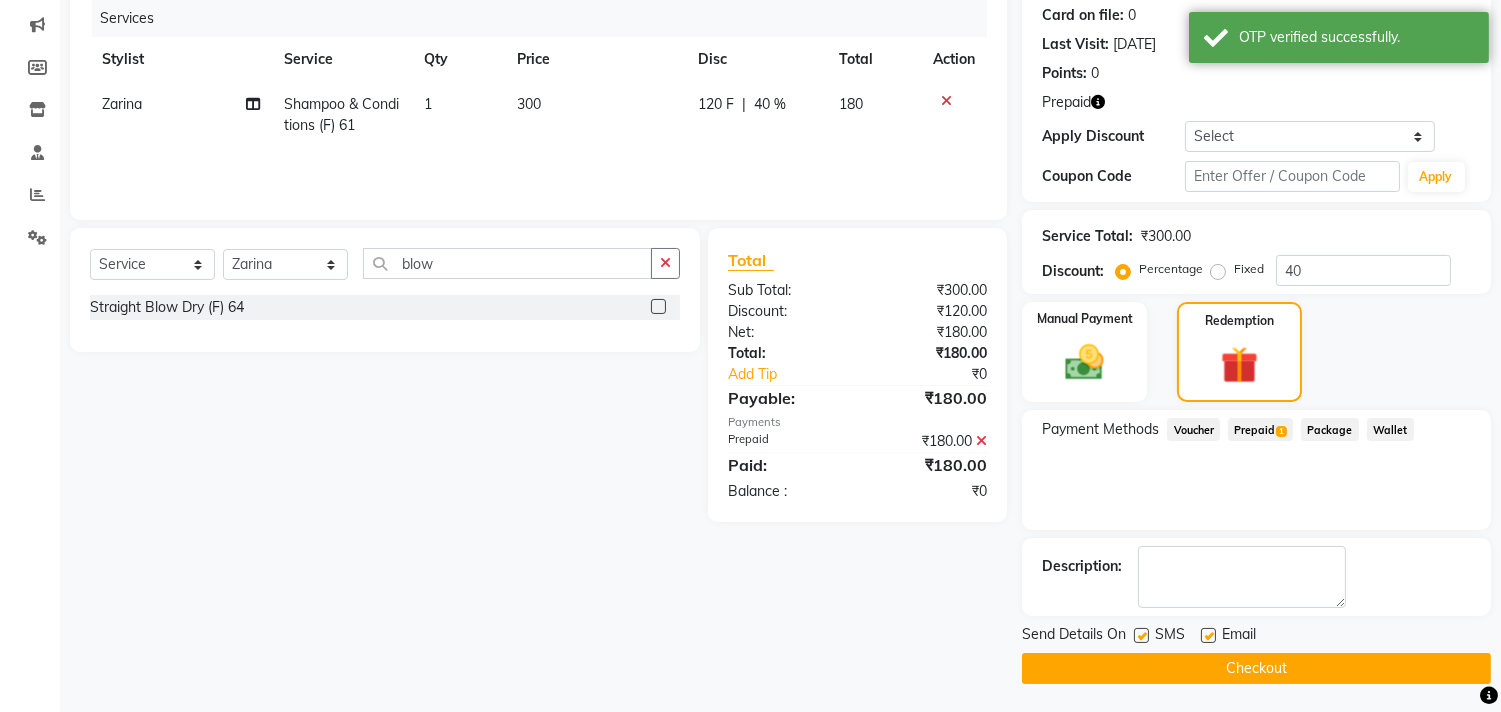 click on "Checkout" 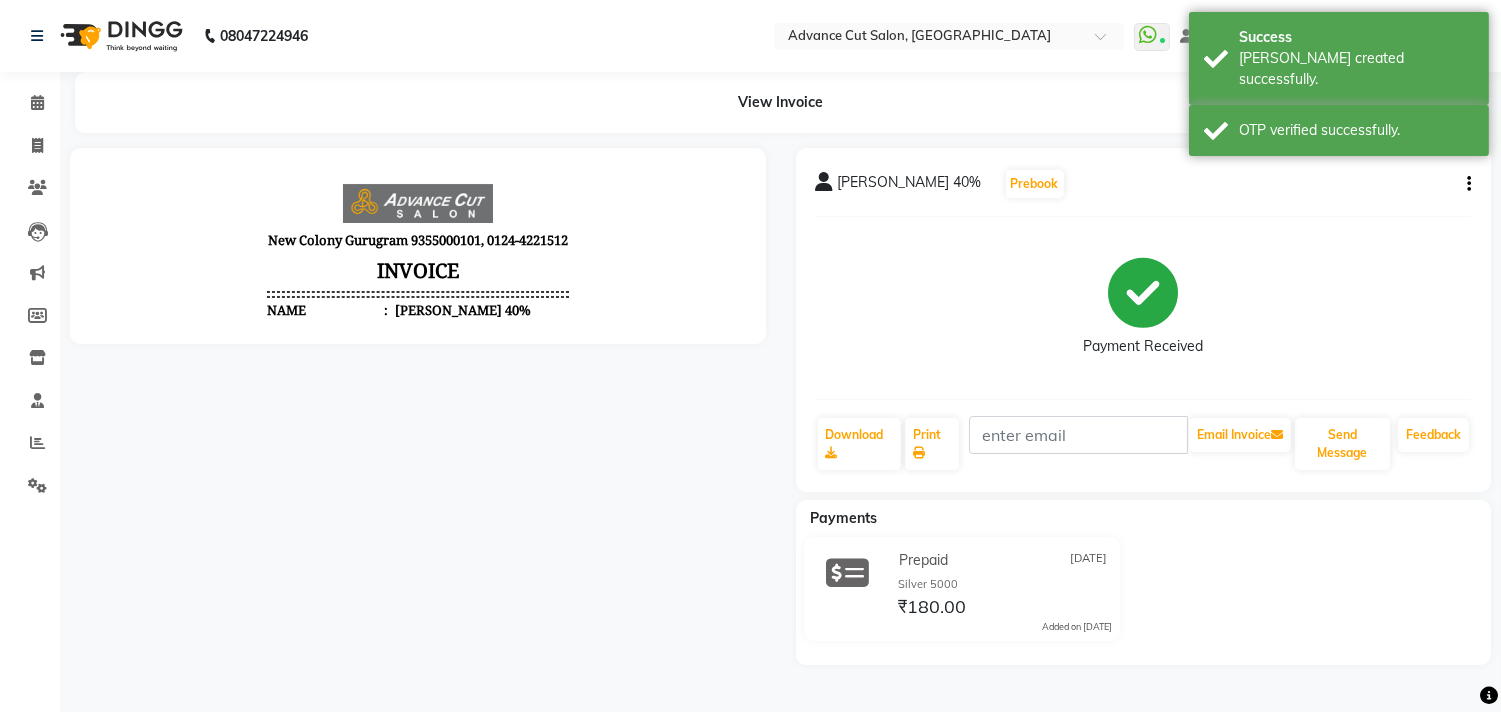 scroll, scrollTop: 0, scrollLeft: 0, axis: both 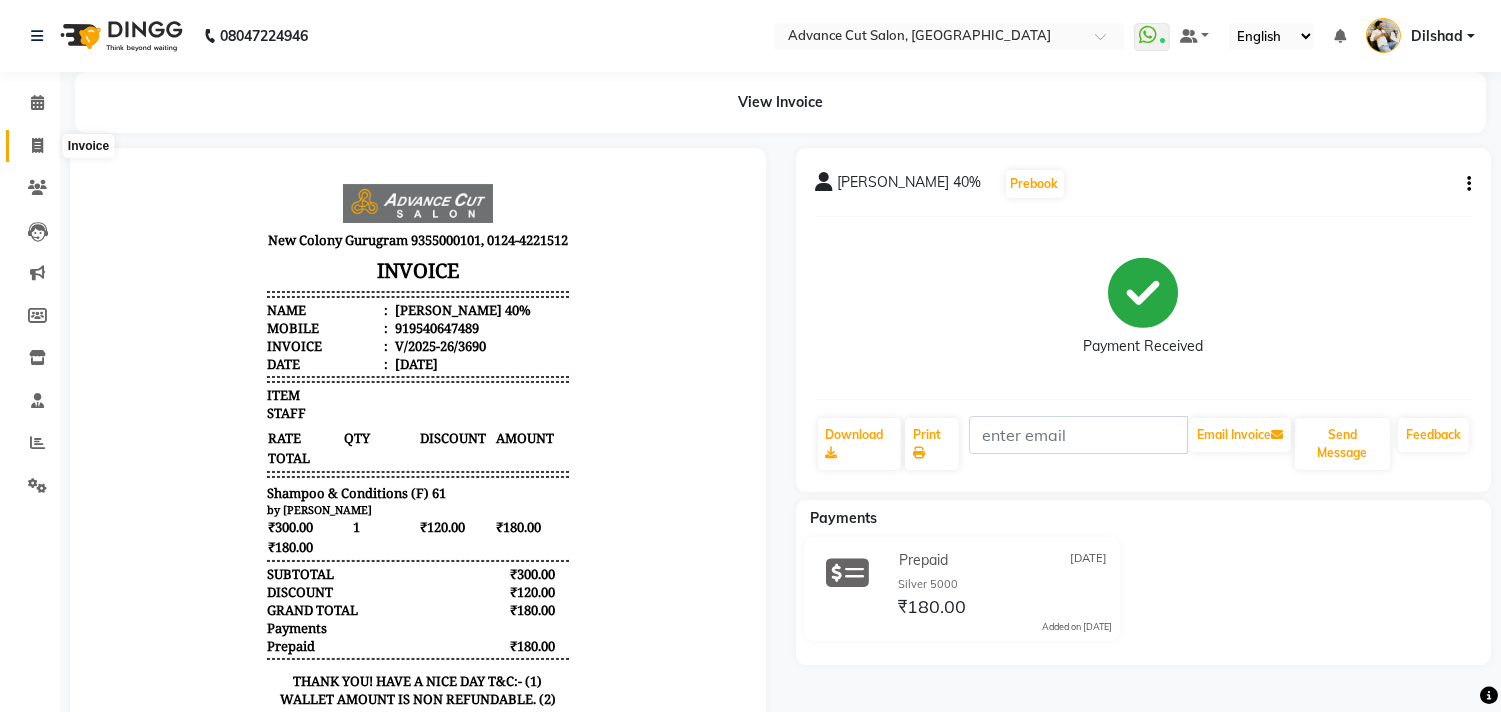 click 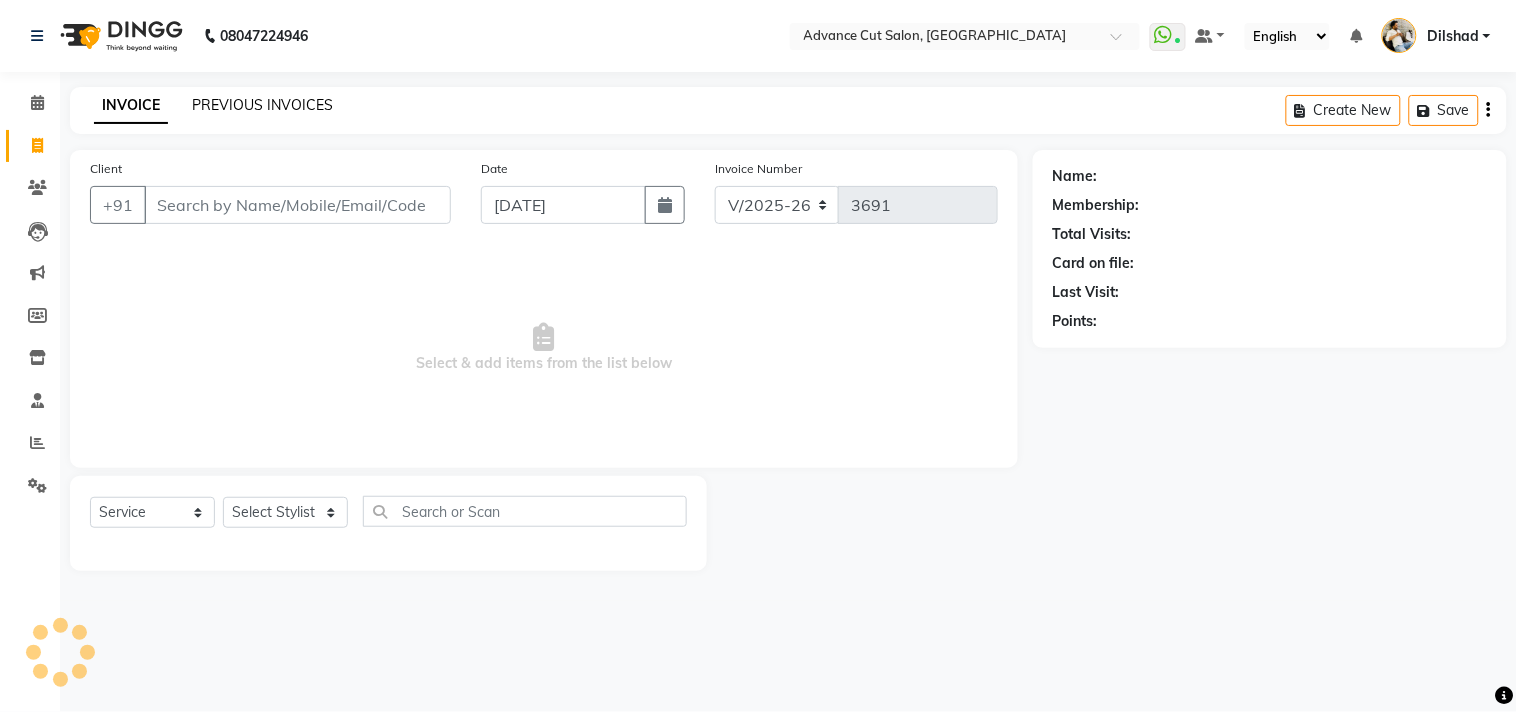 click on "PREVIOUS INVOICES" 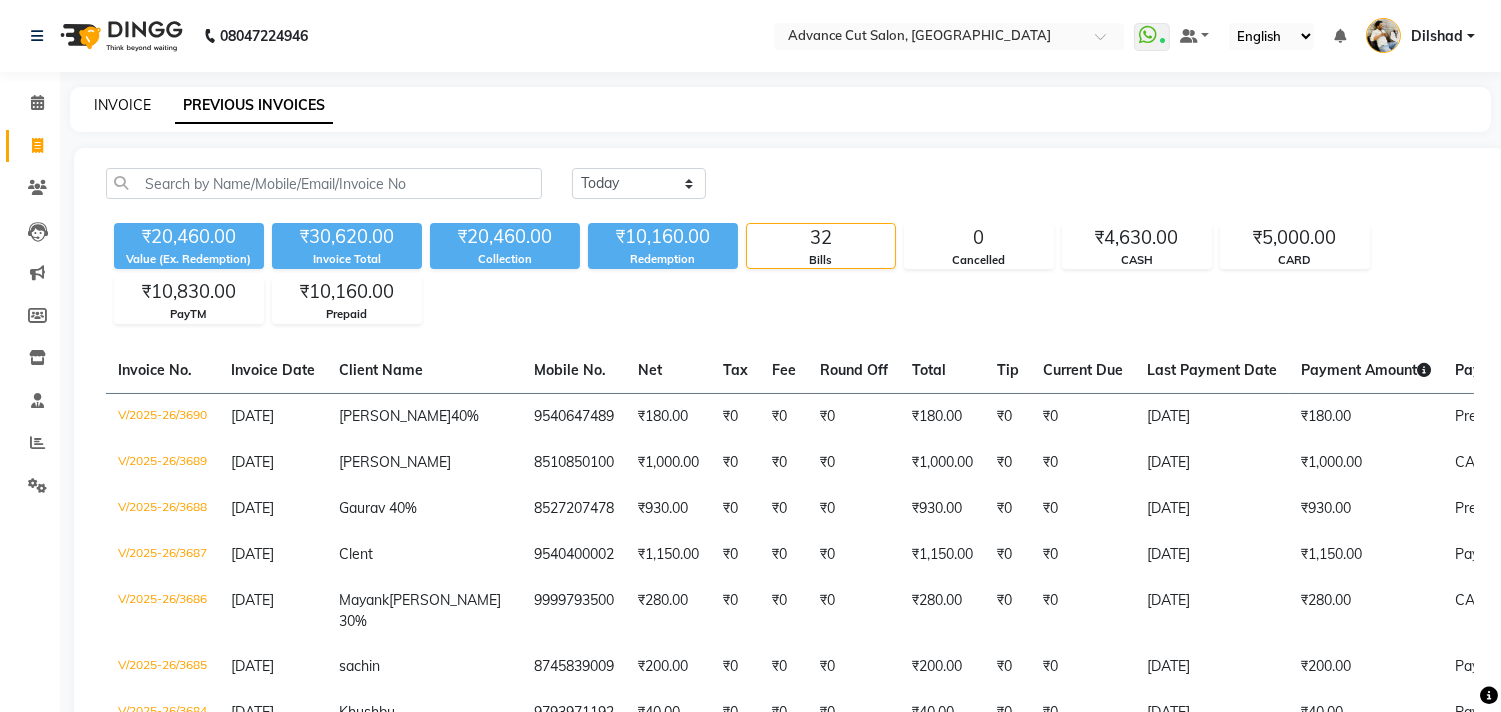 click on "INVOICE" 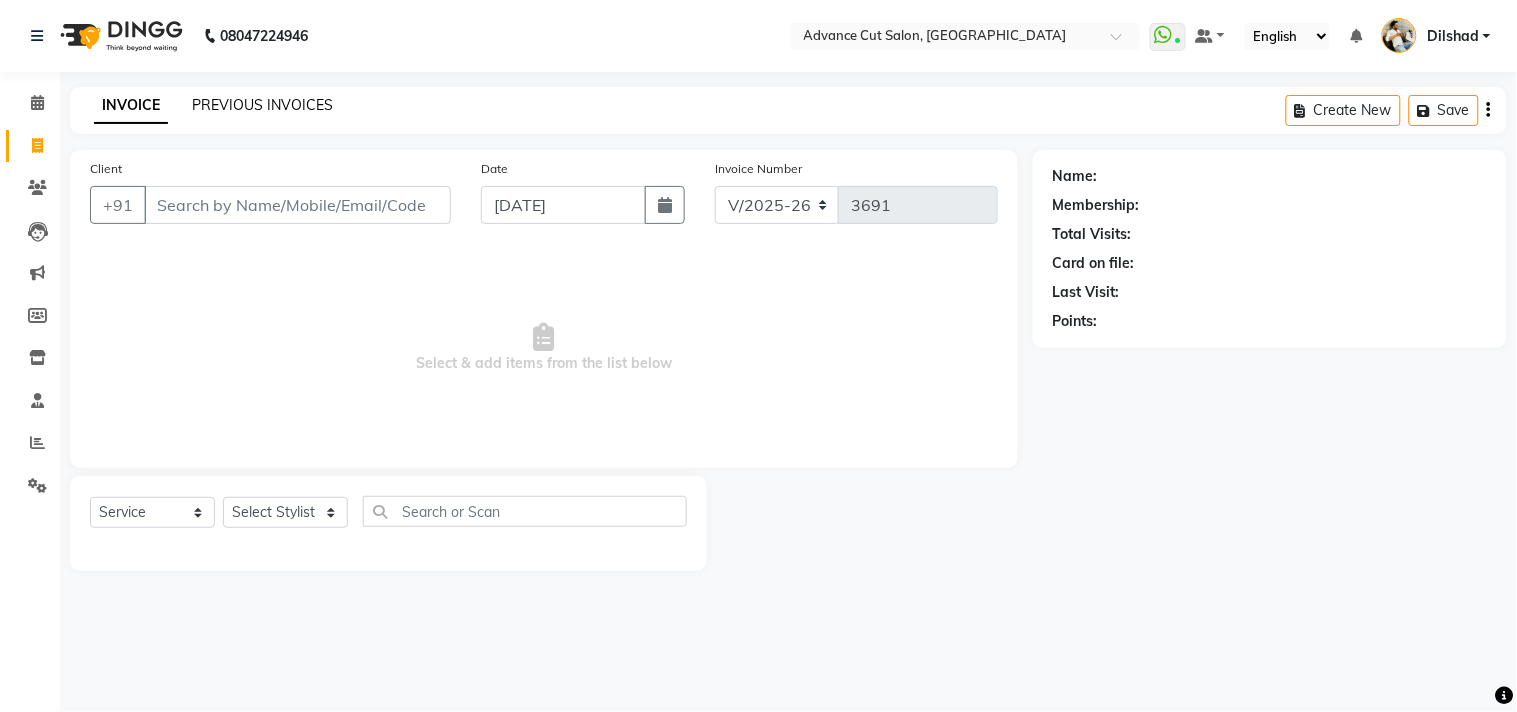 click on "PREVIOUS INVOICES" 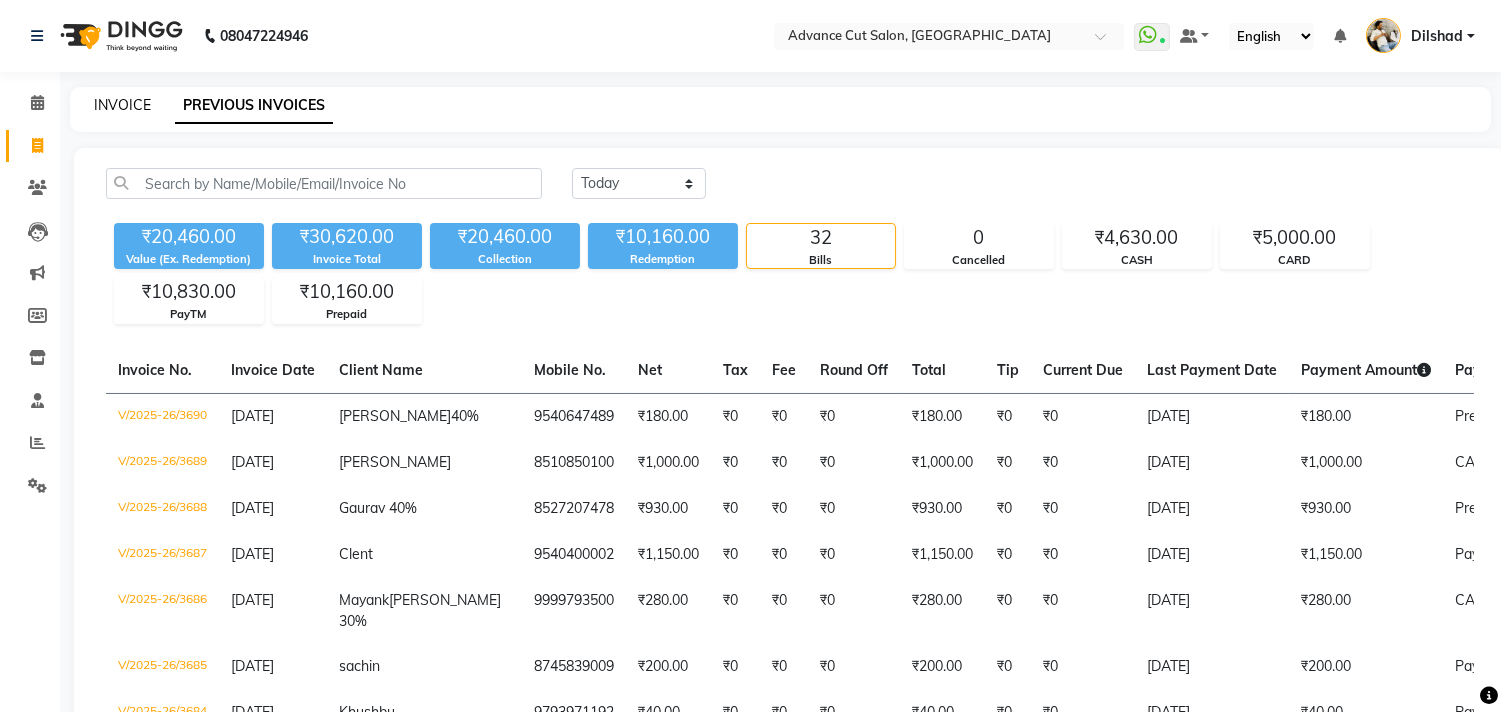 click on "INVOICE" 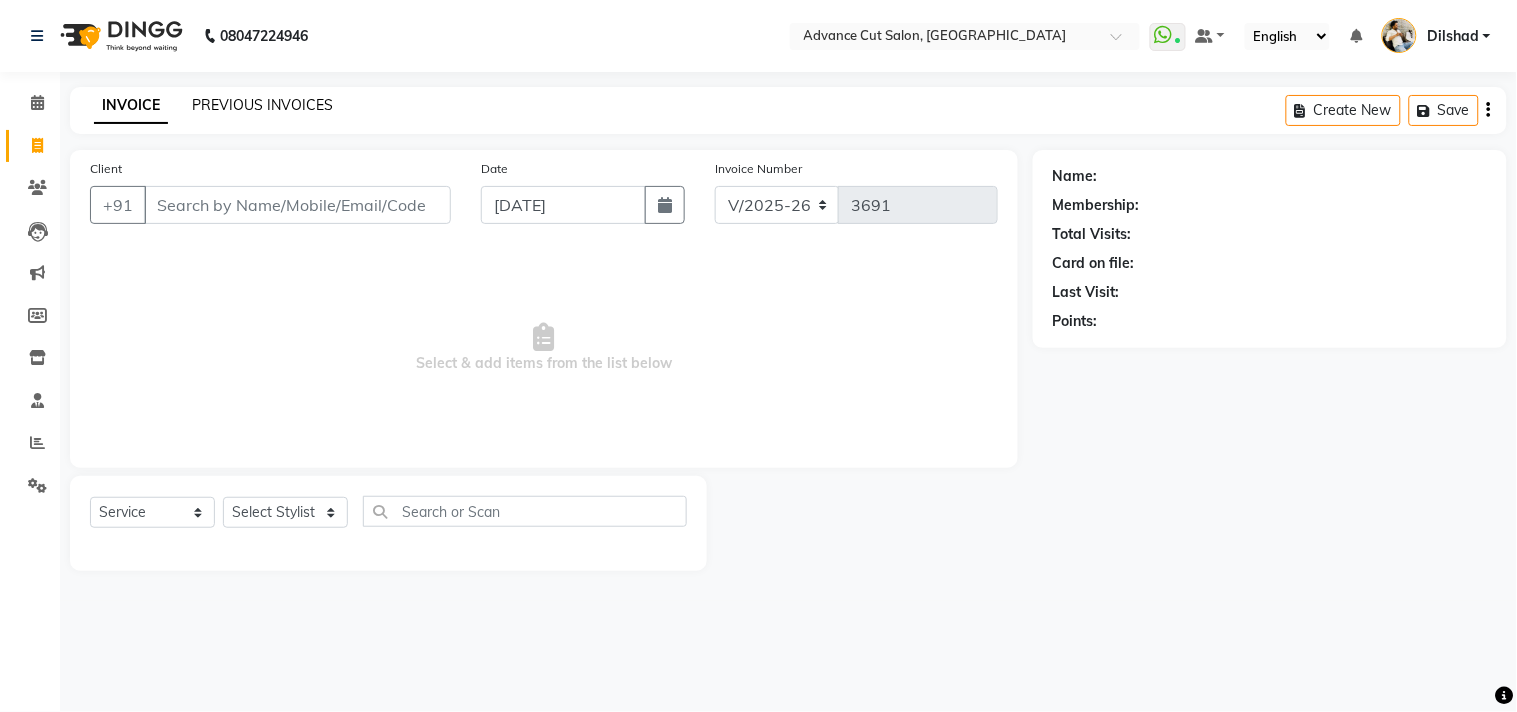 click on "PREVIOUS INVOICES" 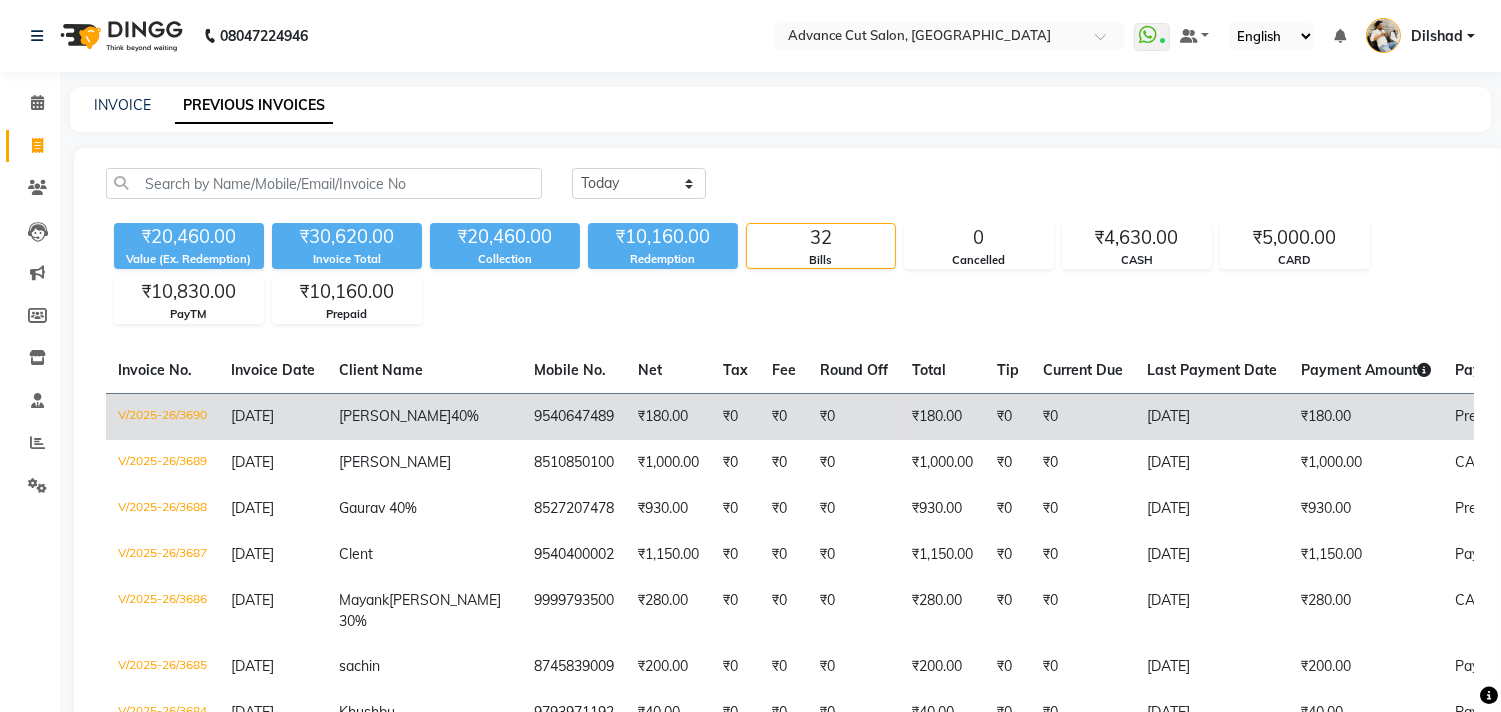 click on "₹180.00" 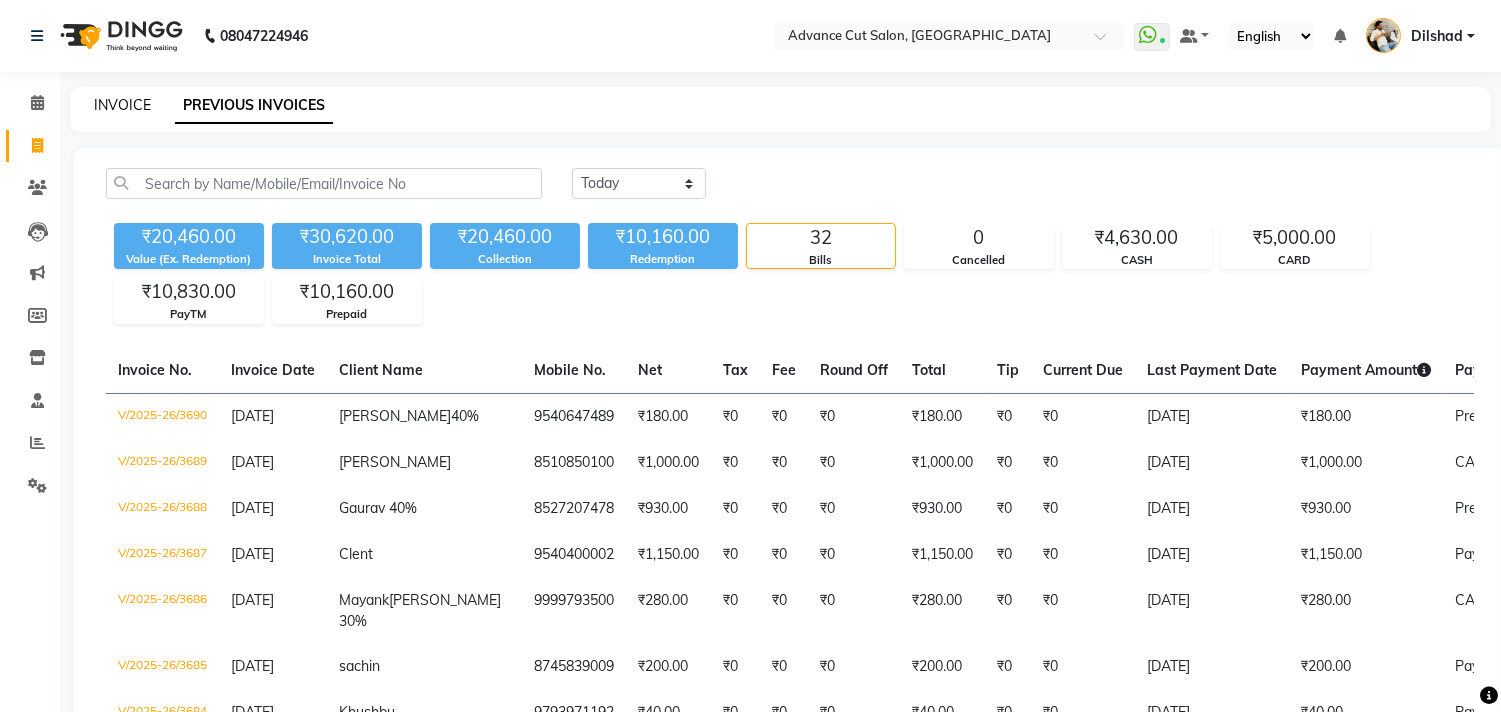 click on "INVOICE" 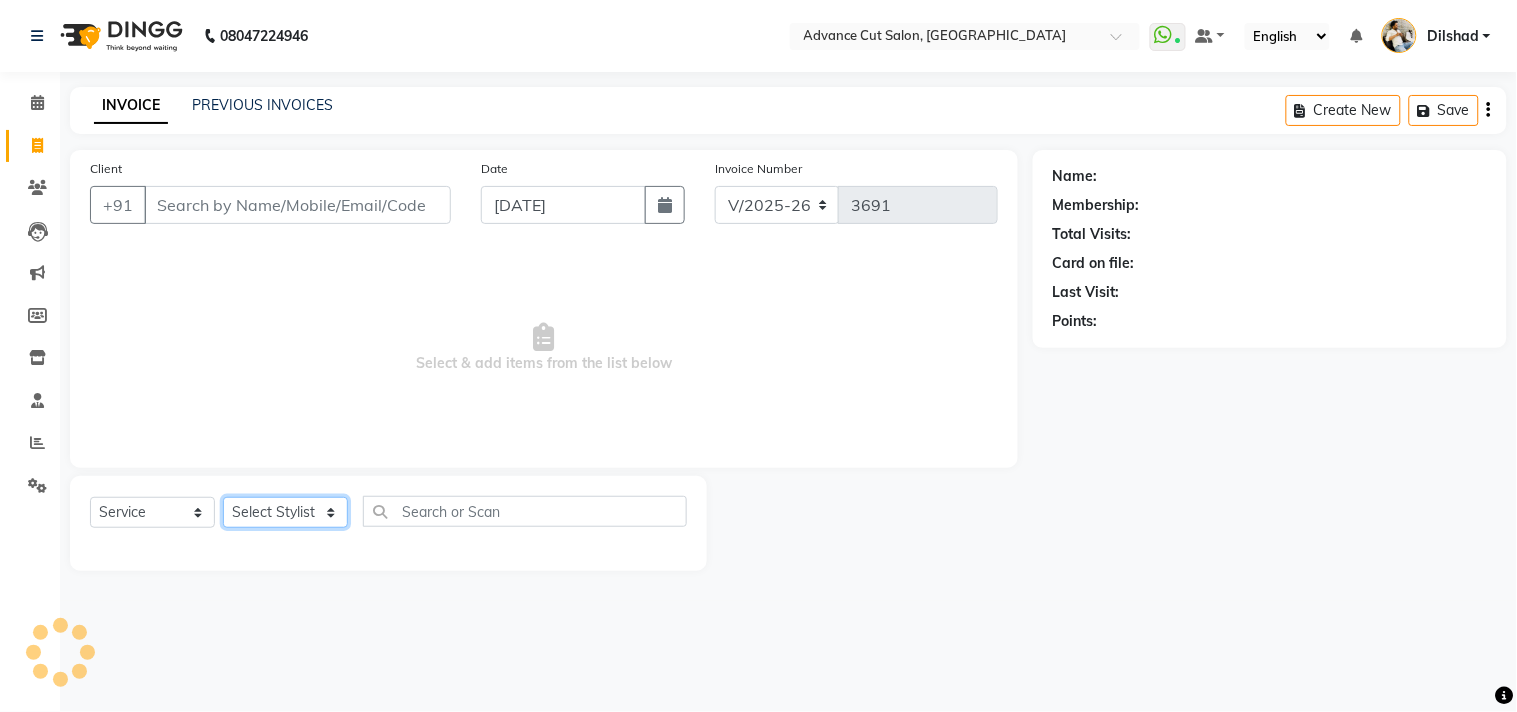 click on "Select Stylist" 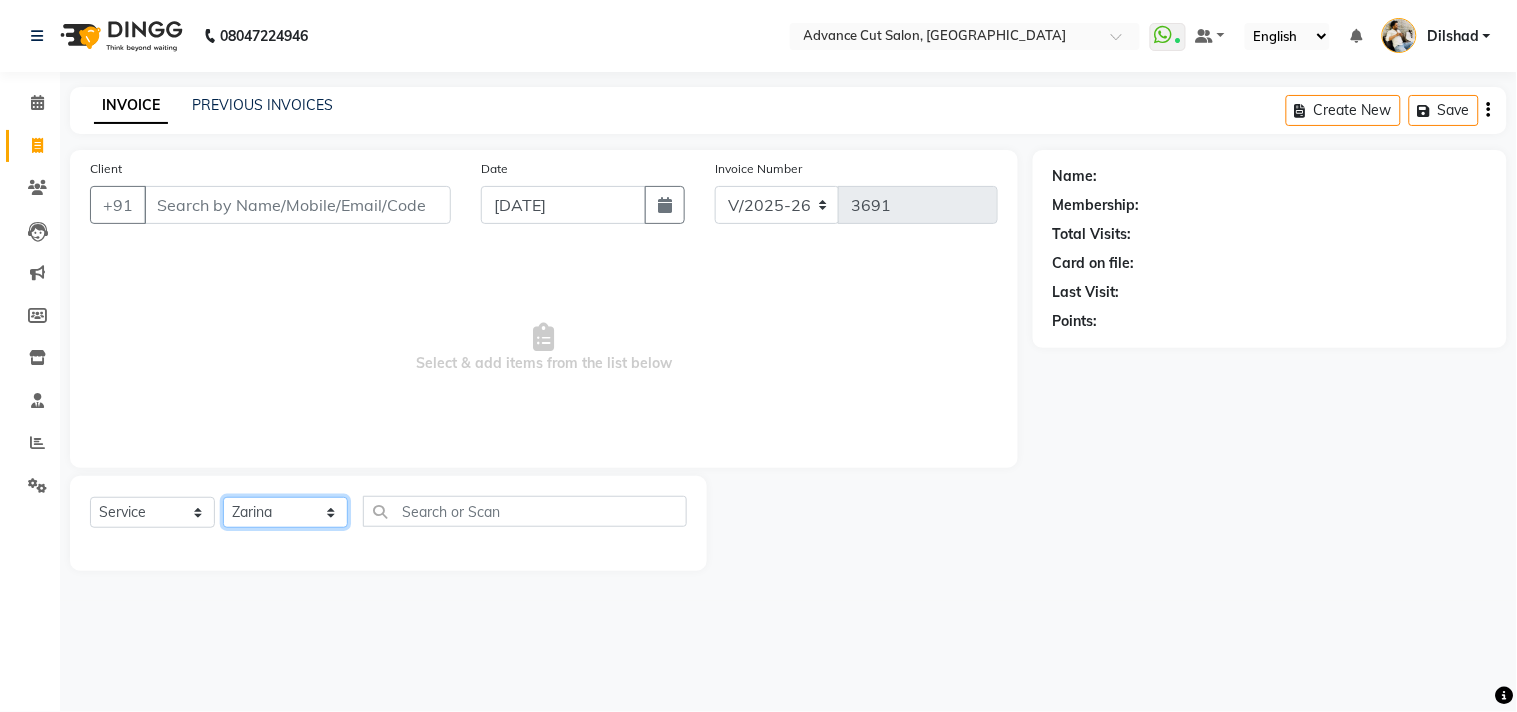 click on "Select Stylist [PERSON_NAME] Avinash Dilshad [PERSON_NAME] [PERSON_NAME] [PERSON_NAME] [PERSON_NAME]  [PERSON_NAME] [PERSON_NAME]  [PERSON_NAME] [PERSON_NAME]" 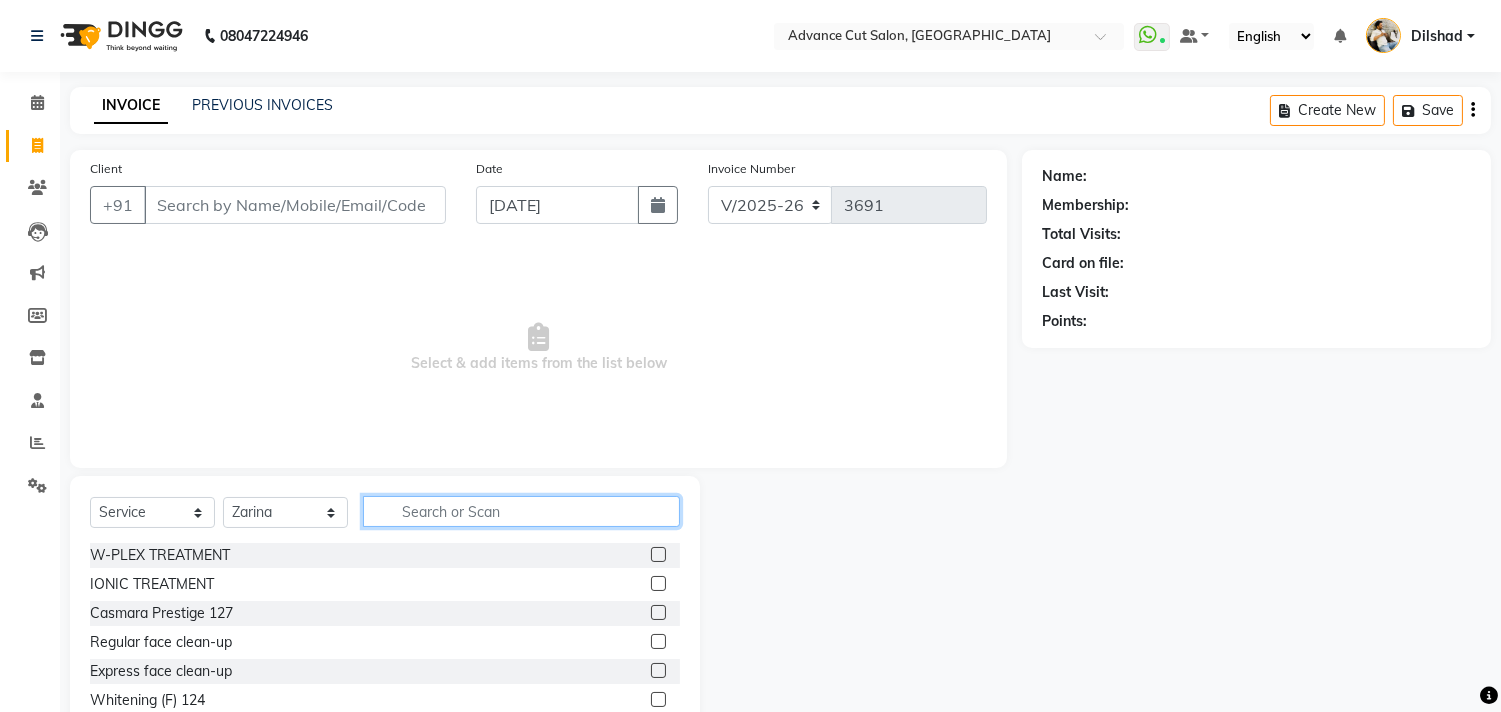 click 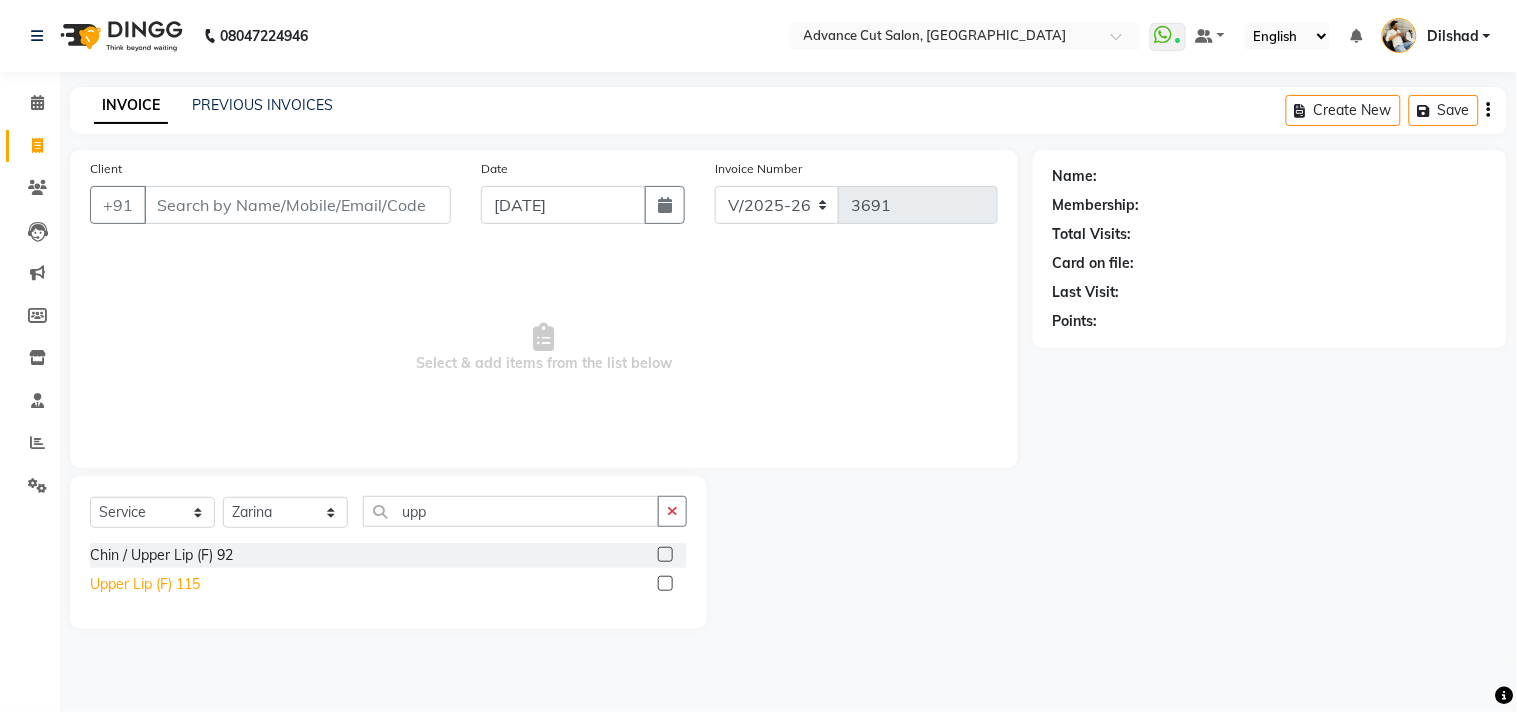 click on "Upper Lip (F) 115" 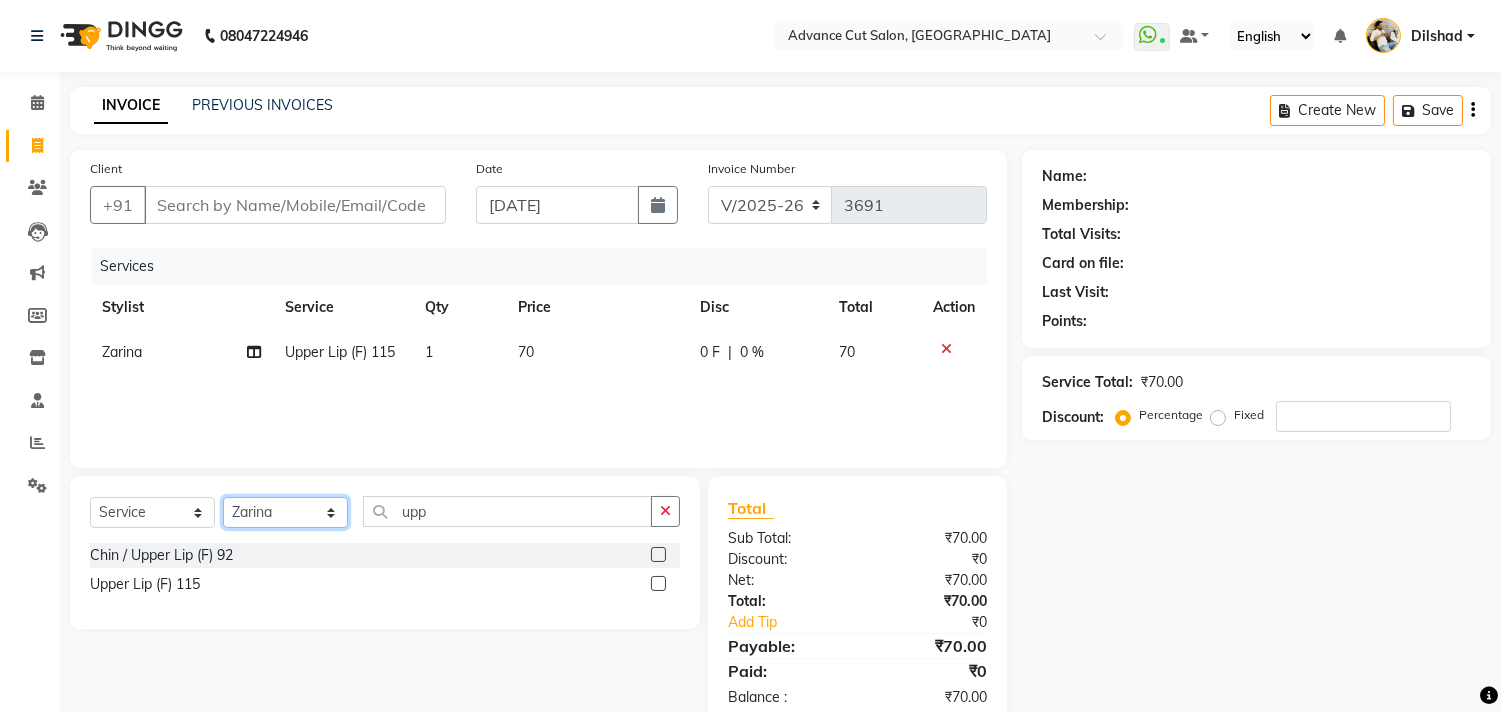 click on "Select Stylist [PERSON_NAME] Avinash Dilshad [PERSON_NAME] [PERSON_NAME] [PERSON_NAME] [PERSON_NAME]  [PERSON_NAME] [PERSON_NAME]  [PERSON_NAME] [PERSON_NAME]" 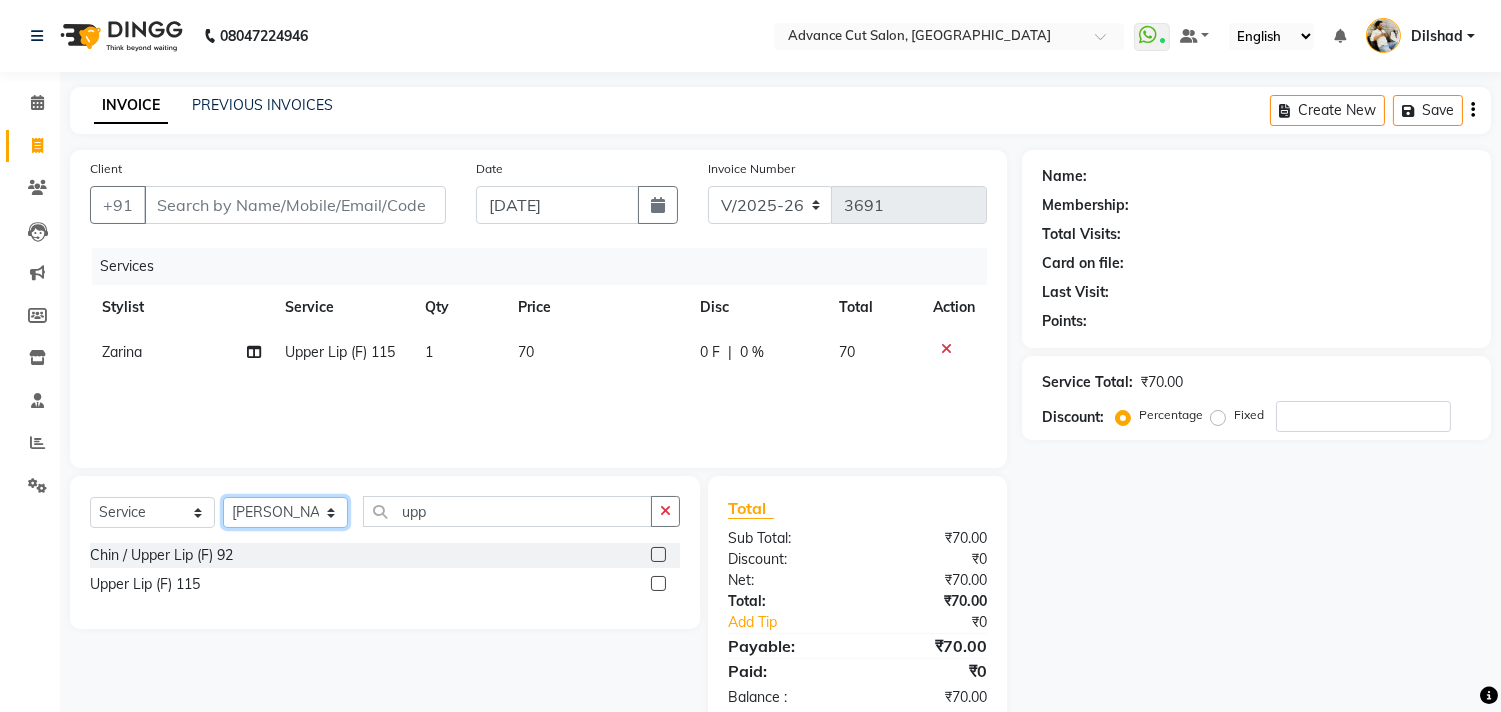 click on "Select Stylist [PERSON_NAME] Avinash Dilshad [PERSON_NAME] [PERSON_NAME] [PERSON_NAME] [PERSON_NAME]  [PERSON_NAME] [PERSON_NAME]  [PERSON_NAME] [PERSON_NAME]" 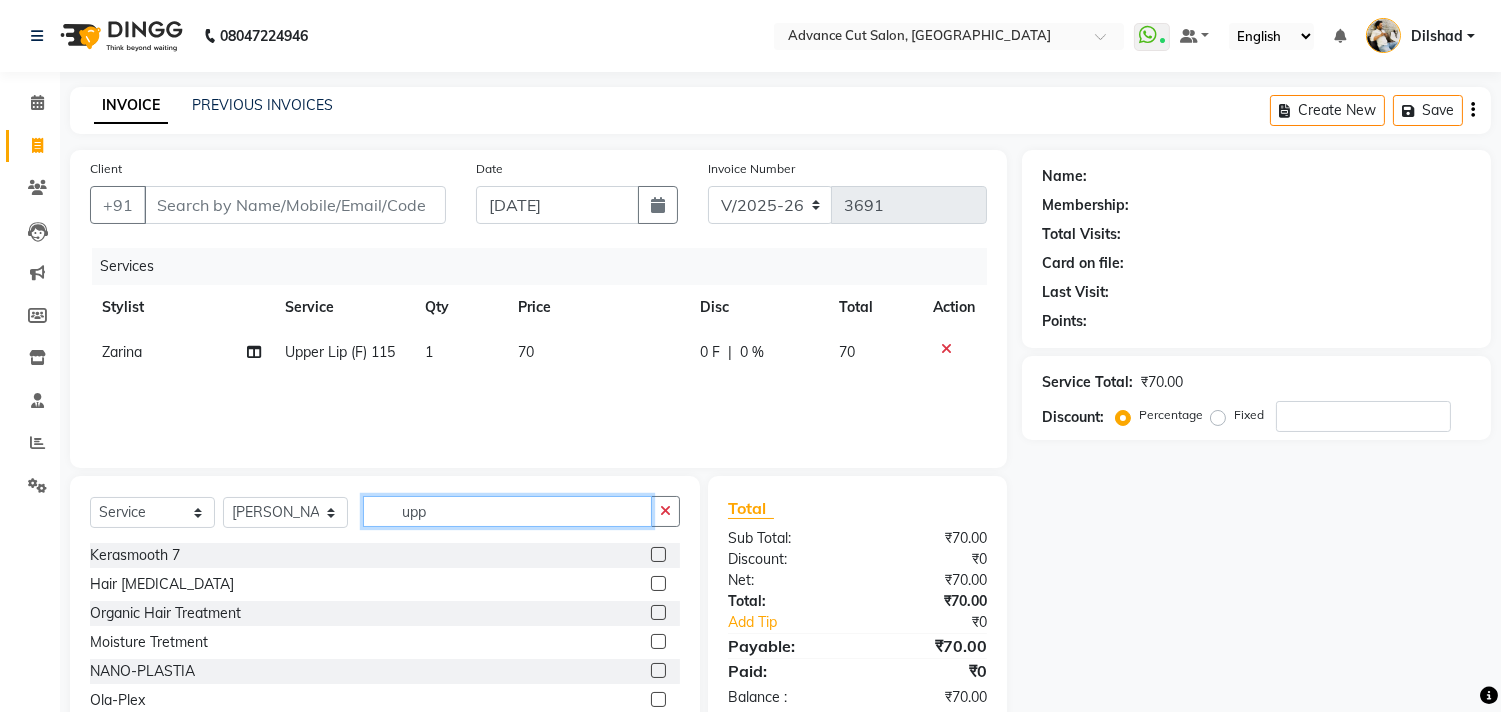click on "upp" 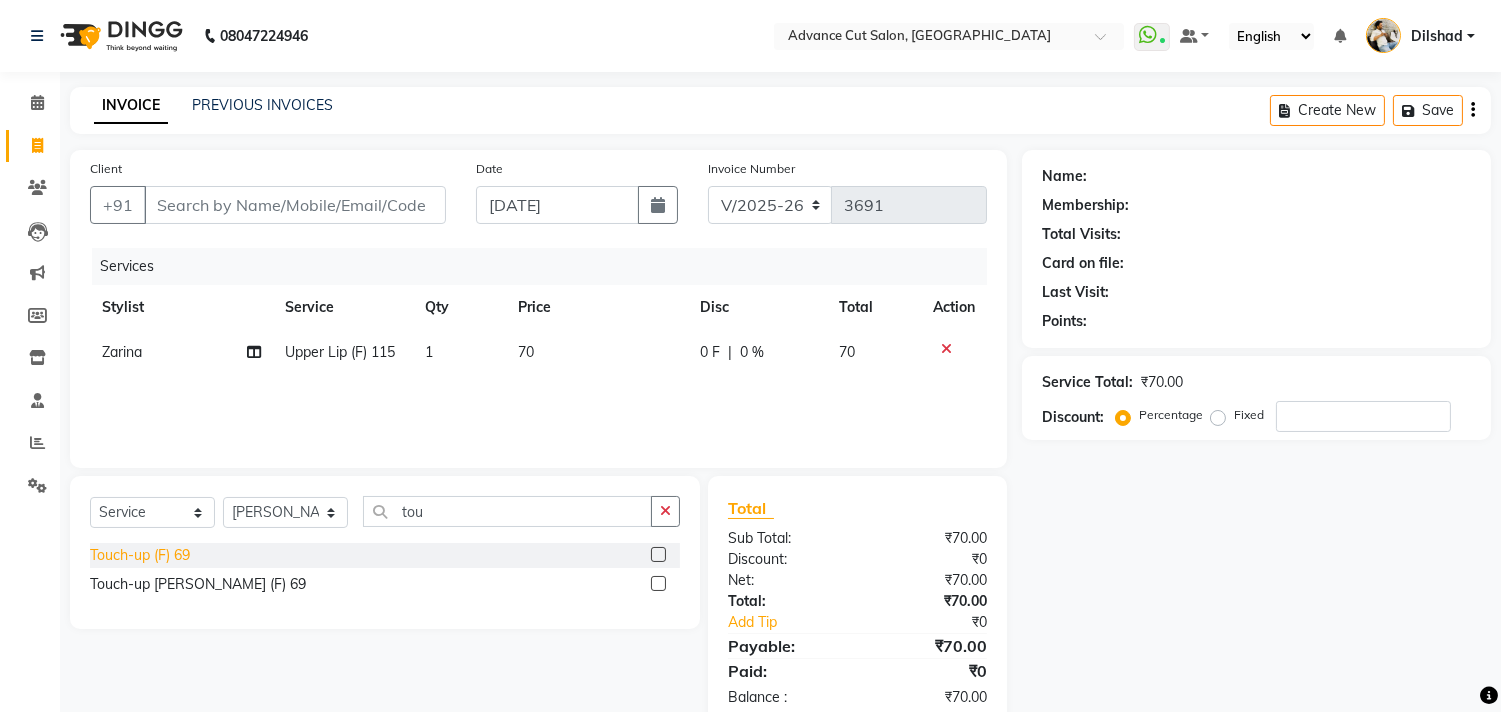 click on "Touch-up (F) 69" 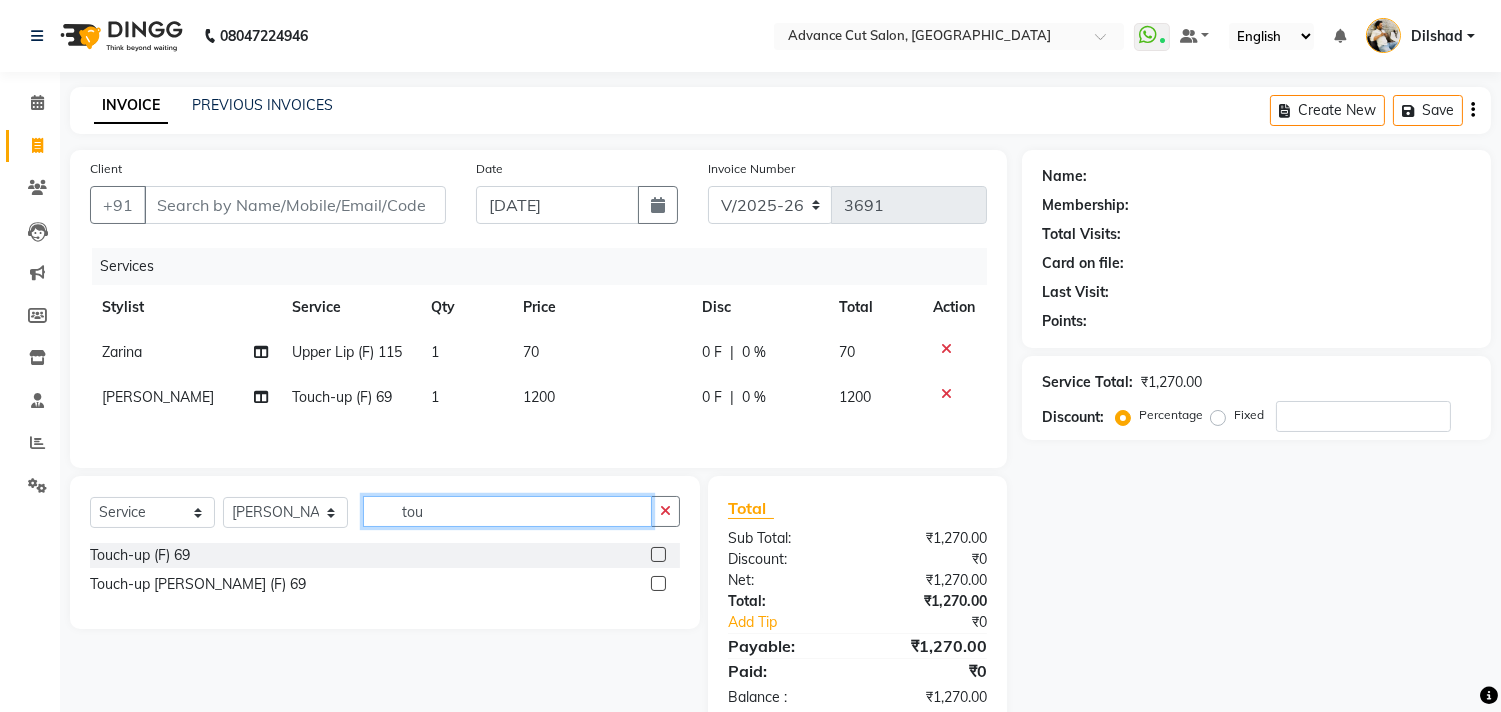 click on "tou" 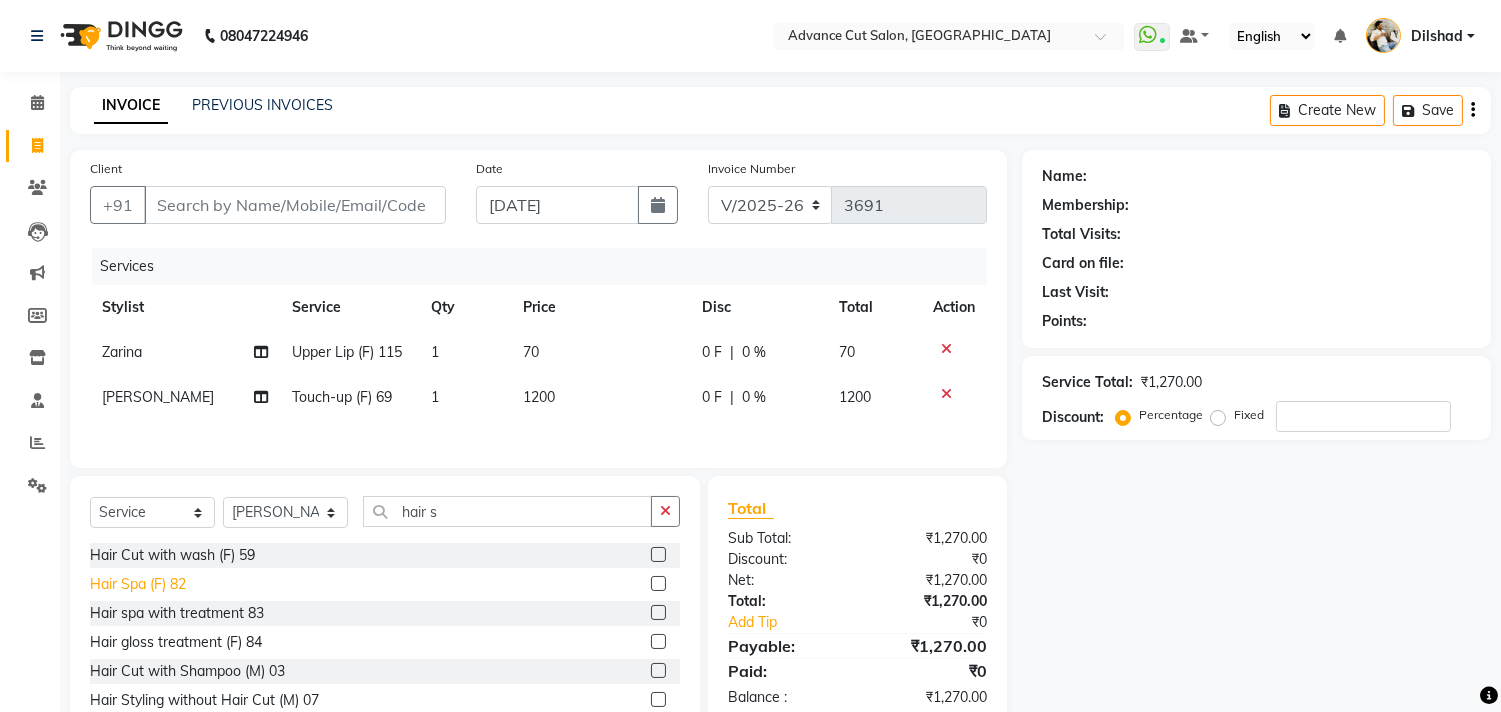 click on "Hair Spa (F) 82" 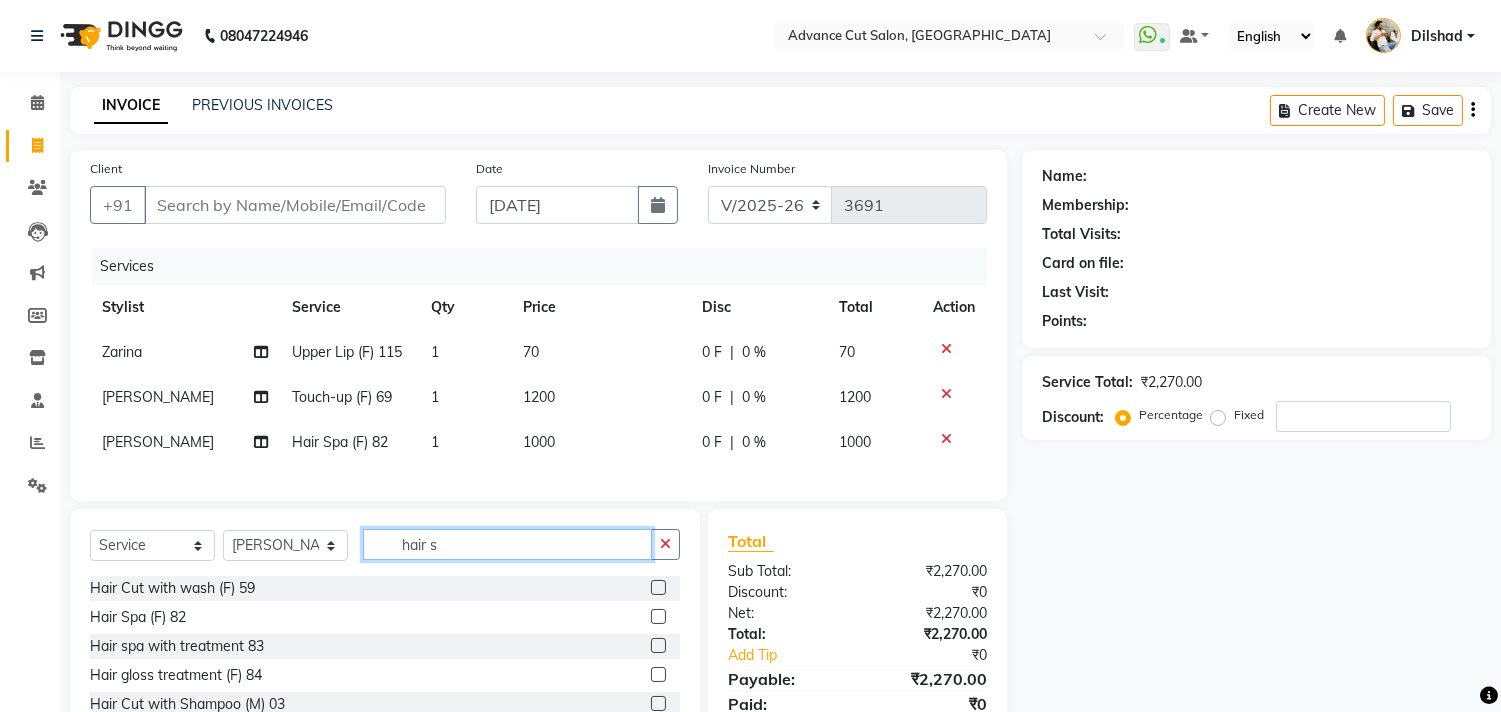 click on "hair s" 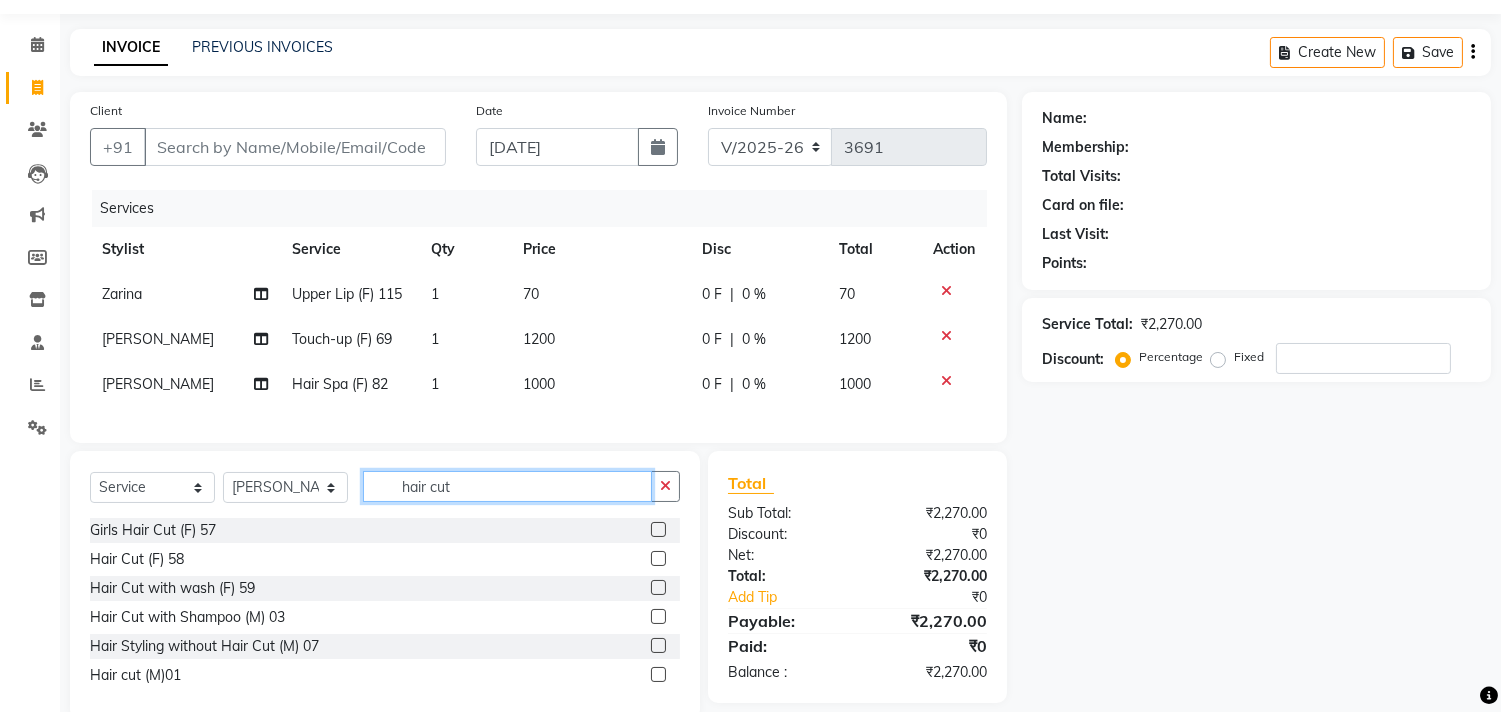 scroll, scrollTop: 111, scrollLeft: 0, axis: vertical 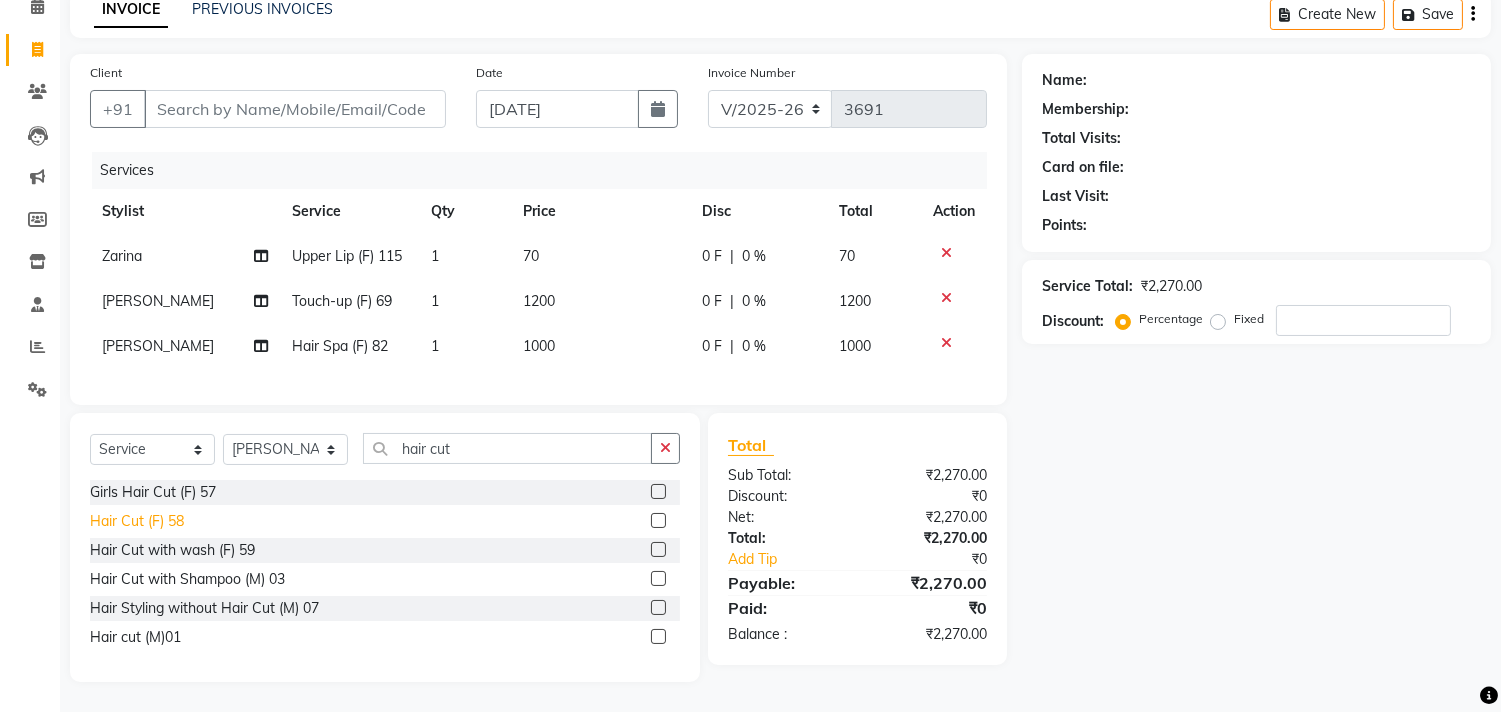 click on "Hair Cut (F) 58" 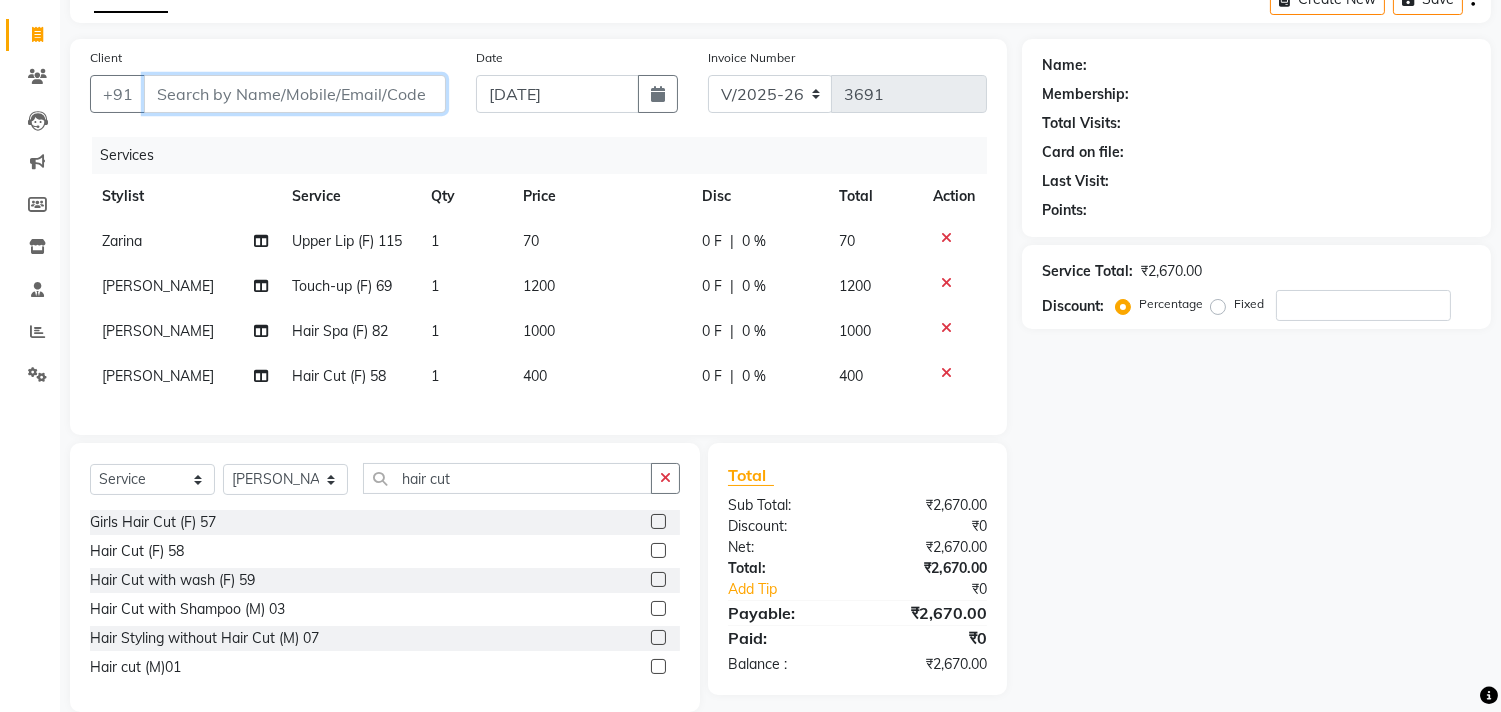drag, startPoint x: 214, startPoint y: 74, endPoint x: 216, endPoint y: 115, distance: 41.04875 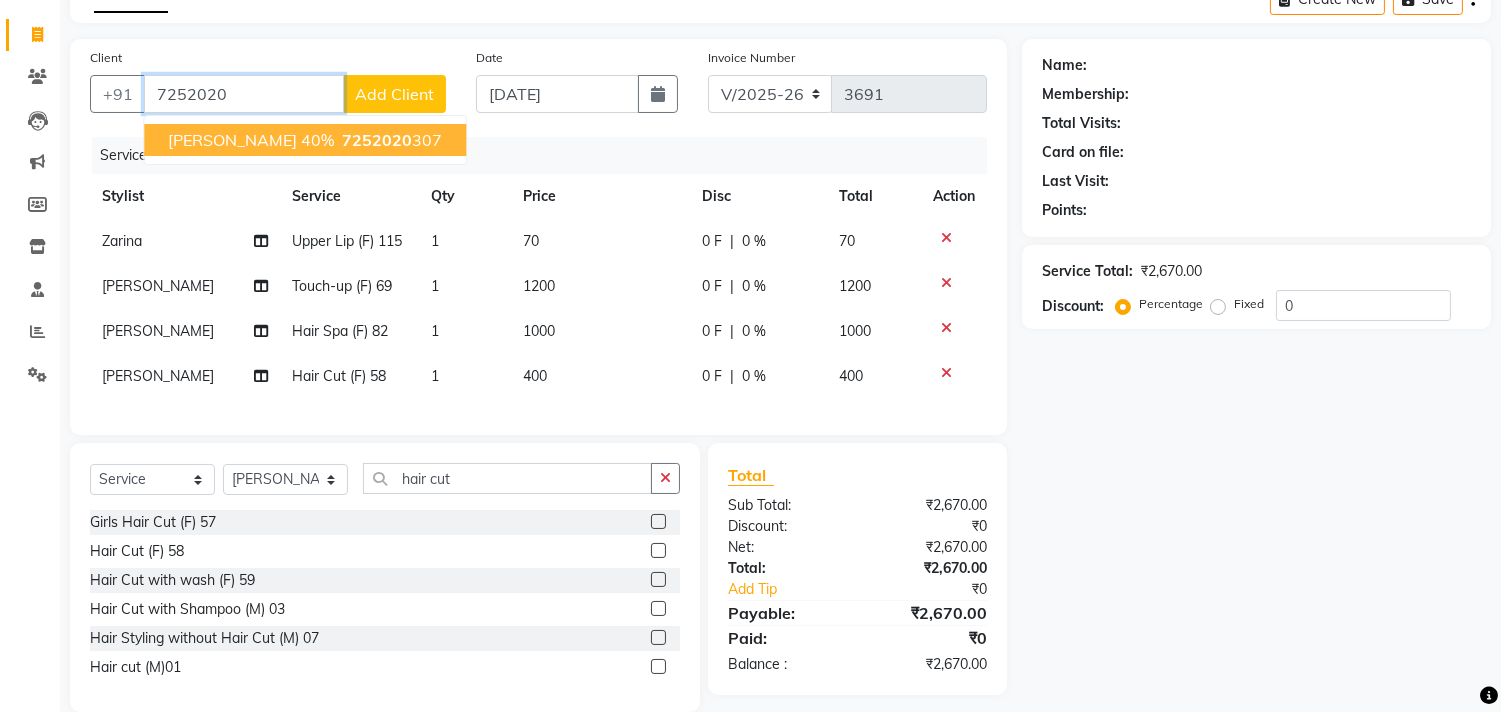 click on "Khusboo 40%" at bounding box center (251, 140) 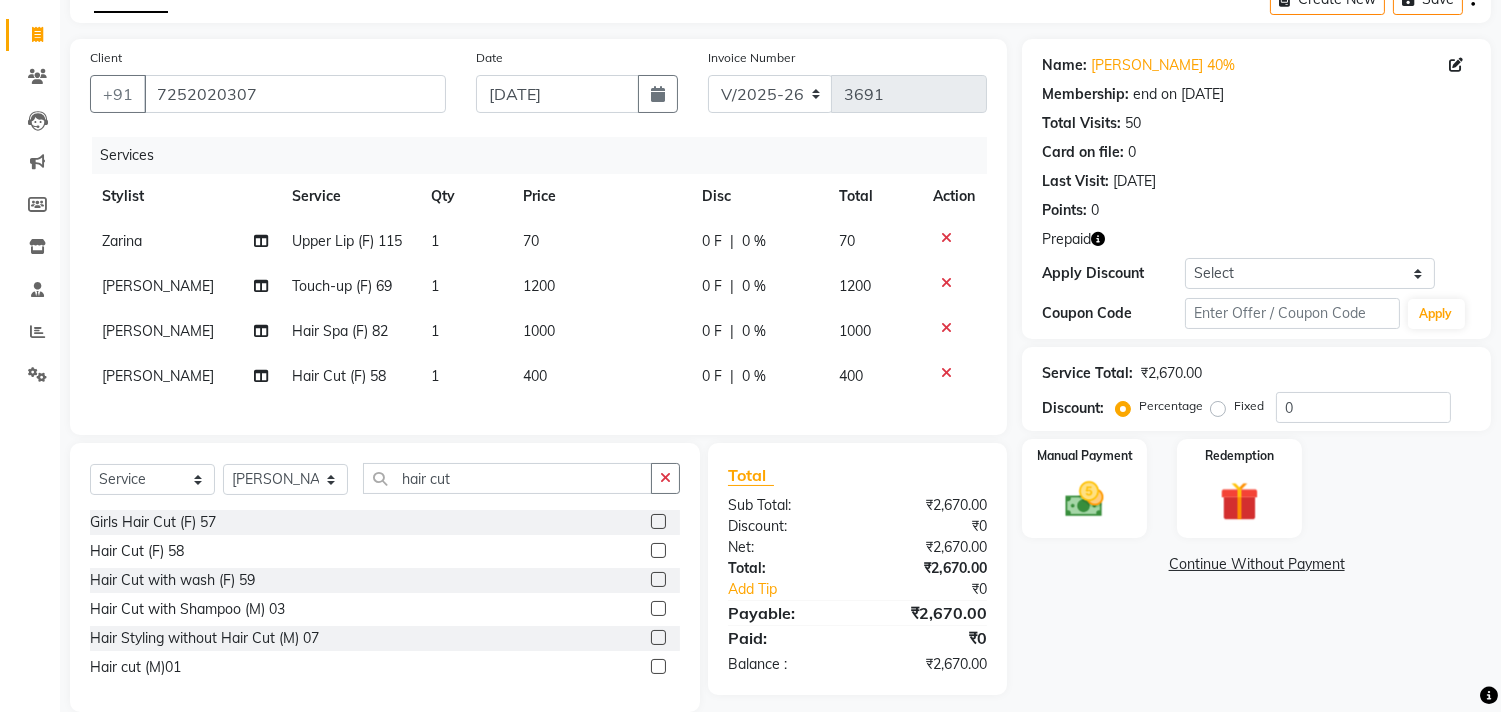 click on "Prepaid" 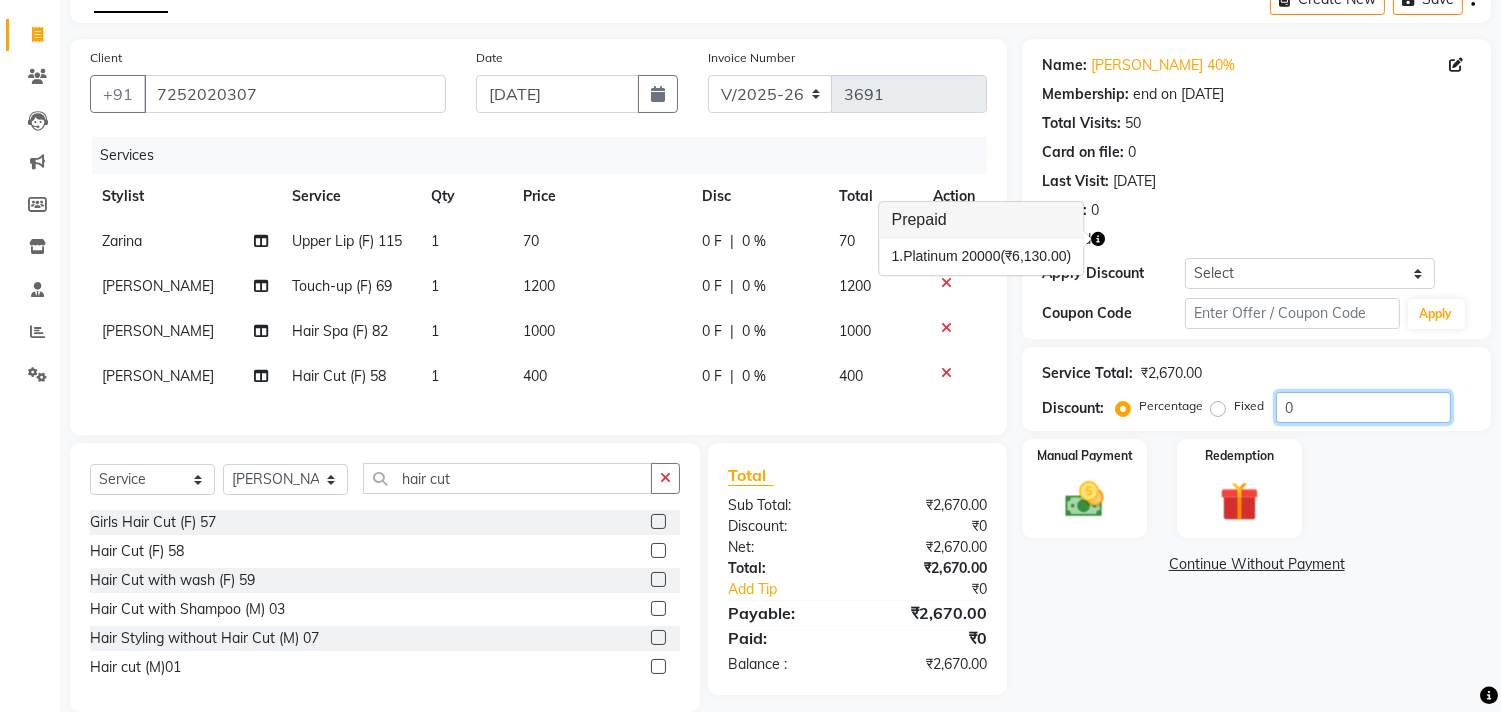 click on "0" 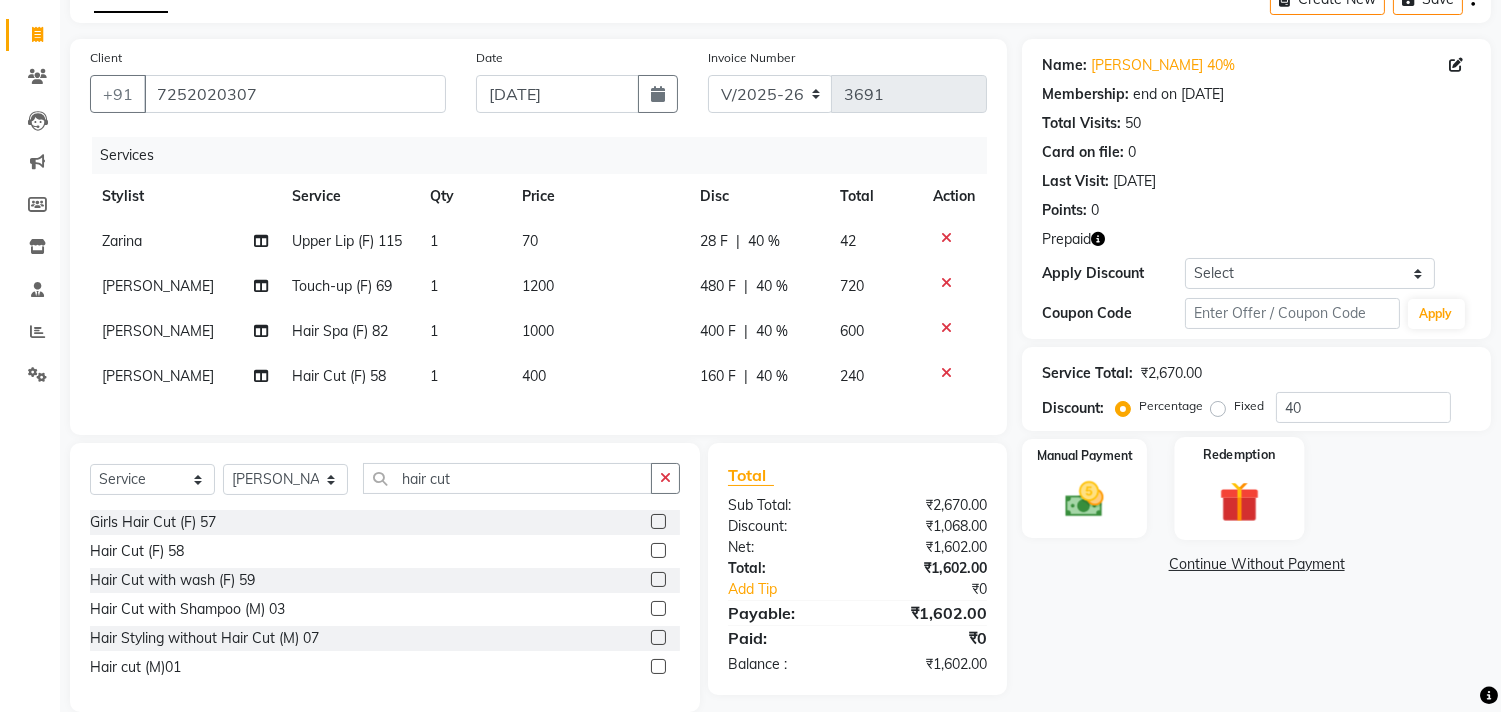 click 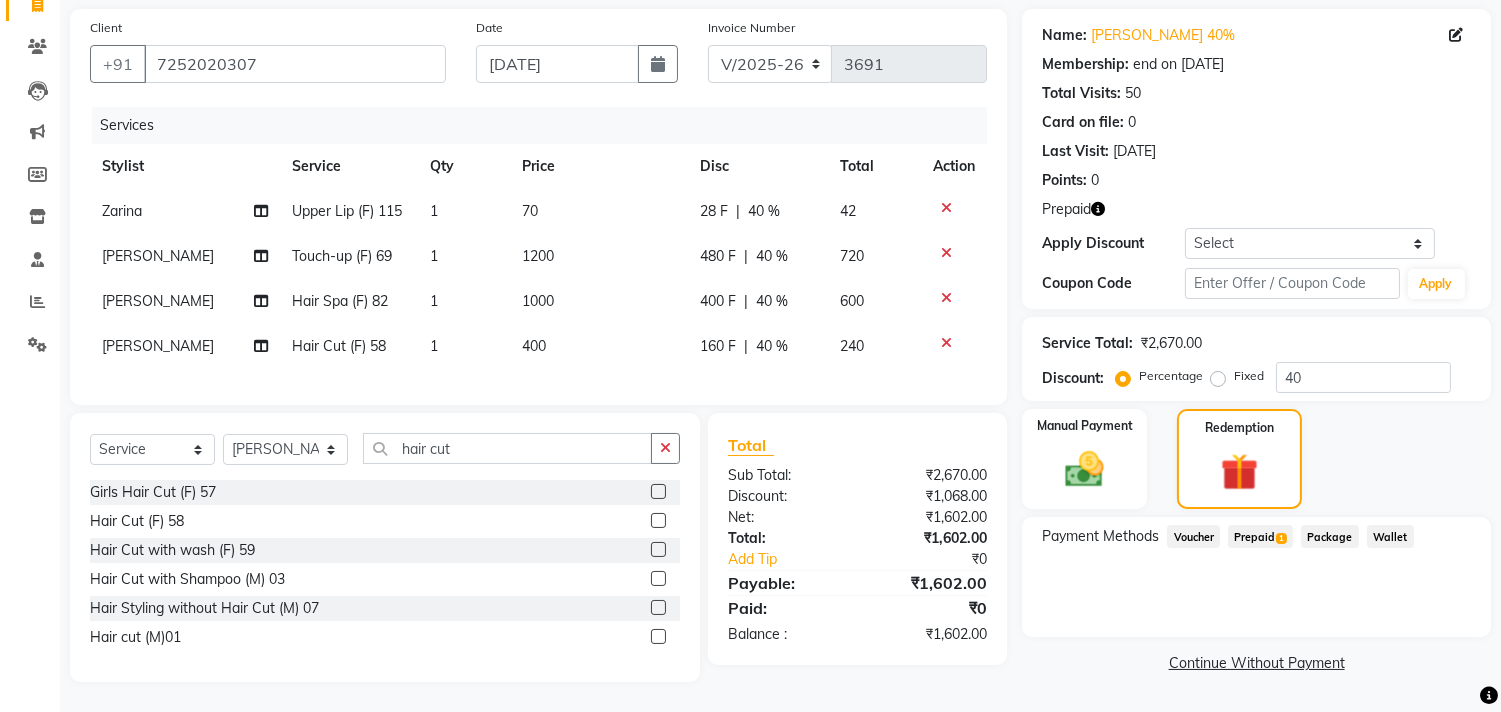 scroll, scrollTop: 157, scrollLeft: 0, axis: vertical 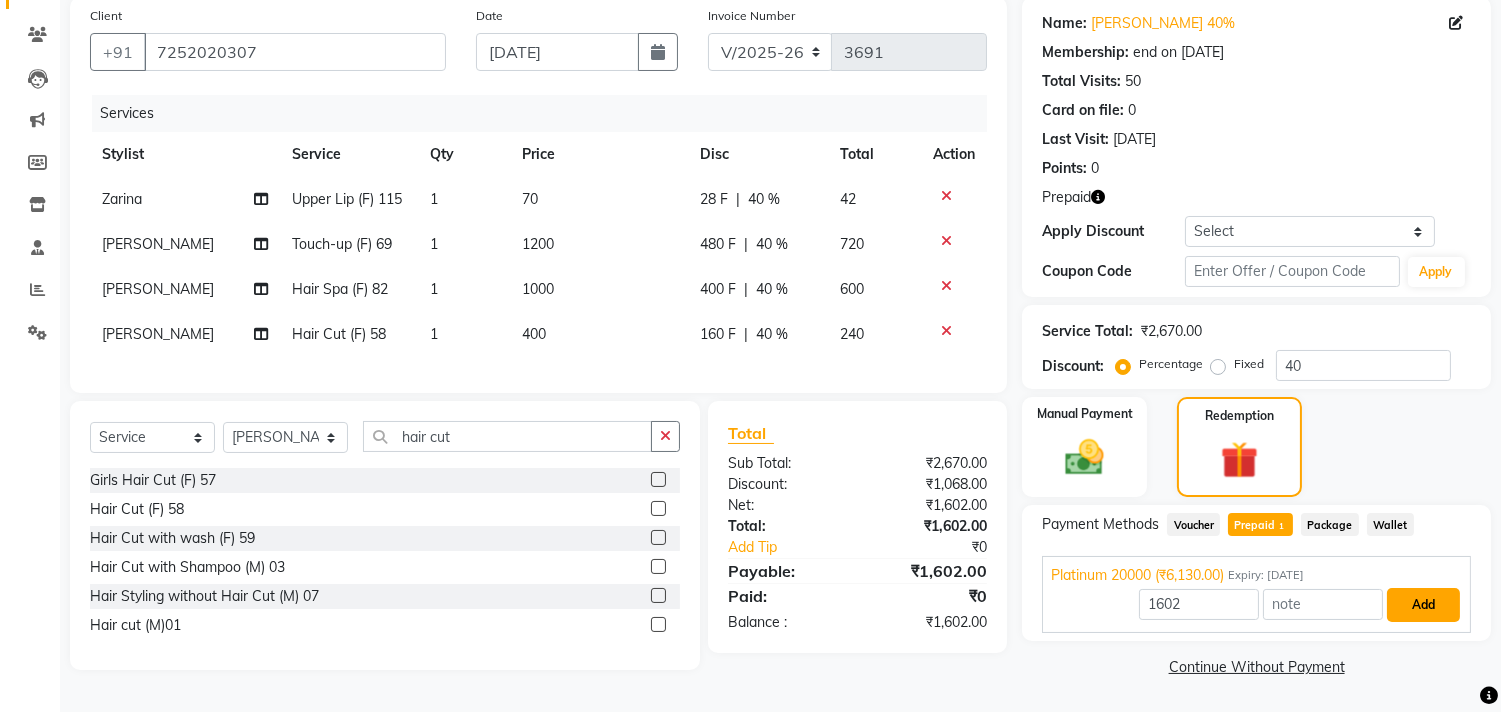 click on "Add" at bounding box center [1423, 605] 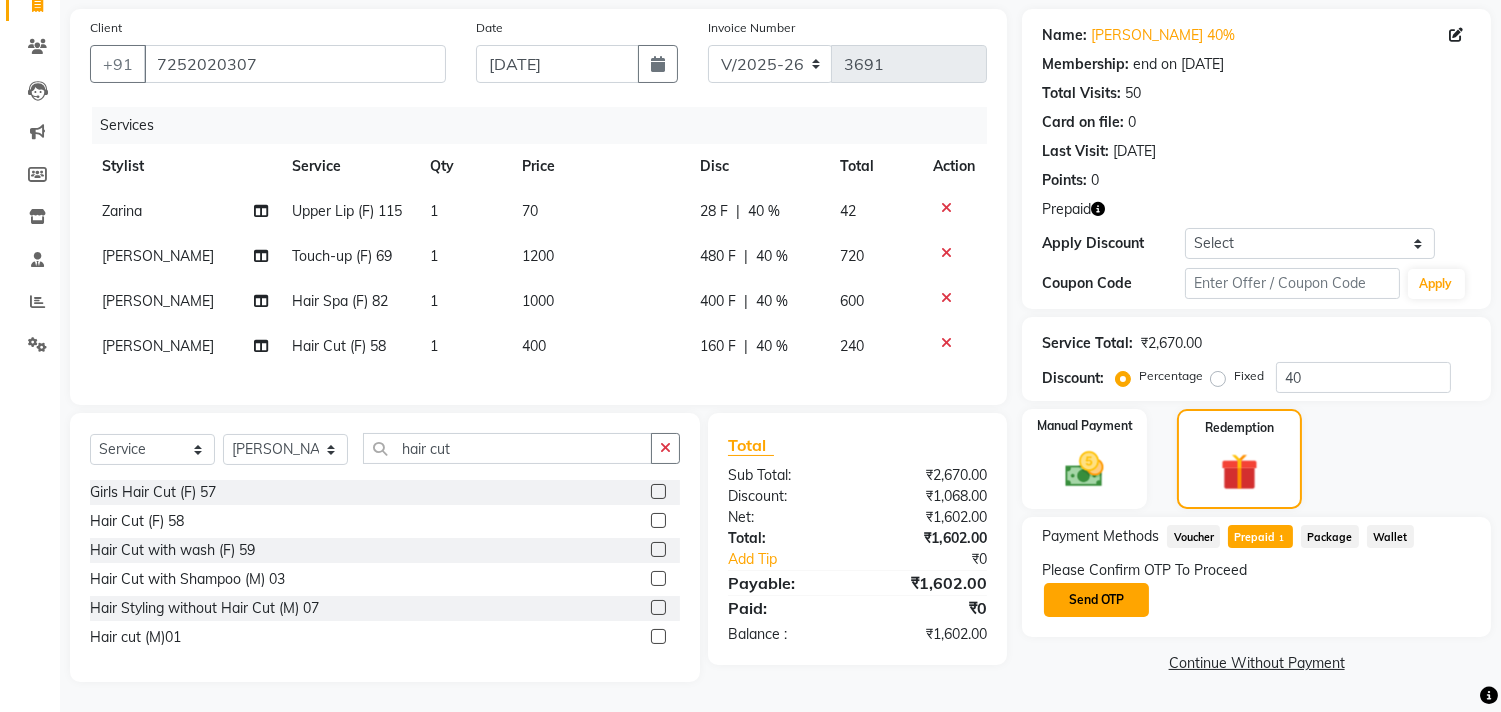 click on "Send OTP" 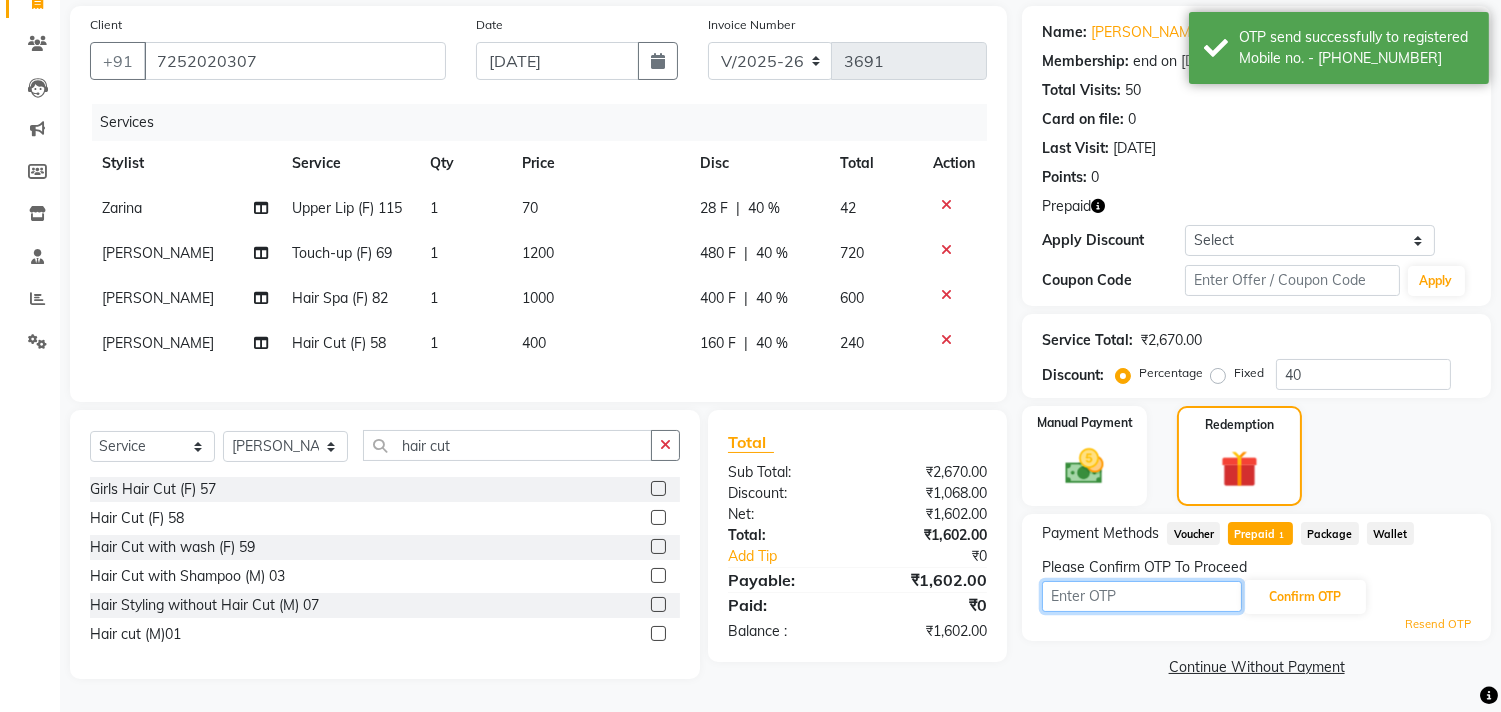click at bounding box center [1142, 596] 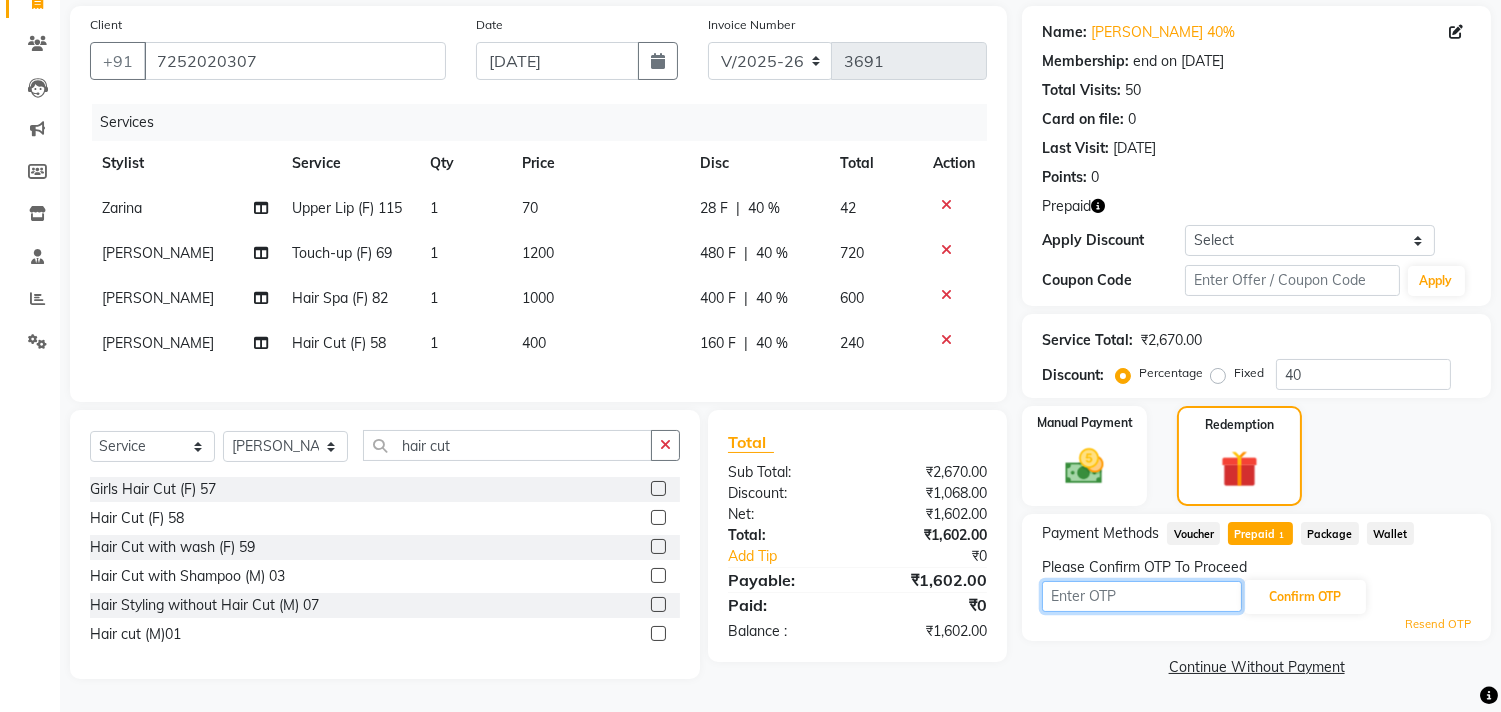 click at bounding box center [1142, 596] 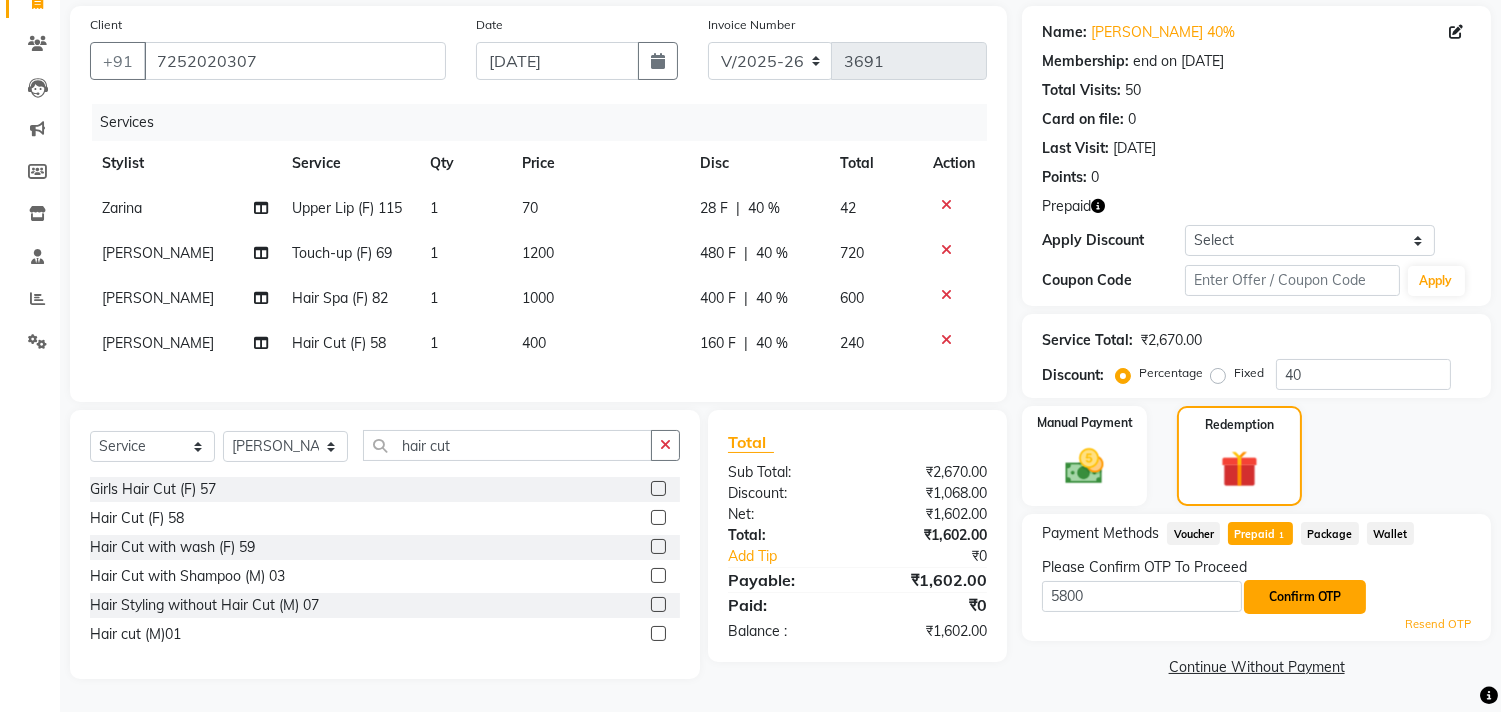 click on "Confirm OTP" 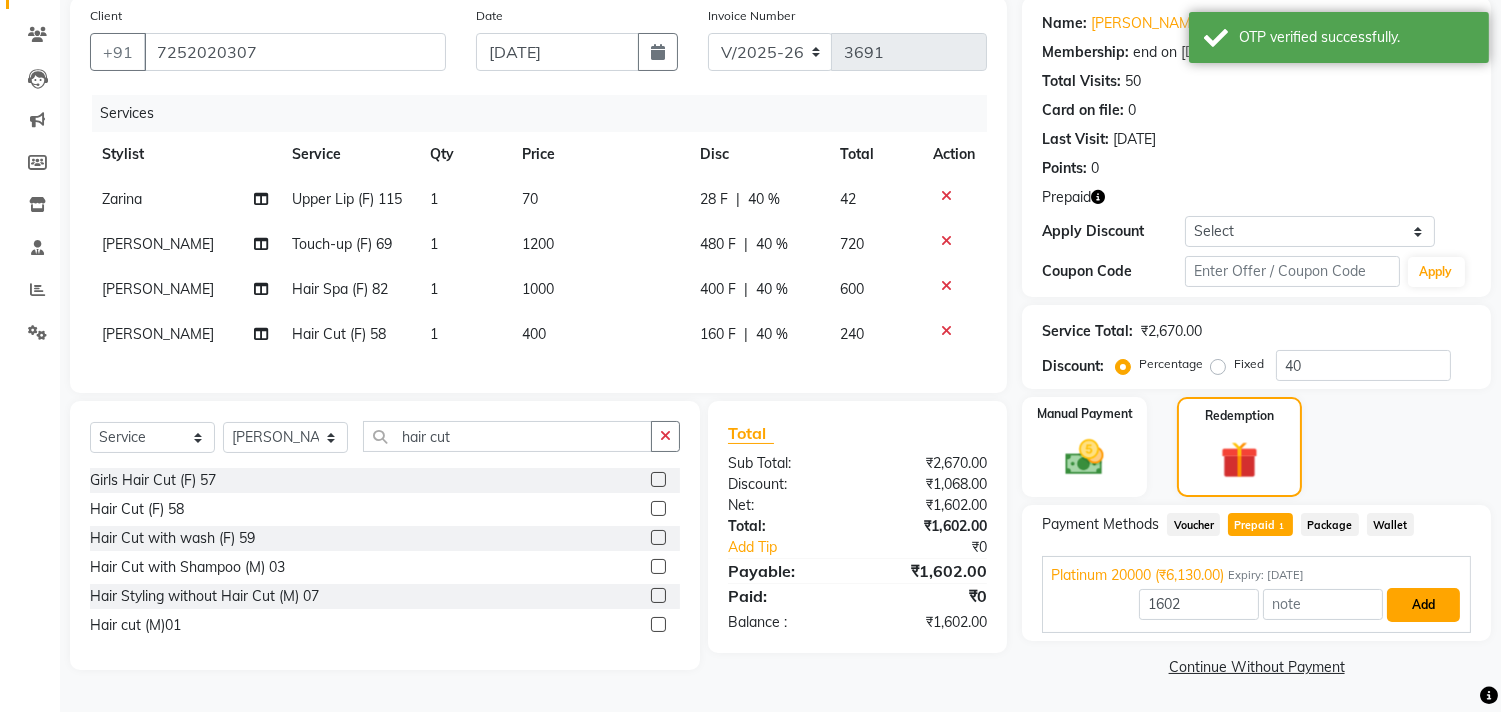 click on "Add" at bounding box center [1423, 605] 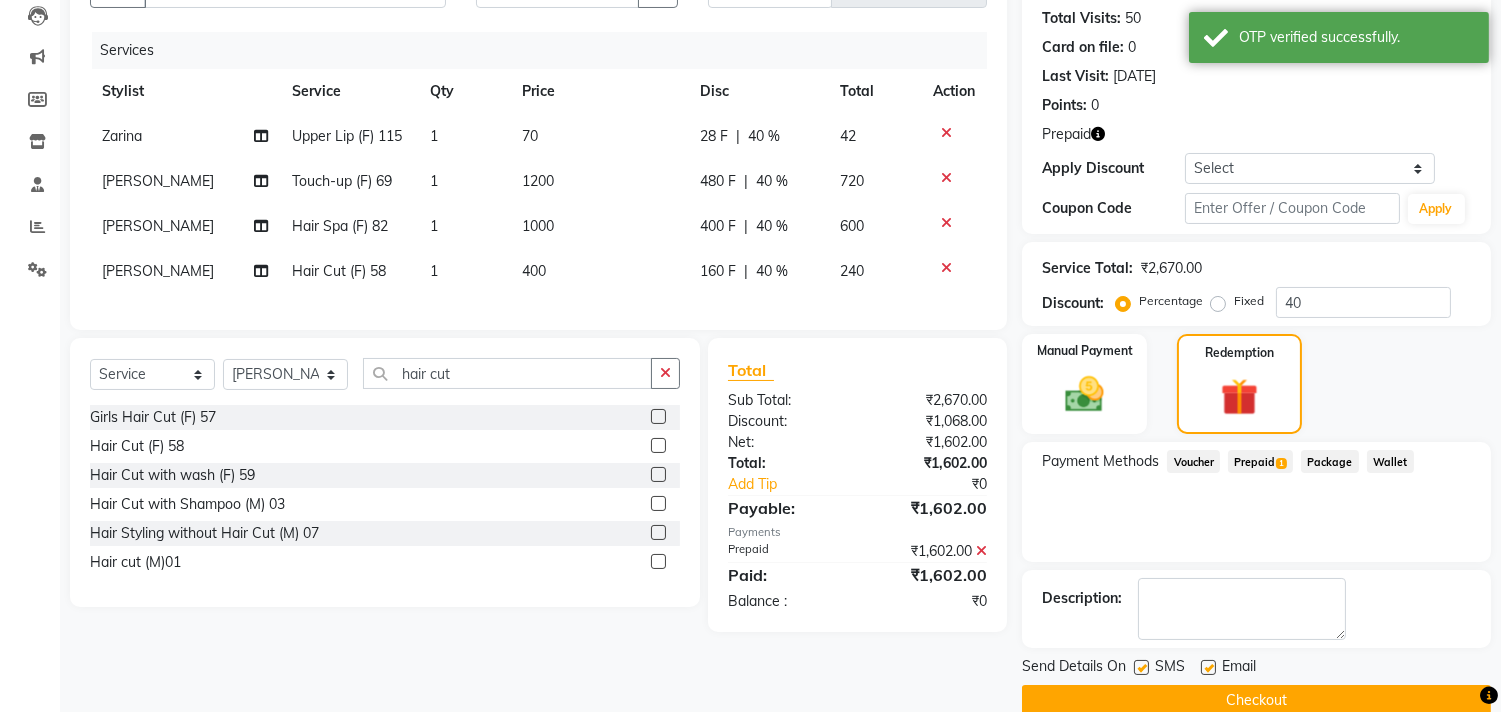 scroll, scrollTop: 248, scrollLeft: 0, axis: vertical 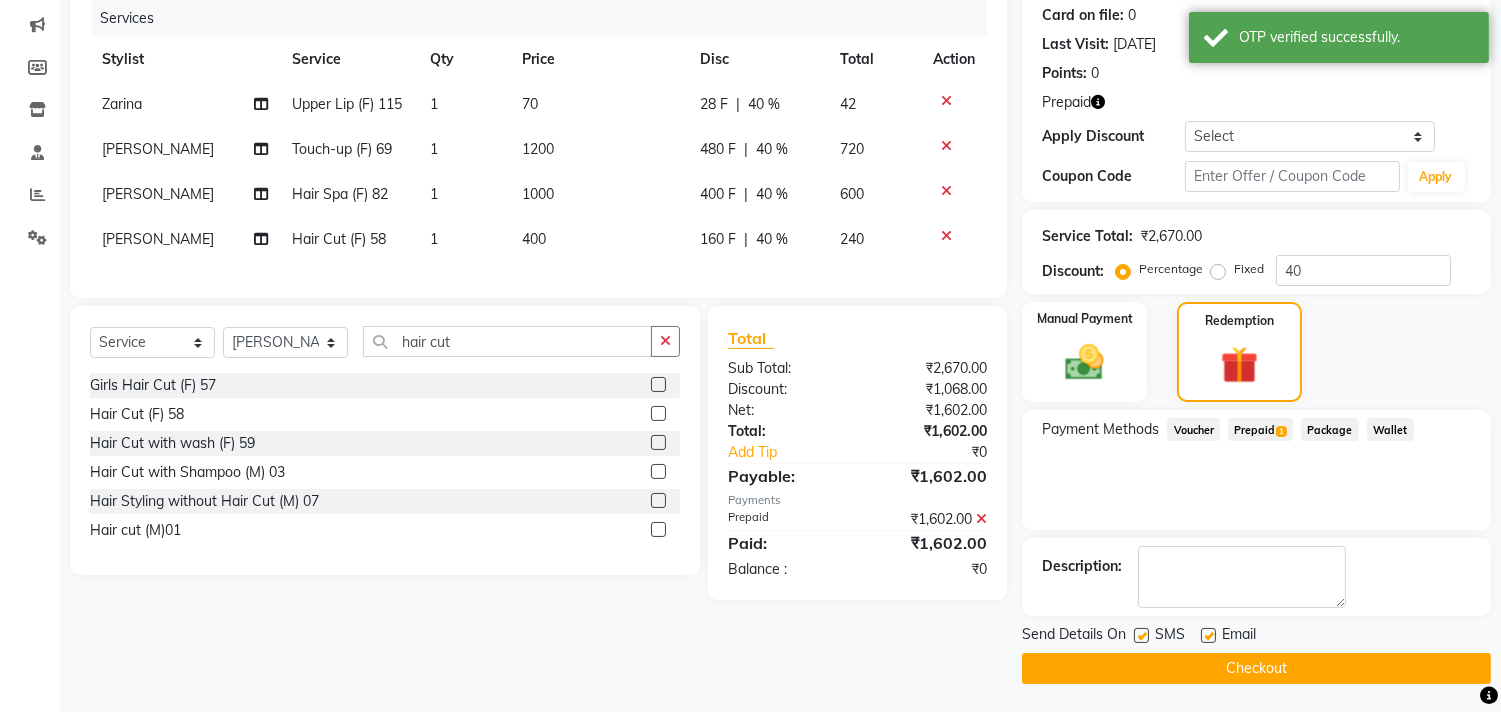 click on "Checkout" 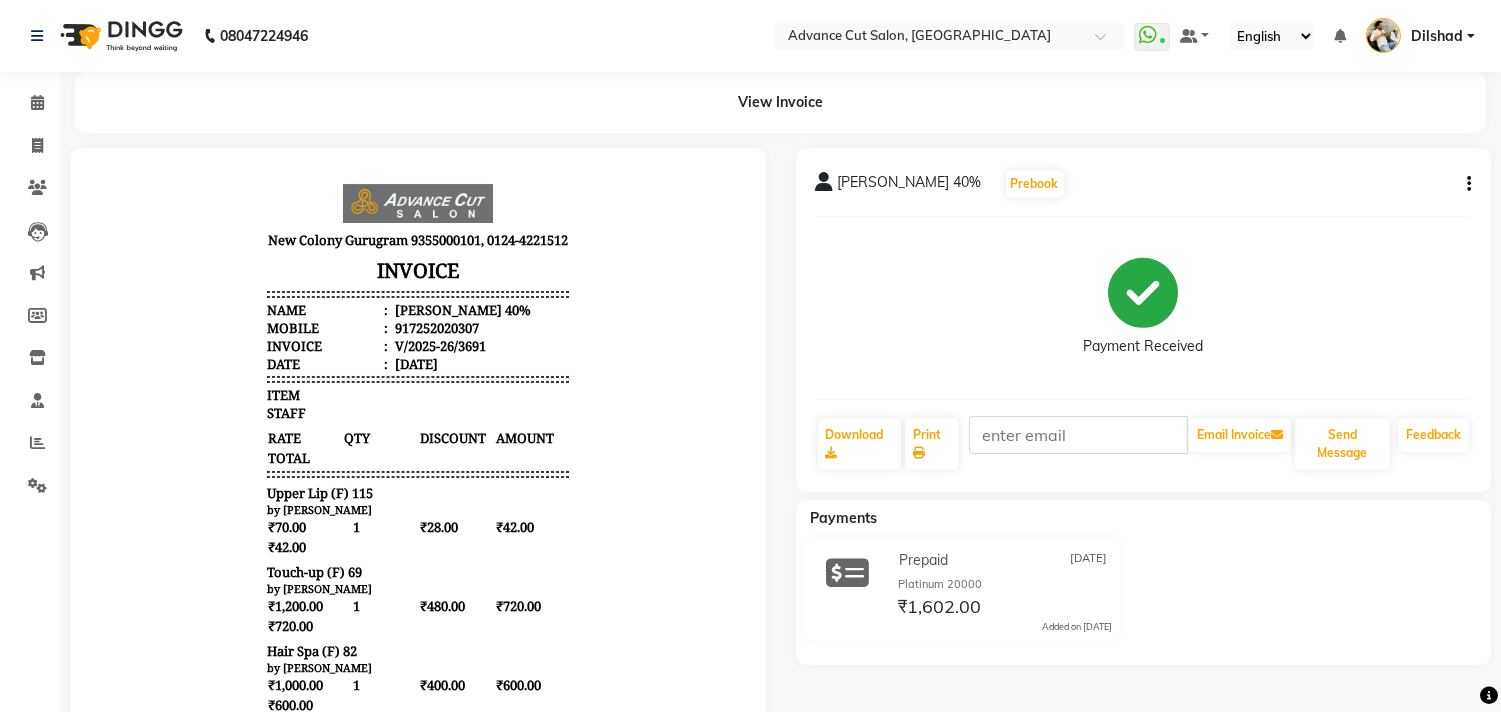 scroll, scrollTop: 0, scrollLeft: 0, axis: both 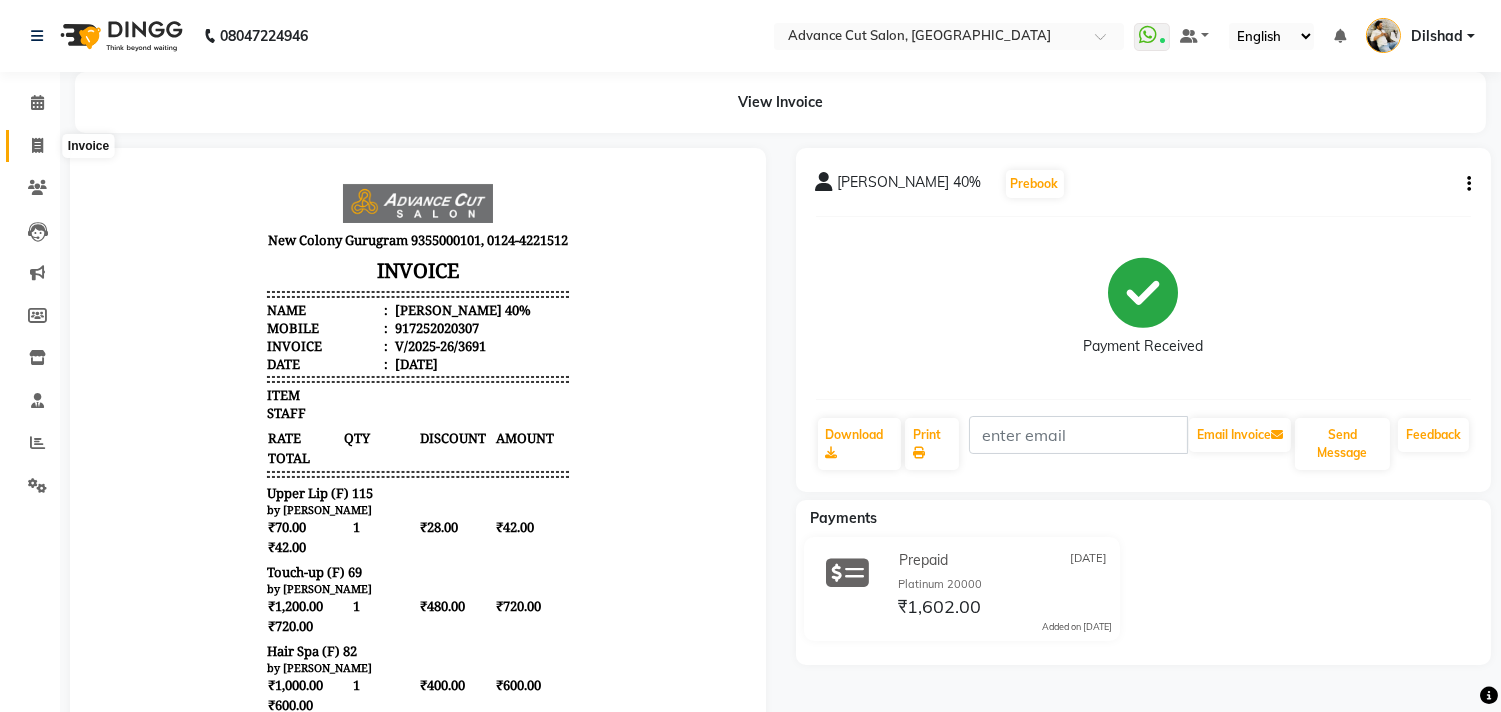 click 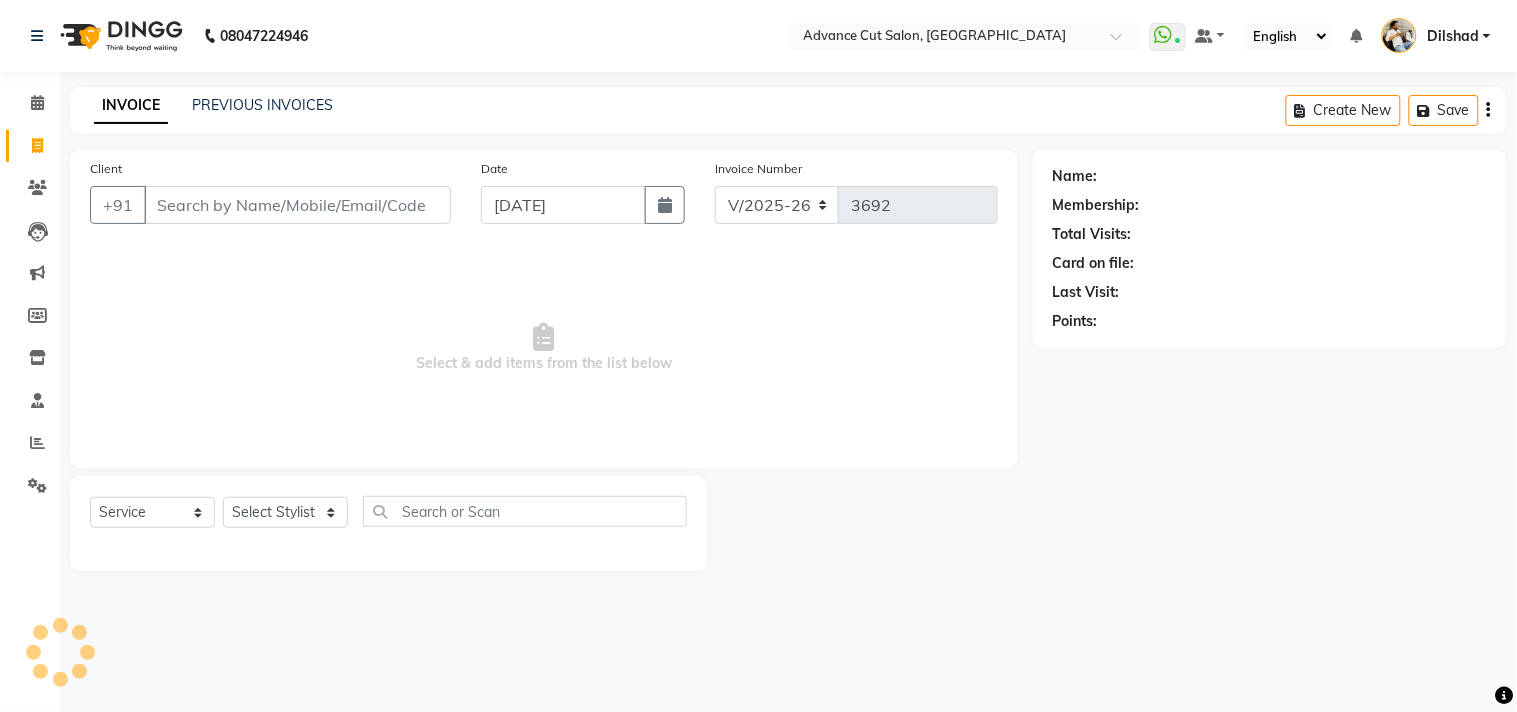 click on "Client" at bounding box center [297, 205] 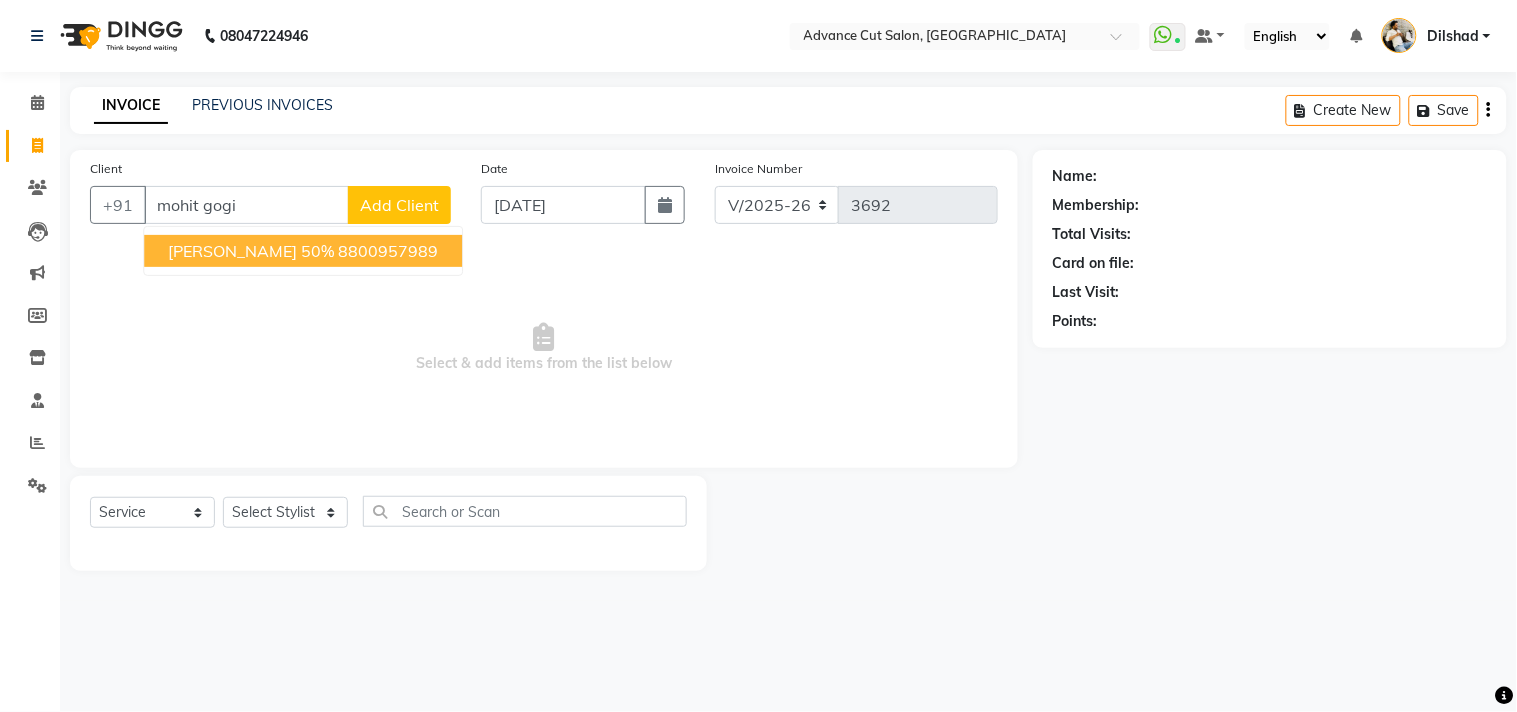 click on "Mohit Gogia 50%" at bounding box center [251, 251] 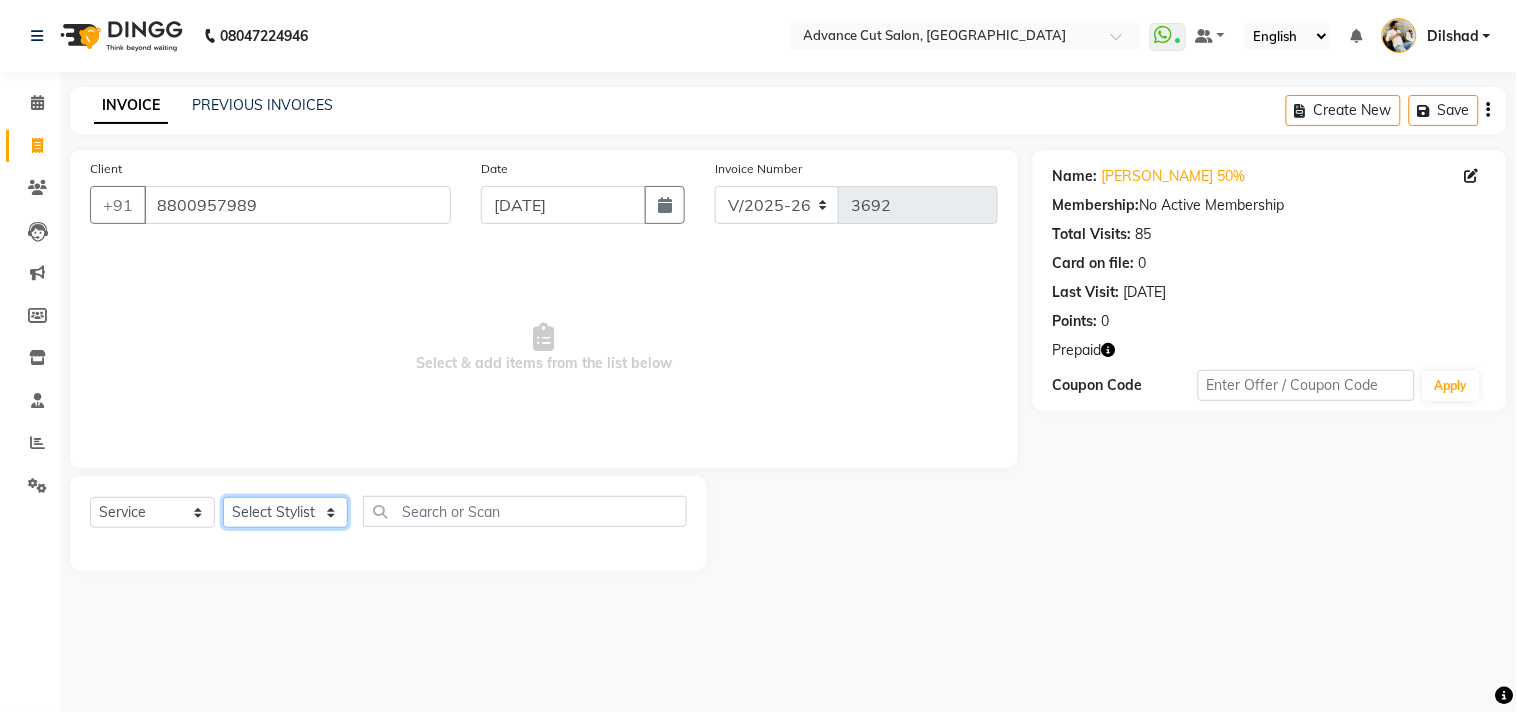 click on "Select Stylist [PERSON_NAME] Avinash Dilshad [PERSON_NAME] [PERSON_NAME] [PERSON_NAME] [PERSON_NAME]  [PERSON_NAME] [PERSON_NAME]  [PERSON_NAME] [PERSON_NAME]" 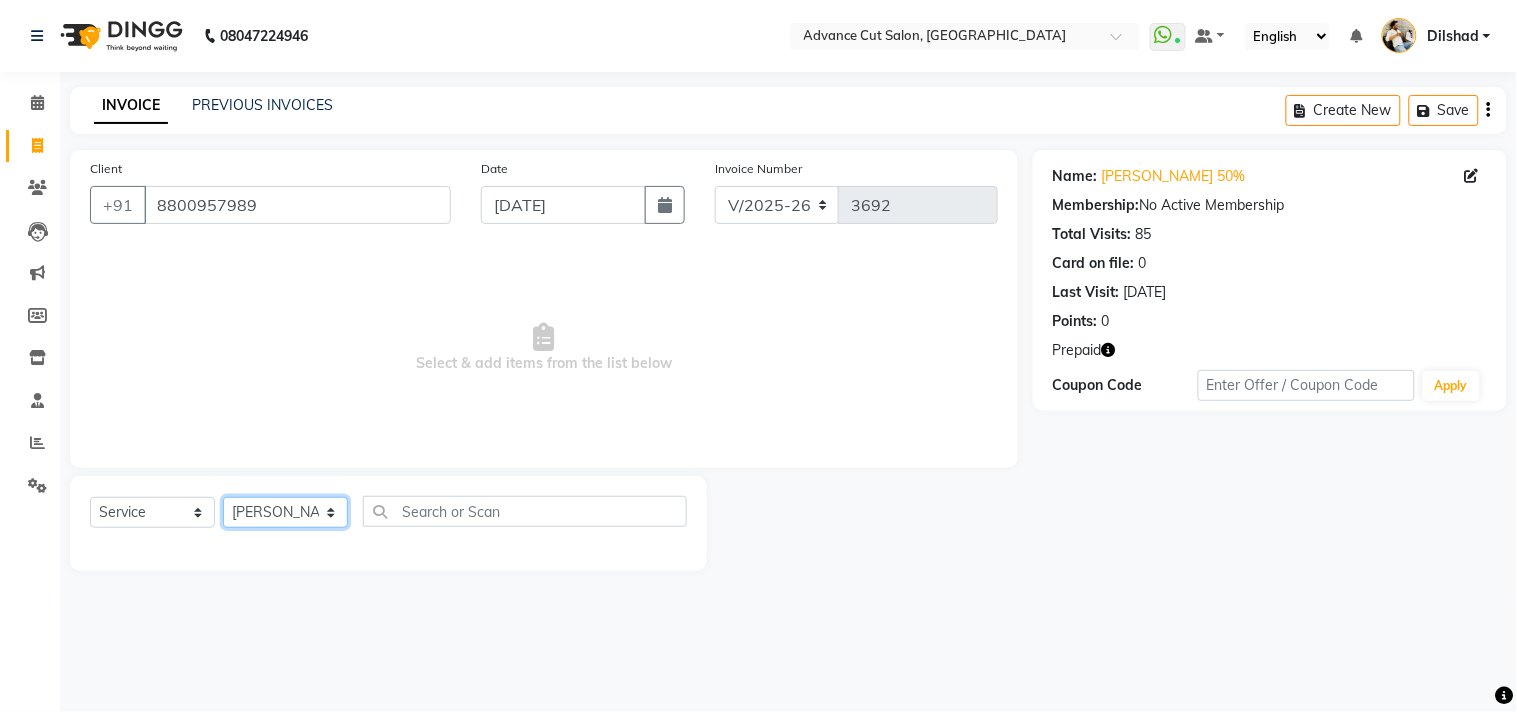 click on "Select Stylist [PERSON_NAME] Avinash Dilshad [PERSON_NAME] [PERSON_NAME] [PERSON_NAME] [PERSON_NAME]  [PERSON_NAME] [PERSON_NAME]  [PERSON_NAME] [PERSON_NAME]" 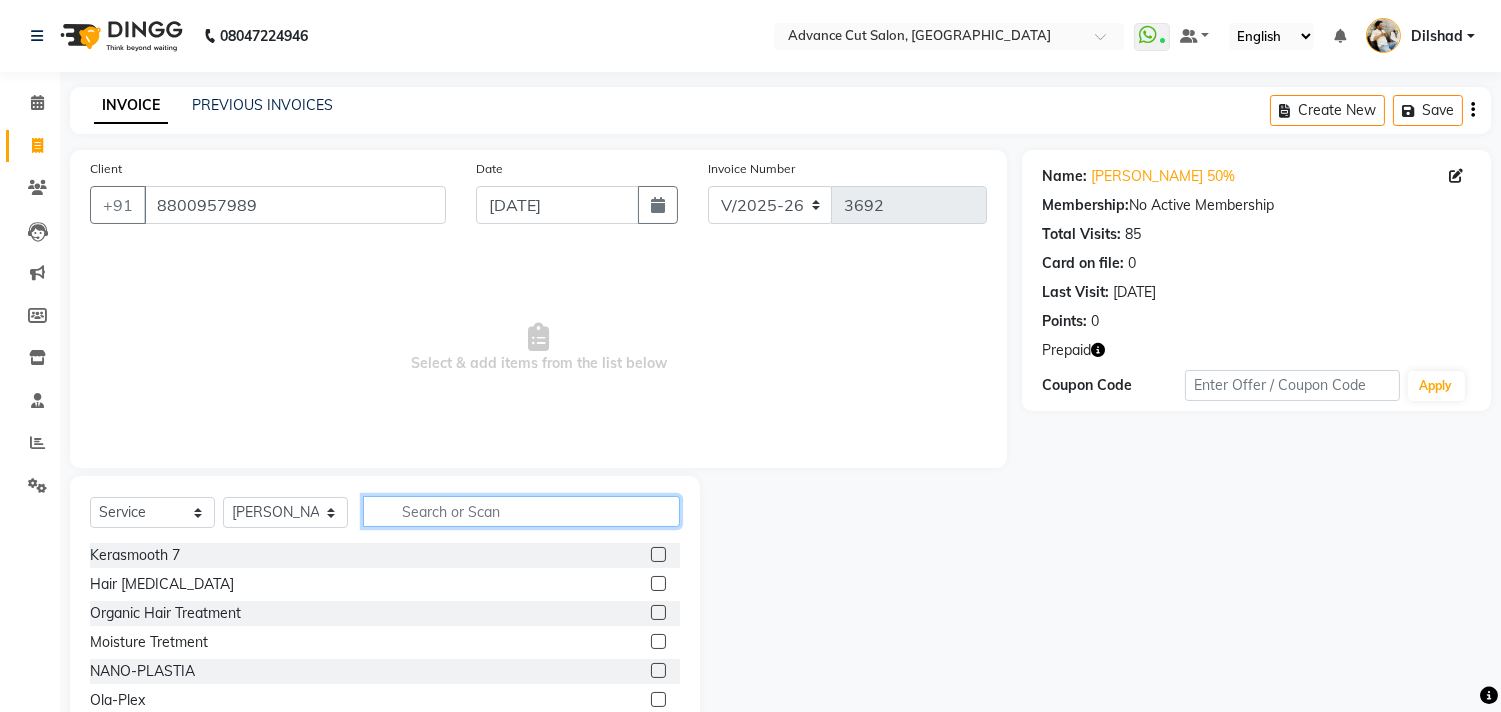 click 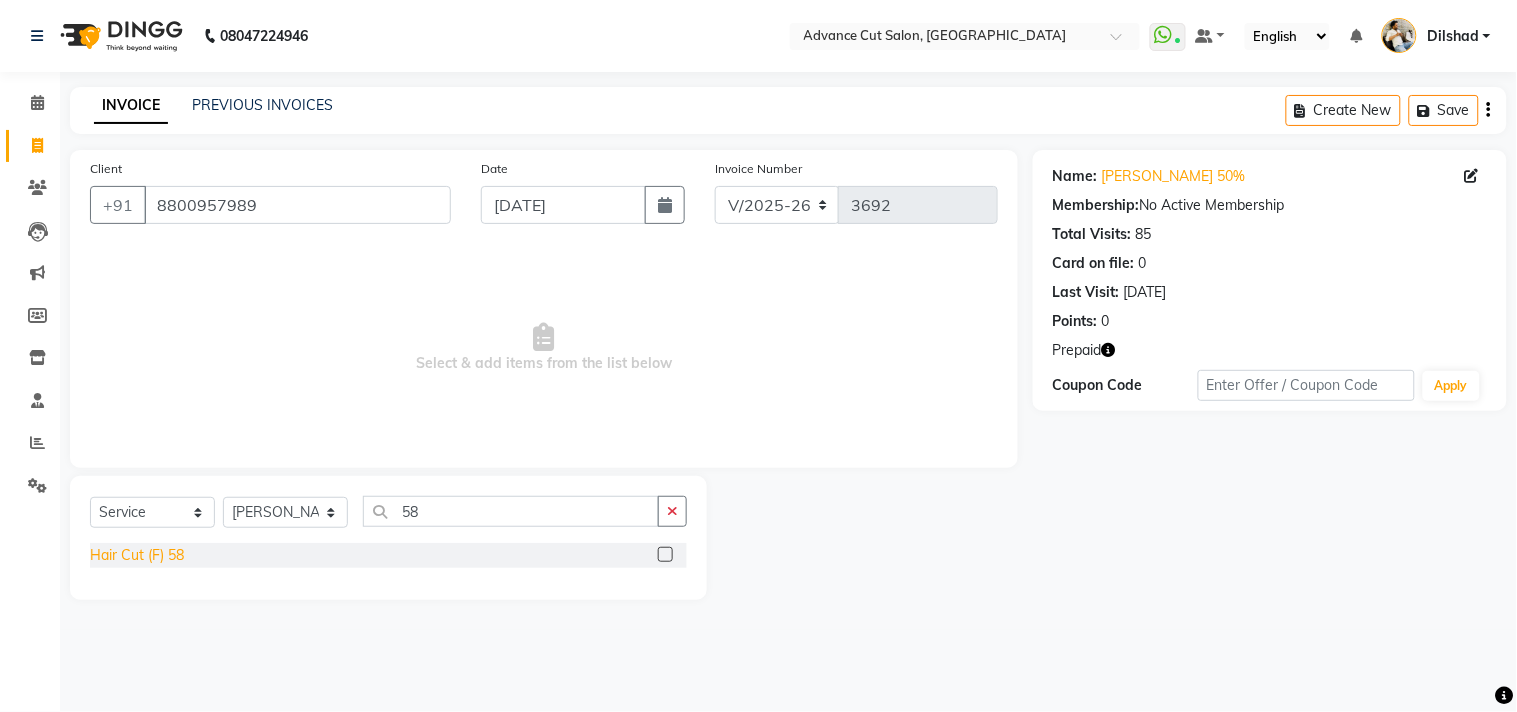 click on "Hair Cut (F) 58" 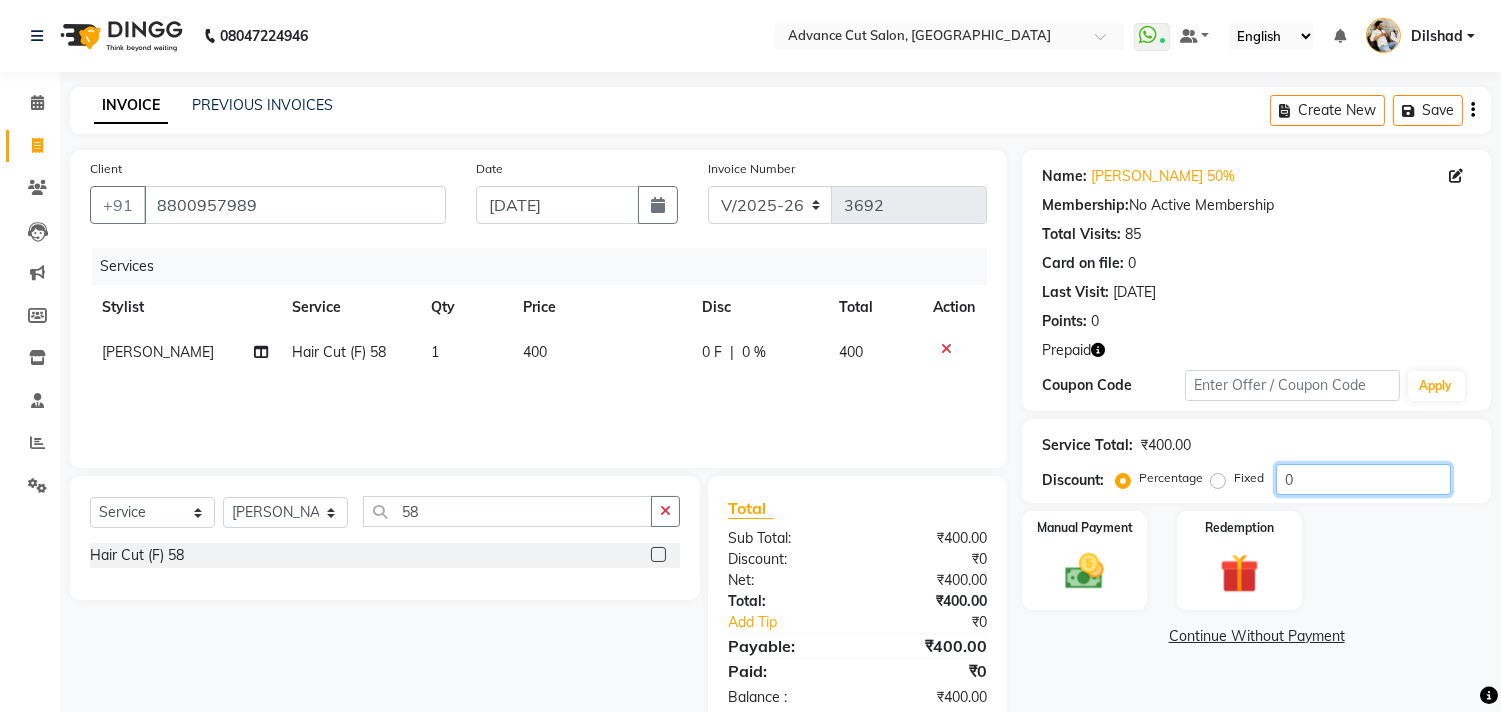click on "0" 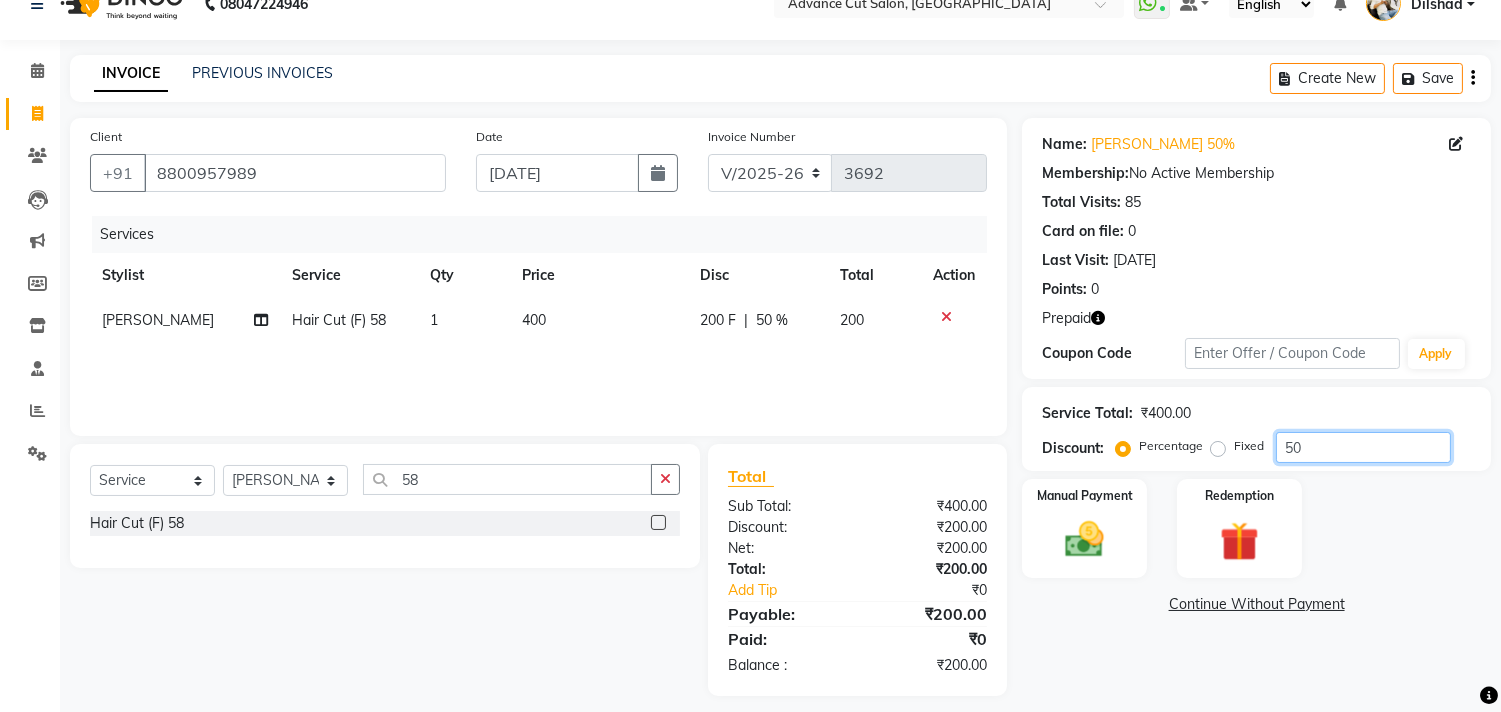 scroll, scrollTop: 46, scrollLeft: 0, axis: vertical 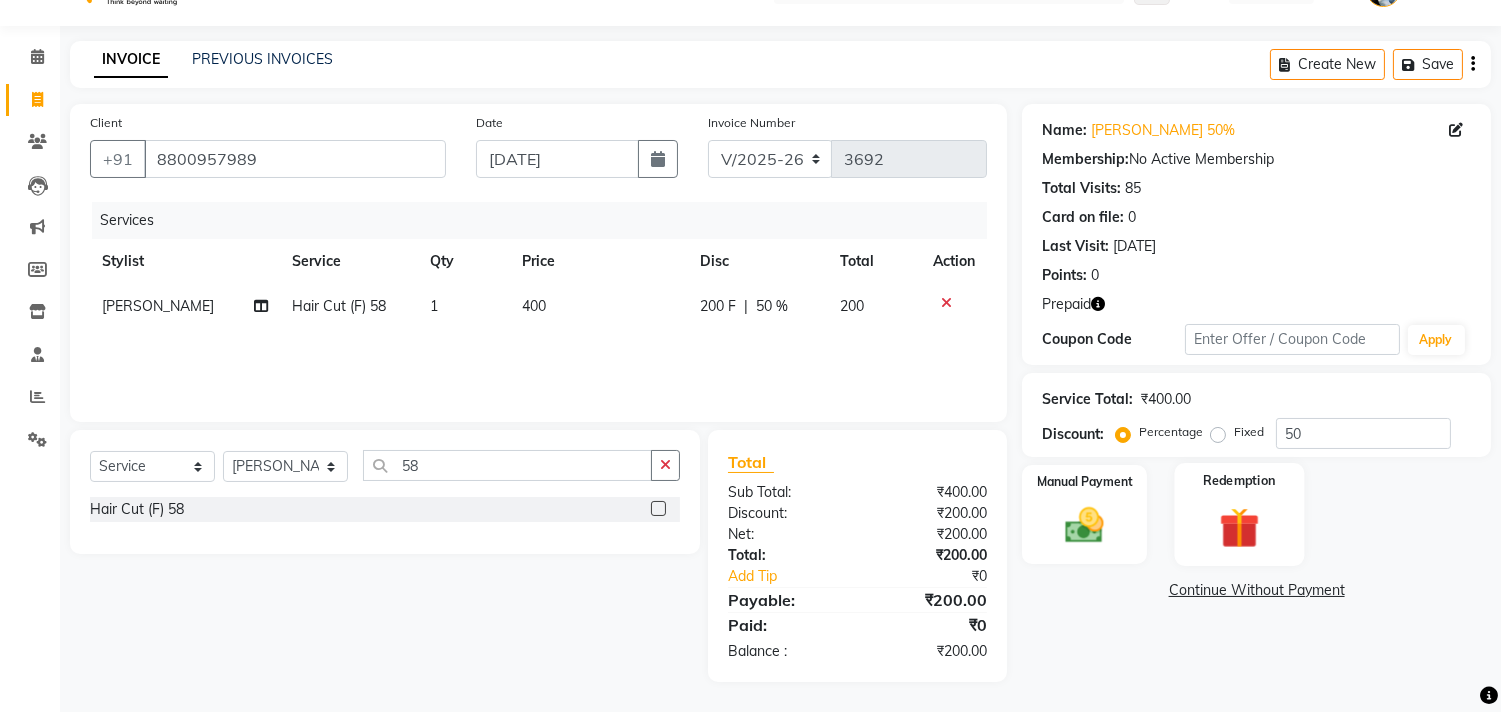 click on "Redemption" 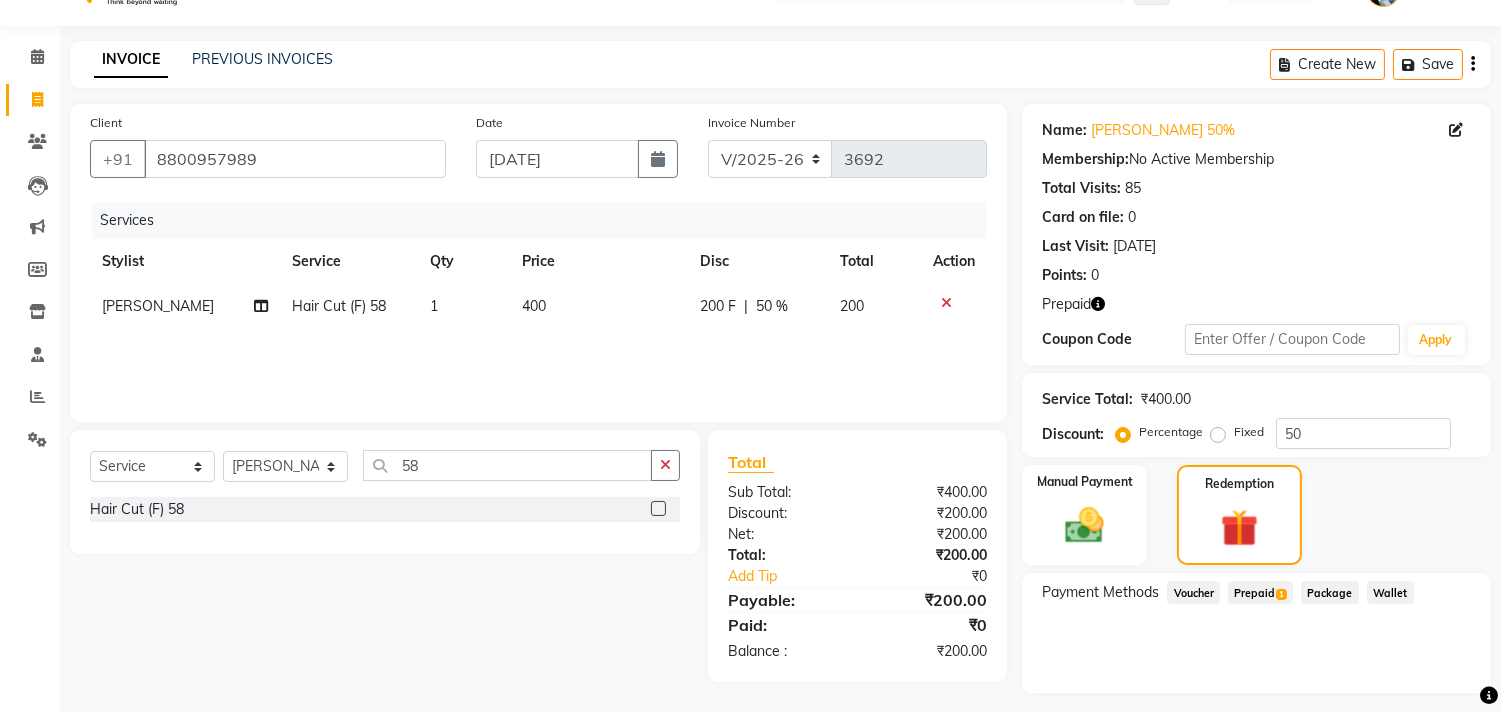 click on "Prepaid  1" 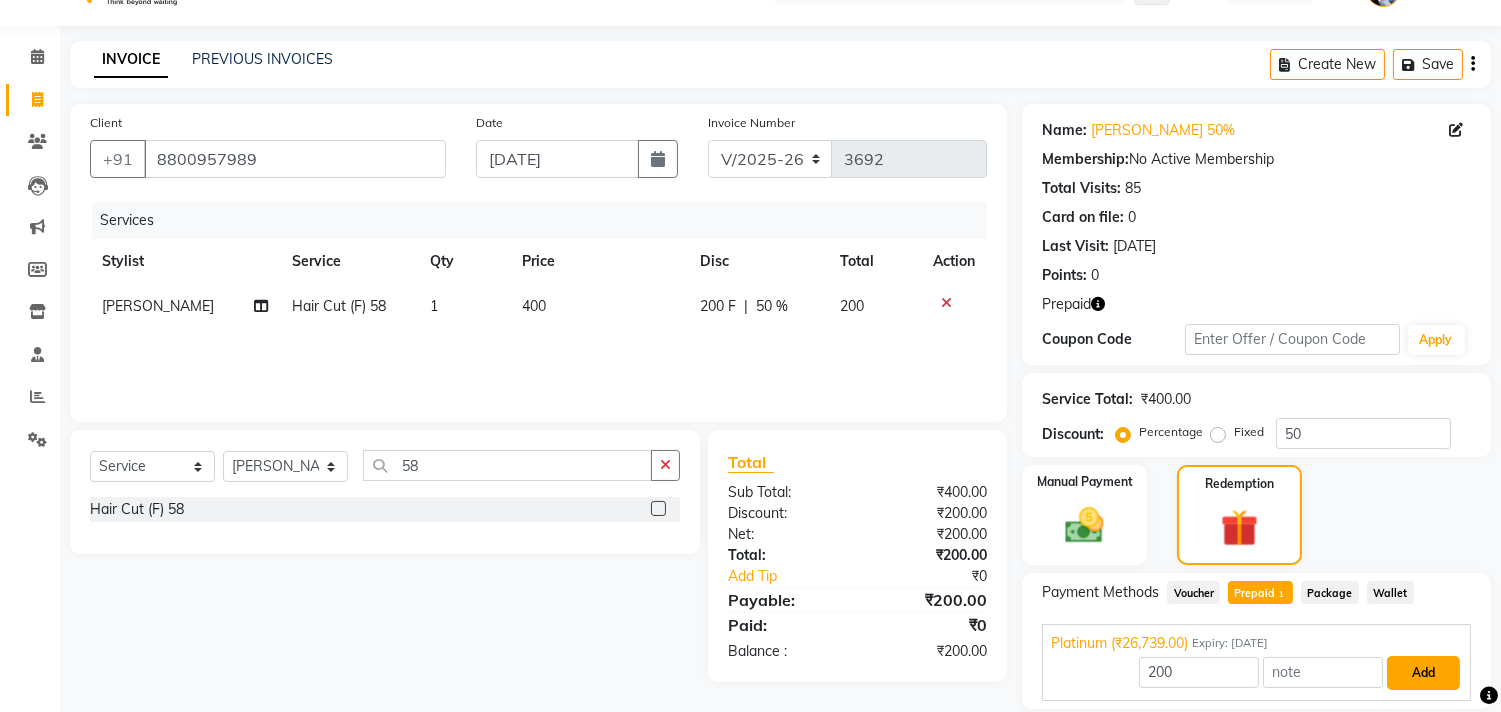 click on "Add" at bounding box center [1423, 673] 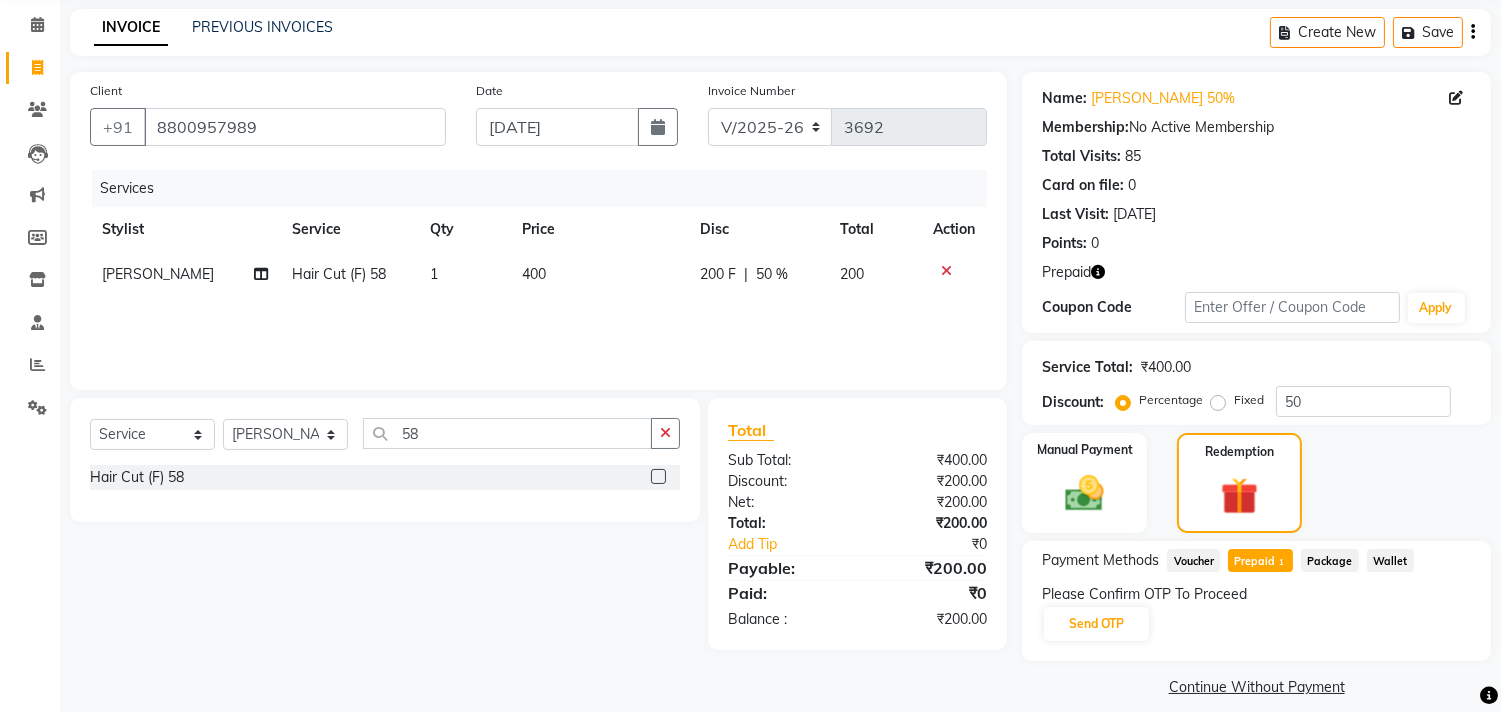 scroll, scrollTop: 96, scrollLeft: 0, axis: vertical 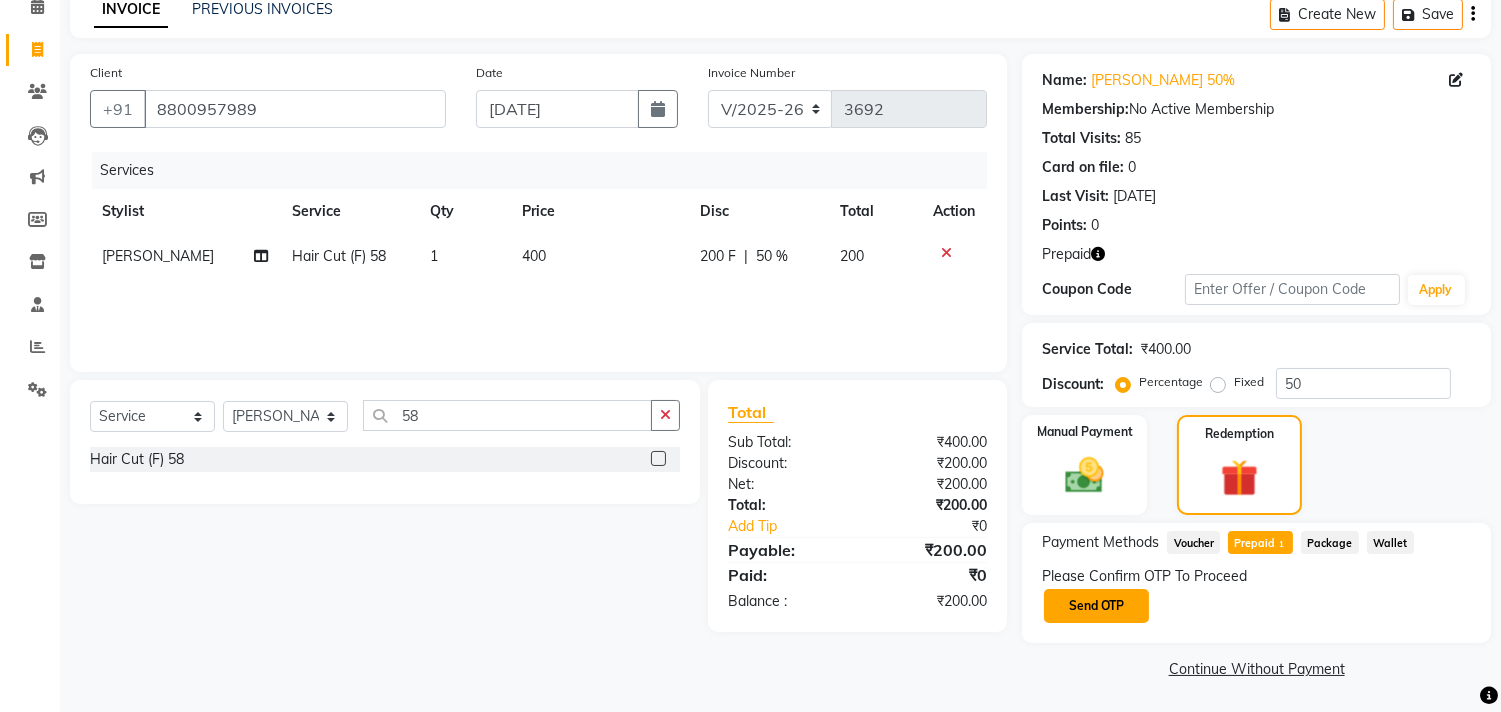 click on "Send OTP" 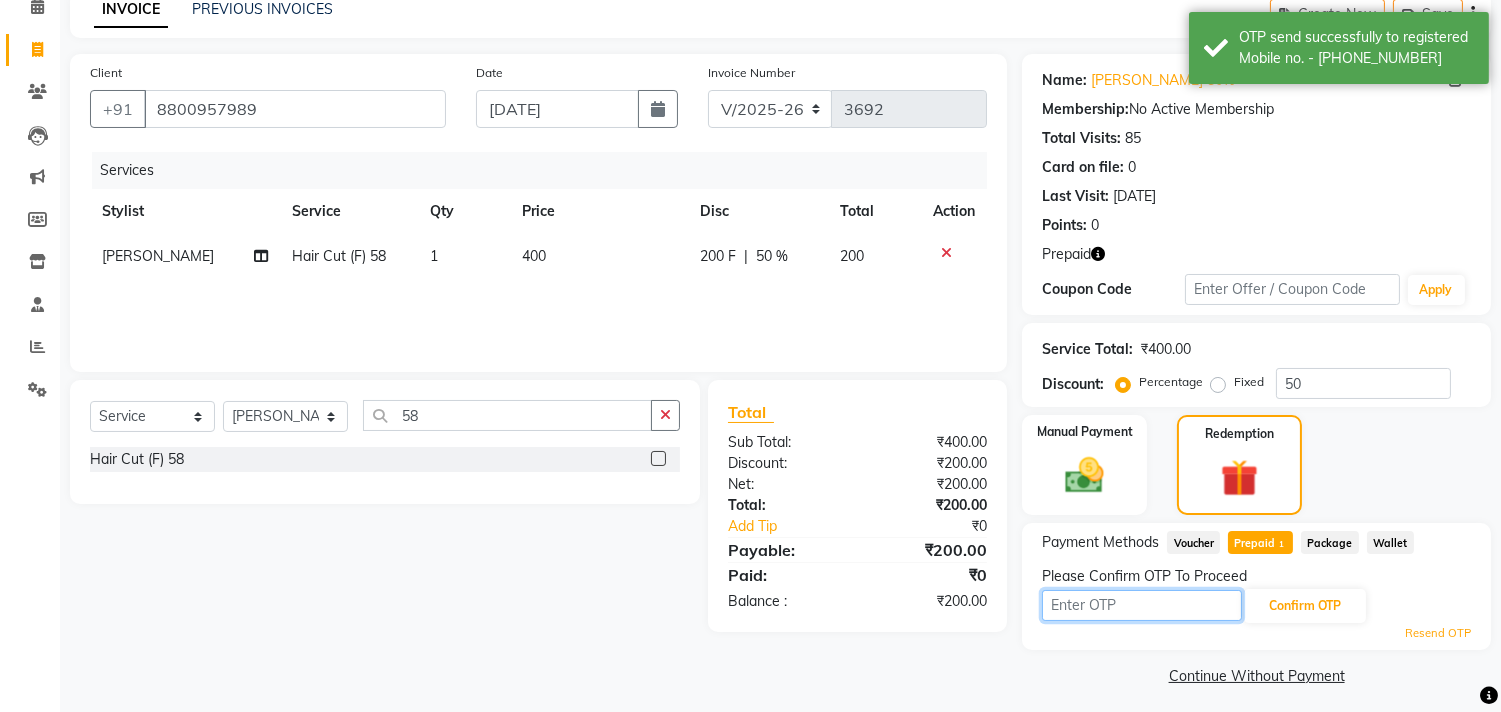 click at bounding box center (1142, 605) 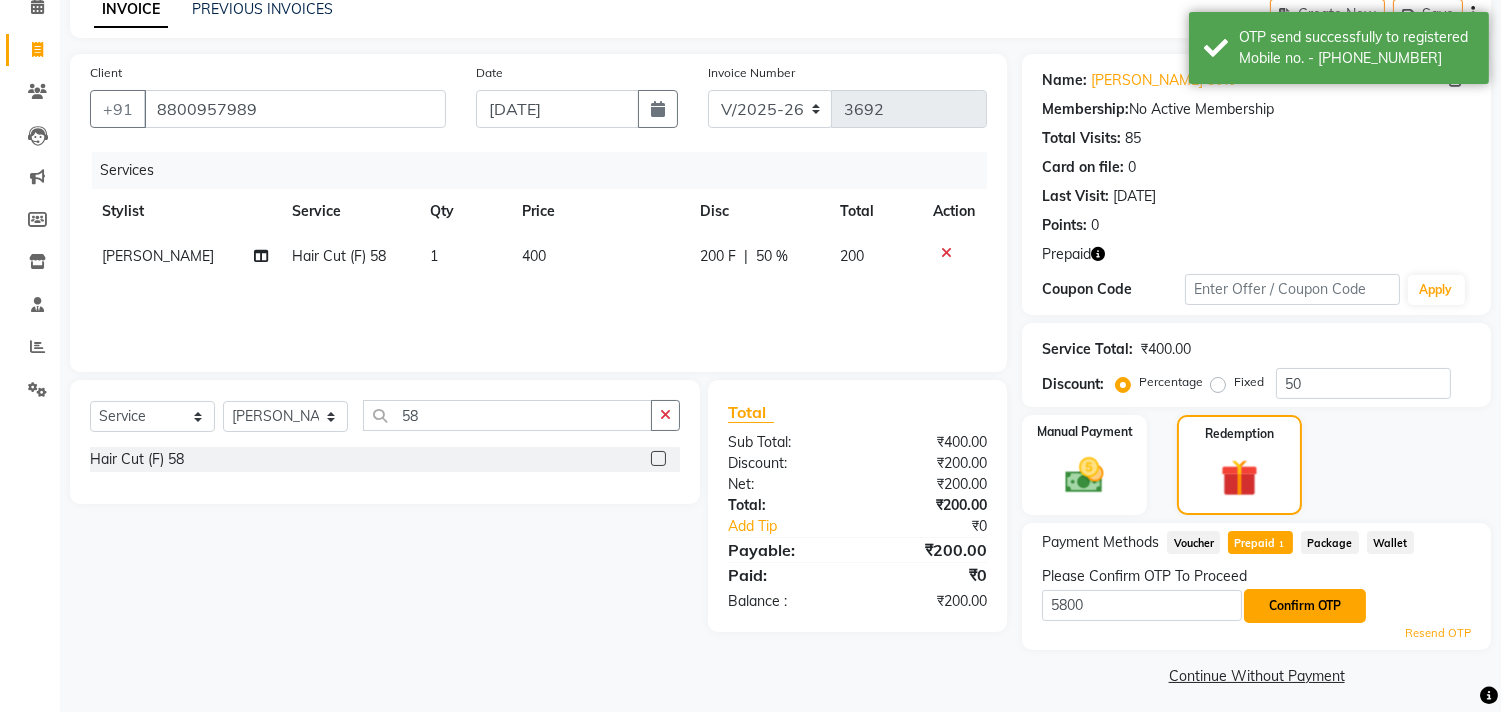 click on "Confirm OTP" 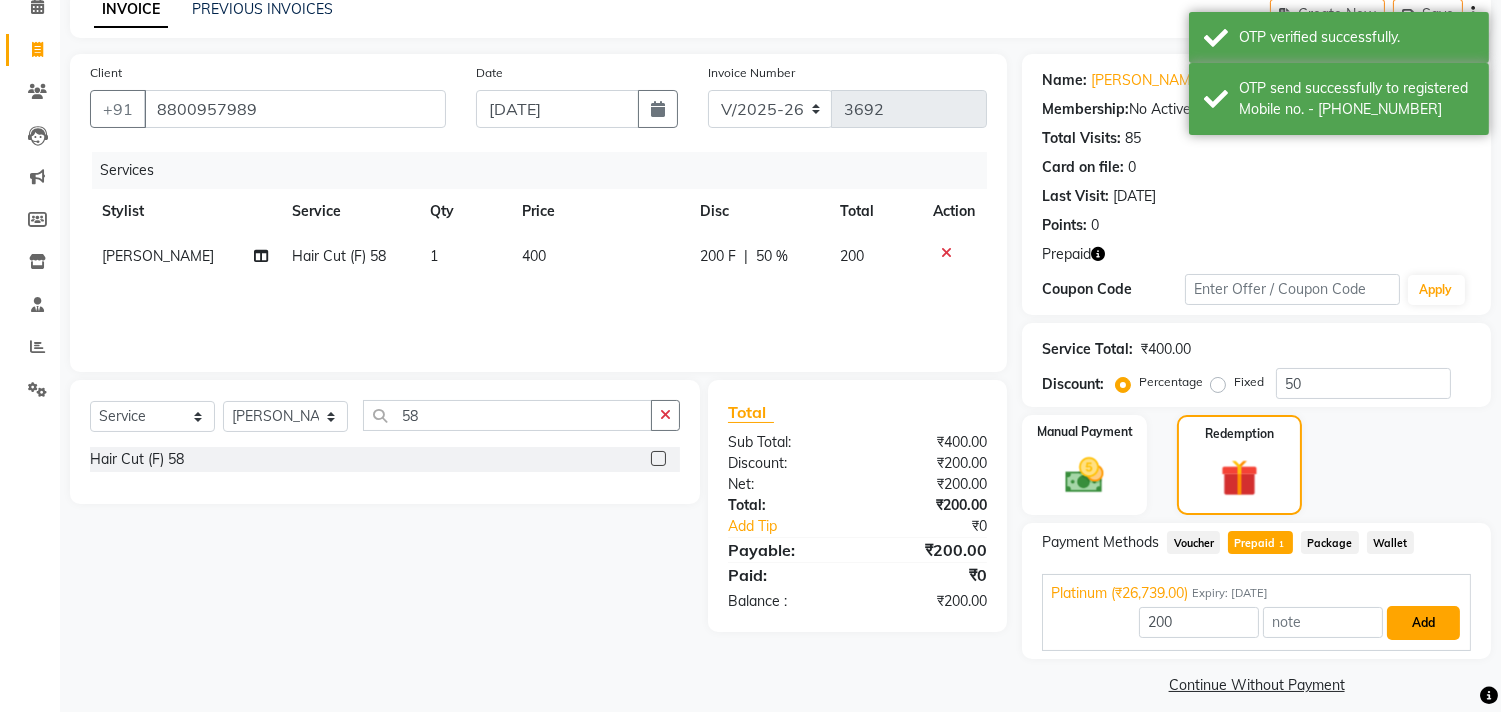 click on "Add" at bounding box center [1423, 623] 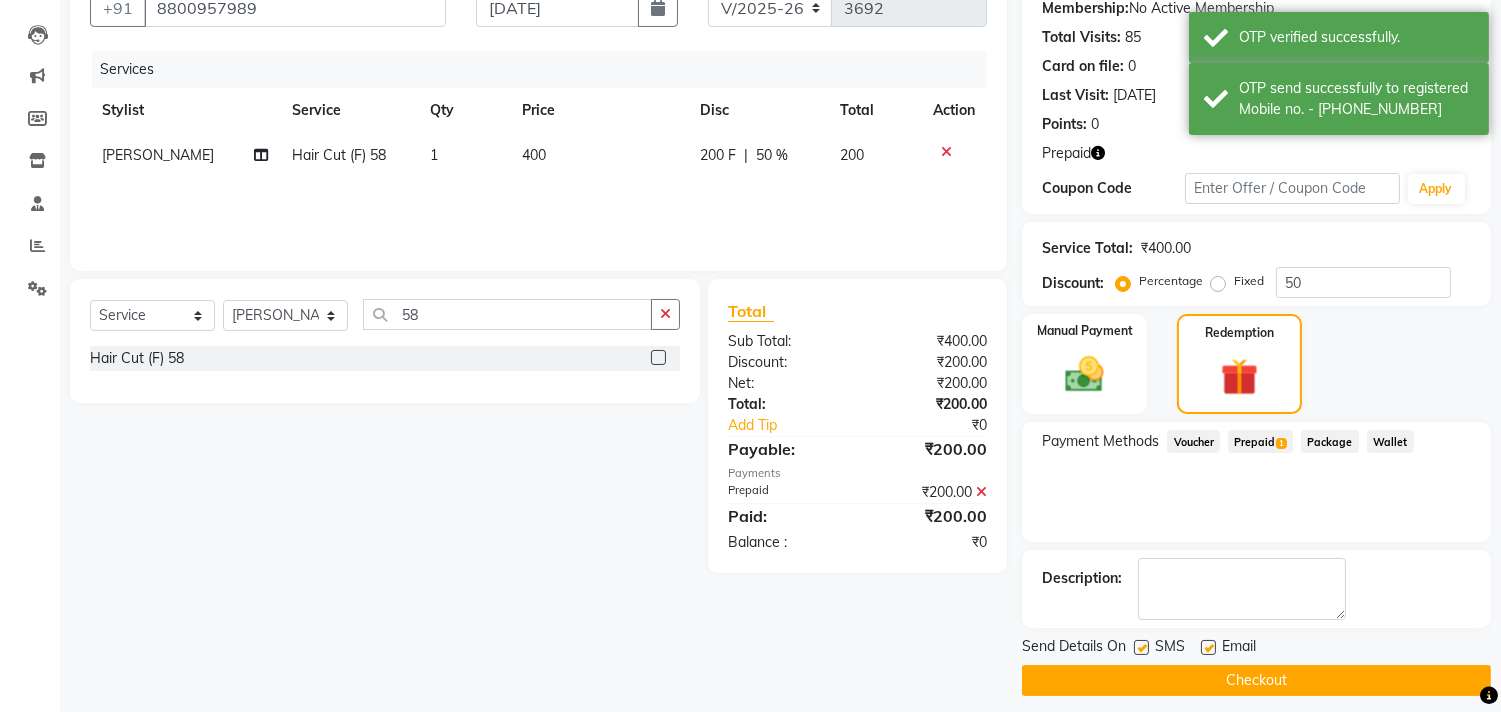 scroll, scrollTop: 207, scrollLeft: 0, axis: vertical 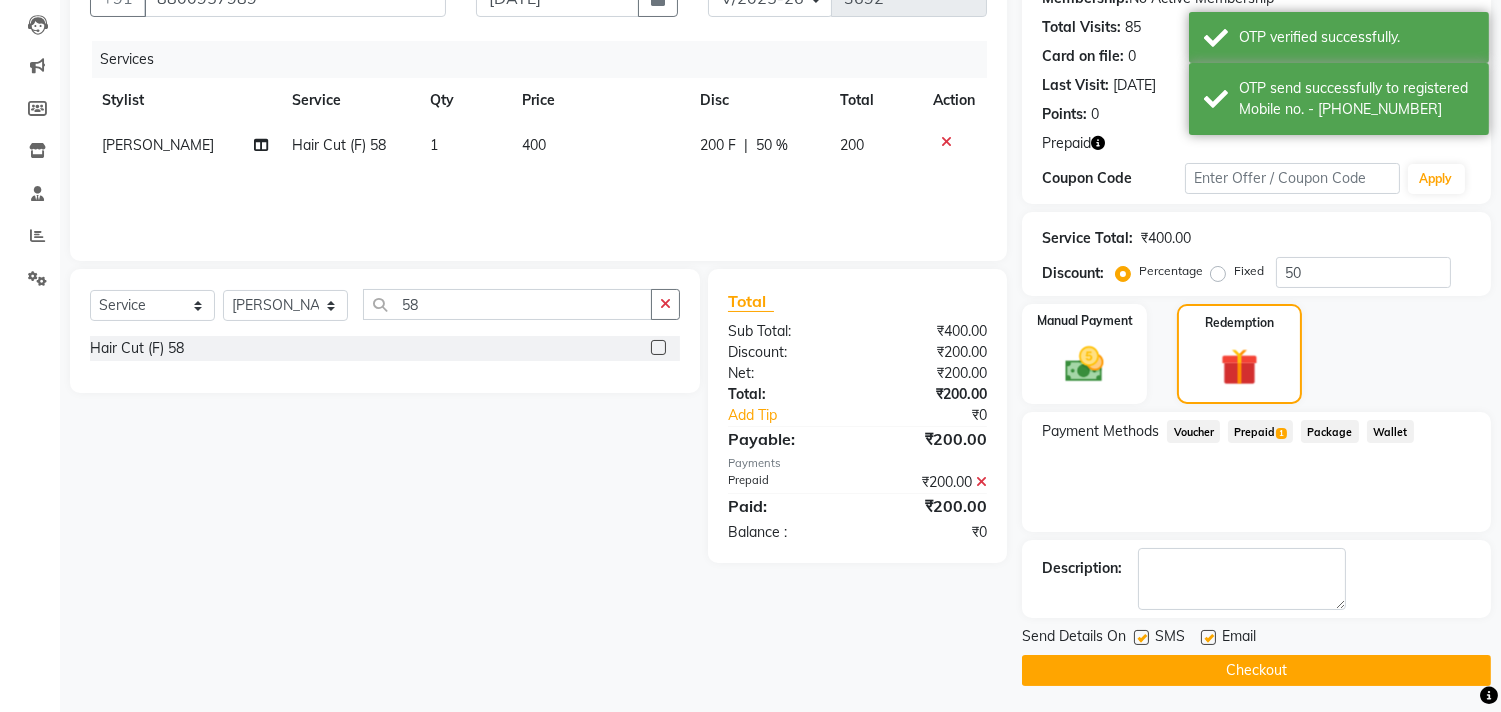 click on "Checkout" 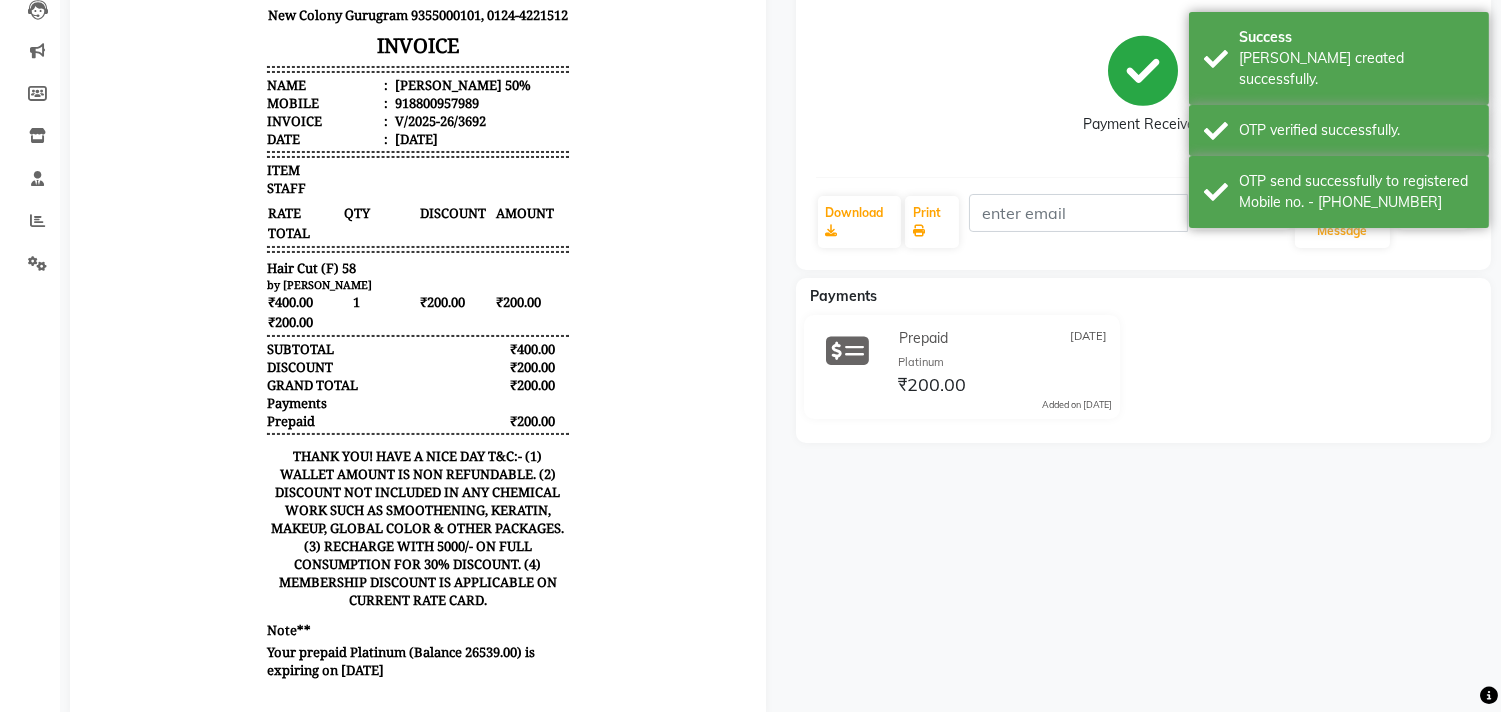 scroll, scrollTop: 0, scrollLeft: 0, axis: both 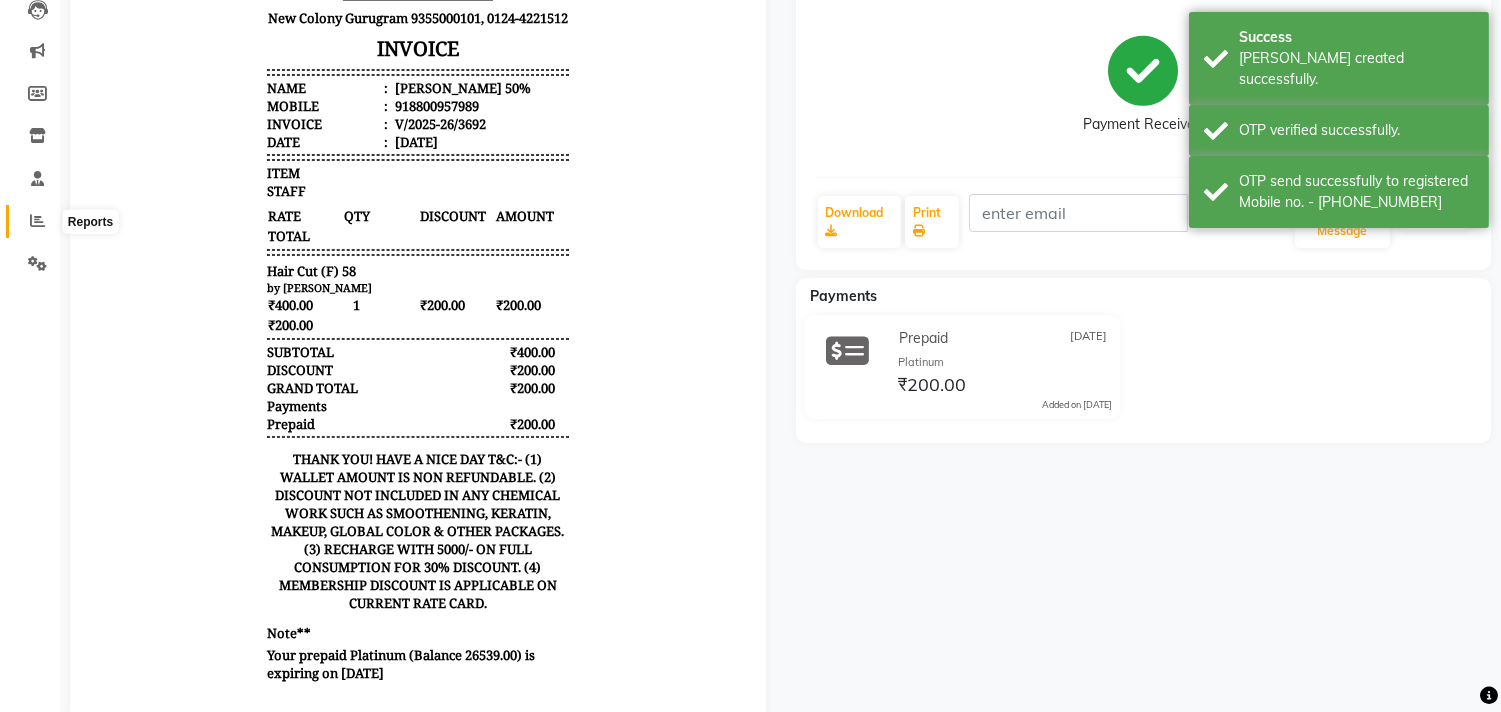 click 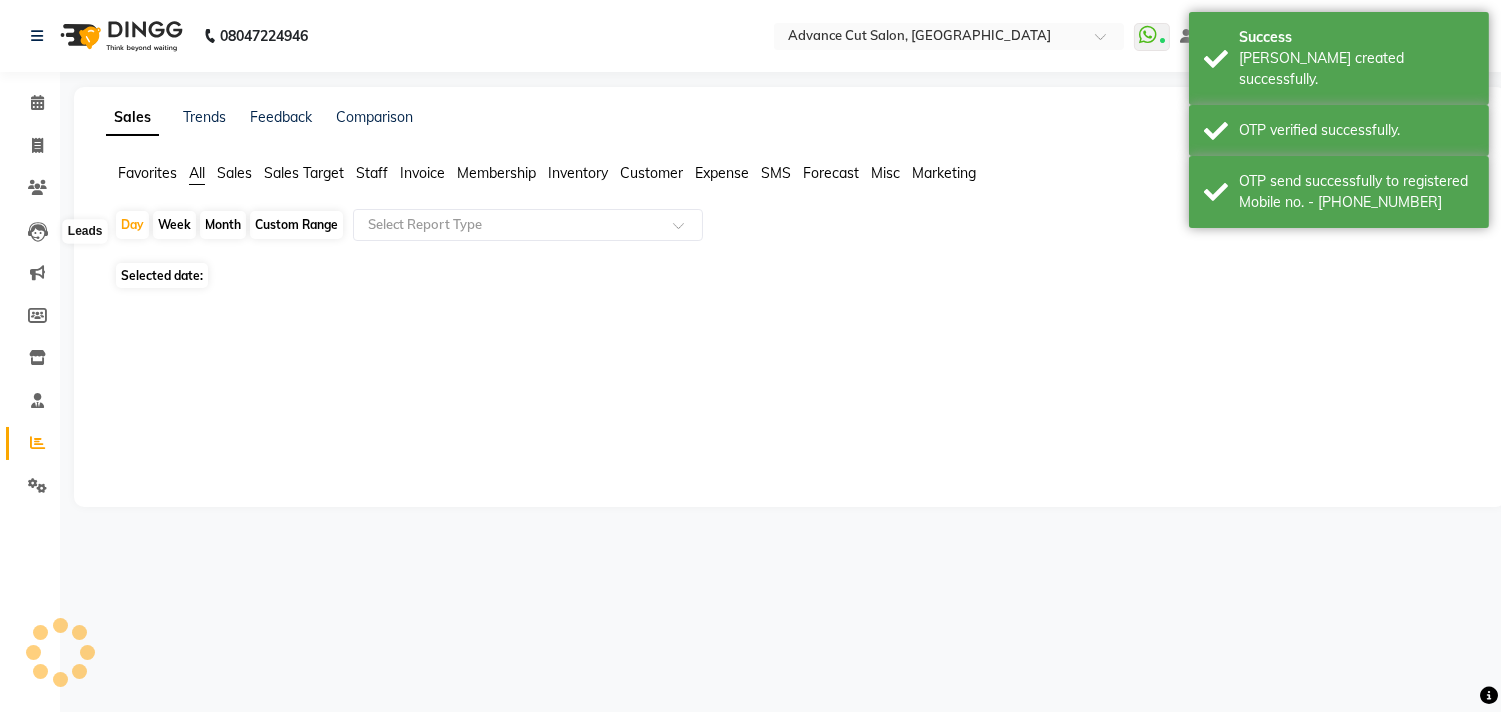 scroll, scrollTop: 0, scrollLeft: 0, axis: both 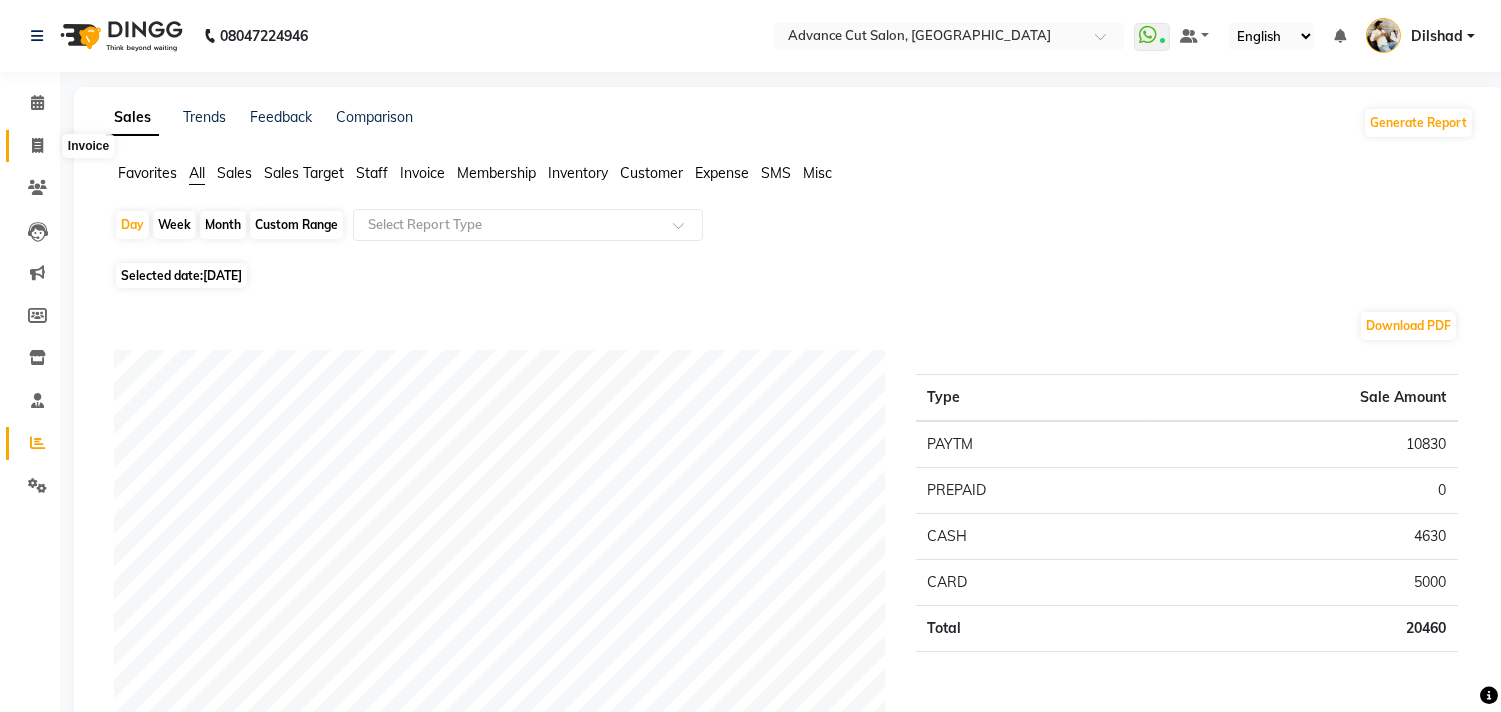 click 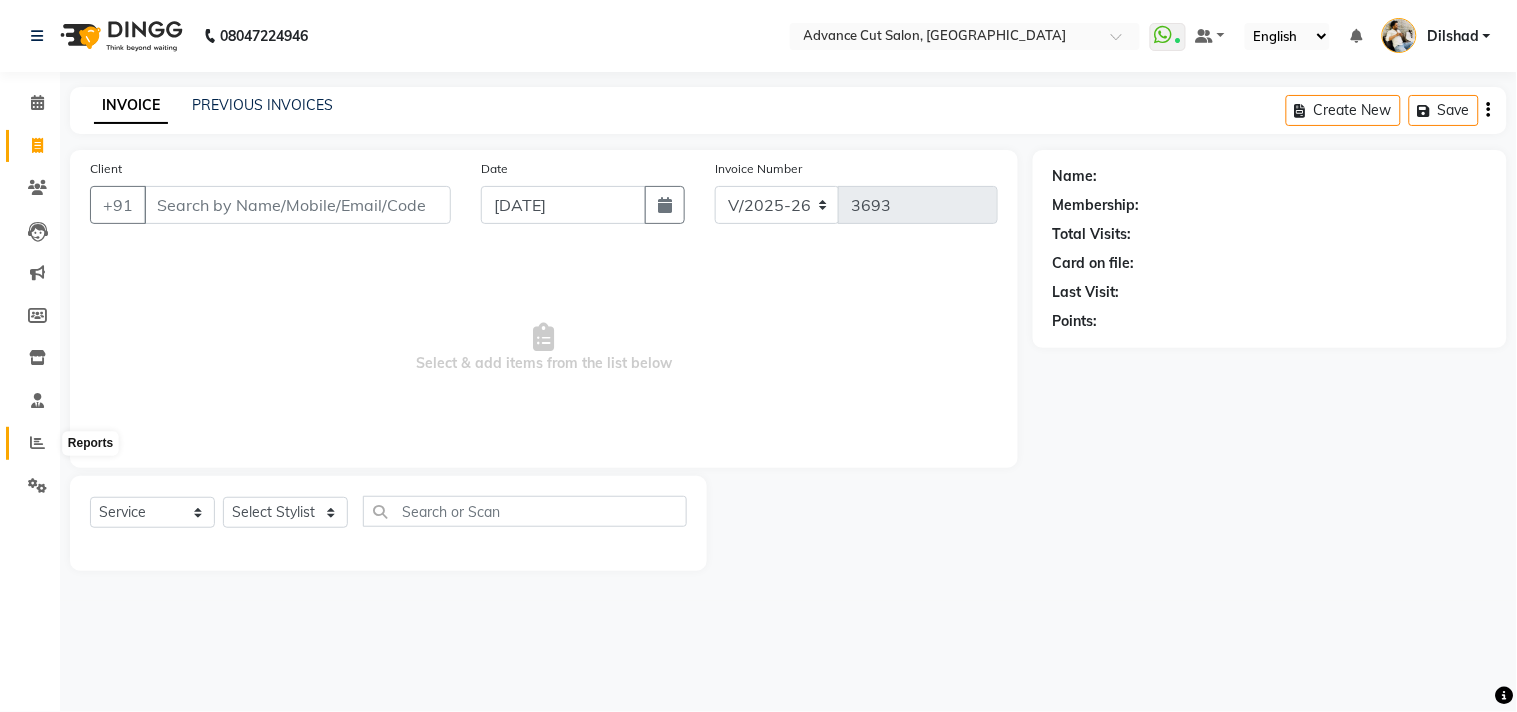click 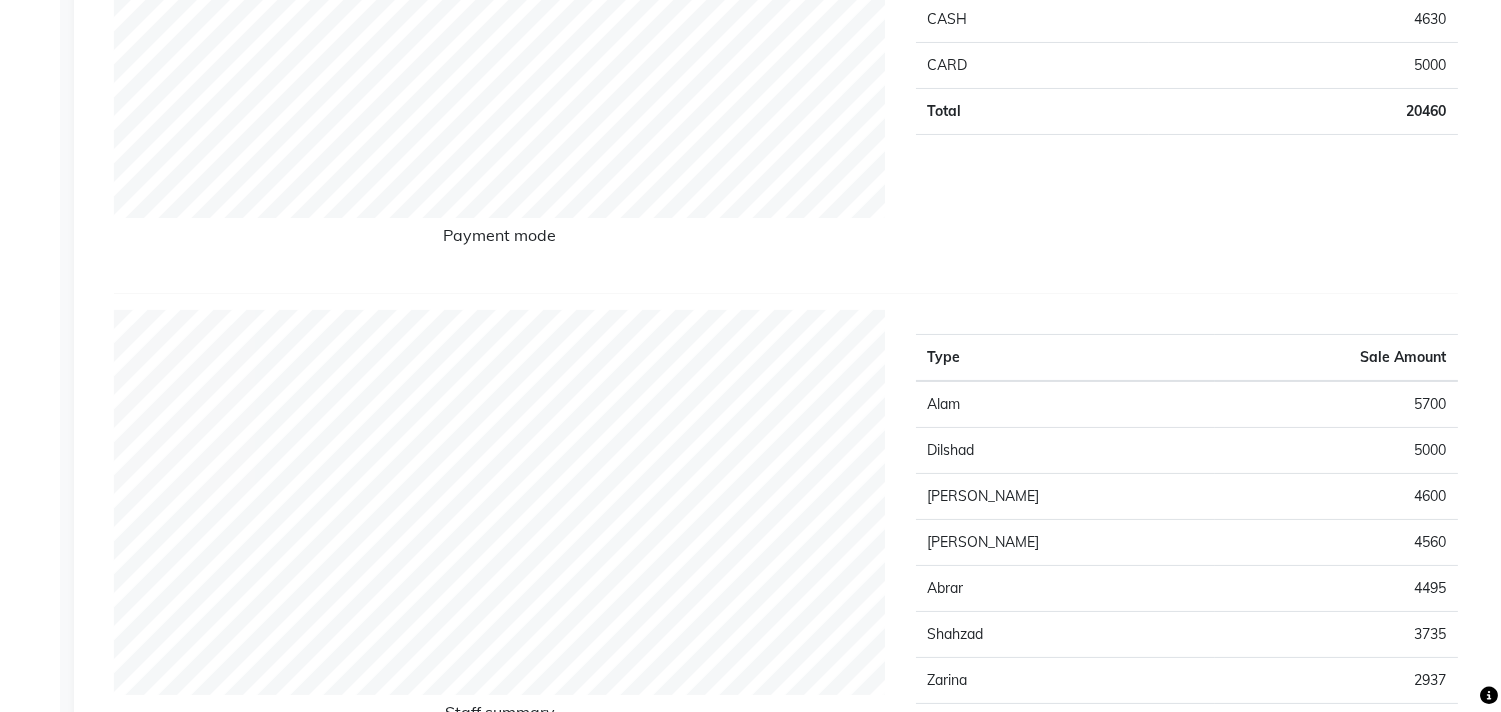 scroll, scrollTop: 444, scrollLeft: 0, axis: vertical 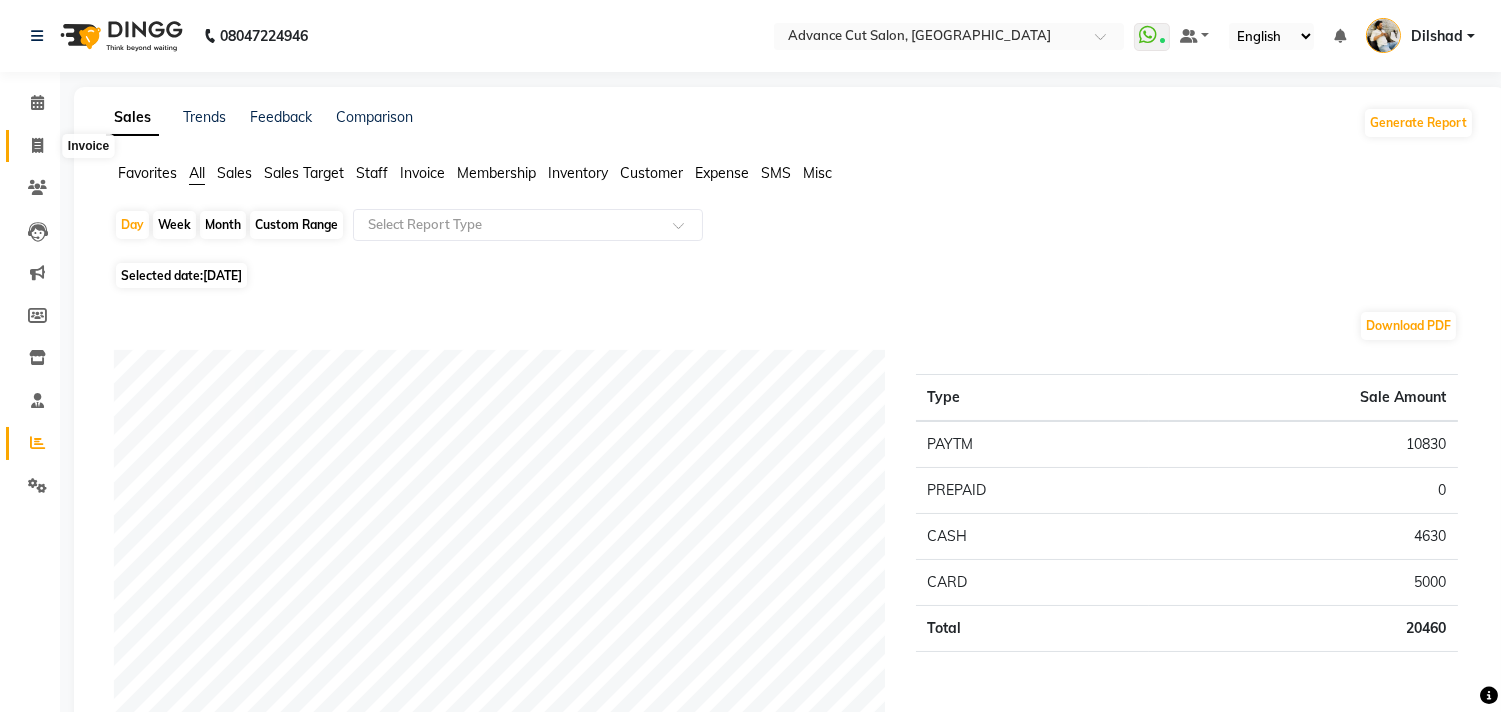 click 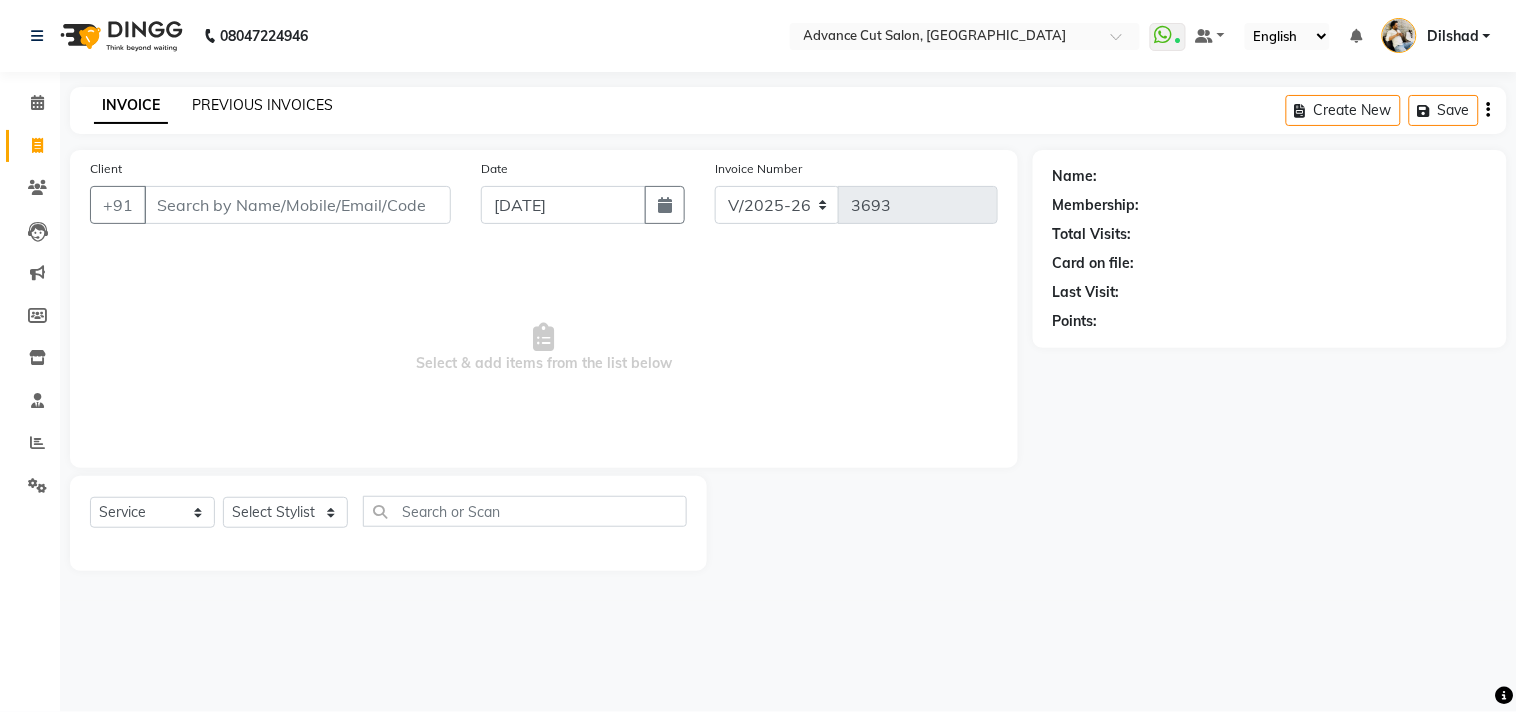 click on "PREVIOUS INVOICES" 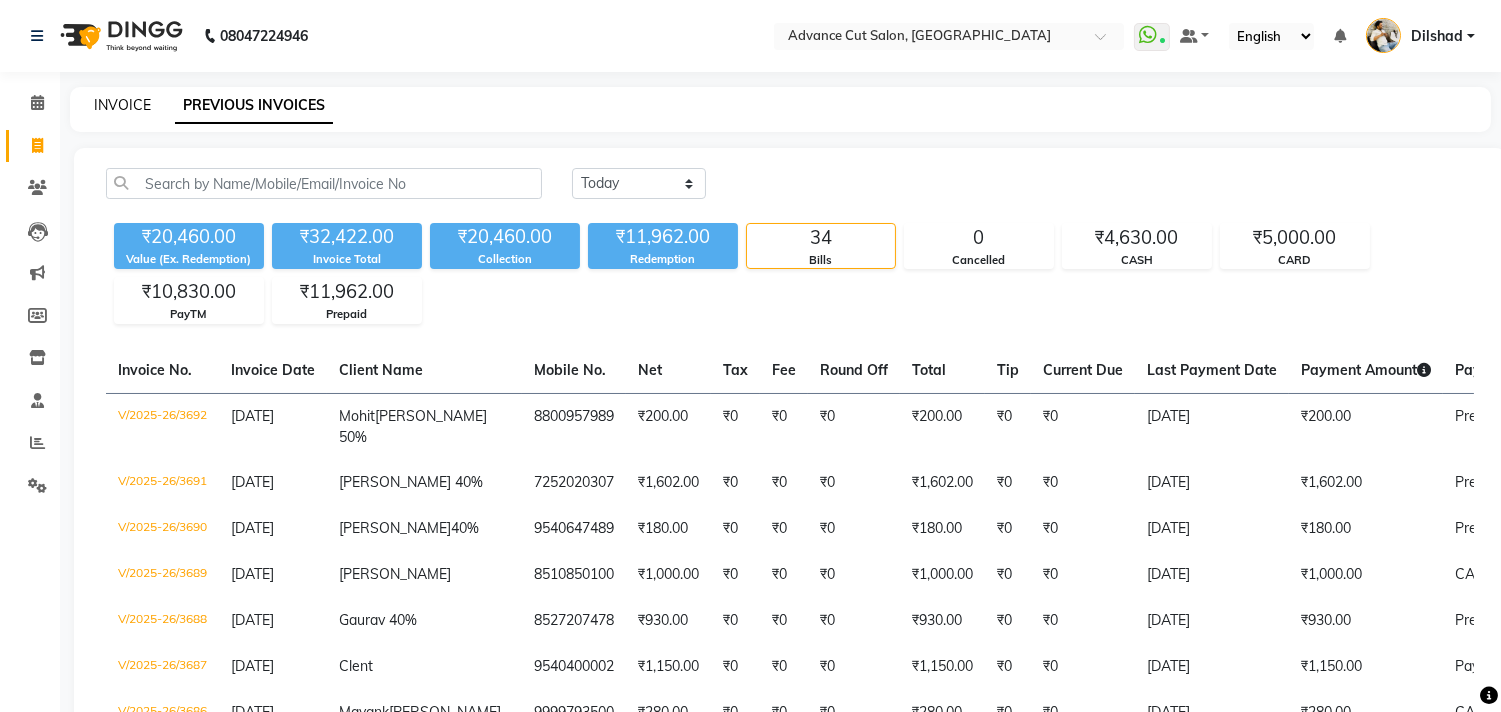 click on "INVOICE" 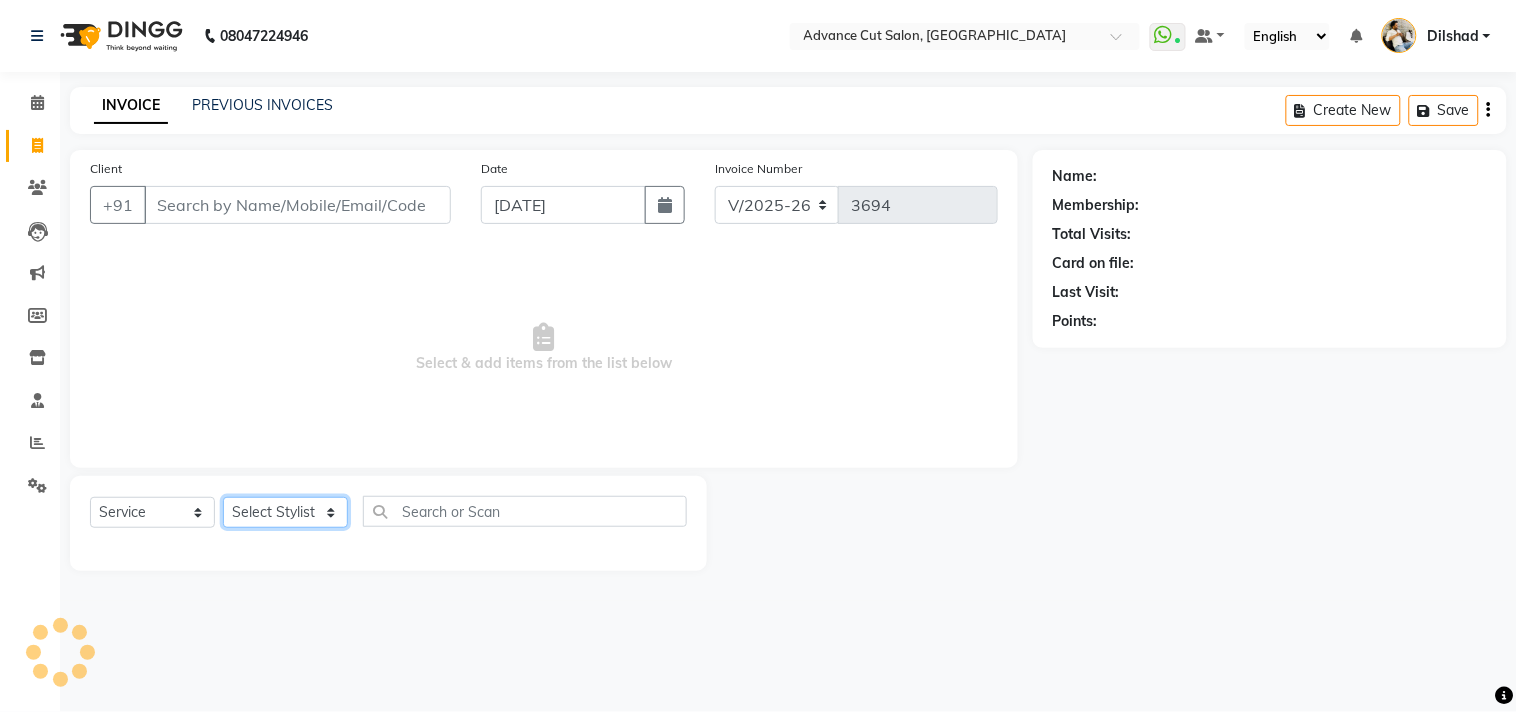 click on "Select Stylist" 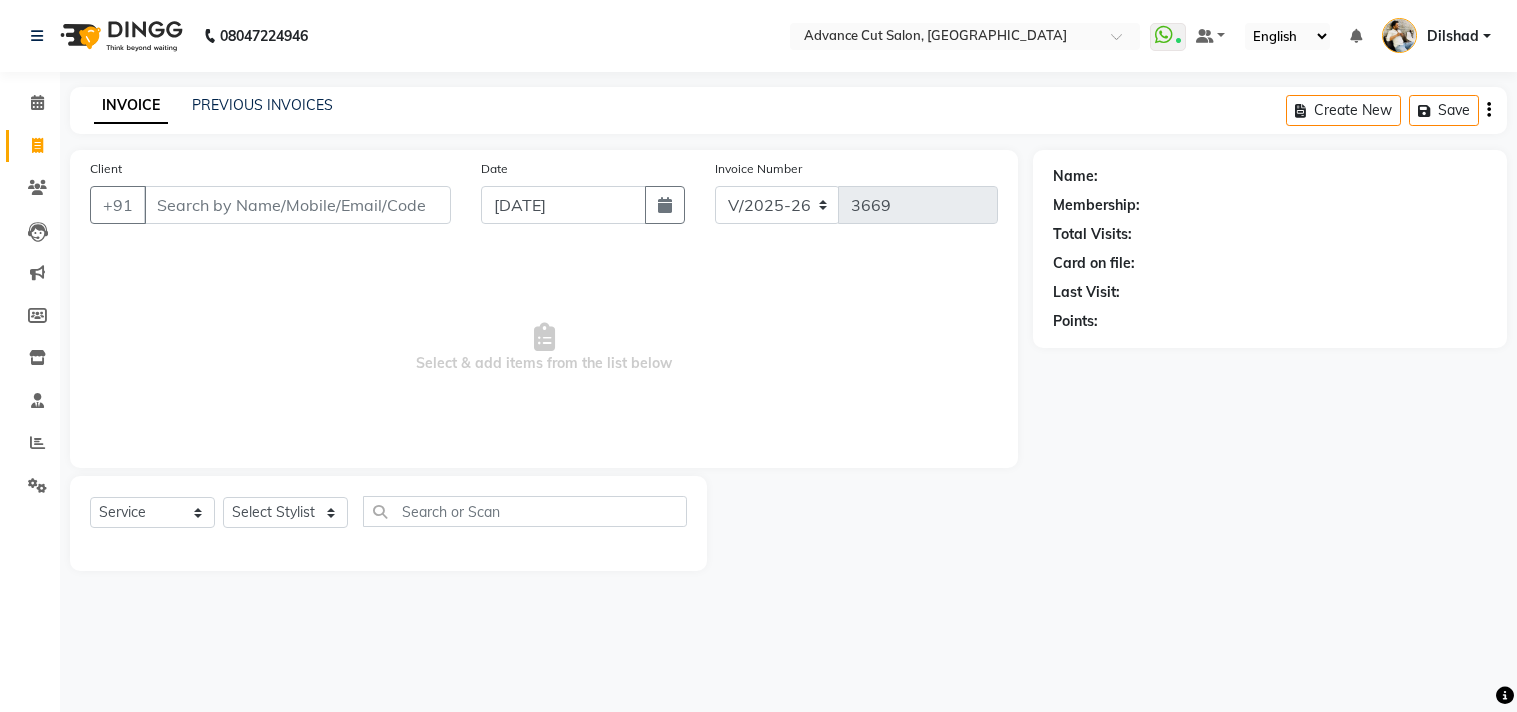 select on "922" 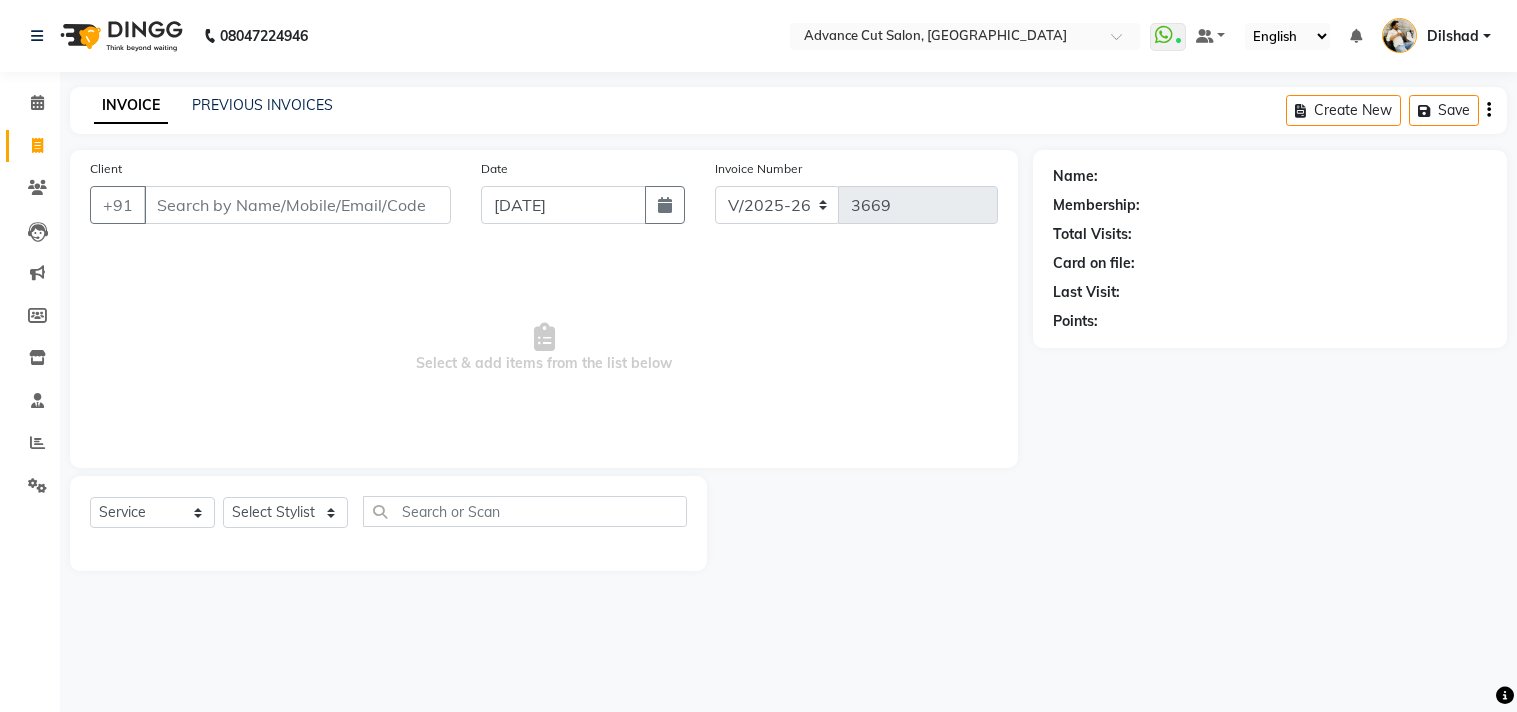 scroll, scrollTop: 0, scrollLeft: 0, axis: both 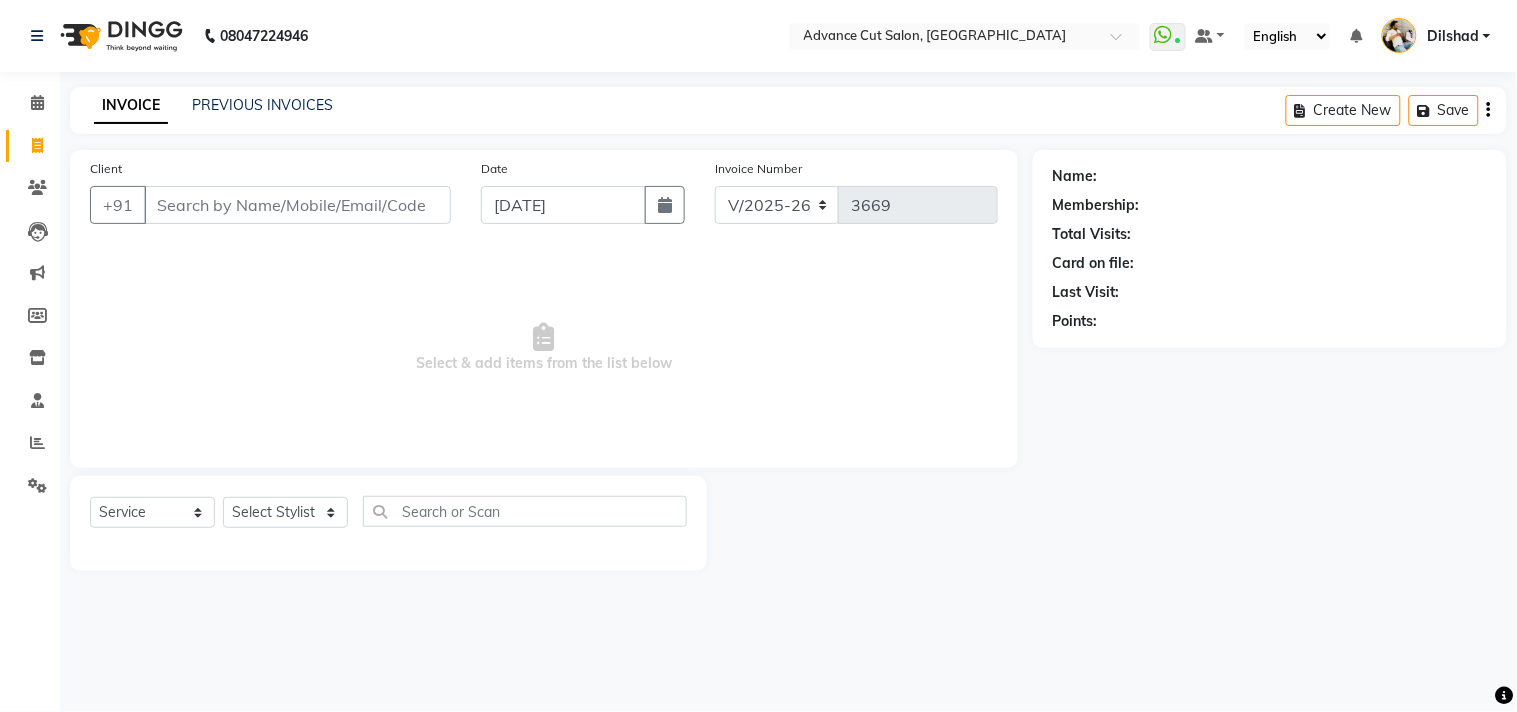 click on "Client" at bounding box center [297, 205] 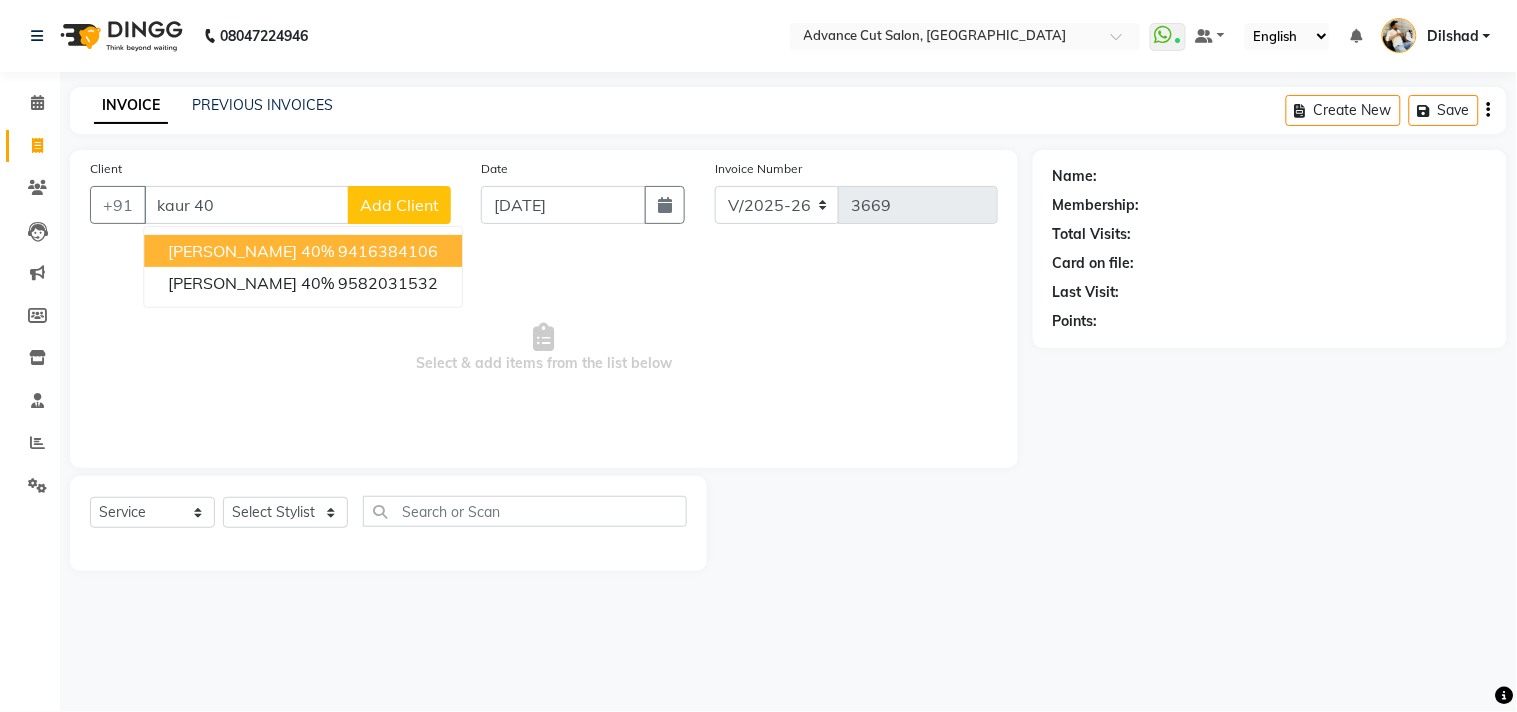 click on "Manpreet Kaur 40%" at bounding box center [251, 251] 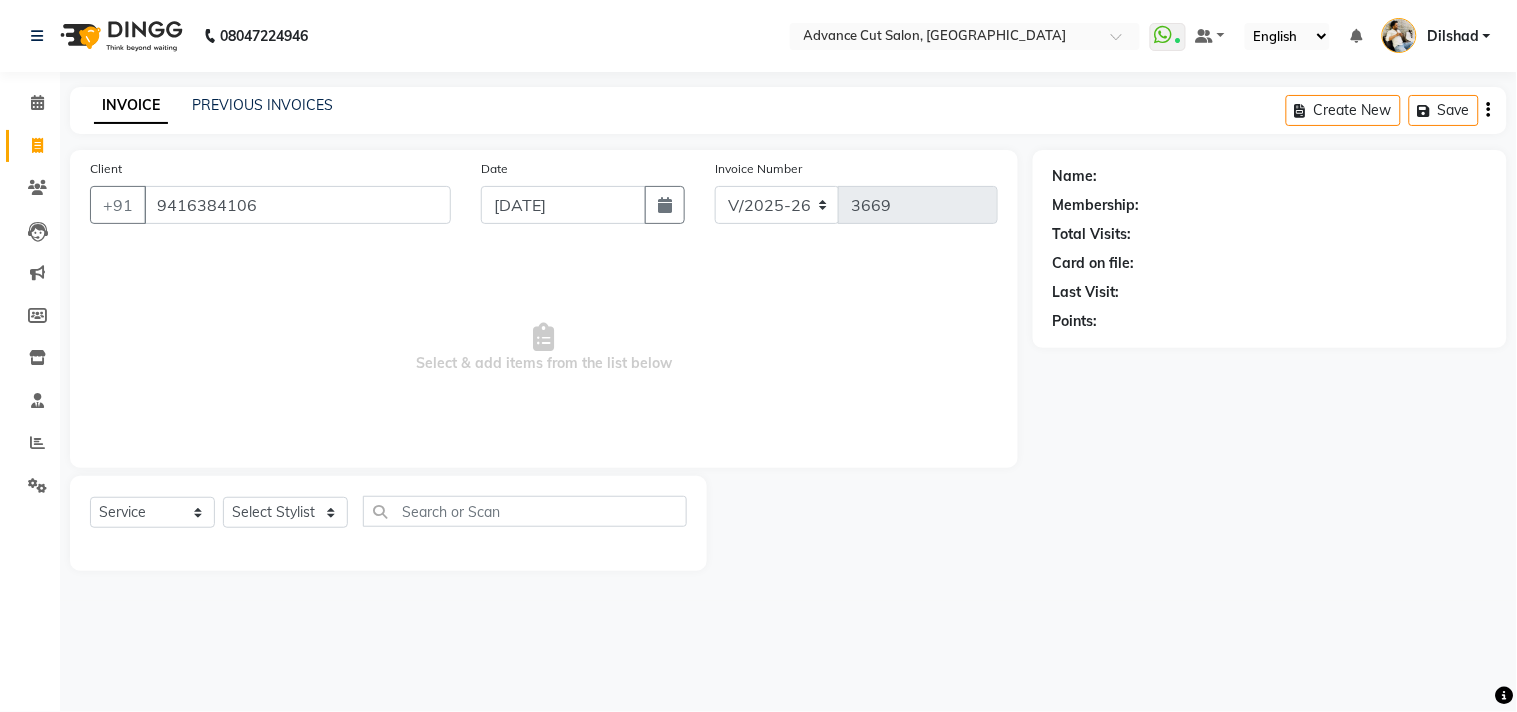 type on "9416384106" 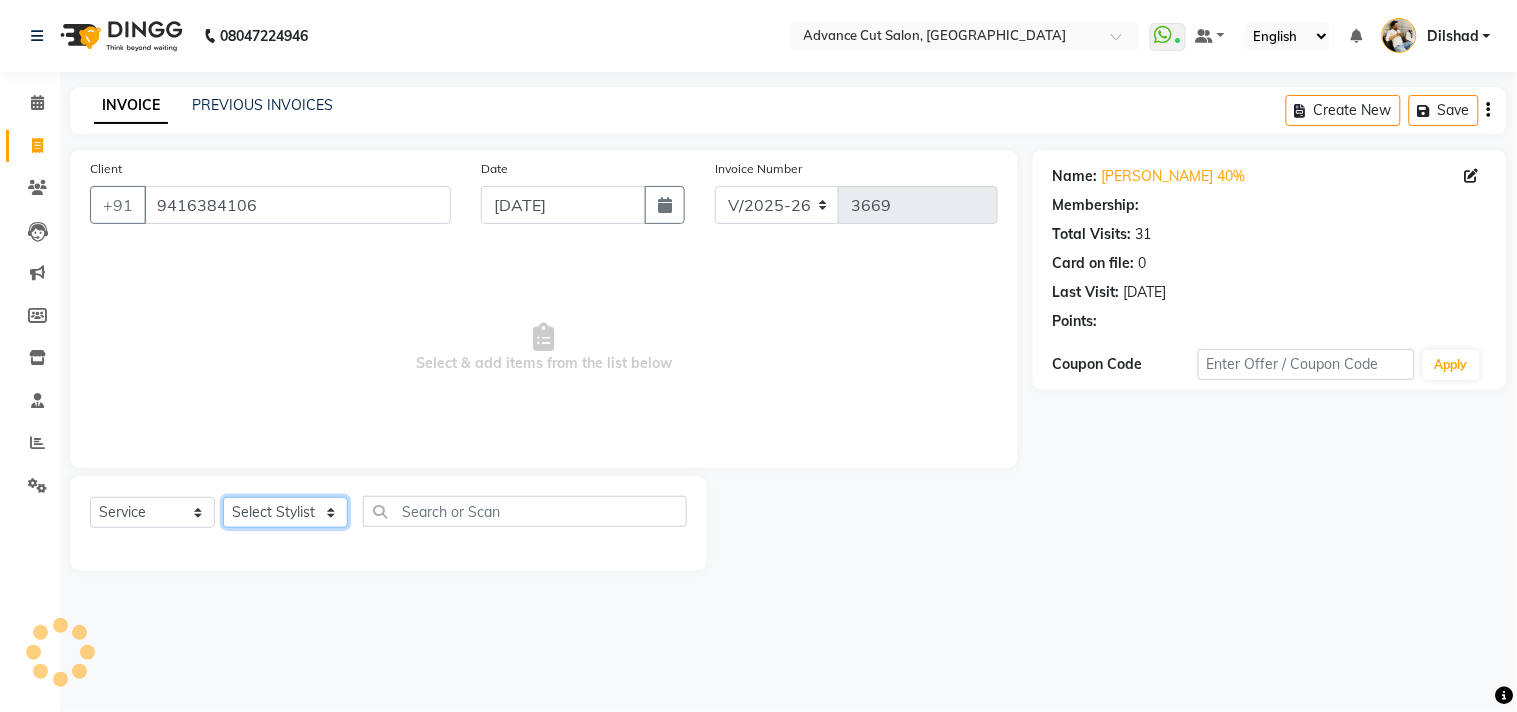 click on "Select Stylist [PERSON_NAME] Avinash Dilshad [PERSON_NAME] [PERSON_NAME] [PERSON_NAME] [PERSON_NAME]  [PERSON_NAME] [PERSON_NAME]  [PERSON_NAME] [PERSON_NAME]" 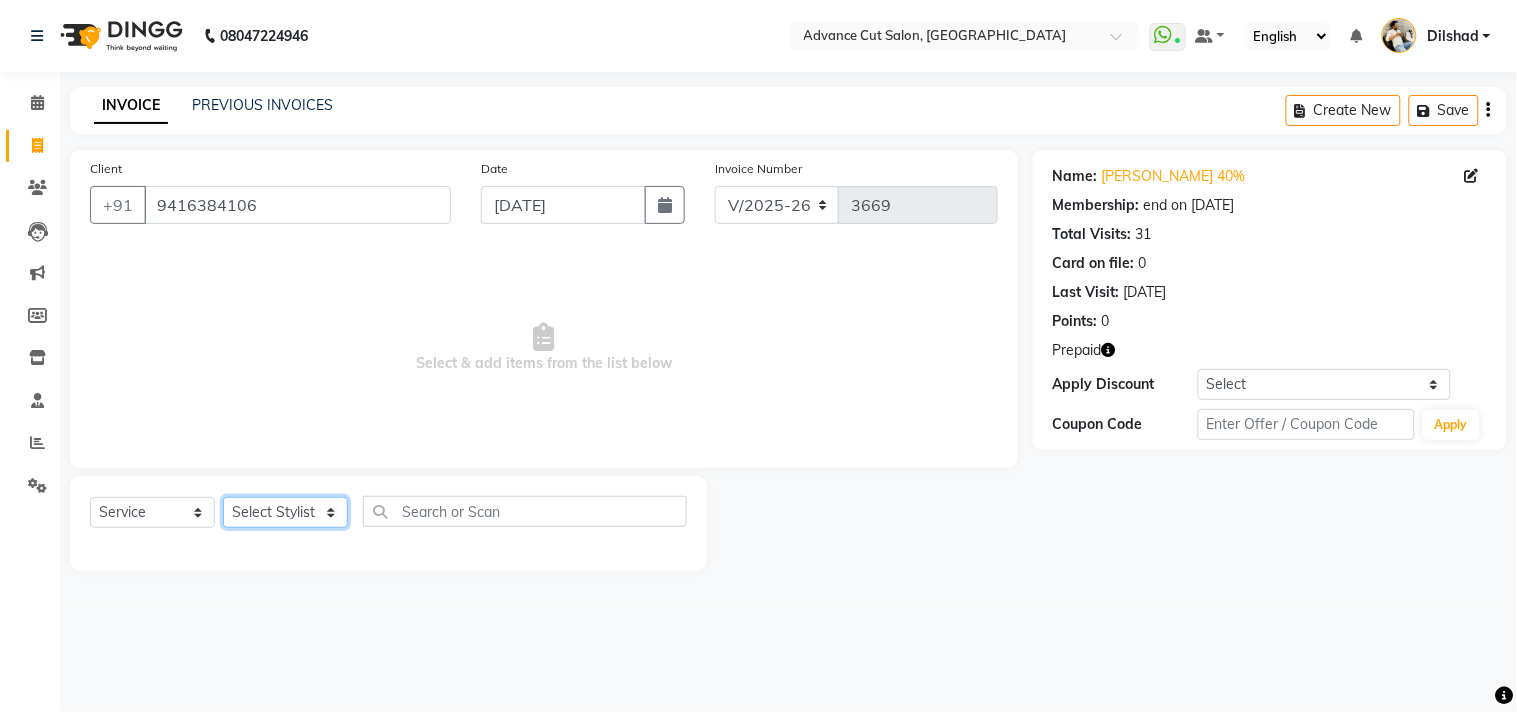 select on "25355" 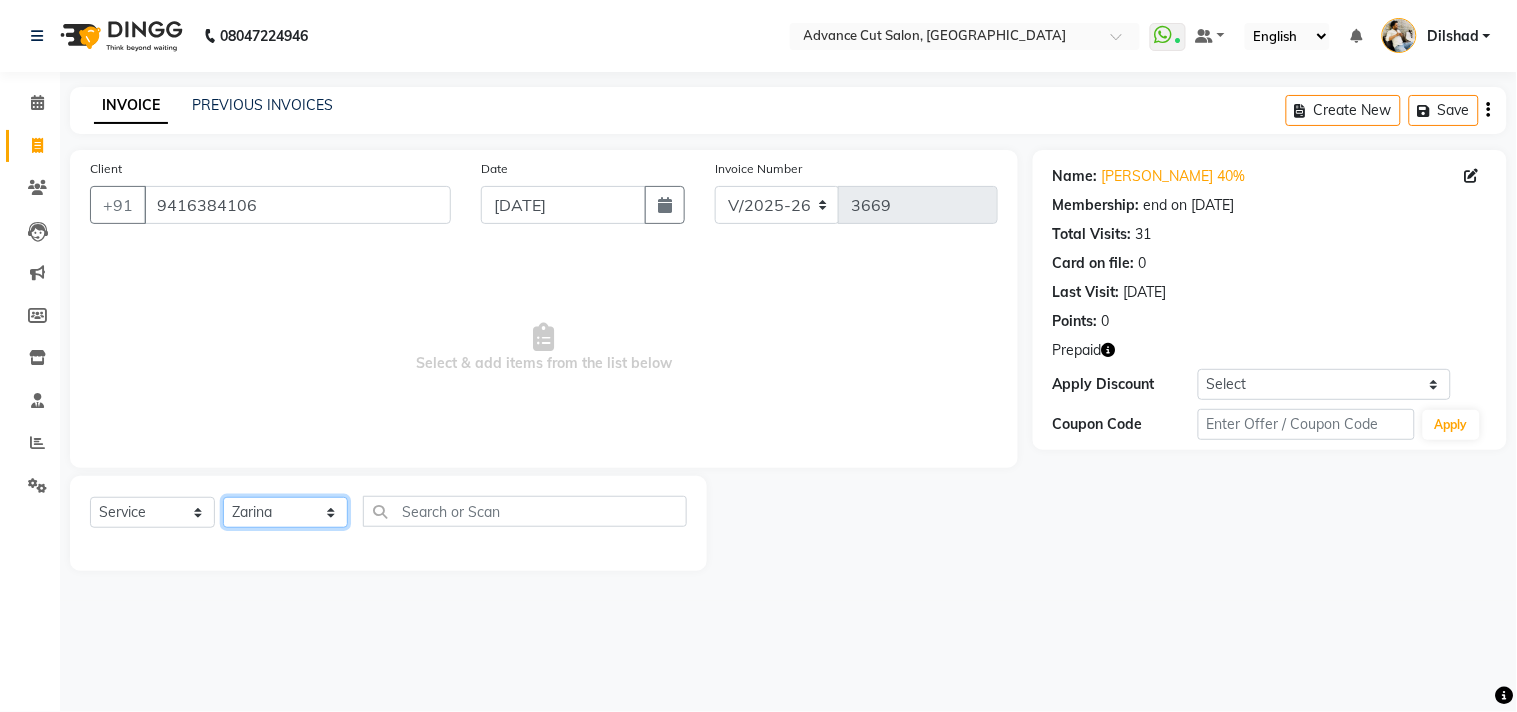 click on "Select Stylist [PERSON_NAME] Avinash Dilshad [PERSON_NAME] [PERSON_NAME] [PERSON_NAME] [PERSON_NAME]  [PERSON_NAME] [PERSON_NAME]  [PERSON_NAME] [PERSON_NAME]" 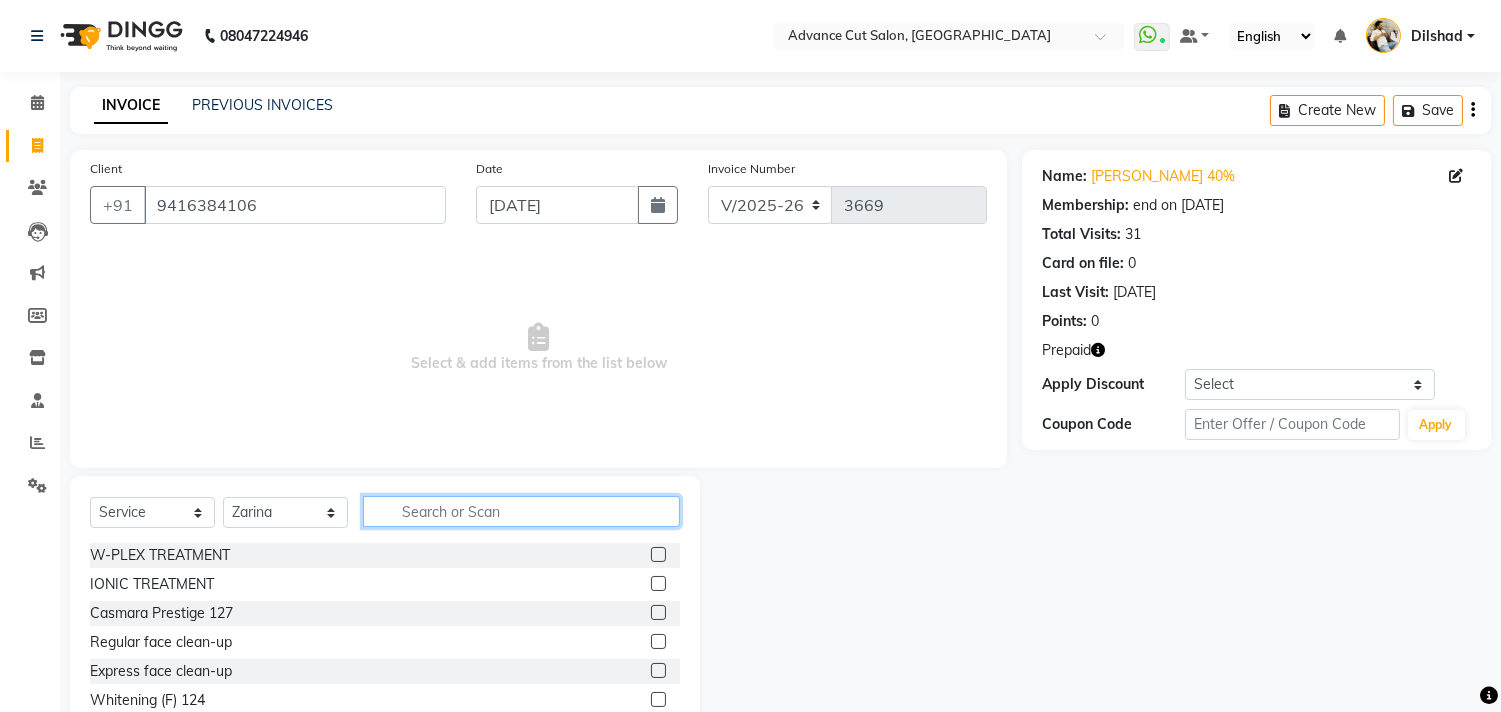 click 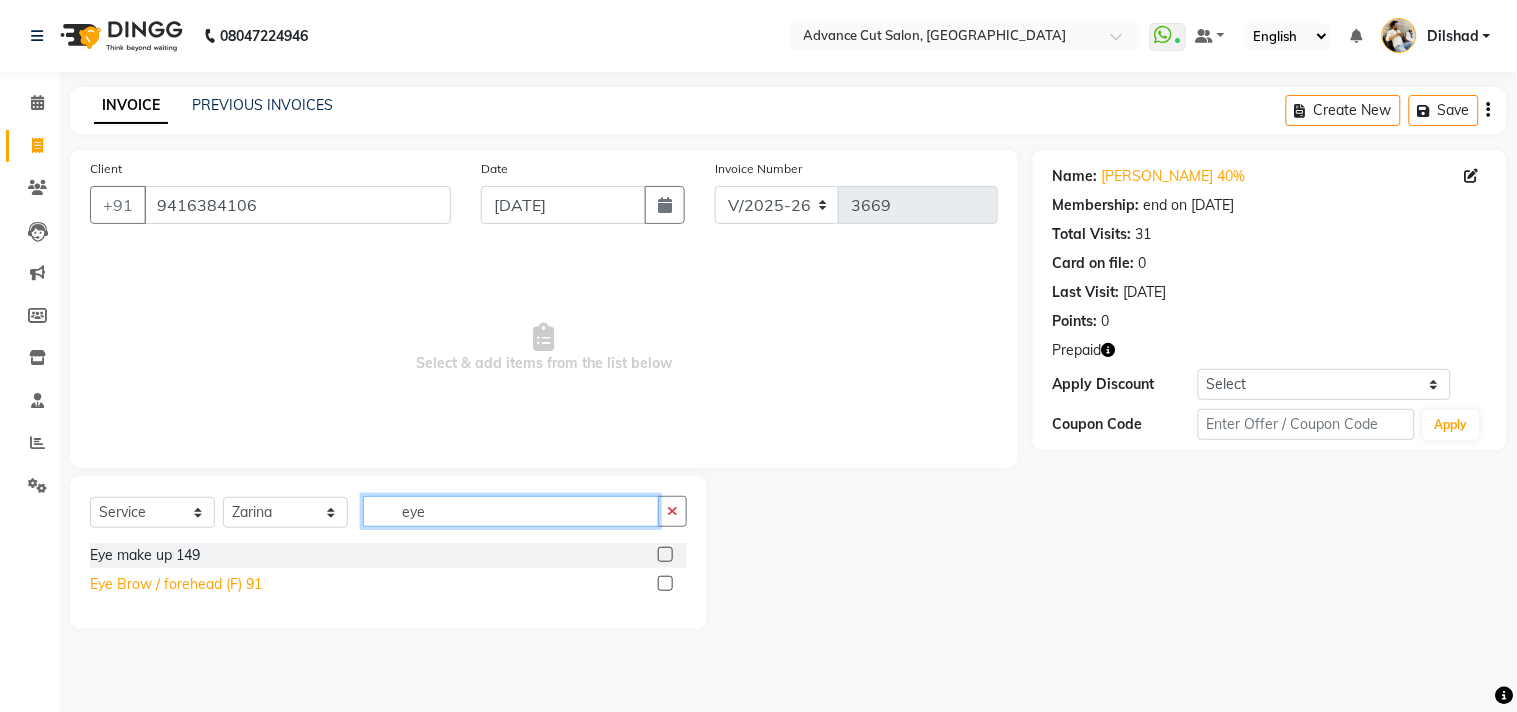 type on "eye" 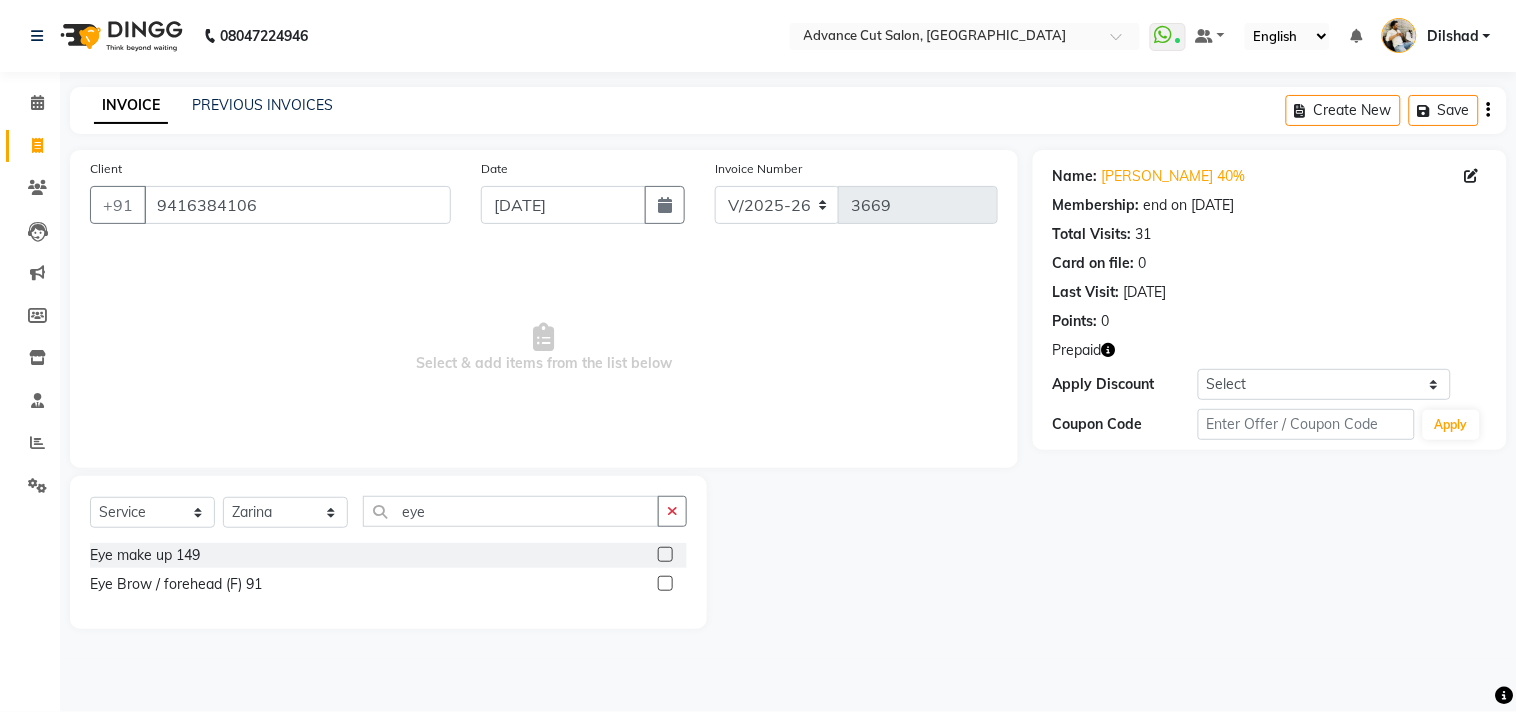 drag, startPoint x: 147, startPoint y: 588, endPoint x: 315, endPoint y: 546, distance: 173.17044 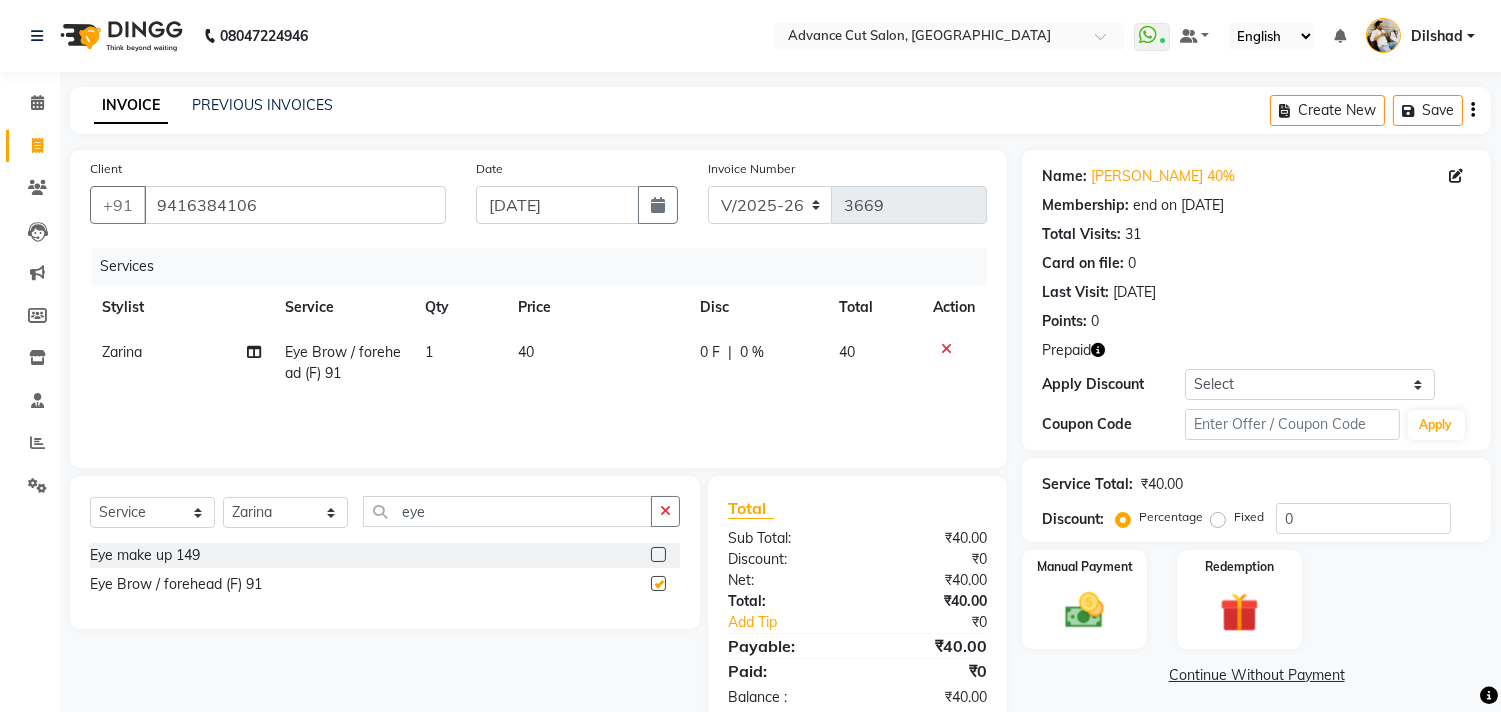 checkbox on "false" 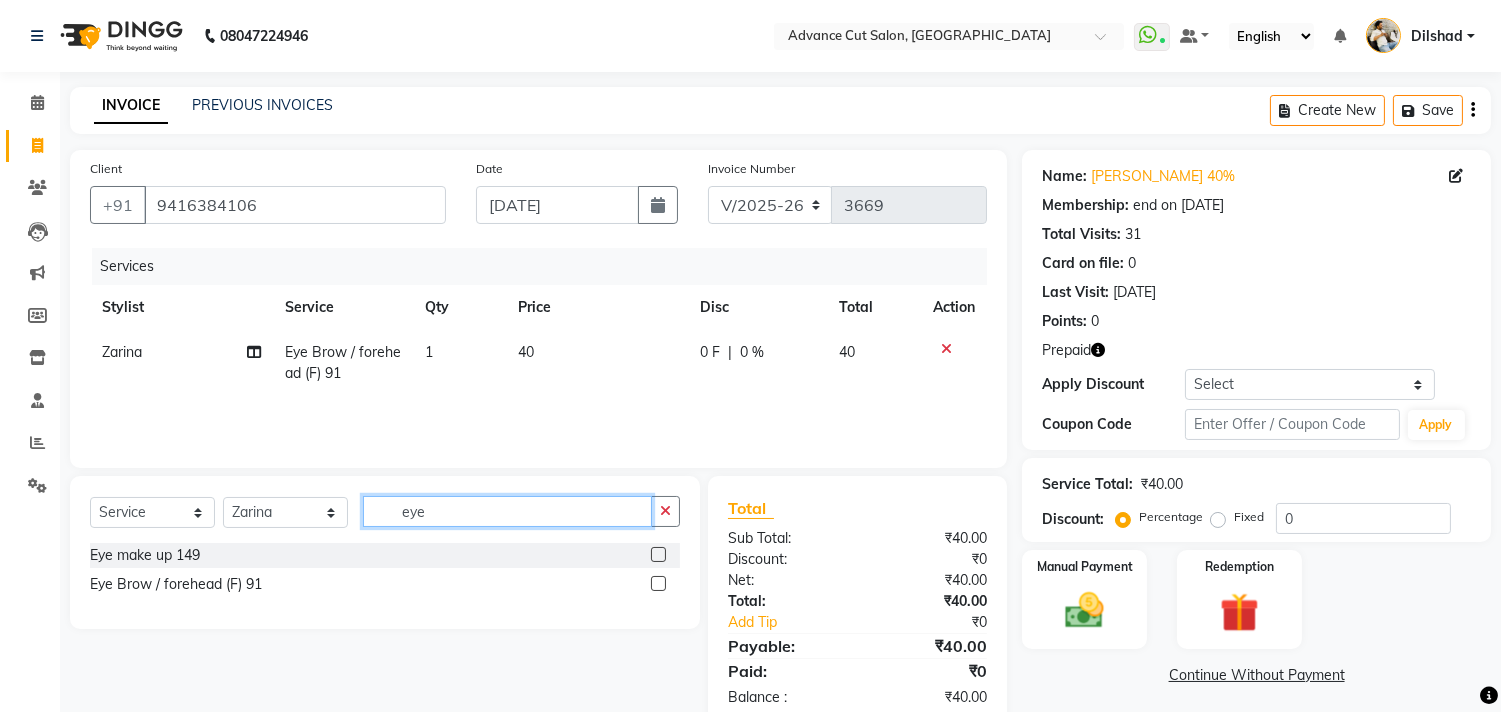 click on "eye" 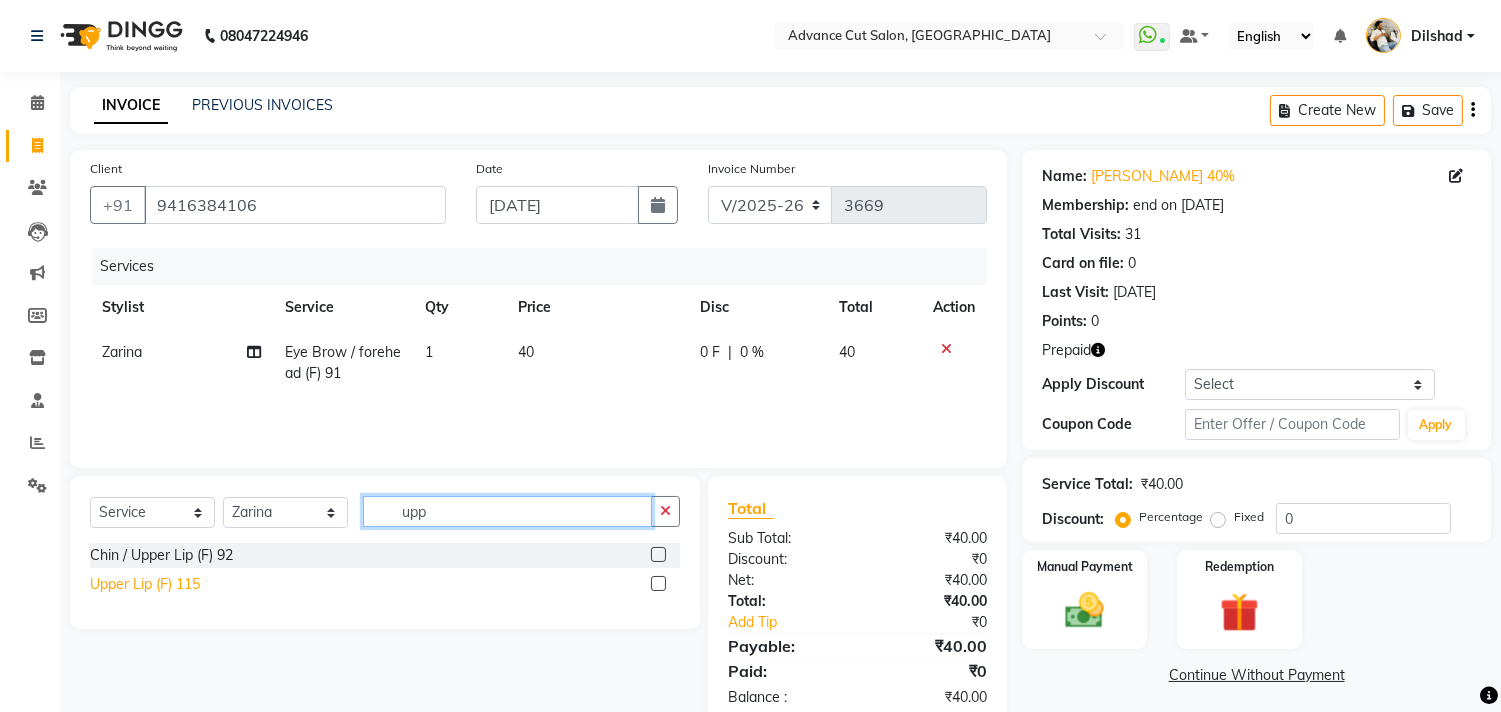 type on "upp" 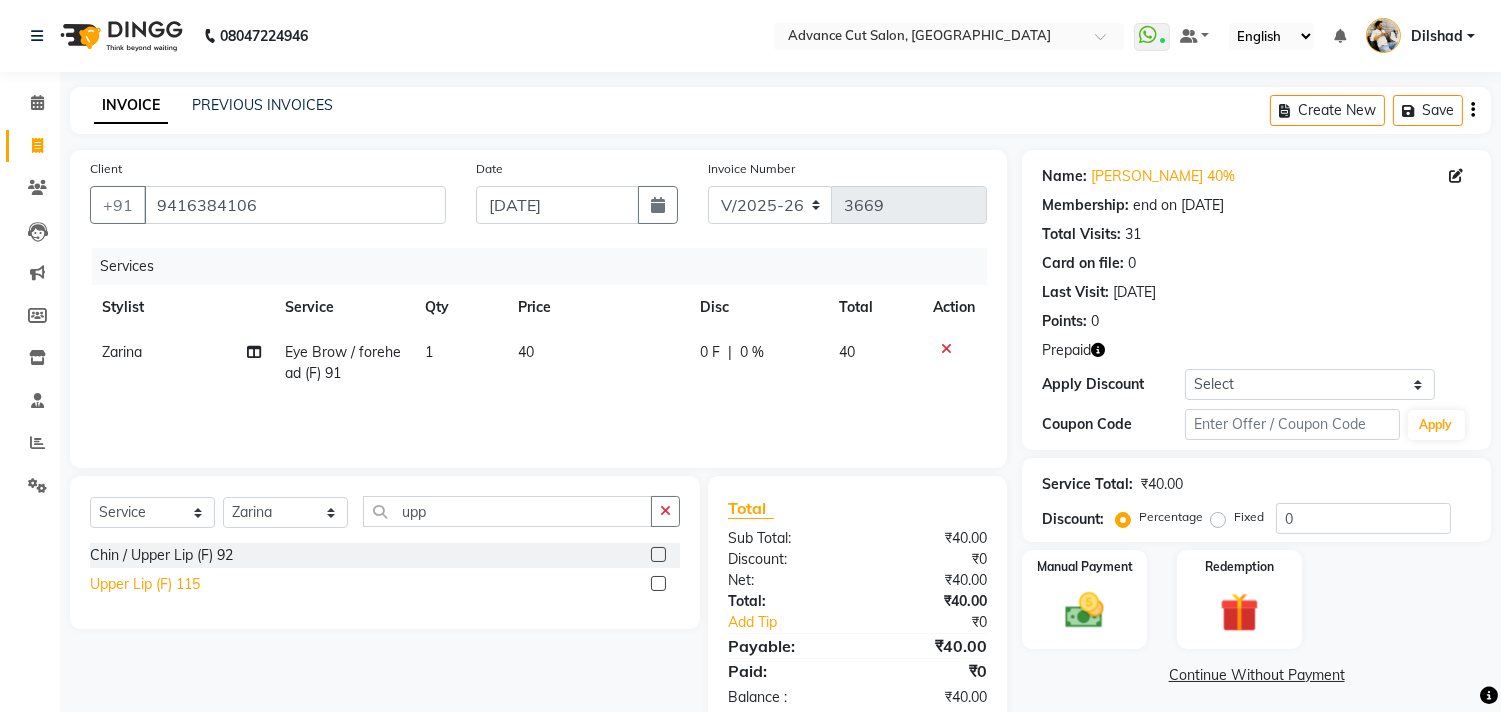 click on "Upper Lip (F) 115" 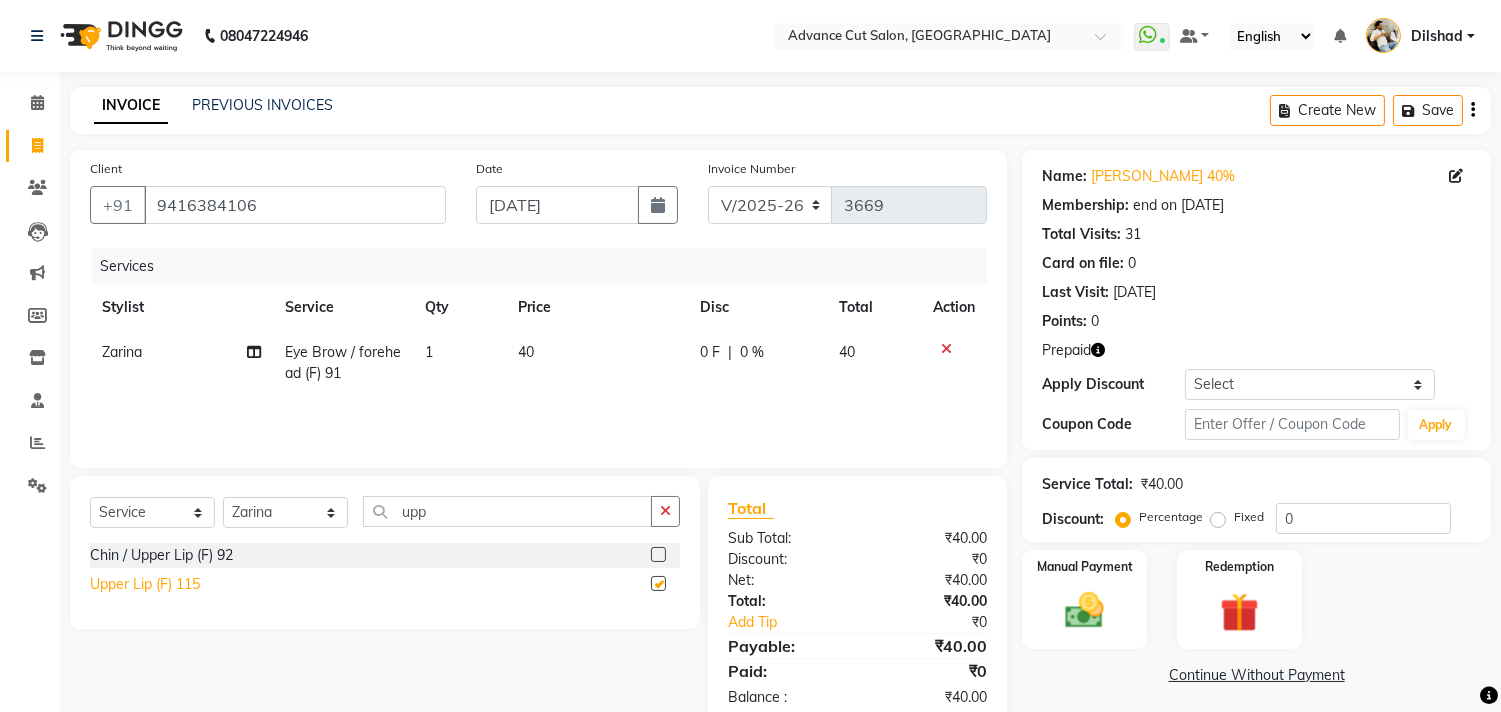 checkbox on "false" 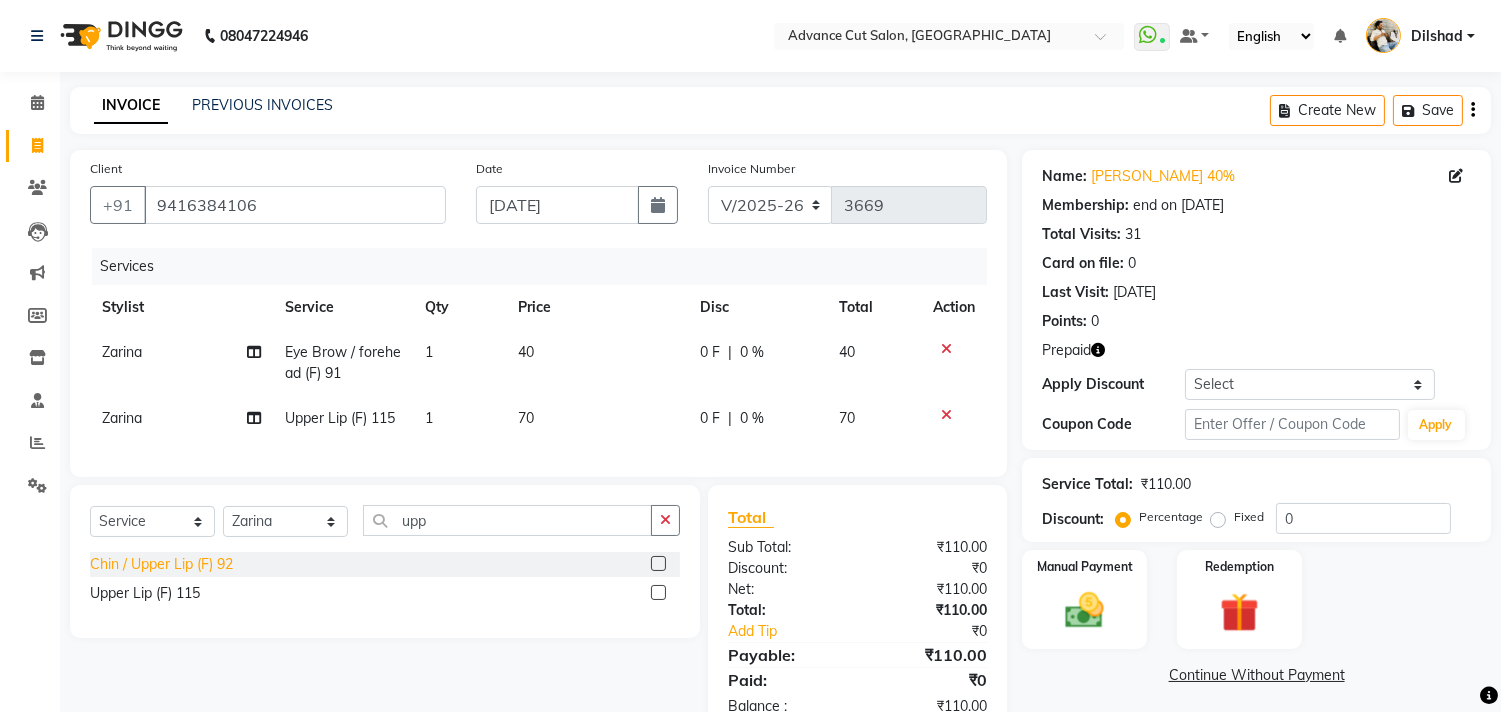 click on "Chin / Upper Lip (F) 92" 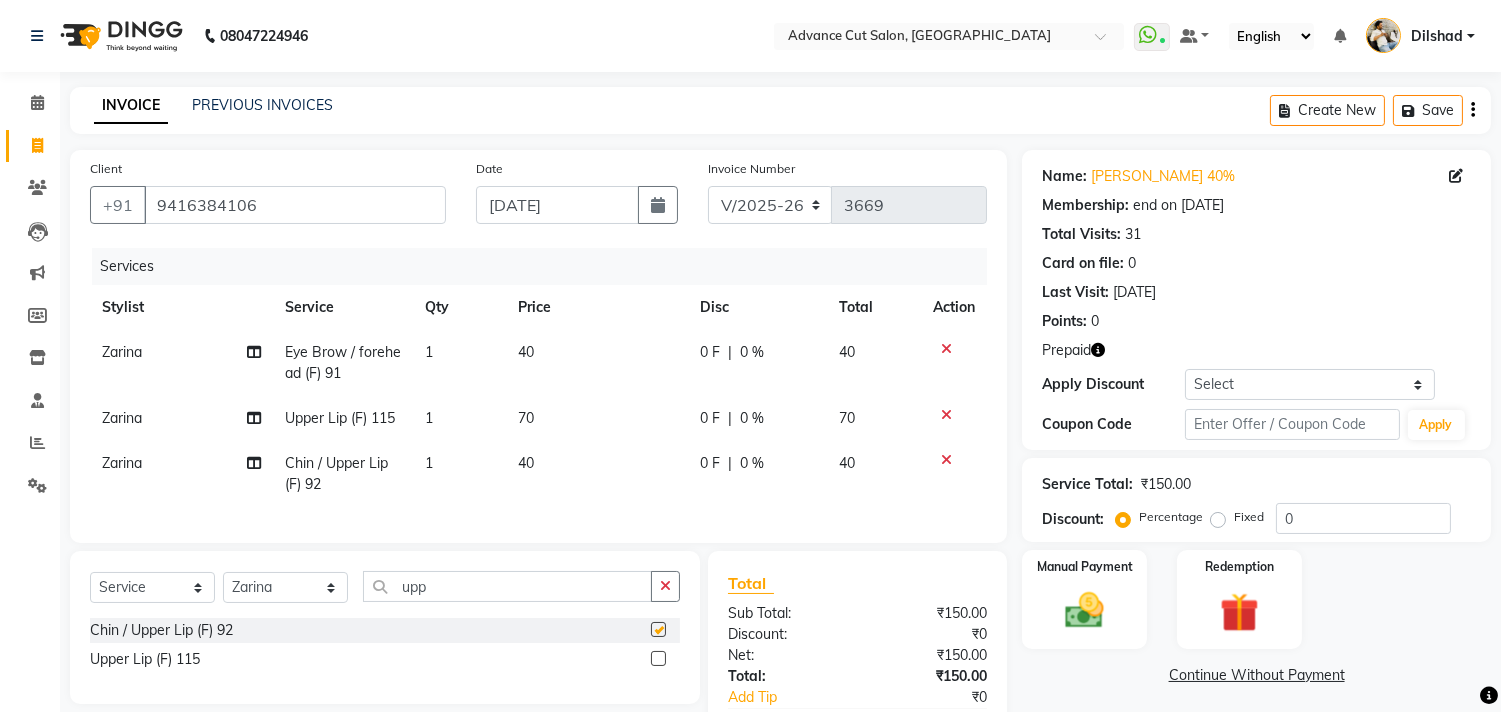 checkbox on "false" 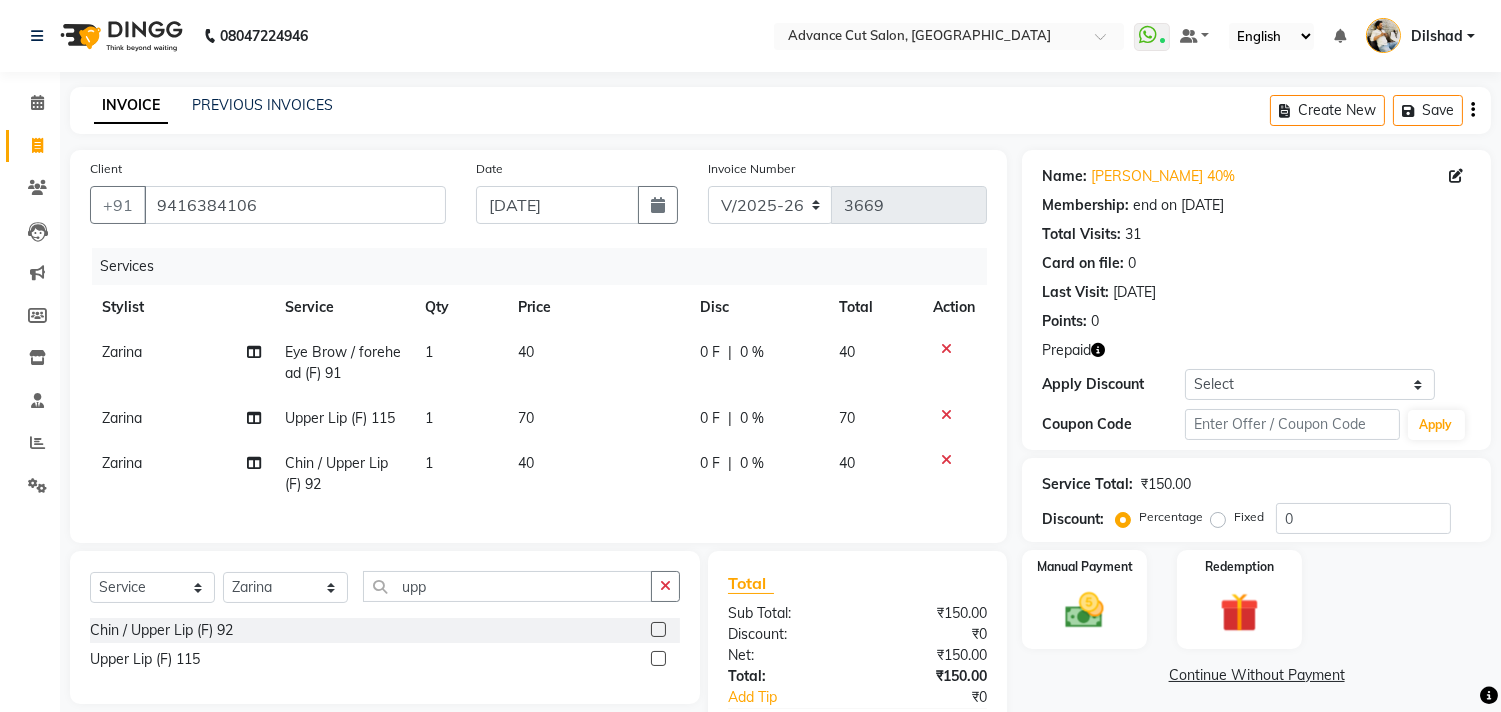 click 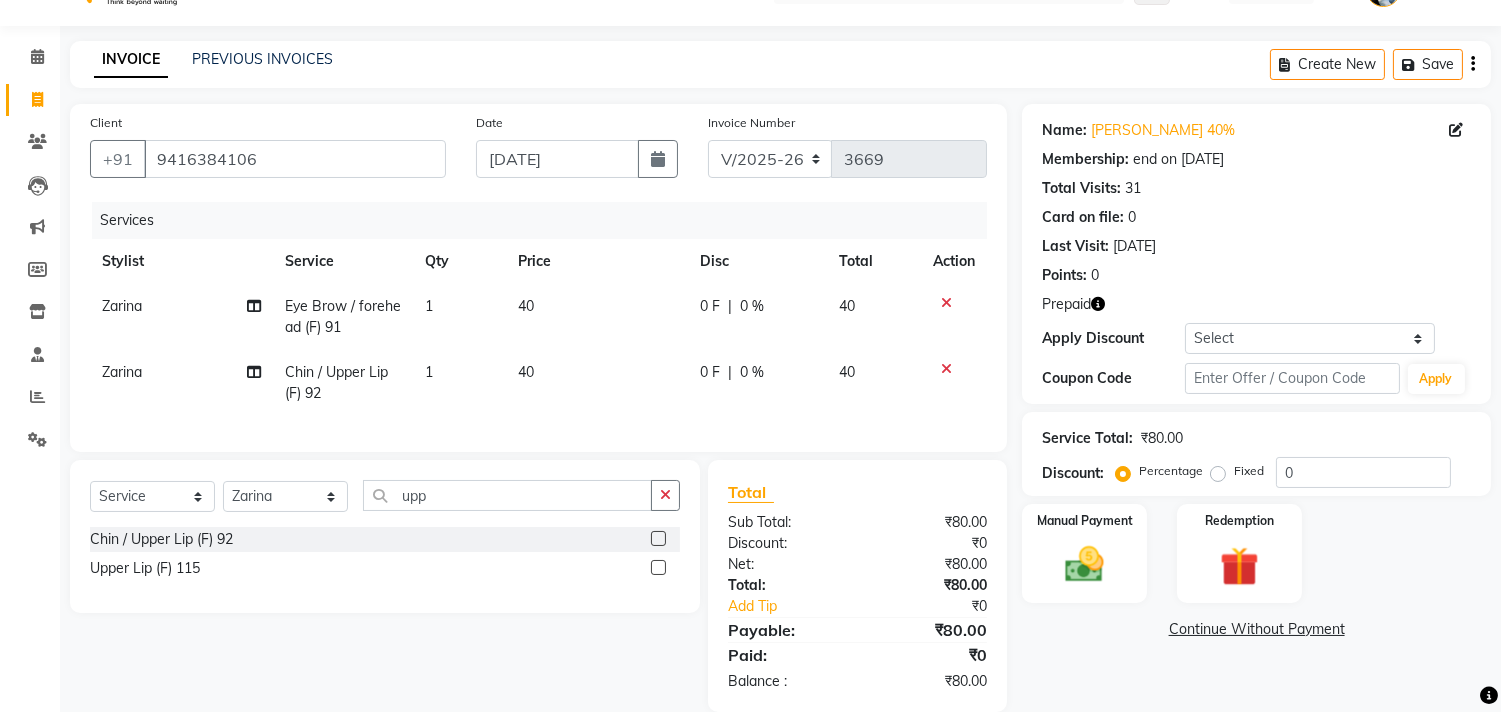 scroll, scrollTop: 92, scrollLeft: 0, axis: vertical 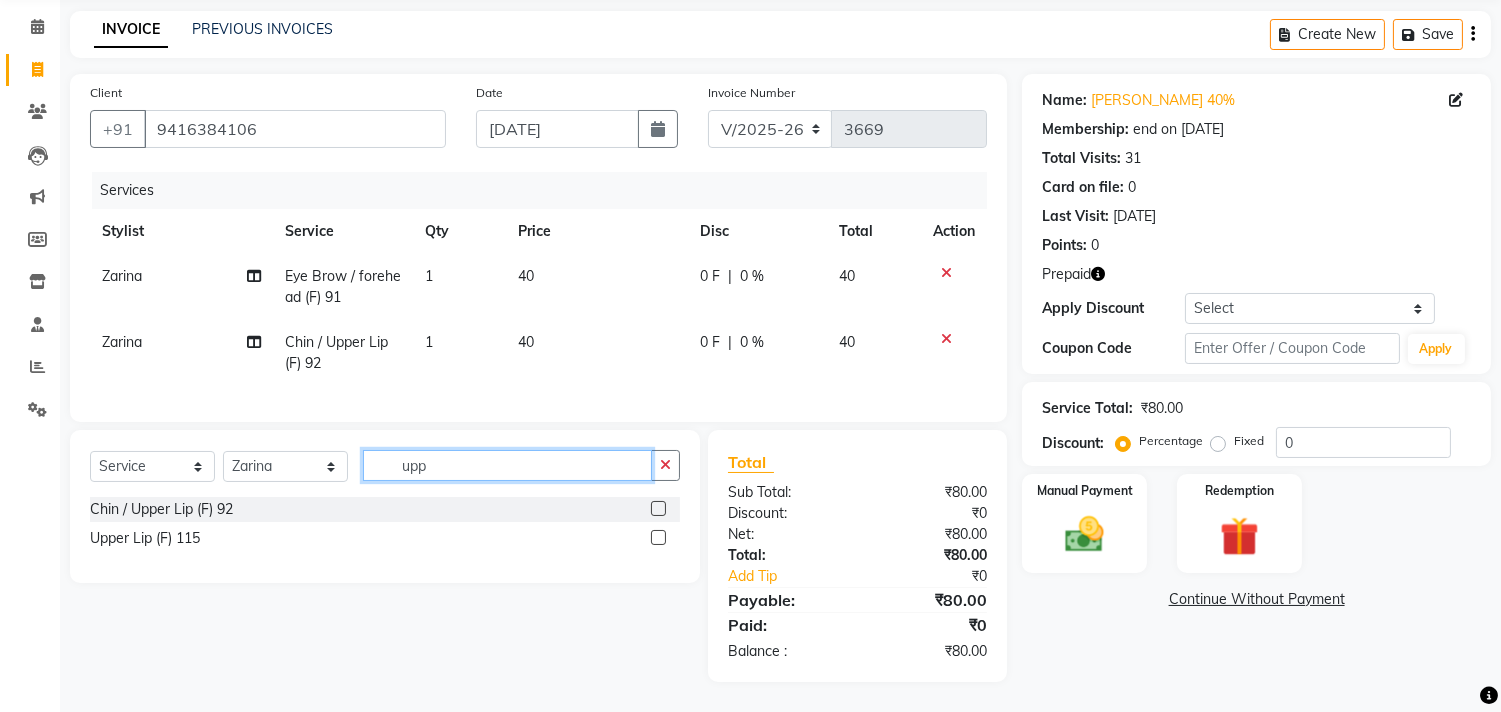 click on "upp" 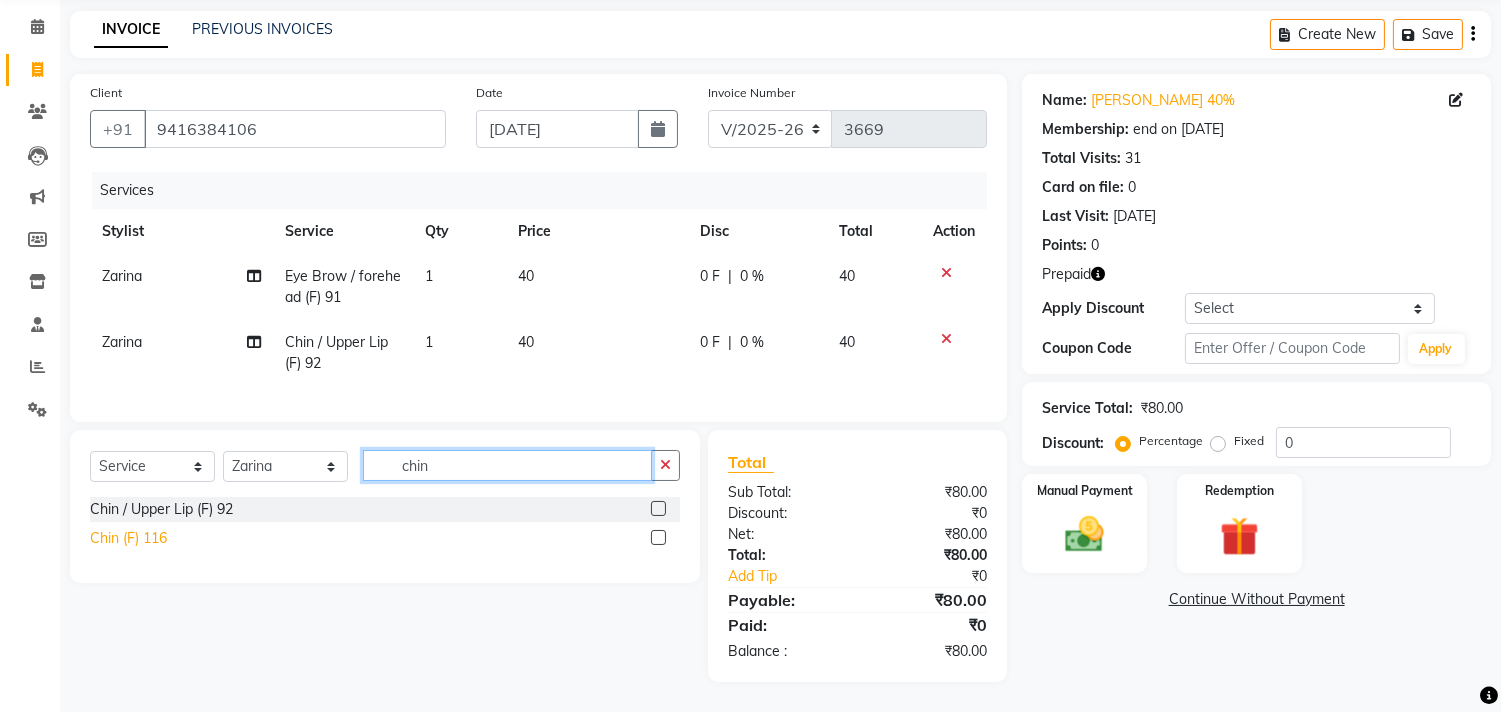 type on "chin" 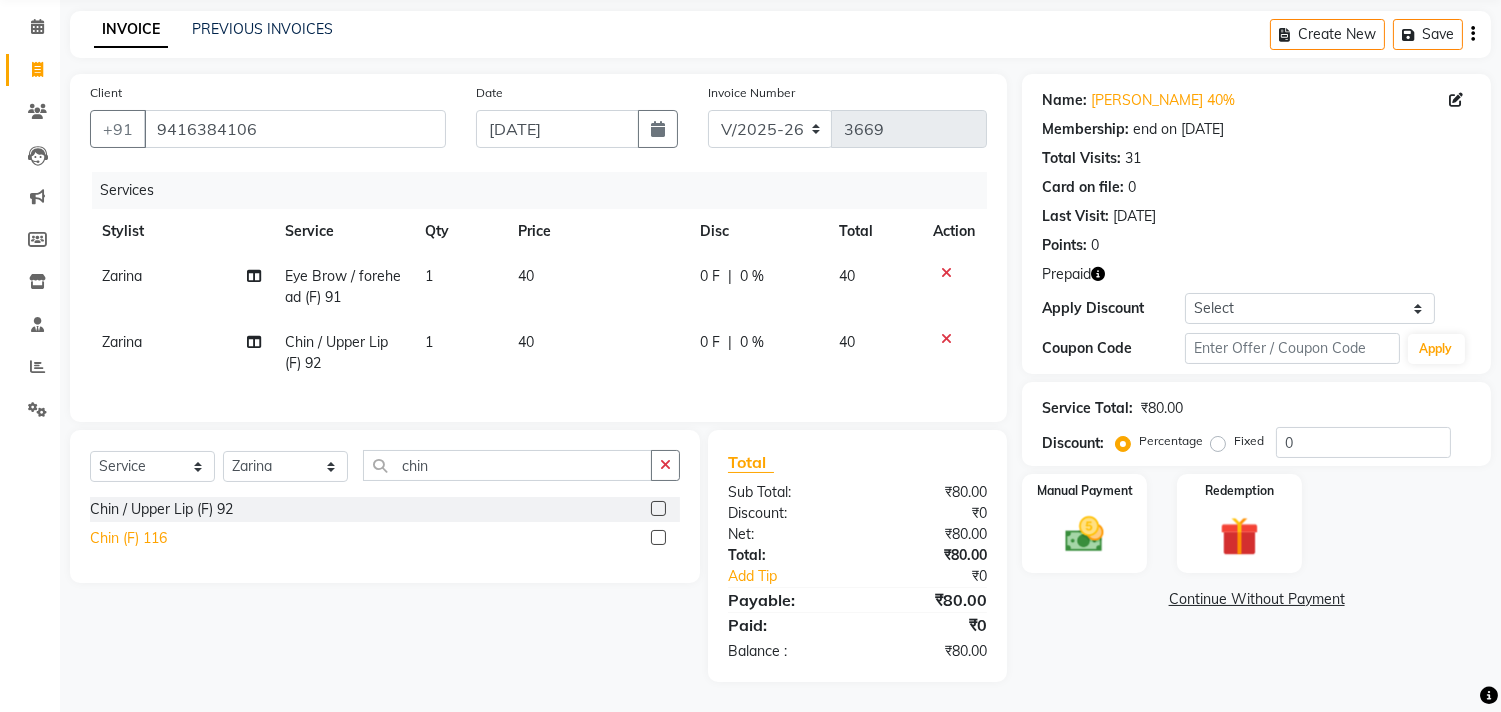 click on "Chin (F) 116" 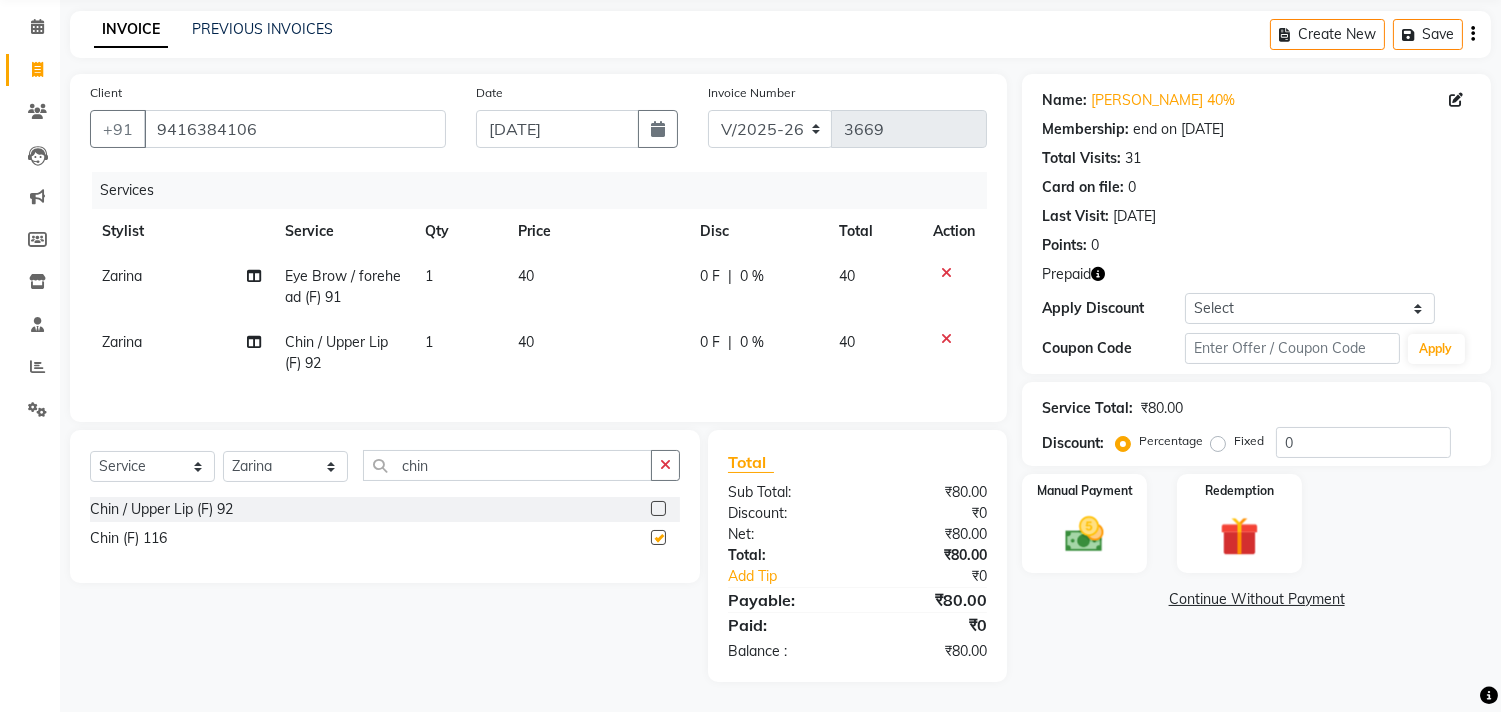checkbox on "false" 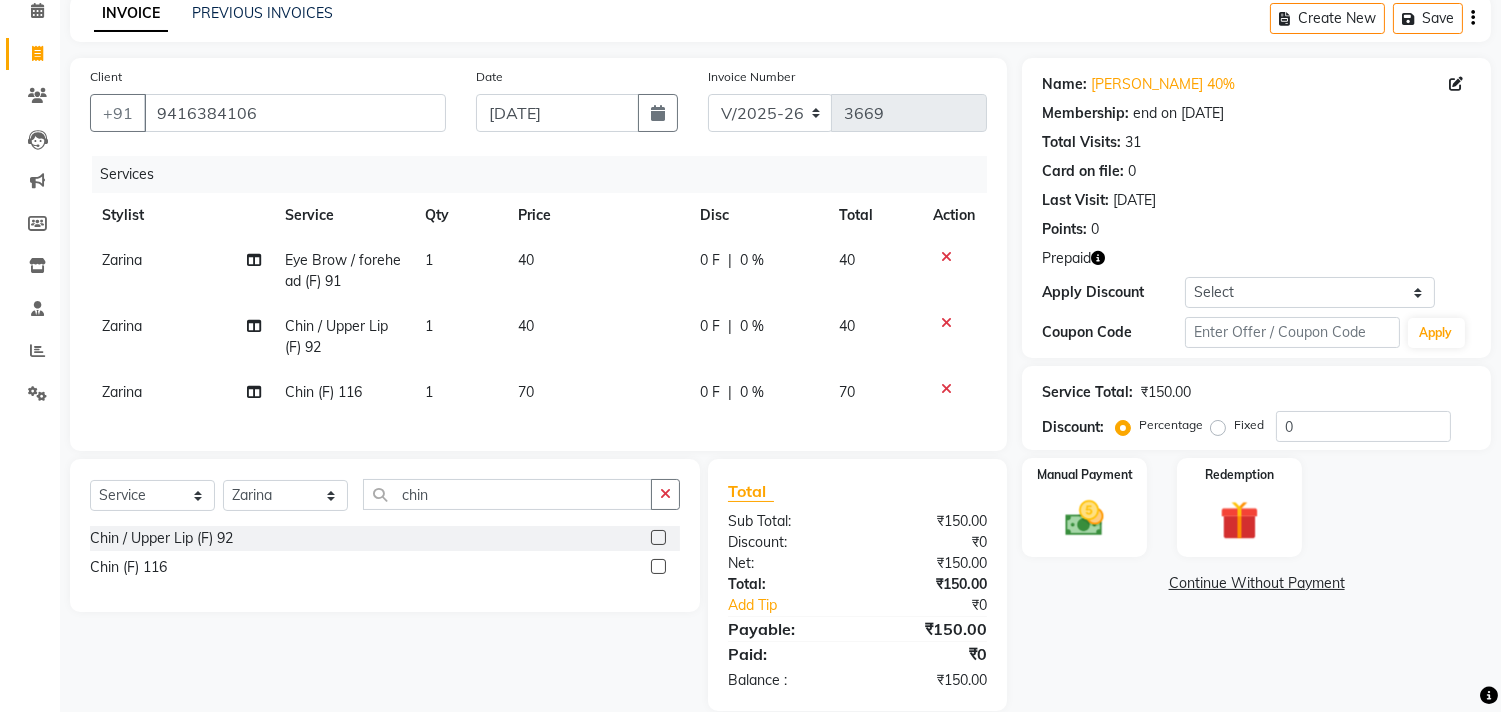 click on "Service Total:  ₹150.00  Discount:  Percentage   Fixed  0" 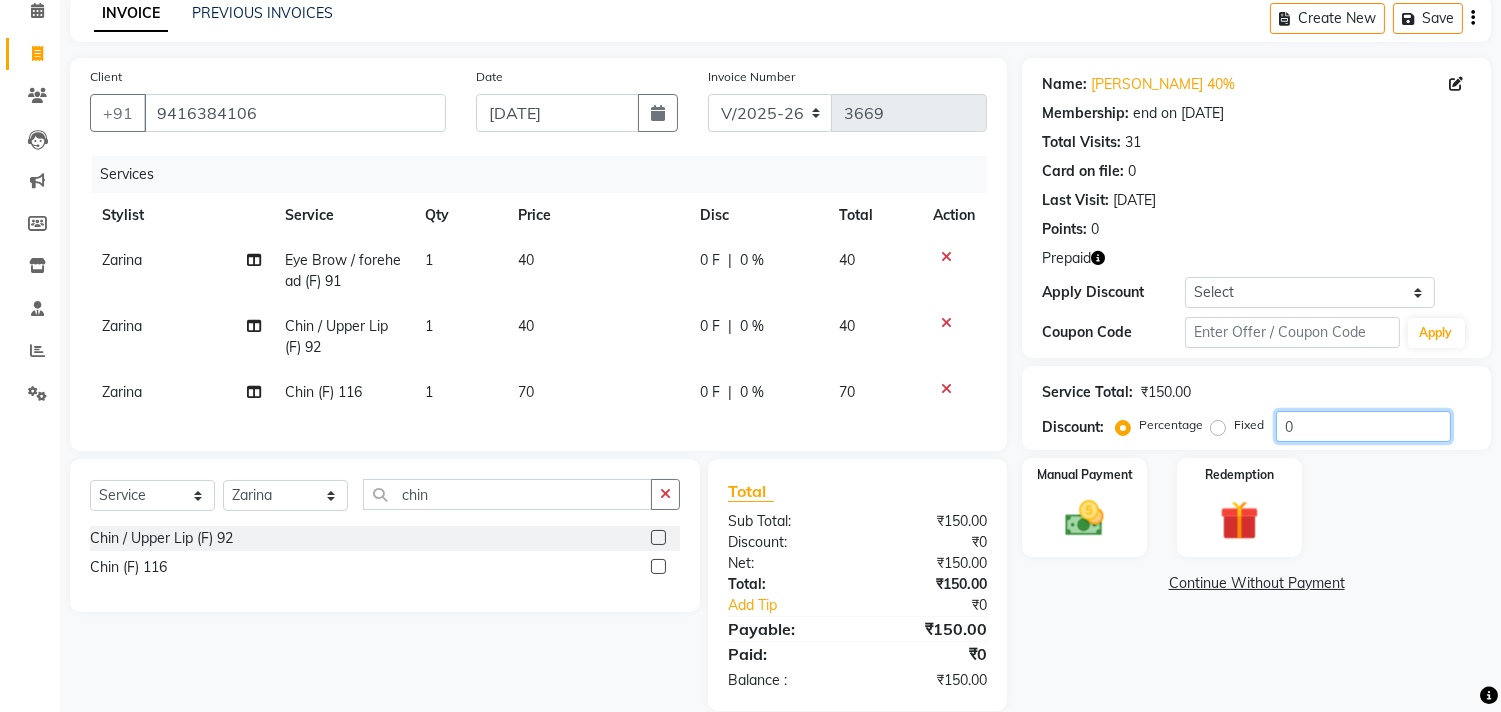 click on "0" 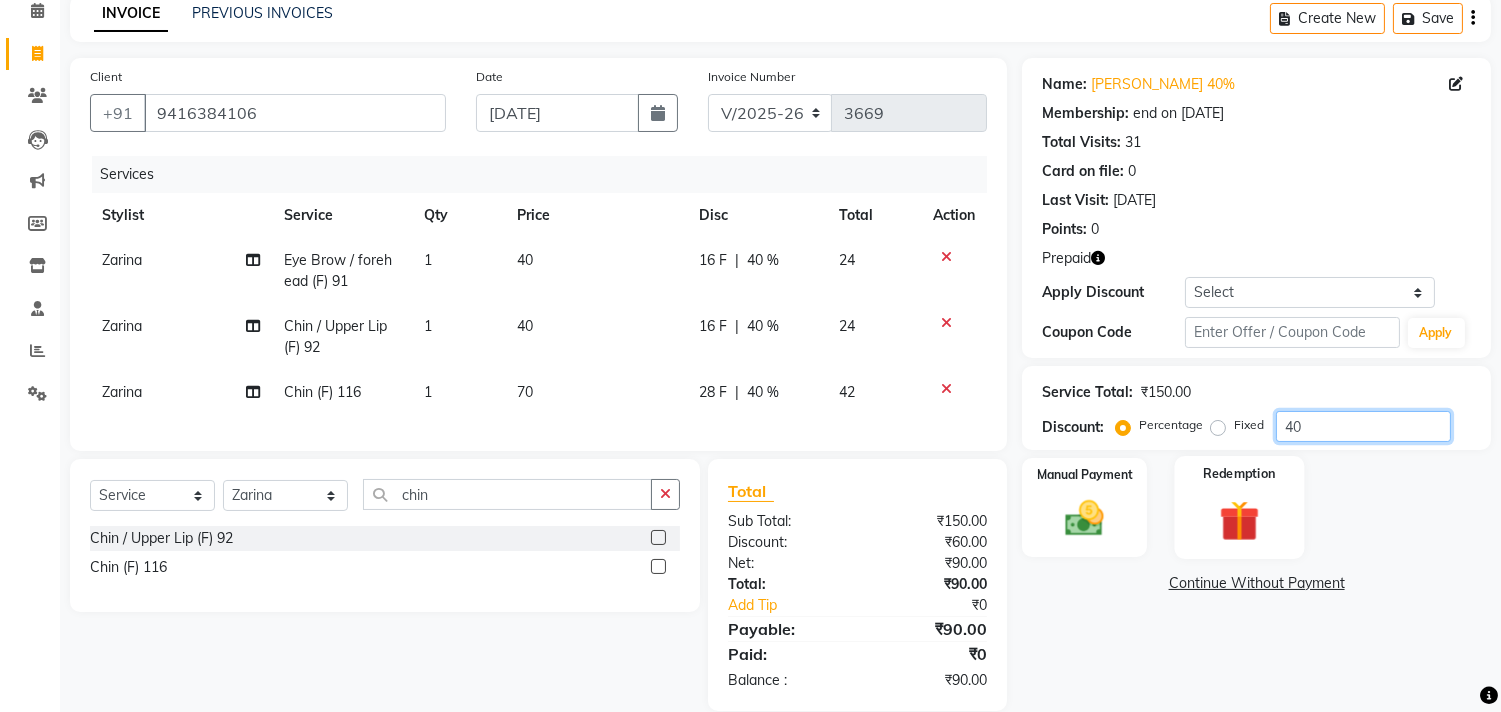 type on "40" 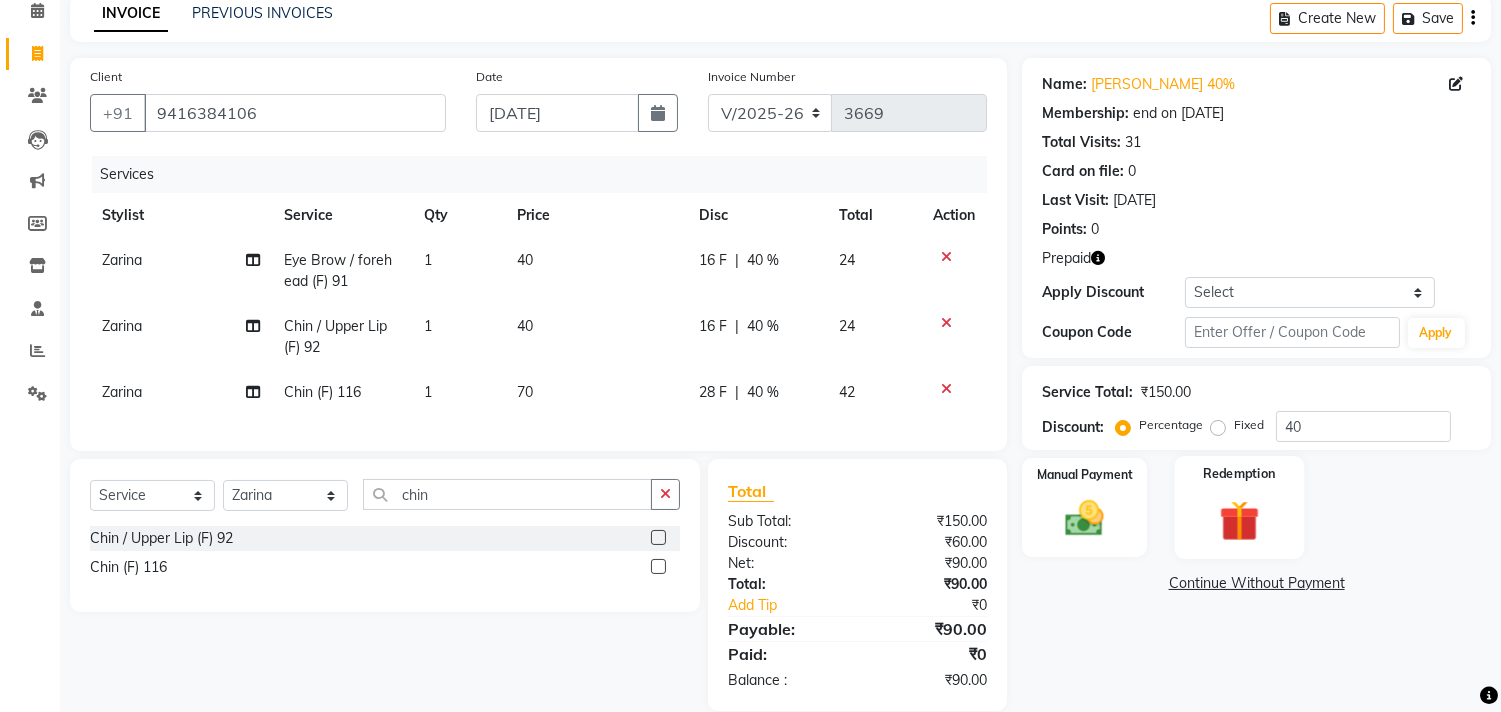 click 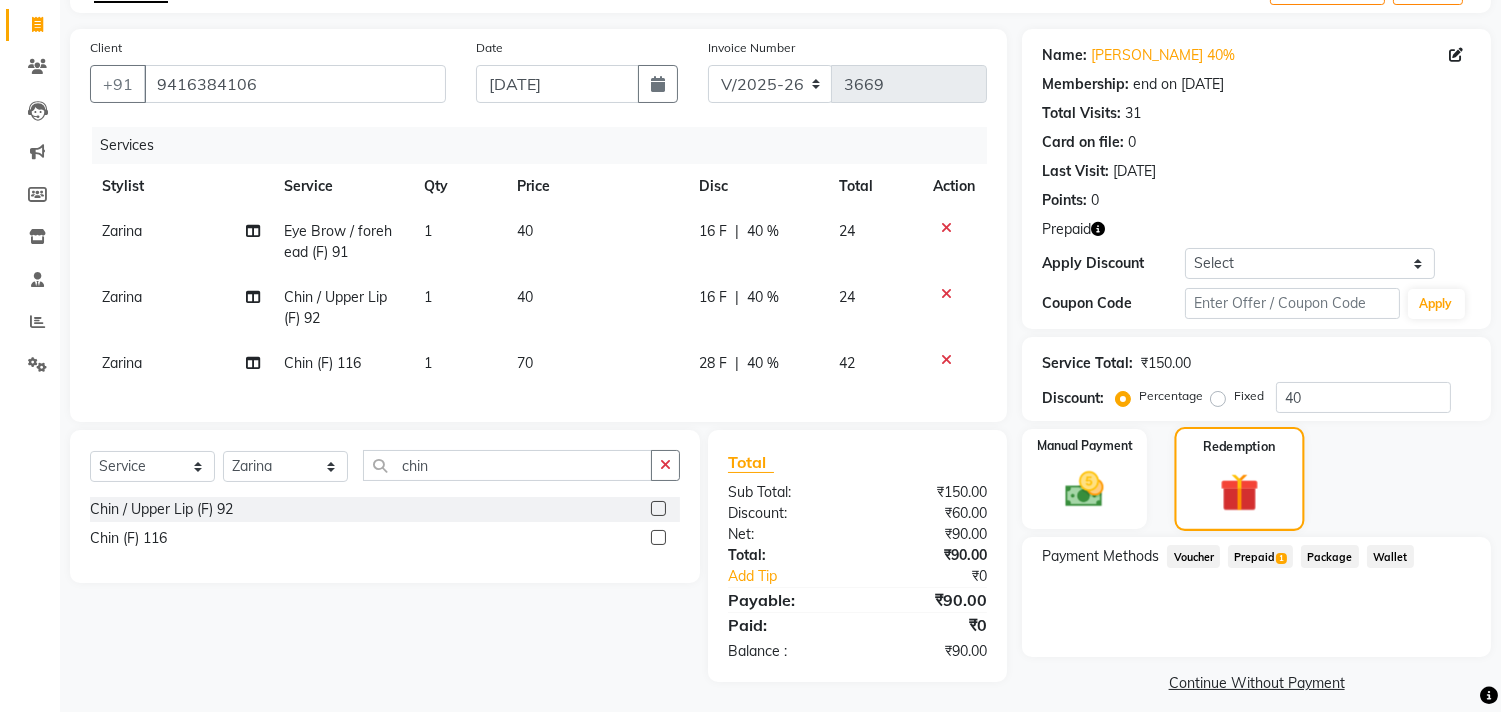 scroll, scrollTop: 137, scrollLeft: 0, axis: vertical 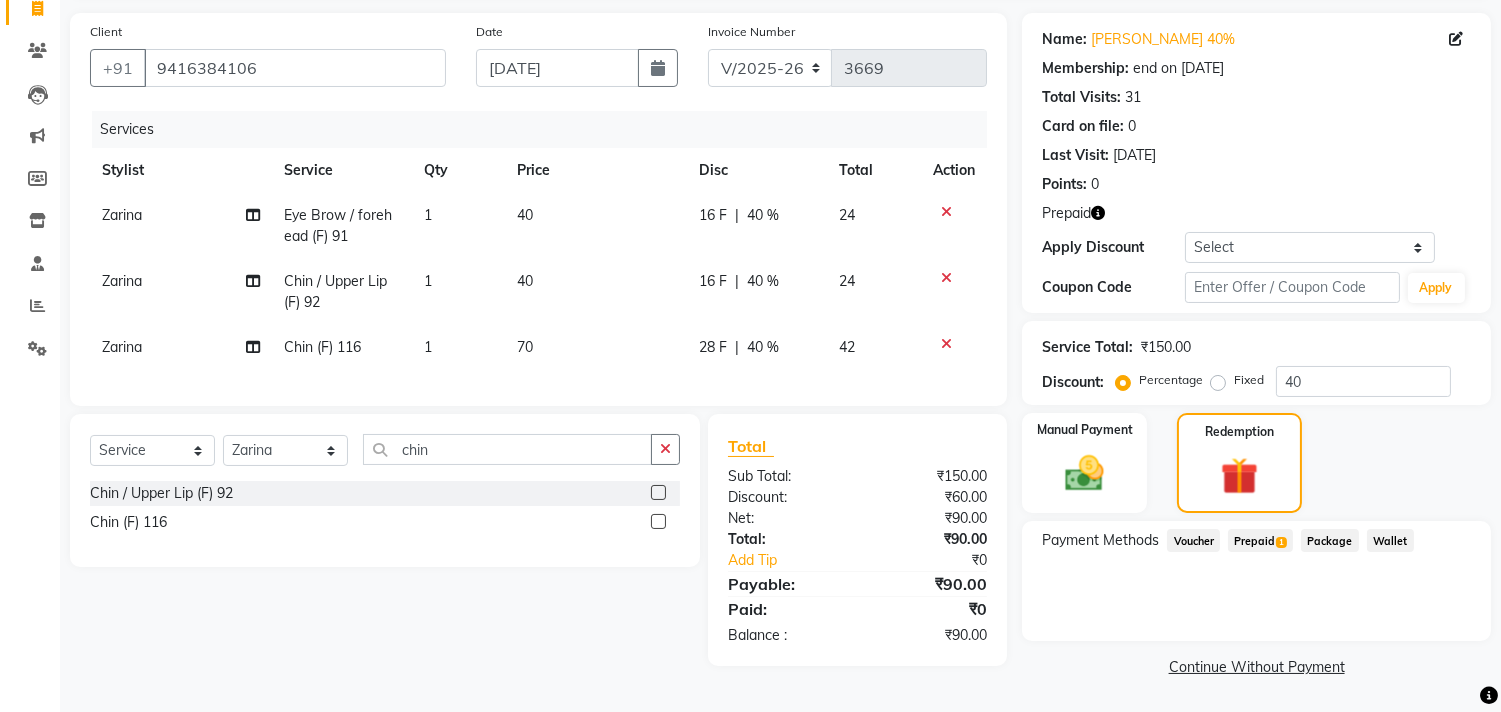 click on "Prepaid  1" 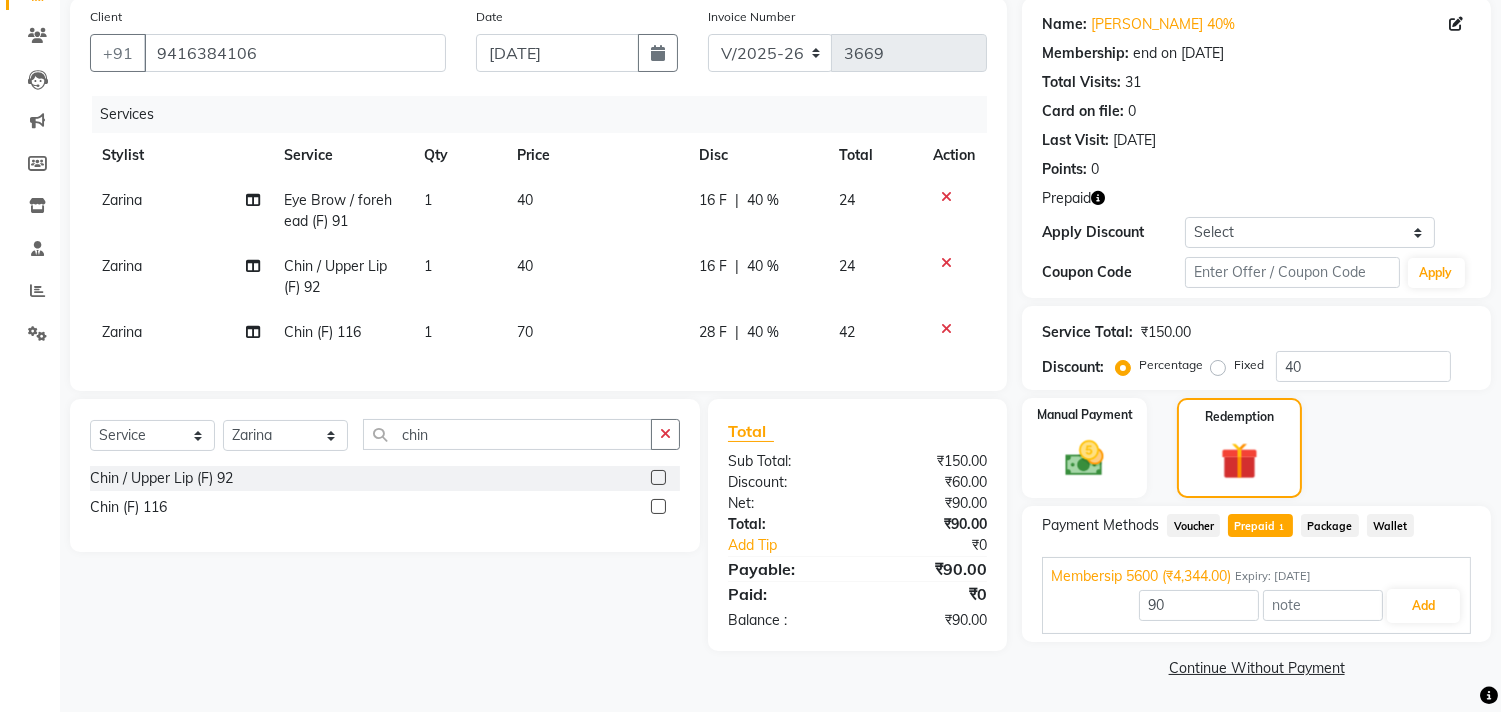 click on "Membersip 5600 (₹4,344.00) Expiry: 01-06-2026" at bounding box center (1256, 576) 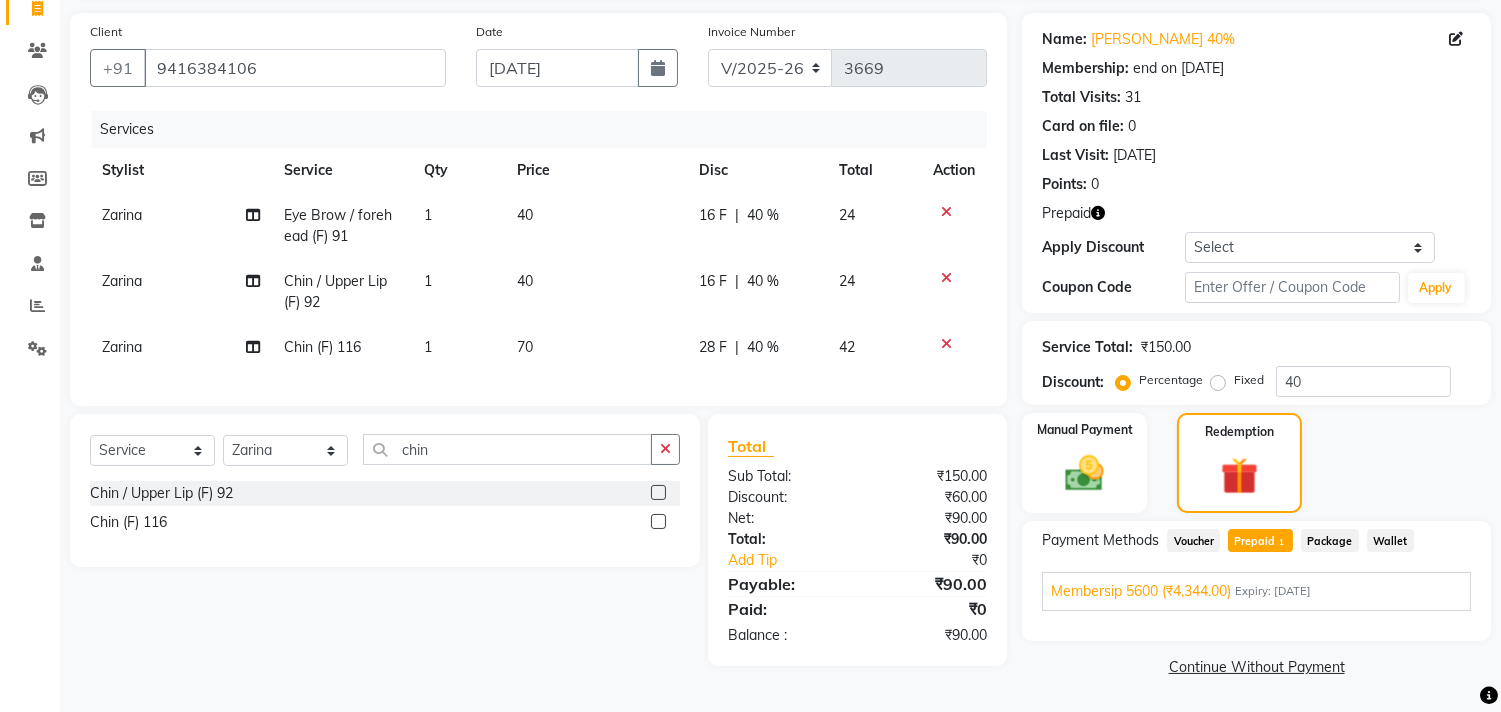 scroll, scrollTop: 137, scrollLeft: 0, axis: vertical 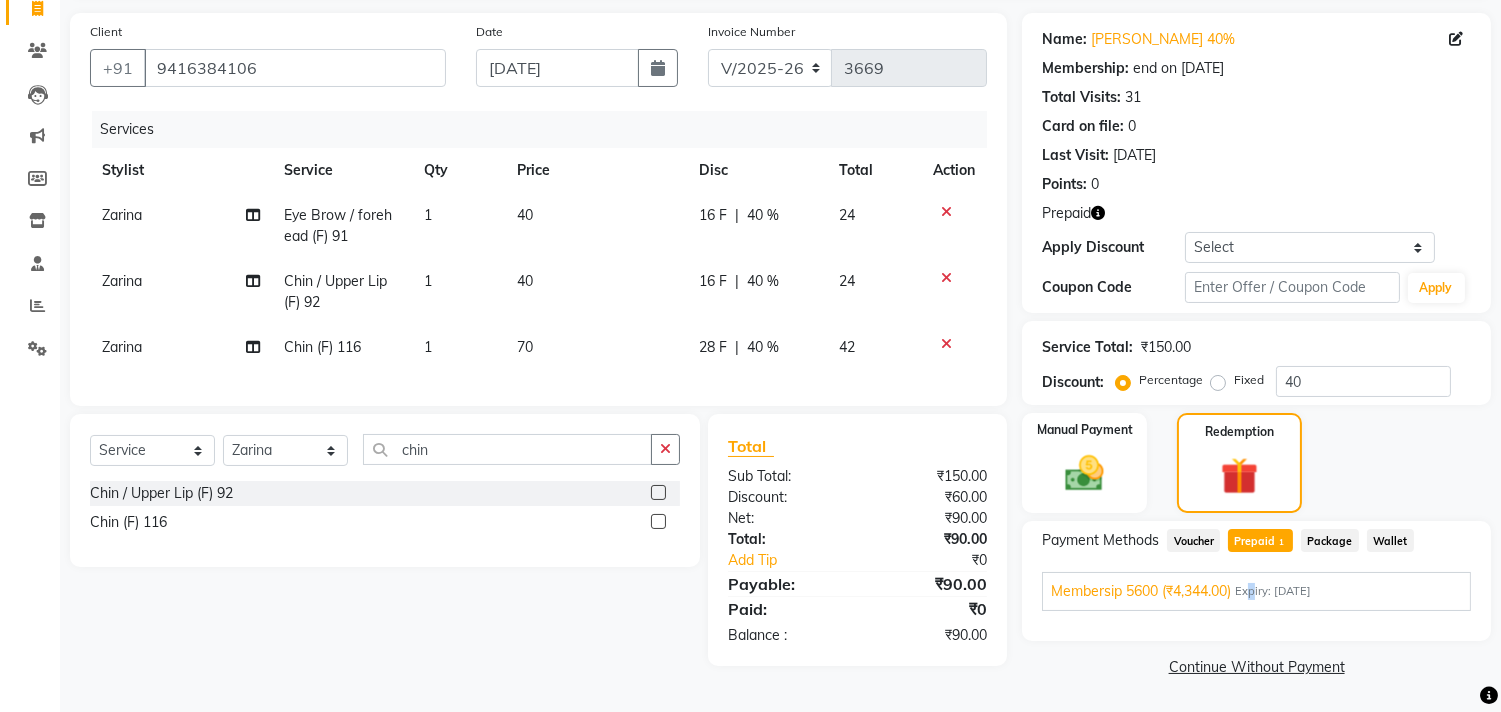 click on "Expiry: 01-06-2026" at bounding box center [1273, 591] 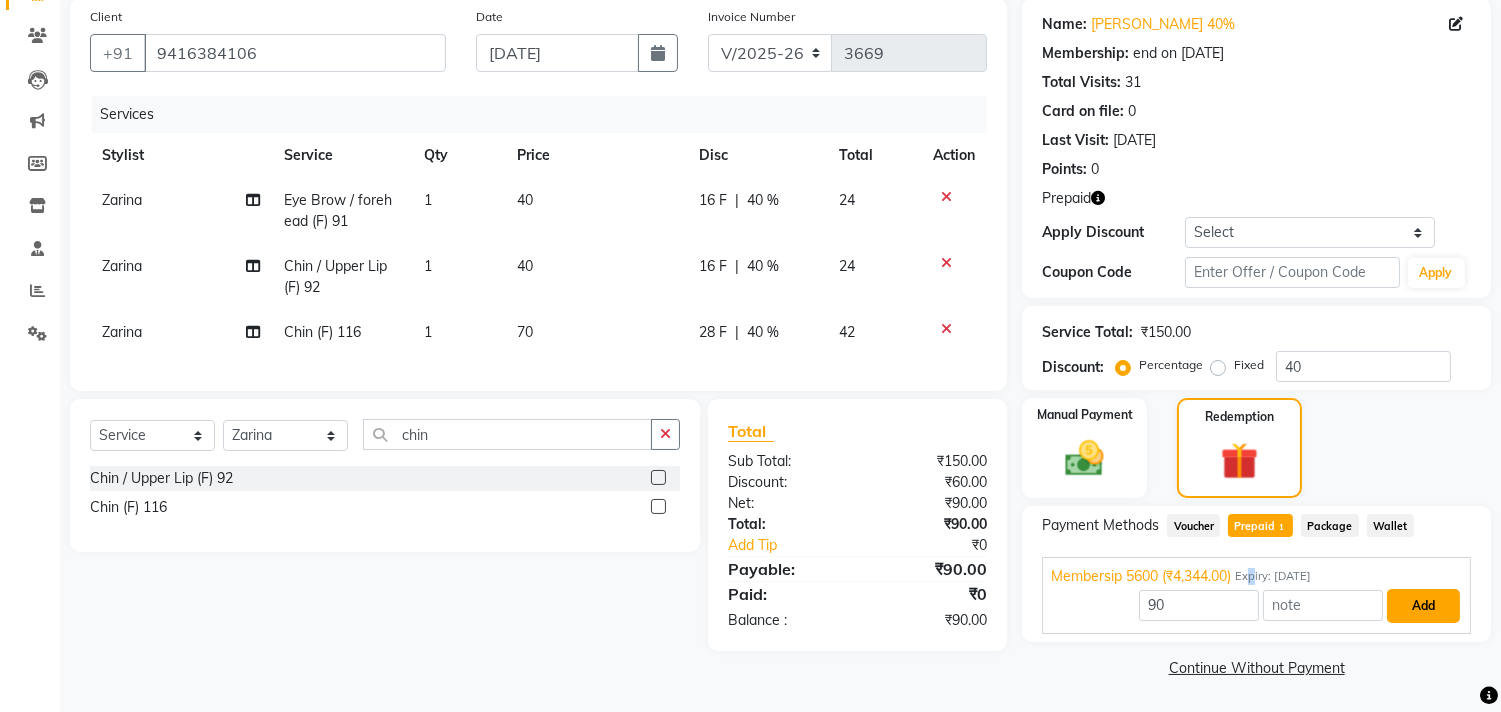 click on "Add" at bounding box center [1423, 606] 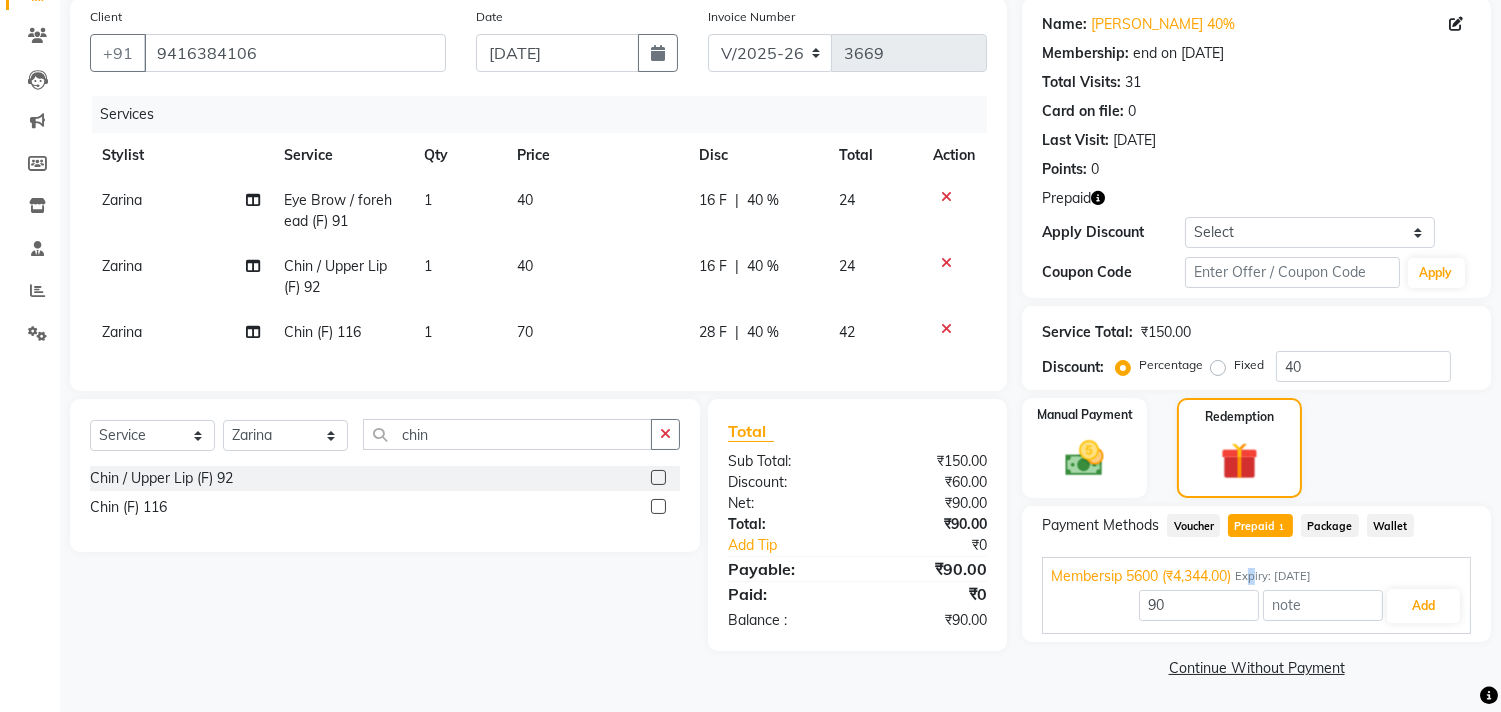 scroll, scrollTop: 137, scrollLeft: 0, axis: vertical 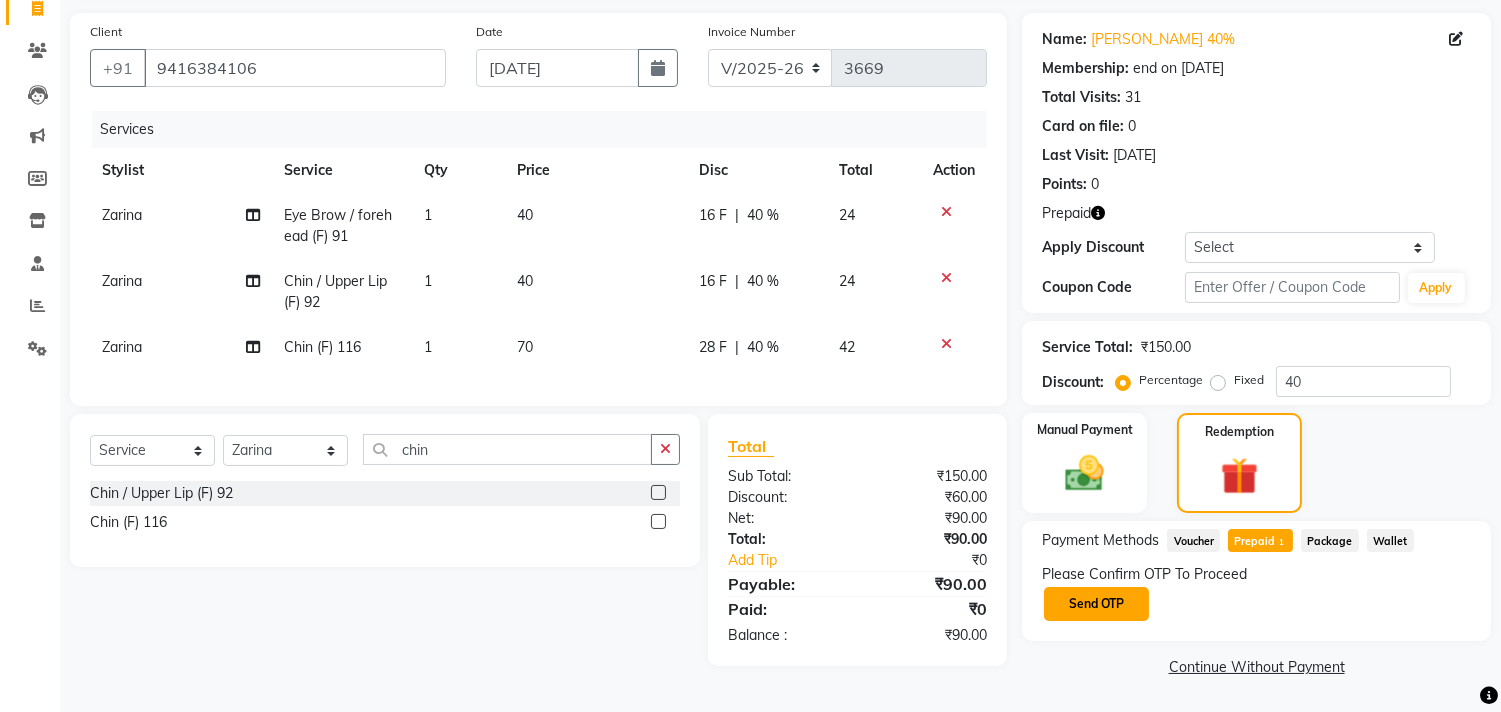 click on "Send OTP" 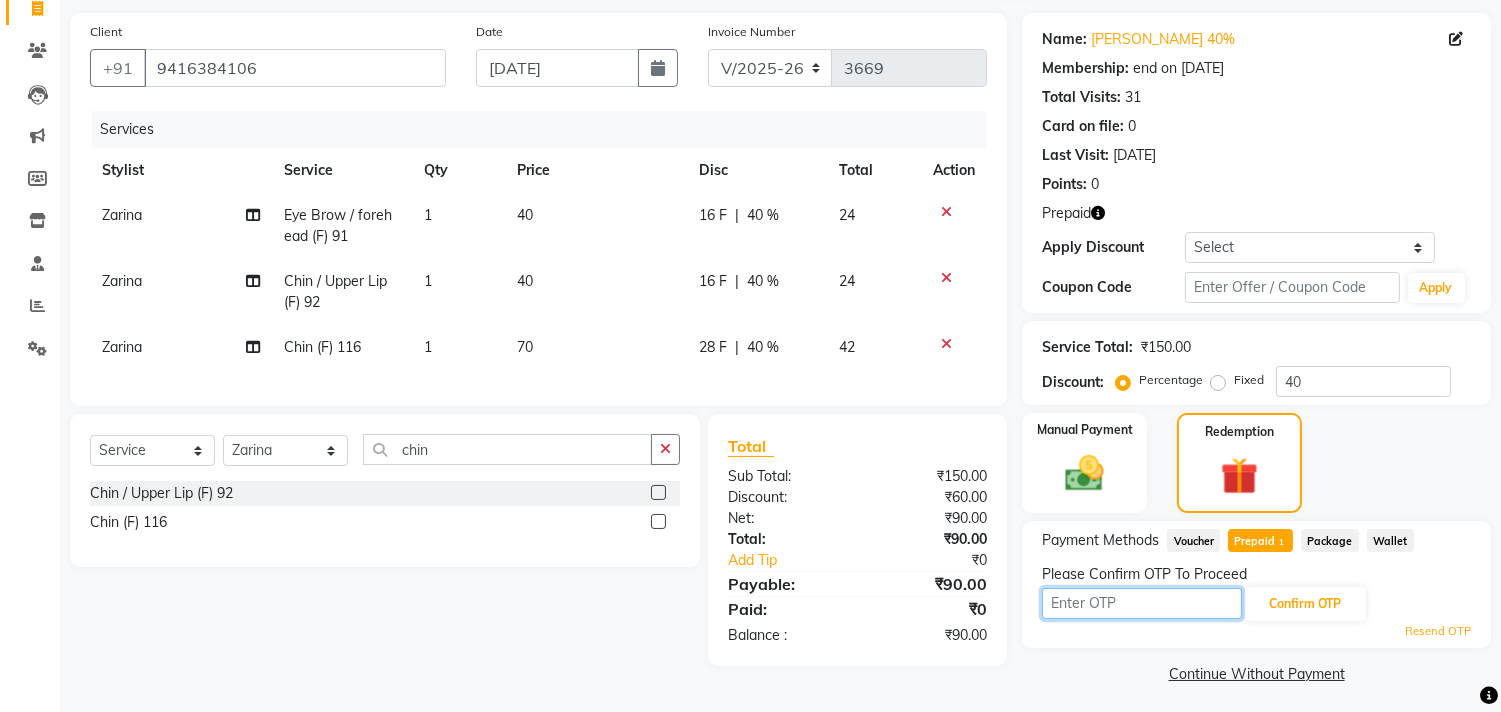 click at bounding box center [1142, 603] 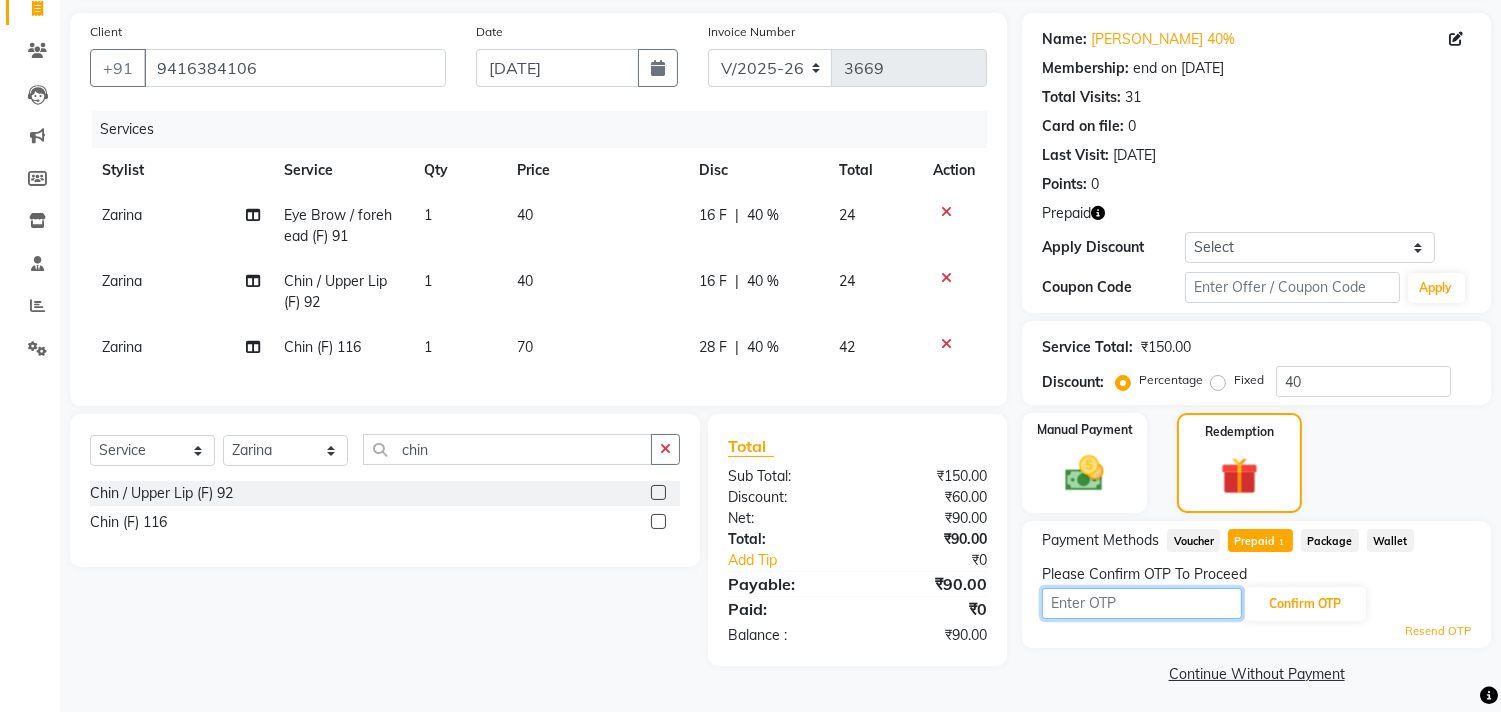 type on "5800" 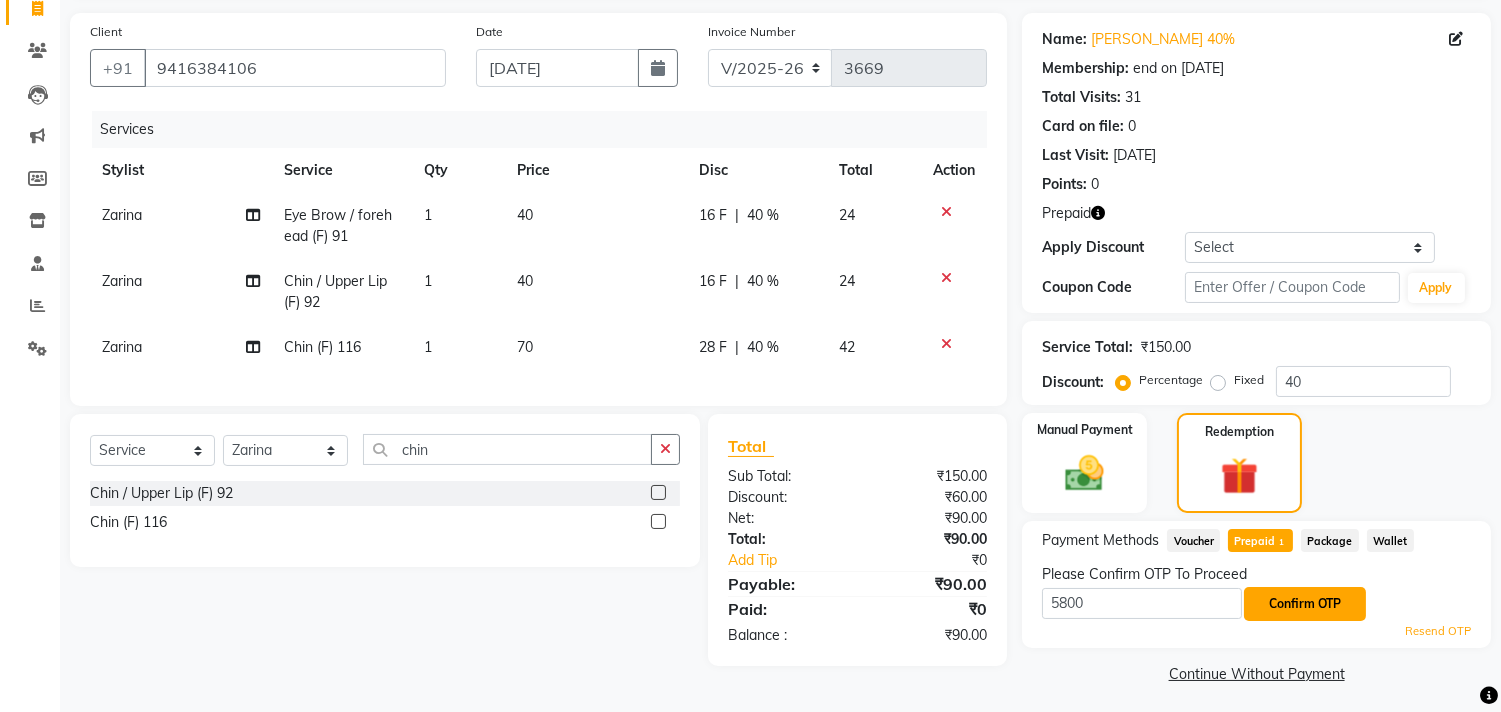 click on "Confirm OTP" 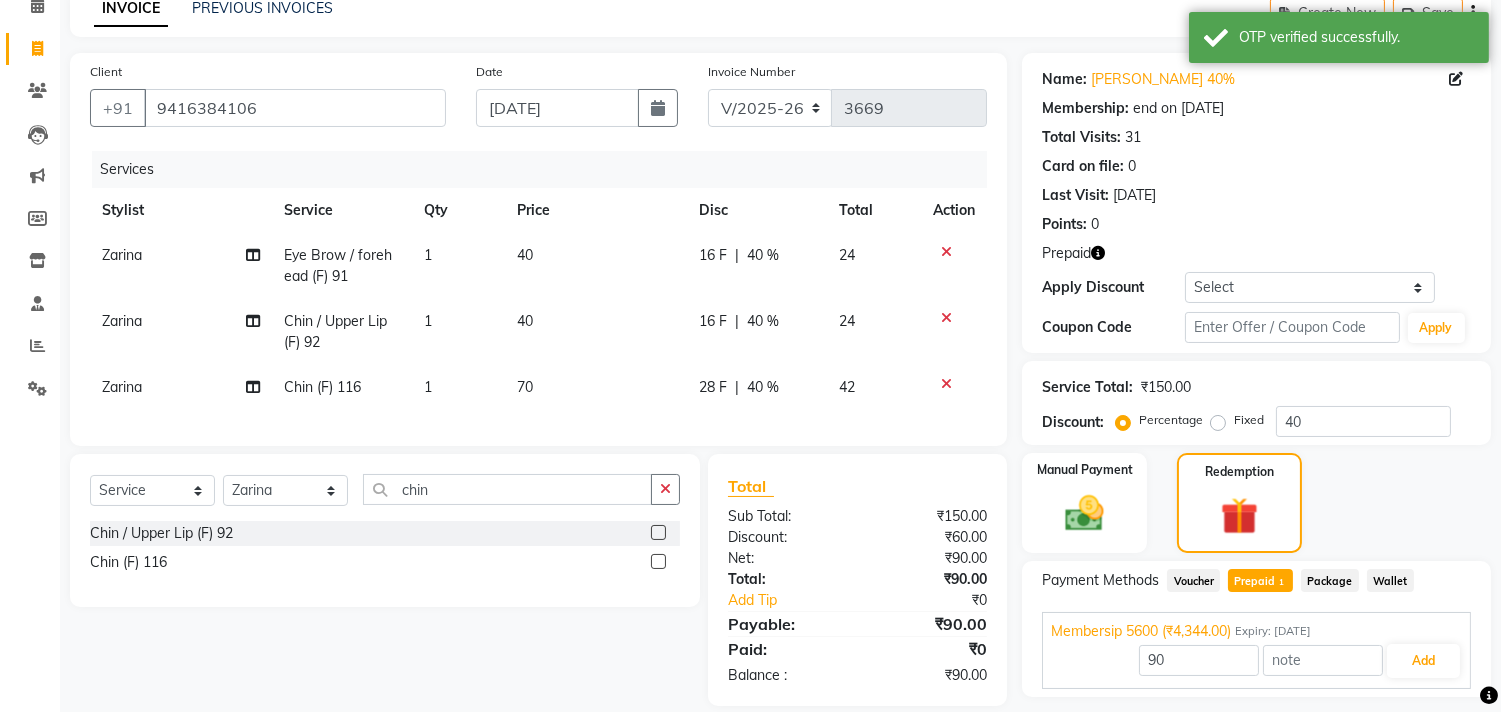 scroll, scrollTop: 152, scrollLeft: 0, axis: vertical 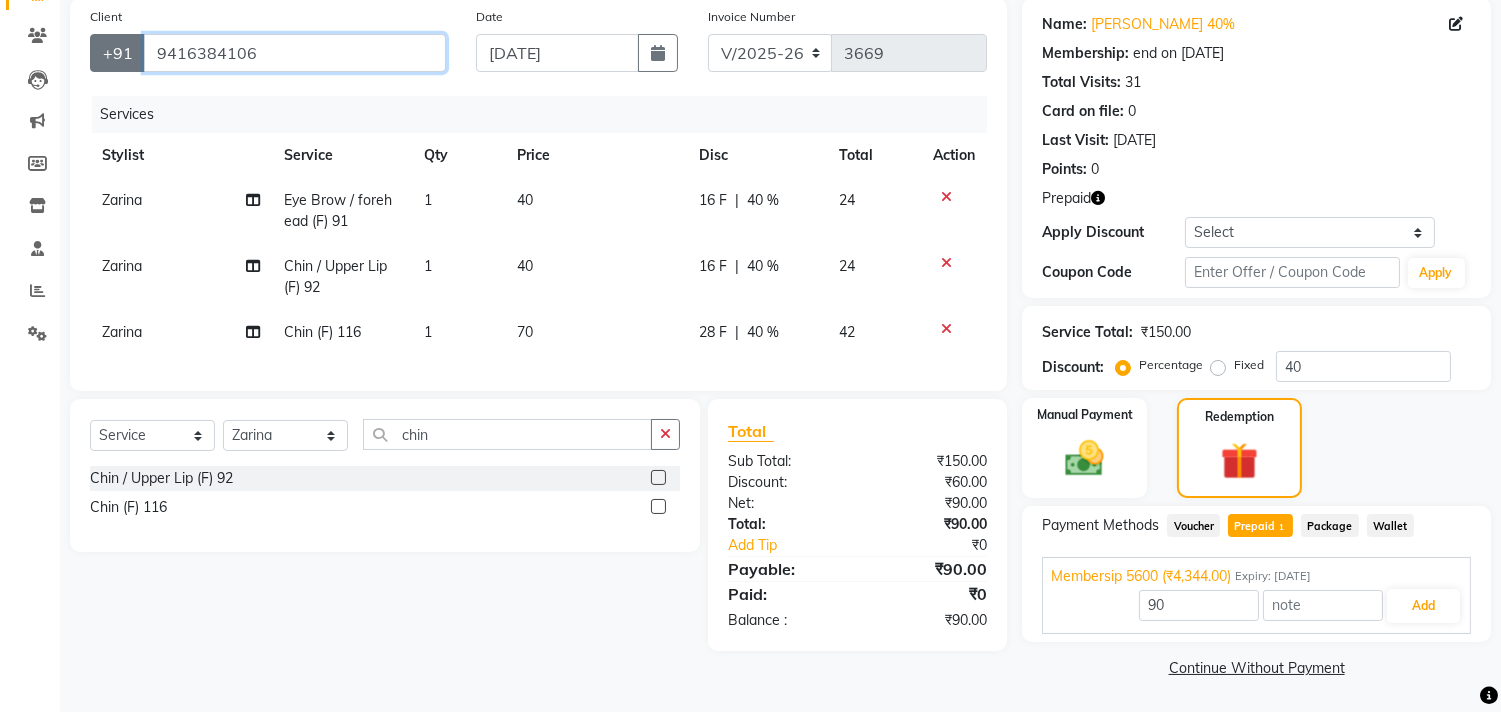 drag, startPoint x: 267, startPoint y: 57, endPoint x: 140, endPoint y: 50, distance: 127.192764 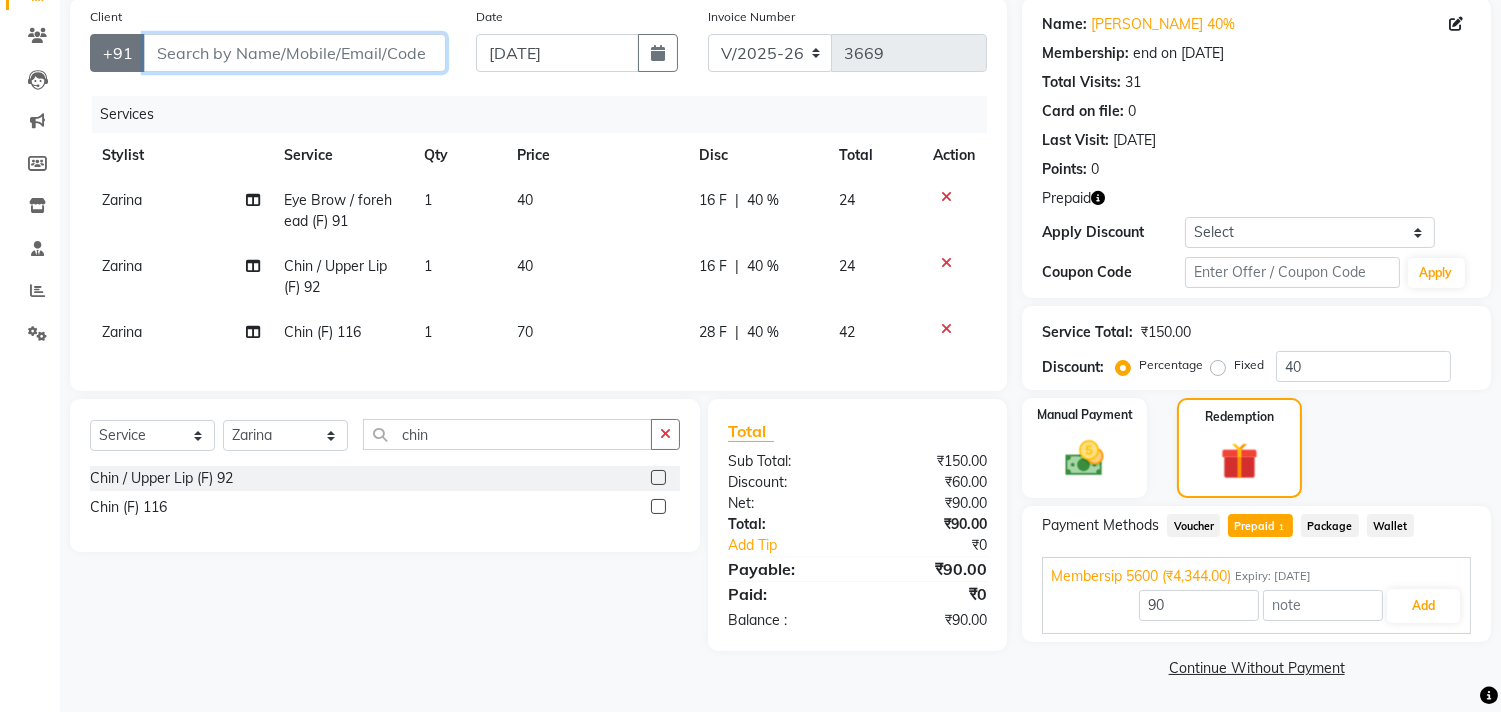 type on "8" 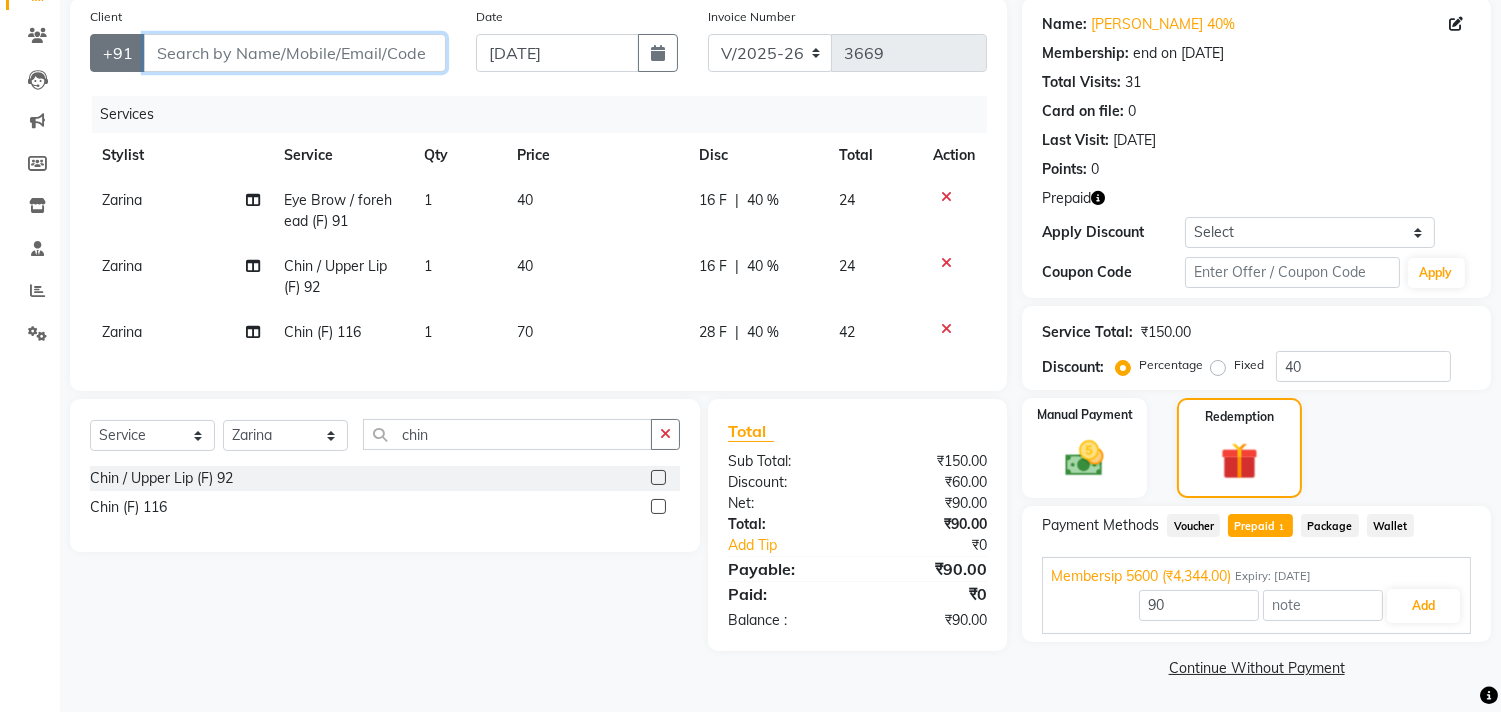 type on "0" 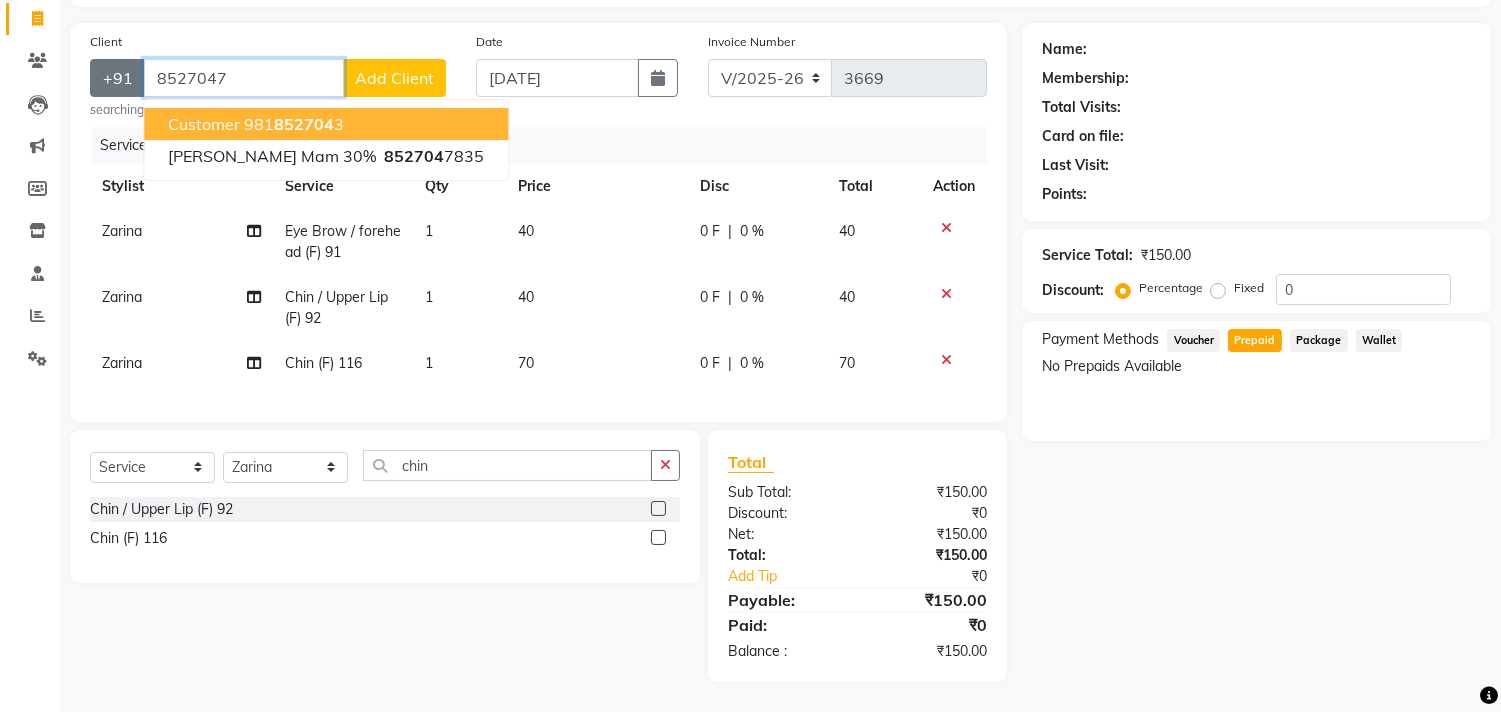 scroll, scrollTop: 137, scrollLeft: 0, axis: vertical 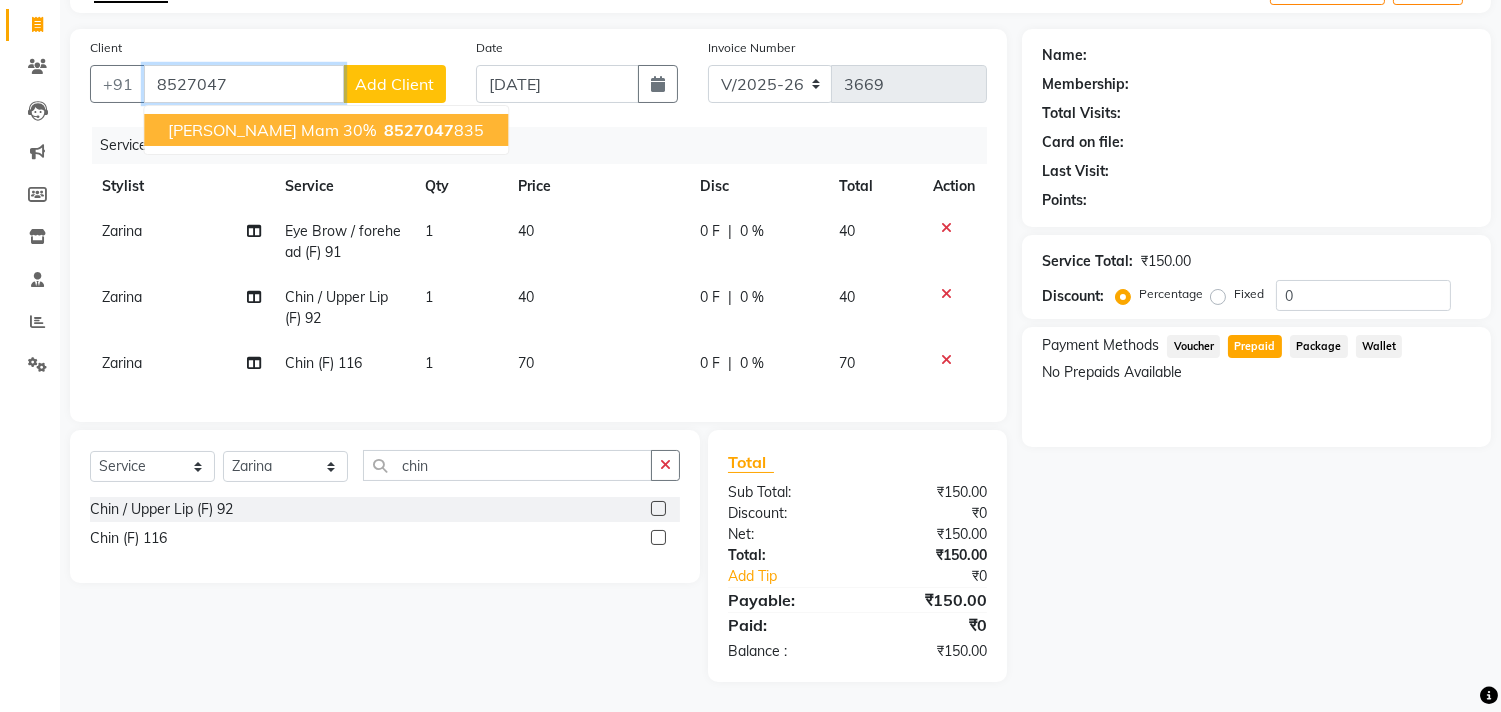 click on "Manpreet Mam 30%" at bounding box center [272, 130] 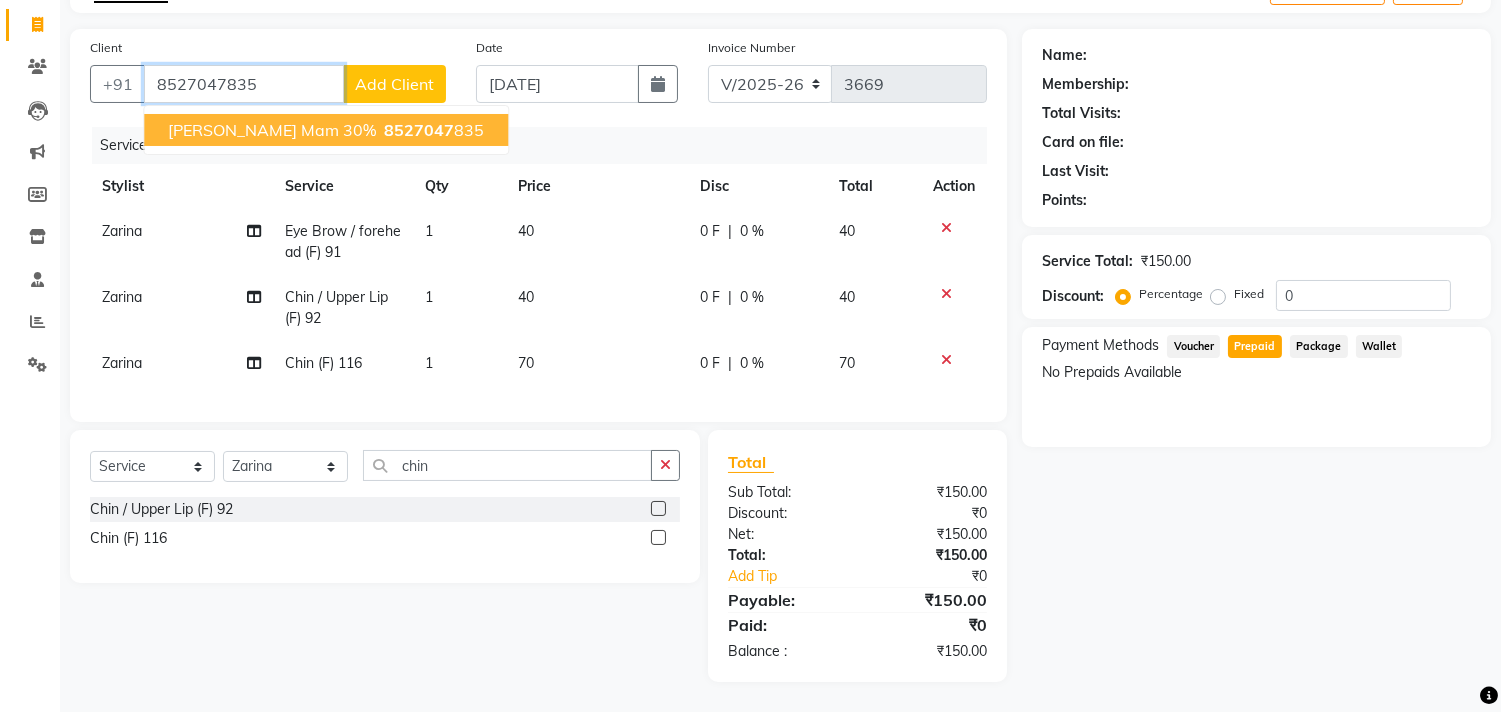 type on "8527047835" 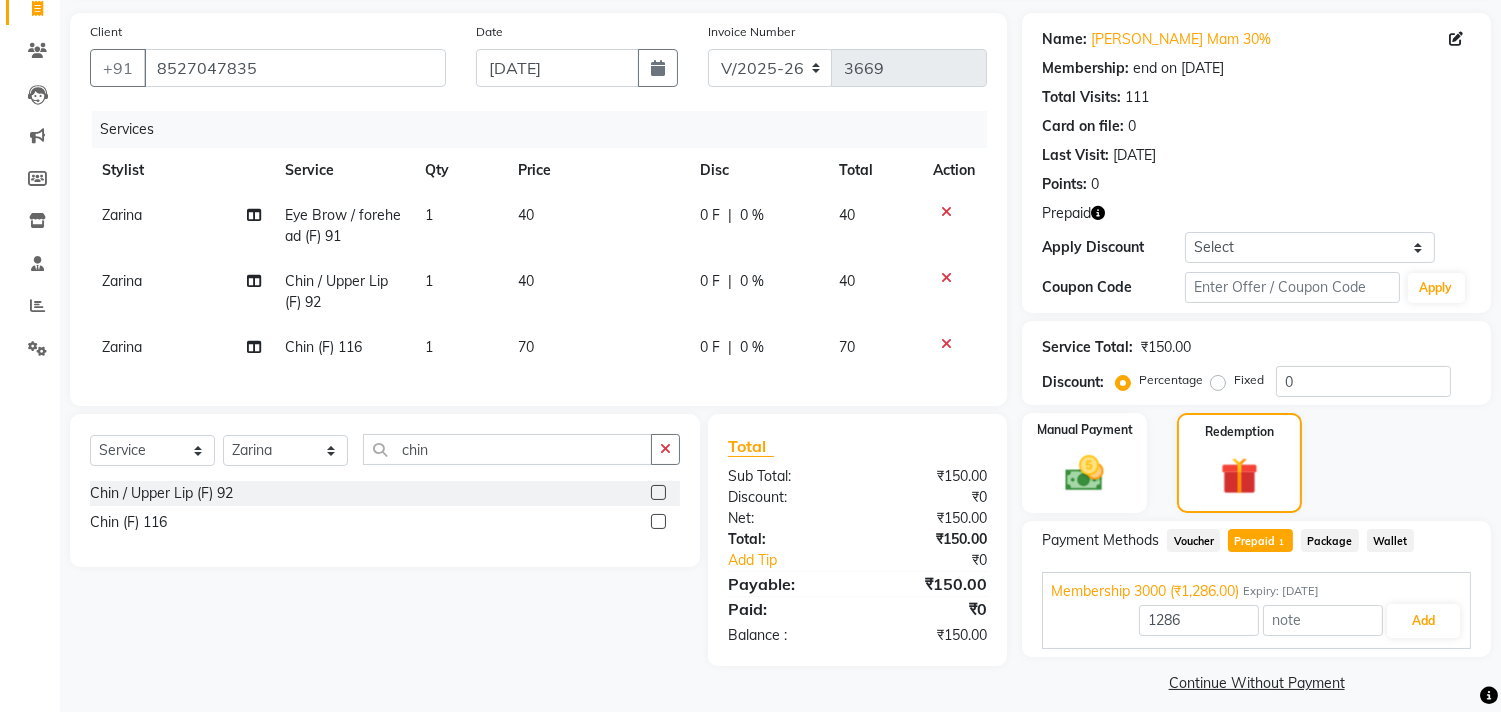click on "Prepaid  1" 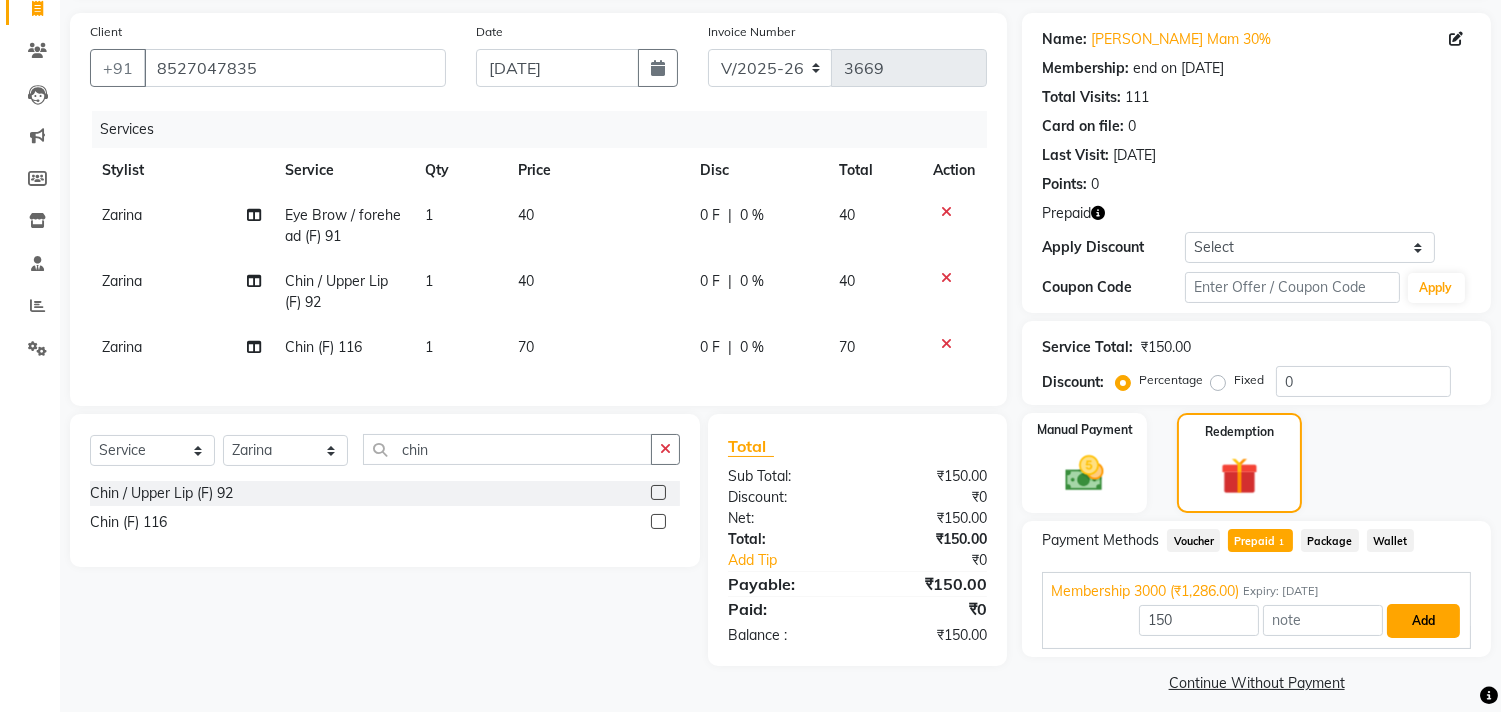 click on "Add" at bounding box center [1423, 621] 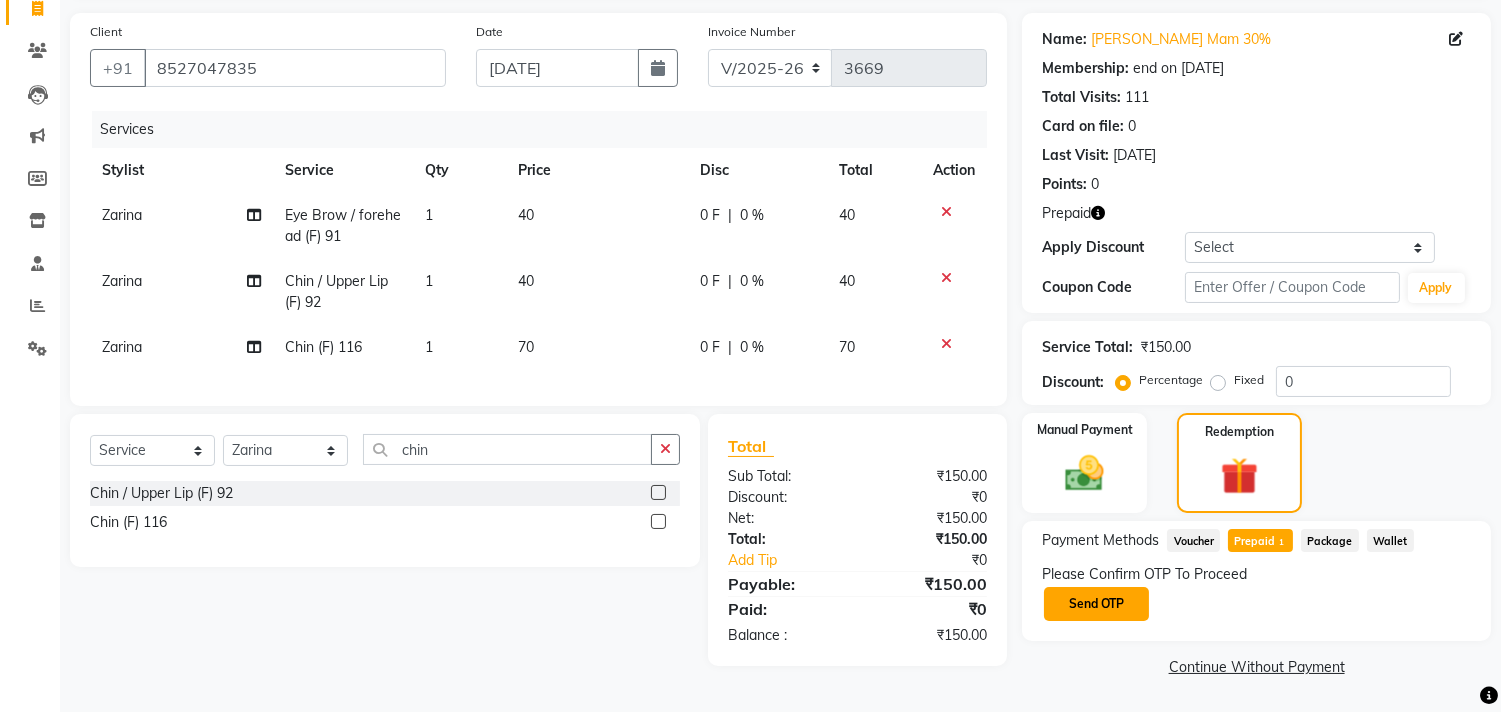 click on "Send OTP" 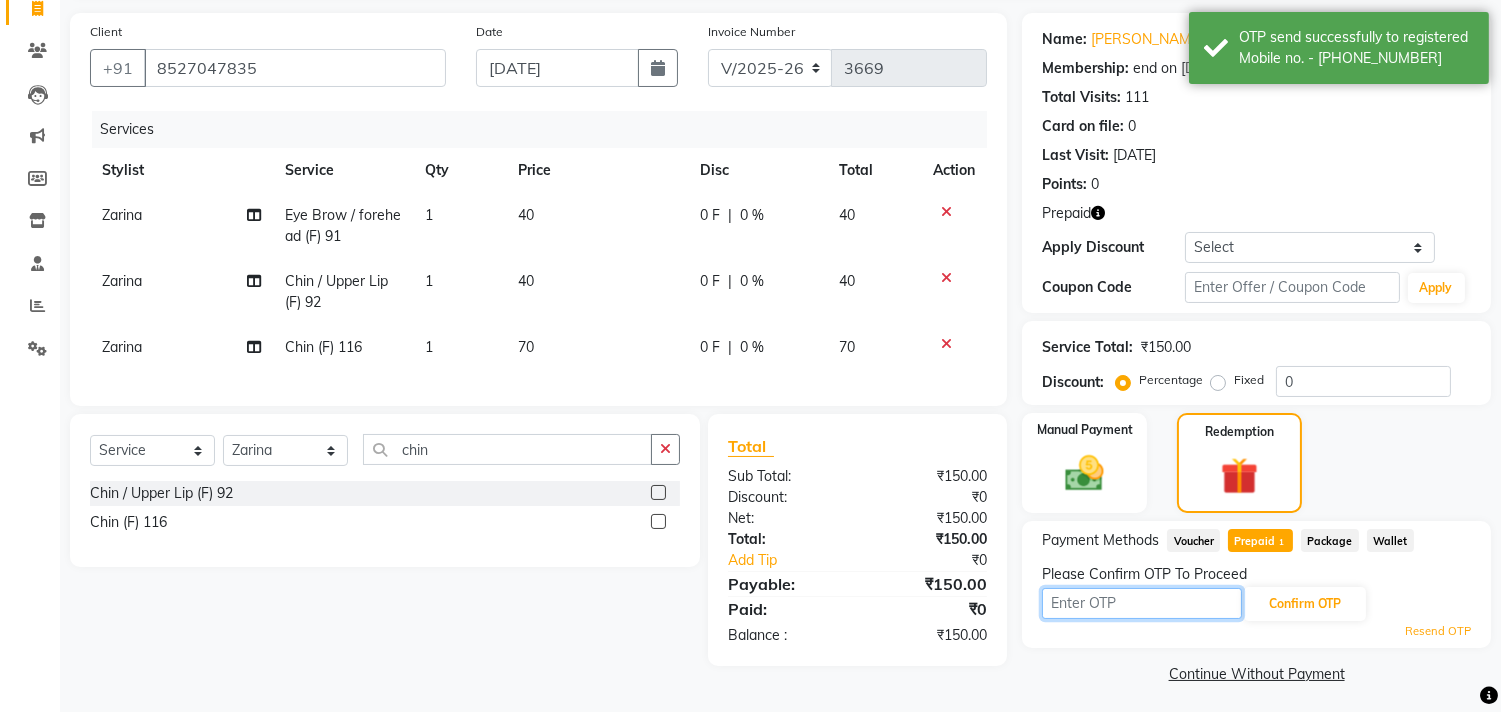 click at bounding box center (1142, 603) 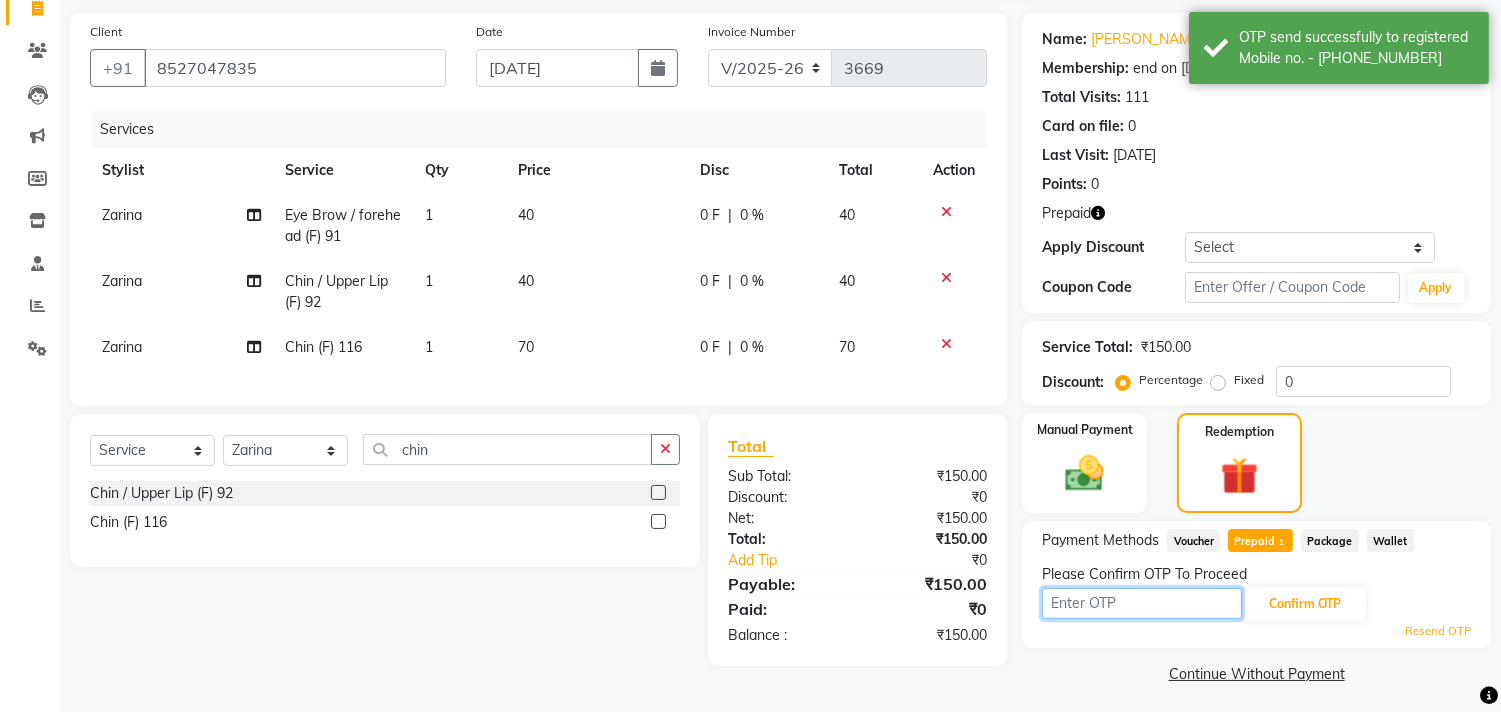 scroll, scrollTop: 26, scrollLeft: 0, axis: vertical 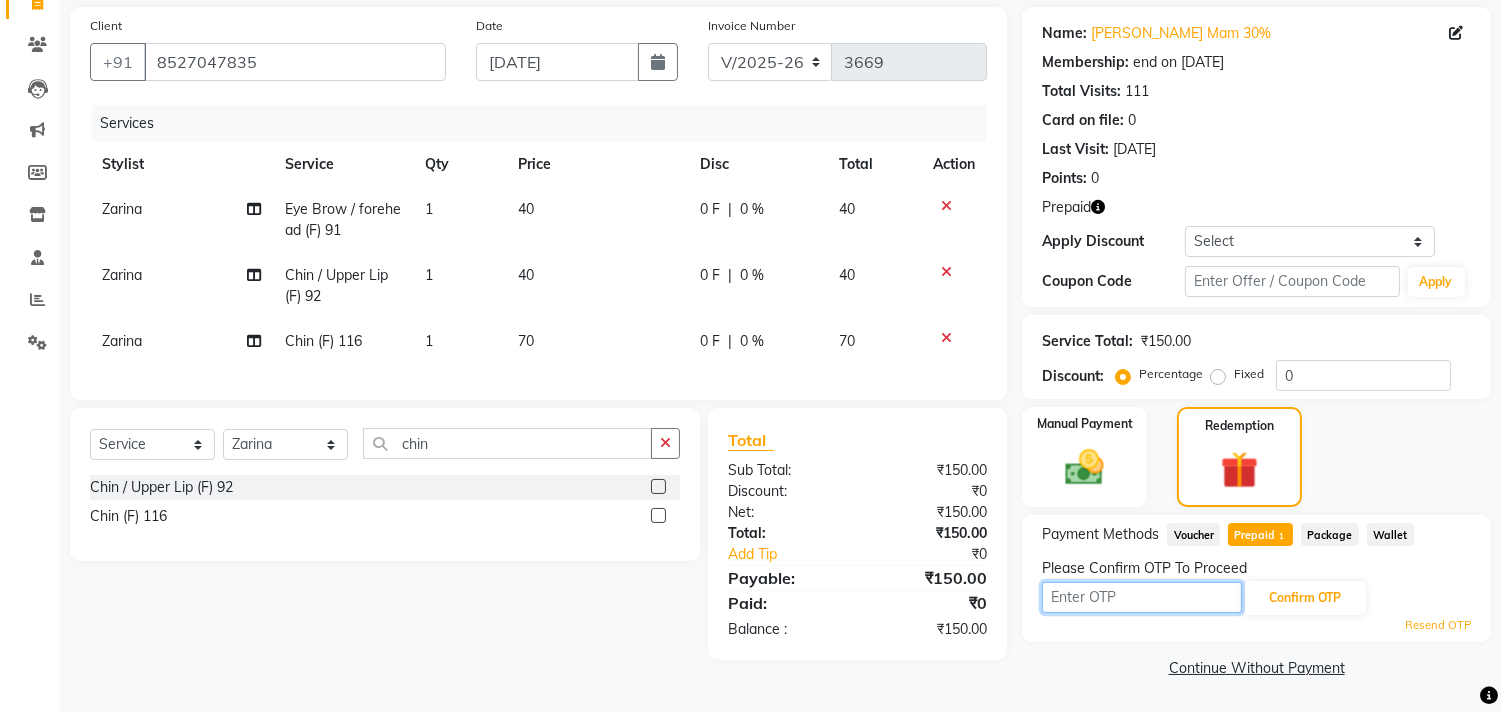 click at bounding box center (1142, 597) 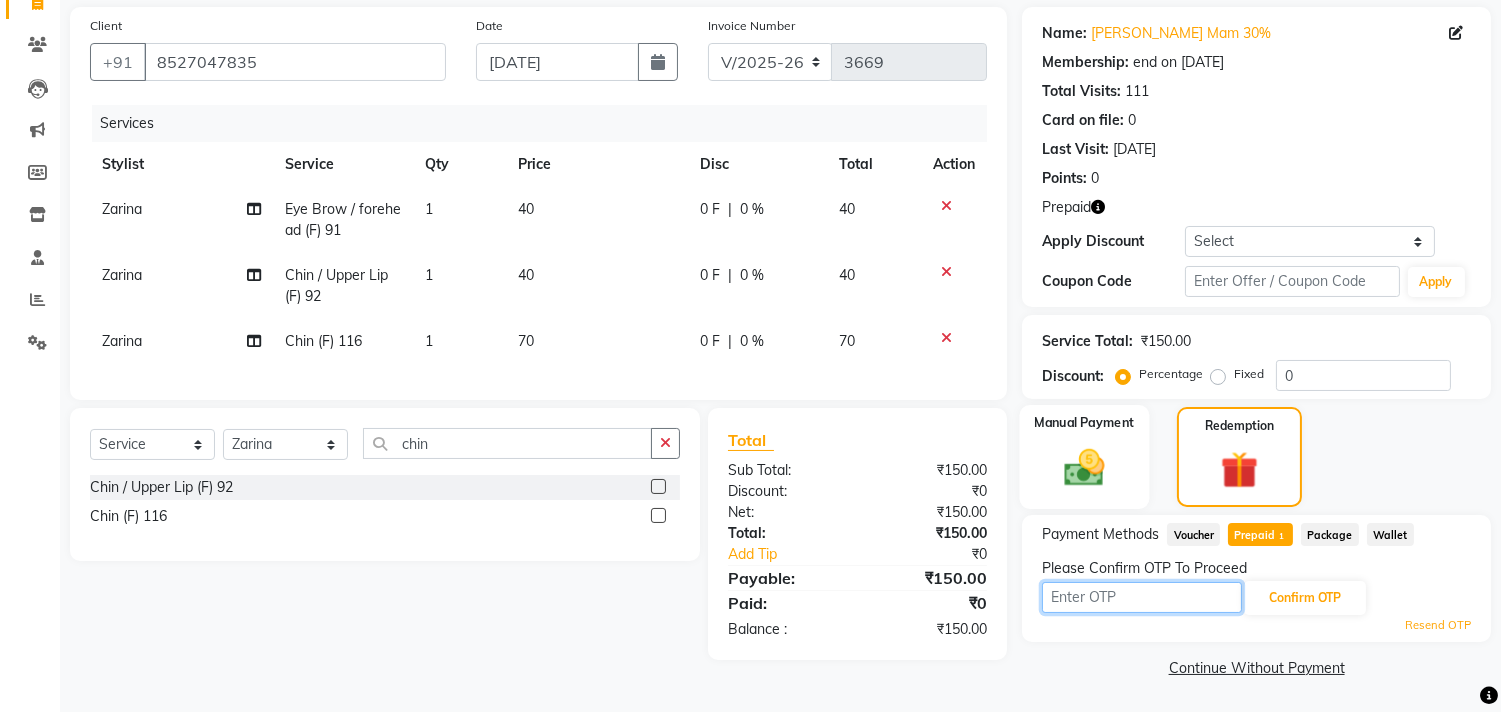 type on "5800" 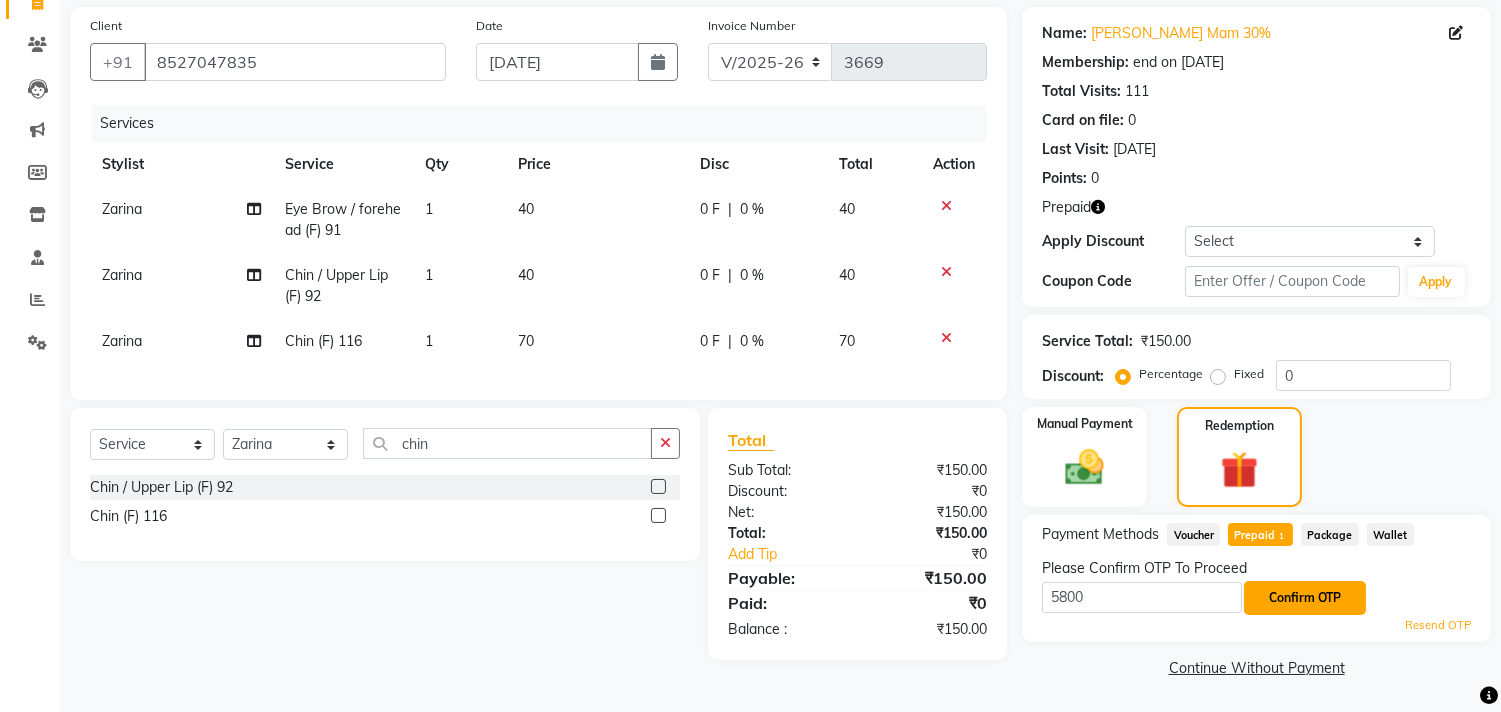 click on "Confirm OTP" 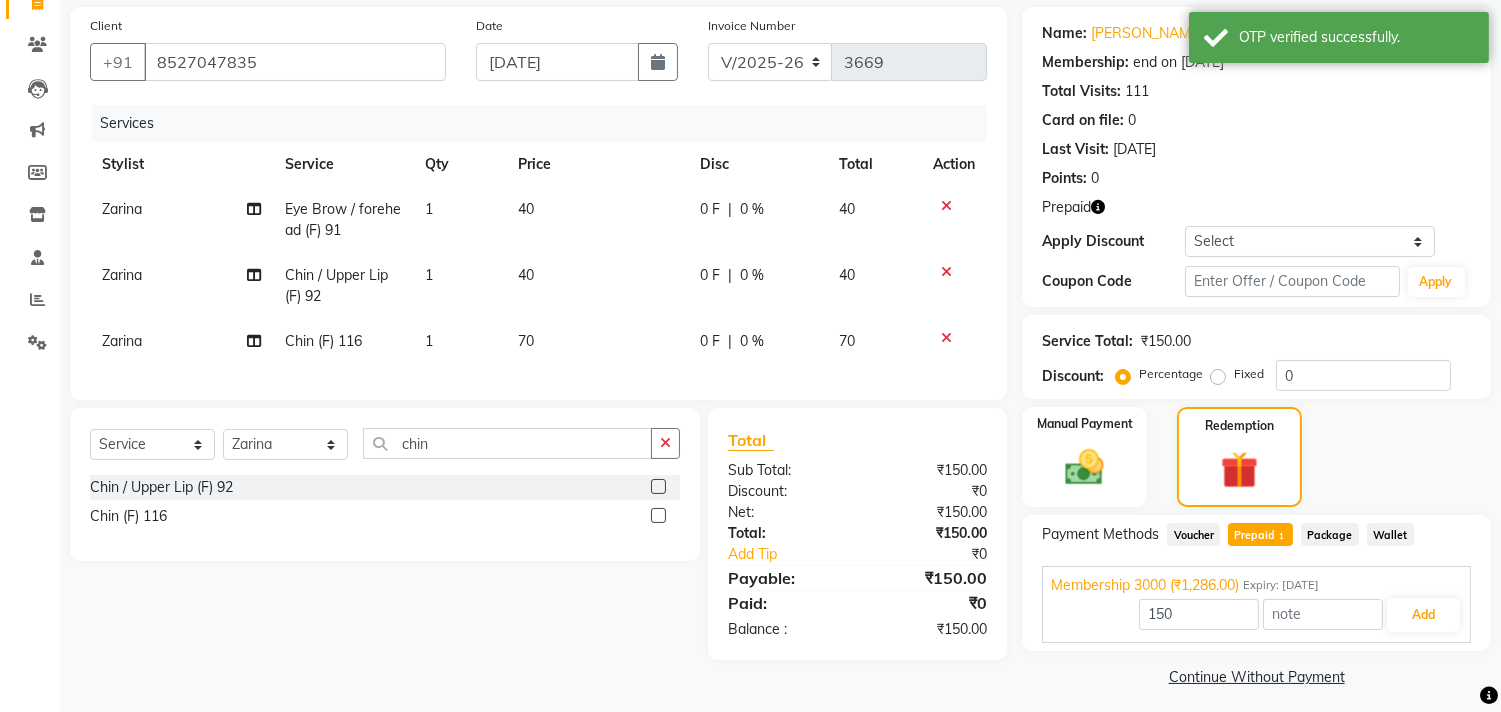 scroll, scrollTop: 152, scrollLeft: 0, axis: vertical 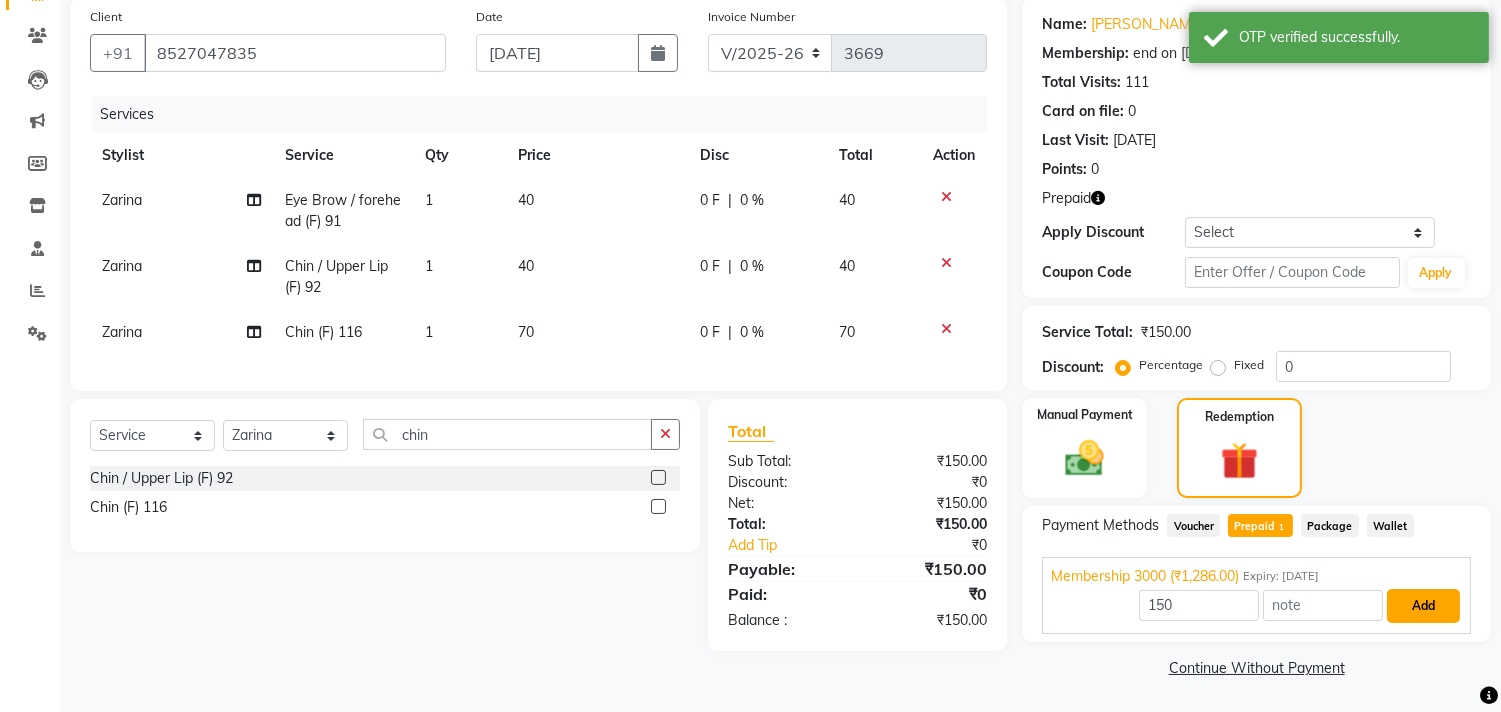click on "Add" at bounding box center [1423, 606] 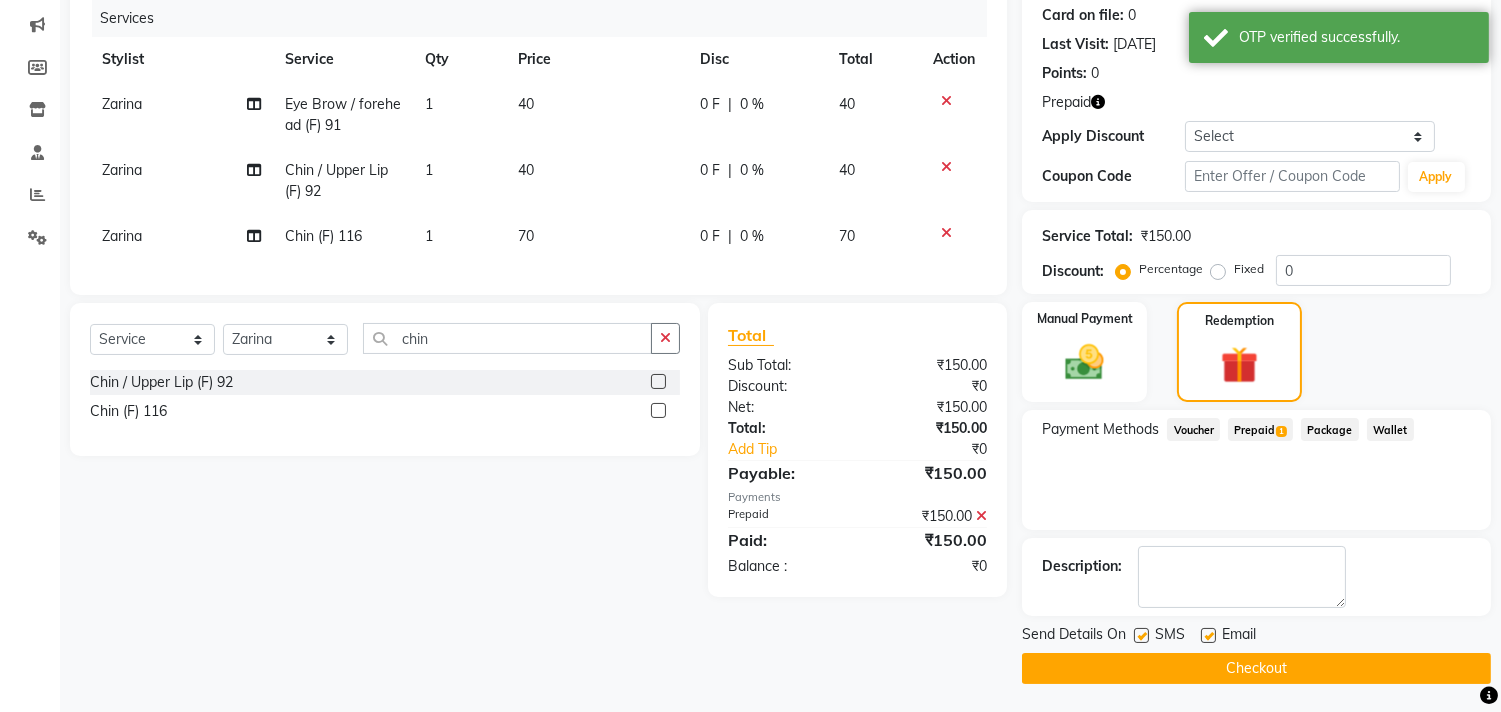 scroll, scrollTop: 137, scrollLeft: 0, axis: vertical 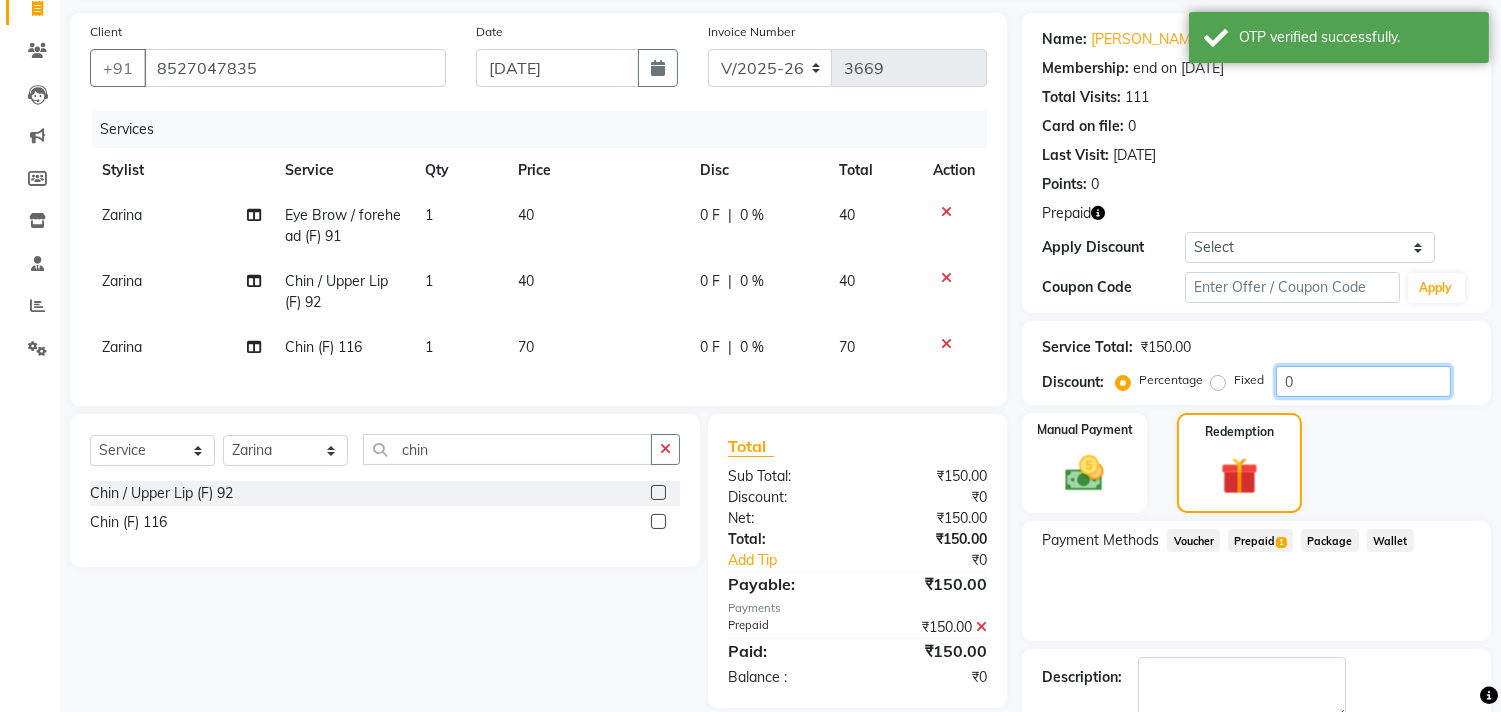 click on "0" 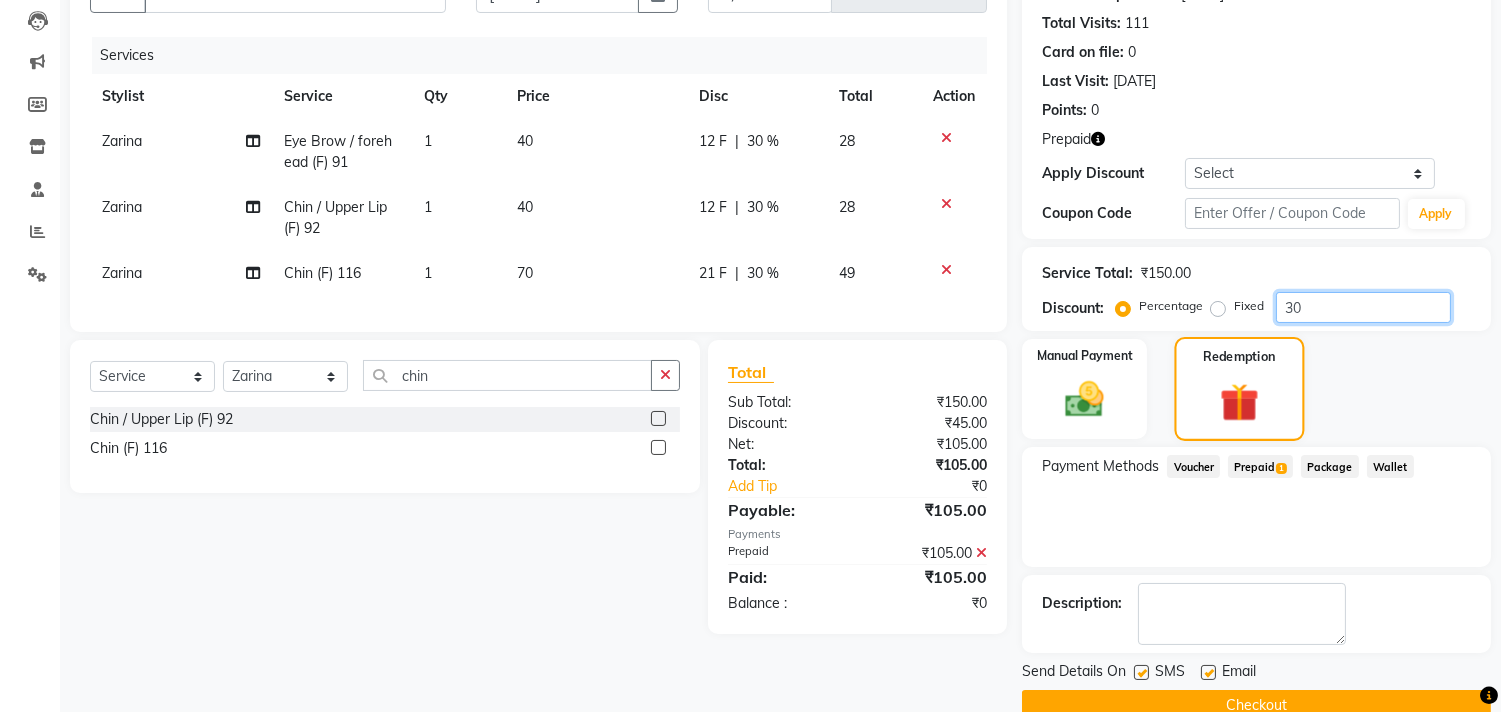 scroll, scrollTop: 248, scrollLeft: 0, axis: vertical 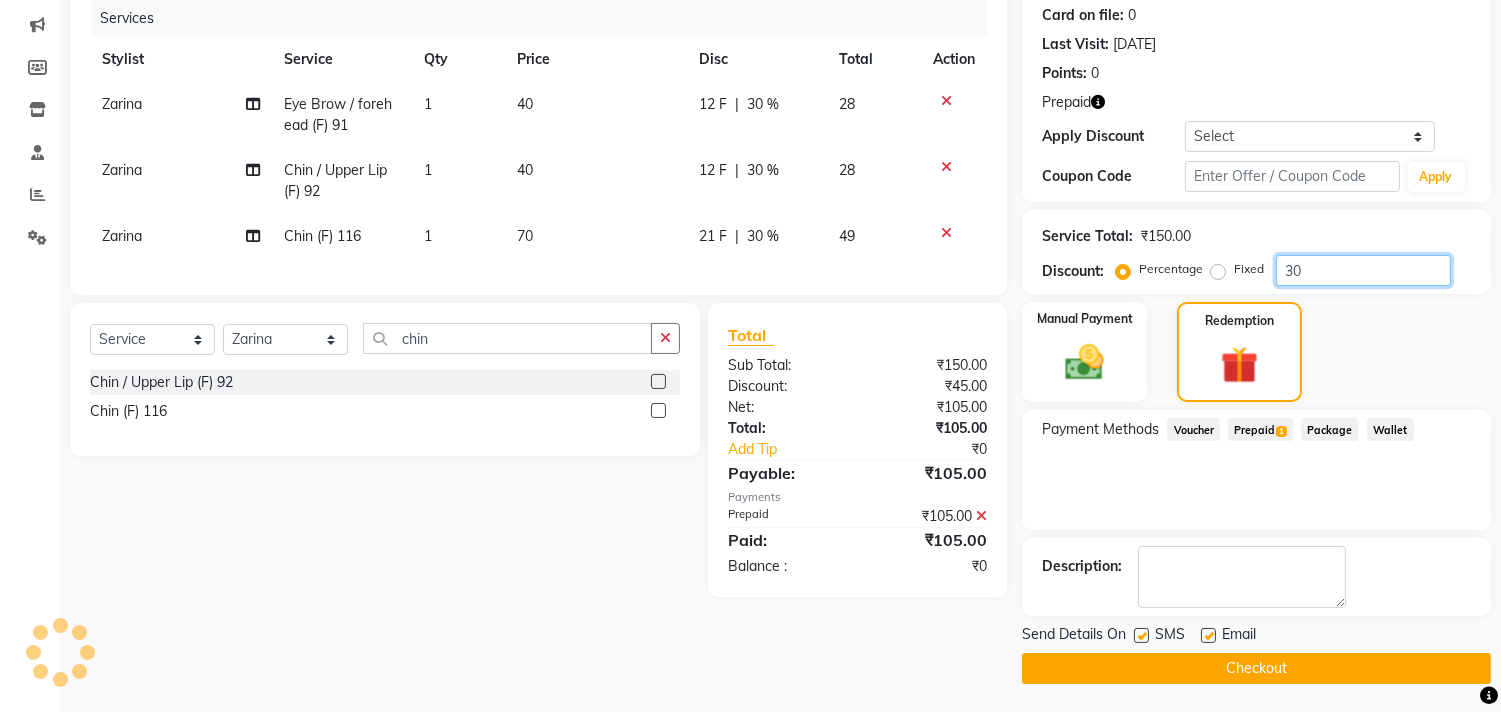 type on "30" 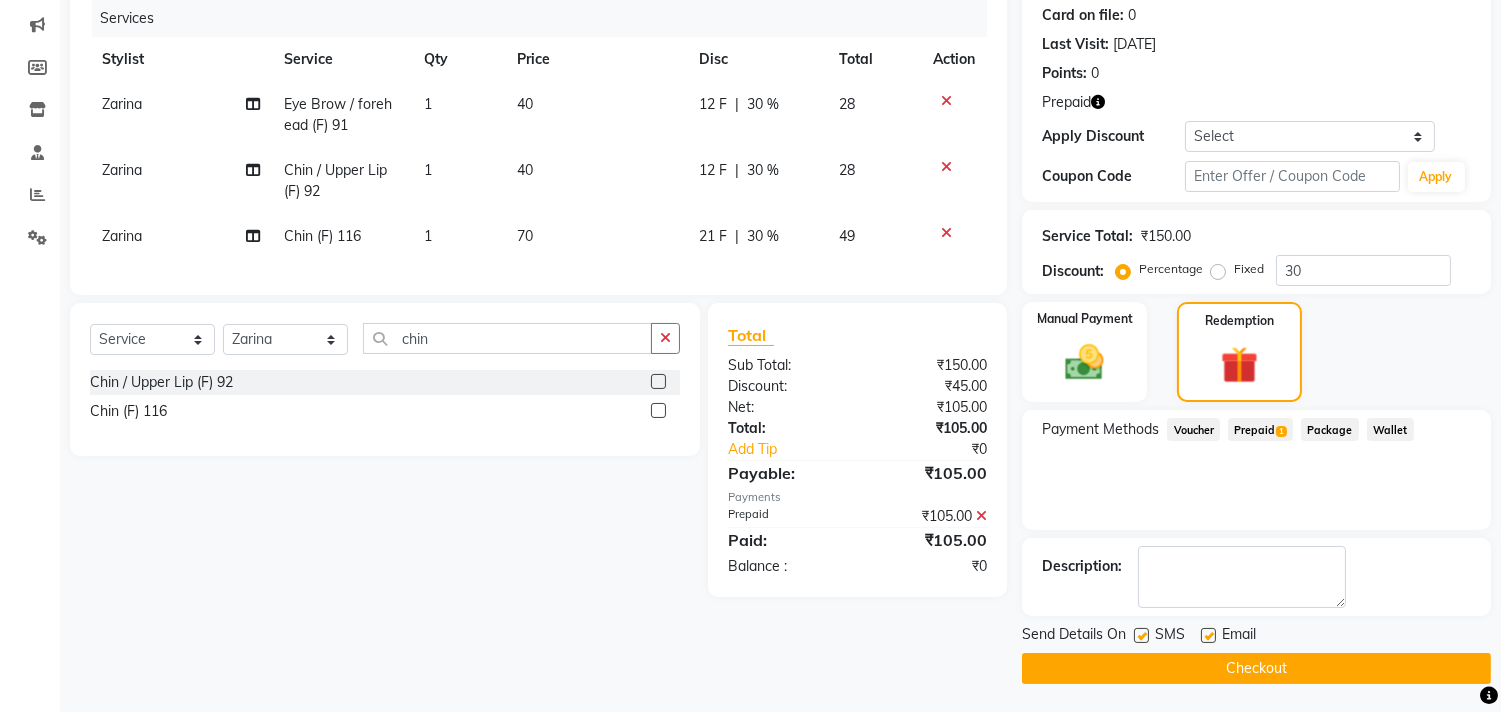 click on "Checkout" 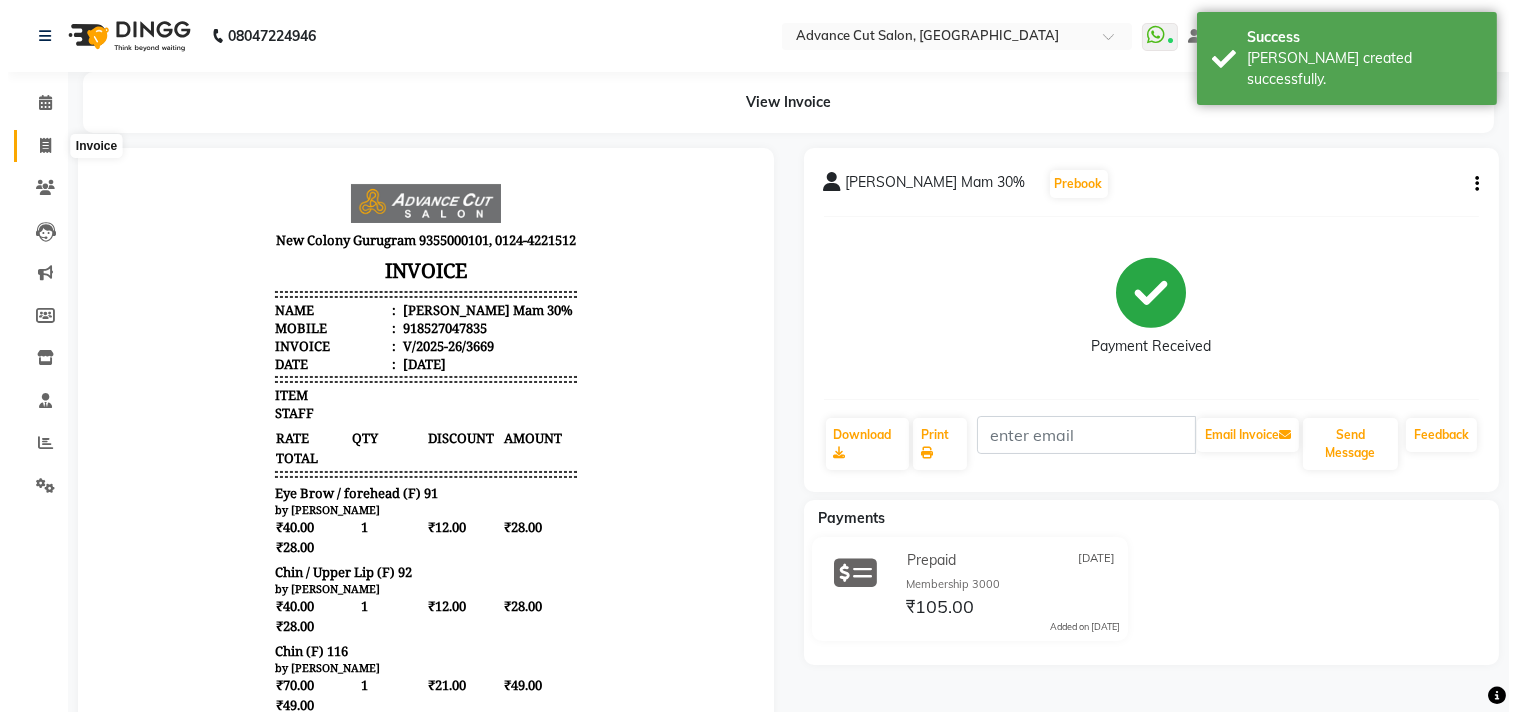 scroll, scrollTop: 0, scrollLeft: 0, axis: both 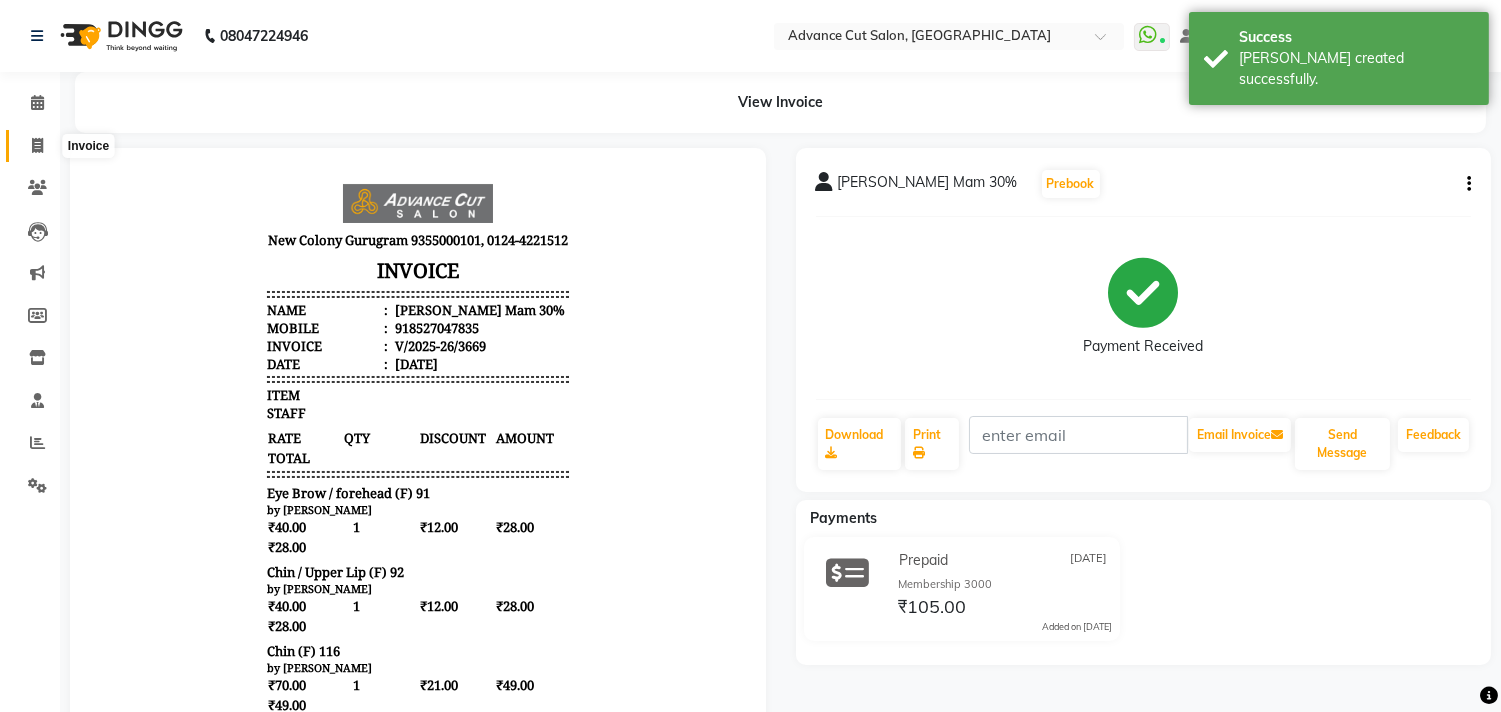 click 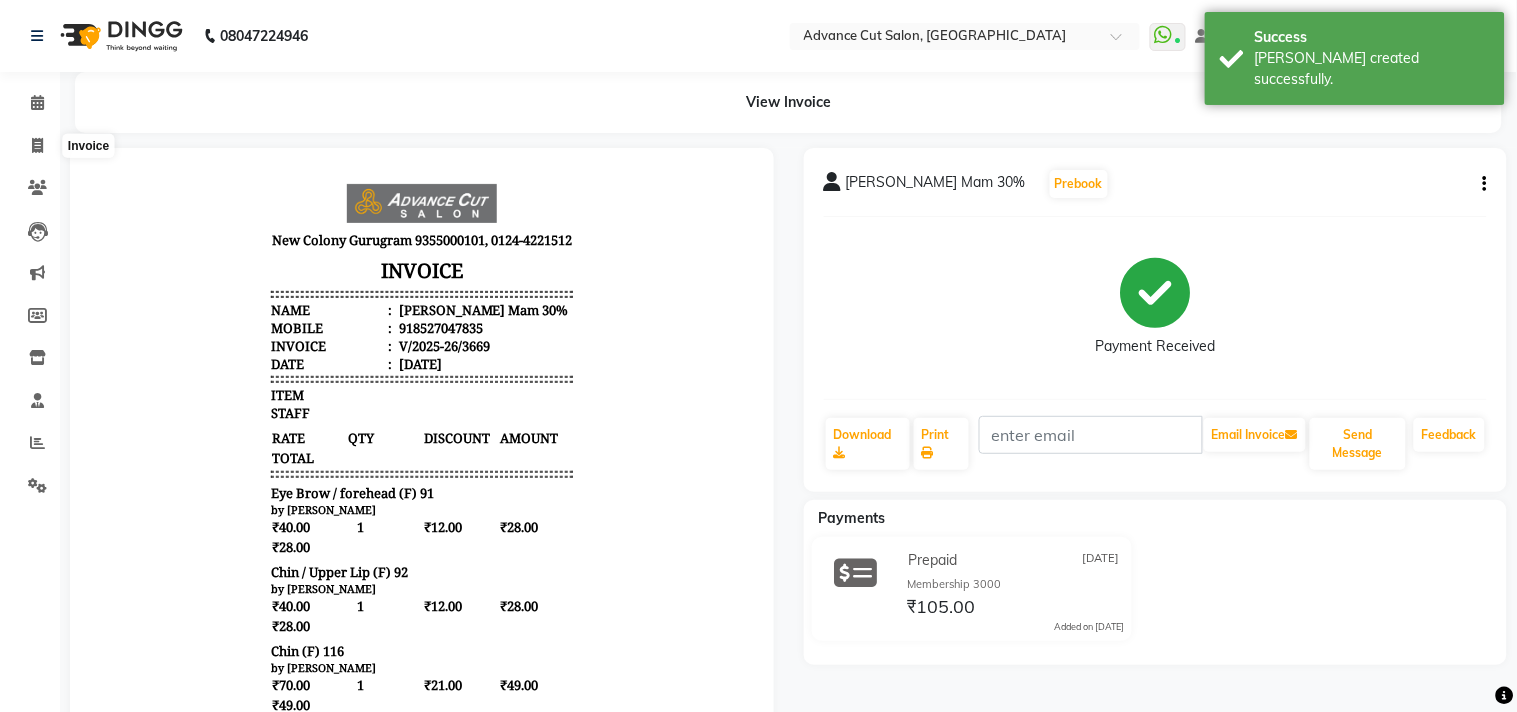 select on "service" 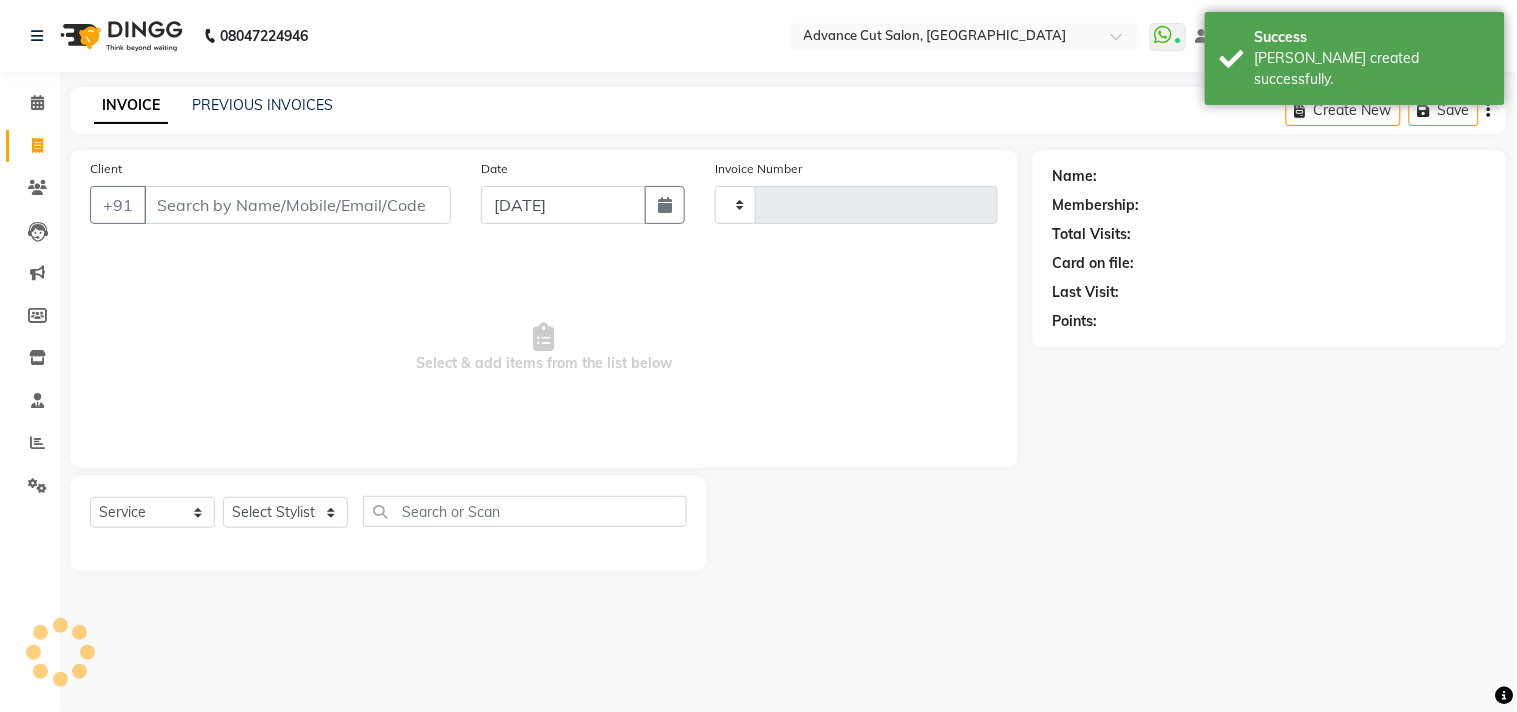 type on "3670" 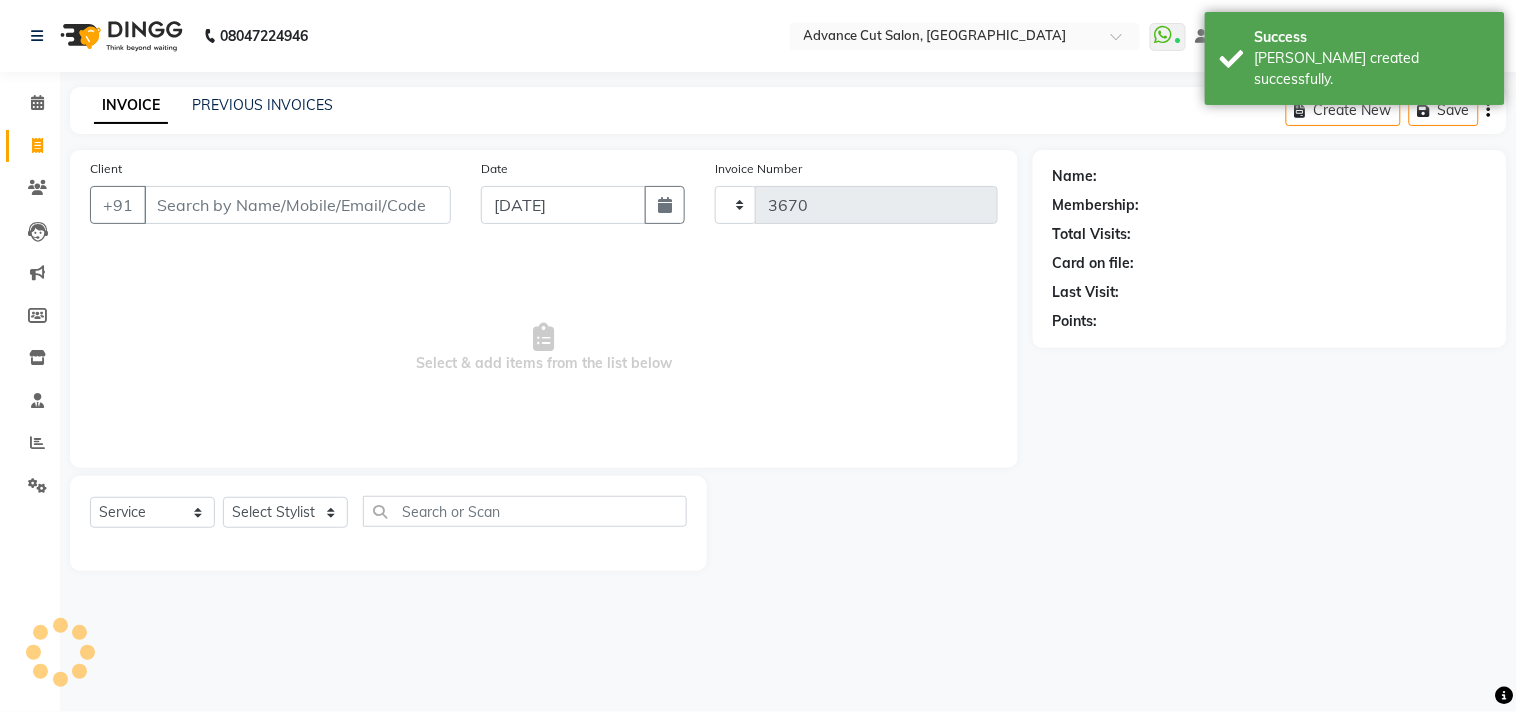 select on "922" 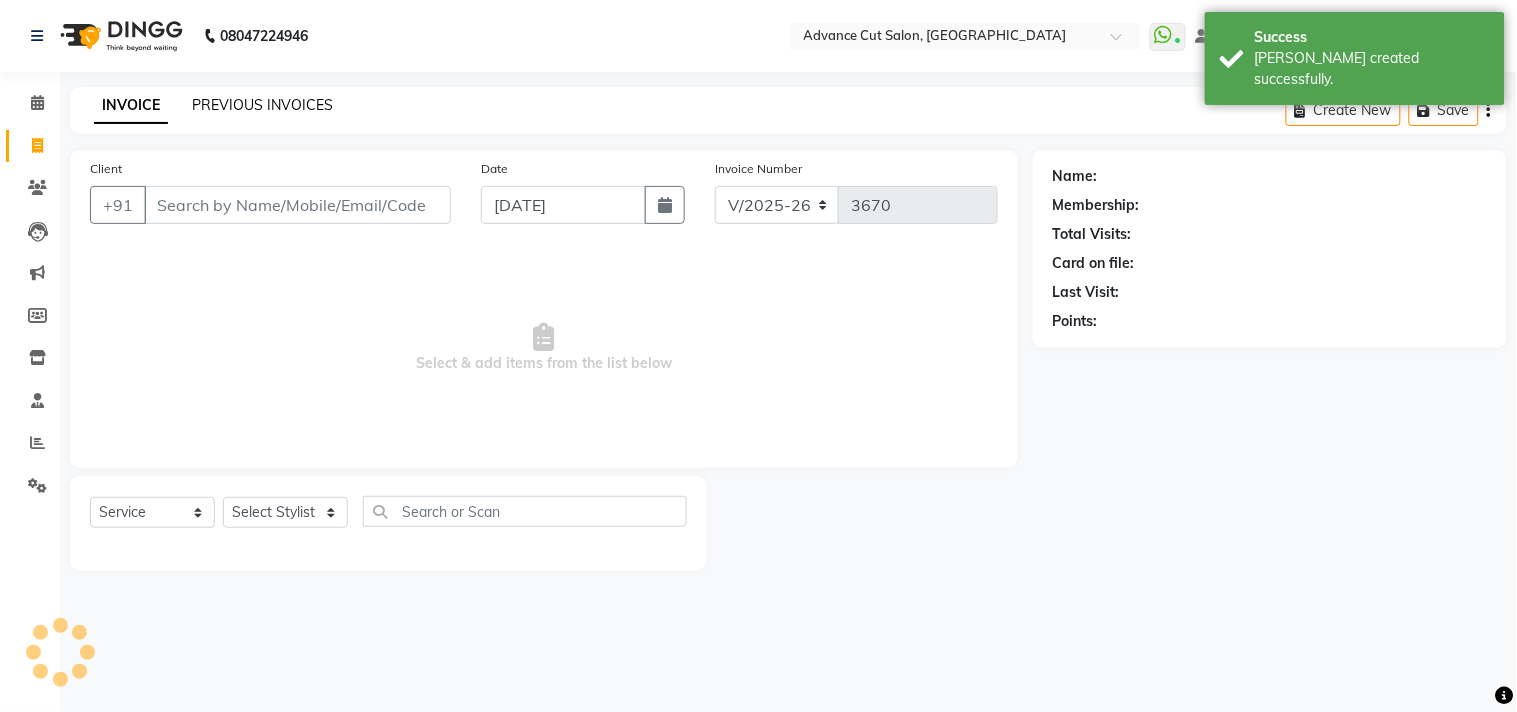 click on "PREVIOUS INVOICES" 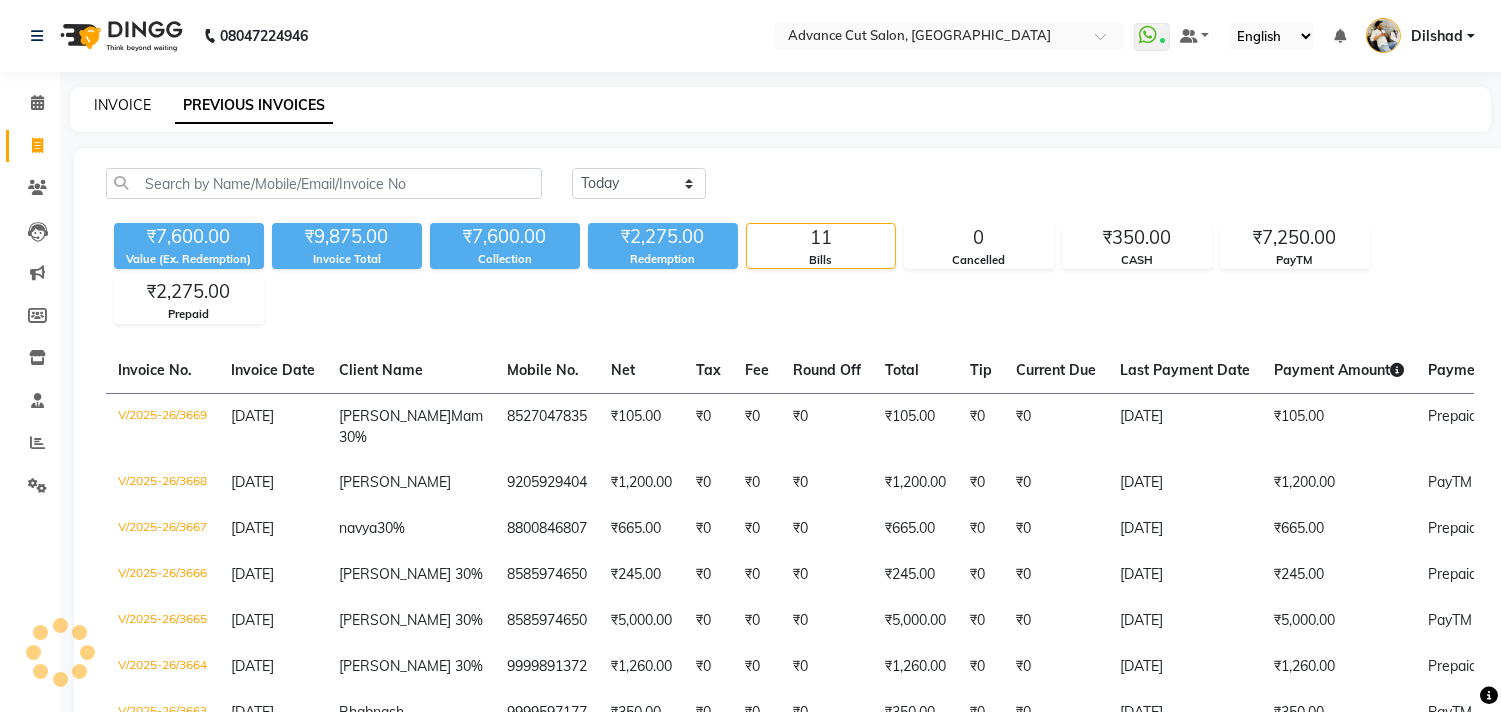 click on "INVOICE" 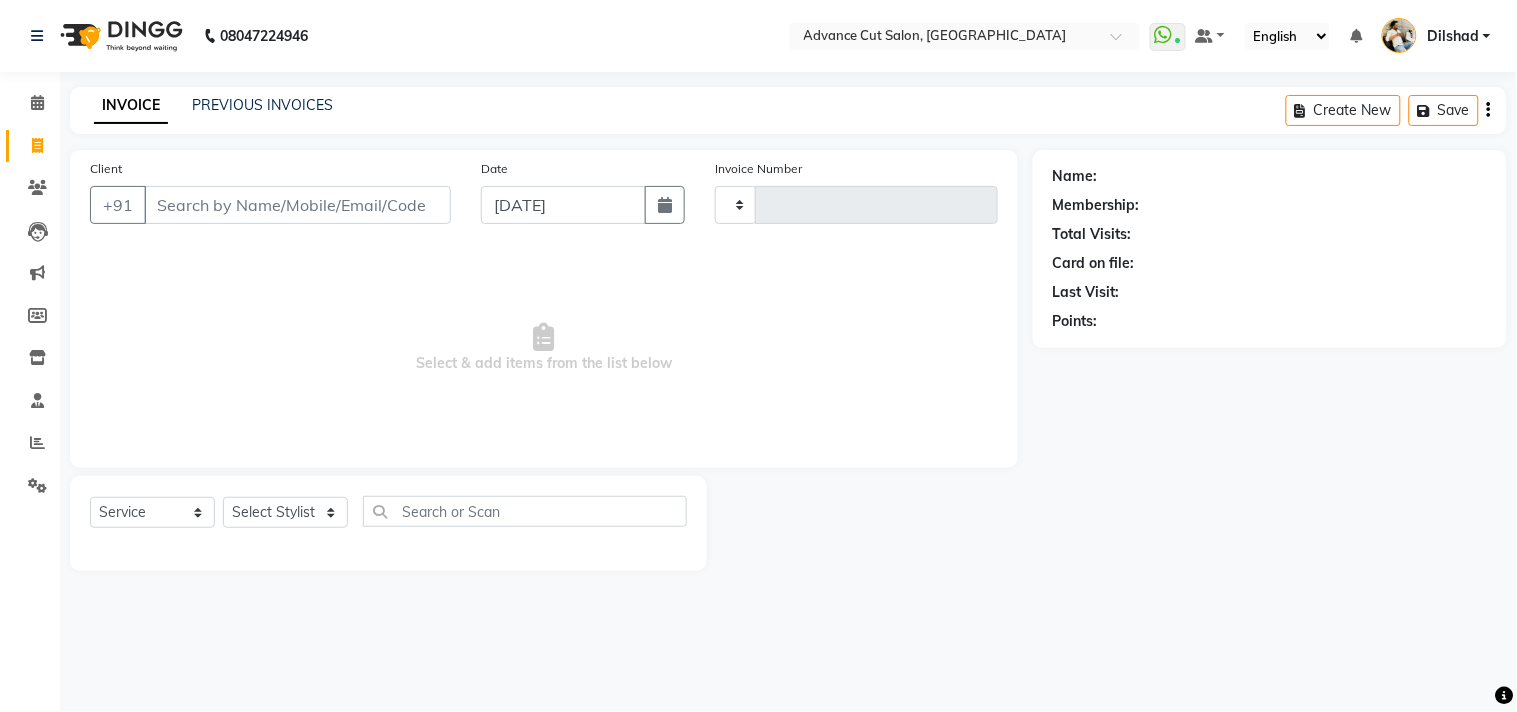 type on "3670" 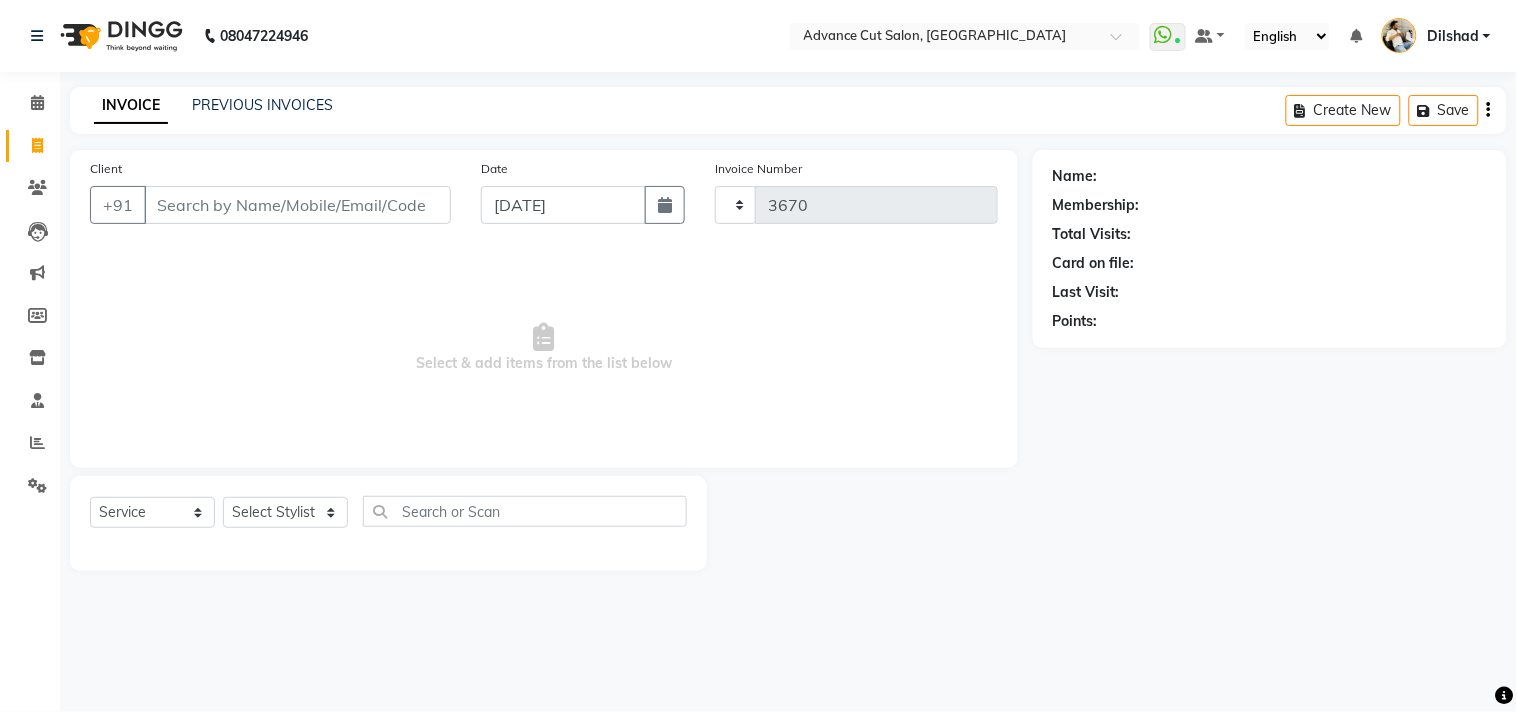 select on "922" 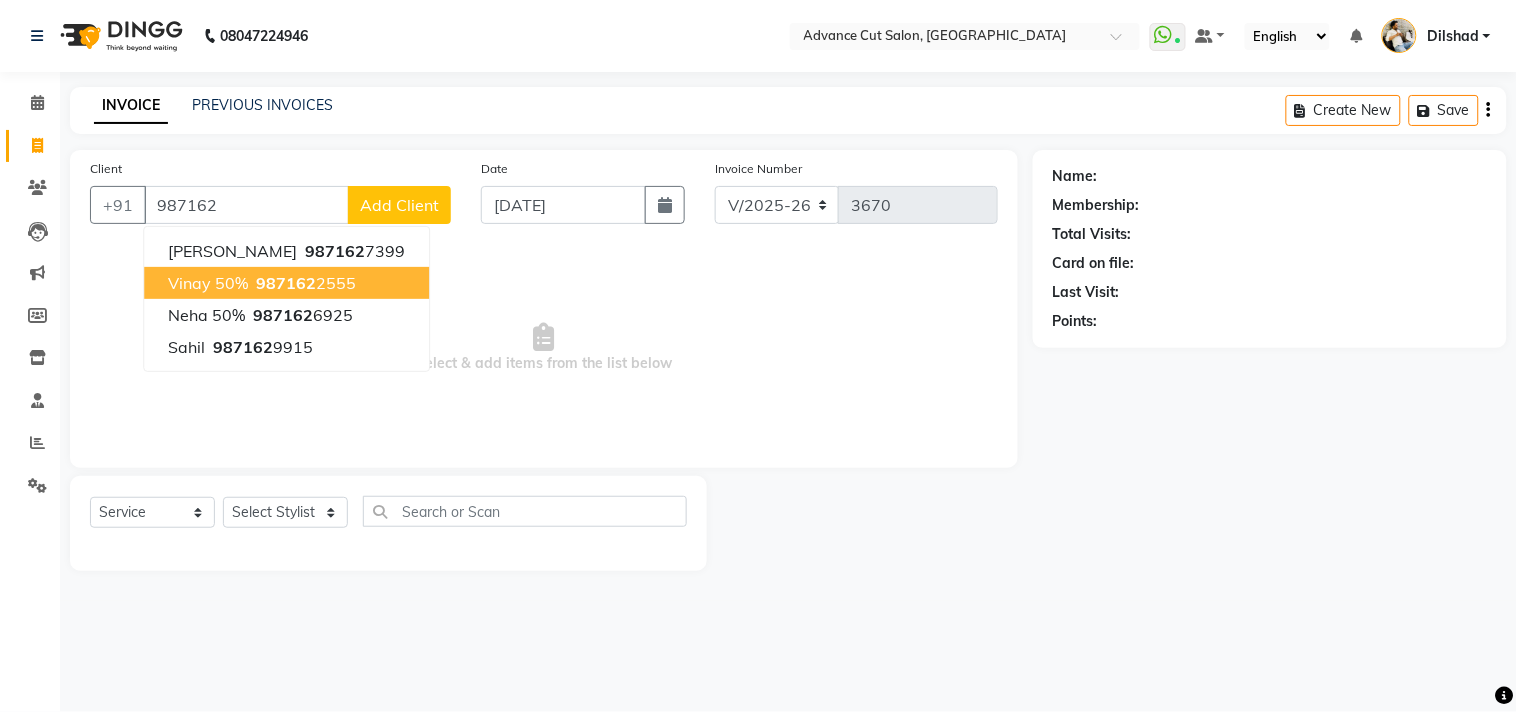 click on "Vinay 50%" at bounding box center (208, 283) 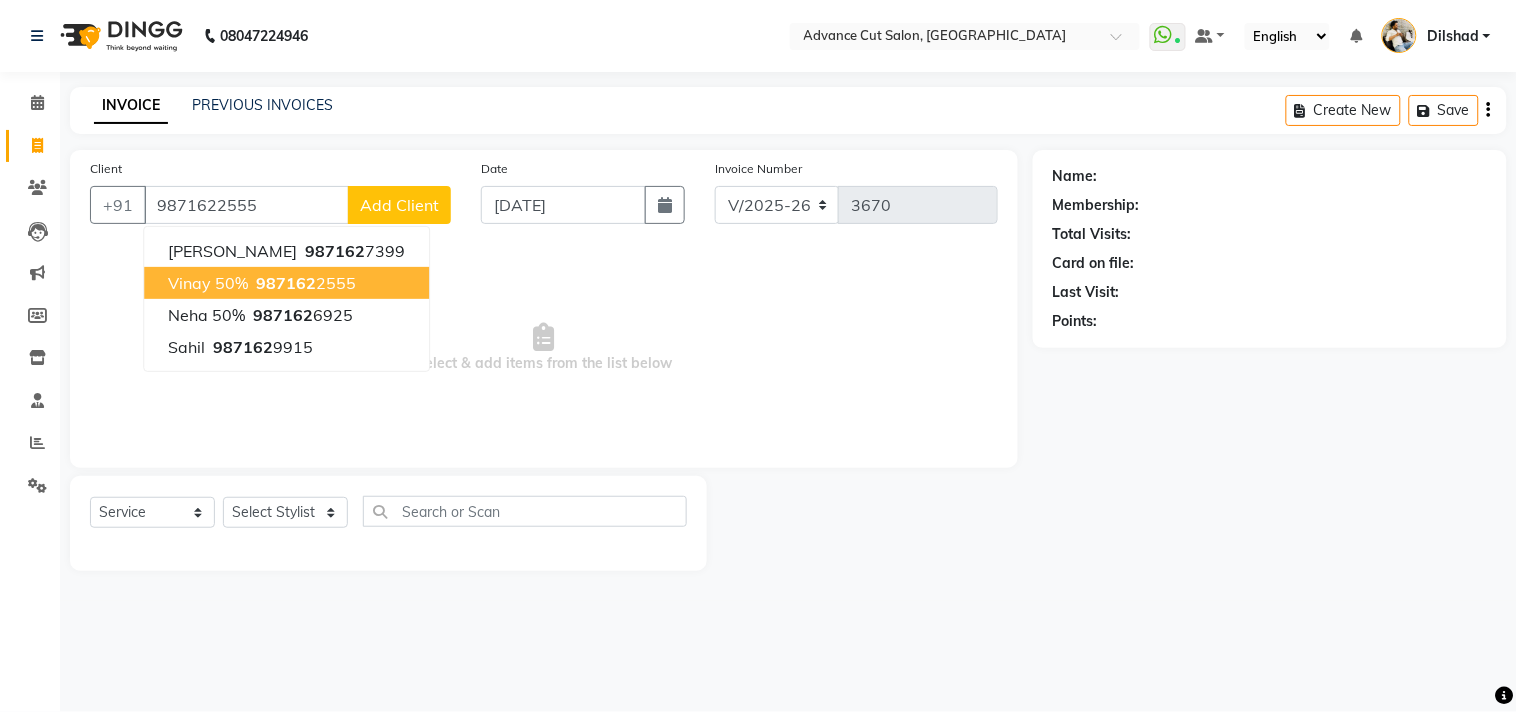 type on "9871622555" 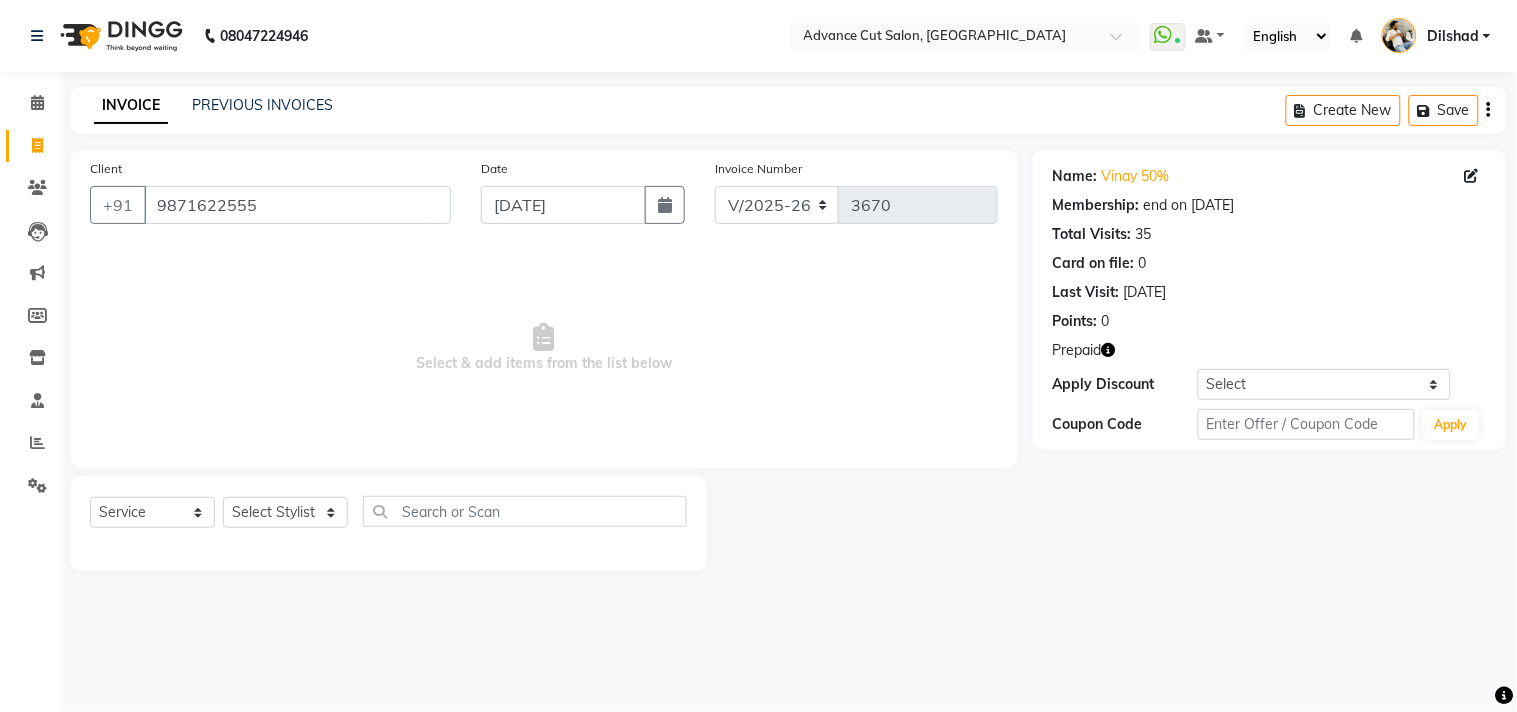 click 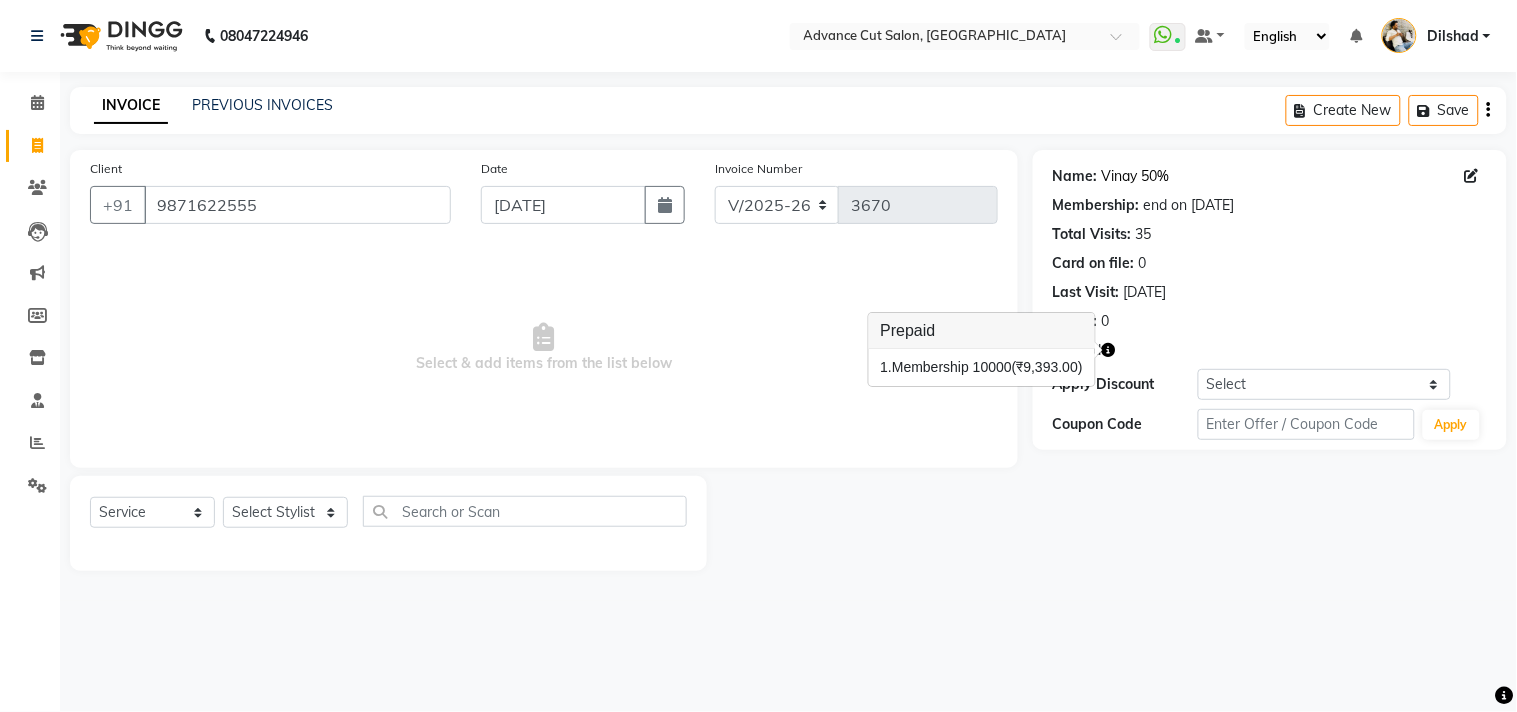 click on "Vinay 50%" 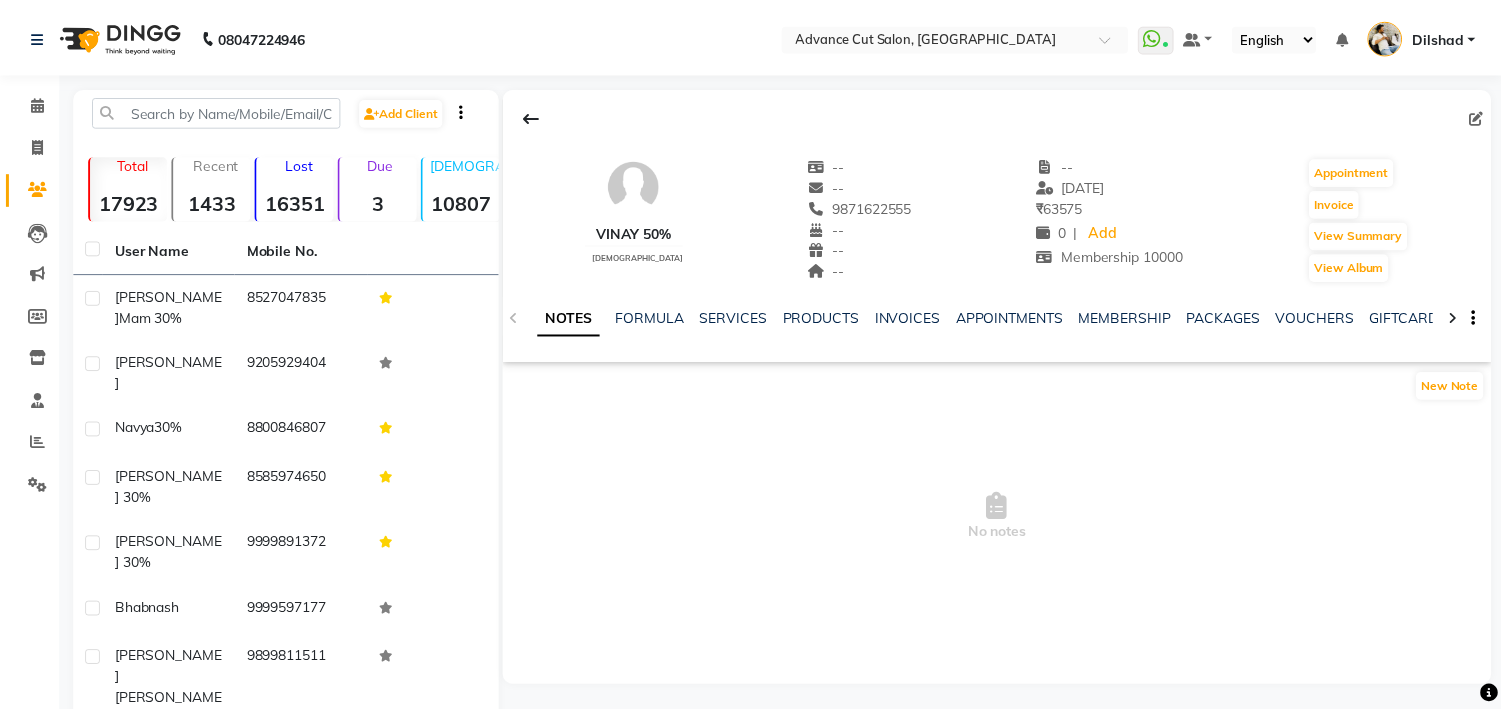 scroll, scrollTop: 0, scrollLeft: 0, axis: both 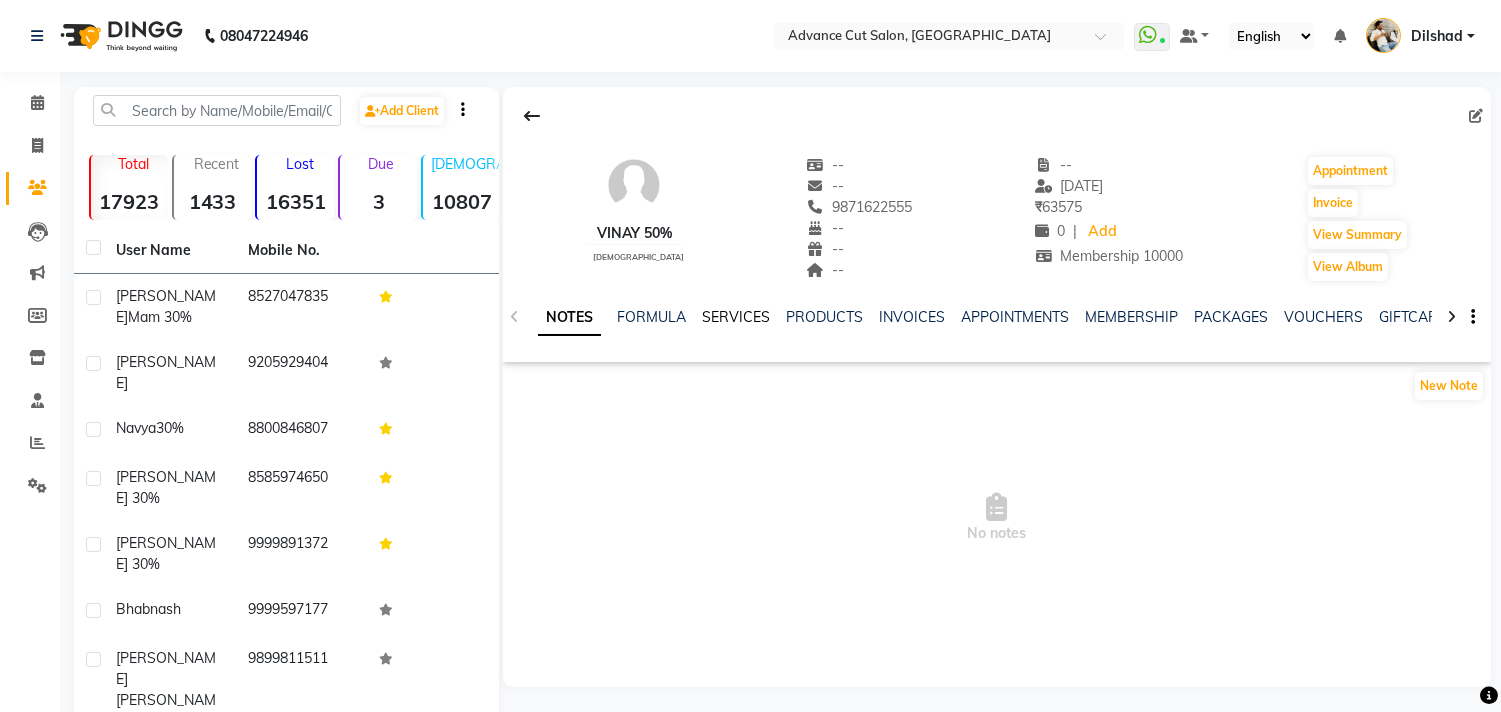 click on "SERVICES" 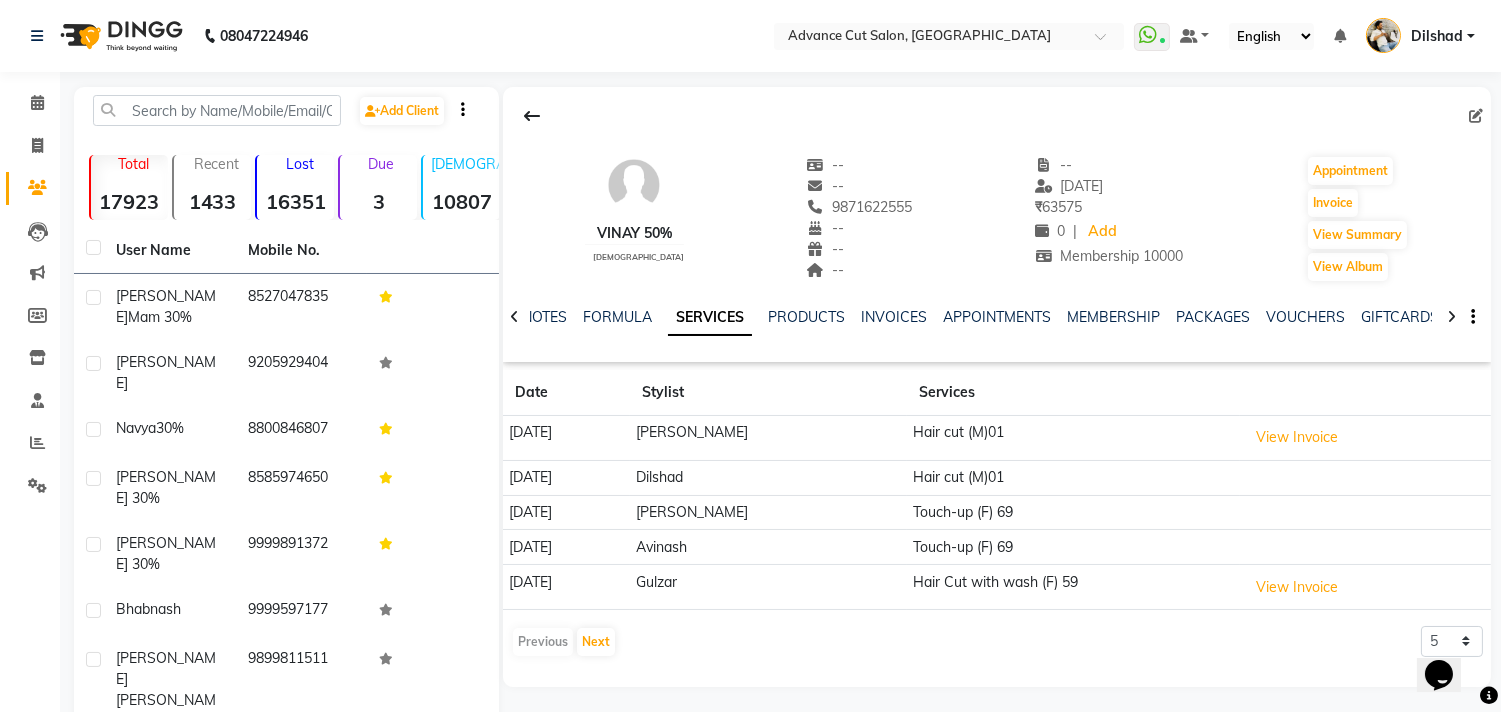 scroll, scrollTop: 0, scrollLeft: 0, axis: both 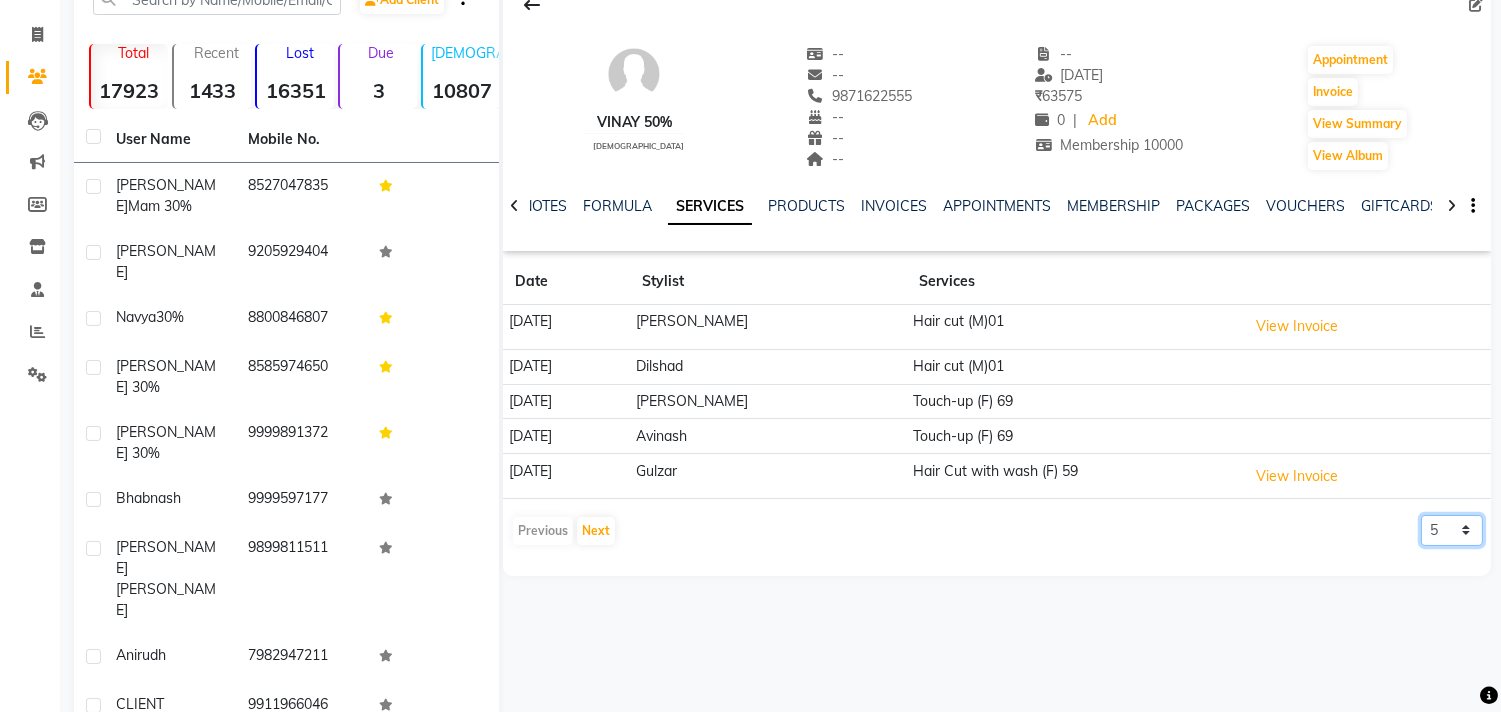 click on "5 10 50 100 500" 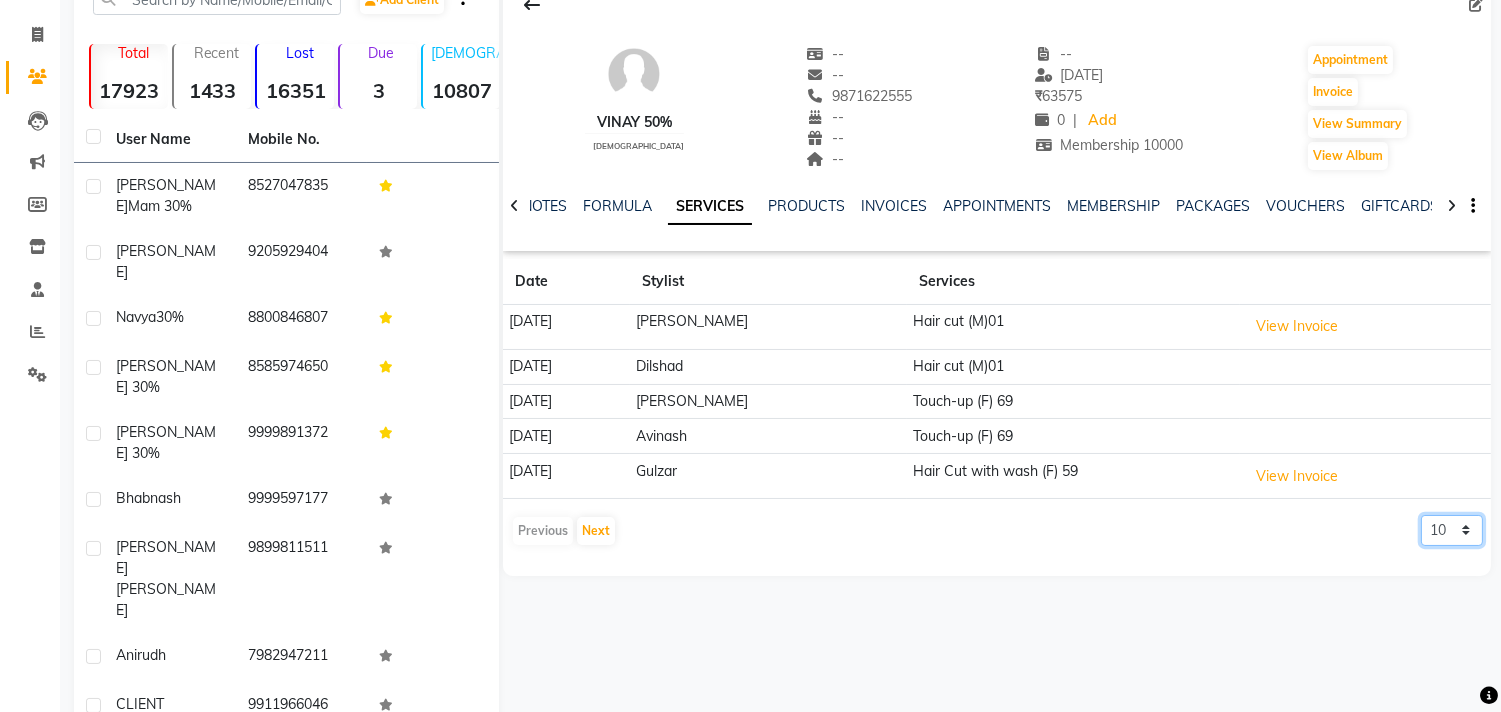 click on "5 10 50 100 500" 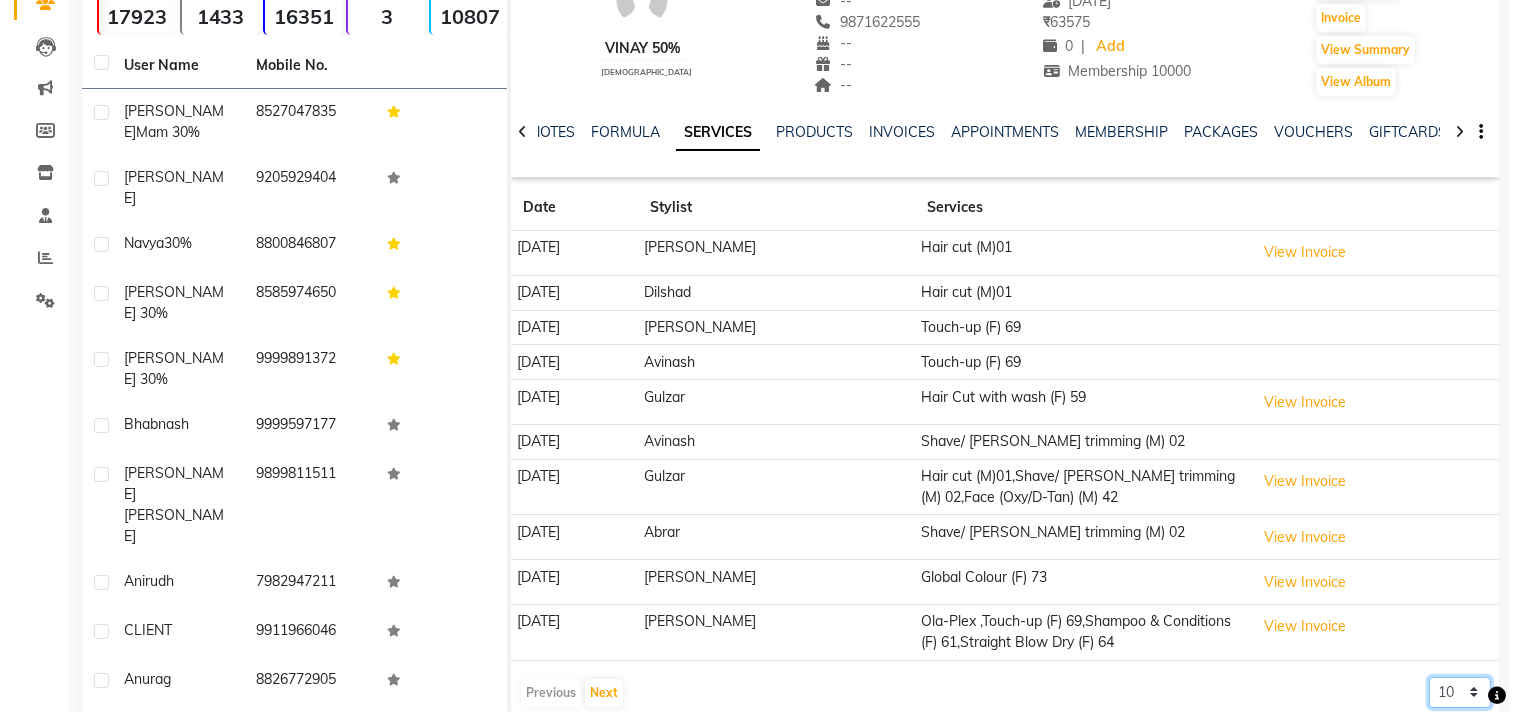 scroll, scrollTop: 221, scrollLeft: 0, axis: vertical 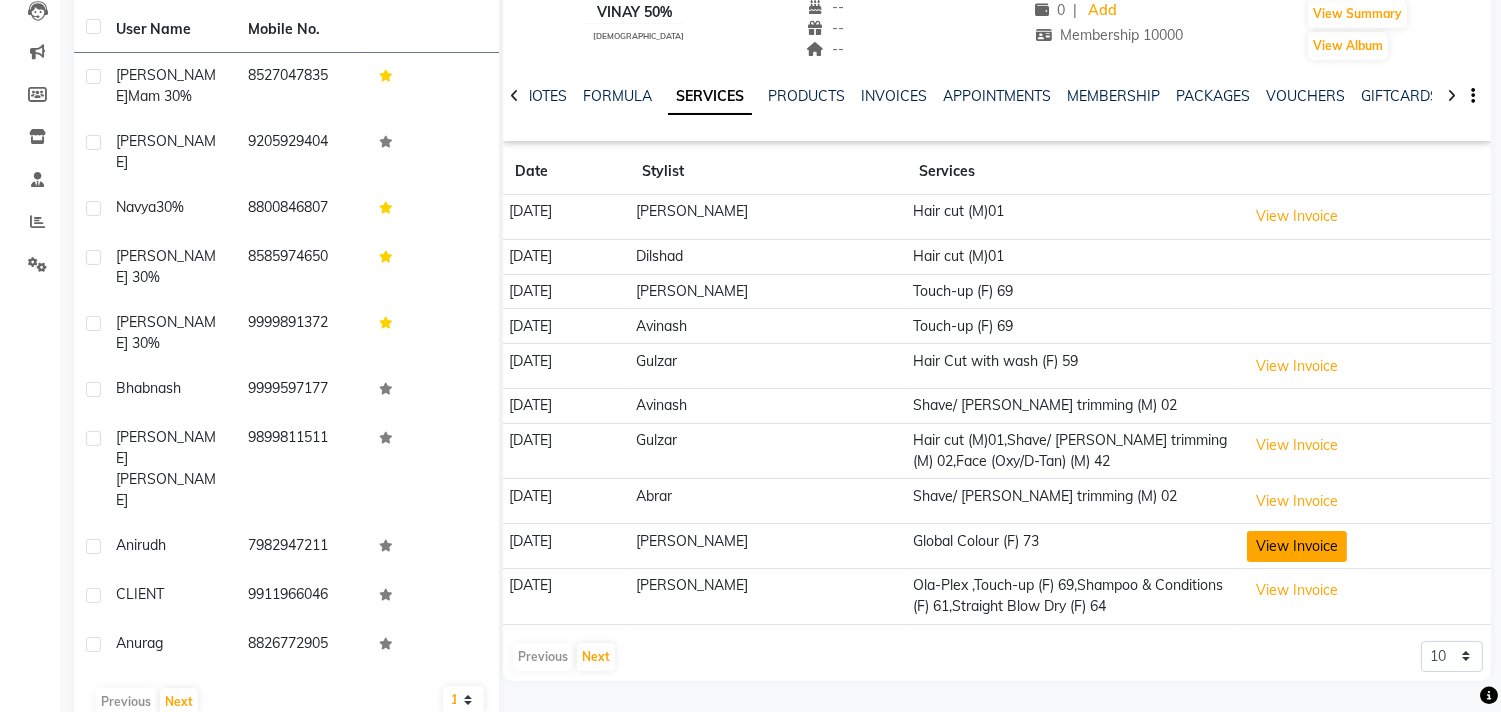 click on "View Invoice" 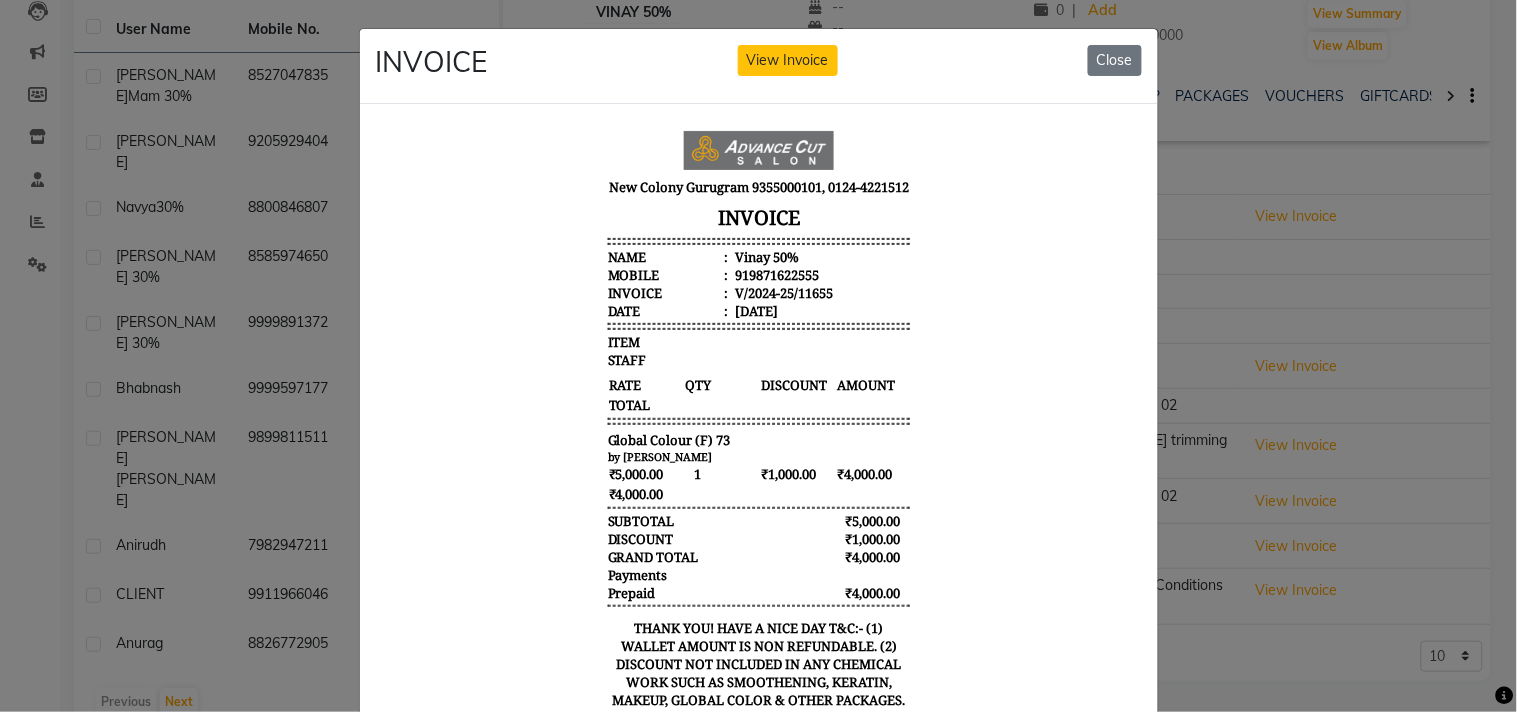 scroll, scrollTop: 15, scrollLeft: 0, axis: vertical 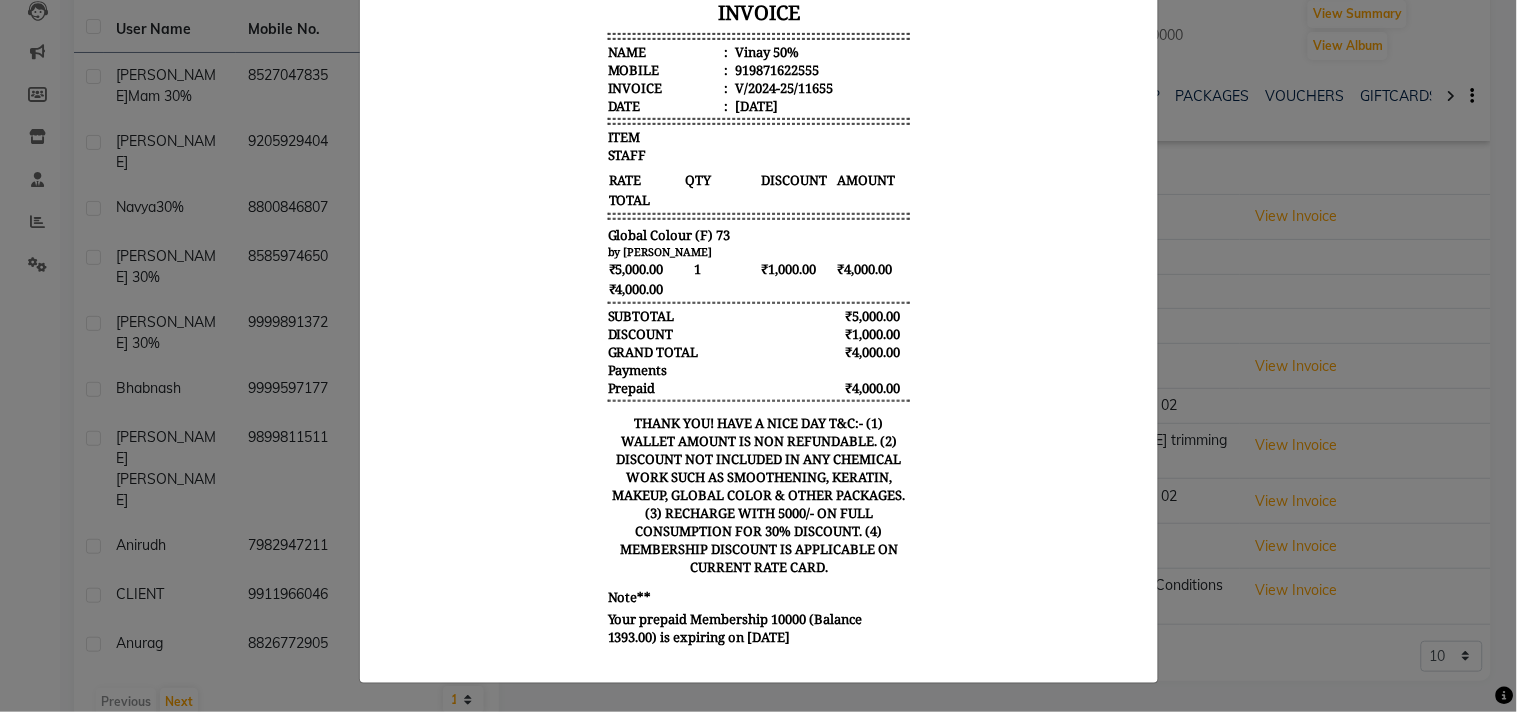 click on "INVOICE View Invoice Close" 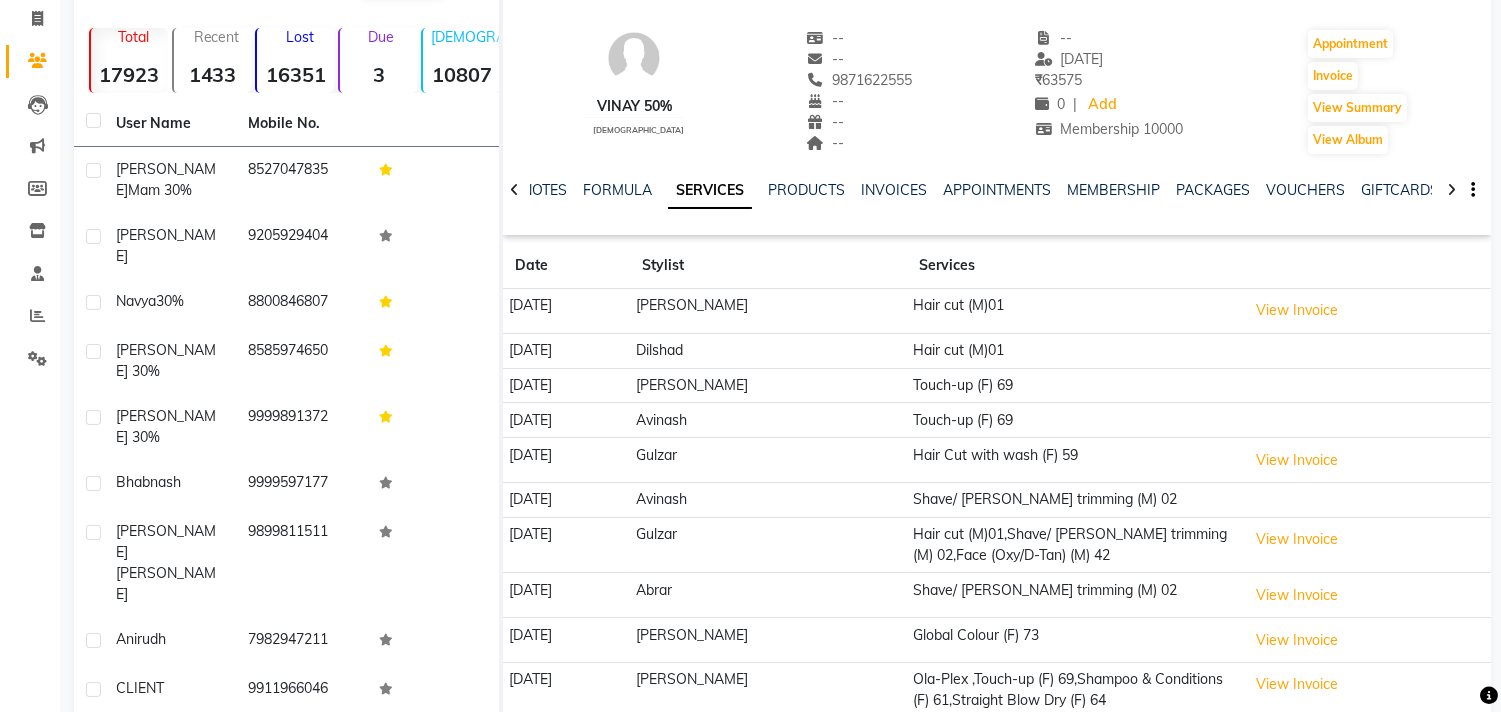 scroll, scrollTop: 0, scrollLeft: 0, axis: both 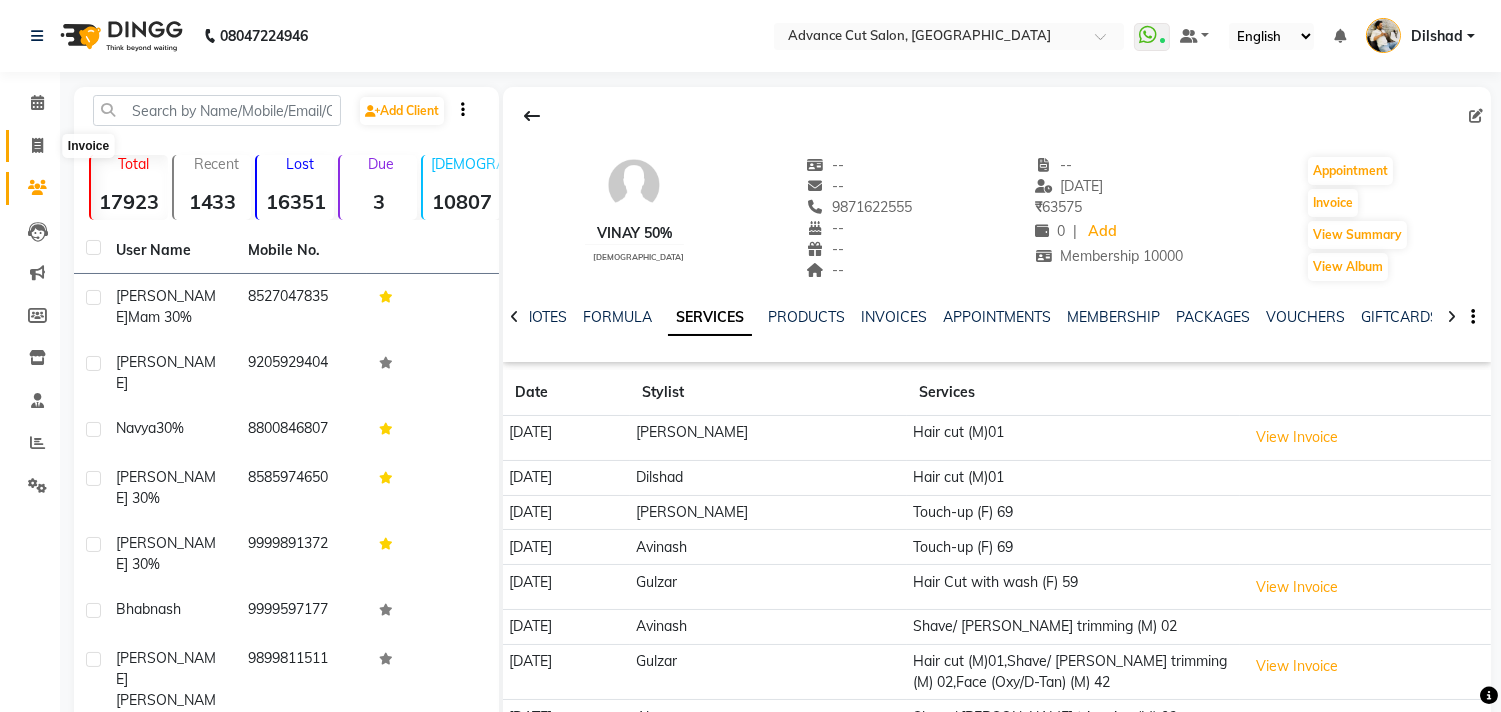 click 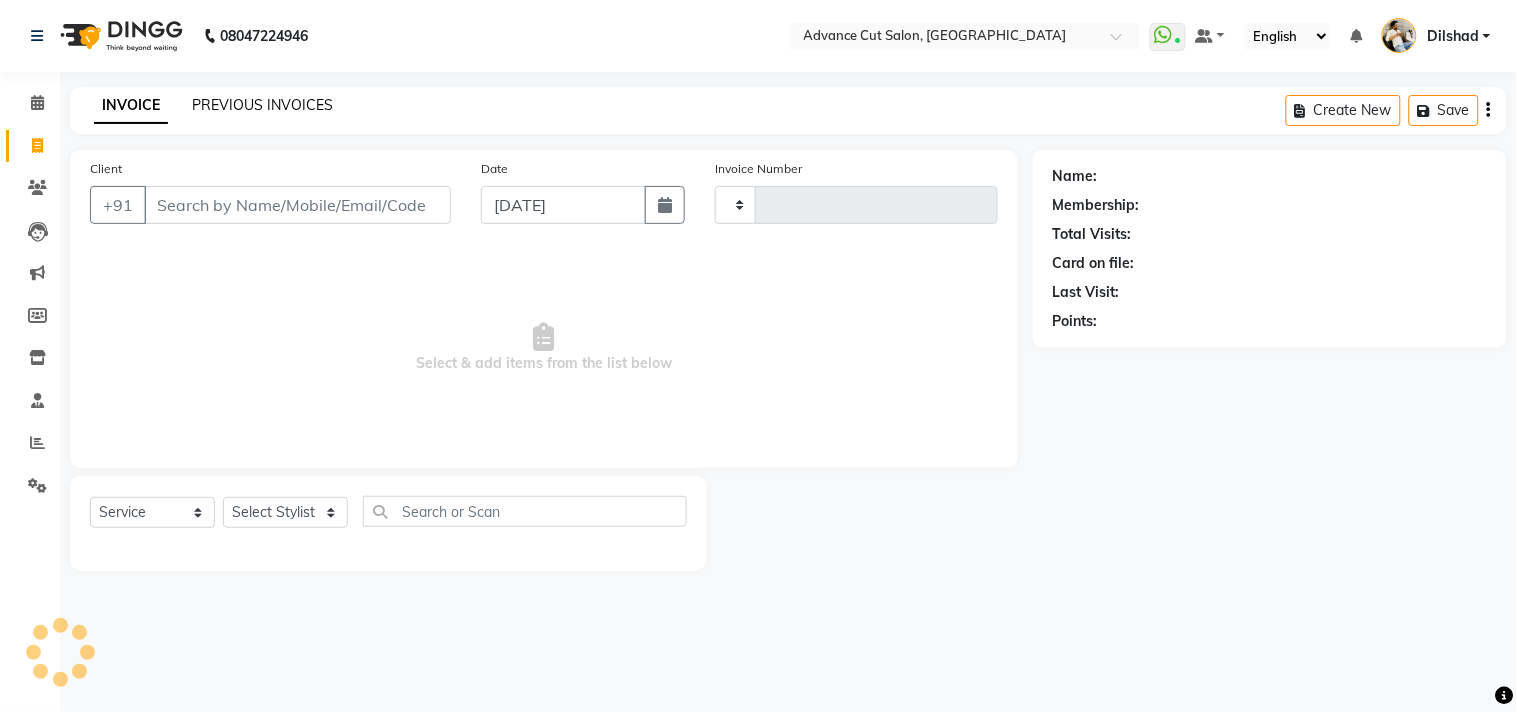 type on "3670" 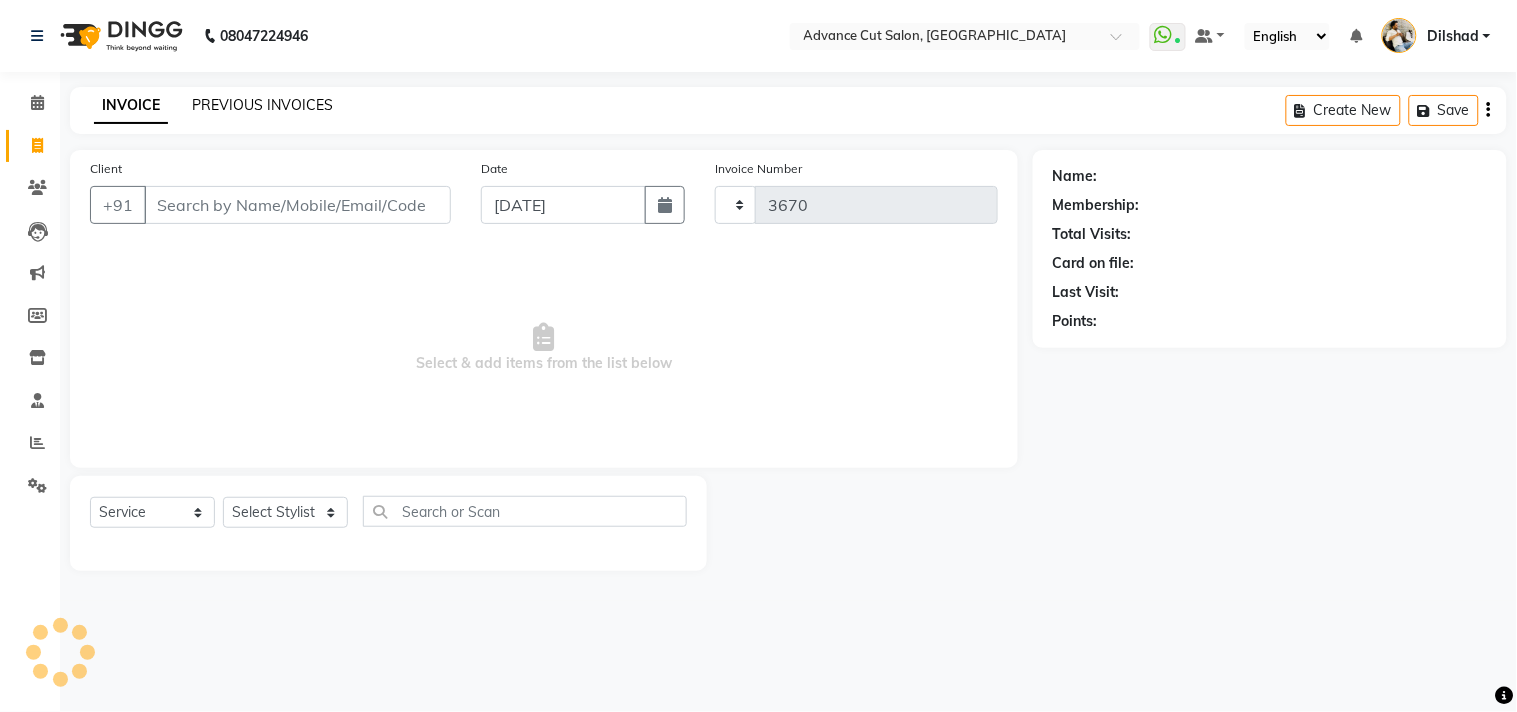 click on "PREVIOUS INVOICES" 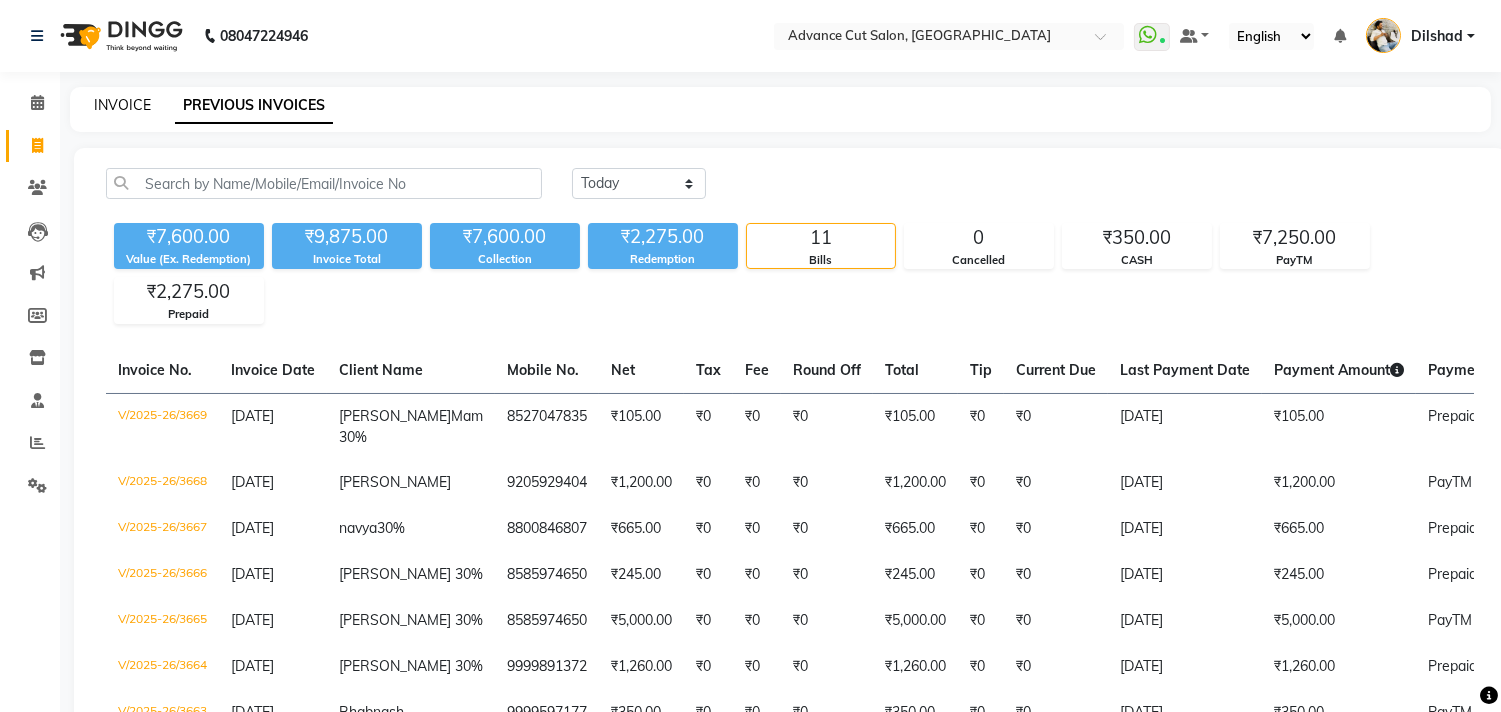 click on "INVOICE" 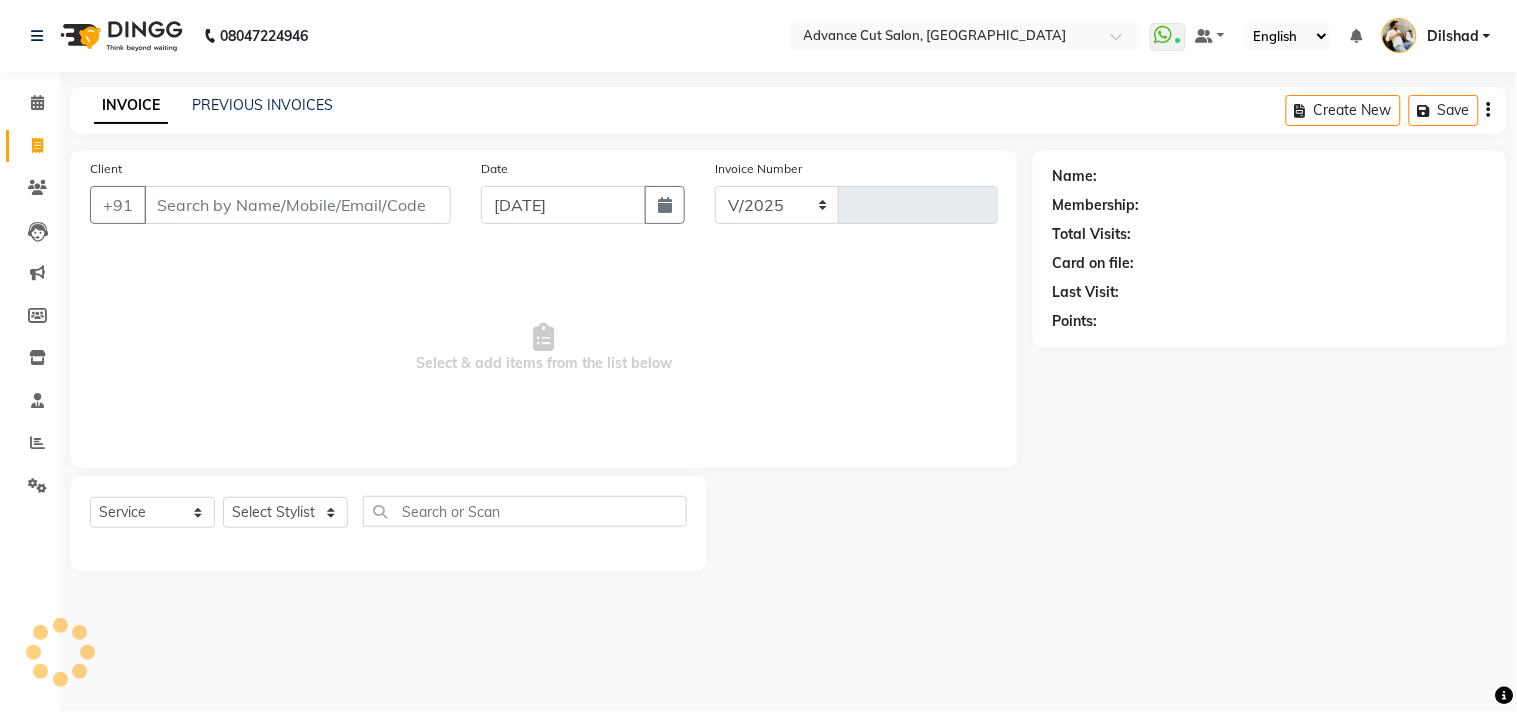 select on "922" 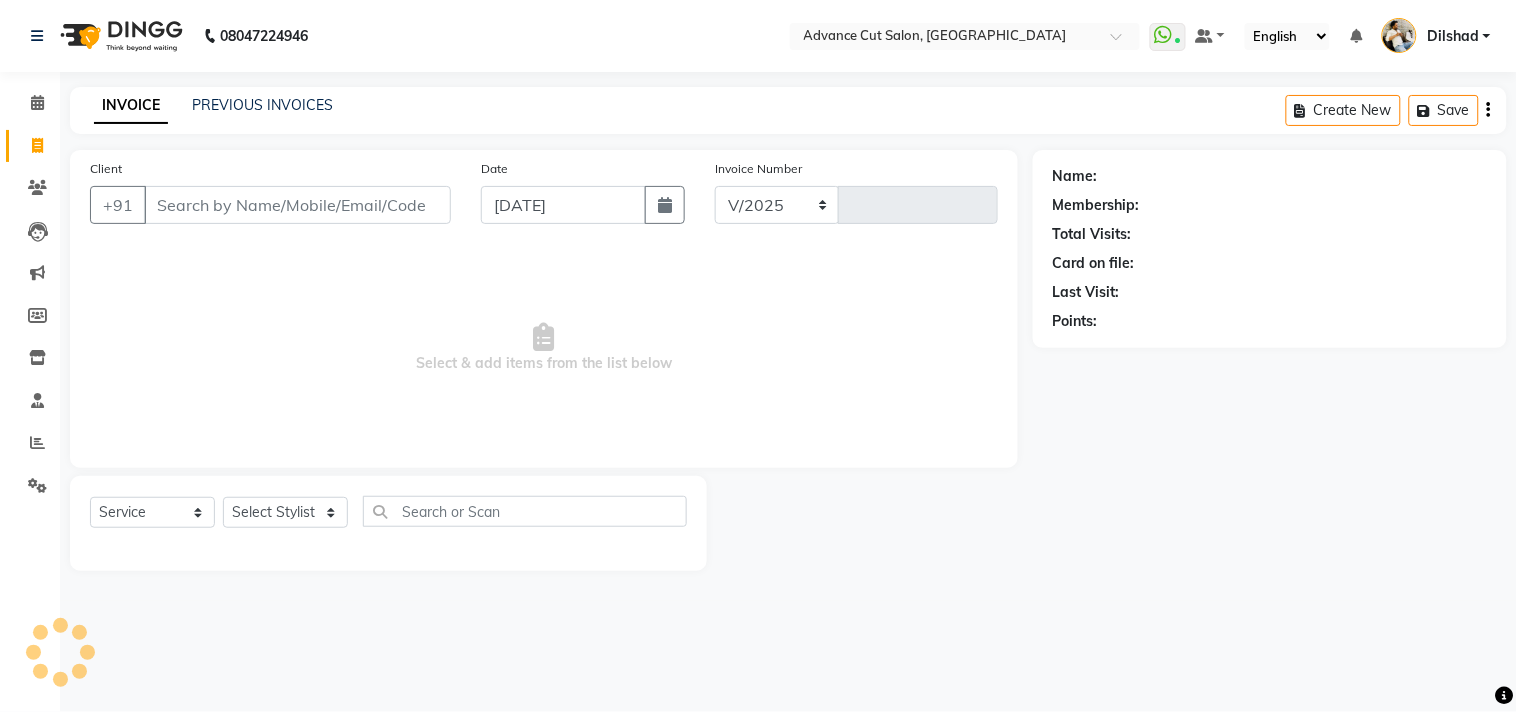 type on "3670" 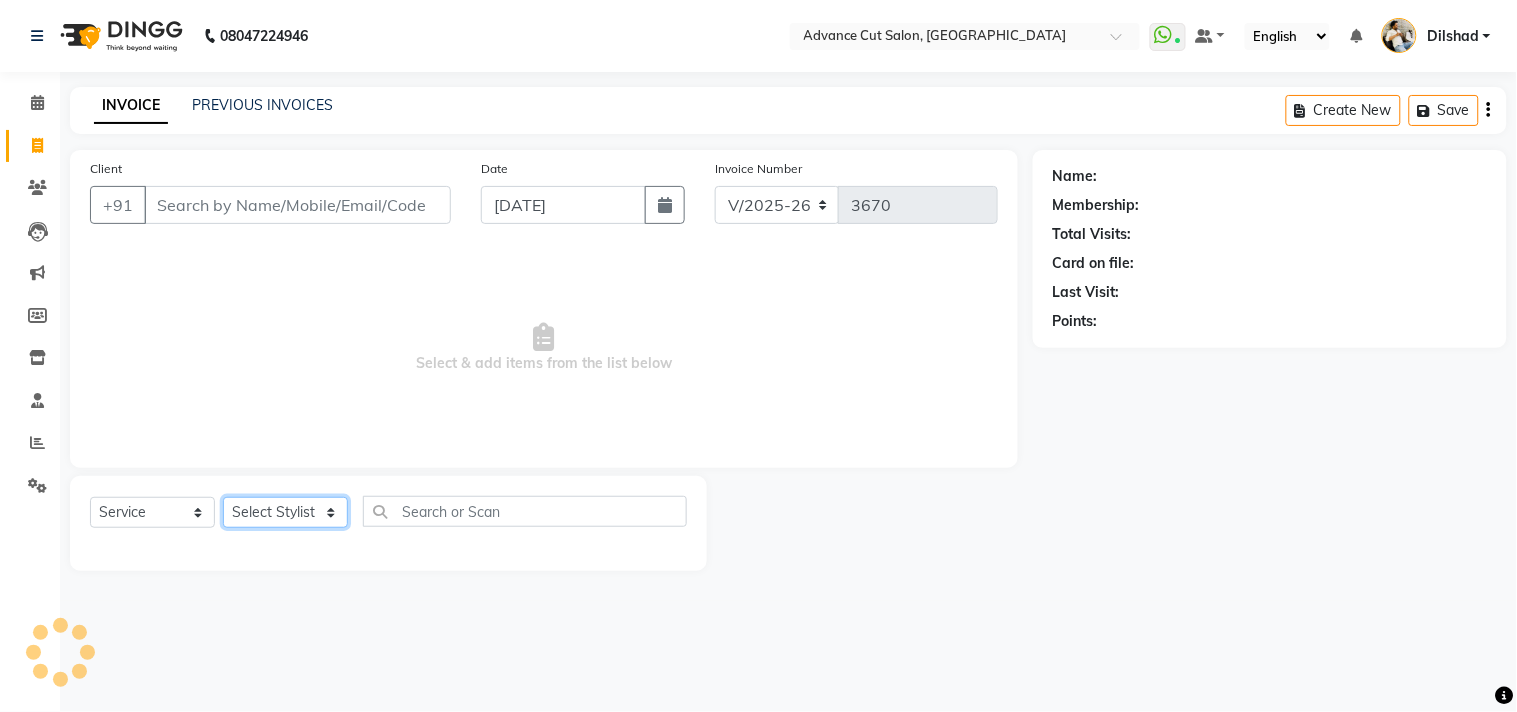 click on "Select Stylist [PERSON_NAME] Avinash Dilshad [PERSON_NAME] [PERSON_NAME] [PERSON_NAME] [PERSON_NAME]  [PERSON_NAME] [PERSON_NAME]  [PERSON_NAME] [PERSON_NAME]" 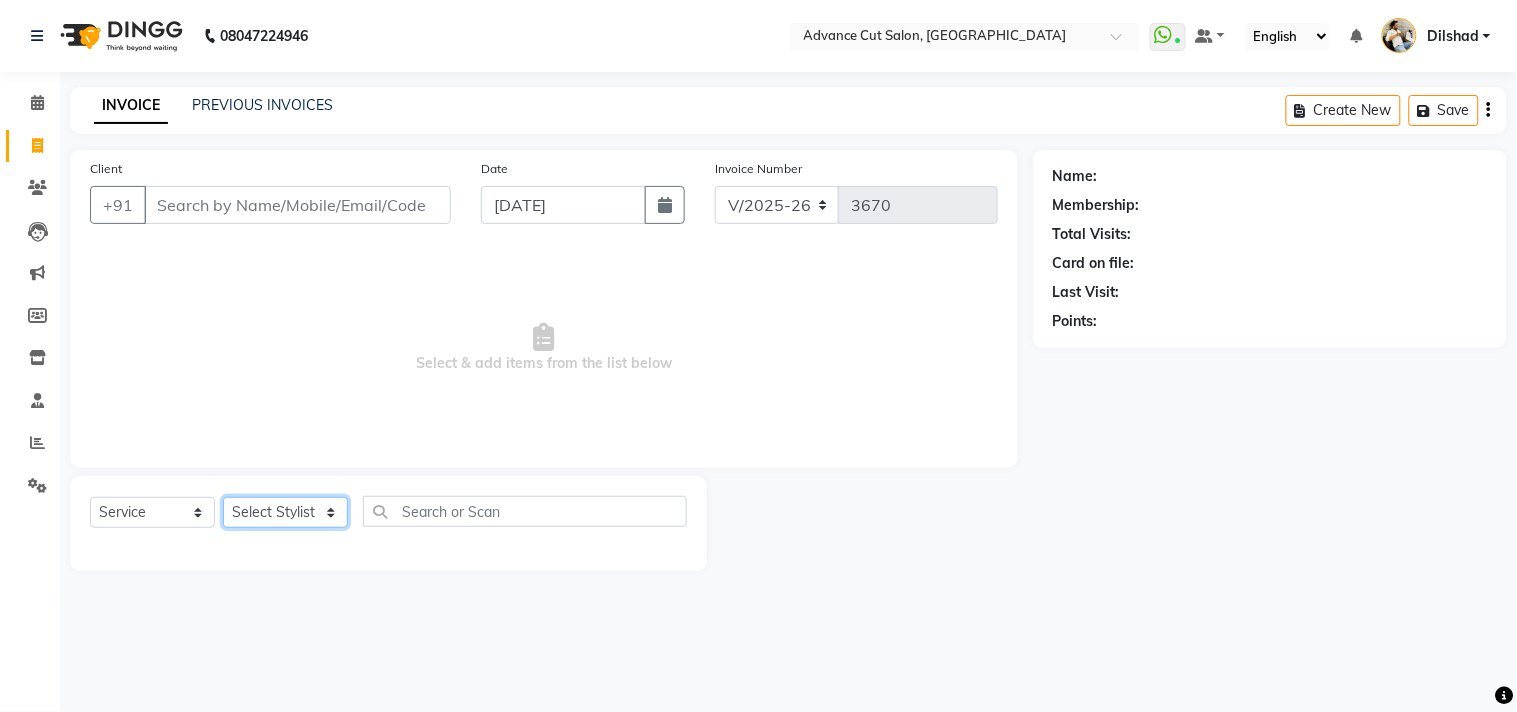 select on "25769" 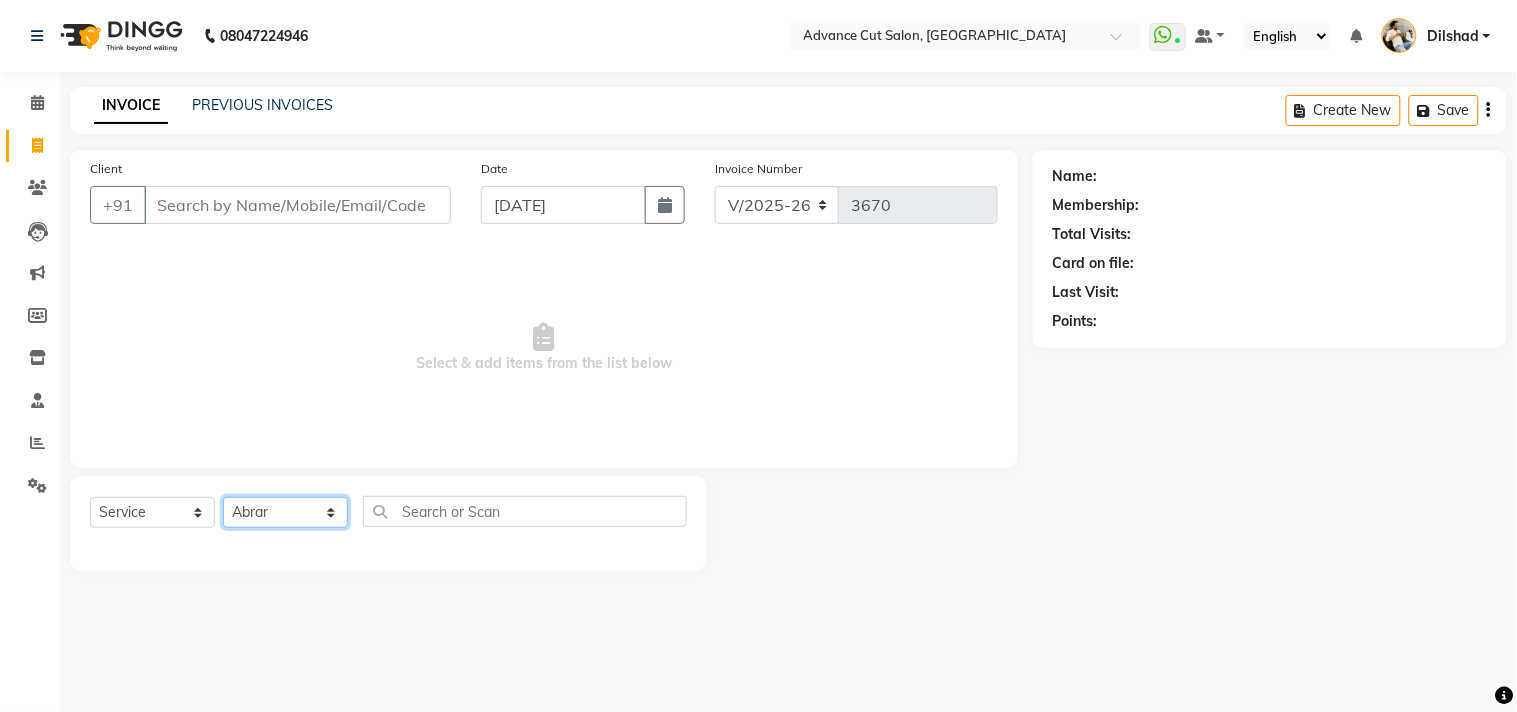click on "Select Stylist [PERSON_NAME] Avinash Dilshad [PERSON_NAME] [PERSON_NAME] [PERSON_NAME] [PERSON_NAME]  [PERSON_NAME] [PERSON_NAME]  [PERSON_NAME] [PERSON_NAME]" 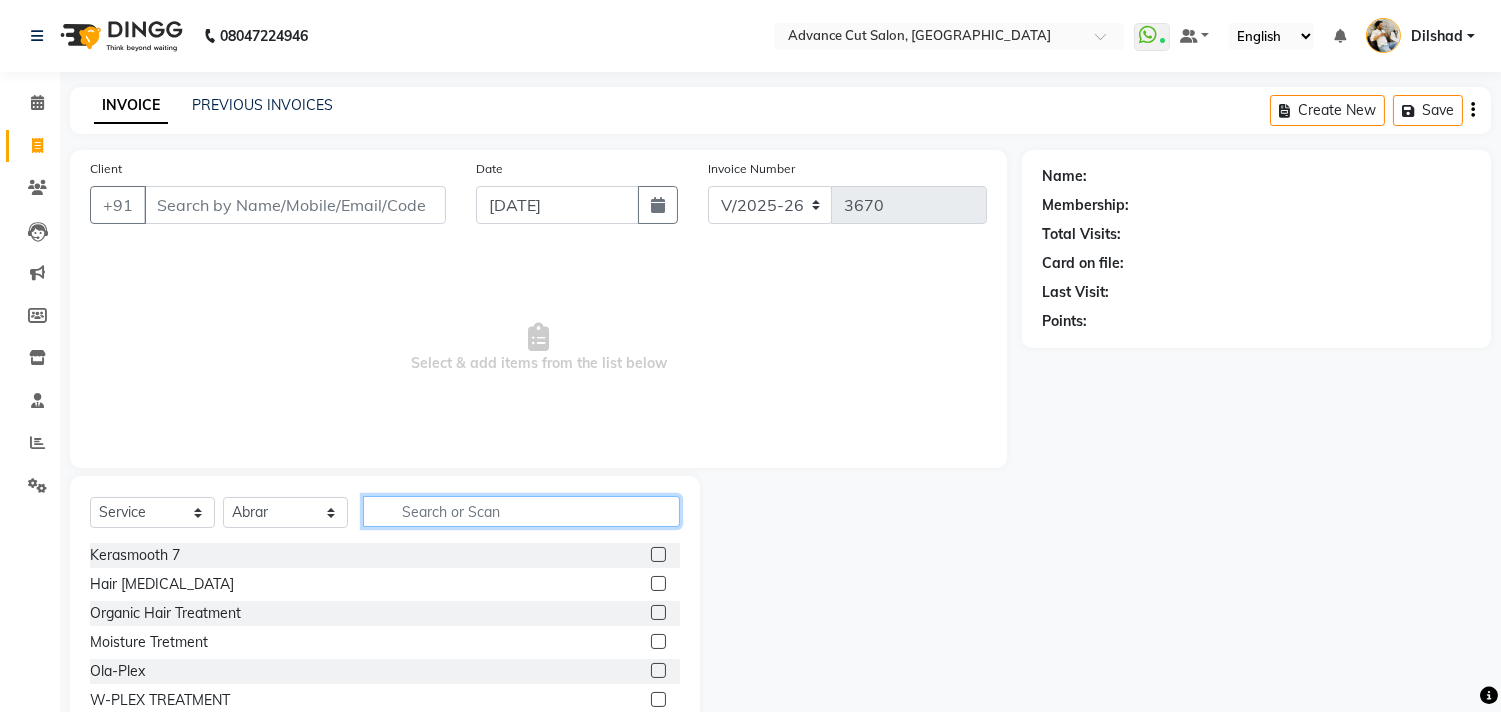click 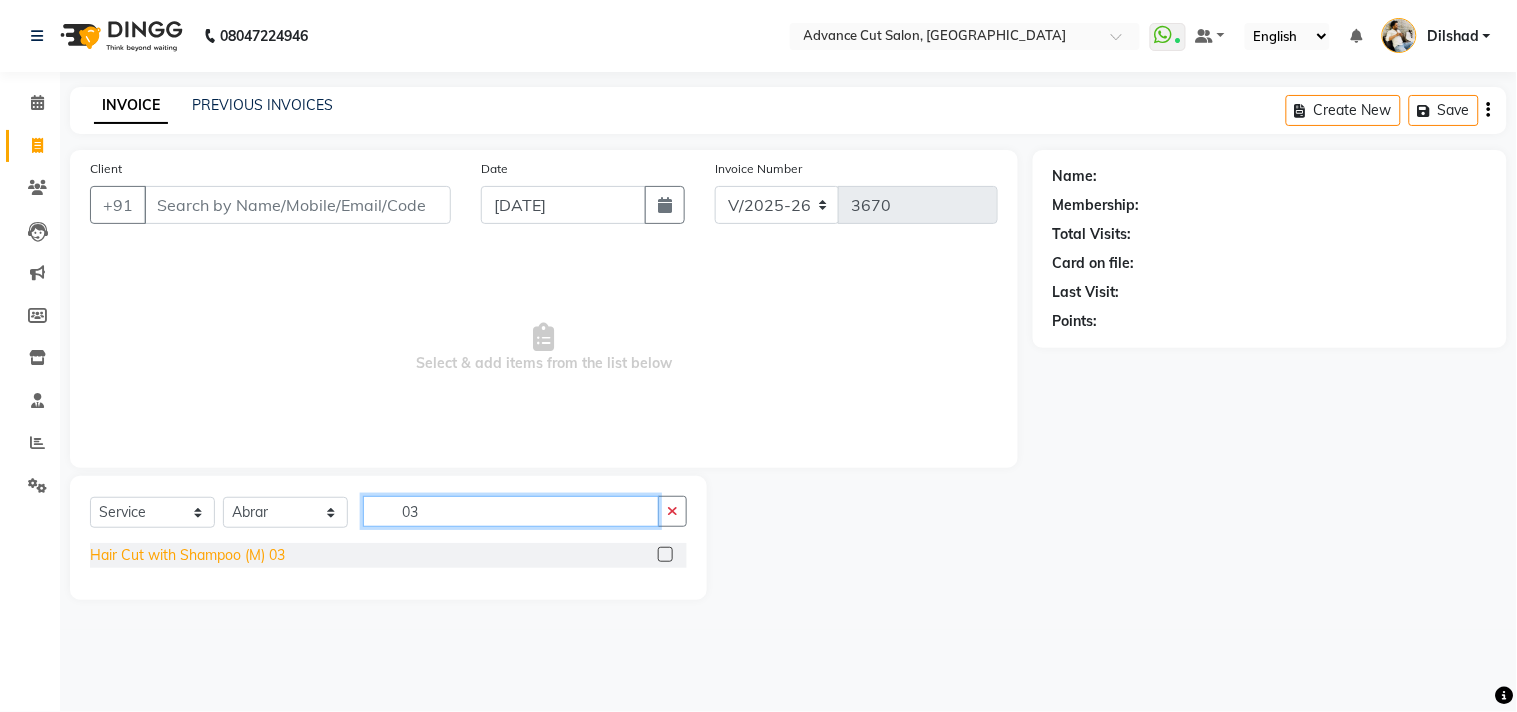 type on "03" 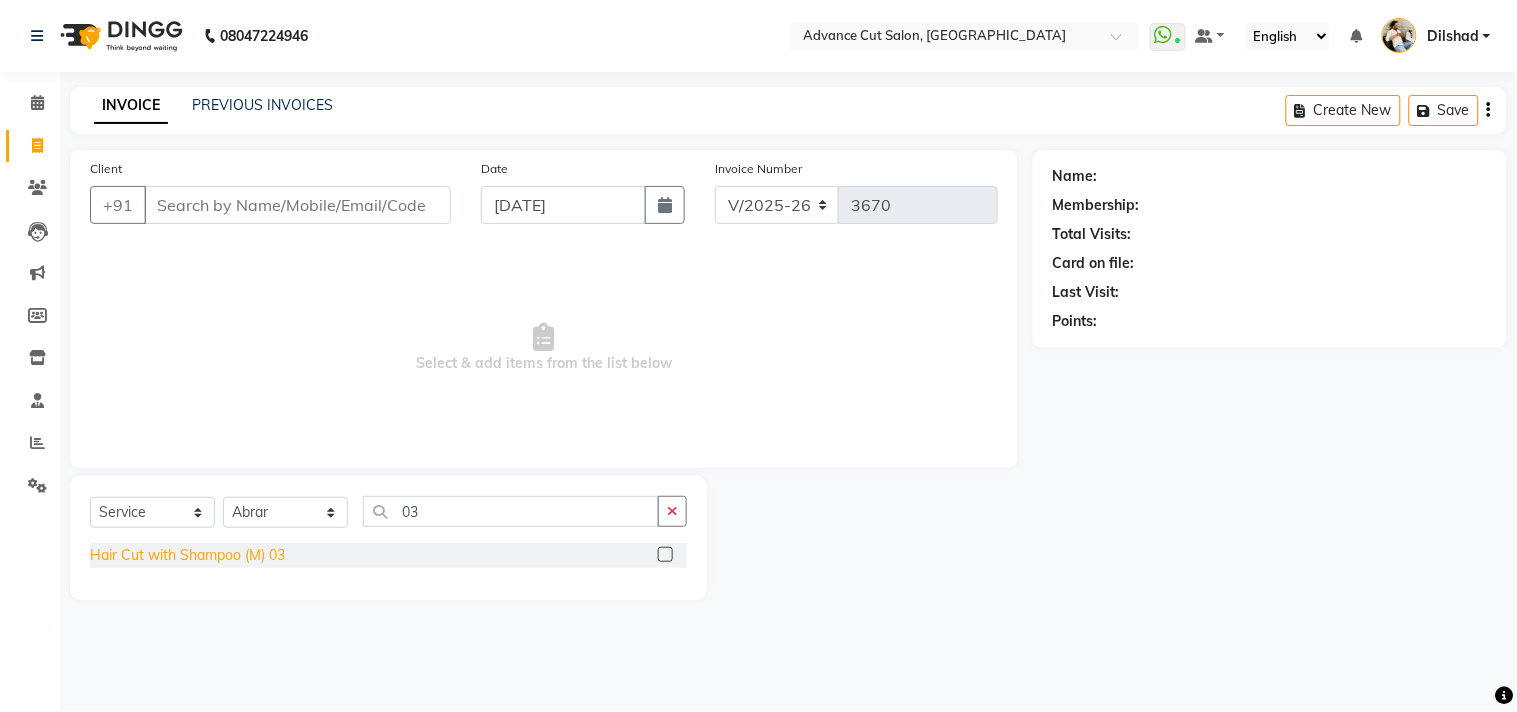 click on "Hair Cut with Shampoo (M) 03" 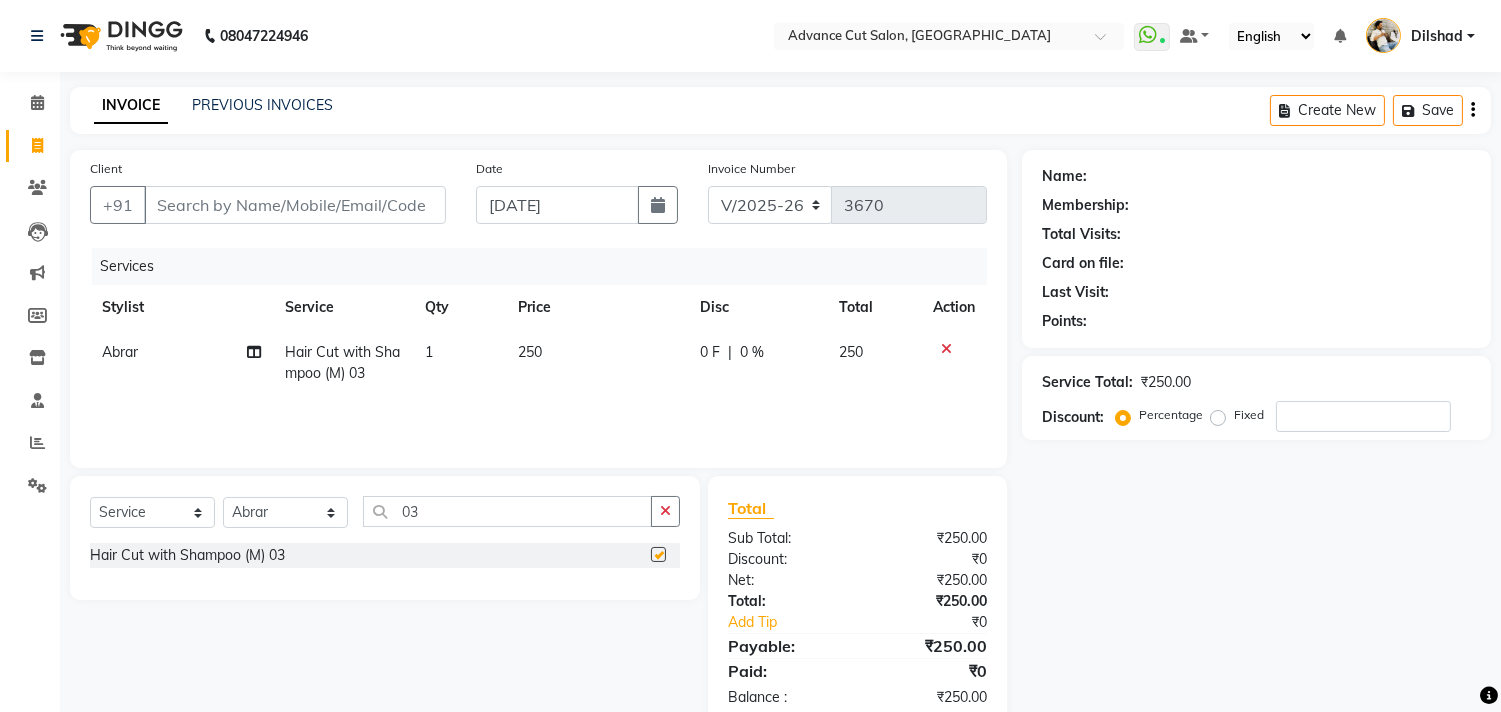 checkbox on "false" 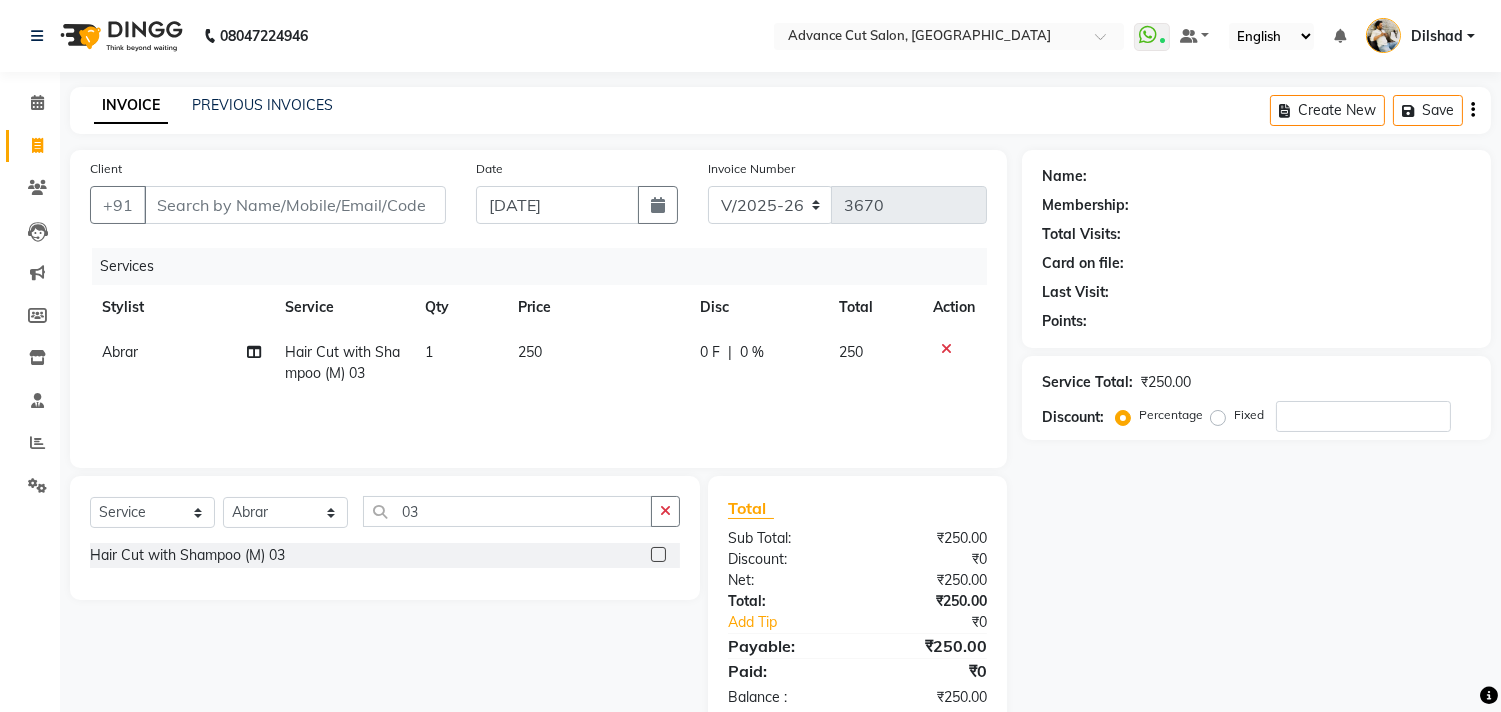 click 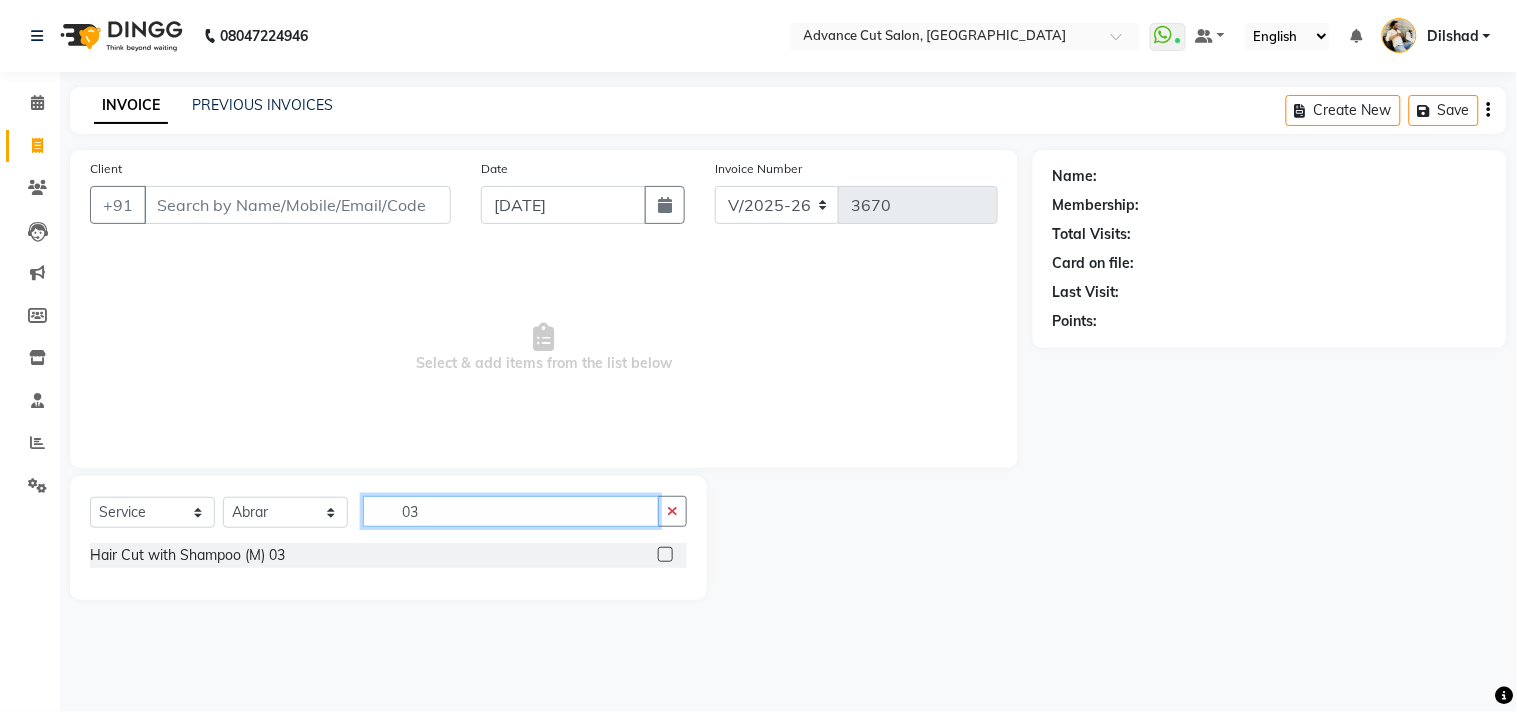 click on "03" 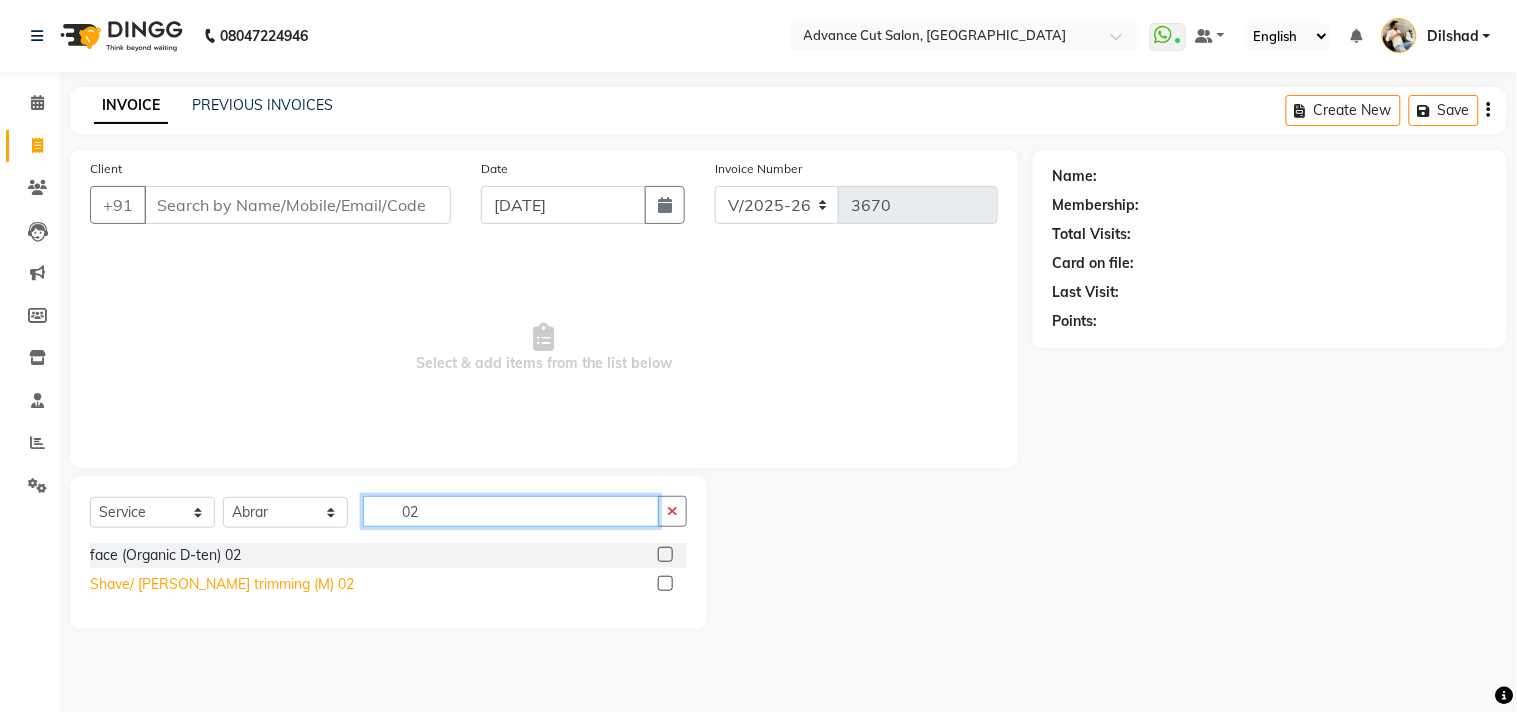type on "02" 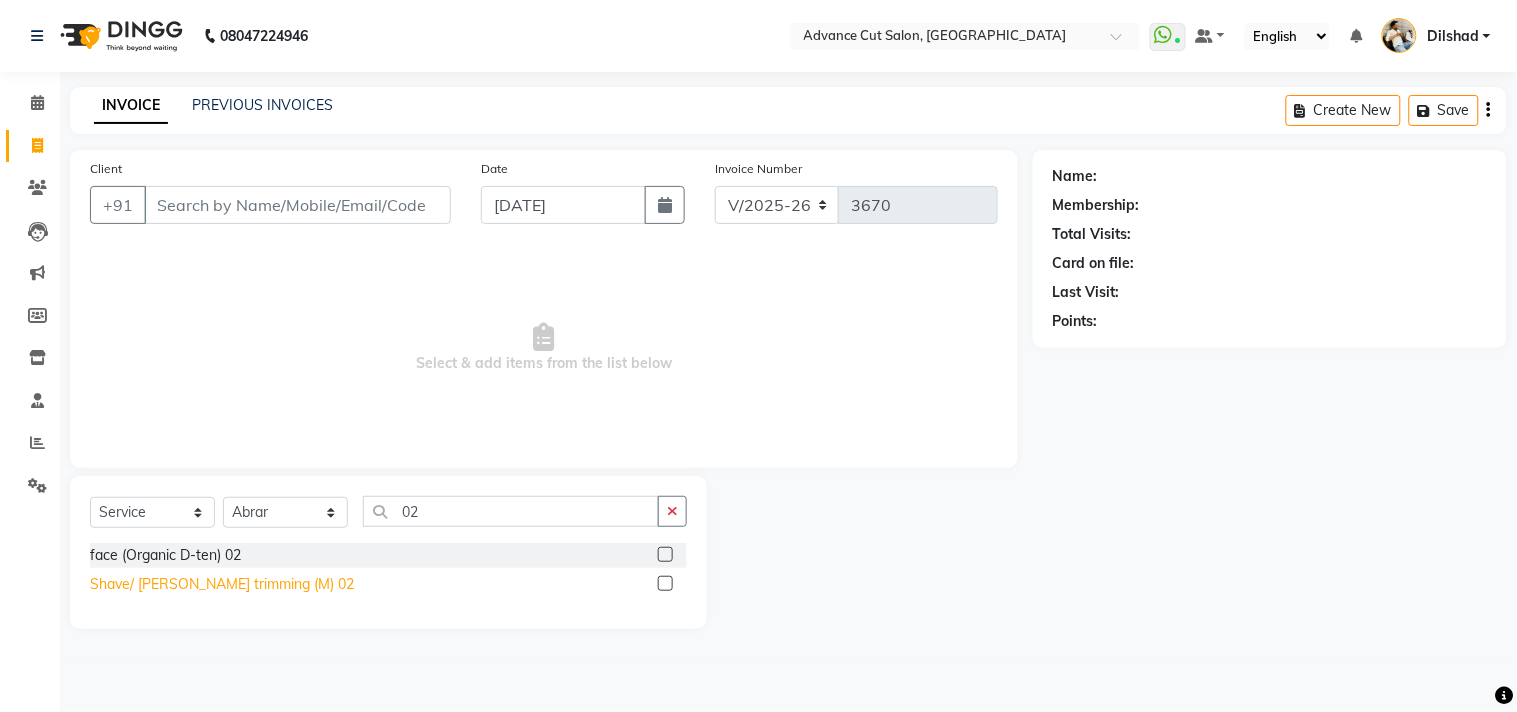 drag, startPoint x: 251, startPoint y: 582, endPoint x: 386, endPoint y: 551, distance: 138.51353 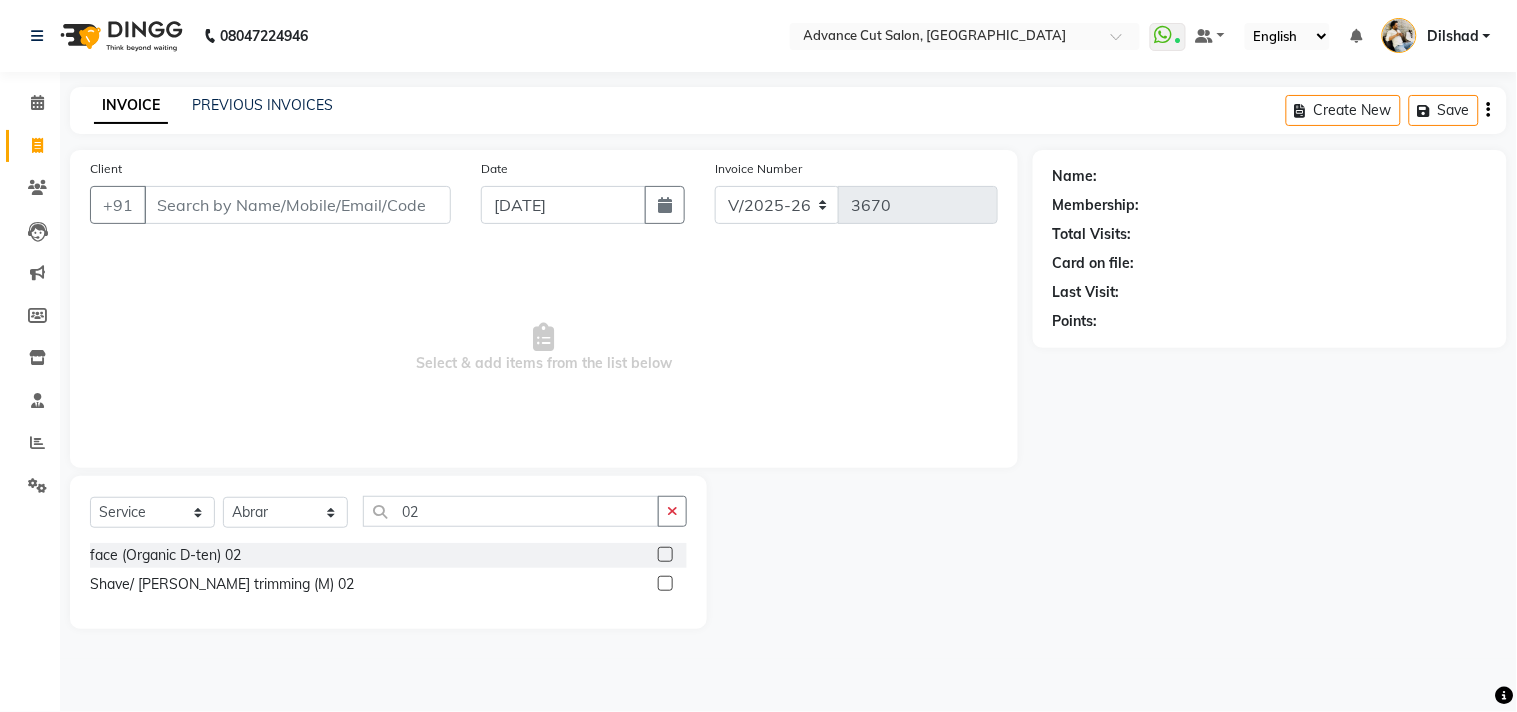 click on "Shave/ [PERSON_NAME] trimming (M) 02" 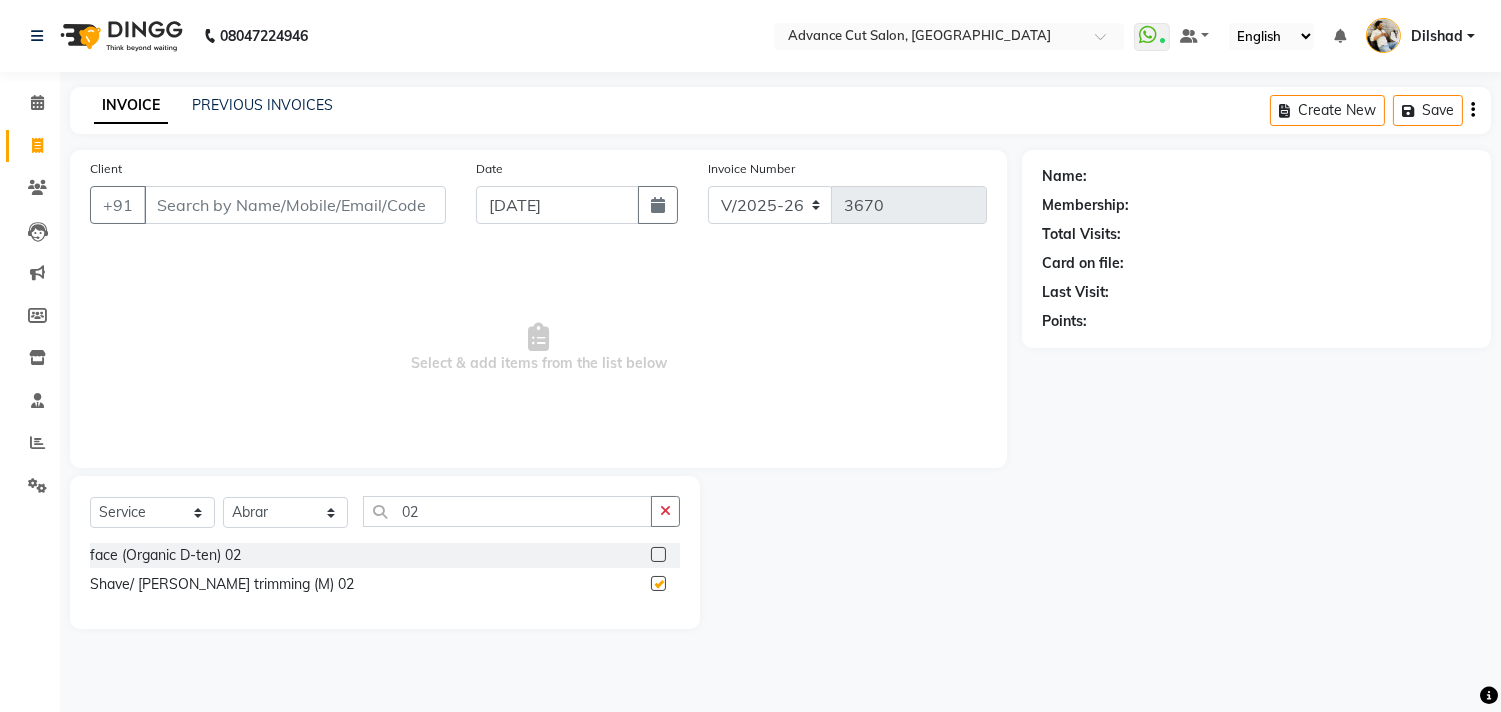 checkbox on "false" 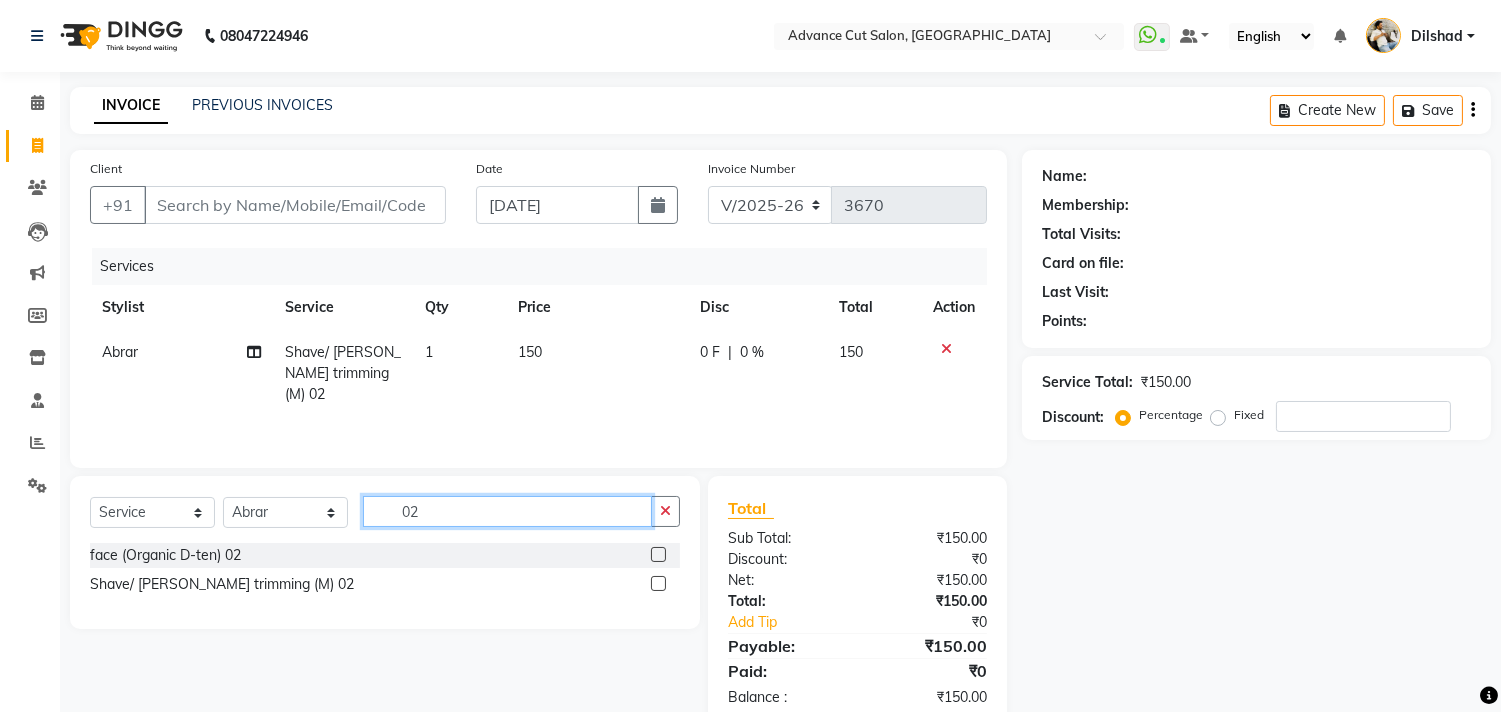 click on "02" 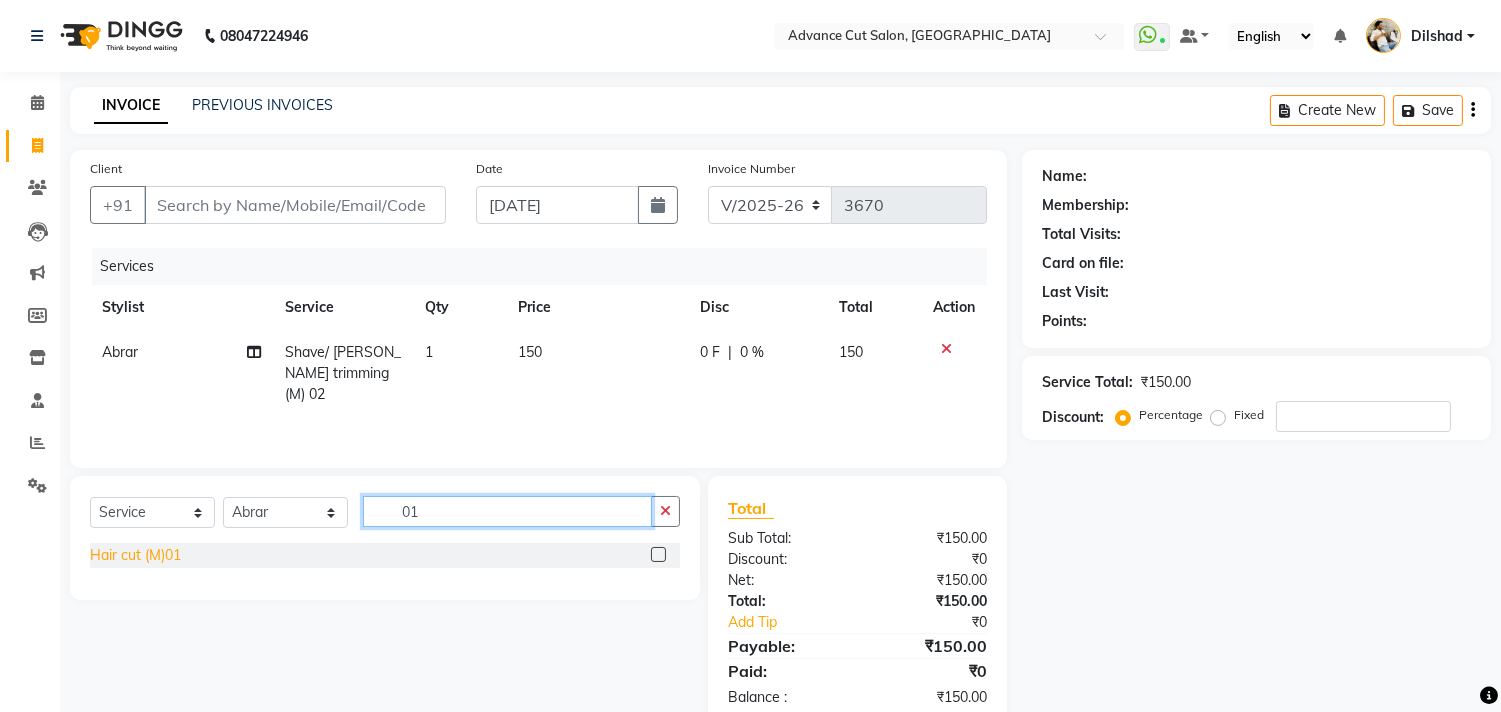 type on "01" 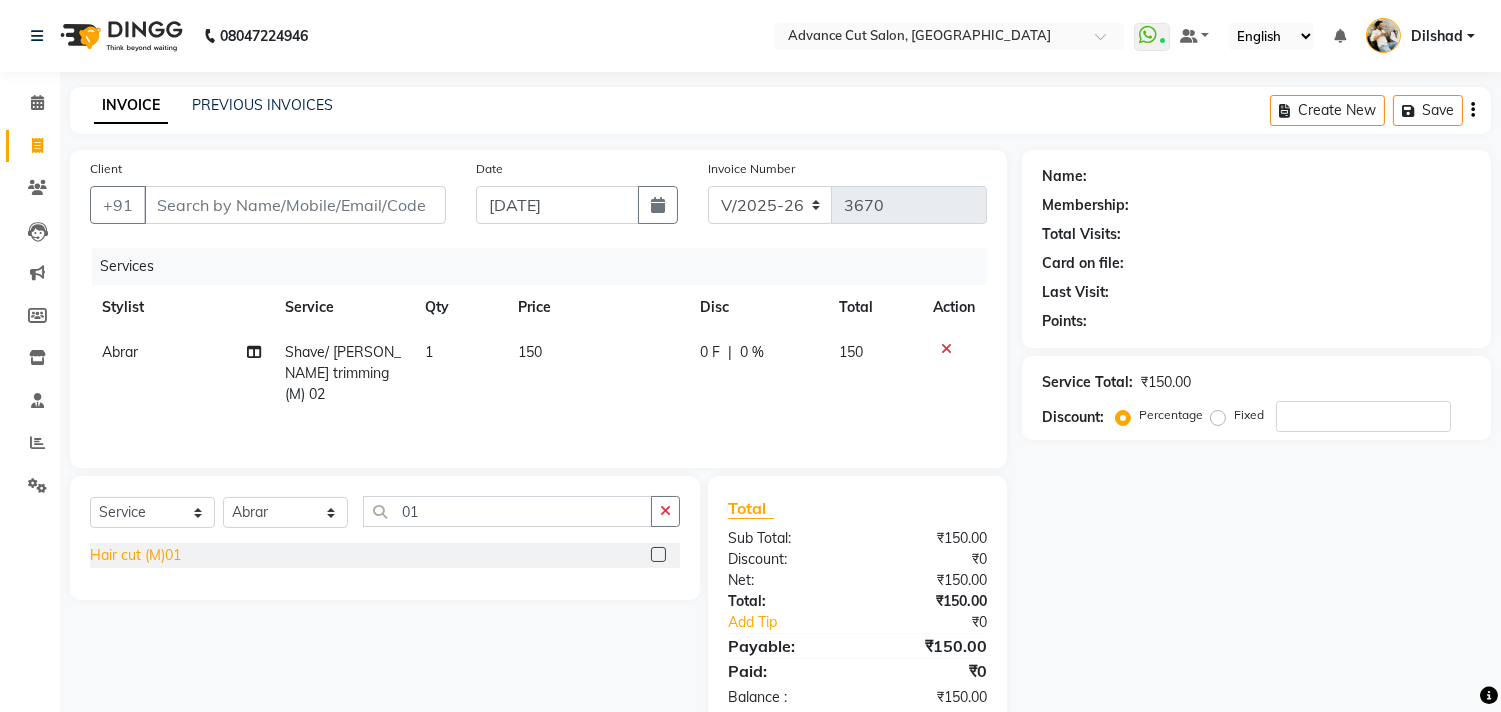 click on "Hair cut (M)01" 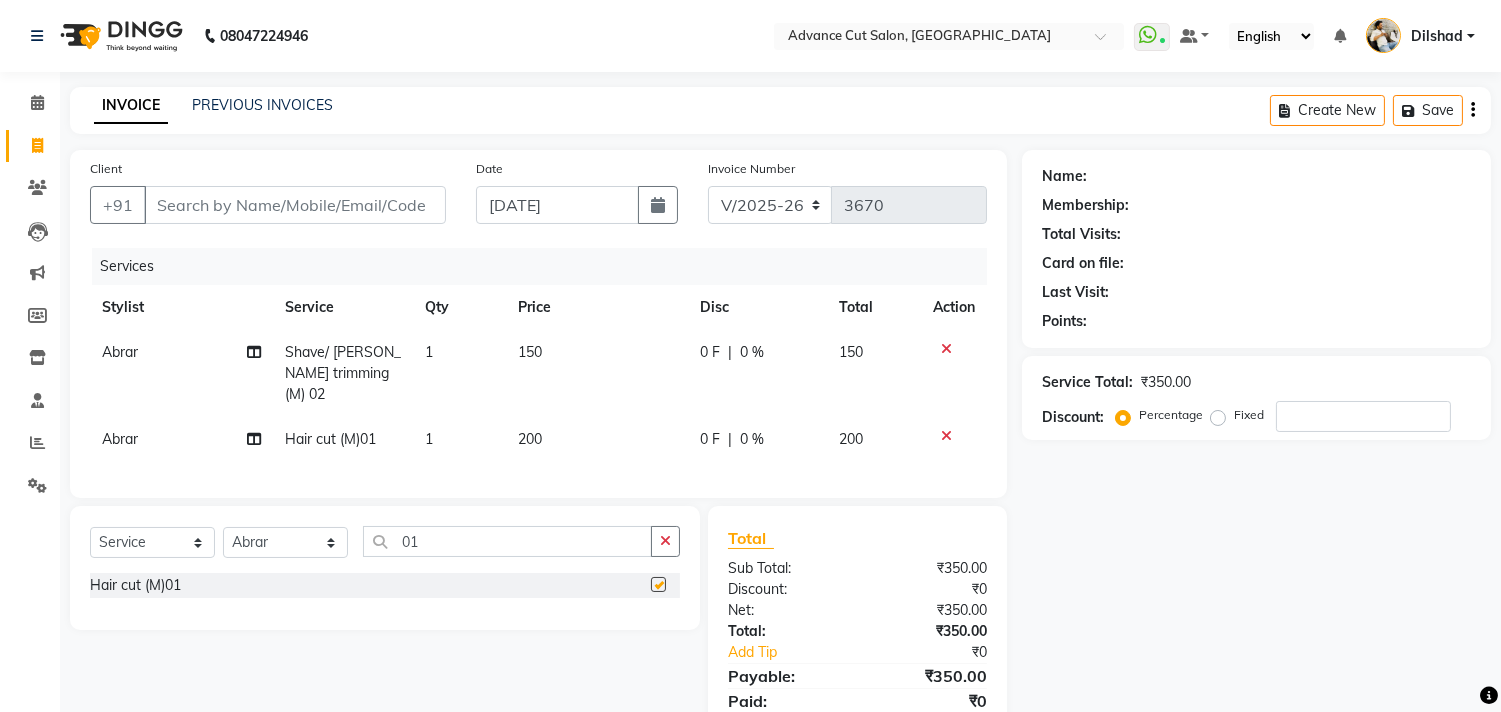 checkbox on "false" 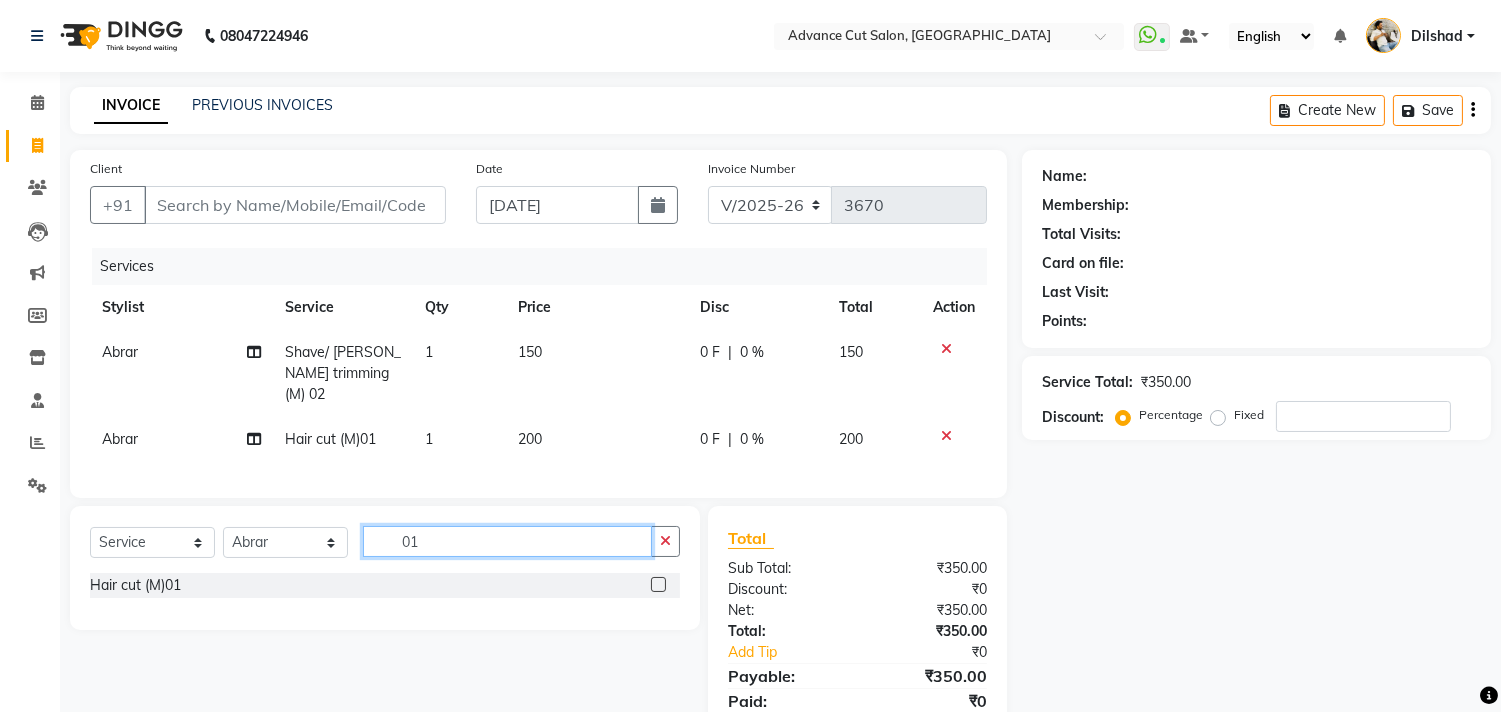 click on "01" 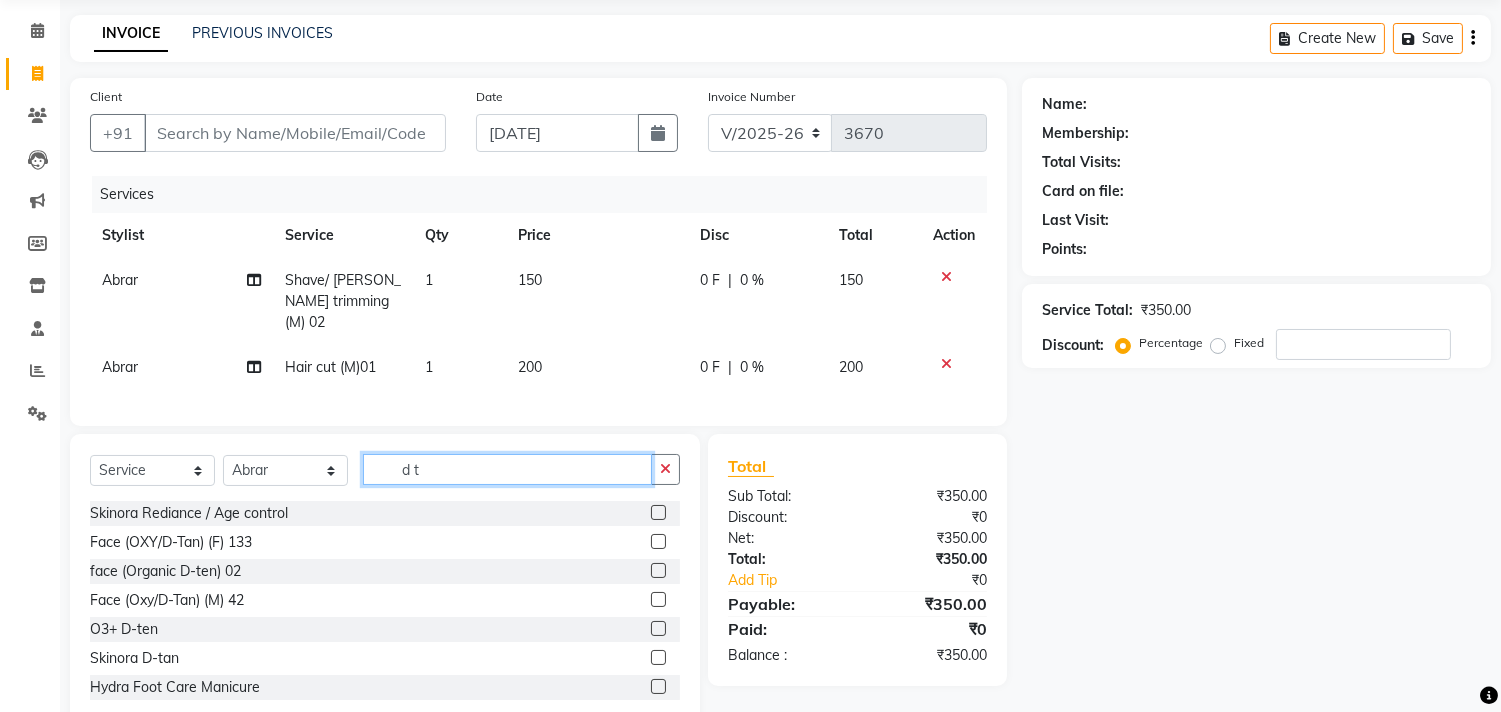 scroll, scrollTop: 111, scrollLeft: 0, axis: vertical 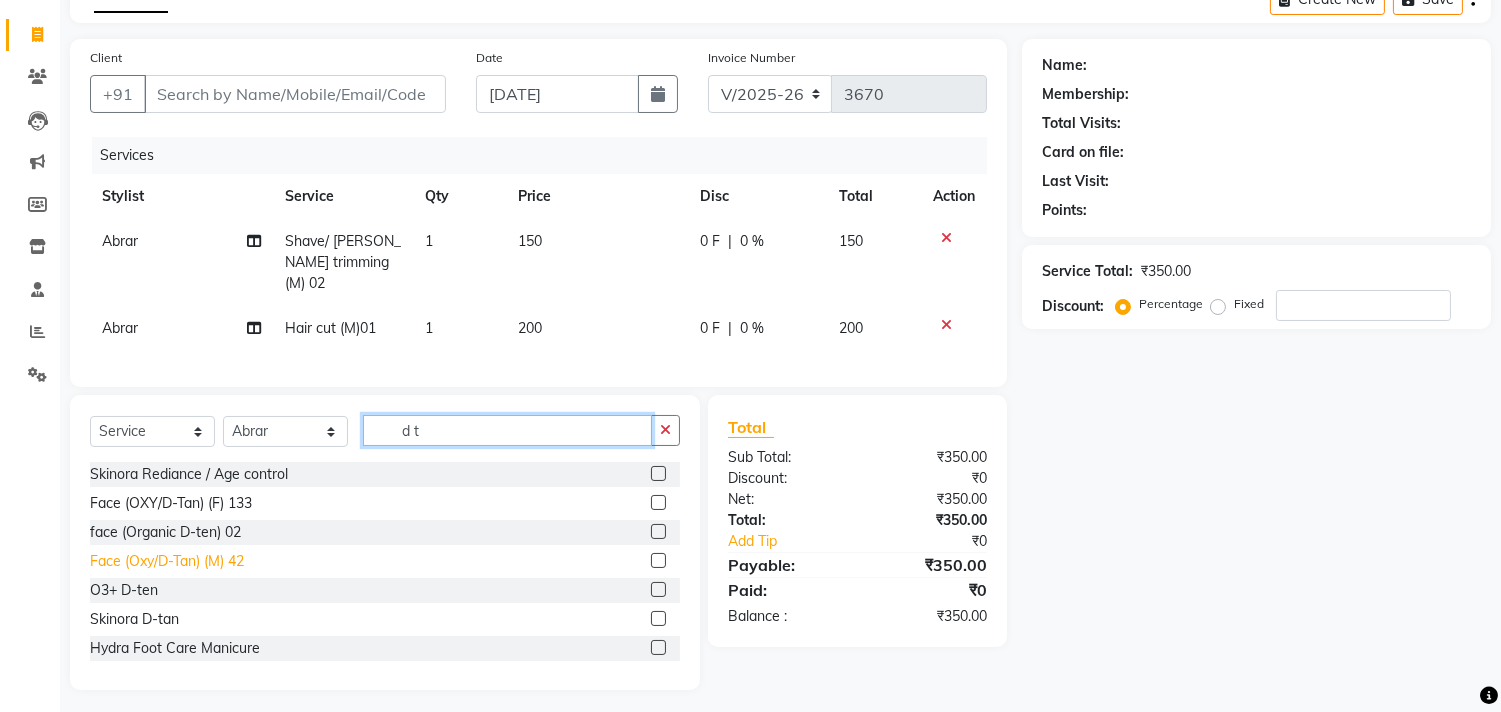 type on "d t" 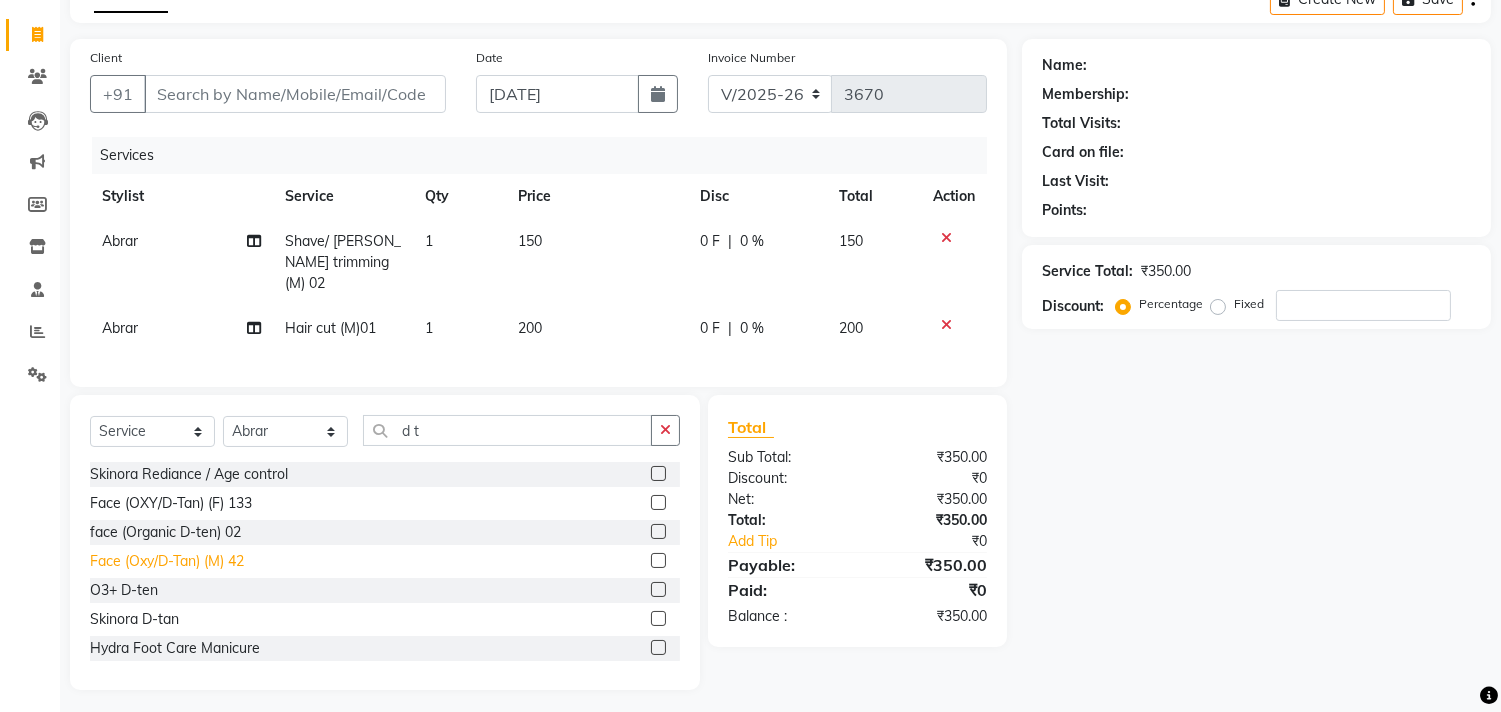 click on "Face (Oxy/D-Tan) (M) 42" 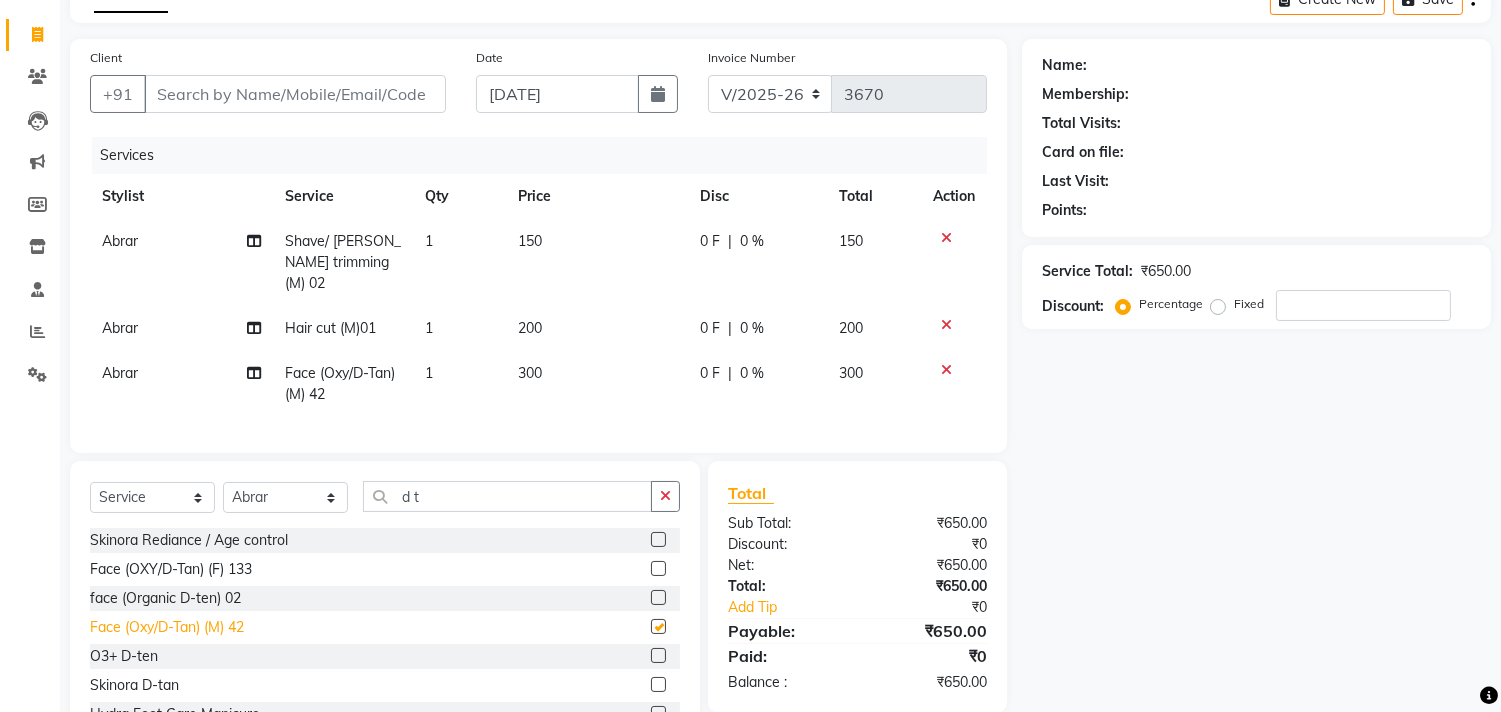 checkbox on "false" 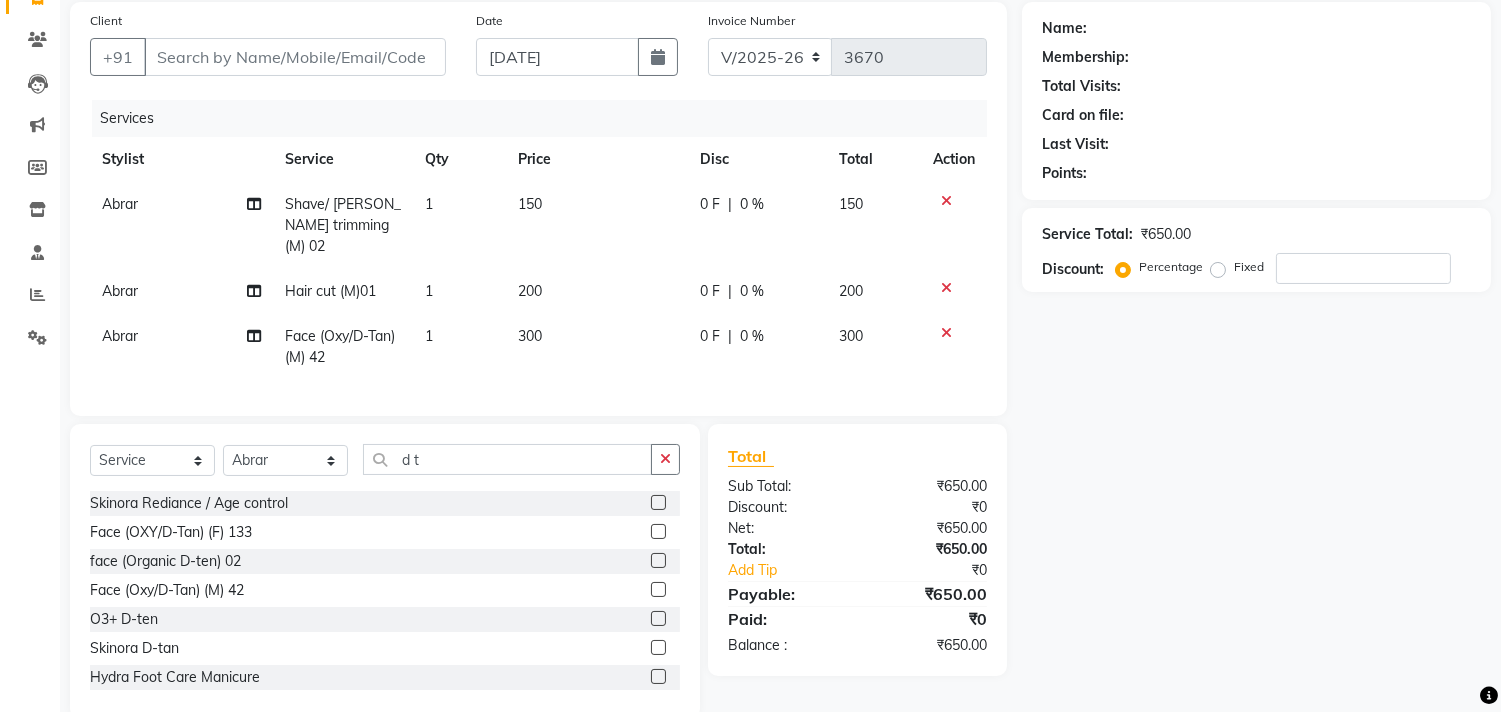 scroll, scrollTop: 181, scrollLeft: 0, axis: vertical 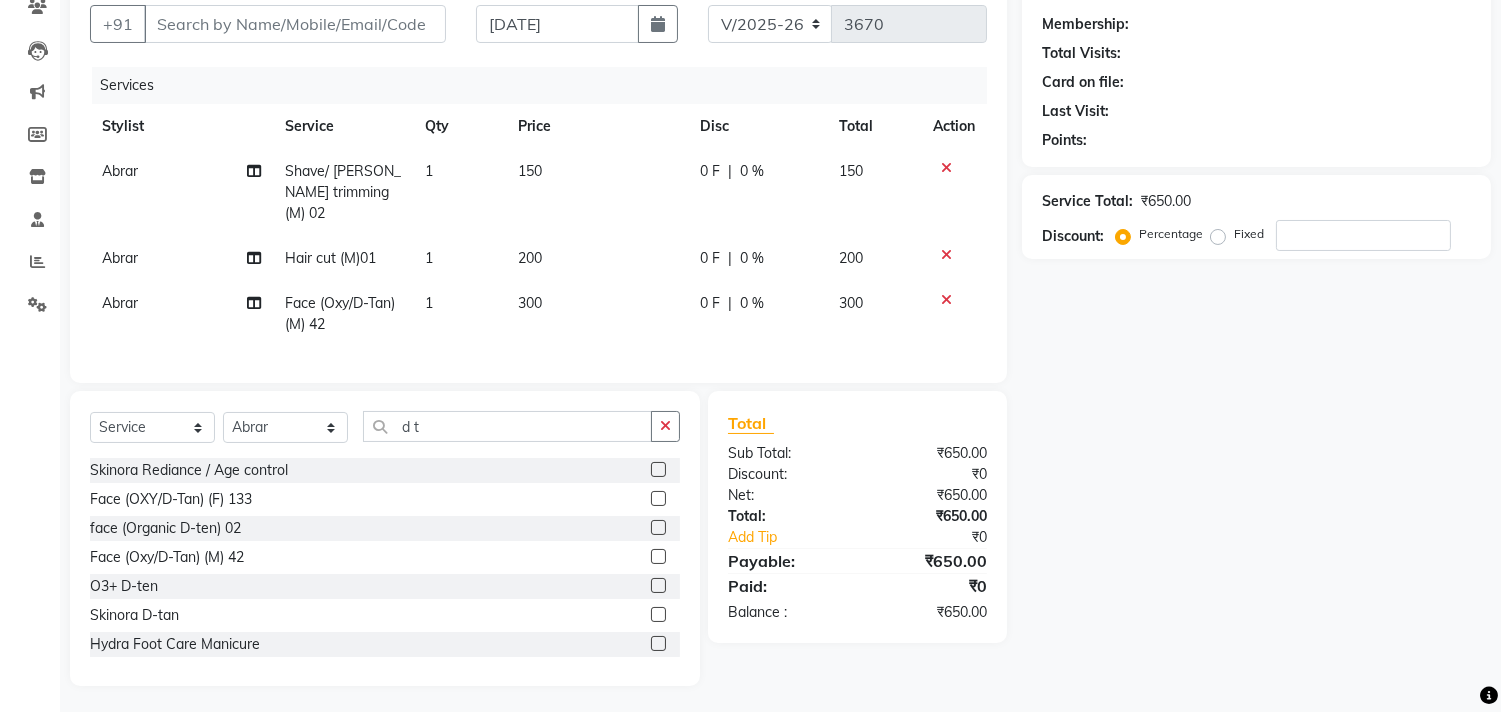 click on "300" 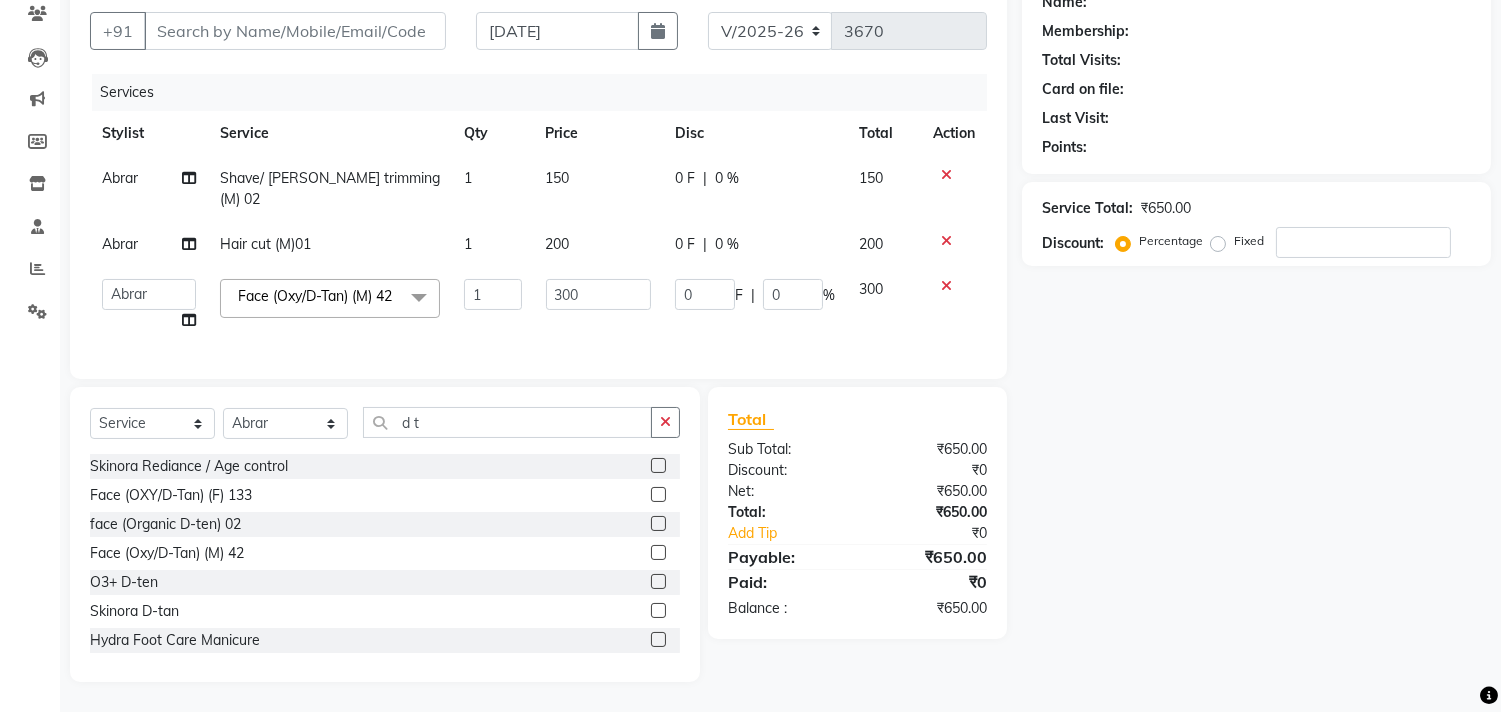 scroll, scrollTop: 178, scrollLeft: 0, axis: vertical 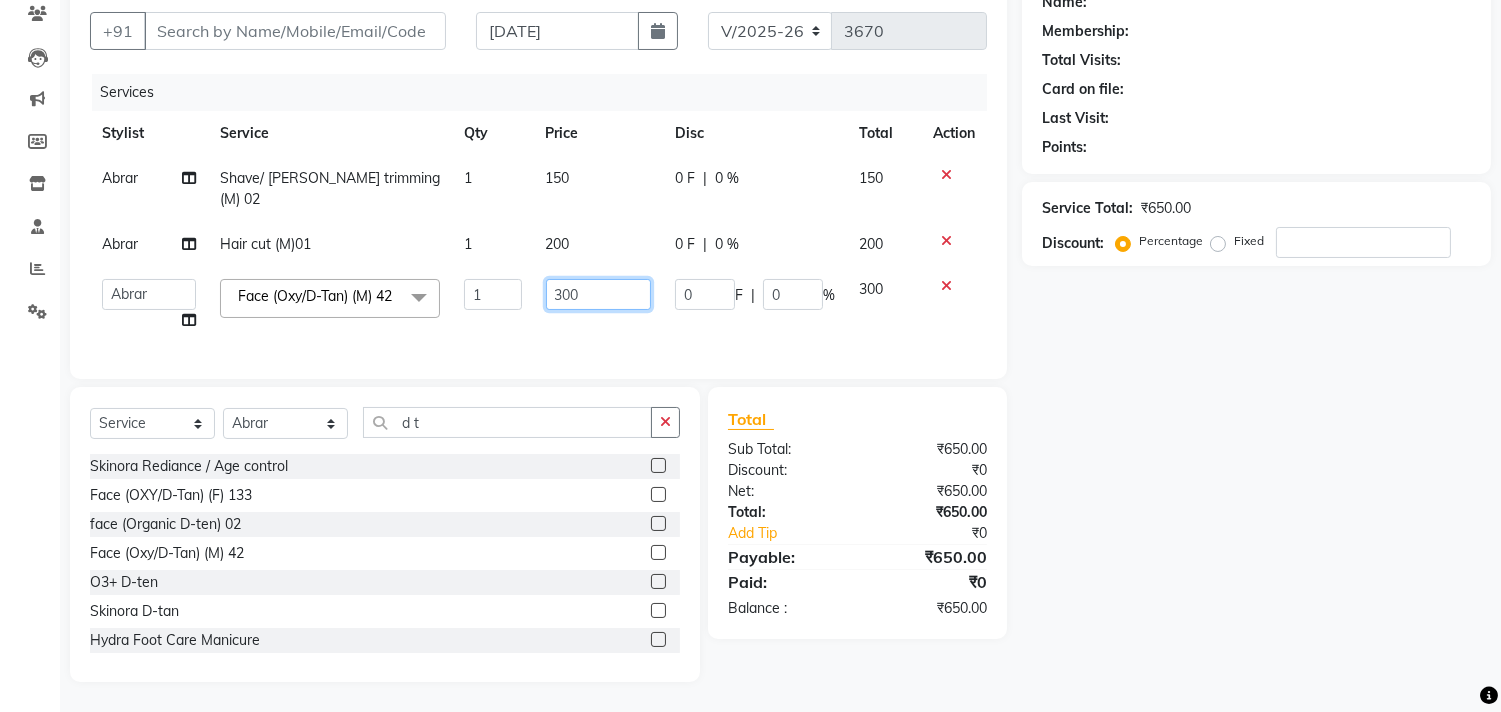 drag, startPoint x: 601, startPoint y: 266, endPoint x: 501, endPoint y: 260, distance: 100.17984 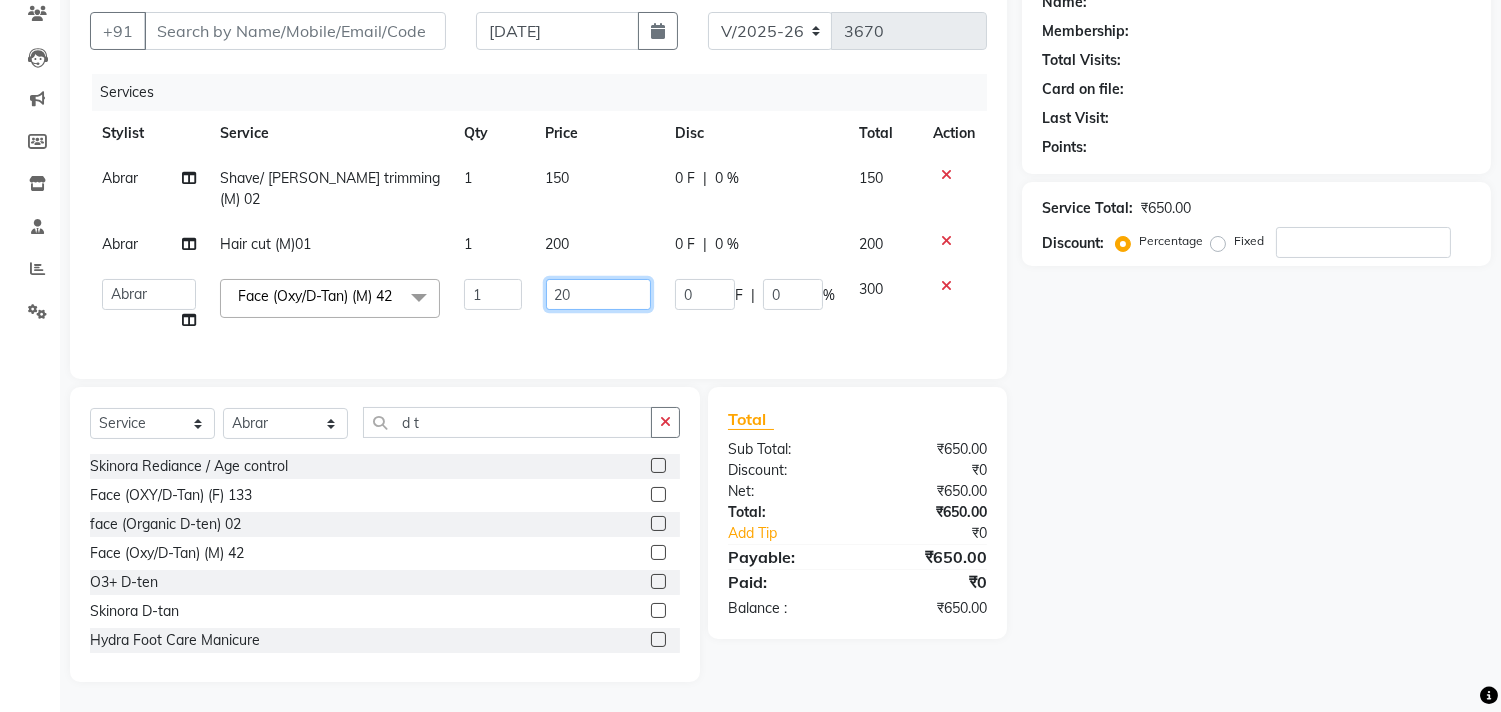 type on "200" 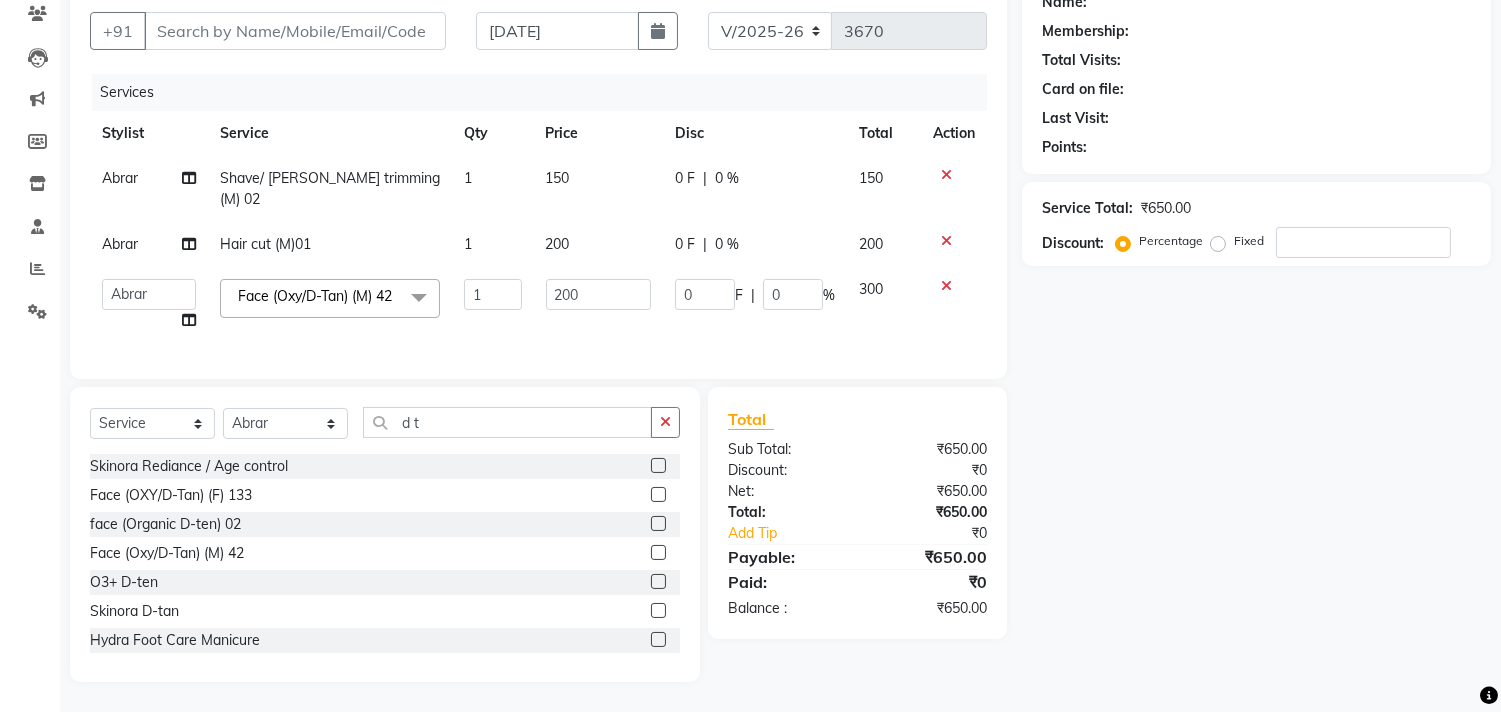 click on "Name: Membership: Total Visits: Card on file: Last Visit:  Points:  Service Total:  ₹650.00  Discount:  Percentage   Fixed" 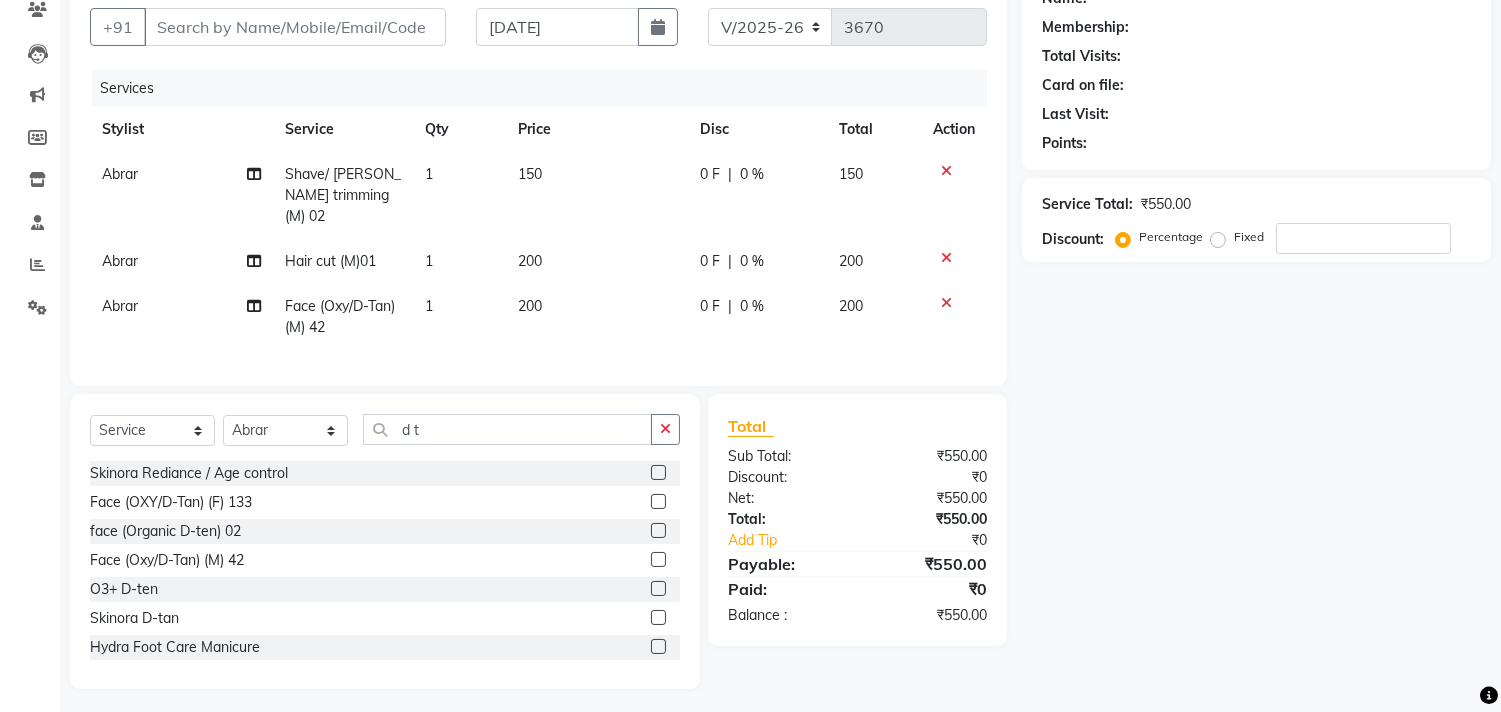 click on "200" 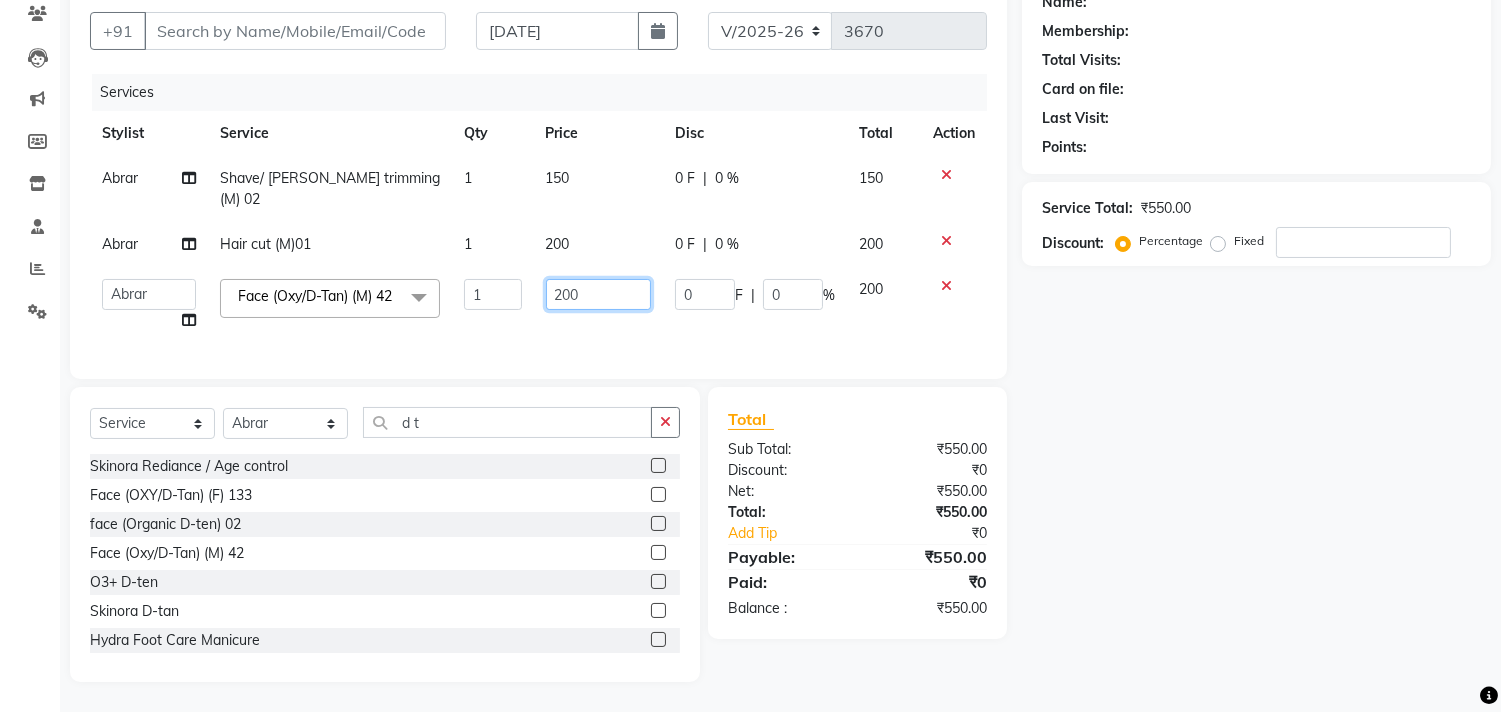 drag, startPoint x: 598, startPoint y: 271, endPoint x: 526, endPoint y: 257, distance: 73.34848 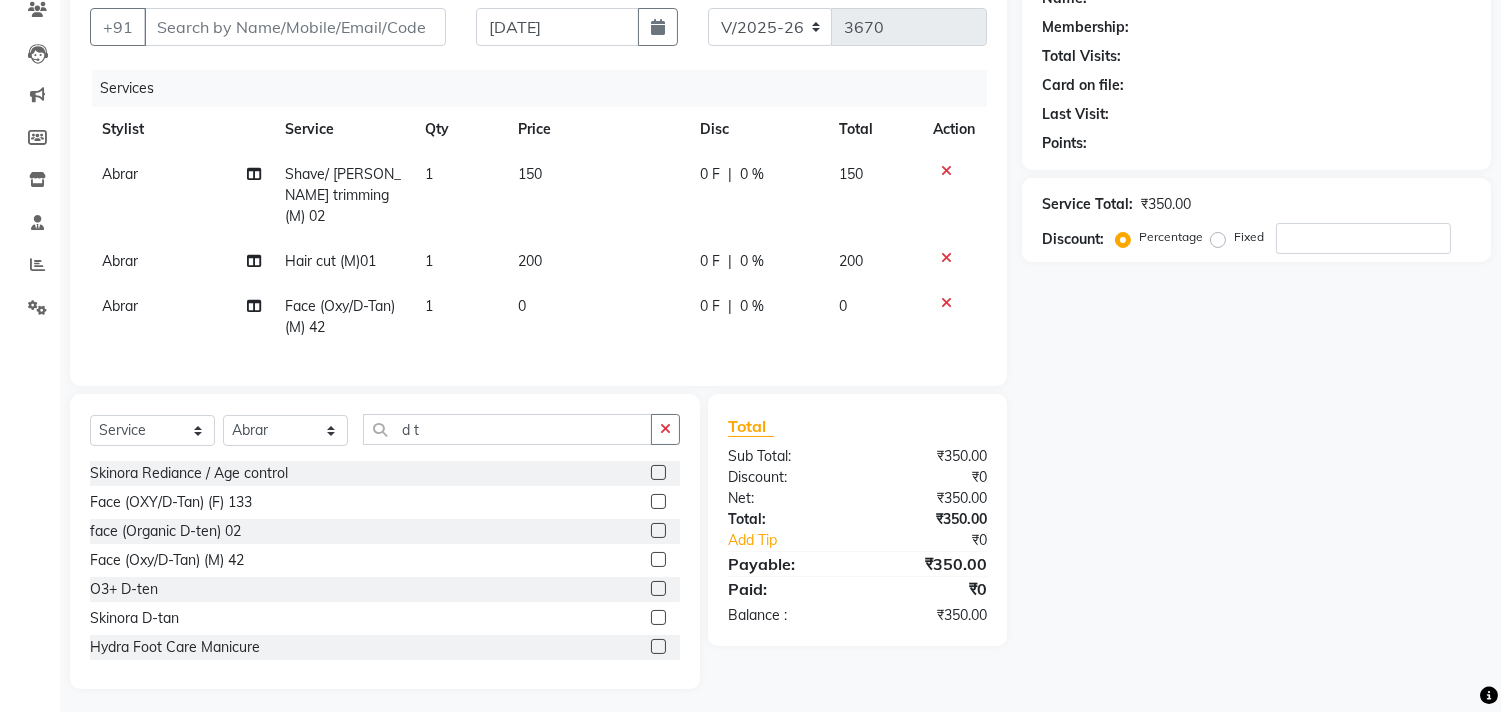 click 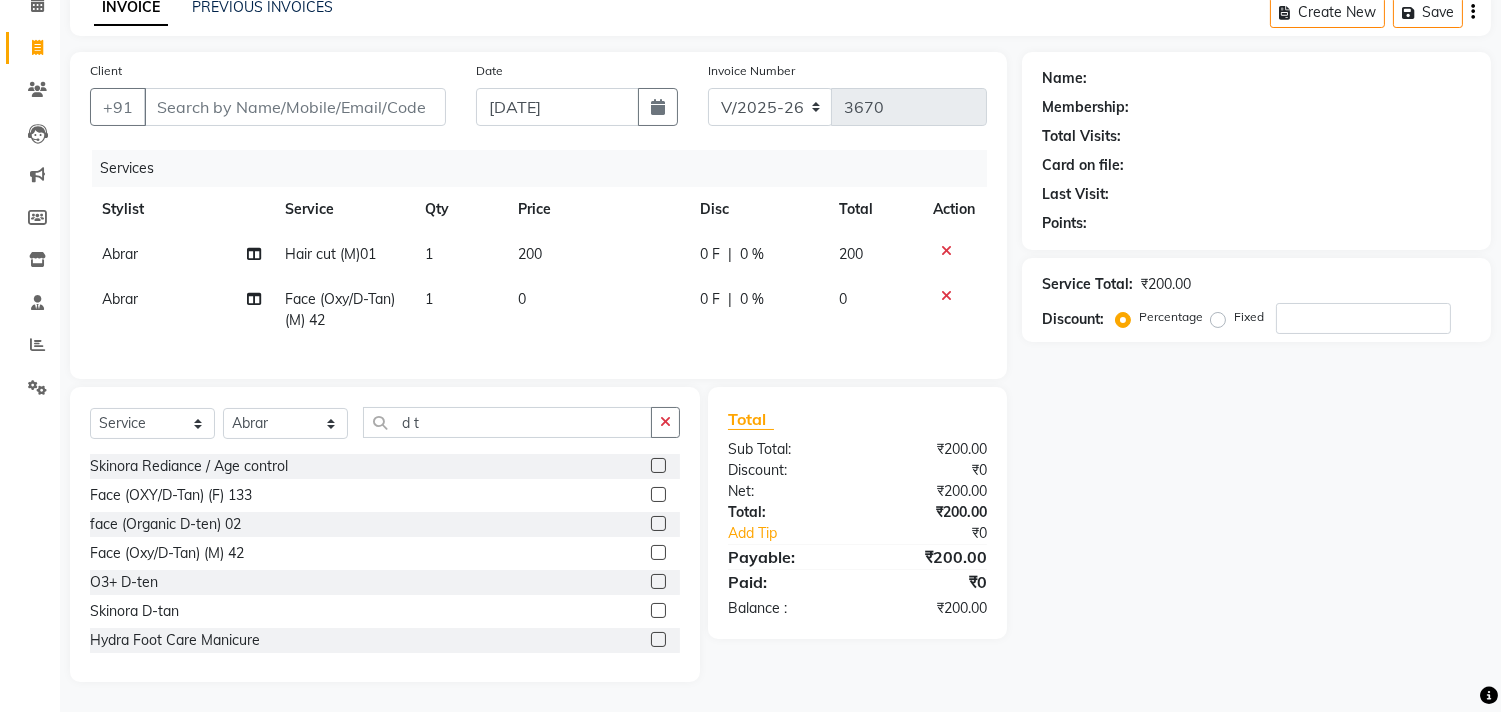 click on "0" 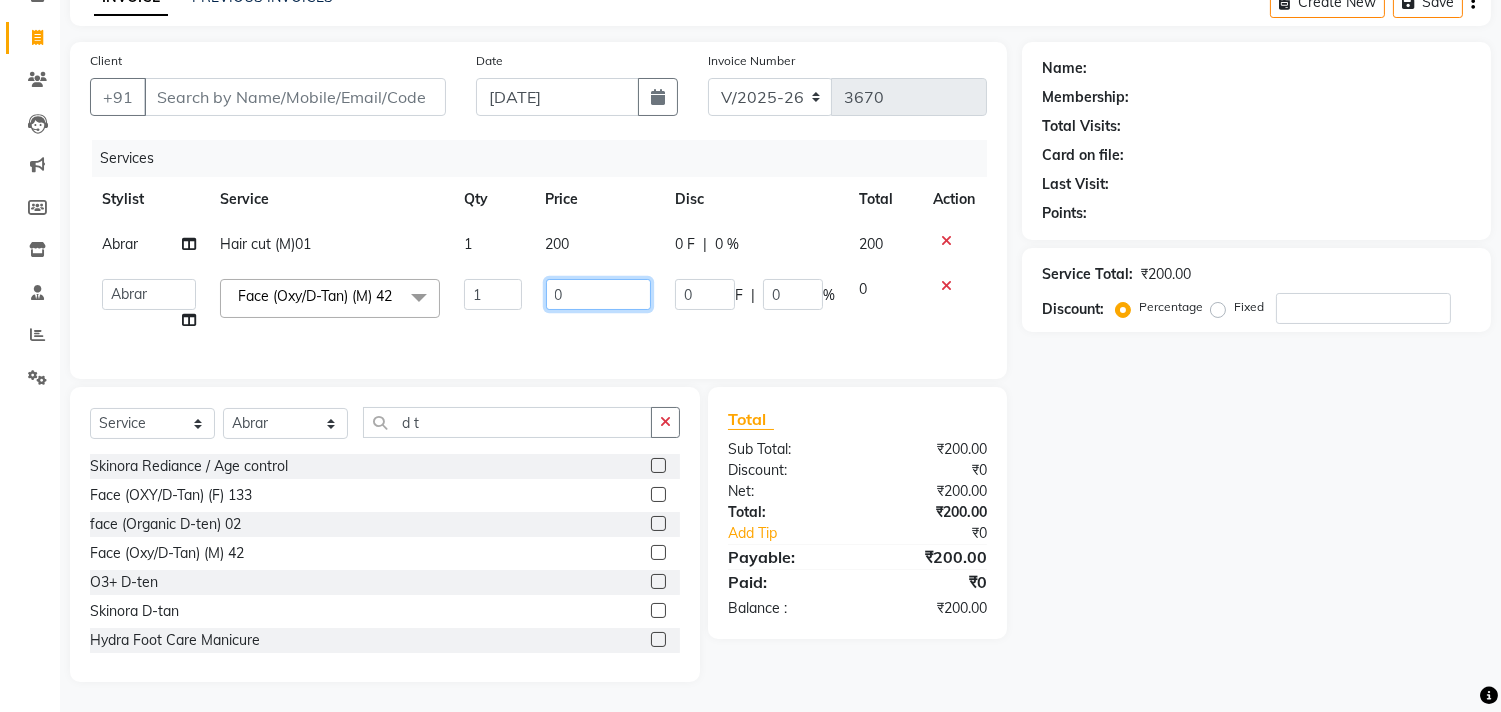 click on "0" 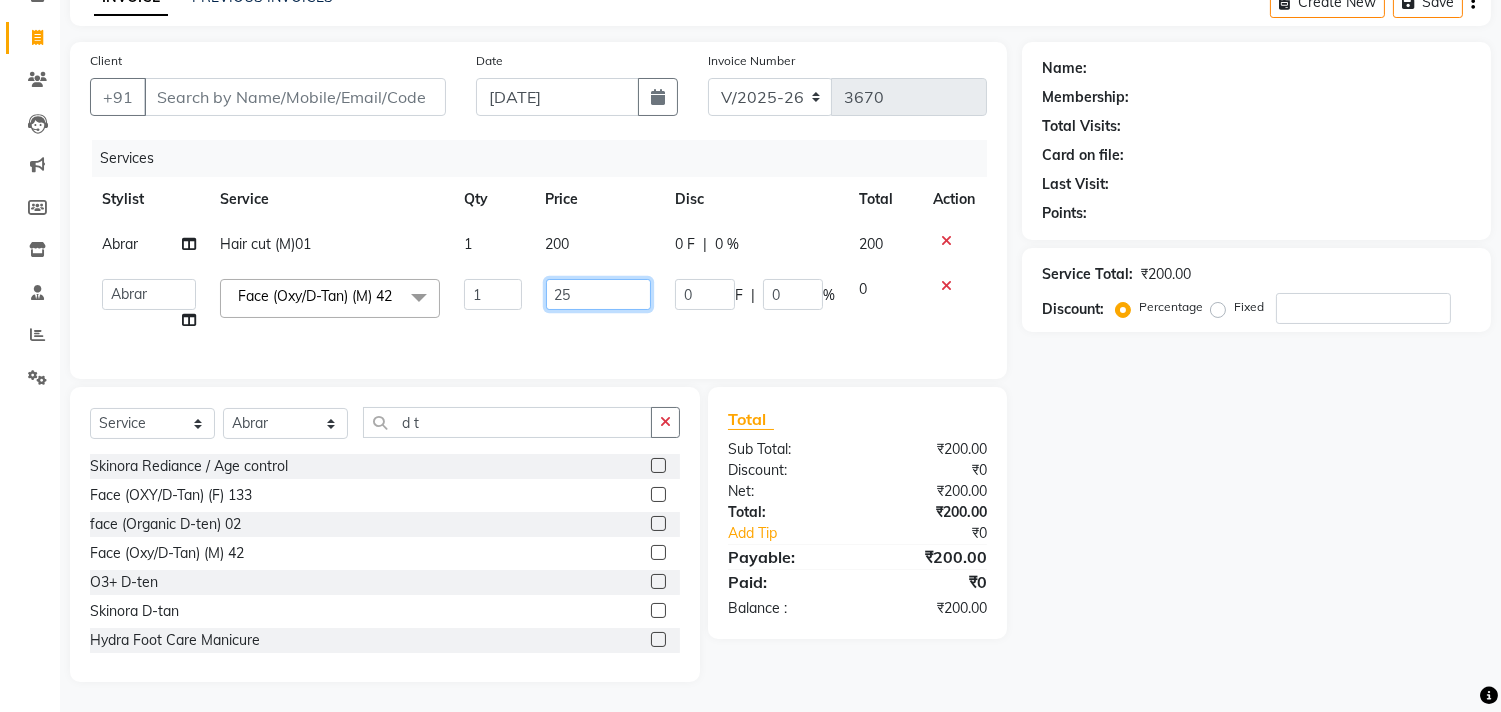 type on "2" 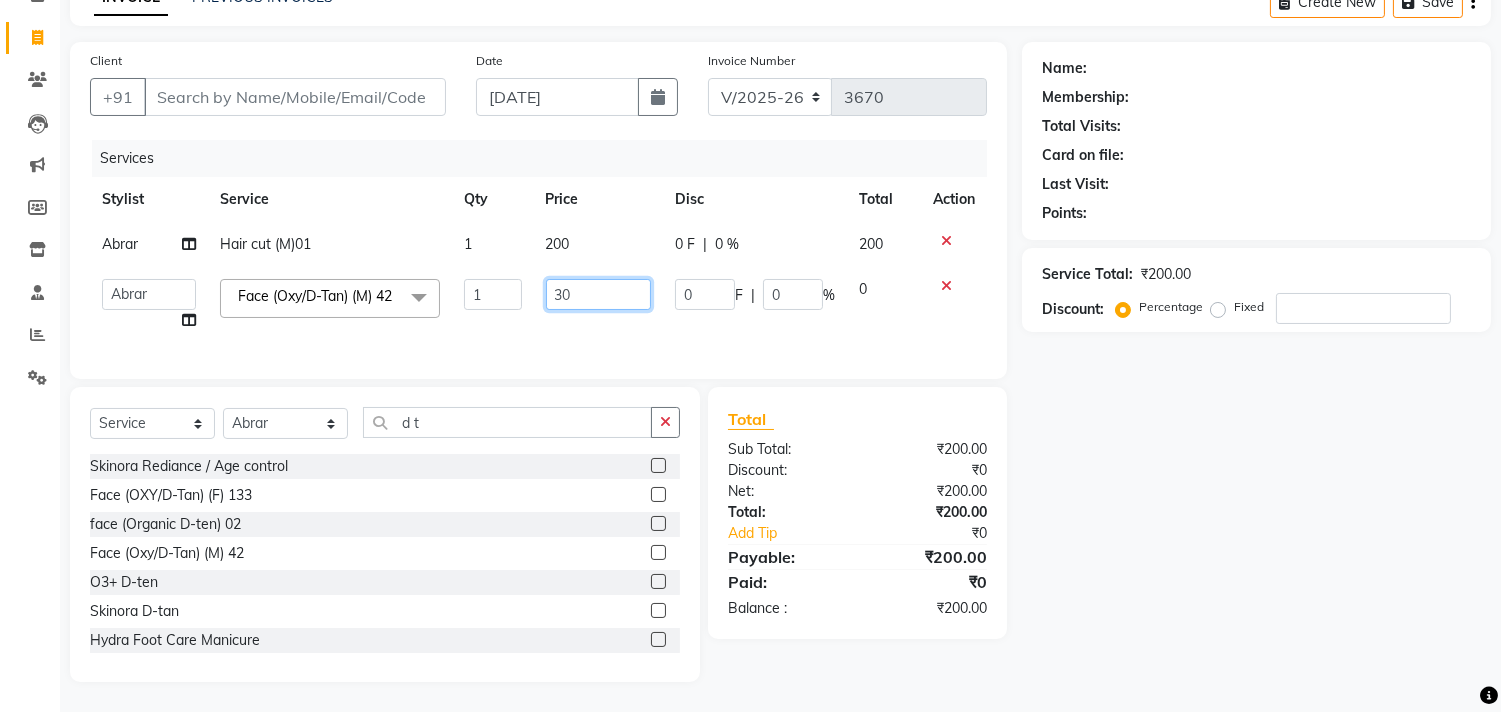 type on "300" 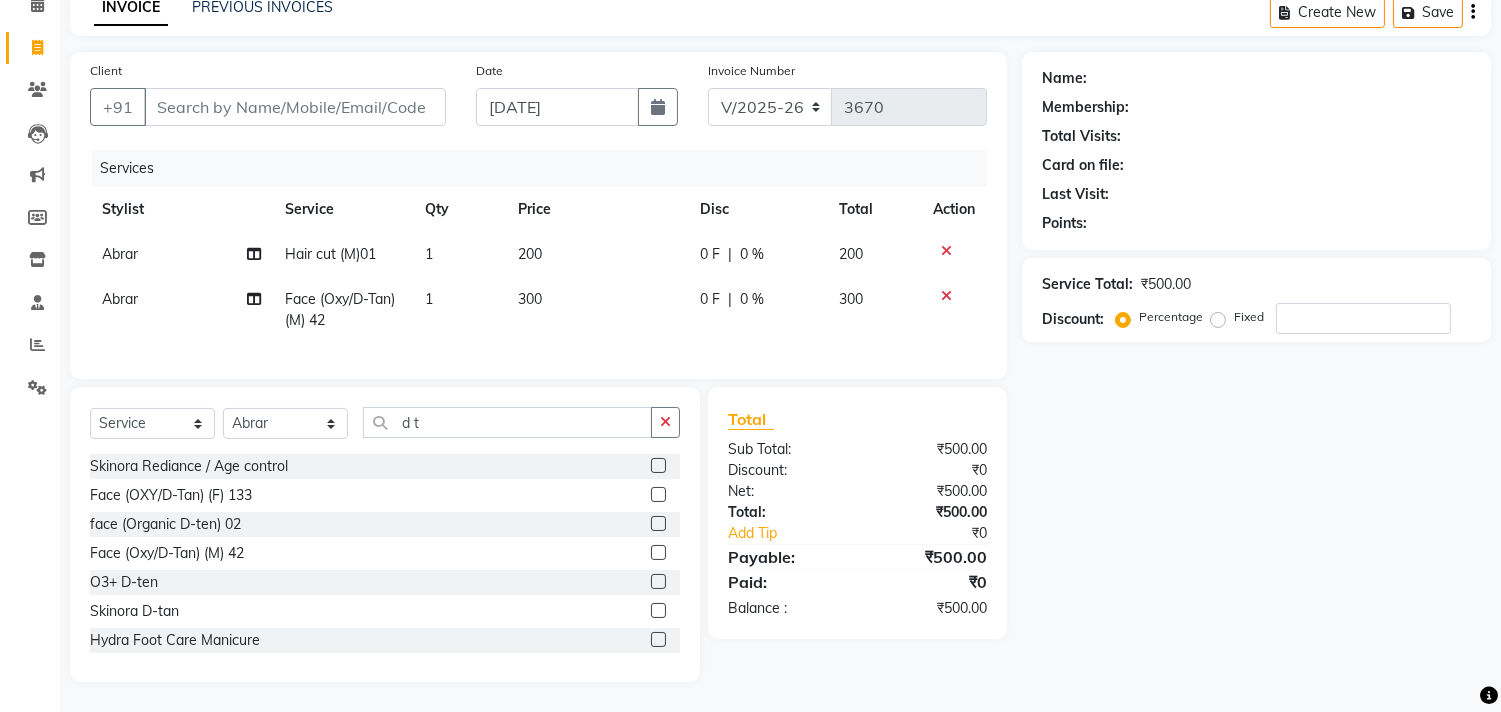 scroll, scrollTop: 114, scrollLeft: 0, axis: vertical 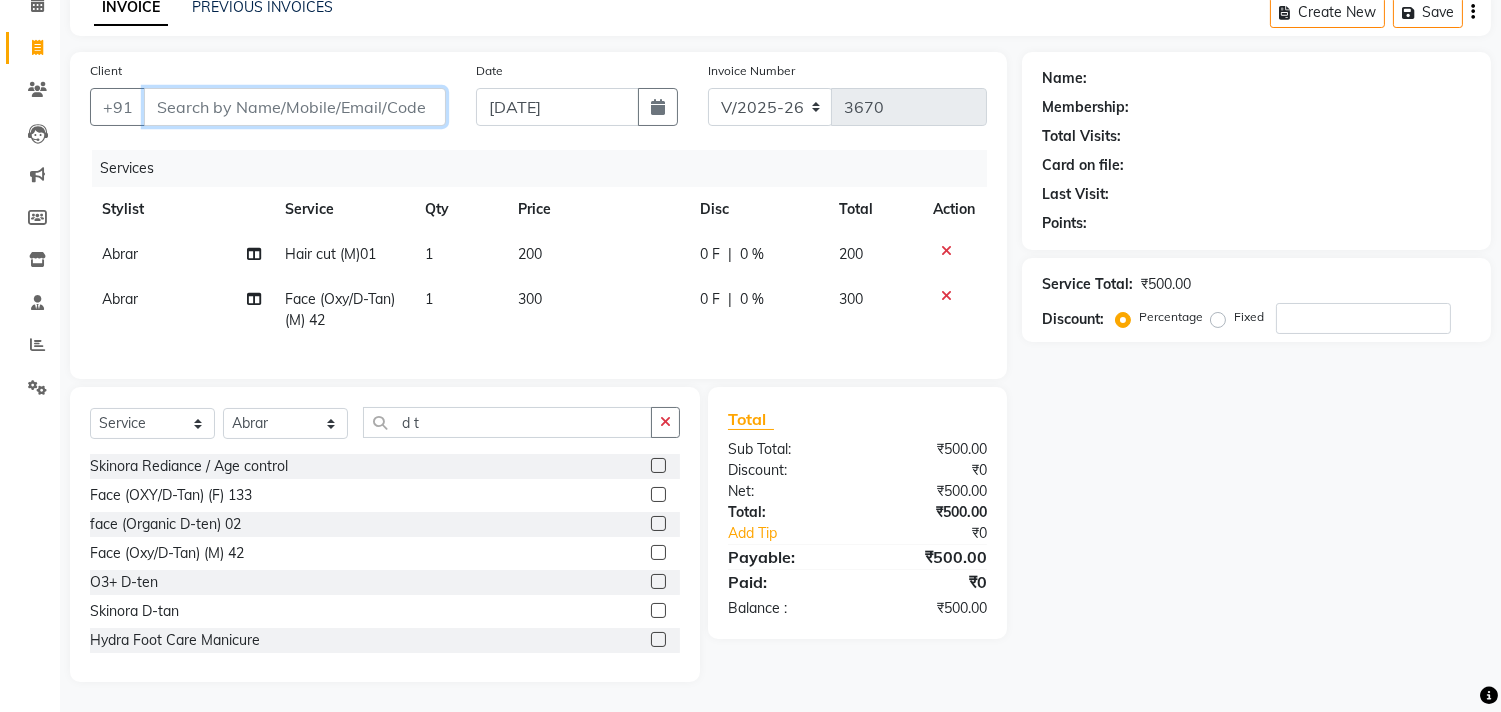 click on "Client" at bounding box center [295, 107] 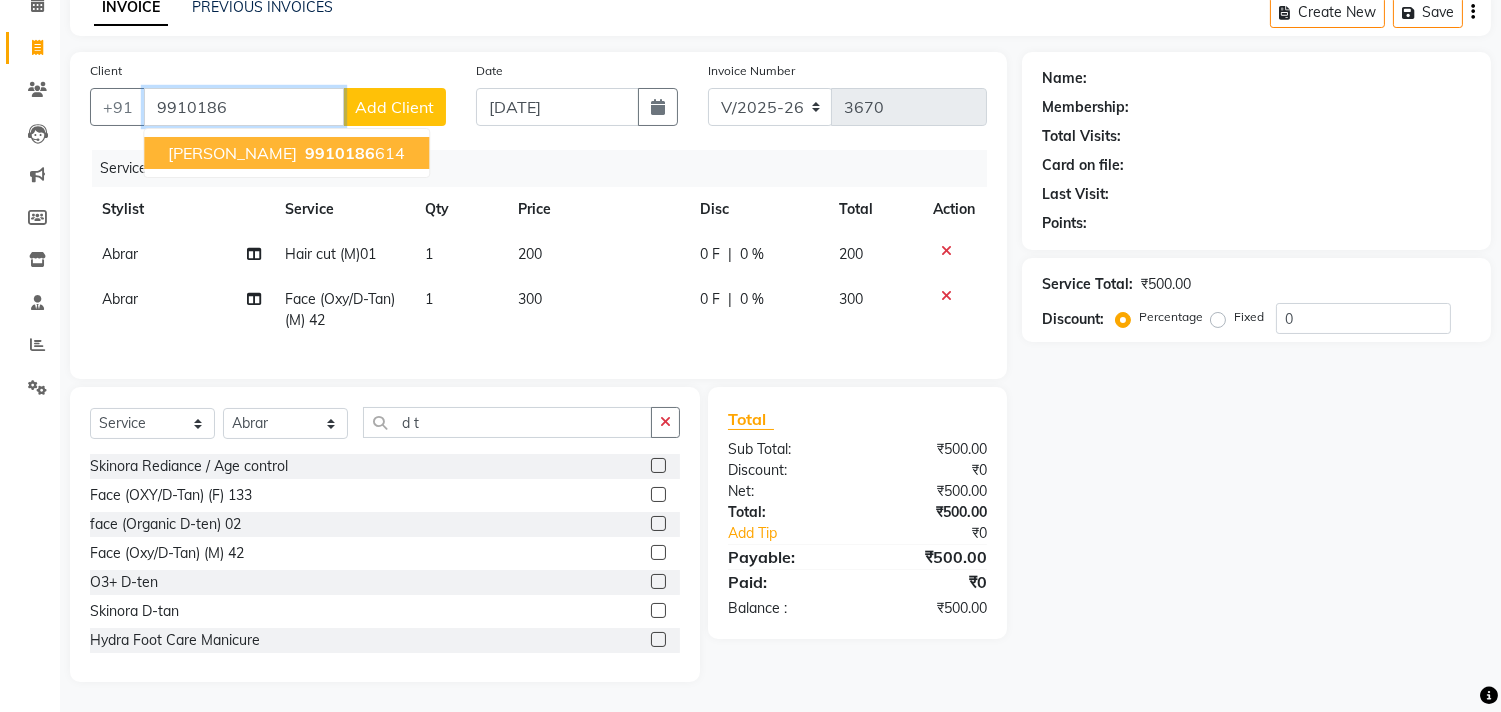click on "[PERSON_NAME]" at bounding box center (232, 153) 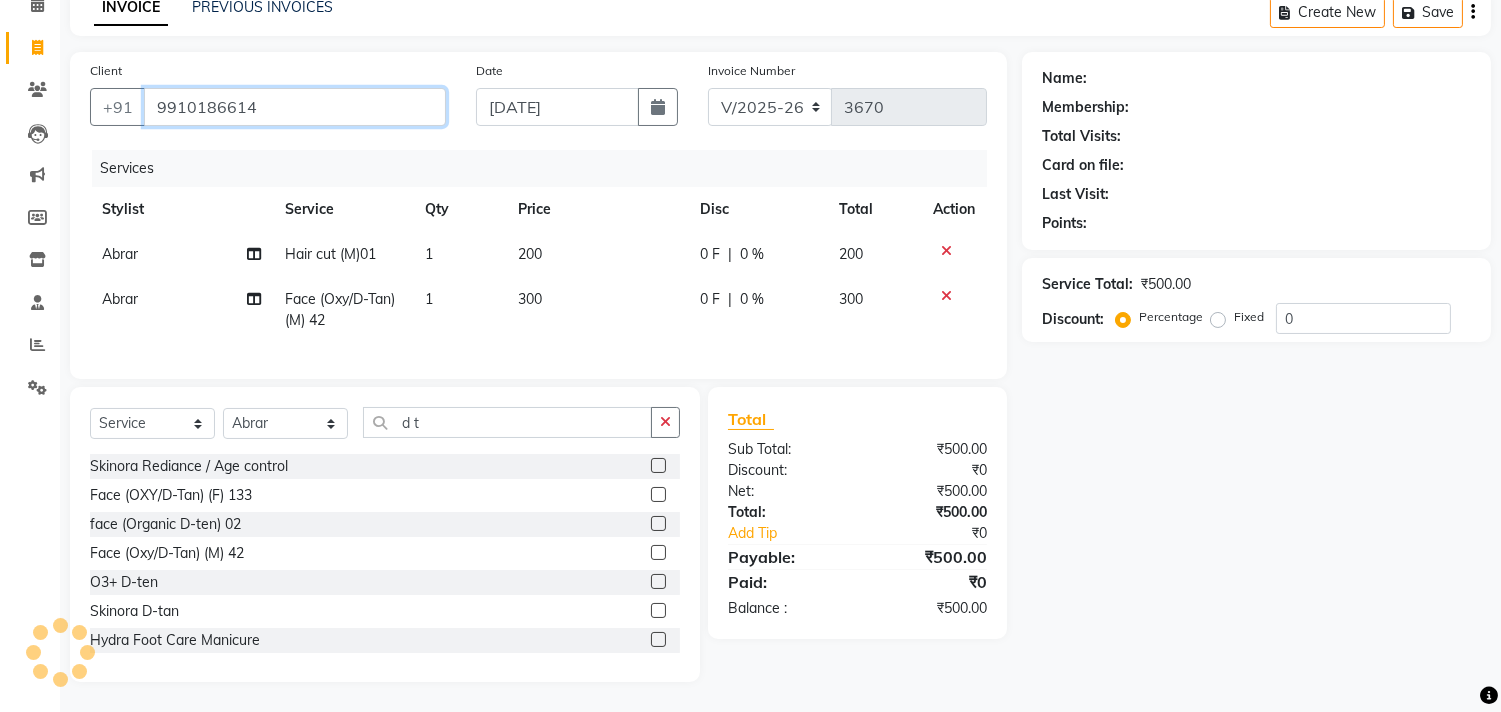 type on "9910186614" 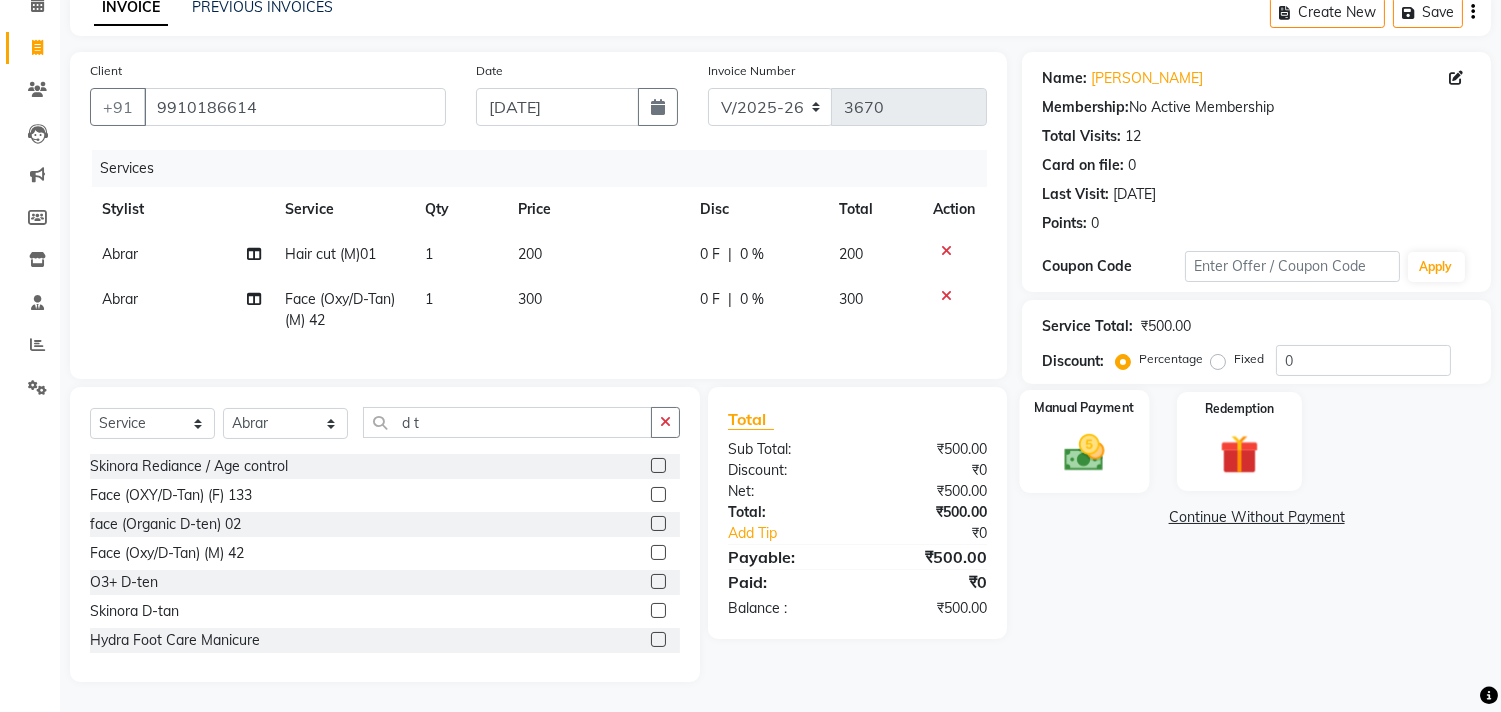 drag, startPoint x: 1081, startPoint y: 430, endPoint x: 1093, endPoint y: 433, distance: 12.369317 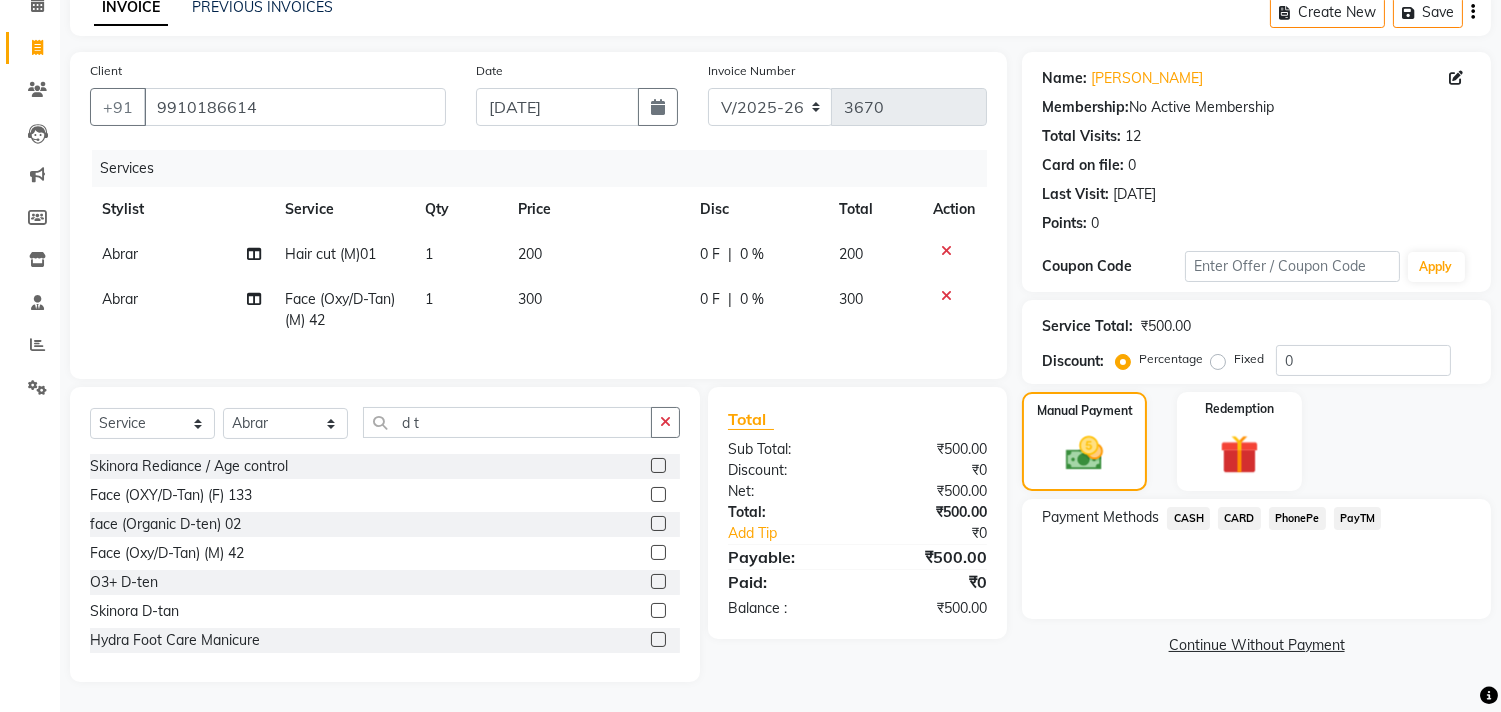 drag, startPoint x: 1185, startPoint y: 507, endPoint x: 1203, endPoint y: 503, distance: 18.439089 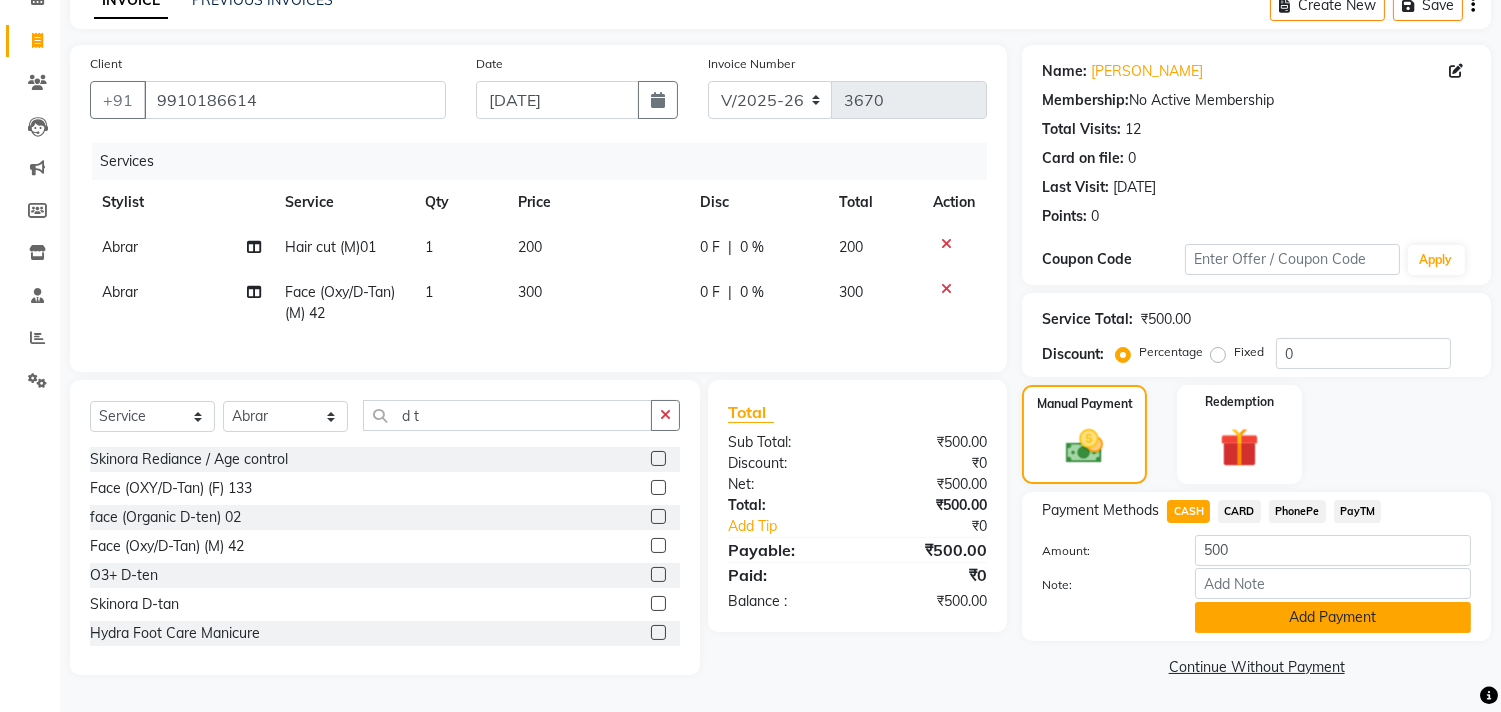click on "Add Payment" 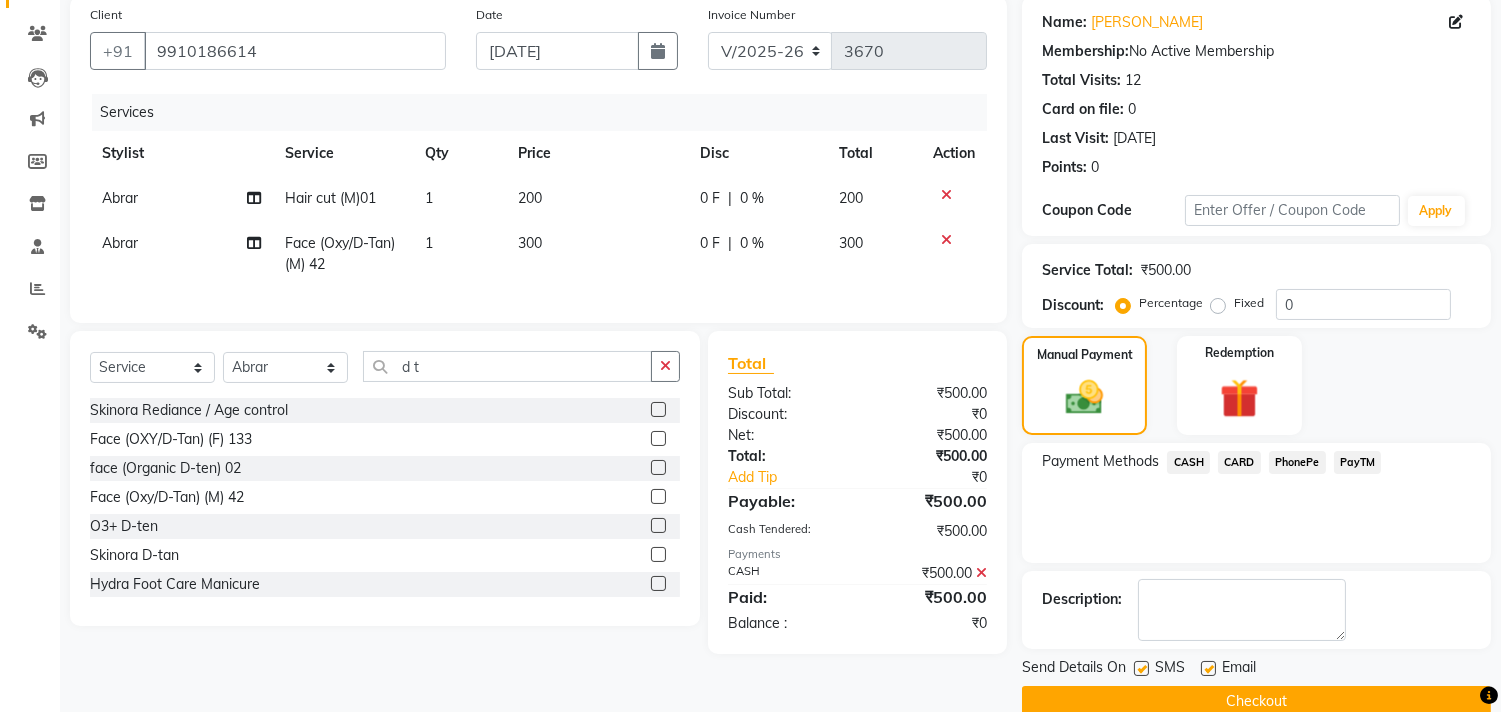 scroll, scrollTop: 187, scrollLeft: 0, axis: vertical 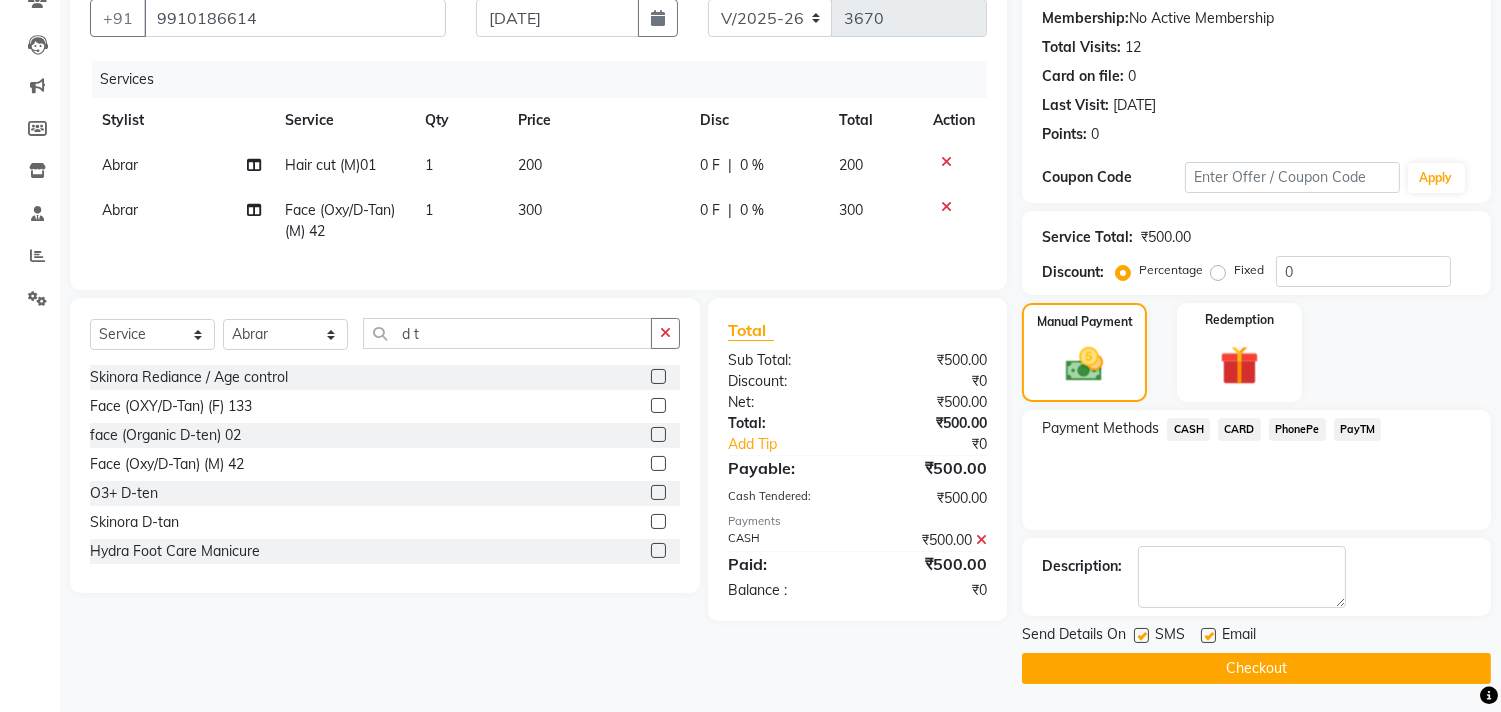 click on "Send Details On SMS Email  Checkout" 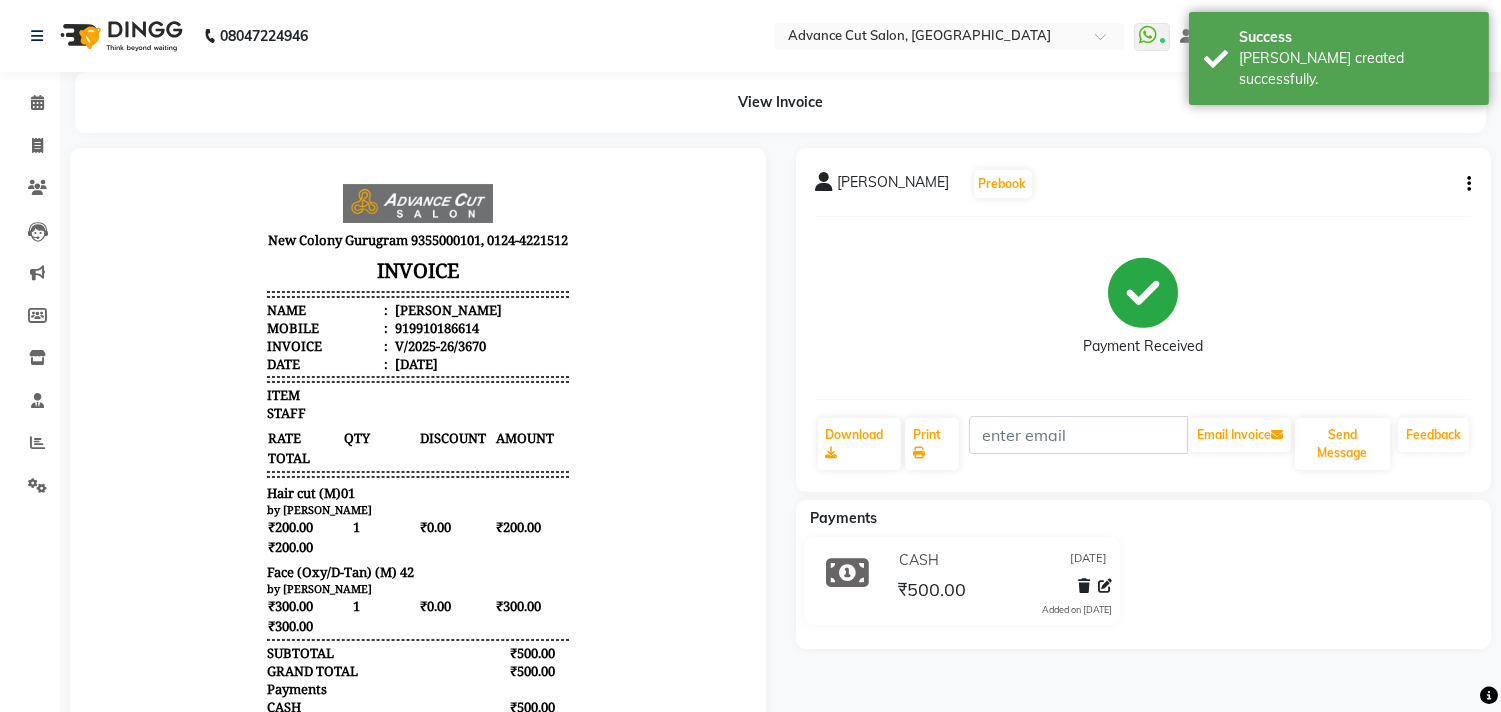 scroll, scrollTop: 0, scrollLeft: 0, axis: both 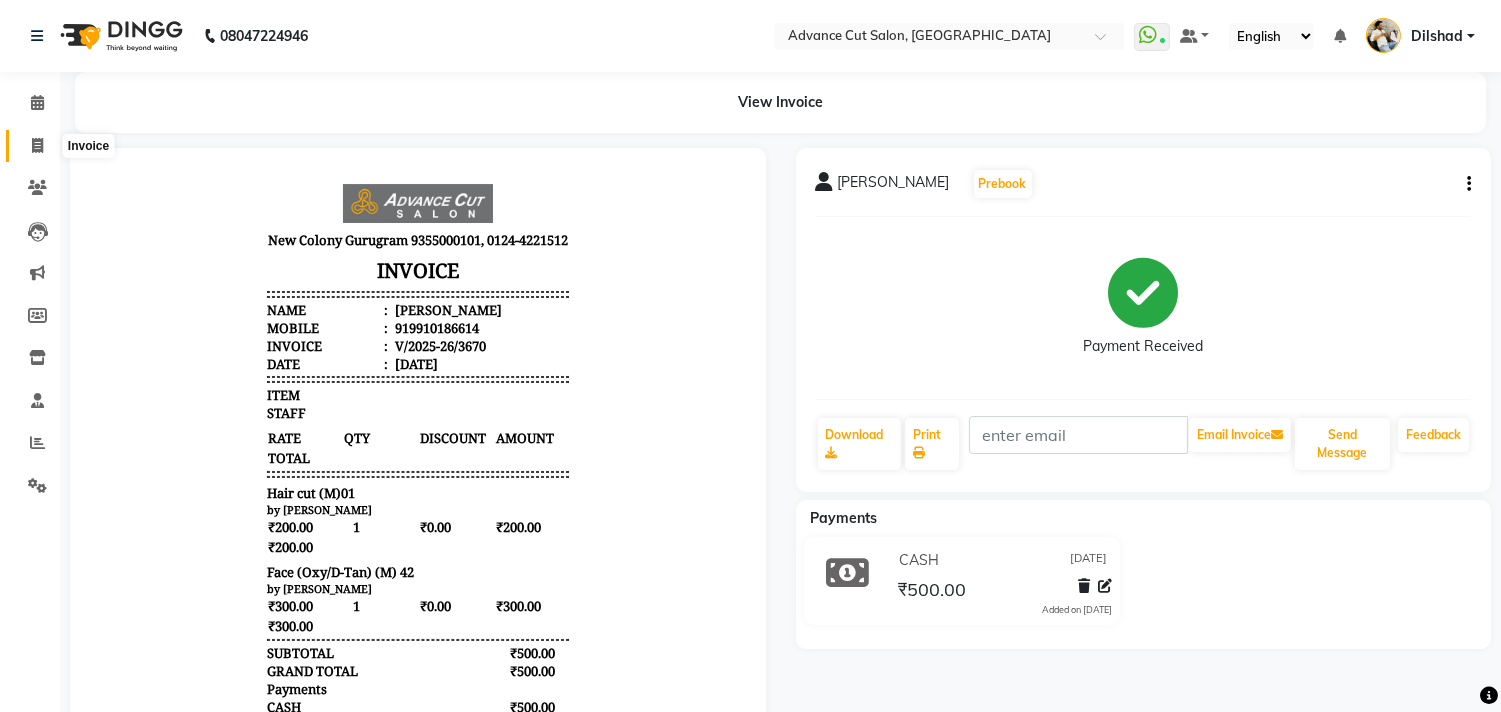 click 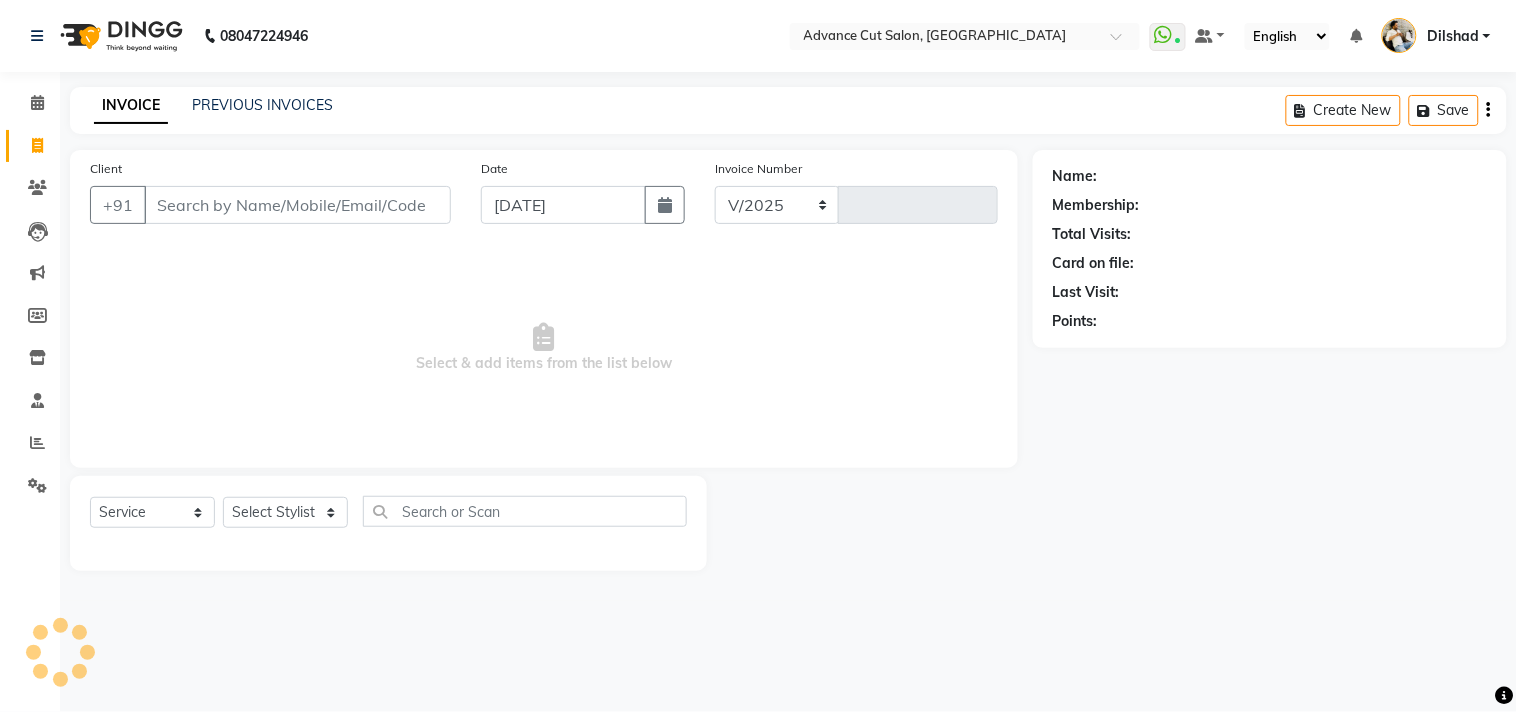 select on "922" 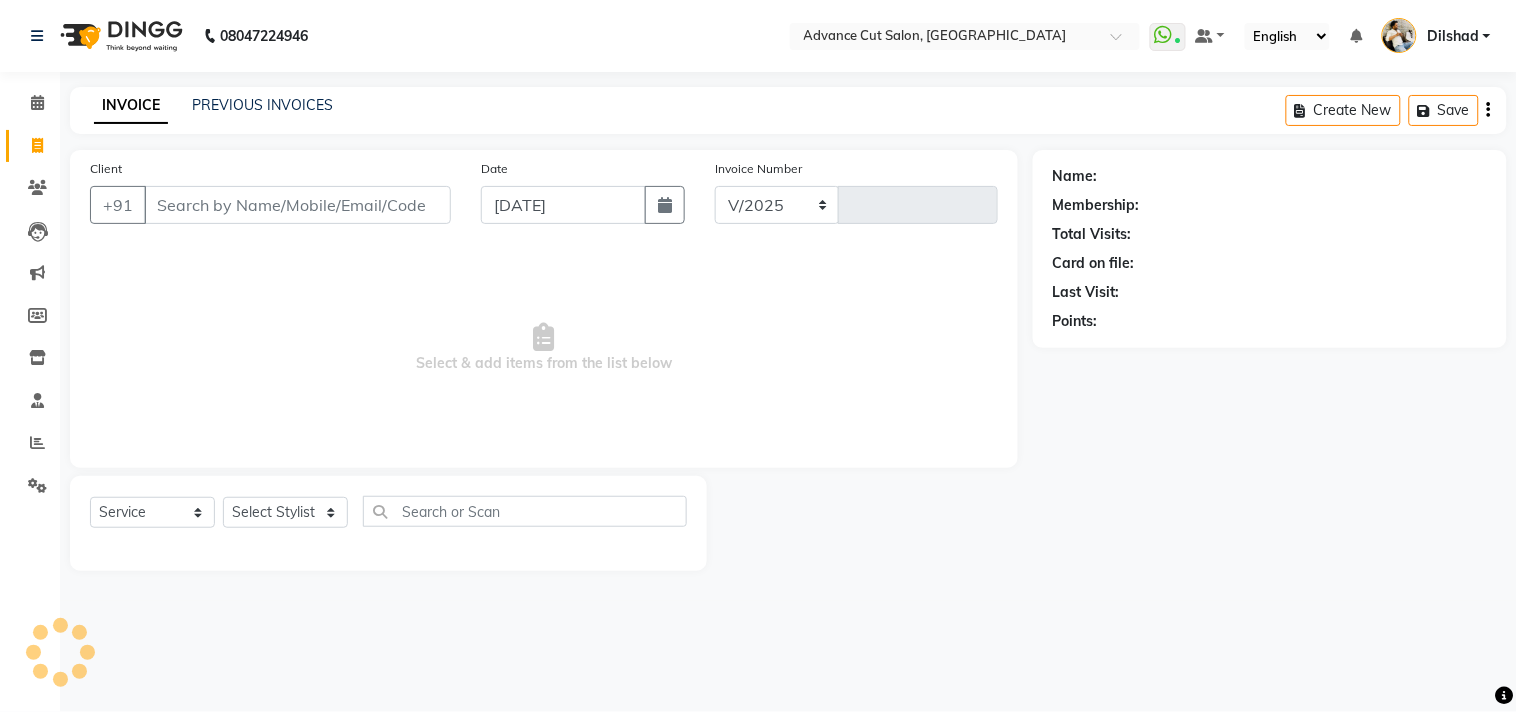 type on "3671" 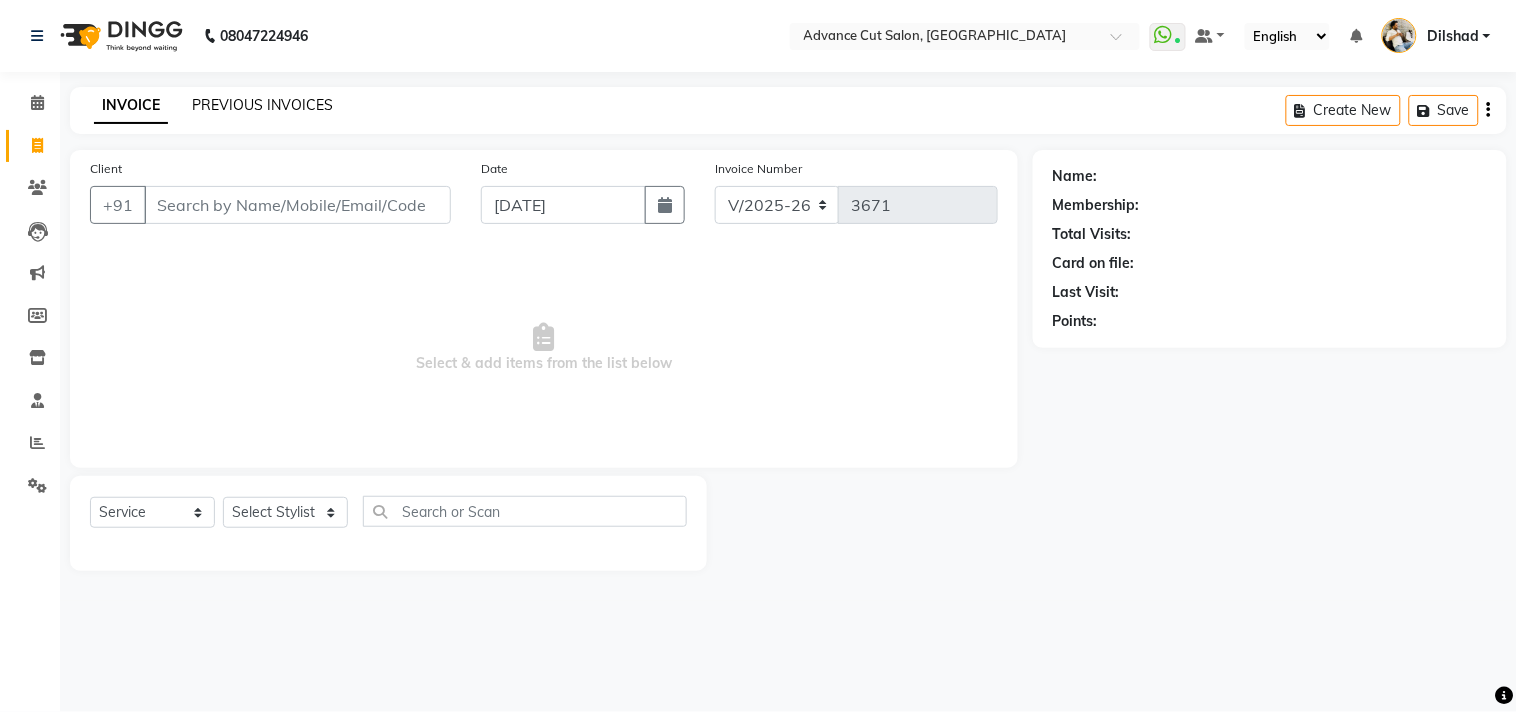 click on "PREVIOUS INVOICES" 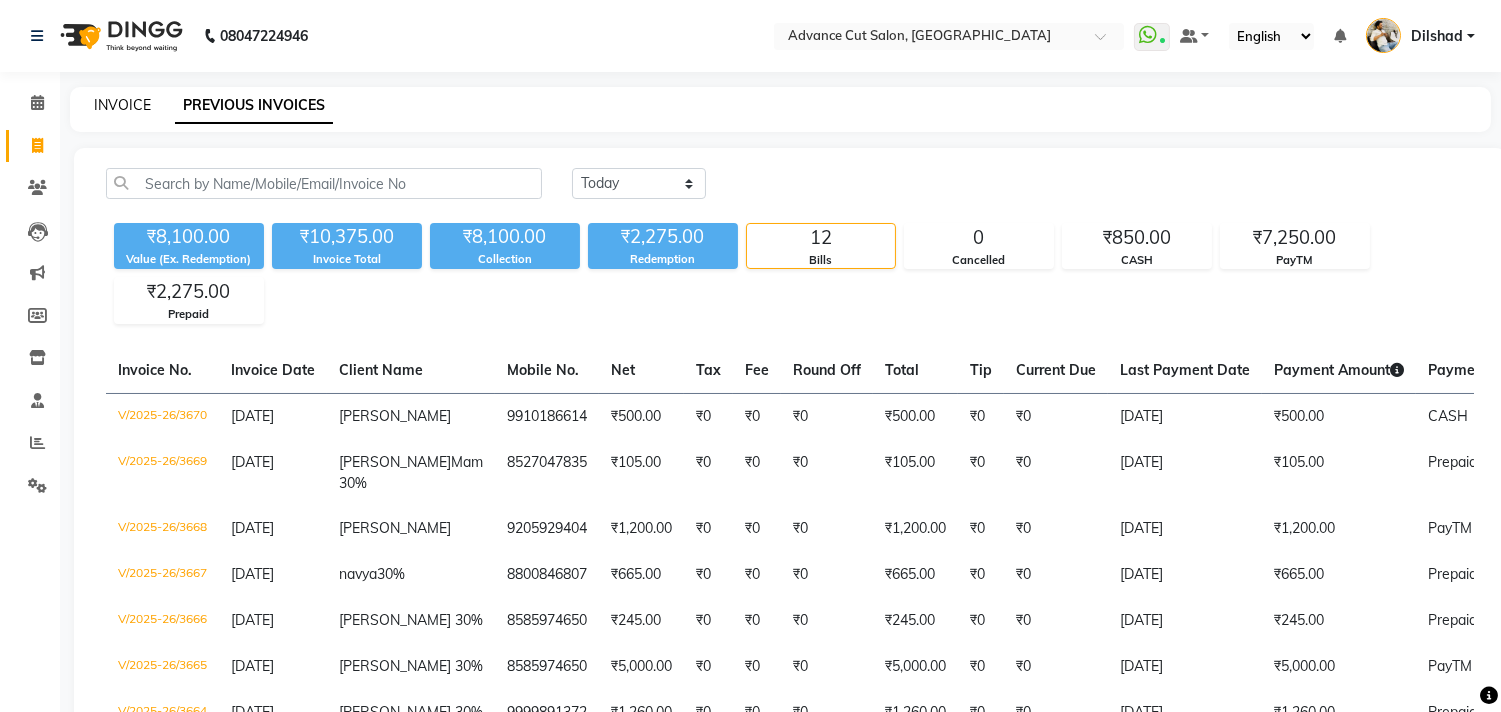 click on "INVOICE" 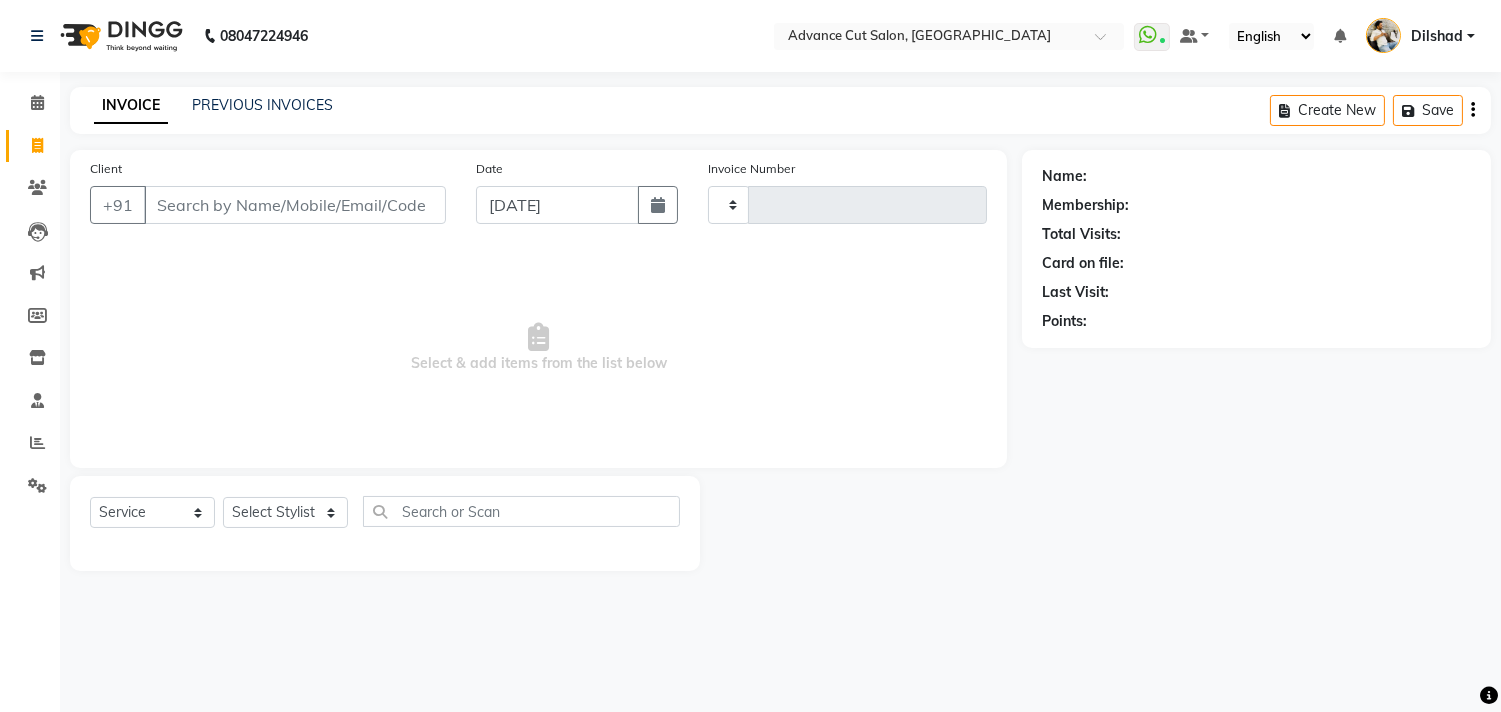 type on "3671" 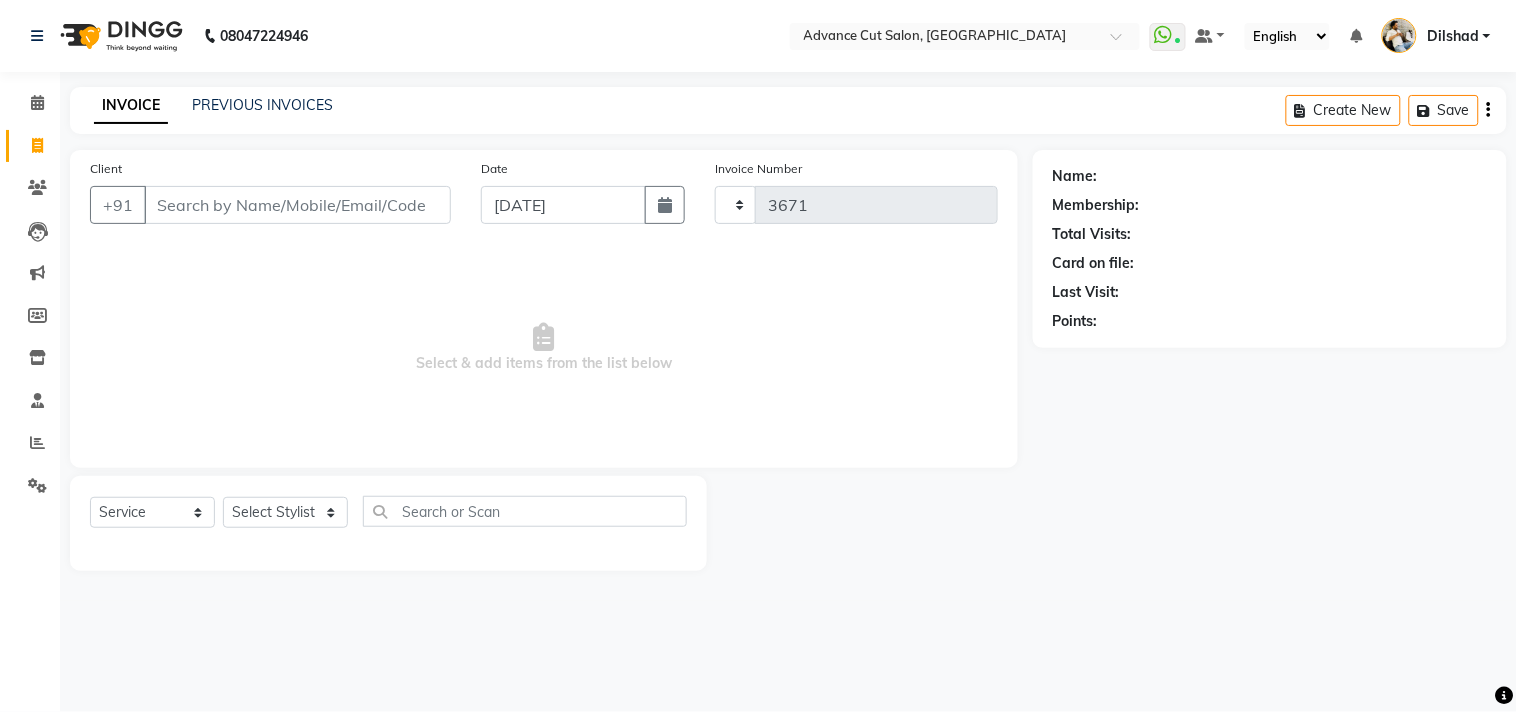 select on "922" 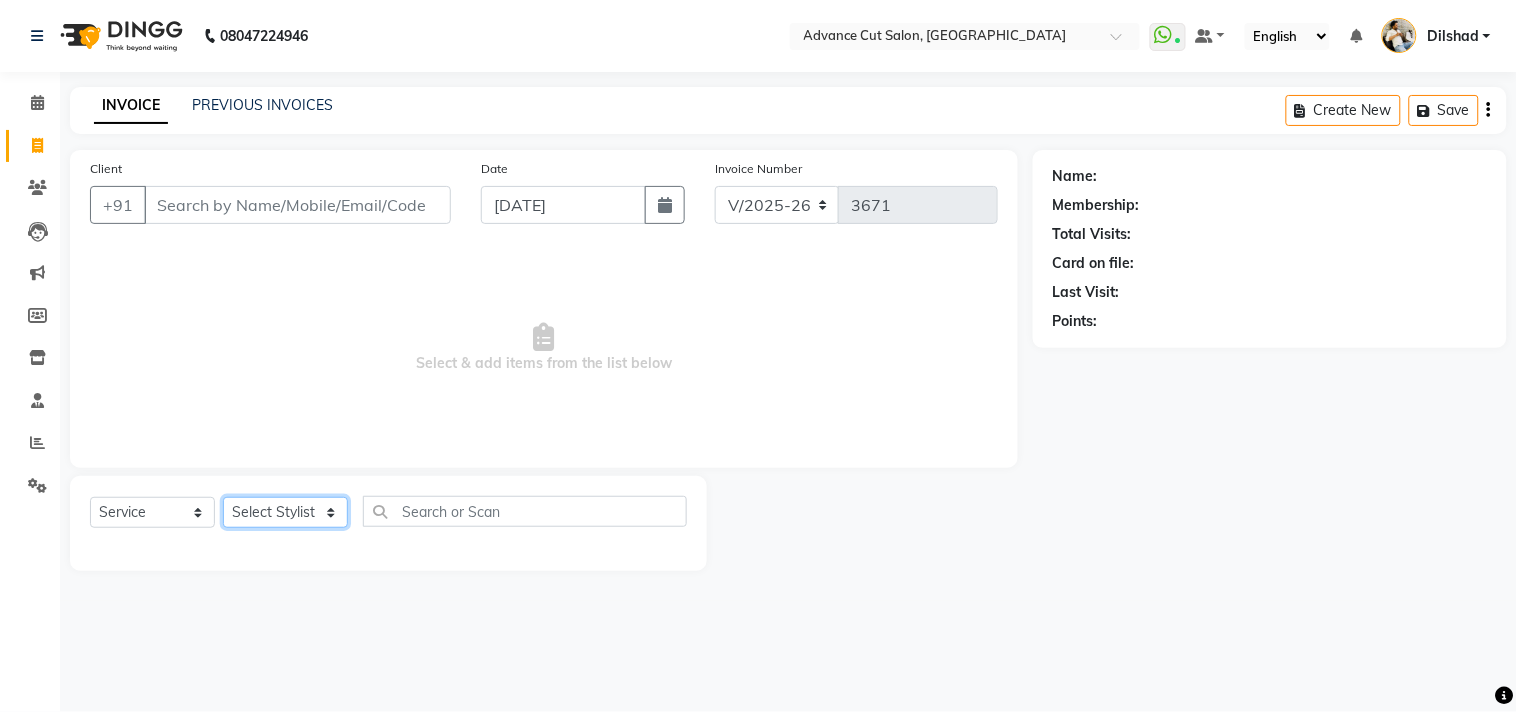 click on "Select Stylist [PERSON_NAME] Avinash Dilshad [PERSON_NAME] [PERSON_NAME] [PERSON_NAME] [PERSON_NAME]  [PERSON_NAME] [PERSON_NAME]  [PERSON_NAME] [PERSON_NAME]" 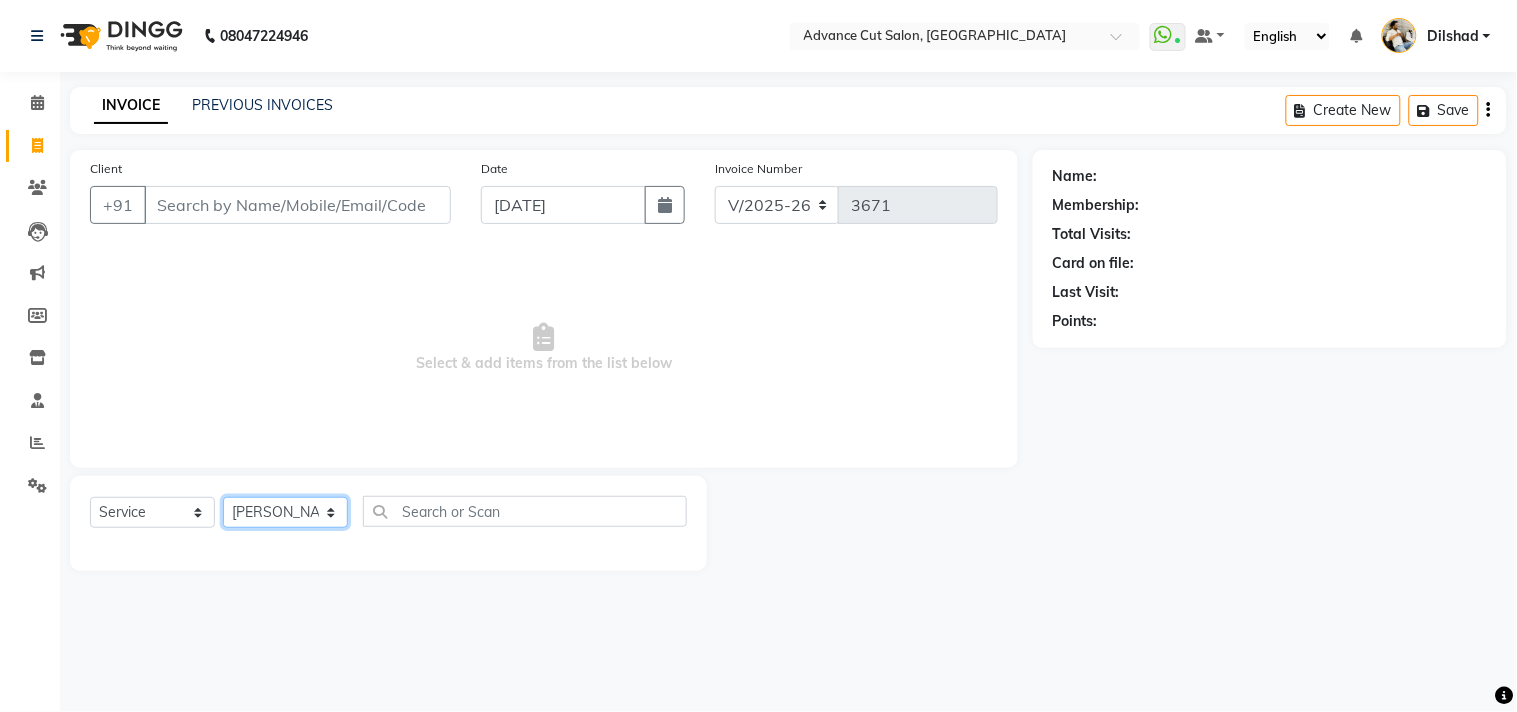 click on "Select Stylist [PERSON_NAME] Avinash Dilshad [PERSON_NAME] [PERSON_NAME] [PERSON_NAME] [PERSON_NAME]  [PERSON_NAME] [PERSON_NAME]  [PERSON_NAME] [PERSON_NAME]" 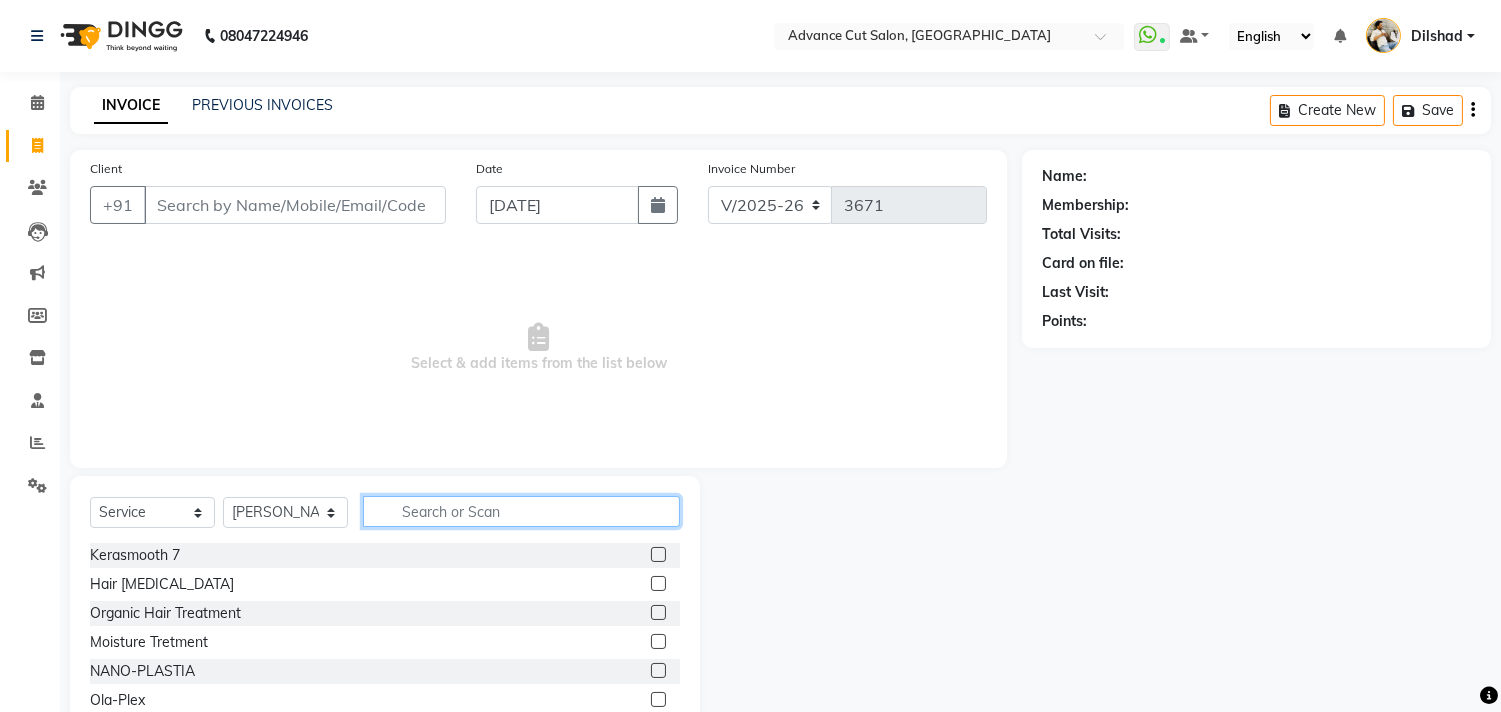 click 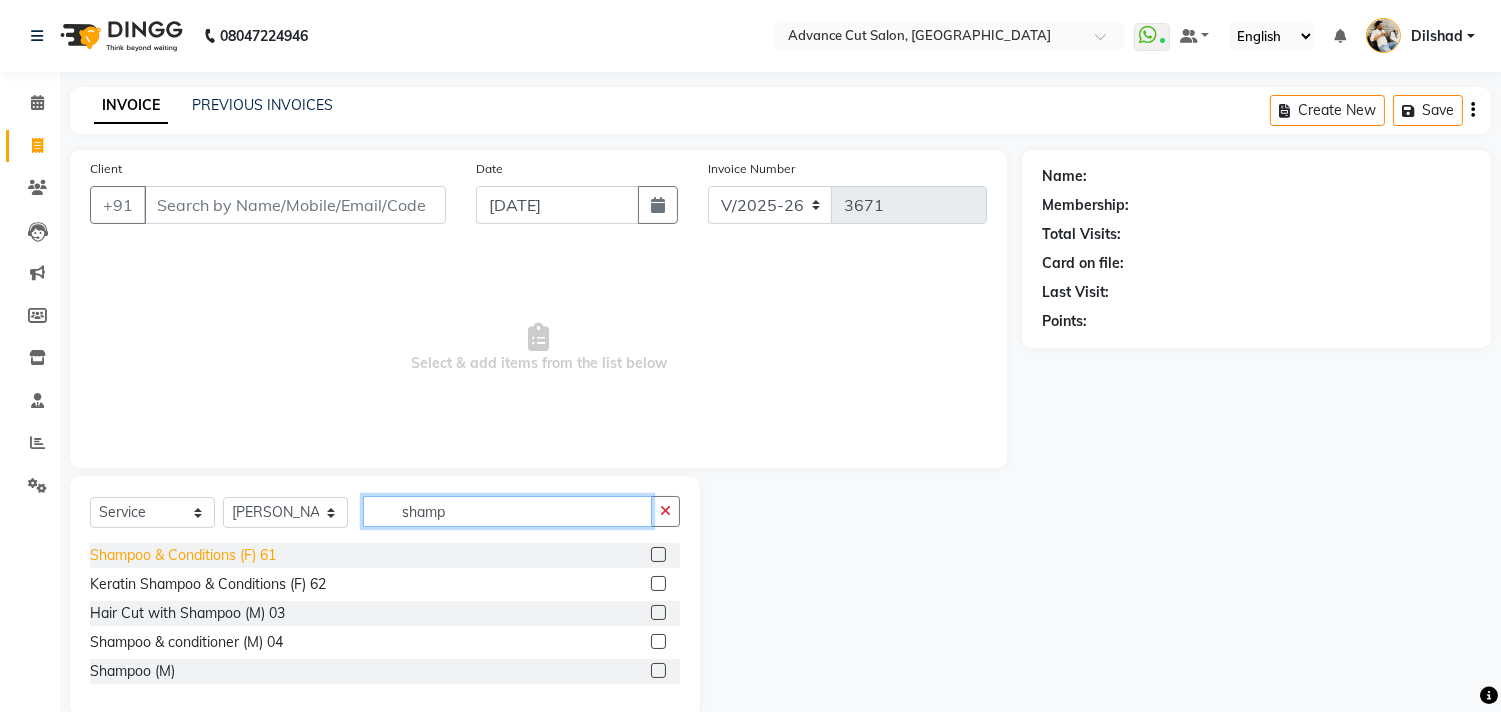 type on "shamp" 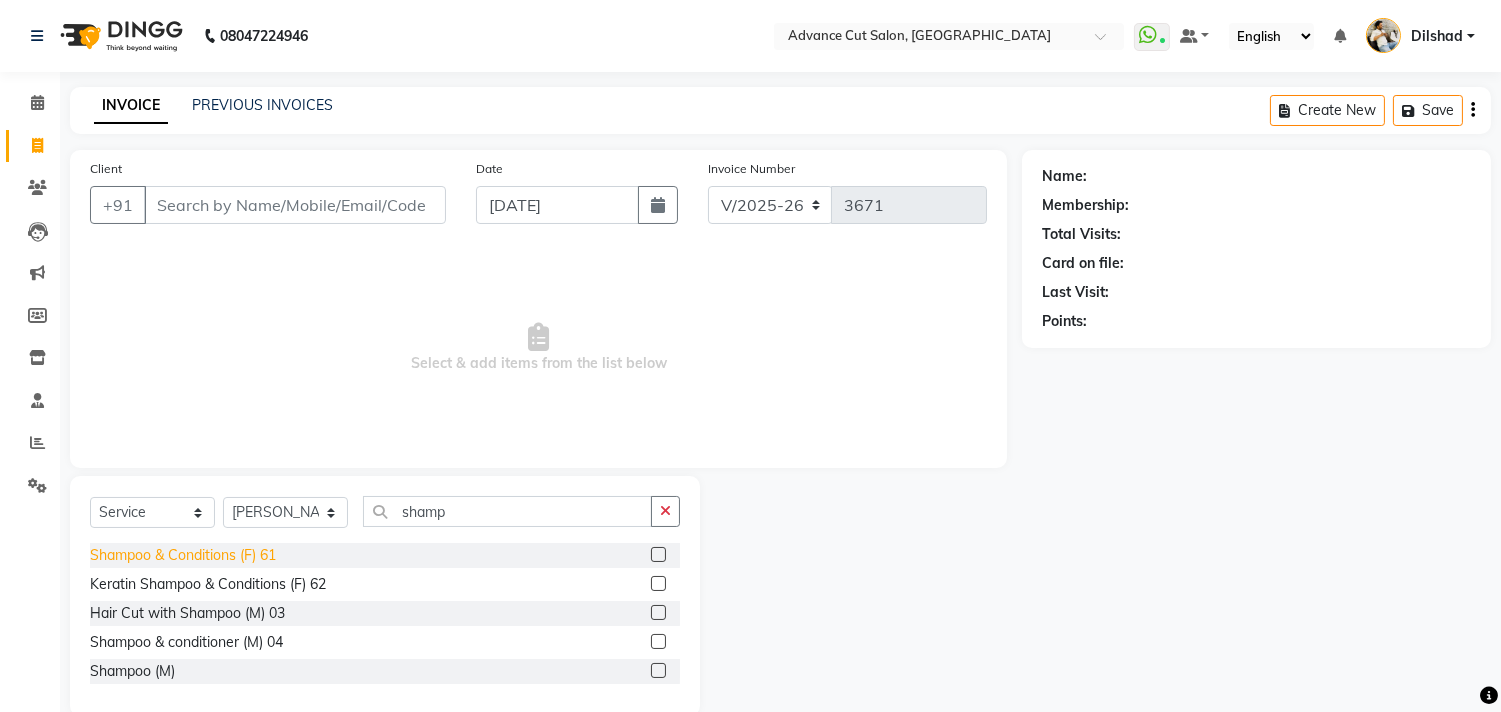 click on "Shampoo & Conditions (F) 61" 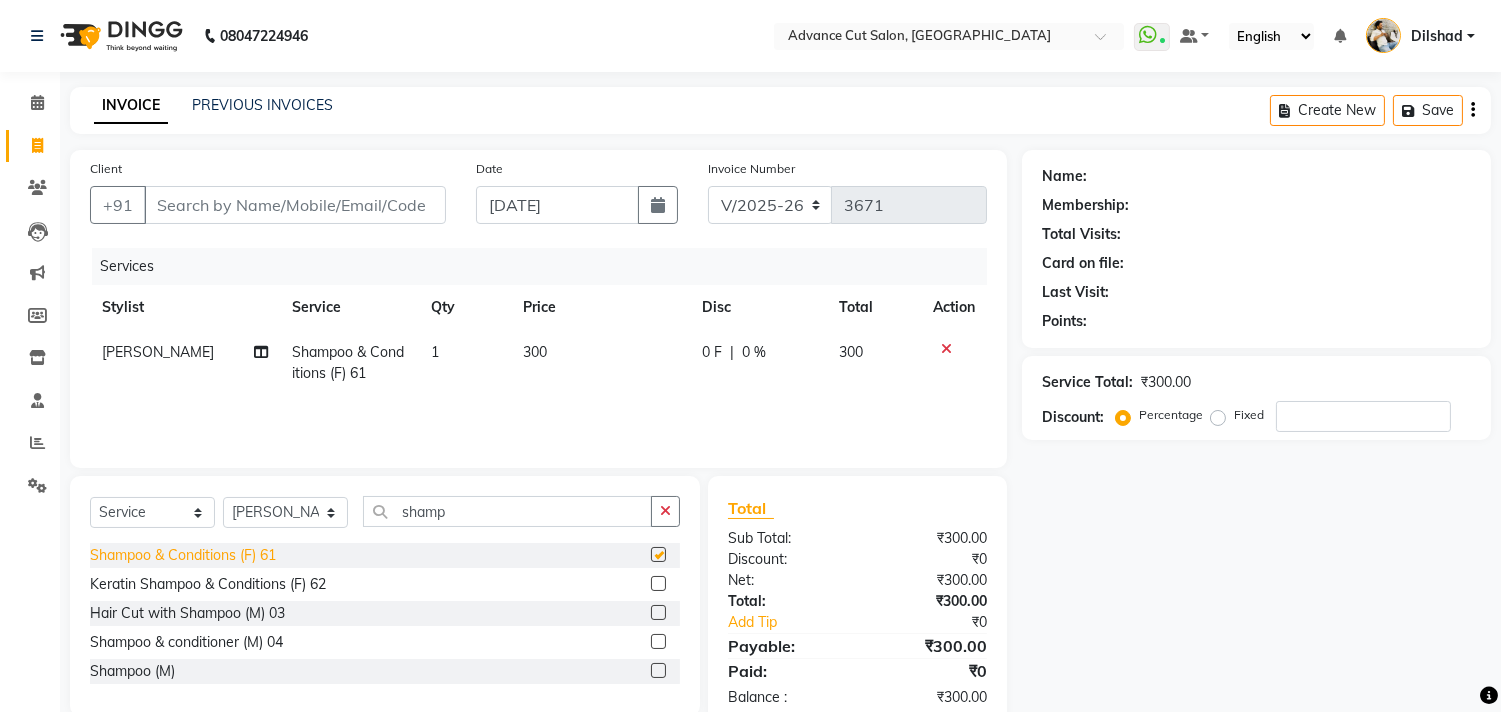 checkbox on "false" 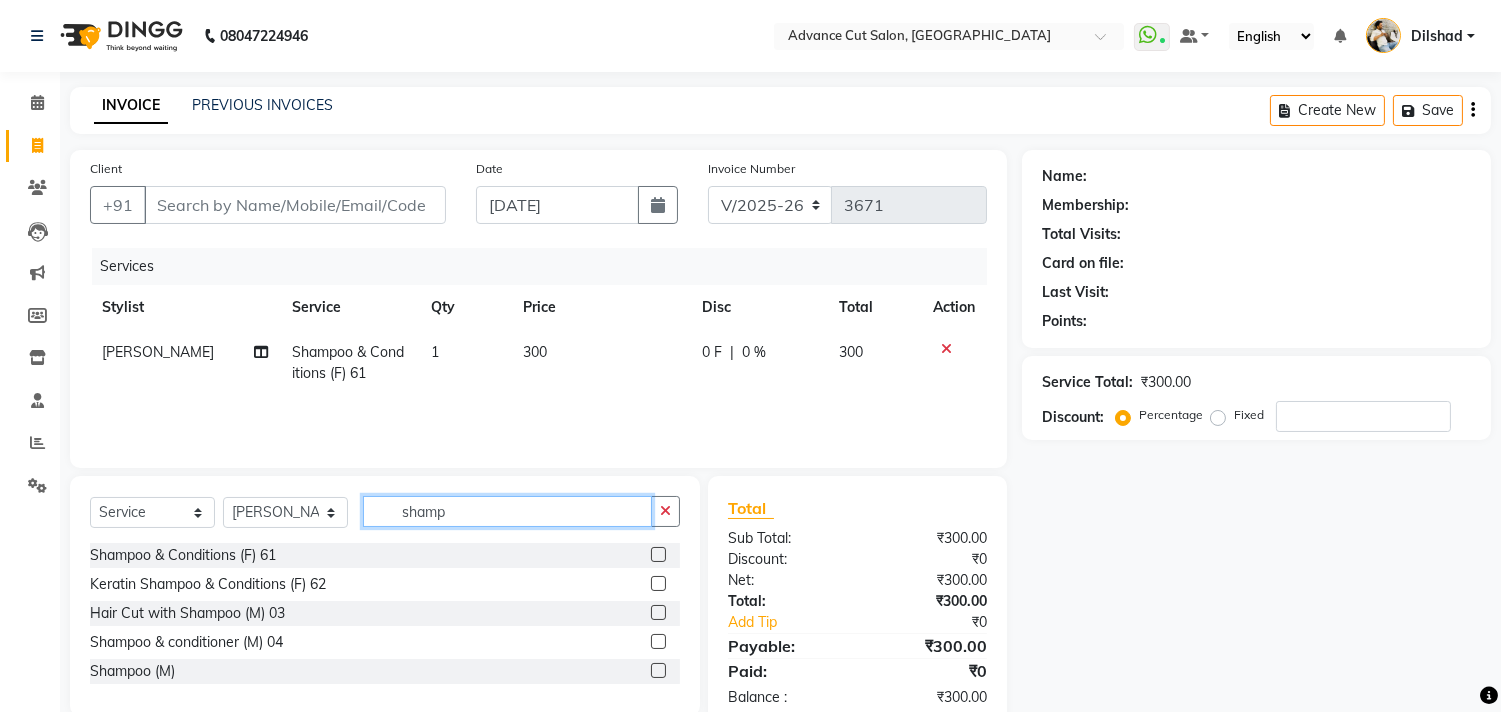 drag, startPoint x: 486, startPoint y: 516, endPoint x: 292, endPoint y: 497, distance: 194.92819 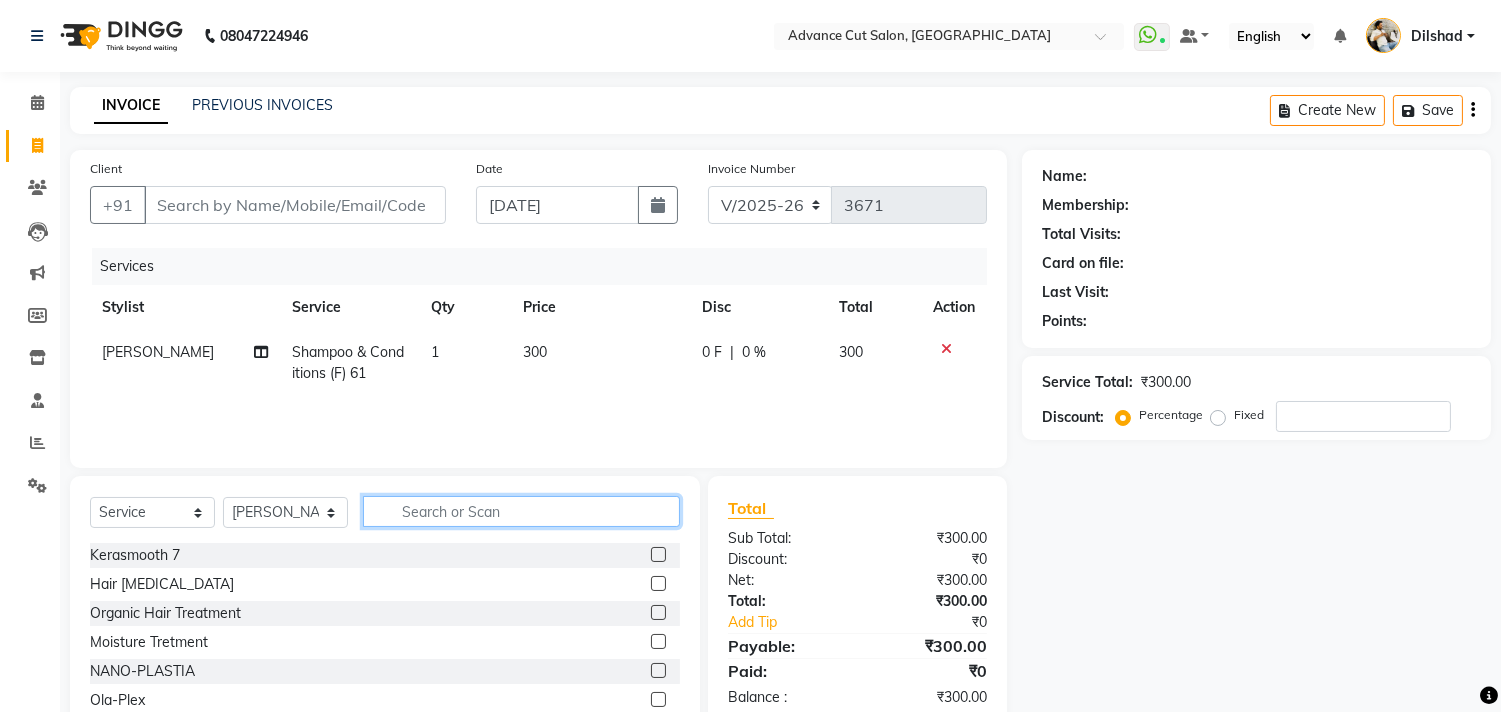 type 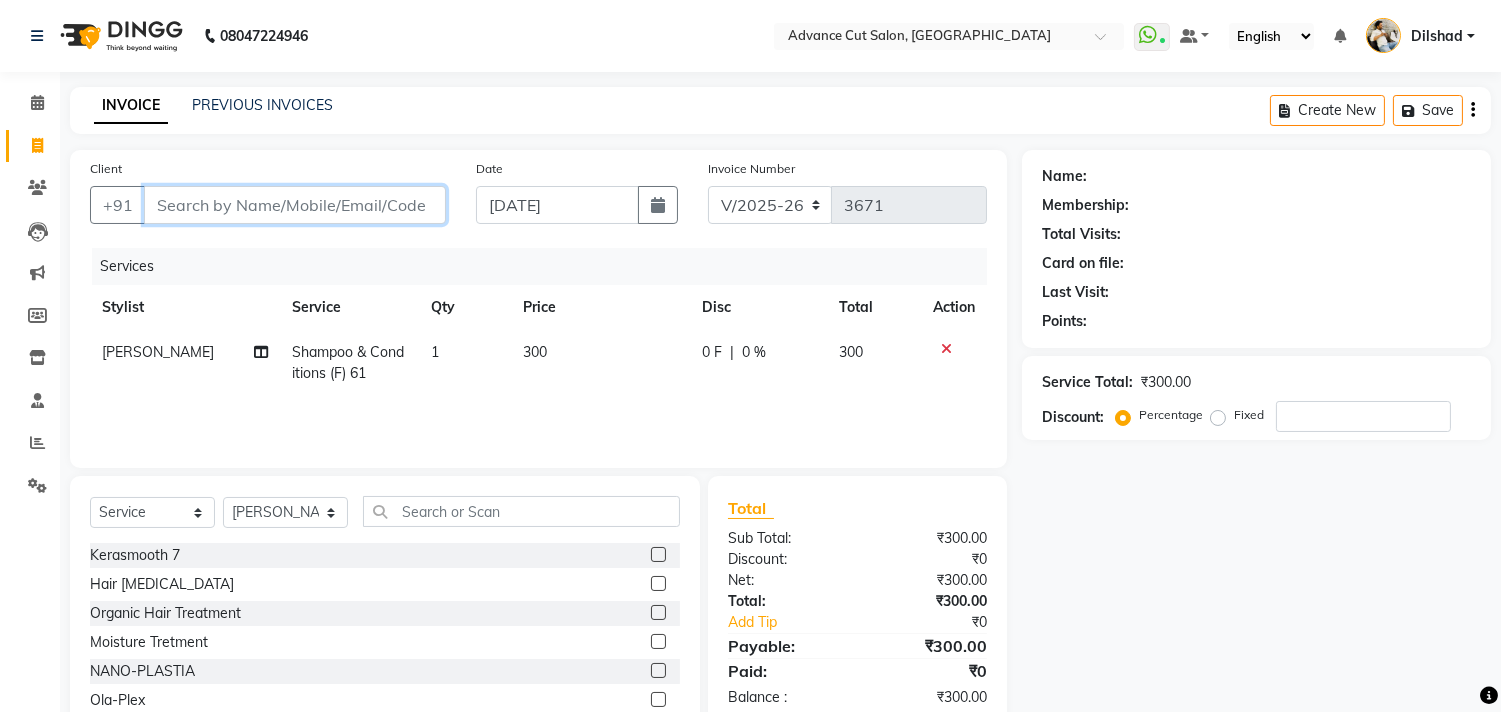click on "Client" at bounding box center [295, 205] 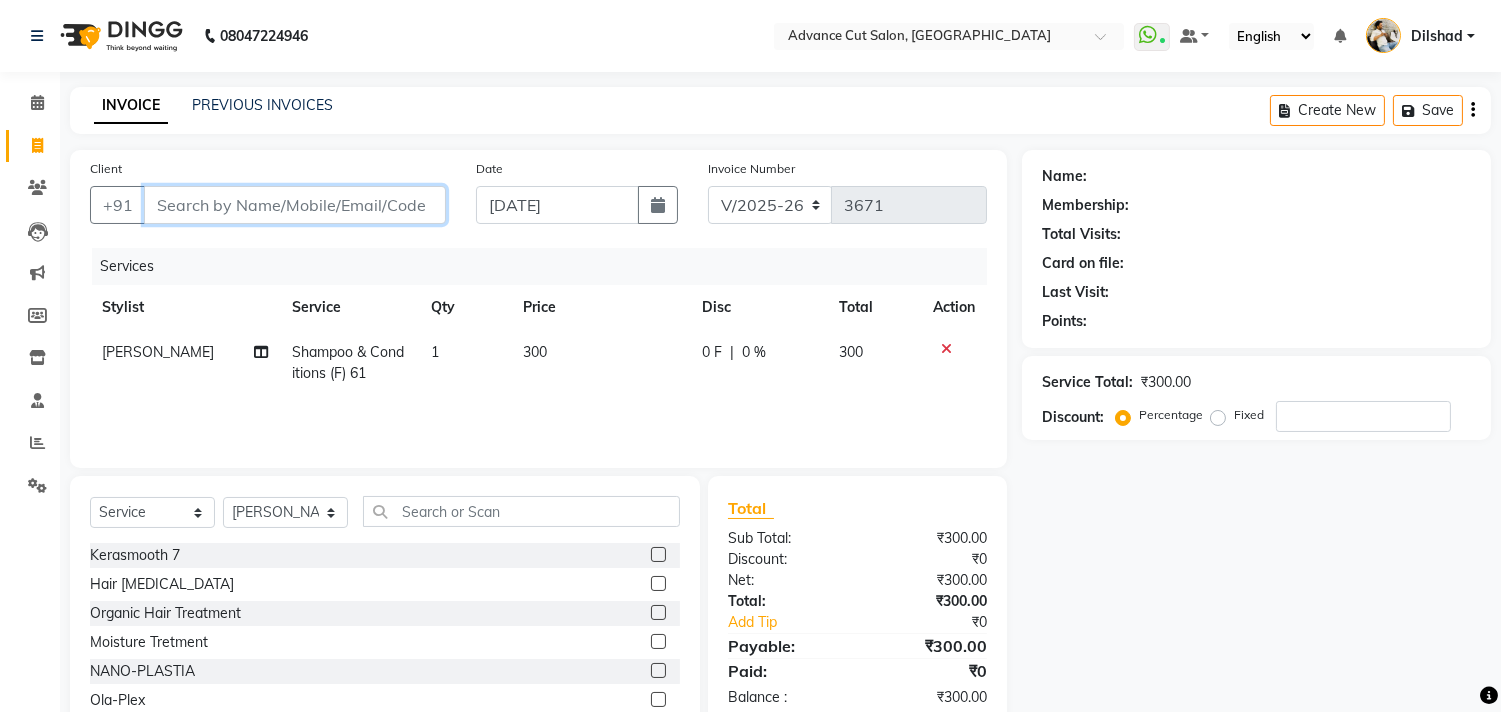type on "9" 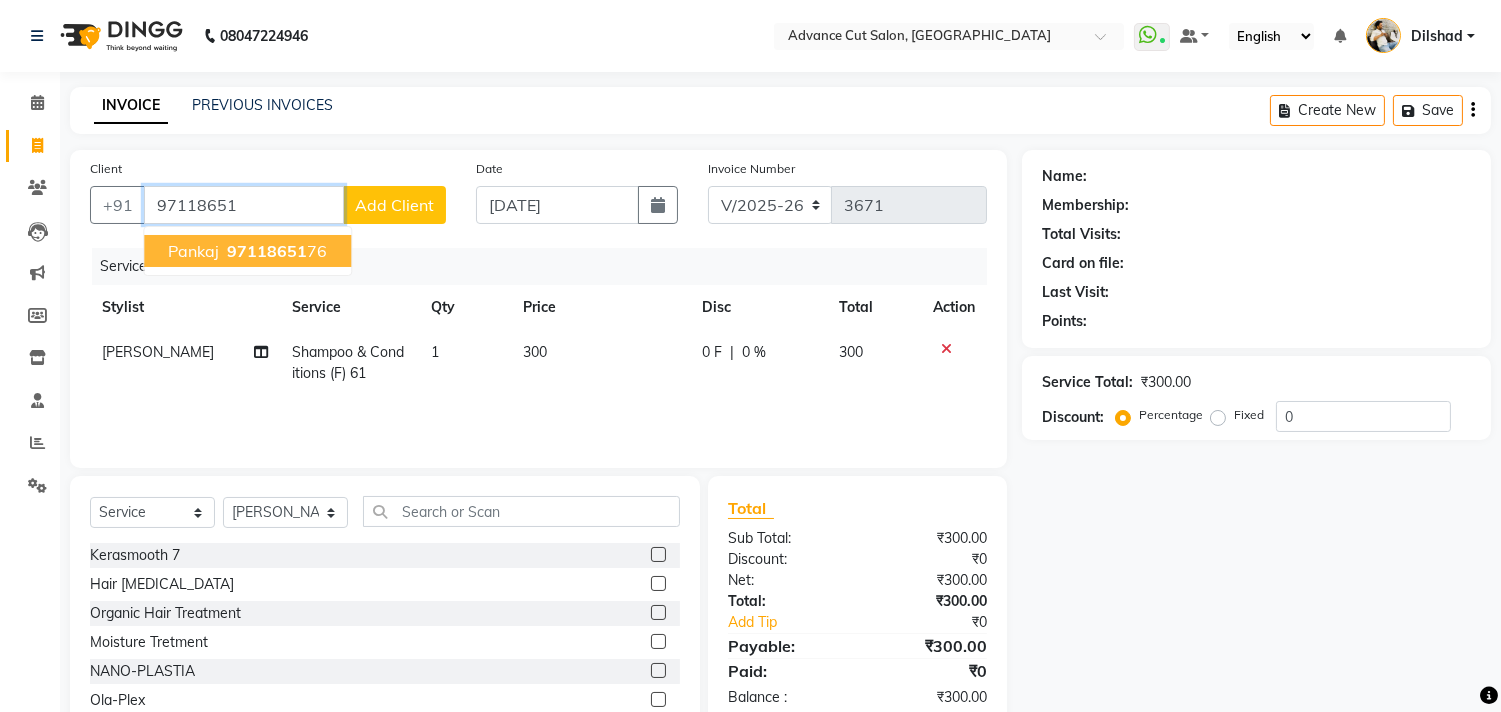 click on "Pankaj   97118651 76" at bounding box center [247, 251] 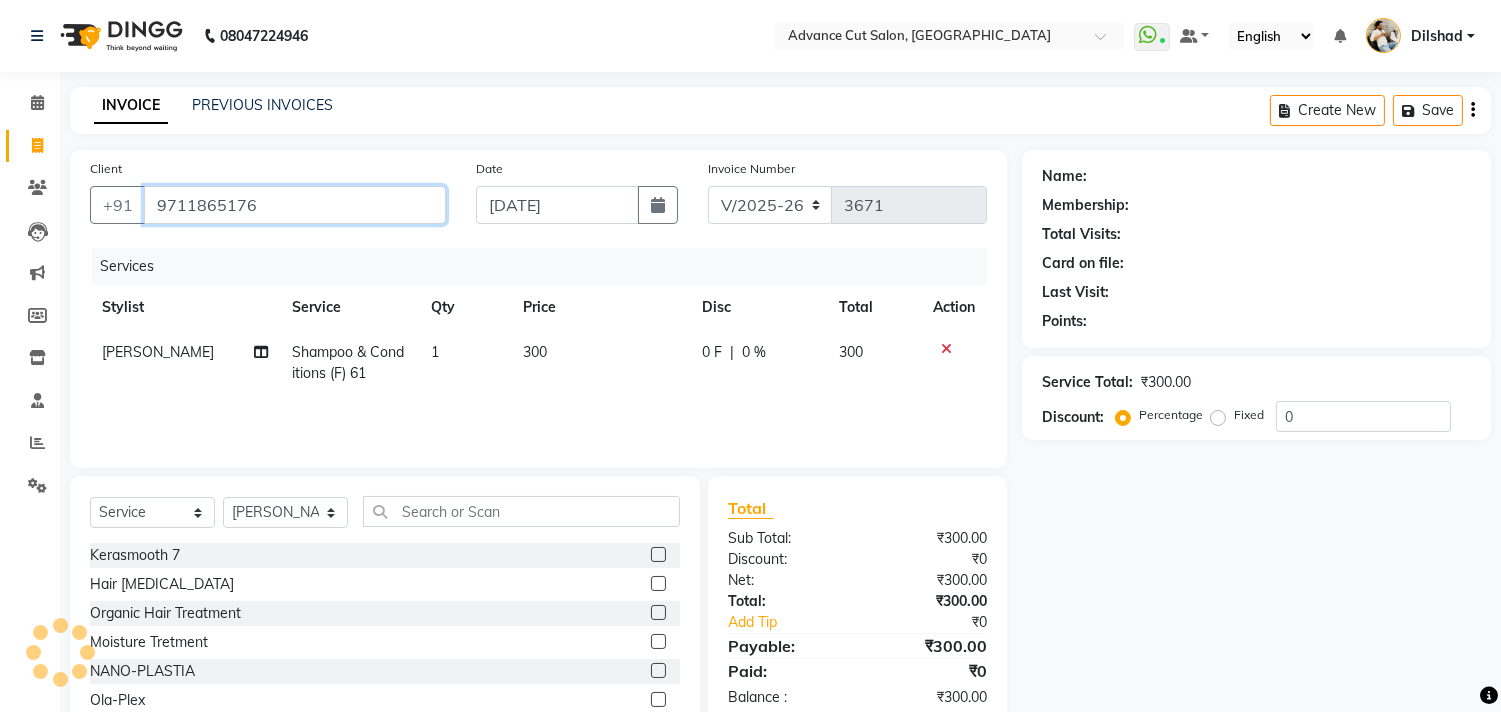 type on "9711865176" 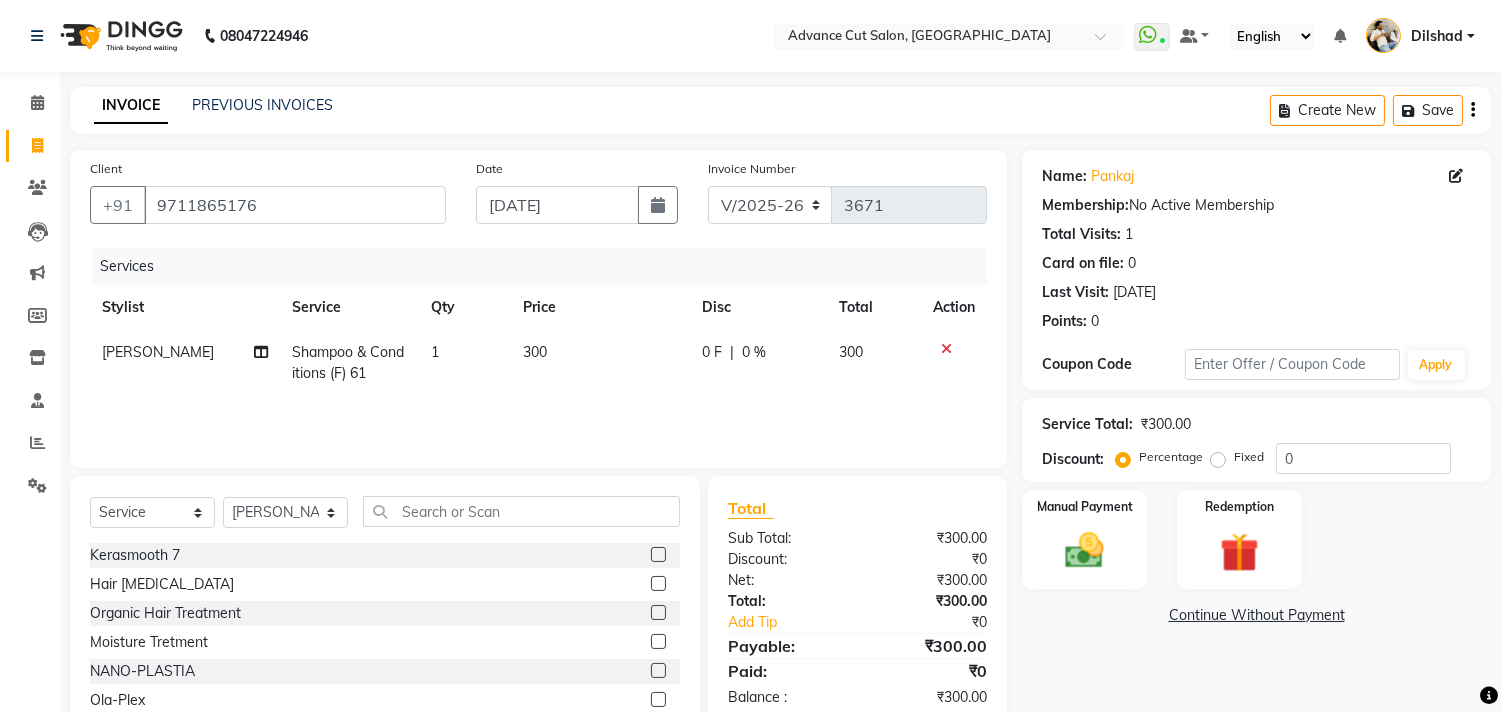 click 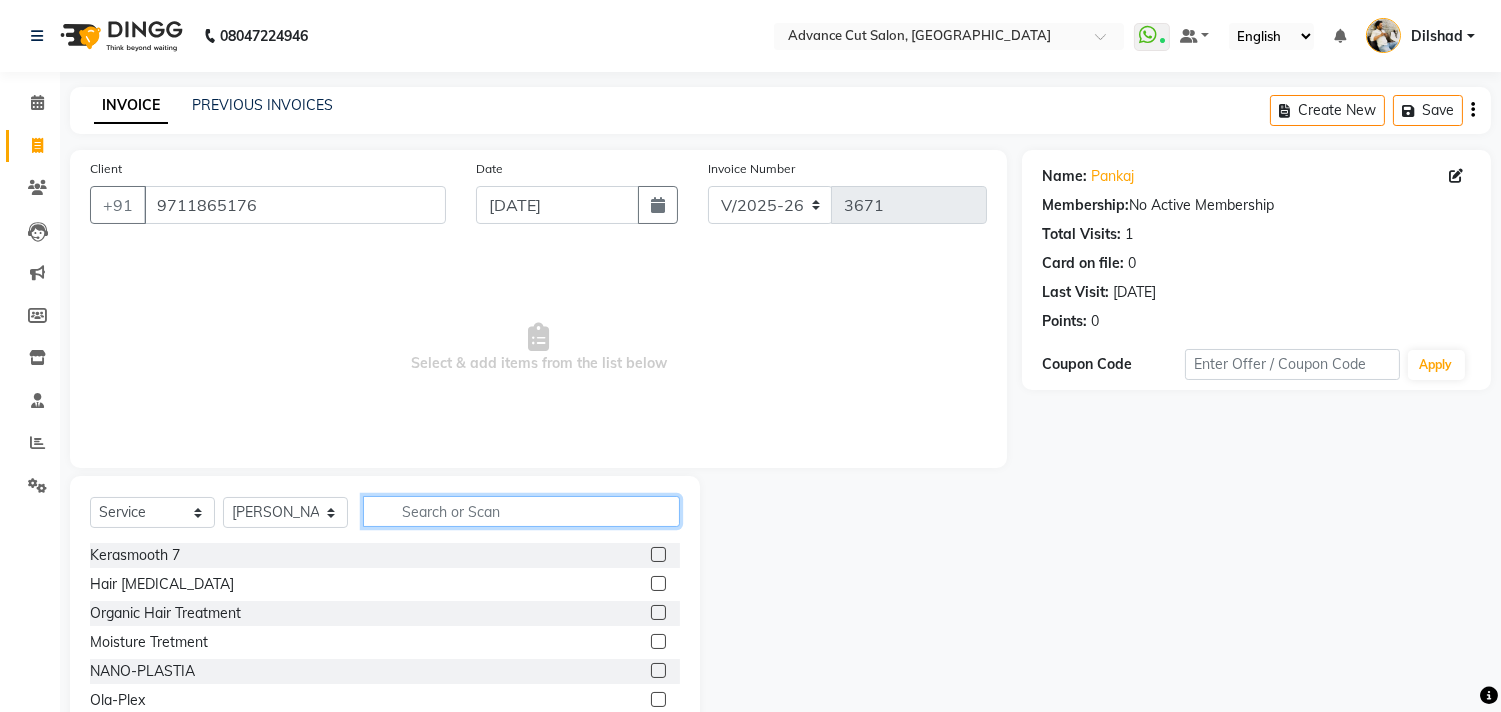 click 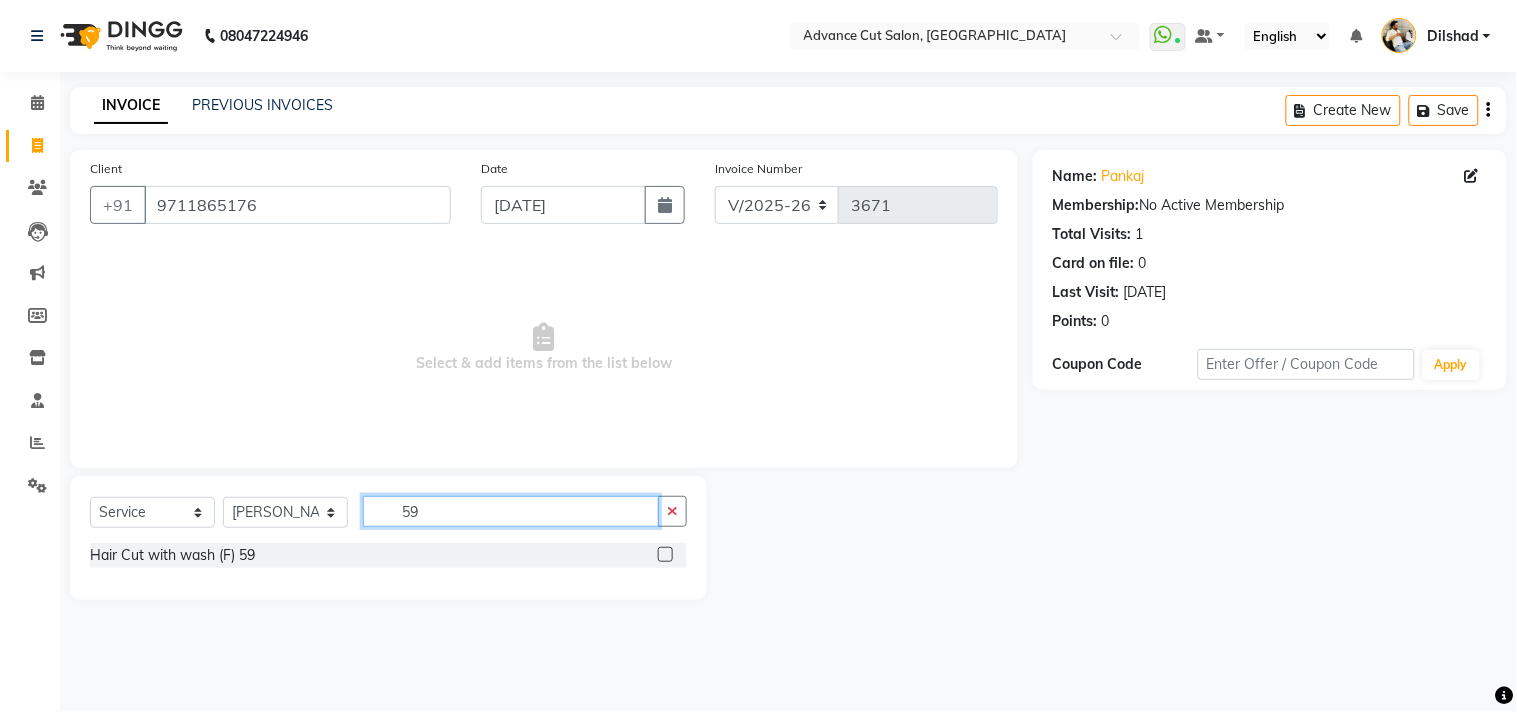 type on "59" 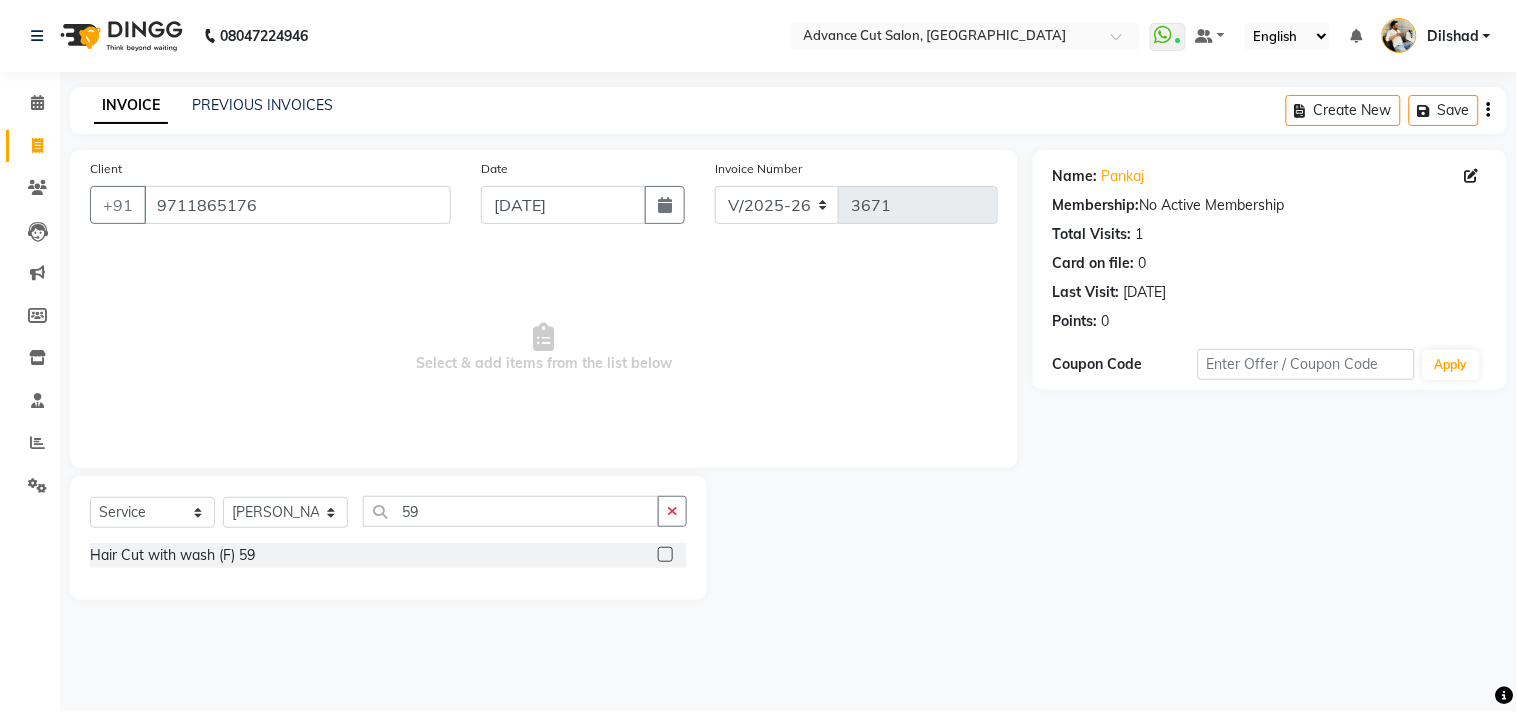 click on "Select  Service  Product  Membership  Package Voucher Prepaid Gift Card  Select Stylist Abrar Alam Avinash Dilshad Lallan Meenu Nabeel Nafeesh Ahmad Naved O.P. Sharma  Pryag Sahil Samar Shahzad  SHWETA SINGH Zarina 59" 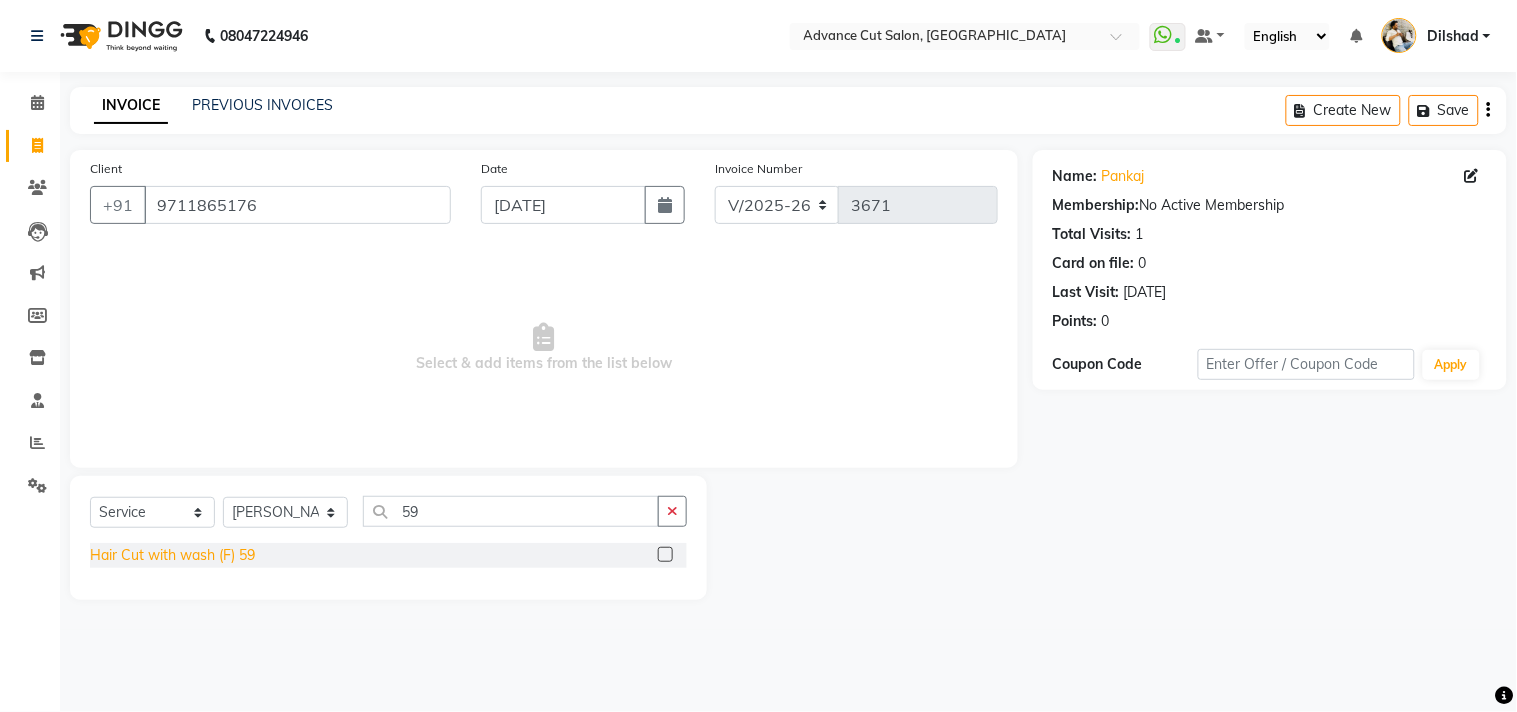 click on "Hair Cut with wash (F) 59" 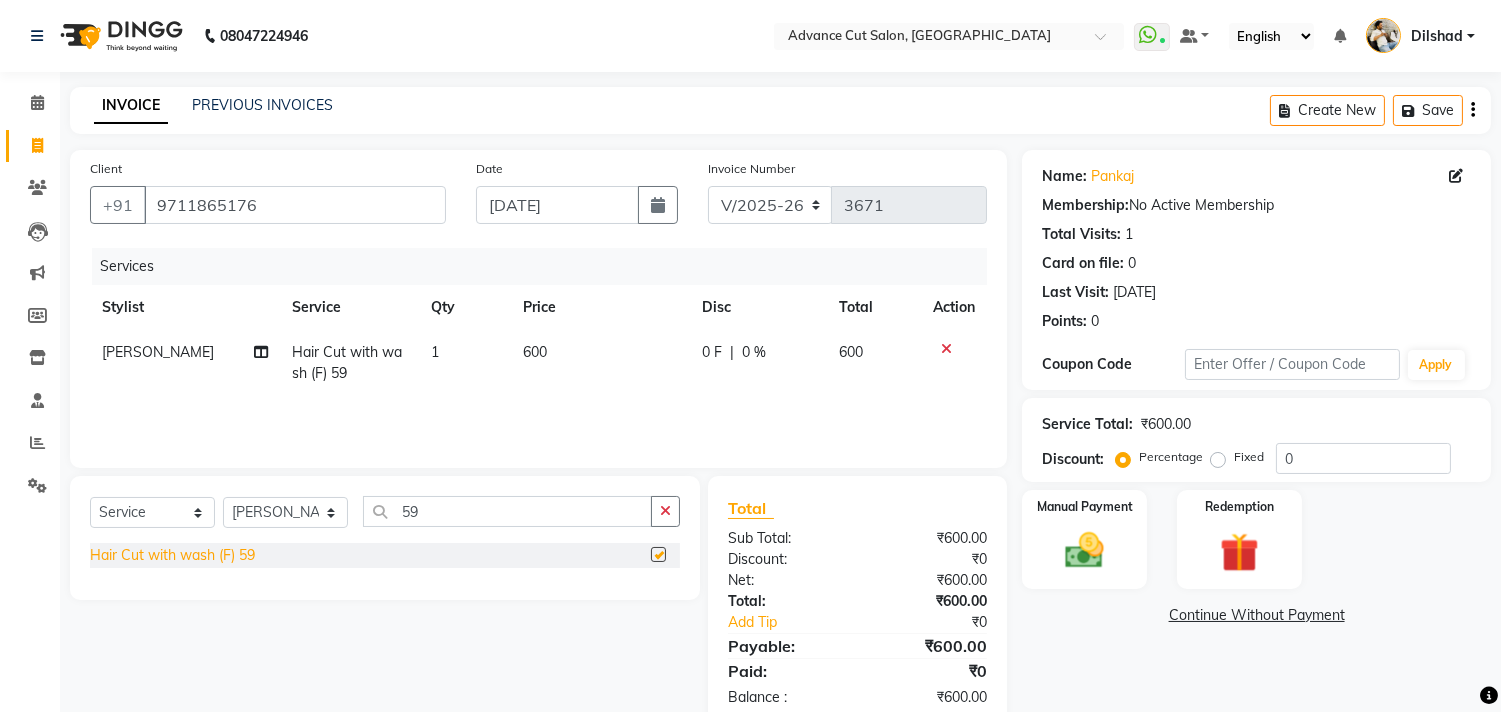 checkbox on "false" 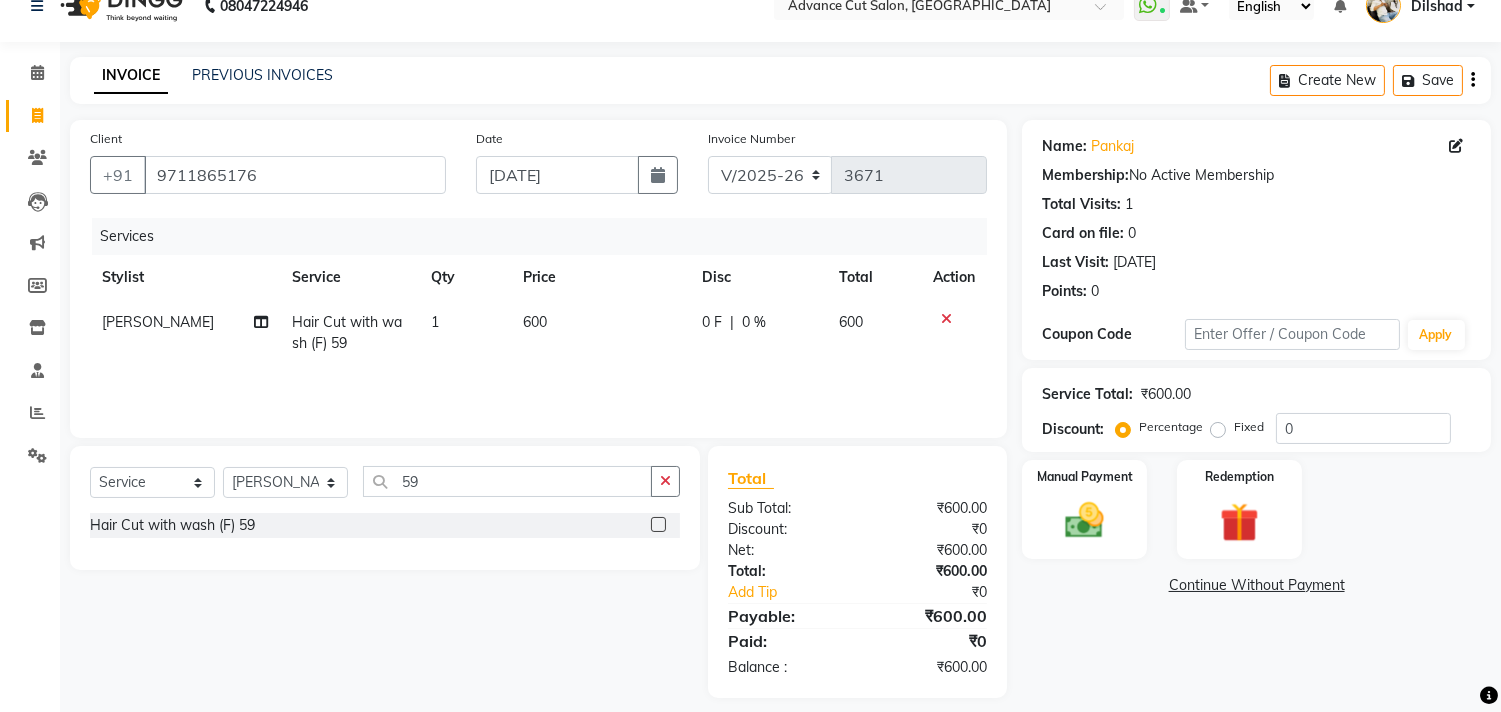 scroll, scrollTop: 46, scrollLeft: 0, axis: vertical 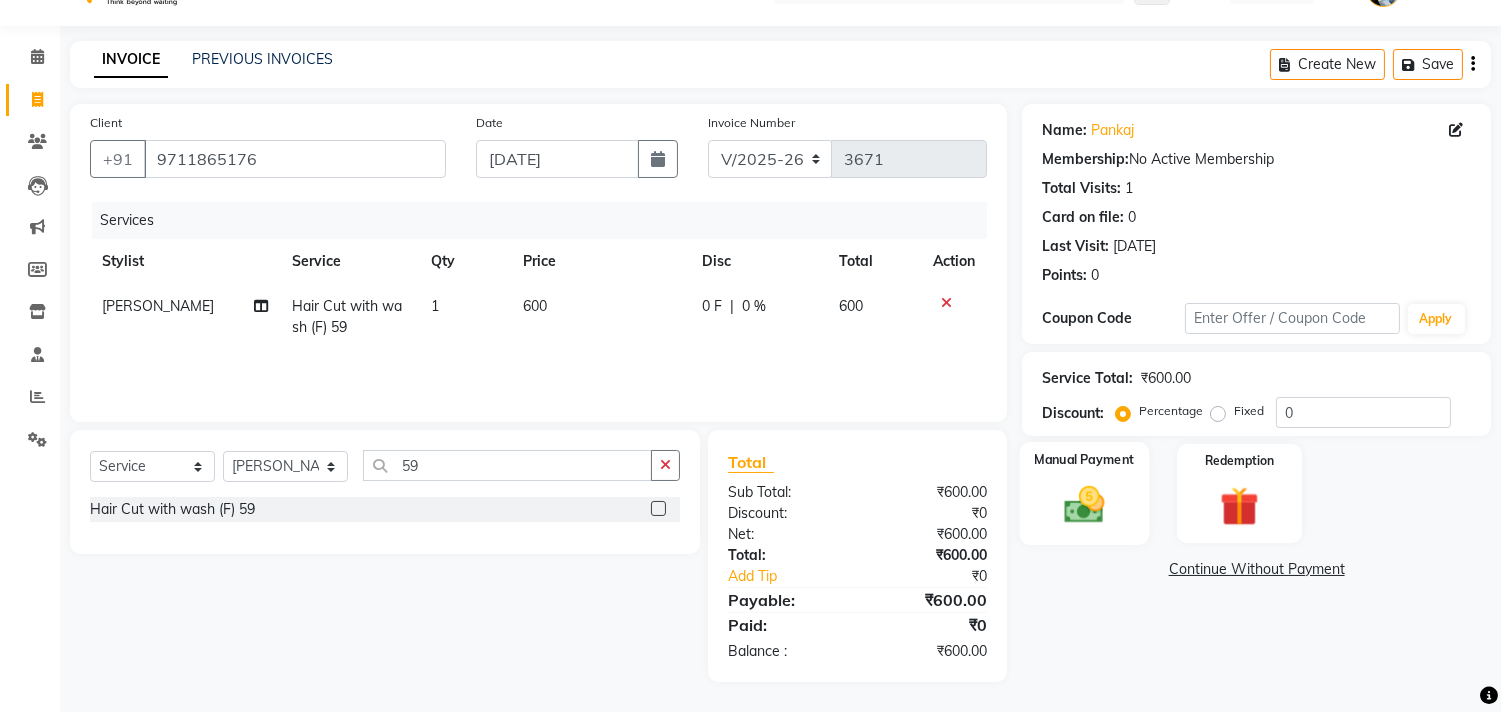 click 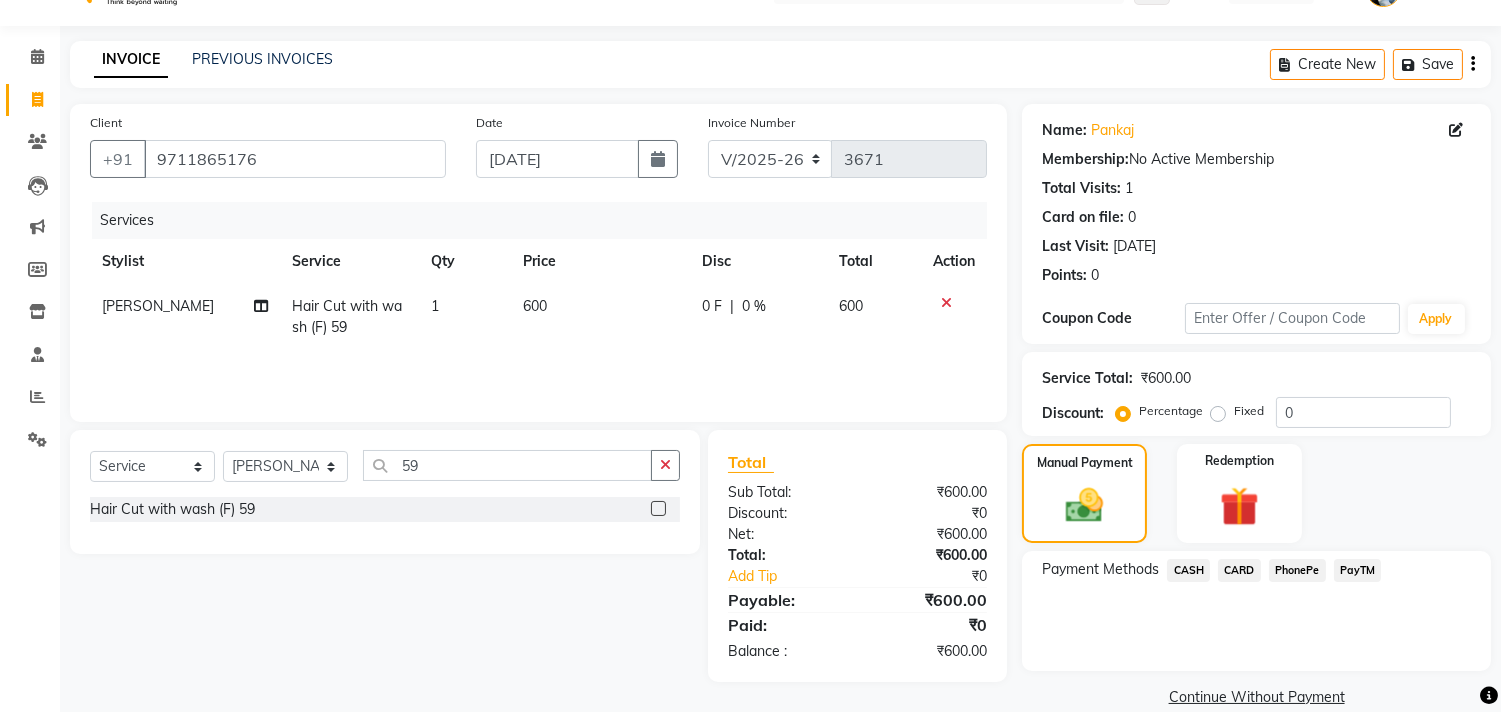 click on "Payment Methods  CASH   CARD   PhonePe   PayTM" 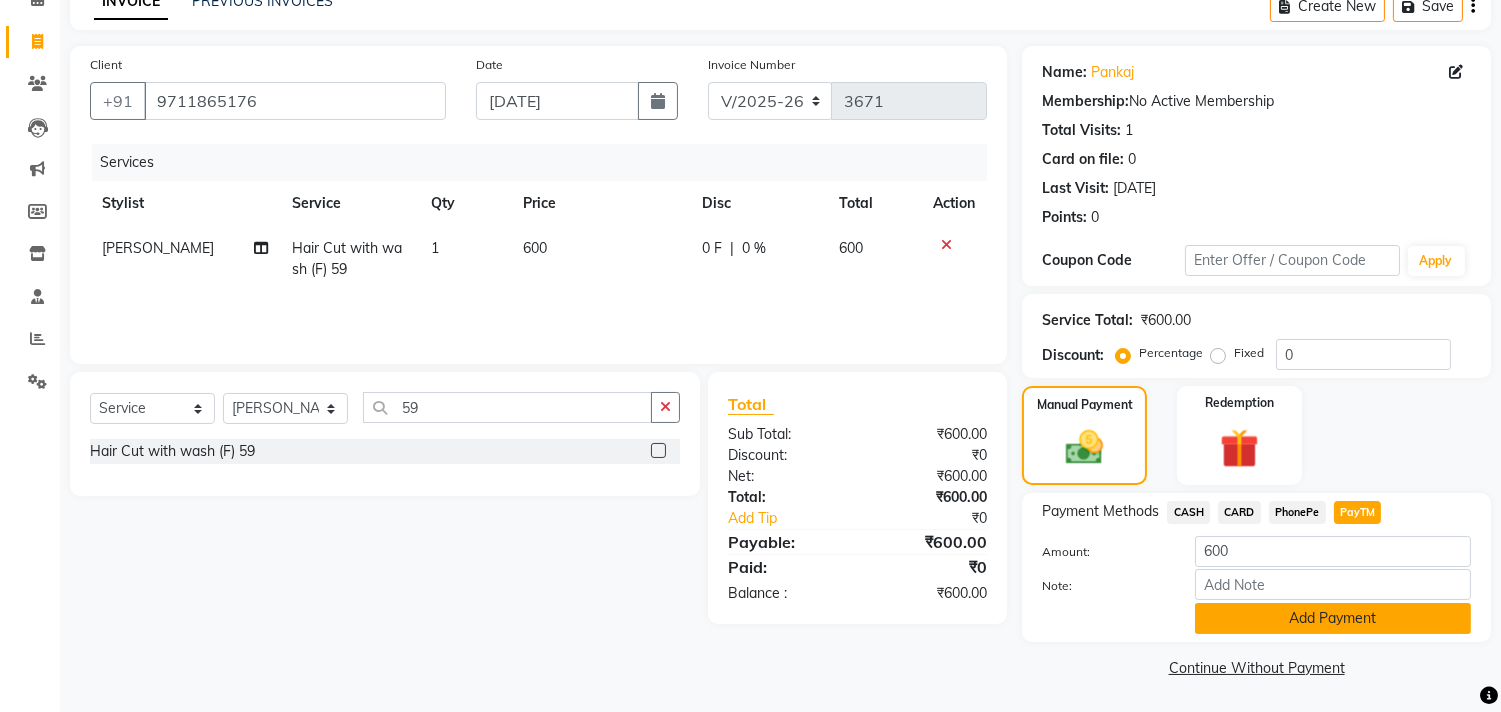 click on "Add Payment" 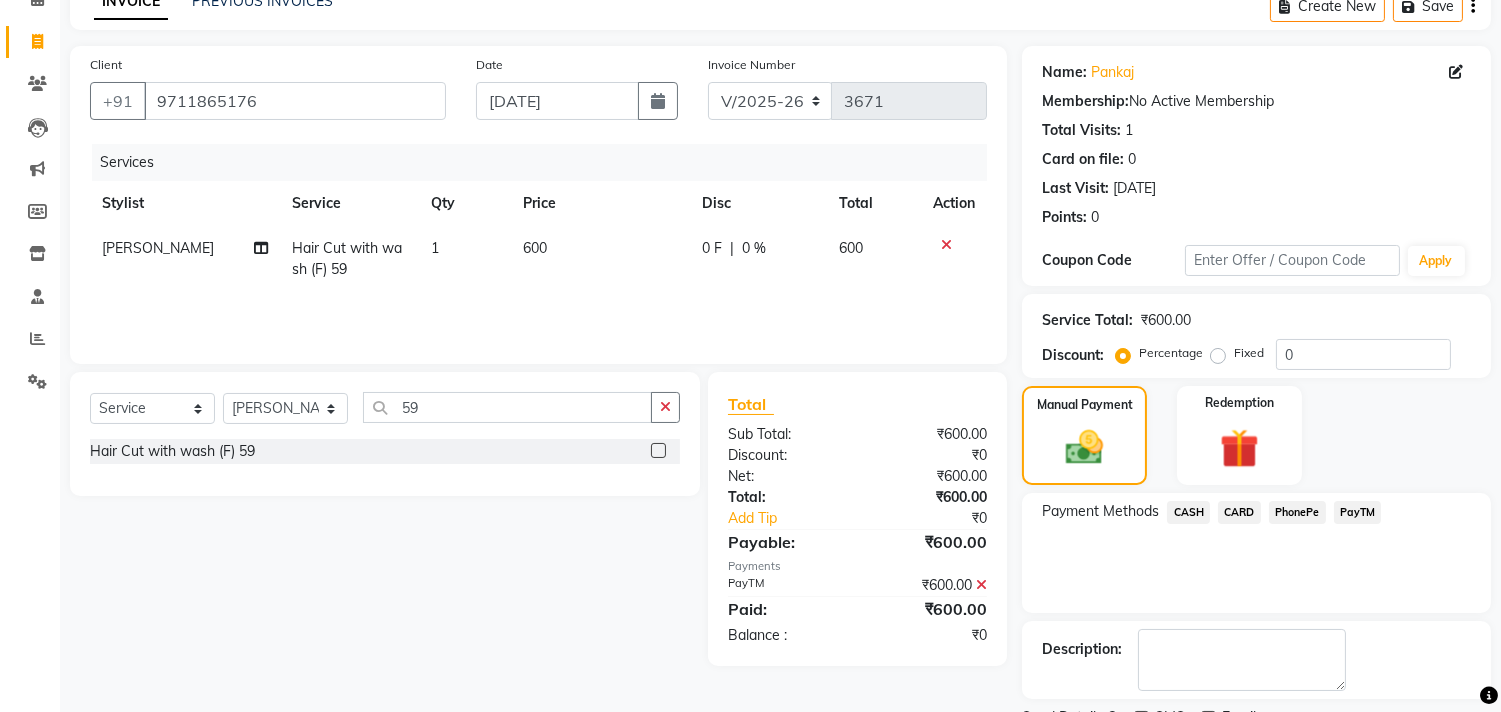 scroll, scrollTop: 187, scrollLeft: 0, axis: vertical 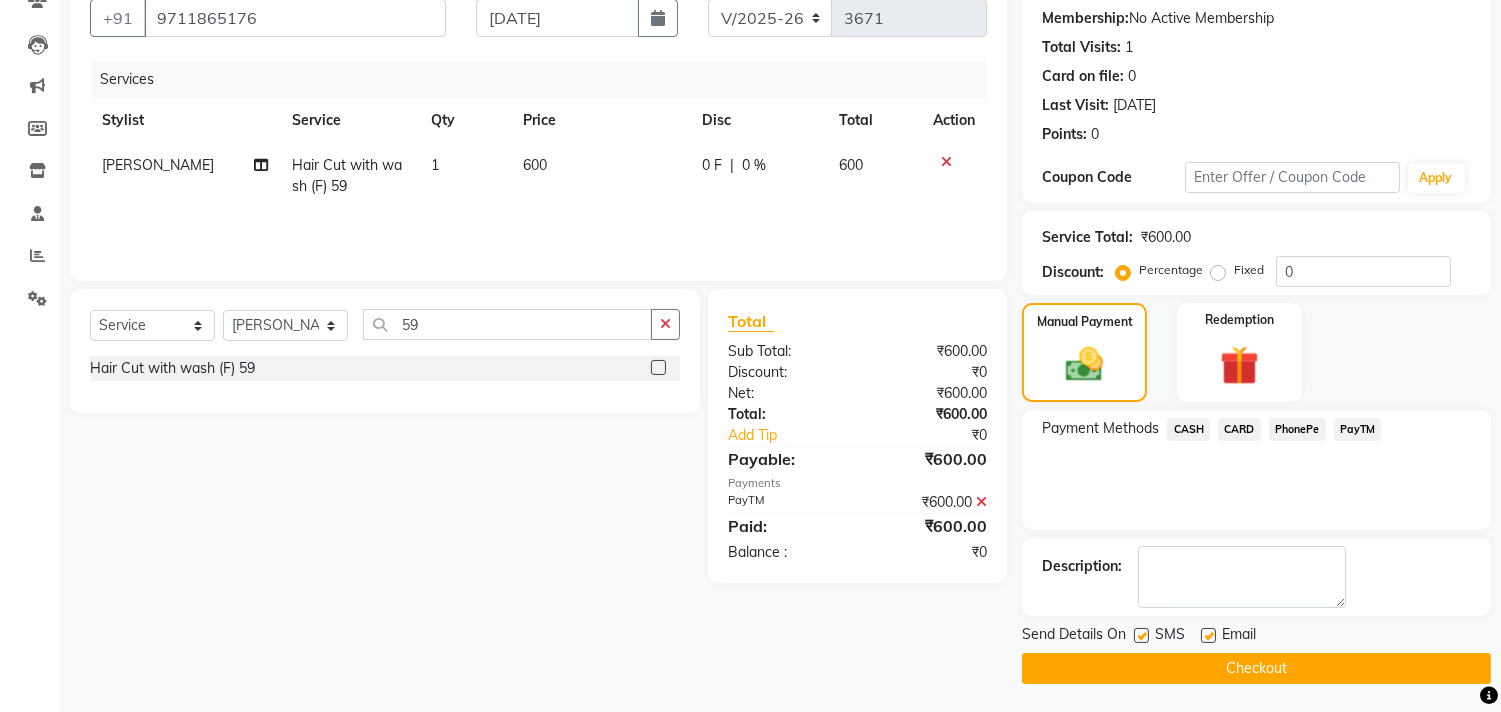 click on "Checkout" 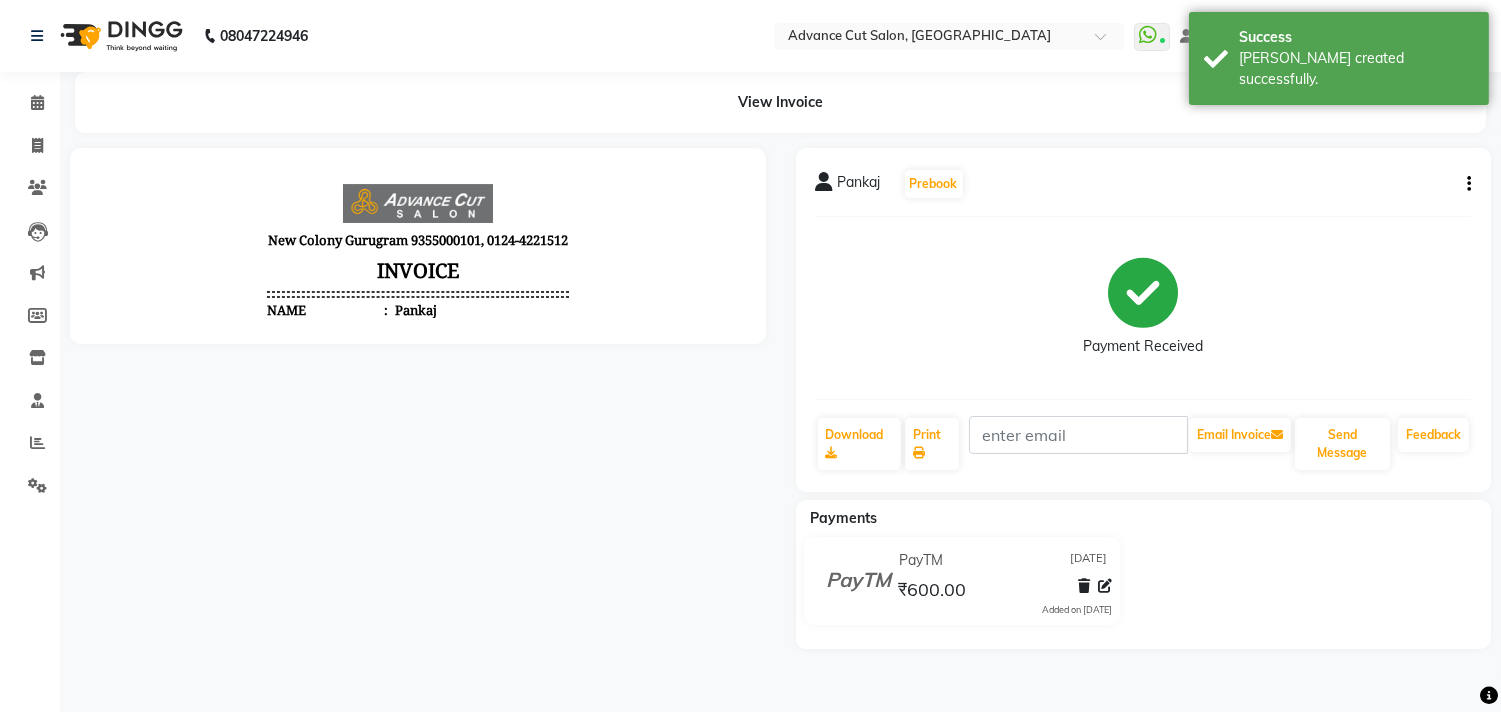 scroll, scrollTop: 0, scrollLeft: 0, axis: both 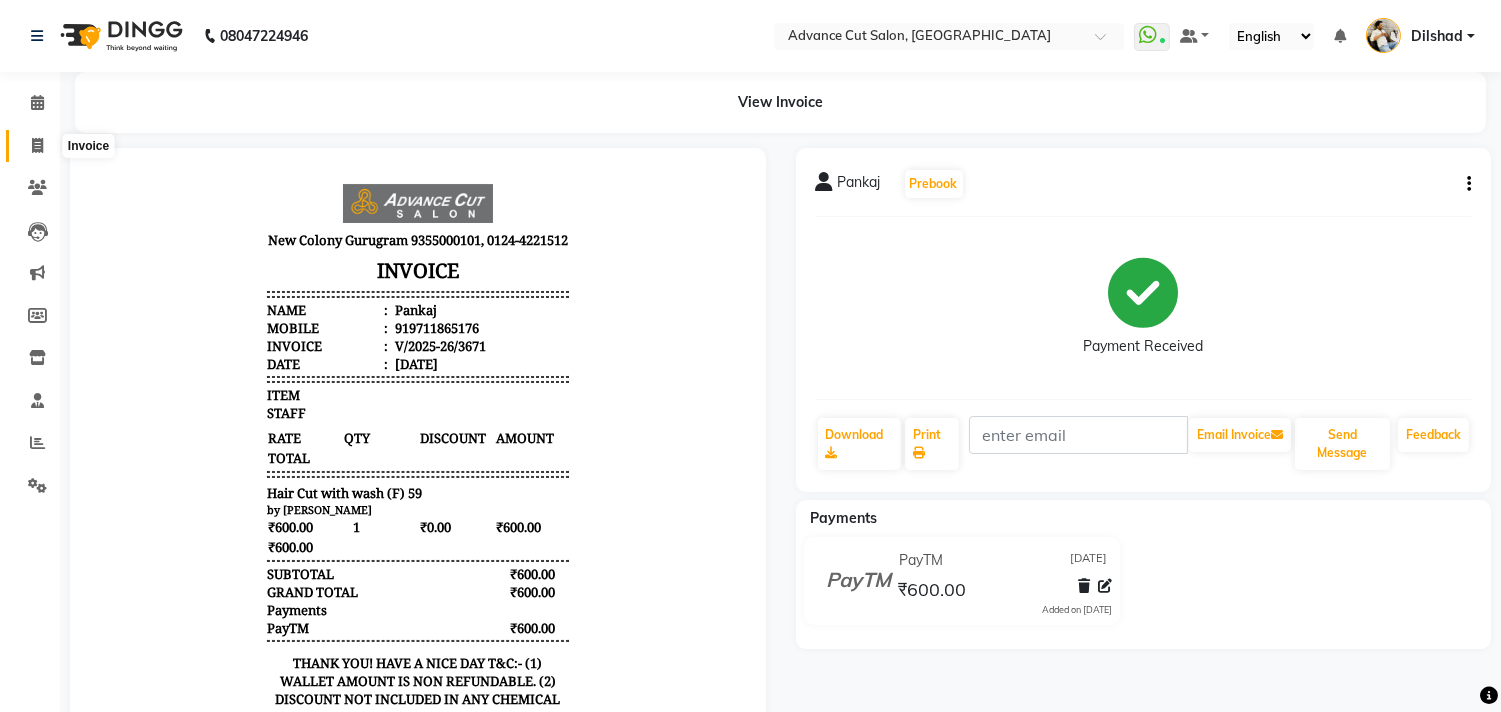 click 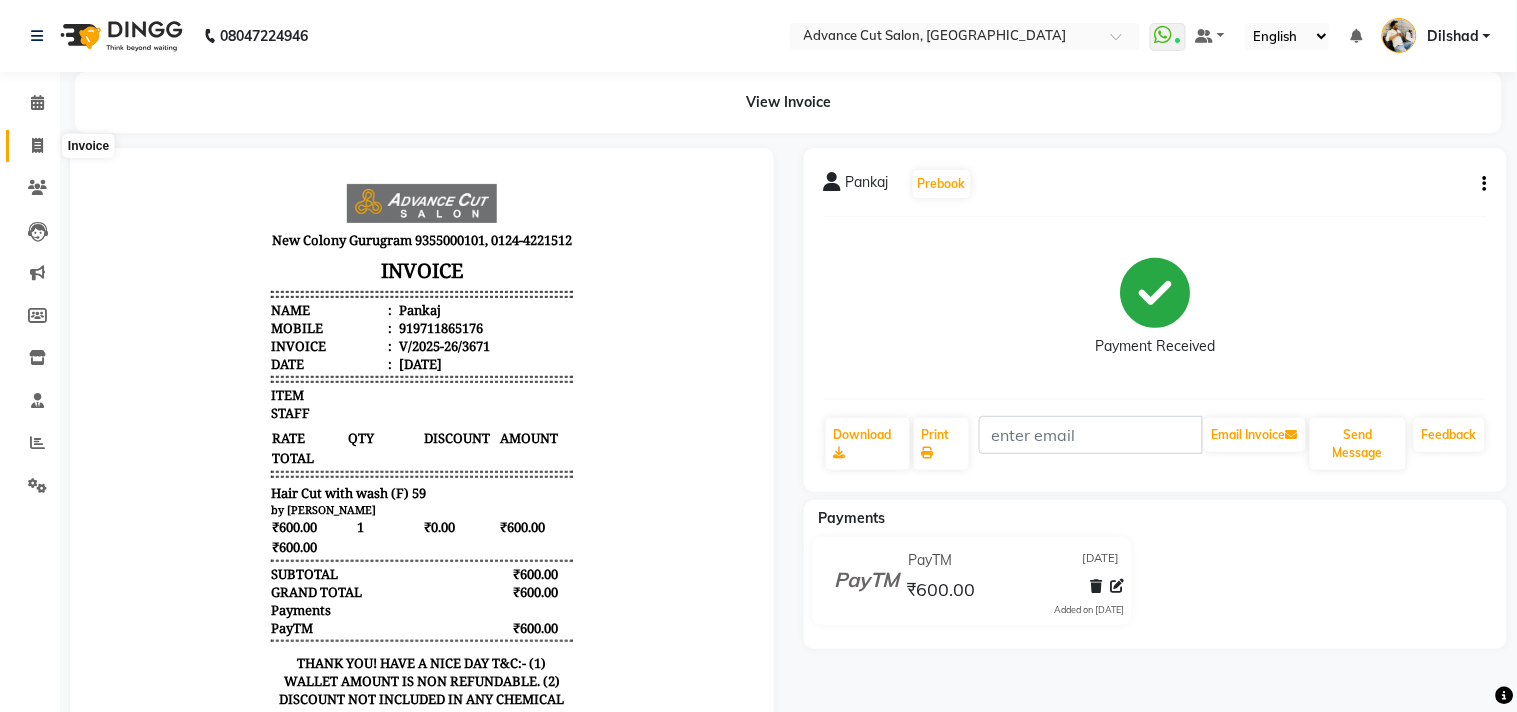 select on "service" 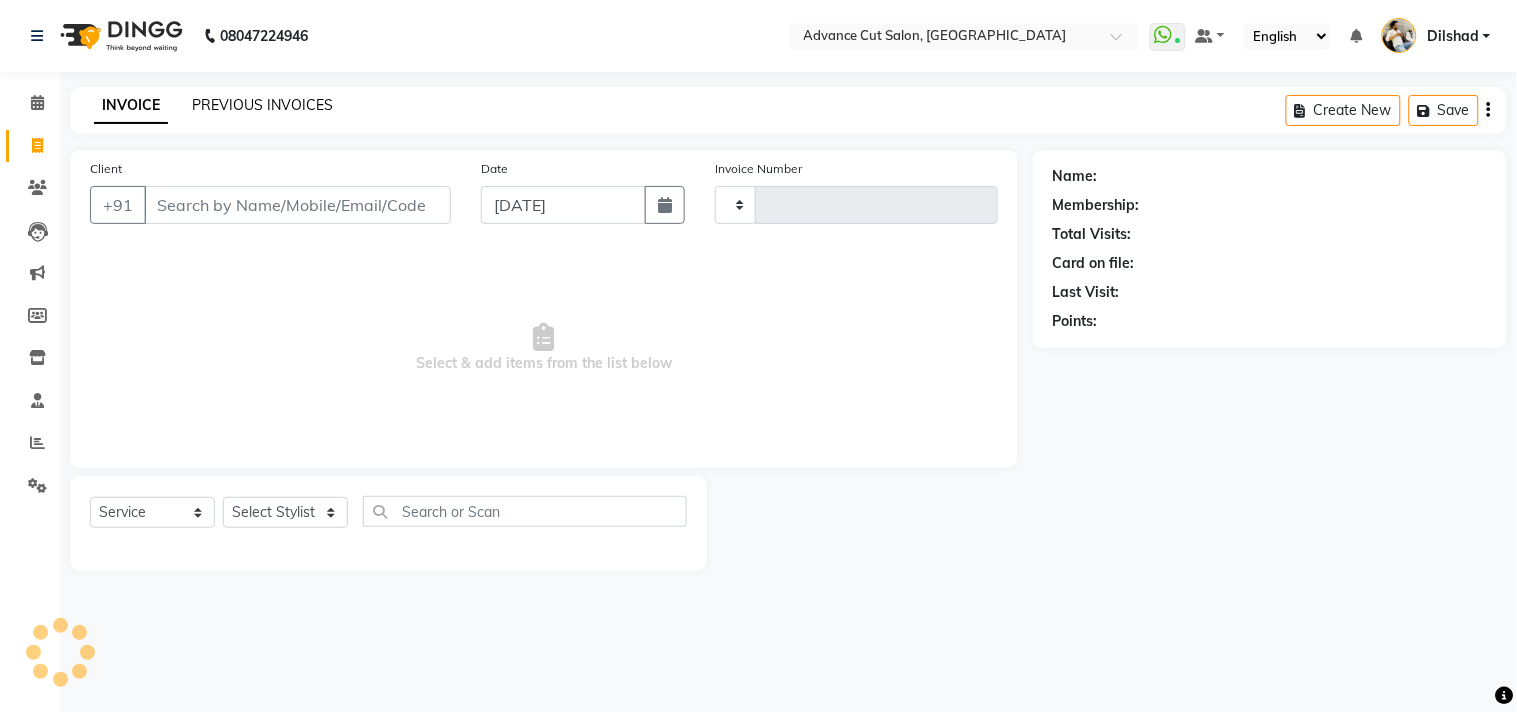 type on "3672" 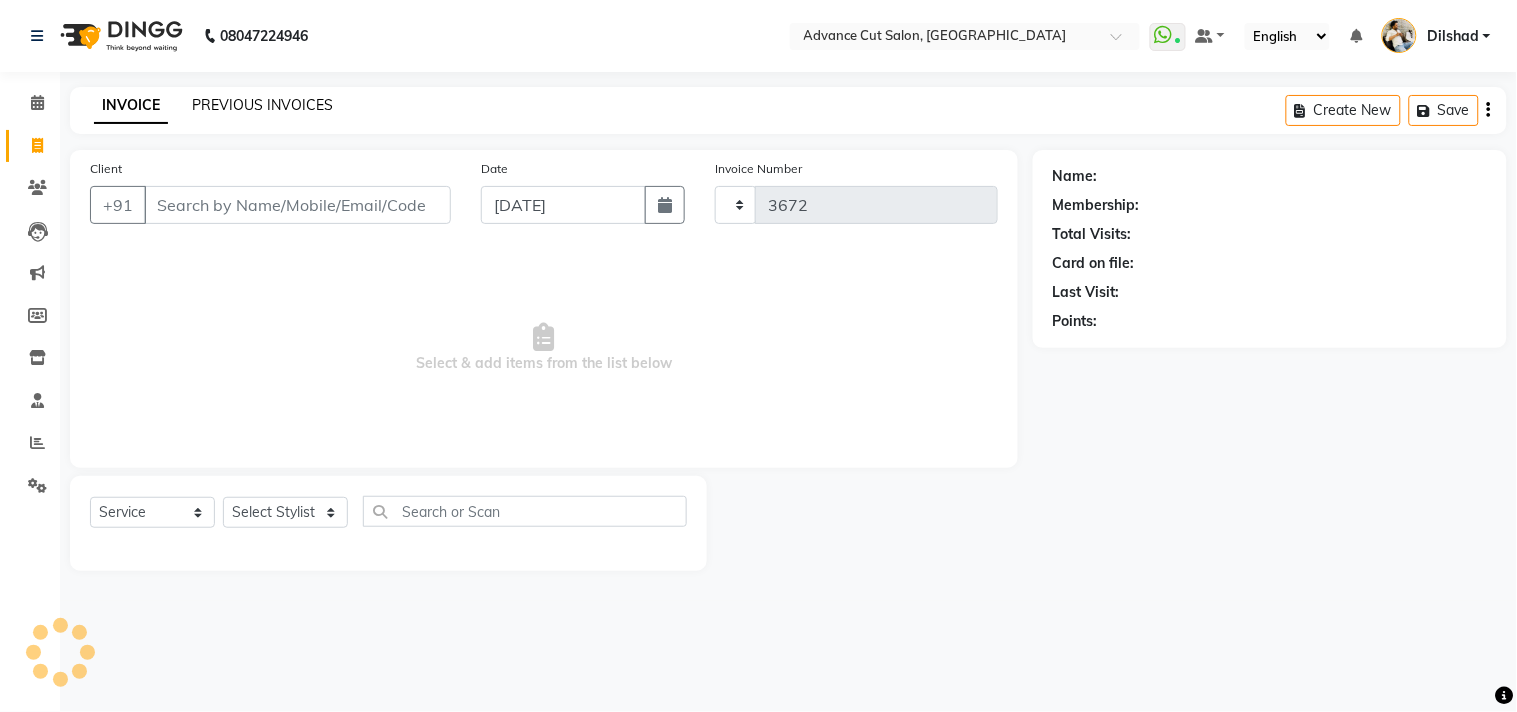 select on "922" 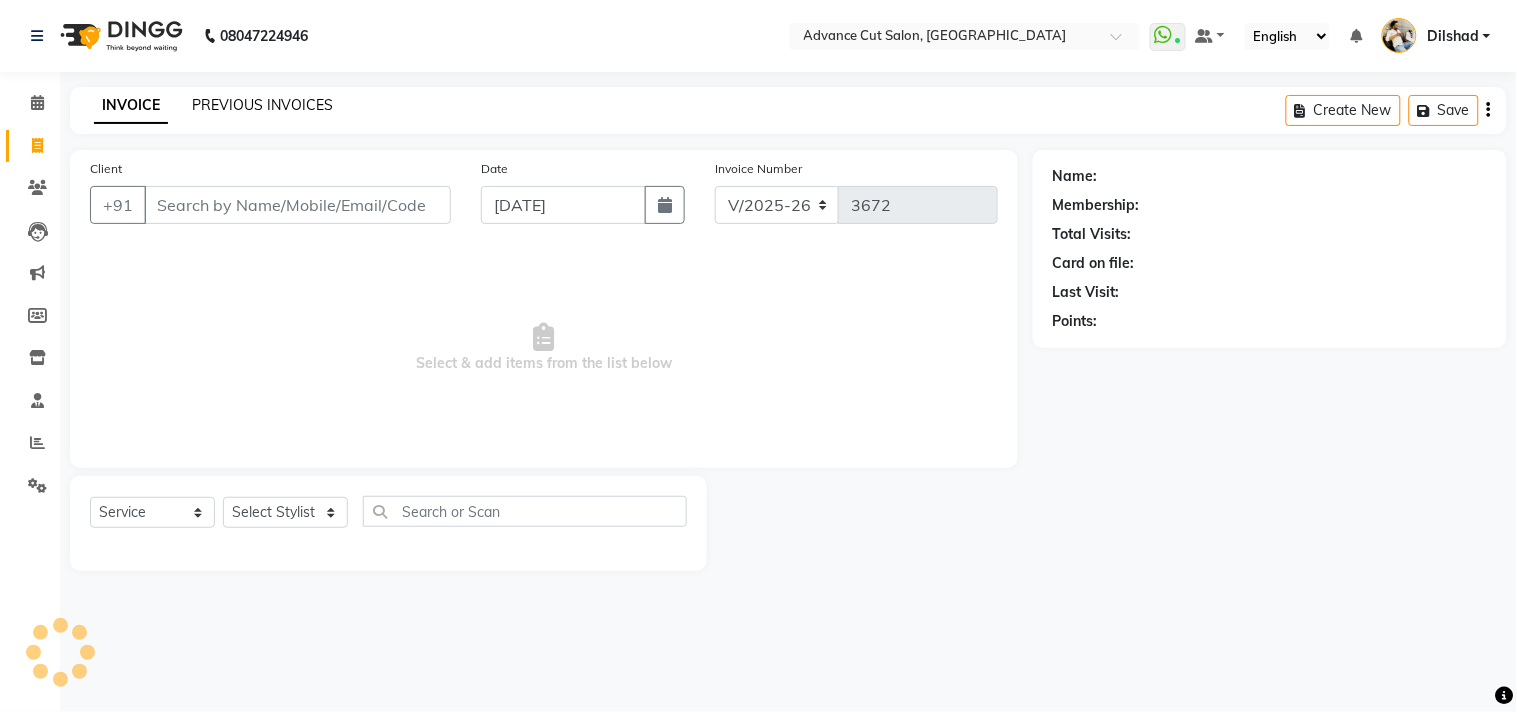 click on "PREVIOUS INVOICES" 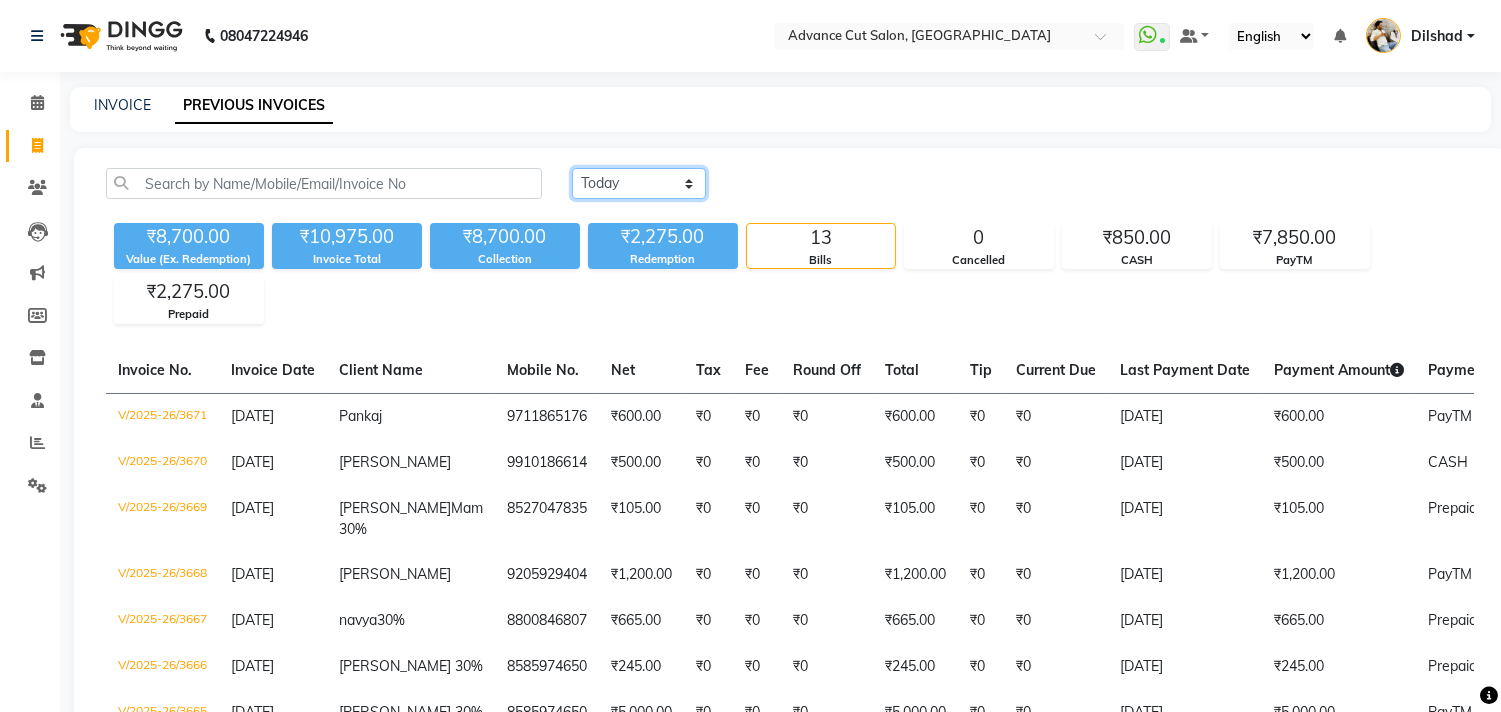 click on "[DATE] [DATE] Custom Range" 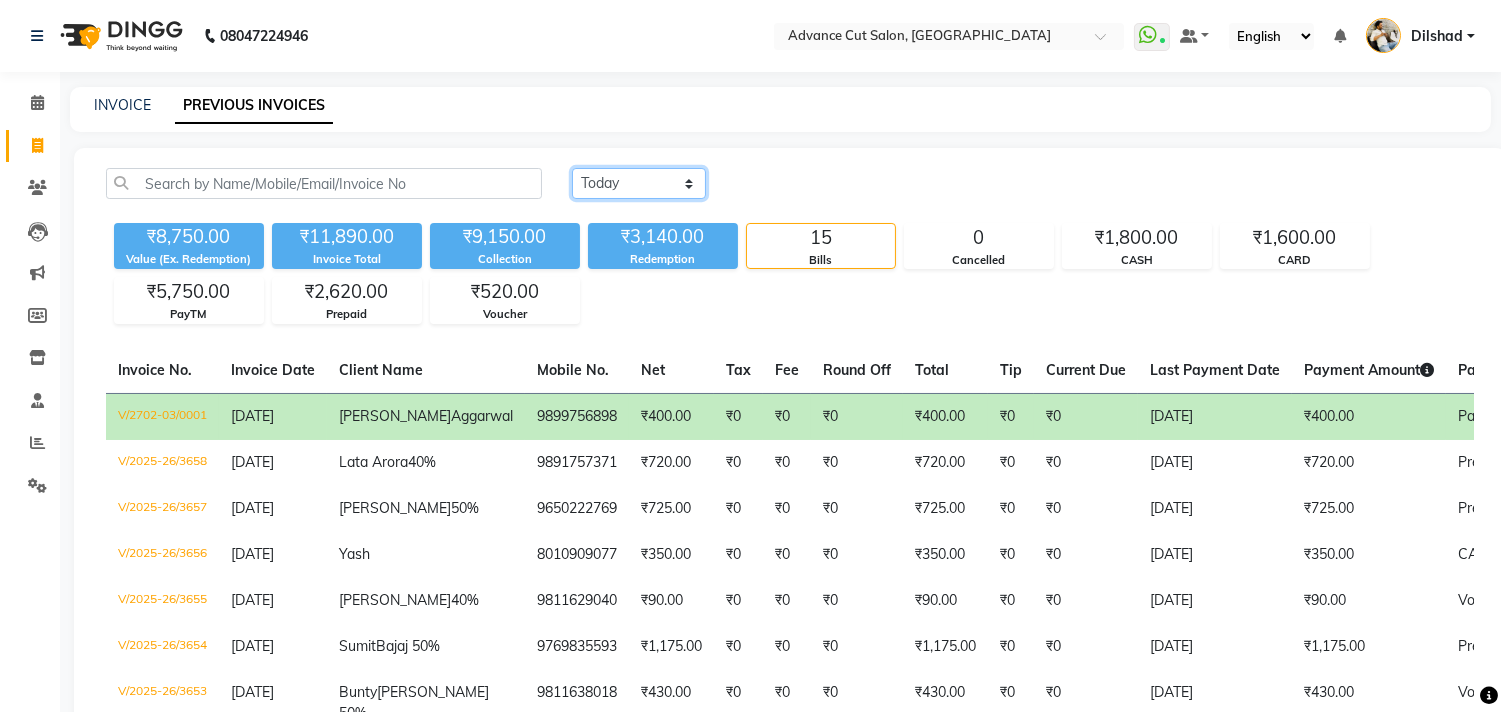 click on "[DATE] [DATE] Custom Range" 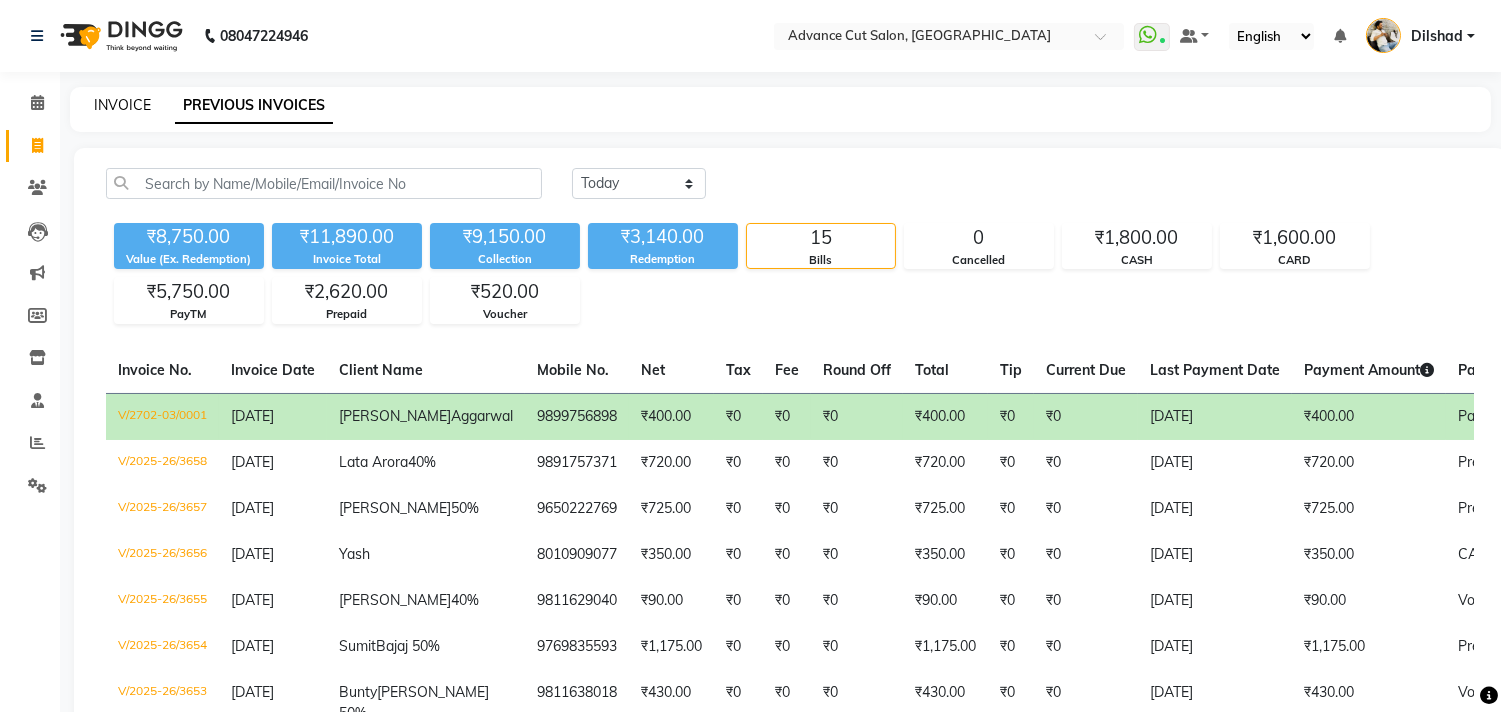 click on "INVOICE" 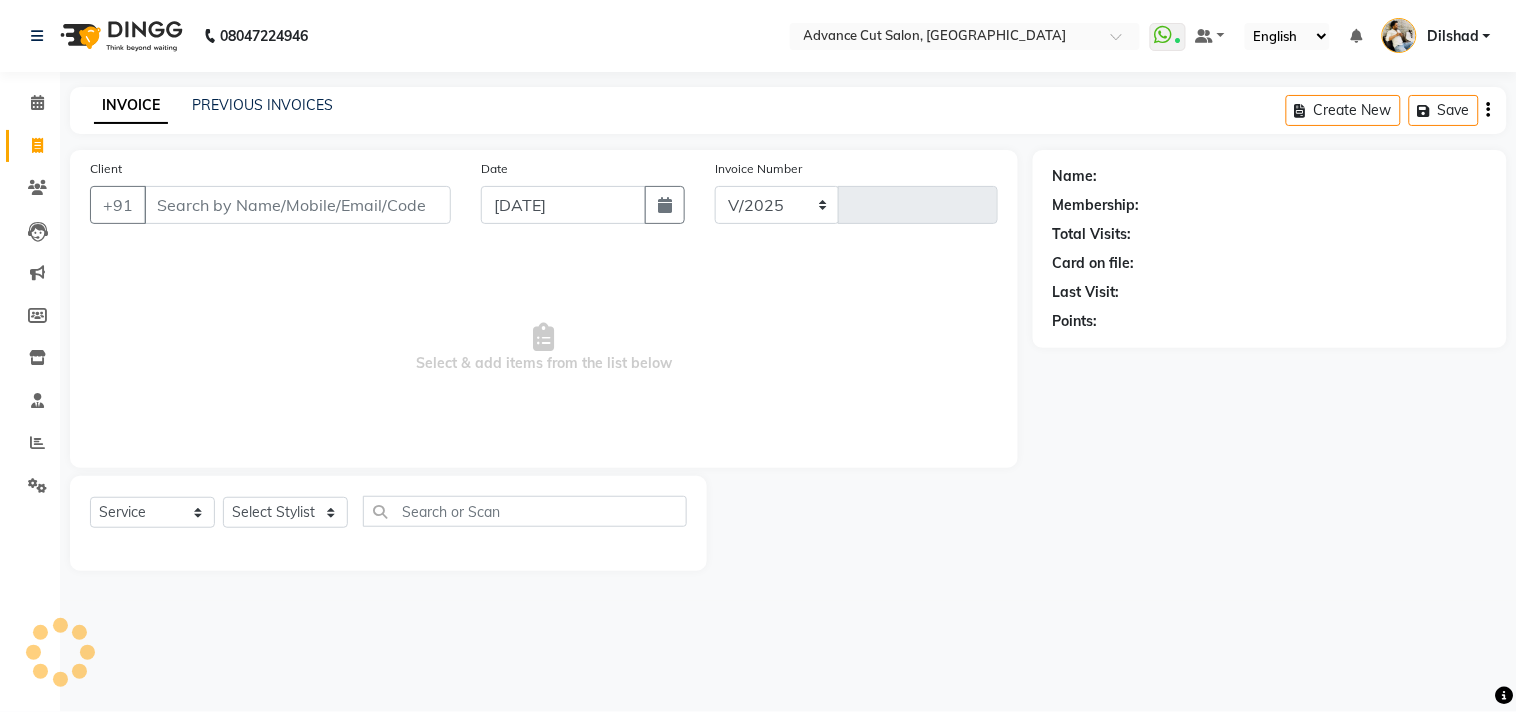 select on "922" 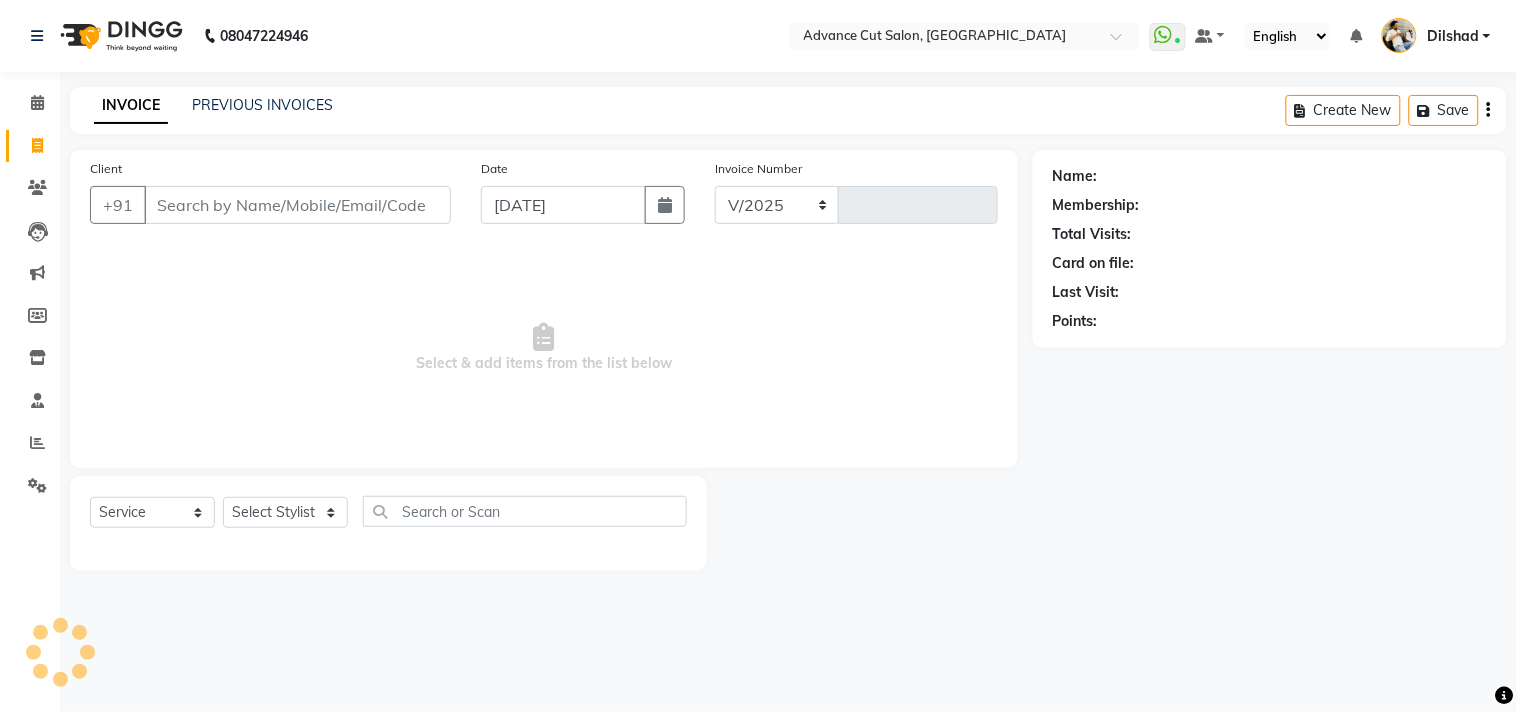 type on "3675" 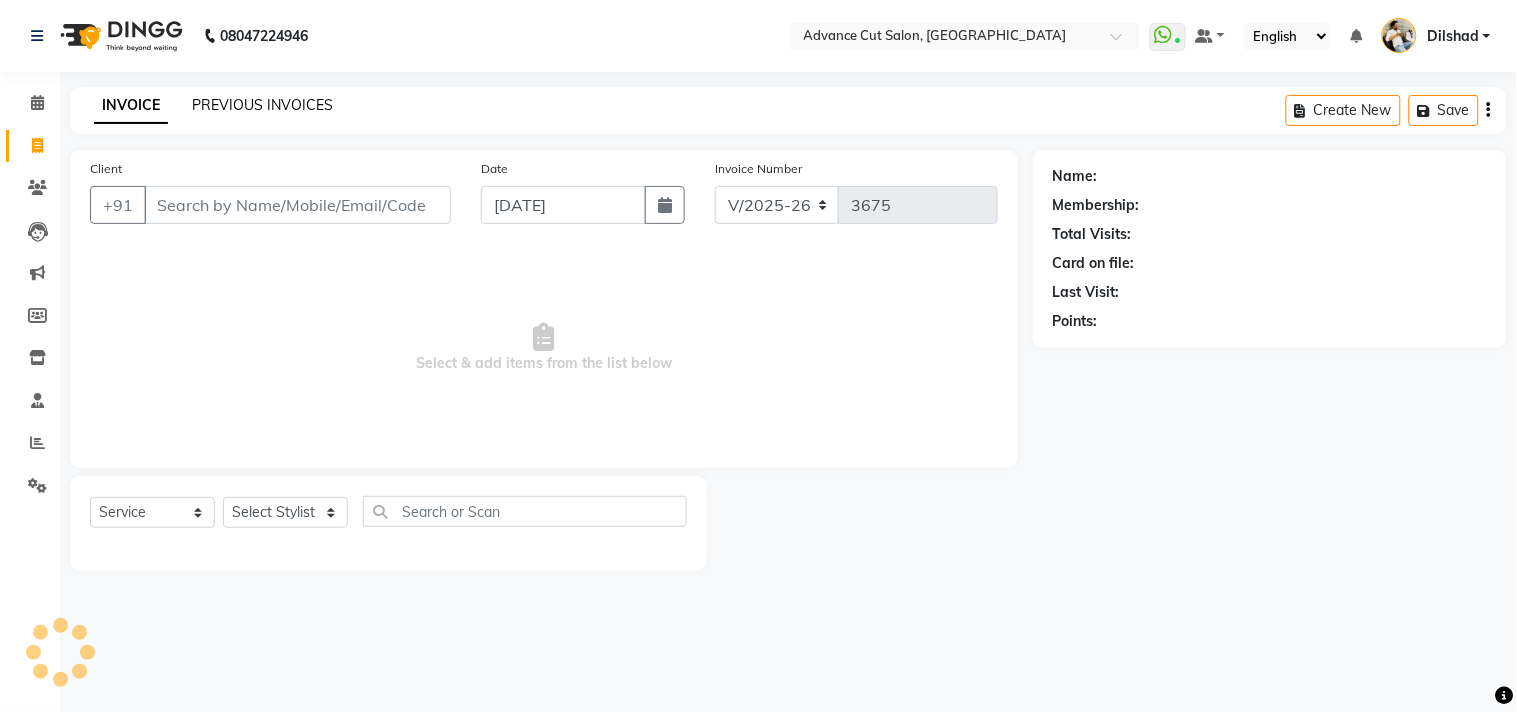 click on "PREVIOUS INVOICES" 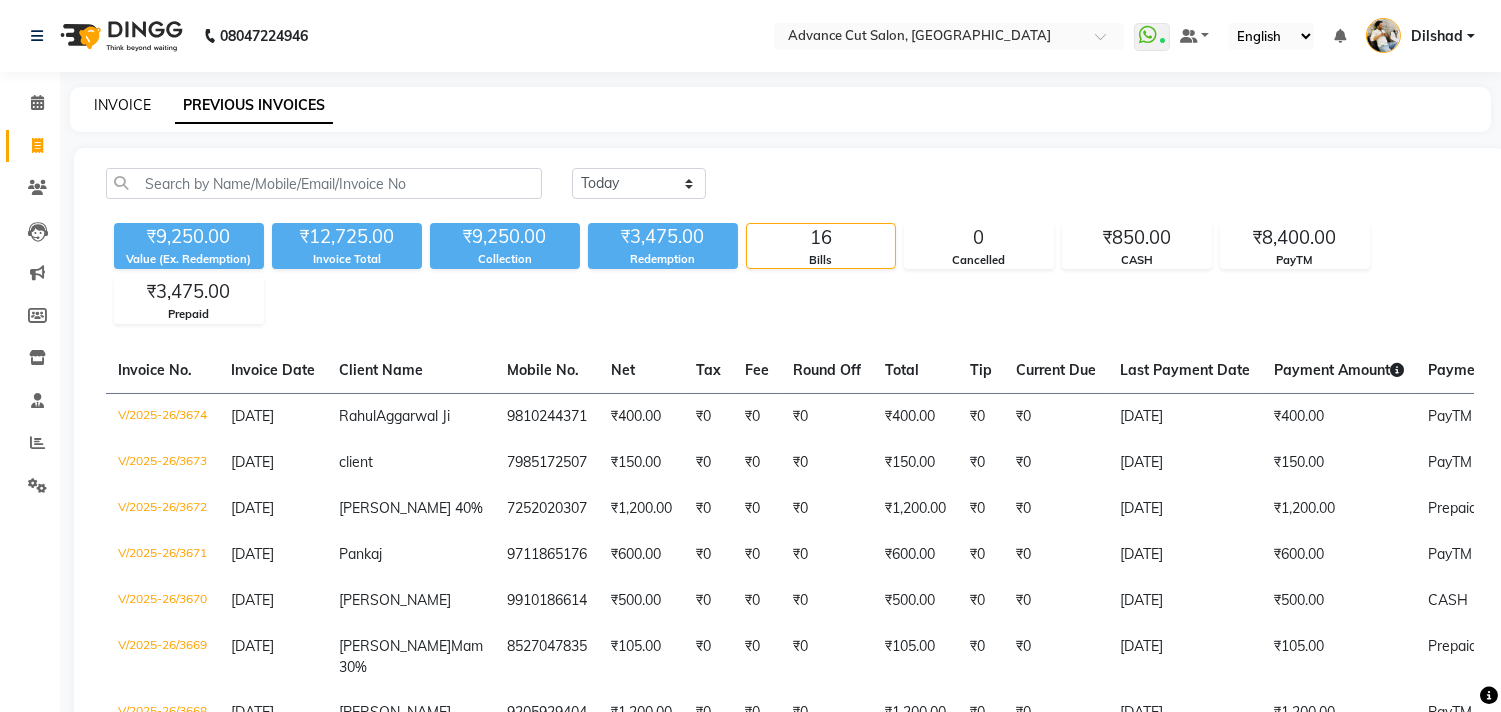 click on "INVOICE" 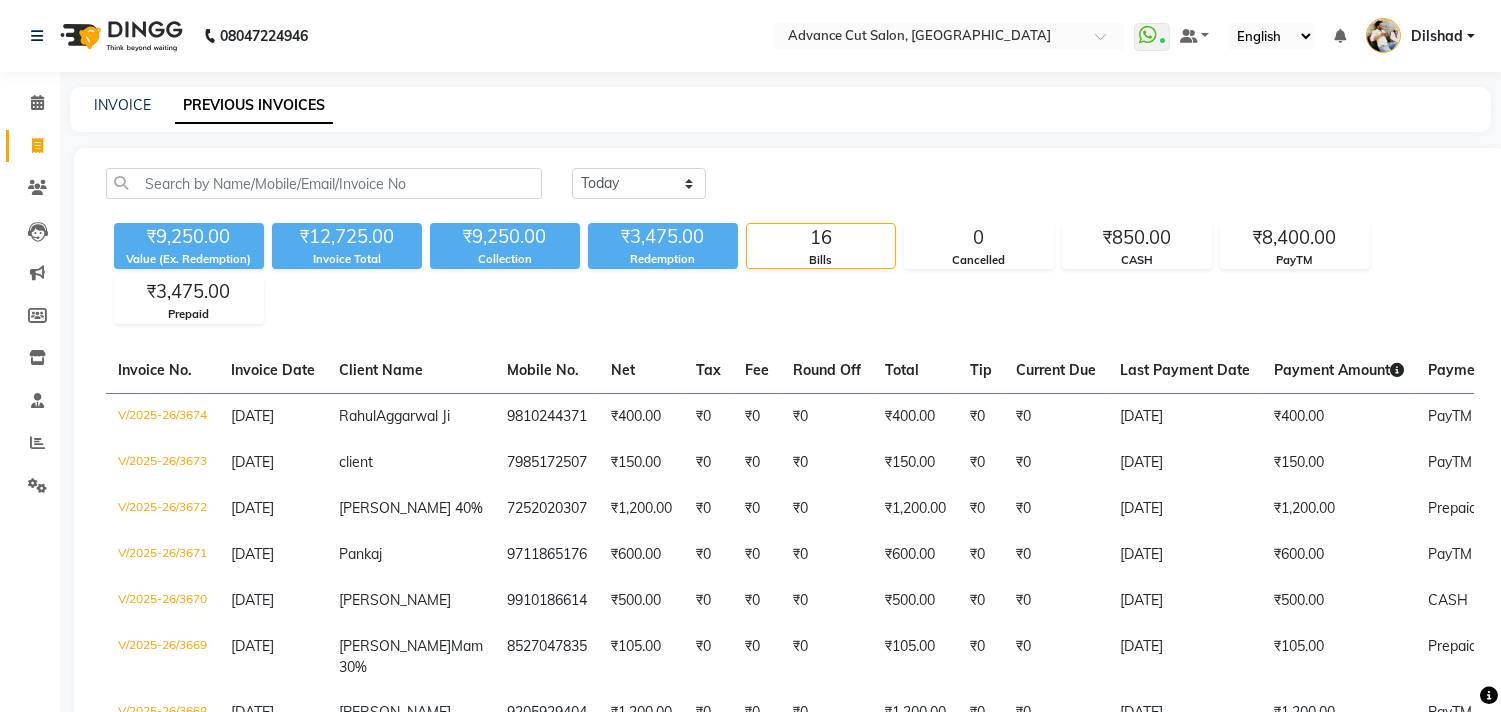 select on "service" 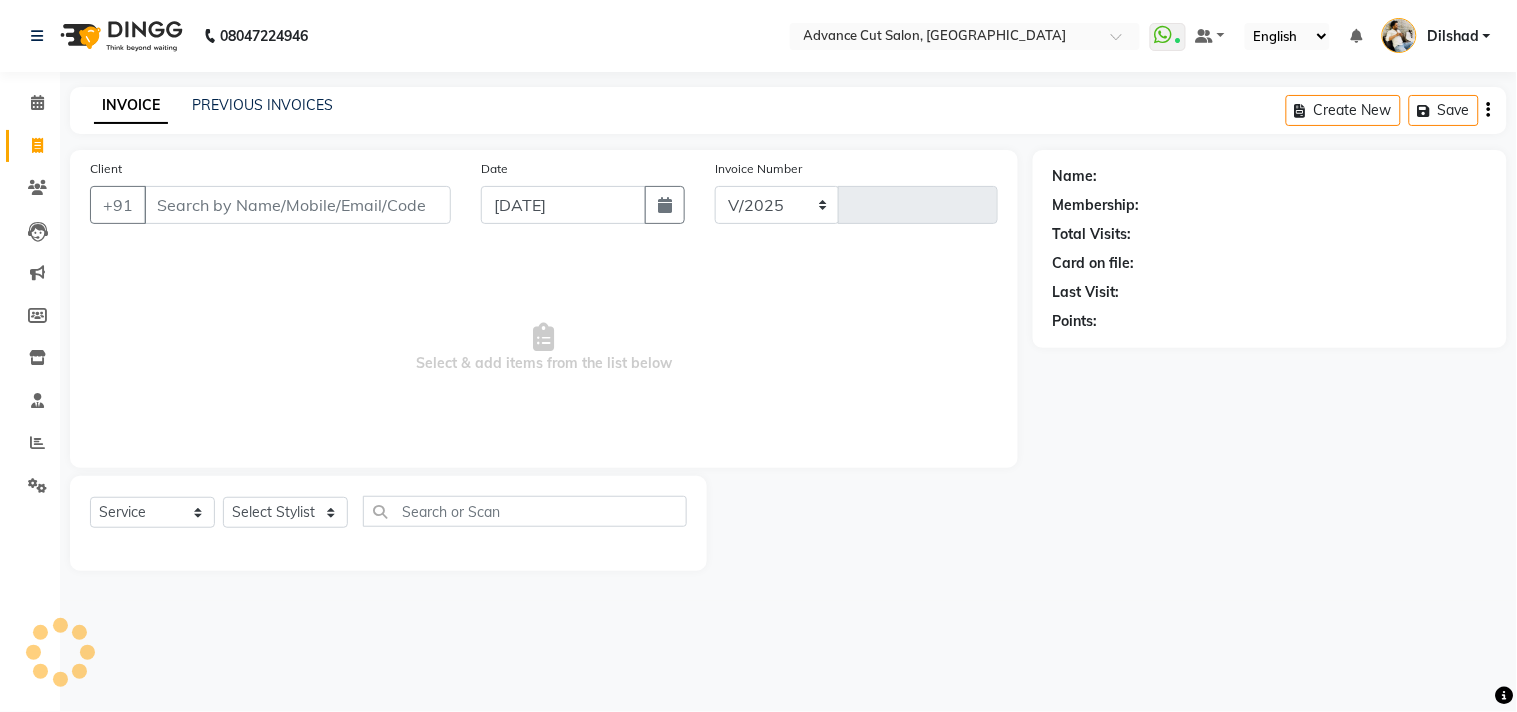 select on "922" 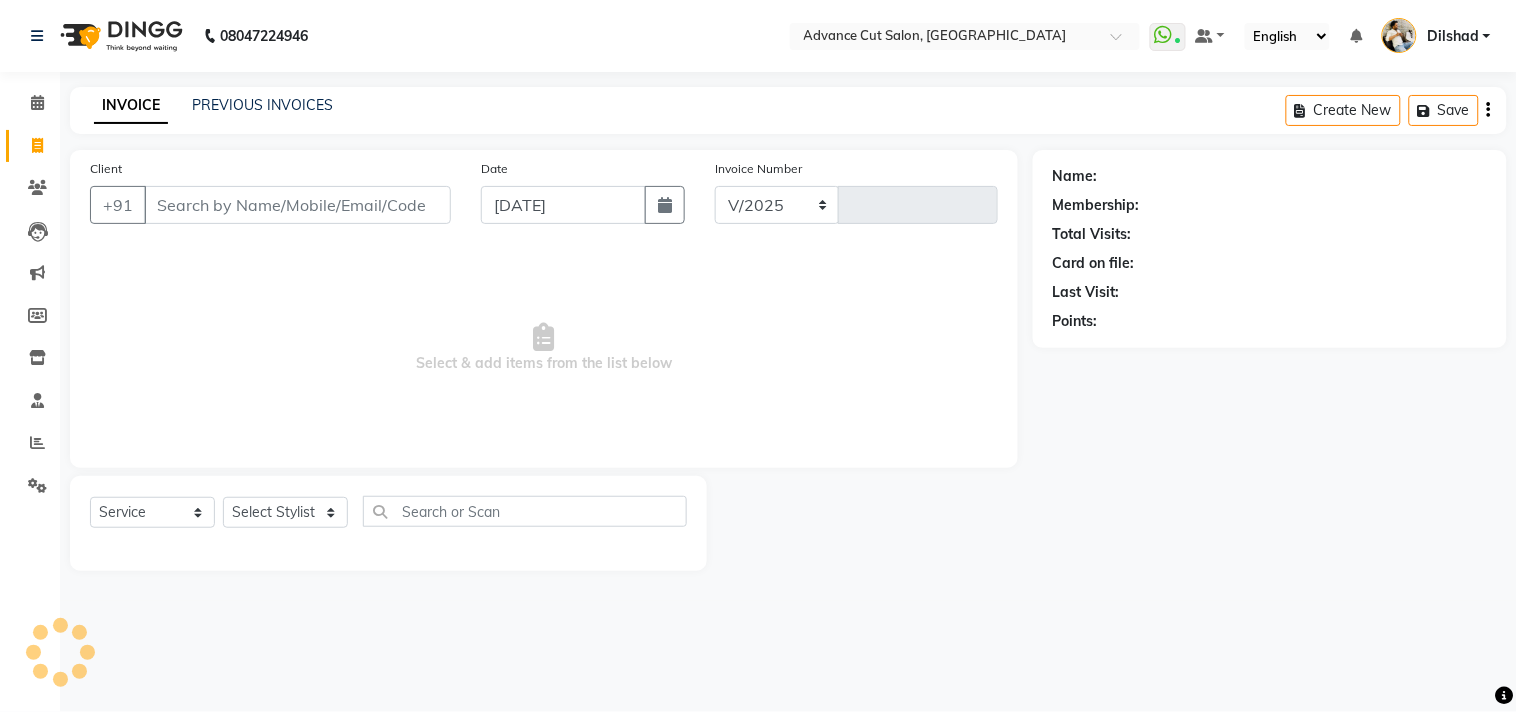 type on "3675" 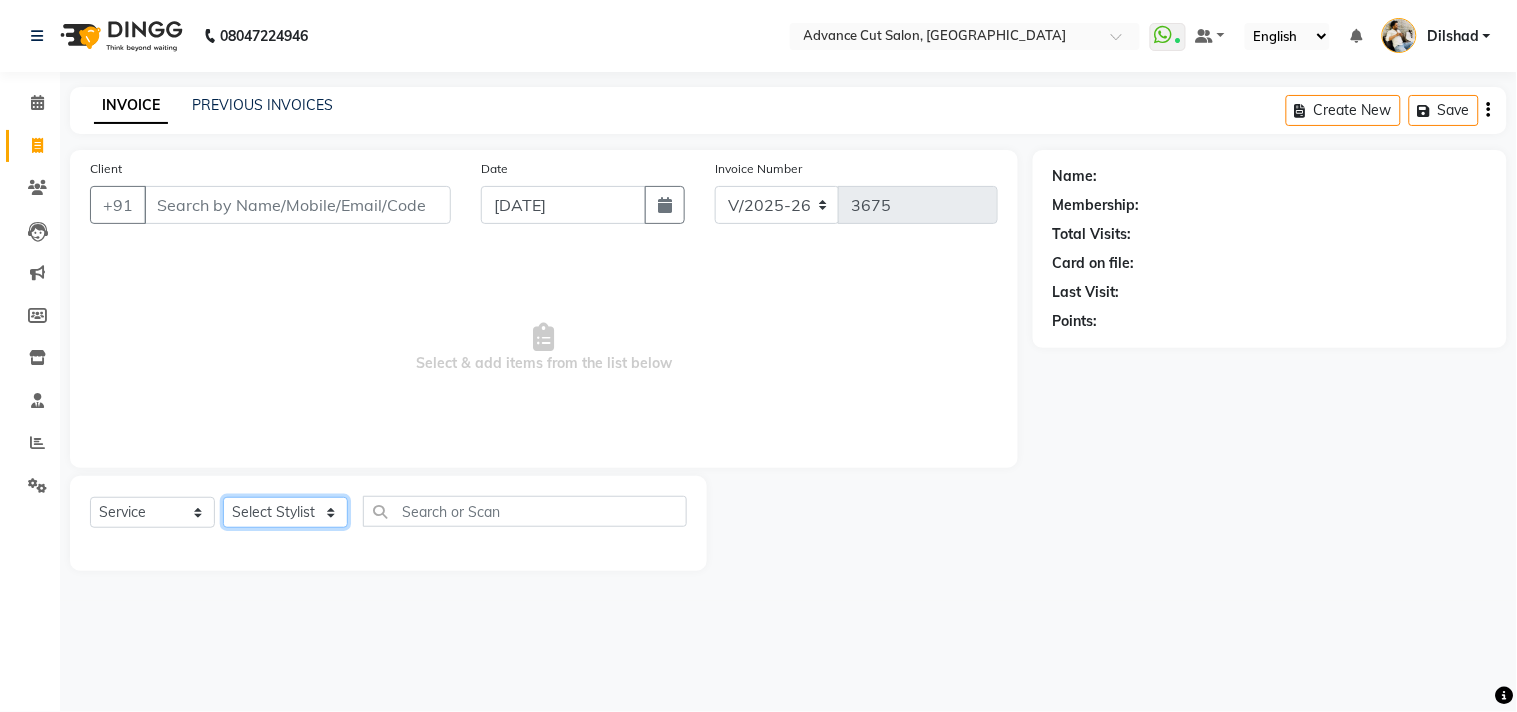 click on "Select Stylist [PERSON_NAME] Avinash Dilshad [PERSON_NAME] [PERSON_NAME] [PERSON_NAME] [PERSON_NAME]  [PERSON_NAME] [PERSON_NAME]  [PERSON_NAME] [PERSON_NAME]" 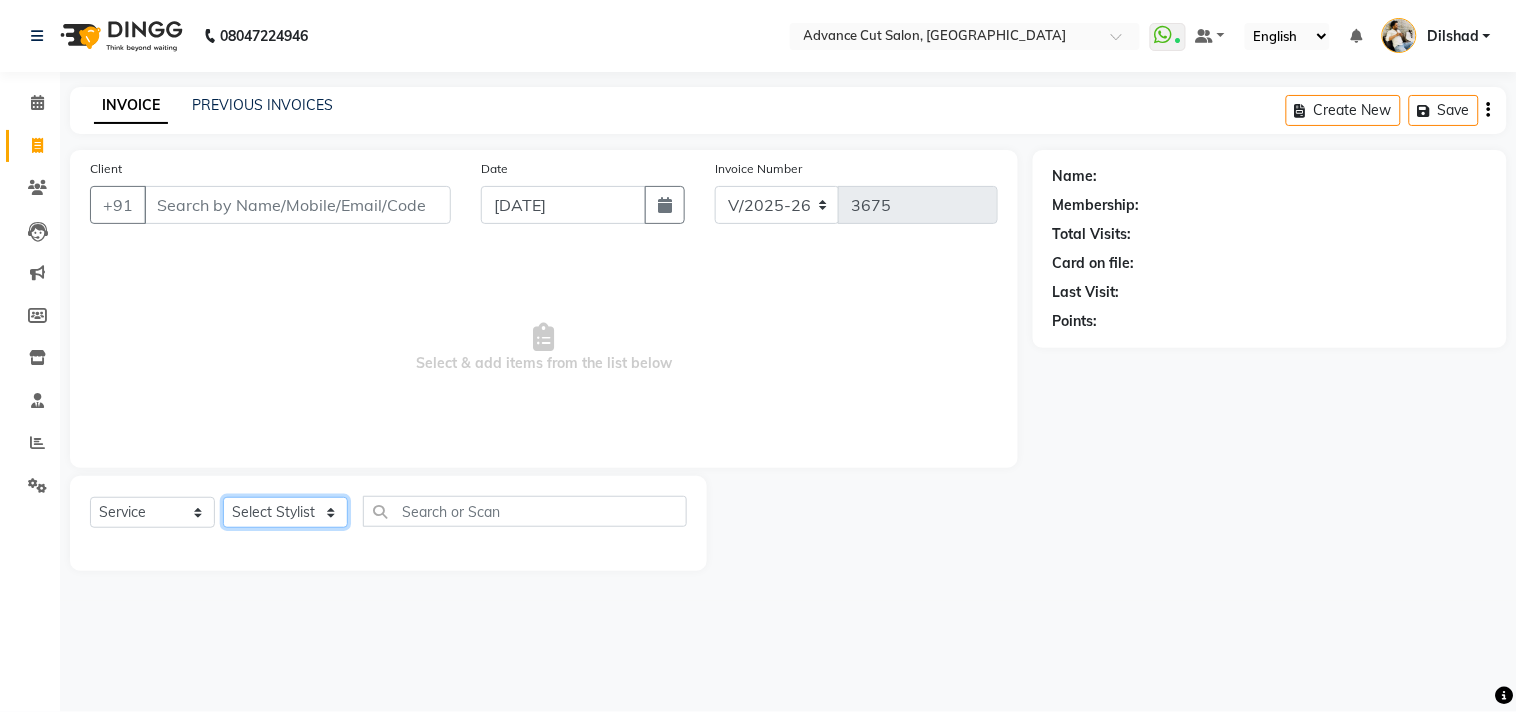 select on "25769" 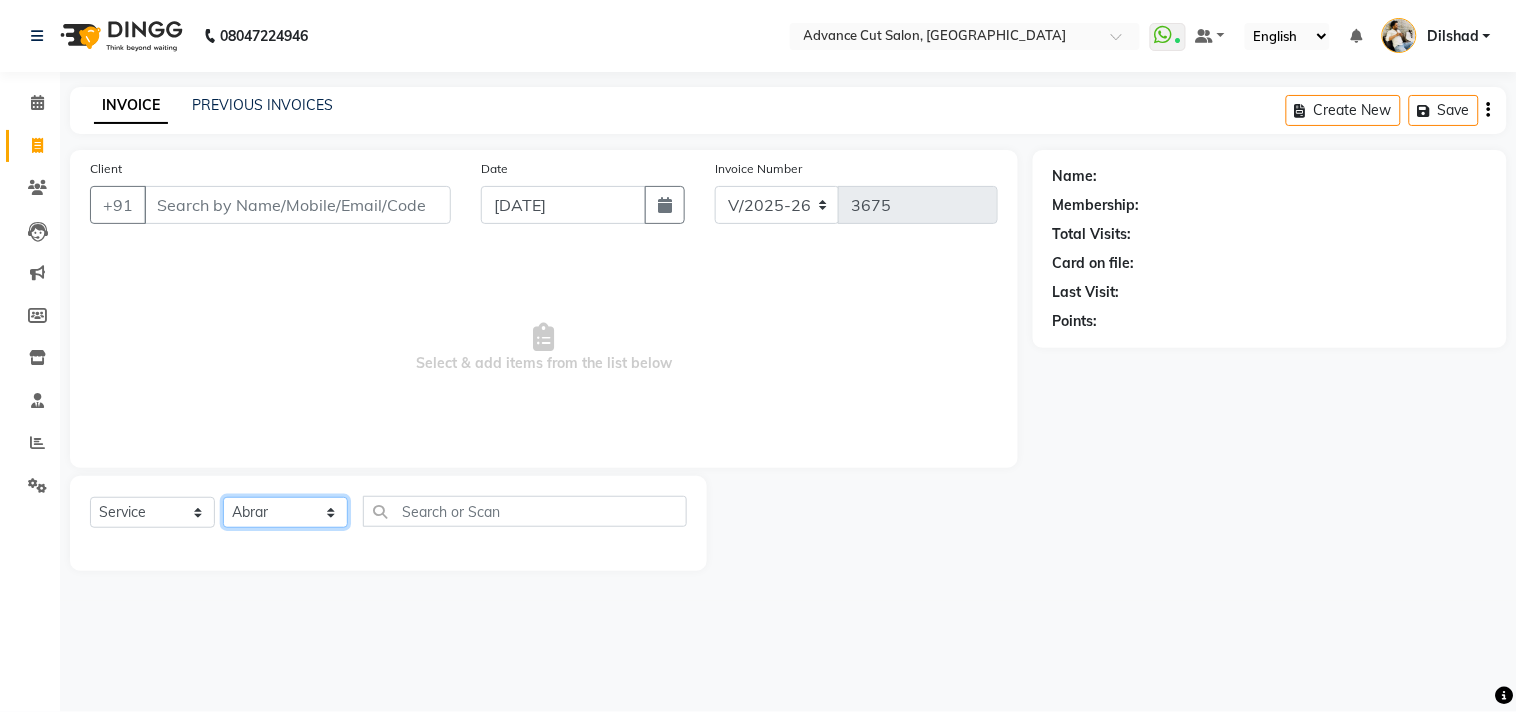 click on "Select Stylist [PERSON_NAME] Avinash Dilshad [PERSON_NAME] [PERSON_NAME] [PERSON_NAME] [PERSON_NAME]  [PERSON_NAME] [PERSON_NAME]  [PERSON_NAME] [PERSON_NAME]" 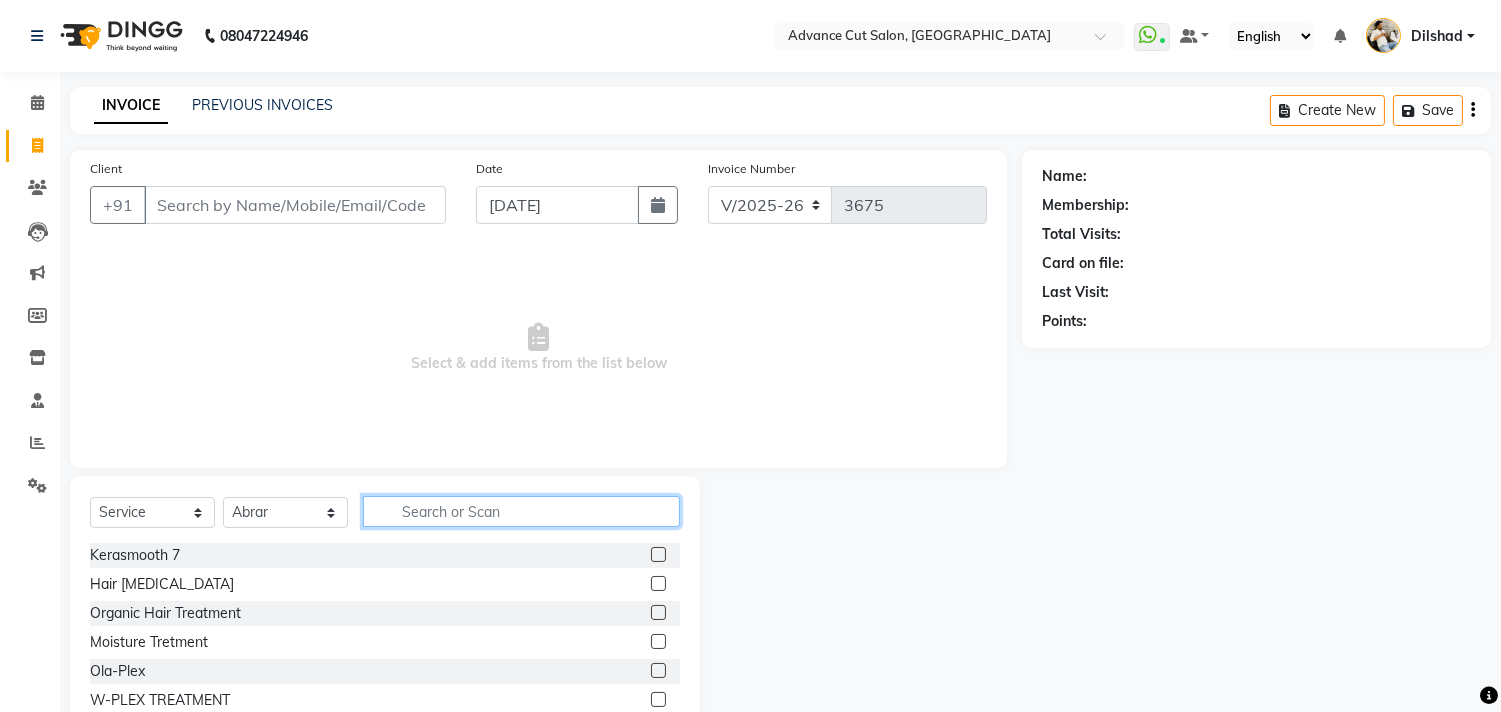 click 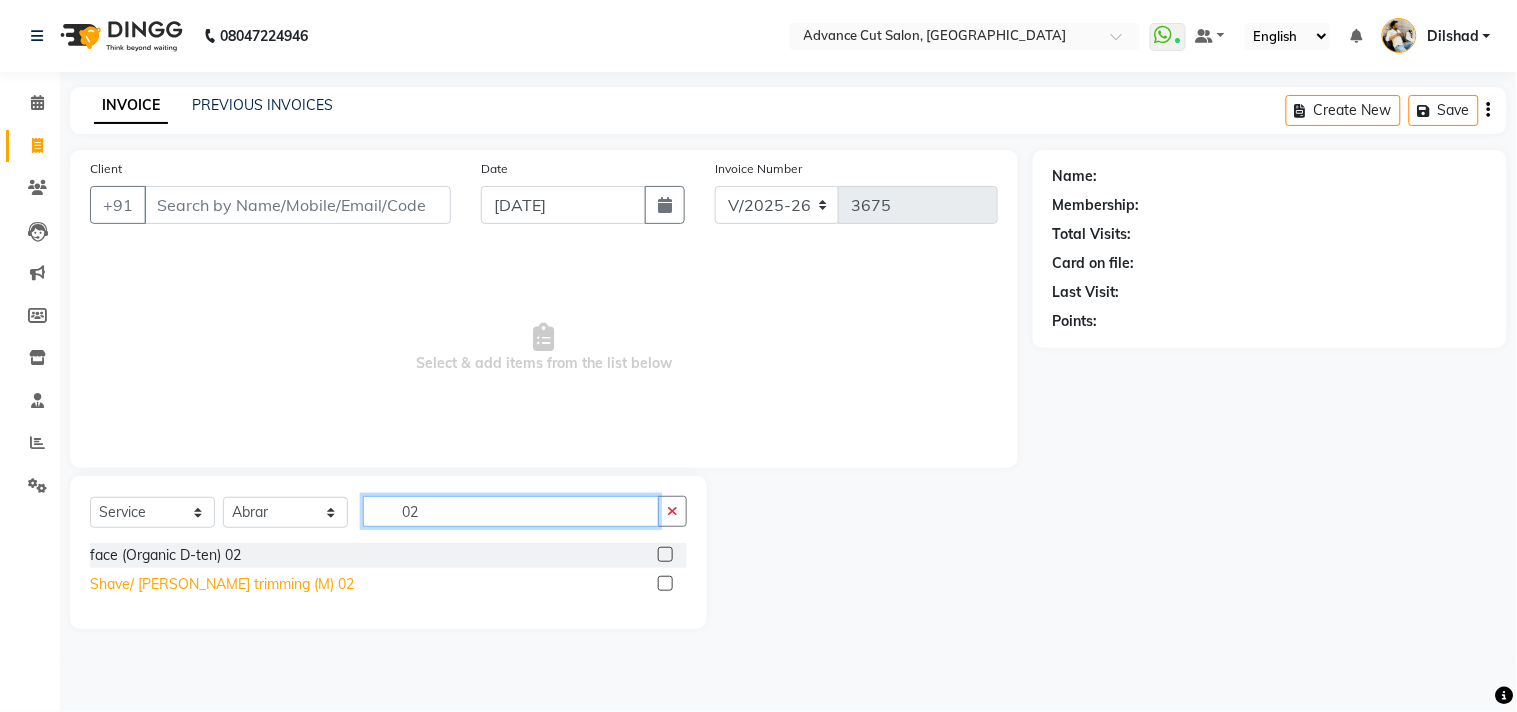 type on "02" 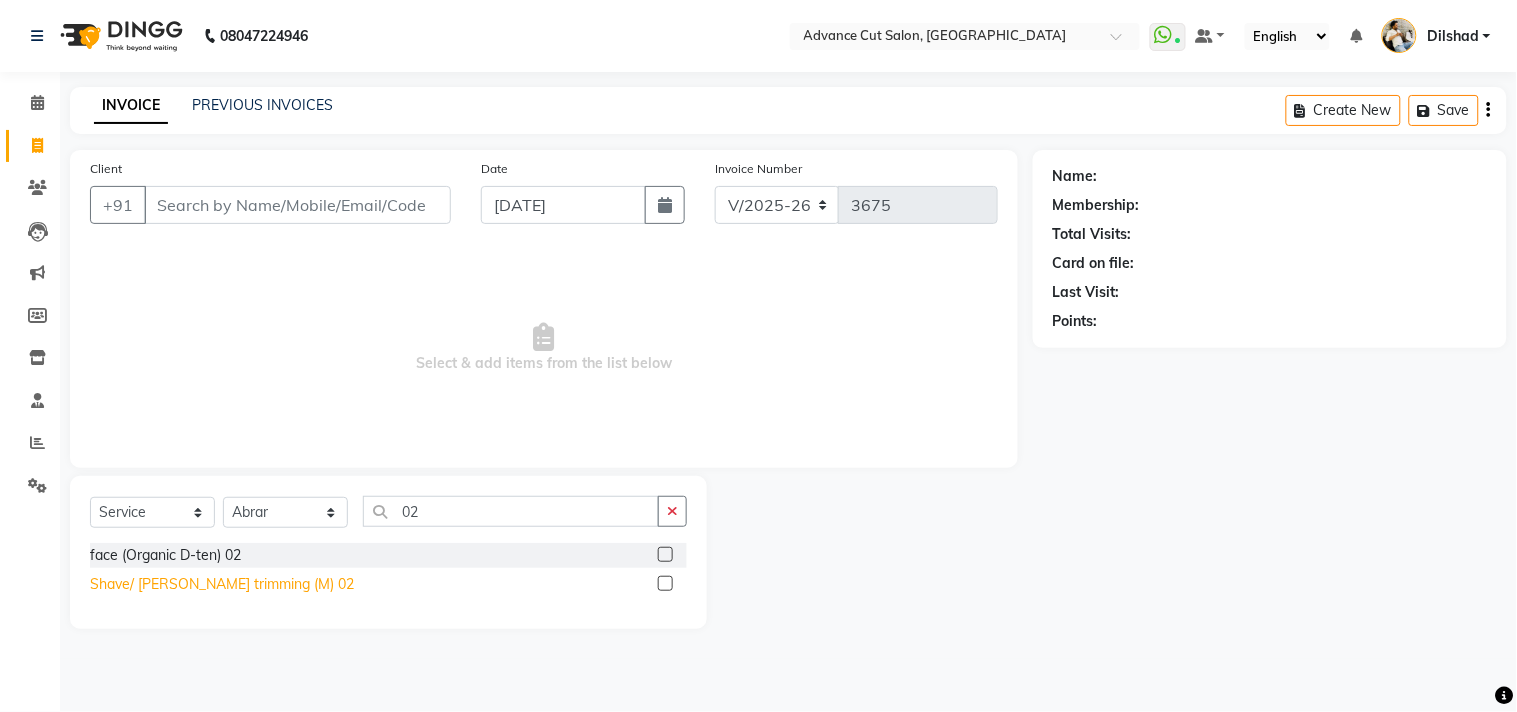 click on "Shave/ [PERSON_NAME] trimming (M) 02" 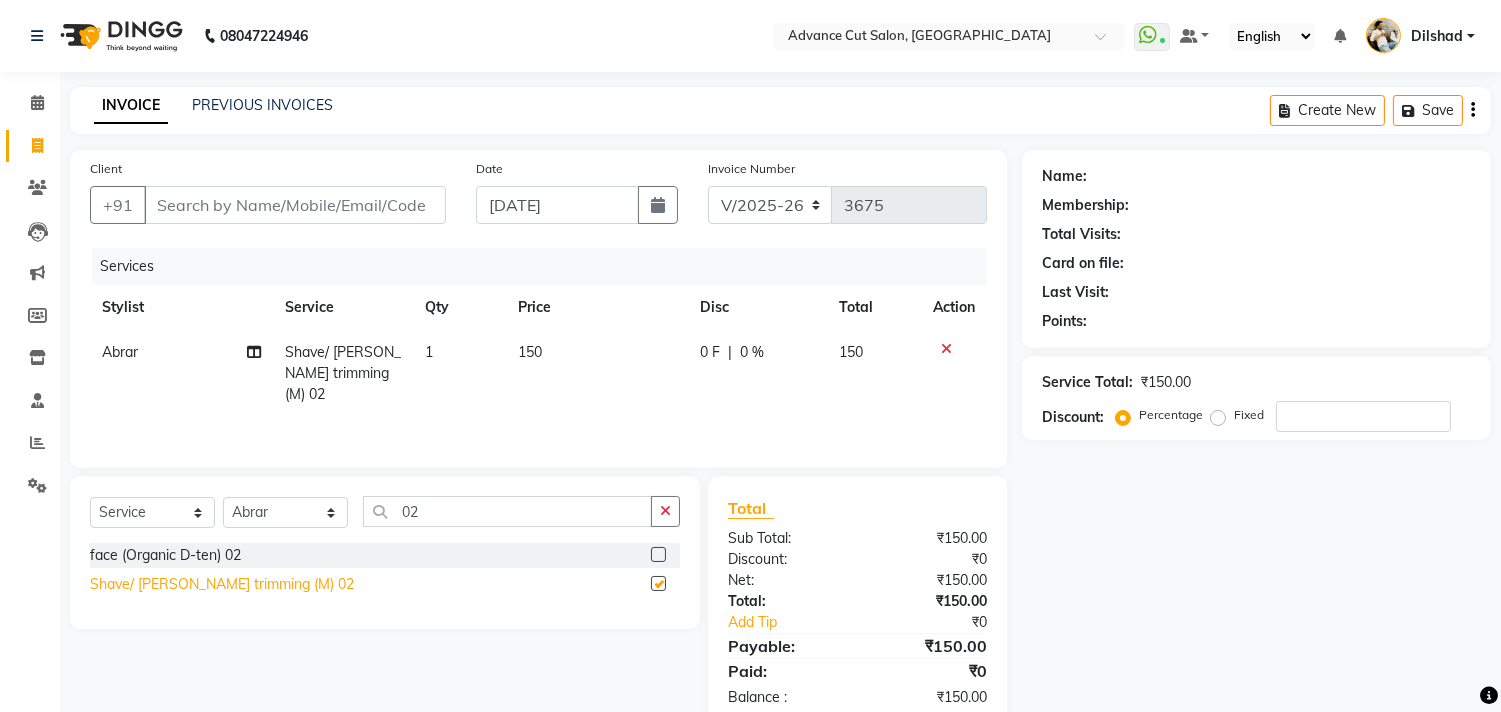 checkbox on "false" 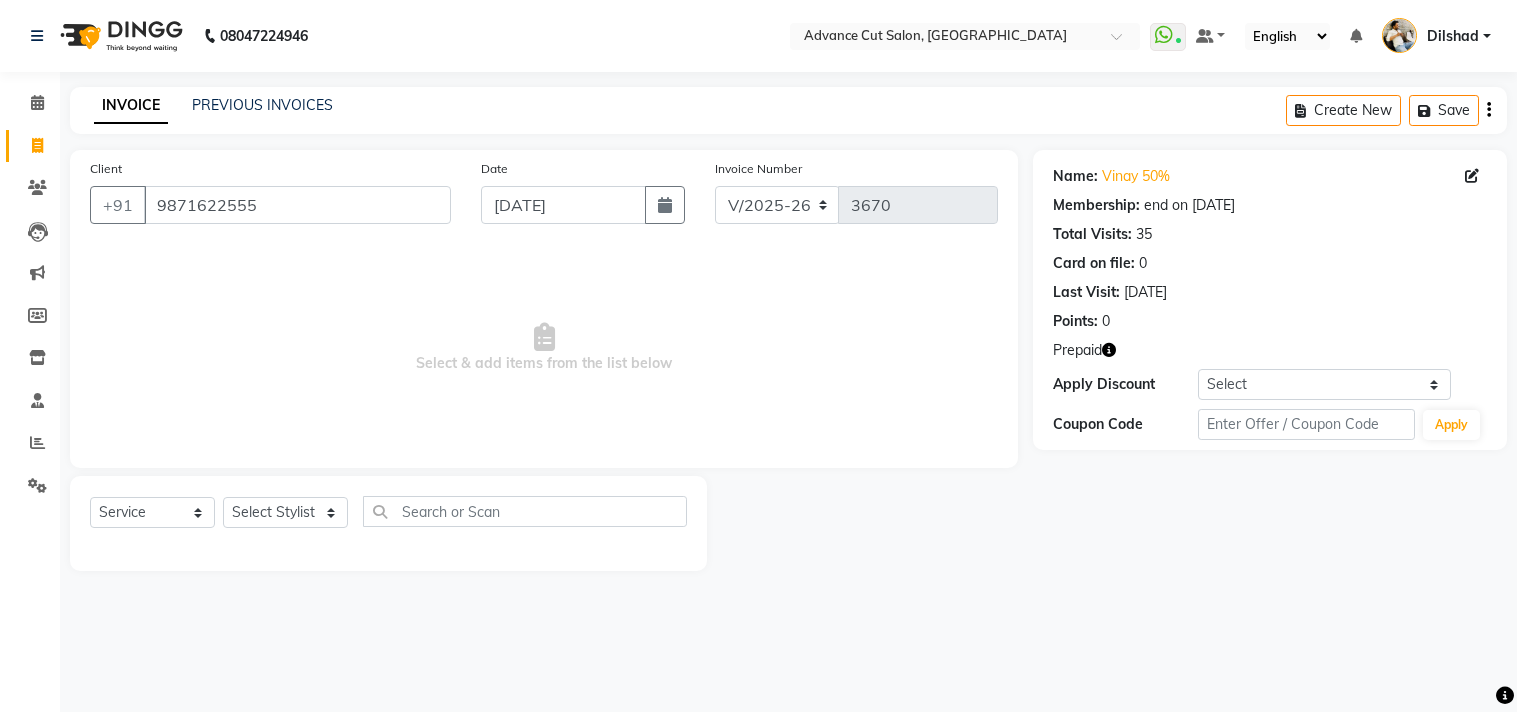 select on "922" 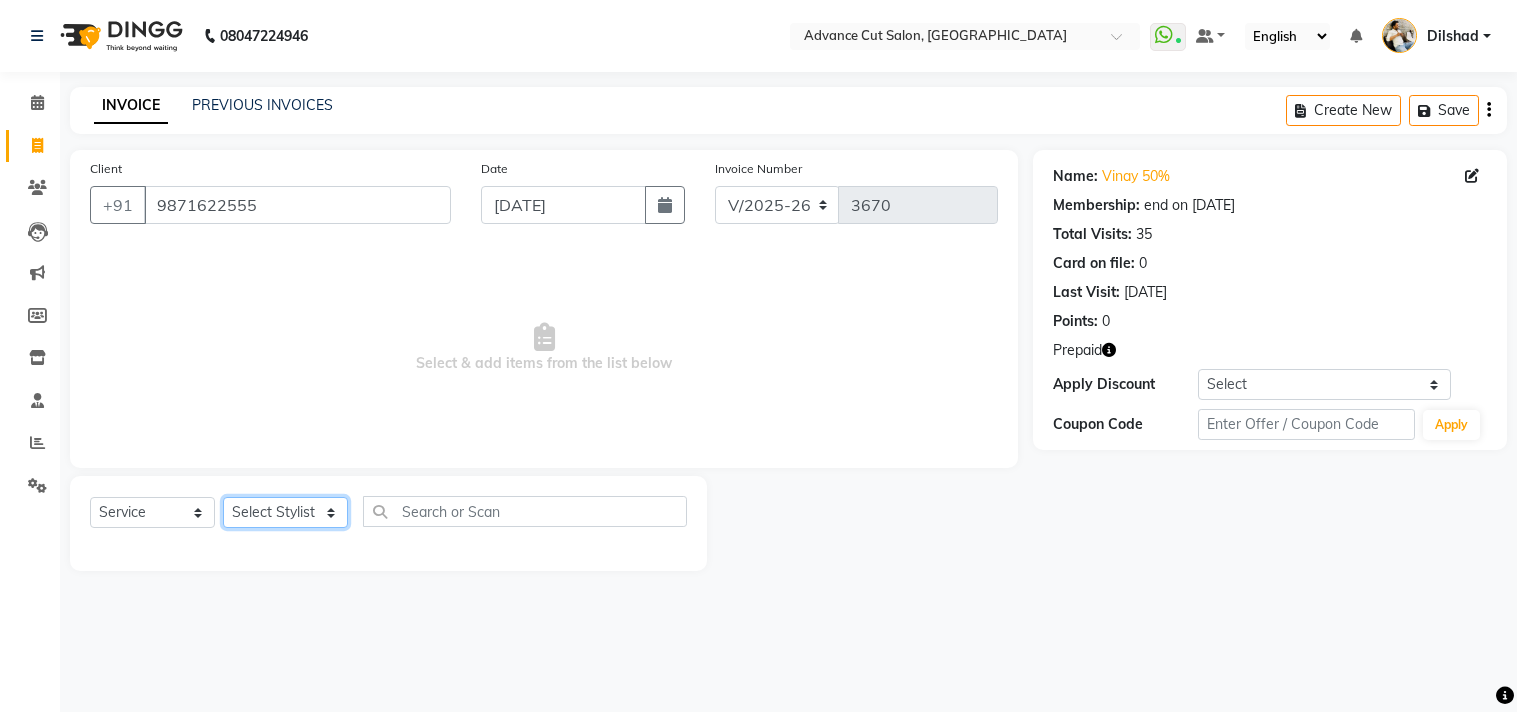 scroll, scrollTop: 0, scrollLeft: 0, axis: both 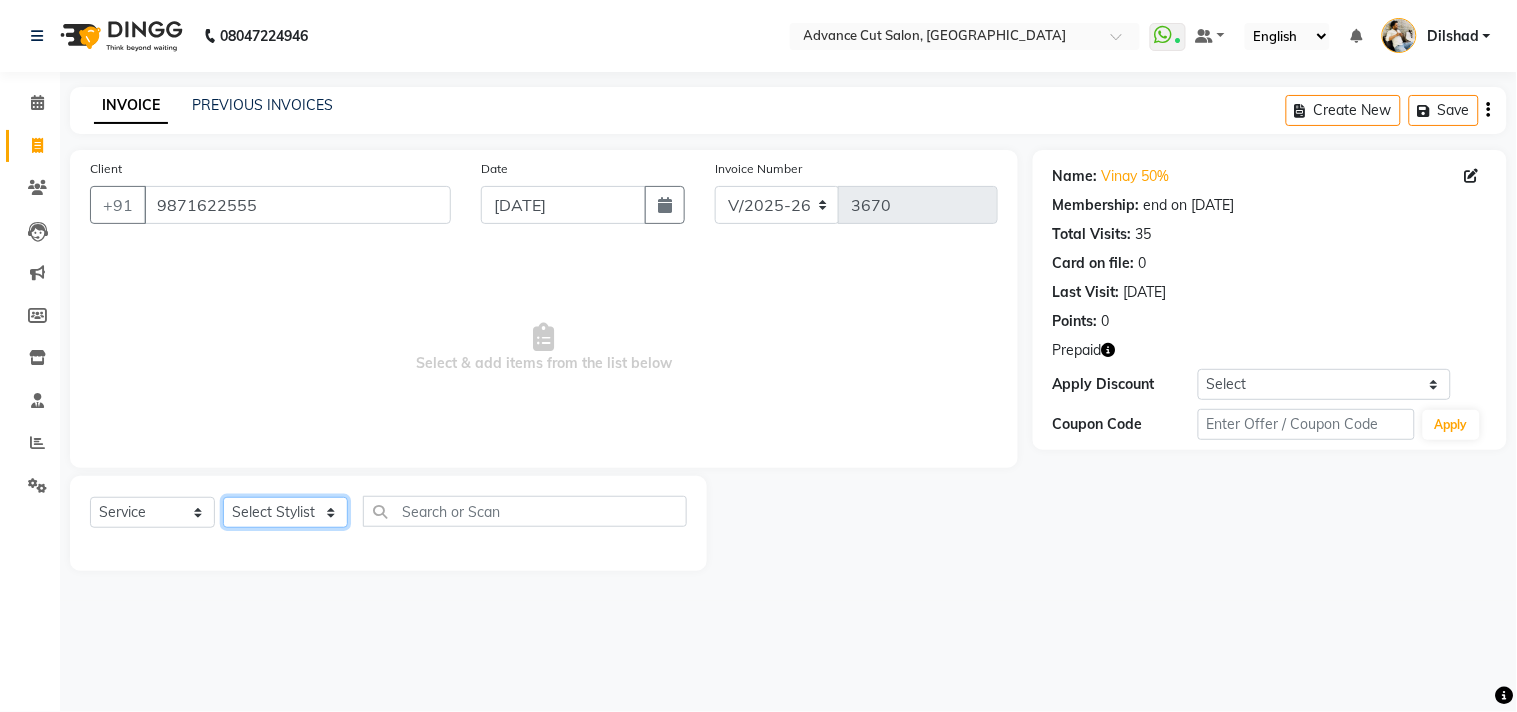 drag, startPoint x: 0, startPoint y: 0, endPoint x: 260, endPoint y: 508, distance: 570.6698 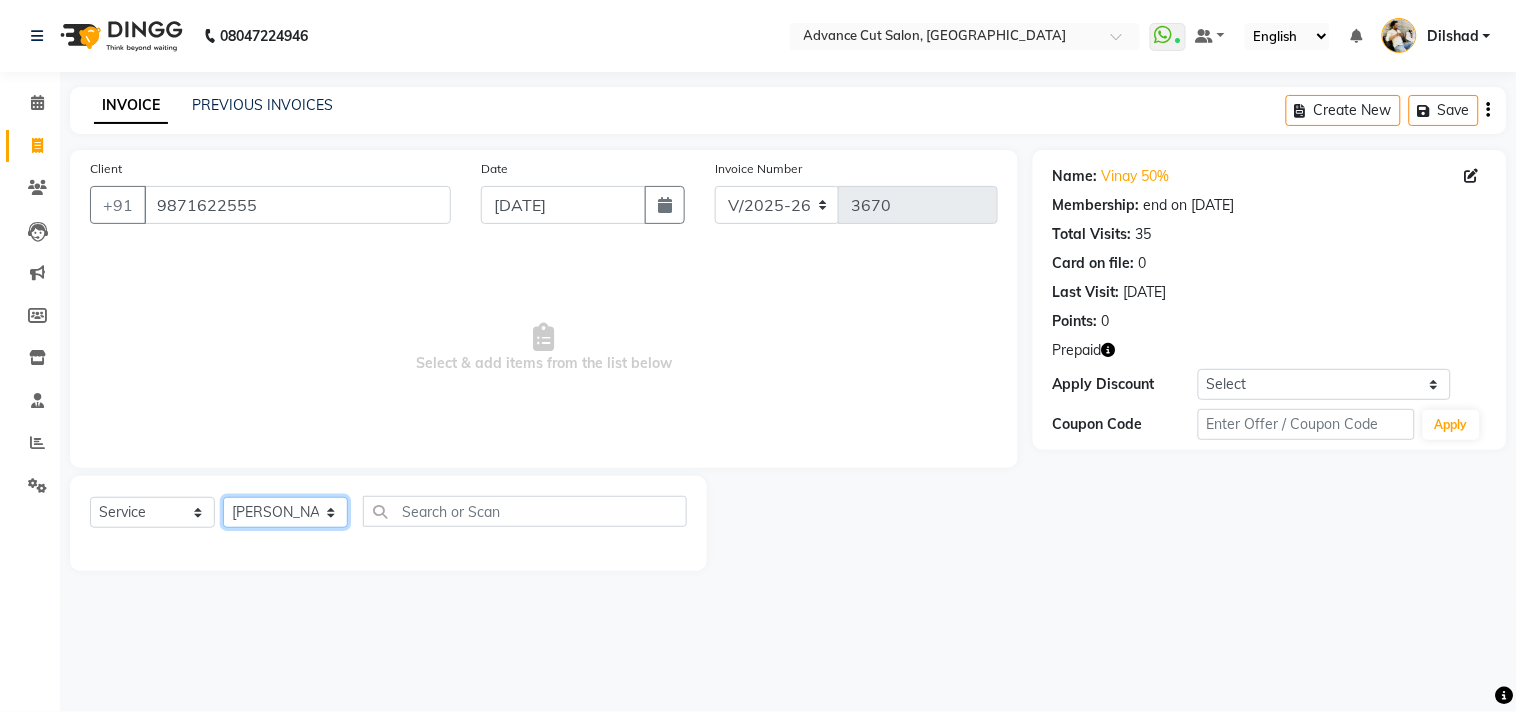 click on "Select Stylist [PERSON_NAME] Avinash Dilshad [PERSON_NAME] [PERSON_NAME] [PERSON_NAME] [PERSON_NAME]  [PERSON_NAME] [PERSON_NAME]  [PERSON_NAME] [PERSON_NAME]" 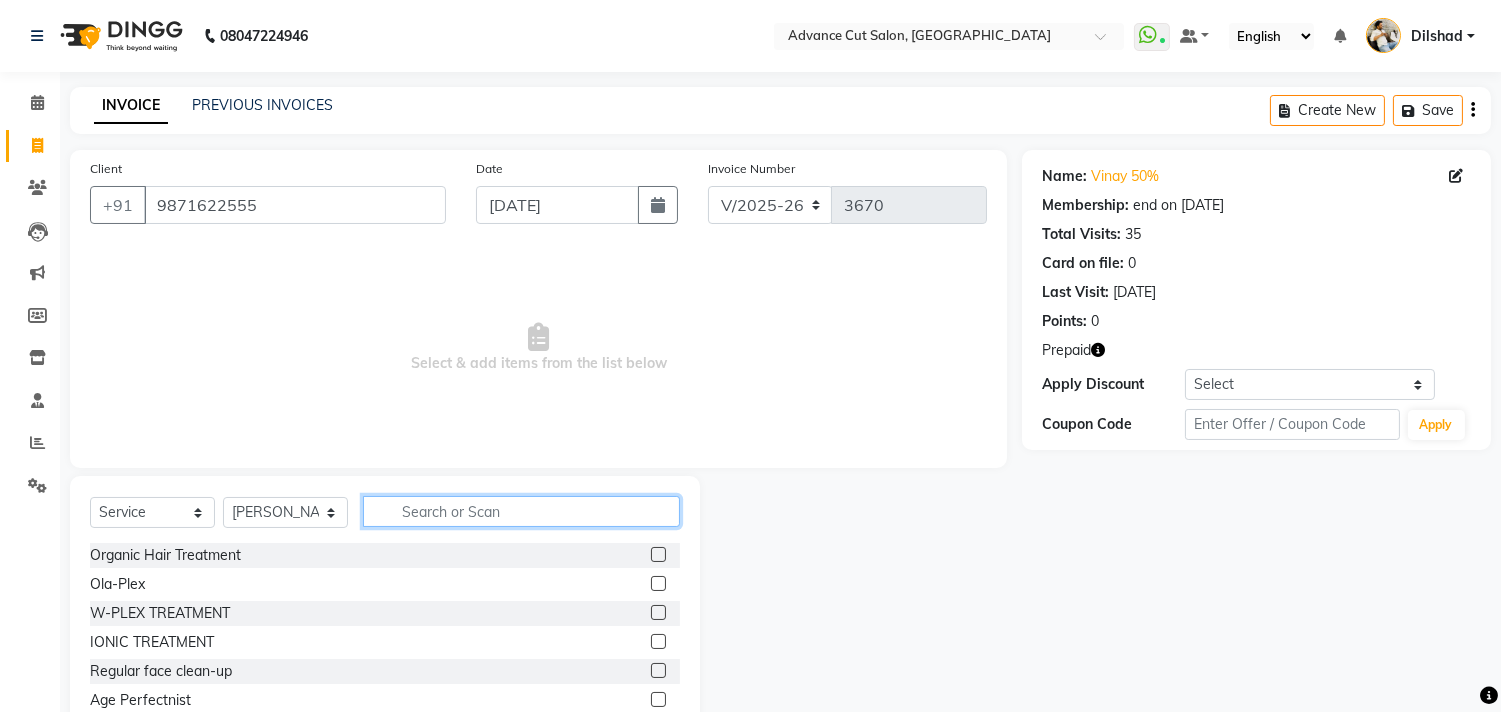 click 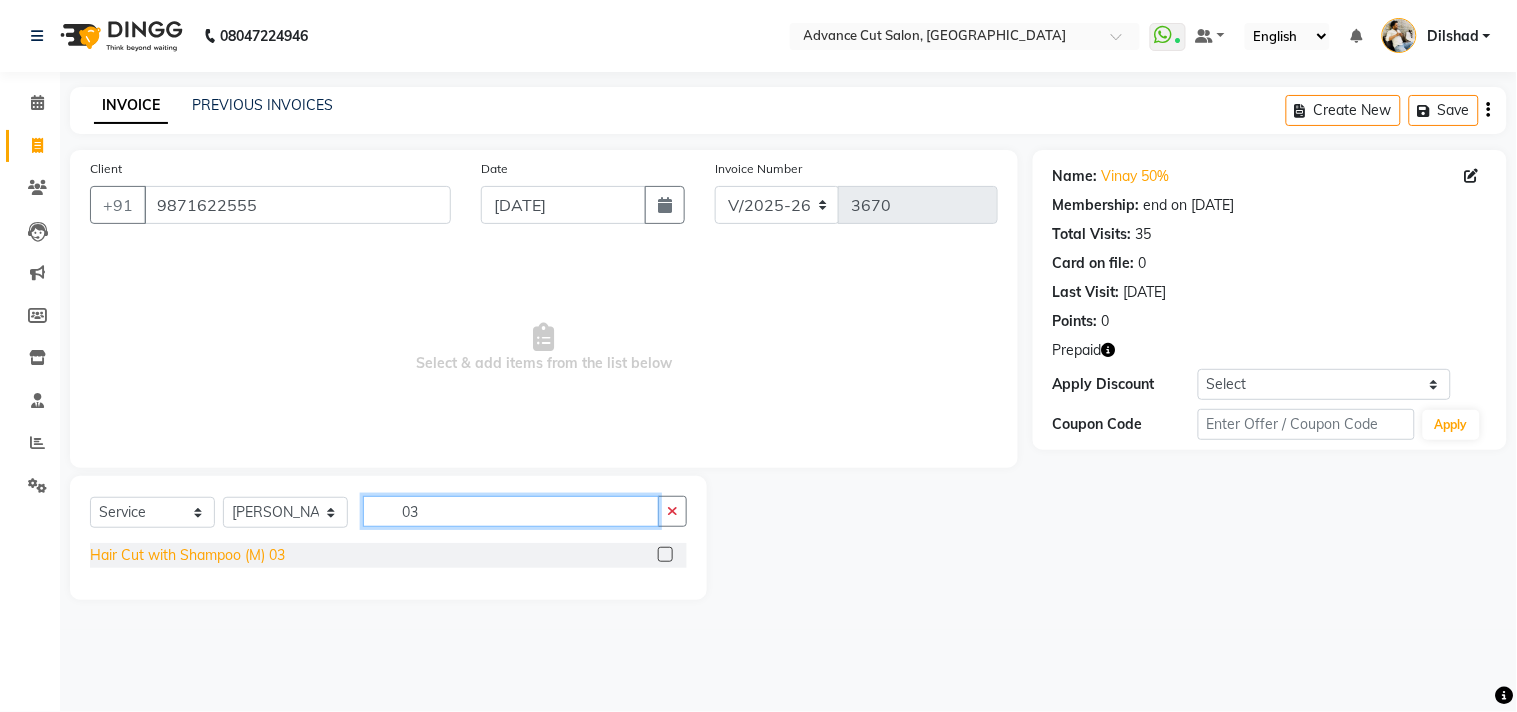 type on "03" 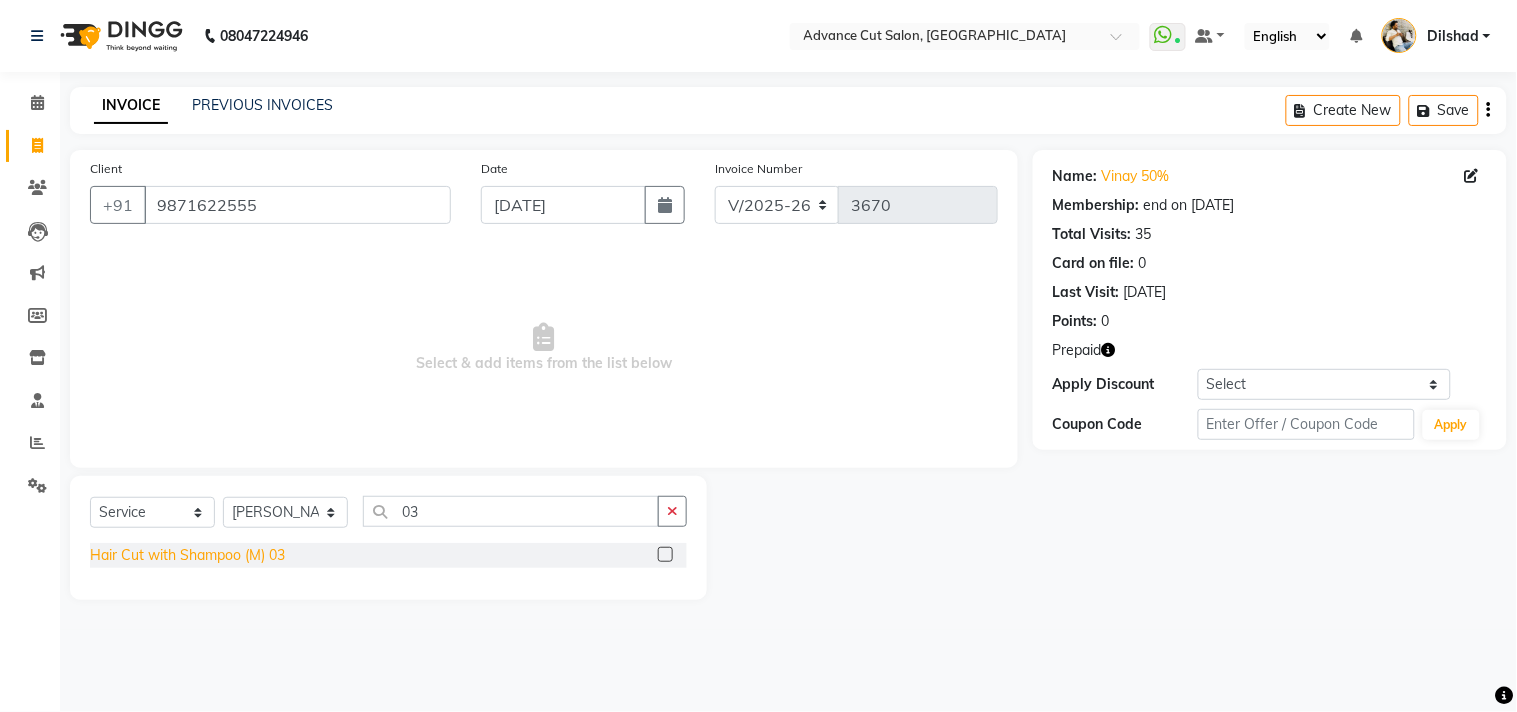 click on "Hair Cut with Shampoo (M) 03" 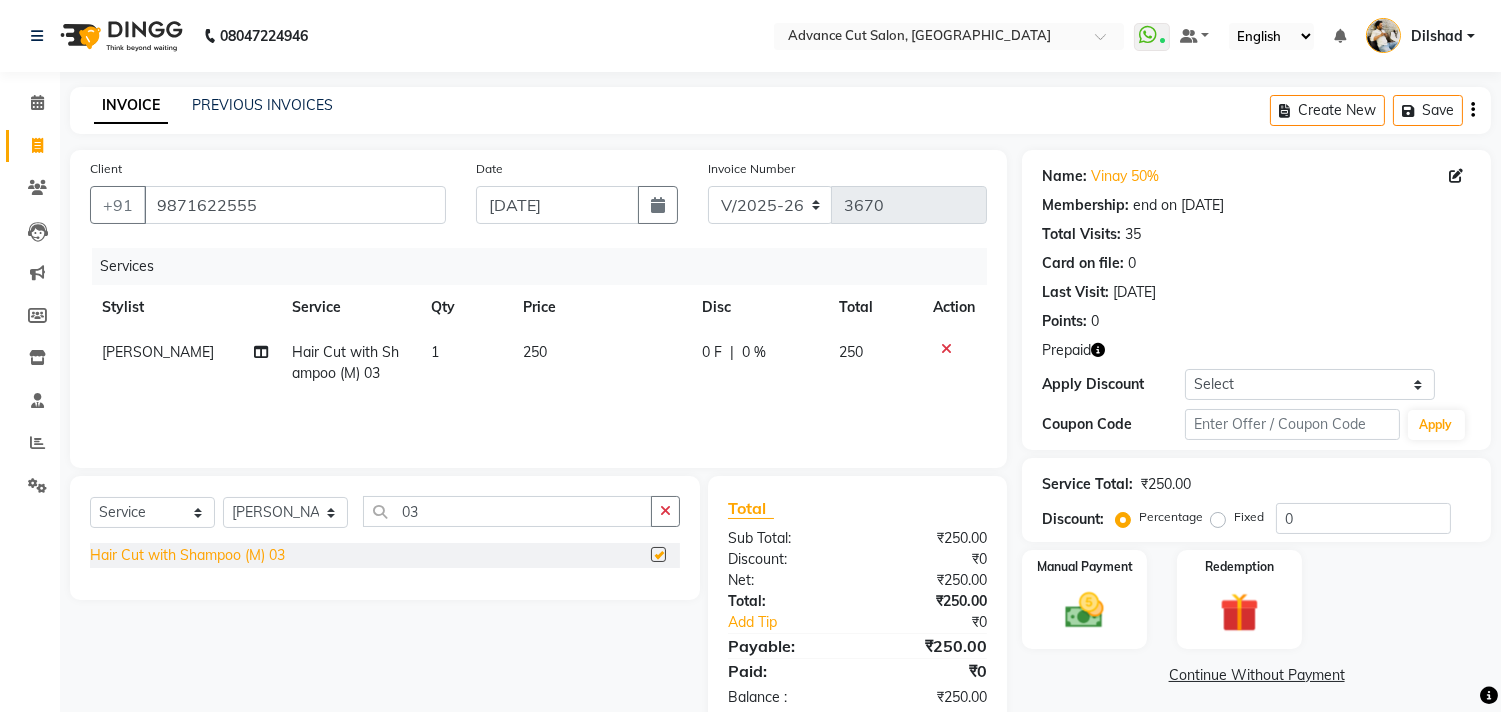 checkbox on "false" 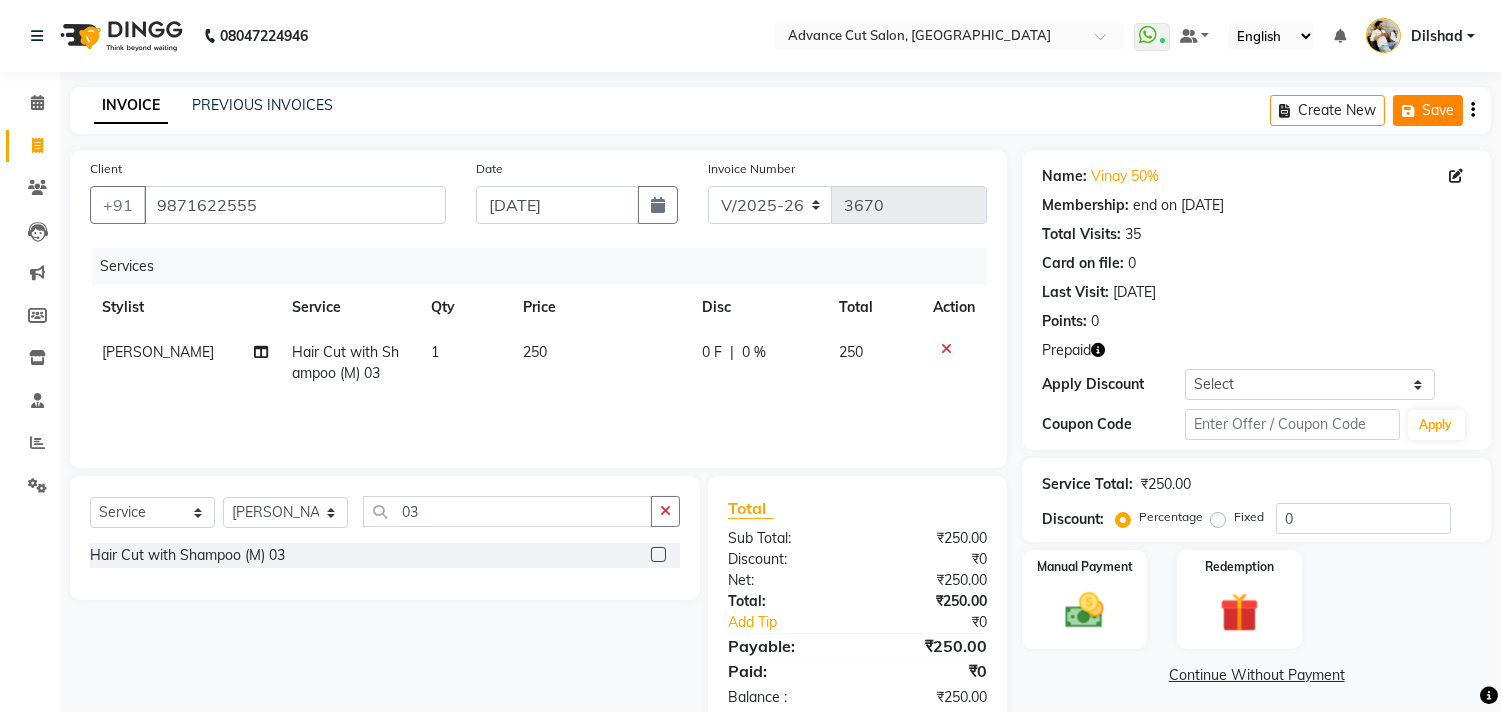 click on "Save" 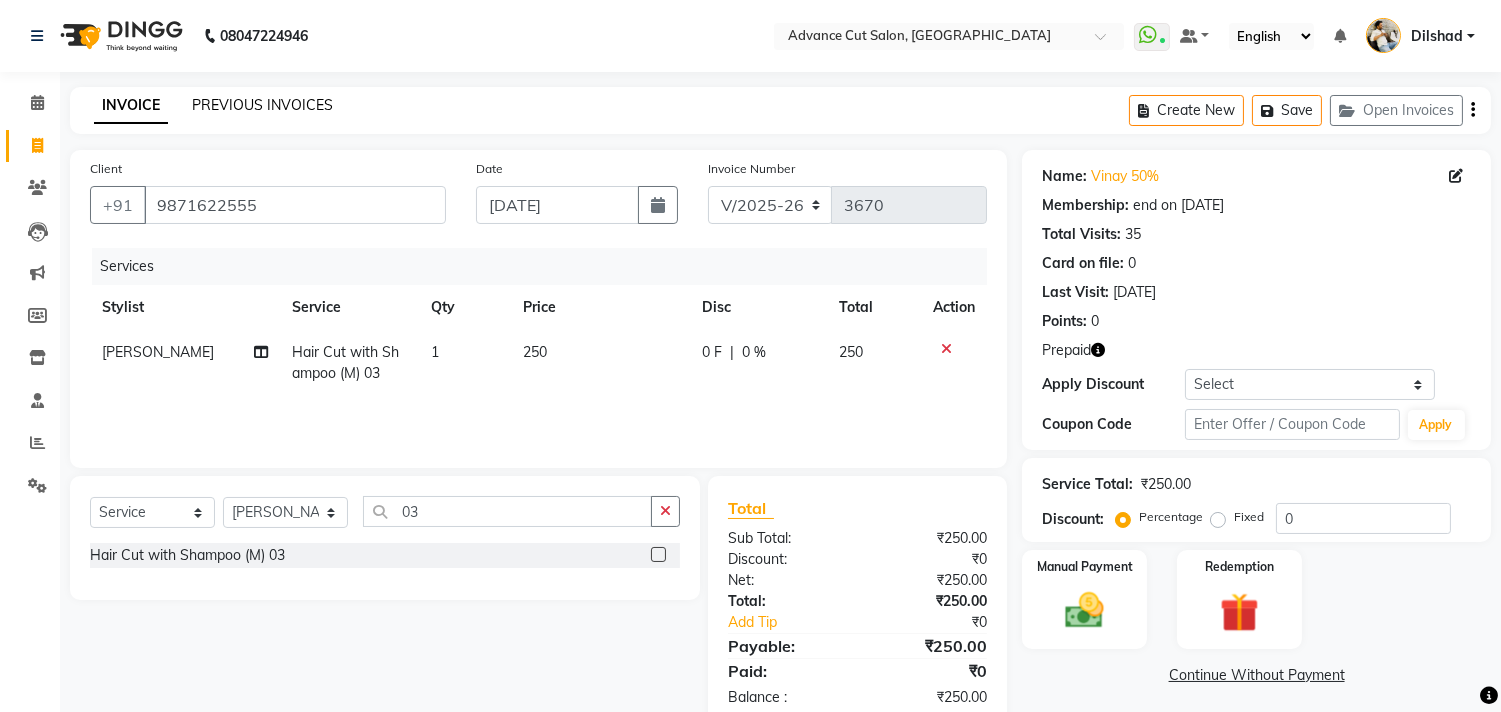 drag, startPoint x: 252, startPoint y: 88, endPoint x: 254, endPoint y: 101, distance: 13.152946 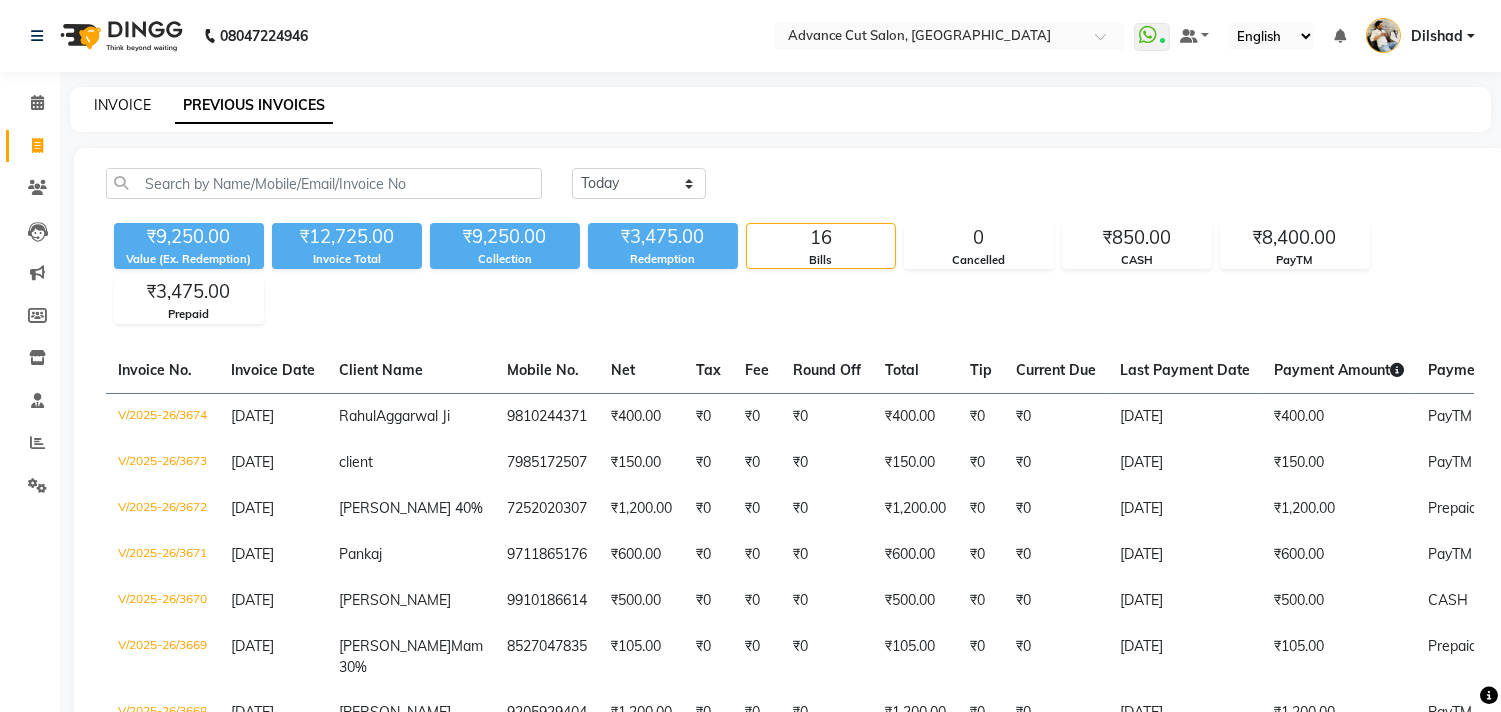 click on "INVOICE" 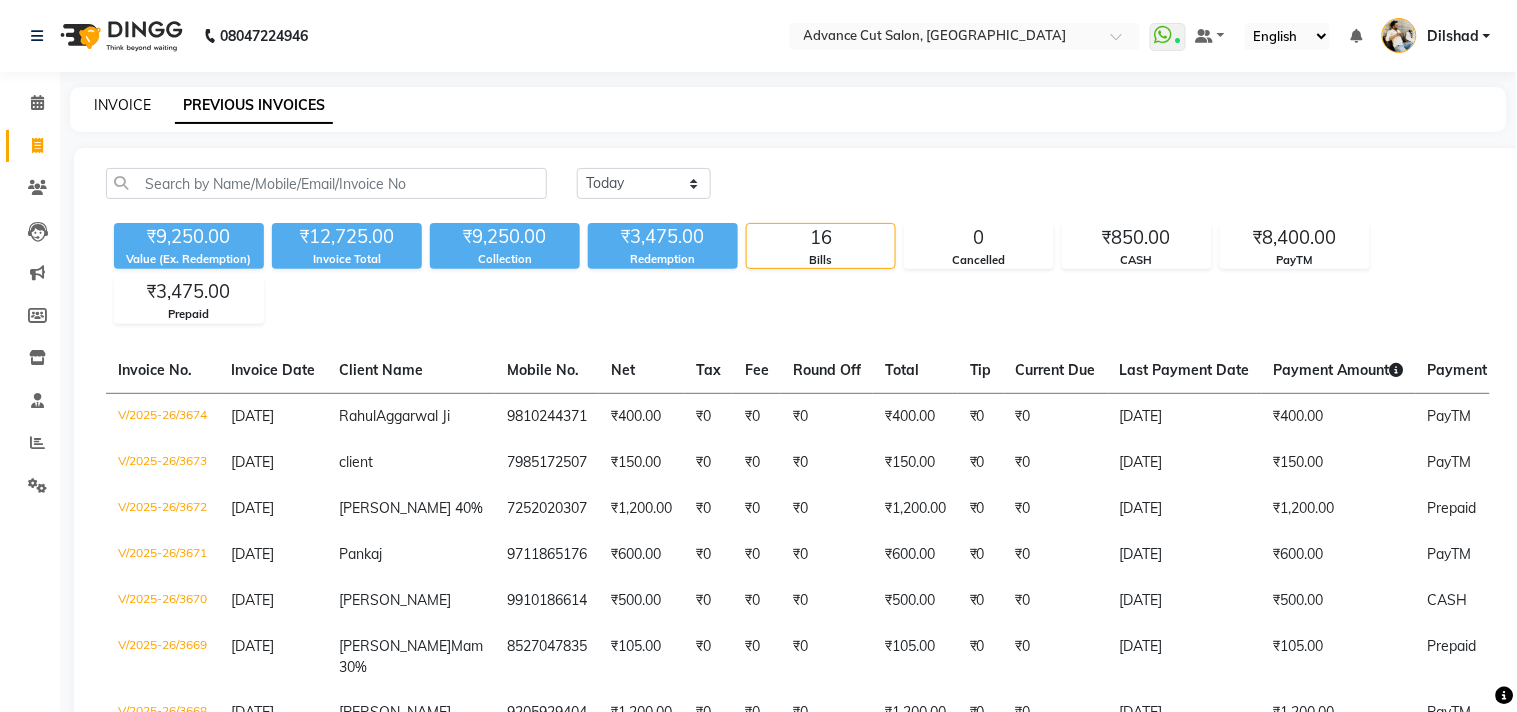 select on "service" 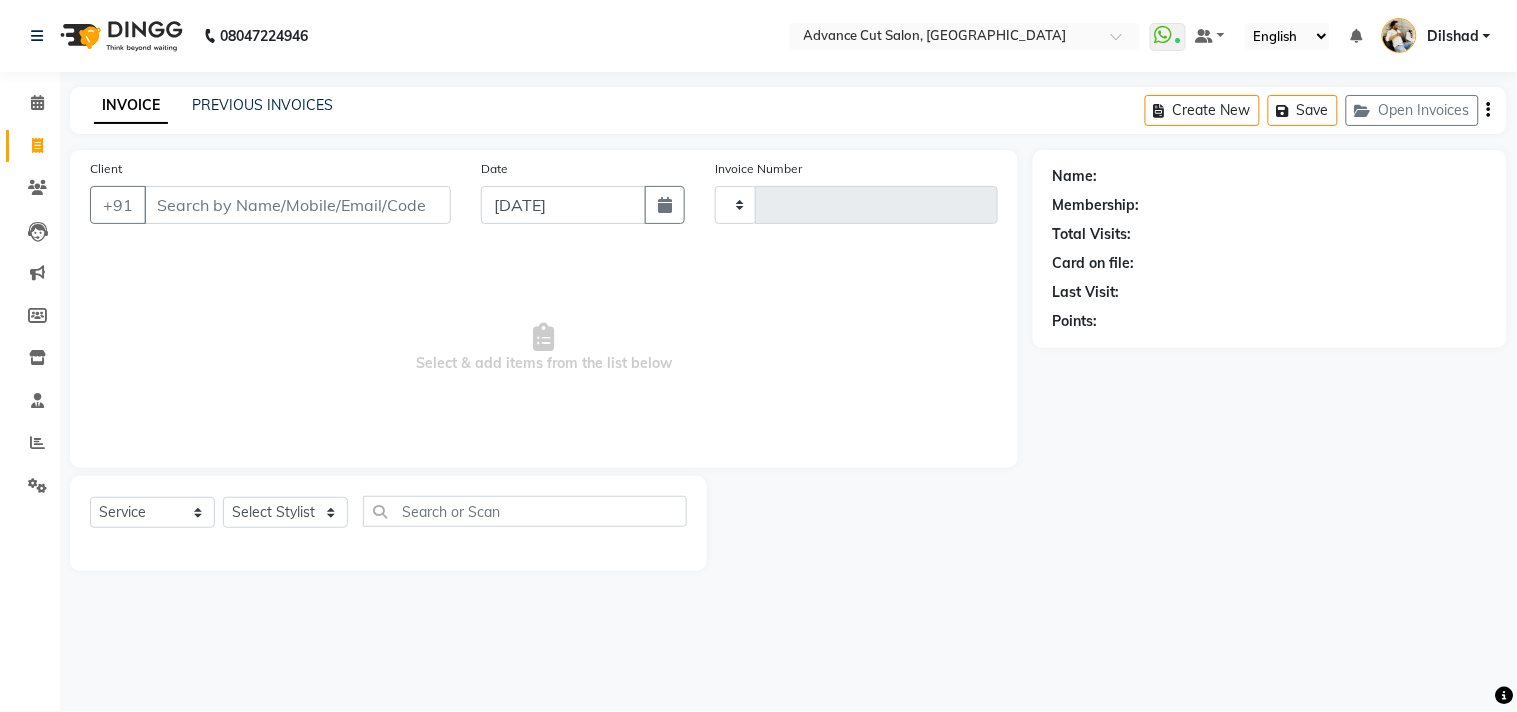 type on "3675" 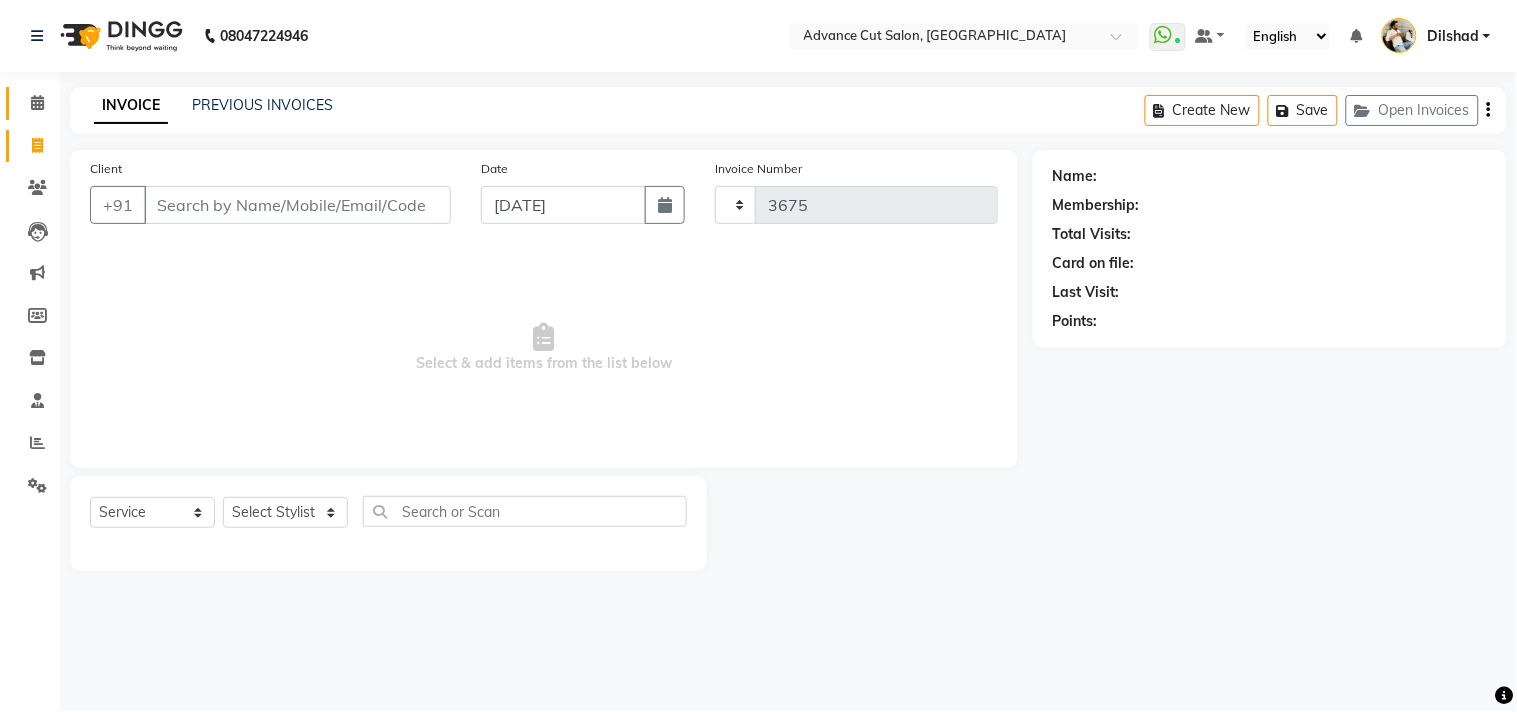 select on "922" 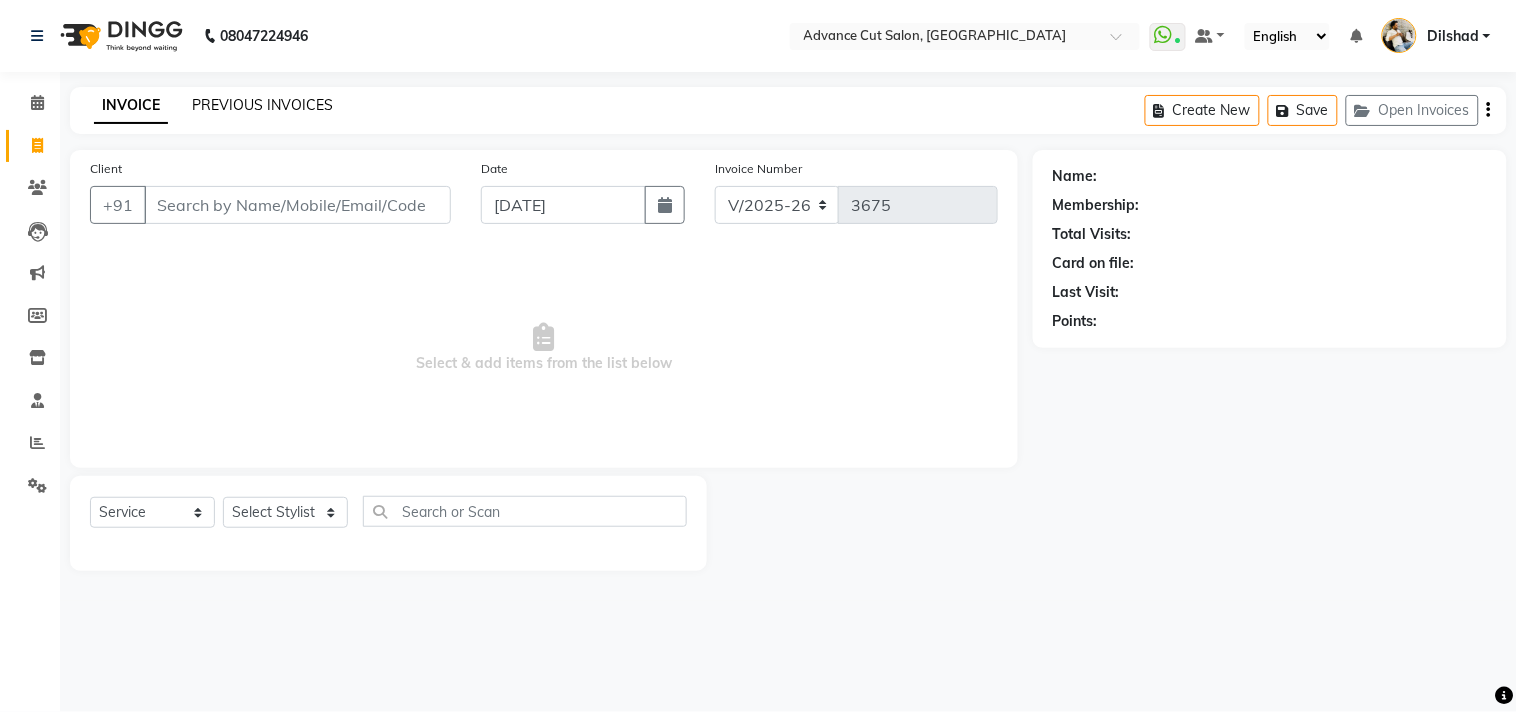 click on "PREVIOUS INVOICES" 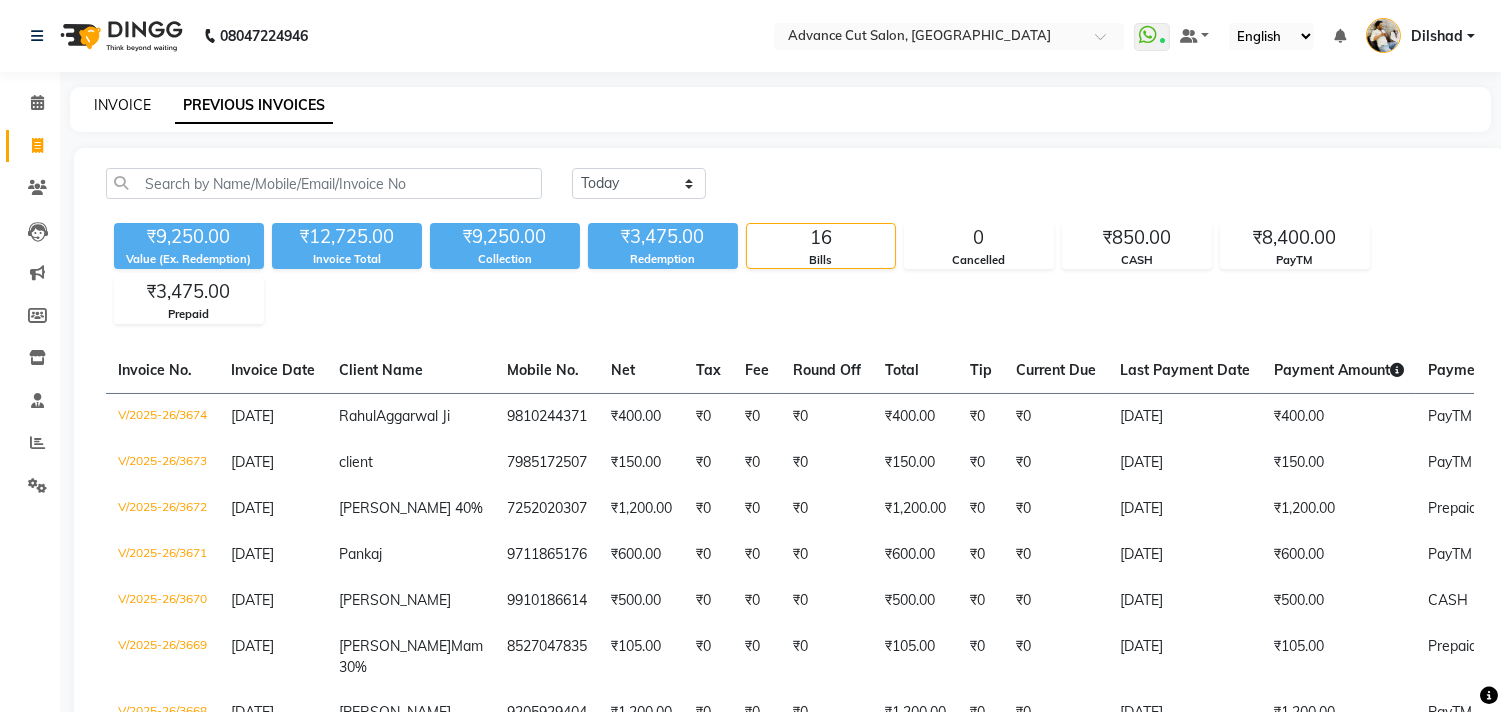 click on "INVOICE" 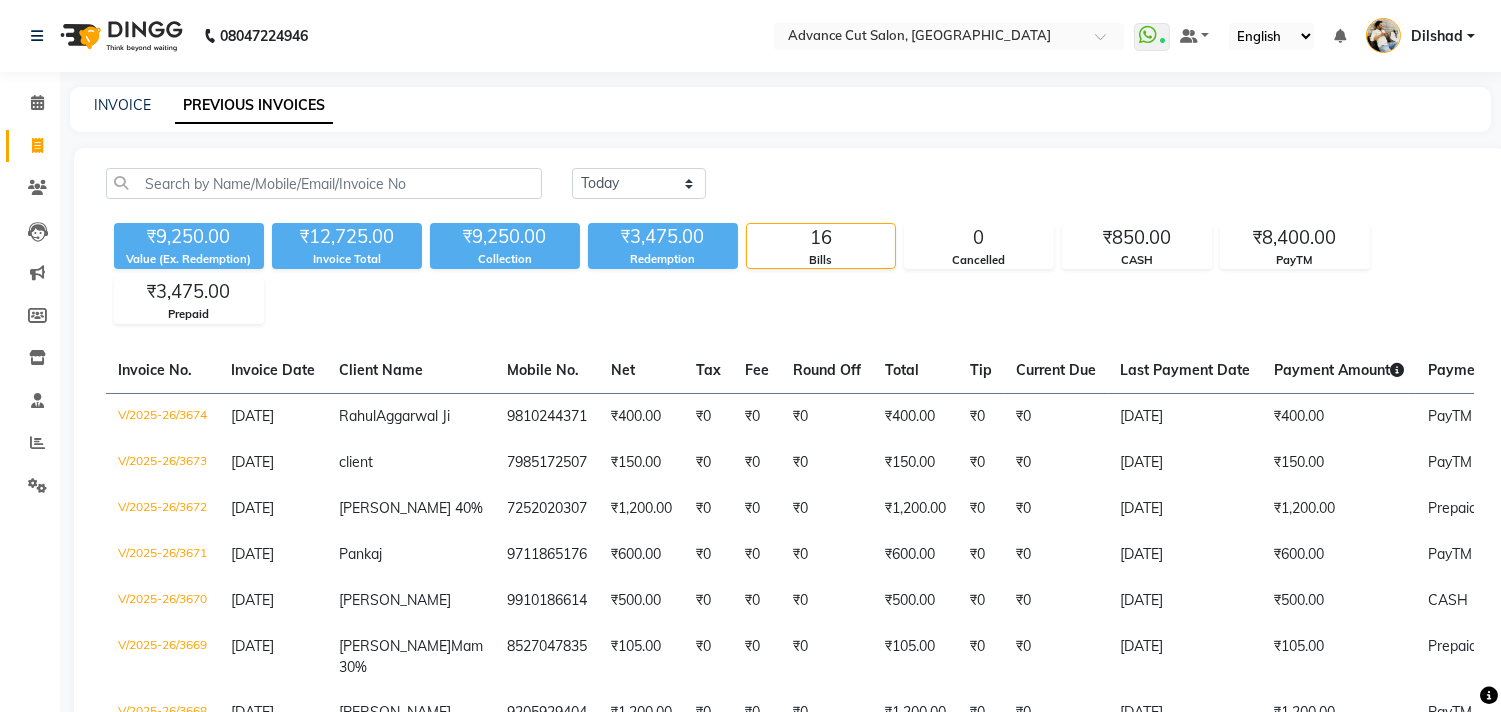 select on "922" 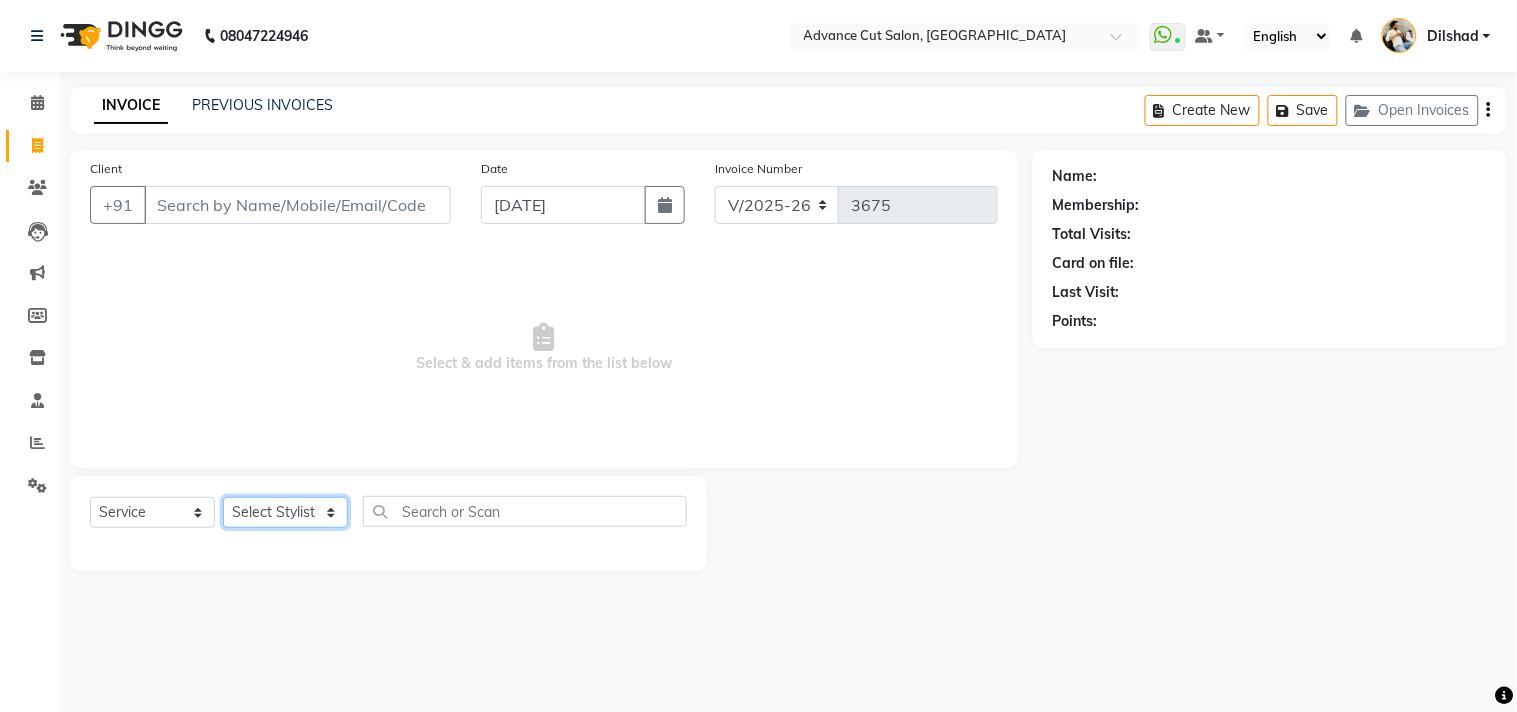 click on "Select Stylist [PERSON_NAME] Avinash Dilshad [PERSON_NAME] [PERSON_NAME] [PERSON_NAME] [PERSON_NAME]  [PERSON_NAME] [PERSON_NAME]  [PERSON_NAME] [PERSON_NAME]" 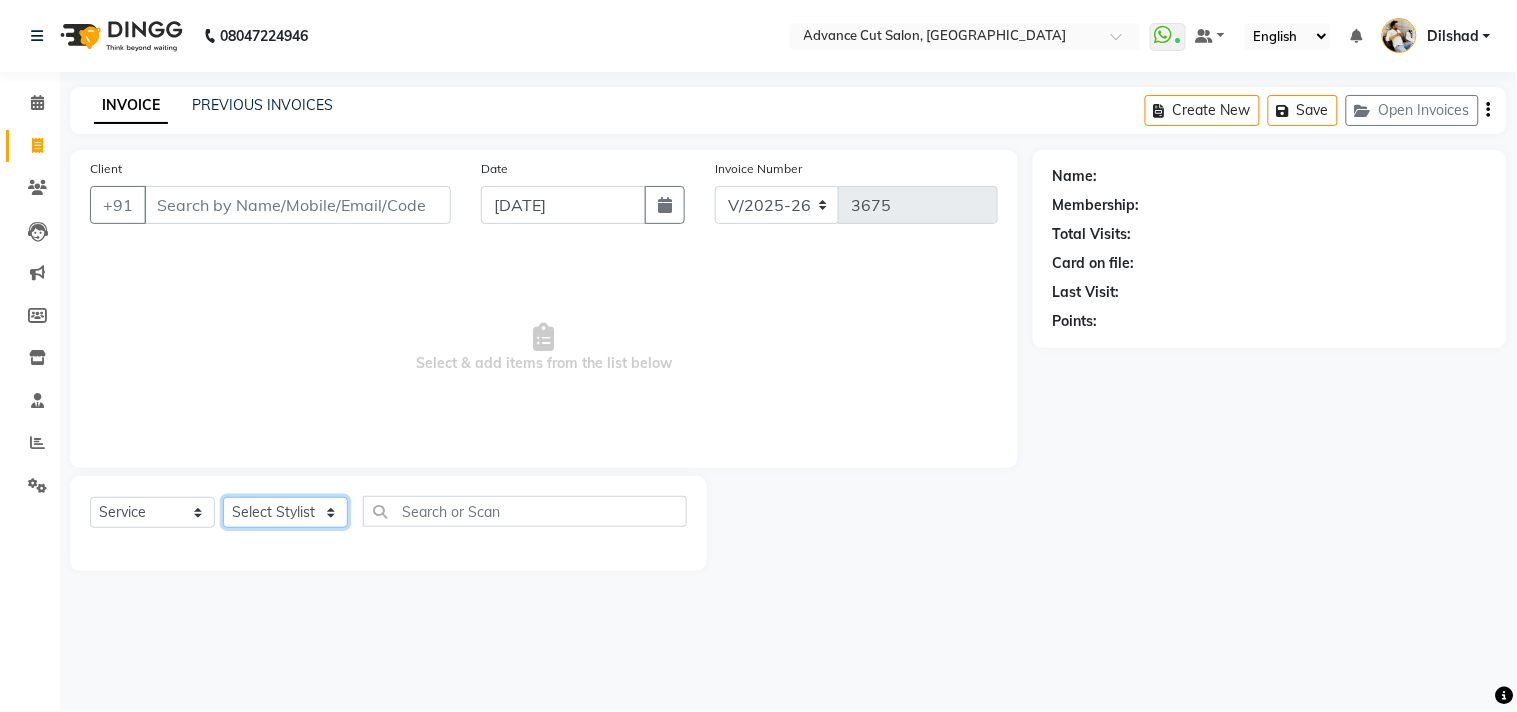 select on "25355" 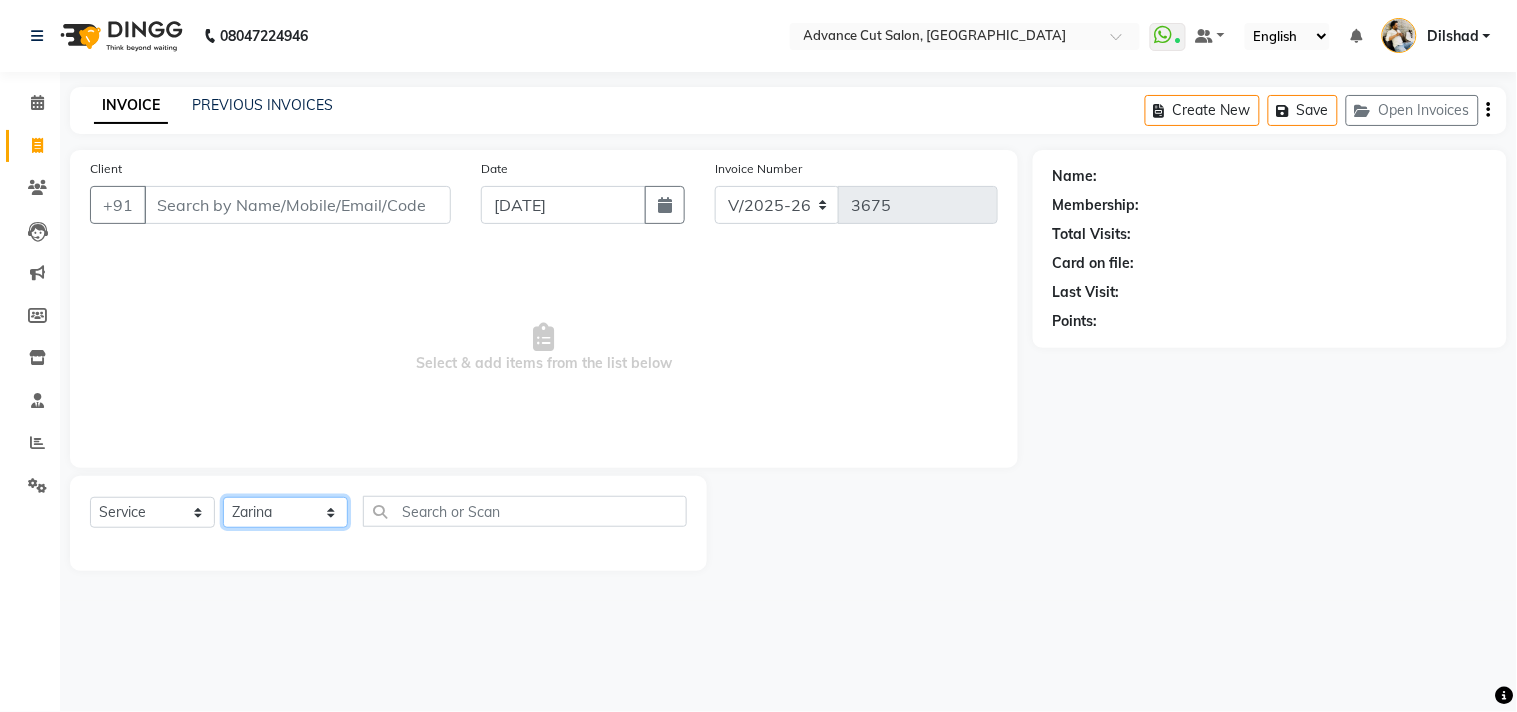 click on "Select Stylist [PERSON_NAME] Avinash Dilshad [PERSON_NAME] [PERSON_NAME] [PERSON_NAME] [PERSON_NAME]  [PERSON_NAME] [PERSON_NAME]  [PERSON_NAME] [PERSON_NAME]" 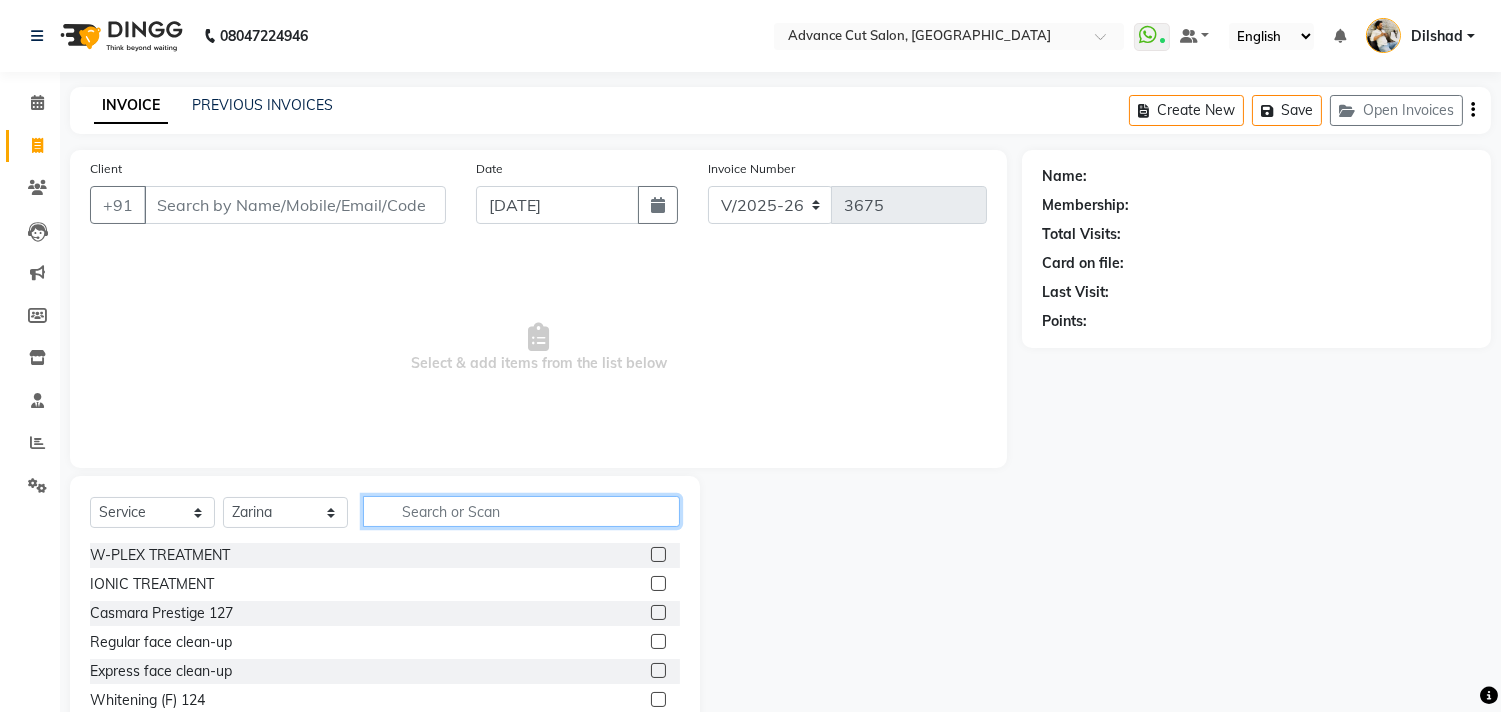 click 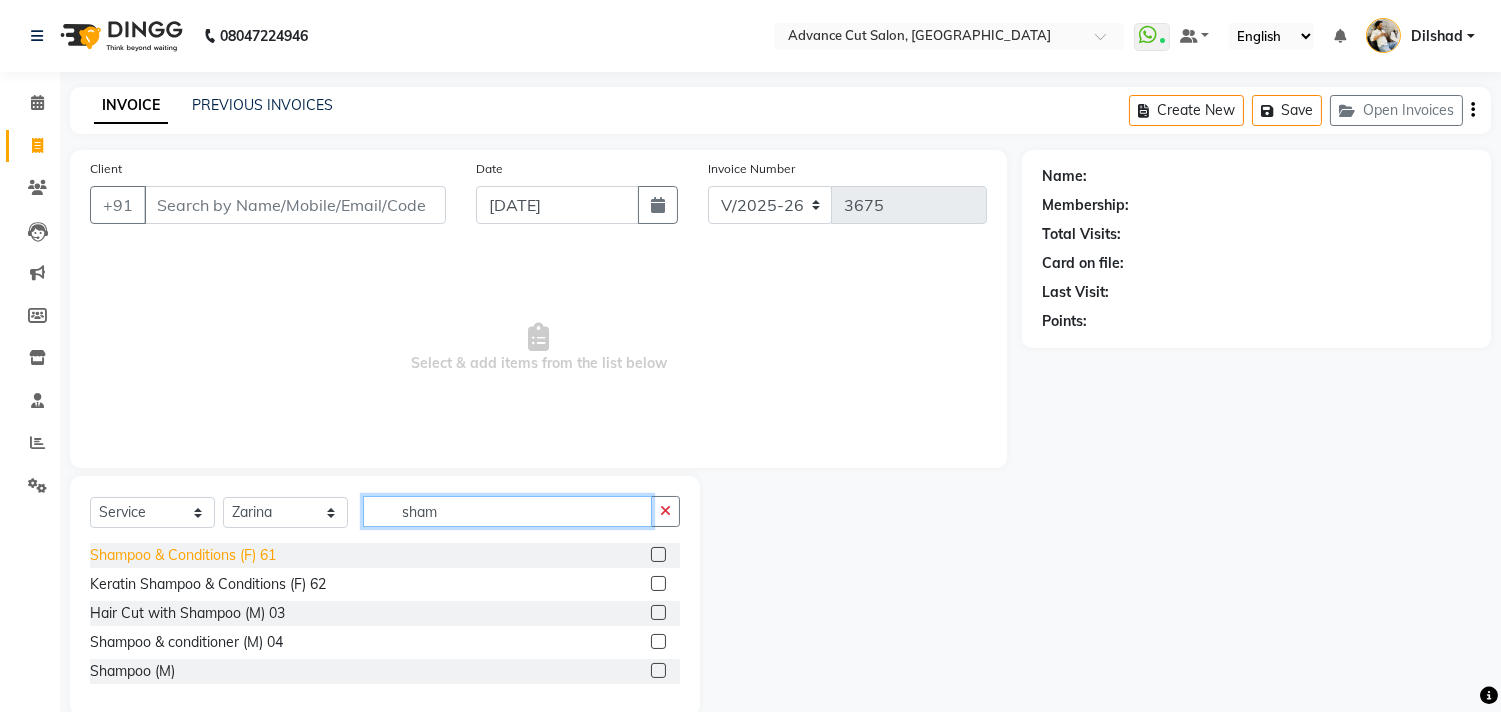 type on "sham" 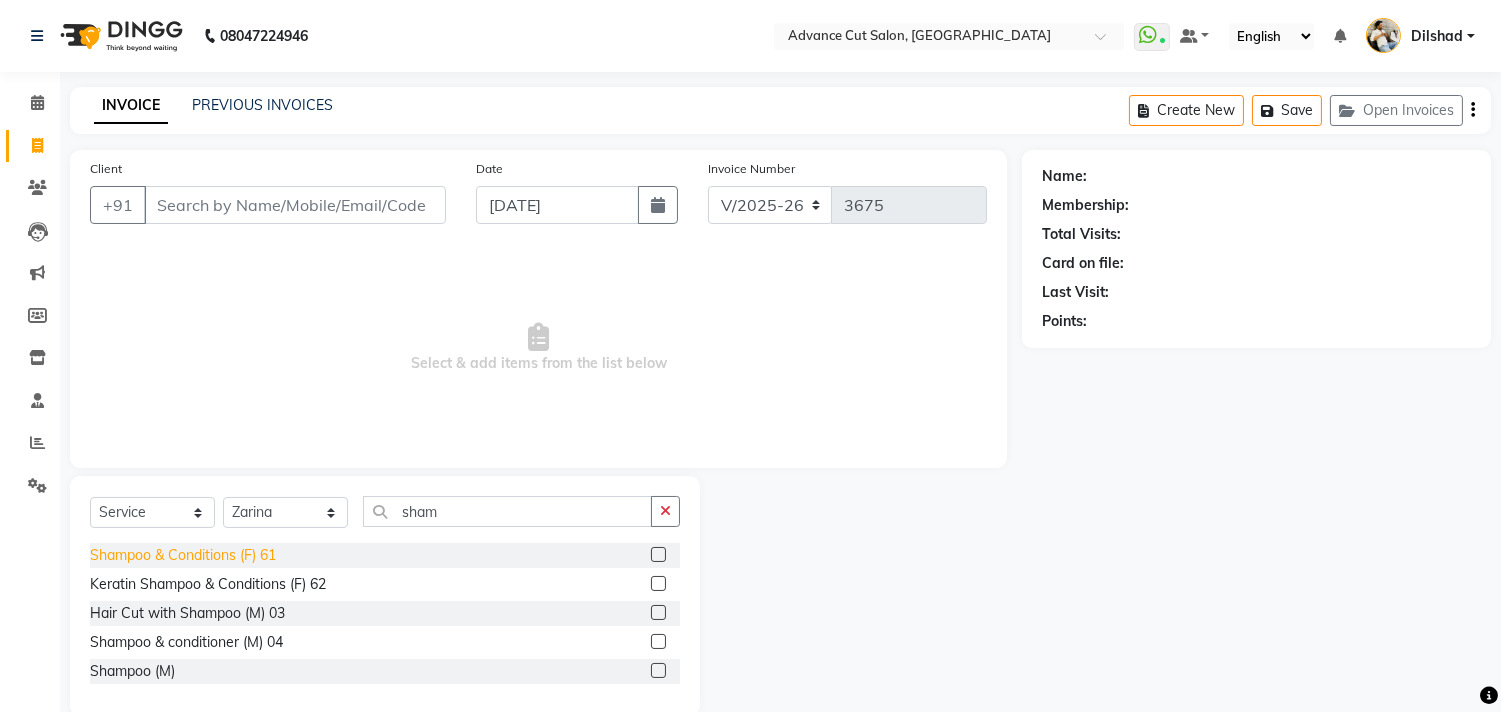 click on "Shampoo & Conditions (F) 61" 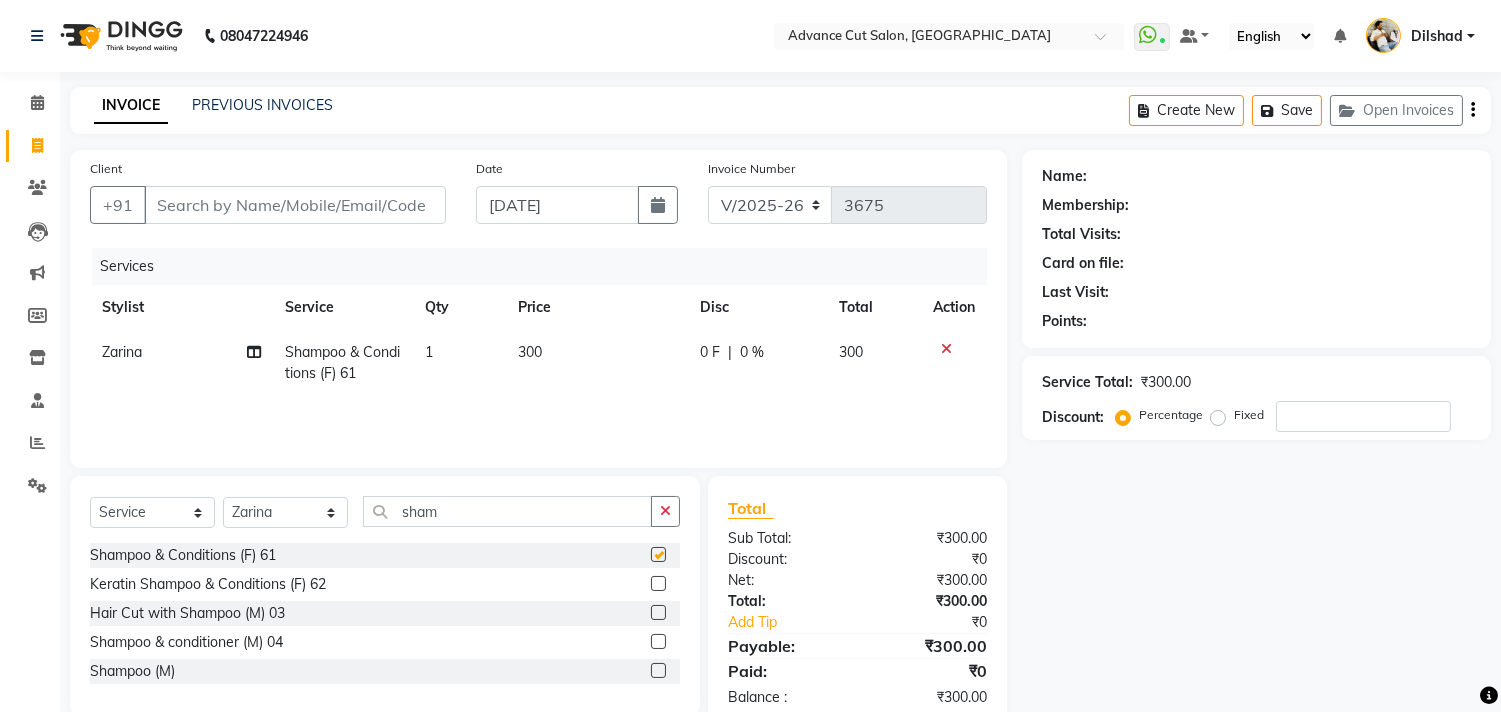 checkbox on "false" 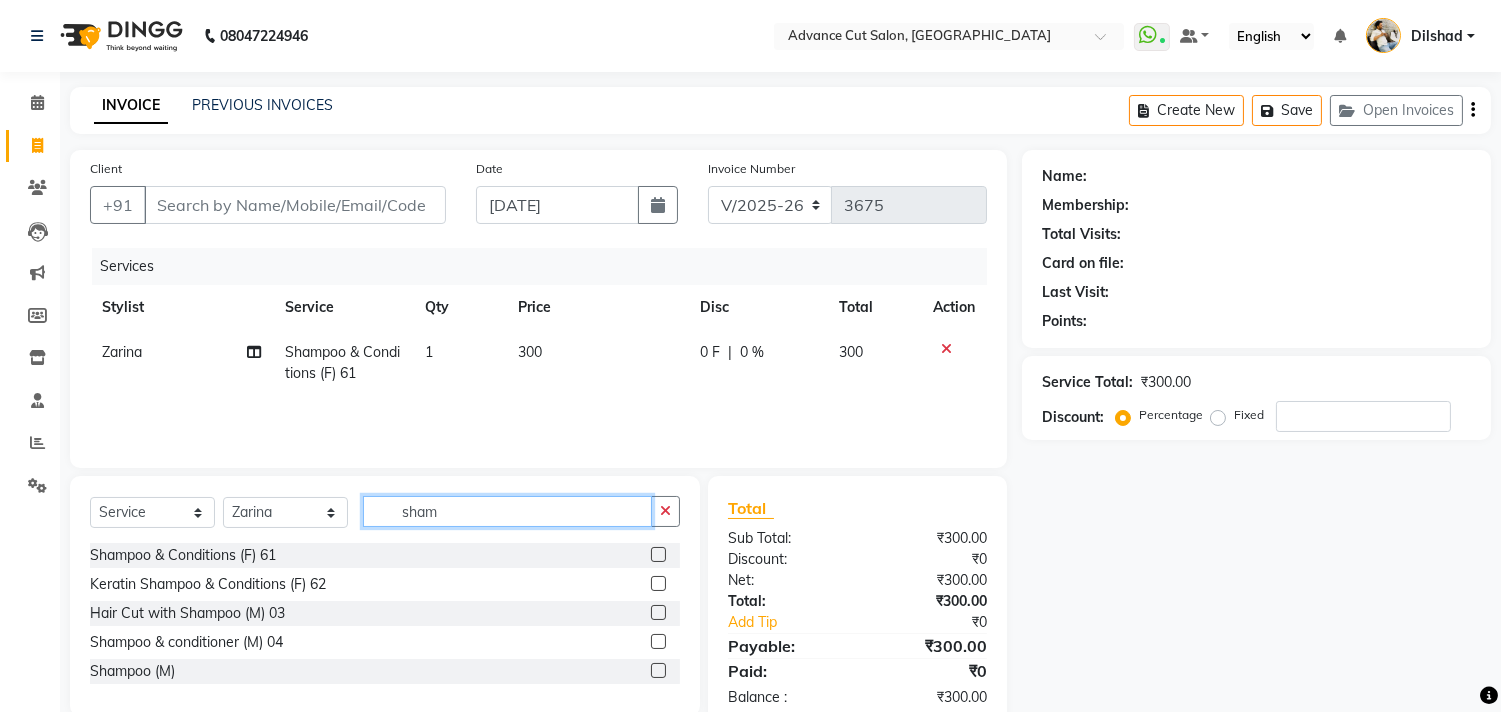 click on "sham" 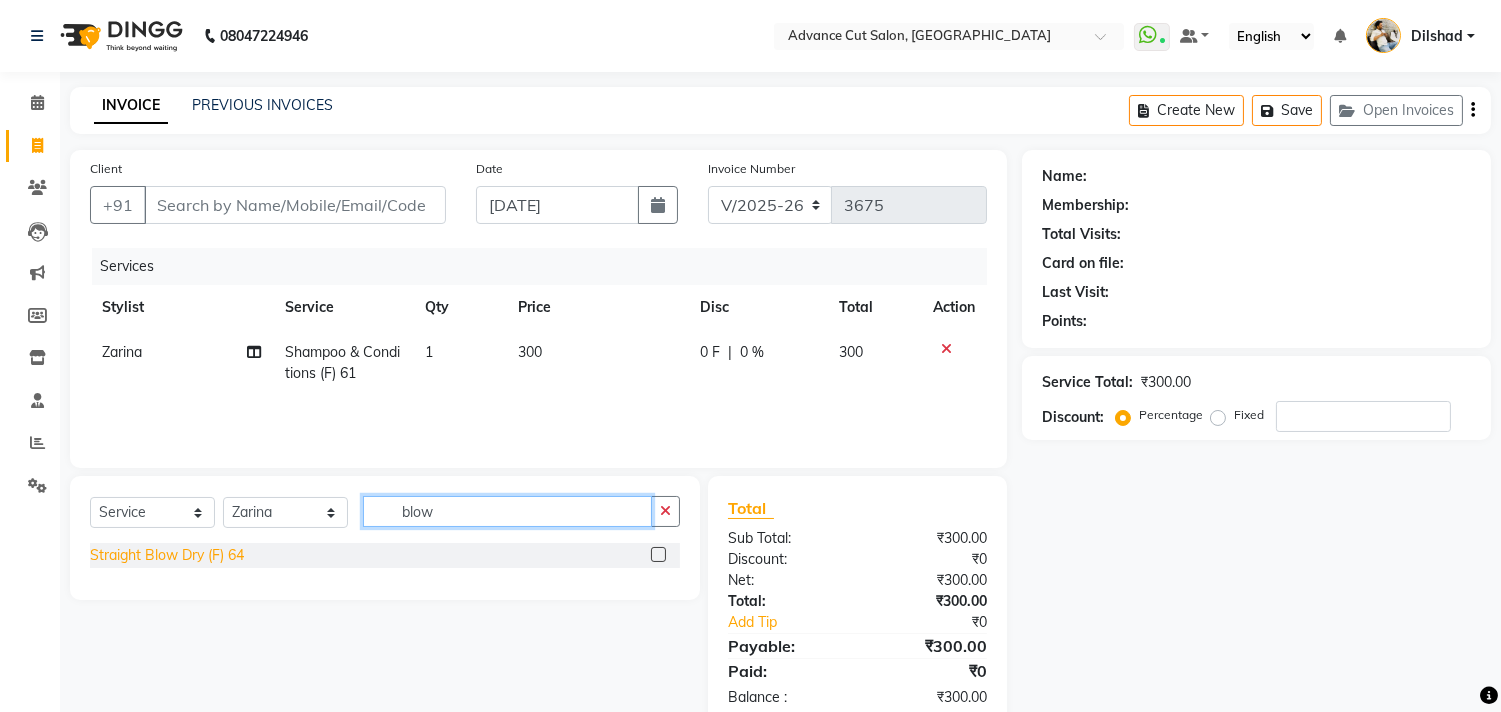 type on "blow" 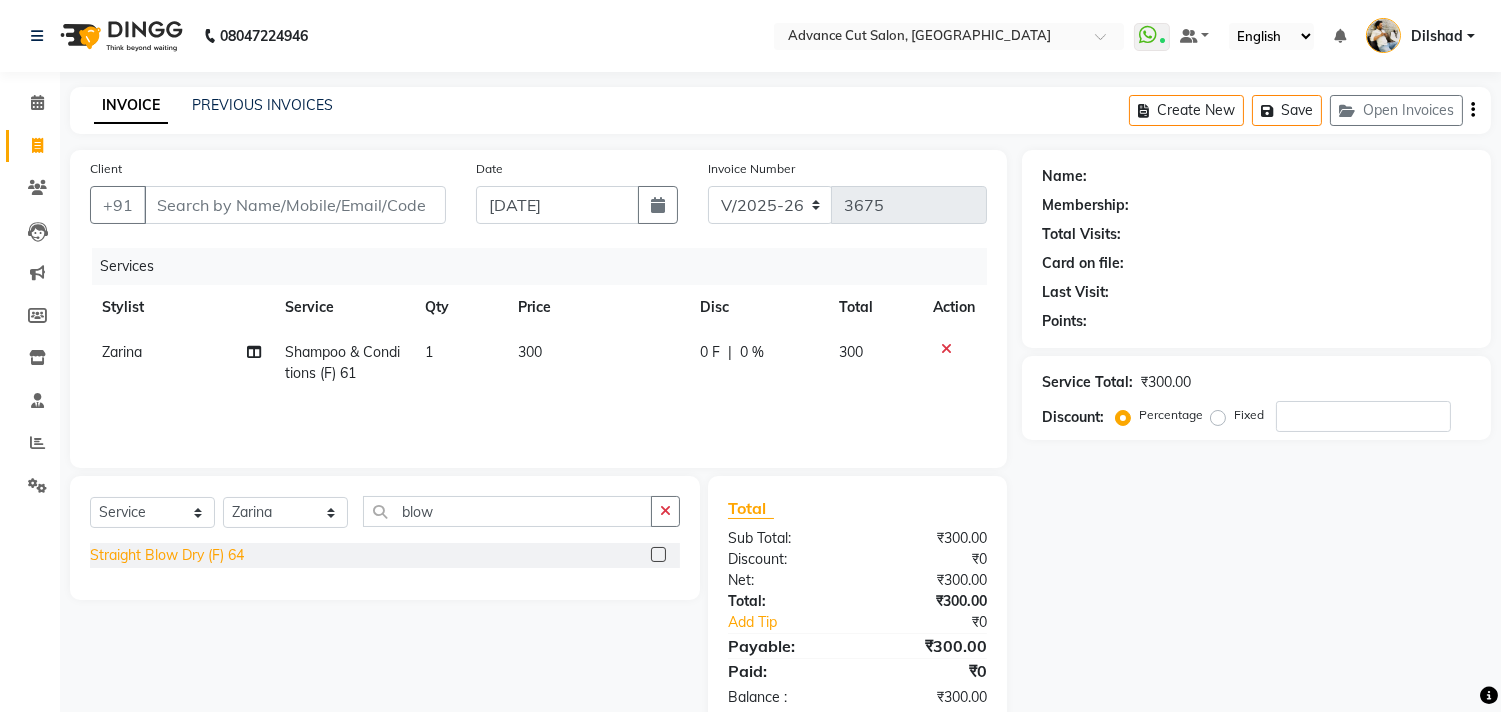 click on "Straight Blow Dry (F) 64" 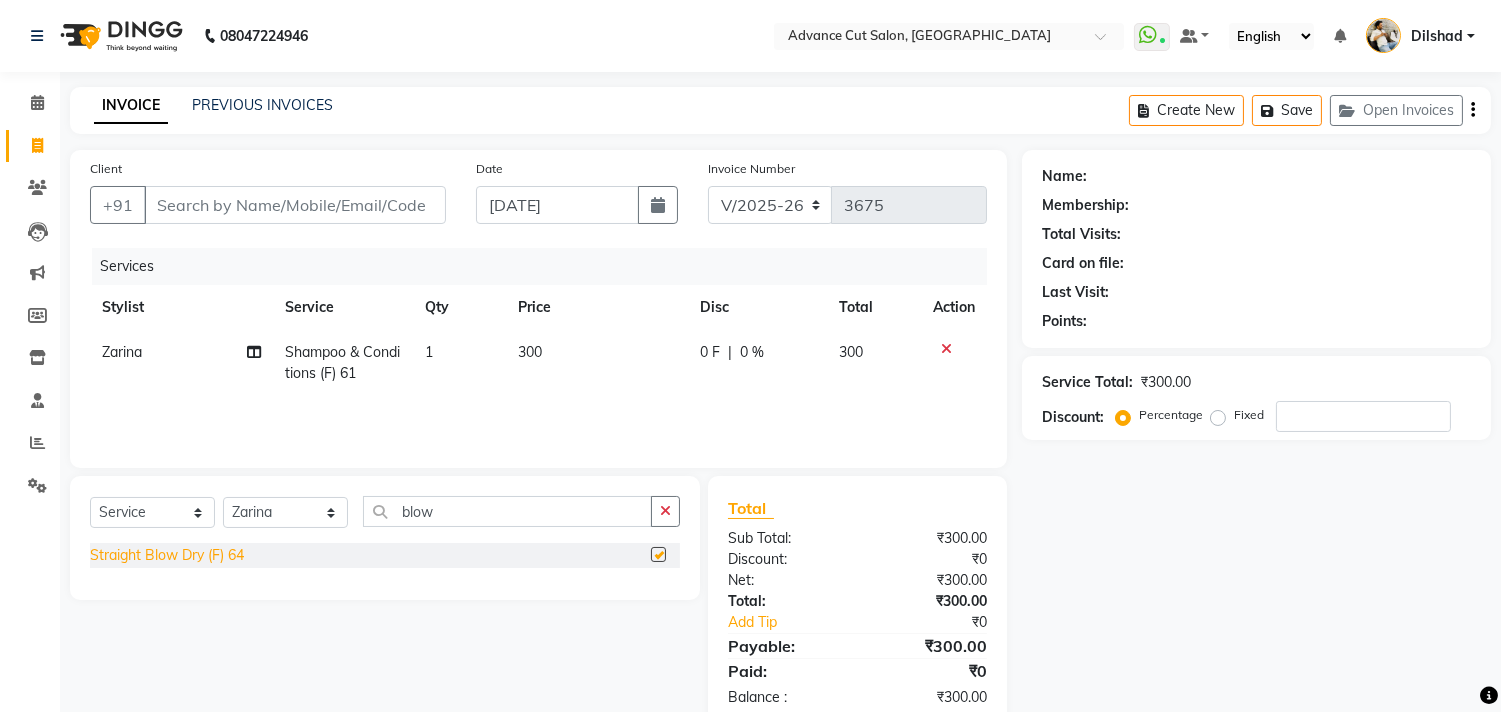 checkbox on "false" 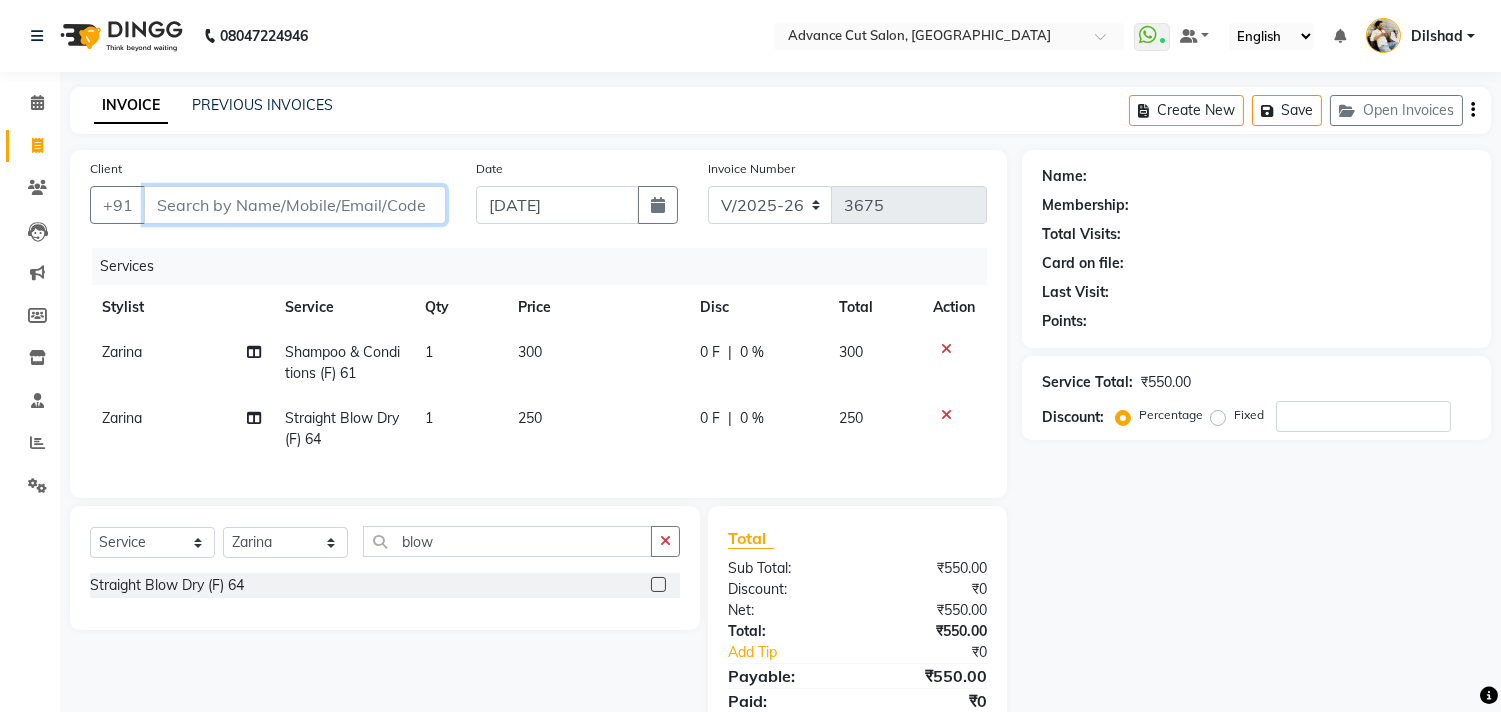 click on "Client" at bounding box center (295, 205) 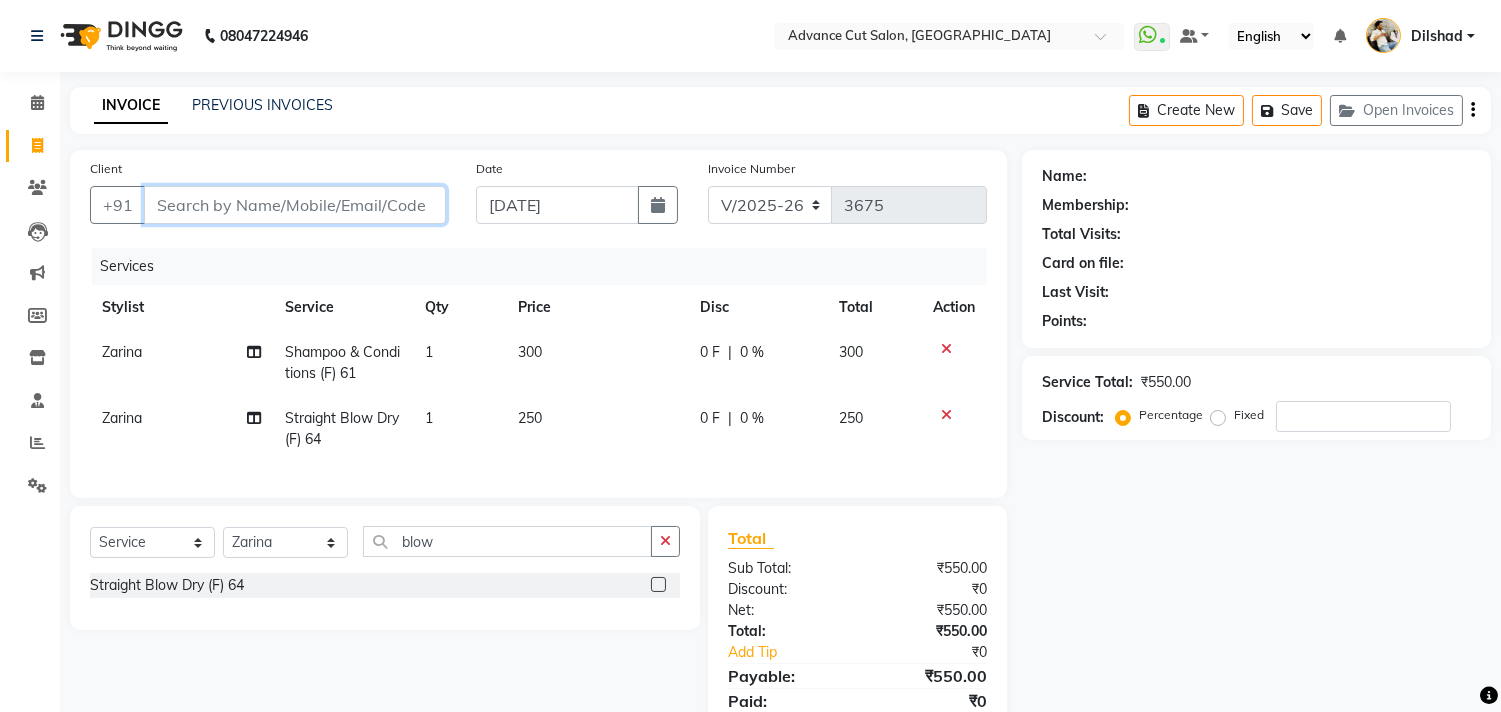 click on "Client" at bounding box center (295, 205) 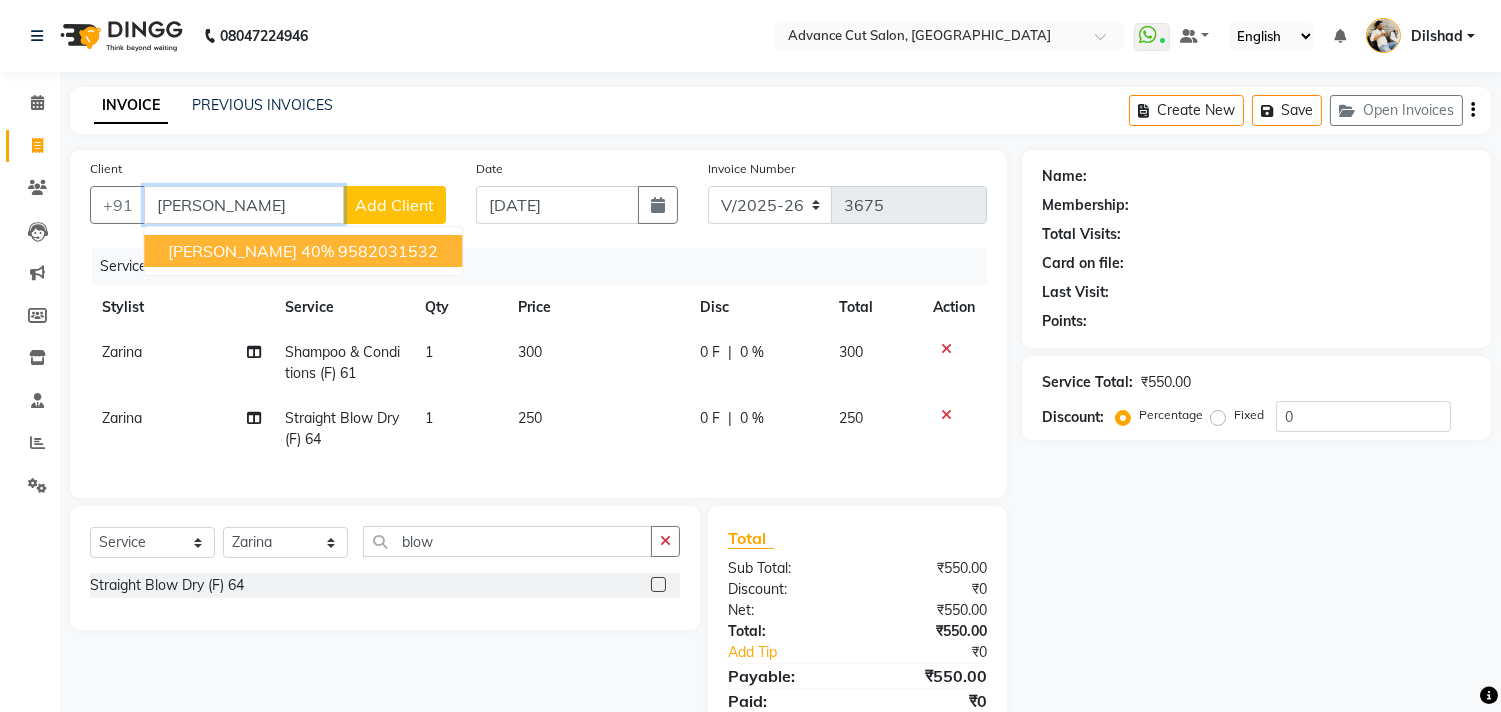 click on "Baljinder Kaur 40%" at bounding box center [251, 251] 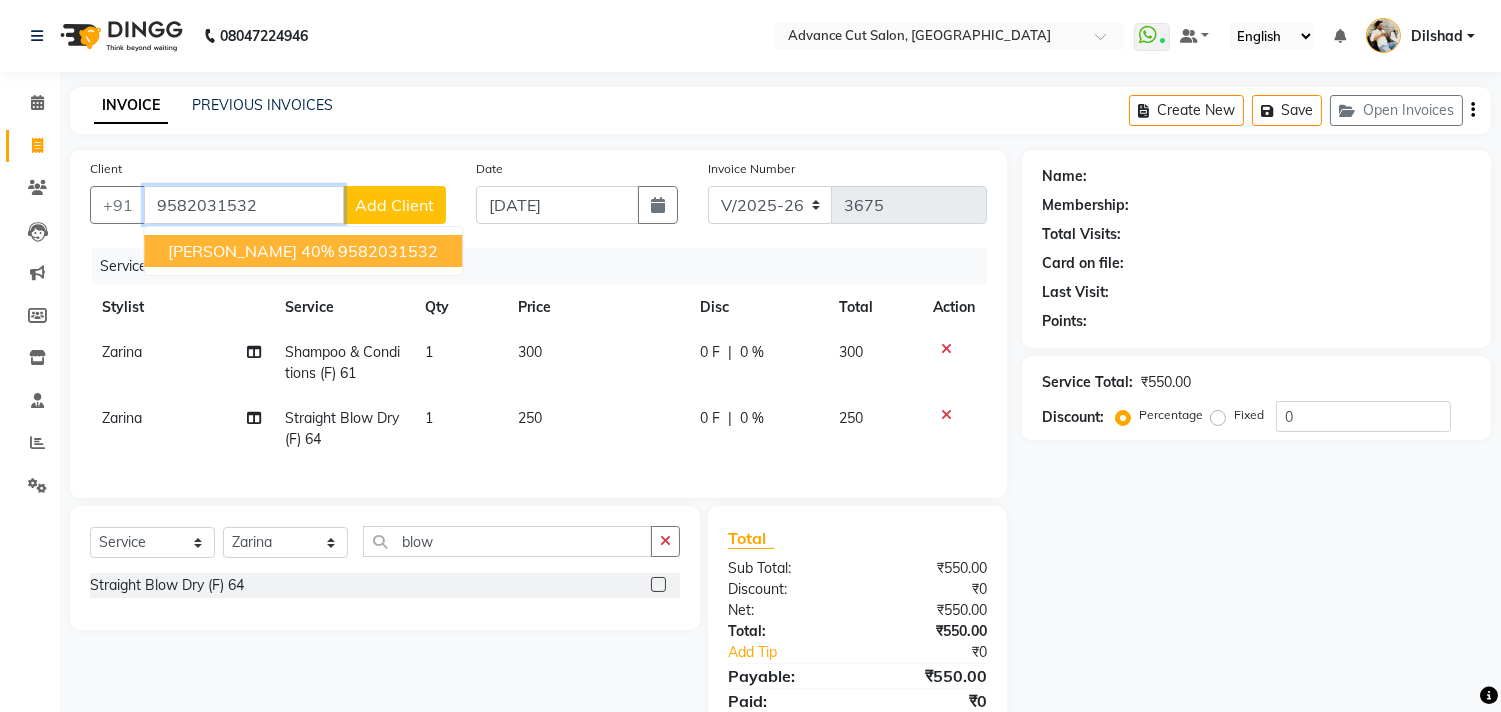 type on "9582031532" 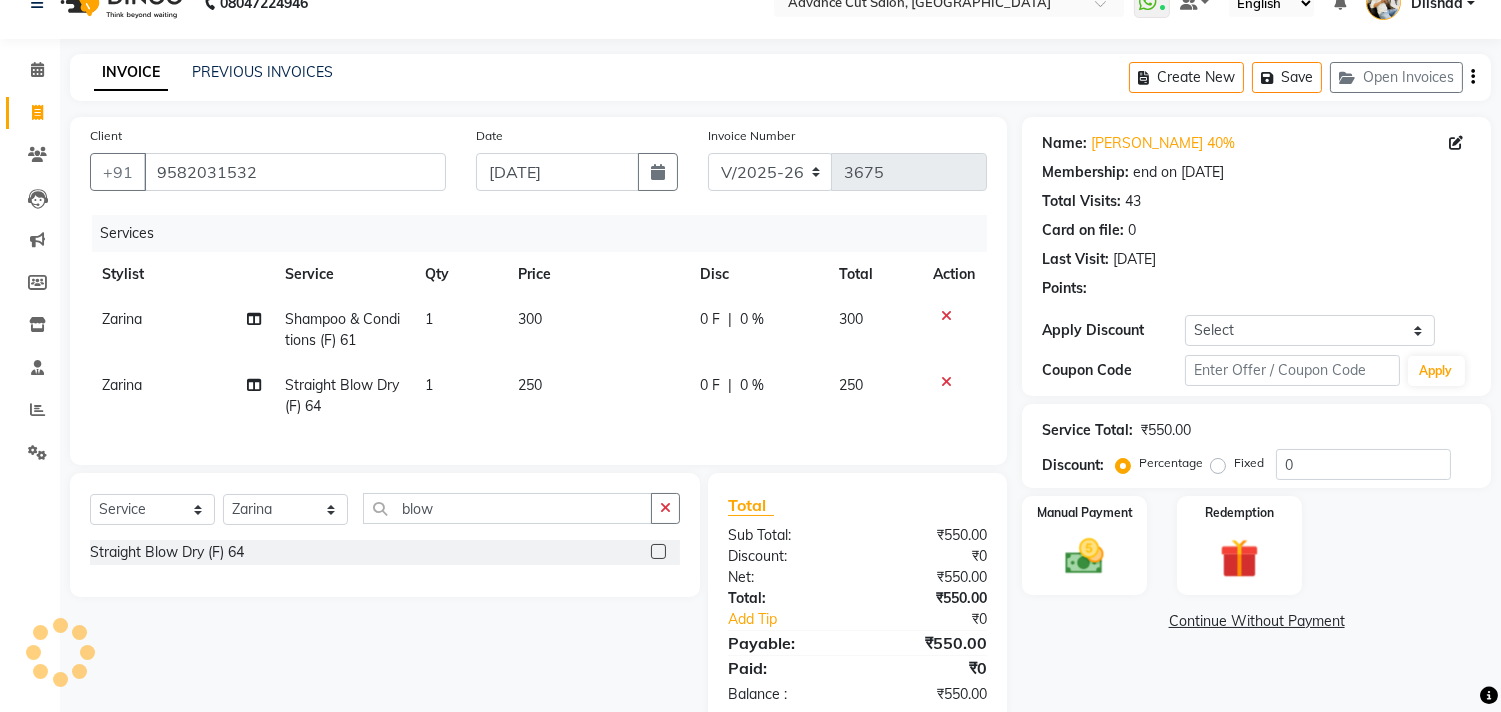 scroll, scrollTop: 92, scrollLeft: 0, axis: vertical 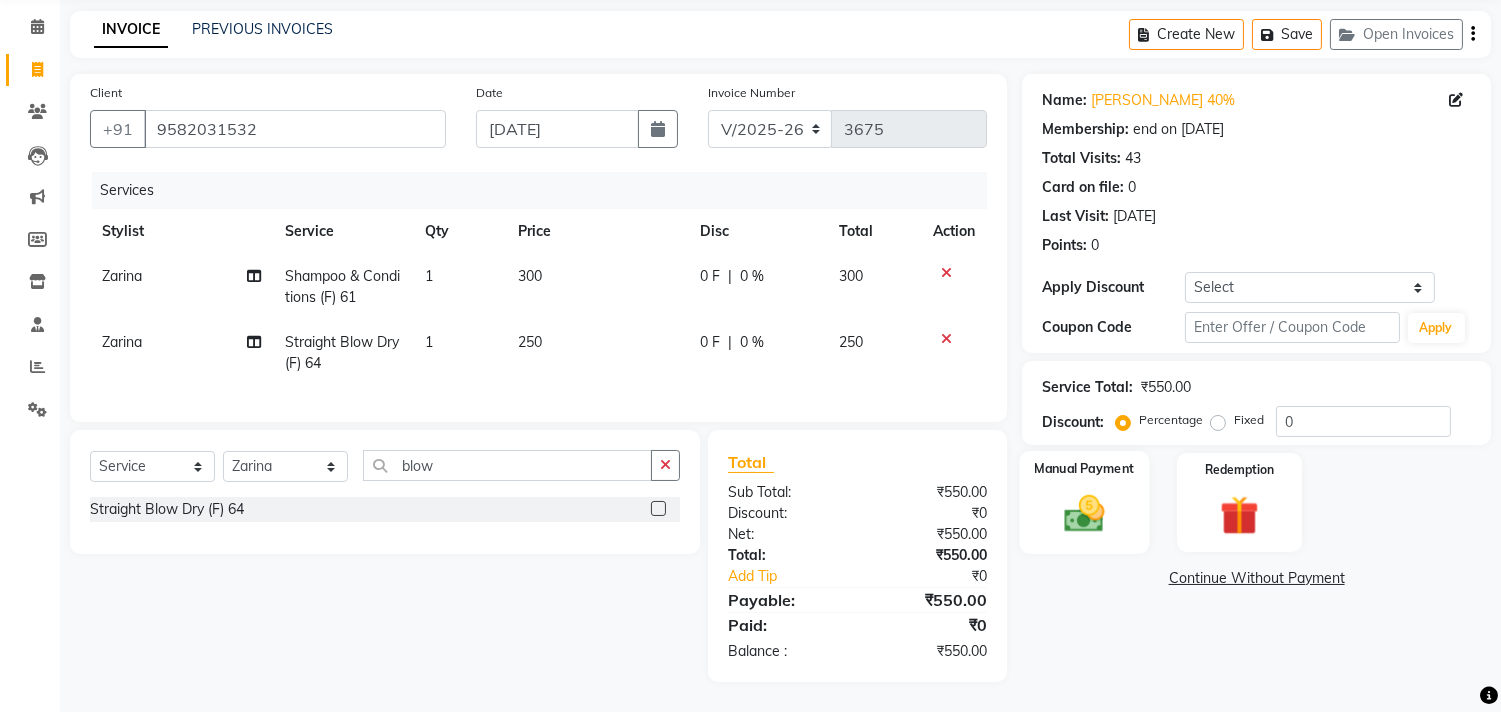 click 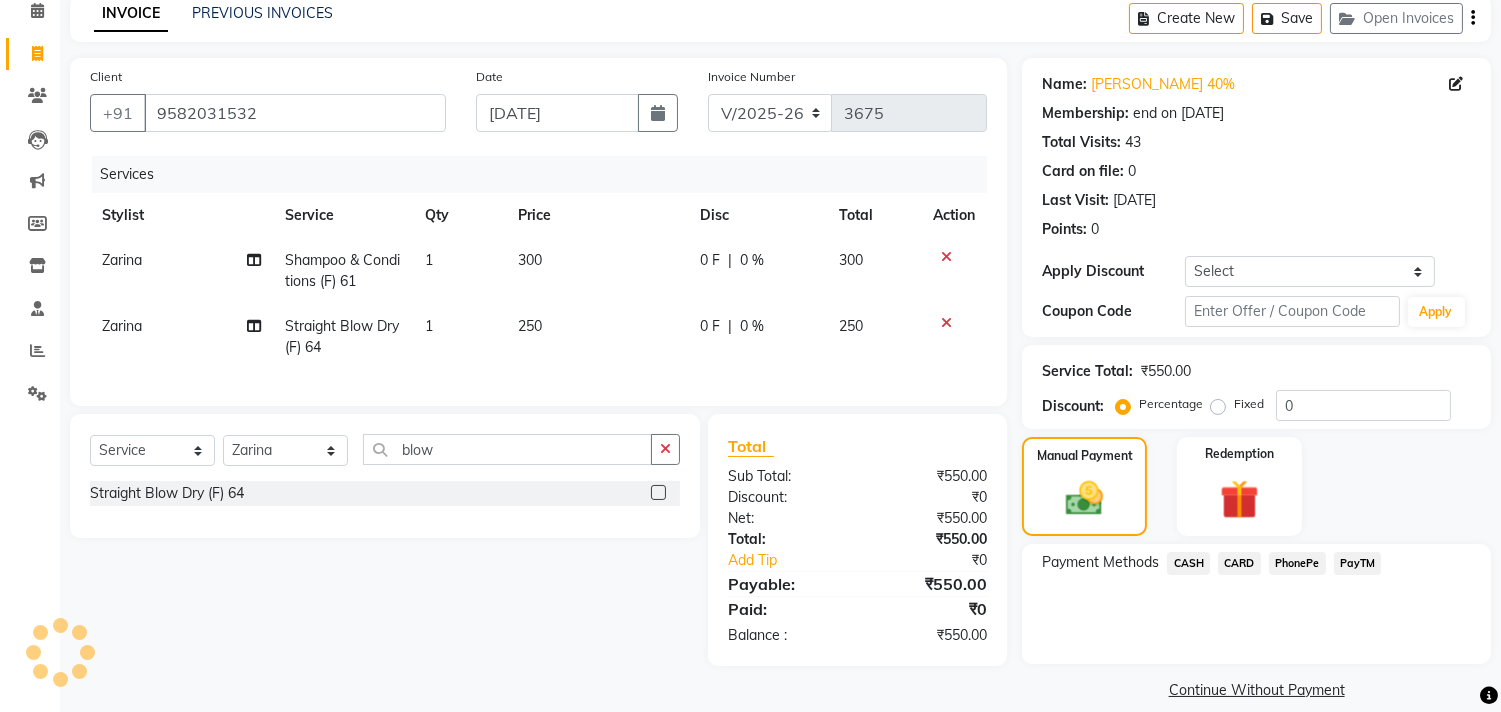 click on "PayTM" 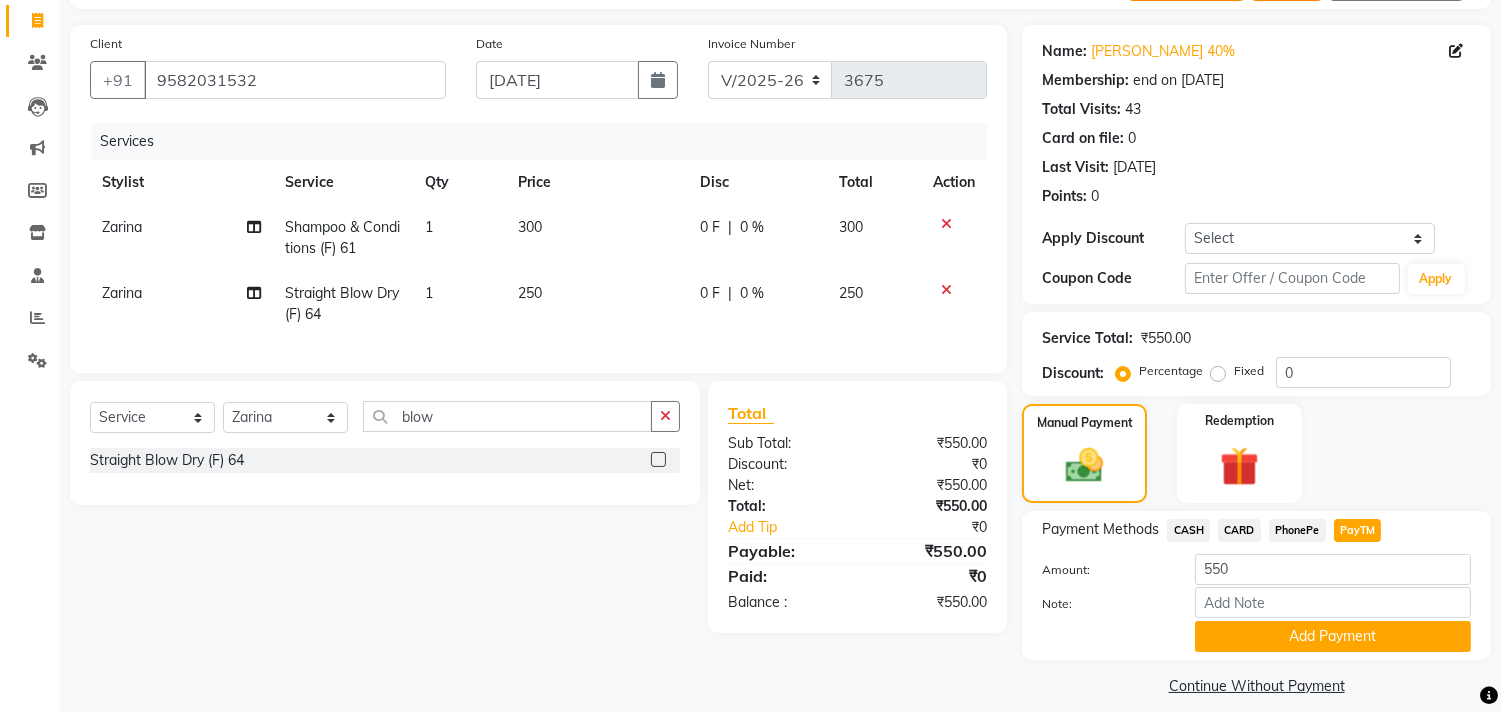 scroll, scrollTop: 143, scrollLeft: 0, axis: vertical 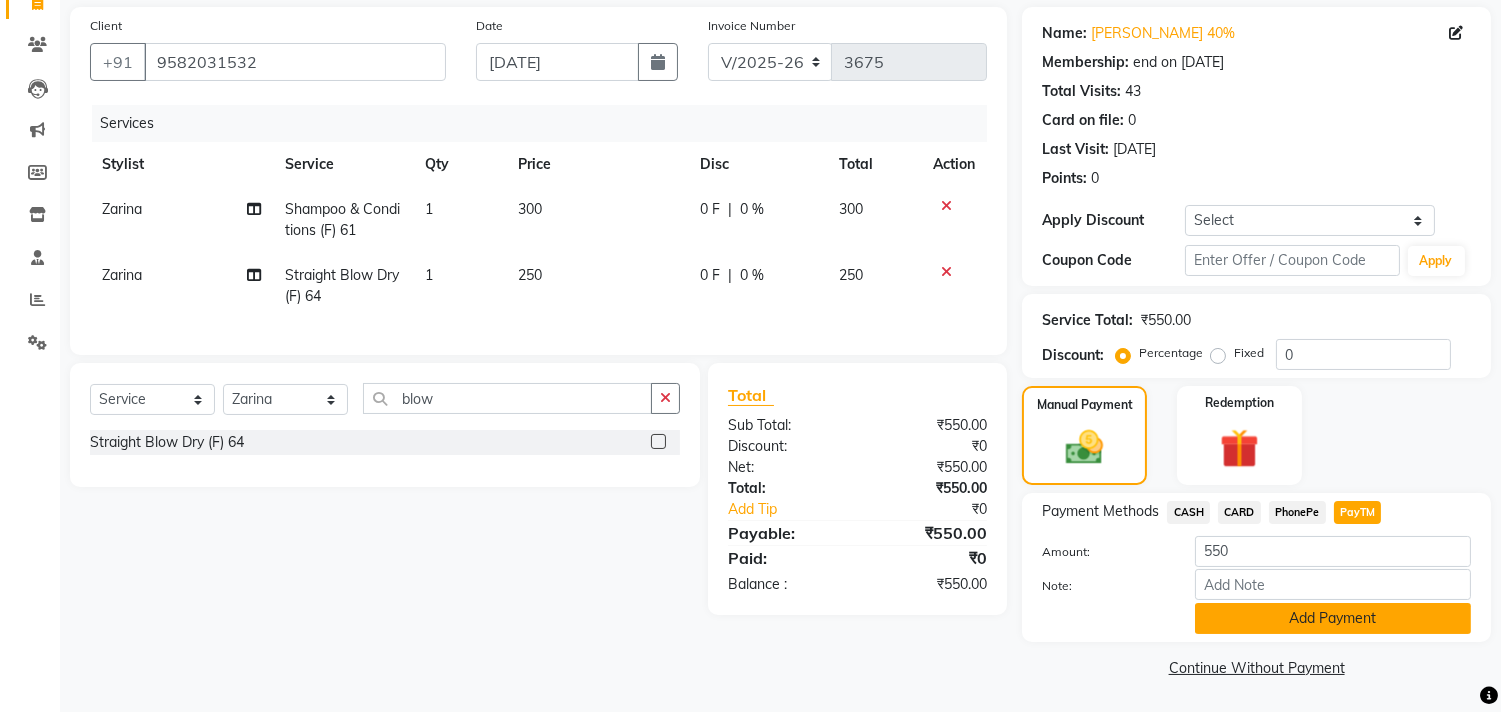 click on "Add Payment" 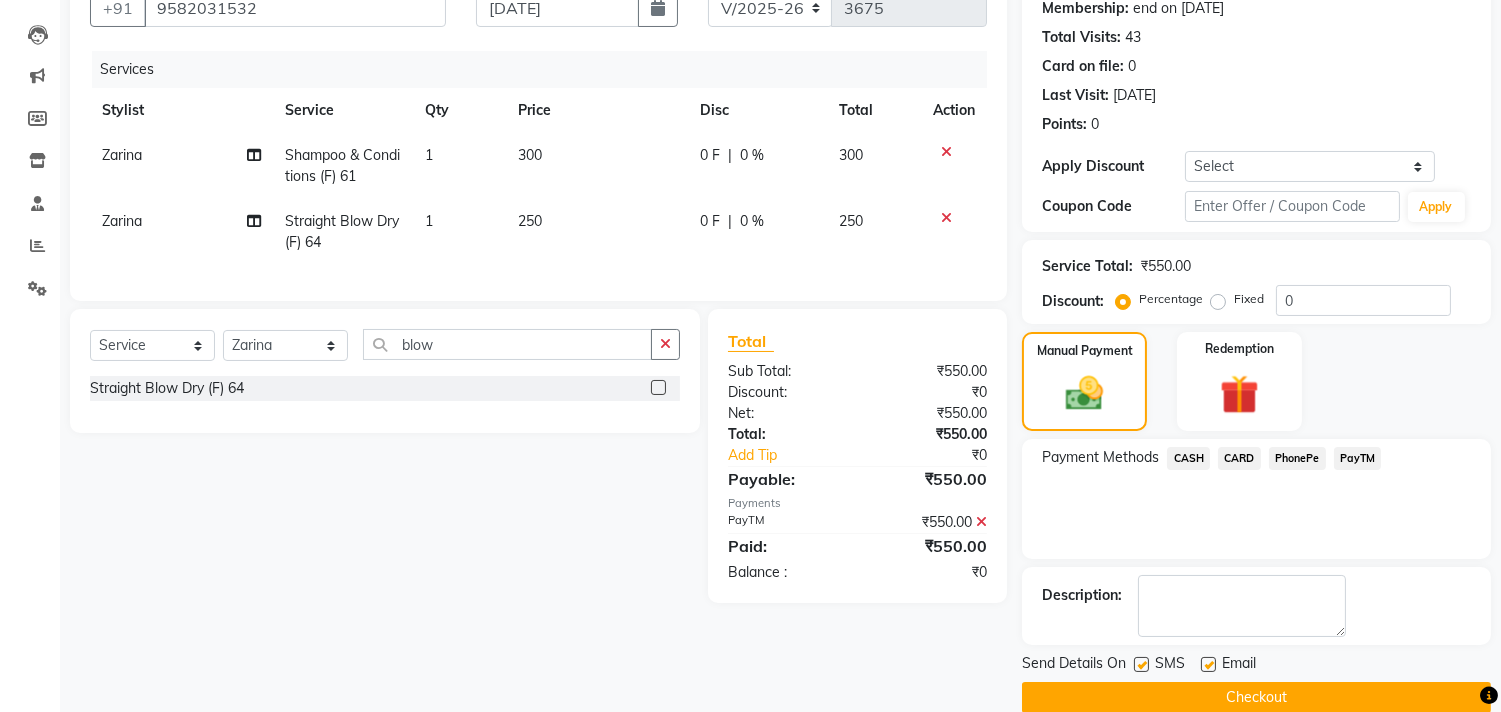 scroll, scrollTop: 227, scrollLeft: 0, axis: vertical 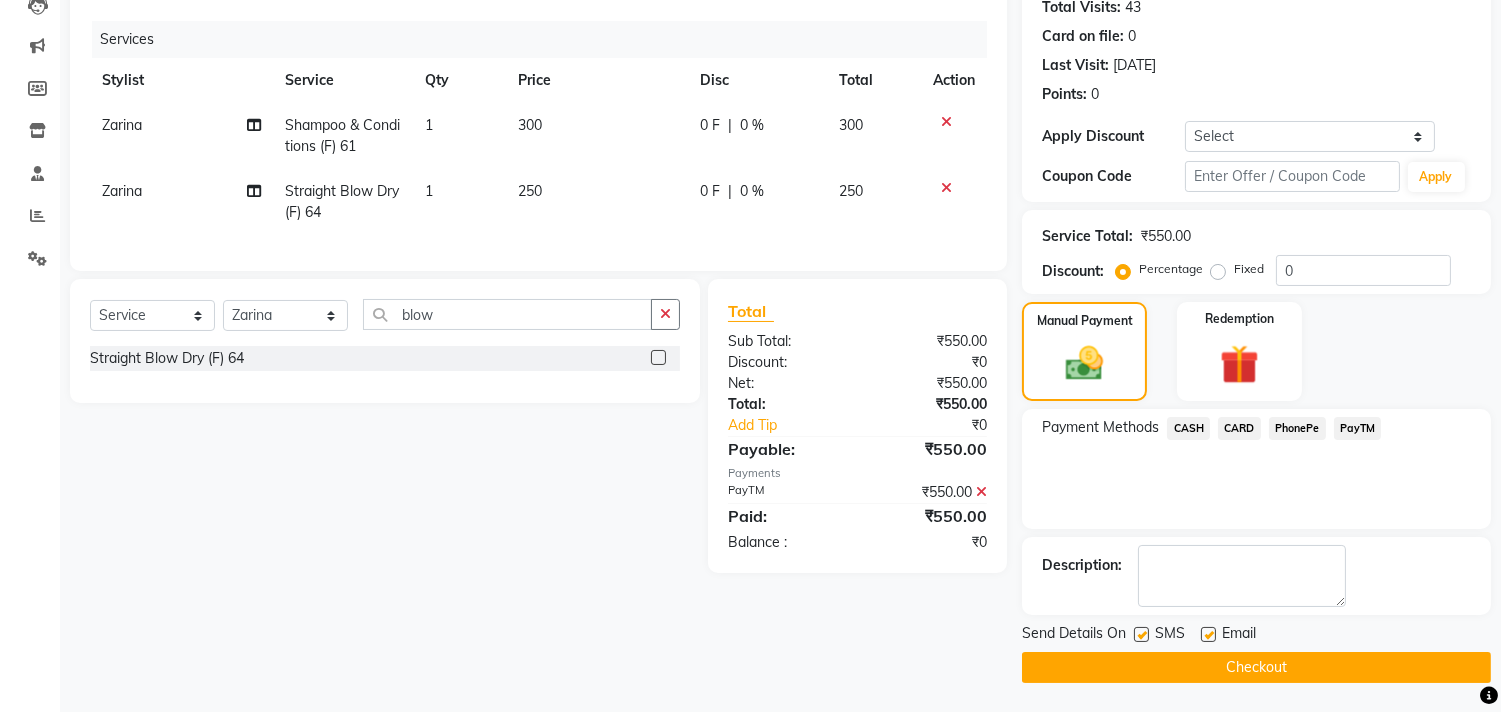 click on "Checkout" 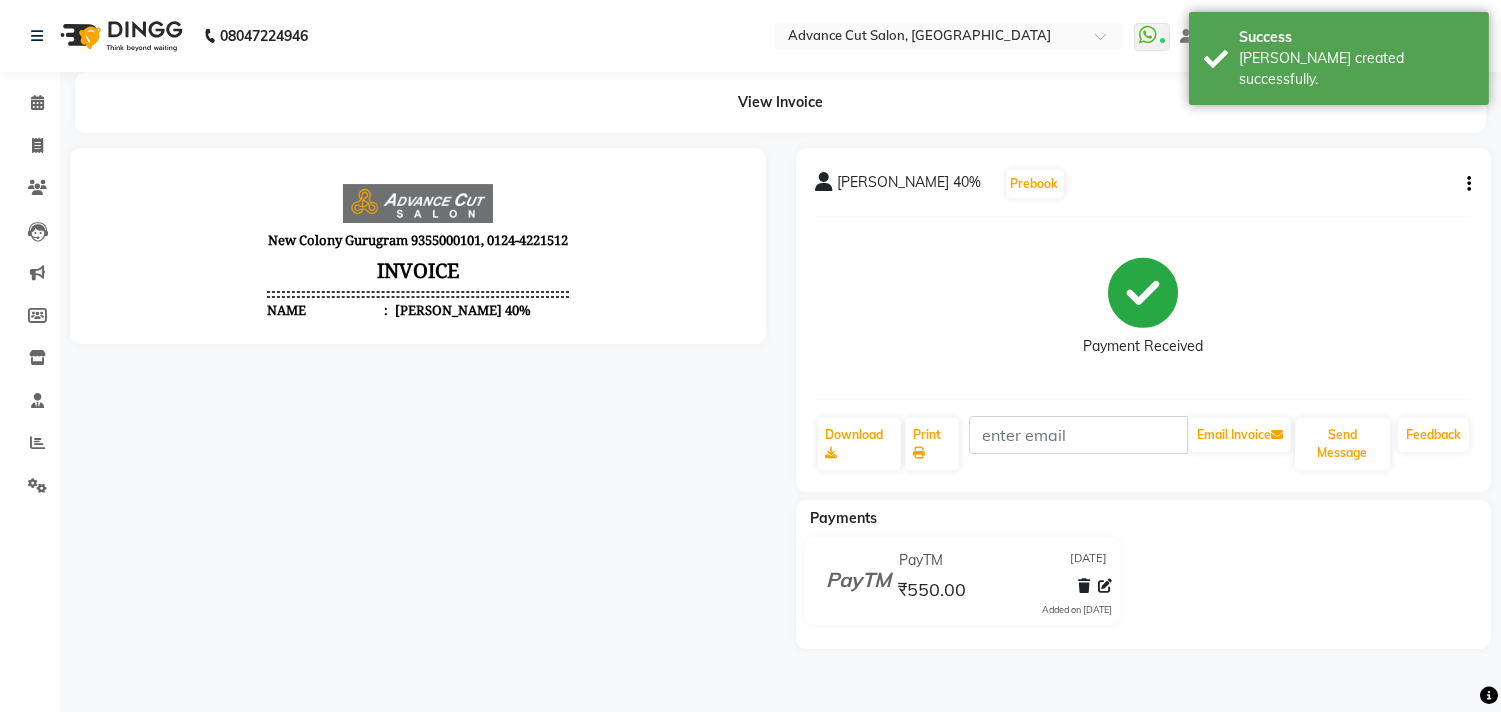 scroll, scrollTop: 0, scrollLeft: 0, axis: both 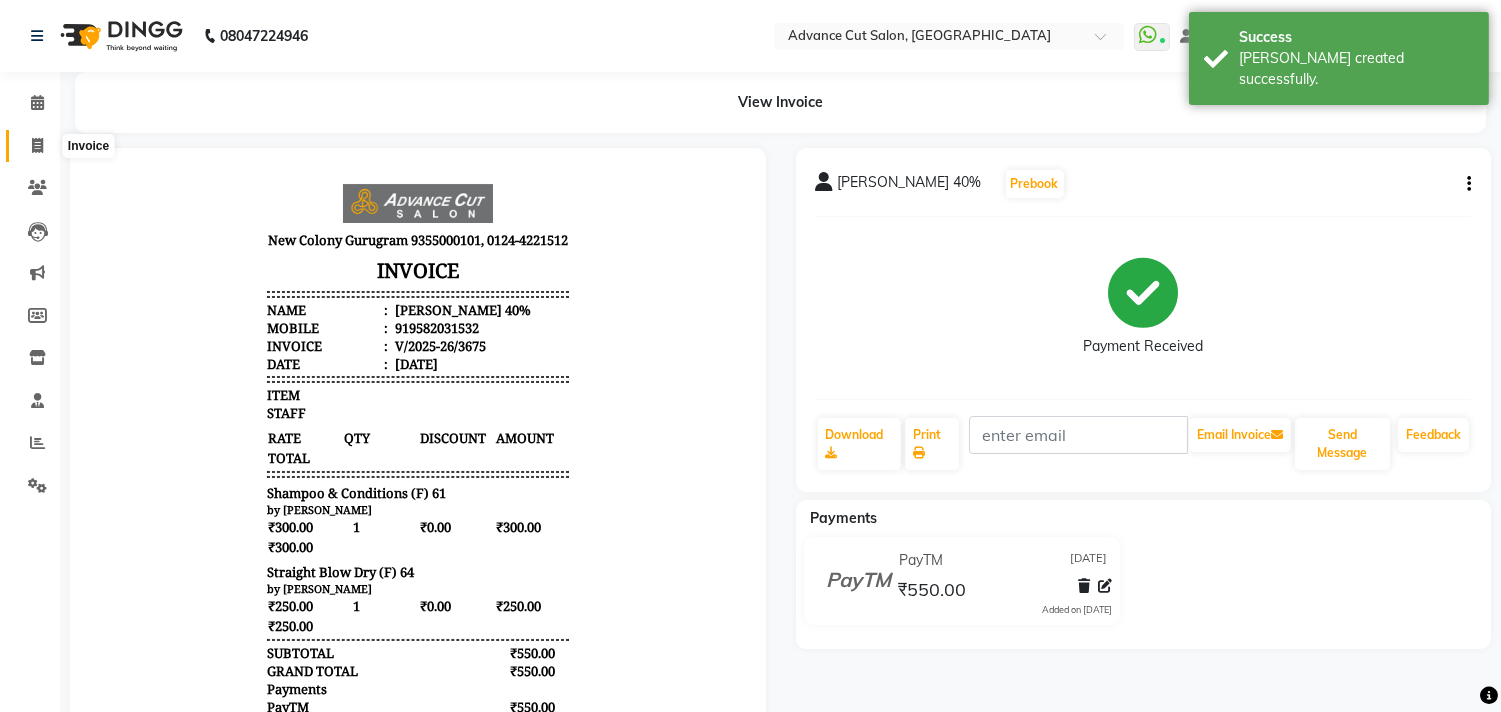 click 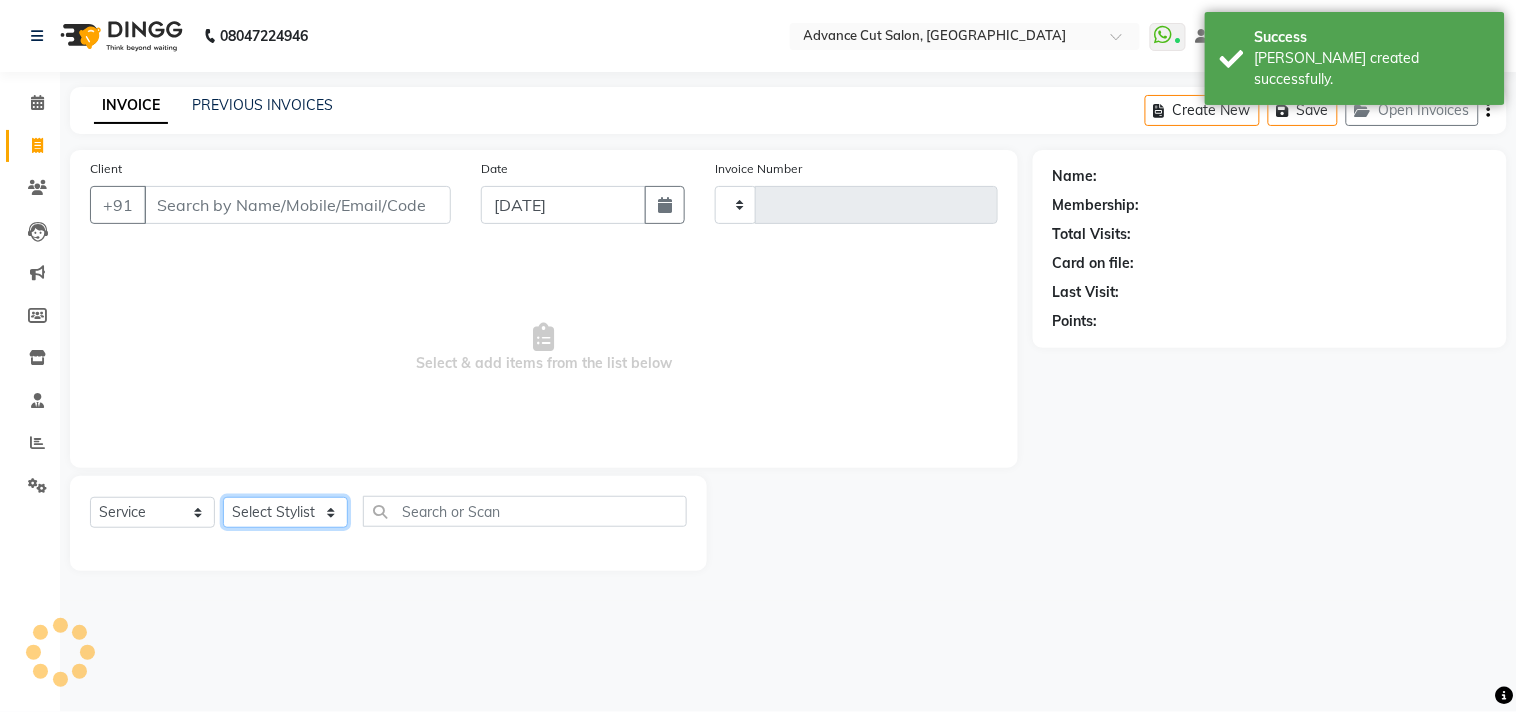 click on "Select Stylist" 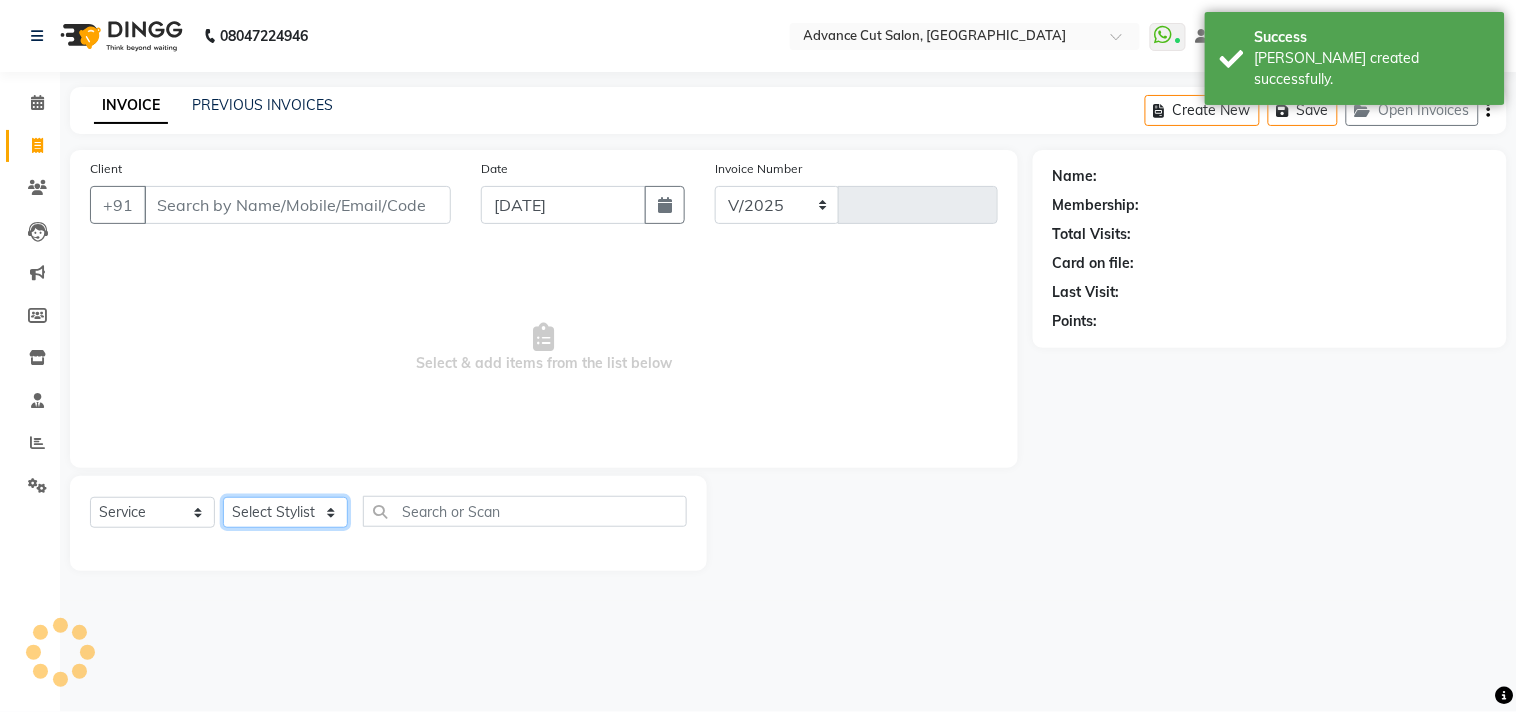 select on "922" 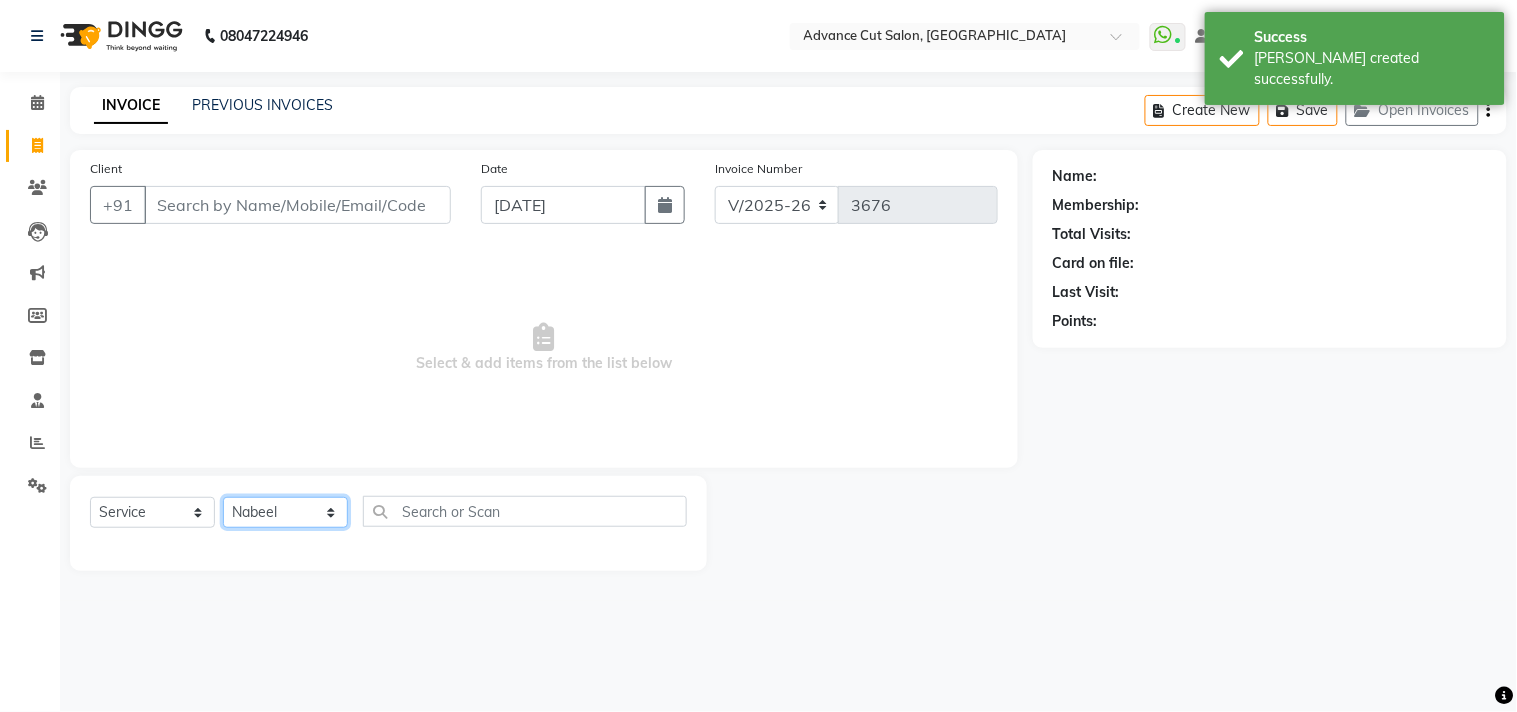 click on "Select Stylist [PERSON_NAME] Avinash Dilshad [PERSON_NAME] [PERSON_NAME] [PERSON_NAME] [PERSON_NAME]  [PERSON_NAME] [PERSON_NAME]  [PERSON_NAME] [PERSON_NAME]" 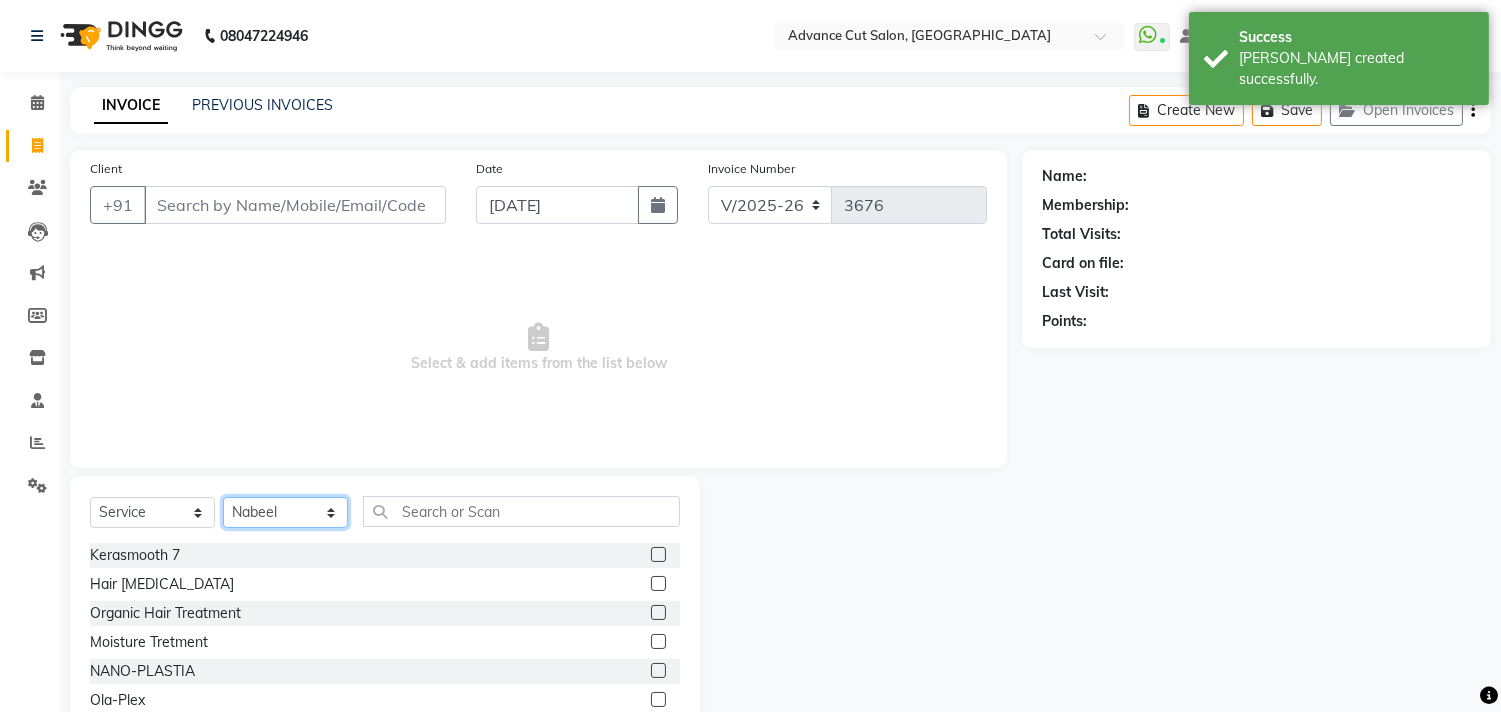 click on "Select Stylist [PERSON_NAME] Avinash Dilshad [PERSON_NAME] [PERSON_NAME] [PERSON_NAME] [PERSON_NAME]  [PERSON_NAME] [PERSON_NAME]  [PERSON_NAME] [PERSON_NAME]" 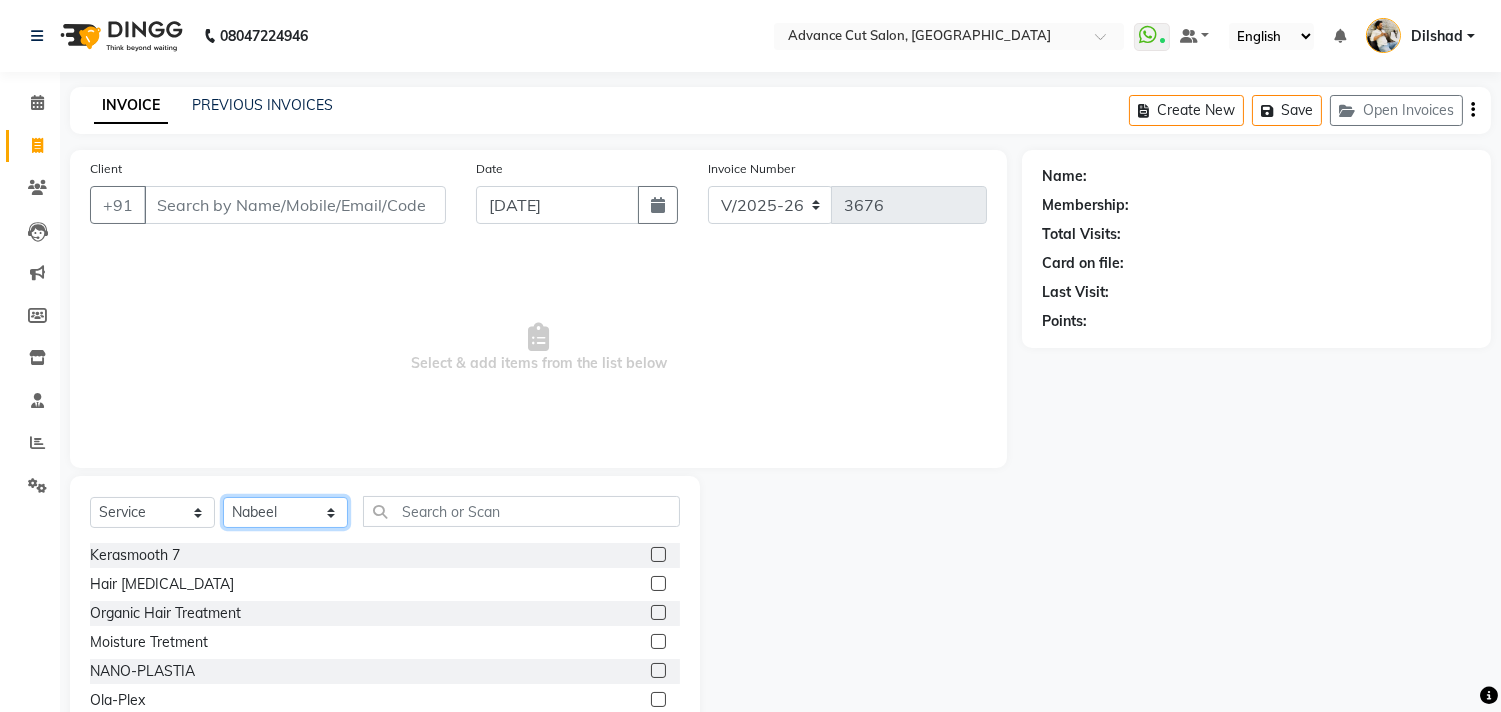 select on "15343" 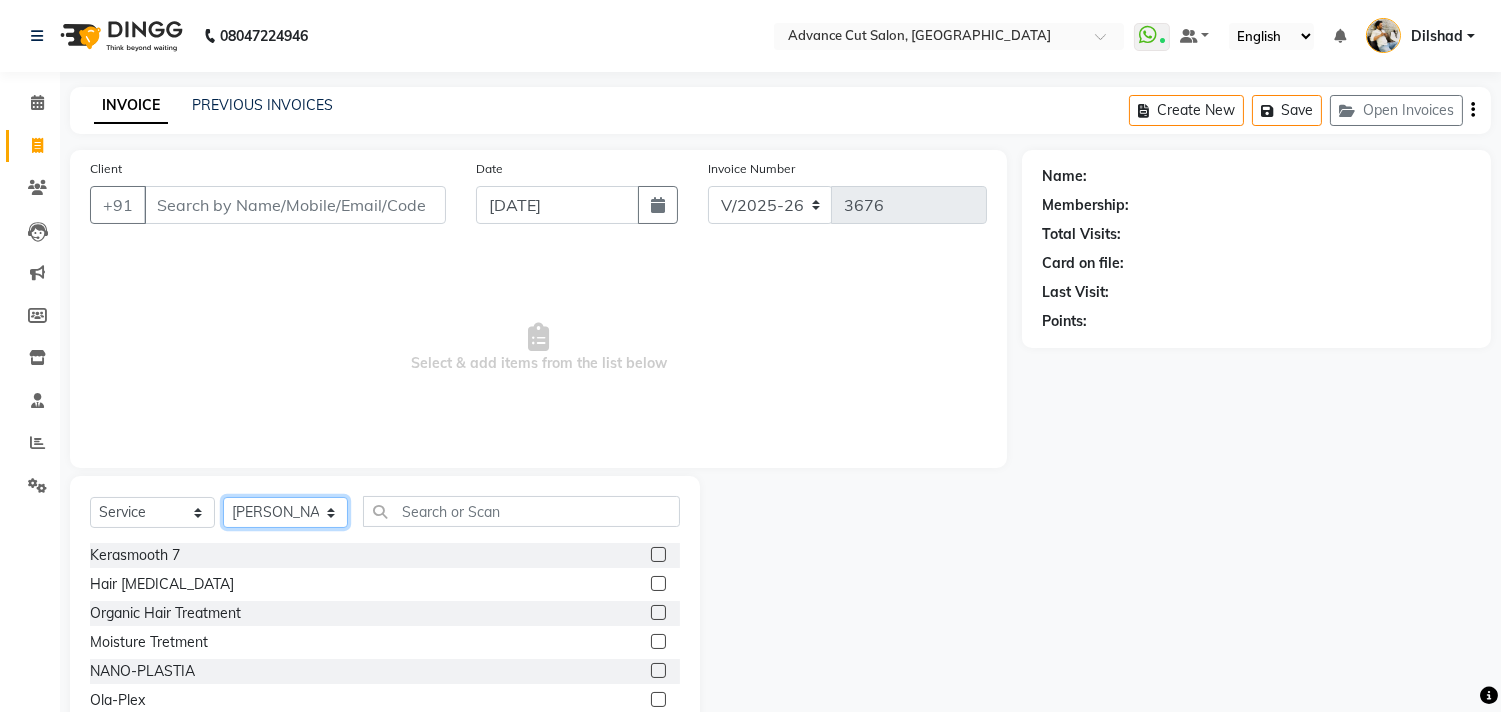 click on "Select Stylist [PERSON_NAME] Avinash Dilshad [PERSON_NAME] [PERSON_NAME] [PERSON_NAME] [PERSON_NAME]  [PERSON_NAME] [PERSON_NAME]  [PERSON_NAME] [PERSON_NAME]" 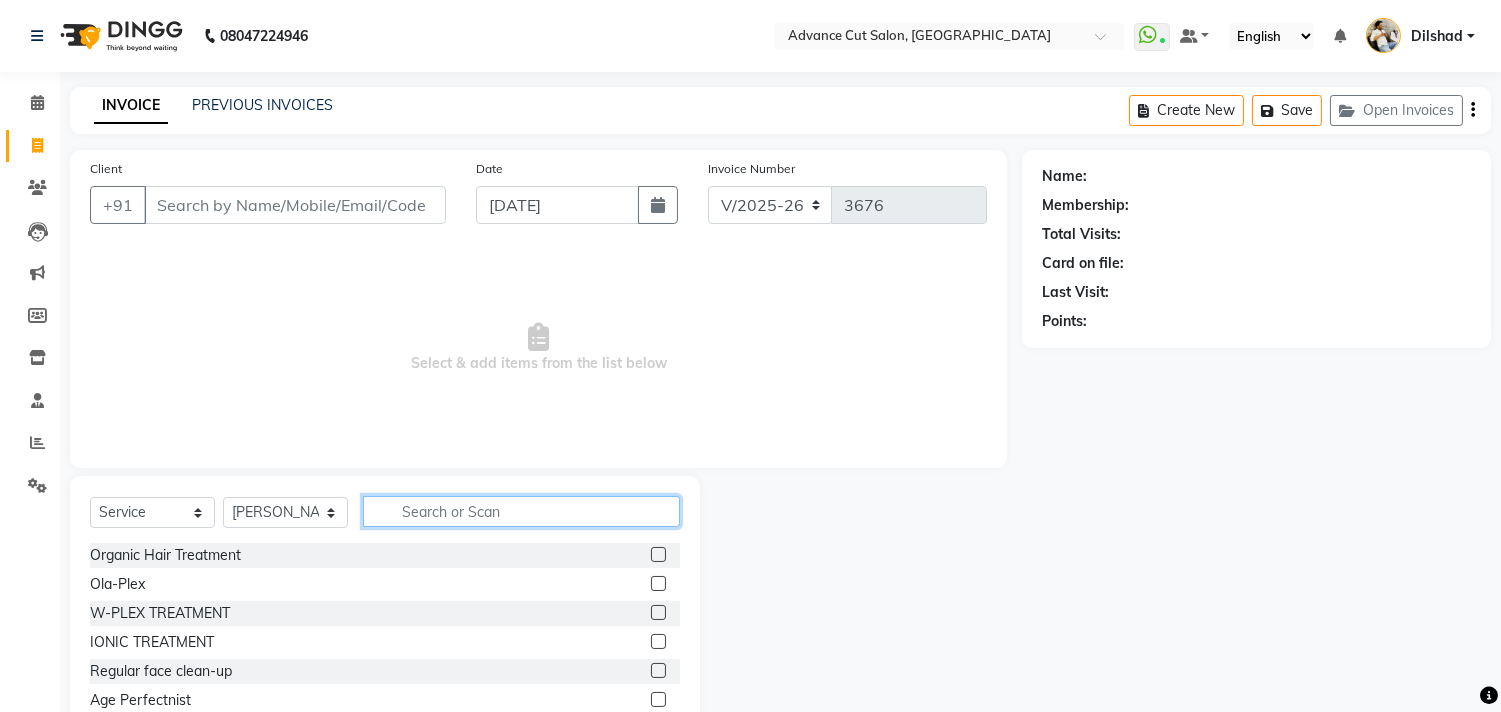click 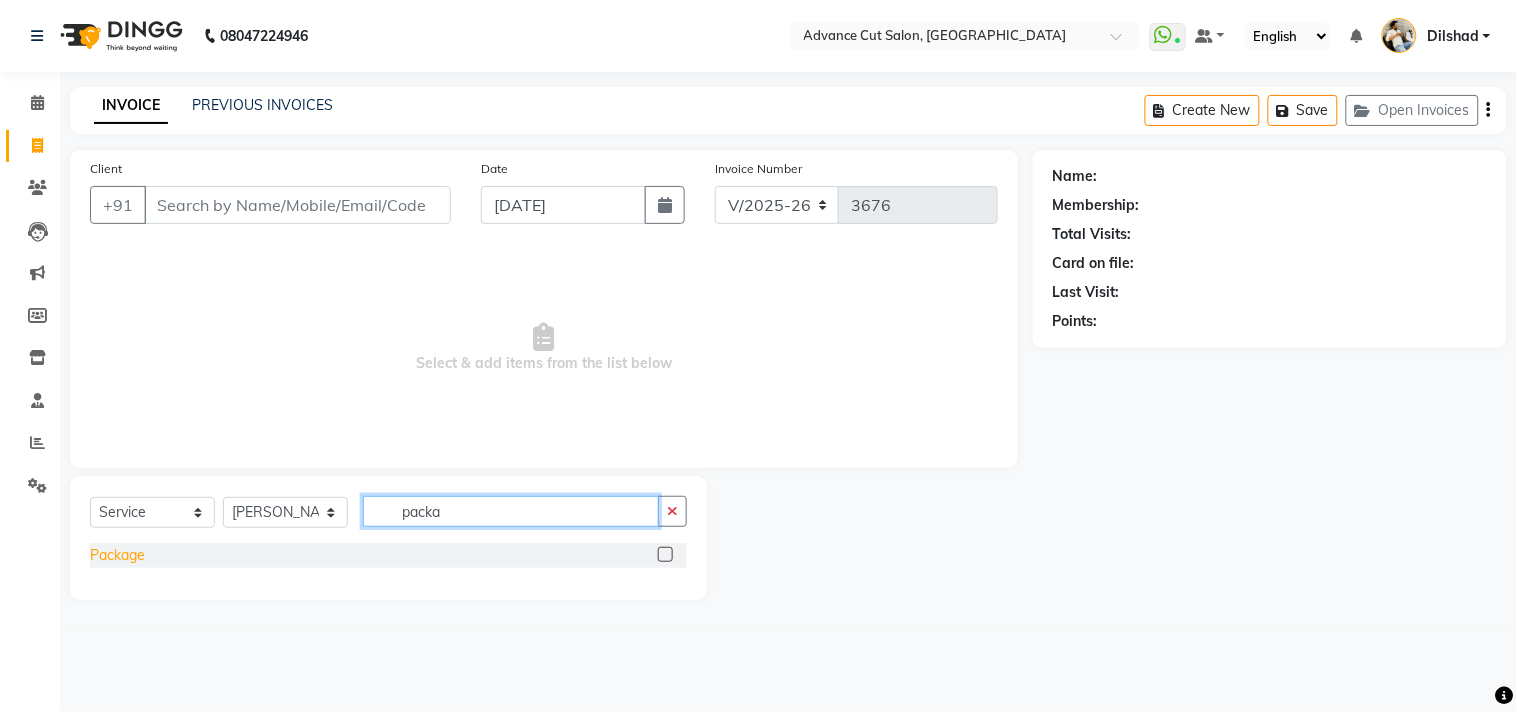 type on "packa" 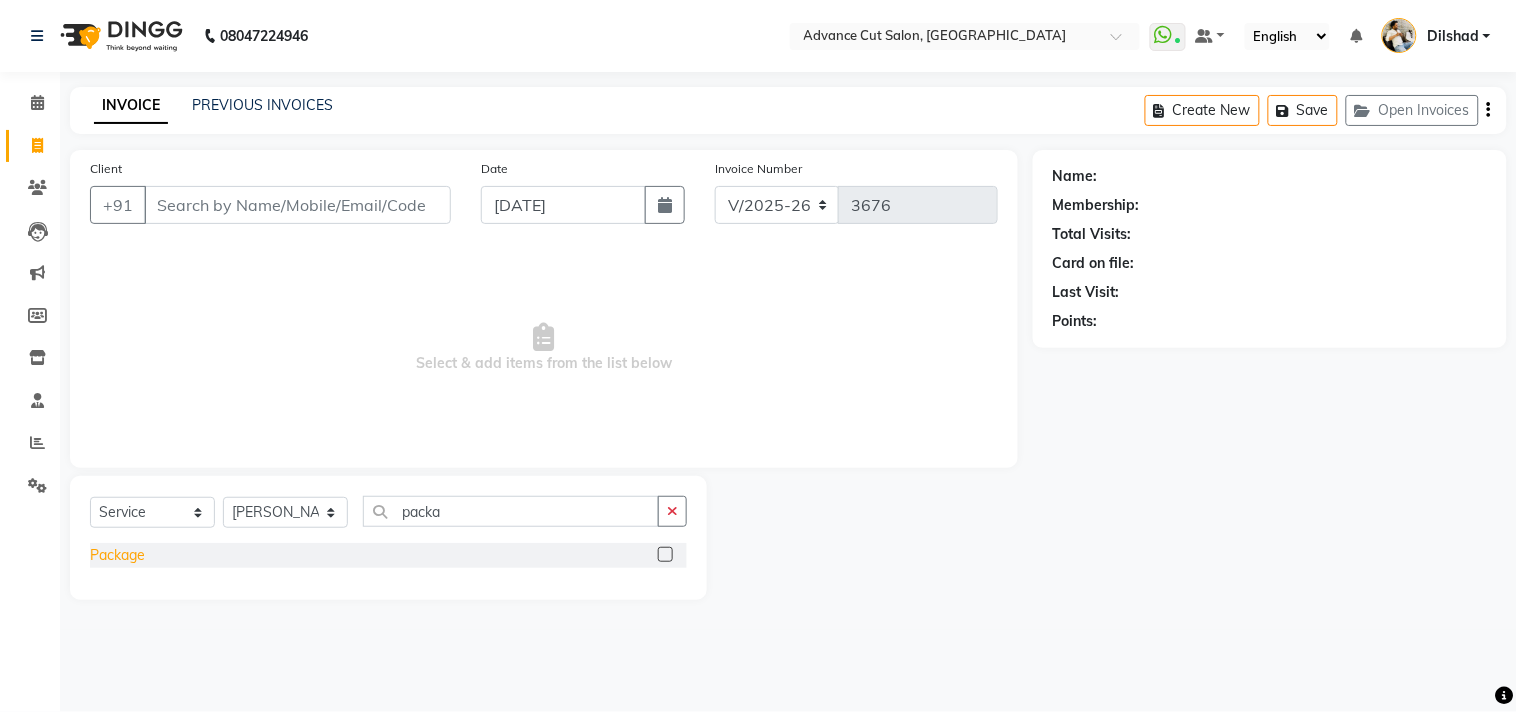 click on "Package" 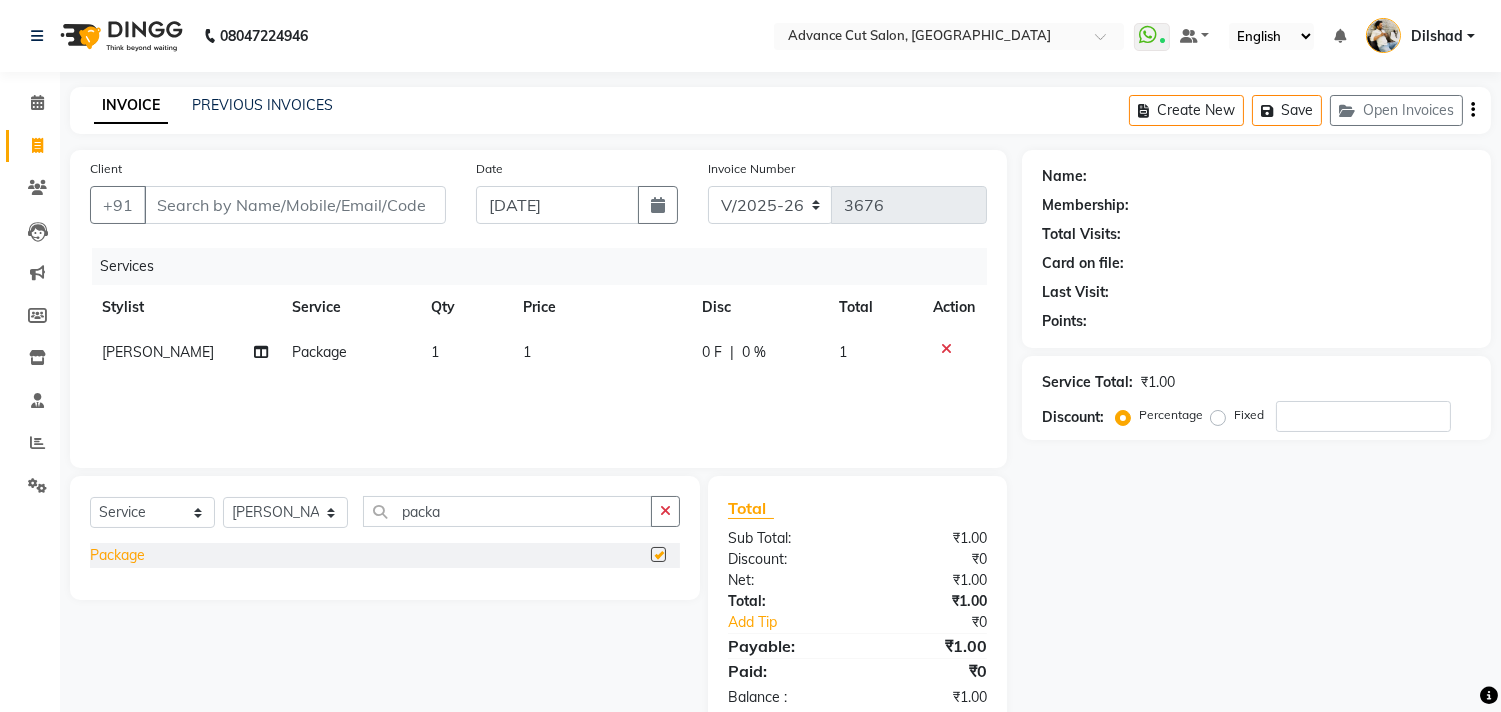 checkbox on "false" 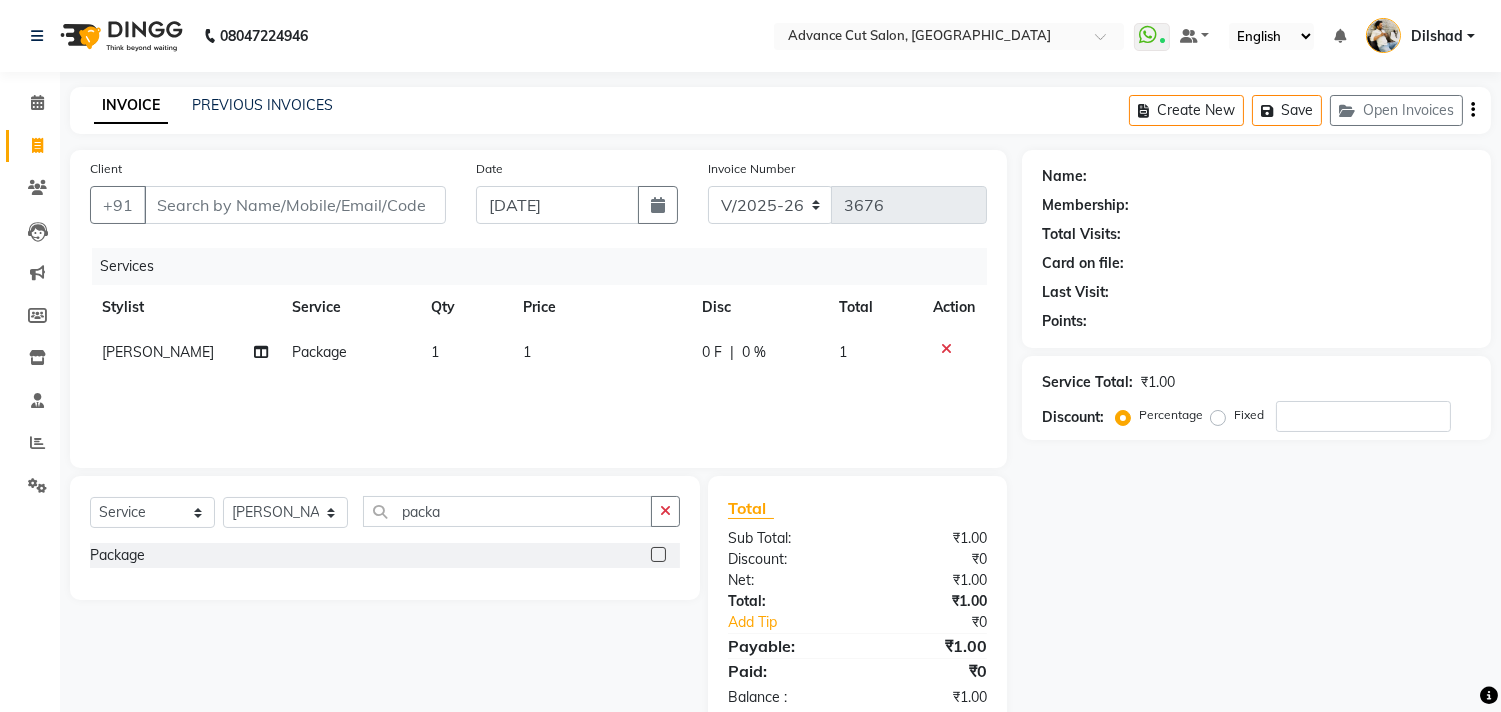 click on "Price" 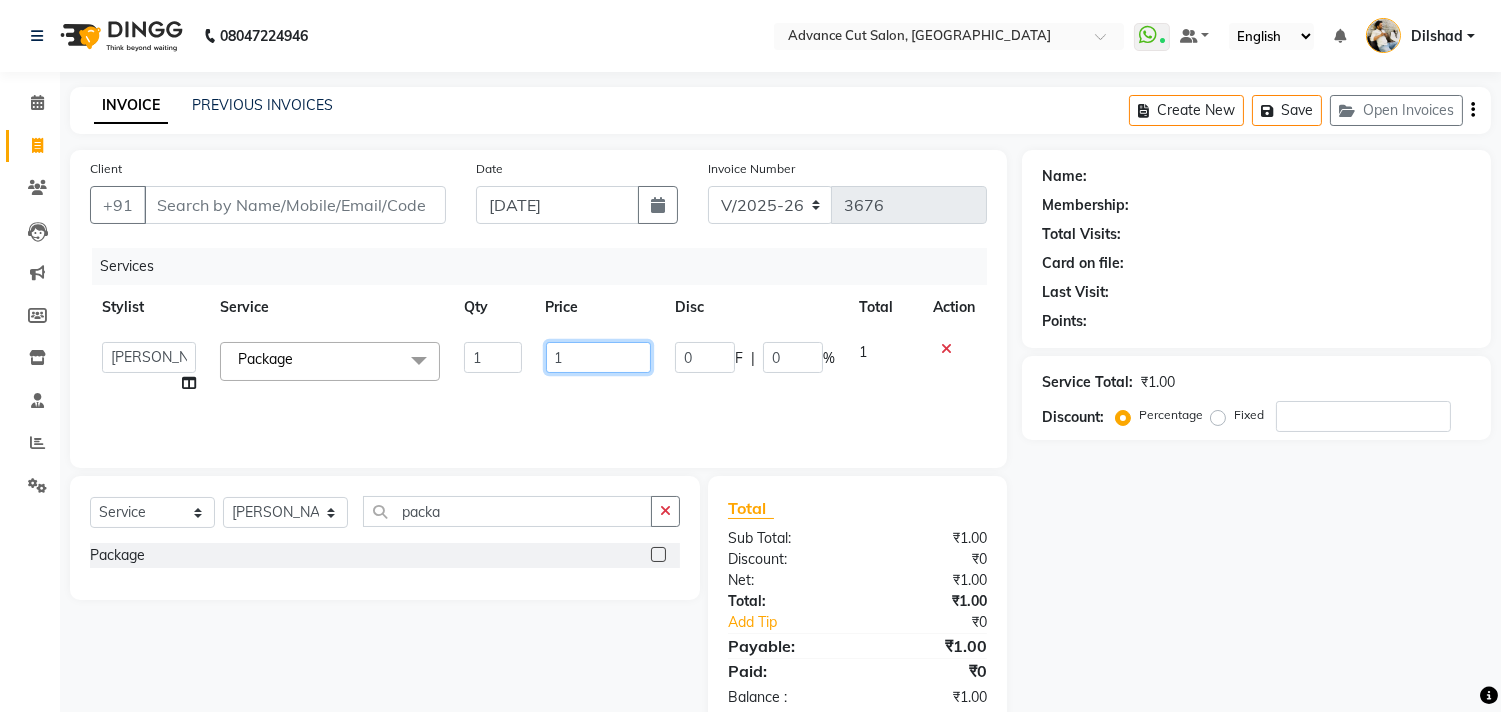 click on "1" 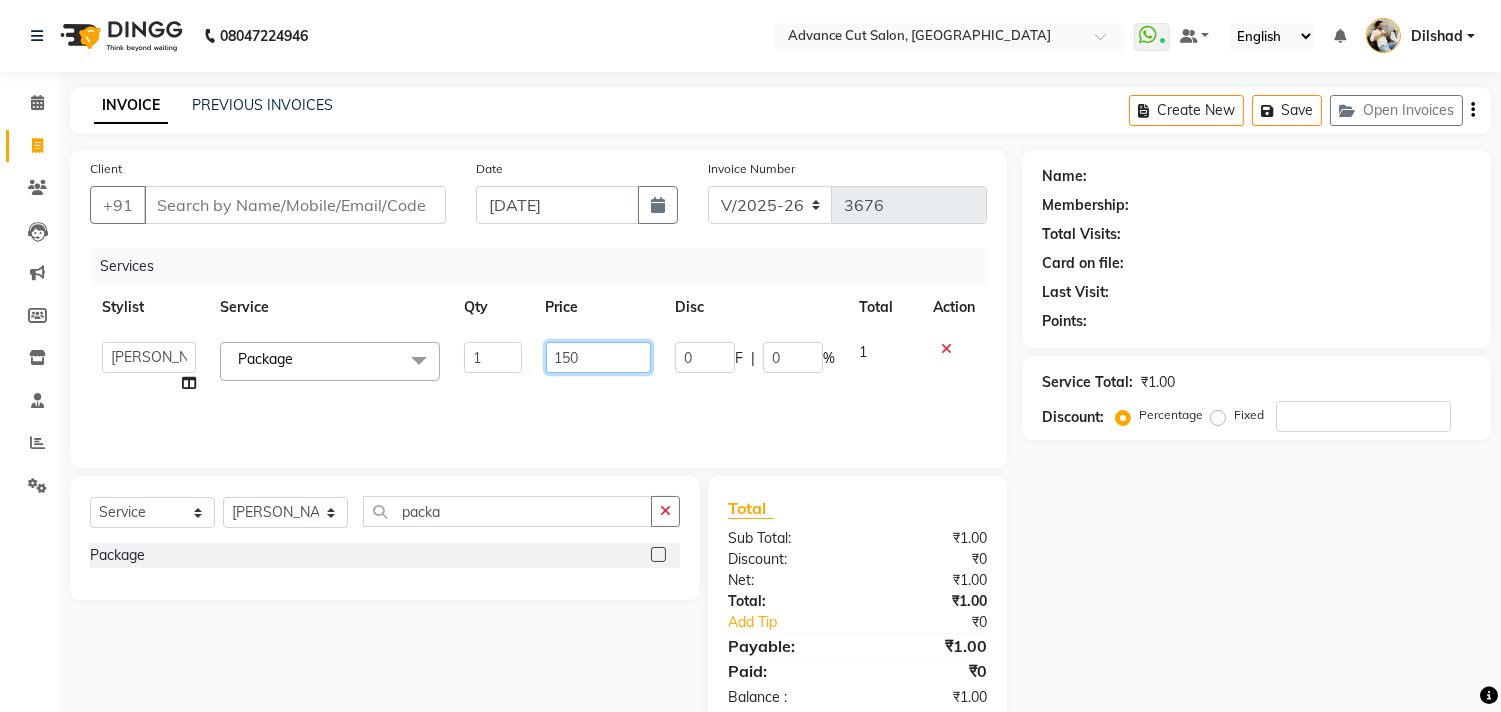 type on "1500" 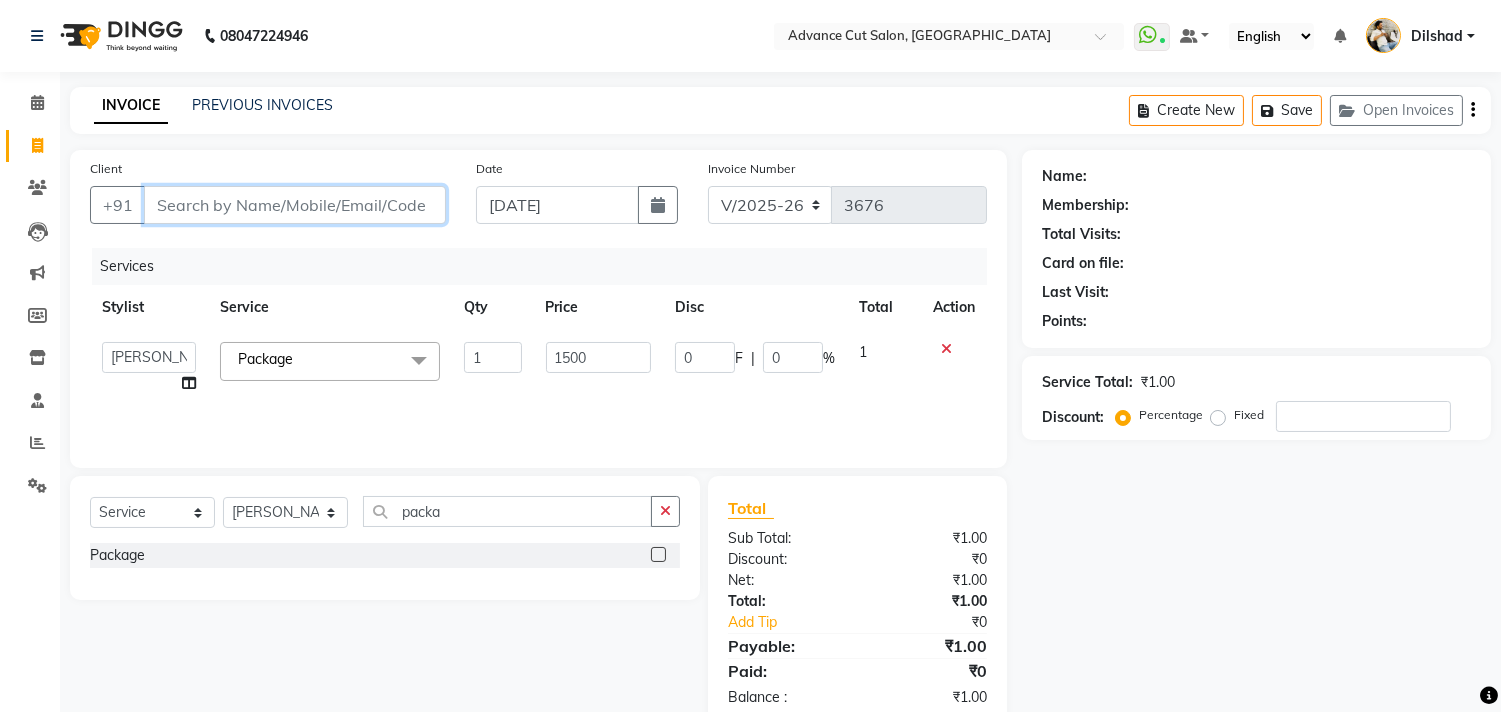 click on "Client" at bounding box center [295, 205] 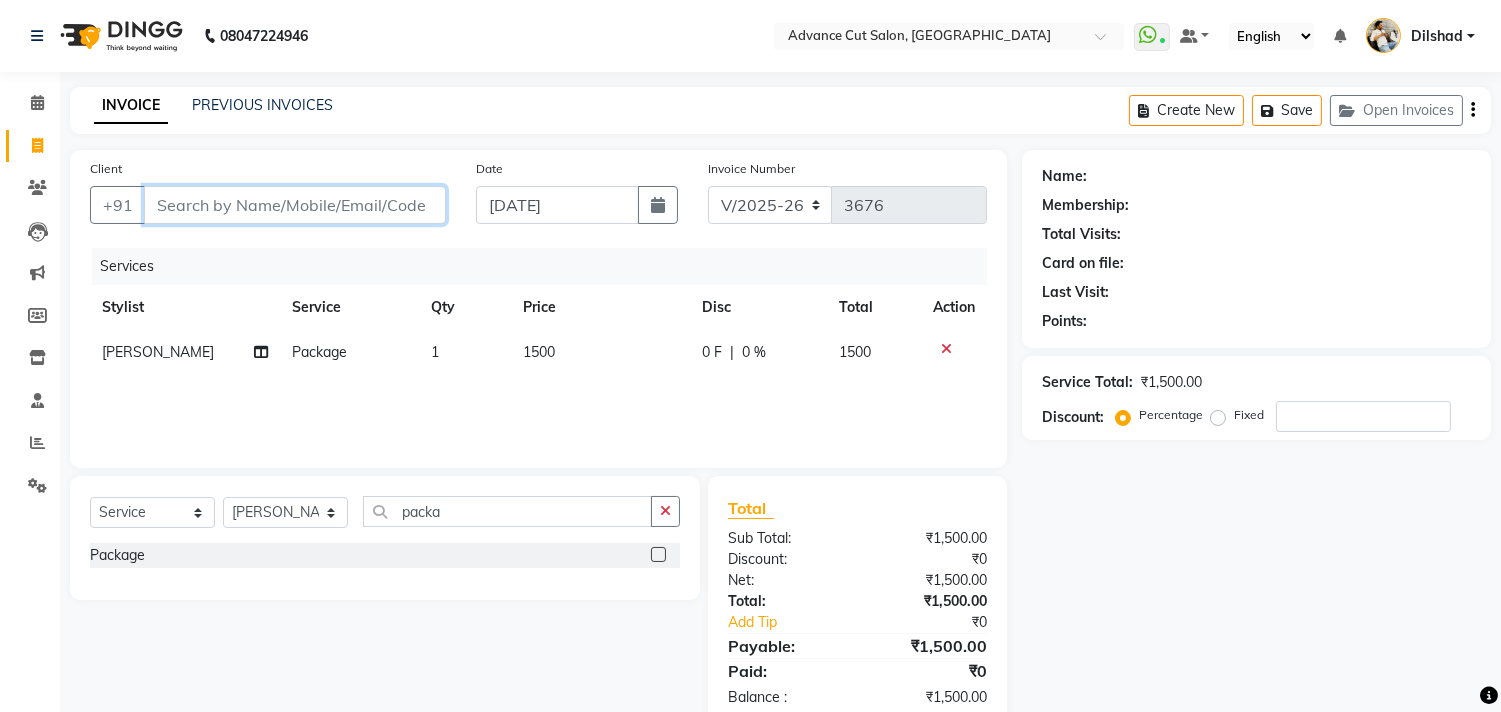 type on "7" 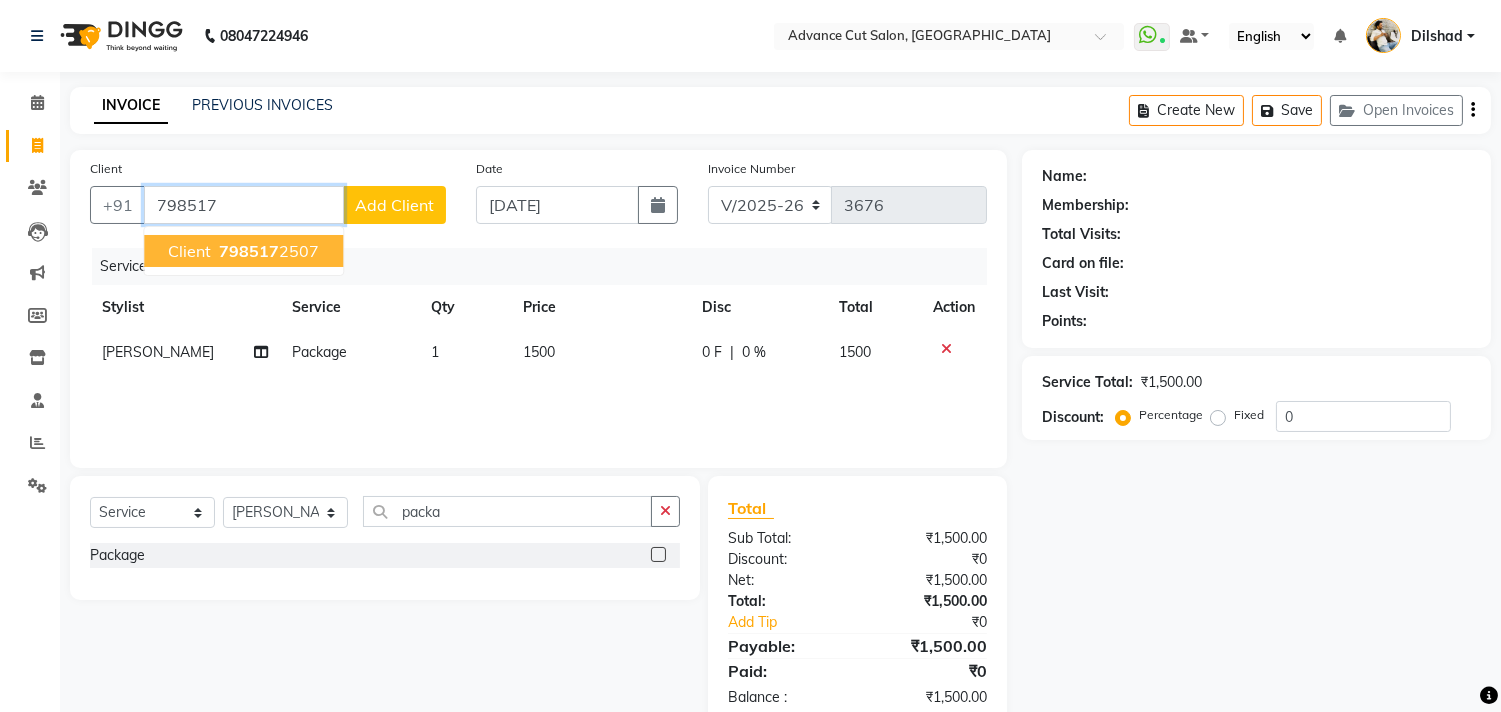 click on "798517" at bounding box center [249, 251] 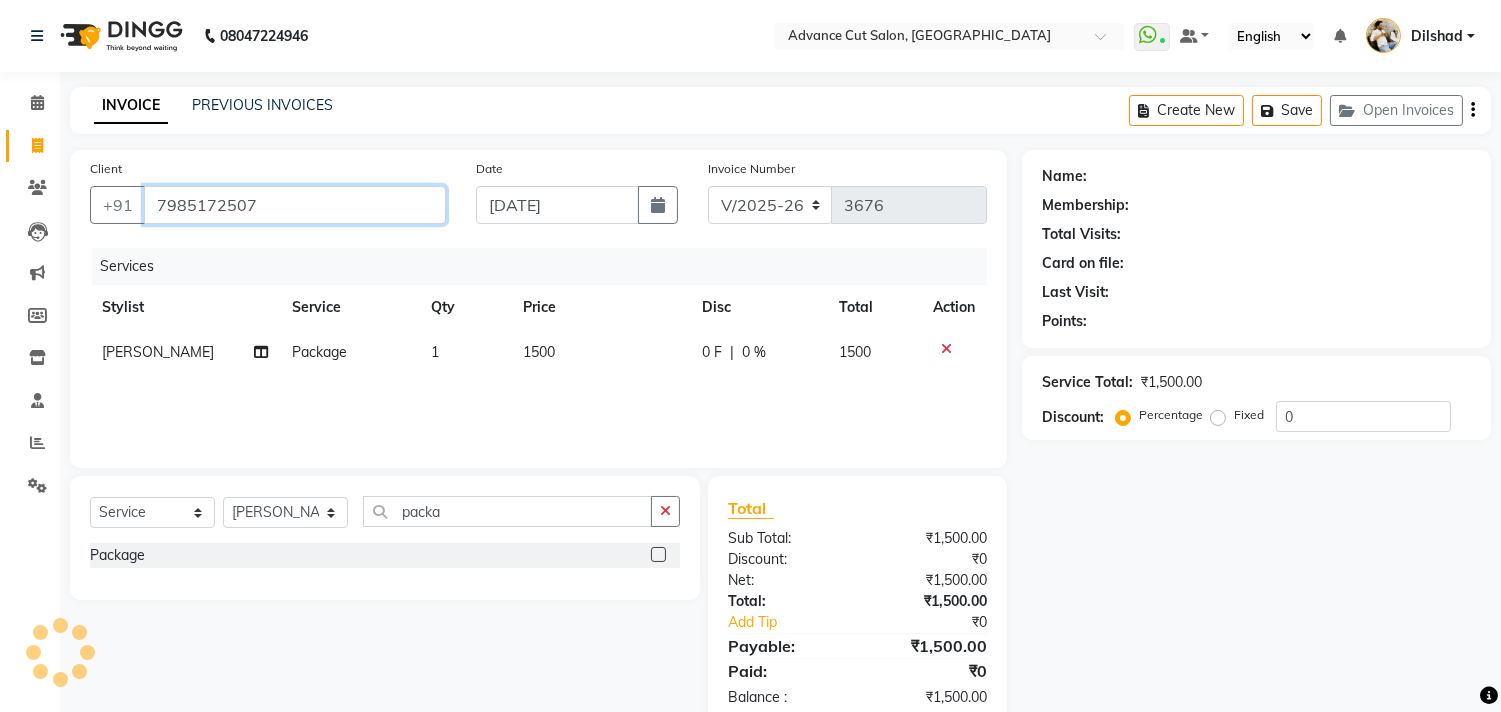 type on "7985172507" 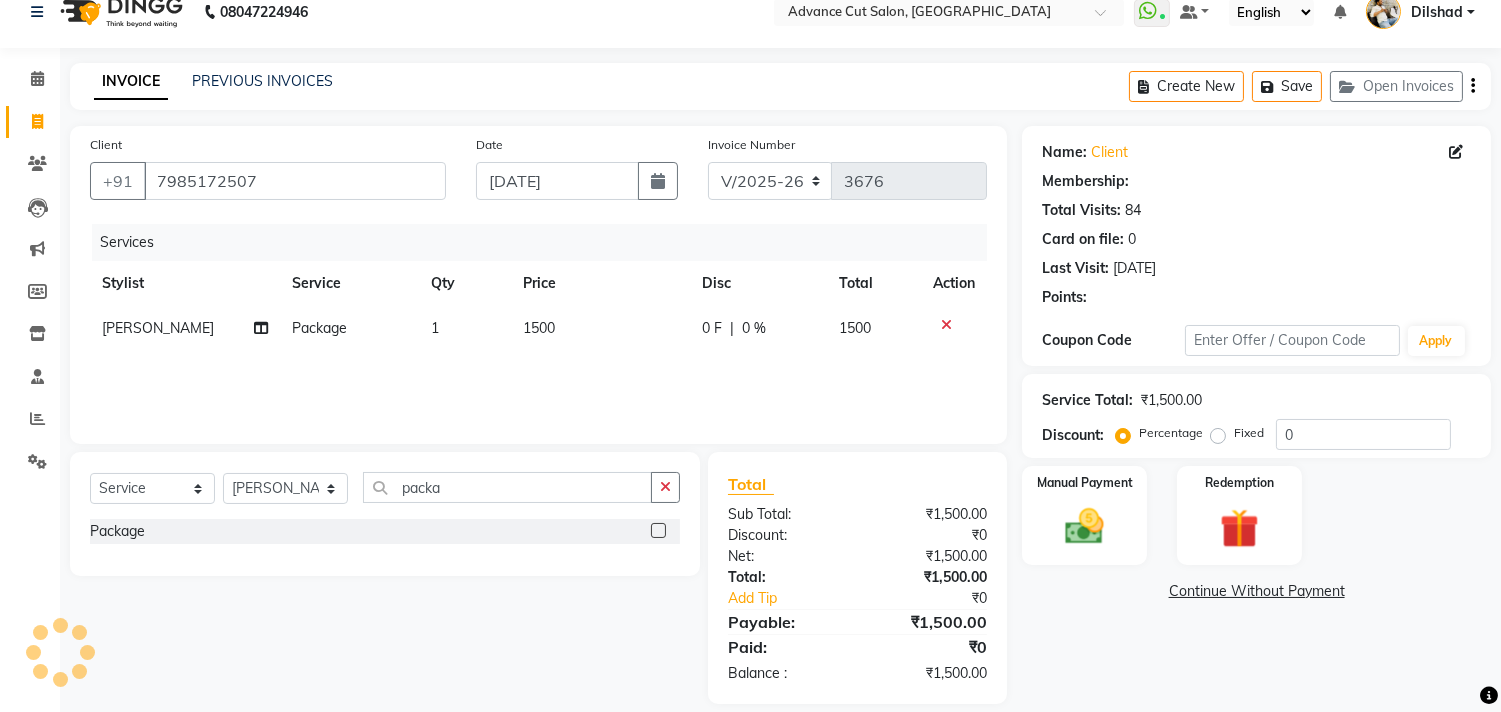scroll, scrollTop: 46, scrollLeft: 0, axis: vertical 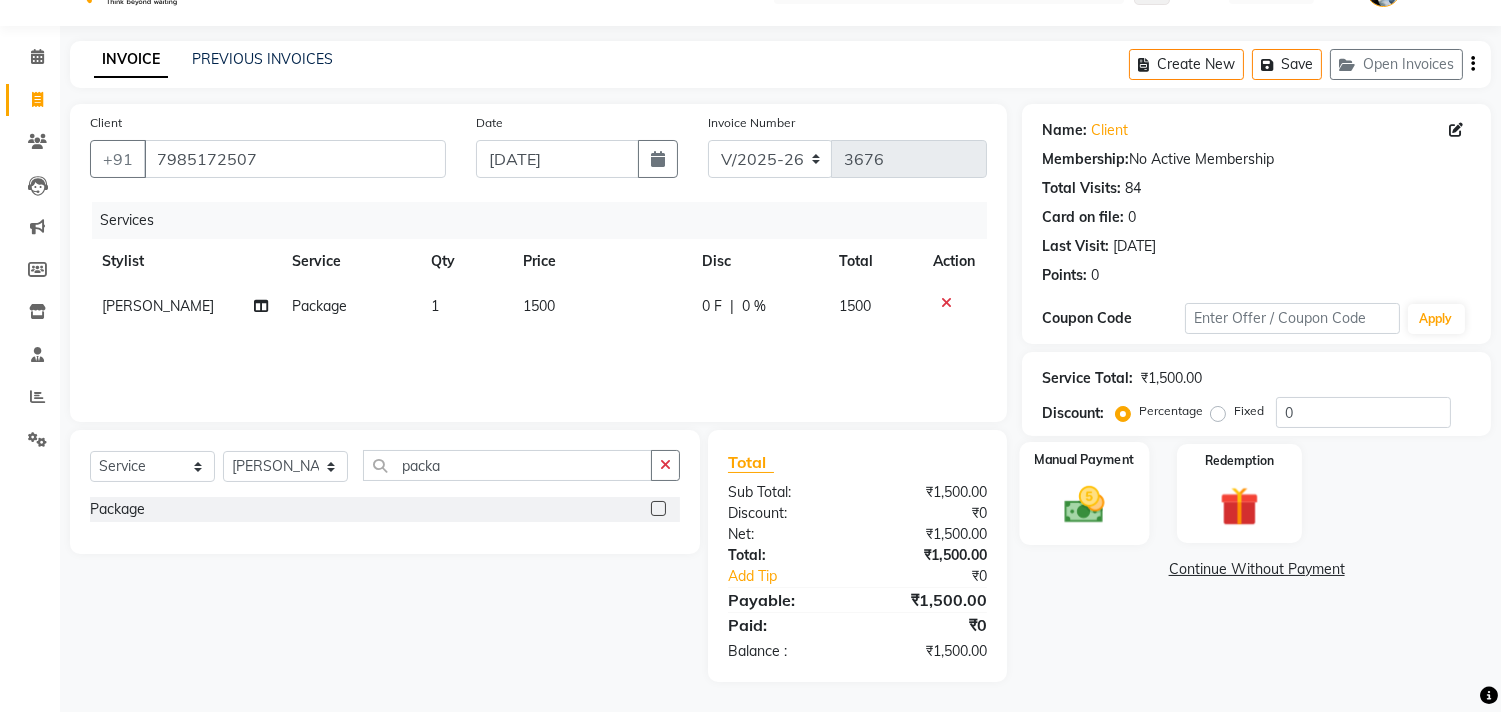 click 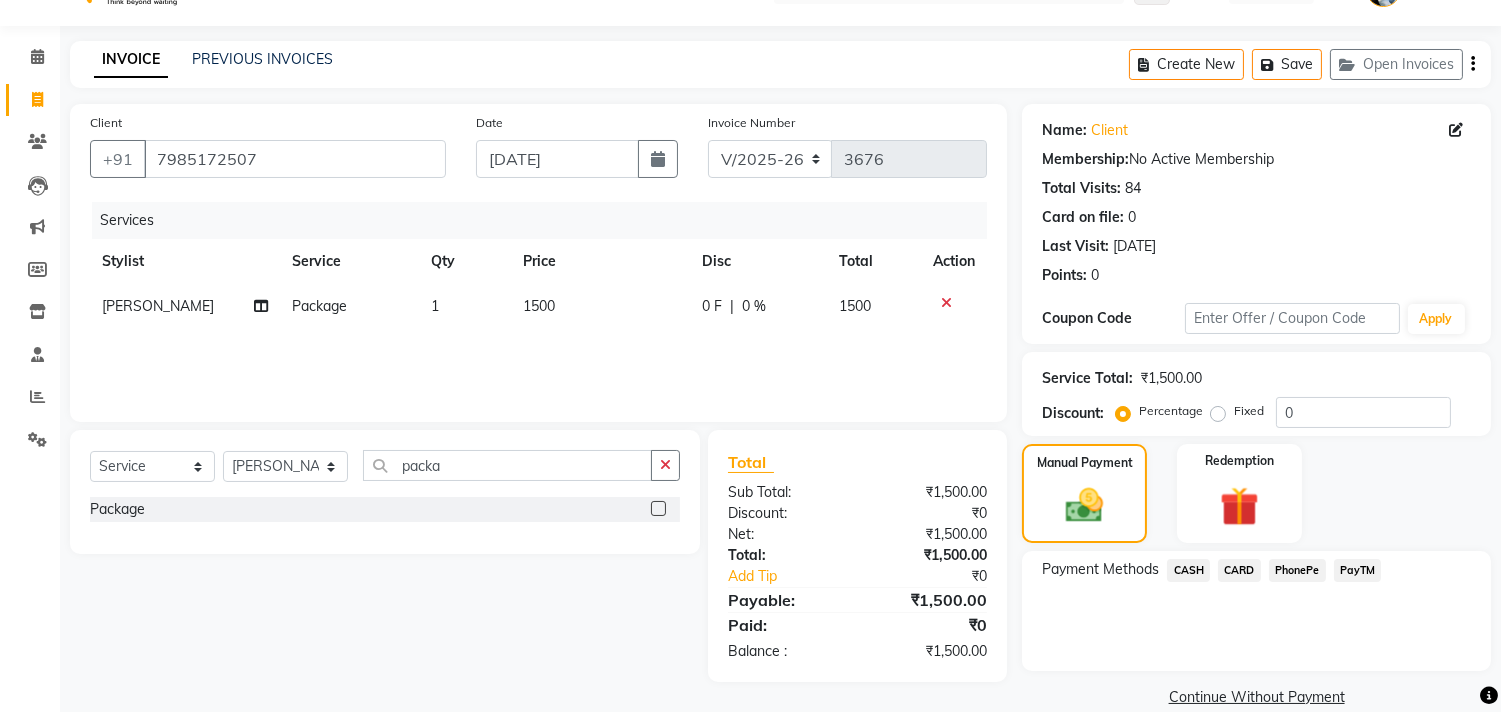 click on "CASH" 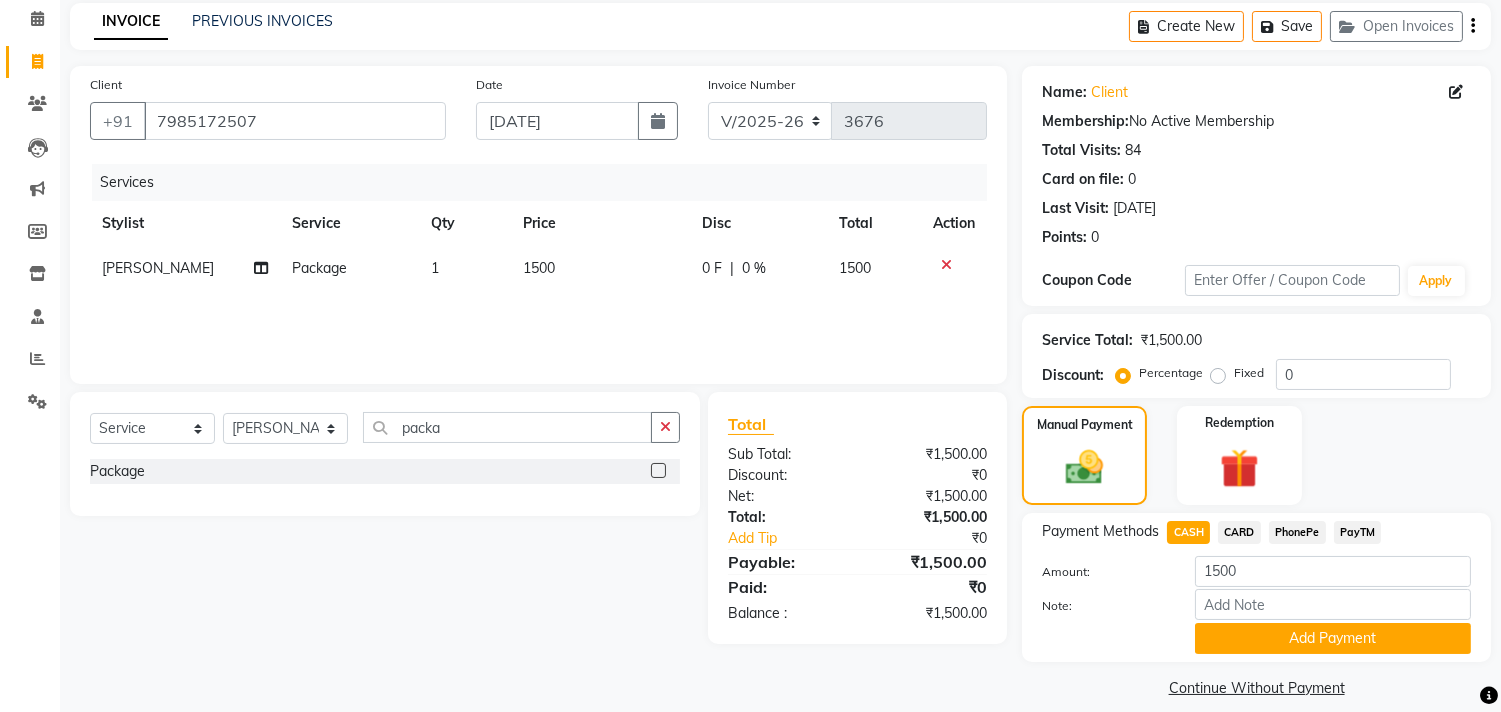 scroll, scrollTop: 104, scrollLeft: 0, axis: vertical 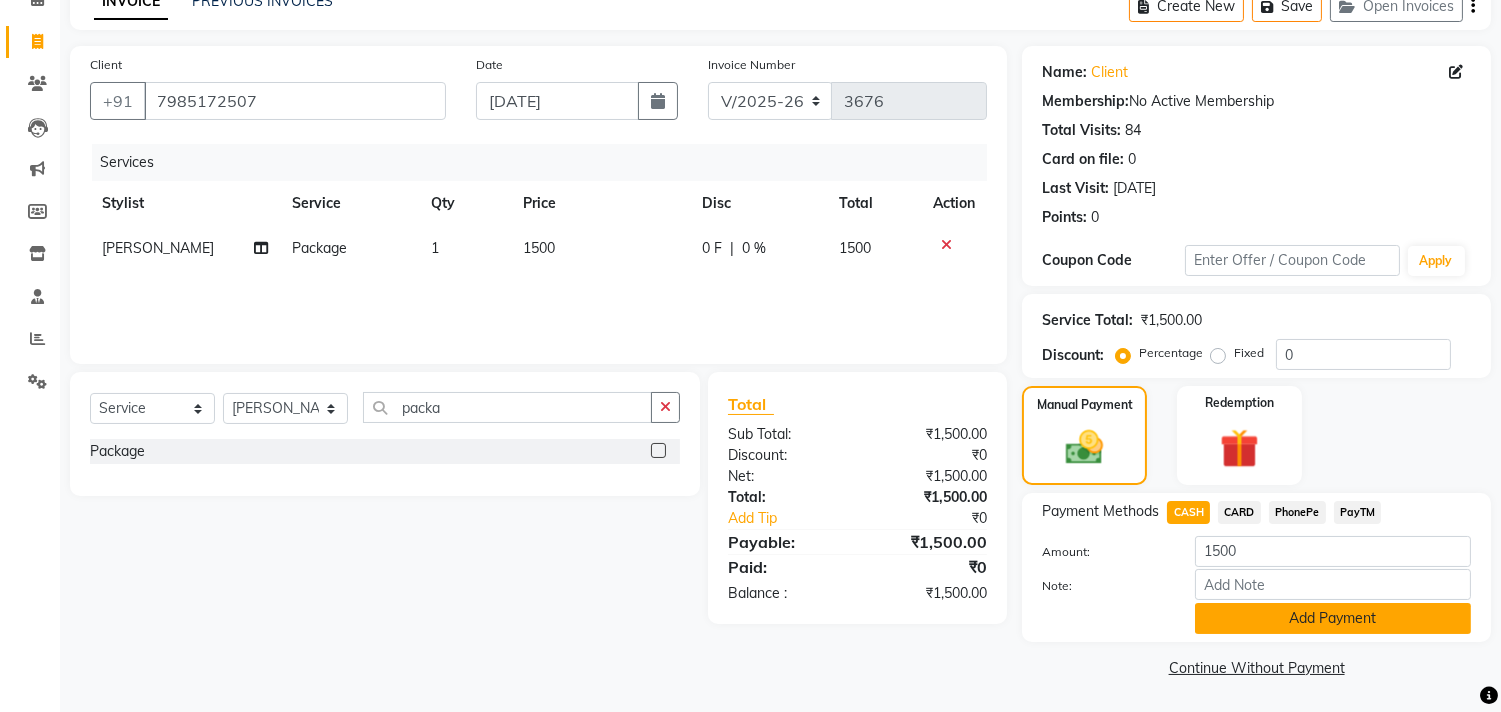 click on "Add Payment" 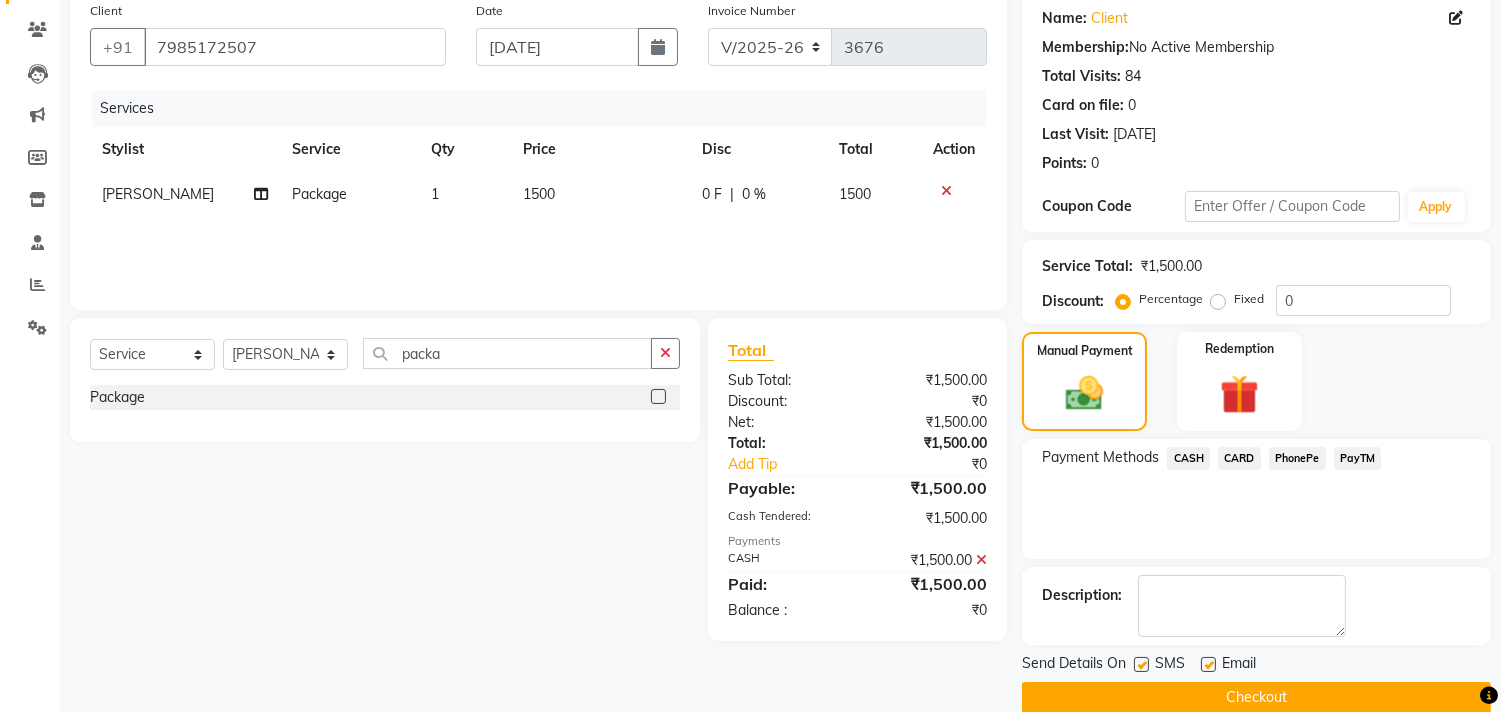 scroll, scrollTop: 187, scrollLeft: 0, axis: vertical 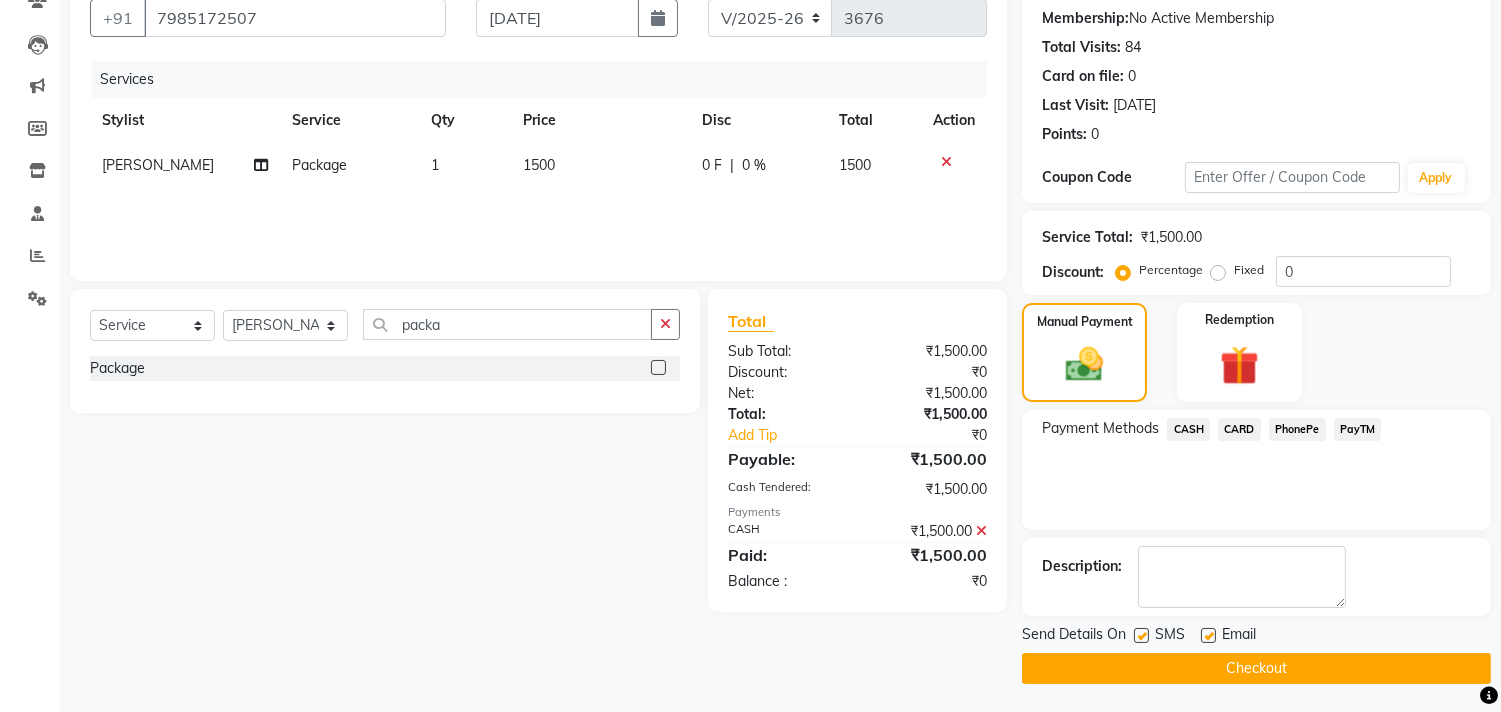 click 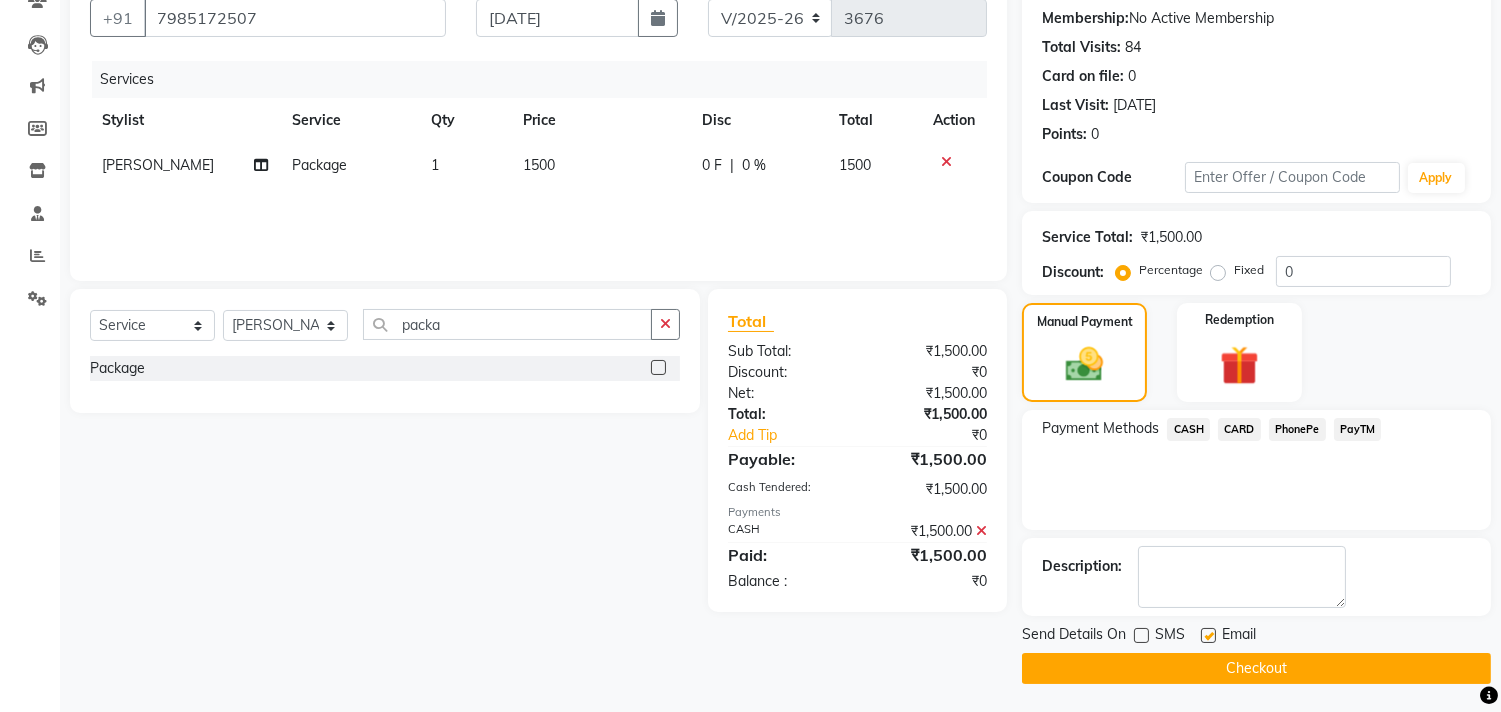 click on "Checkout" 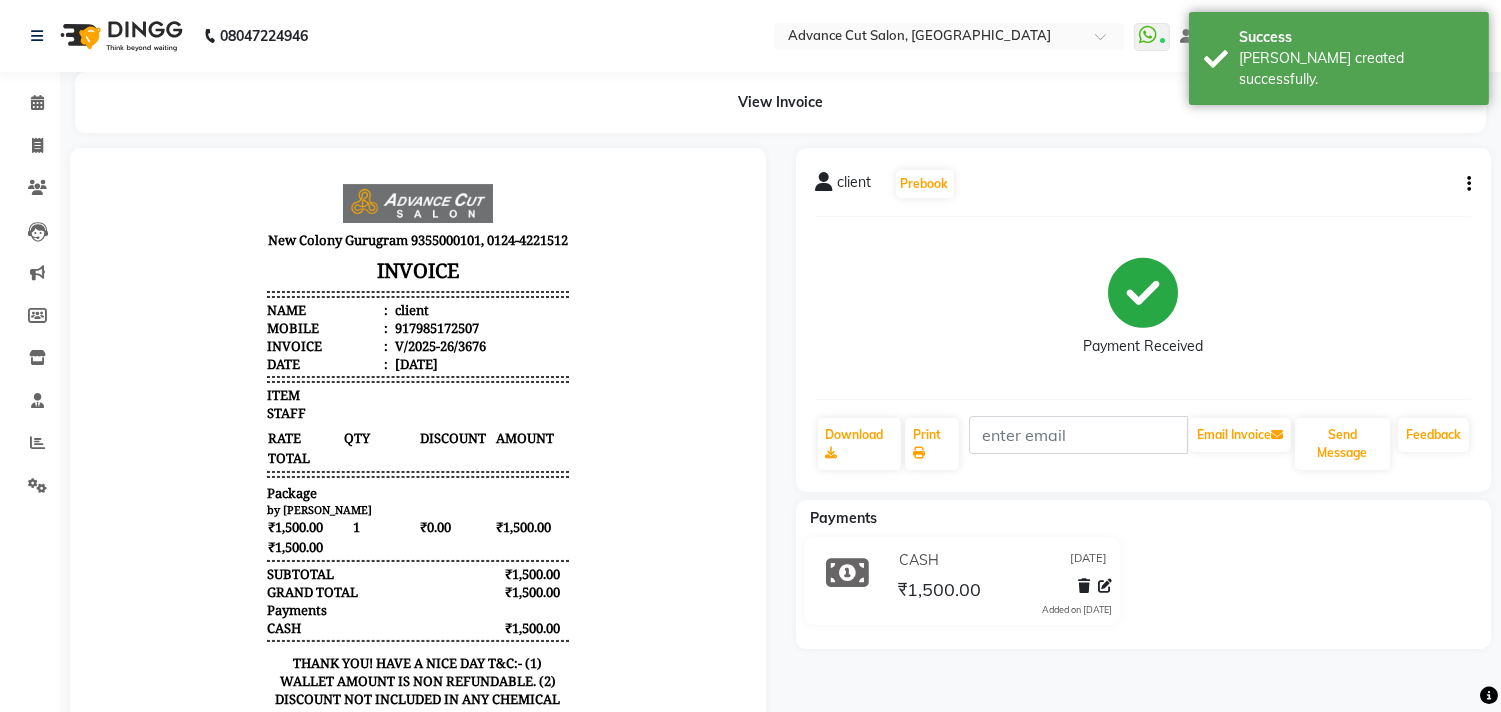 scroll, scrollTop: 0, scrollLeft: 0, axis: both 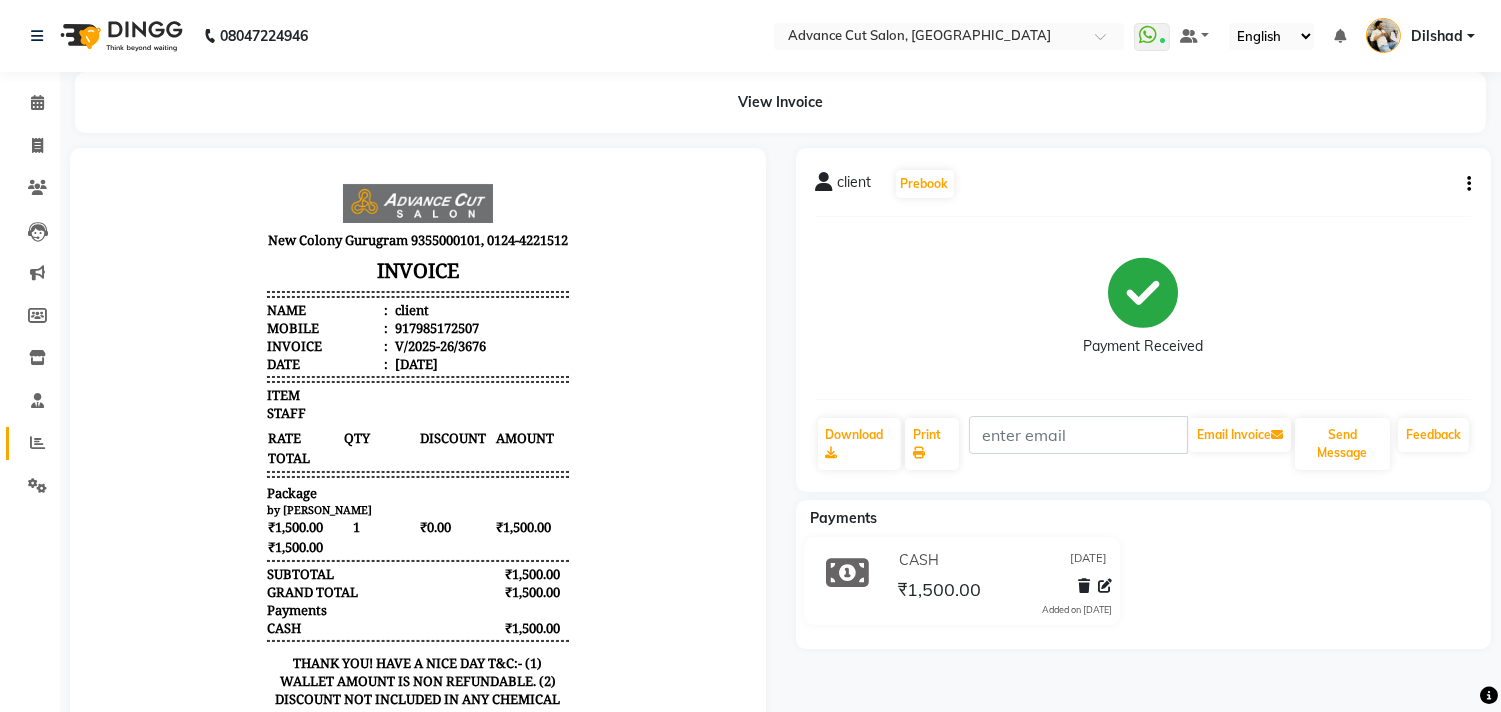 click on "Reports" 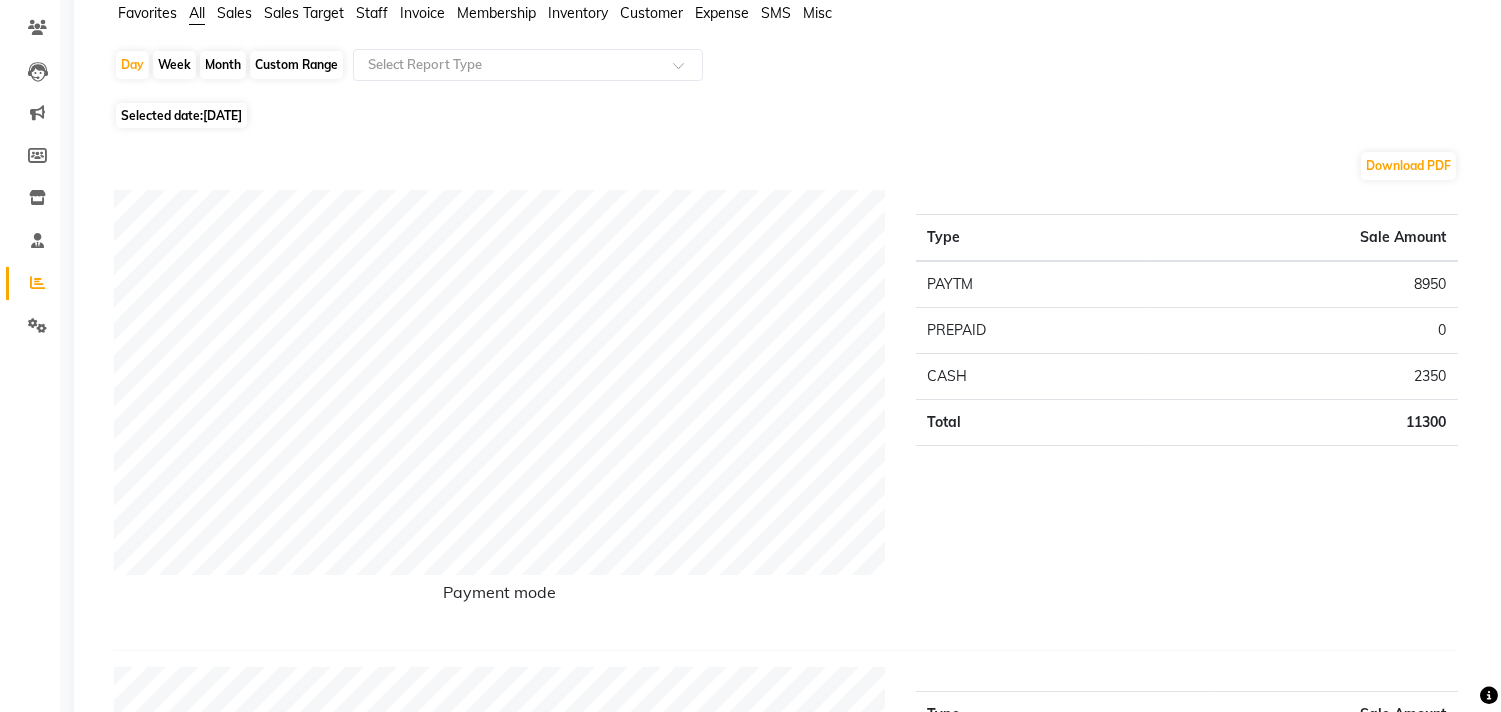 scroll, scrollTop: 0, scrollLeft: 0, axis: both 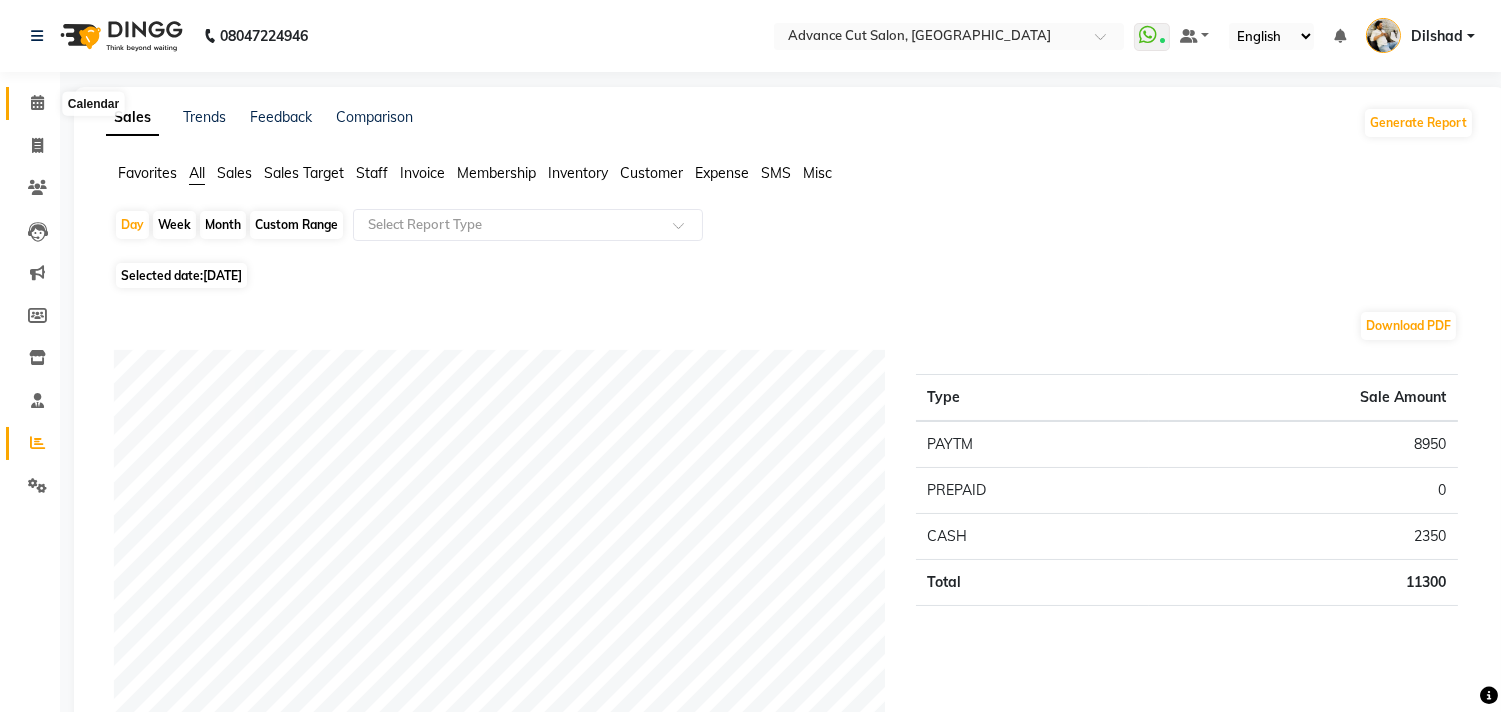 click 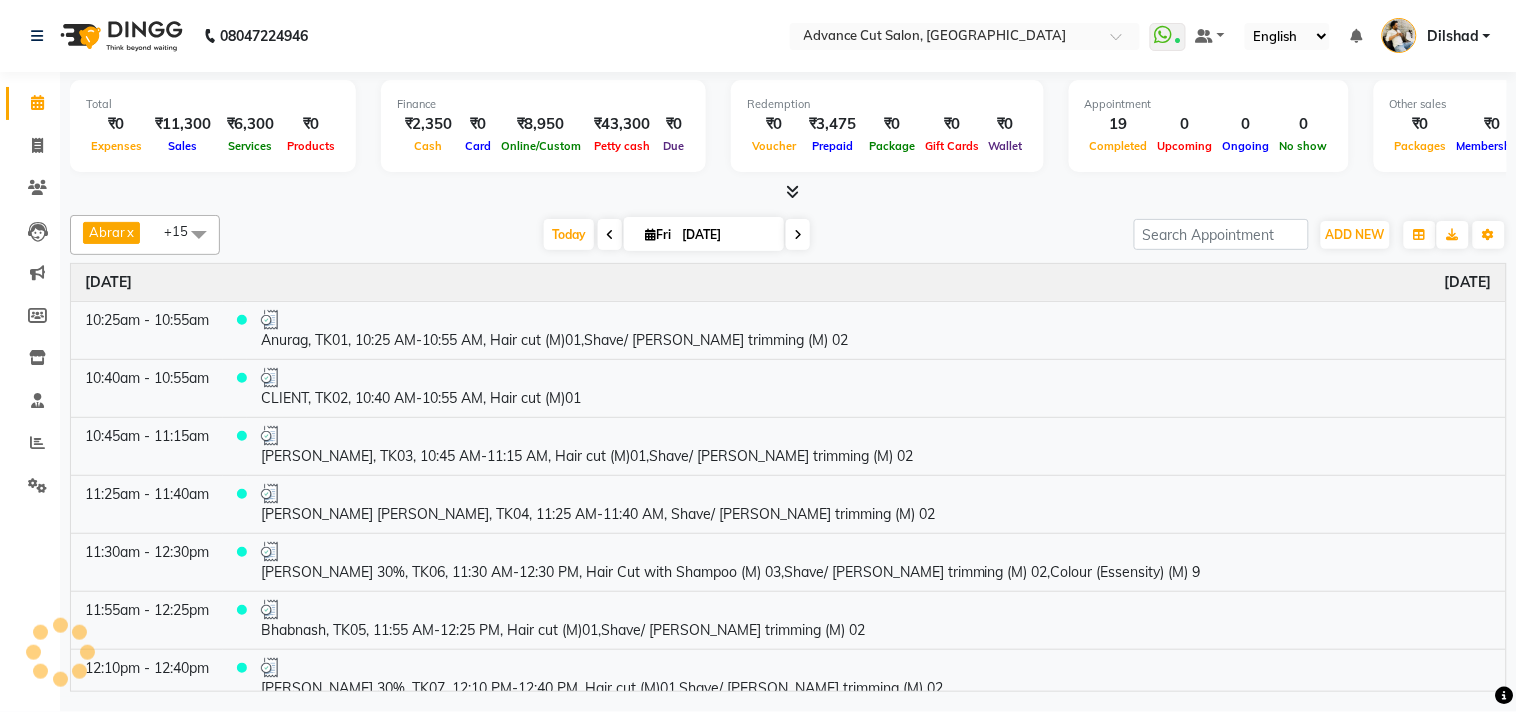 click at bounding box center (788, 192) 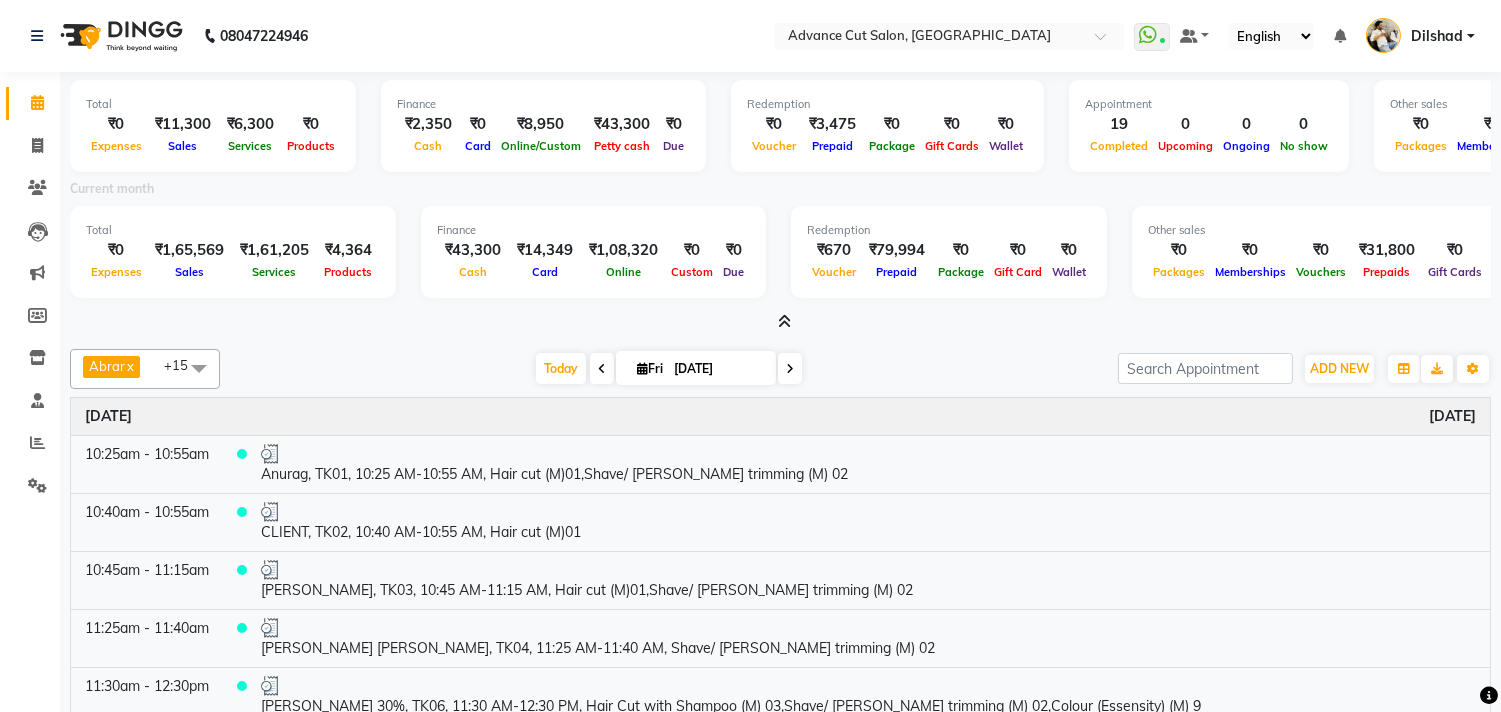 scroll, scrollTop: 111, scrollLeft: 0, axis: vertical 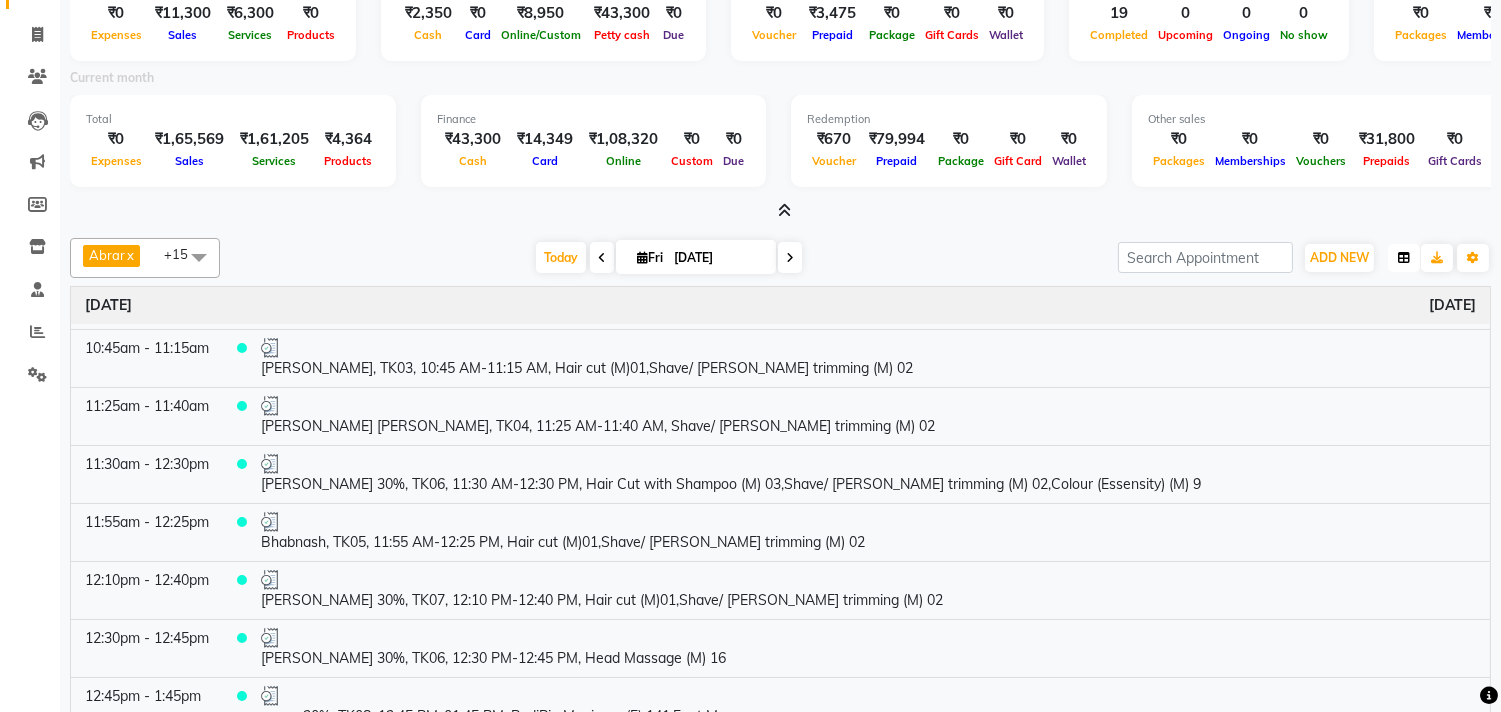 click at bounding box center [1404, 258] 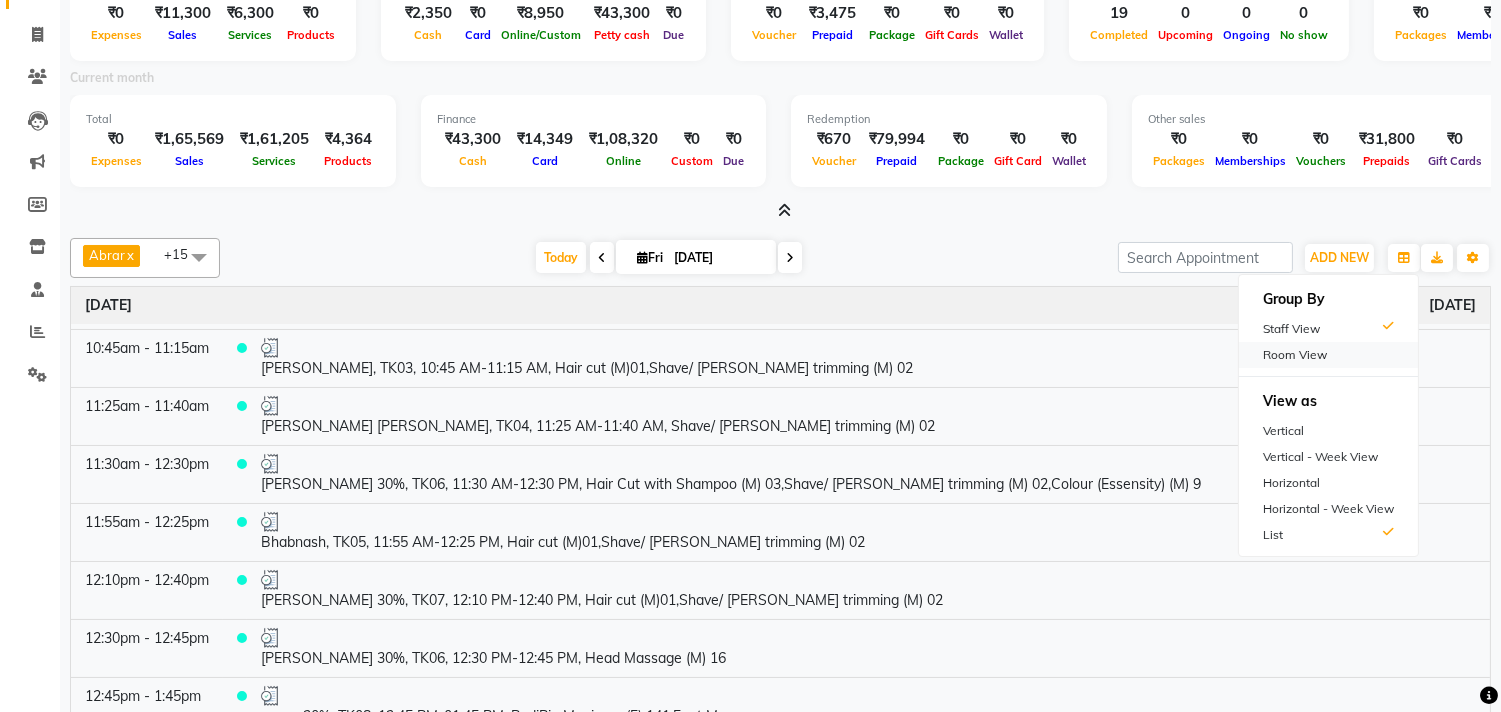 click on "Room View" at bounding box center (1328, 355) 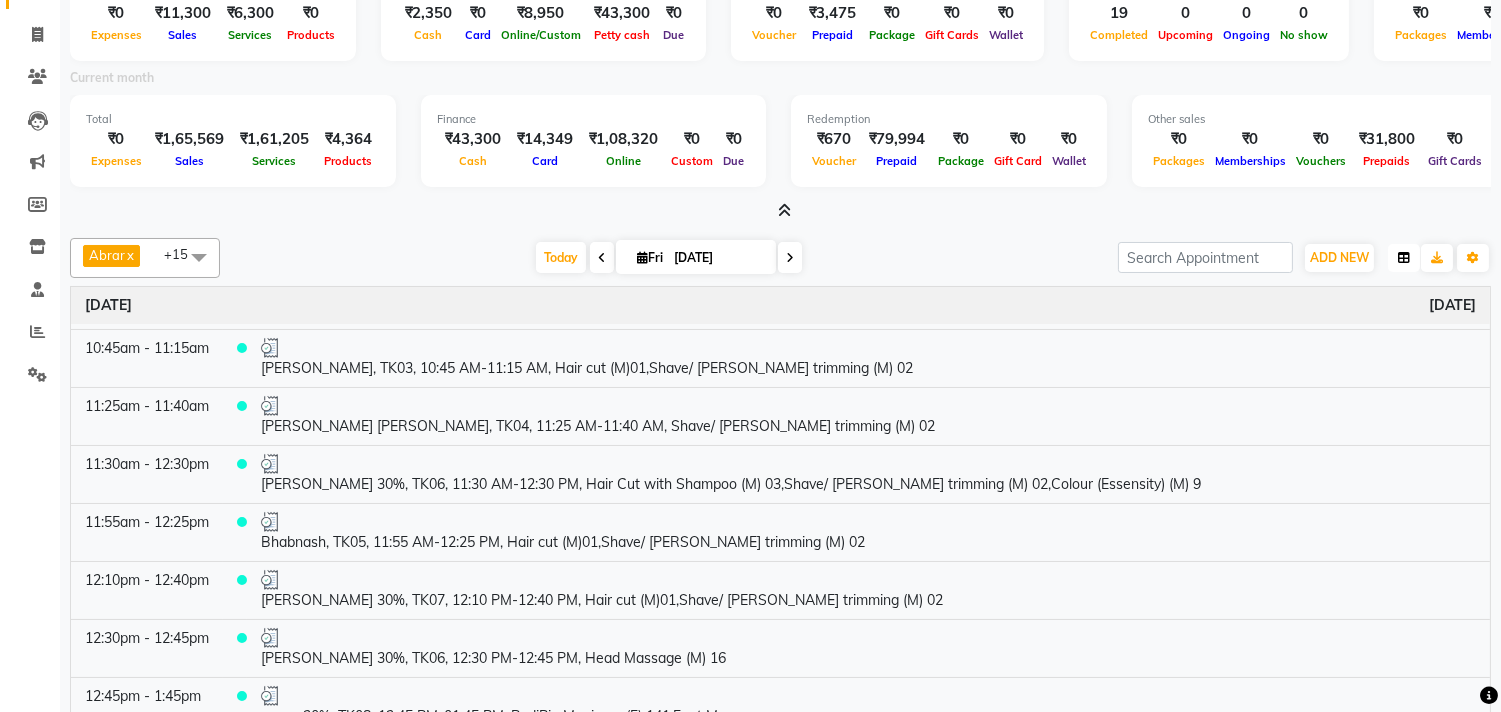 click at bounding box center [1404, 258] 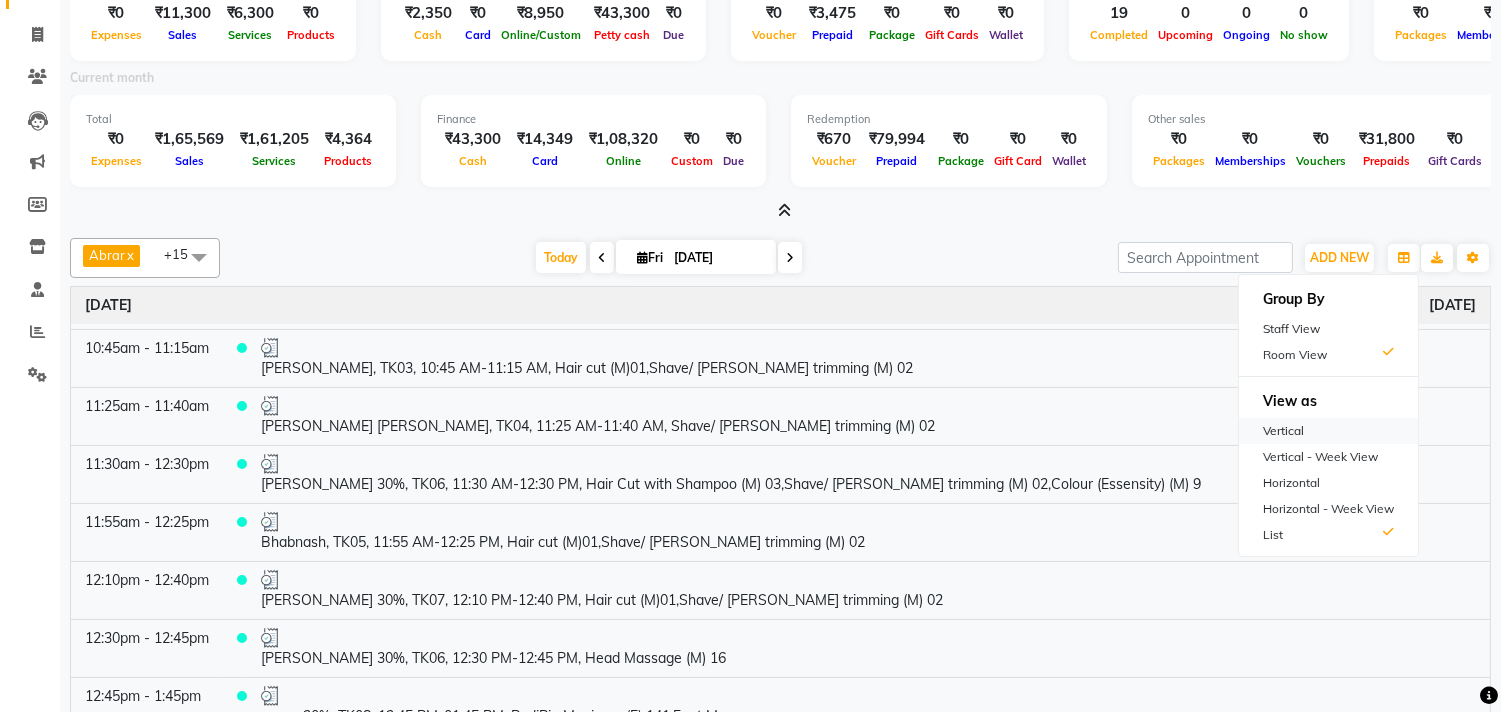 click on "Vertical" at bounding box center [1328, 431] 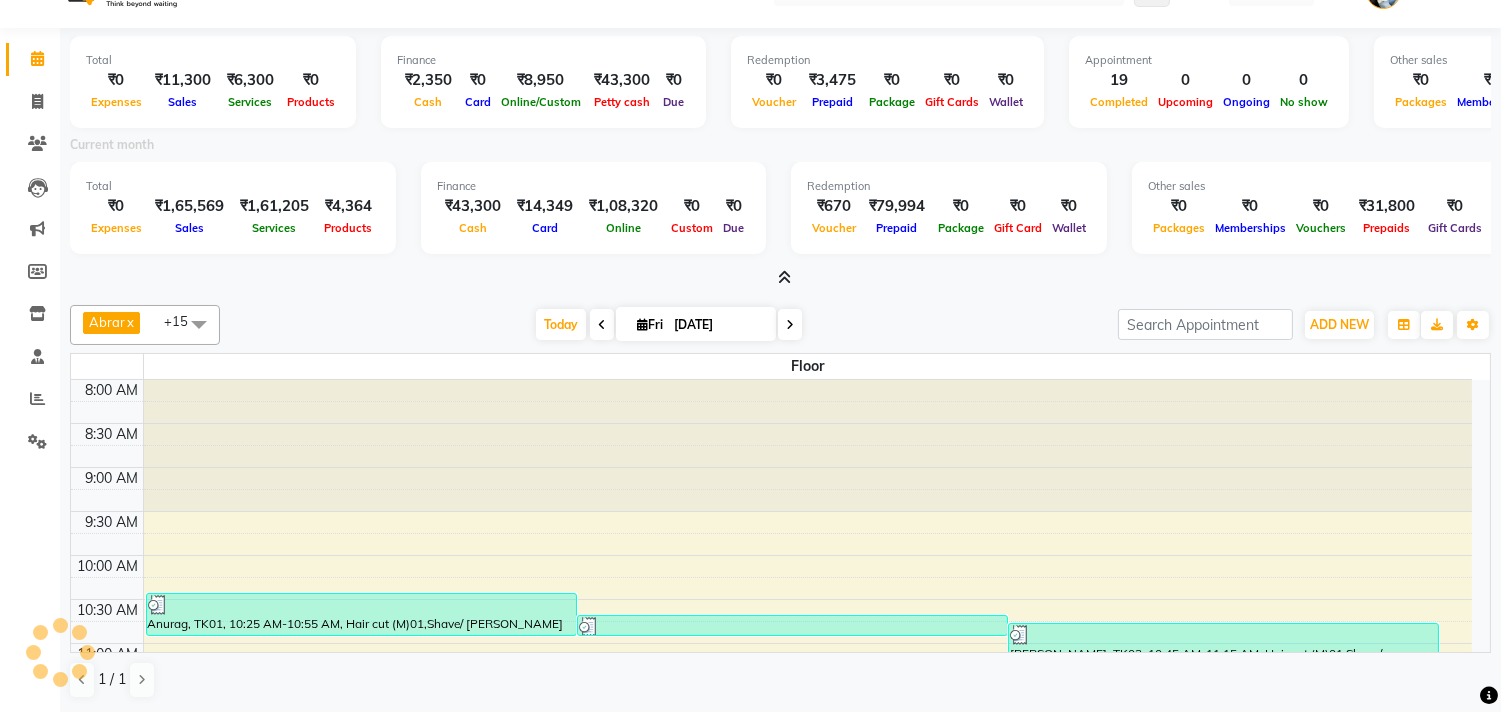 scroll, scrollTop: 42, scrollLeft: 0, axis: vertical 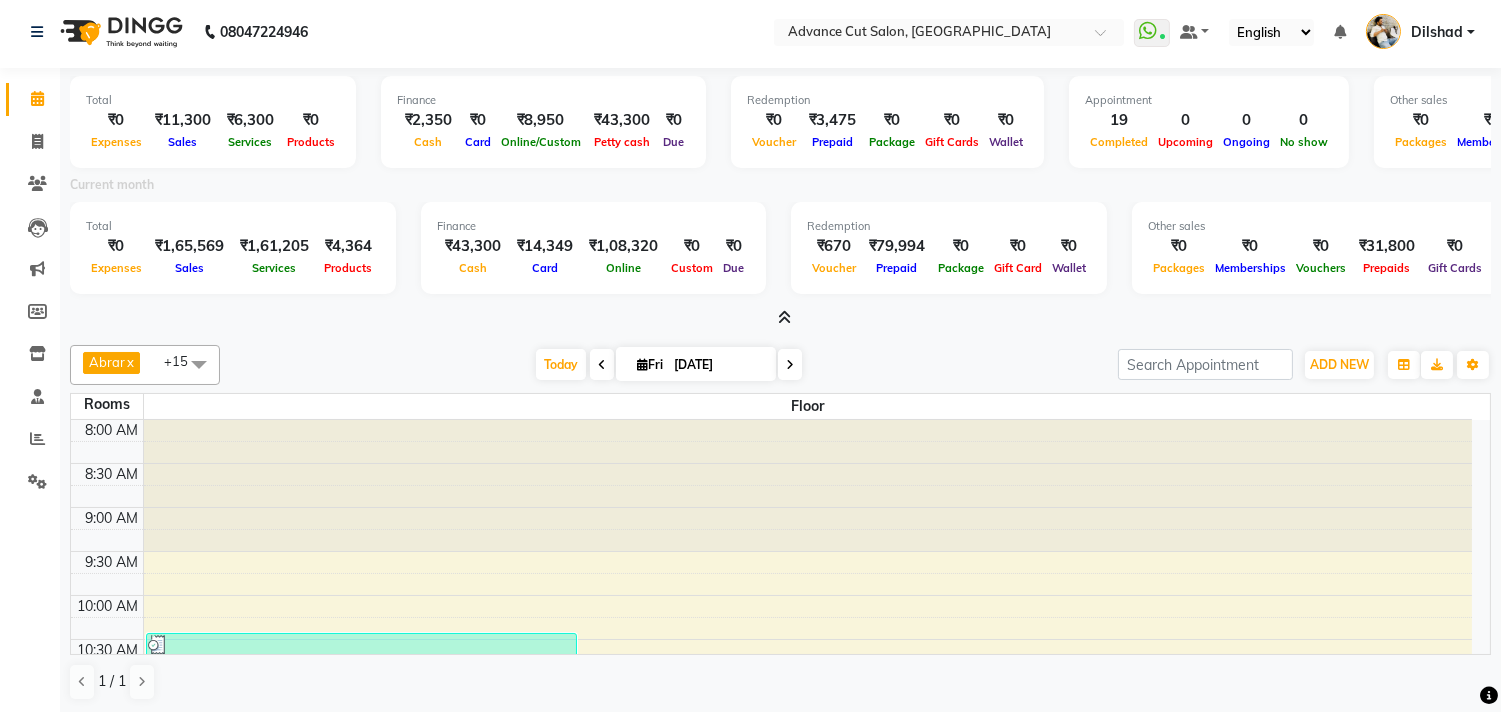 click on "x" at bounding box center [129, 362] 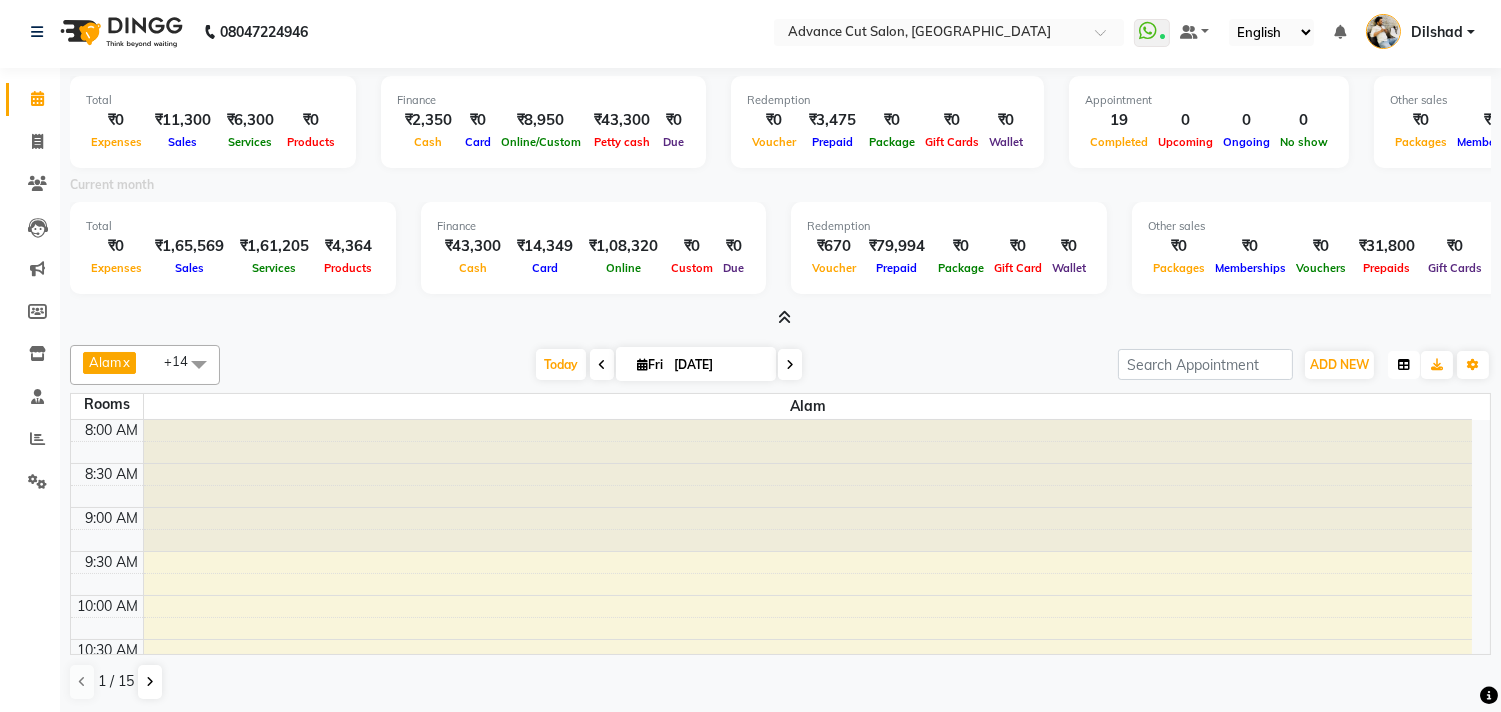 click at bounding box center (1404, 365) 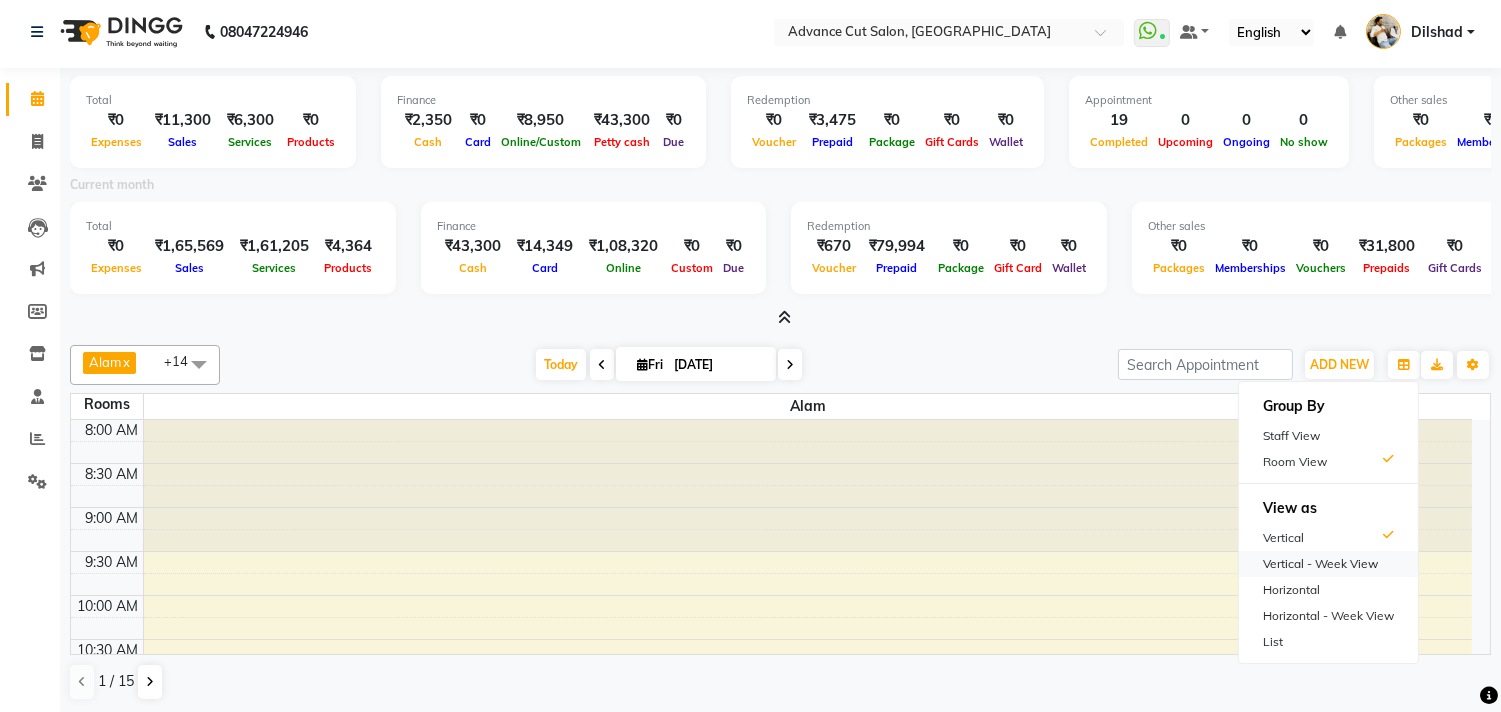 click on "Vertical - Week View" at bounding box center [1328, 564] 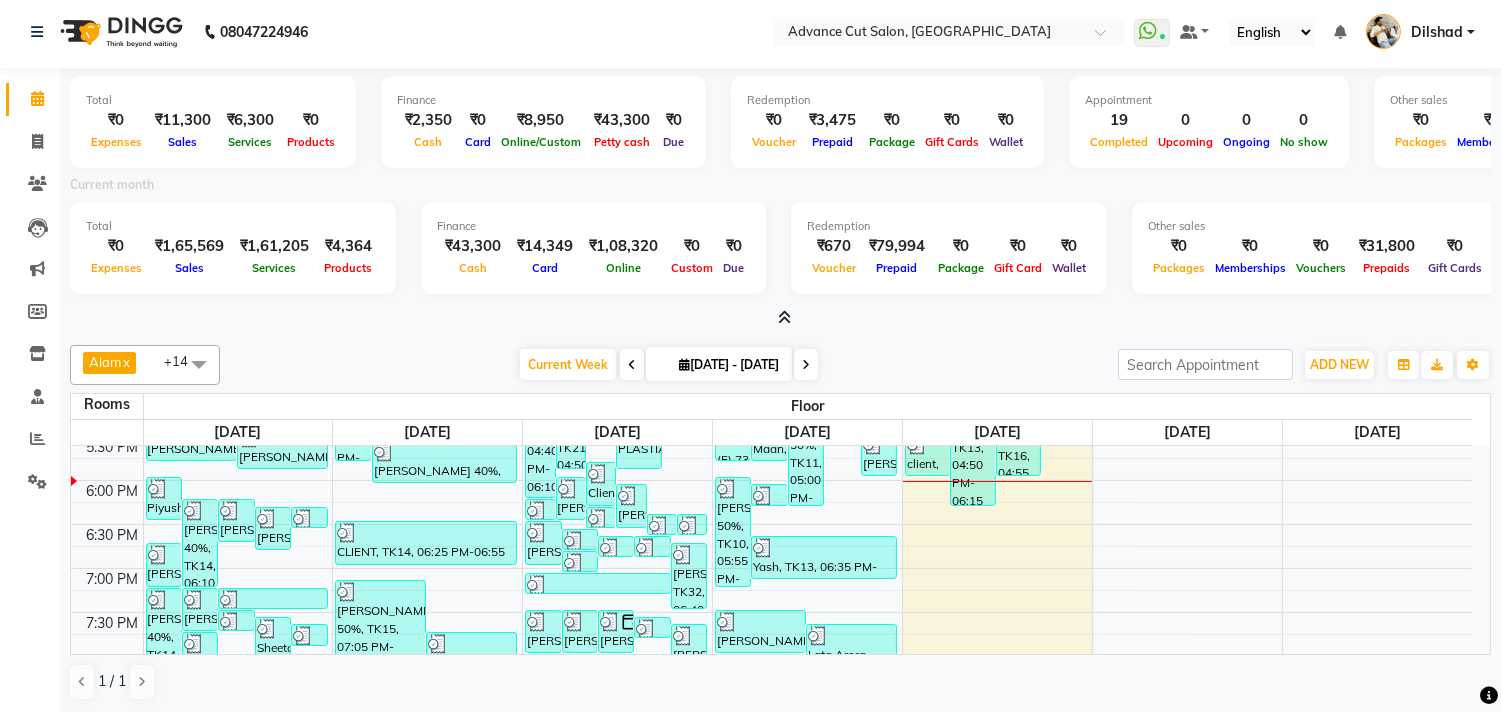 scroll, scrollTop: 796, scrollLeft: 0, axis: vertical 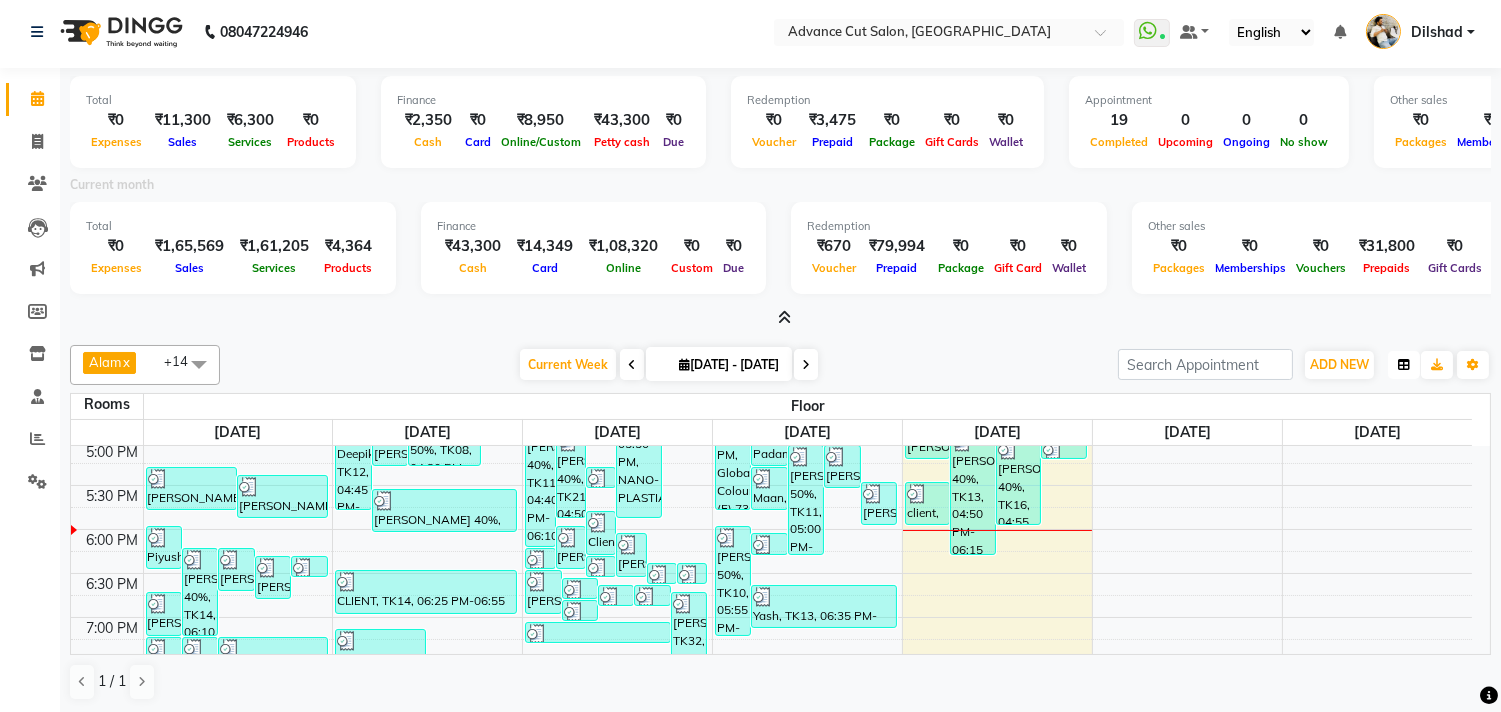 click at bounding box center [1404, 365] 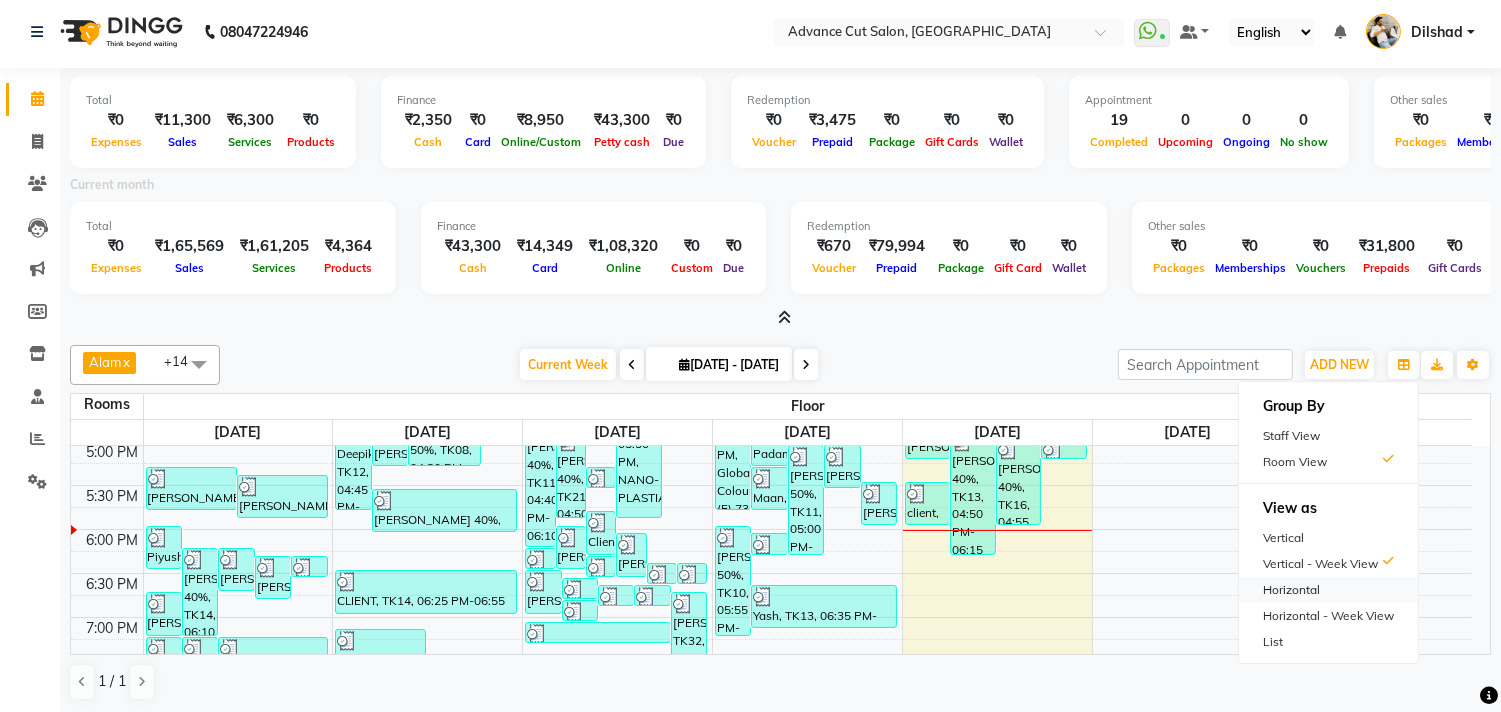 click on "Horizontal" at bounding box center (1328, 590) 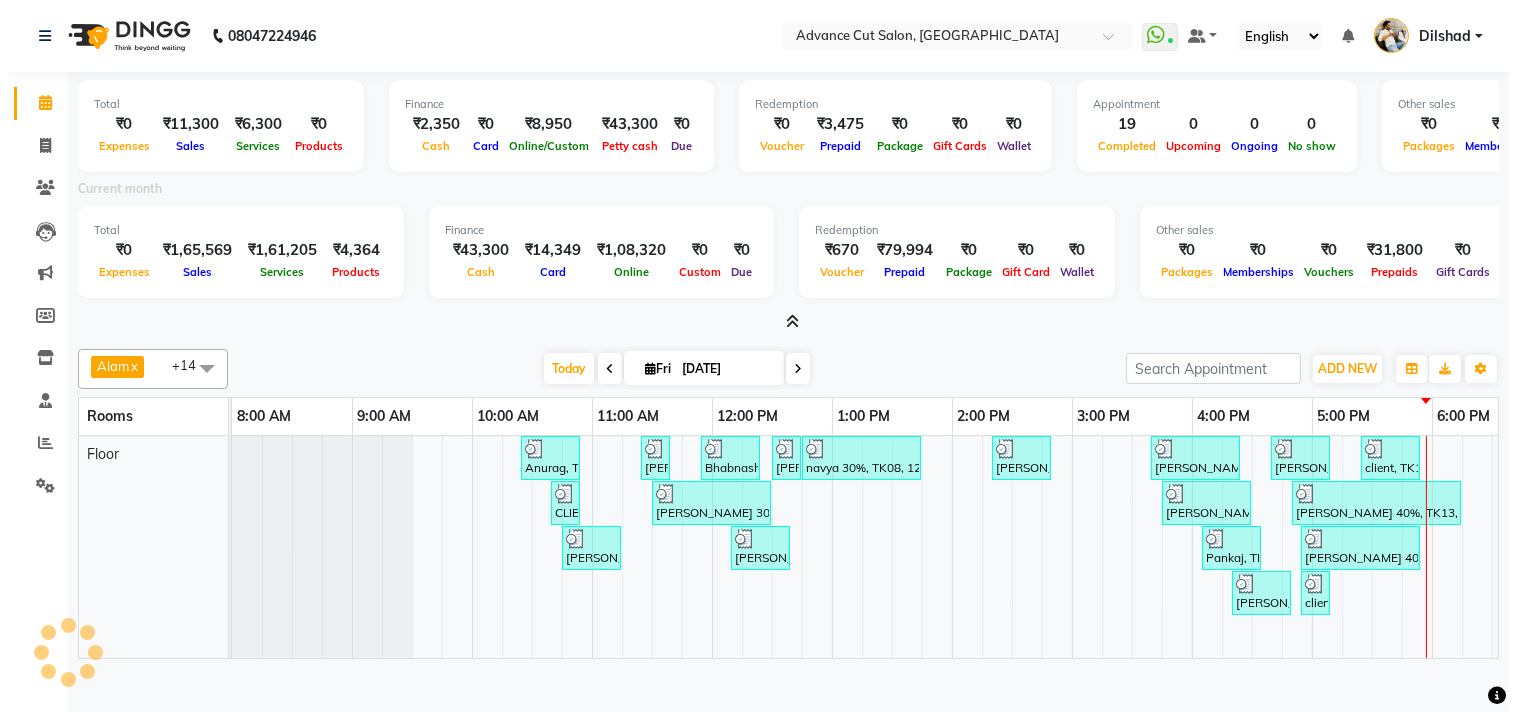 scroll, scrollTop: 0, scrollLeft: 0, axis: both 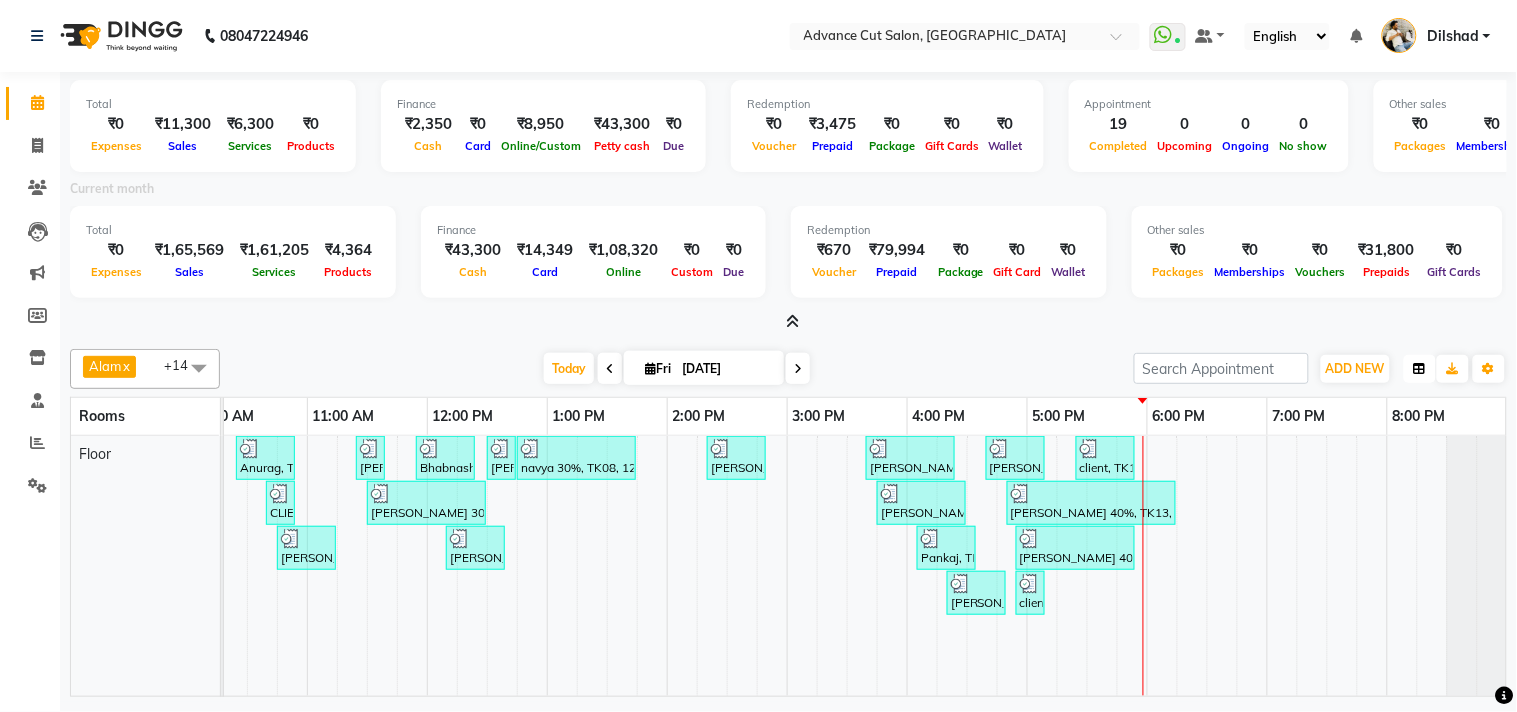 click at bounding box center (1420, 369) 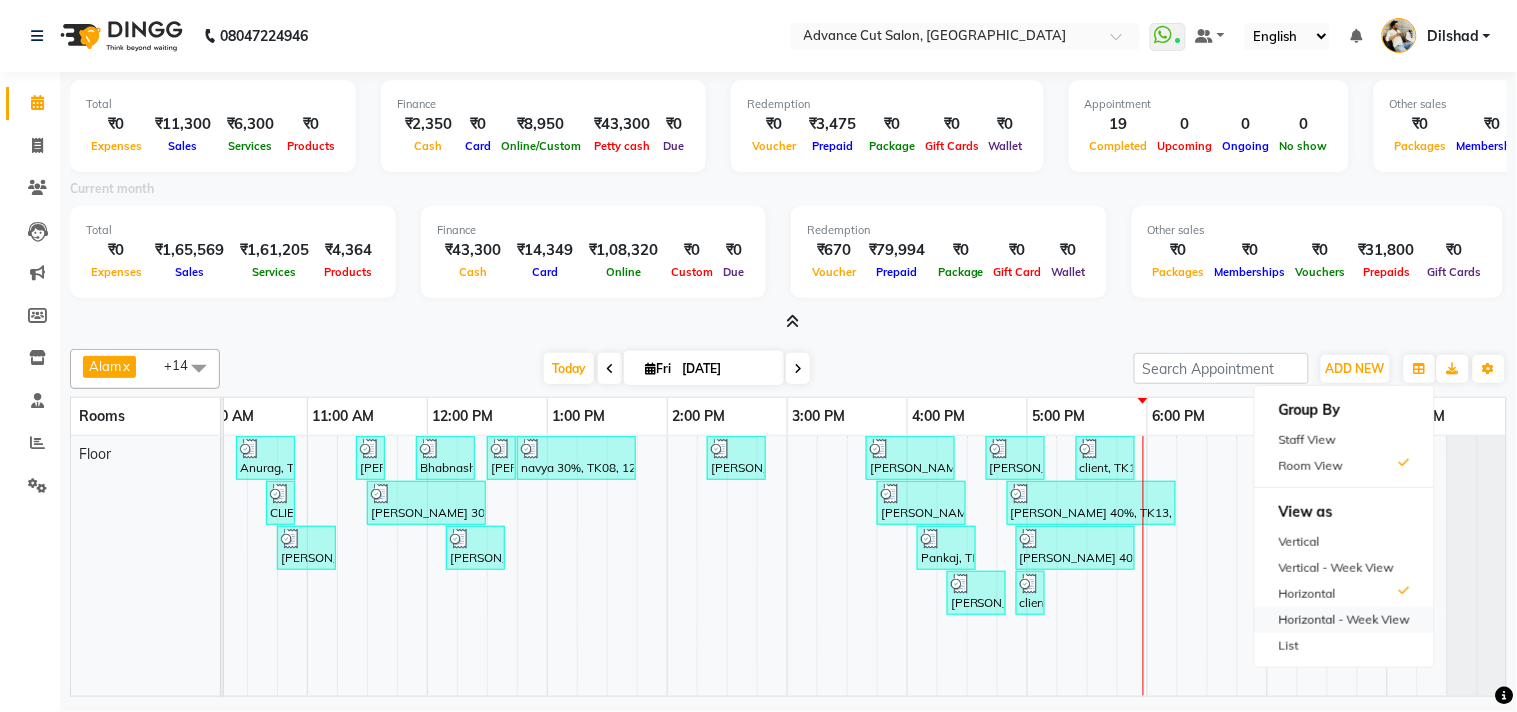 click on "Horizontal - Week View" at bounding box center [1344, 620] 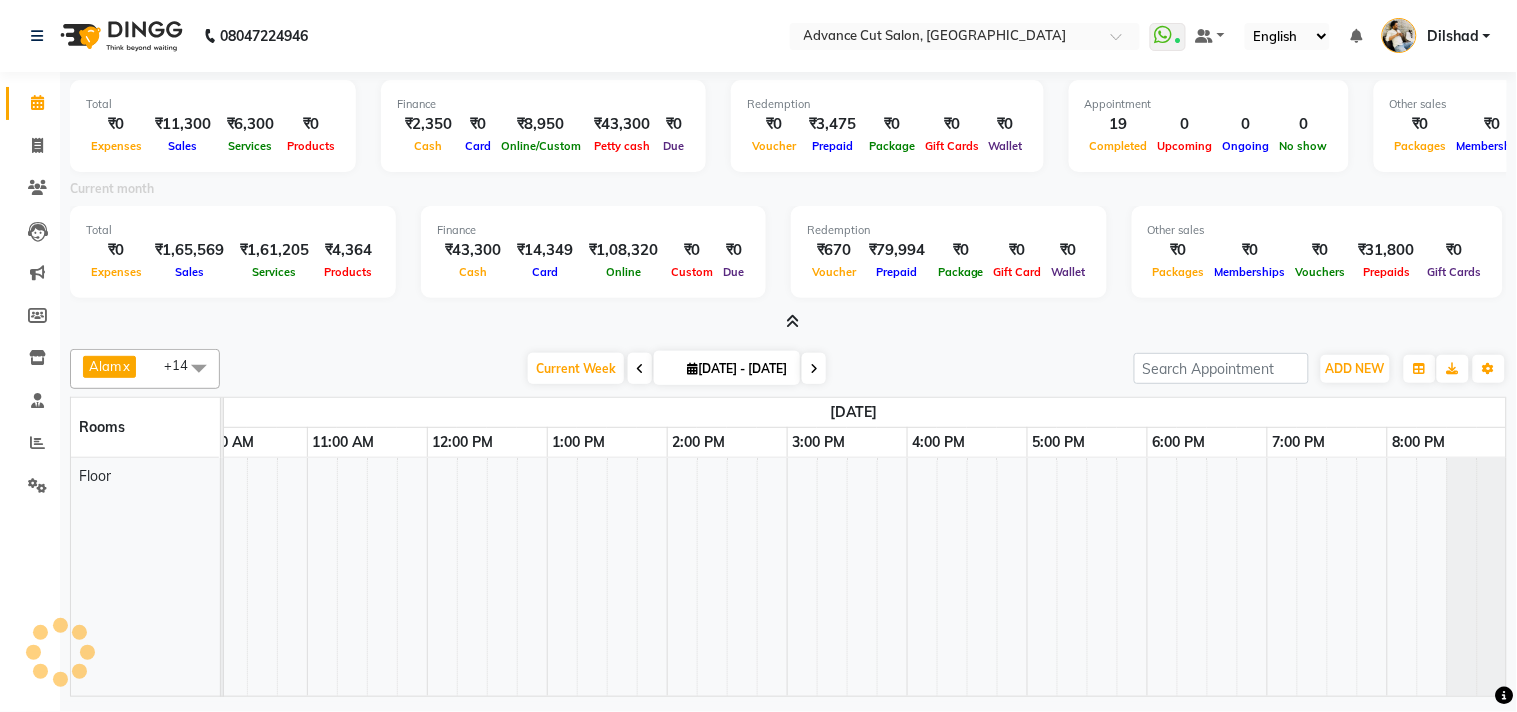 scroll, scrollTop: 0, scrollLeft: 0, axis: both 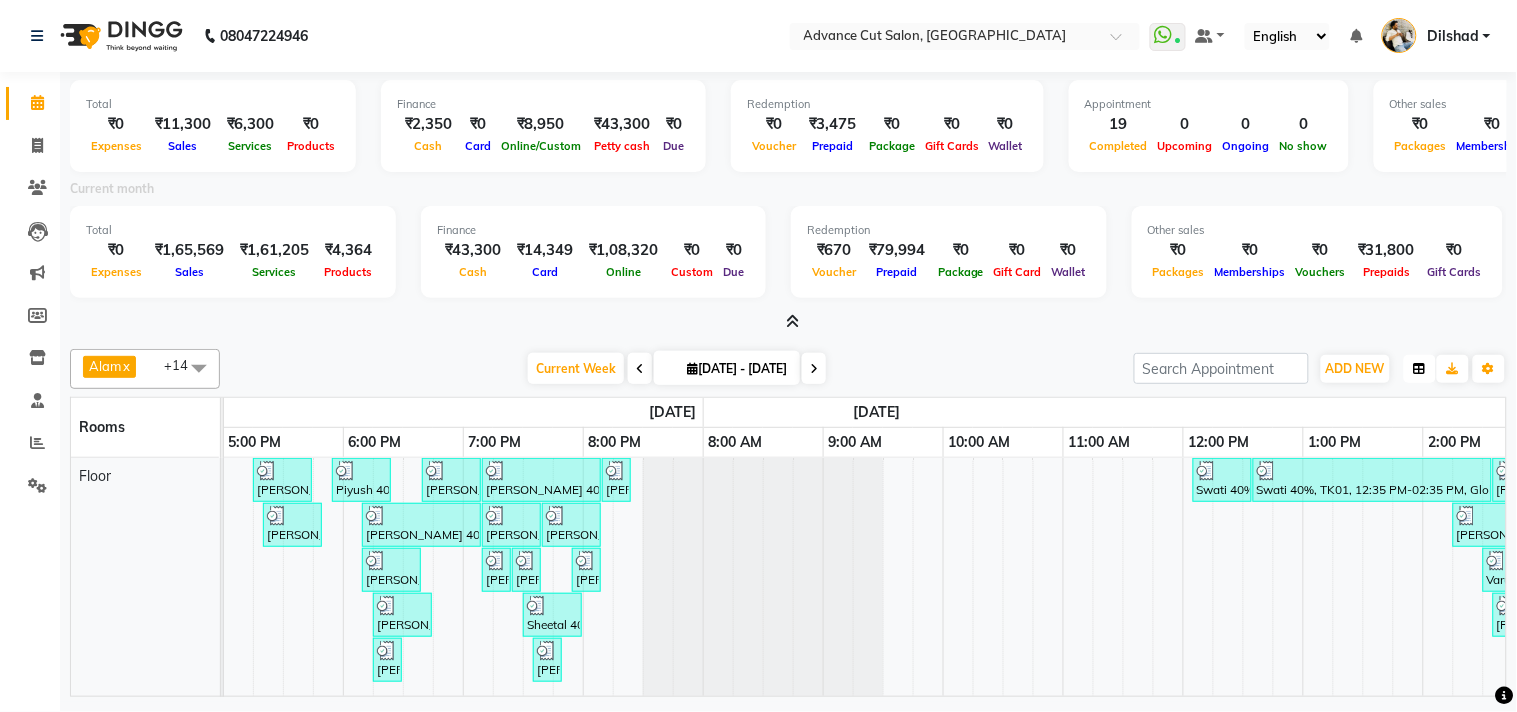 click at bounding box center [1420, 369] 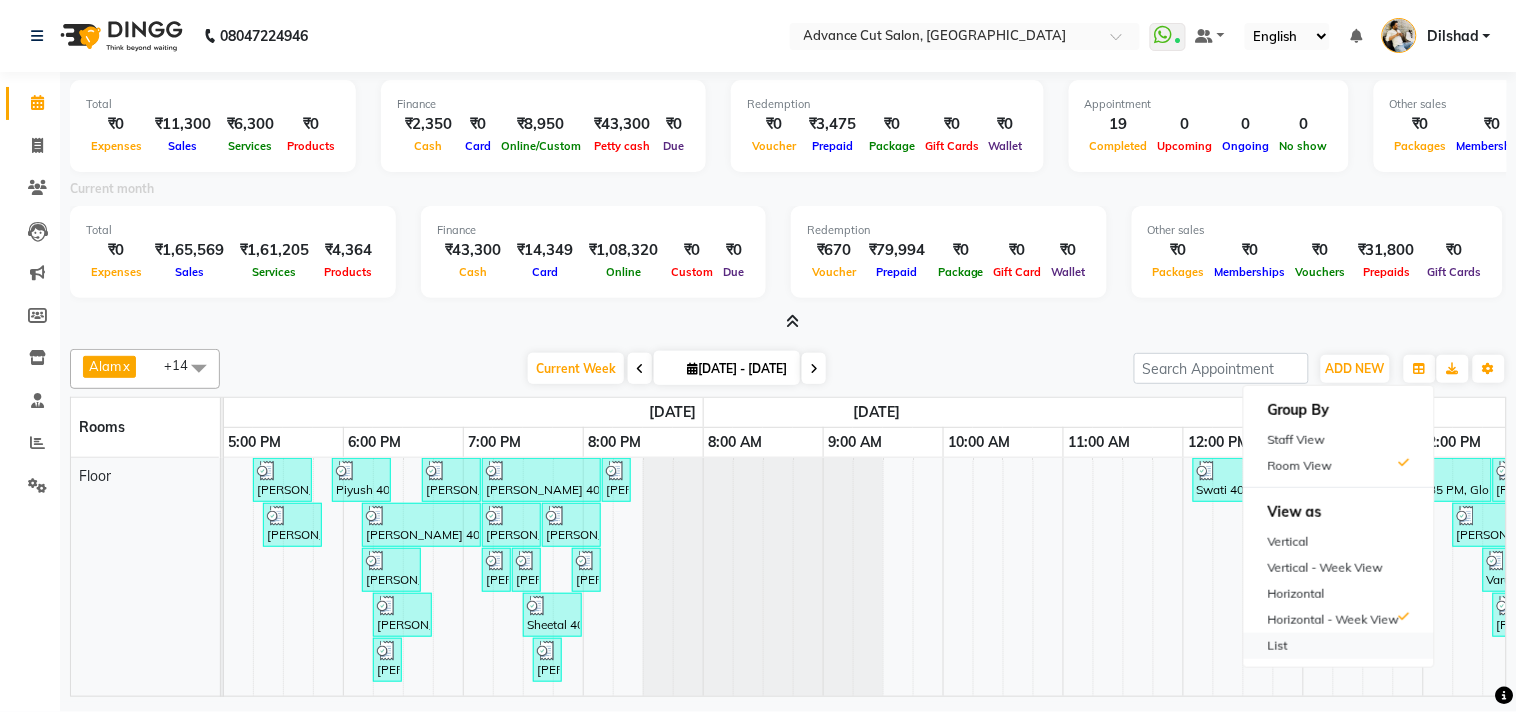 click on "List" at bounding box center [1339, 646] 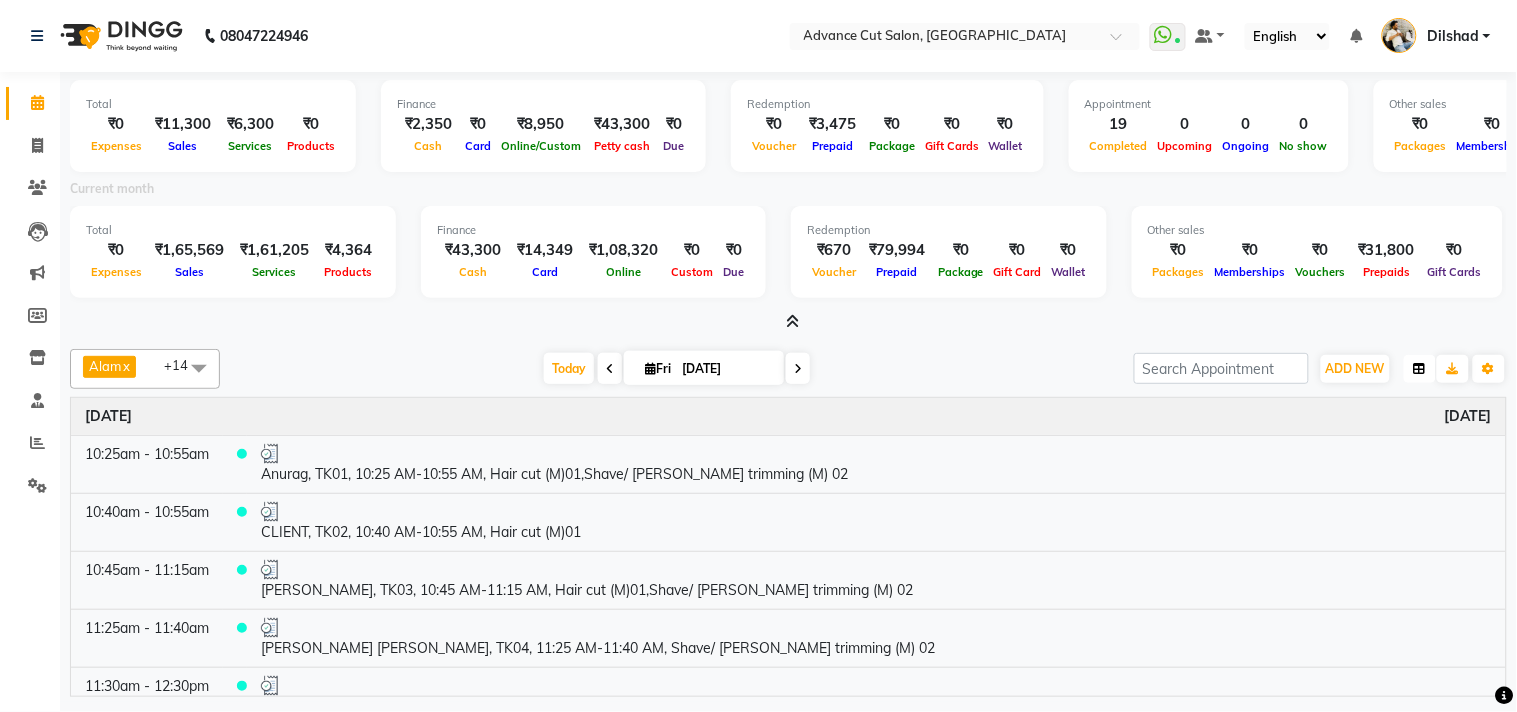 click at bounding box center (1420, 369) 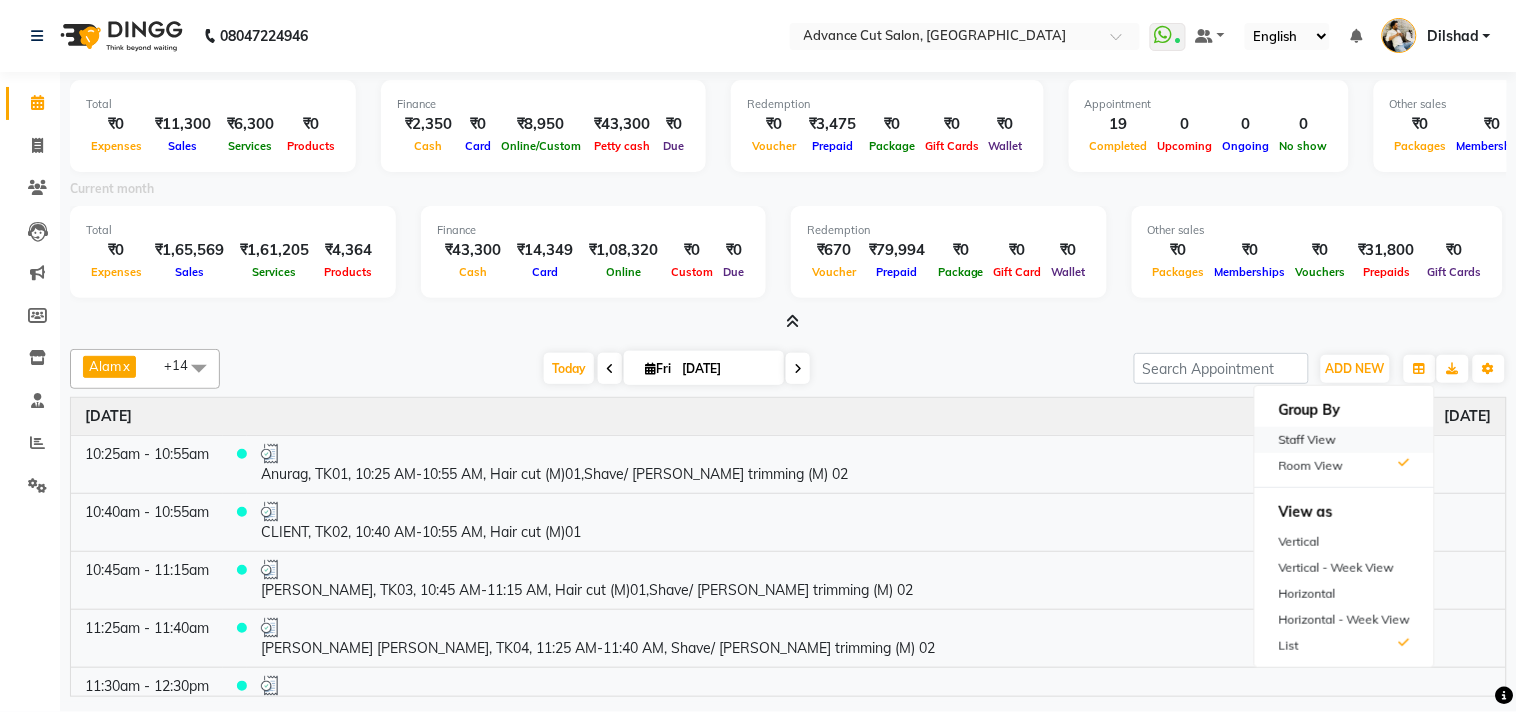 click on "Staff View" at bounding box center (1344, 440) 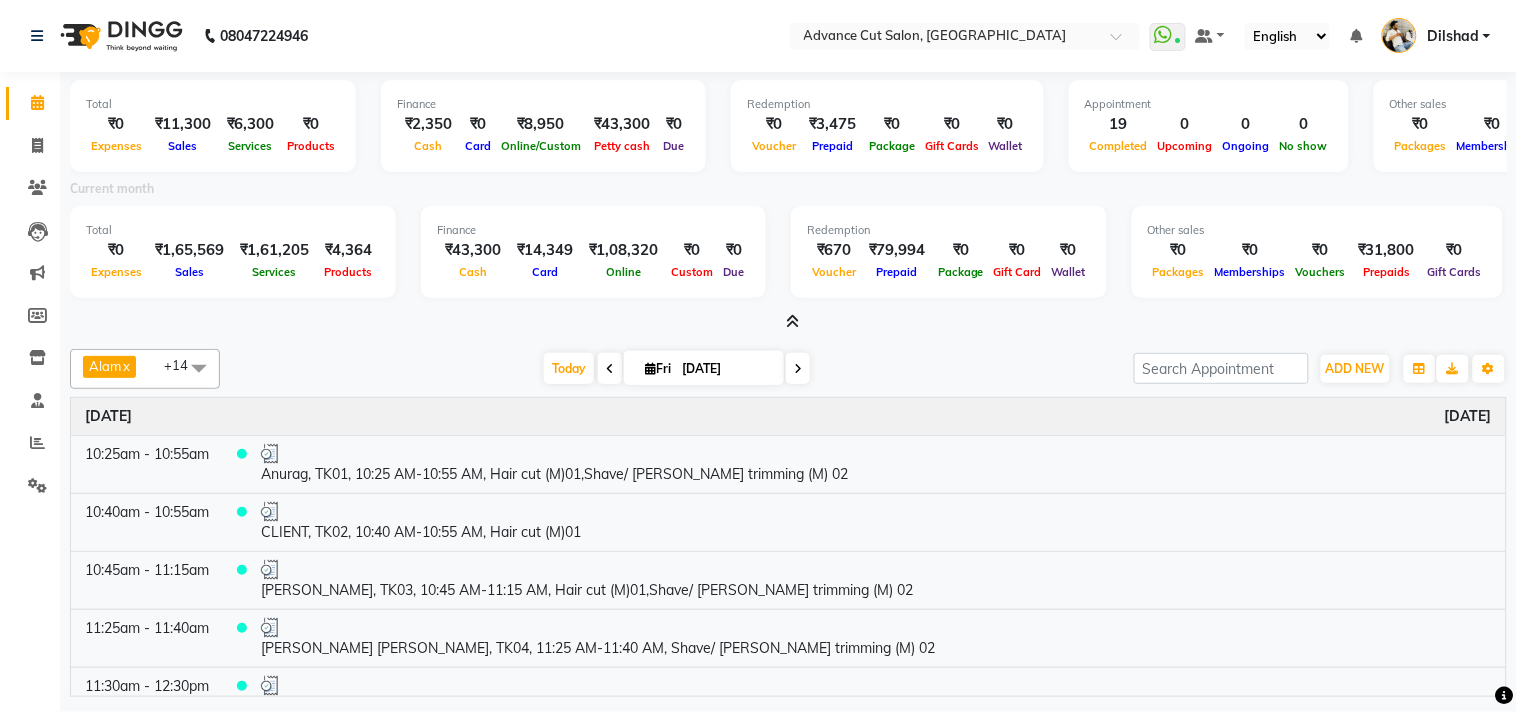 click on "Alam  x Avinash  x Dilshad  x Lallan  x Meenu  x Nabeel  x Nafeesh Ahmad  x Naved  x O.P. Sharma   x Pryag  x Sahil  x Samar  x Shahzad   x SHWETA SINGH  x Zarina  x +14" at bounding box center [145, 369] 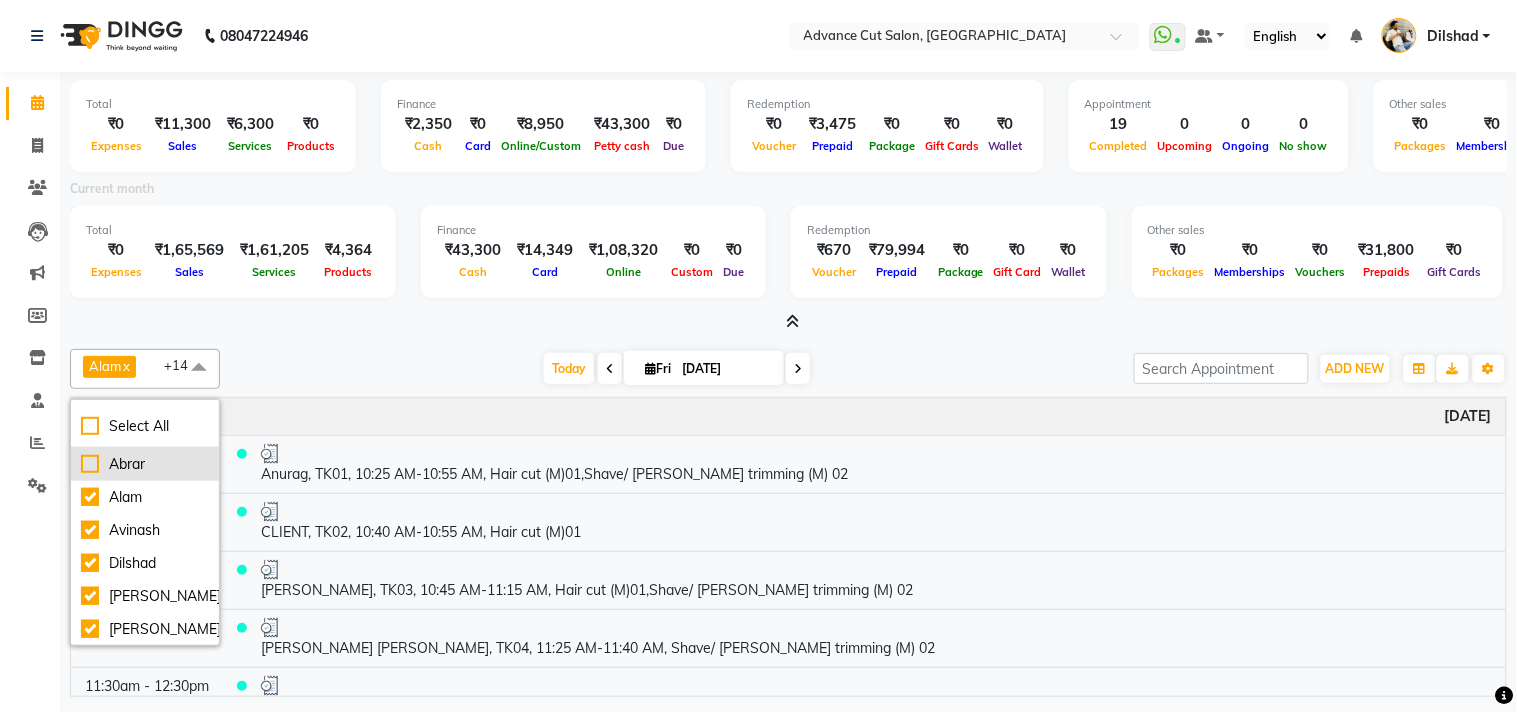 click on "Abrar" at bounding box center [145, 464] 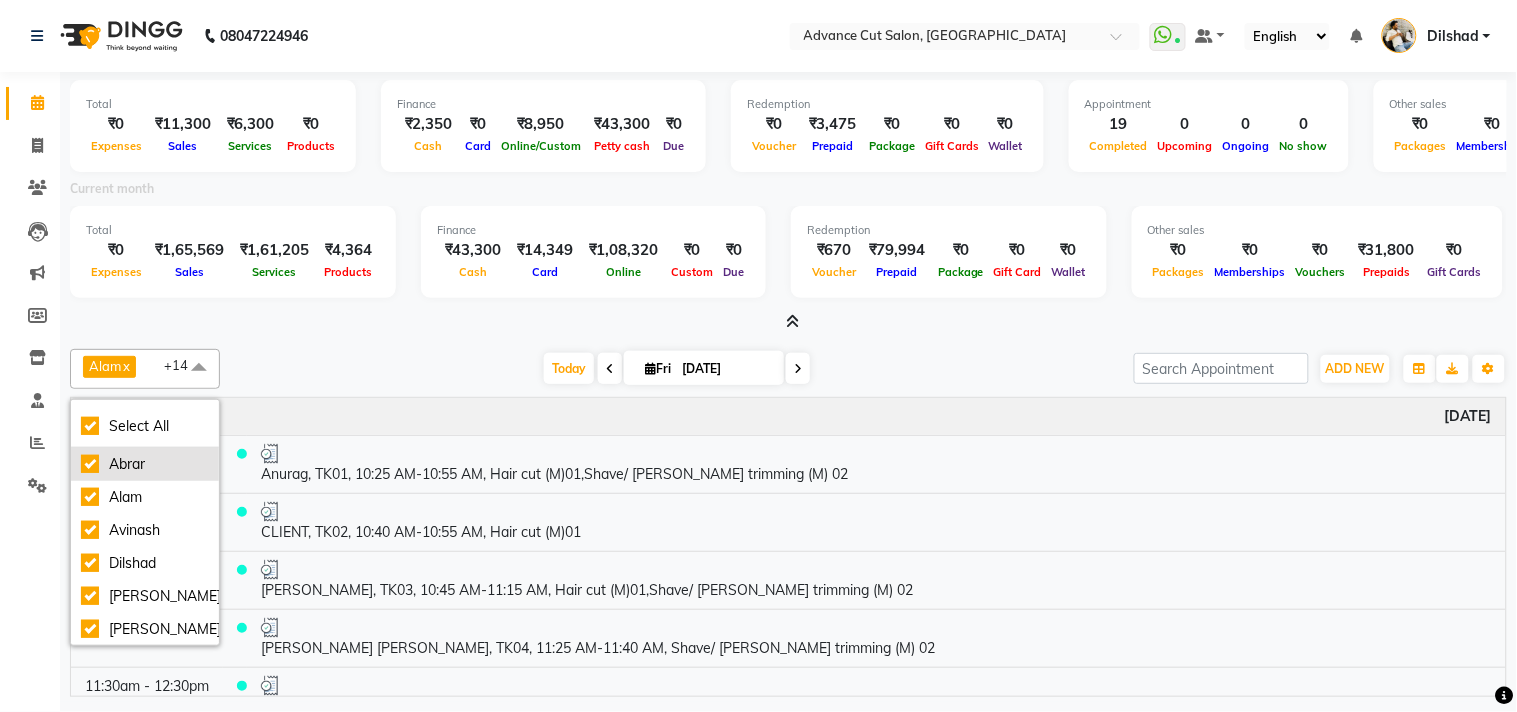 checkbox on "true" 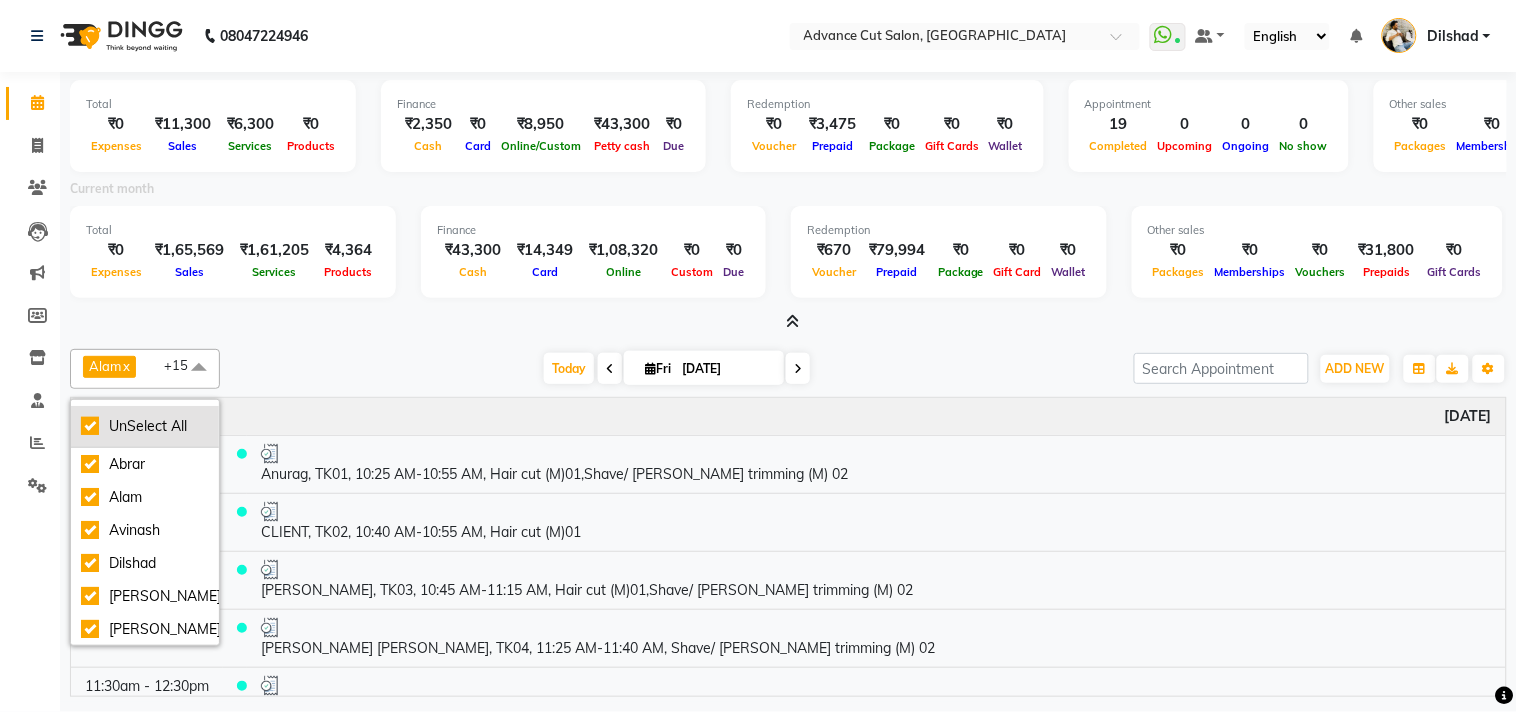 click on "UnSelect All" at bounding box center (145, 426) 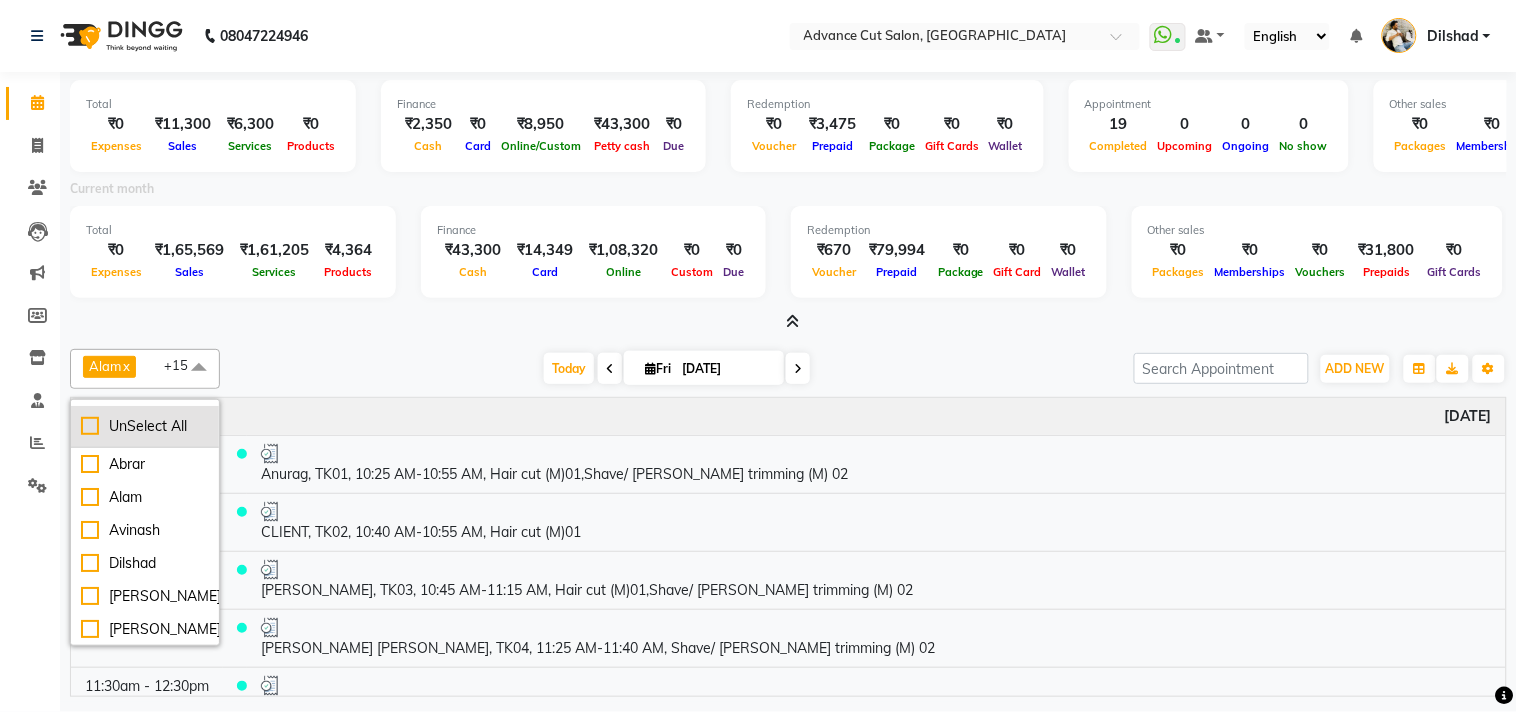 checkbox on "false" 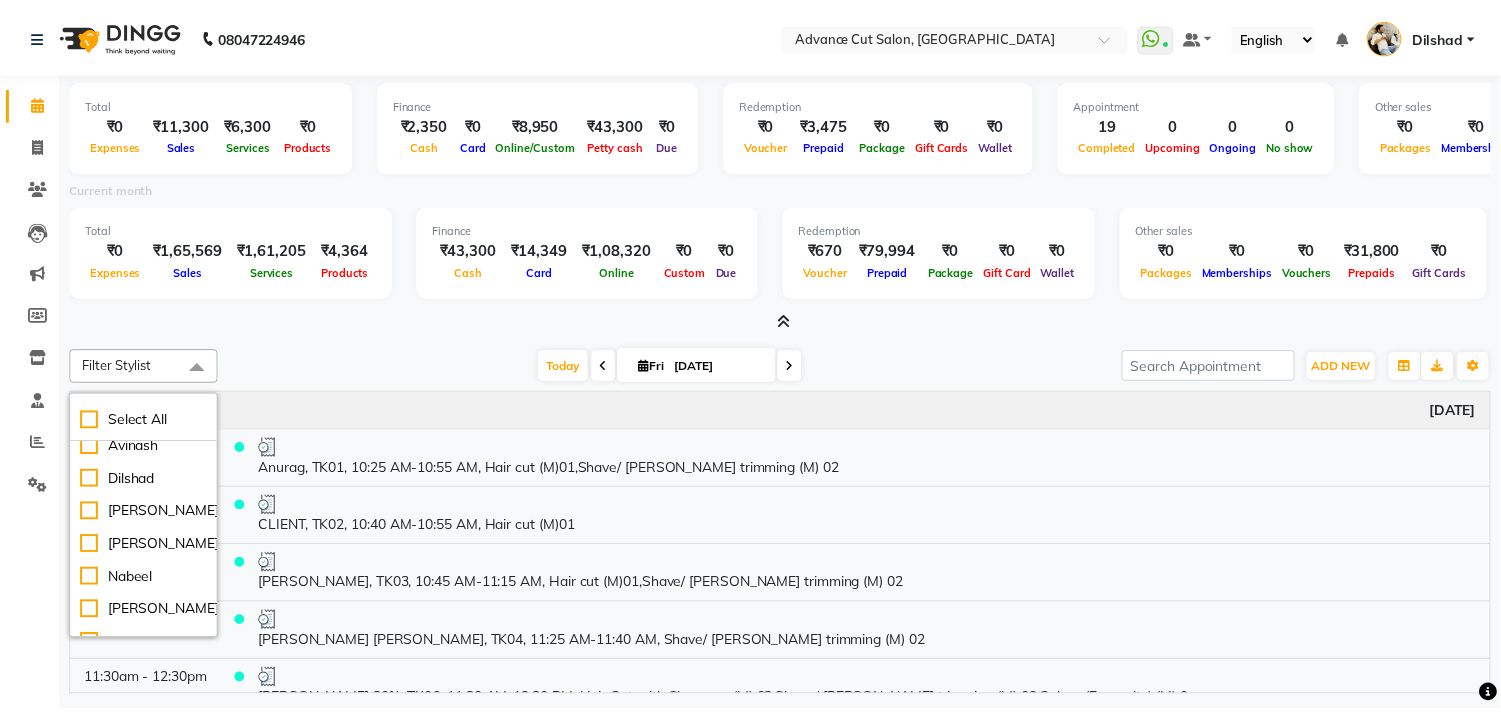 scroll, scrollTop: 0, scrollLeft: 0, axis: both 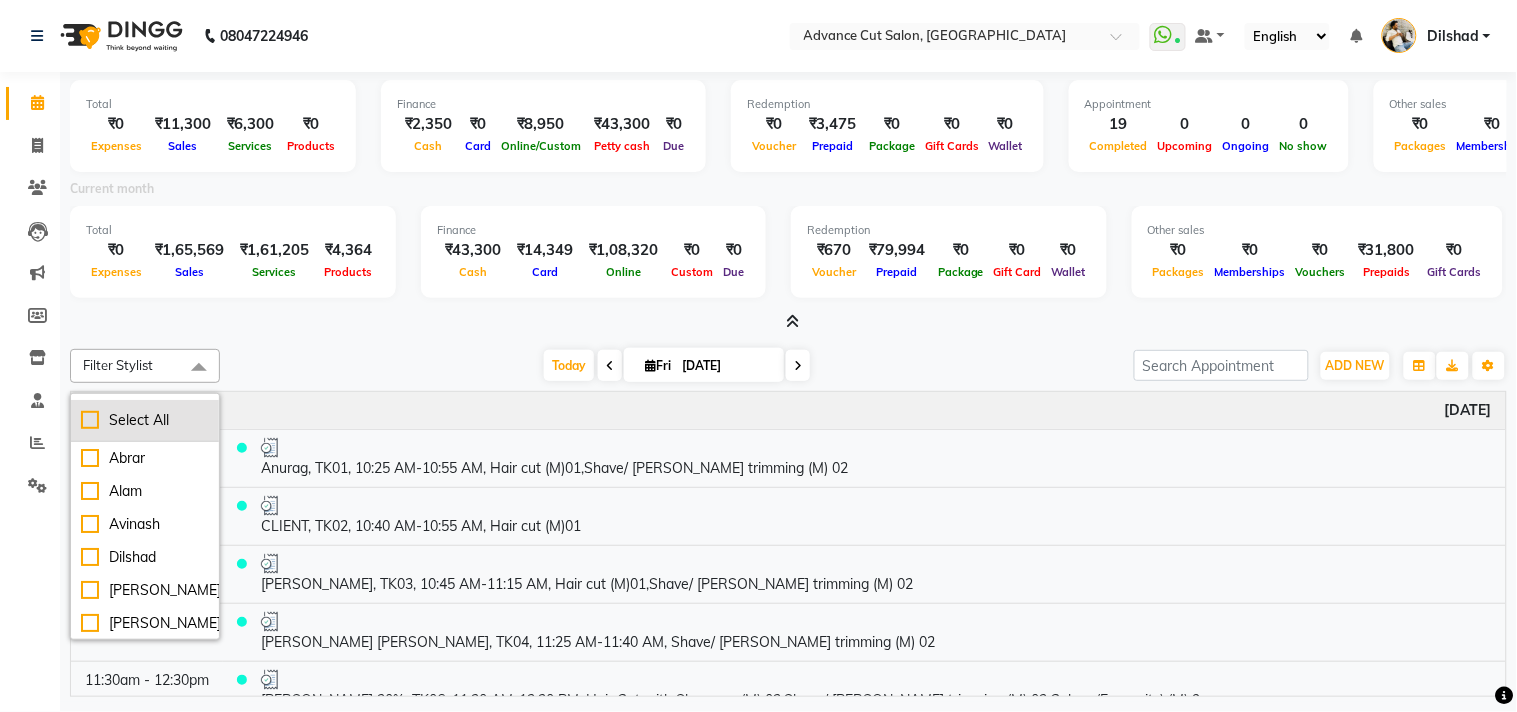 click on "Select All" at bounding box center [145, 420] 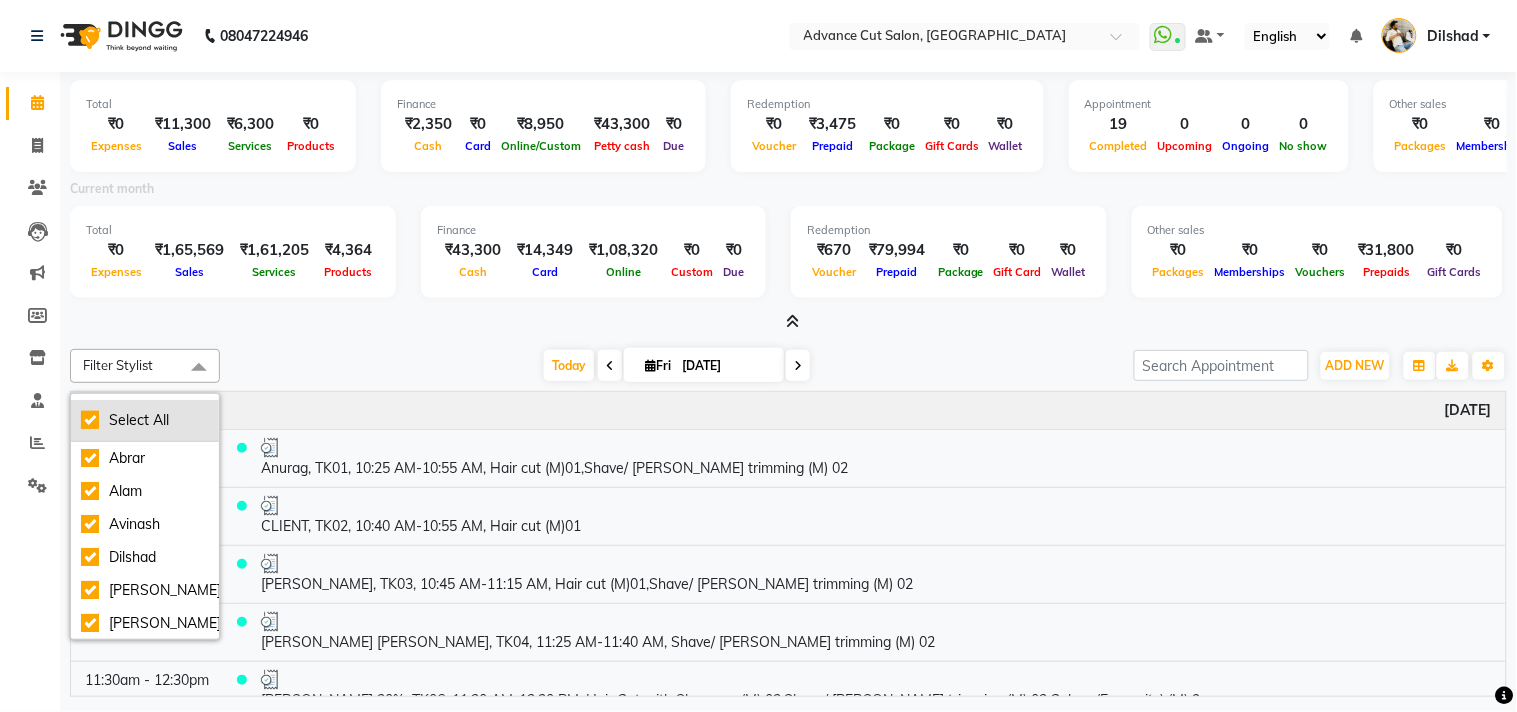 checkbox on "true" 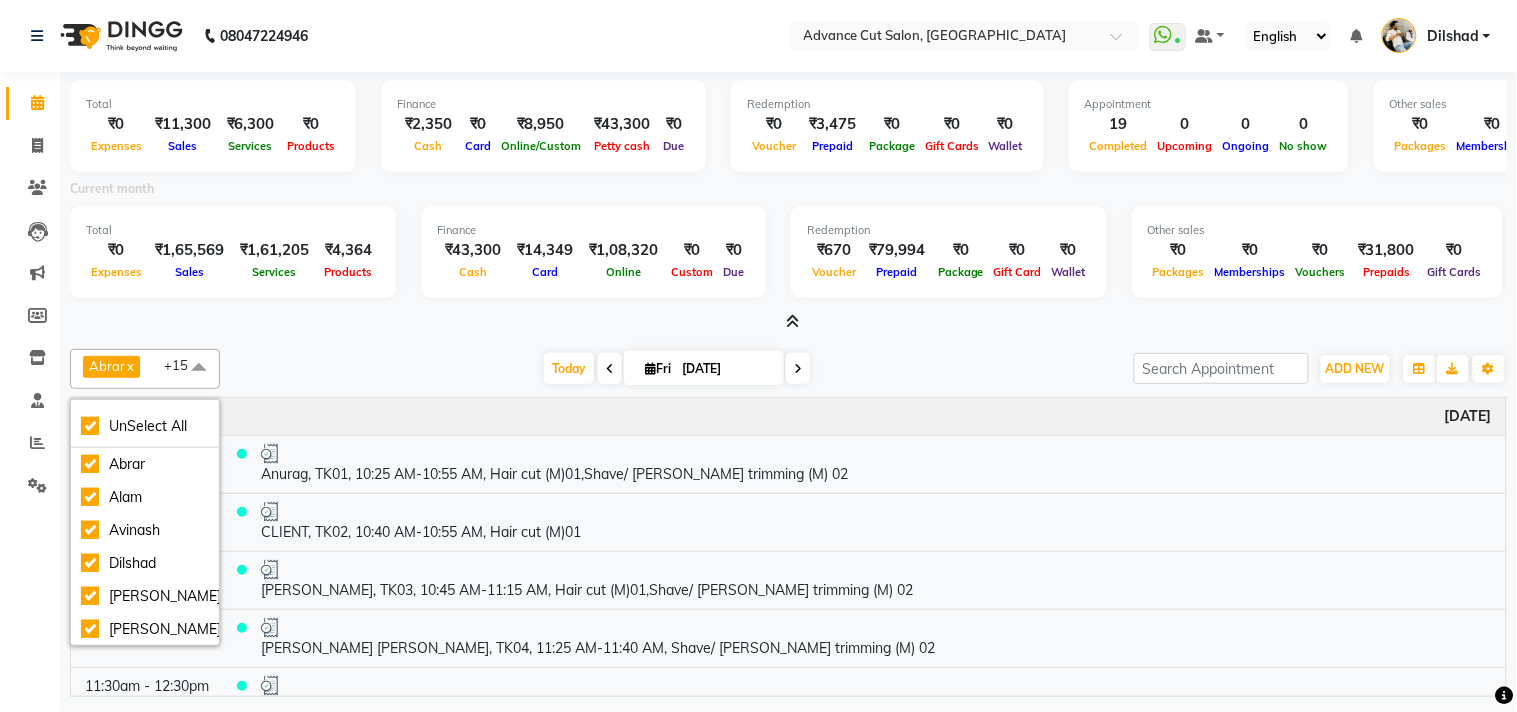 click at bounding box center (788, 322) 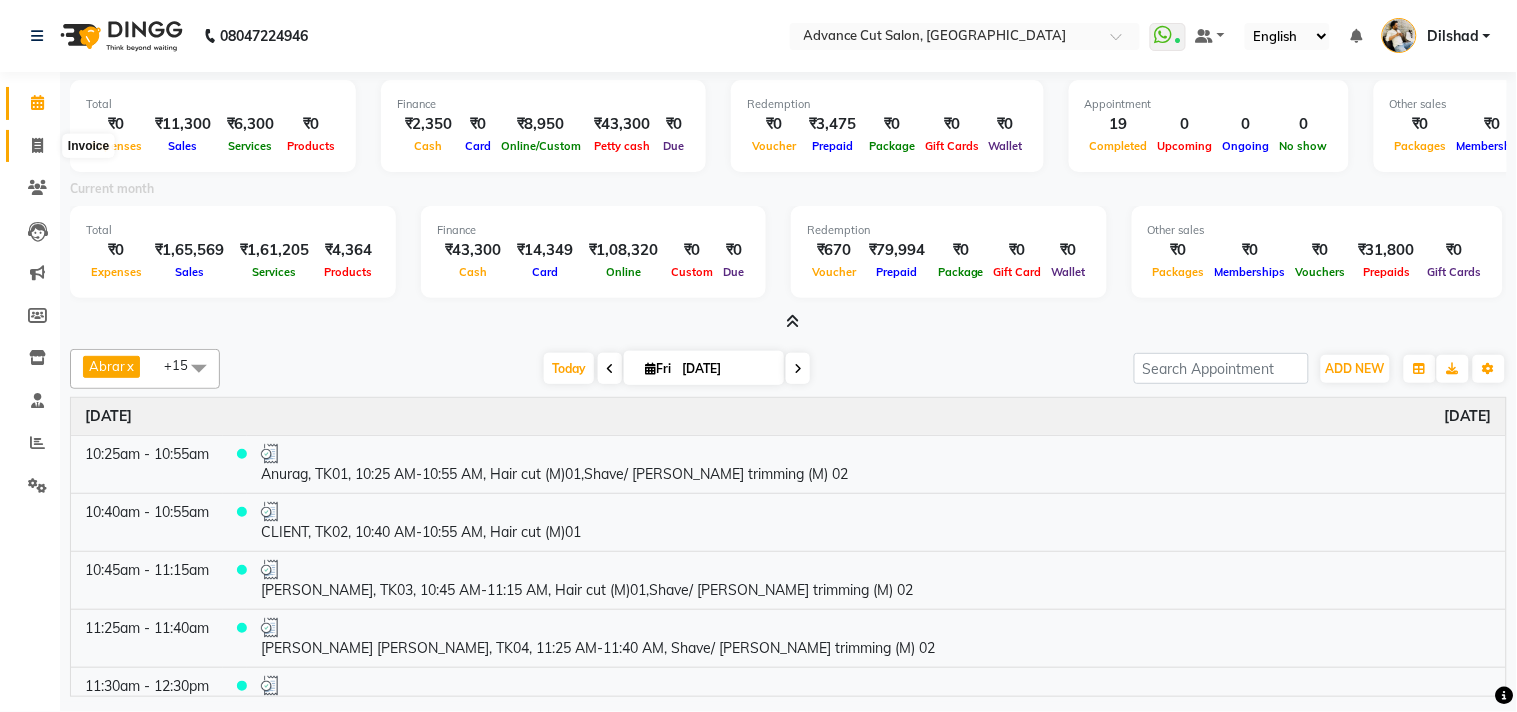 click 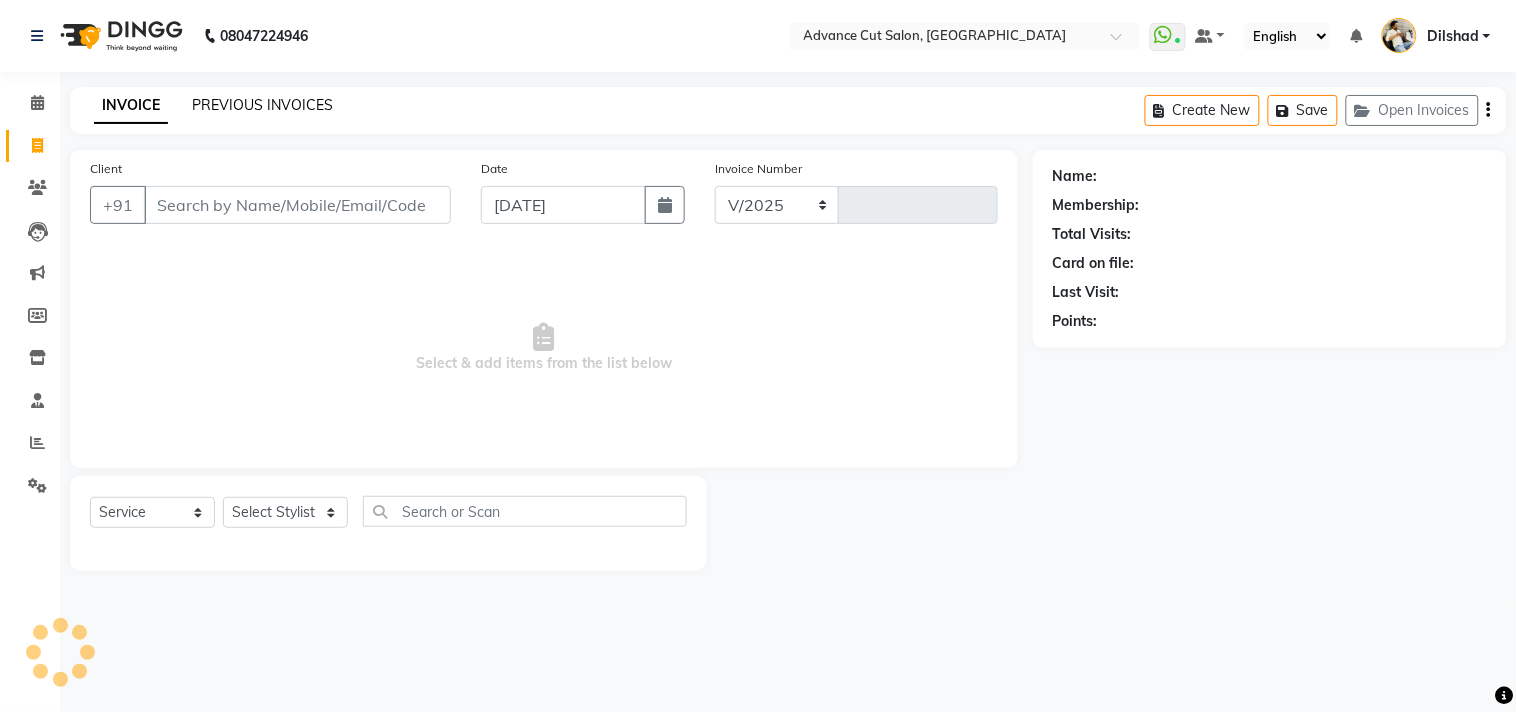 select on "922" 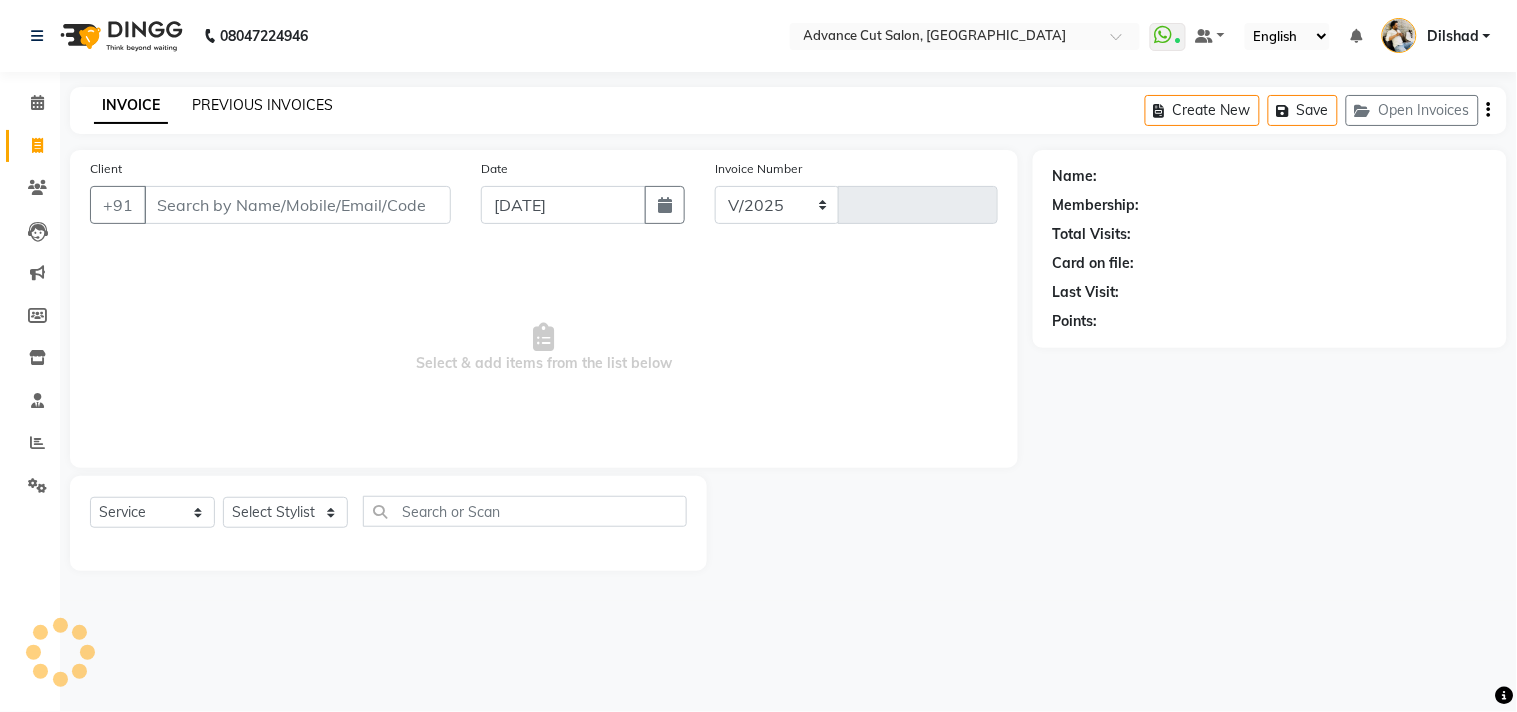 type on "3677" 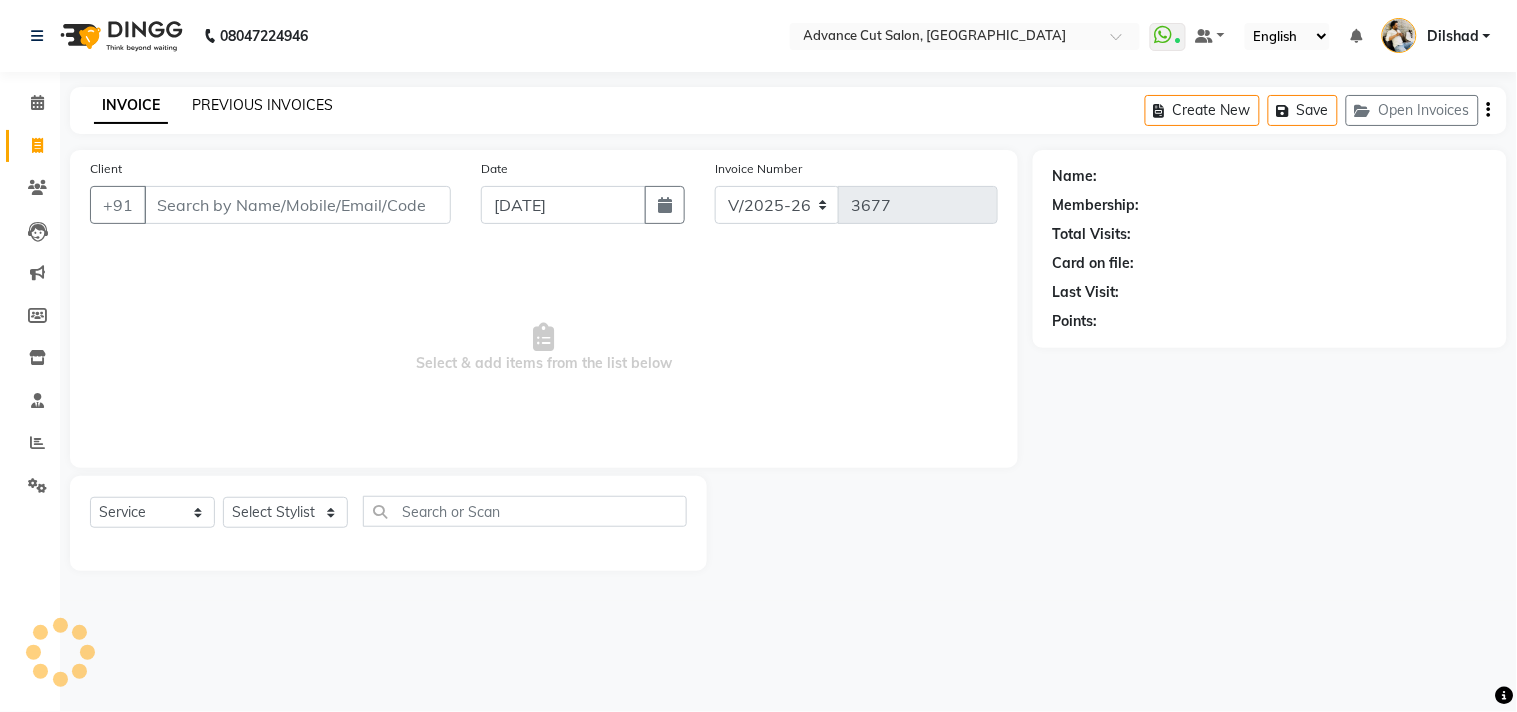 click on "PREVIOUS INVOICES" 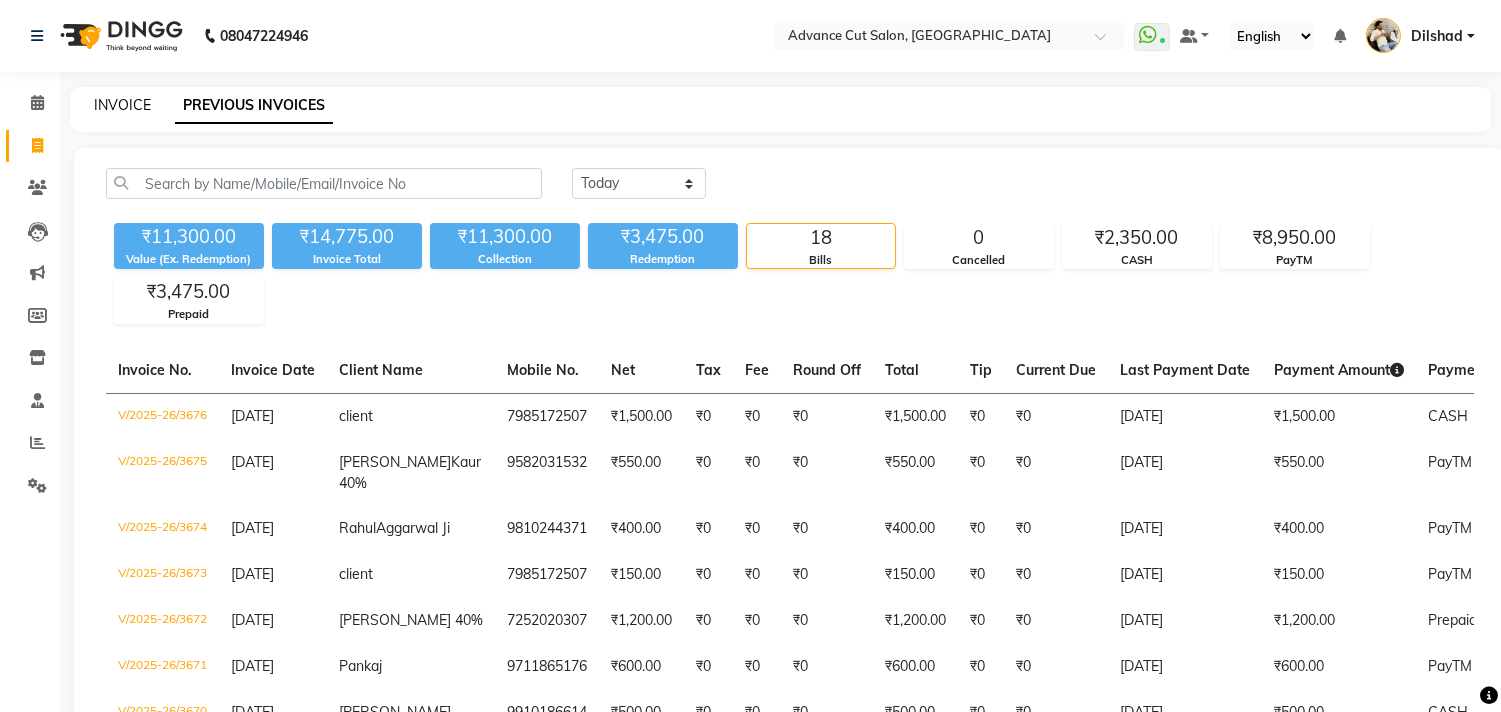 click on "INVOICE" 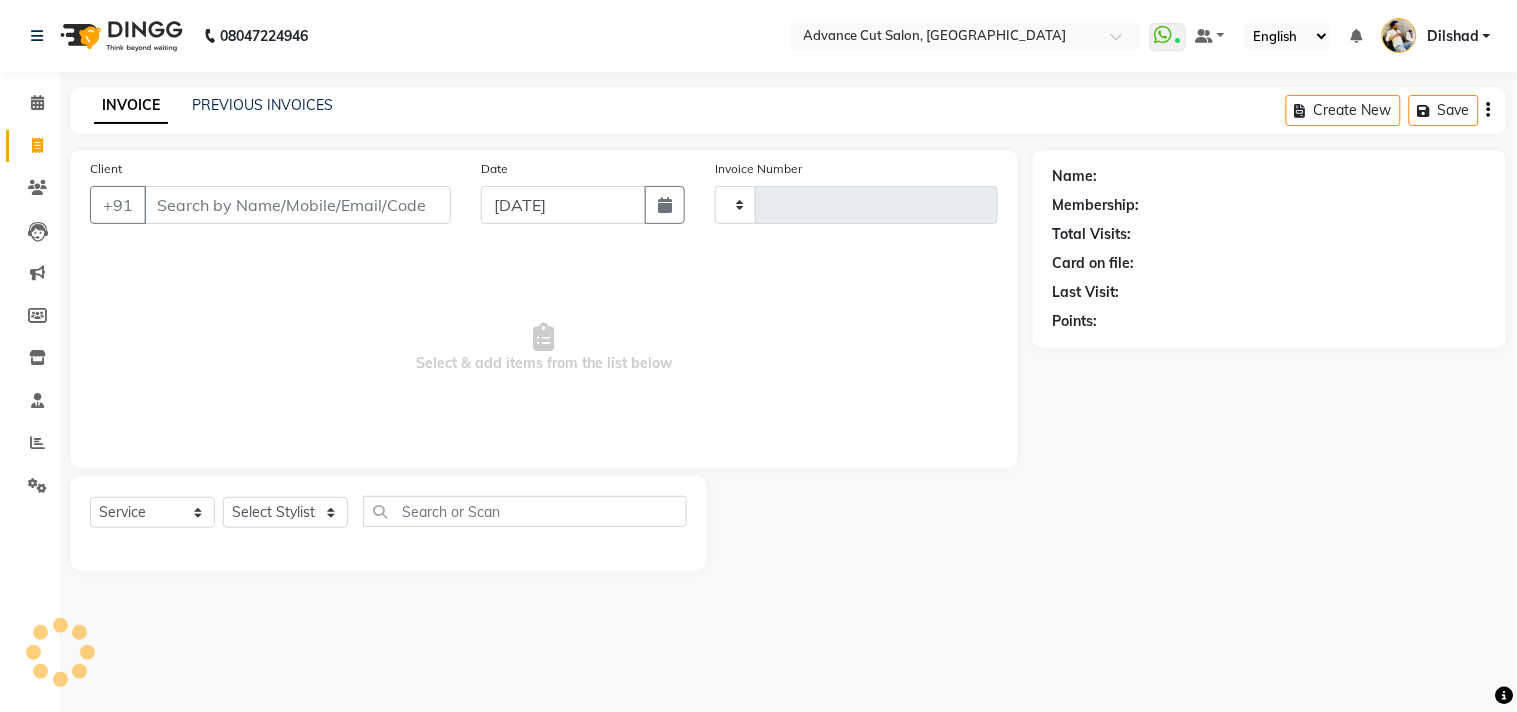 type on "3678" 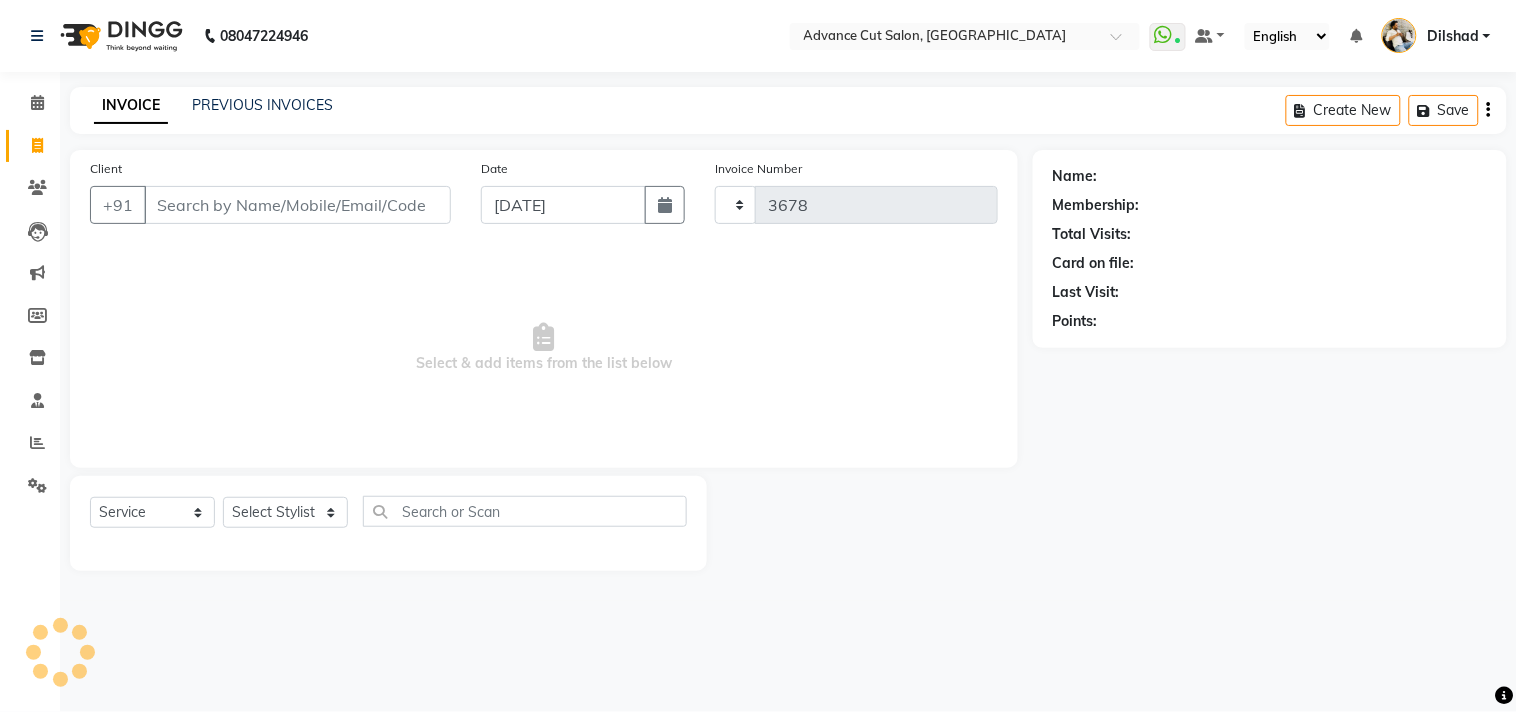 select on "922" 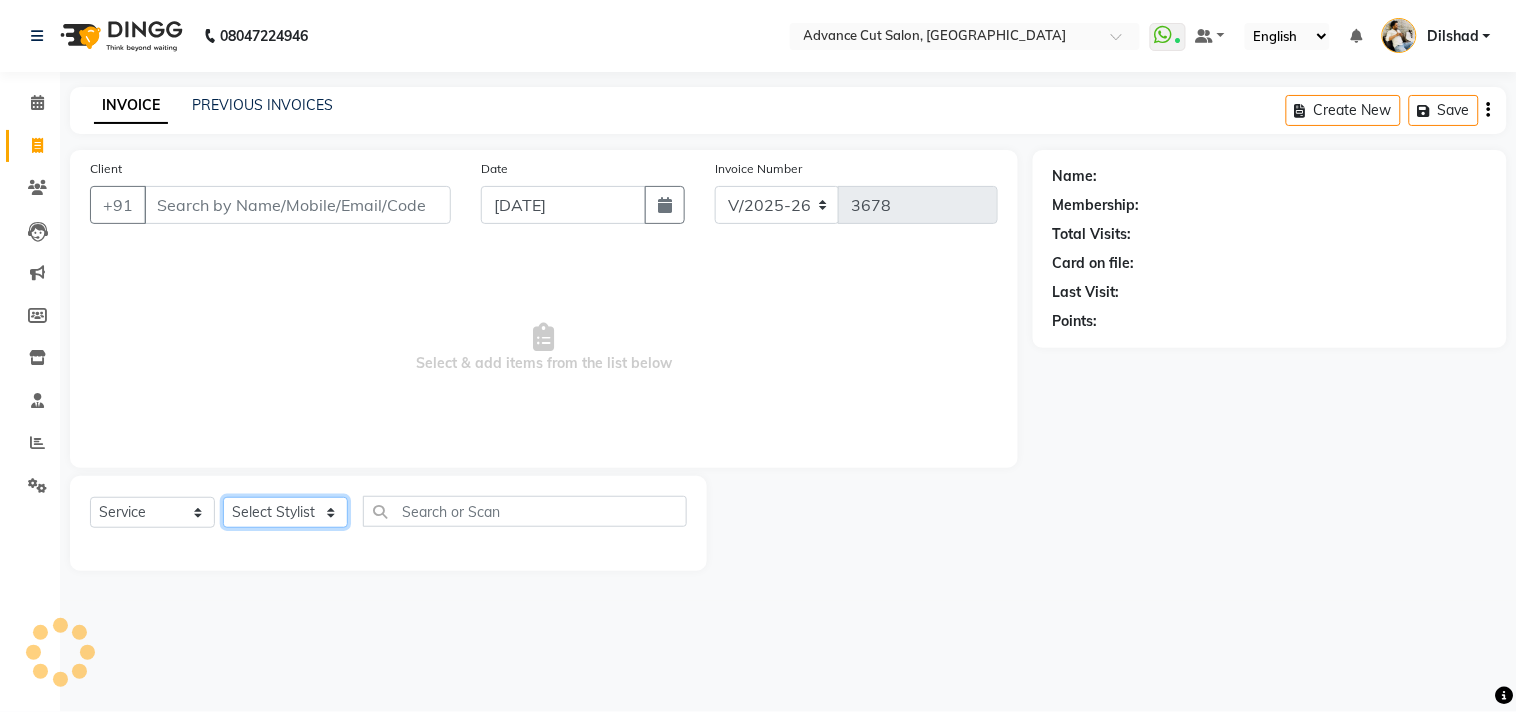 click on "Select Stylist Abrar Alam Avinash Dilshad Lallan Meenu Nabeel Nafeesh Ahmad Naved O.P. Sharma  Pryag Sahil Samar Shahzad  SHWETA SINGH Zarina" 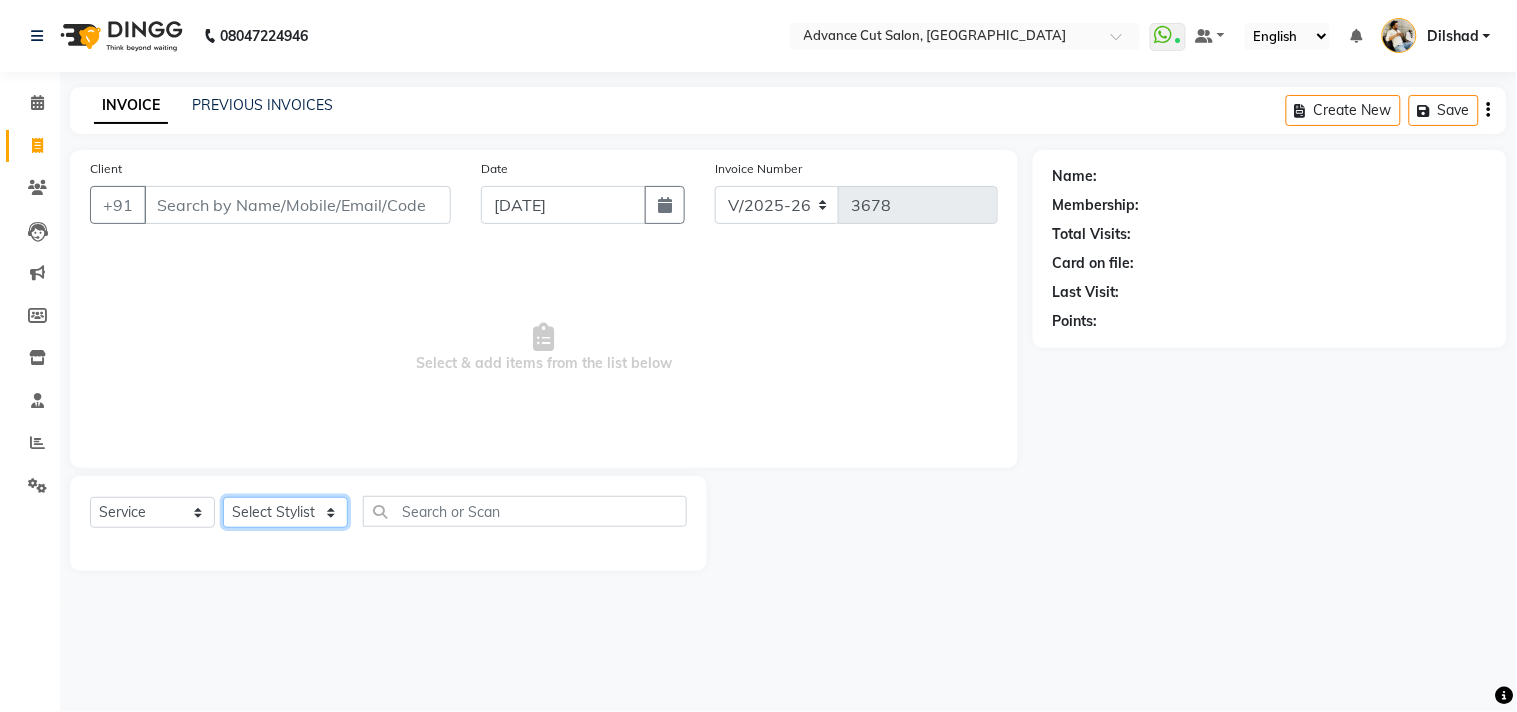 select on "25355" 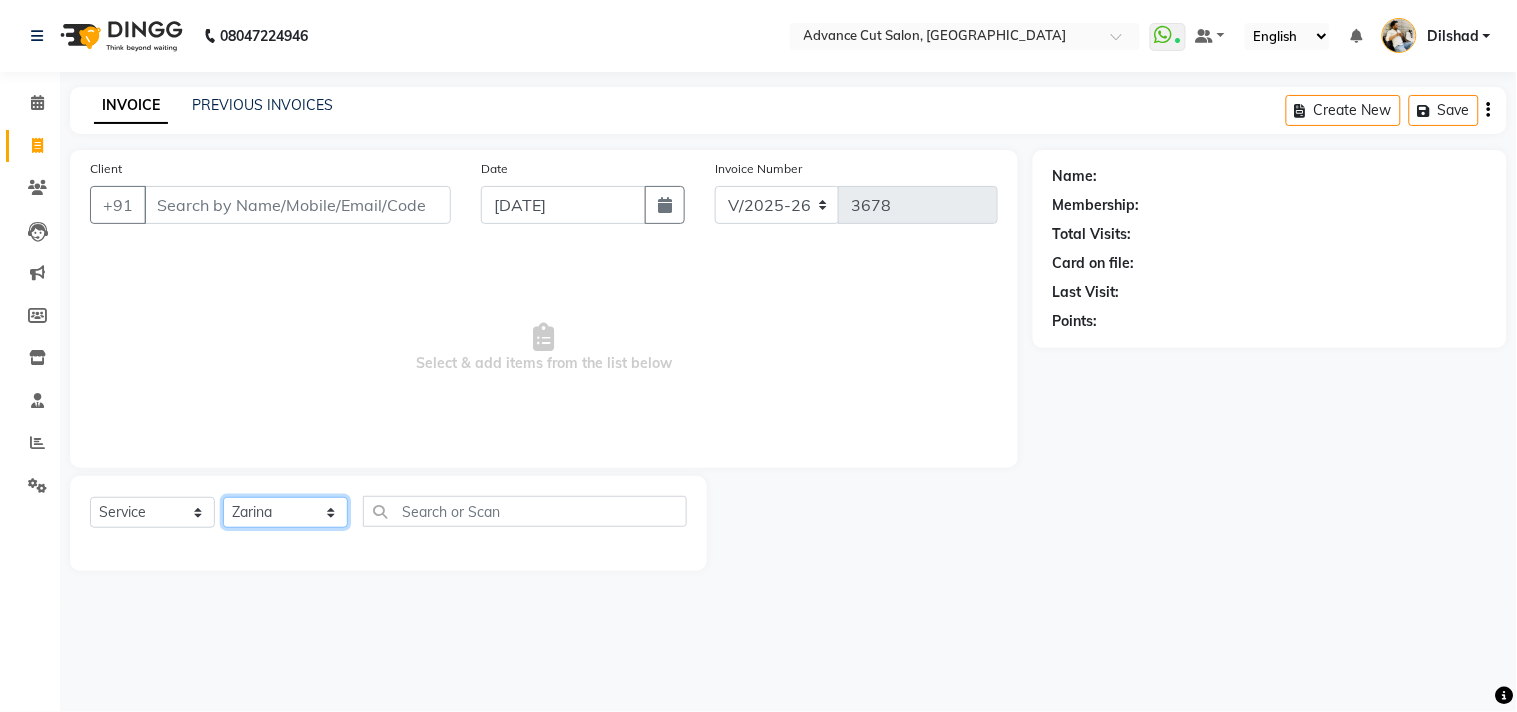 click on "Select Stylist Abrar Alam Avinash Dilshad Lallan Meenu Nabeel Nafeesh Ahmad Naved O.P. Sharma  Pryag Sahil Samar Shahzad  SHWETA SINGH Zarina" 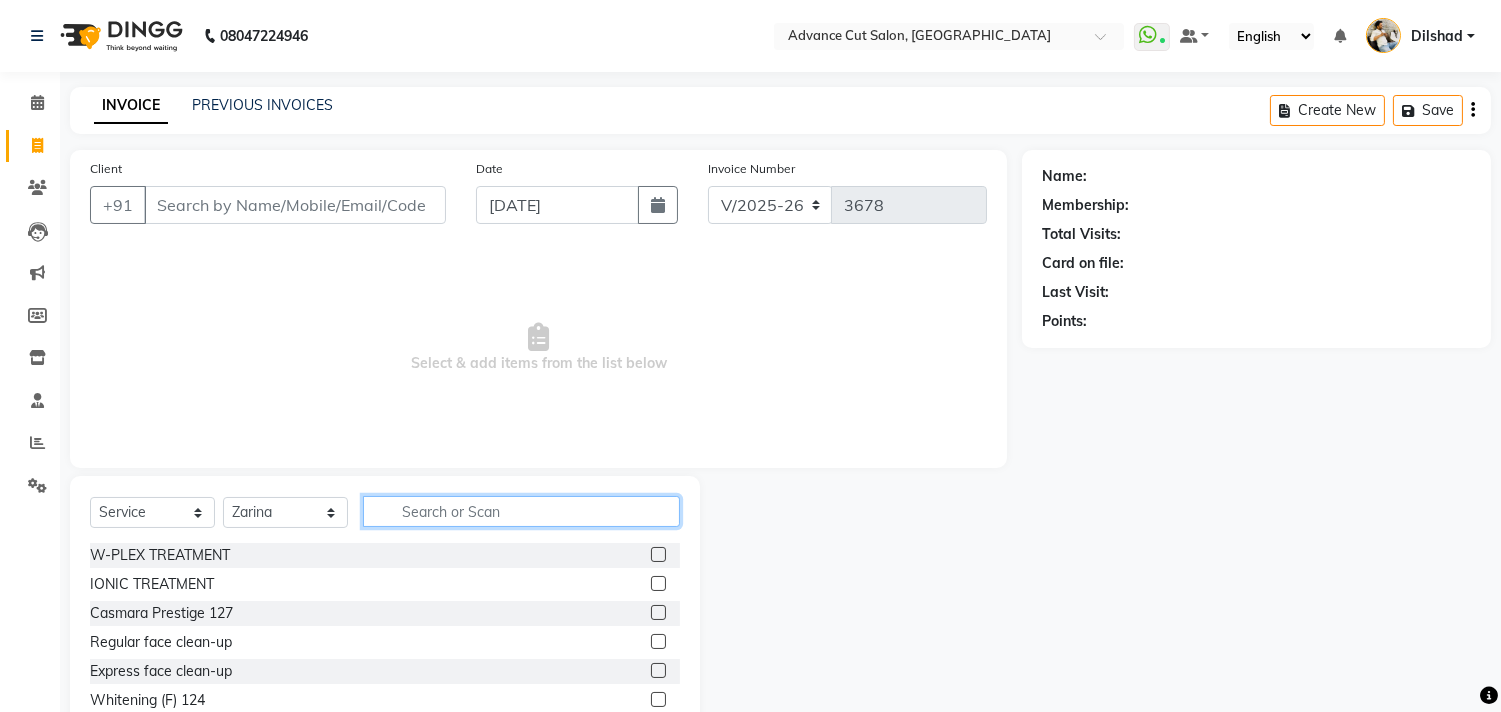 click 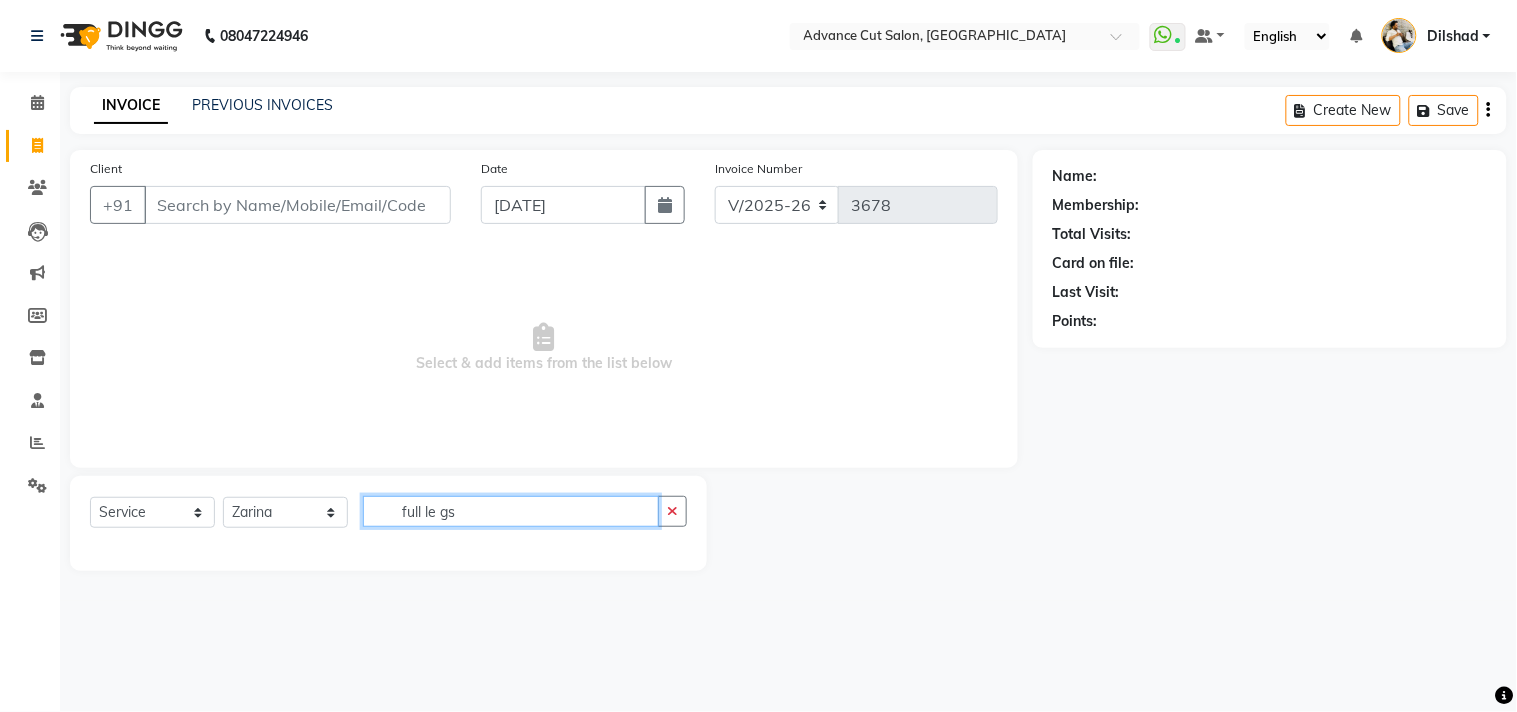 click on "full le gs" 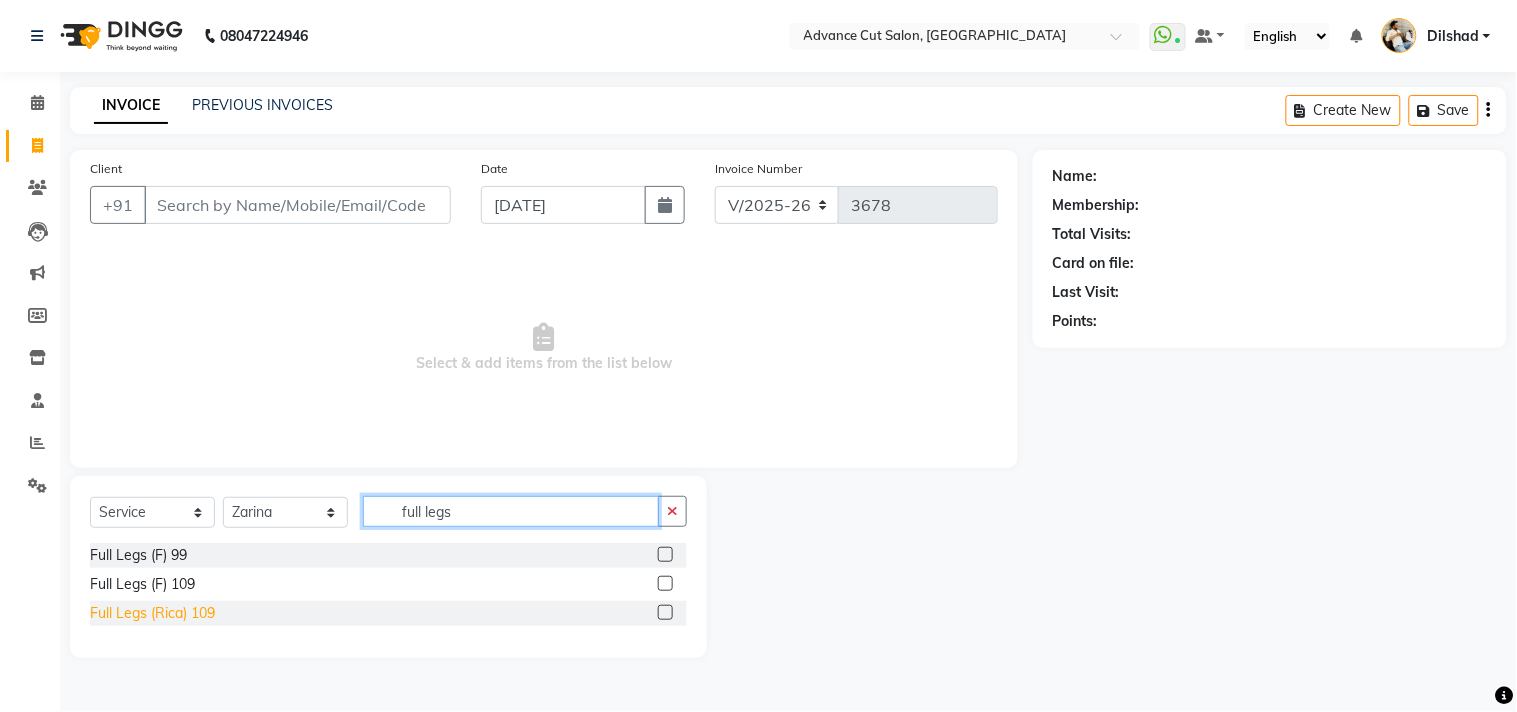 type on "full legs" 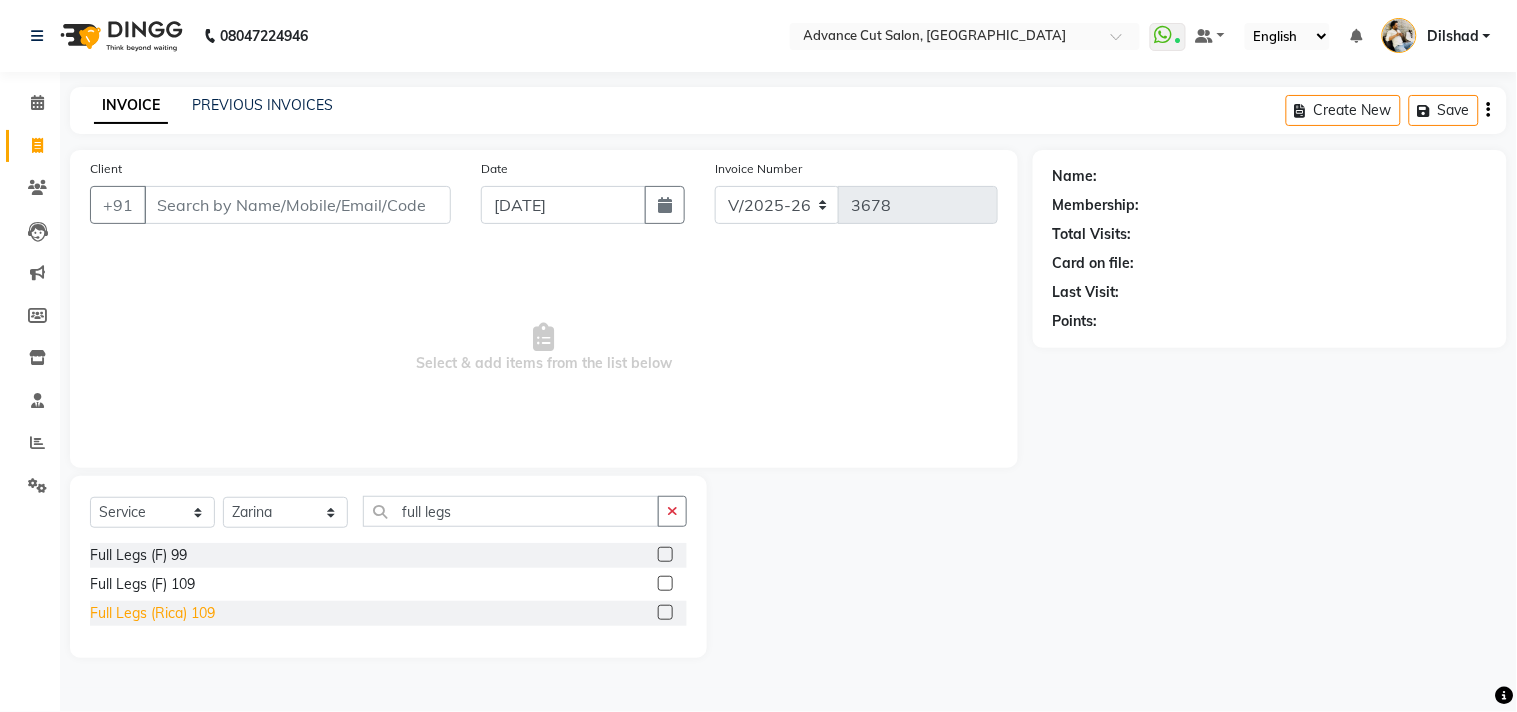 click on "Full Legs (Rica) 109" 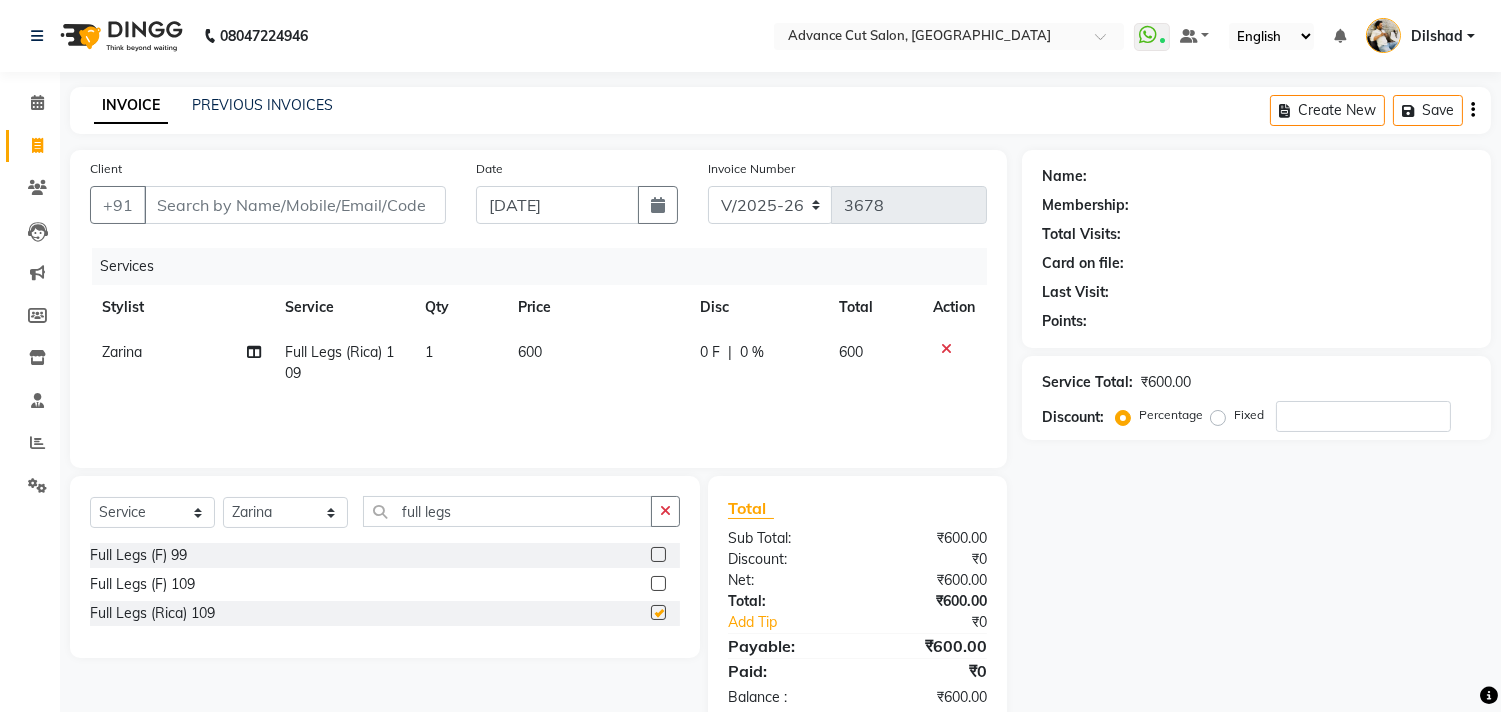 checkbox on "false" 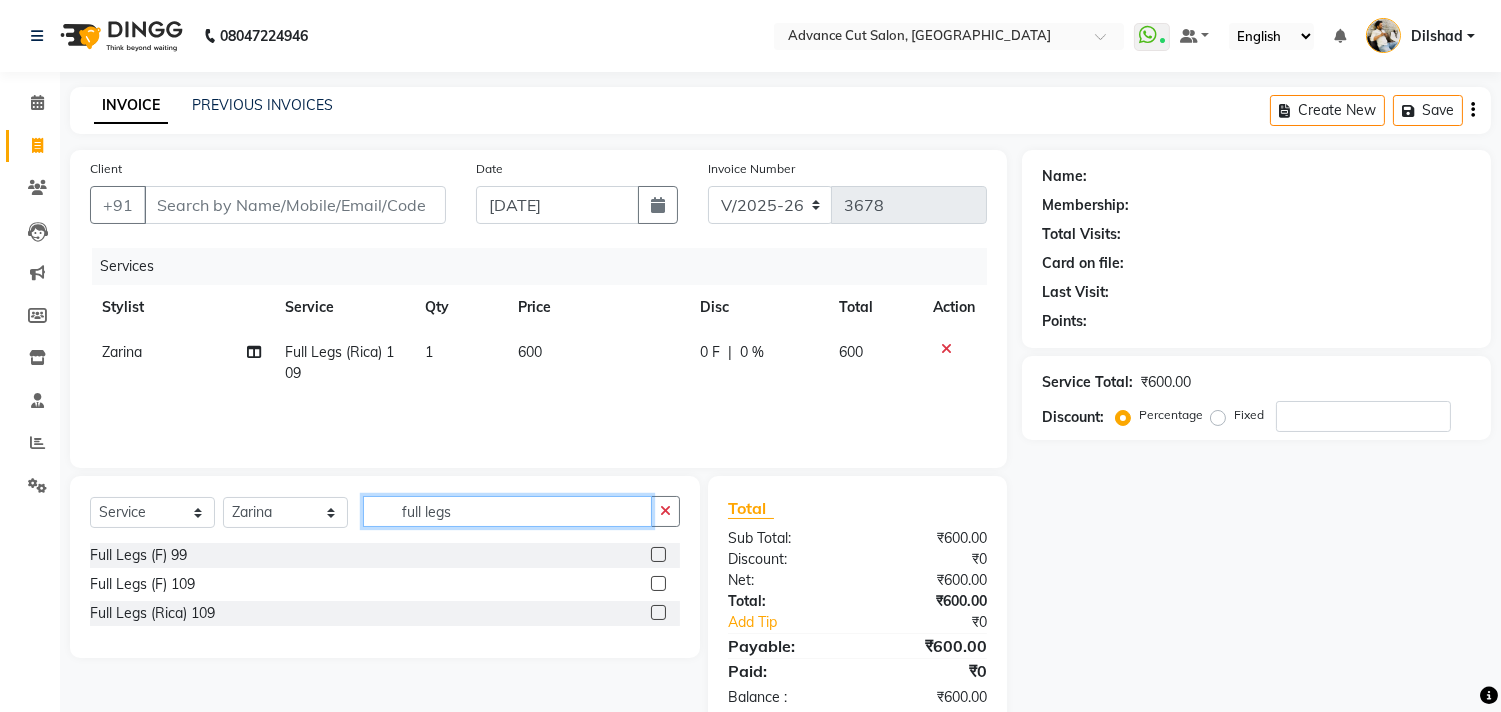 click on "full legs" 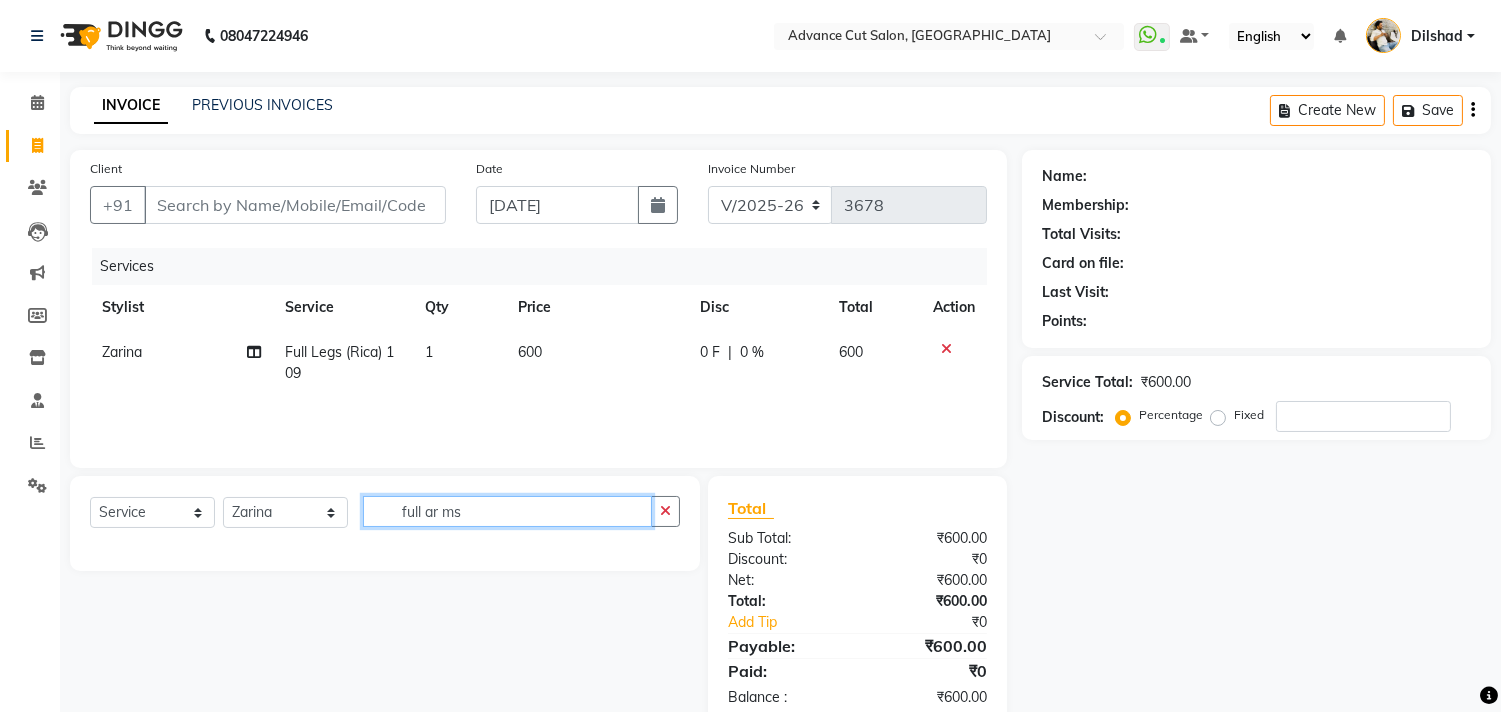 click on "full ar ms" 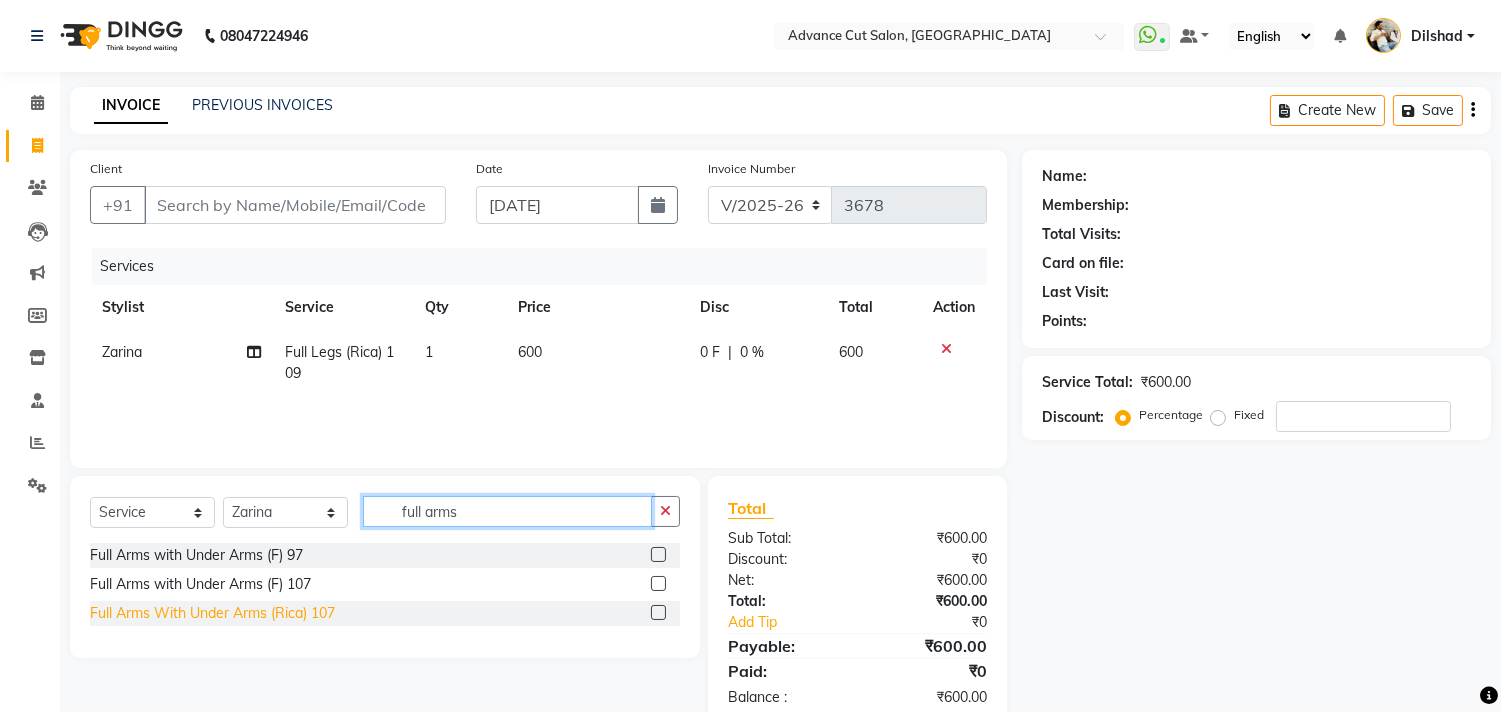 type on "full arms" 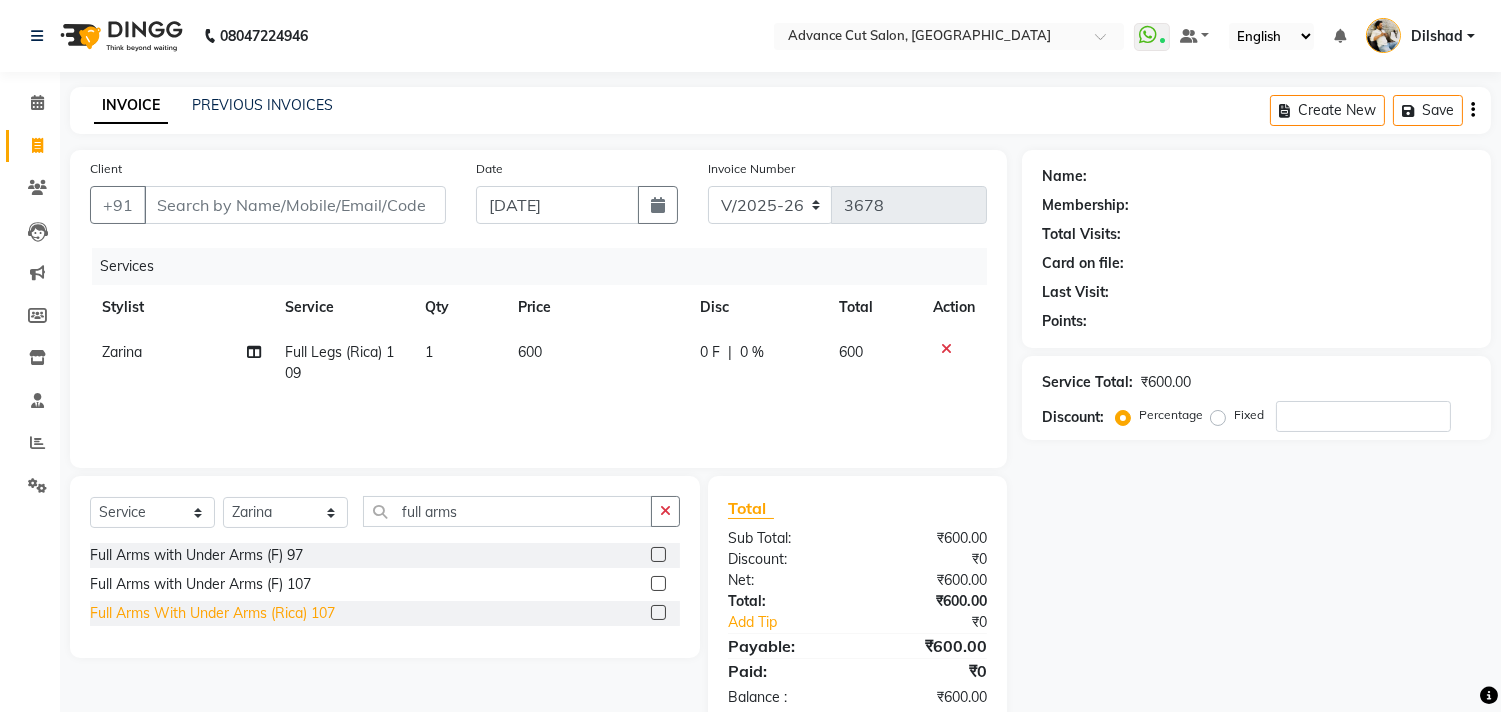 click on "Full Arms With Under Arms (Rica) 107" 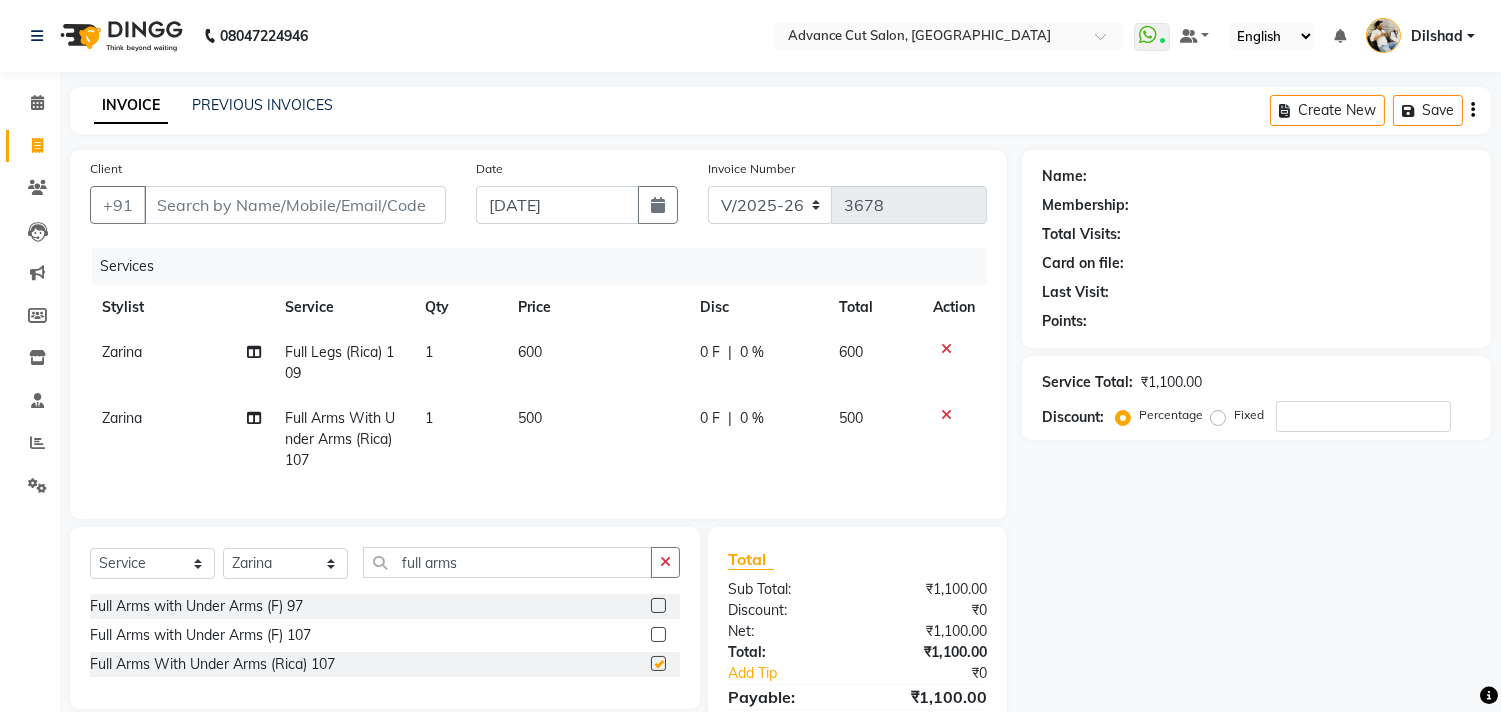 checkbox on "false" 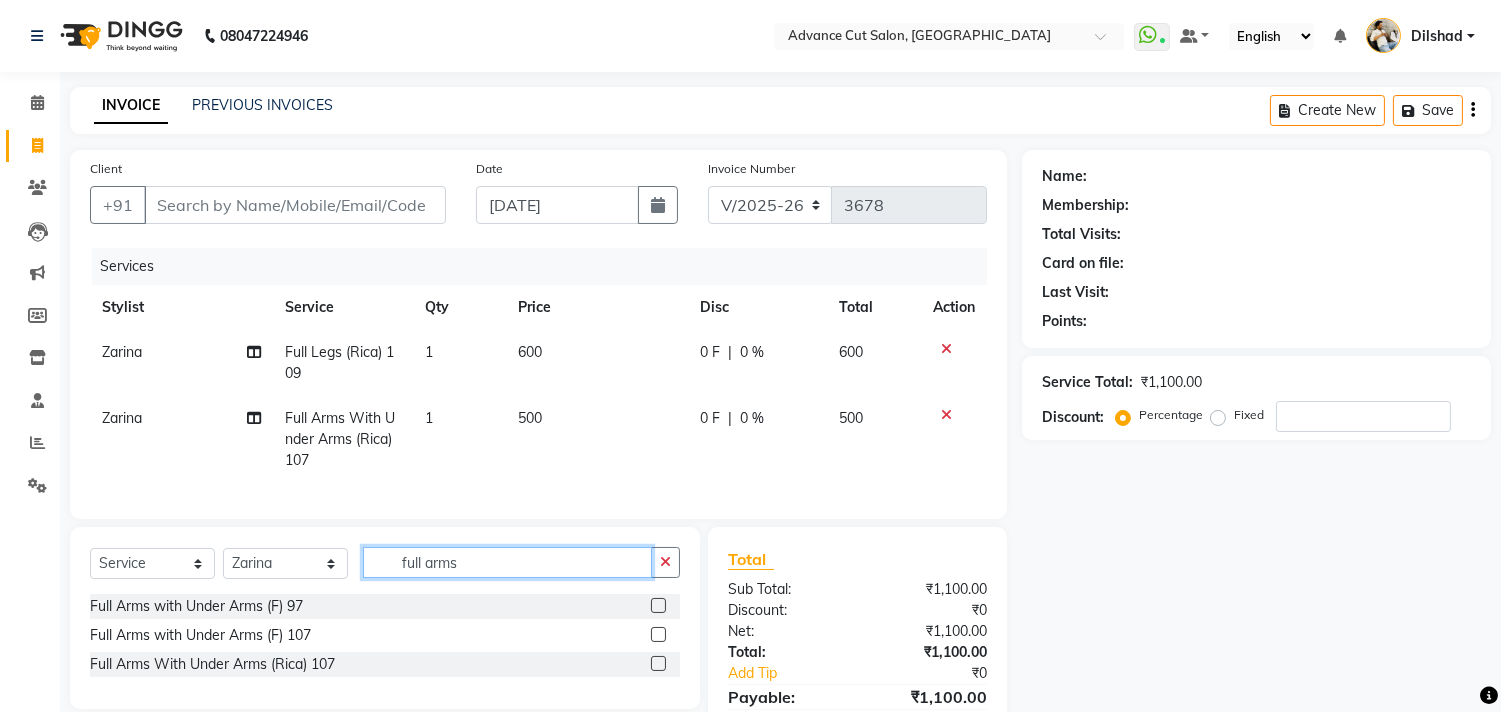 click on "full arms" 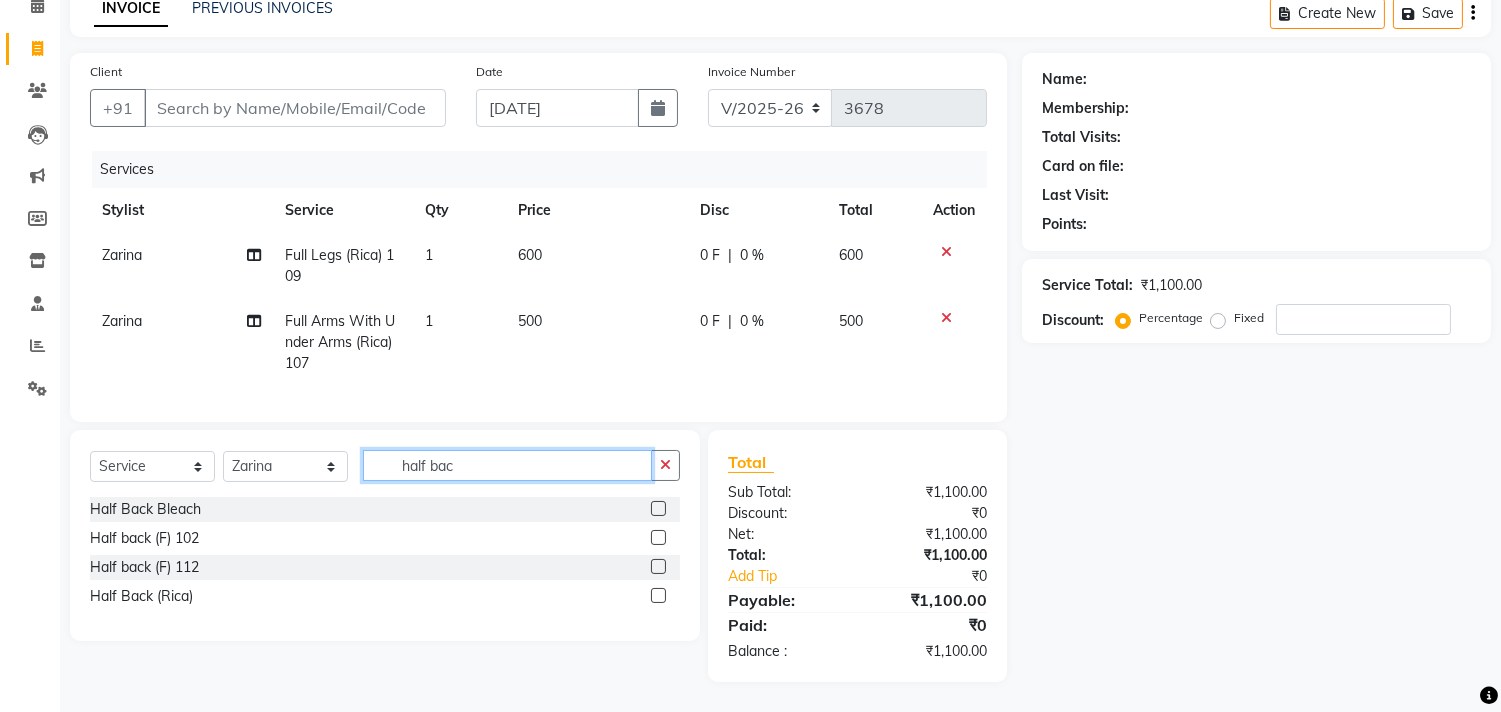 scroll, scrollTop: 113, scrollLeft: 0, axis: vertical 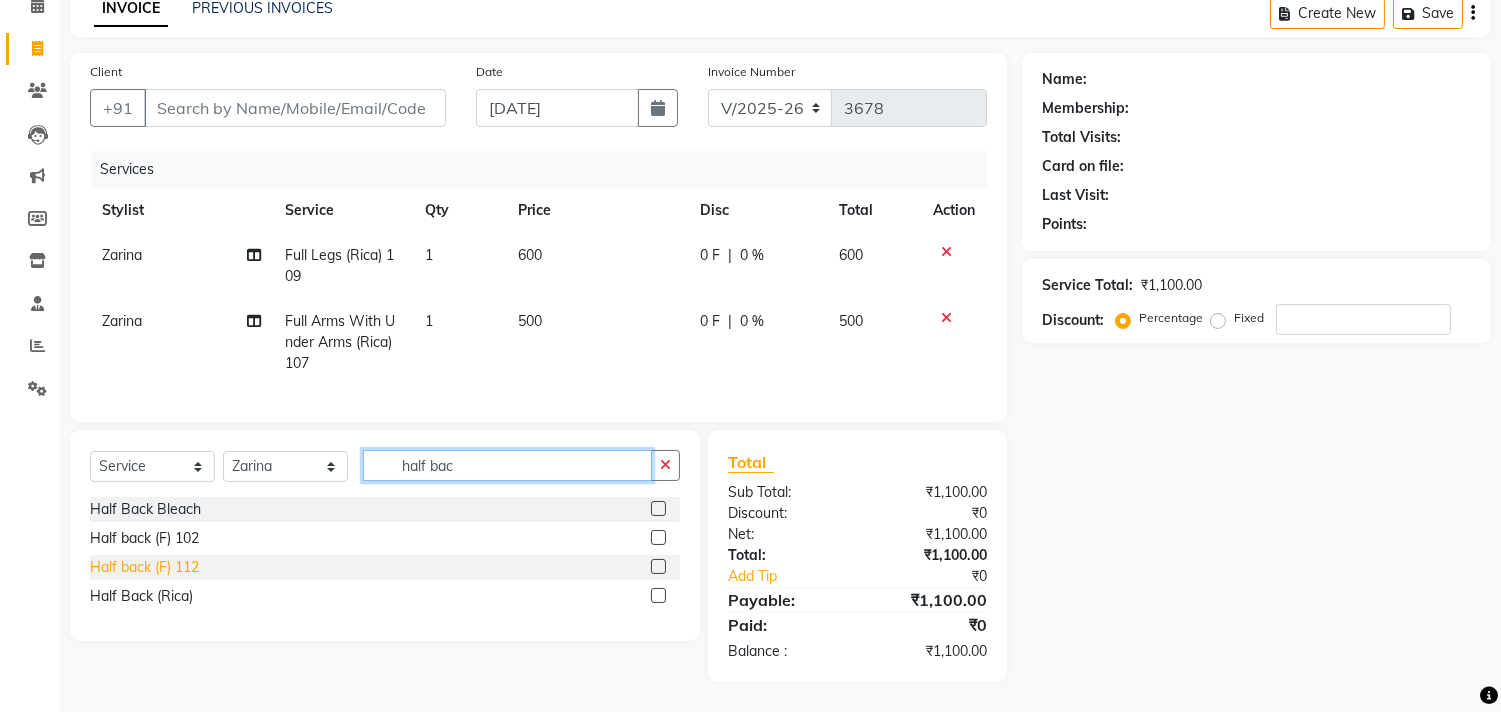 type on "half bac" 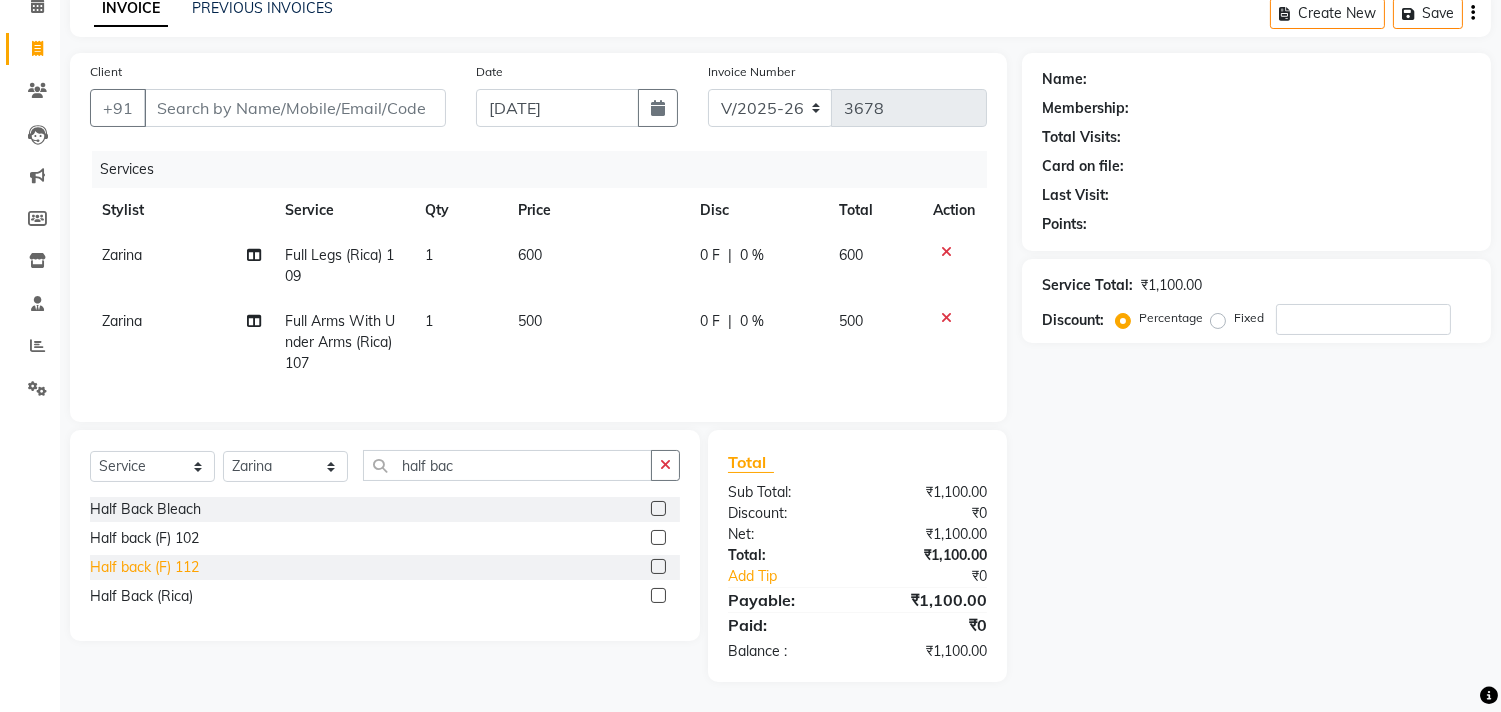 click on "Half back (F) 112" 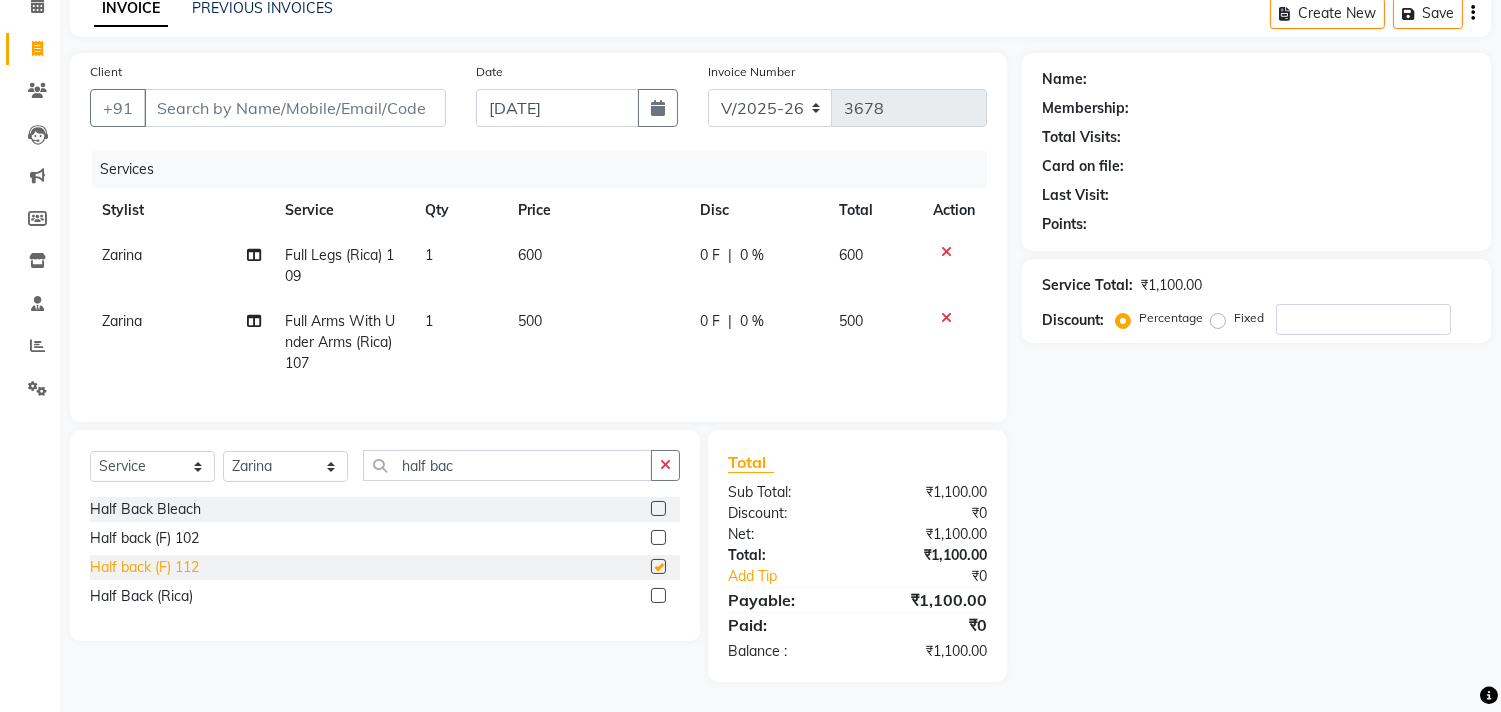 checkbox on "false" 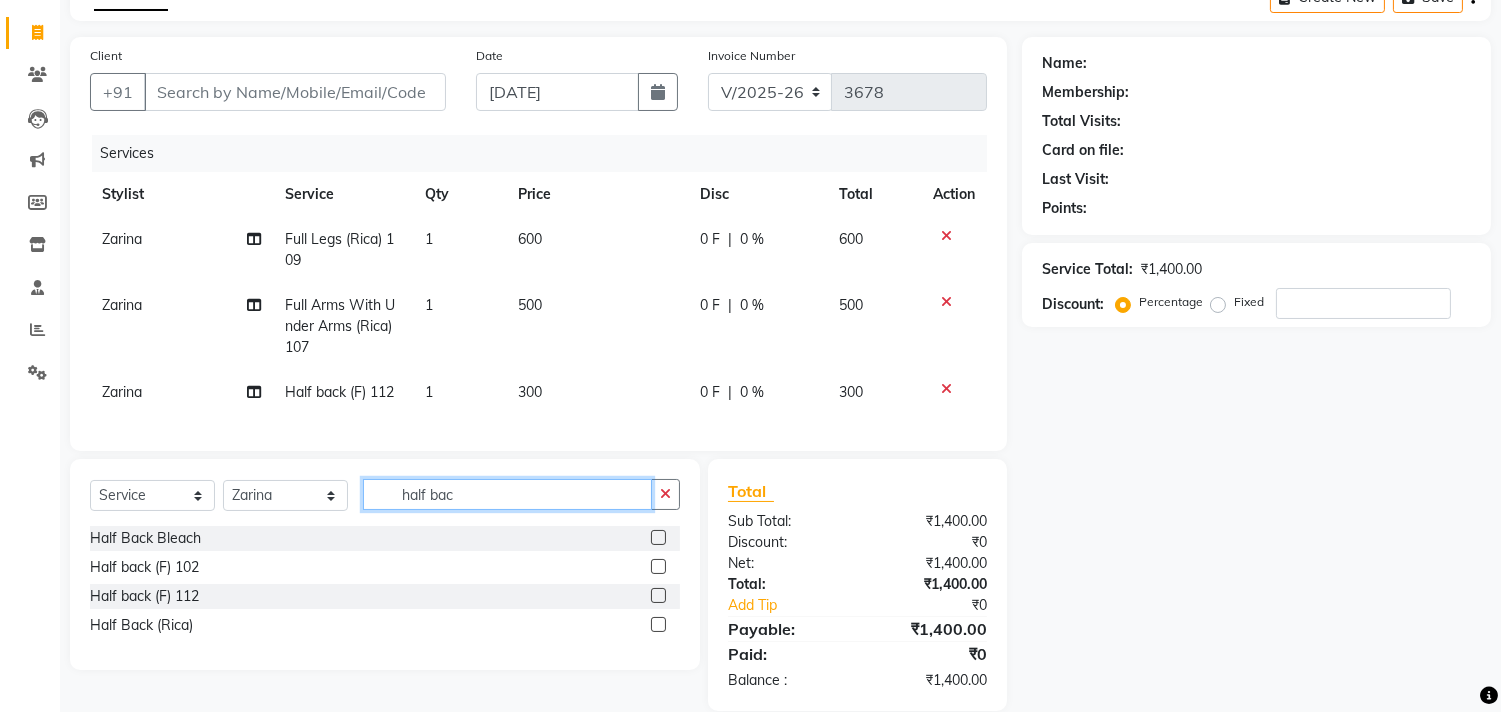 click on "half bac" 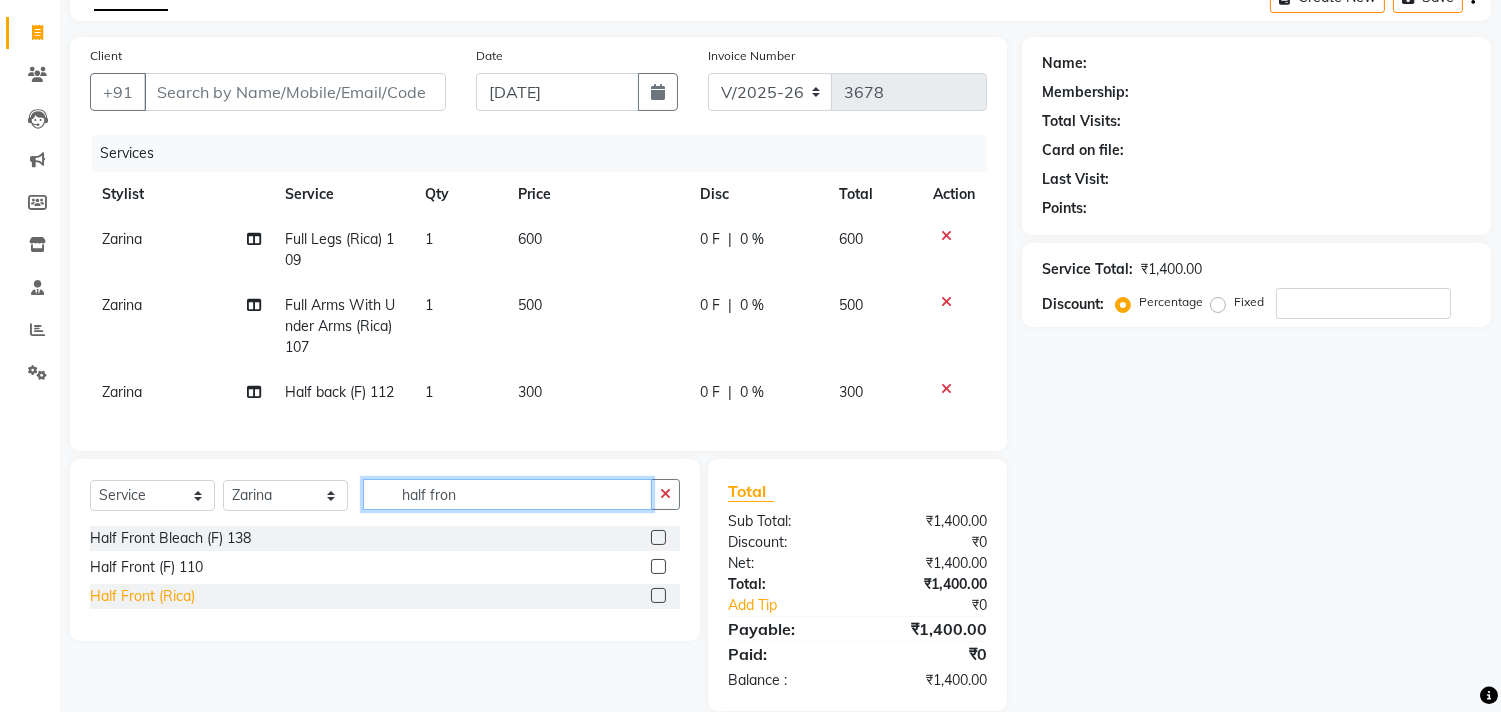 type on "half fron" 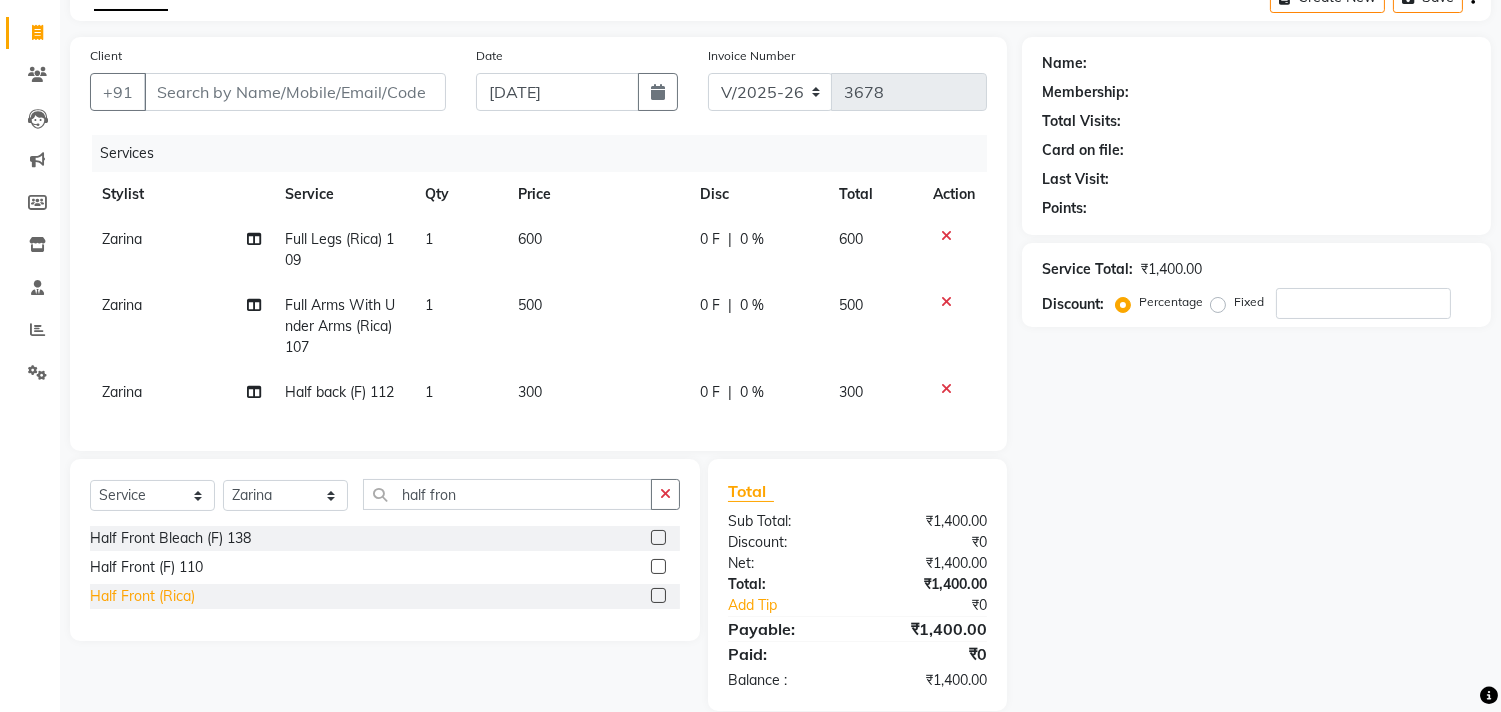 click on "Half Front (Rica)" 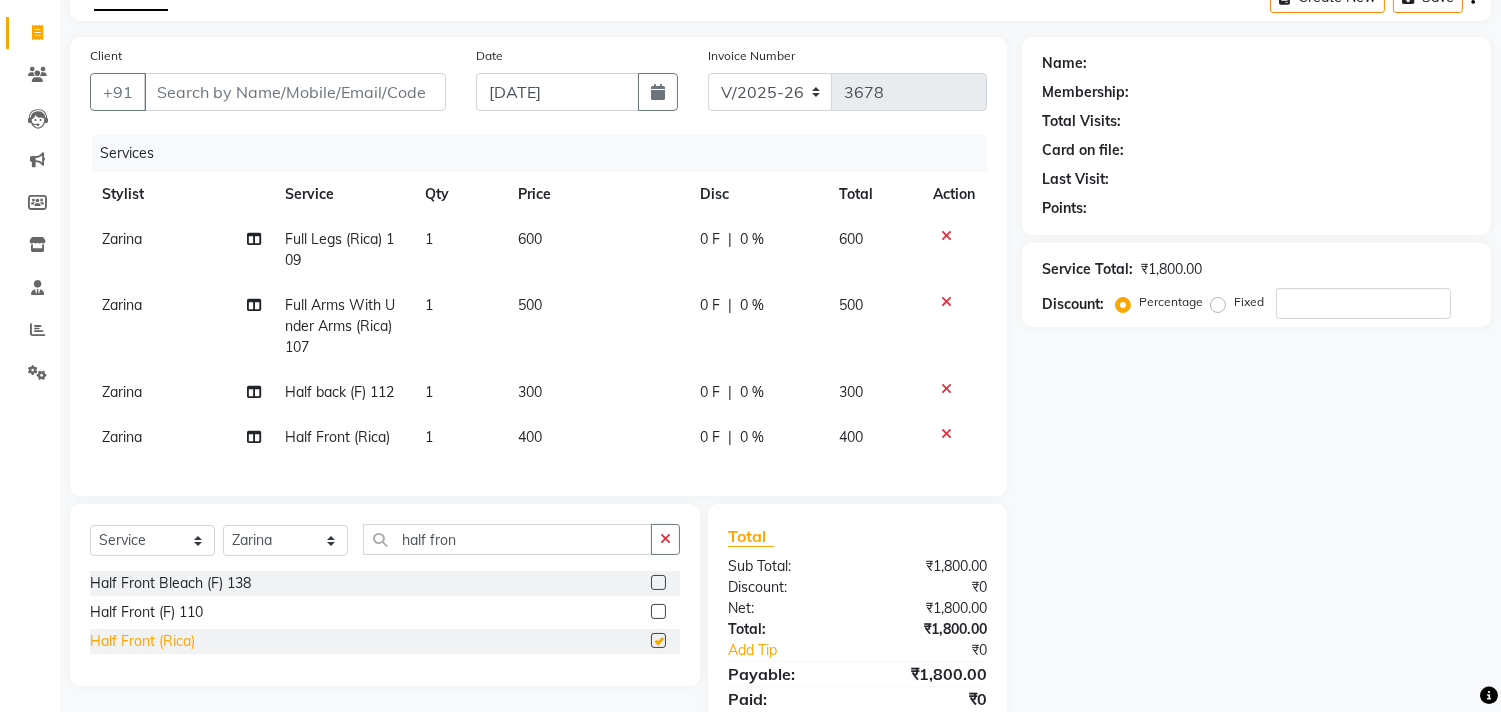 checkbox on "false" 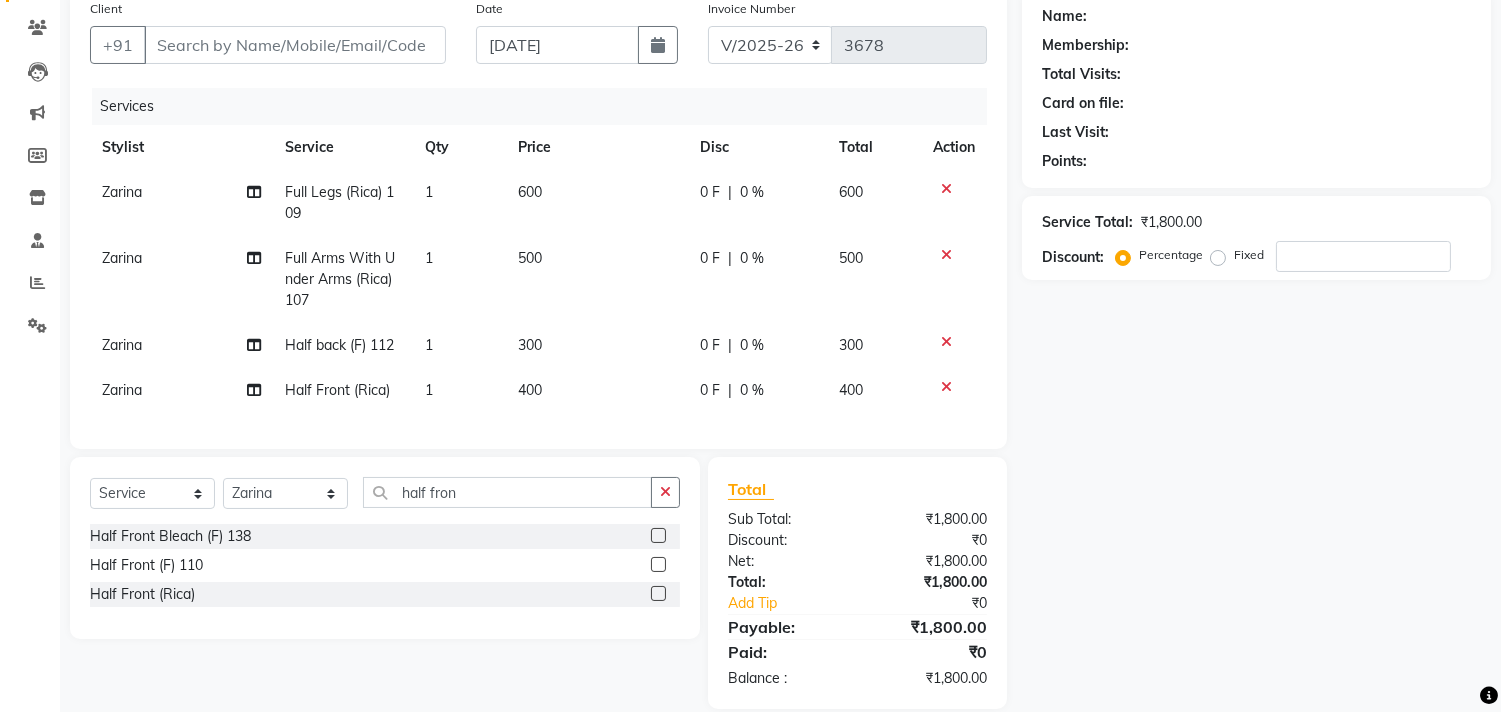 scroll, scrollTop: 203, scrollLeft: 0, axis: vertical 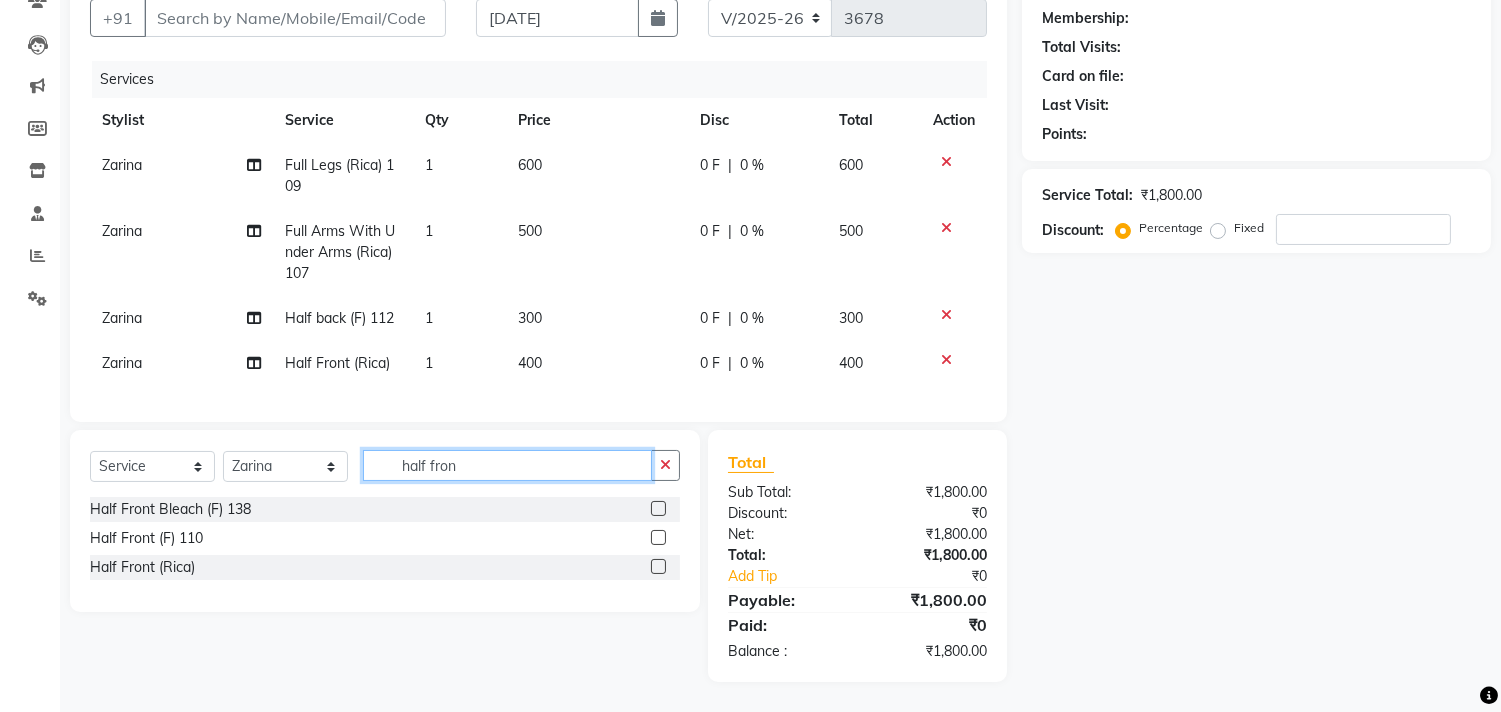 click on "half fron" 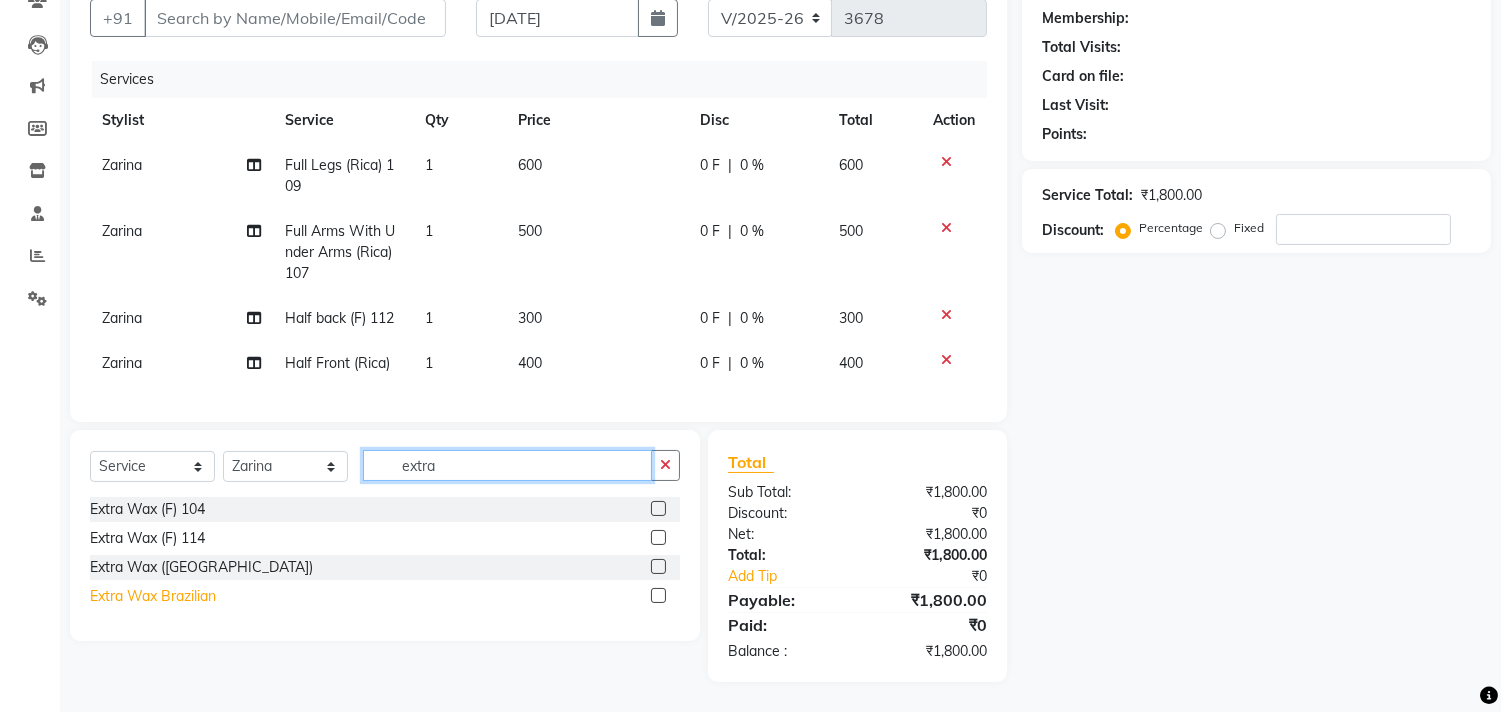 type on "extra" 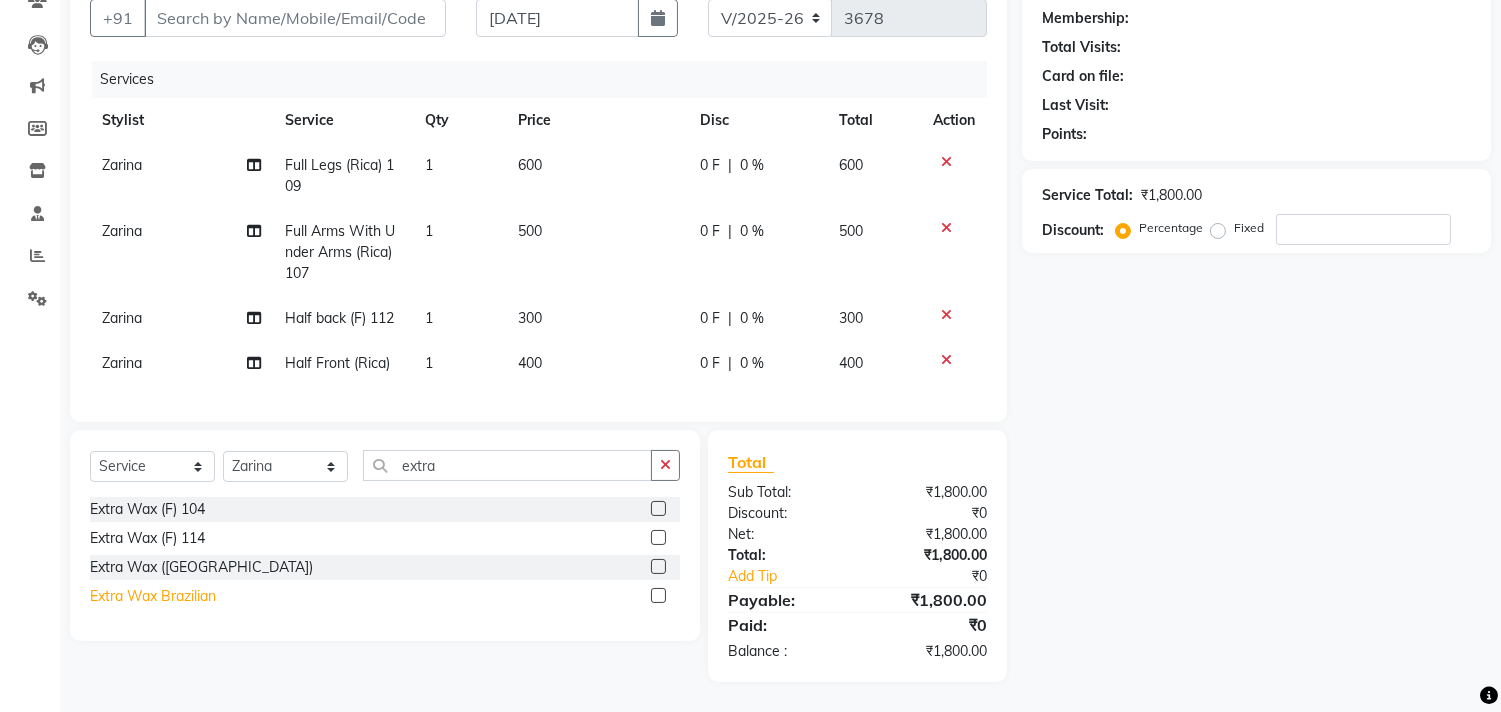 click on "Extra Wax Brazilian" 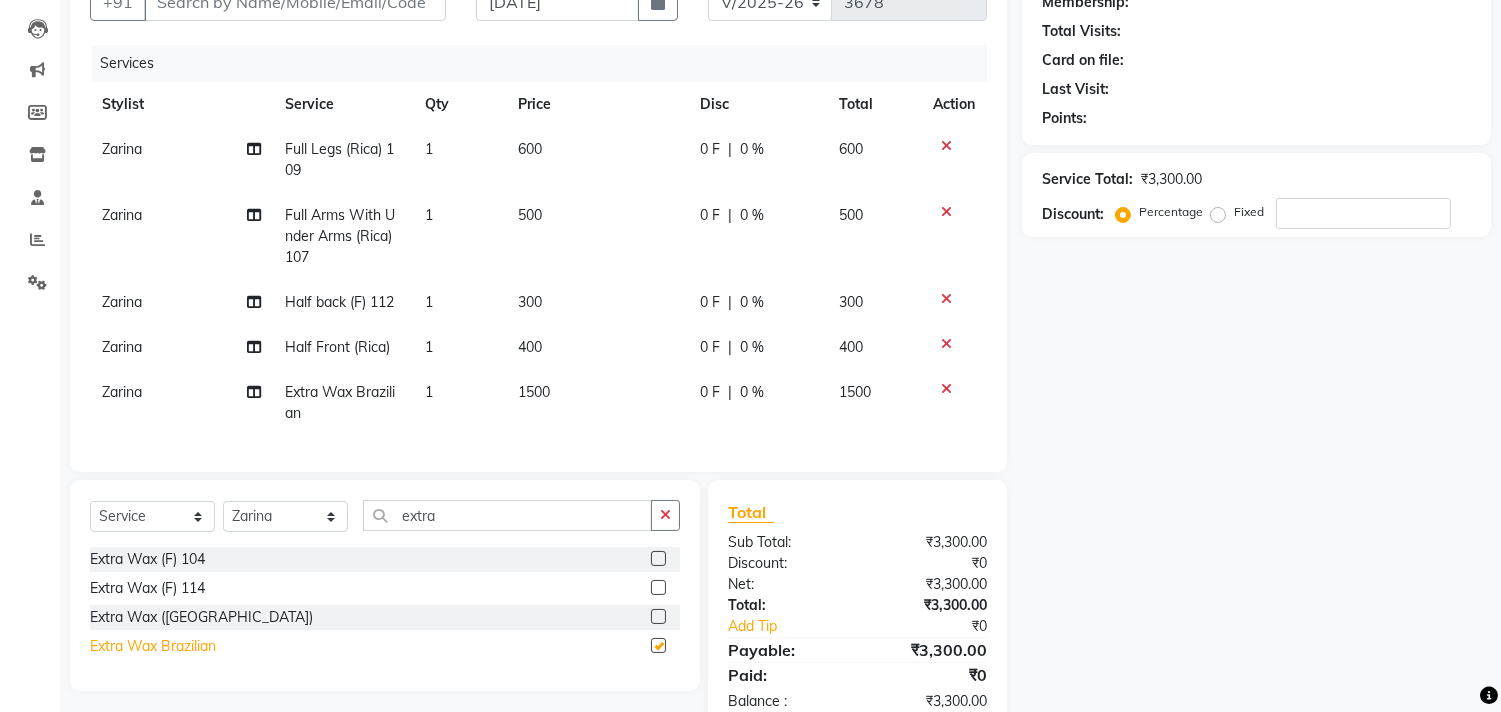 checkbox on "false" 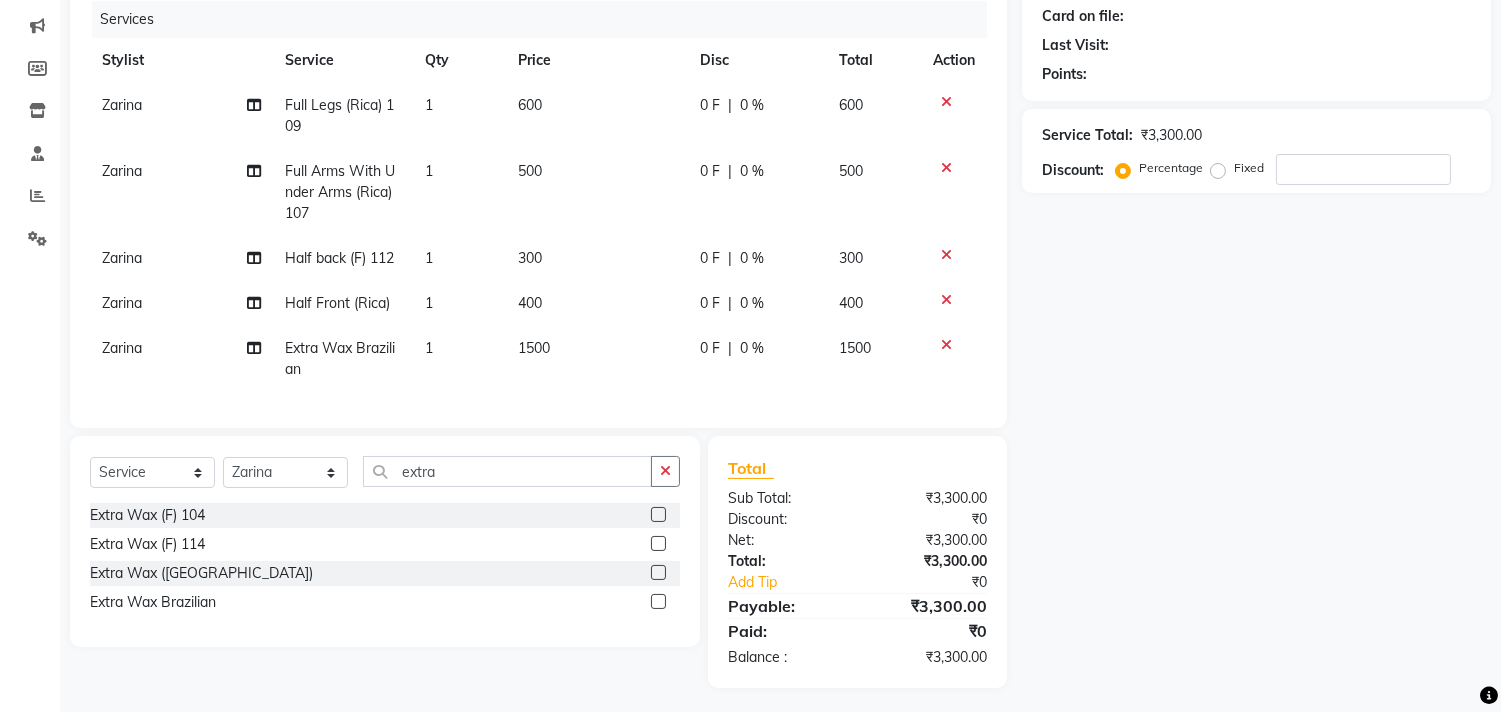 scroll, scrollTop: 270, scrollLeft: 0, axis: vertical 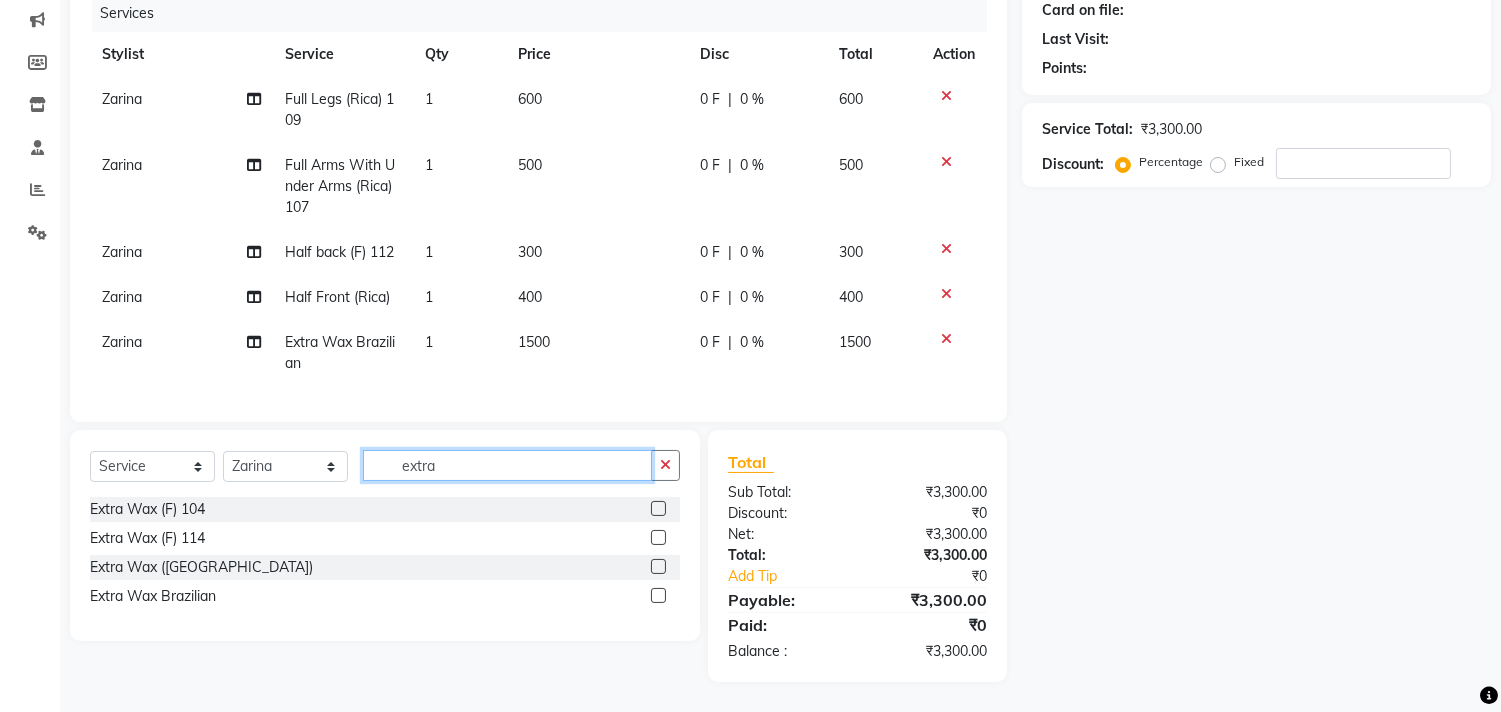click on "extra" 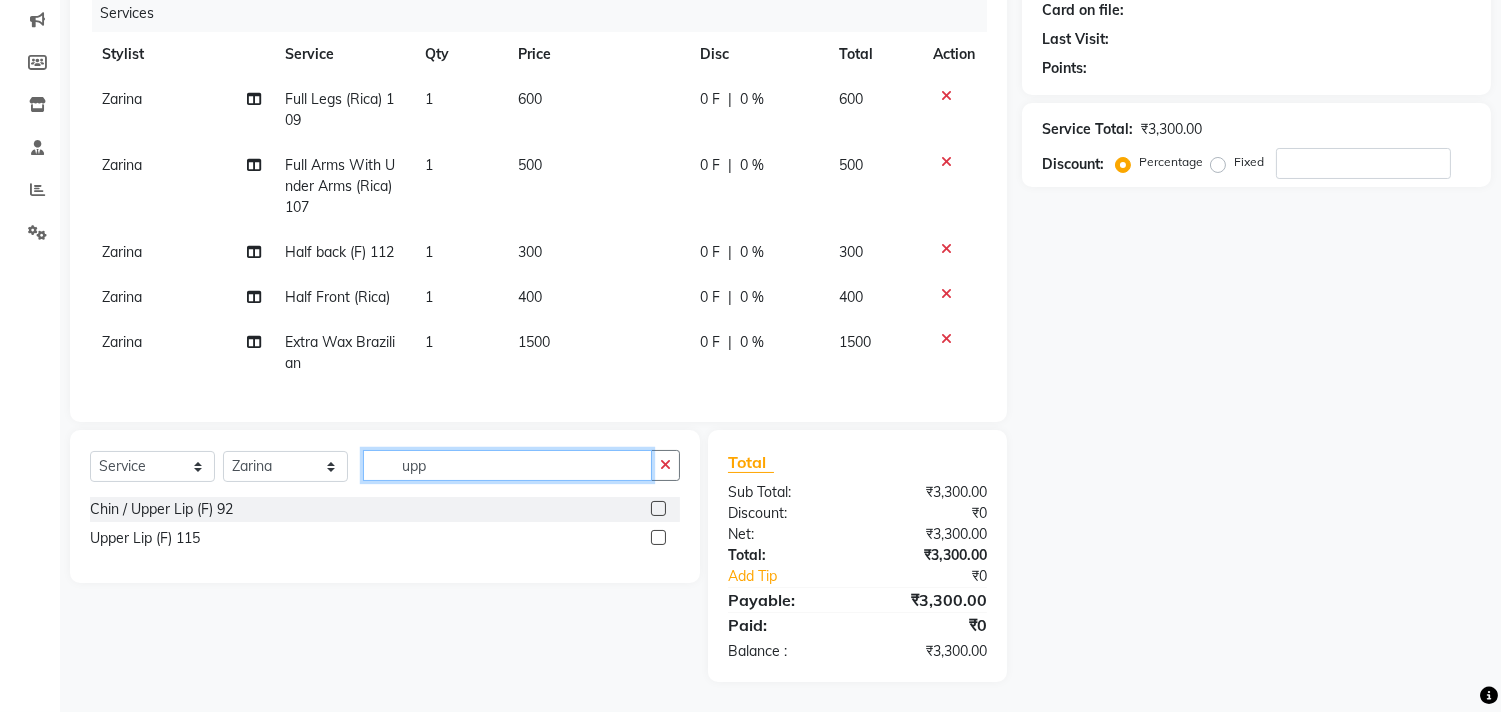 type on "upp" 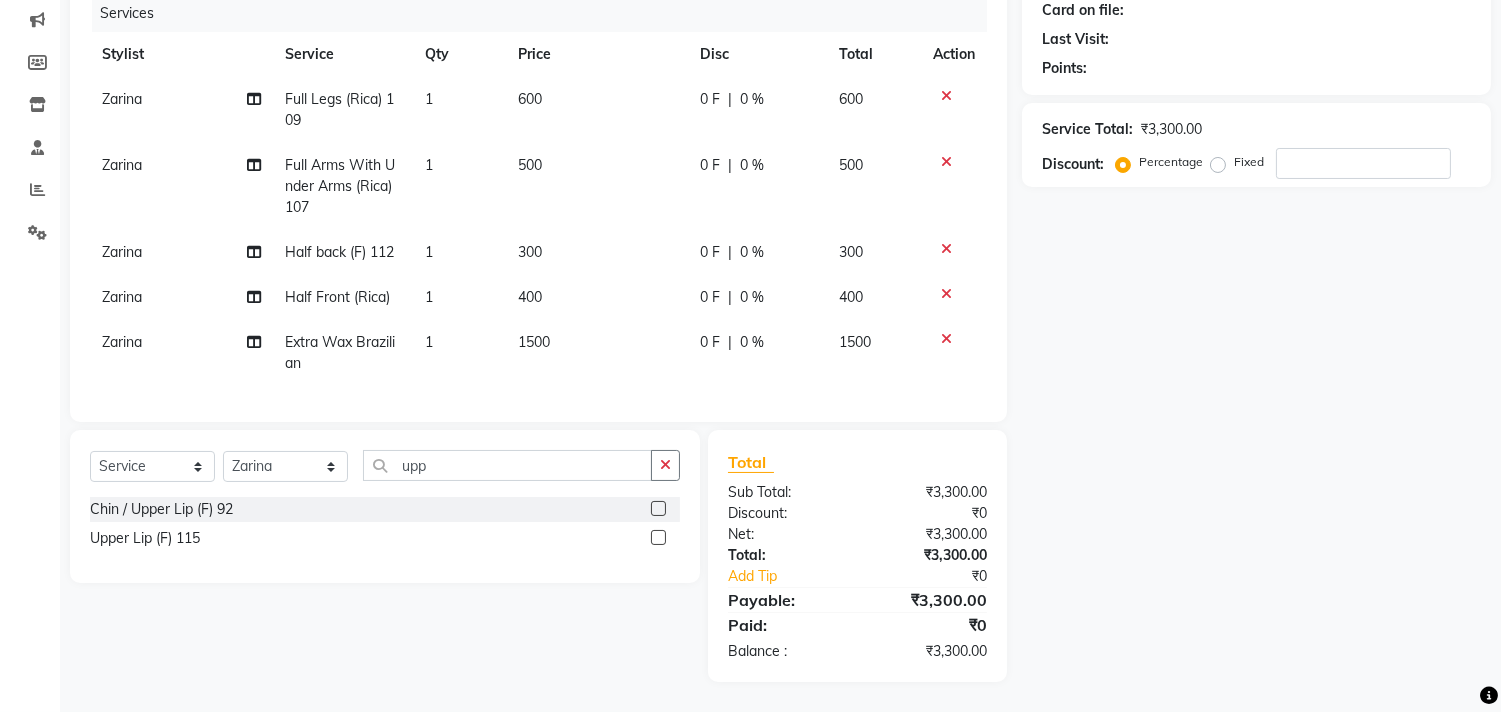 click on "Upper Lip (F) 115" 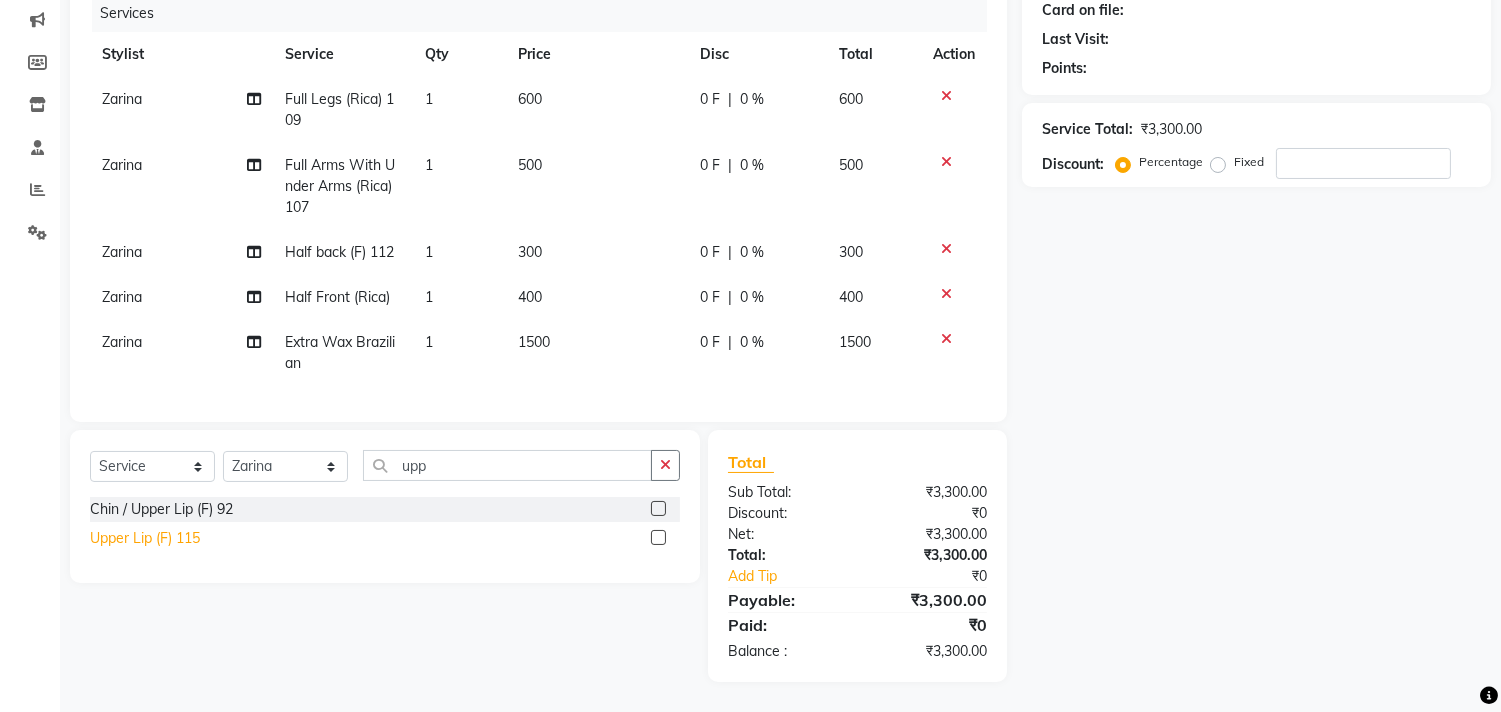 click on "Upper Lip (F) 115" 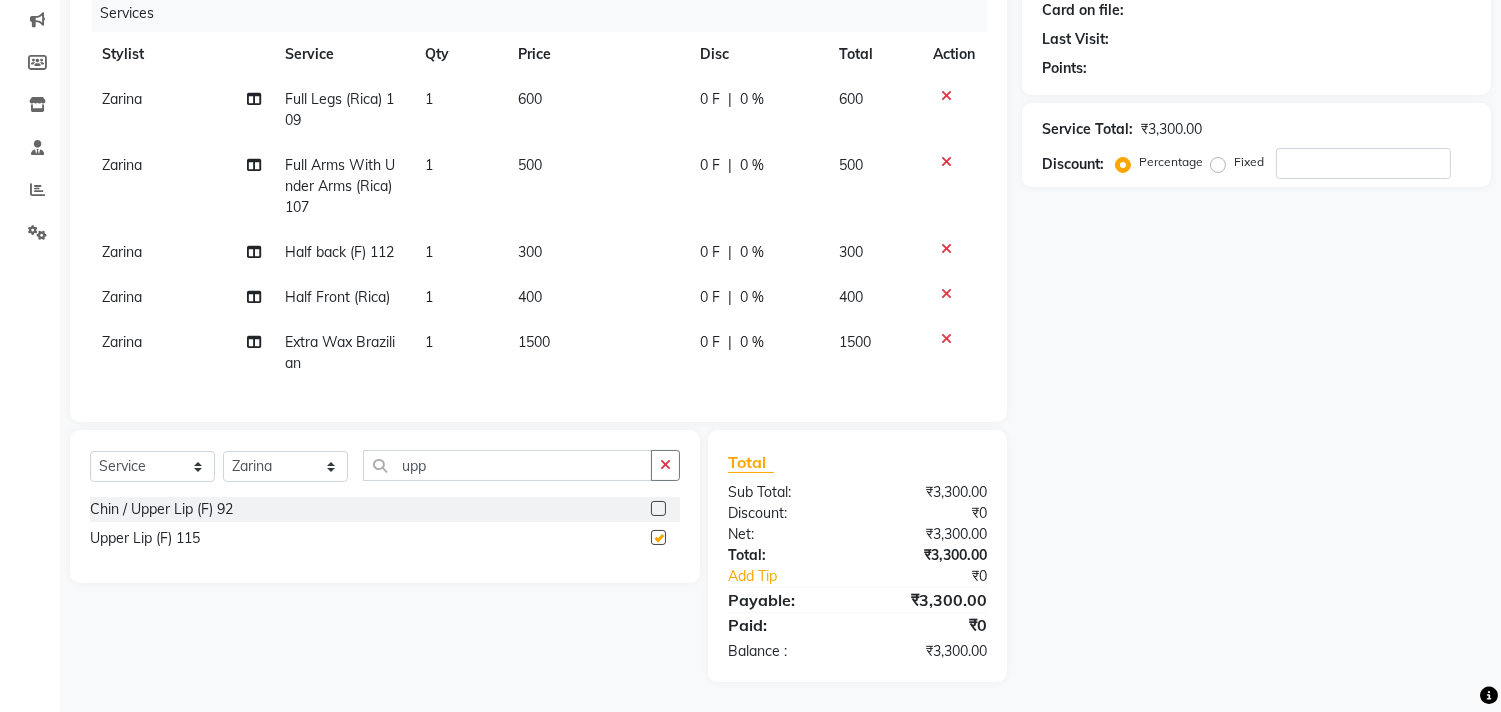 checkbox on "false" 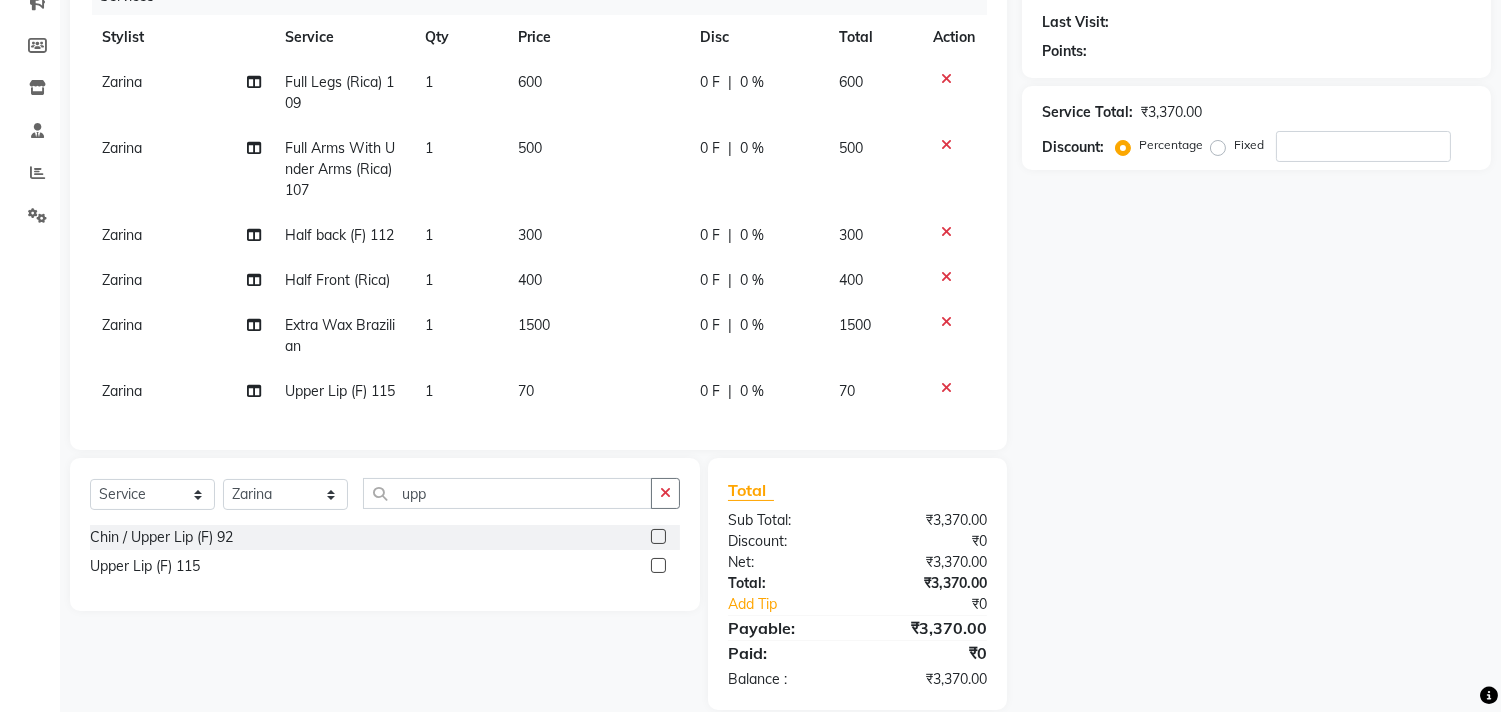 click on "1" 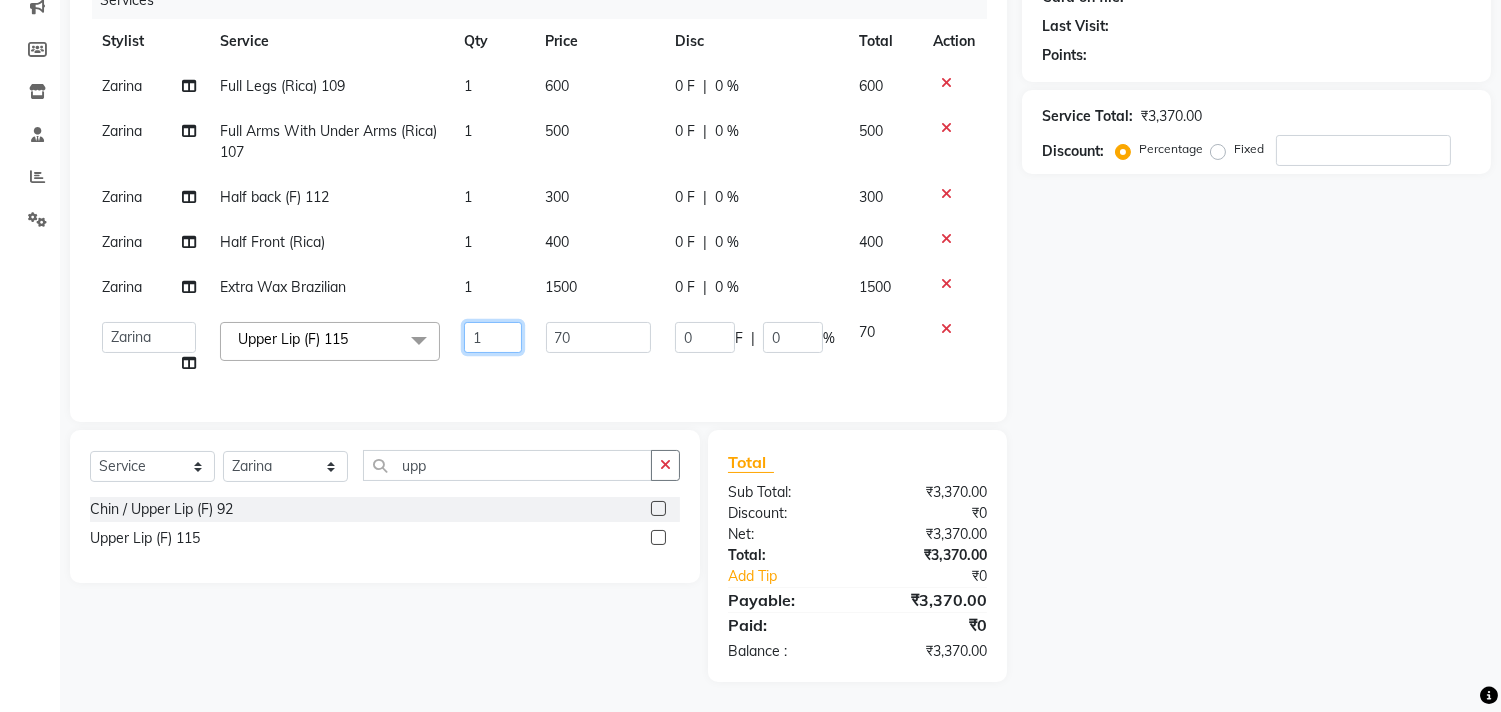 click on "1" 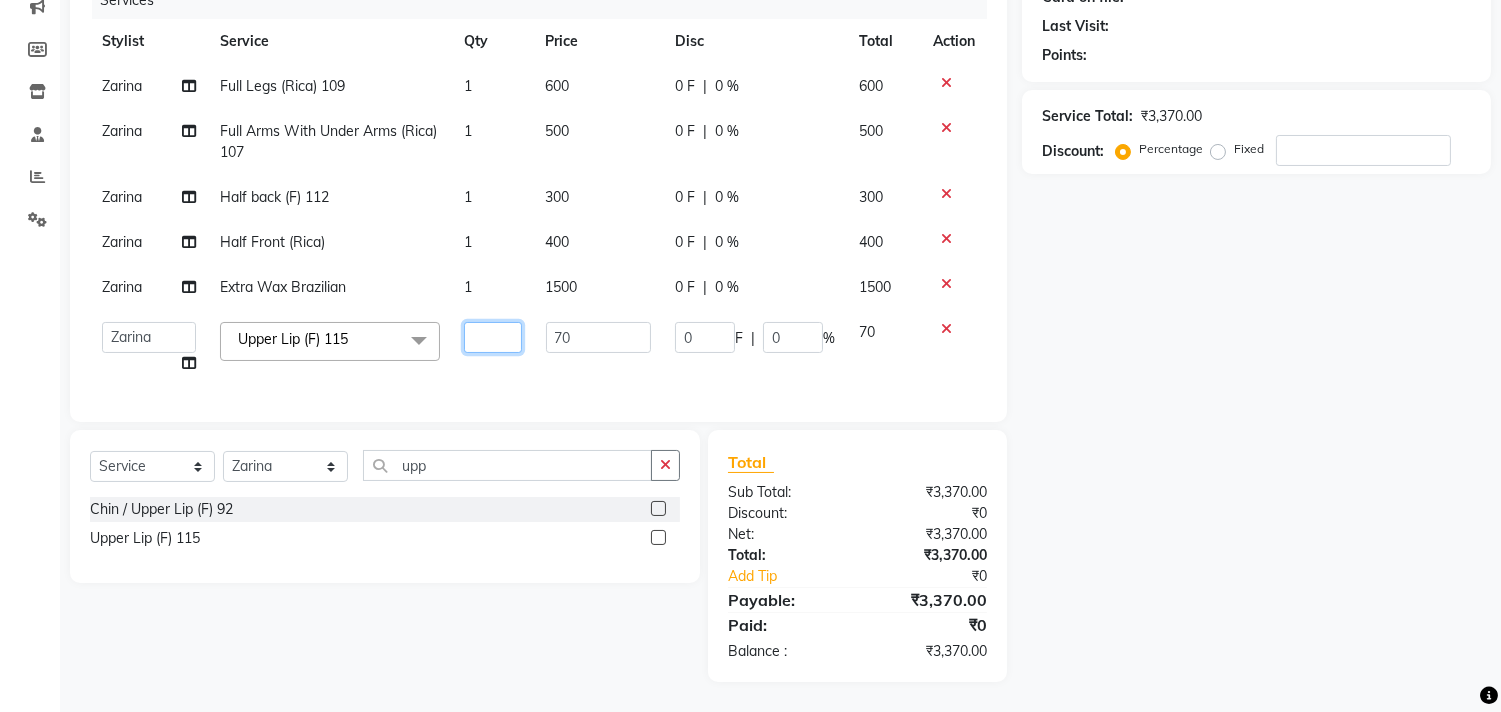 type on "2" 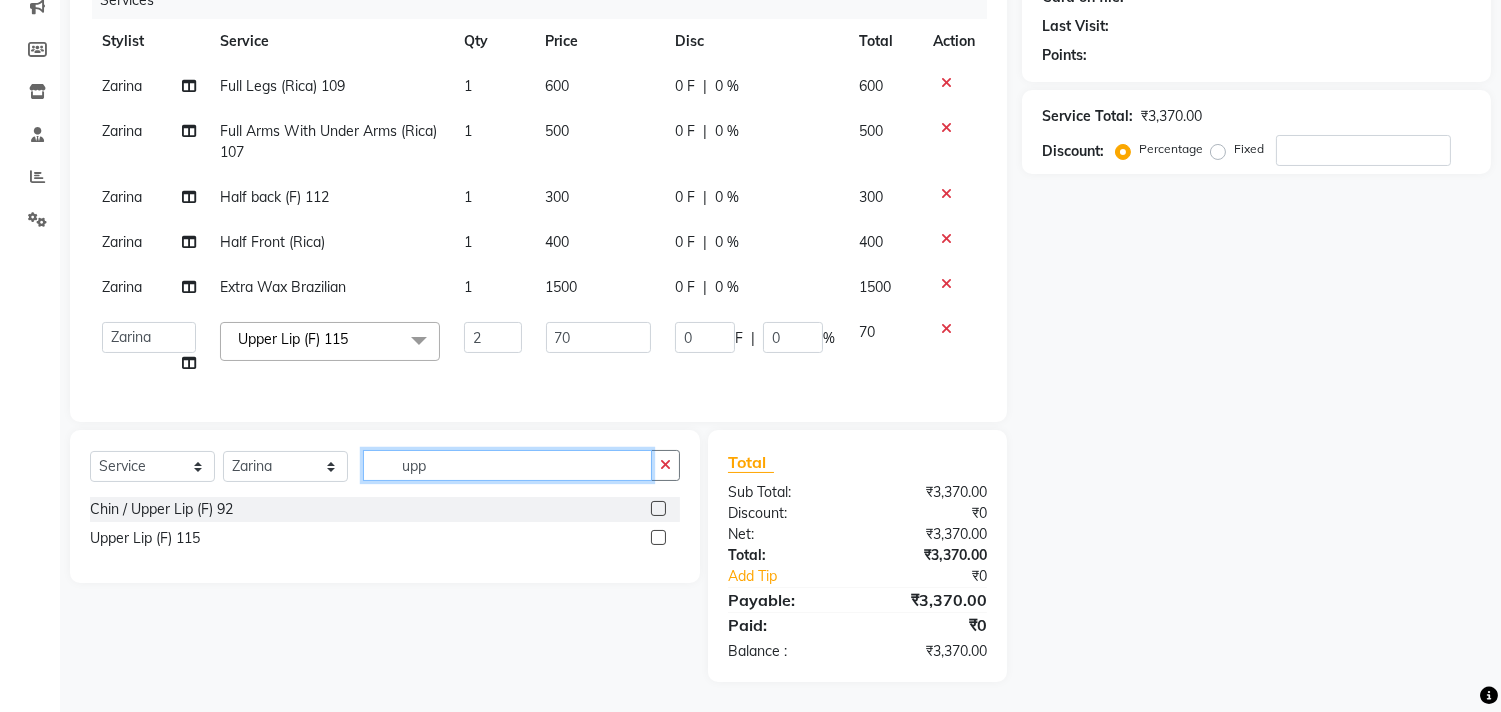 click on "Select  Service  Product  Membership  Package Voucher Prepaid Gift Card  Select Stylist Abrar Alam Avinash Dilshad Lallan Meenu Nabeel Nafeesh Ahmad Naved O.P. Sharma  Pryag Sahil Samar Shahzad  SHWETA SINGH Zarina upp Chin / Upper Lip (F) 92  Upper Lip (F) 115" 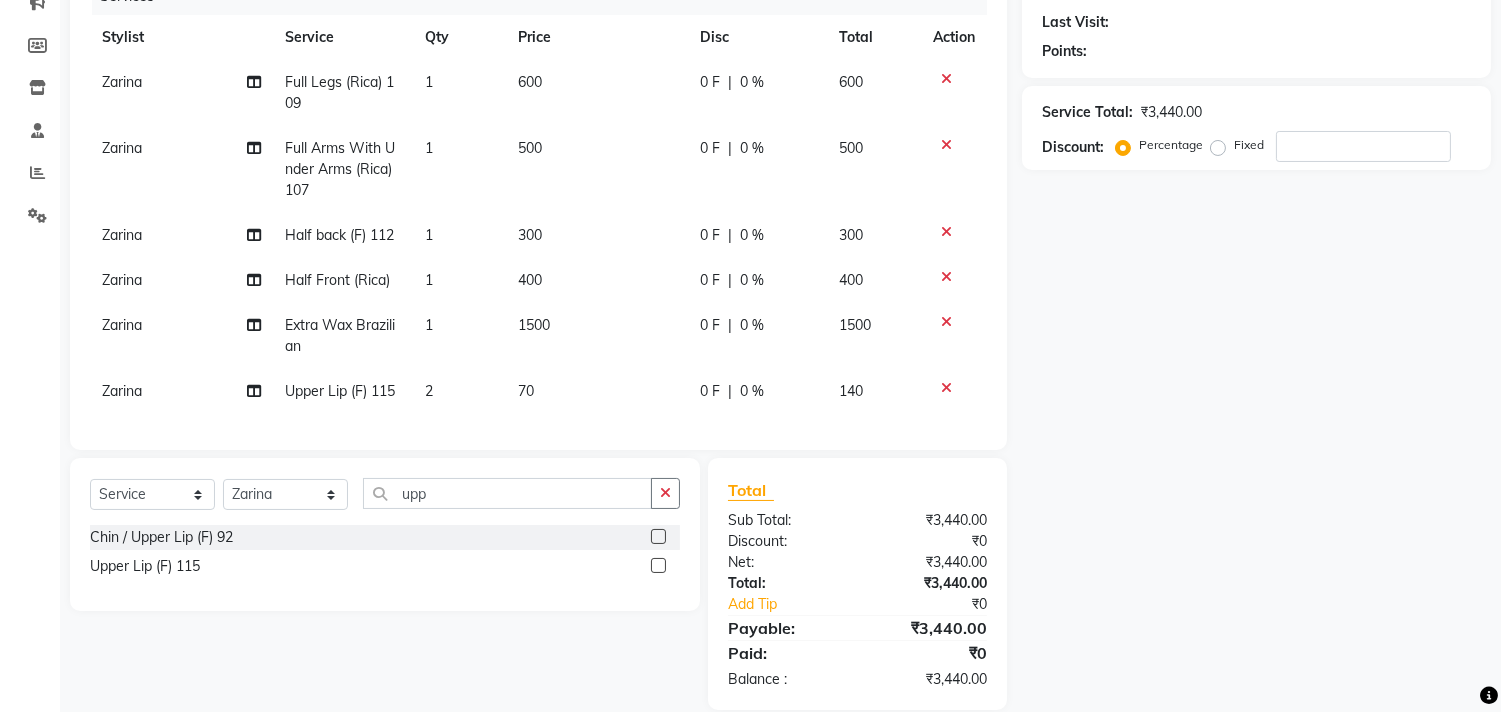 click on "Select  Service  Product  Membership  Package Voucher Prepaid Gift Card  Select Stylist Abrar Alam Avinash Dilshad Lallan Meenu Nabeel Nafeesh Ahmad Naved O.P. Sharma  Pryag Sahil Samar Shahzad  SHWETA SINGH Zarina upp Chin / Upper Lip (F) 92  Upper Lip (F) 115" 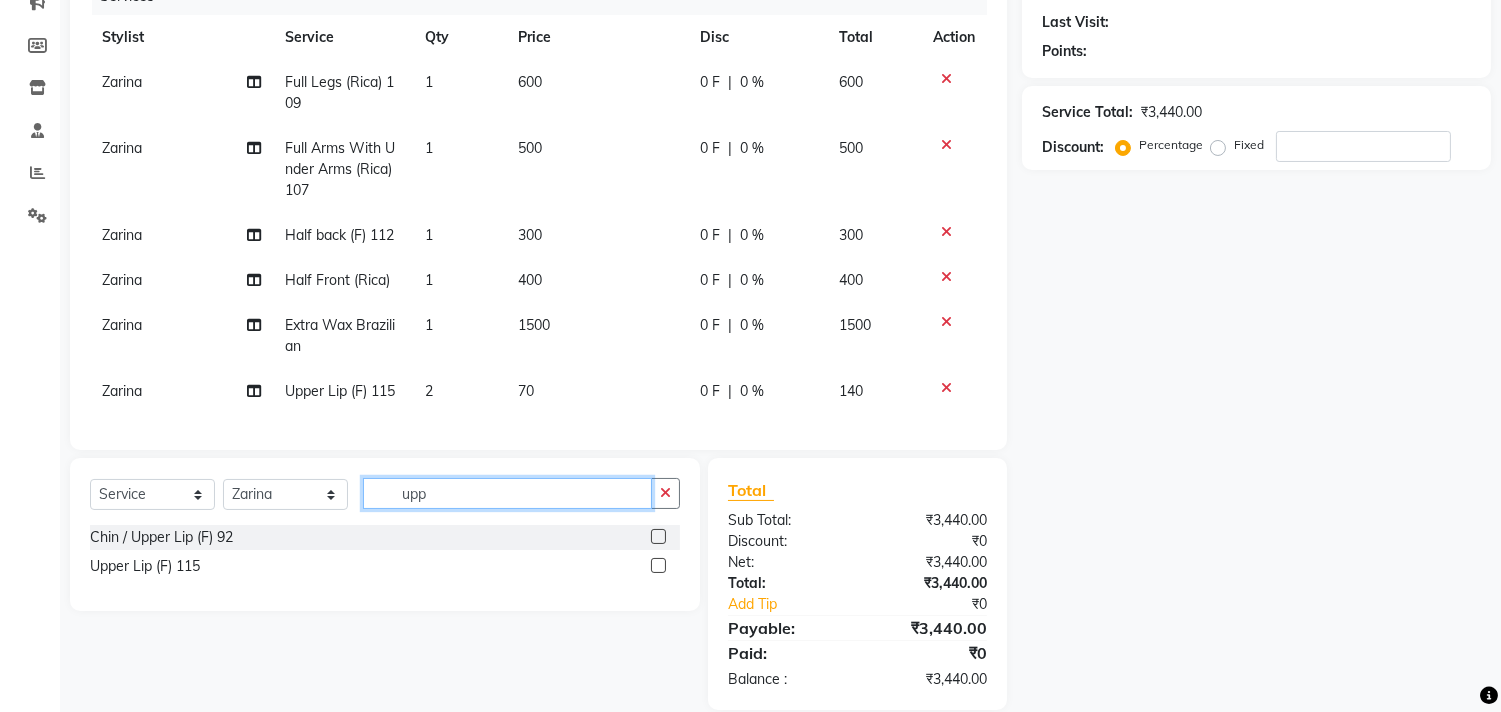 click on "upp" 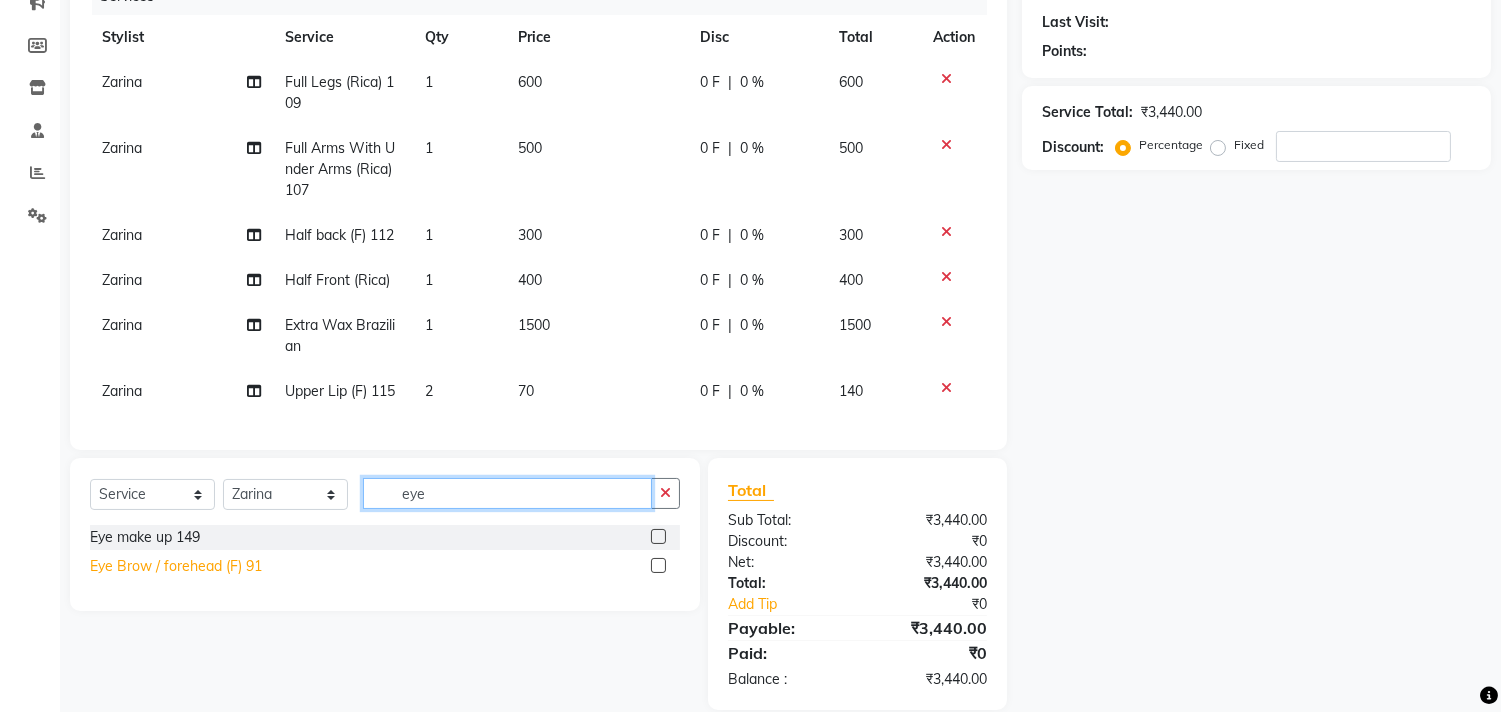 type on "eye" 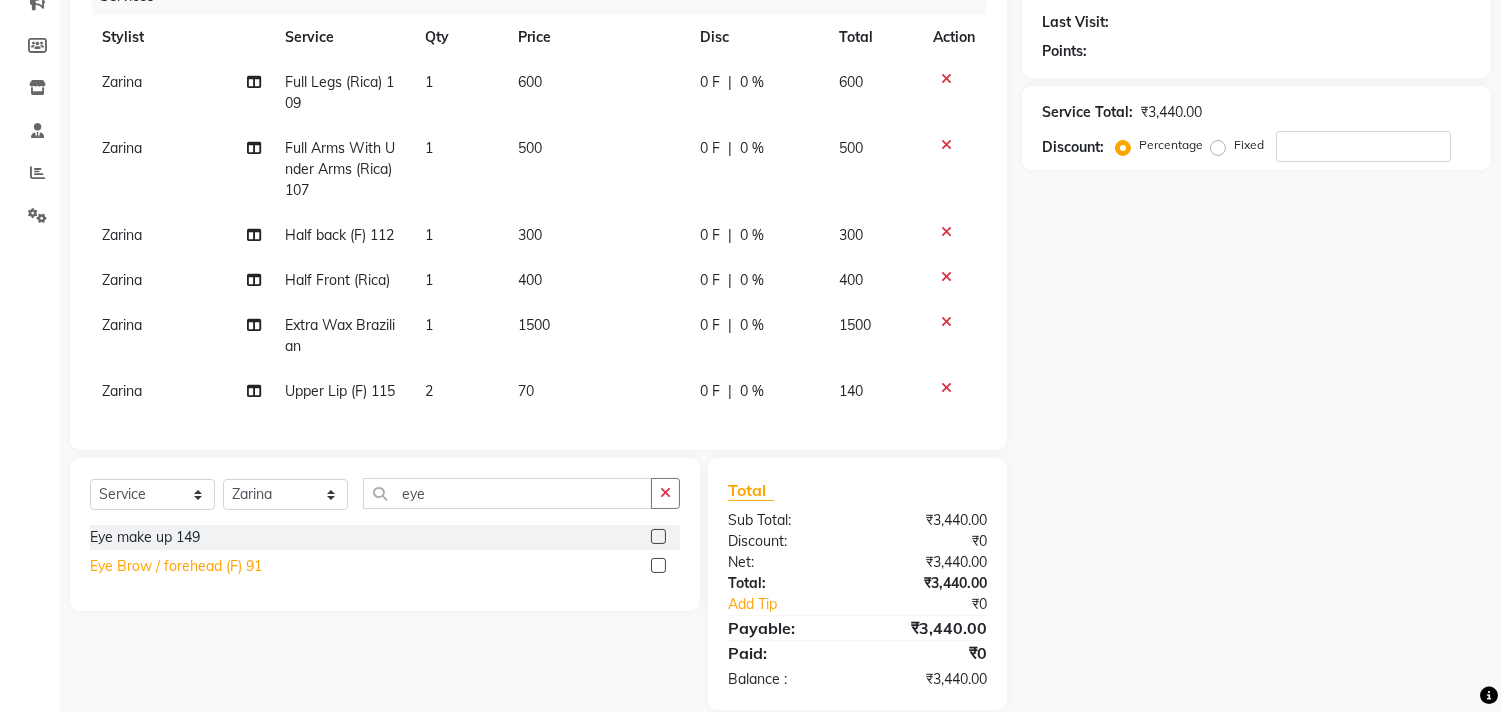 click on "Eye Brow / forehead (F) 91" 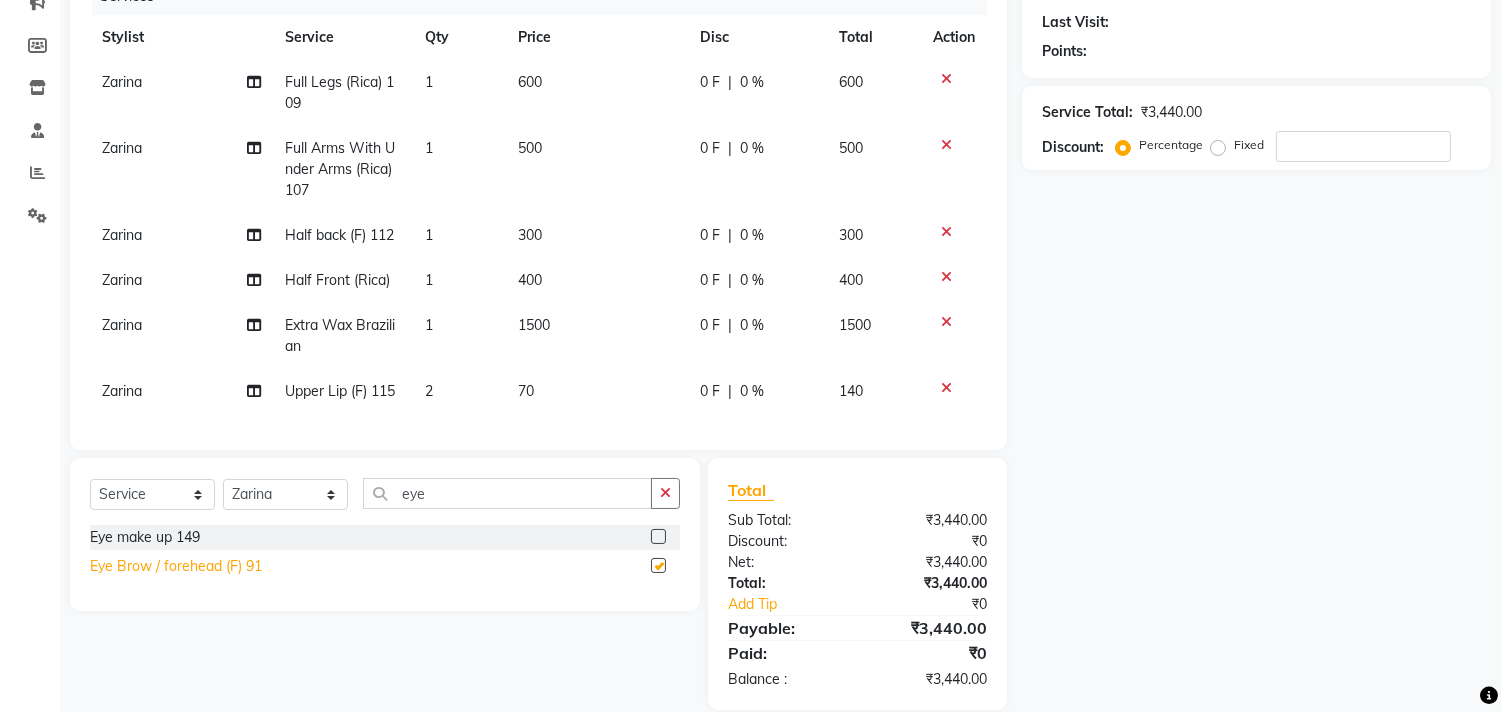 checkbox on "false" 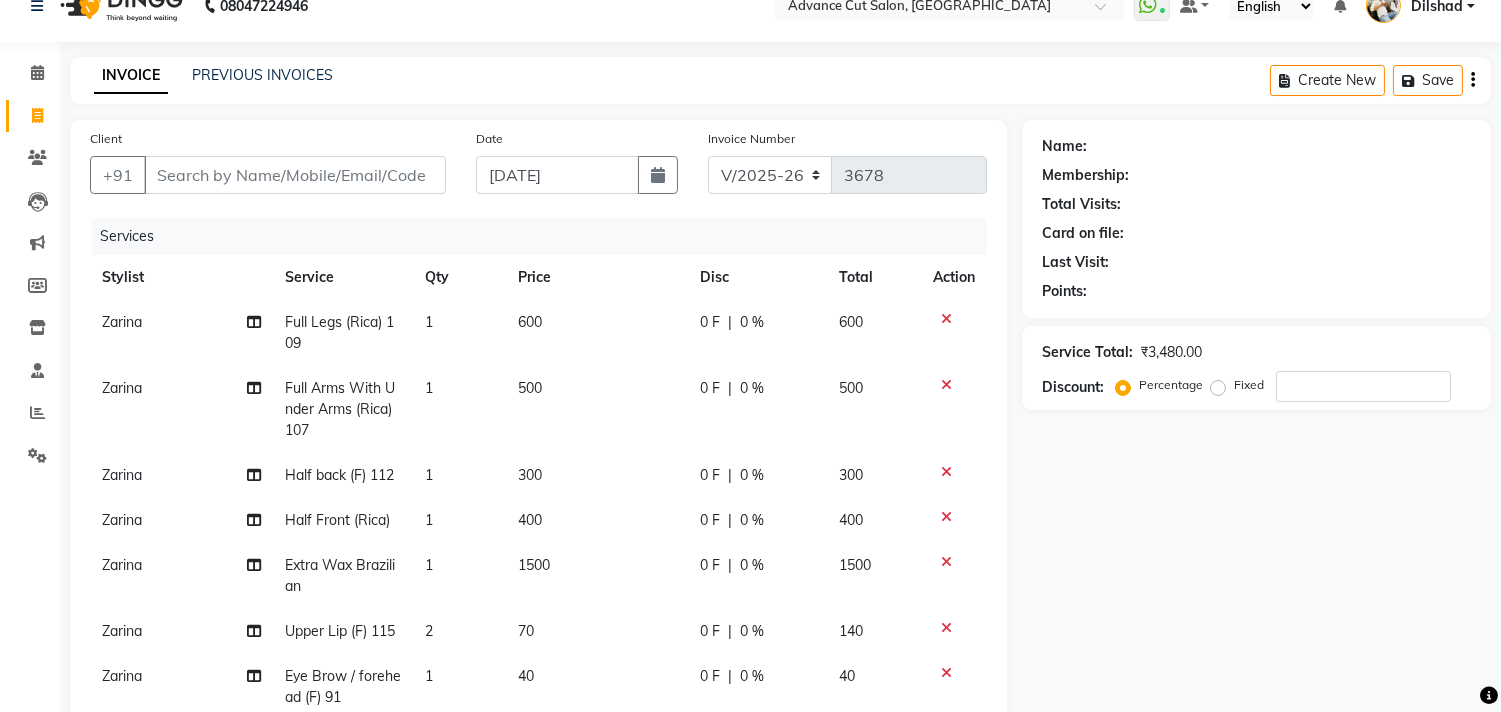scroll, scrollTop: 0, scrollLeft: 0, axis: both 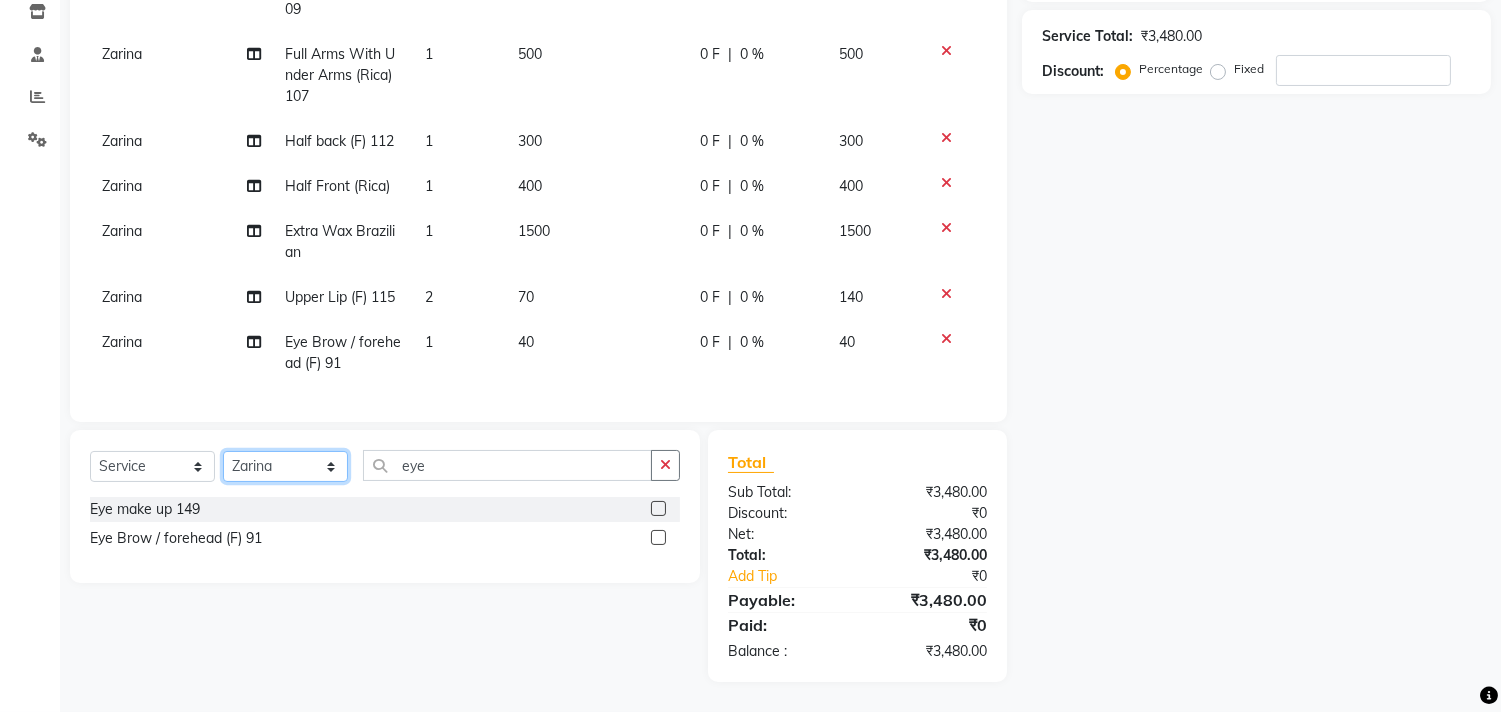click on "Select Stylist Abrar Alam Avinash Dilshad Lallan Meenu Nabeel Nafeesh Ahmad Naved O.P. Sharma  Pryag Sahil Samar Shahzad  SHWETA SINGH Zarina" 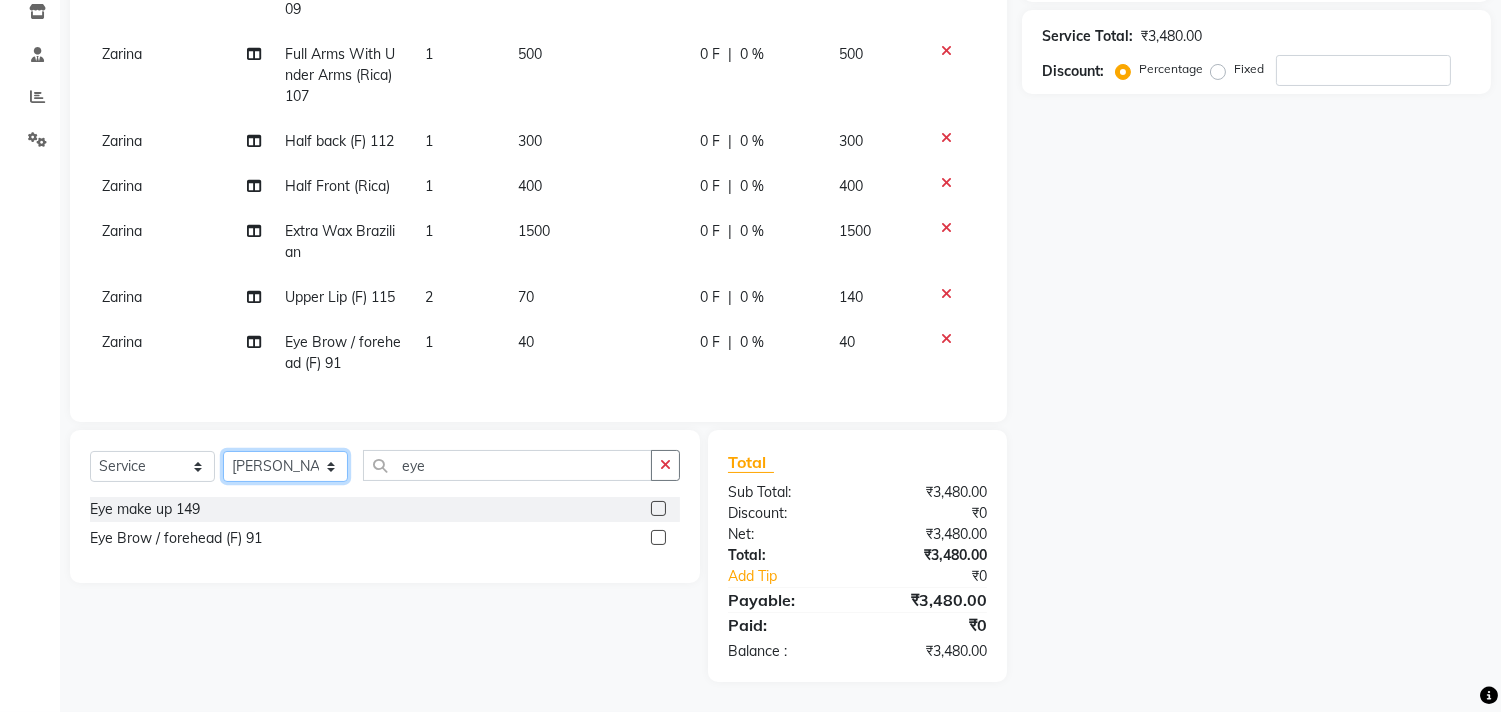 click on "Select Stylist Abrar Alam Avinash Dilshad Lallan Meenu Nabeel Nafeesh Ahmad Naved O.P. Sharma  Pryag Sahil Samar Shahzad  SHWETA SINGH Zarina" 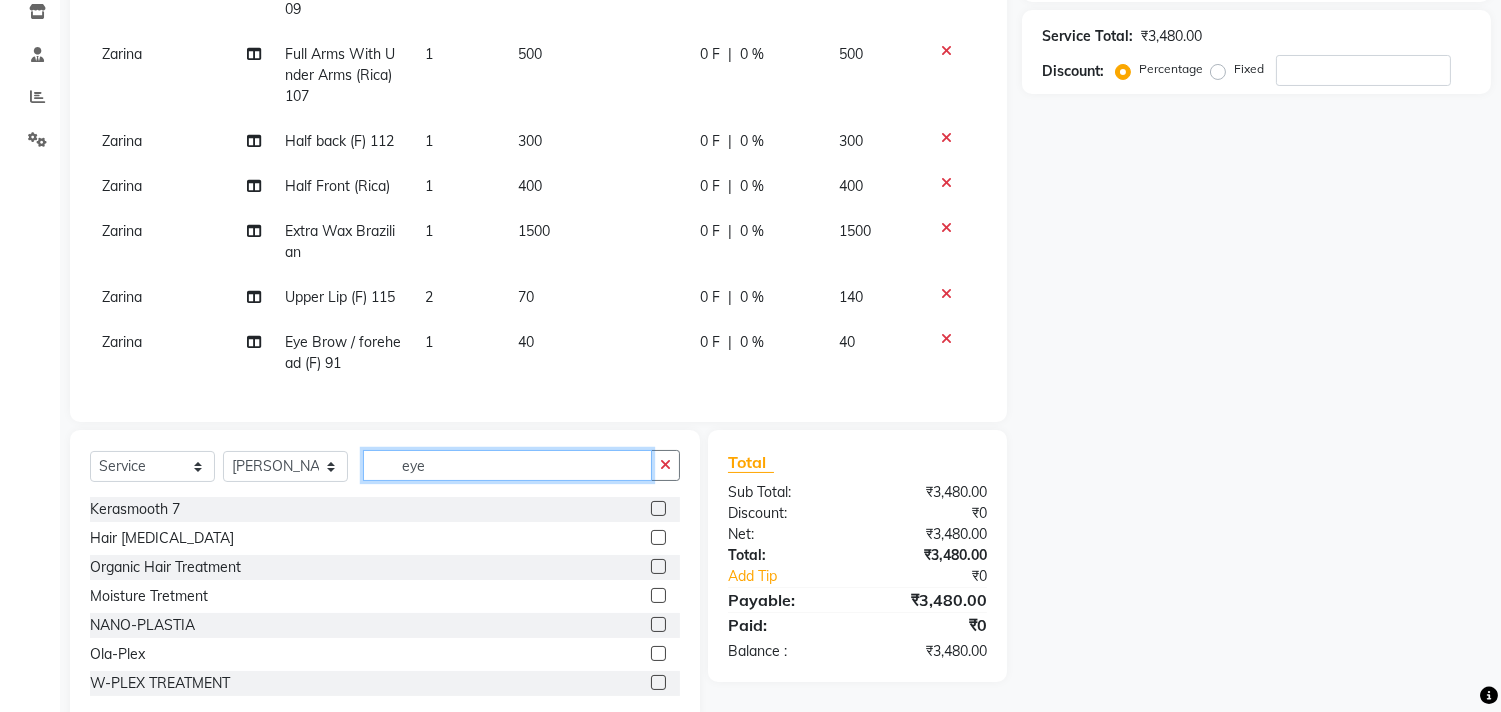 click on "eye" 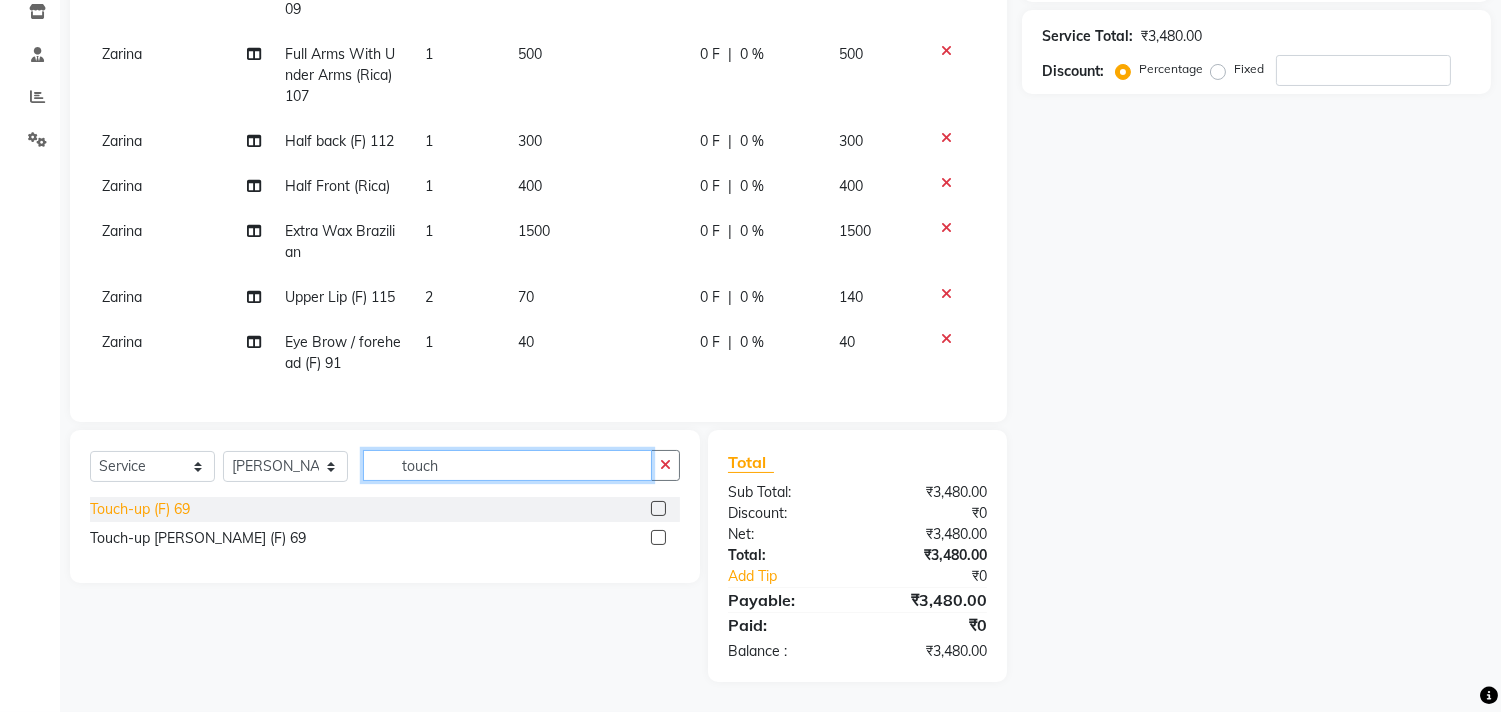 type on "touch" 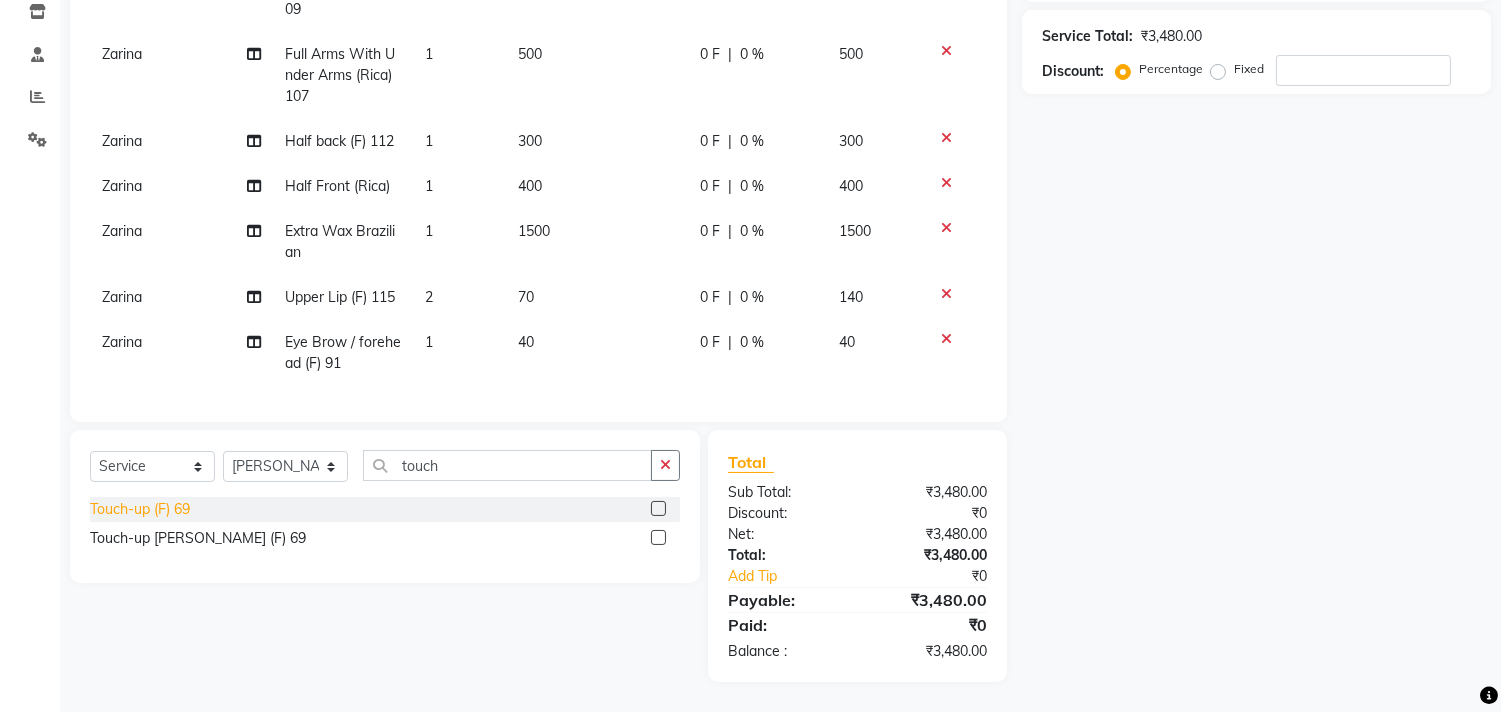 click on "Touch-up (F) 69" 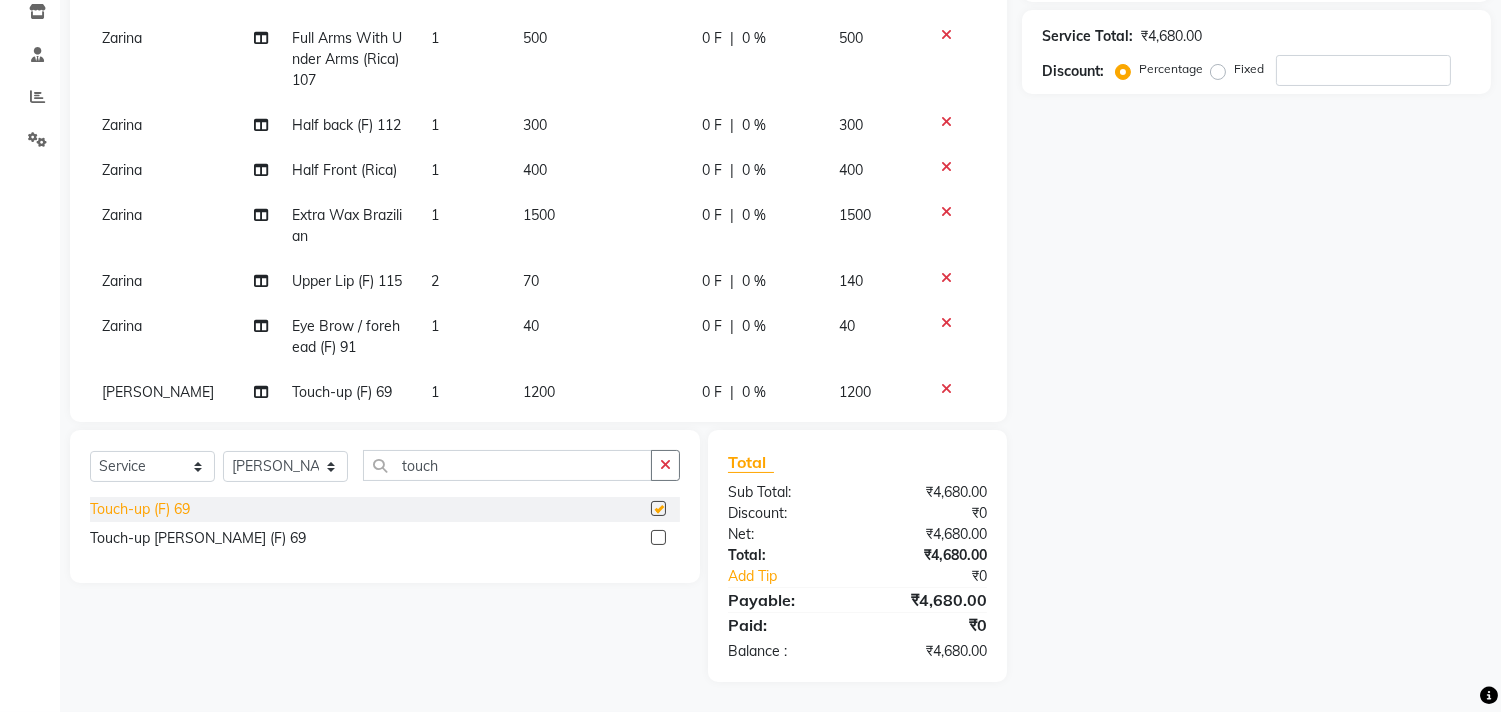 checkbox on "false" 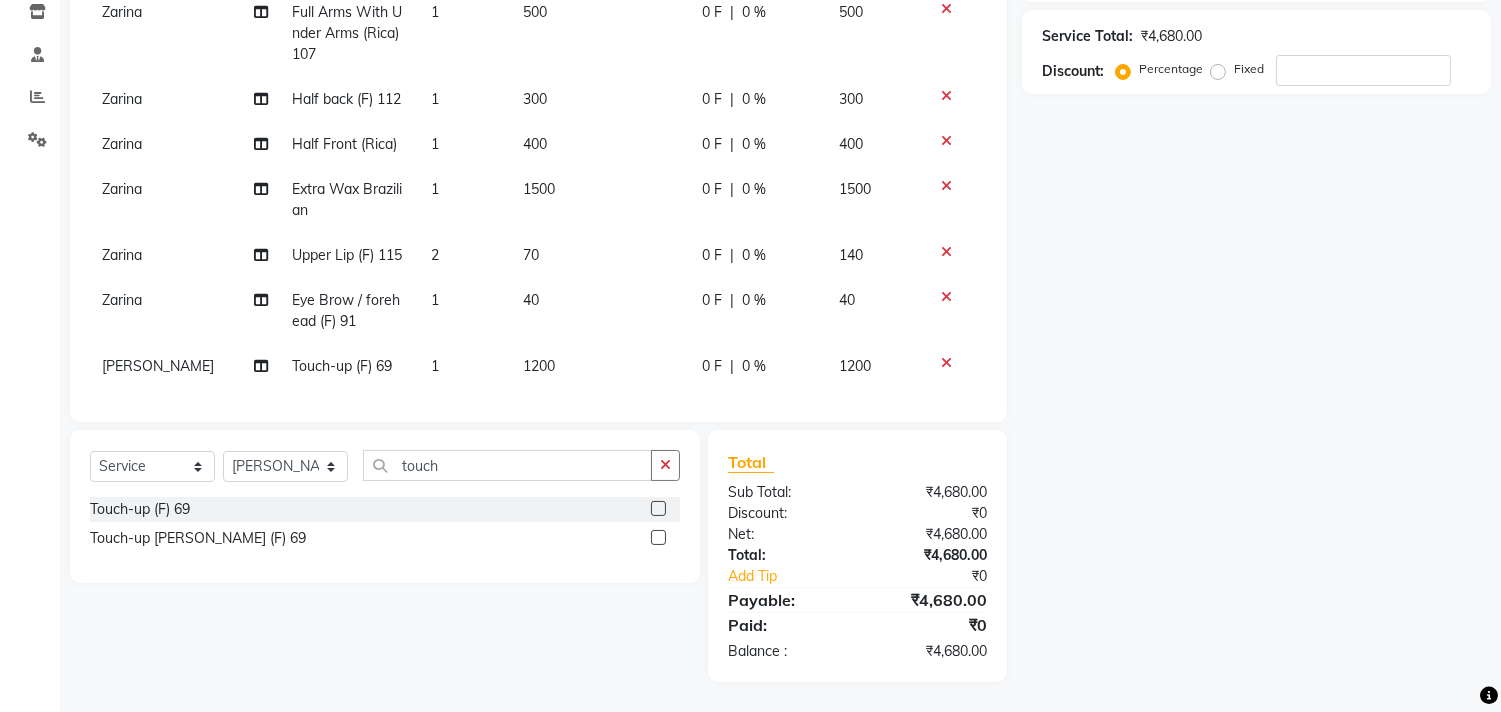 scroll, scrollTop: 78, scrollLeft: 0, axis: vertical 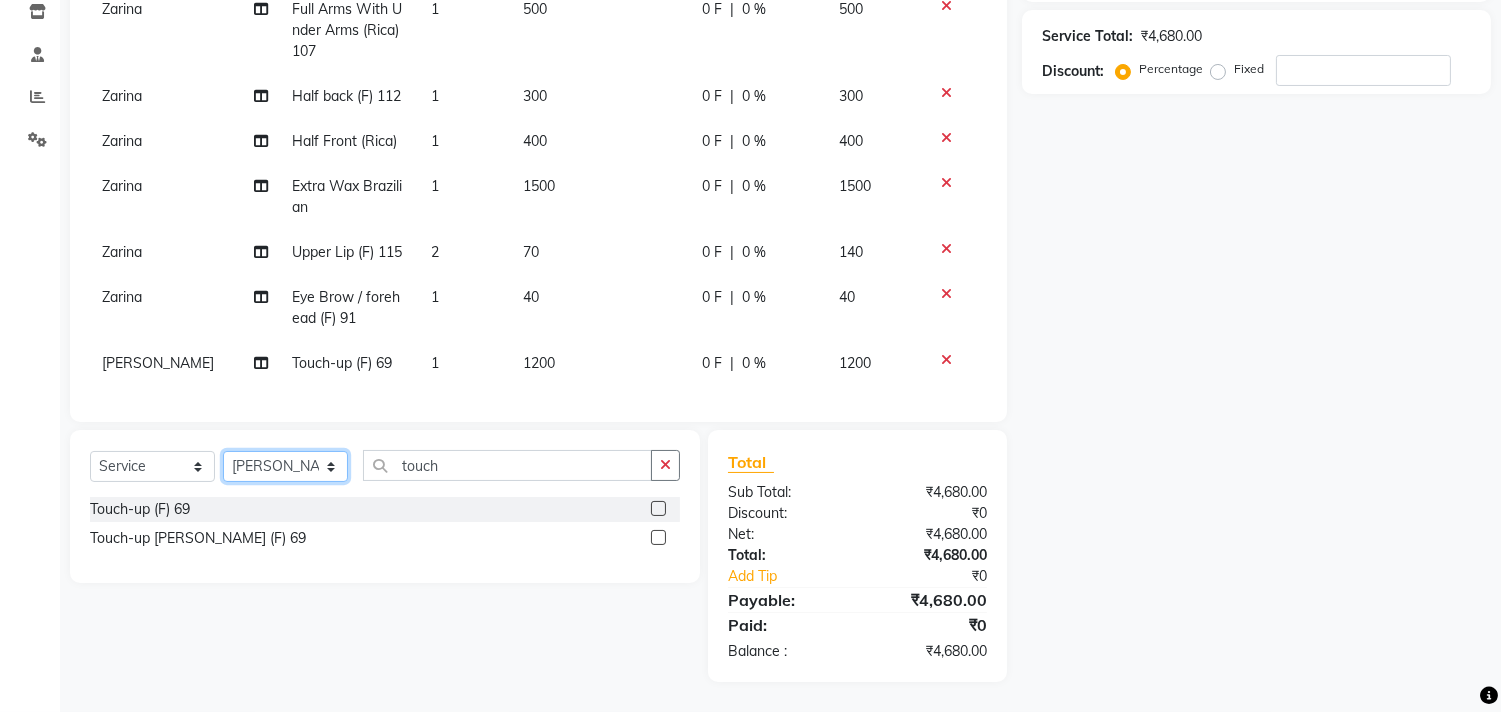 click on "Select Stylist Abrar Alam Avinash Dilshad Lallan Meenu Nabeel Nafeesh Ahmad Naved O.P. Sharma  Pryag Sahil Samar Shahzad  SHWETA SINGH Zarina" 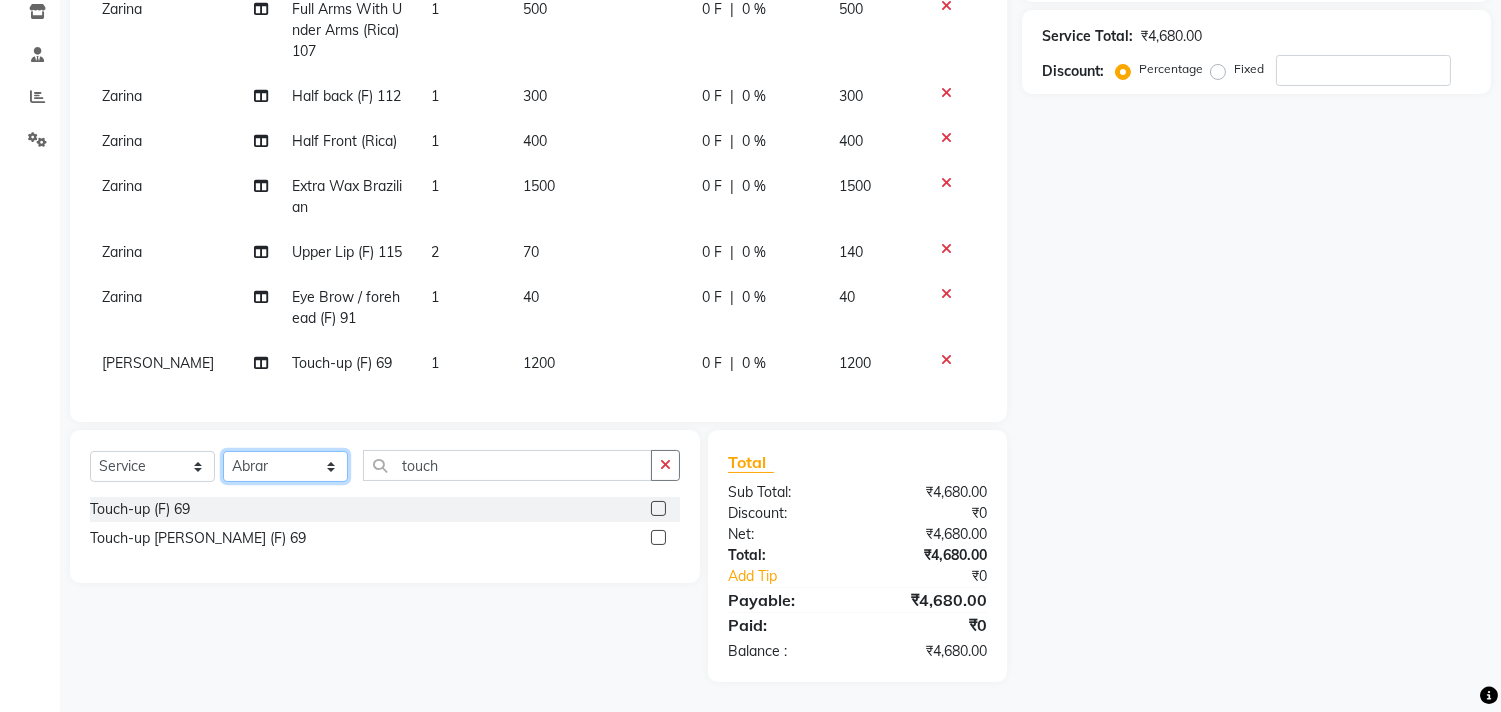 click on "Select Stylist Abrar Alam Avinash Dilshad Lallan Meenu Nabeel Nafeesh Ahmad Naved O.P. Sharma  Pryag Sahil Samar Shahzad  SHWETA SINGH Zarina" 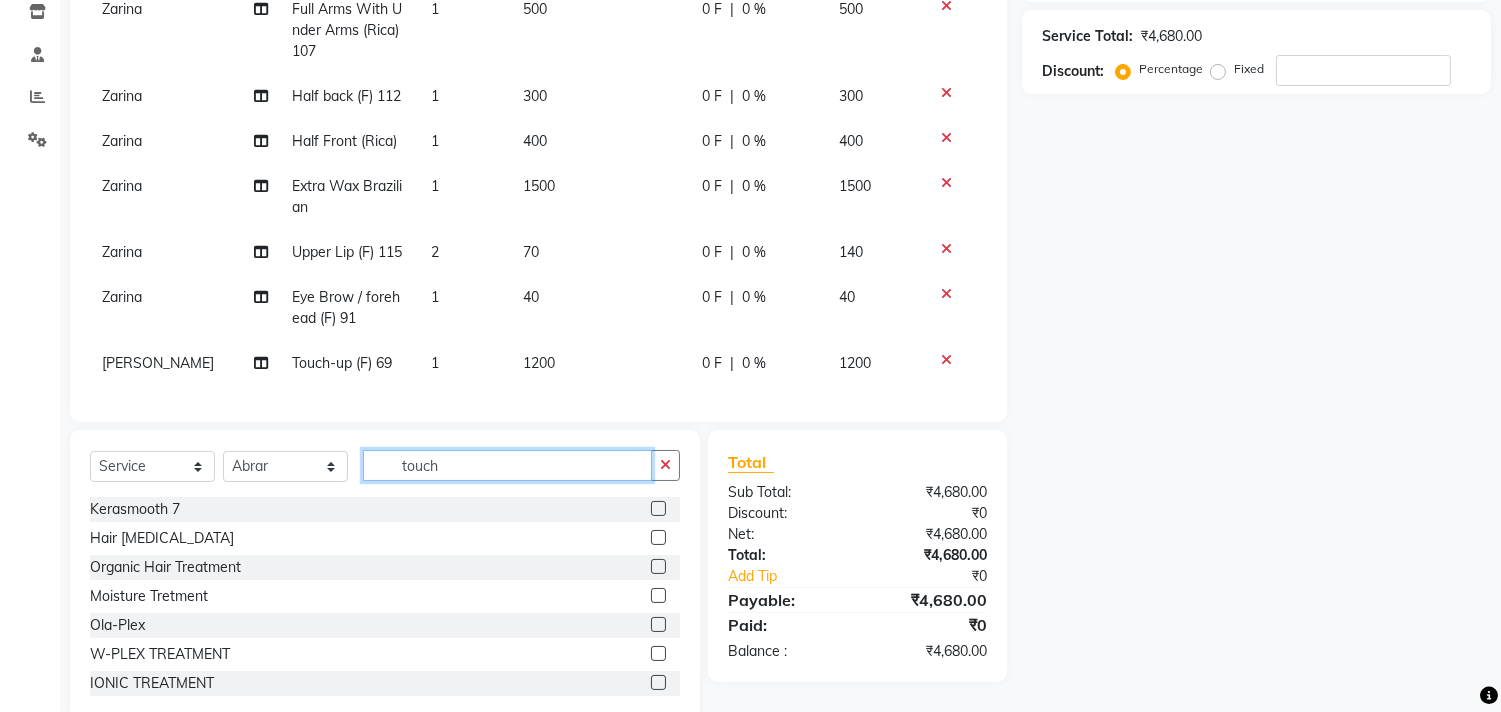 click on "touch" 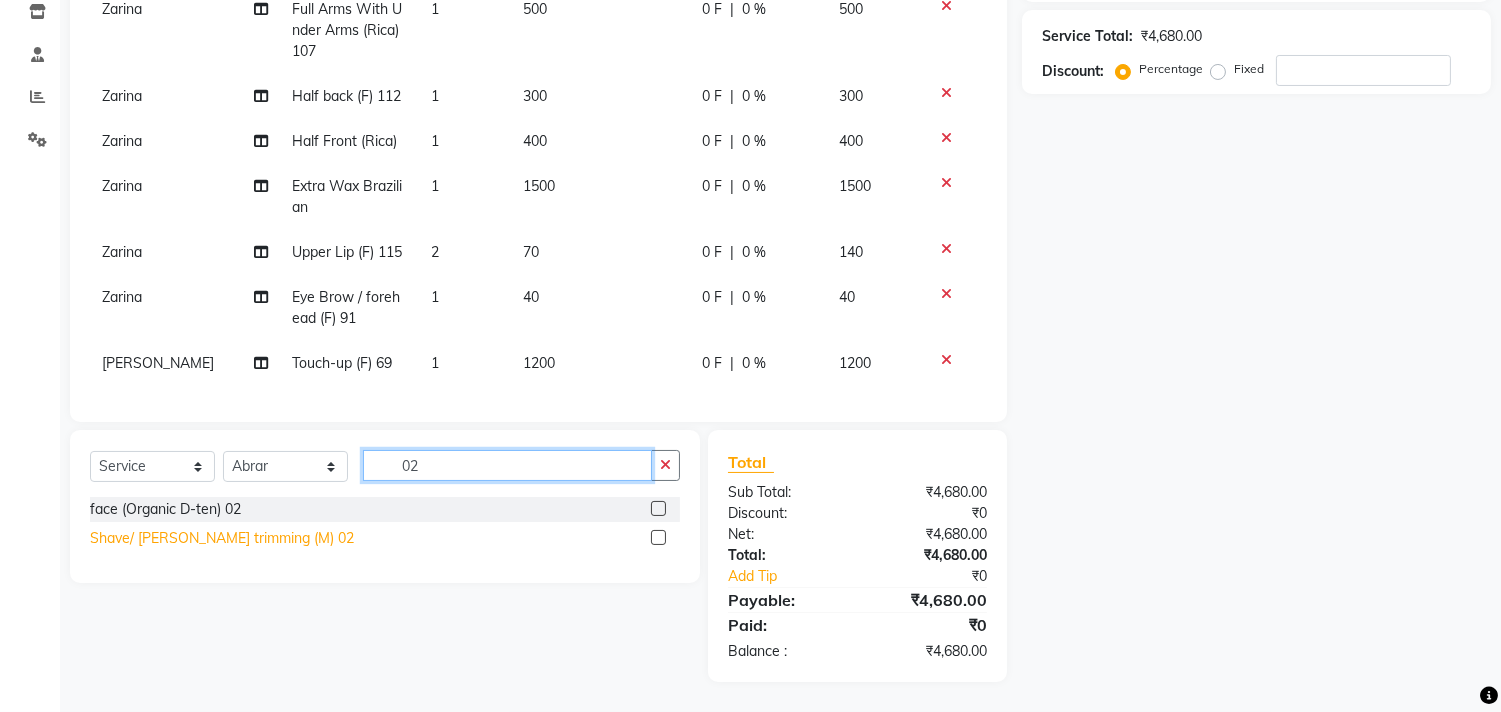 type on "02" 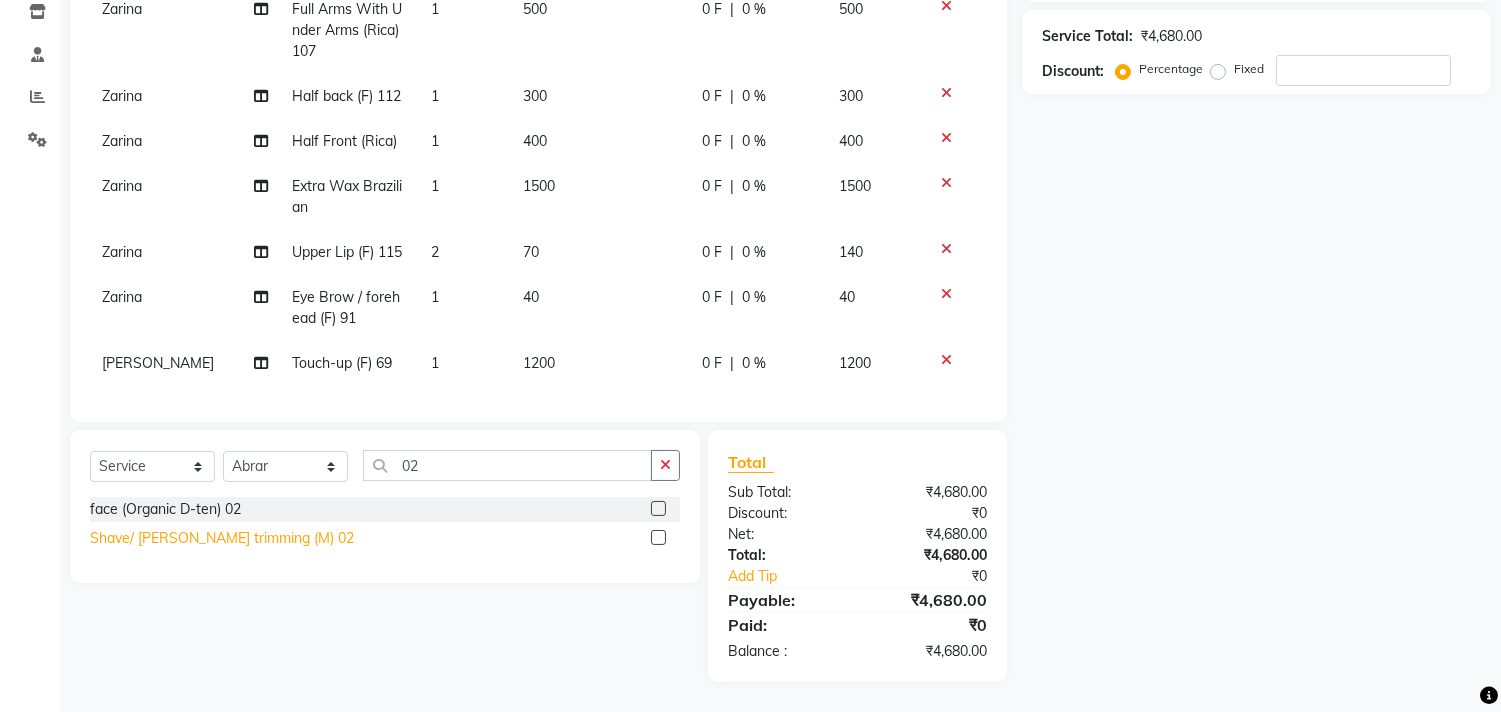 click on "Shave/ [PERSON_NAME] trimming (M) 02" 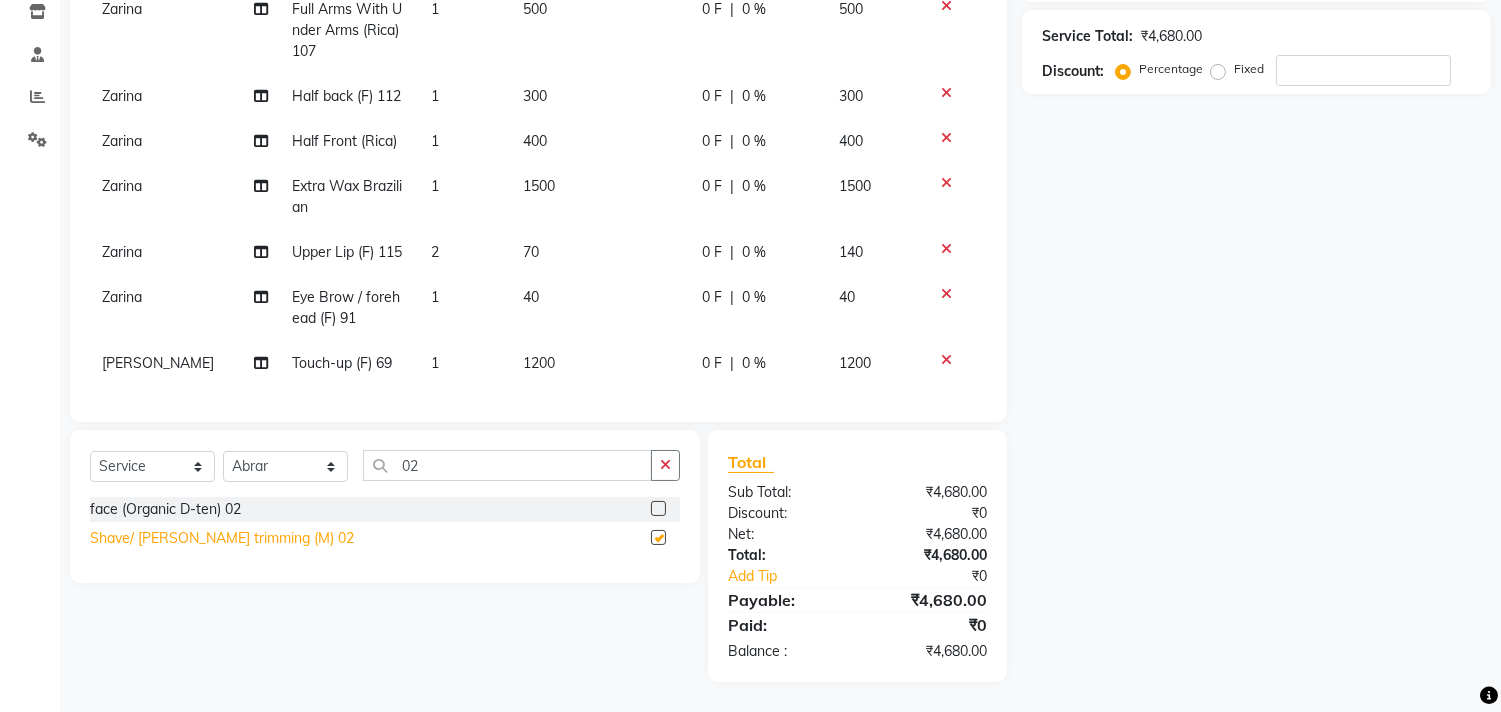 checkbox on "false" 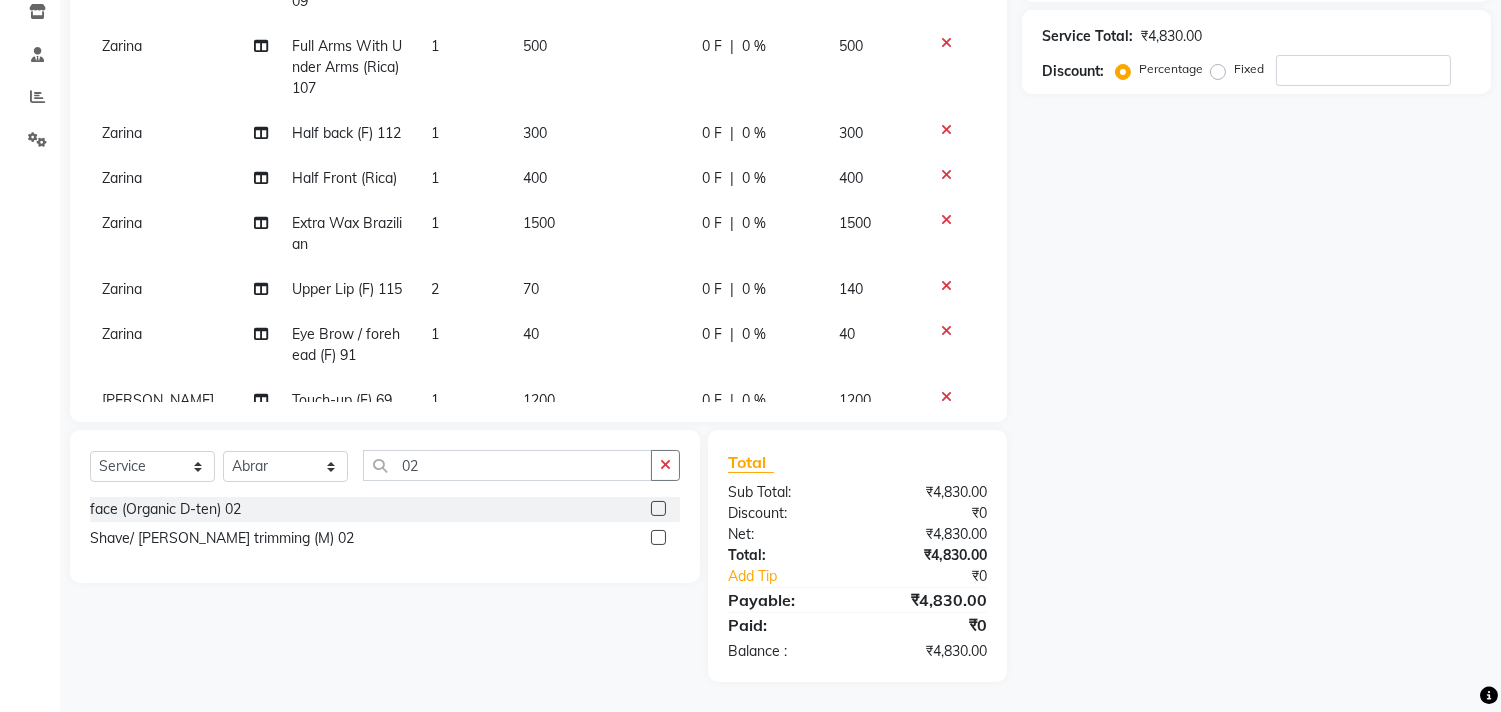 scroll, scrollTop: 0, scrollLeft: 0, axis: both 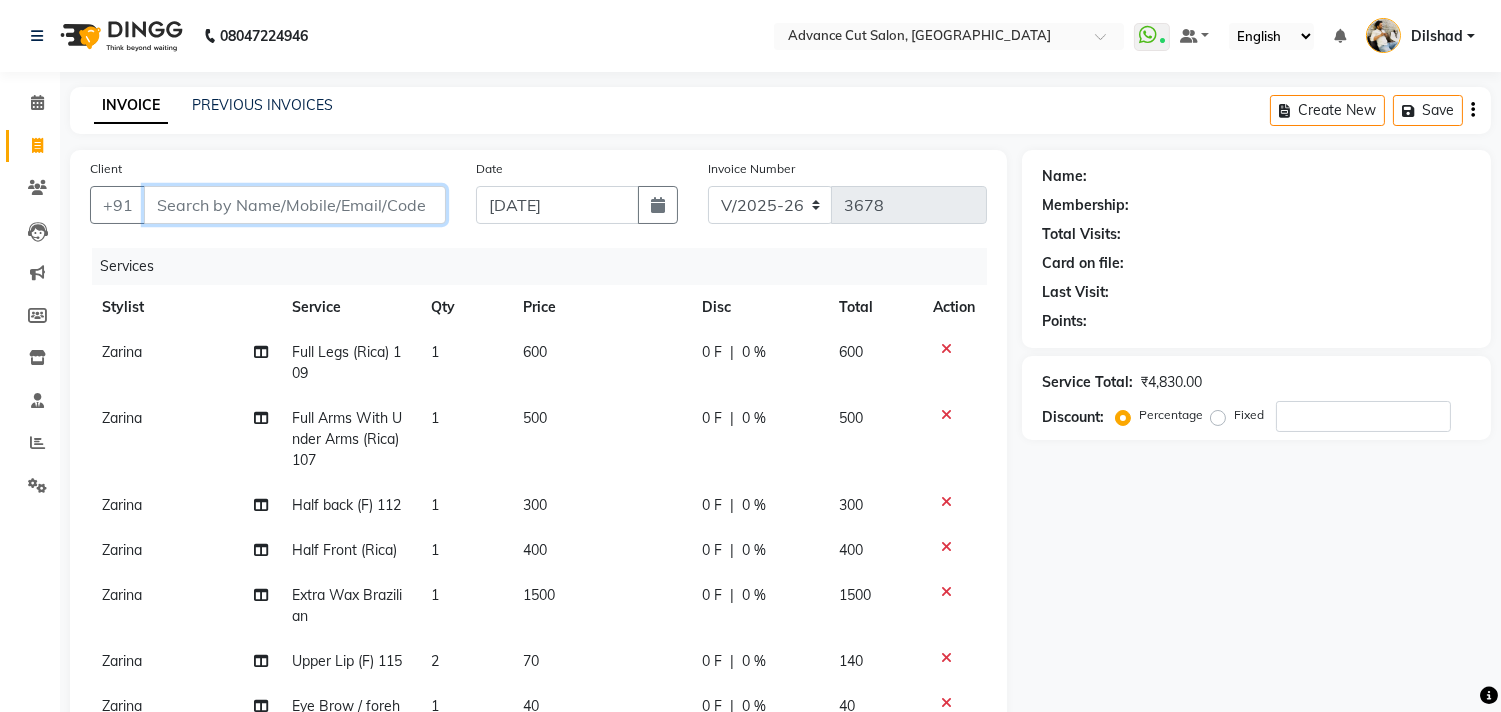 click on "Client" at bounding box center (295, 205) 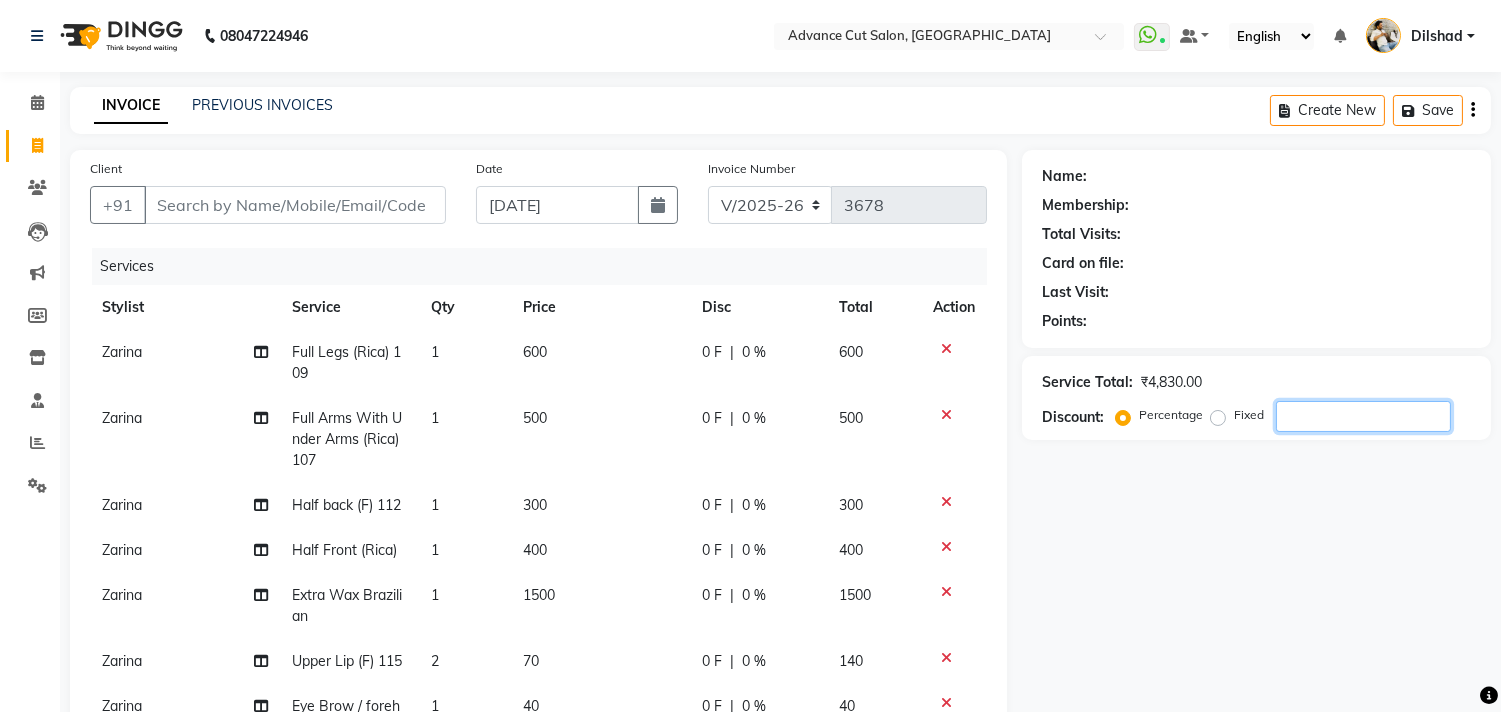 click 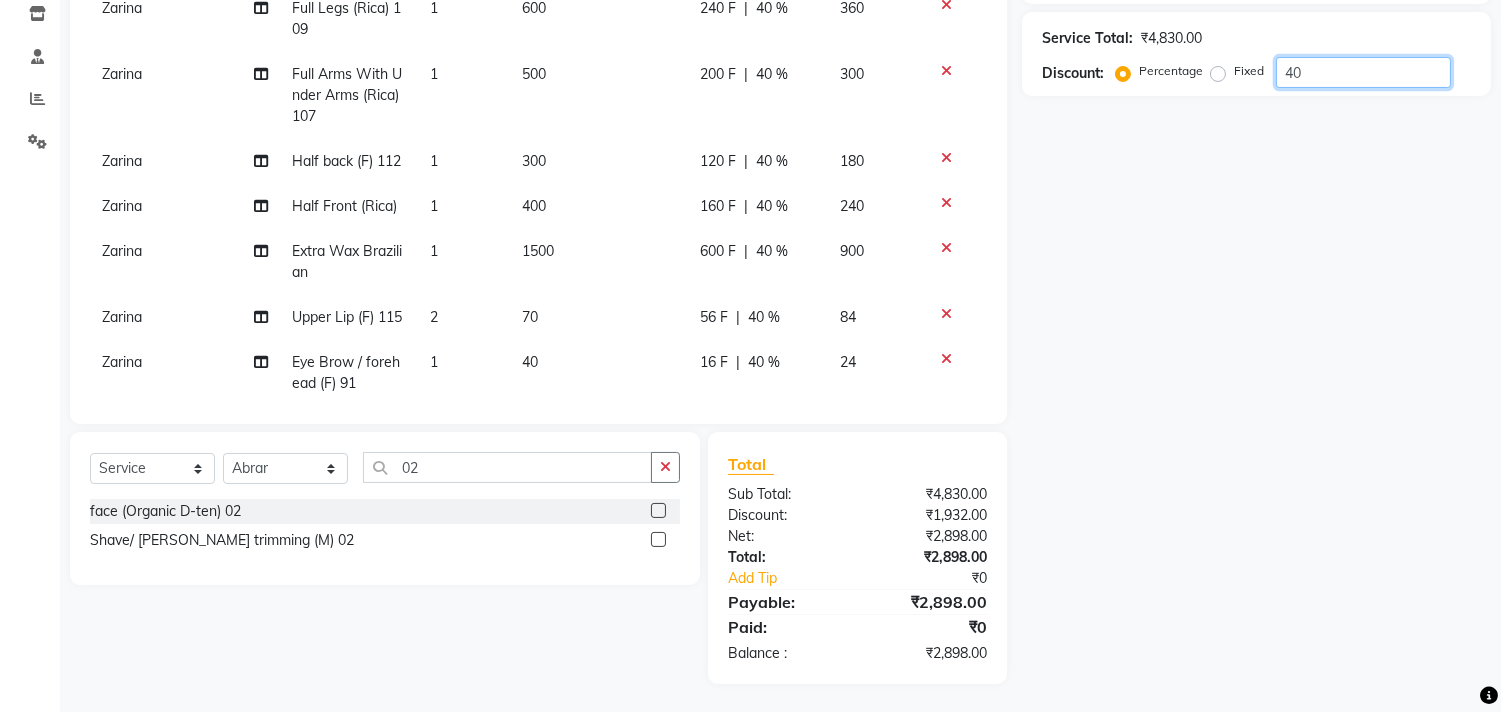 scroll, scrollTop: 346, scrollLeft: 0, axis: vertical 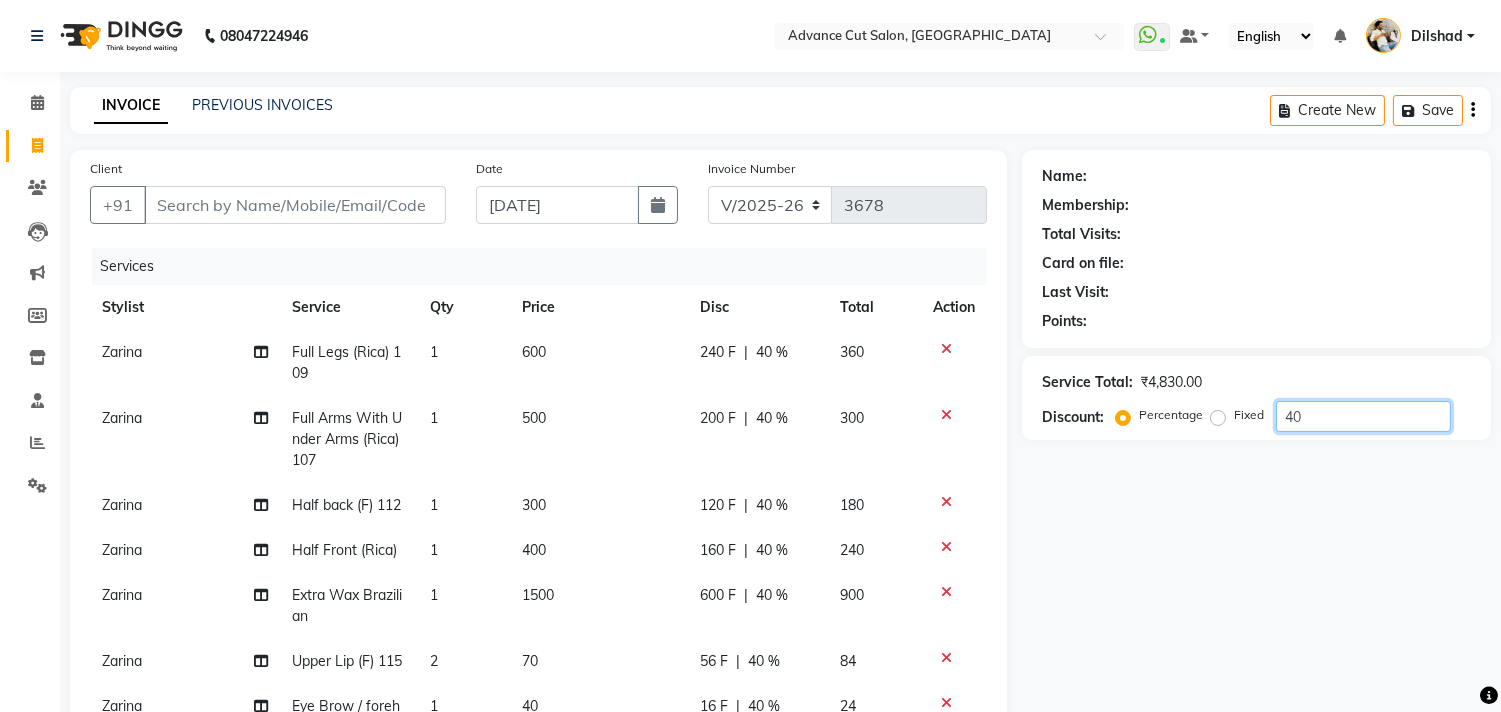 type on "40" 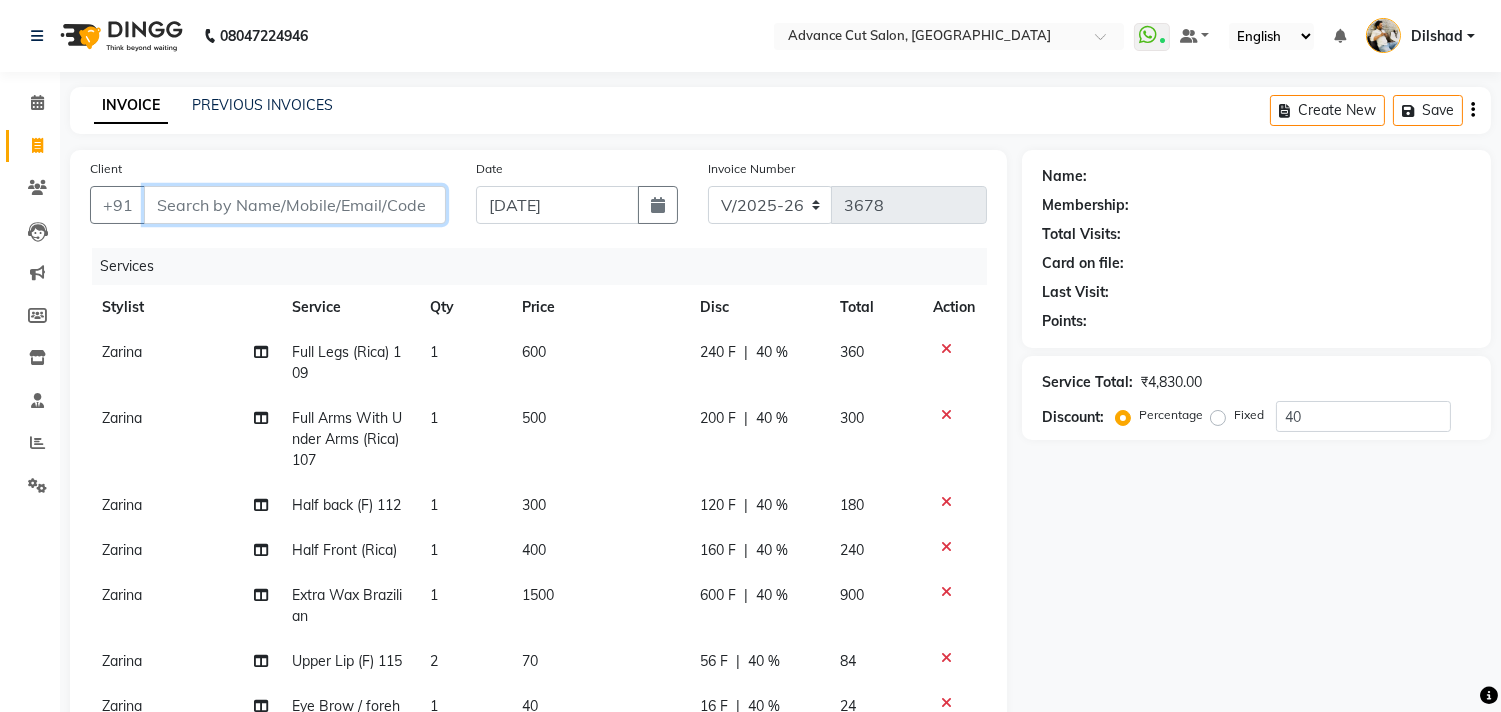 click on "Client" at bounding box center (295, 205) 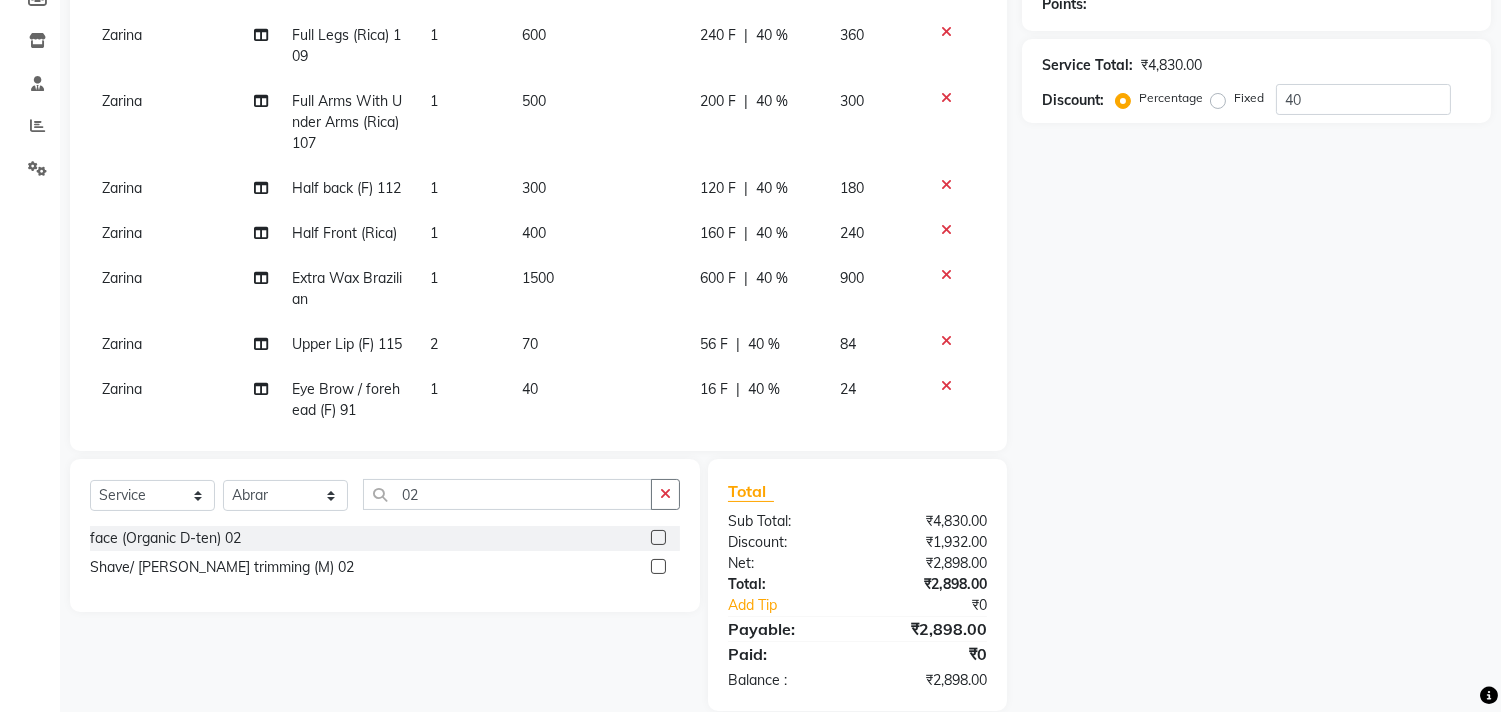 scroll, scrollTop: 333, scrollLeft: 0, axis: vertical 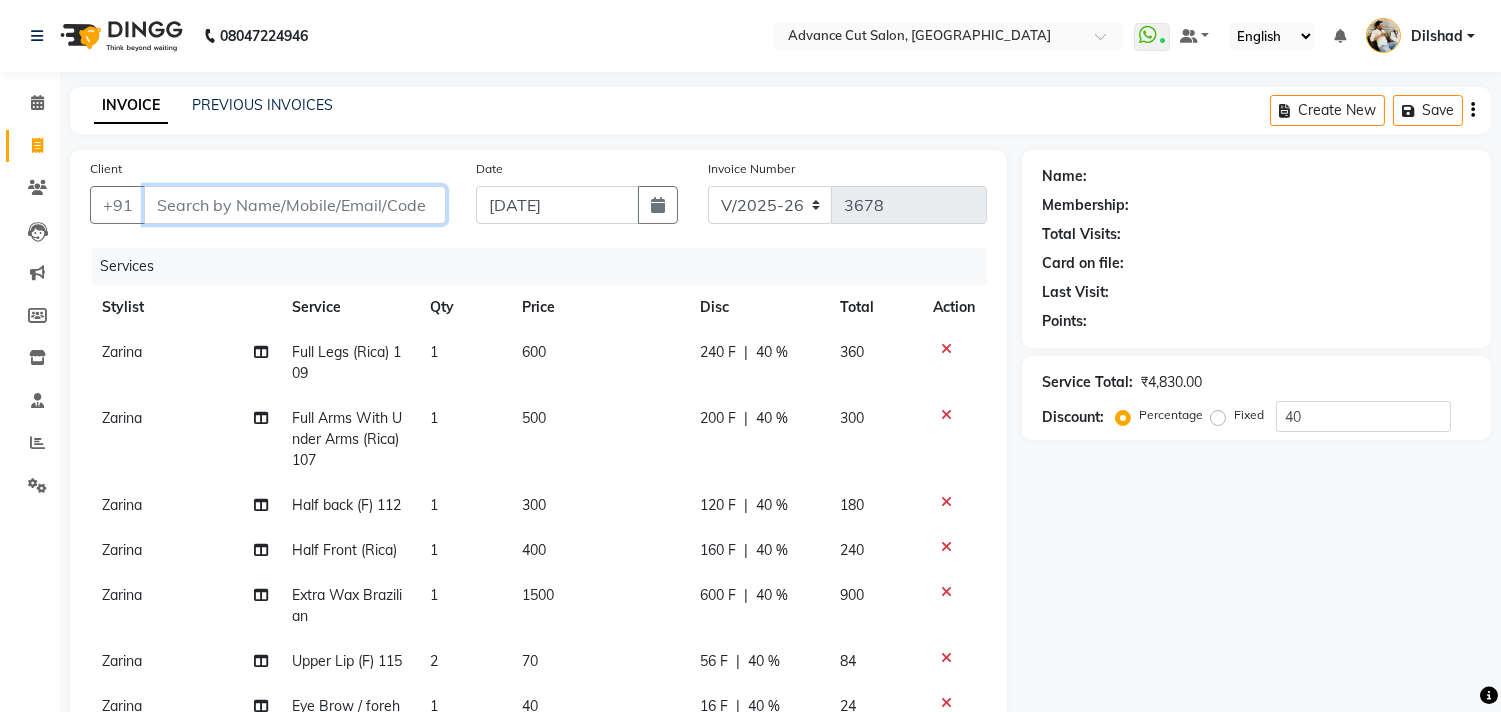 click on "Client" at bounding box center [295, 205] 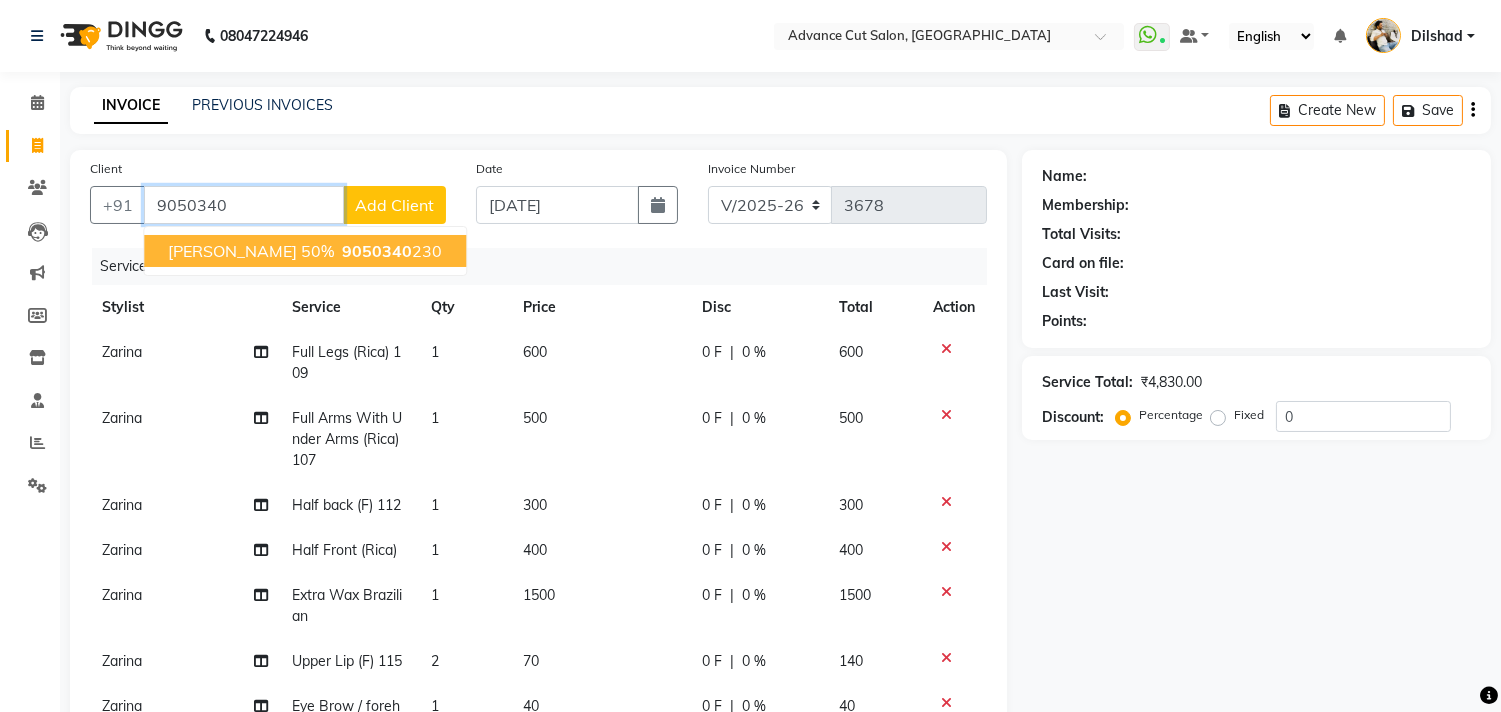 click on "Kapil Chawla 50%" at bounding box center (251, 251) 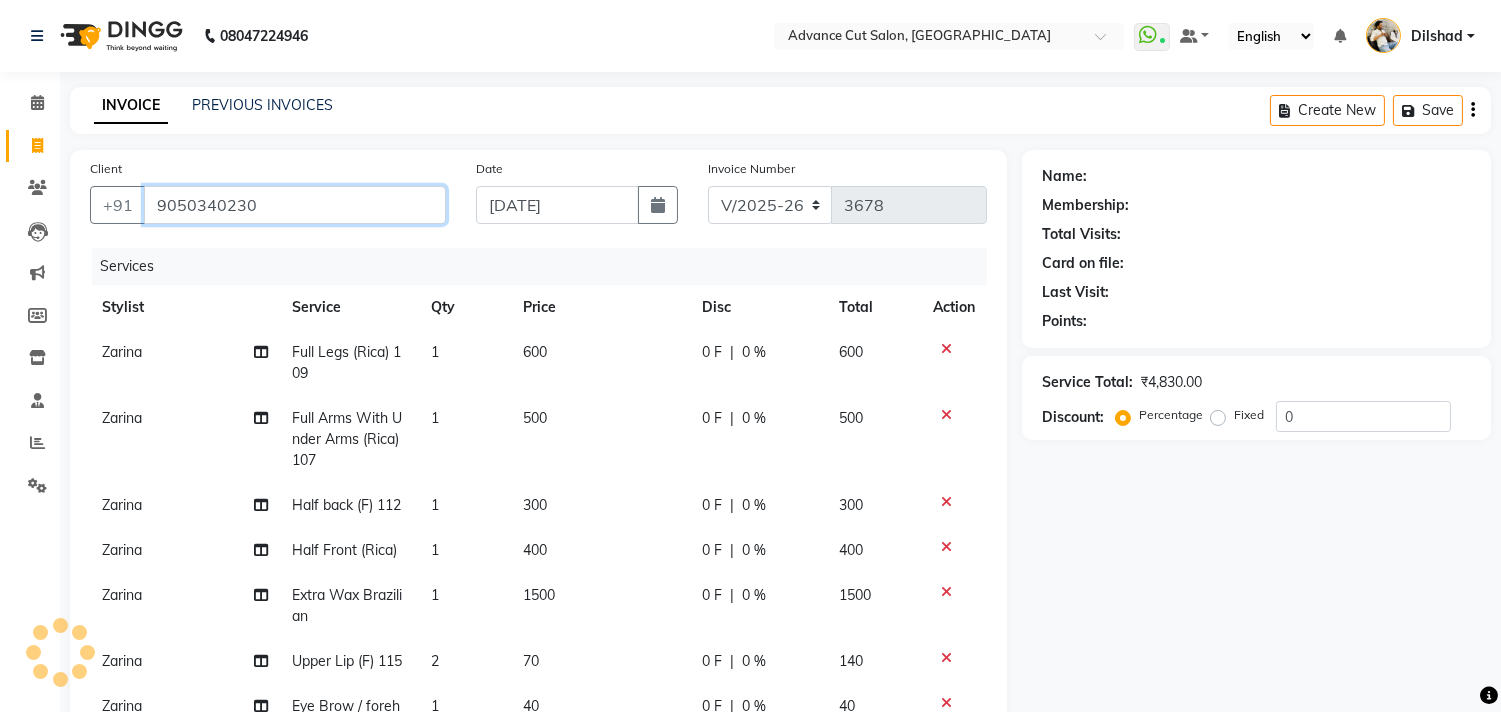 type on "9050340230" 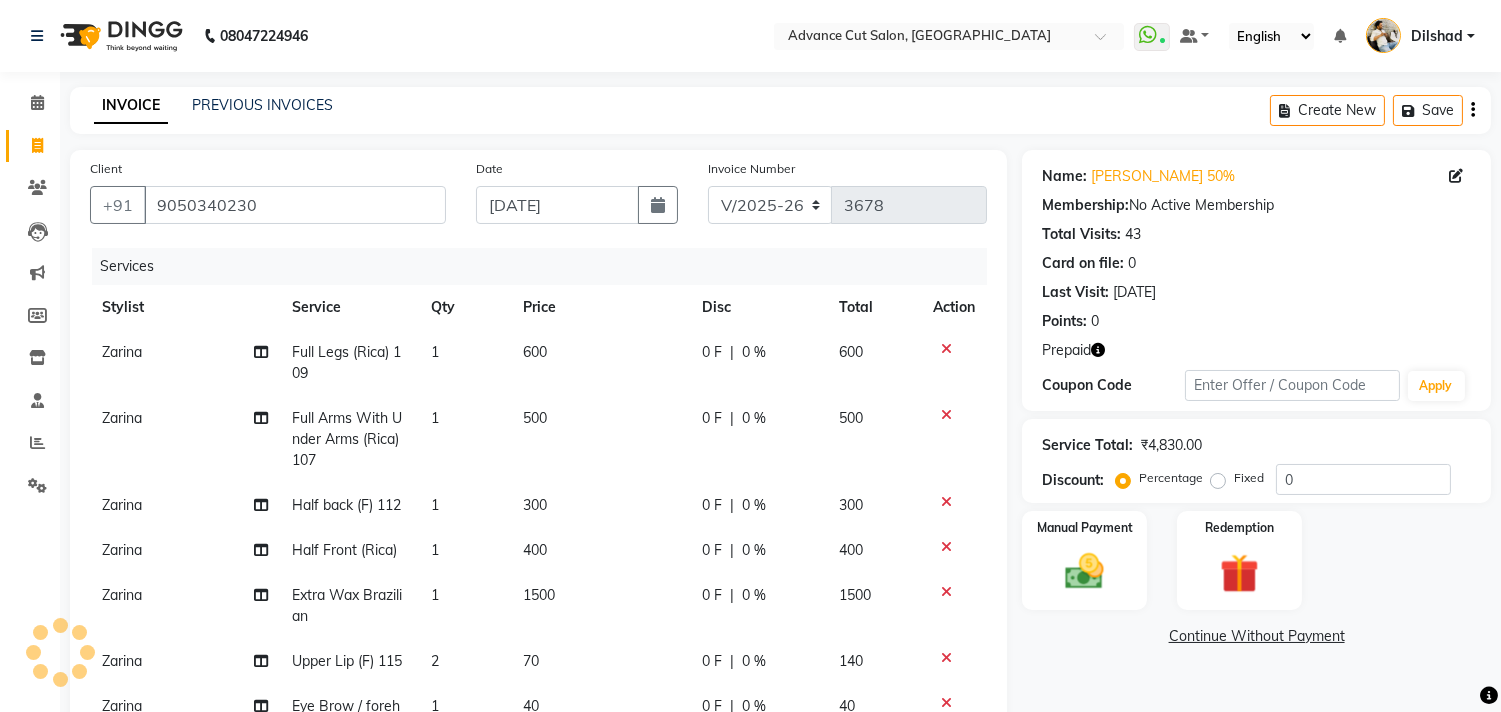 scroll, scrollTop: 111, scrollLeft: 0, axis: vertical 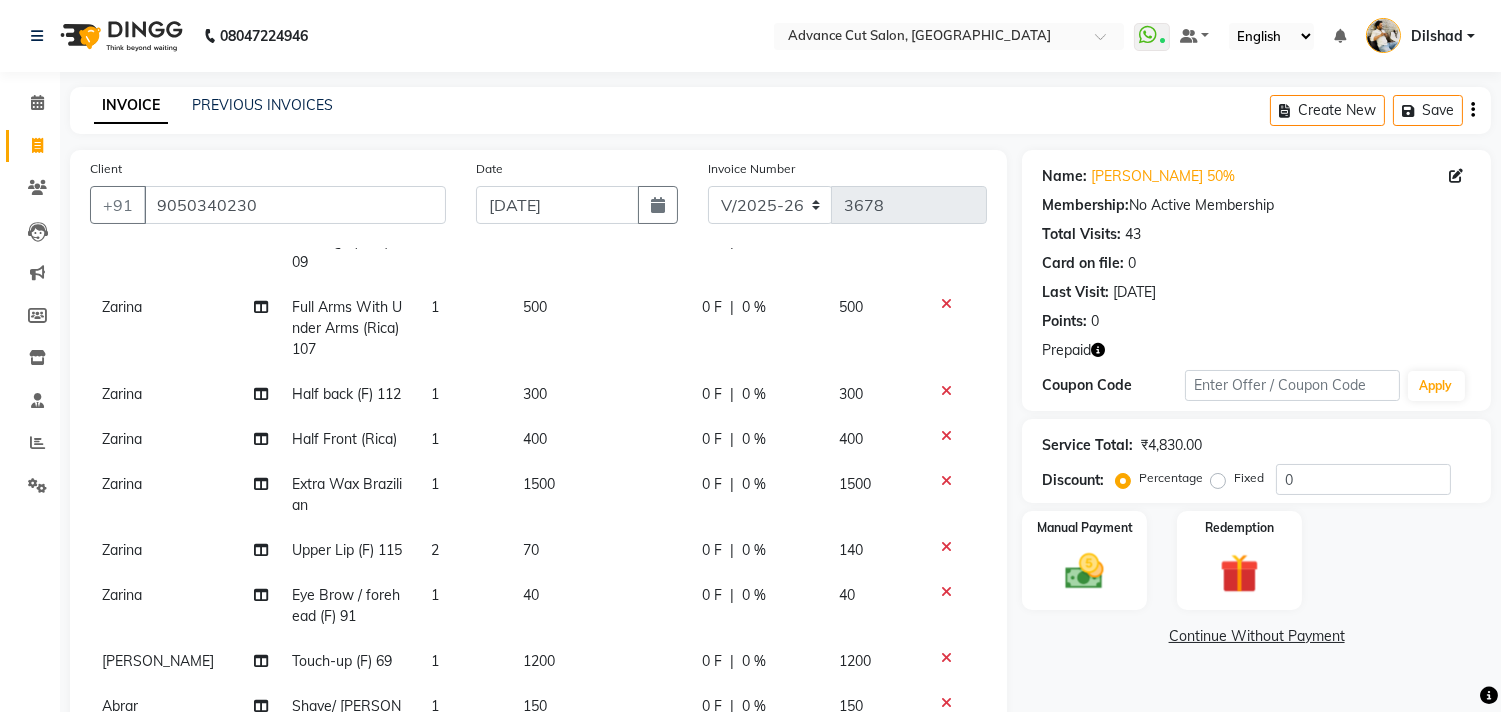 click 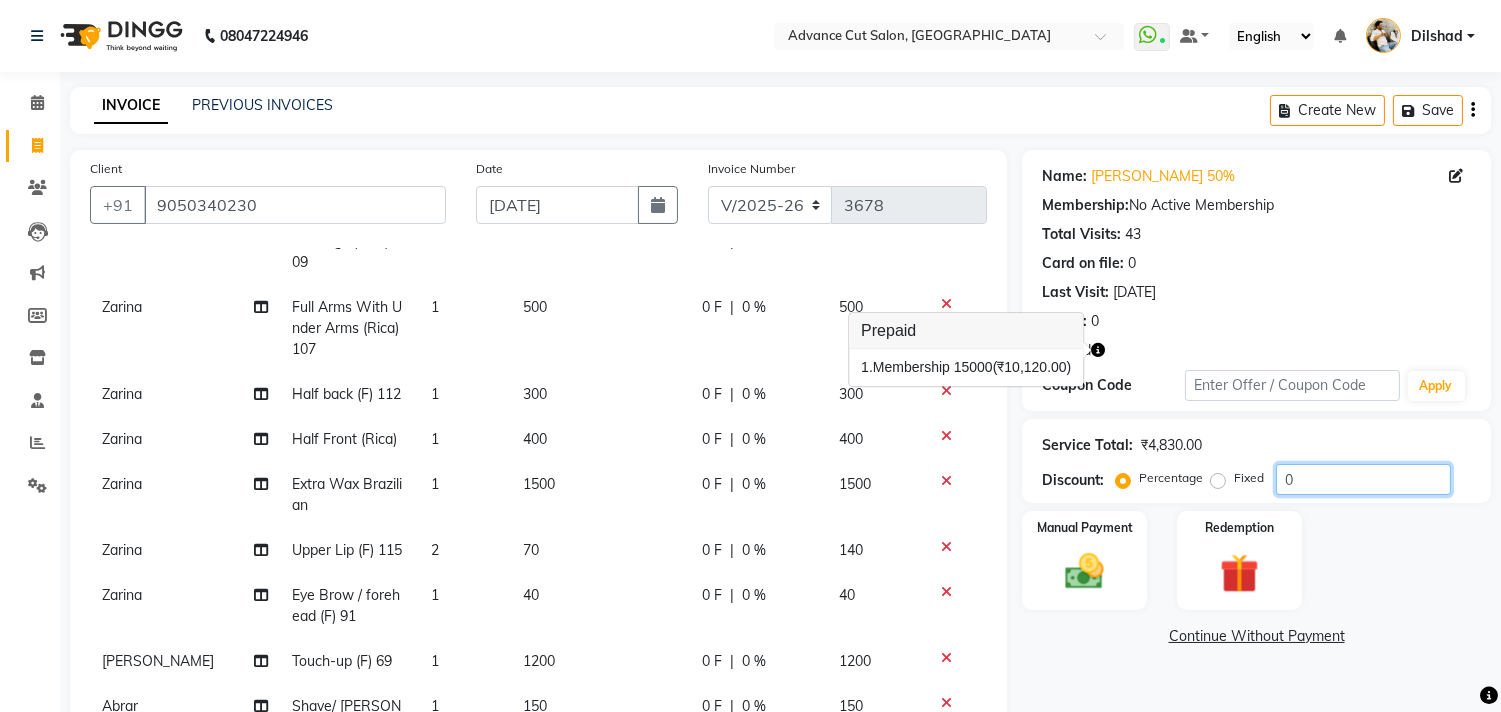 click on "0" 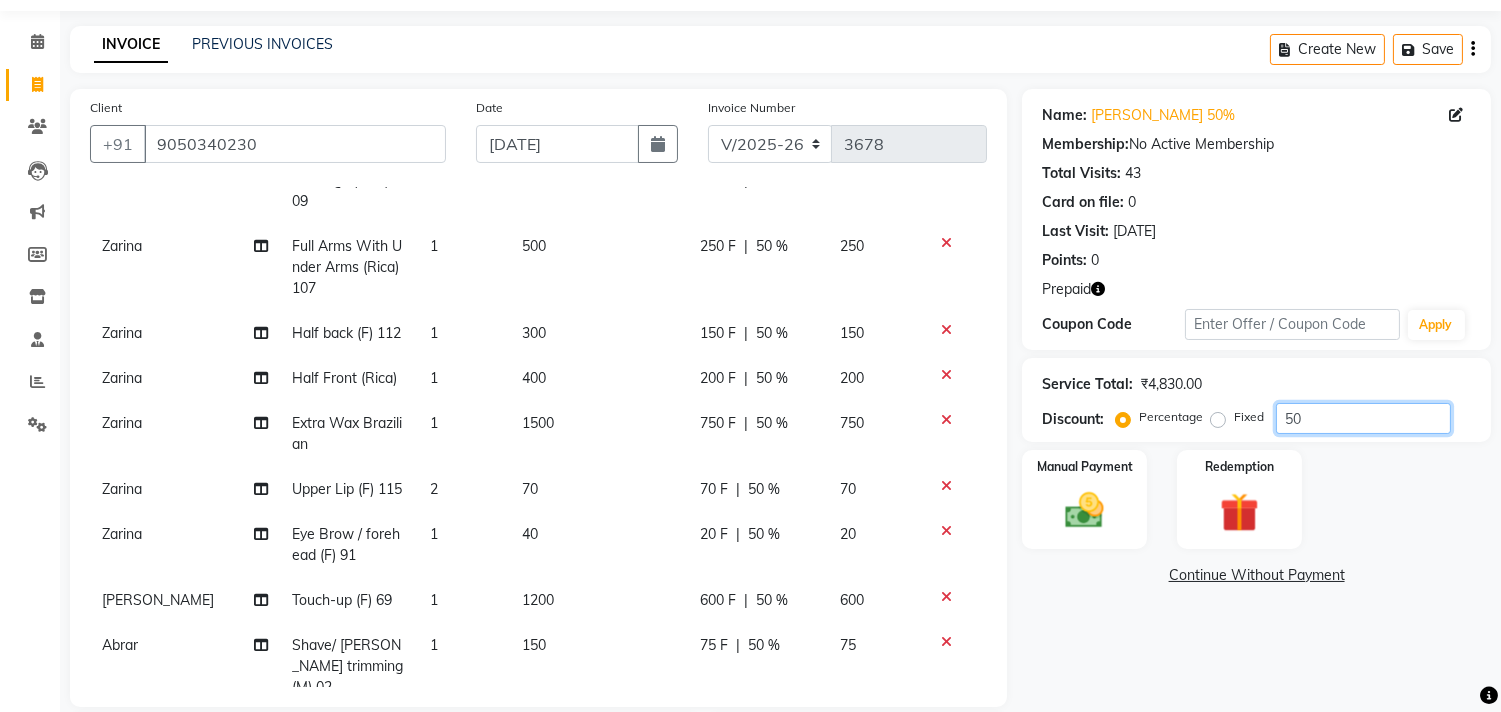 scroll, scrollTop: 111, scrollLeft: 0, axis: vertical 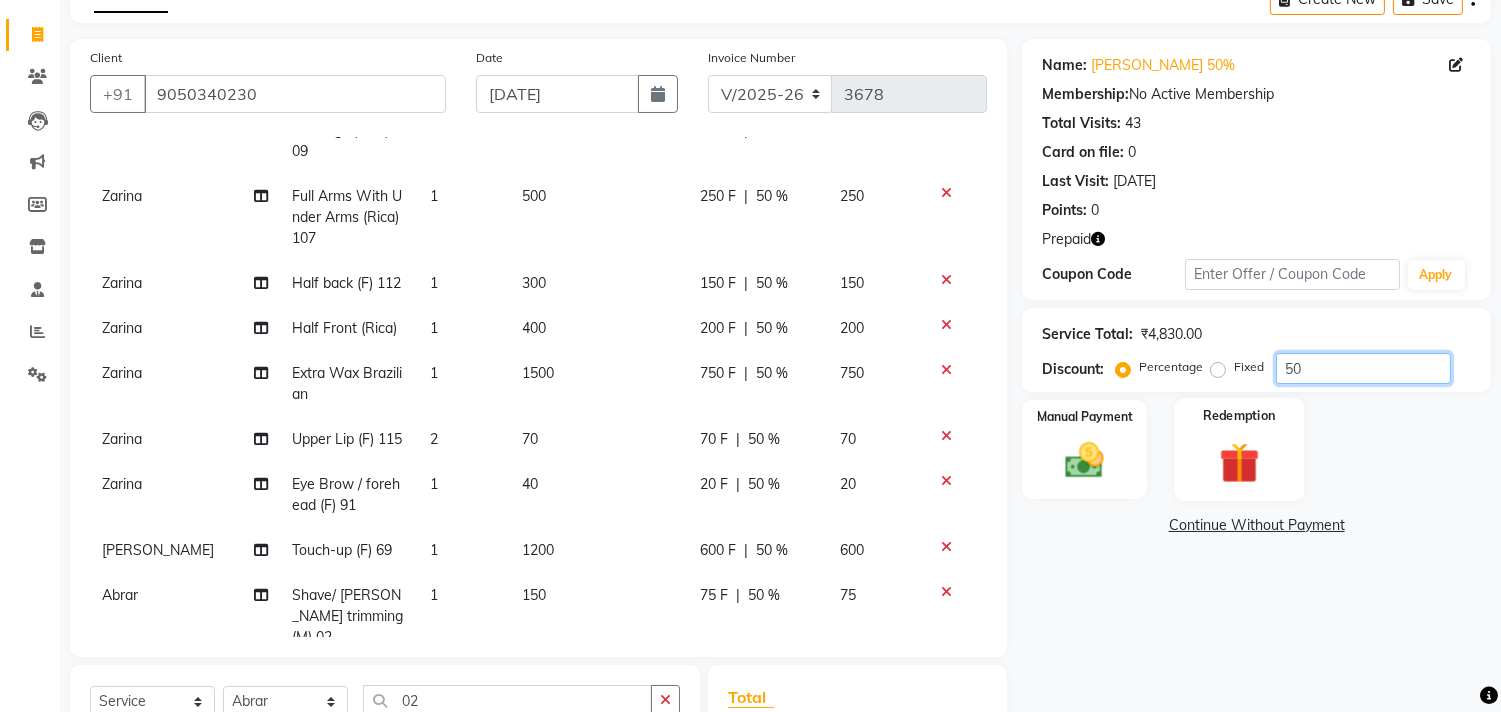 type on "50" 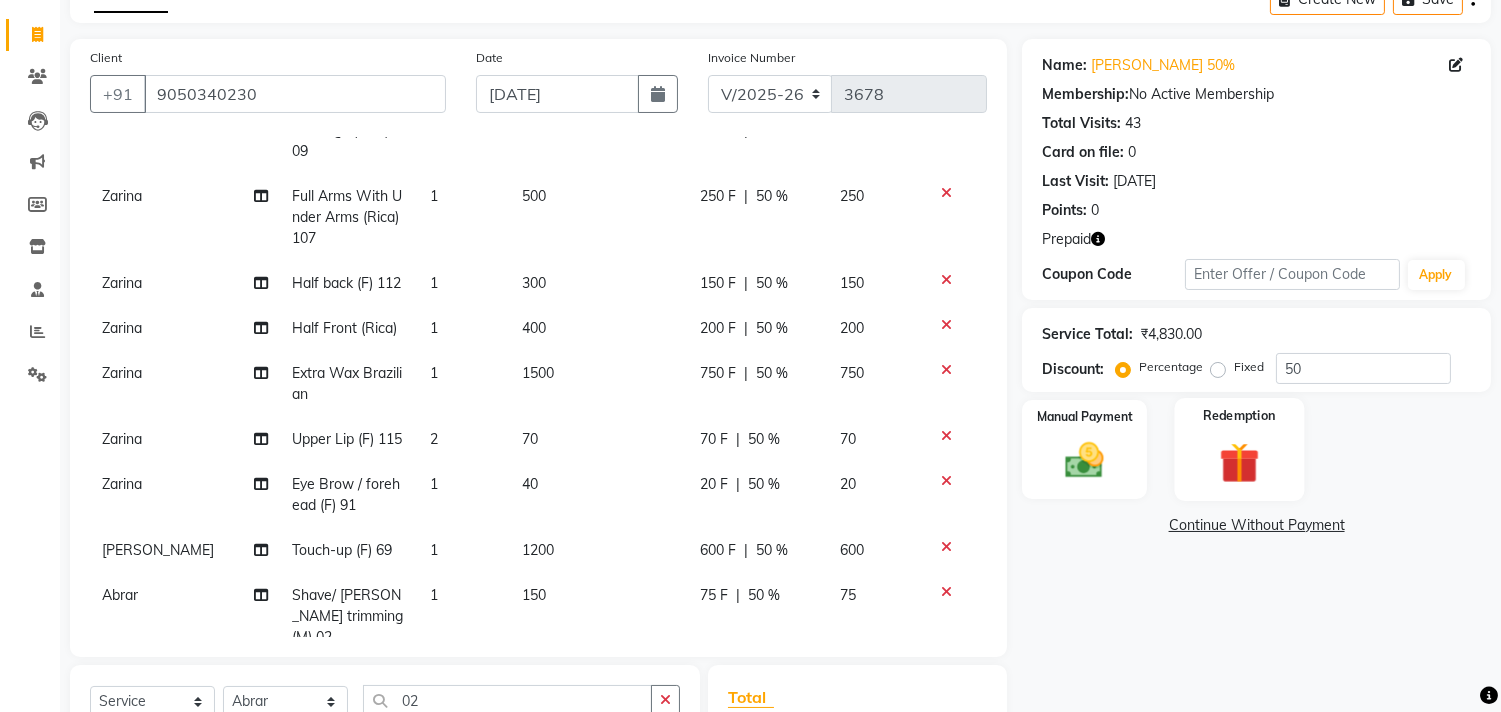 click 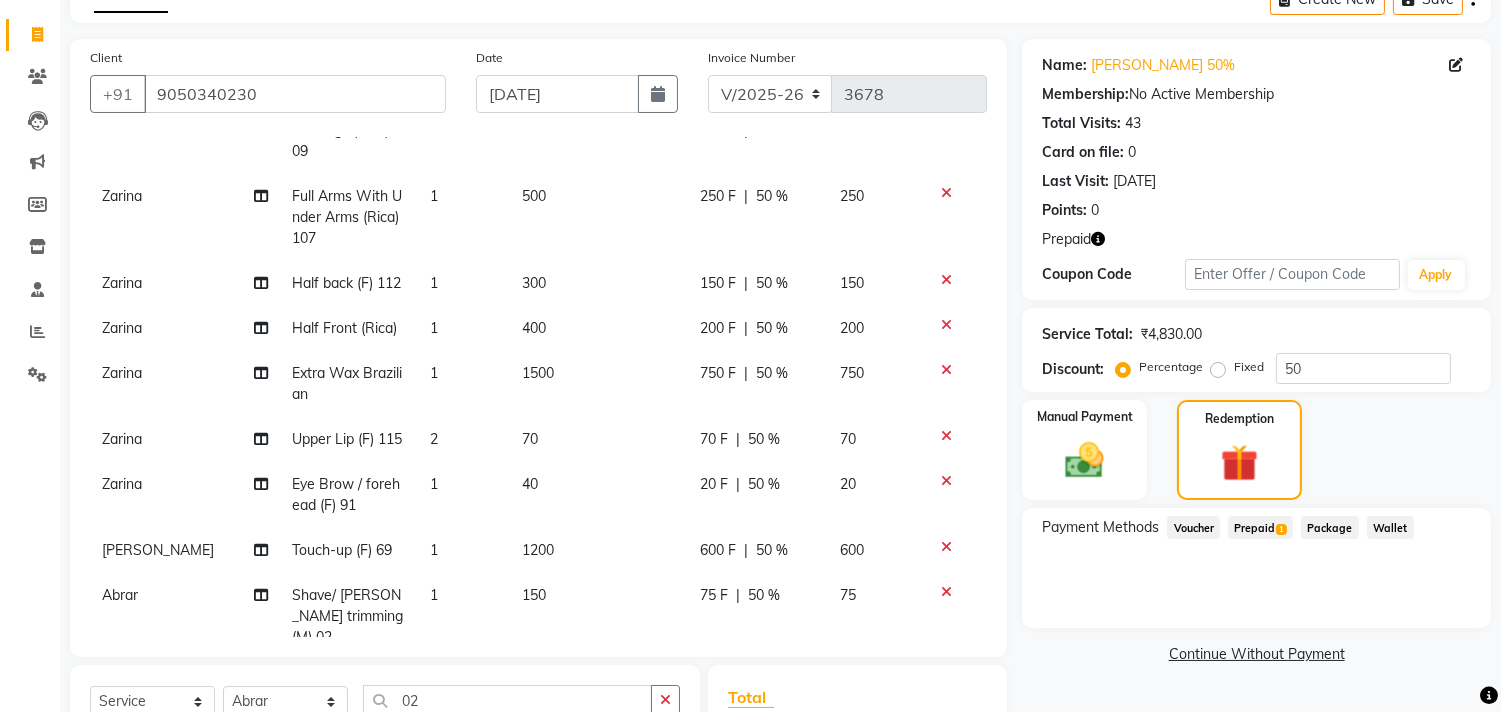 click on "Prepaid  1" 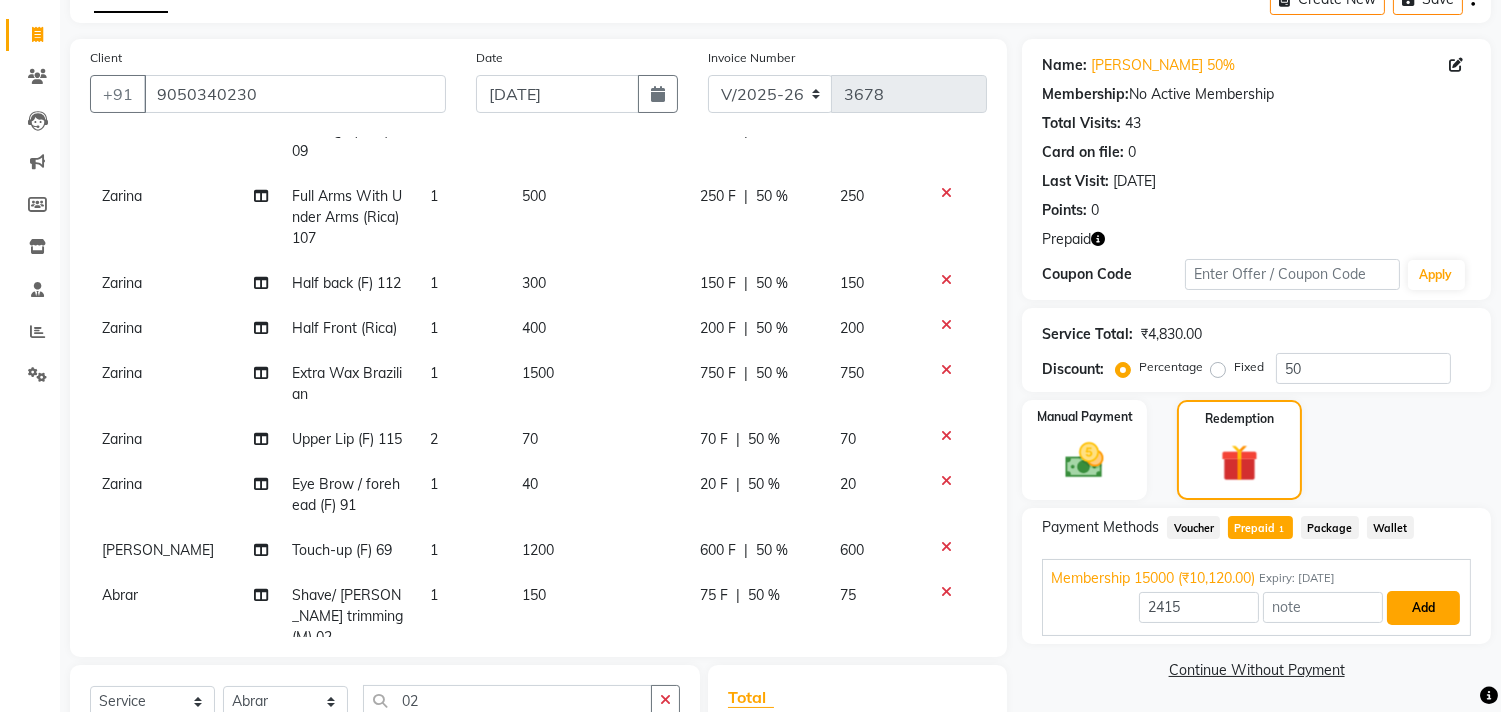 click on "Add" at bounding box center [1423, 608] 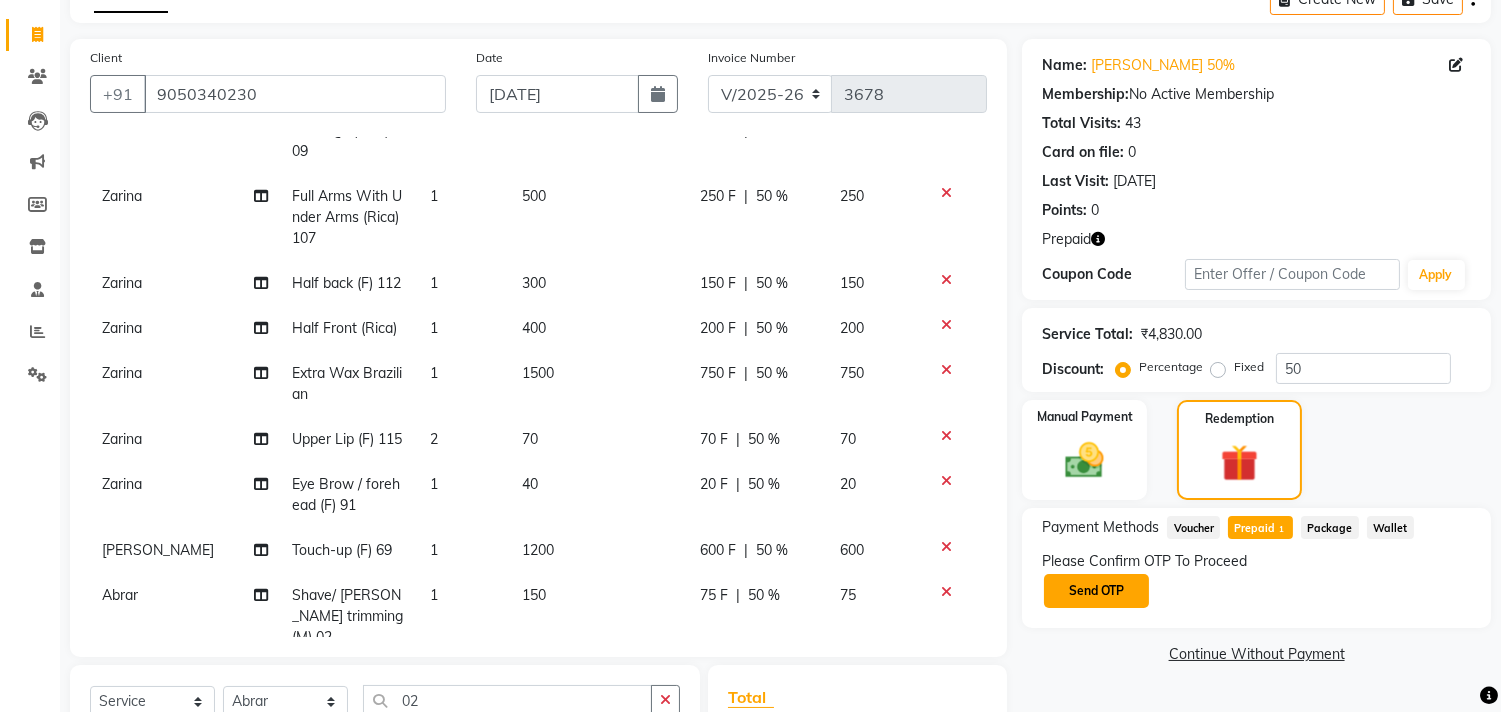 click on "Send OTP" 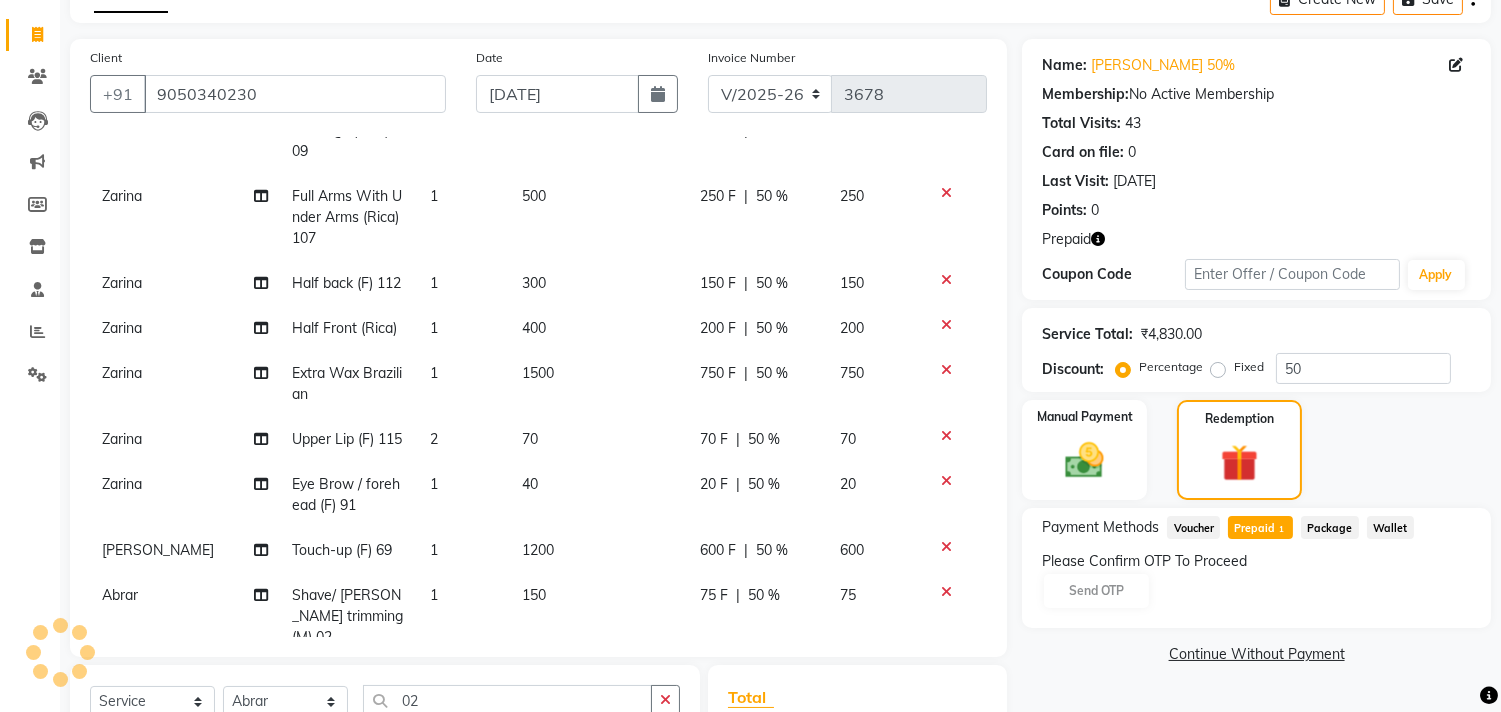 click on "Please Confirm OTP To Proceed Send OTP" 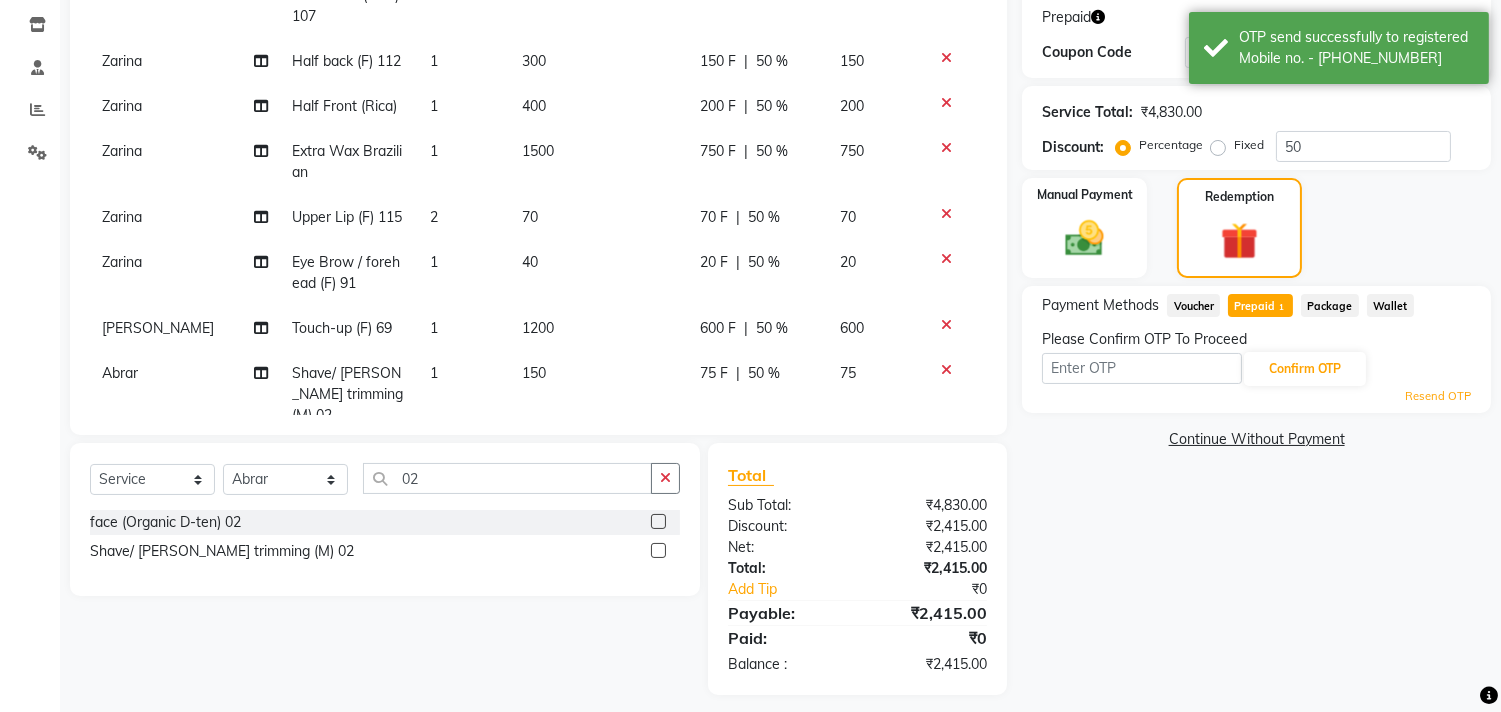 scroll, scrollTop: 346, scrollLeft: 0, axis: vertical 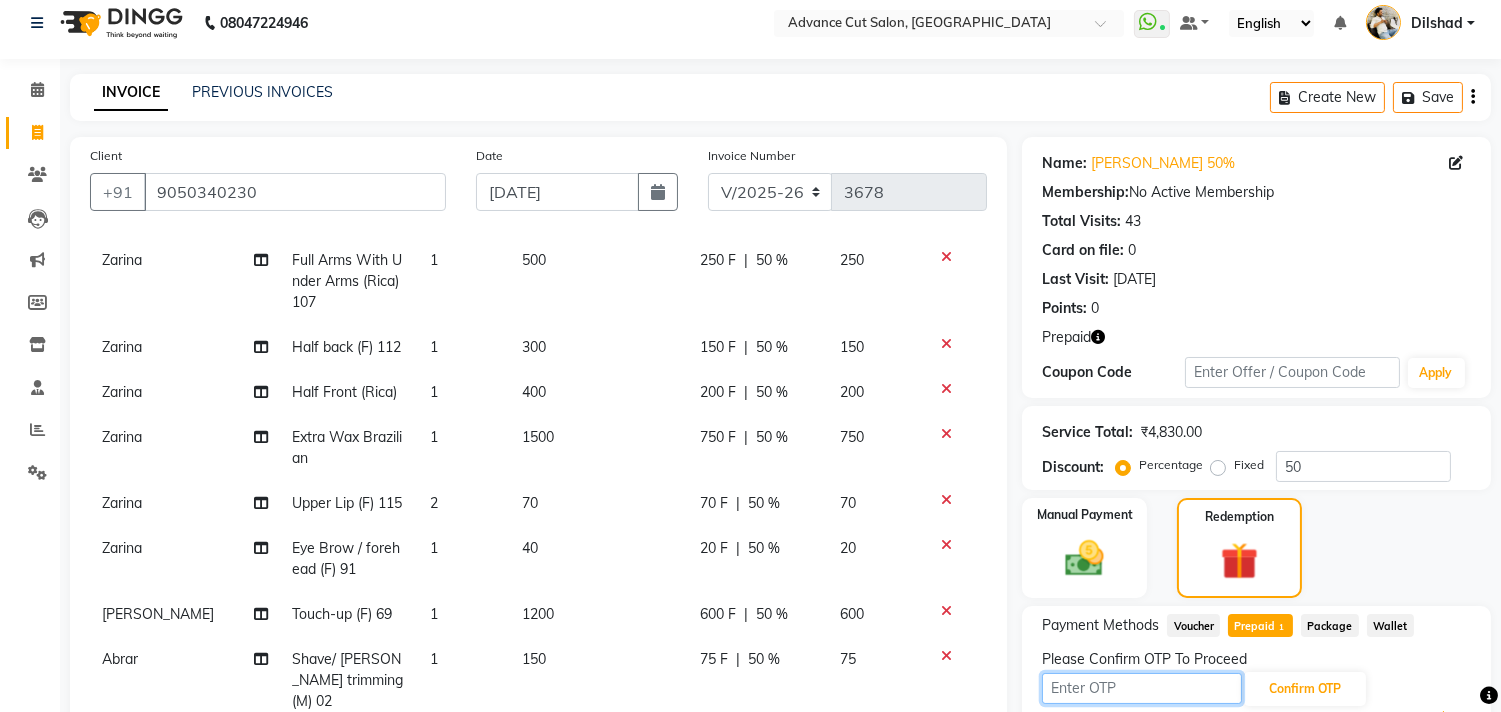 click at bounding box center [1142, 688] 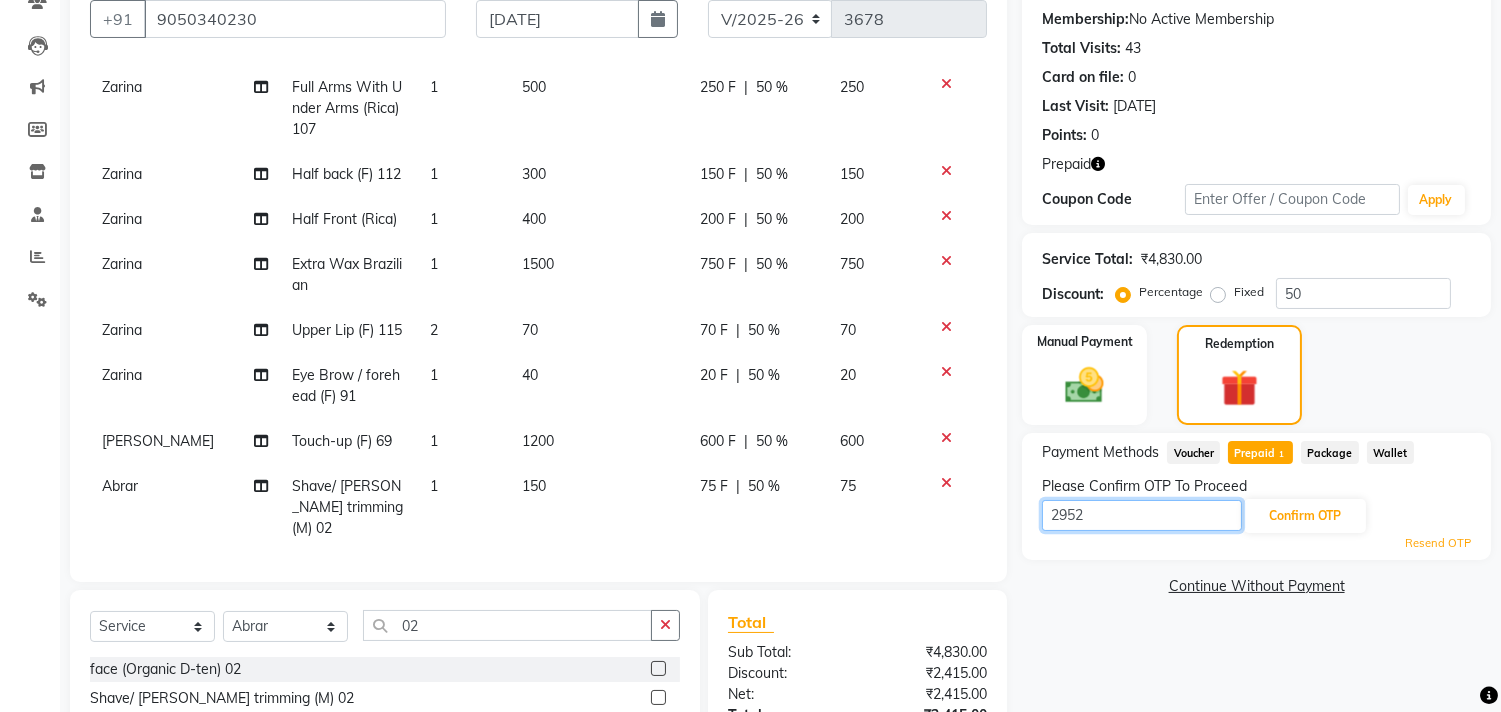 scroll, scrollTop: 235, scrollLeft: 0, axis: vertical 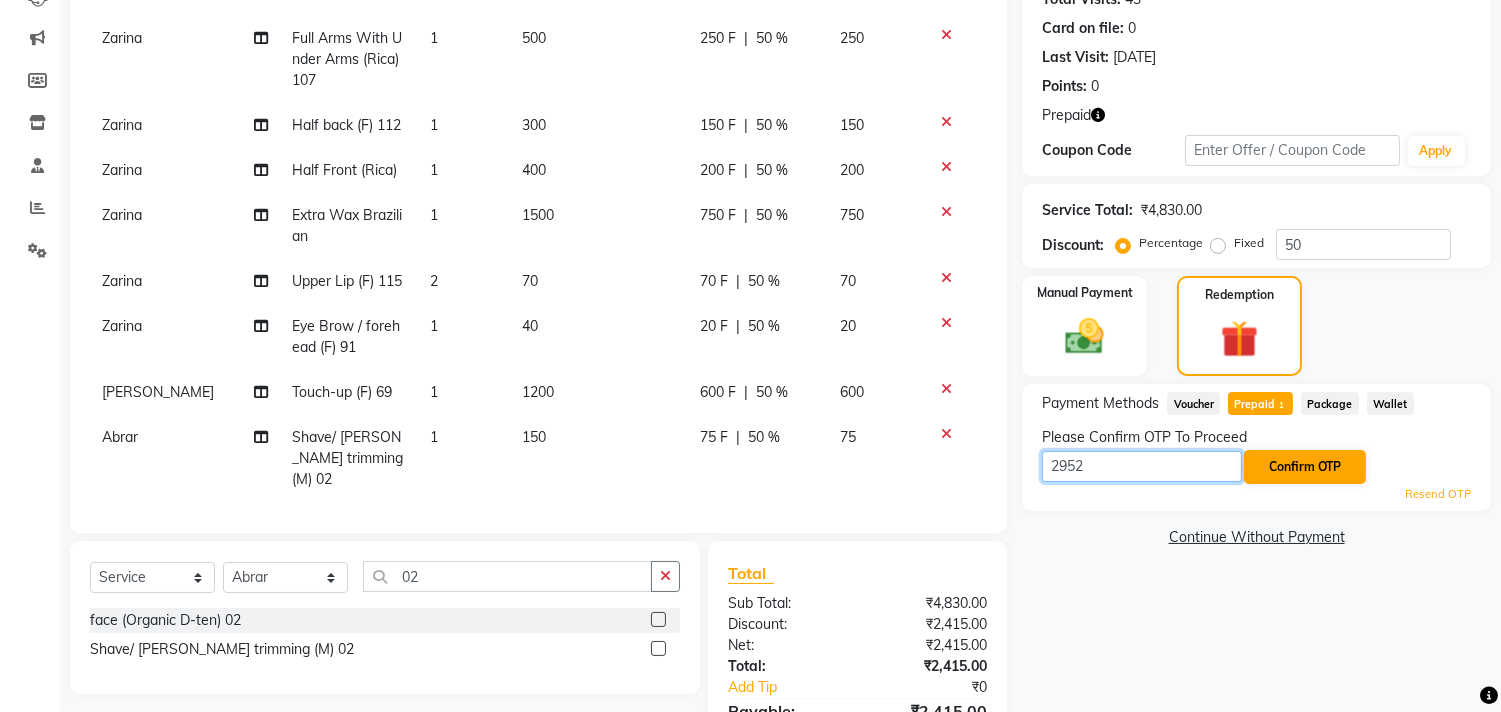 type on "2952" 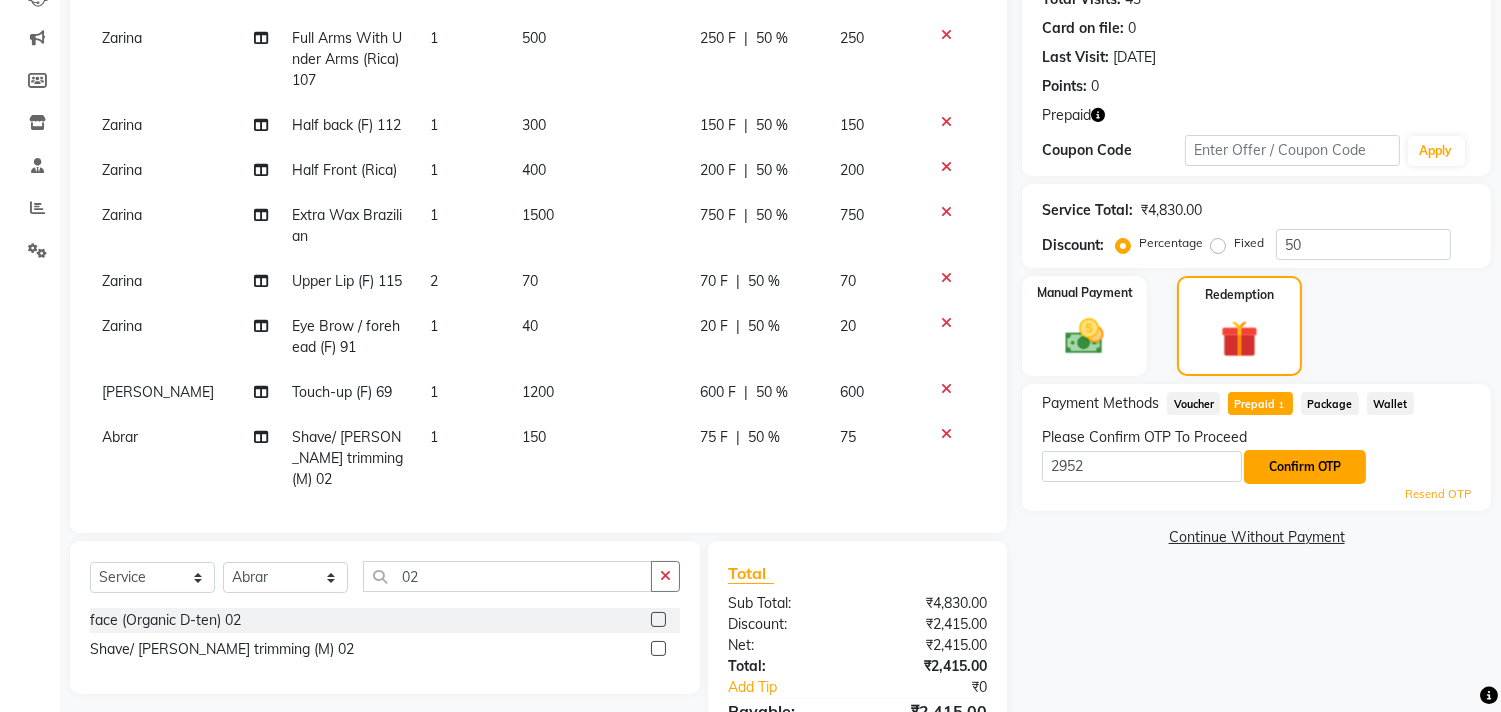 click on "Confirm OTP" 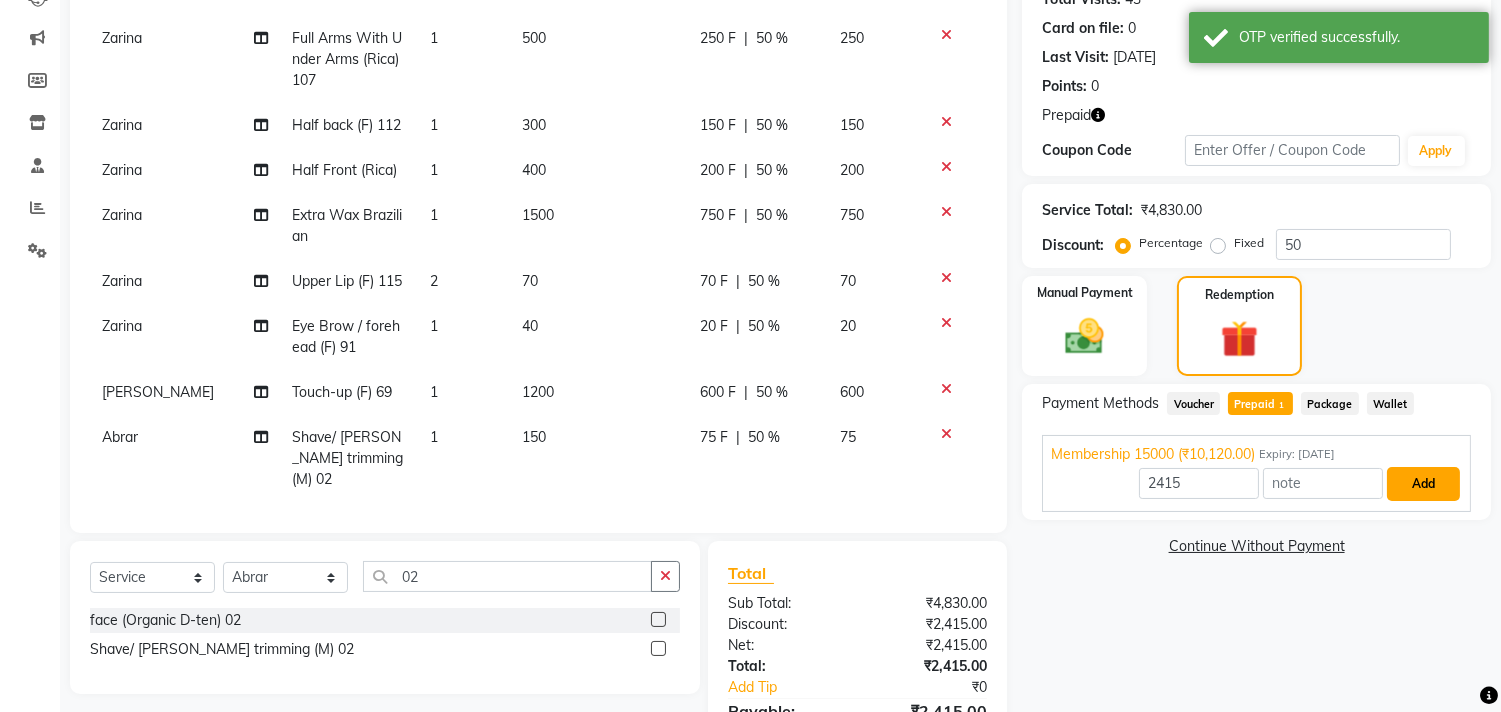 click on "Add" at bounding box center (1423, 484) 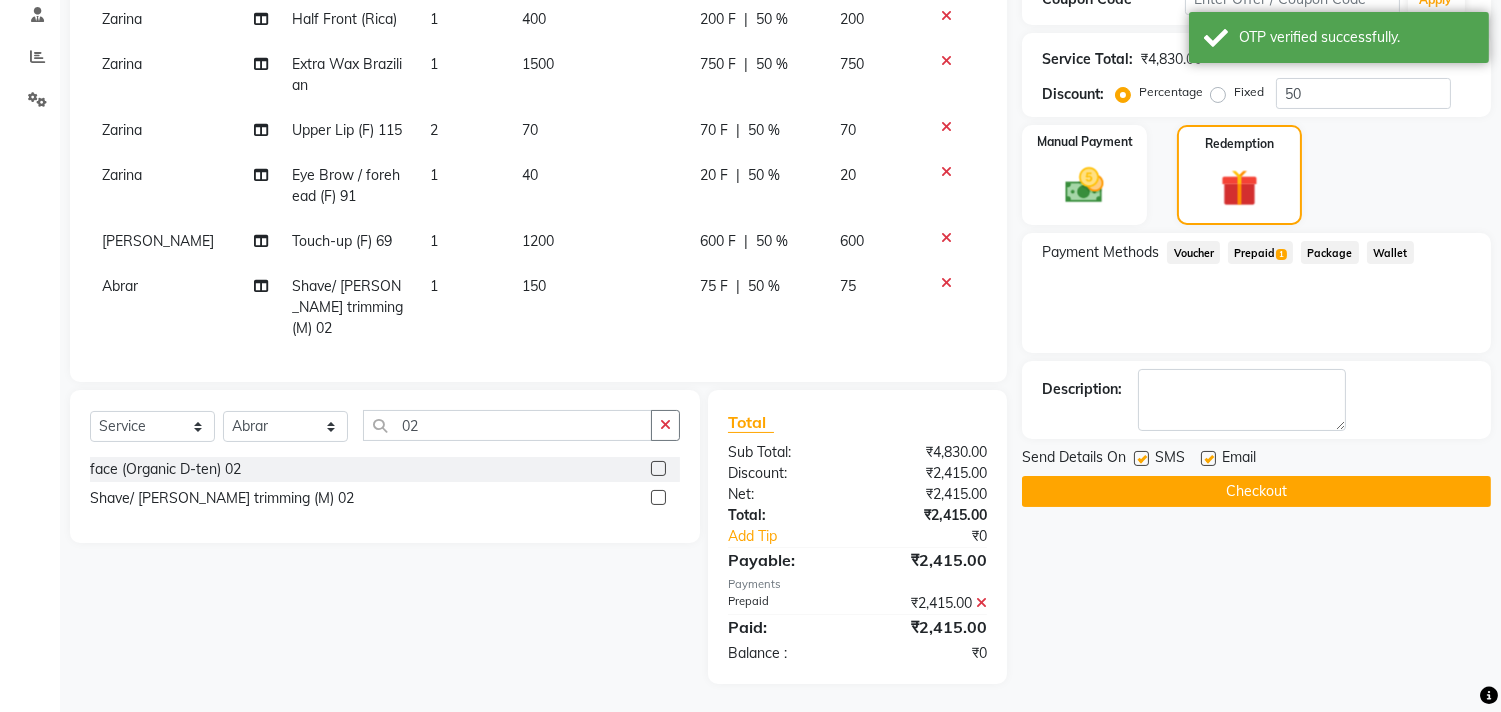 scroll, scrollTop: 387, scrollLeft: 0, axis: vertical 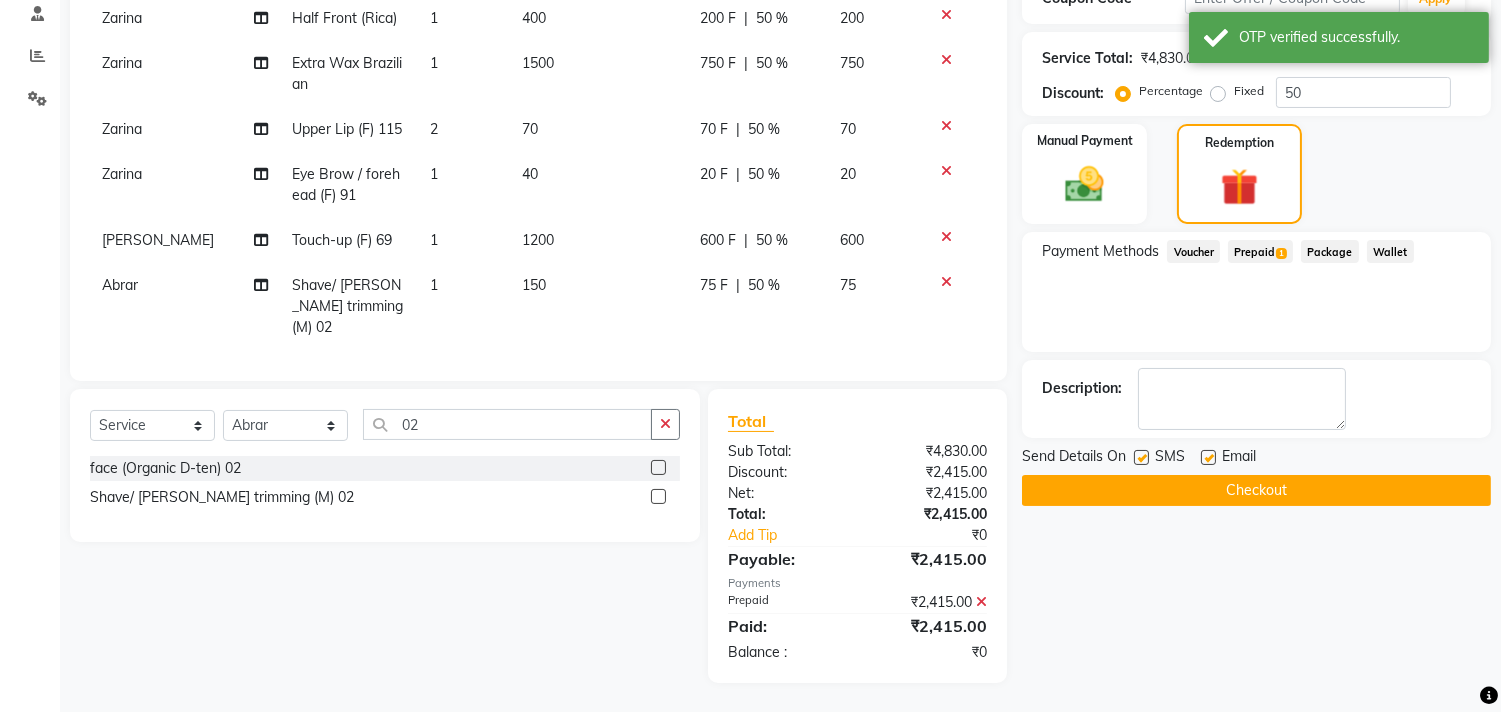 click on "Checkout" 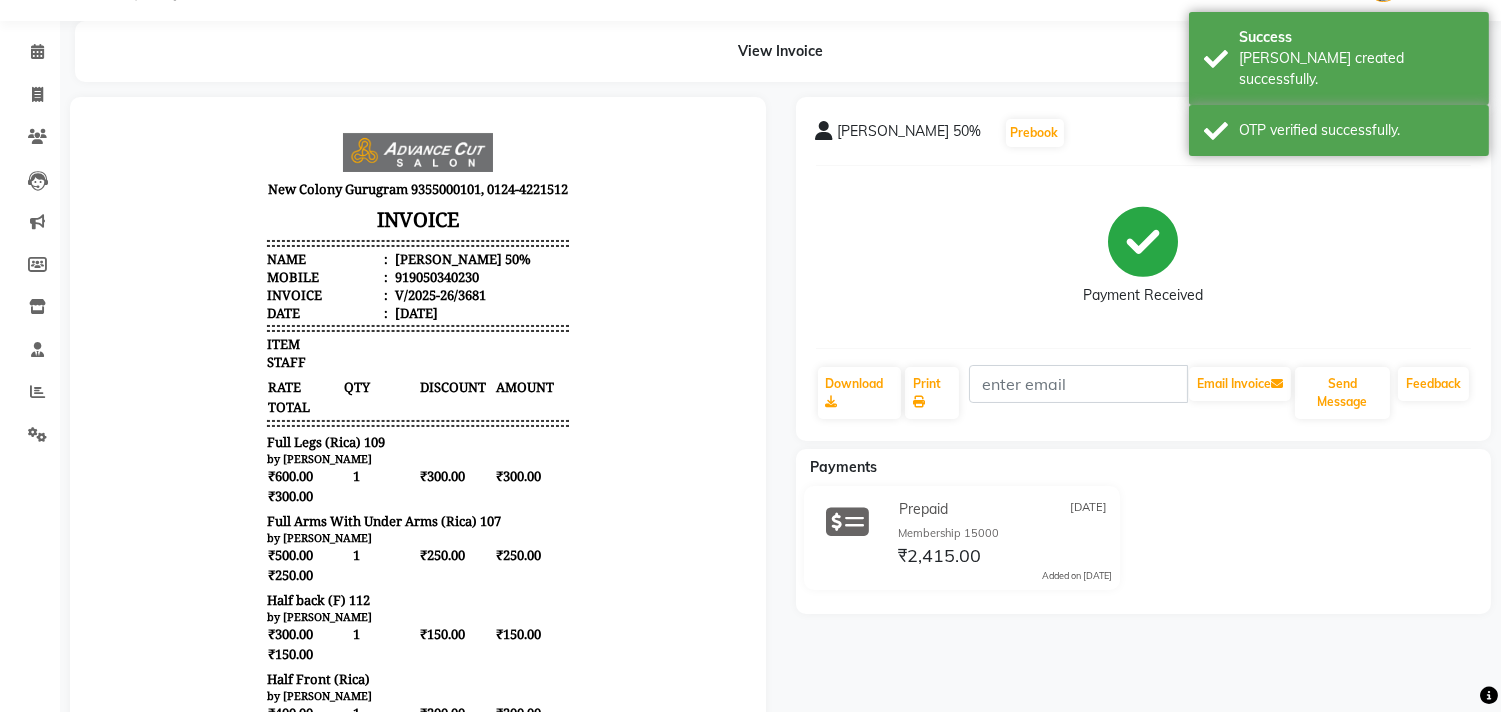 scroll, scrollTop: 0, scrollLeft: 0, axis: both 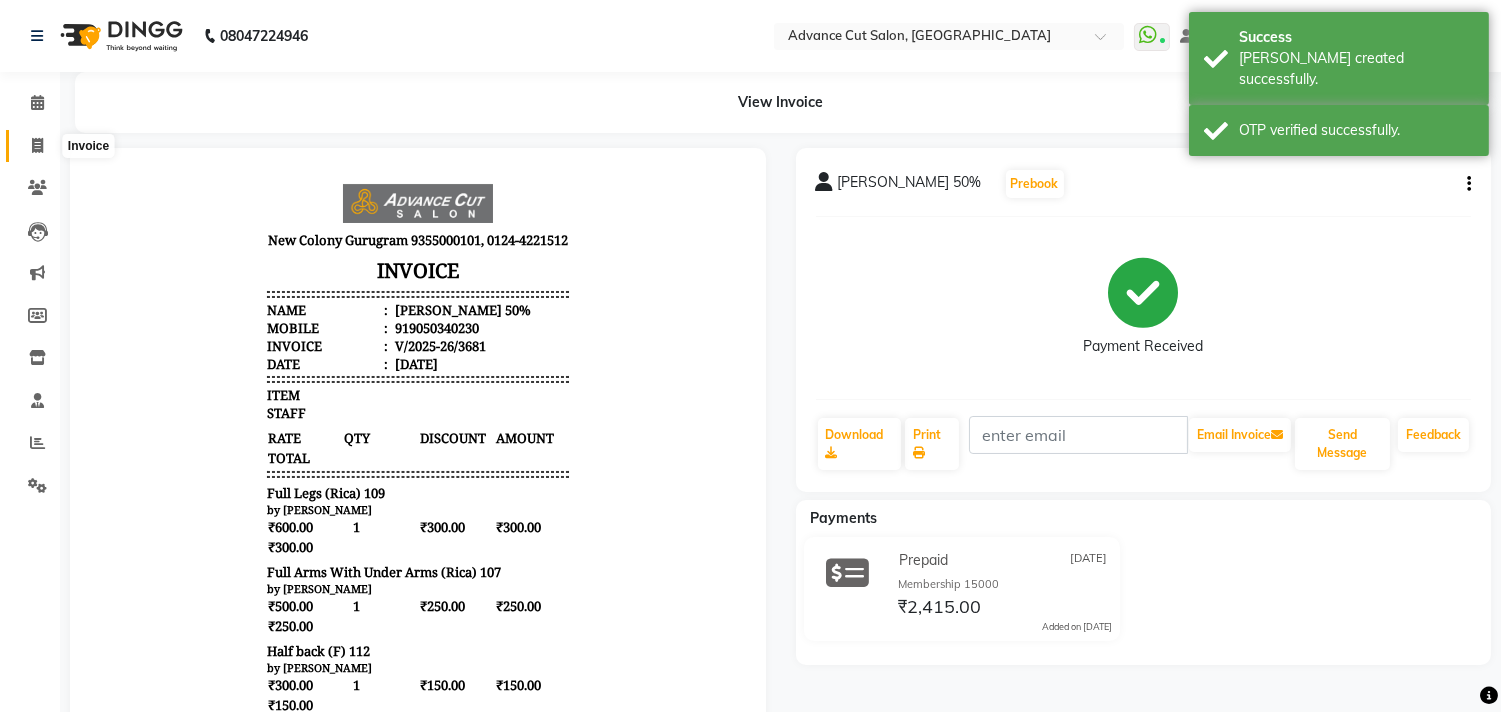 click 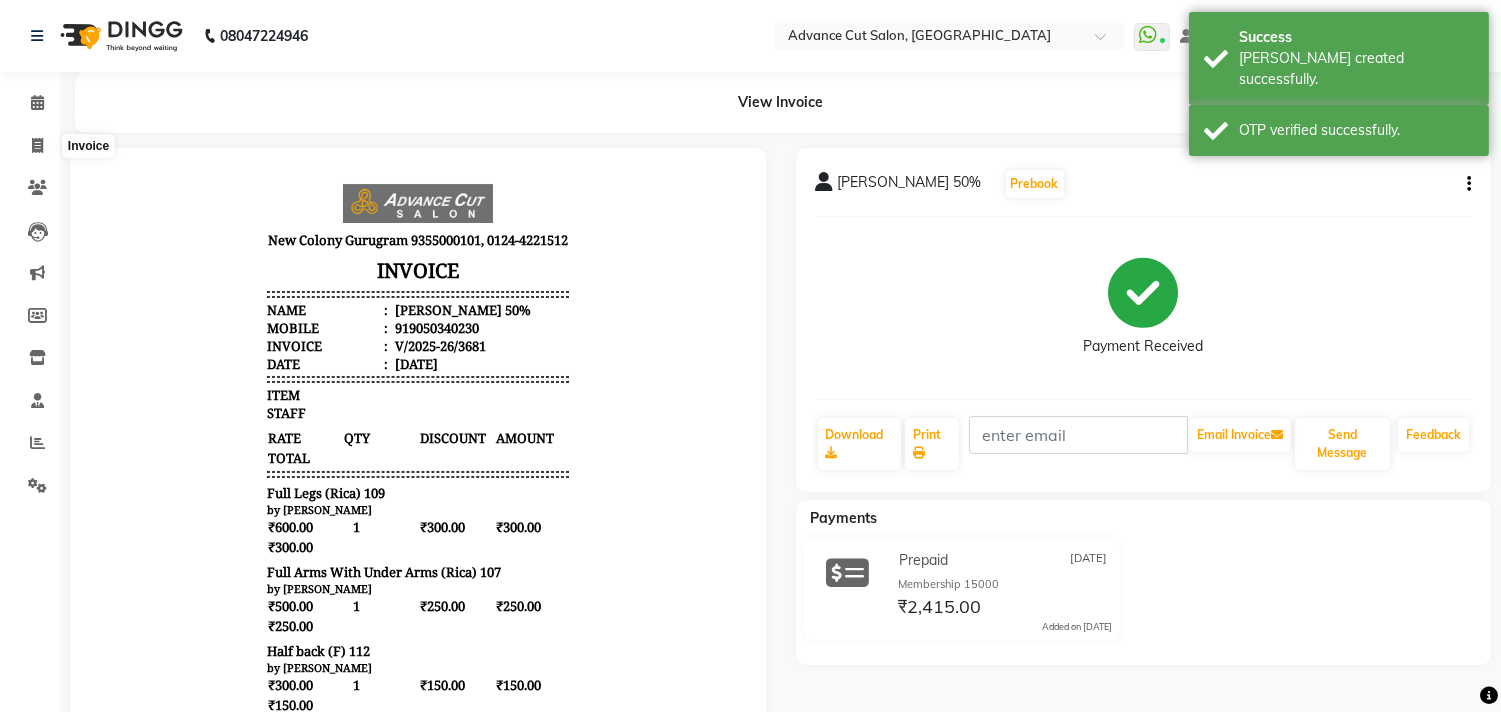 select on "service" 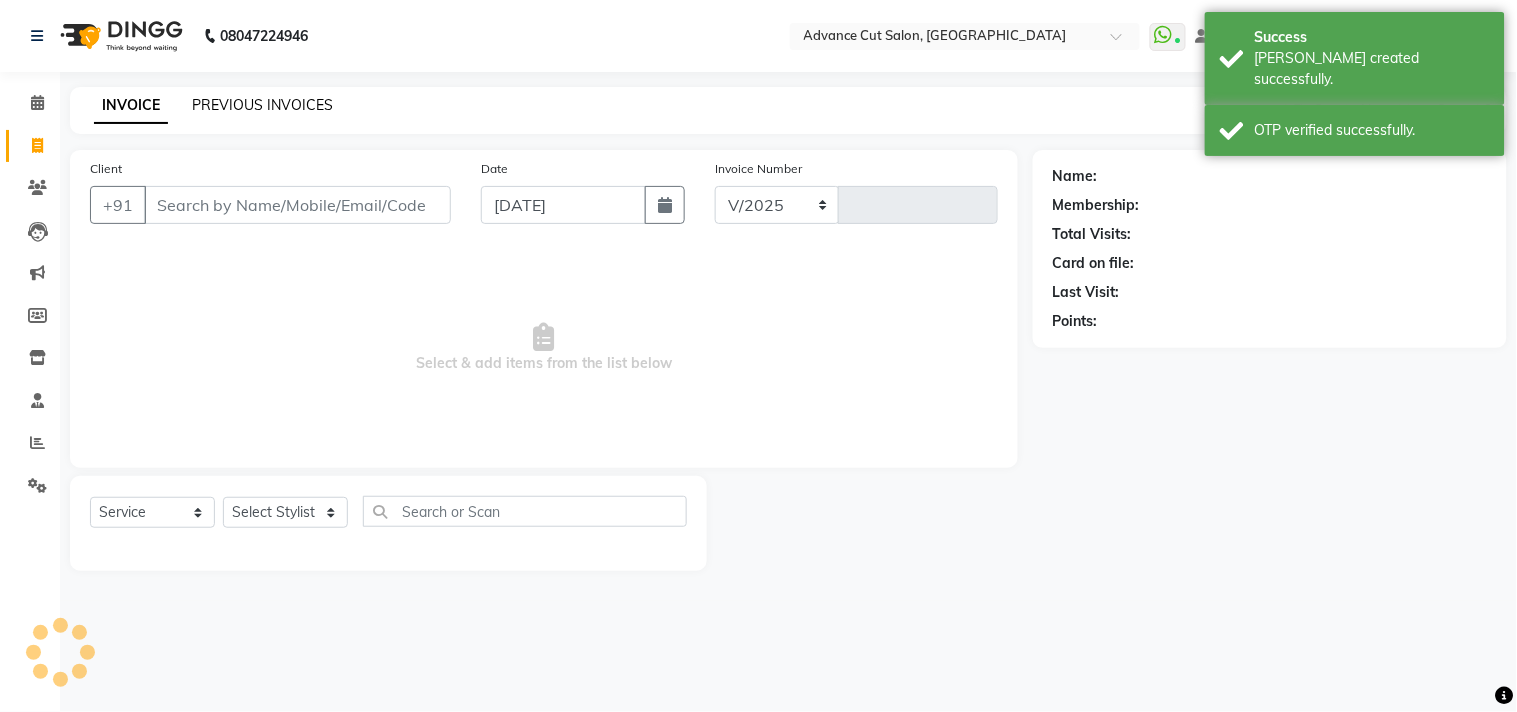 select on "922" 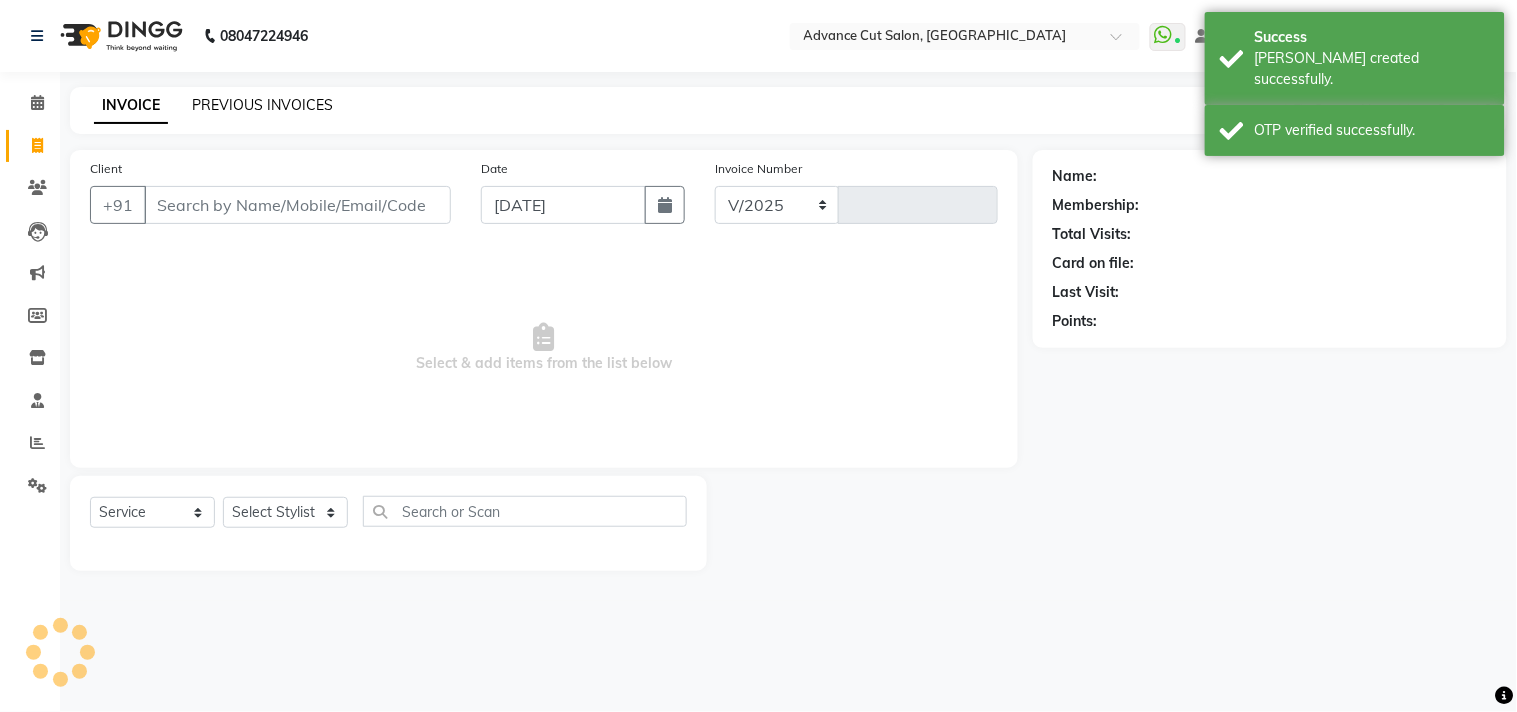type on "3682" 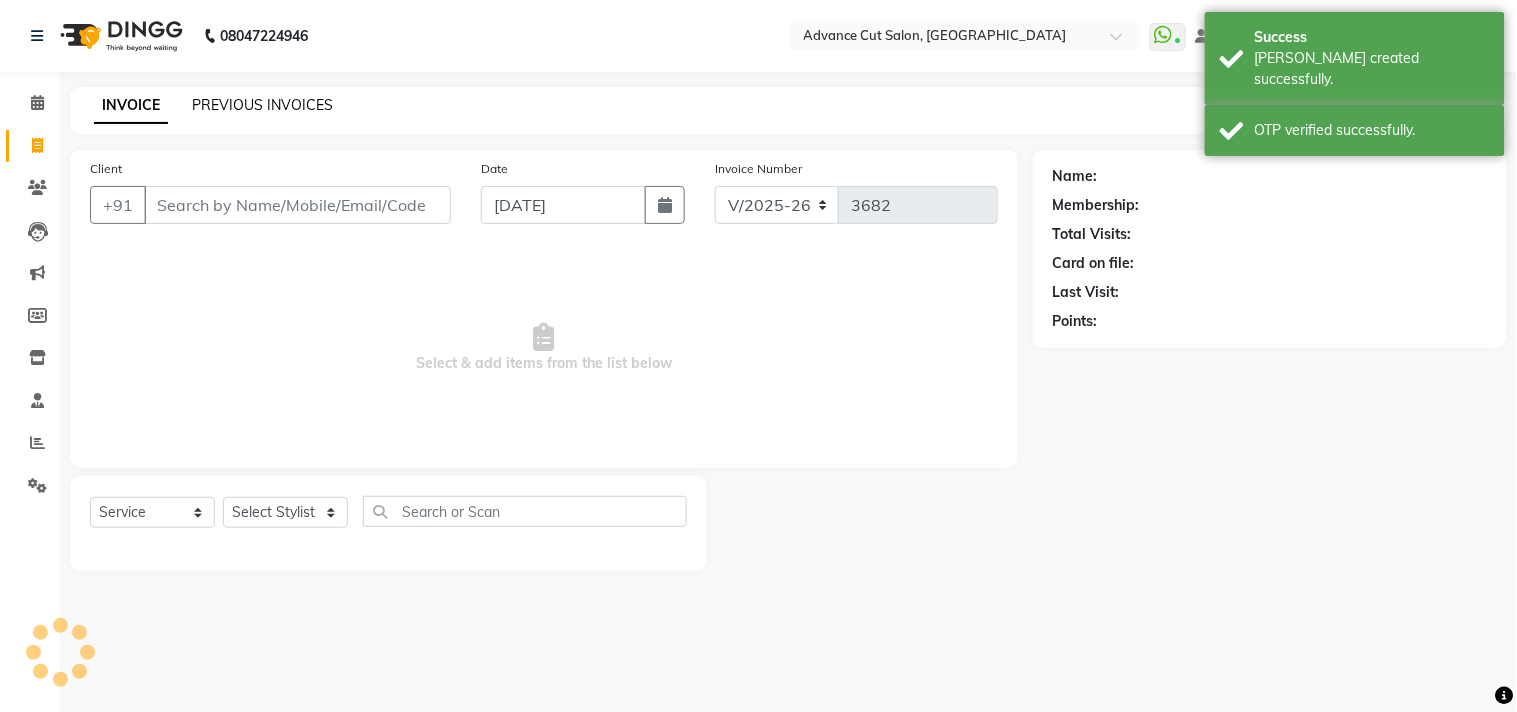 click on "PREVIOUS INVOICES" 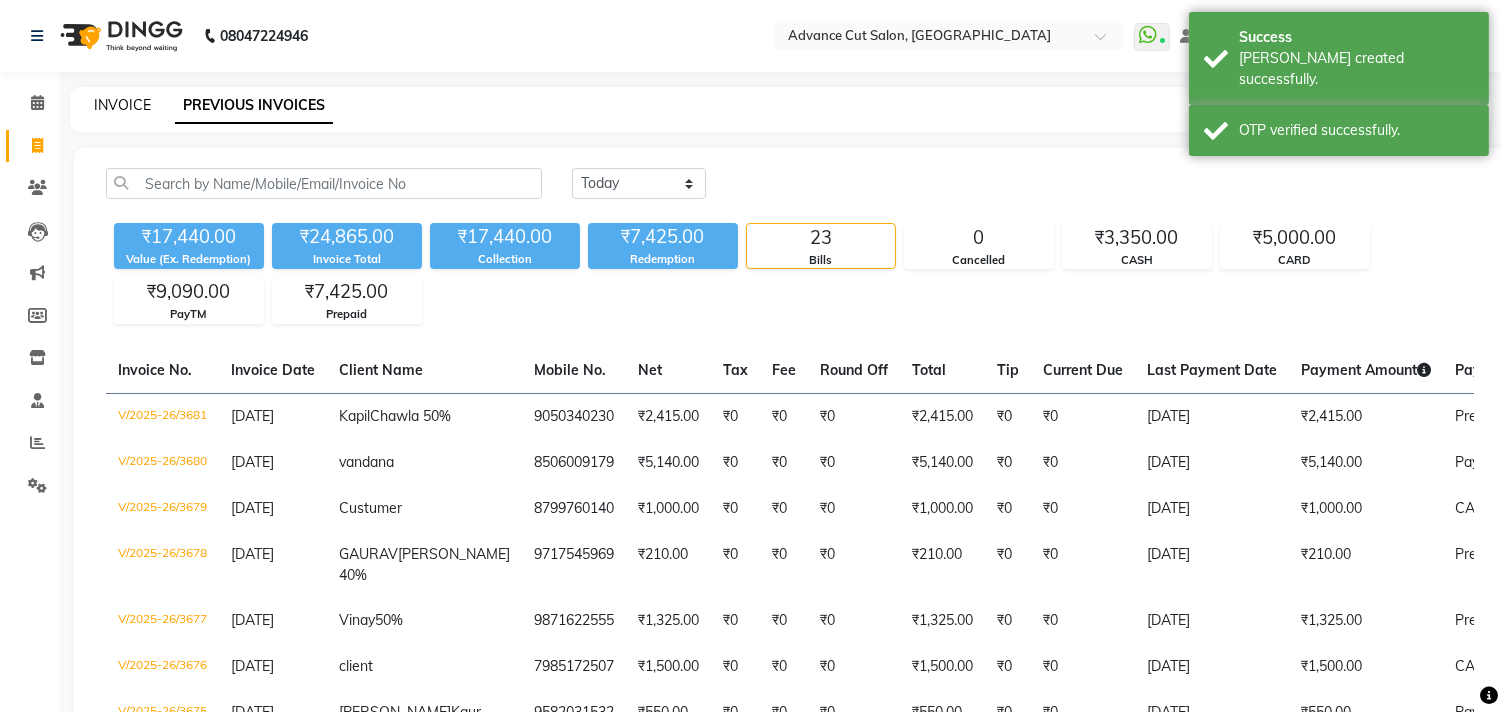 click on "INVOICE" 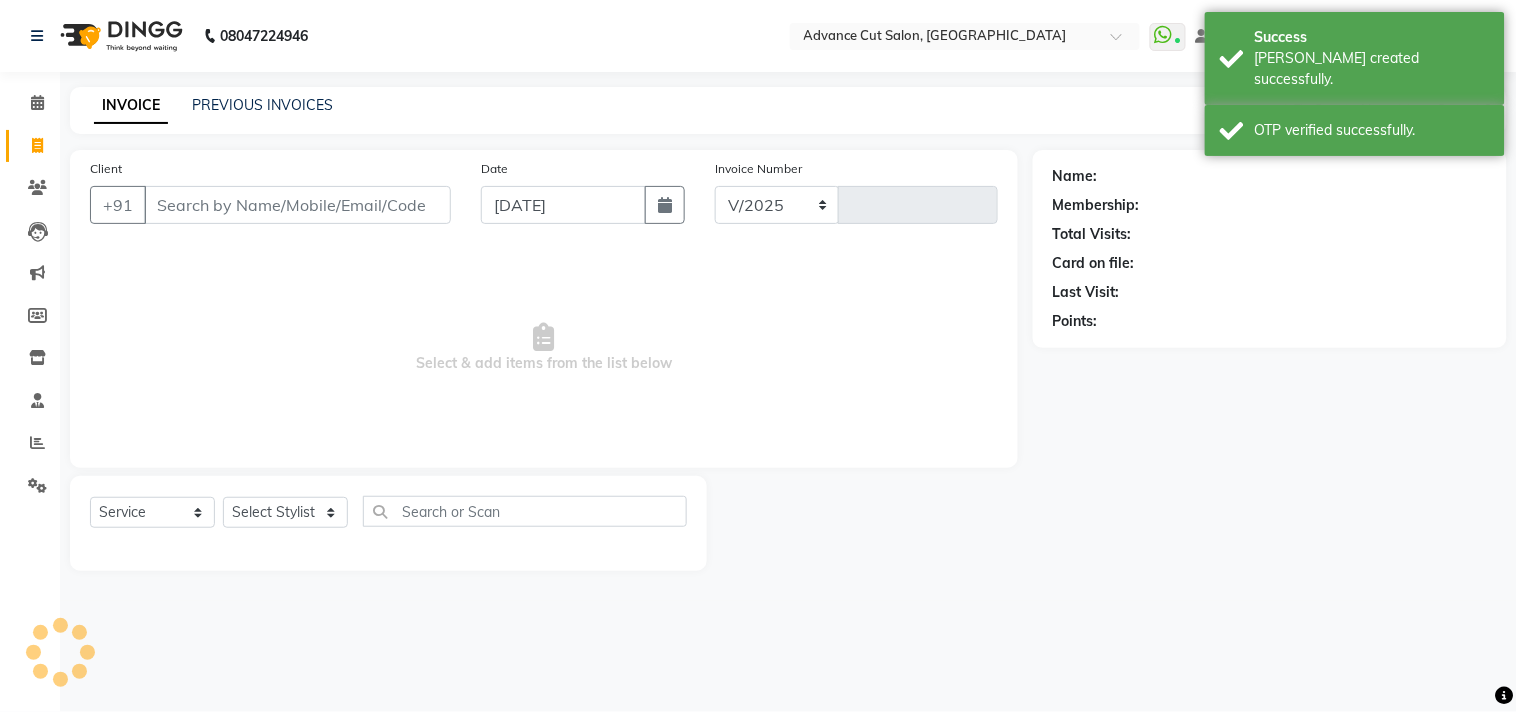 select on "922" 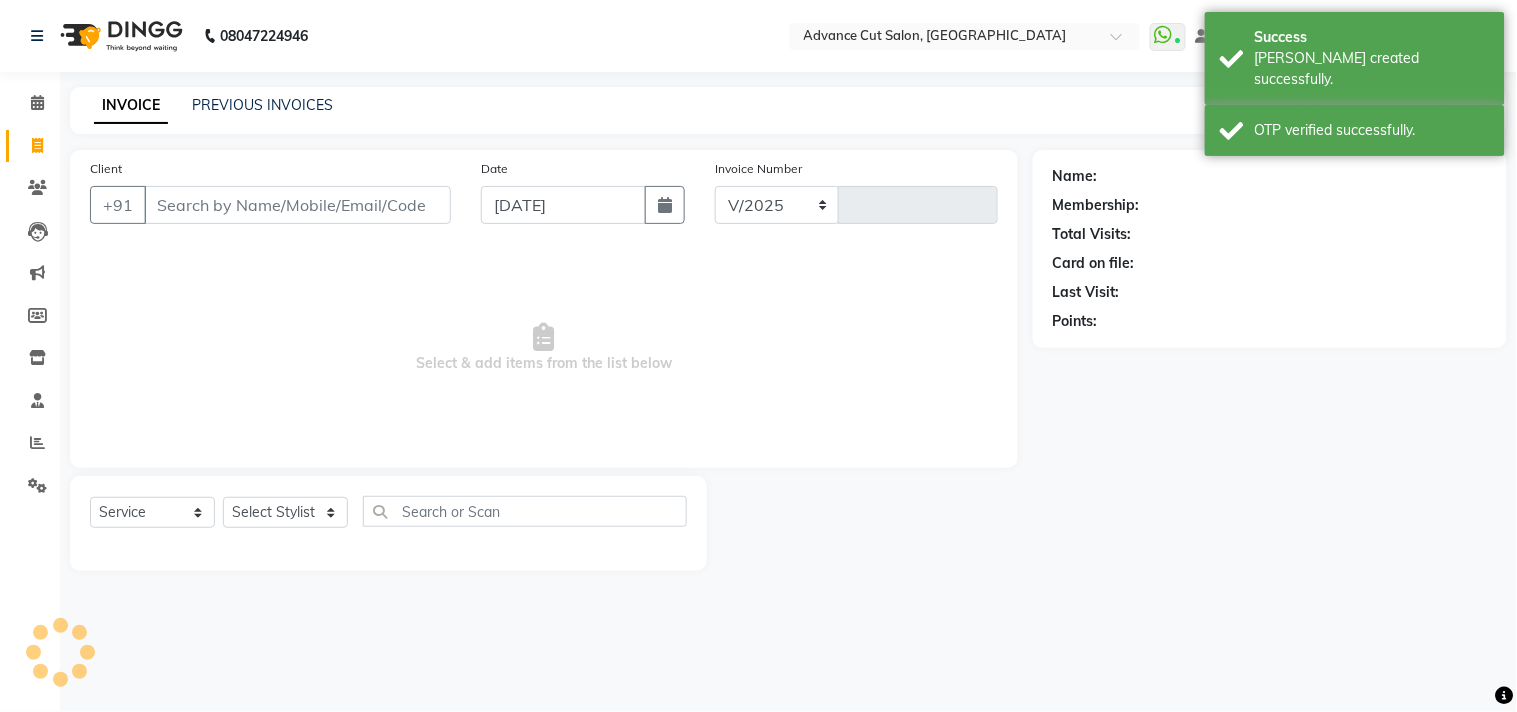 type on "3682" 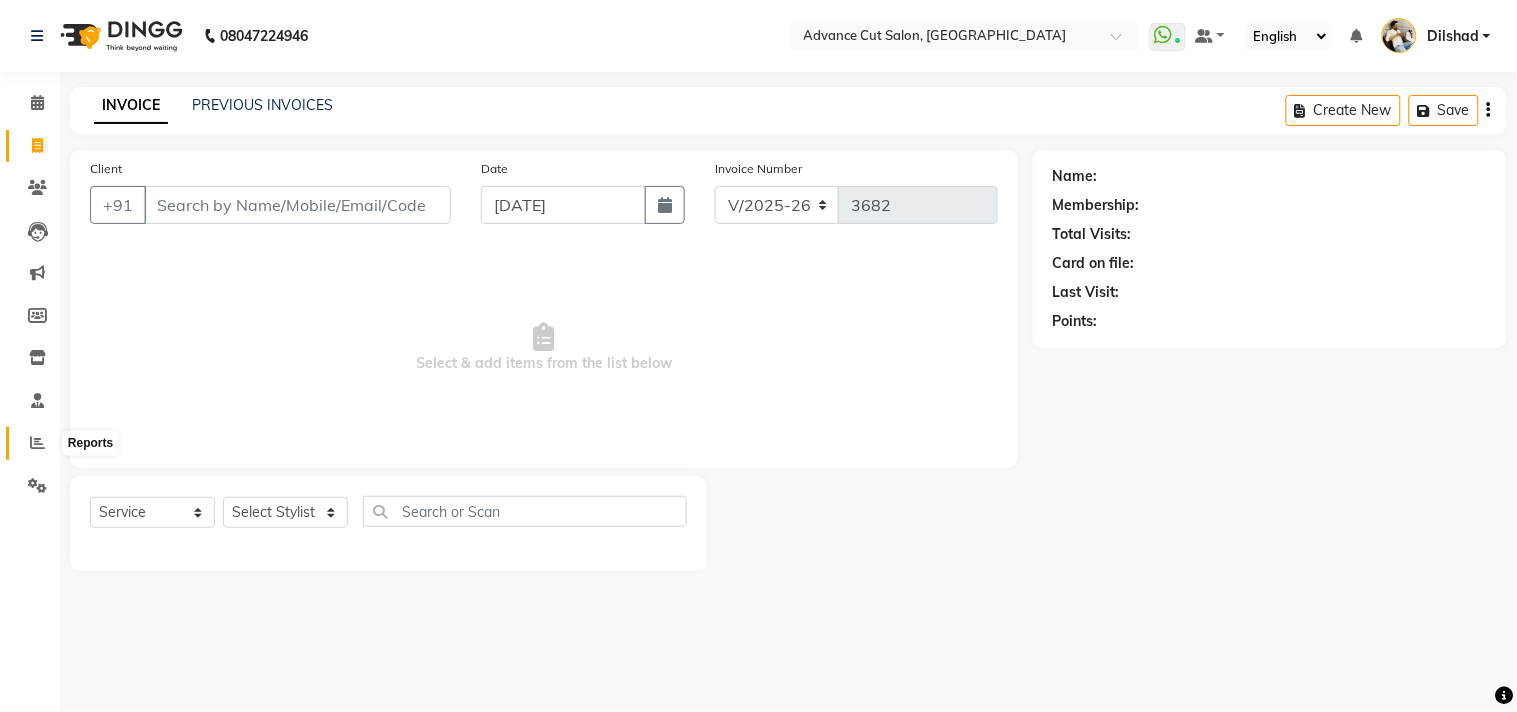 click 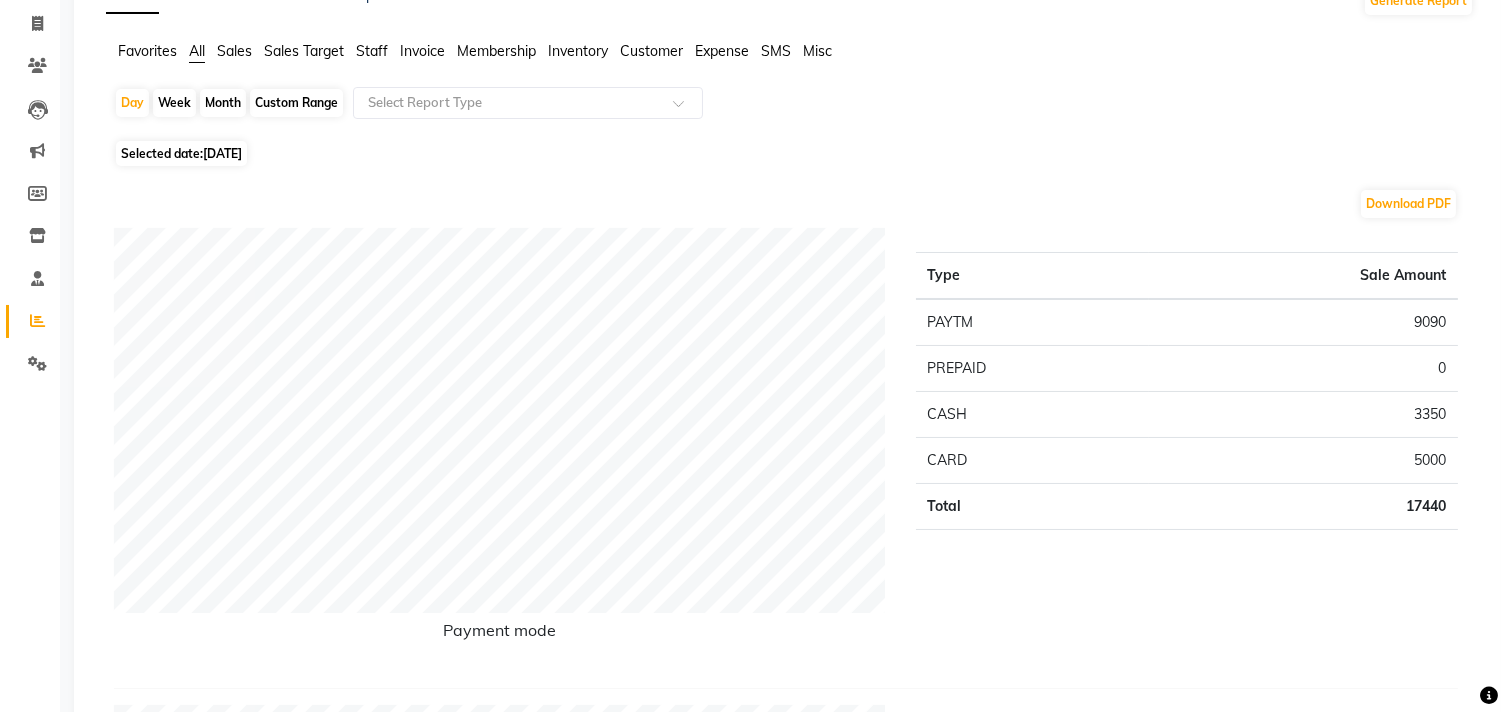scroll, scrollTop: 0, scrollLeft: 0, axis: both 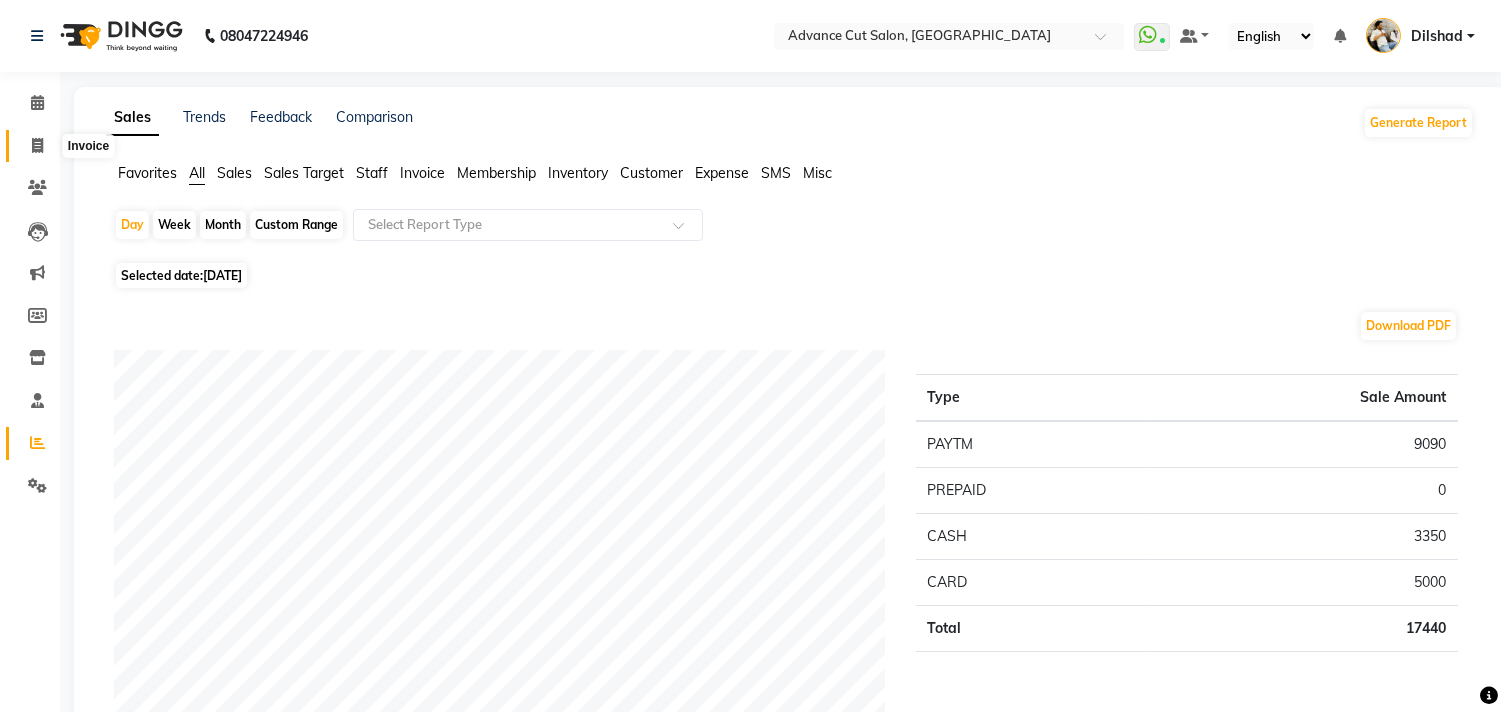 click 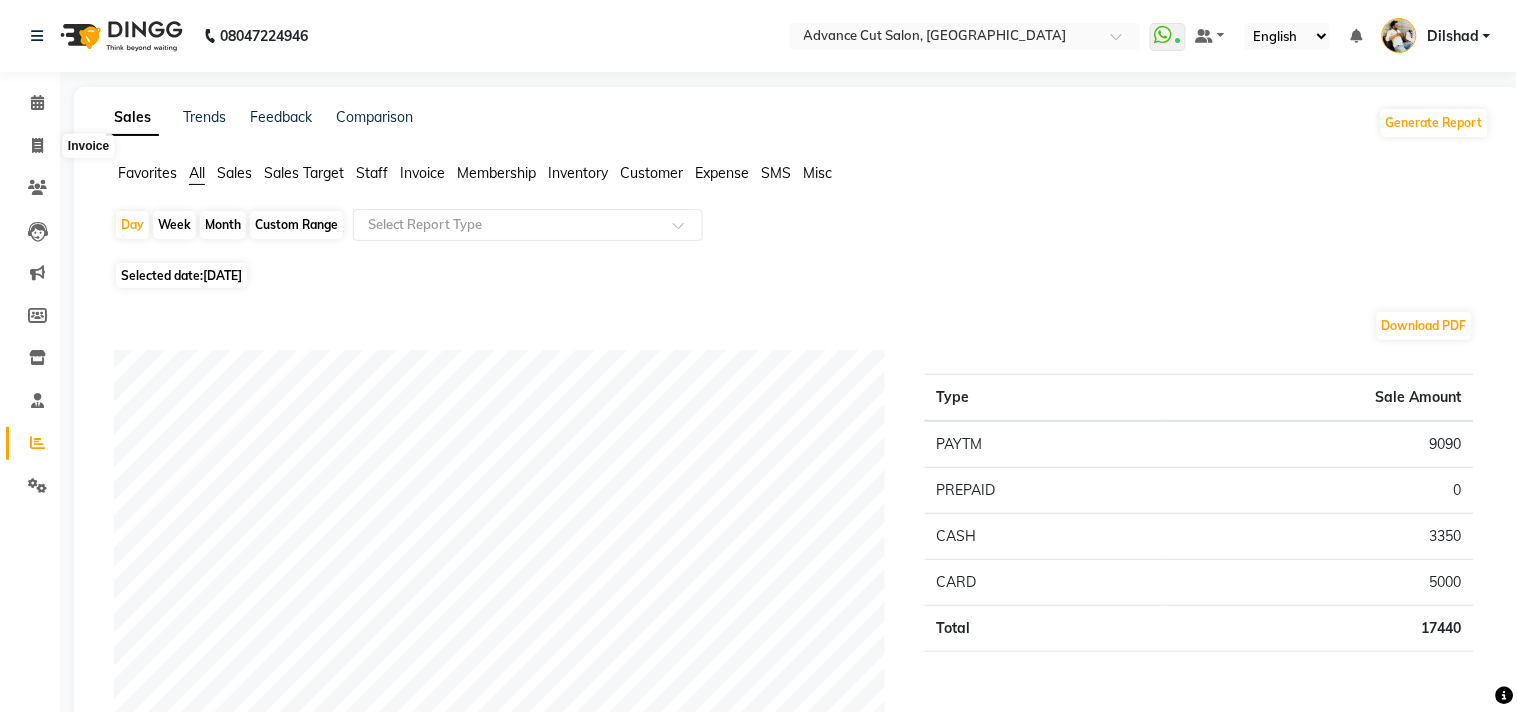 select on "service" 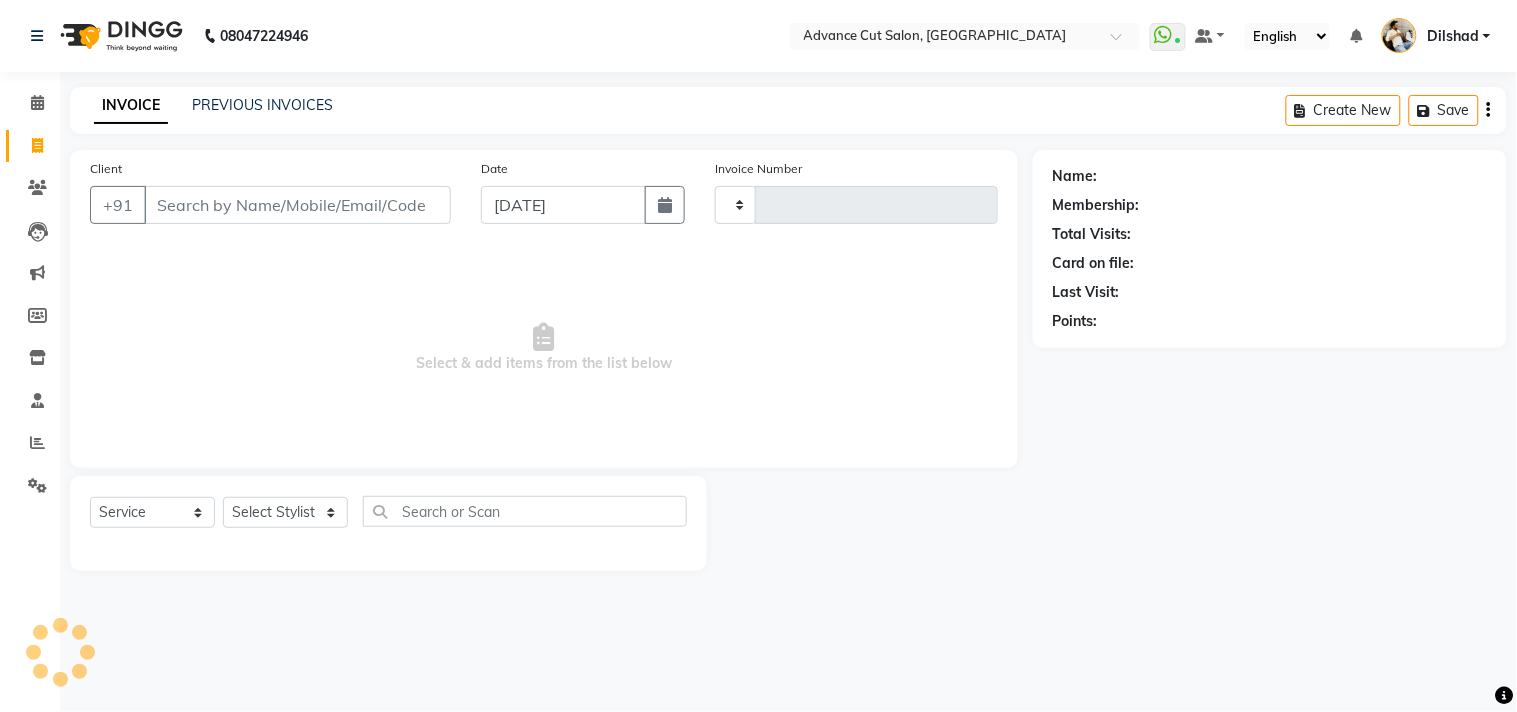 type on "3682" 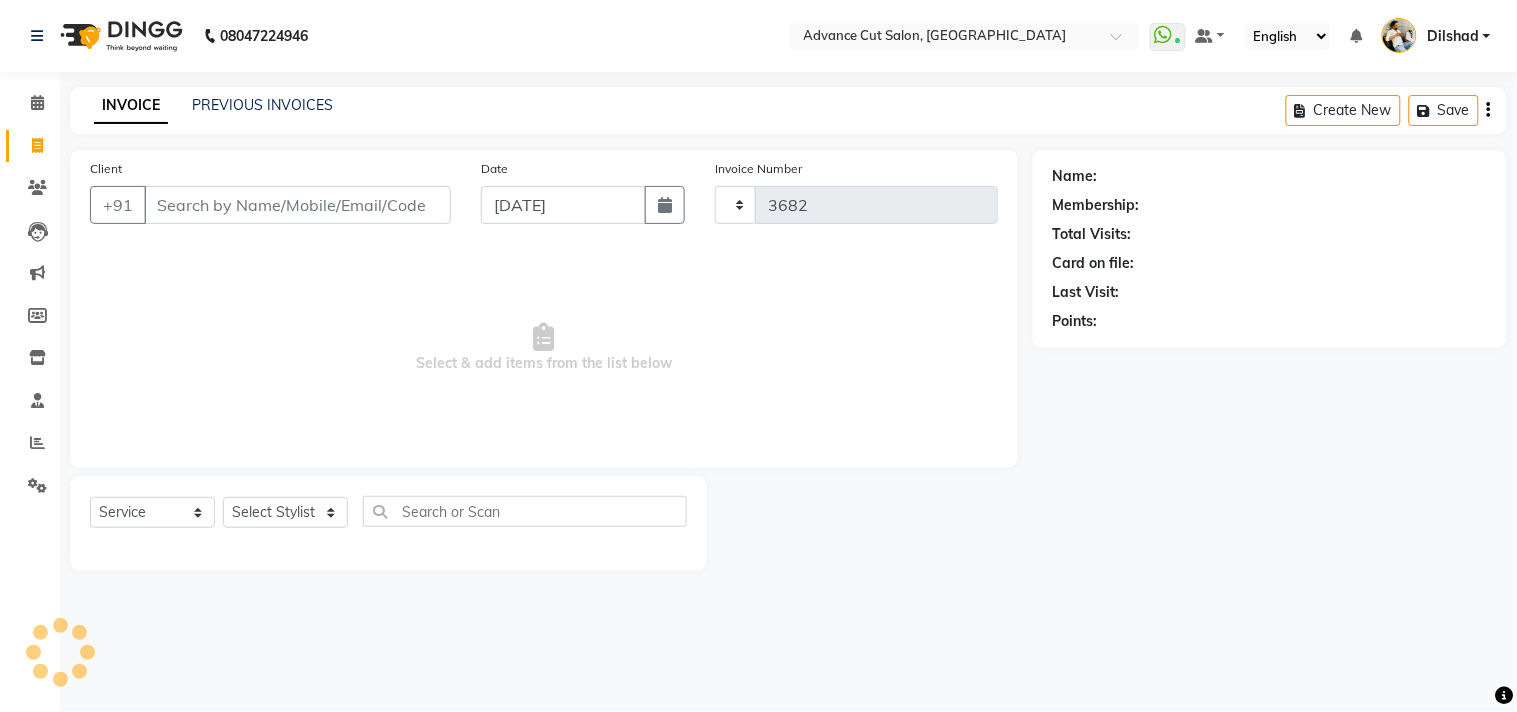 select on "922" 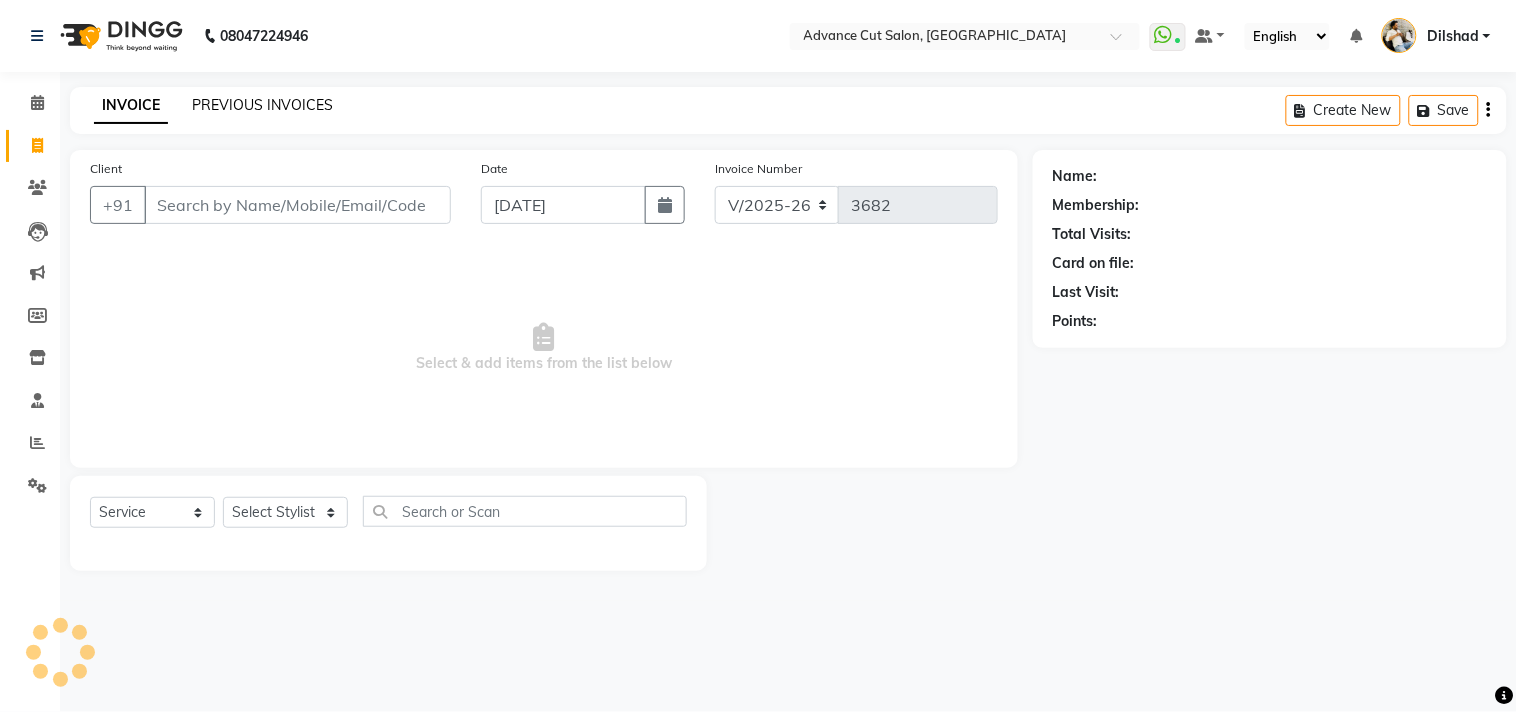 click on "PREVIOUS INVOICES" 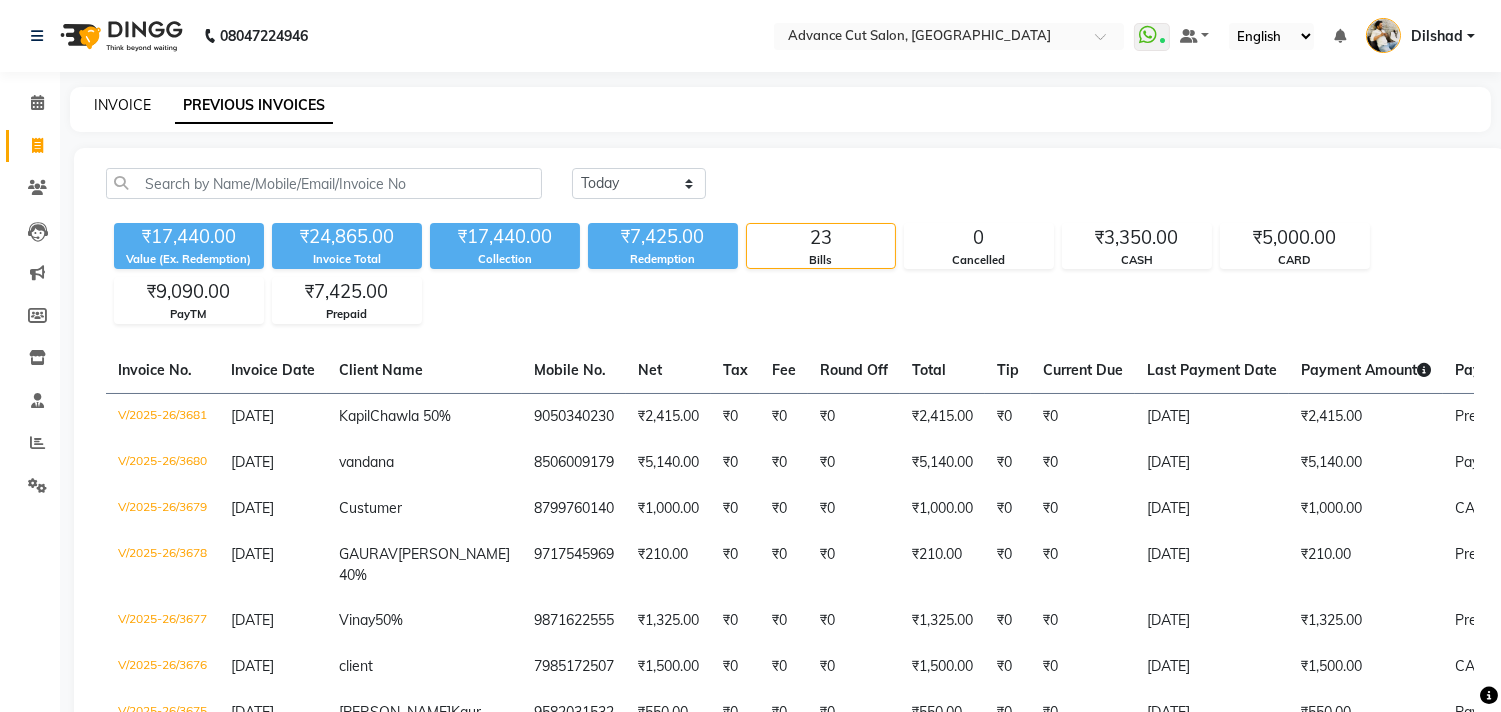 click on "INVOICE" 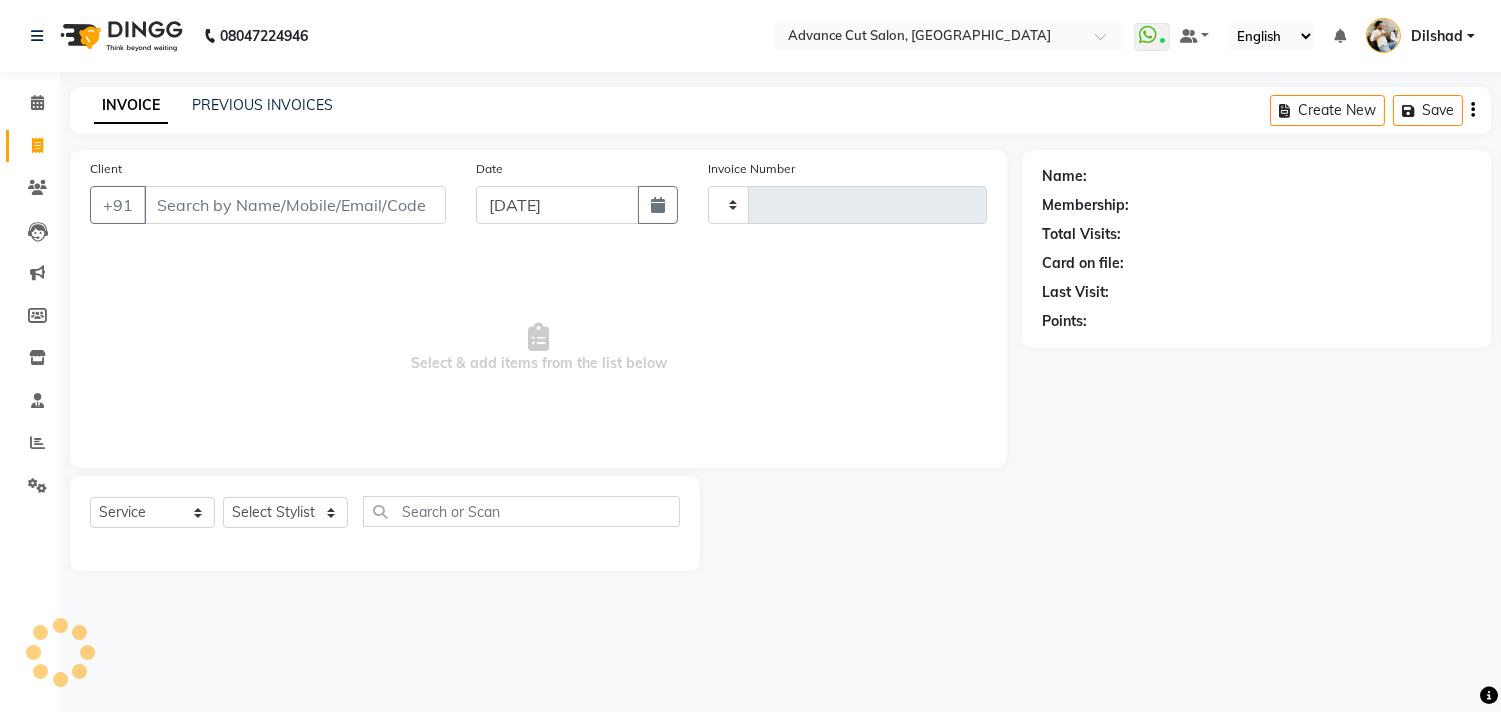 type on "3682" 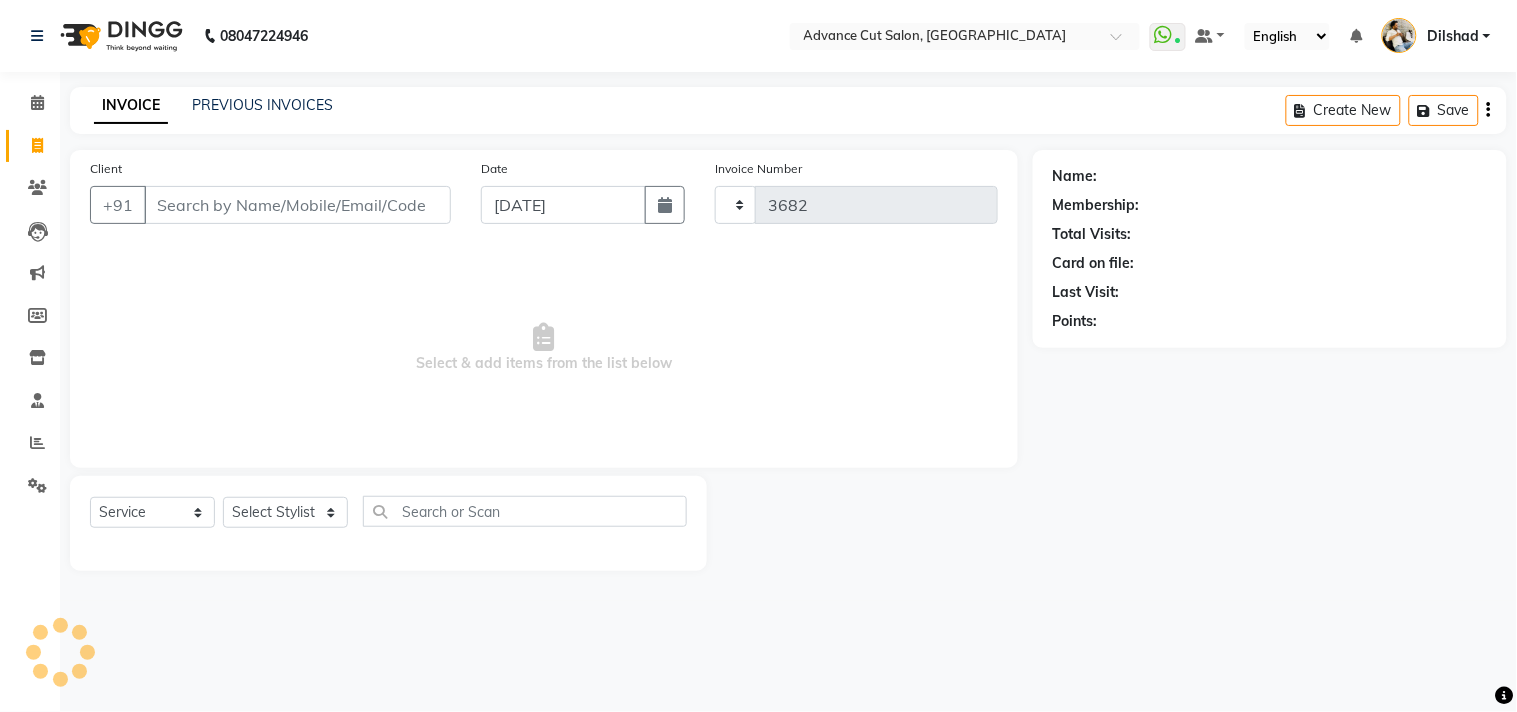 select on "922" 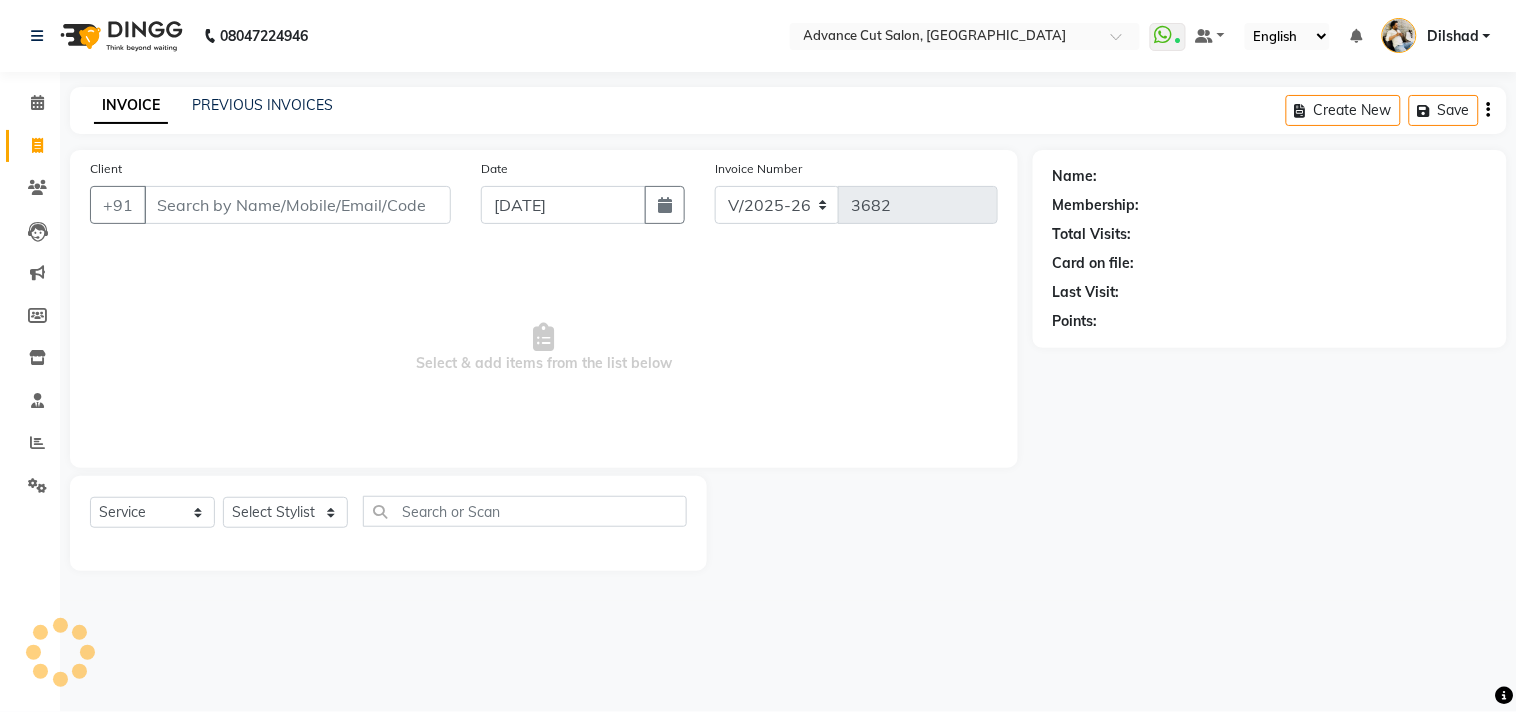 click on "INVOICE PREVIOUS INVOICES Create New   Save" 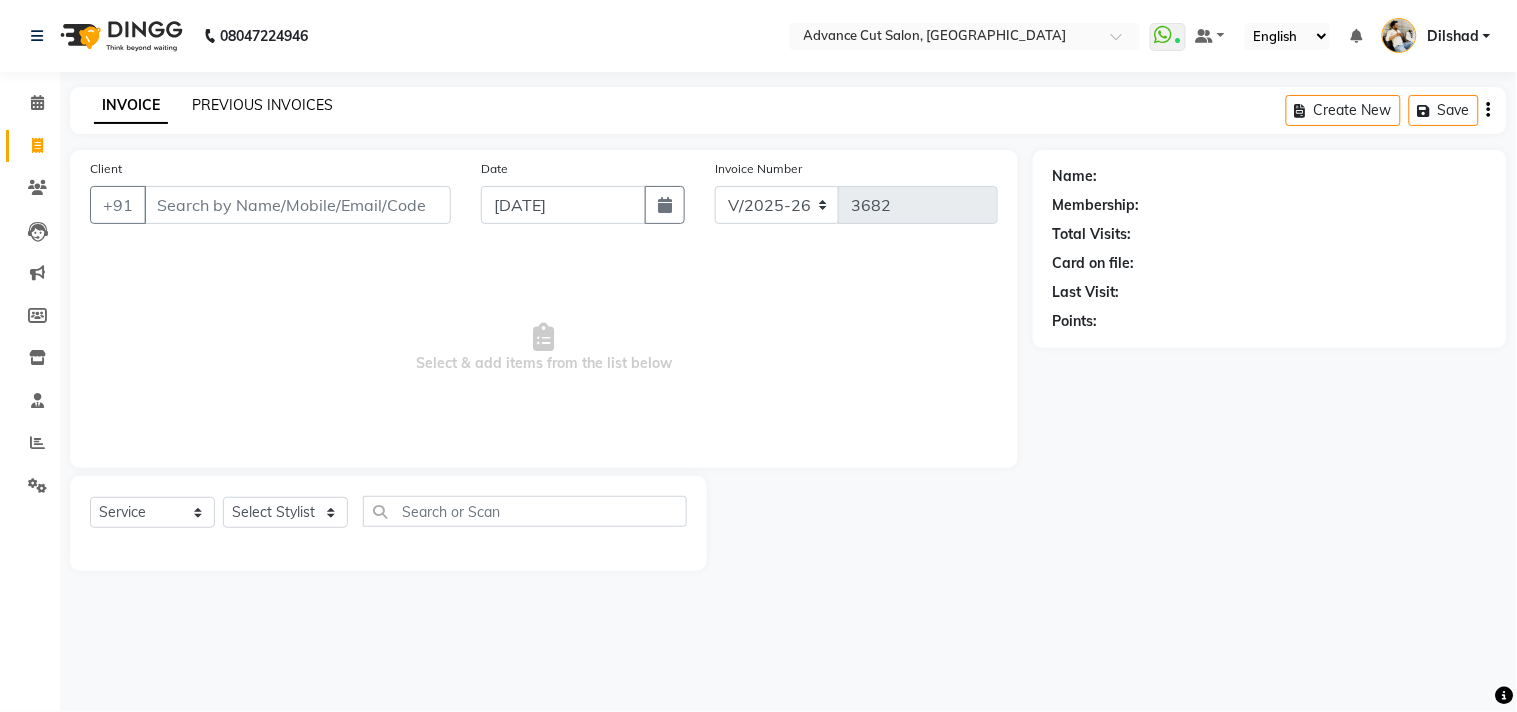 click on "PREVIOUS INVOICES" 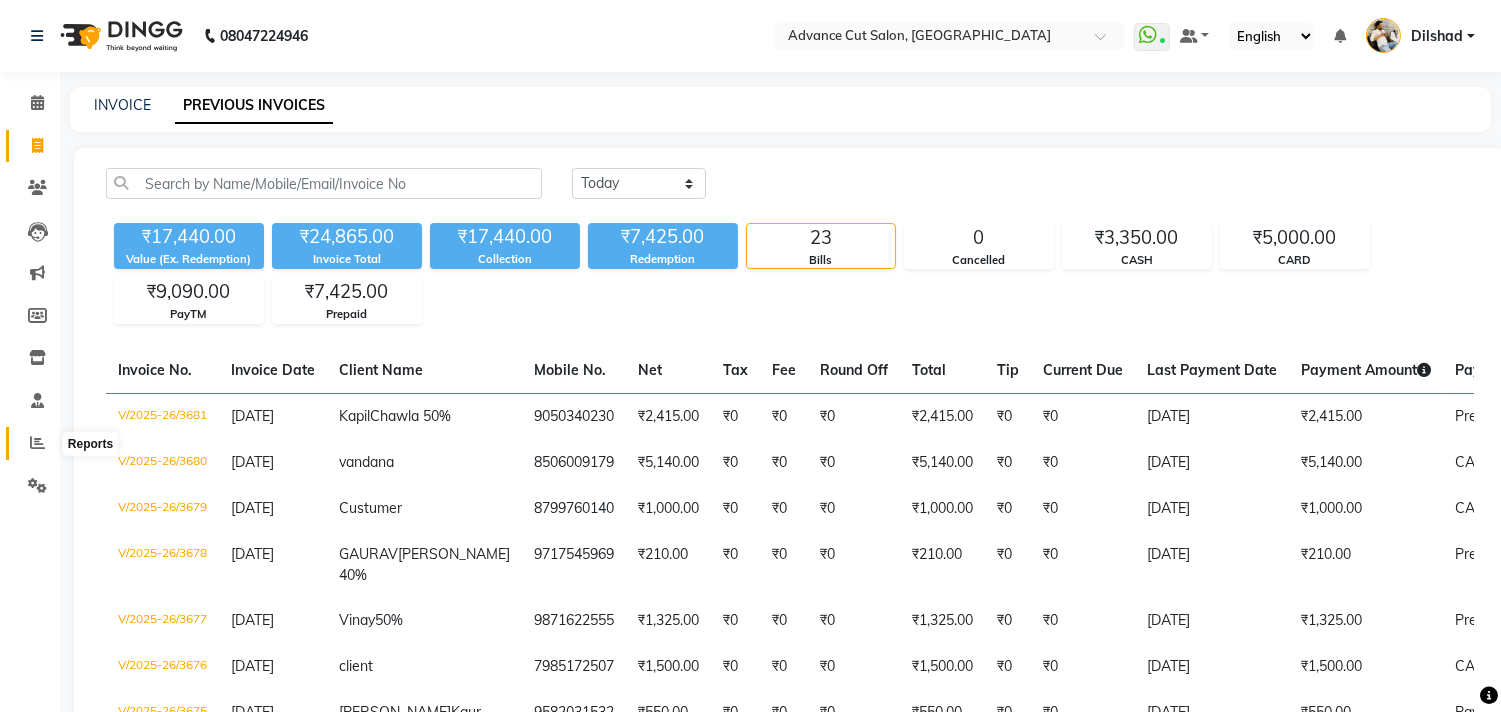 click 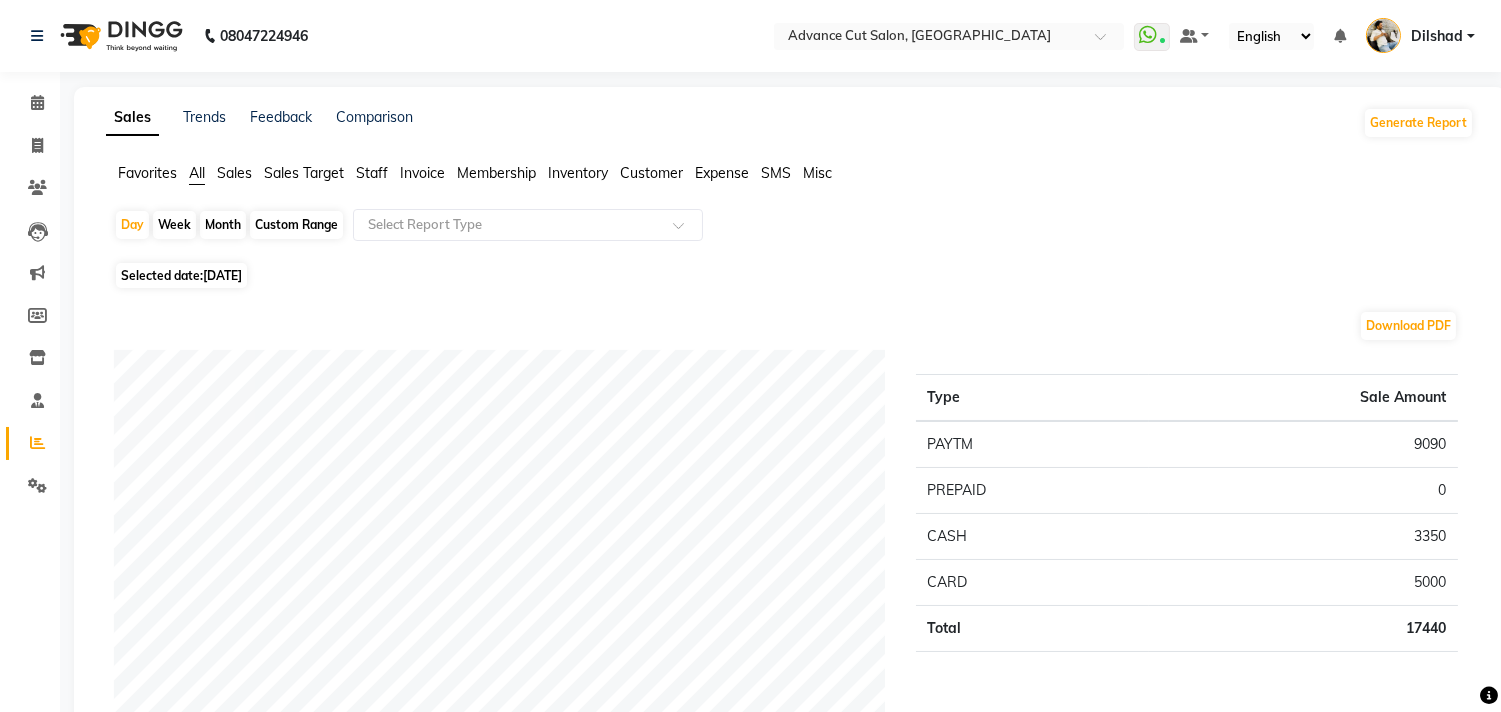 click on "[DATE]" 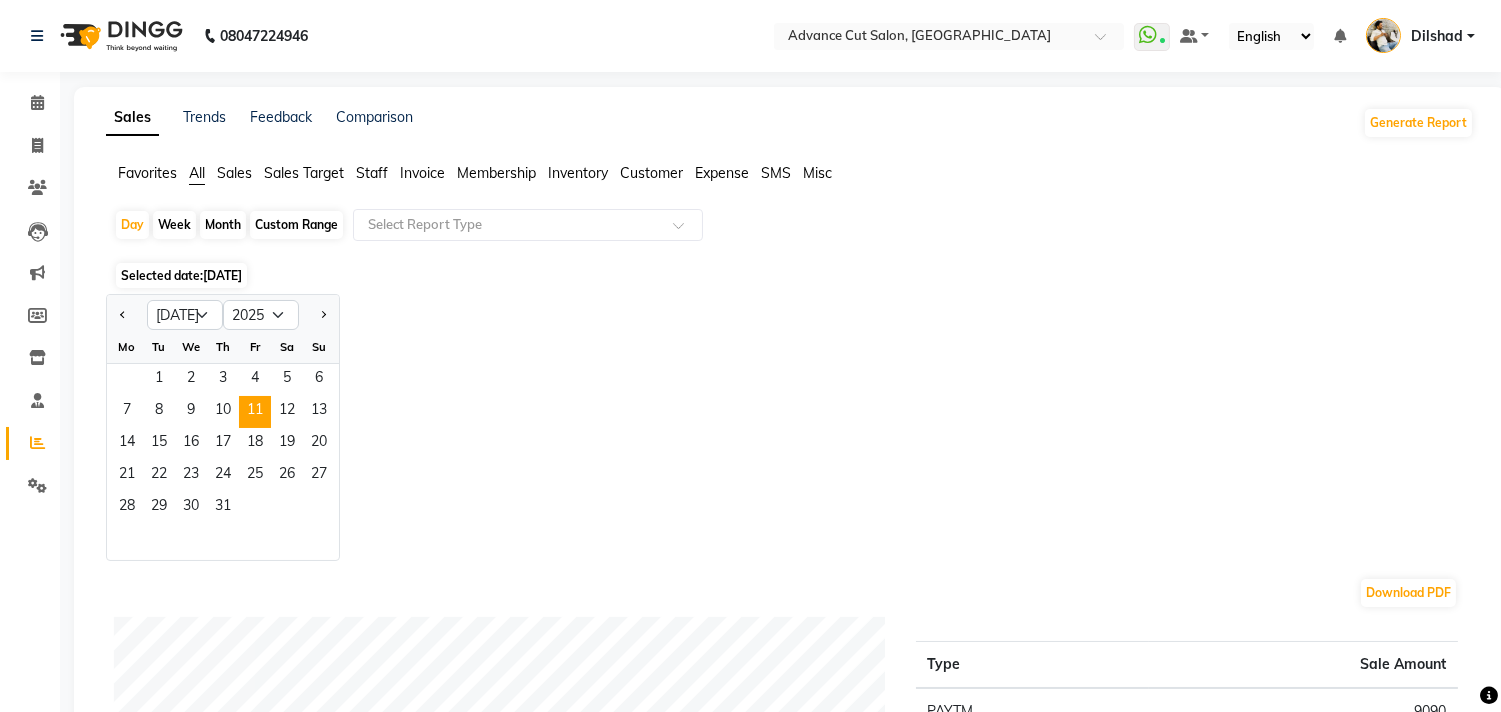 click on "Month" 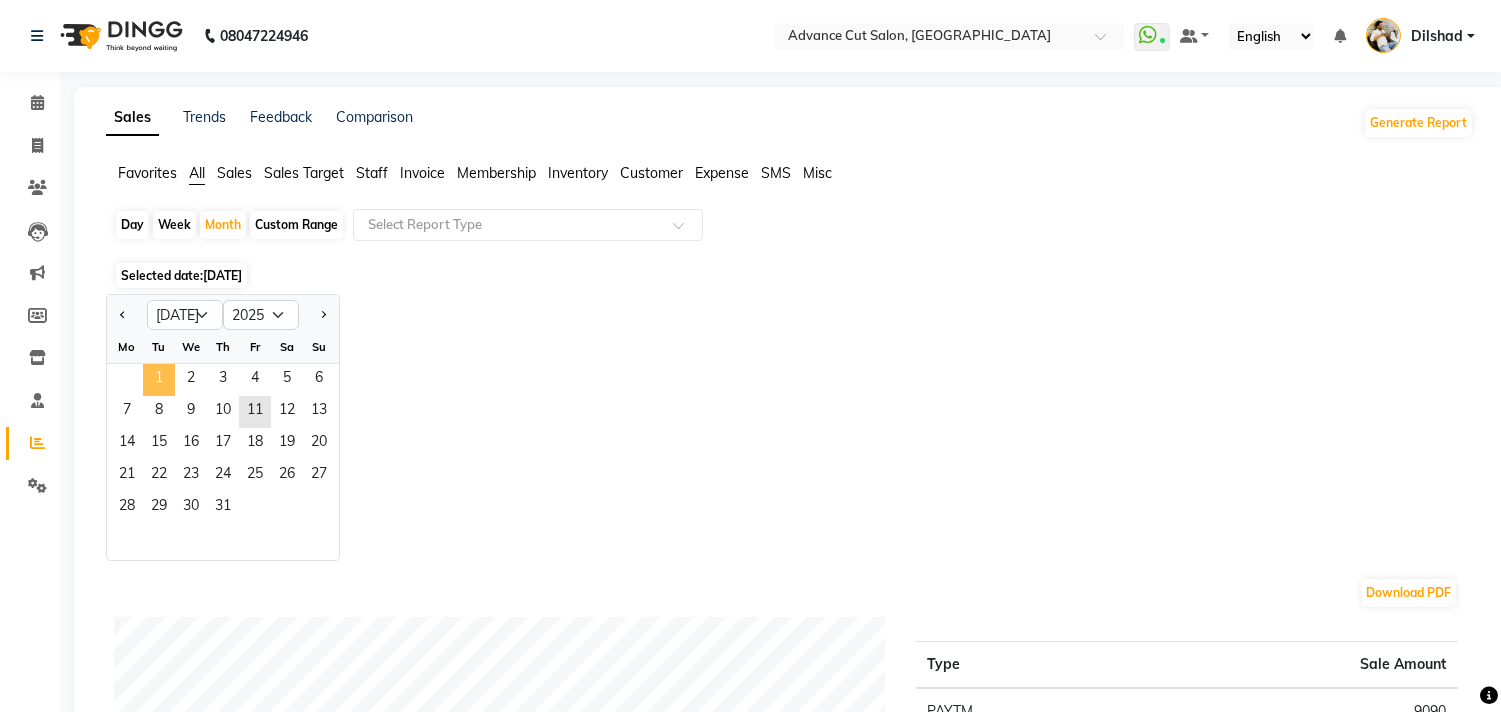 click on "1" 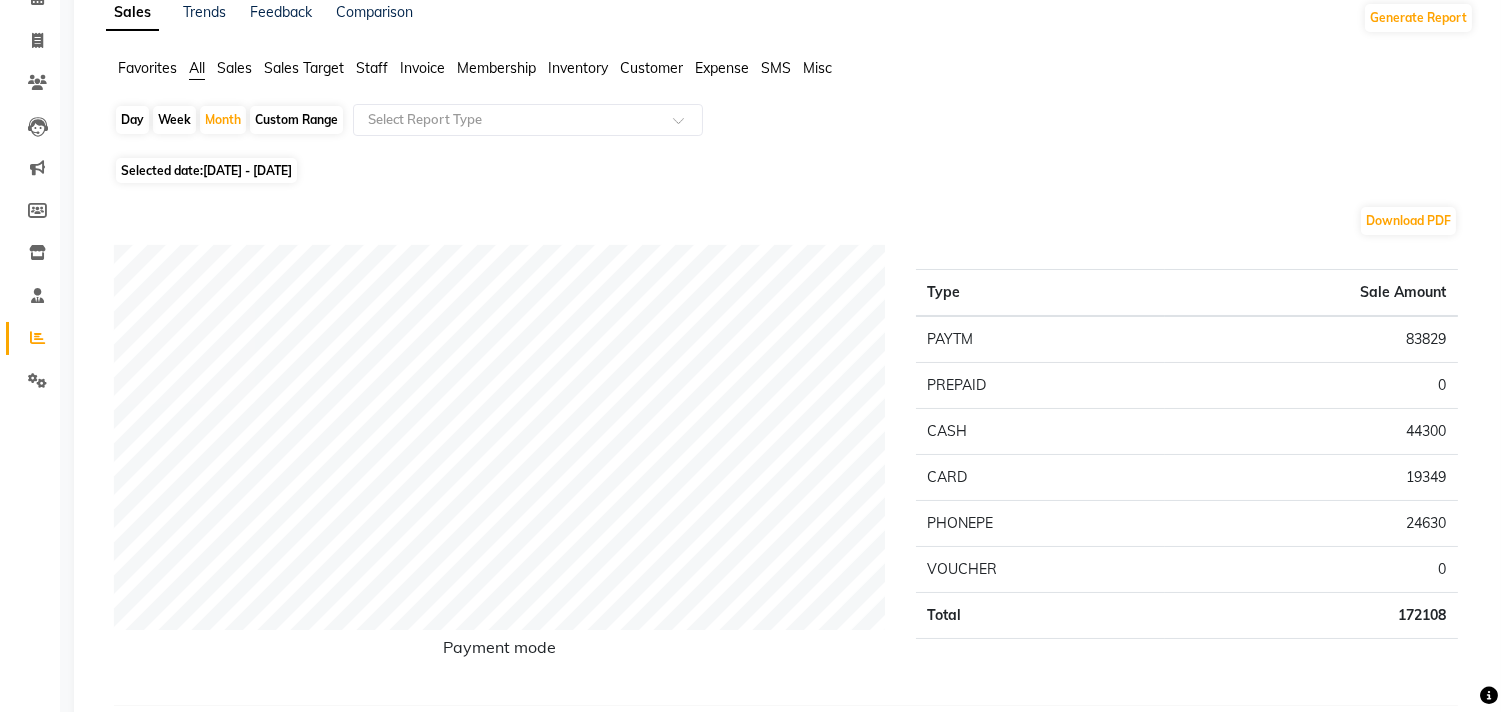 scroll, scrollTop: 0, scrollLeft: 0, axis: both 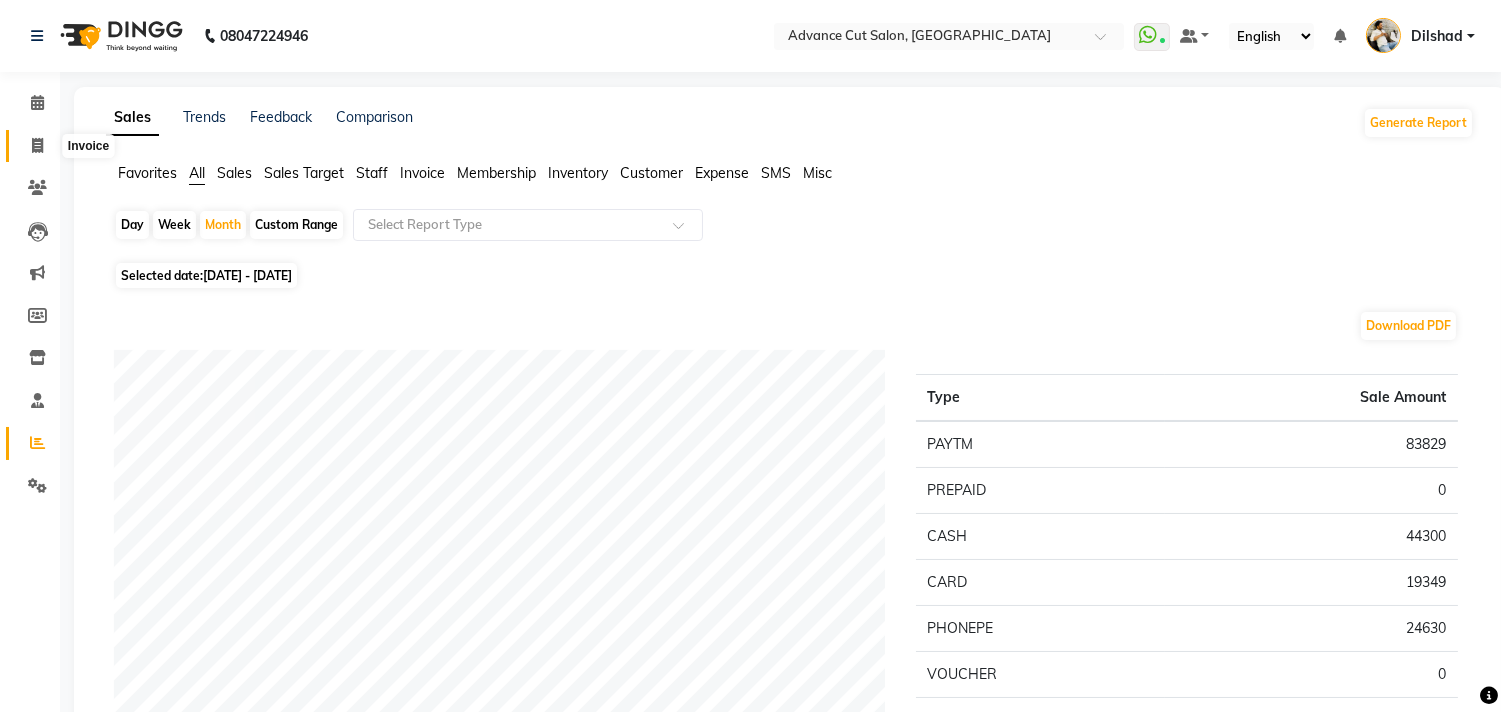click 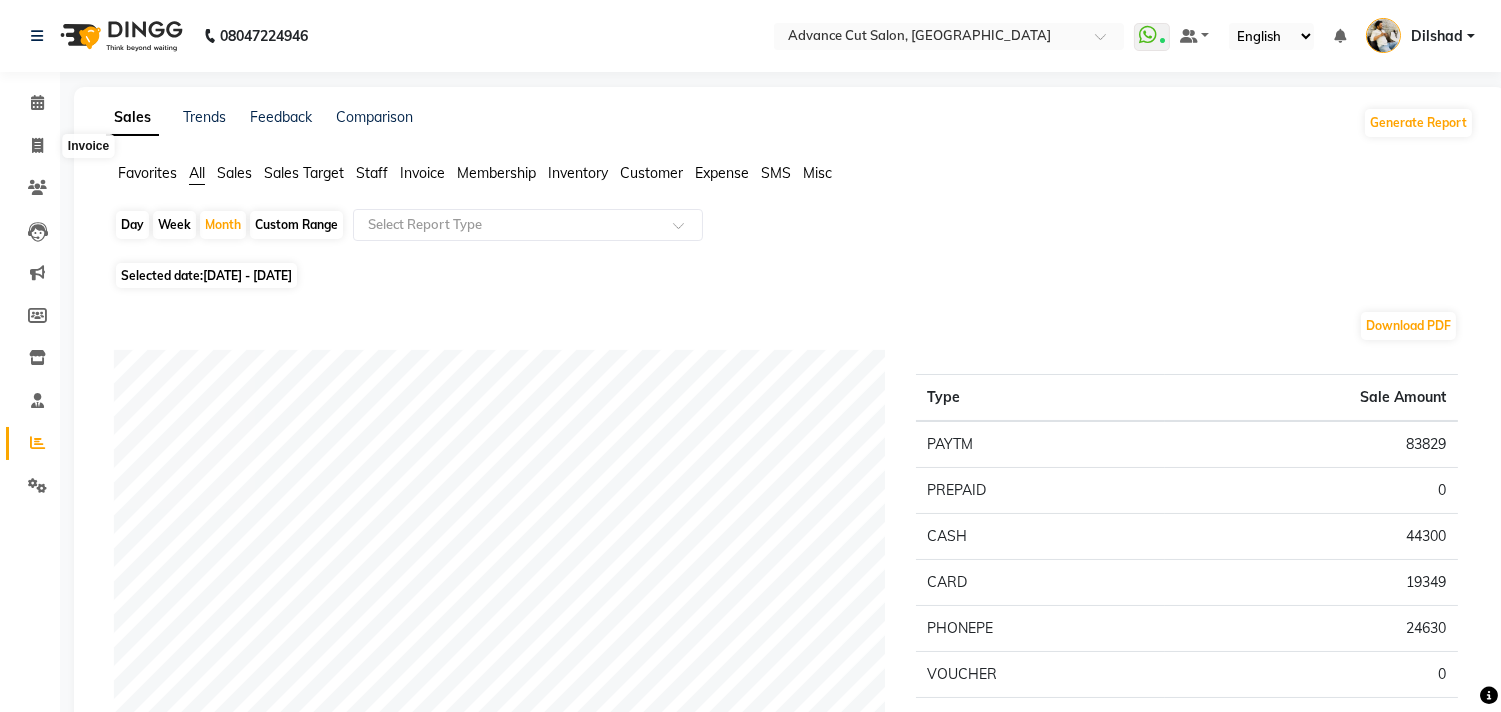 select on "service" 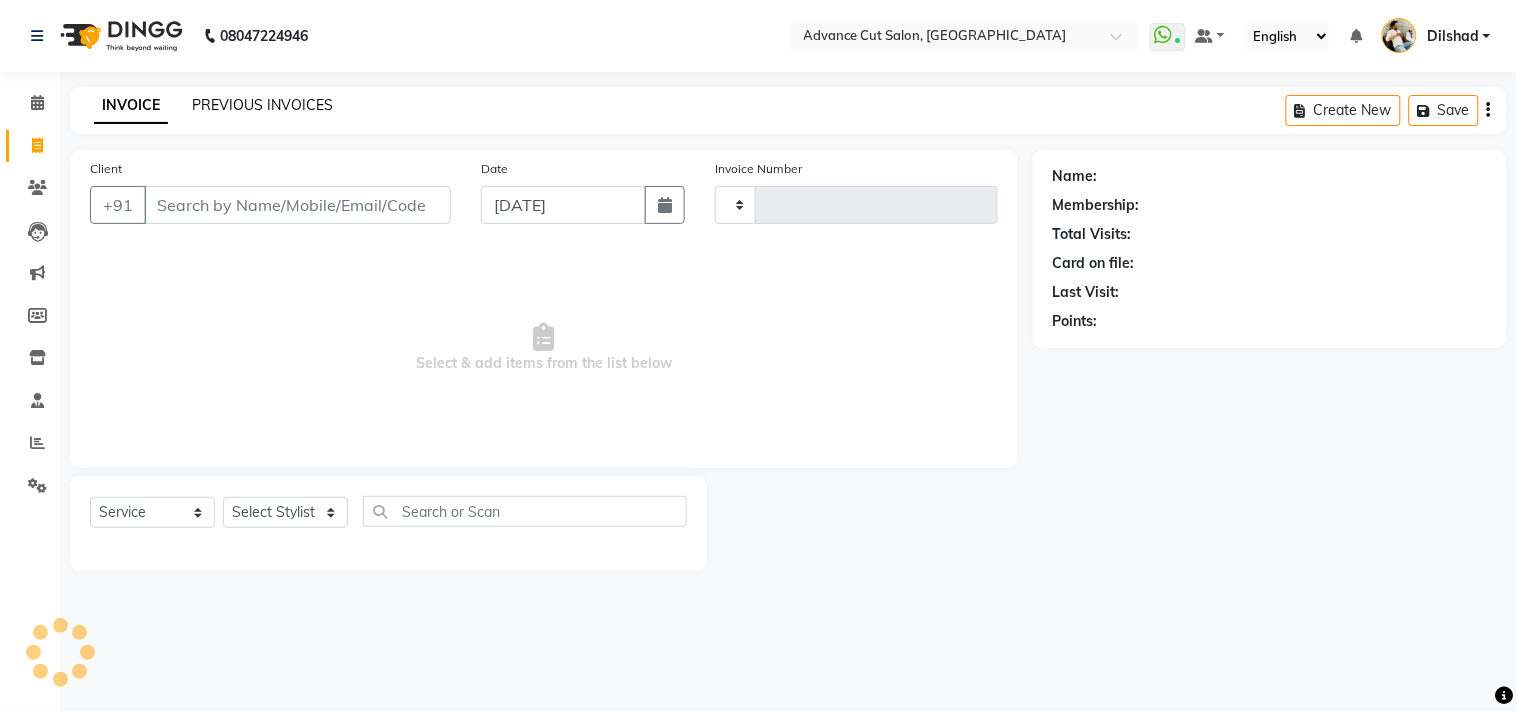 type on "3682" 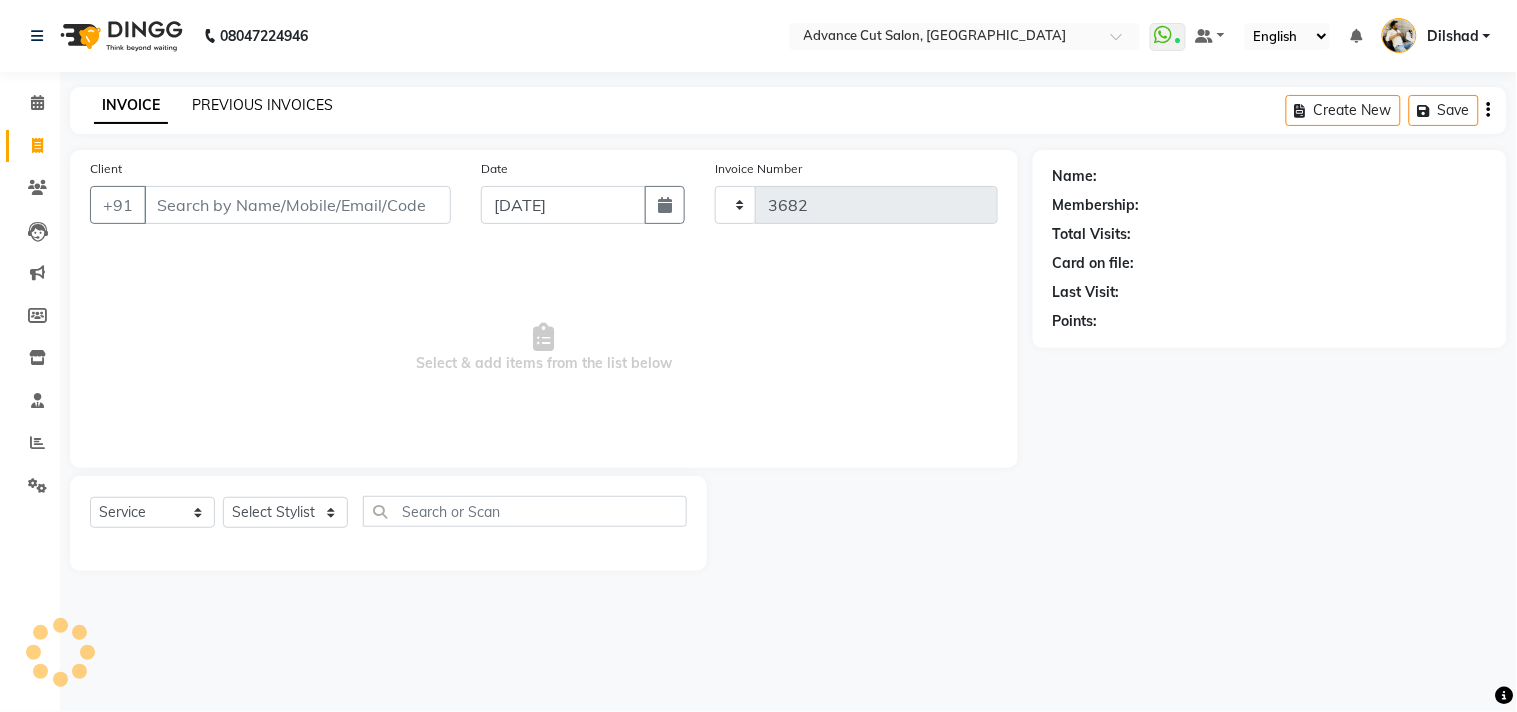 select on "922" 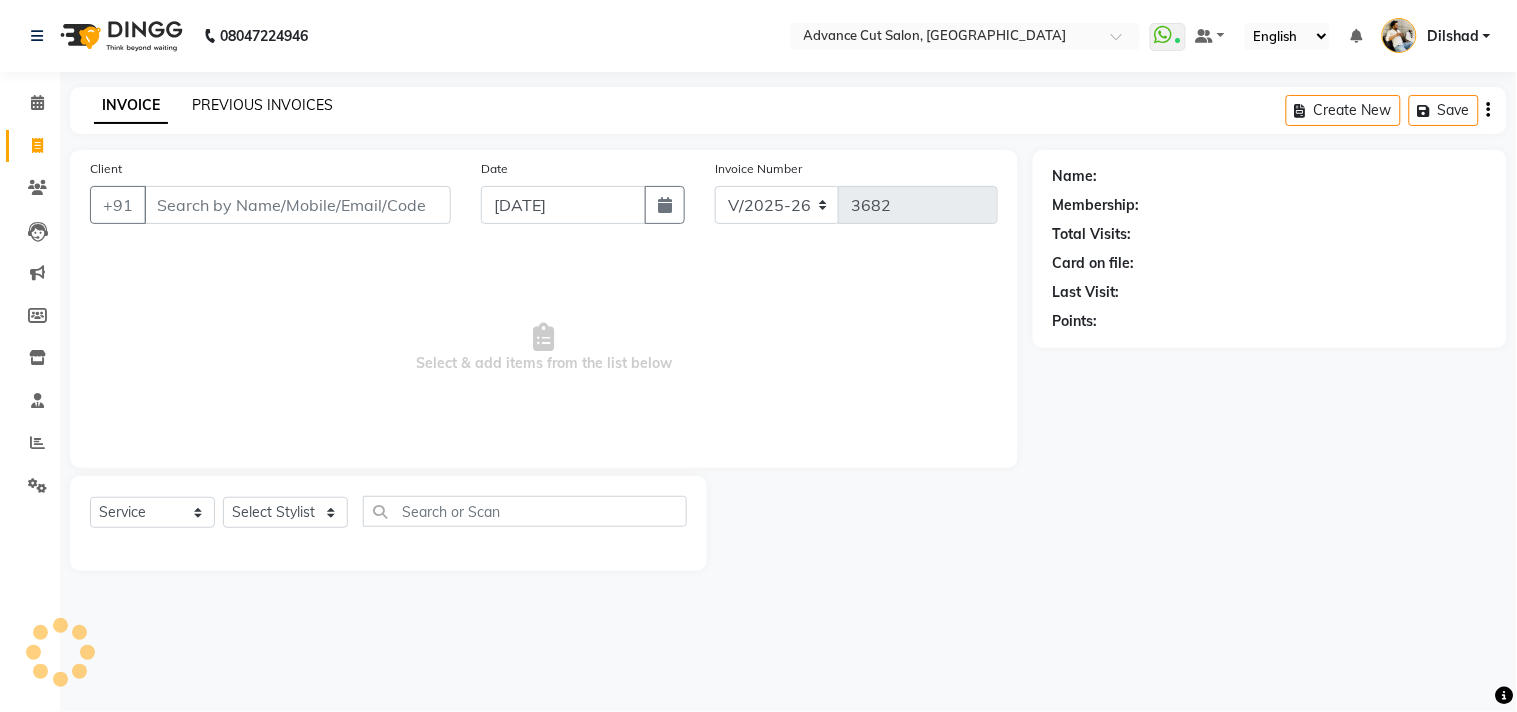 click on "PREVIOUS INVOICES" 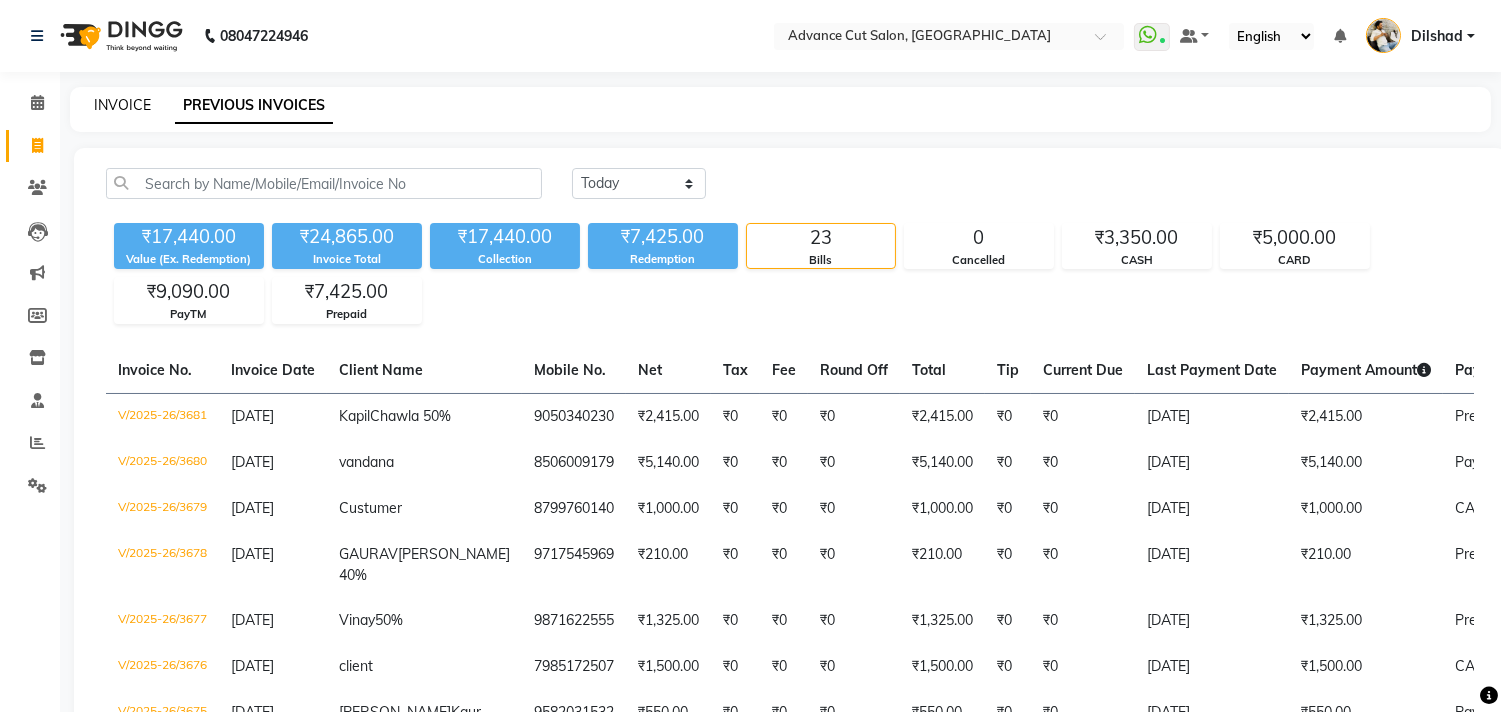 click on "INVOICE" 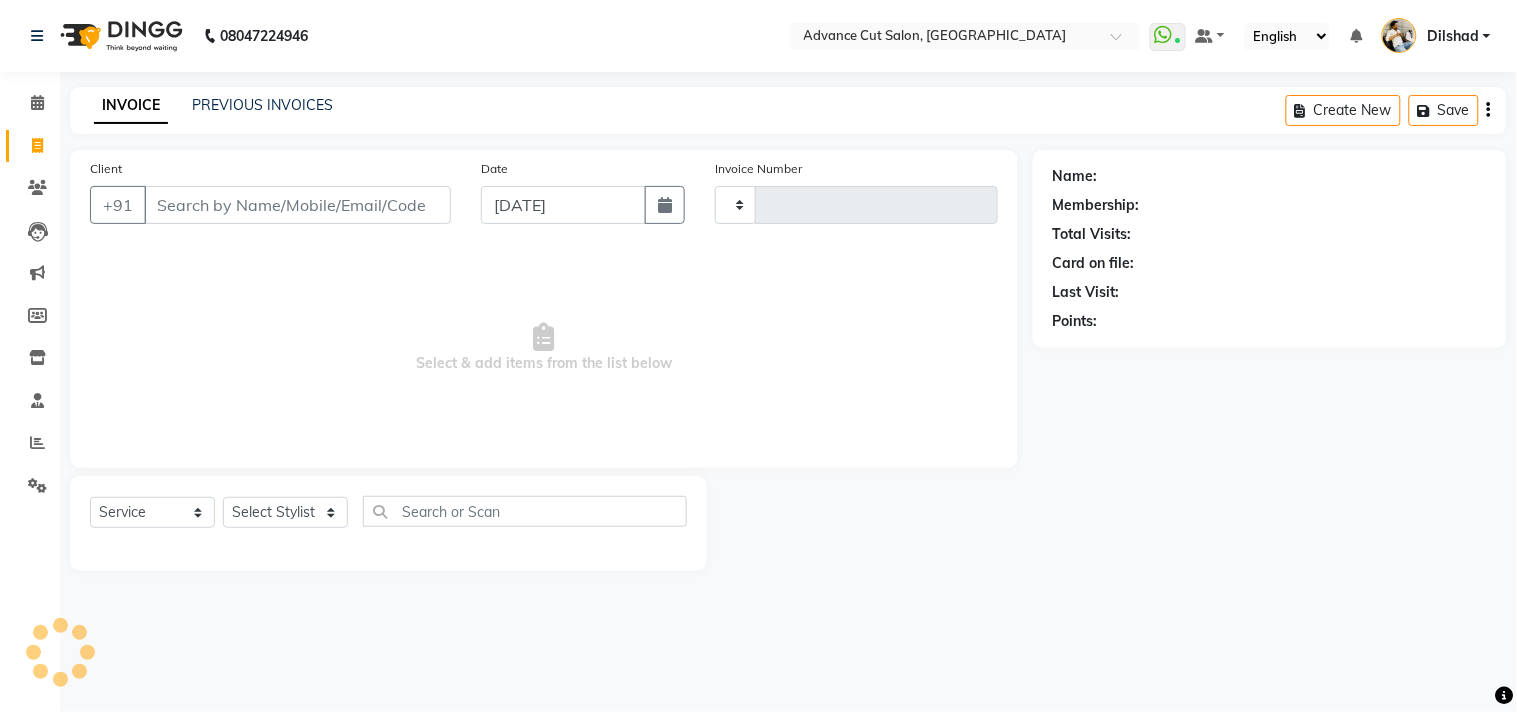 type on "3683" 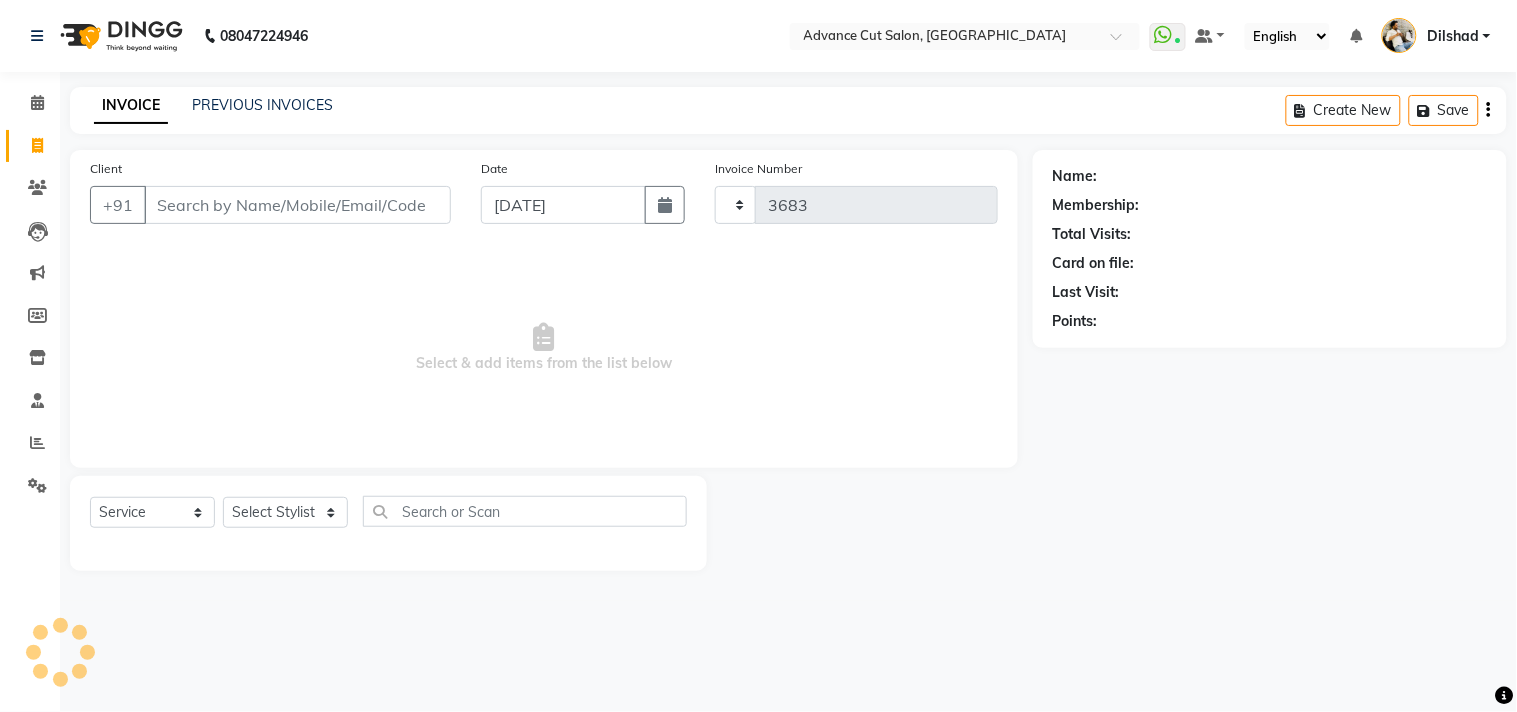 select on "922" 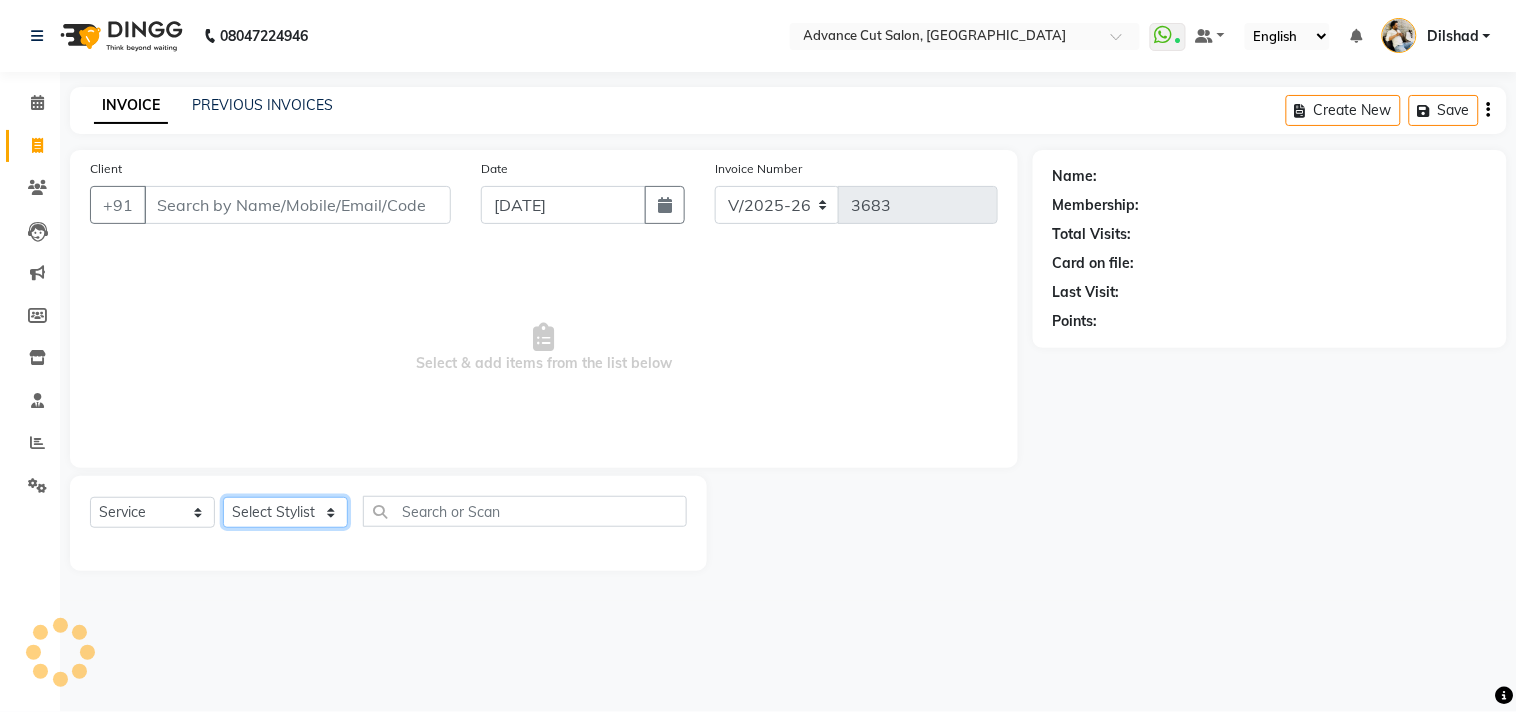 click on "Select Stylist" 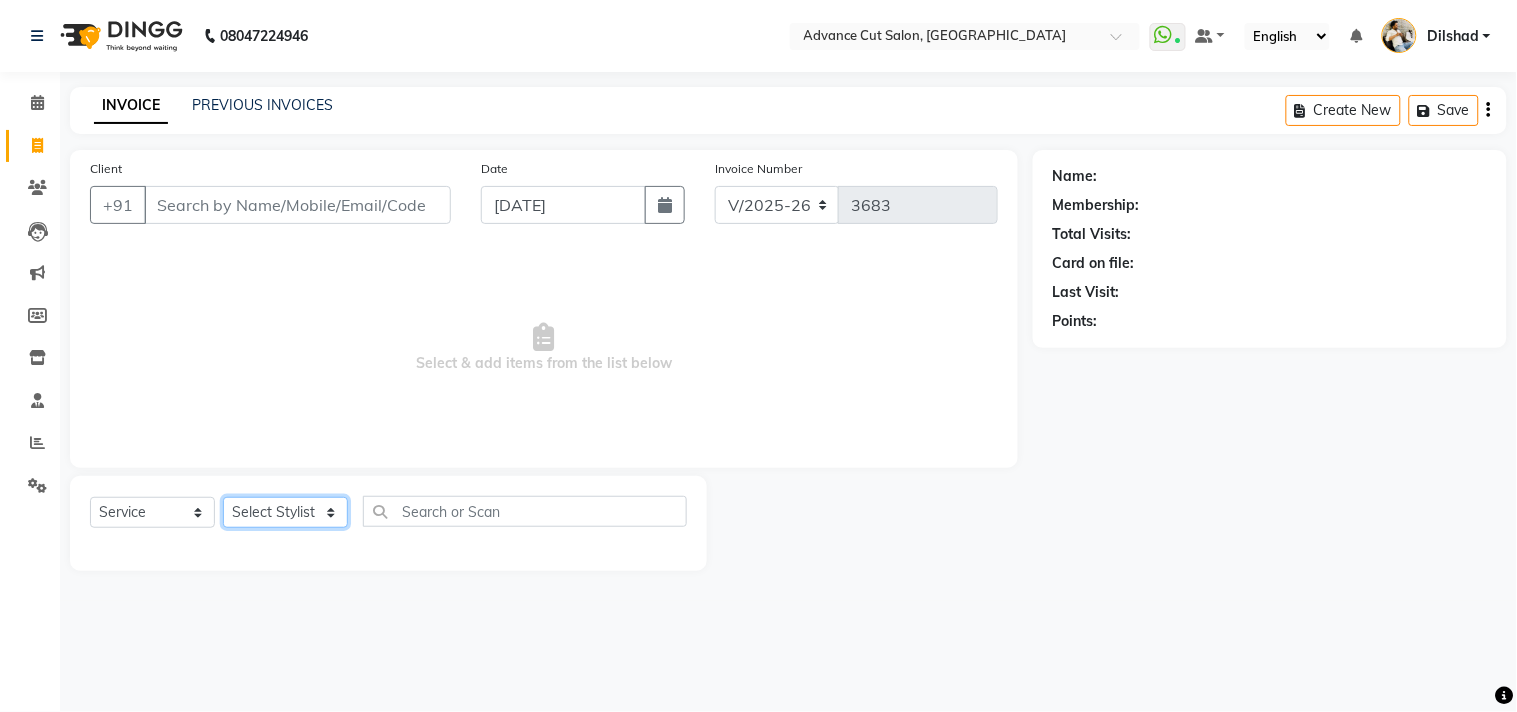 select on "25355" 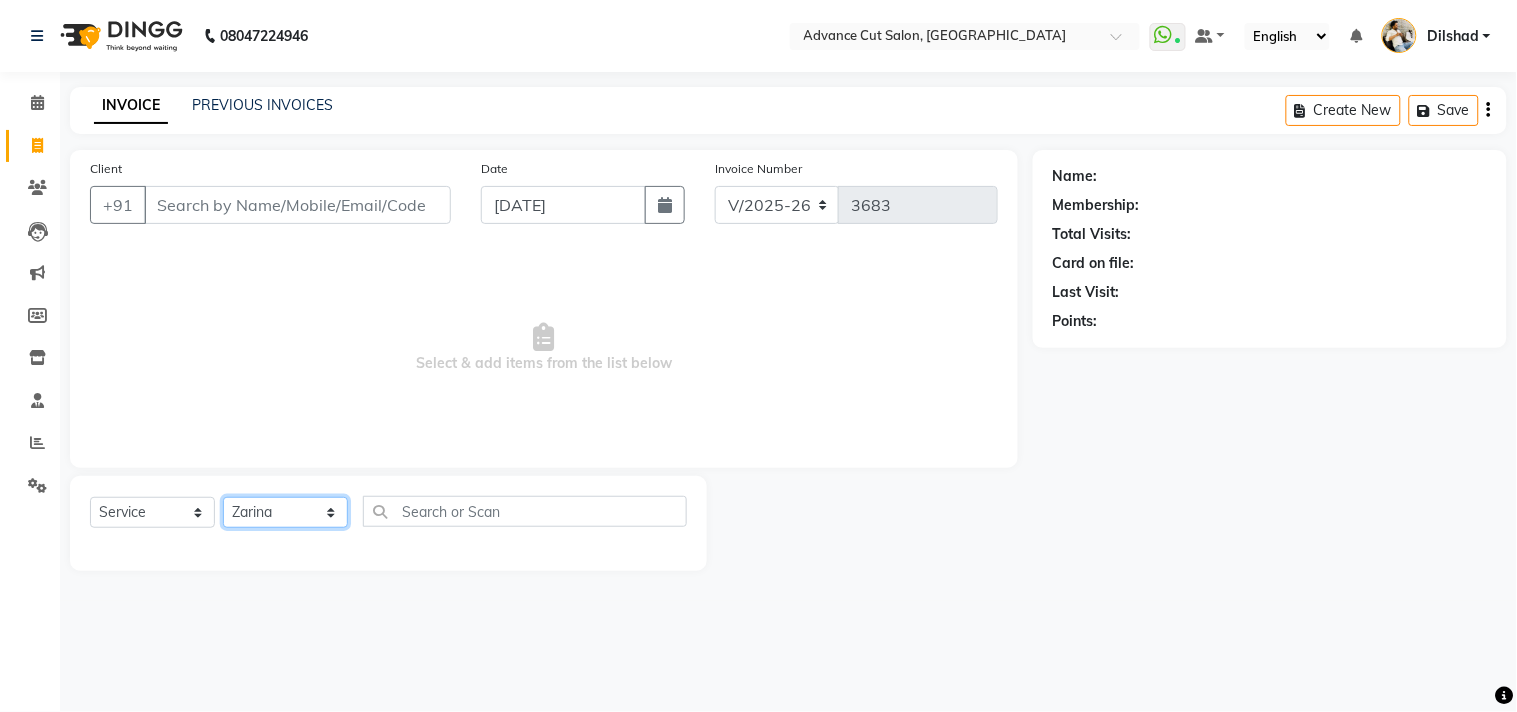click on "Select Stylist [PERSON_NAME] Avinash Dilshad [PERSON_NAME] [PERSON_NAME] [PERSON_NAME] [PERSON_NAME]  [PERSON_NAME] [PERSON_NAME]  [PERSON_NAME] [PERSON_NAME]" 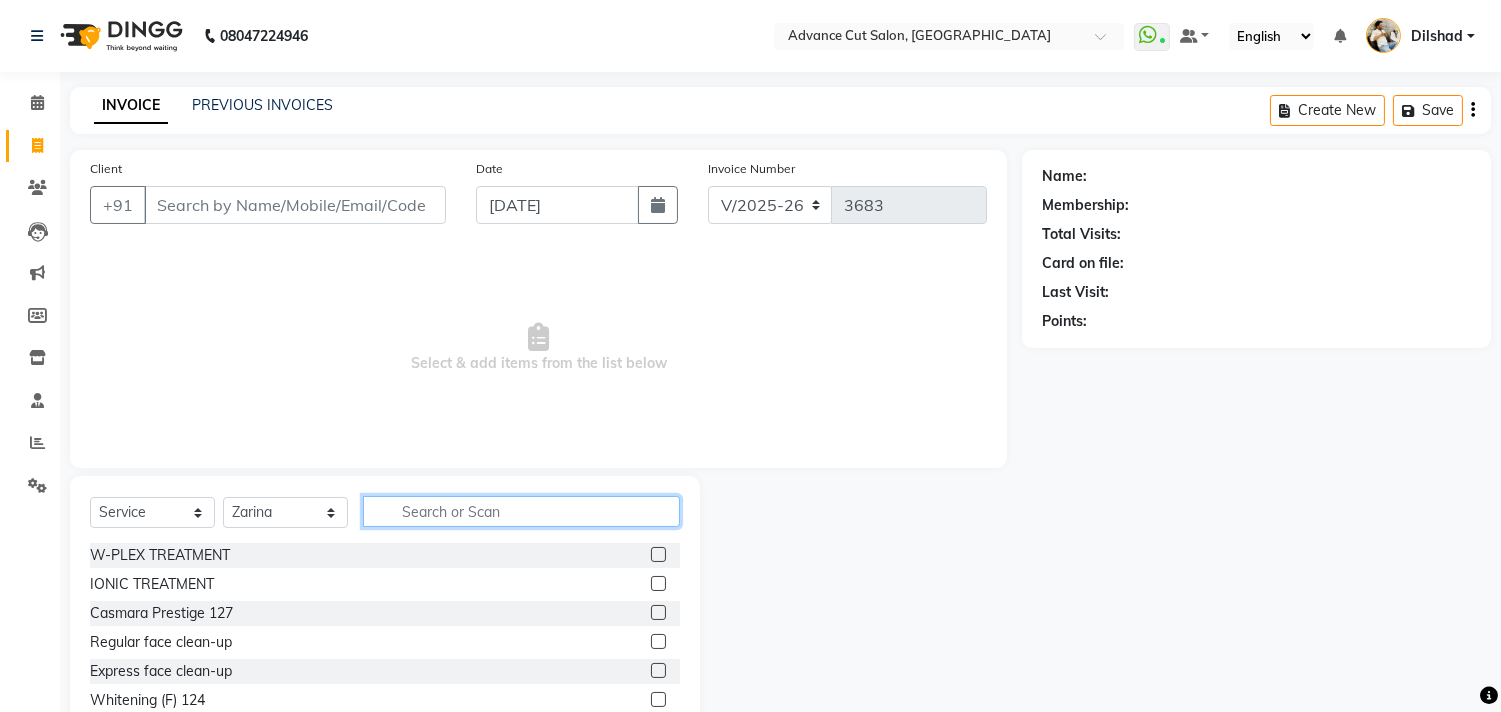 click 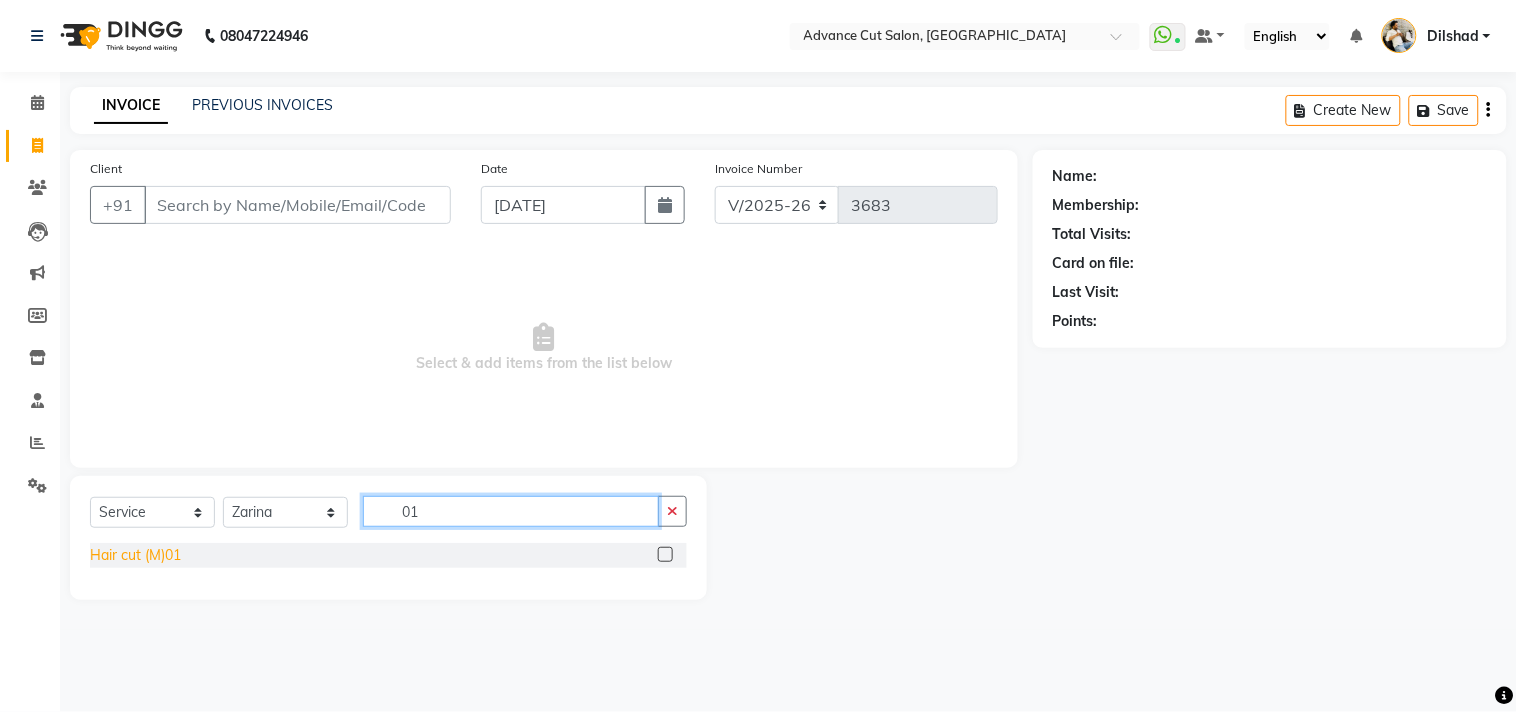 type on "01" 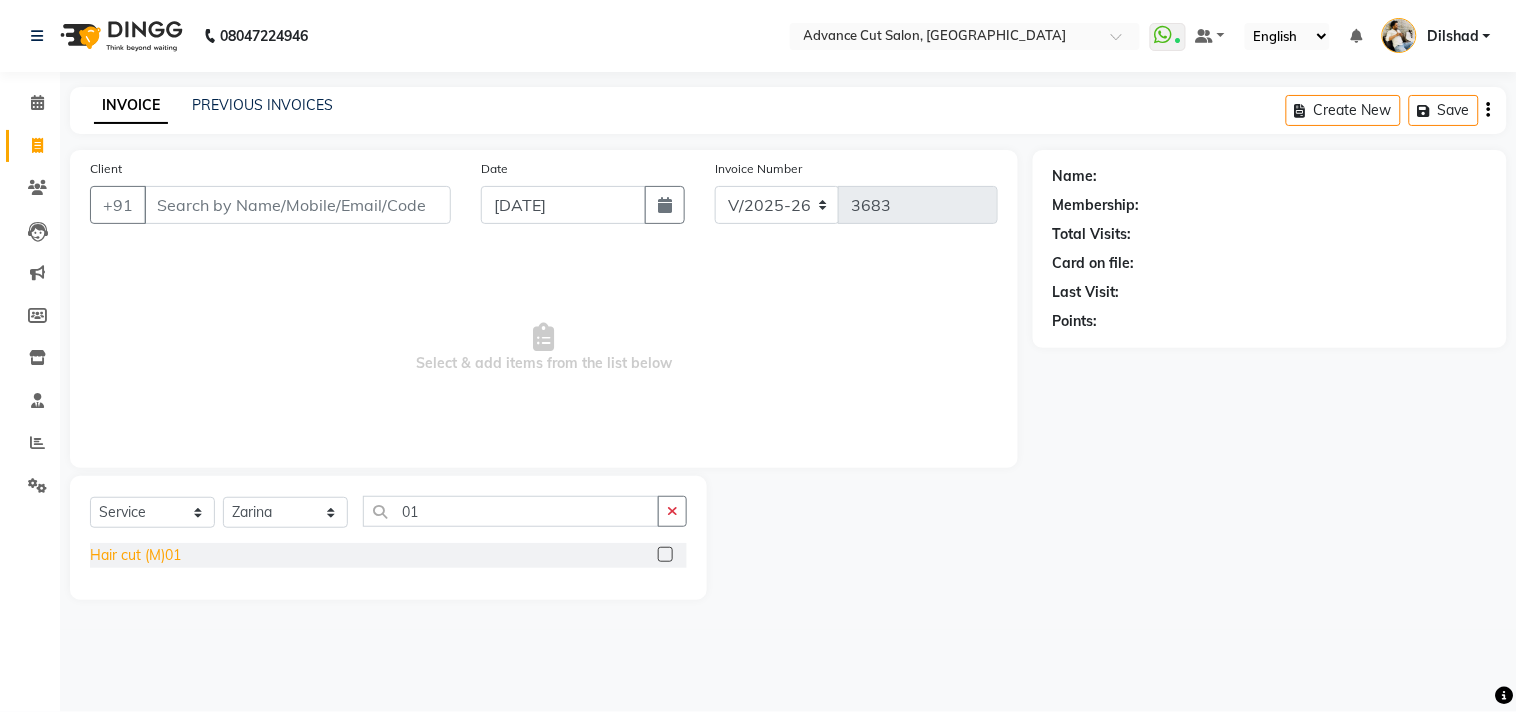 click on "Hair cut (M)01" 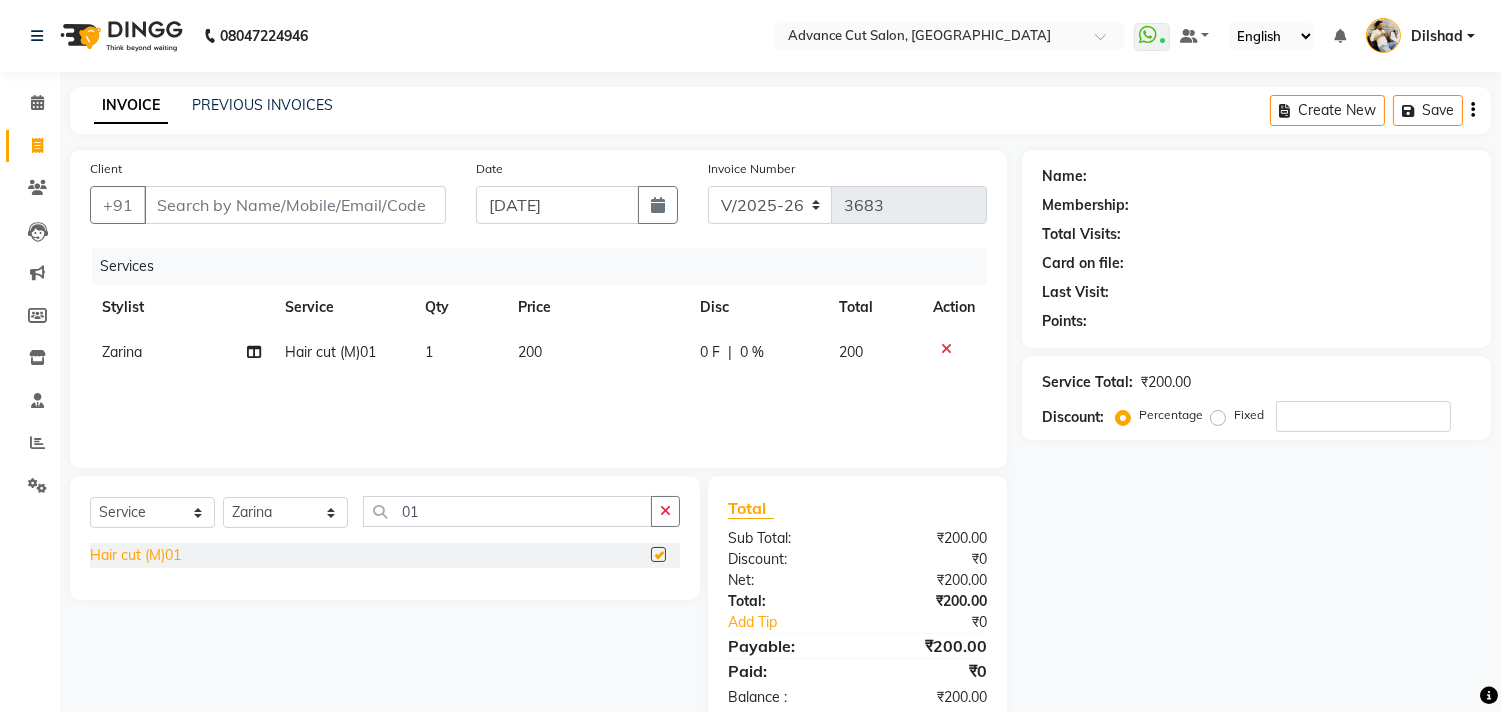 checkbox on "false" 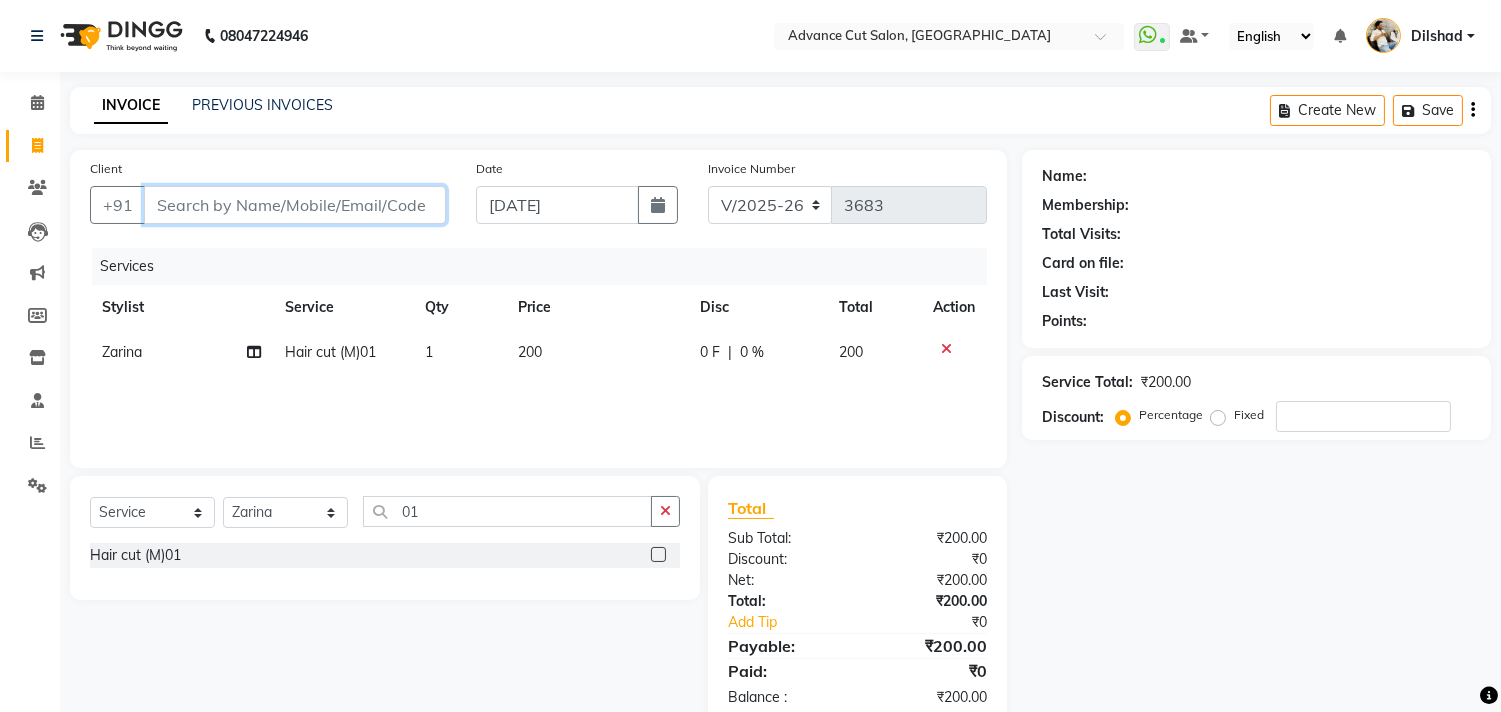click on "Client" at bounding box center (295, 205) 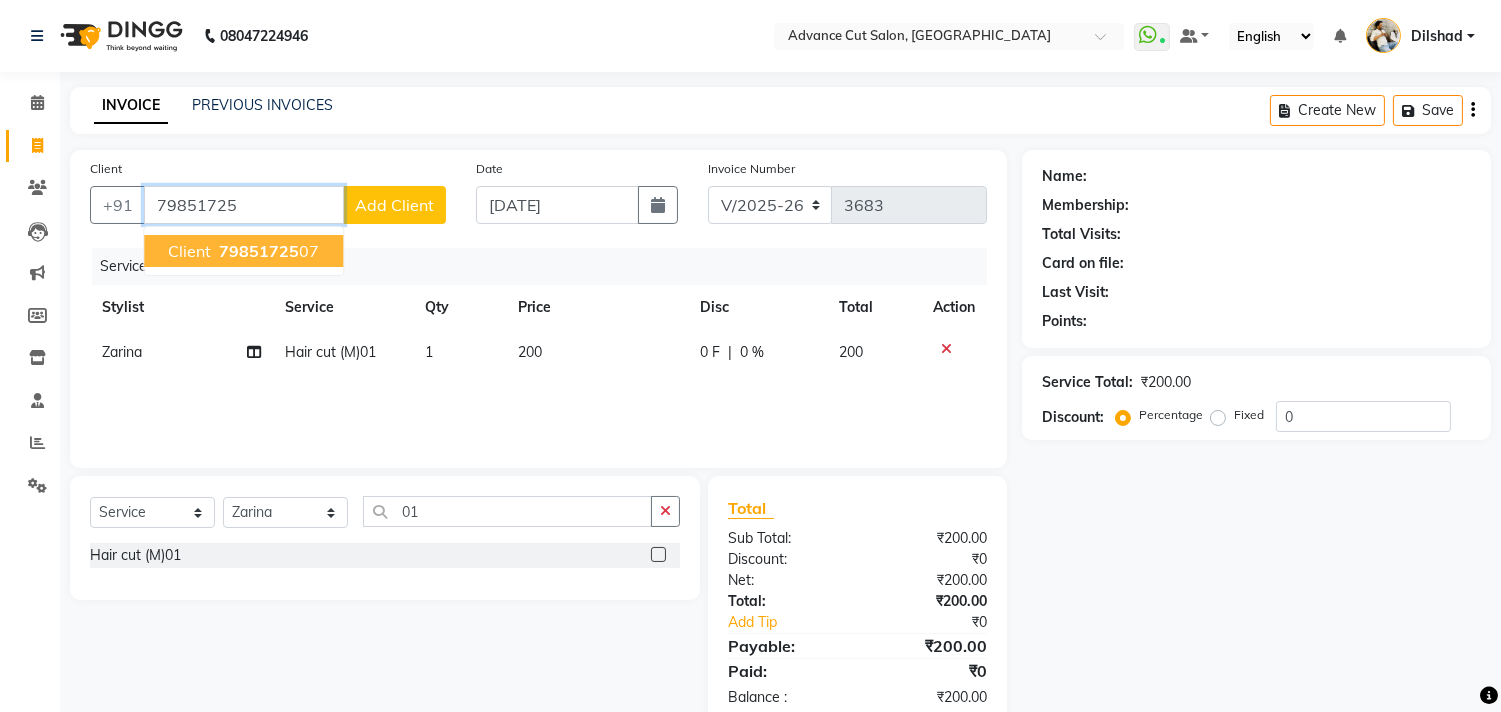 click on "79851725" at bounding box center (259, 251) 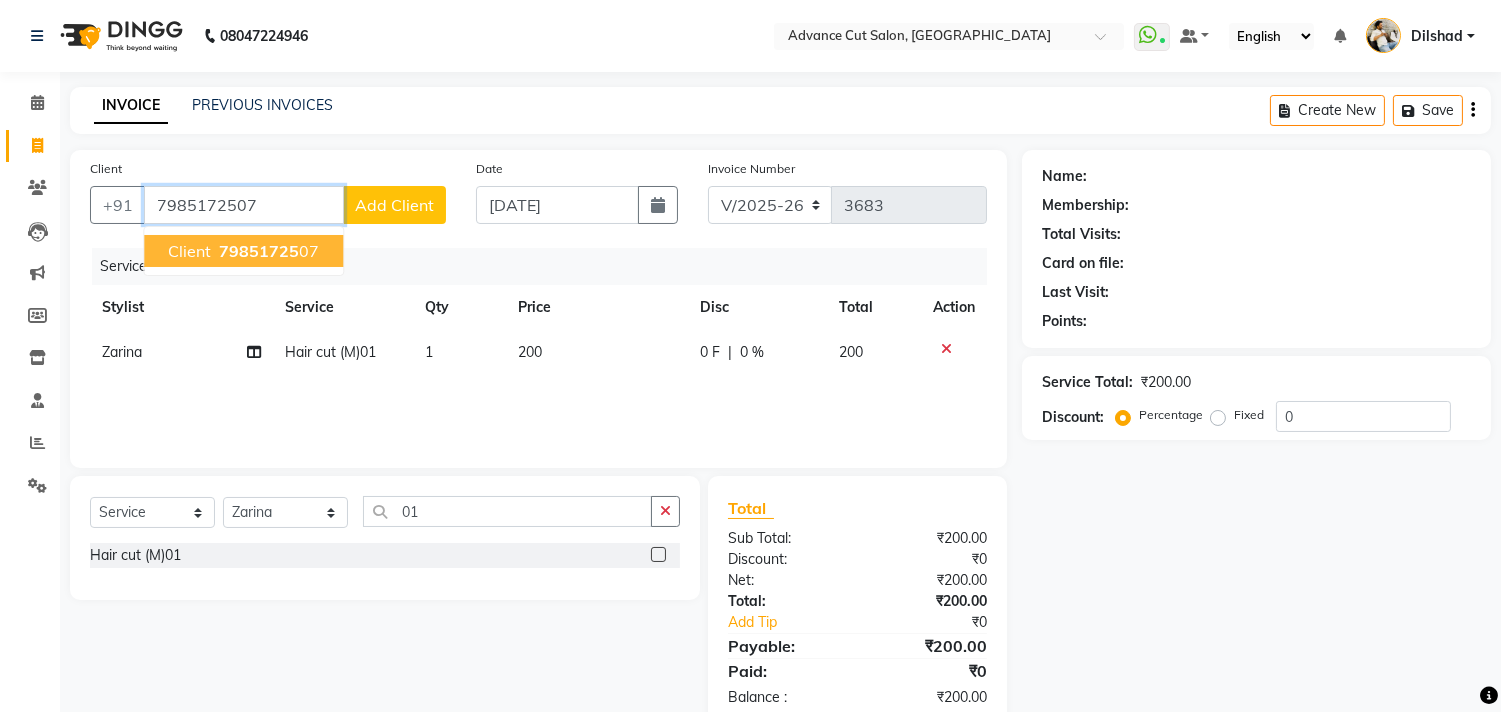 type on "7985172507" 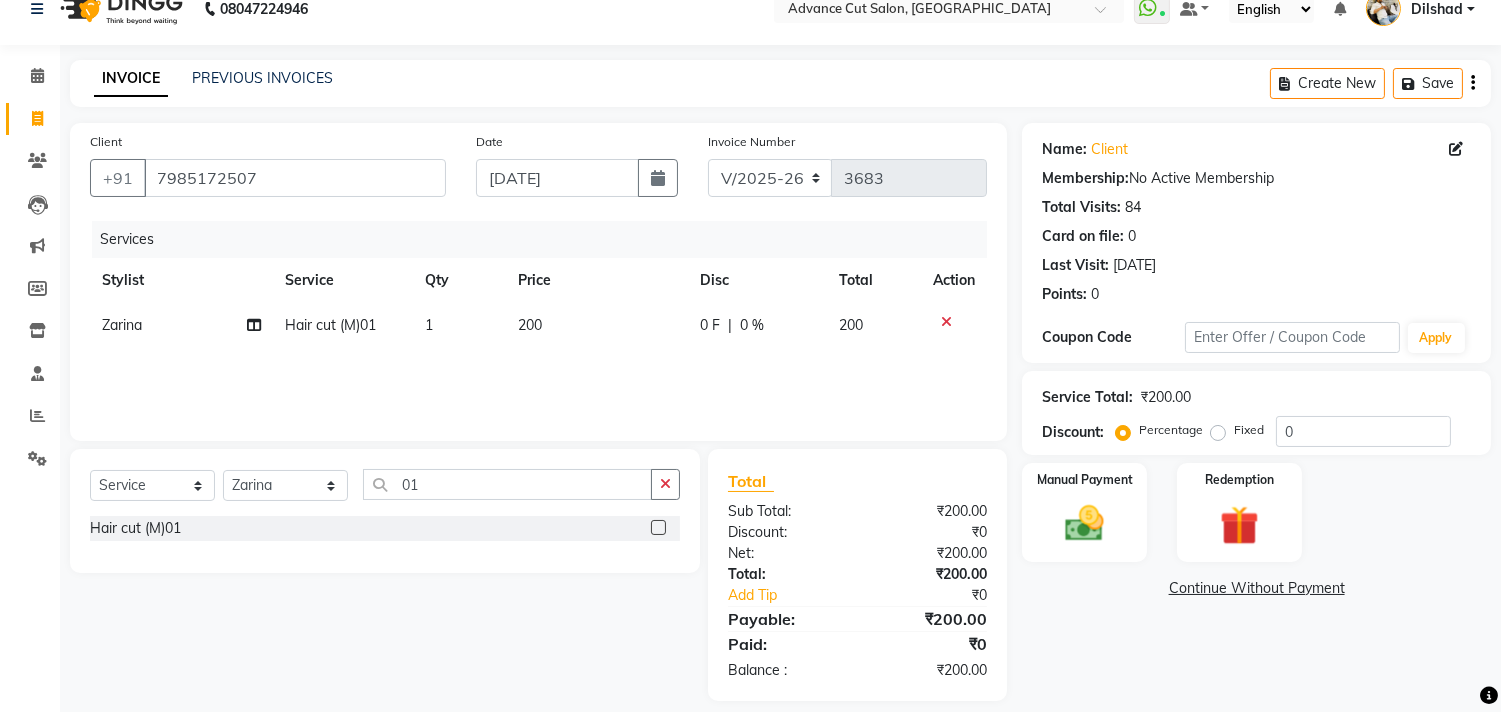 scroll, scrollTop: 46, scrollLeft: 0, axis: vertical 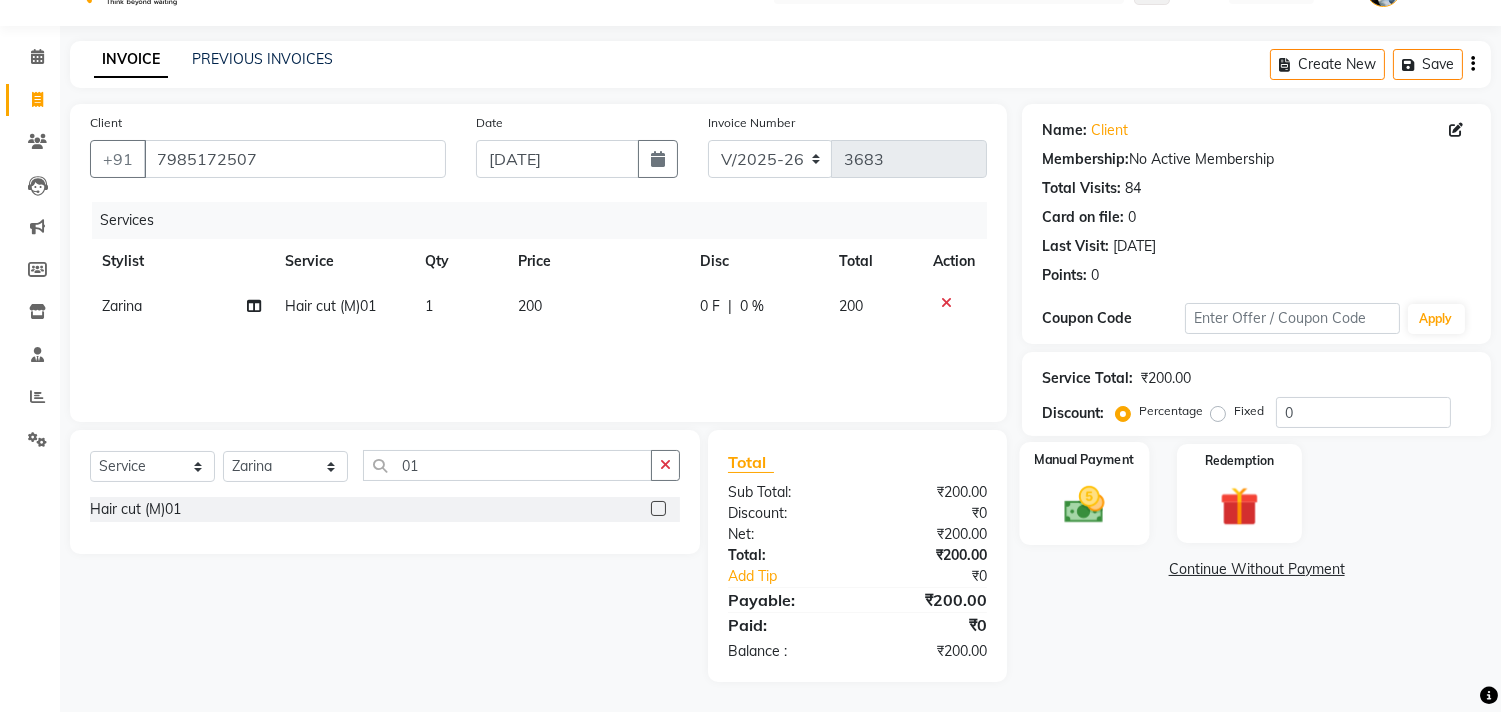 click on "Manual Payment" 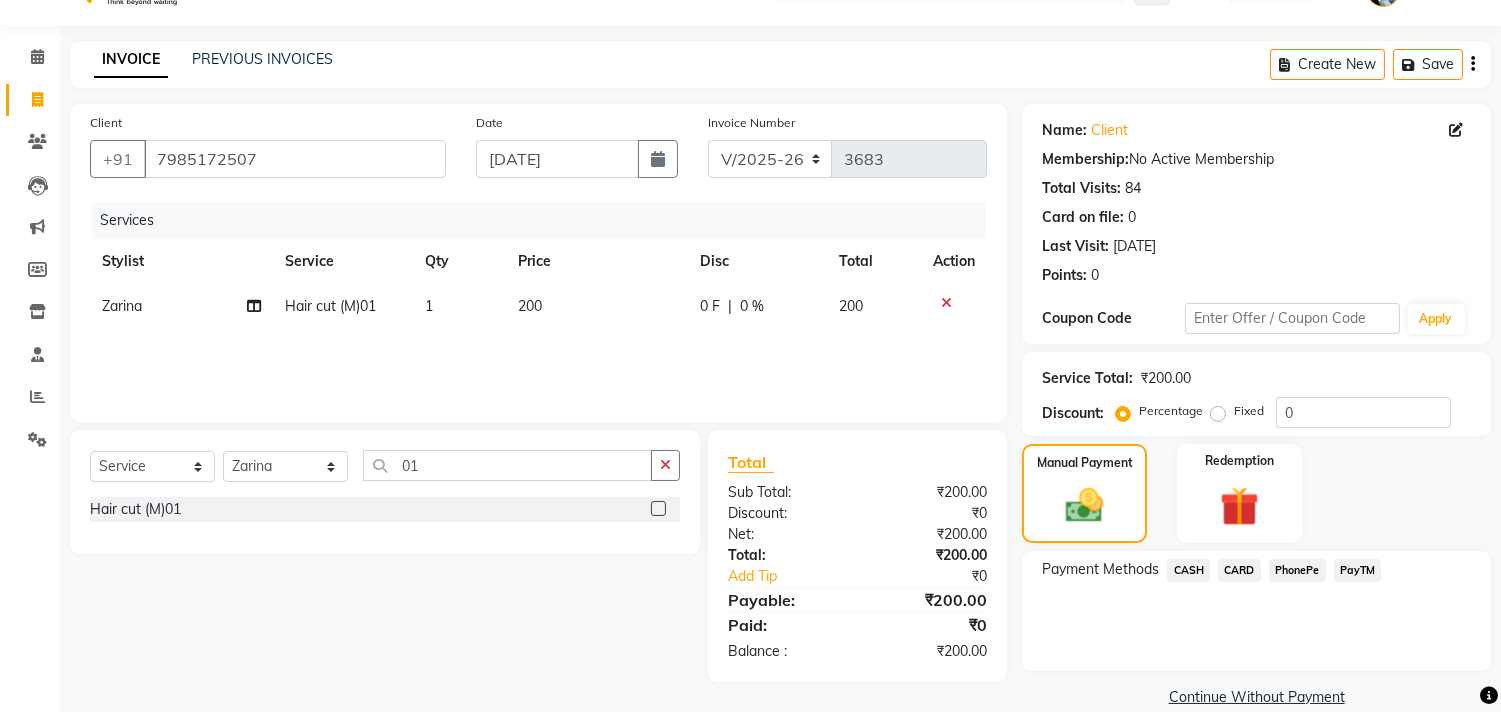 click 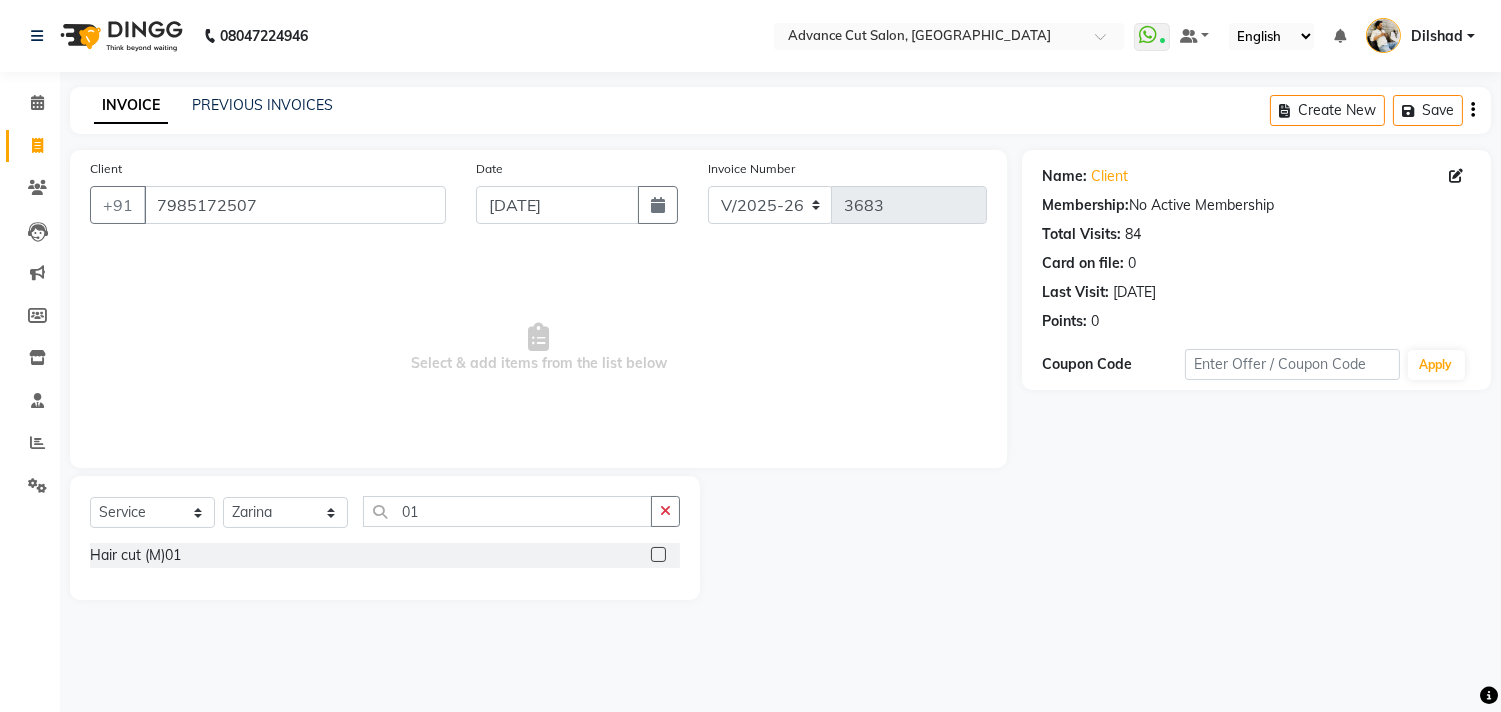 scroll, scrollTop: 0, scrollLeft: 0, axis: both 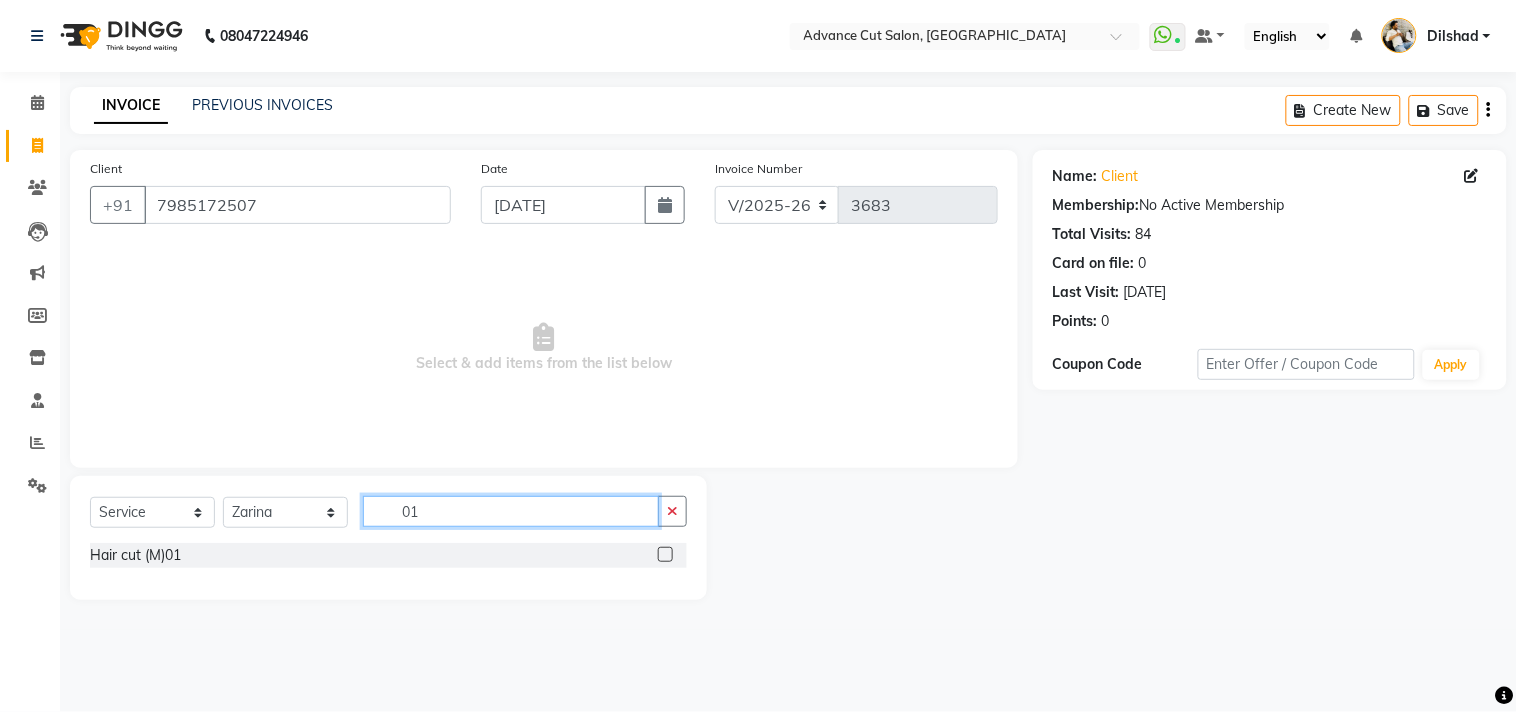 click on "01" 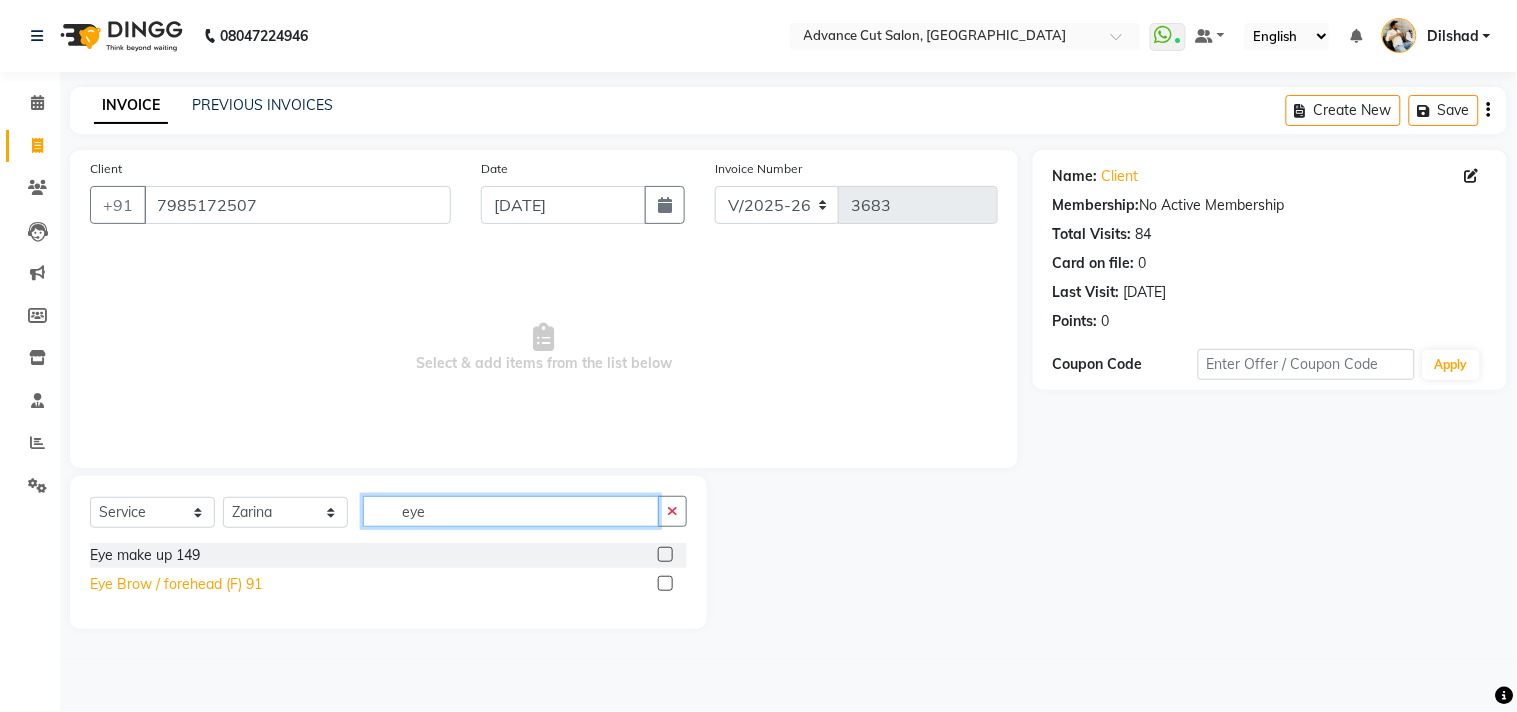 type on "eye" 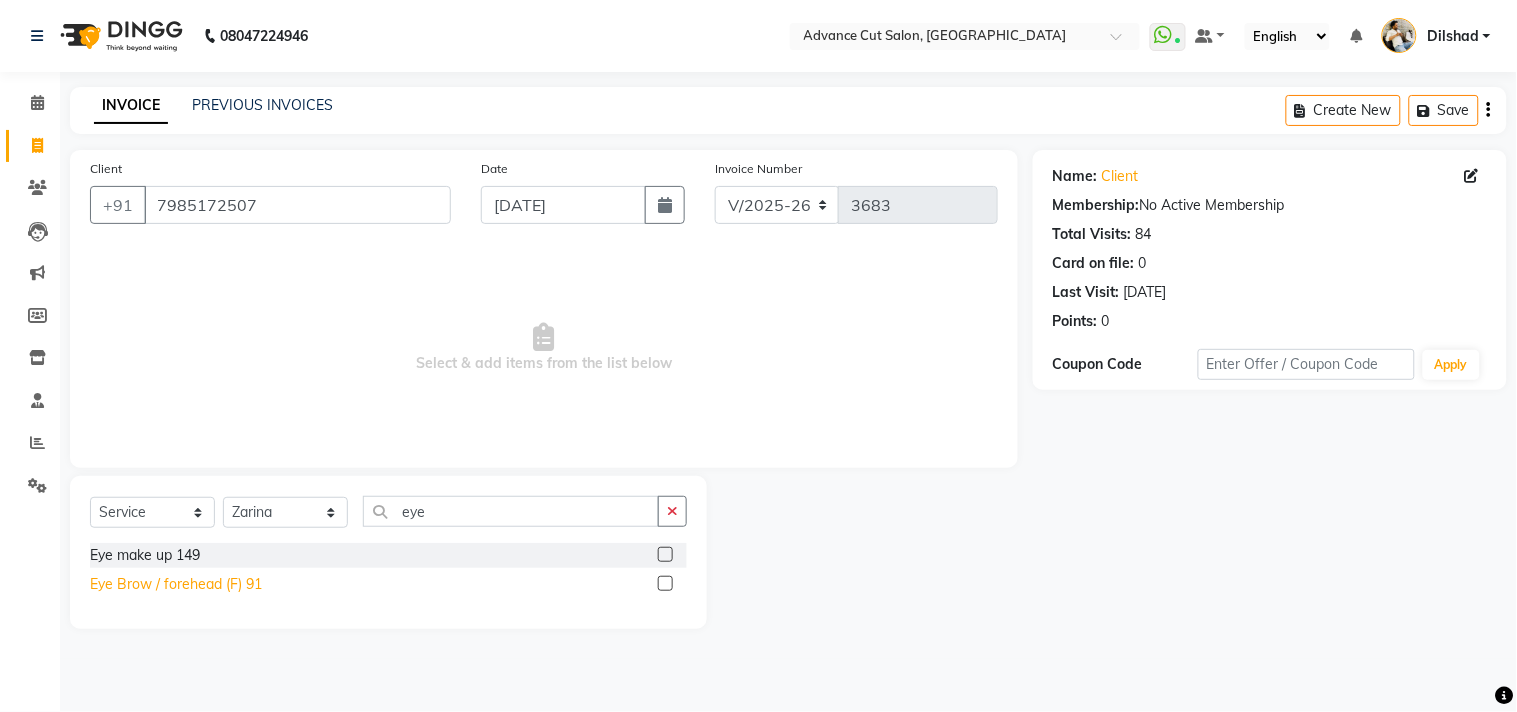 click on "Eye Brow / forehead (F) 91" 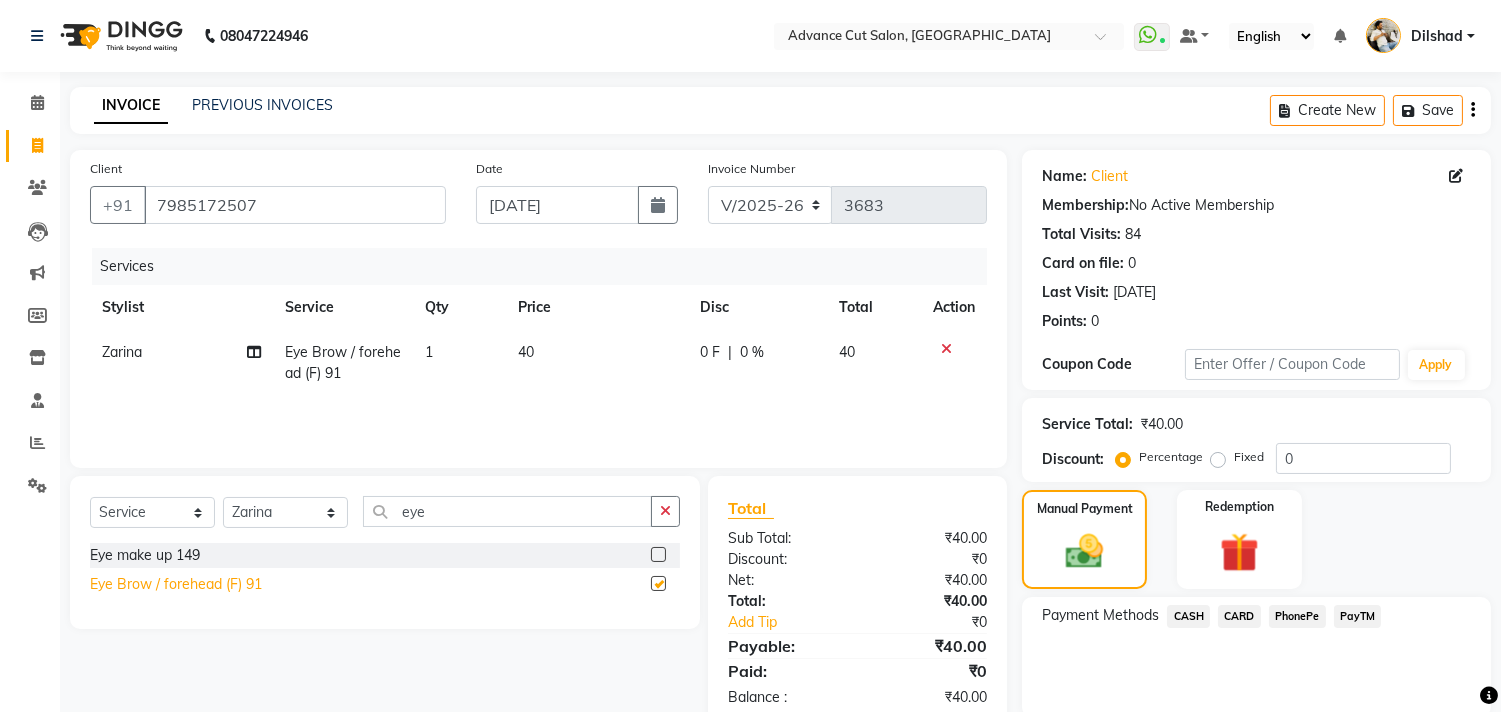 checkbox on "false" 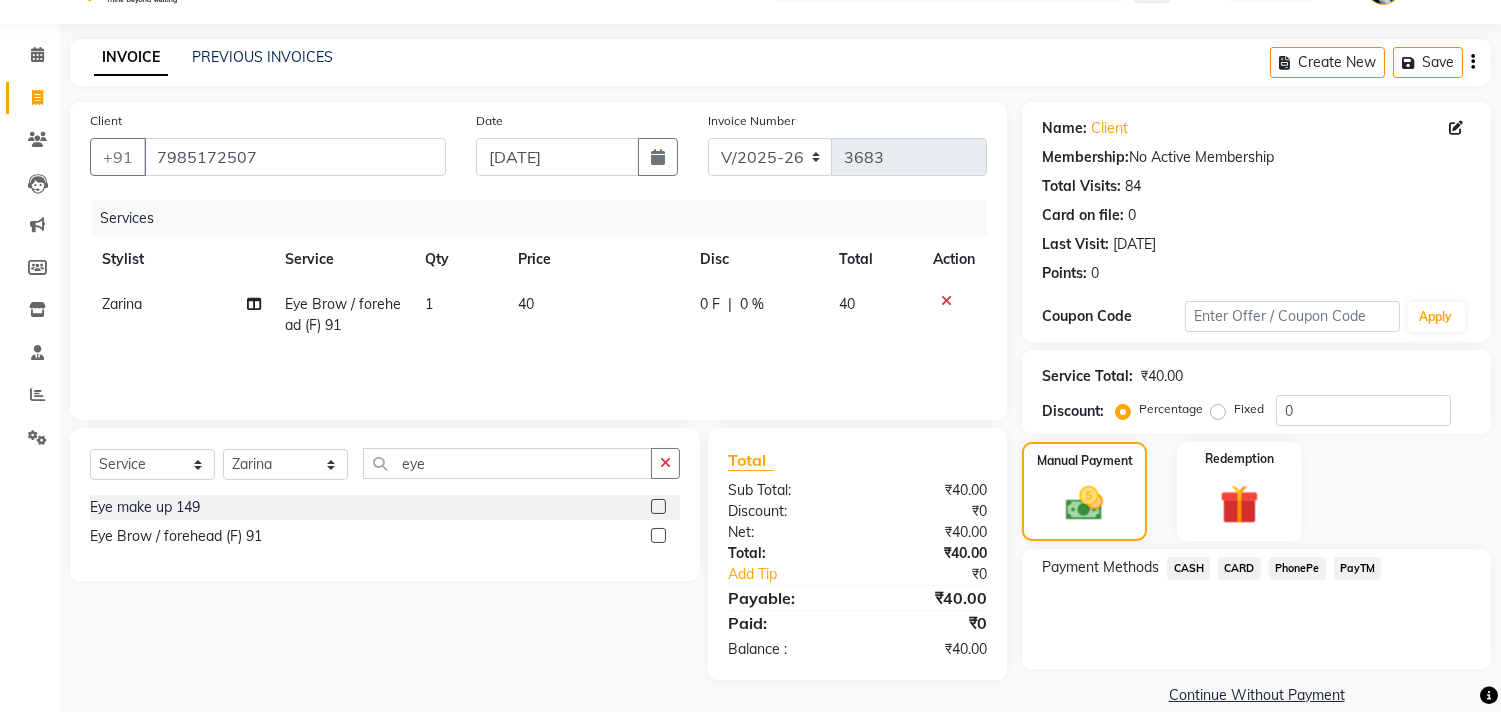 scroll, scrollTop: 74, scrollLeft: 0, axis: vertical 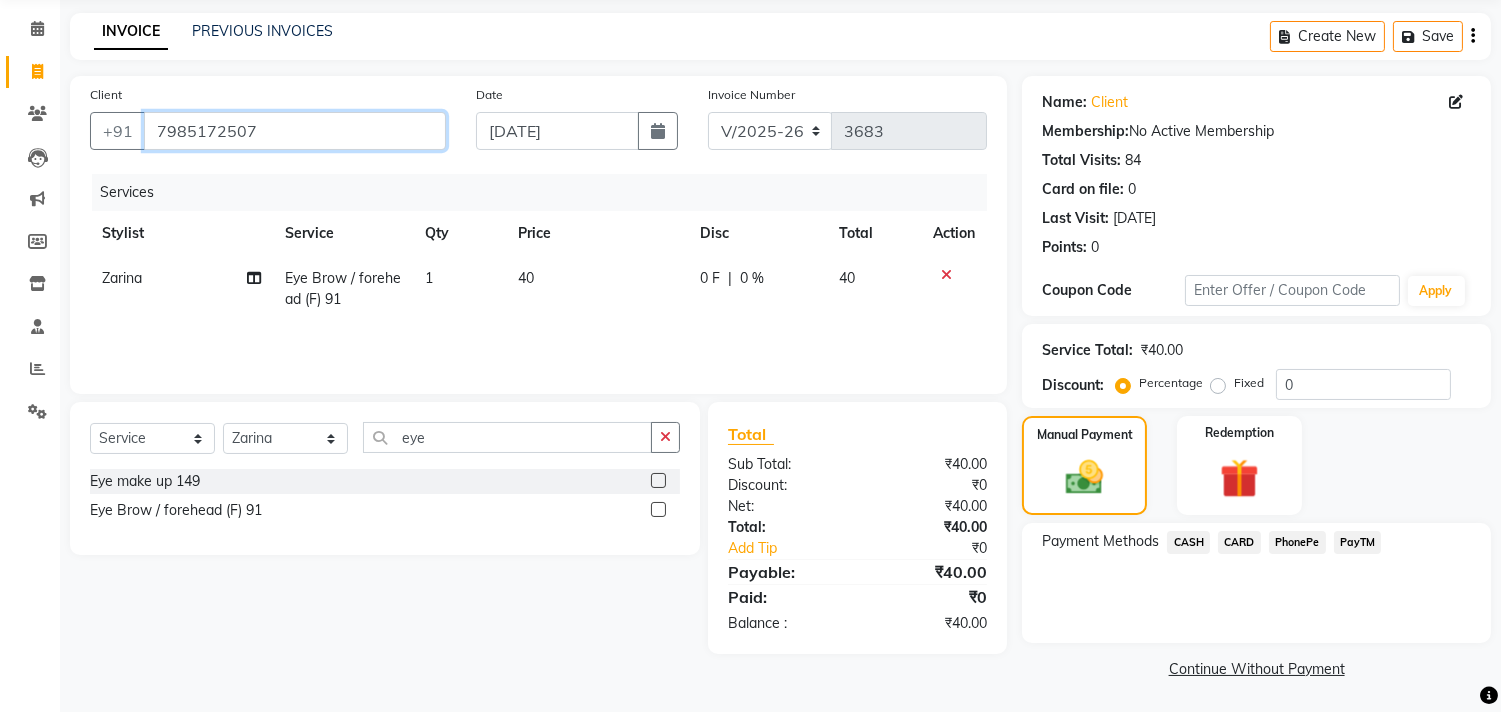 drag, startPoint x: 272, startPoint y: 127, endPoint x: 154, endPoint y: 127, distance: 118 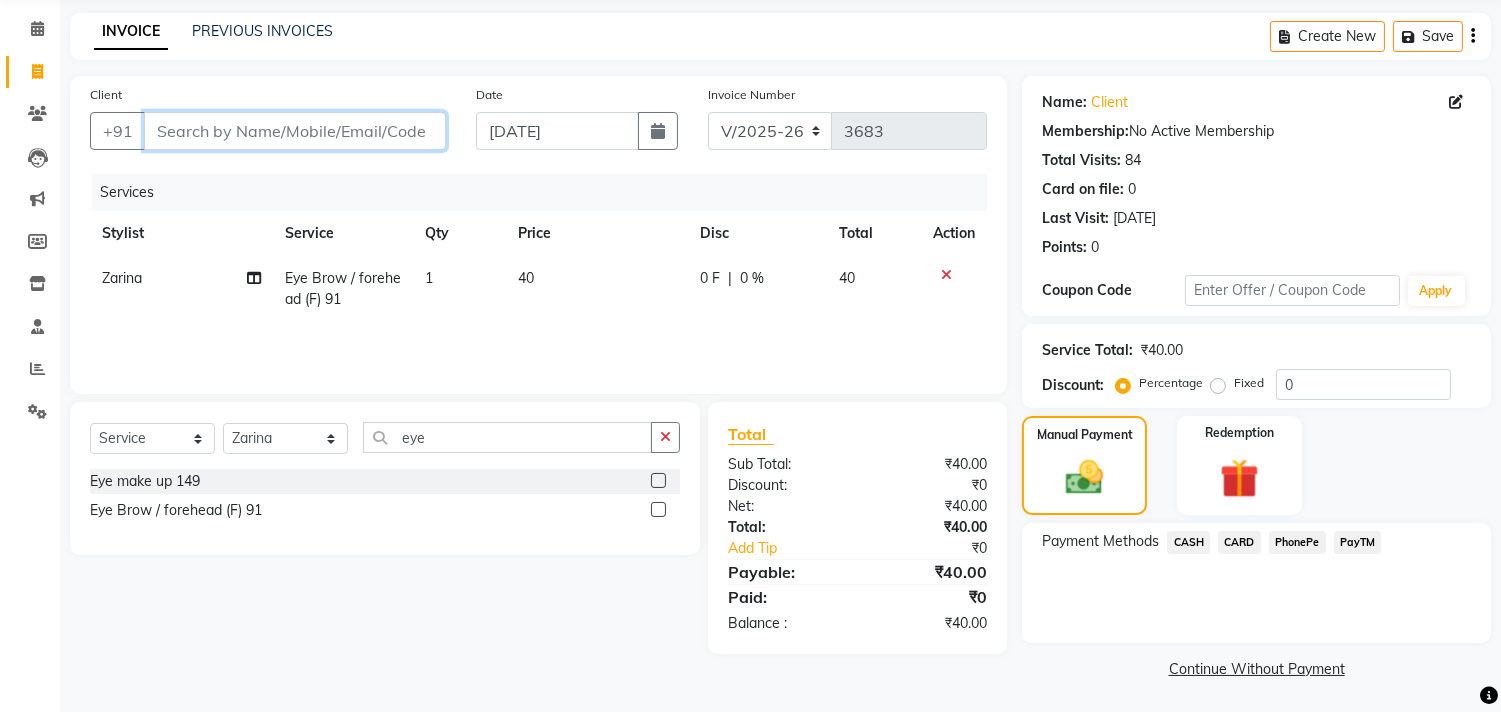 click on "Client" at bounding box center (295, 131) 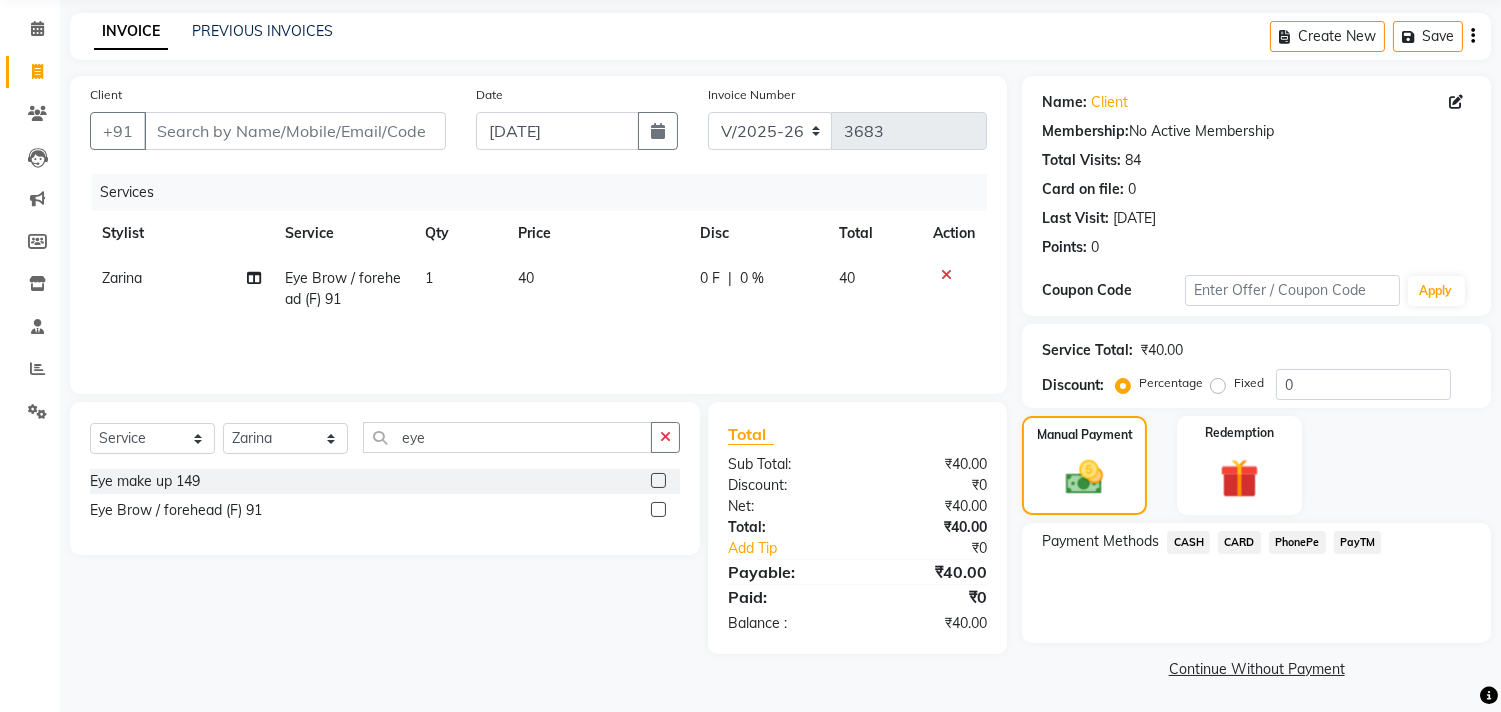 click on "PayTM" 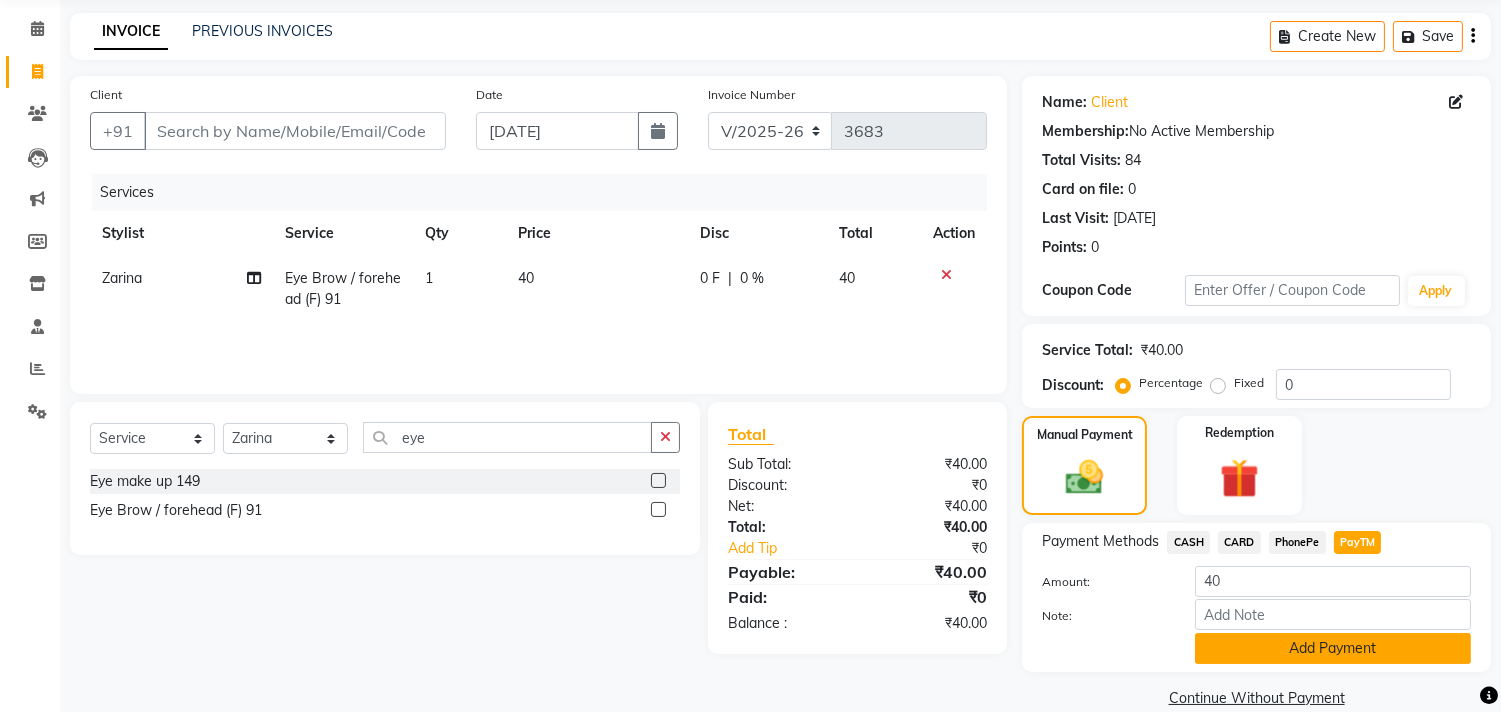 click on "Add Payment" 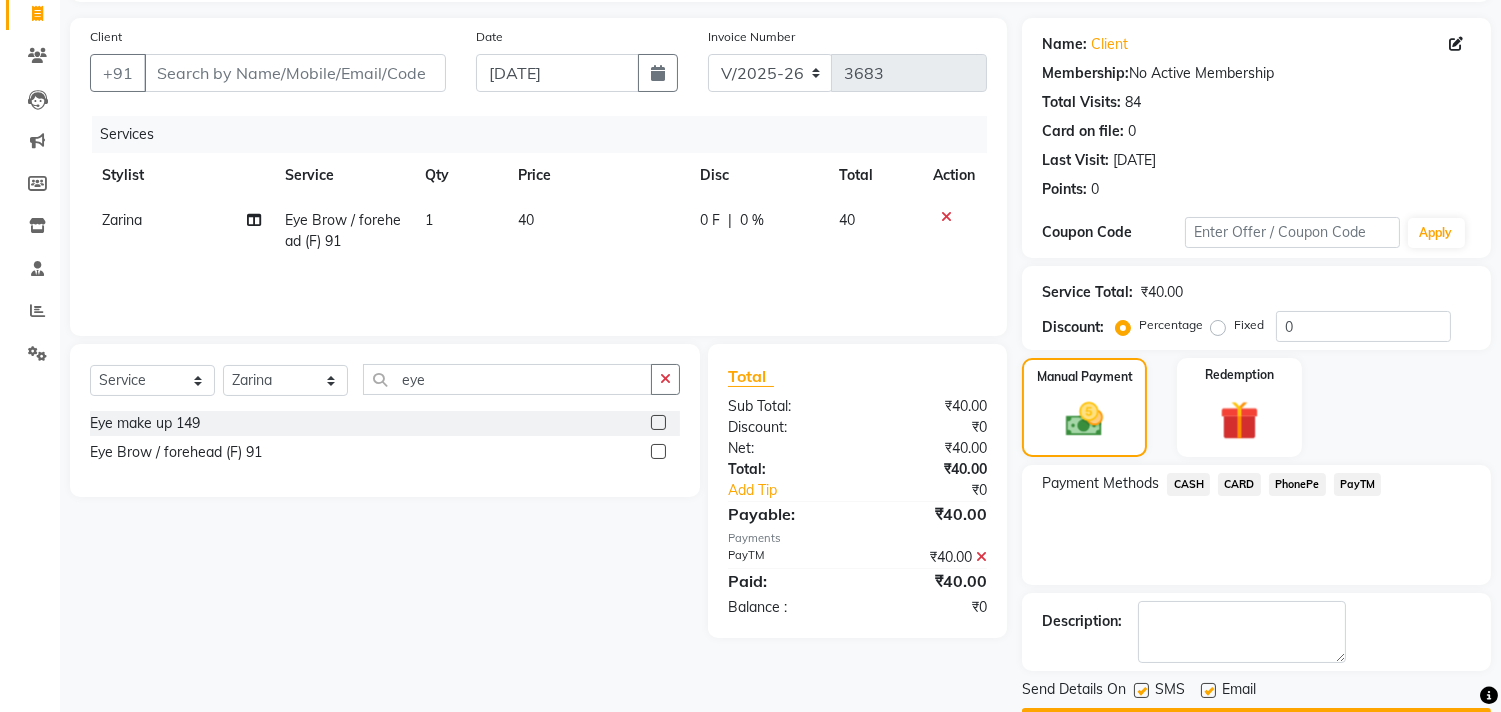 scroll, scrollTop: 187, scrollLeft: 0, axis: vertical 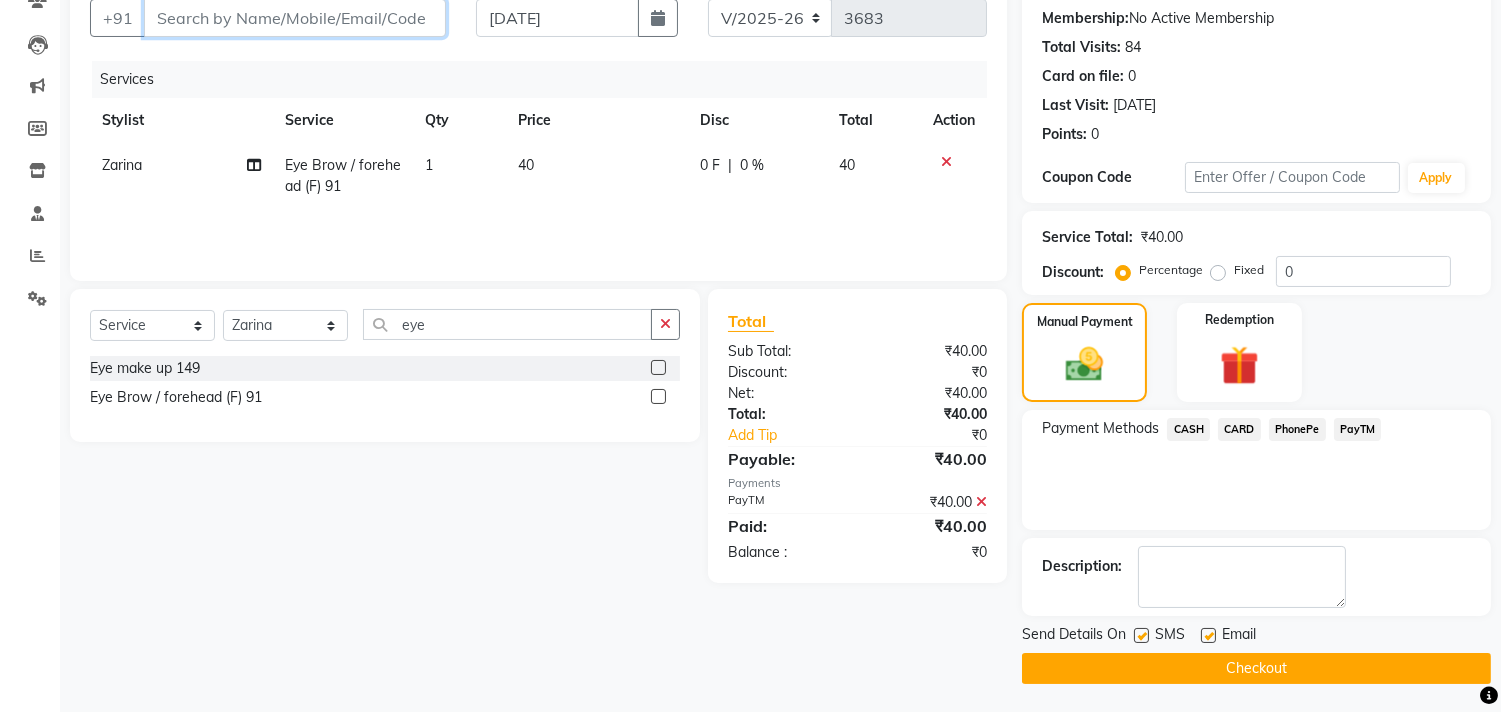 click on "Client" at bounding box center [295, 18] 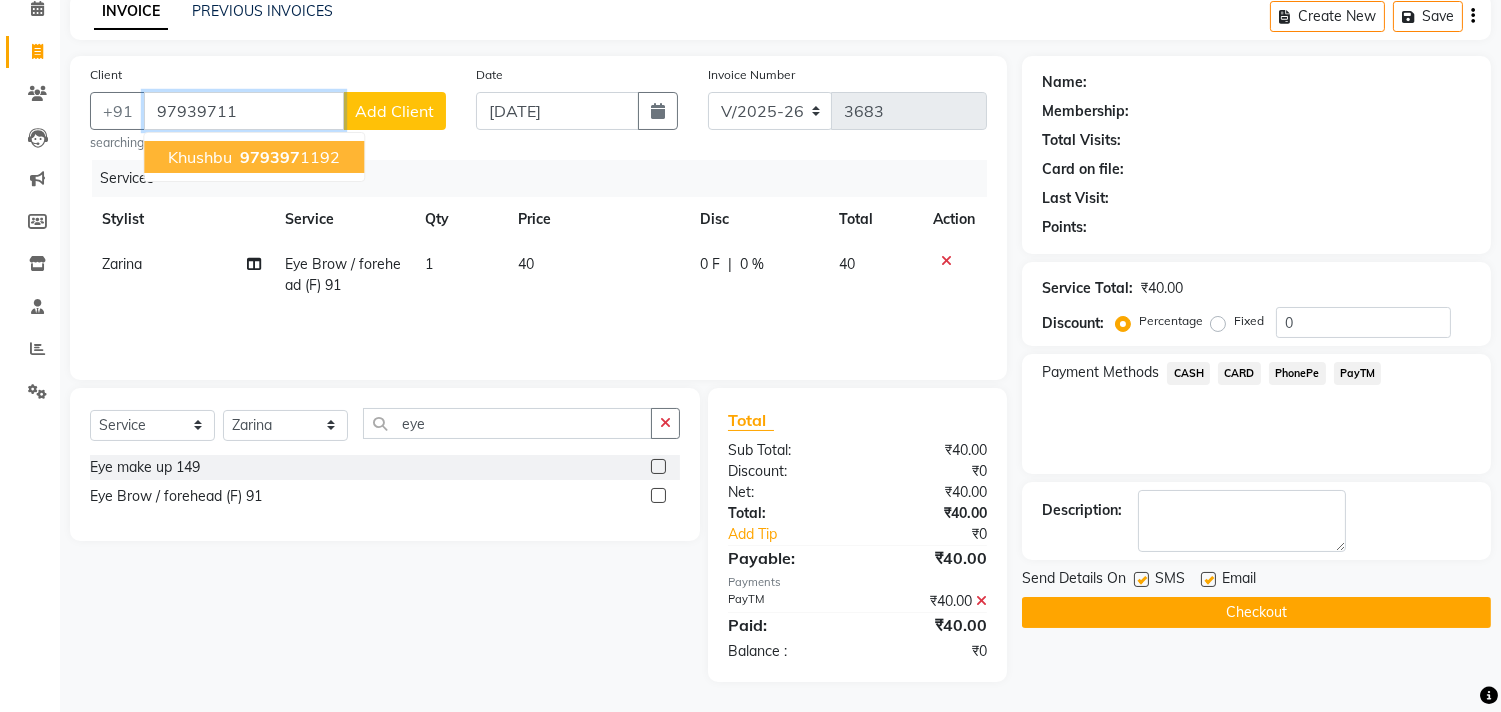 scroll, scrollTop: 87, scrollLeft: 0, axis: vertical 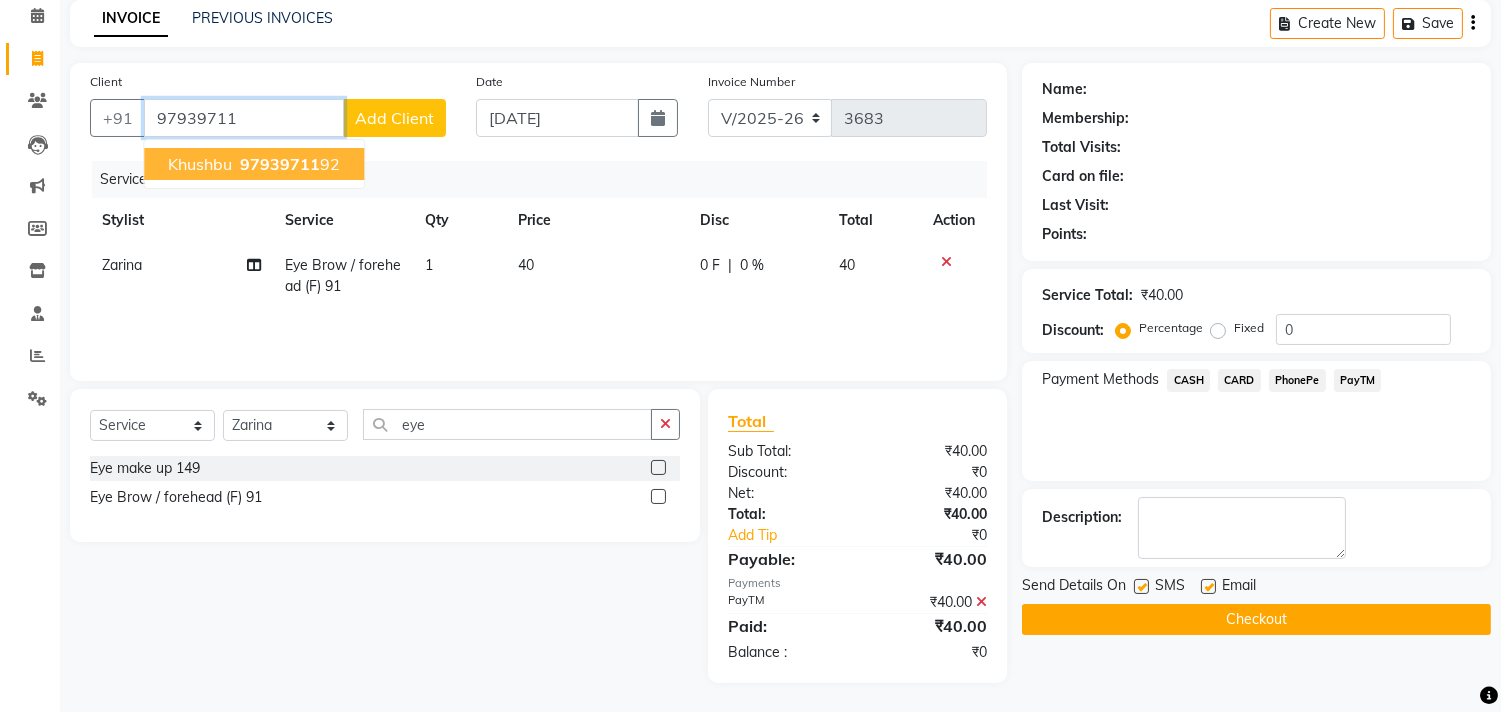 click on "Khushbu" at bounding box center (200, 164) 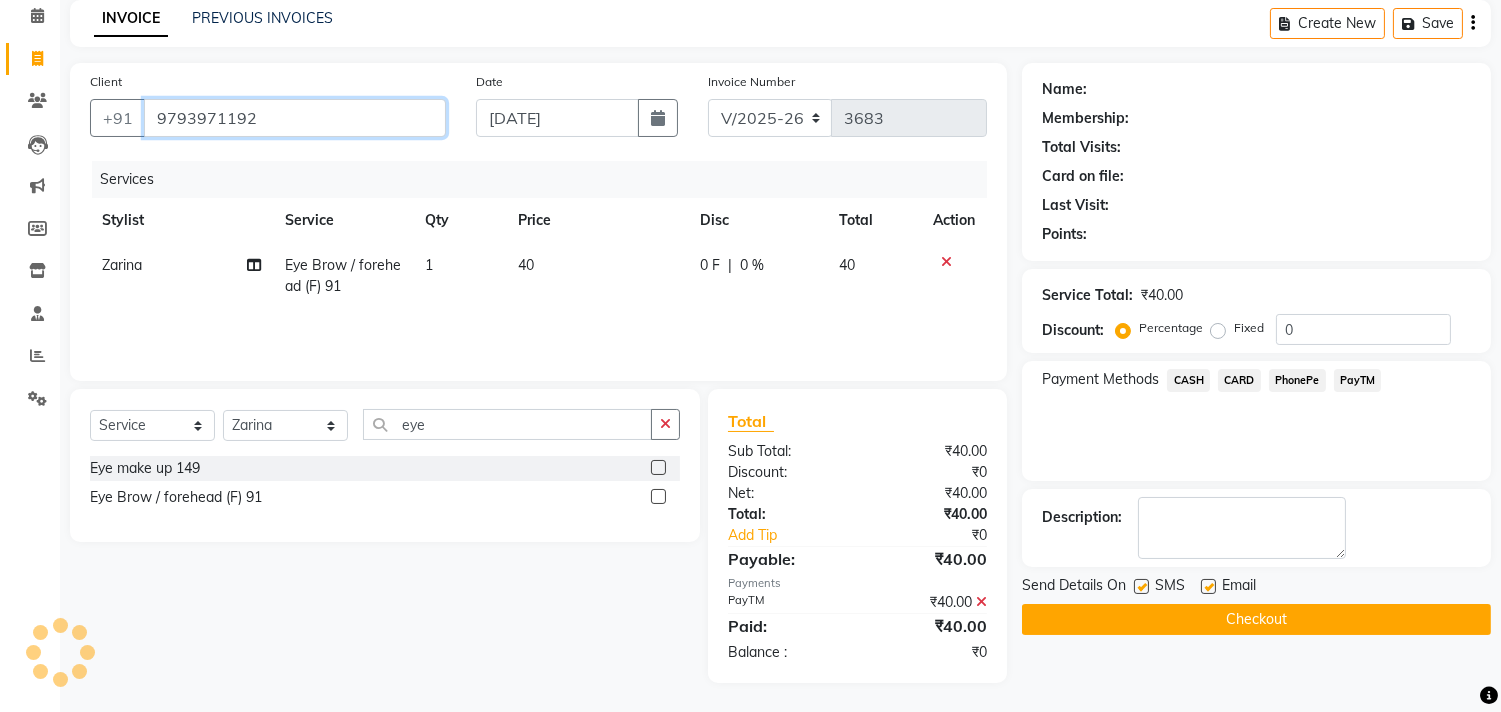type on "9793971192" 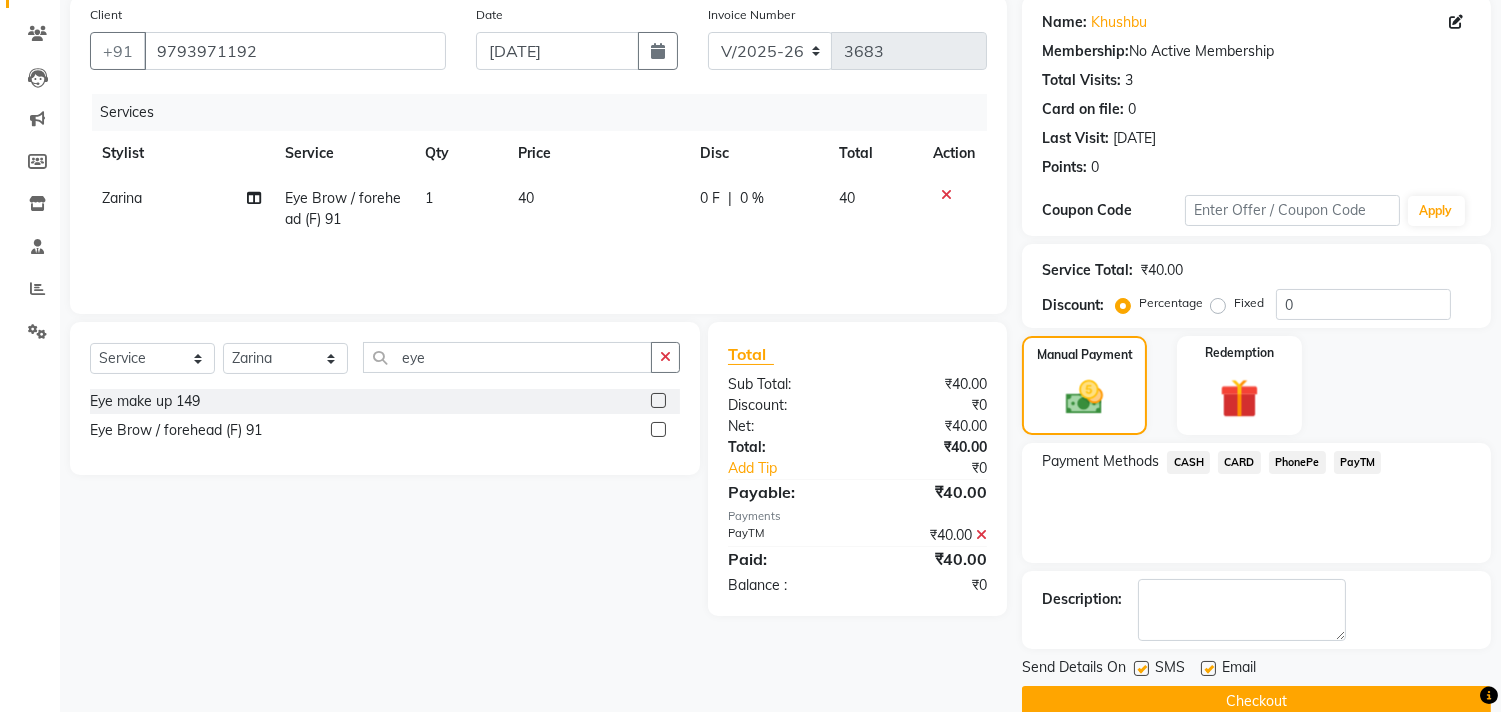 scroll, scrollTop: 187, scrollLeft: 0, axis: vertical 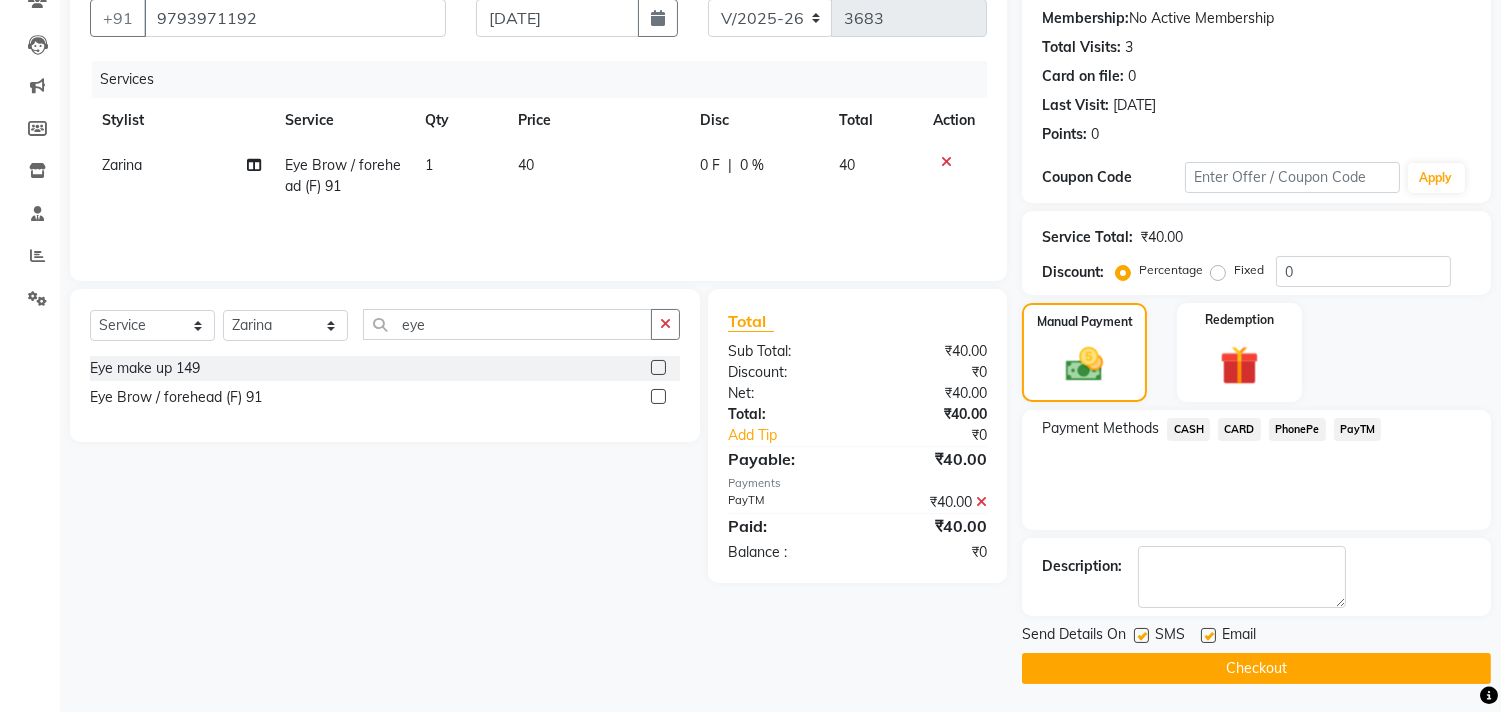 click on "Checkout" 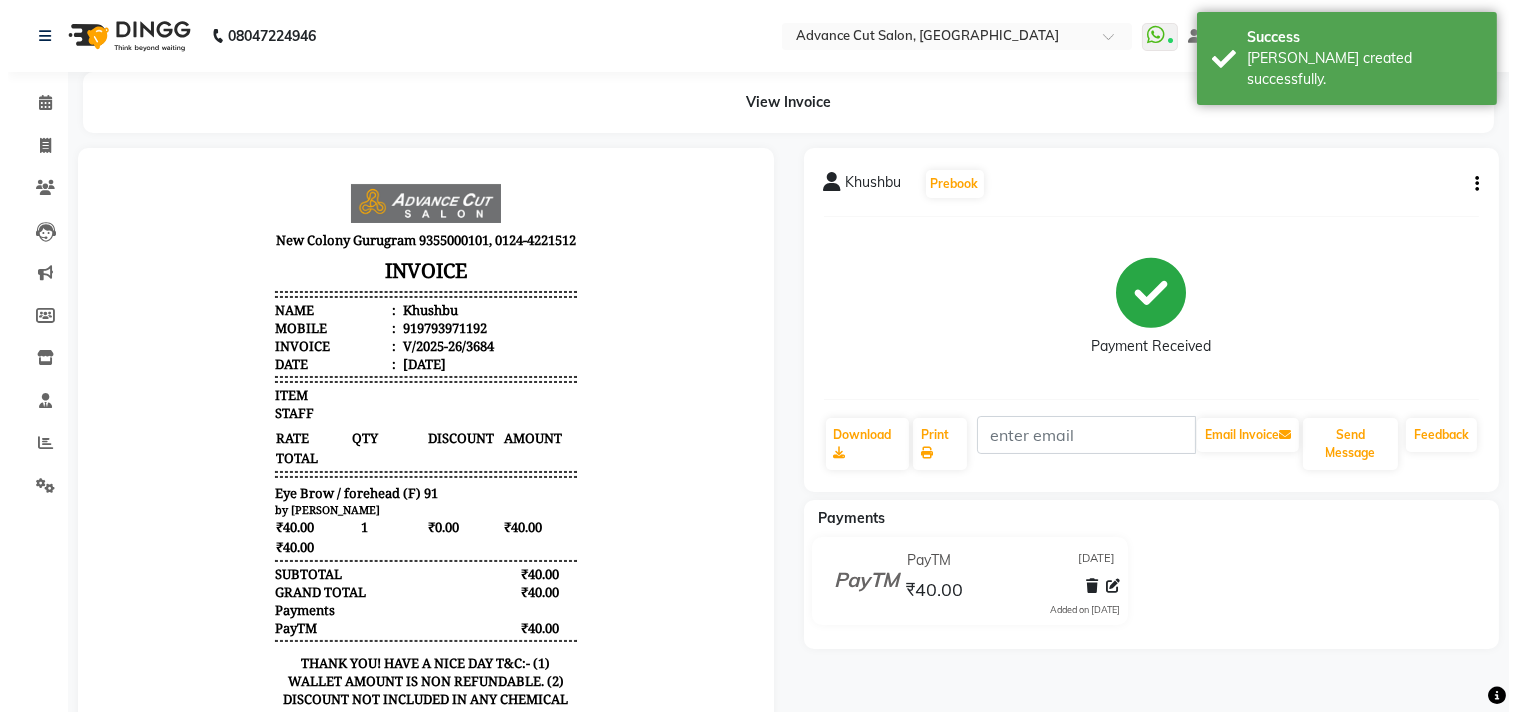 scroll, scrollTop: 0, scrollLeft: 0, axis: both 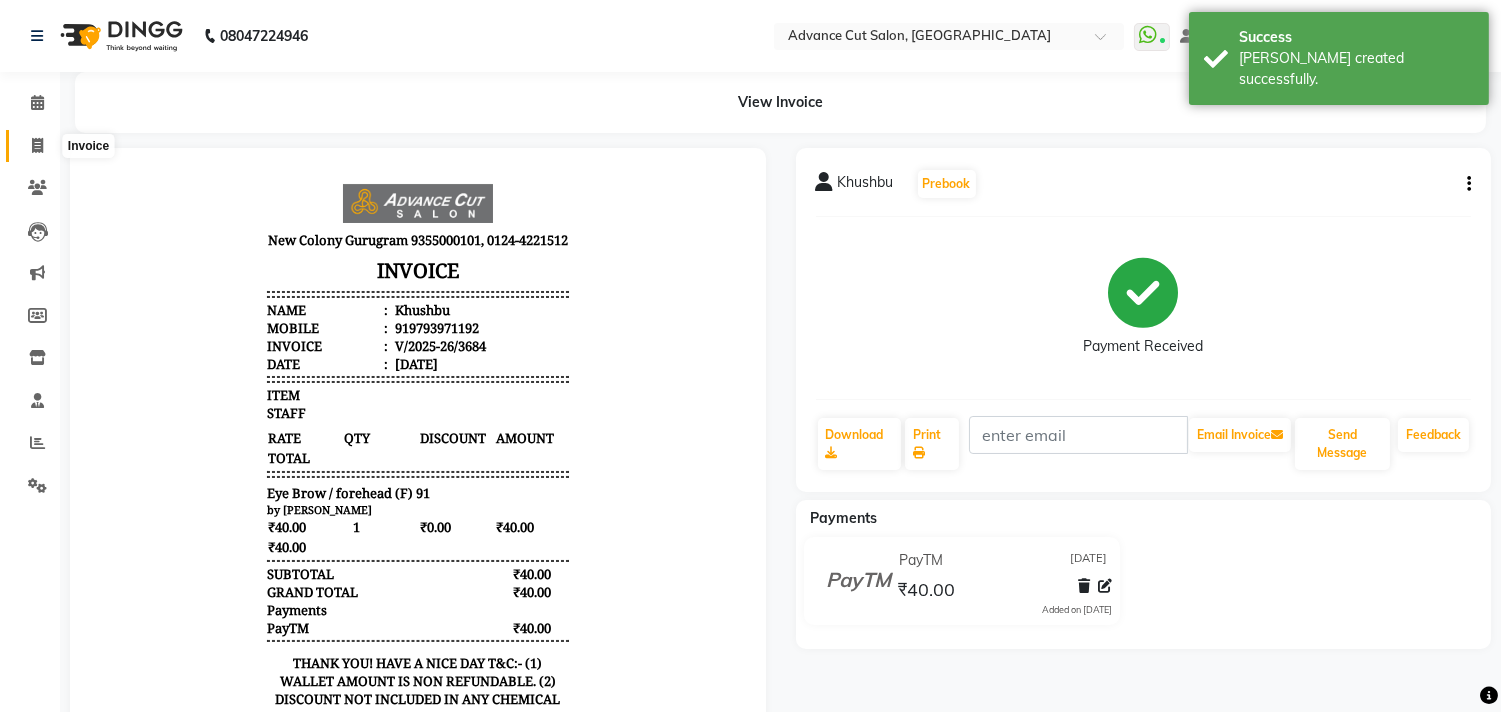 click 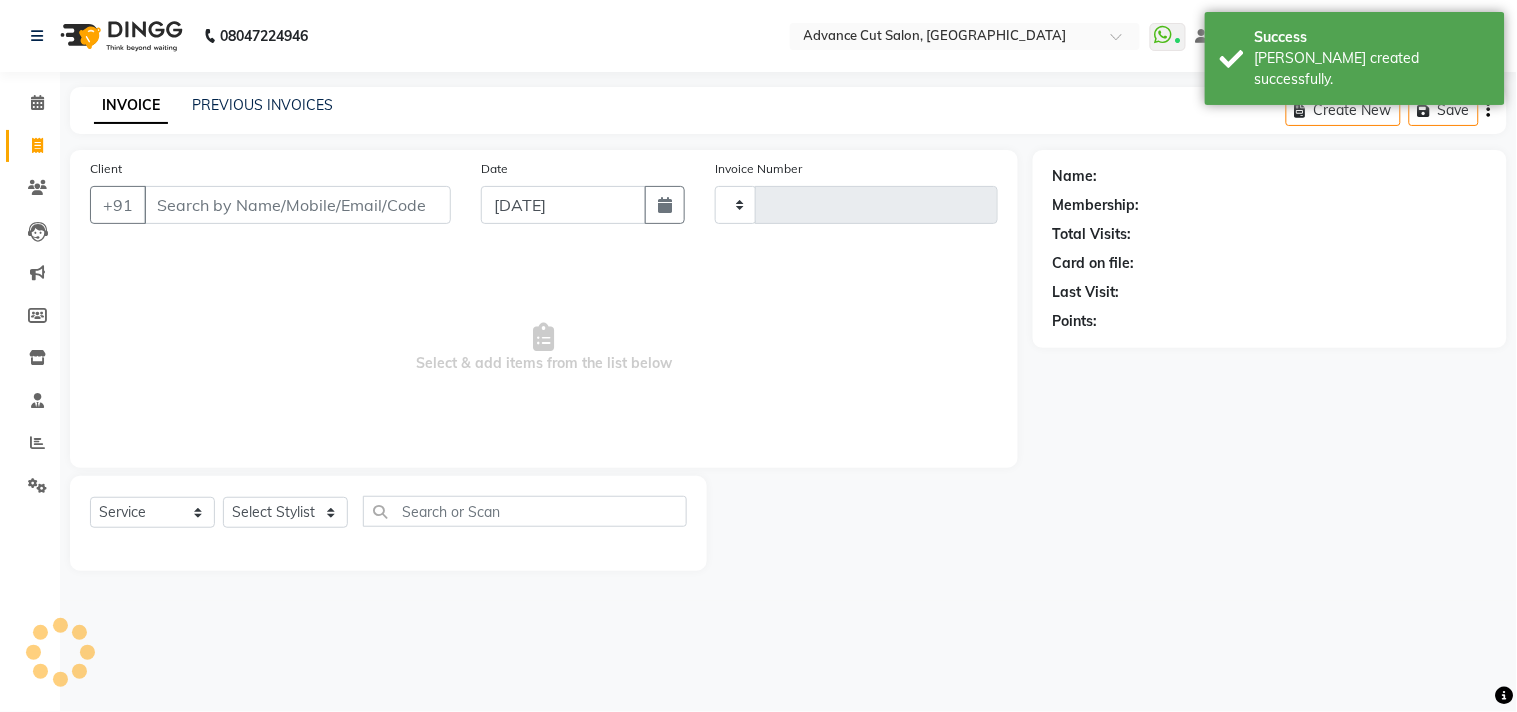 type on "3685" 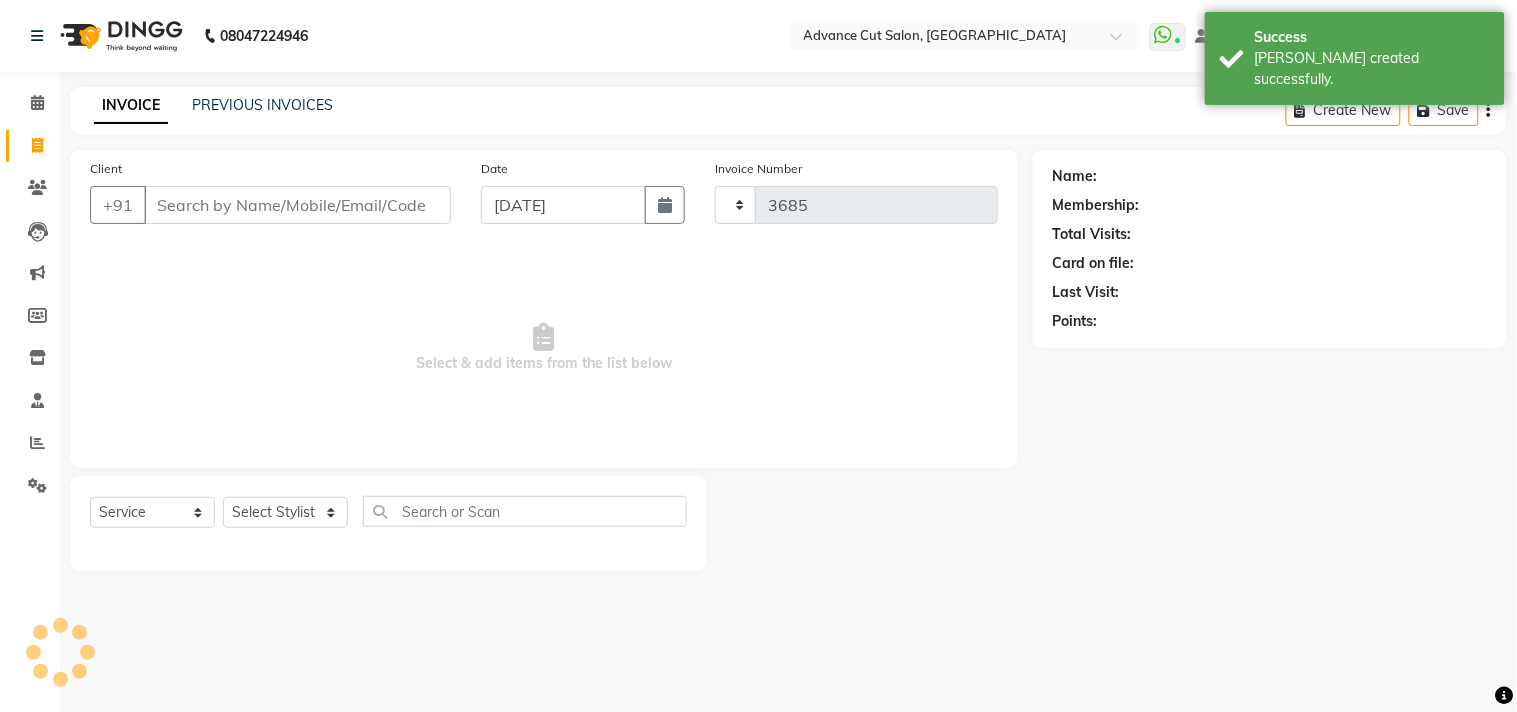 select on "922" 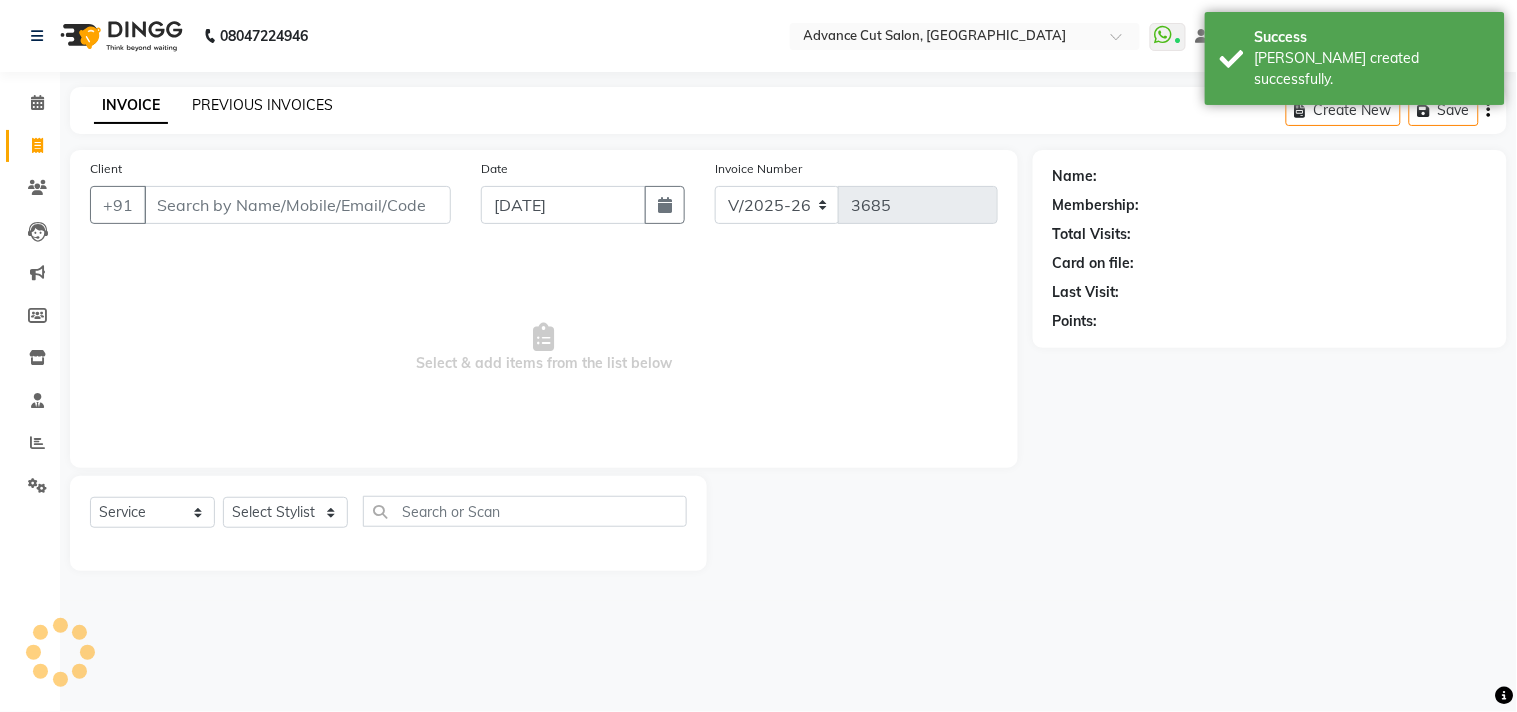 click on "PREVIOUS INVOICES" 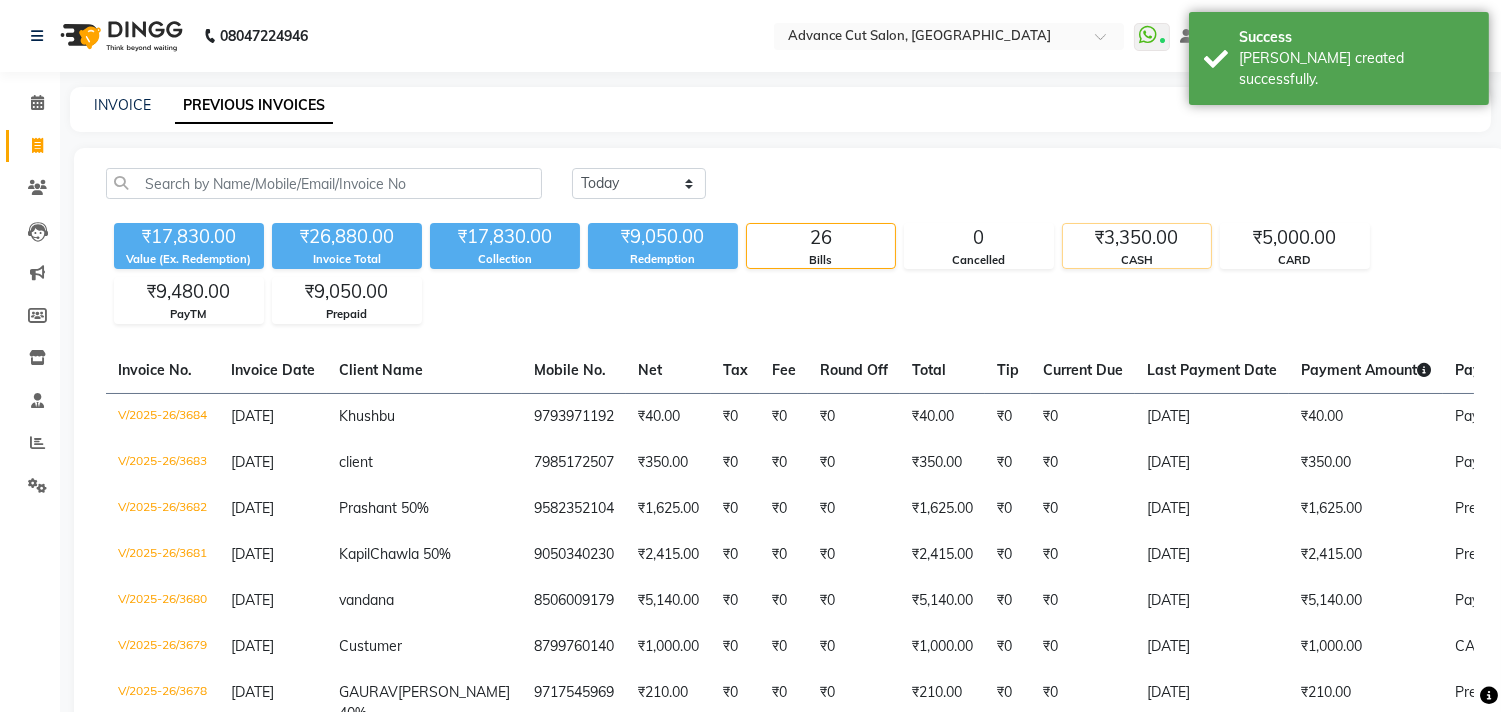 click on "CASH" 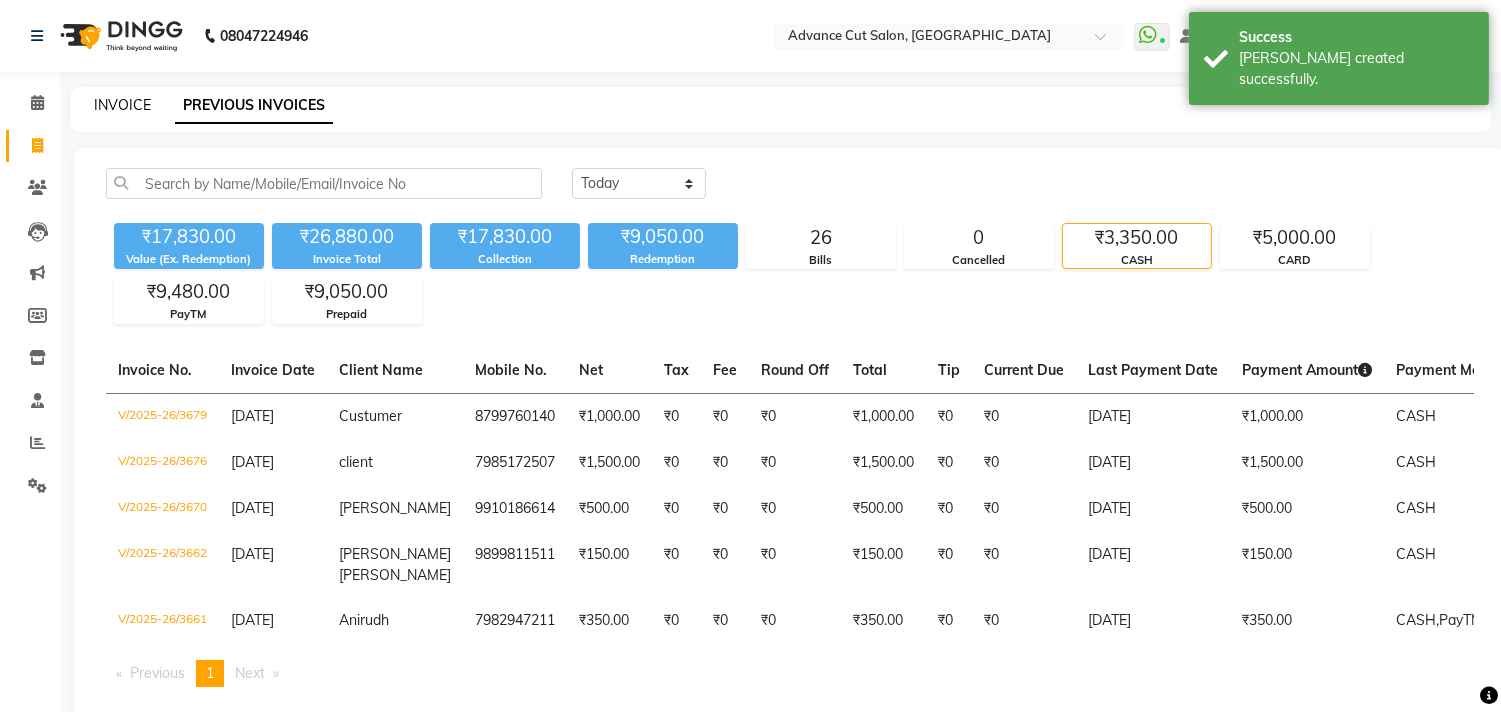 click on "INVOICE" 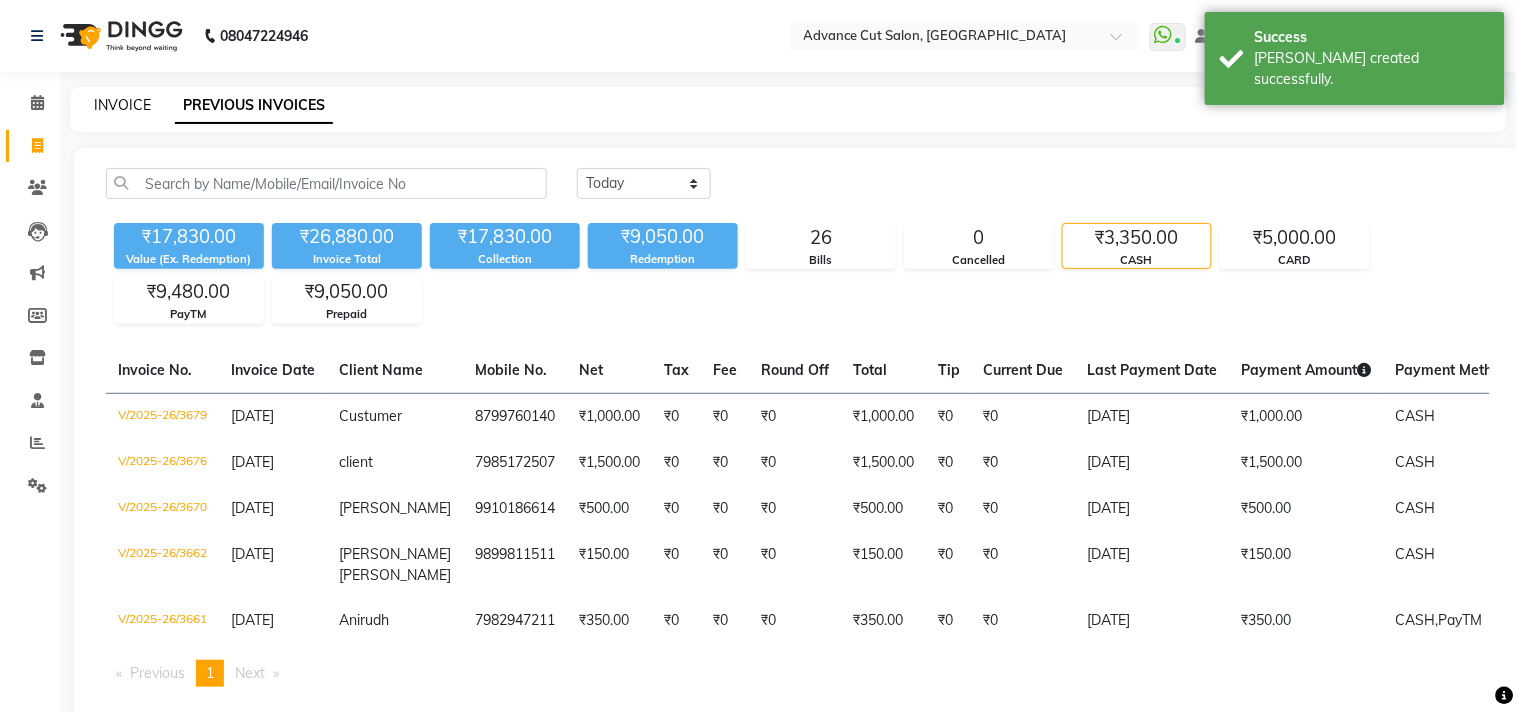 select on "922" 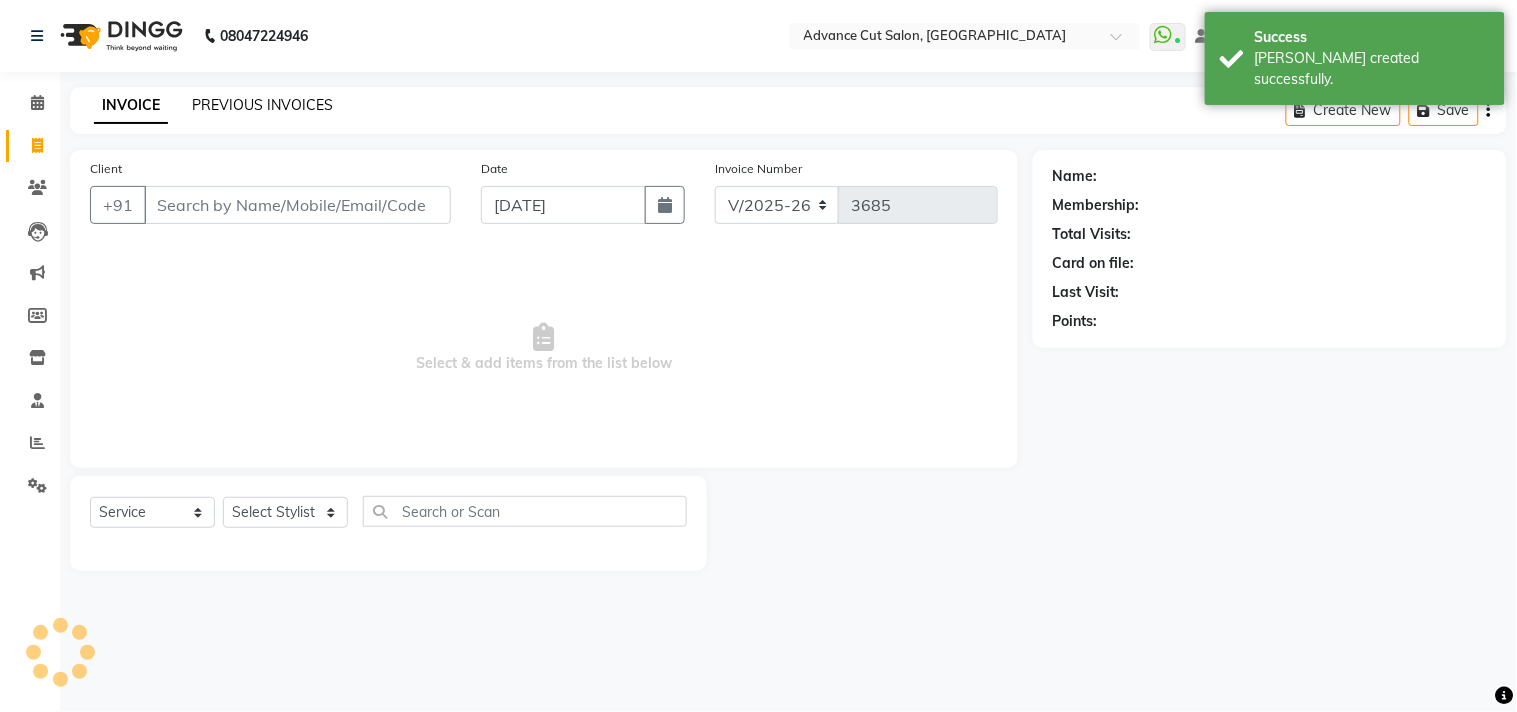 click on "PREVIOUS INVOICES" 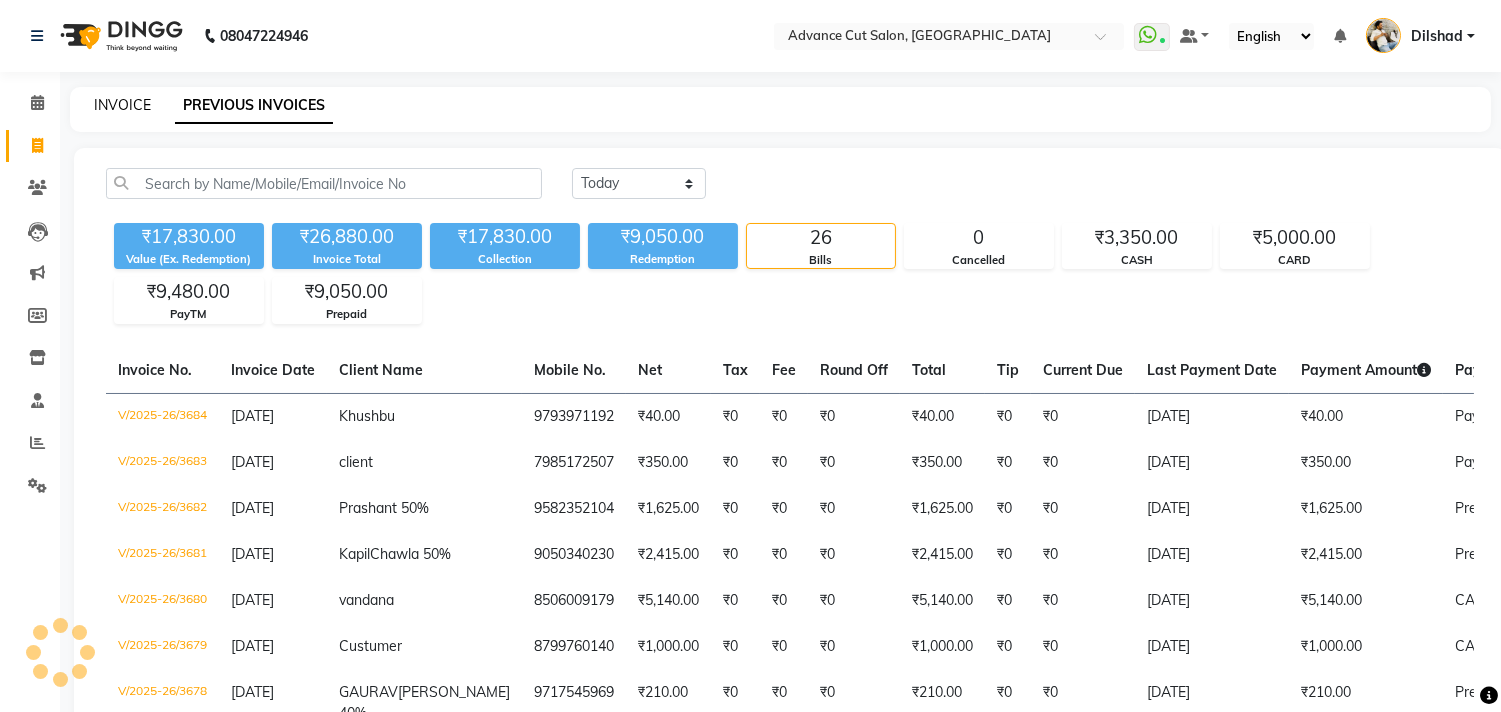 click on "INVOICE" 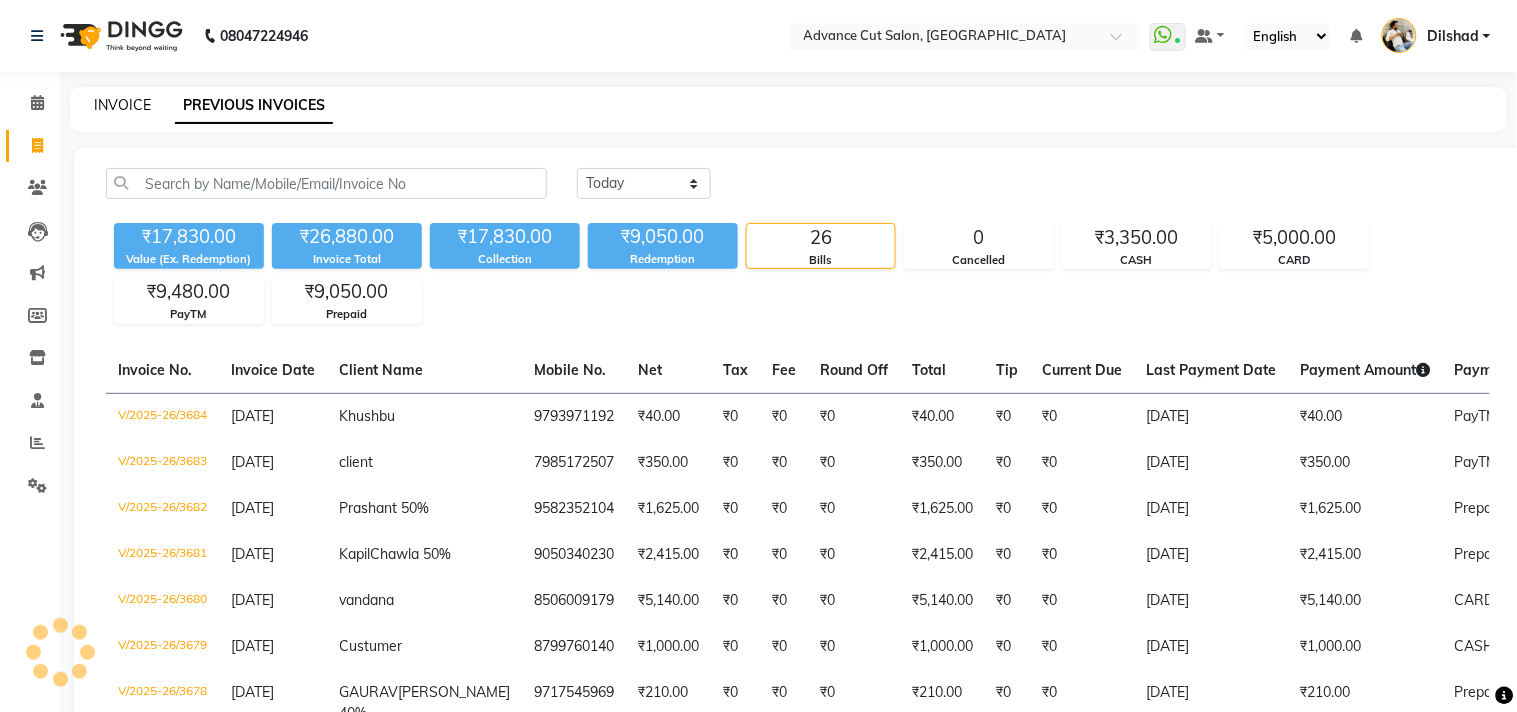 select on "service" 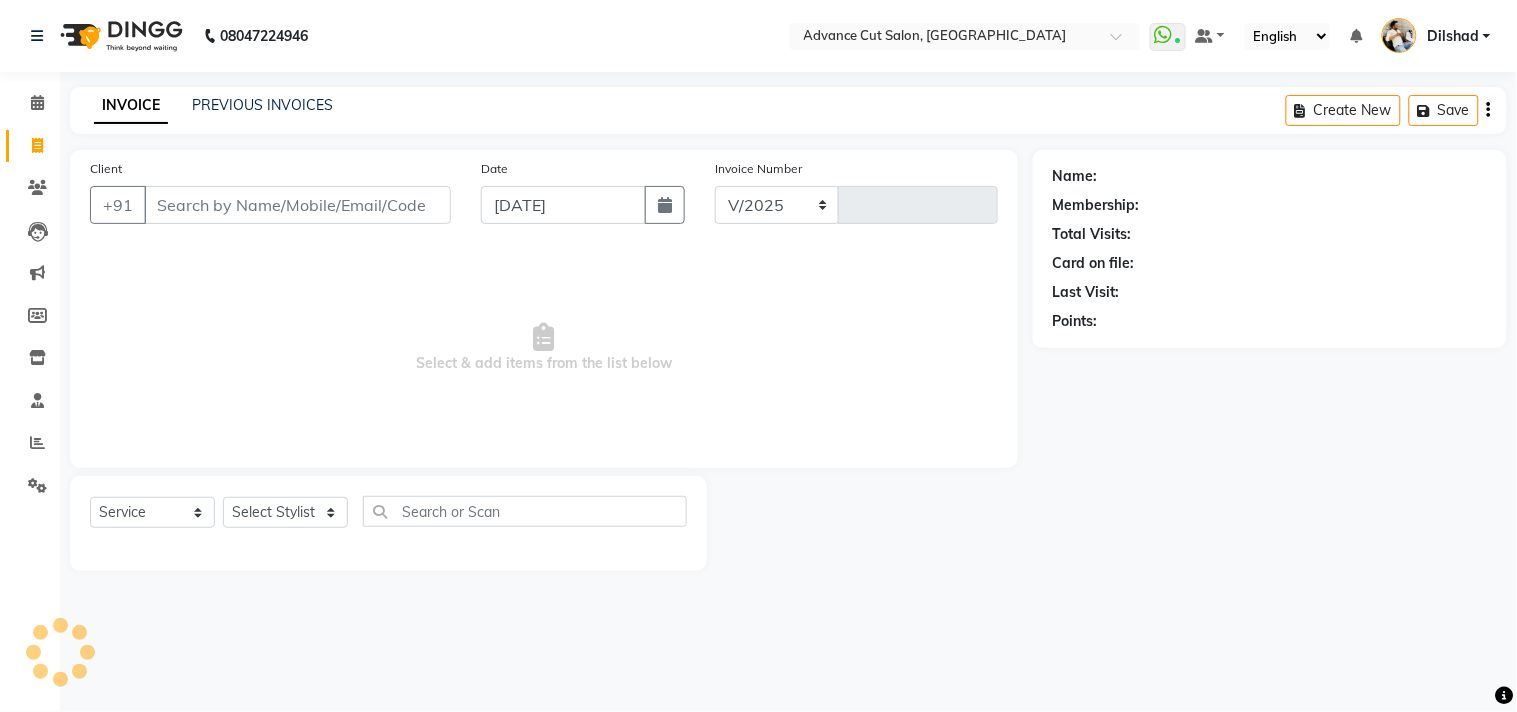 select on "922" 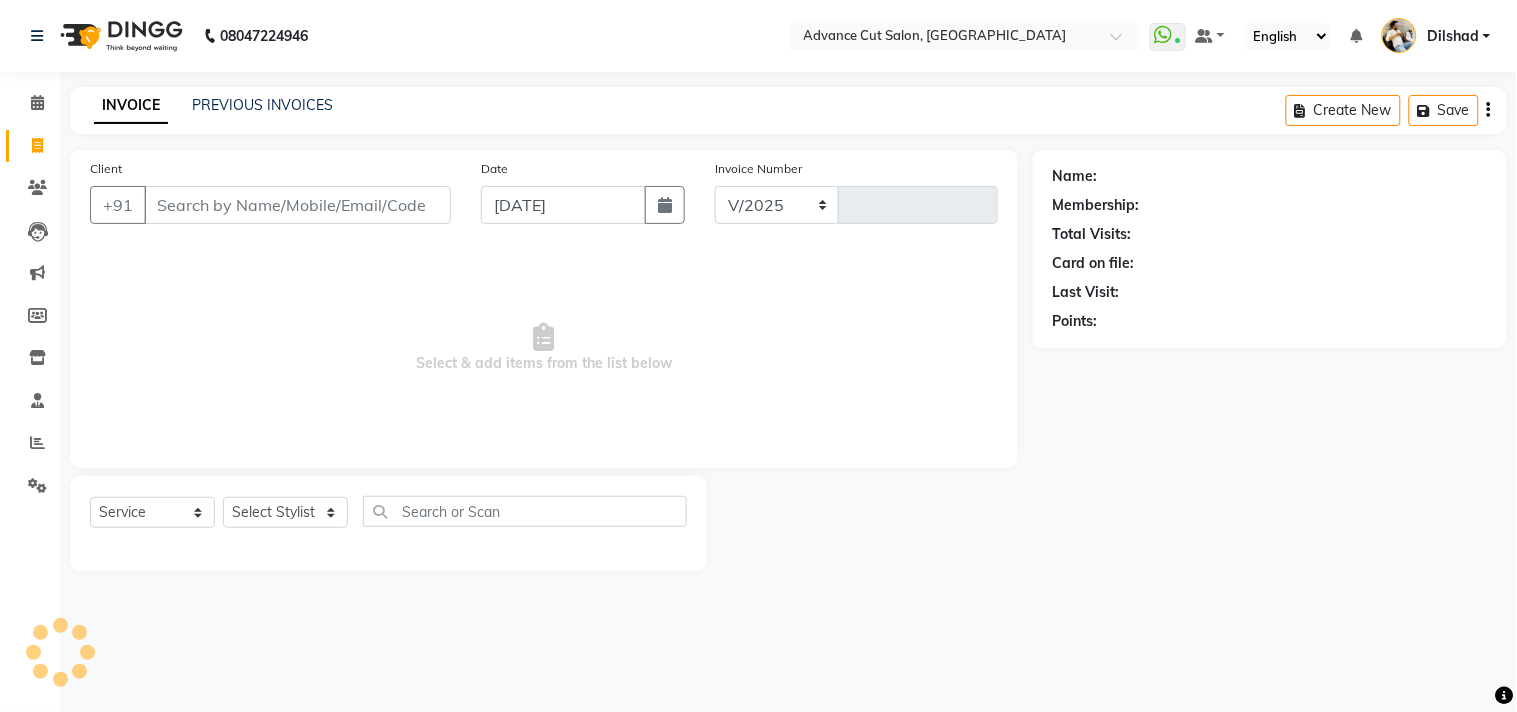 type on "3685" 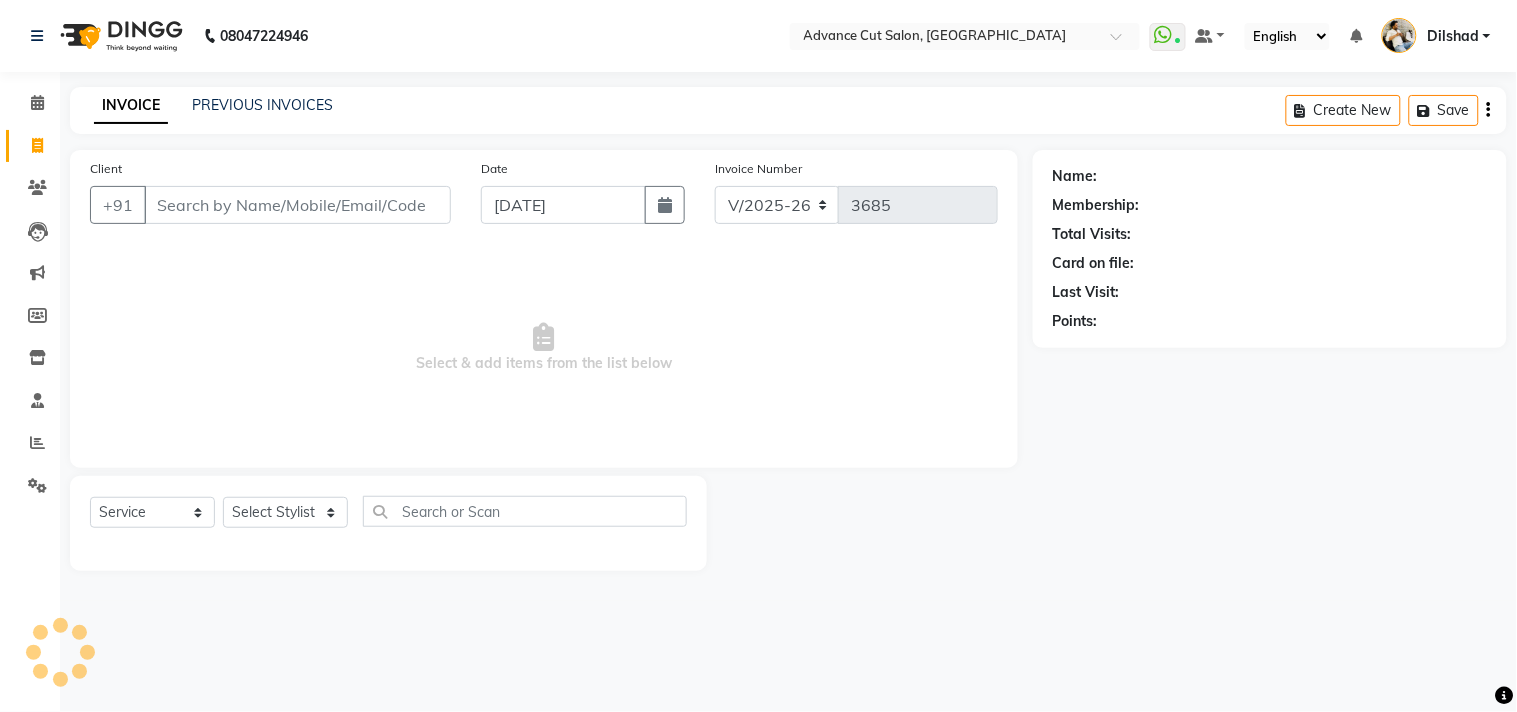 click on "Client" at bounding box center [297, 205] 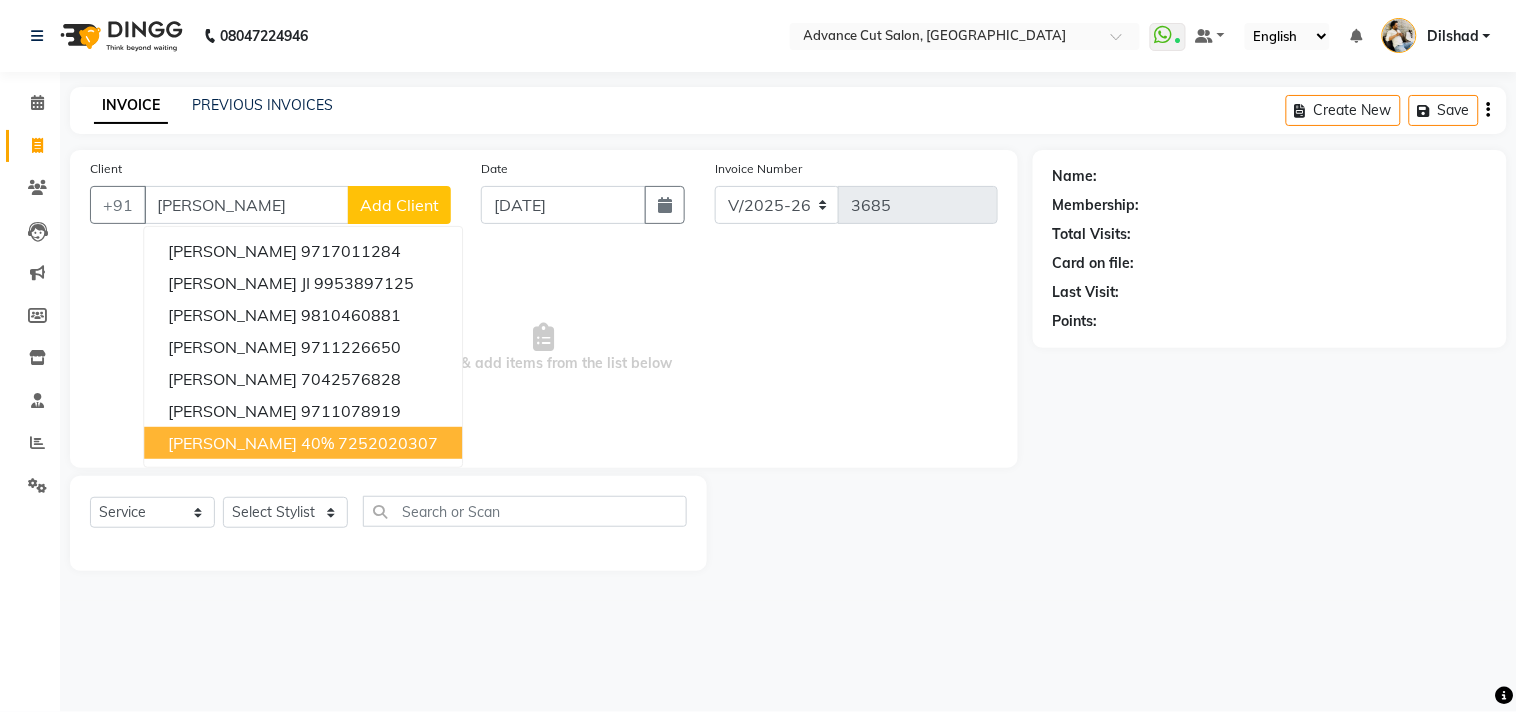 click on "7252020307" at bounding box center (388, 443) 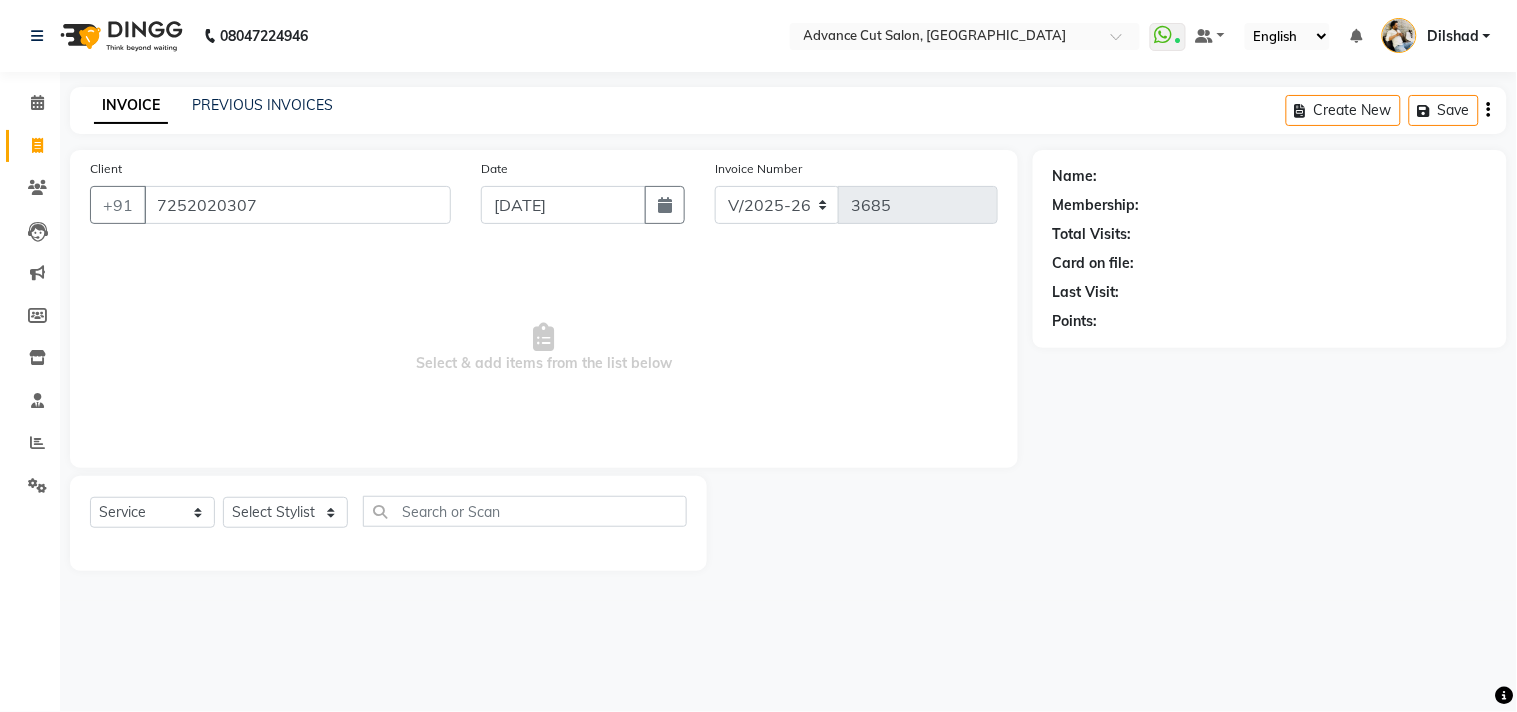 type on "7252020307" 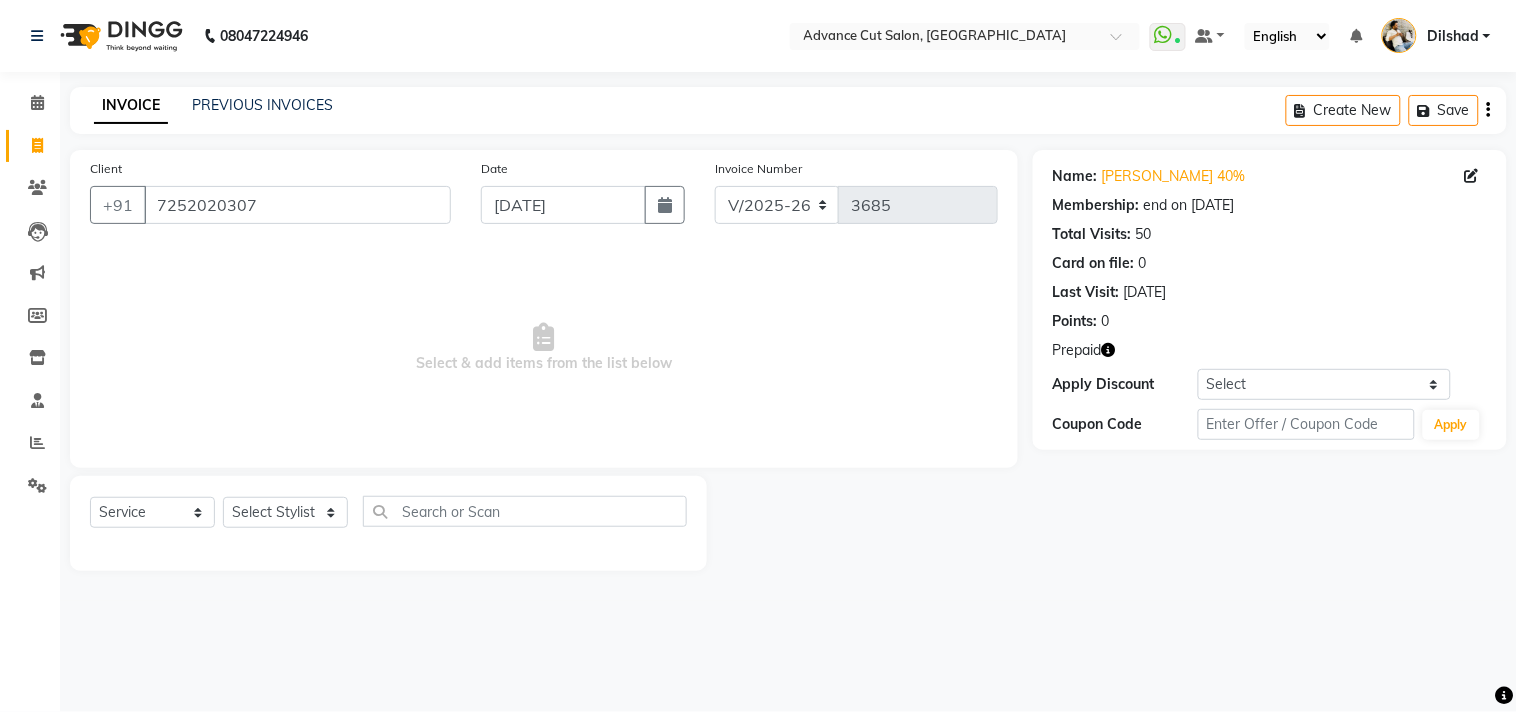 click 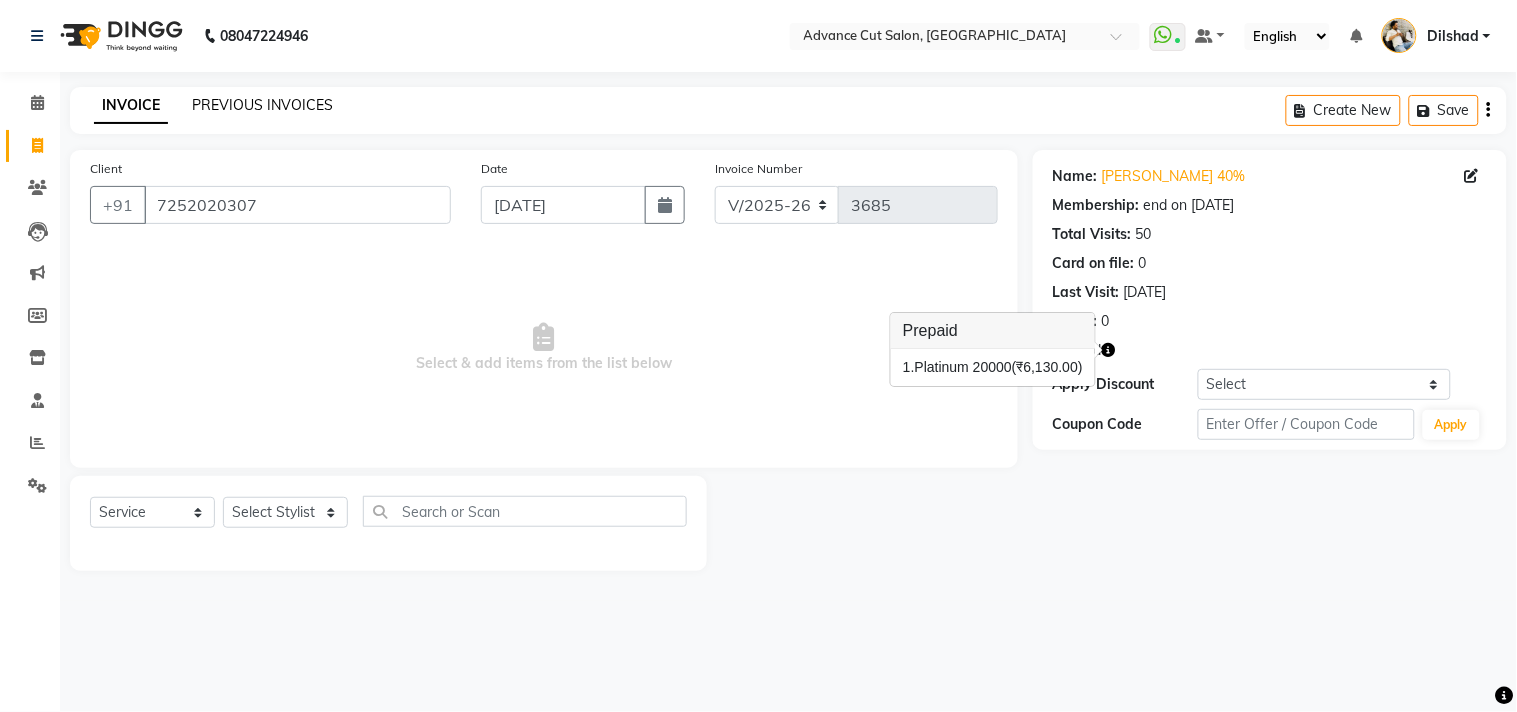 click on "PREVIOUS INVOICES" 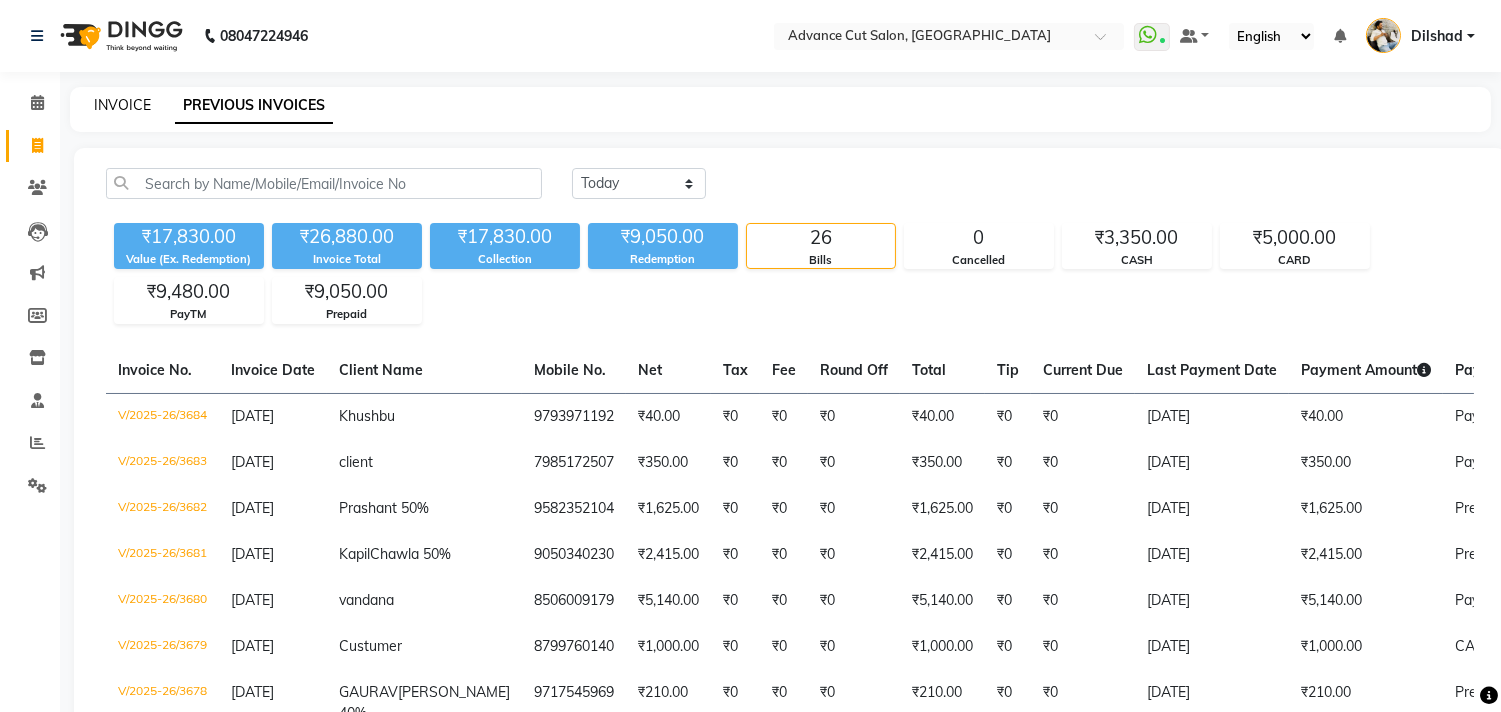 click on "INVOICE" 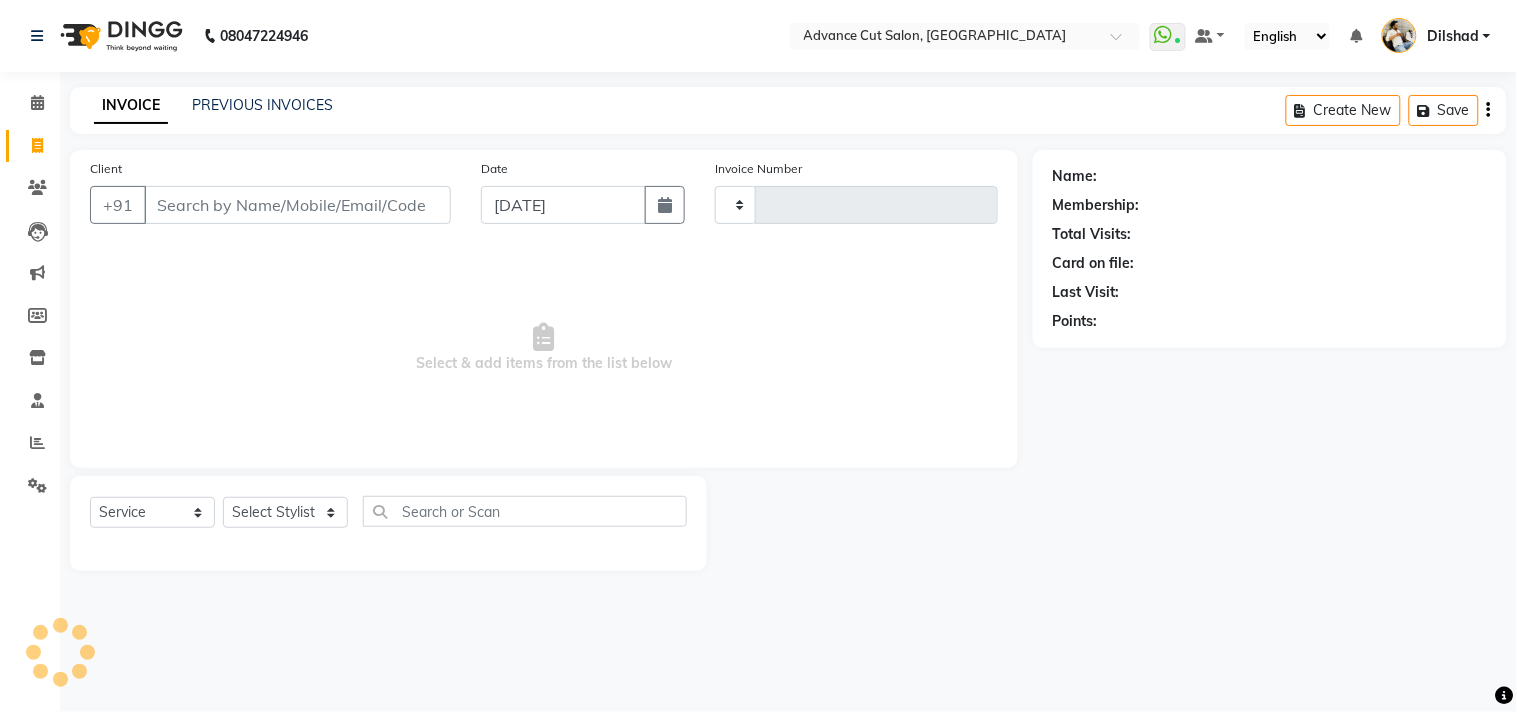 type on "3685" 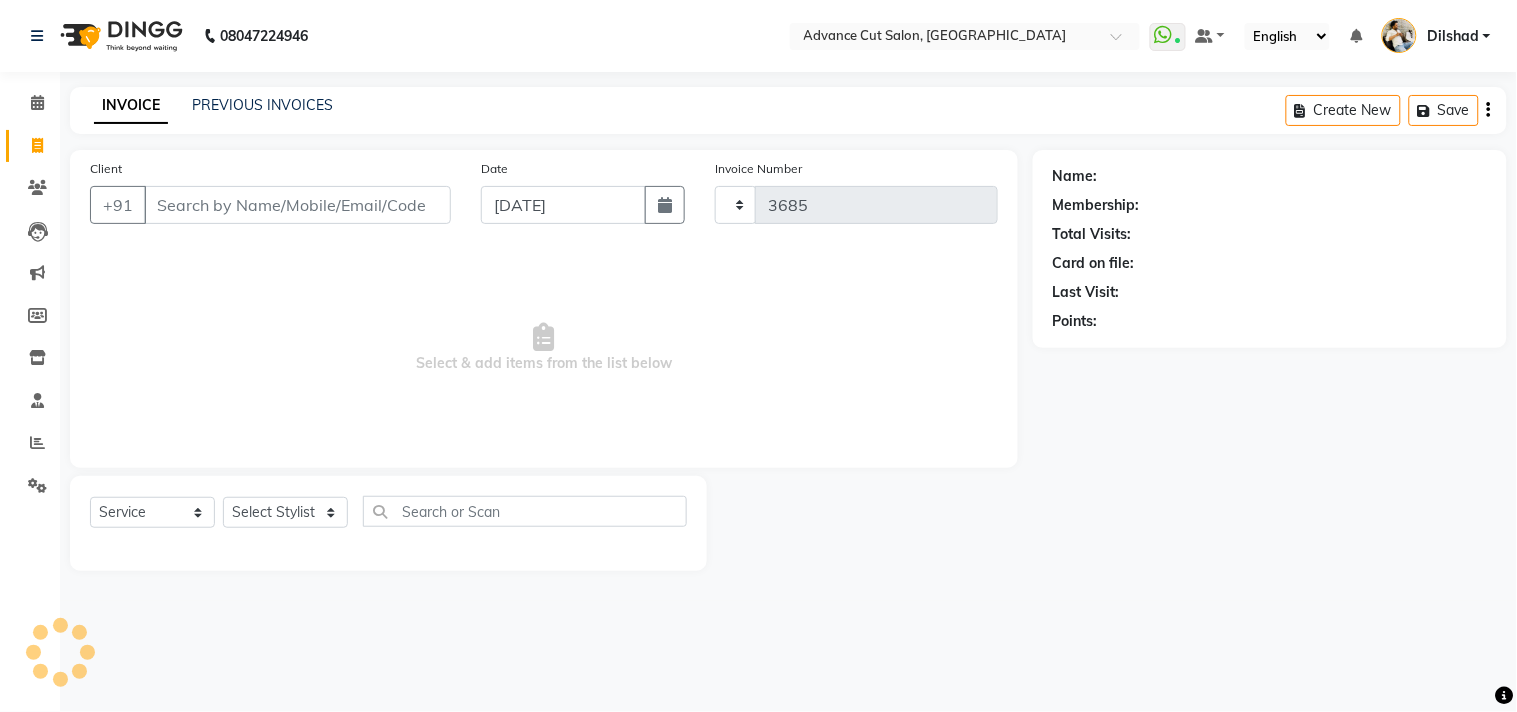 select on "922" 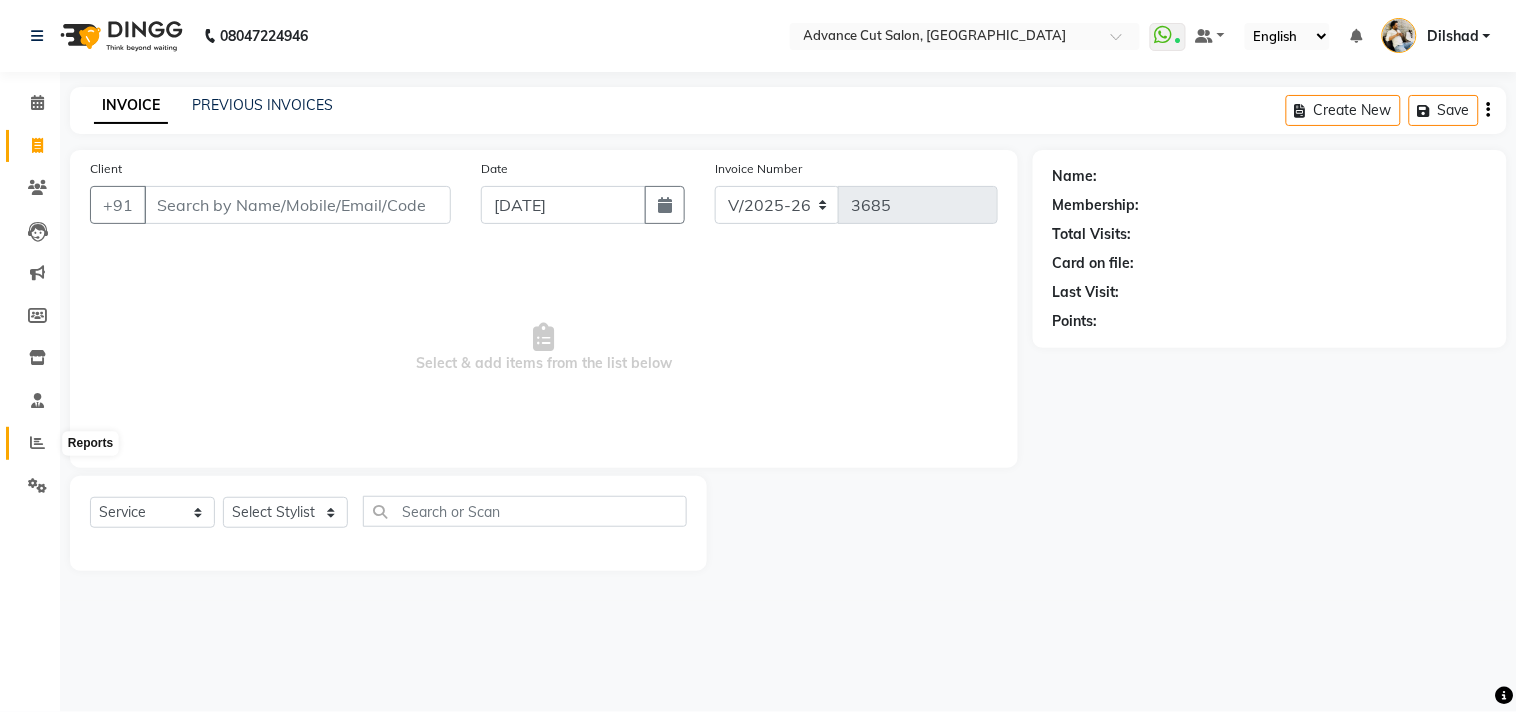click 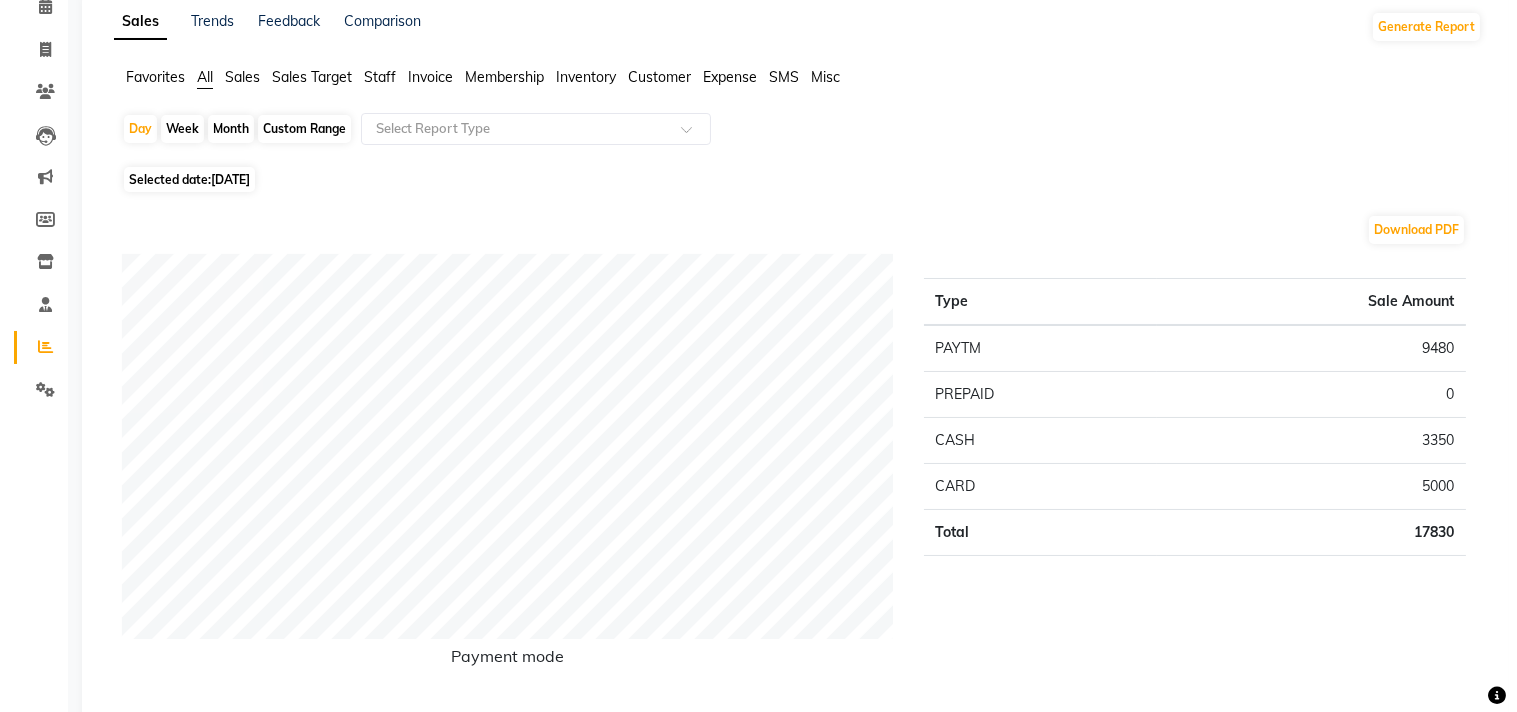 scroll, scrollTop: 0, scrollLeft: 0, axis: both 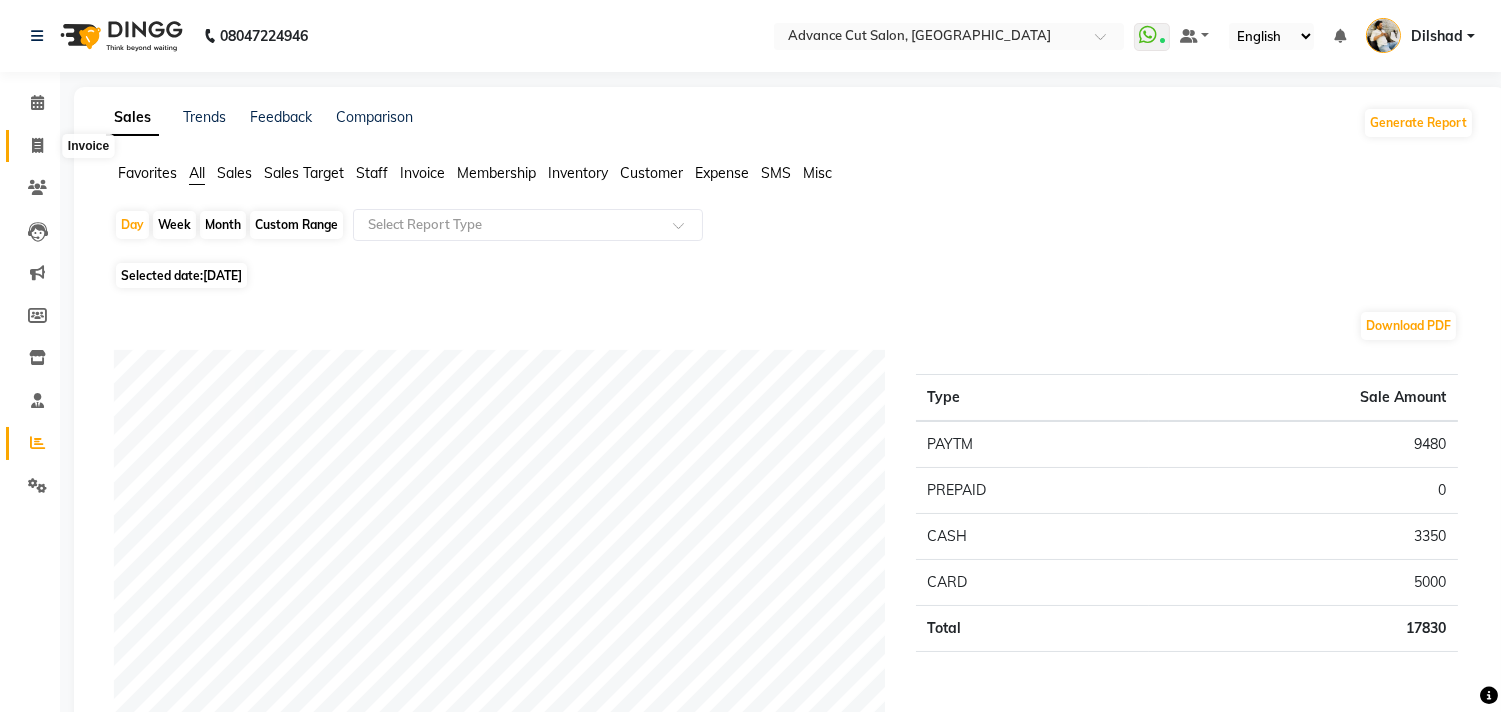 click 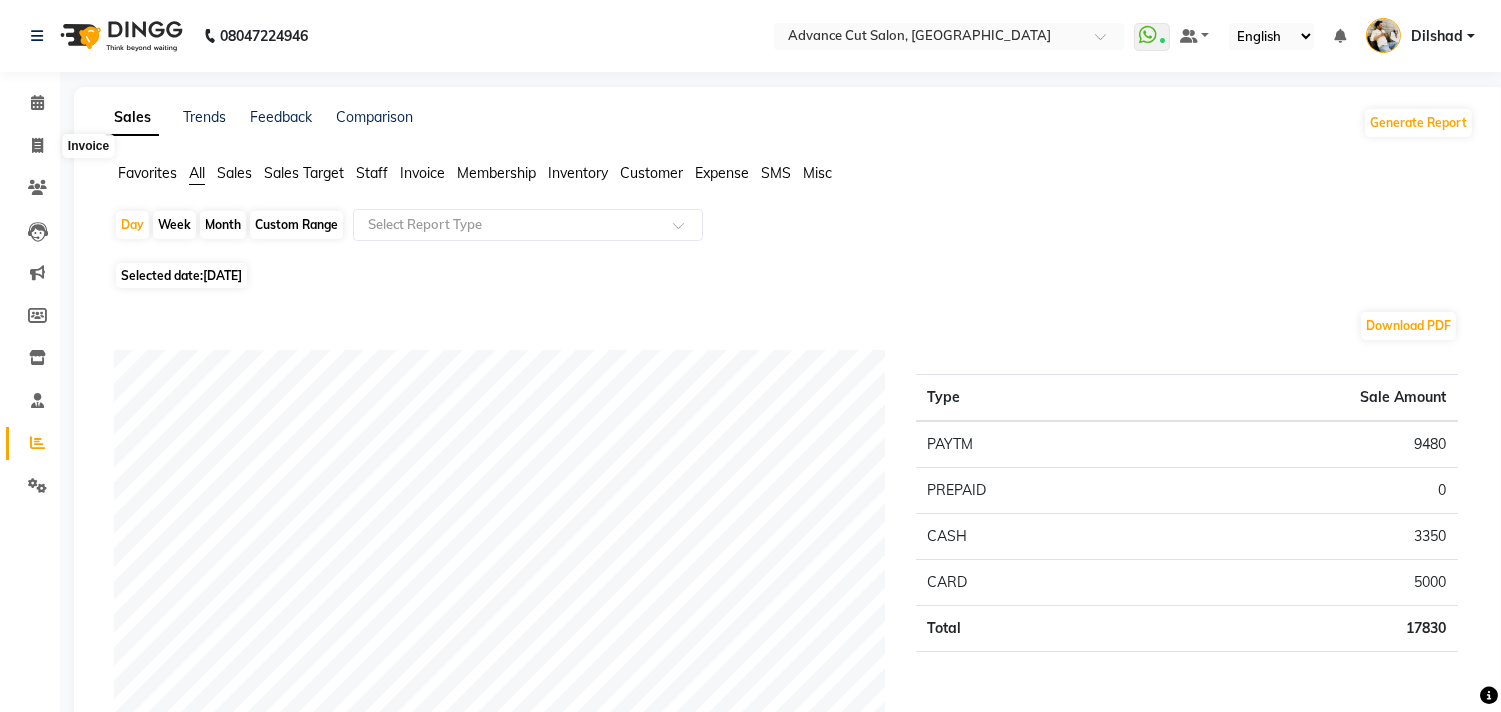 select on "service" 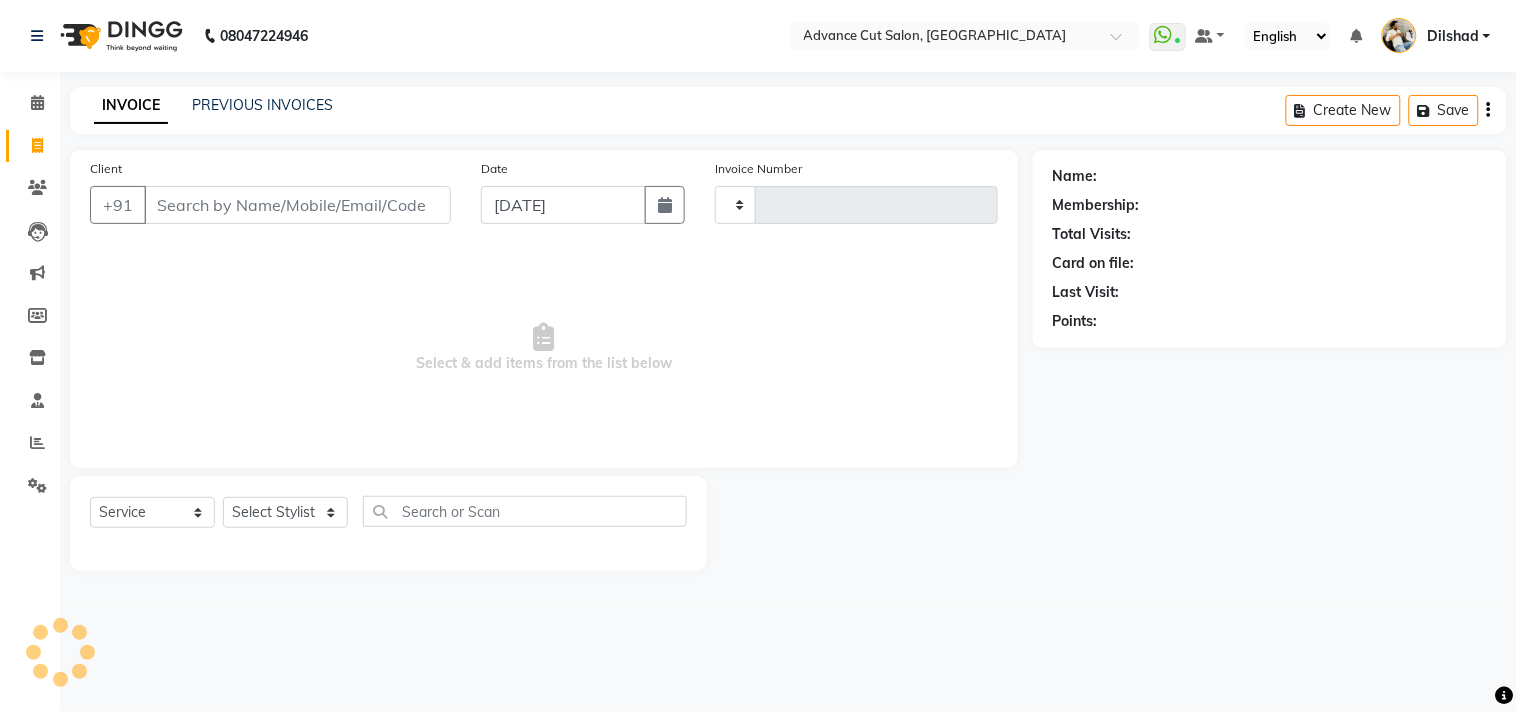type on "3685" 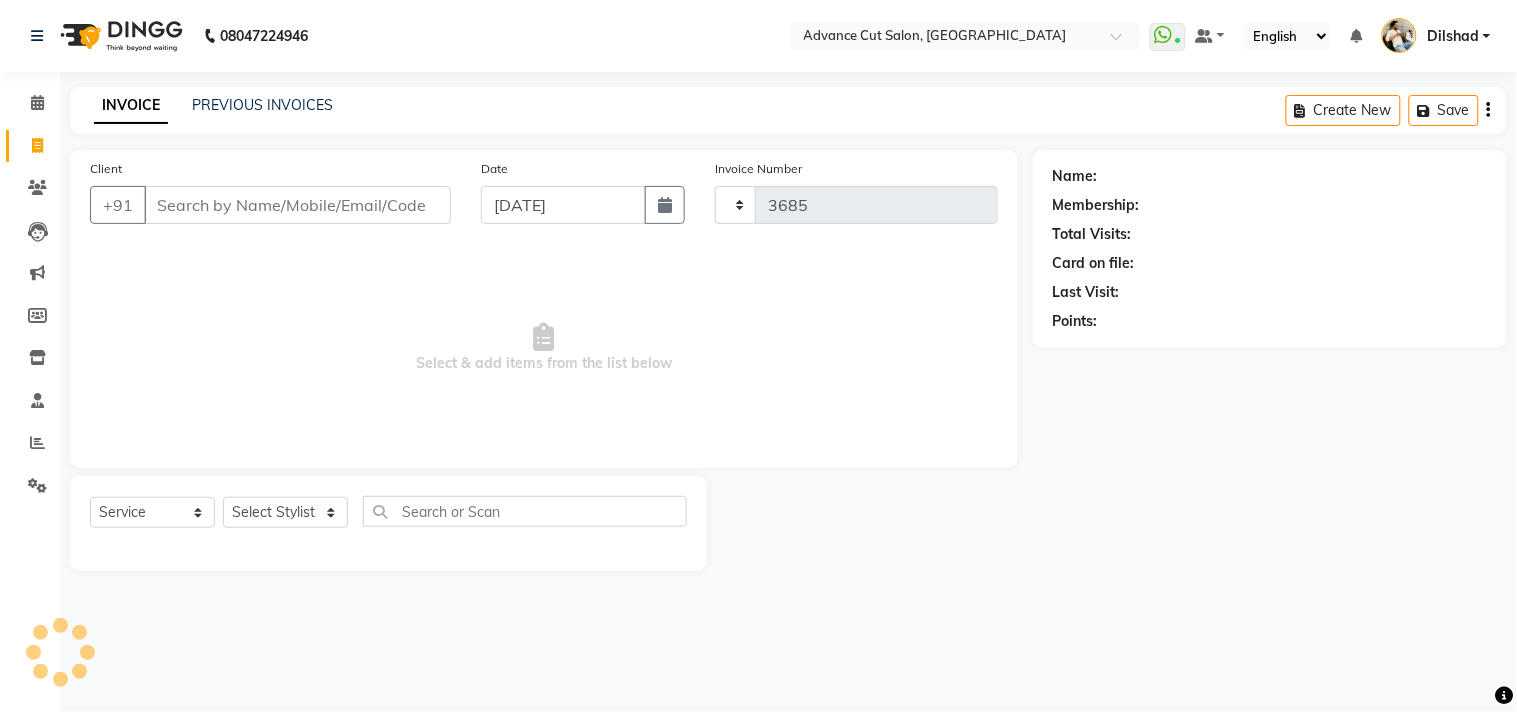 select on "922" 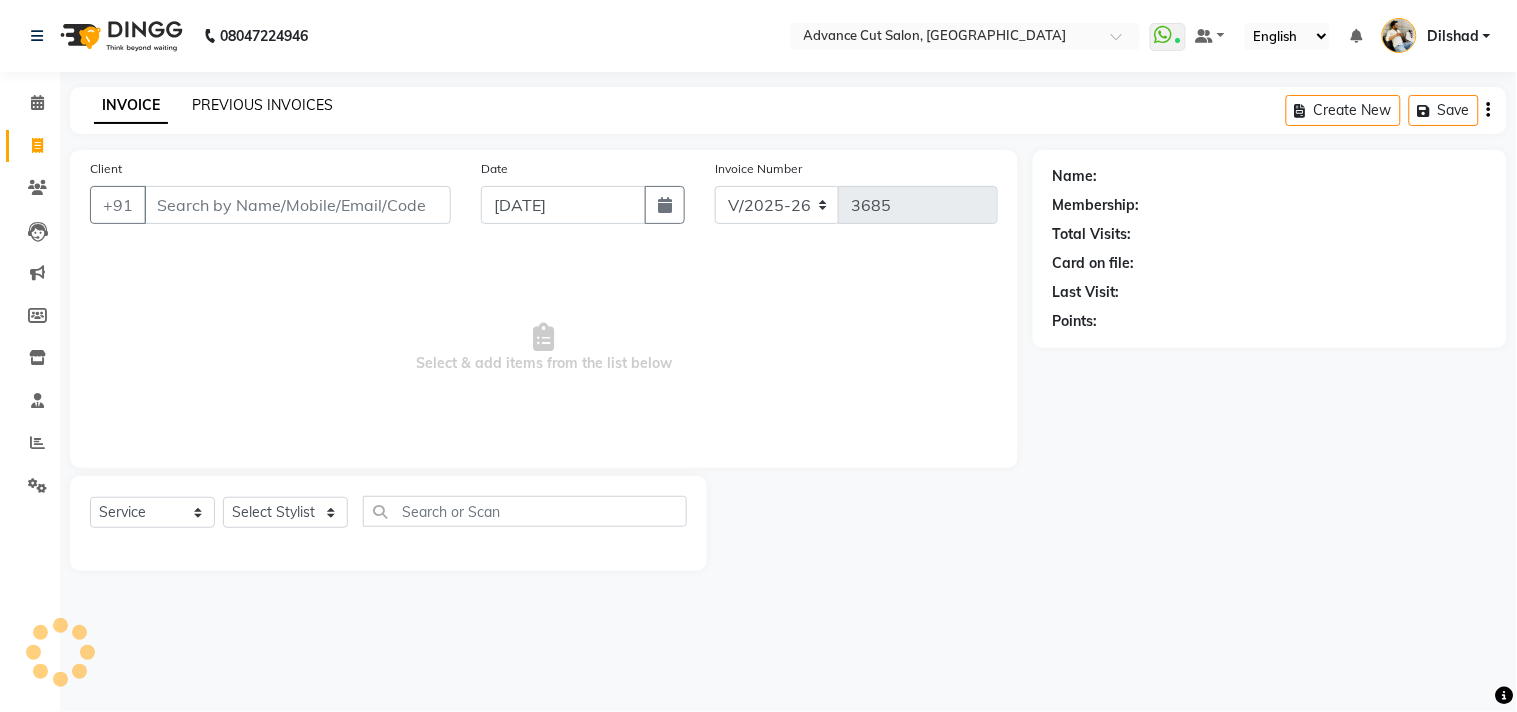 click on "PREVIOUS INVOICES" 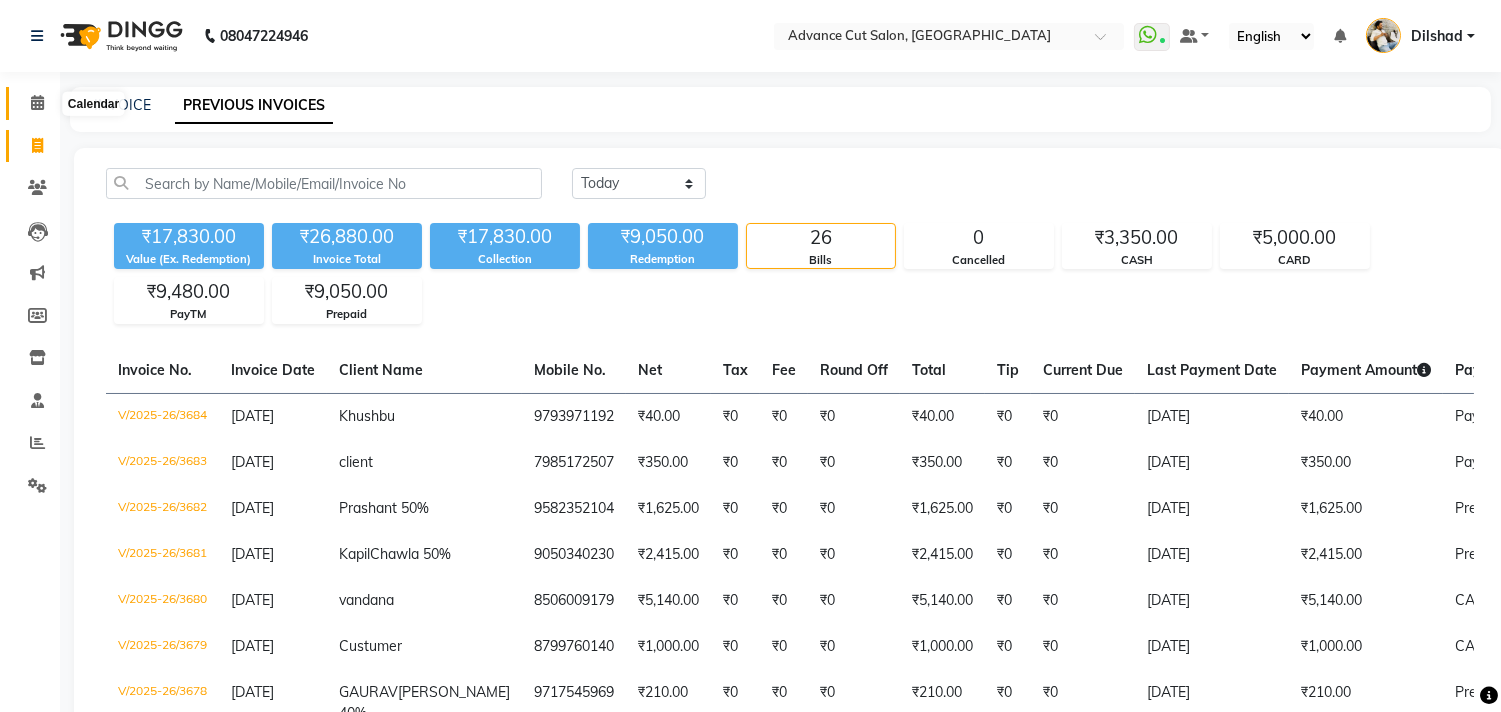 click 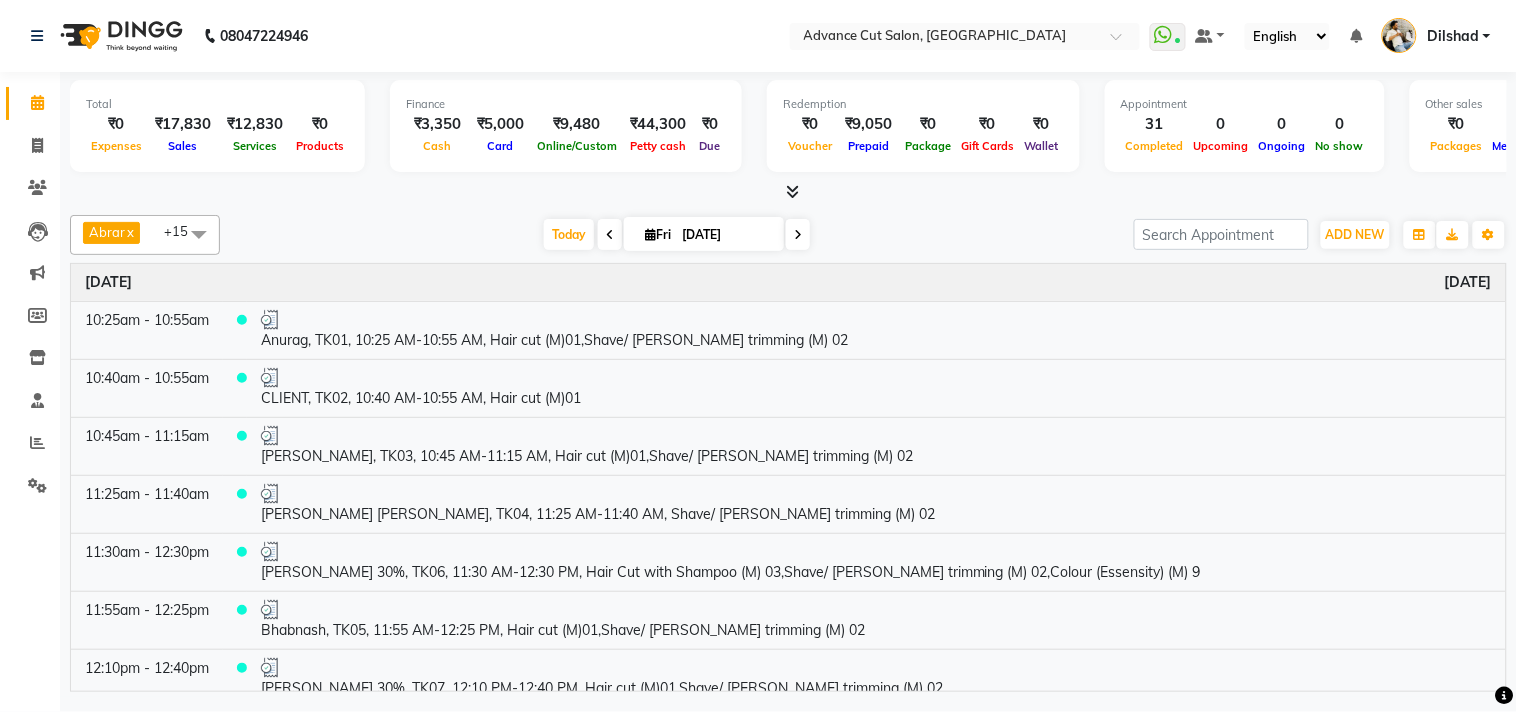 click on "x" at bounding box center (129, 232) 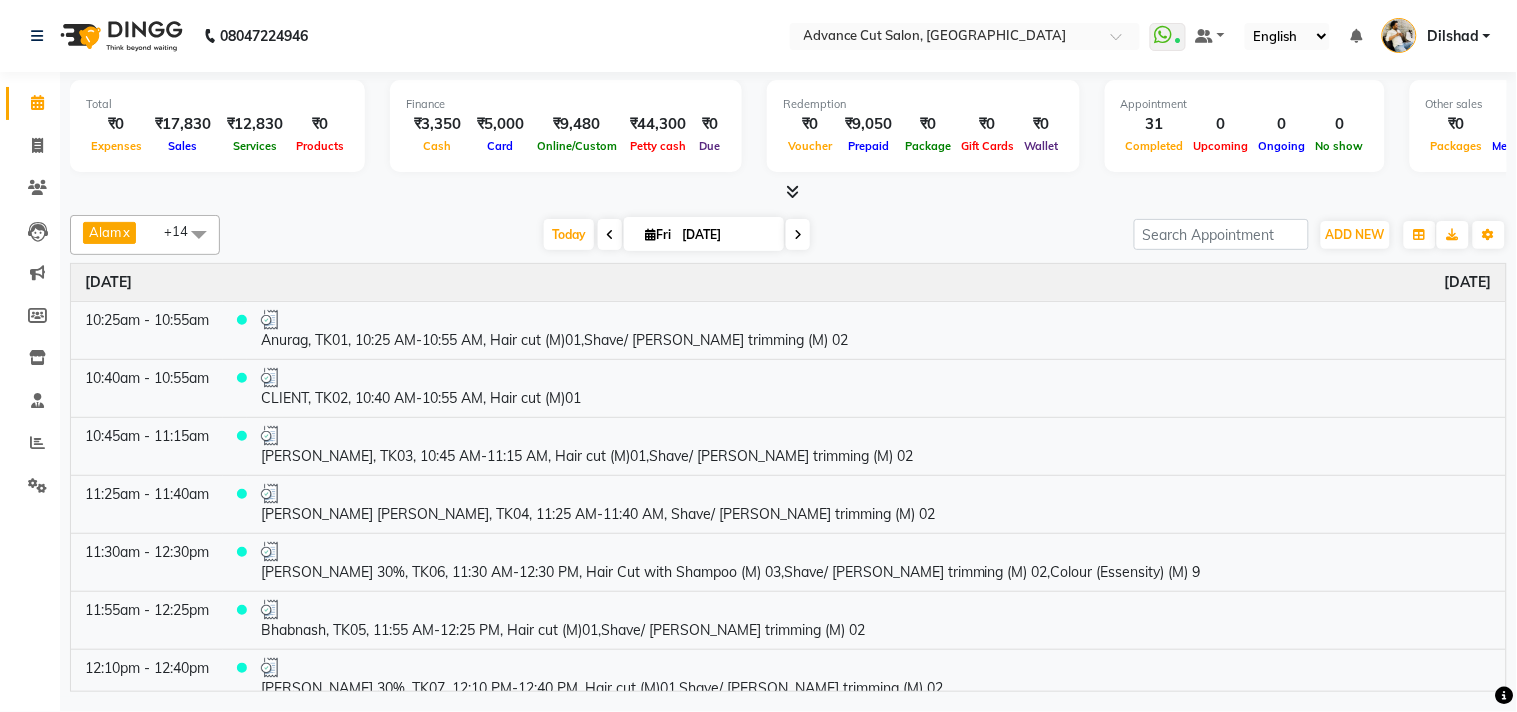 click on "x" at bounding box center (125, 232) 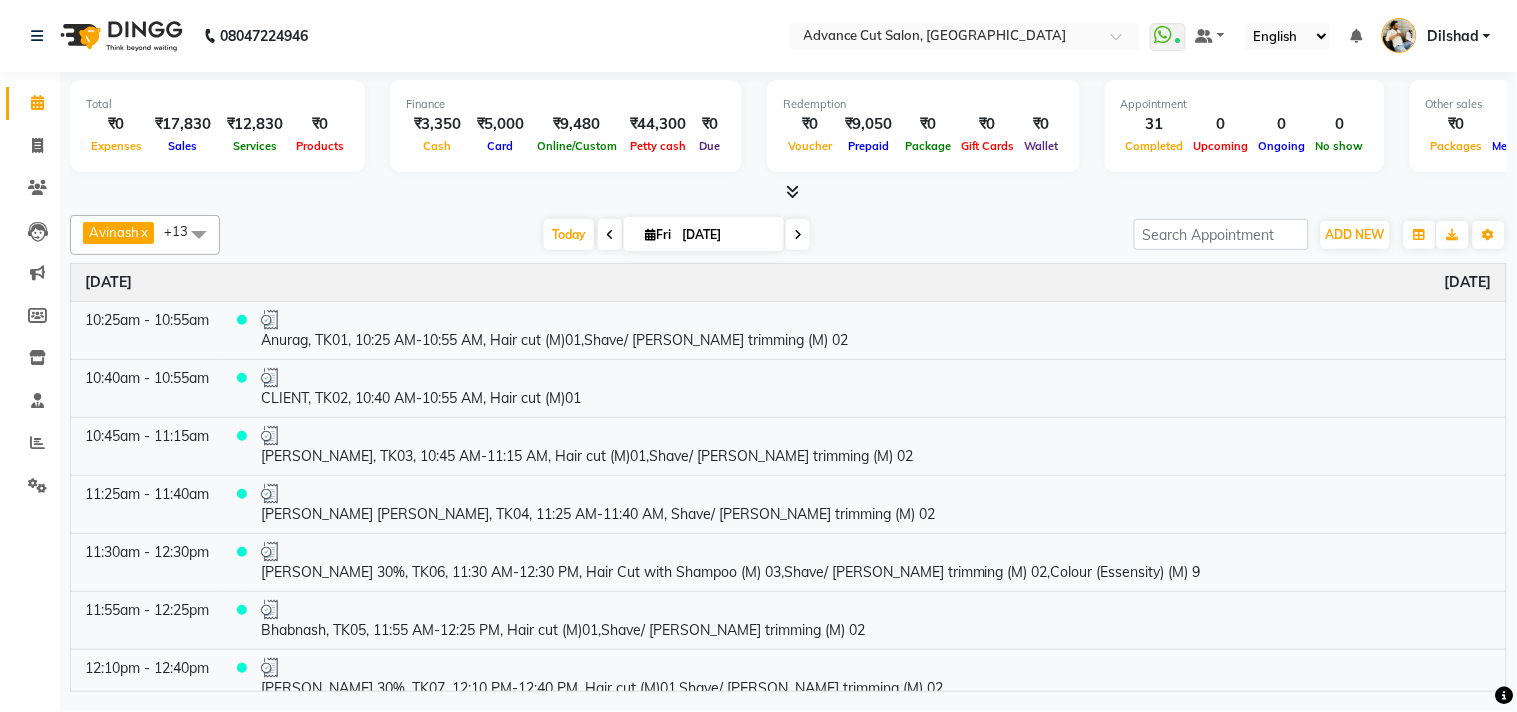 click on "+13" at bounding box center (183, 231) 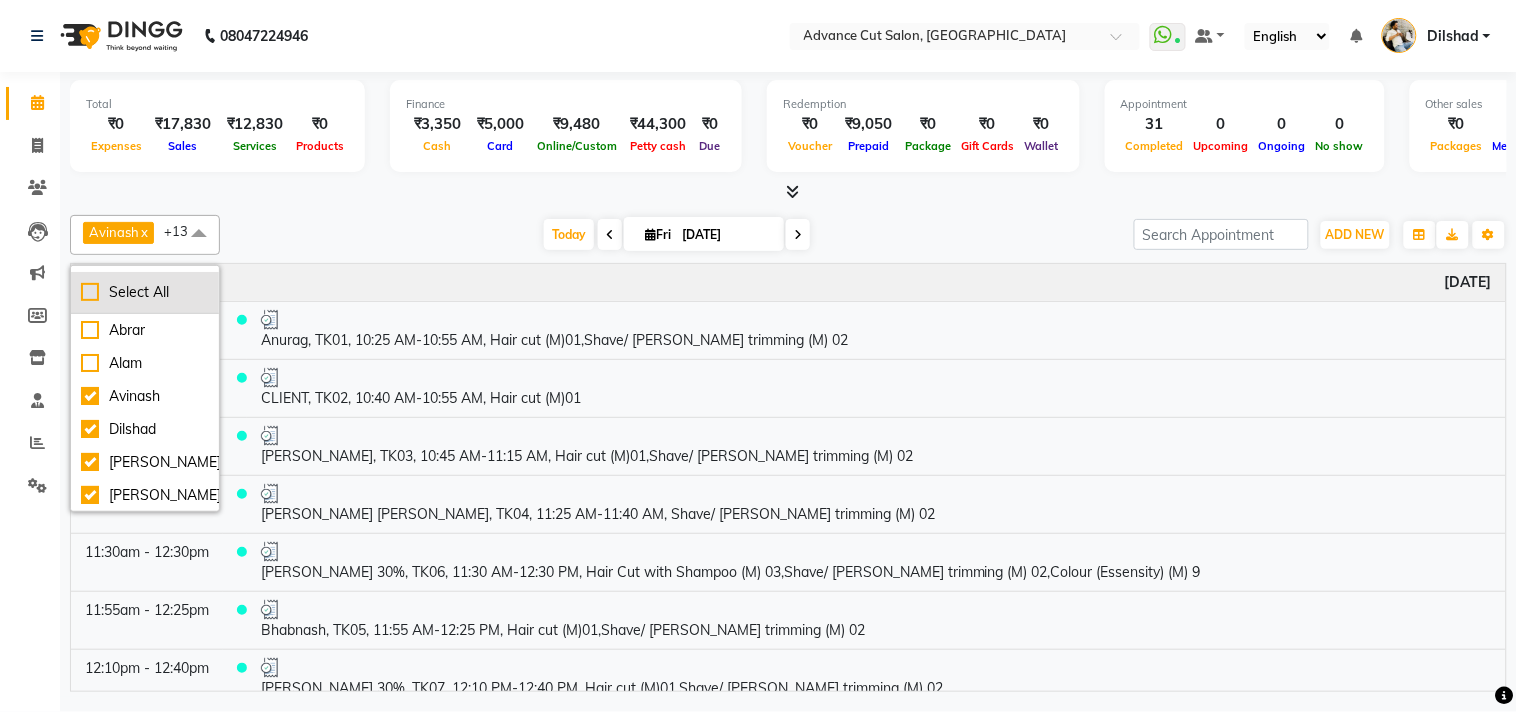 click on "Select All" at bounding box center (145, 292) 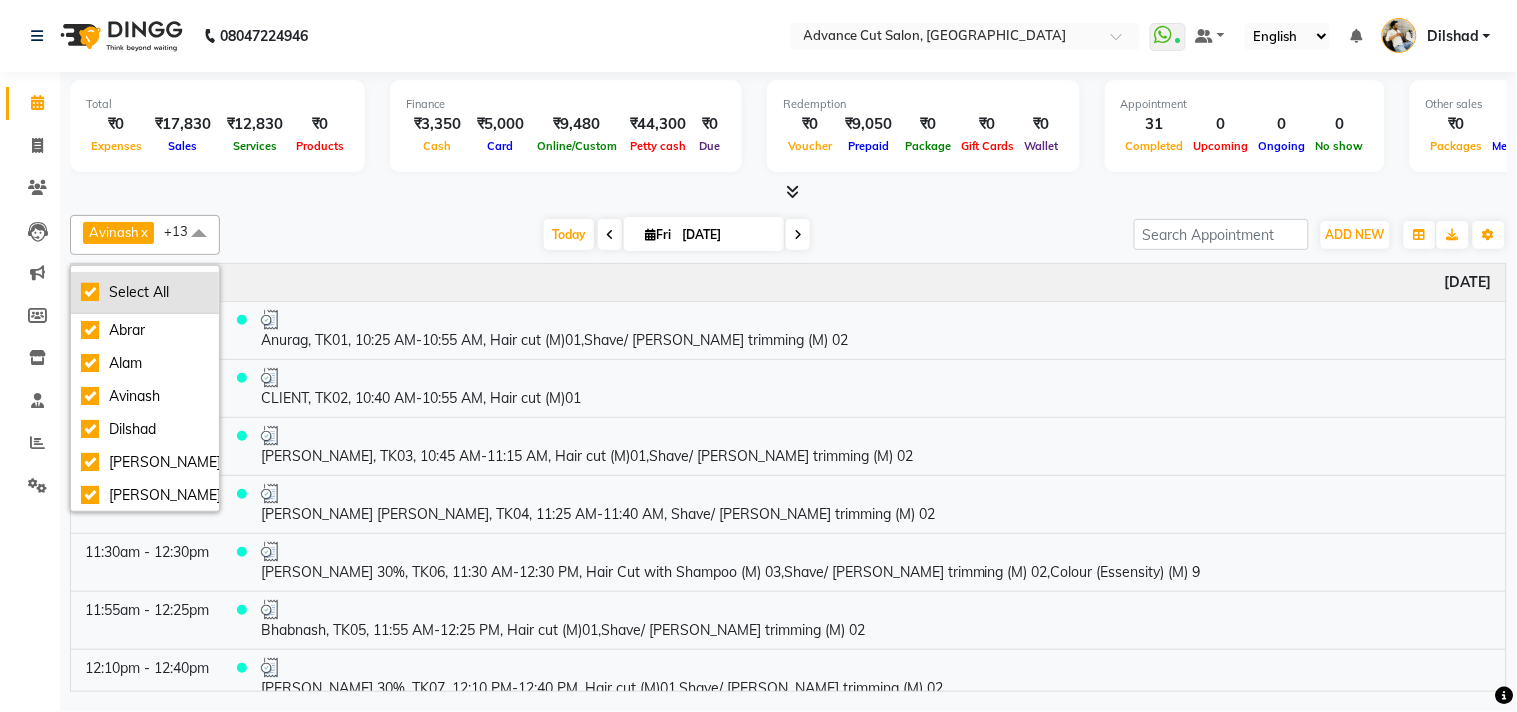 checkbox on "true" 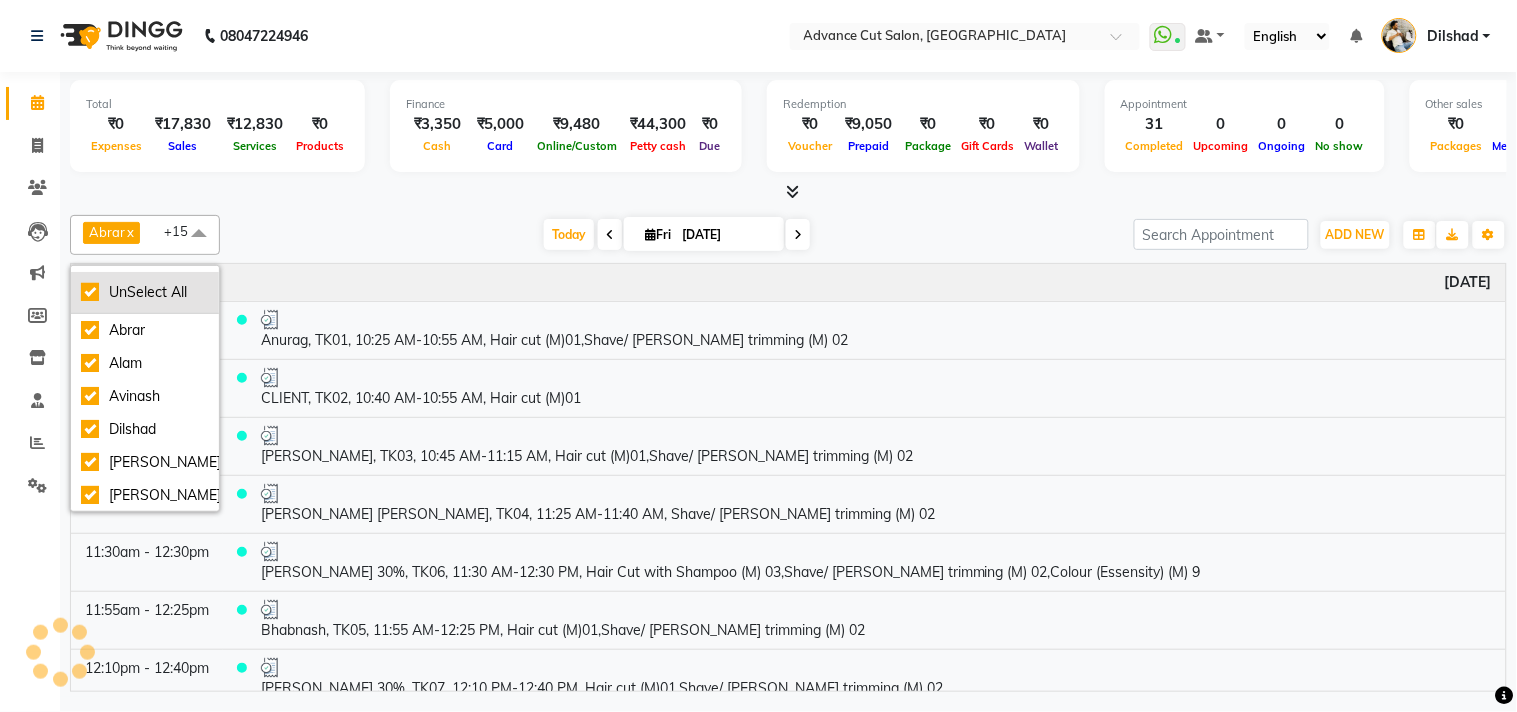click on "UnSelect All" at bounding box center (145, 292) 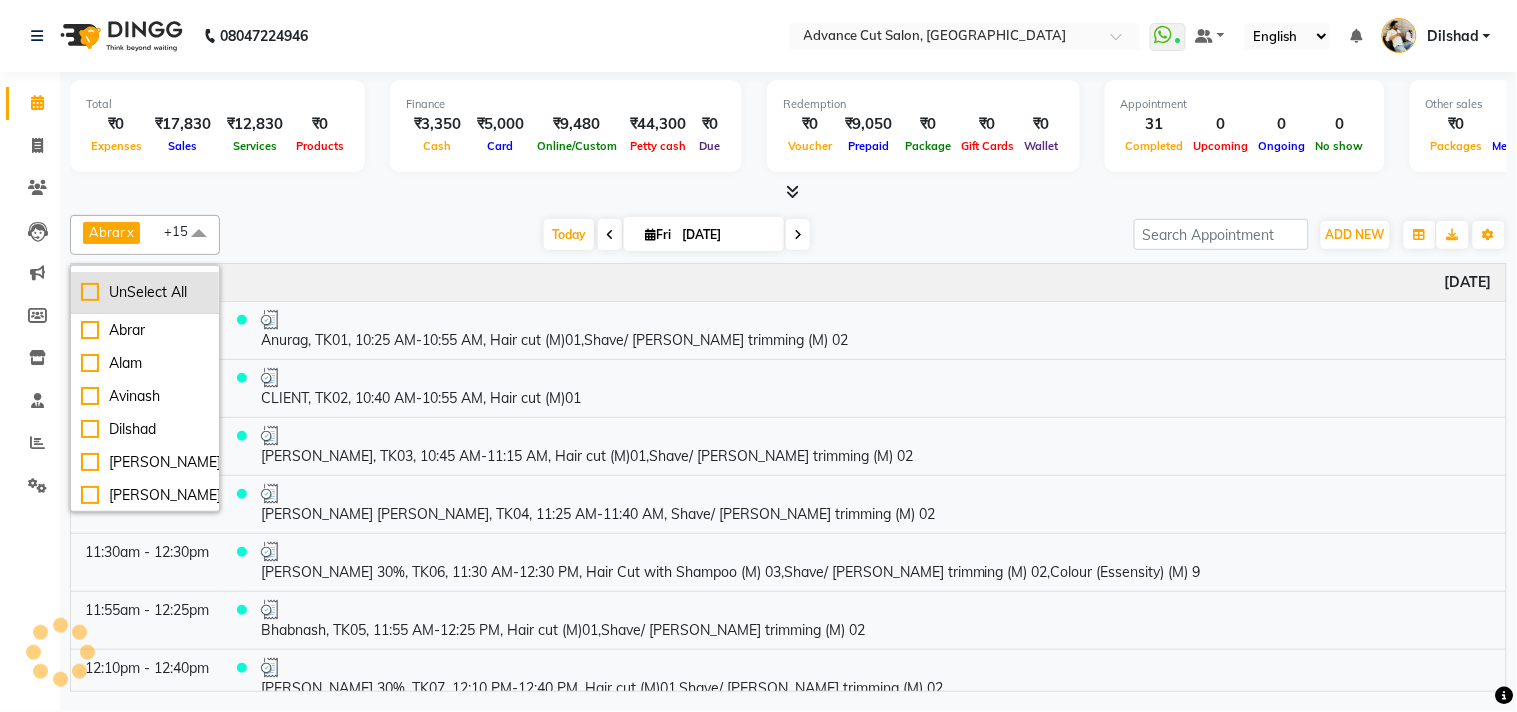 checkbox on "false" 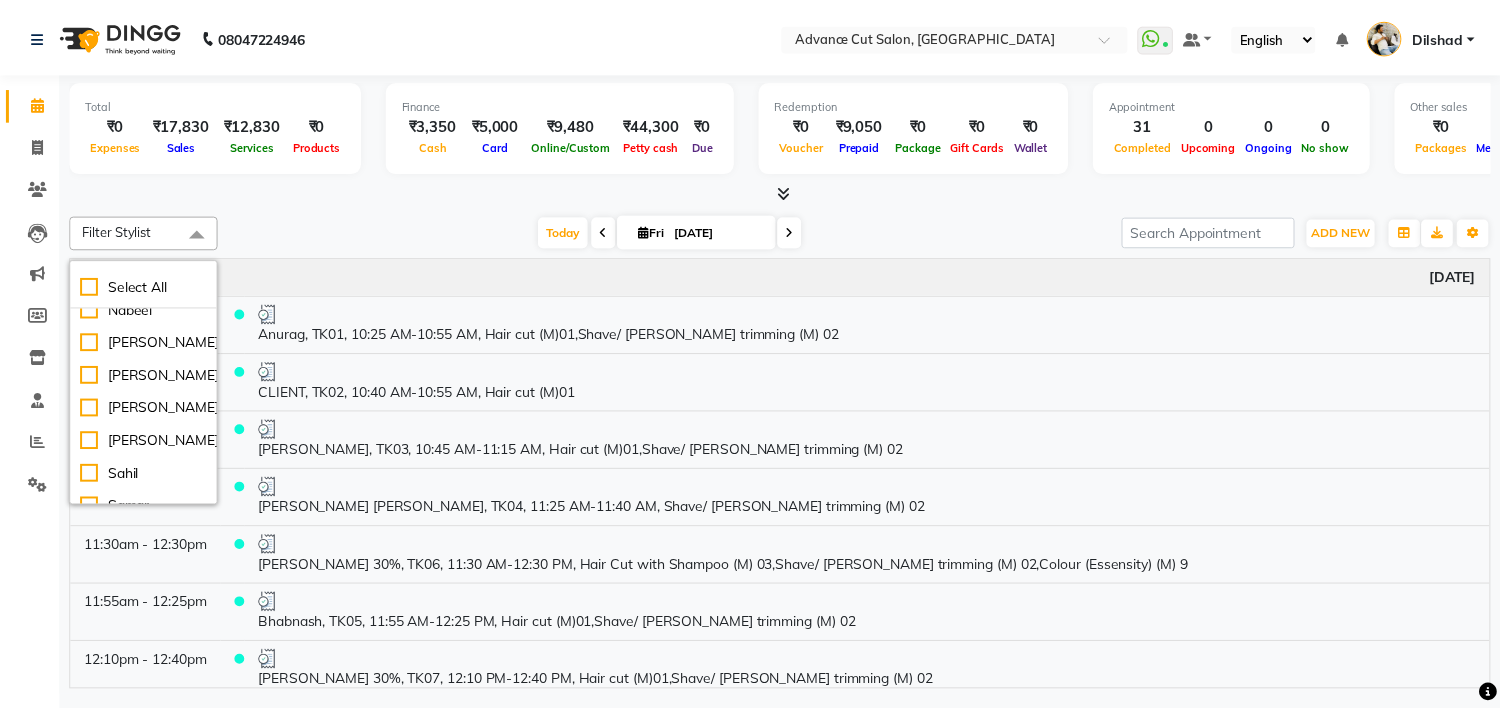 scroll, scrollTop: 222, scrollLeft: 0, axis: vertical 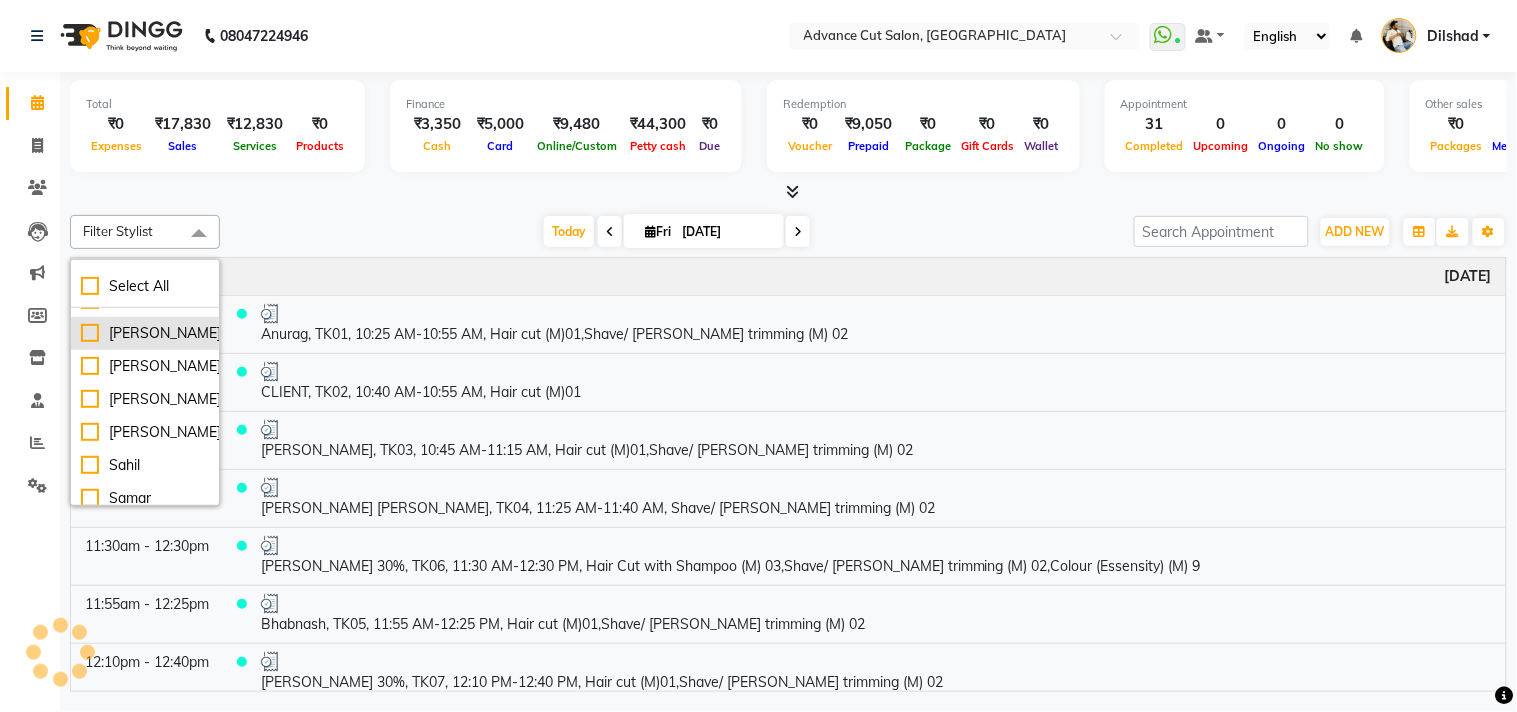 click on "[PERSON_NAME]" at bounding box center [145, 333] 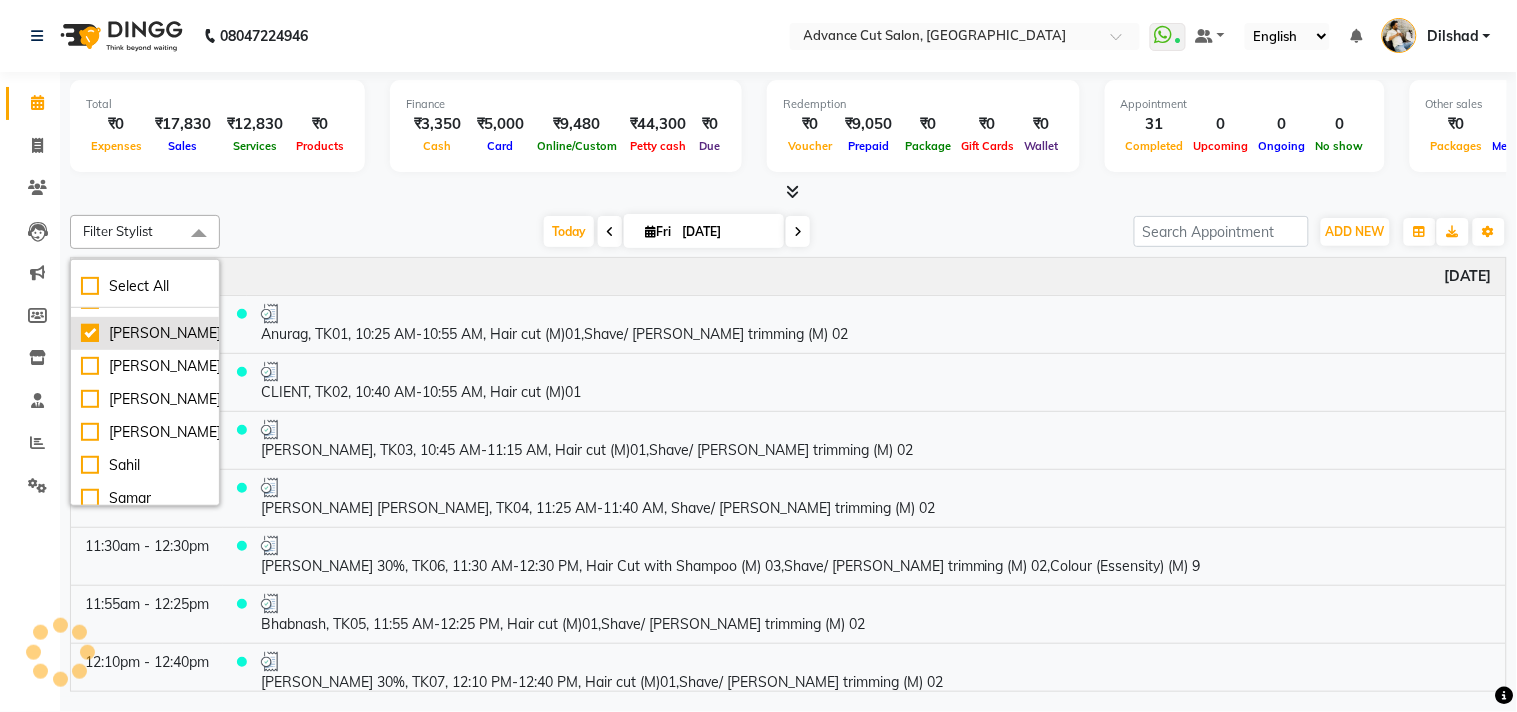 checkbox on "true" 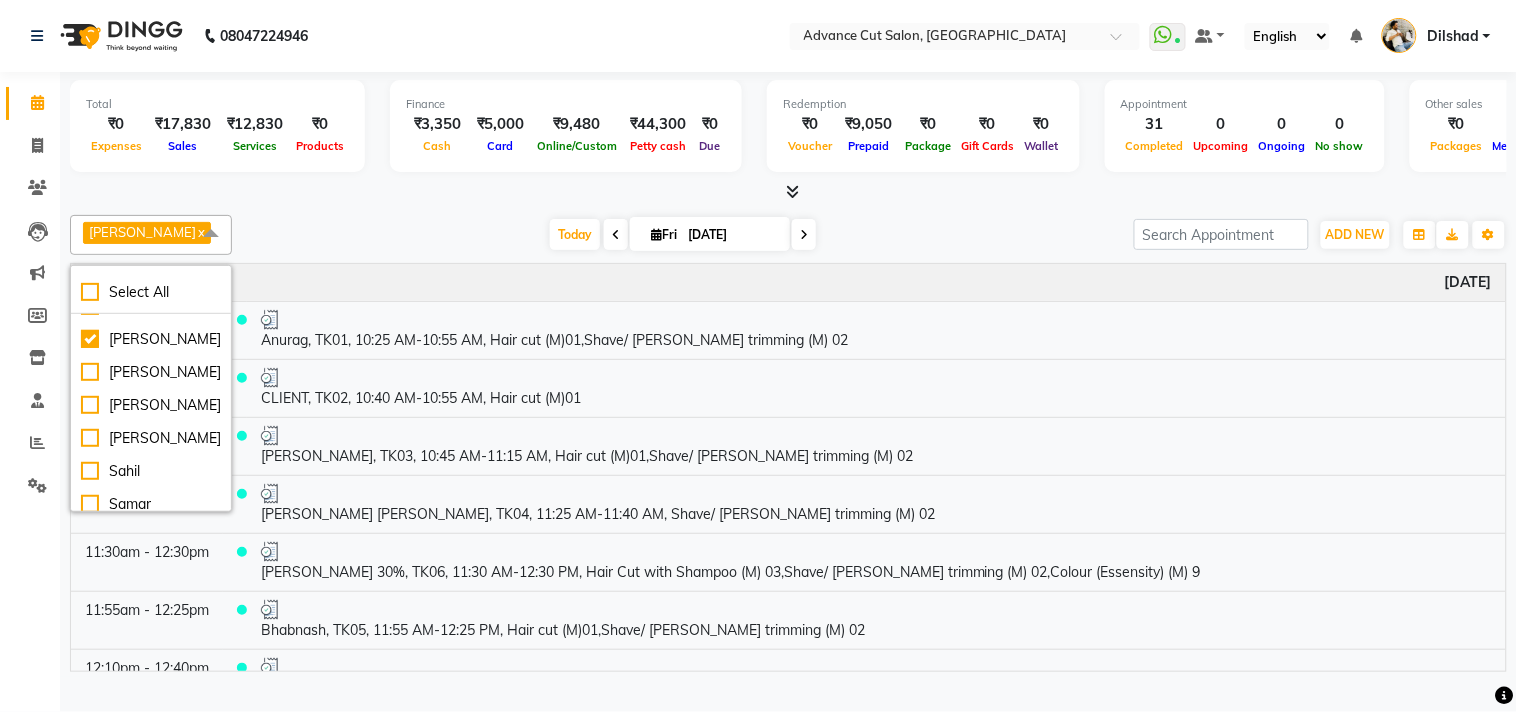 click on "Nafeesh Ahmad  x Select All Abrar Alam Avinash Dilshad Lallan Meenu Nabeel Nafeesh Ahmad Naved O.P. Sharma  Pryag Sahil Samar Shahzad  SHWETA SINGH Zarina Today  Fri 11-07-2025 Toggle Dropdown Add Appointment Add Invoice Add Expense Add Attendance Add Client Add Transaction Toggle Dropdown Add Appointment Add Invoice Add Expense Add Attendance Add Client ADD NEW Toggle Dropdown Add Appointment Add Invoice Add Expense Add Attendance Add Client Add Transaction Nafeesh Ahmad  x Select All Abrar Alam Avinash Dilshad Lallan Meenu Nabeel Nafeesh Ahmad Naved O.P. Sharma  Pryag Sahil Samar Shahzad  SHWETA SINGH Zarina Group By  Staff View   Room View  View as Vertical  Vertical - Week View  Horizontal  Horizontal - Week View  List  Toggle Dropdown Calendar Settings Manage Tags   Arrange Stylists   Reset Stylists  Full Screen Appointment Form Zoom 100%" at bounding box center [788, 235] 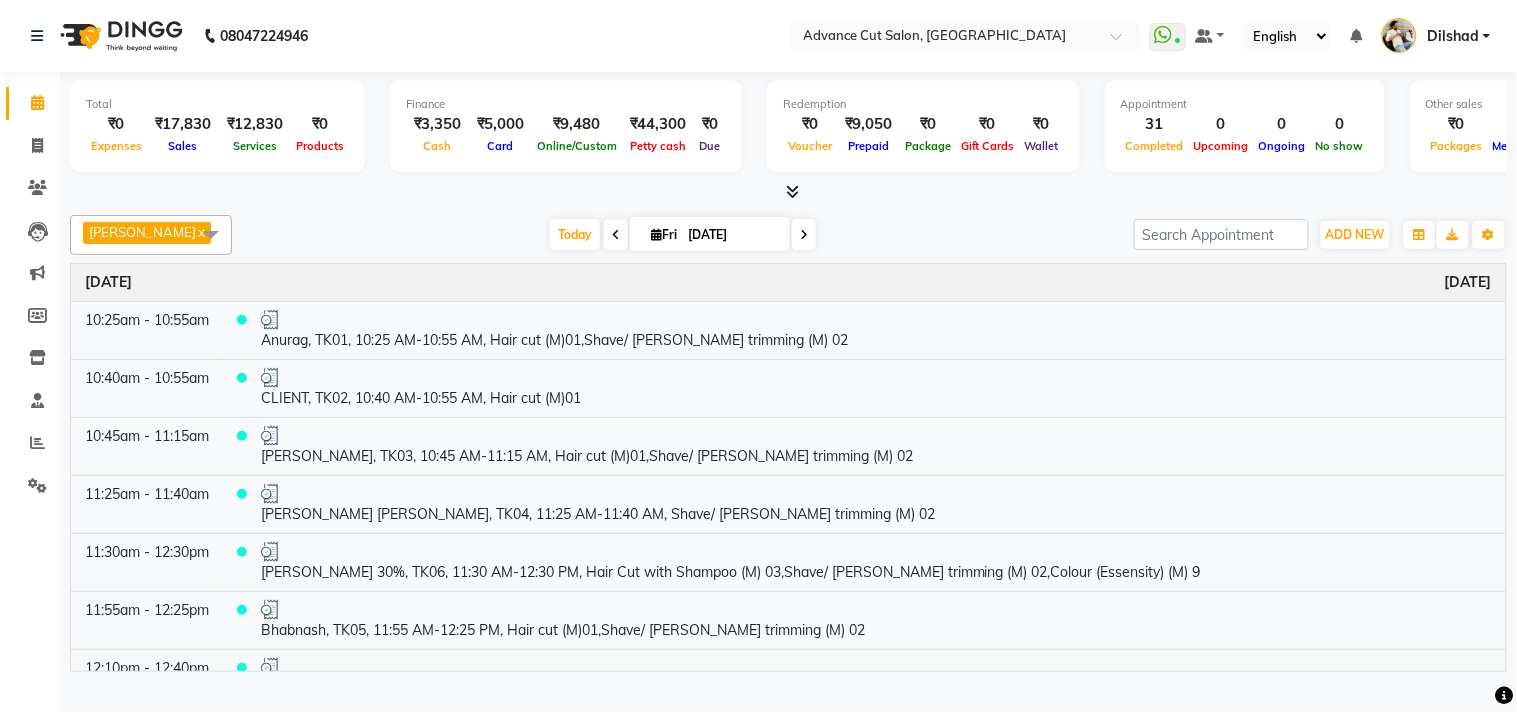 click on "Nafeesh Ahmad  x Select All Abrar Alam Avinash Dilshad Lallan Meenu Nabeel Nafeesh Ahmad Naved O.P. Sharma  Pryag Sahil Samar Shahzad  SHWETA SINGH Zarina Today  Fri 11-07-2025 Toggle Dropdown Add Appointment Add Invoice Add Expense Add Attendance Add Client Add Transaction Toggle Dropdown Add Appointment Add Invoice Add Expense Add Attendance Add Client ADD NEW Toggle Dropdown Add Appointment Add Invoice Add Expense Add Attendance Add Client Add Transaction Nafeesh Ahmad  x Select All Abrar Alam Avinash Dilshad Lallan Meenu Nabeel Nafeesh Ahmad Naved O.P. Sharma  Pryag Sahil Samar Shahzad  SHWETA SINGH Zarina Group By  Staff View   Room View  View as Vertical  Vertical - Week View  Horizontal  Horizontal - Week View  List  Toggle Dropdown Calendar Settings Manage Tags   Arrange Stylists   Reset Stylists  Full Screen Appointment Form Zoom 100%" at bounding box center (788, 235) 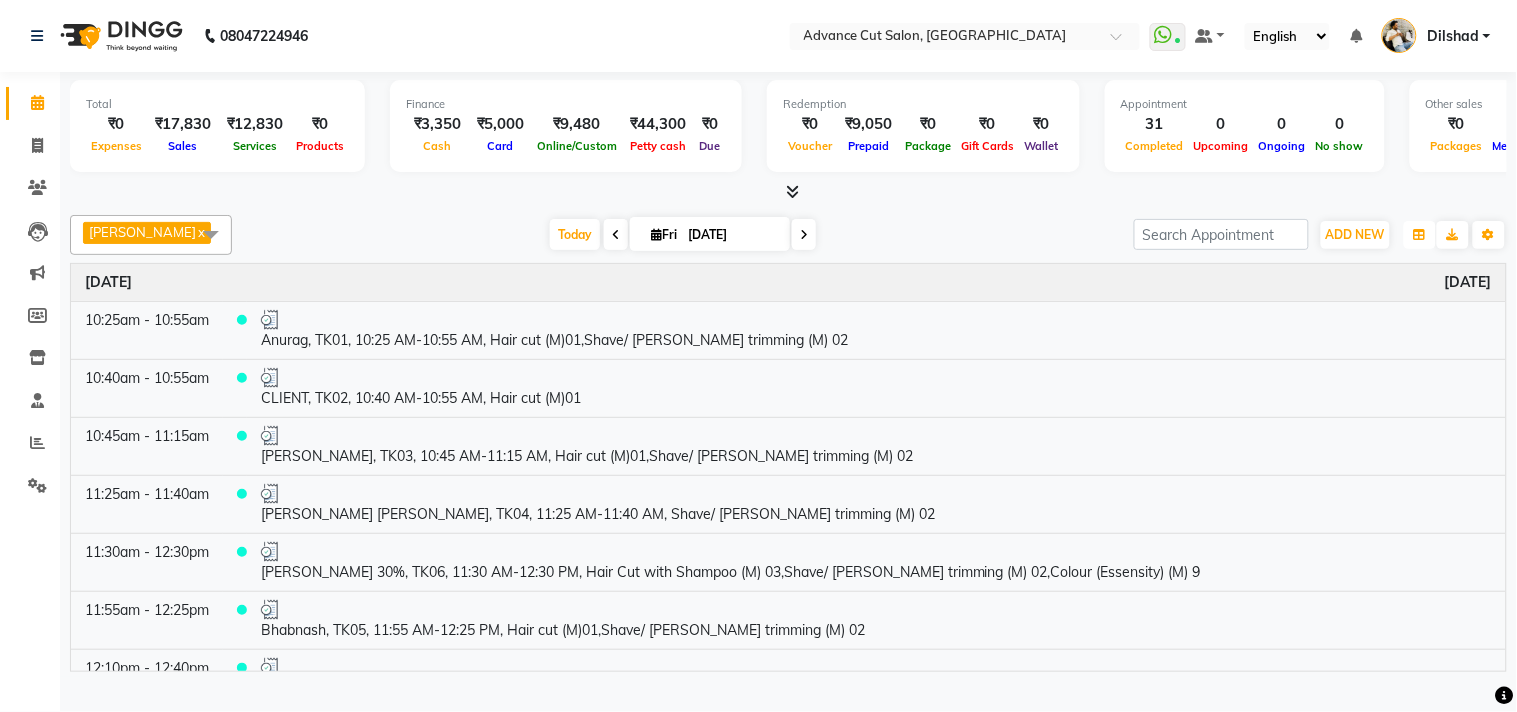 click at bounding box center (1420, 235) 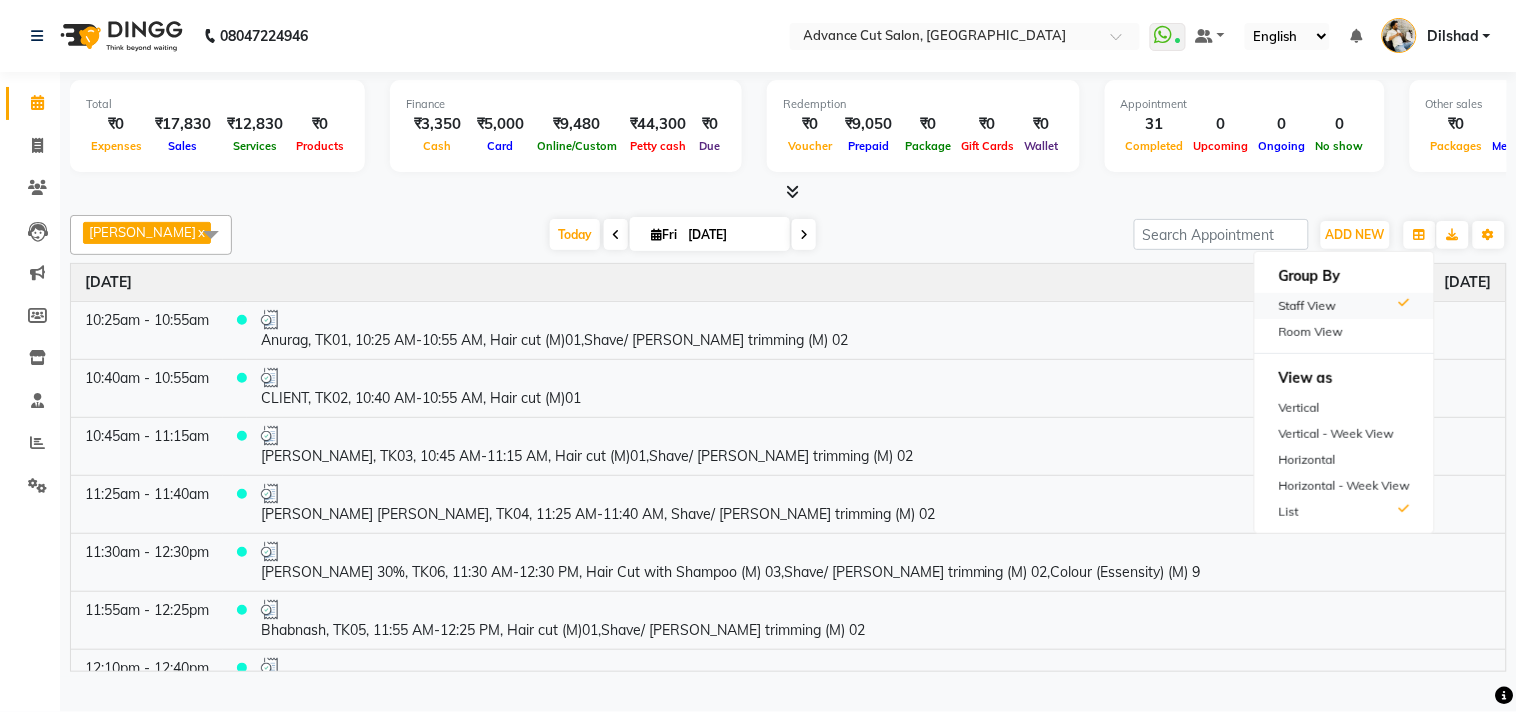 click on "Staff View" at bounding box center (1344, 306) 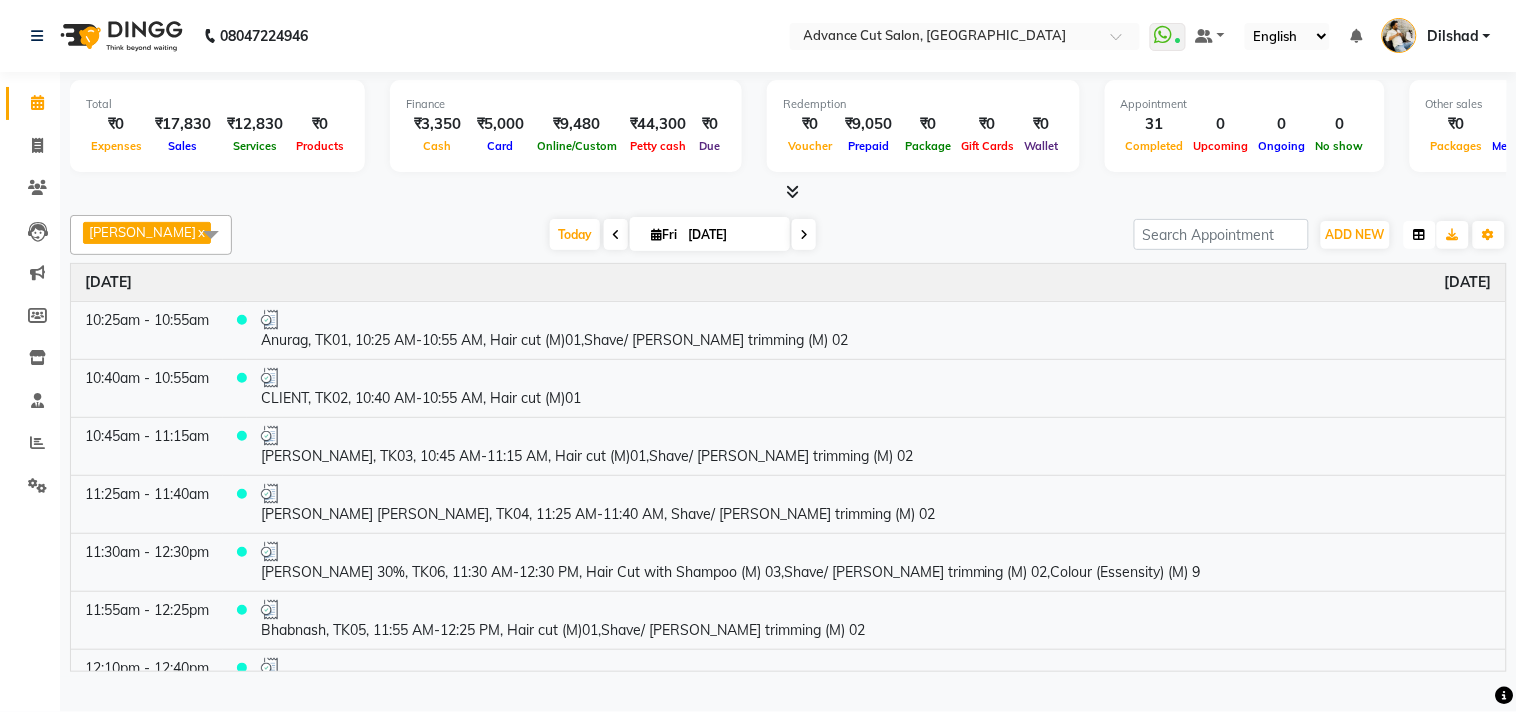 click at bounding box center [1420, 235] 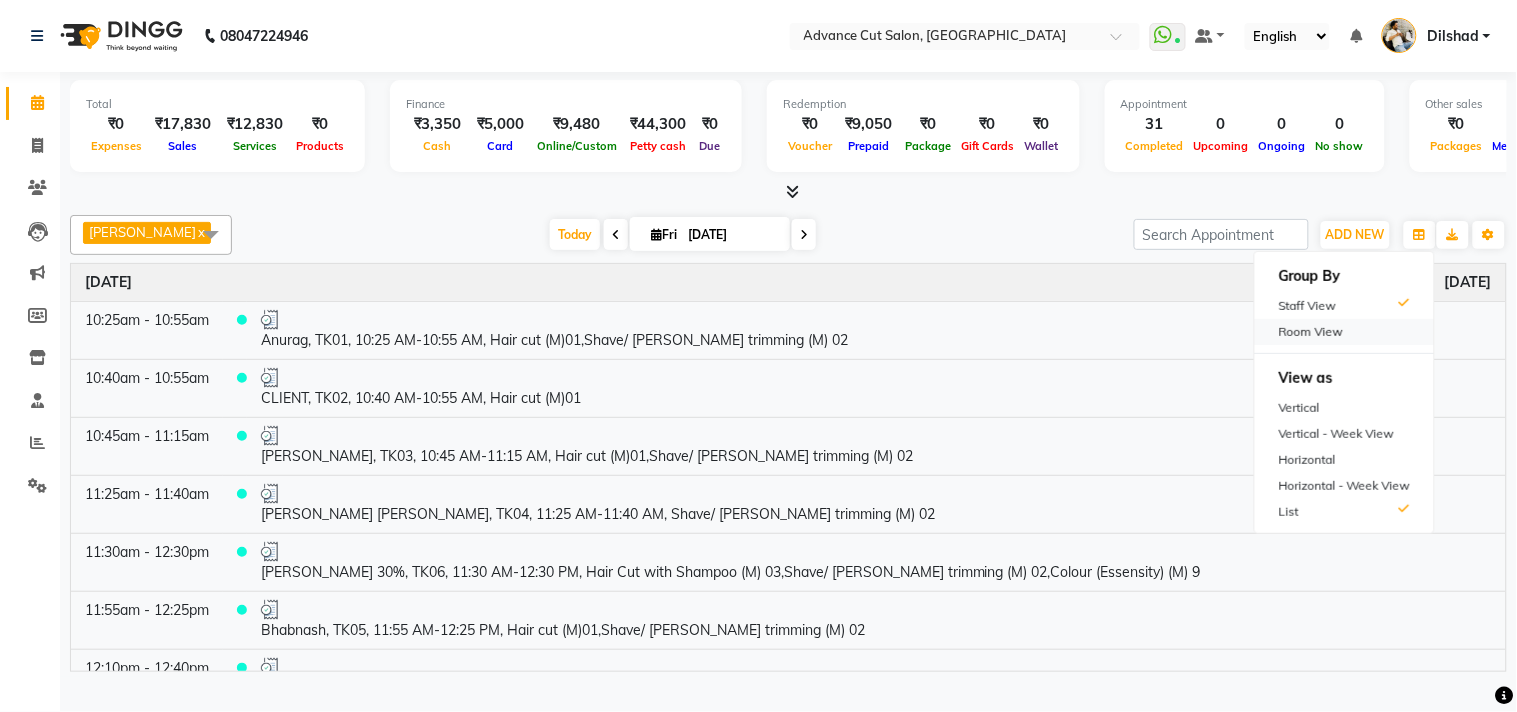 click on "Room View" at bounding box center [1344, 332] 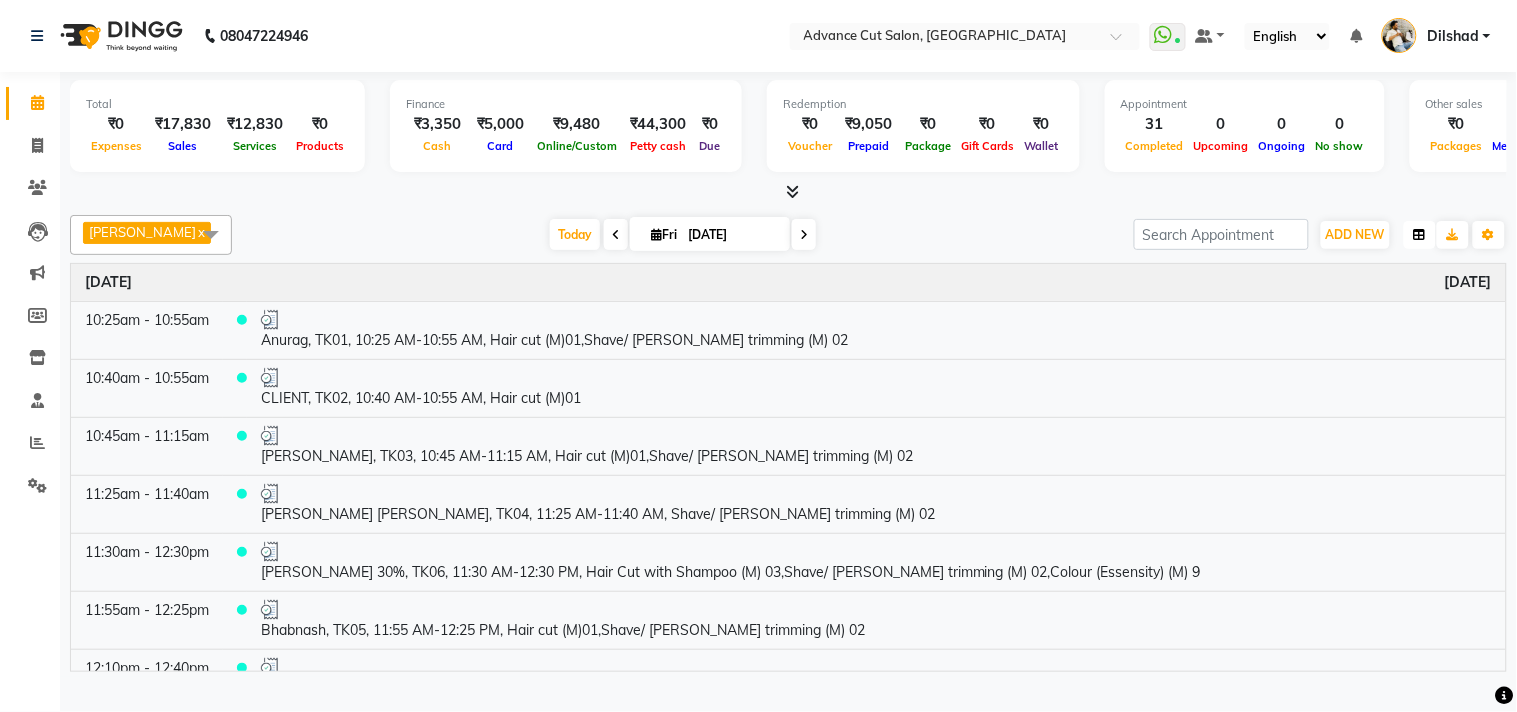click at bounding box center (1420, 235) 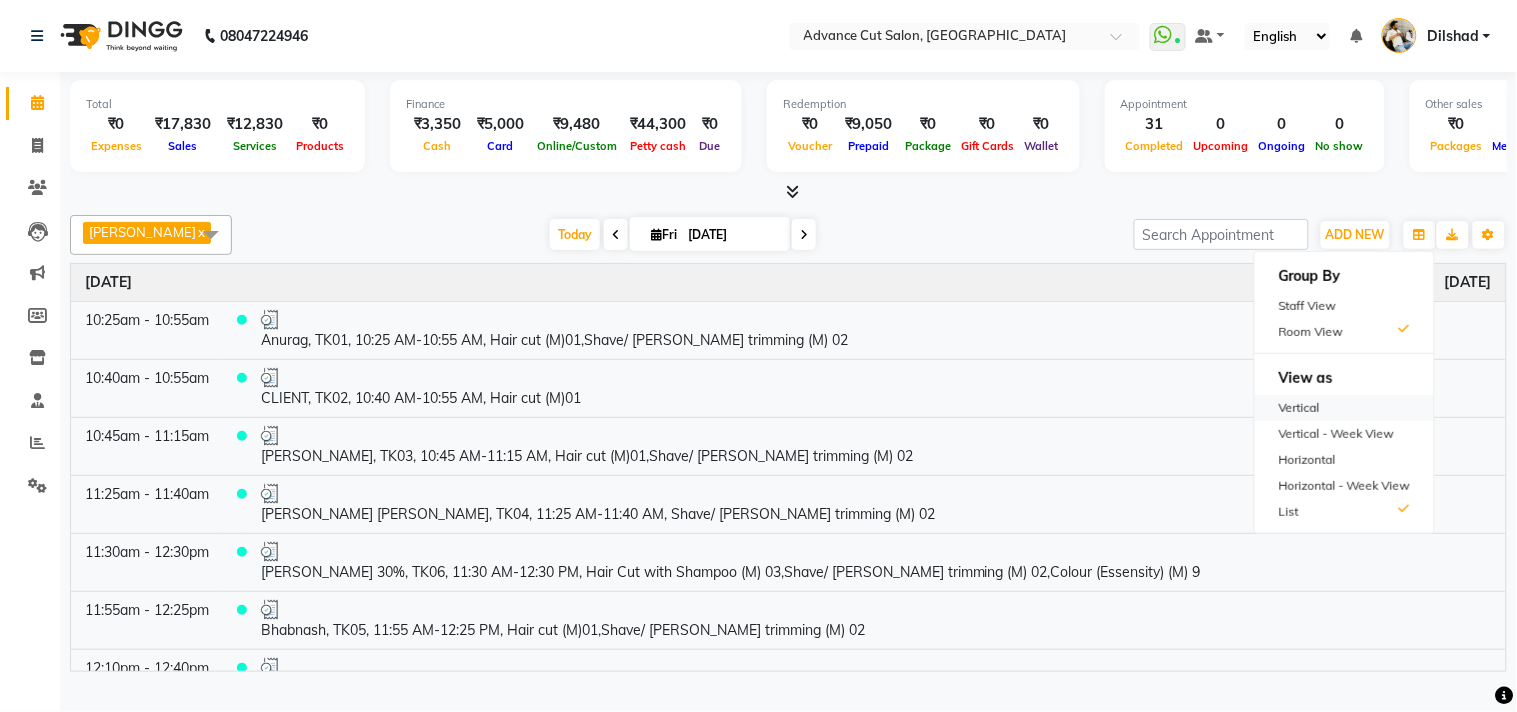 click on "Vertical" at bounding box center (1344, 408) 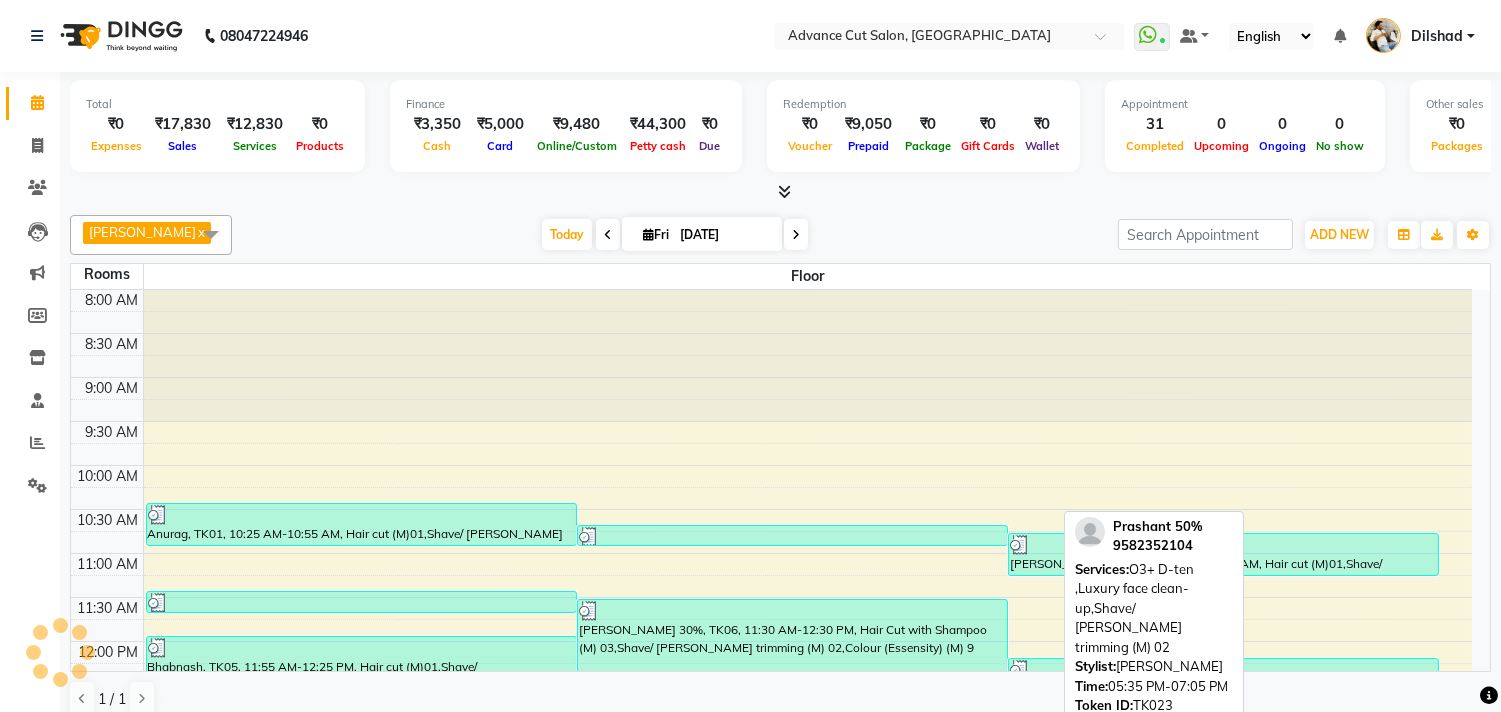 scroll, scrollTop: 766, scrollLeft: 0, axis: vertical 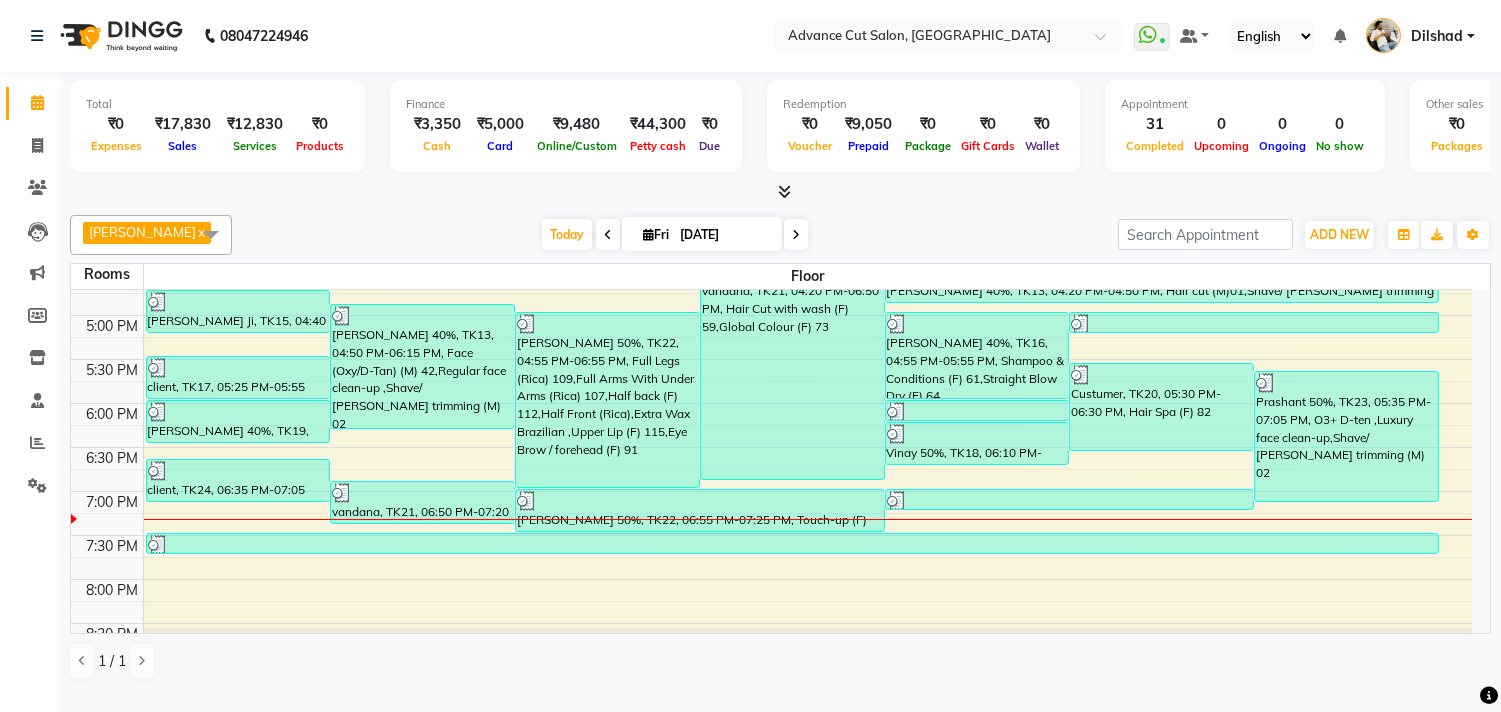click on "x" at bounding box center [200, 232] 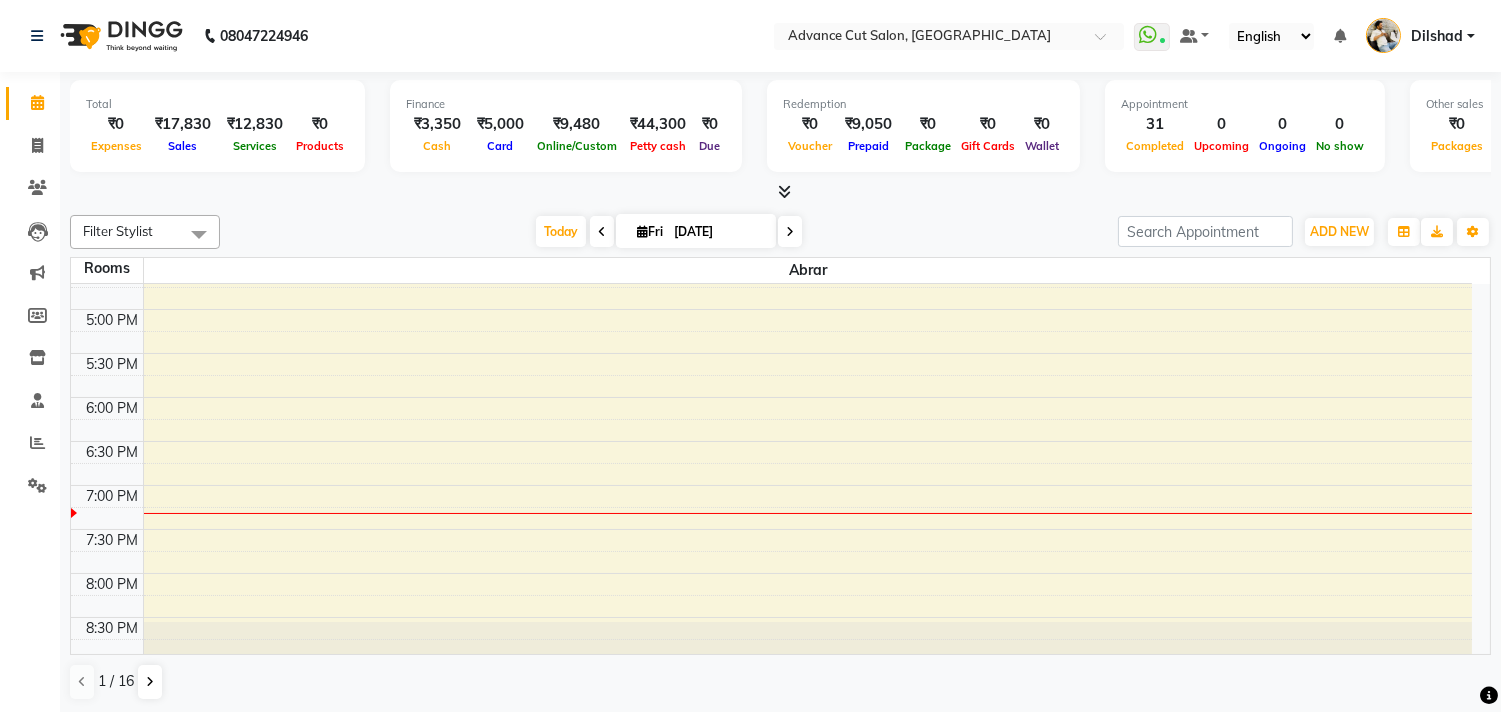 scroll, scrollTop: 778, scrollLeft: 0, axis: vertical 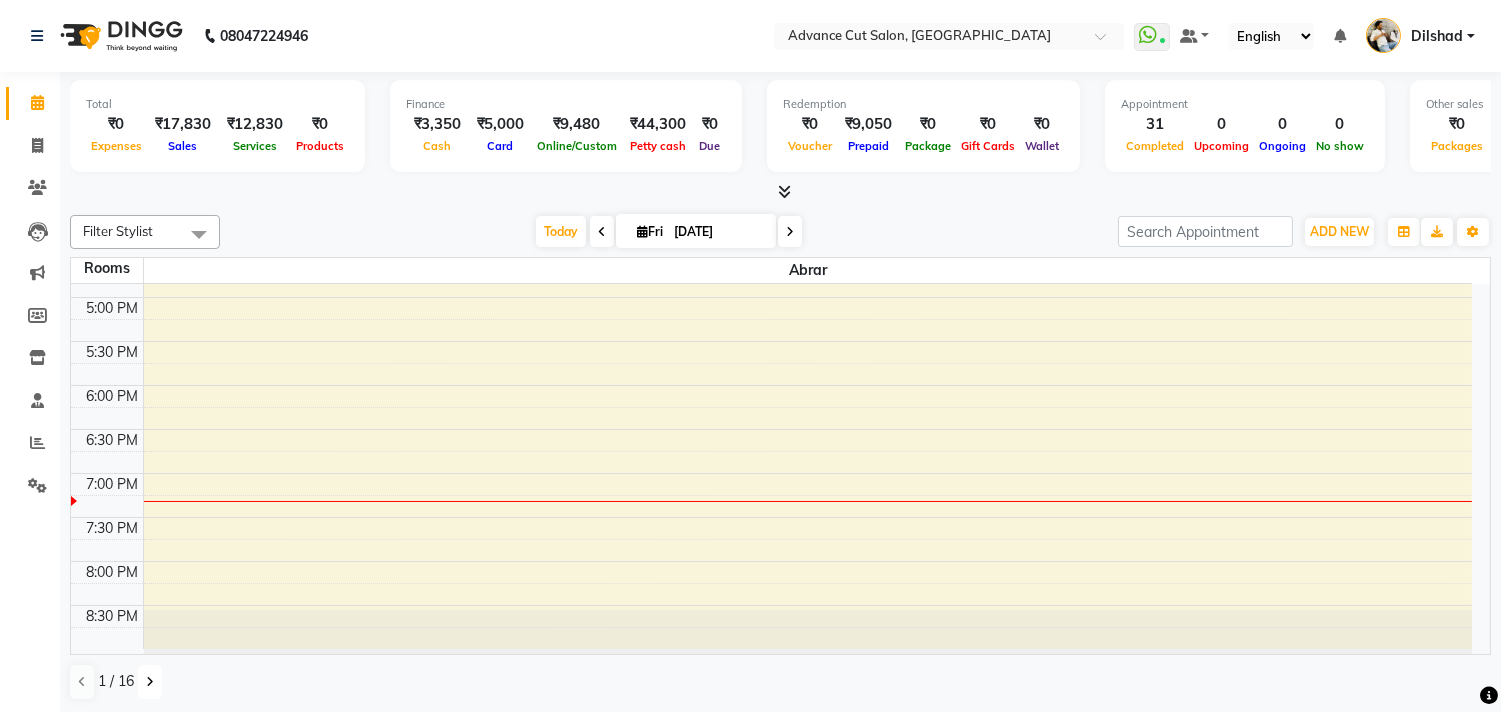 click at bounding box center [150, 682] 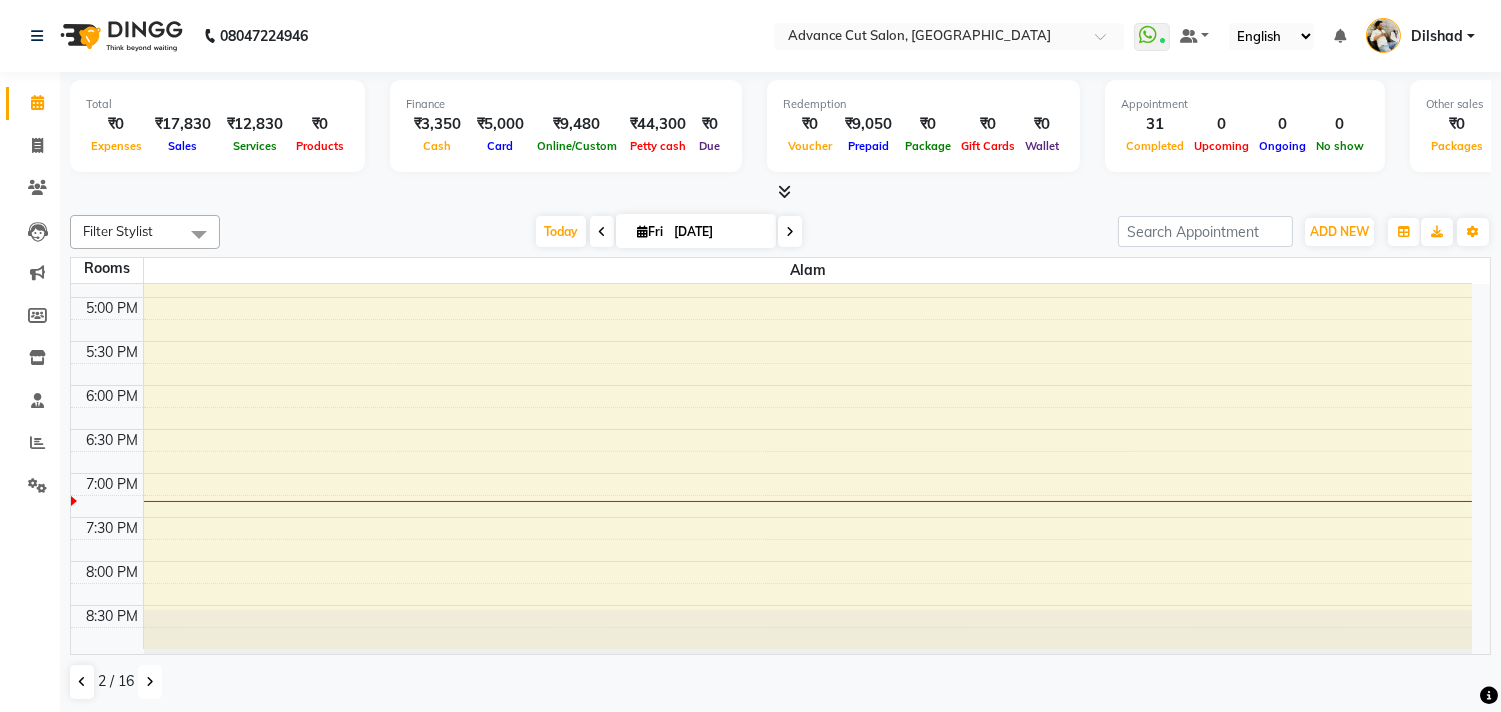 click at bounding box center [150, 682] 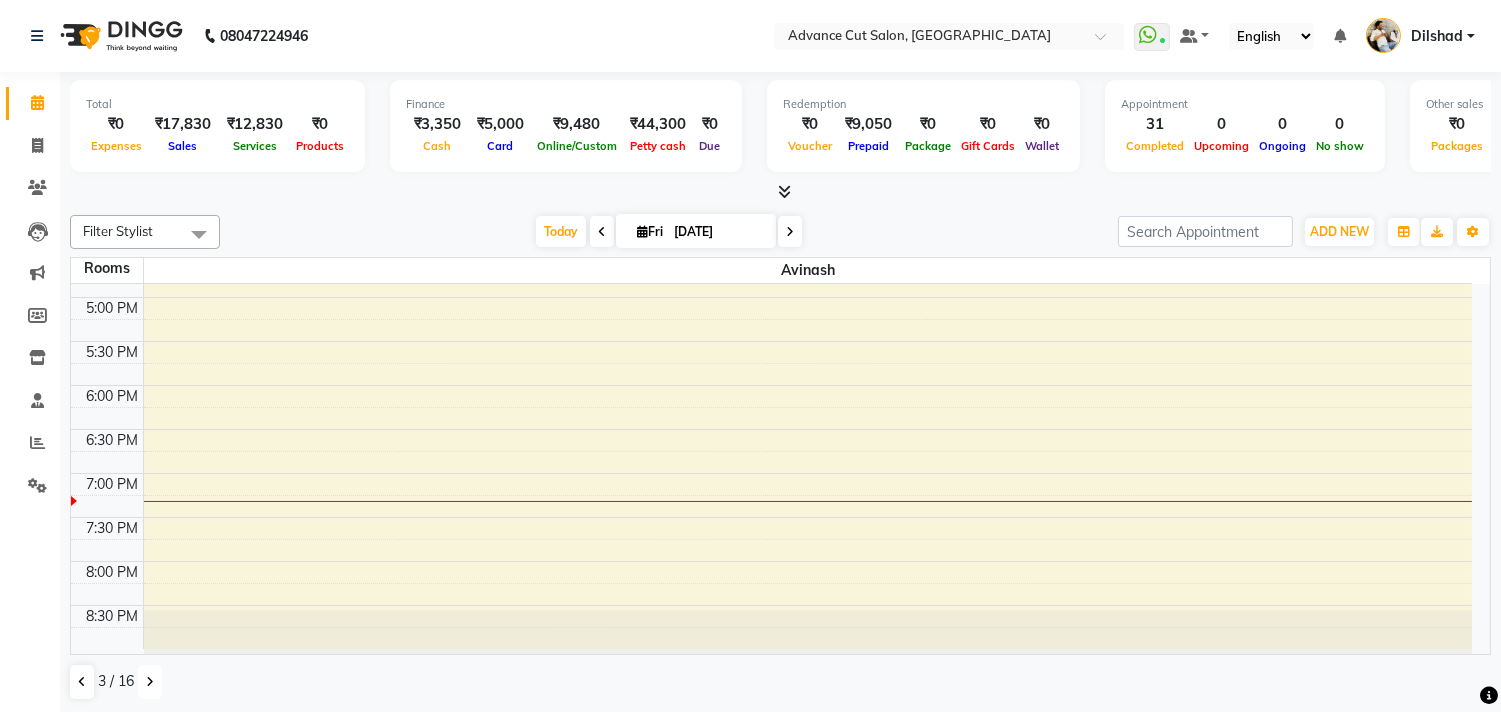 click at bounding box center [150, 682] 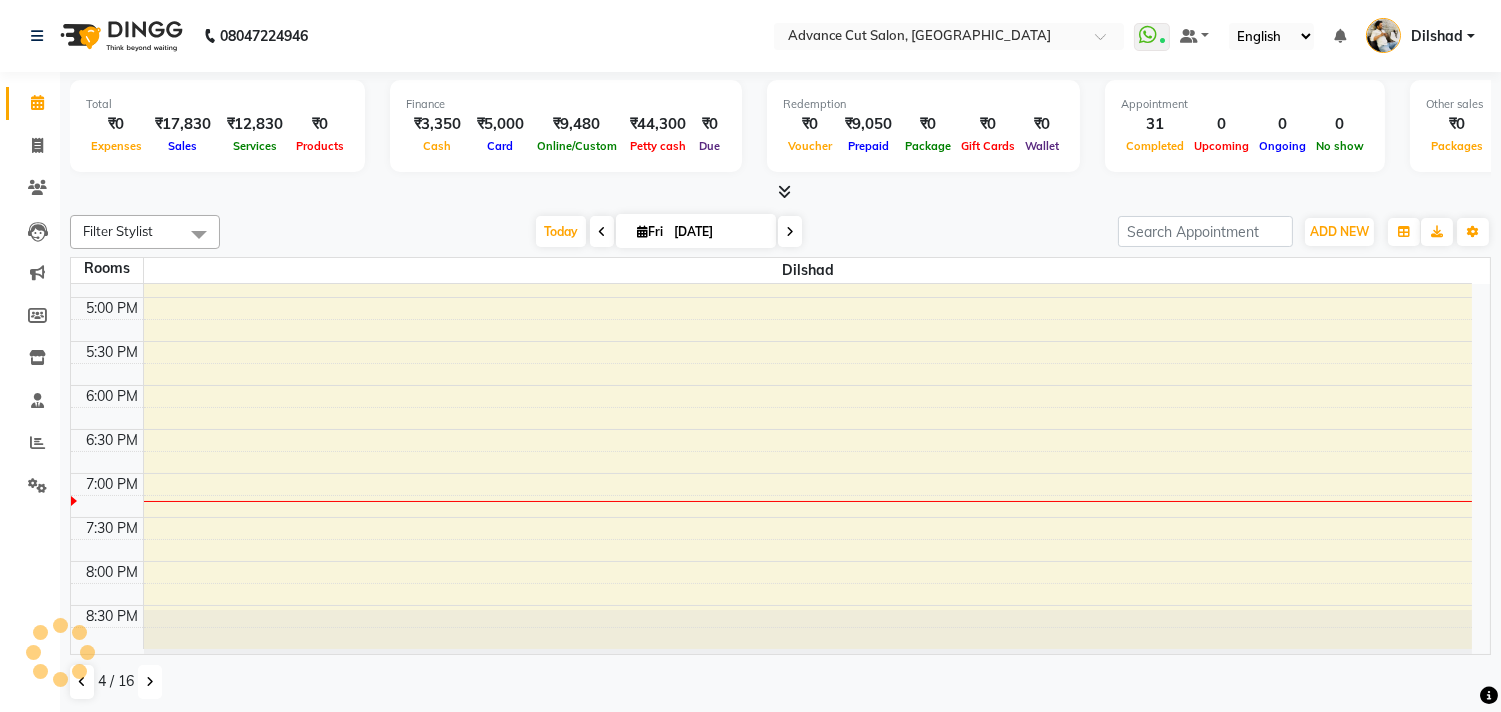 click at bounding box center (150, 682) 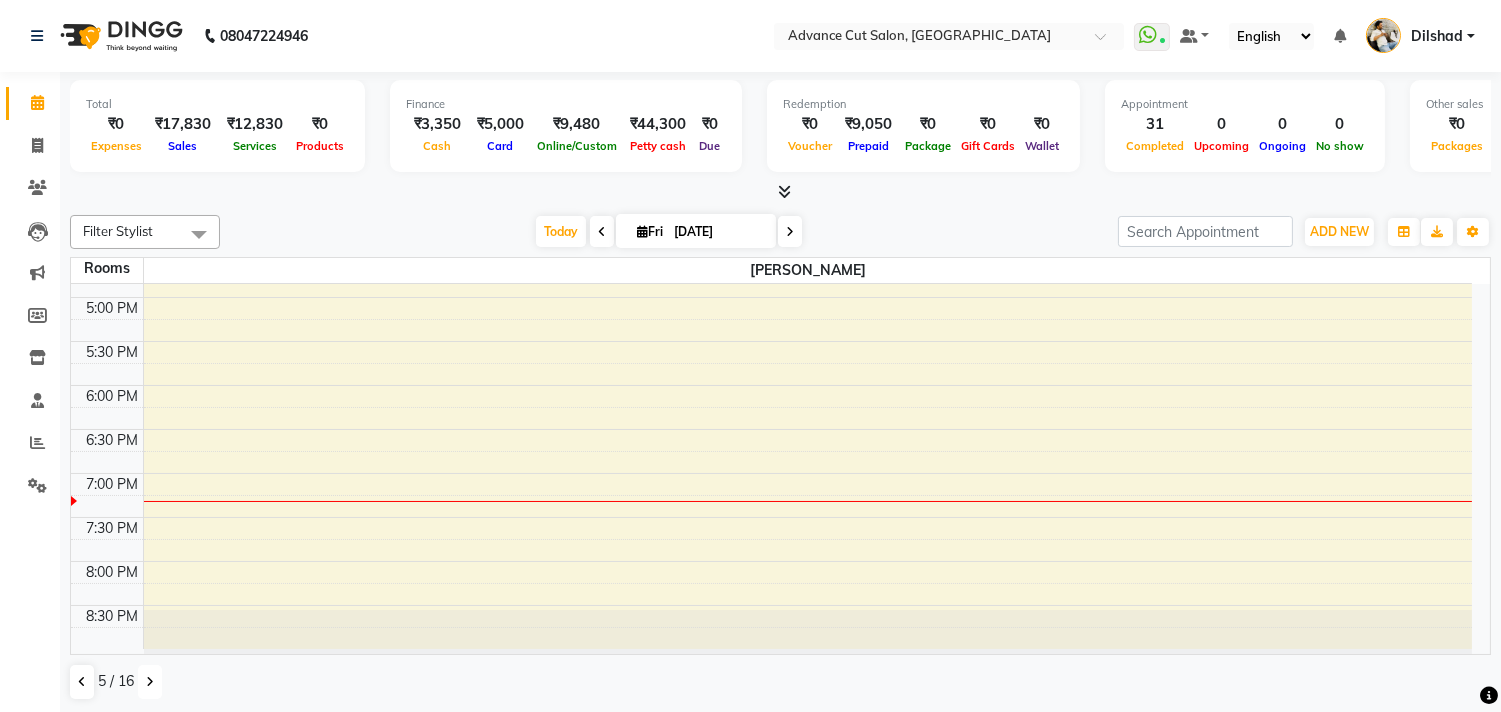 click at bounding box center (150, 682) 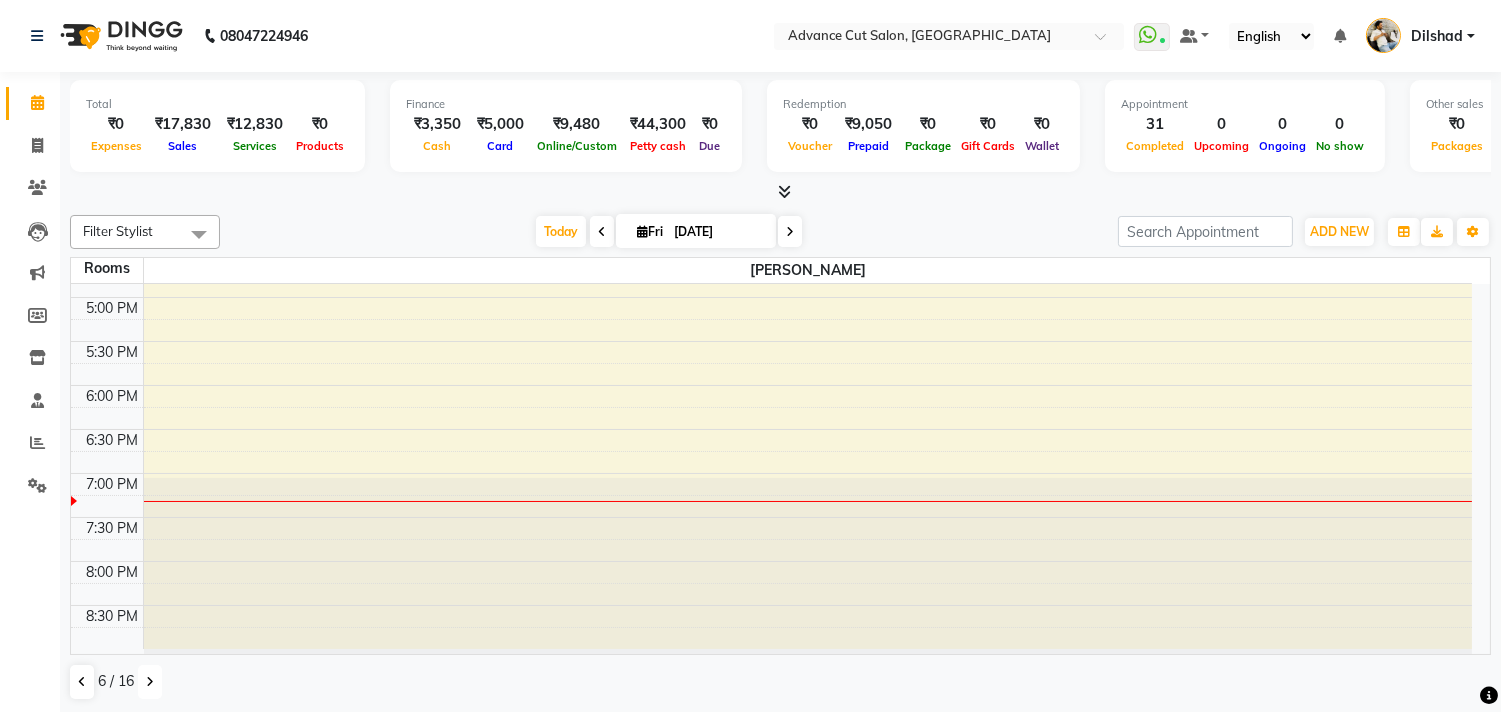 click at bounding box center (150, 682) 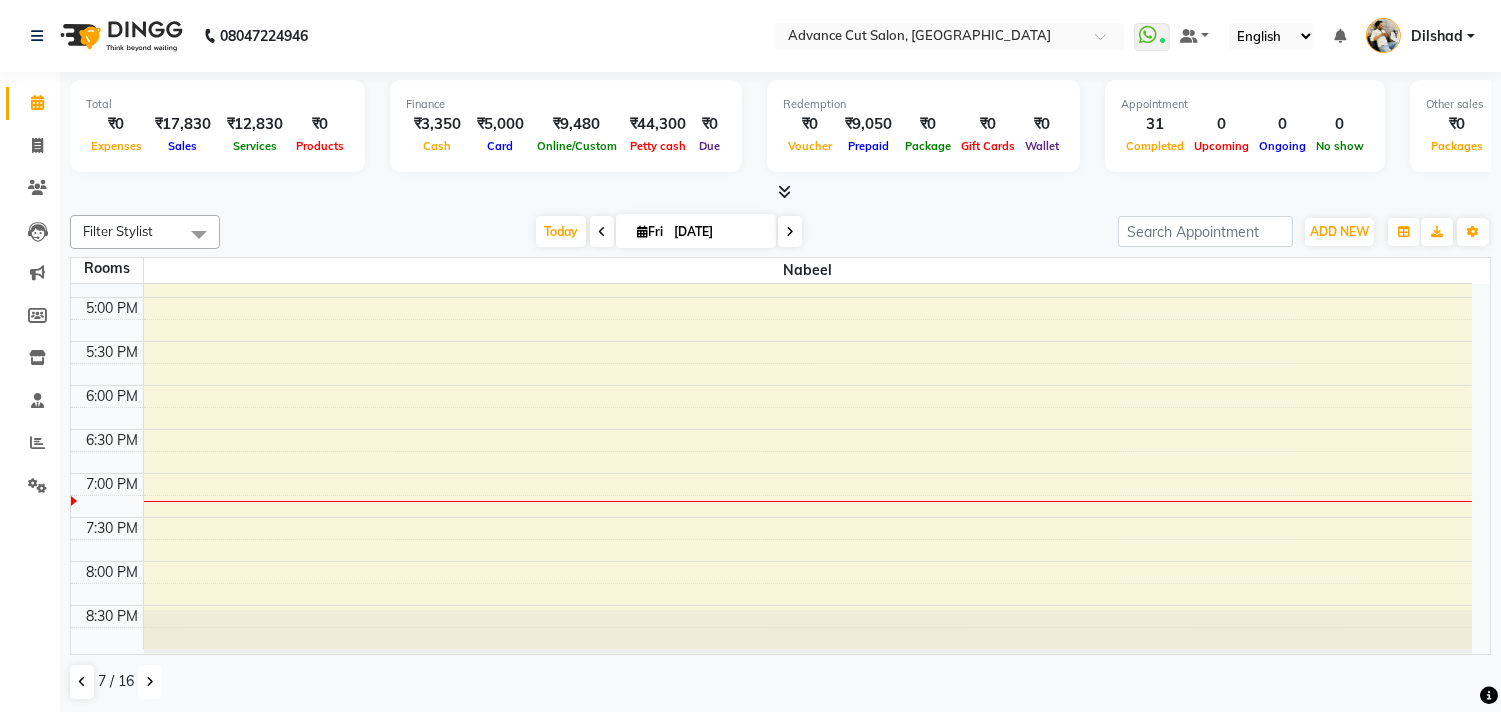 click at bounding box center [150, 682] 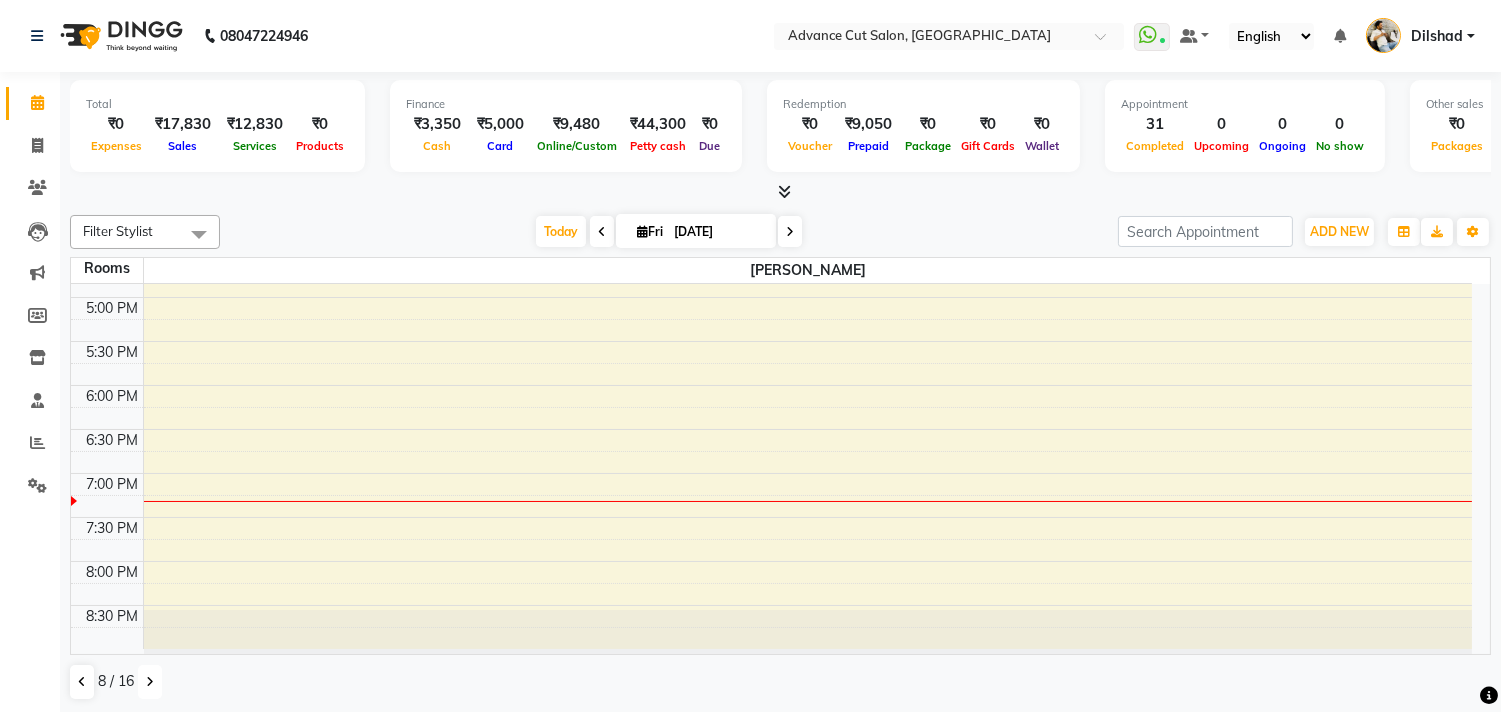 scroll, scrollTop: 1, scrollLeft: 0, axis: vertical 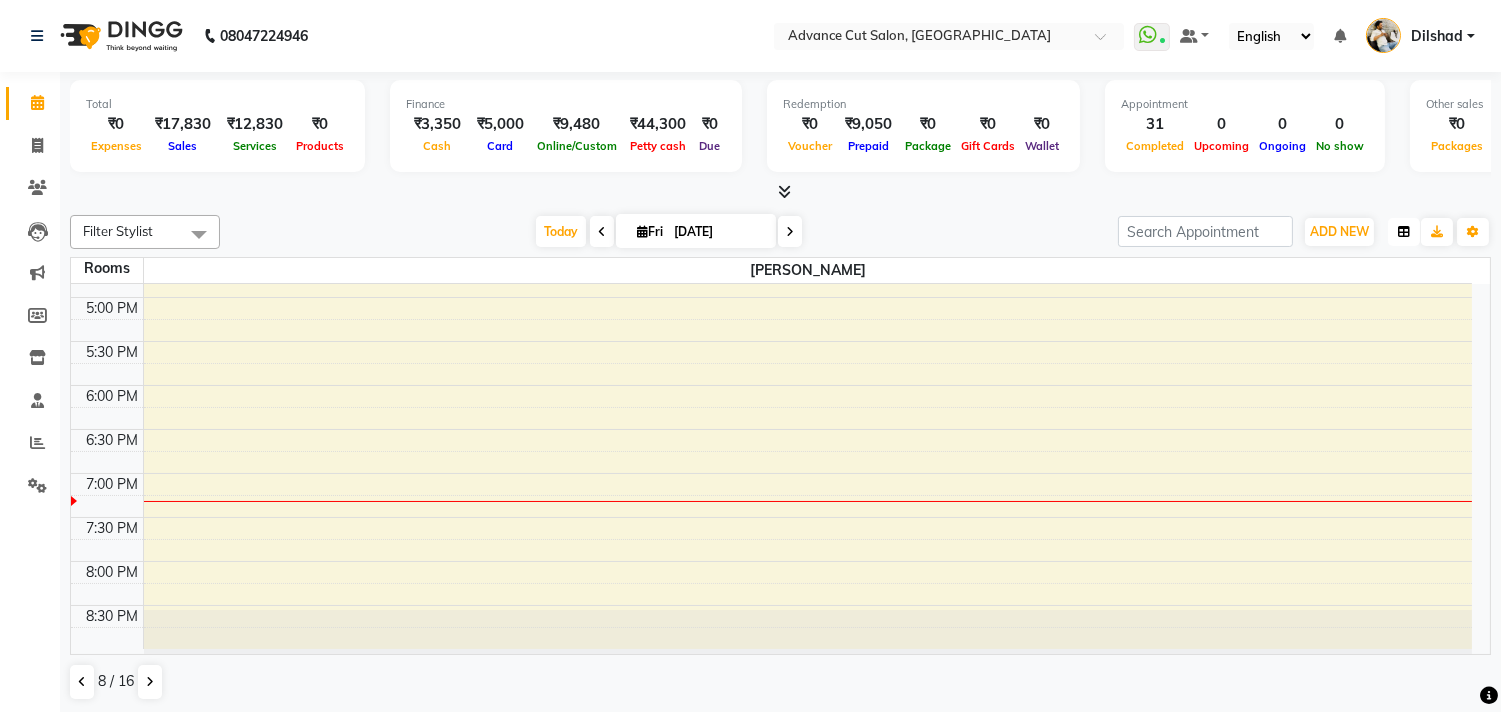click at bounding box center [1404, 232] 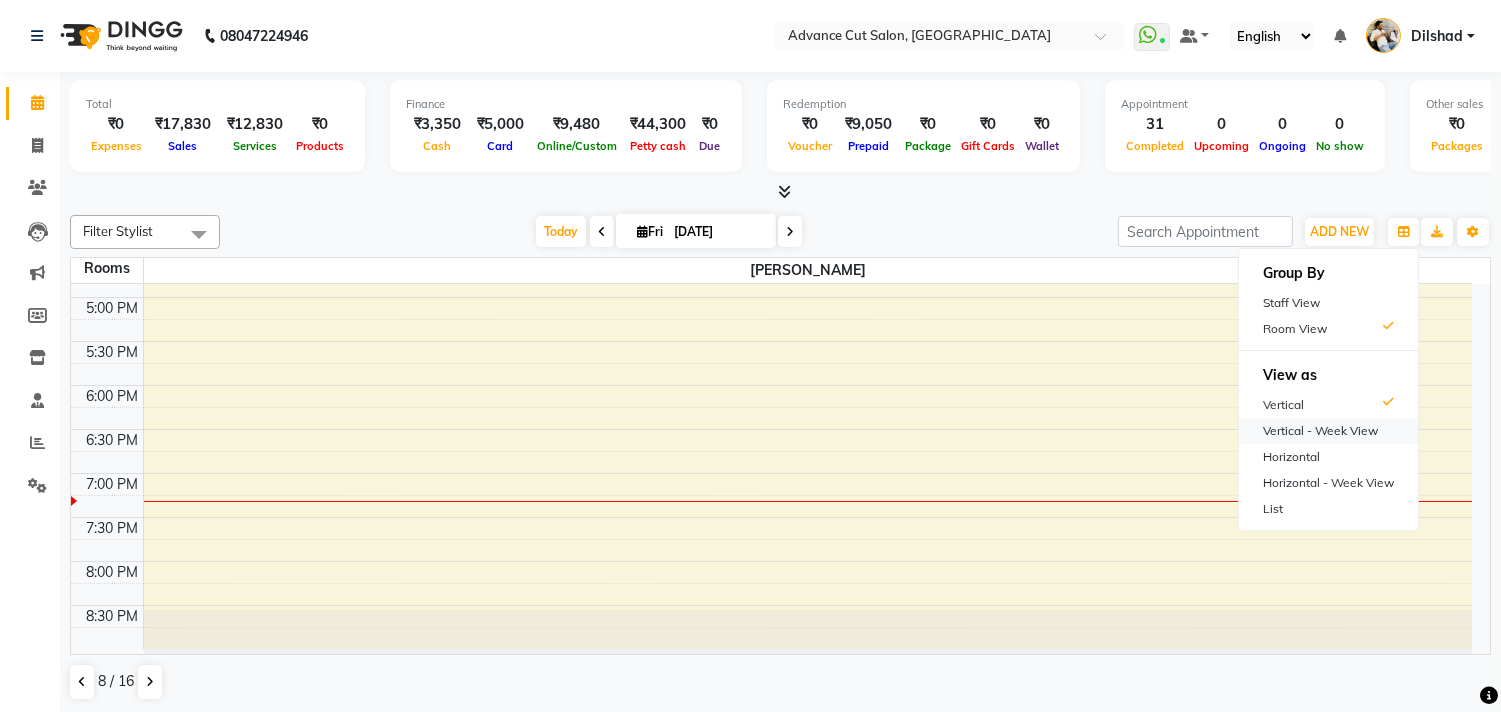 click on "Vertical - Week View" at bounding box center [1328, 431] 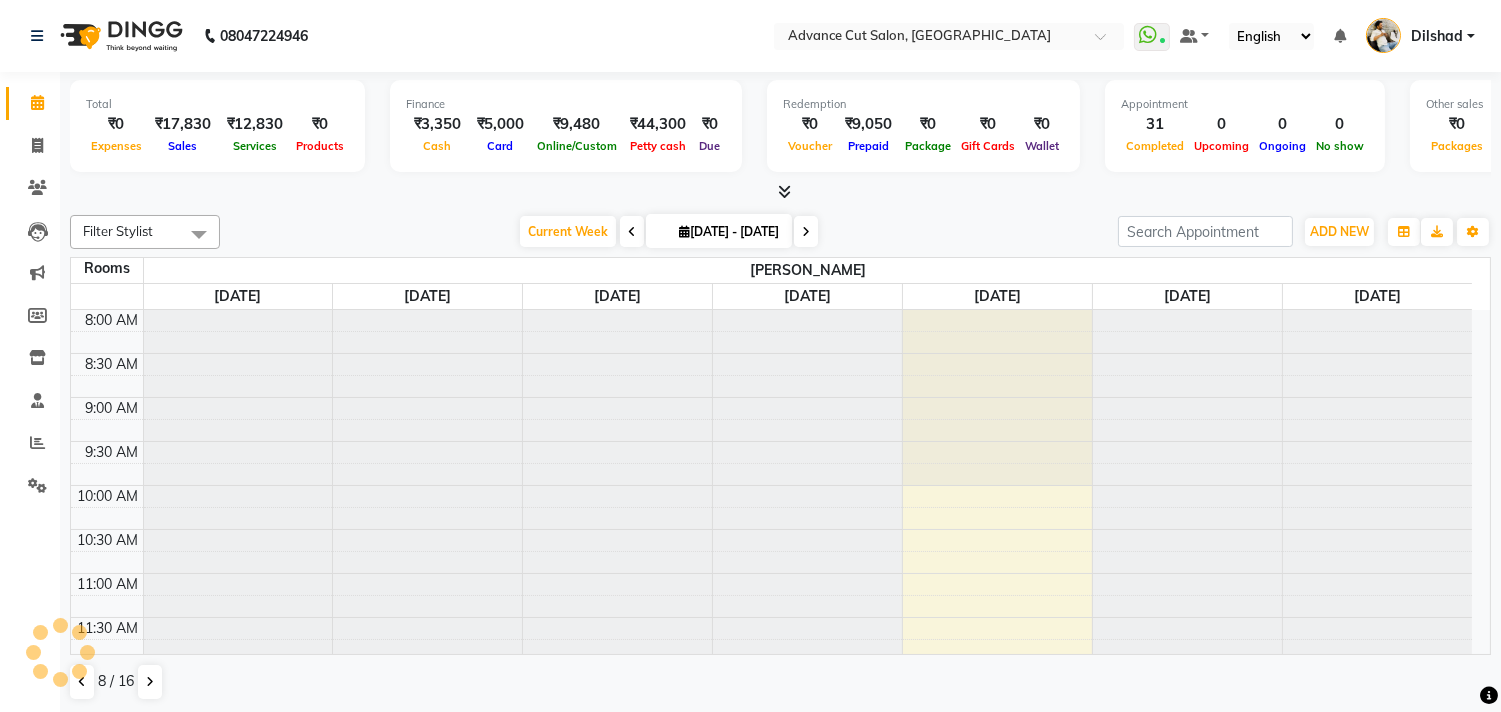 scroll, scrollTop: 804, scrollLeft: 0, axis: vertical 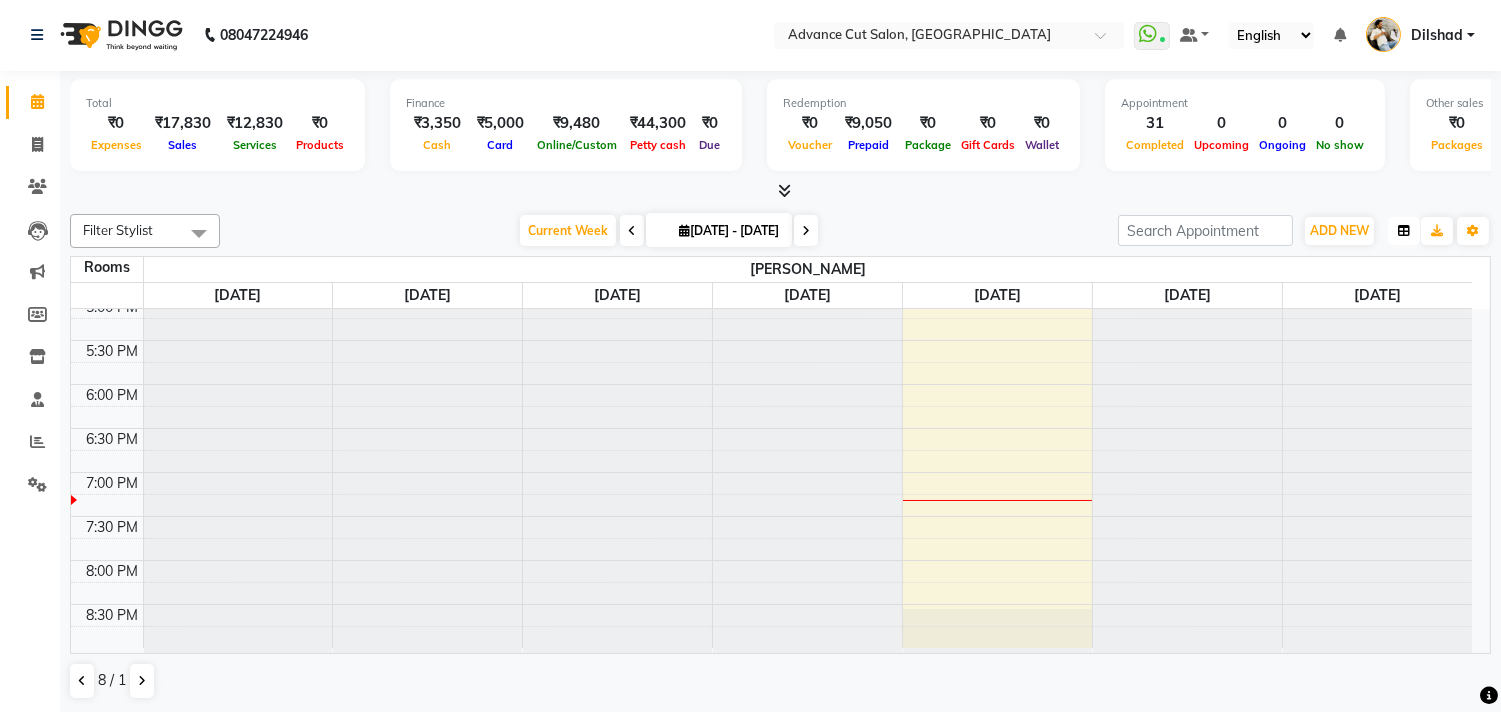 click at bounding box center (1404, 231) 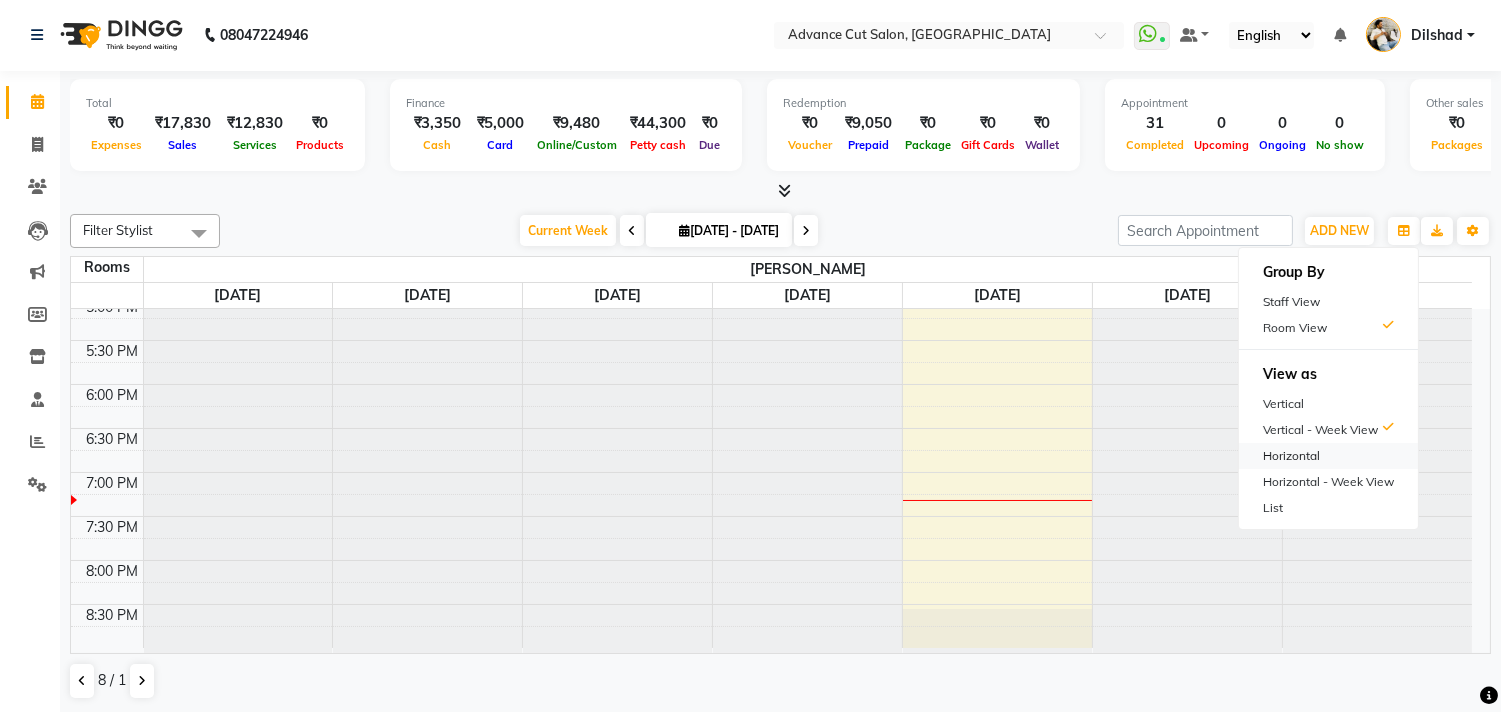 click on "Horizontal" at bounding box center [1328, 456] 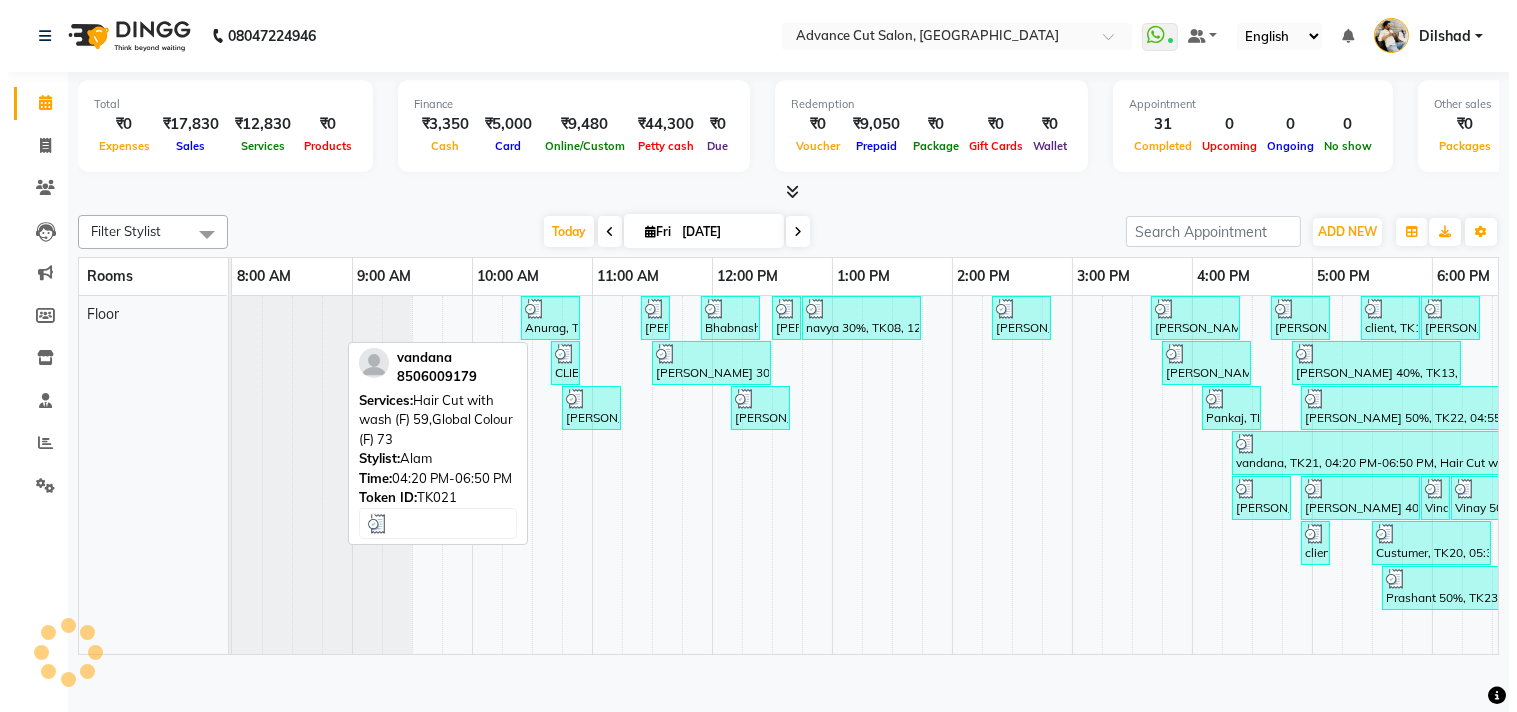scroll, scrollTop: 0, scrollLeft: 0, axis: both 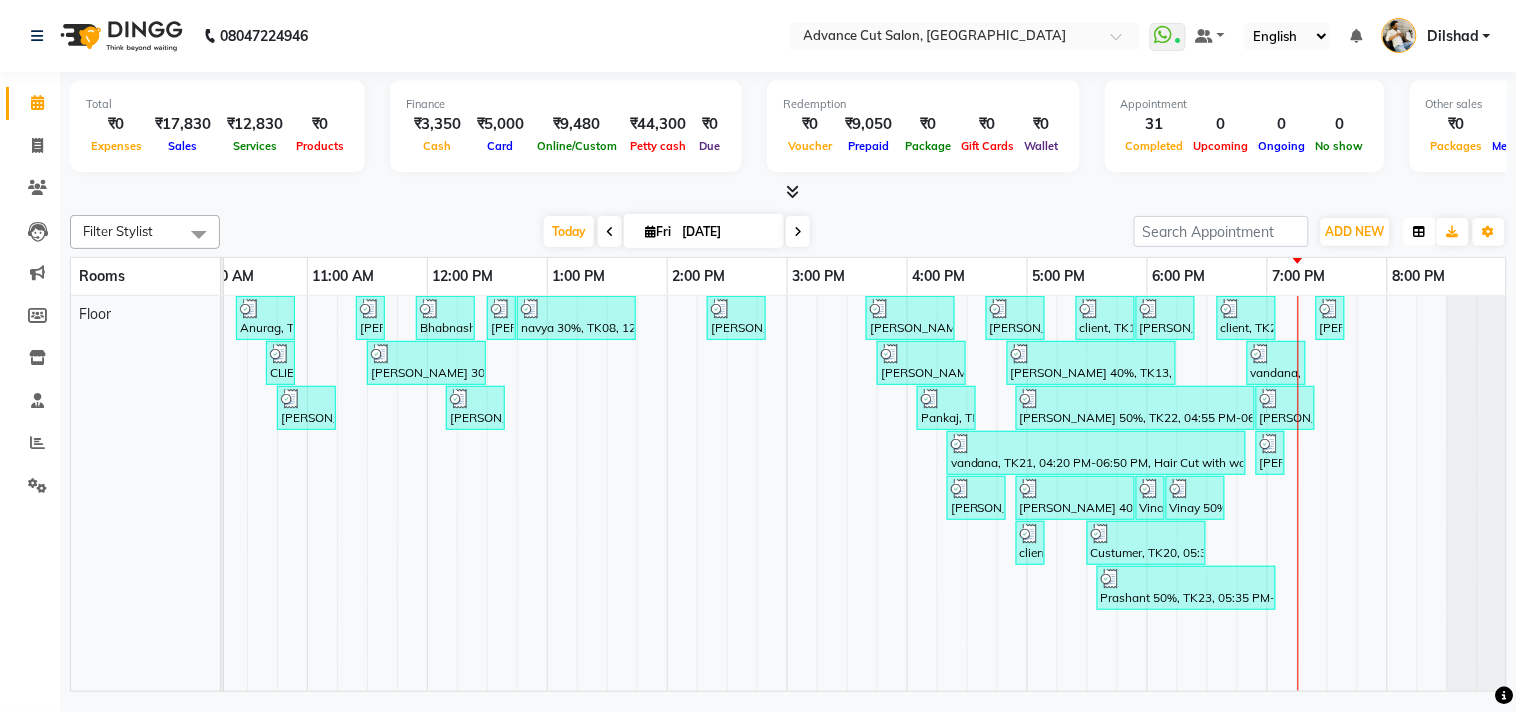 click at bounding box center [1420, 232] 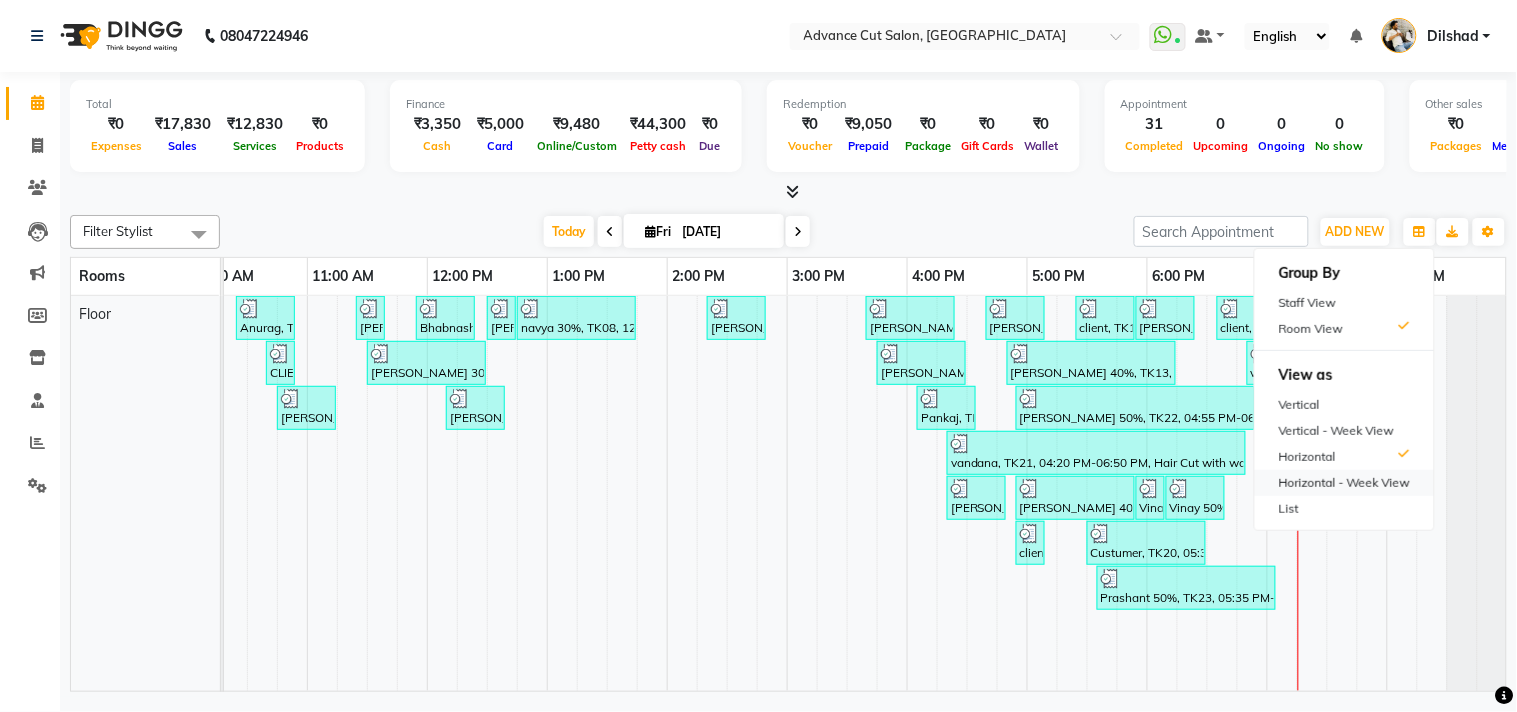 click on "Horizontal - Week View" at bounding box center (1344, 483) 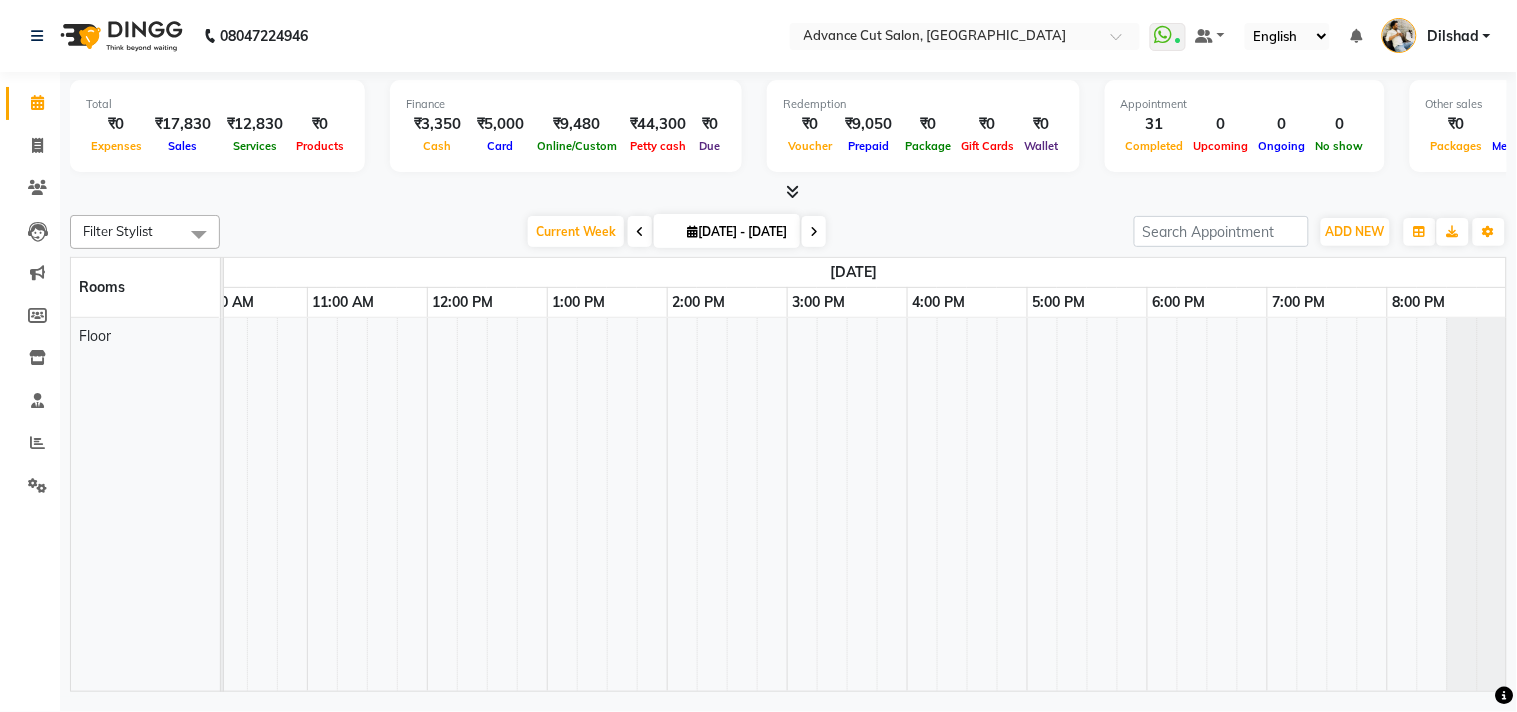 scroll, scrollTop: 0, scrollLeft: 1321, axis: horizontal 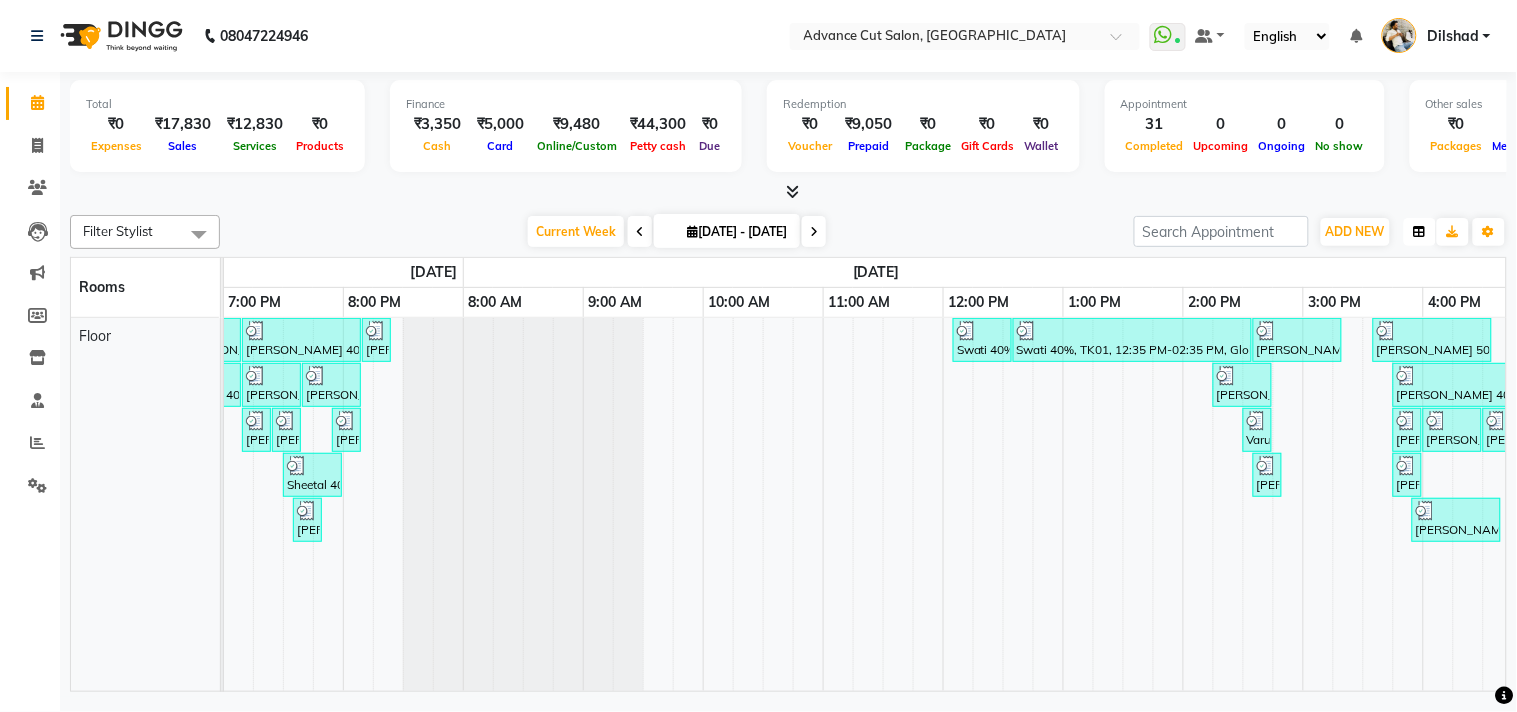 click at bounding box center (1420, 232) 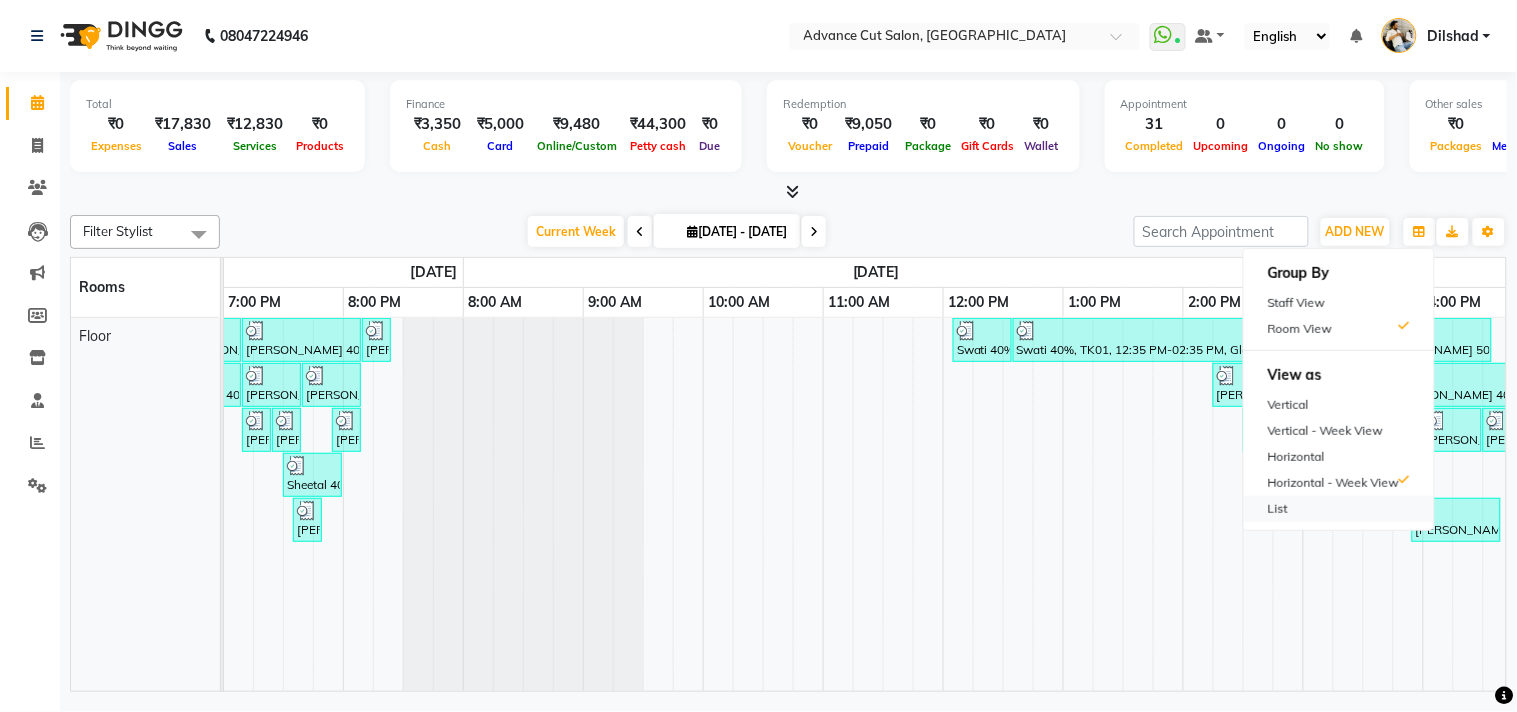 click on "List" at bounding box center [1339, 509] 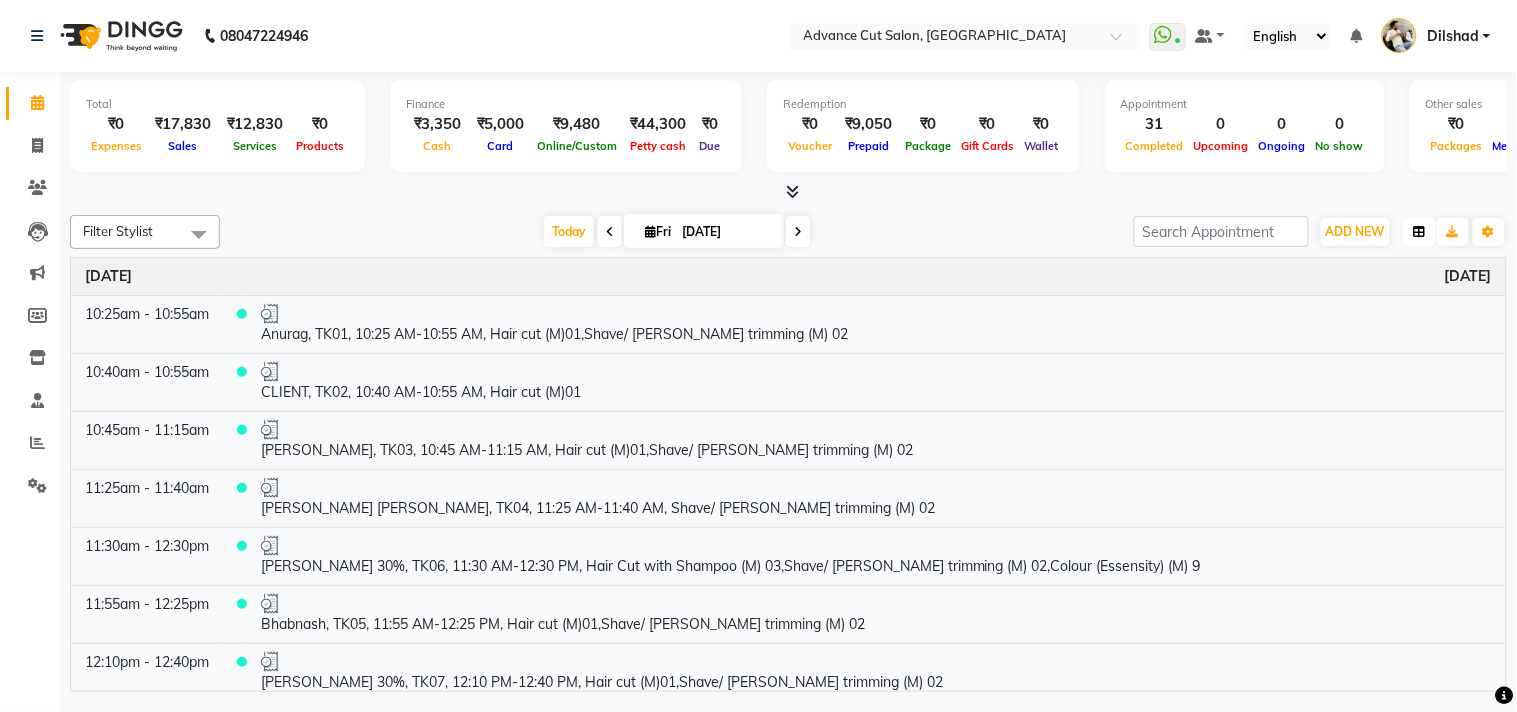 click at bounding box center (1420, 232) 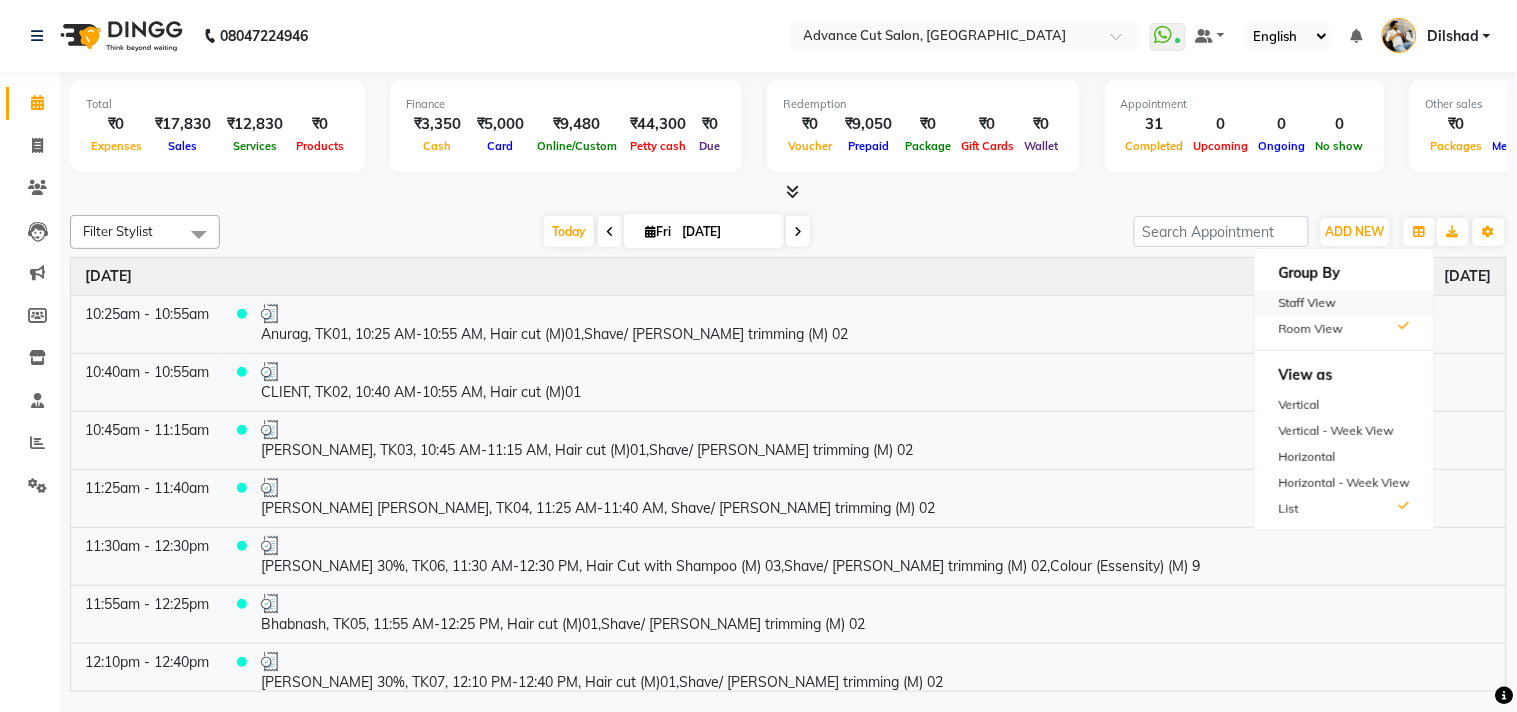 click on "Staff View" at bounding box center [1344, 303] 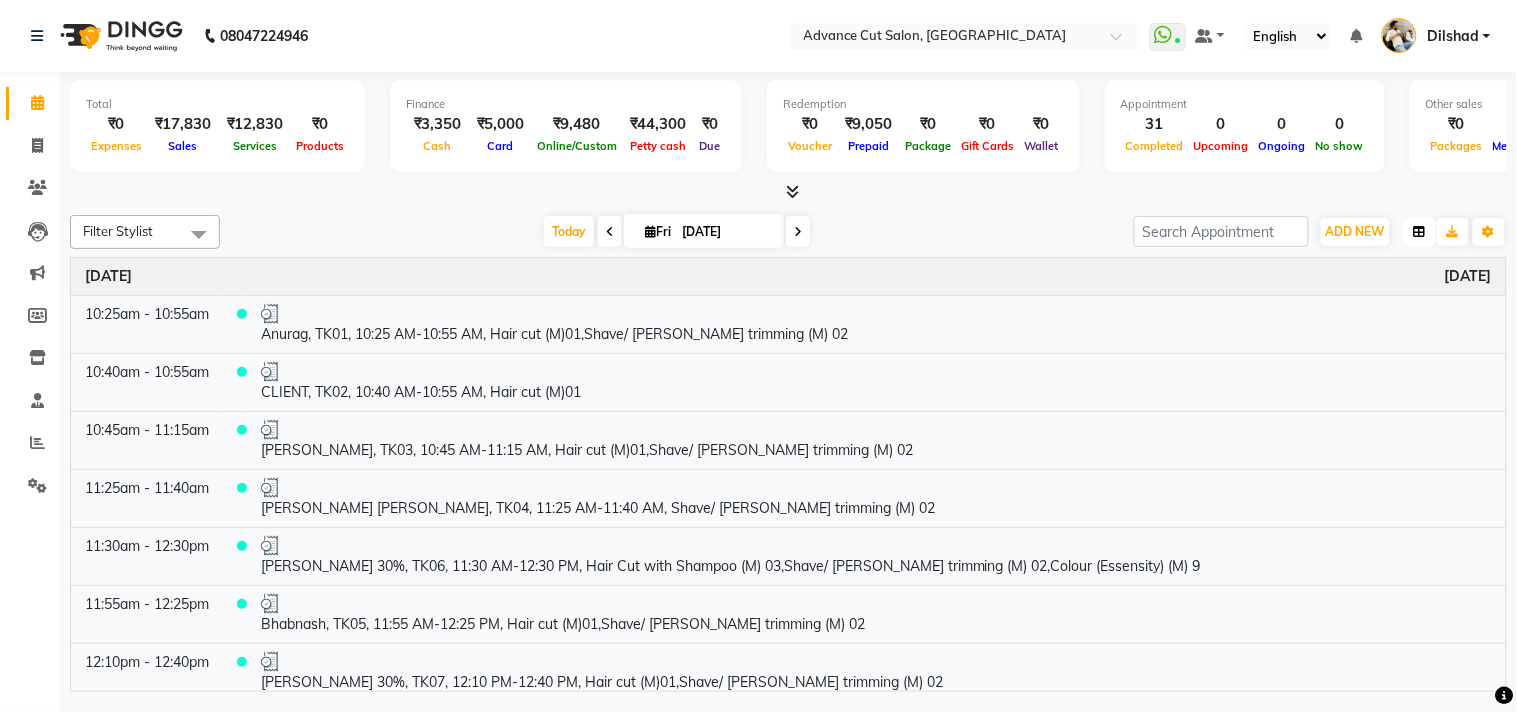 click at bounding box center [1420, 232] 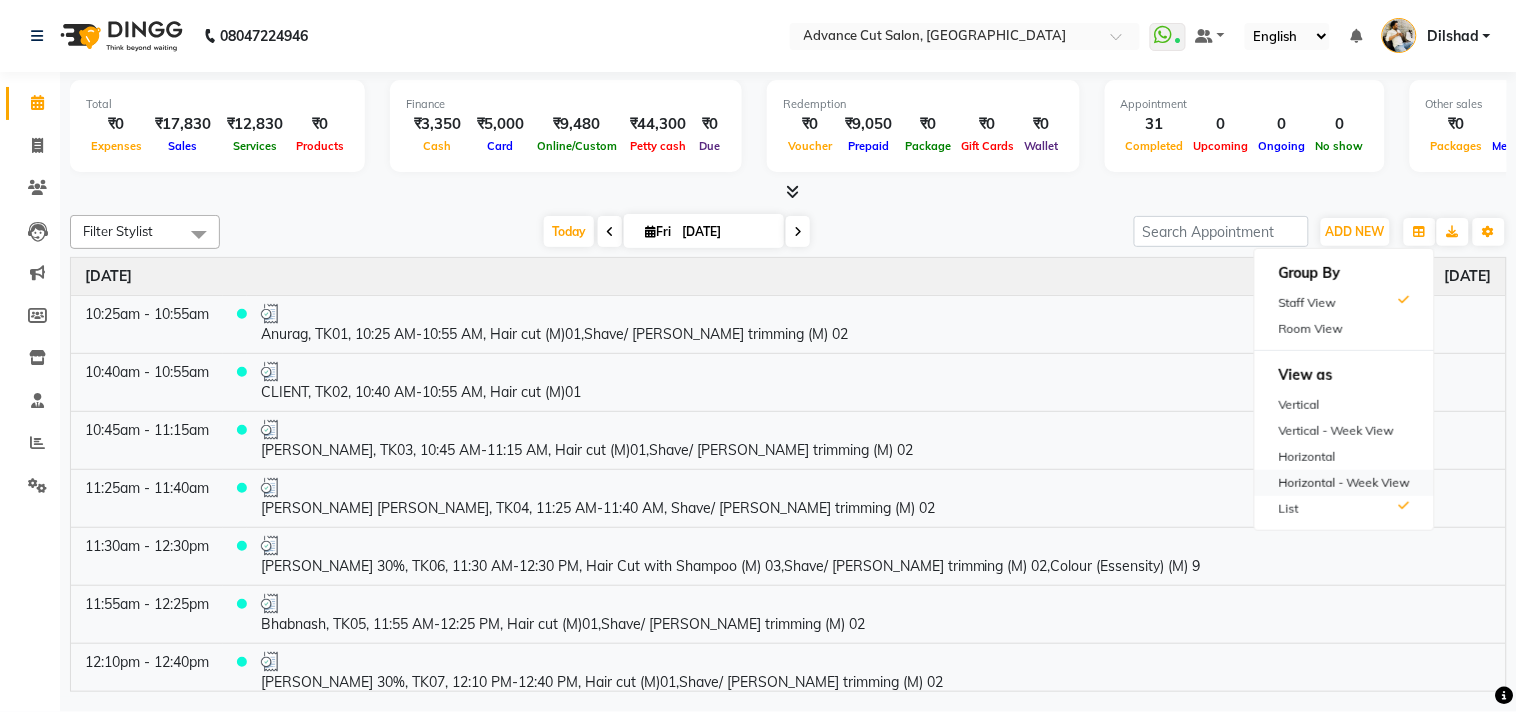 click on "Horizontal - Week View" at bounding box center (1344, 483) 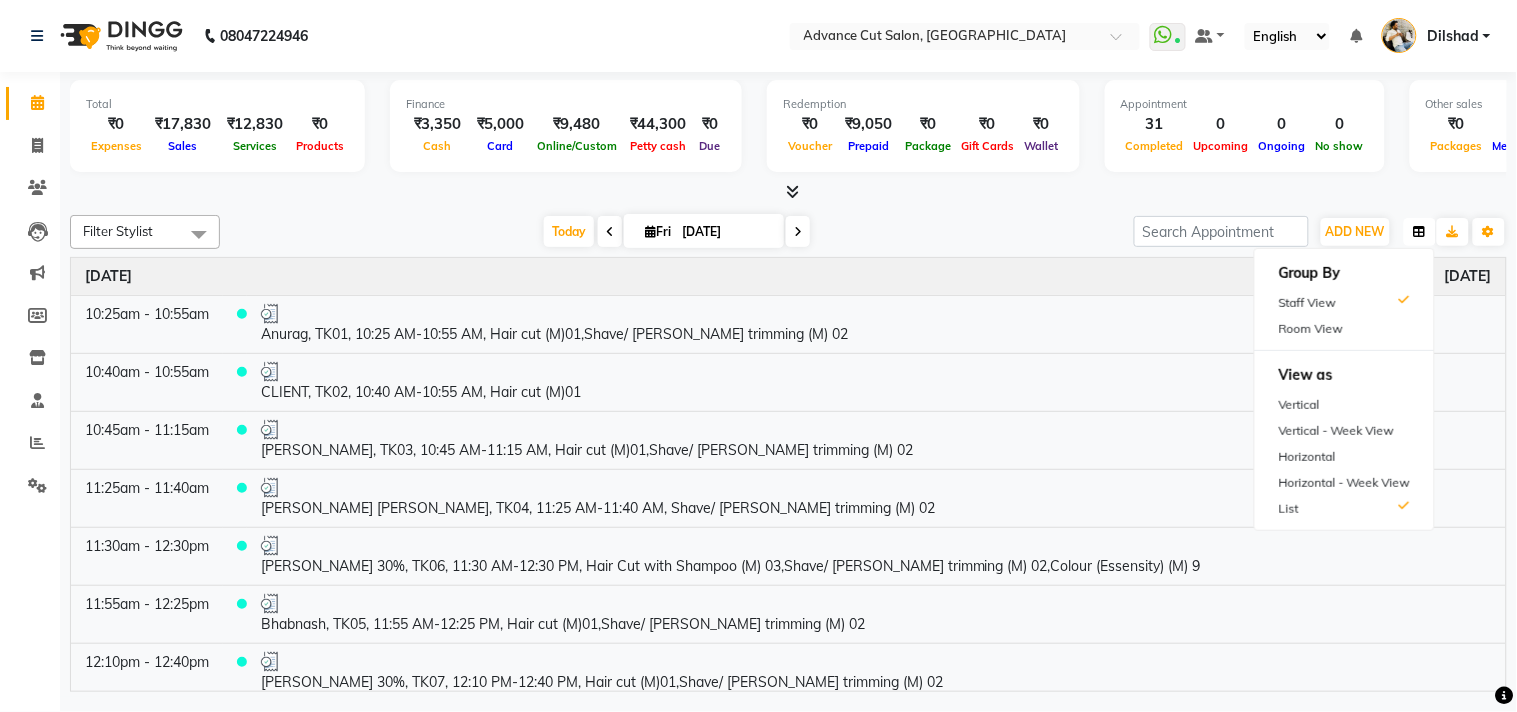 click at bounding box center [1420, 232] 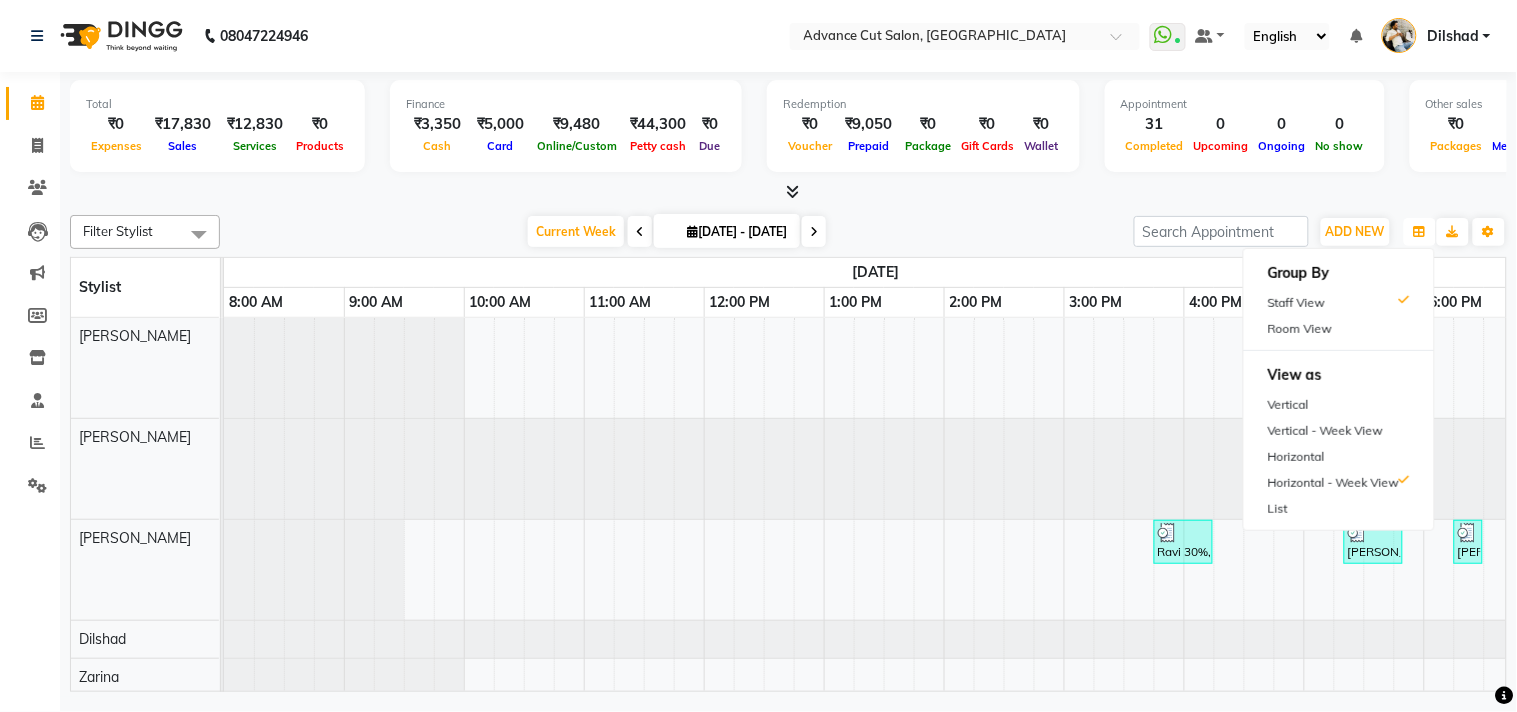 scroll, scrollTop: 0, scrollLeft: 1321, axis: horizontal 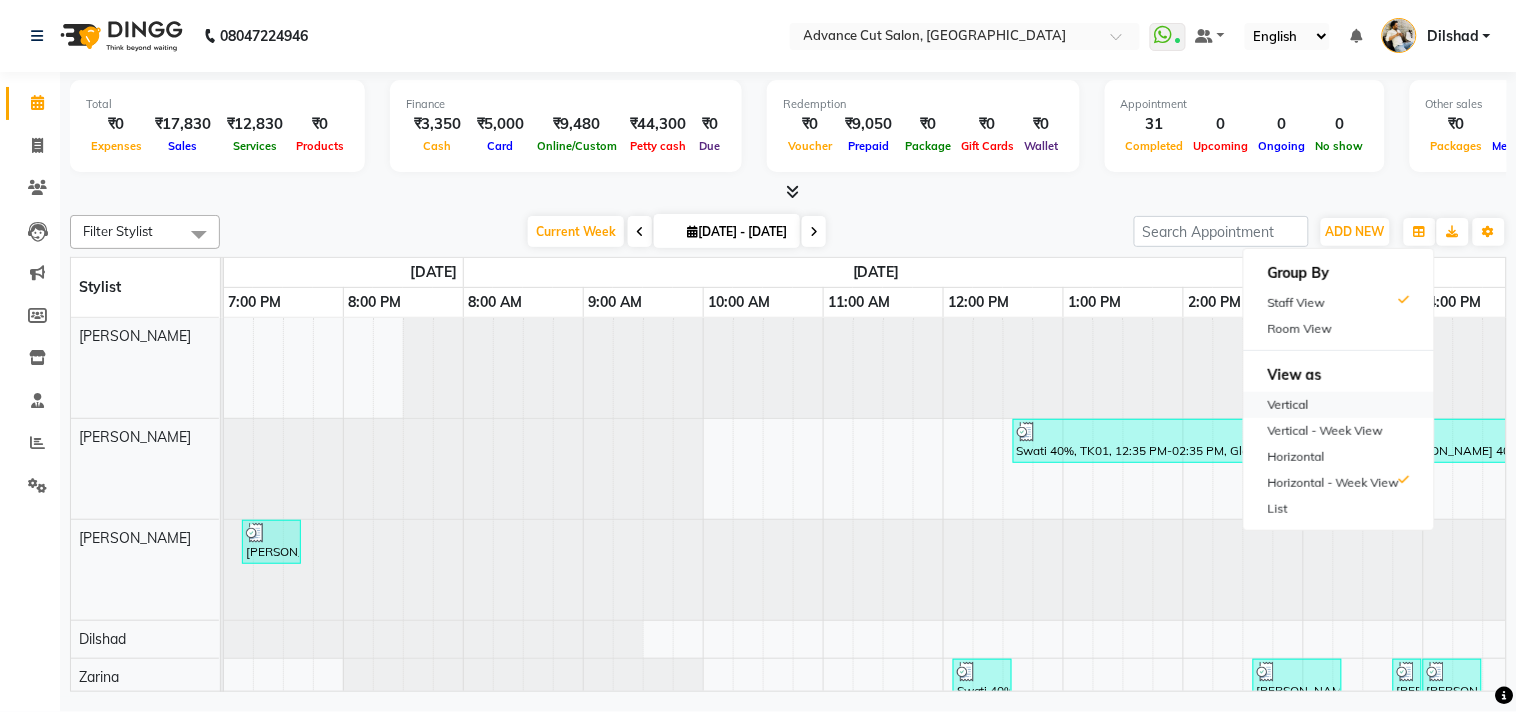 click on "Vertical" at bounding box center [1339, 405] 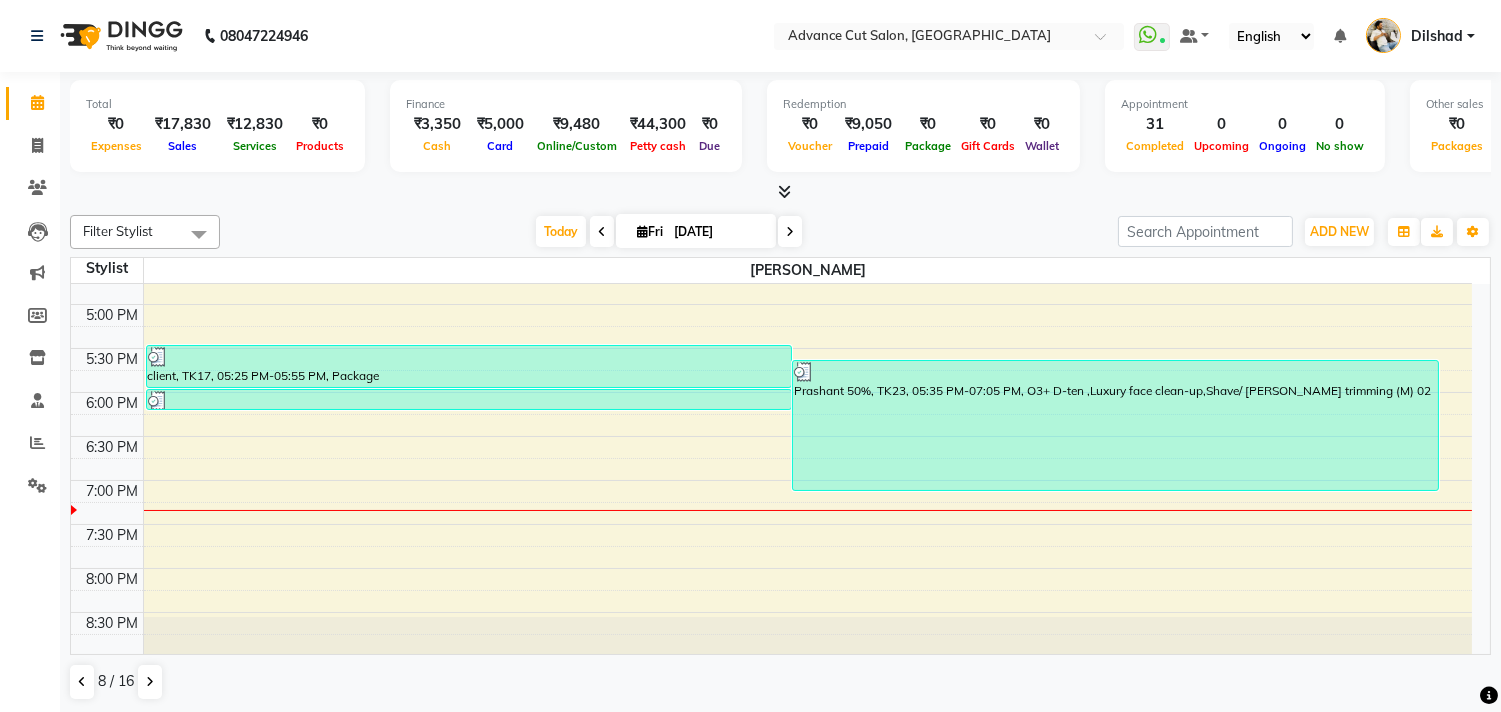 scroll, scrollTop: 778, scrollLeft: 0, axis: vertical 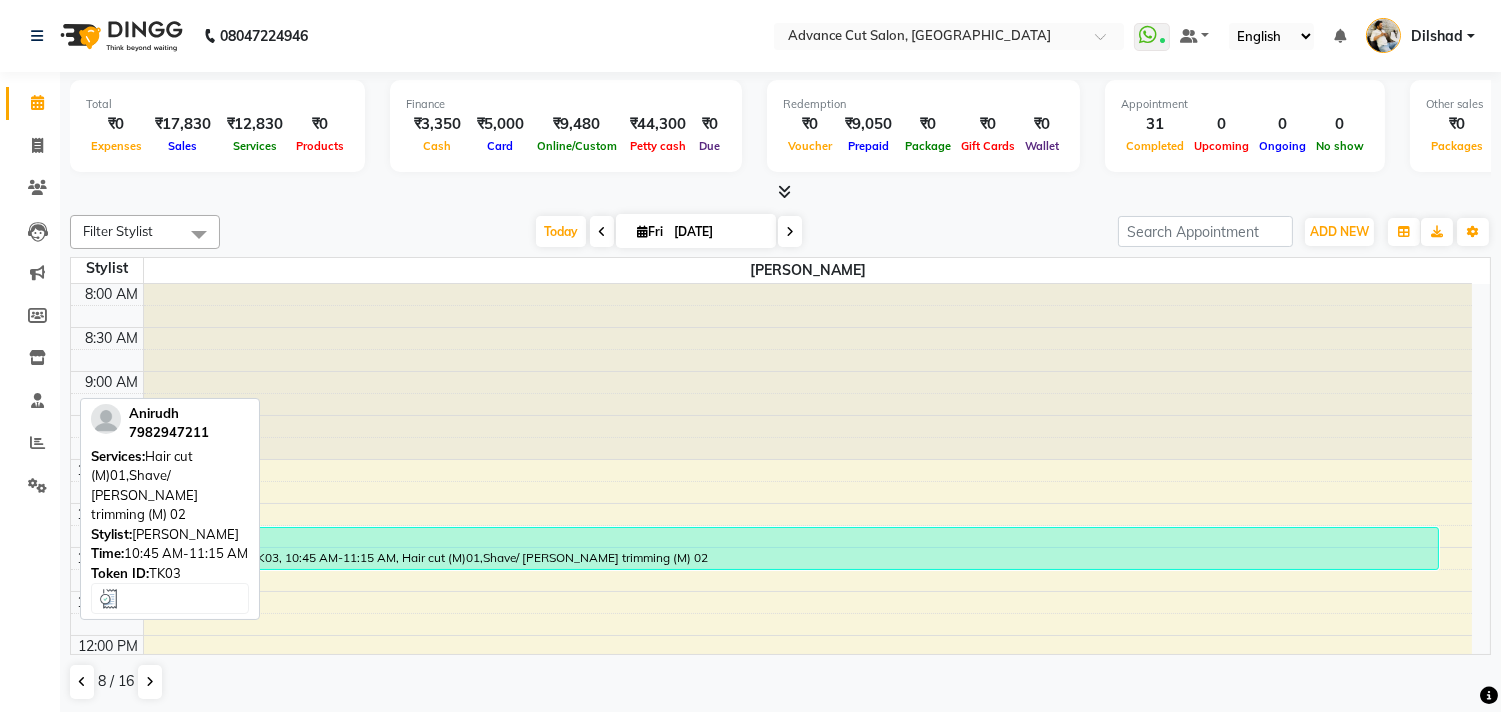click on "Anirudh, TK03, 10:45 AM-11:15 AM, Hair cut (M)01,Shave/ Beard trimming (M) 02" at bounding box center (792, 548) 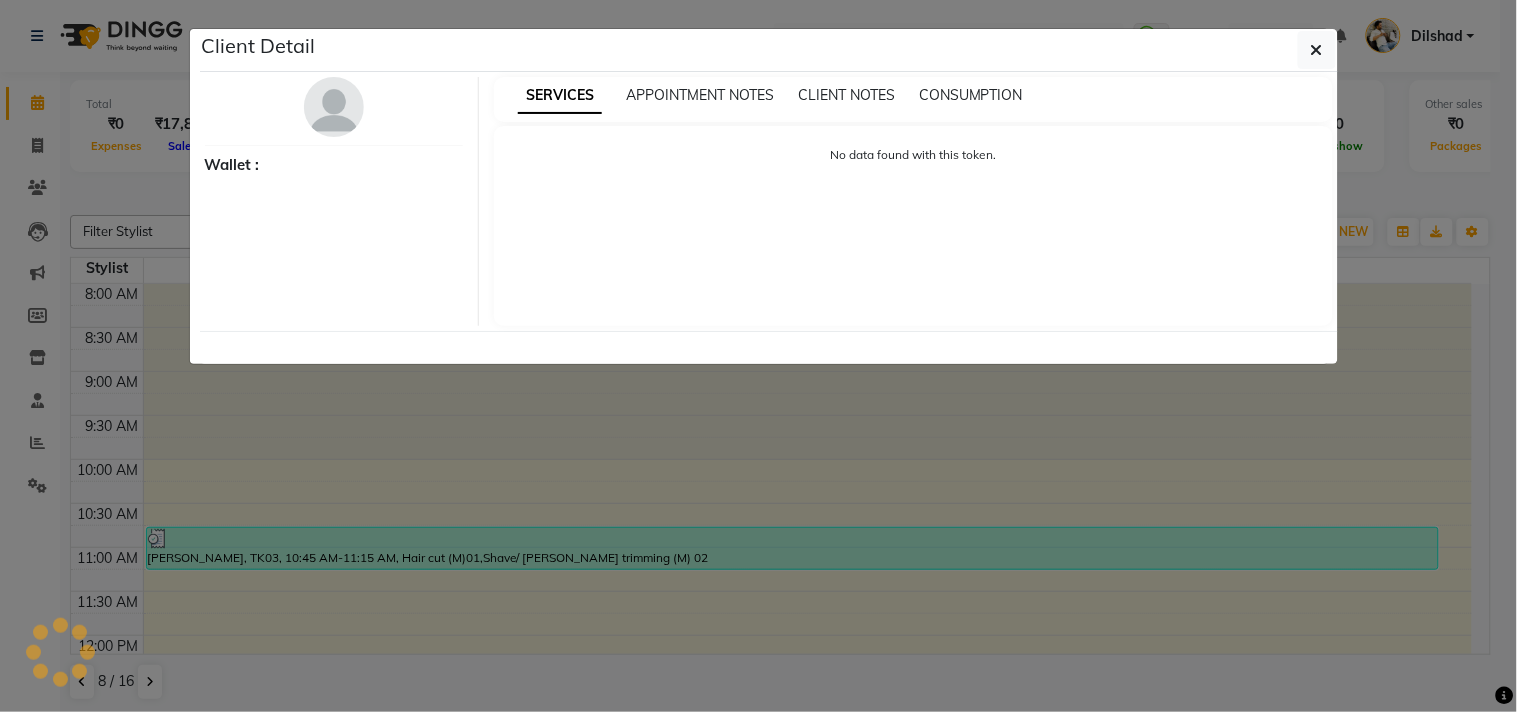 select on "3" 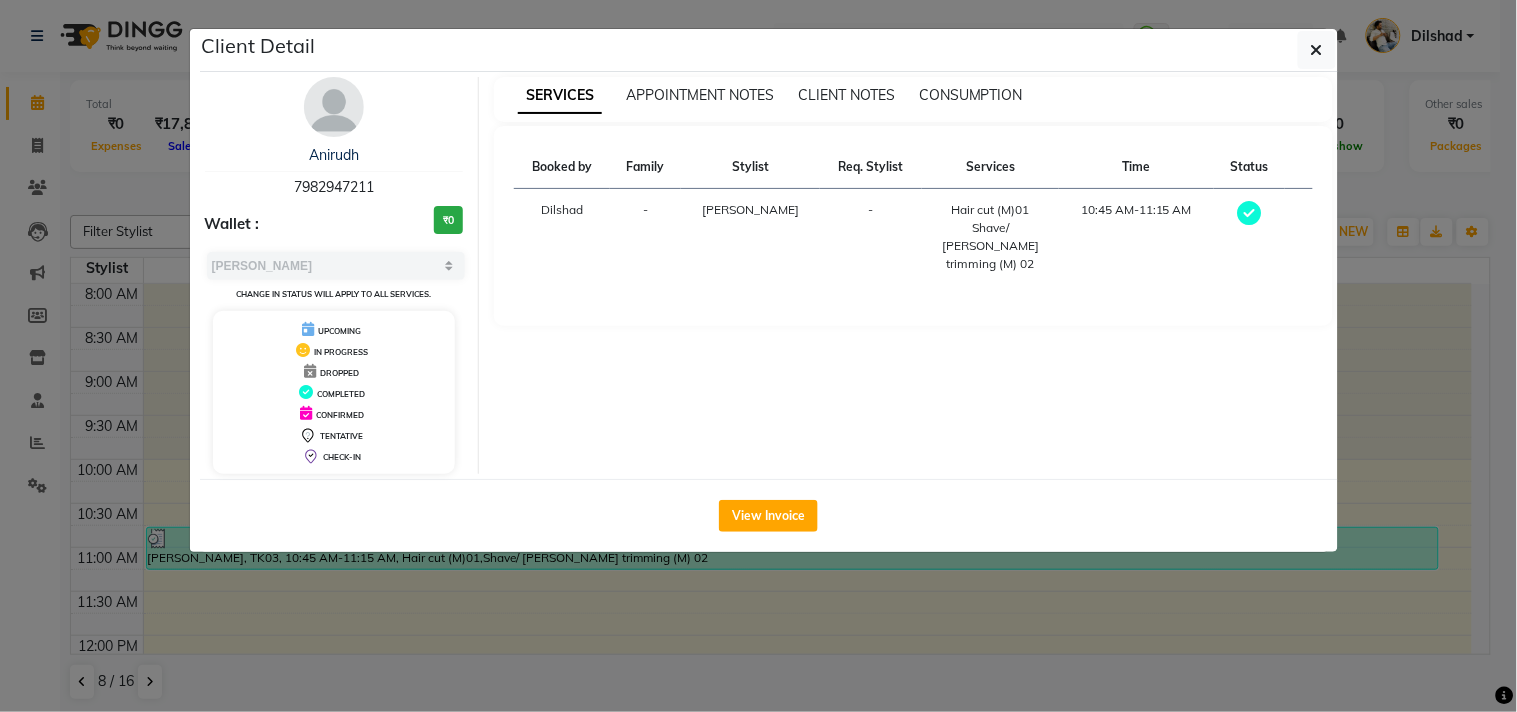 click on "Client Detail  Anirudh    7982947211 Wallet : ₹0 Select MARK DONE UPCOMING Change in status will apply to all services. UPCOMING IN PROGRESS DROPPED COMPLETED CONFIRMED TENTATIVE CHECK-IN SERVICES APPOINTMENT NOTES CLIENT NOTES CONSUMPTION Booked by Family Stylist Req. Stylist Services Time Status  Dilshad  - Nafeesh Ahmad -  Hair cut (M)01   Shave/ Beard trimming (M) 02   10:45 AM-11:15 AM   View Invoice" 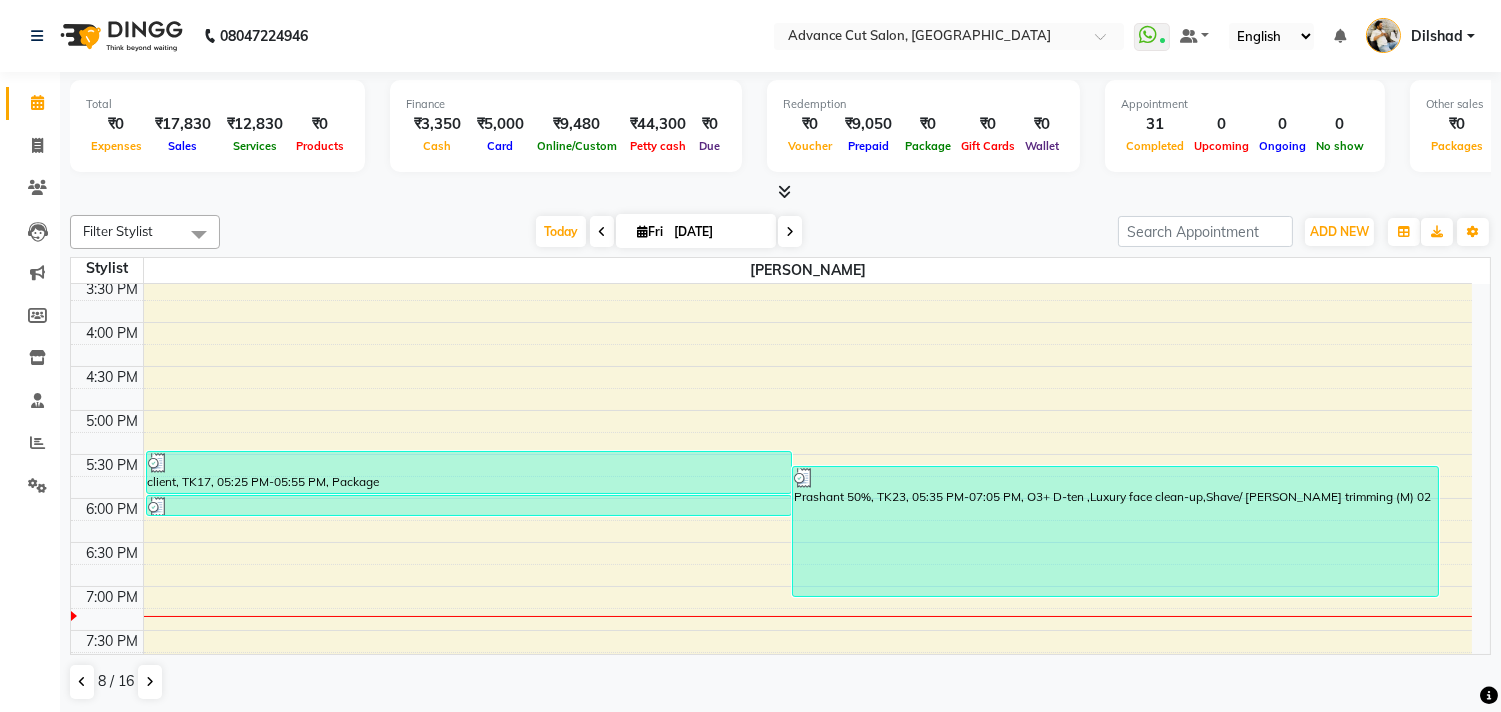 scroll, scrollTop: 666, scrollLeft: 0, axis: vertical 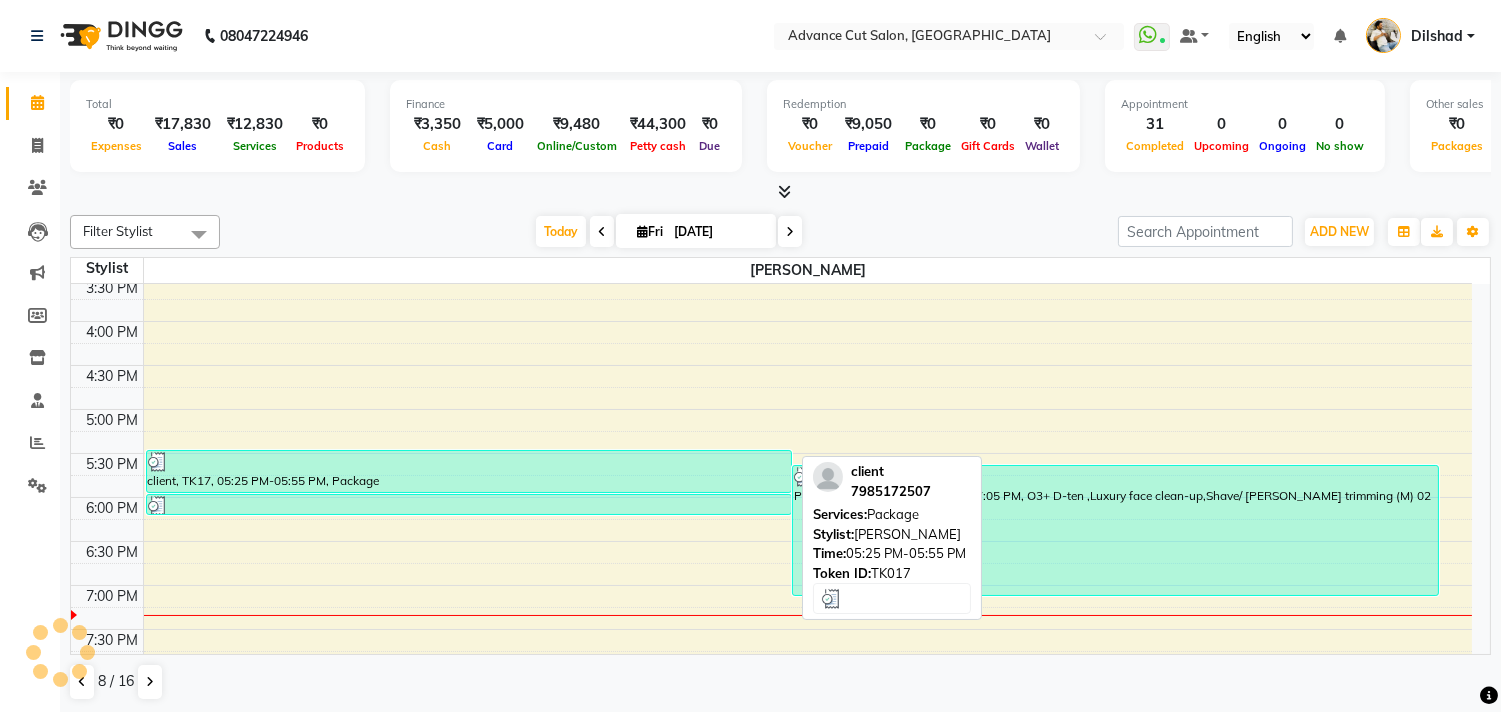 click on "client, TK17, 05:25 PM-05:55 PM, Package" at bounding box center (469, 471) 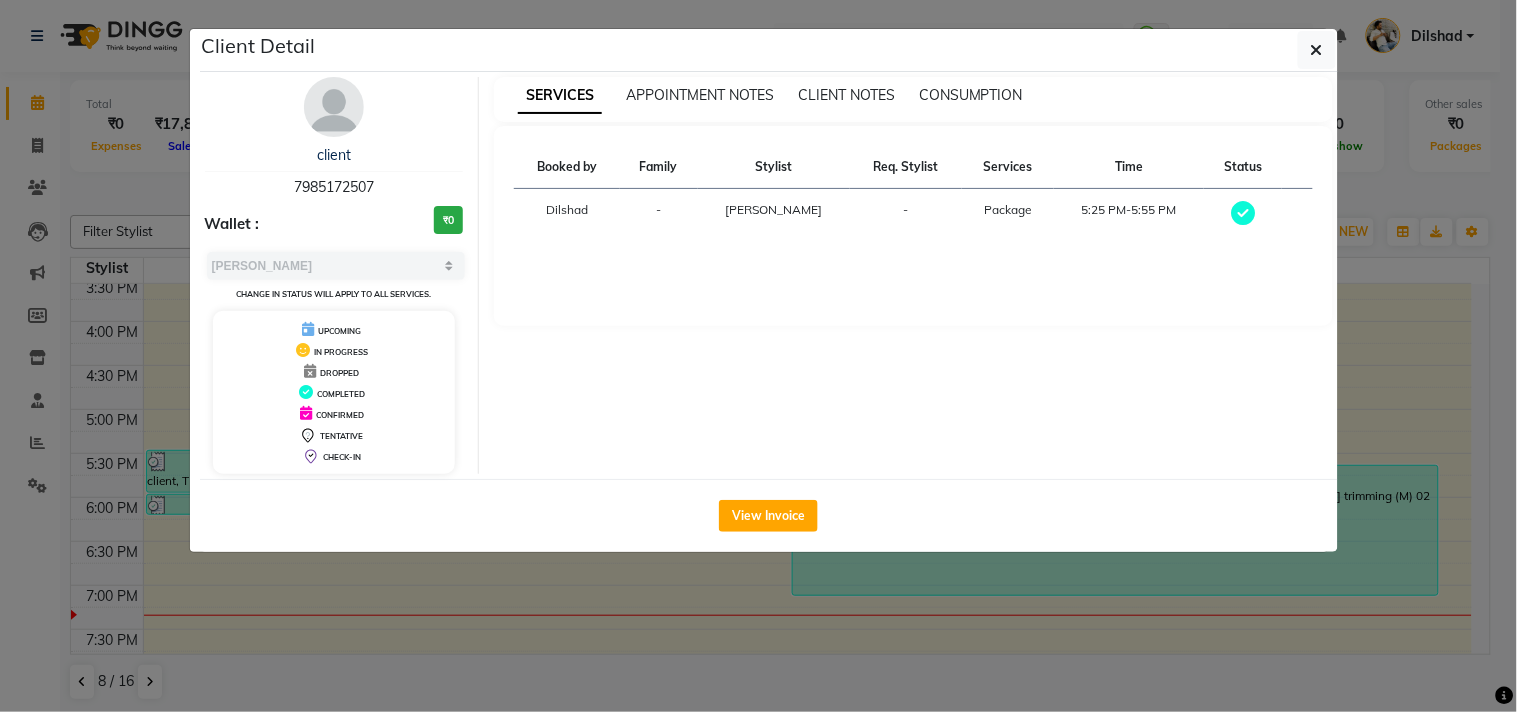 click on "Client Detail  client    7985172507 Wallet : ₹0 Select MARK DONE UPCOMING Change in status will apply to all services. UPCOMING IN PROGRESS DROPPED COMPLETED CONFIRMED TENTATIVE CHECK-IN SERVICES APPOINTMENT NOTES CLIENT NOTES CONSUMPTION Booked by Family Stylist Req. Stylist Services Time Status  Dilshad  - Nafeesh Ahmad -  Package   5:25 PM-5:55 PM   View Invoice" 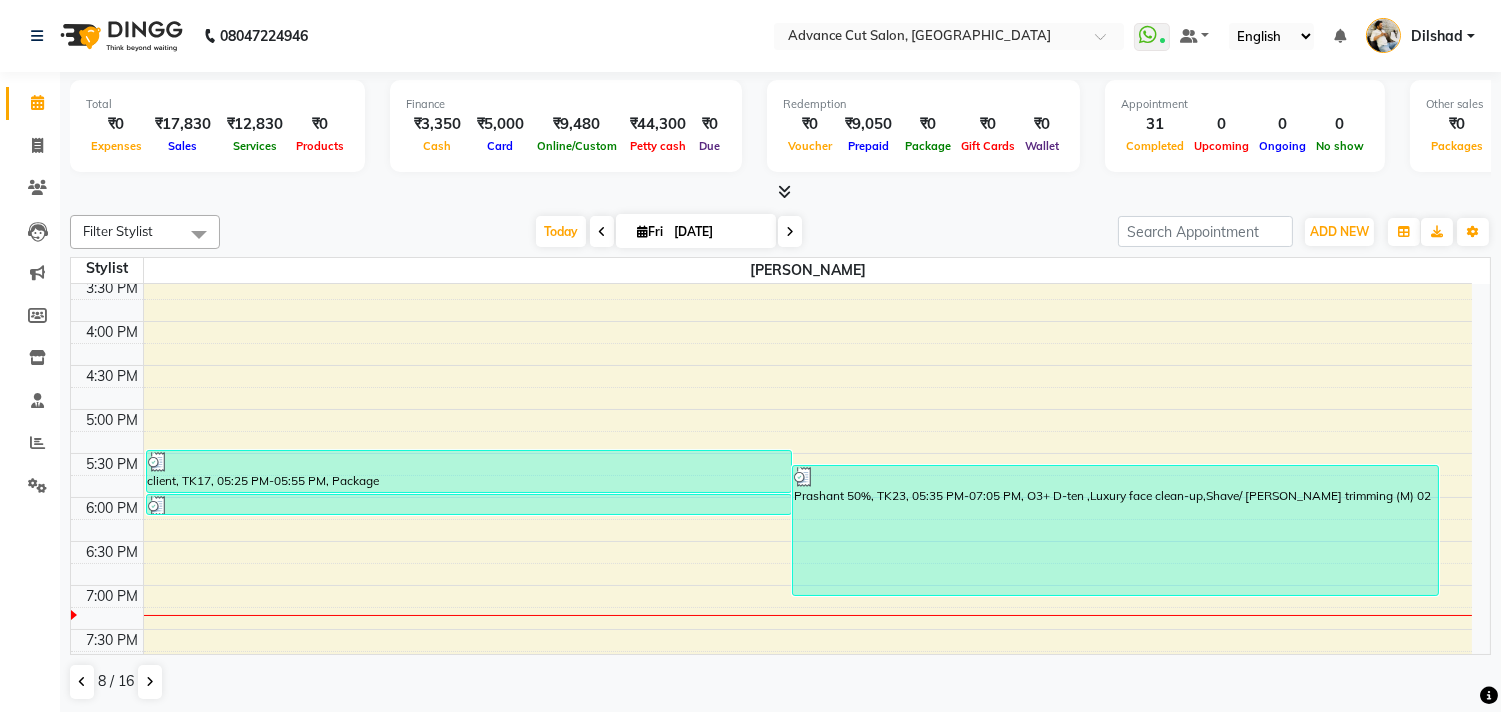 scroll, scrollTop: 777, scrollLeft: 0, axis: vertical 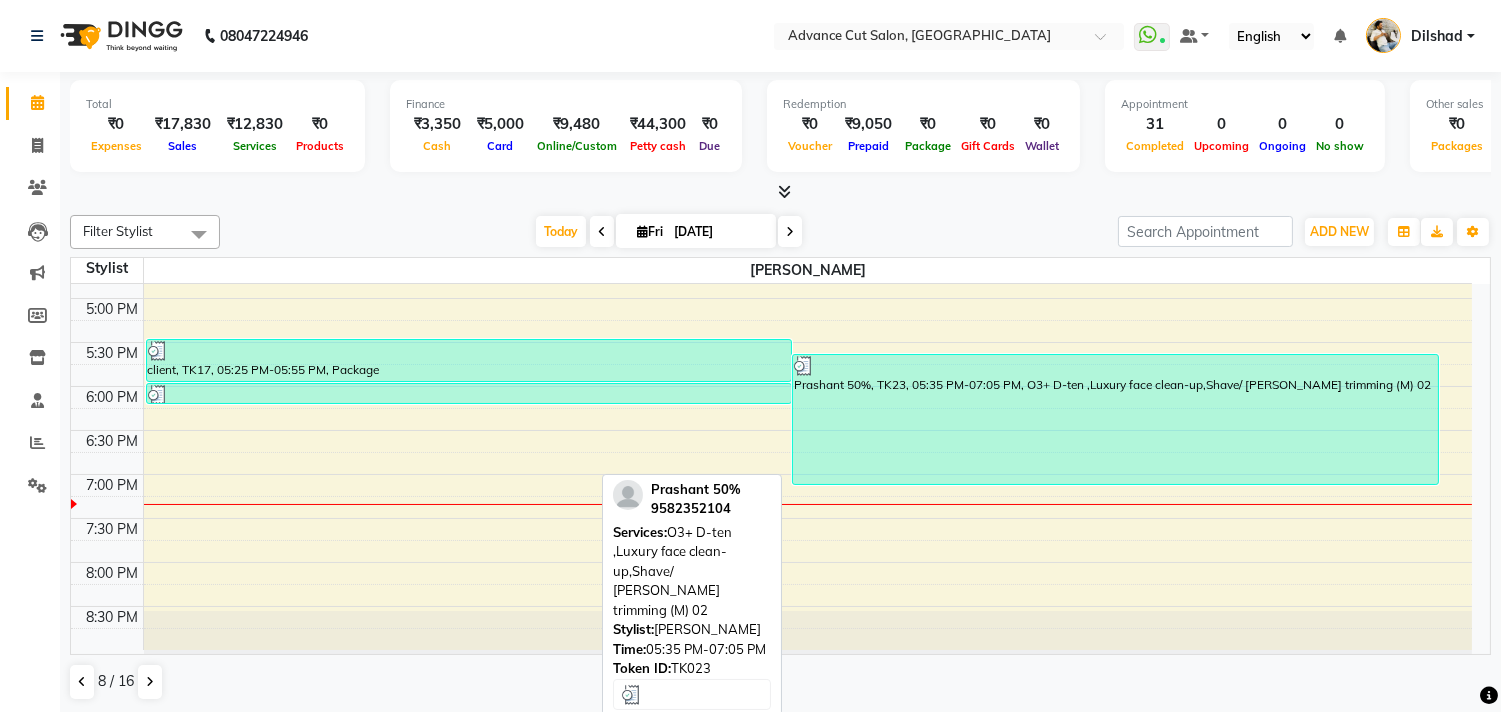 click on "Prashant 50%, TK23, 05:35 PM-07:05 PM, O3+ D-ten ,Luxury face clean-up,Shave/ Beard trimming (M) 02" at bounding box center [1115, 419] 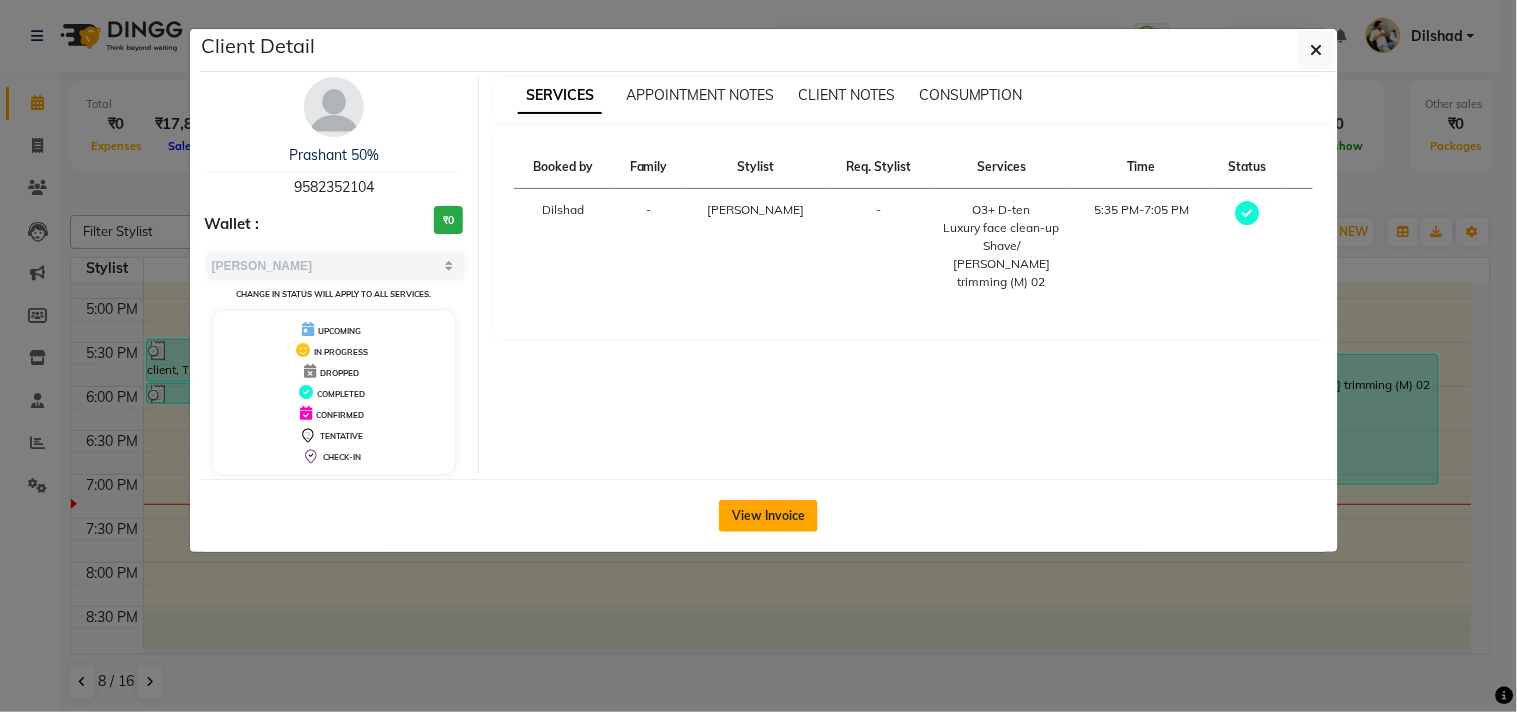 click on "View Invoice" 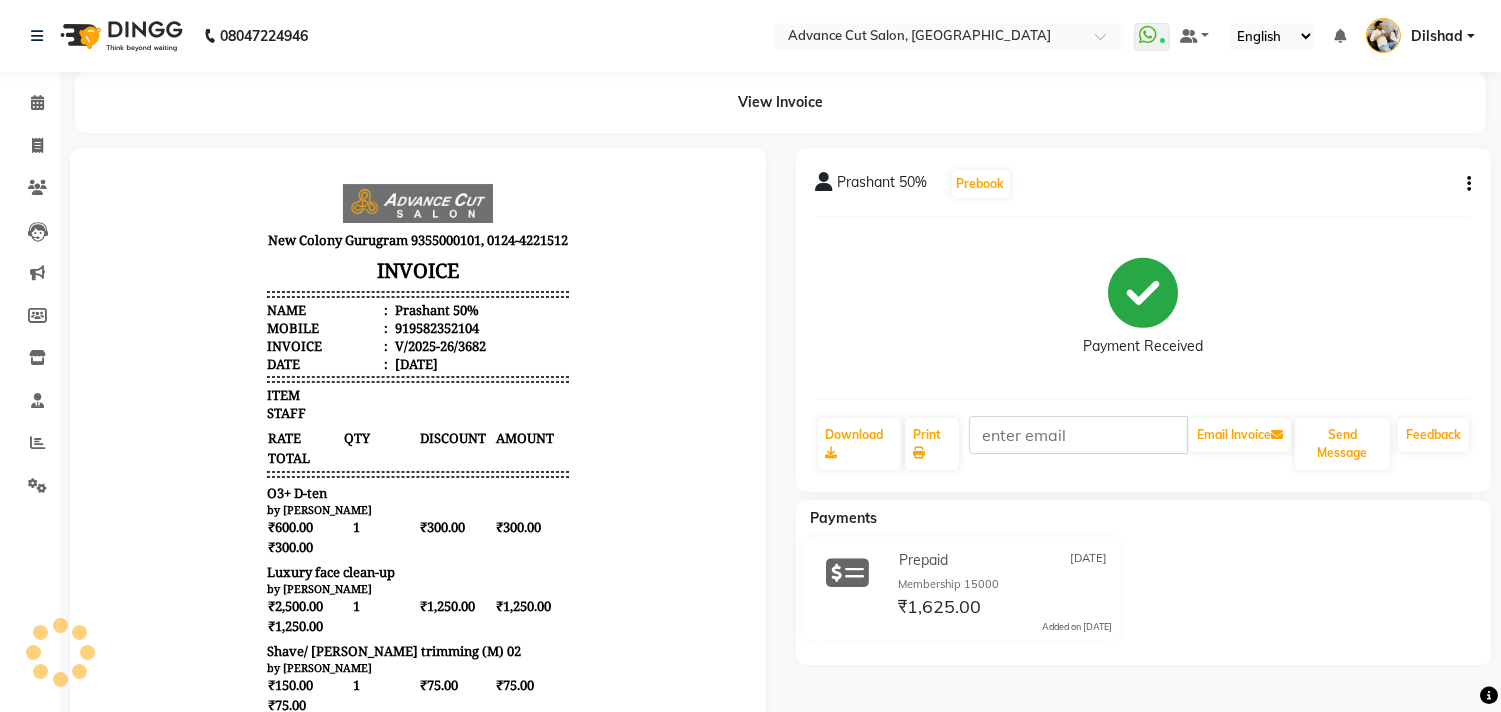 scroll, scrollTop: 0, scrollLeft: 0, axis: both 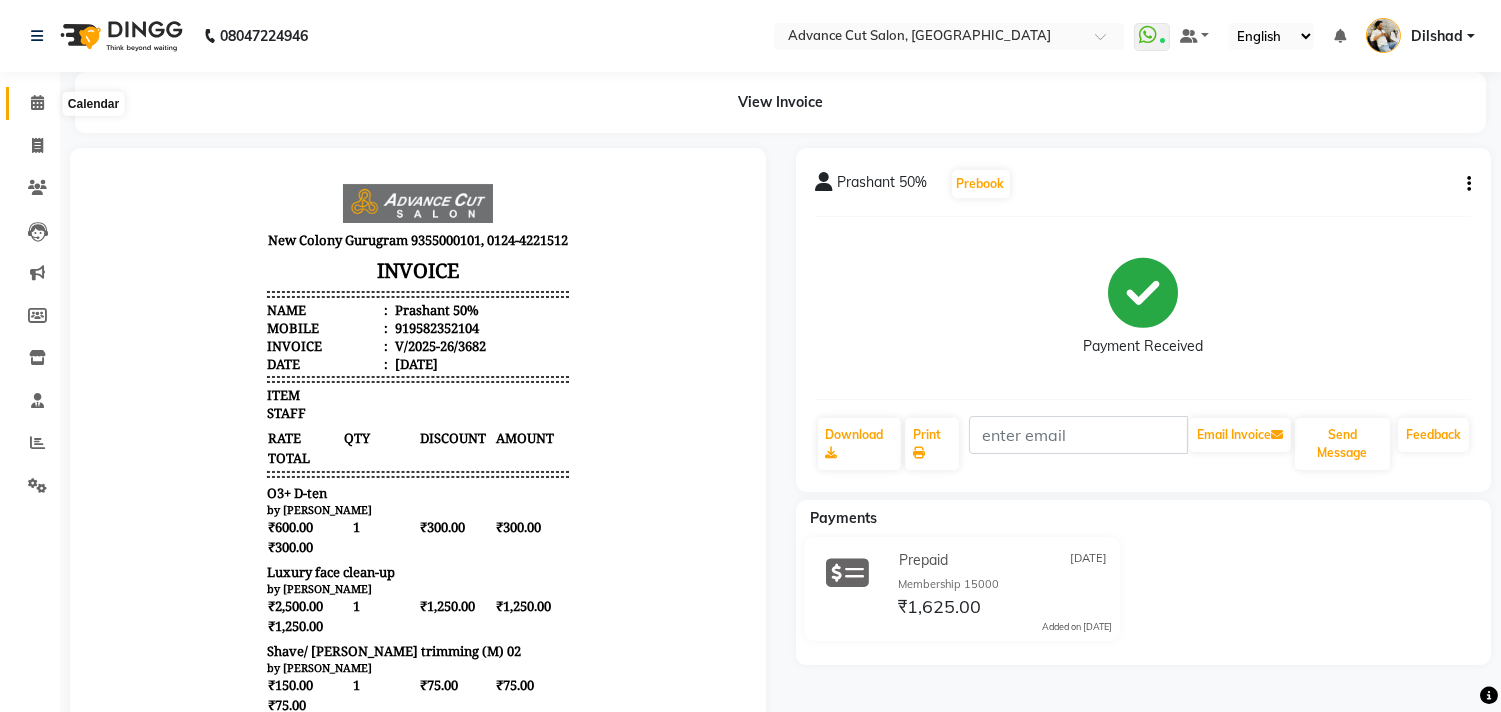 click 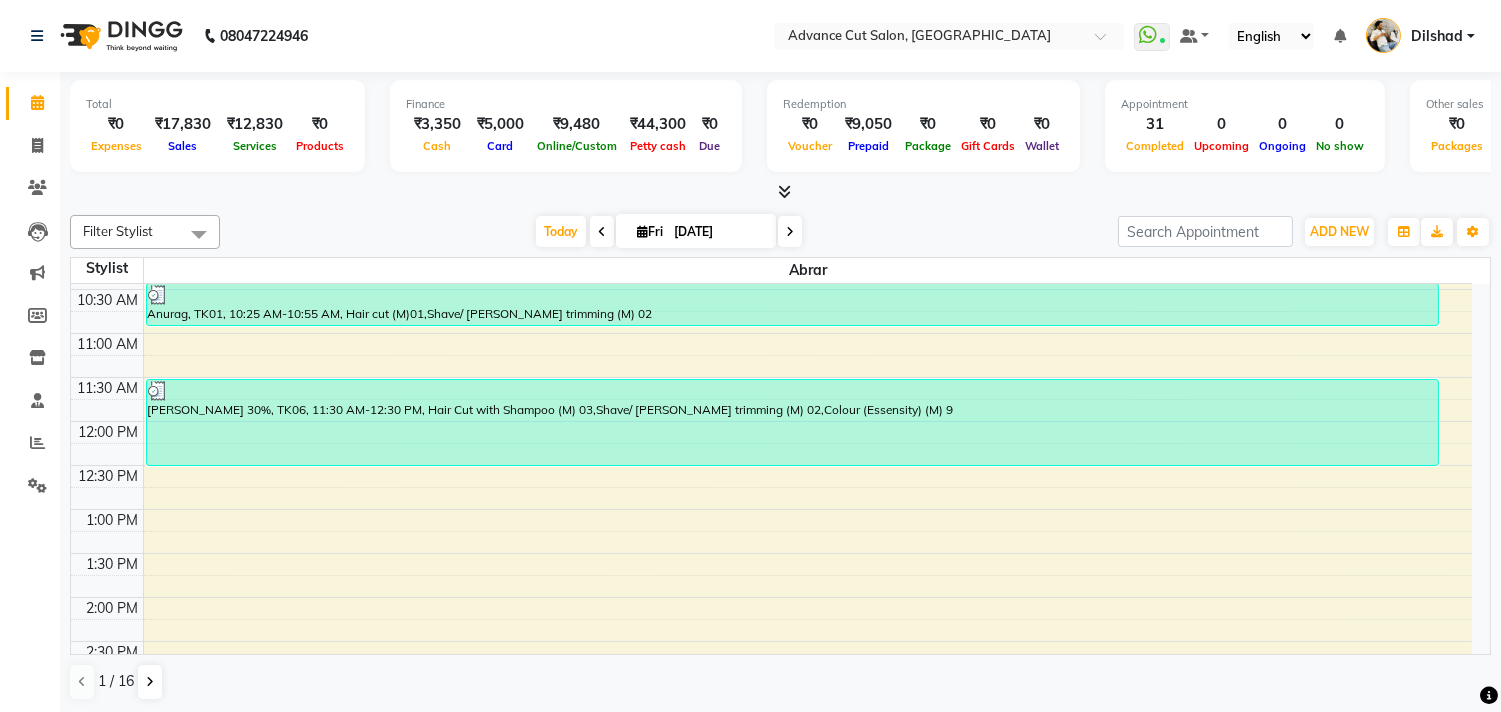 scroll, scrollTop: 222, scrollLeft: 0, axis: vertical 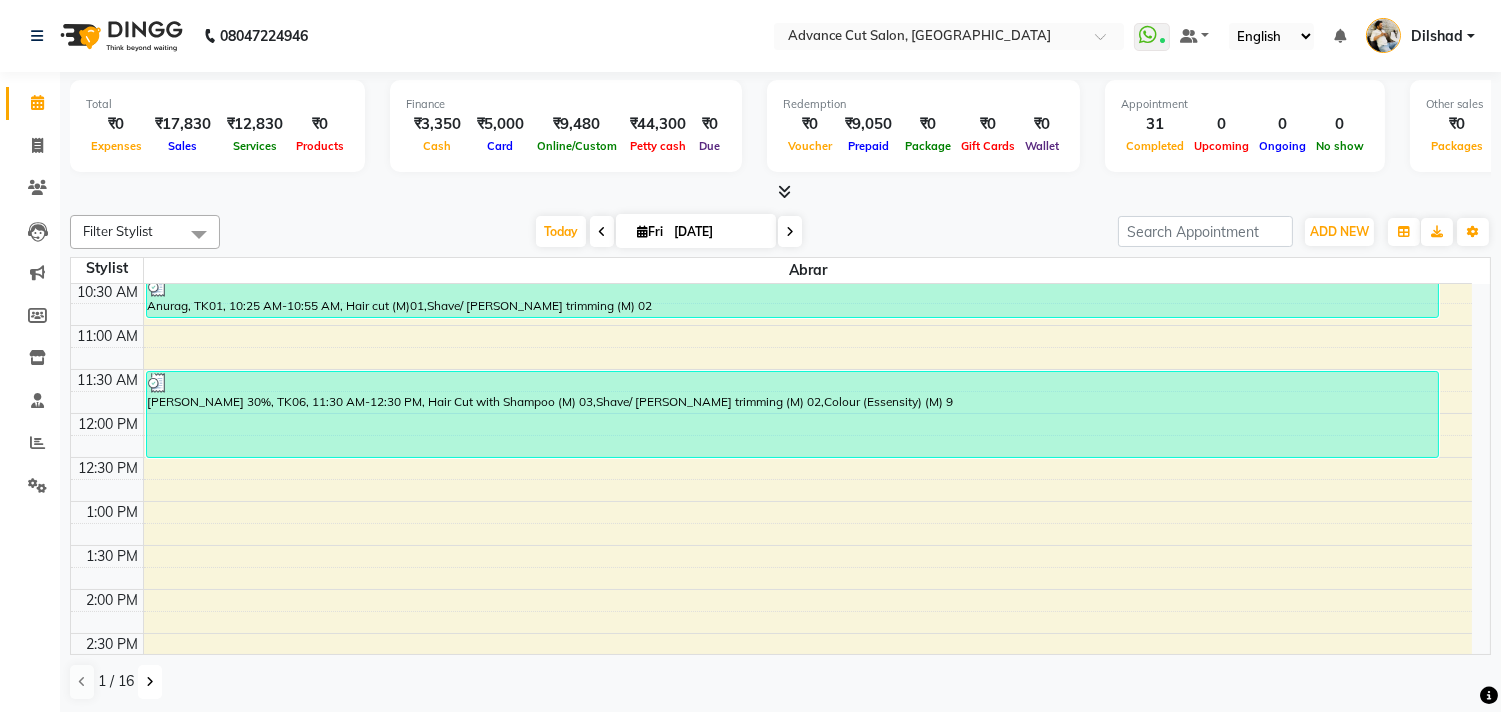 click at bounding box center [150, 682] 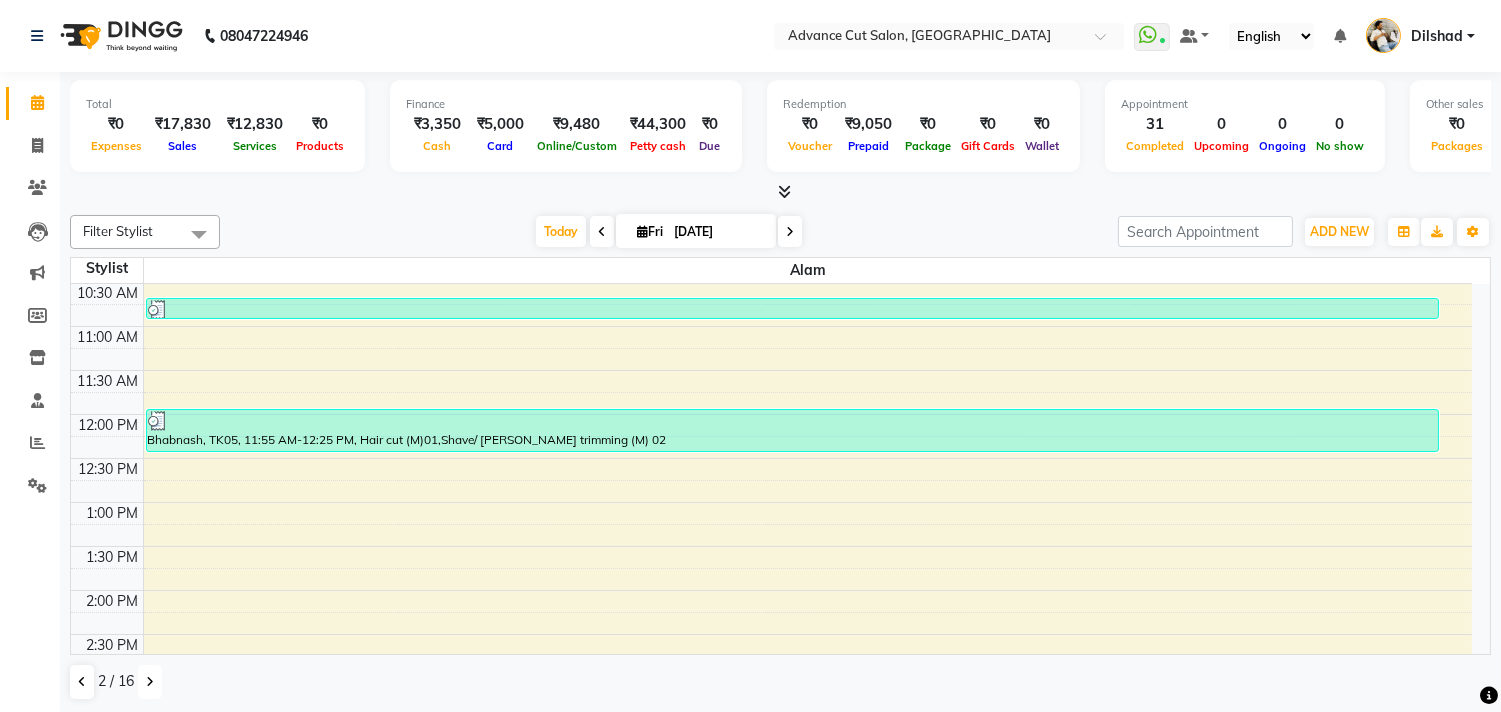 scroll, scrollTop: 222, scrollLeft: 0, axis: vertical 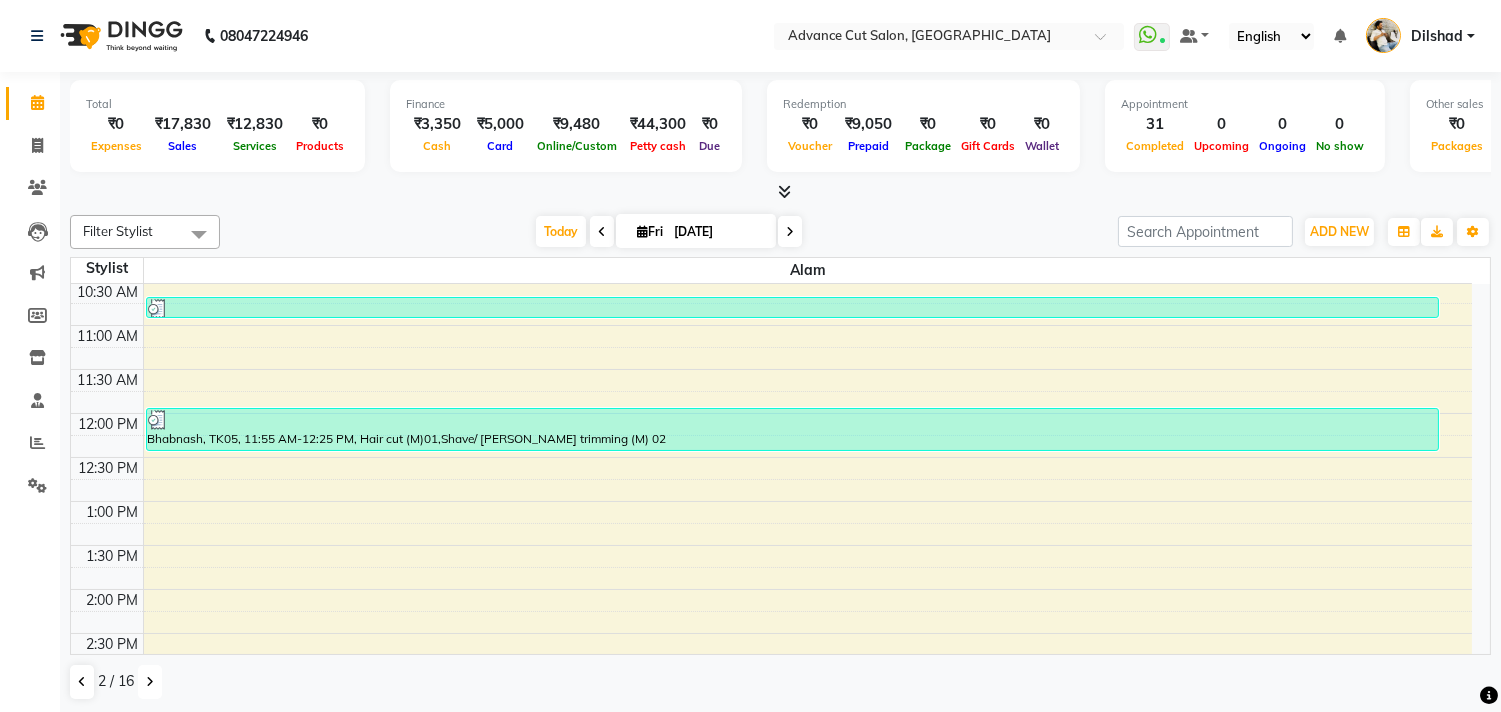 click at bounding box center (150, 682) 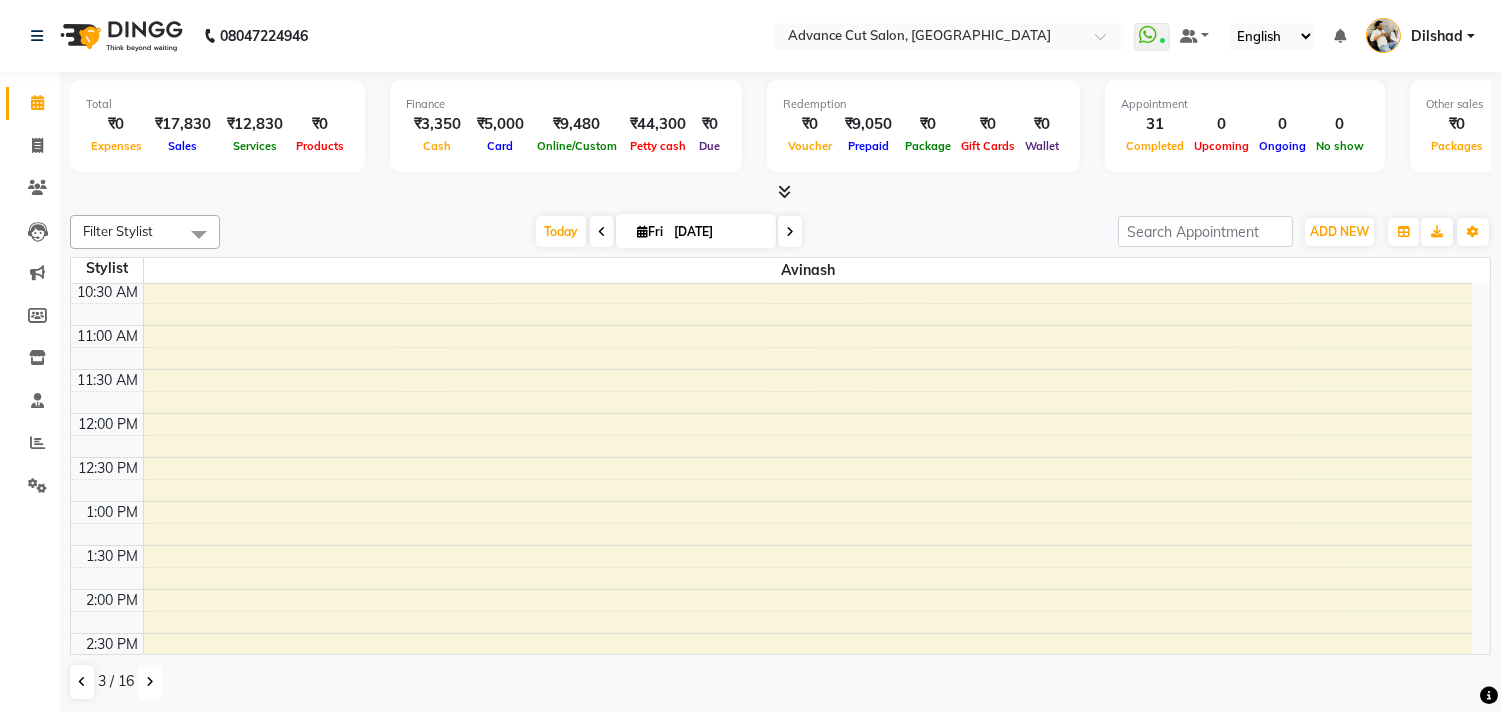 click at bounding box center [150, 682] 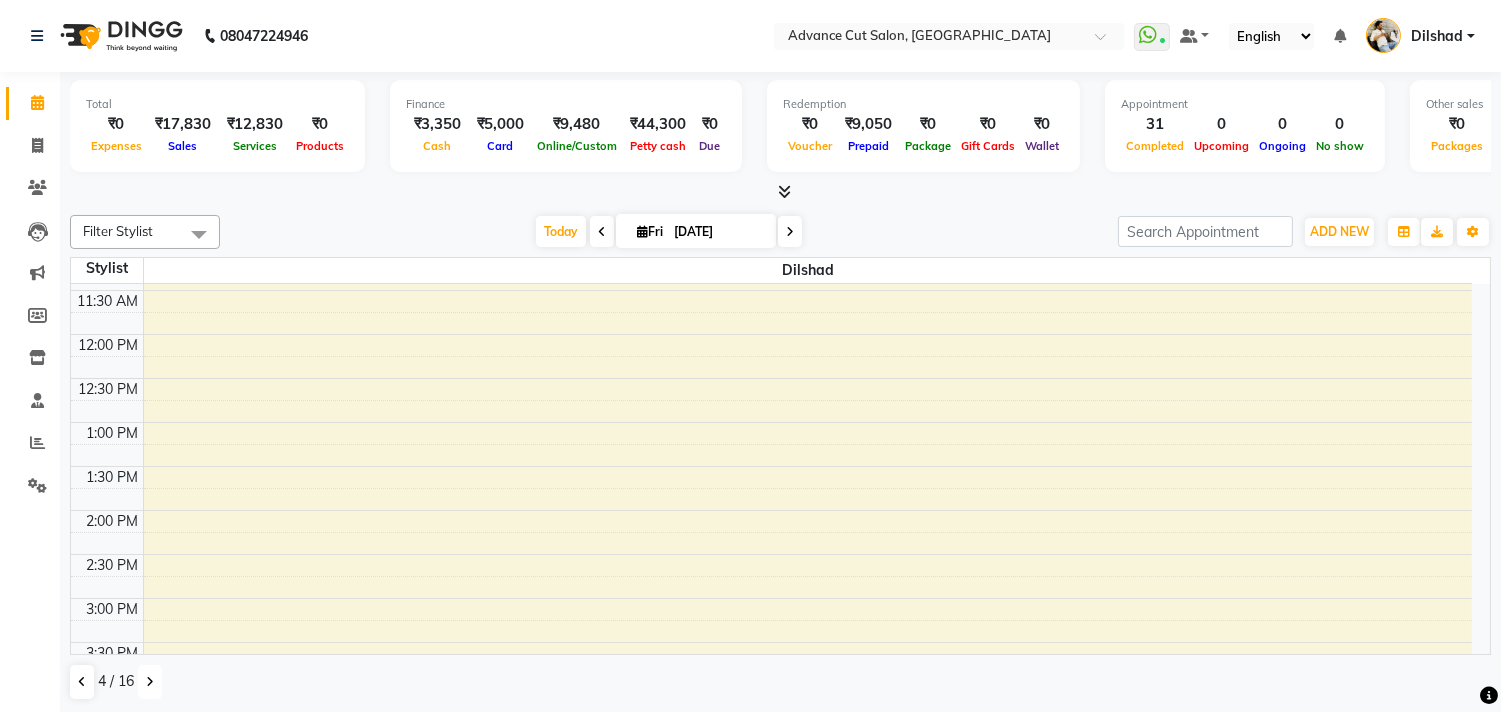 scroll, scrollTop: 333, scrollLeft: 0, axis: vertical 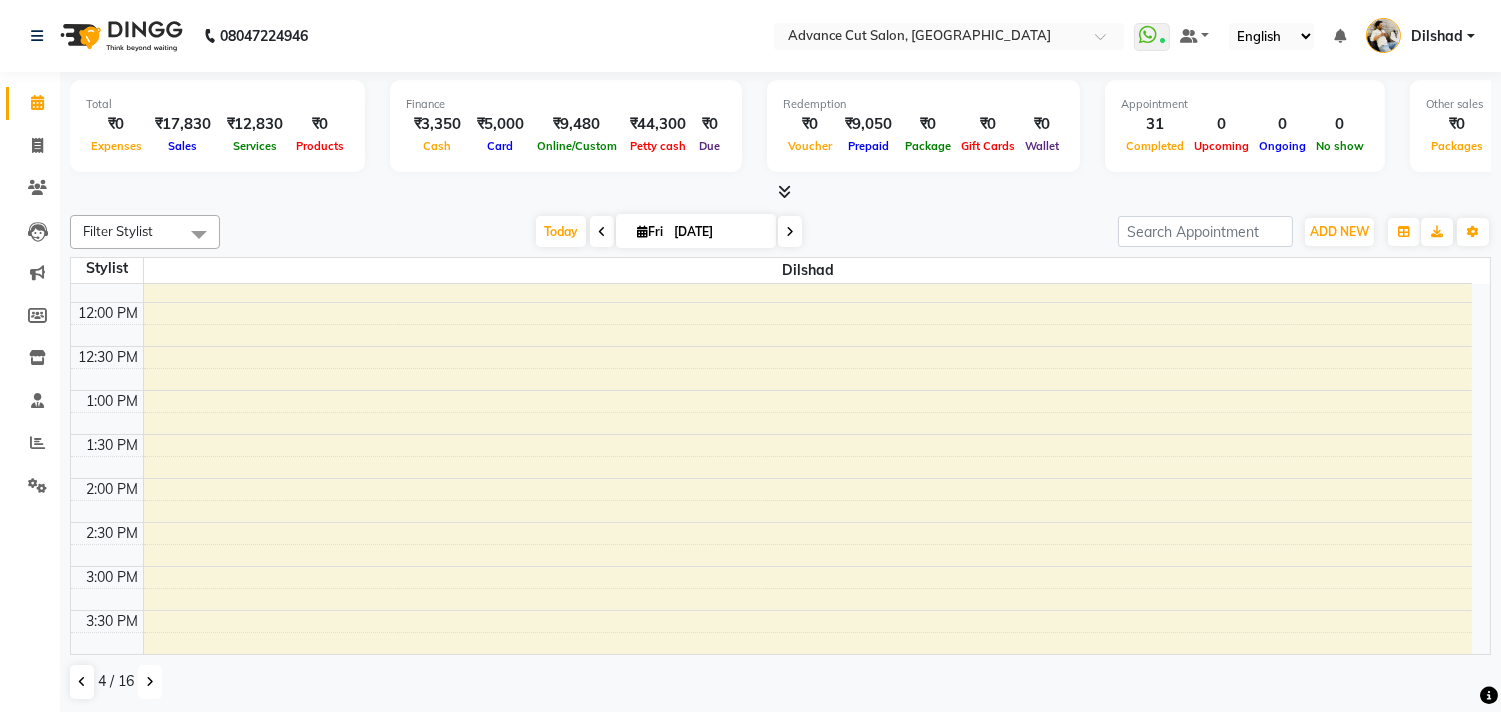 click at bounding box center (150, 682) 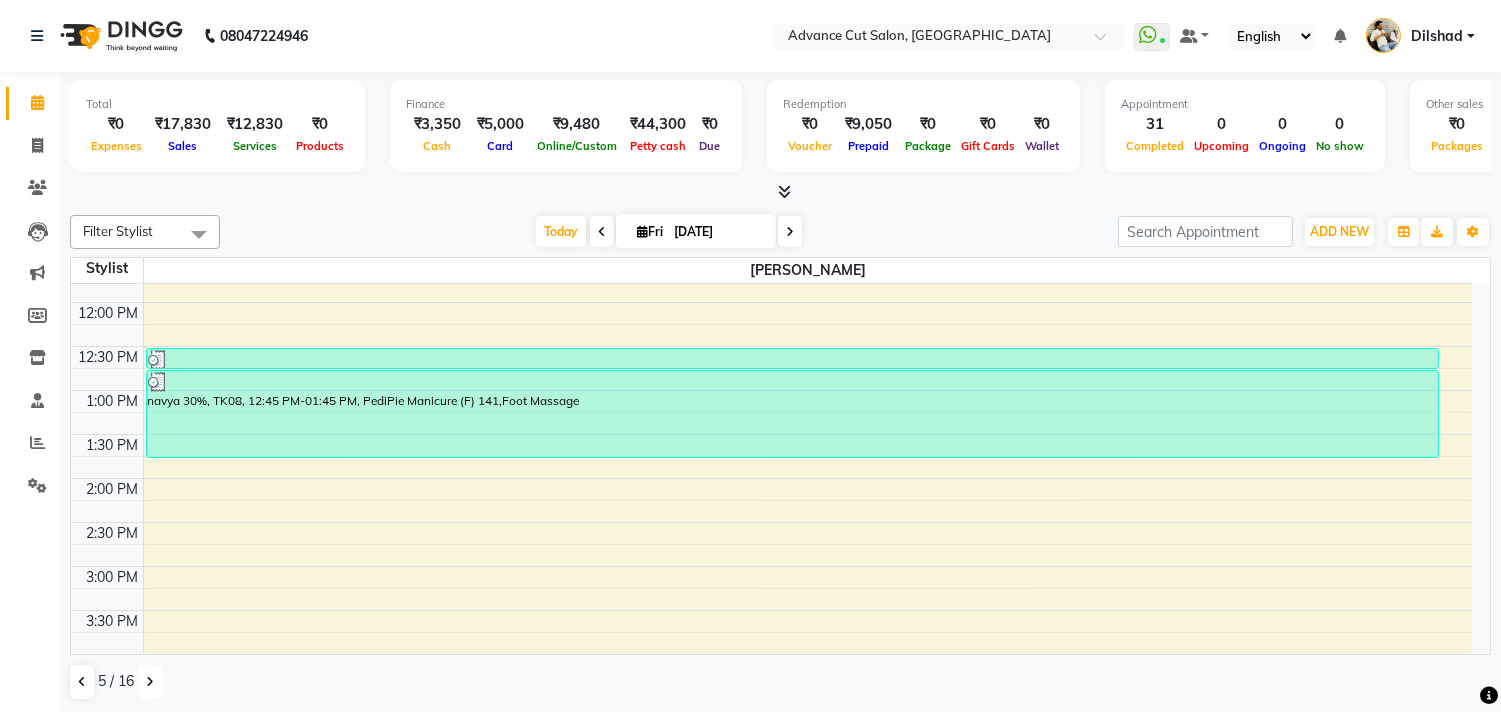 click at bounding box center [150, 682] 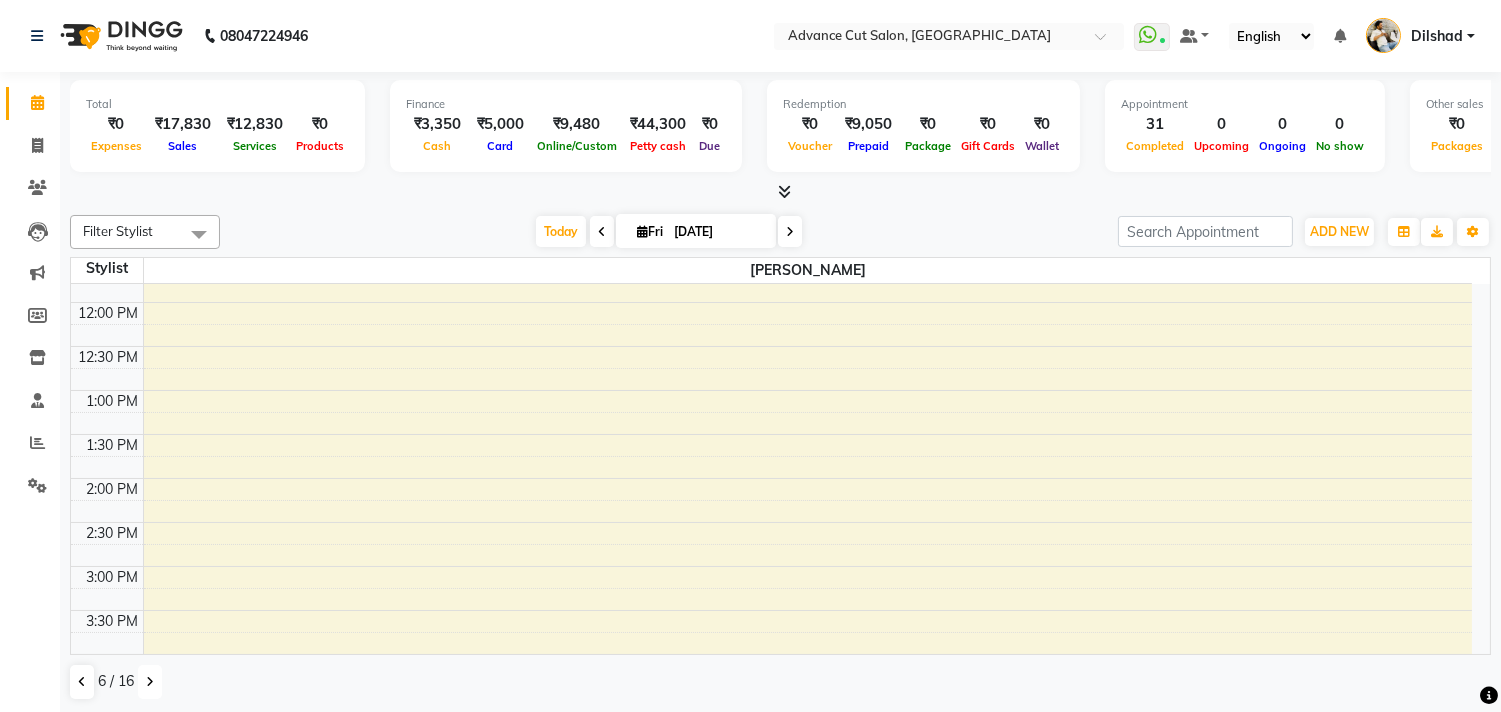 click at bounding box center (150, 682) 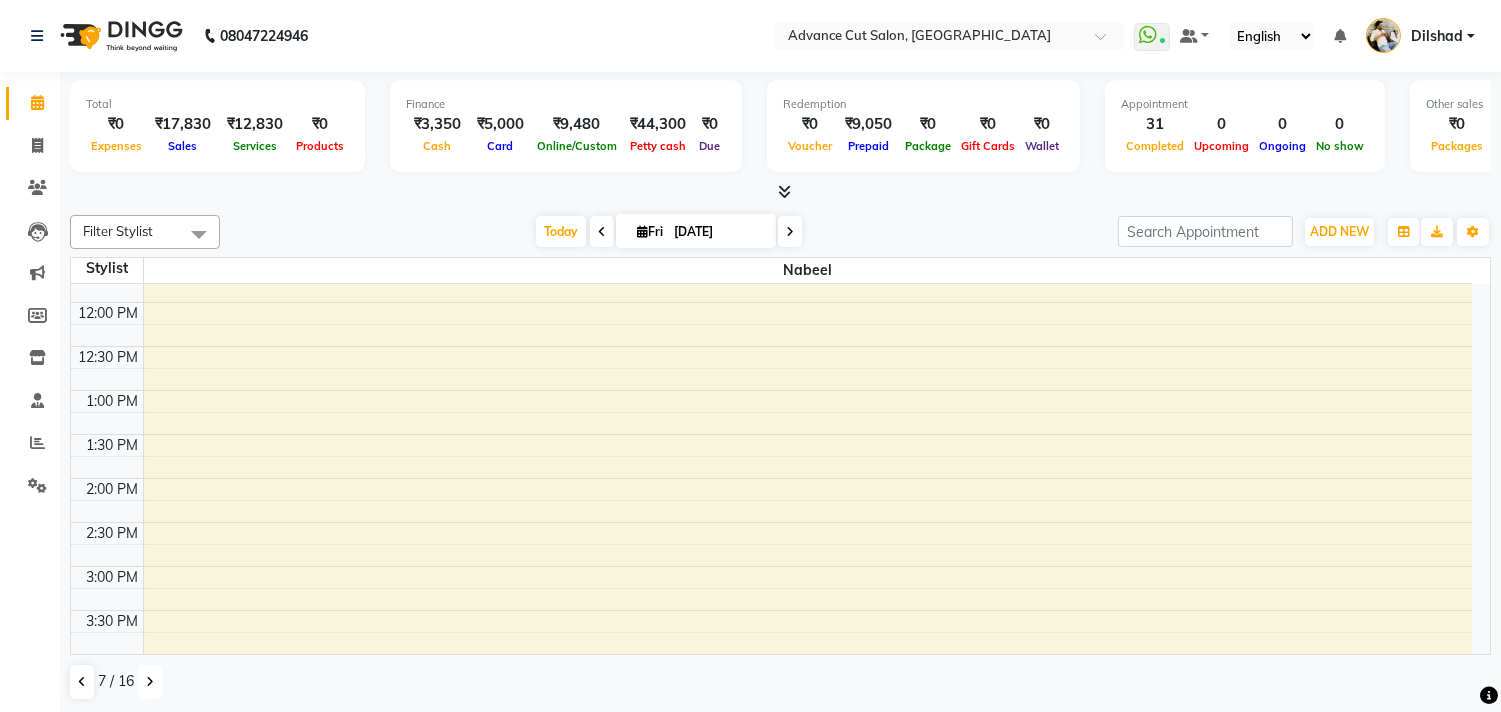 click at bounding box center (150, 682) 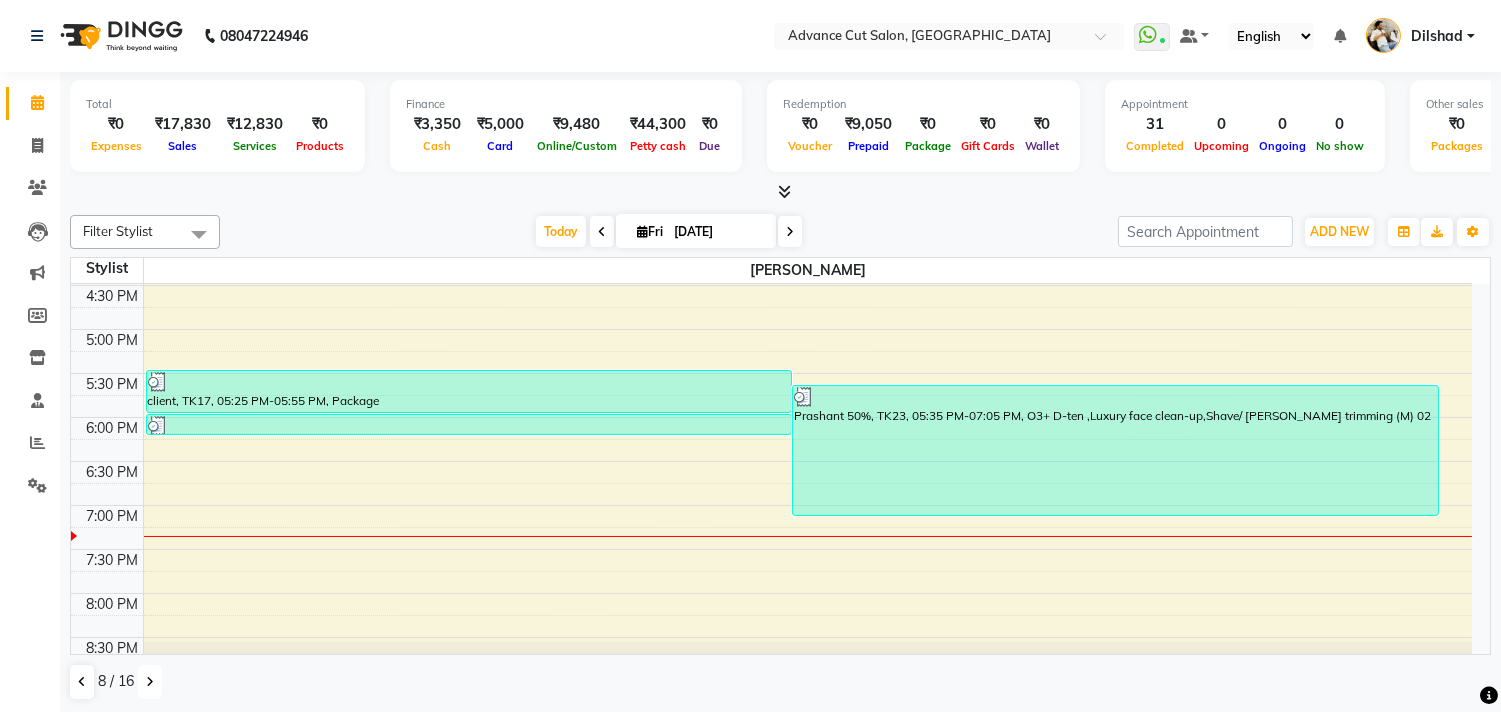 scroll, scrollTop: 778, scrollLeft: 0, axis: vertical 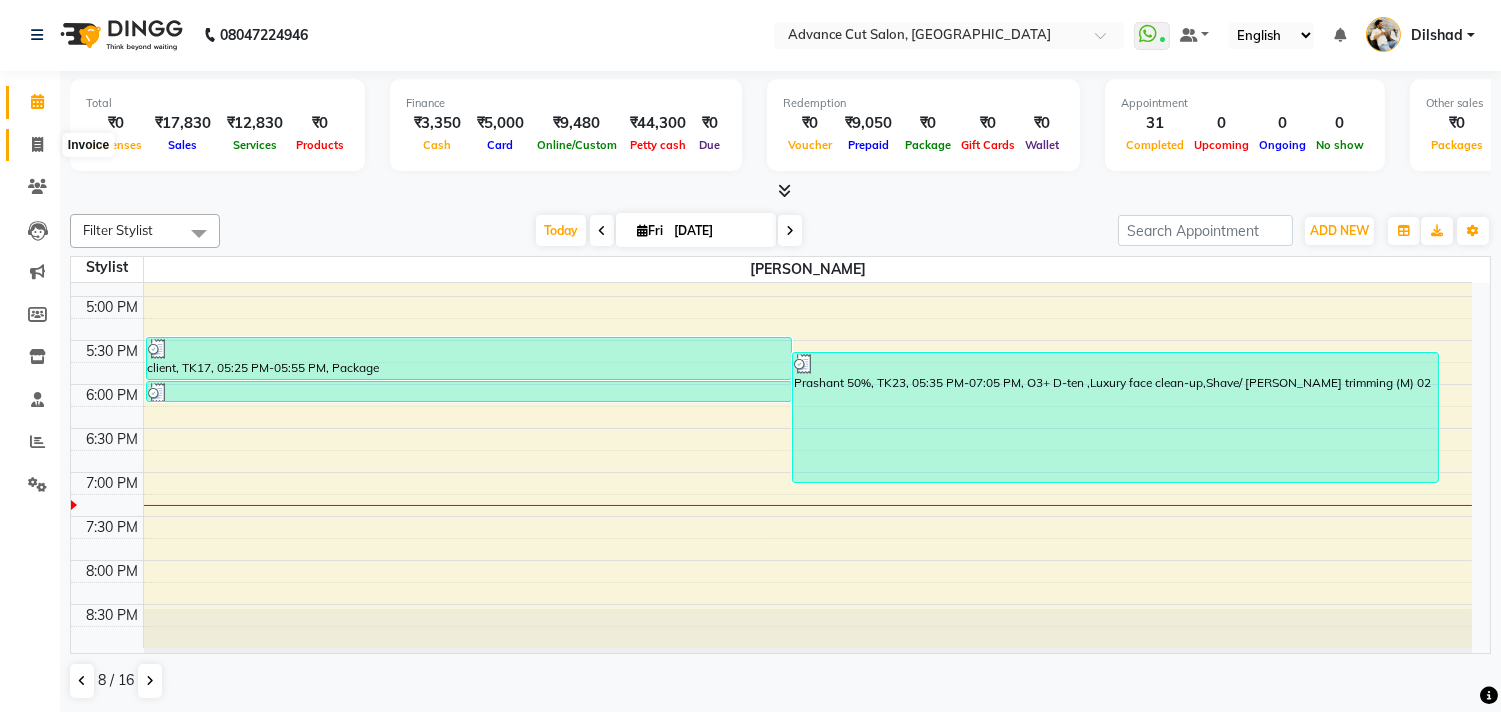 click 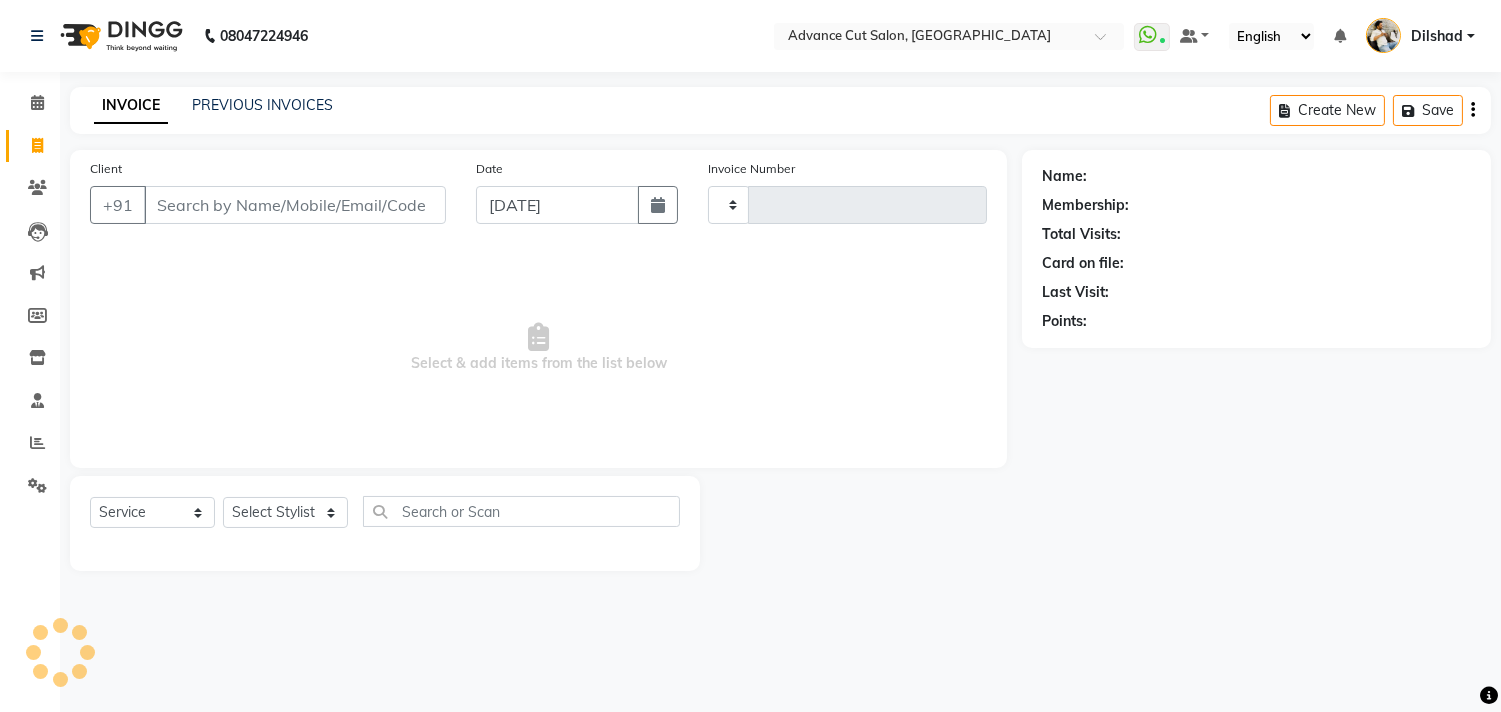 scroll, scrollTop: 0, scrollLeft: 0, axis: both 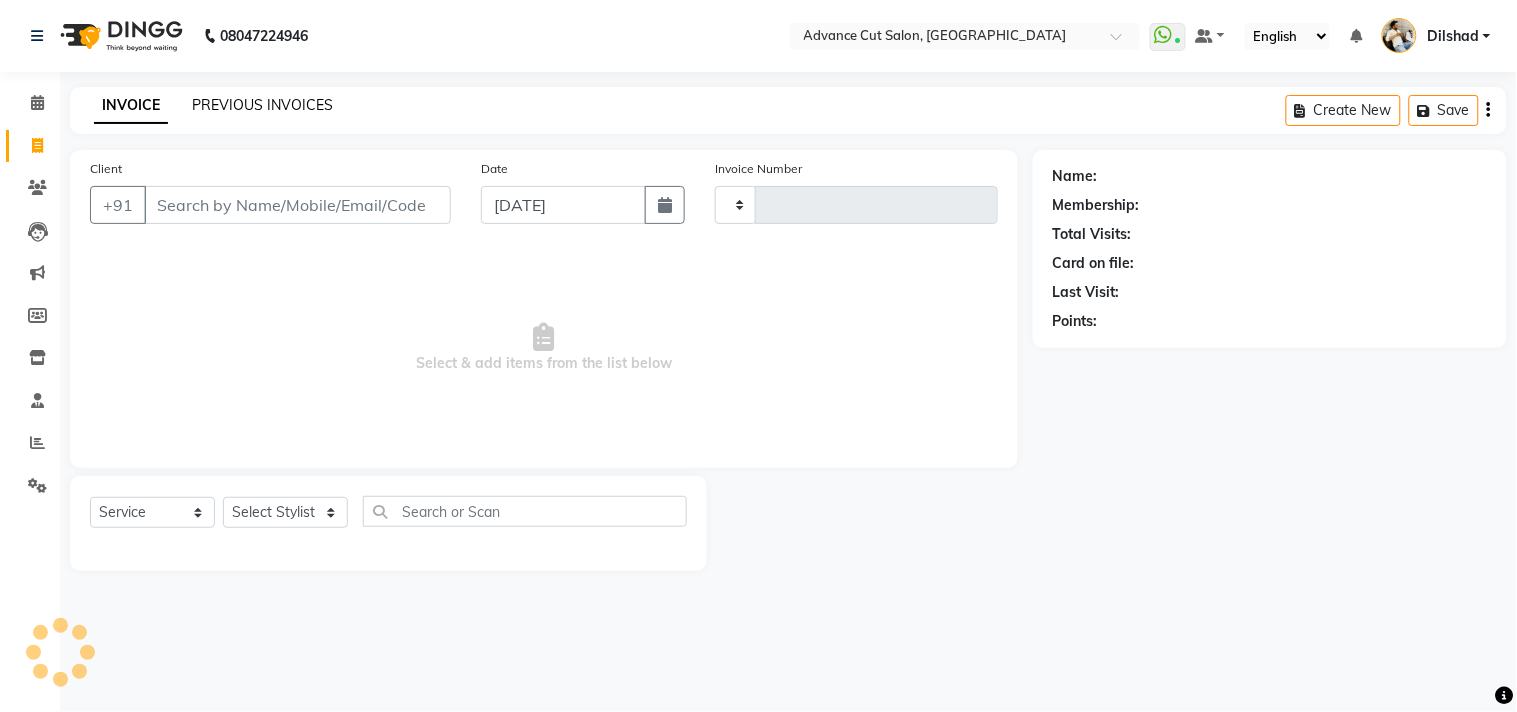 click on "PREVIOUS INVOICES" 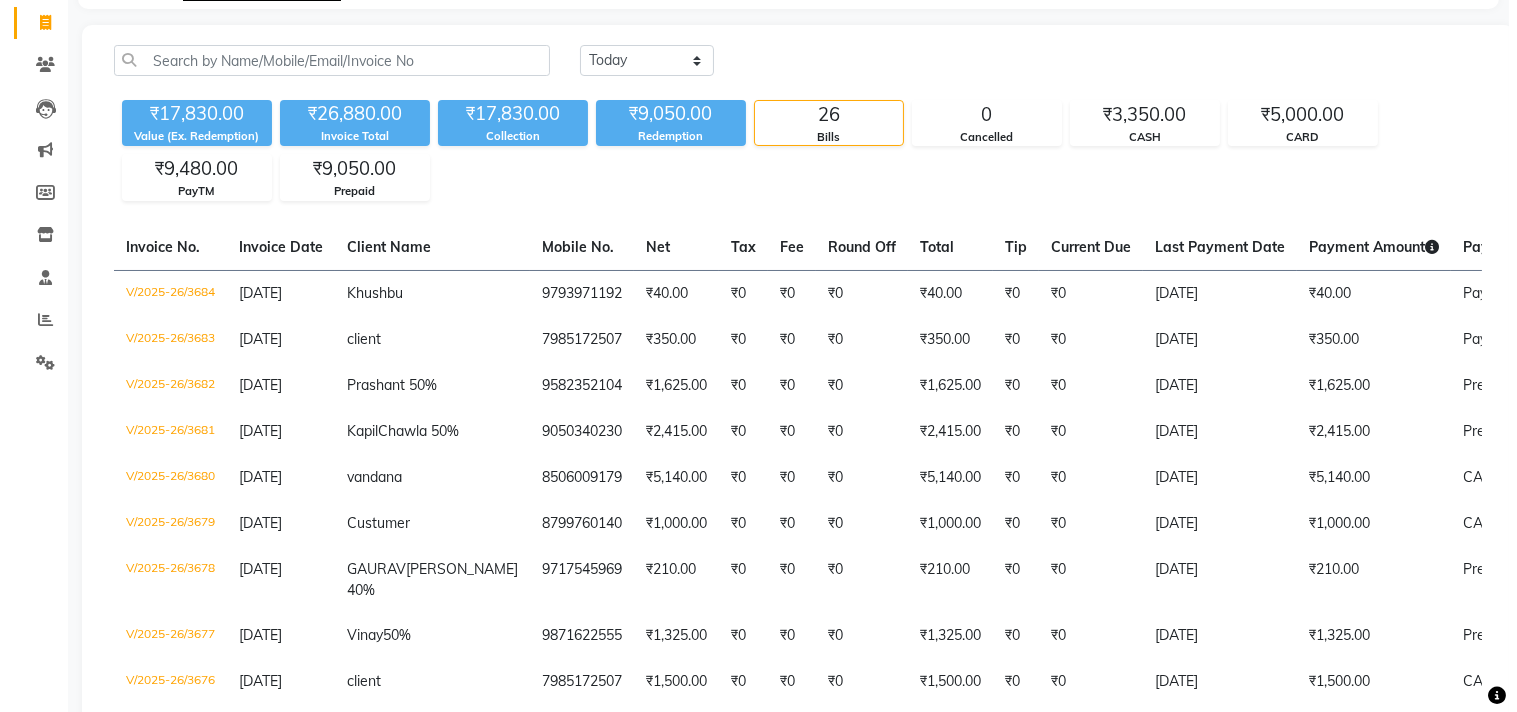 scroll, scrollTop: 0, scrollLeft: 0, axis: both 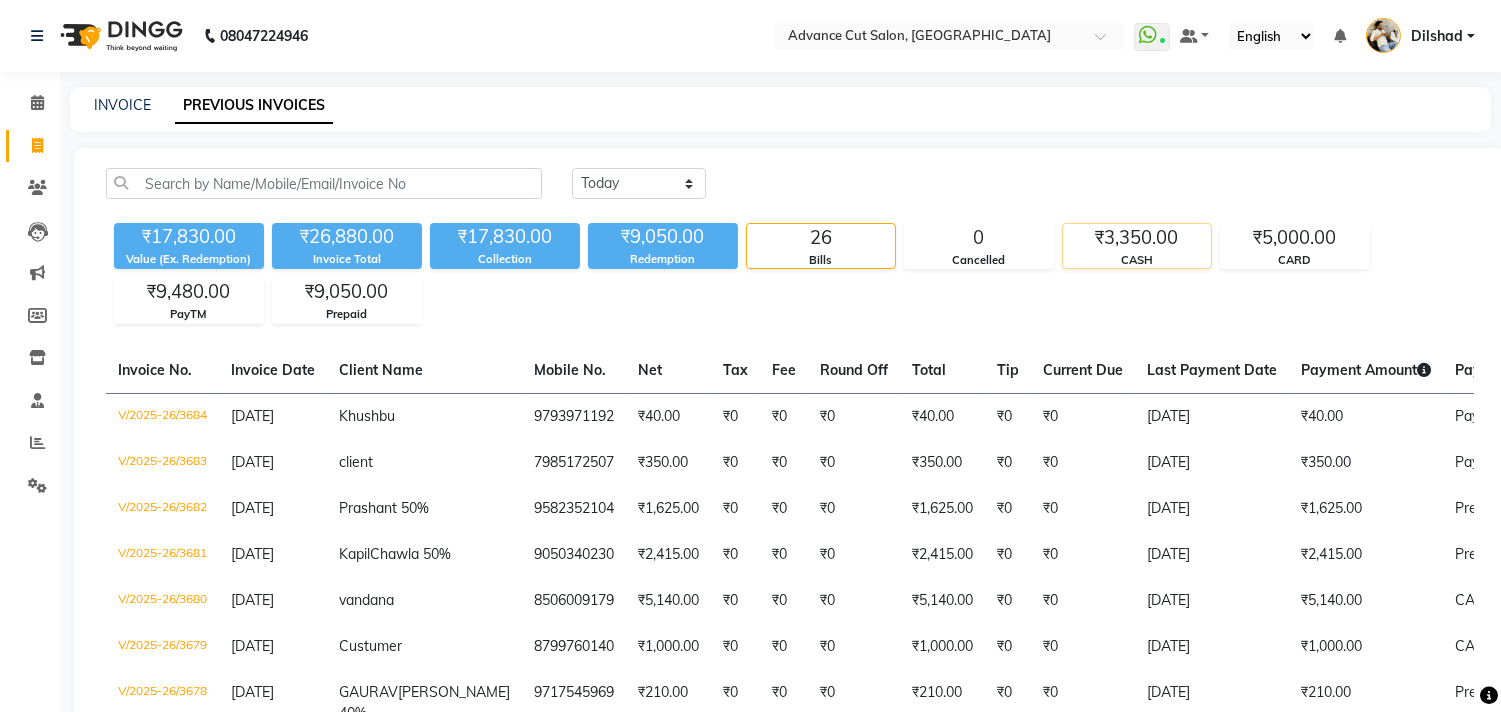 click on "₹3,350.00" 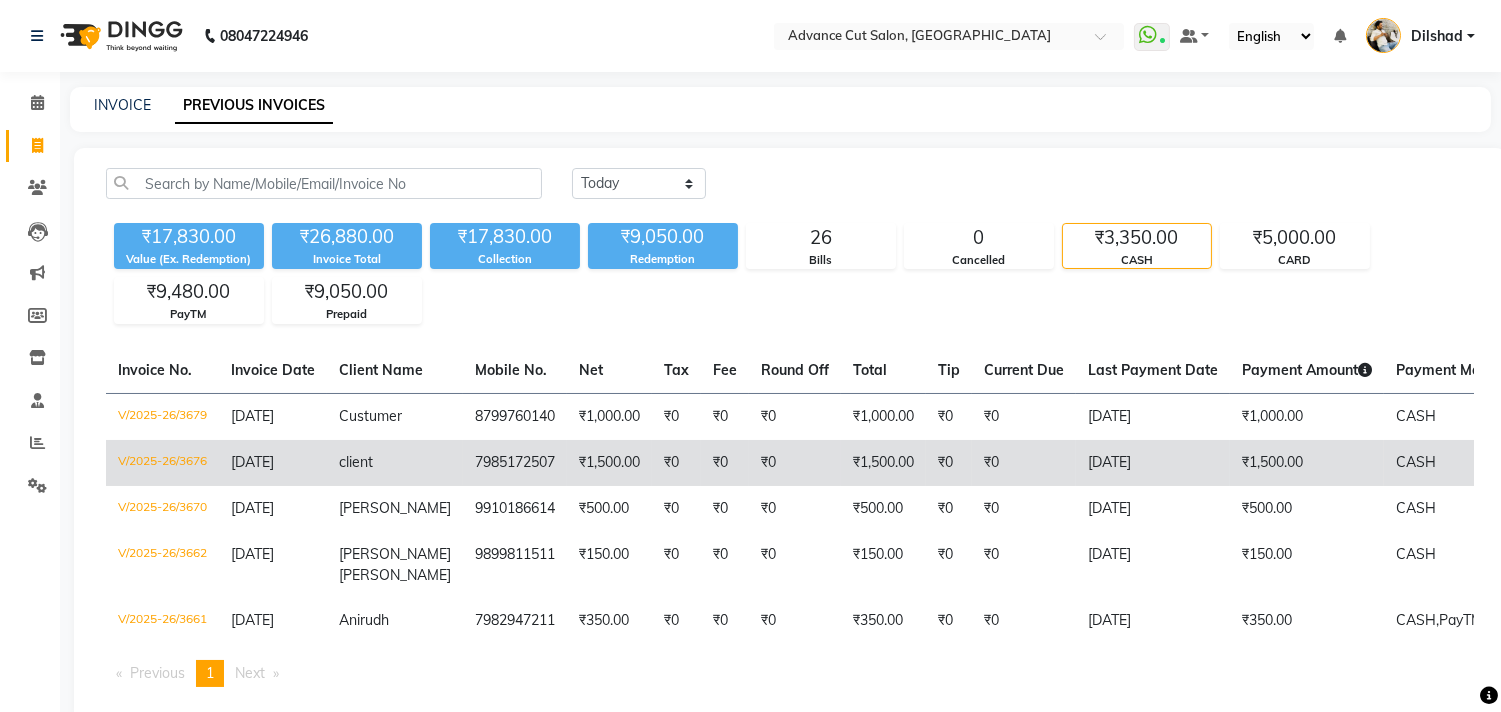 click on "[DATE]" 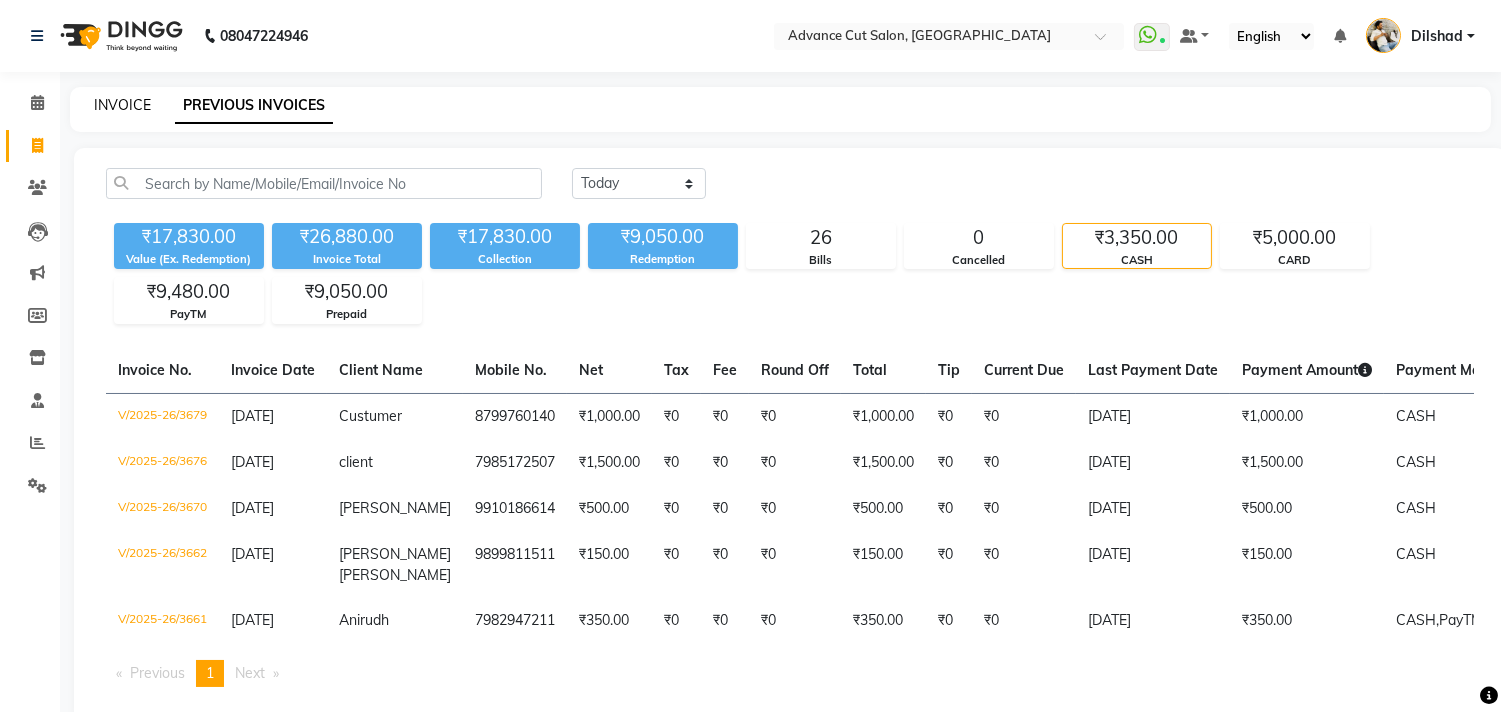 click on "INVOICE" 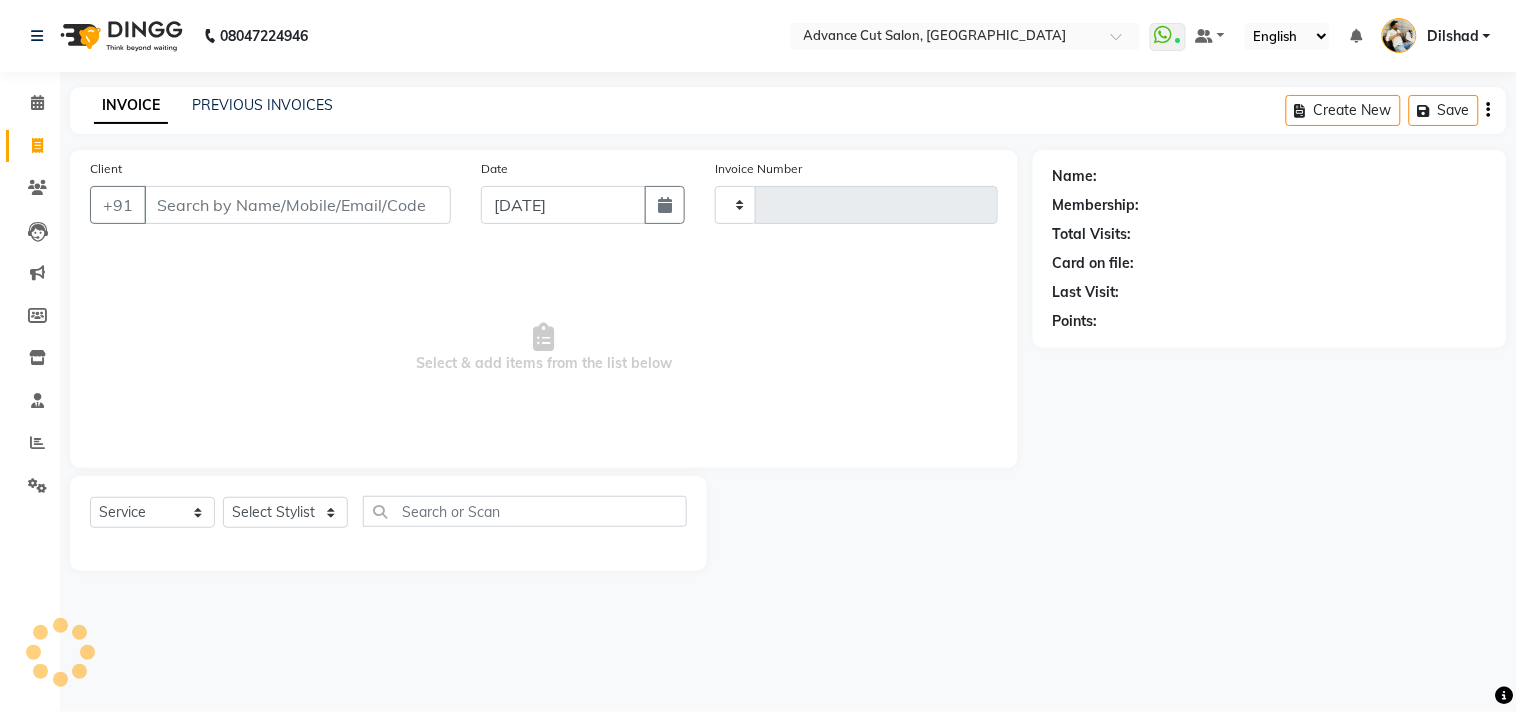 type on "3688" 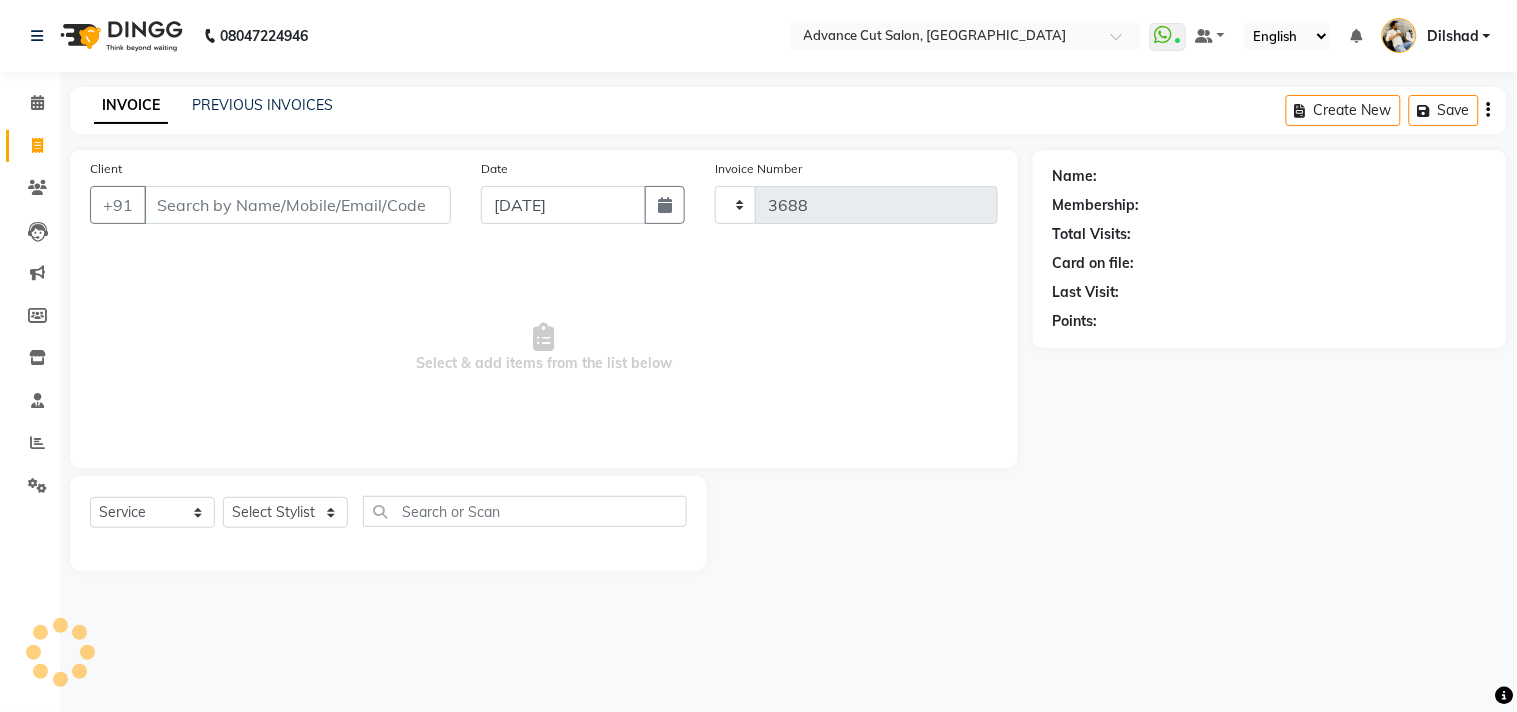 select on "922" 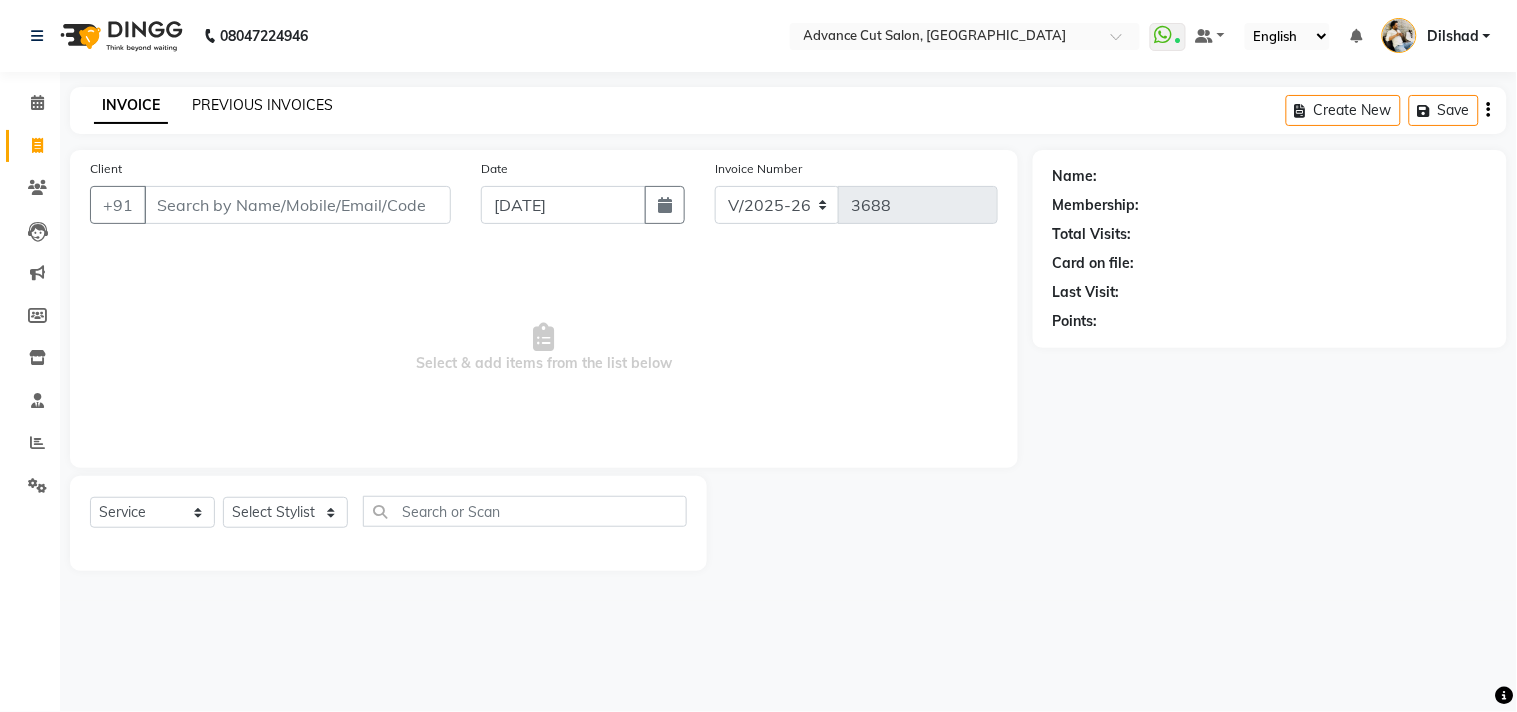 click on "PREVIOUS INVOICES" 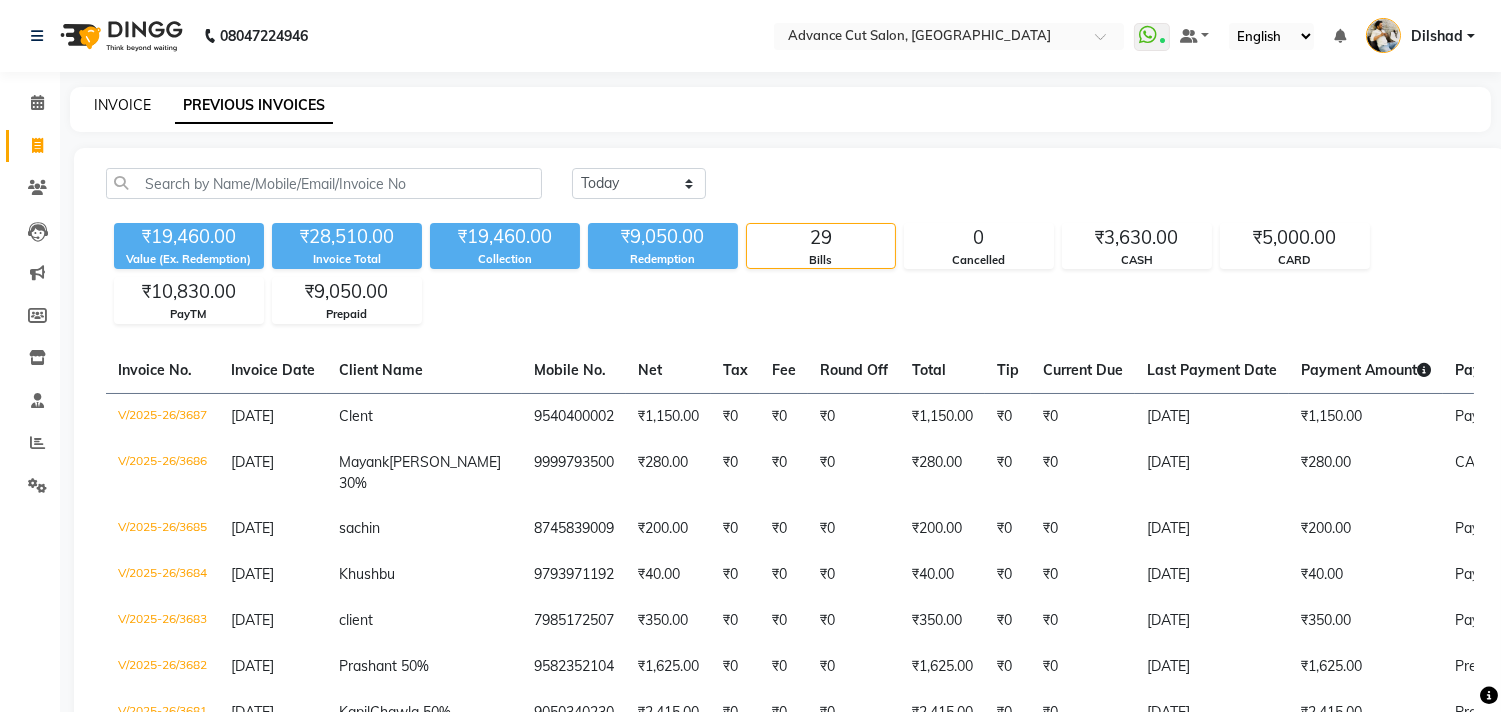 click on "INVOICE" 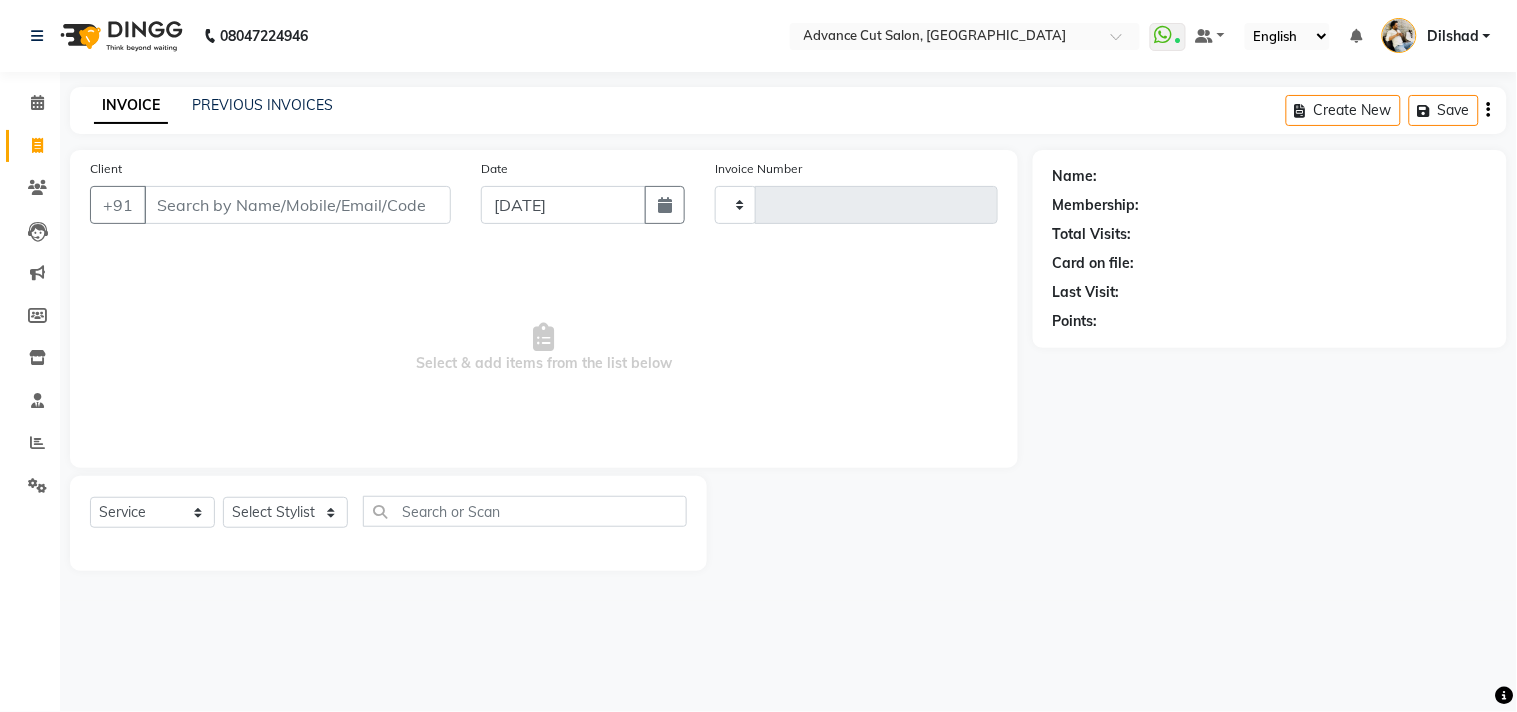 type on "3688" 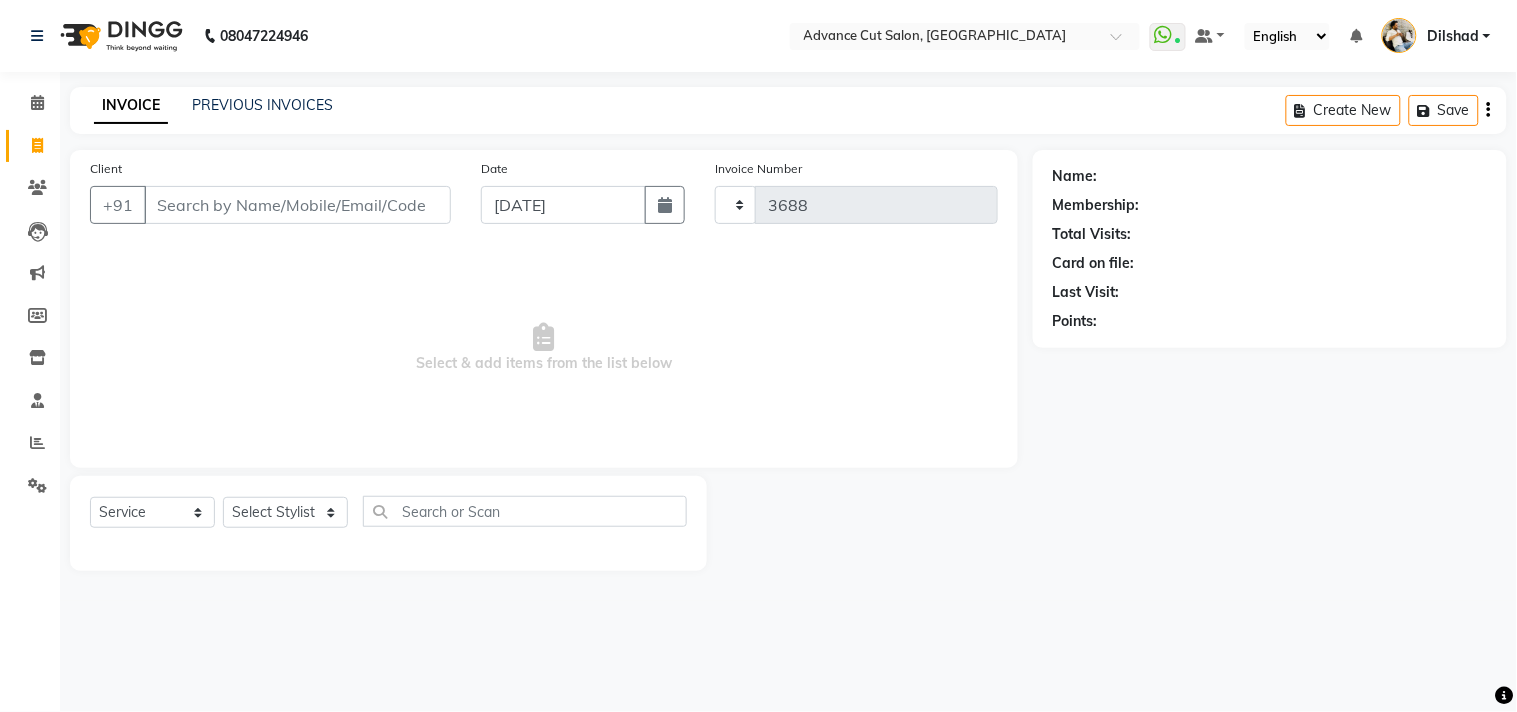 select on "922" 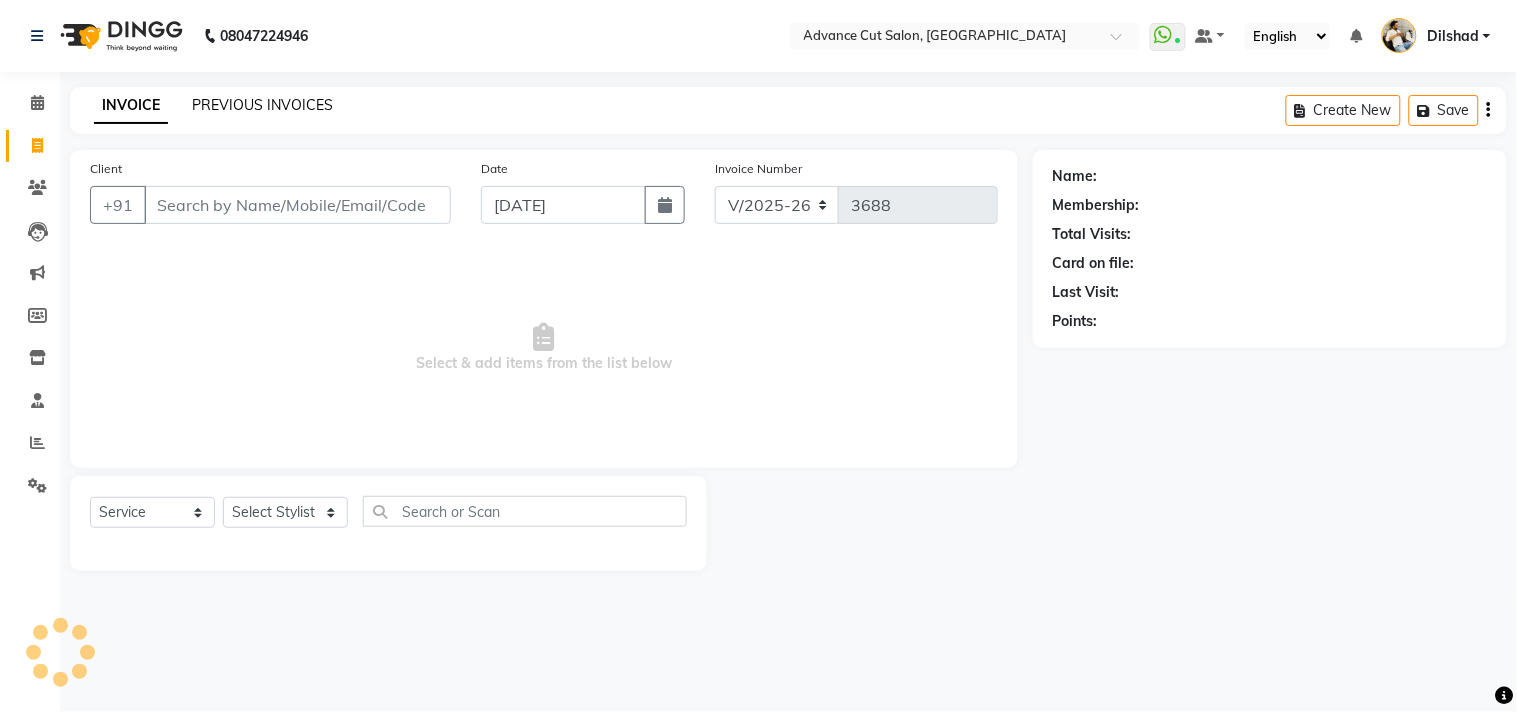 click on "PREVIOUS INVOICES" 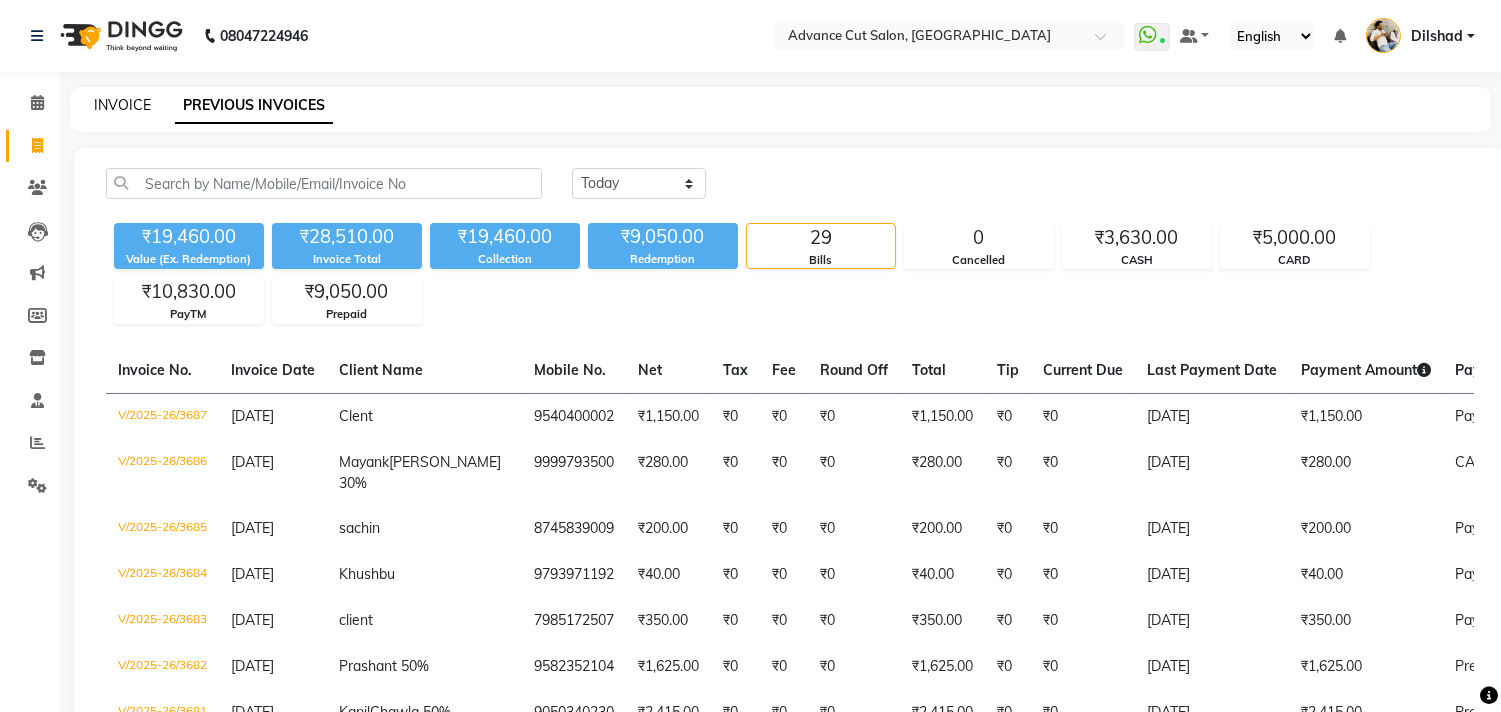 click on "INVOICE" 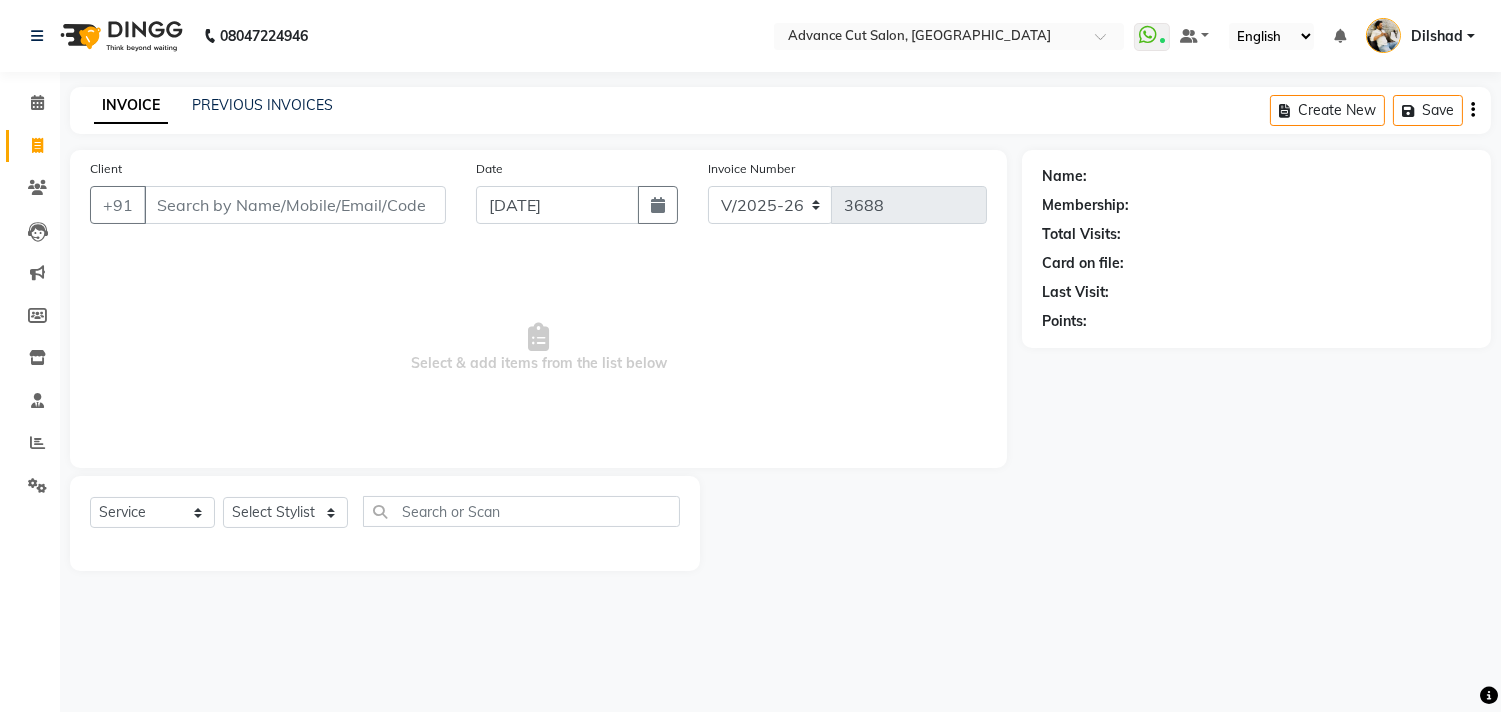 click on "PREVIOUS INVOICES" 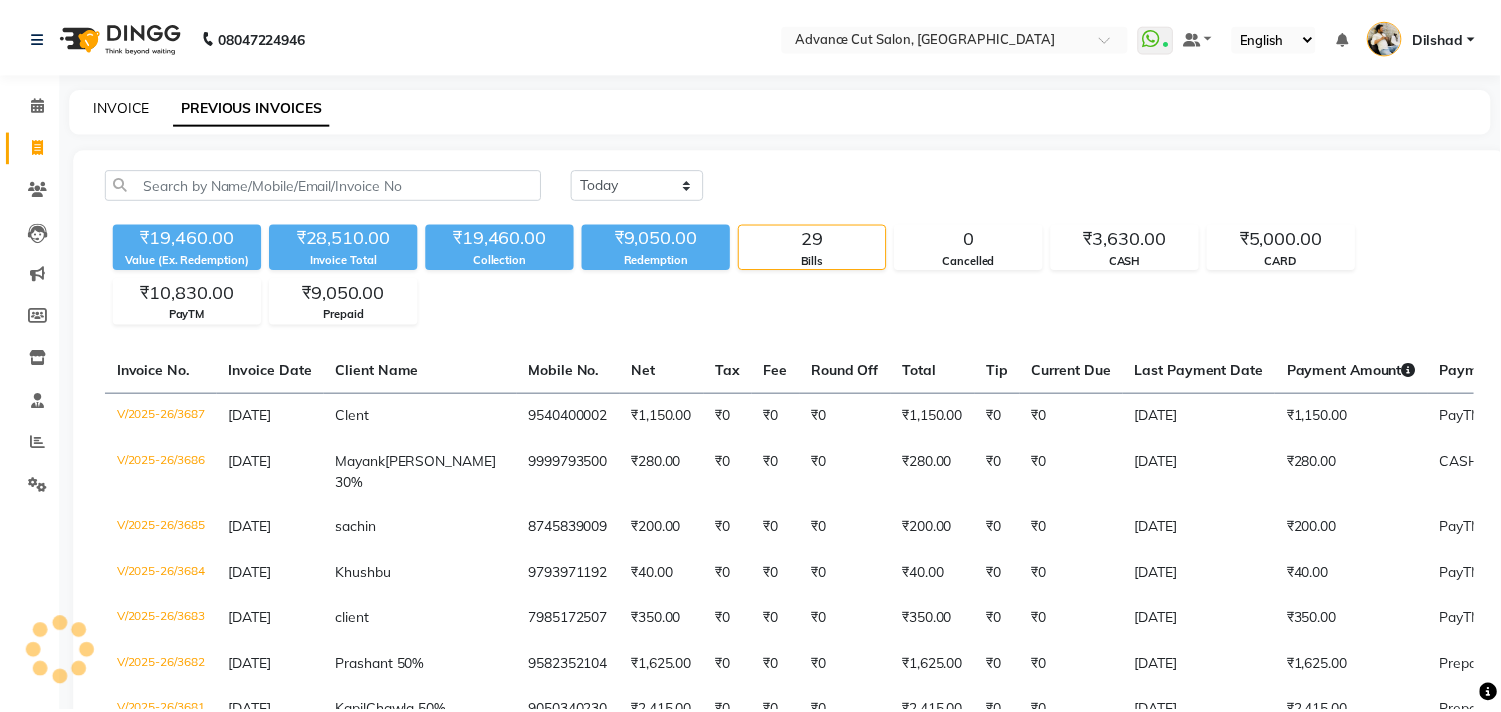 scroll, scrollTop: 1376, scrollLeft: 0, axis: vertical 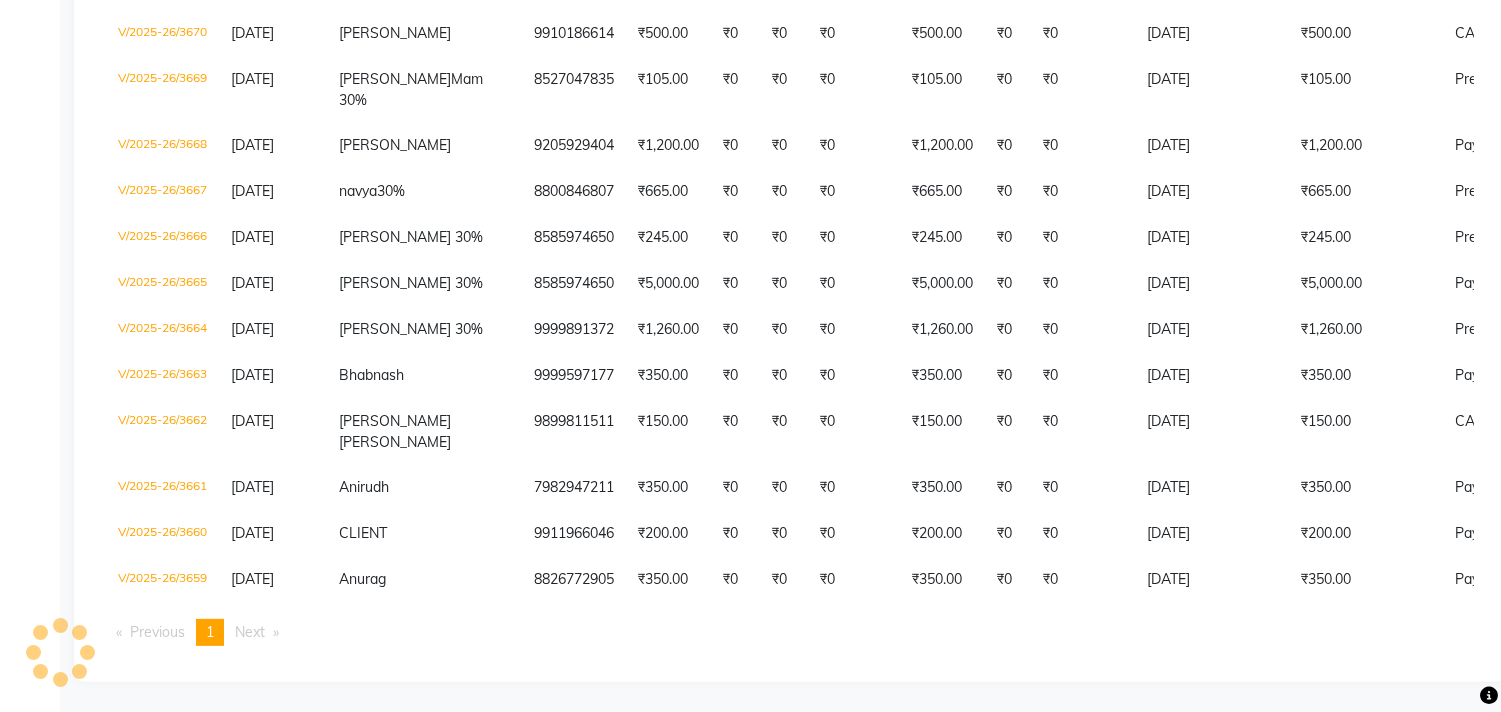click on "V/2025-26/3668" 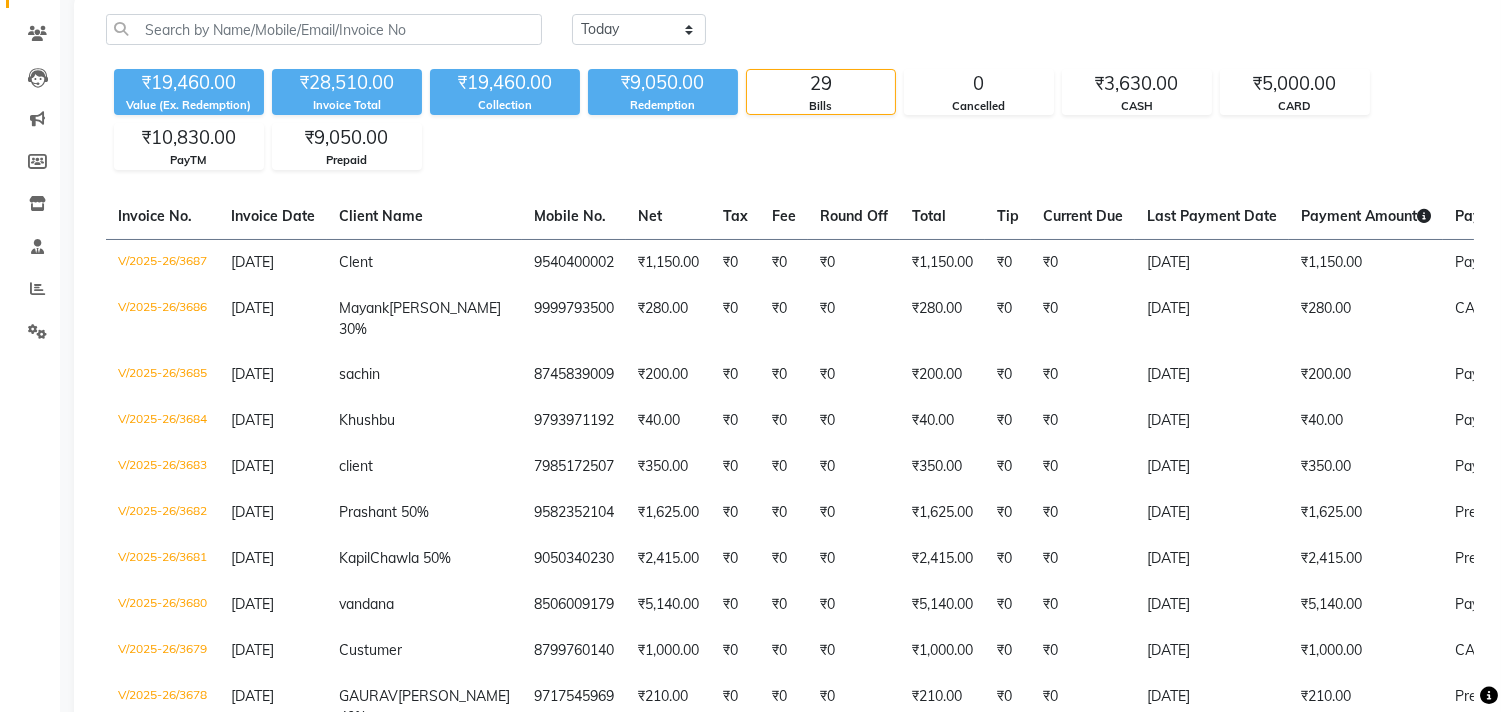 scroll, scrollTop: 0, scrollLeft: 0, axis: both 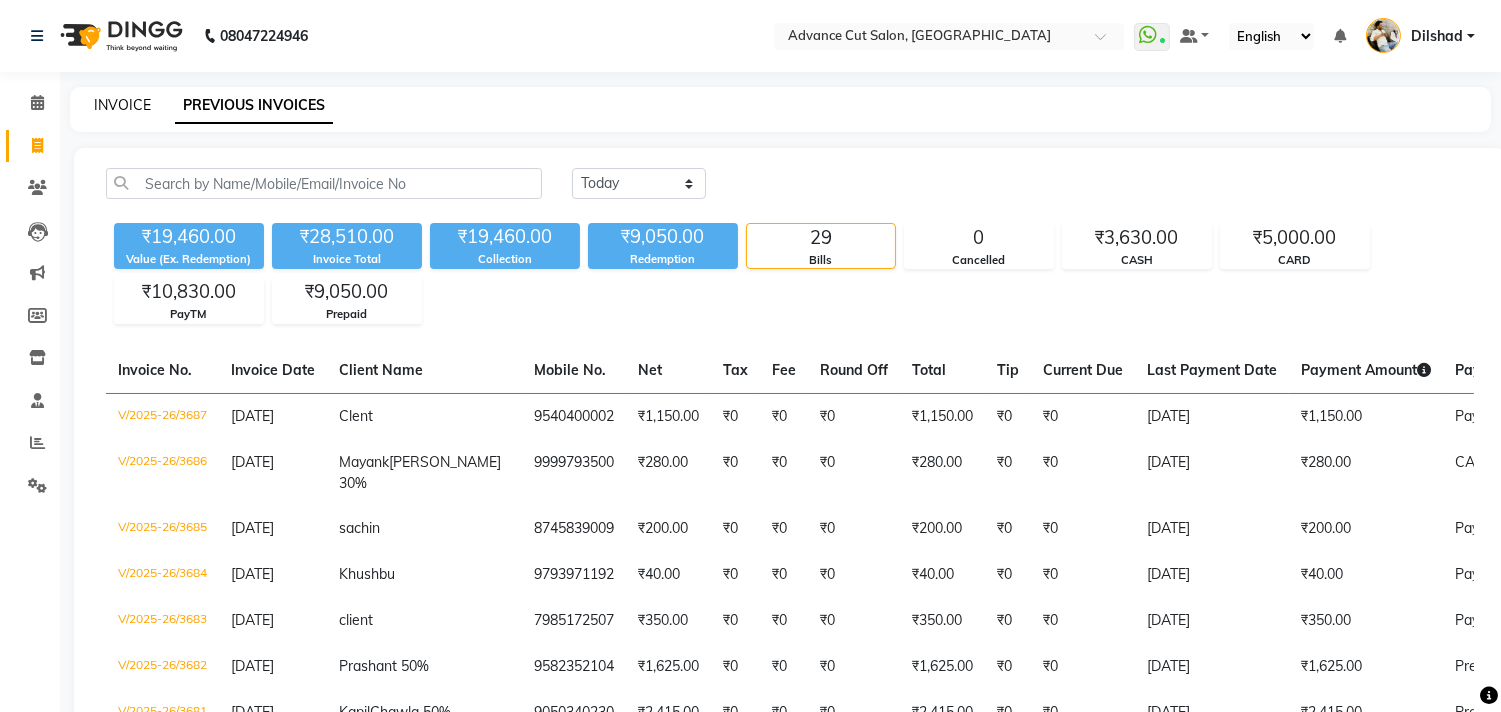 click on "INVOICE" 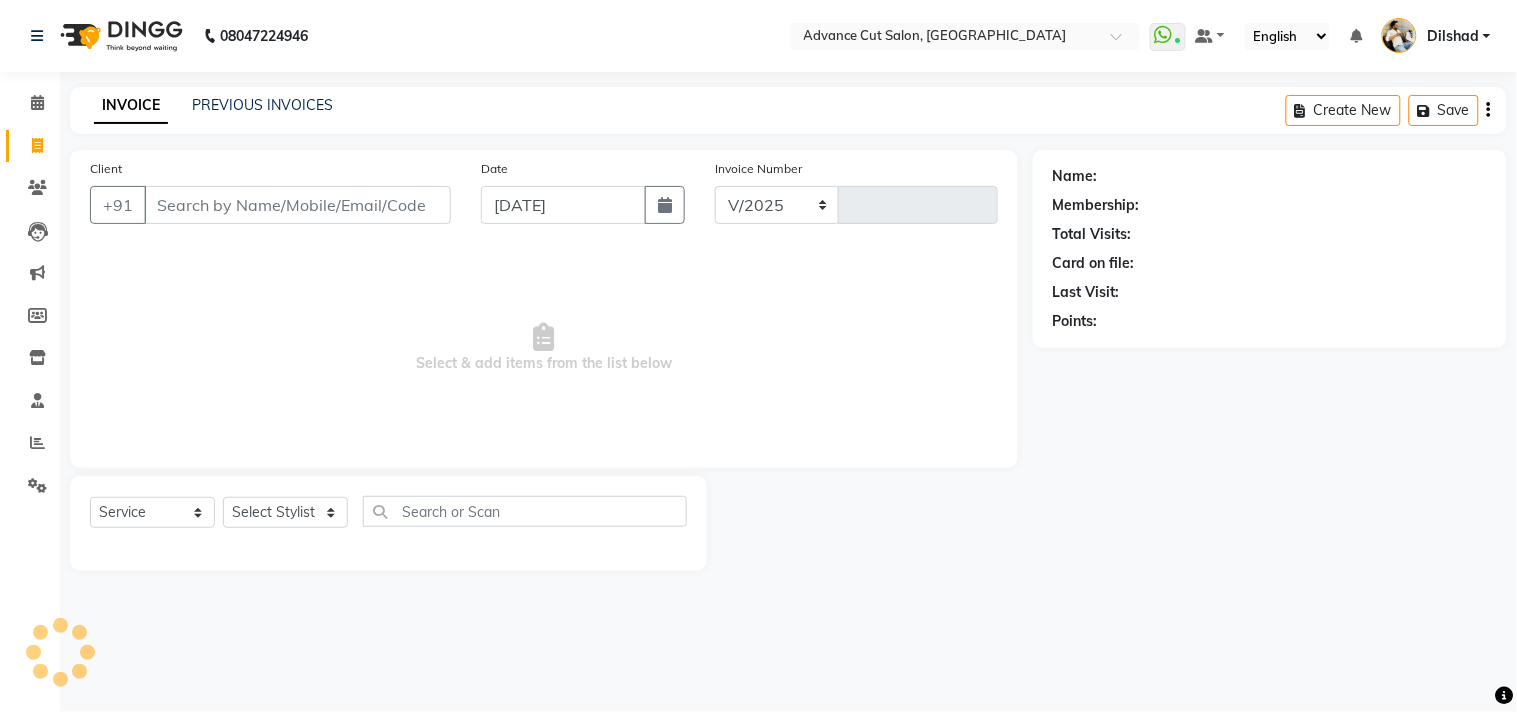 select on "922" 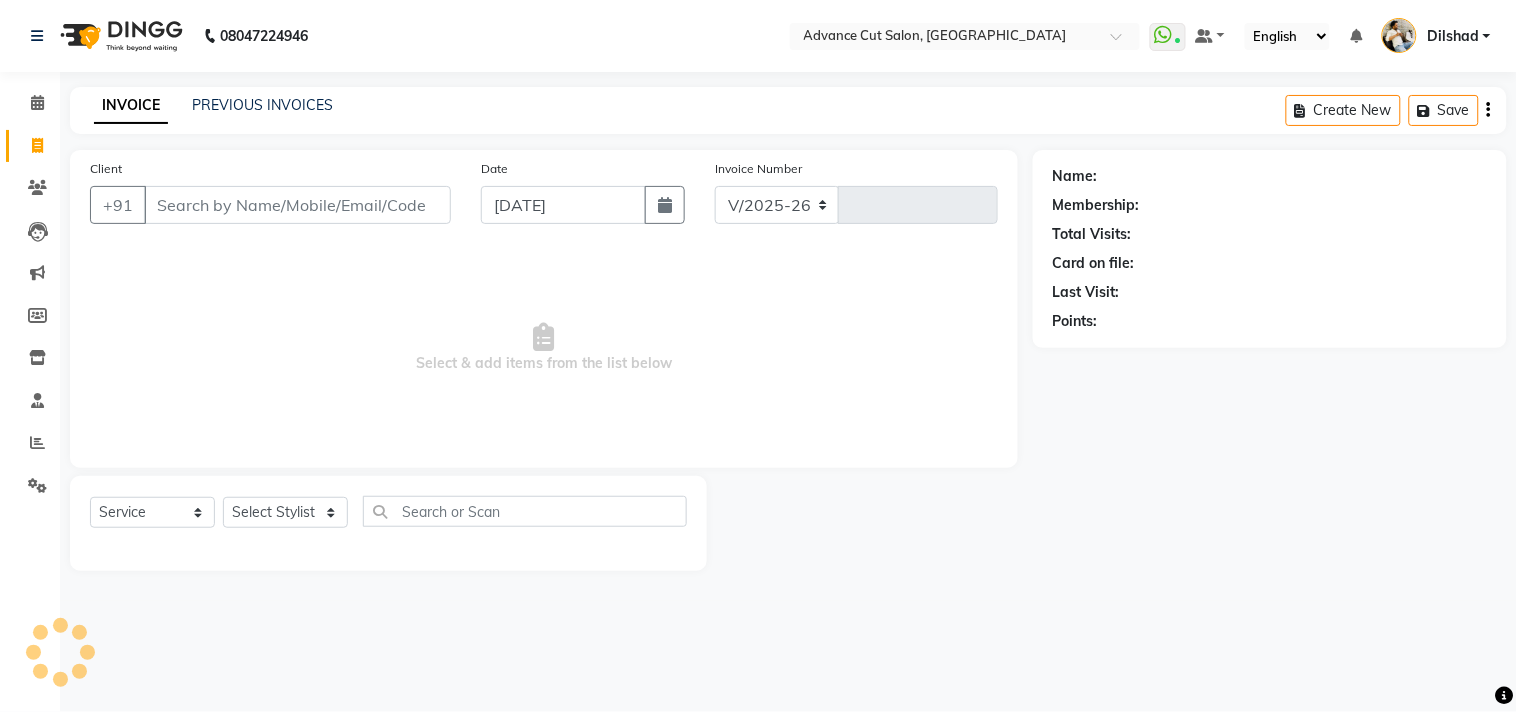 type on "3688" 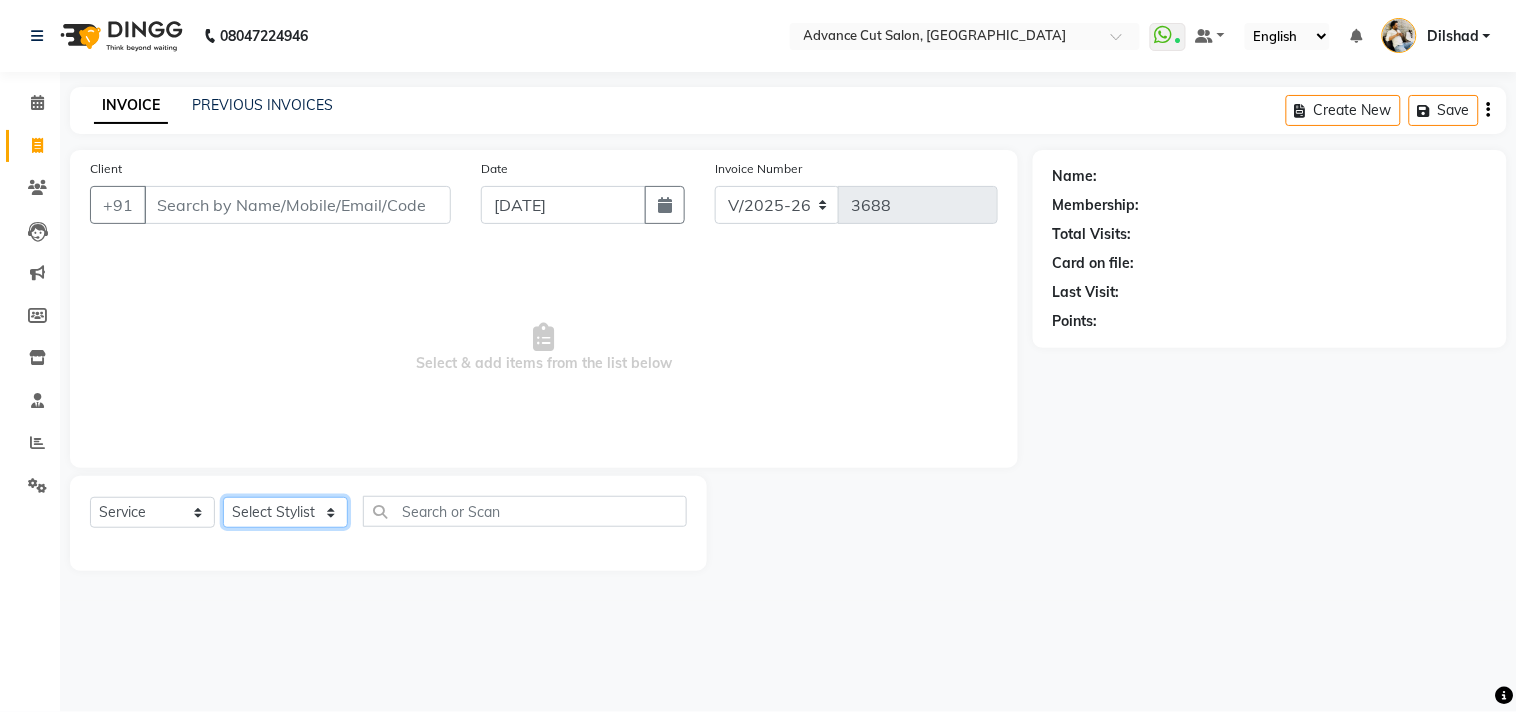 click on "Select Stylist [PERSON_NAME] Avinash Dilshad [PERSON_NAME] [PERSON_NAME] [PERSON_NAME] [PERSON_NAME]  [PERSON_NAME] [PERSON_NAME]  [PERSON_NAME] [PERSON_NAME]" 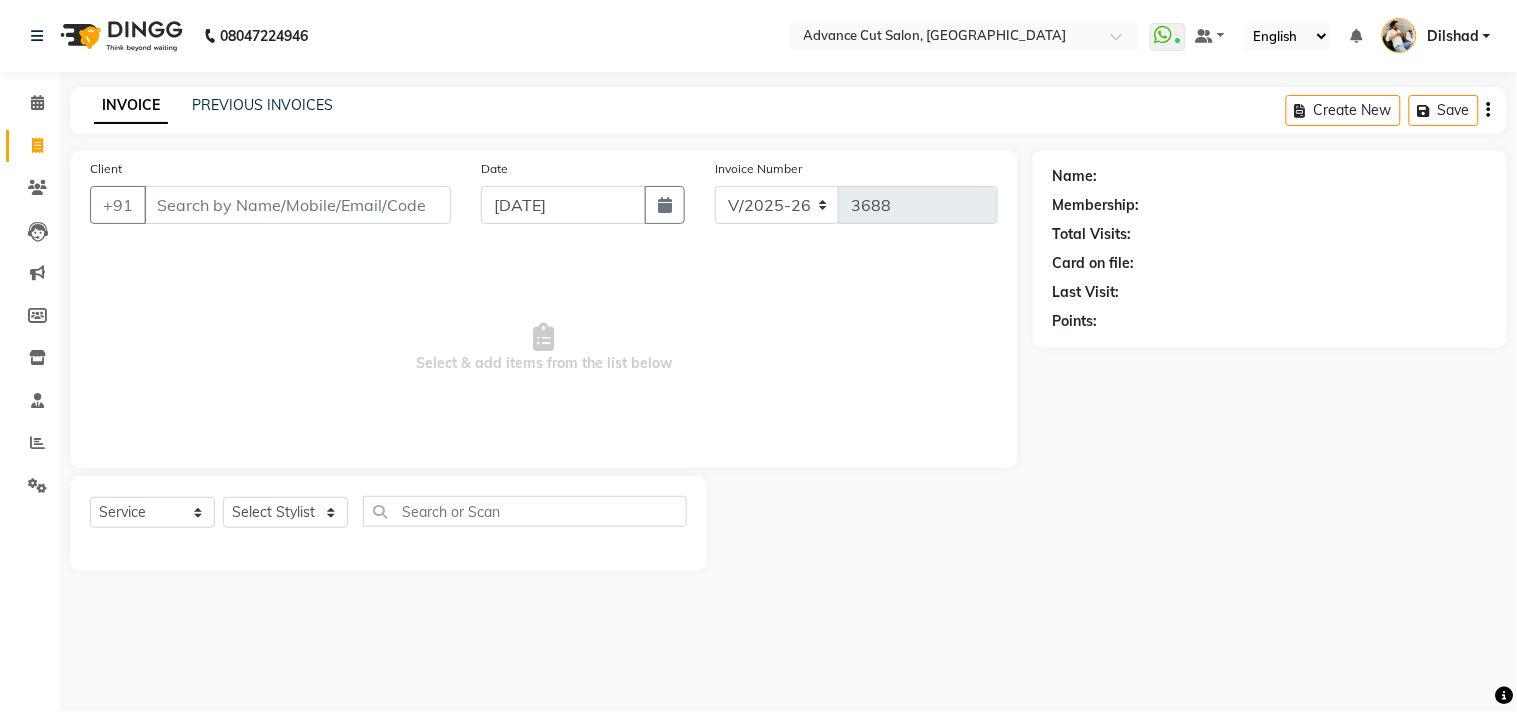 click on "Select & add items from the list below" at bounding box center (544, 348) 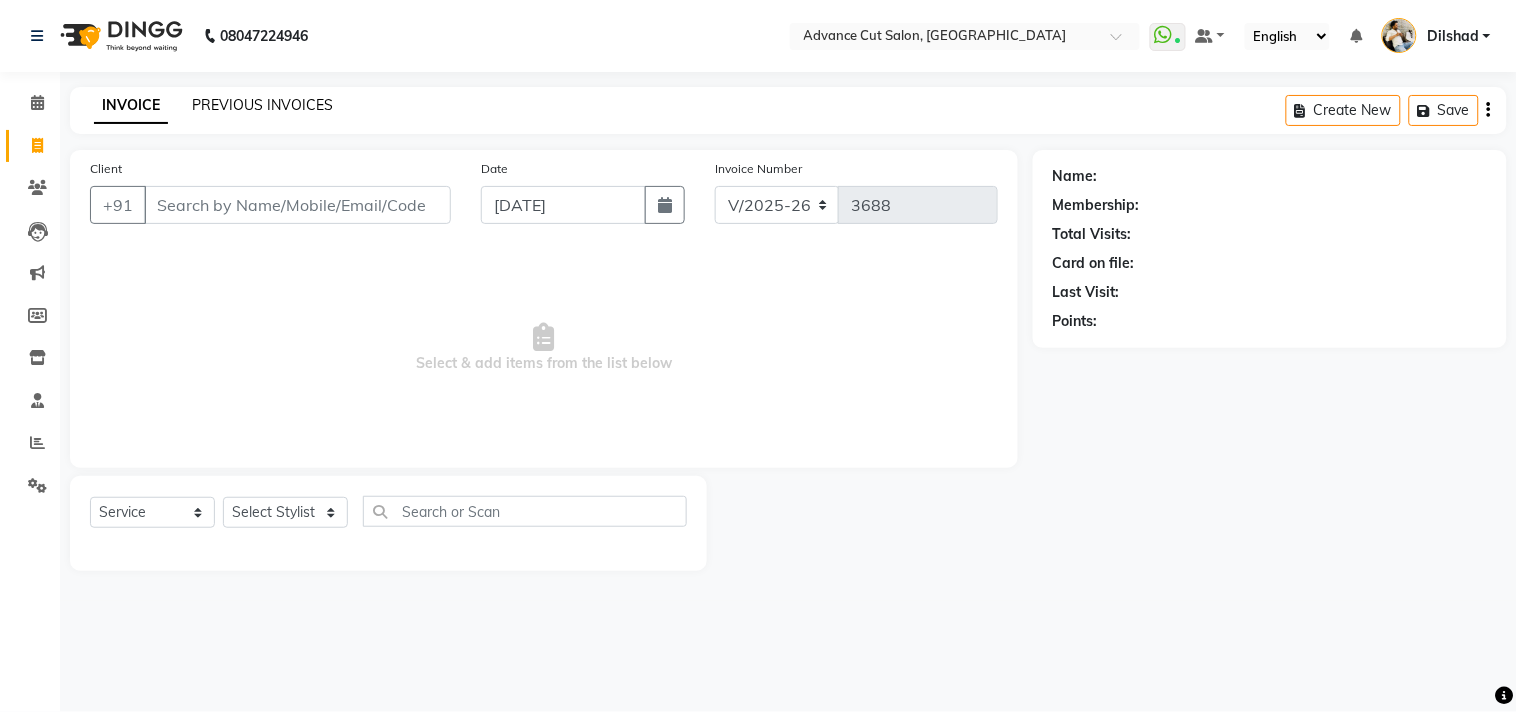 click on "PREVIOUS INVOICES" 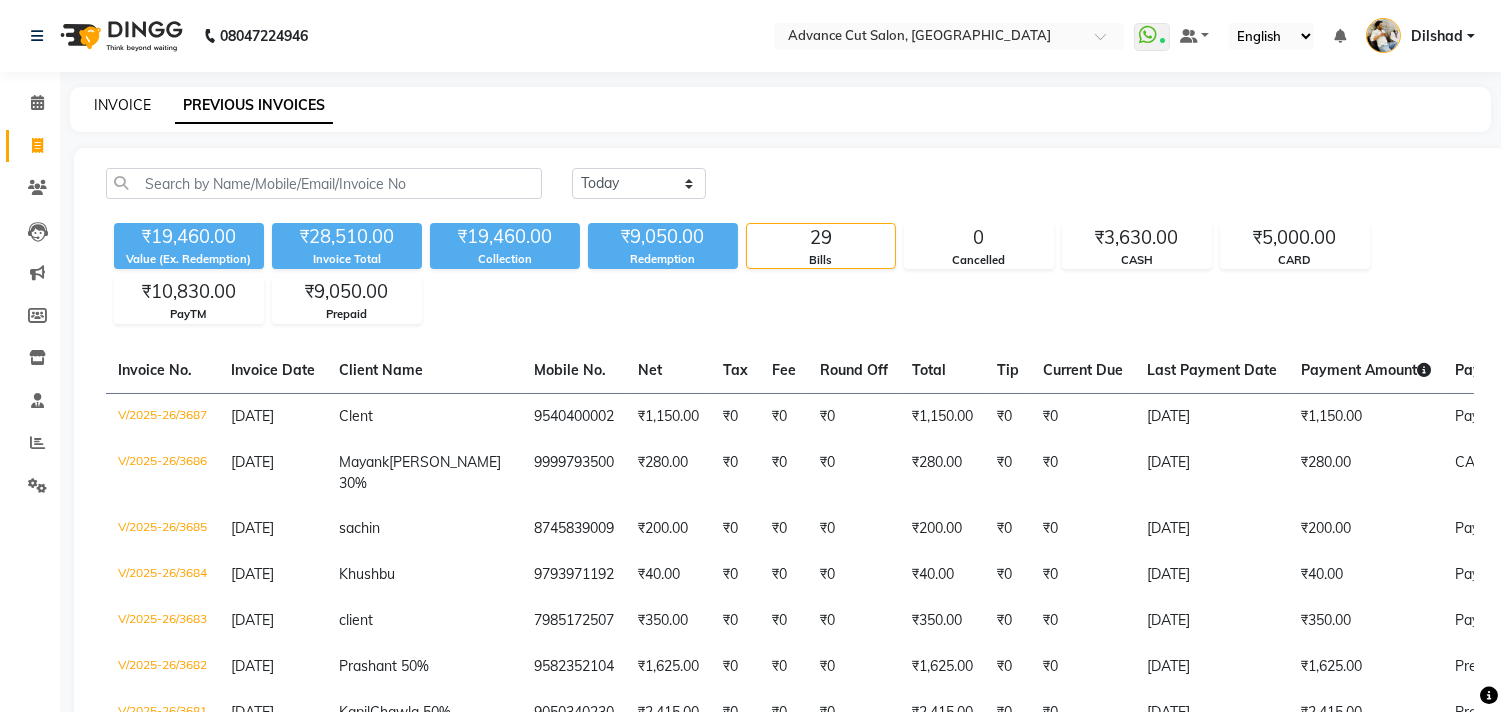 click on "INVOICE" 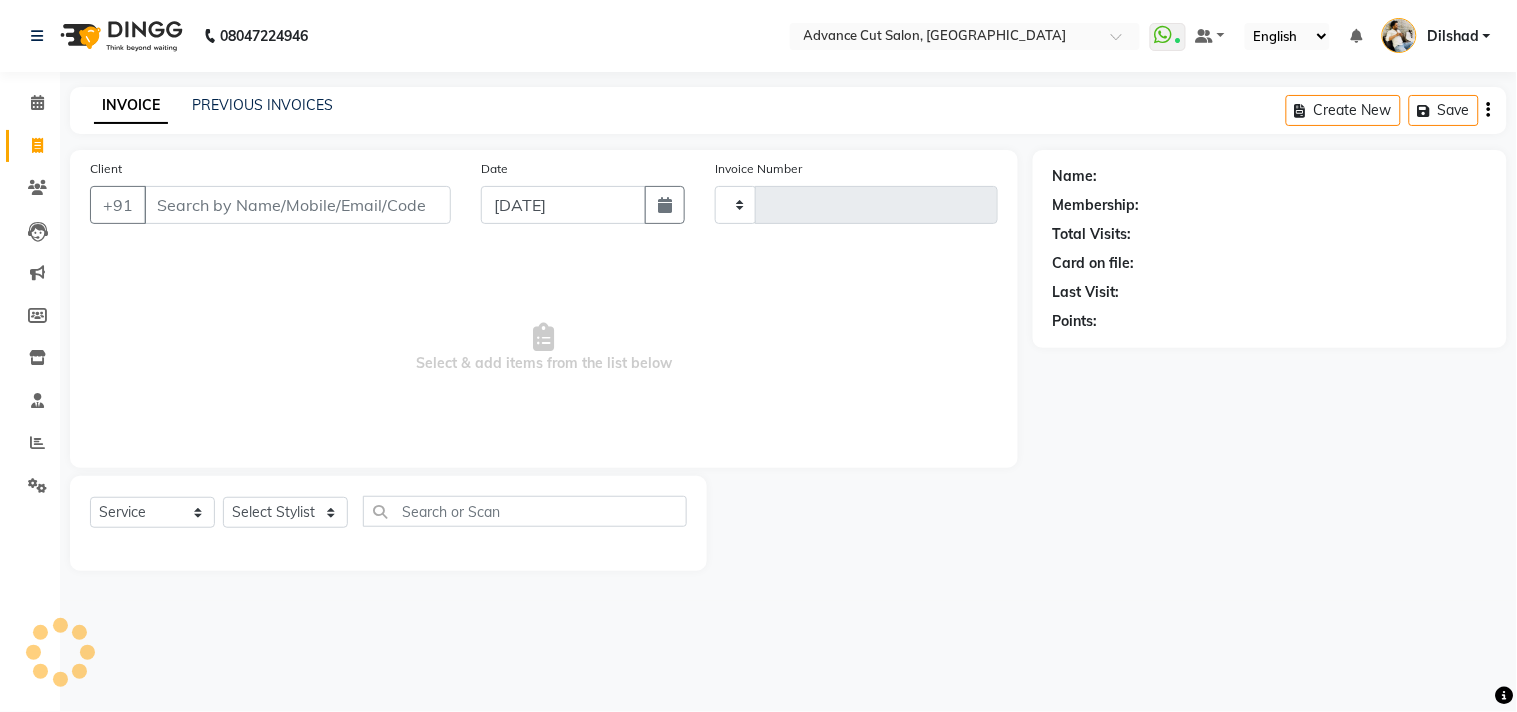 type on "3688" 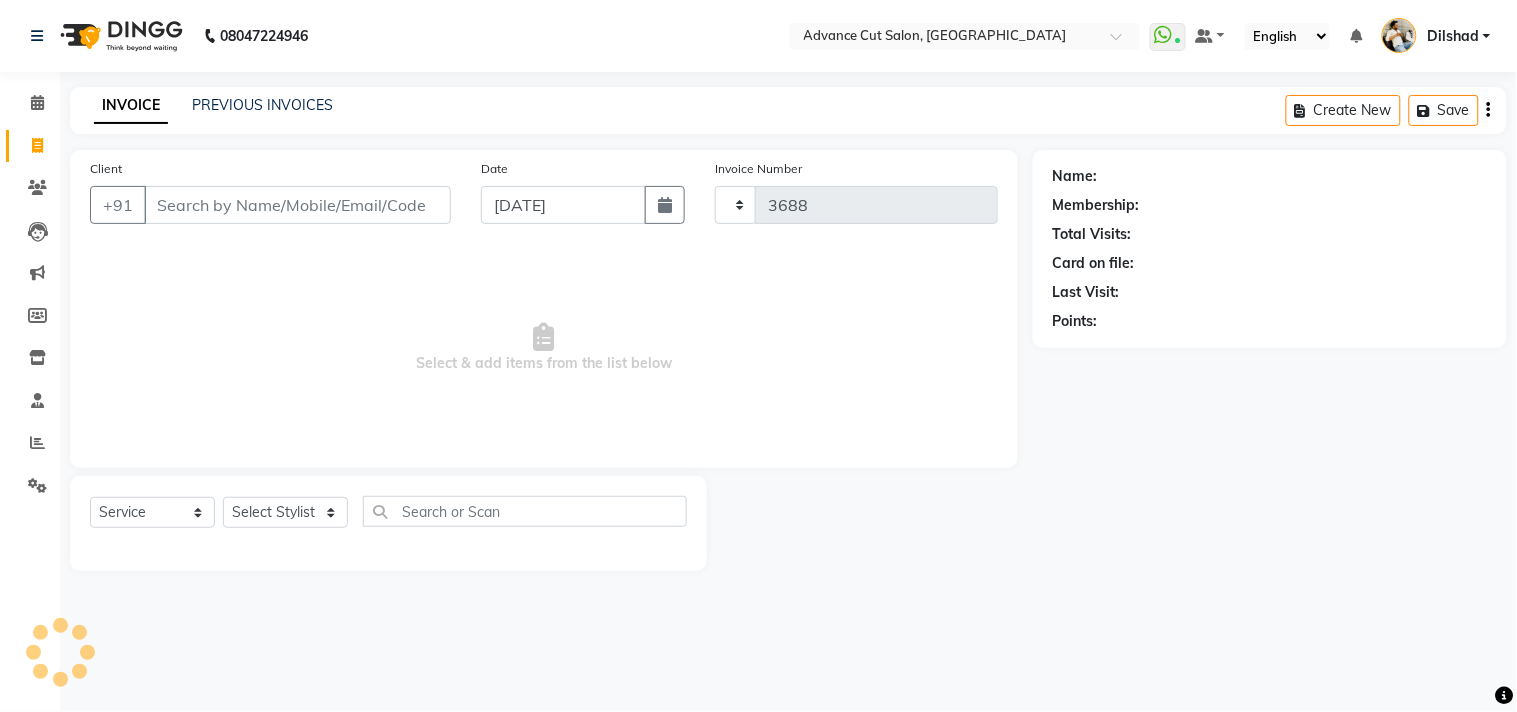 select on "922" 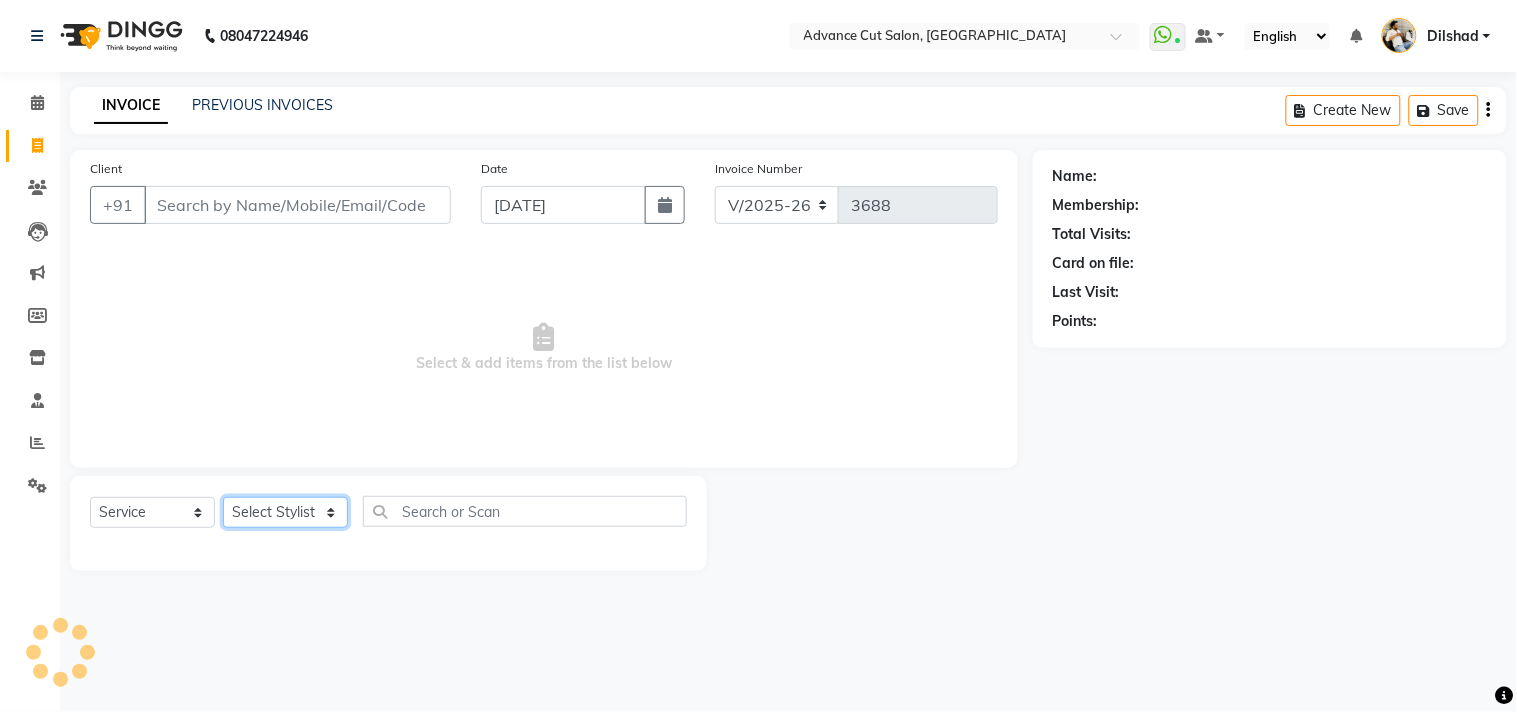 click on "Select Stylist" 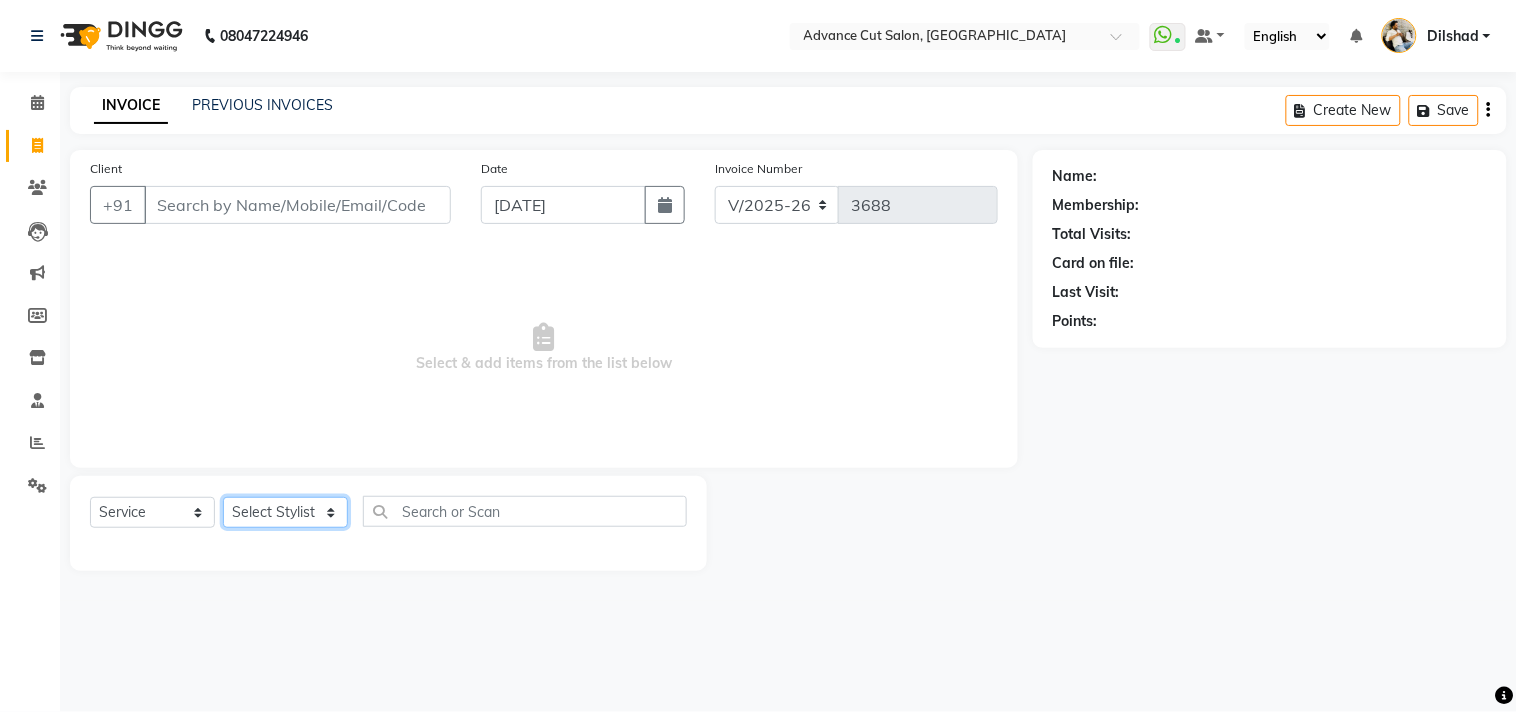 select on "35524" 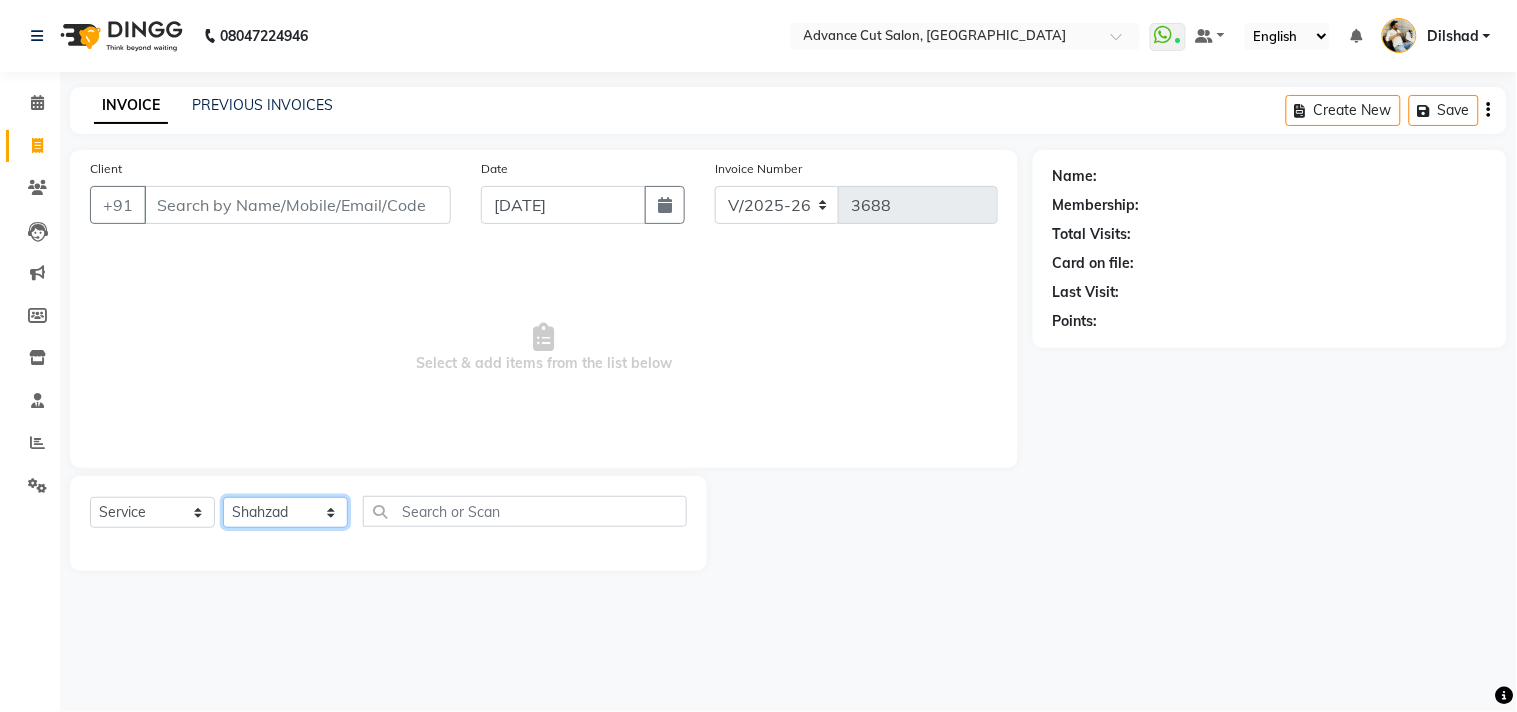 click on "Select Stylist [PERSON_NAME] Avinash Dilshad [PERSON_NAME] [PERSON_NAME] [PERSON_NAME] [PERSON_NAME]  [PERSON_NAME] [PERSON_NAME]  [PERSON_NAME] [PERSON_NAME]" 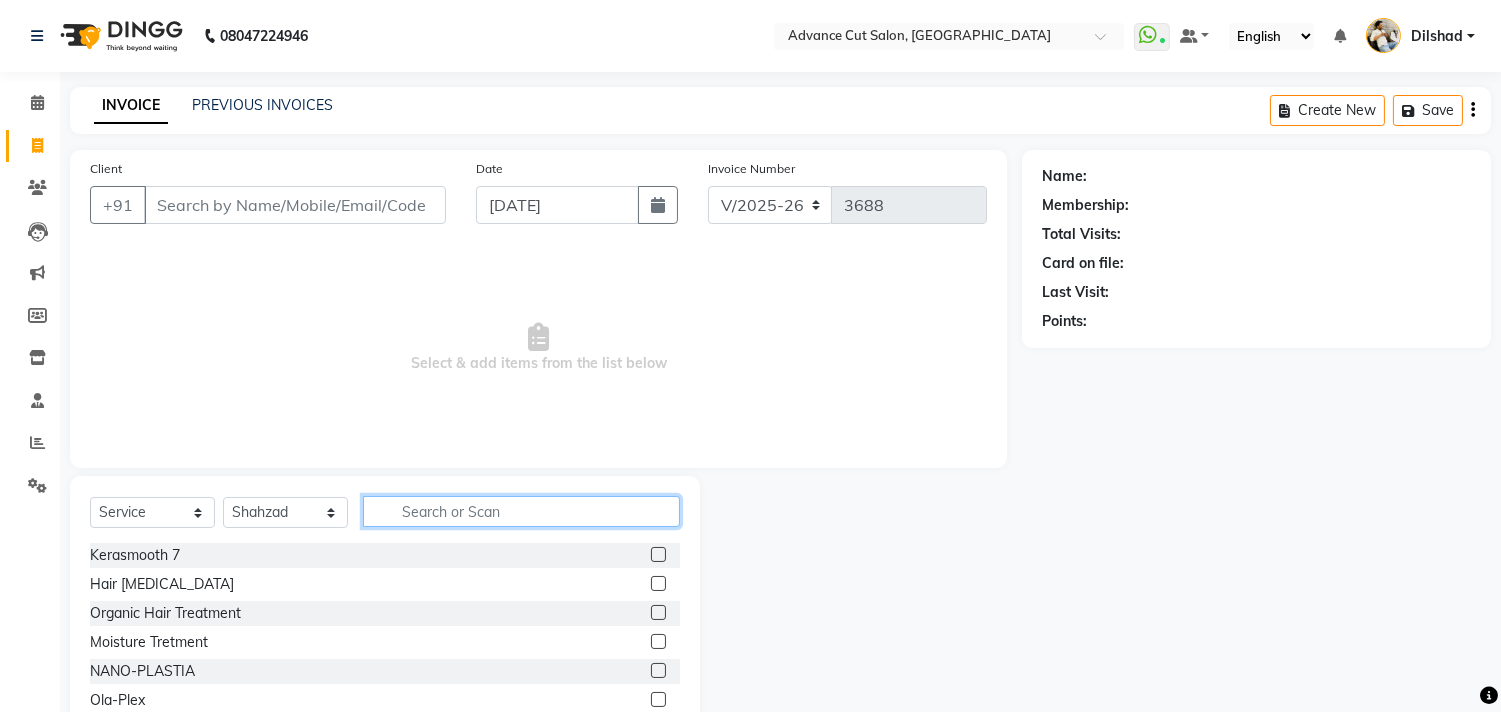 click 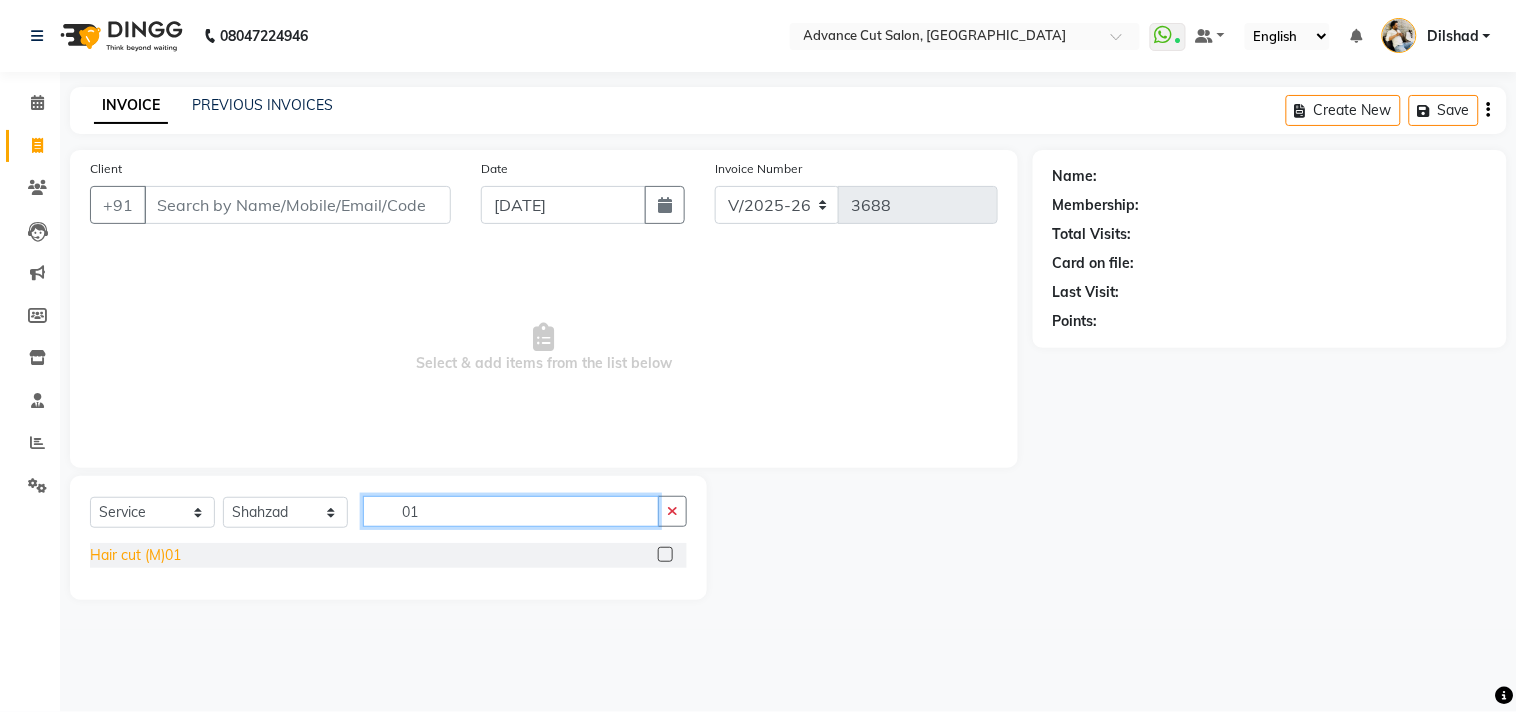 type on "01" 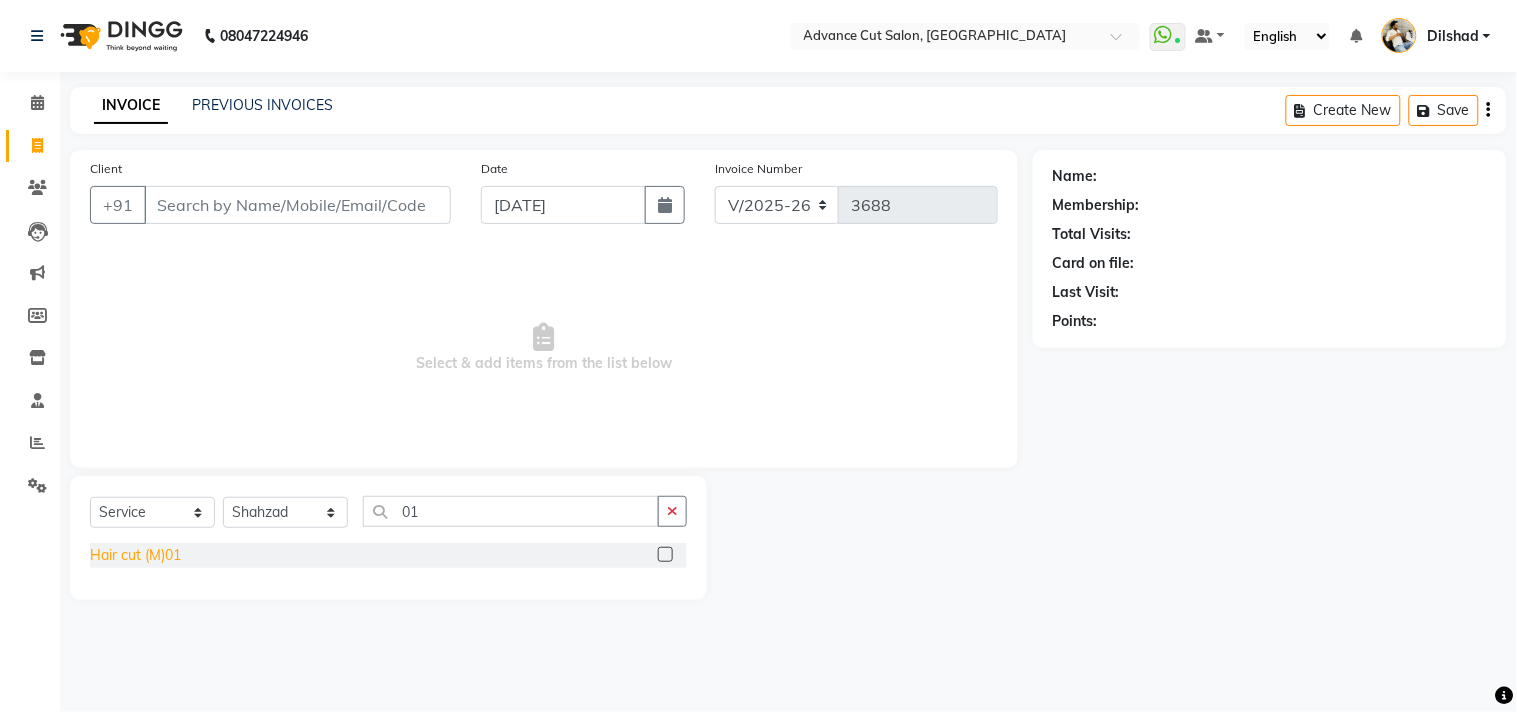 click on "Hair cut (M)01" 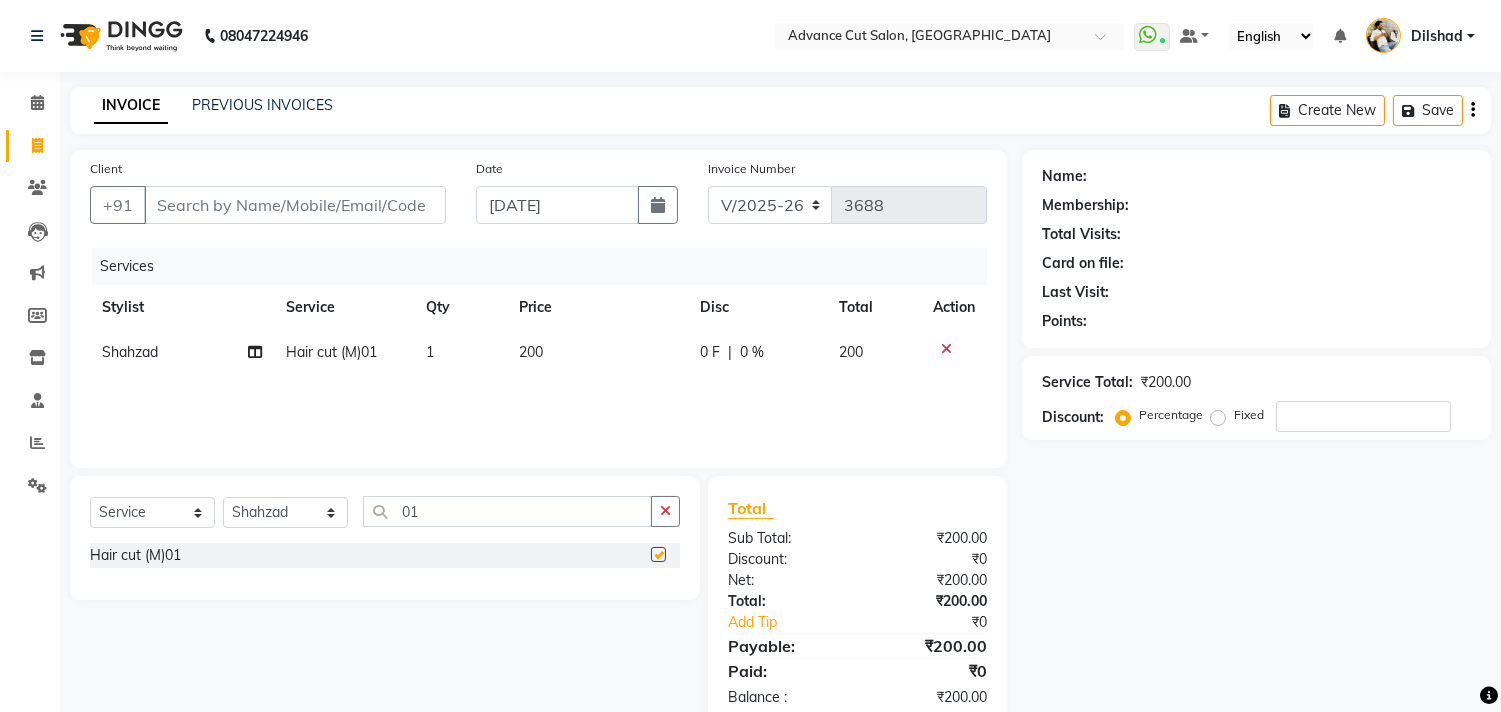 checkbox on "false" 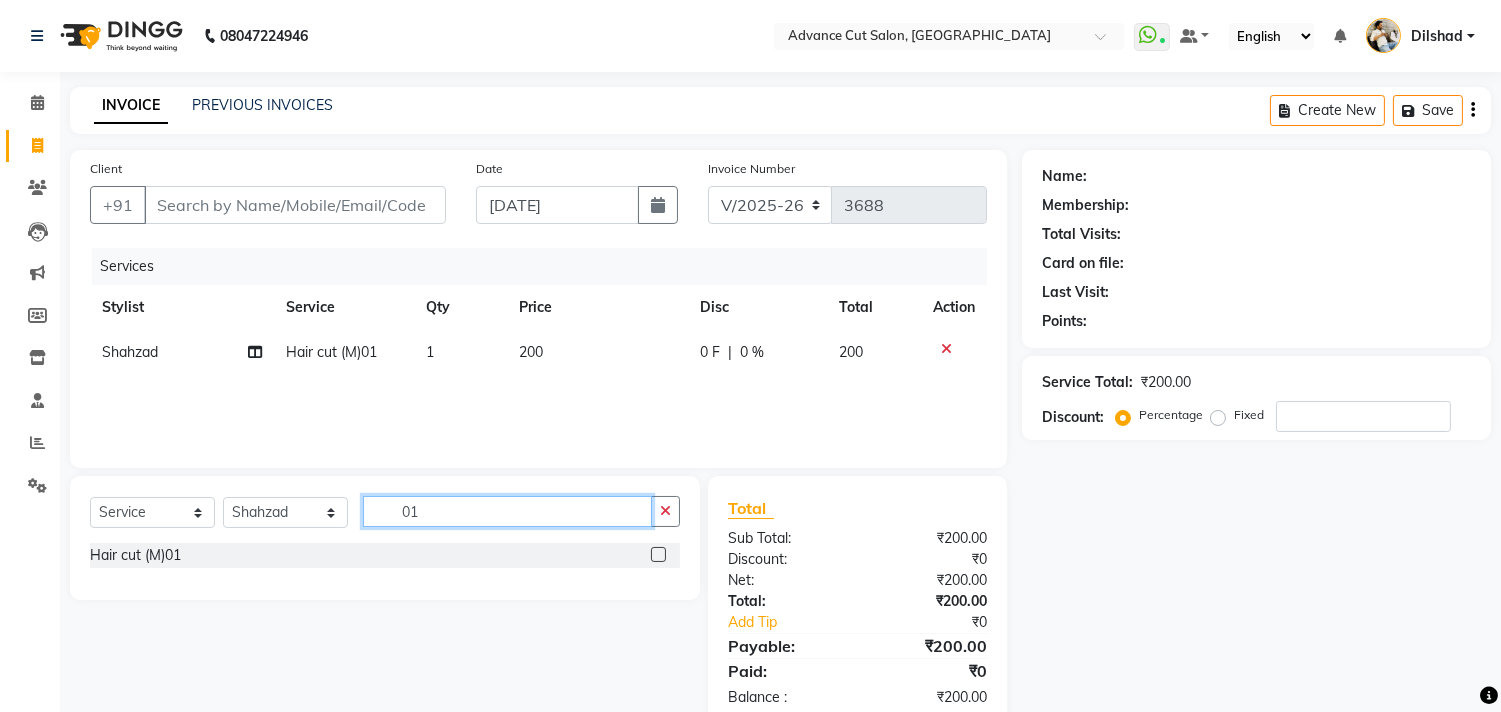 click on "01" 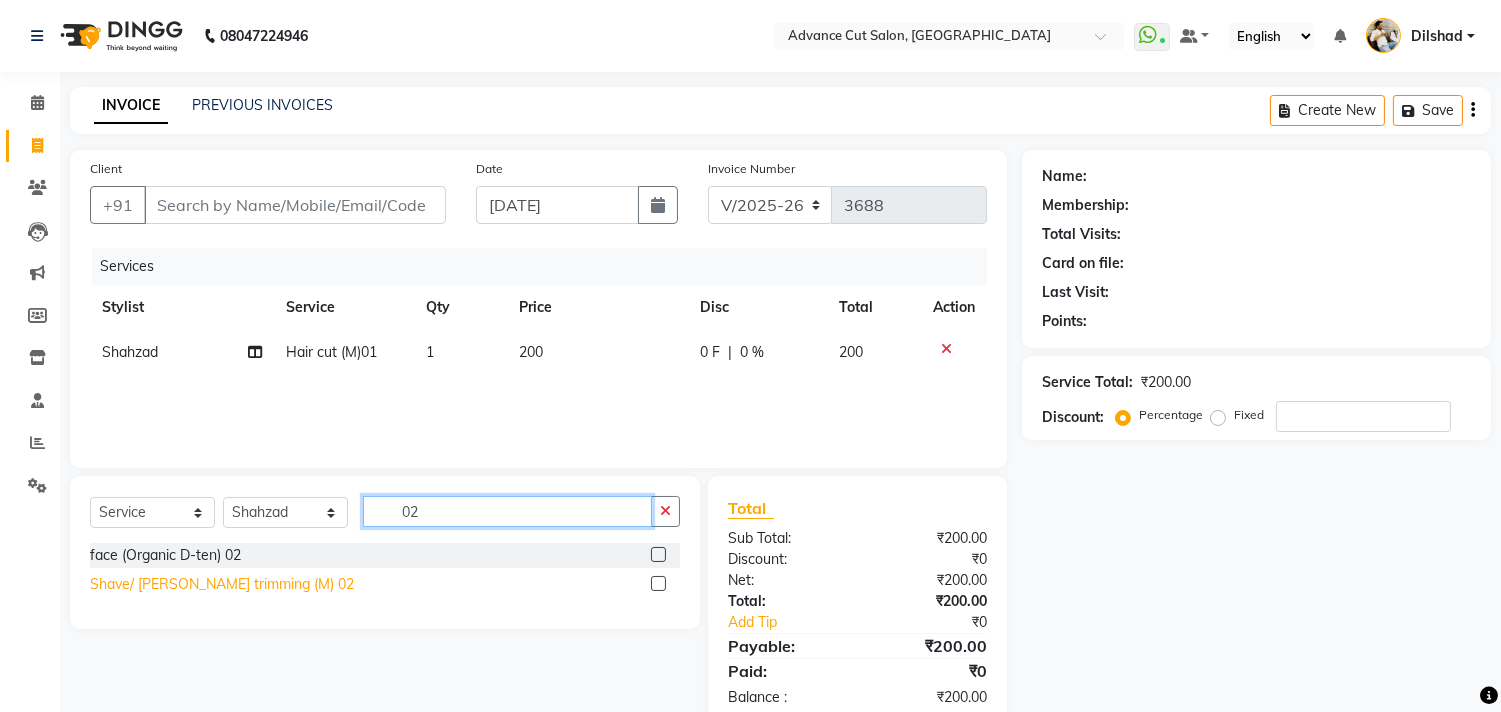 type on "02" 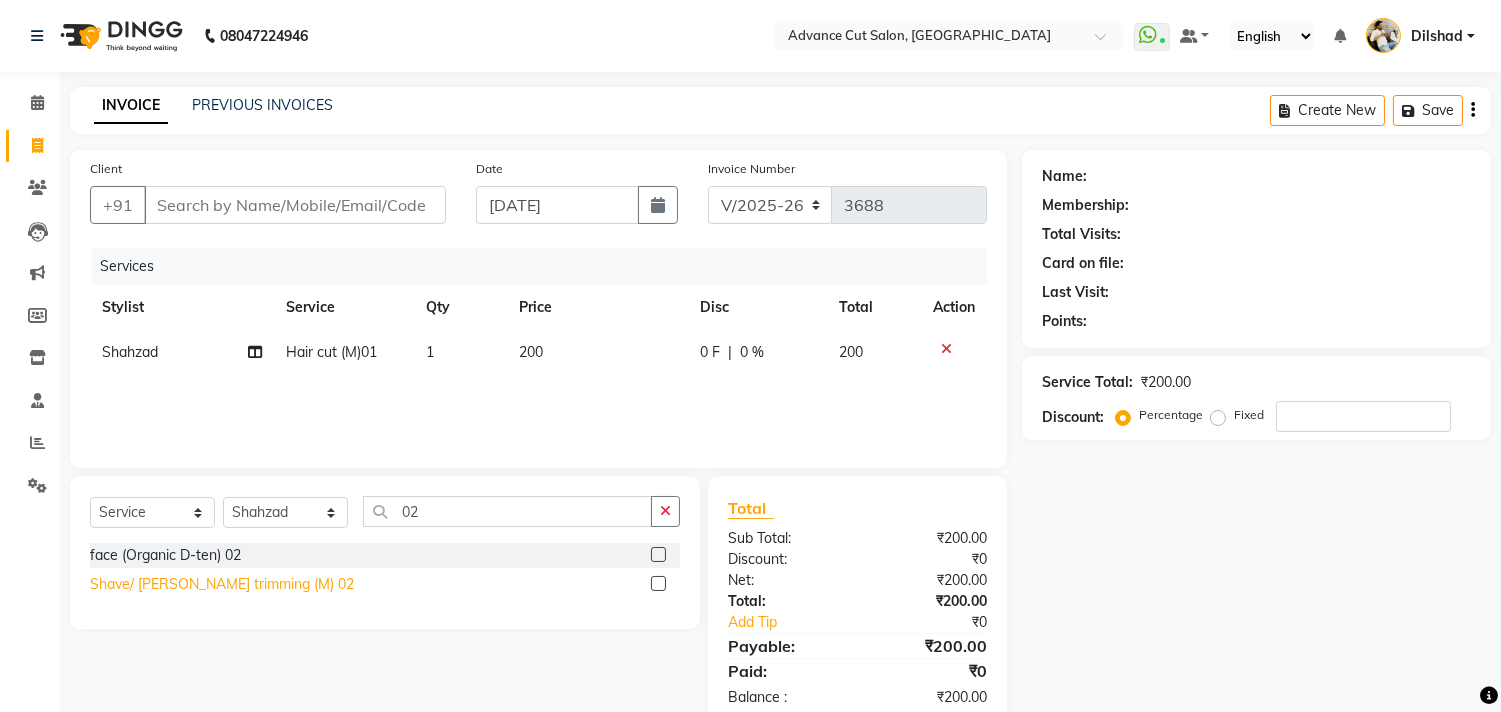click on "Shave/ [PERSON_NAME] trimming (M) 02" 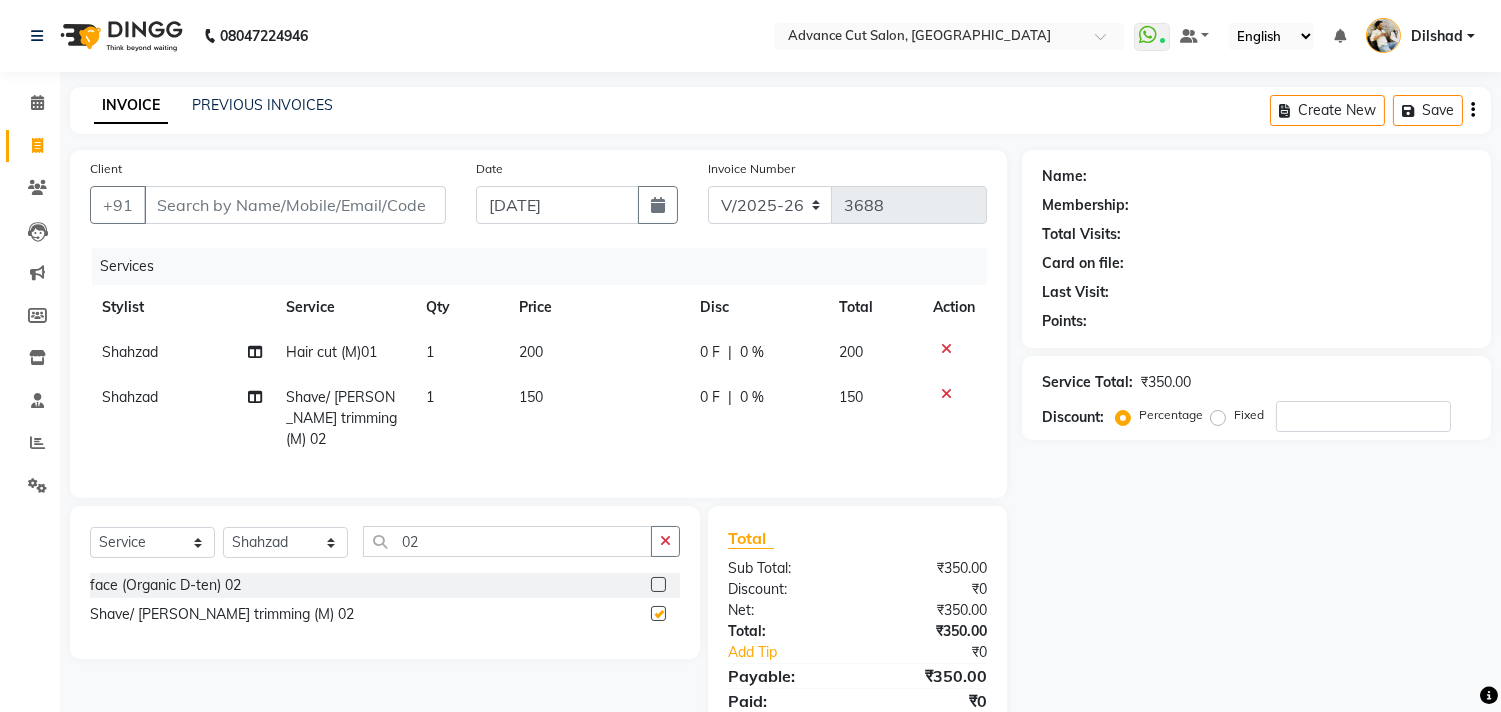 checkbox on "false" 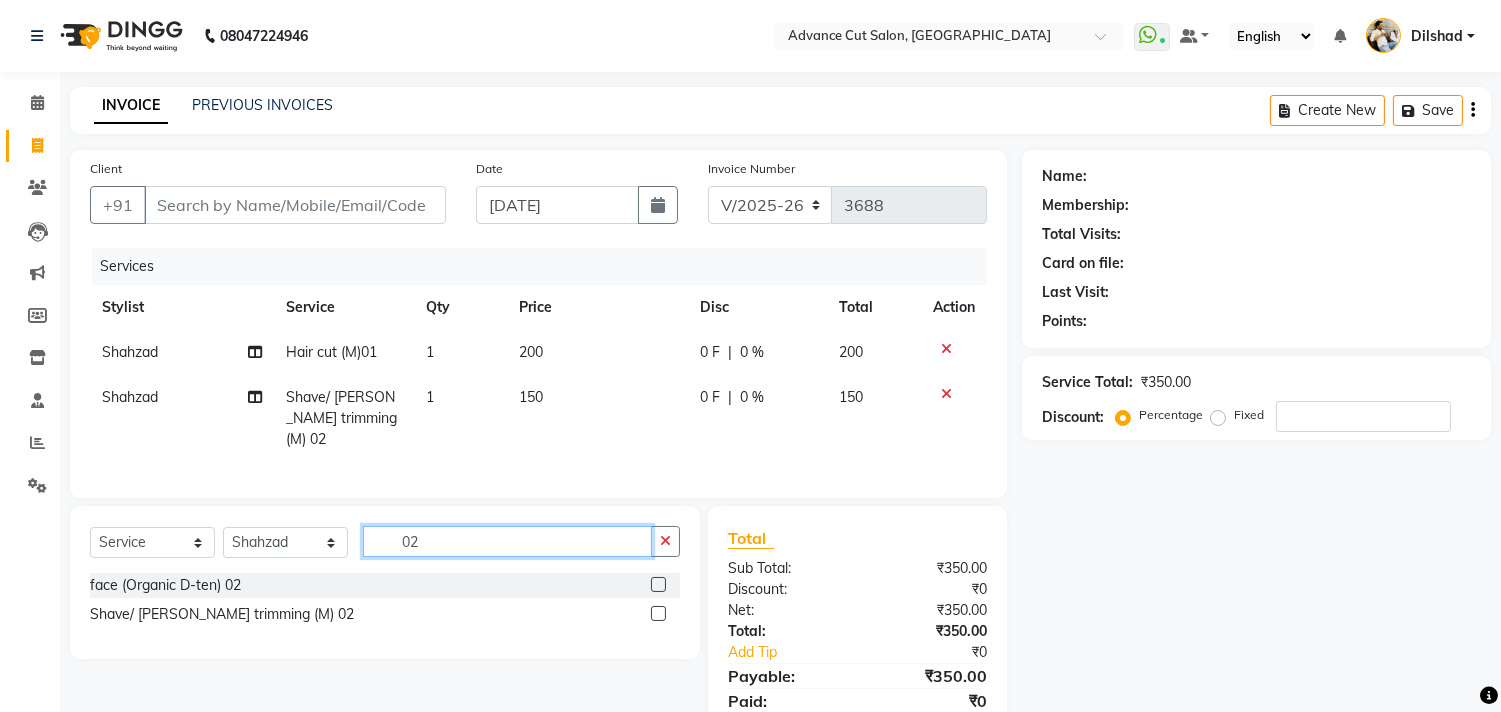 click on "02" 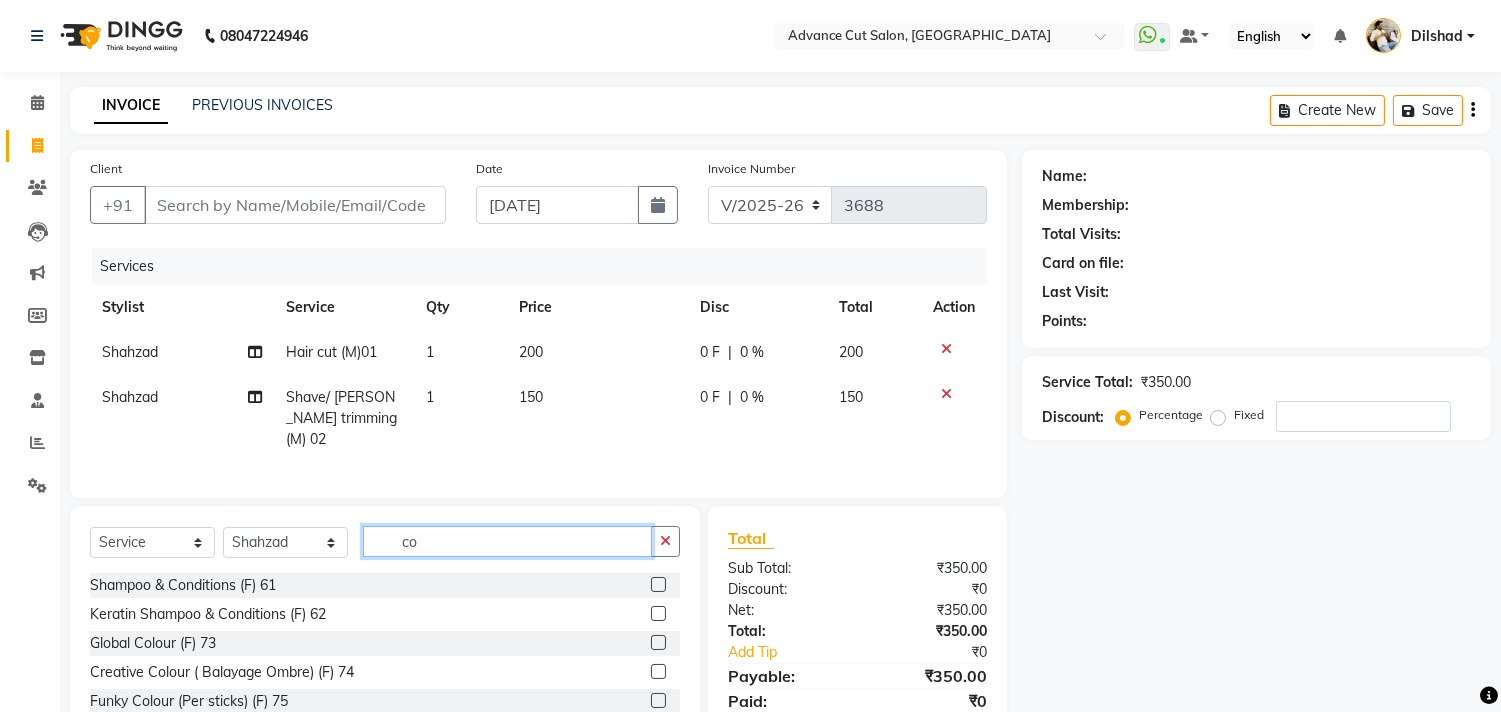type on "c" 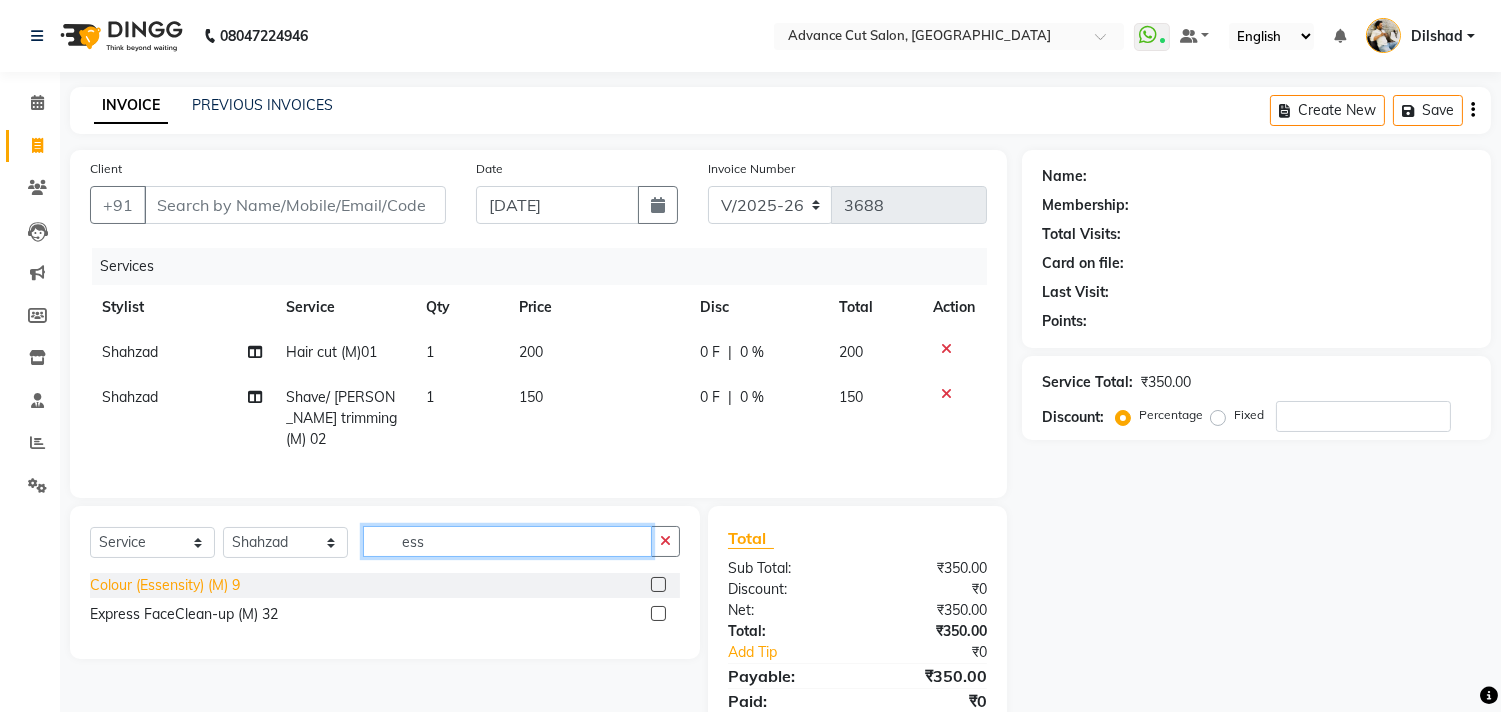 type on "ess" 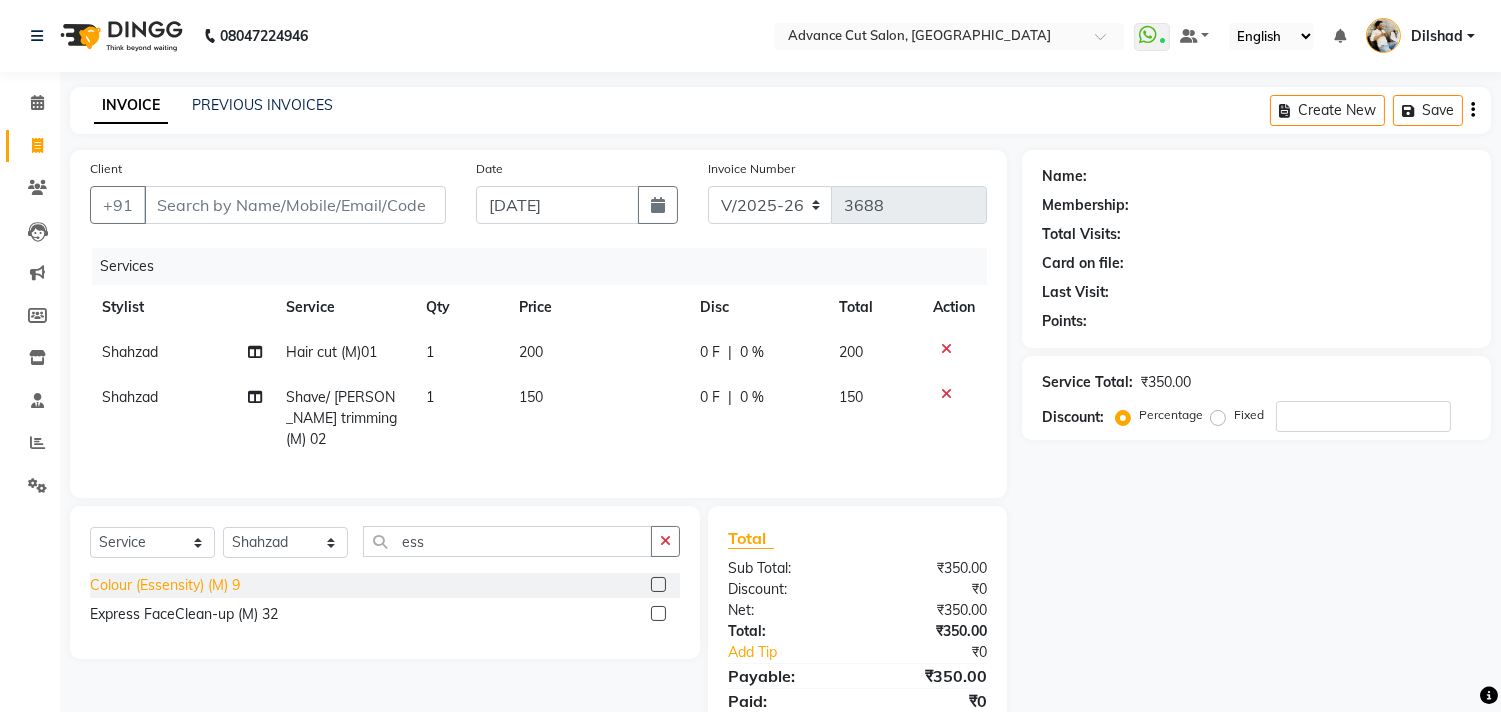 click on "Colour (Essensity) (M) 9" 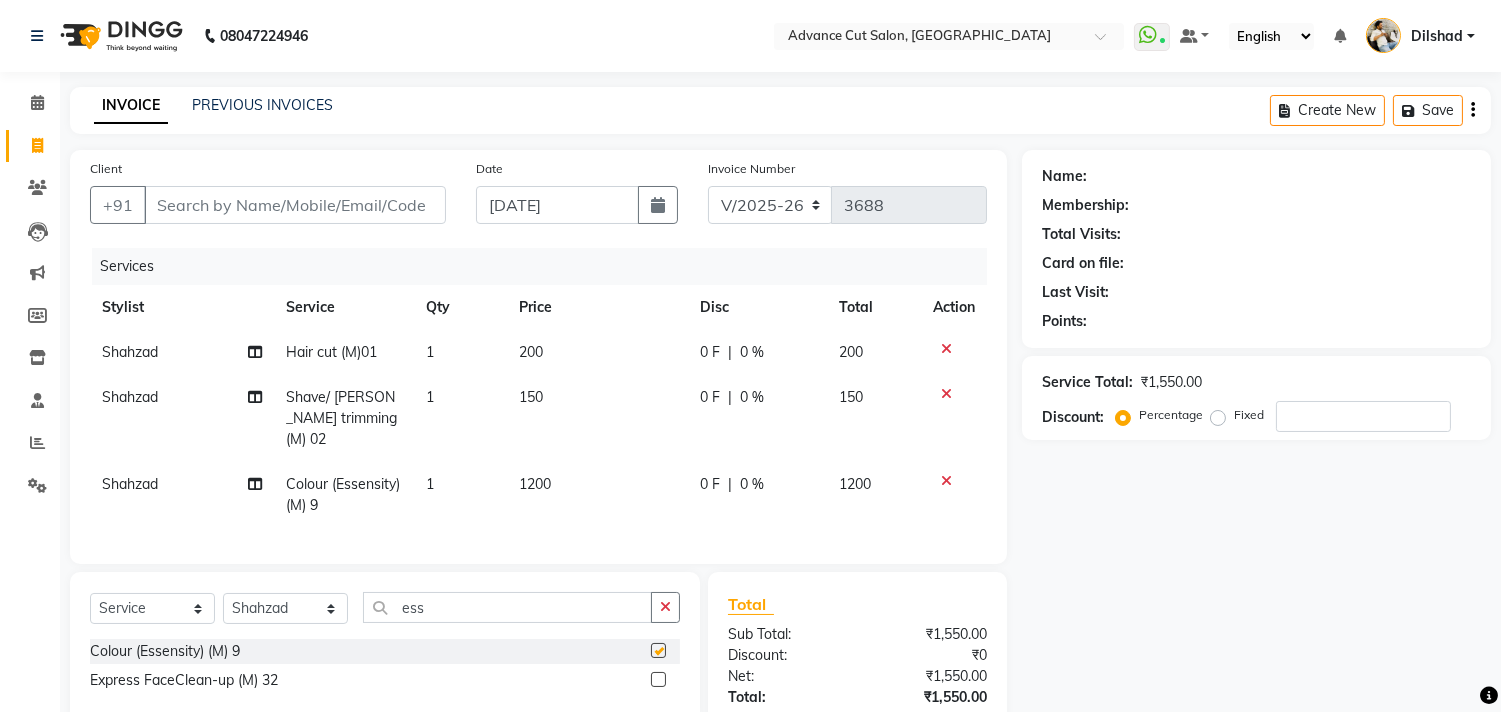 checkbox on "false" 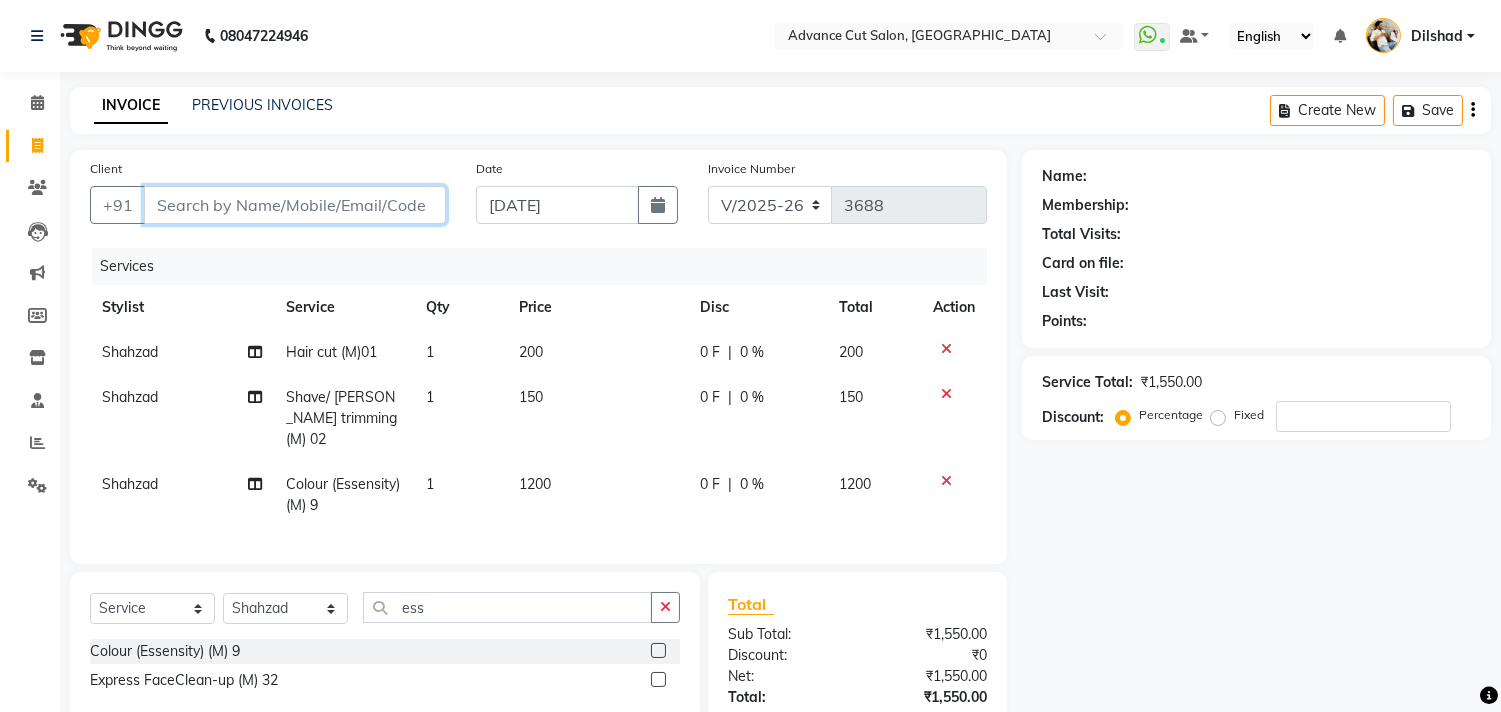 click on "Client" at bounding box center (295, 205) 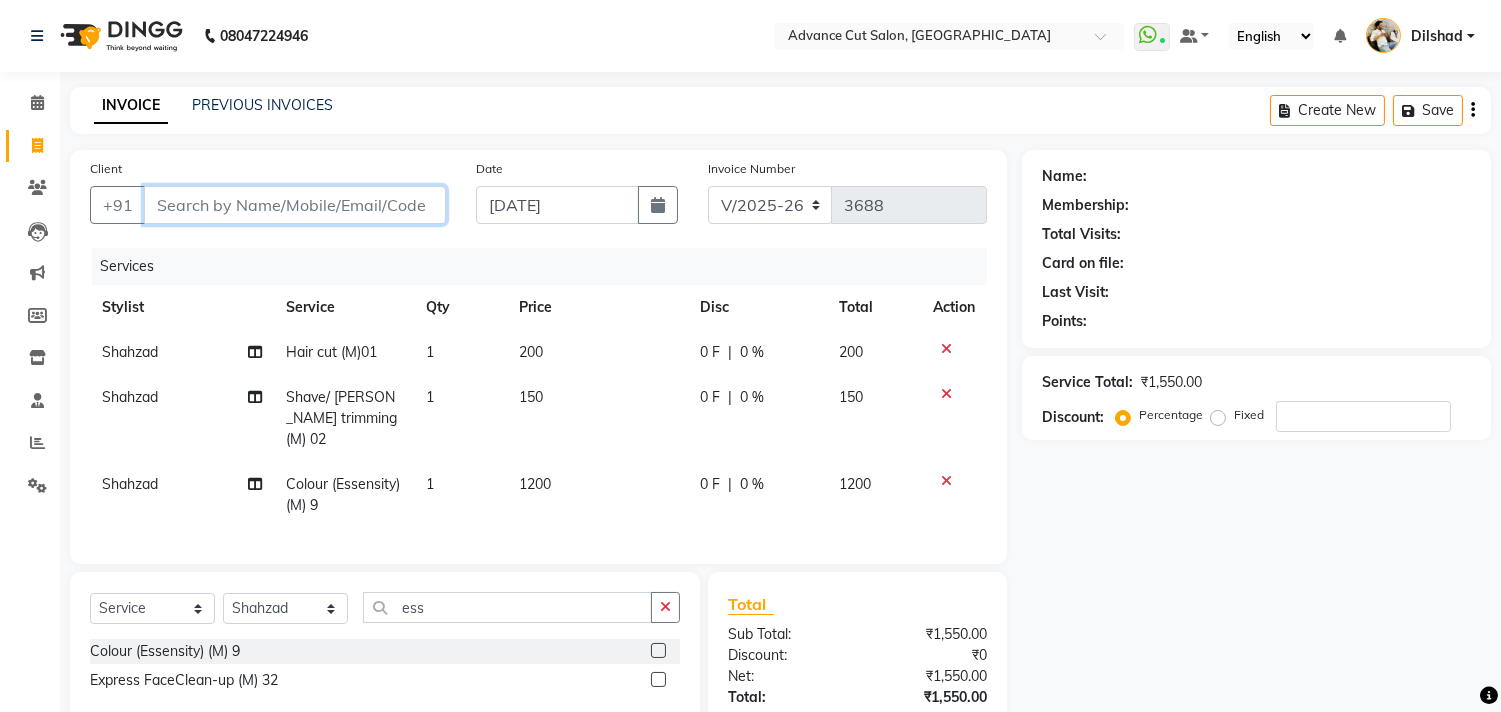 type on "8" 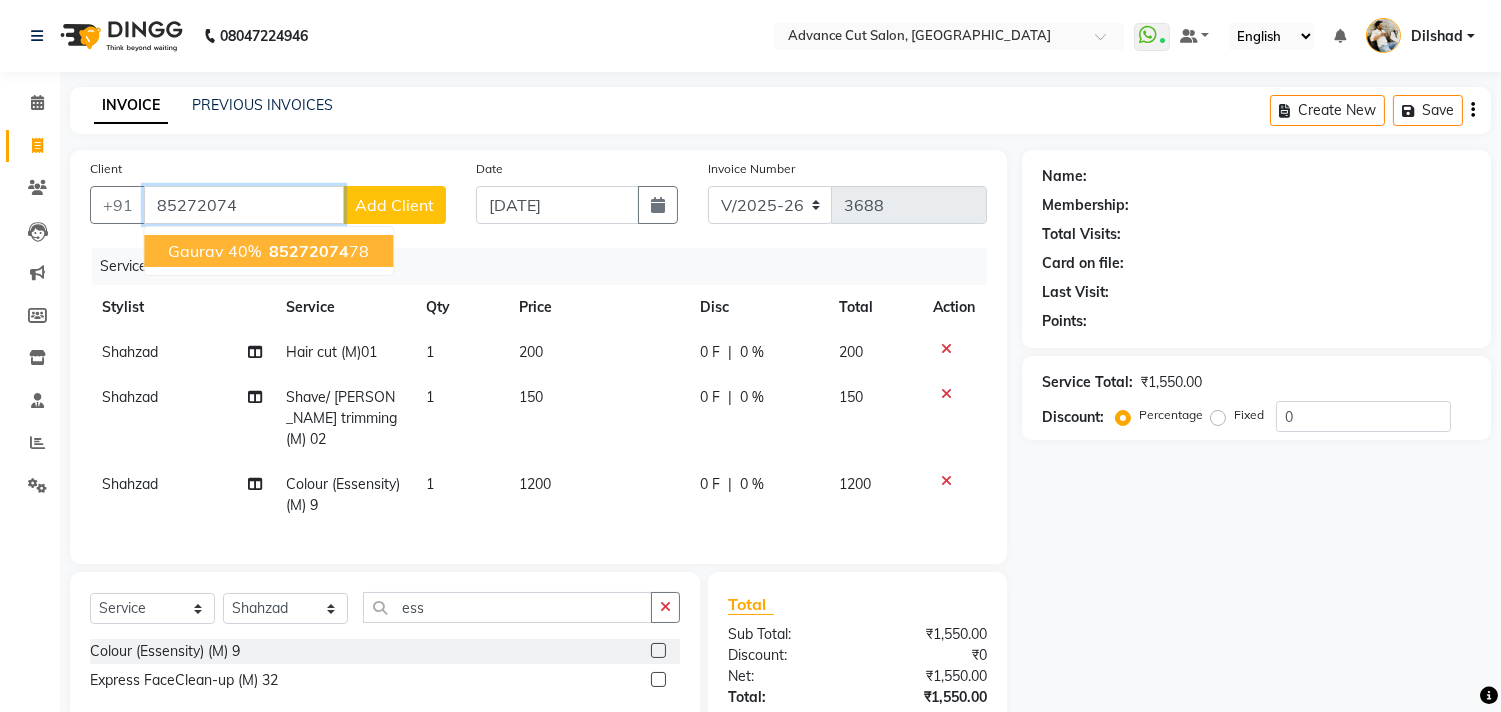 click on "85272074" at bounding box center [309, 251] 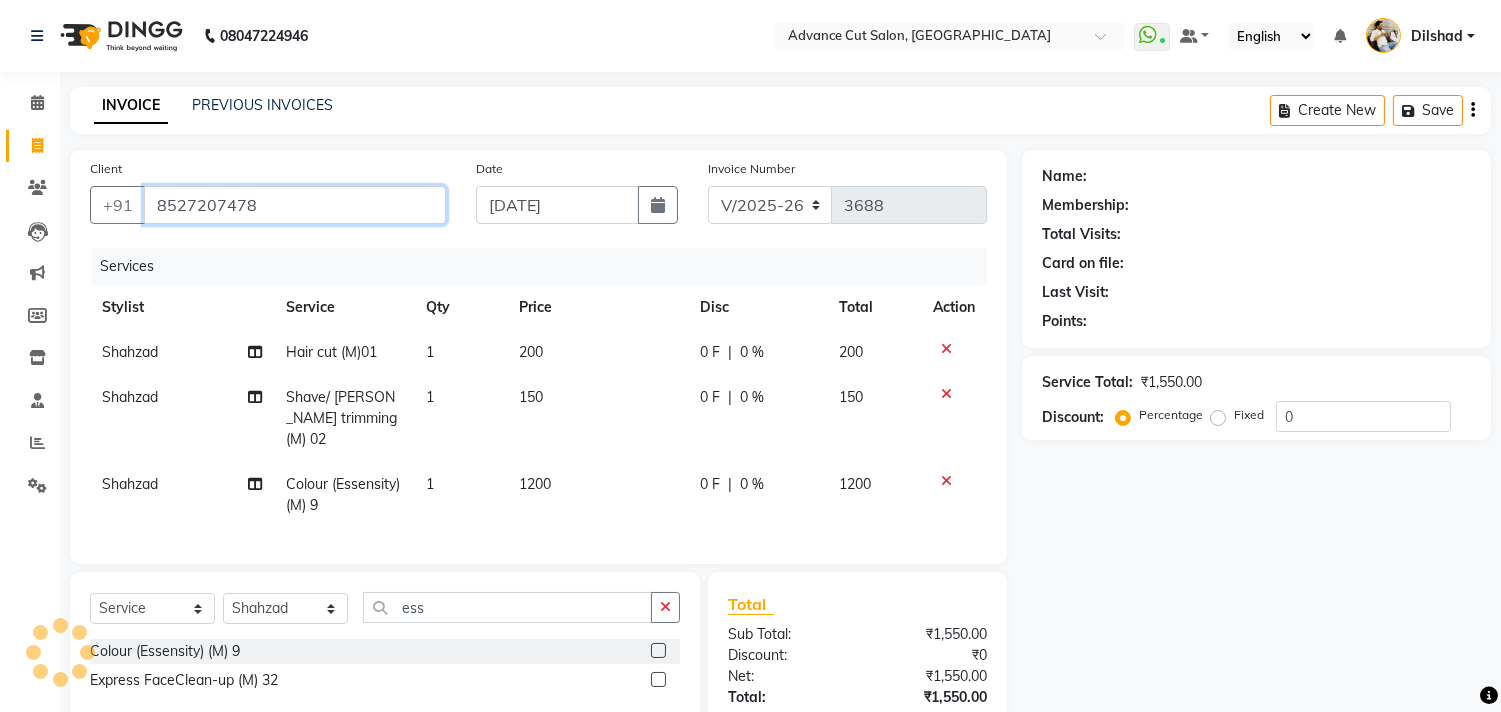 type on "8527207478" 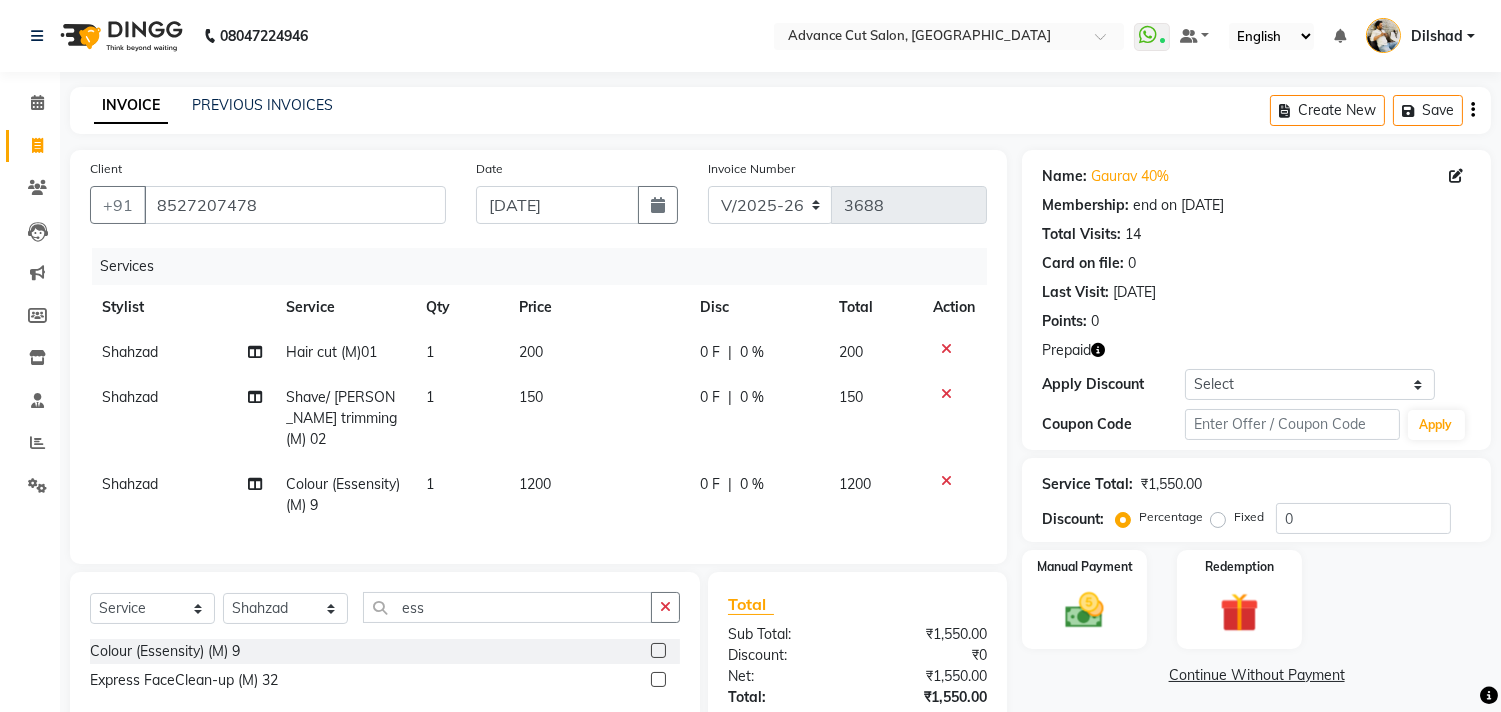click 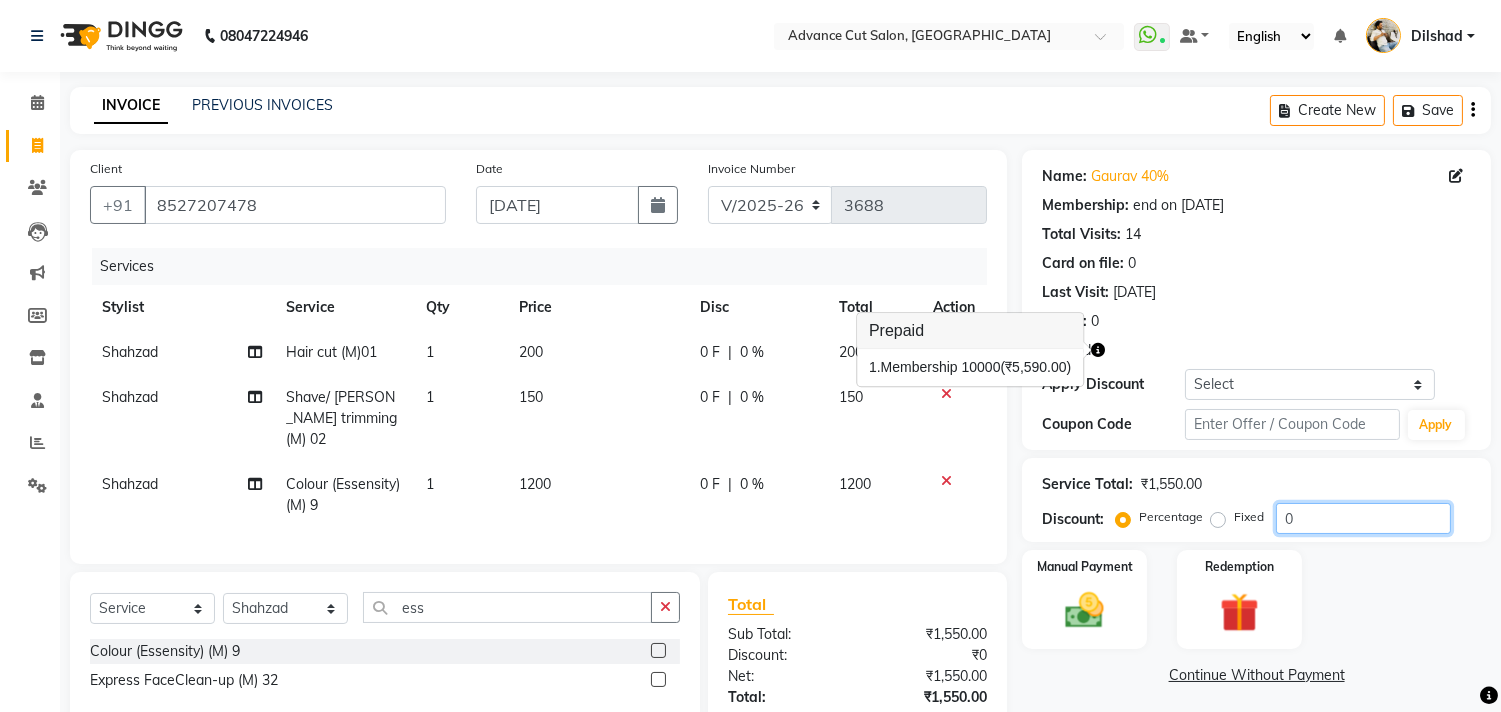 click on "0" 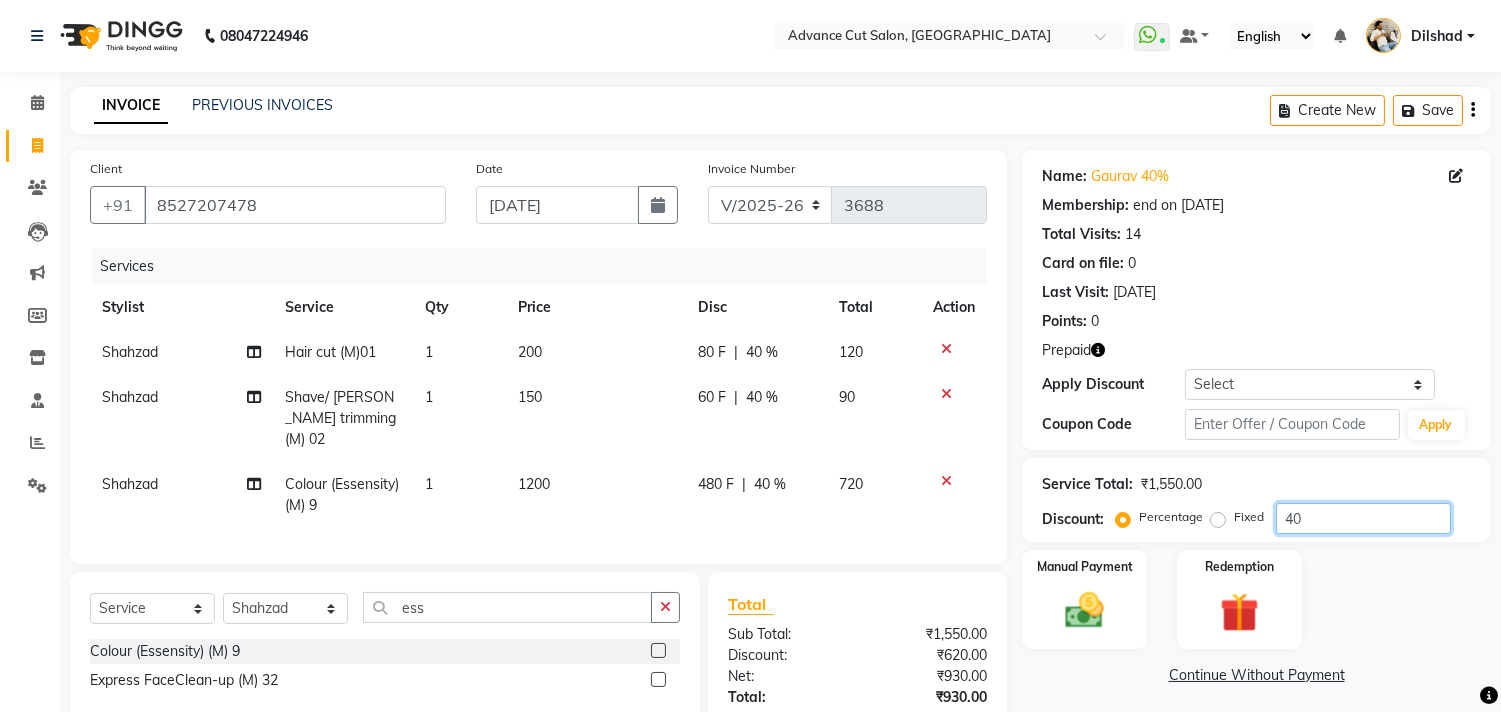 scroll, scrollTop: 137, scrollLeft: 0, axis: vertical 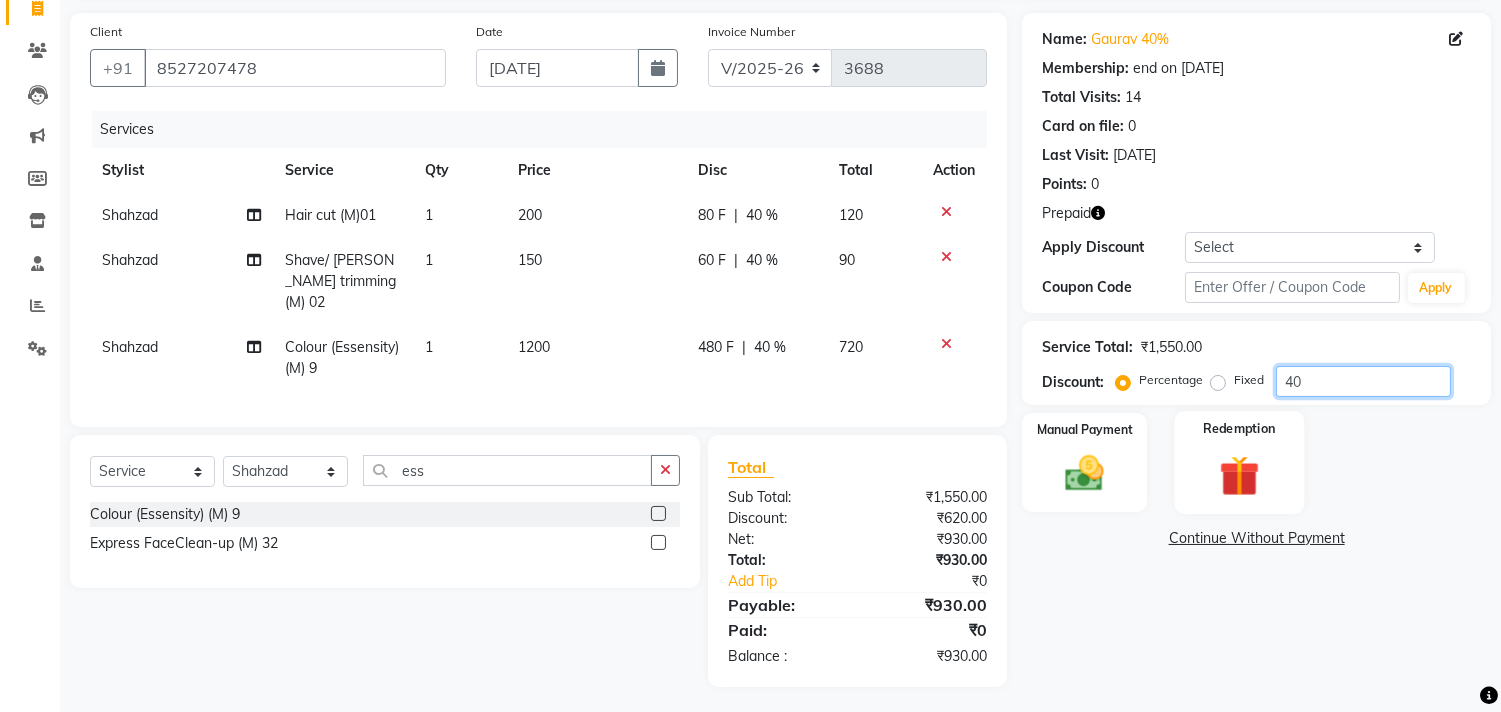 type 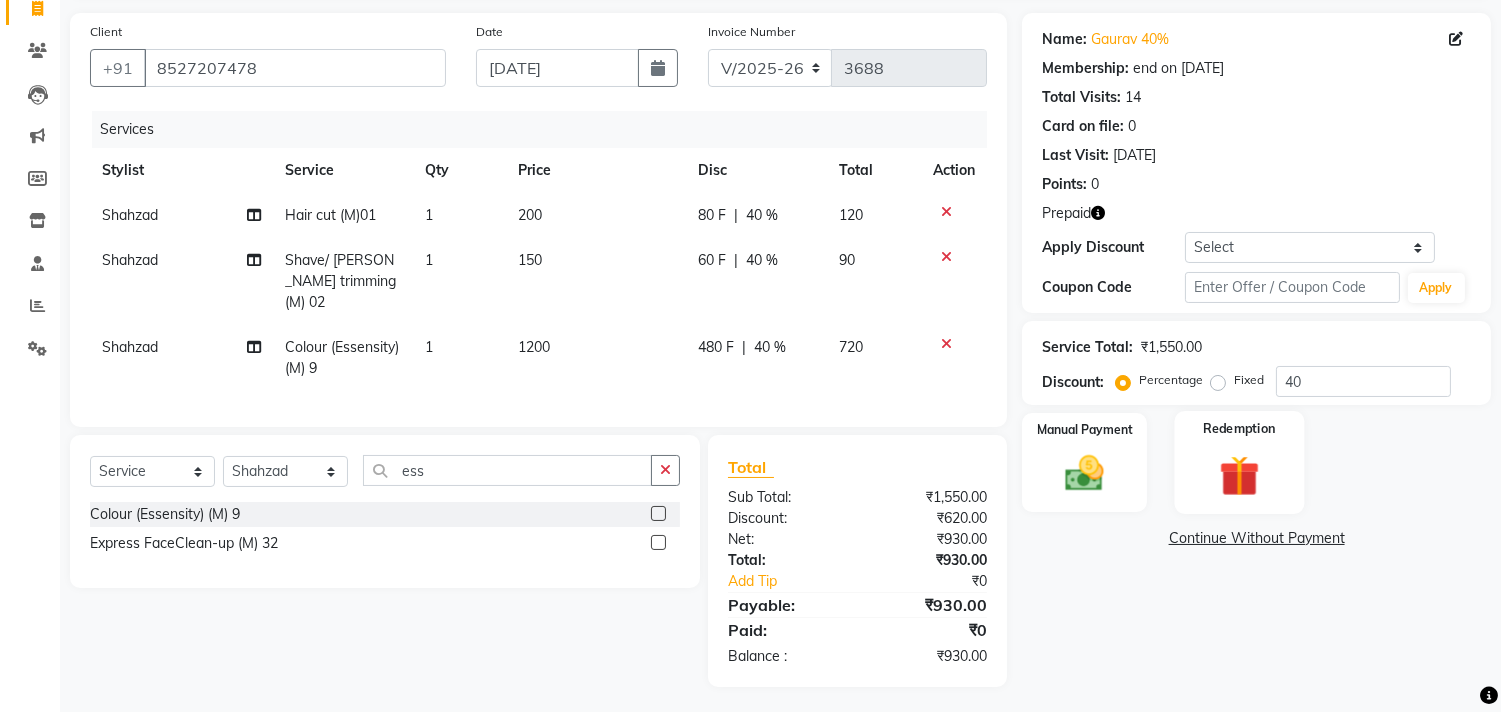 click 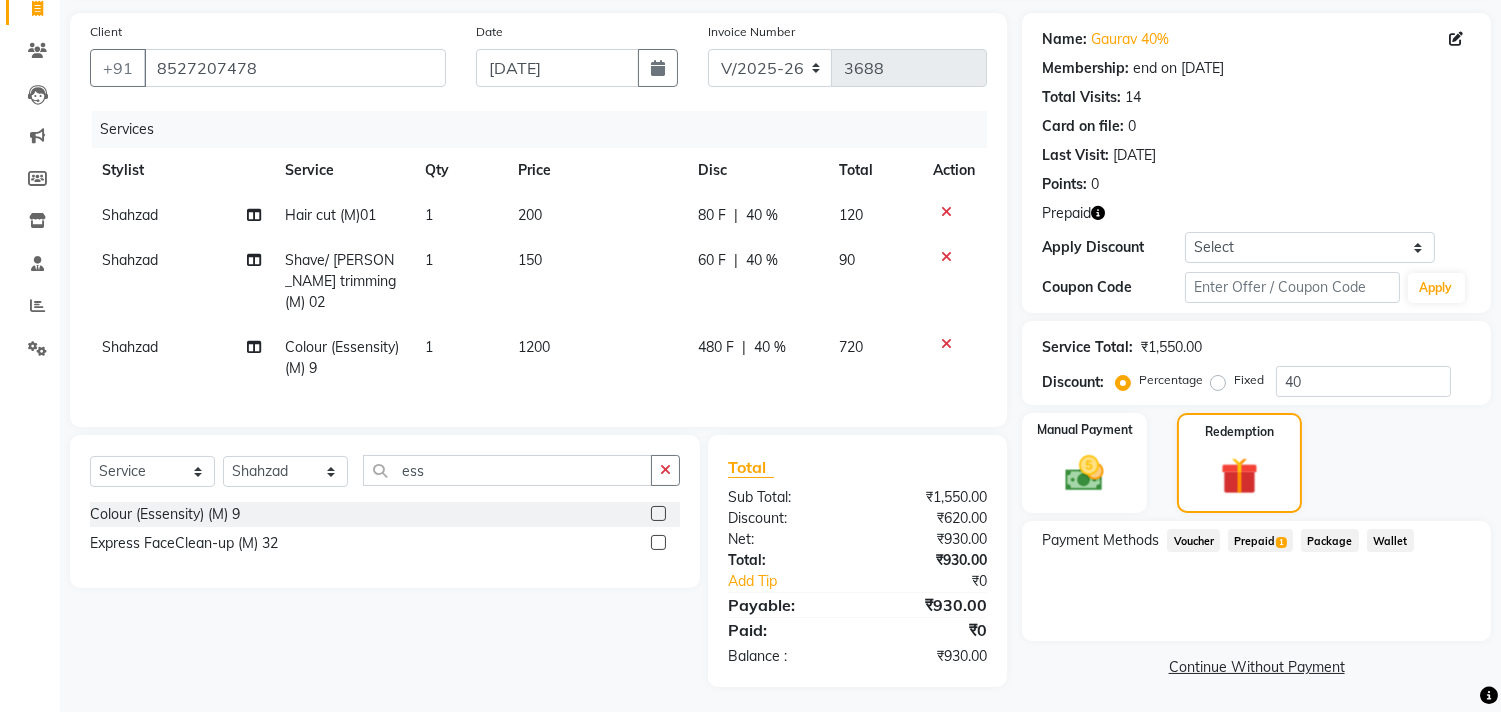 click on "Prepaid  1" 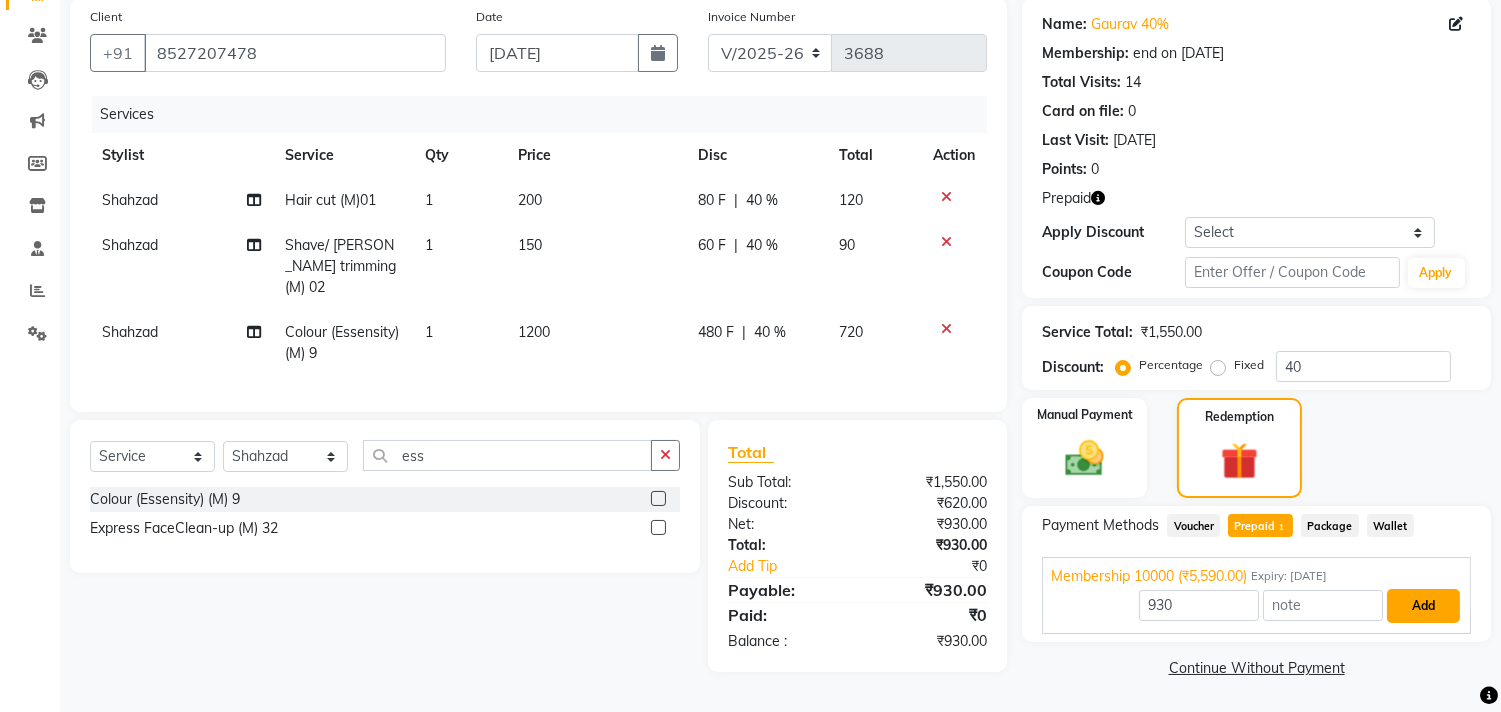 click on "Add" at bounding box center (1423, 606) 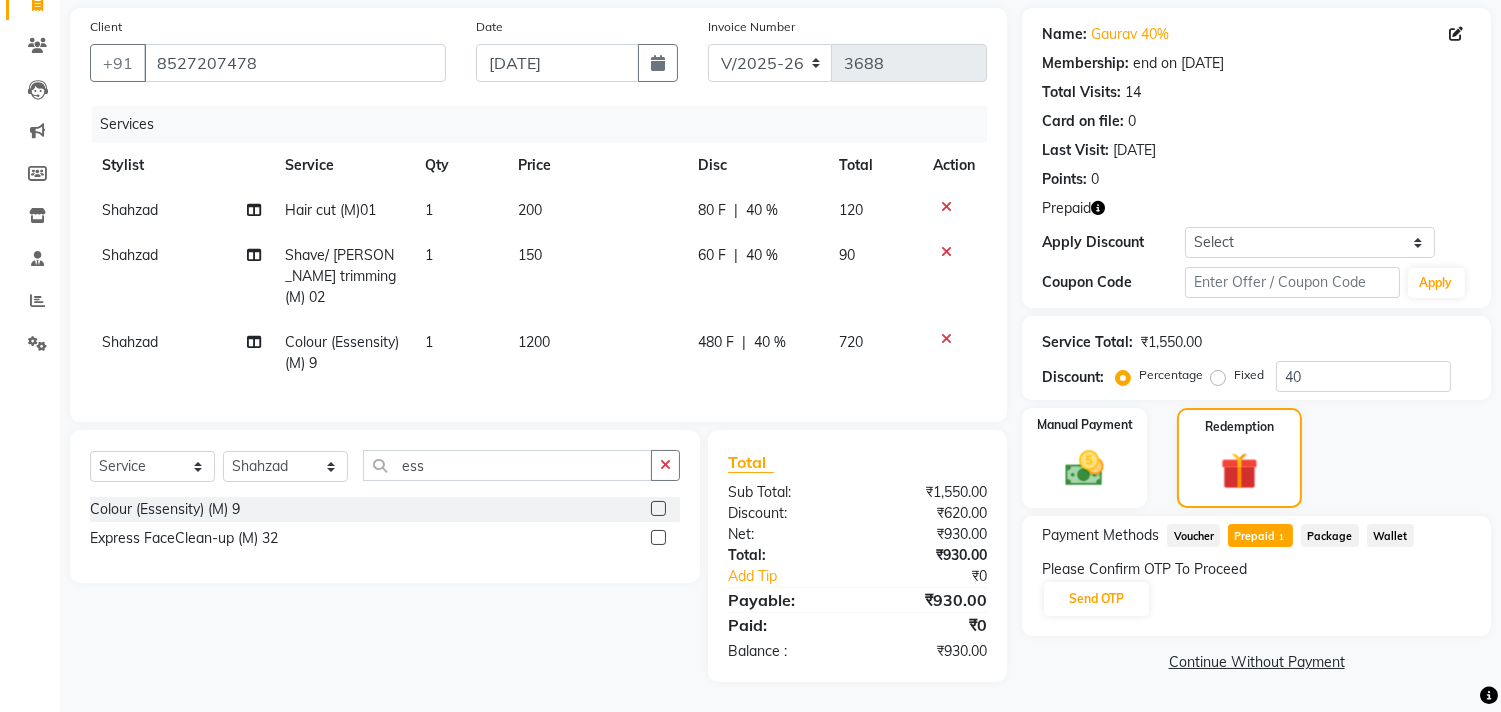scroll, scrollTop: 137, scrollLeft: 0, axis: vertical 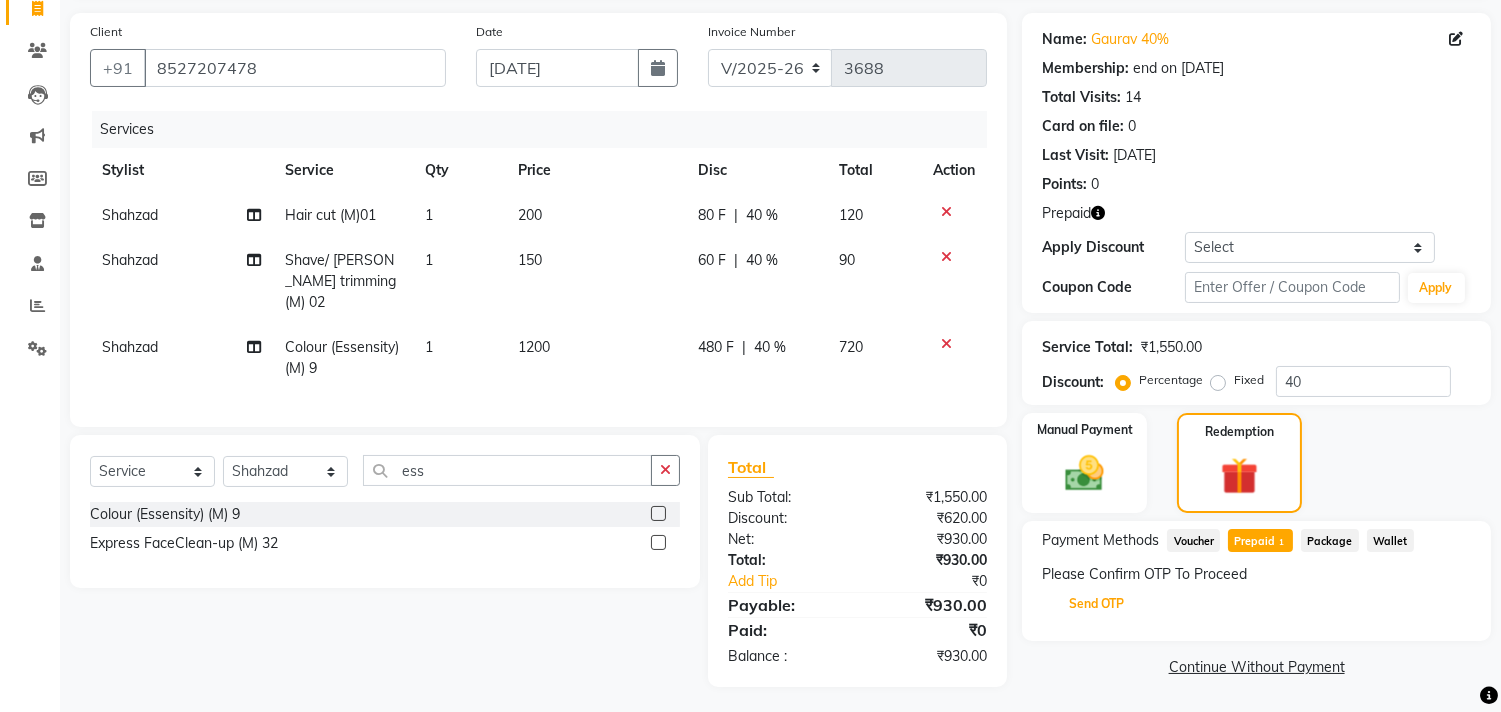 click on "Send OTP" 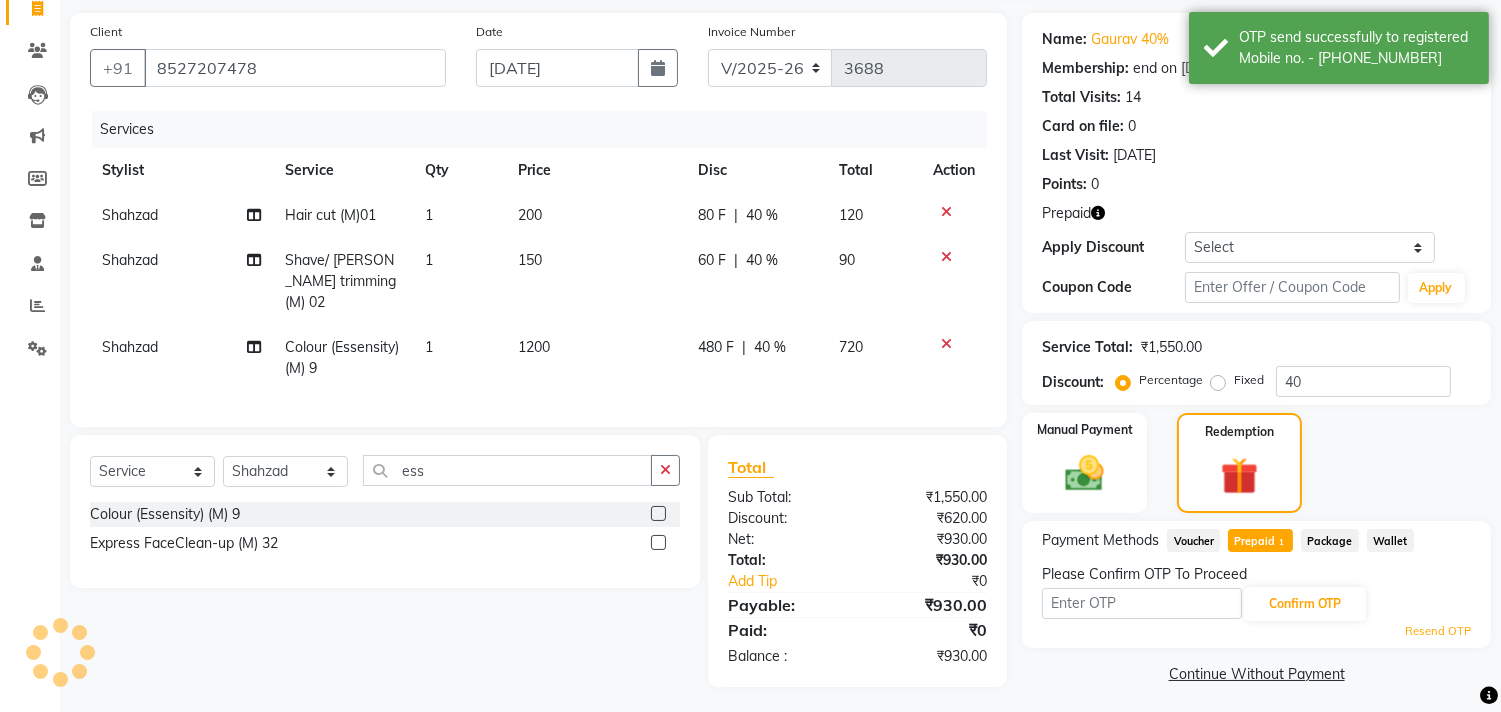 click at bounding box center (1142, 603) 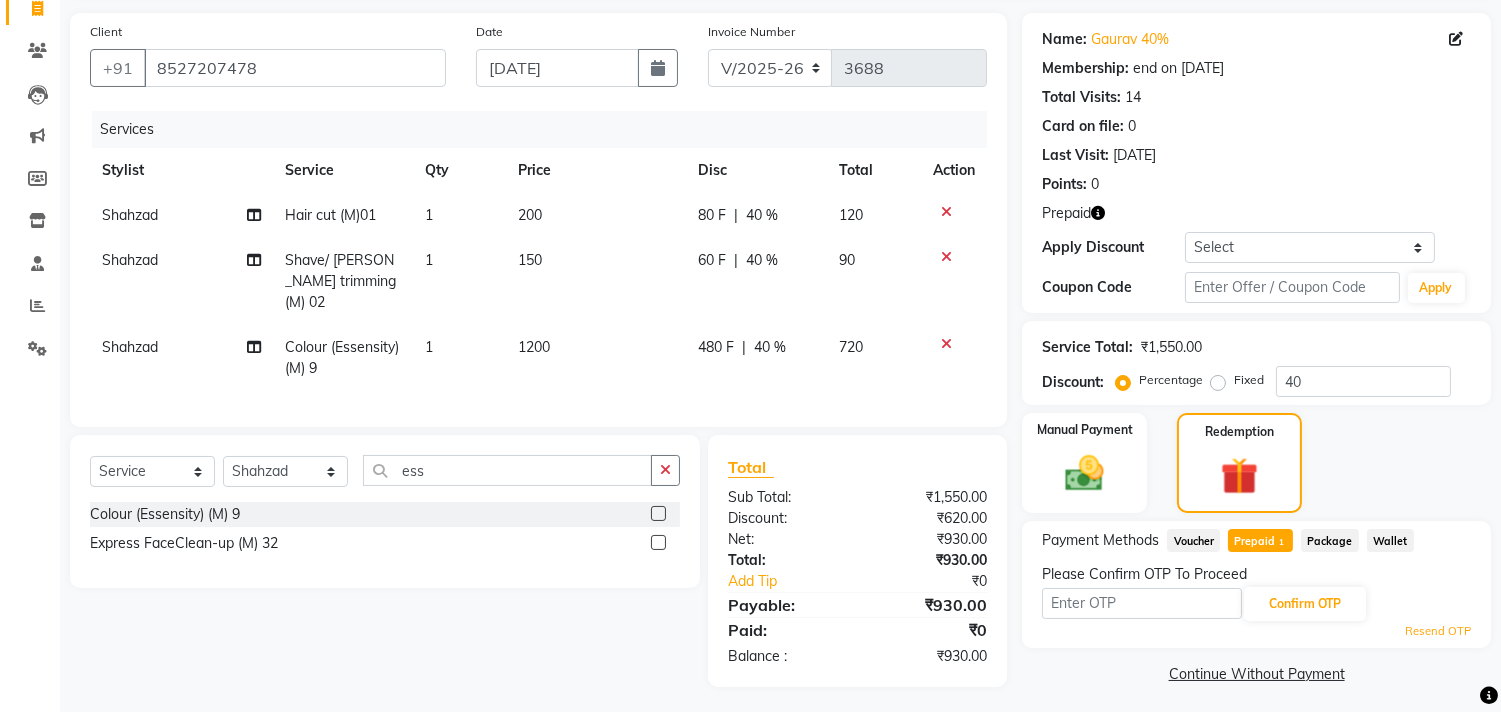 click at bounding box center [1142, 603] 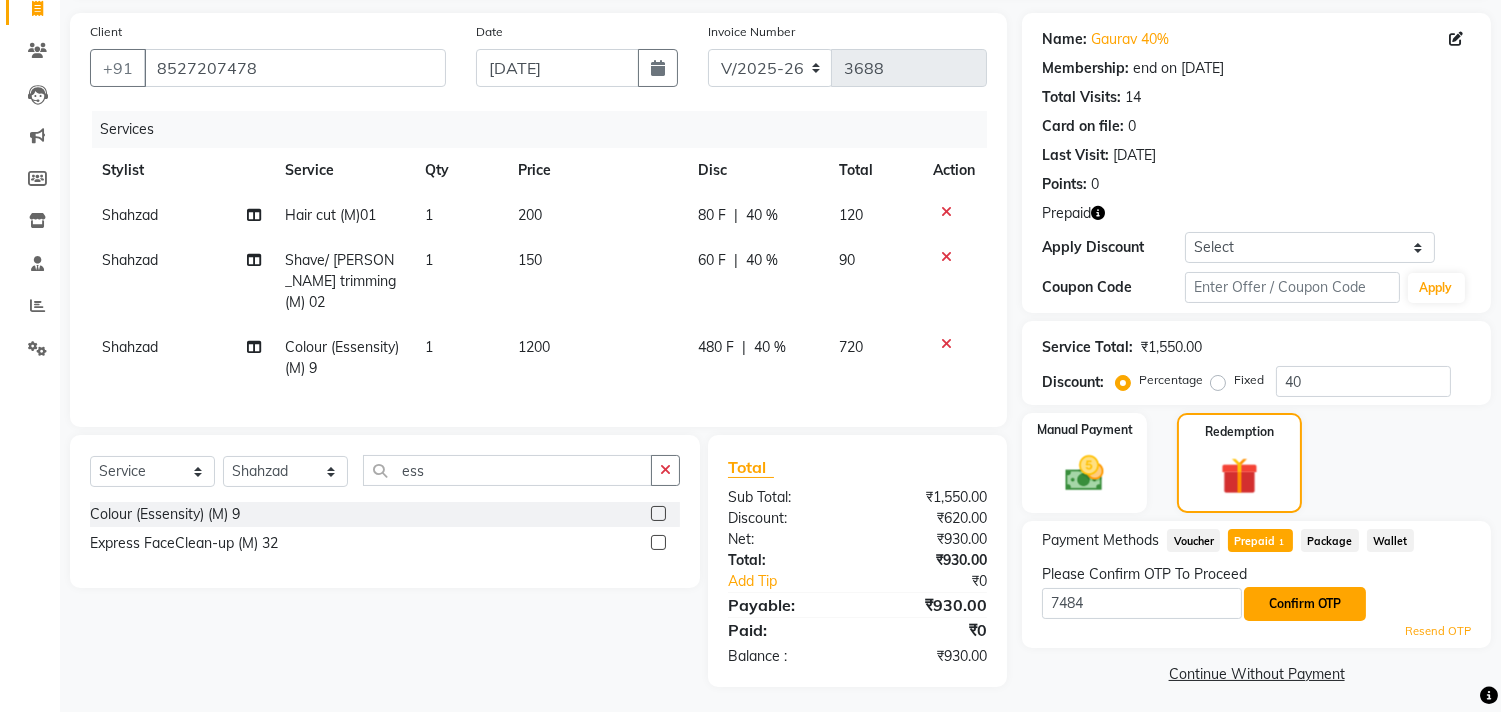 click on "Confirm OTP" 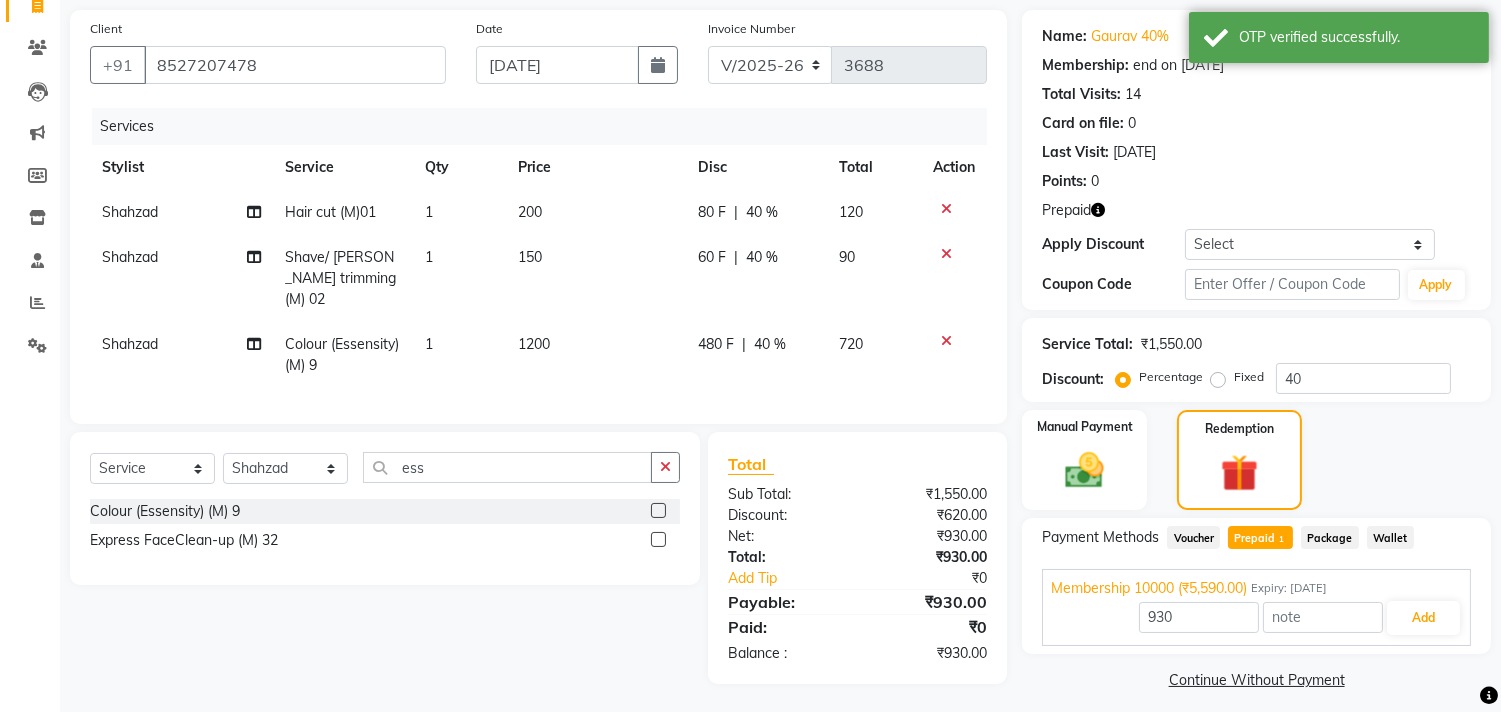 scroll, scrollTop: 143, scrollLeft: 0, axis: vertical 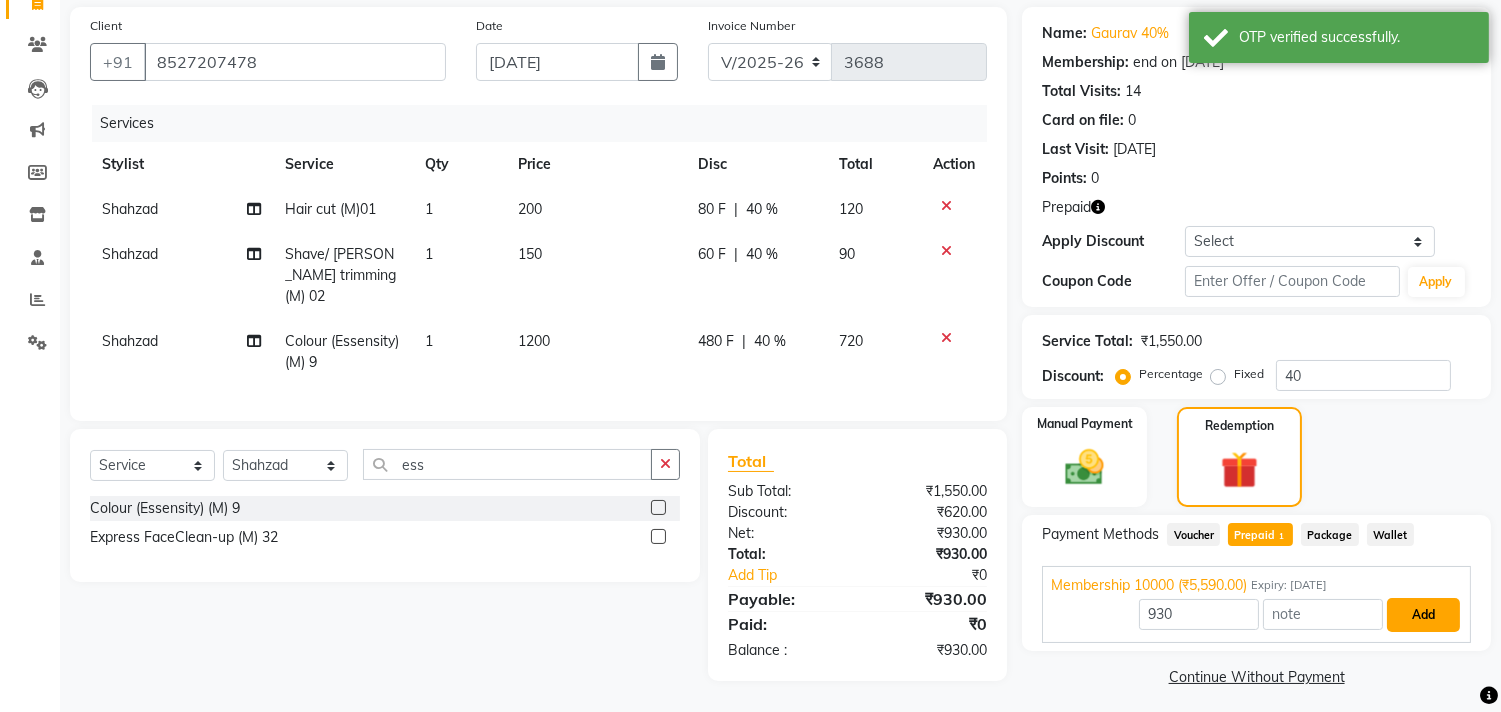 click on "Add" at bounding box center (1423, 615) 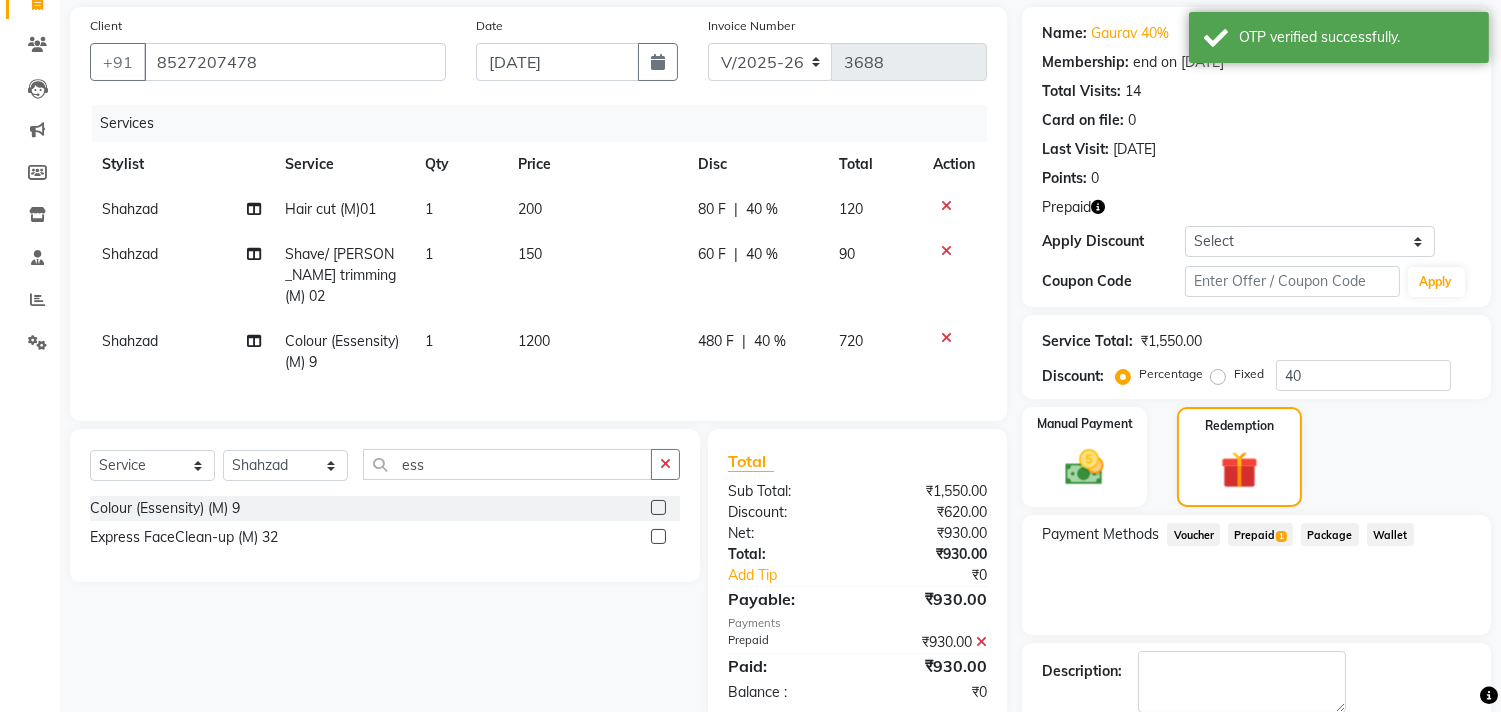 scroll, scrollTop: 248, scrollLeft: 0, axis: vertical 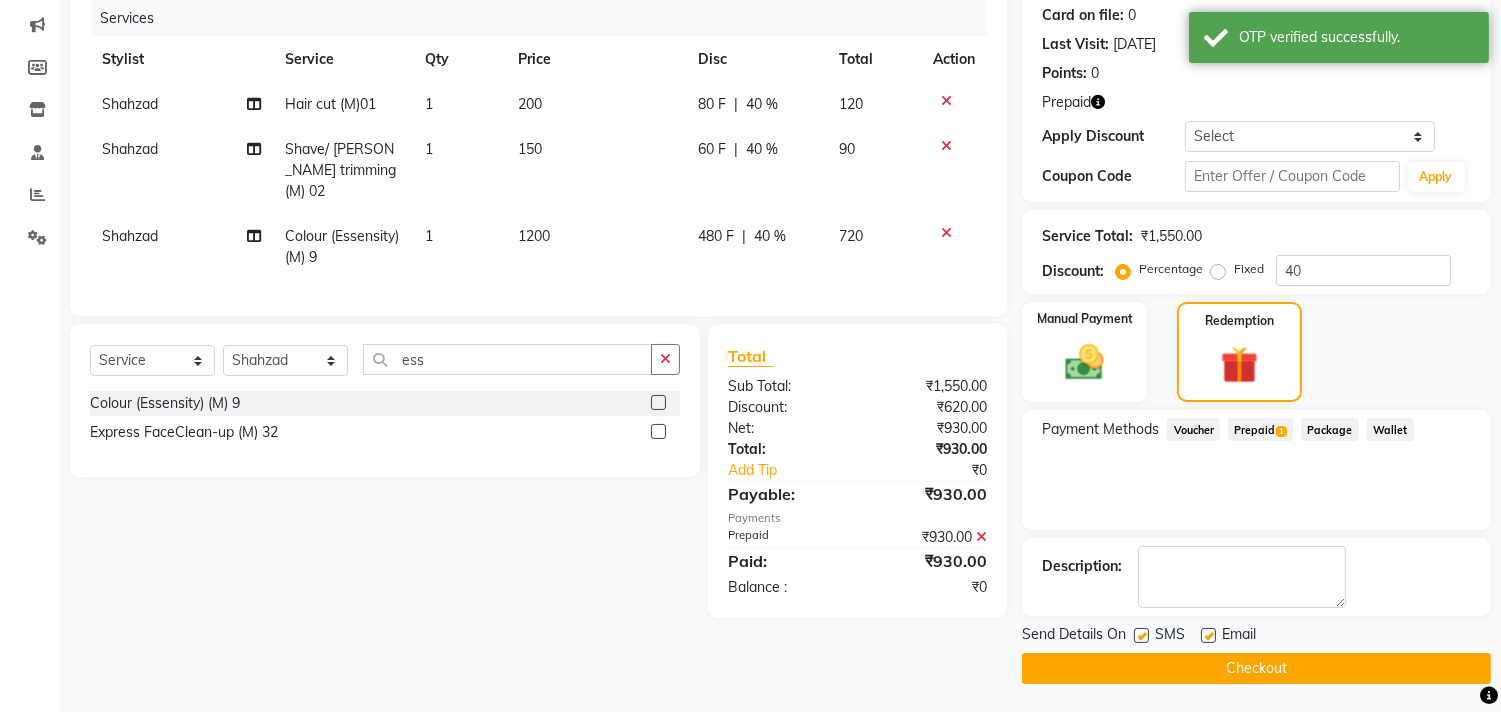 click on "Checkout" 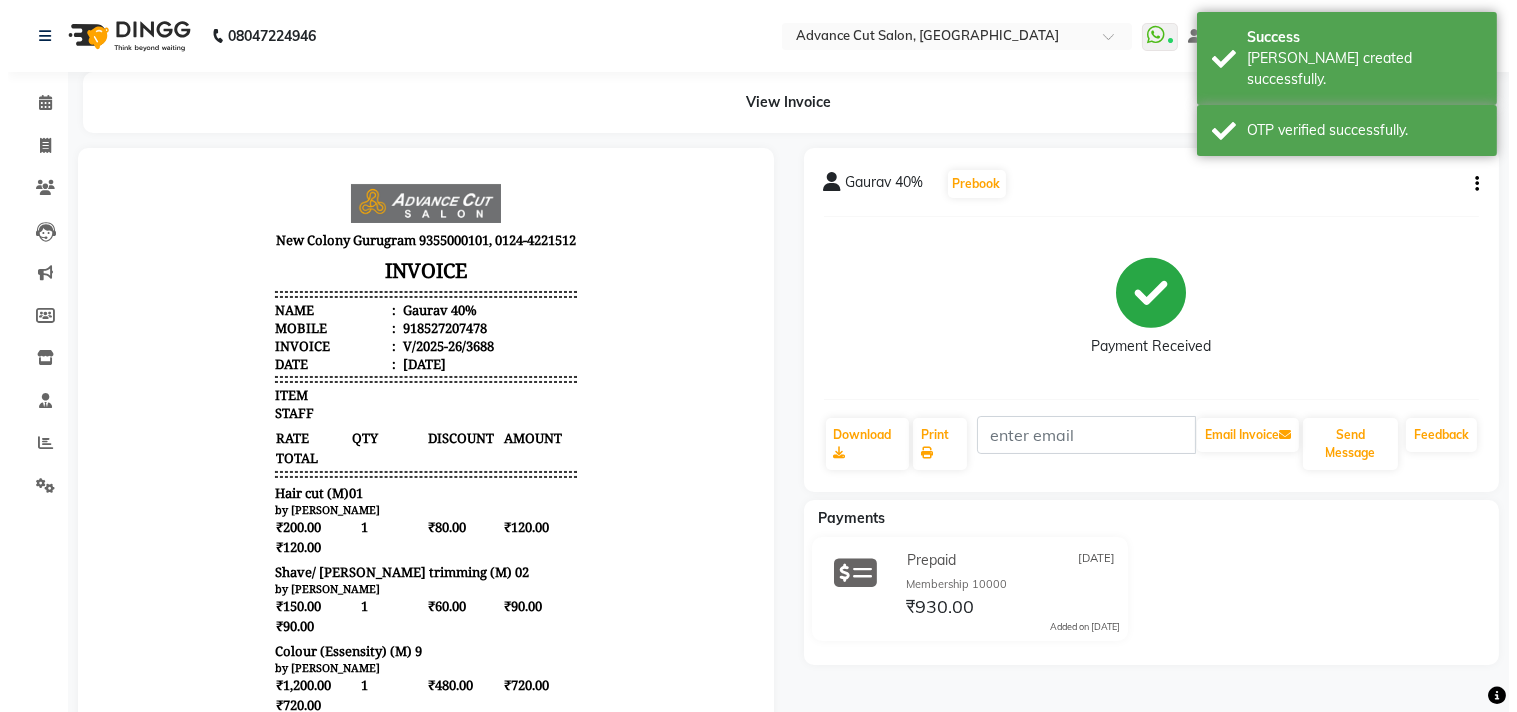 scroll, scrollTop: 0, scrollLeft: 0, axis: both 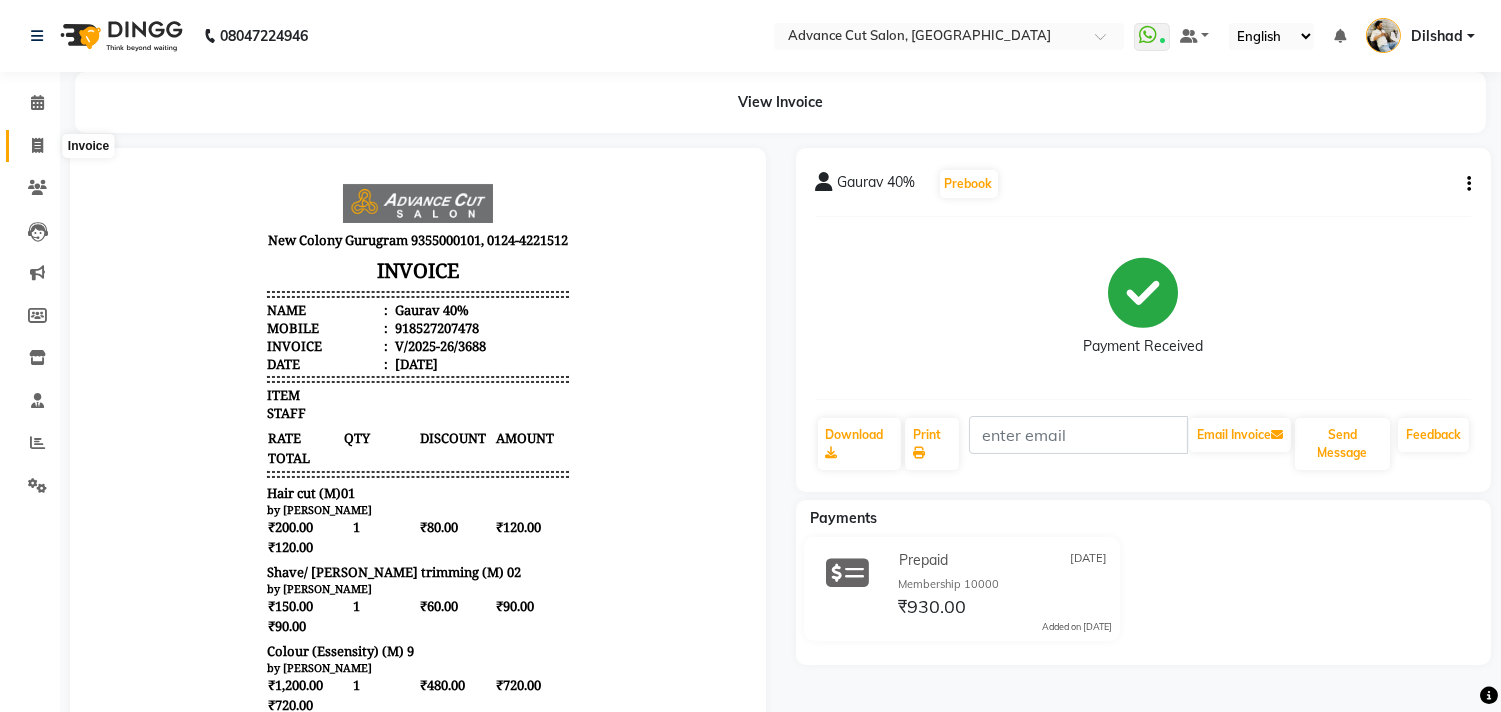 drag, startPoint x: 40, startPoint y: 153, endPoint x: 86, endPoint y: 137, distance: 48.703182 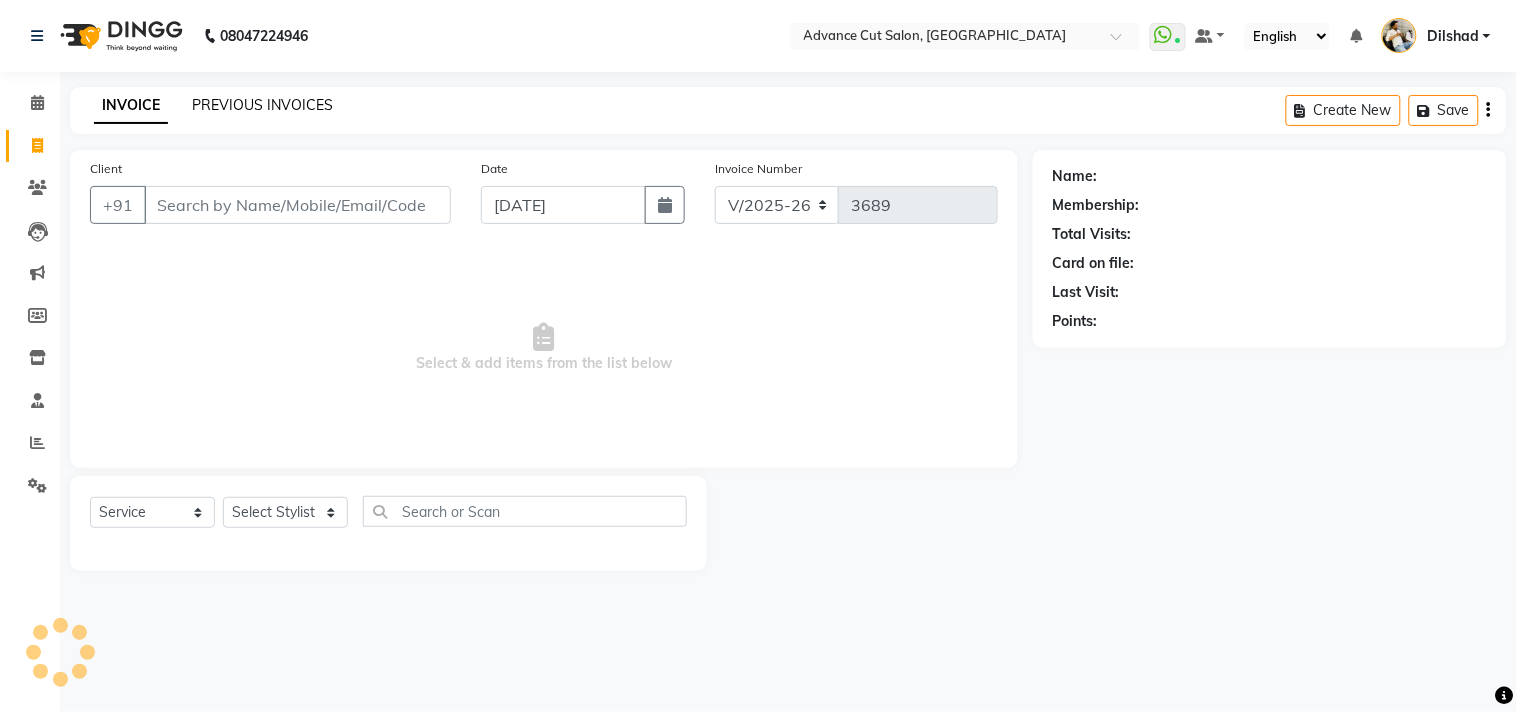 click on "PREVIOUS INVOICES" 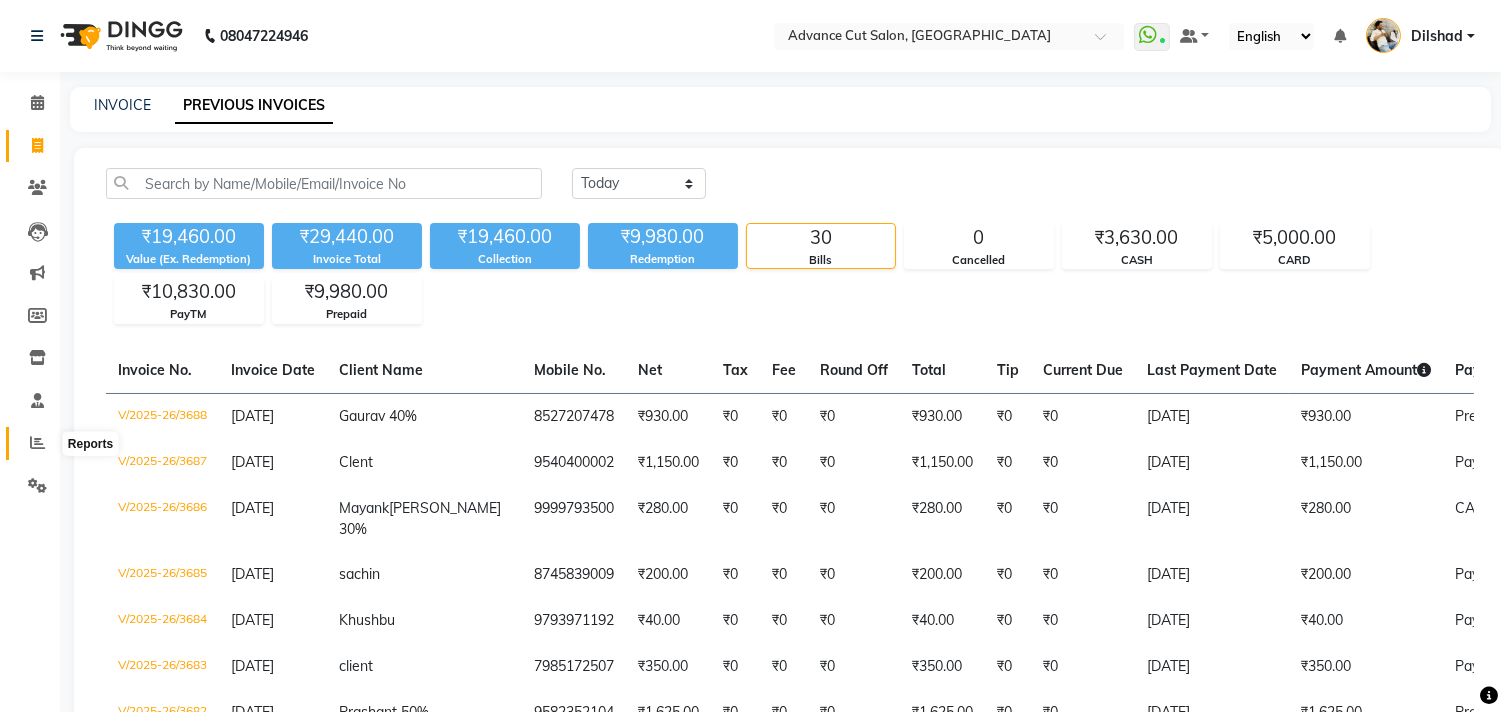 click 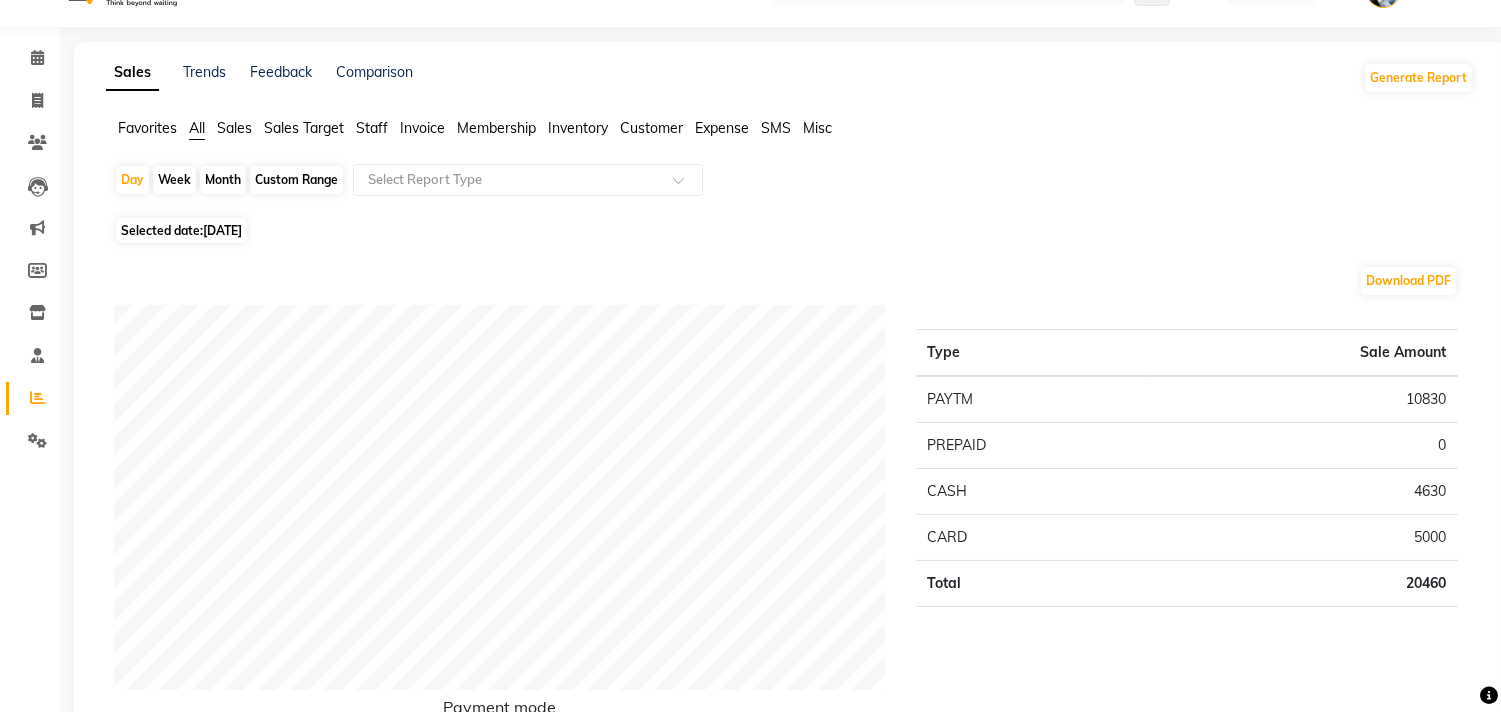 scroll, scrollTop: 0, scrollLeft: 0, axis: both 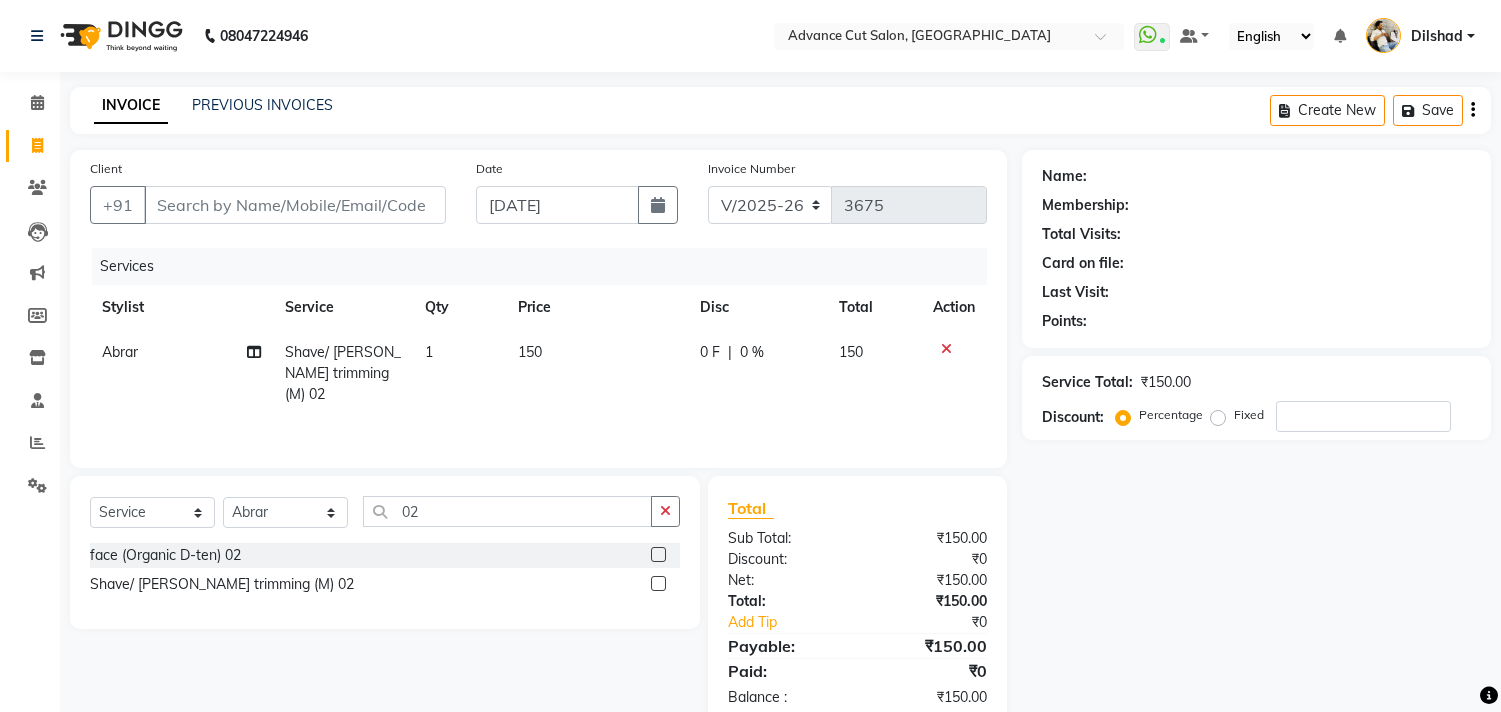 select on "922" 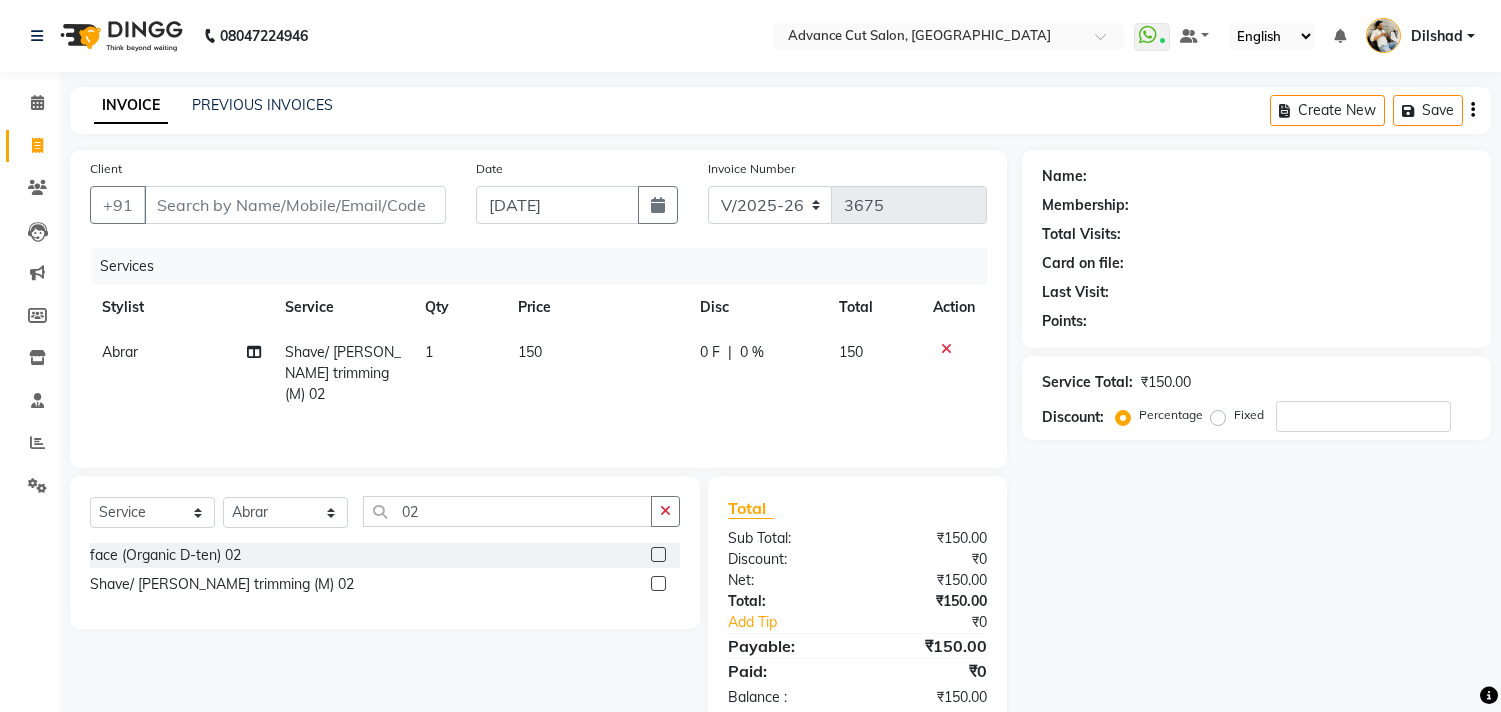 scroll, scrollTop: 0, scrollLeft: 0, axis: both 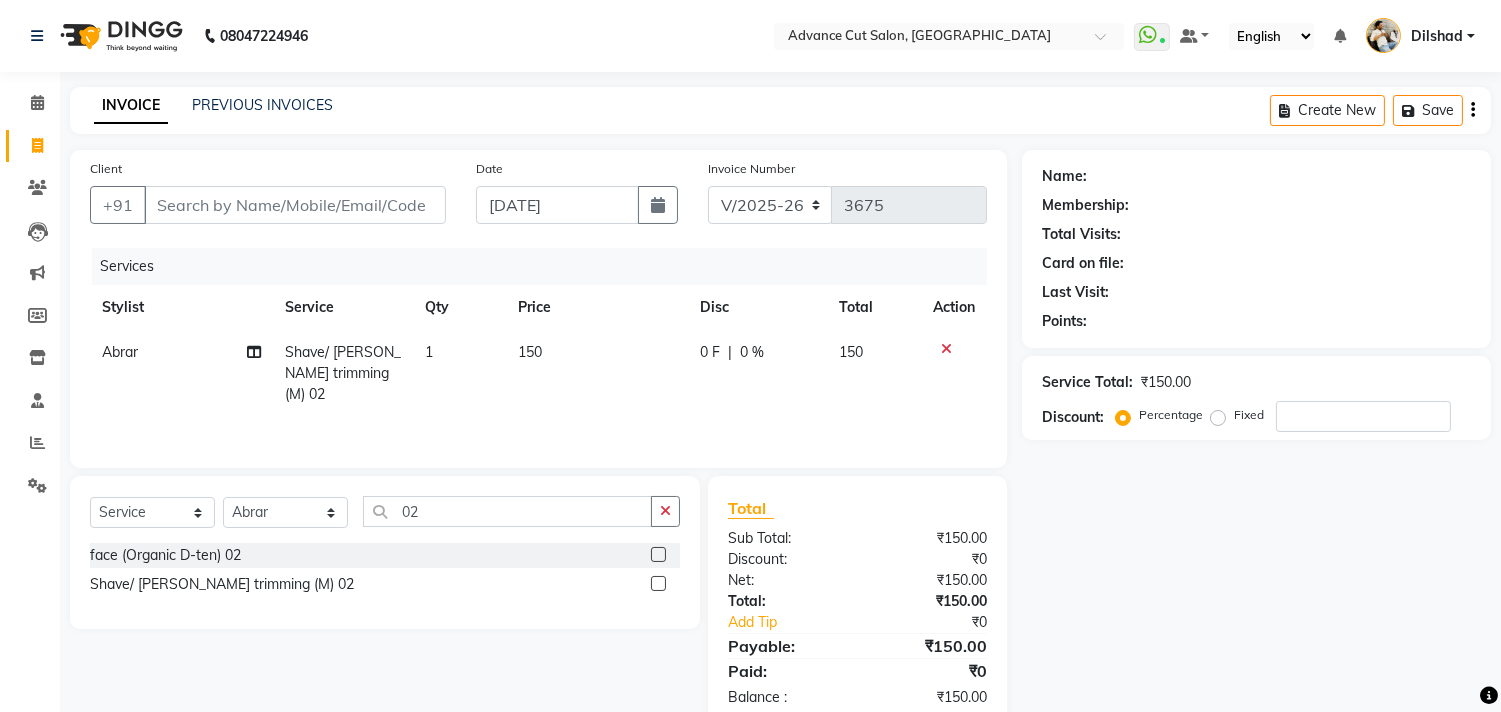 click 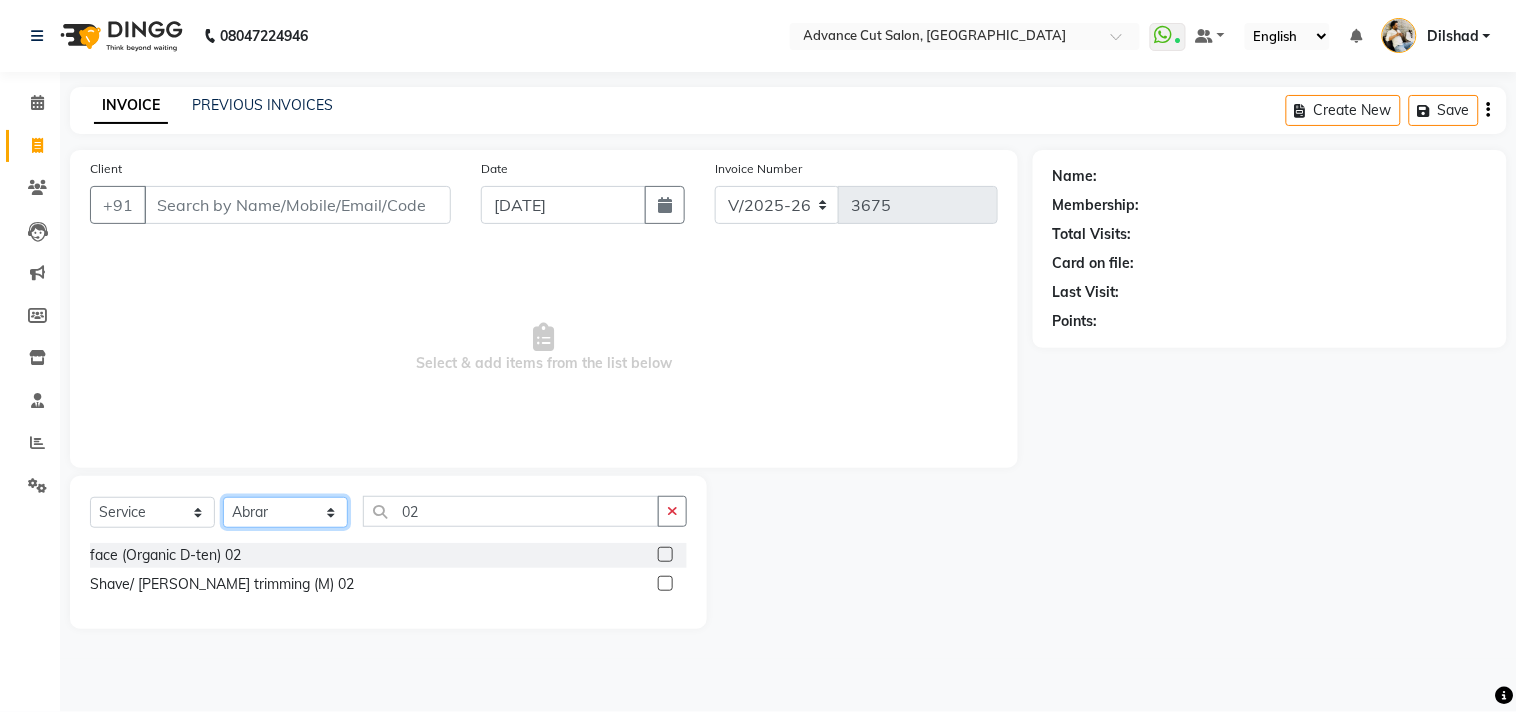 click on "Select Stylist [PERSON_NAME] Avinash Dilshad [PERSON_NAME] [PERSON_NAME] [PERSON_NAME] [PERSON_NAME]  [PERSON_NAME] [PERSON_NAME]  [PERSON_NAME] [PERSON_NAME]" 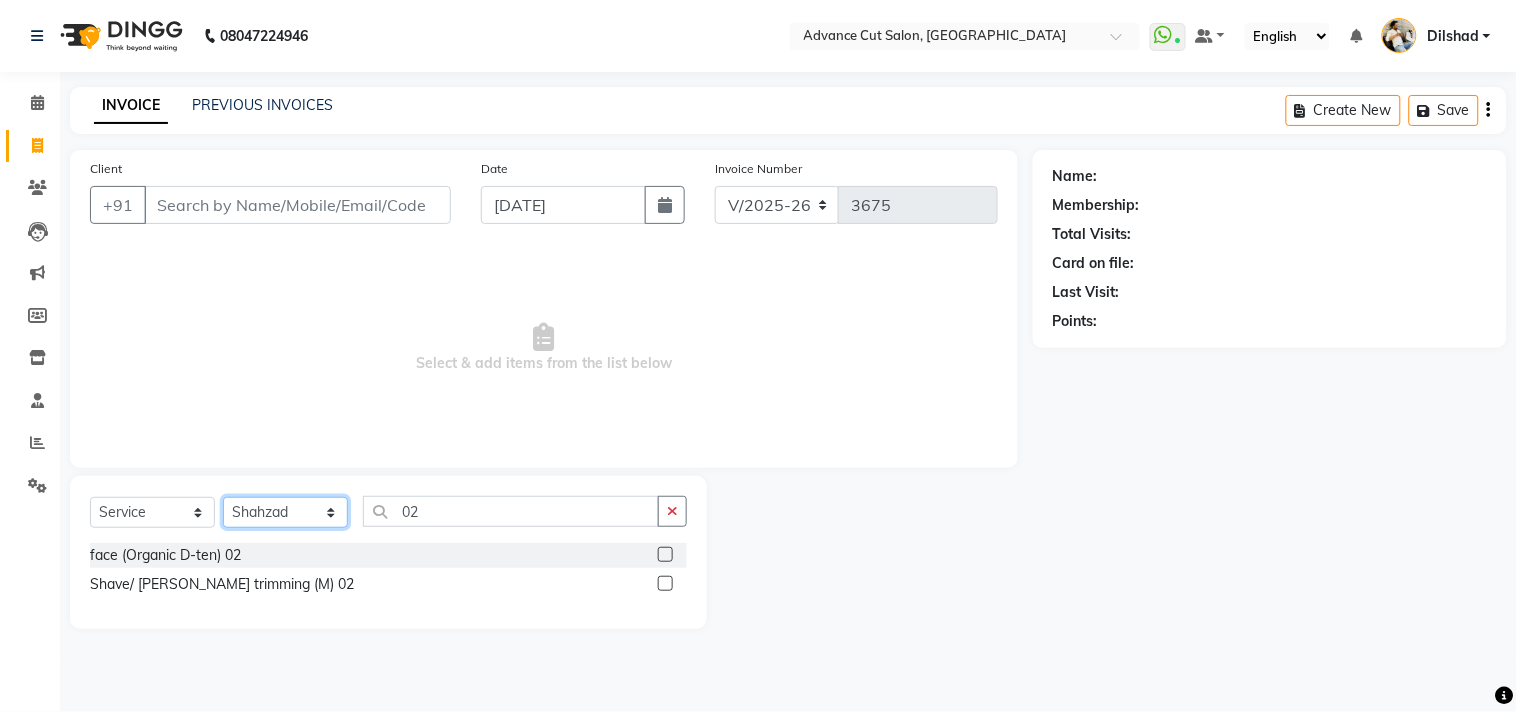 click on "Select Stylist [PERSON_NAME] Avinash Dilshad [PERSON_NAME] [PERSON_NAME] [PERSON_NAME] [PERSON_NAME]  [PERSON_NAME] [PERSON_NAME]  [PERSON_NAME] [PERSON_NAME]" 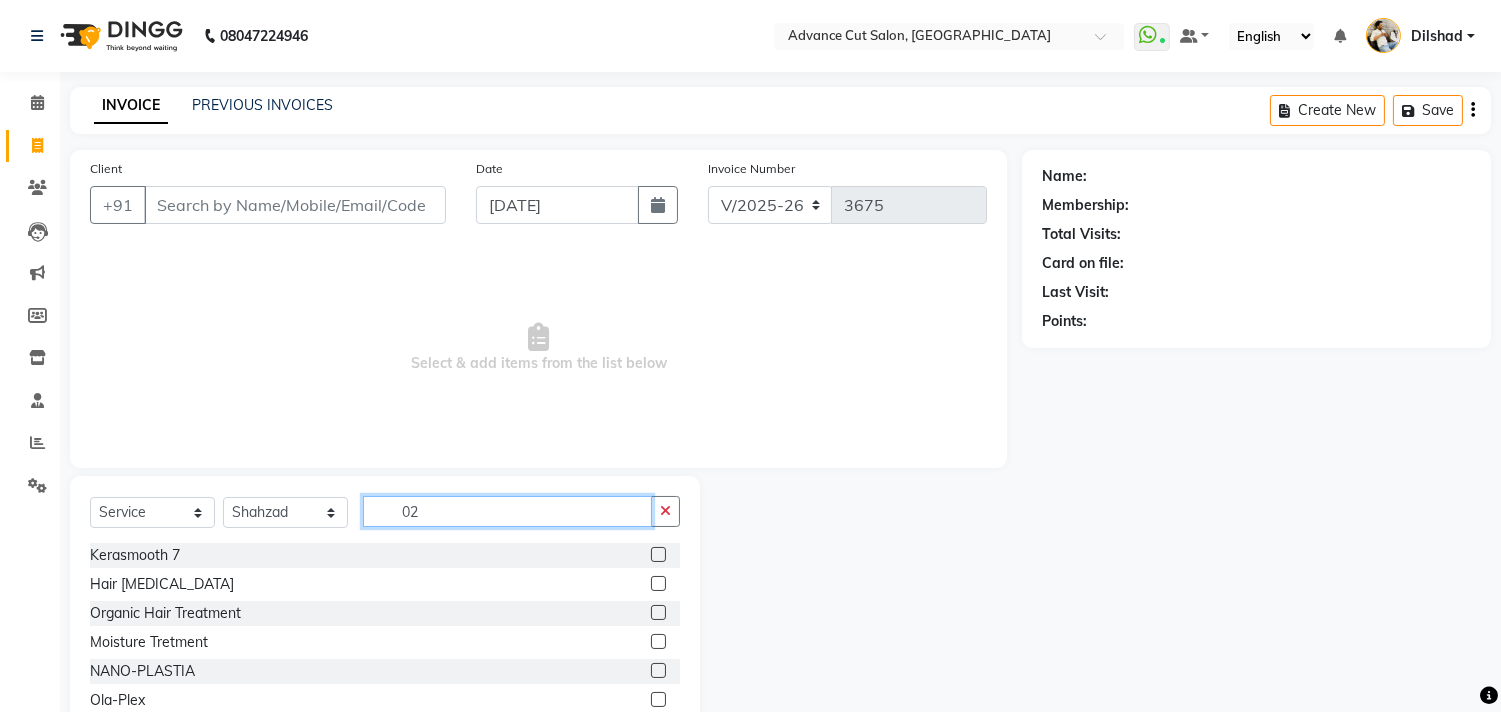 drag, startPoint x: 453, startPoint y: 507, endPoint x: 366, endPoint y: 493, distance: 88.11924 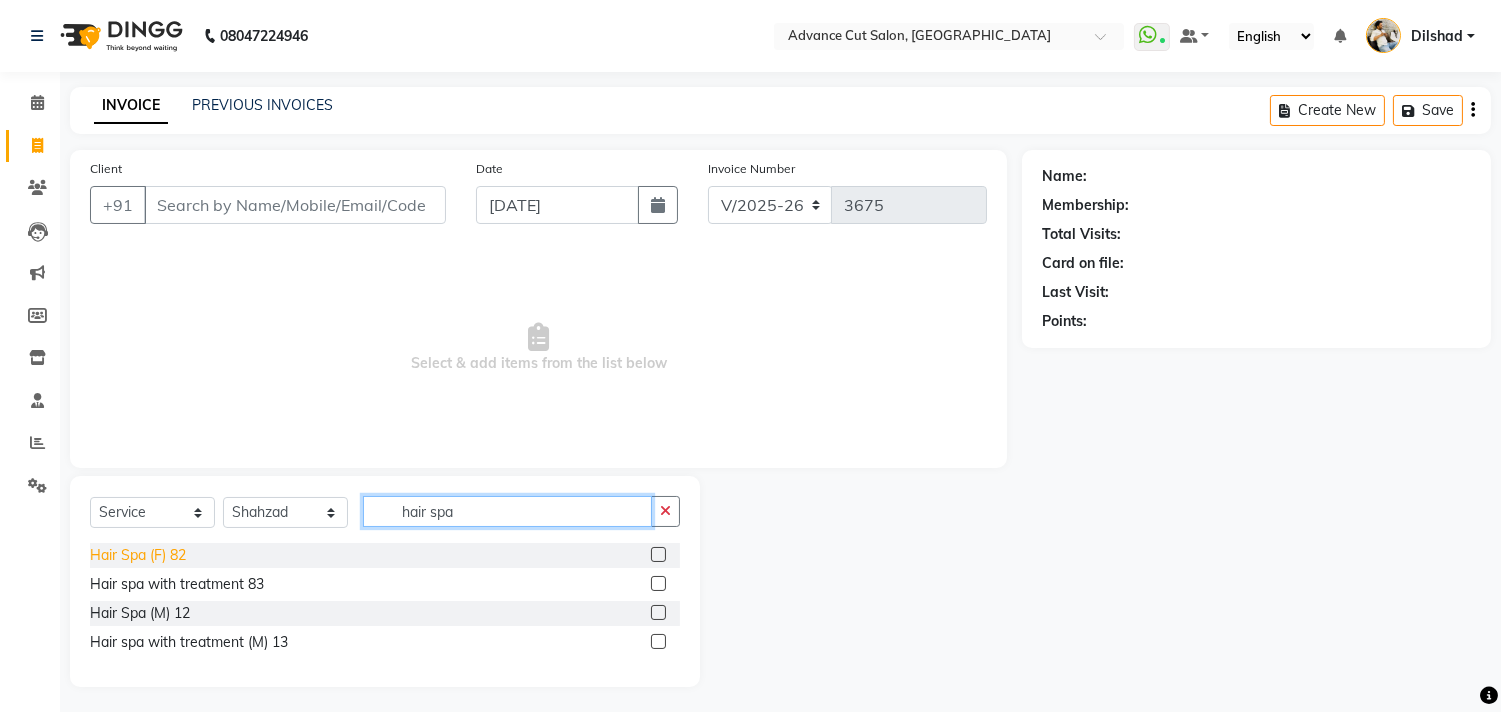 type on "hair spa" 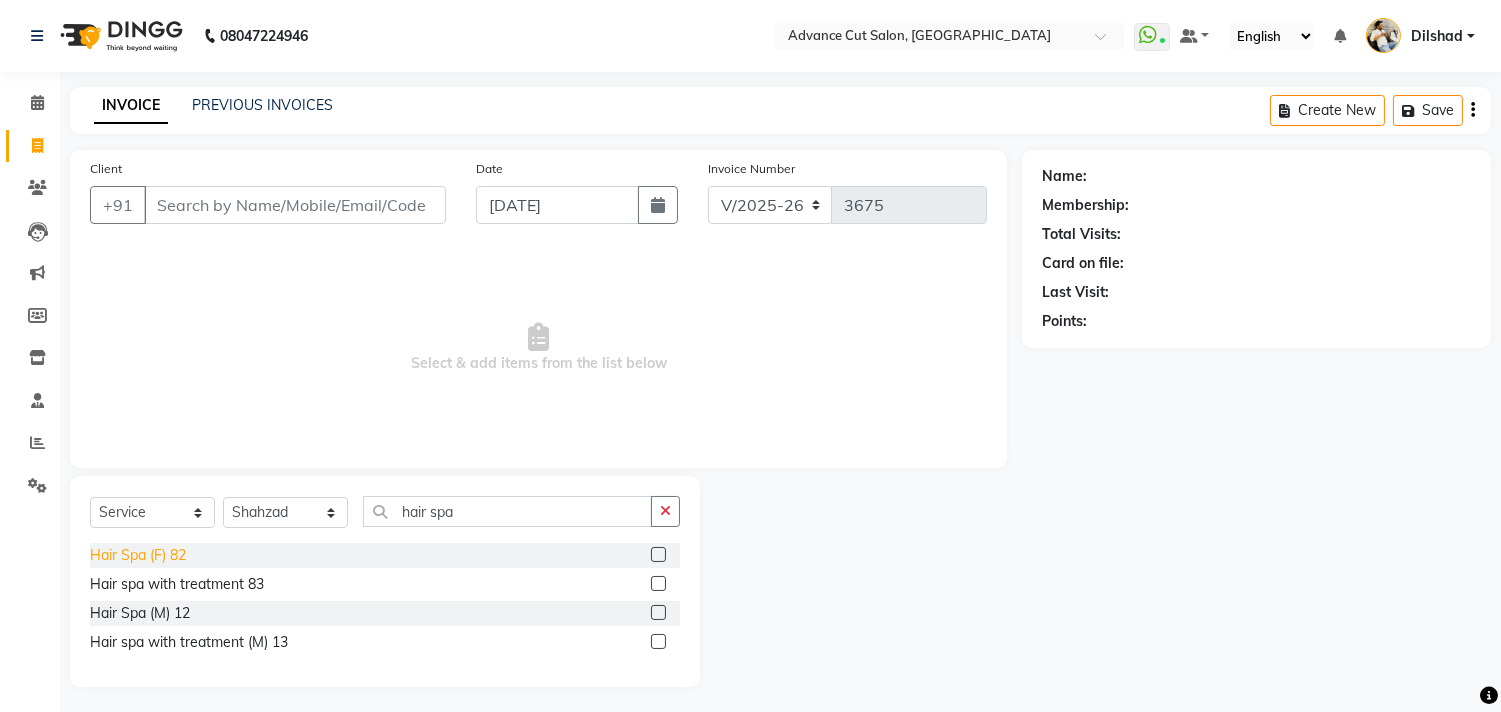 click on "Hair Spa (F) 82" 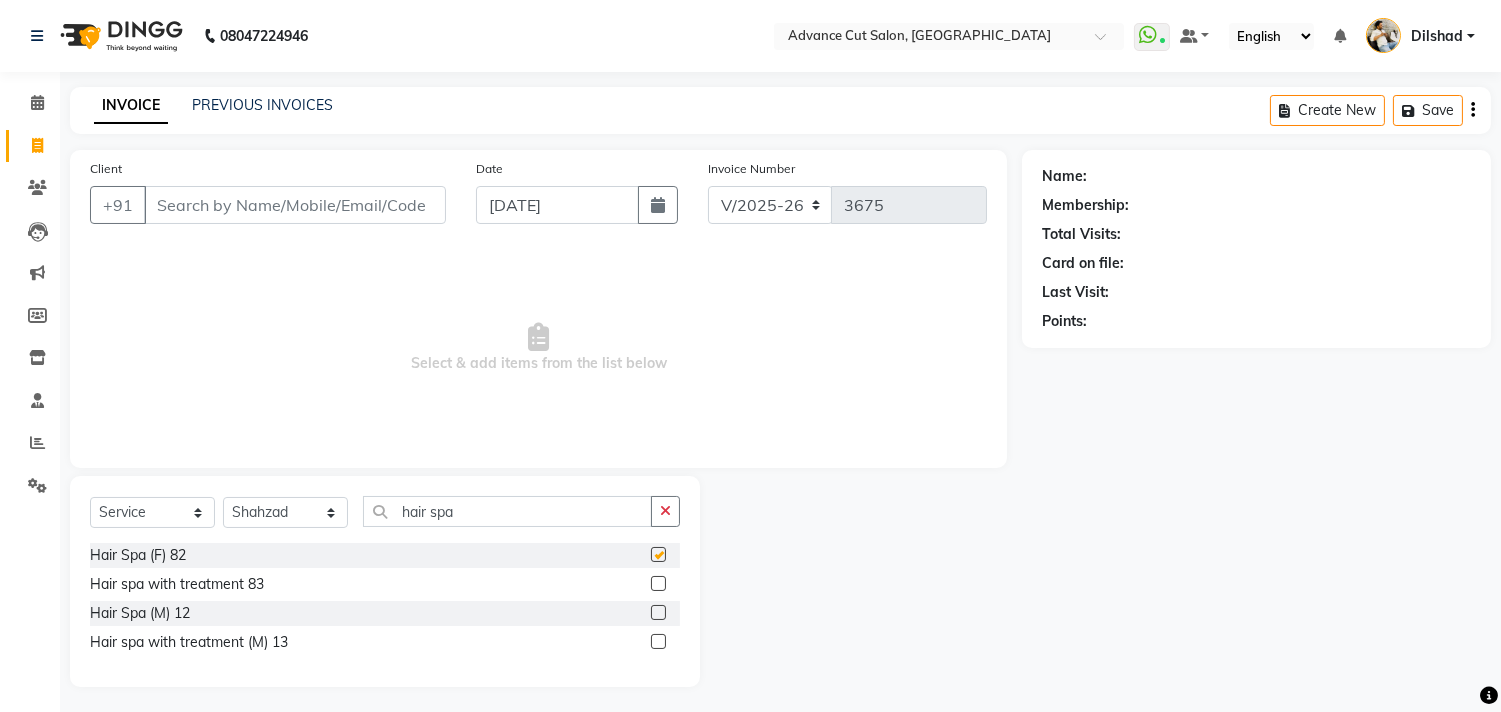 checkbox on "false" 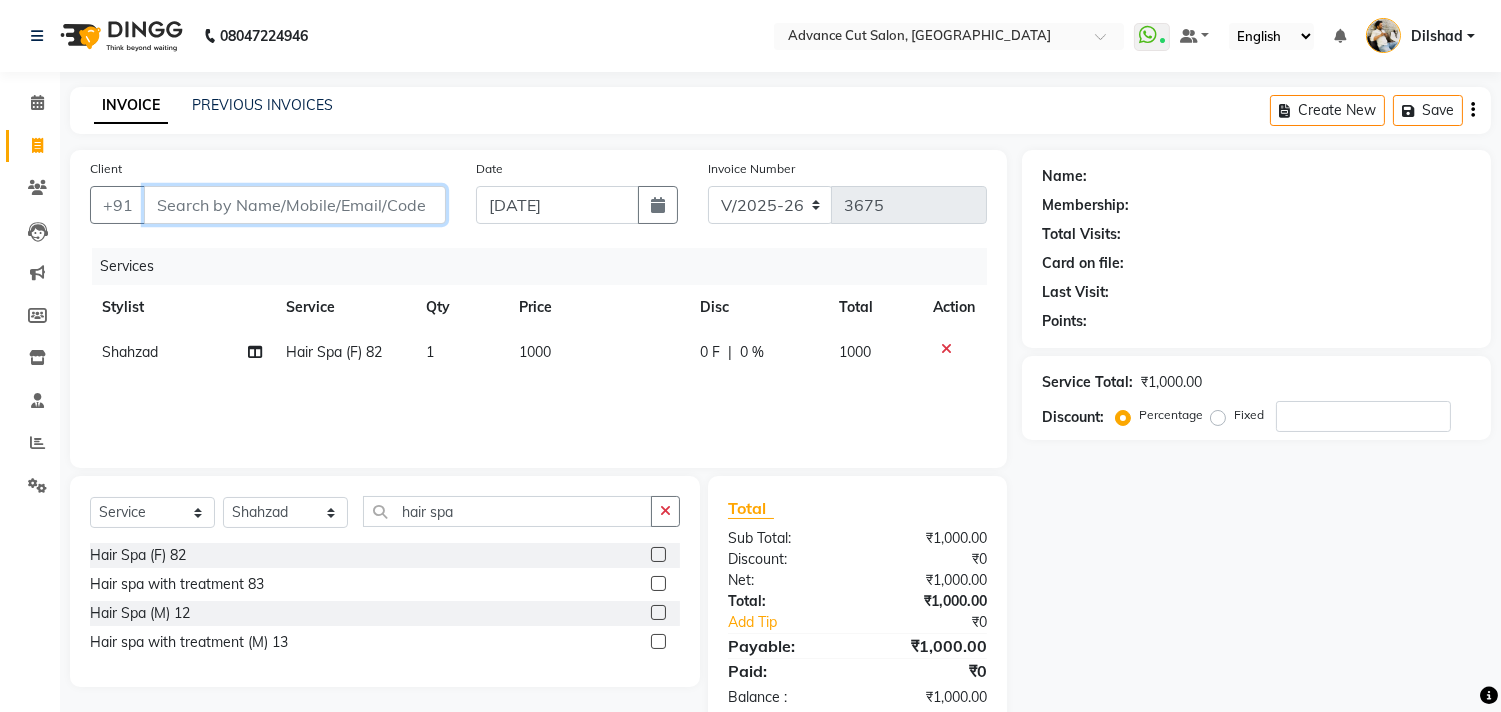 click on "Client" at bounding box center (295, 205) 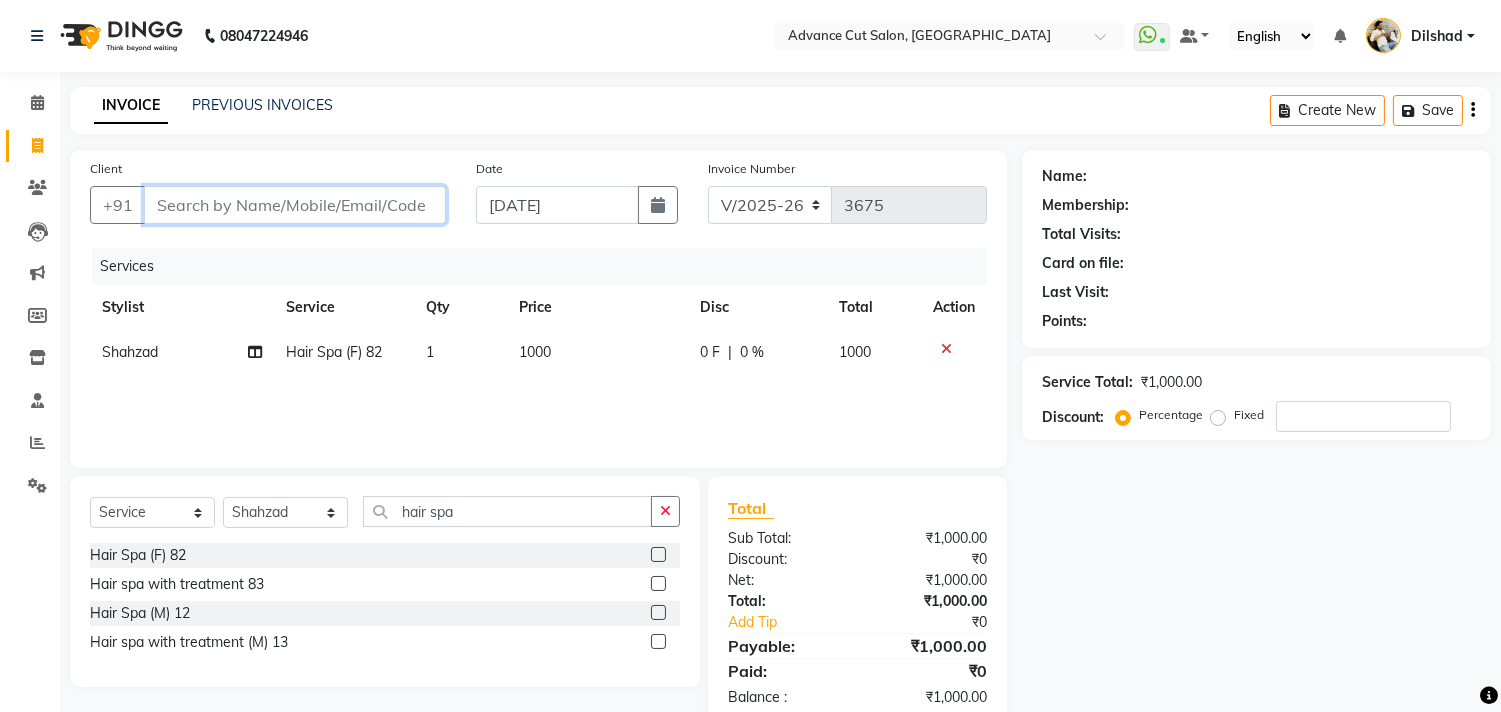 click on "Client" at bounding box center [295, 205] 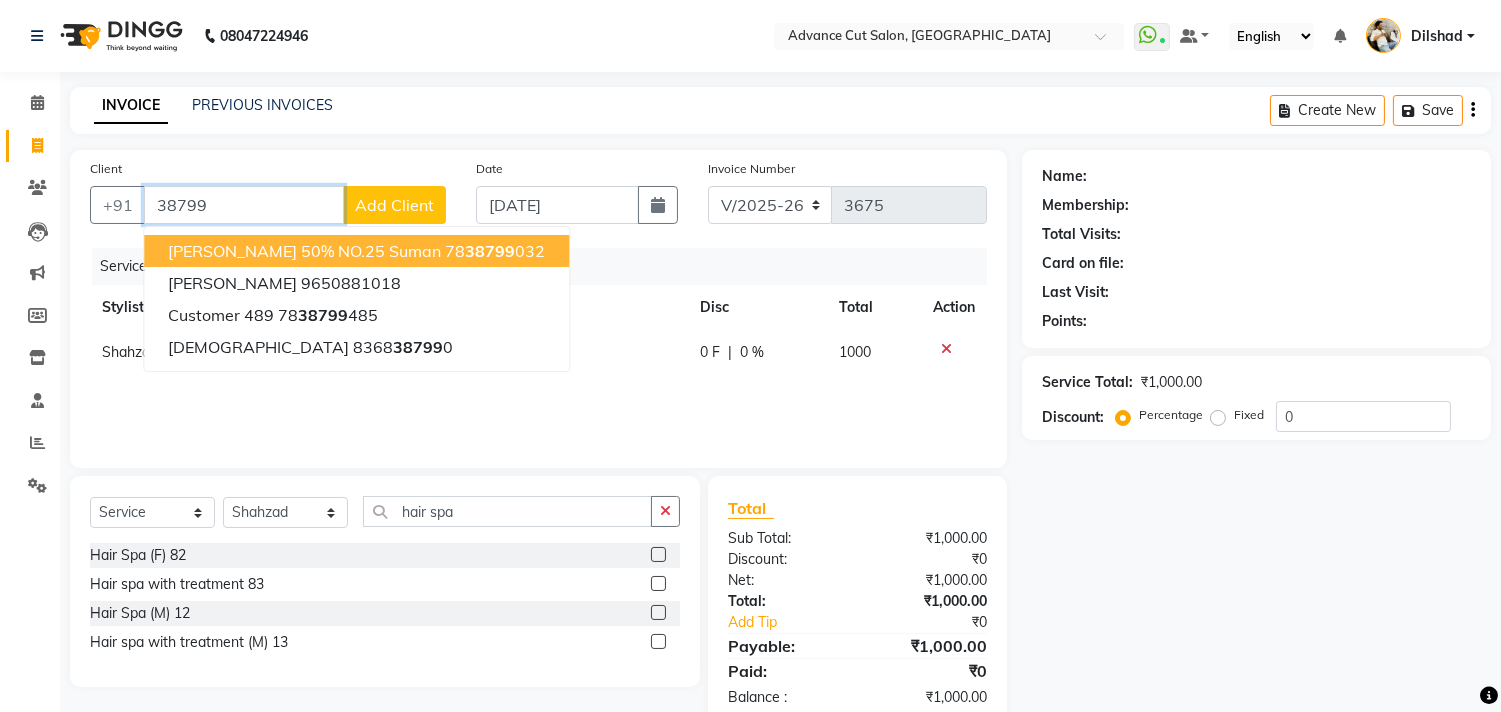 click on "38799" at bounding box center [244, 205] 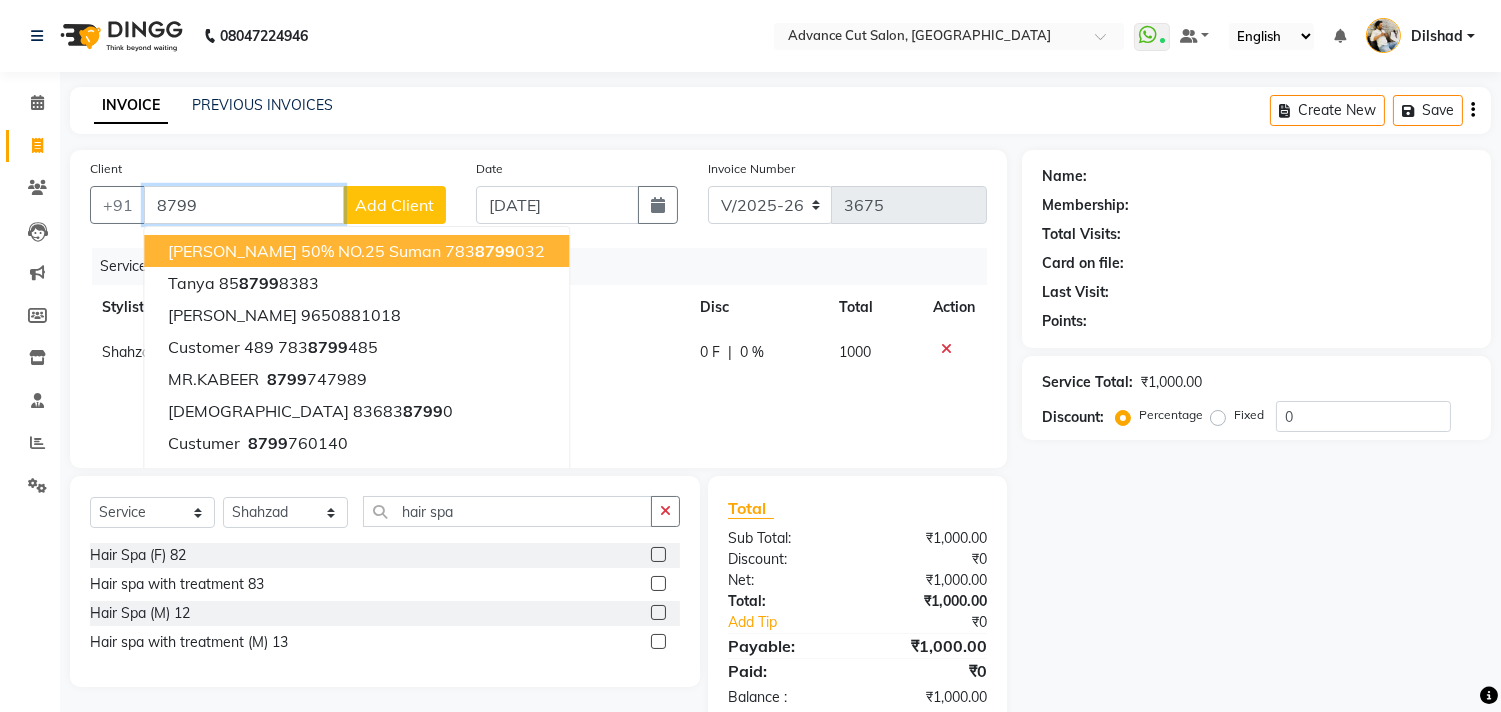 click on "8799" at bounding box center [244, 205] 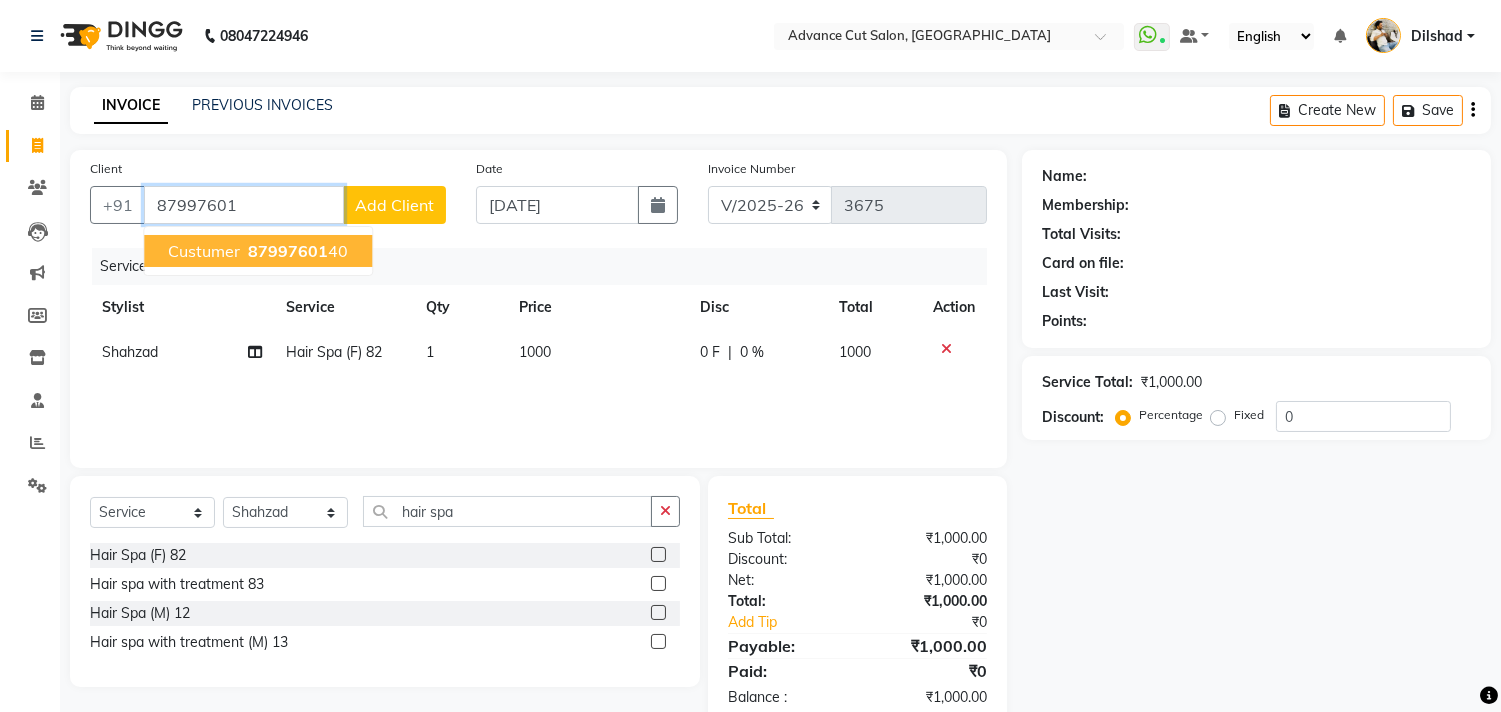 click on "Custumer" at bounding box center (204, 251) 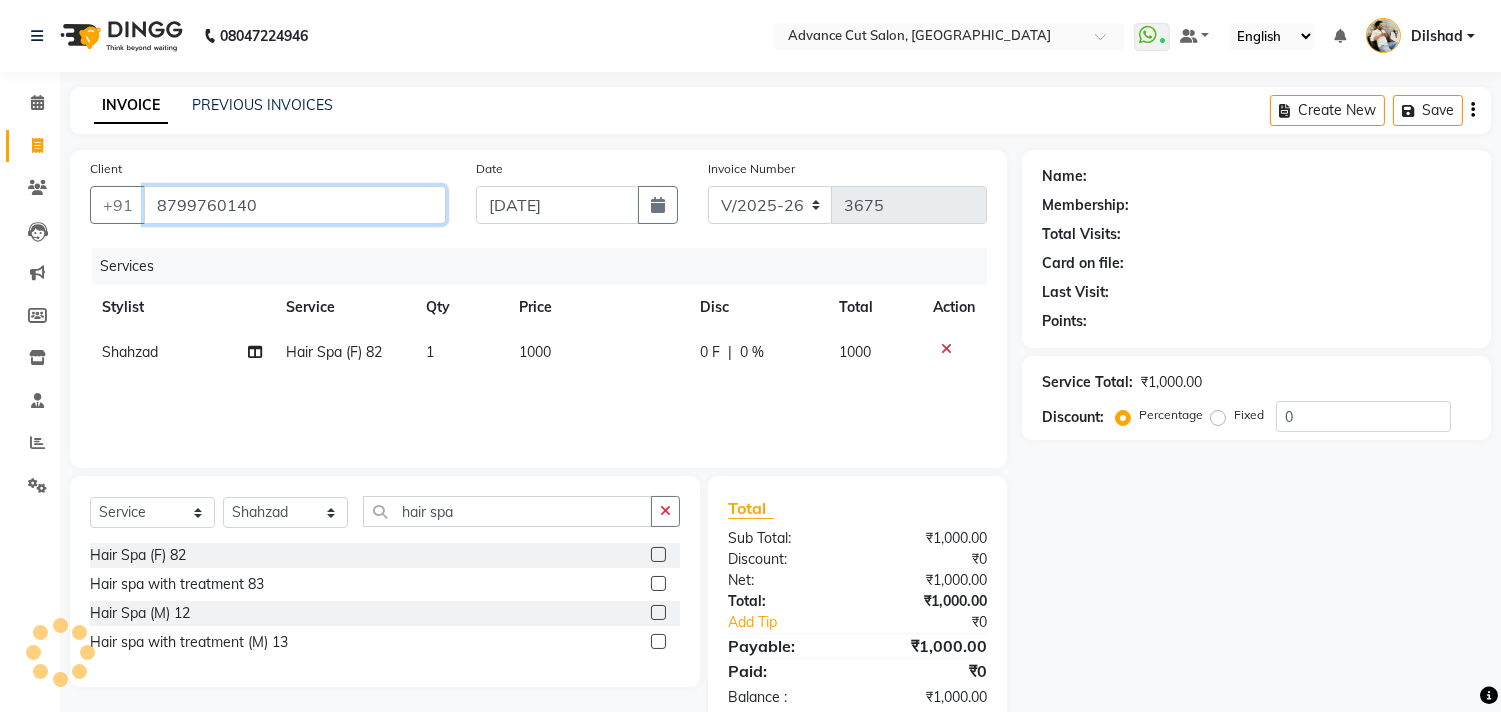 type on "8799760140" 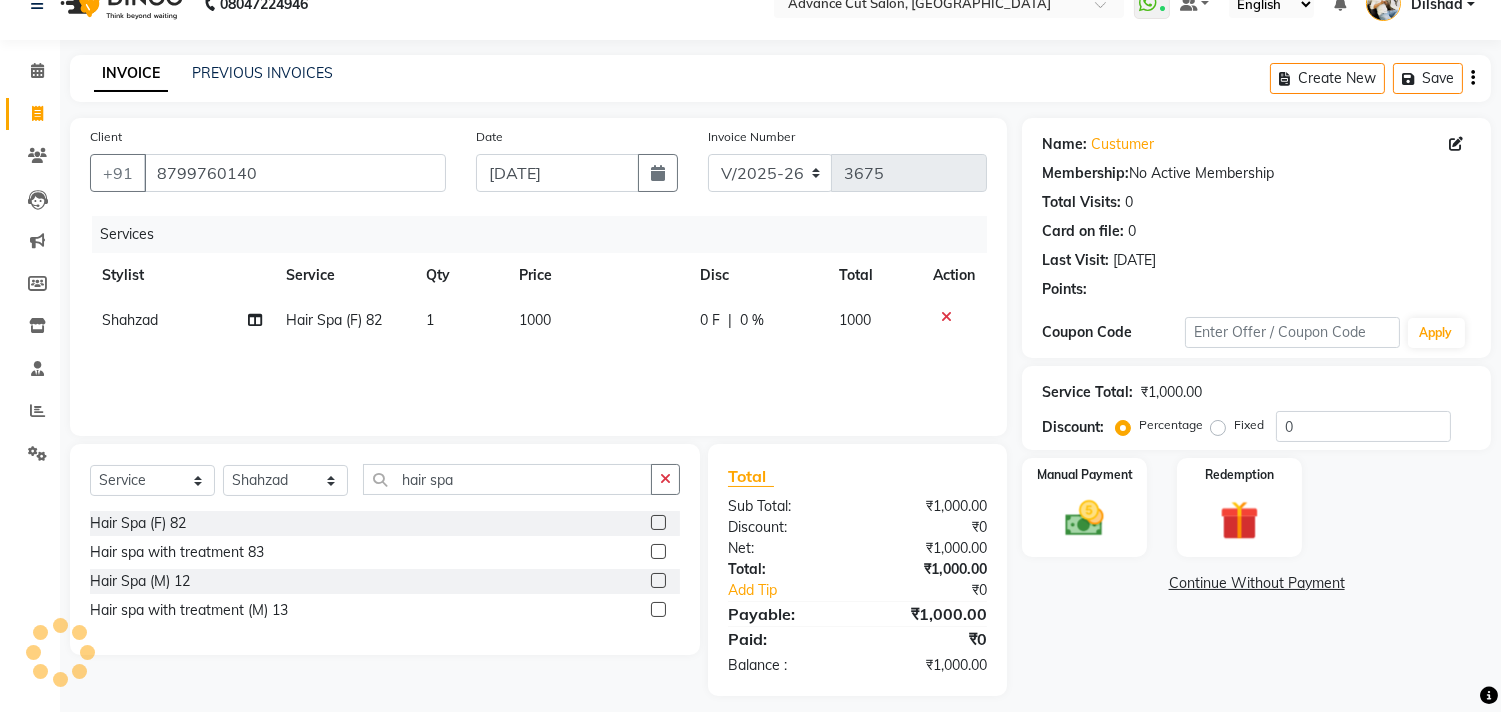 scroll, scrollTop: 46, scrollLeft: 0, axis: vertical 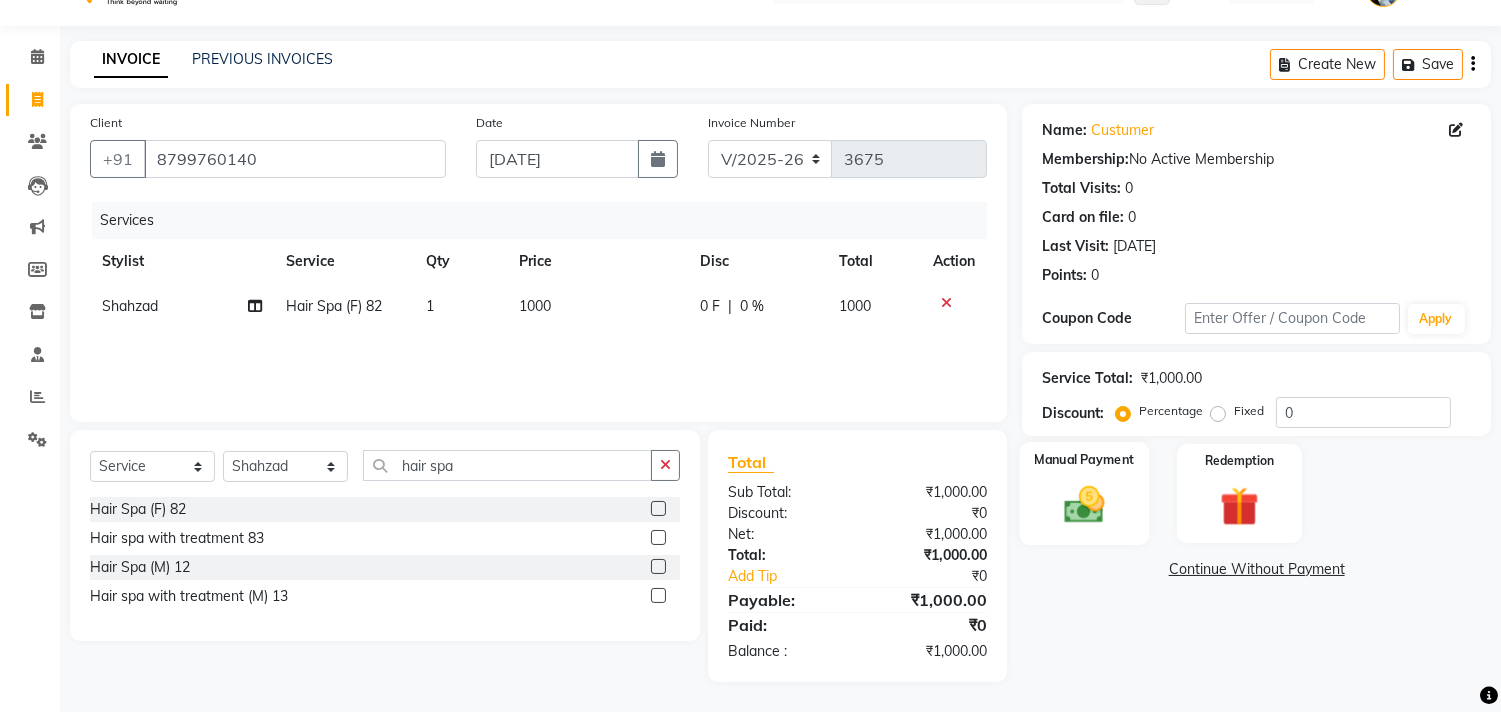 click 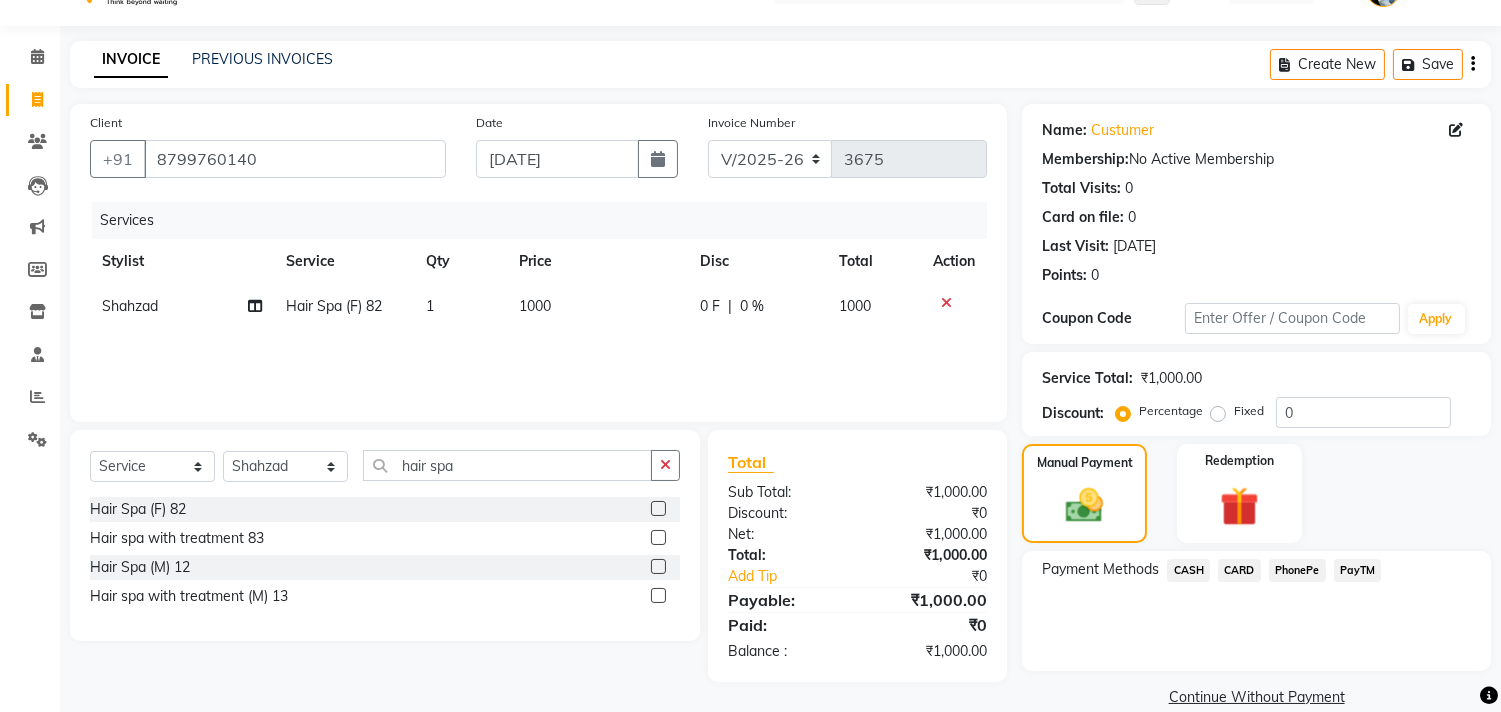 click on "CASH" 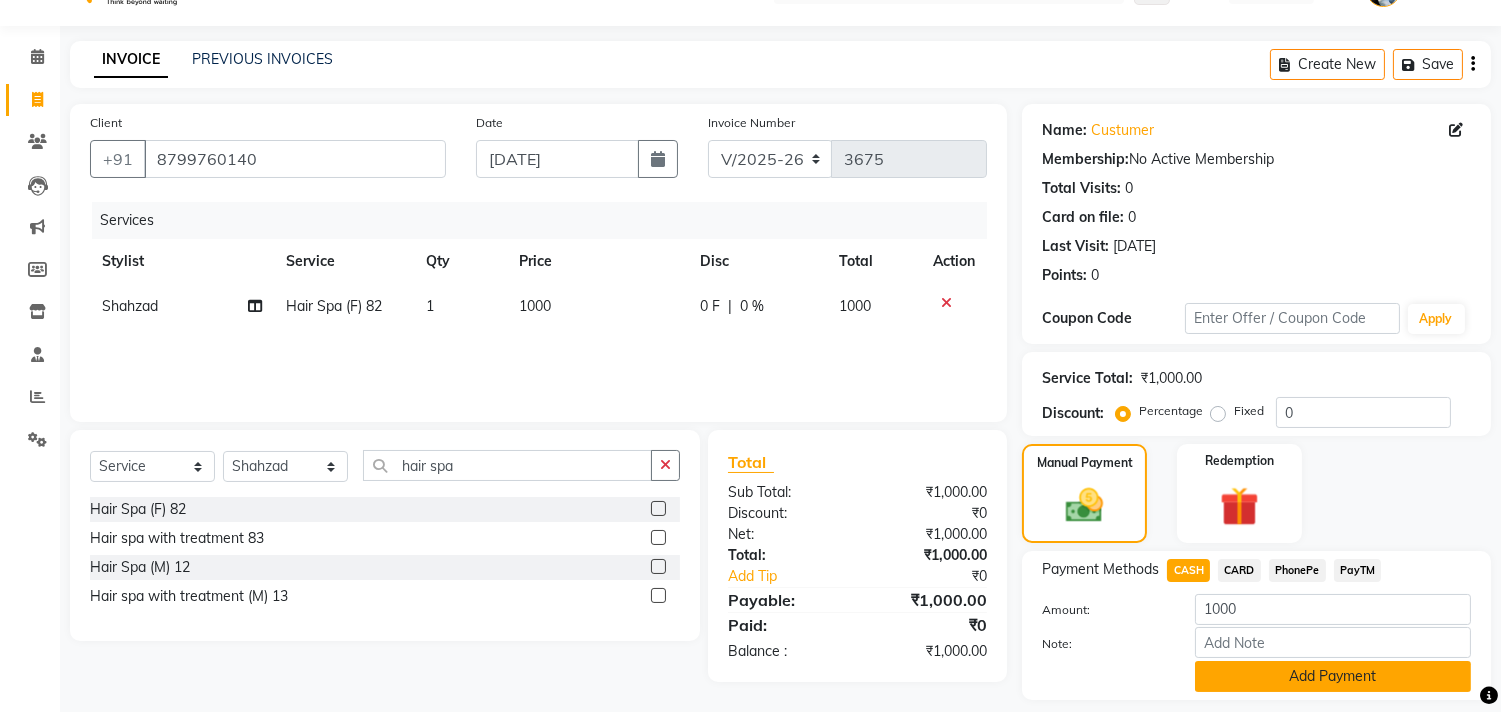 click on "Add Payment" 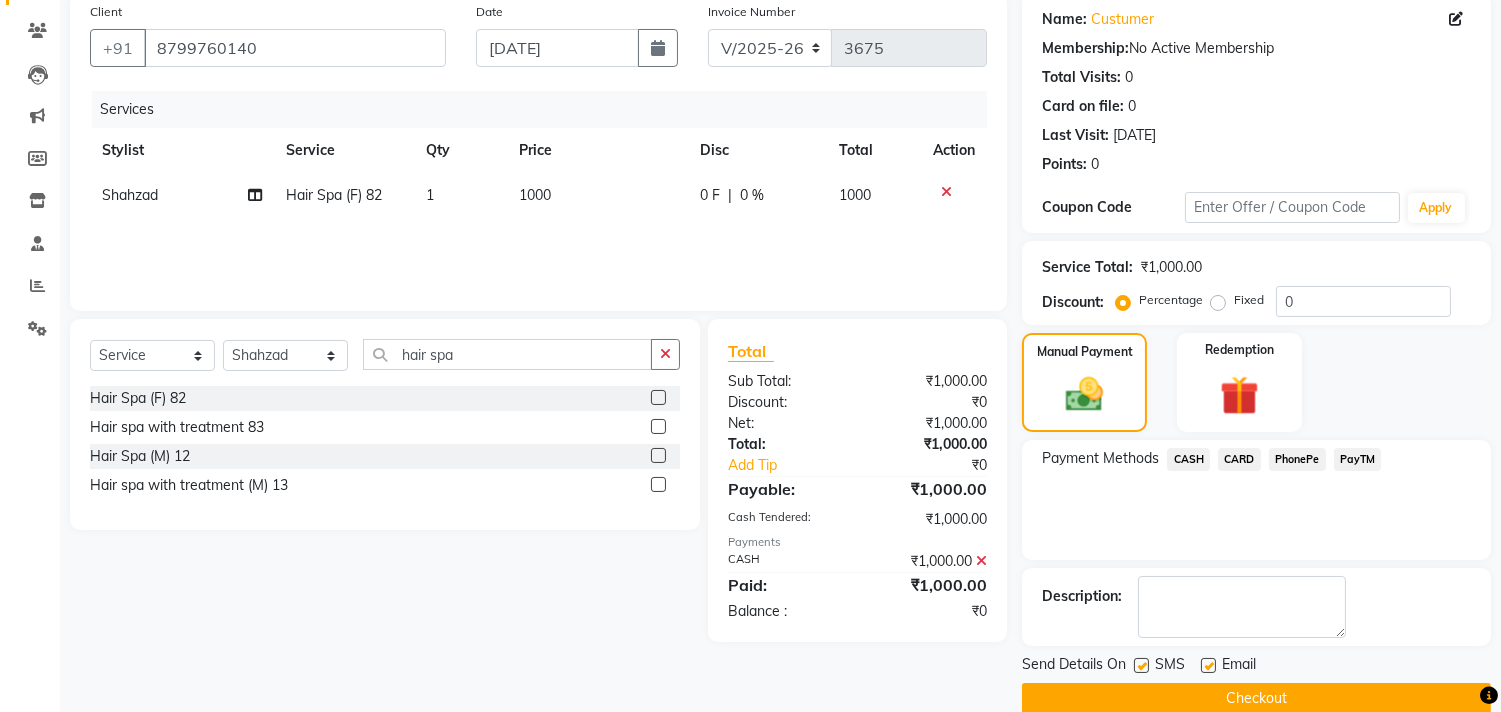 scroll, scrollTop: 187, scrollLeft: 0, axis: vertical 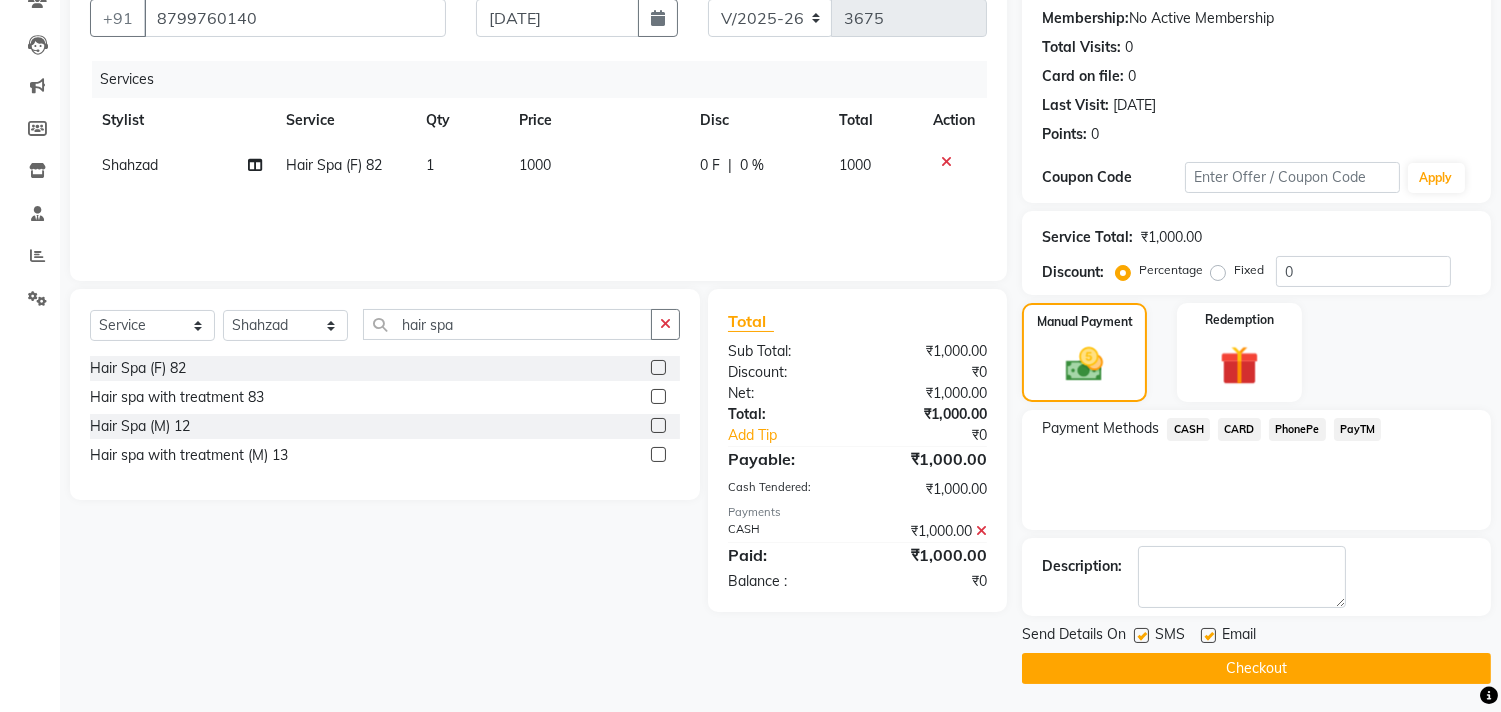 click on "Checkout" 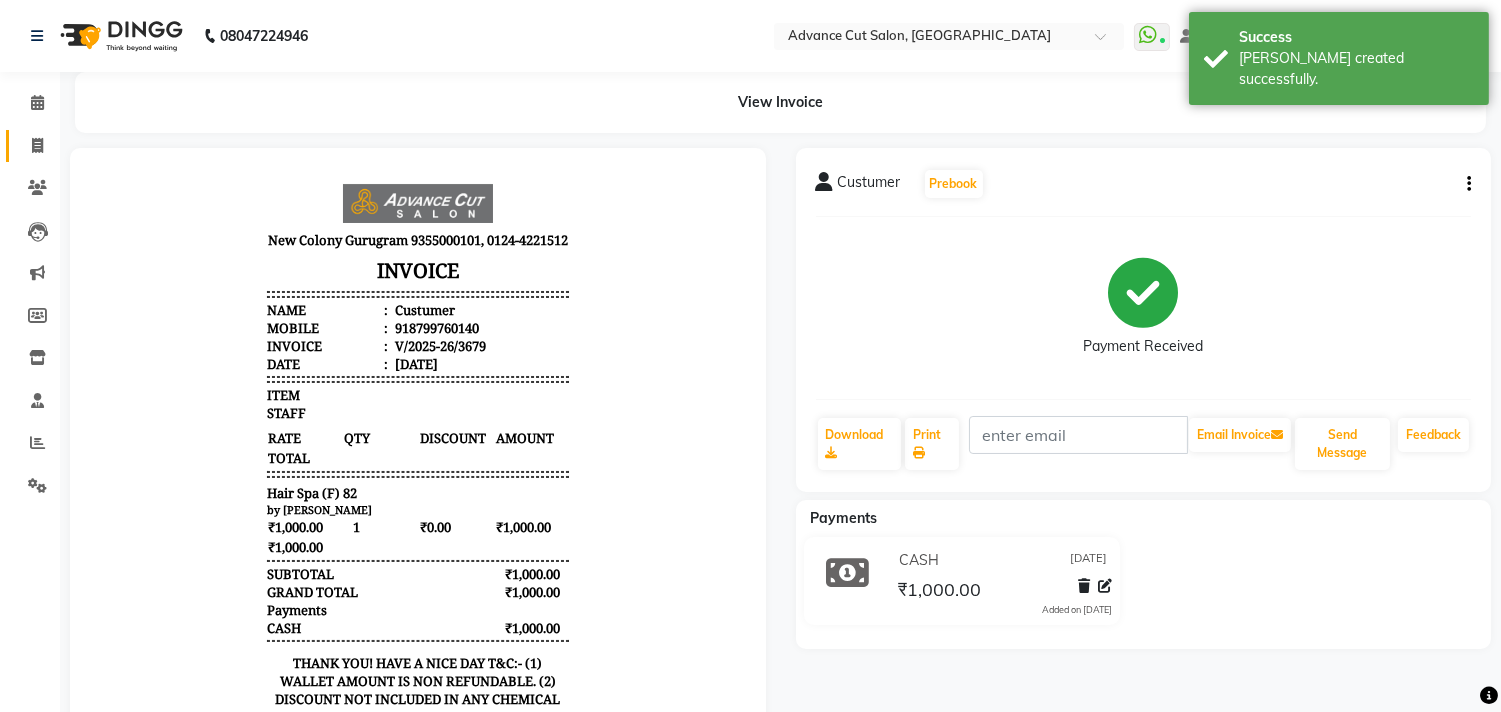 scroll, scrollTop: 0, scrollLeft: 0, axis: both 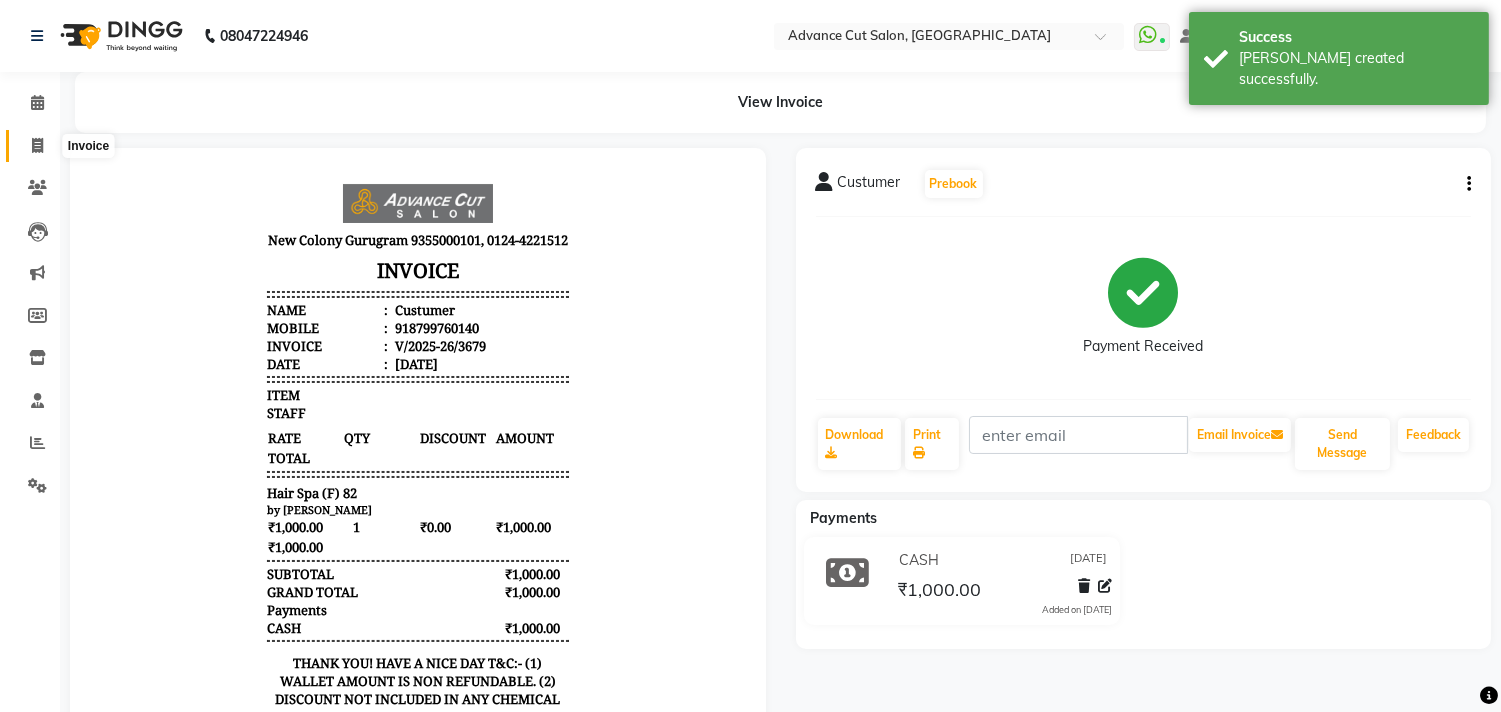 click 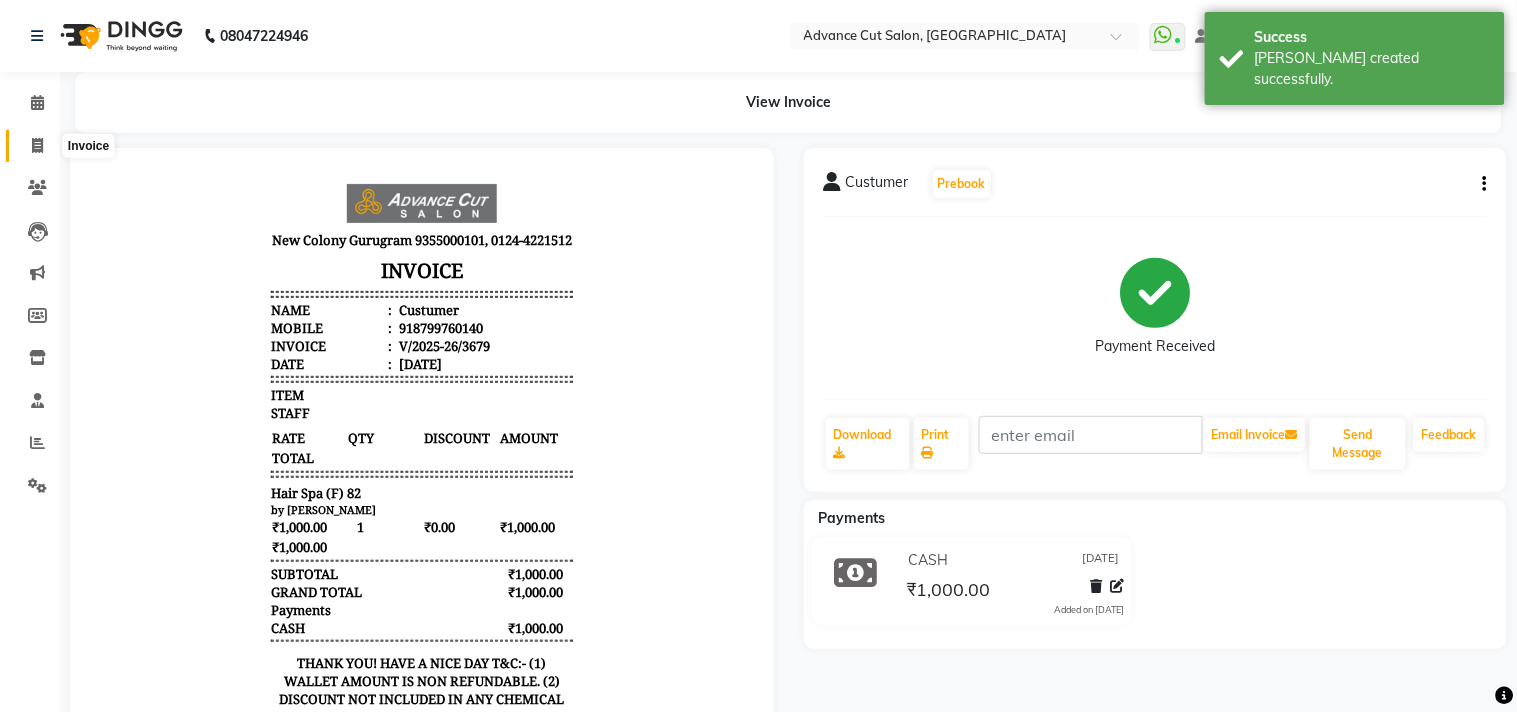 select on "922" 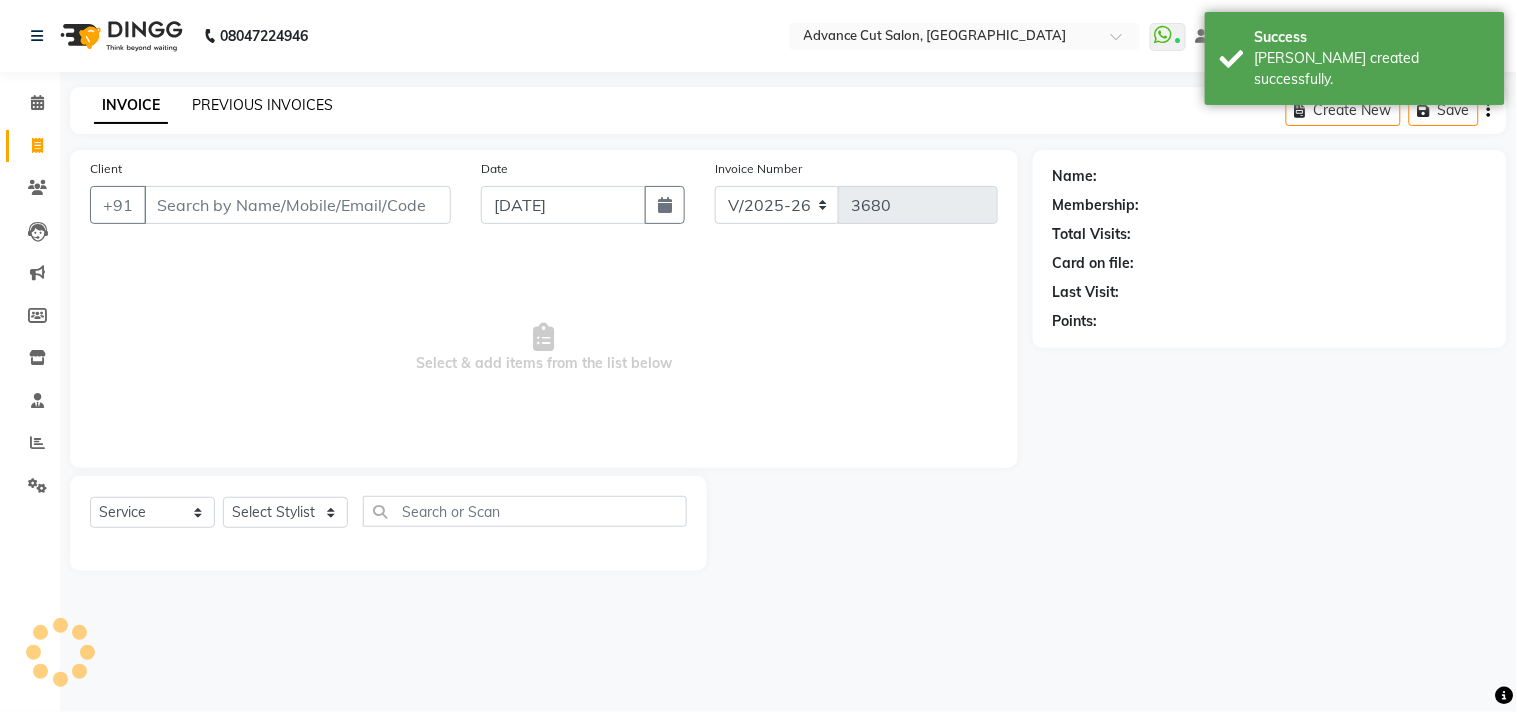 click on "PREVIOUS INVOICES" 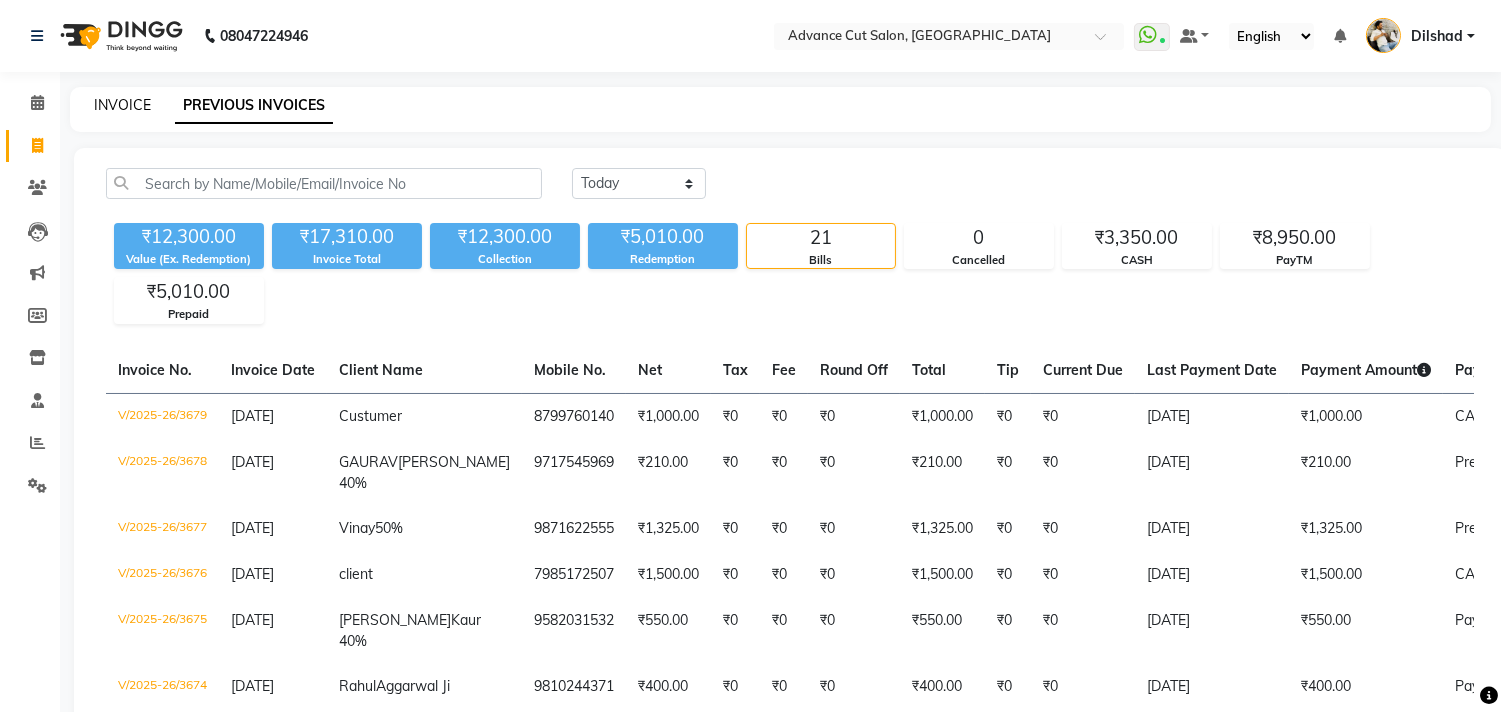 click on "INVOICE" 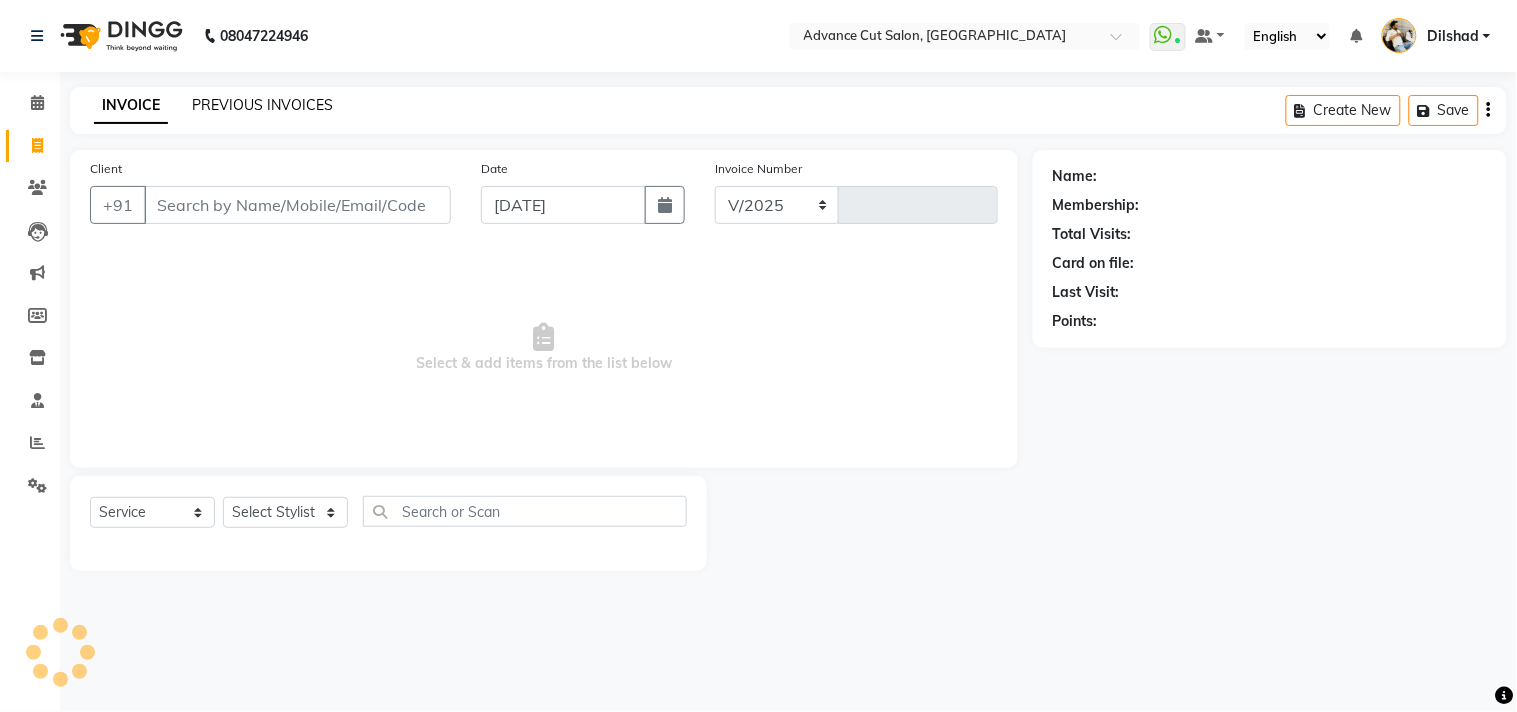 select on "922" 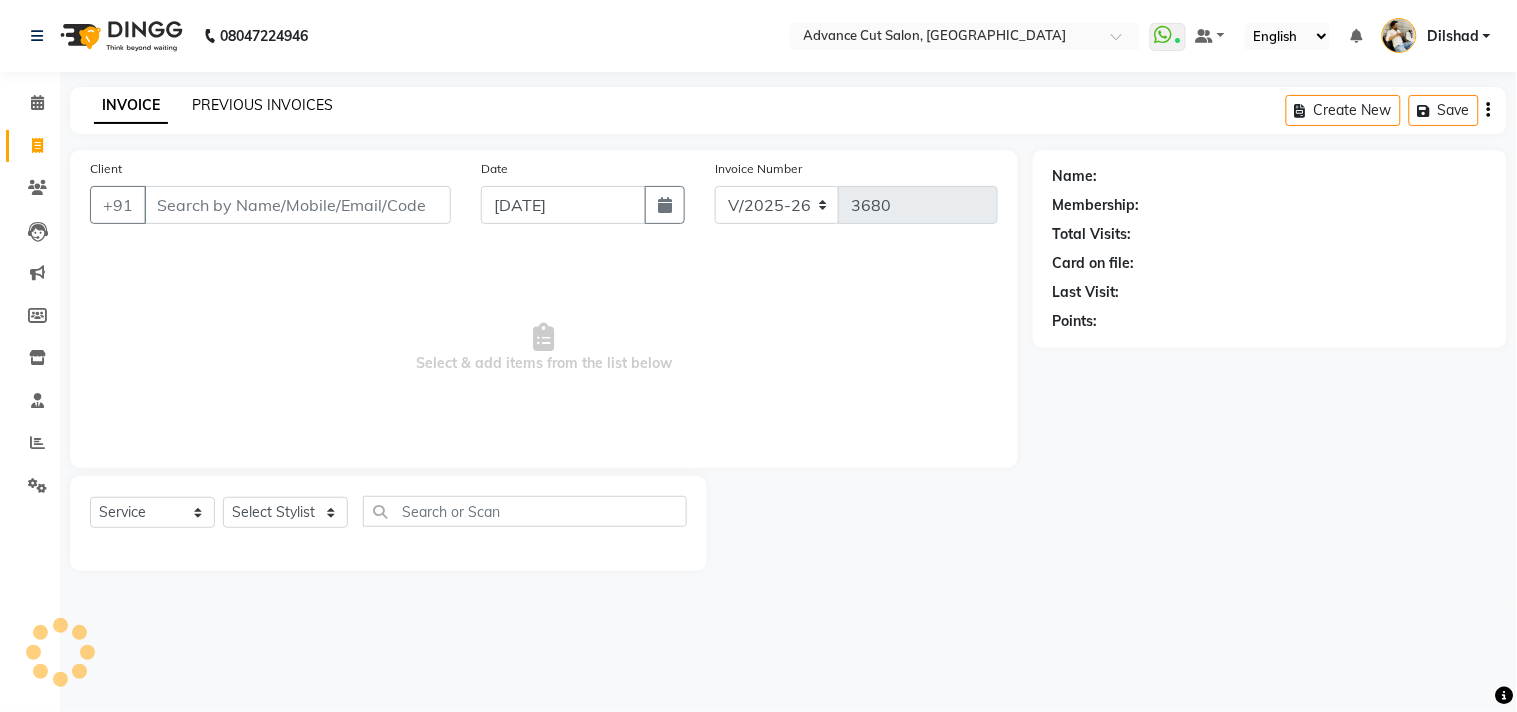 click on "PREVIOUS INVOICES" 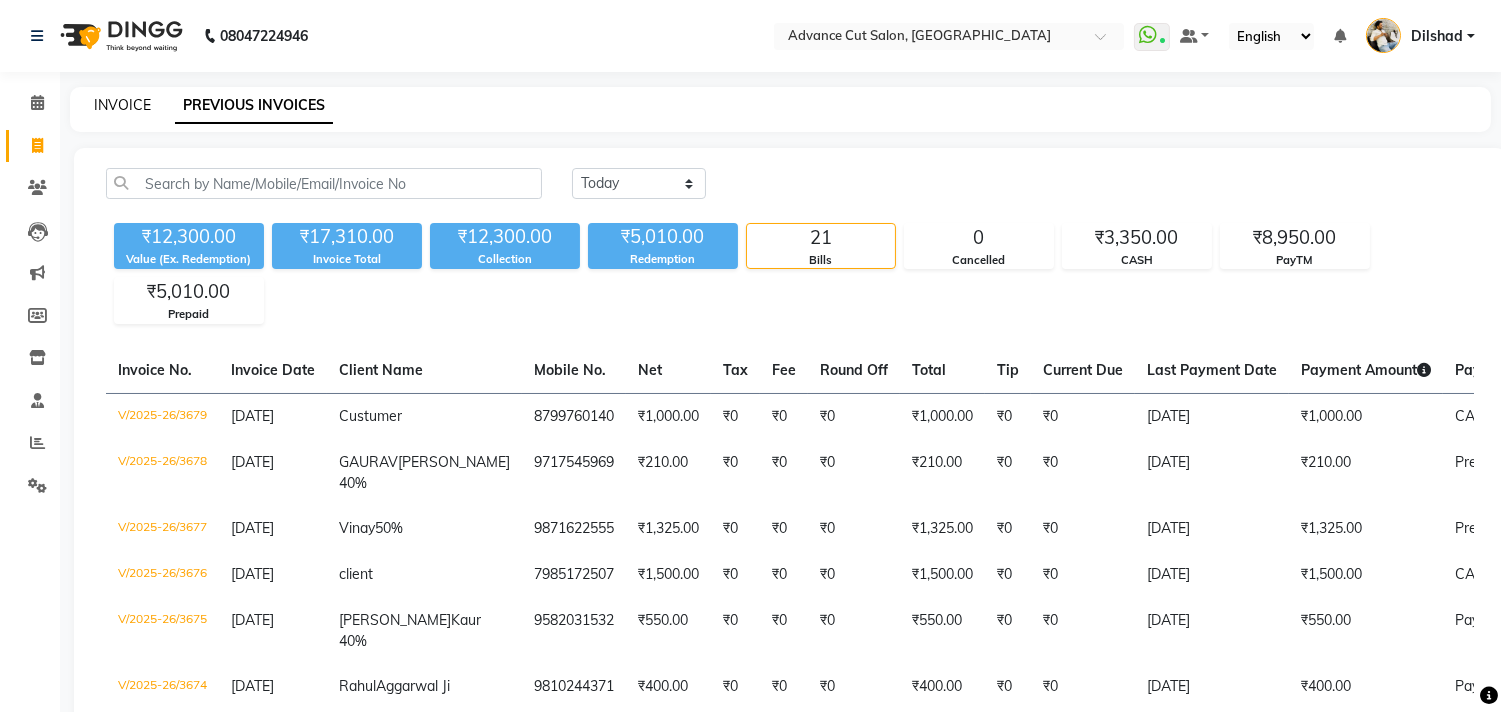 click on "INVOICE" 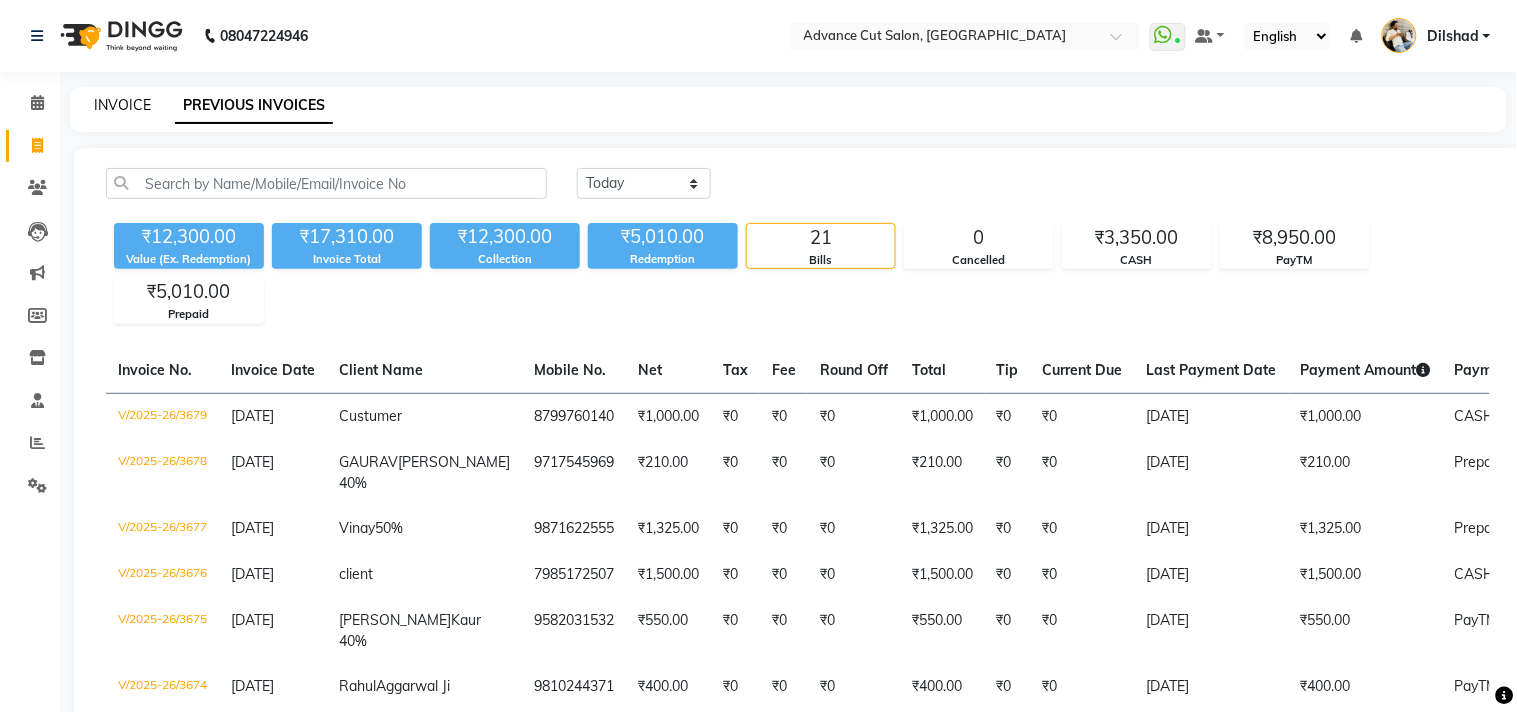 select on "922" 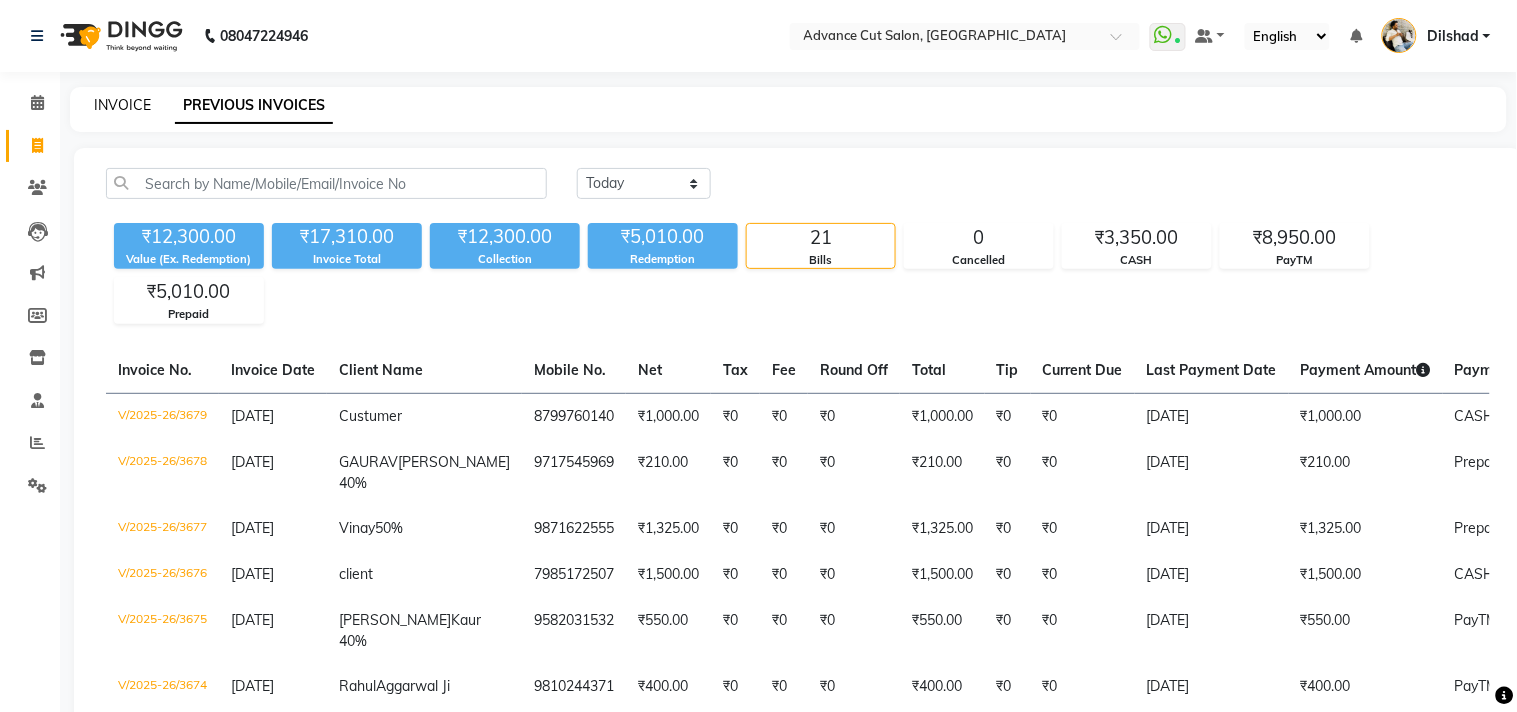select on "service" 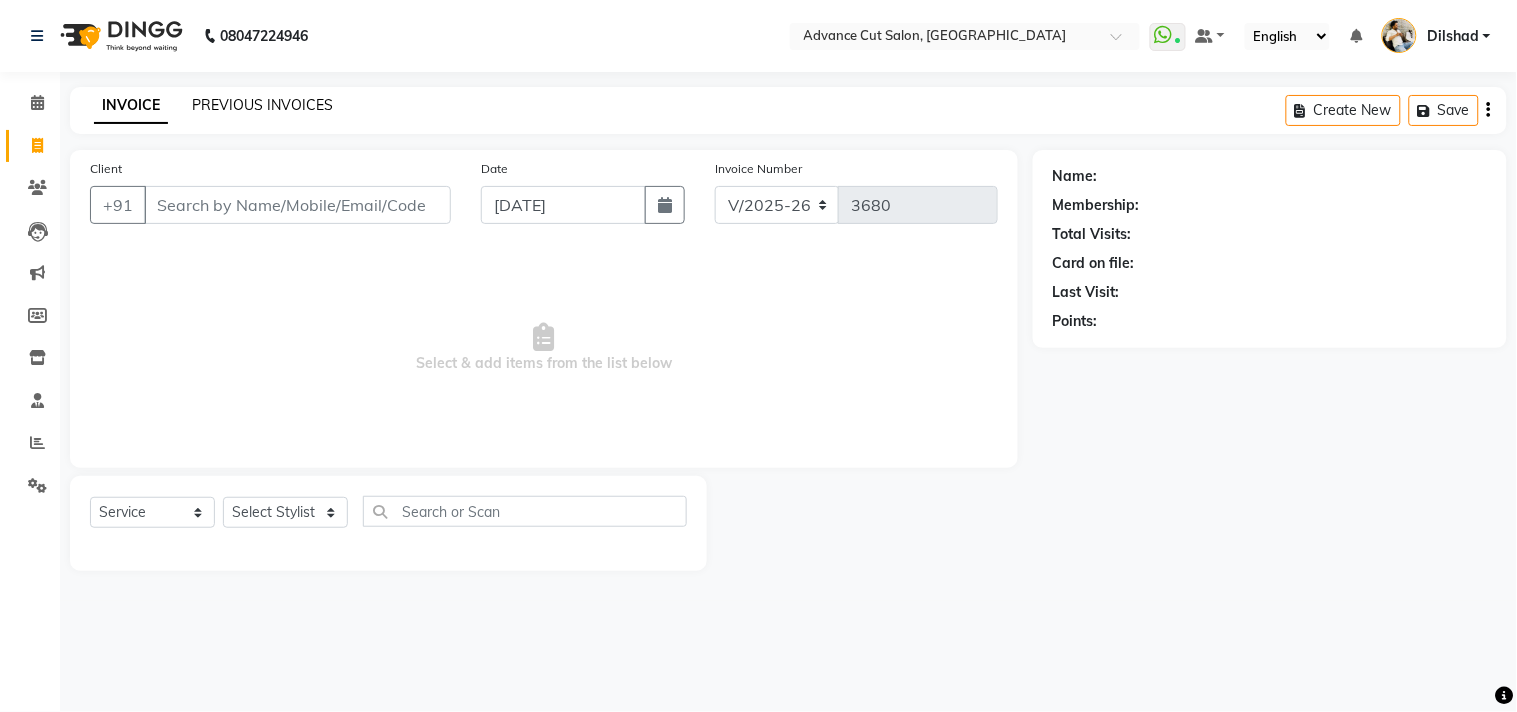 click on "PREVIOUS INVOICES" 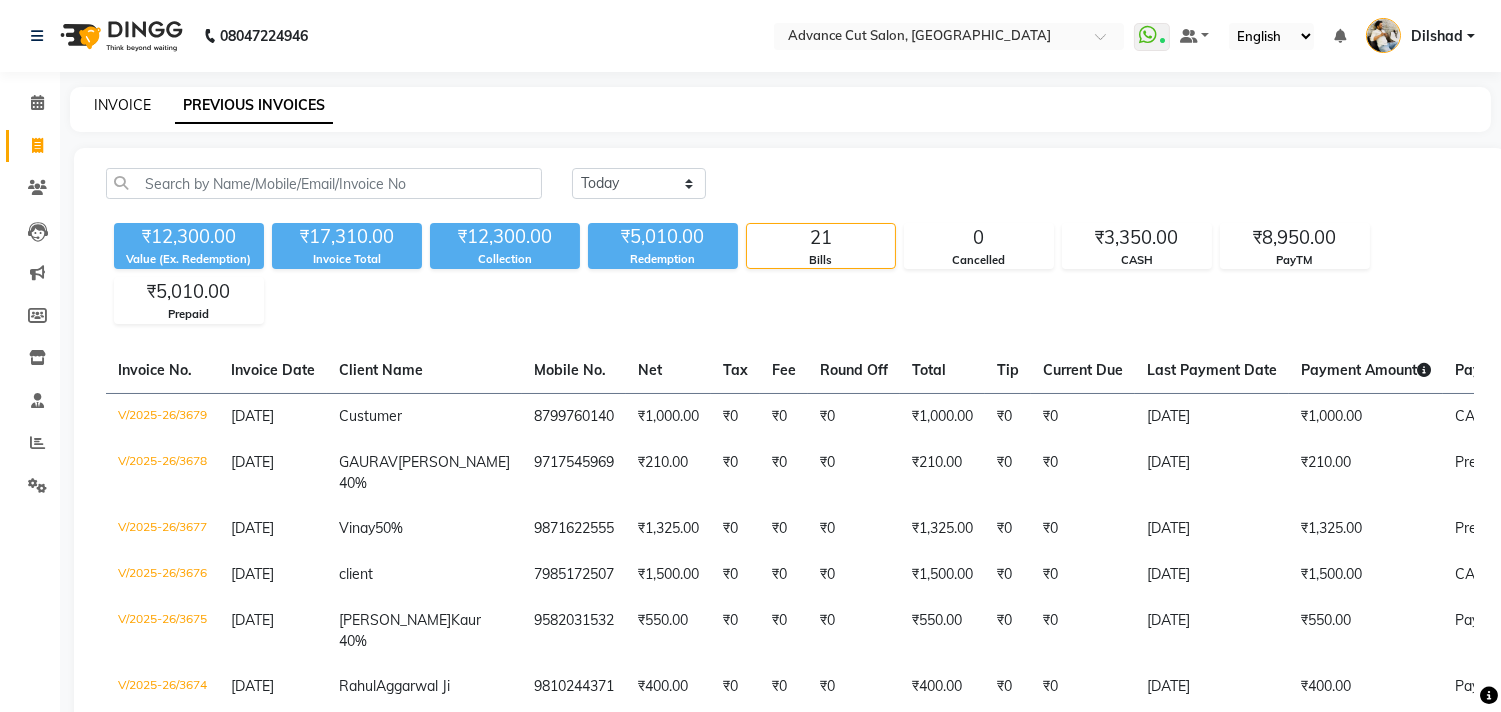 click on "INVOICE" 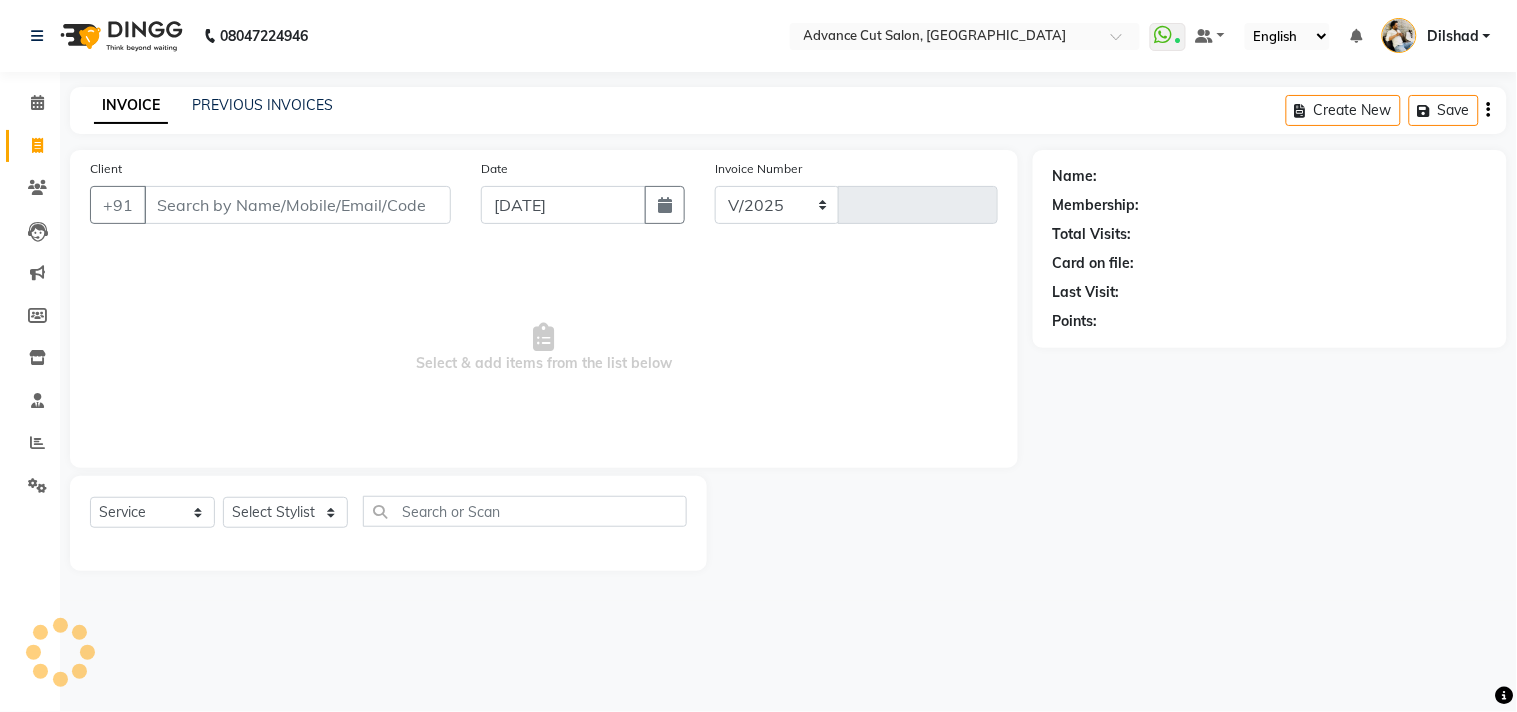 select on "922" 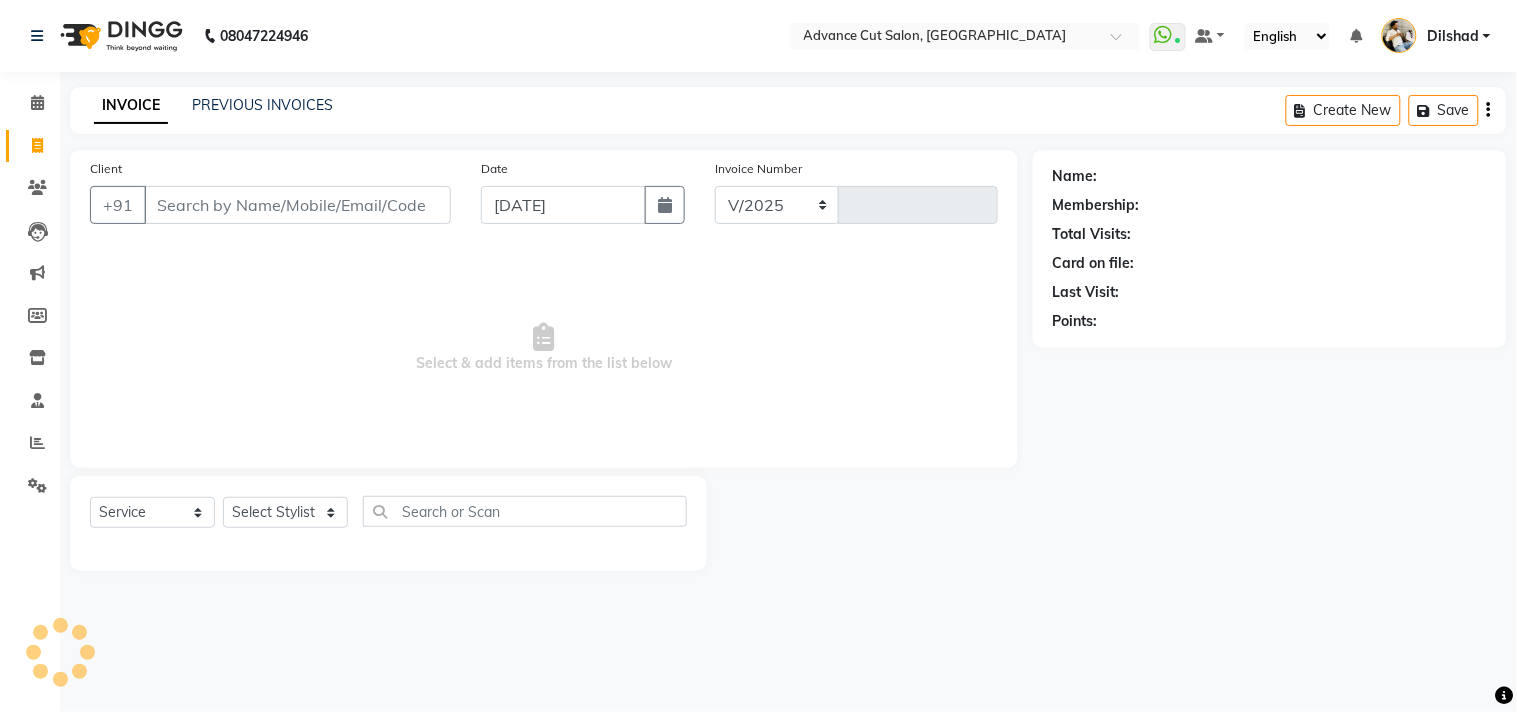 type on "3680" 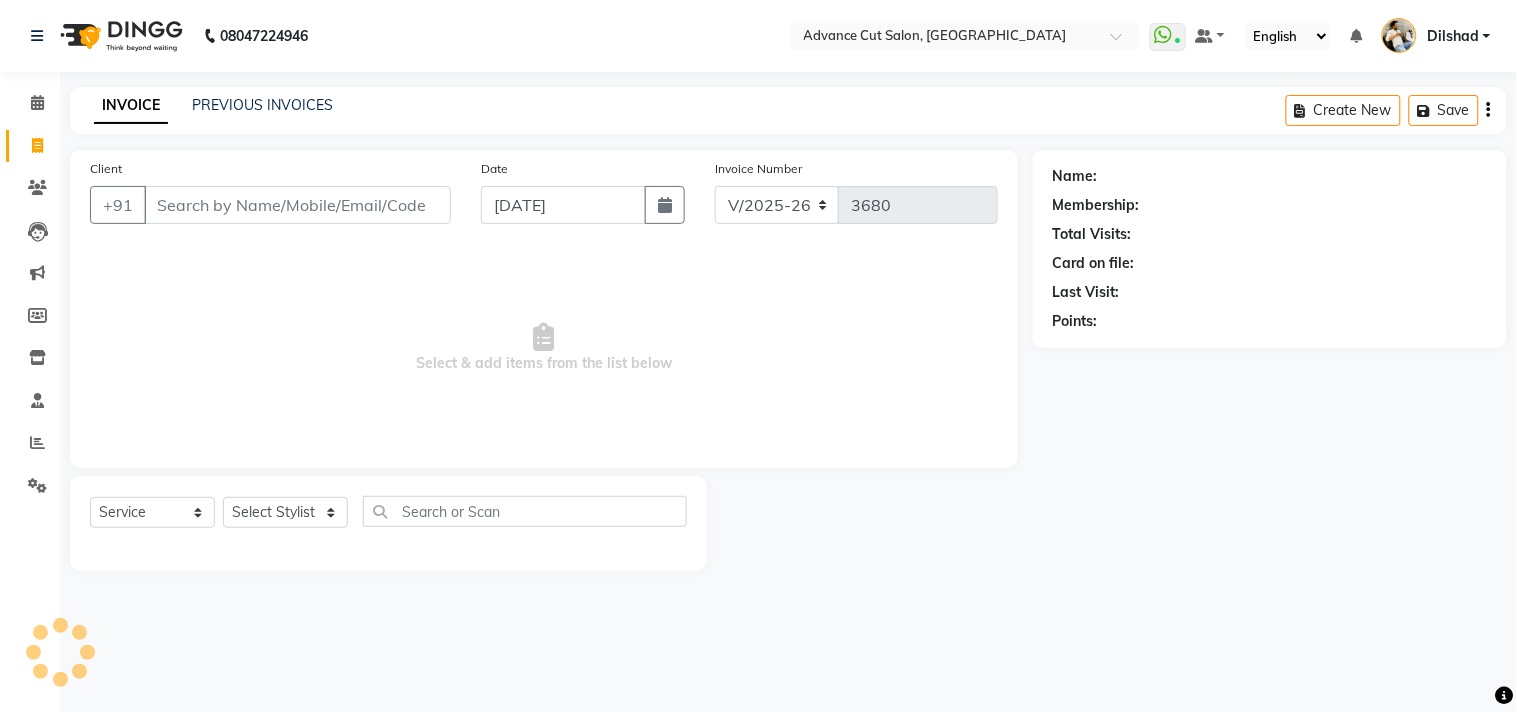 click on "INVOICE" 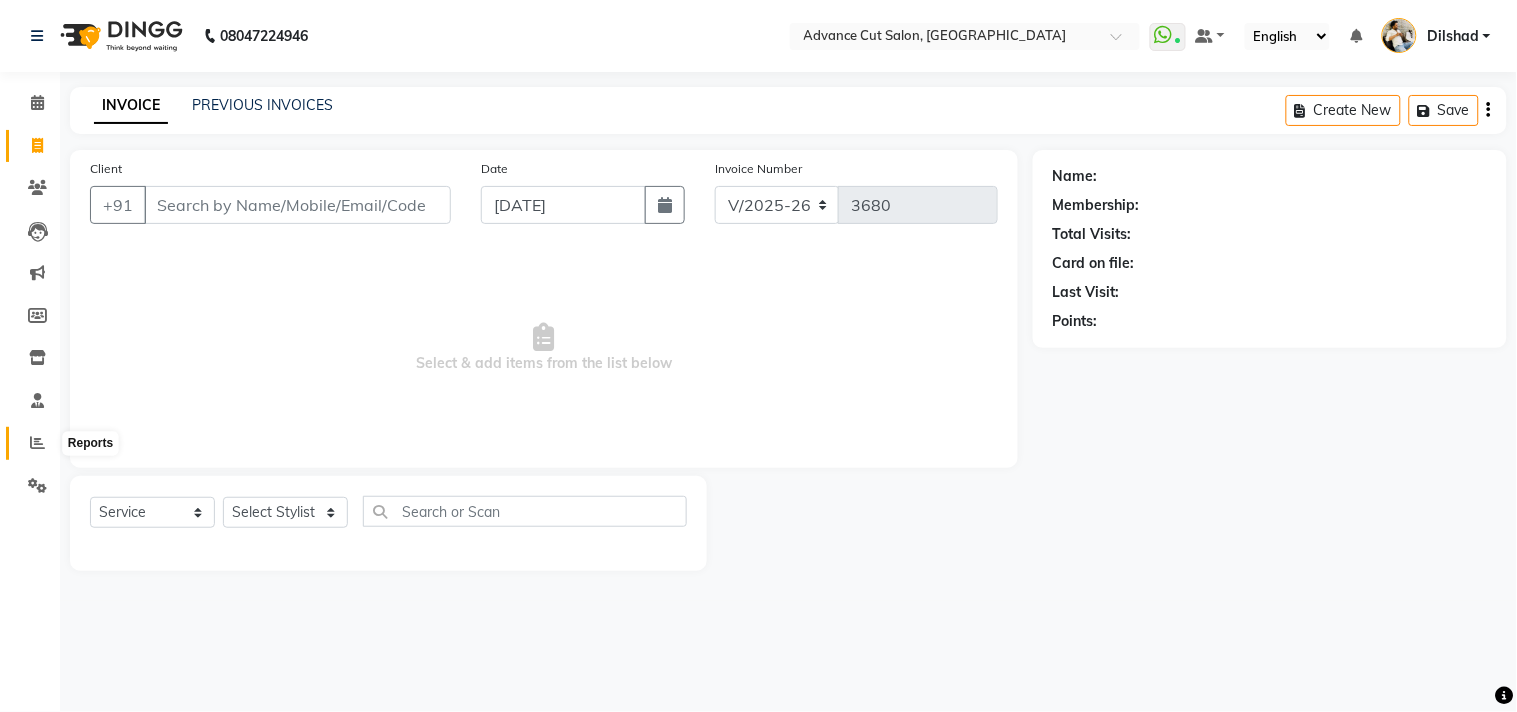 click 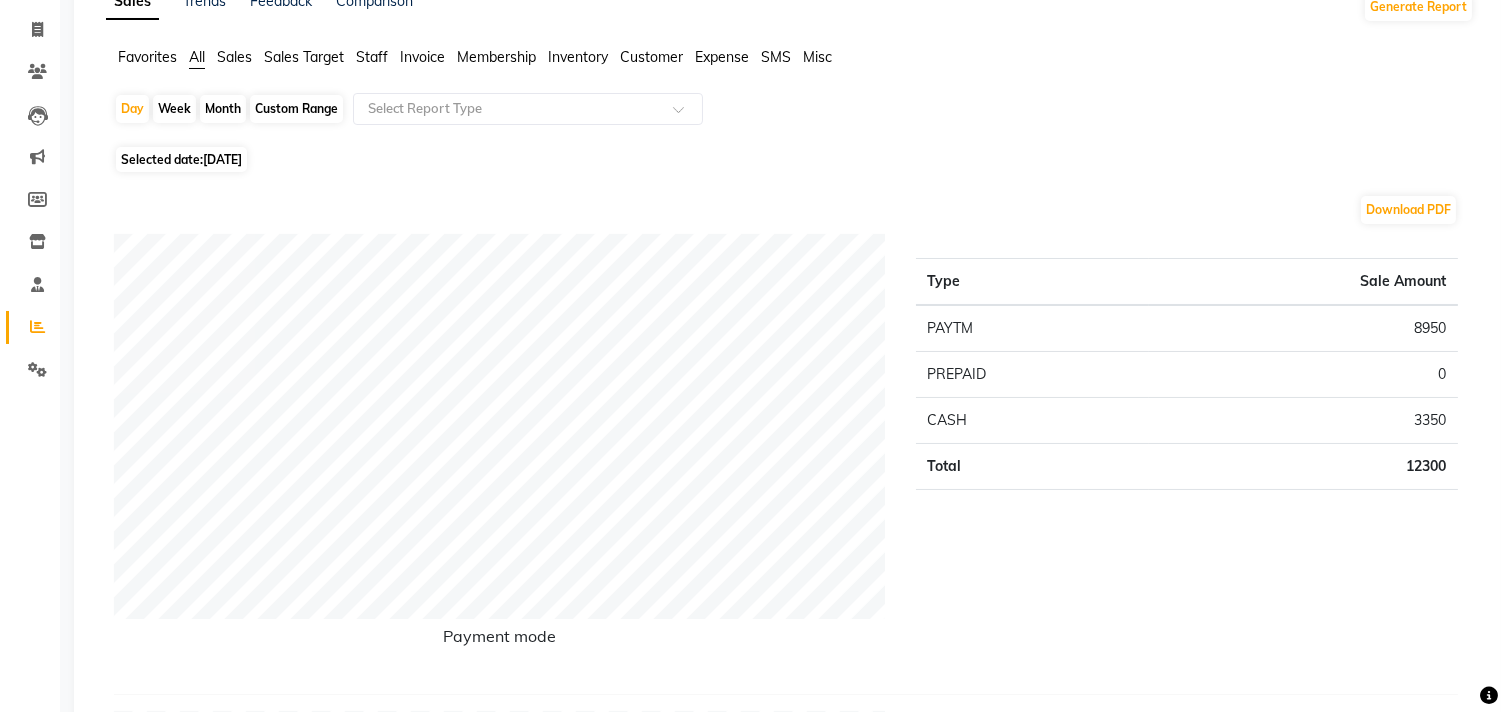 scroll, scrollTop: 111, scrollLeft: 0, axis: vertical 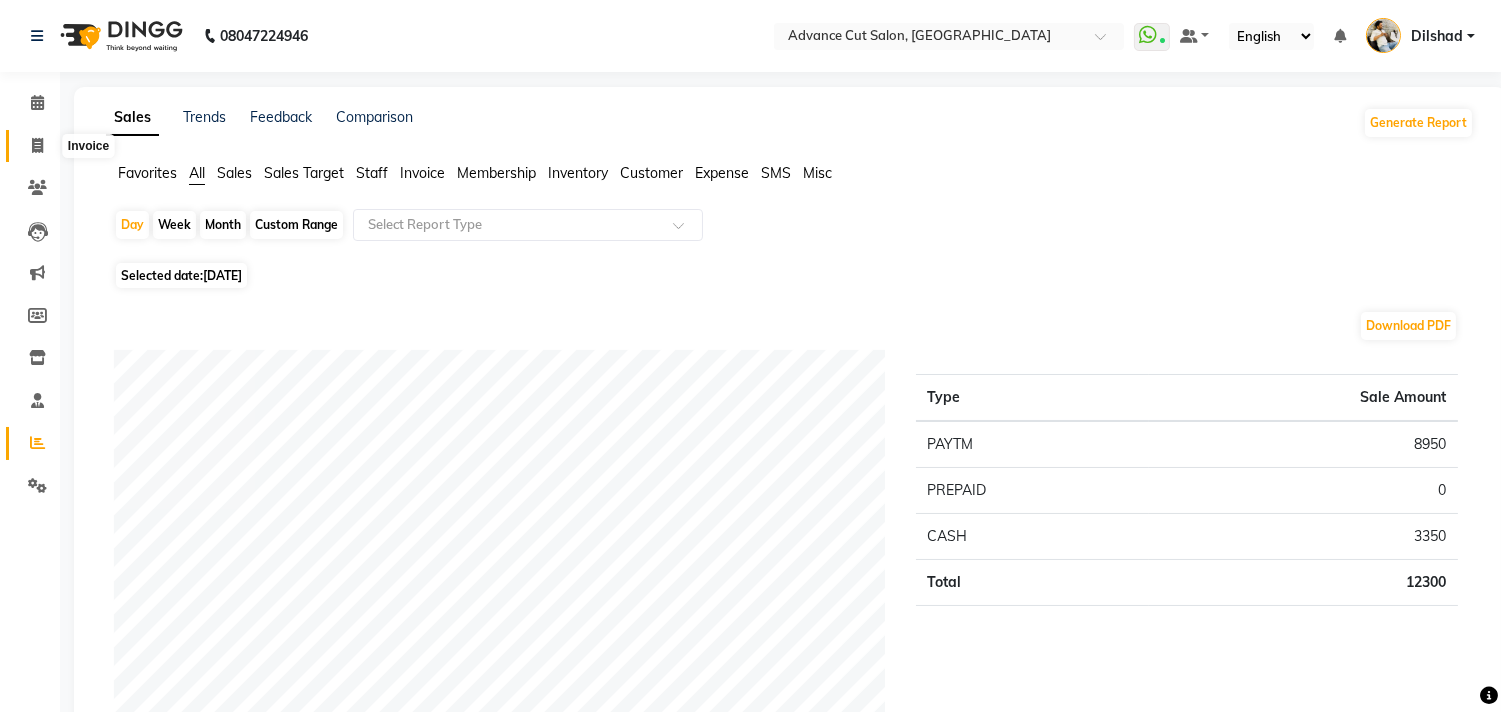 click 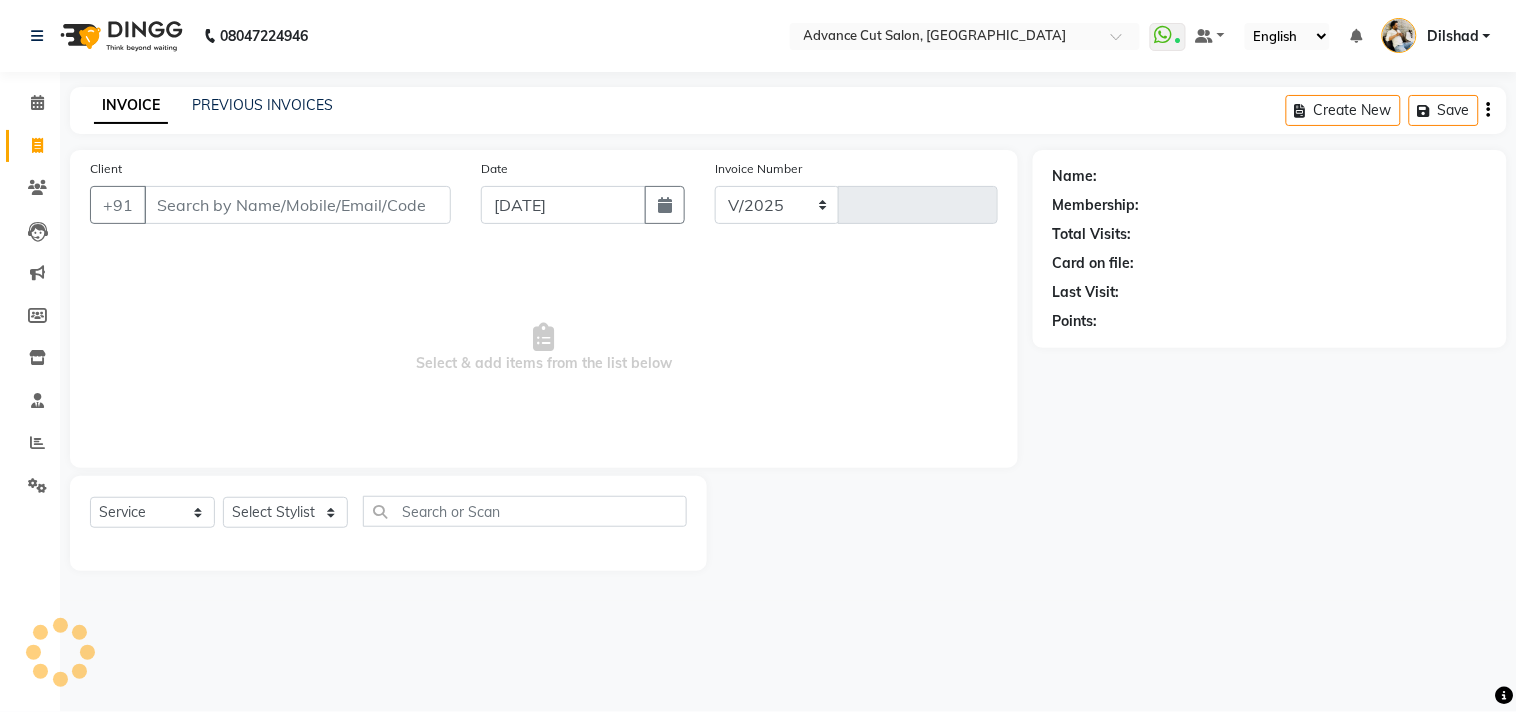 select on "922" 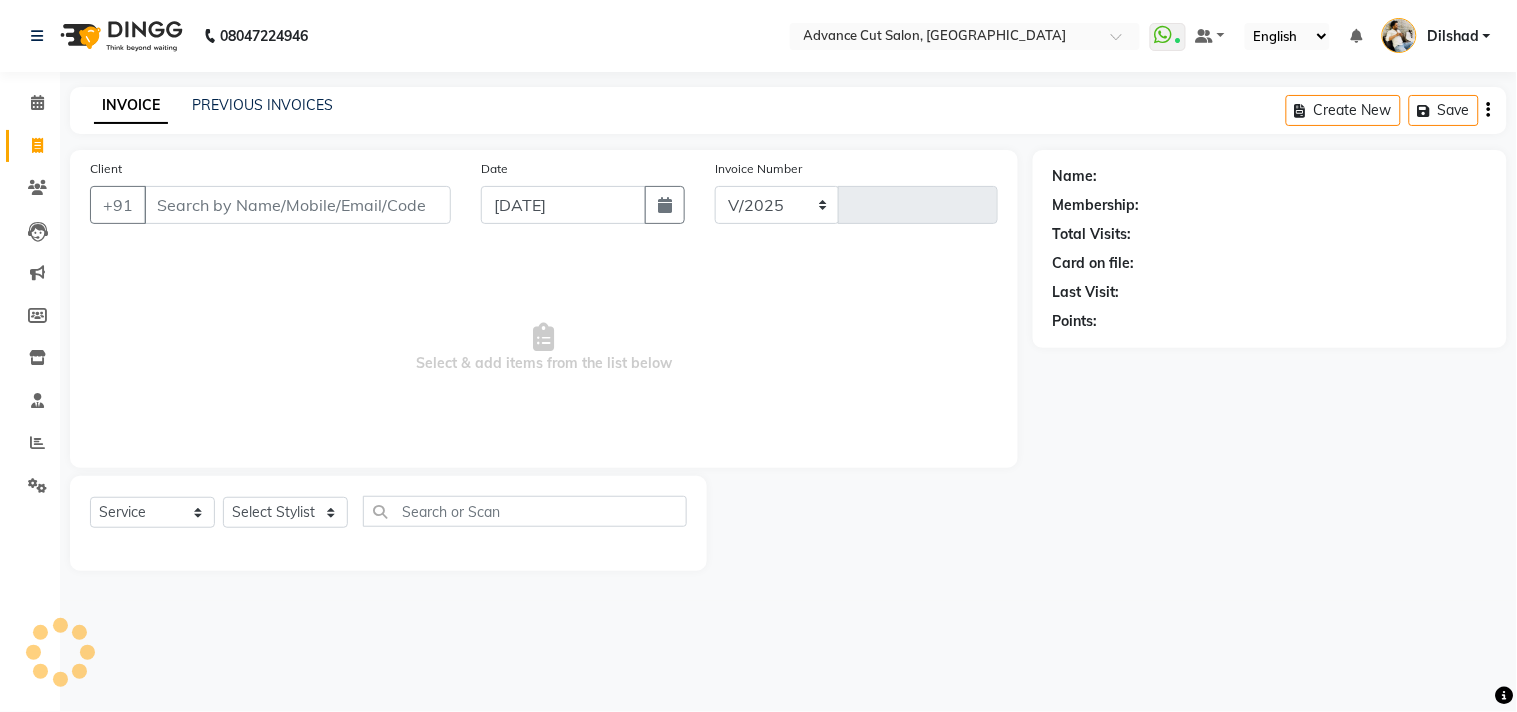 type on "3680" 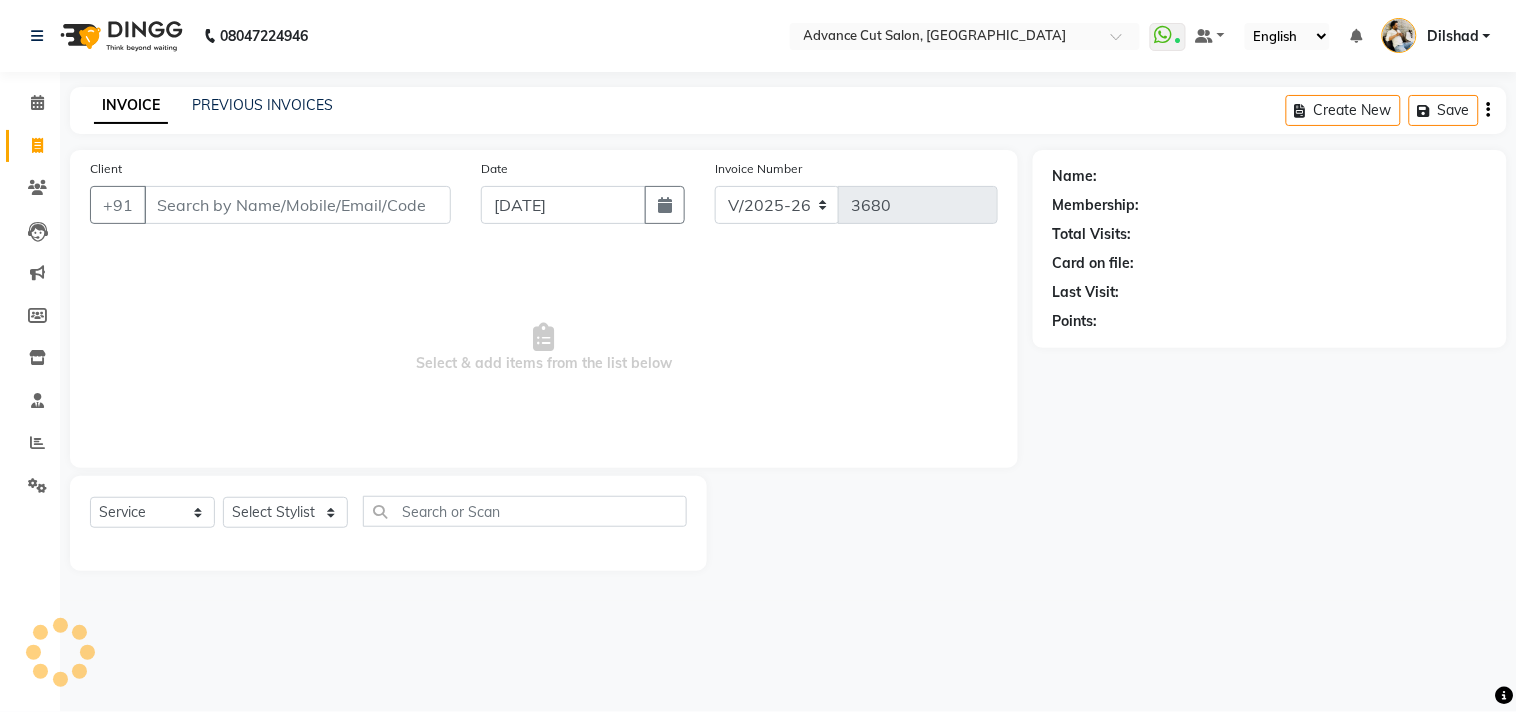 click on "Client" at bounding box center [297, 205] 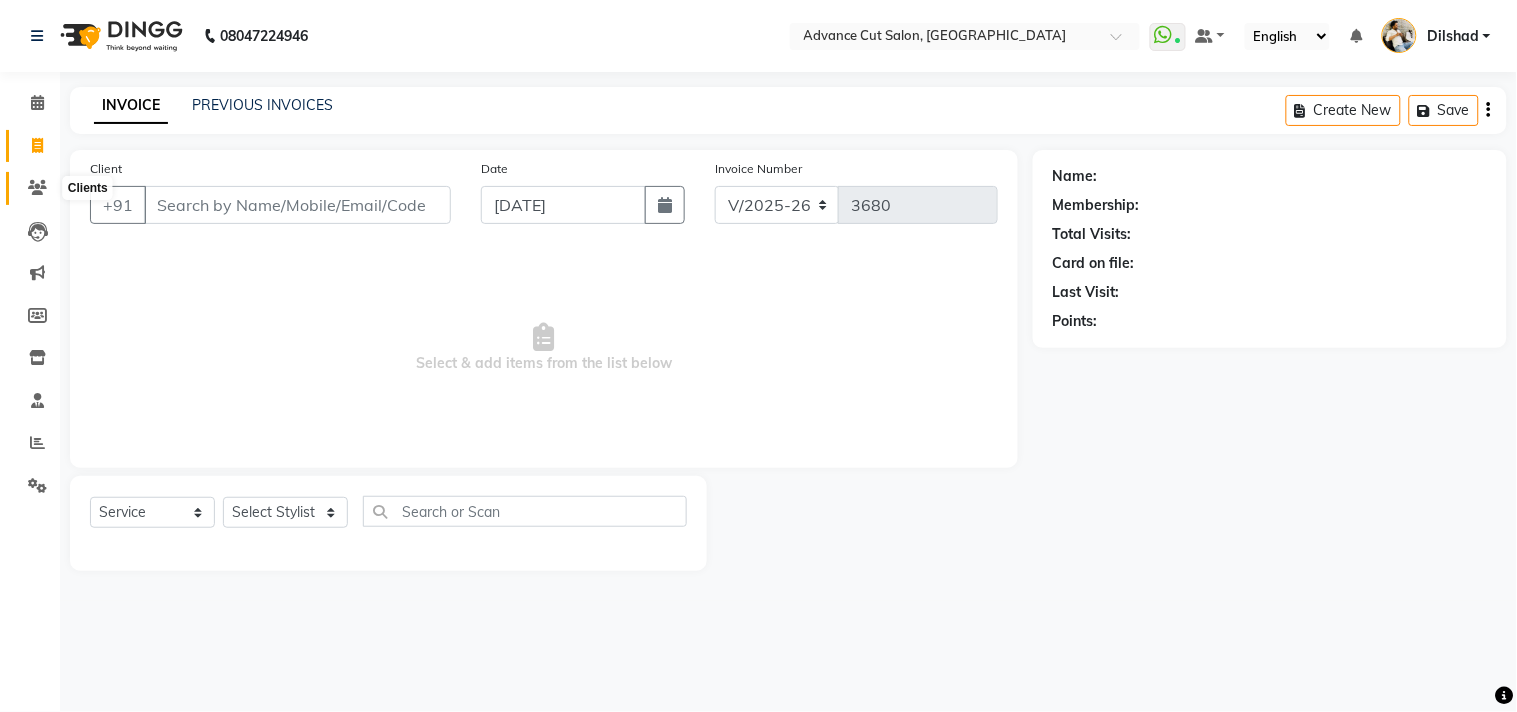 click 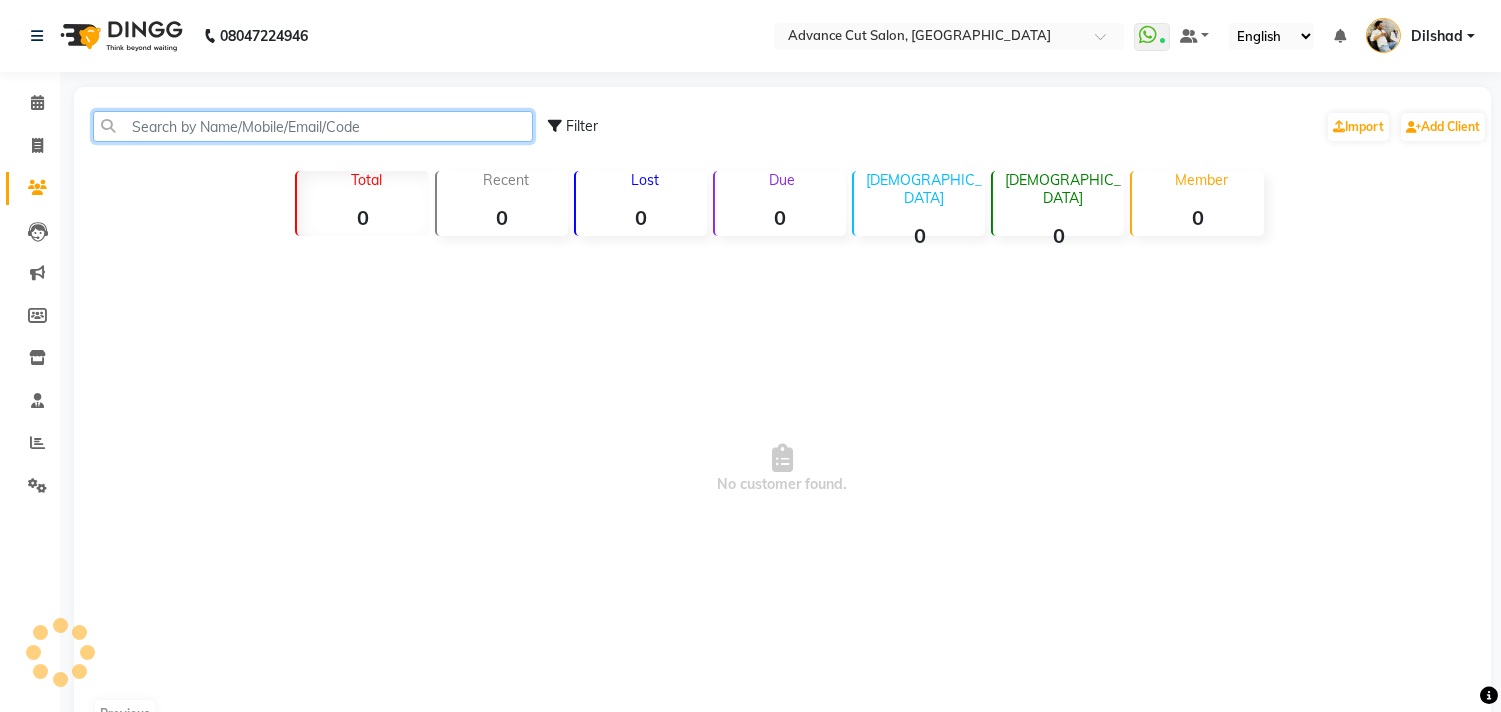 click 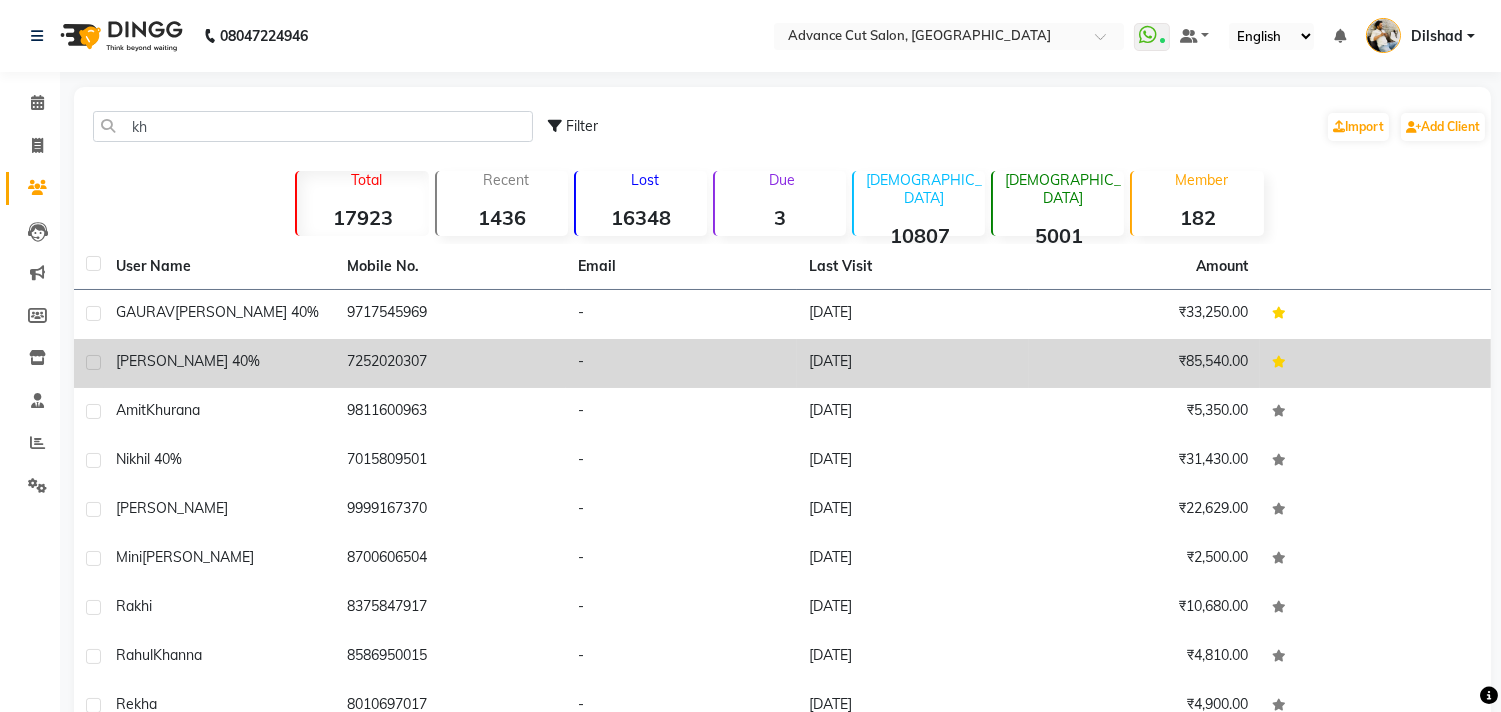 click on "[PERSON_NAME] 40%" 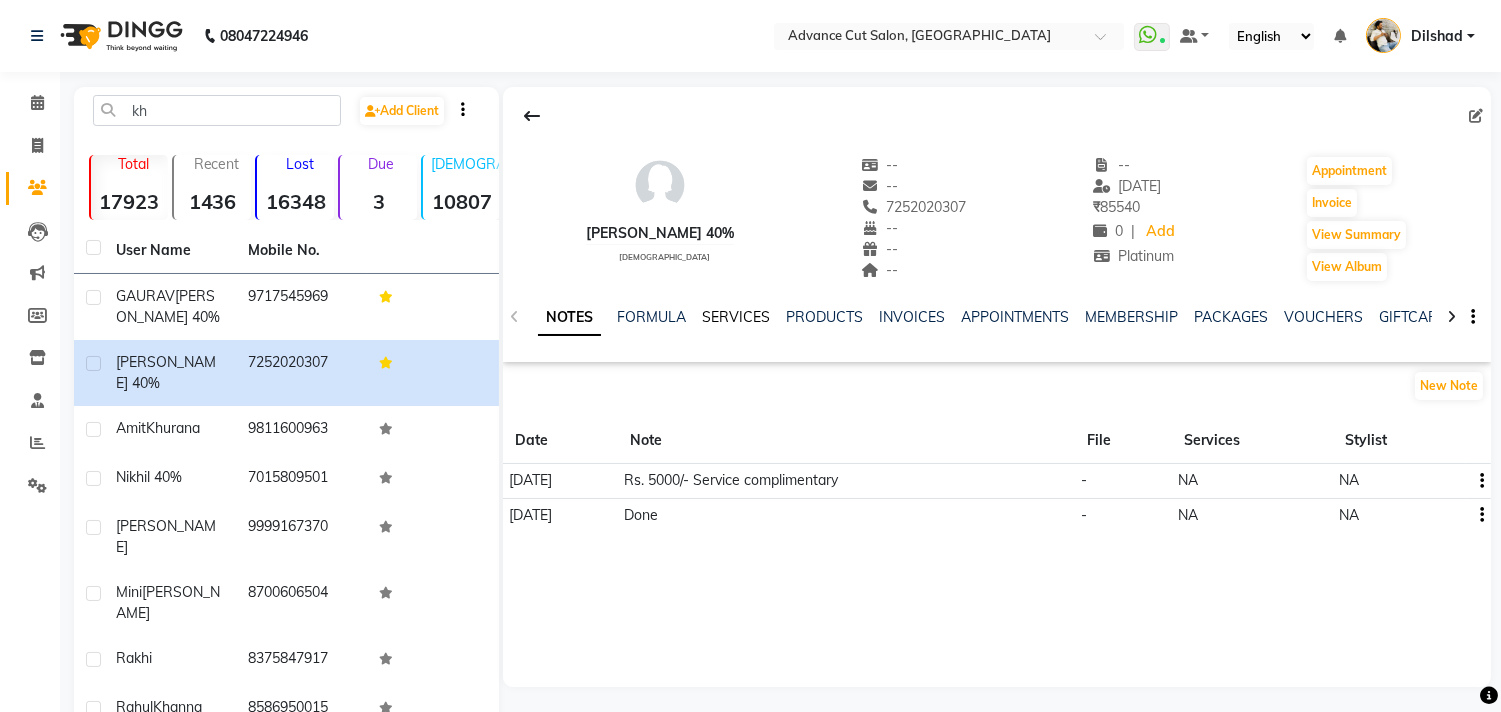 click on "SERVICES" 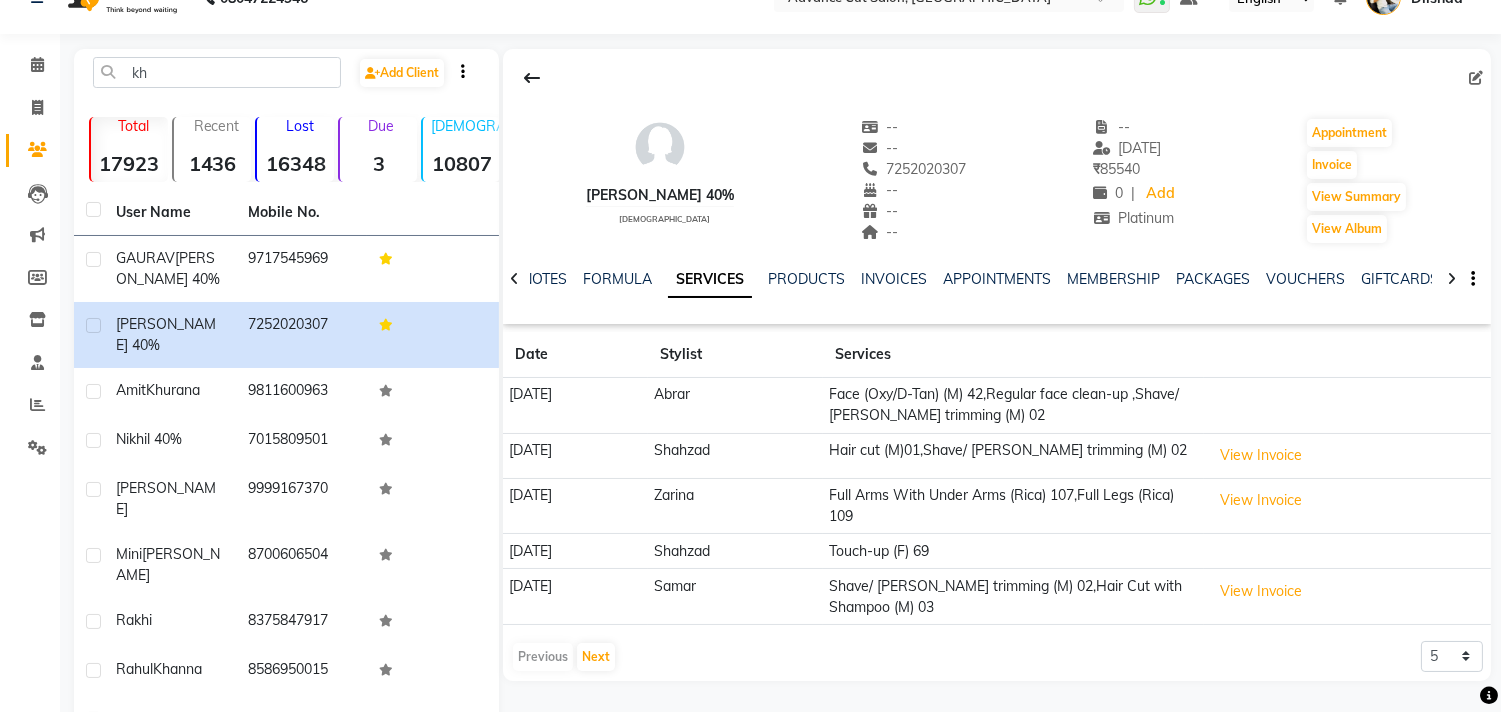 scroll, scrollTop: 0, scrollLeft: 0, axis: both 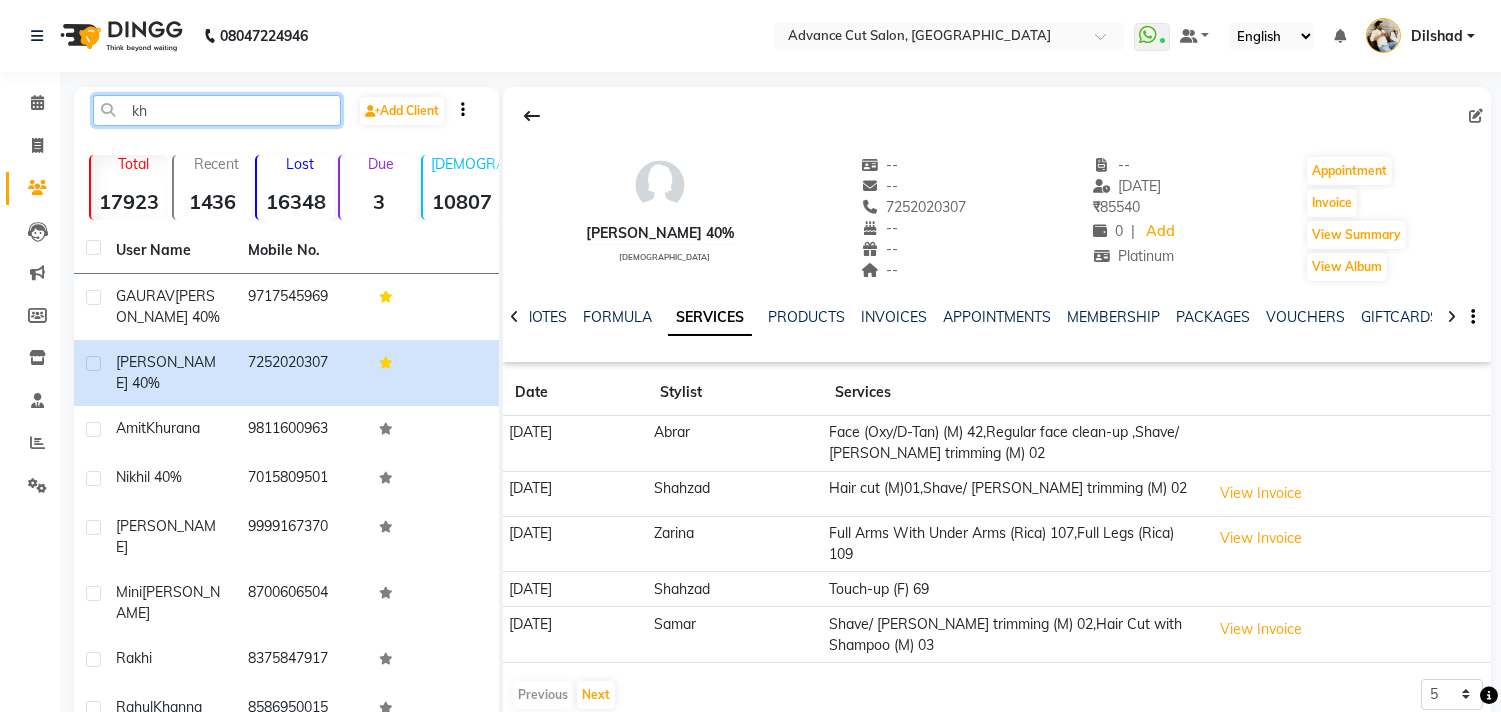 click on "kh" 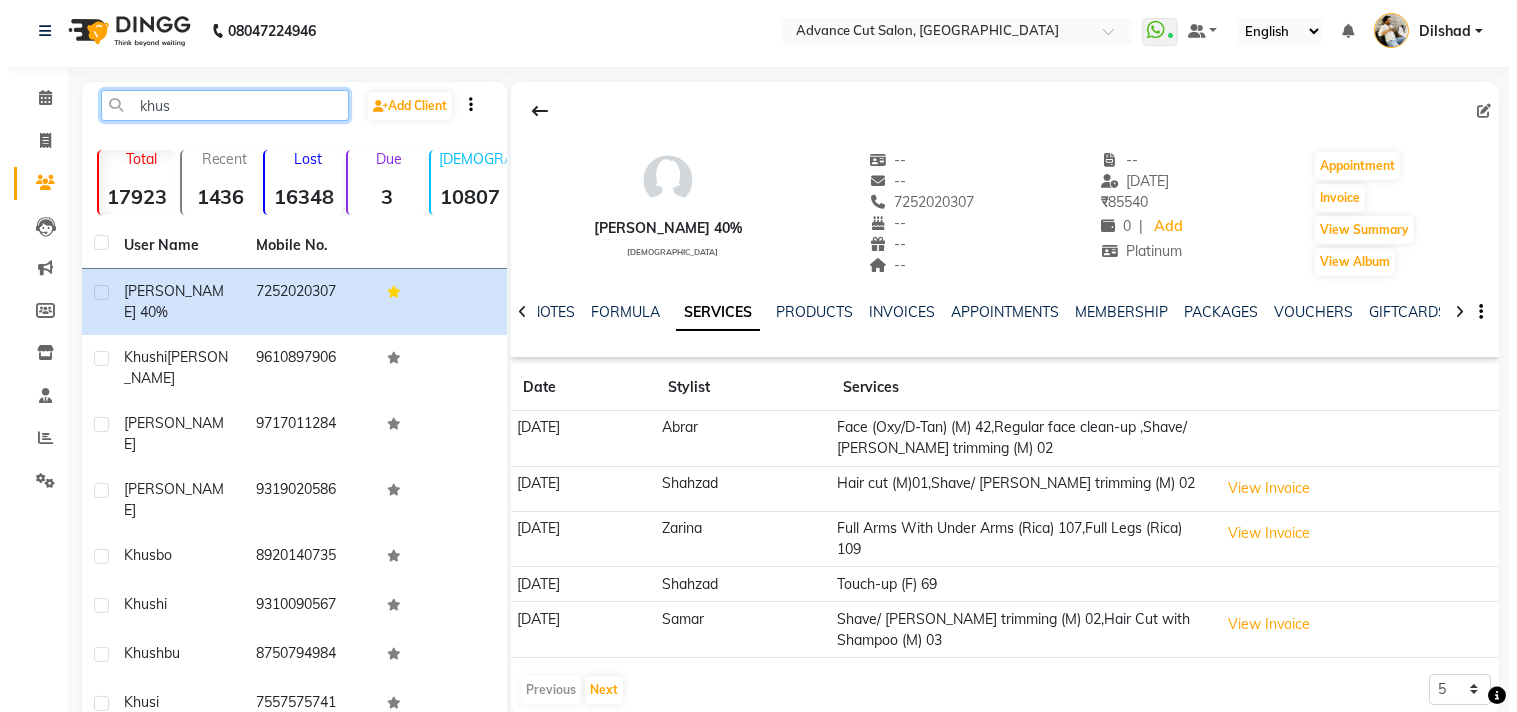 scroll, scrollTop: 0, scrollLeft: 0, axis: both 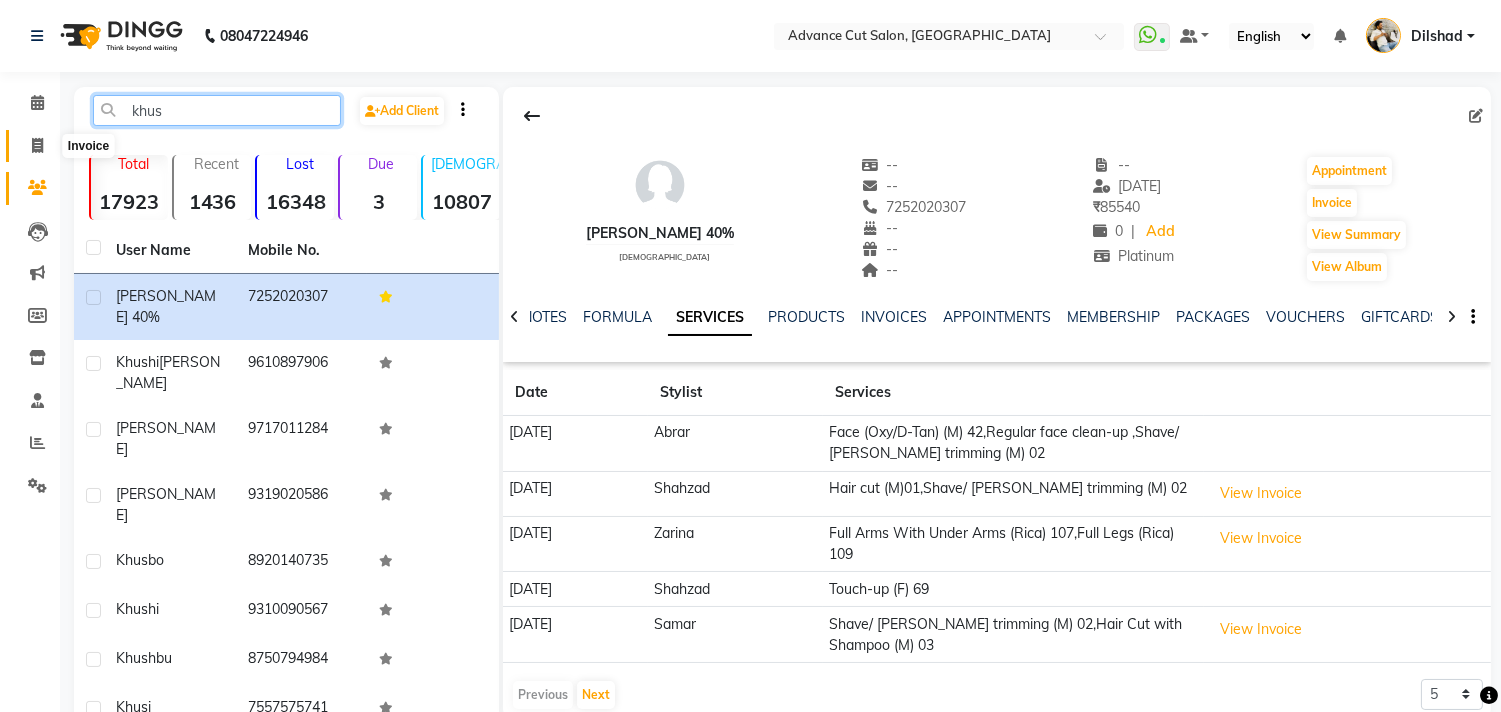 type on "khus" 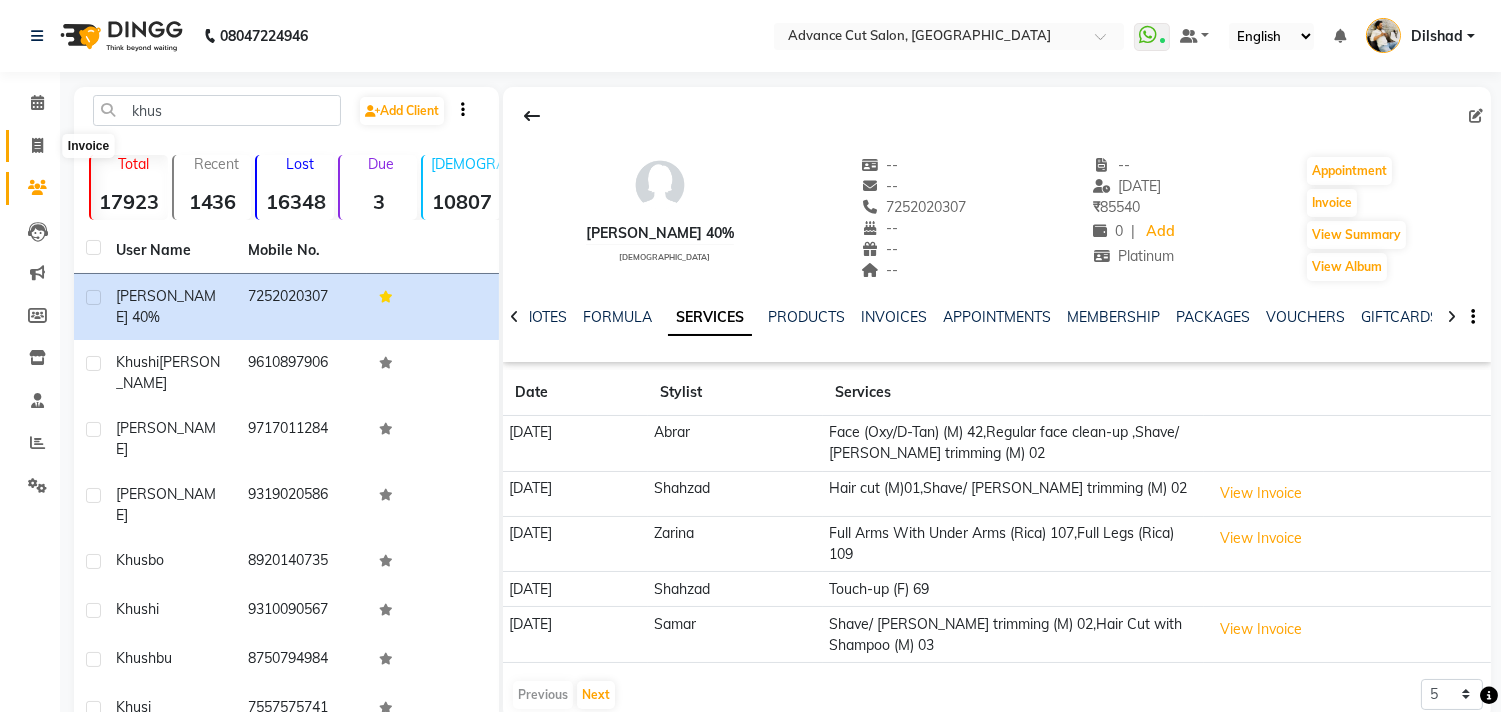 click 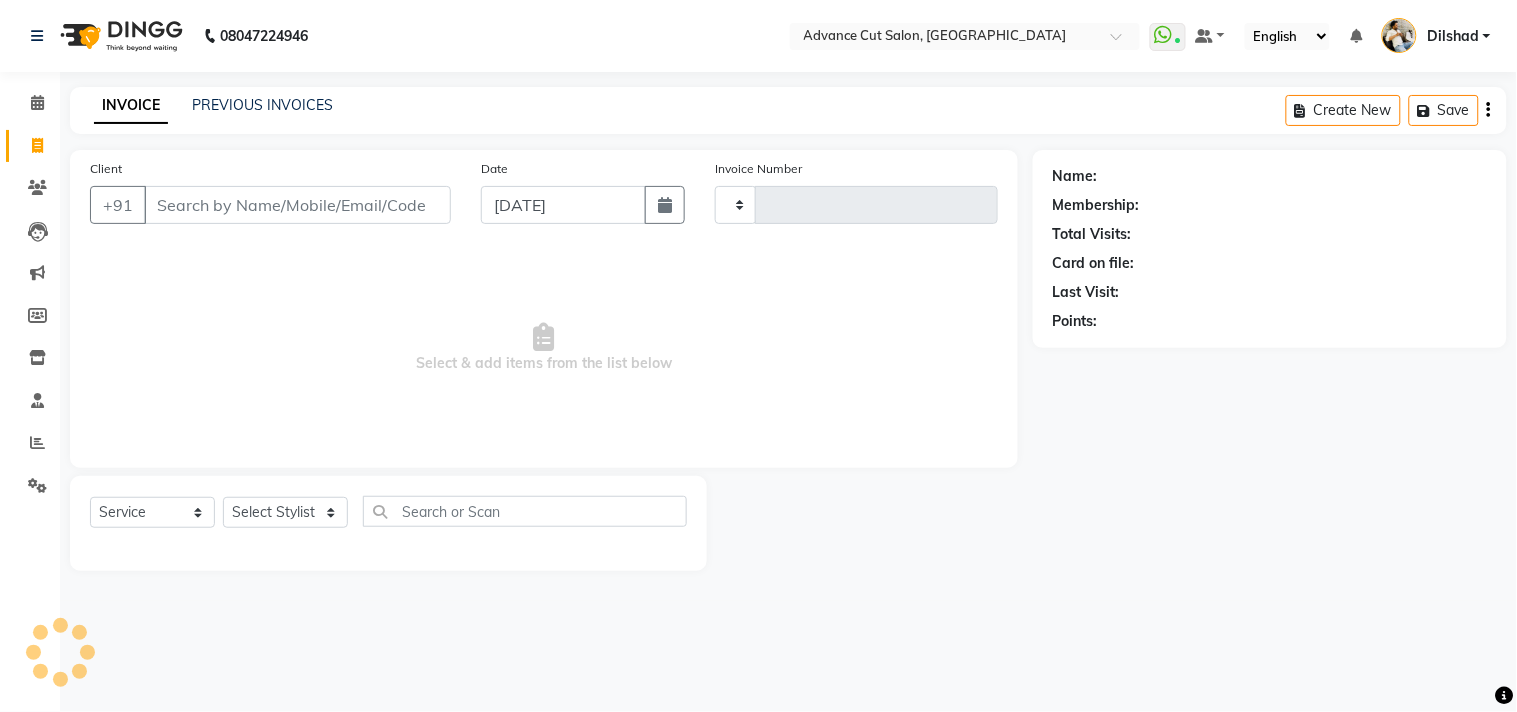 type on "3680" 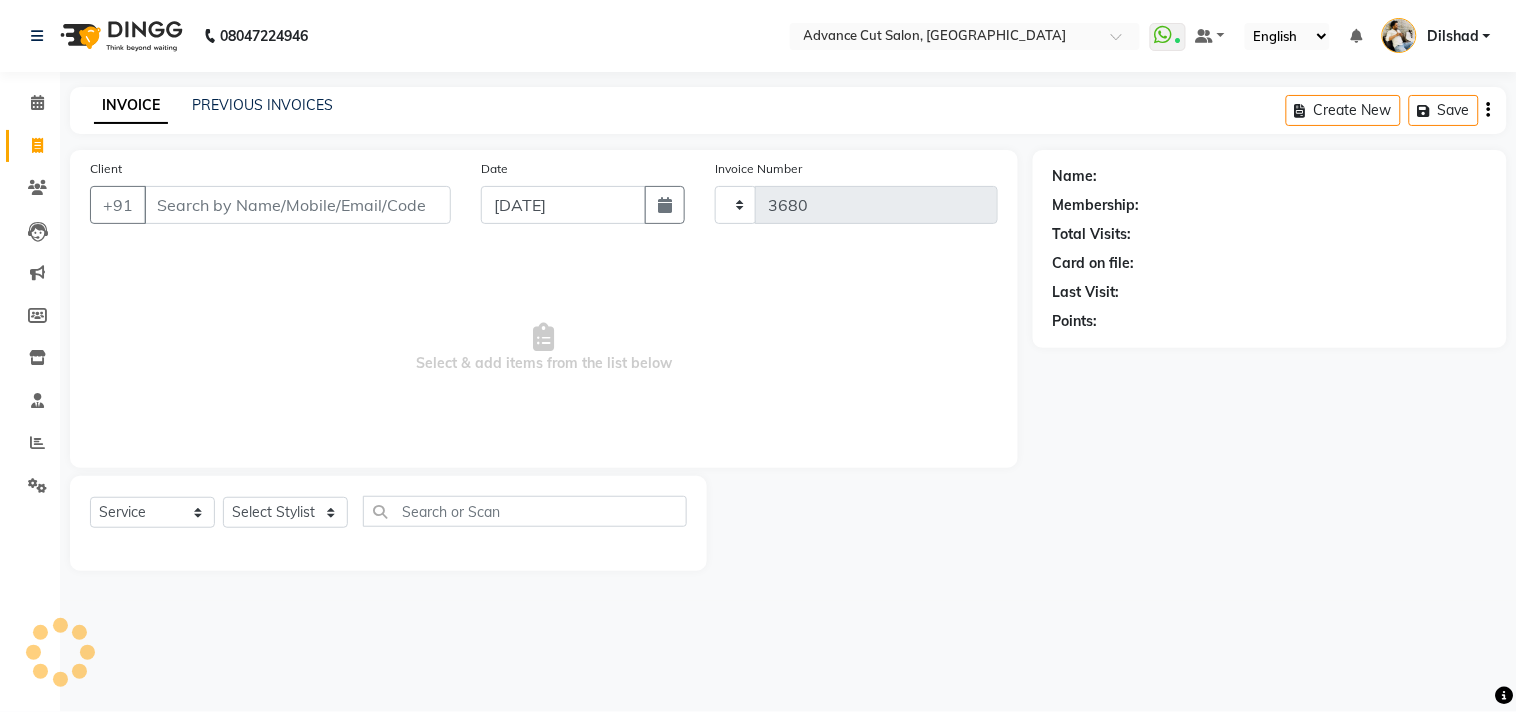 select on "922" 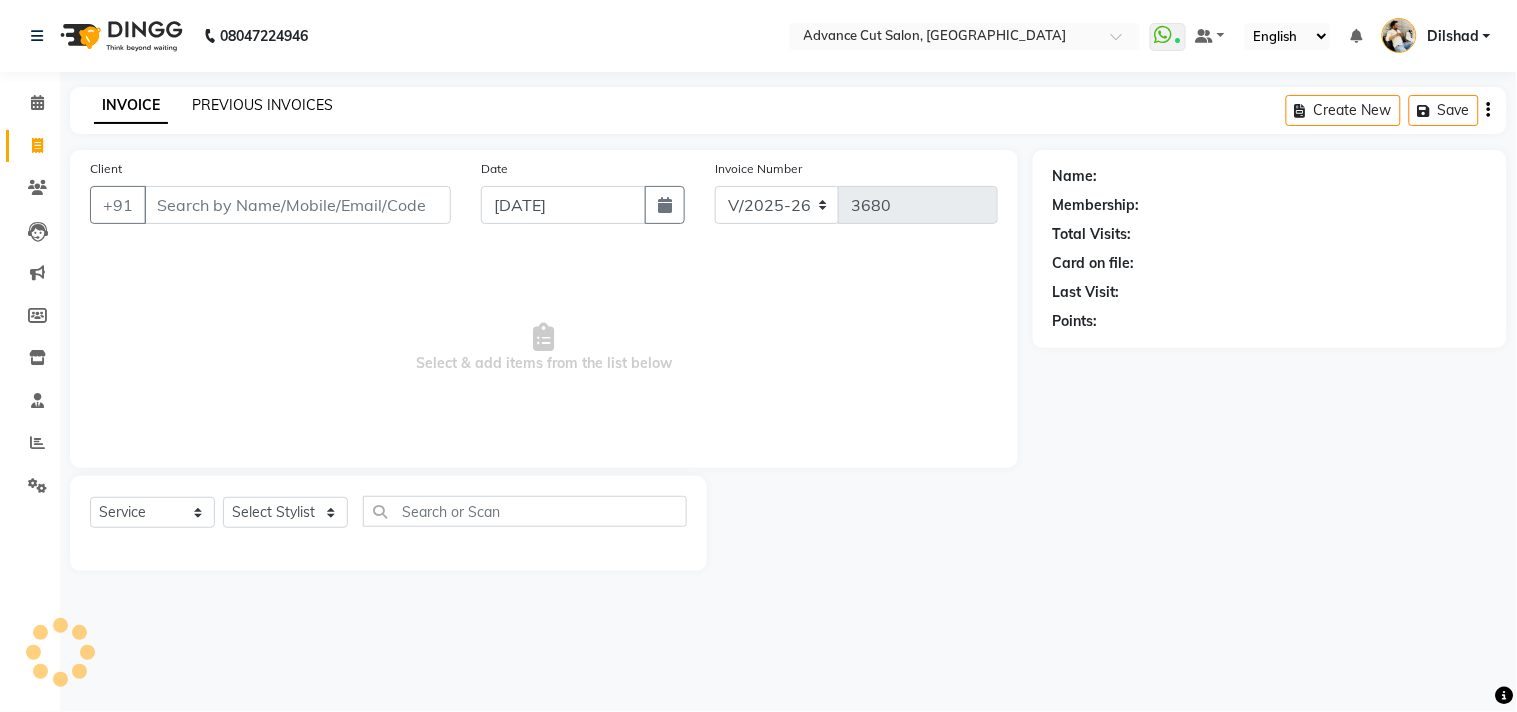 click on "PREVIOUS INVOICES" 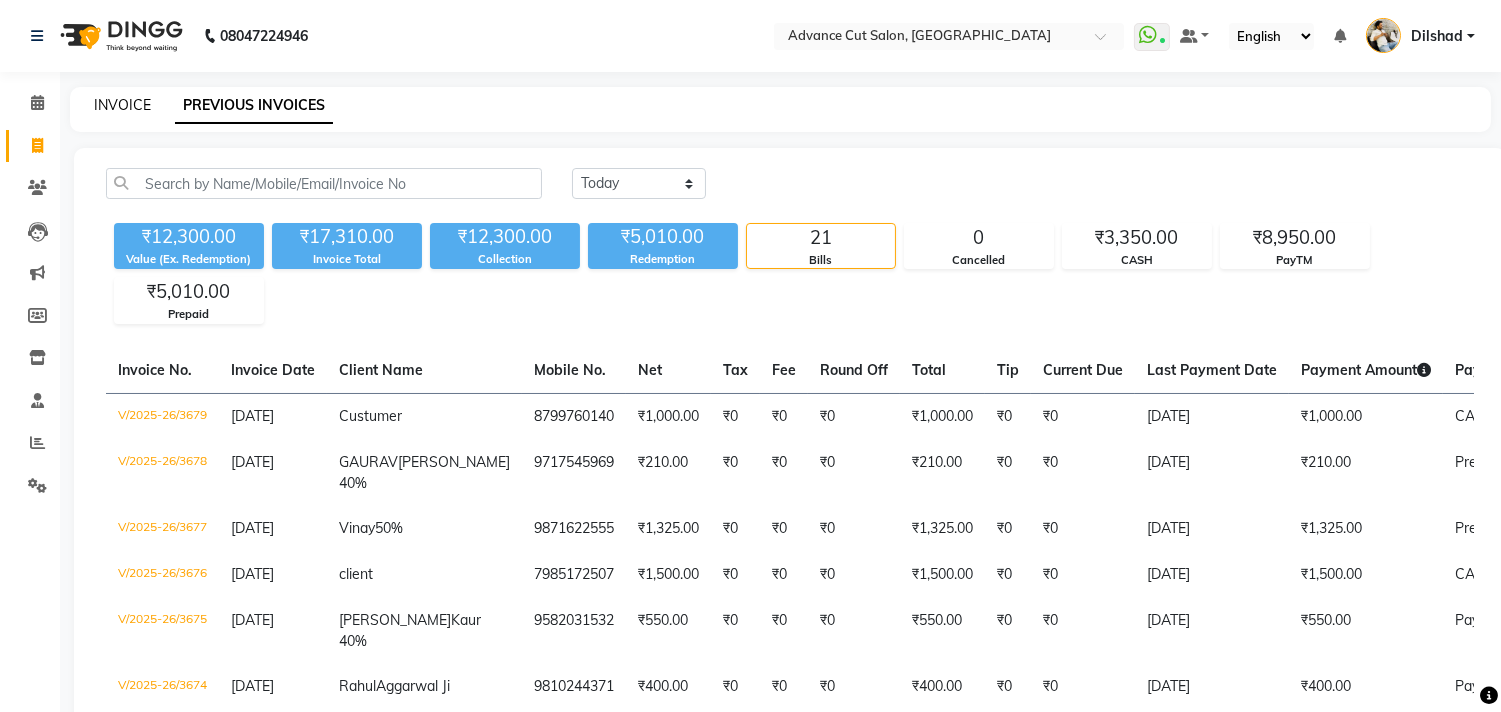 click on "INVOICE" 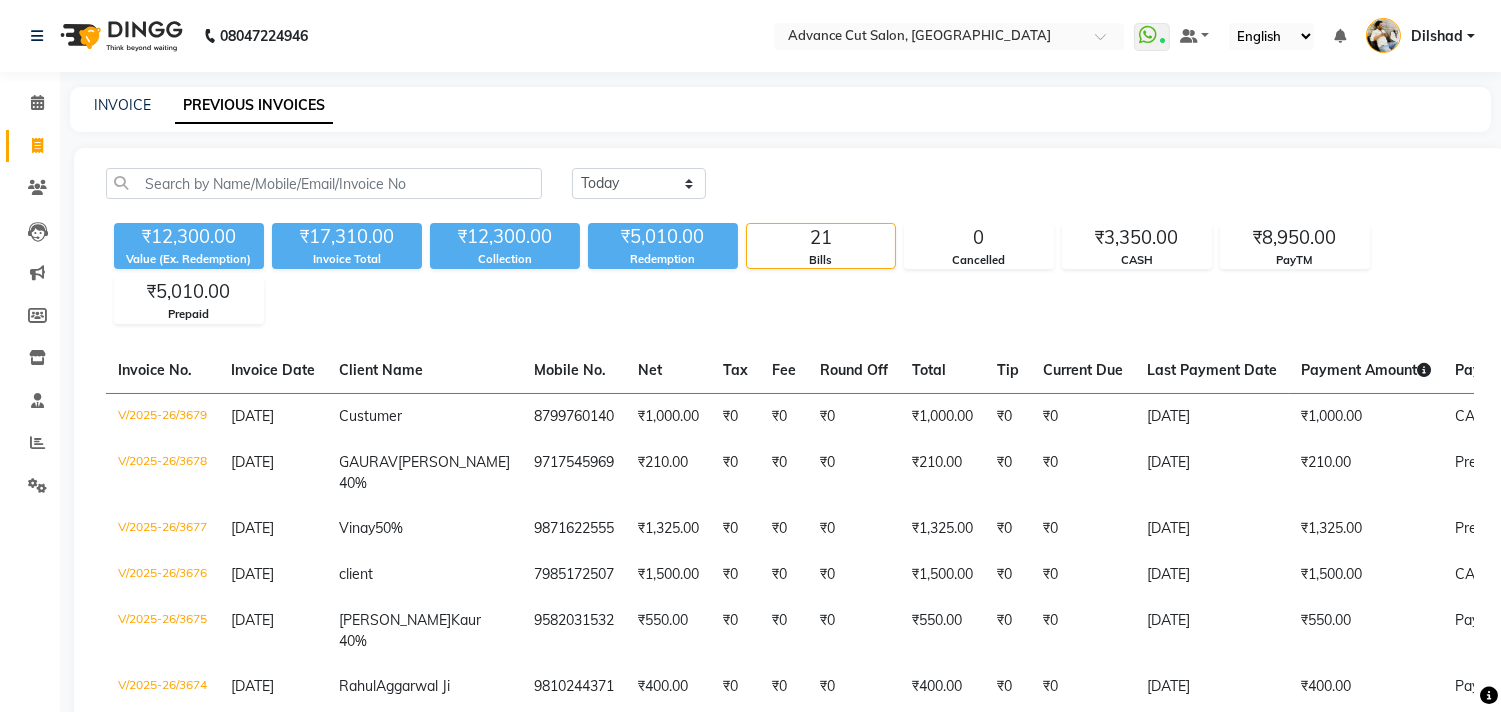 select on "service" 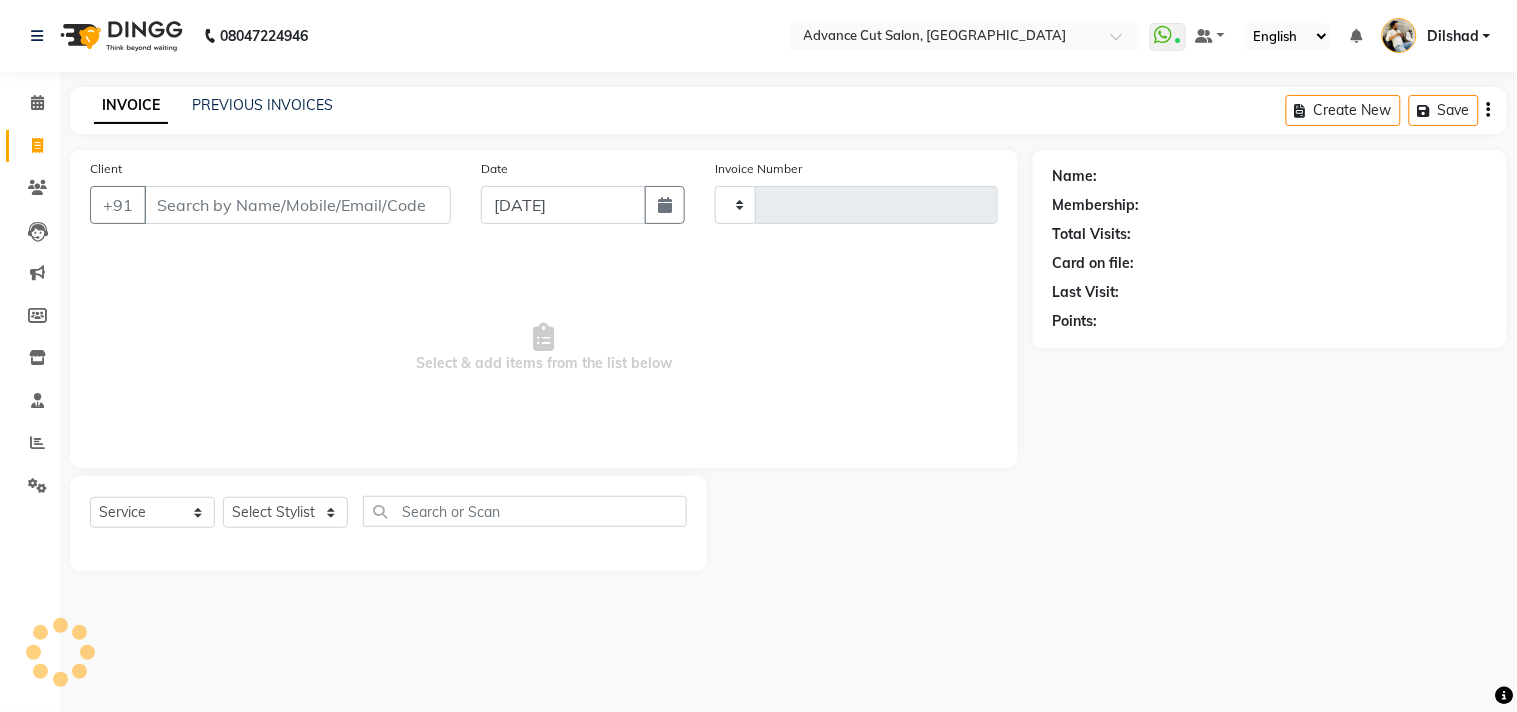 type on "3682" 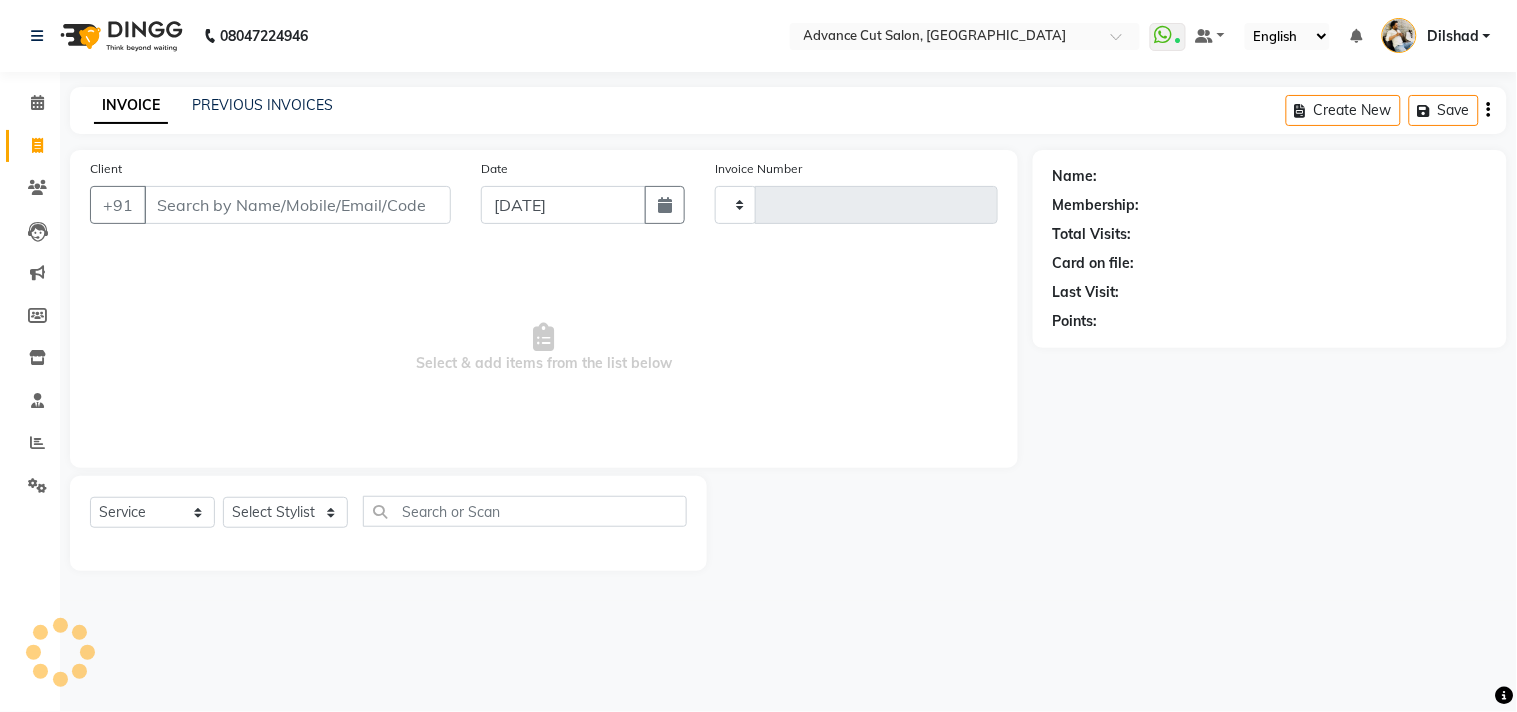 select on "922" 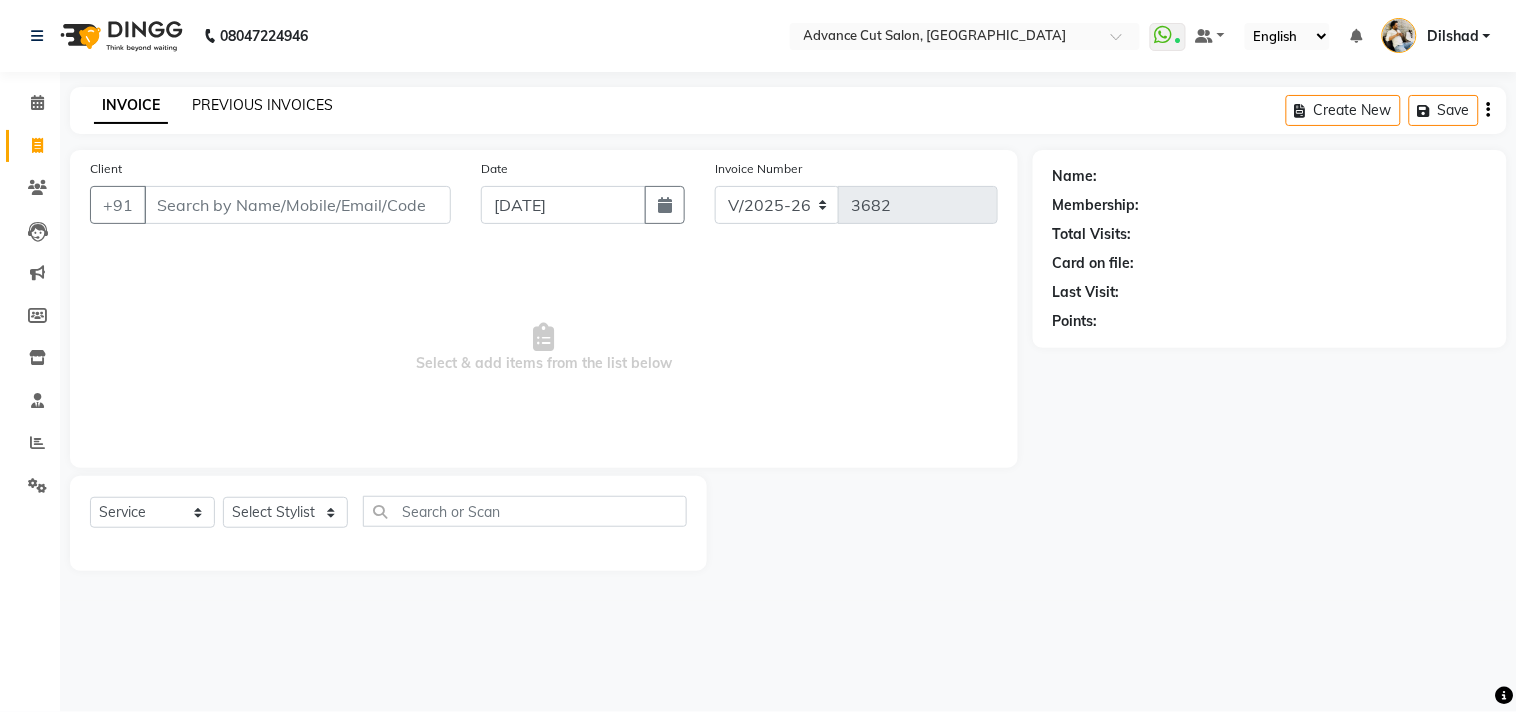 click on "PREVIOUS INVOICES" 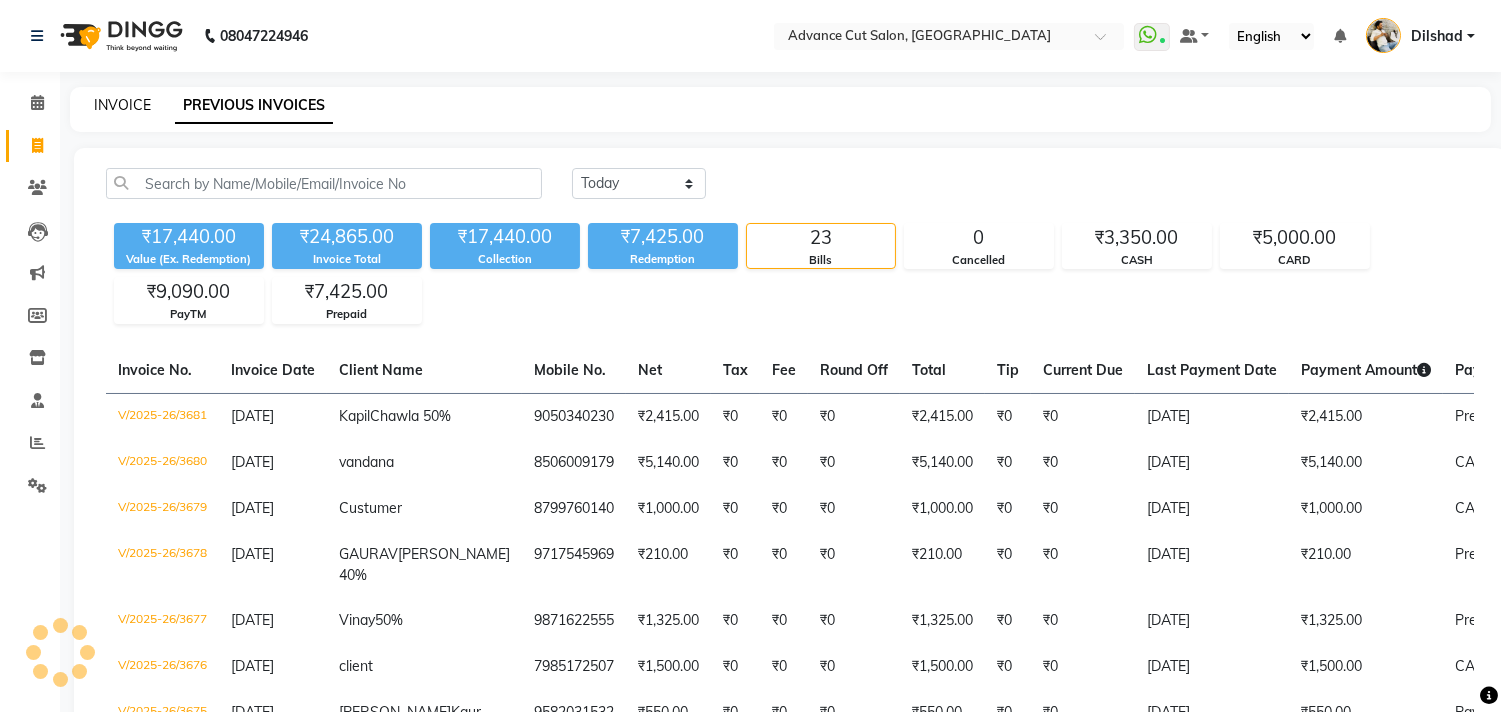 click on "INVOICE" 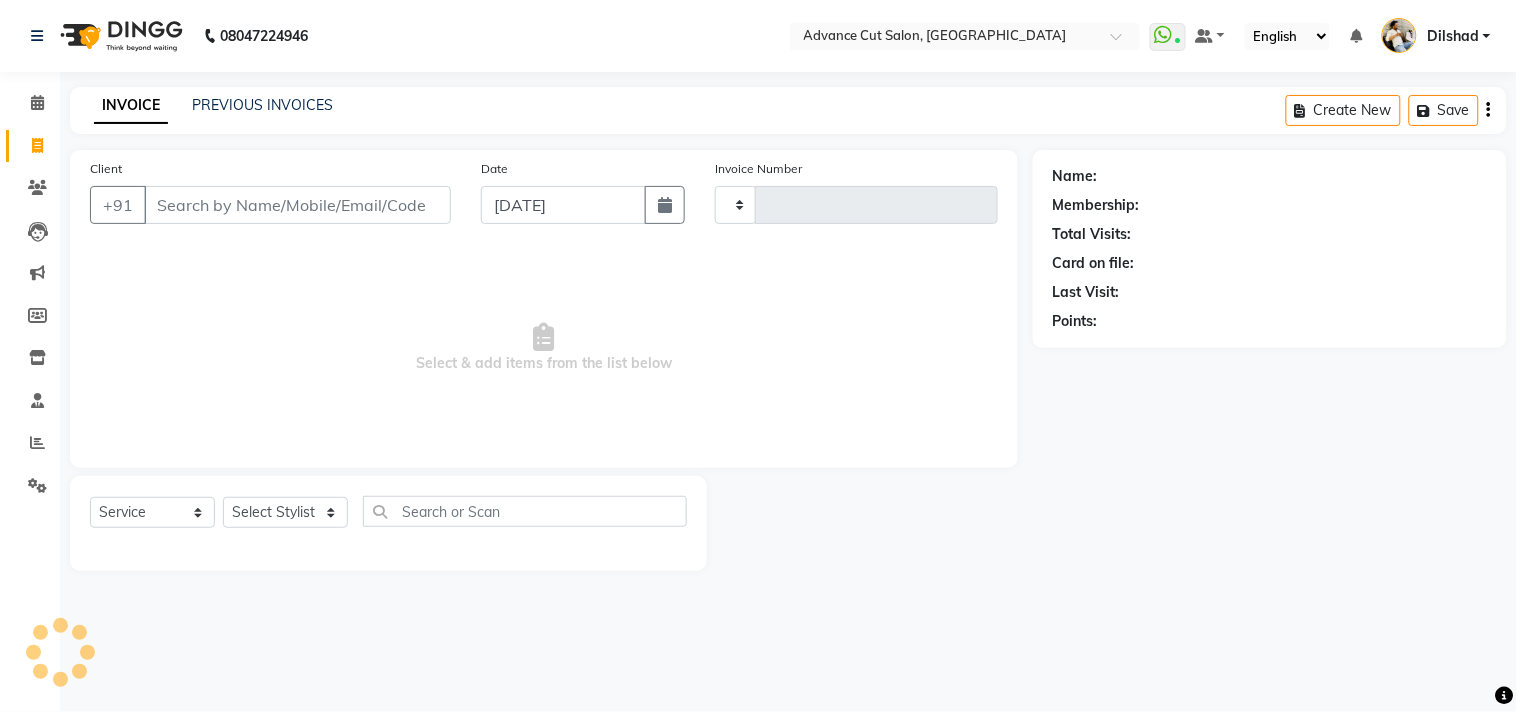 type on "3682" 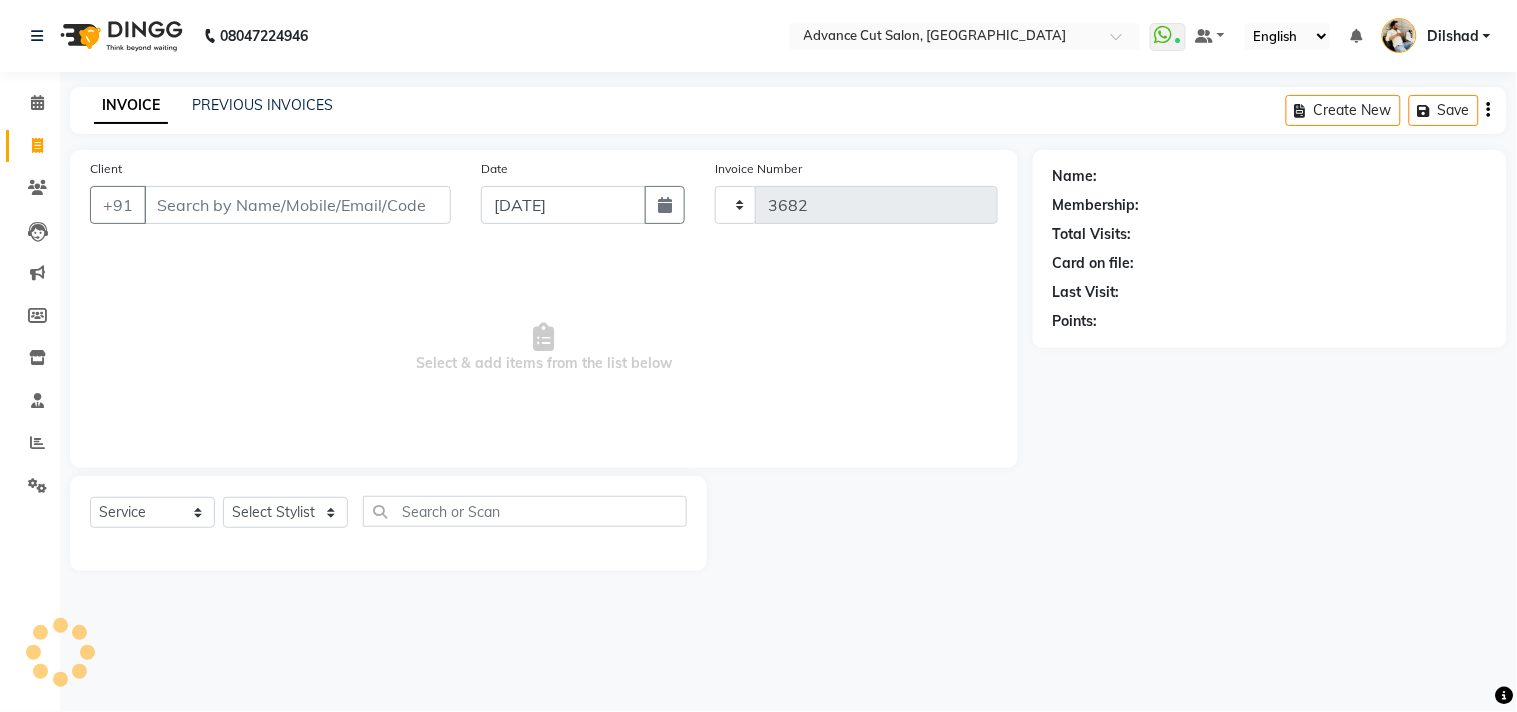 select on "922" 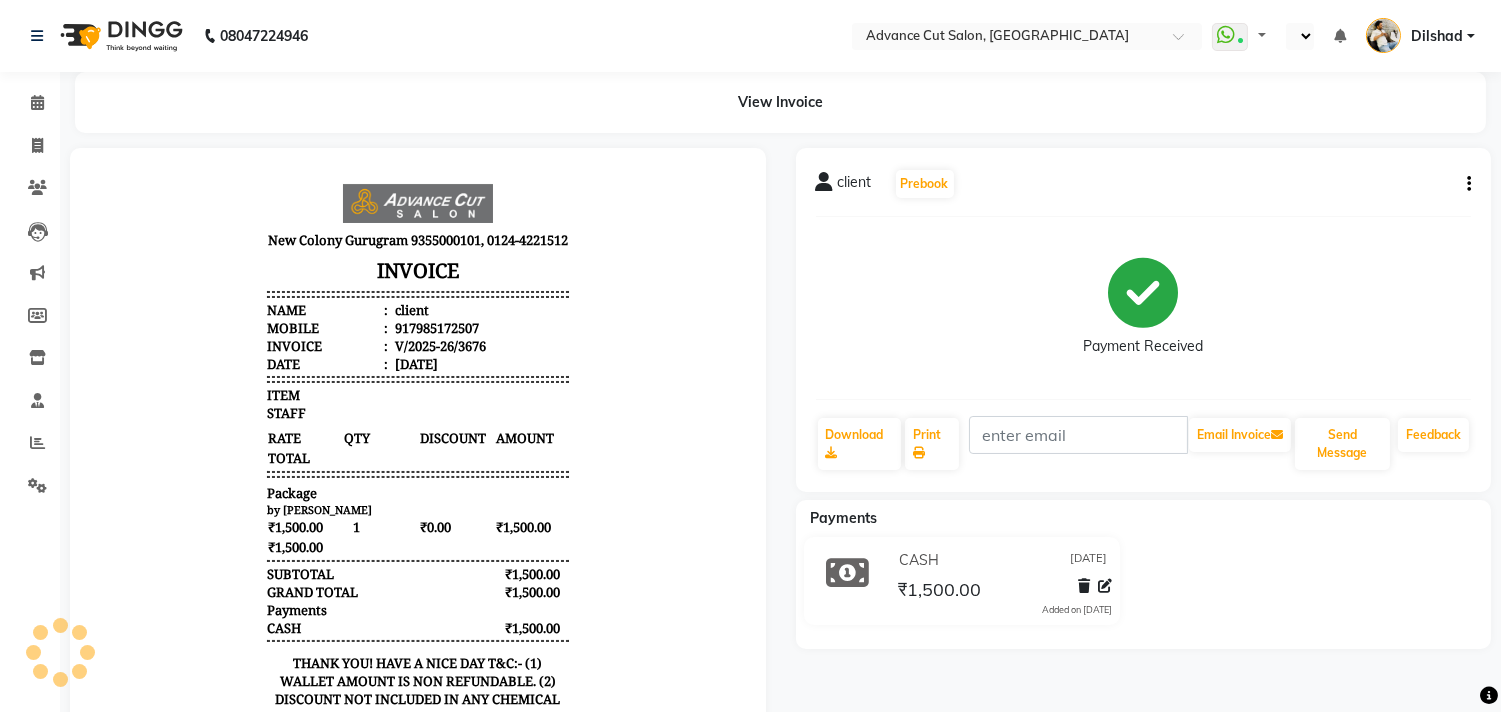 scroll, scrollTop: 0, scrollLeft: 0, axis: both 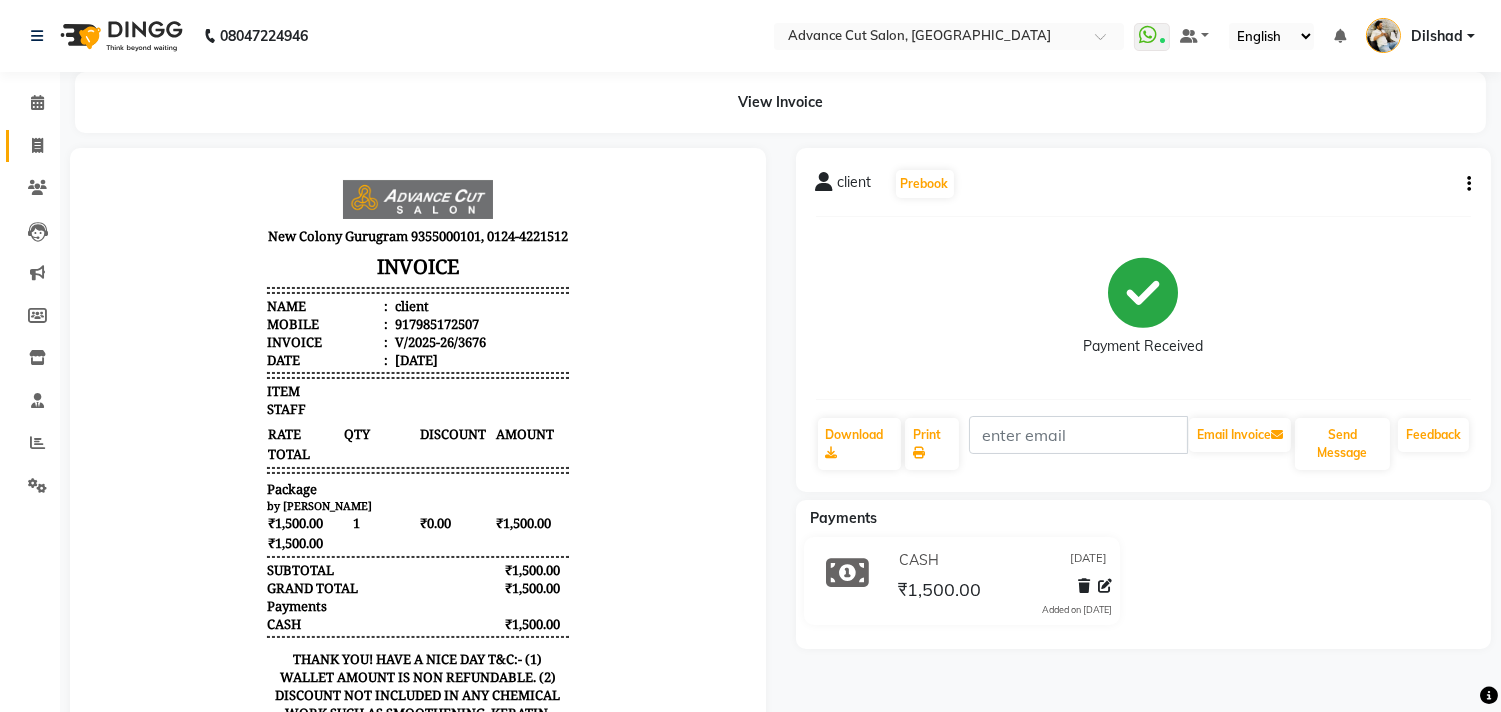 click on "Invoice" 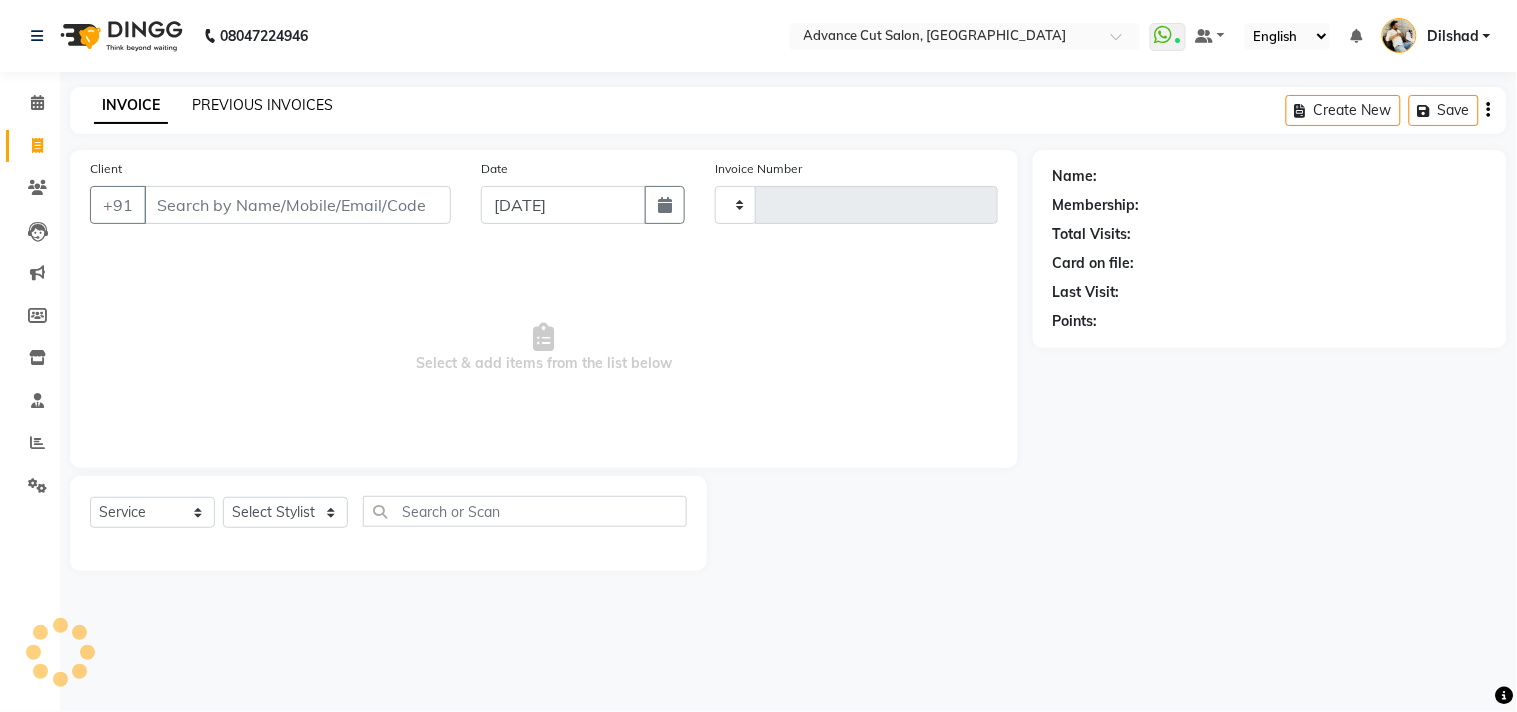 type on "3685" 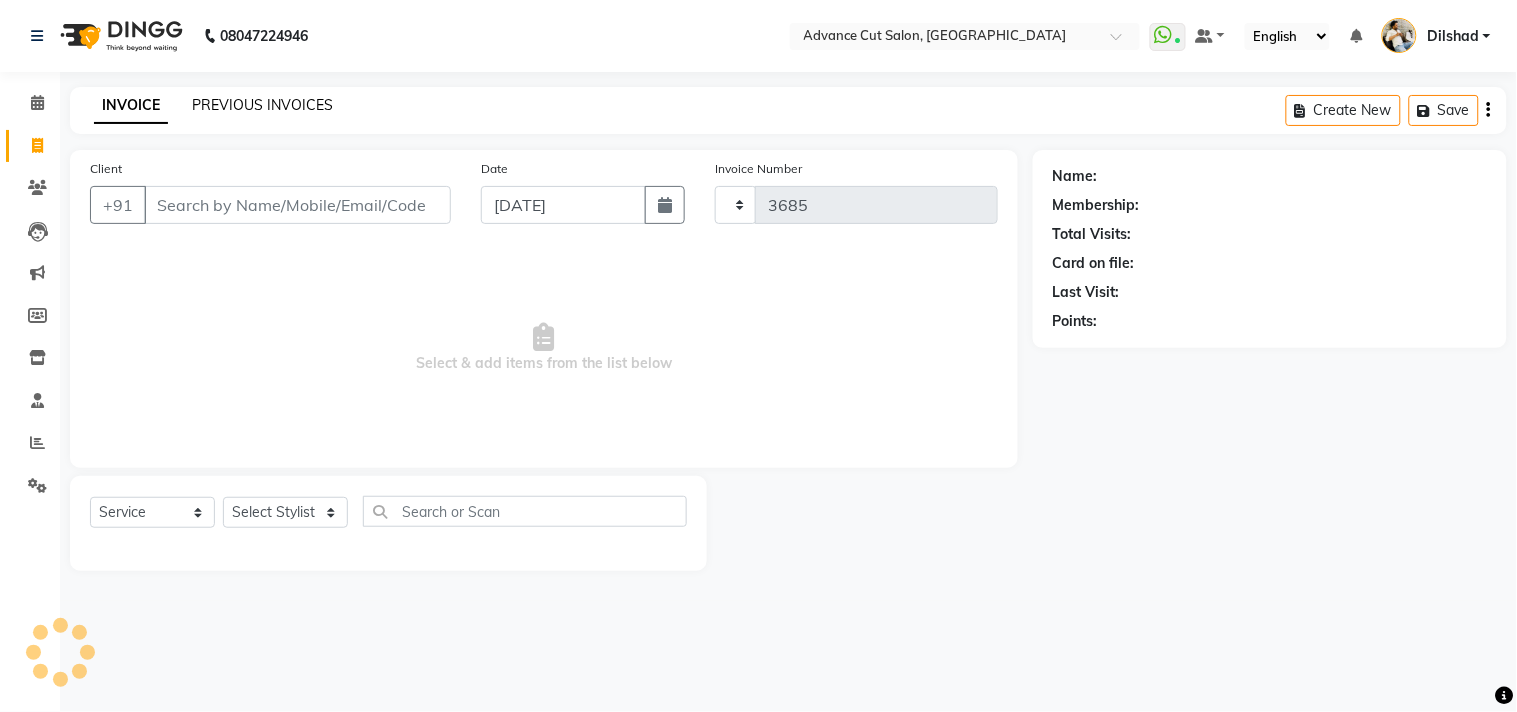 select on "922" 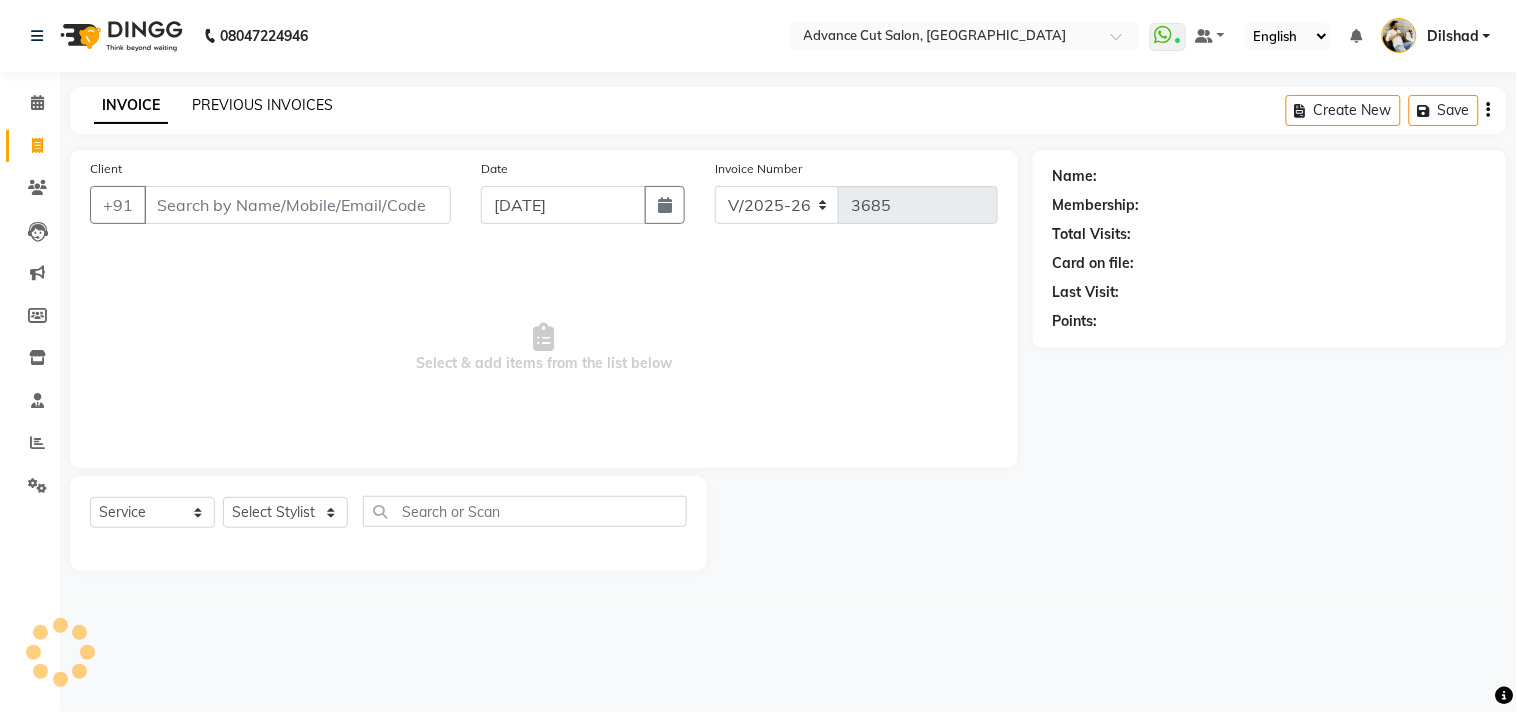 click on "PREVIOUS INVOICES" 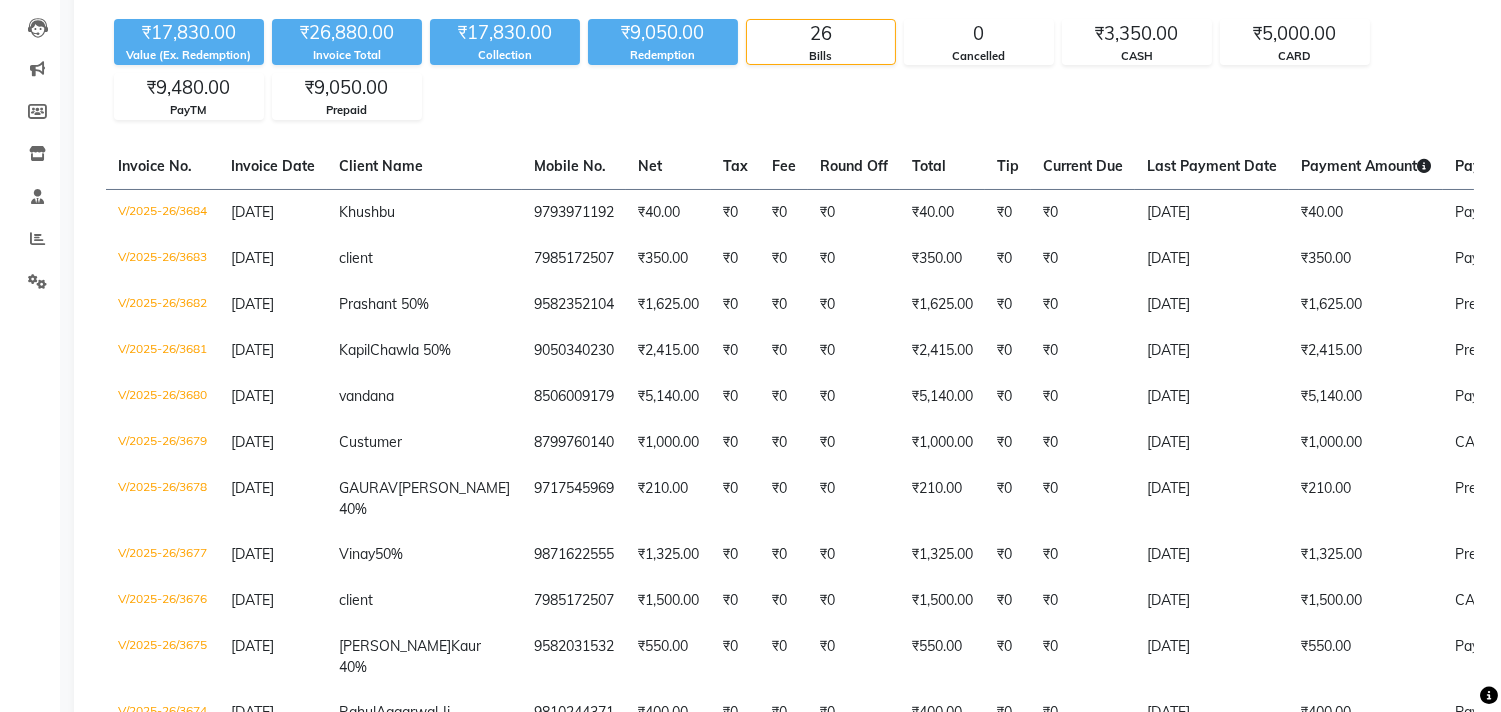 scroll, scrollTop: 0, scrollLeft: 0, axis: both 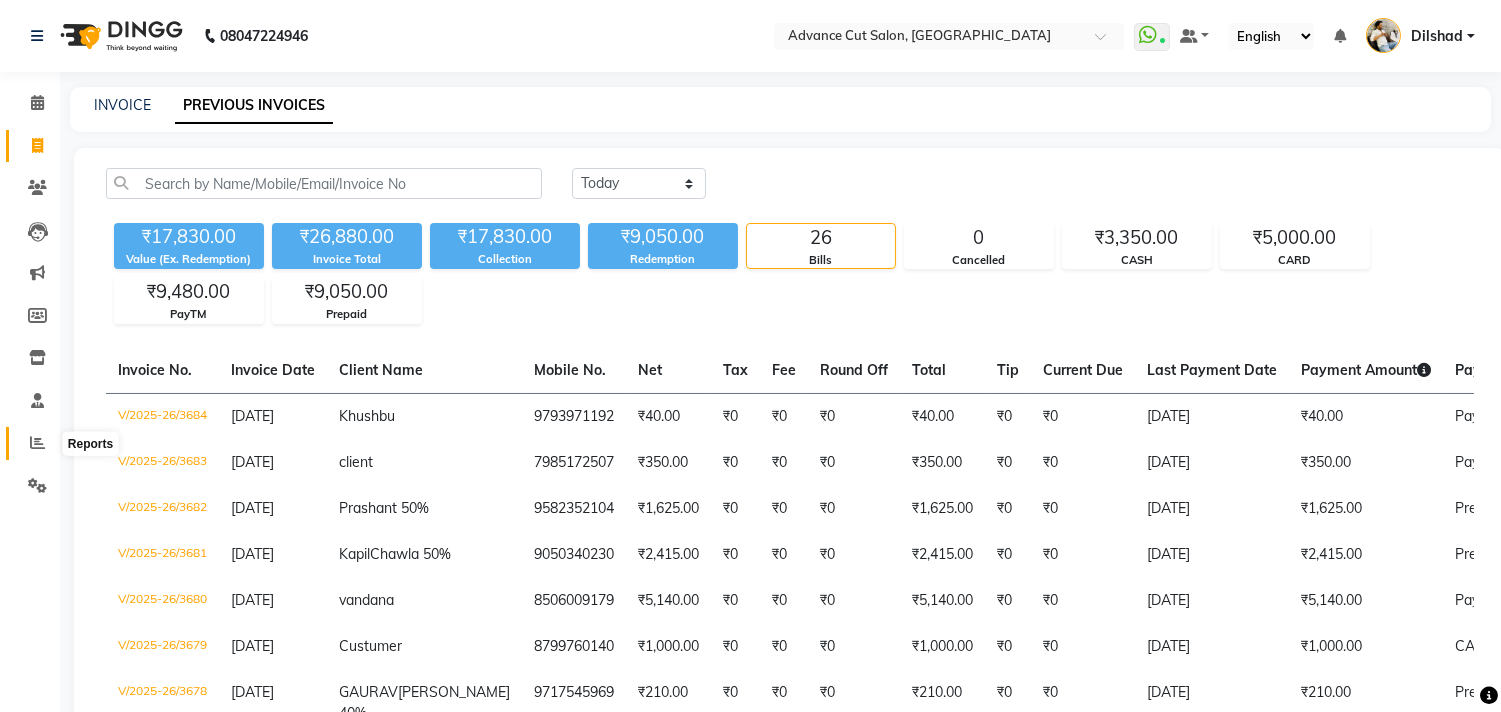 click 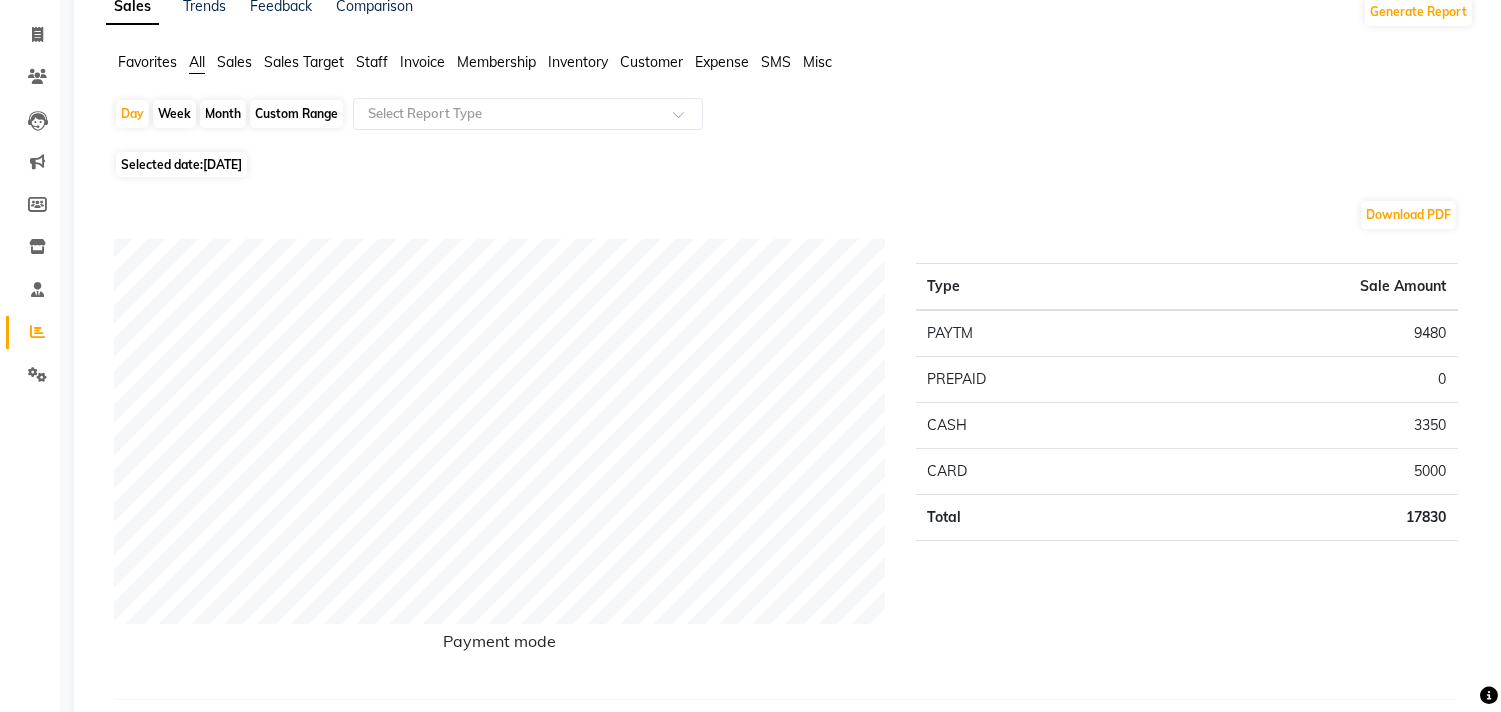 scroll, scrollTop: 0, scrollLeft: 0, axis: both 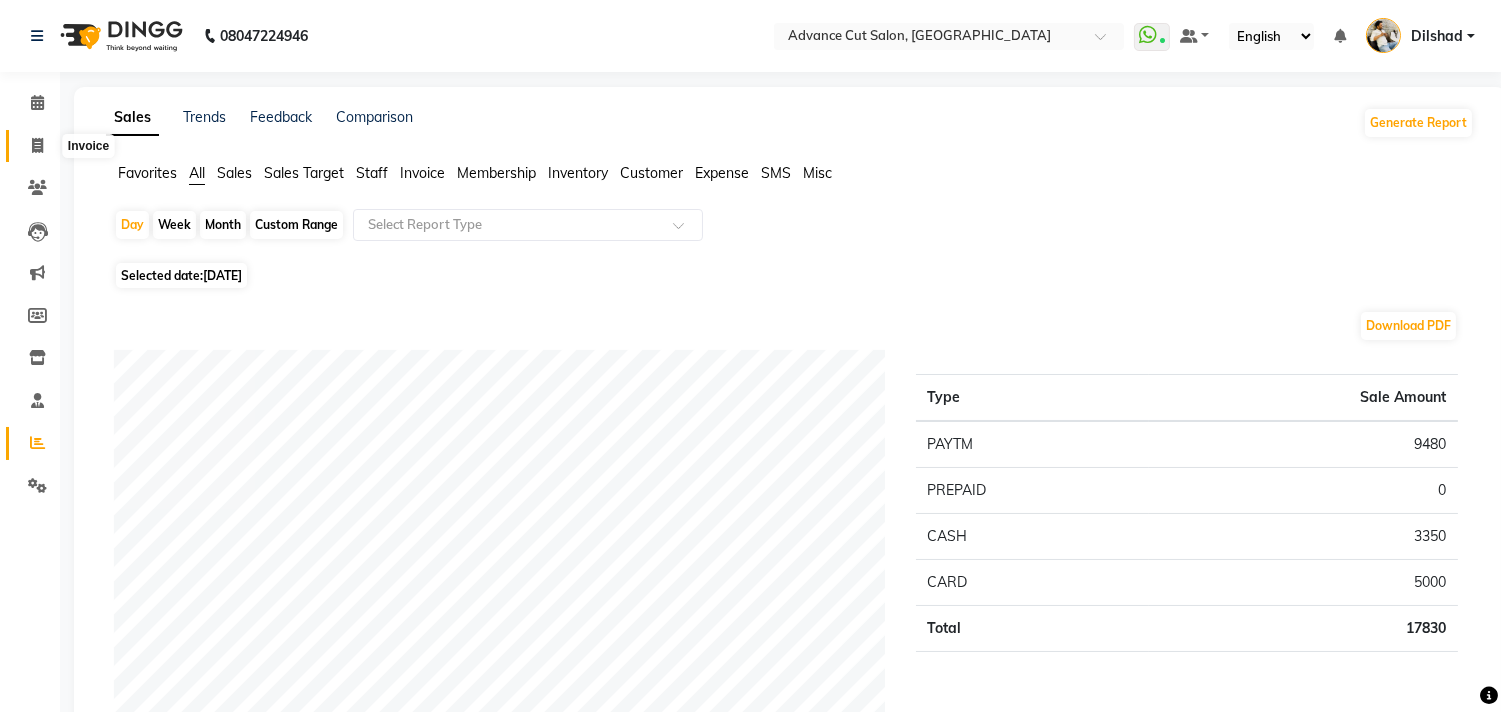 click 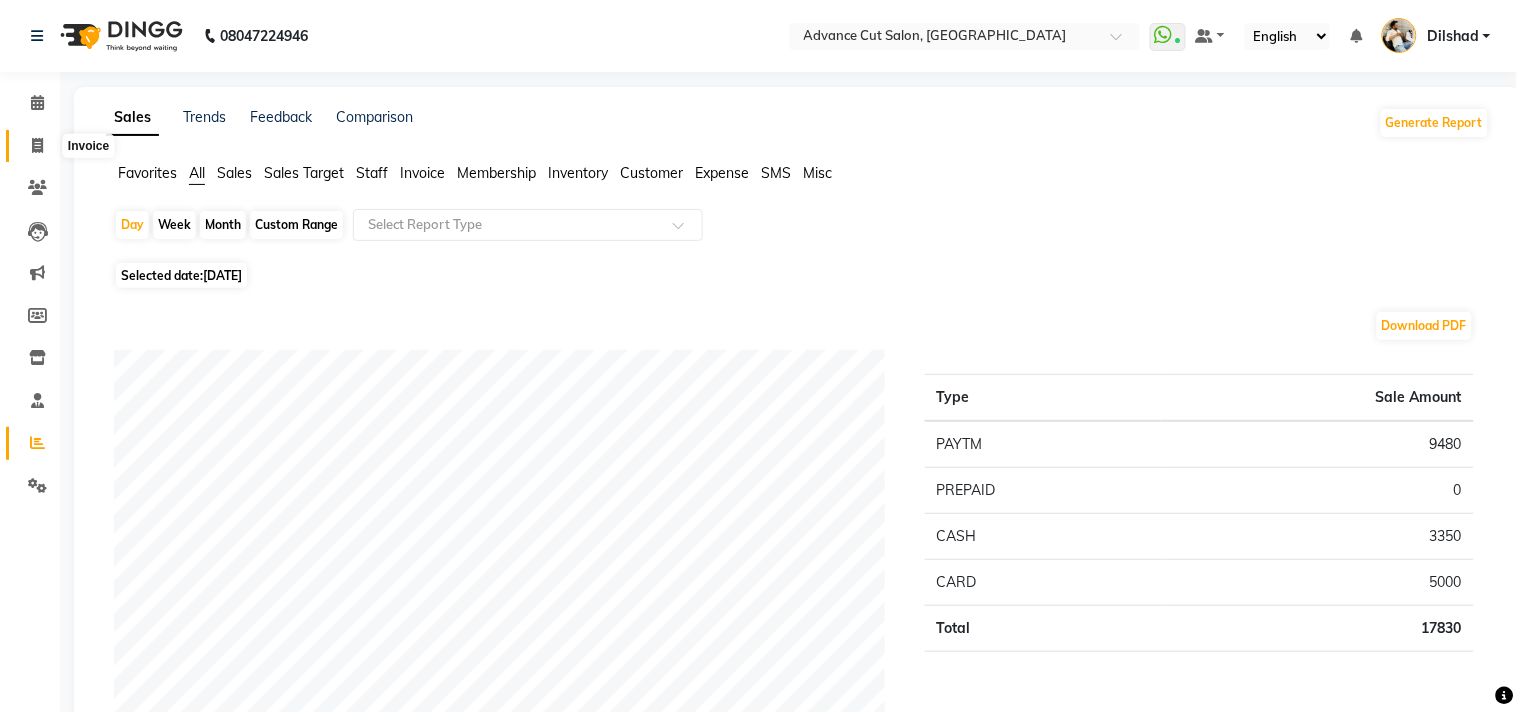 select on "service" 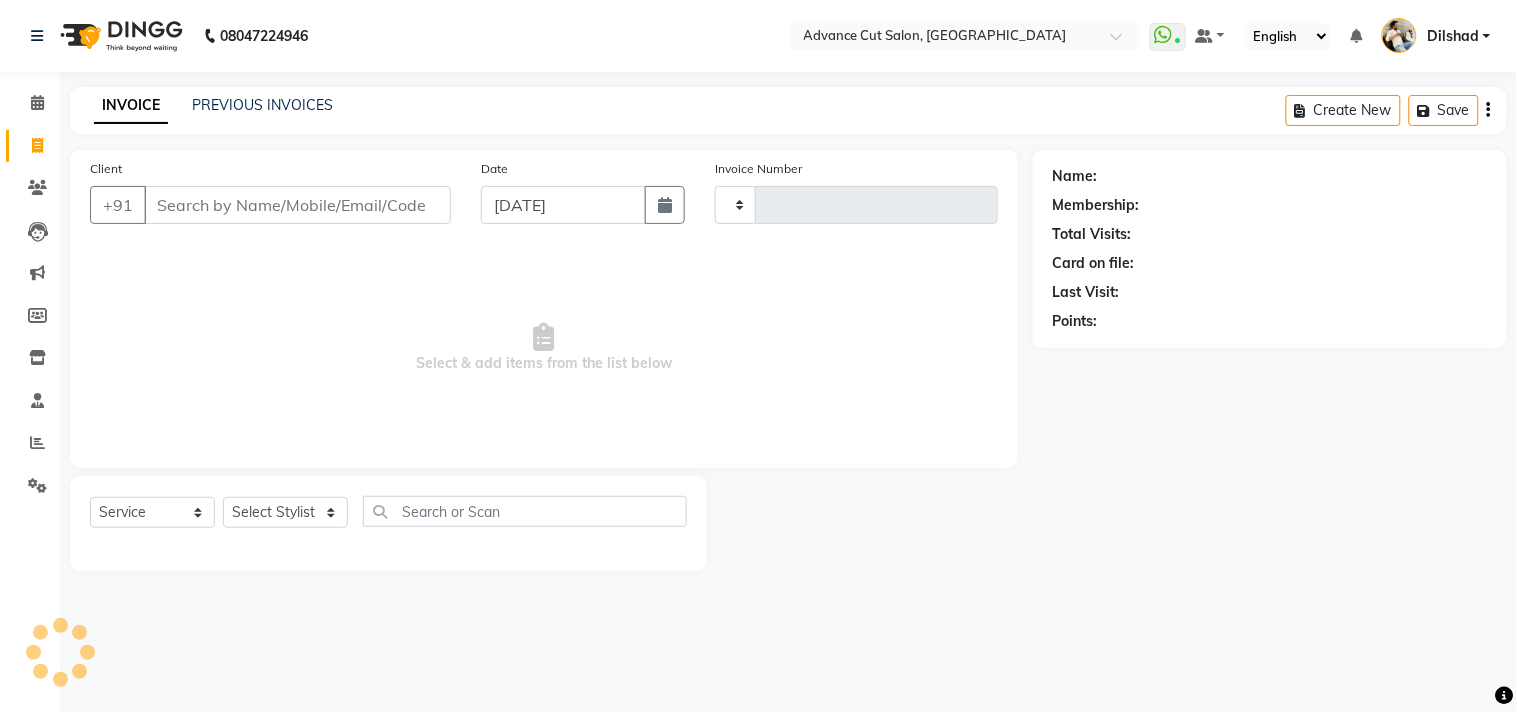 type on "3685" 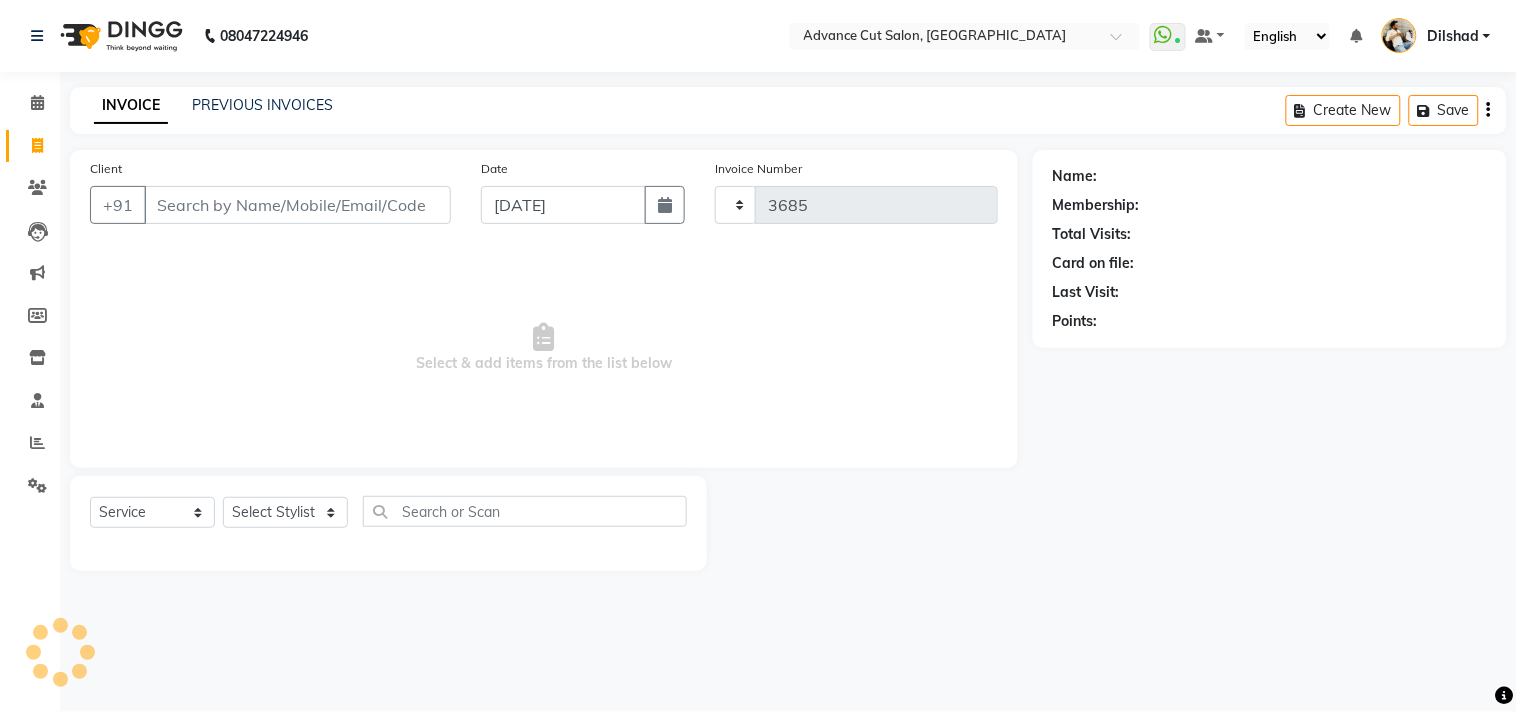 select on "922" 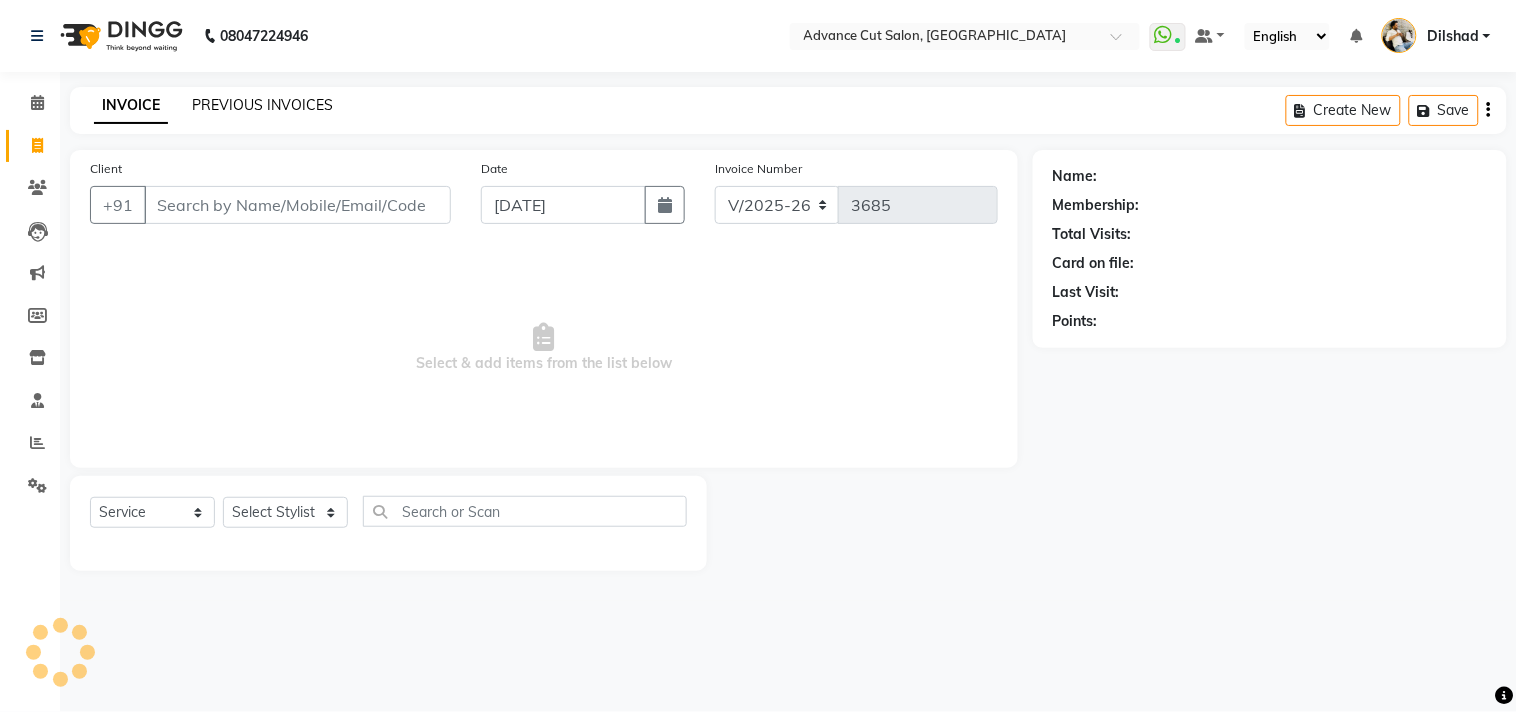 click on "PREVIOUS INVOICES" 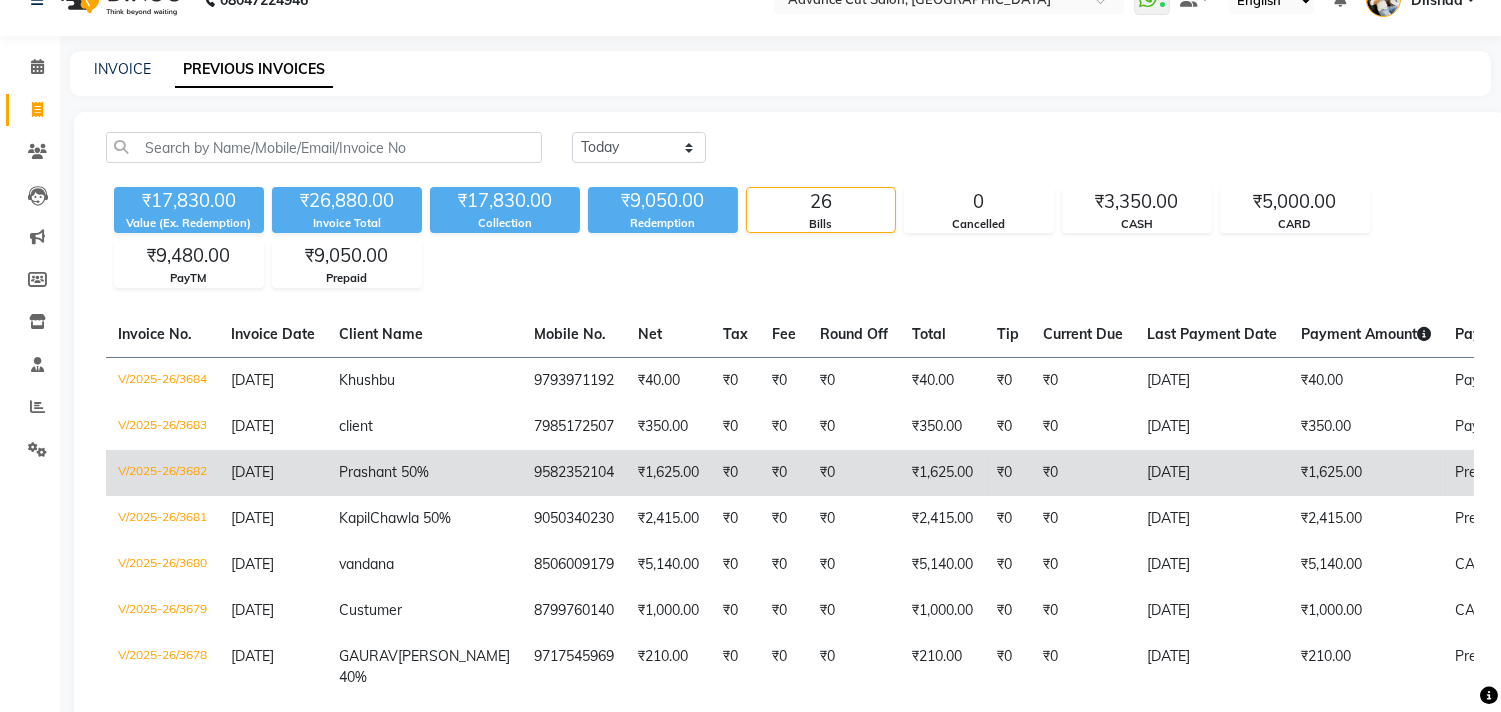 scroll, scrollTop: 0, scrollLeft: 0, axis: both 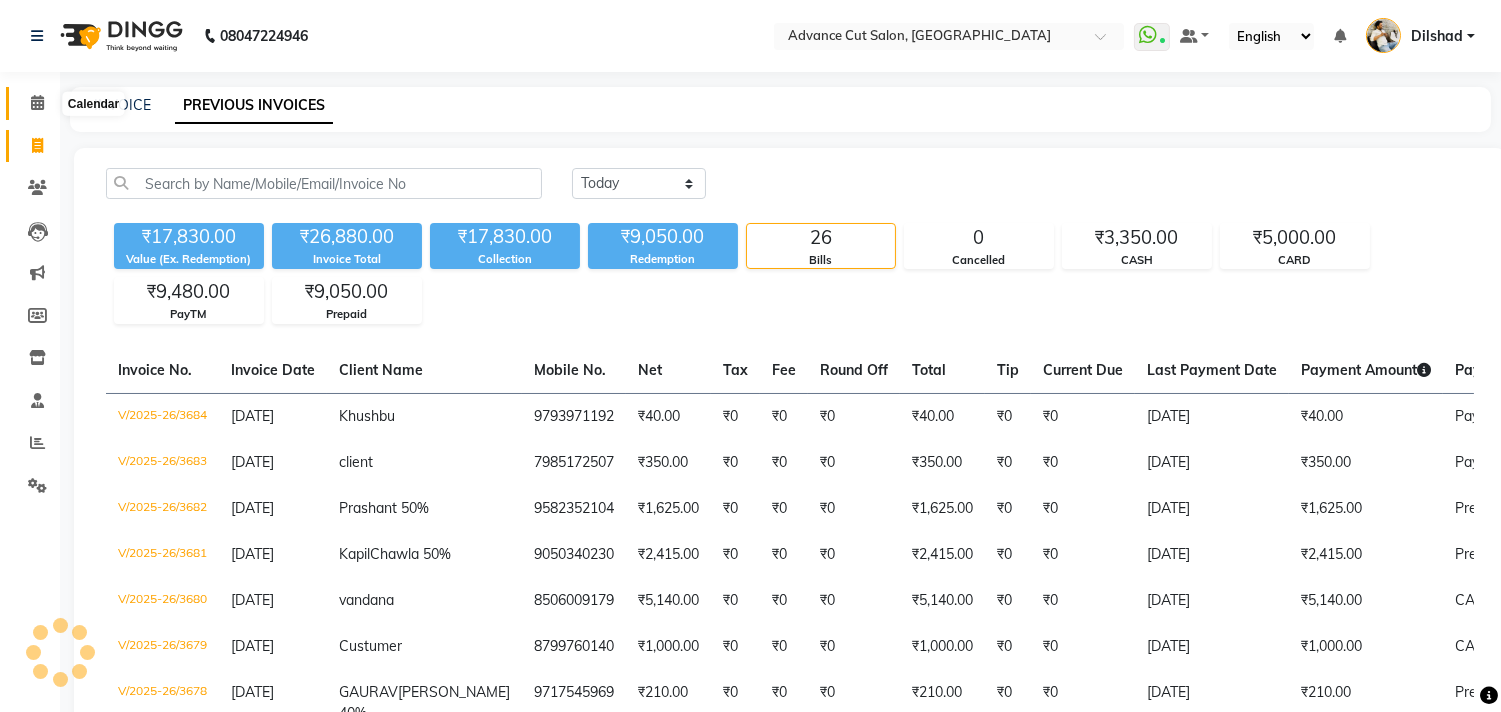 click 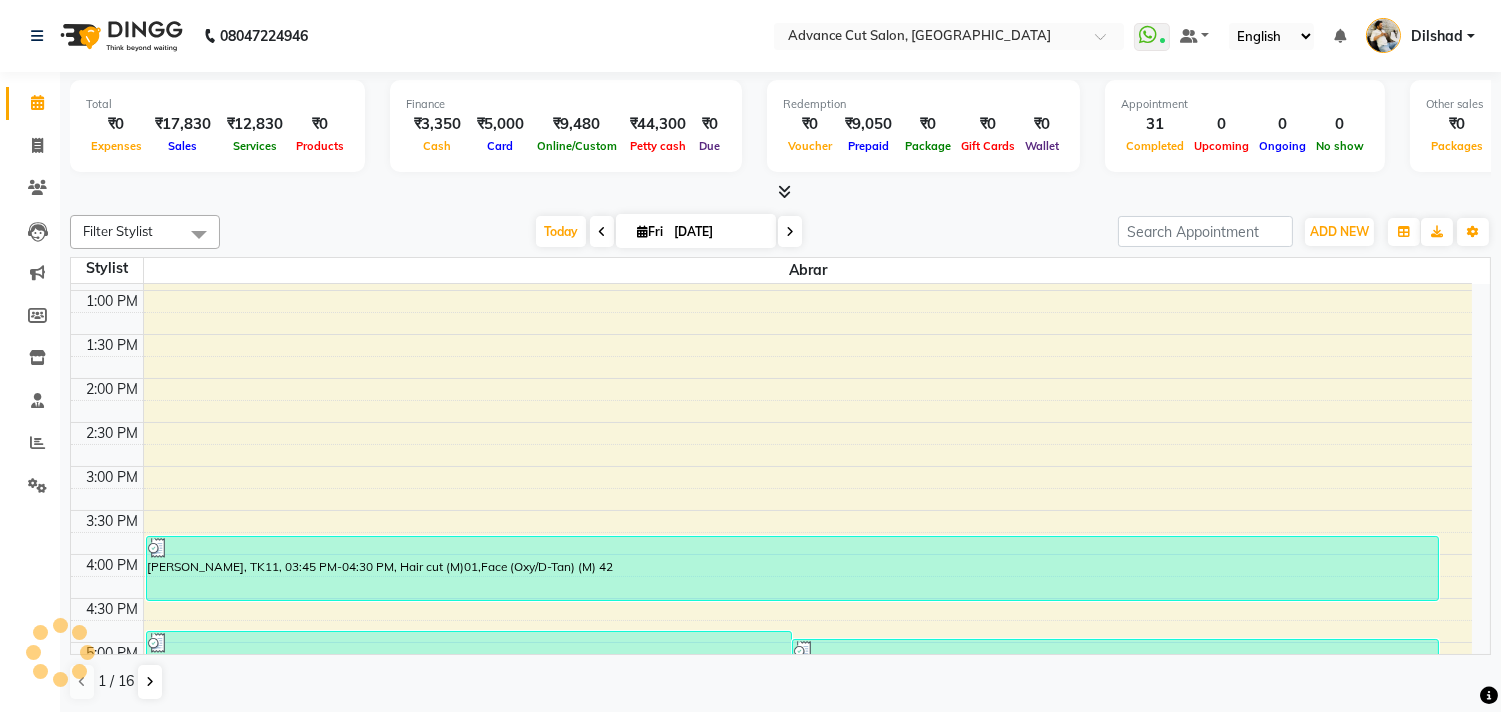scroll, scrollTop: 444, scrollLeft: 0, axis: vertical 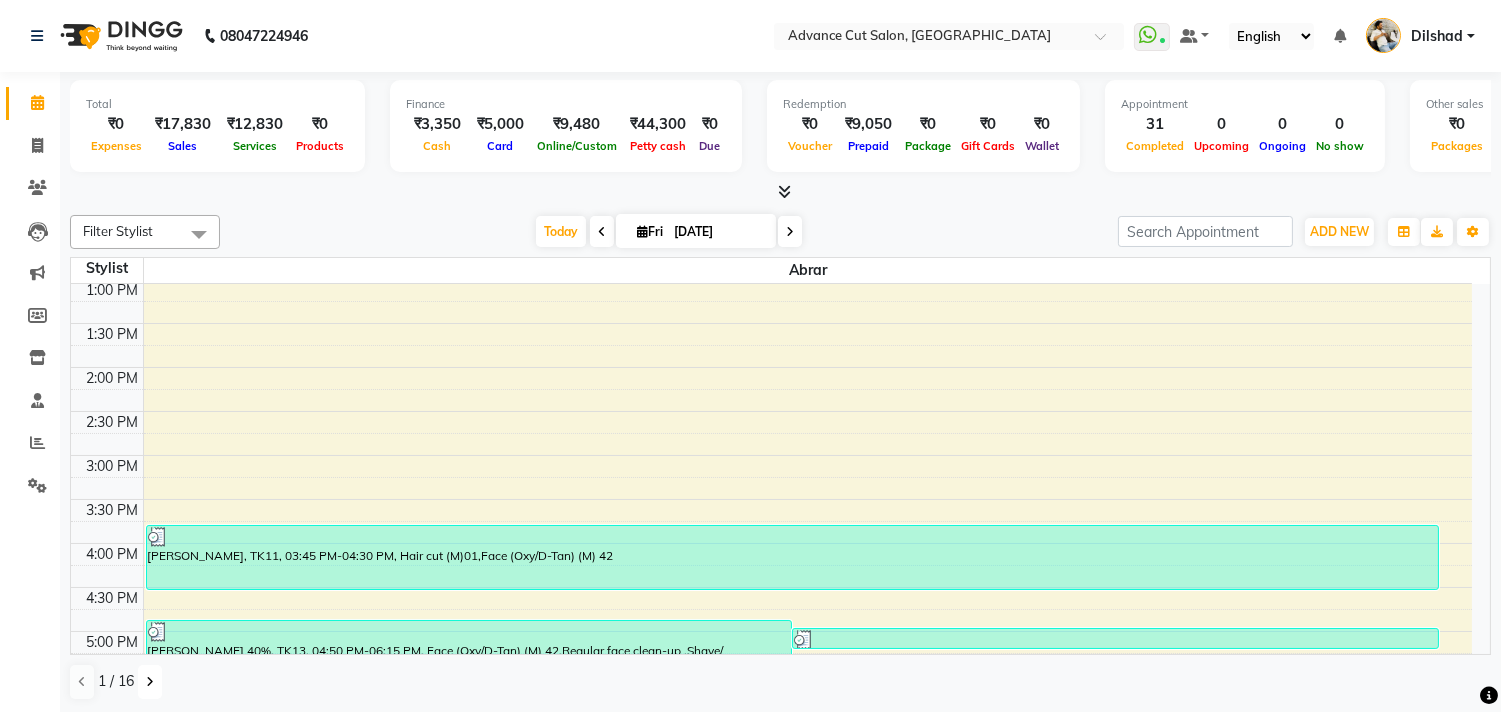 click at bounding box center (150, 682) 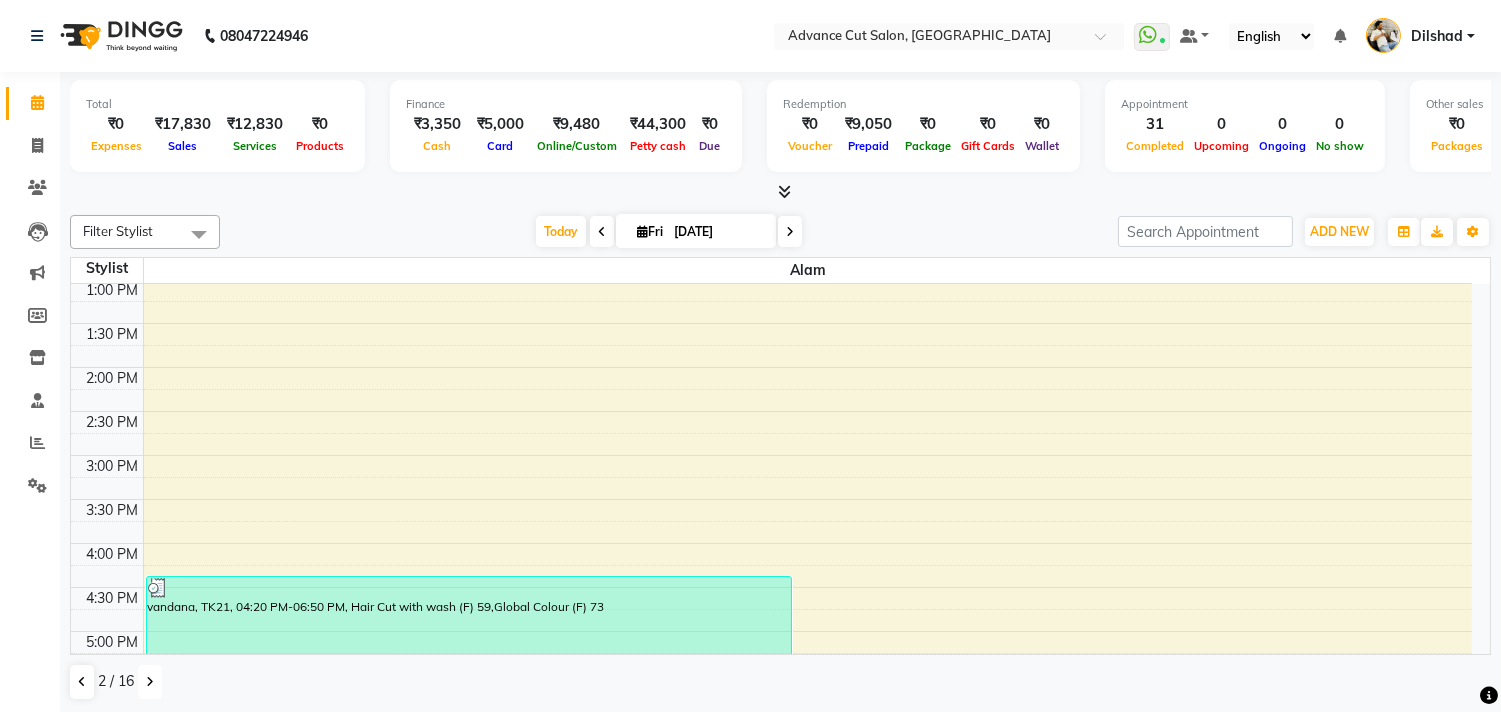 click at bounding box center (150, 682) 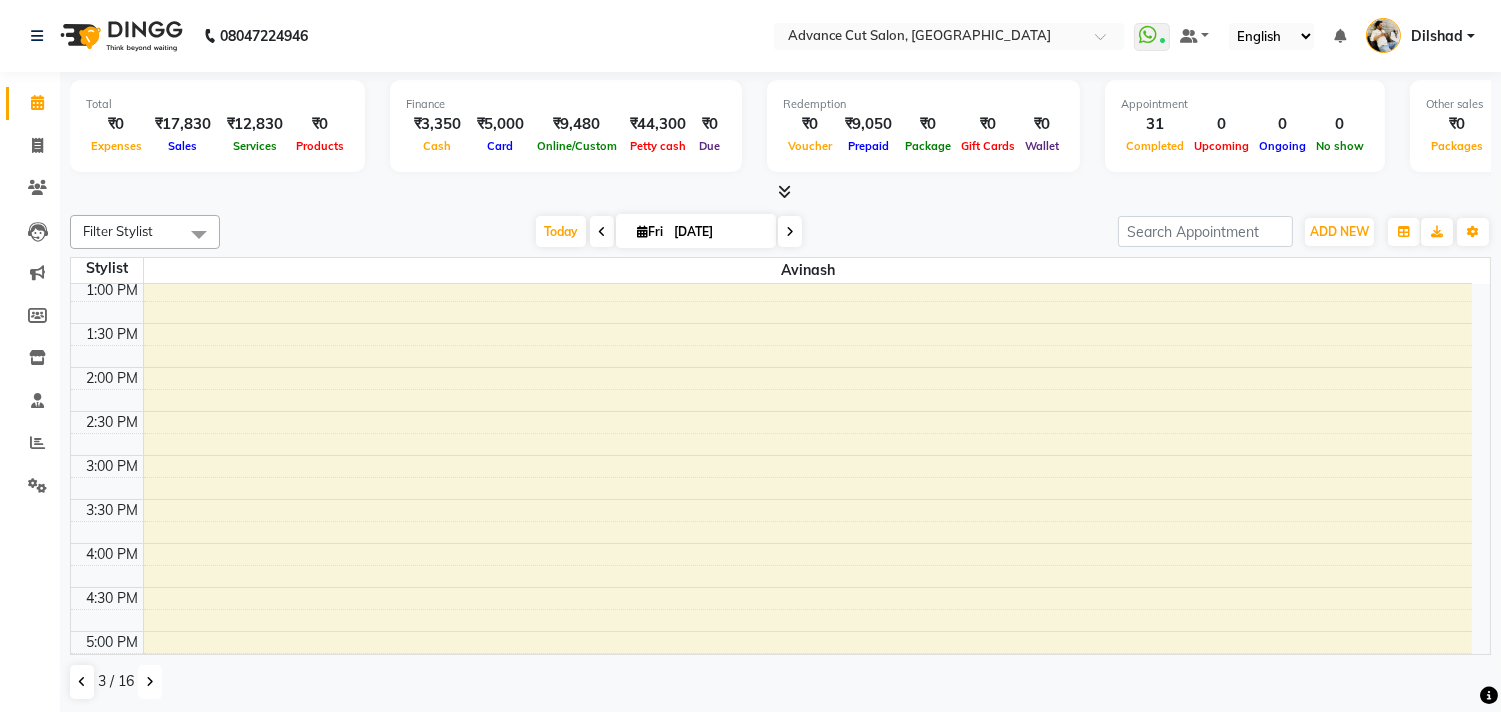click at bounding box center [150, 682] 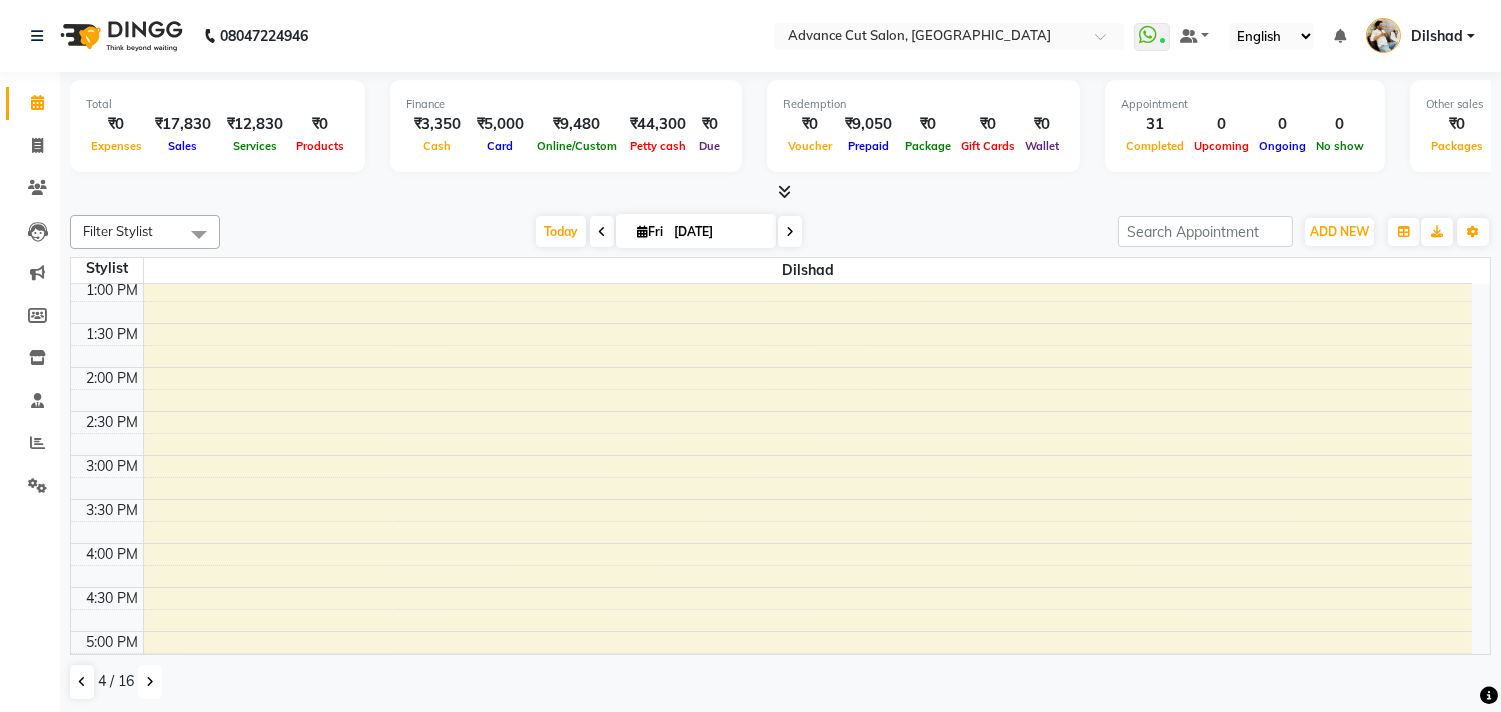 click at bounding box center (150, 682) 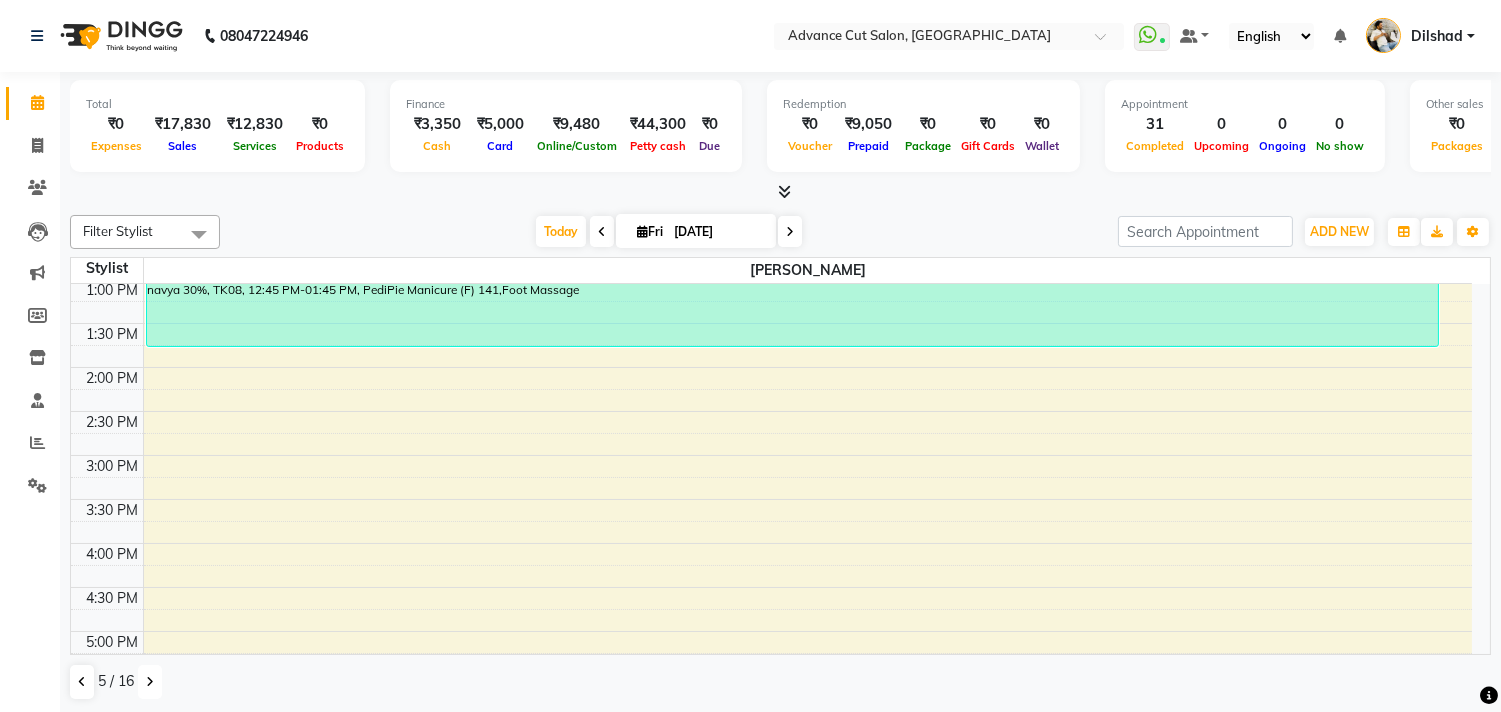 click at bounding box center [150, 682] 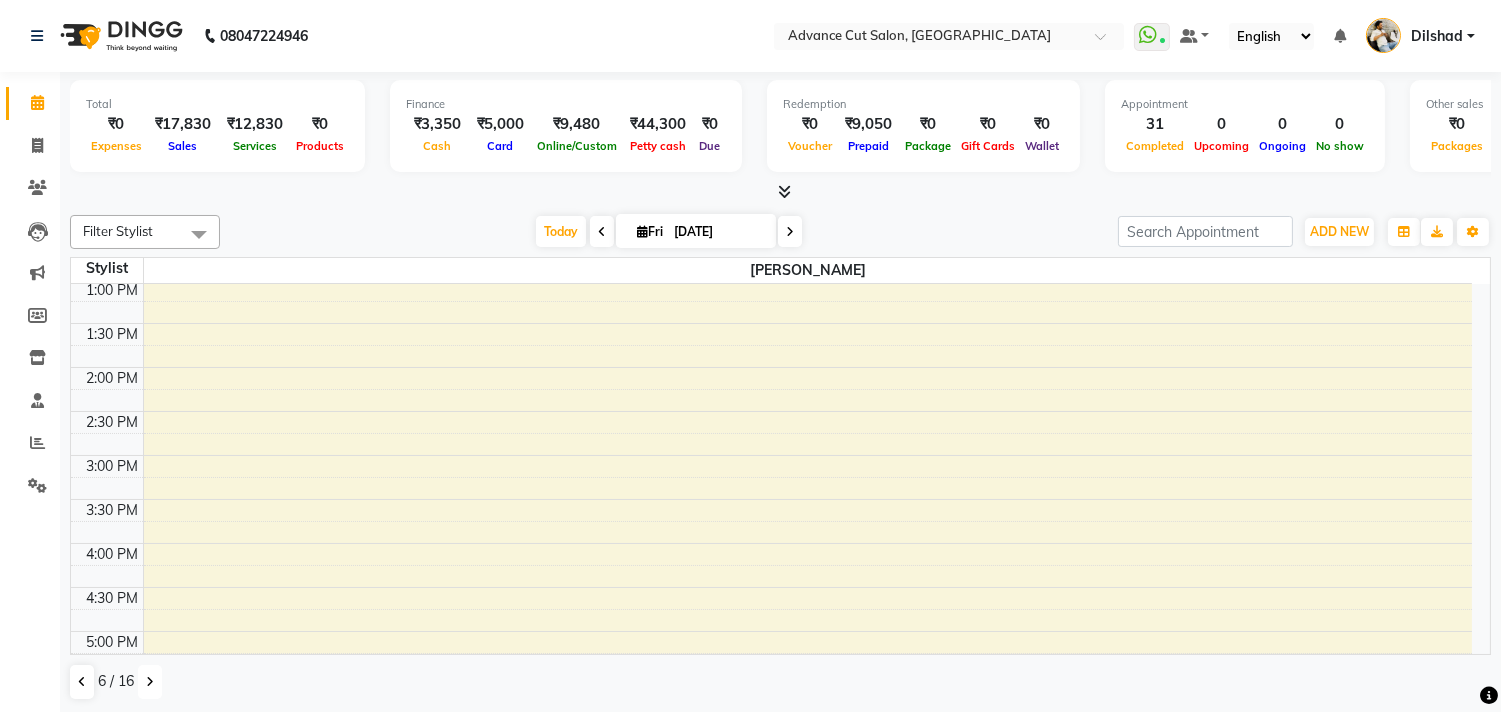 click at bounding box center [150, 682] 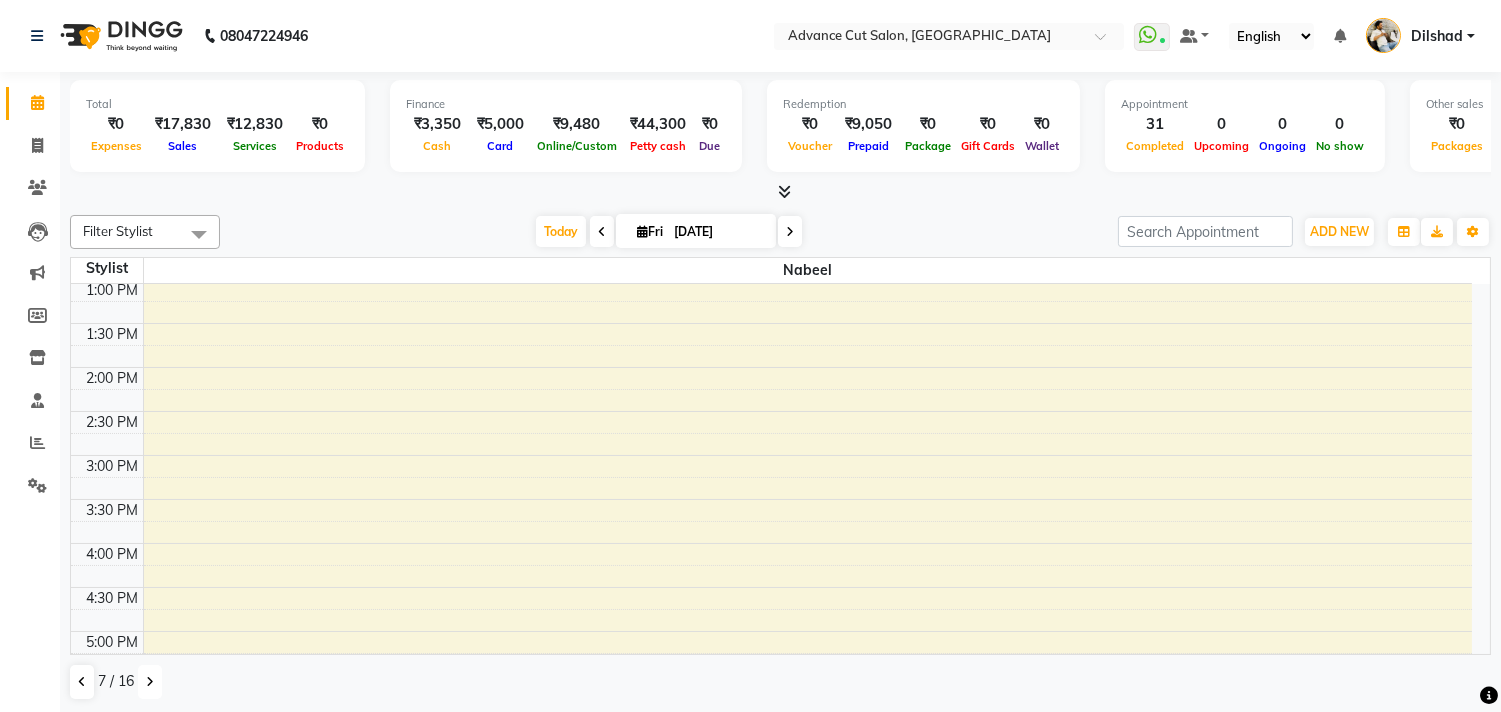 click at bounding box center (150, 682) 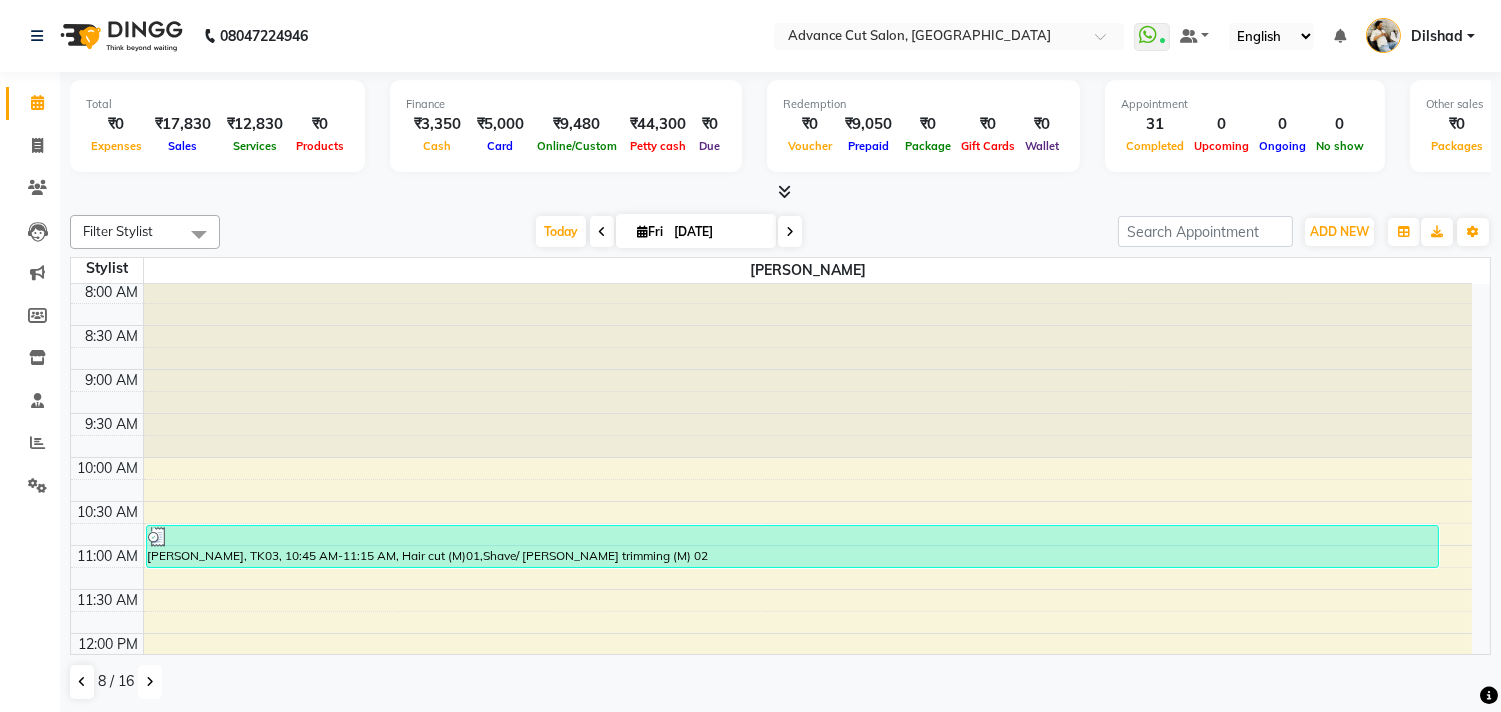 scroll, scrollTop: 0, scrollLeft: 0, axis: both 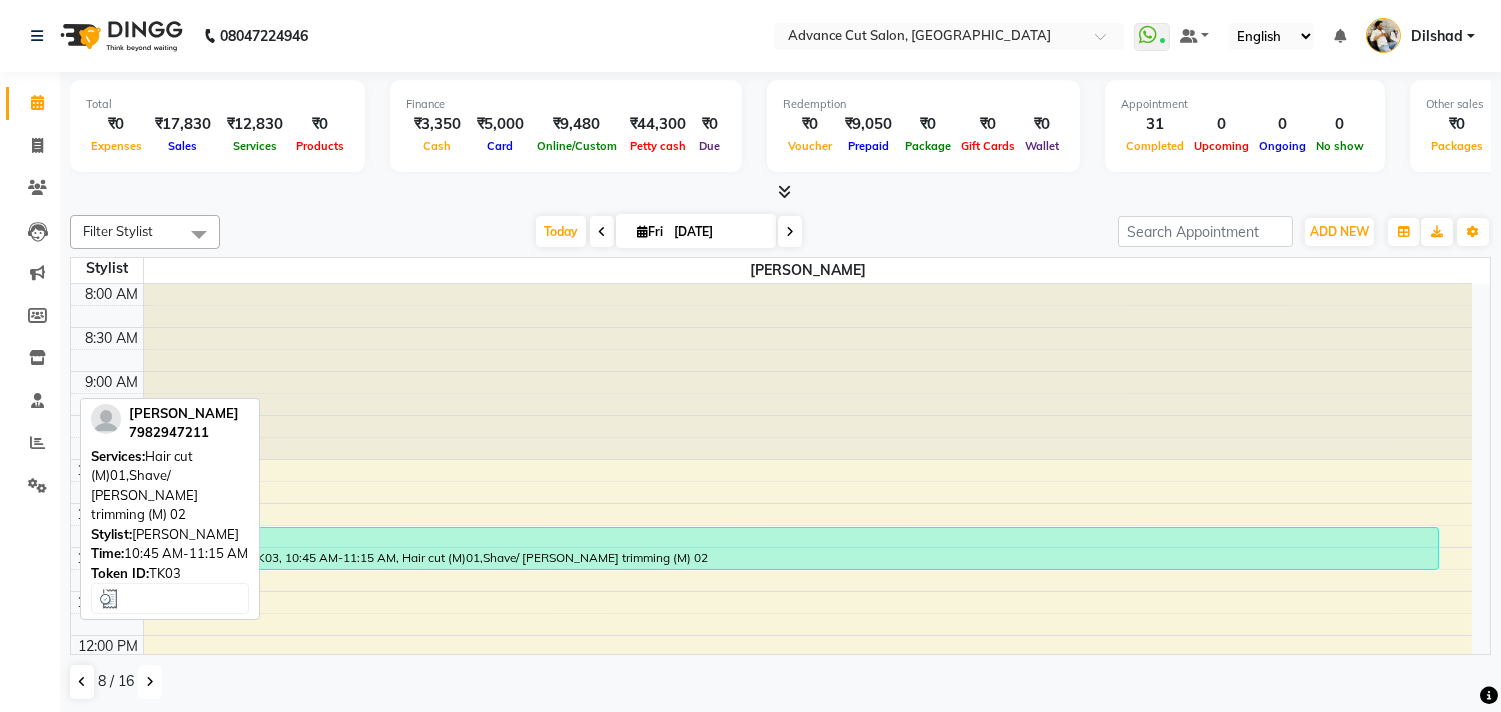 click on "[PERSON_NAME], TK03, 10:45 AM-11:15 AM, Hair cut (M)01,Shave/ [PERSON_NAME] trimming (M) 02" at bounding box center (792, 548) 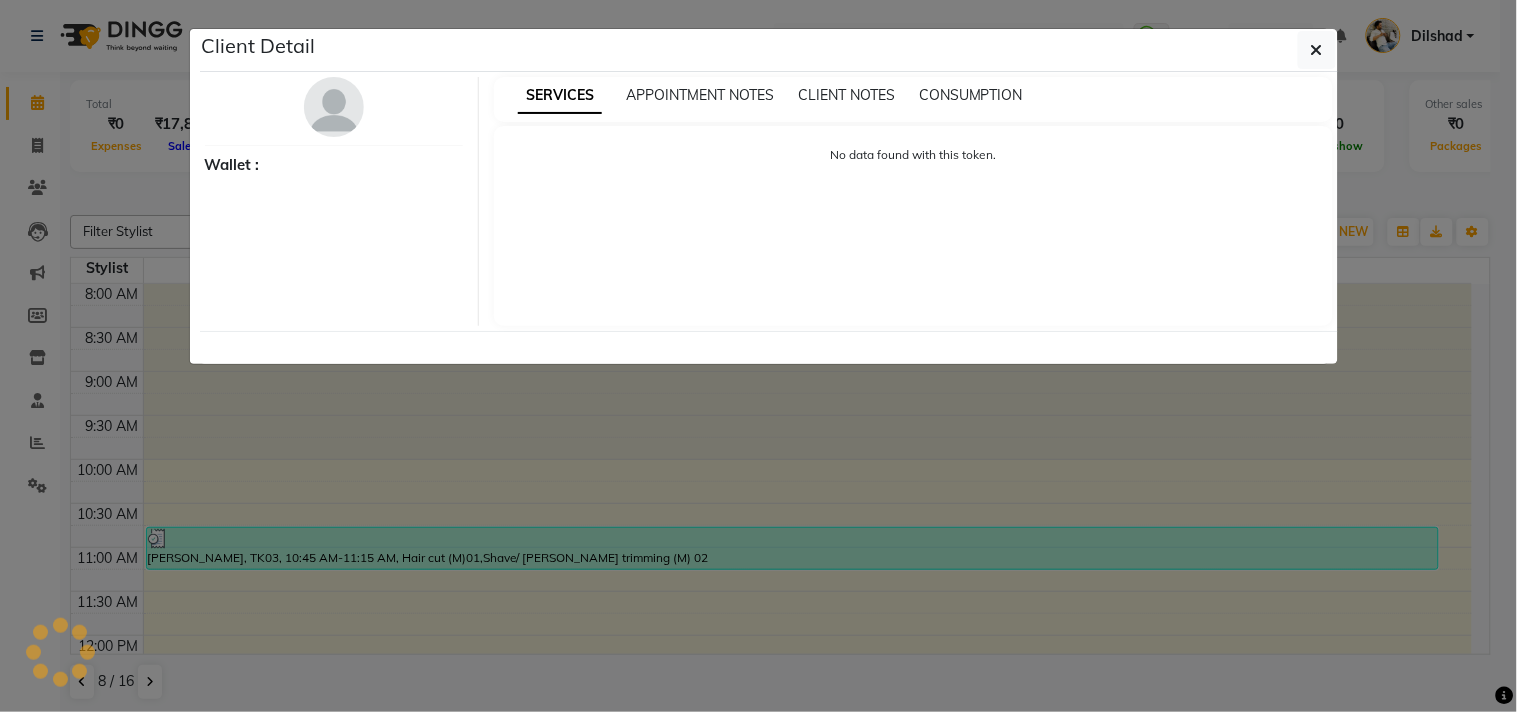 select on "3" 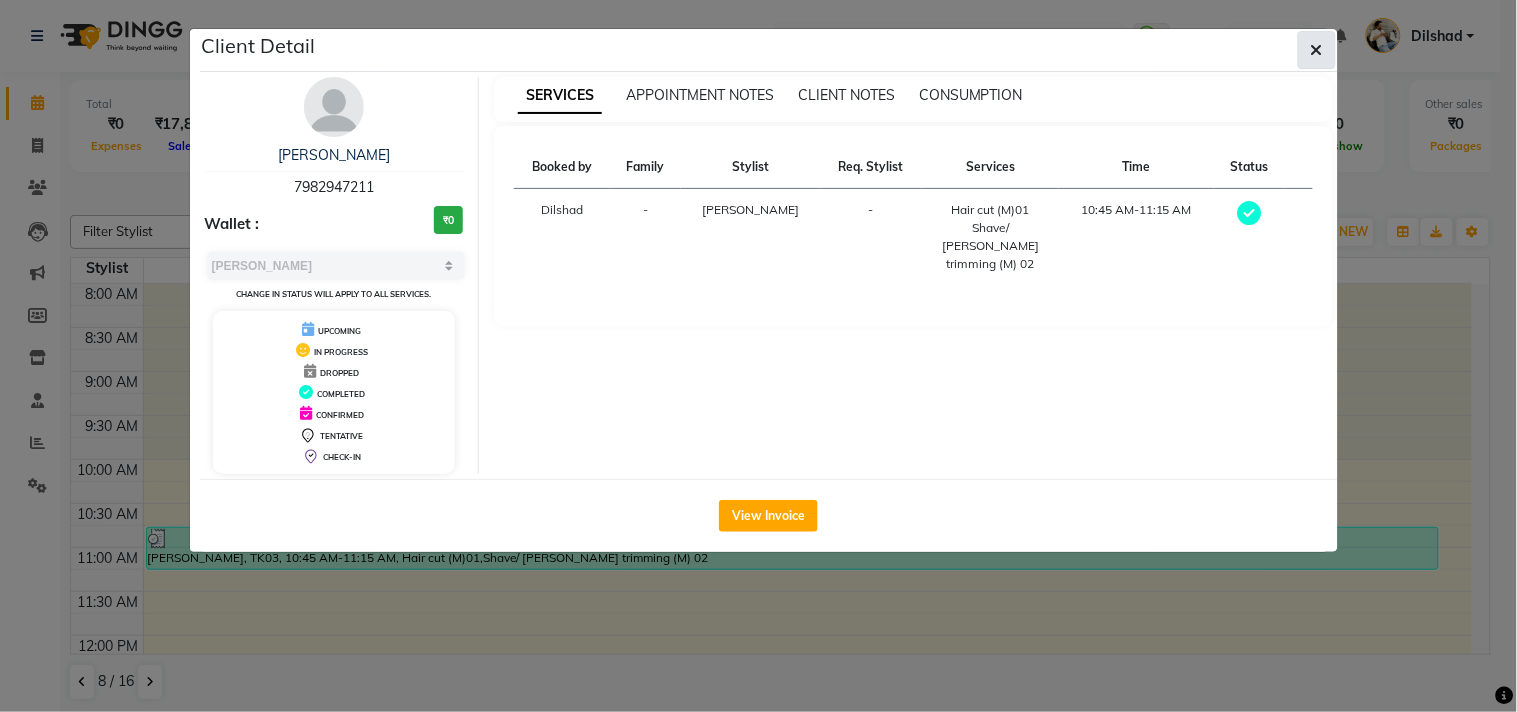 click 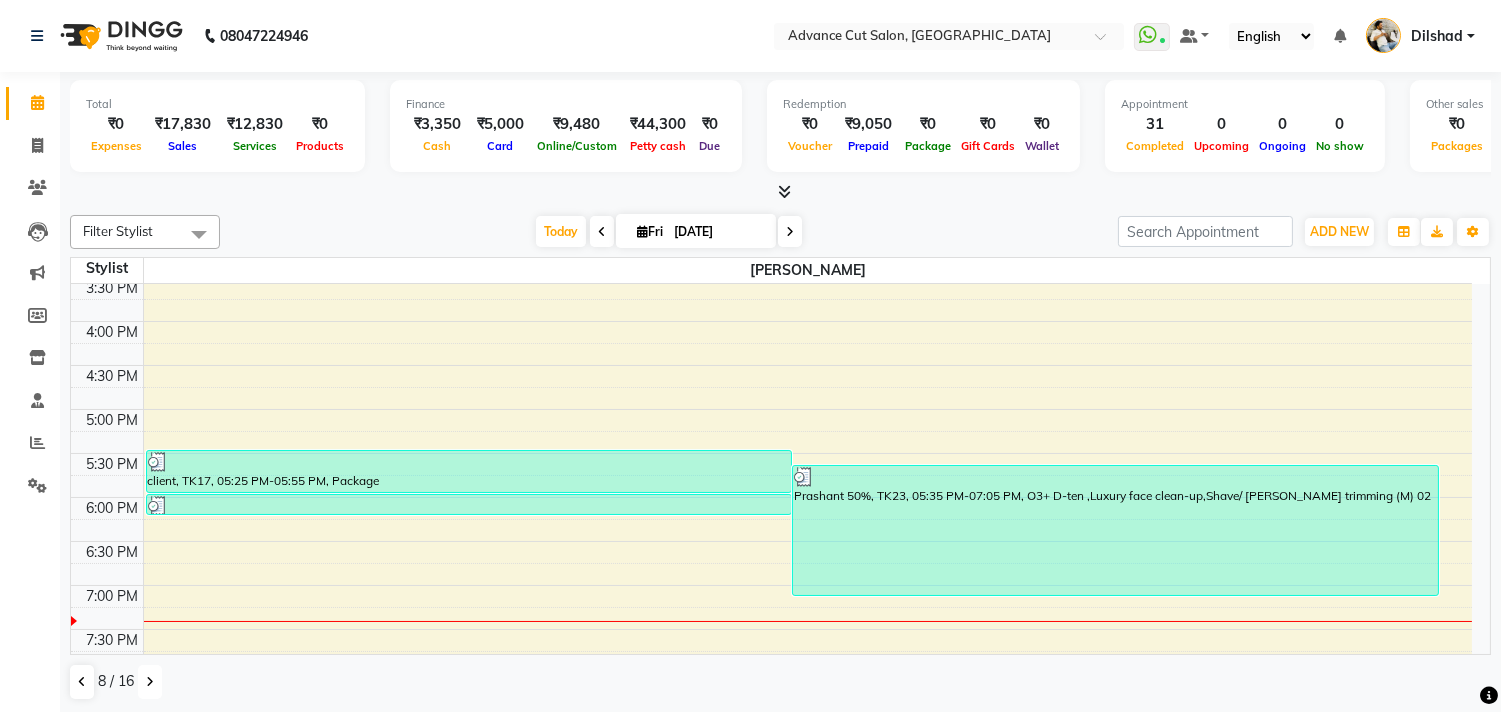 scroll, scrollTop: 777, scrollLeft: 0, axis: vertical 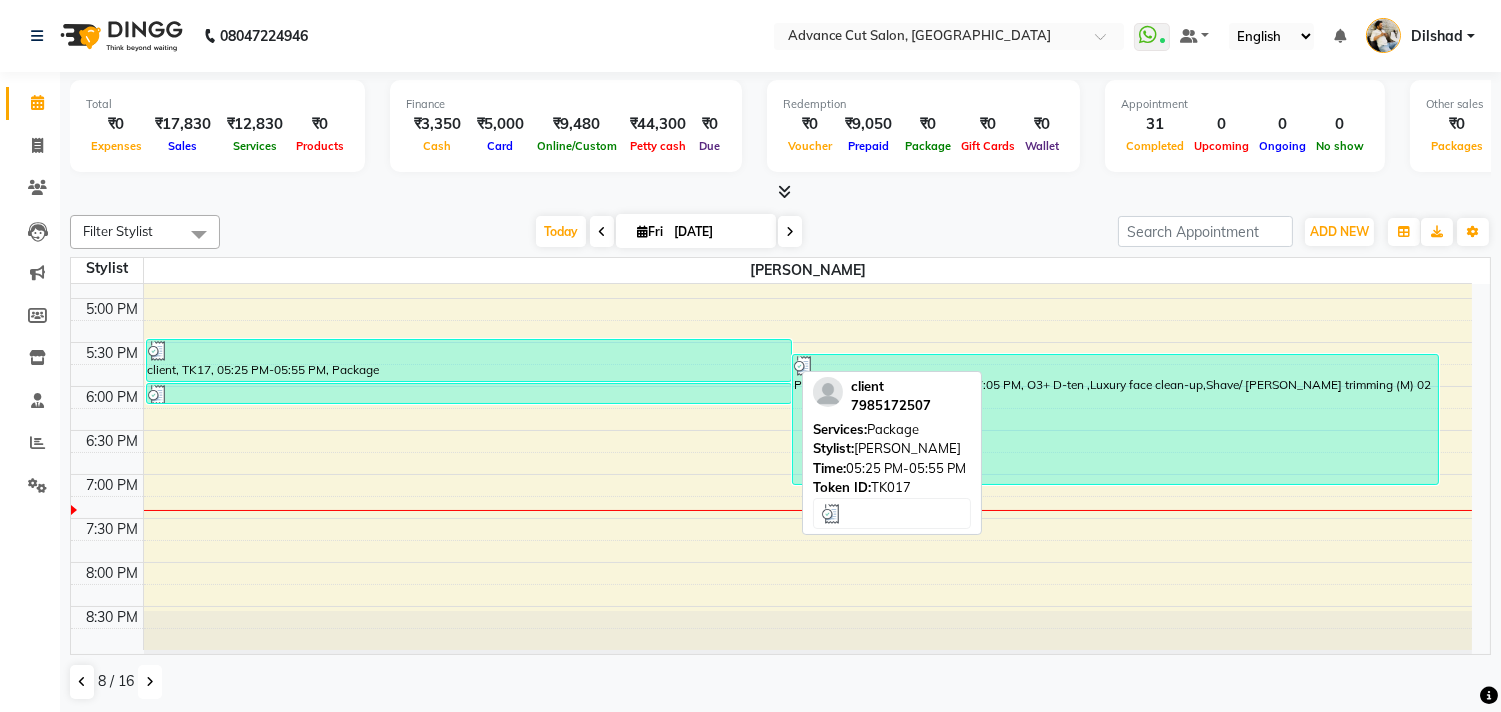 click on "client, TK17, 05:25 PM-05:55 PM, Package" at bounding box center (469, 360) 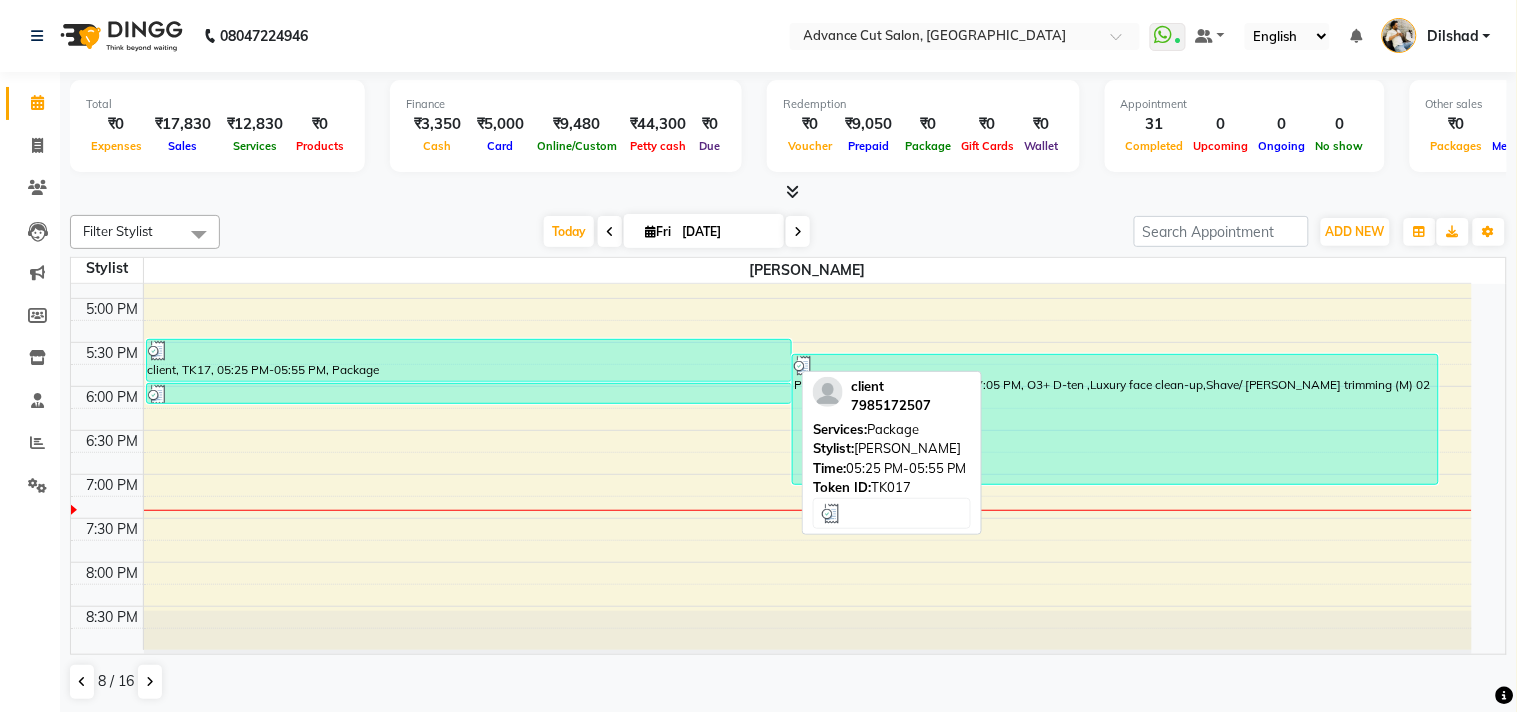 select on "3" 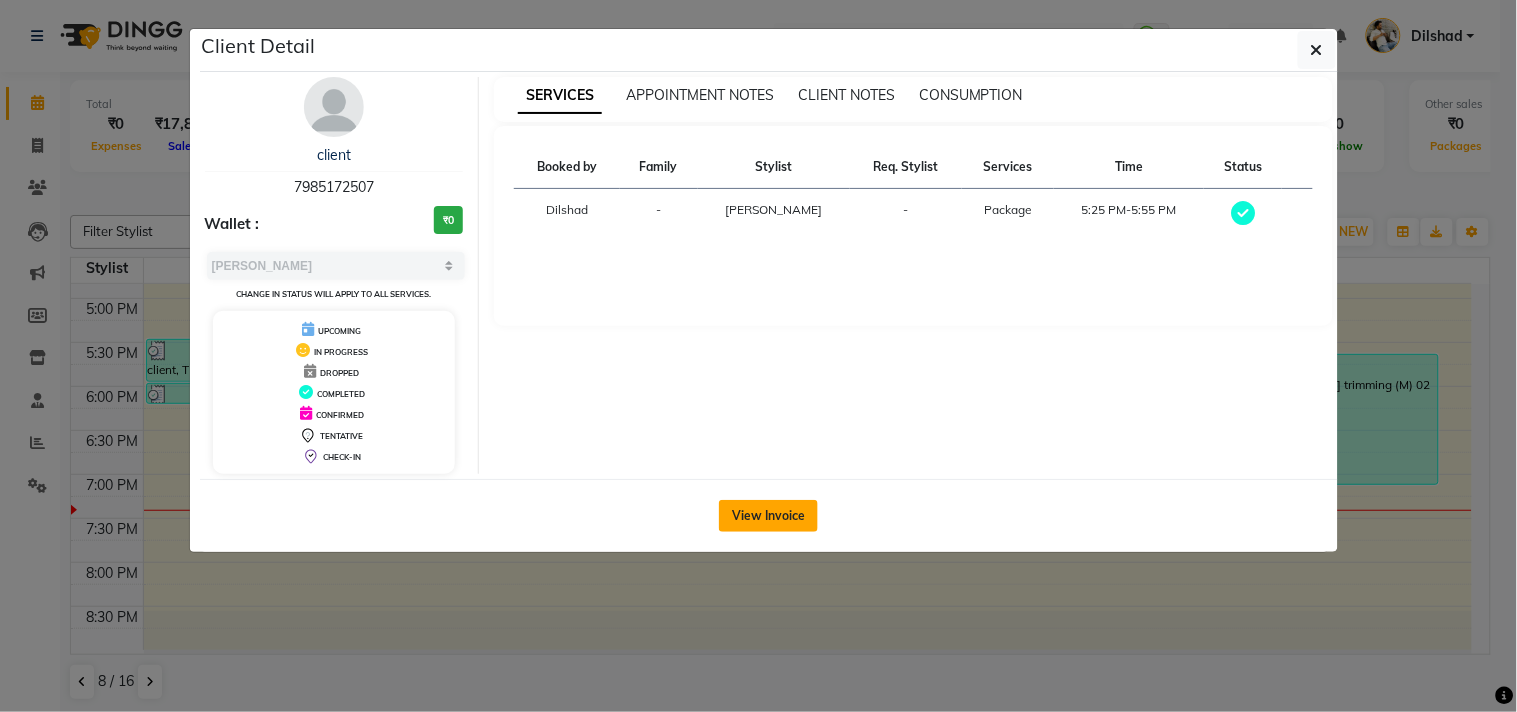 click on "View Invoice" 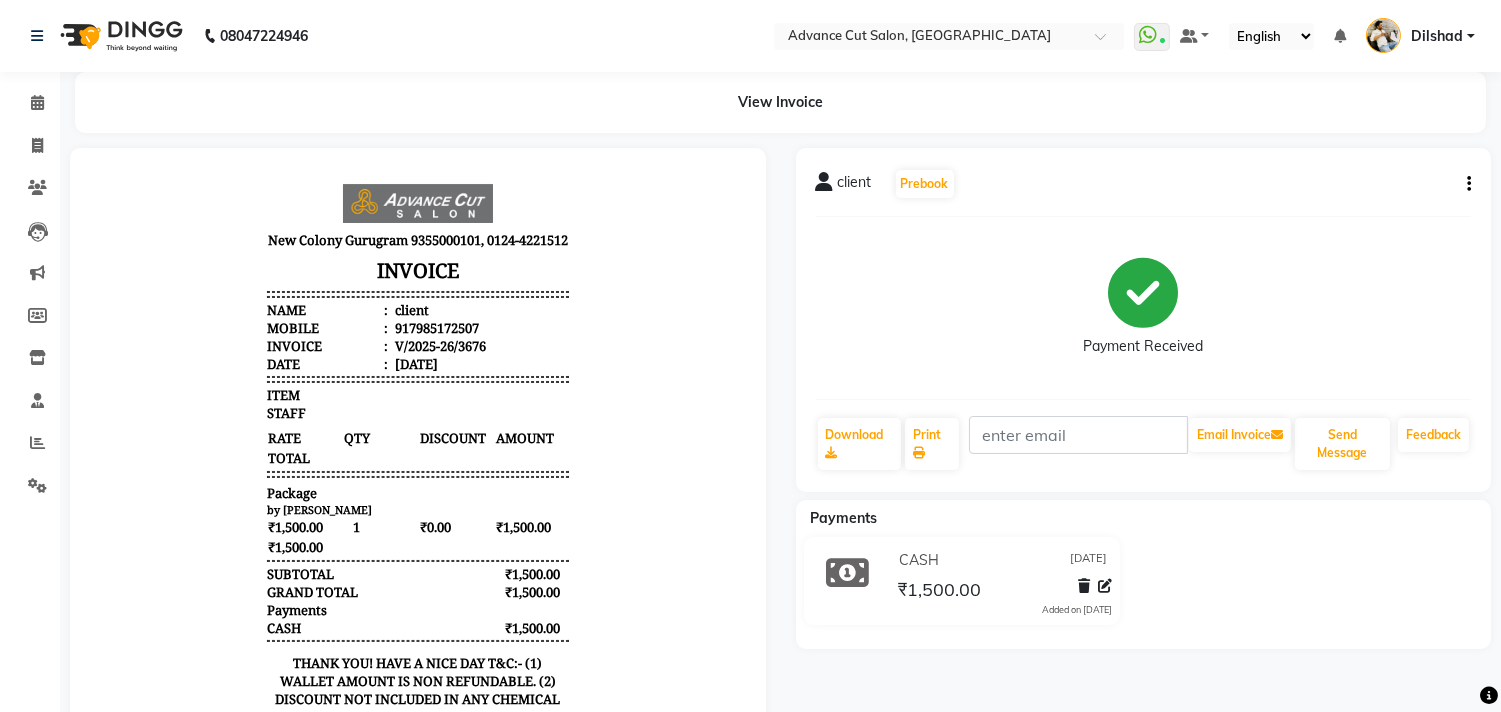 scroll, scrollTop: 0, scrollLeft: 0, axis: both 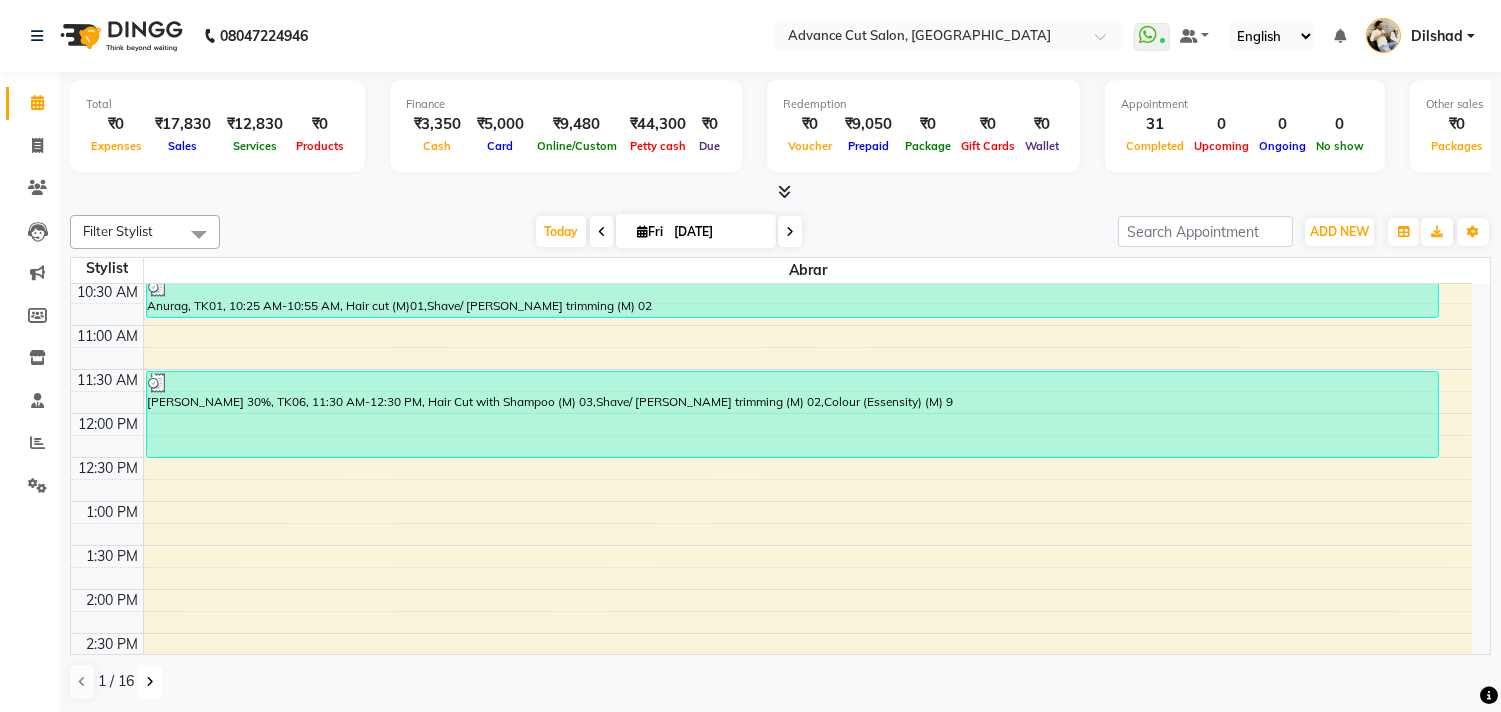 click at bounding box center [150, 682] 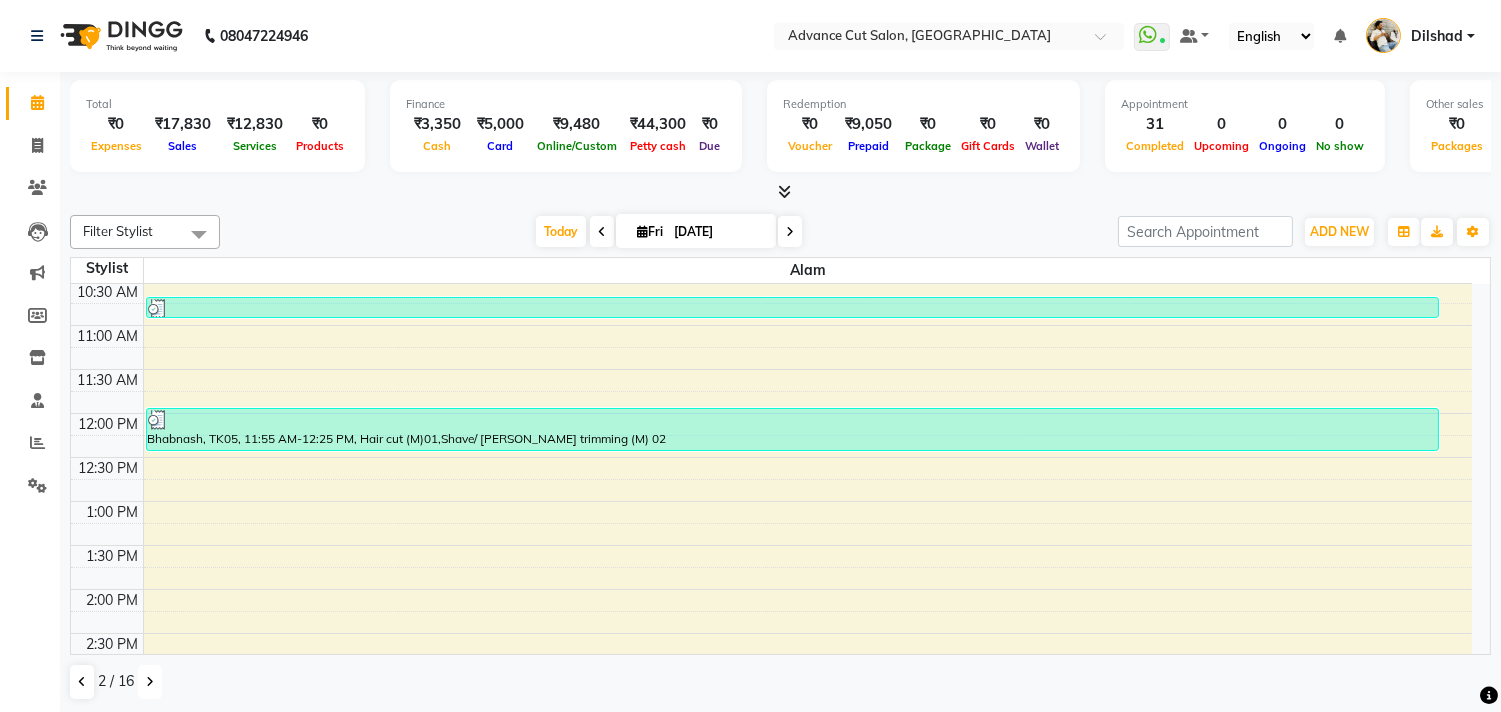 click at bounding box center [150, 682] 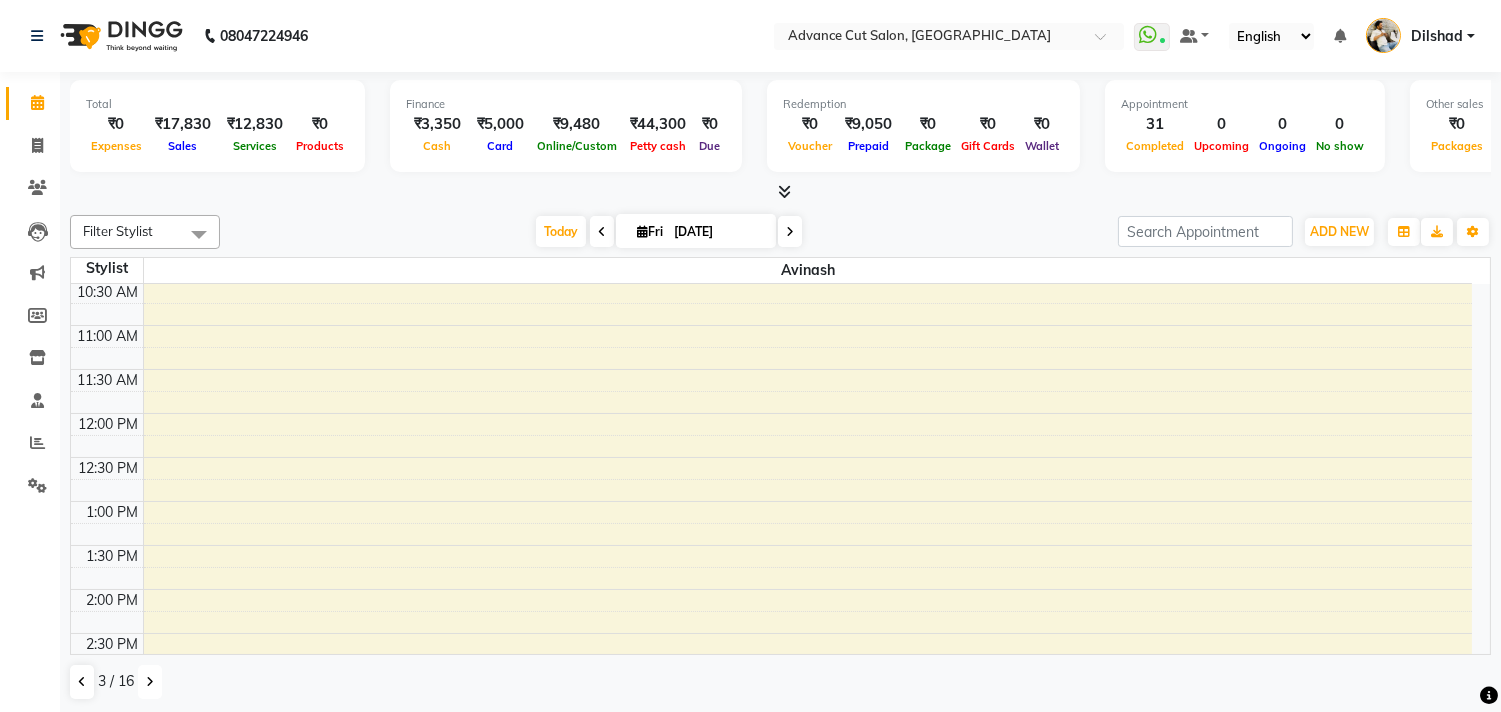 click at bounding box center (150, 682) 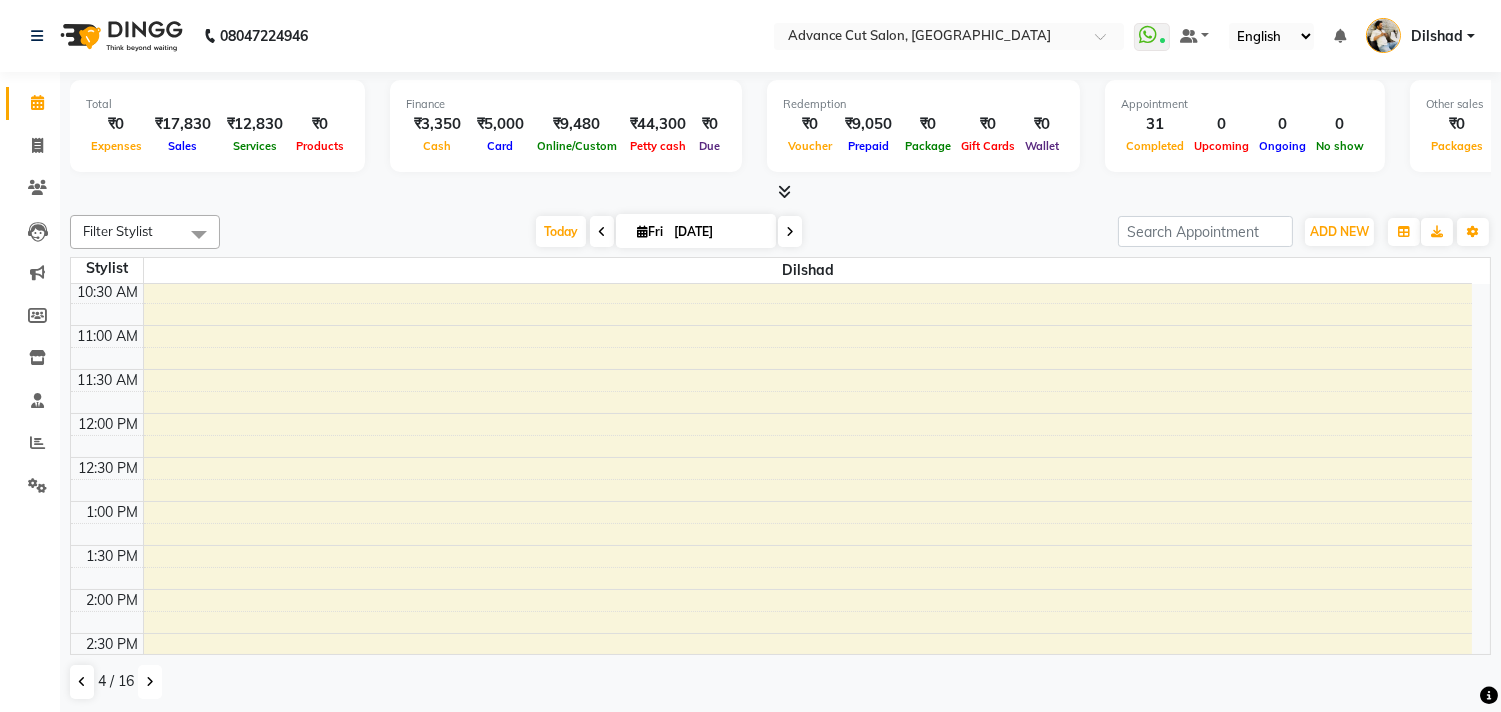 click at bounding box center (150, 682) 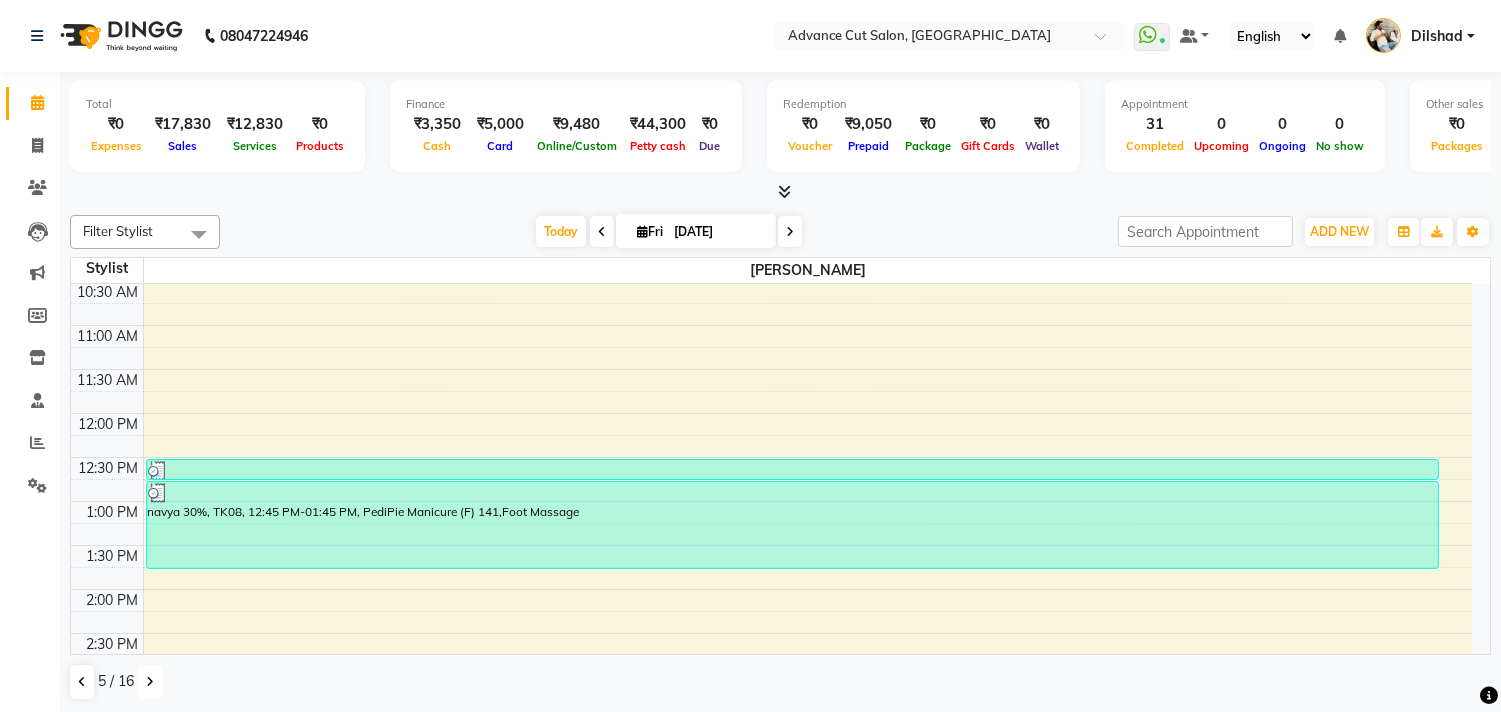 click at bounding box center [150, 682] 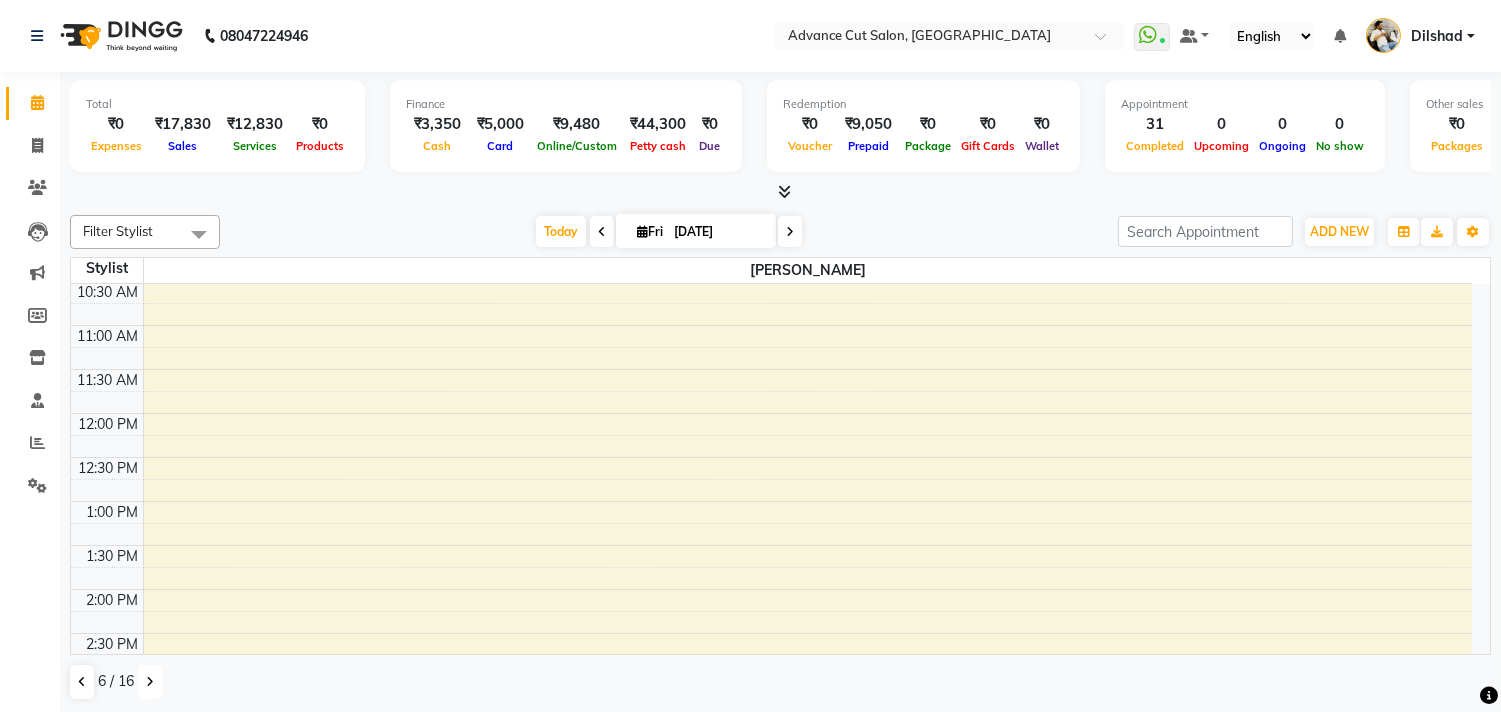 click at bounding box center [150, 682] 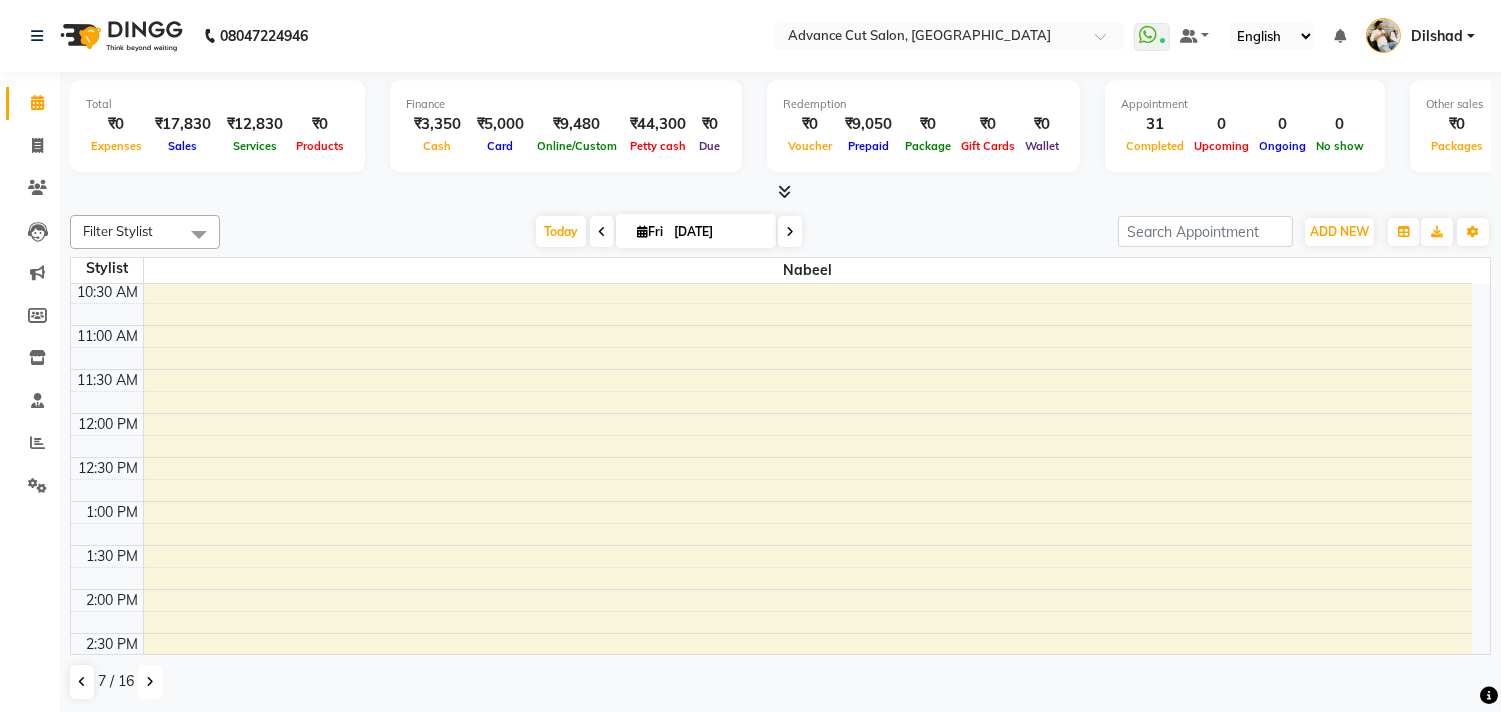 click at bounding box center [150, 682] 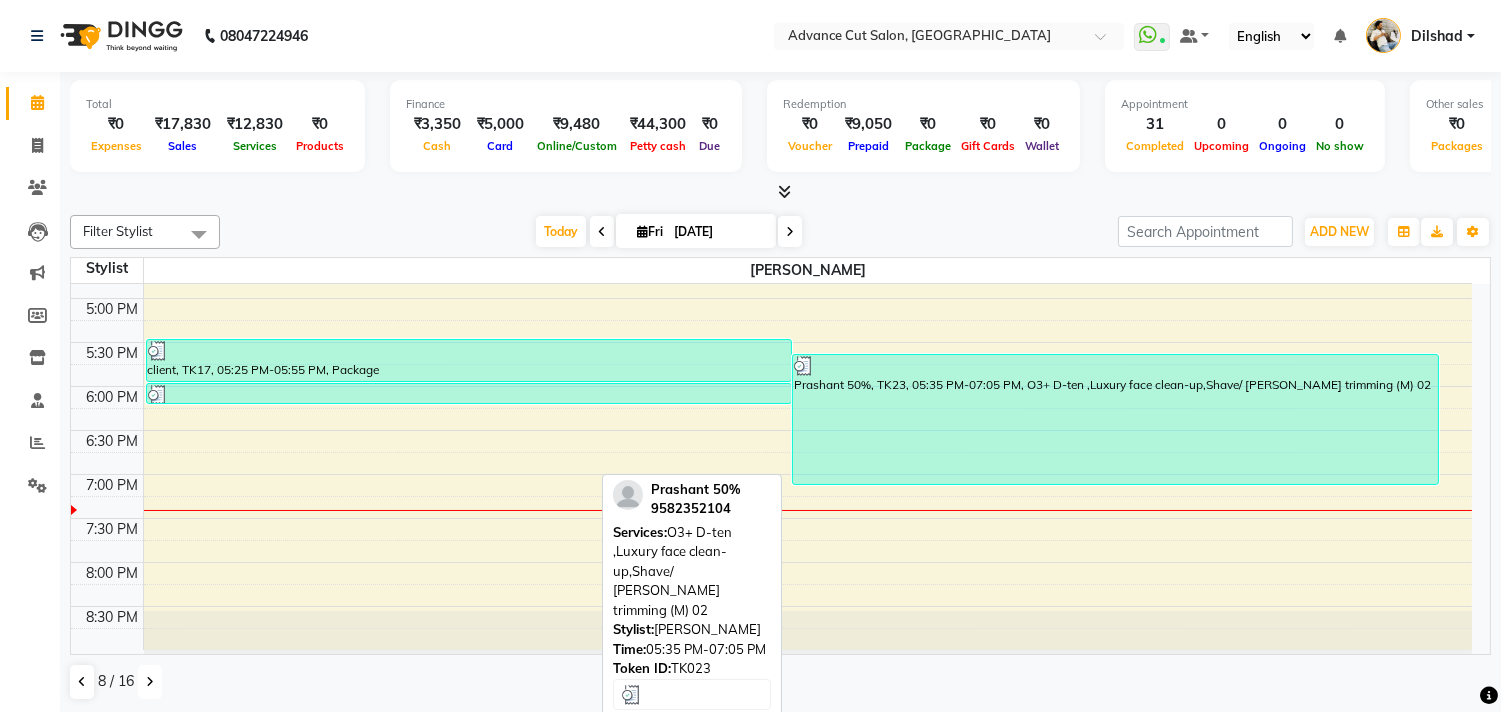 scroll, scrollTop: 778, scrollLeft: 0, axis: vertical 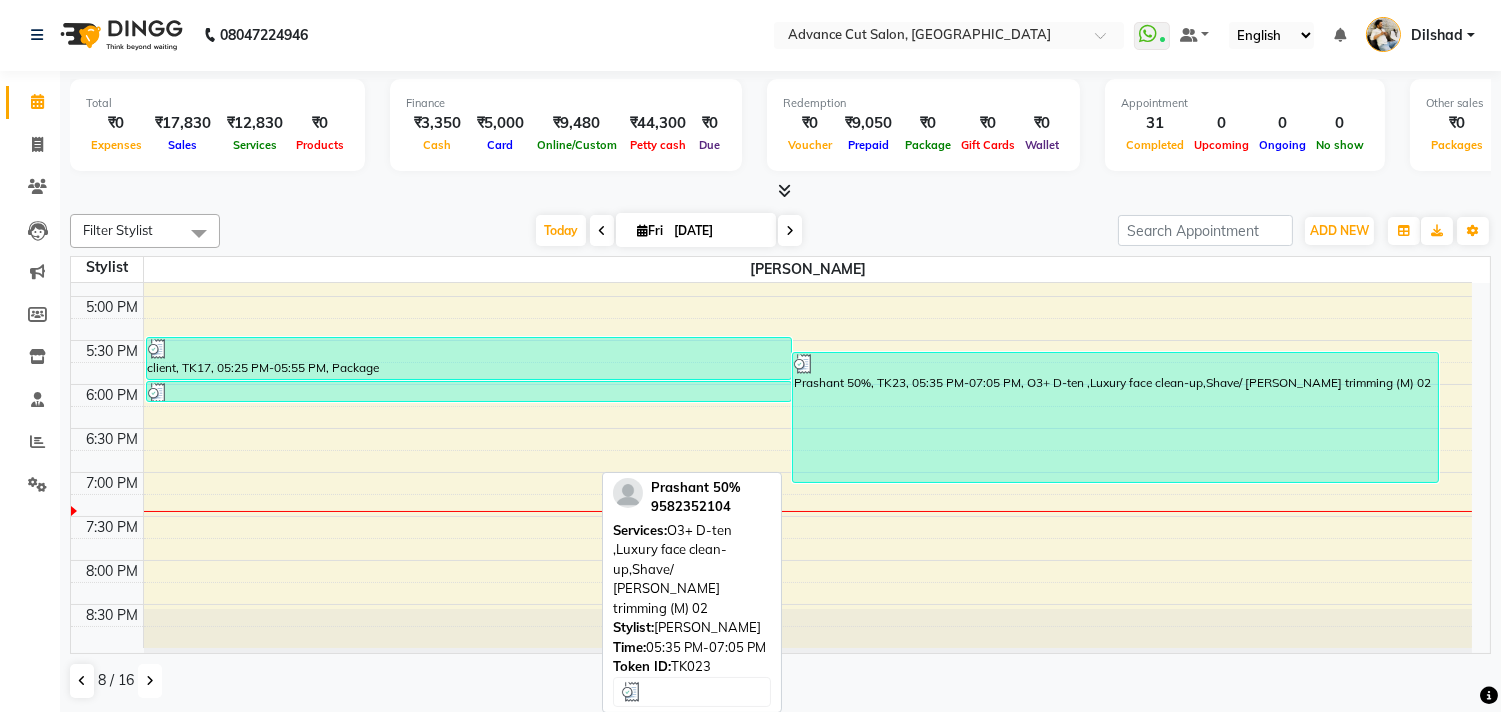 click on "Prashant 50%, TK23, 05:35 PM-07:05 PM, O3+ D-ten ,Luxury face clean-up,Shave/ [PERSON_NAME] trimming (M) 02" at bounding box center (1115, 417) 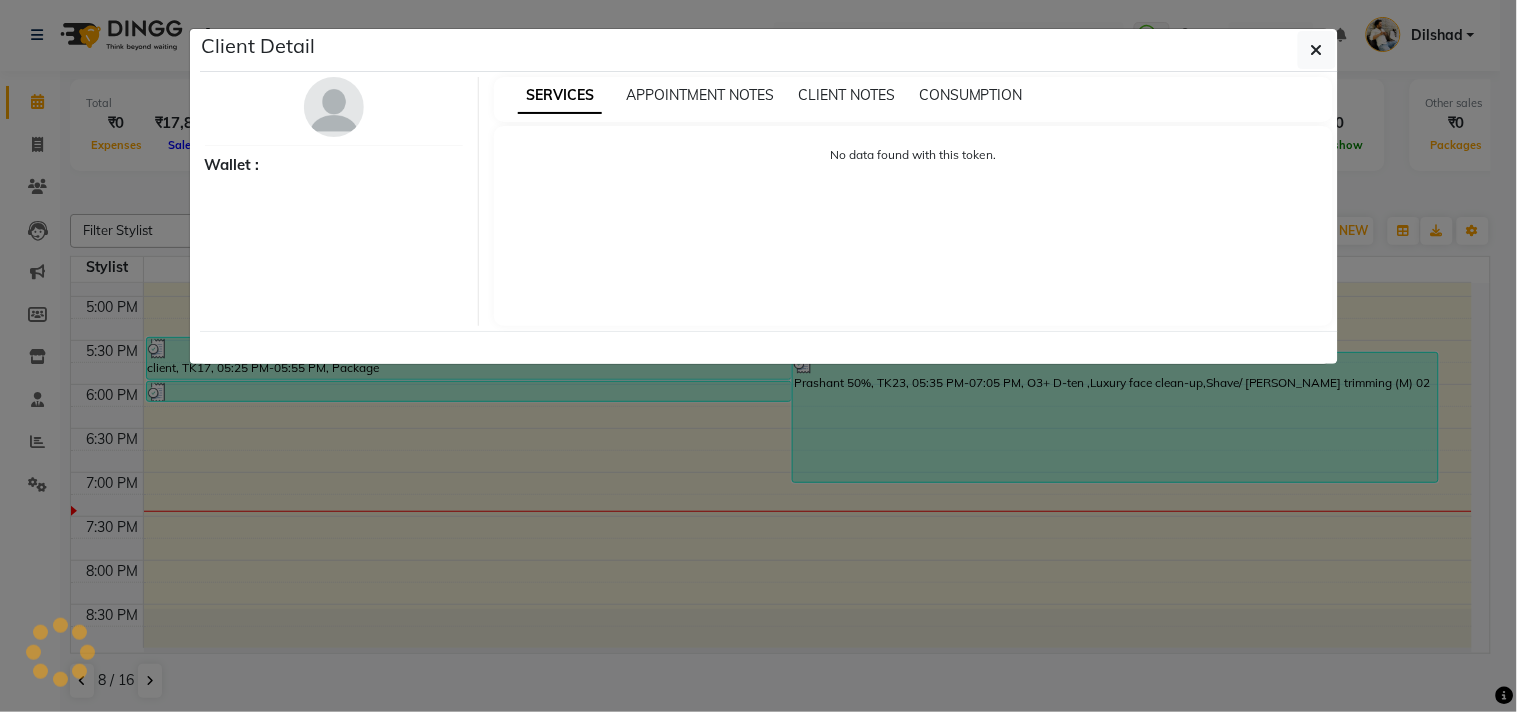 click on "Client Detail     Wallet : SERVICES APPOINTMENT NOTES CLIENT NOTES CONSUMPTION No data found with this token." 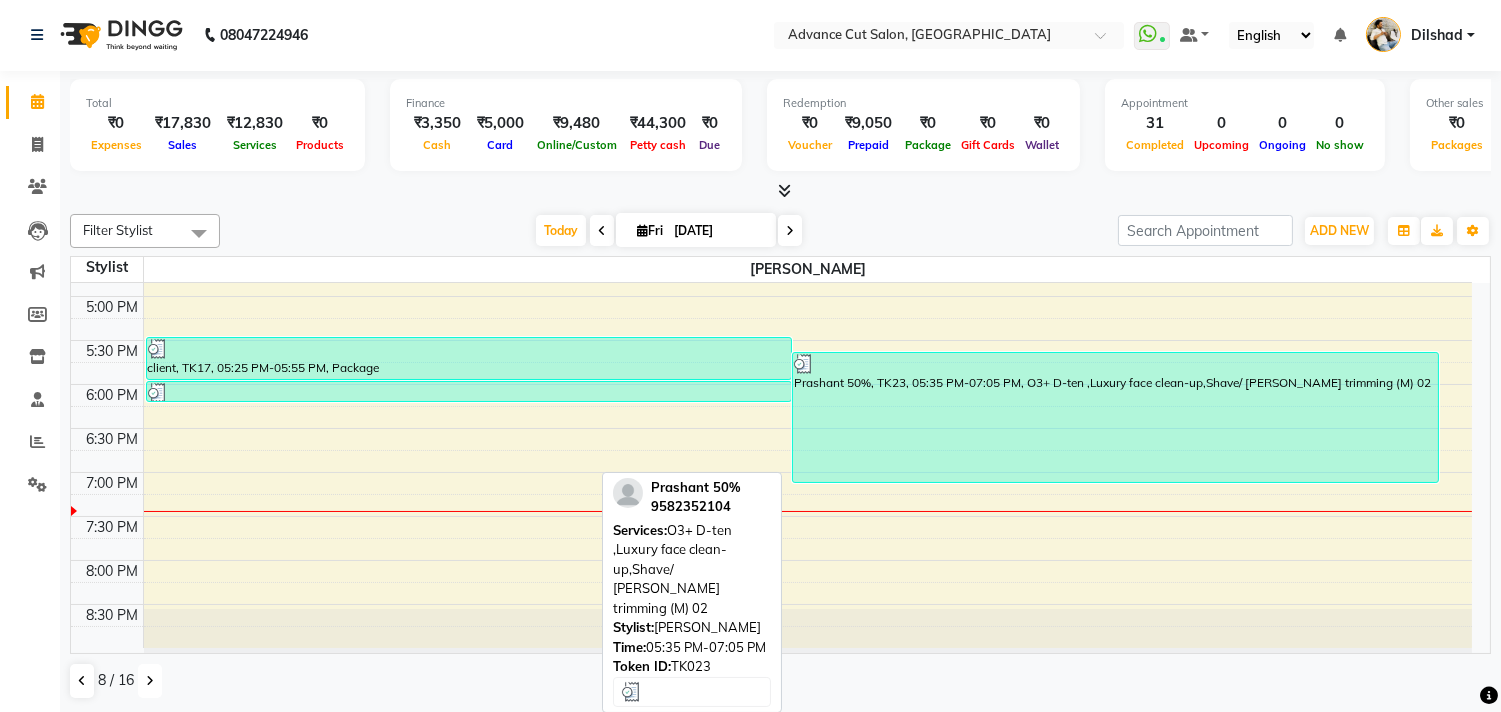 click on "Prashant 50%, TK23, 05:35 PM-07:05 PM, O3+ D-ten ,Luxury face clean-up,Shave/ Beard trimming (M) 02" at bounding box center [1115, 417] 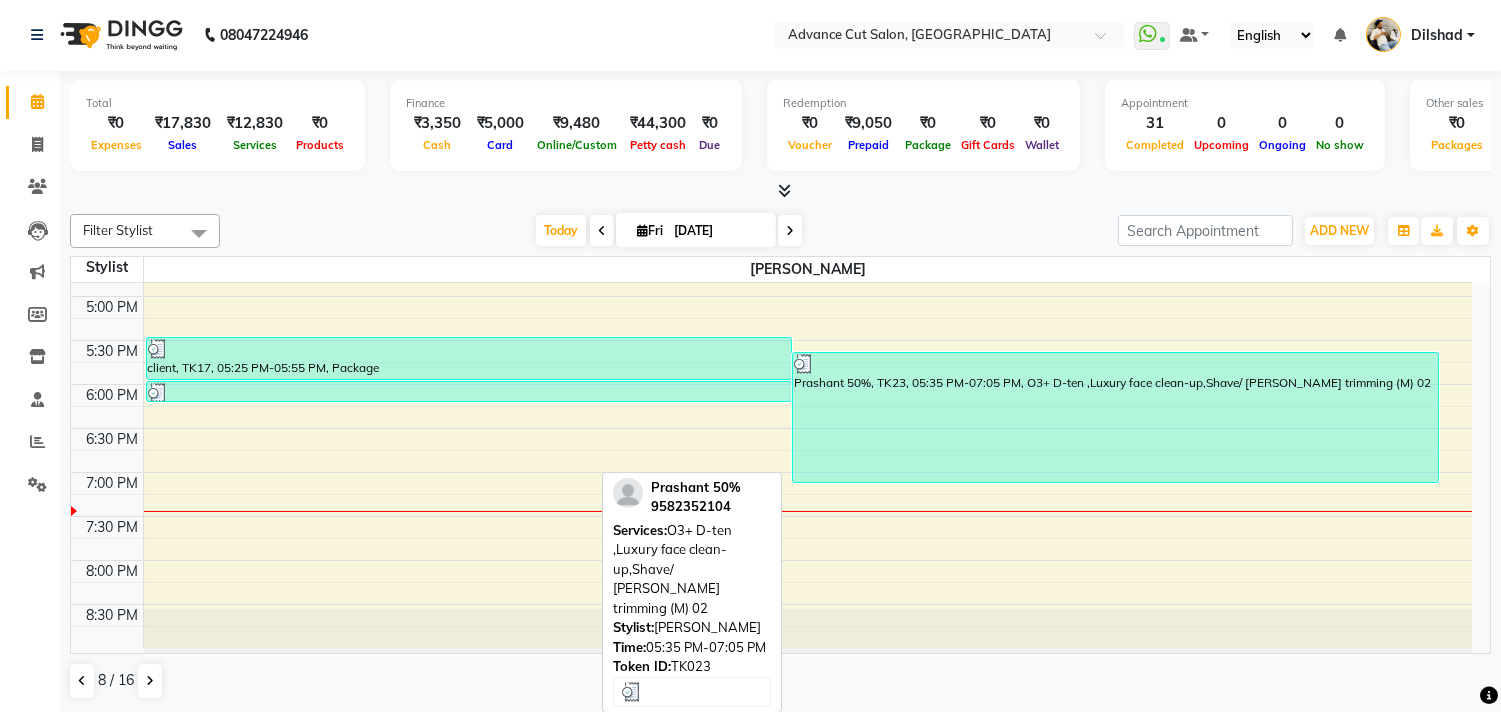 select on "3" 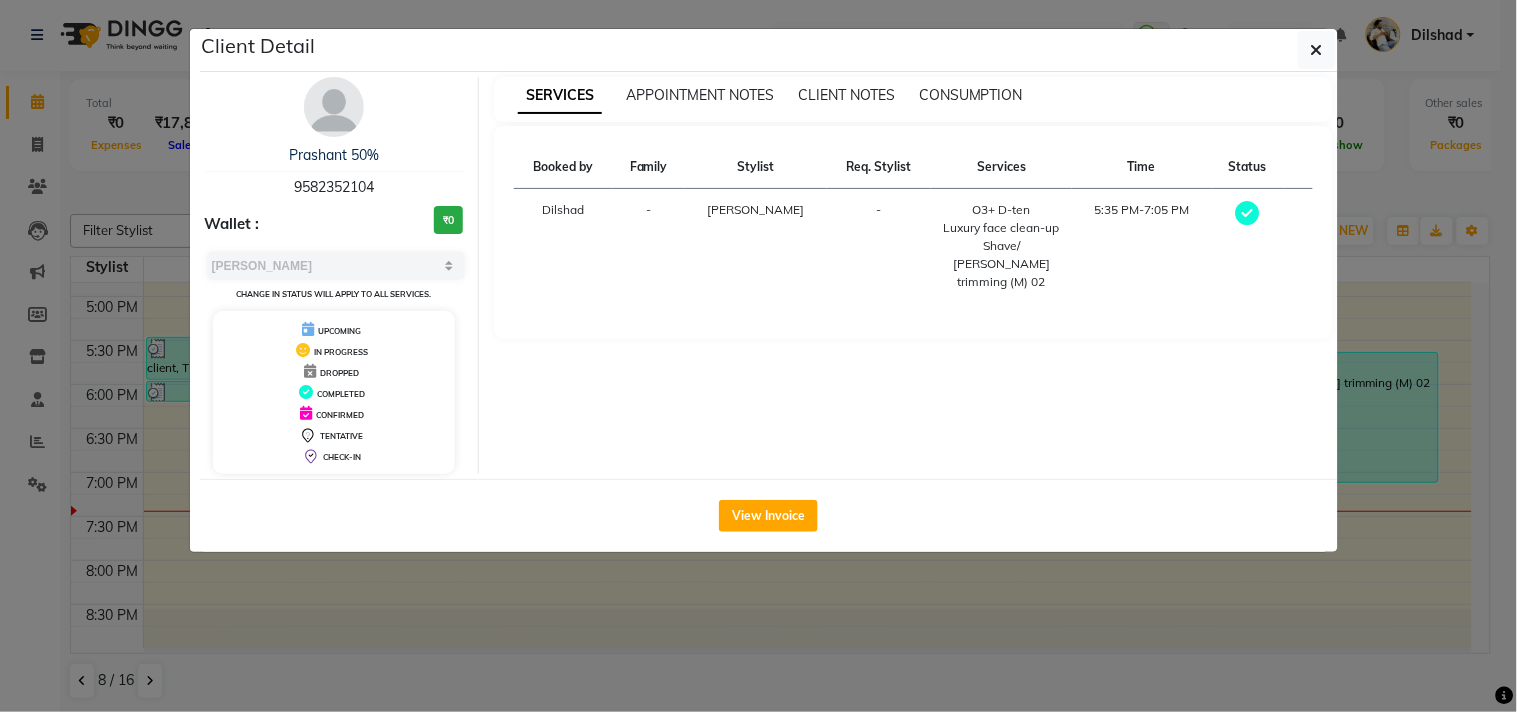 click on "Client Detail  Prashant 50%    9582352104 Wallet : ₹0 Select MARK DONE UPCOMING Change in status will apply to all services. UPCOMING IN PROGRESS DROPPED COMPLETED CONFIRMED TENTATIVE CHECK-IN SERVICES APPOINTMENT NOTES CLIENT NOTES CONSUMPTION Booked by Family Stylist Req. Stylist Services Time Status  Dilshad  - Nafeesh Ahmad -  O3+ D-ten    Luxury face clean-up   Shave/ Beard trimming (M) 02   5:35 PM-7:05 PM   View Invoice" 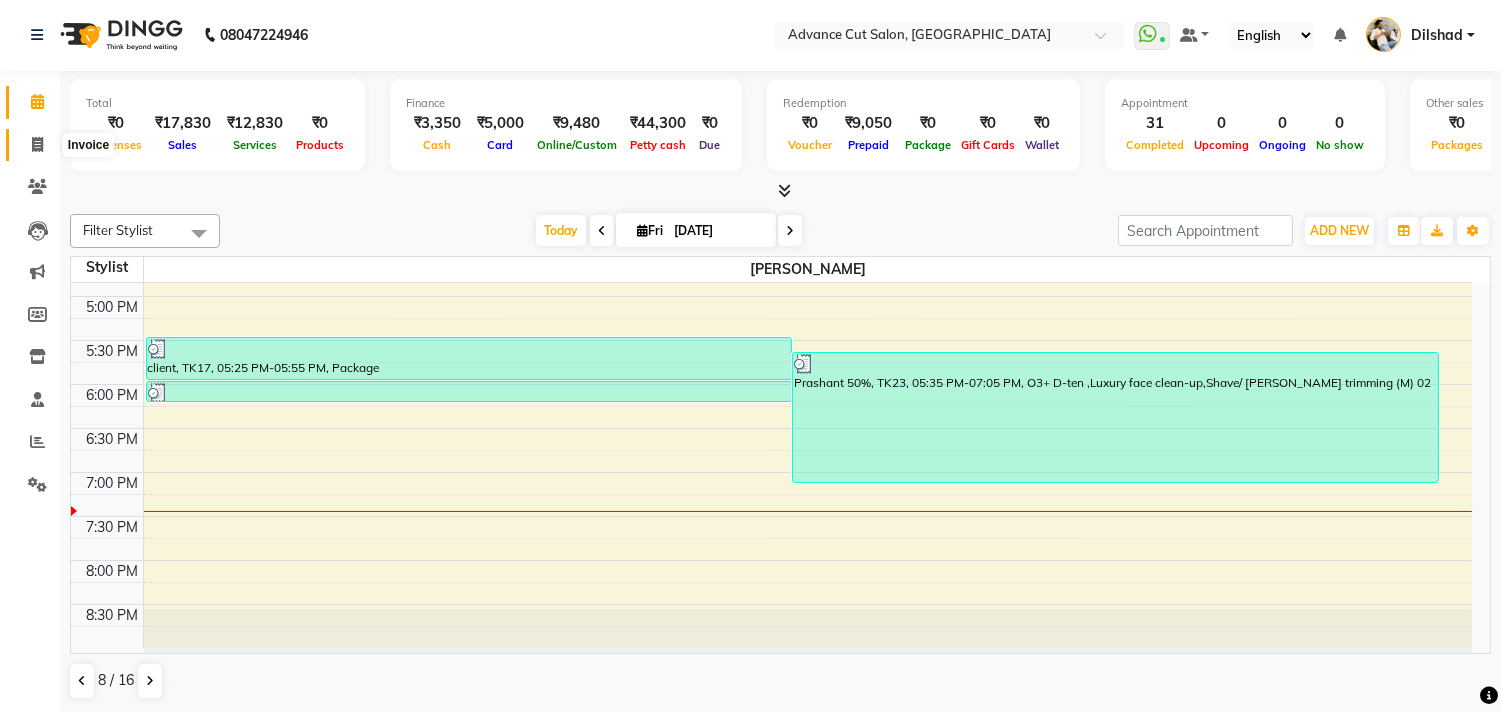 click 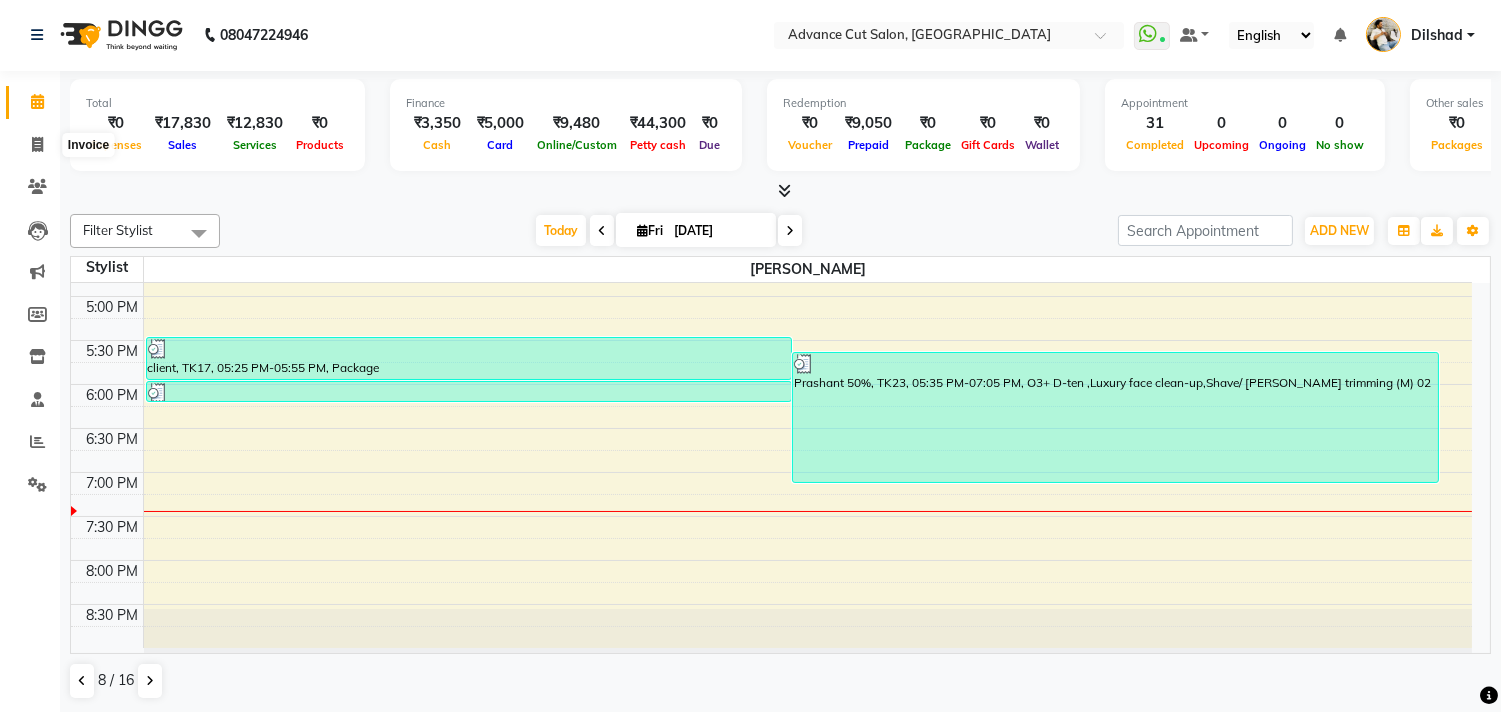 scroll, scrollTop: 0, scrollLeft: 0, axis: both 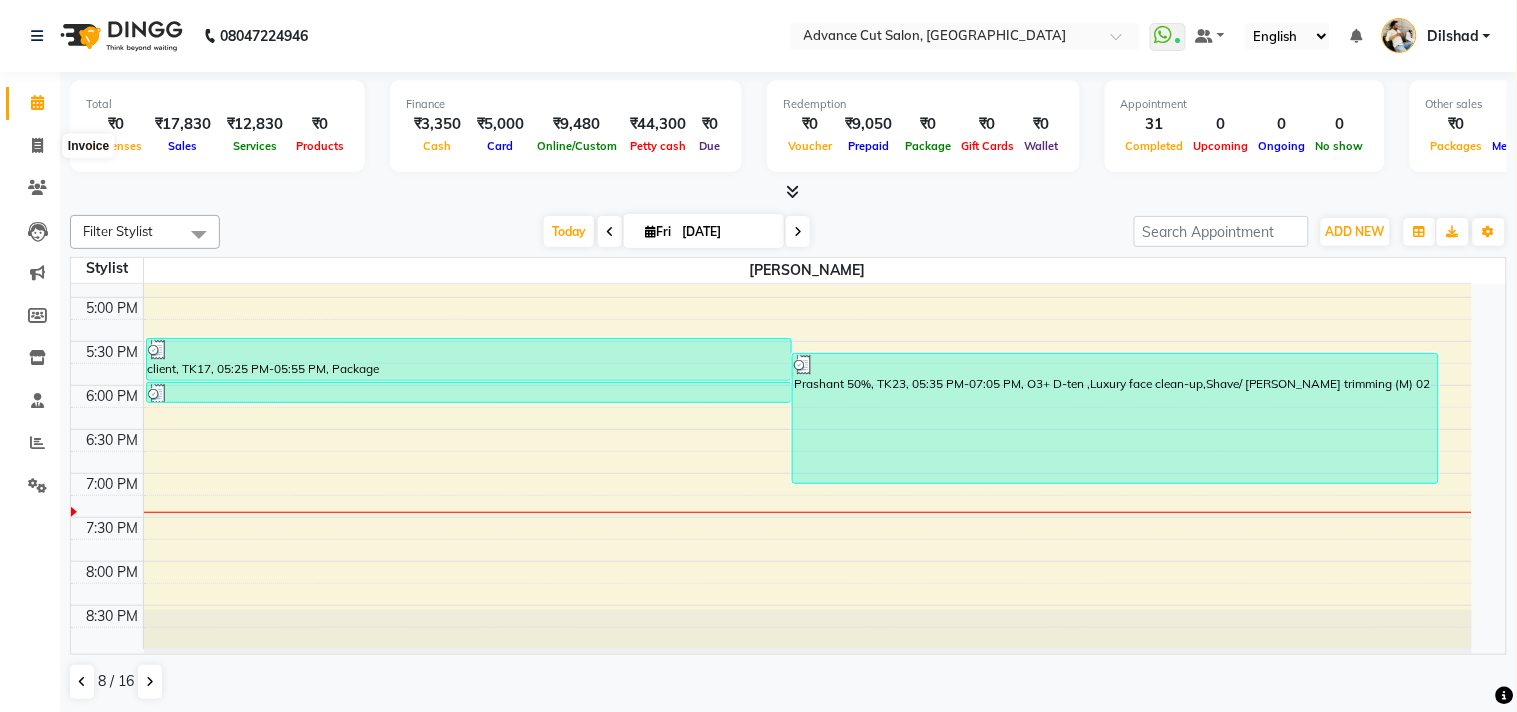 select on "service" 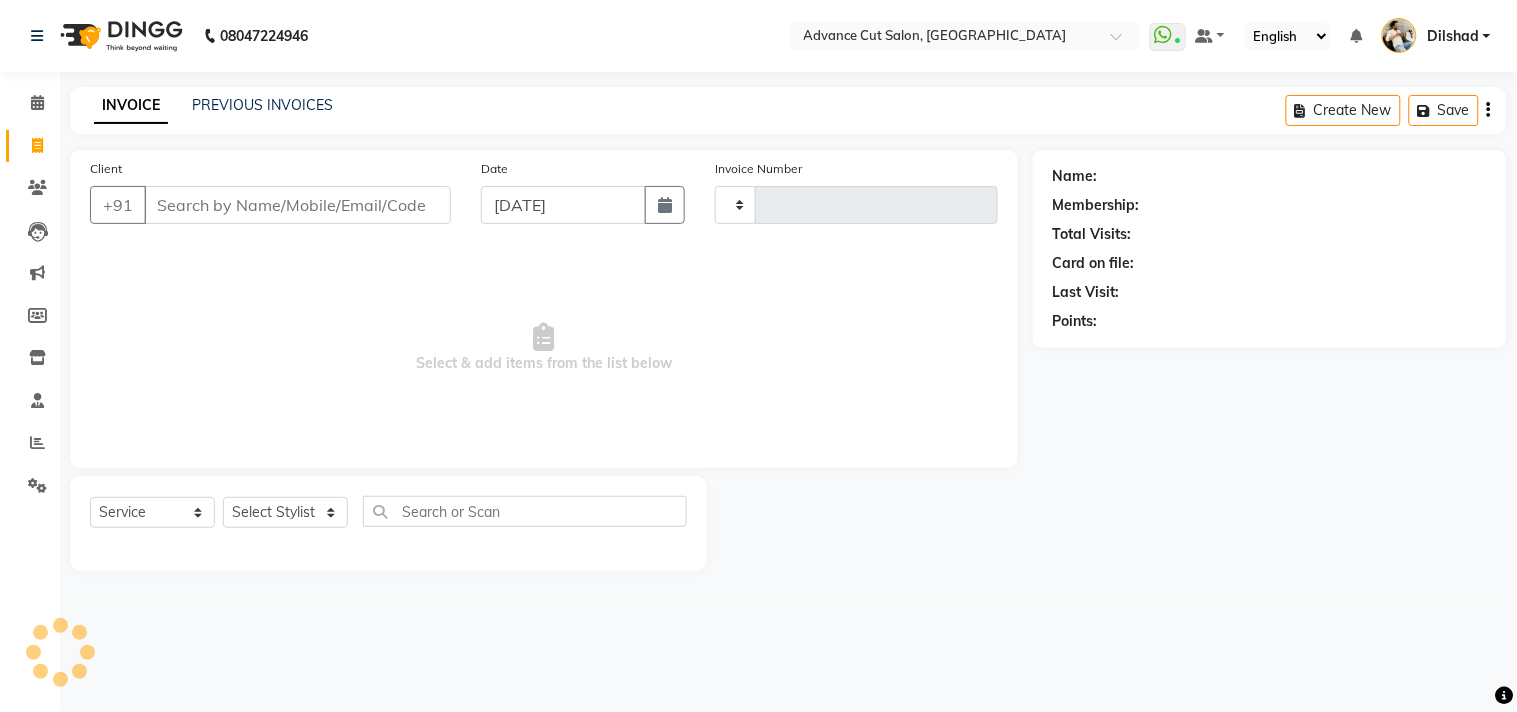 type on "3685" 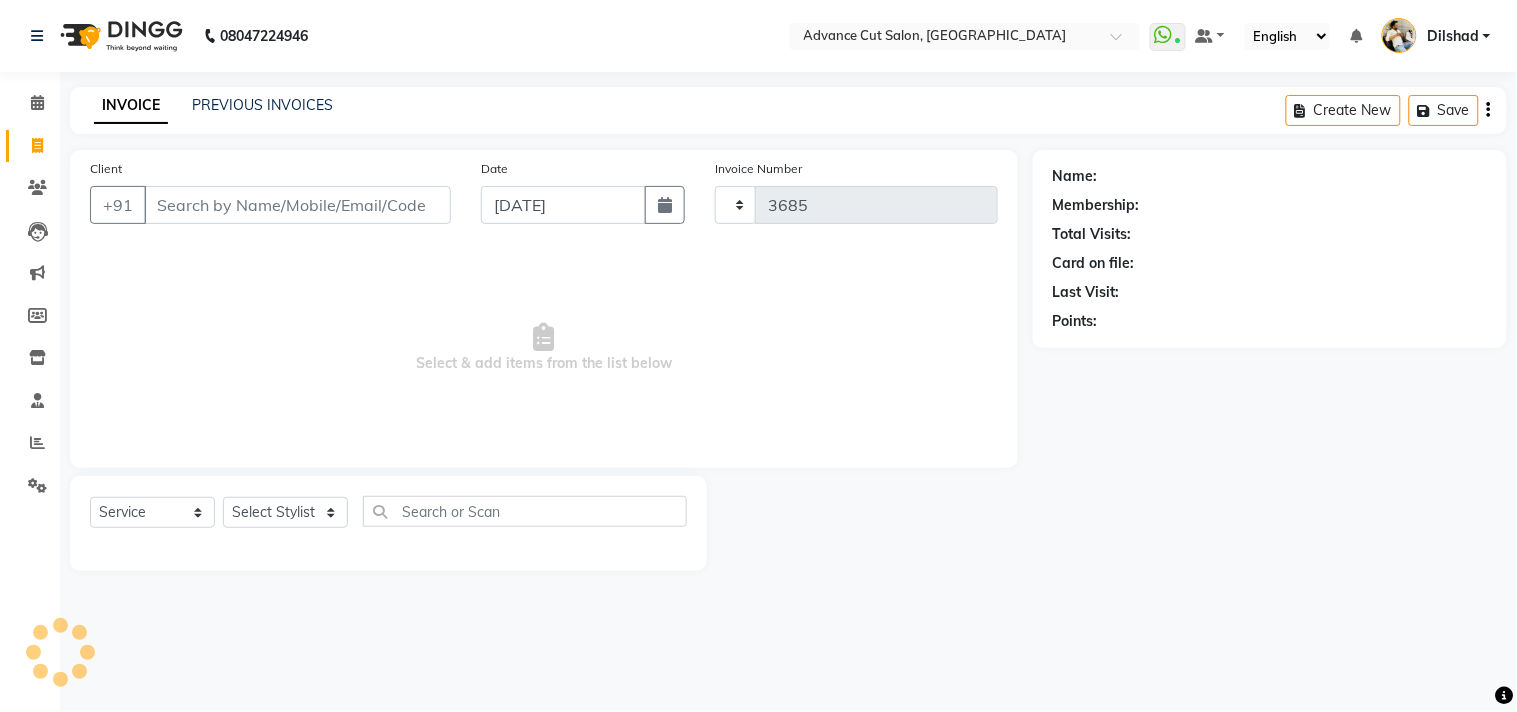 select on "922" 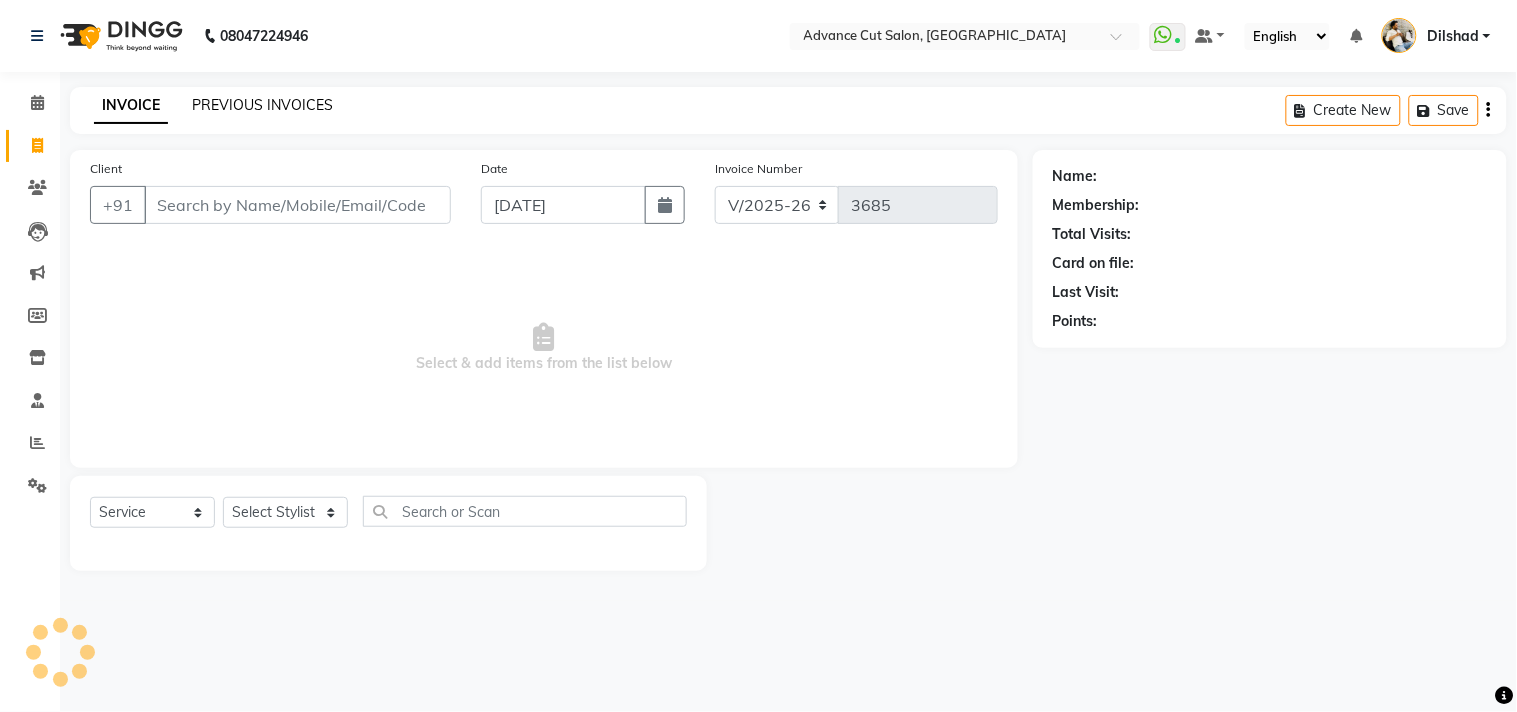 click on "PREVIOUS INVOICES" 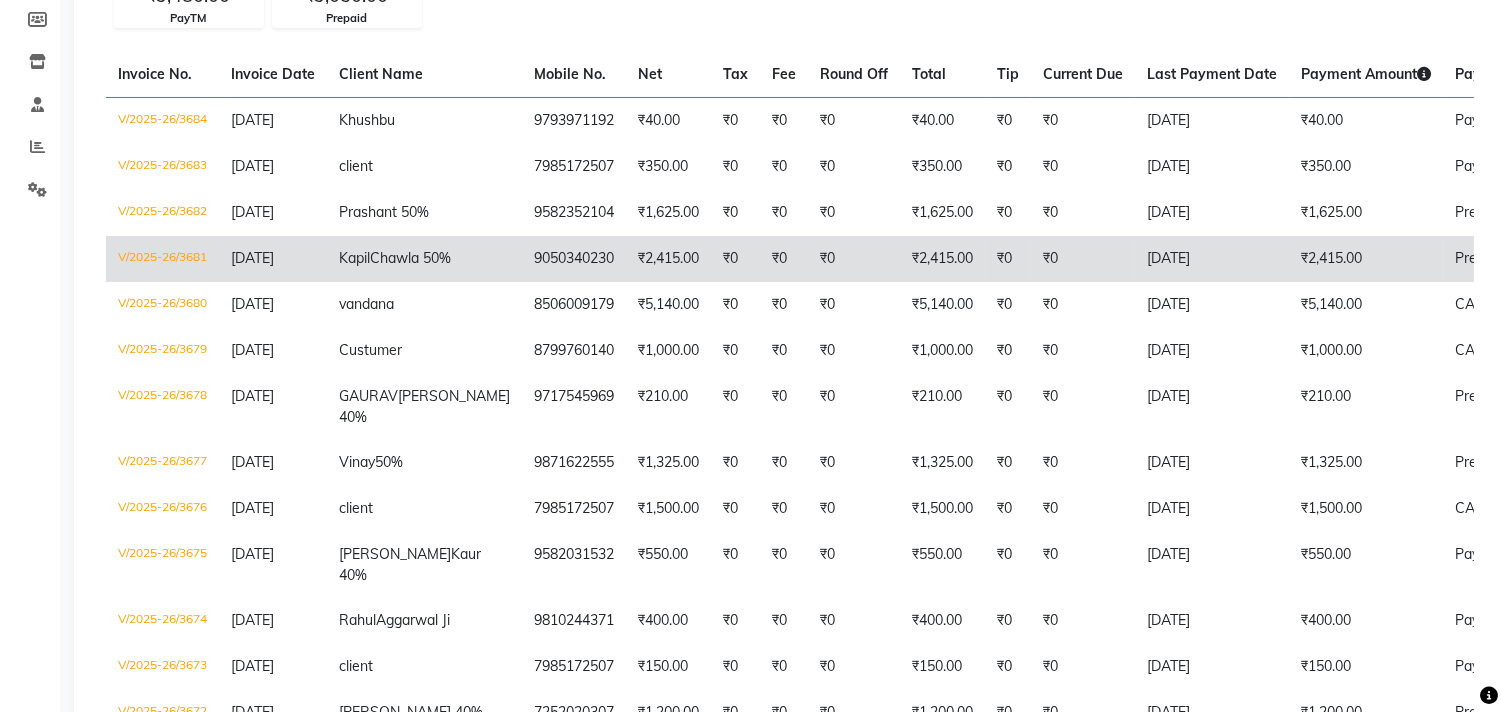 scroll, scrollTop: 333, scrollLeft: 0, axis: vertical 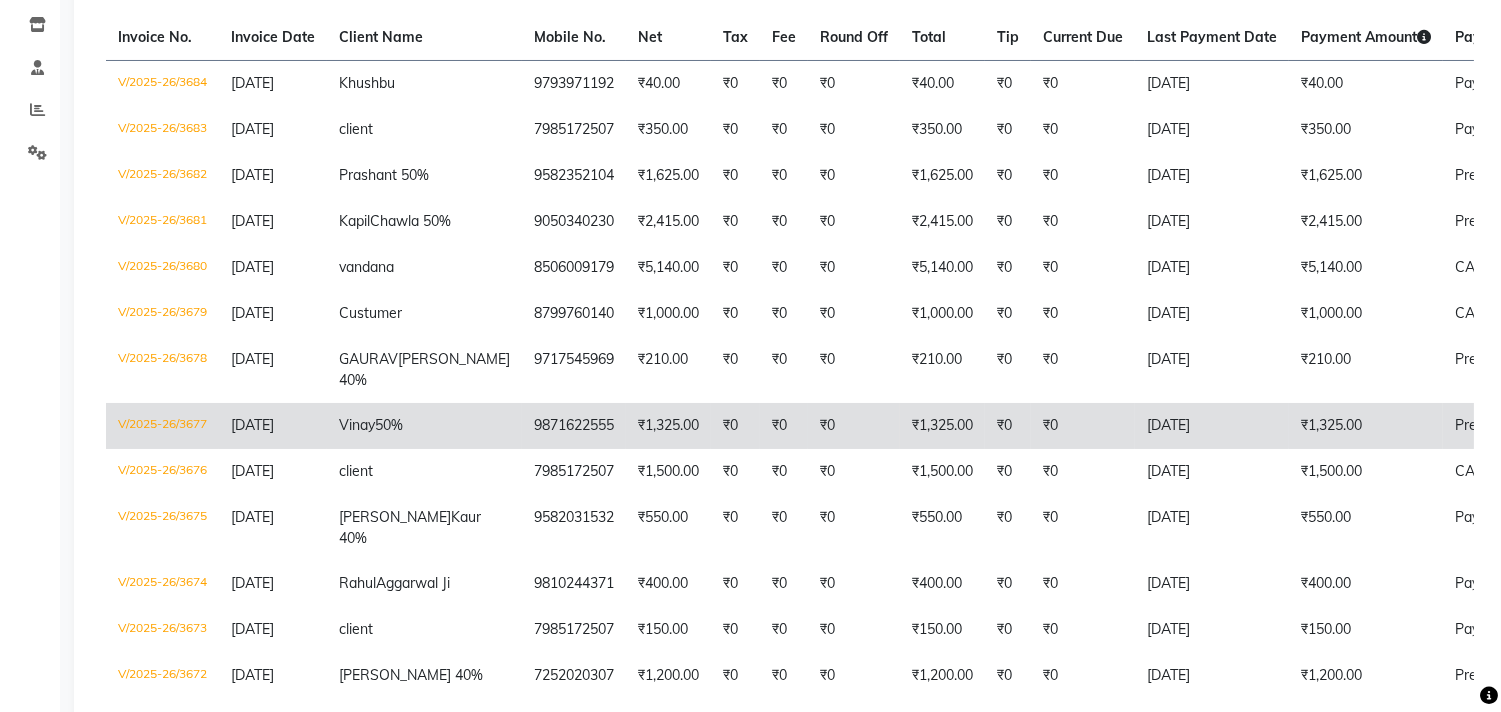 click on "₹1,325.00" 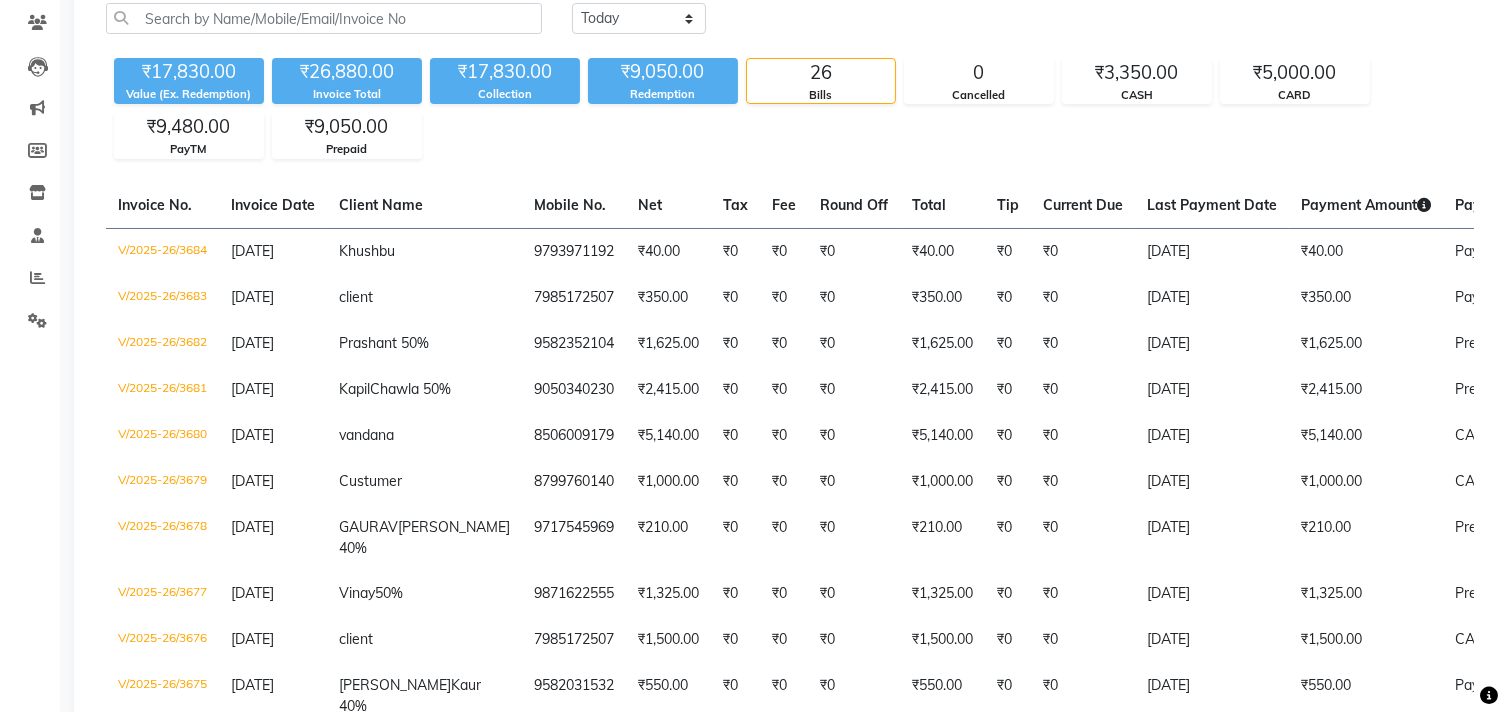 scroll, scrollTop: 0, scrollLeft: 0, axis: both 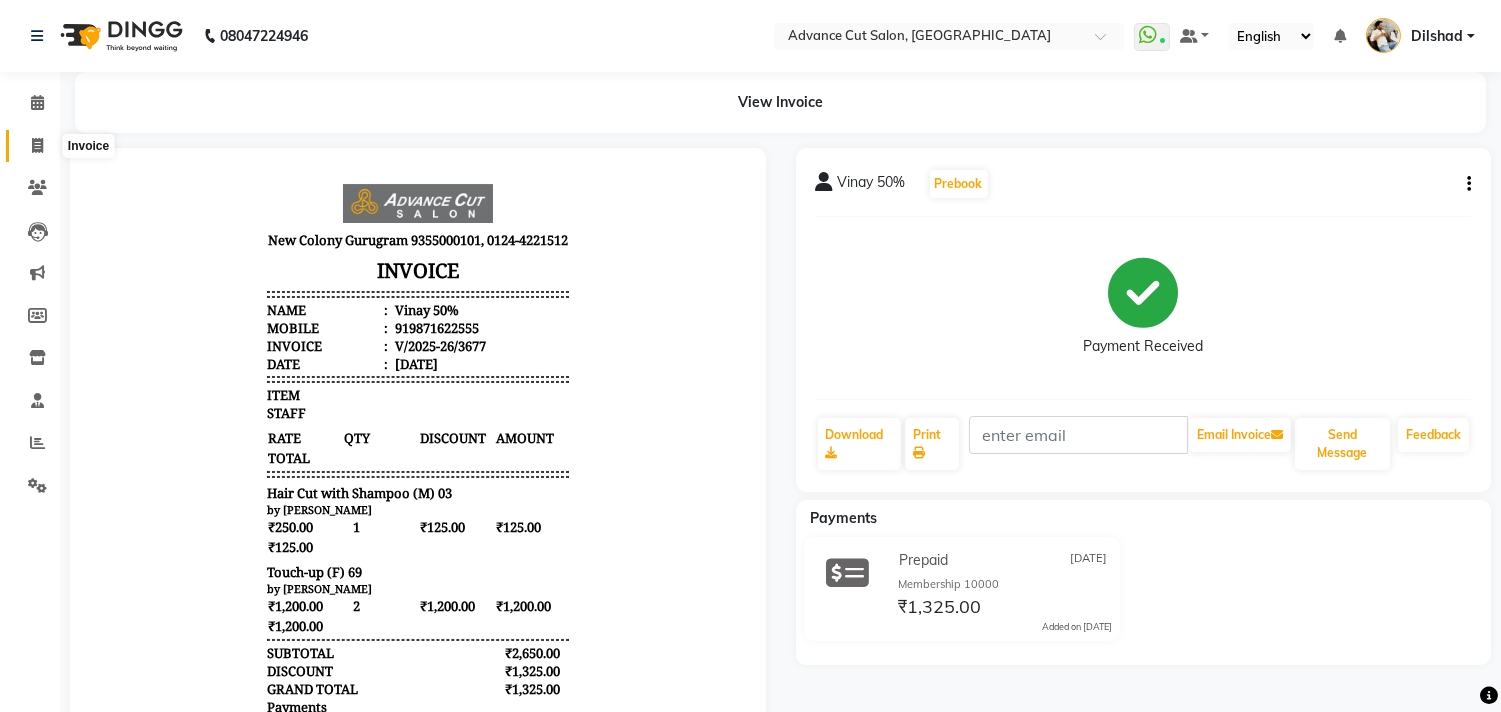 click 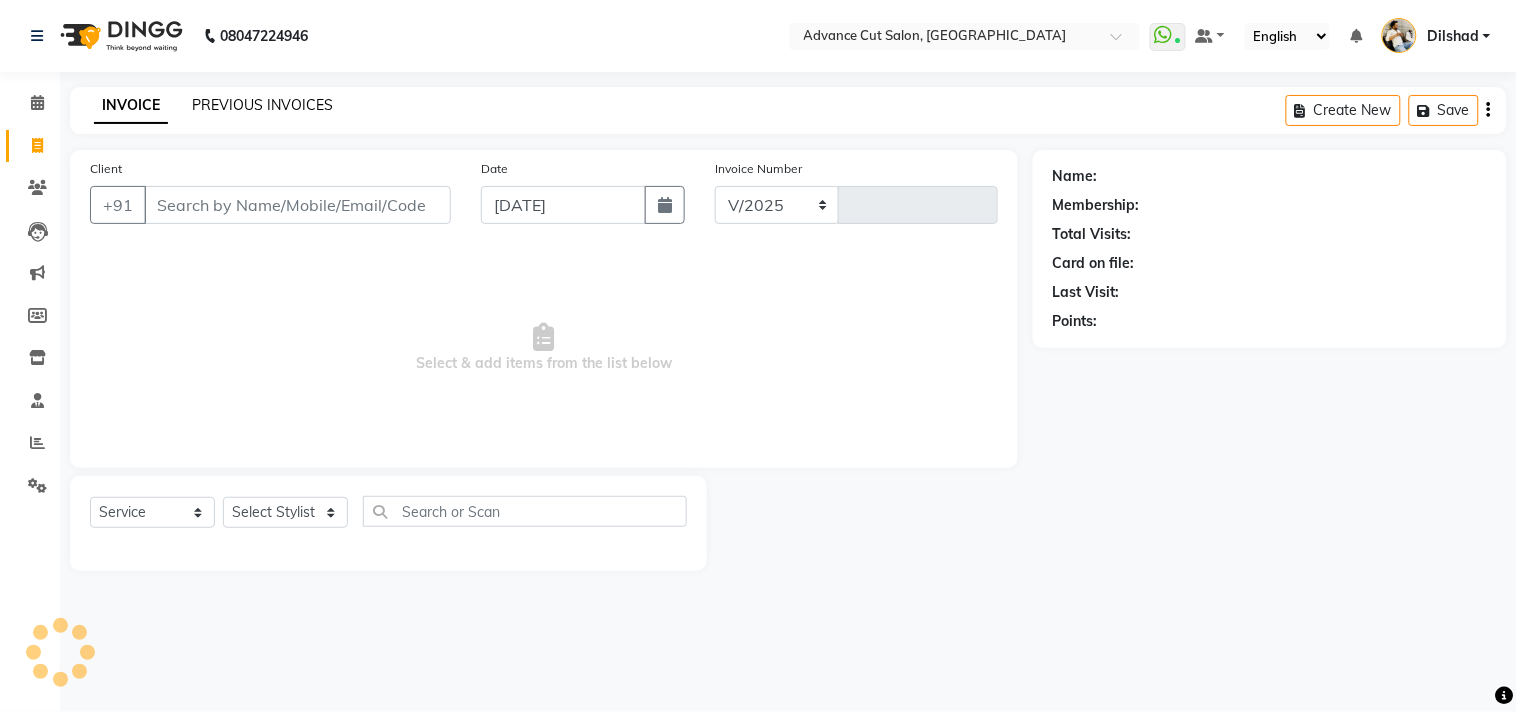 select on "922" 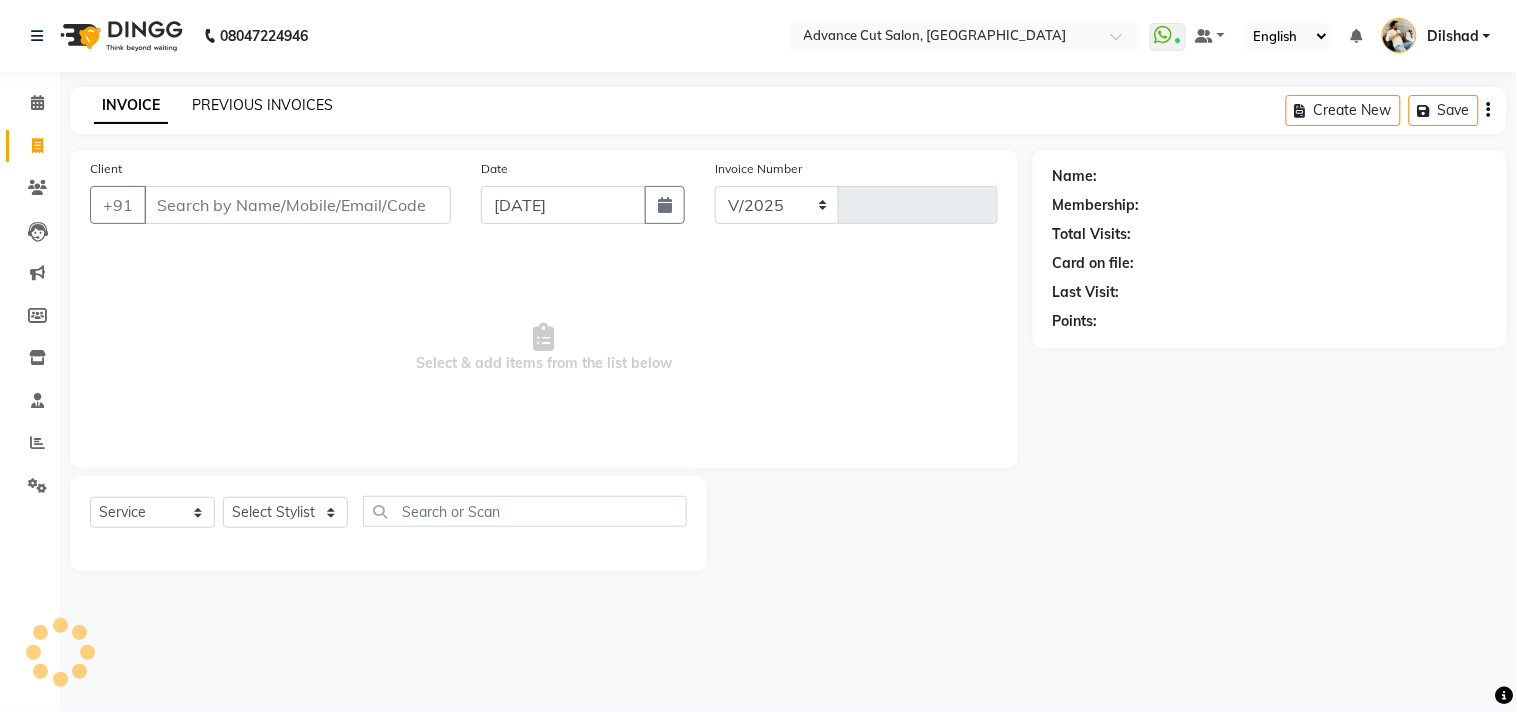 type on "3685" 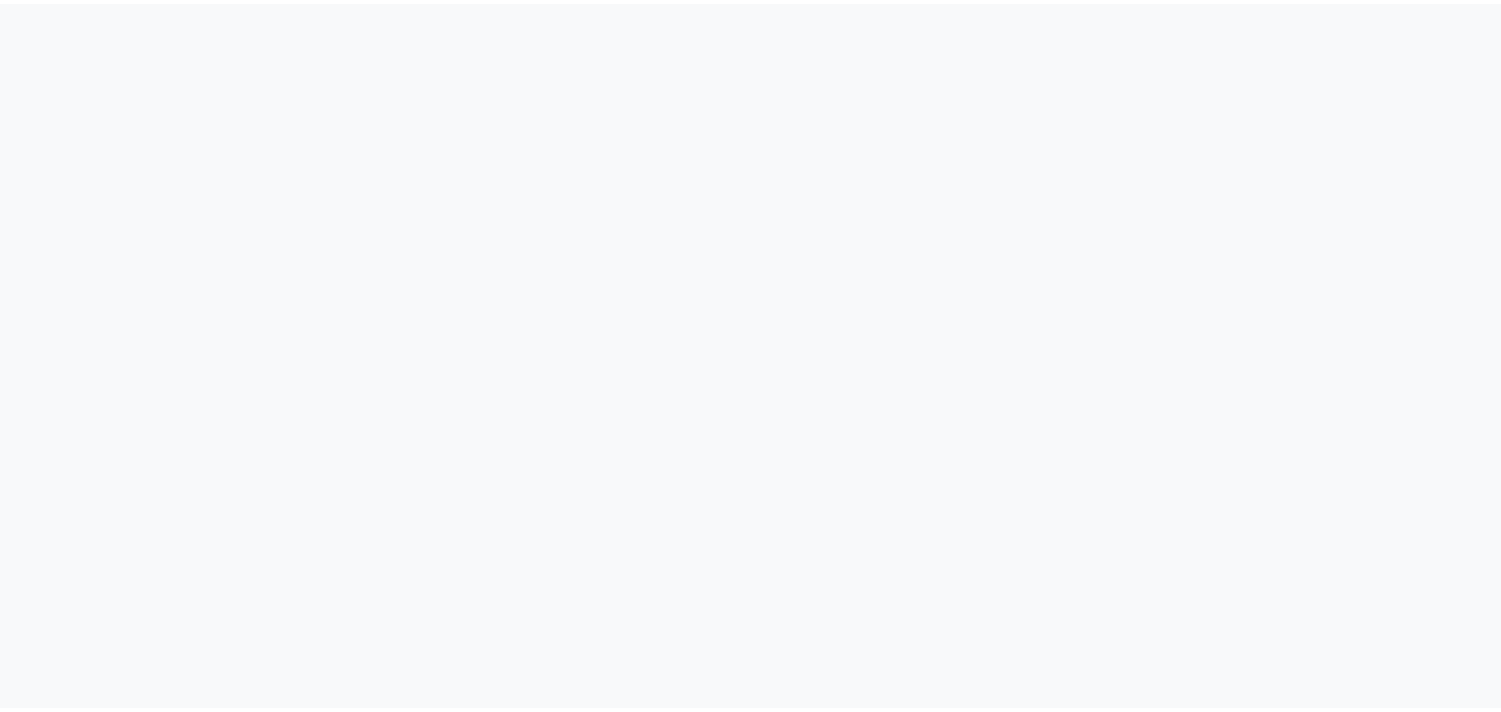 scroll, scrollTop: 0, scrollLeft: 0, axis: both 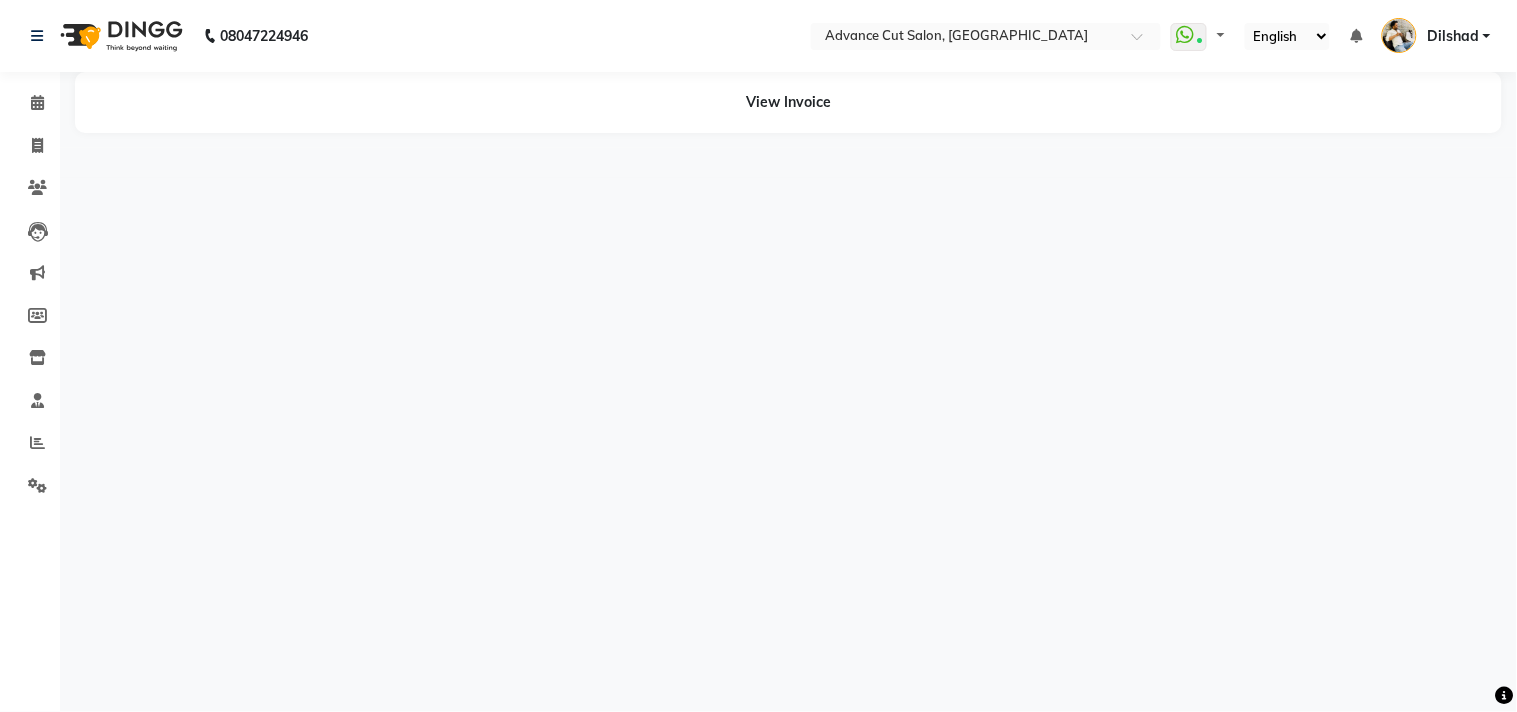 select on "en" 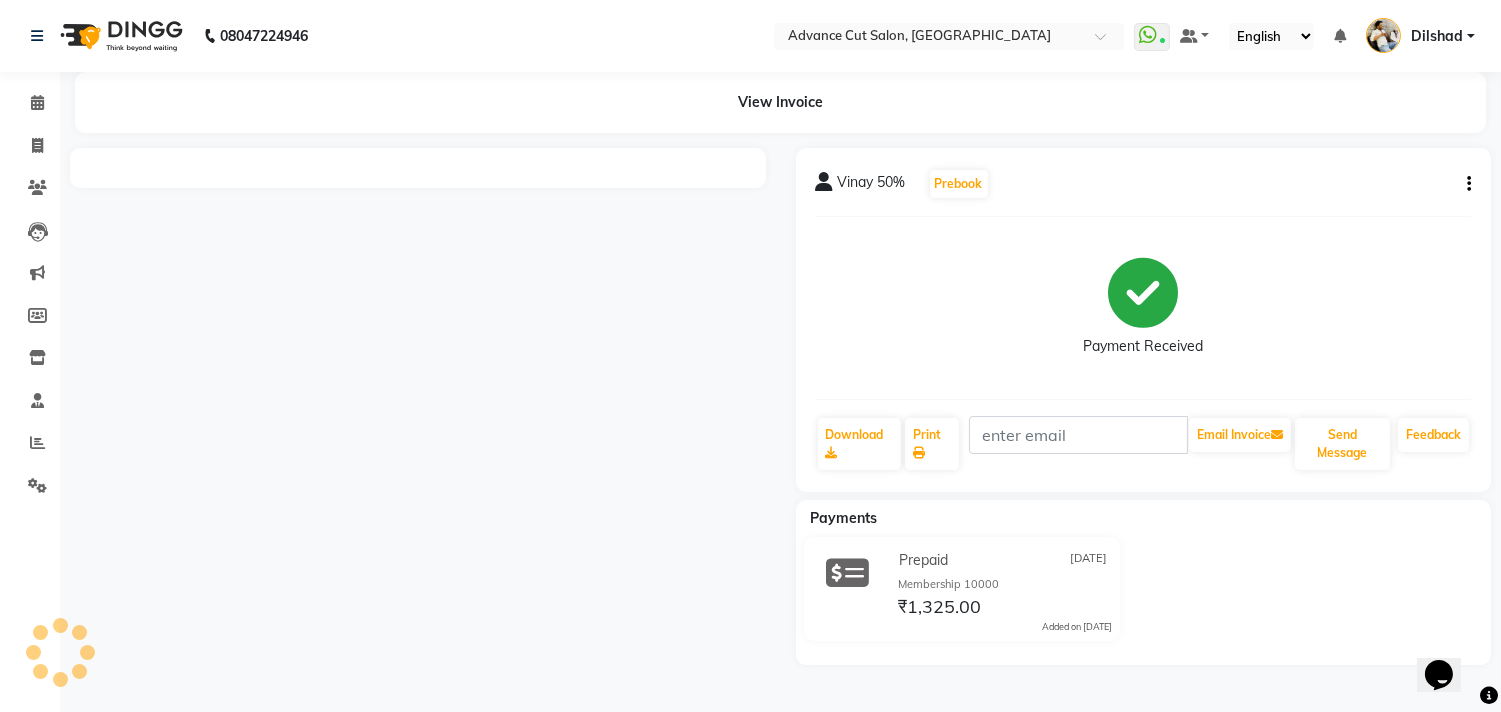 scroll, scrollTop: 0, scrollLeft: 0, axis: both 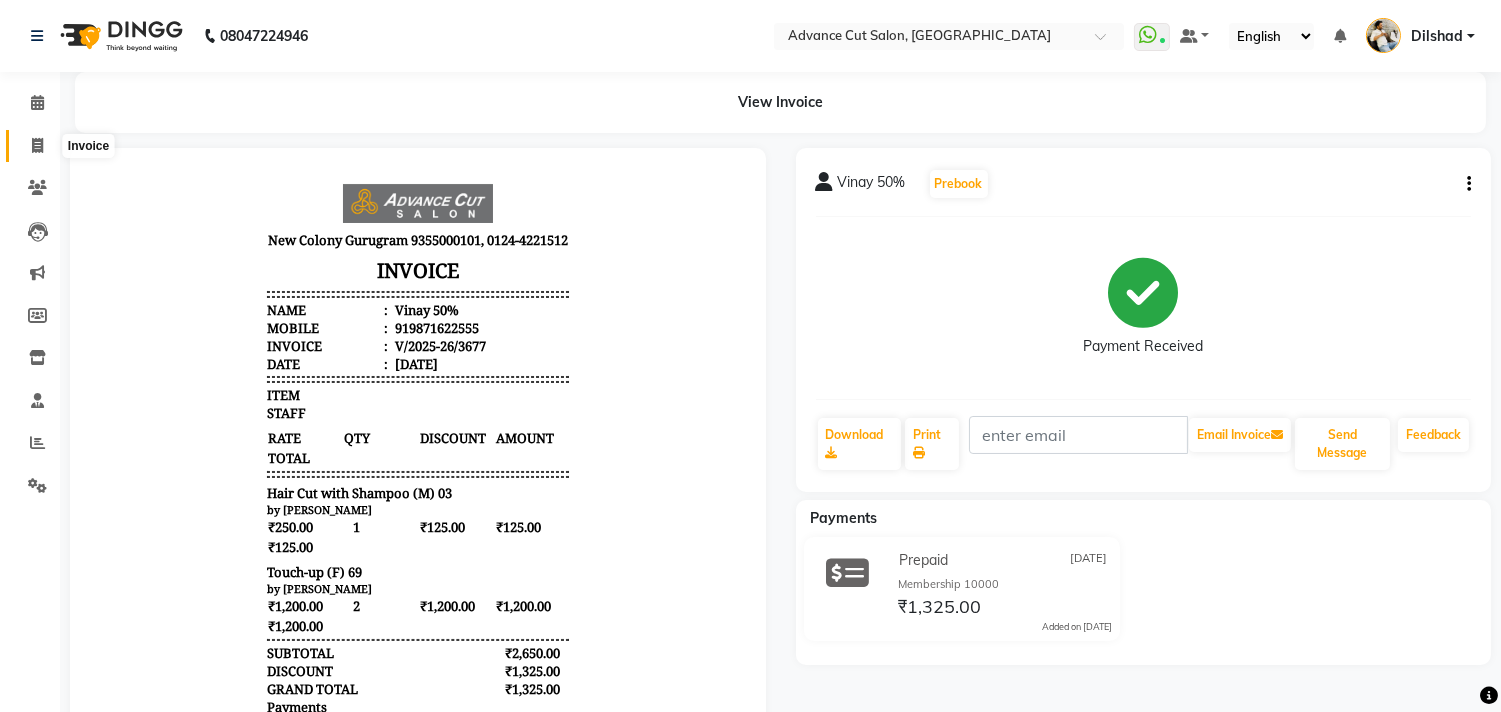 click 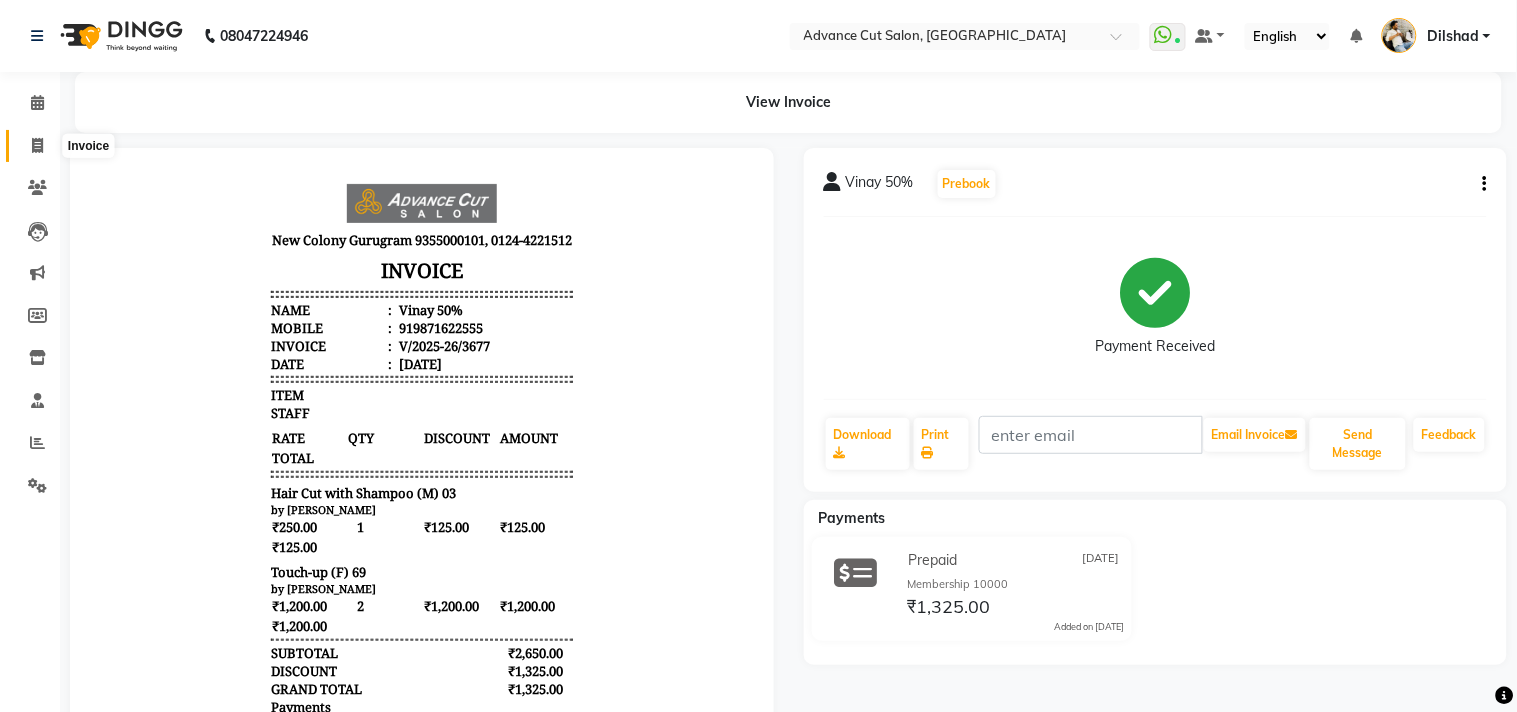 select on "service" 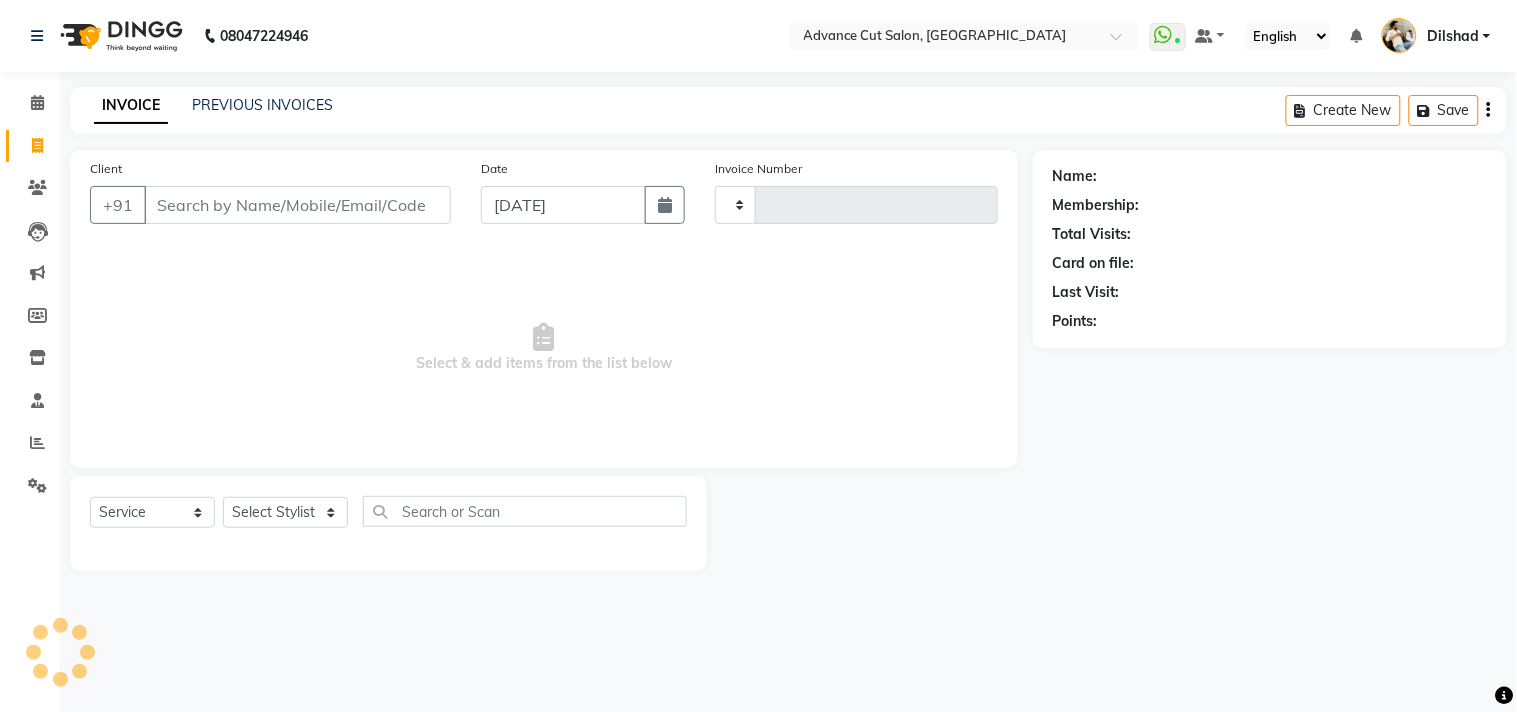 type on "3685" 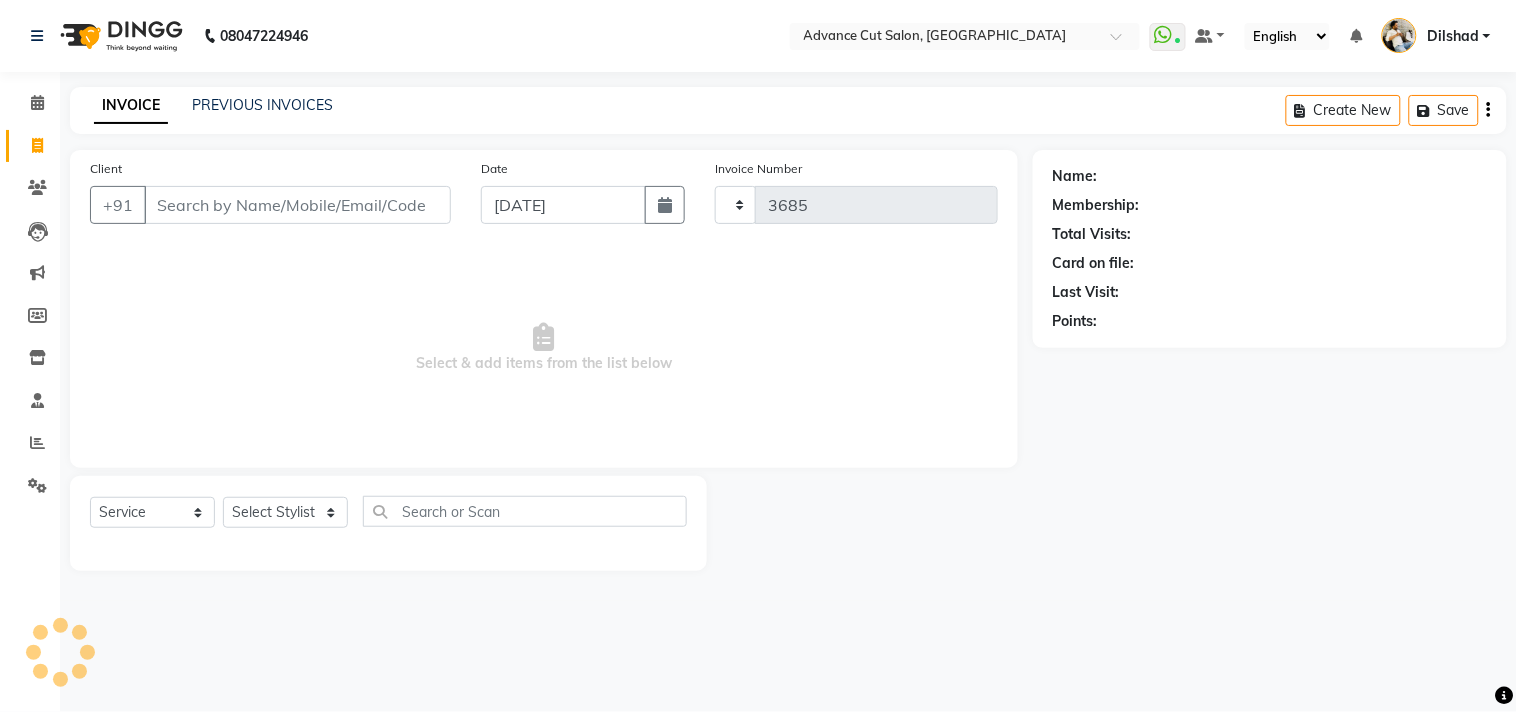 select on "922" 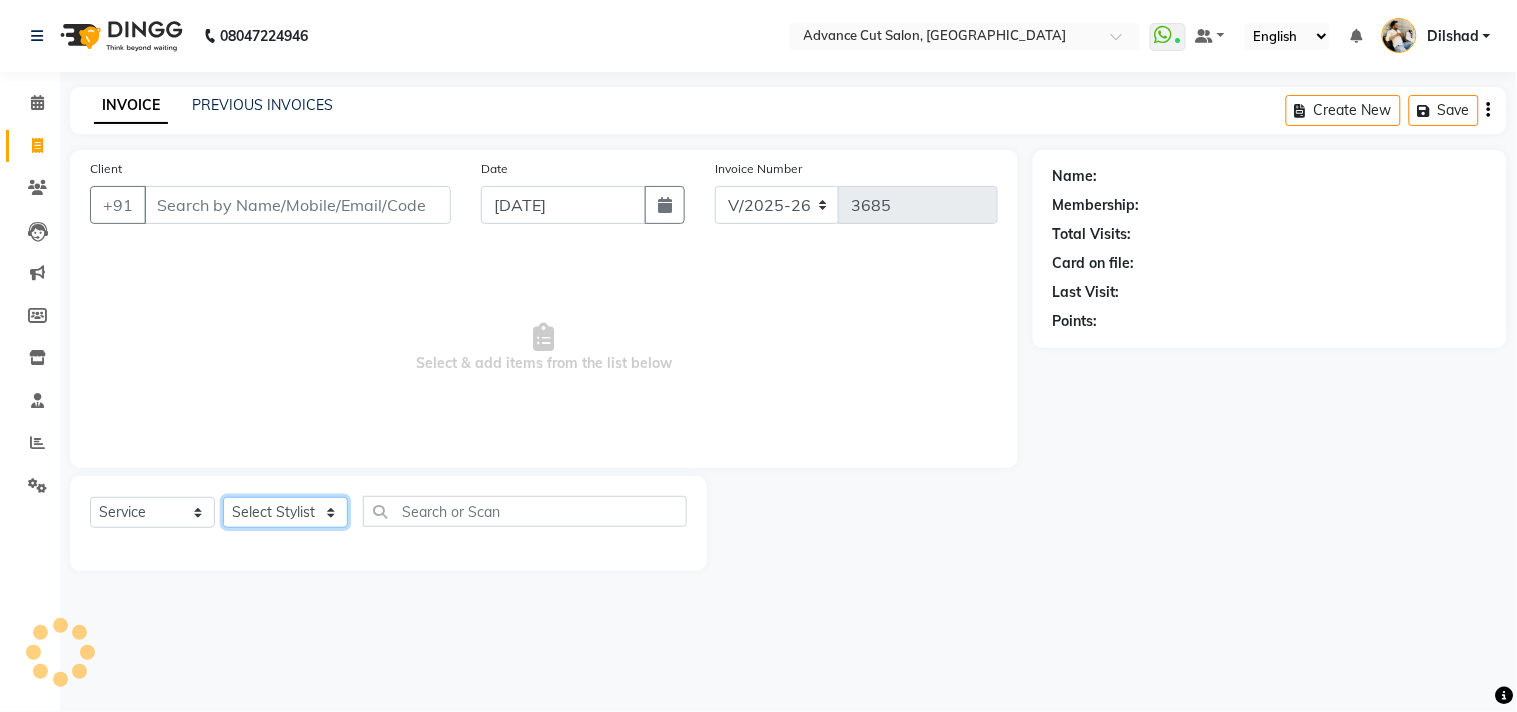 click on "Select Stylist [PERSON_NAME] Avinash Dilshad [PERSON_NAME] [PERSON_NAME] [PERSON_NAME] [PERSON_NAME]  [PERSON_NAME] [PERSON_NAME]  [PERSON_NAME] [PERSON_NAME]" 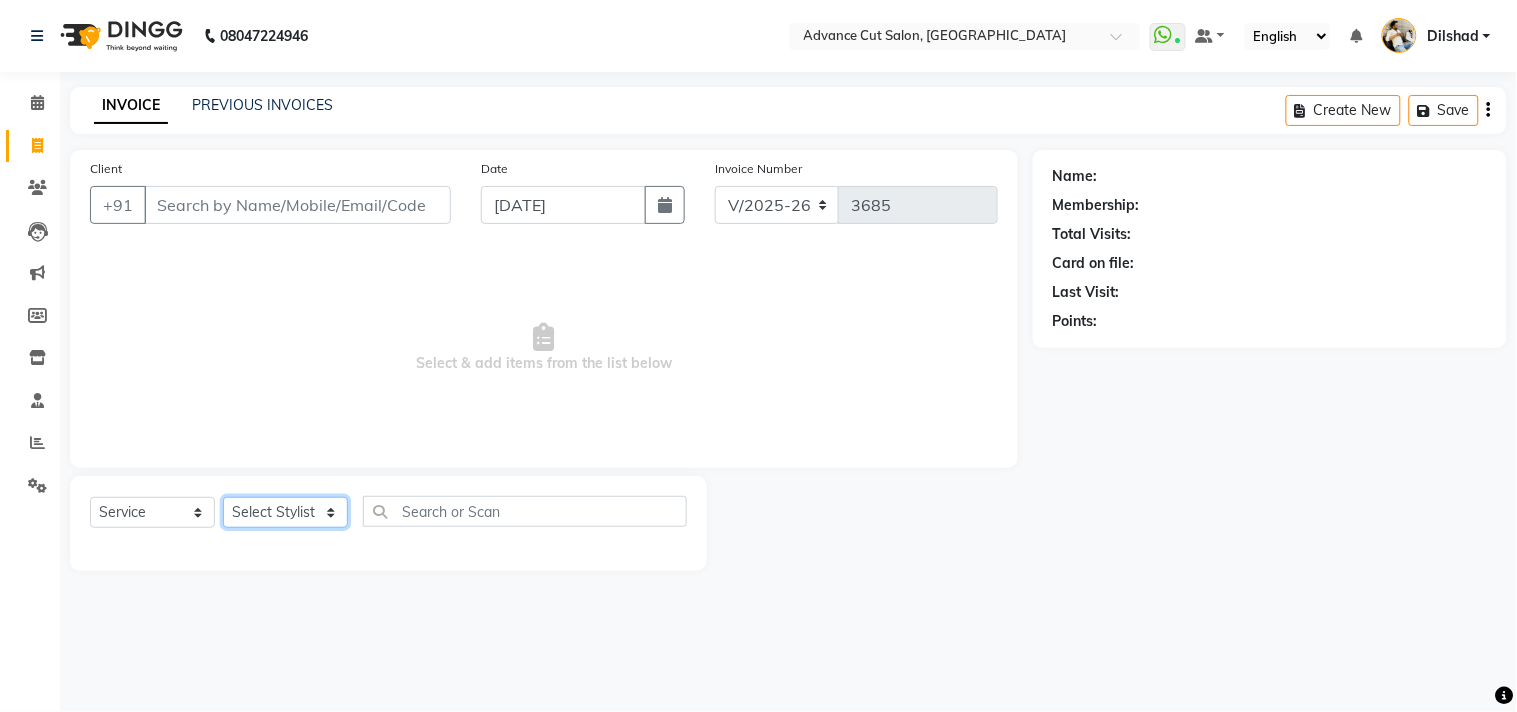 select on "85496" 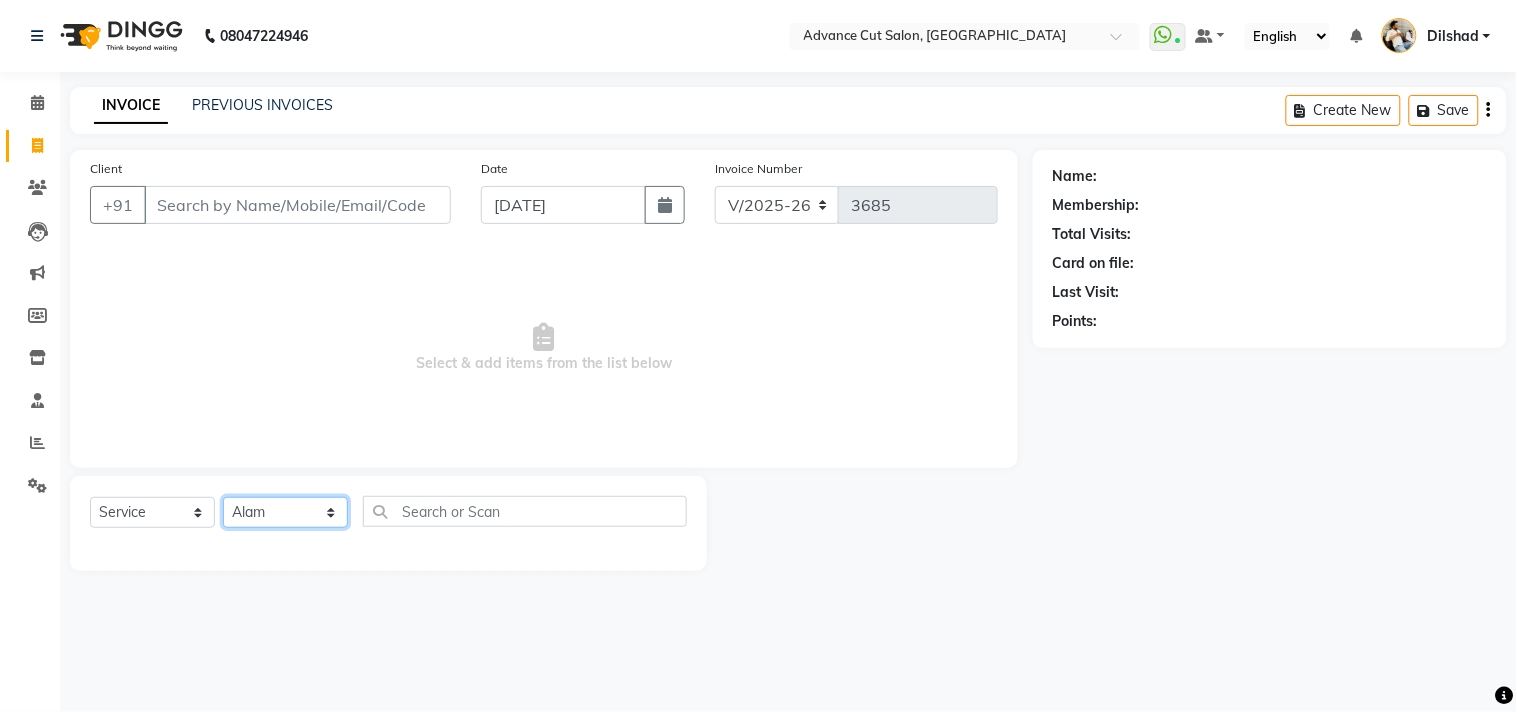 click on "Select Stylist [PERSON_NAME] Avinash Dilshad [PERSON_NAME] [PERSON_NAME] [PERSON_NAME] [PERSON_NAME]  [PERSON_NAME] [PERSON_NAME]  [PERSON_NAME] [PERSON_NAME]" 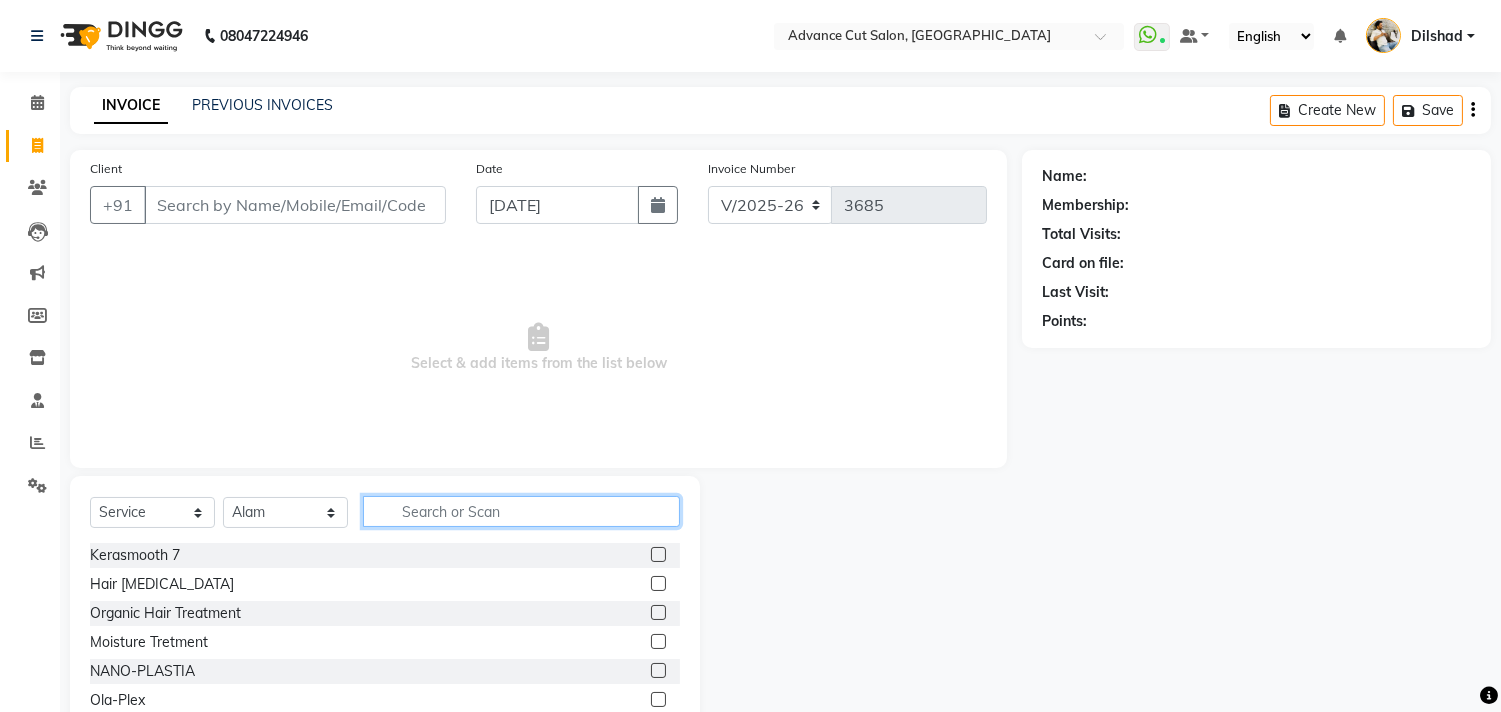 click 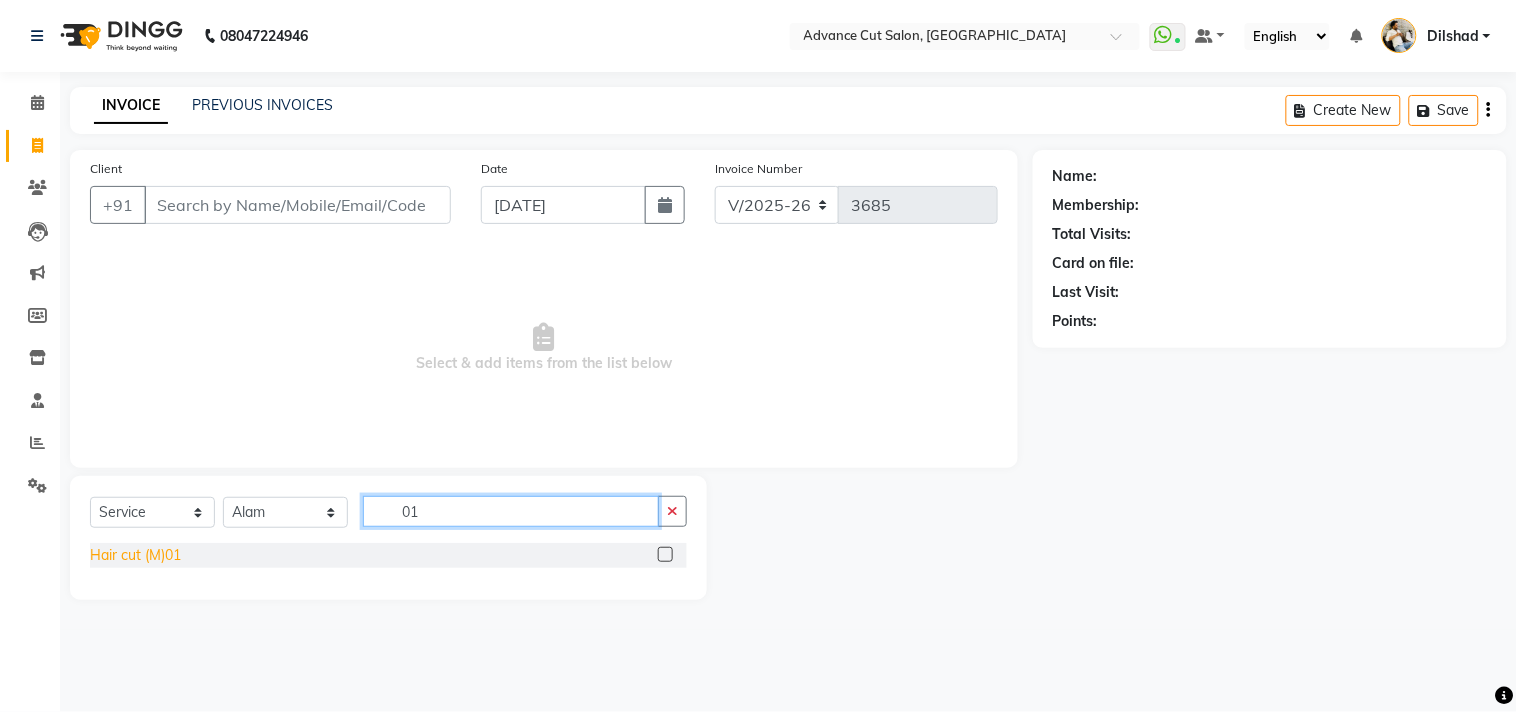 type on "01" 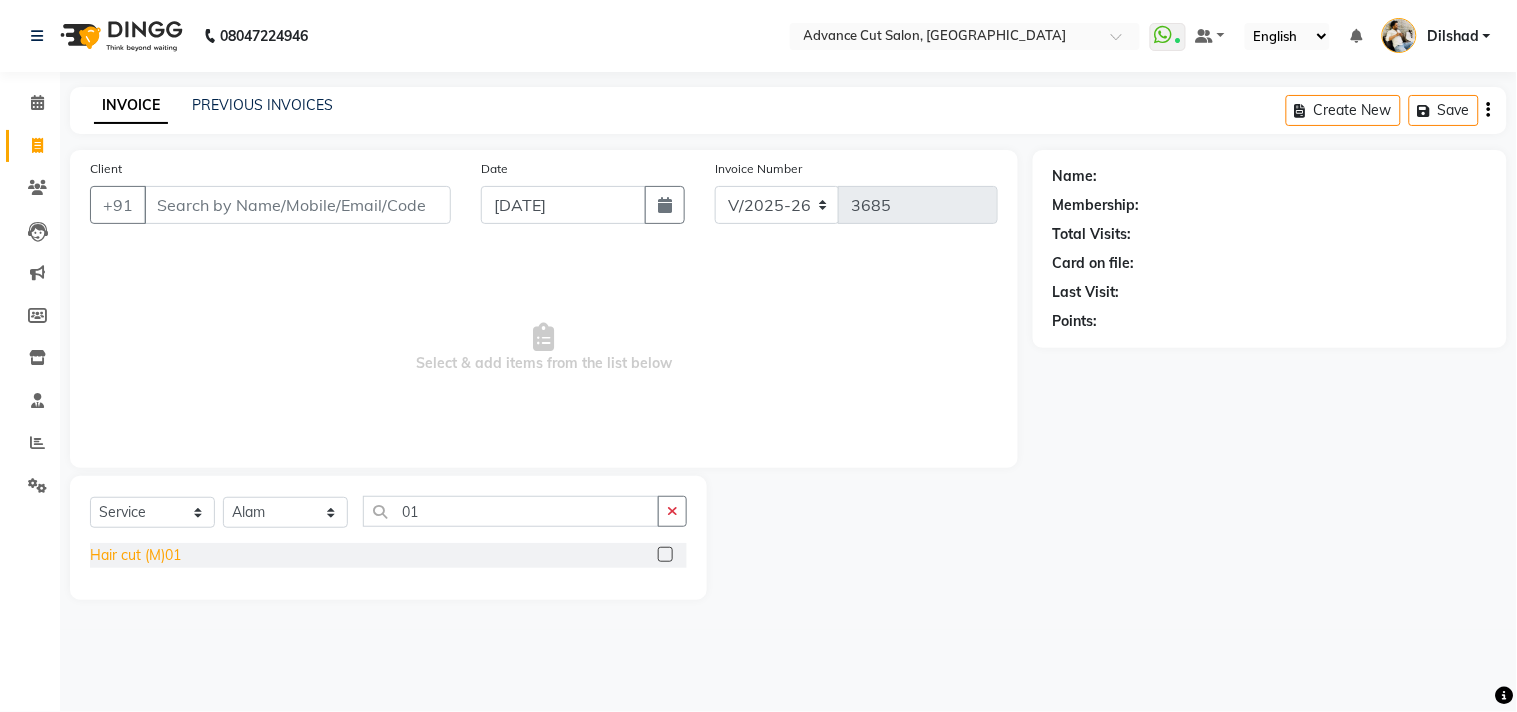 click on "Hair cut (M)01" 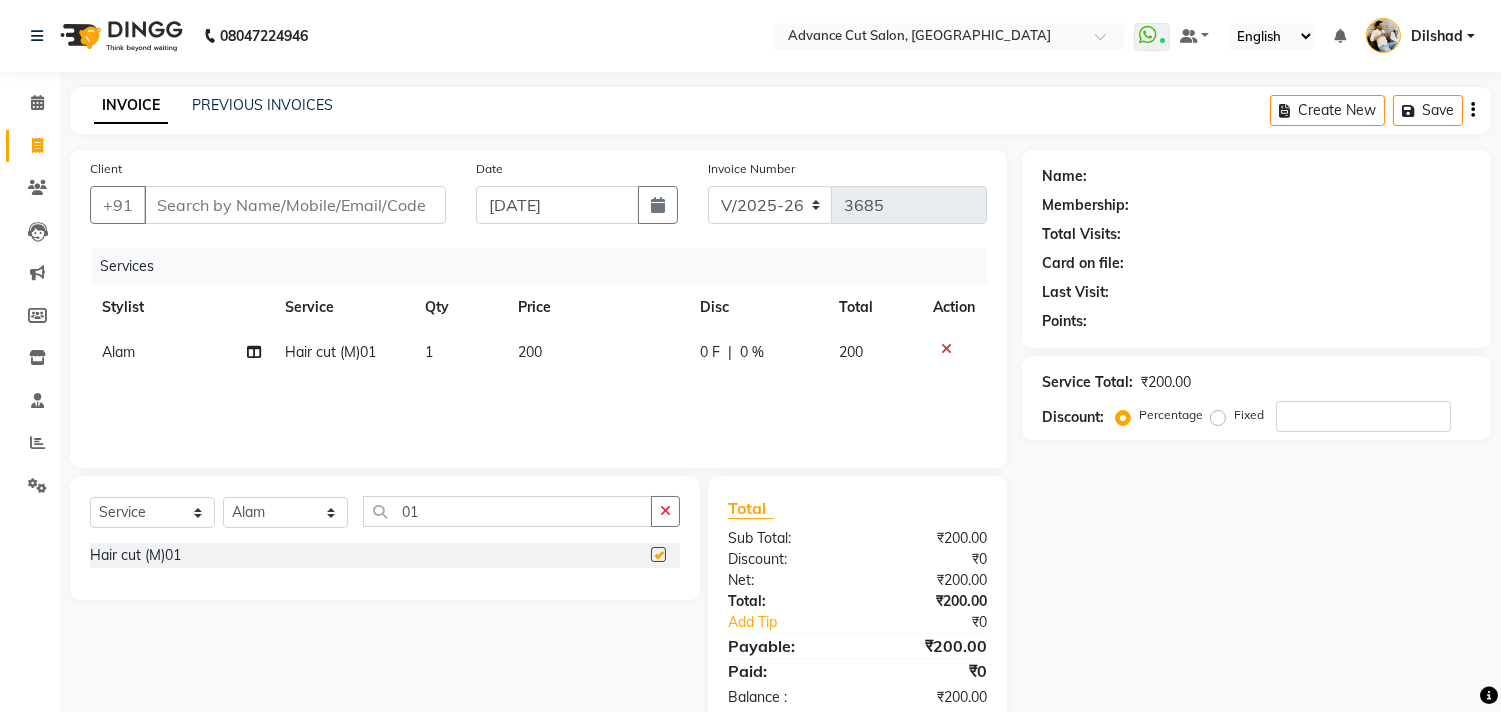 checkbox on "false" 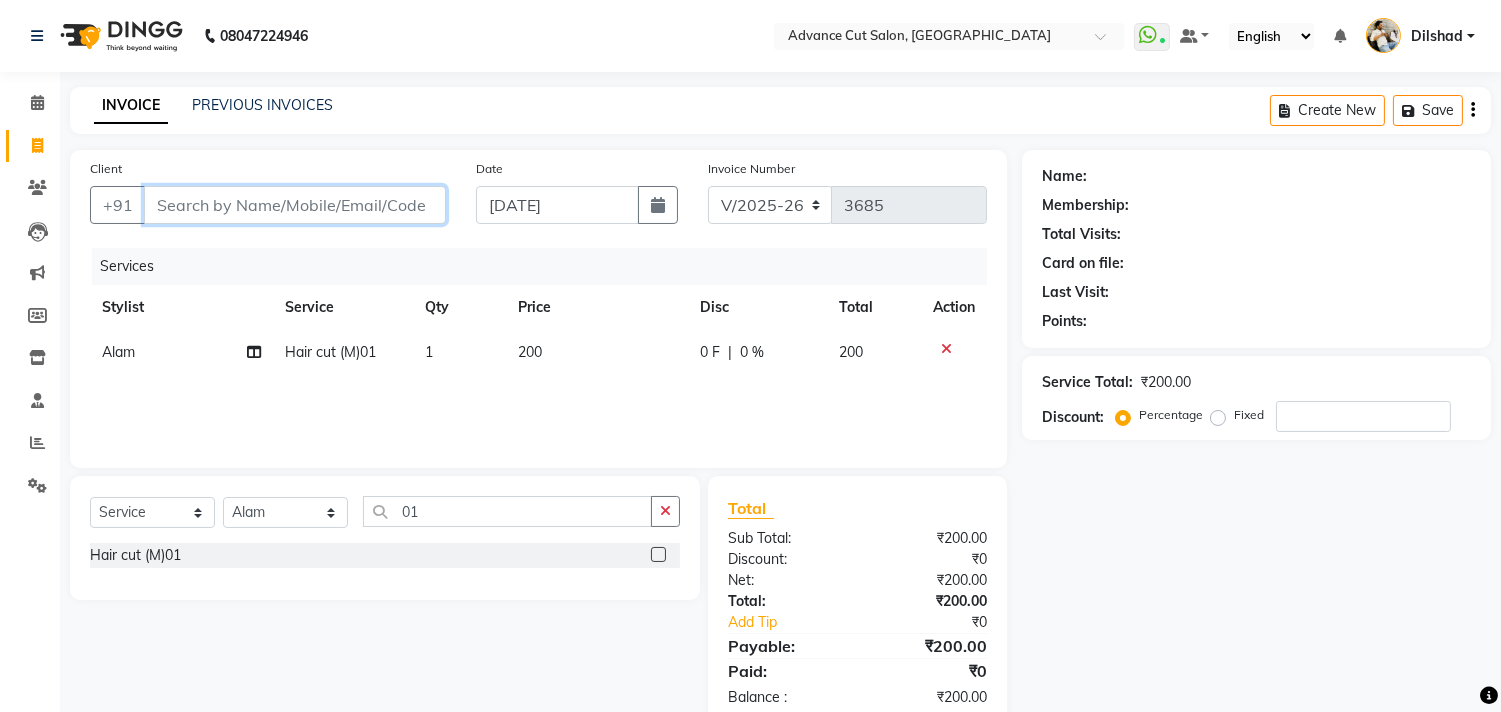 click on "Client" at bounding box center [295, 205] 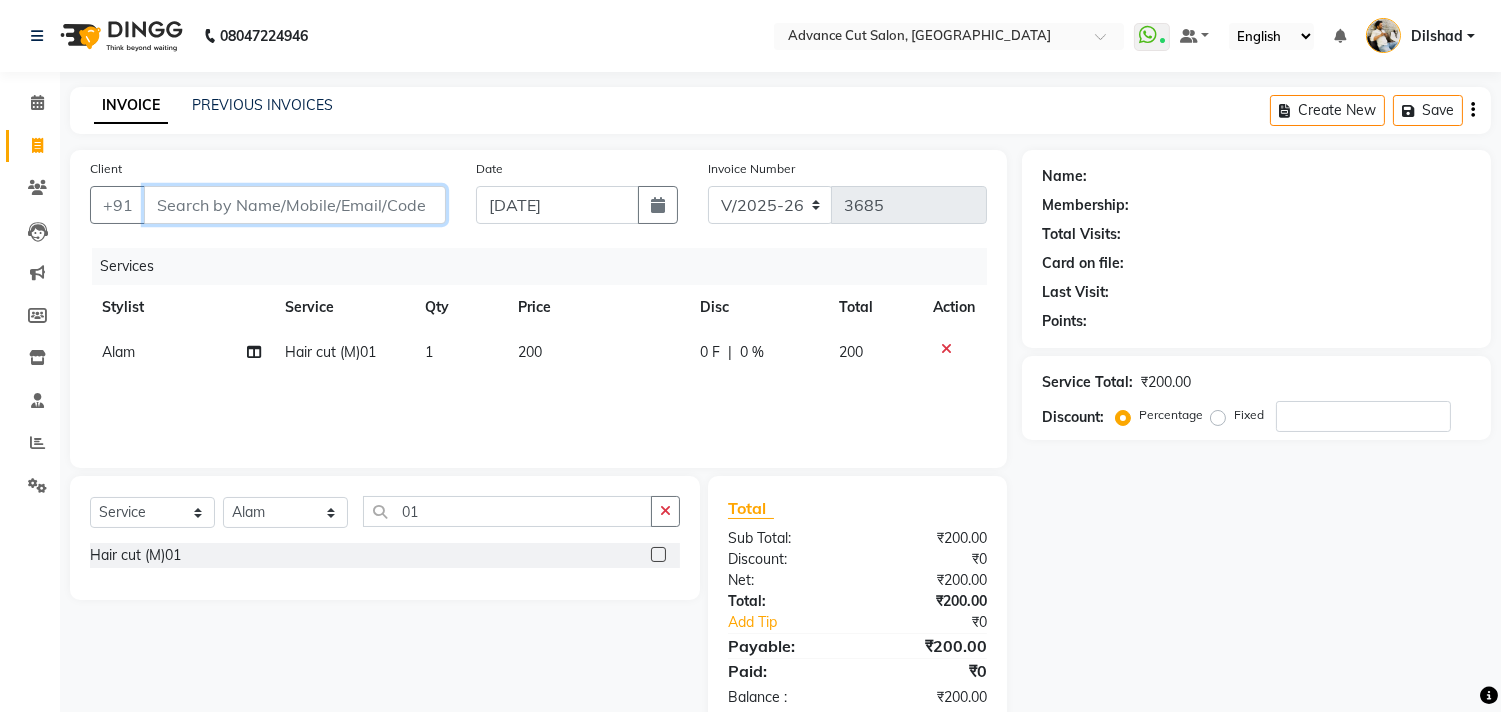 type on "7" 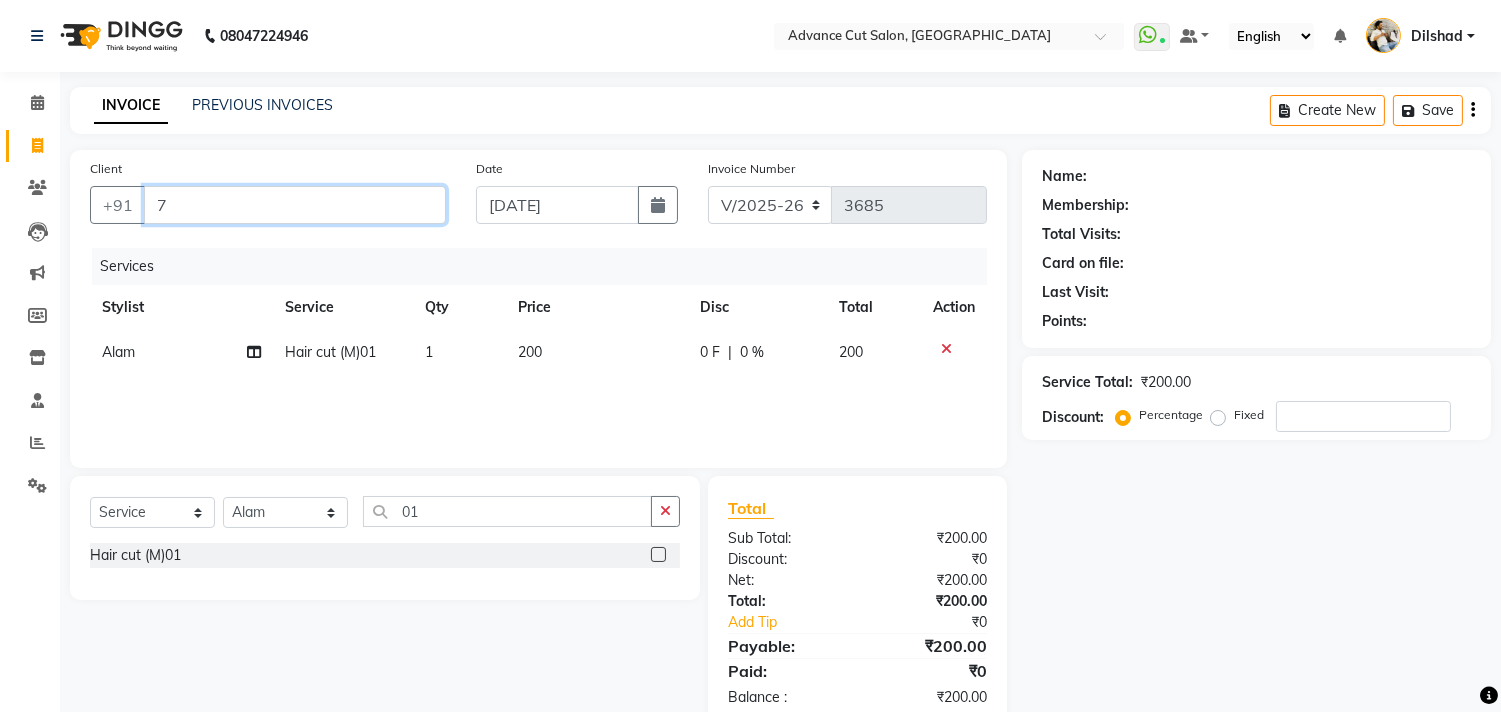 type on "0" 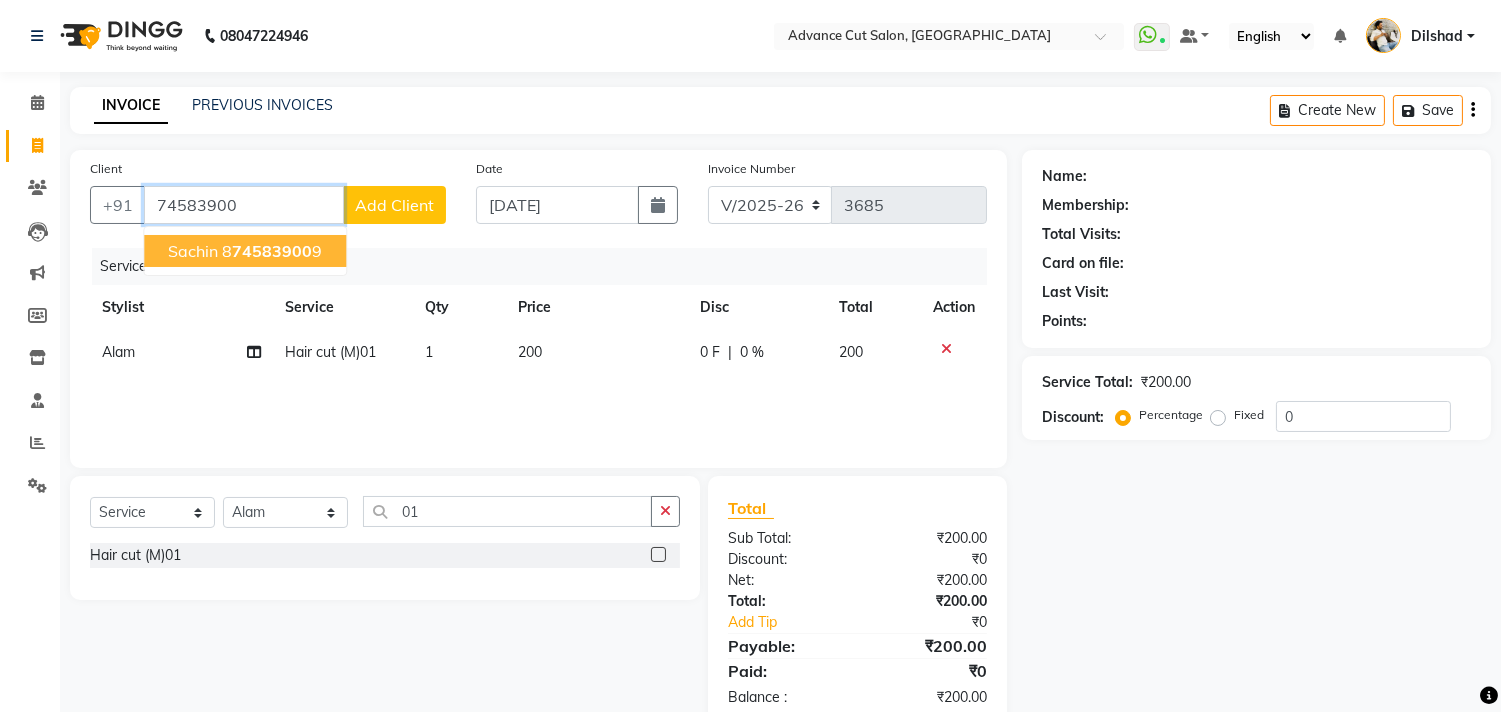 click on "sachin" at bounding box center (193, 251) 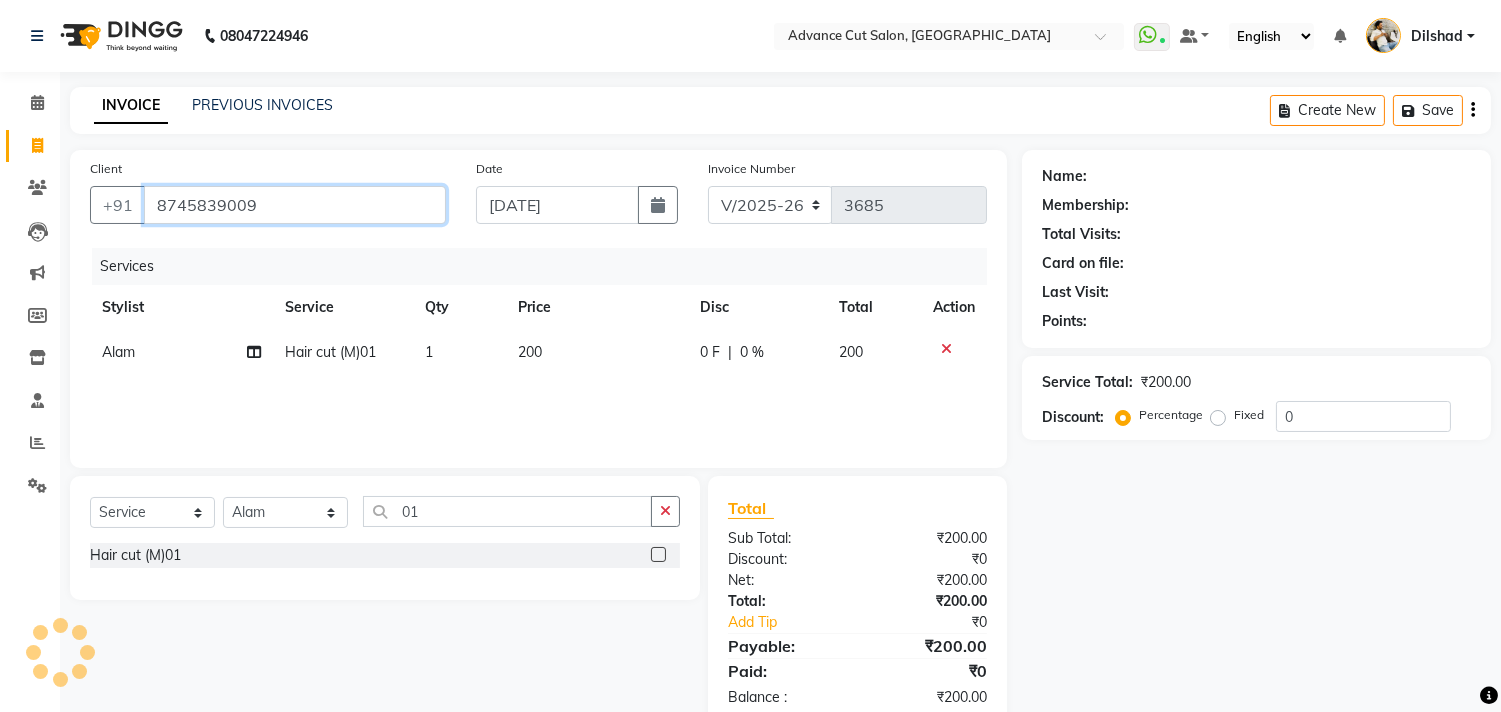type on "8745839009" 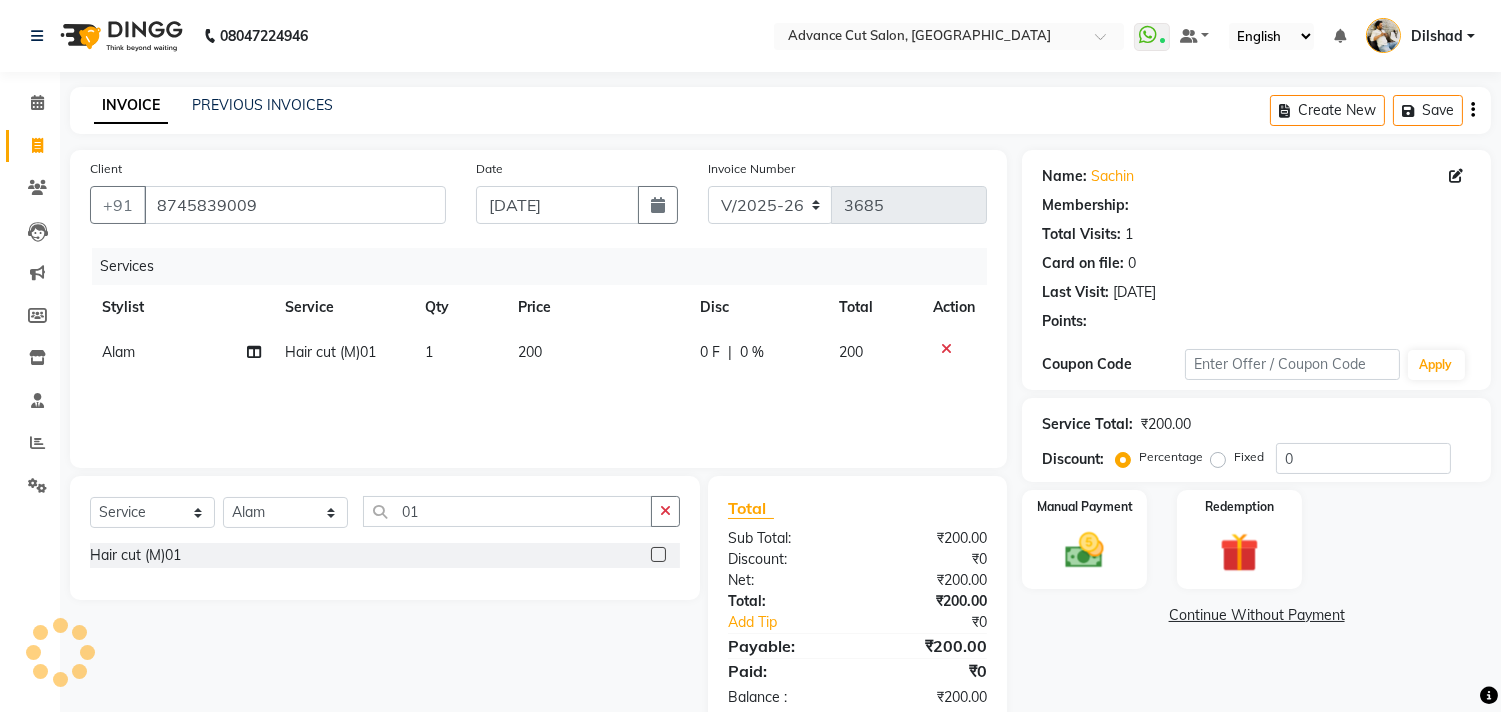 scroll, scrollTop: 46, scrollLeft: 0, axis: vertical 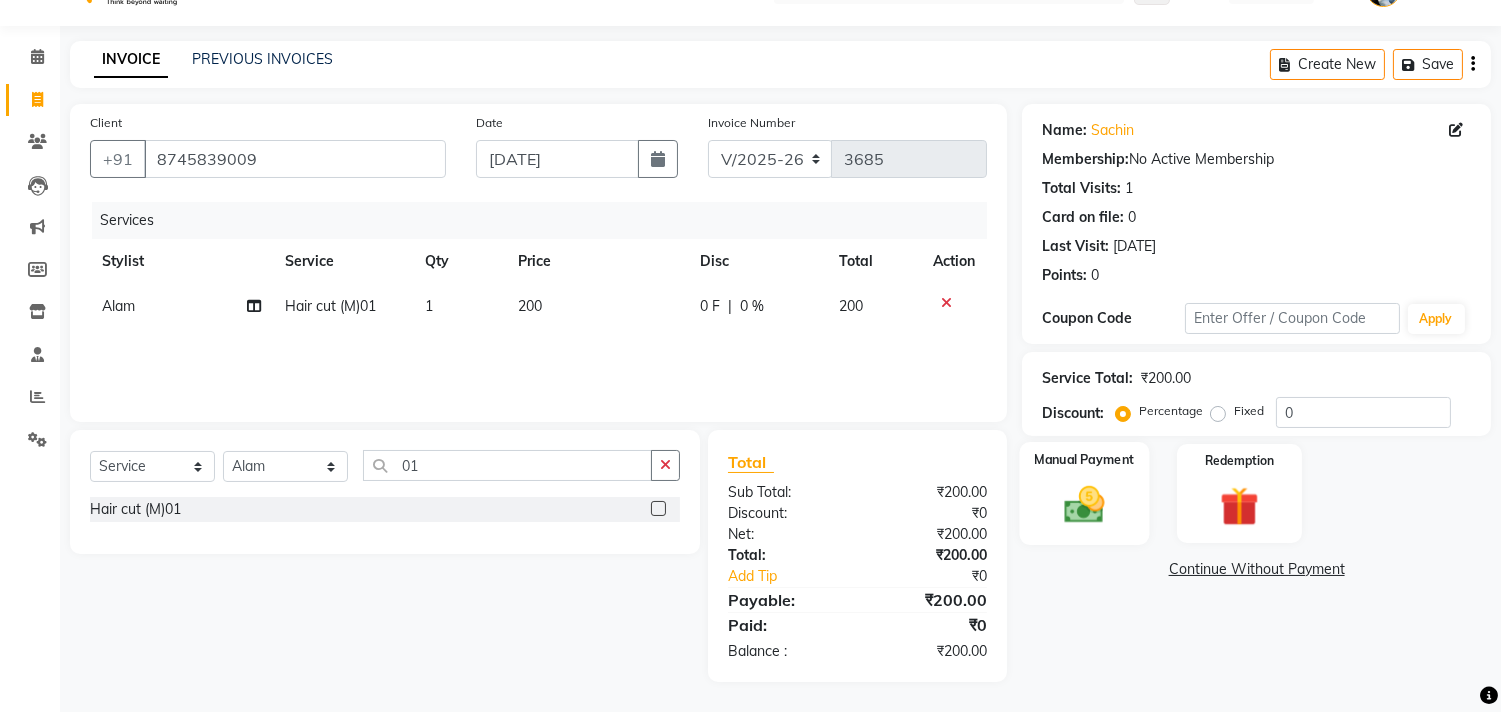 click on "Manual Payment" 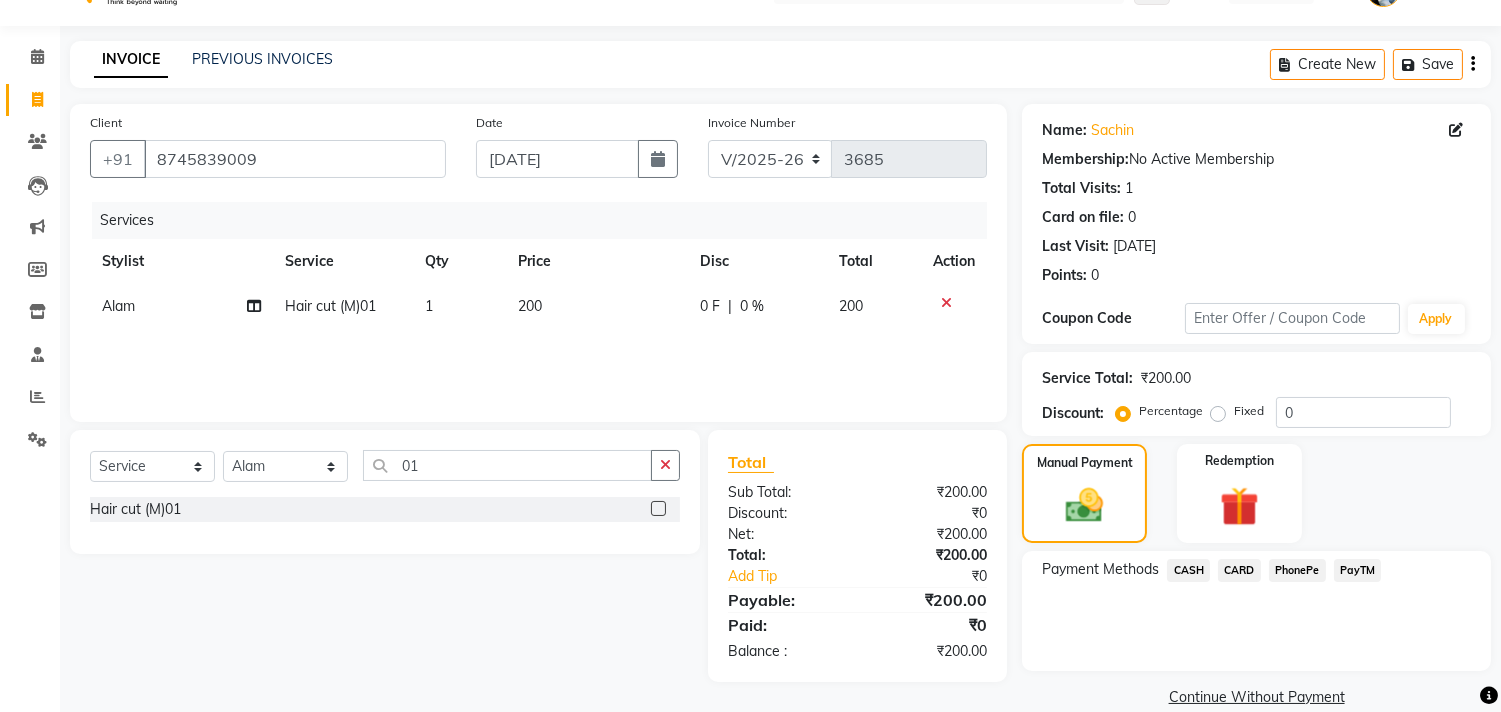 click on "PayTM" 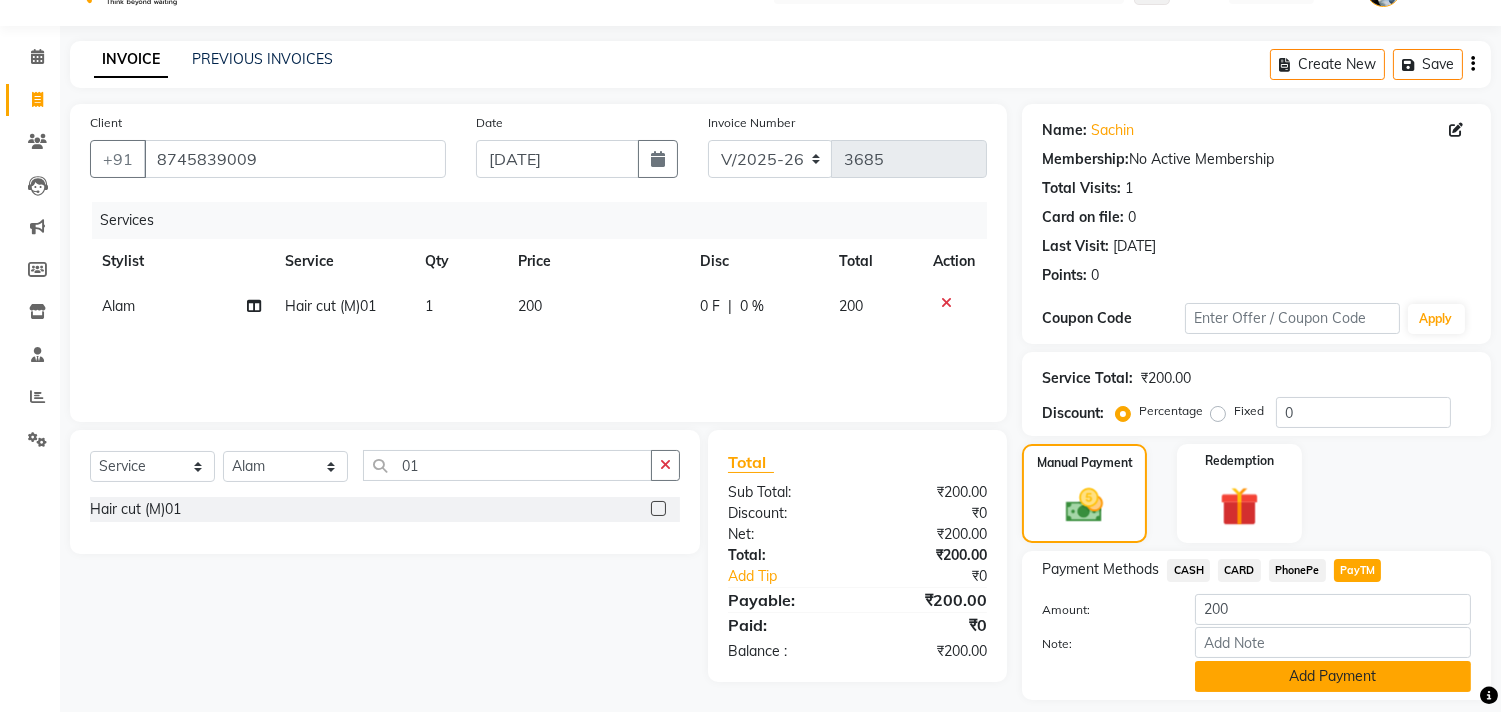 click on "Add Payment" 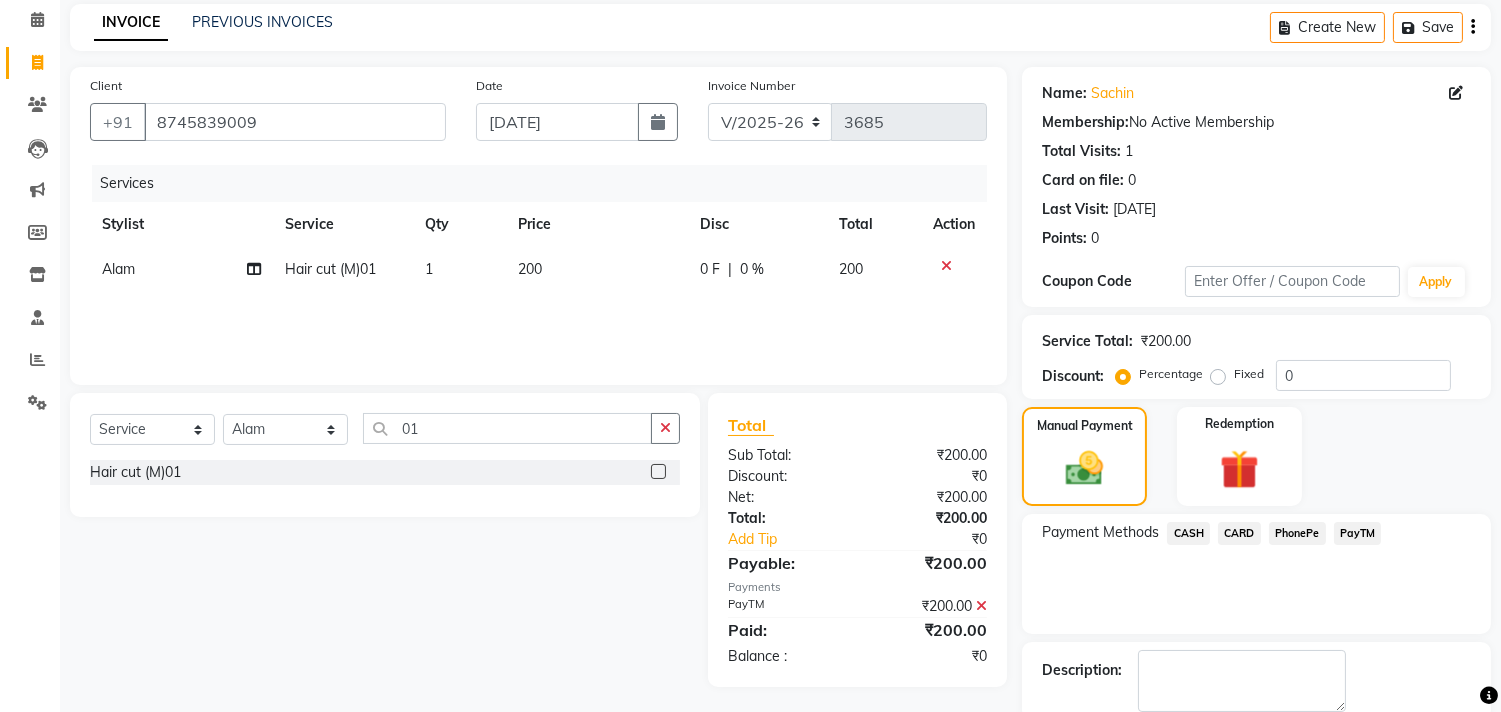 scroll, scrollTop: 187, scrollLeft: 0, axis: vertical 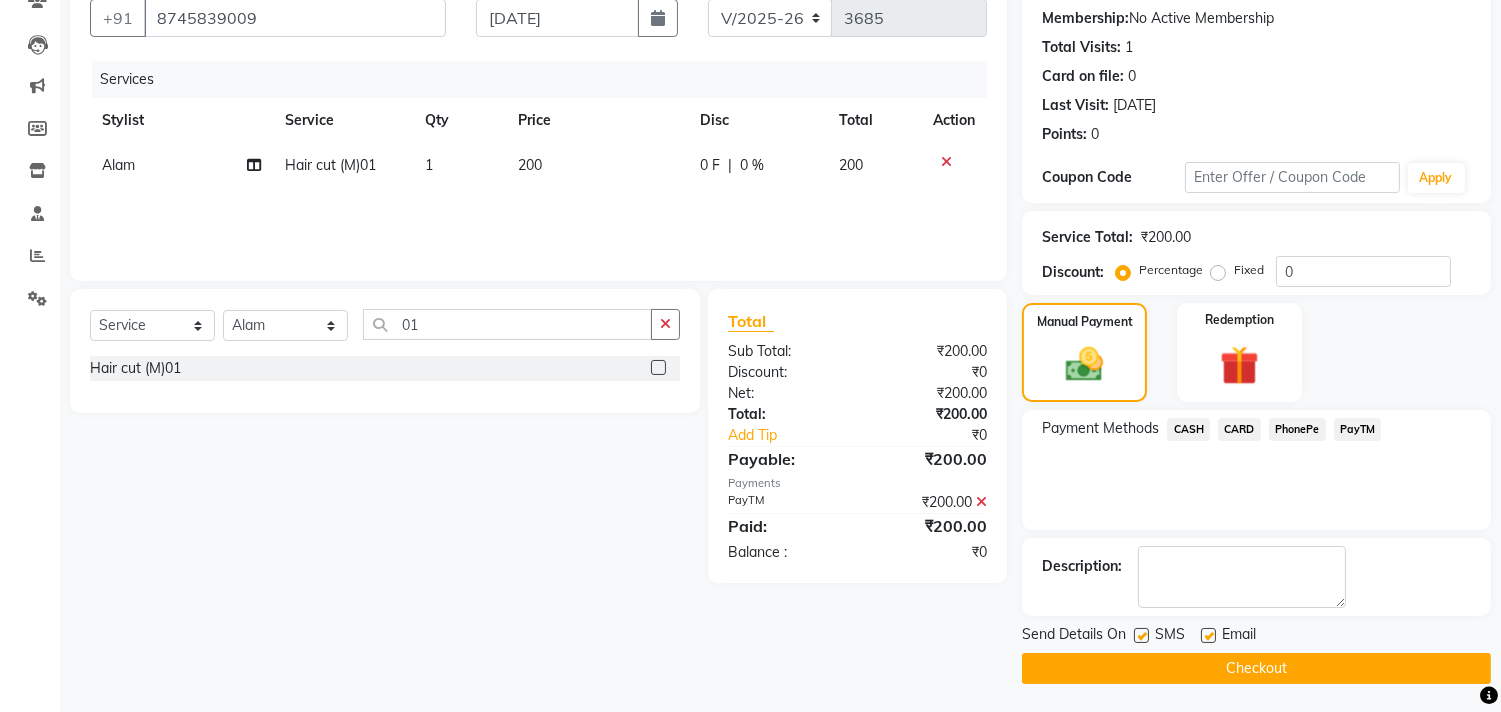 click on "Checkout" 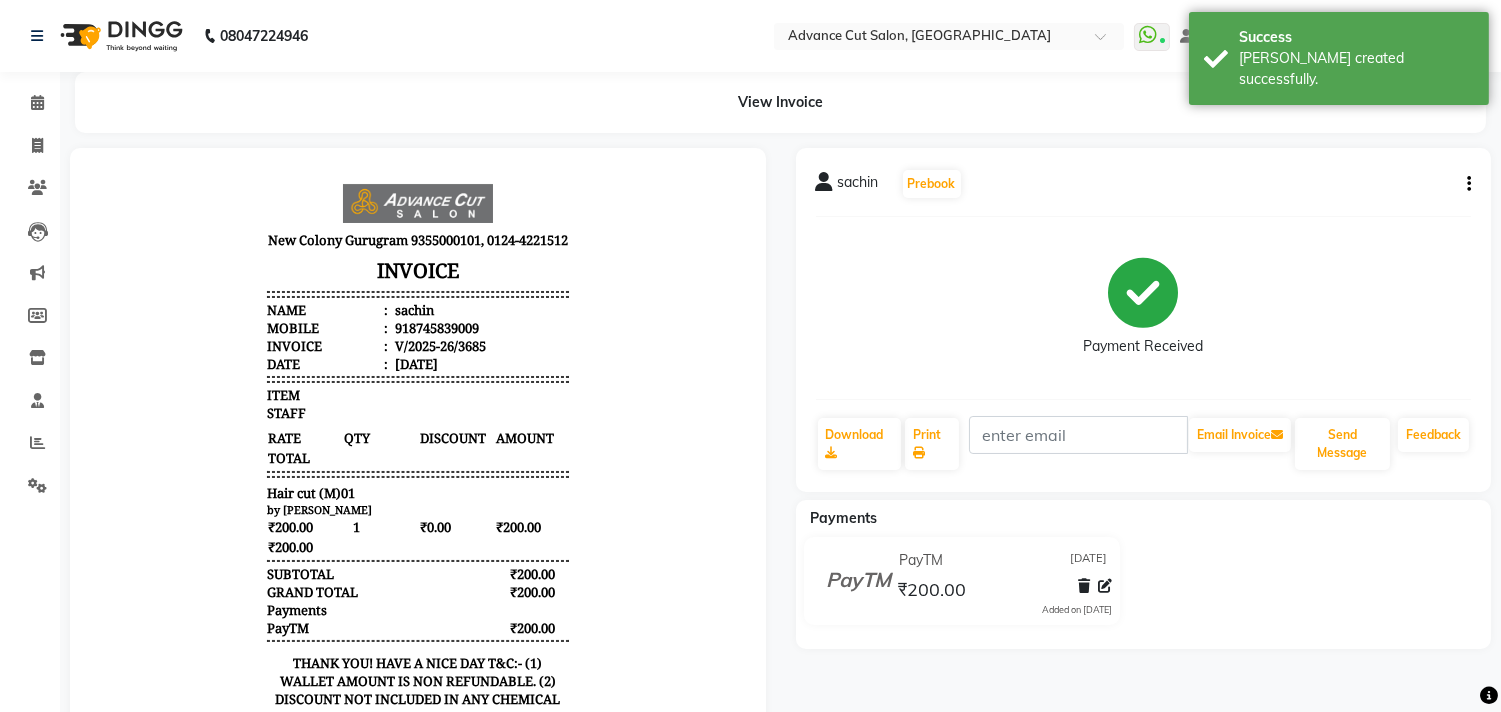 scroll, scrollTop: 0, scrollLeft: 0, axis: both 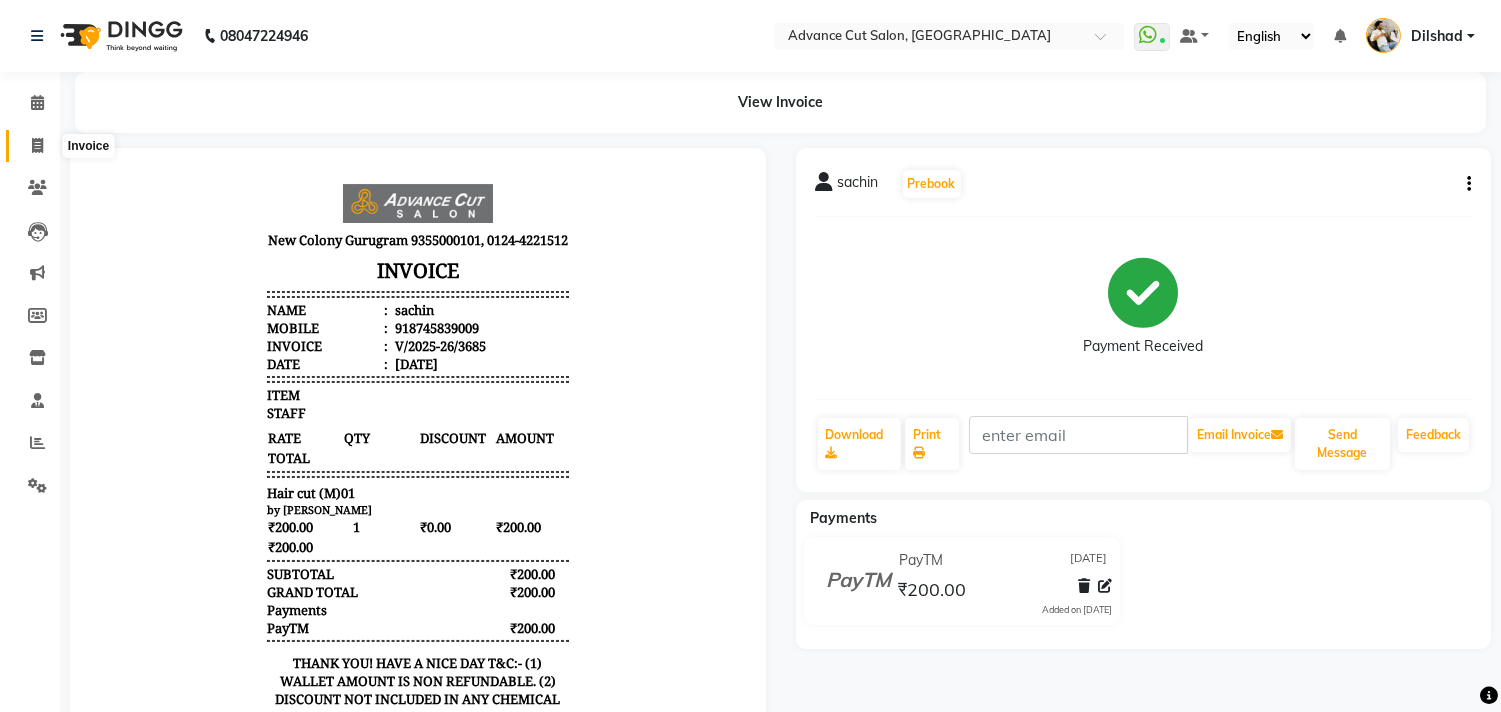 click 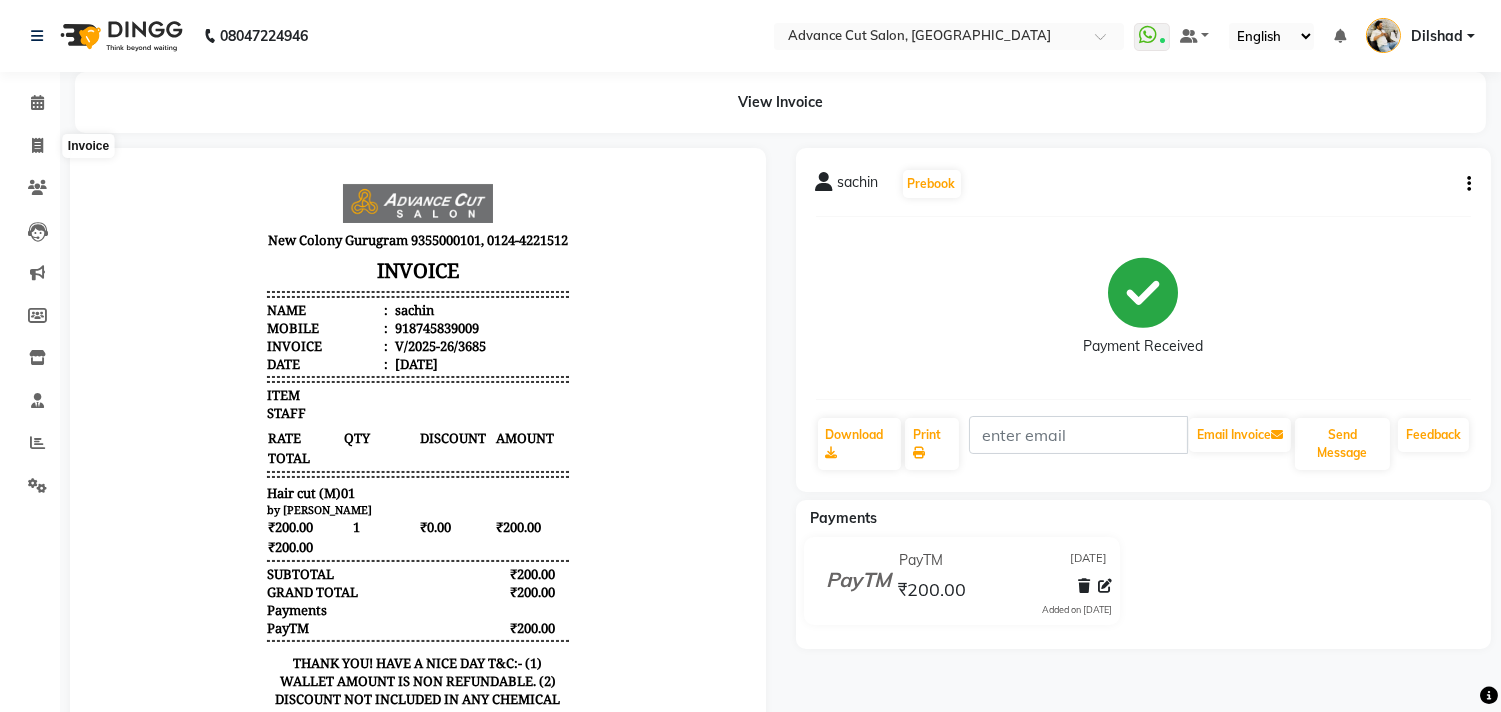 select on "service" 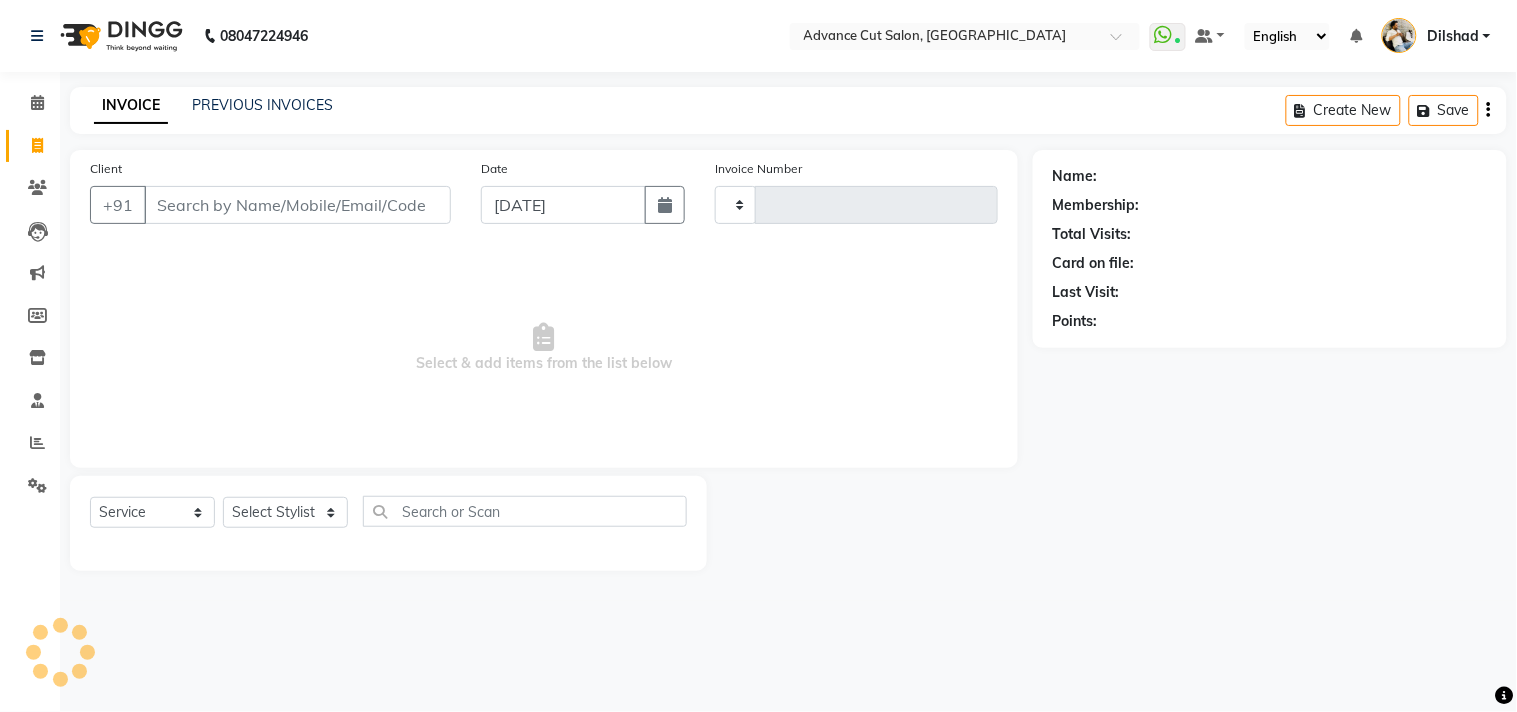 type on "3686" 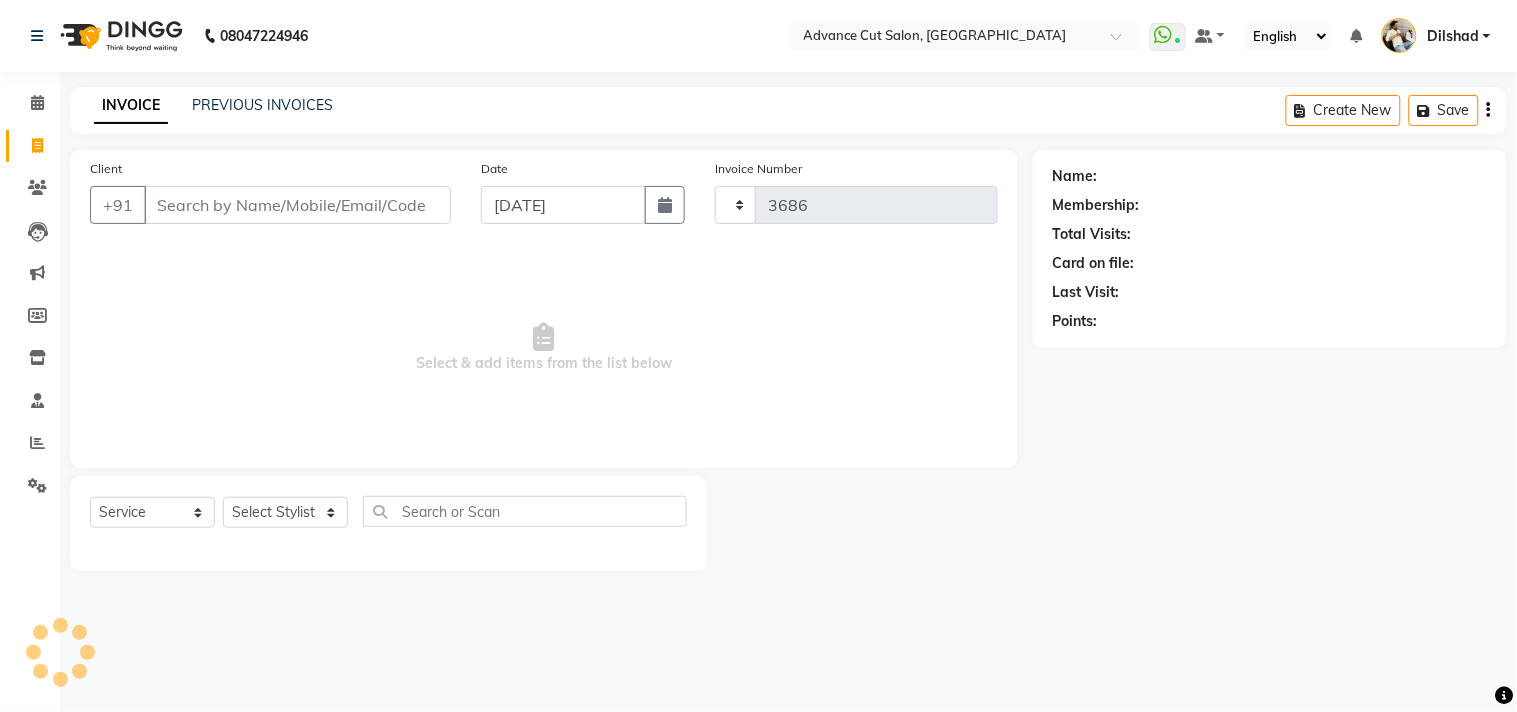 select on "922" 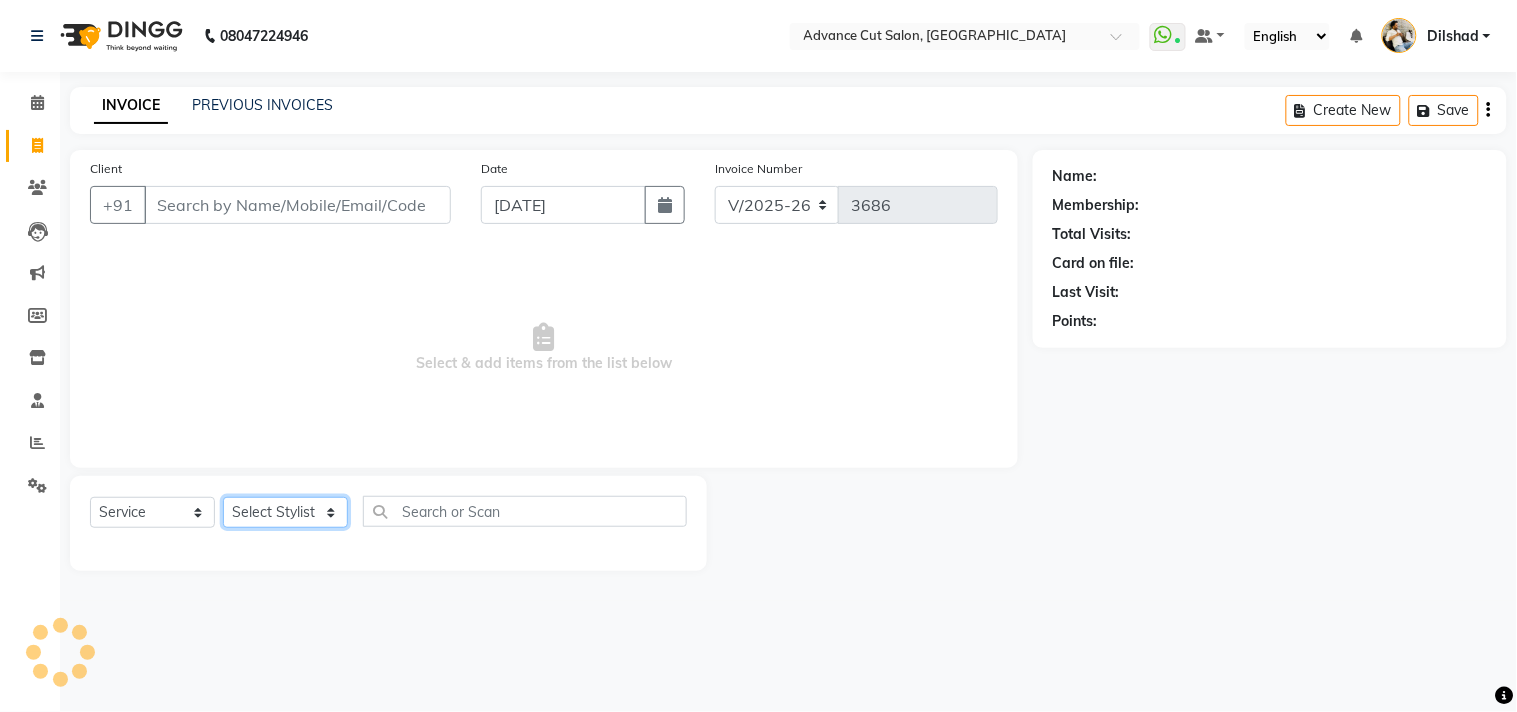 click on "Select Stylist" 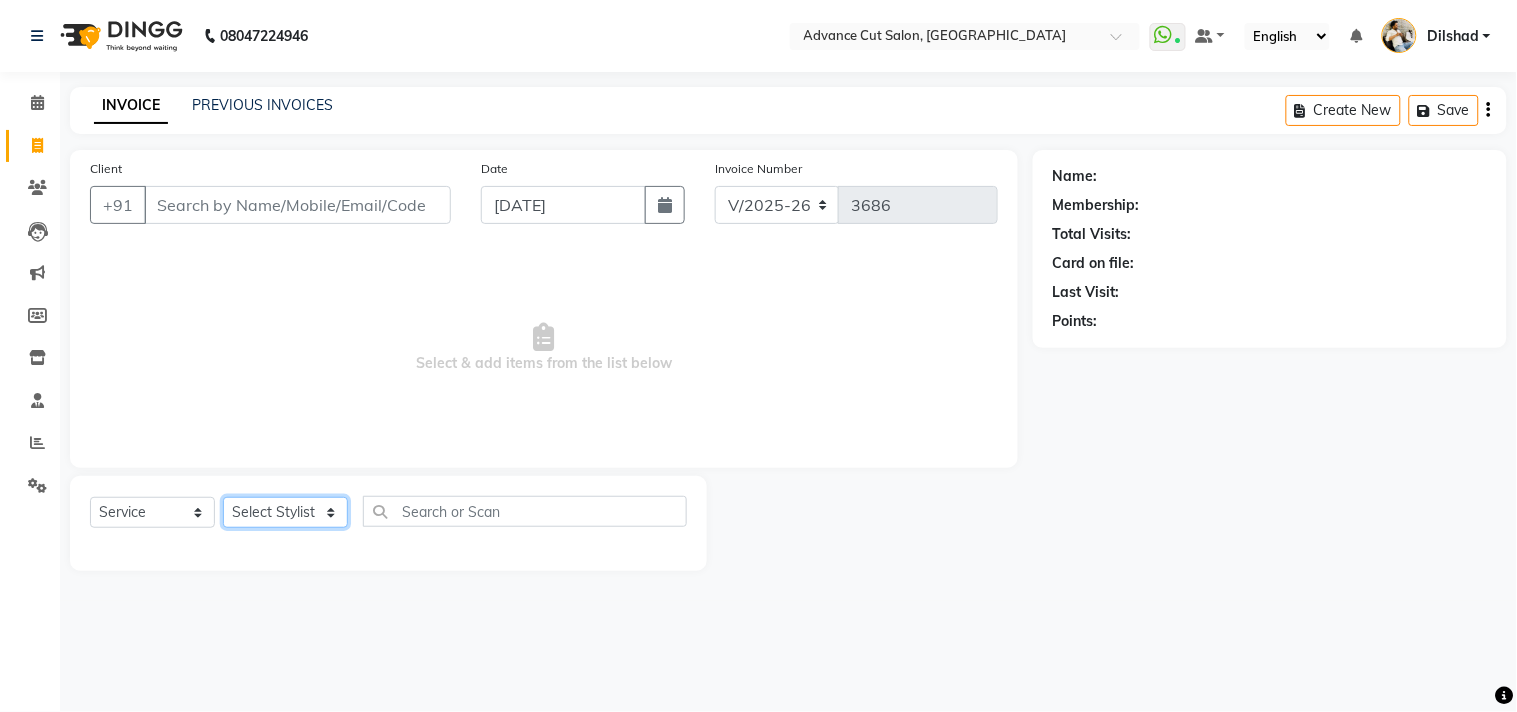 click on "Select Stylist [PERSON_NAME] Avinash Dilshad [PERSON_NAME] [PERSON_NAME] [PERSON_NAME] [PERSON_NAME]  [PERSON_NAME] [PERSON_NAME]  [PERSON_NAME] [PERSON_NAME]" 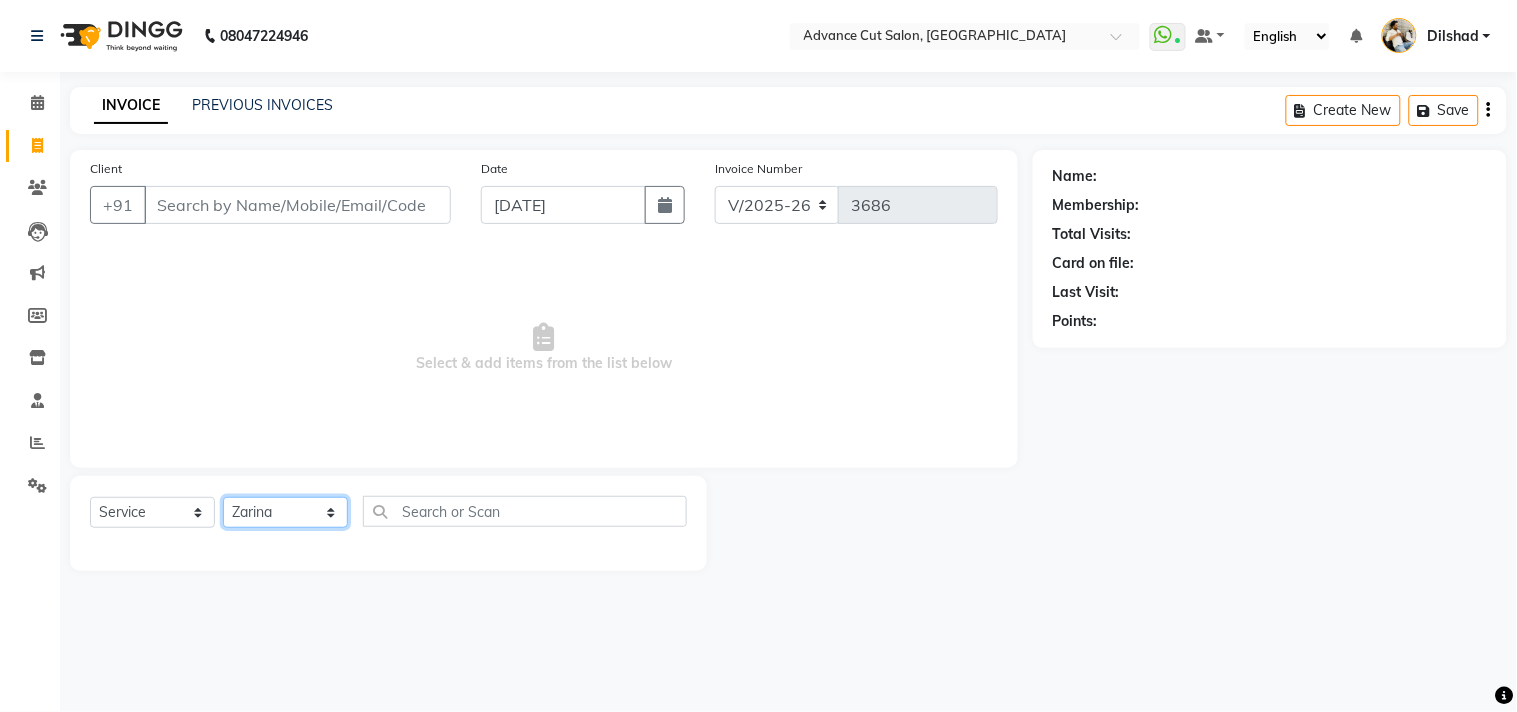 click on "Select Stylist [PERSON_NAME] Avinash Dilshad [PERSON_NAME] [PERSON_NAME] [PERSON_NAME] [PERSON_NAME]  [PERSON_NAME] [PERSON_NAME]  [PERSON_NAME] [PERSON_NAME]" 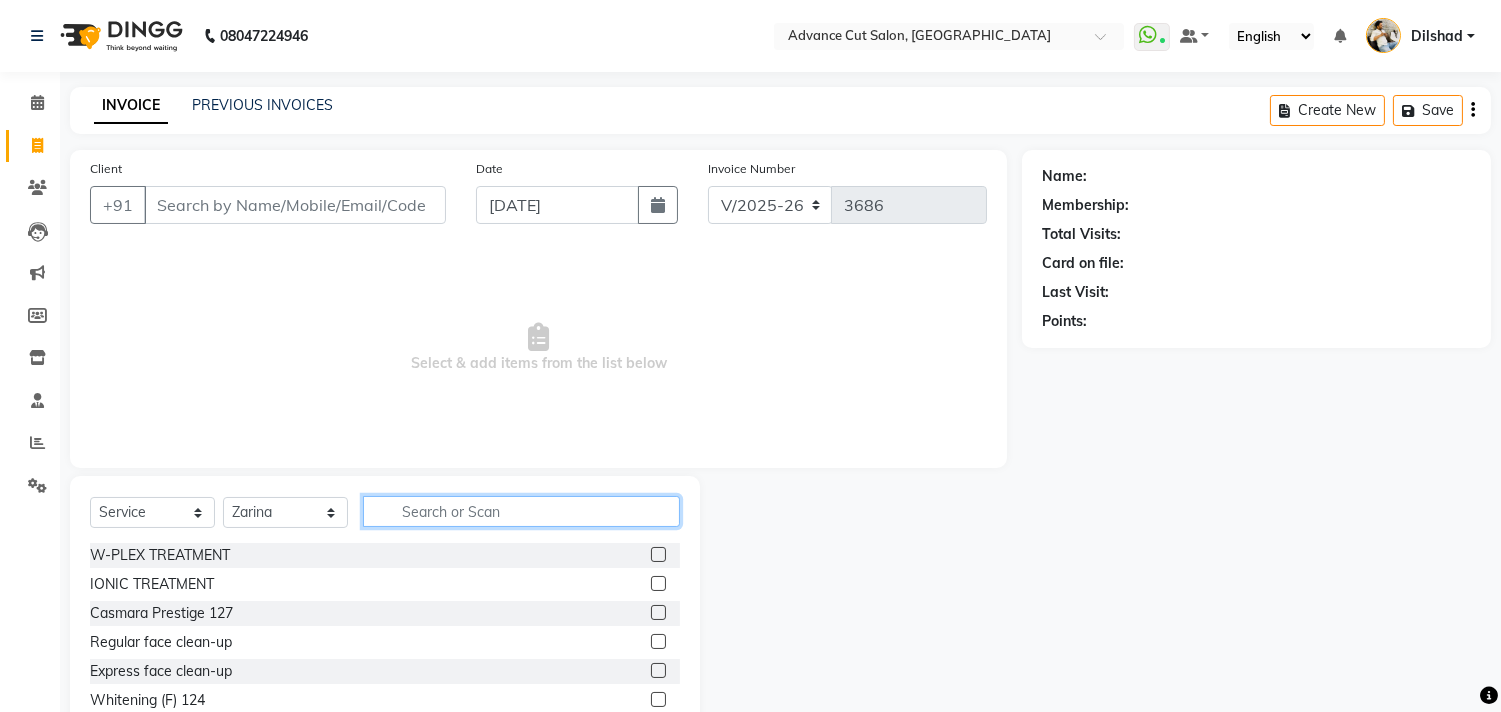 click 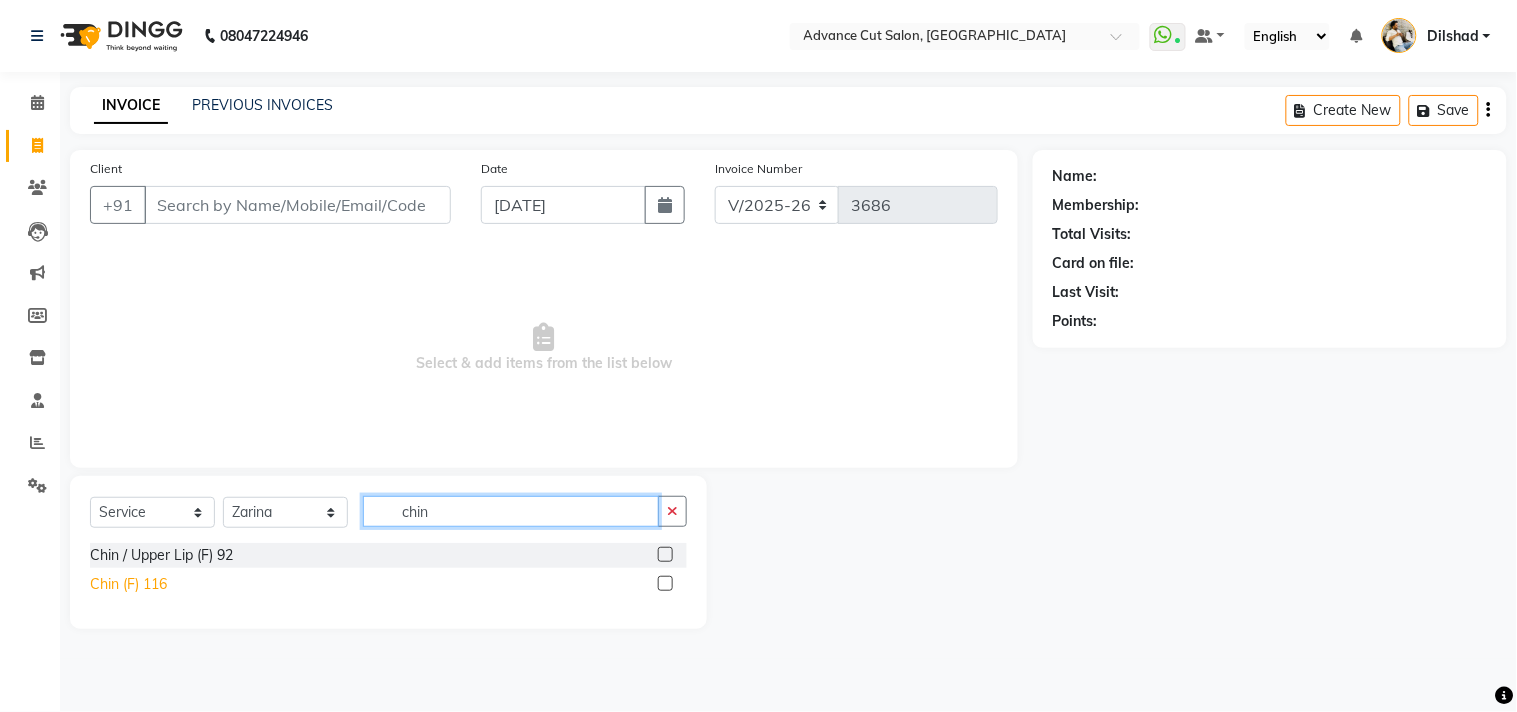 type on "chin" 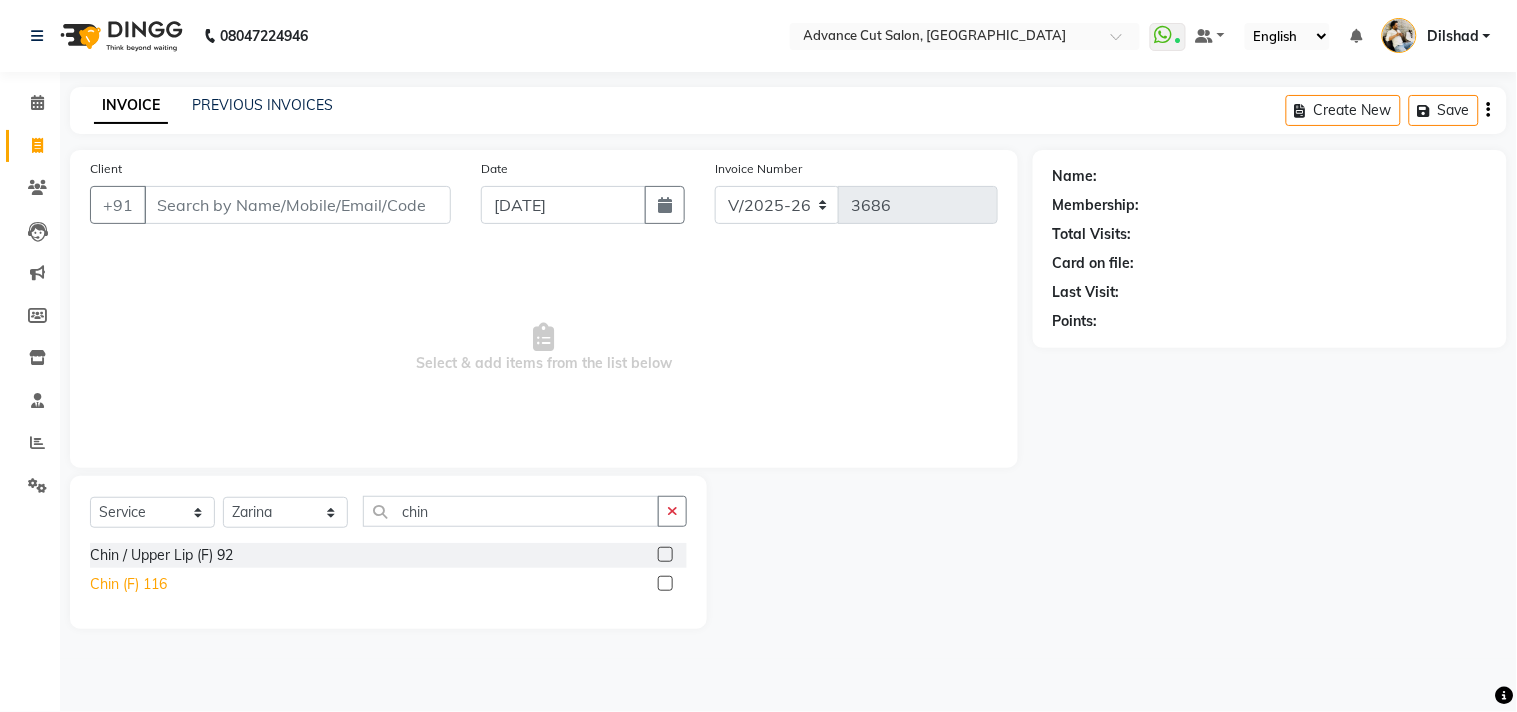 click on "Chin (F) 116" 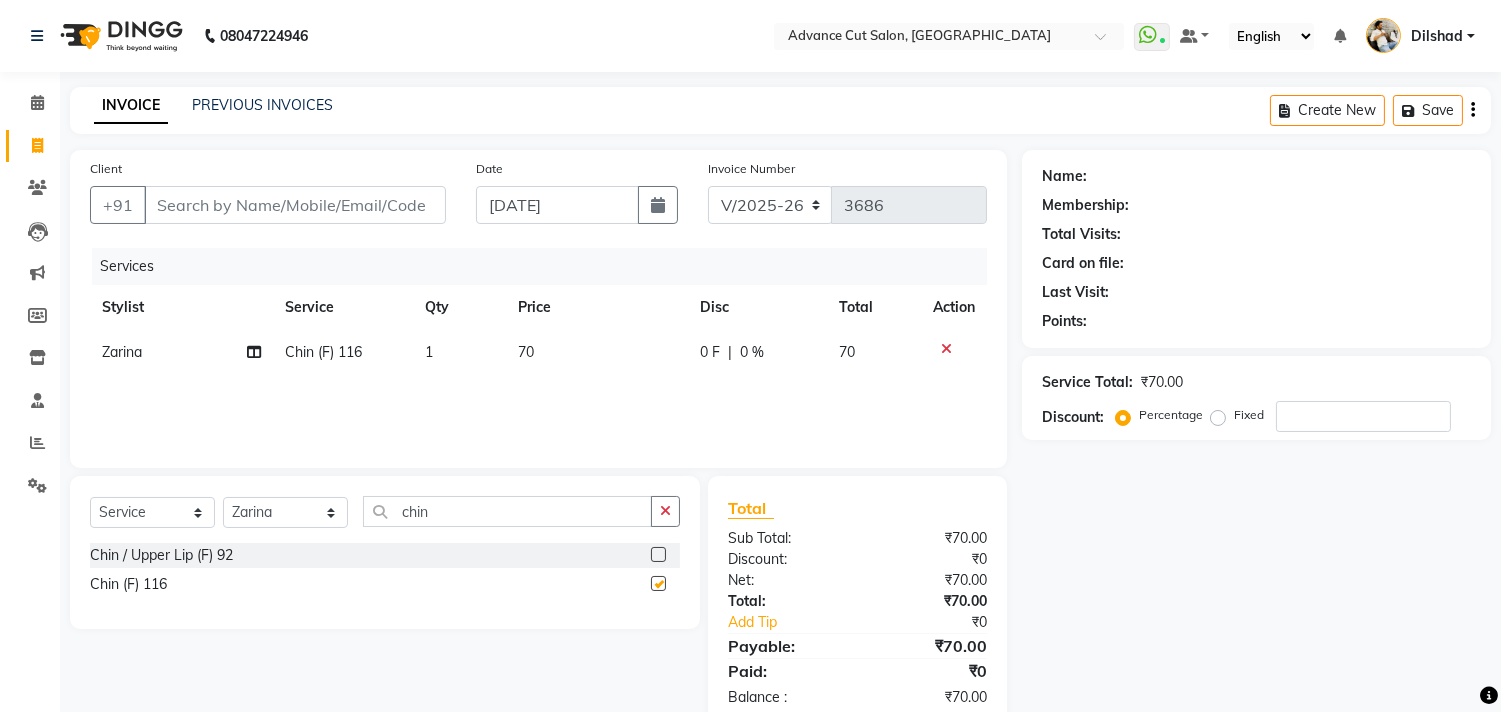 checkbox on "false" 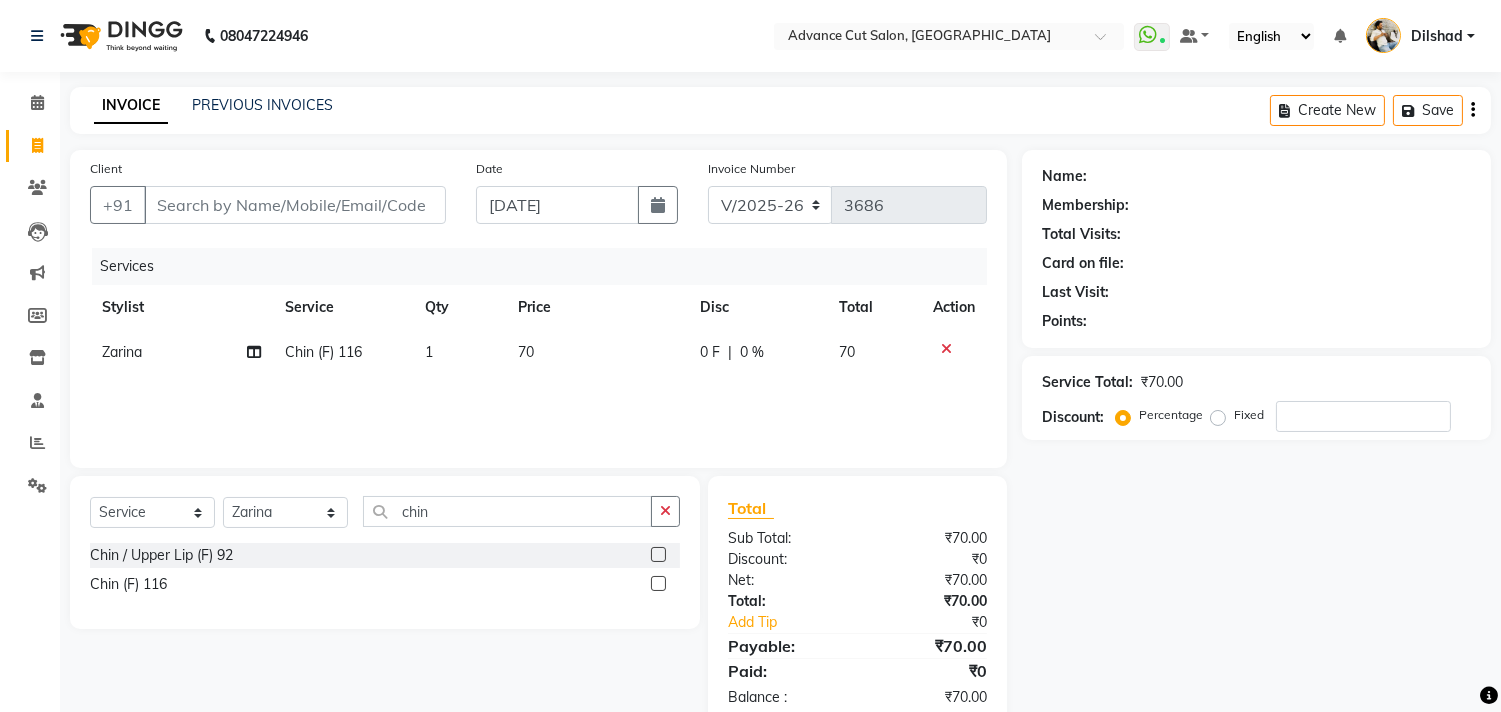 click on "1" 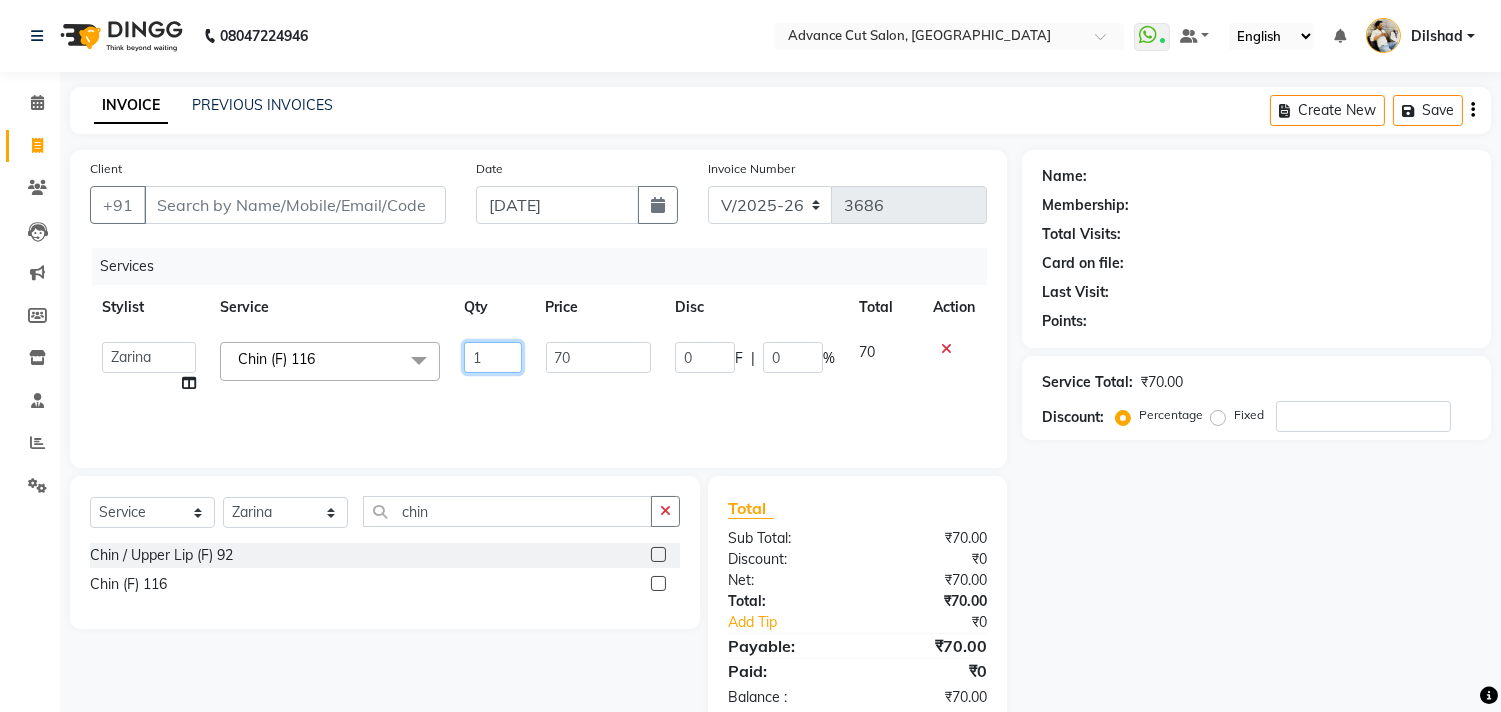 click on "1" 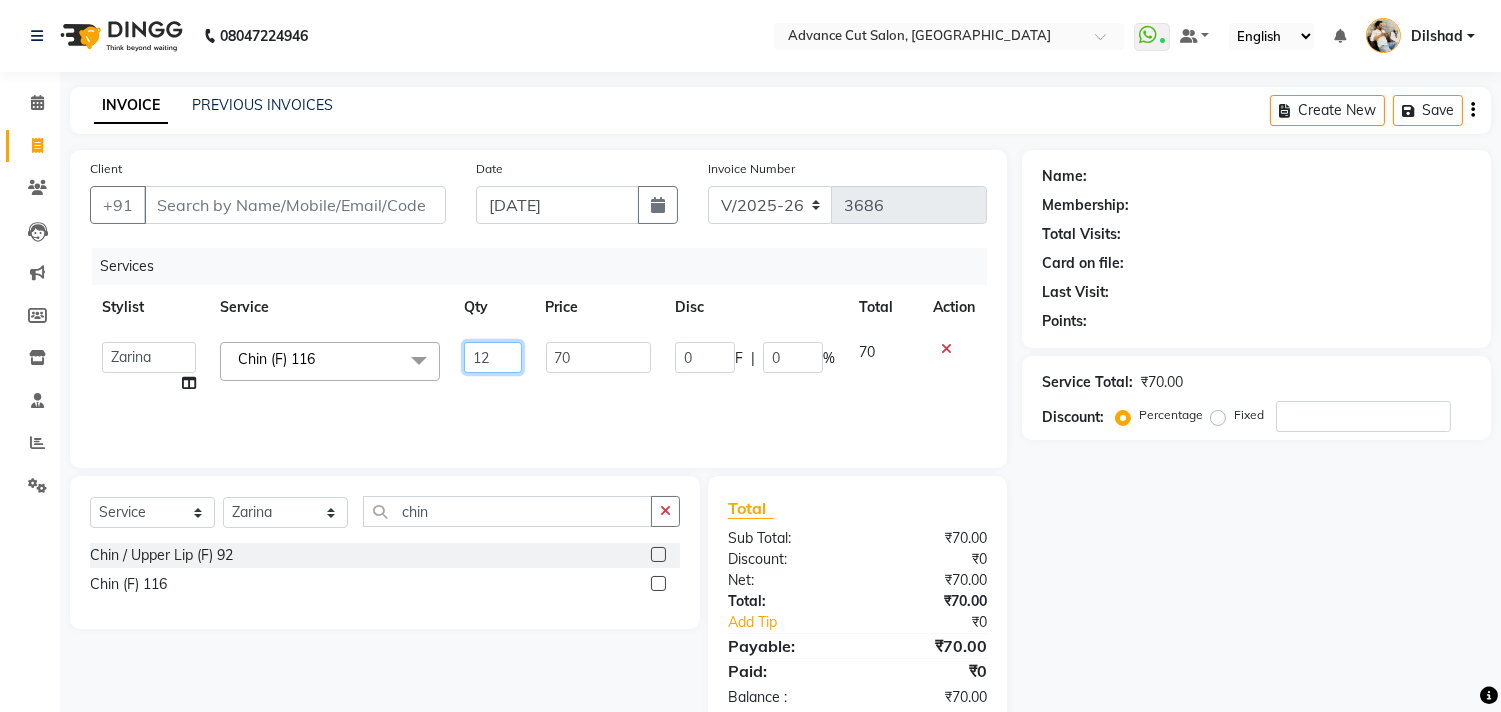 click on "12" 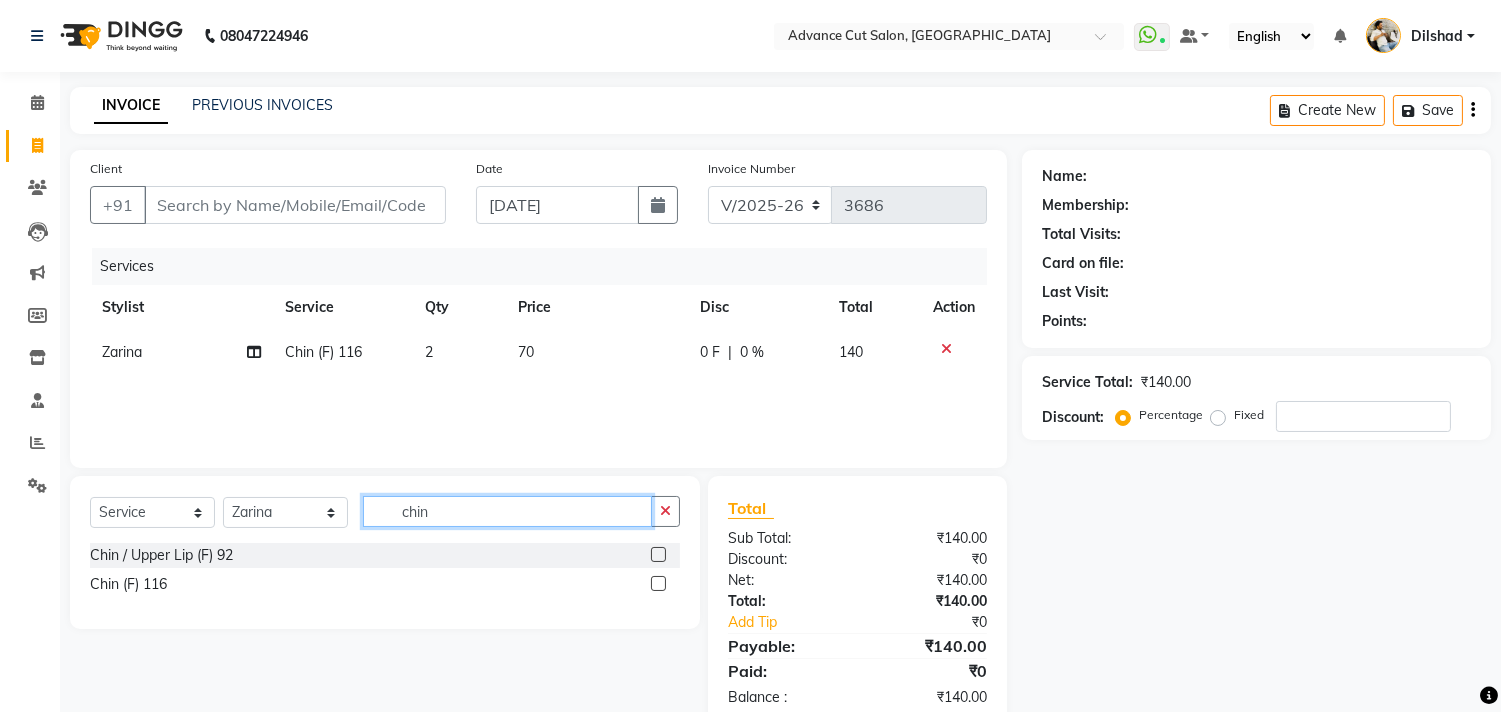 click on "chin" 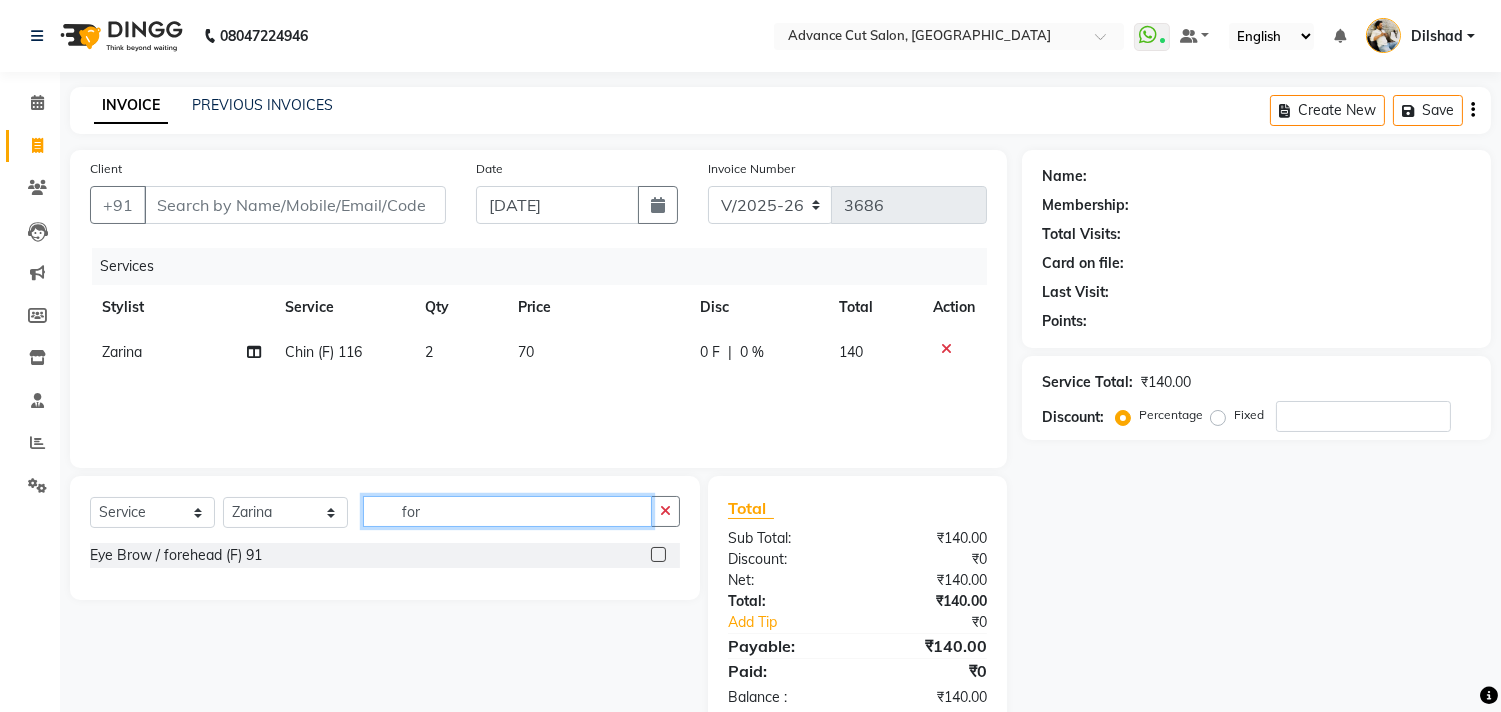 type on "for" 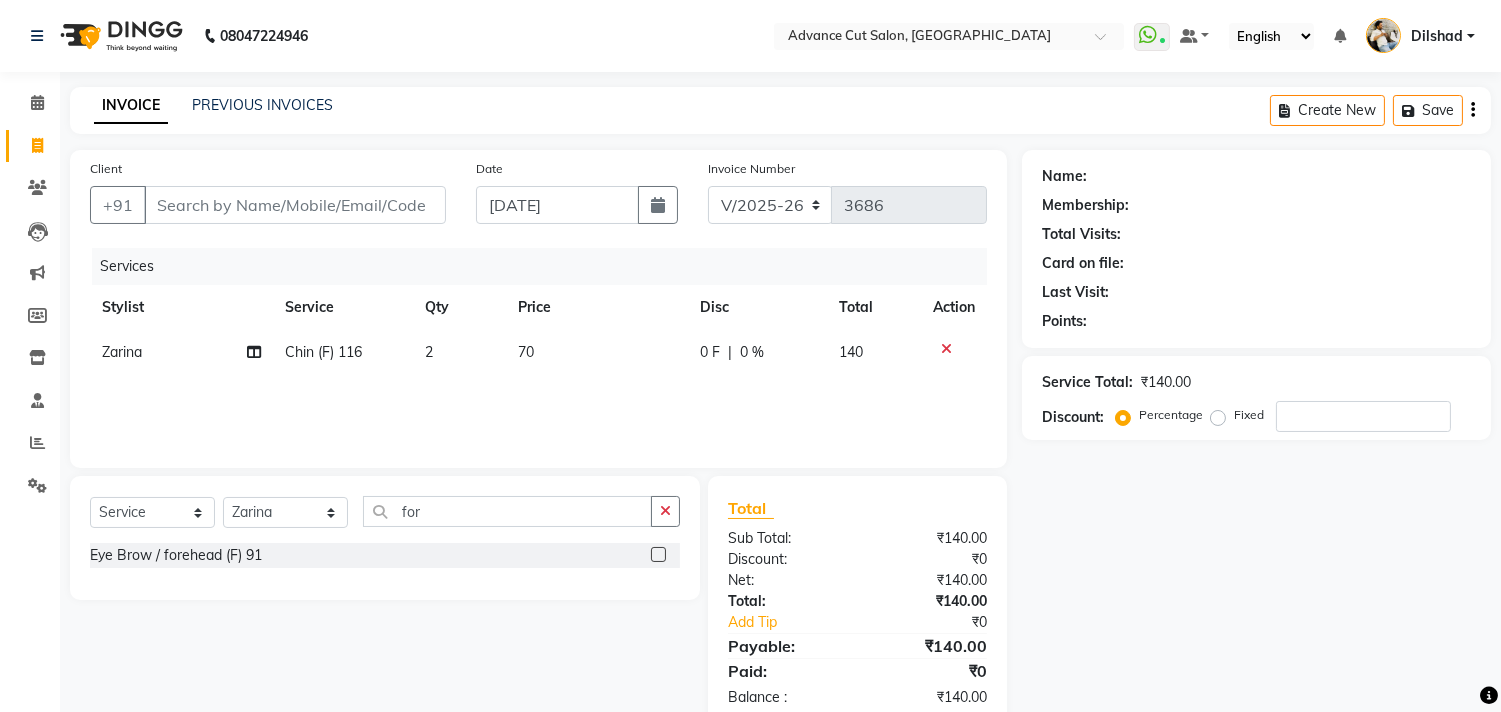 click on "2" 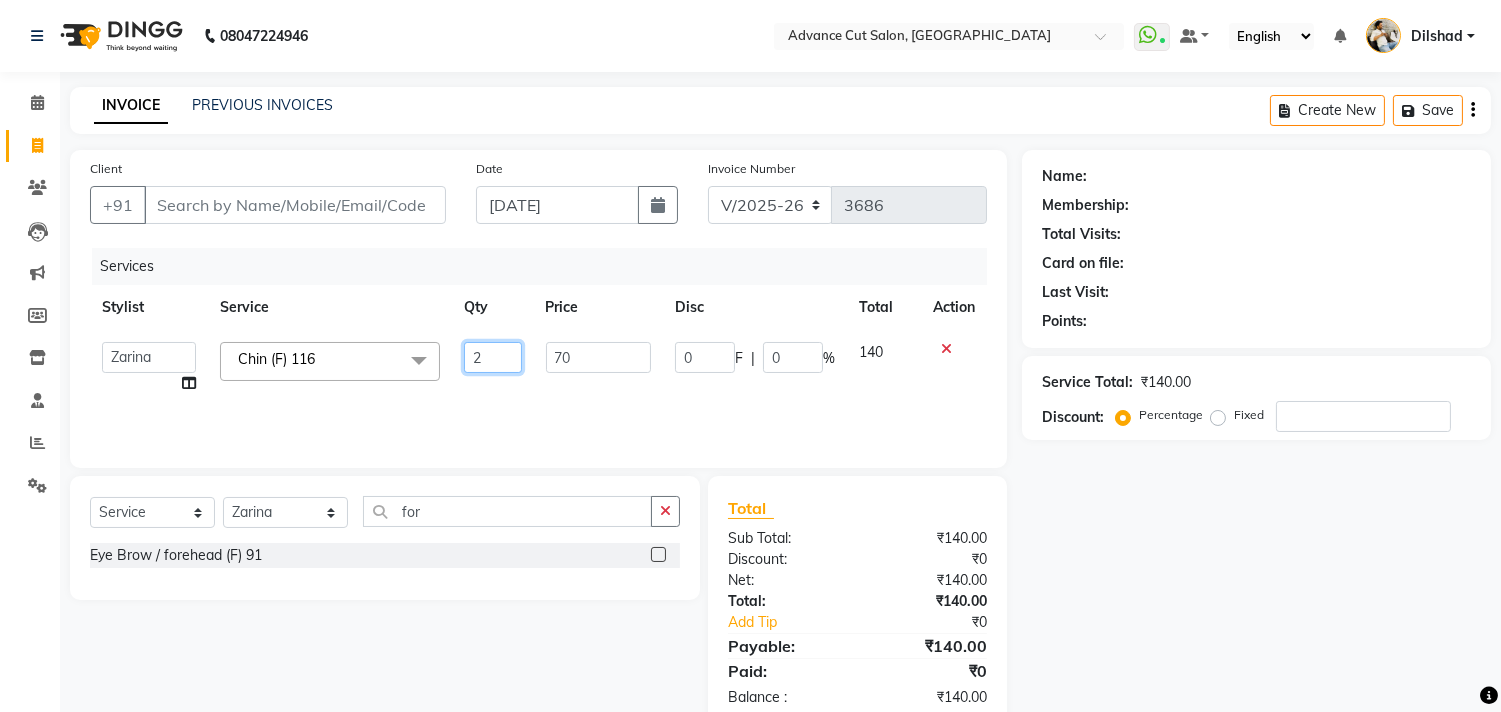 drag, startPoint x: 484, startPoint y: 348, endPoint x: 428, endPoint y: 356, distance: 56.568542 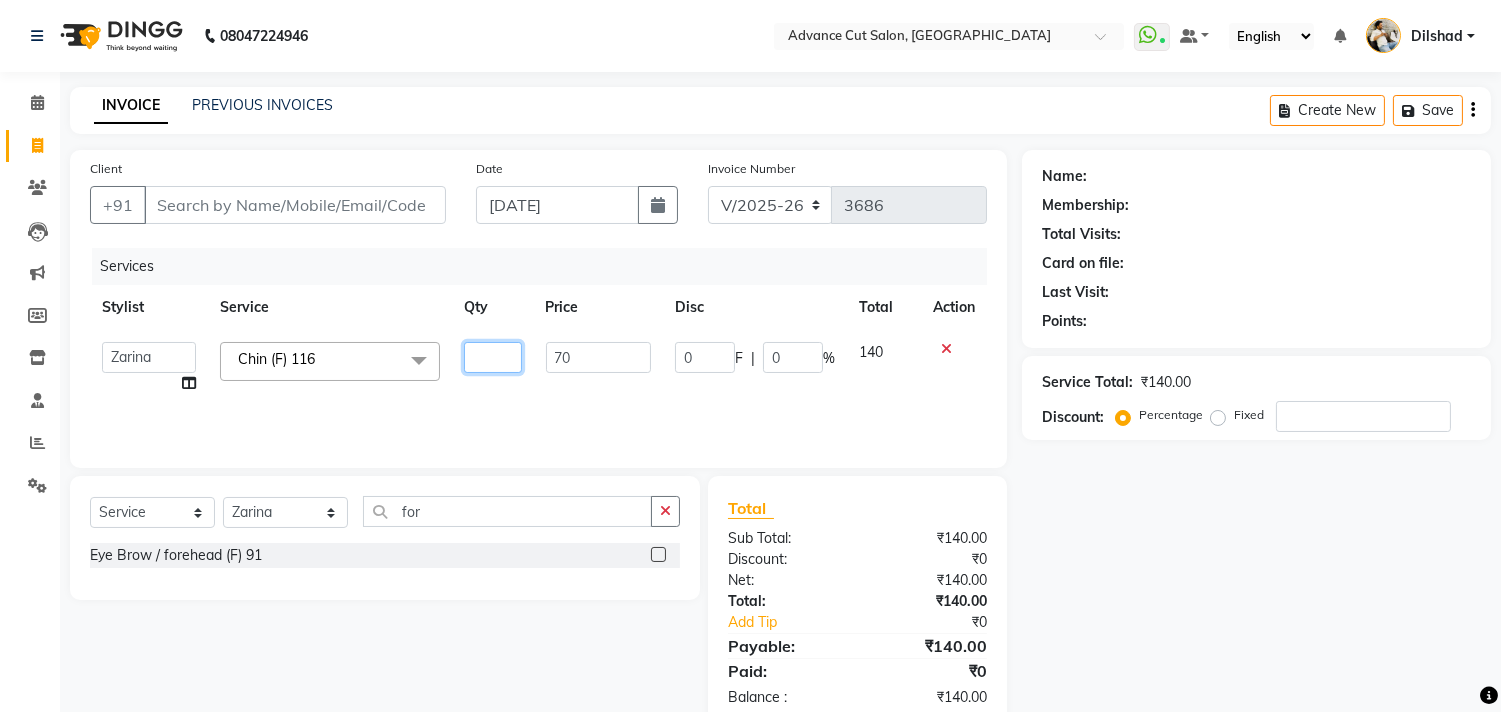 type on "3" 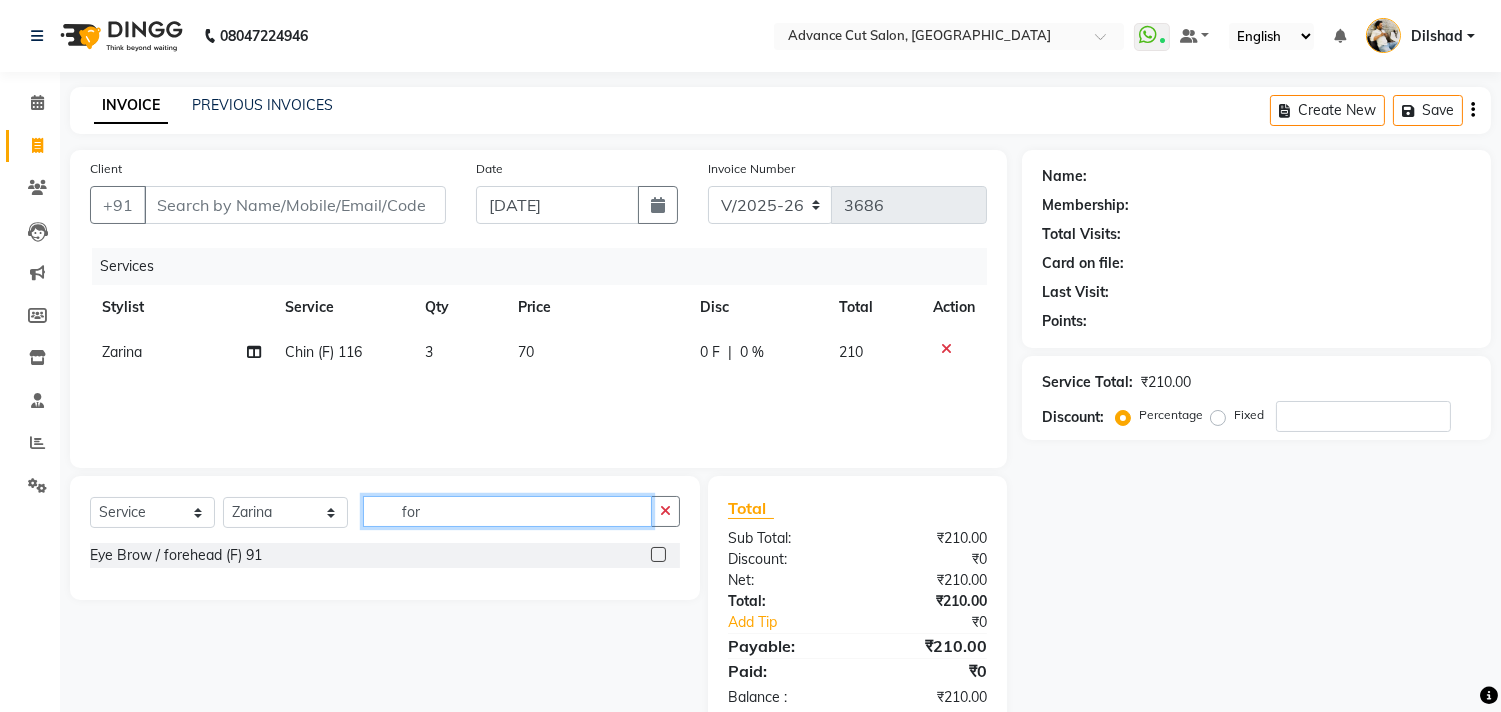 click on "for" 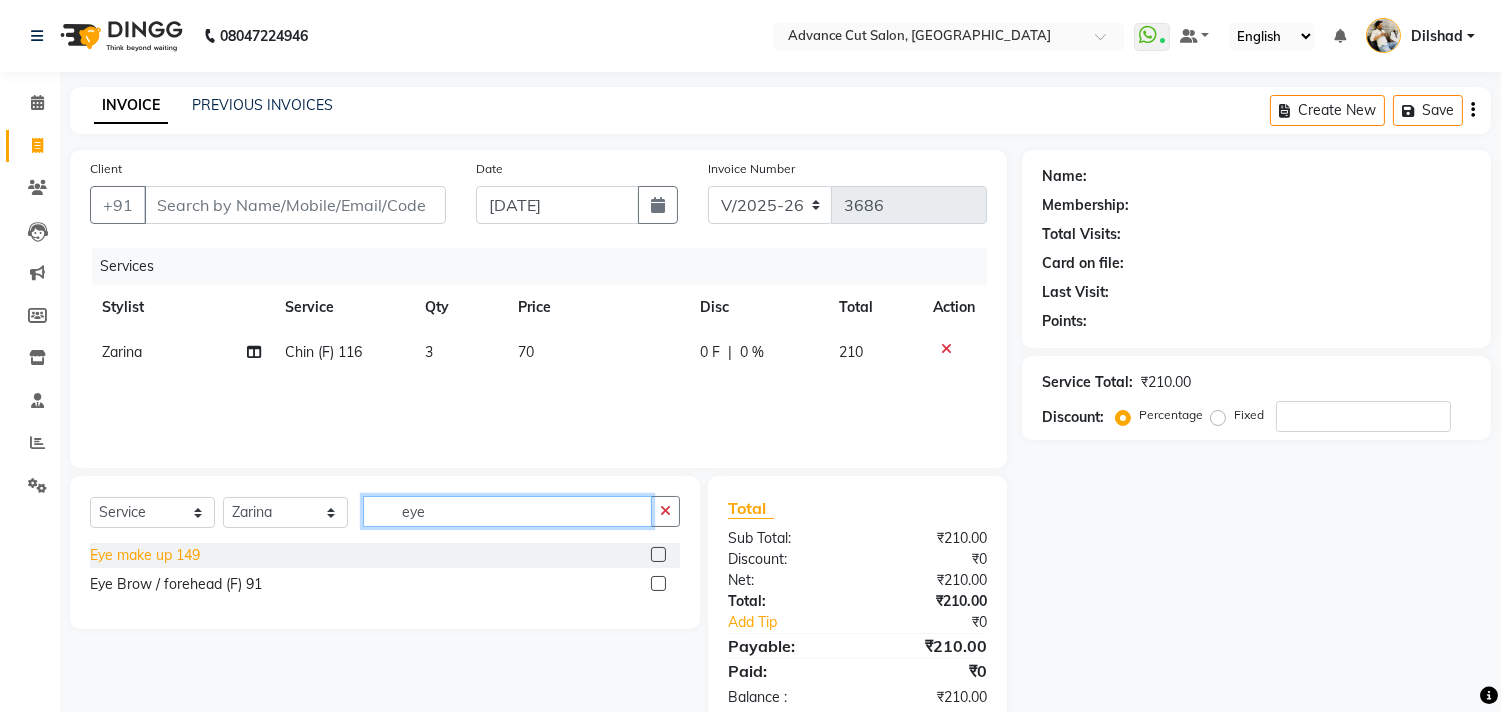 type on "eye" 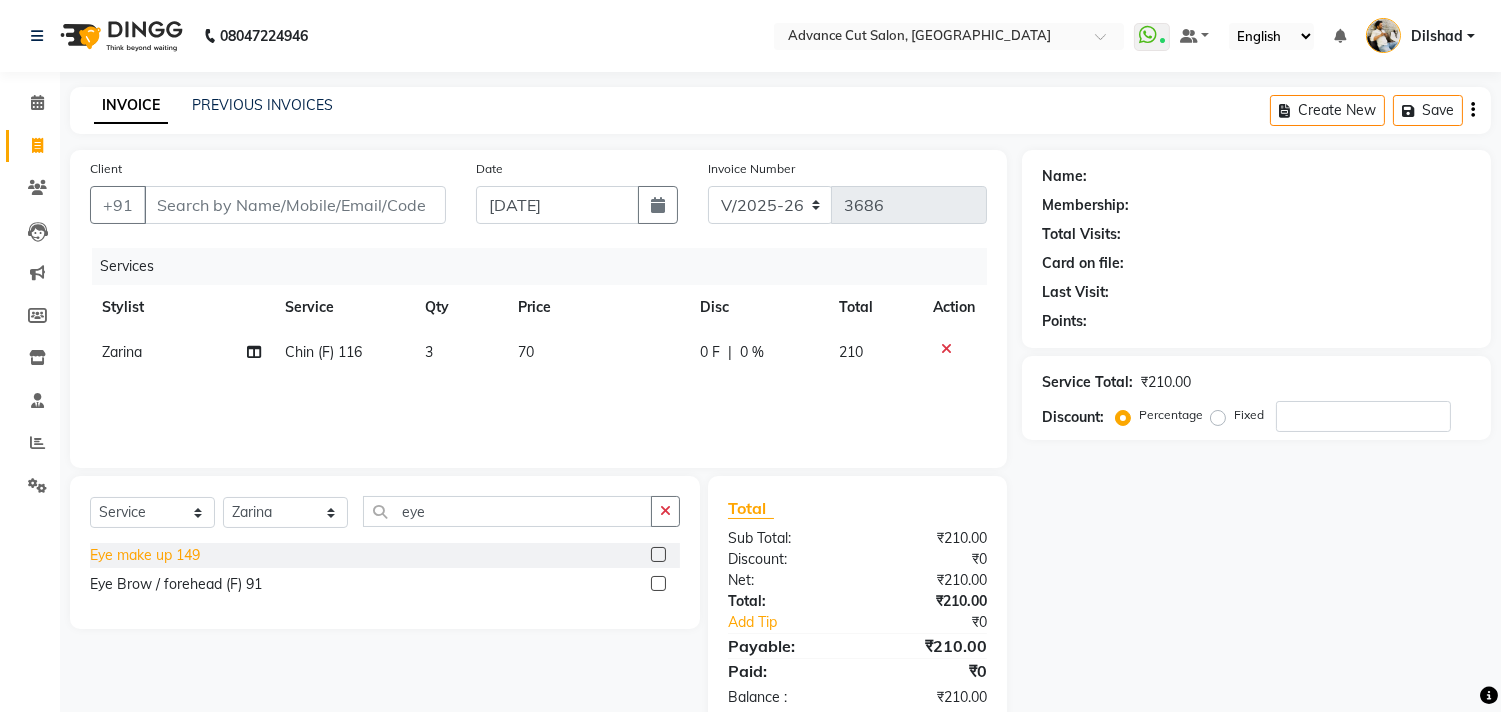 click on "Eye make up 149" 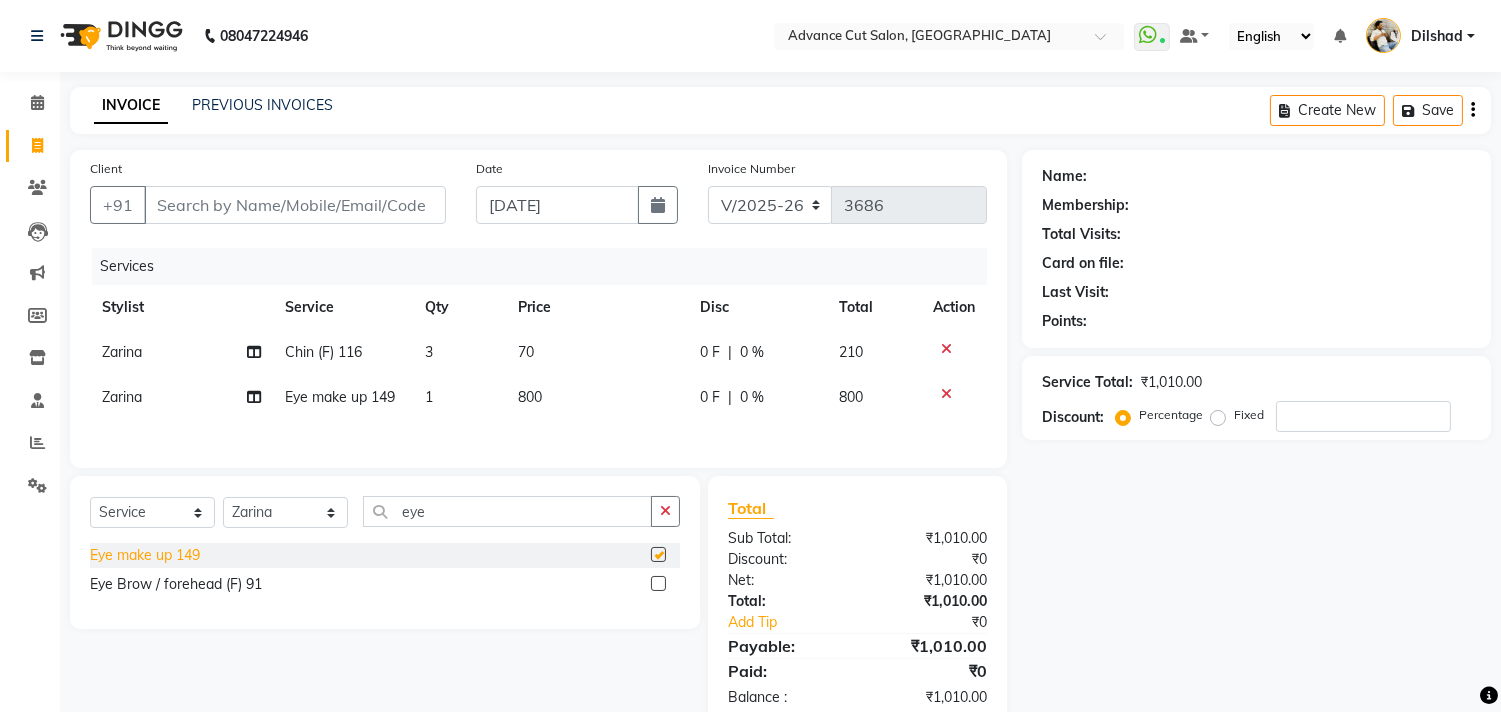 checkbox on "false" 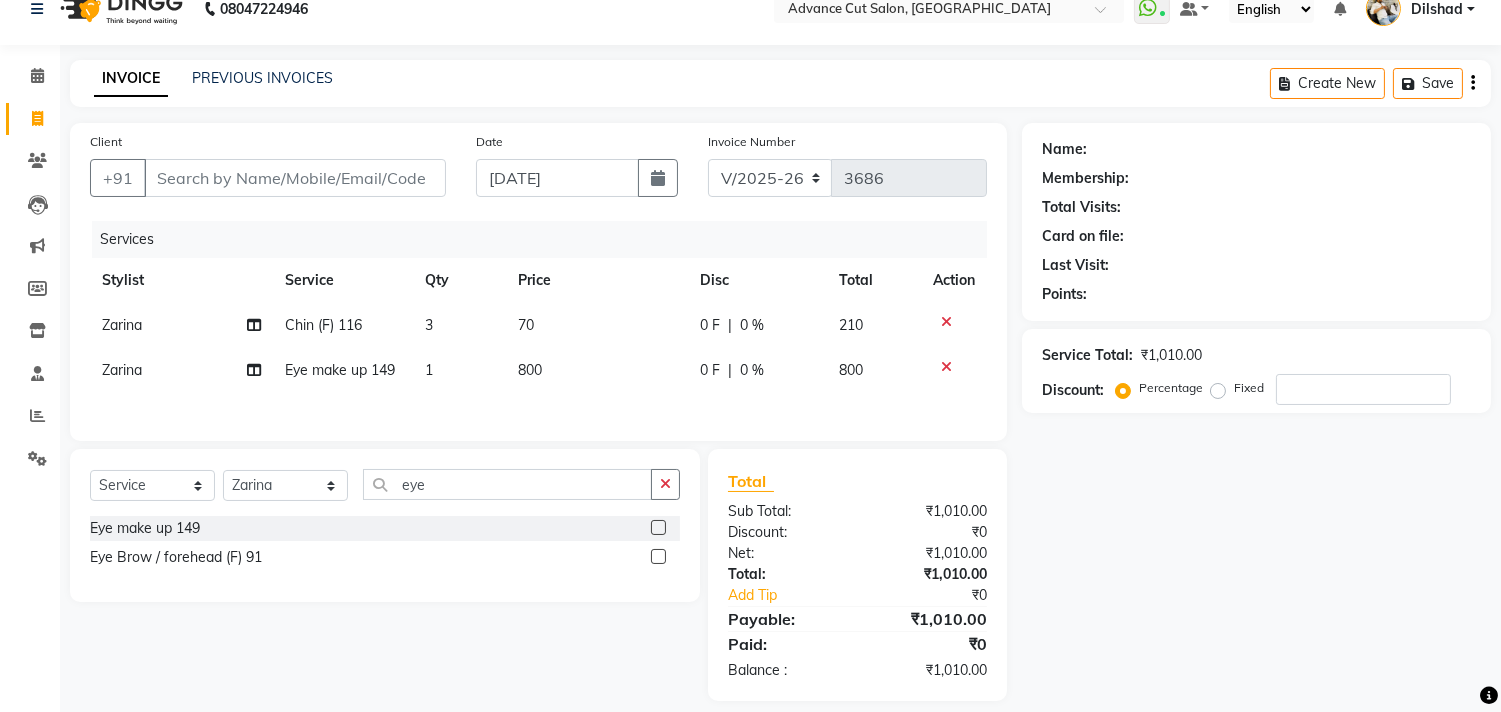 scroll, scrollTop: 51, scrollLeft: 0, axis: vertical 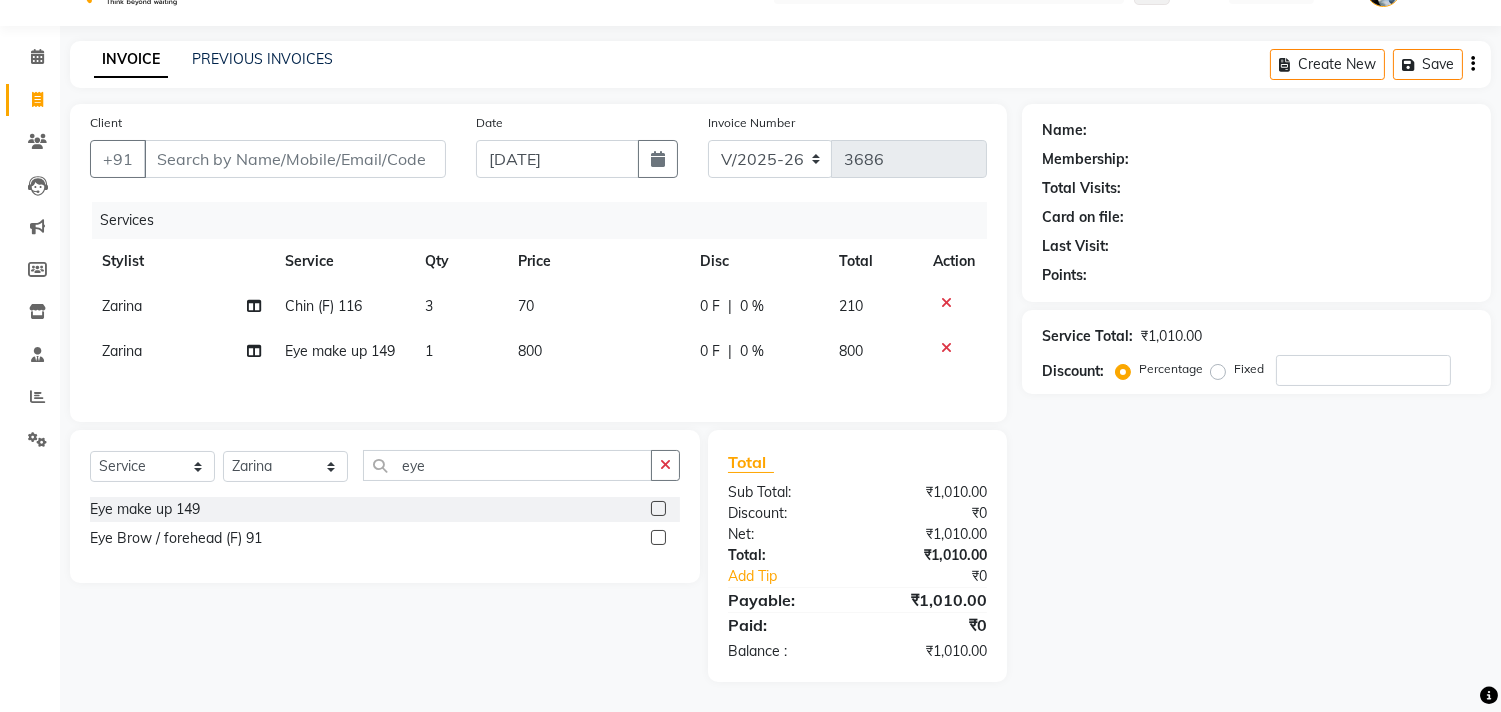 click on "Chin (F) 116" 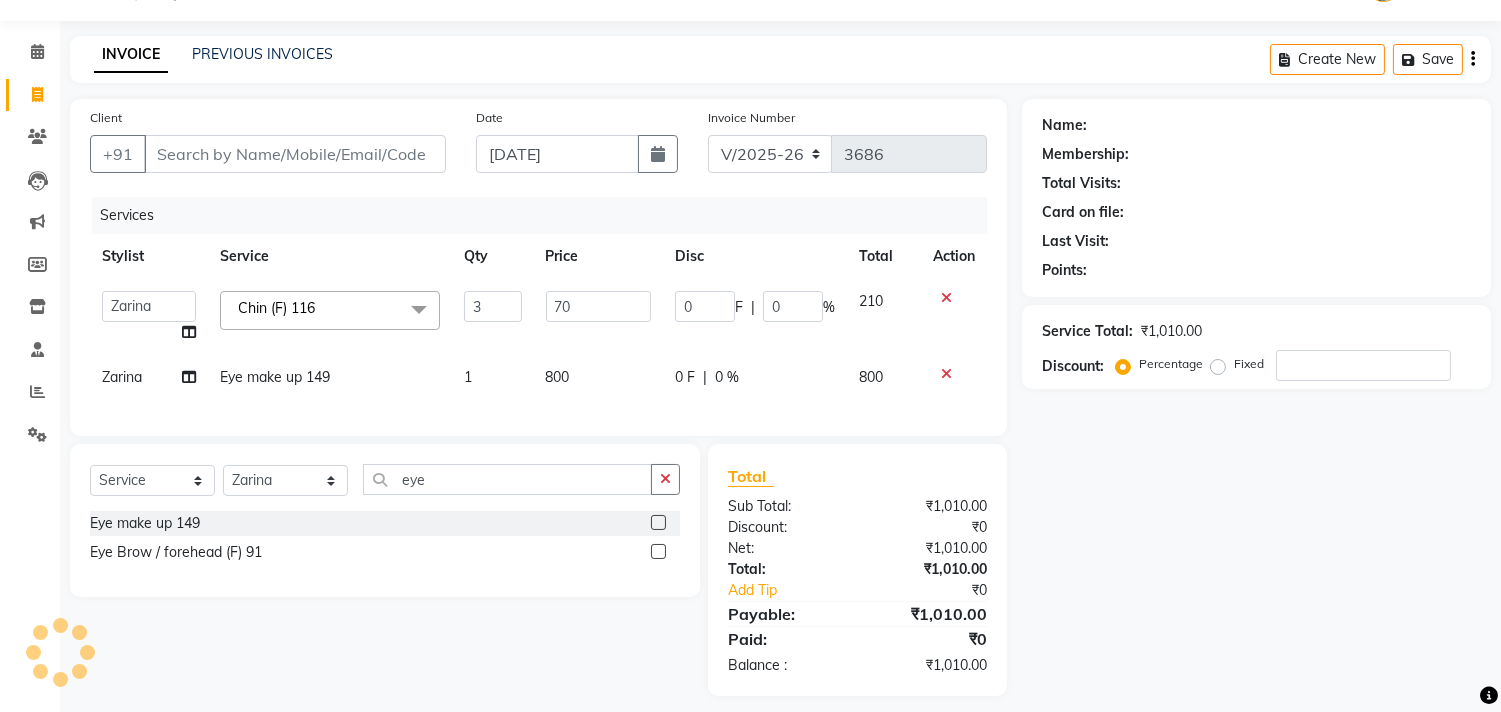 click on "Chin (F) 116  x" 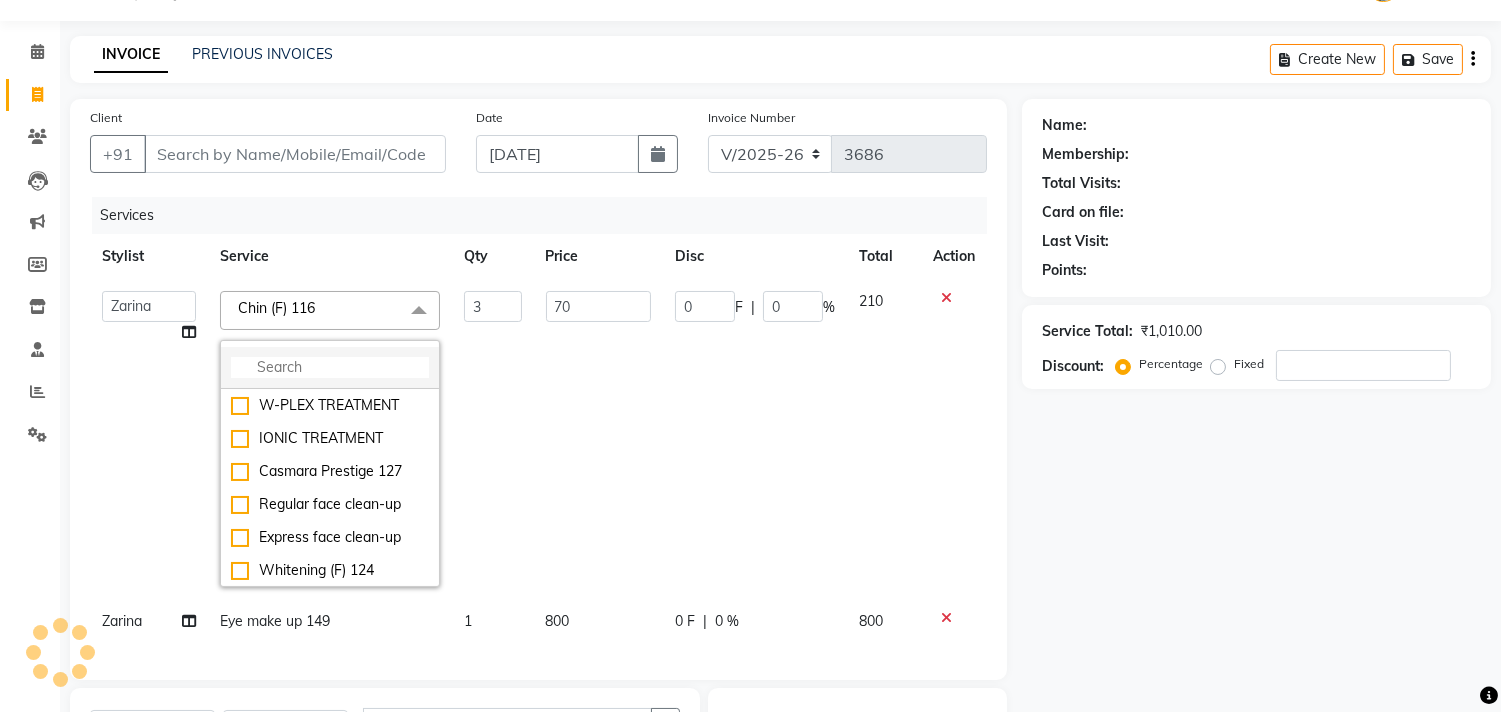 click 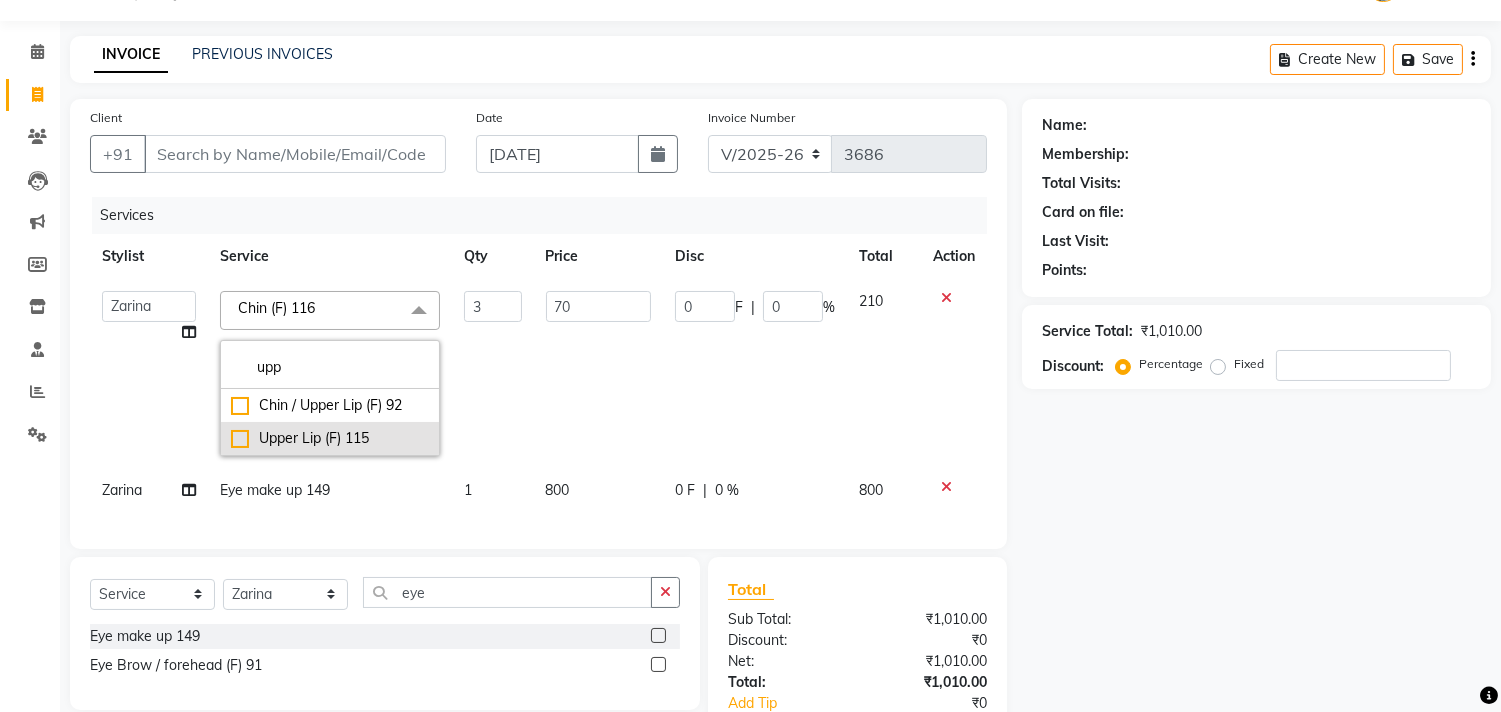 type on "upp" 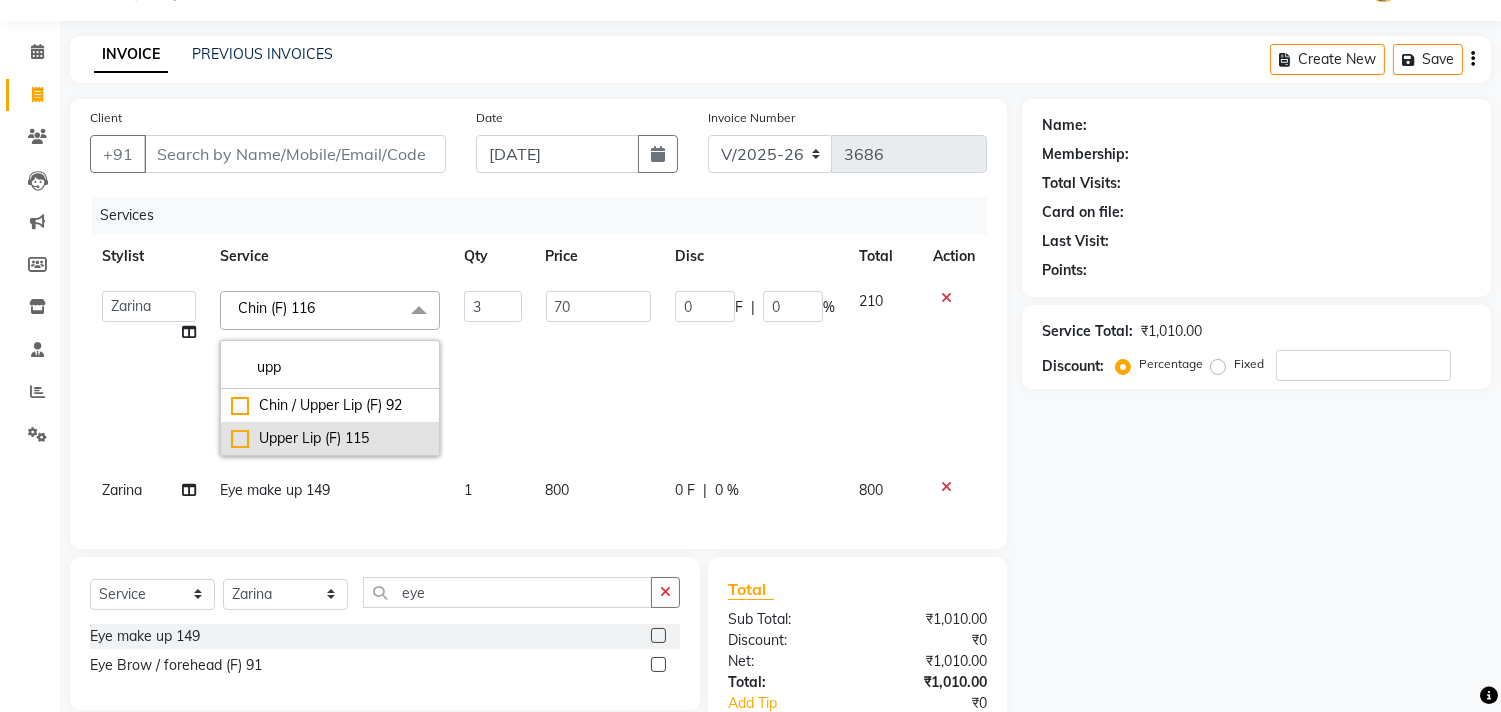 click on "Upper Lip (F) 115" 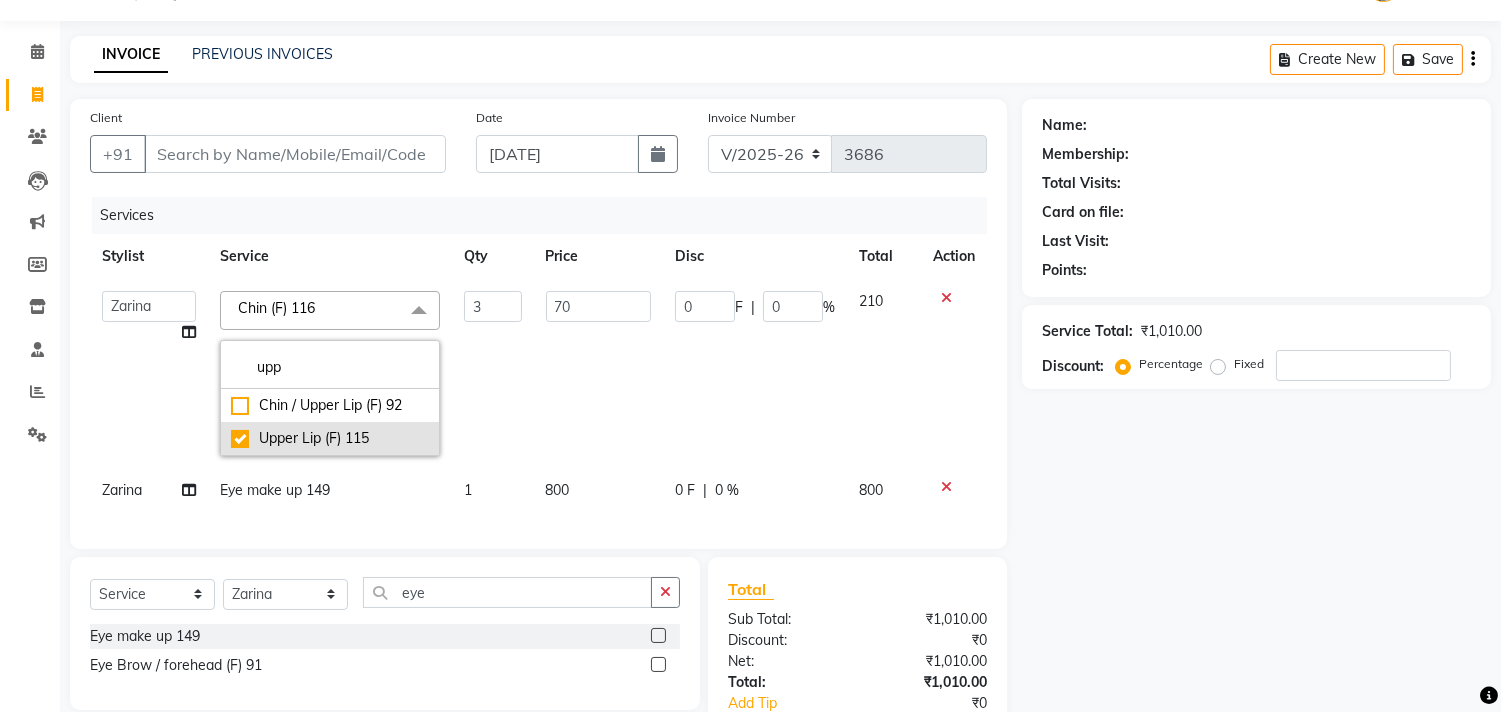 checkbox on "true" 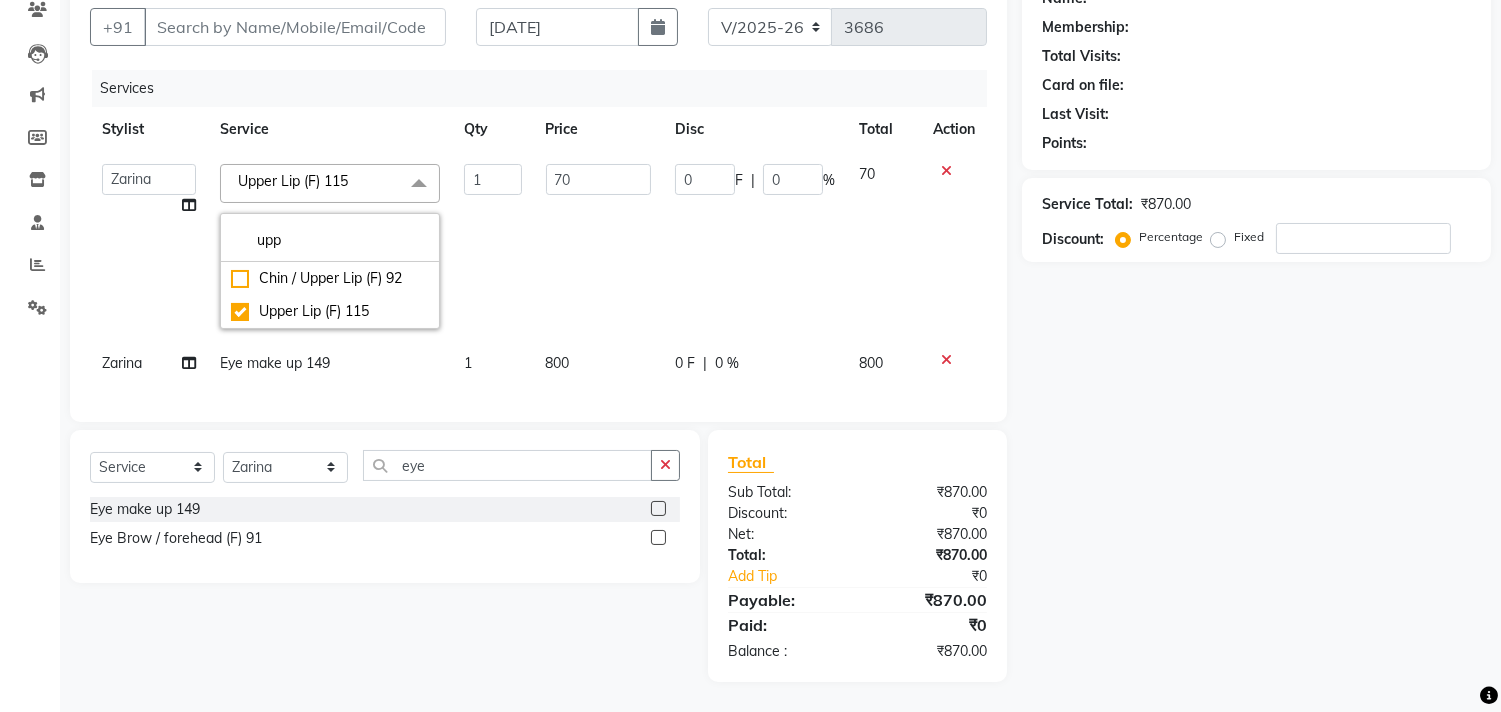 scroll, scrollTop: 195, scrollLeft: 0, axis: vertical 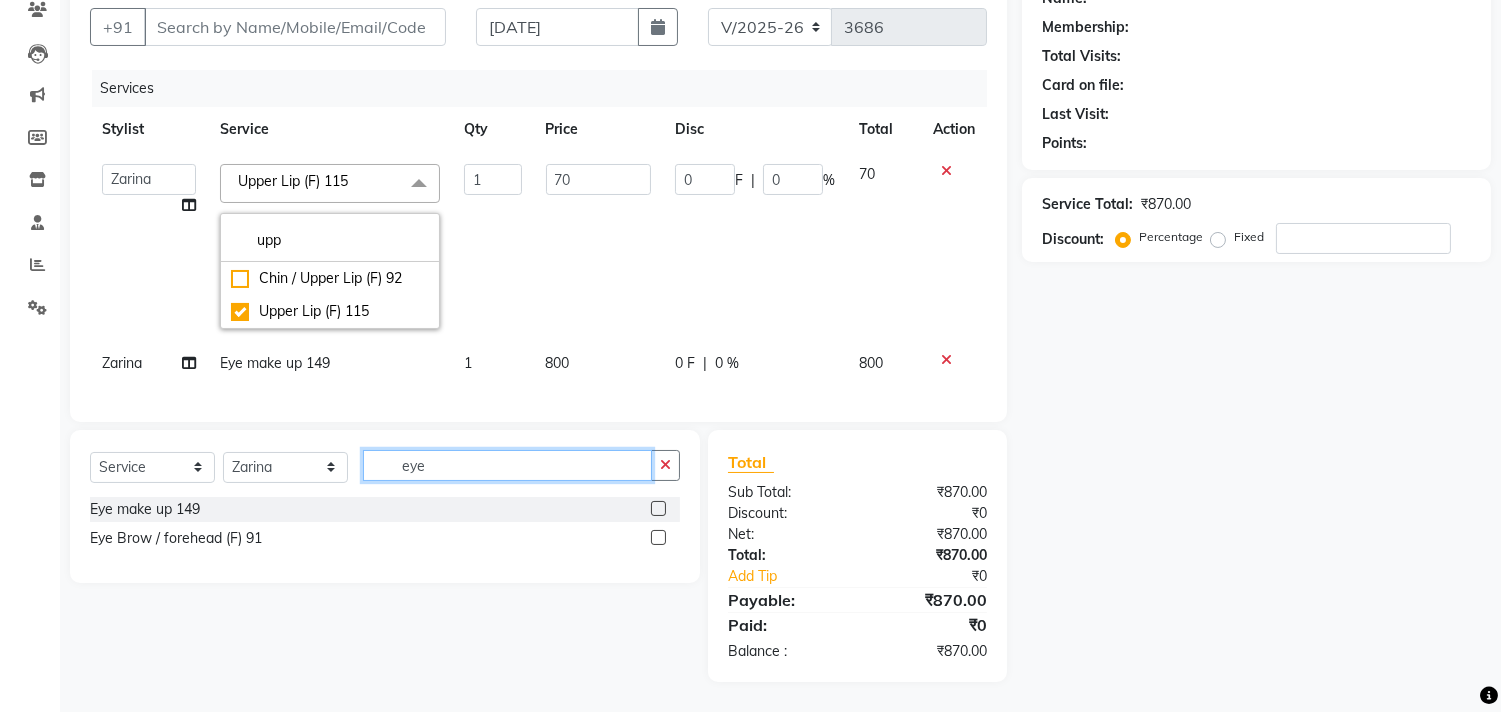 drag, startPoint x: 456, startPoint y: 466, endPoint x: 273, endPoint y: 435, distance: 185.60712 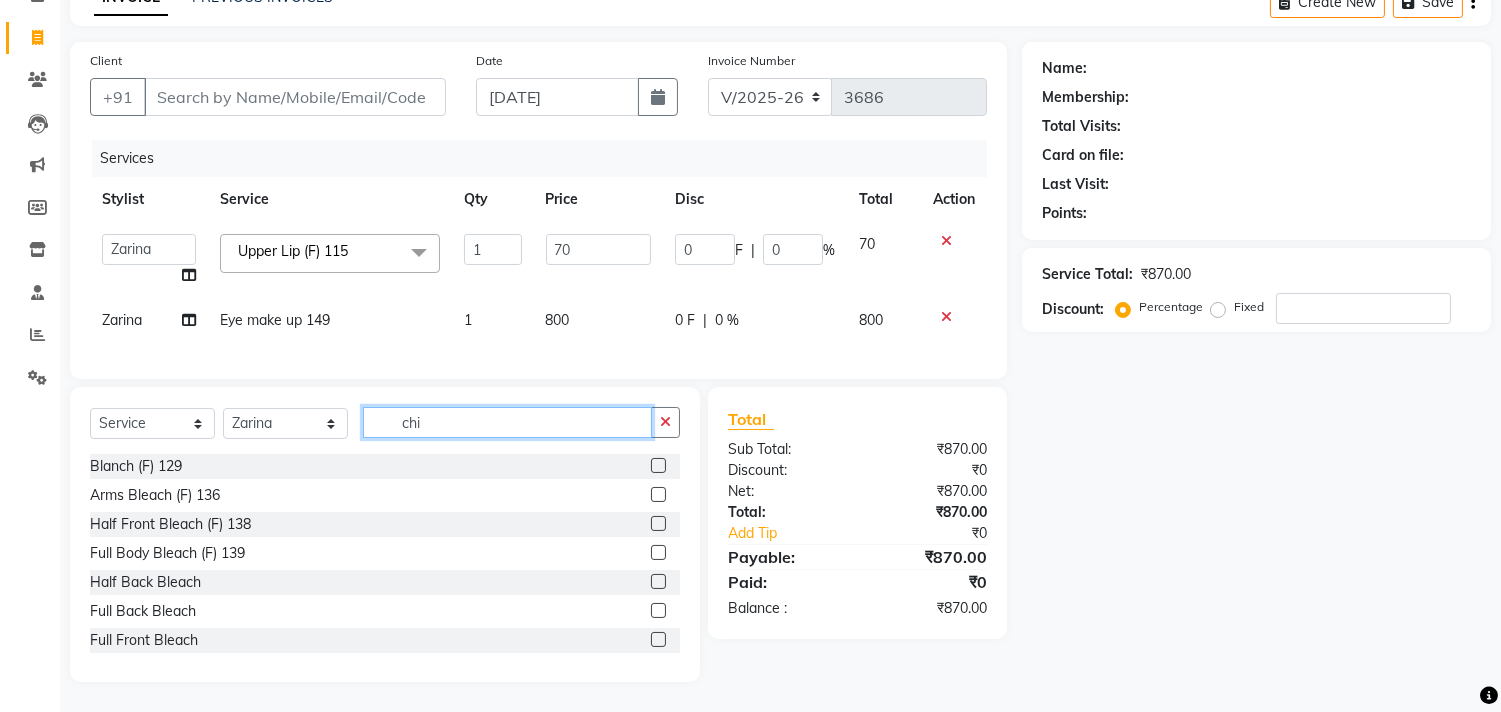 scroll, scrollTop: 82, scrollLeft: 0, axis: vertical 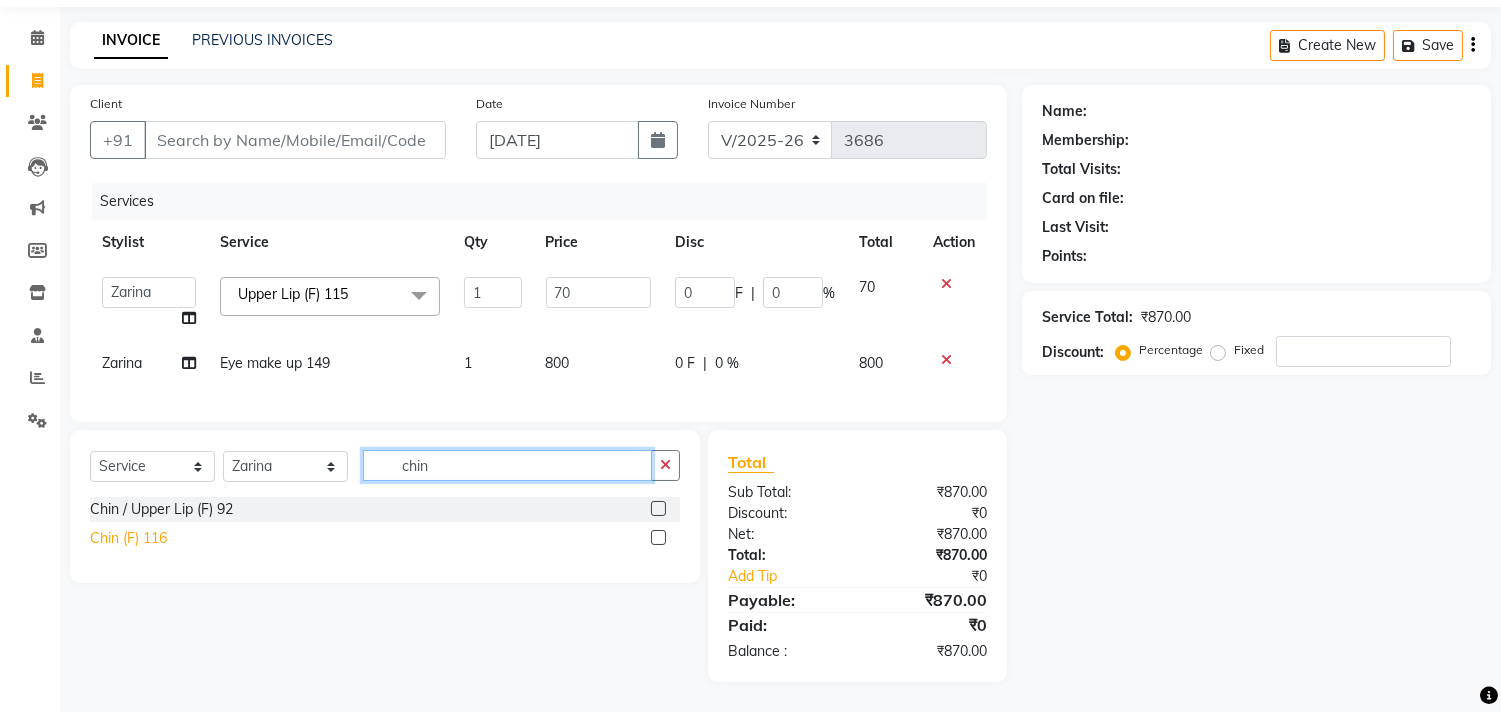 type on "chin" 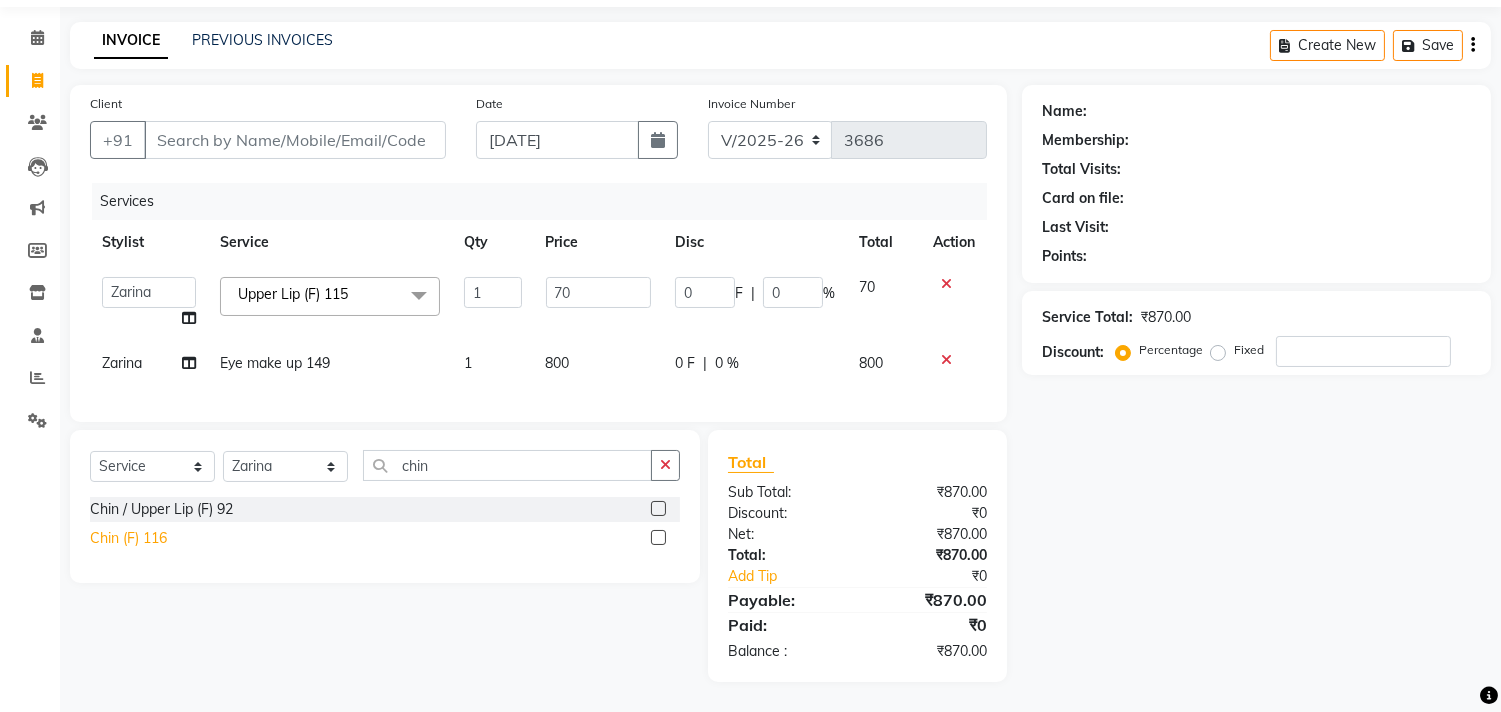 click on "Chin (F) 116" 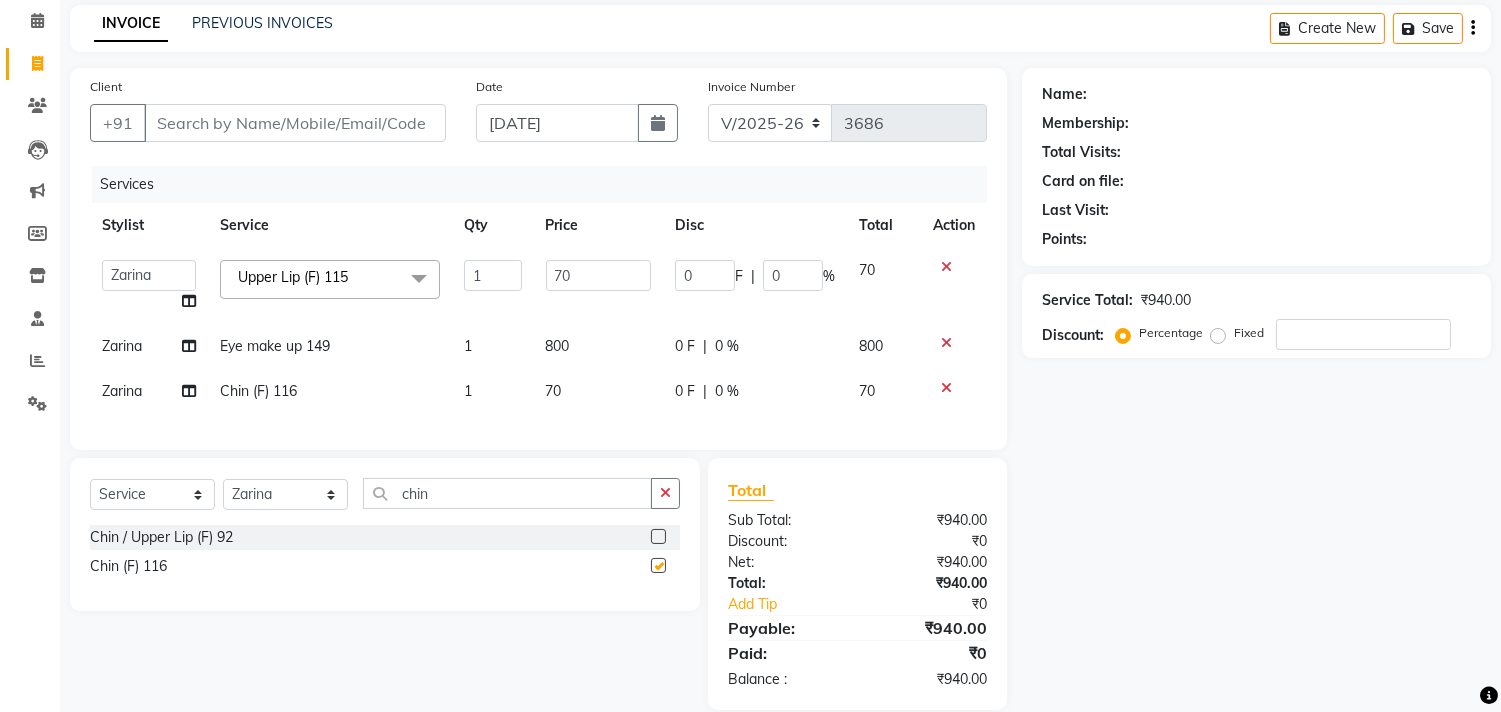 checkbox on "false" 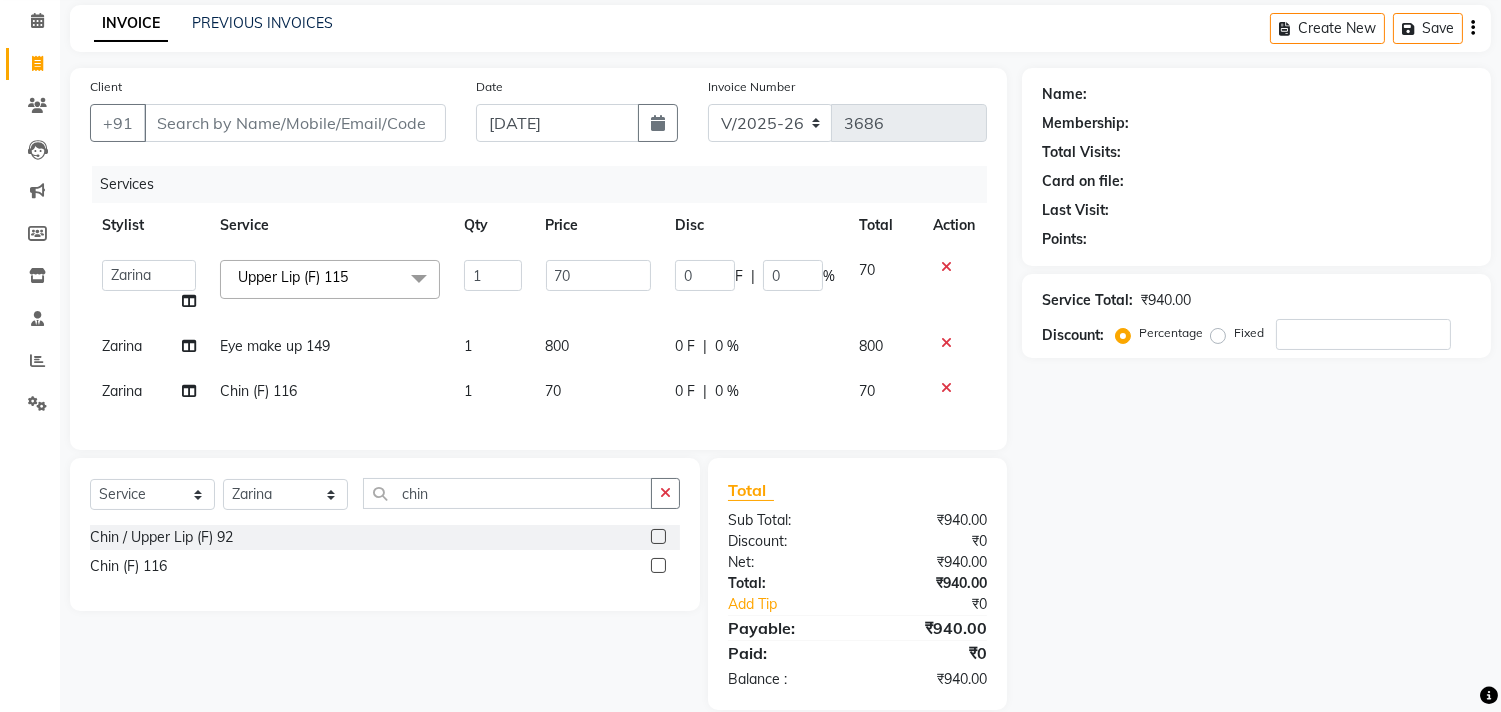 click on "70" 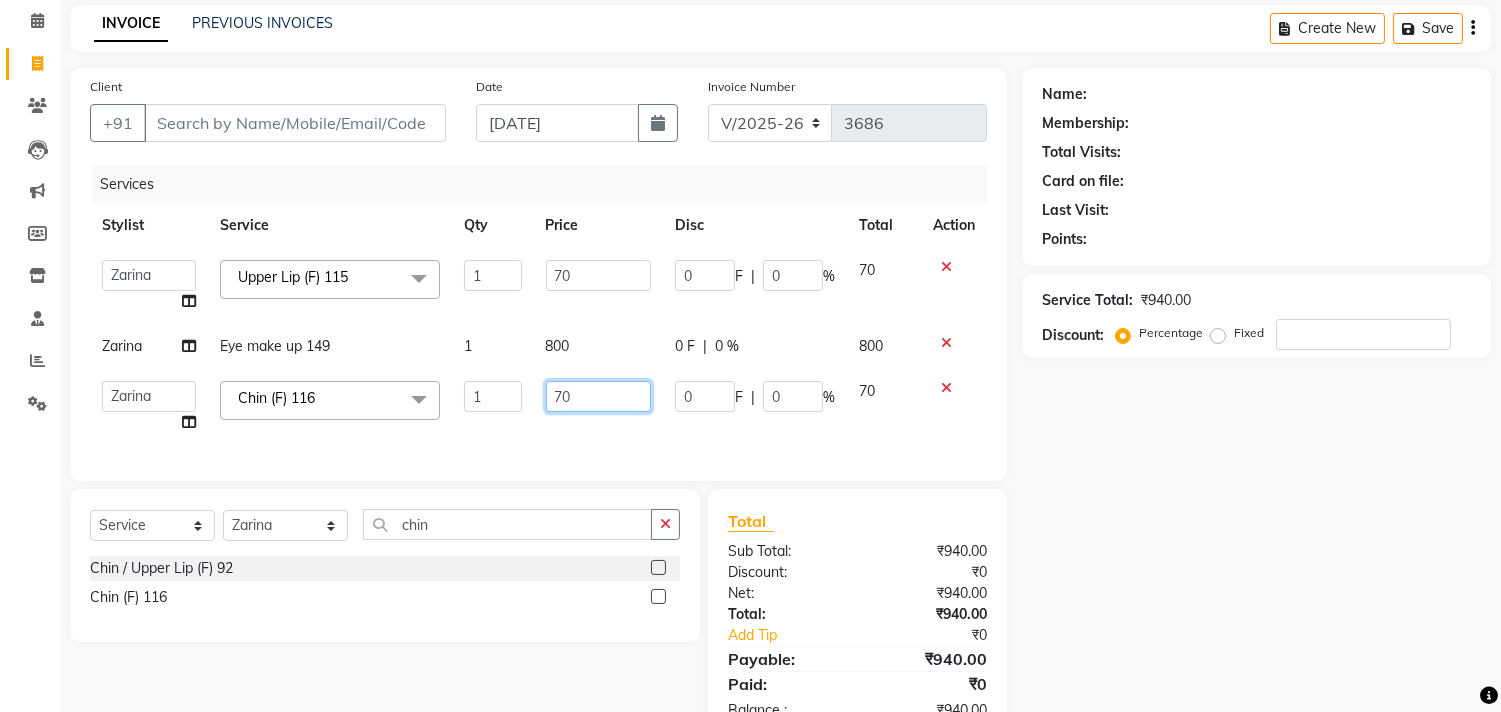 drag, startPoint x: 588, startPoint y: 392, endPoint x: 528, endPoint y: 395, distance: 60.074955 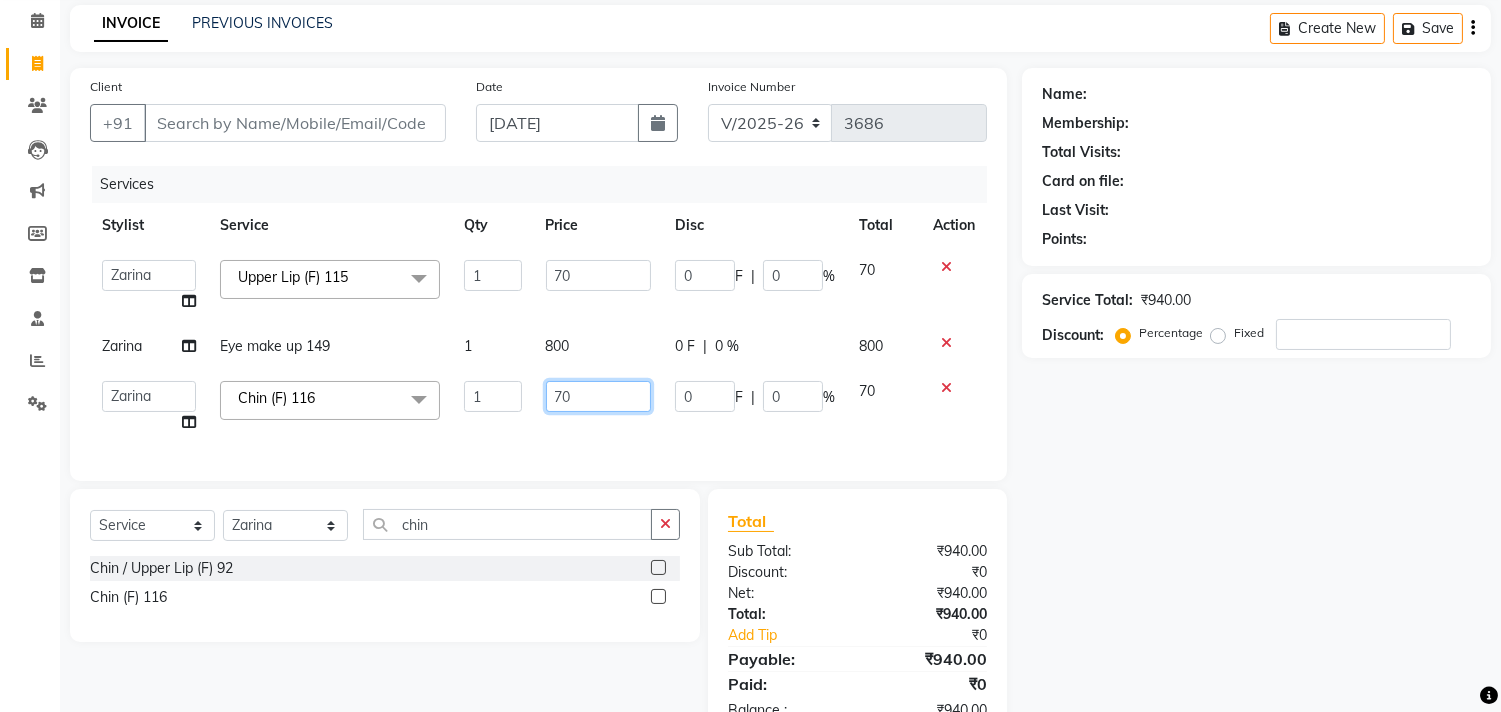 click on "Abrar   Alam   Avinash   Dilshad   Lallan   Meenu   Nabeel   Nafeesh Ahmad   Naved   O.P. Sharma    Pryag   Sahil   Samar   Shahzad    SHWETA SINGH   Zarina  Chin (F) 116  x W-PLEX TREATMENT IONIC TREATMENT Casmara Prestige  127 Regular face clean-up  Express face clean-up  Whitening (F) 124 Skinora Mattifliying / Hydra Skinora Rediance / Age control Age Perfectnist Casmara Vitamin Veg. Intimate Facial Premium face clean-up  Luxury face clean-up Papaya Marshmellow (F) 128 Blanch (F) 129 Upendice (F) 130 Sothys Goji (F) 131 Casmara Gold O3+ Vitamin C  Face (OXY/D-Tan) (F) 133 Face (OZONE) (F) 134 Arms Bleach (F) 136 Legs (F) 137 Half Front Bleach (F) 138 Full Body Bleach (F) 139 face (Organic D-ten) 02 Half Back Bleach Full Back Bleach Full Front Bleach Classic Manicure (F) 140 PediPie Manicure (F) 141 Alga Manicure (F) 142 Classic Pedicure (F) 143 PediPie Pedicure (F) 144 Alga Pedicure (F) 145 Vedic rose & jasmine Manicure Vedic rose & jasmine Pedicure Nail cut & Filling Eye make up 149 Saree Draping 1 70 0" 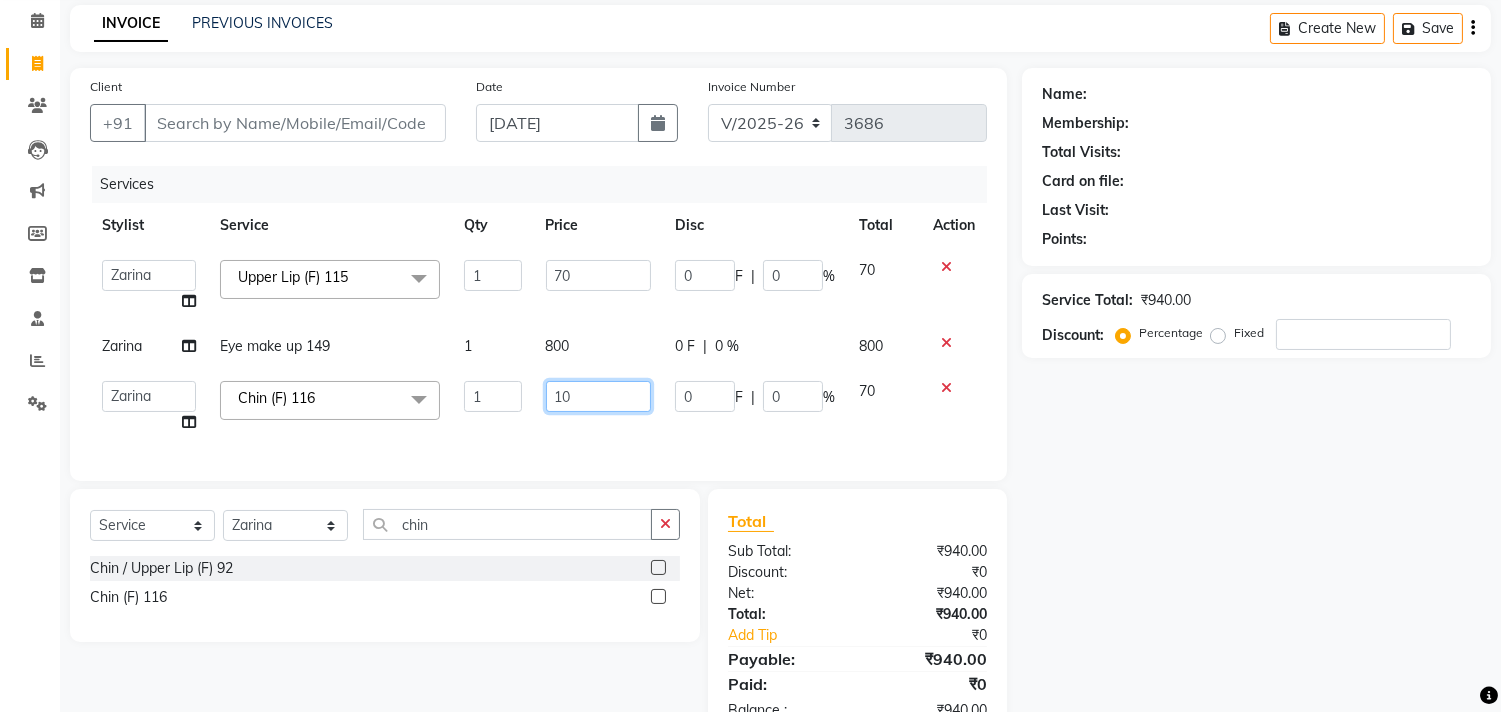 type on "100" 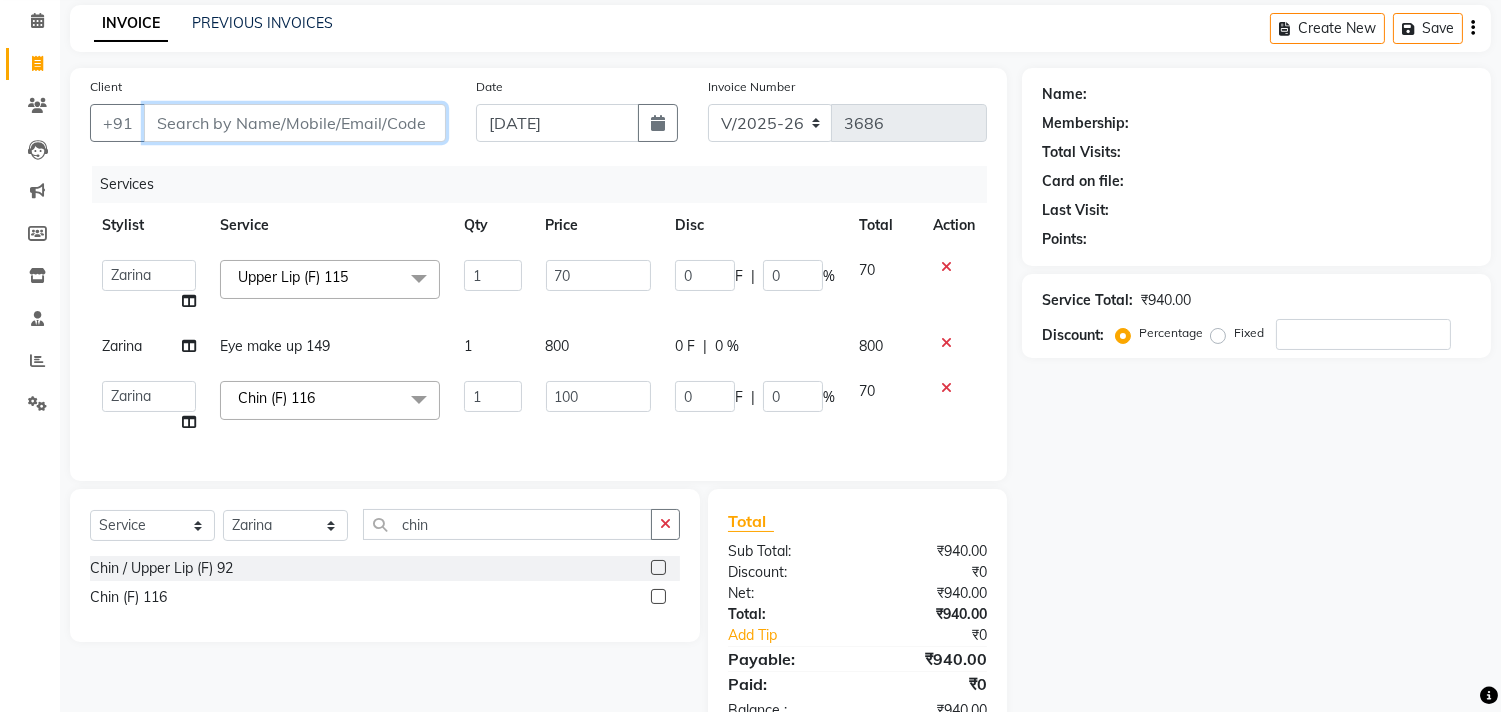 click on "Client" at bounding box center [295, 123] 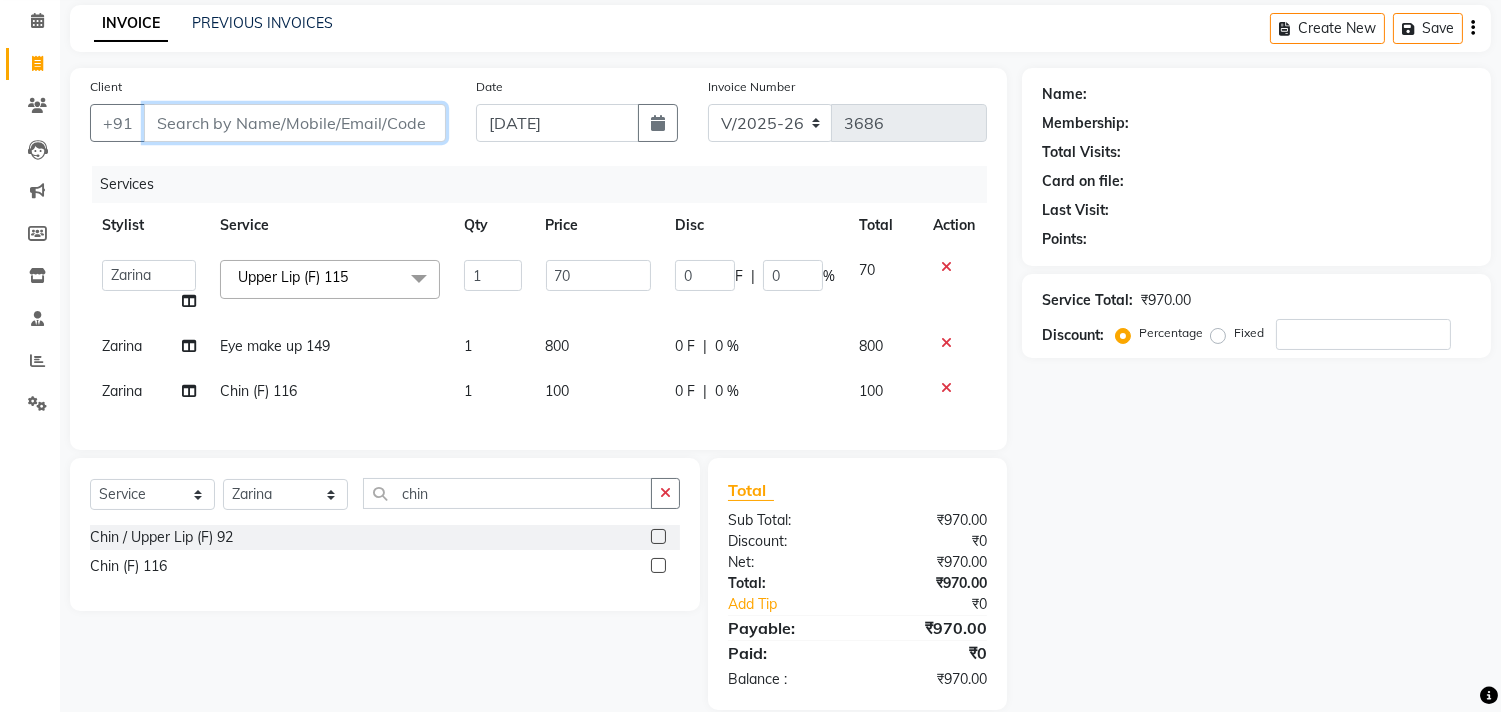 click on "Client" at bounding box center (295, 123) 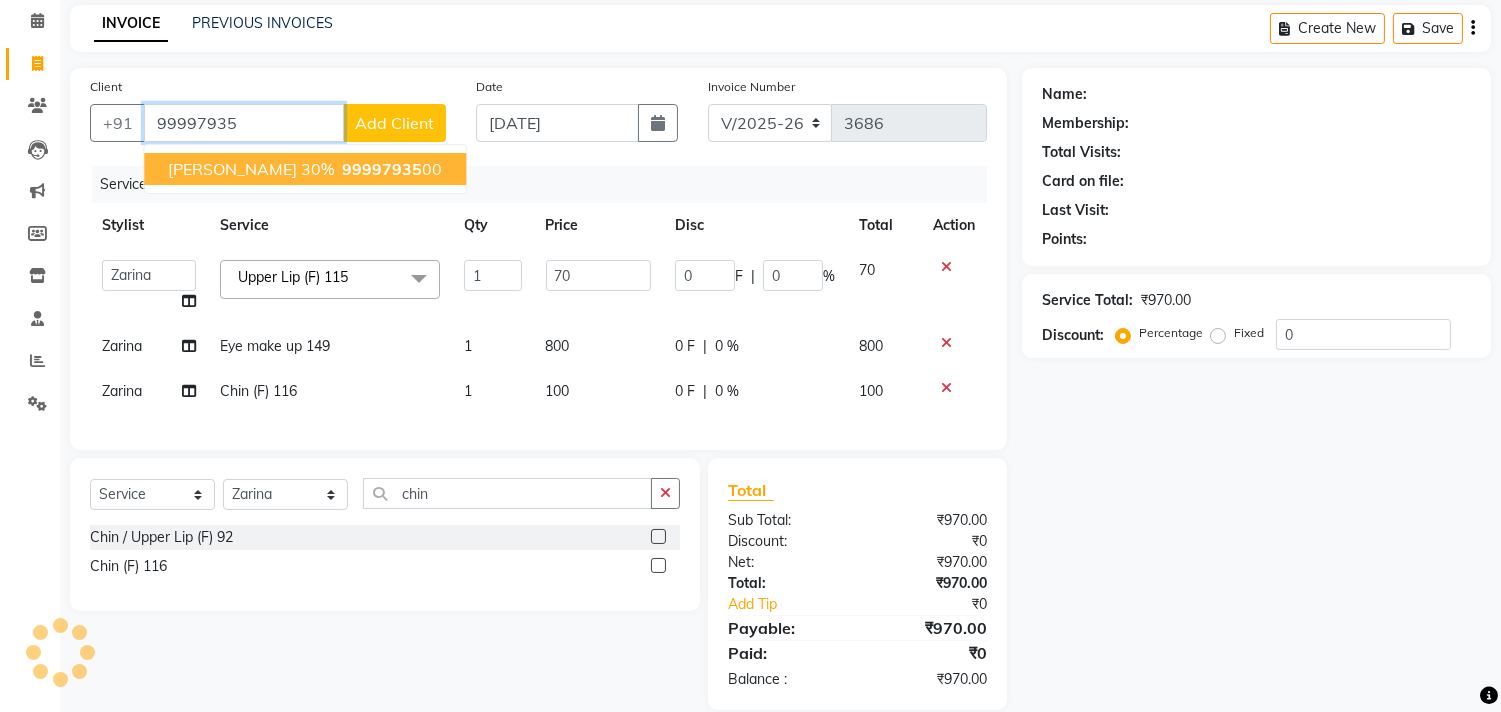 click on "Mayank Luthra 30%" at bounding box center [251, 169] 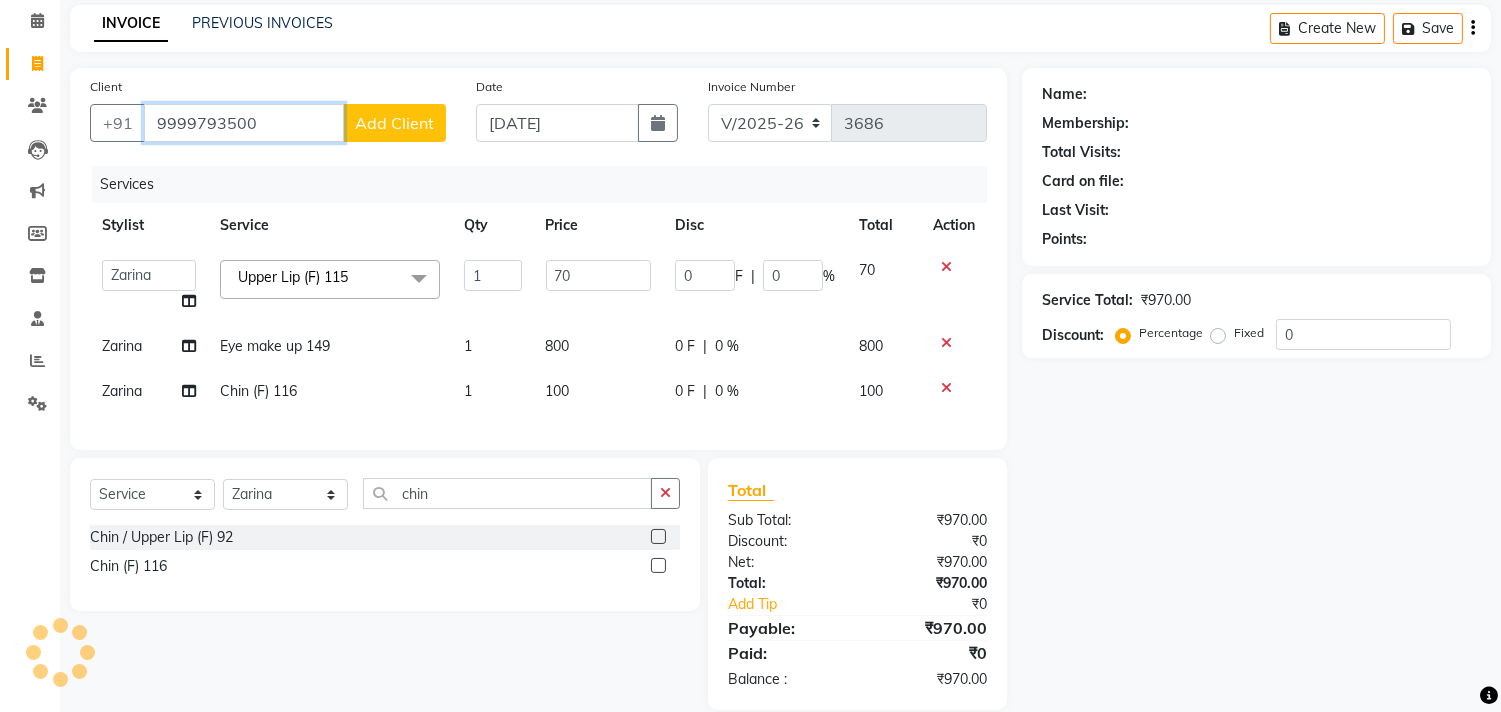 type on "9999793500" 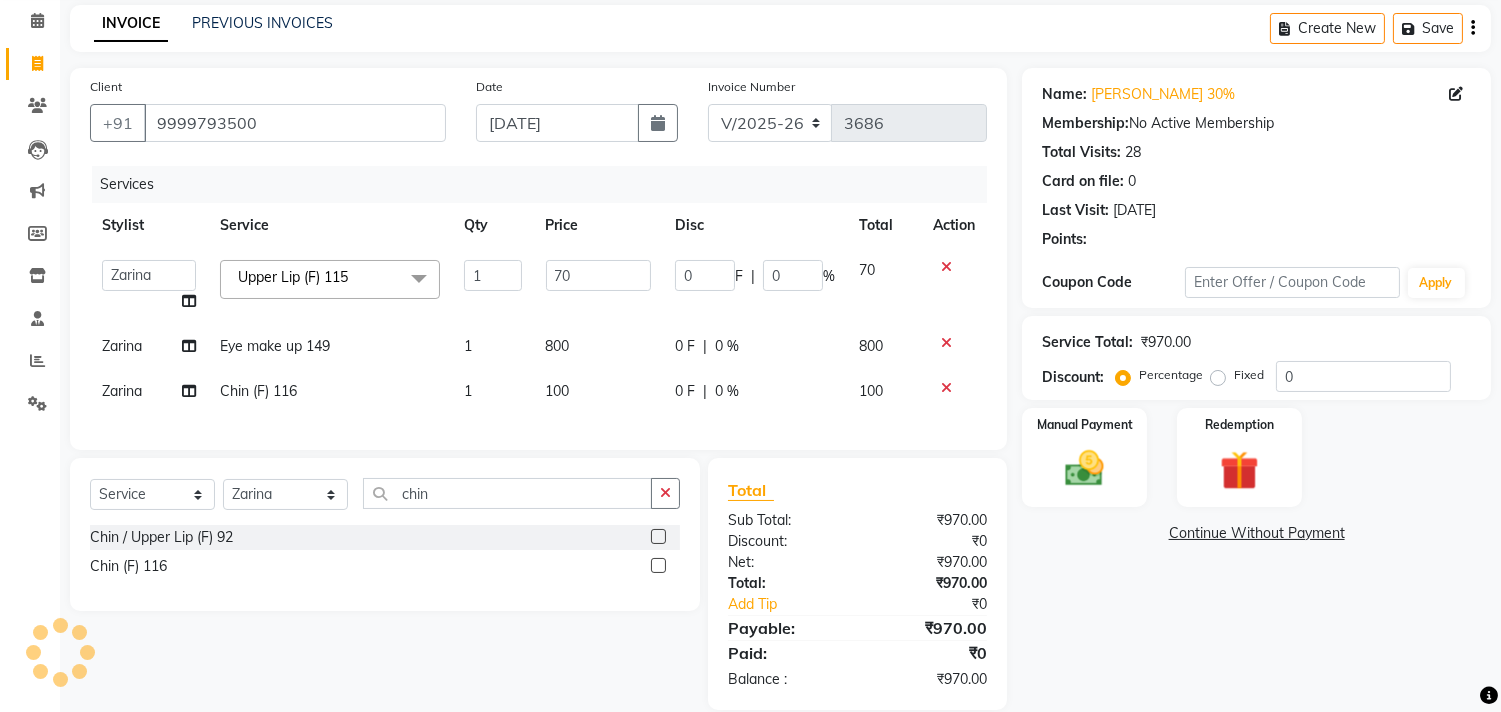 scroll, scrollTop: 126, scrollLeft: 0, axis: vertical 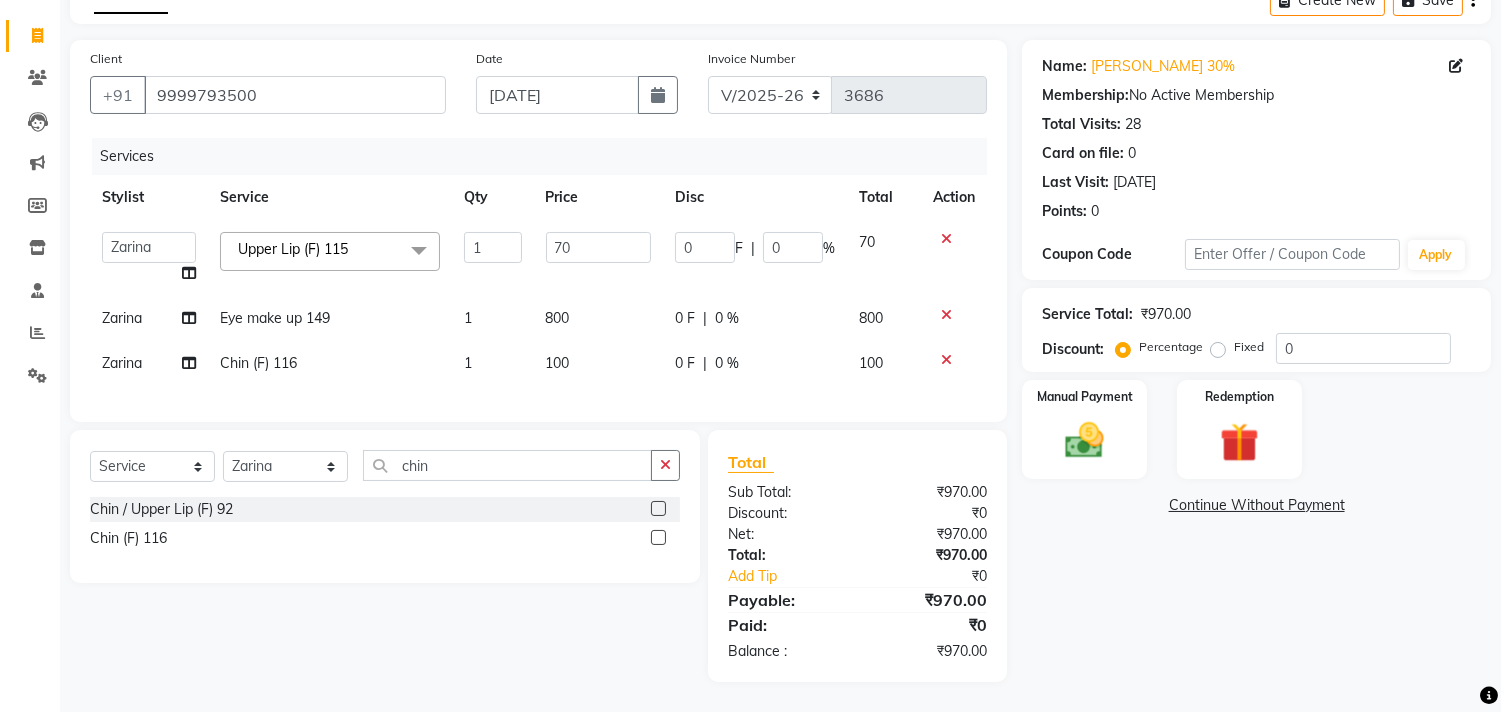 click 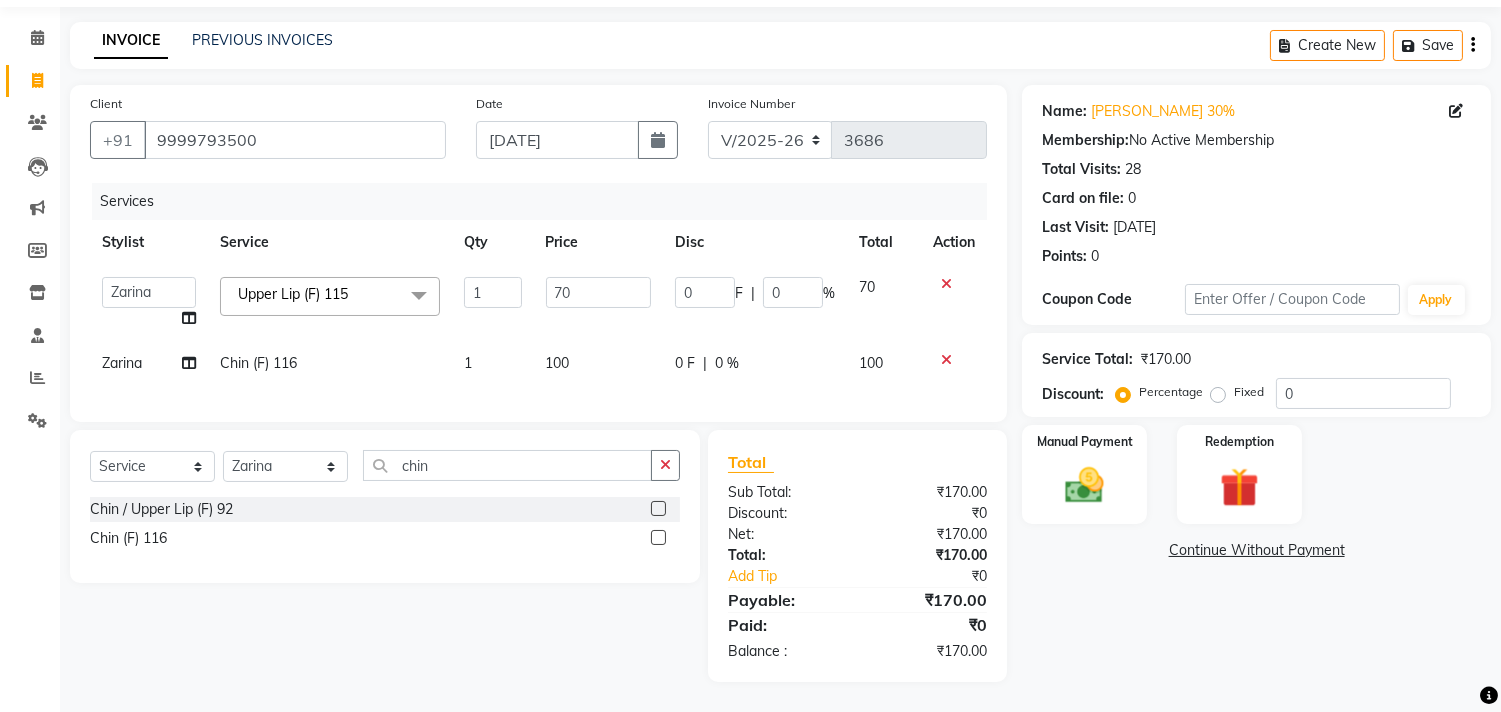 scroll, scrollTop: 82, scrollLeft: 0, axis: vertical 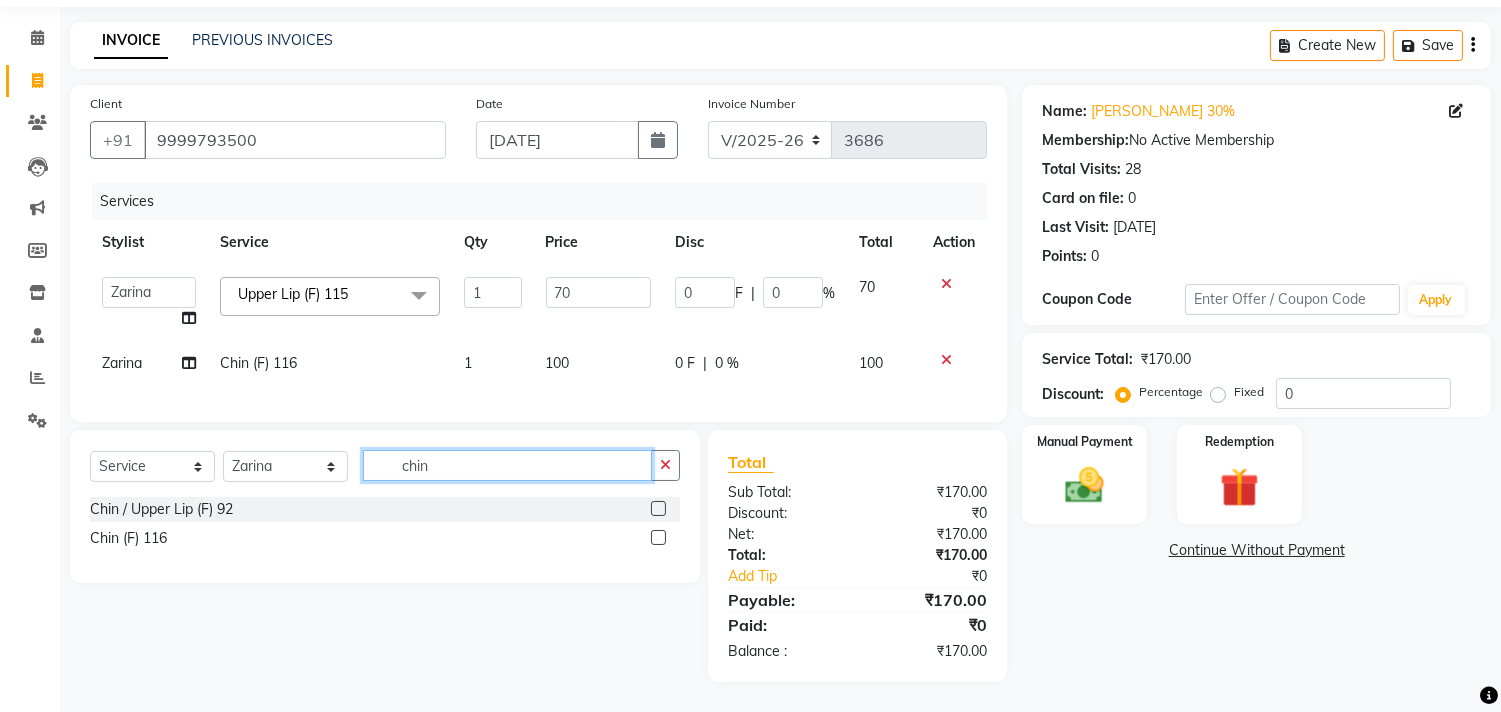 drag, startPoint x: 436, startPoint y: 466, endPoint x: 315, endPoint y: 468, distance: 121.016525 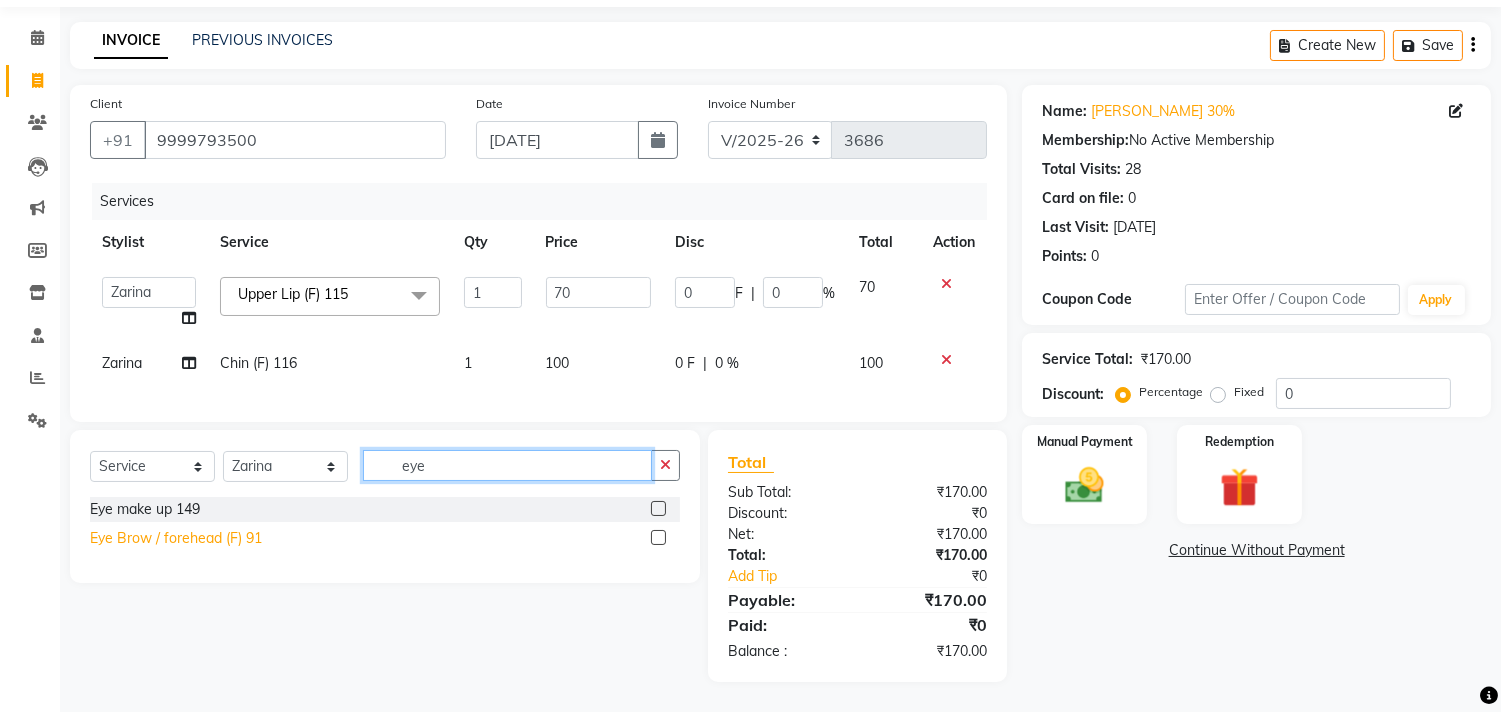 type on "eye" 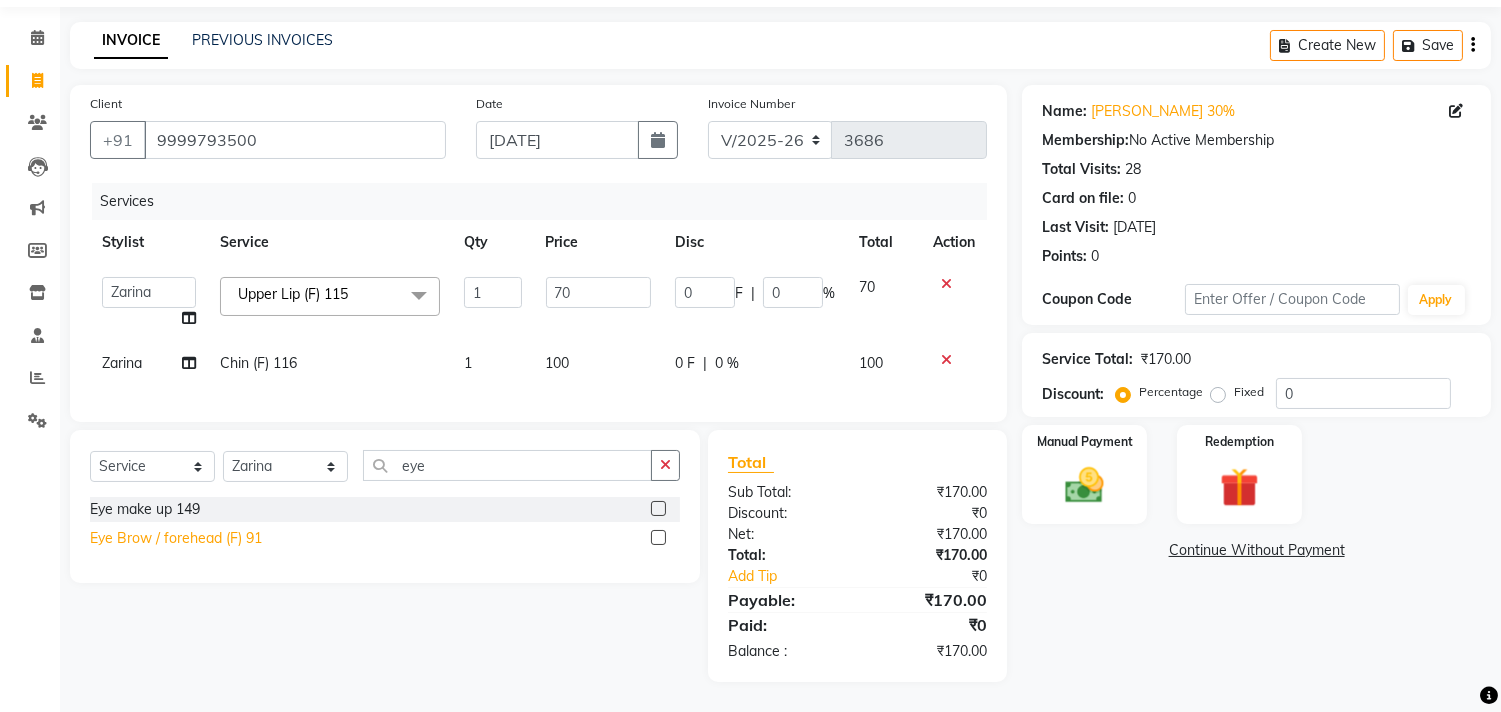 click on "Eye Brow / forehead (F) 91" 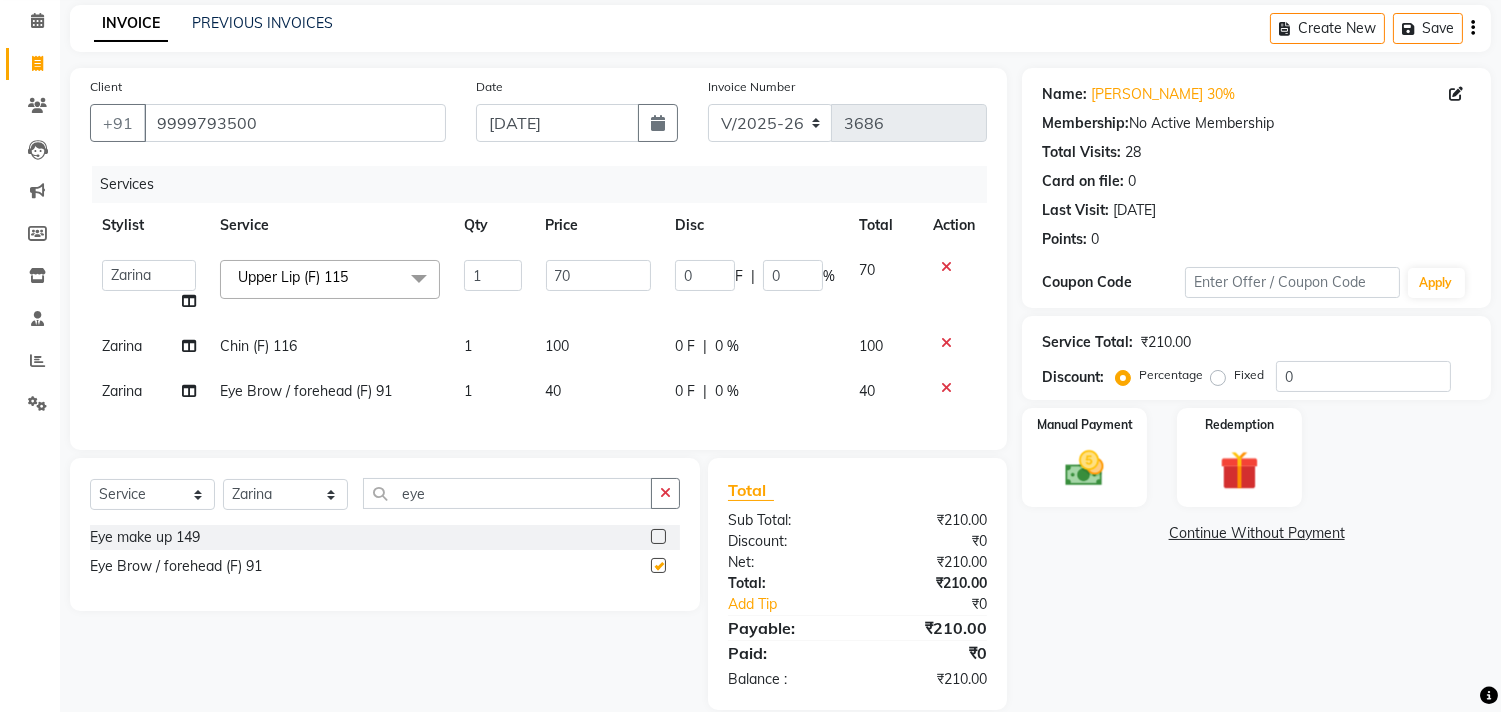 checkbox on "false" 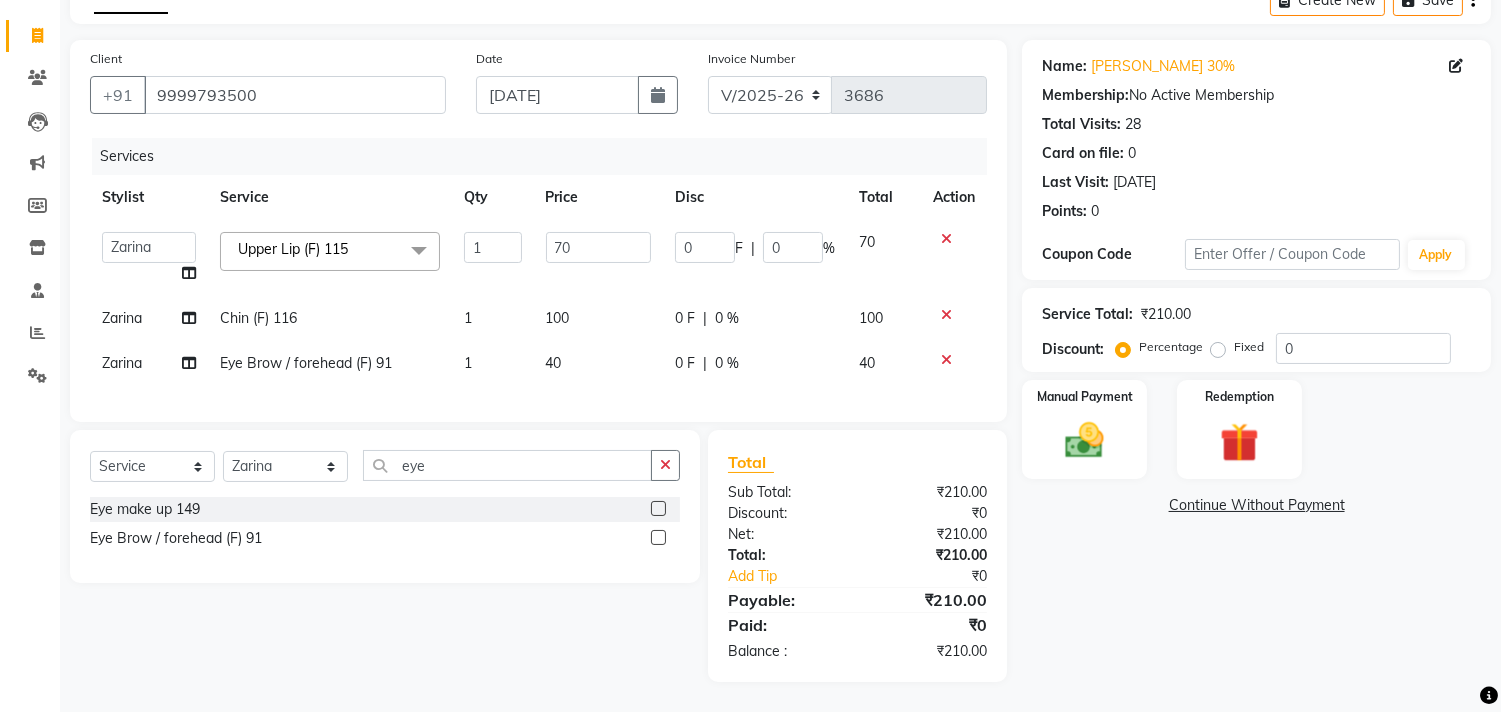 scroll, scrollTop: 126, scrollLeft: 0, axis: vertical 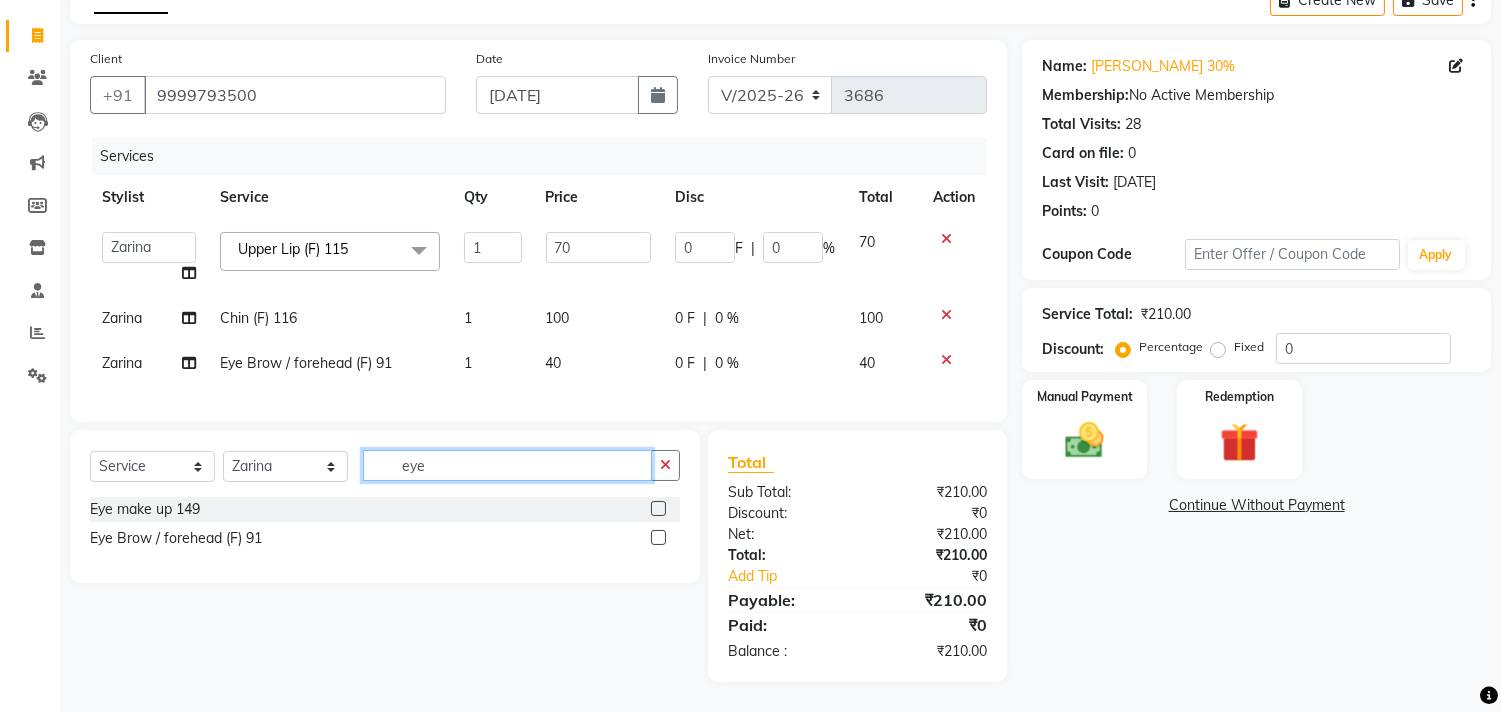 drag, startPoint x: 438, startPoint y: 475, endPoint x: 384, endPoint y: 474, distance: 54.00926 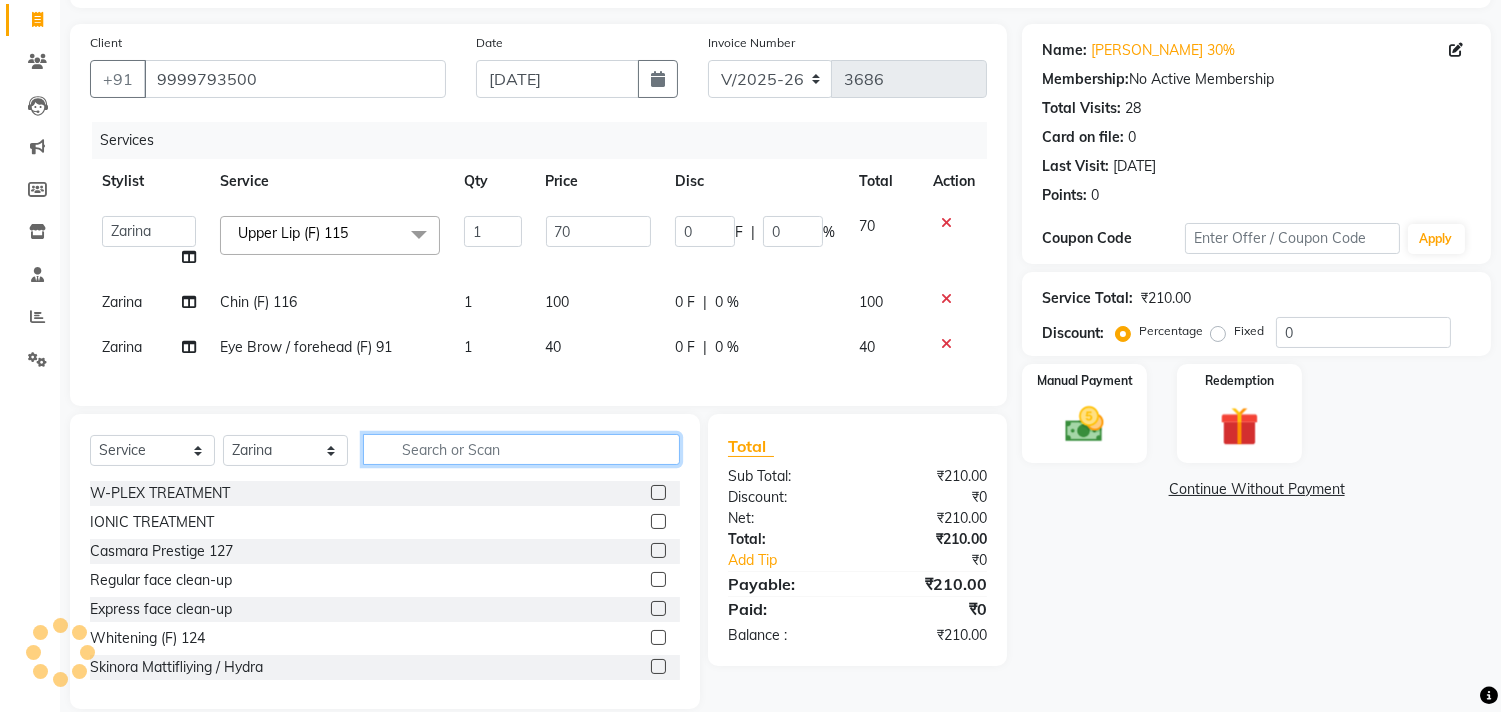 type on "u" 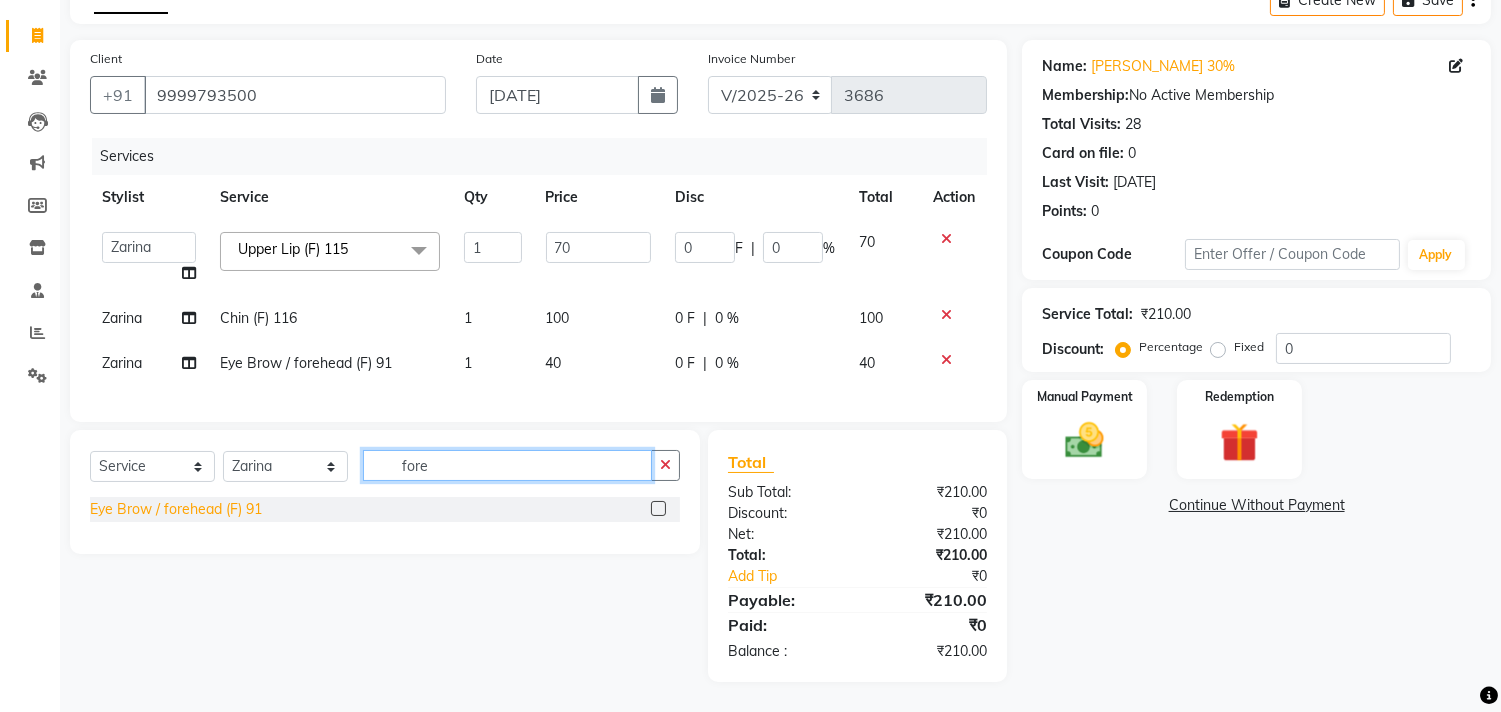 type on "fore" 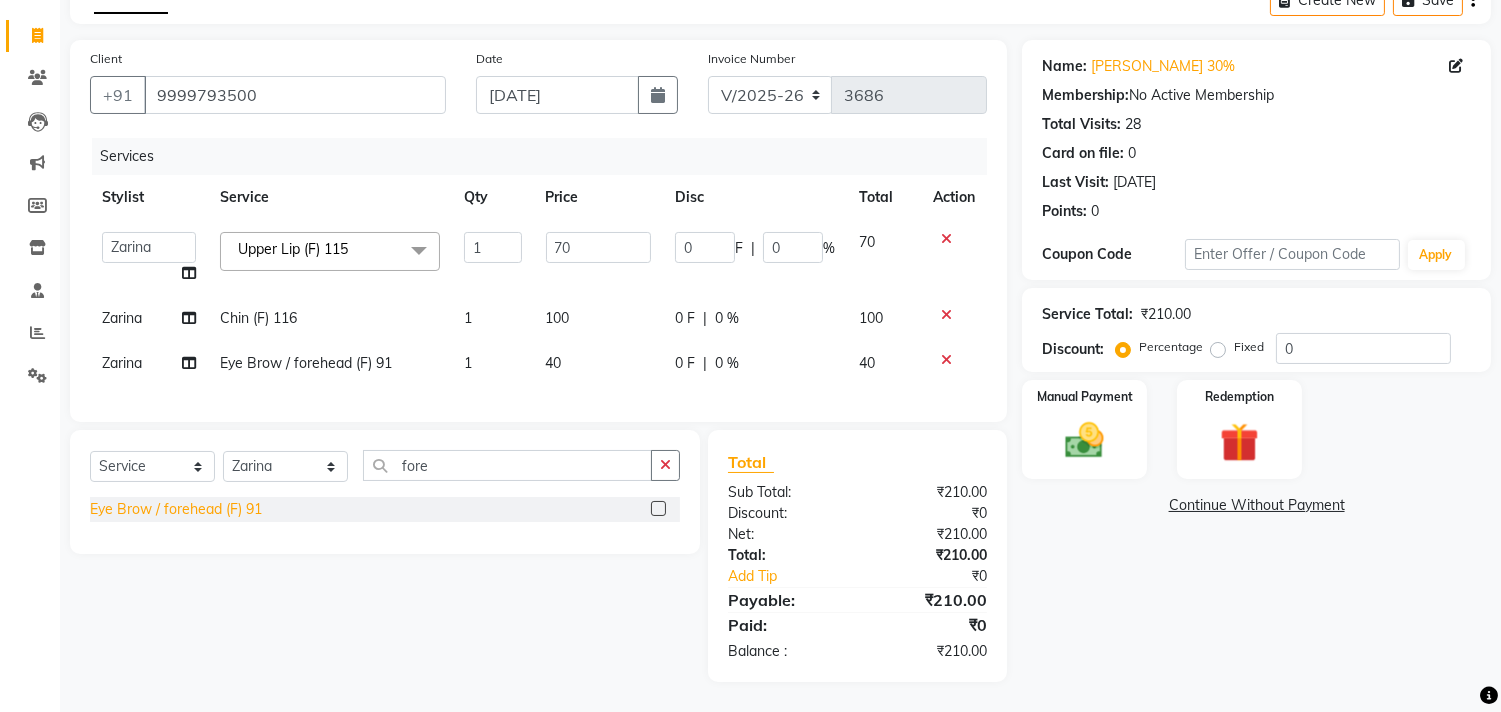 click on "Eye Brow / forehead (F) 91" 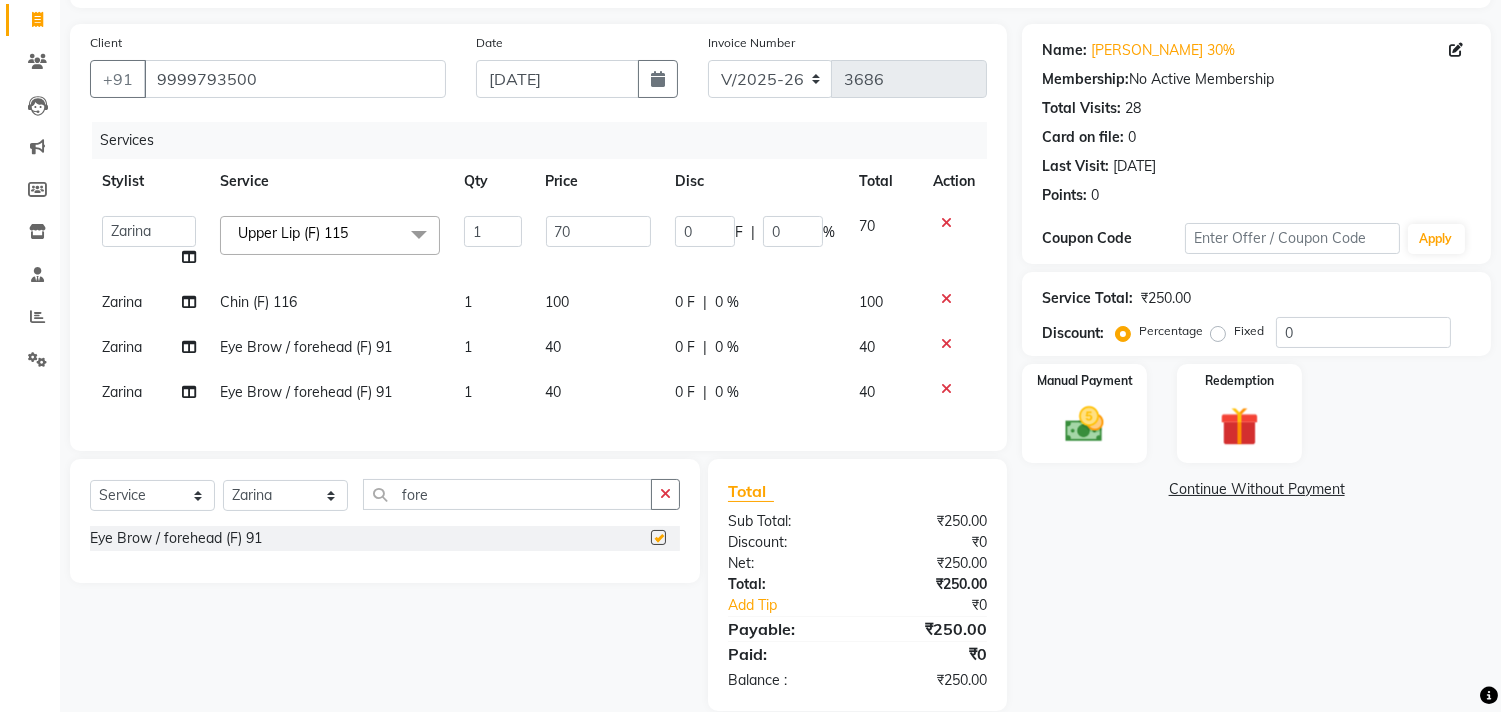 checkbox on "false" 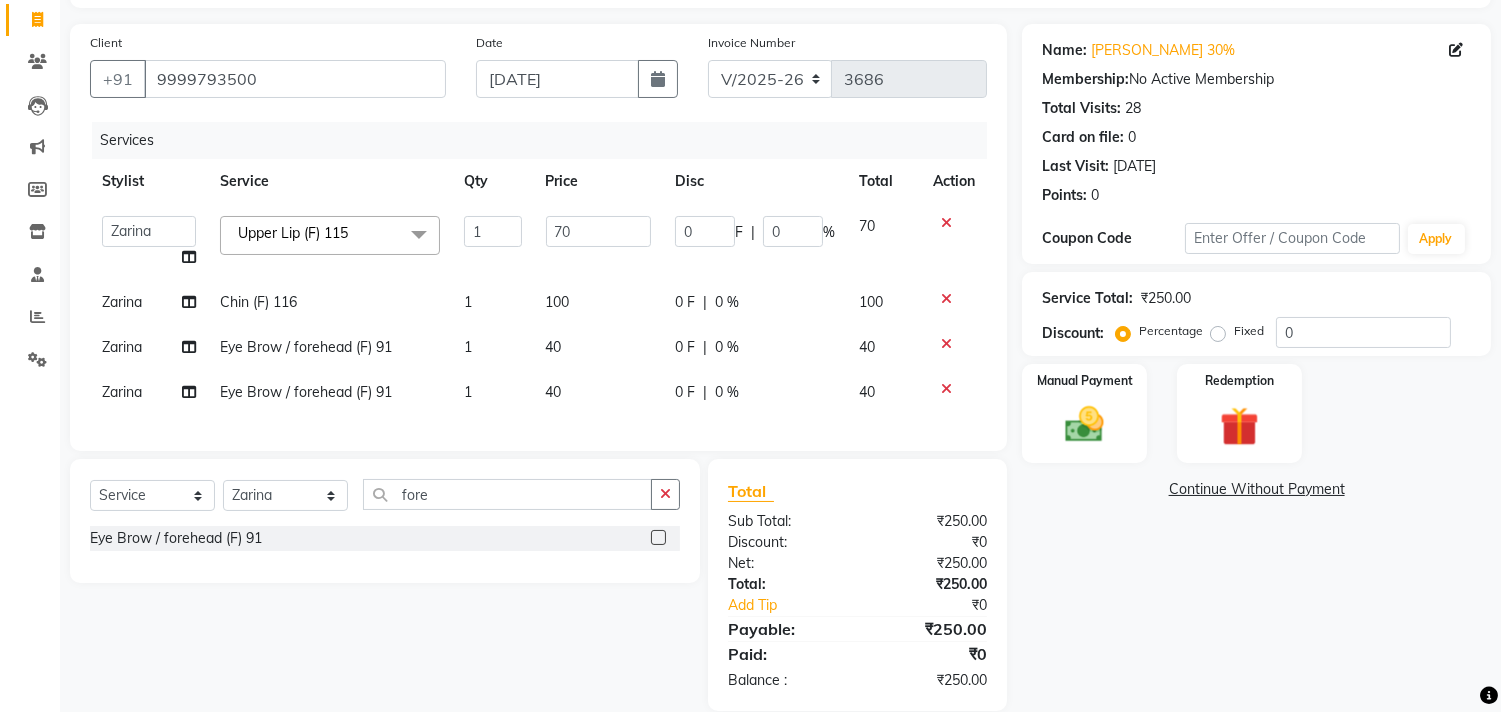 click 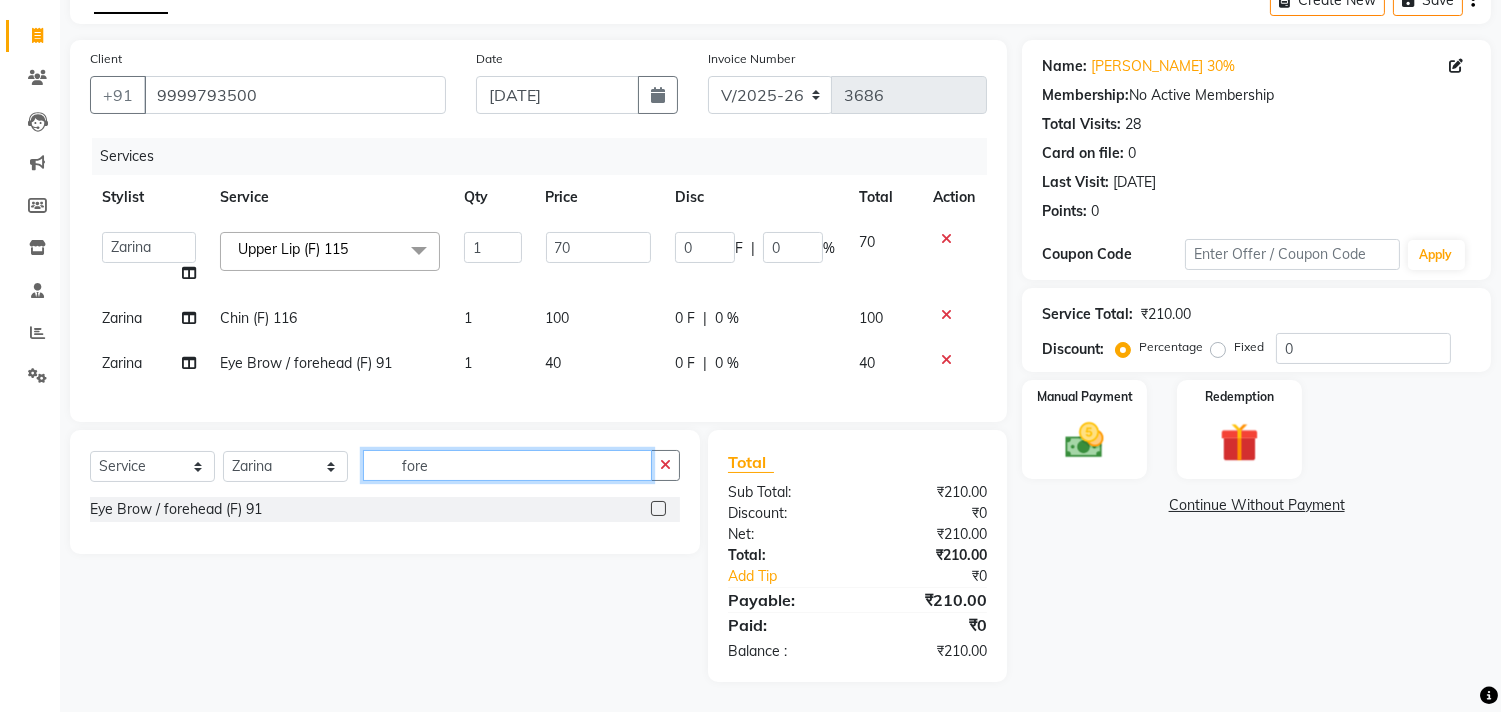 drag, startPoint x: 451, startPoint y: 473, endPoint x: 432, endPoint y: 472, distance: 19.026299 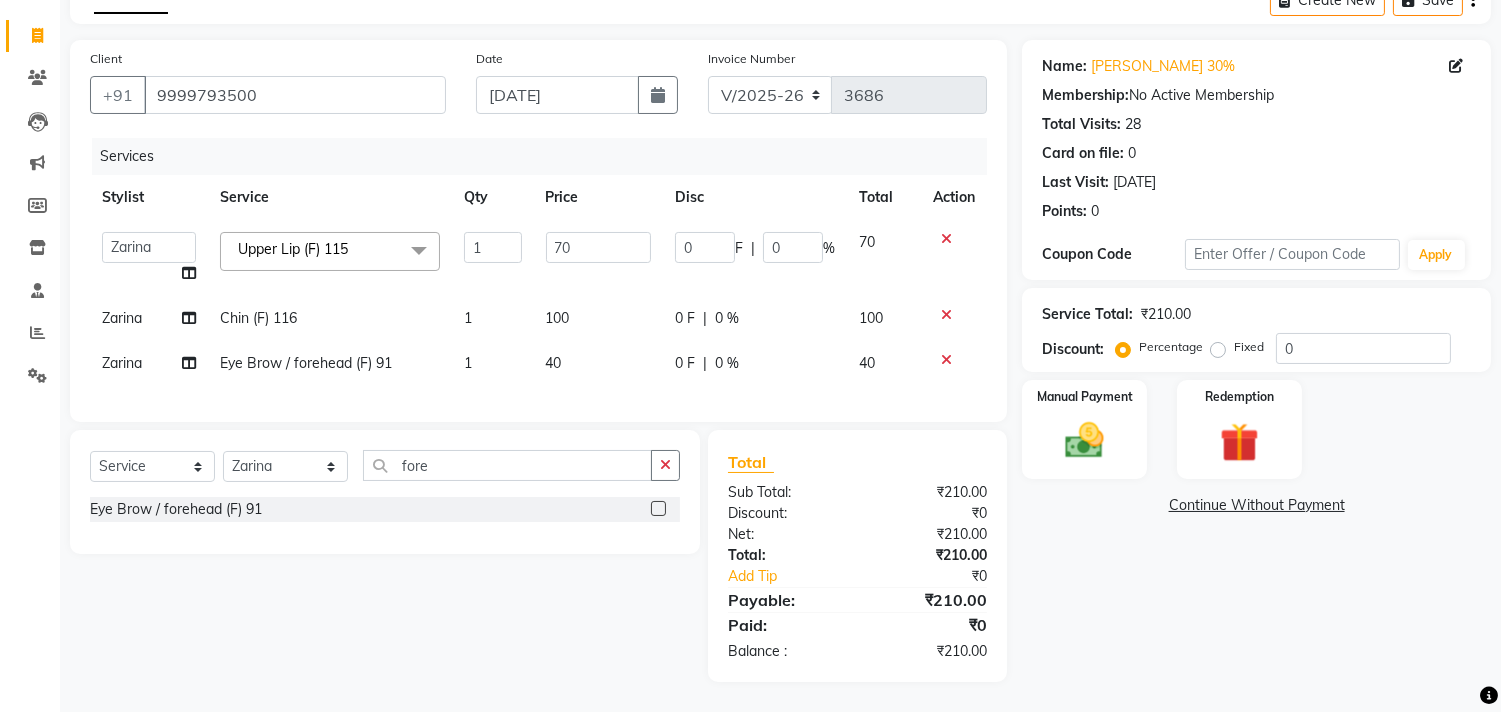 click on "1" 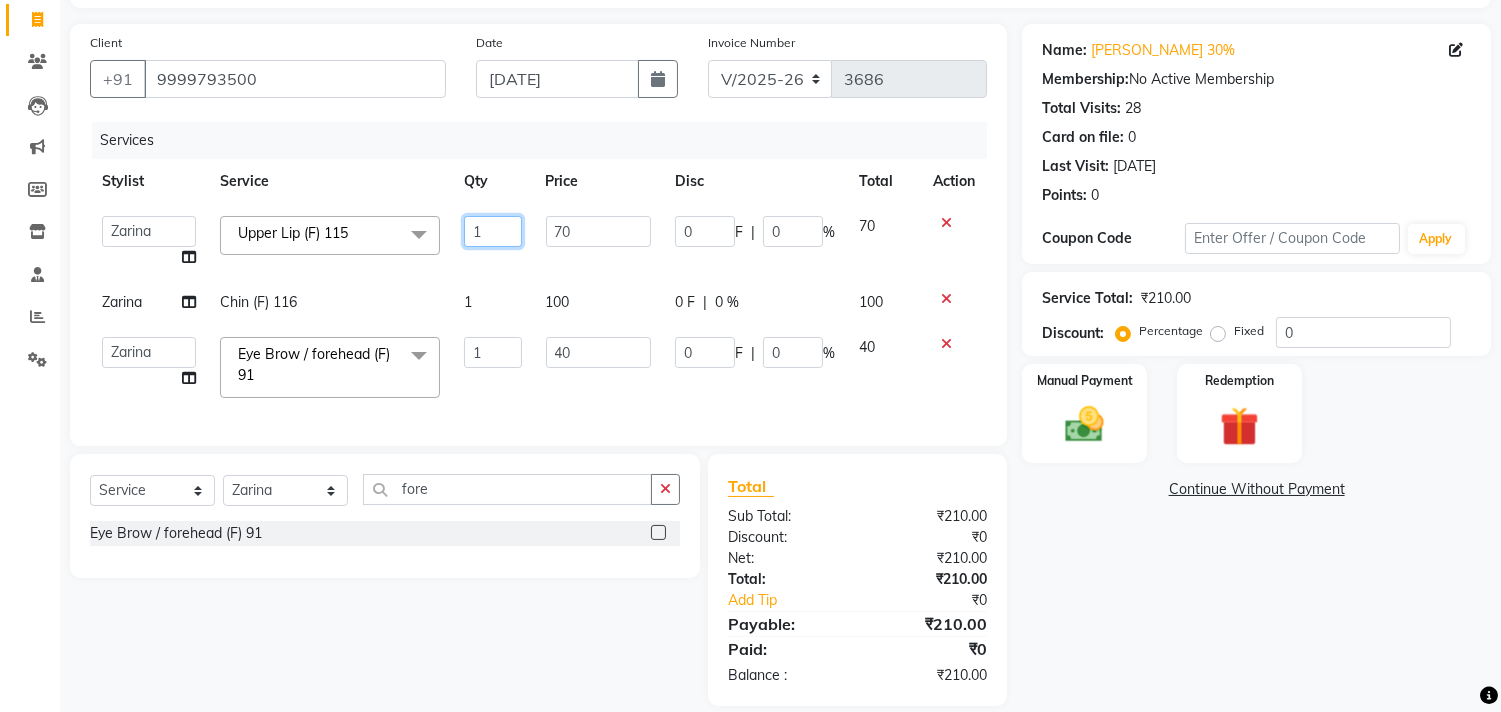 click on "1" 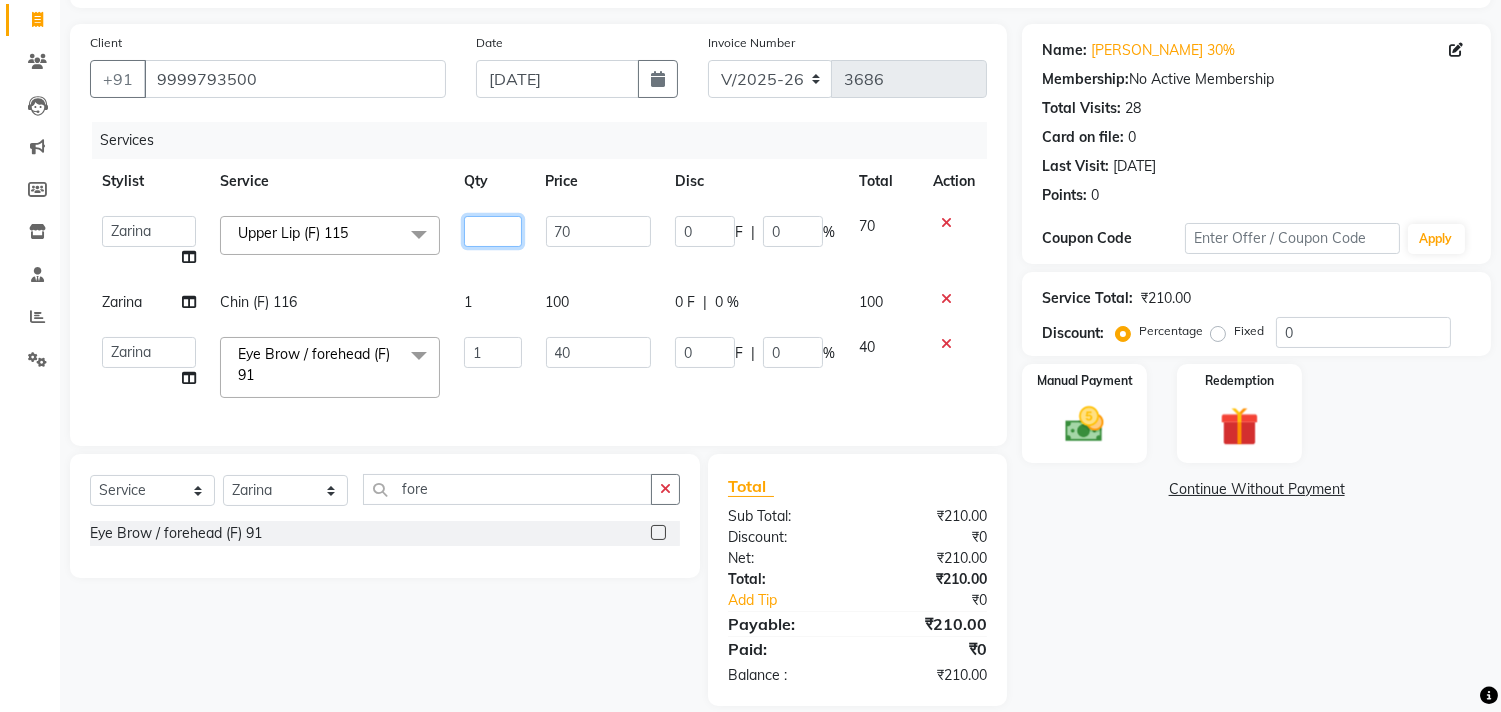 type on "2" 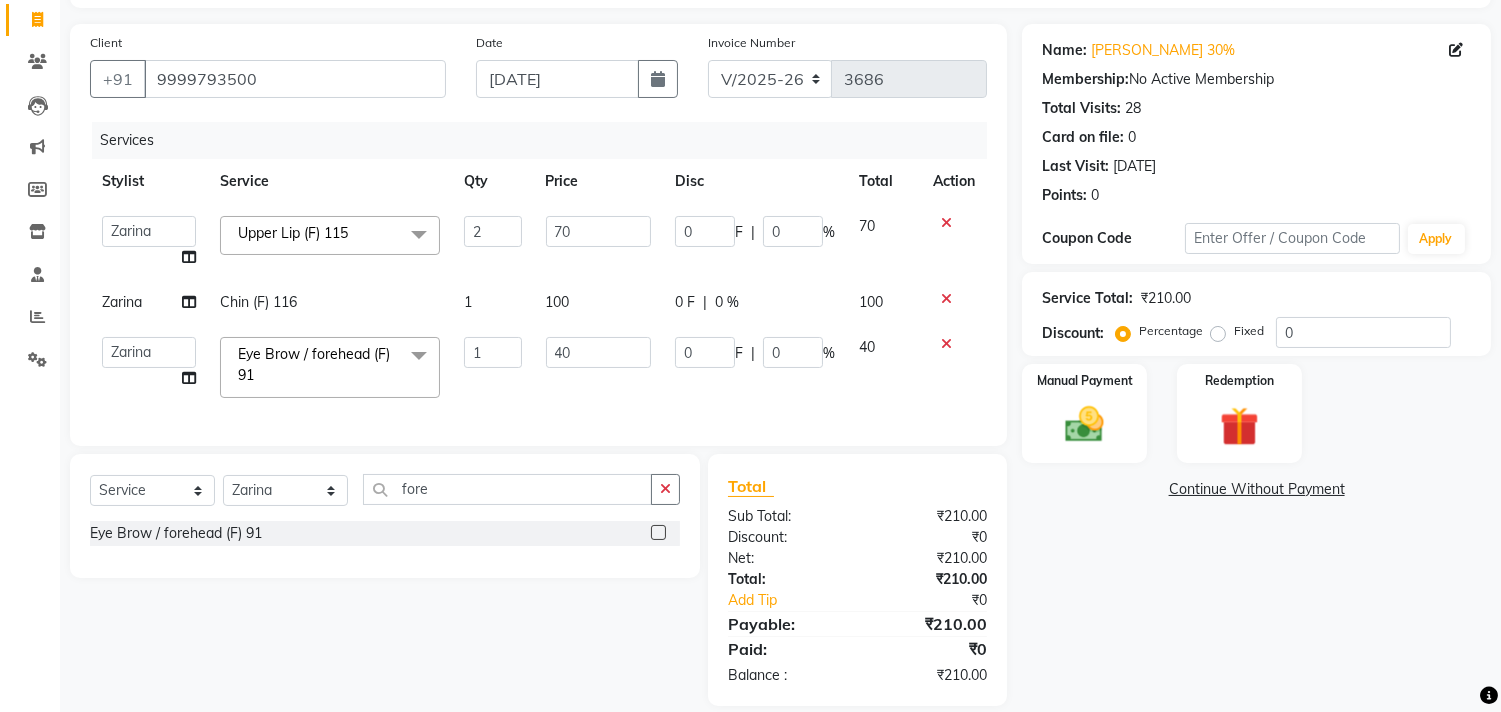 click on "Name: Mayank Luthra 30% Membership:  No Active Membership  Total Visits:  28 Card on file:  0 Last Visit:   12-06-2025 Points:   0  Coupon Code Apply Service Total:  ₹210.00  Discount:  Percentage   Fixed  0 Manual Payment Redemption  Continue Without Payment" 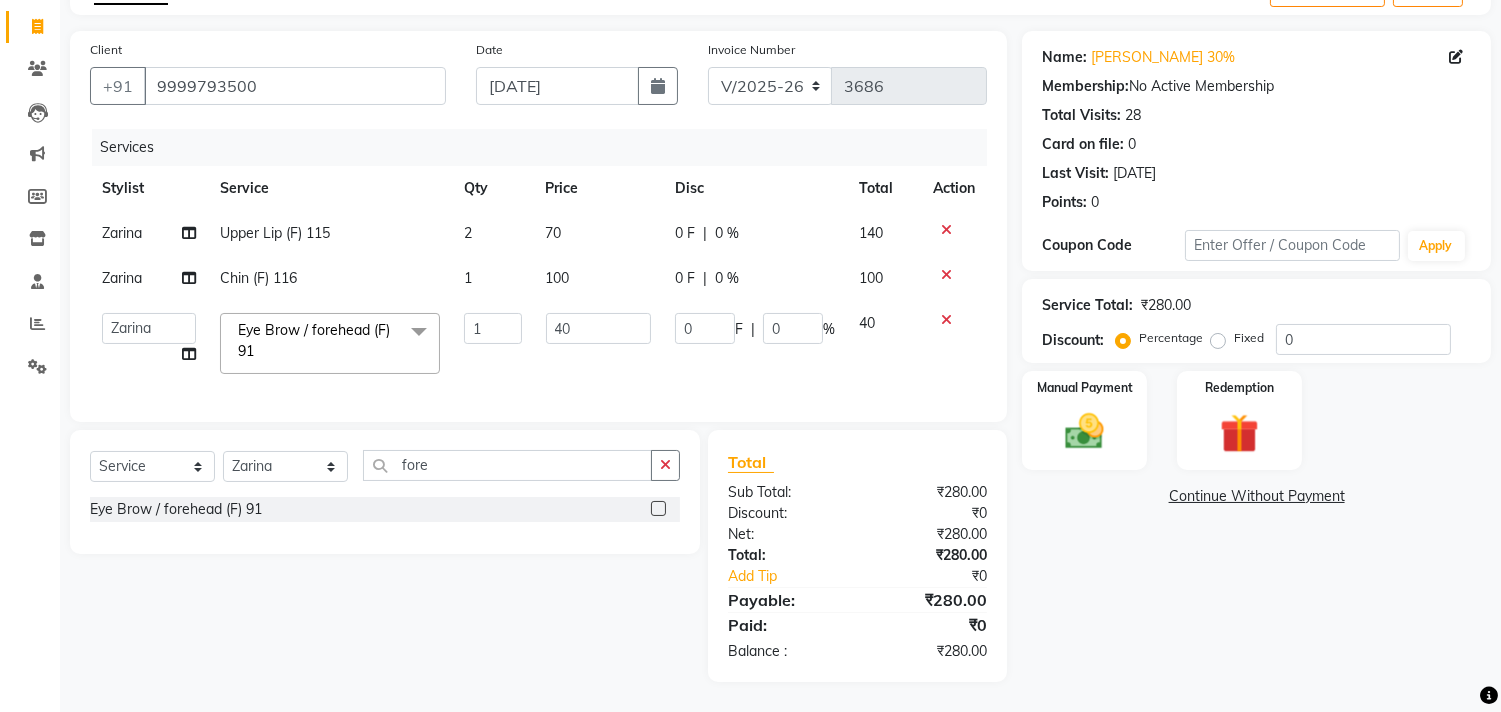 scroll, scrollTop: 135, scrollLeft: 0, axis: vertical 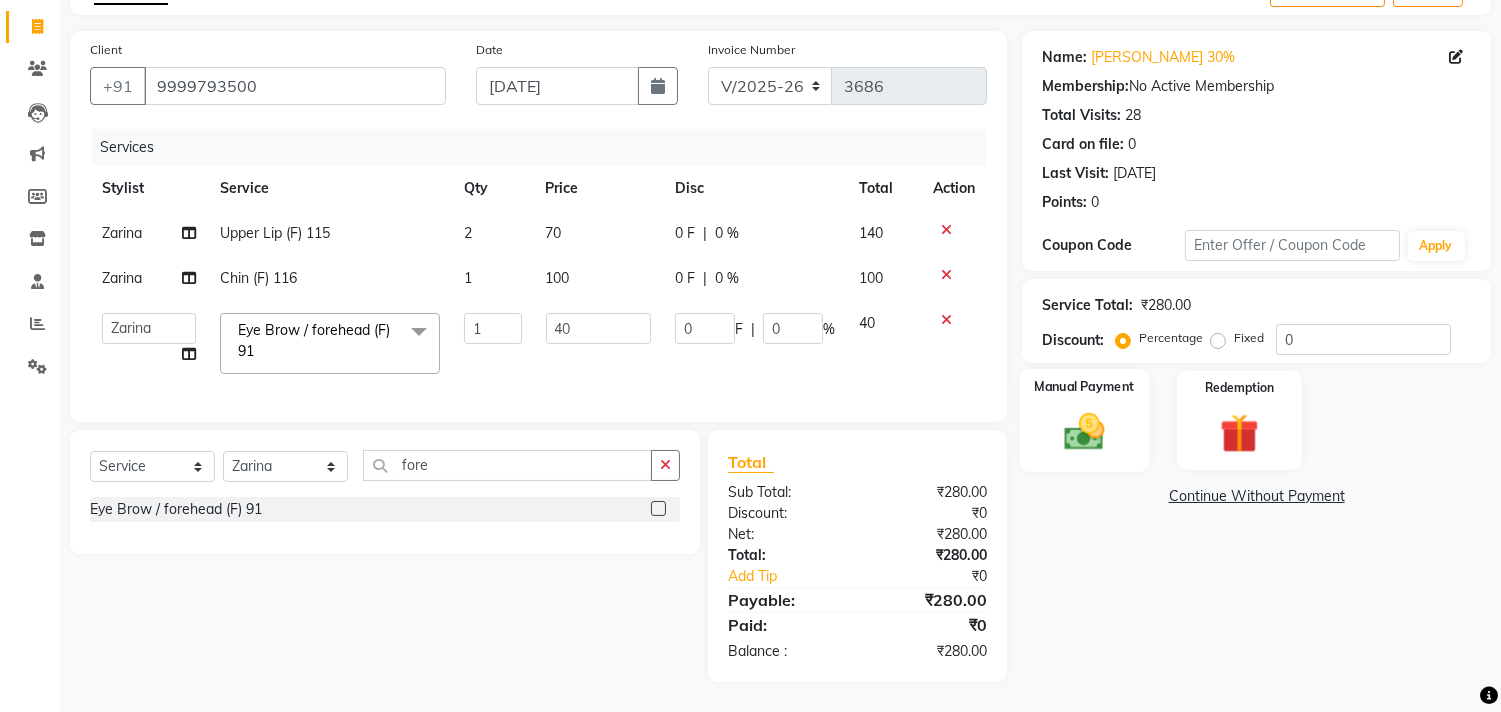 drag, startPoint x: 1067, startPoint y: 371, endPoint x: 1115, endPoint y: 376, distance: 48.259712 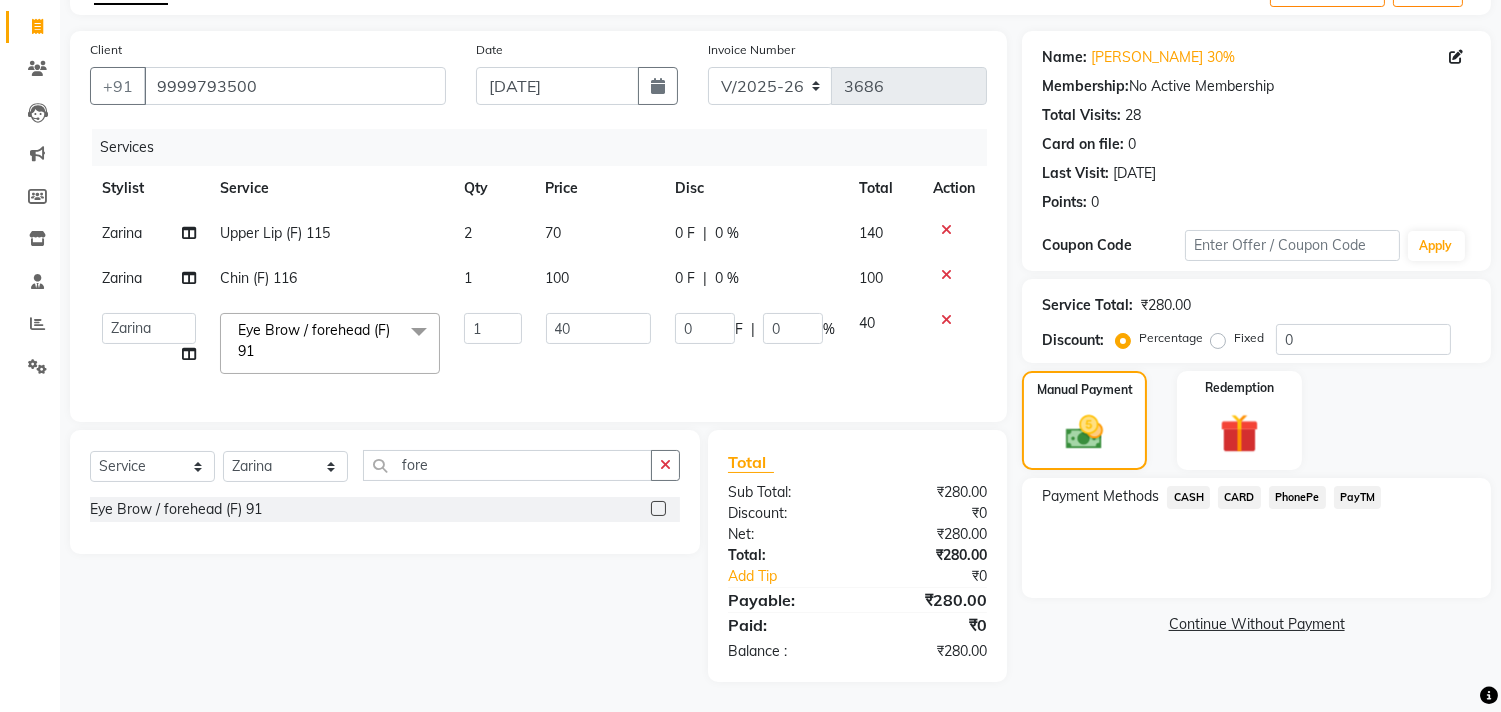 click on "CASH" 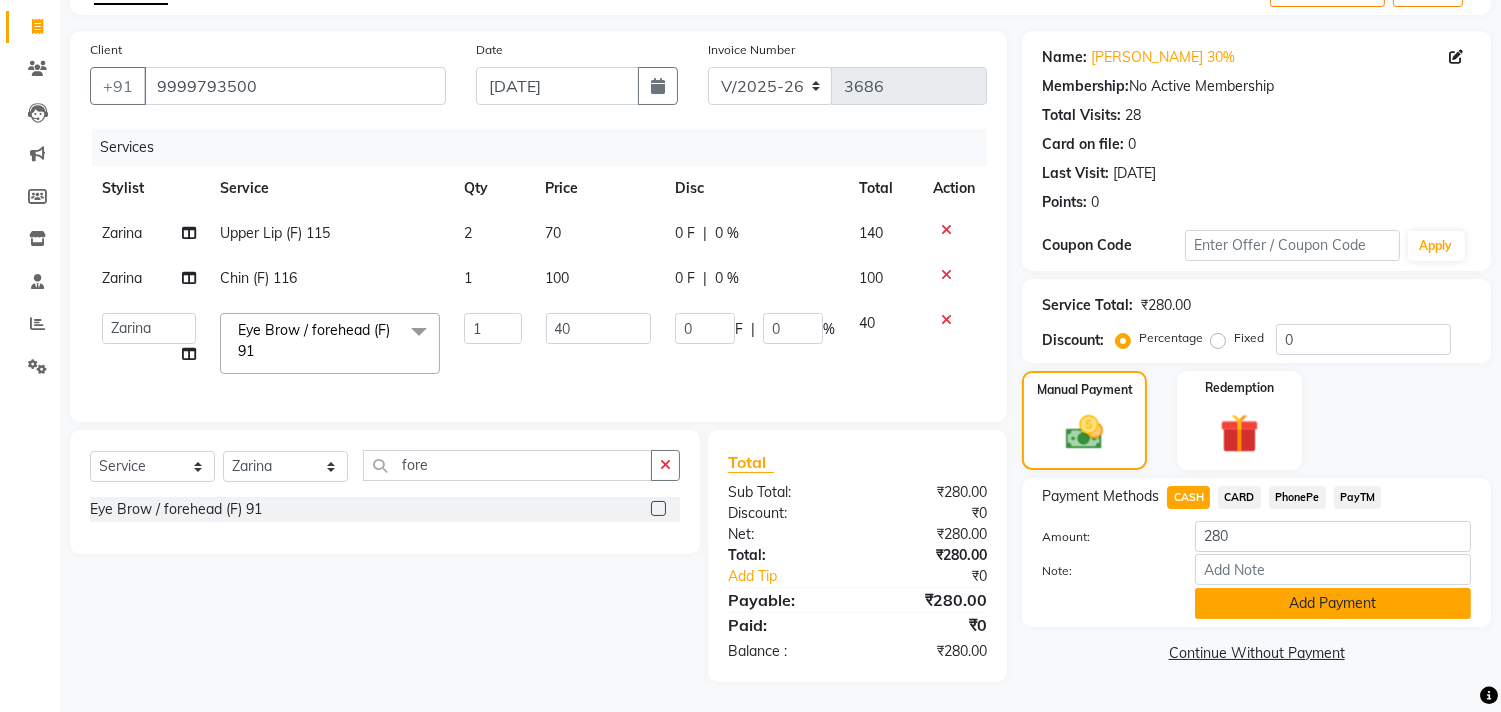 click on "Add Payment" 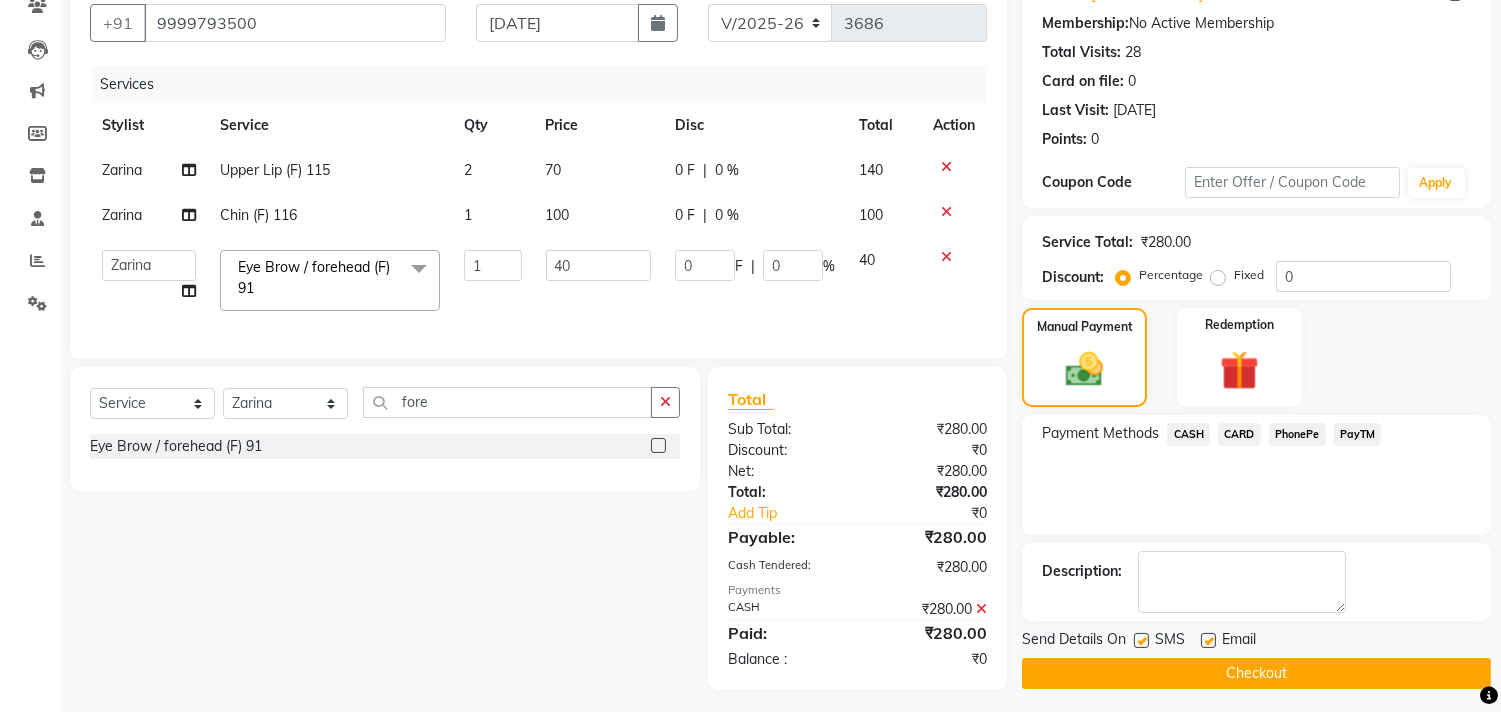 scroll, scrollTop: 206, scrollLeft: 0, axis: vertical 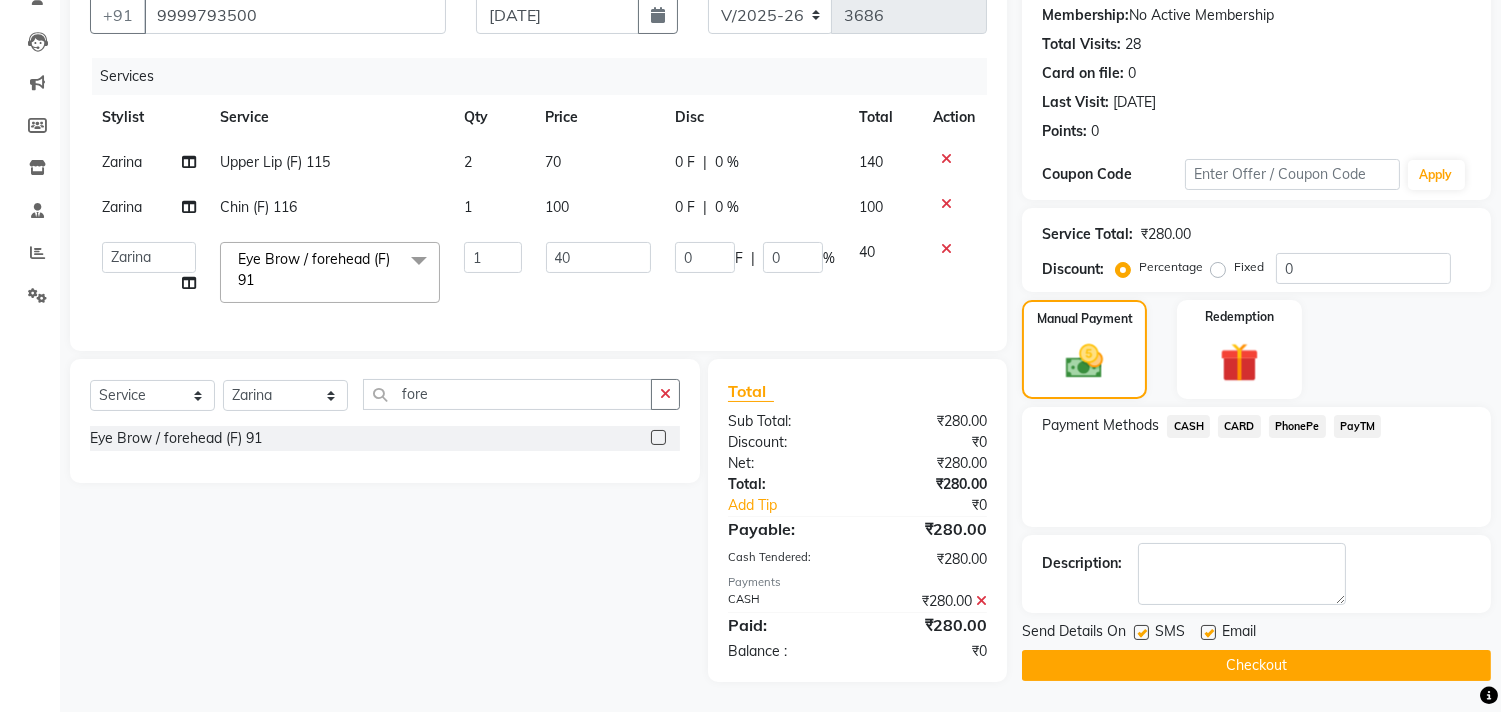 click on "Checkout" 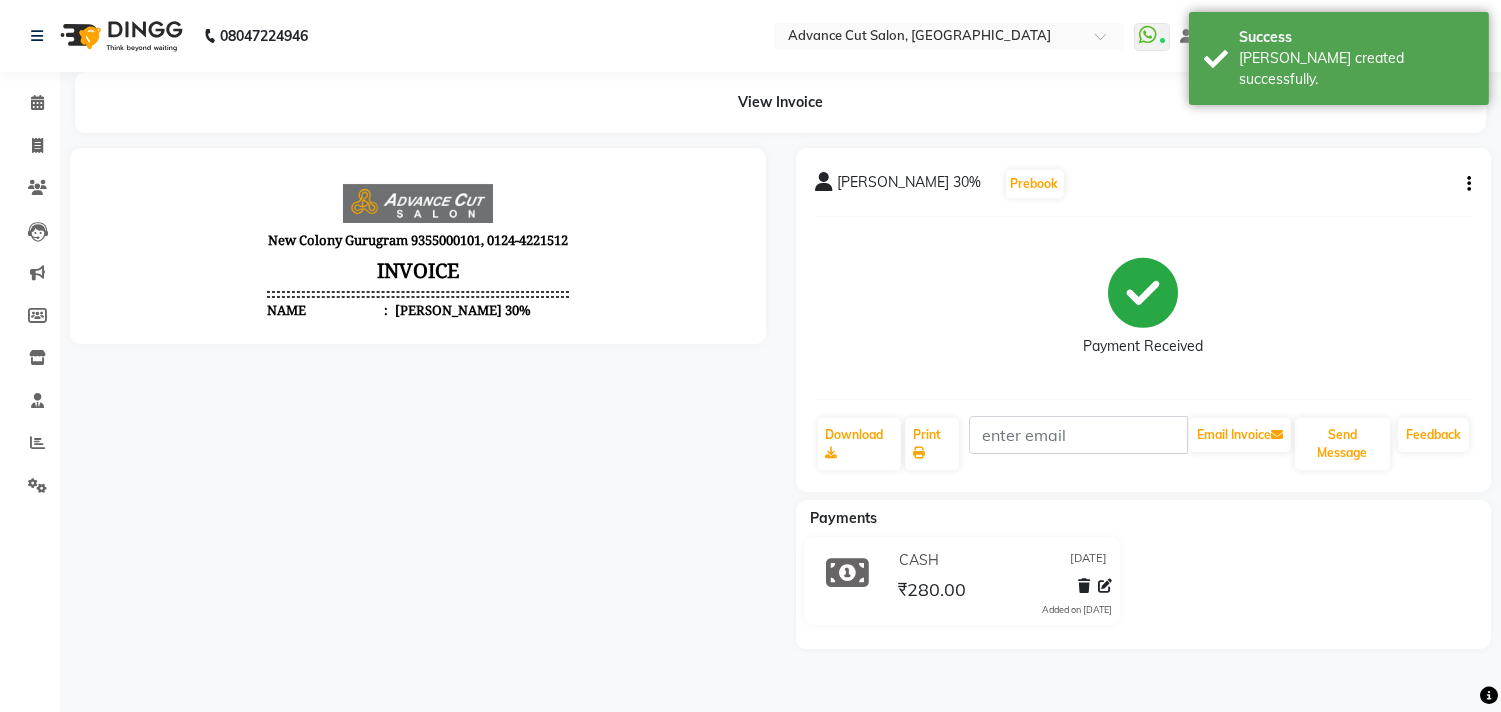 scroll, scrollTop: 0, scrollLeft: 0, axis: both 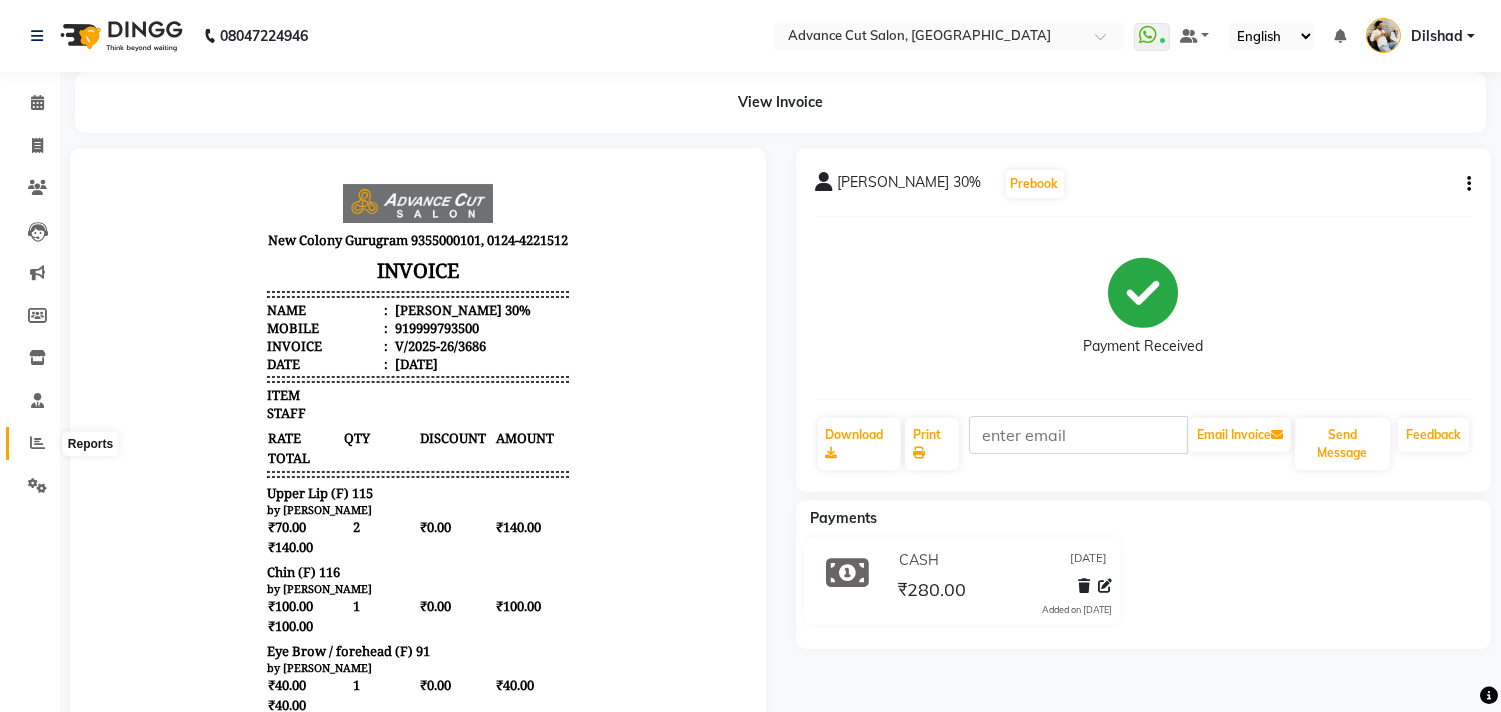 click 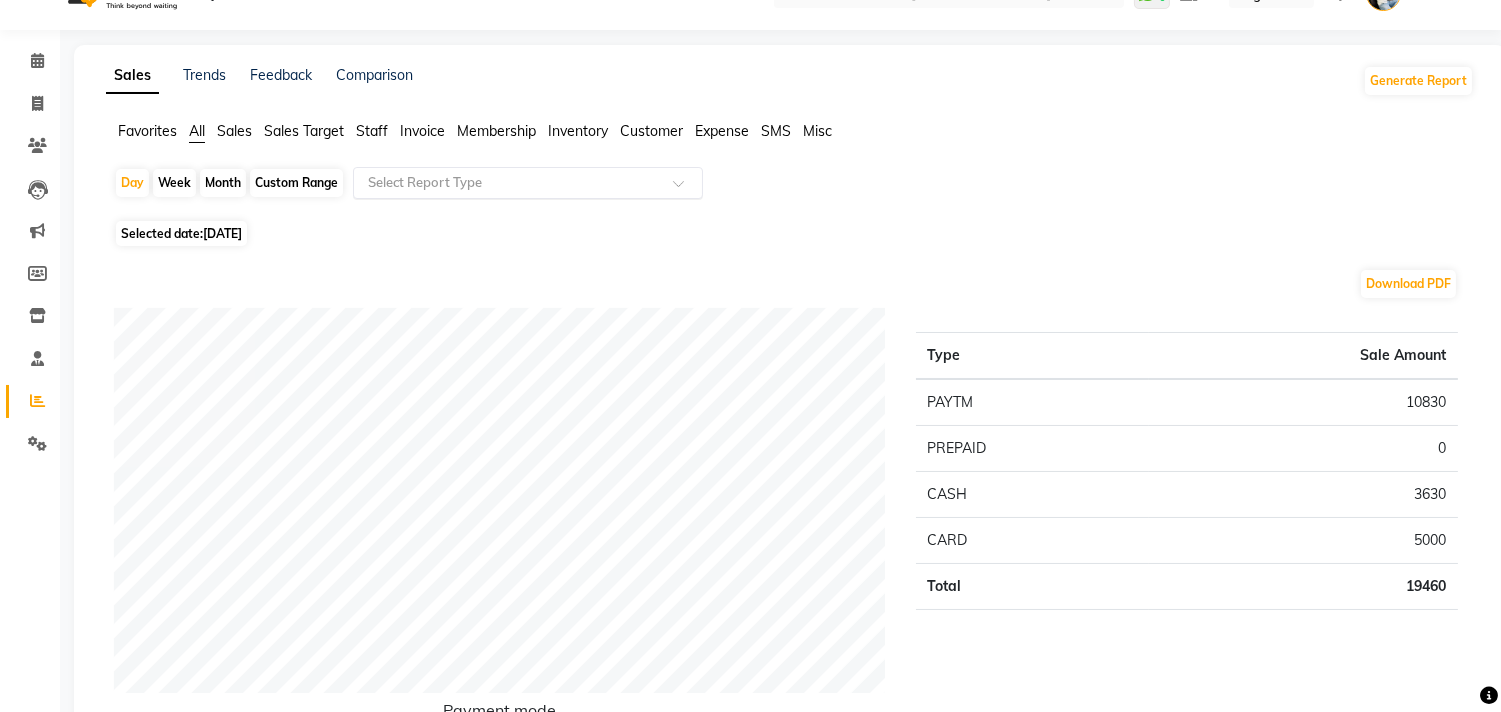 scroll, scrollTop: 0, scrollLeft: 0, axis: both 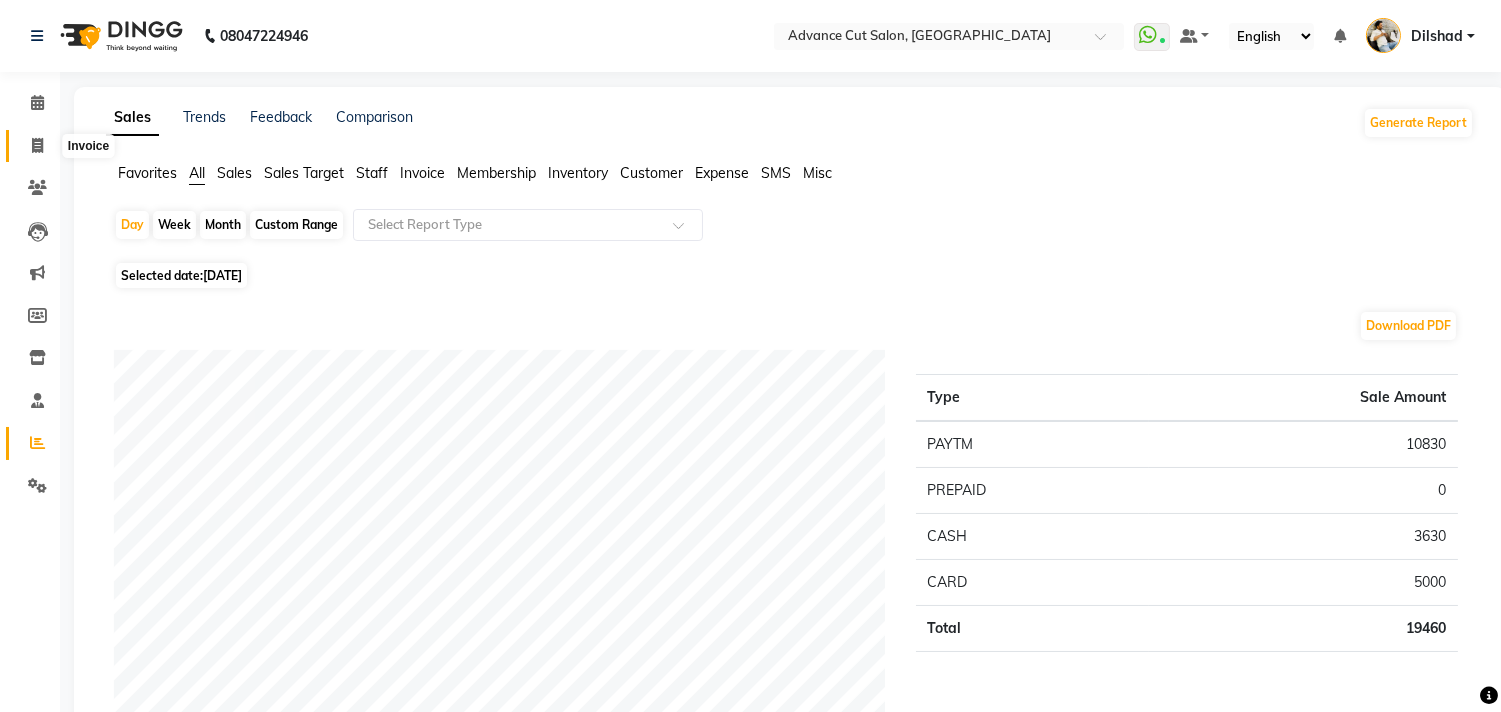 click 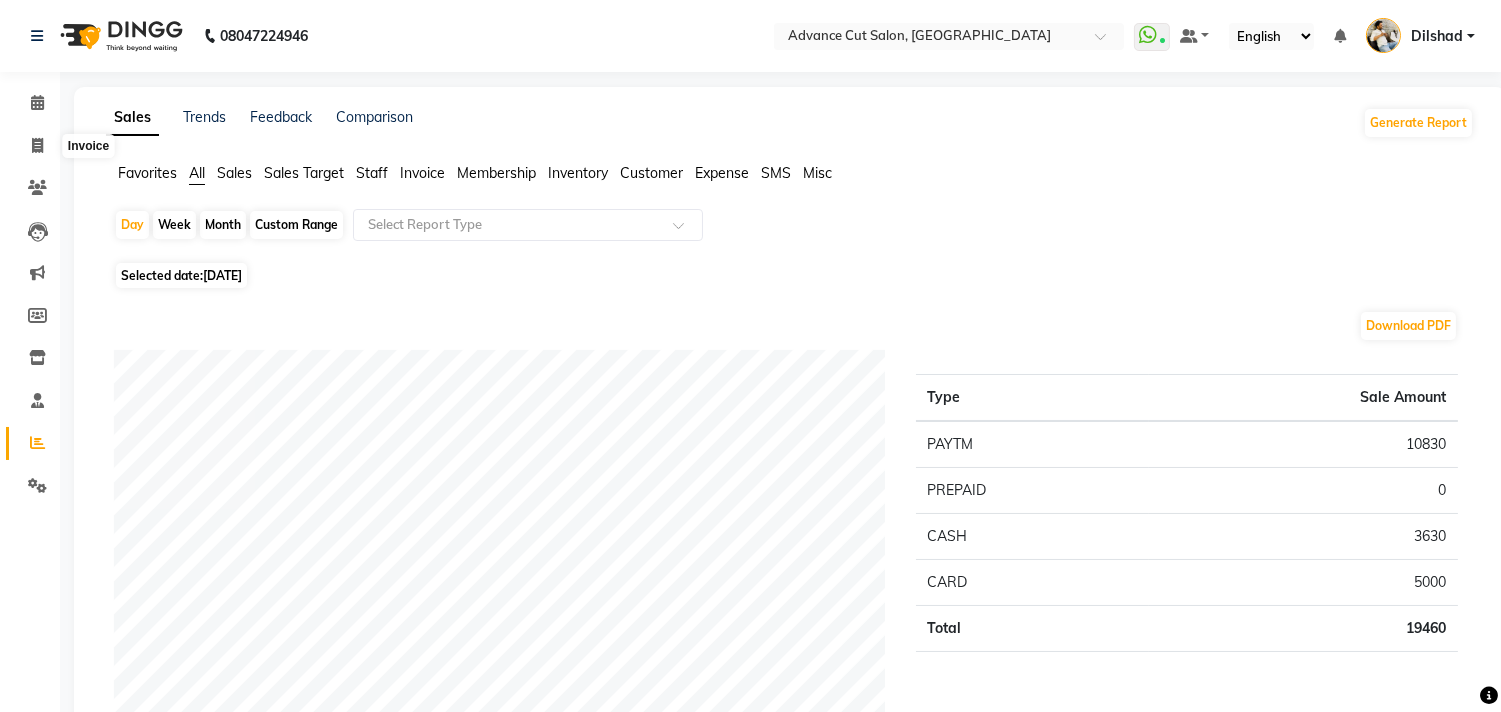 select on "service" 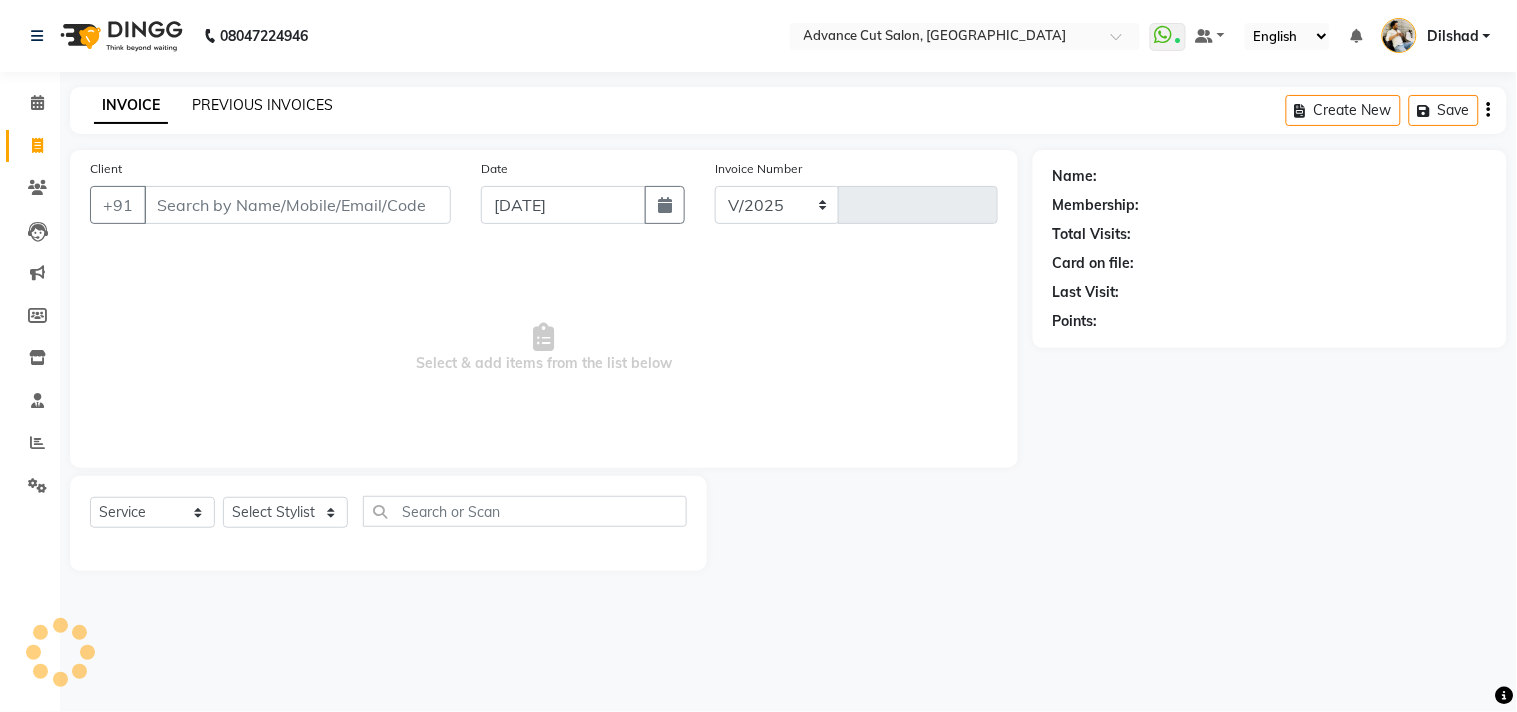 select on "922" 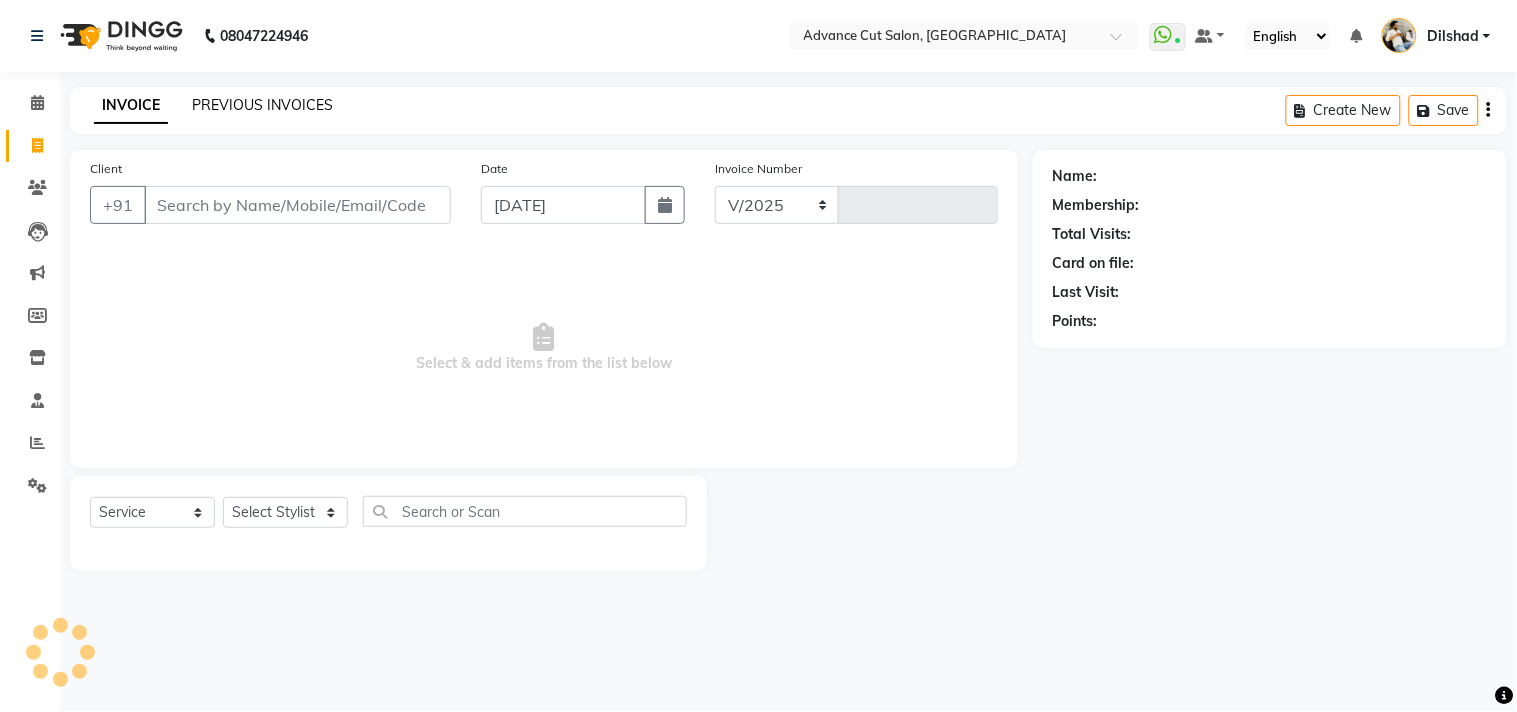 type on "3689" 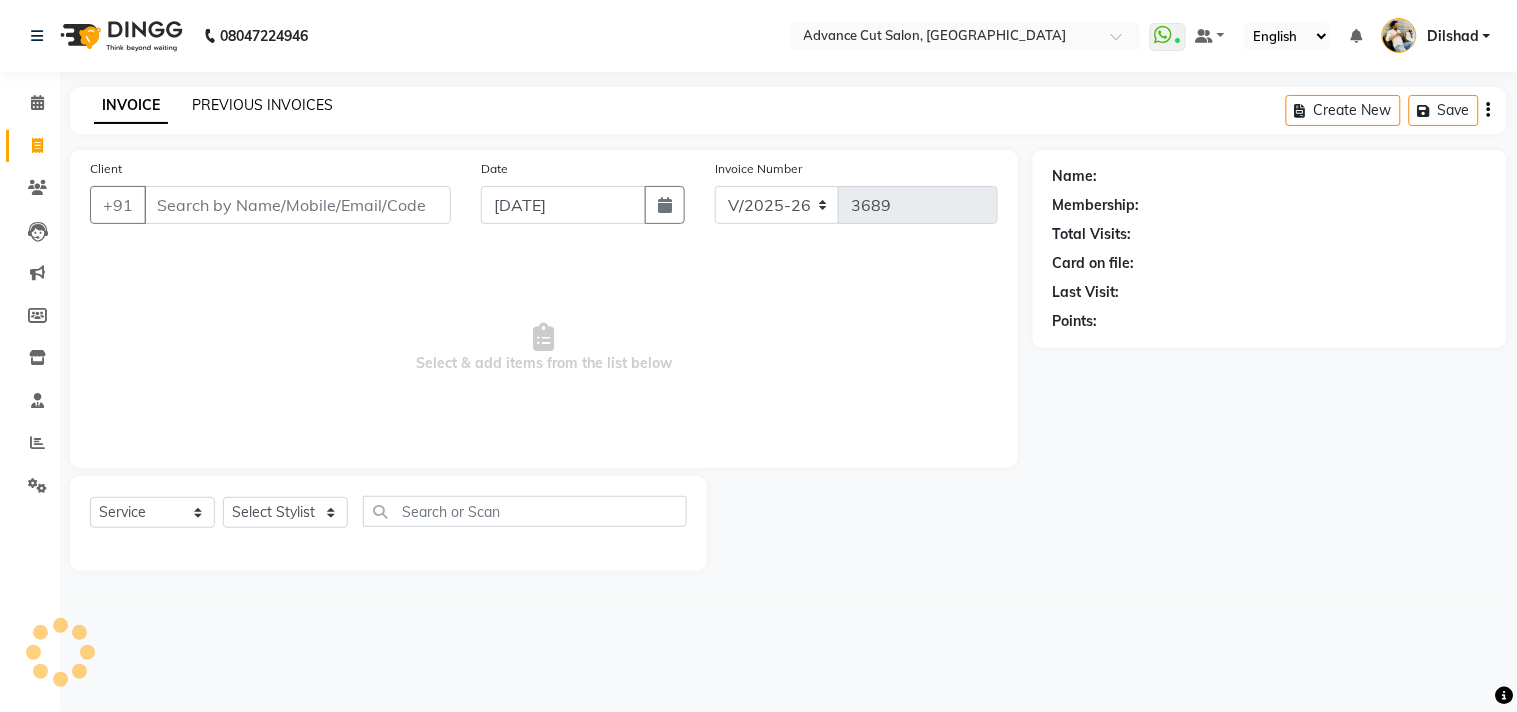 click on "PREVIOUS INVOICES" 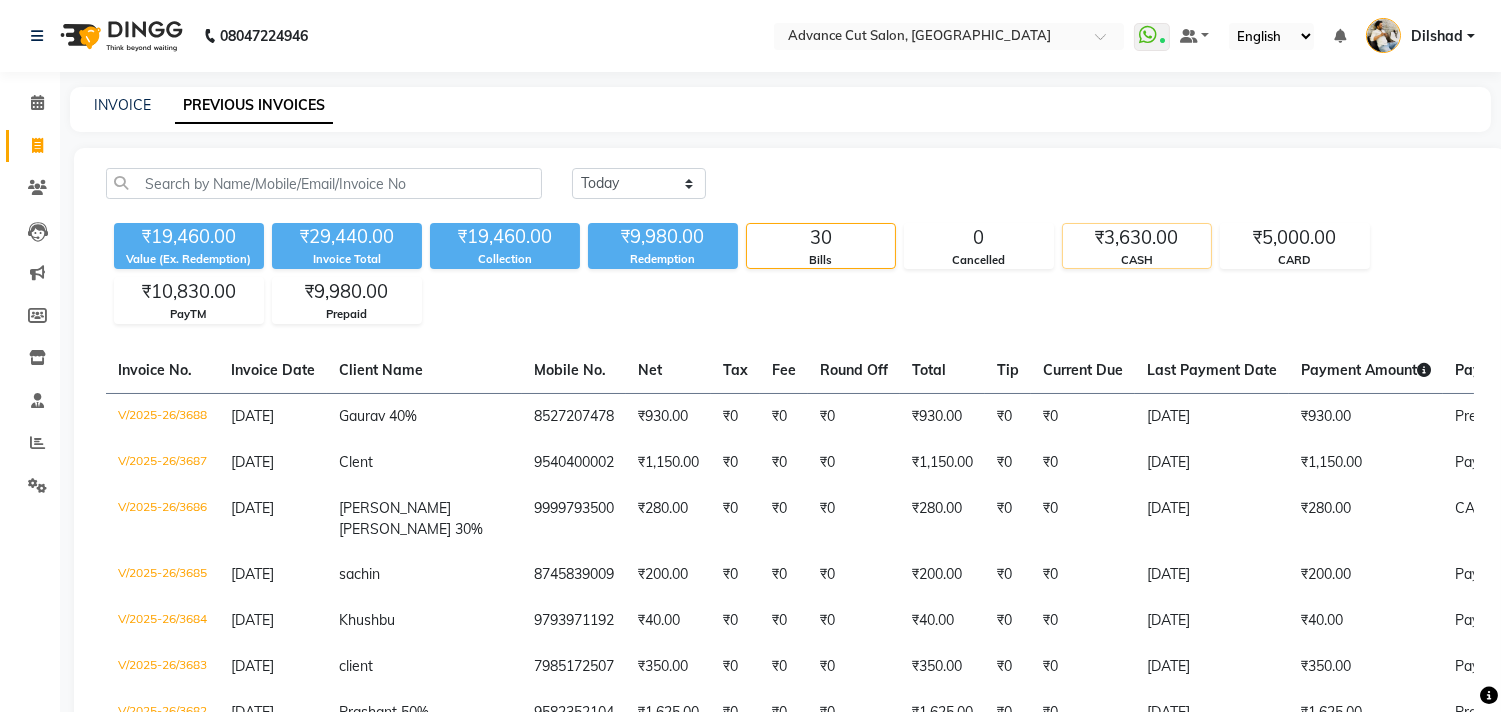 click on "₹3,630.00" 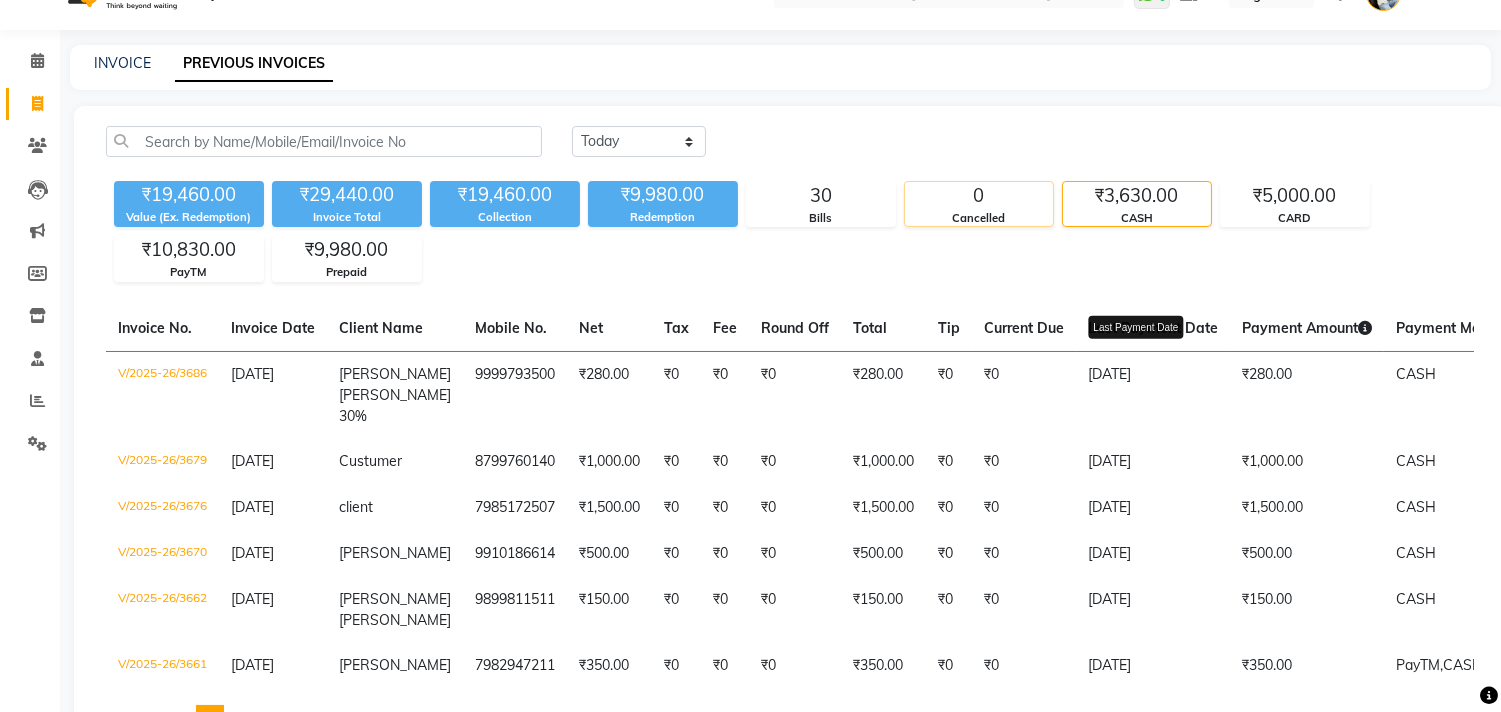 scroll, scrollTop: 0, scrollLeft: 0, axis: both 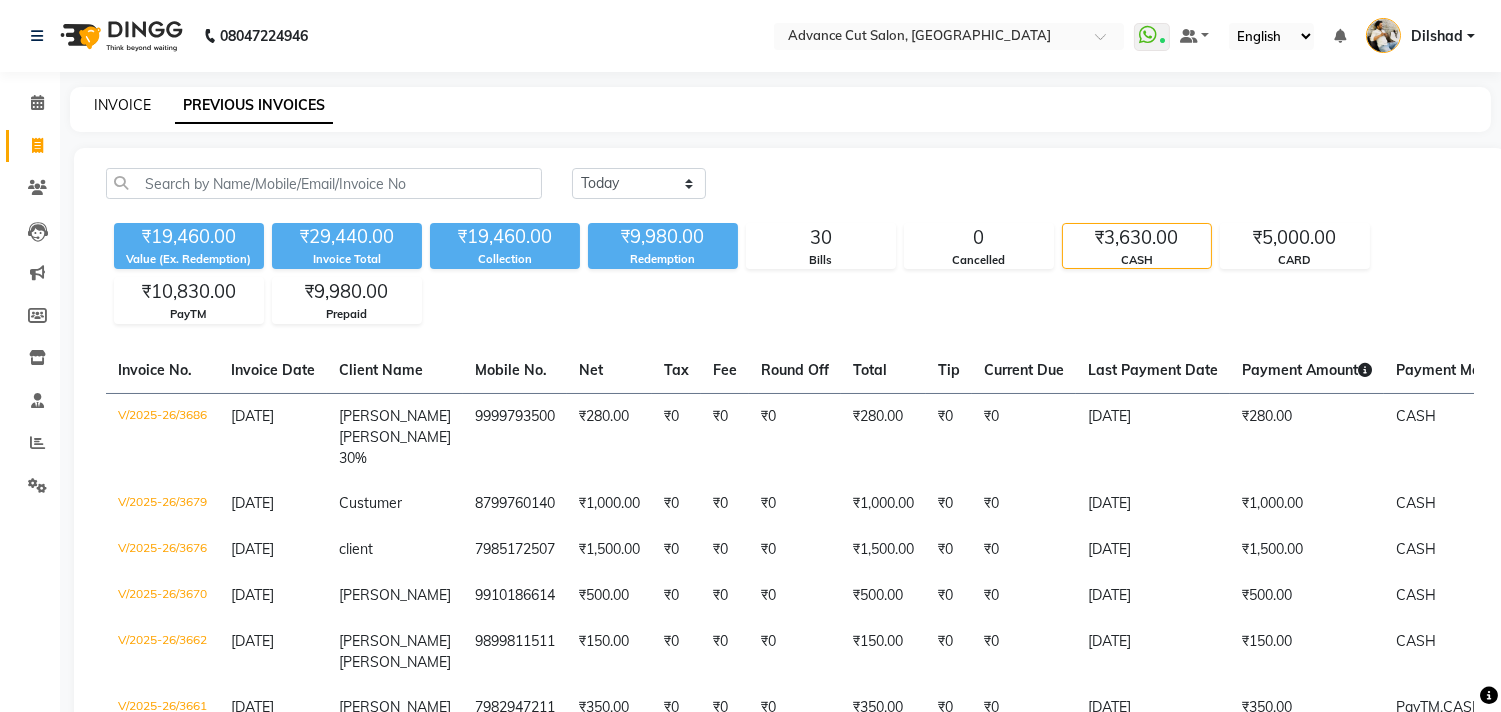 click on "INVOICE" 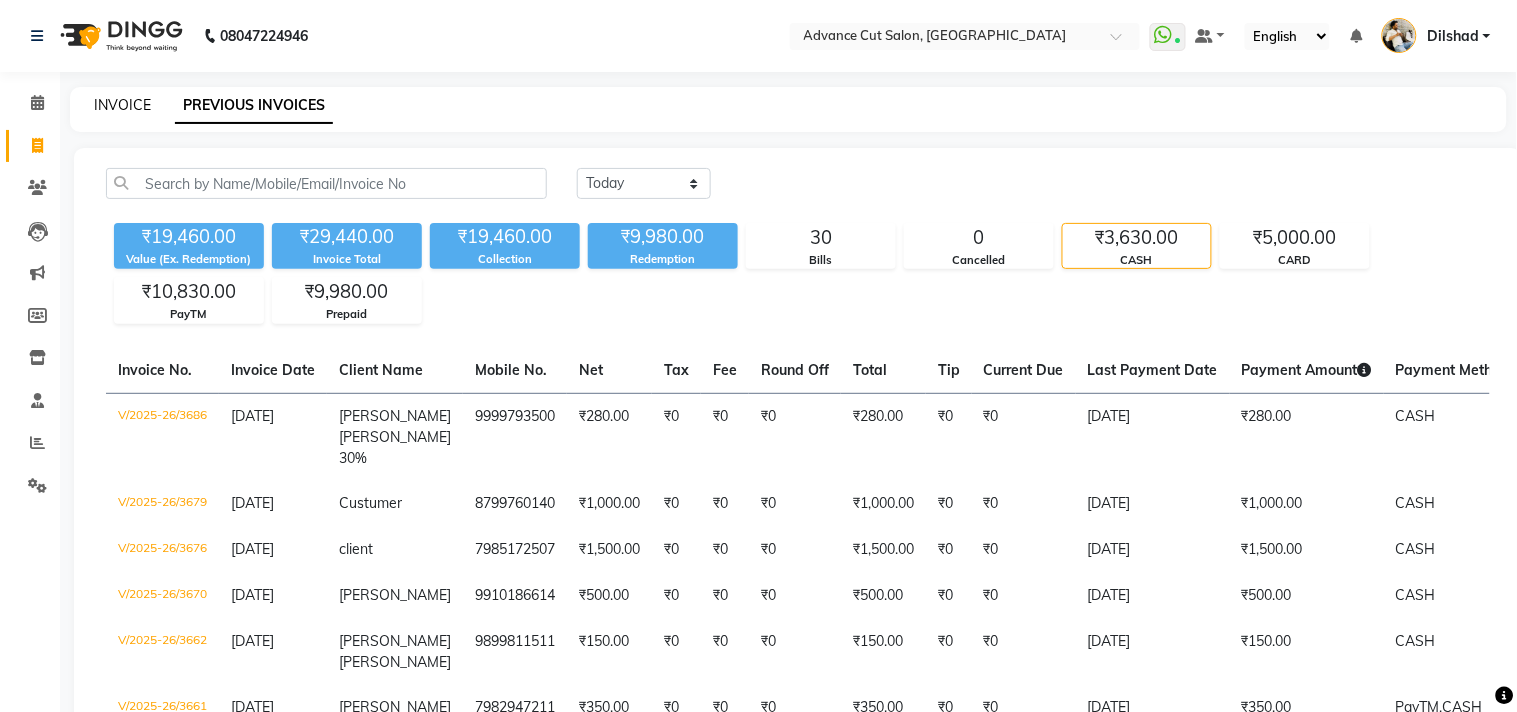 select on "service" 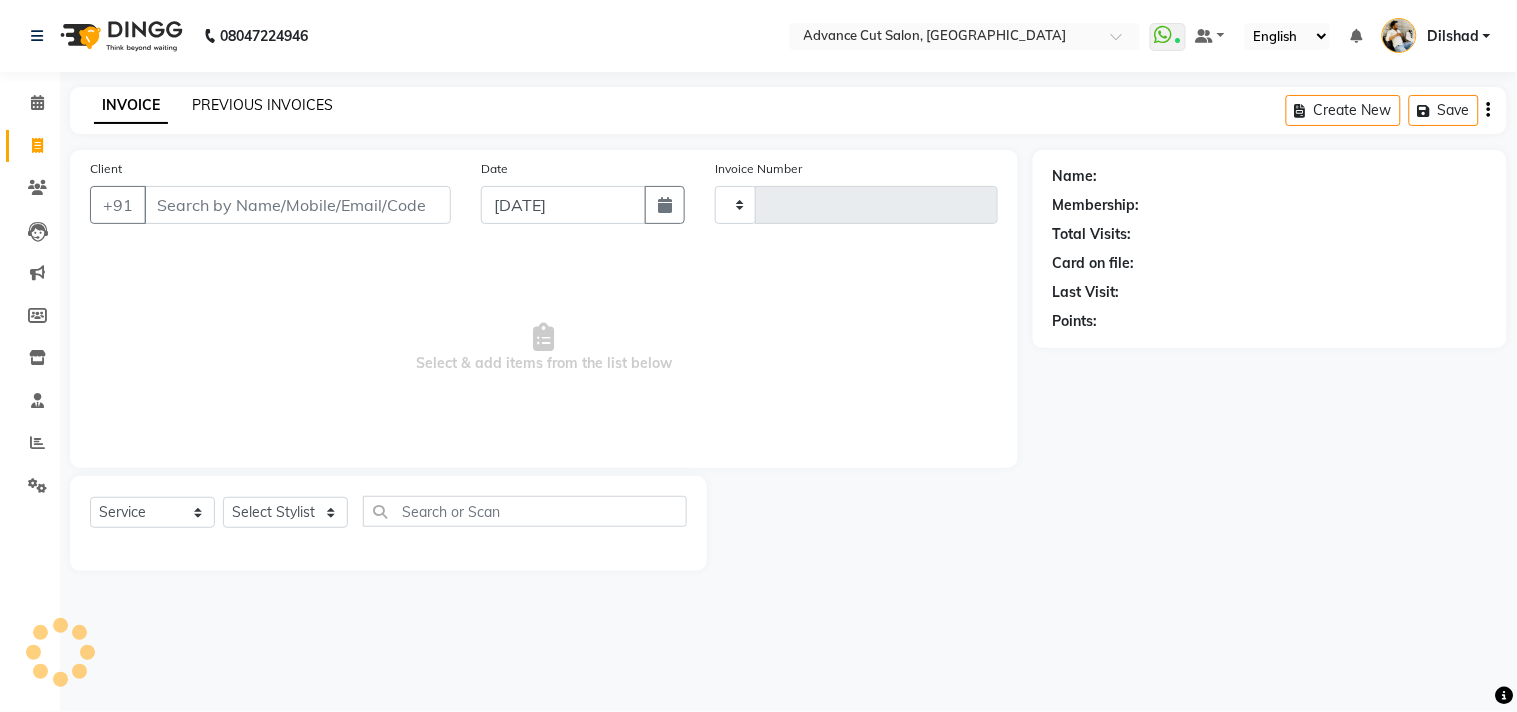 click on "PREVIOUS INVOICES" 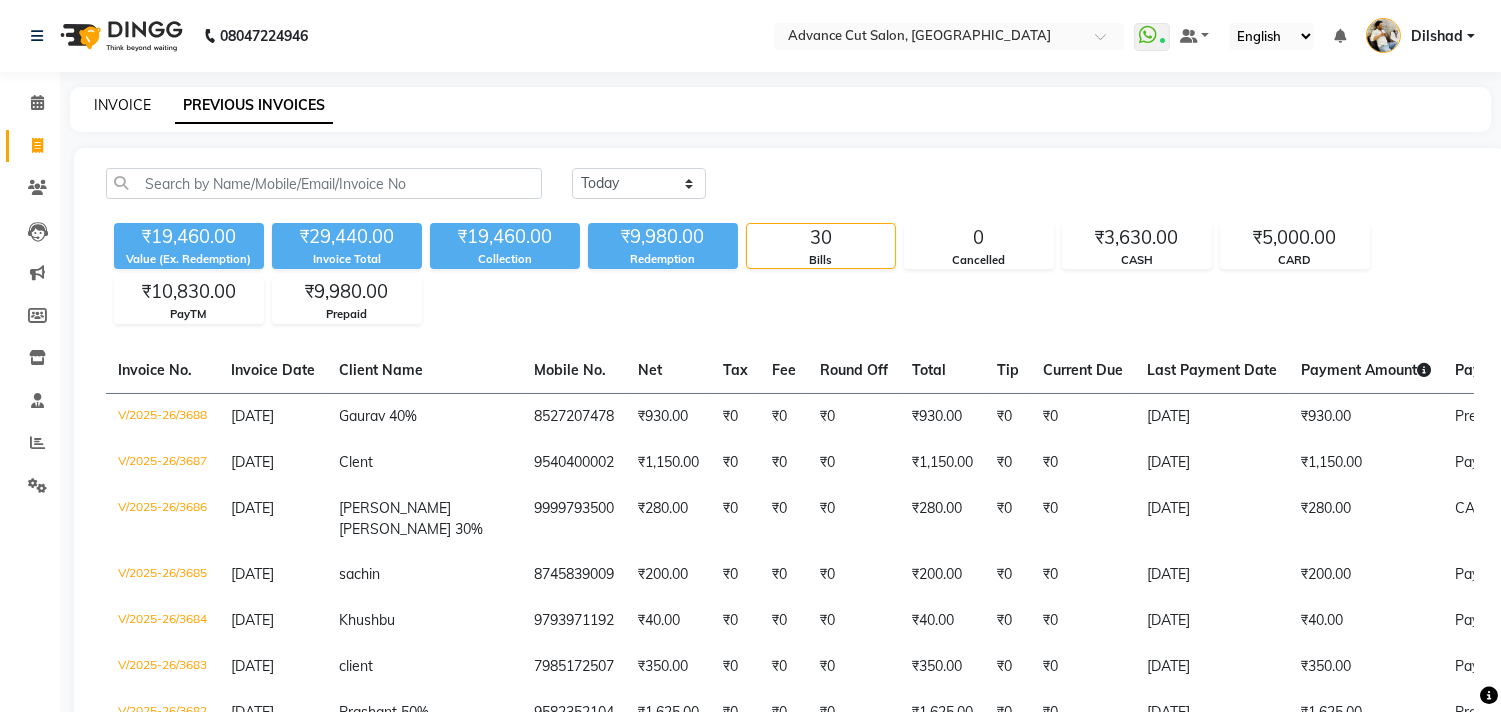 click on "INVOICE" 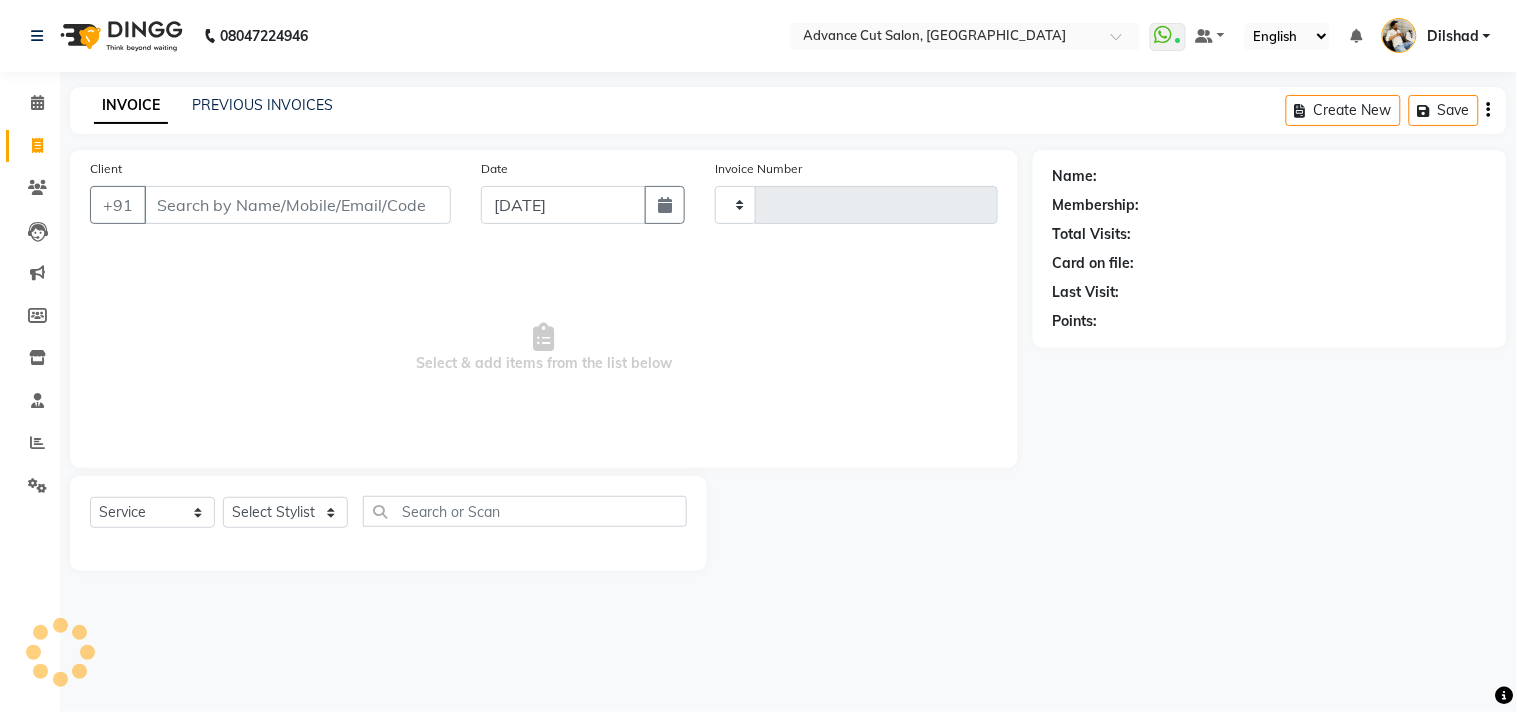 type on "3689" 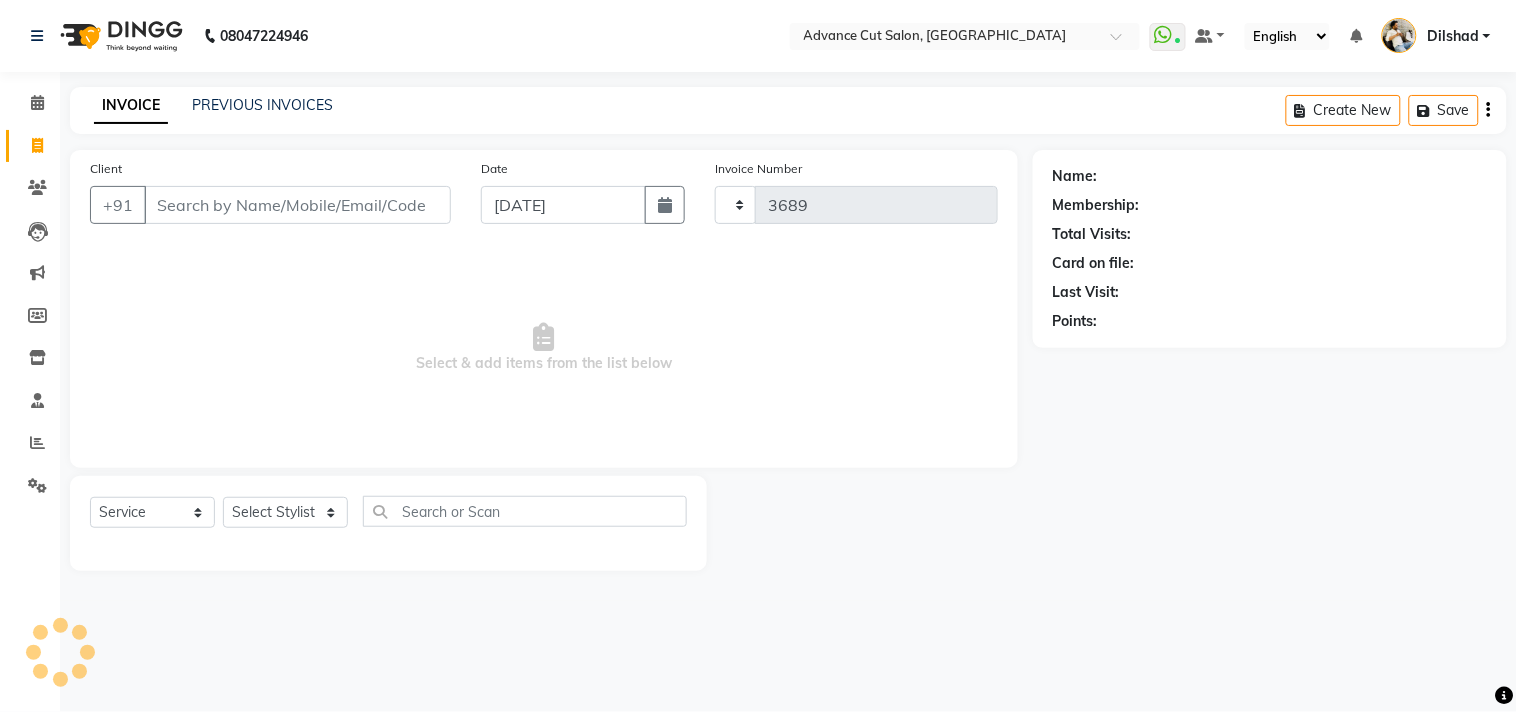 select on "922" 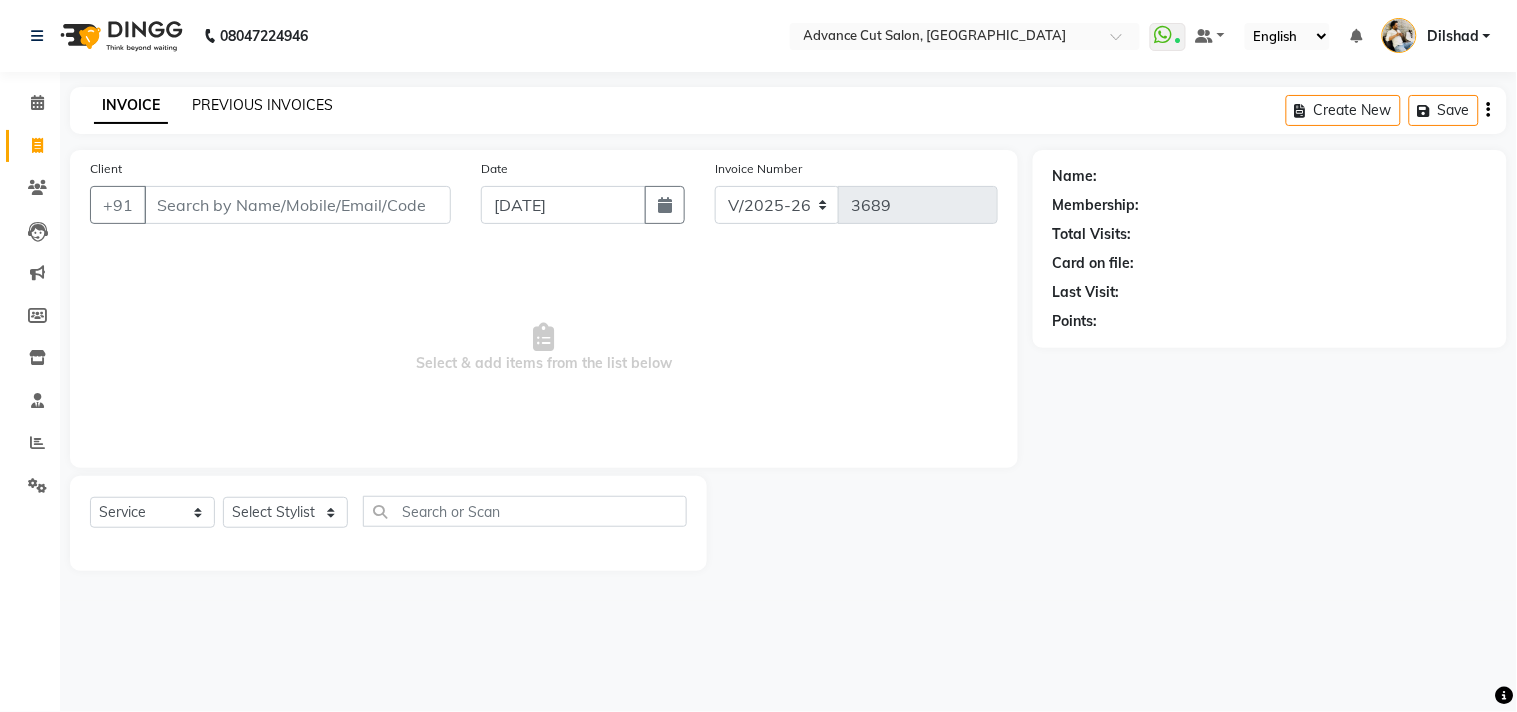 click on "PREVIOUS INVOICES" 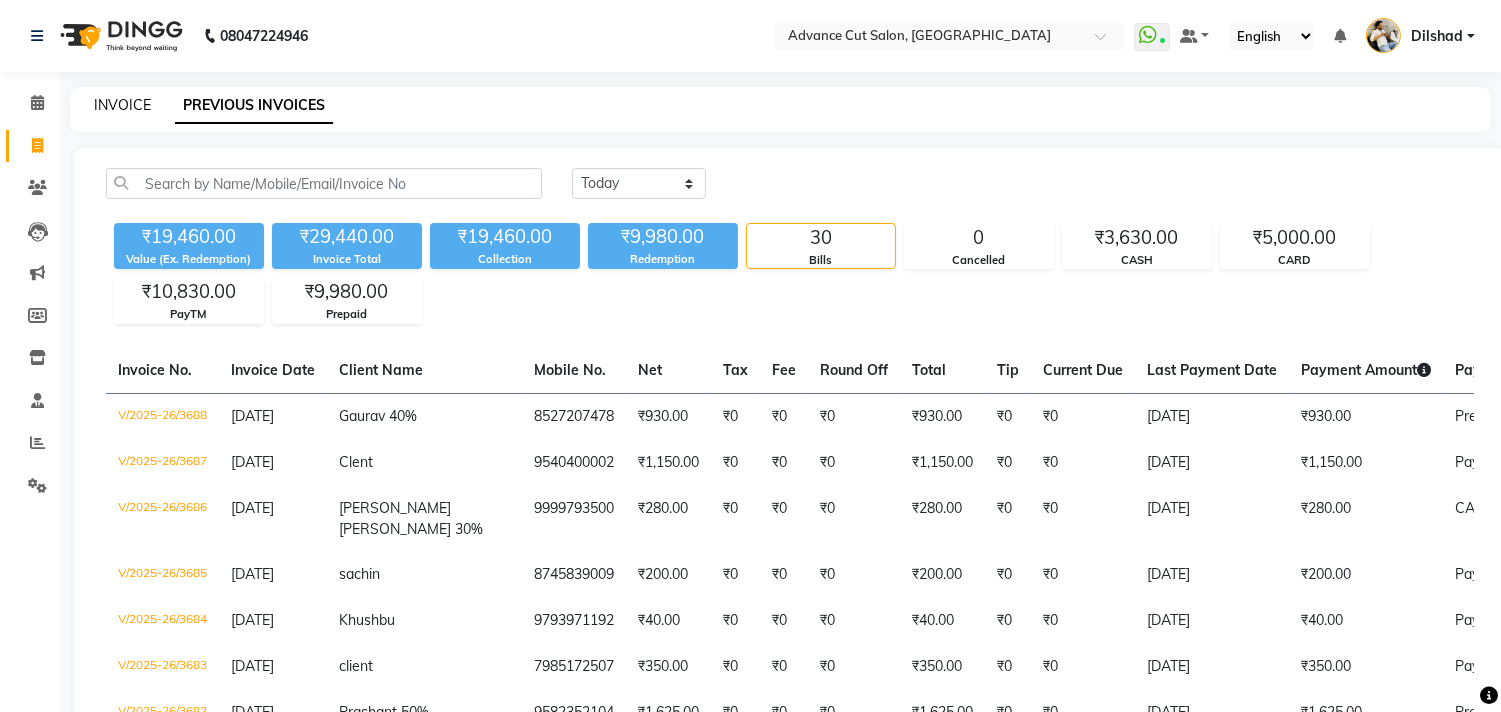 click on "INVOICE" 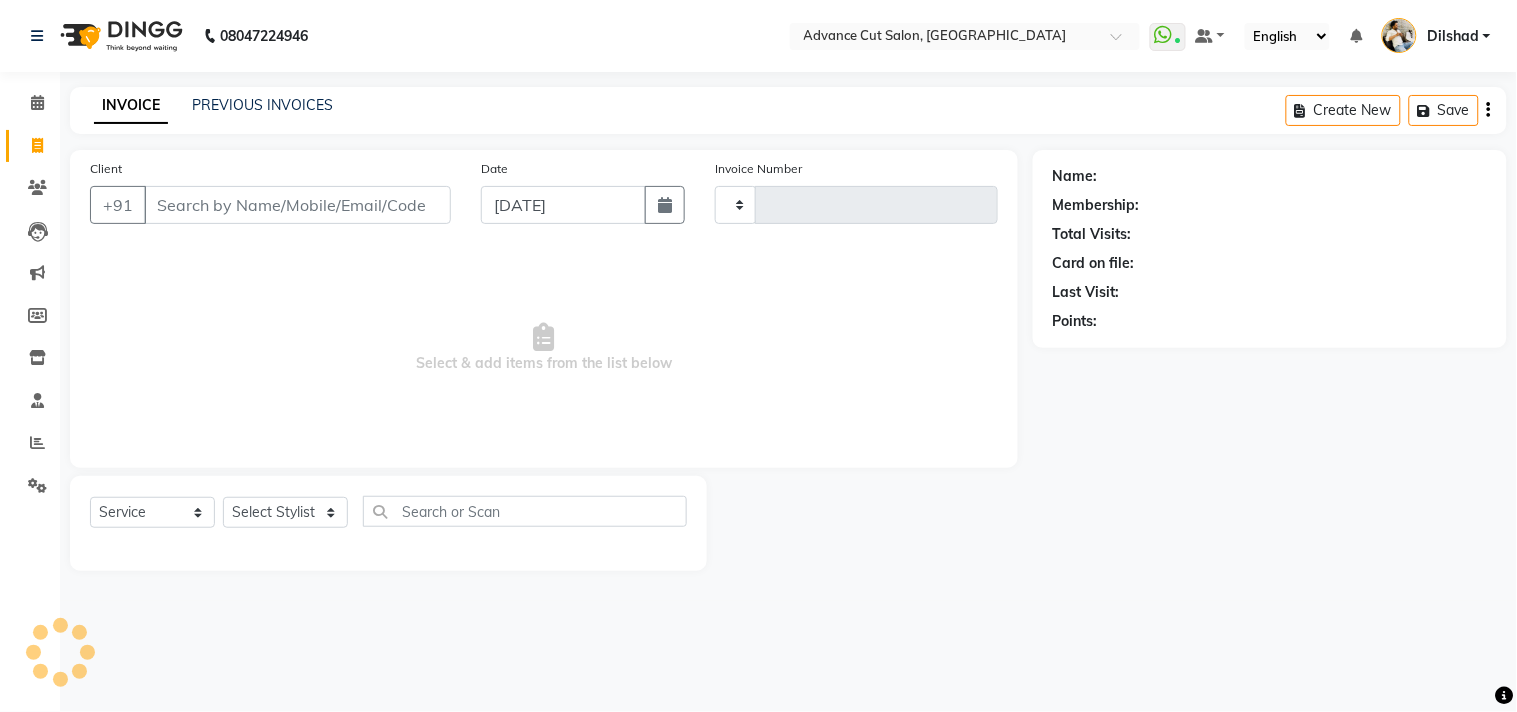 type on "3689" 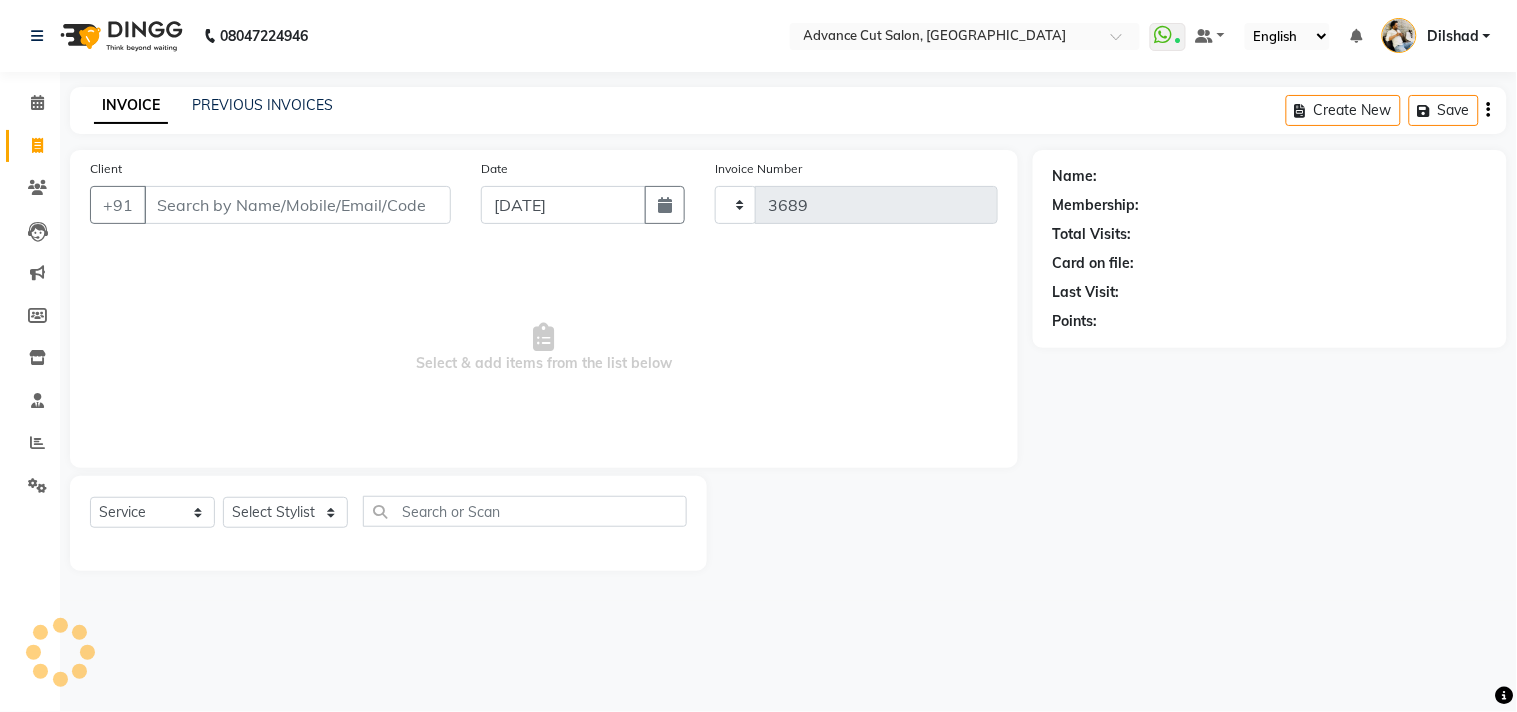 select on "922" 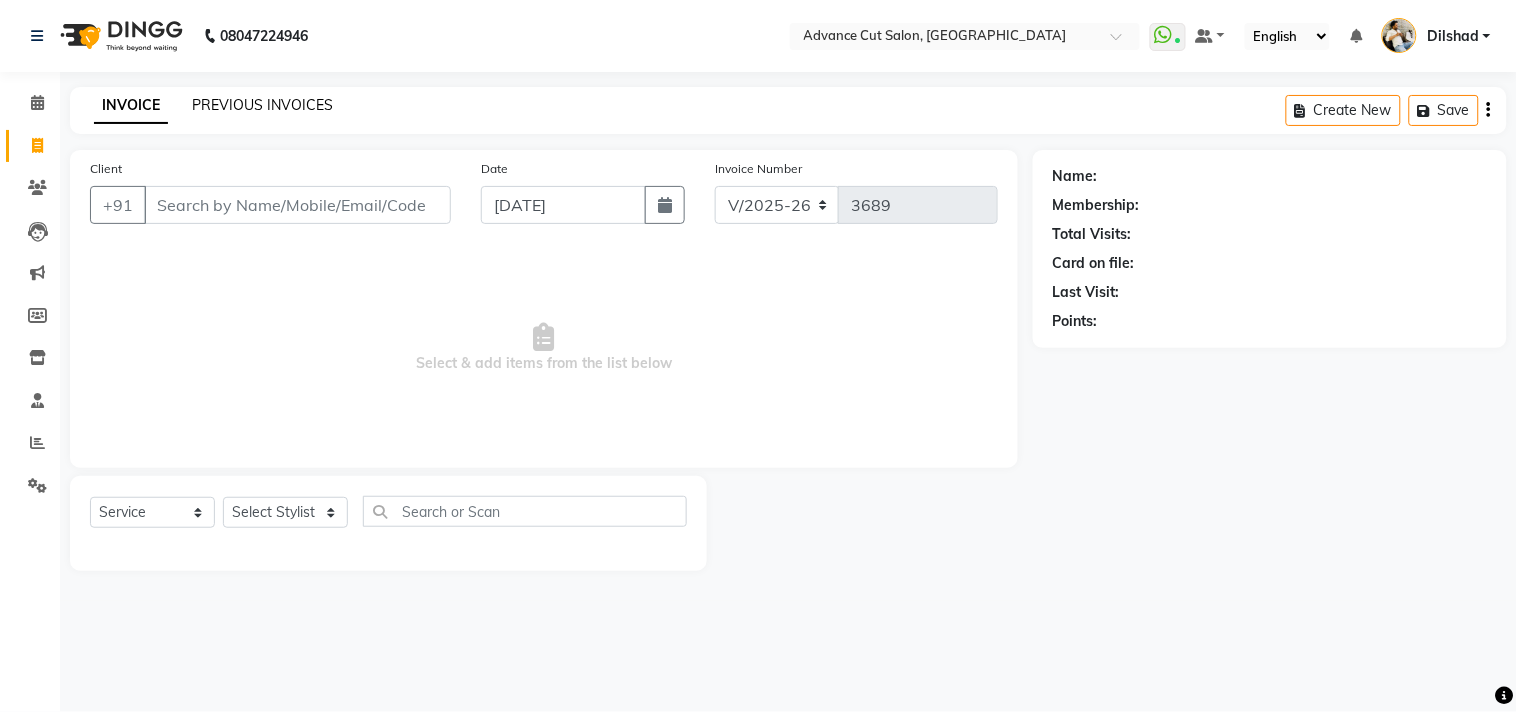 click on "PREVIOUS INVOICES" 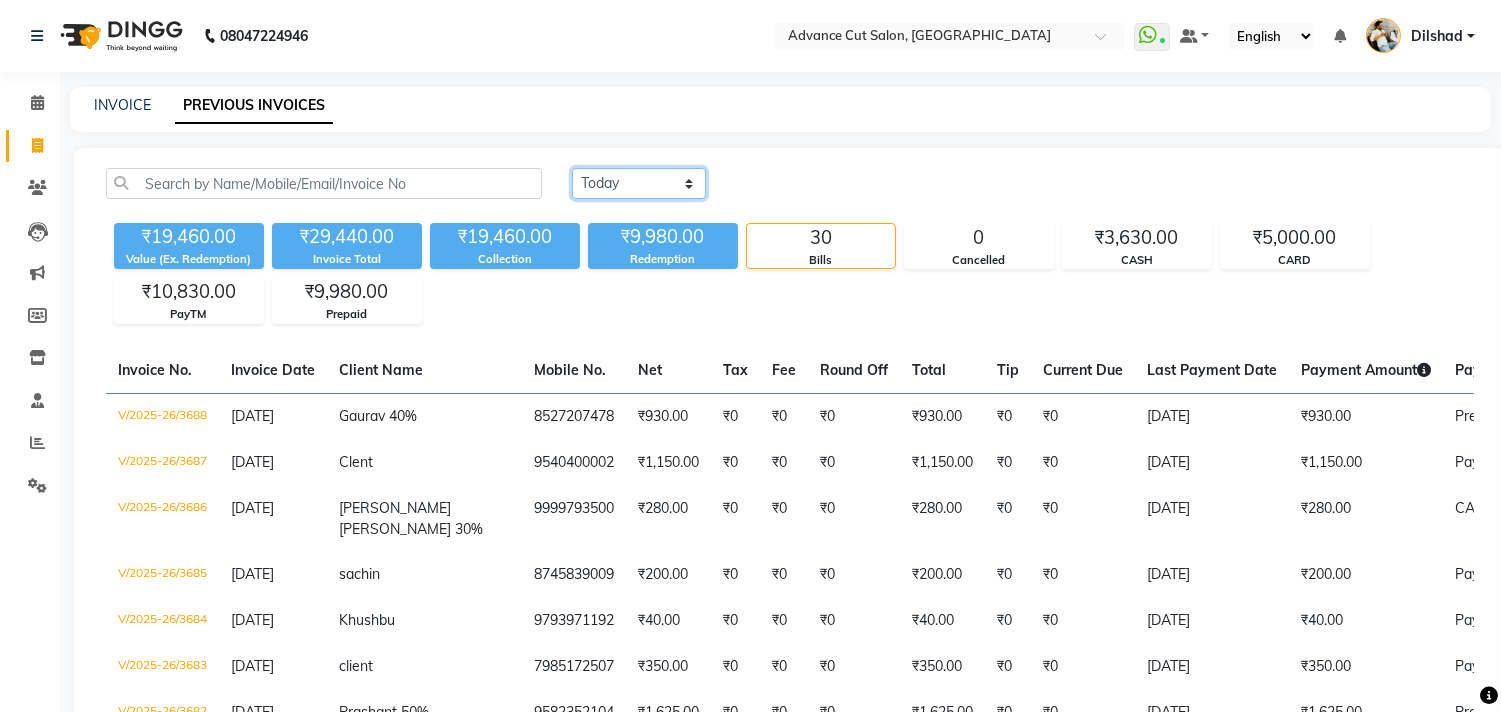 click on "Today Yesterday Custom Range" 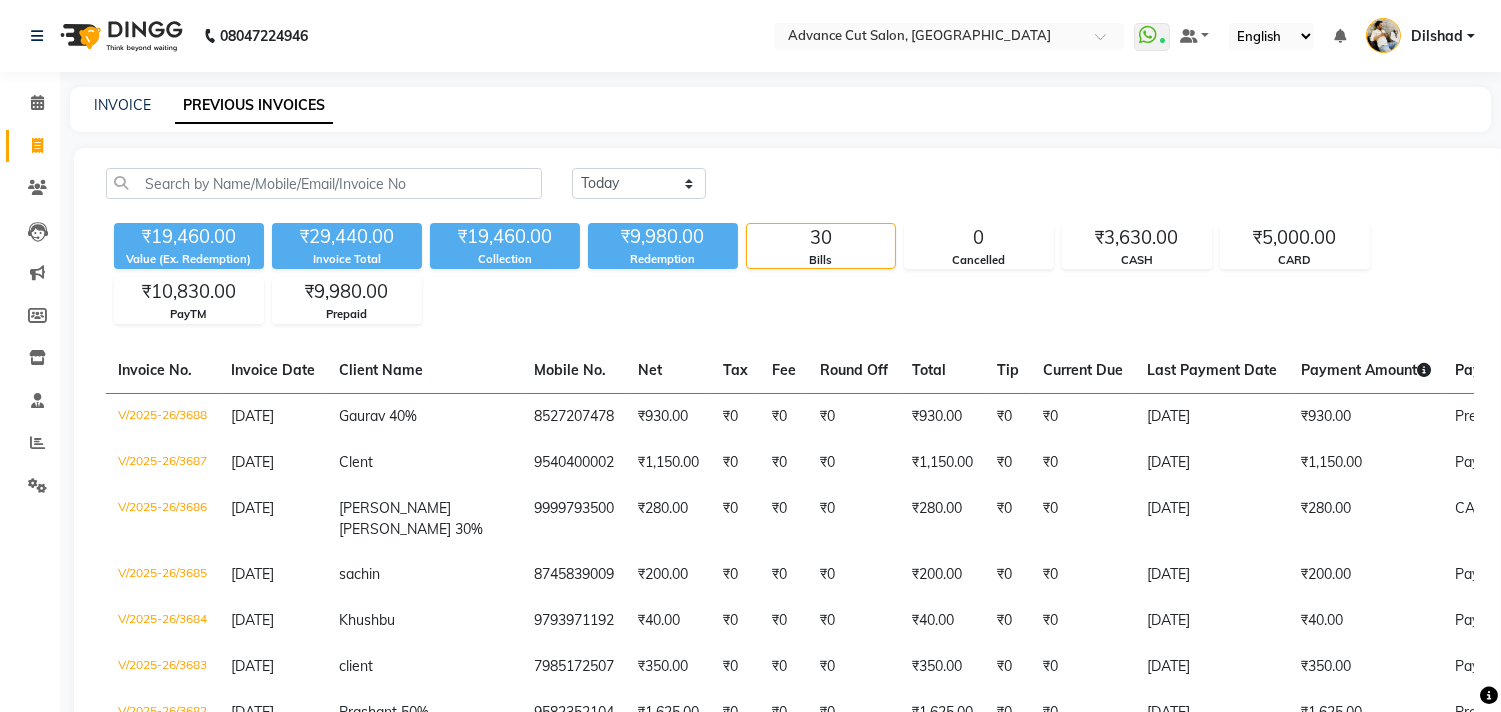 click on "Today Yesterday Custom Range ₹19,460.00 Value (Ex. Redemption) ₹29,440.00 Invoice Total  ₹19,460.00 Collection ₹9,980.00 Redemption 30 Bills 0 Cancelled ₹3,630.00 CASH ₹5,000.00 CARD ₹10,830.00 PayTM ₹9,980.00 Prepaid  Invoice No.   Invoice Date   Client Name   Mobile No.   Net   Tax   Fee   Round Off   Total   Tip   Current Due   Last Payment Date   Payment Amount   Payment Methods   Cancel Reason   Status   V/2025-26/3688  11-07-2025 Gaurav 40%   8527207478 ₹930.00 ₹0  ₹0  ₹0 ₹930.00 ₹0 ₹0 11-07-2025 ₹930.00  Prepaid - PAID  V/2025-26/3687  11-07-2025 Clent   9540400002 ₹1,150.00 ₹0  ₹0  ₹0 ₹1,150.00 ₹0 ₹0 11-07-2025 ₹1,150.00  PayTM - PAID  V/2025-26/3686  11-07-2025 Mayank  Luthra 30% 9999793500 ₹280.00 ₹0  ₹0  ₹0 ₹280.00 ₹0 ₹0 11-07-2025 ₹280.00  CASH - PAID  V/2025-26/3685  11-07-2025 sachin   8745839009 ₹200.00 ₹0  ₹0  ₹0 ₹200.00 ₹0 ₹0 11-07-2025 ₹200.00  PayTM - PAID  V/2025-26/3684  11-07-2025 Khushbu   9793971192 ₹0 -" 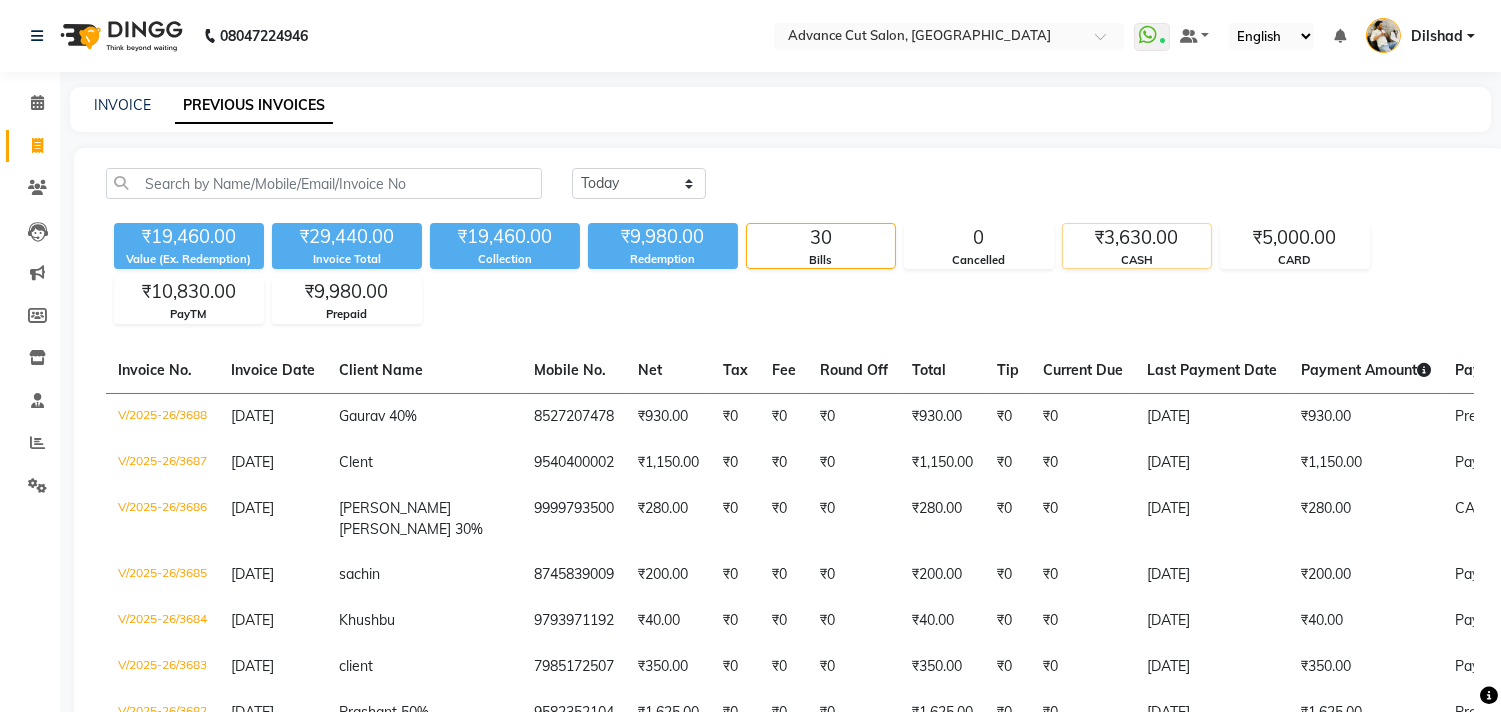 click on "₹3,630.00" 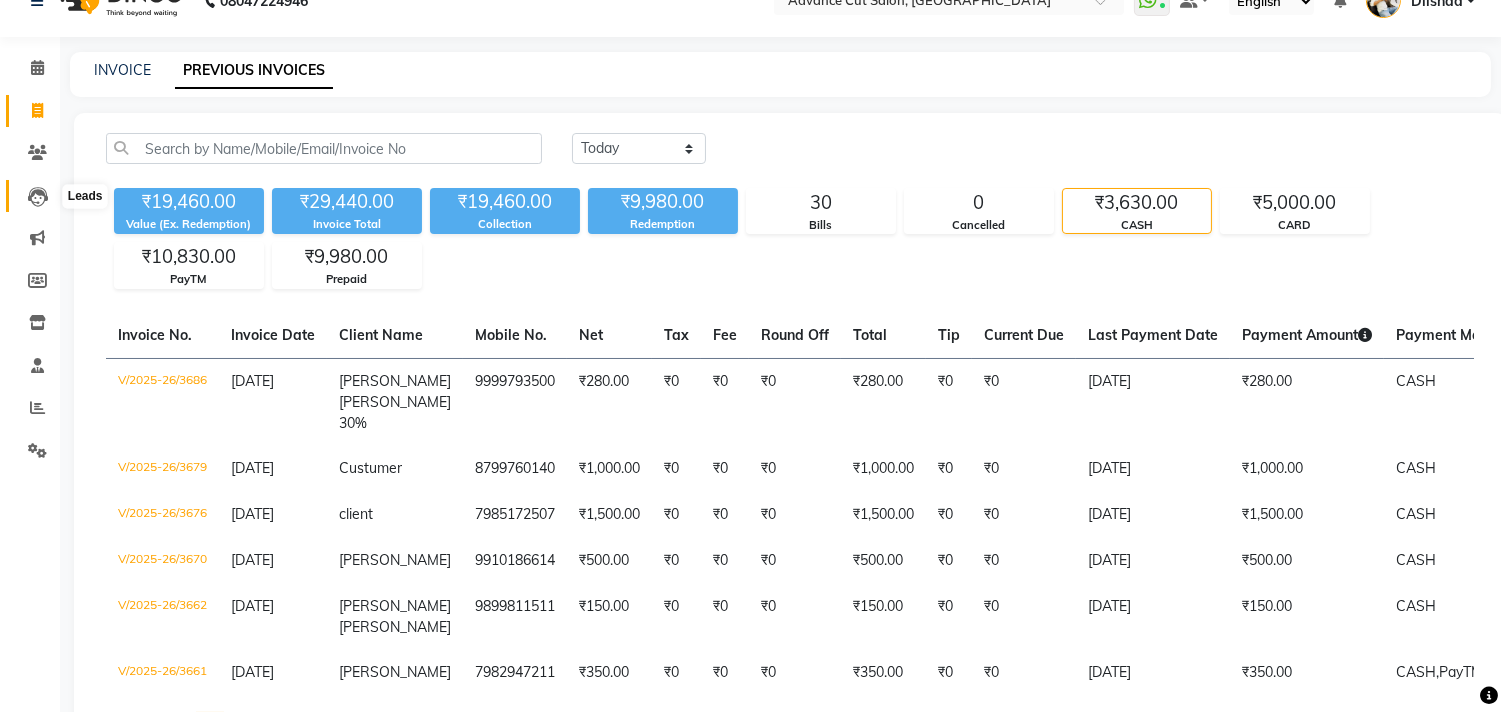 scroll, scrollTop: 0, scrollLeft: 0, axis: both 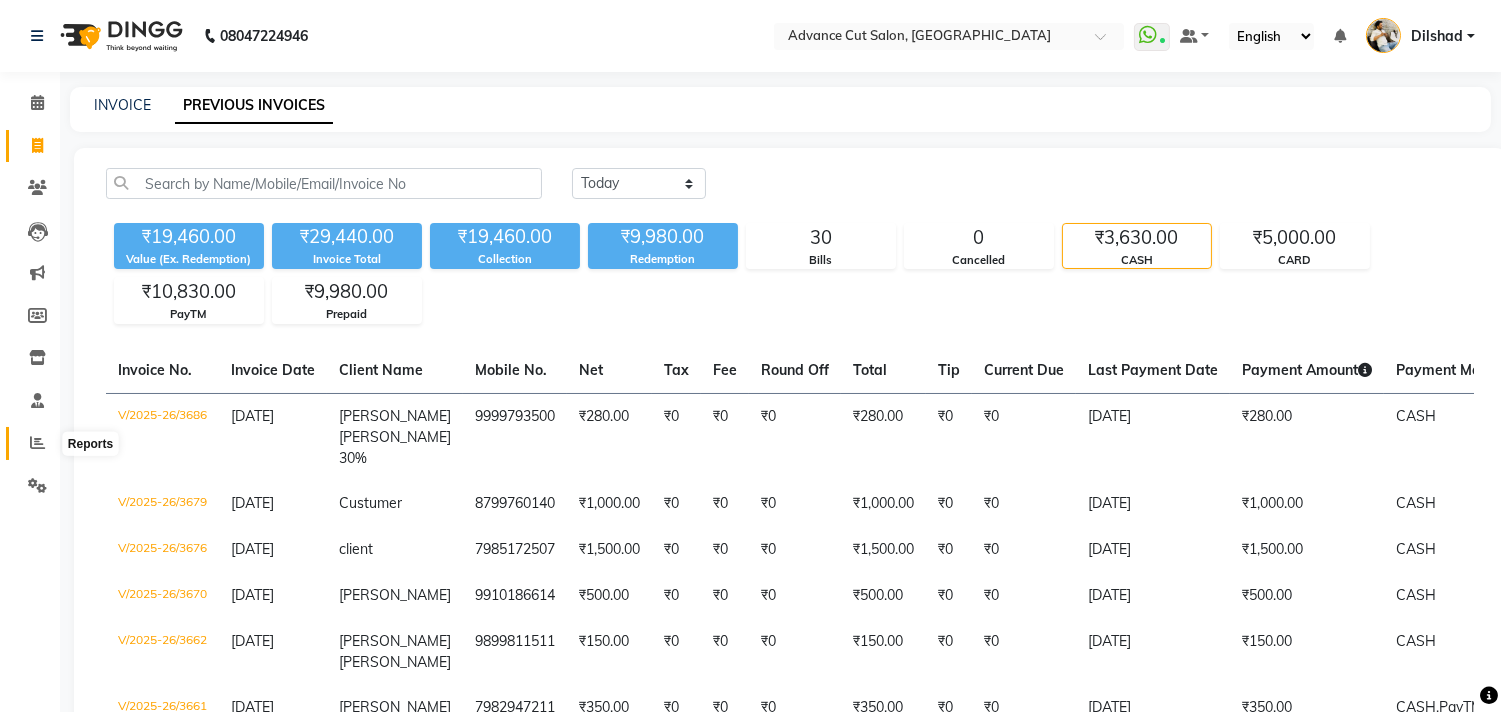 click 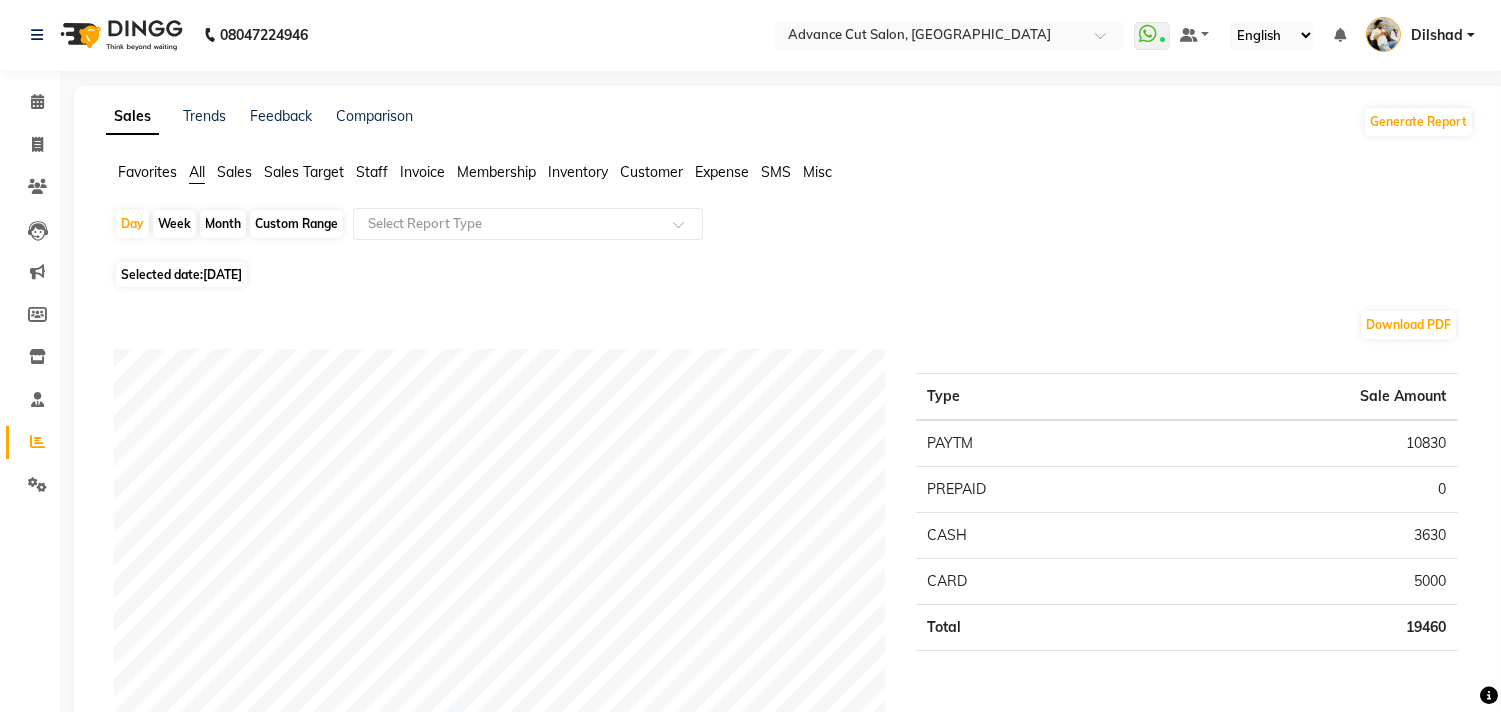 scroll, scrollTop: 0, scrollLeft: 0, axis: both 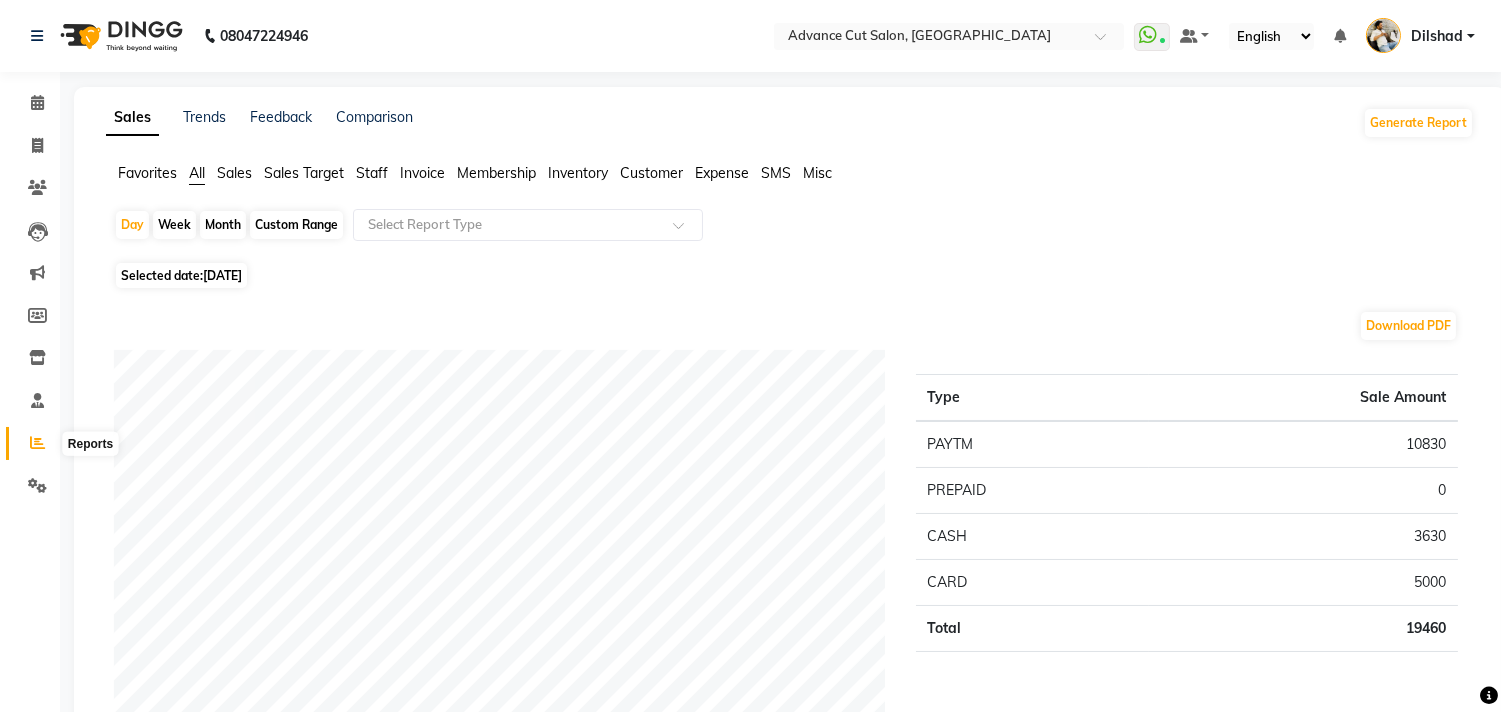 click 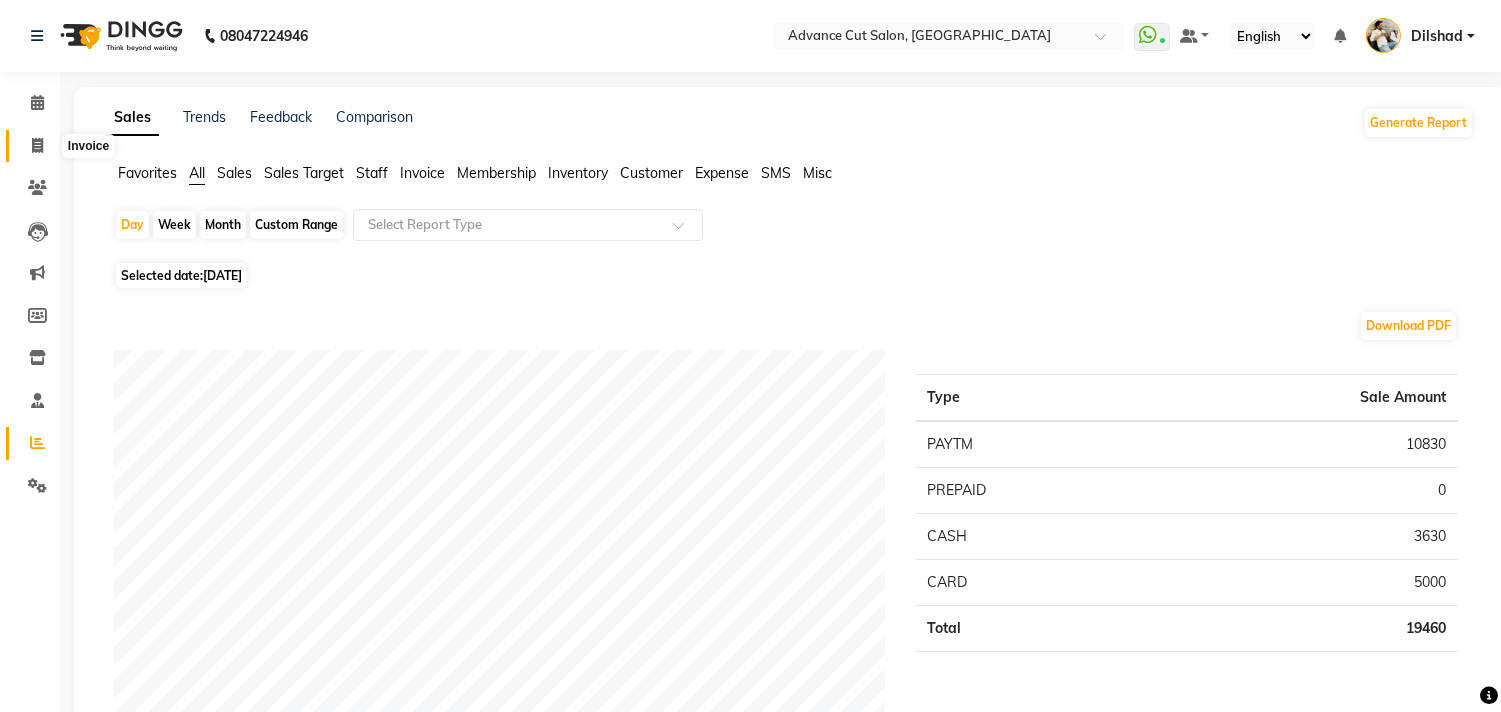 click 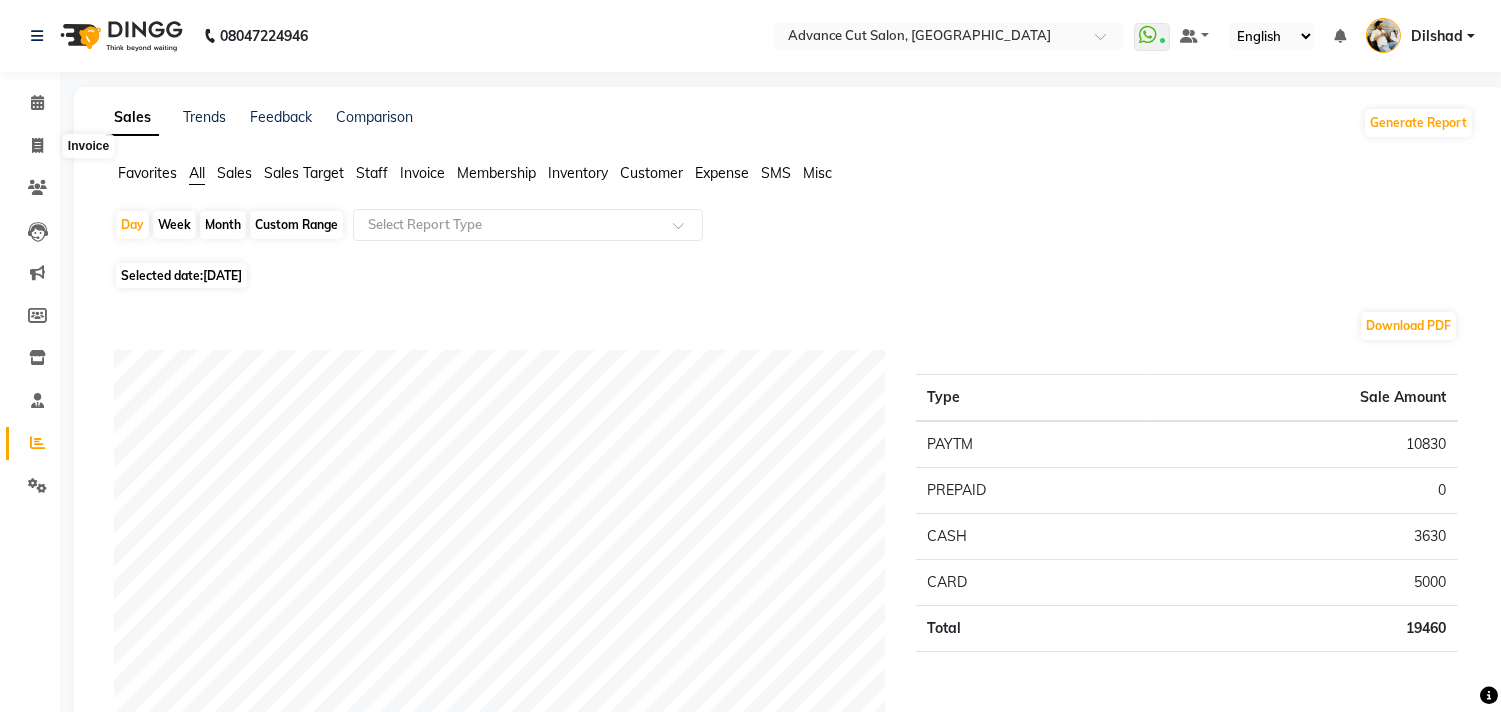select on "service" 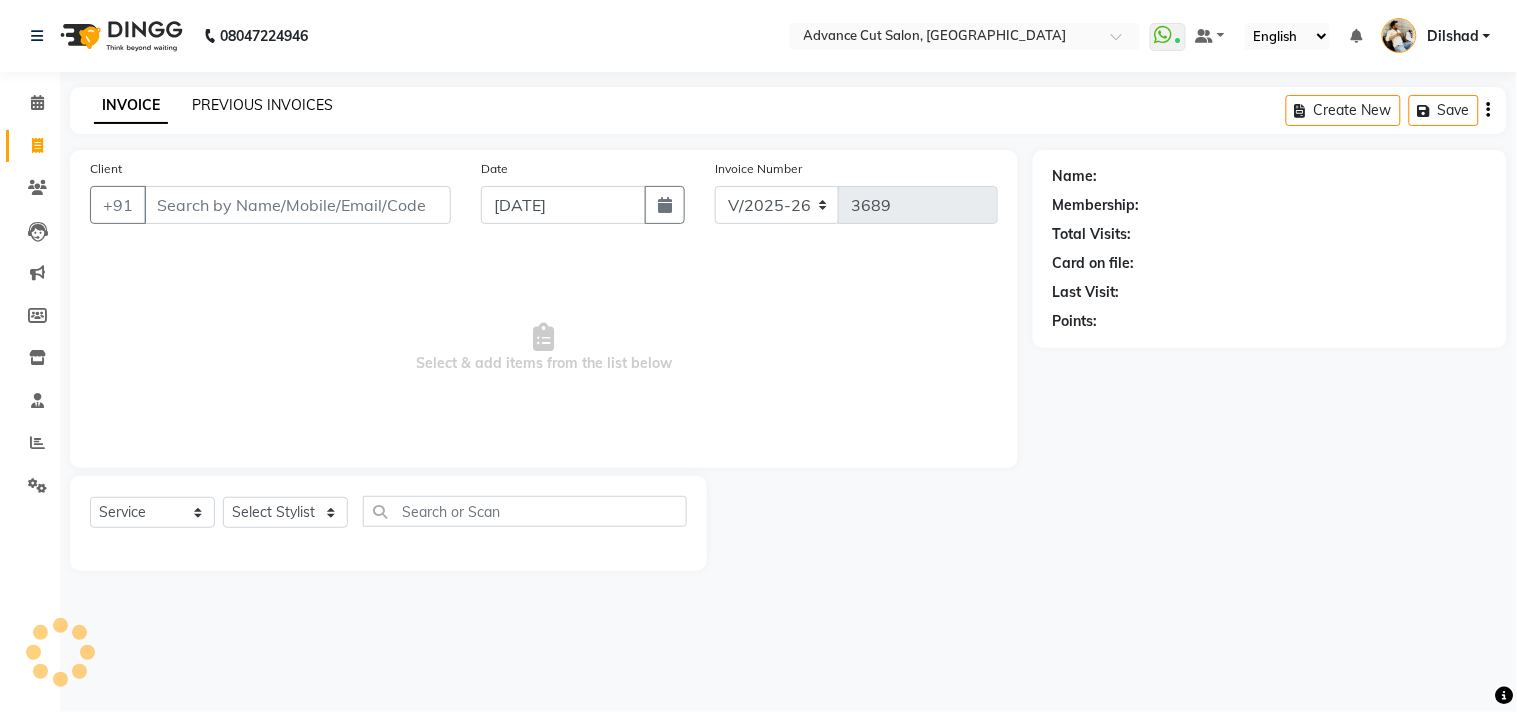 click on "PREVIOUS INVOICES" 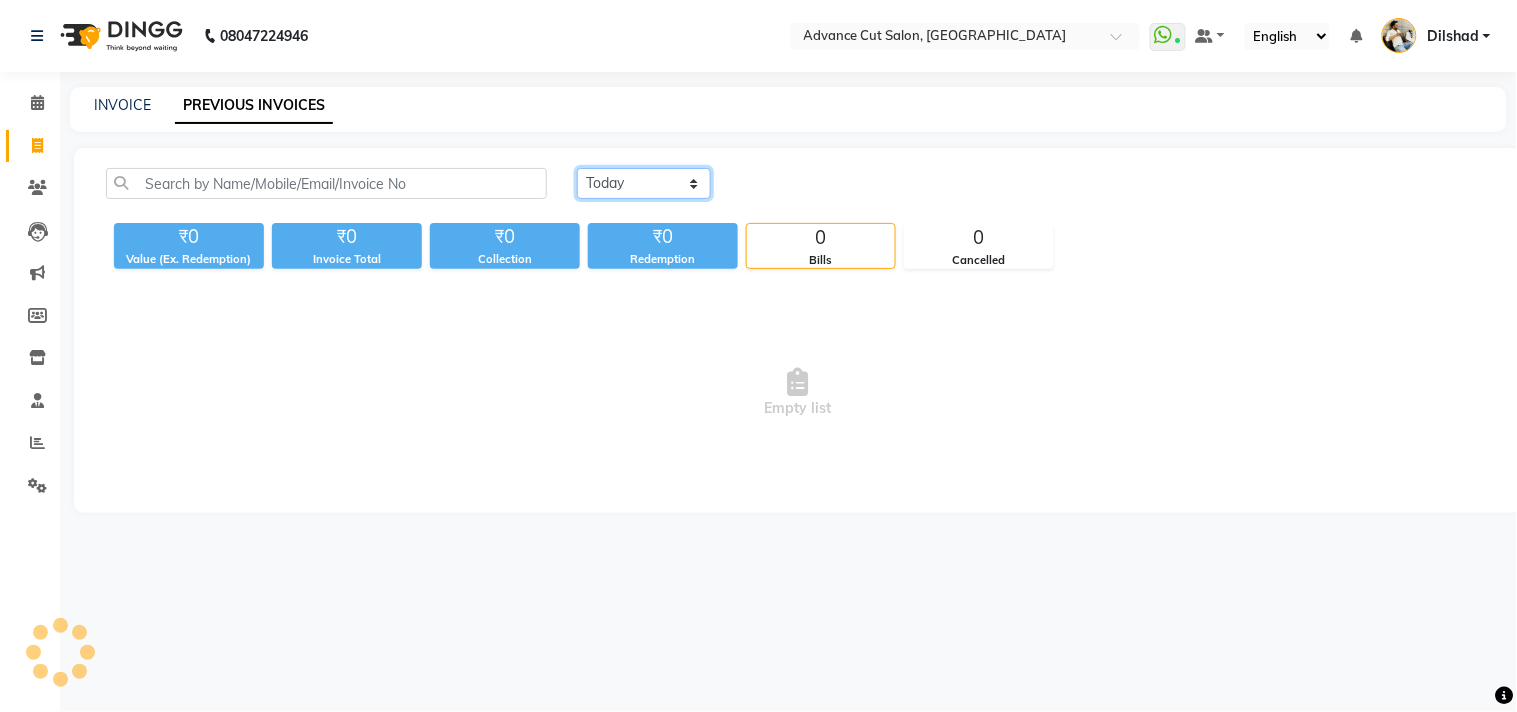click on "Today Yesterday Custom Range" 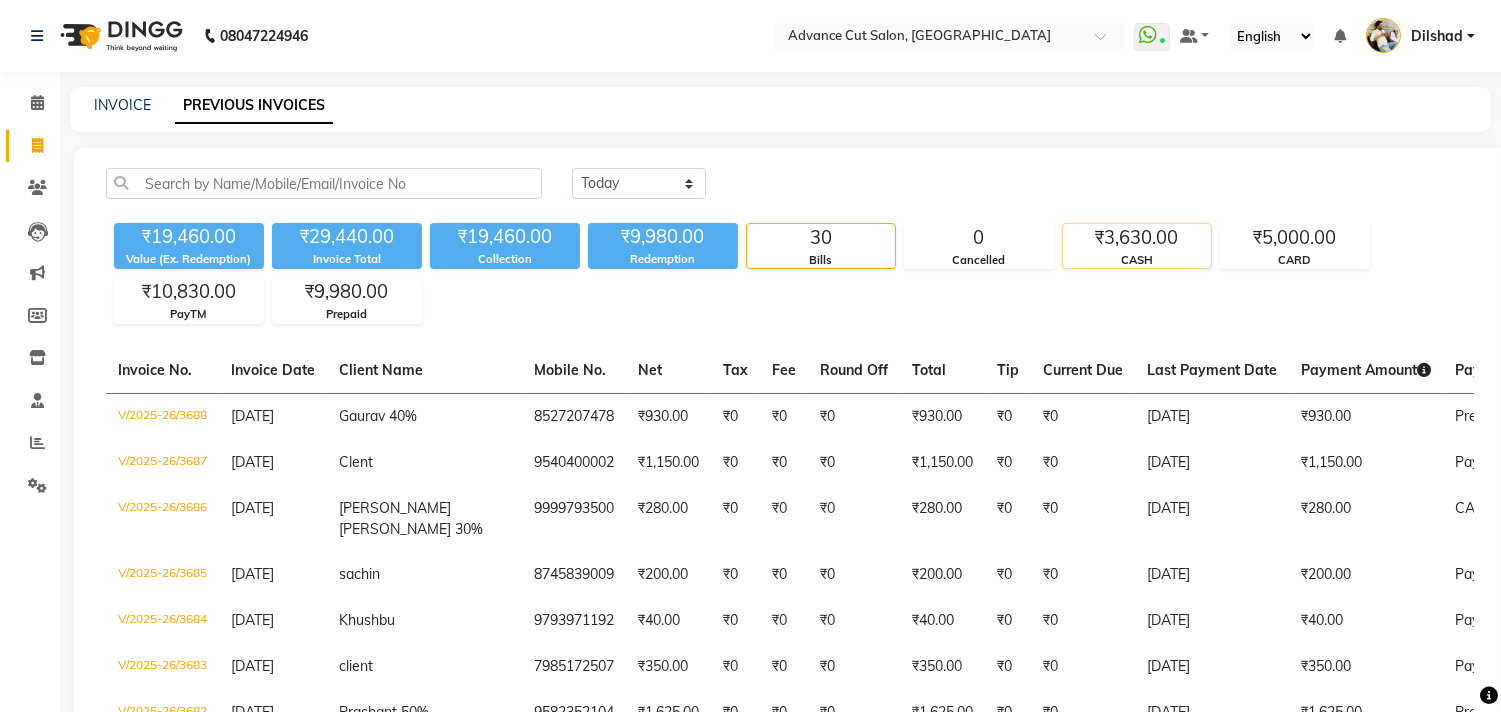 click on "₹3,630.00" 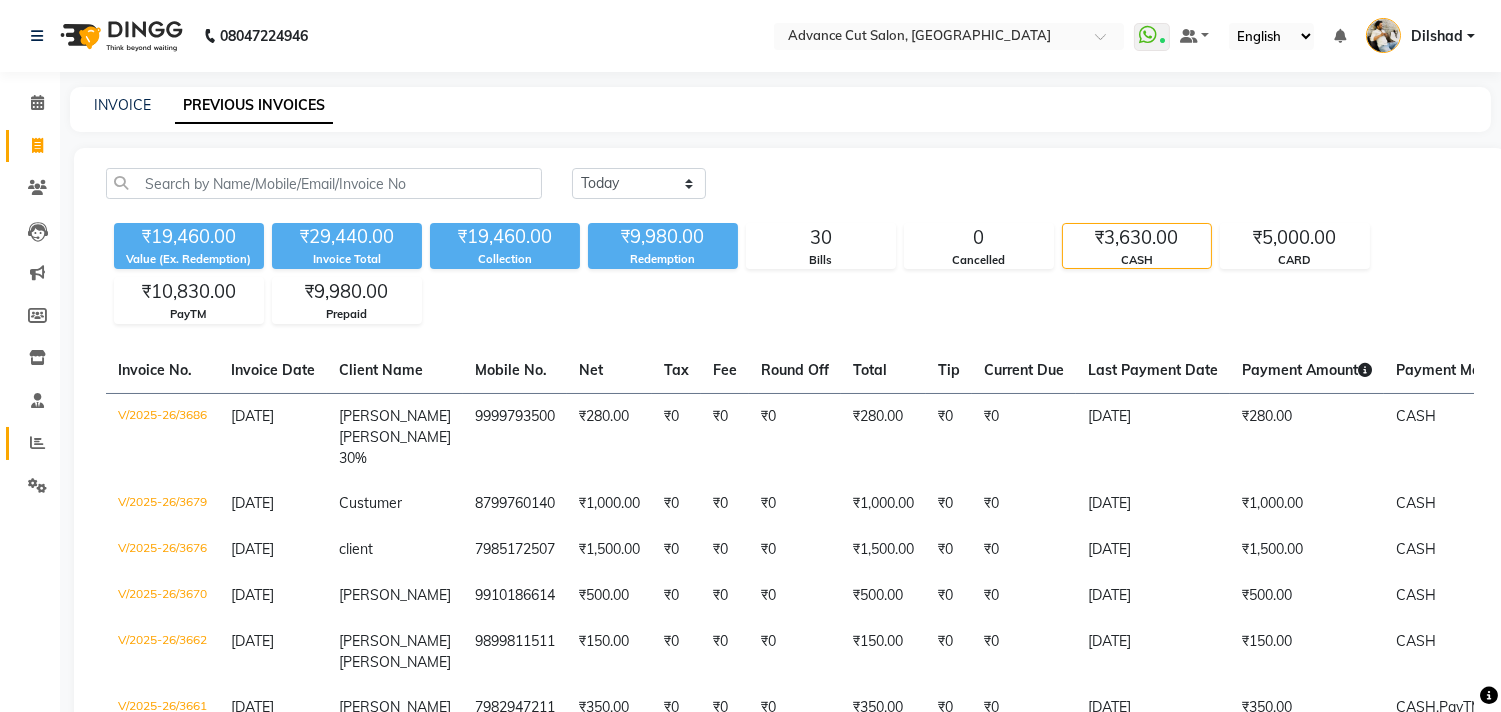 click on "Reports" 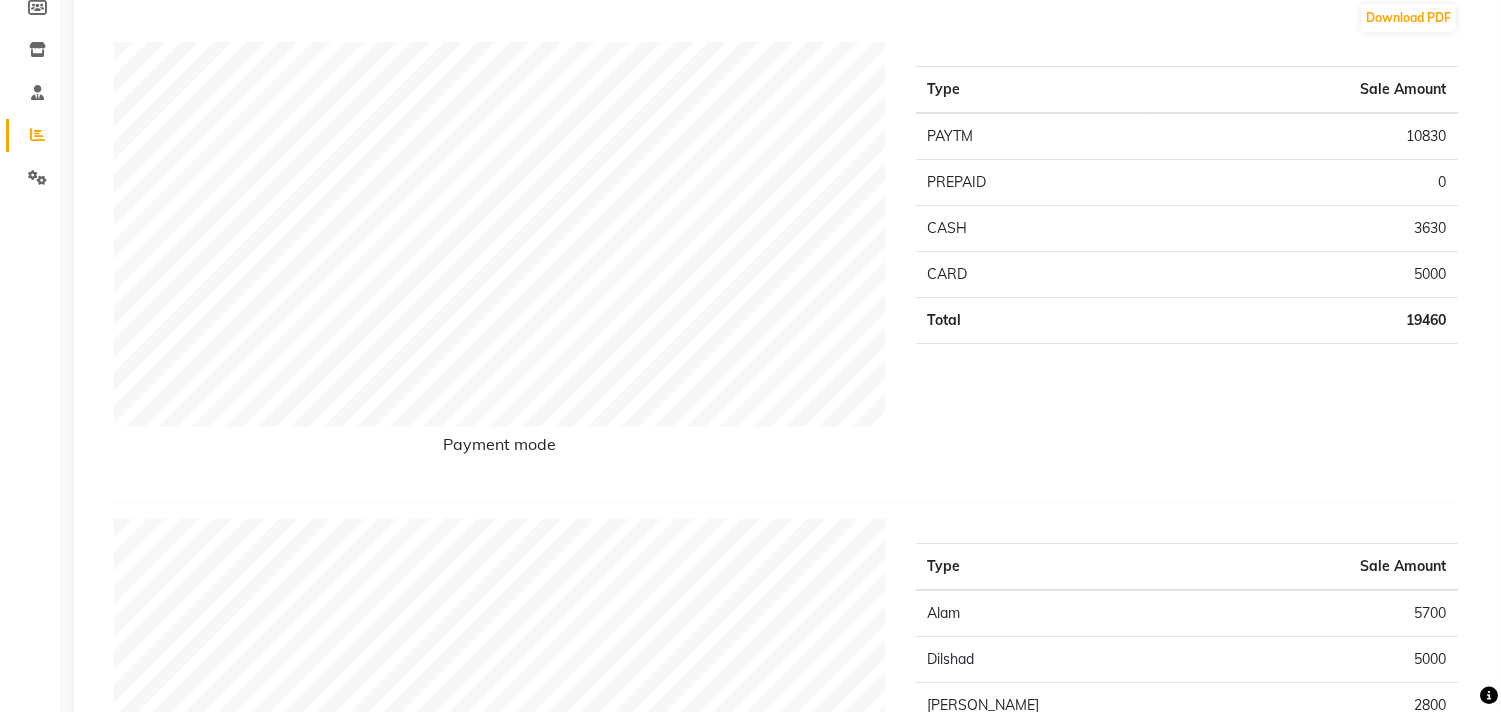 scroll, scrollTop: 333, scrollLeft: 0, axis: vertical 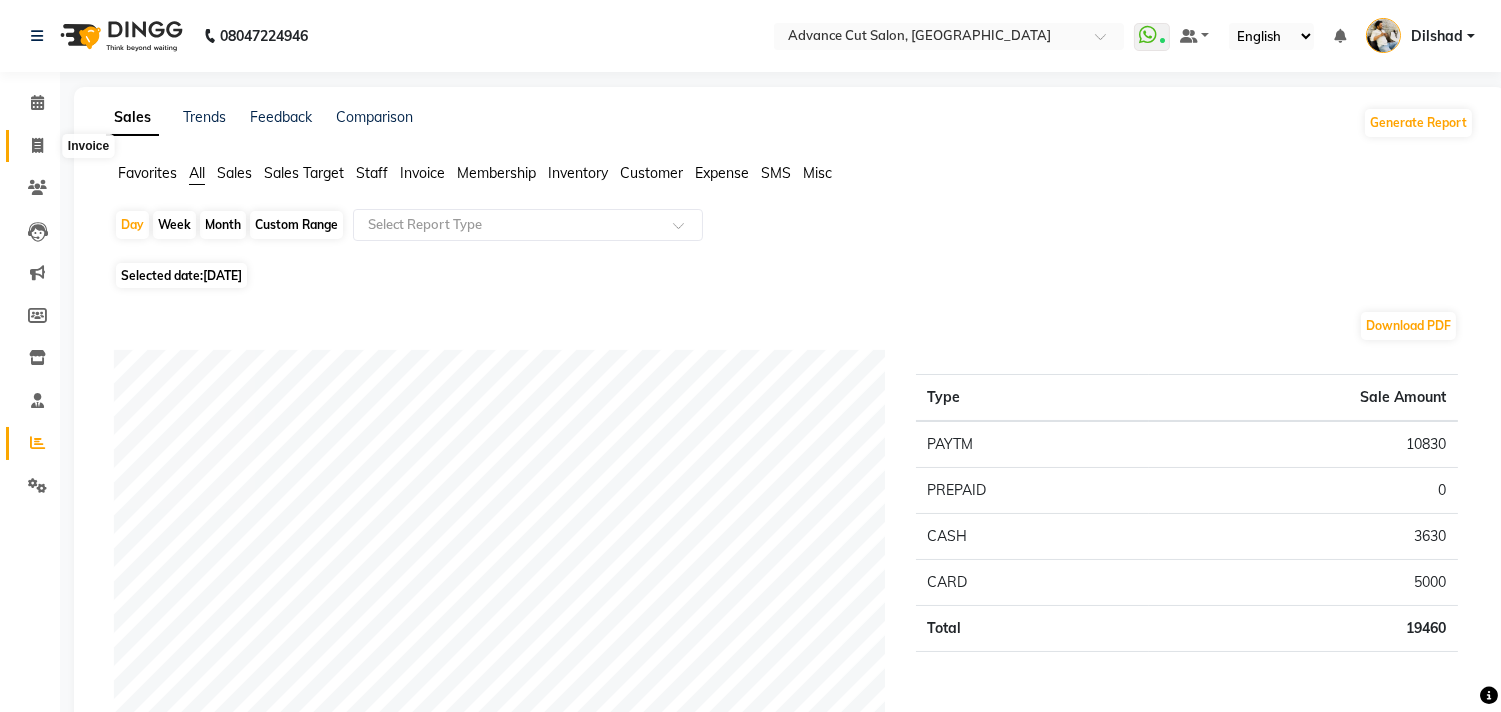 click 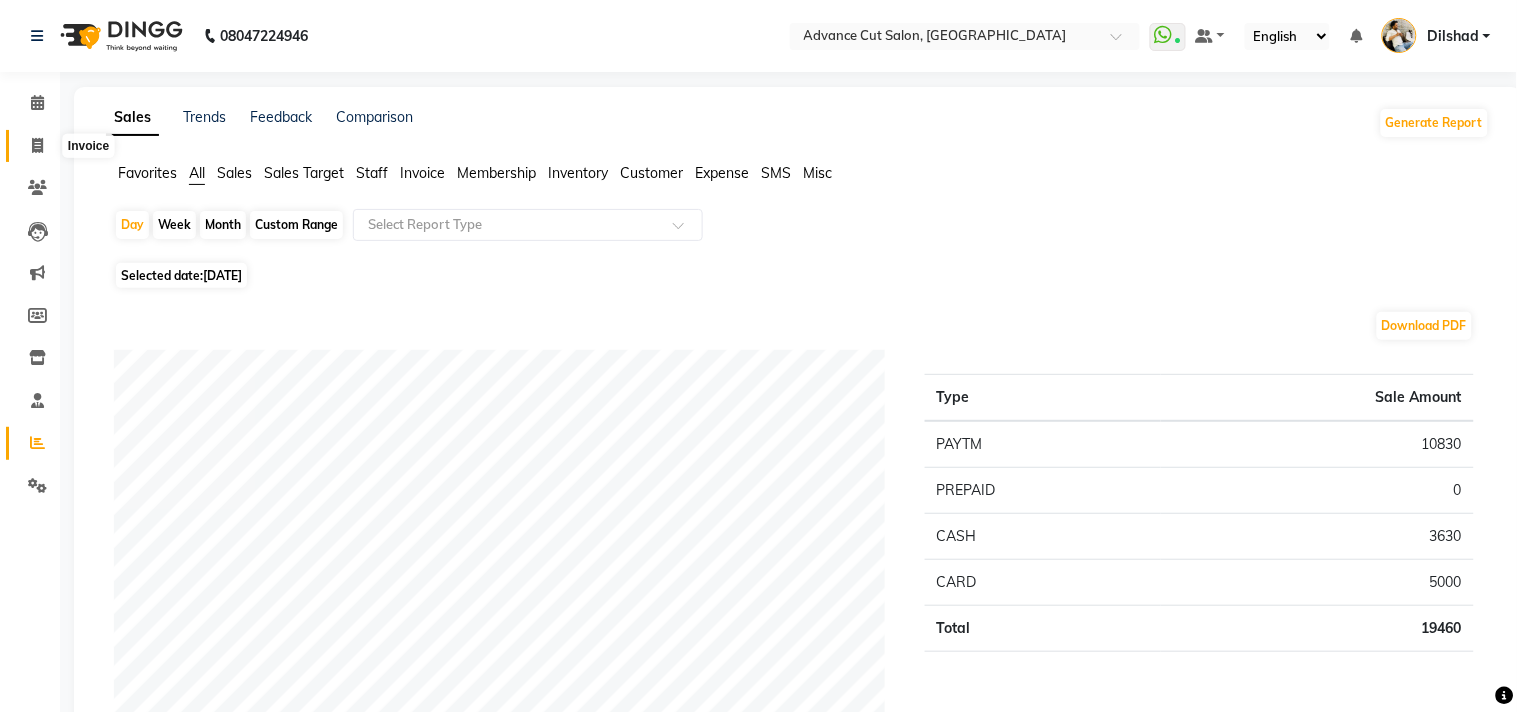 select on "922" 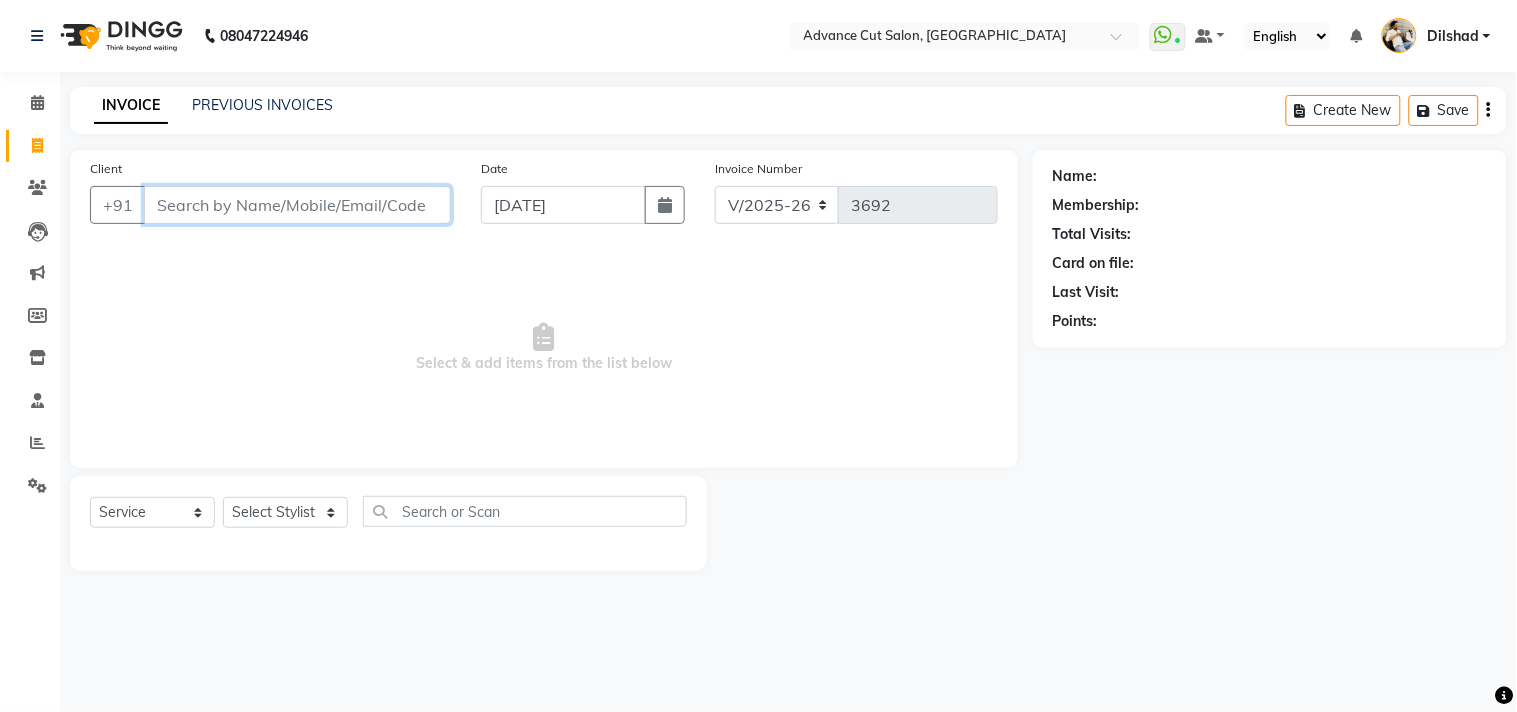 click on "Client" at bounding box center [297, 205] 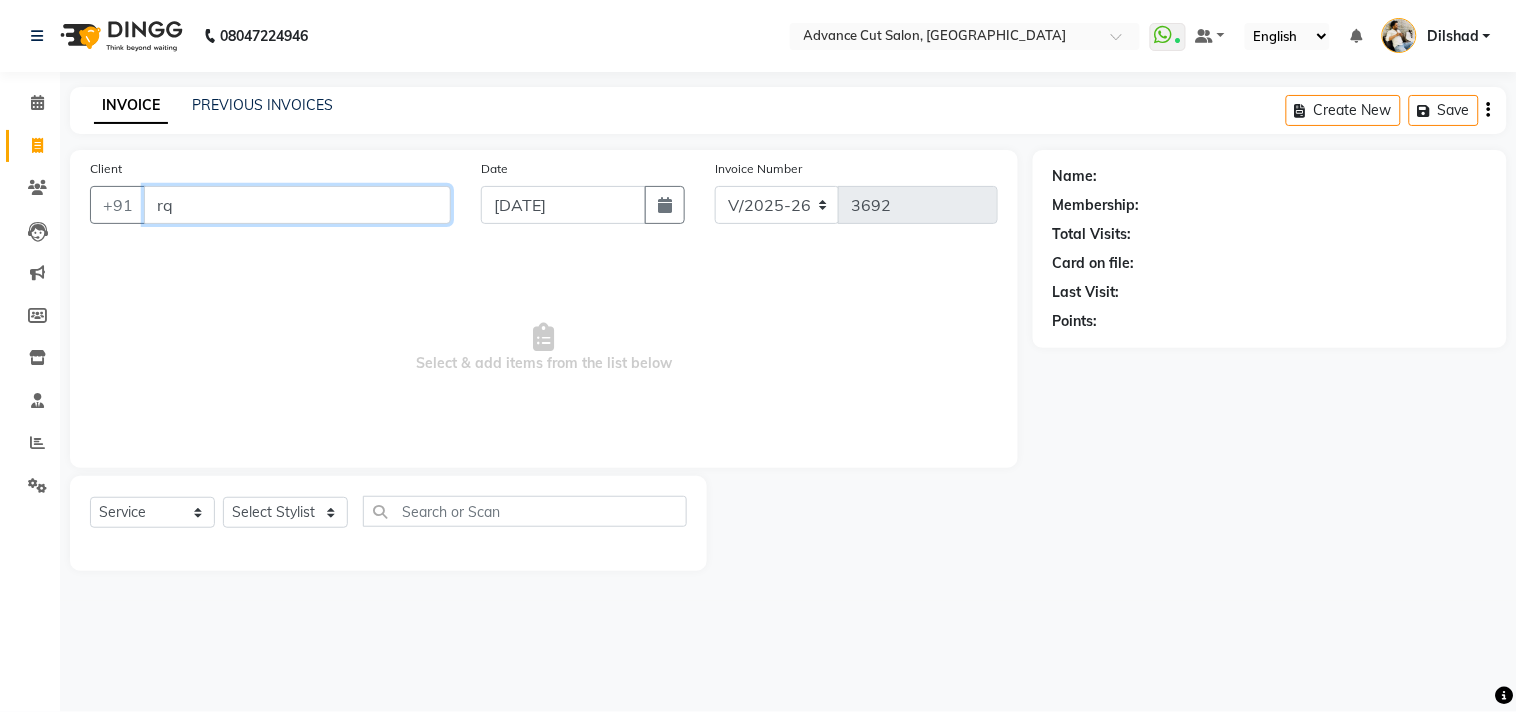 type on "r" 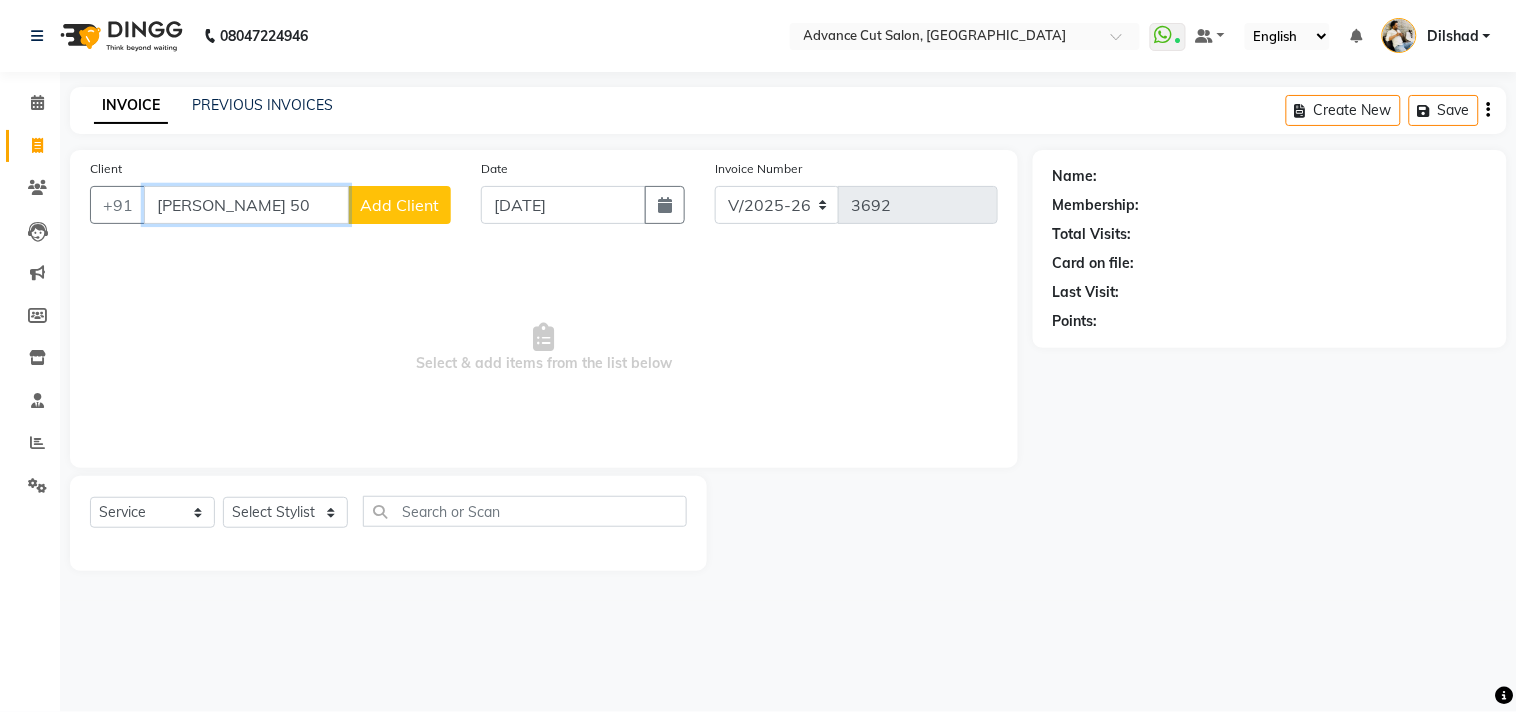 click on "virender 50" at bounding box center [246, 205] 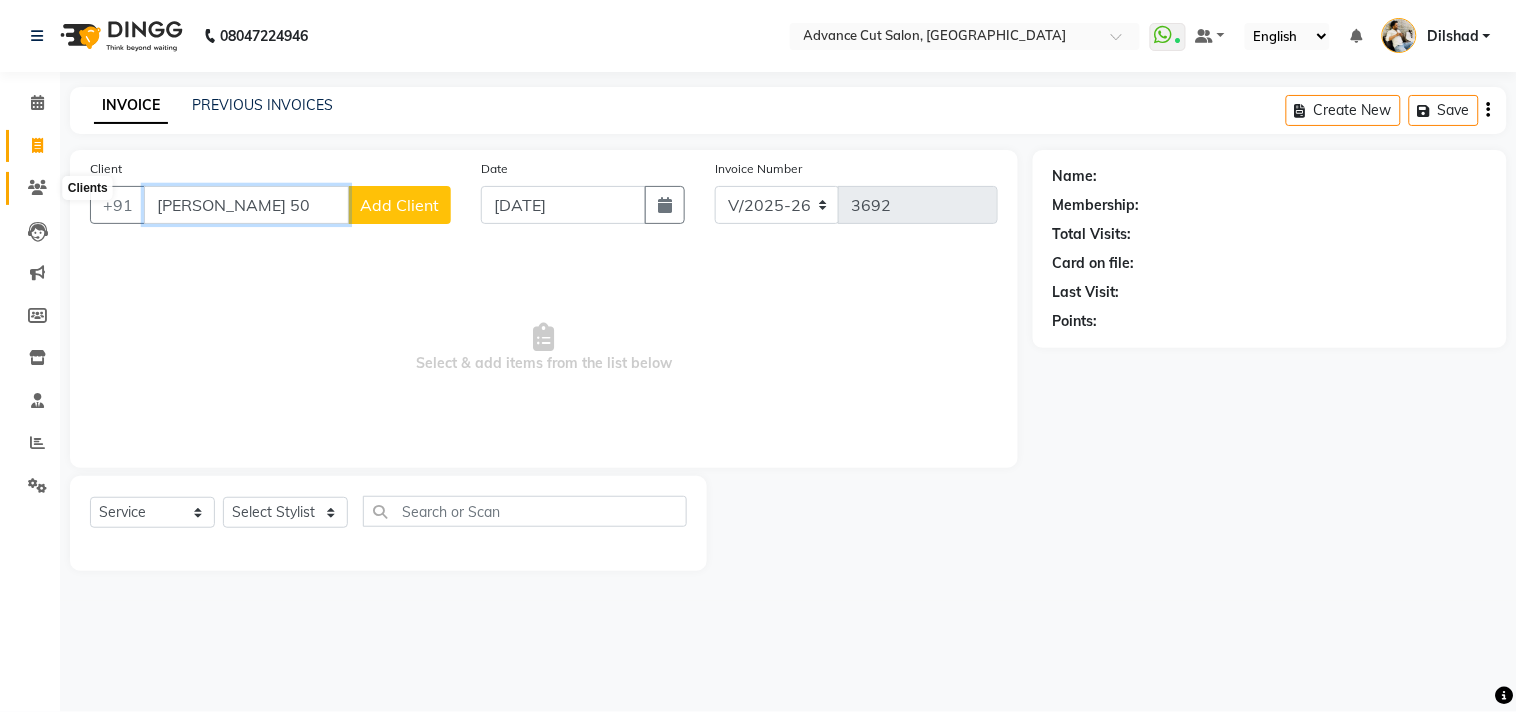 type on "virender 50" 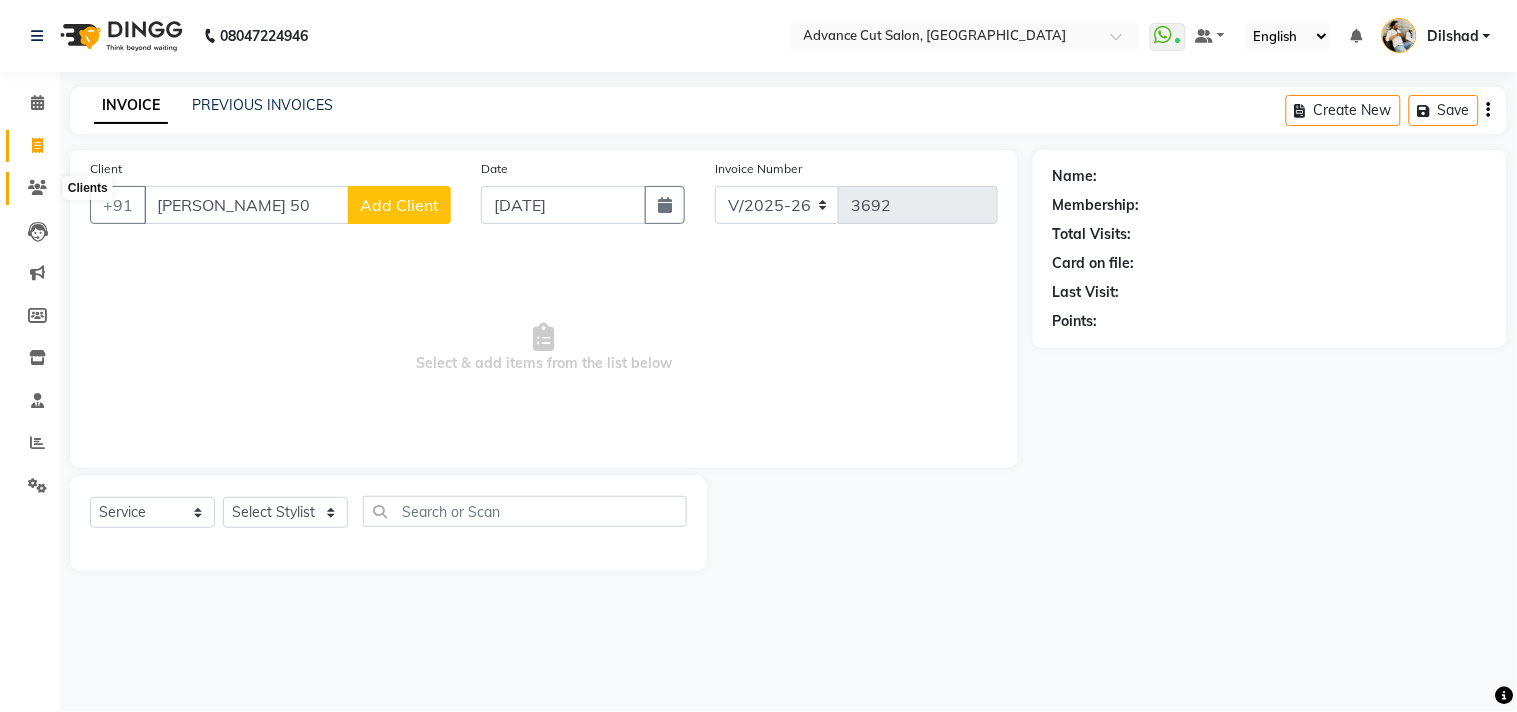 click 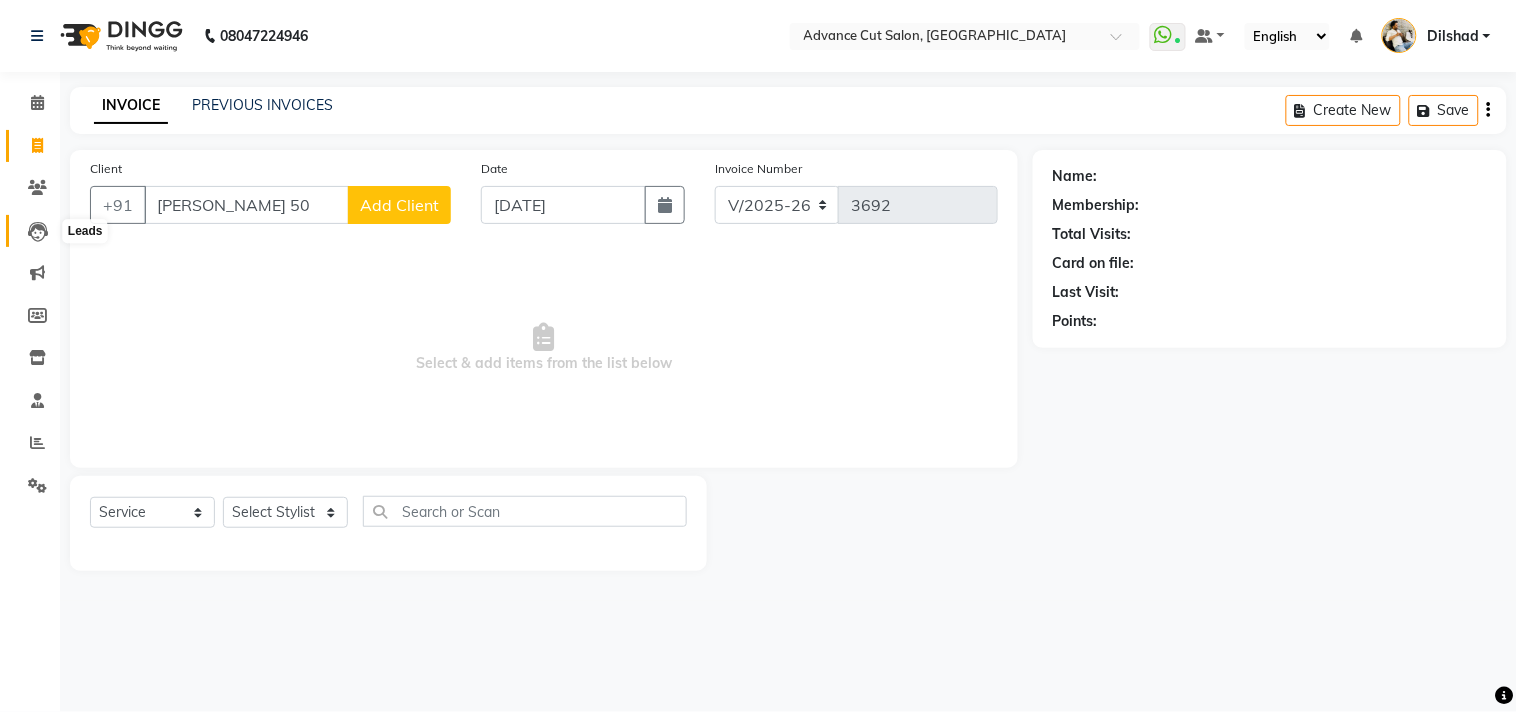 click 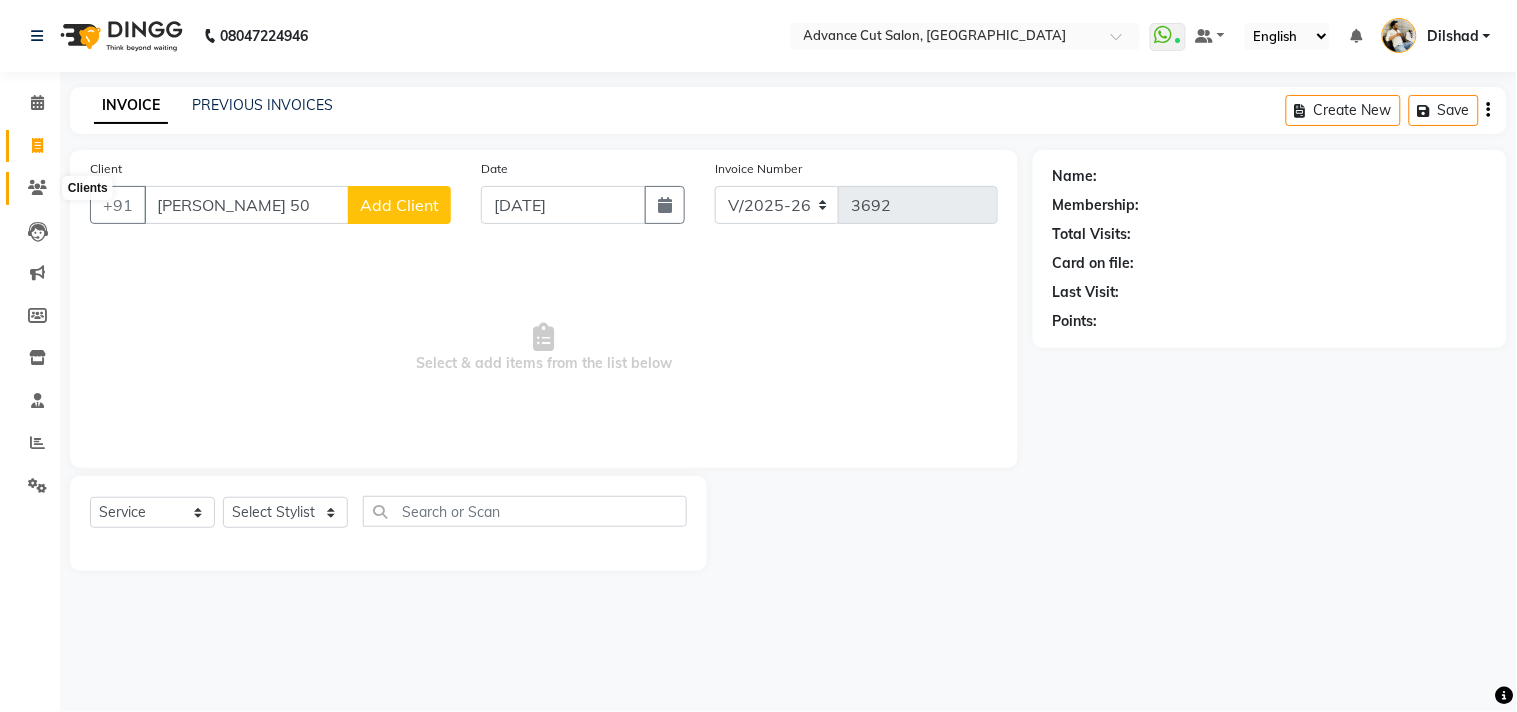 click 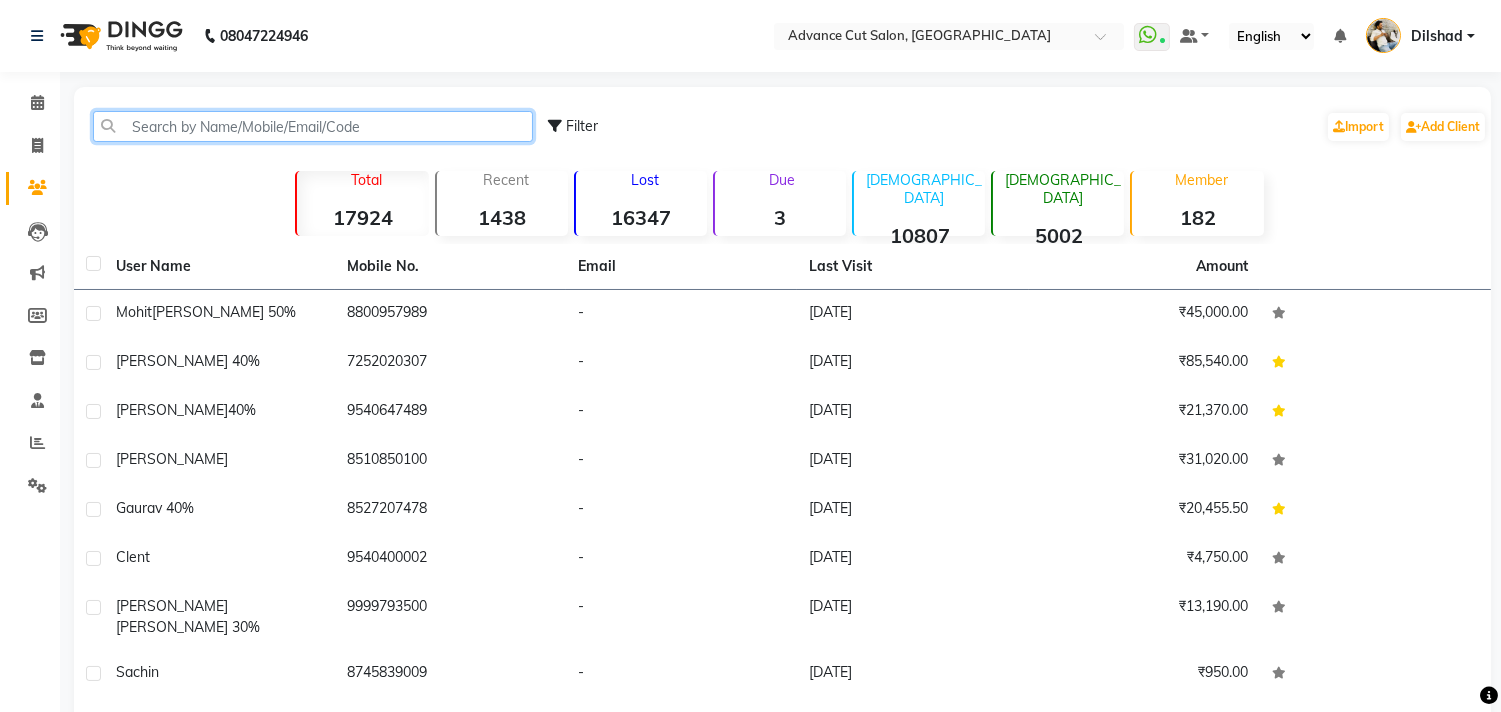 click 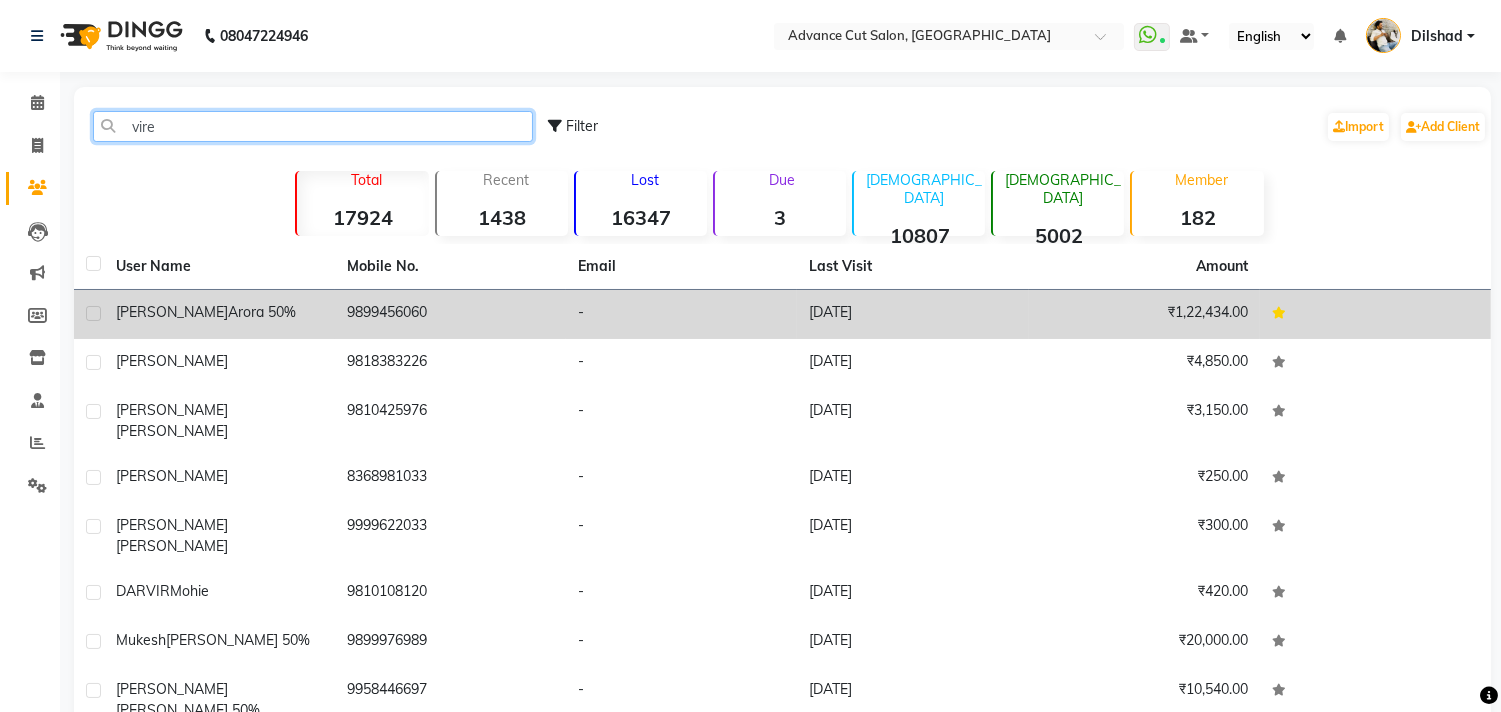 type on "vire" 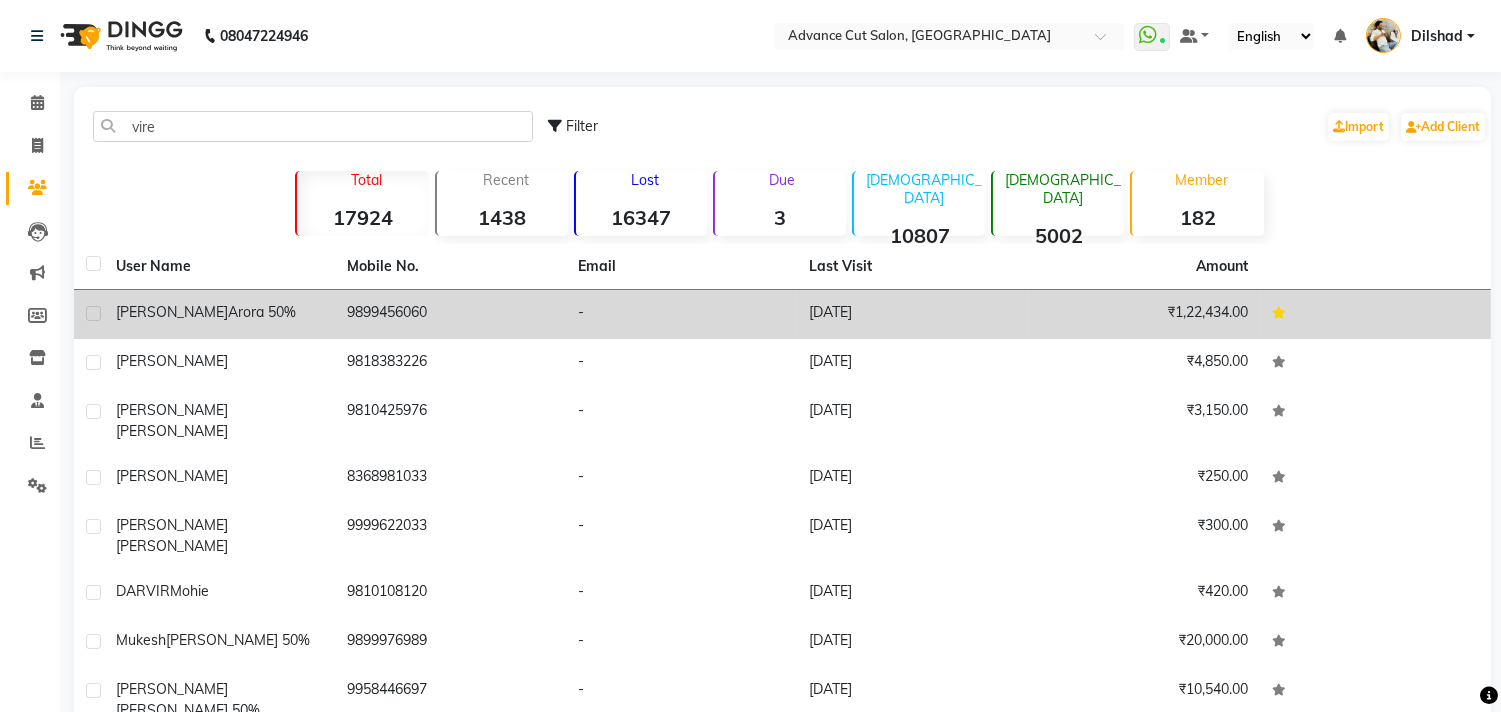 click on "Arora 50%" 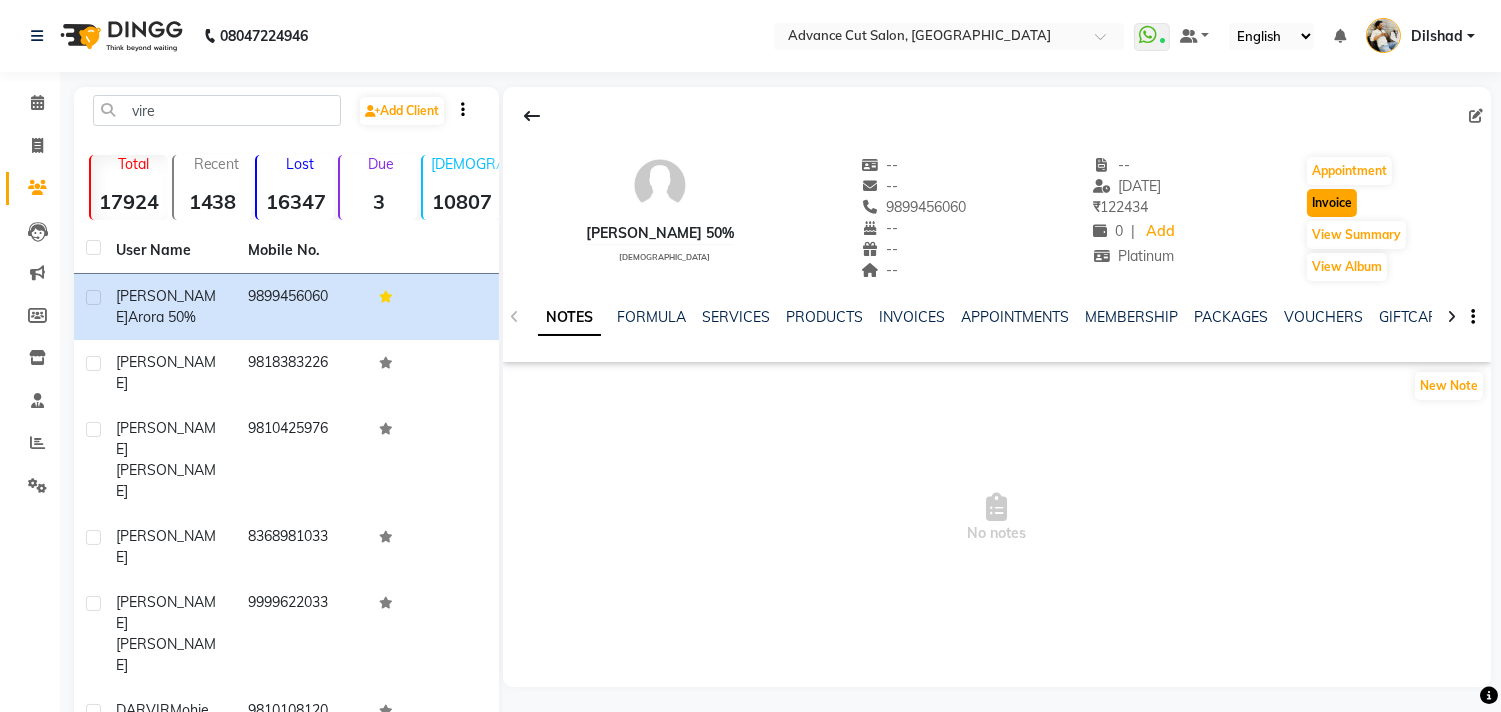 click on "Invoice" 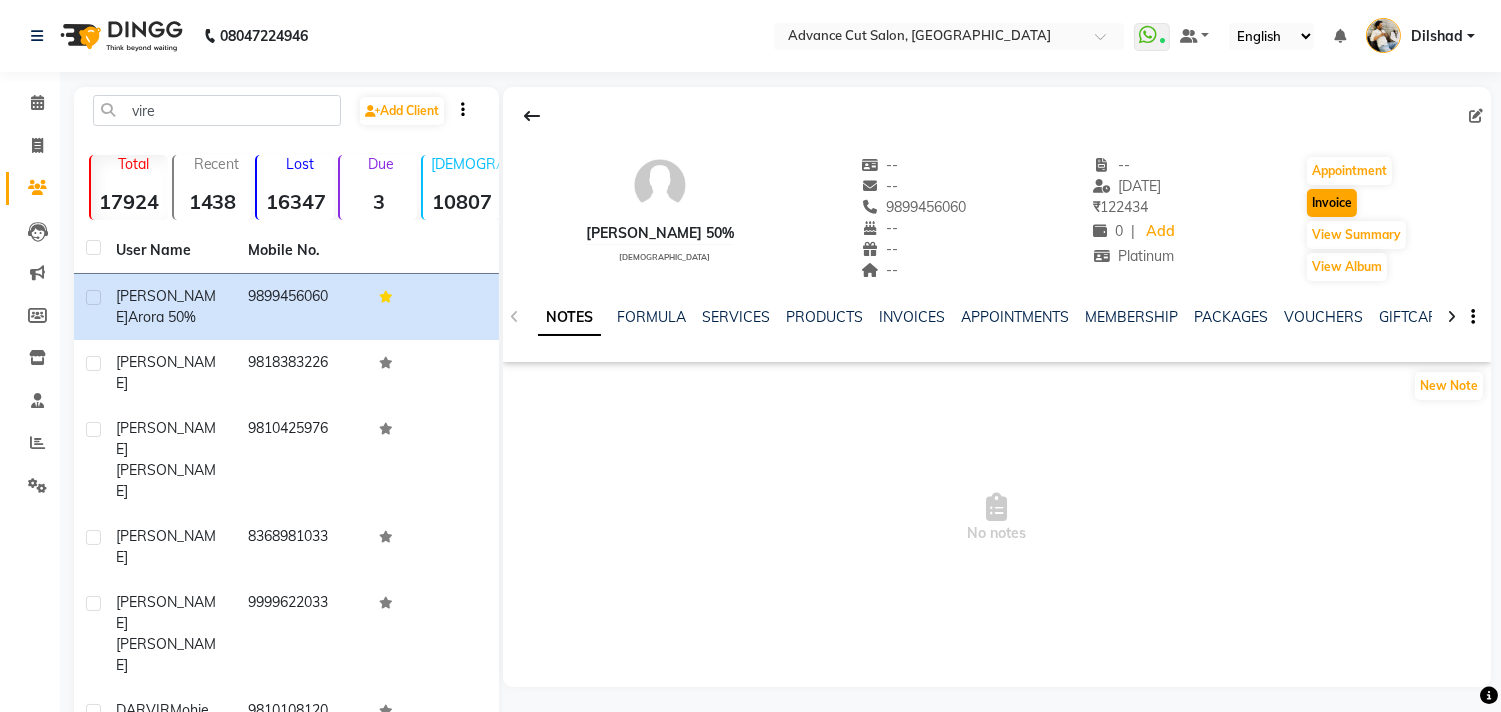 select on "service" 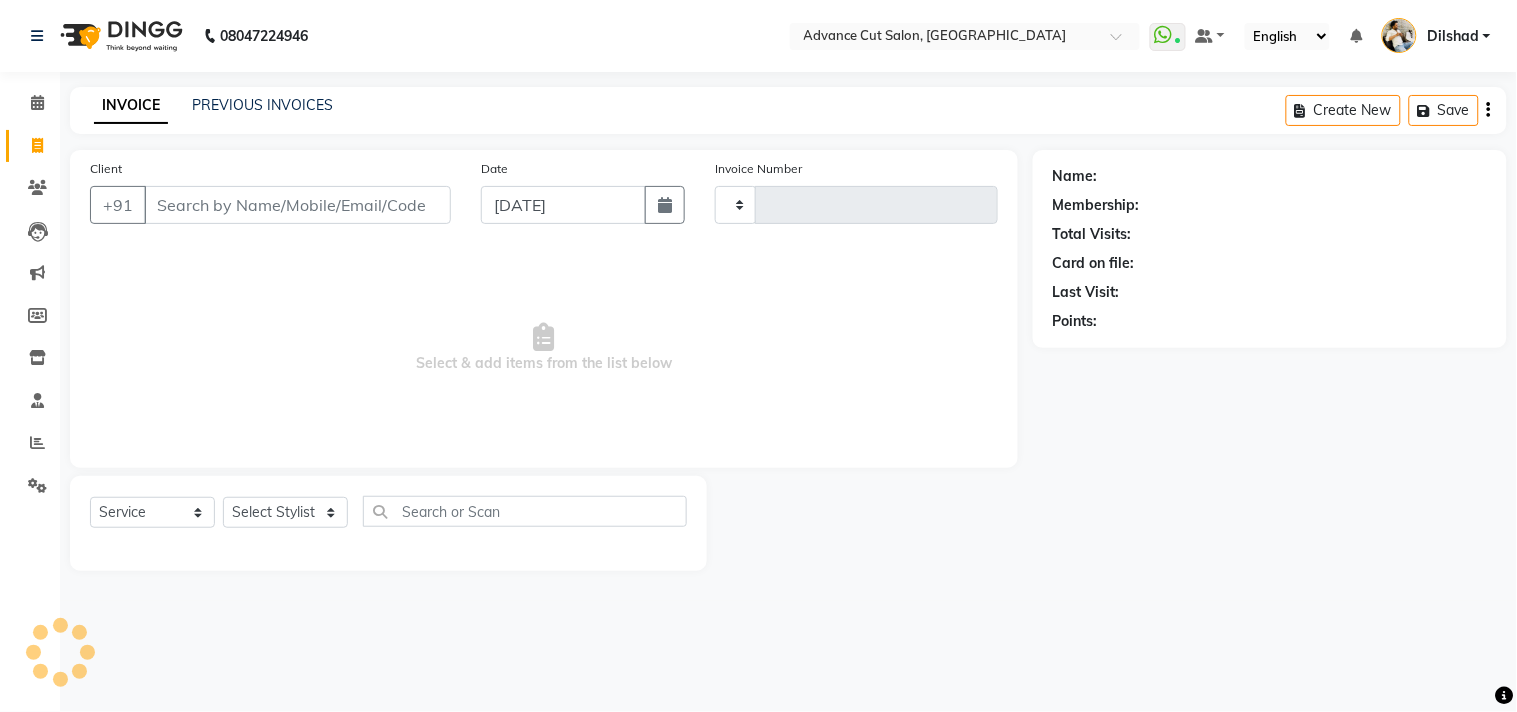type on "3693" 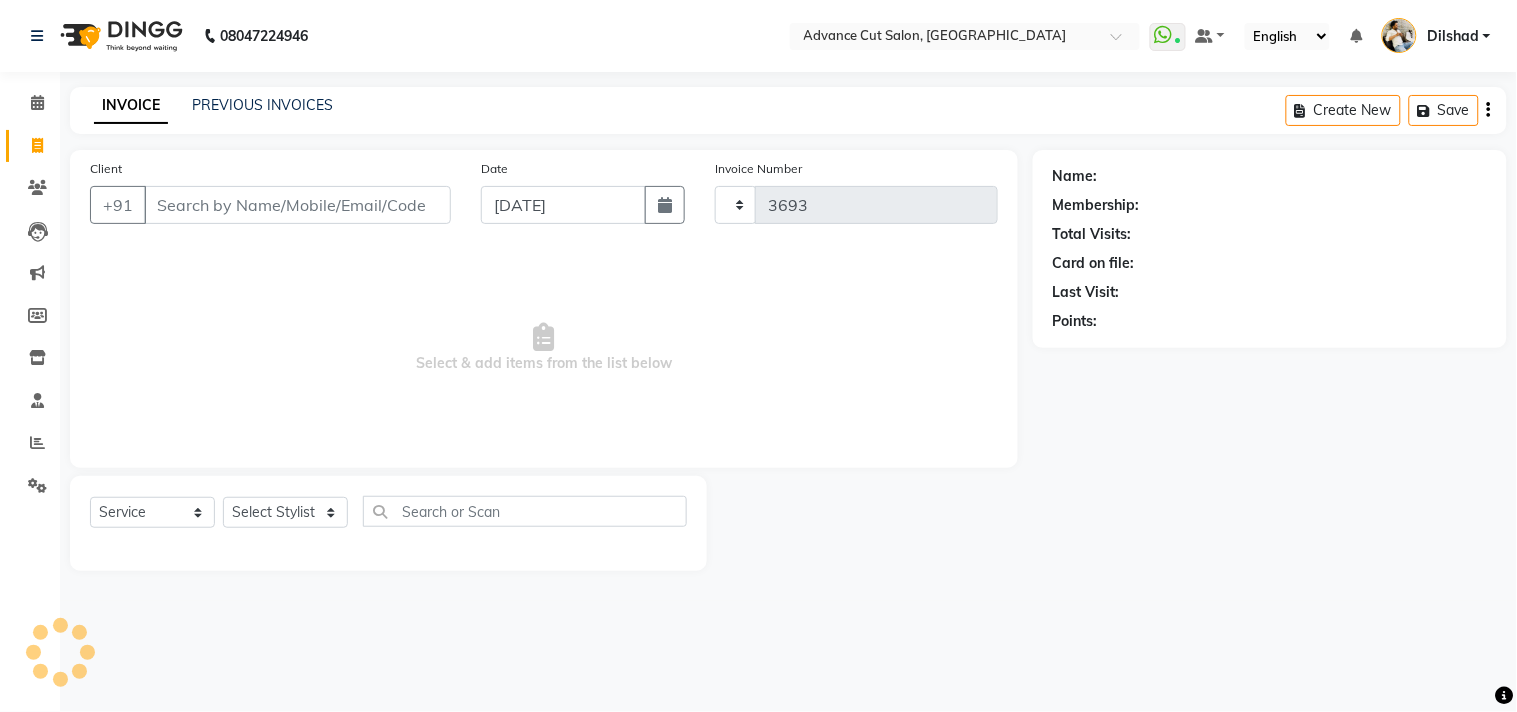 select on "922" 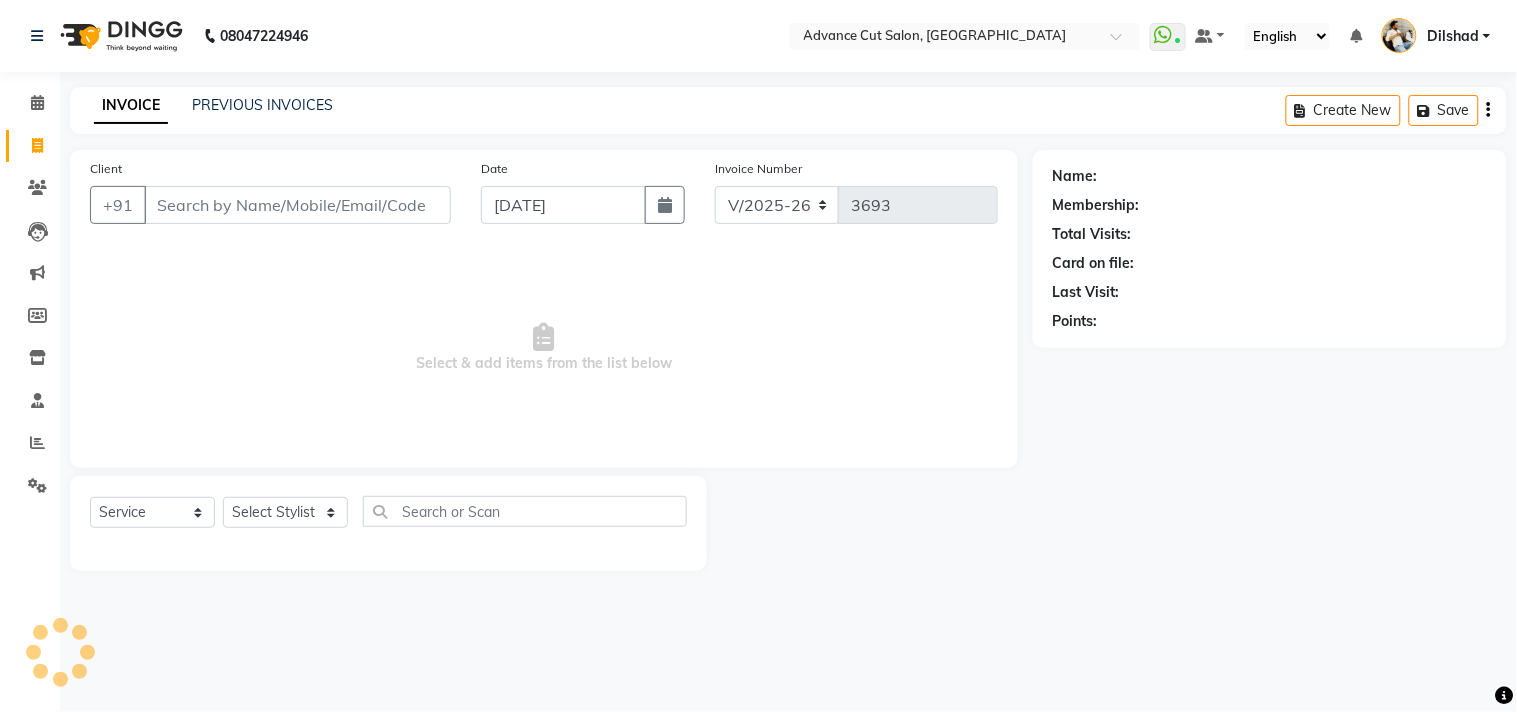 type on "9899456060" 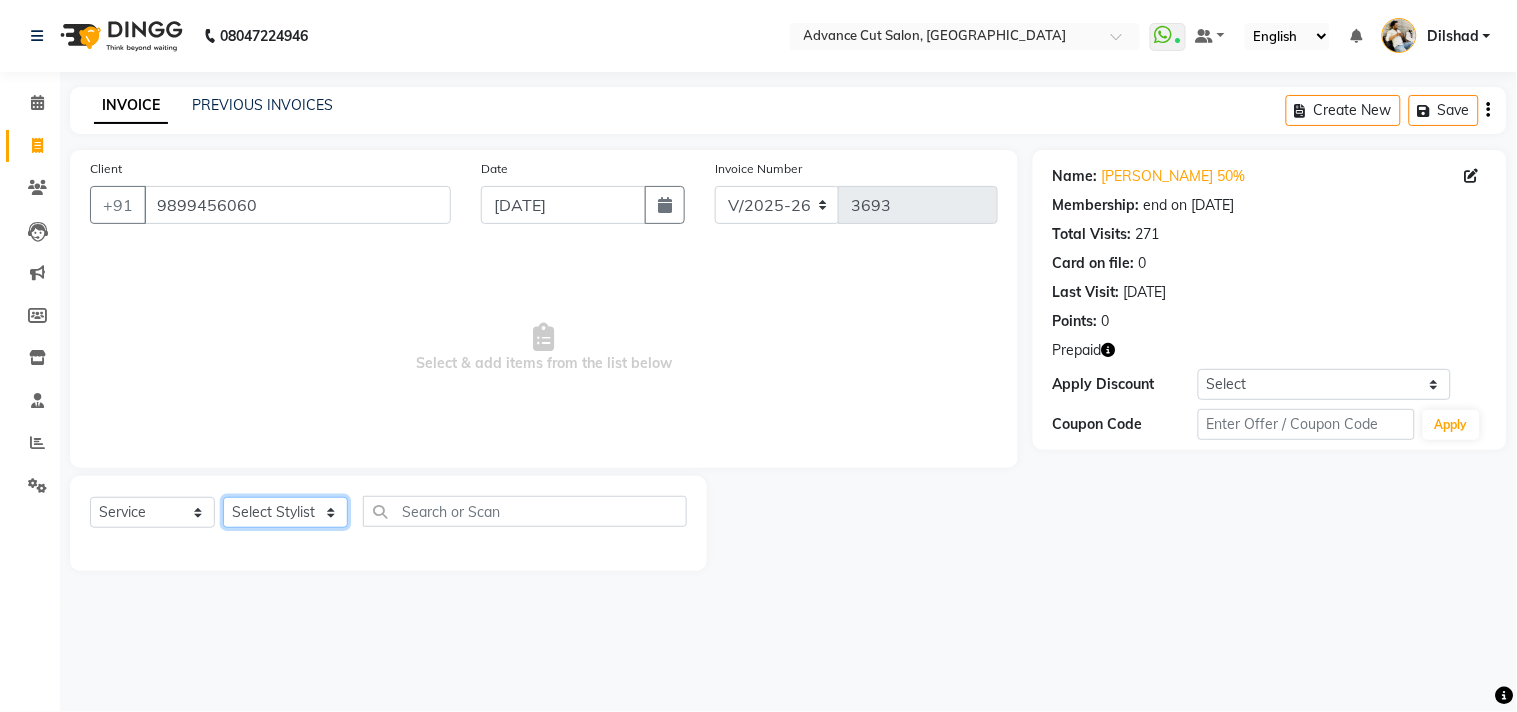 click on "Select Stylist [PERSON_NAME] Avinash Dilshad [PERSON_NAME] [PERSON_NAME] [PERSON_NAME] [PERSON_NAME]  [PERSON_NAME] [PERSON_NAME]  [PERSON_NAME] [PERSON_NAME]" 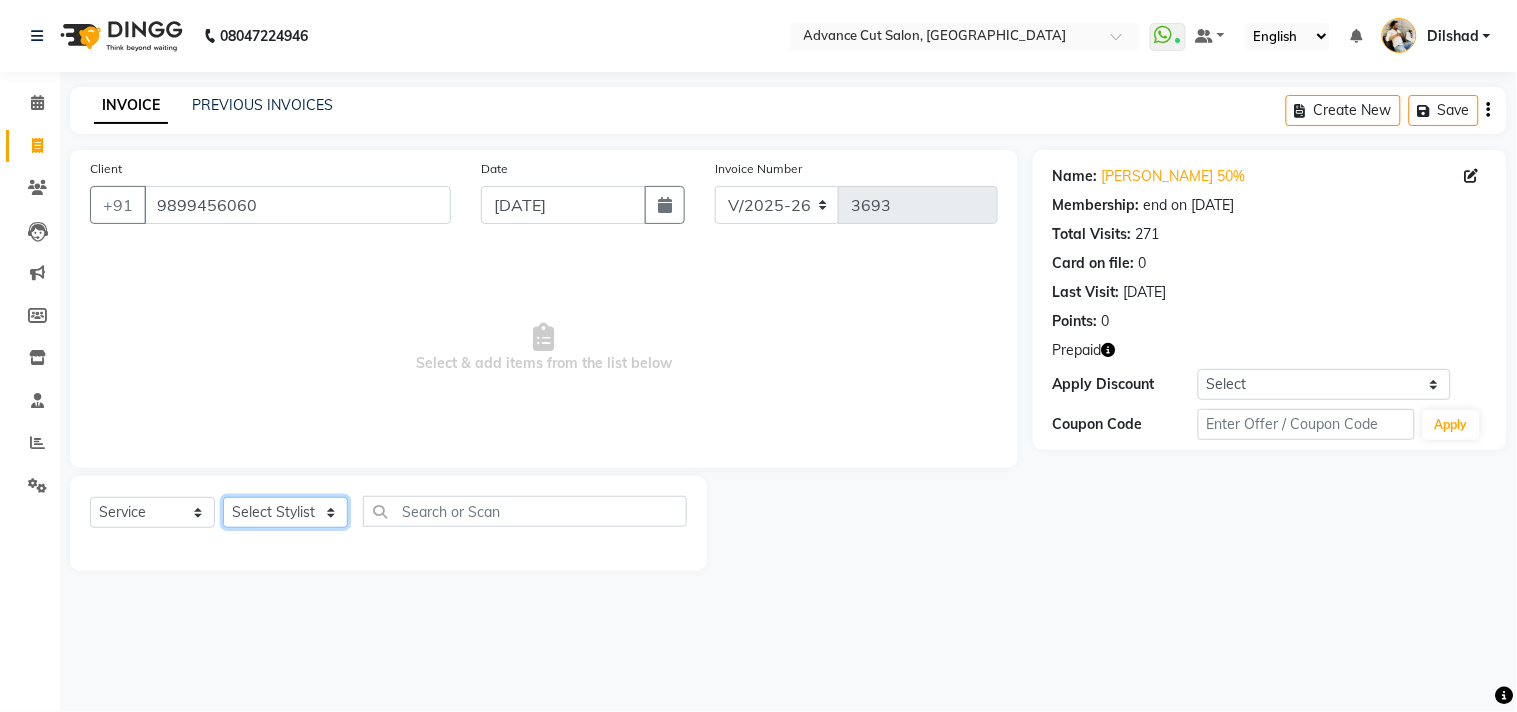 select on "25769" 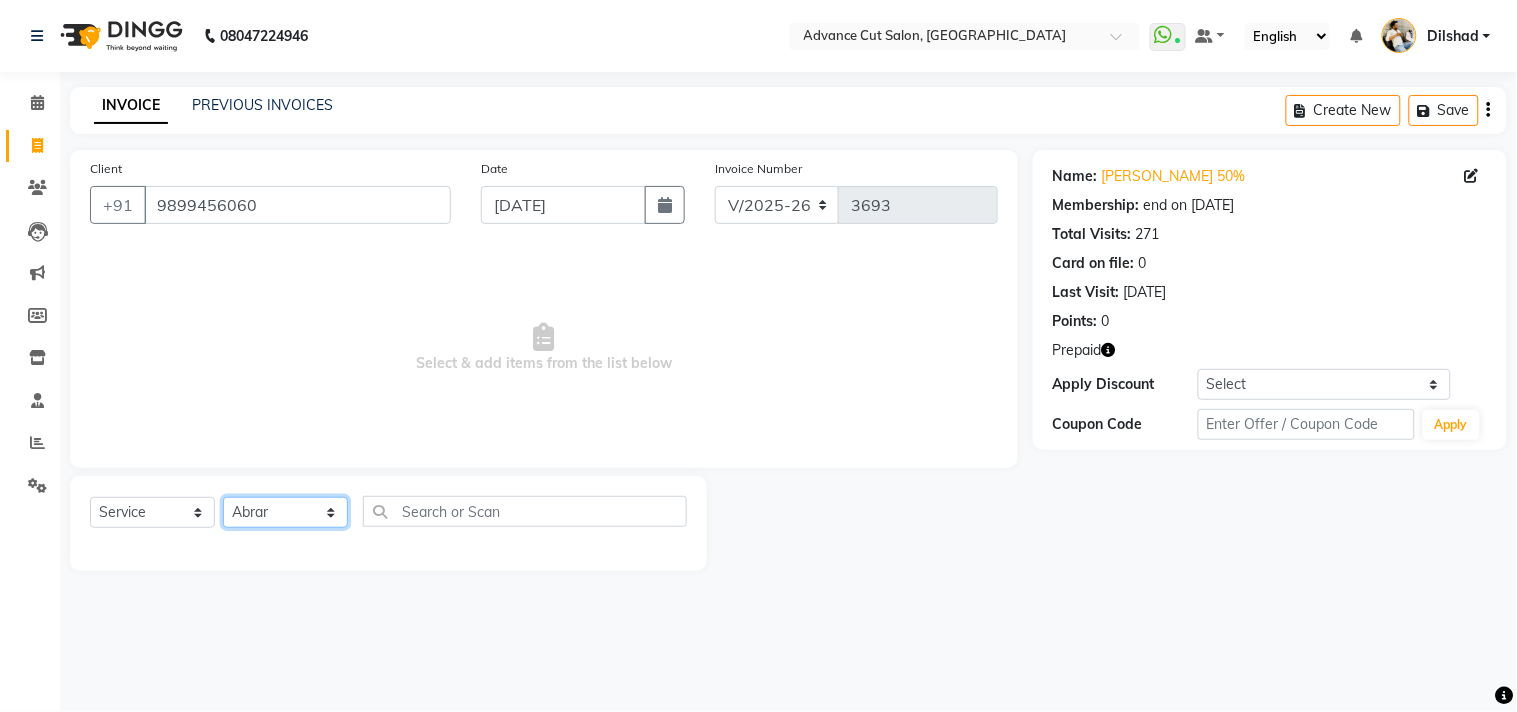 click on "Select Stylist [PERSON_NAME] Avinash Dilshad [PERSON_NAME] [PERSON_NAME] [PERSON_NAME] [PERSON_NAME]  [PERSON_NAME] [PERSON_NAME]  [PERSON_NAME] [PERSON_NAME]" 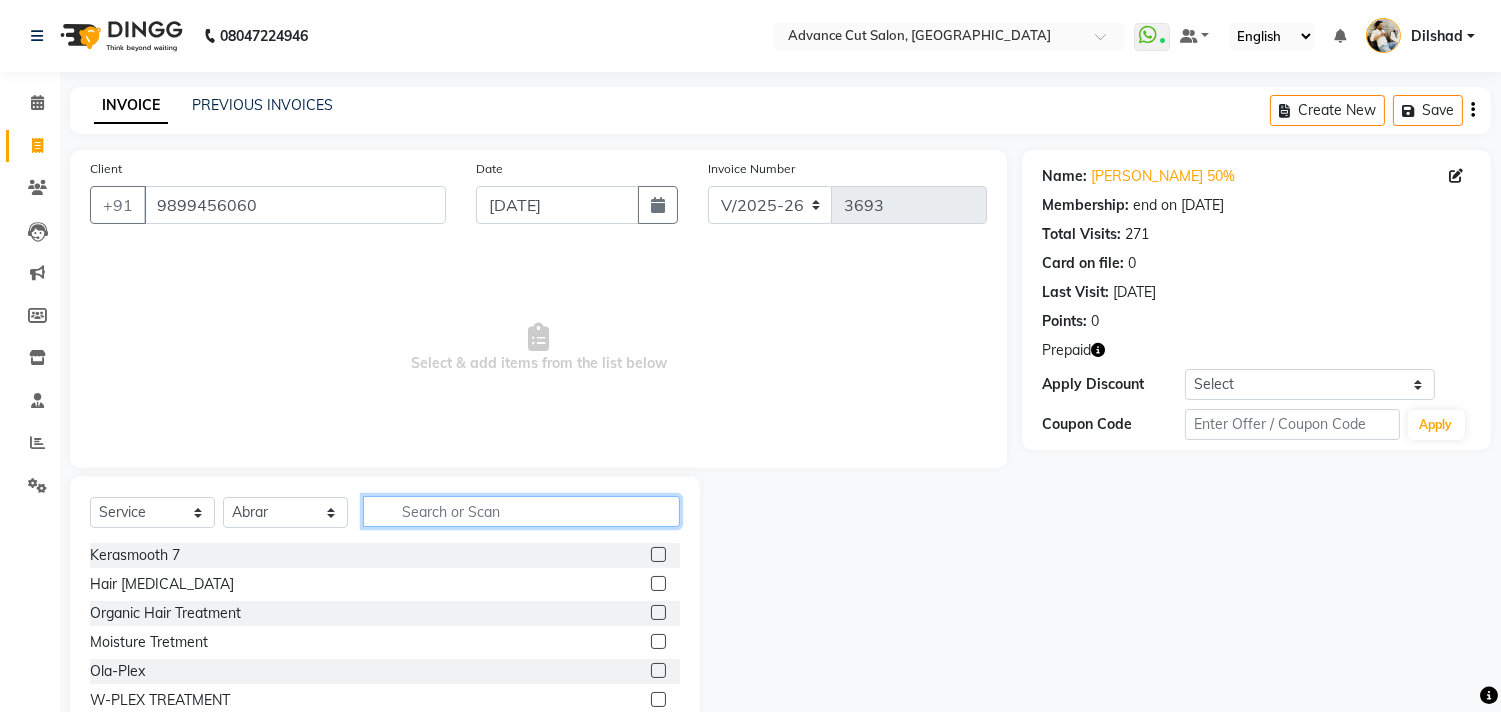 click 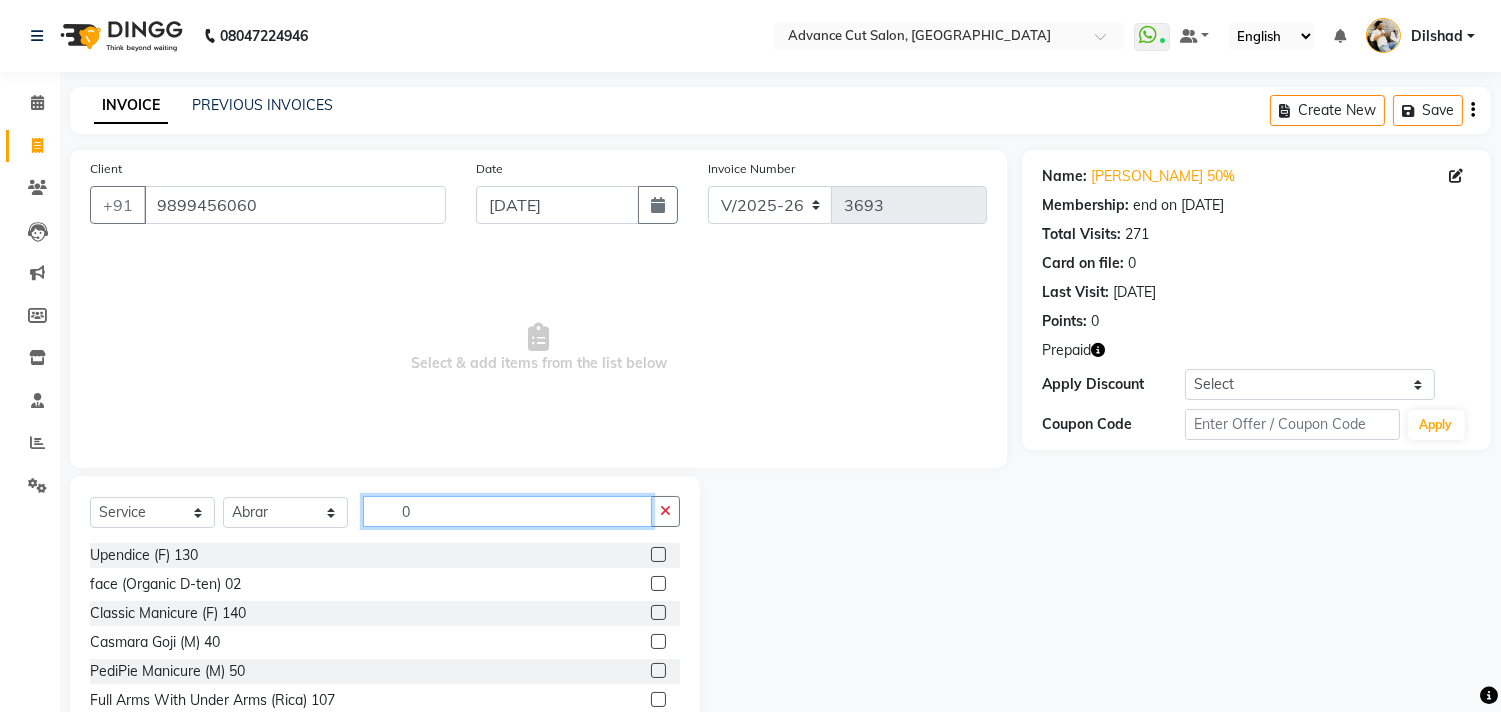 click on "0" 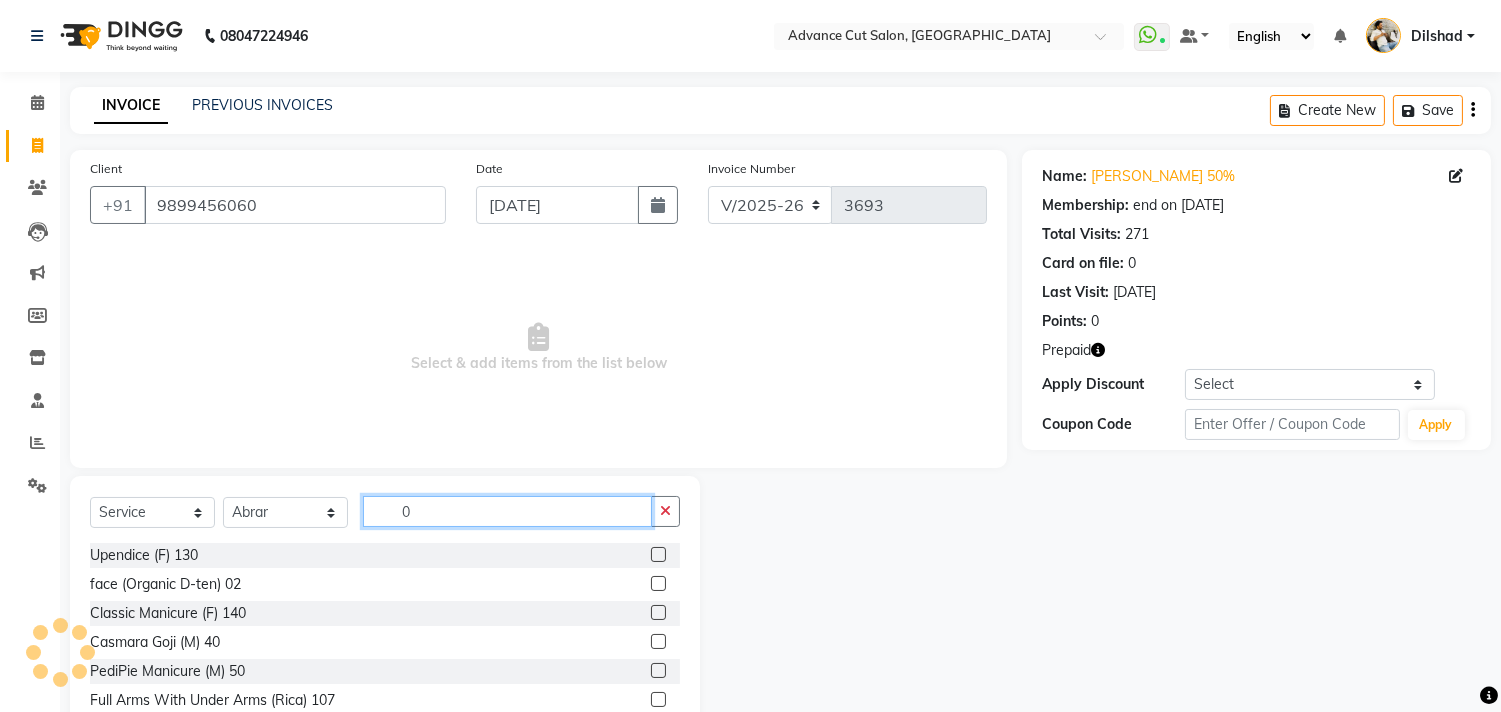 click on "0" 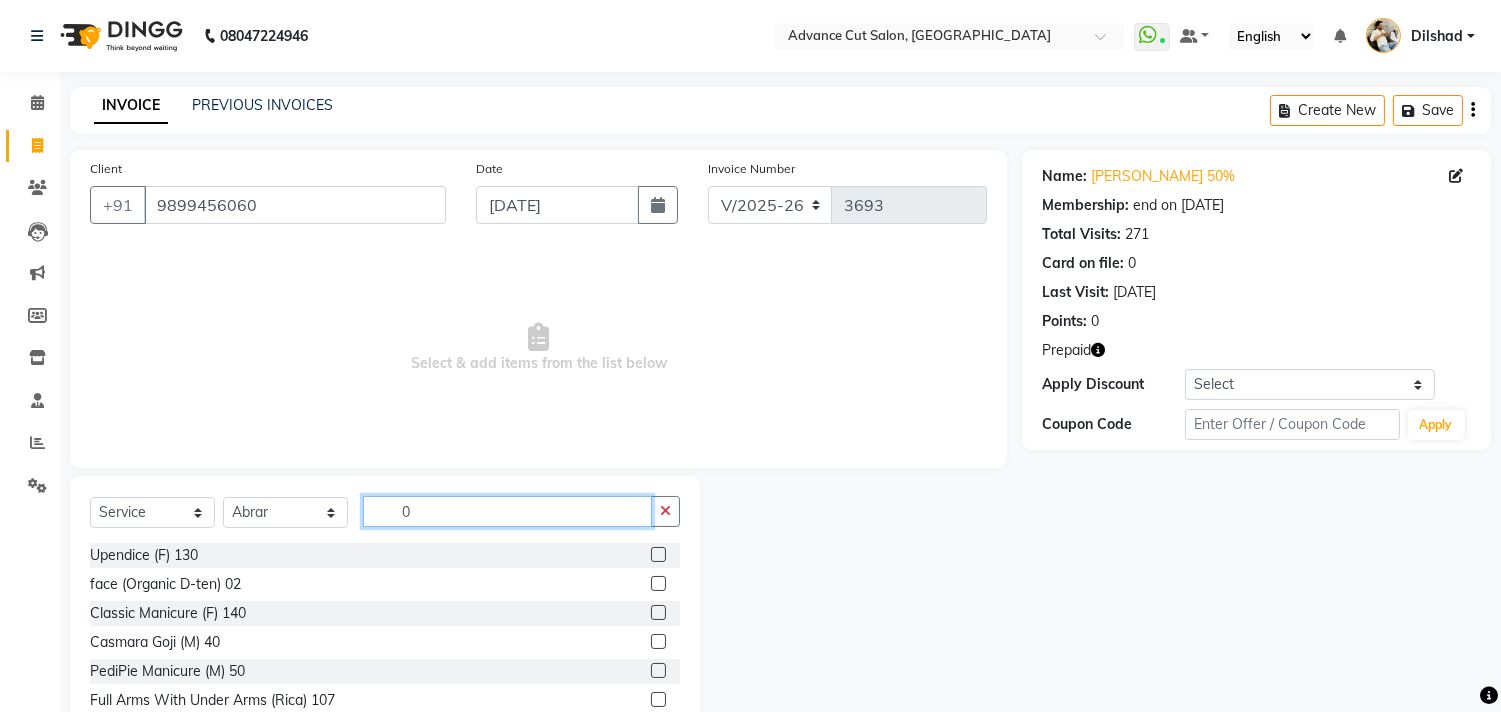 click on "0" 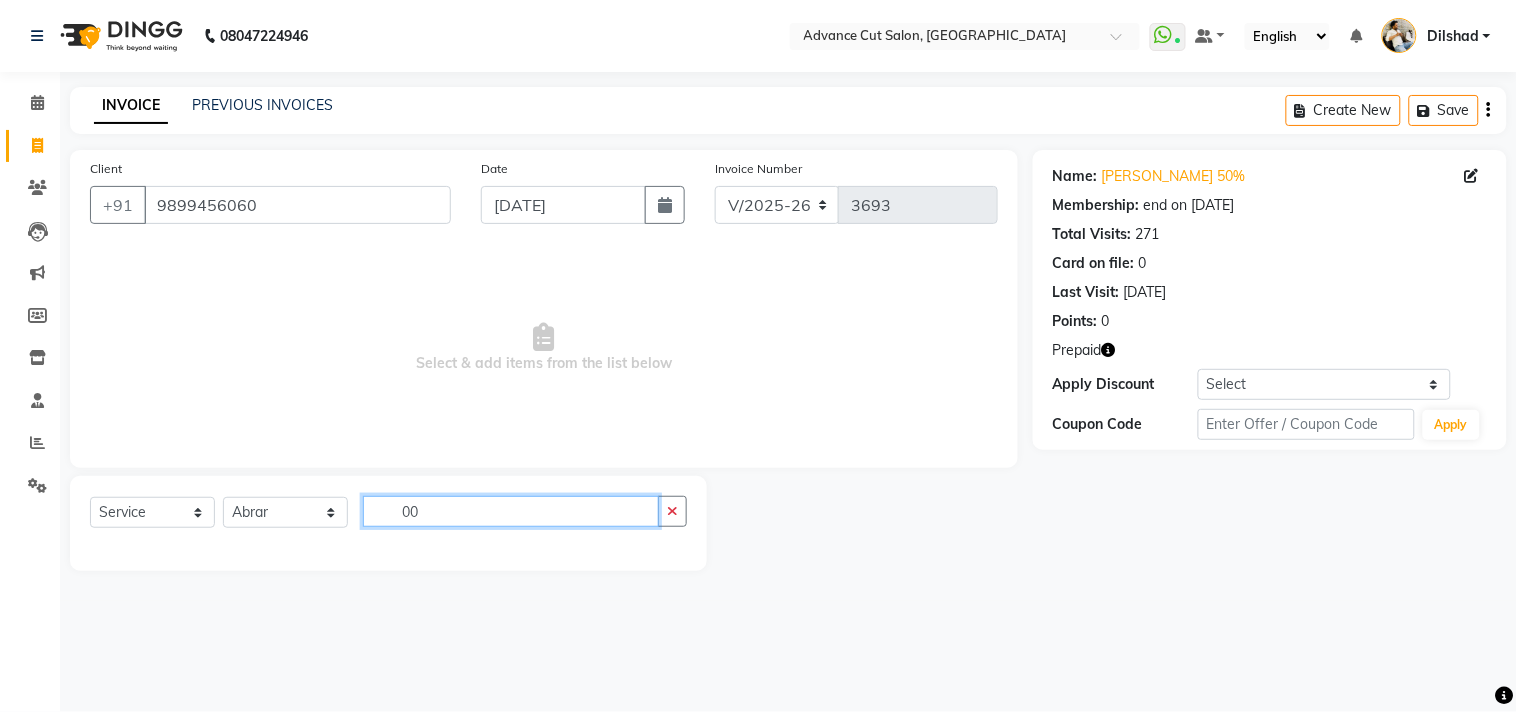 type on "0" 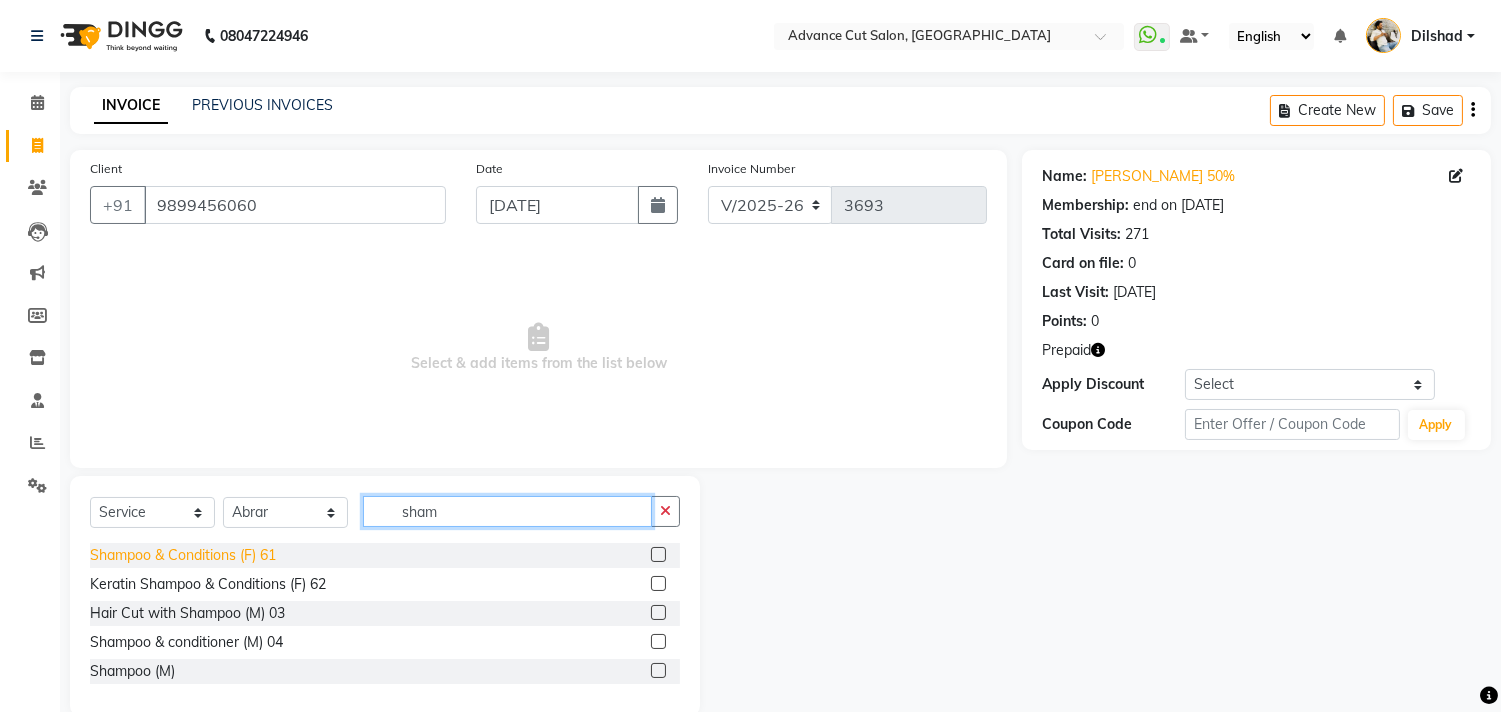 type on "sham" 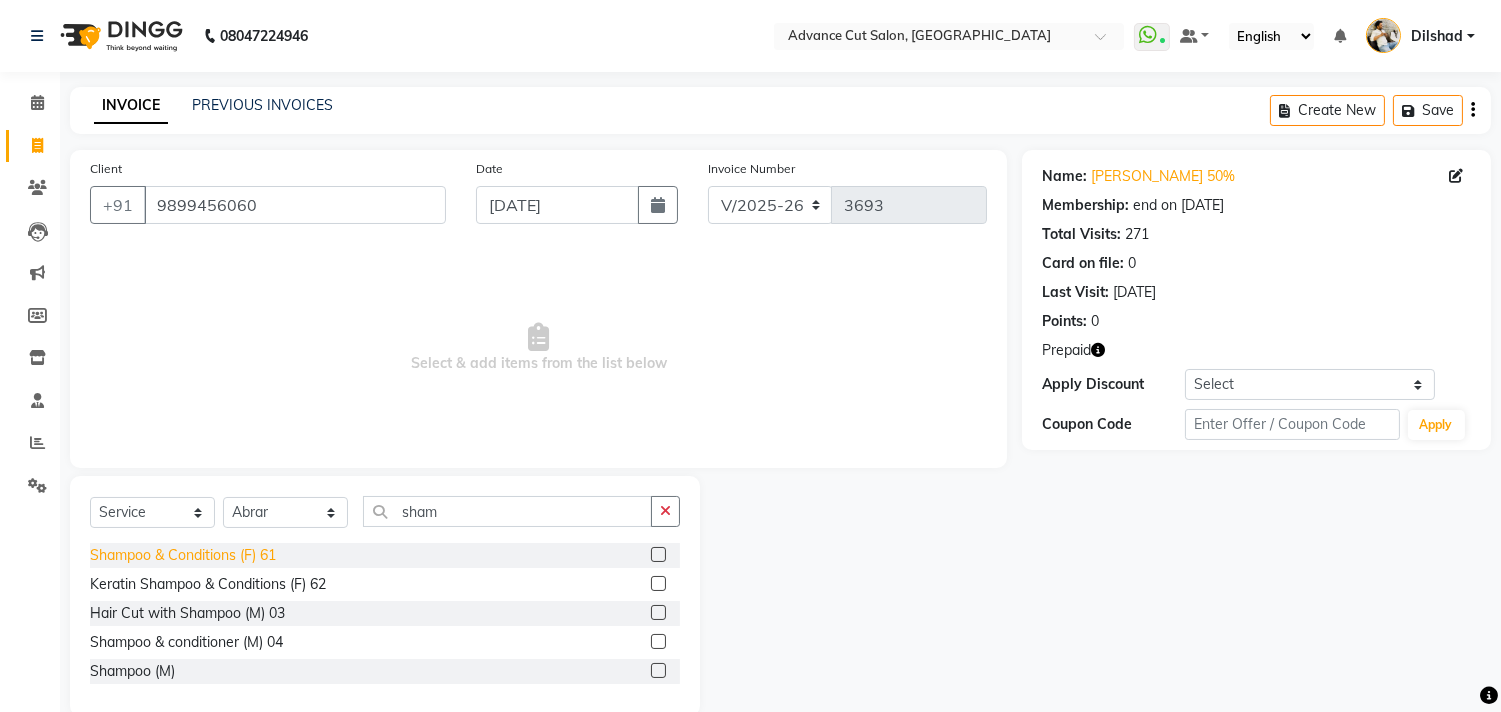 click on "Shampoo & Conditions (F) 61" 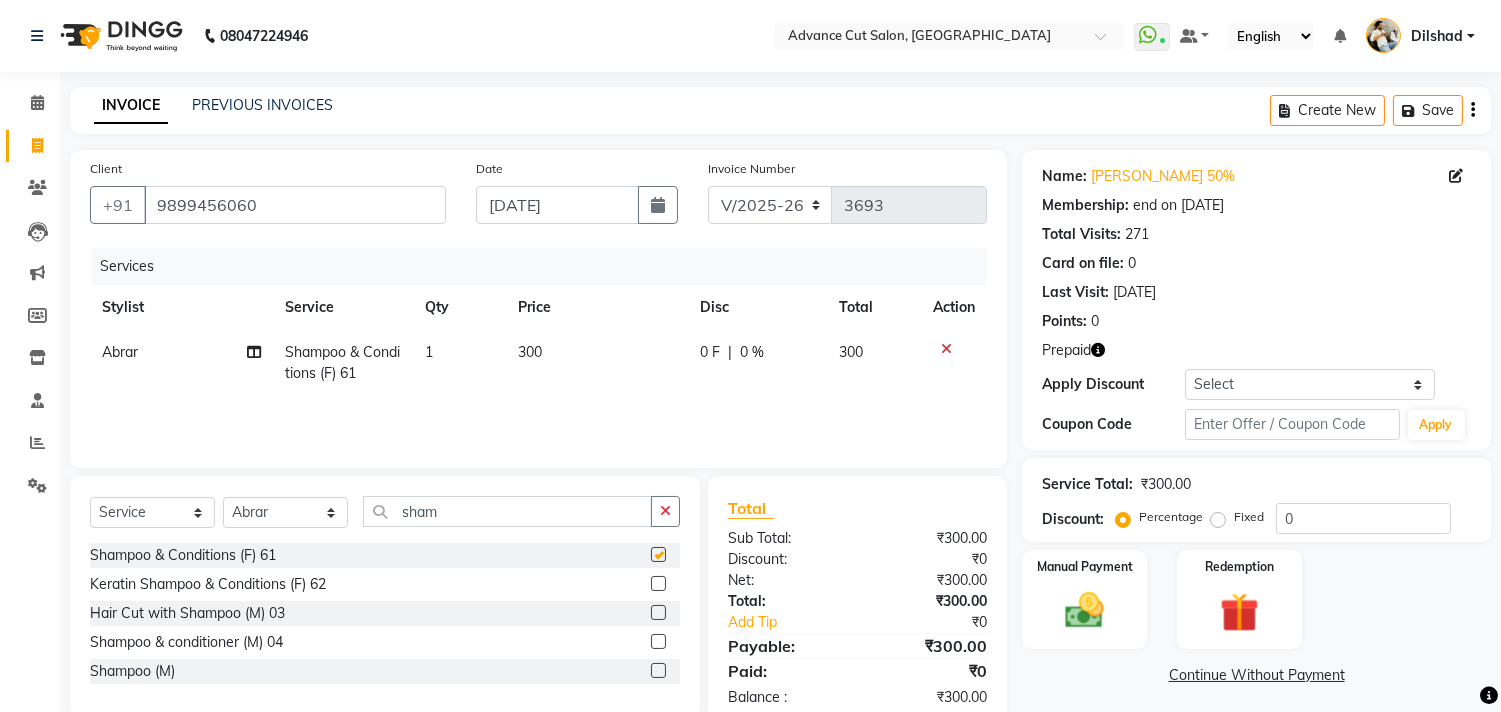 checkbox on "false" 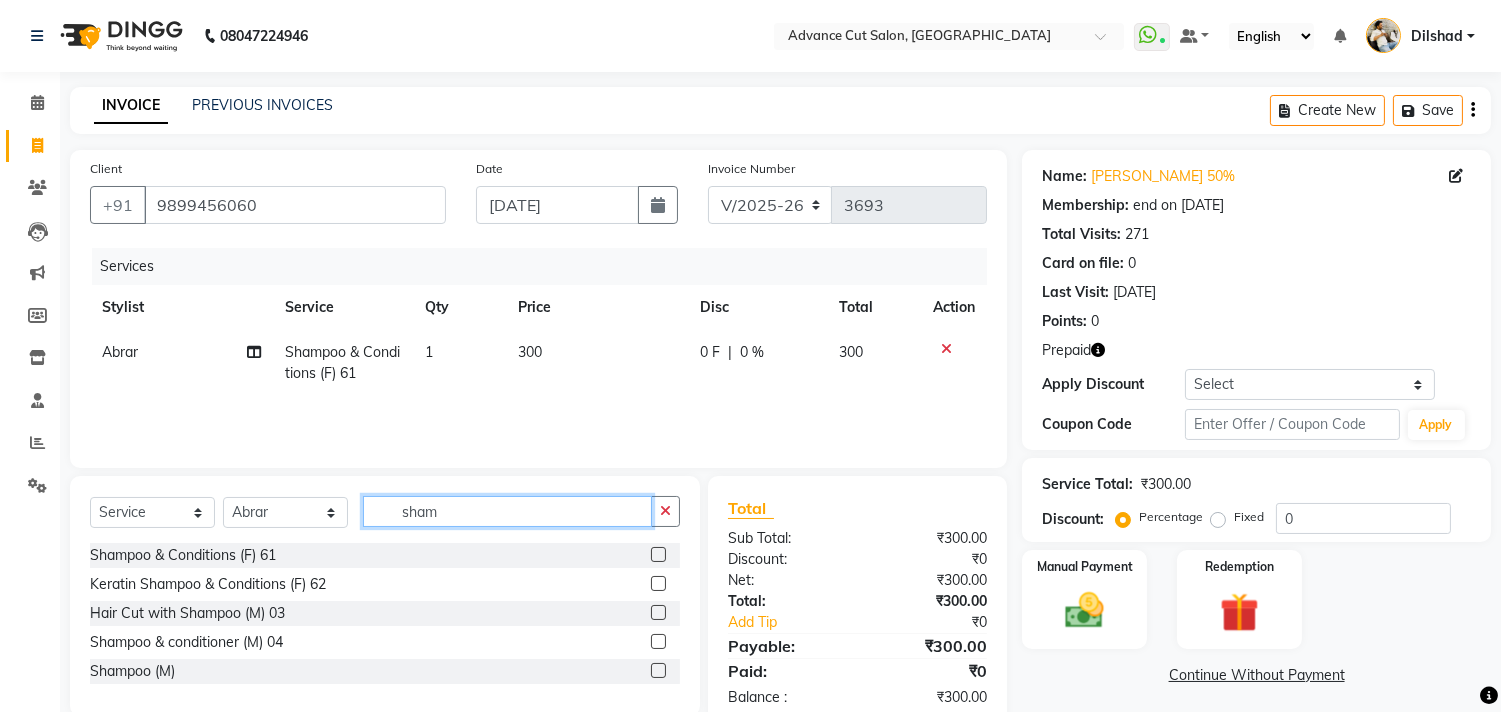click on "sham" 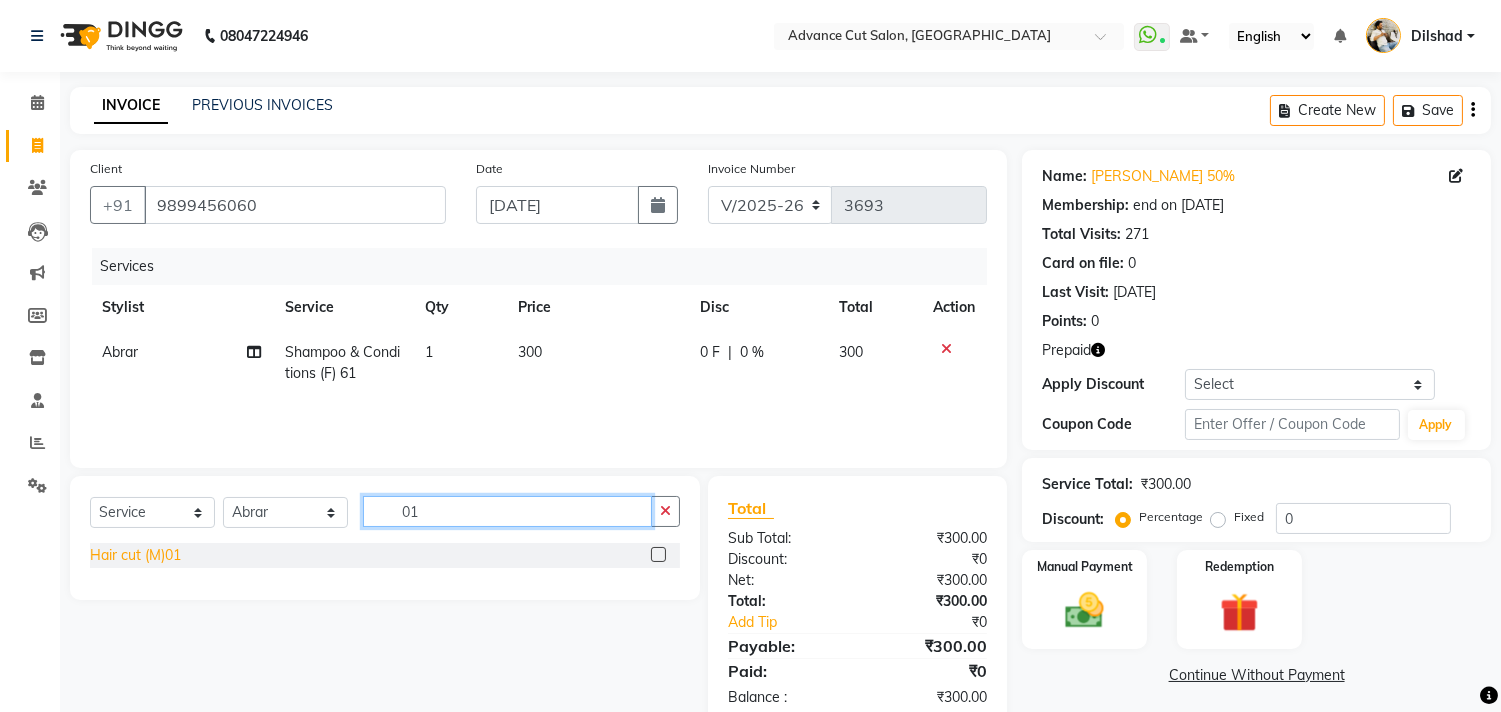 type on "01" 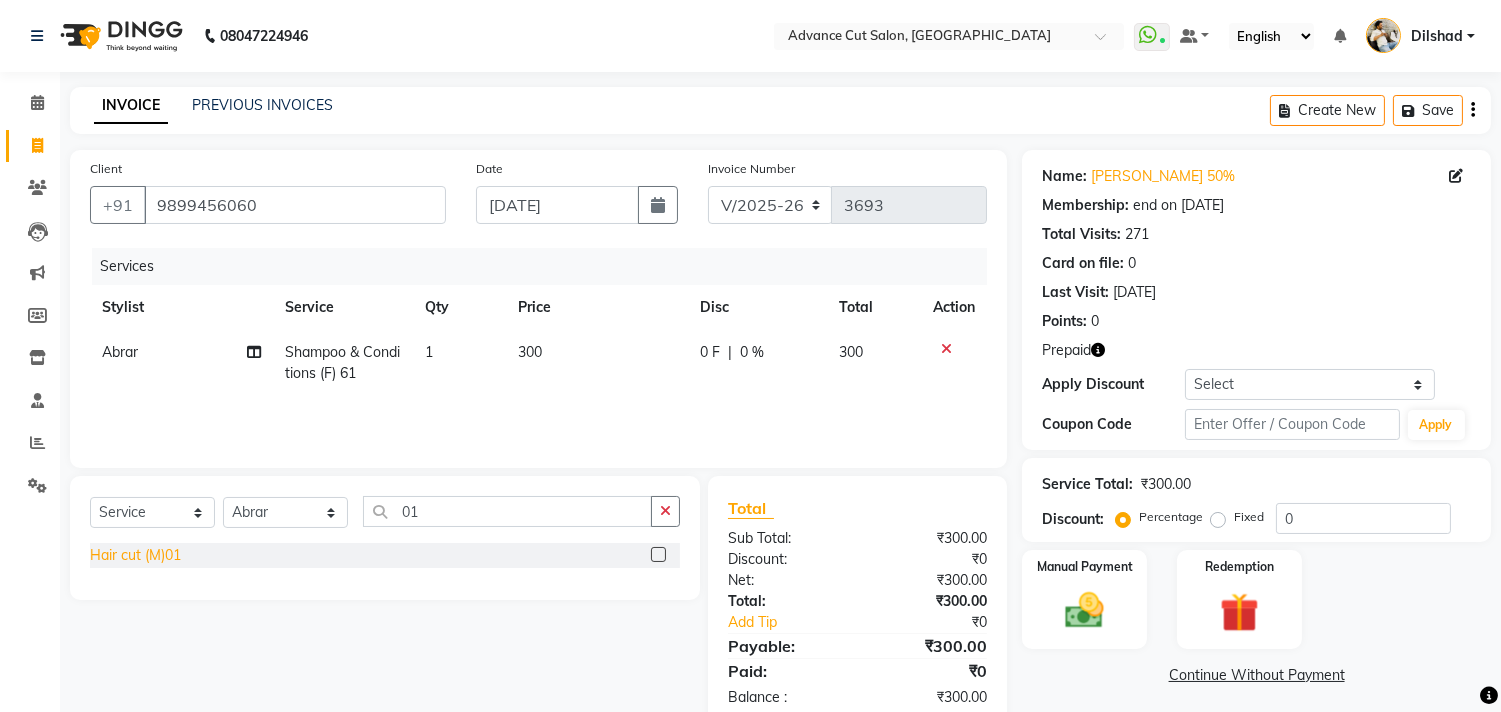click on "Hair cut (M)01" 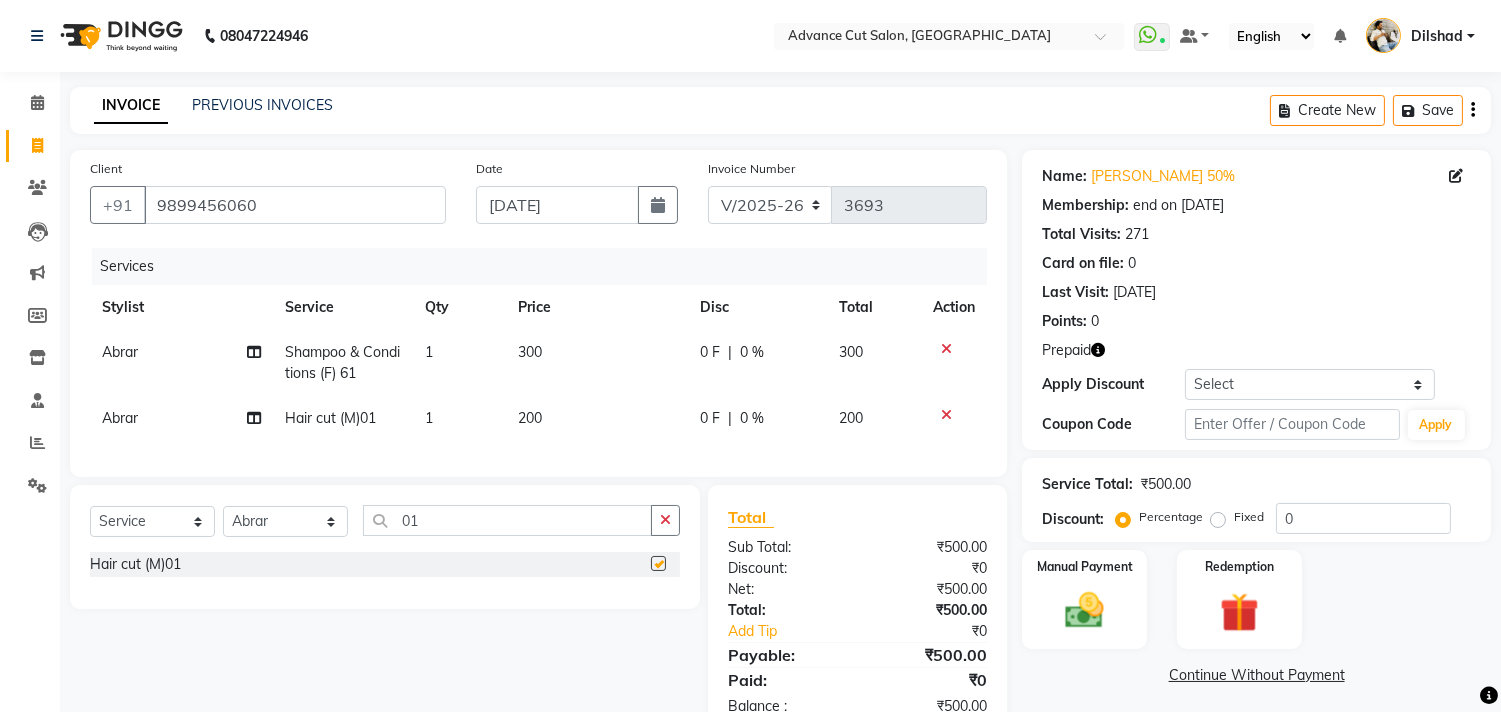 checkbox on "false" 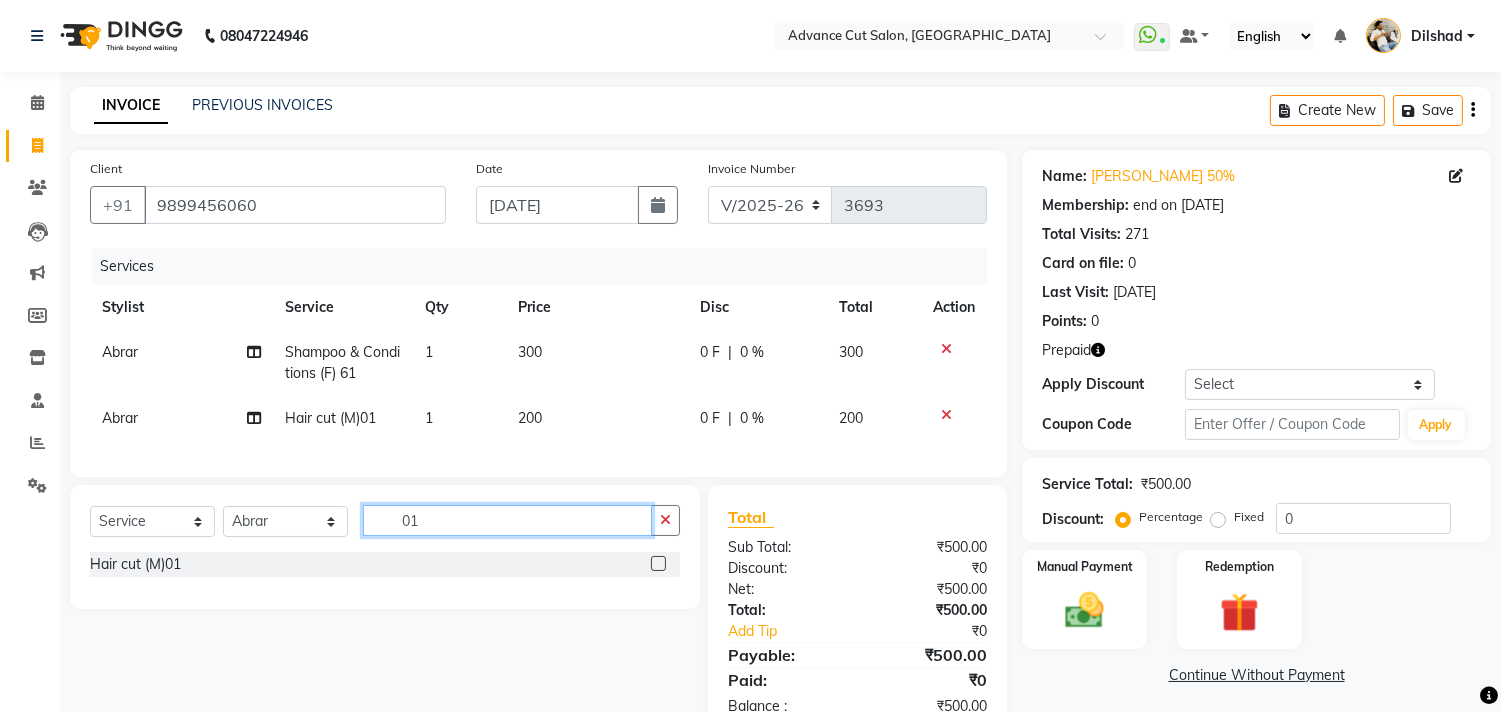 click on "01" 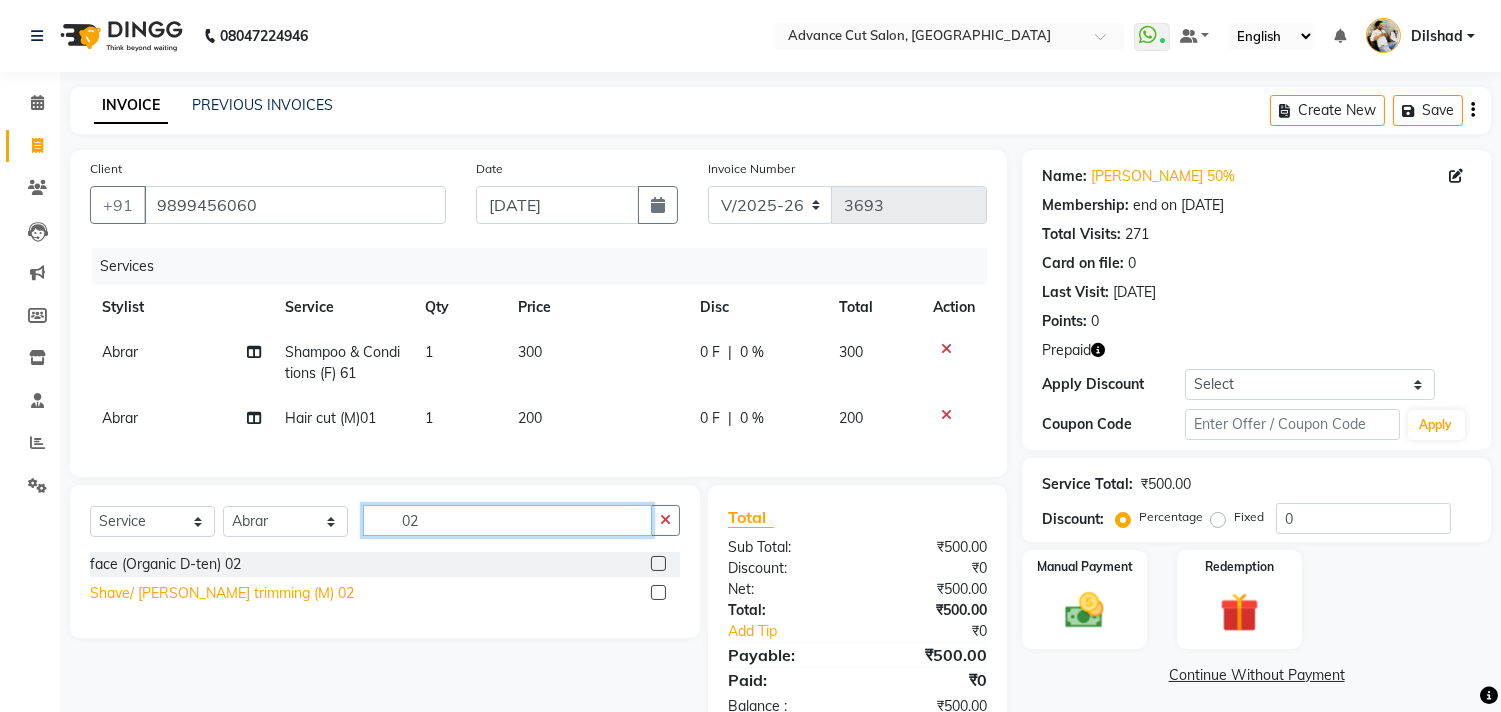 type on "02" 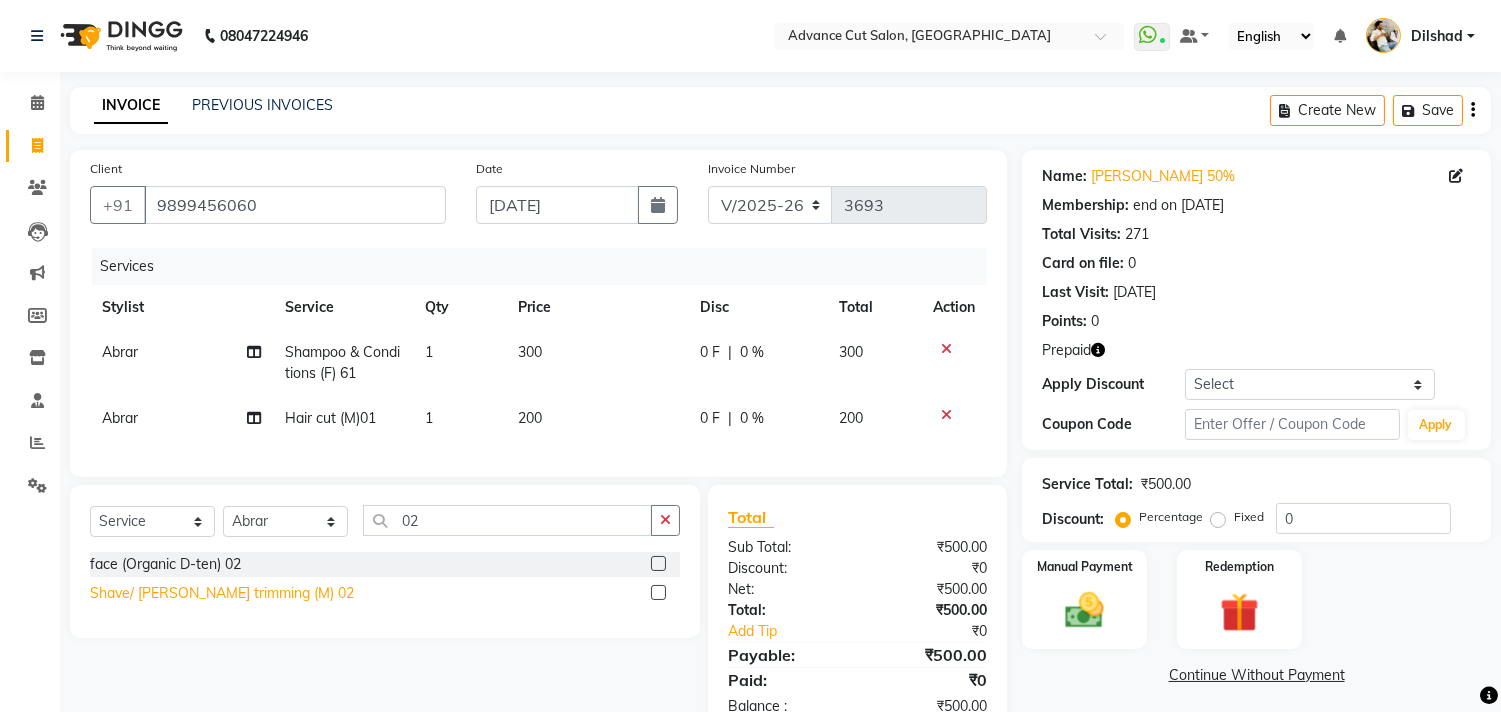 click on "Shave/ [PERSON_NAME] trimming (M) 02" 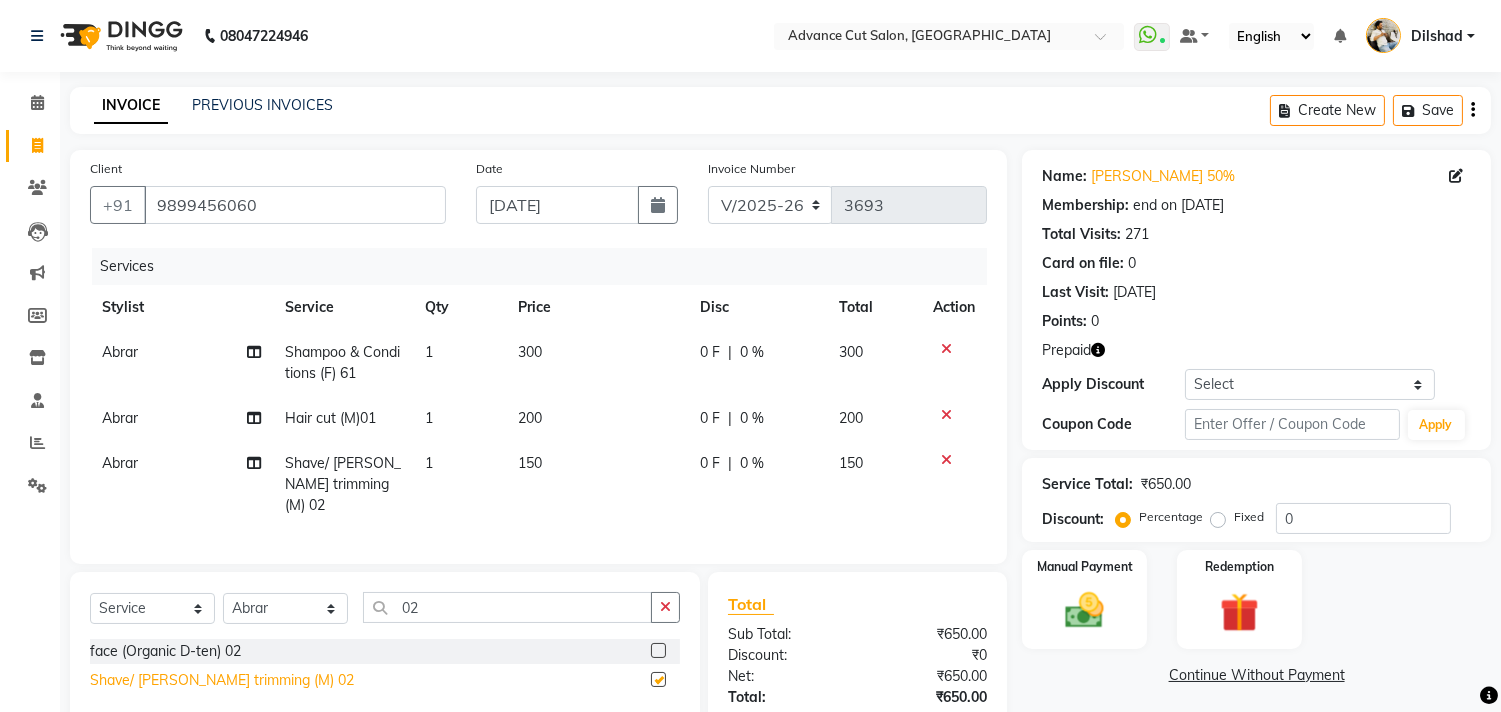 checkbox on "false" 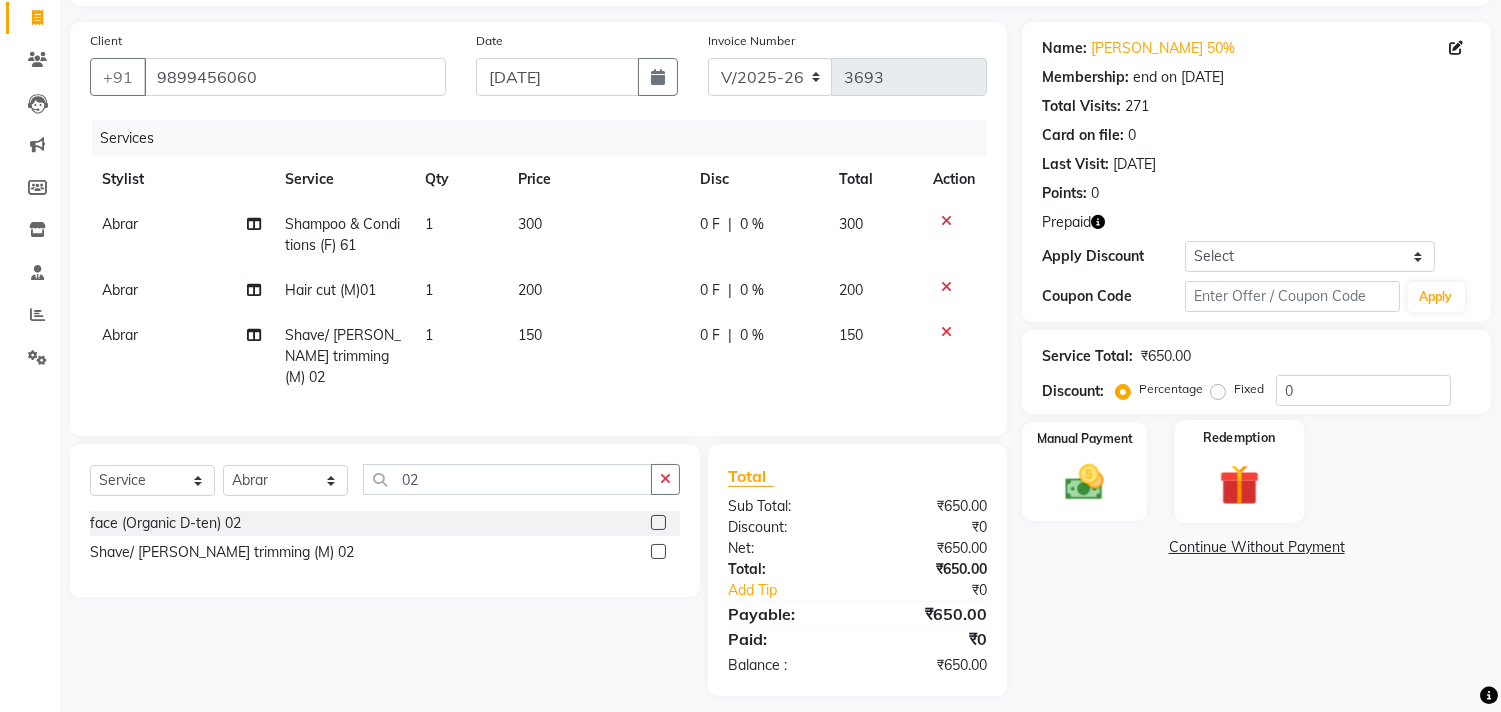 scroll, scrollTop: 137, scrollLeft: 0, axis: vertical 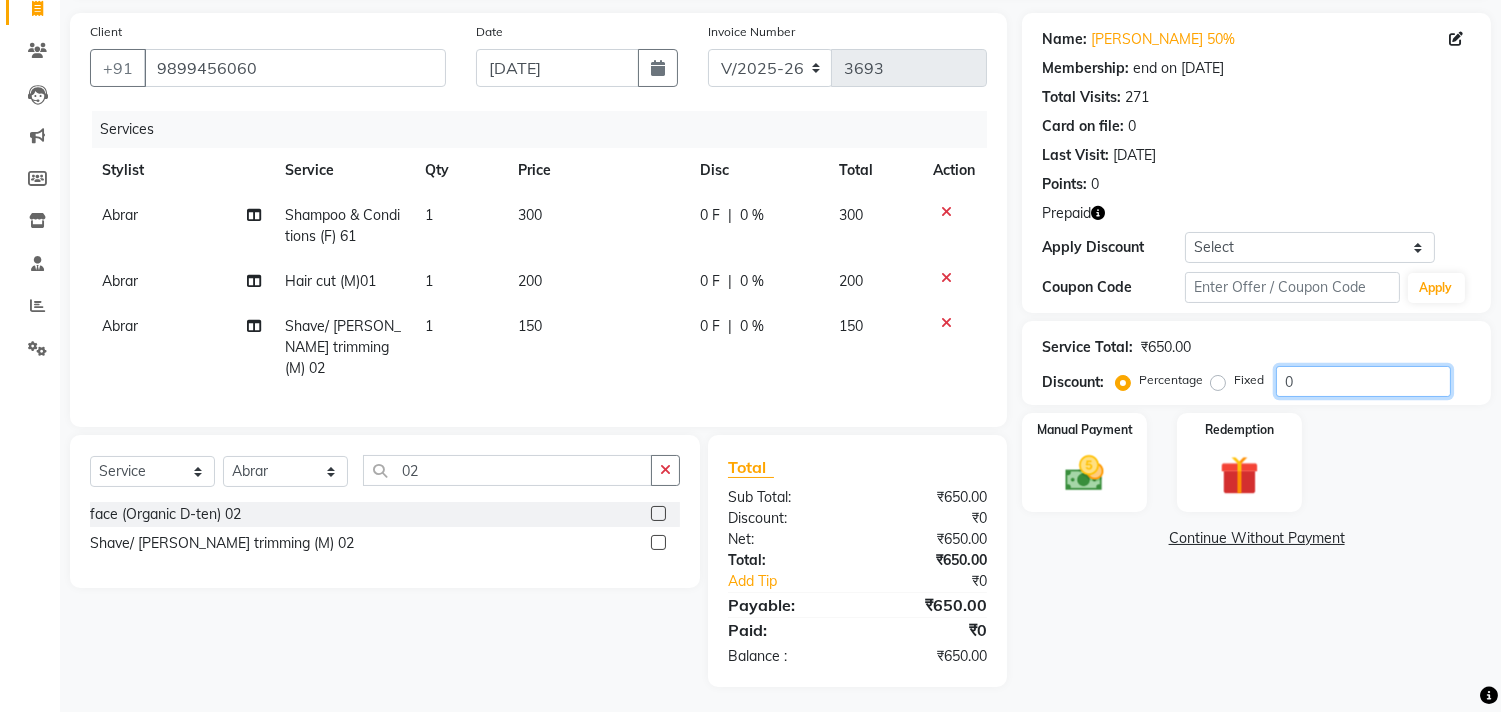 click on "0" 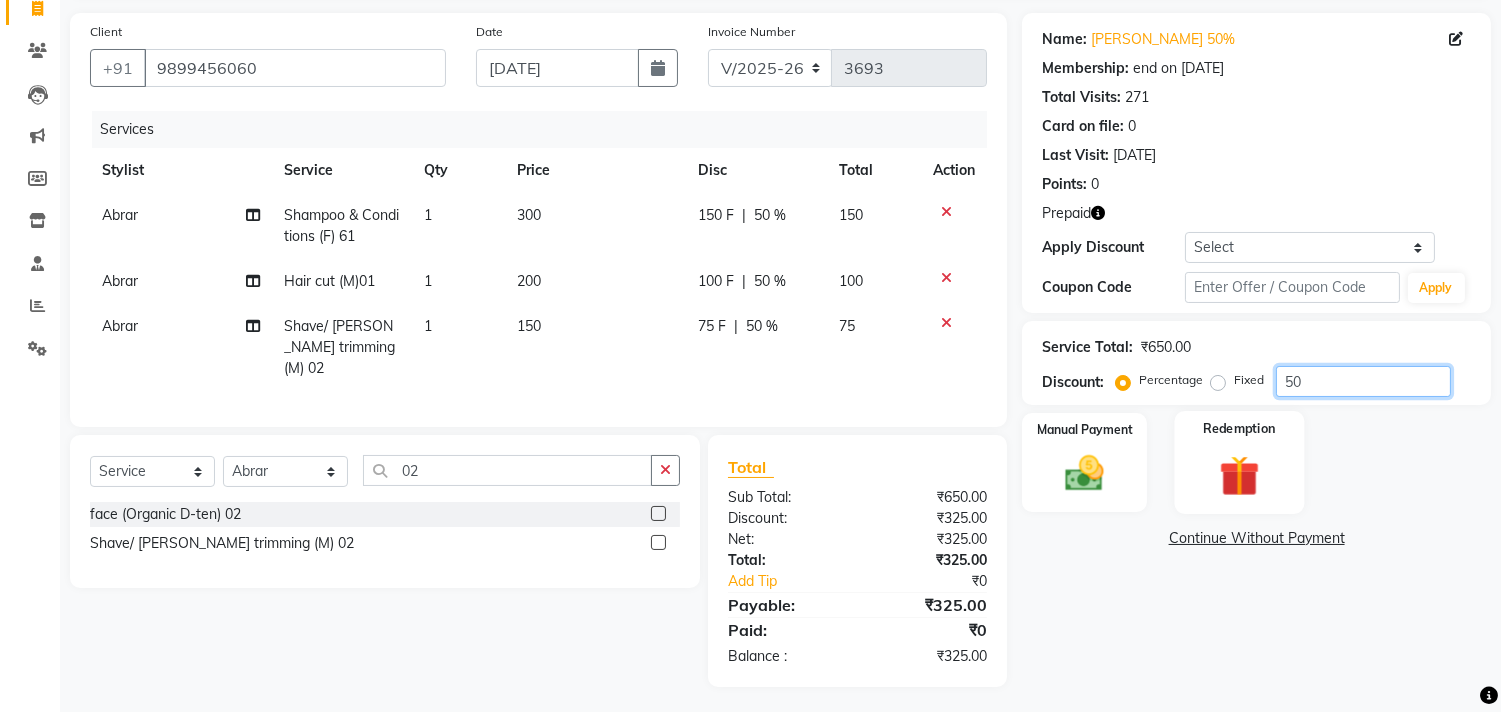 type on "50" 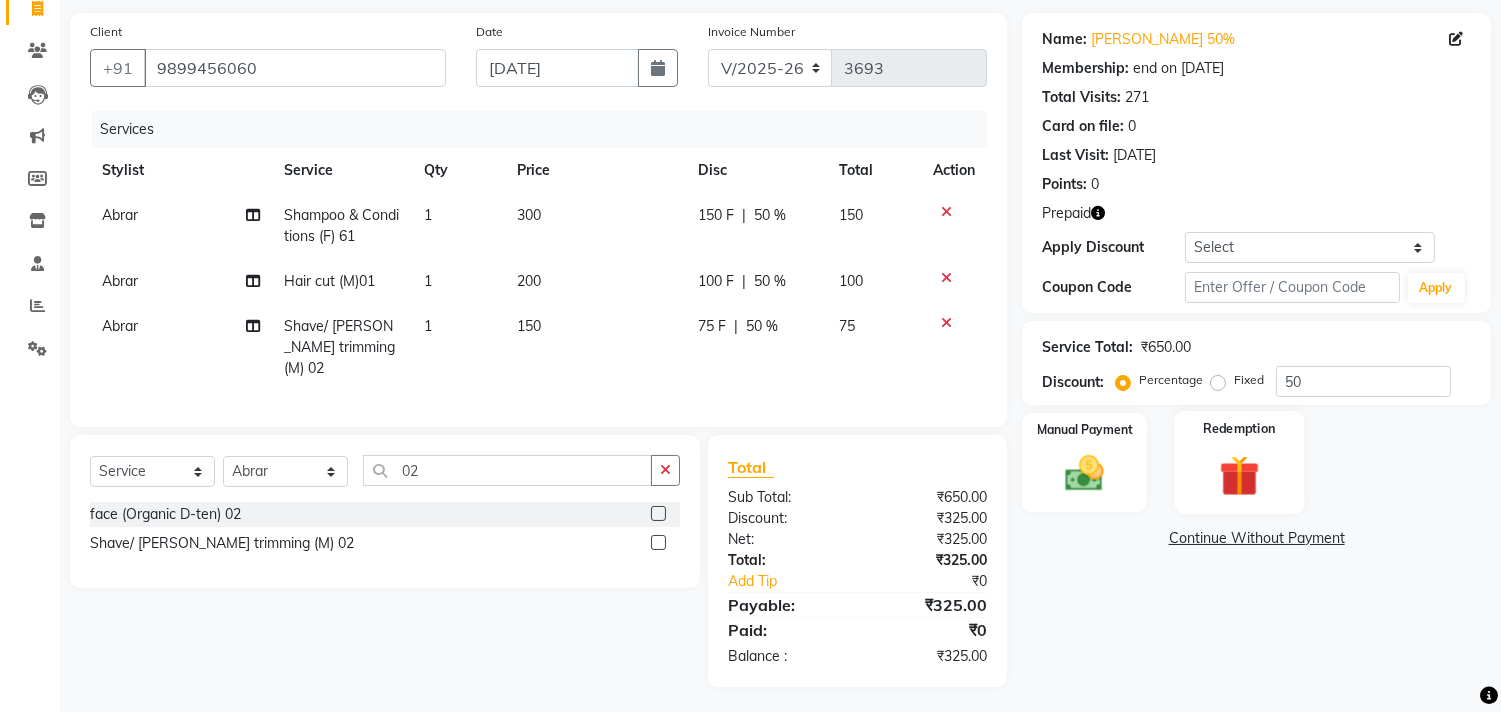 click on "Redemption" 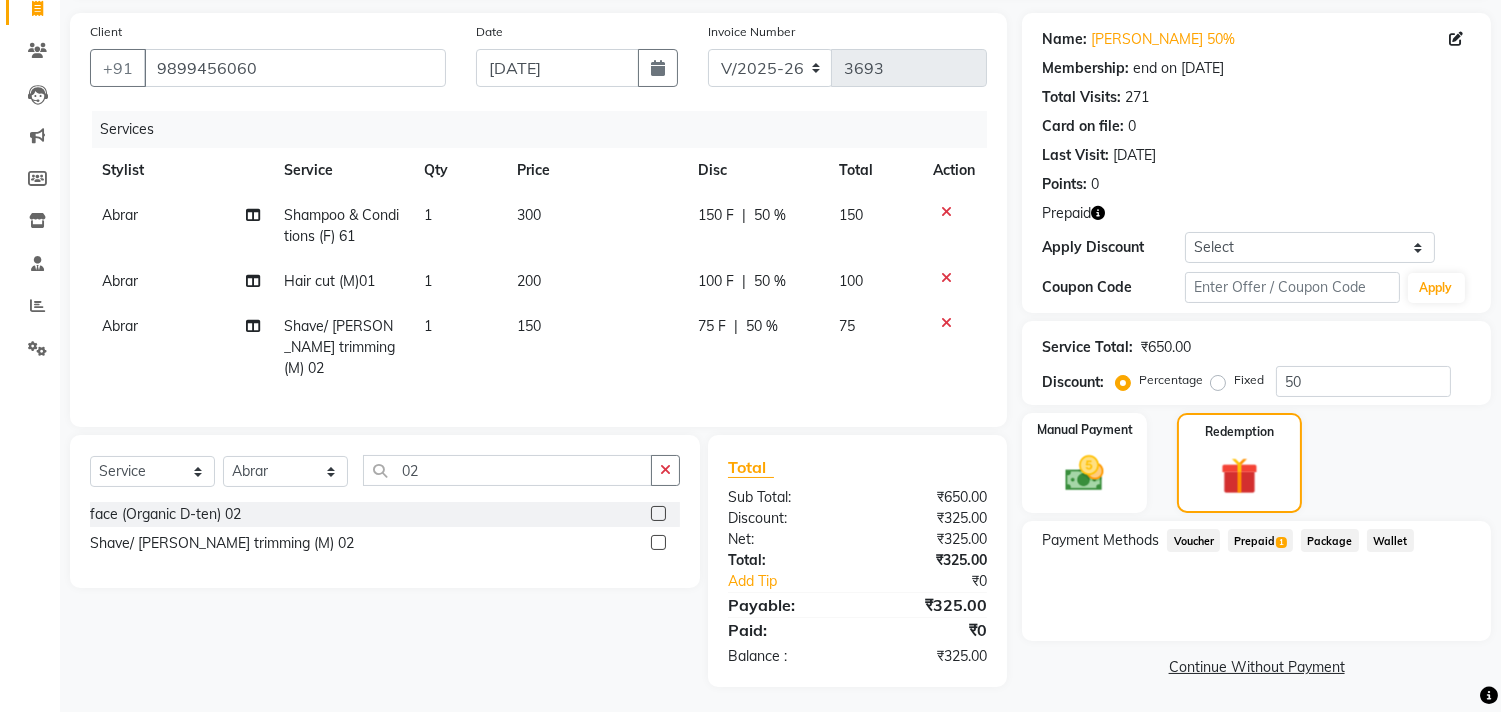 click on "Prepaid  1" 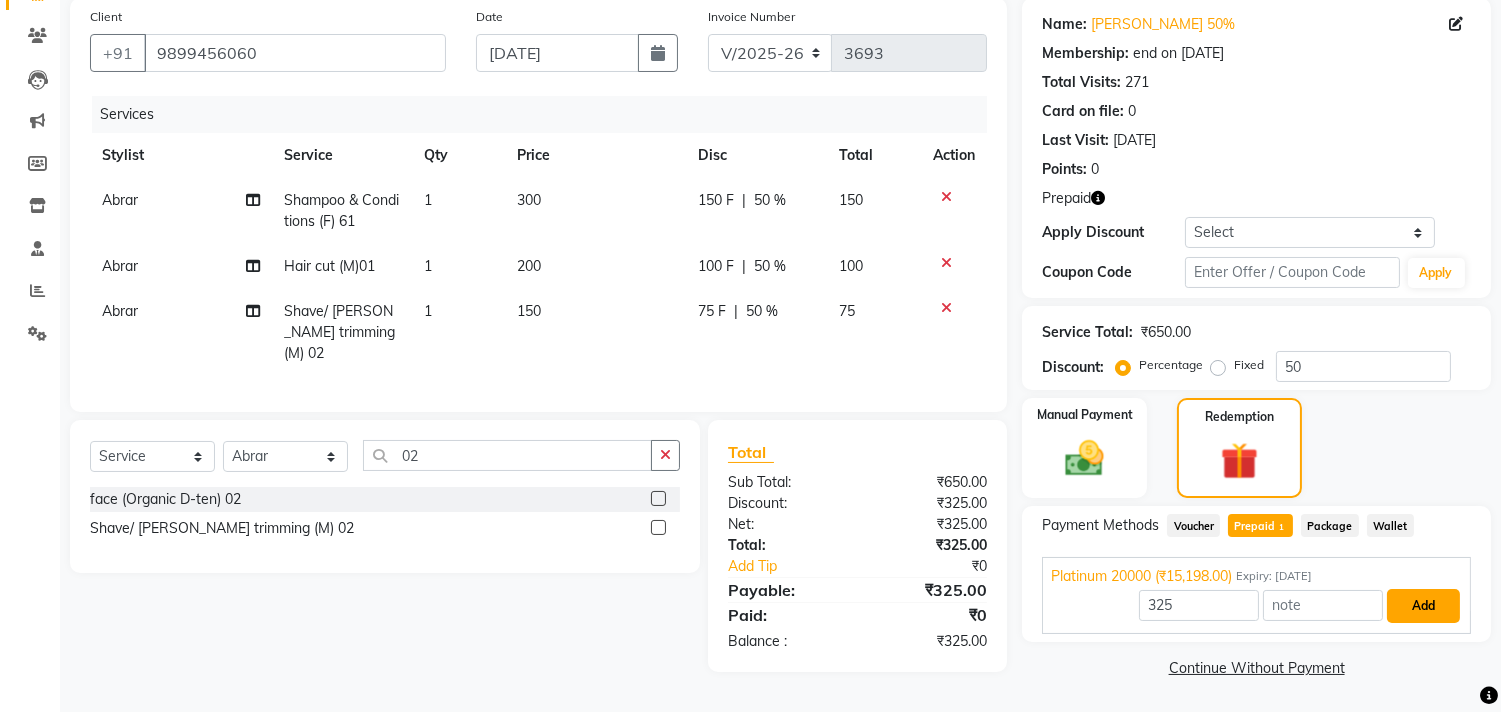 click on "Add" at bounding box center [1423, 606] 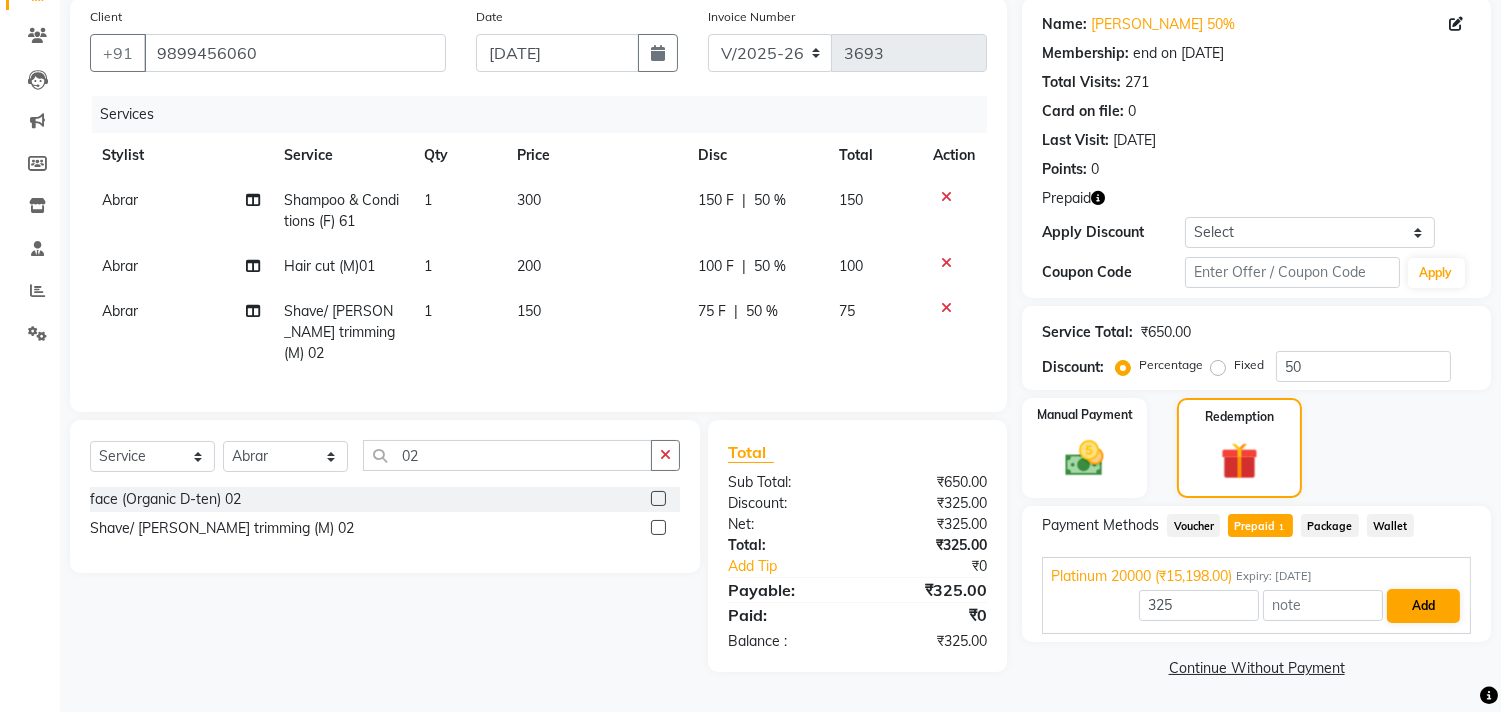 scroll, scrollTop: 137, scrollLeft: 0, axis: vertical 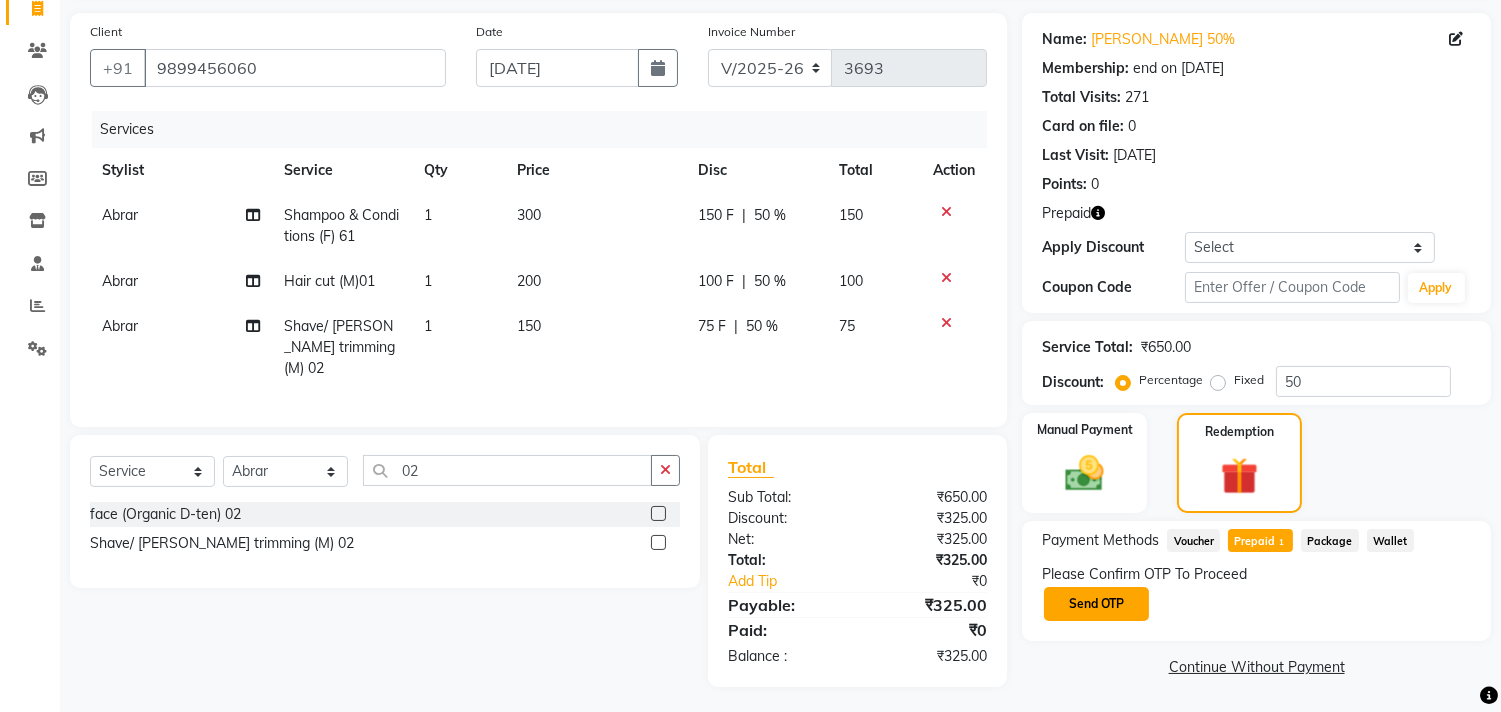 click on "Send OTP" 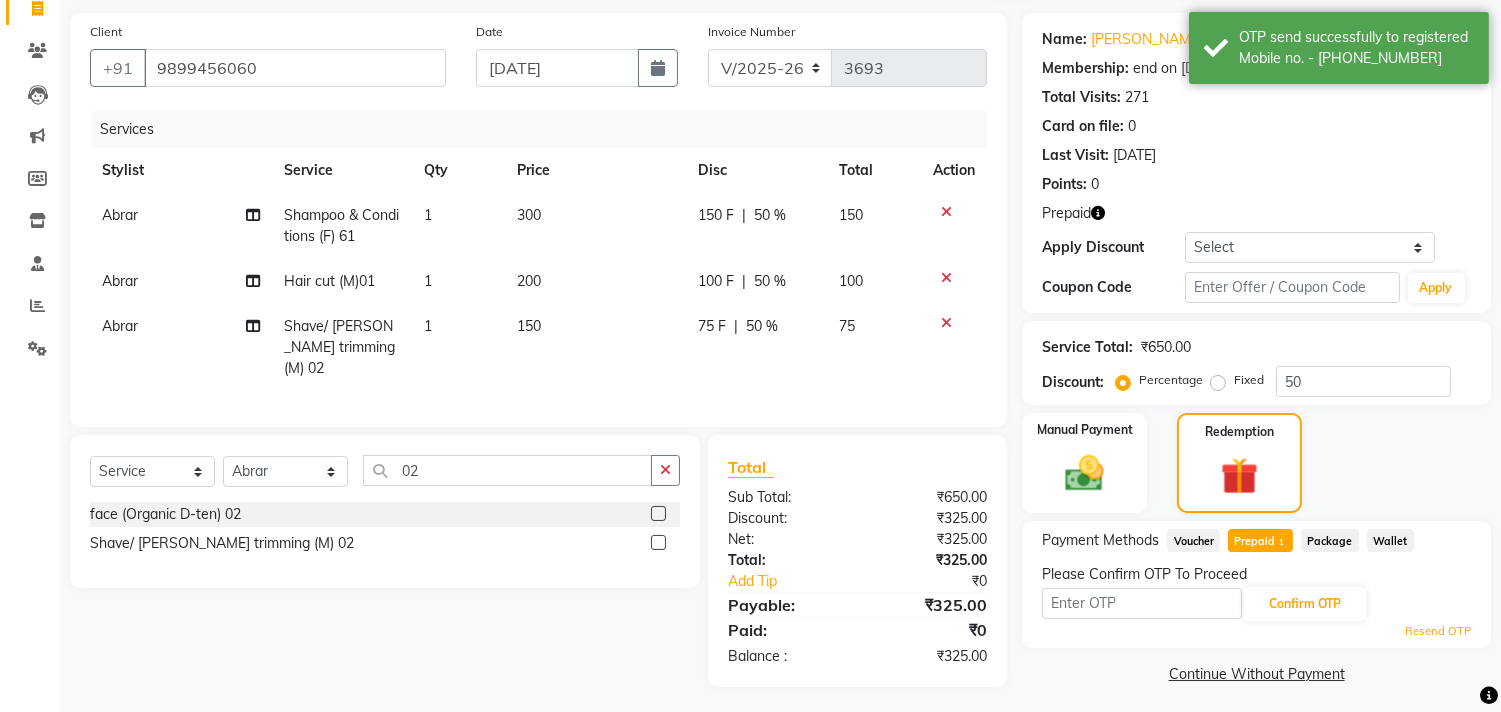click at bounding box center (1142, 603) 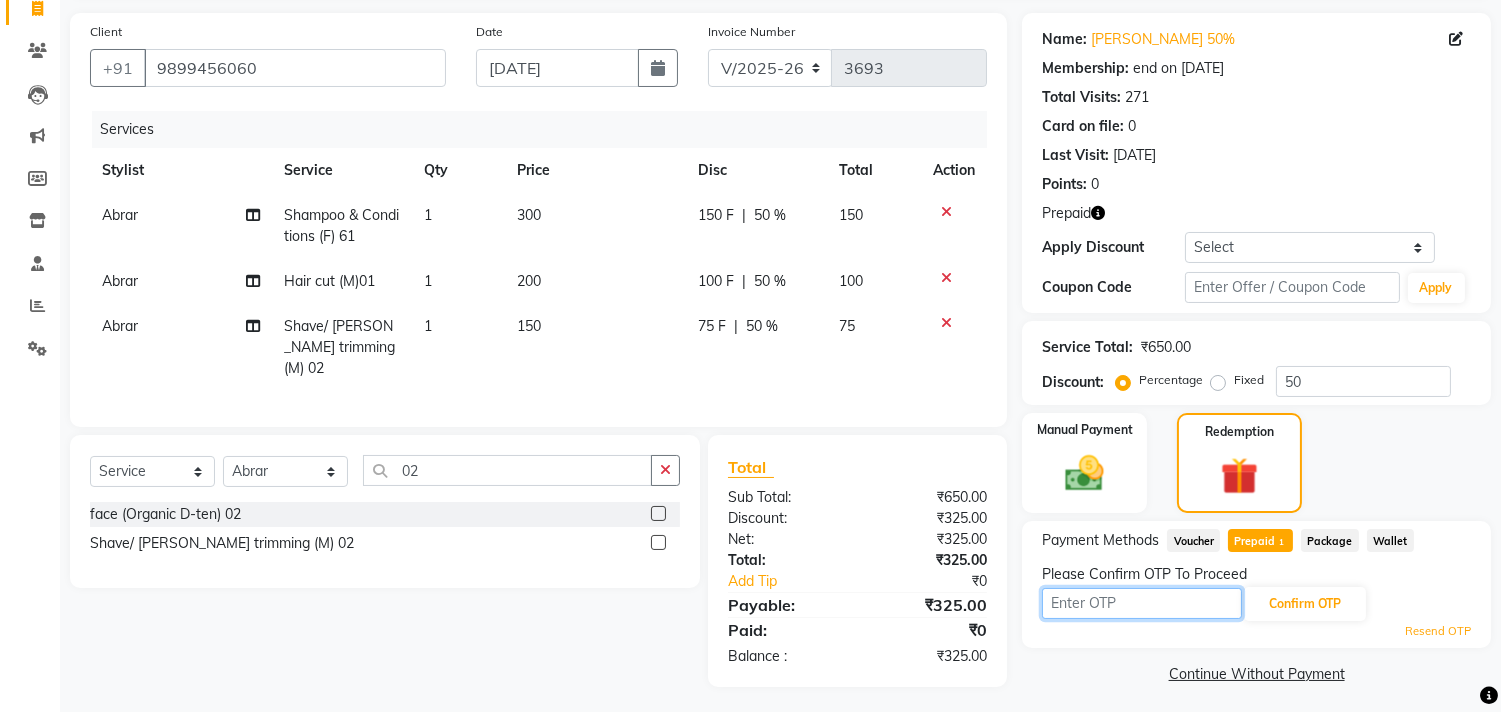 click at bounding box center (1142, 603) 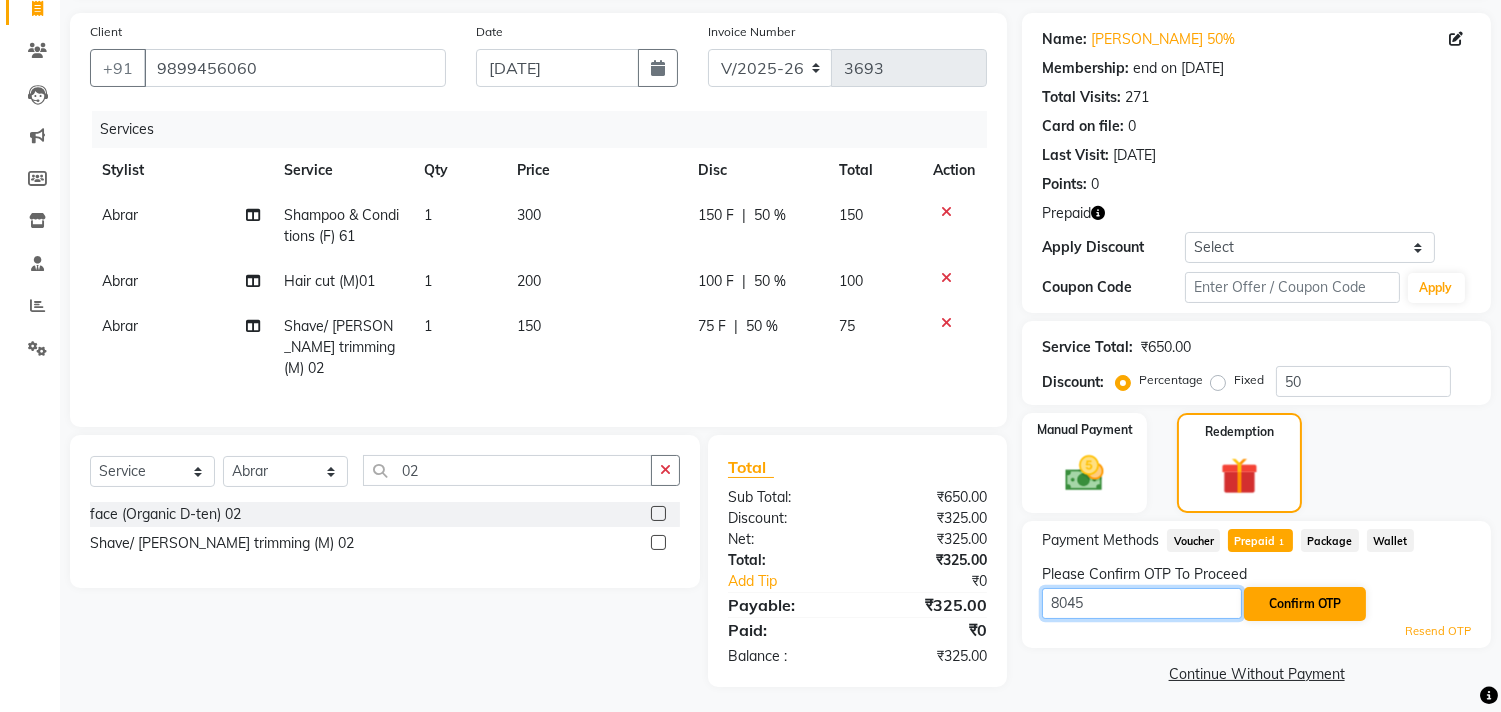 type on "8045" 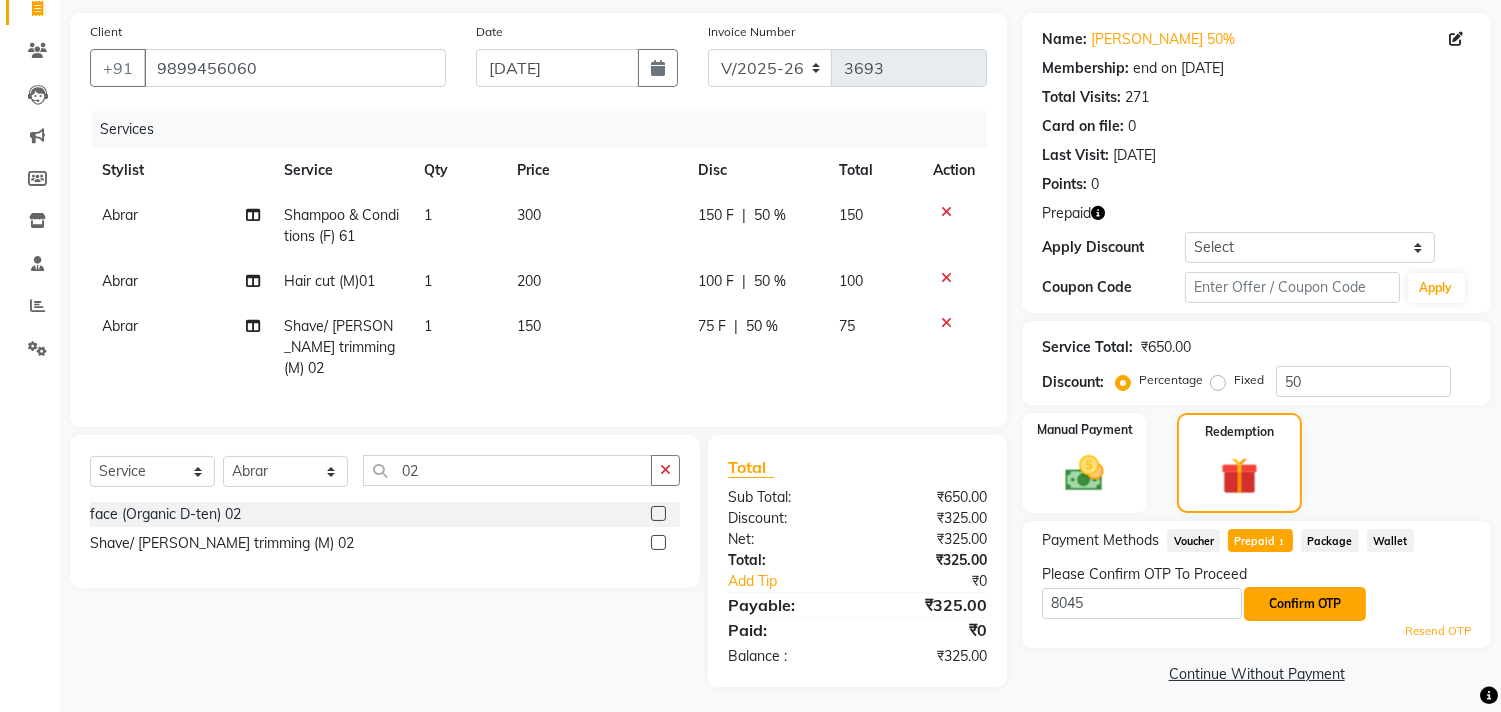 click on "Confirm OTP" 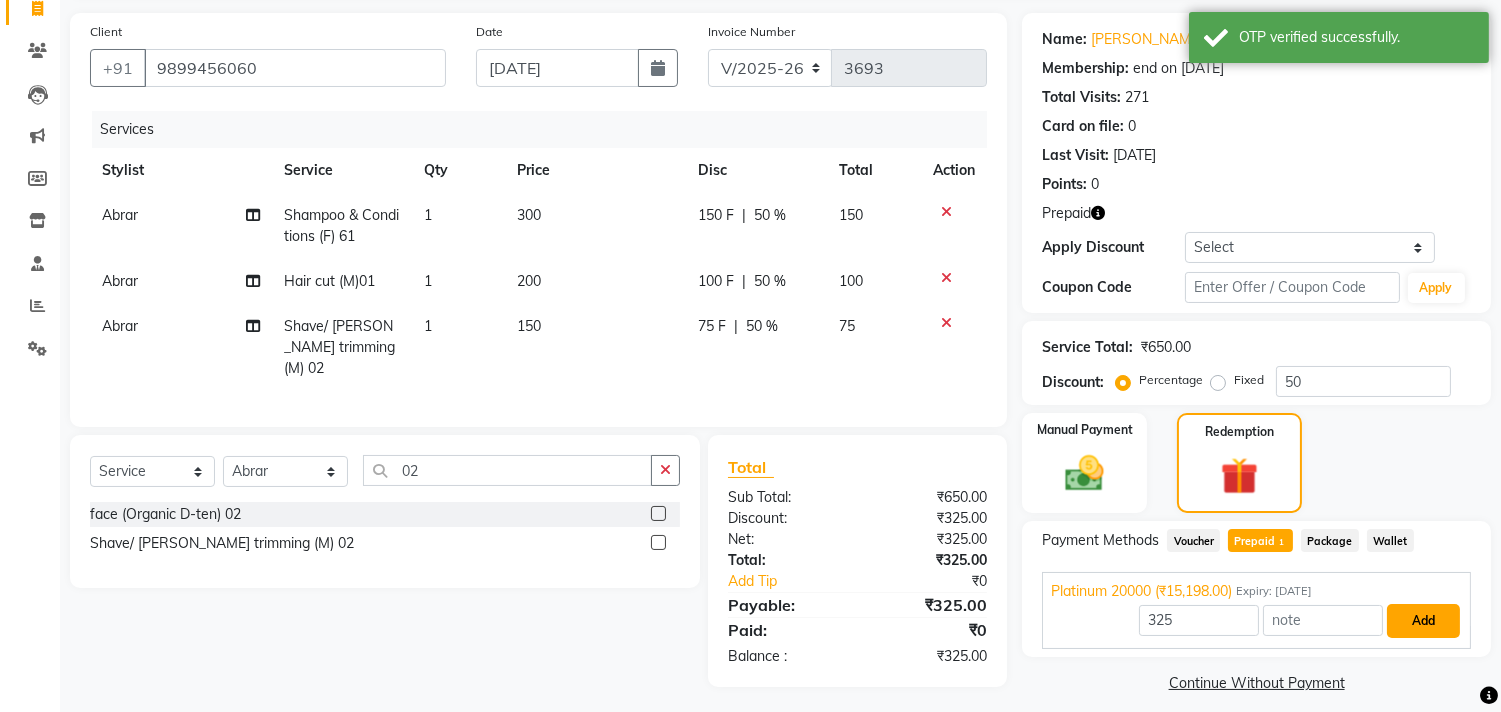 click on "Add" at bounding box center (1423, 621) 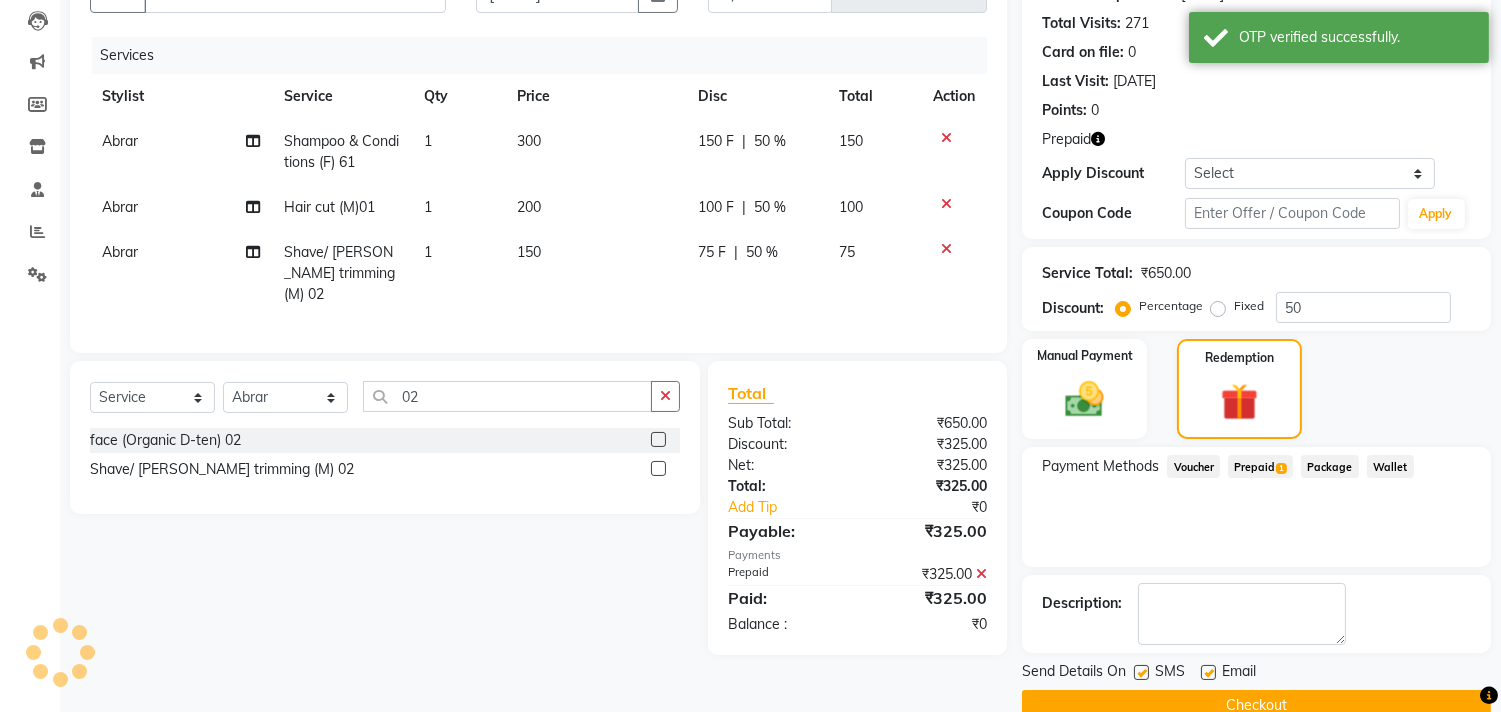 scroll, scrollTop: 248, scrollLeft: 0, axis: vertical 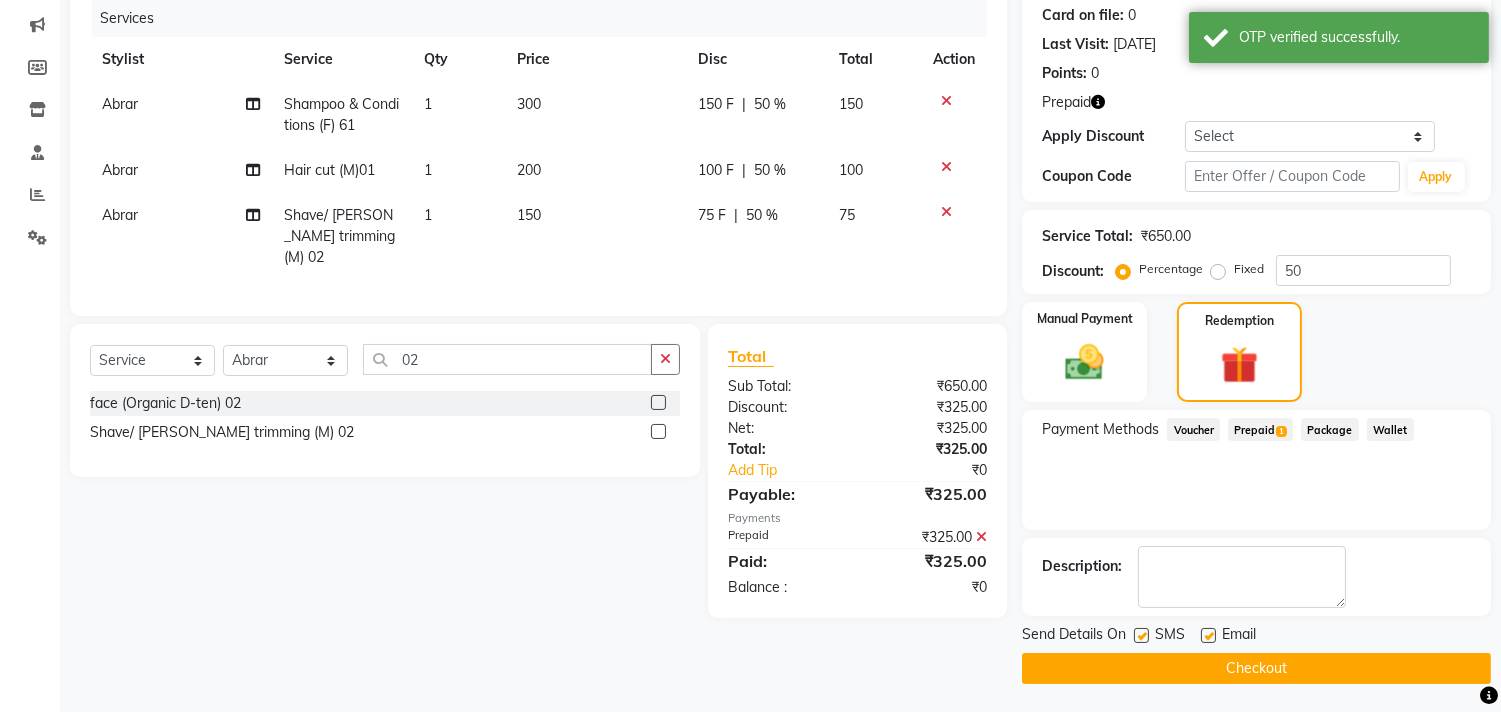 click on "Checkout" 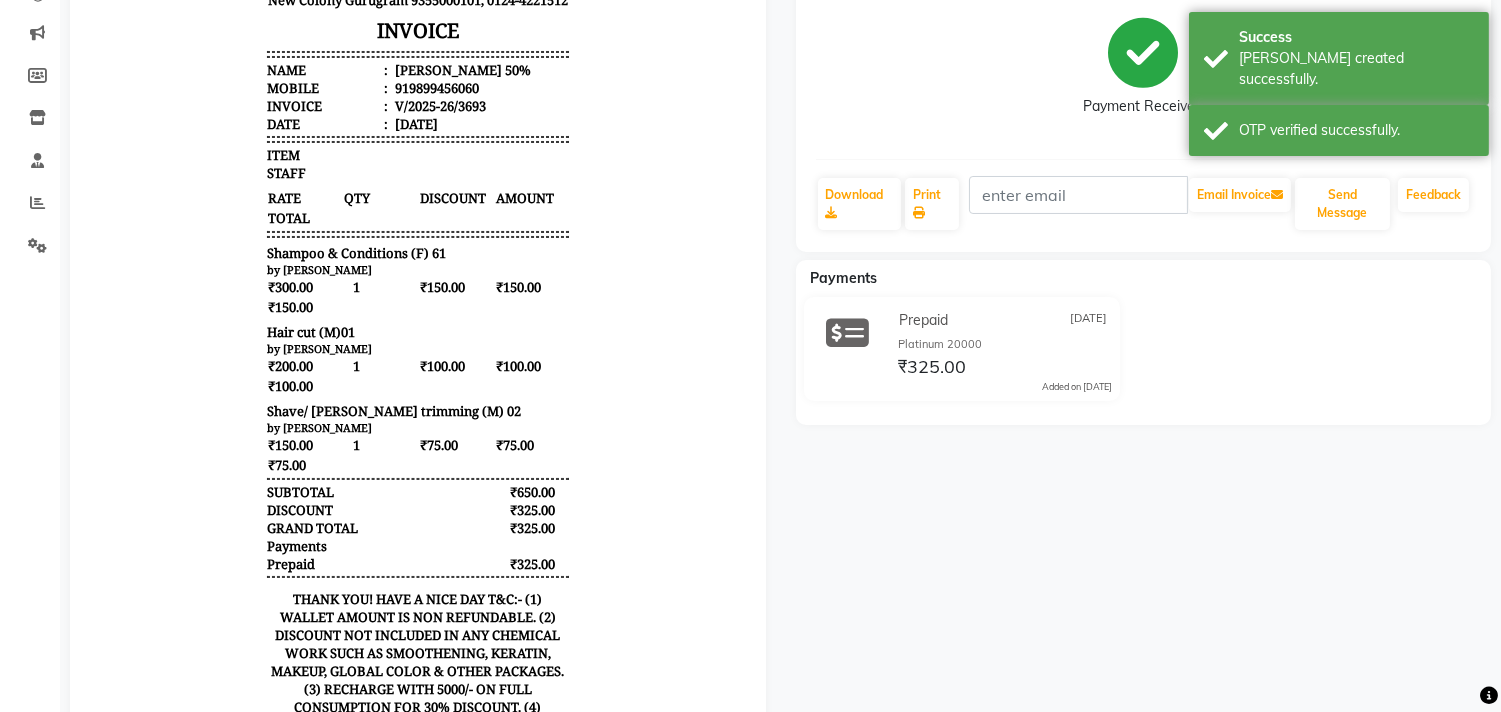 scroll, scrollTop: 111, scrollLeft: 0, axis: vertical 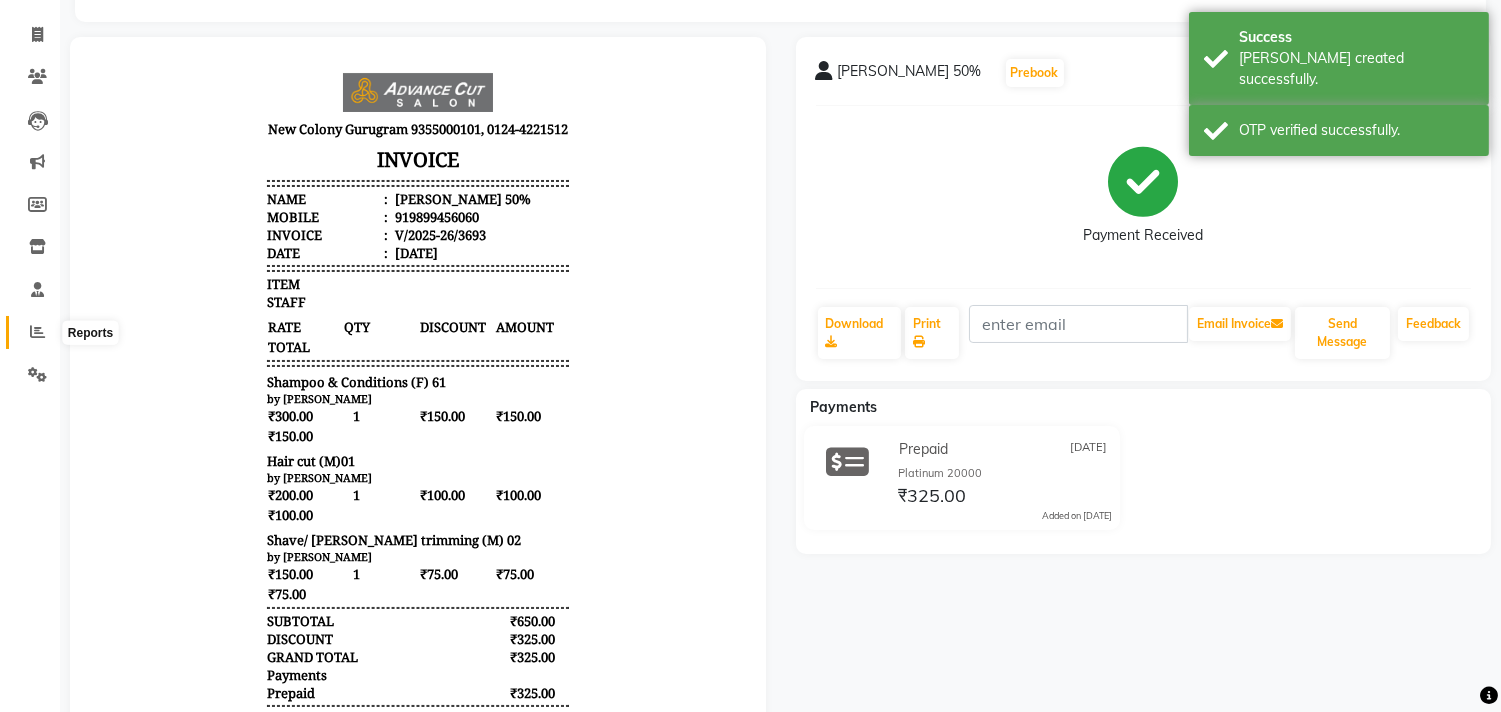 click 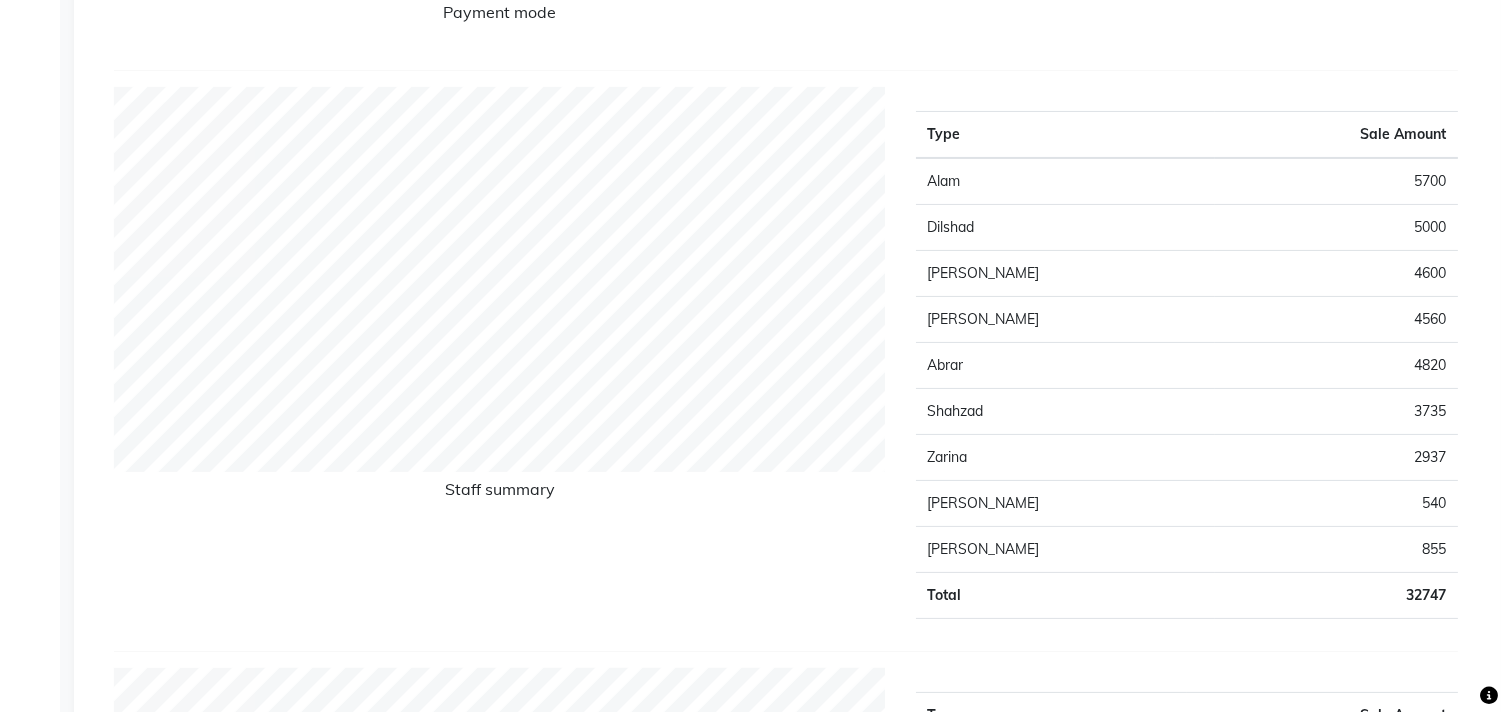 scroll, scrollTop: 777, scrollLeft: 0, axis: vertical 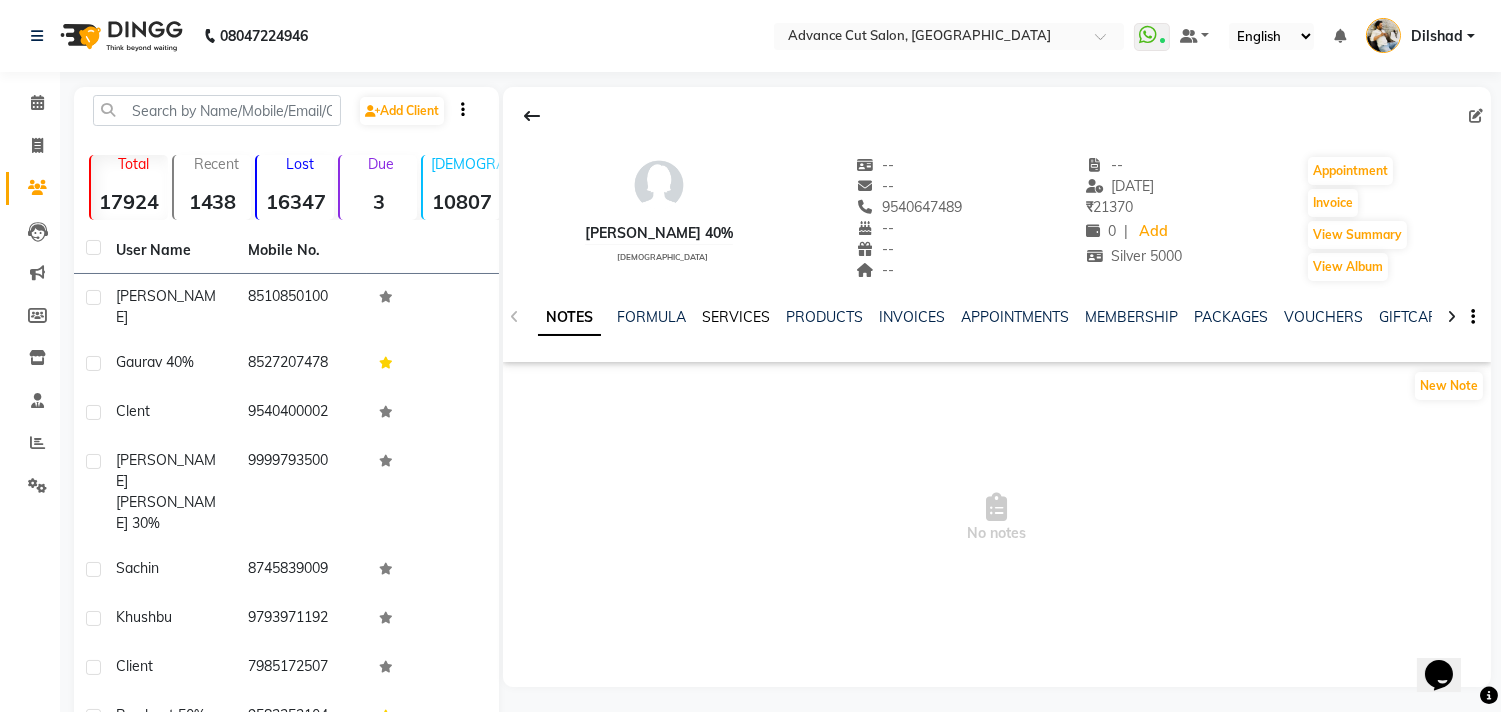click on "SERVICES" 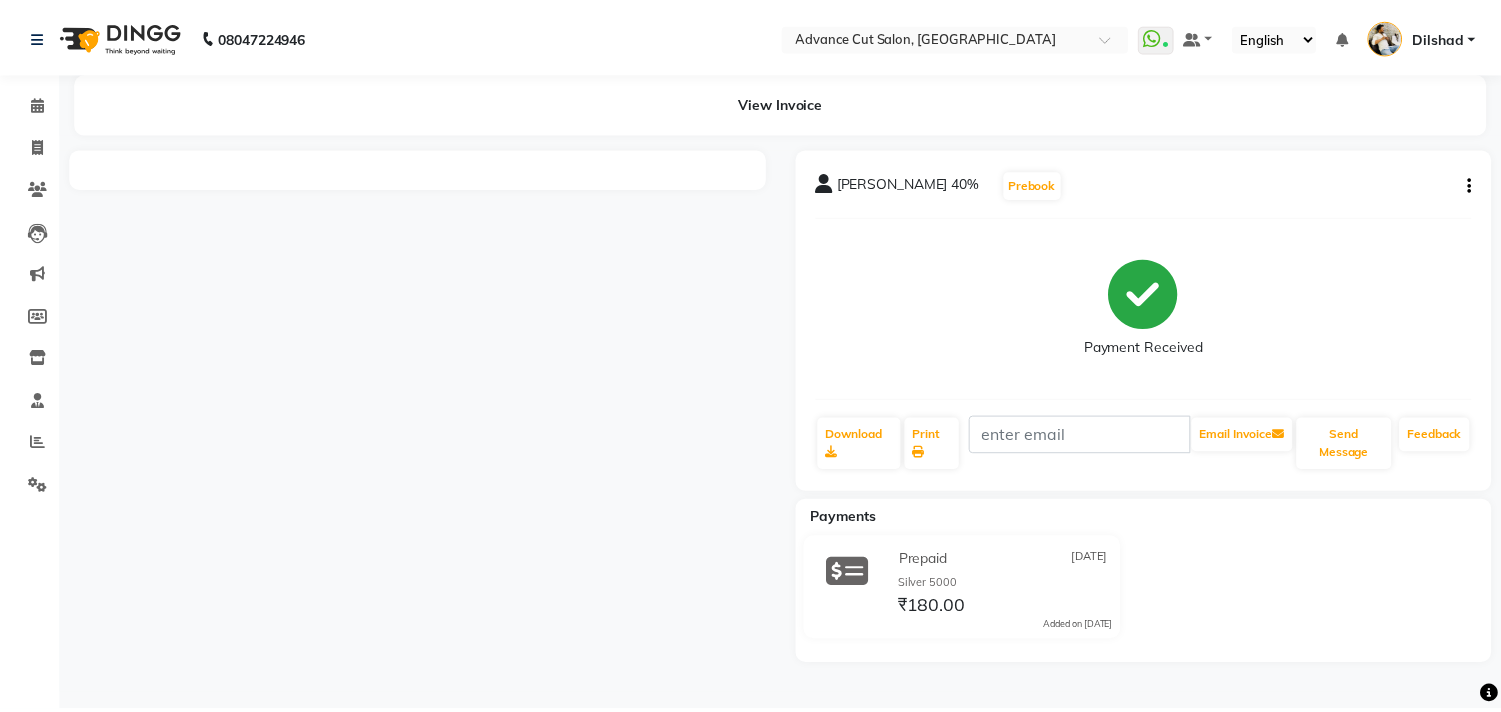 scroll, scrollTop: 0, scrollLeft: 0, axis: both 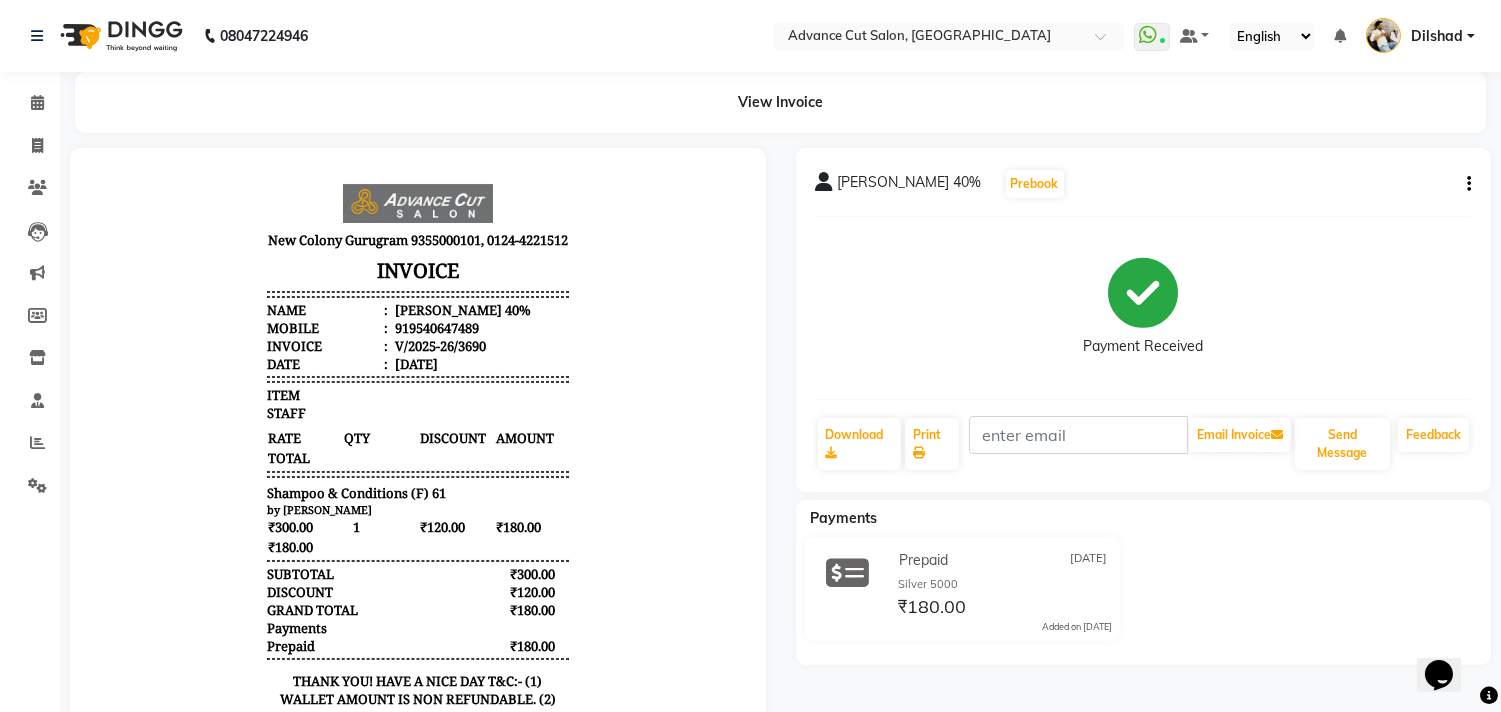 click on "[PERSON_NAME] 40%  Prebook   Payment Received  Download  Print   Email Invoice   Send Message Feedback" 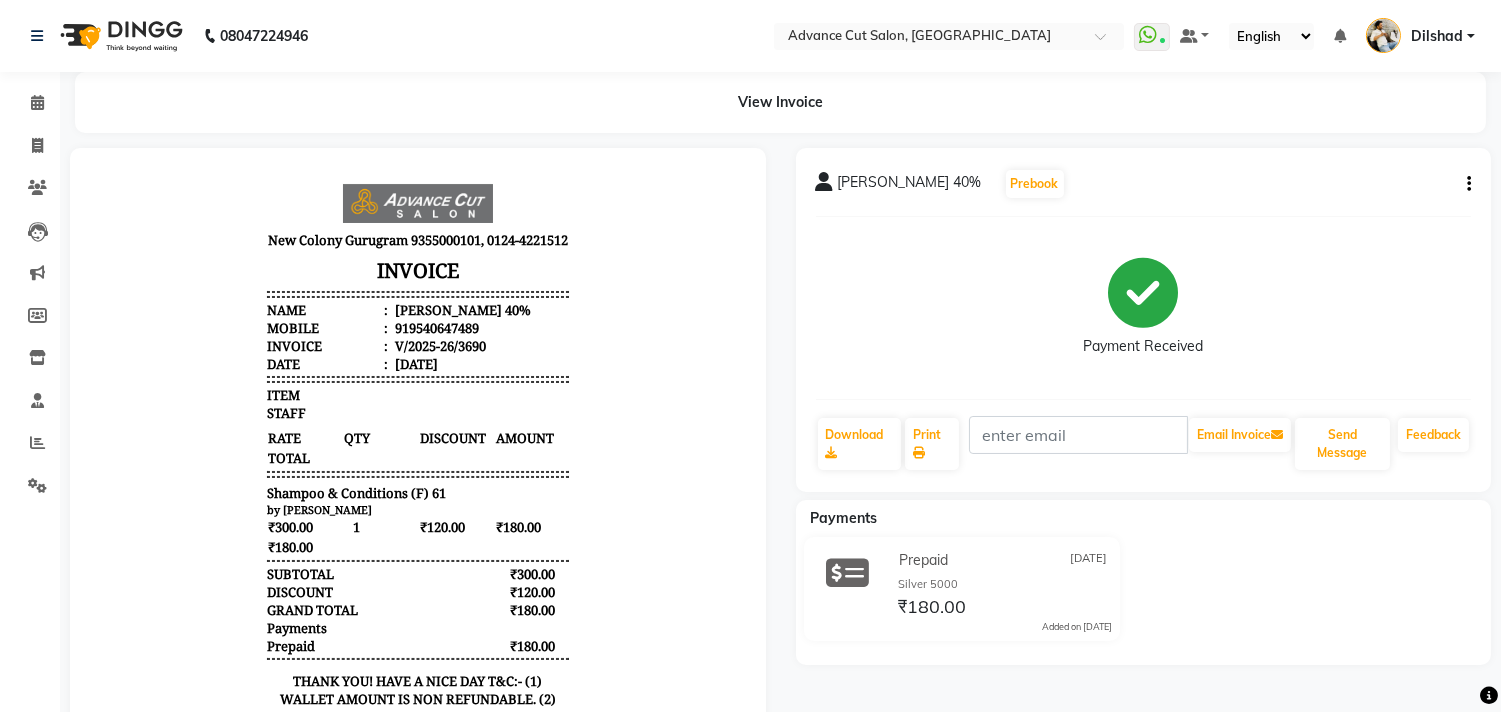click 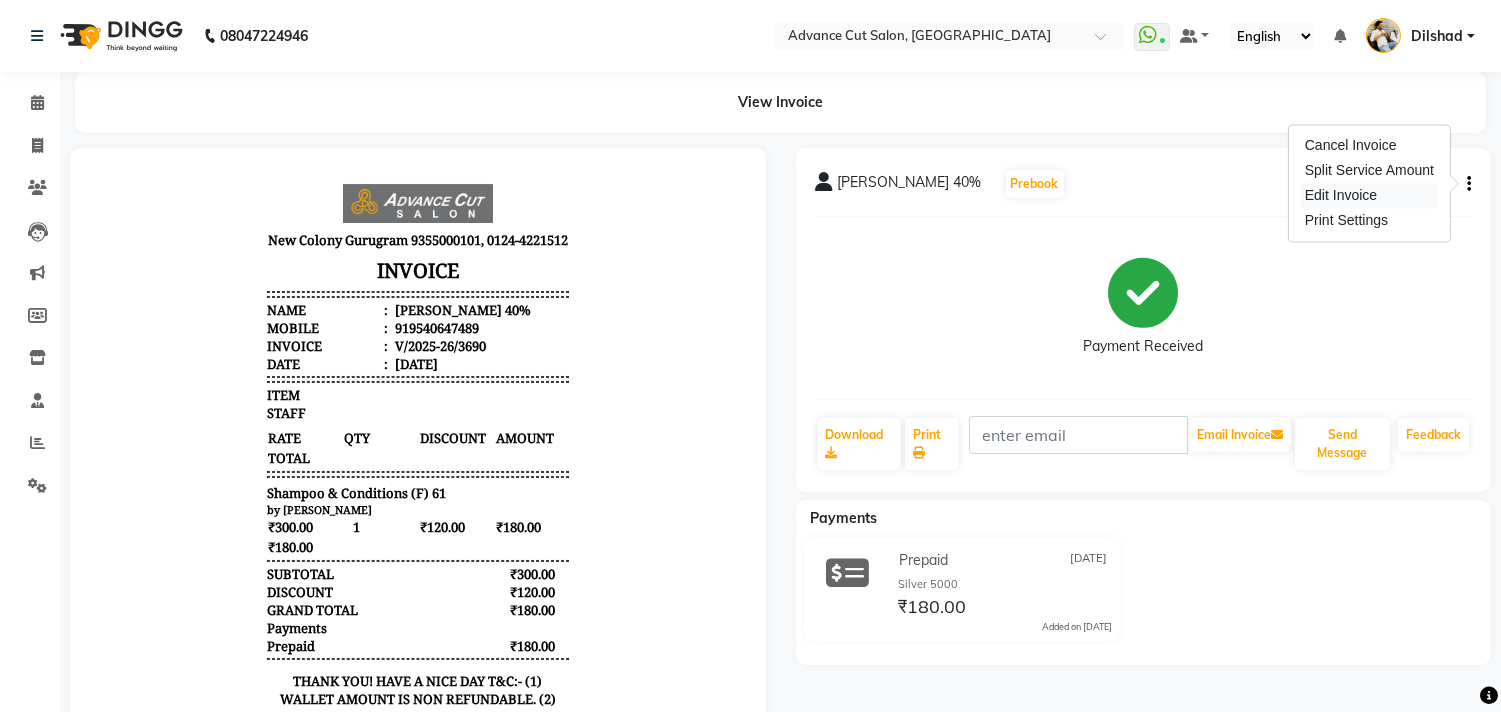 click on "Edit Invoice" at bounding box center (1369, 195) 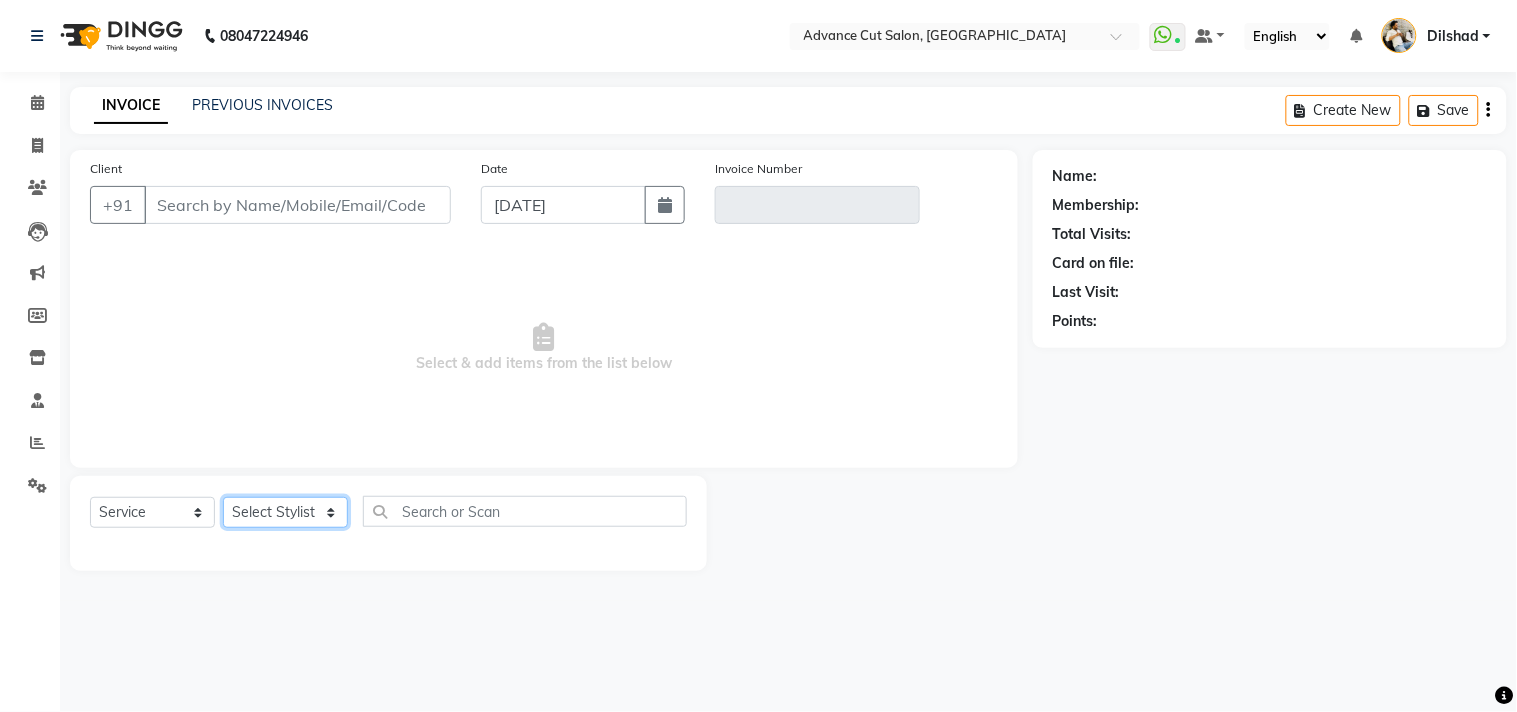 click on "Select Stylist [PERSON_NAME] Avinash Dilshad [PERSON_NAME] [PERSON_NAME] [PERSON_NAME] [PERSON_NAME]  [PERSON_NAME] [PERSON_NAME]  [PERSON_NAME] [PERSON_NAME]" 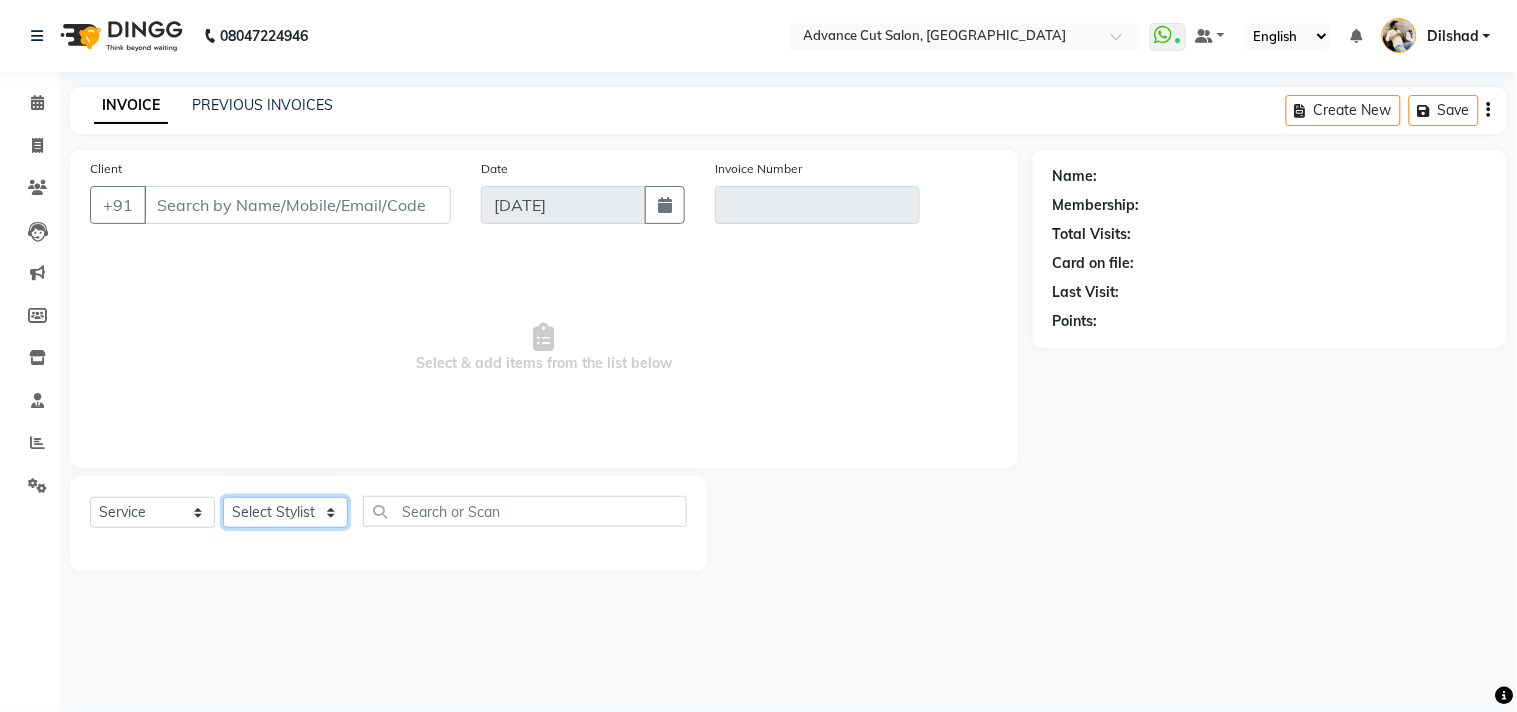 type on "9540647489" 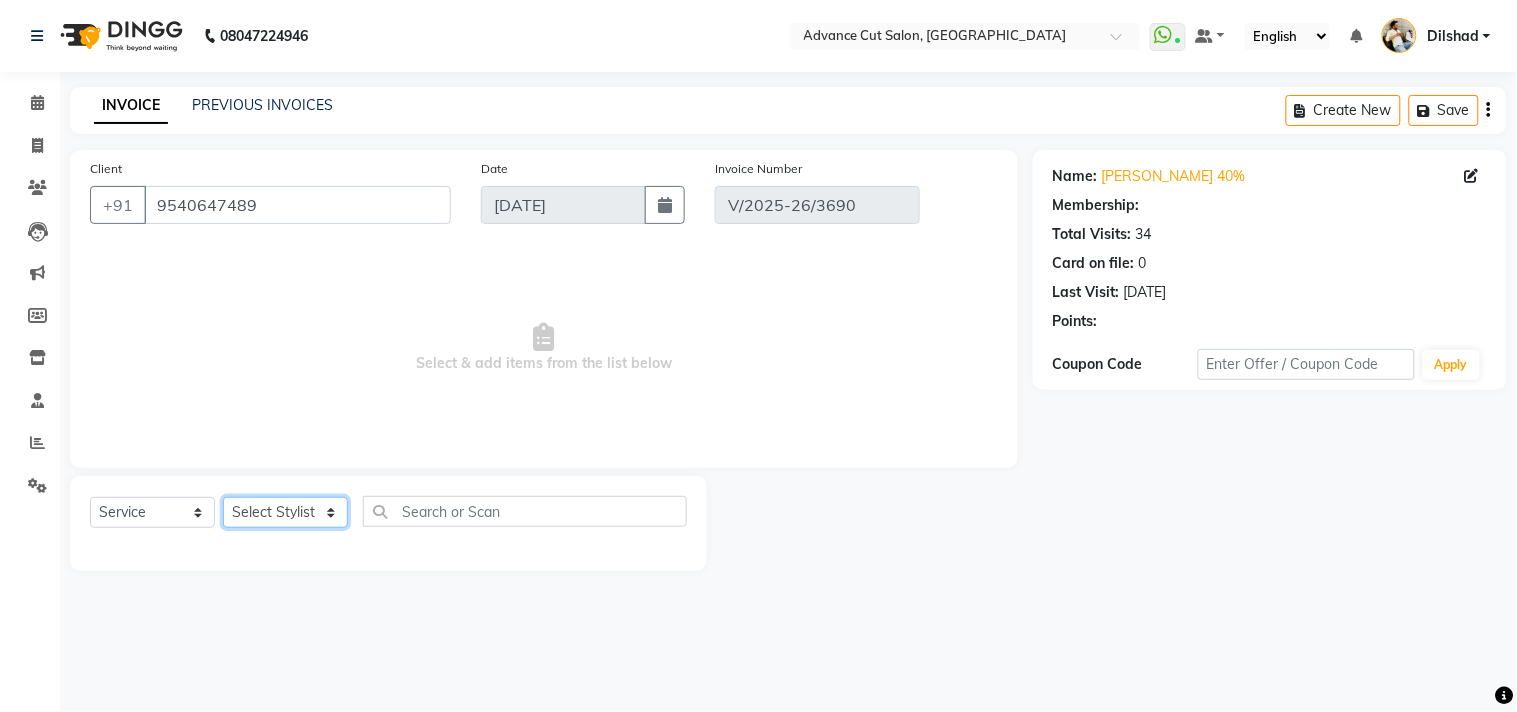 select on "25355" 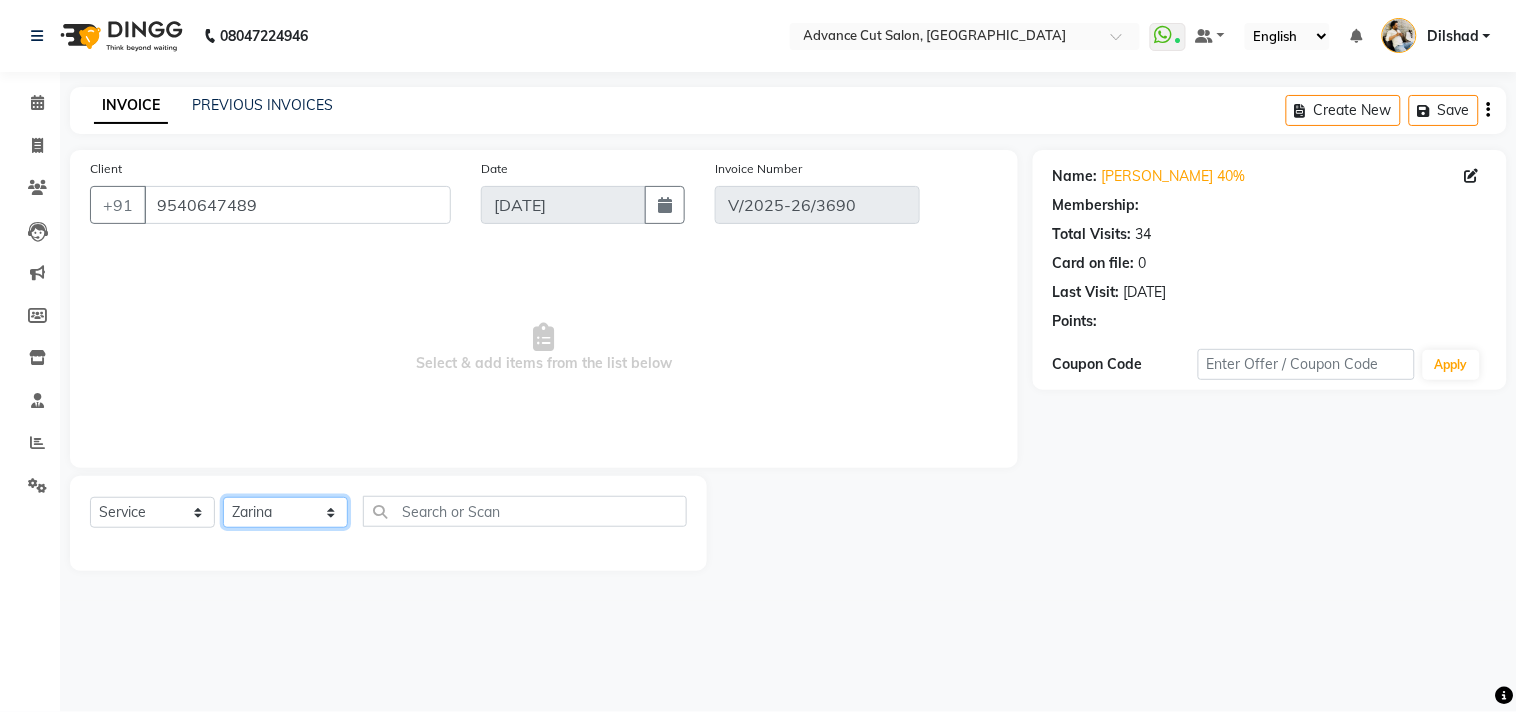 click on "Select Stylist [PERSON_NAME] Avinash Dilshad [PERSON_NAME] [PERSON_NAME] [PERSON_NAME] [PERSON_NAME]  [PERSON_NAME] [PERSON_NAME]  [PERSON_NAME] [PERSON_NAME]" 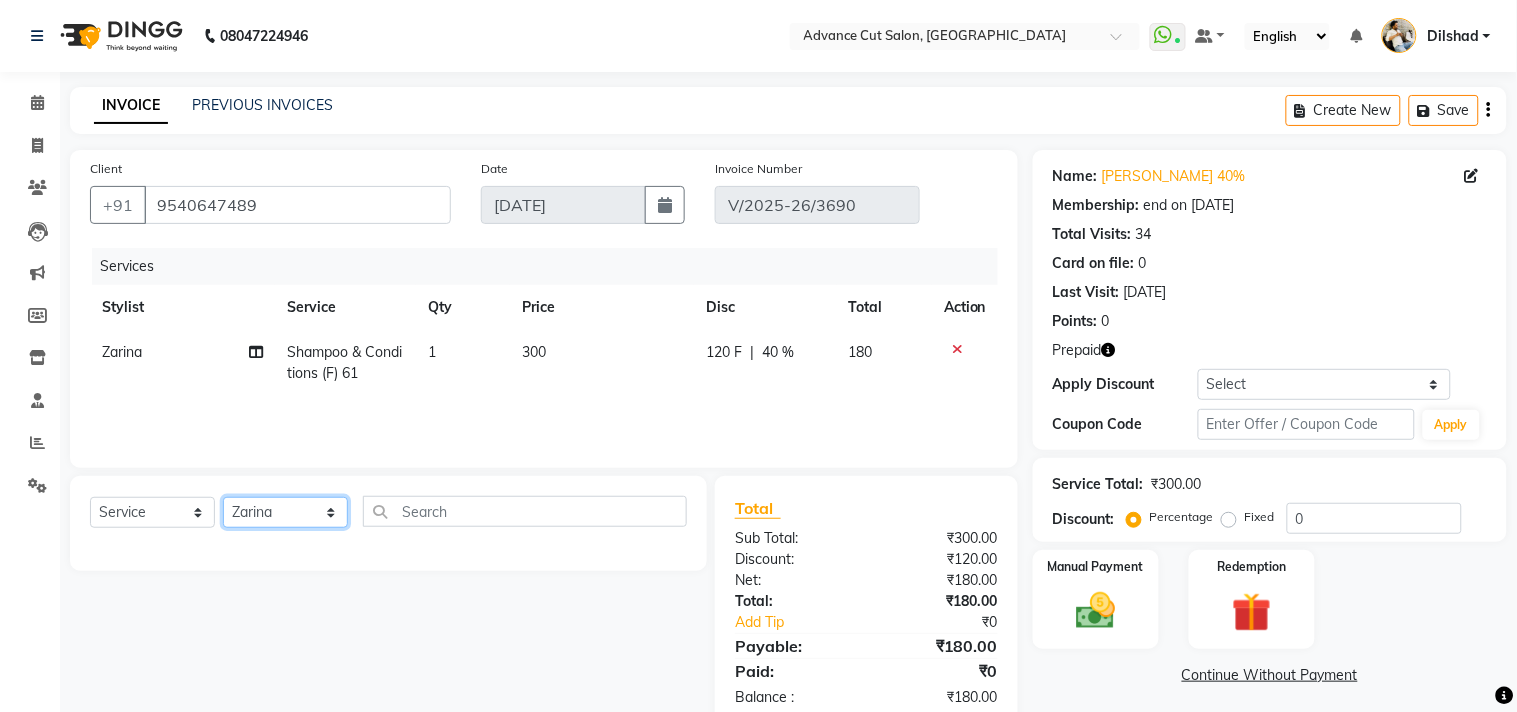 select on "select" 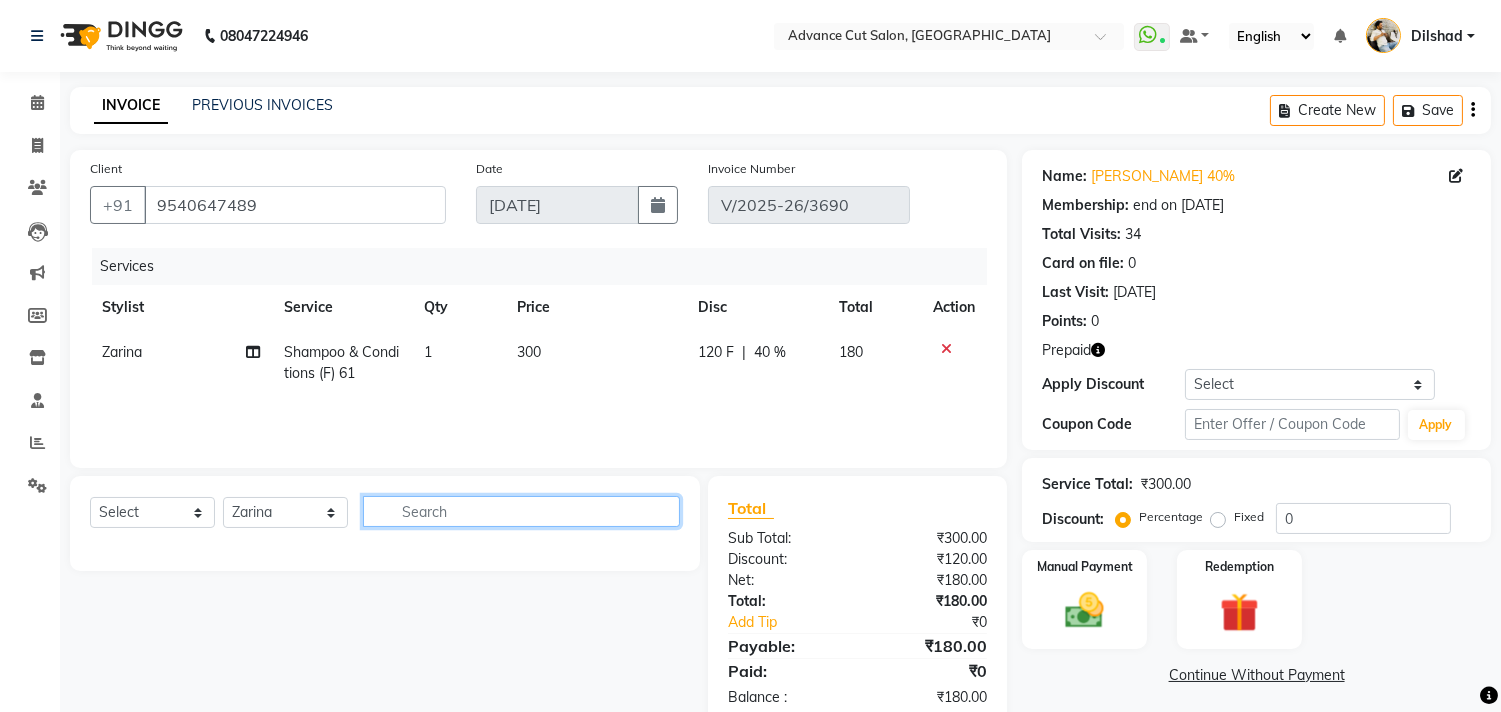 click 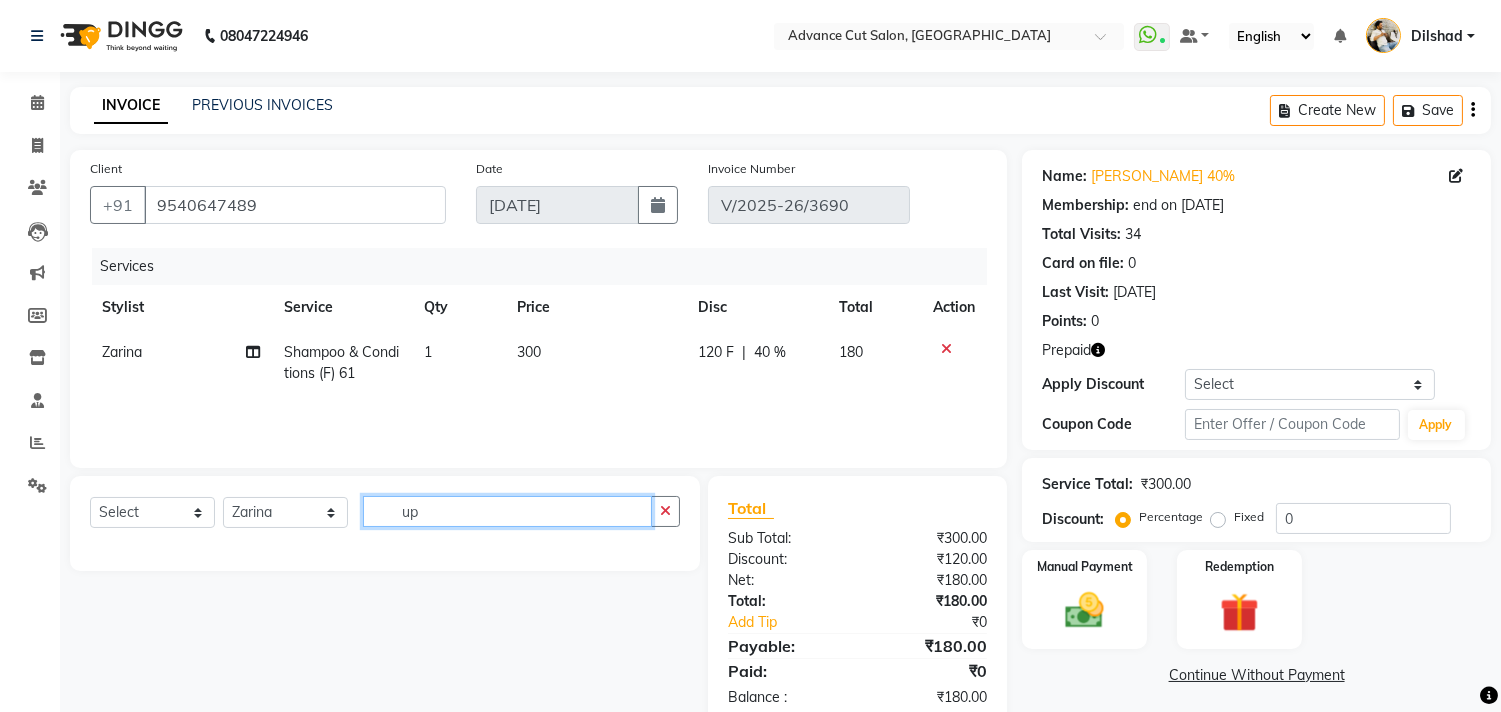 type on "upp" 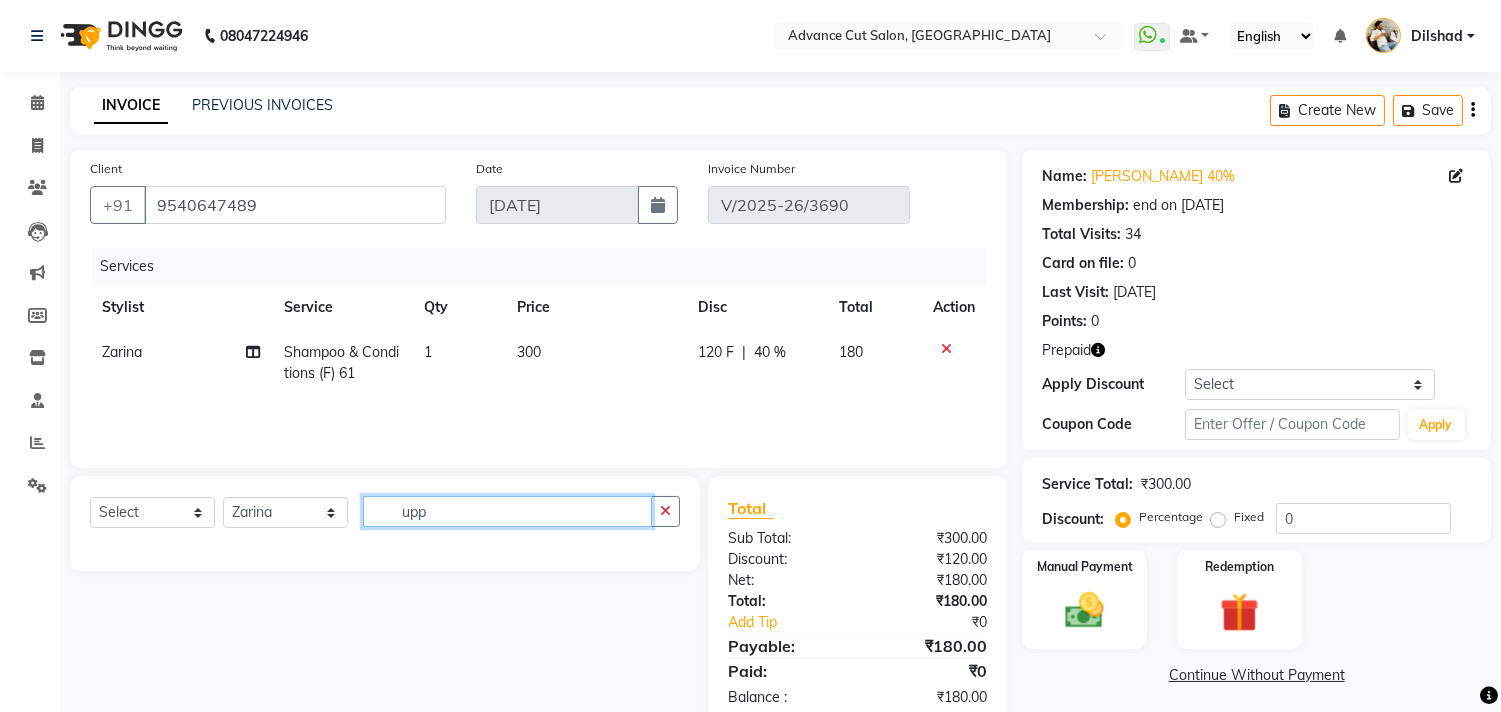 click on "upp" 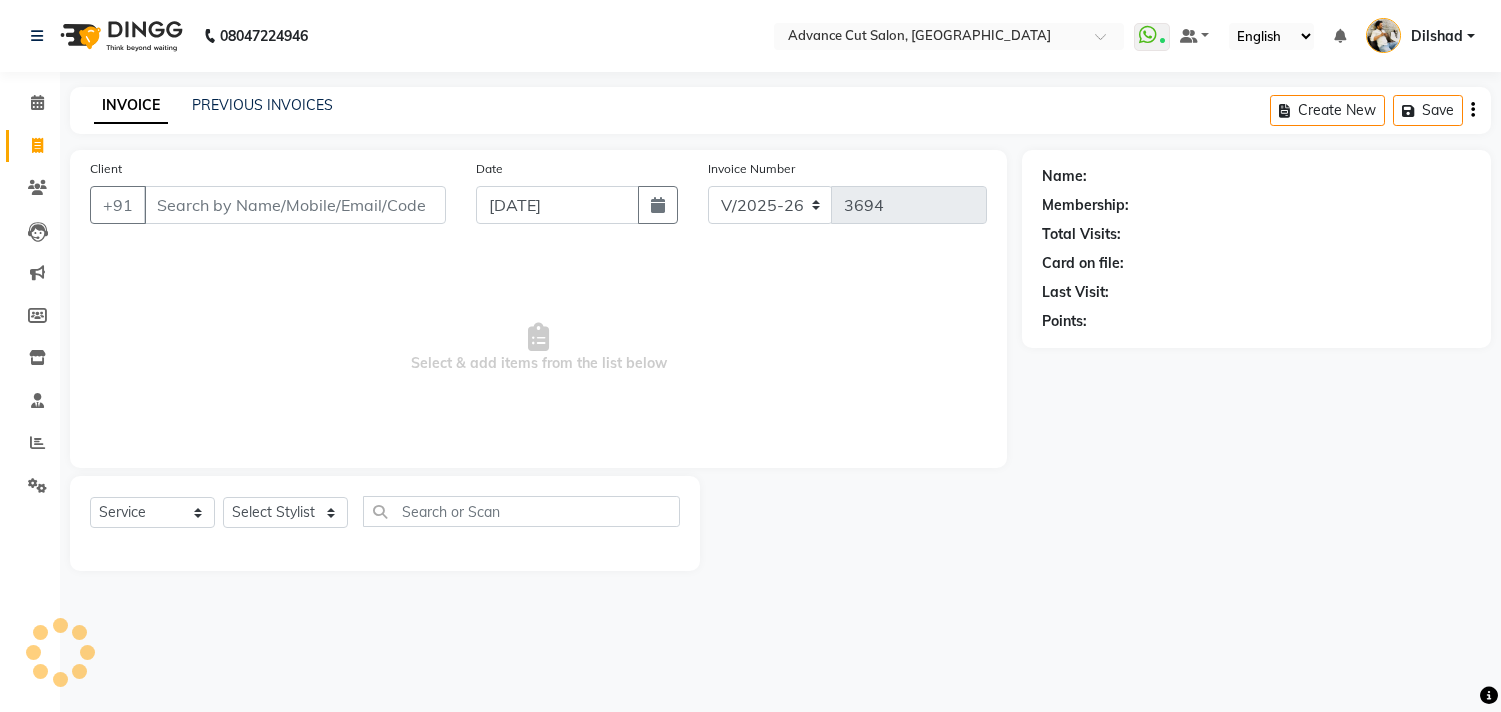 select on "922" 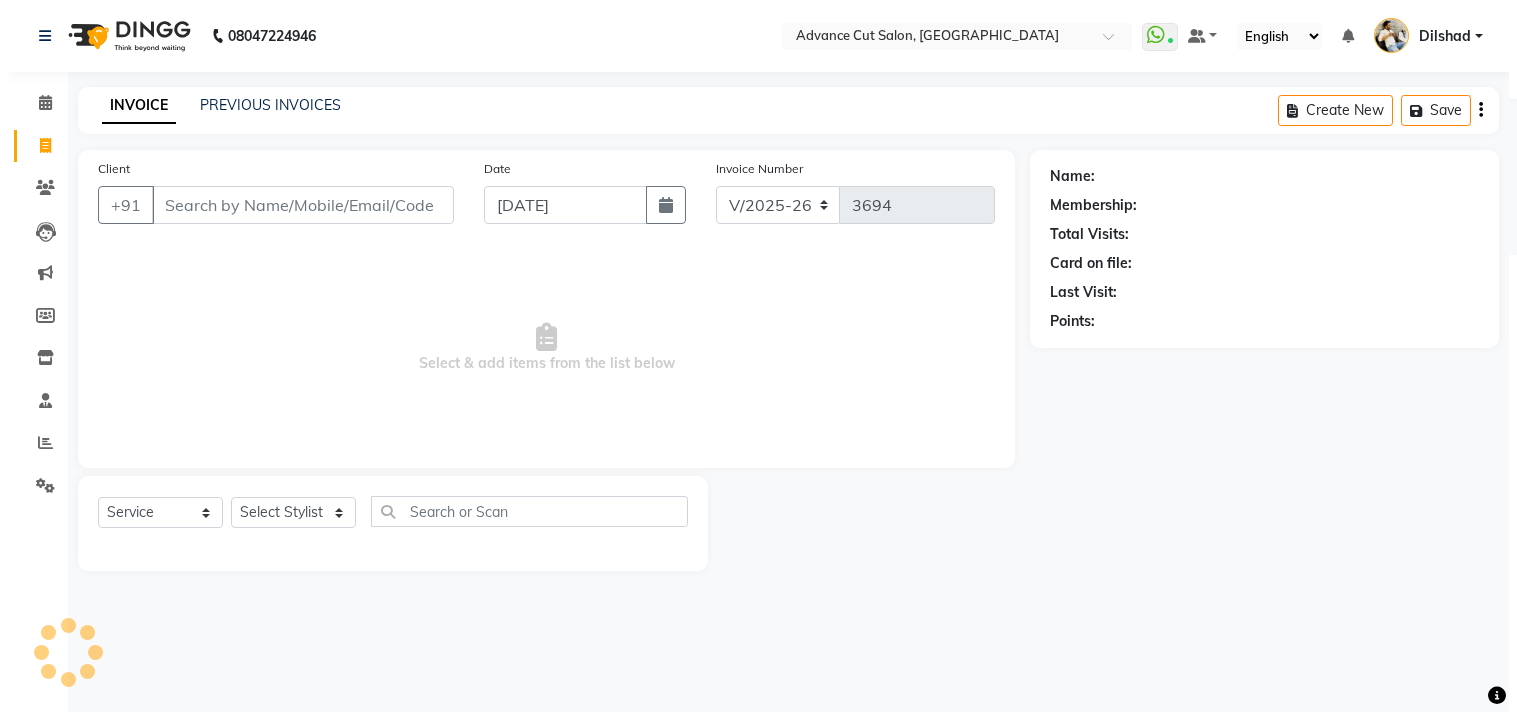 scroll, scrollTop: 0, scrollLeft: 0, axis: both 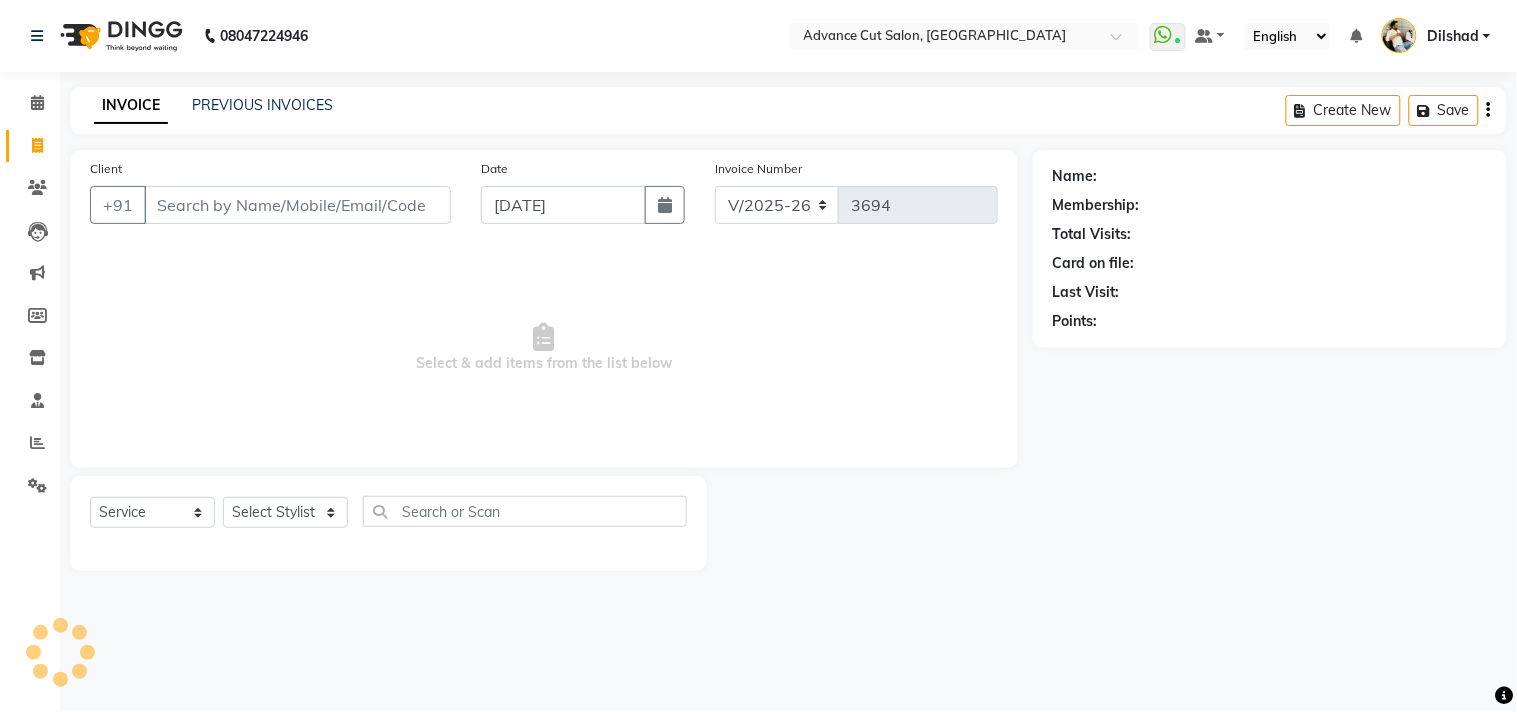 click on "Client" at bounding box center (297, 205) 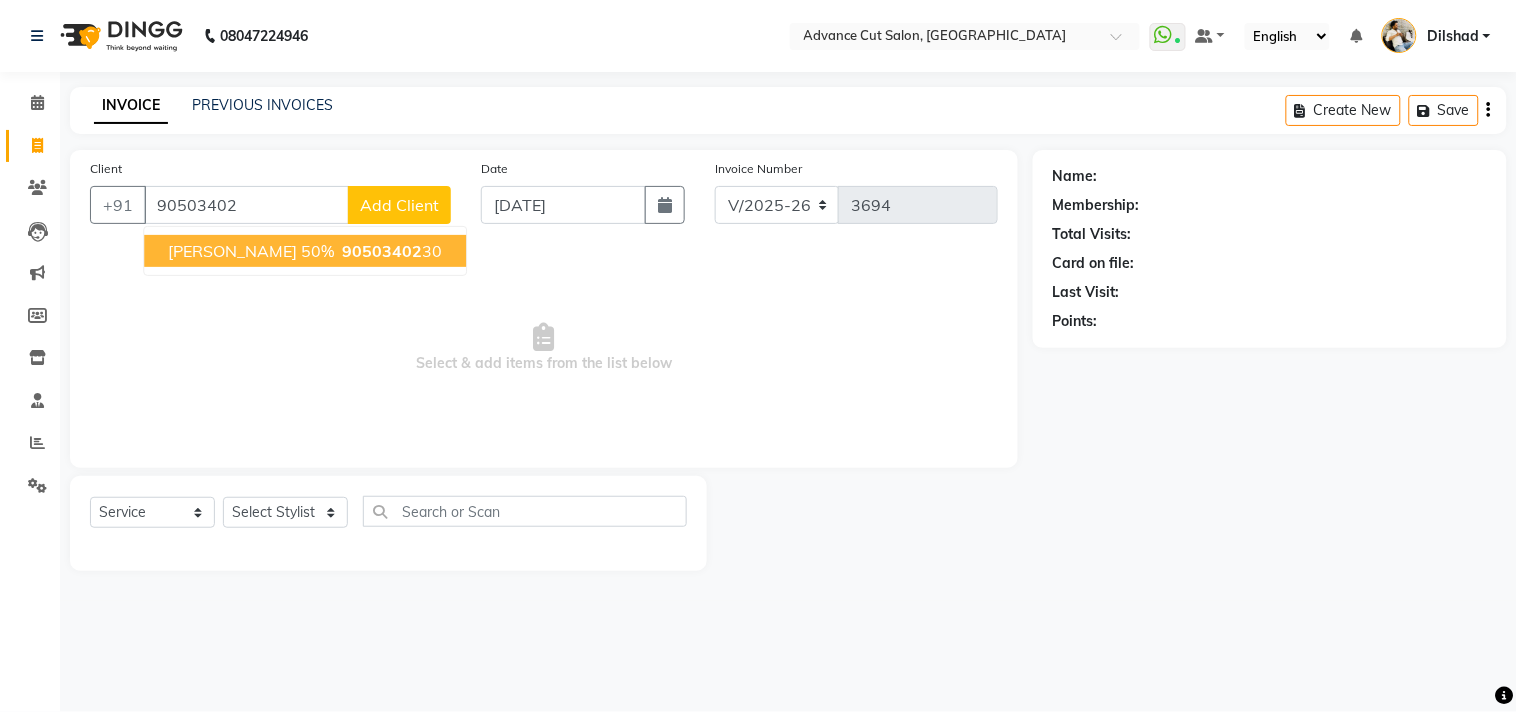 type on "90503402" 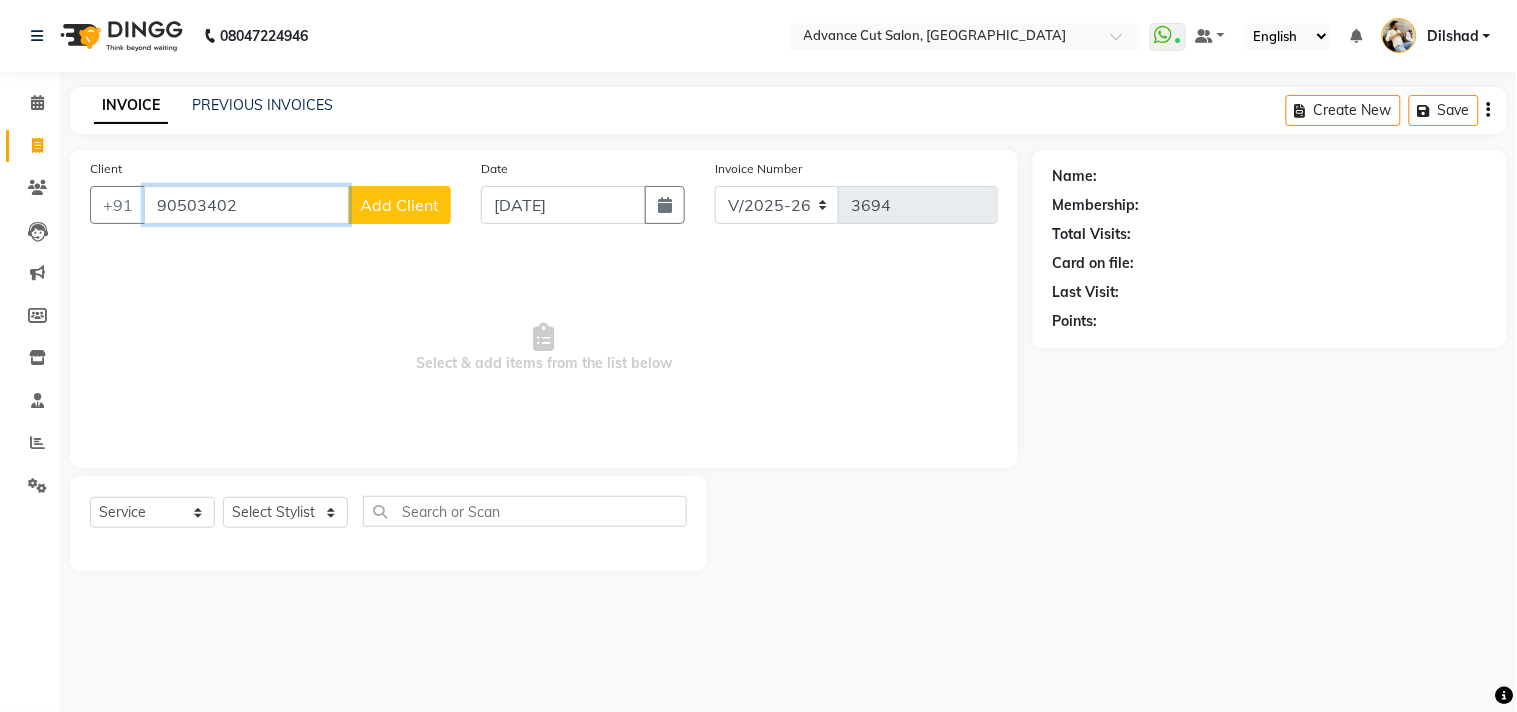 drag, startPoint x: 246, startPoint y: 197, endPoint x: 146, endPoint y: 195, distance: 100.02 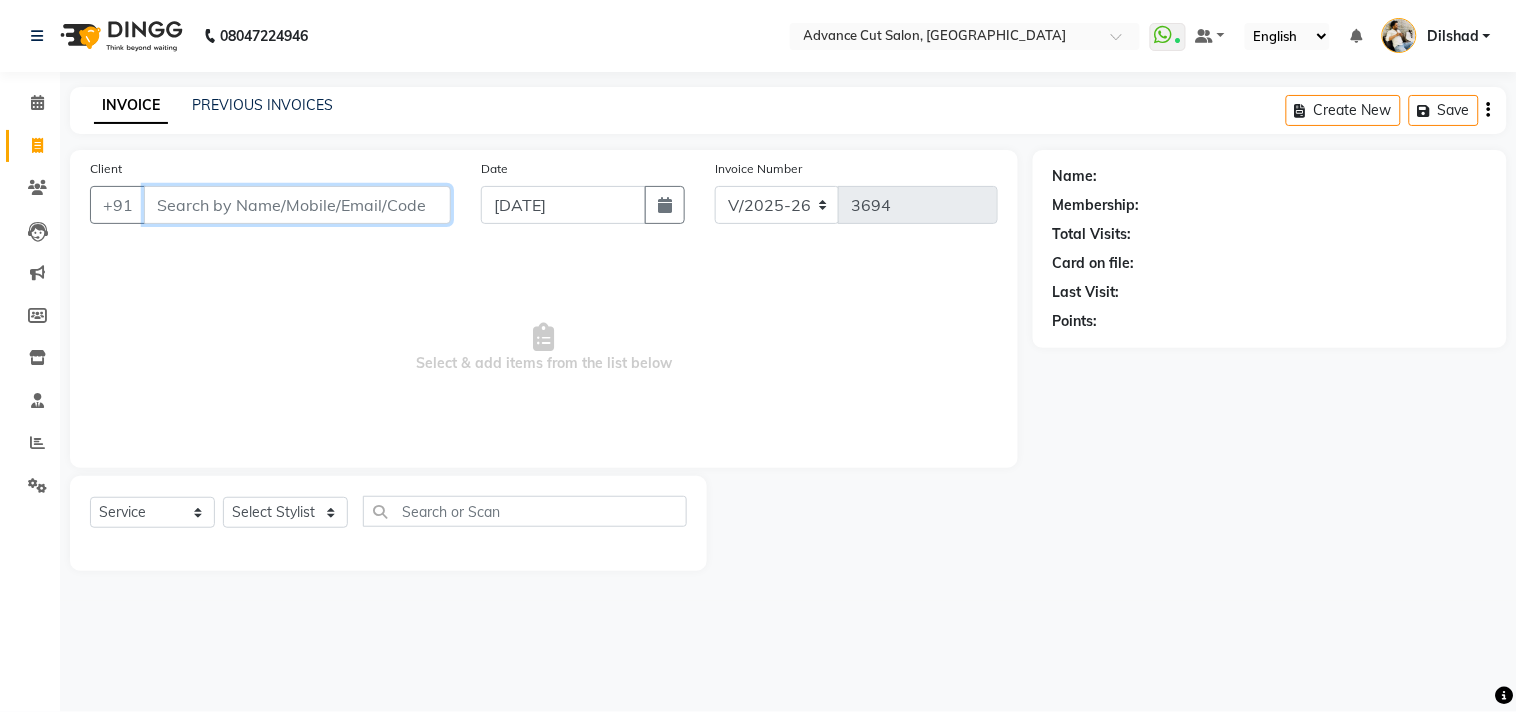 type 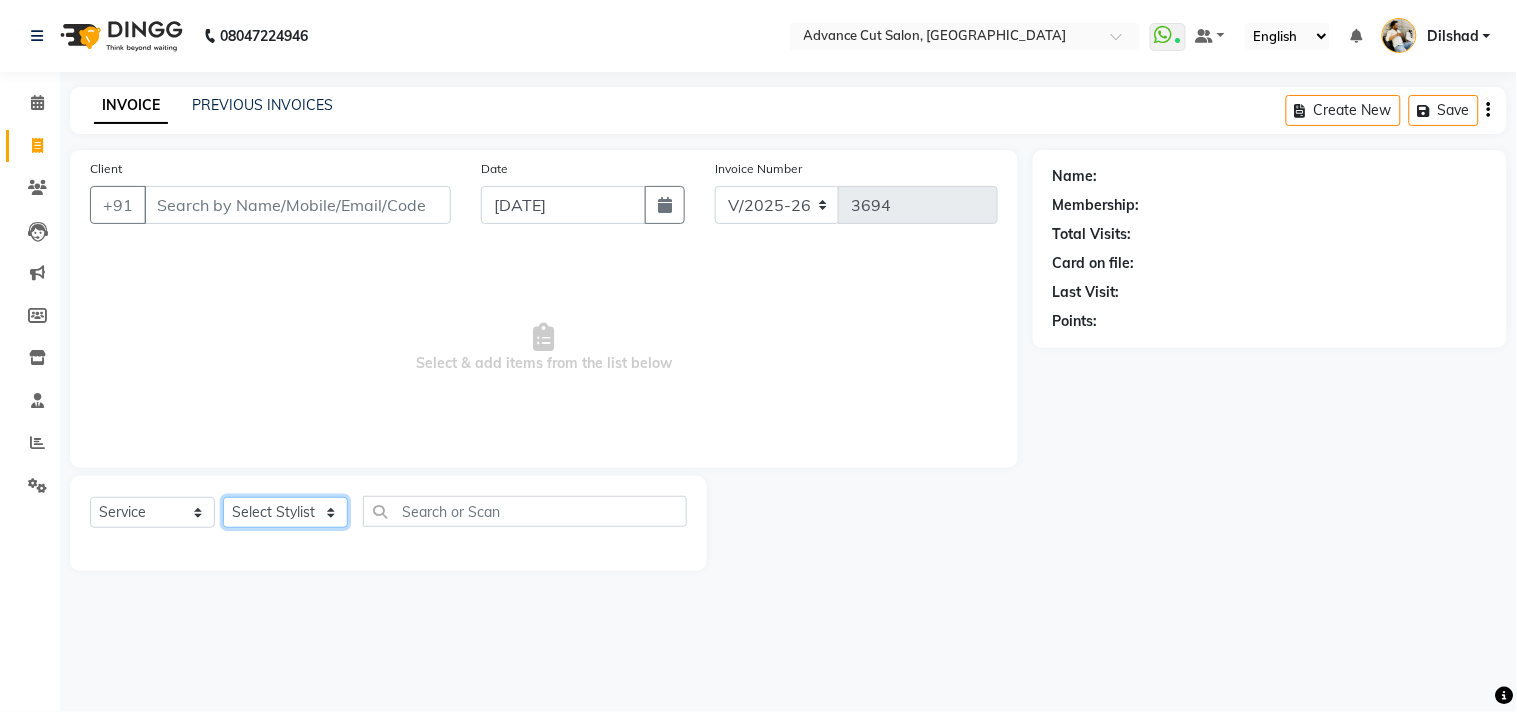 click on "Select Stylist [PERSON_NAME] Avinash Dilshad [PERSON_NAME] [PERSON_NAME] [PERSON_NAME] [PERSON_NAME]  [PERSON_NAME] [PERSON_NAME]  [PERSON_NAME] [PERSON_NAME]" 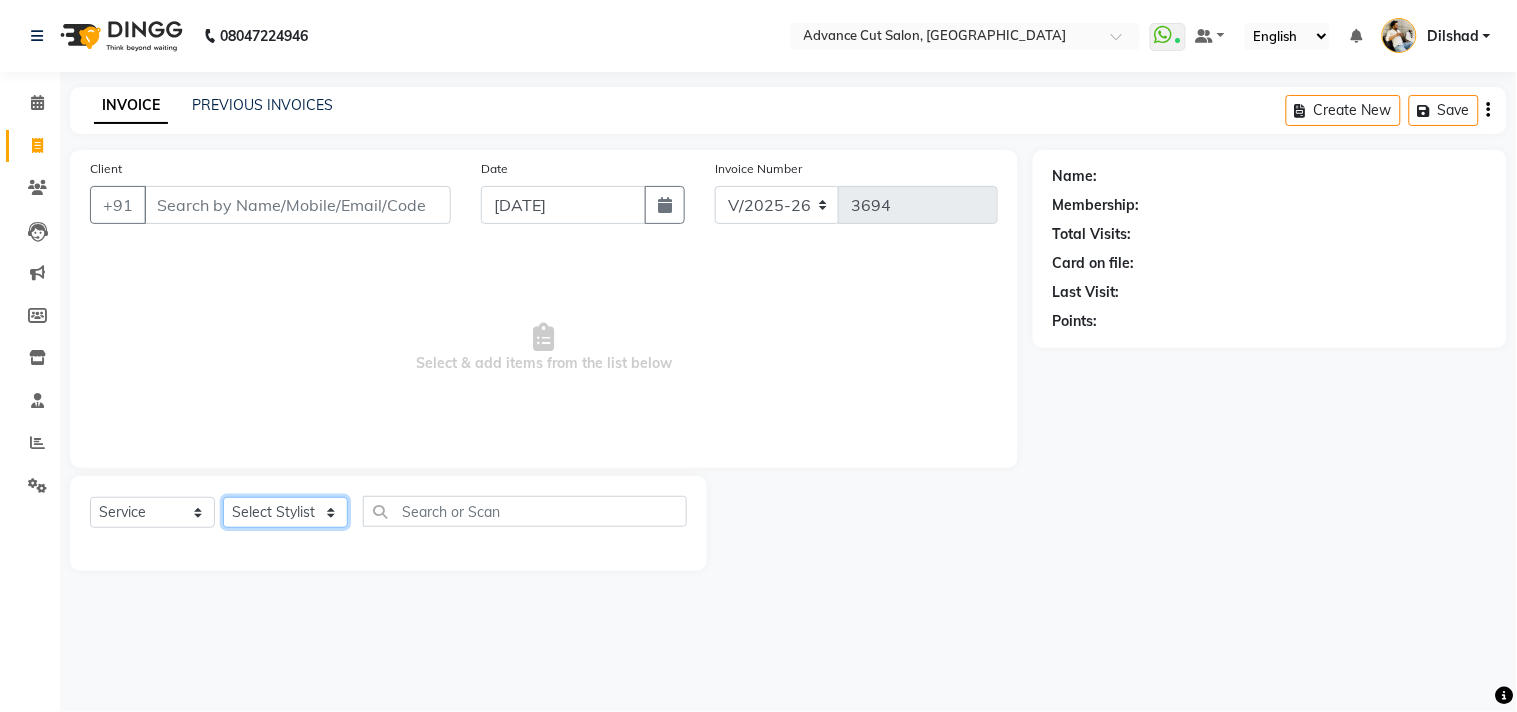 select on "35524" 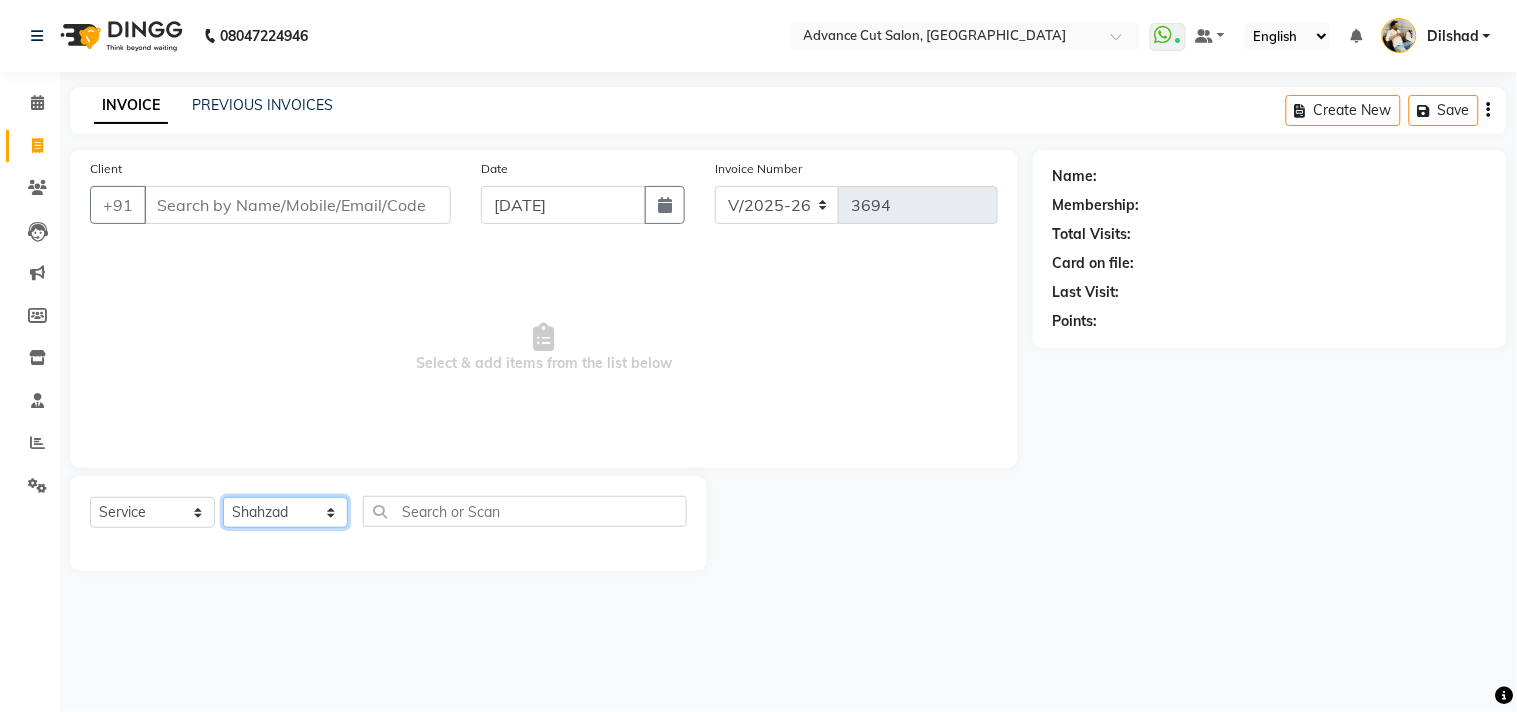 click on "Select Stylist [PERSON_NAME] Avinash Dilshad [PERSON_NAME] [PERSON_NAME] [PERSON_NAME] [PERSON_NAME]  [PERSON_NAME] [PERSON_NAME]  [PERSON_NAME] [PERSON_NAME]" 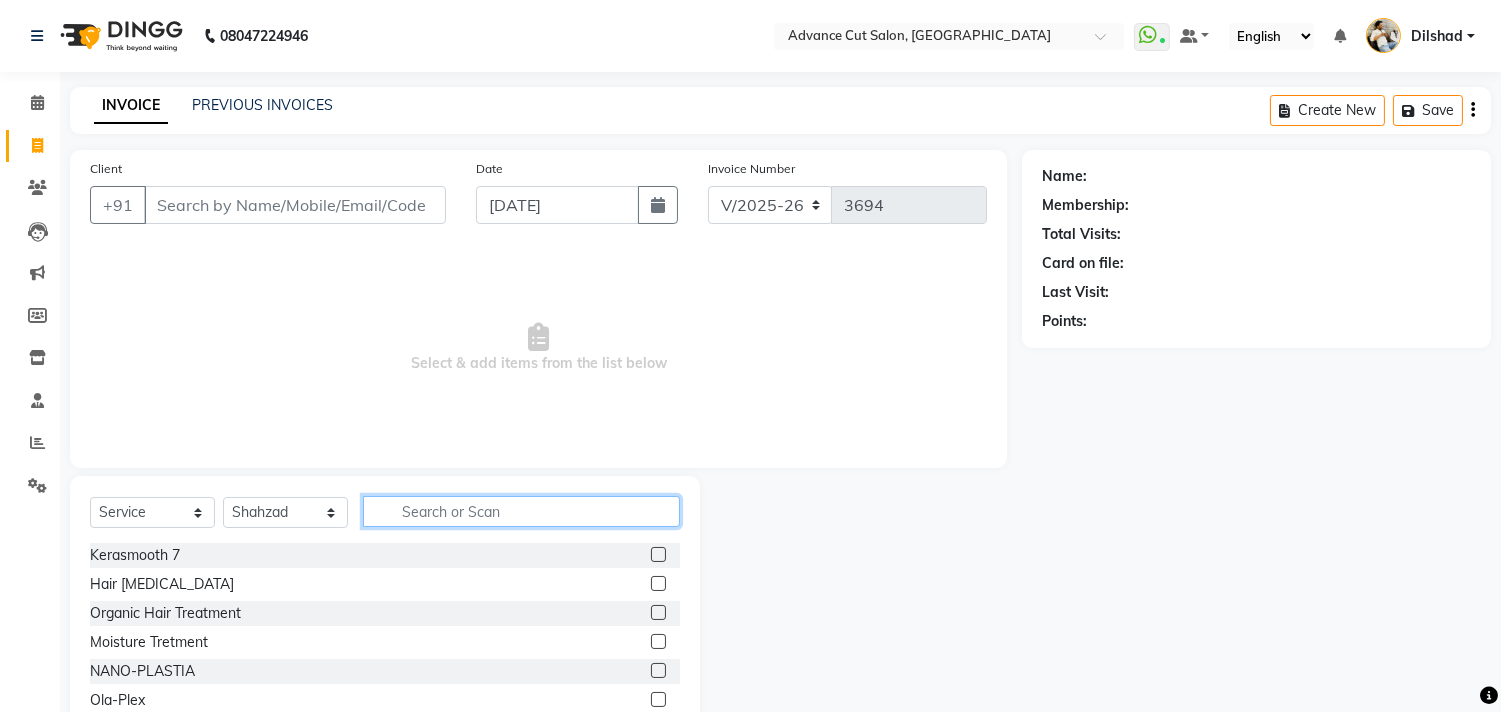 click 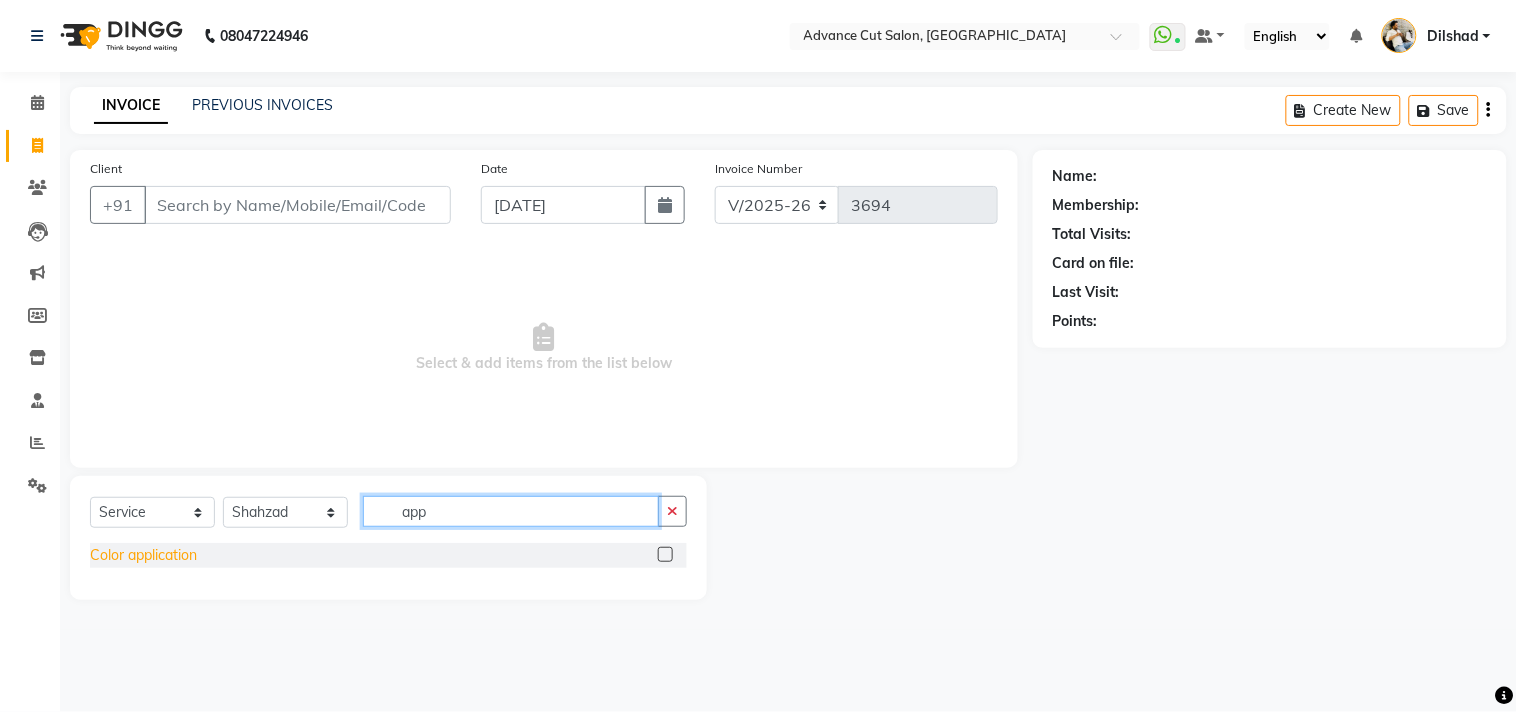 type on "app" 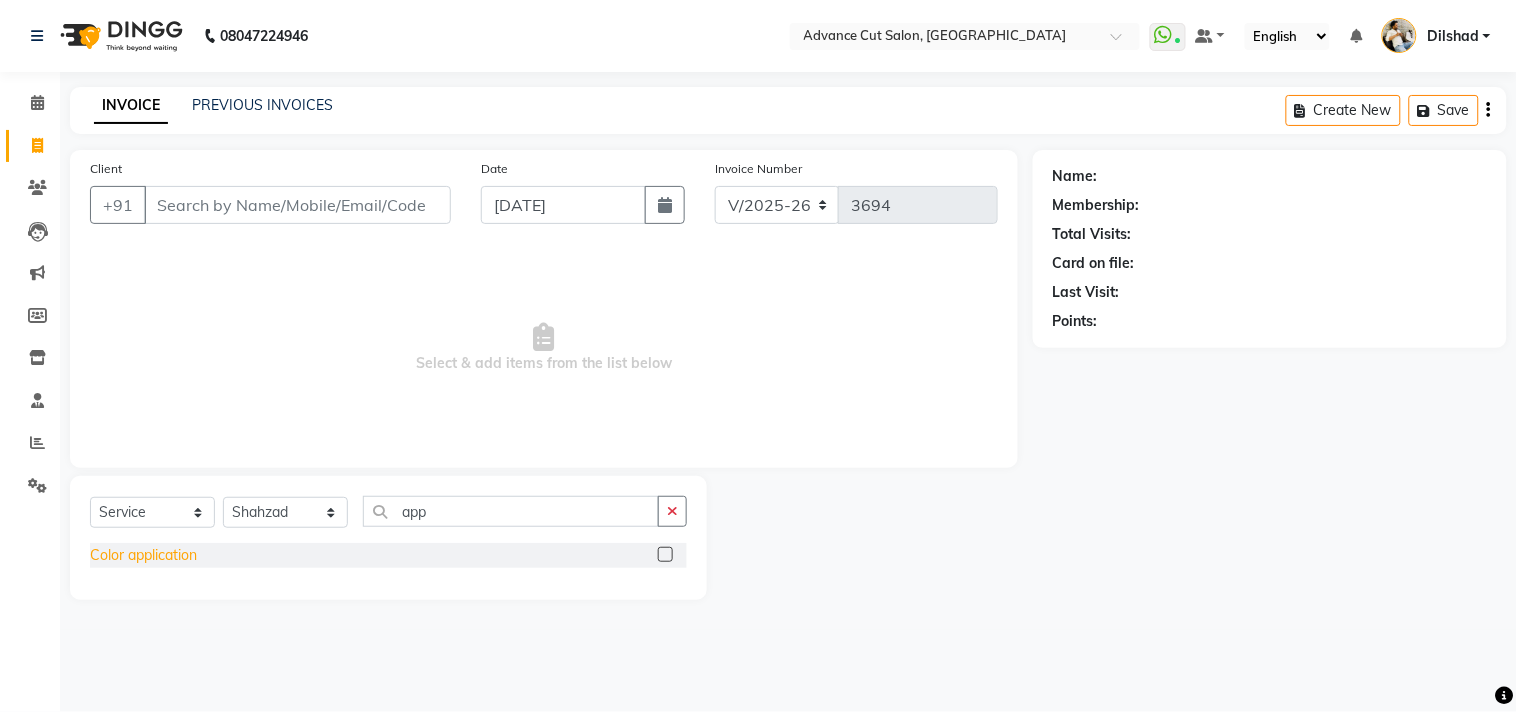 click on "Color application" 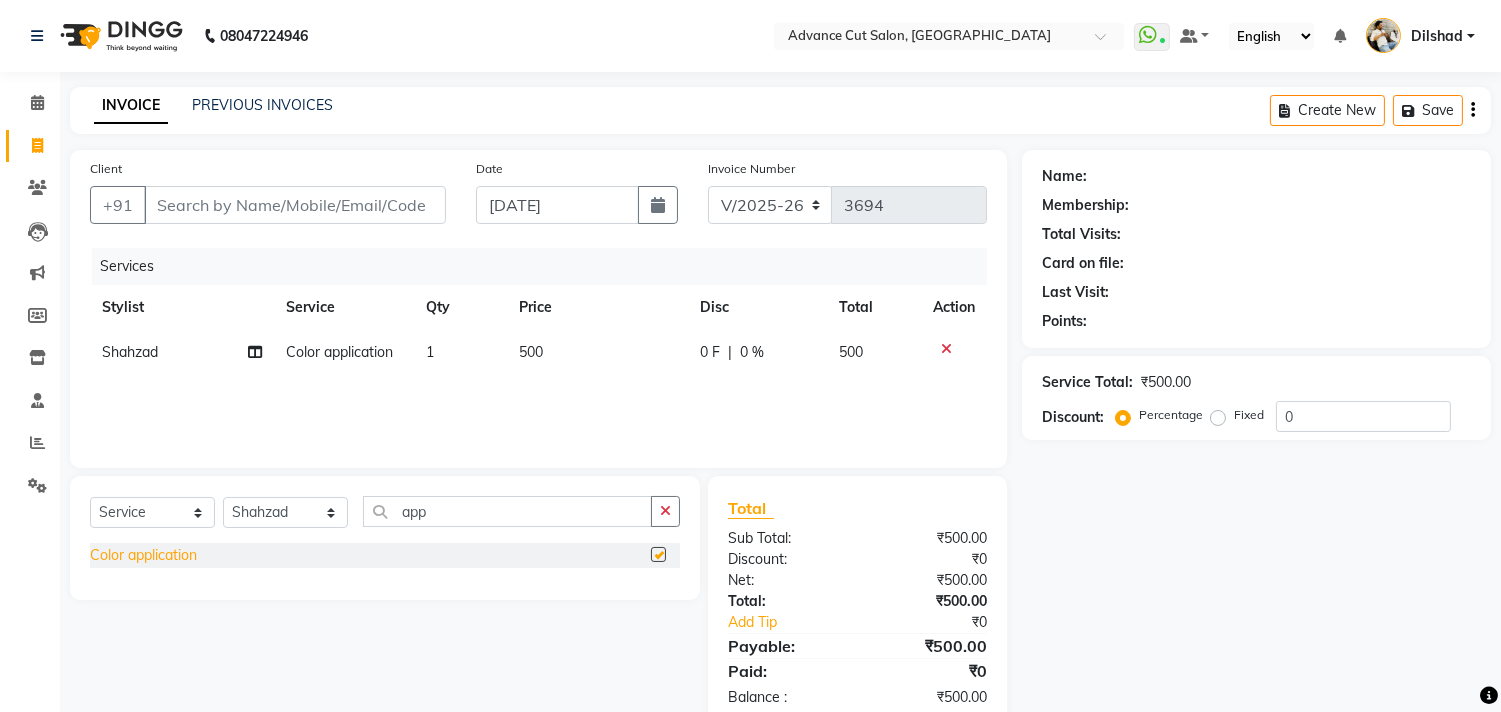 checkbox on "false" 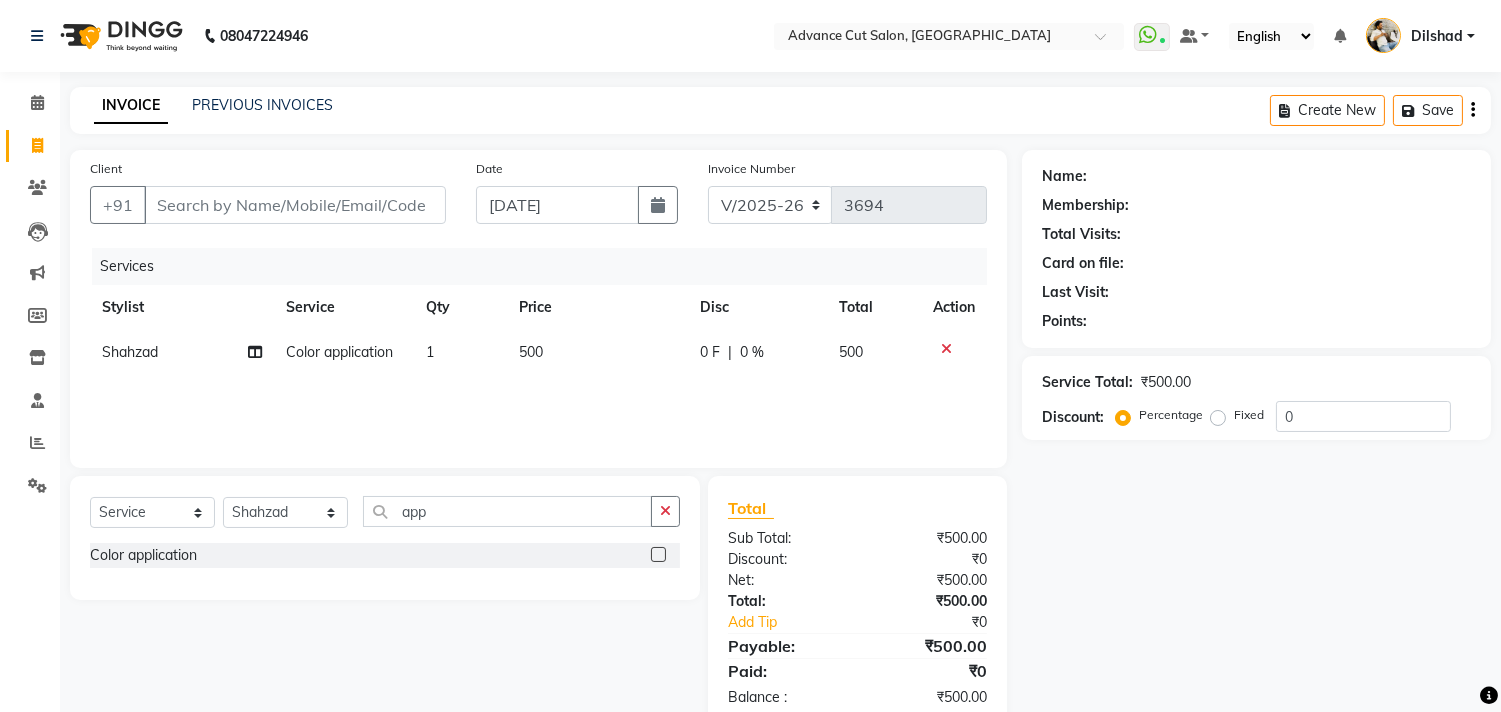 click on "Client +91" 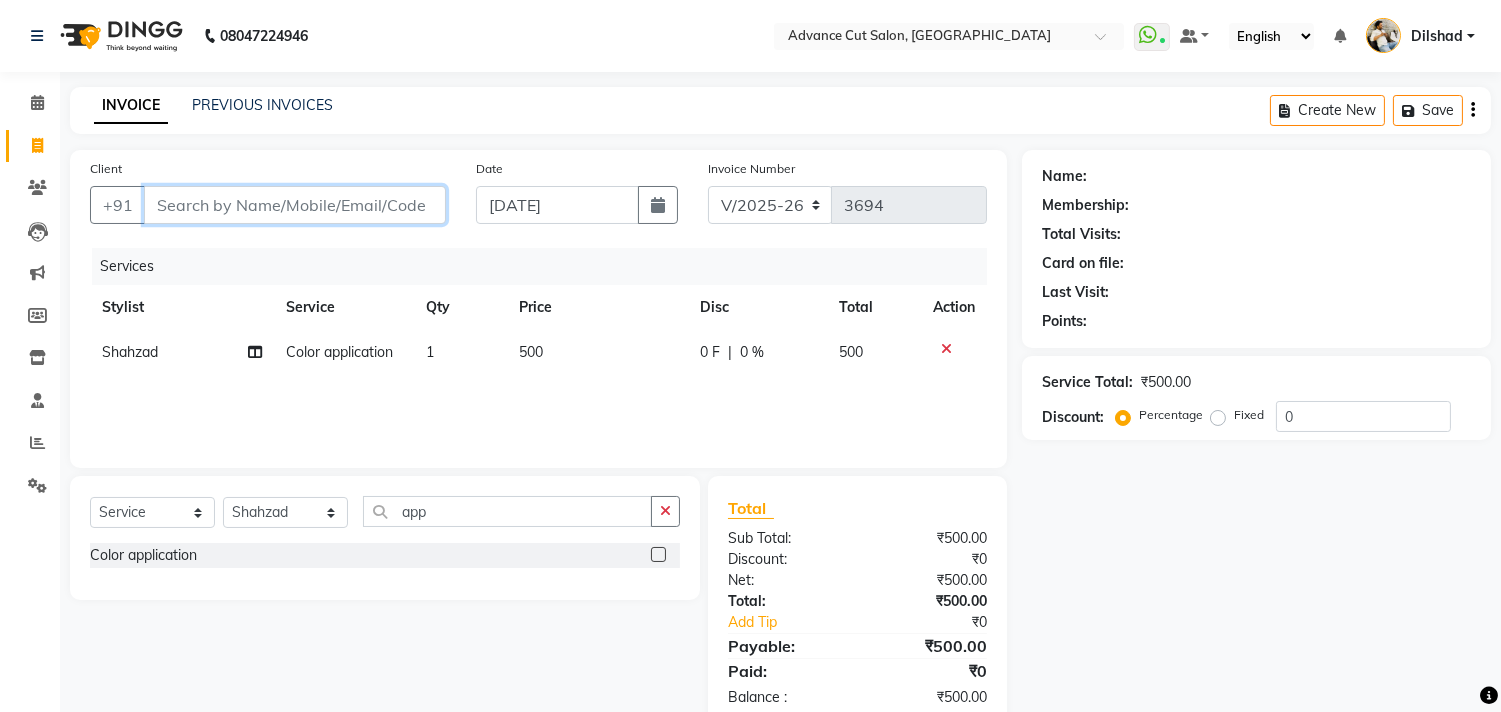 click on "Client" at bounding box center [295, 205] 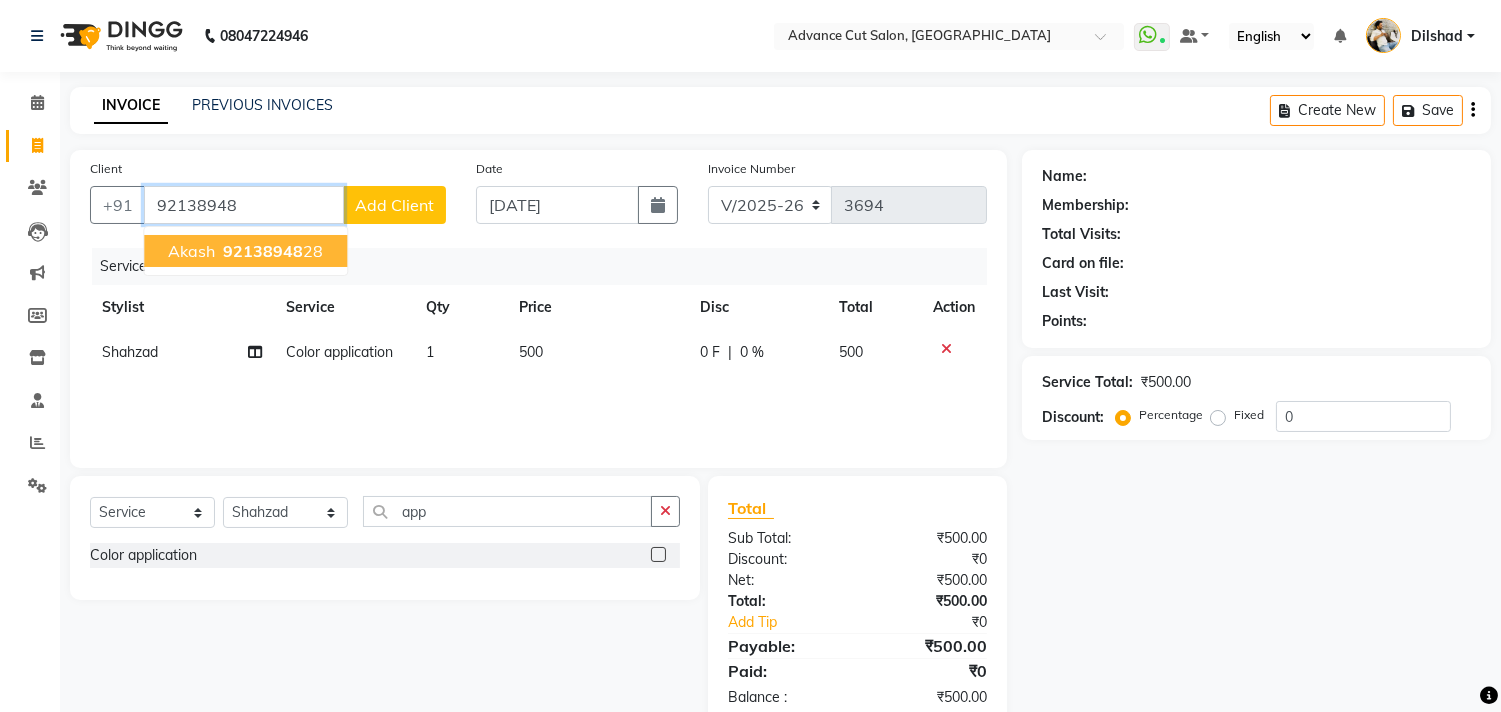 click on "Akash" at bounding box center [191, 251] 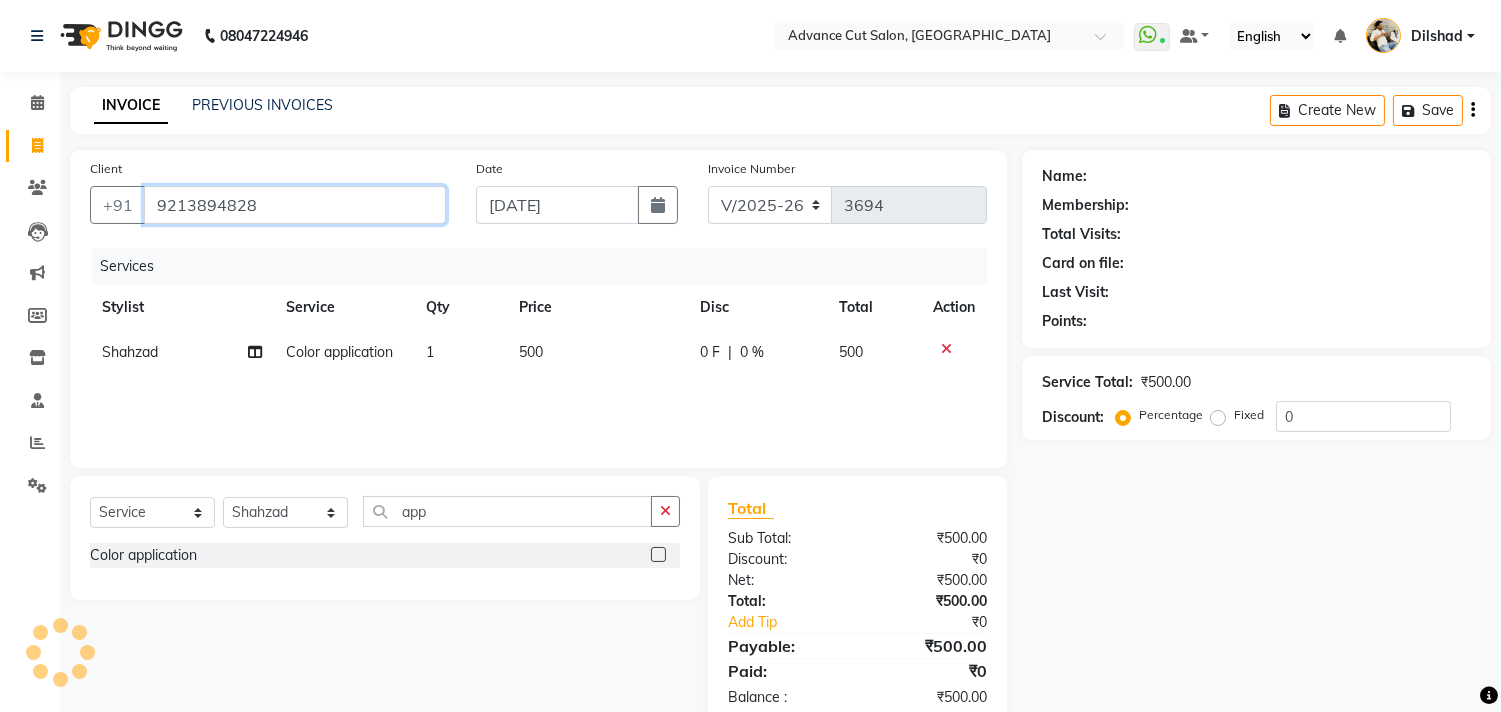 type on "9213894828" 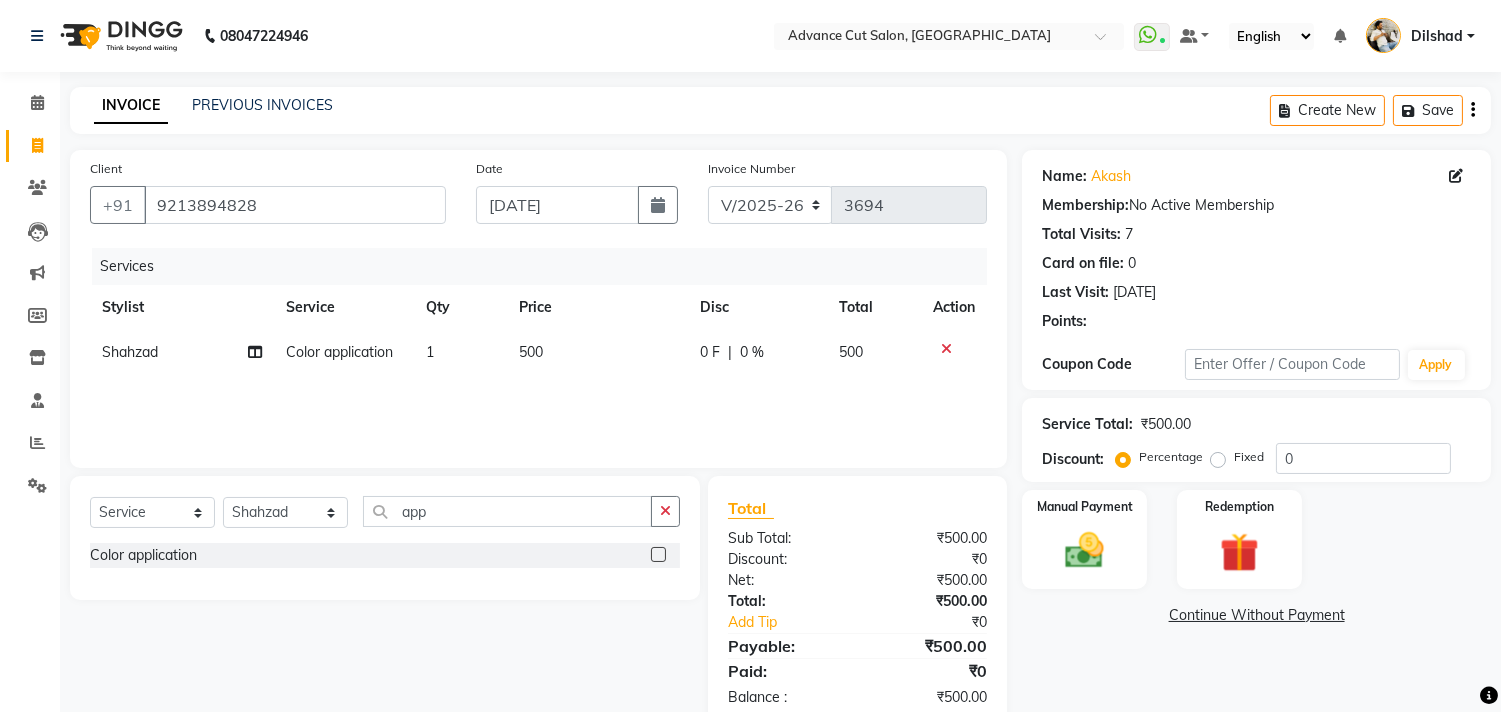 scroll, scrollTop: 46, scrollLeft: 0, axis: vertical 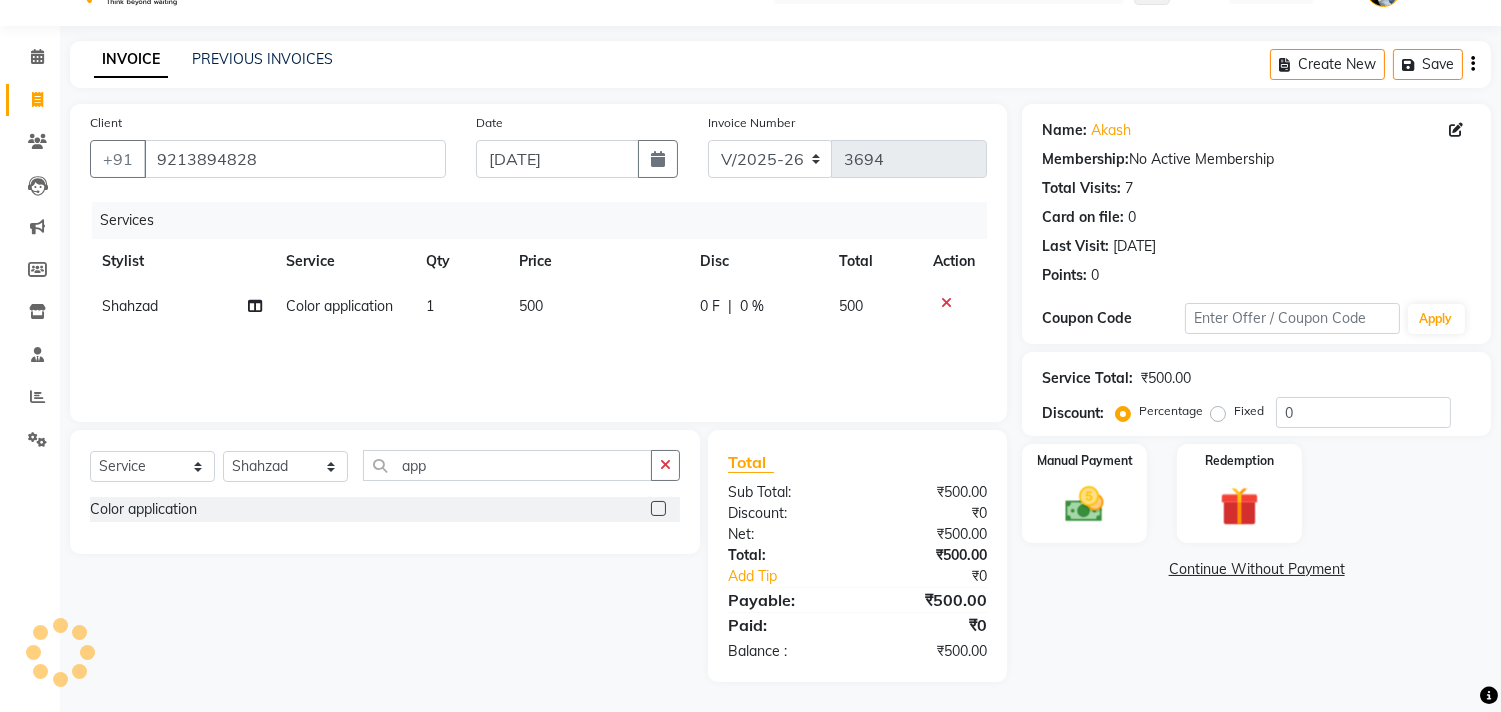 click on "500" 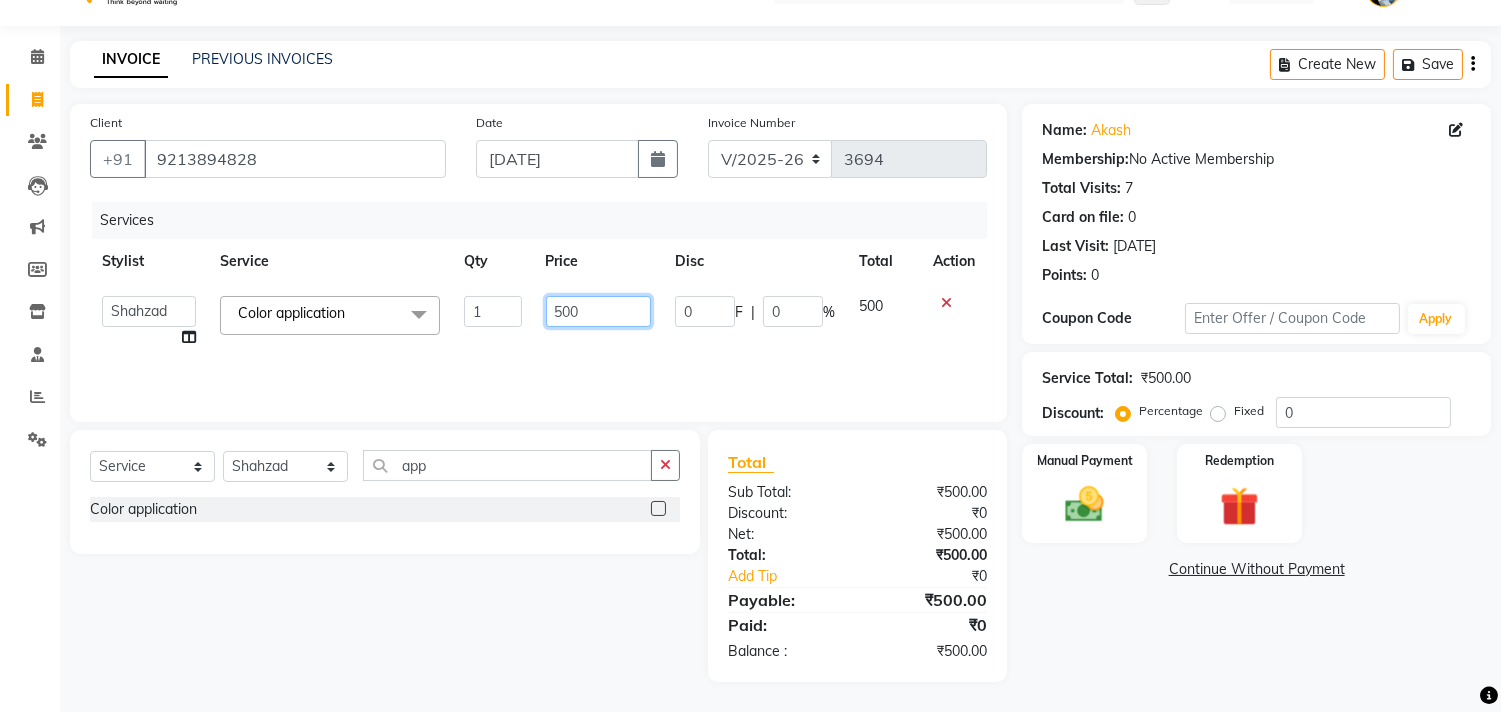click on "500" 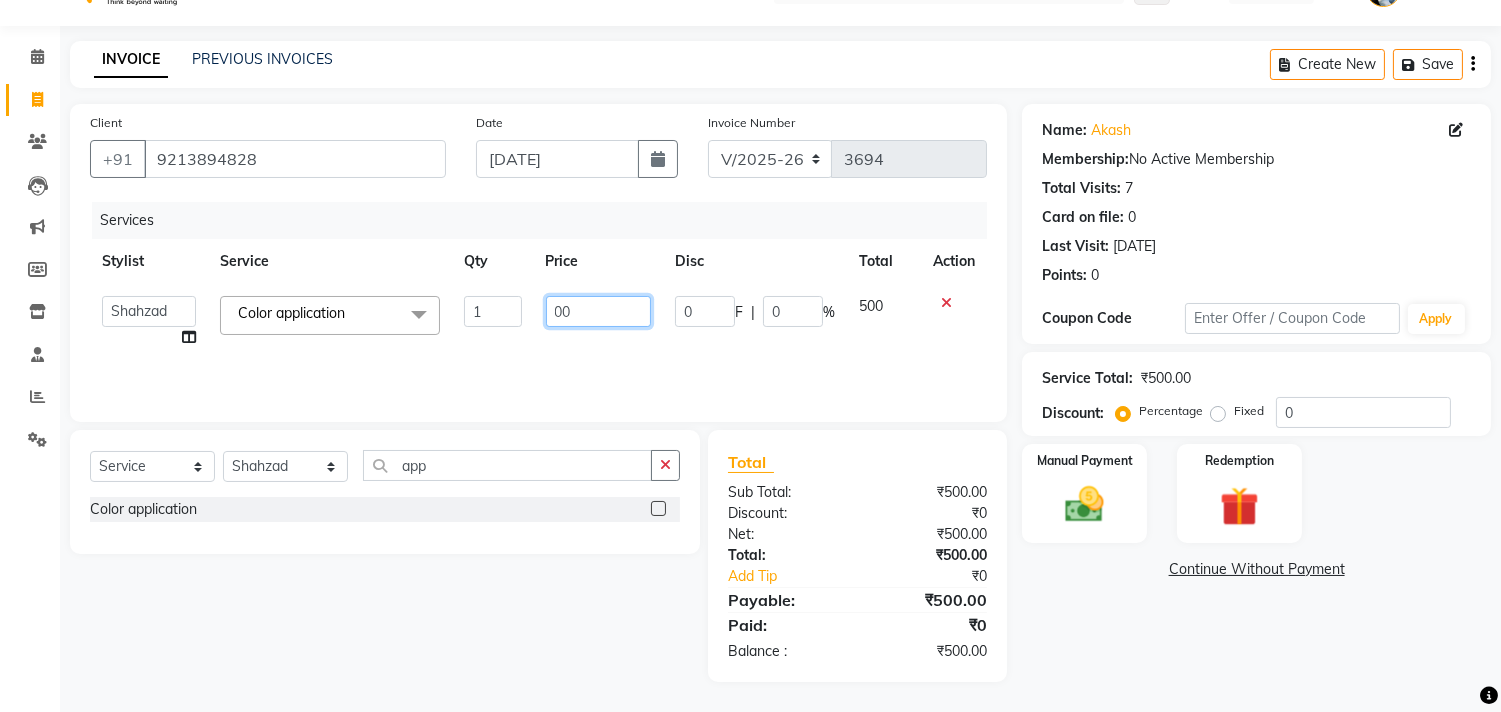type on "600" 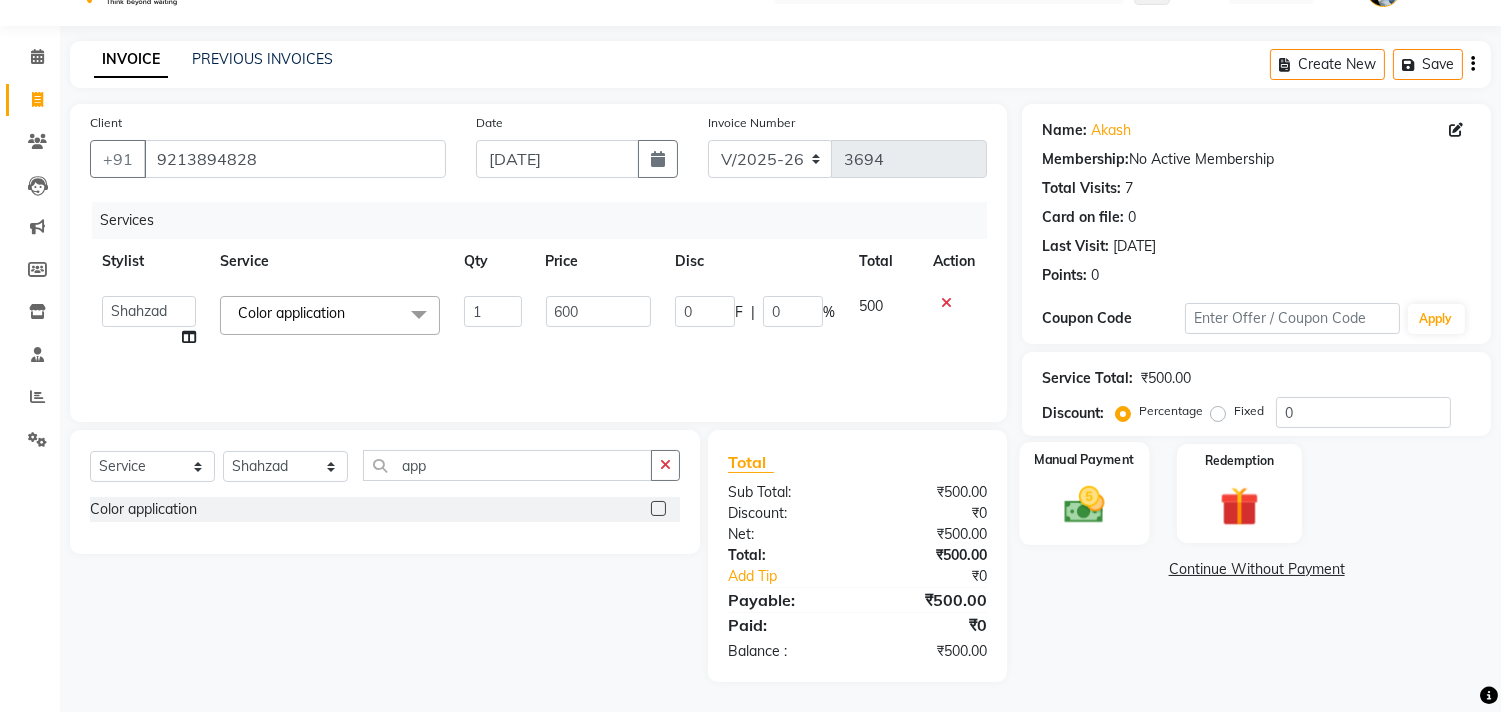 click 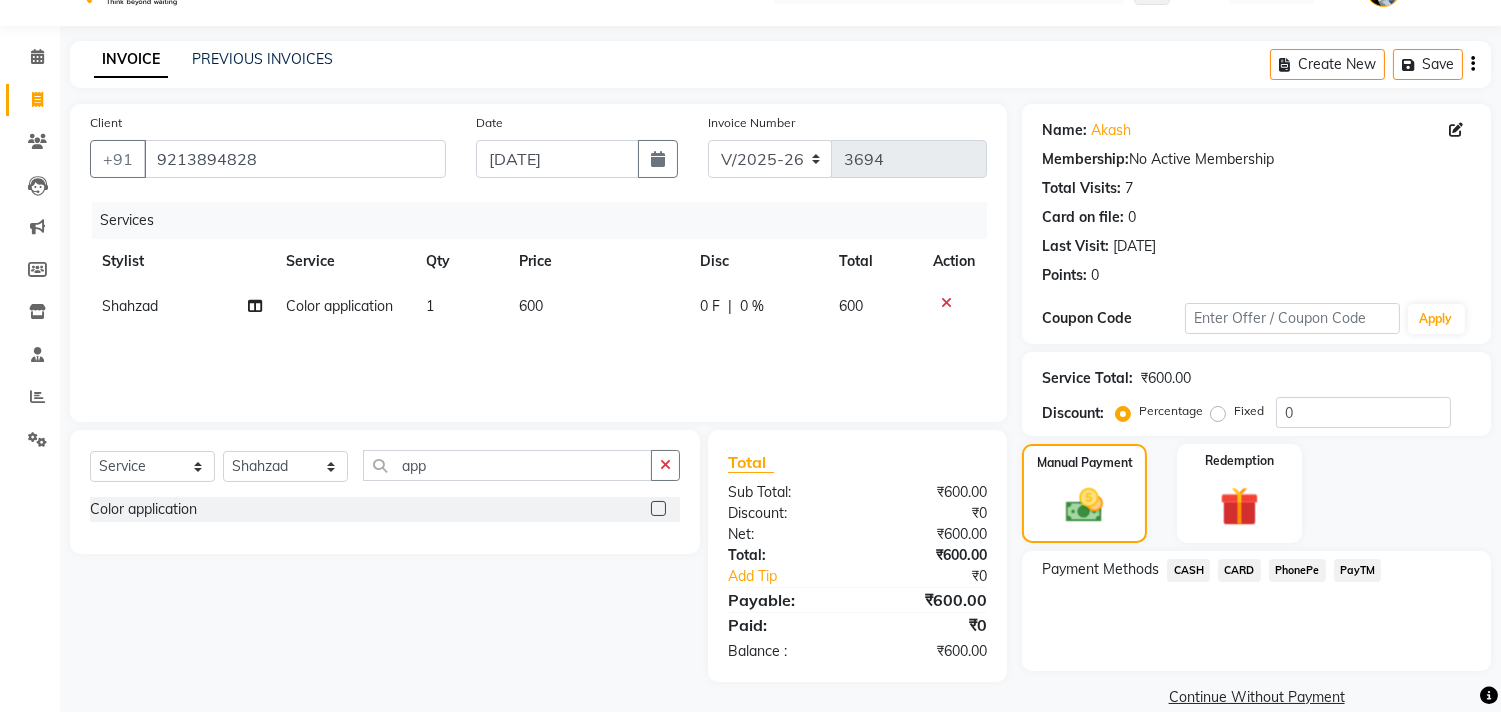 click on "PayTM" 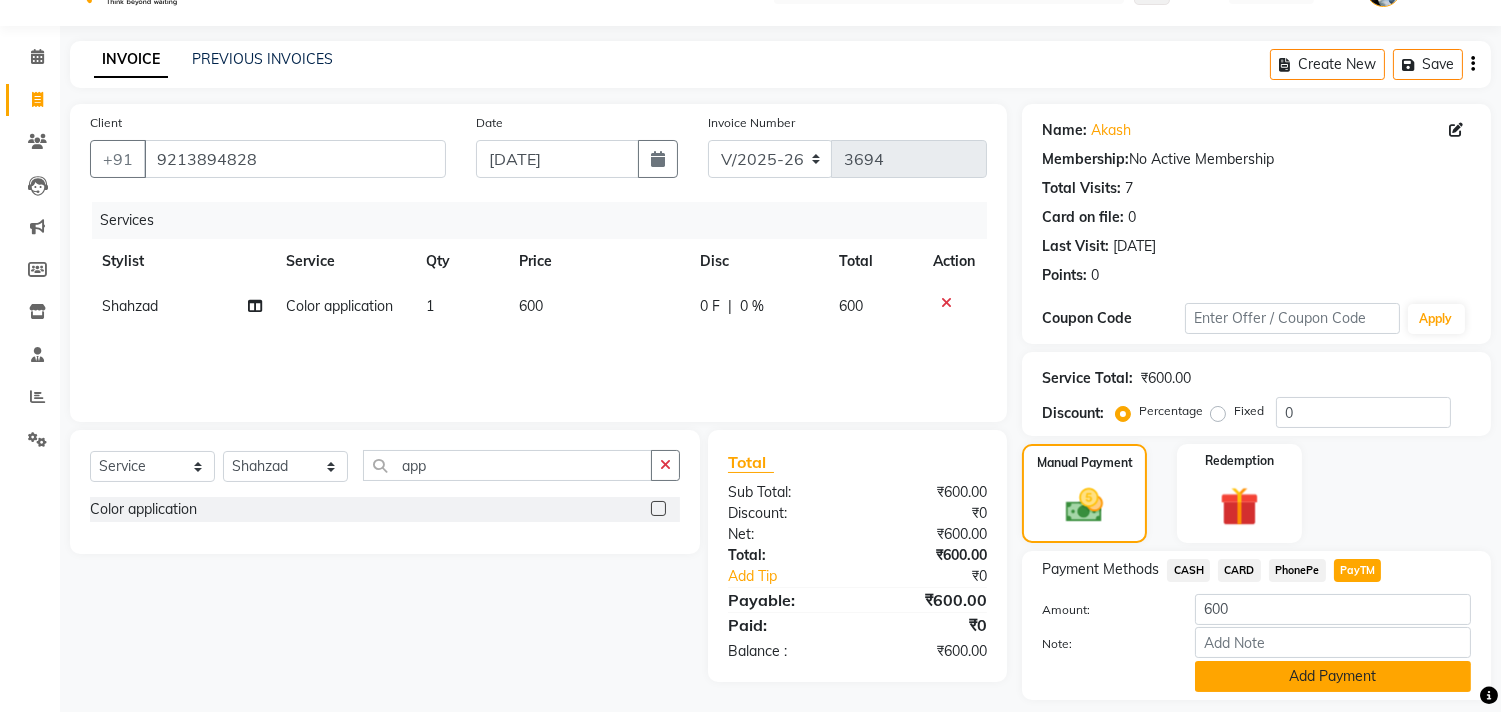 click on "Add Payment" 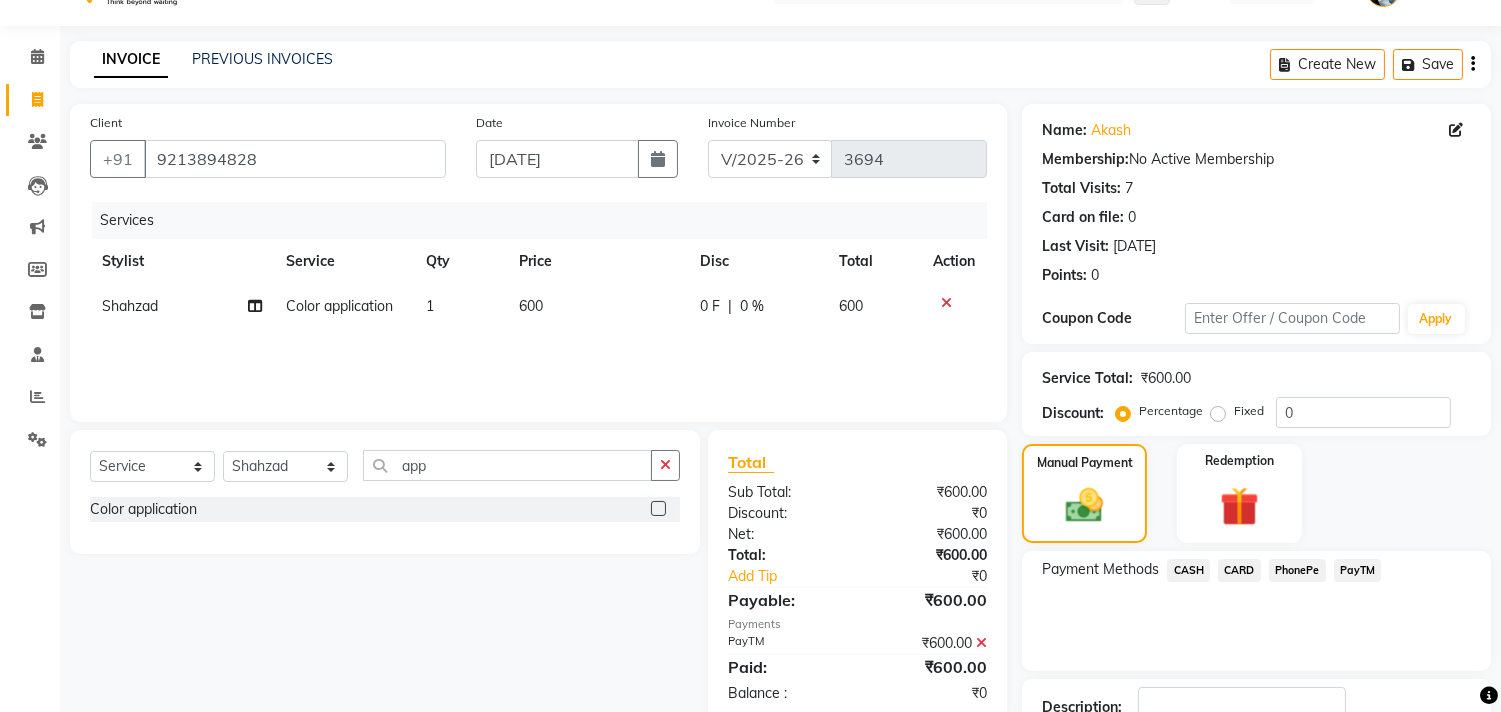scroll, scrollTop: 187, scrollLeft: 0, axis: vertical 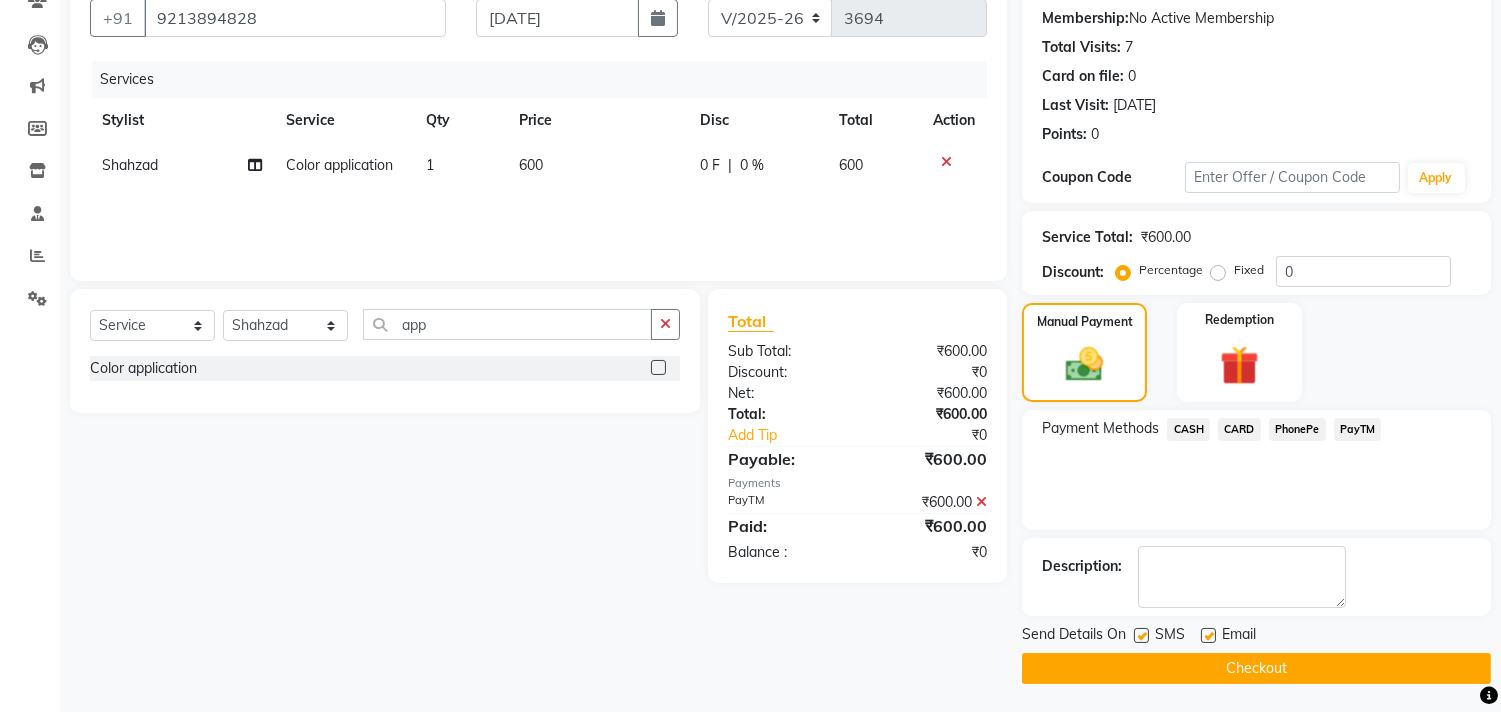 click on "Checkout" 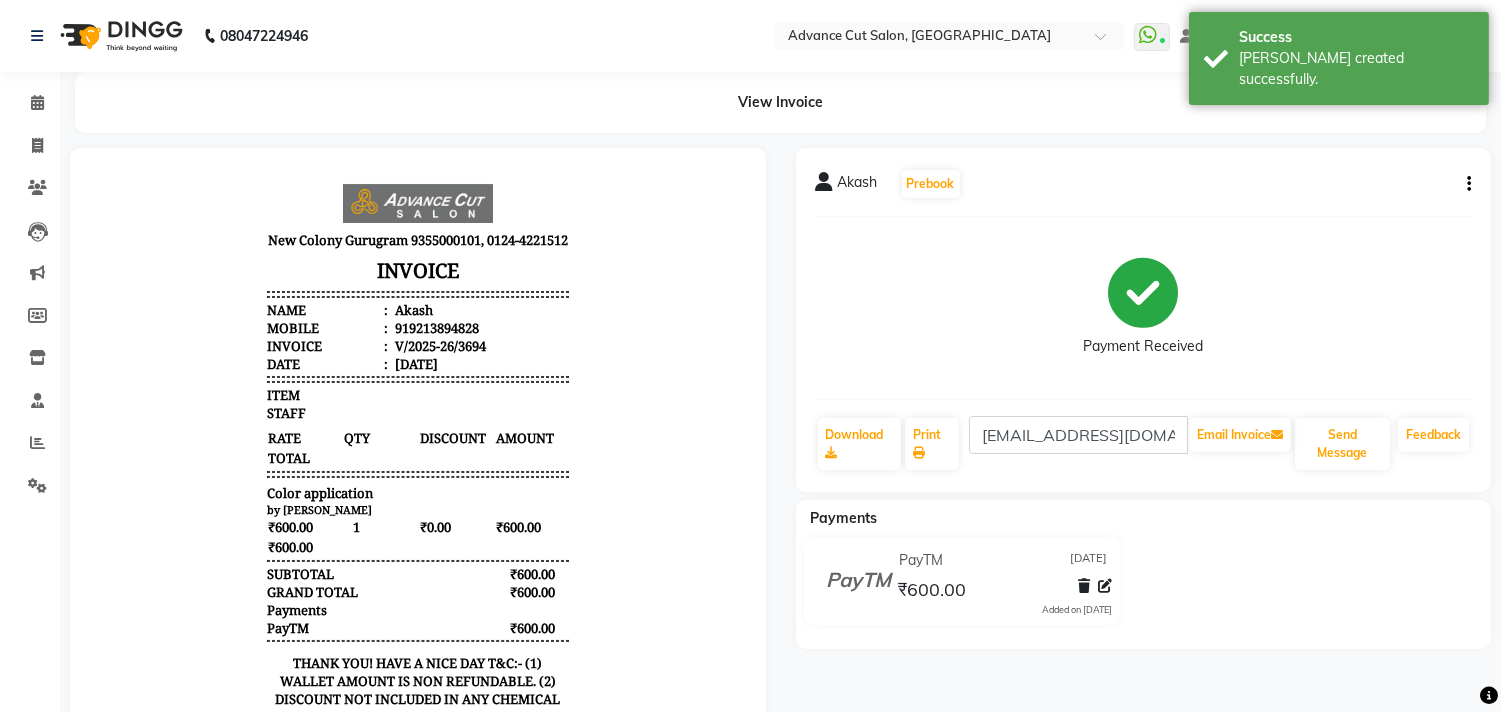 scroll, scrollTop: 0, scrollLeft: 0, axis: both 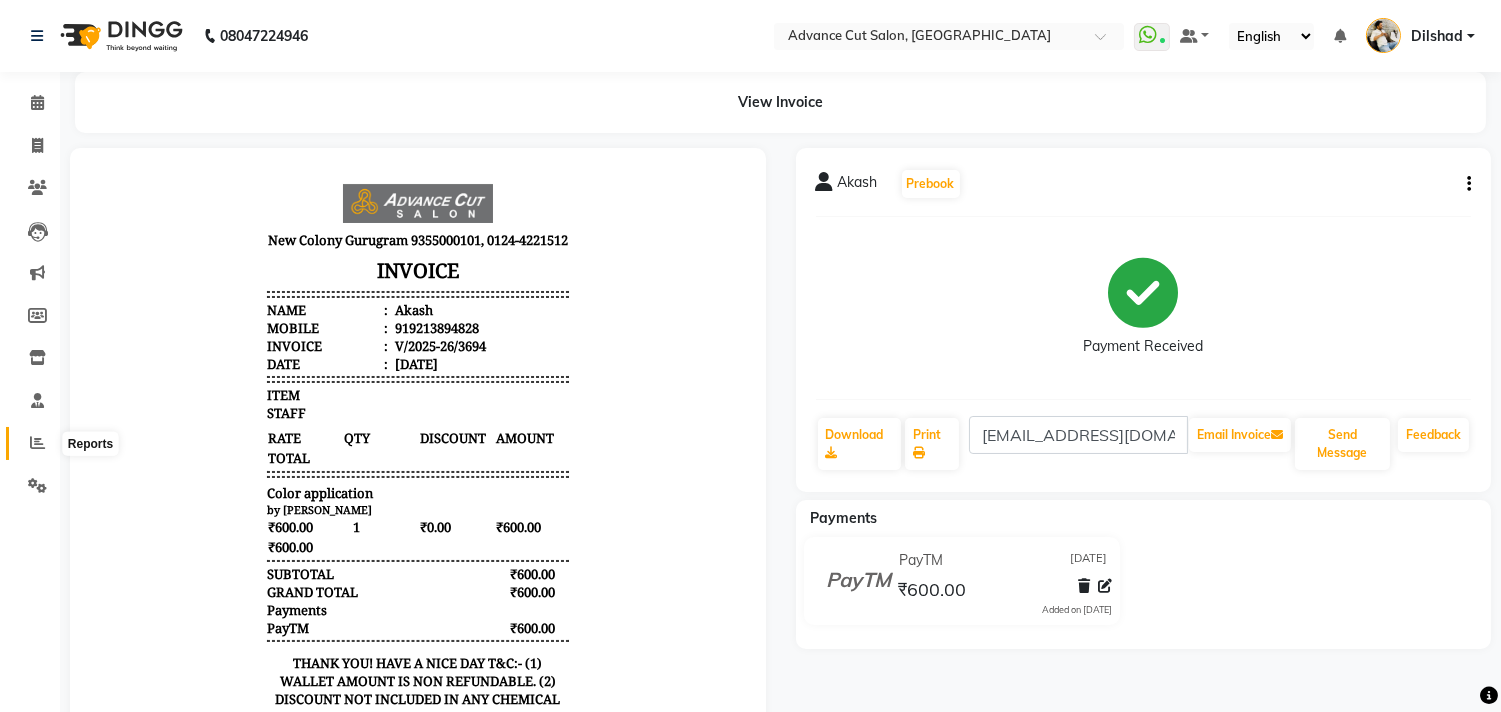 click 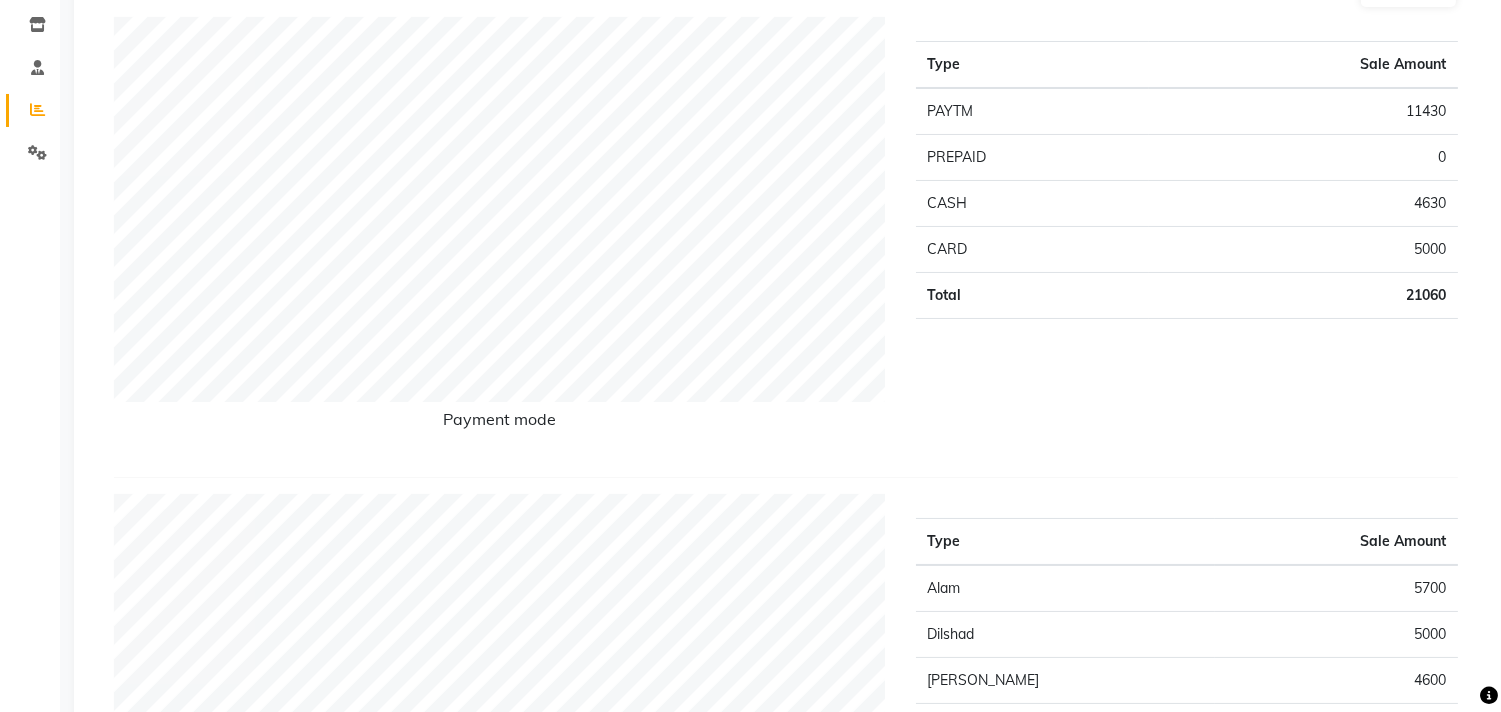 scroll, scrollTop: 0, scrollLeft: 0, axis: both 